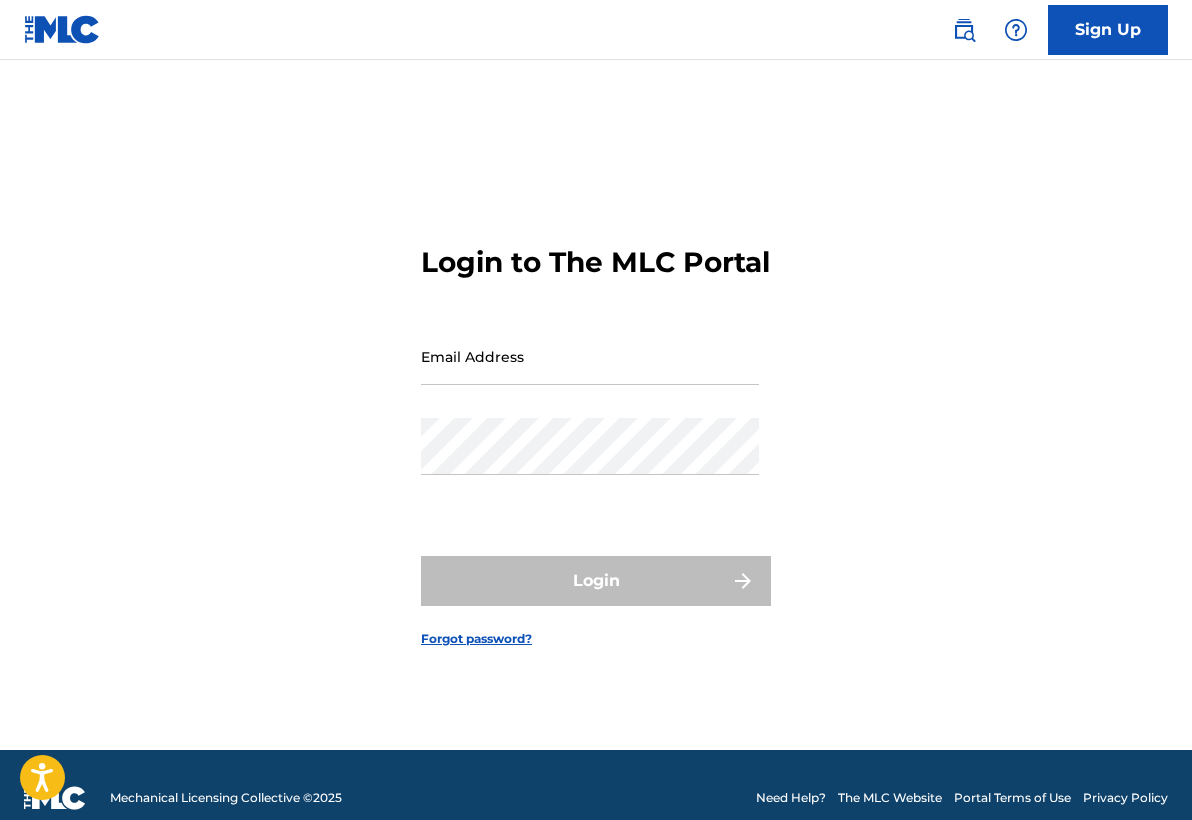 scroll, scrollTop: 0, scrollLeft: 0, axis: both 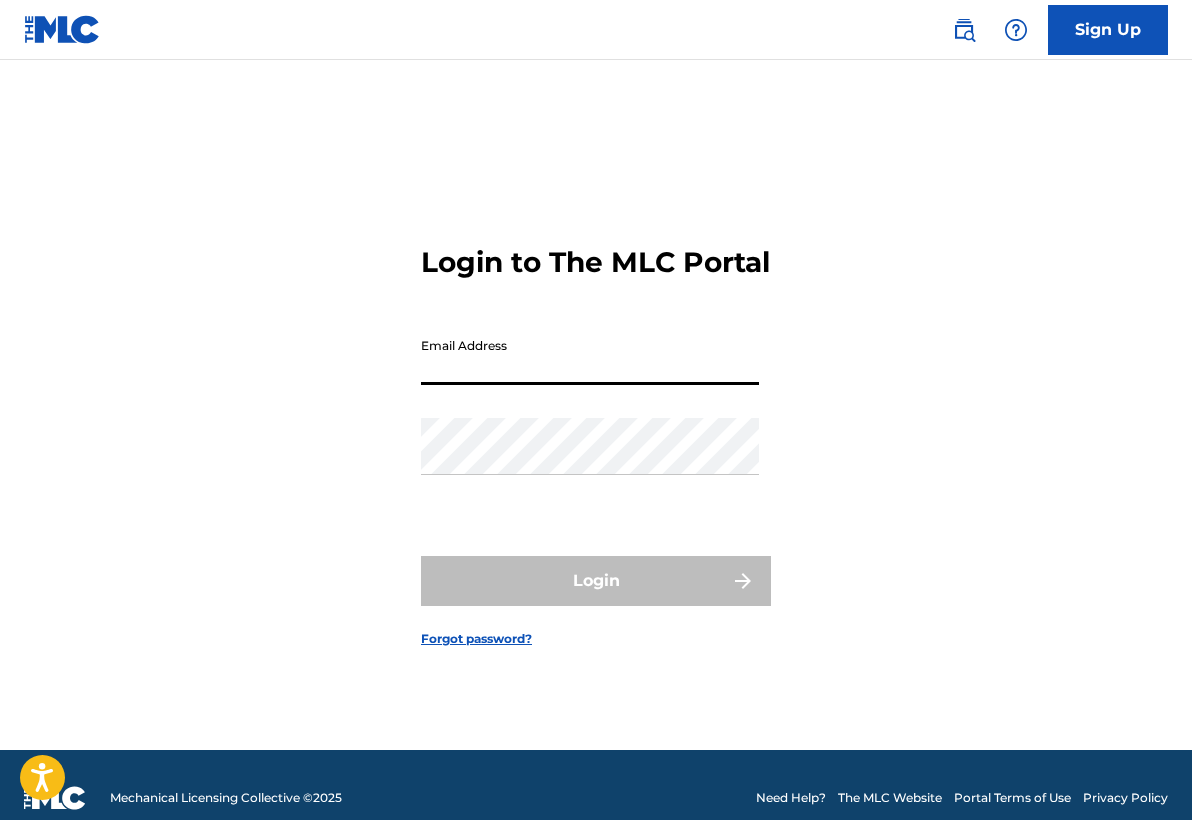 click on "Email Address" at bounding box center [590, 356] 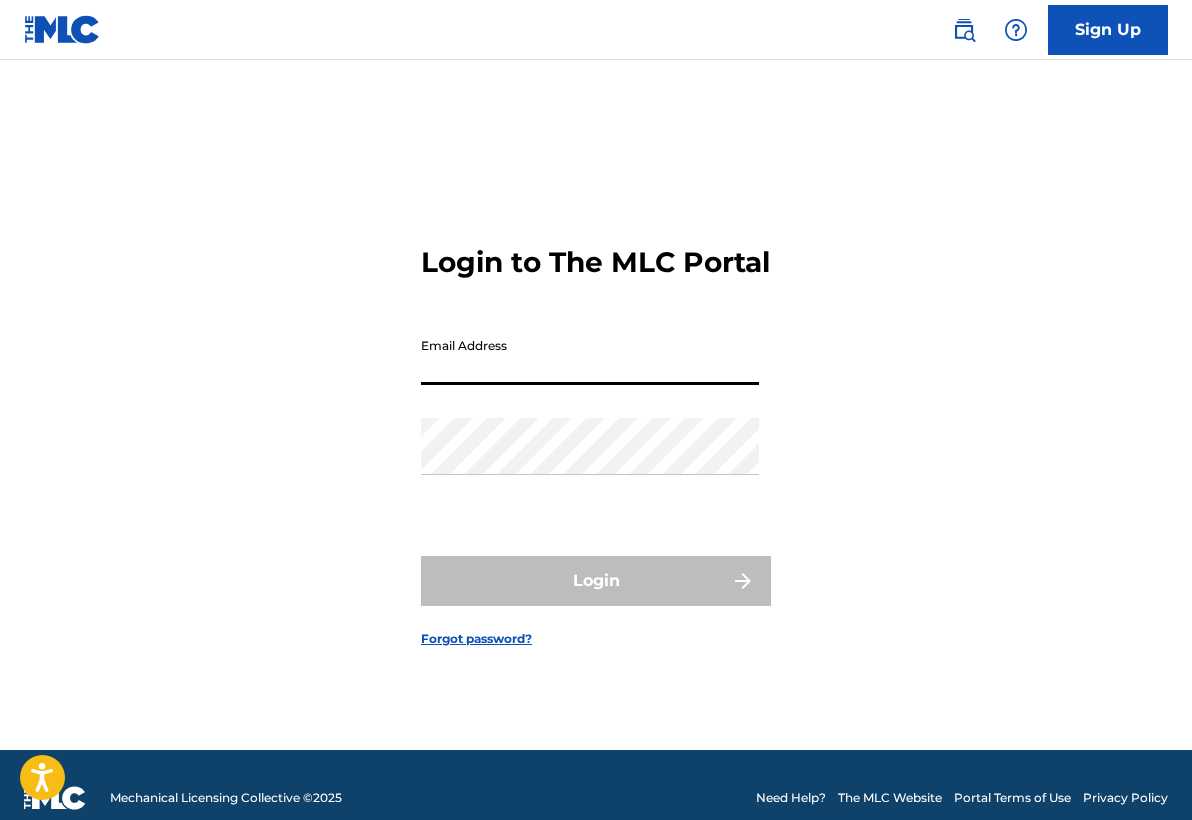 type on "[EMAIL_ADDRESS][DOMAIN_NAME]" 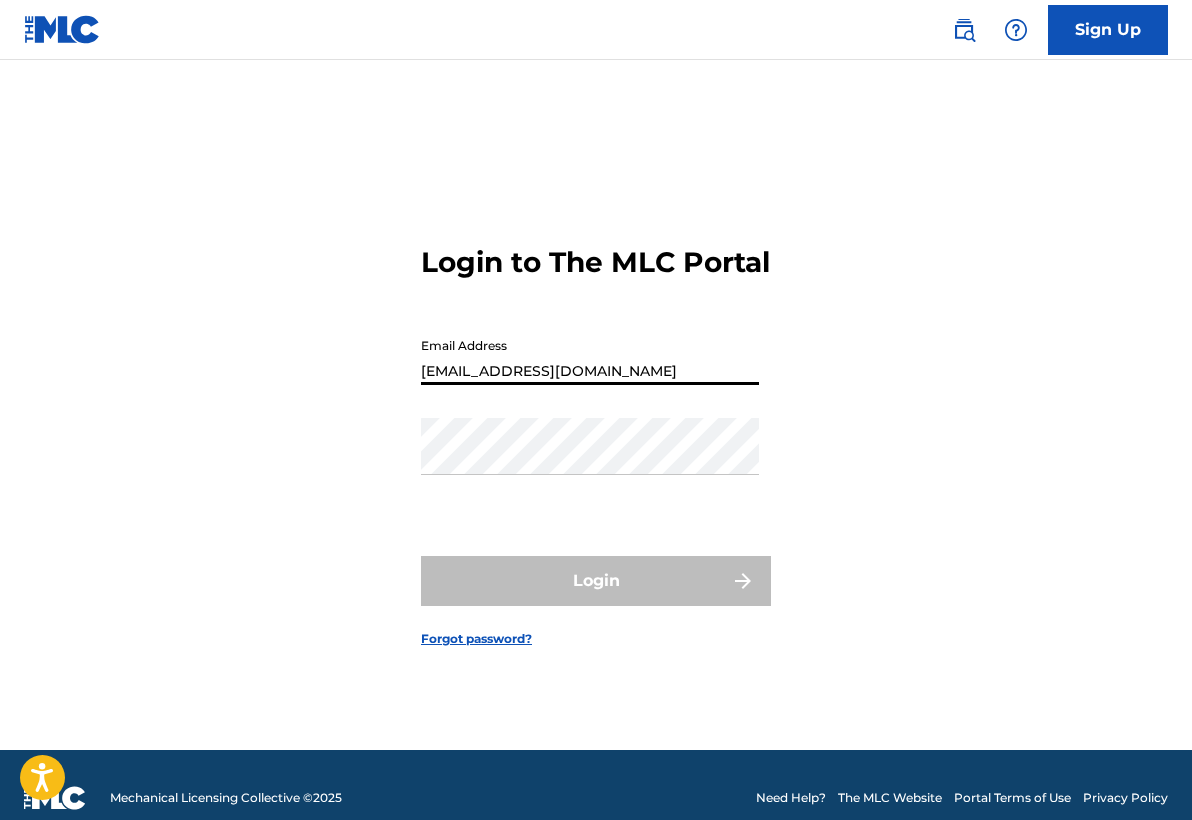 click on "Login" at bounding box center [596, 581] 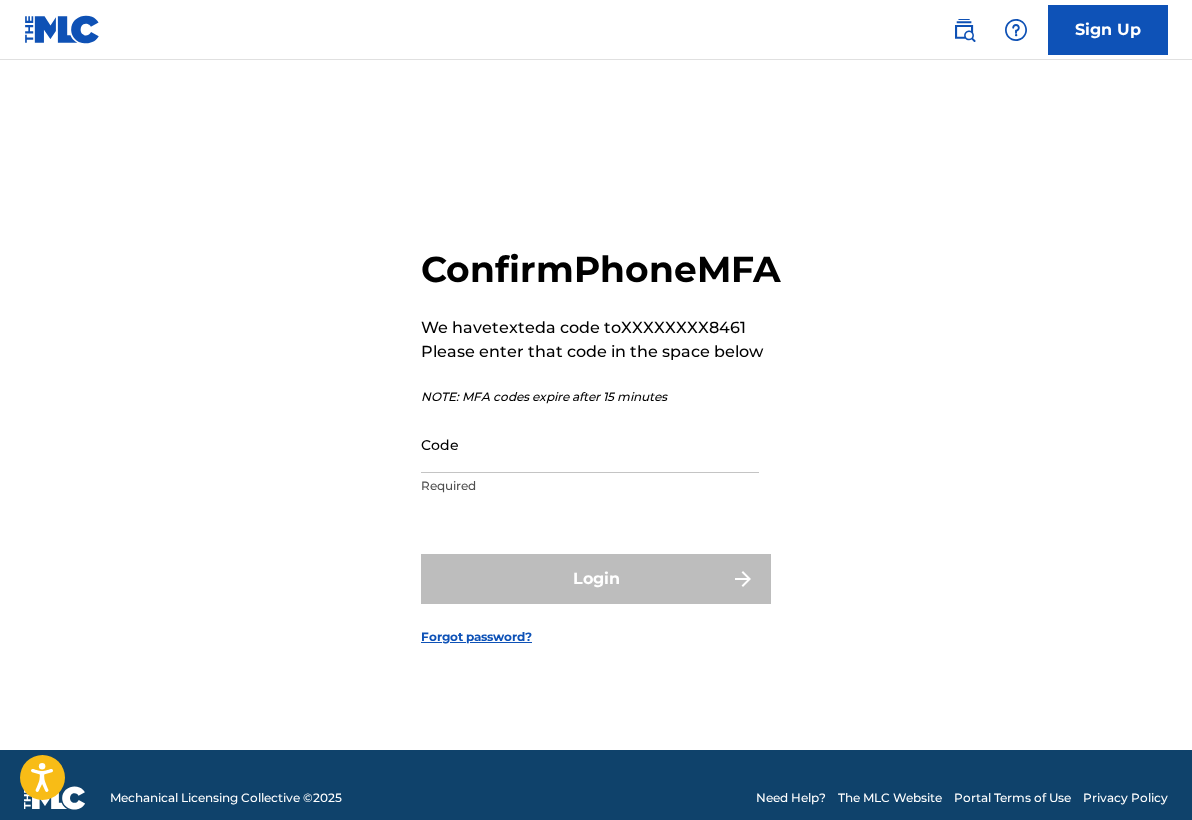 click on "Code" at bounding box center [590, 444] 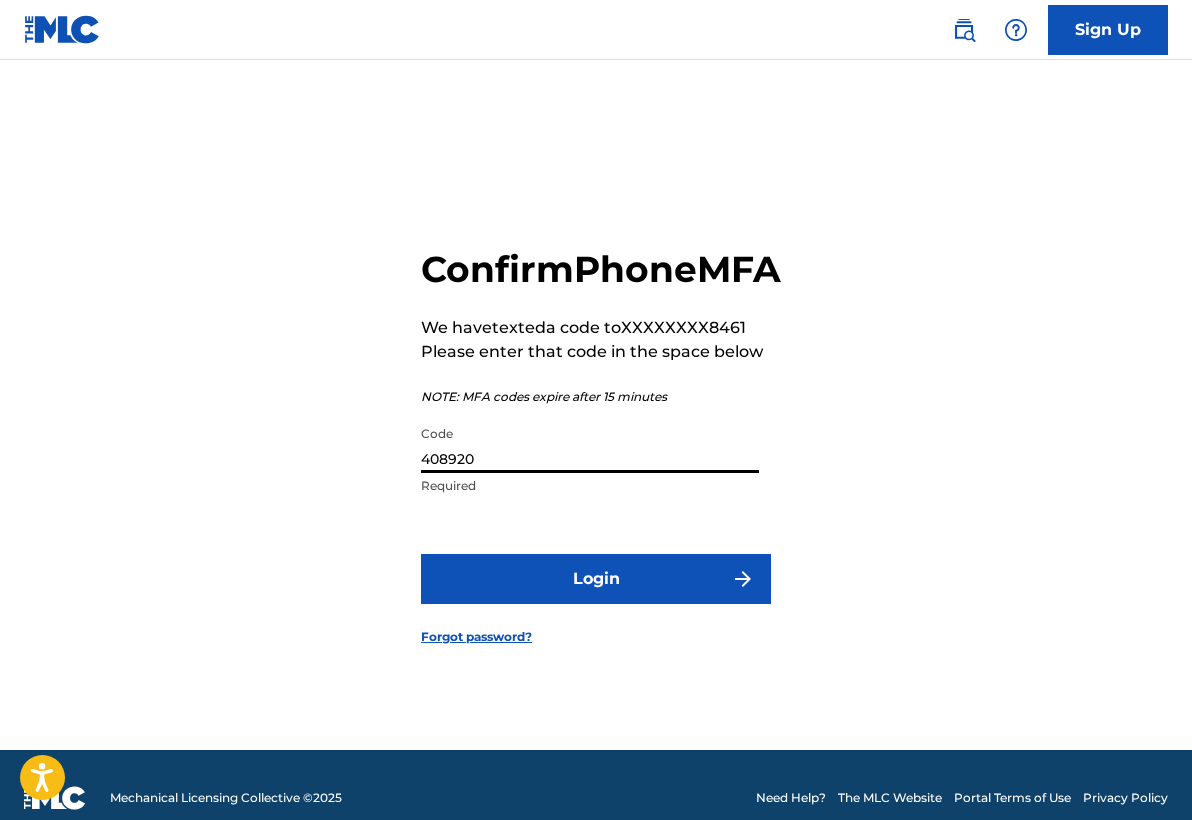 type on "408920" 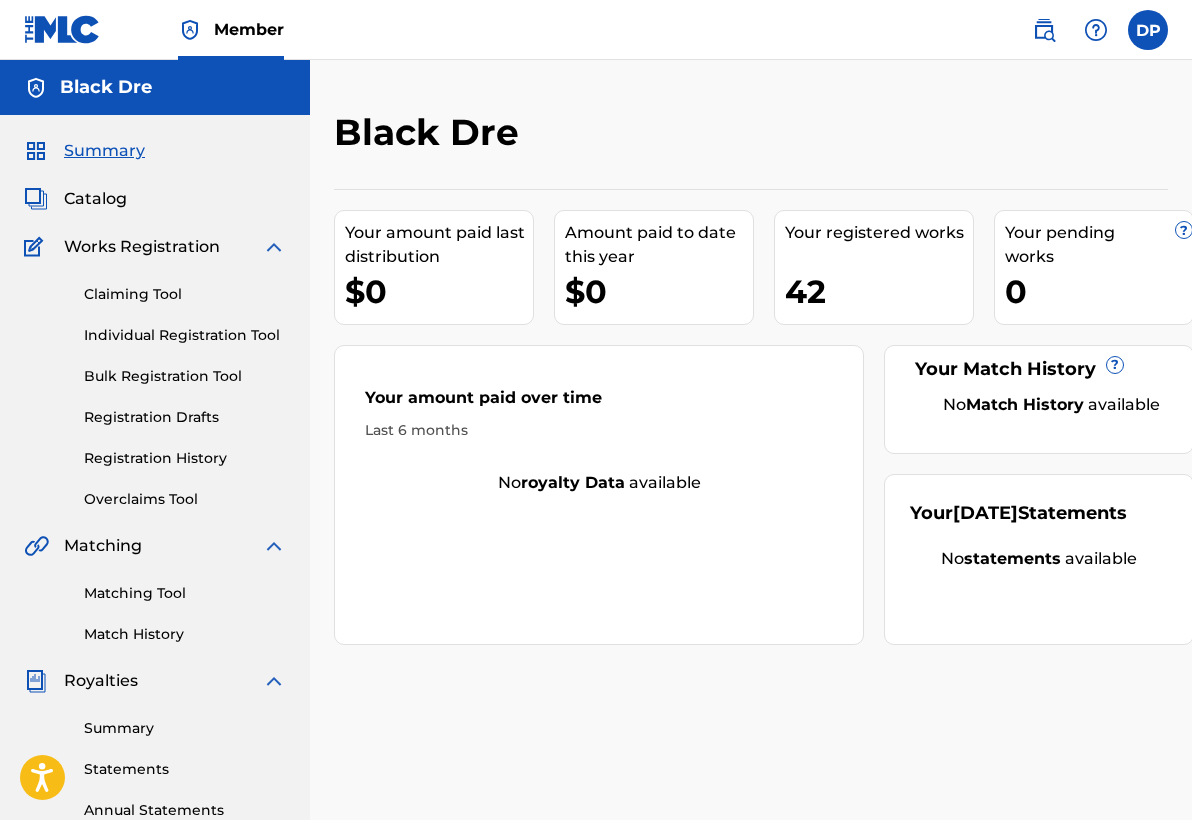 scroll, scrollTop: 0, scrollLeft: 0, axis: both 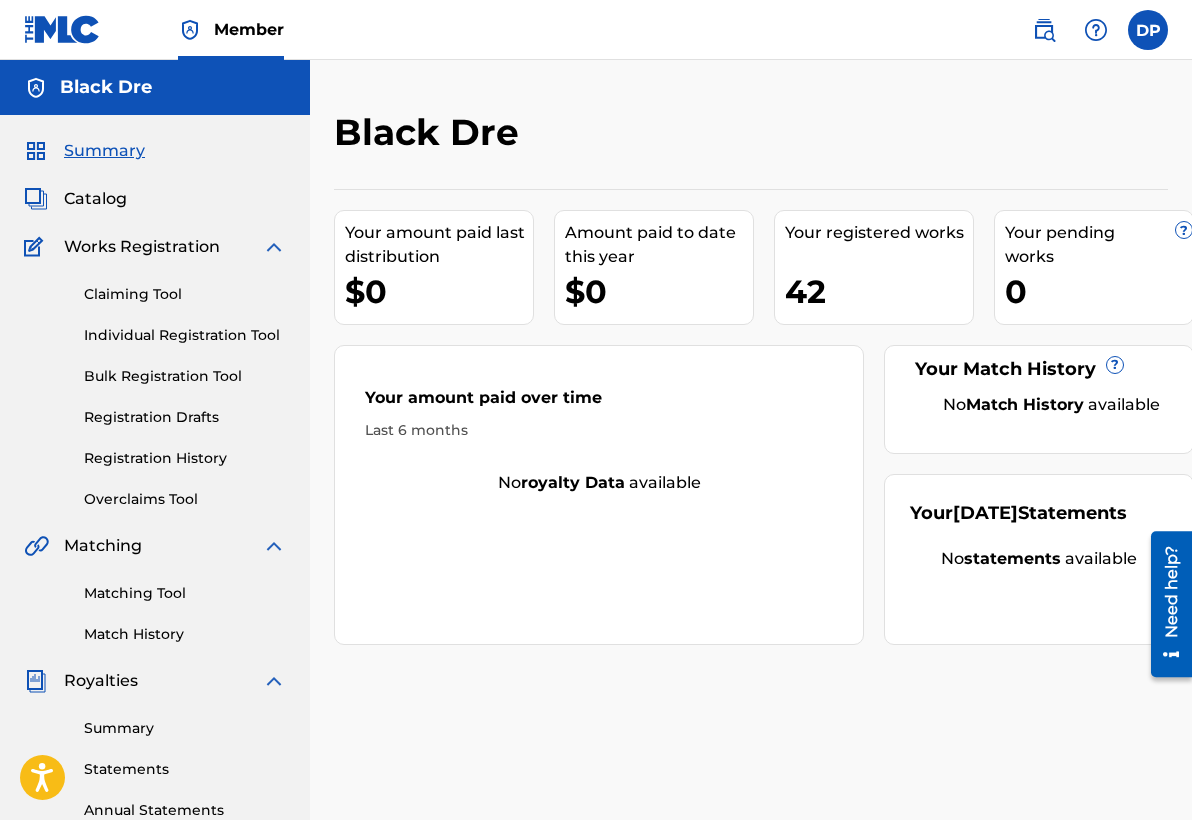 click on "Registration History" at bounding box center (185, 458) 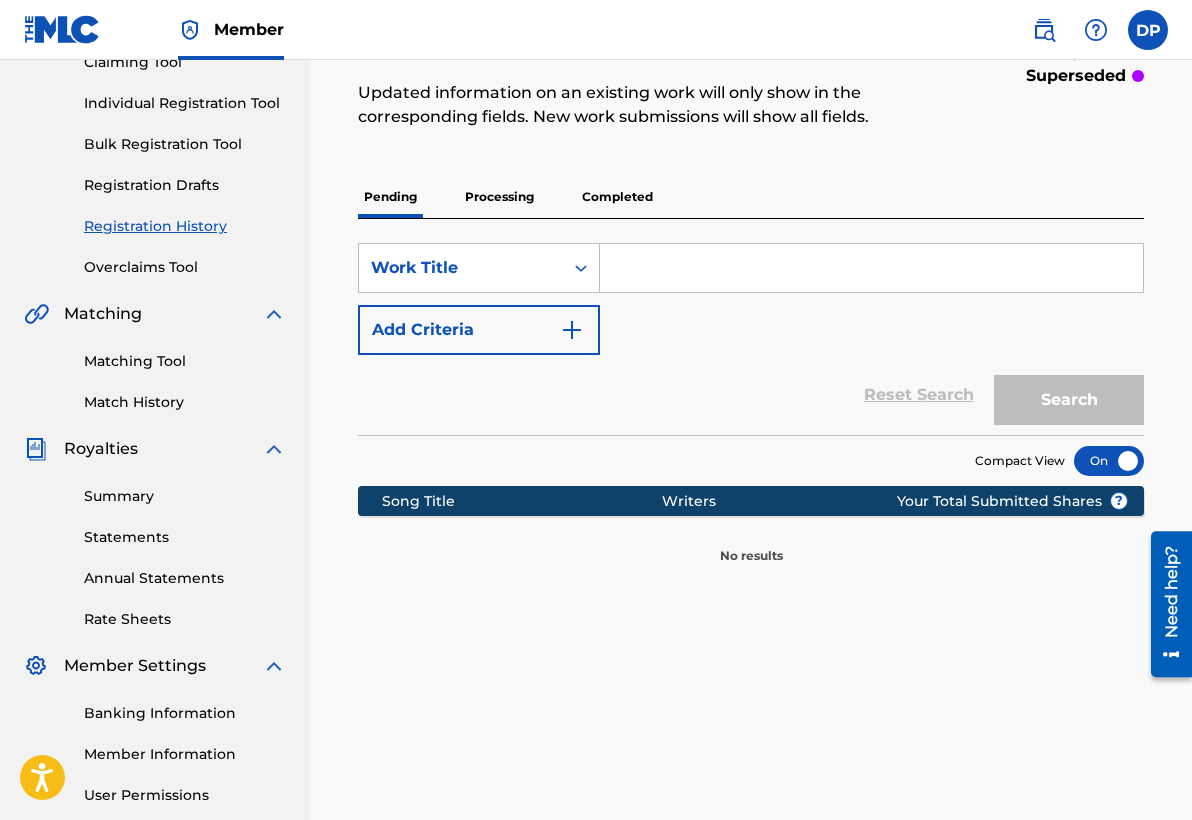 scroll, scrollTop: 85, scrollLeft: 0, axis: vertical 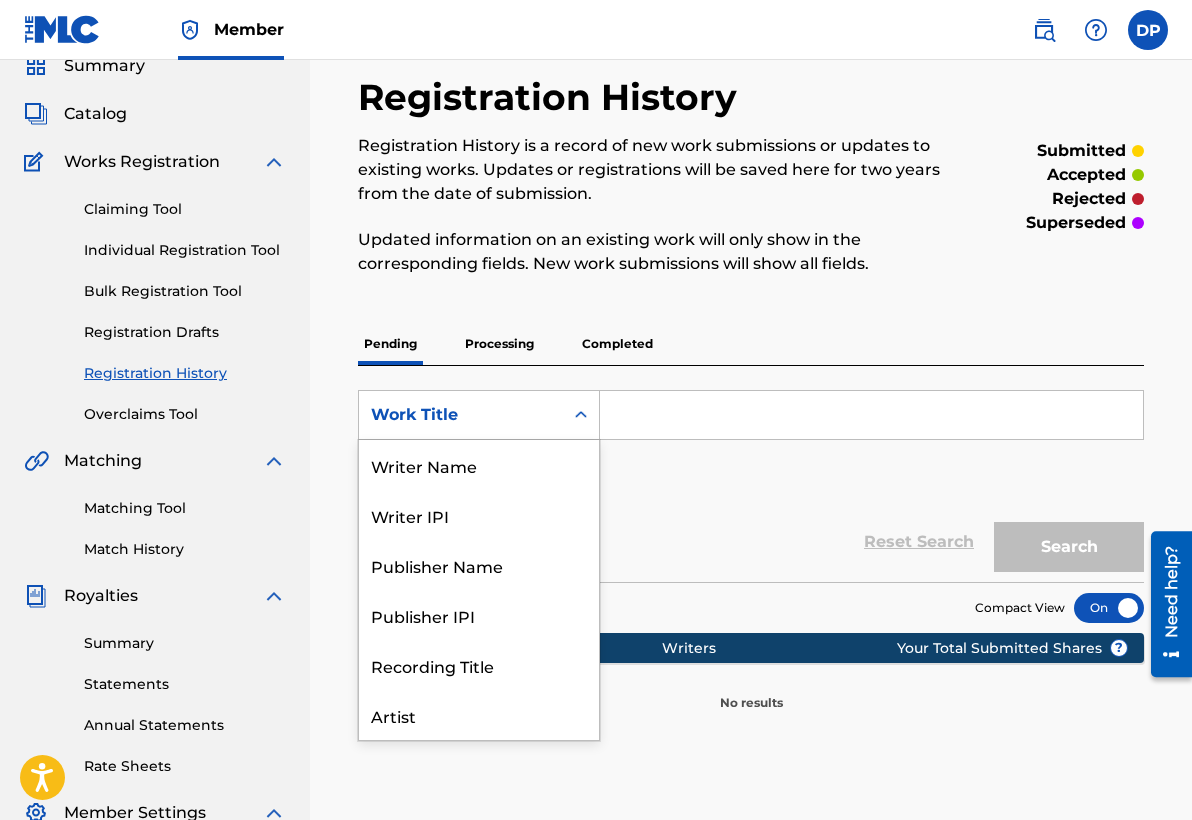 click on "Work Title" at bounding box center (461, 415) 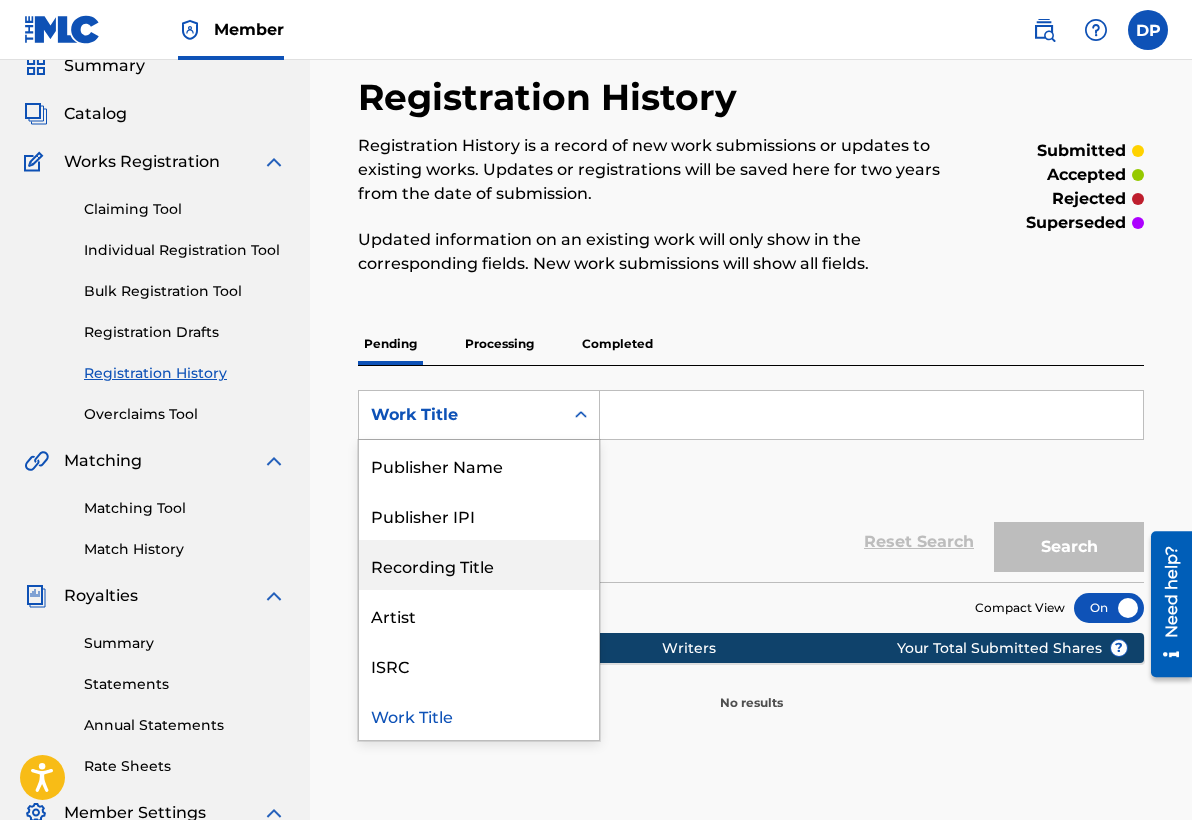 scroll, scrollTop: 0, scrollLeft: 0, axis: both 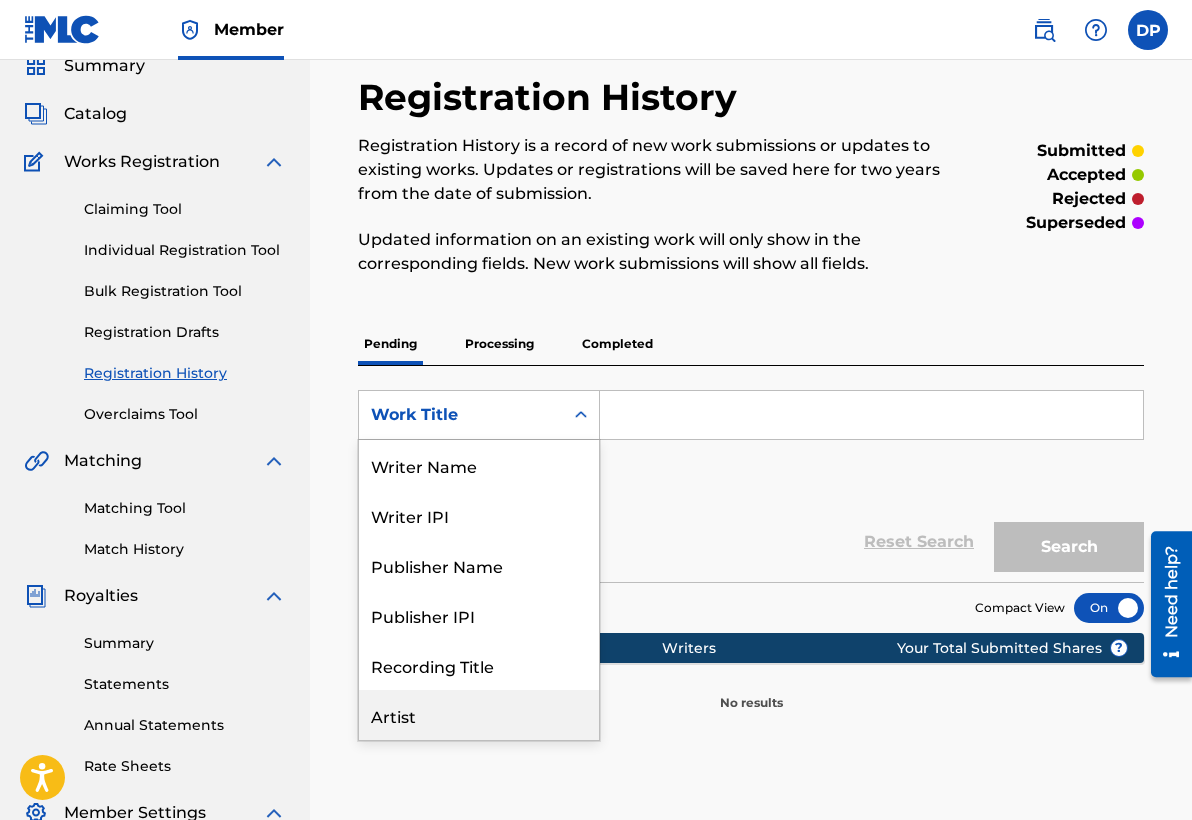 click on "Artist" at bounding box center [479, 715] 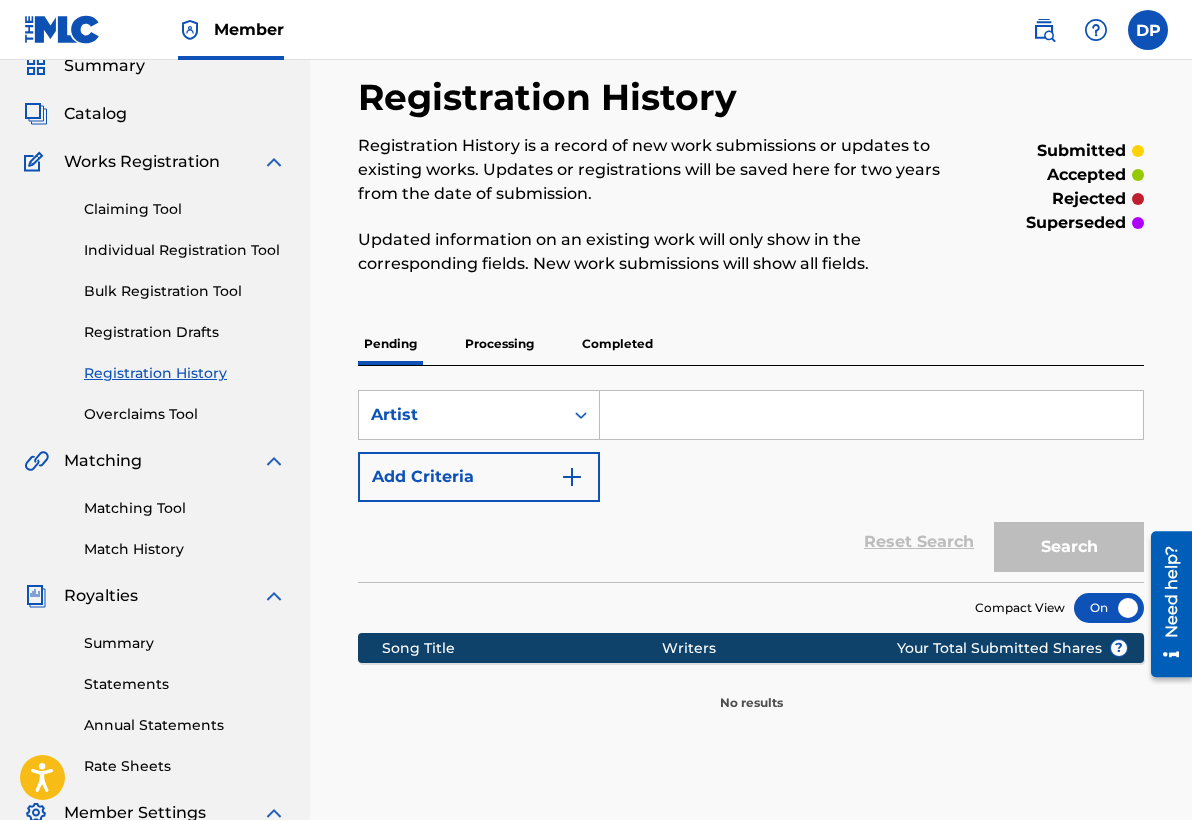 click at bounding box center (871, 415) 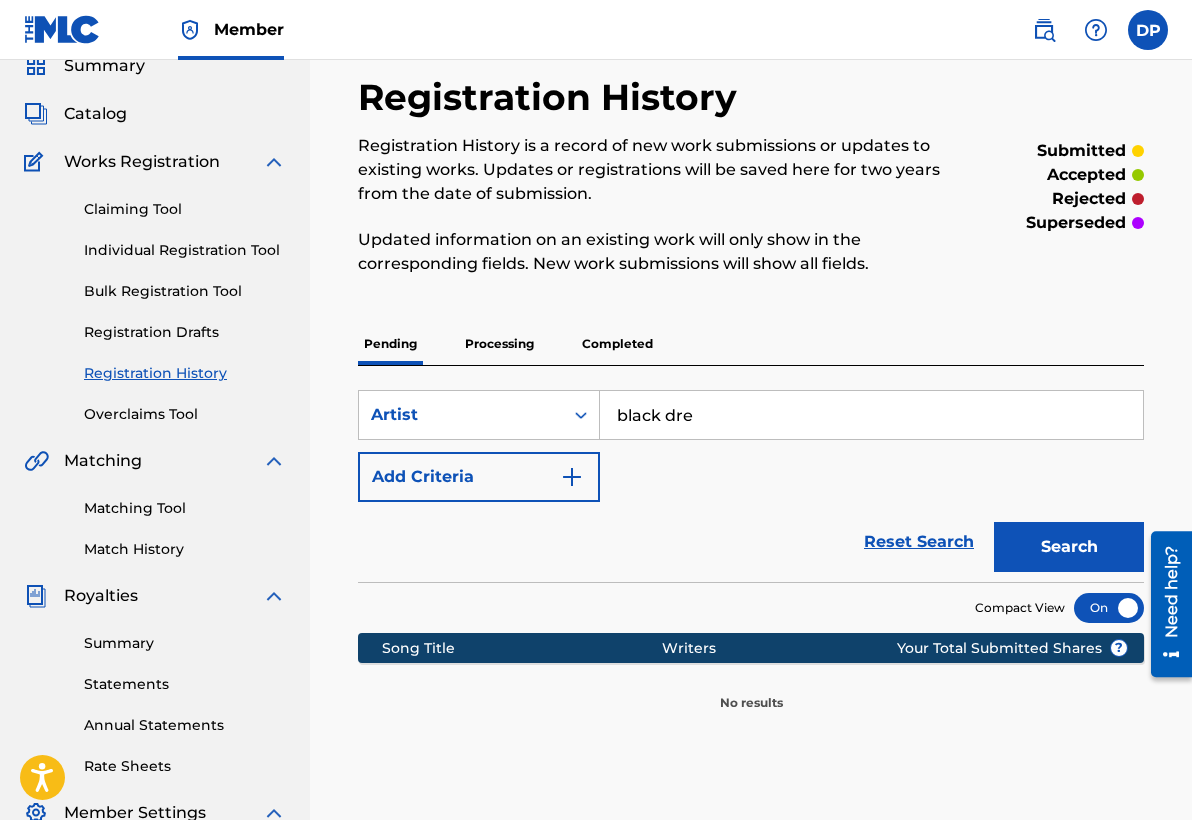 type on "black dre" 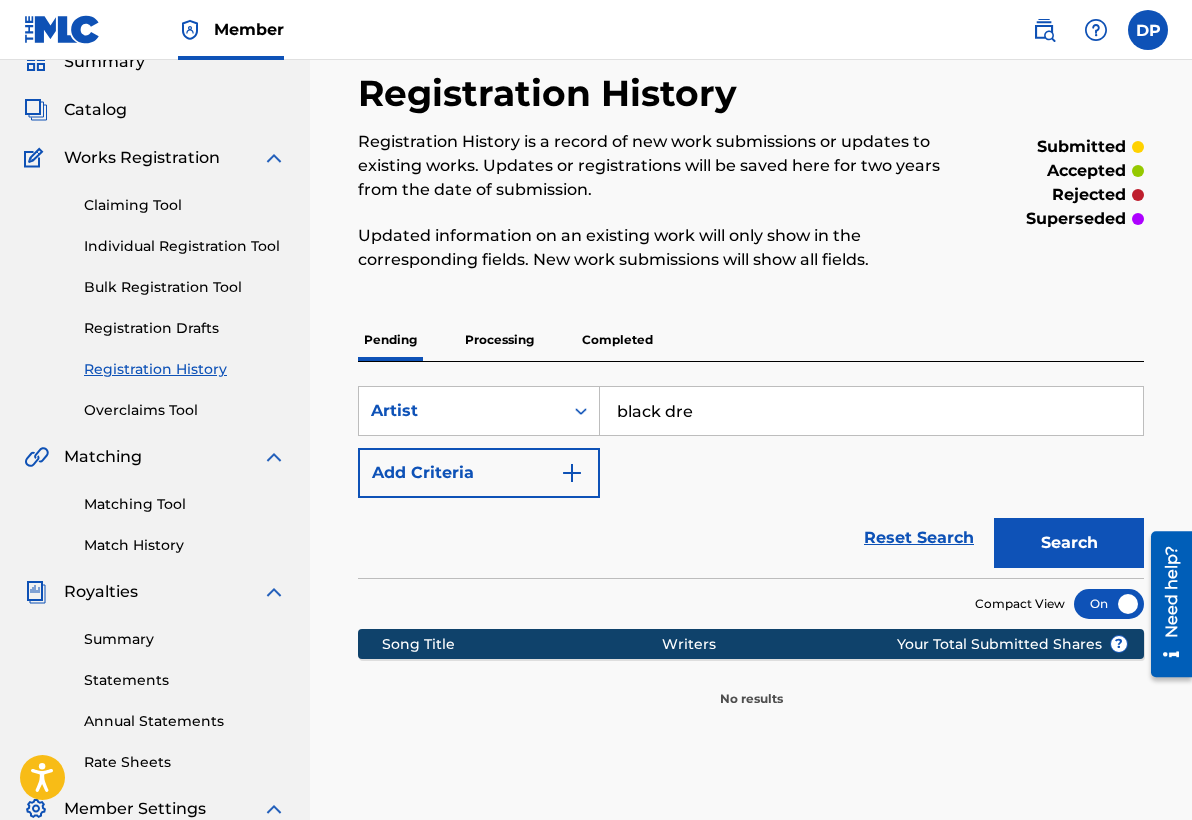 scroll, scrollTop: 126, scrollLeft: 0, axis: vertical 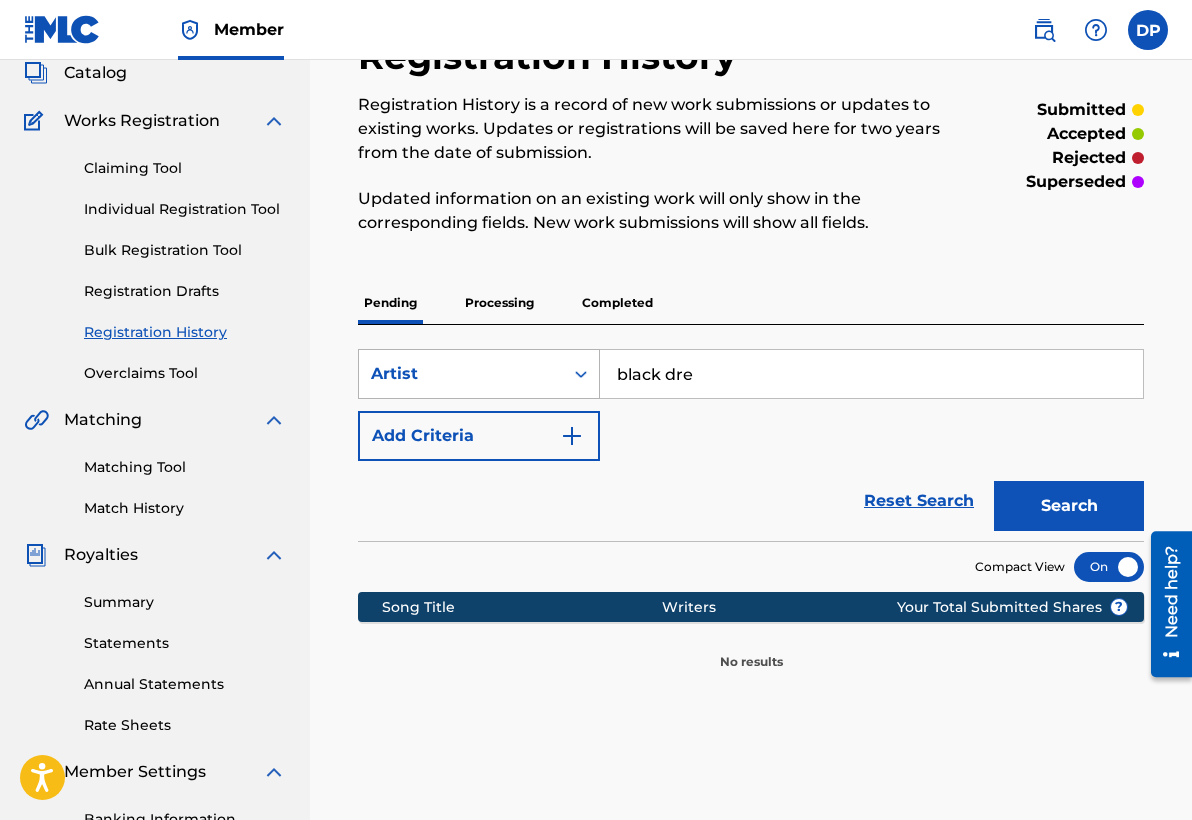 click on "Artist" at bounding box center [461, 374] 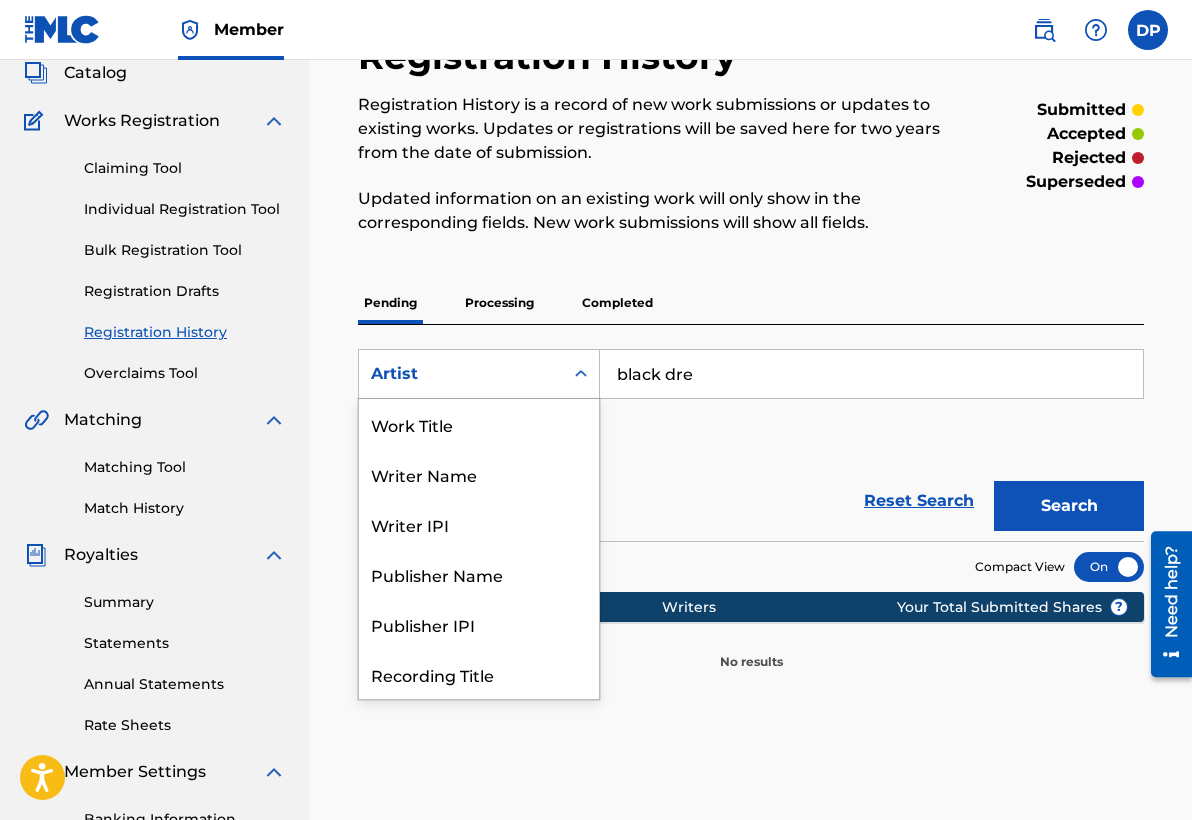 scroll, scrollTop: 100, scrollLeft: 0, axis: vertical 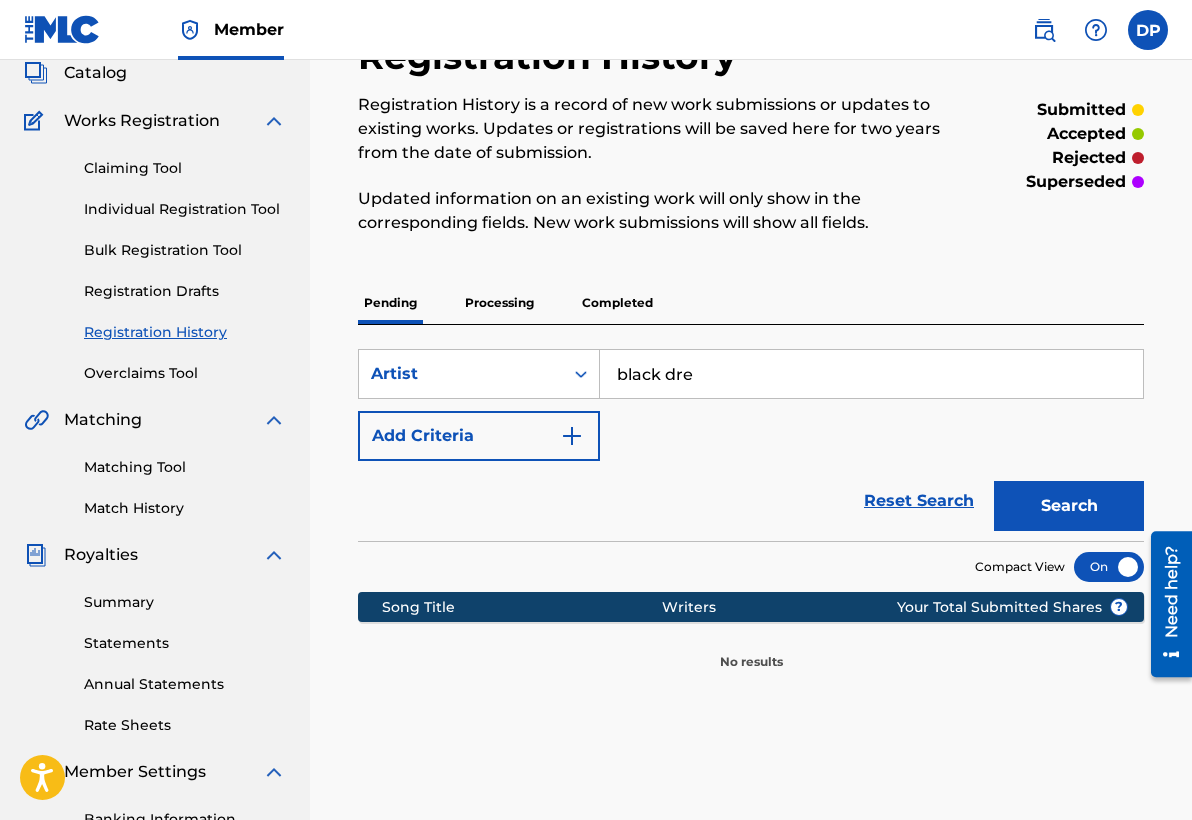 click on "Processing" at bounding box center [499, 303] 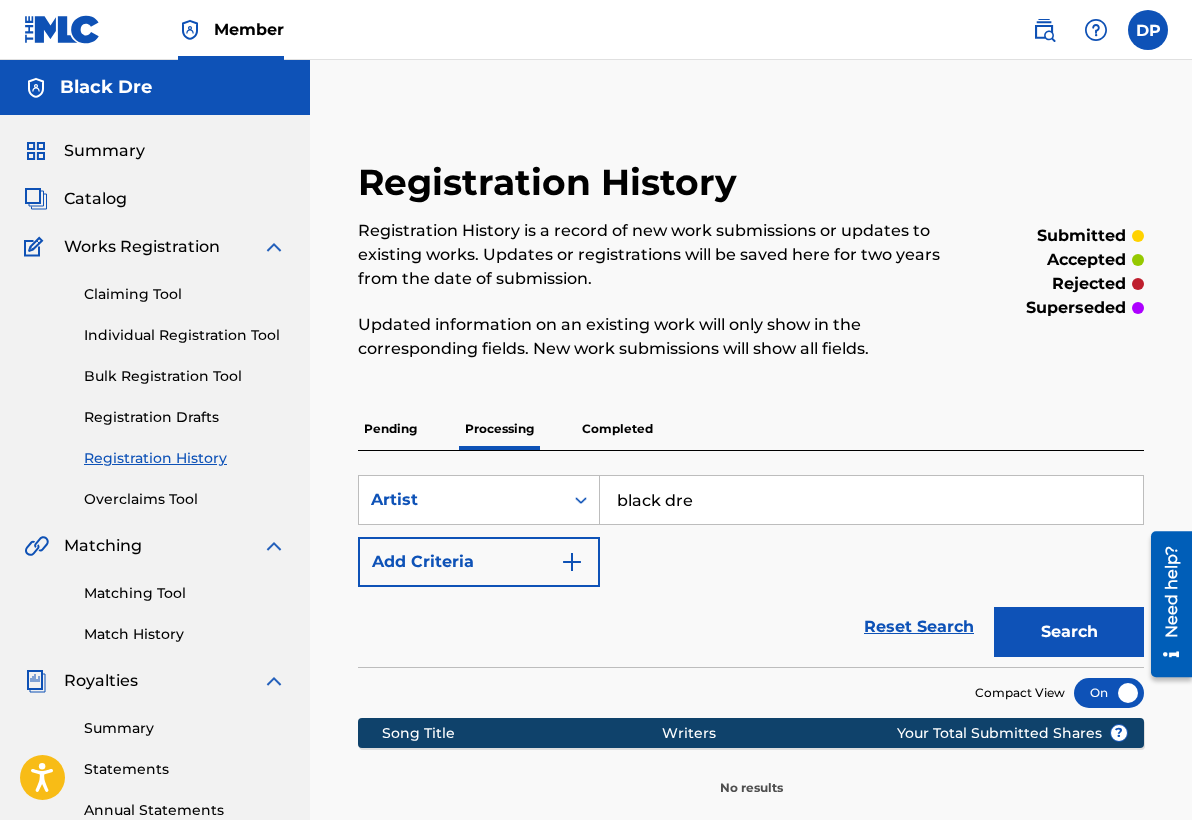 click on "Completed" at bounding box center (617, 429) 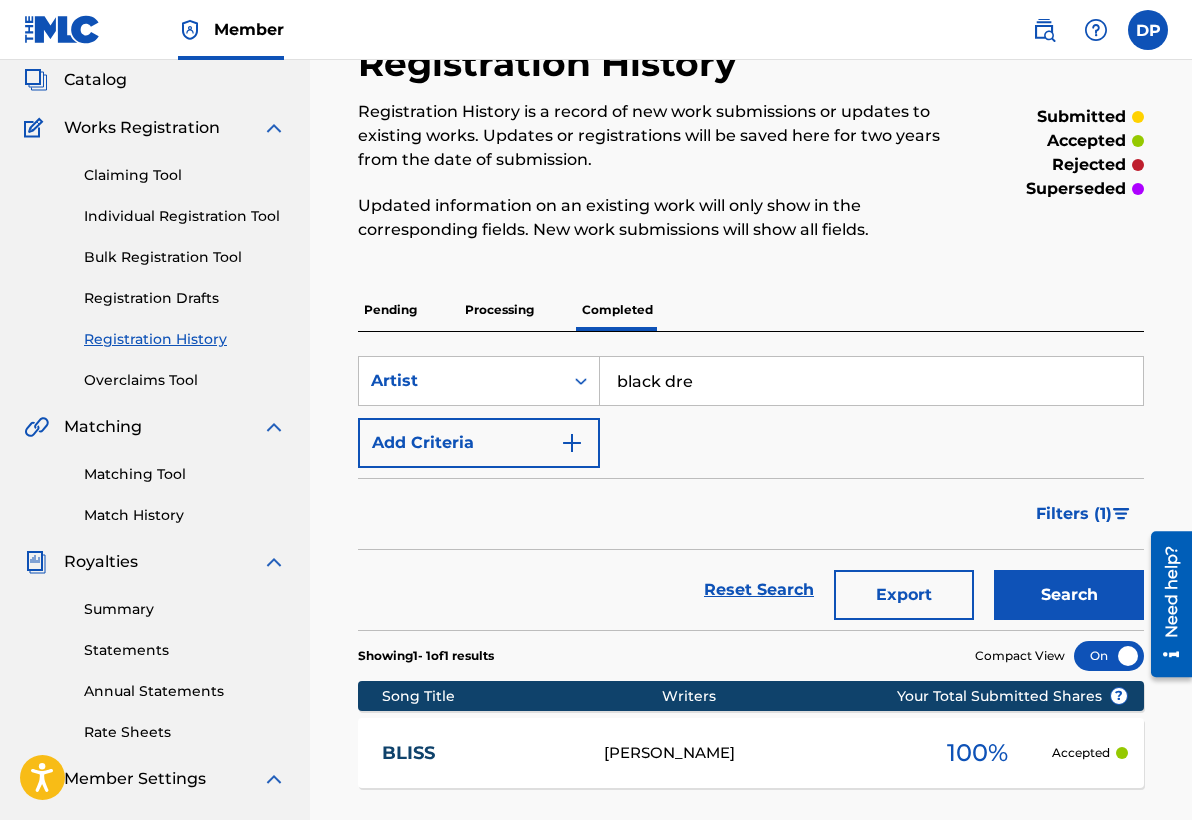 scroll, scrollTop: 242, scrollLeft: 0, axis: vertical 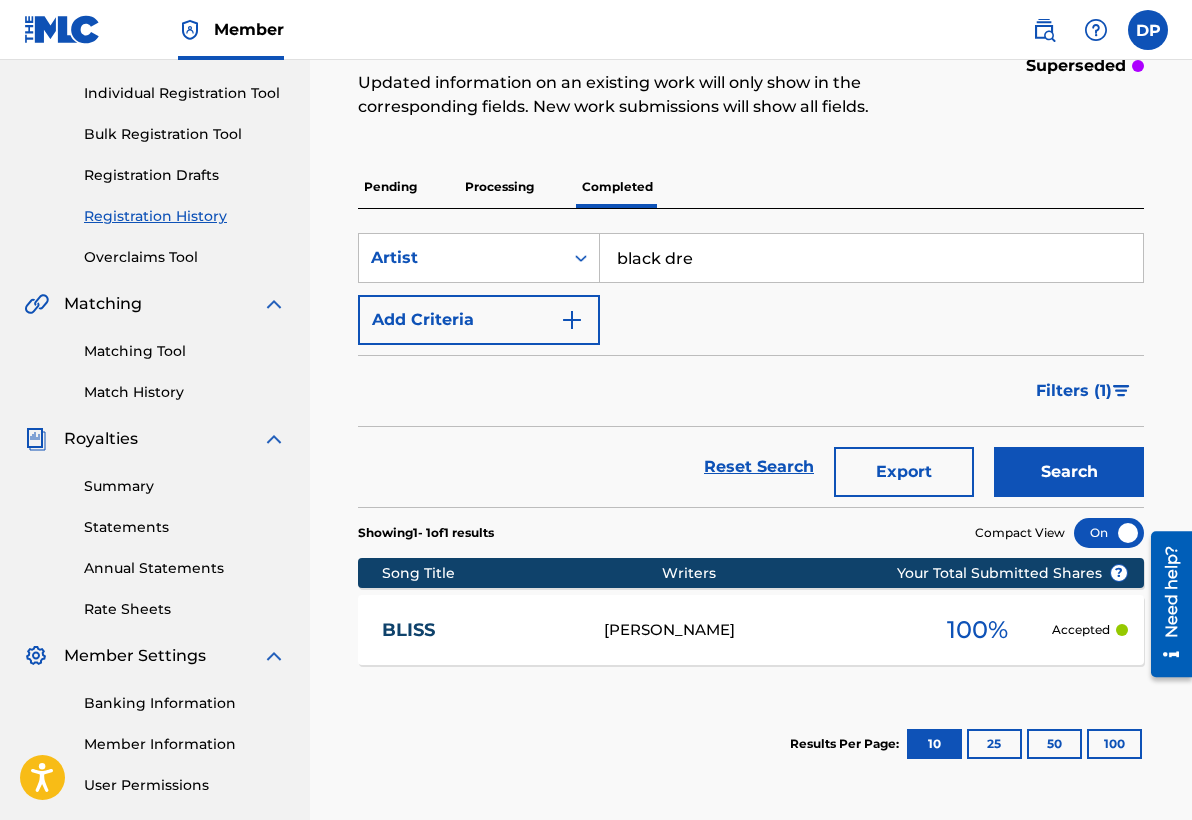 click on "[PERSON_NAME]" at bounding box center (753, 630) 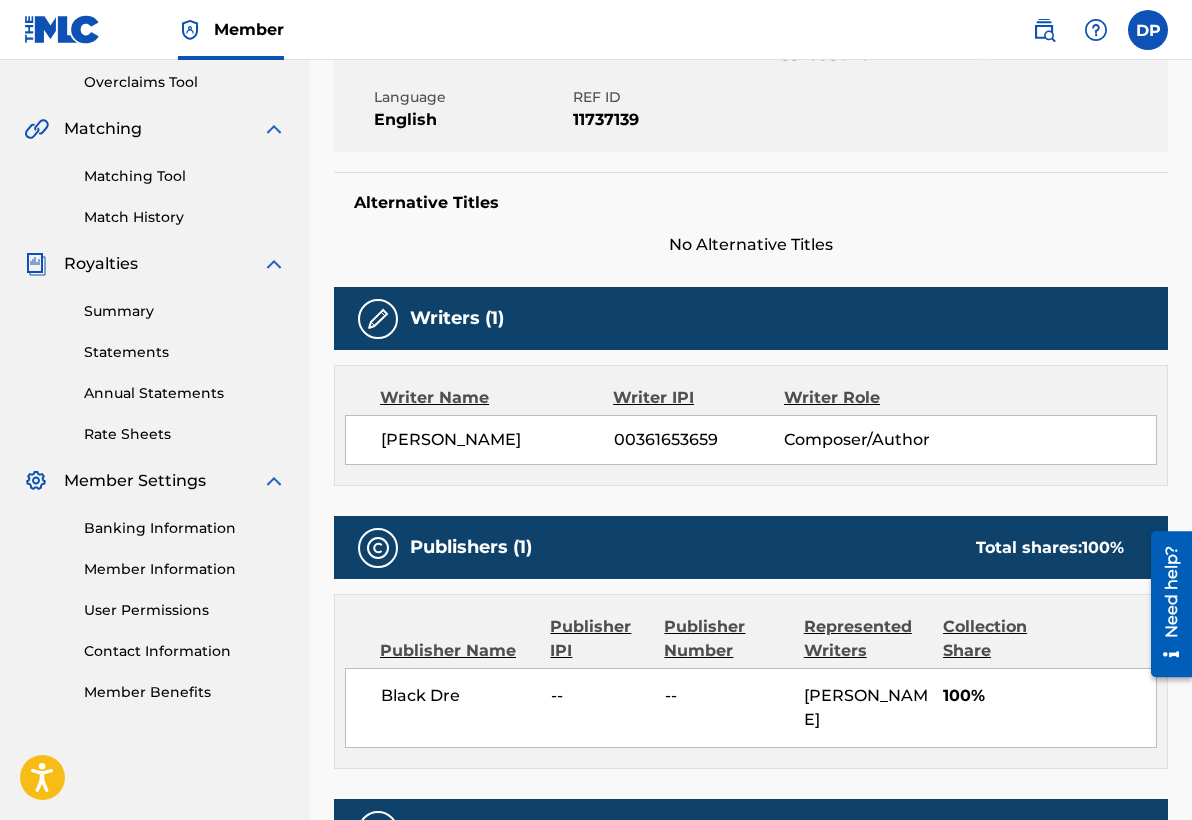 scroll, scrollTop: 0, scrollLeft: 0, axis: both 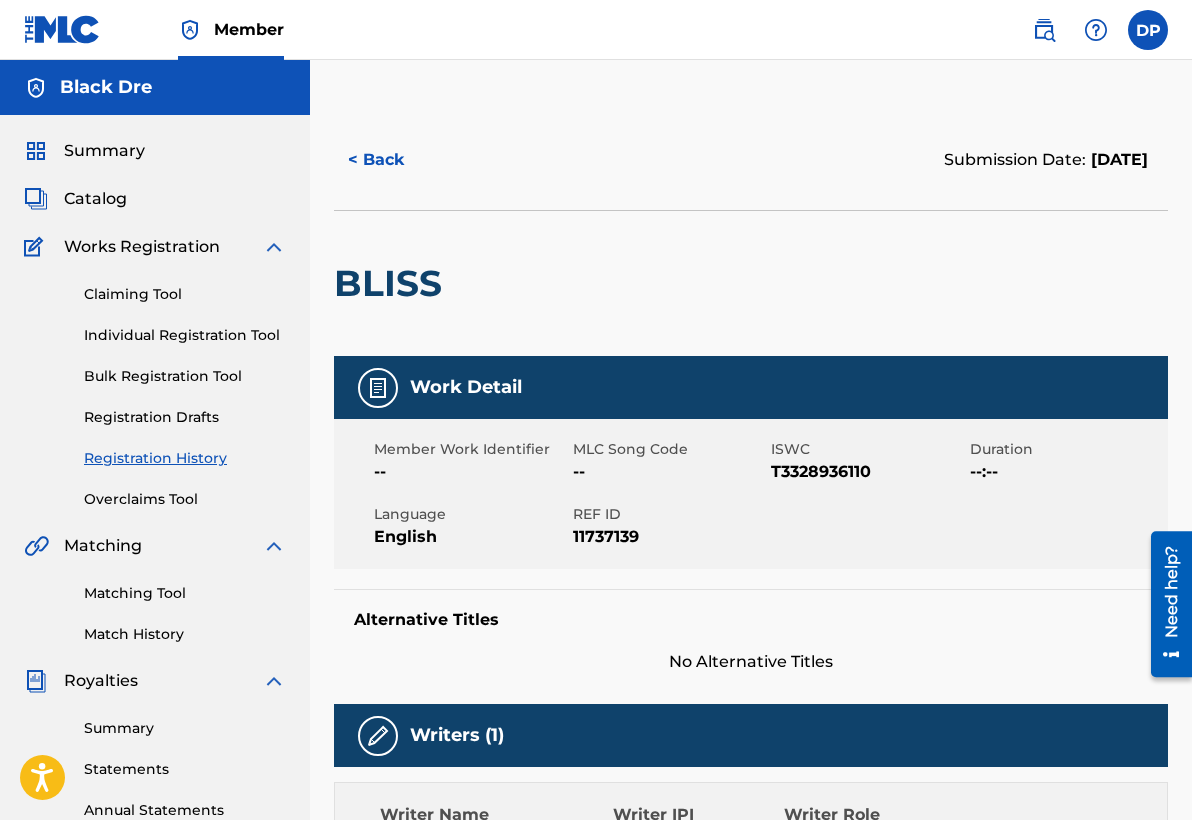 click on "< Back" at bounding box center (394, 160) 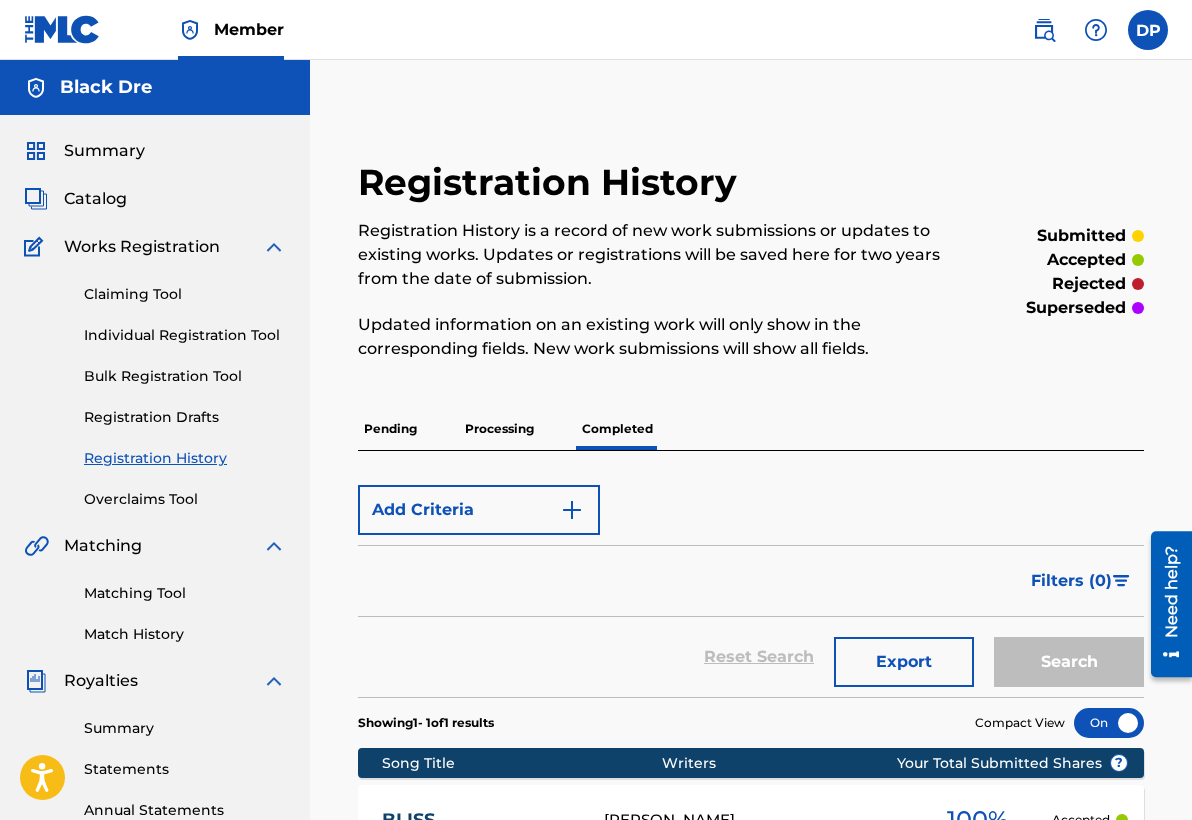 scroll, scrollTop: 242, scrollLeft: 0, axis: vertical 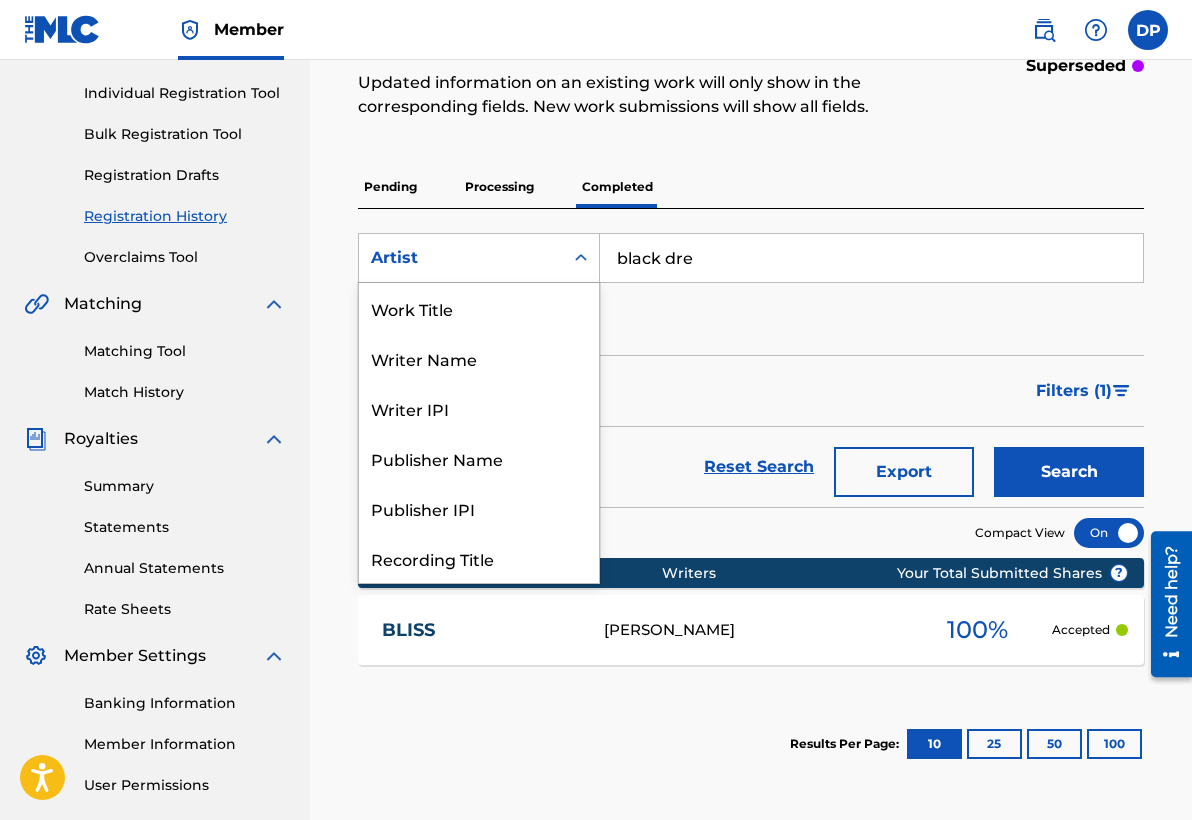 click on "Artist" at bounding box center (461, 258) 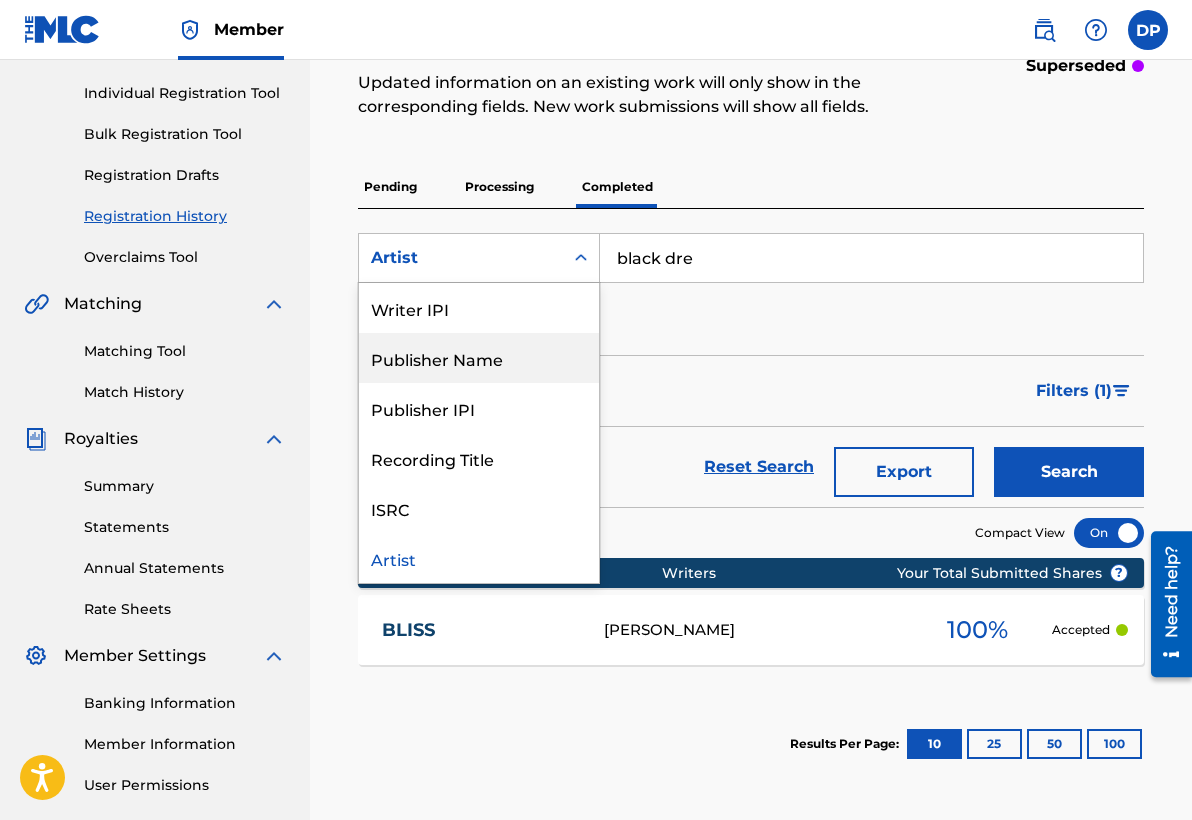 click on "Publisher Name" at bounding box center [479, 358] 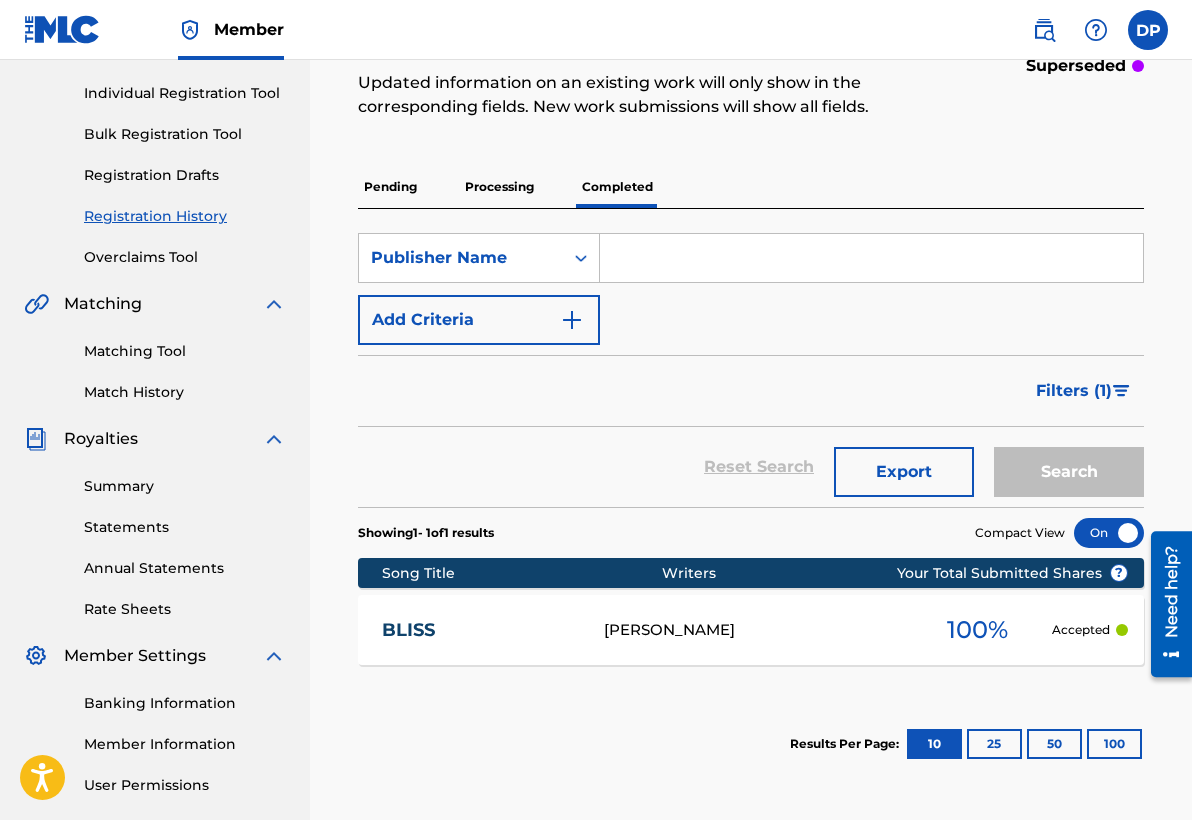 click at bounding box center (871, 258) 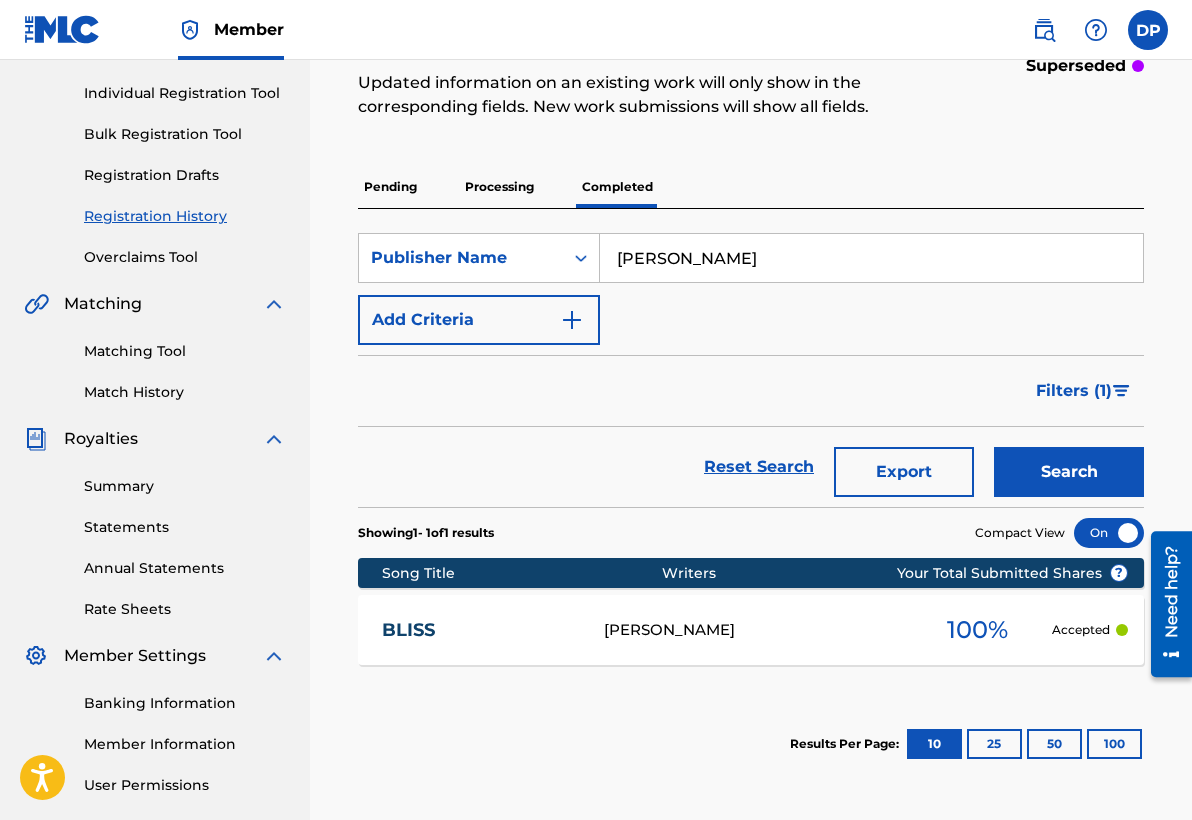 type on "[PERSON_NAME]" 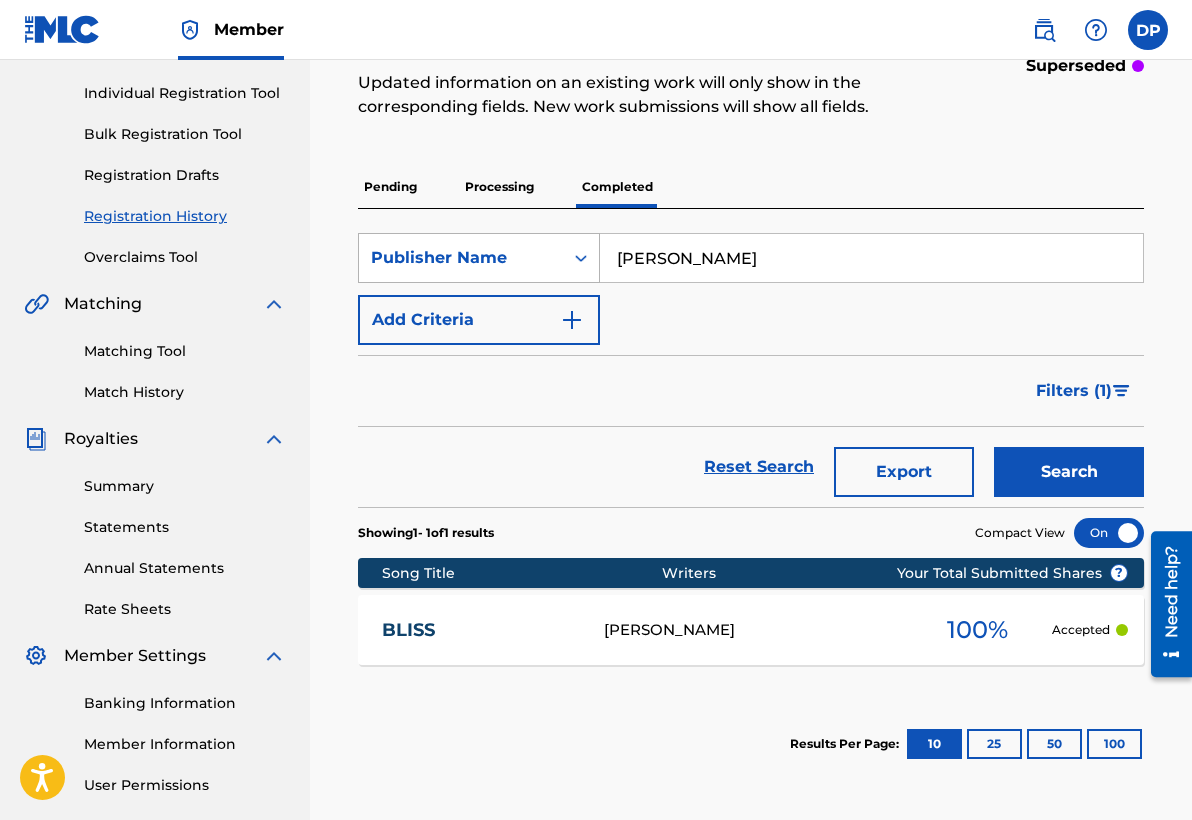 drag, startPoint x: 748, startPoint y: 243, endPoint x: 551, endPoint y: 260, distance: 197.73215 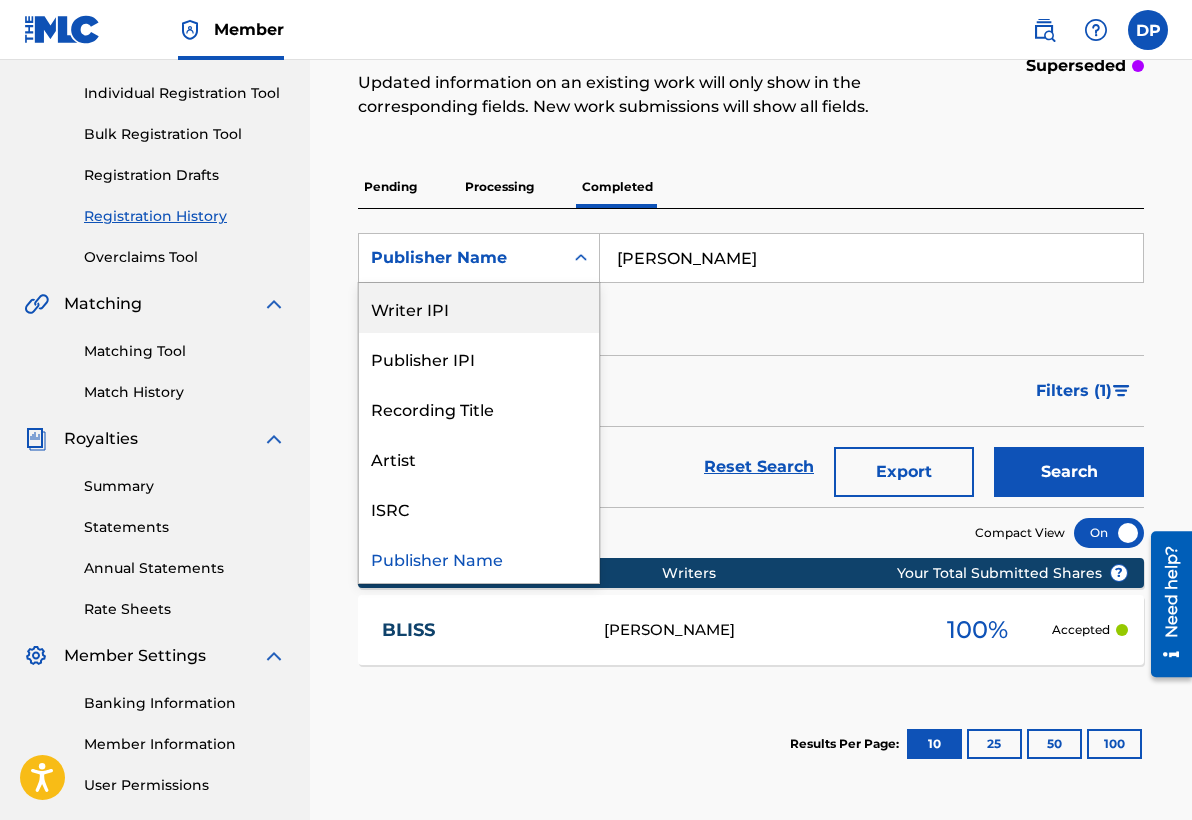 scroll, scrollTop: 0, scrollLeft: 0, axis: both 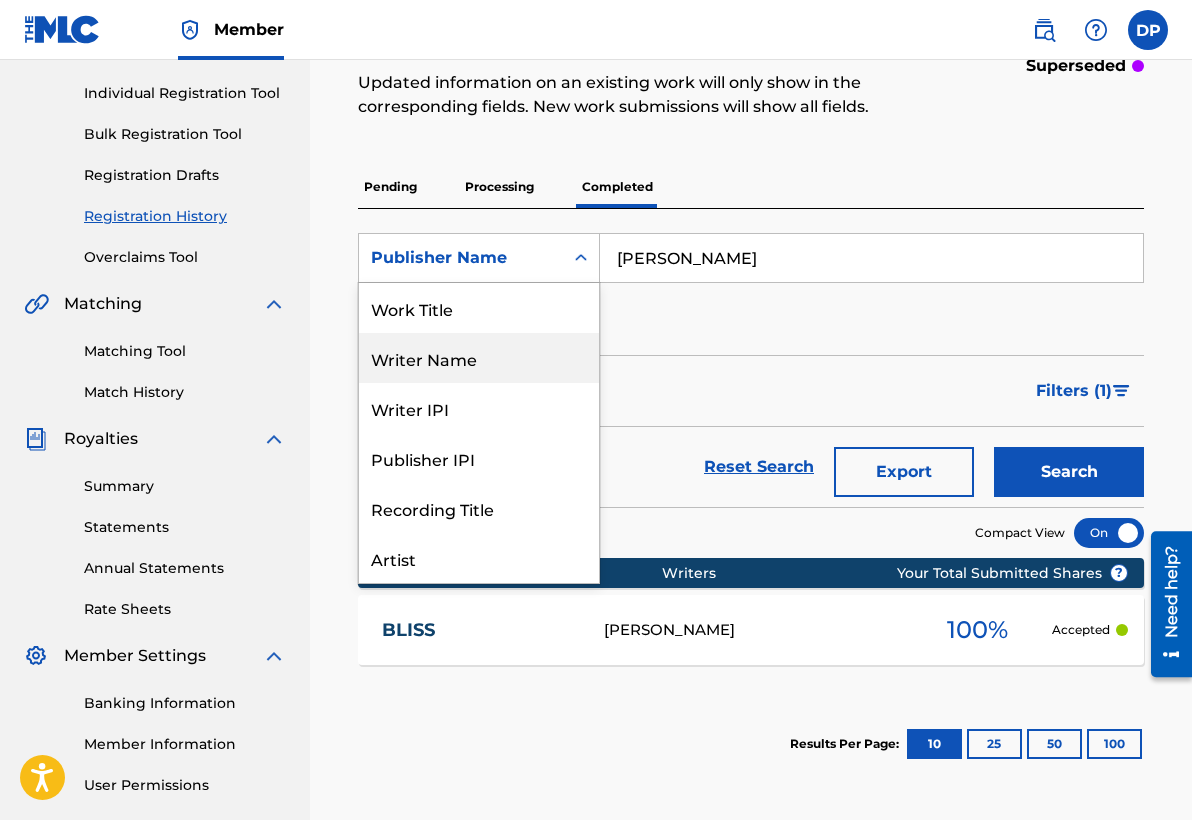 click on "Writer Name" at bounding box center [479, 358] 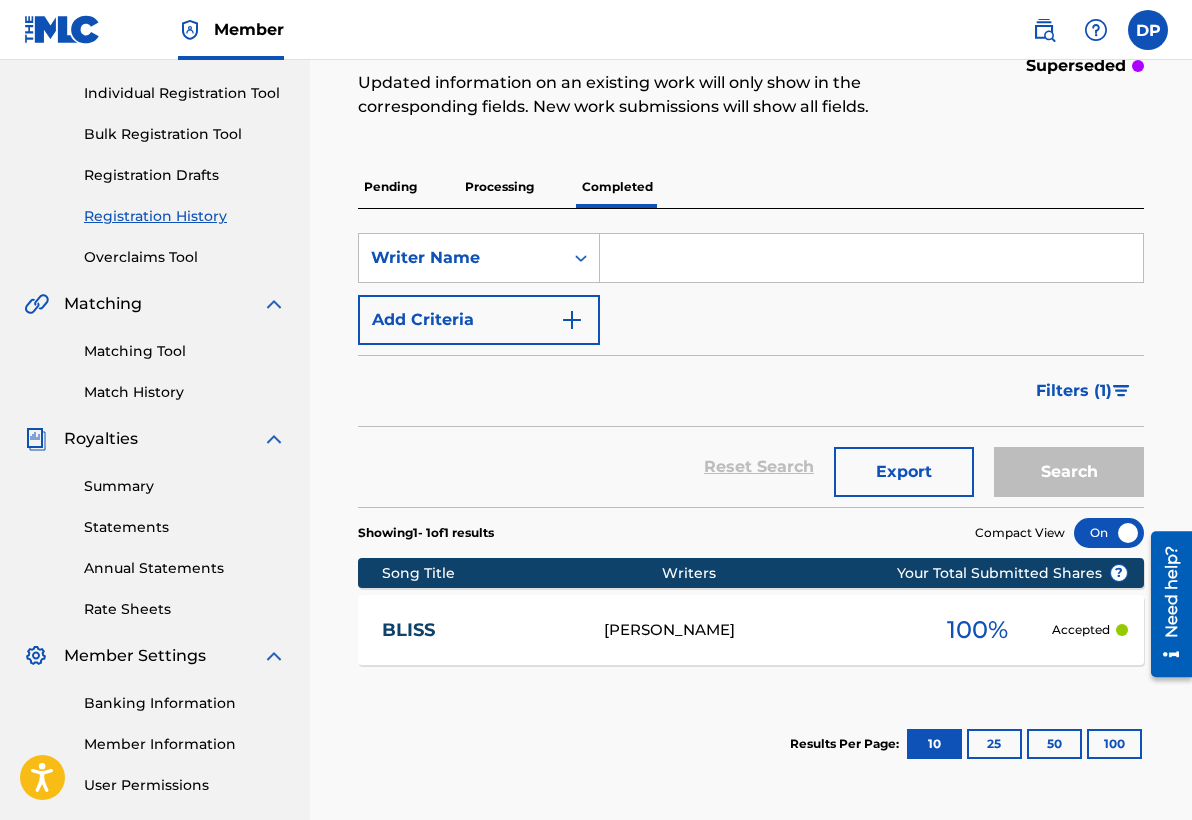 click at bounding box center (871, 258) 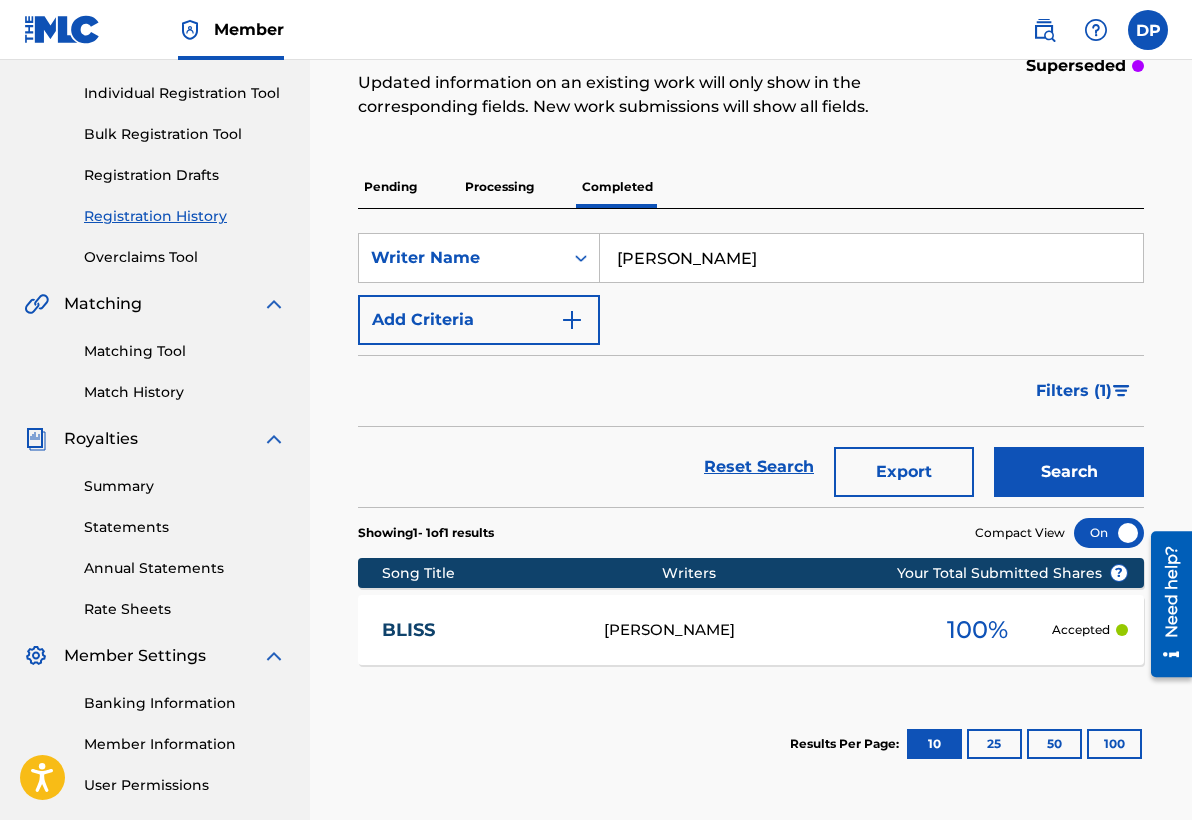 click on "Search" at bounding box center [1069, 472] 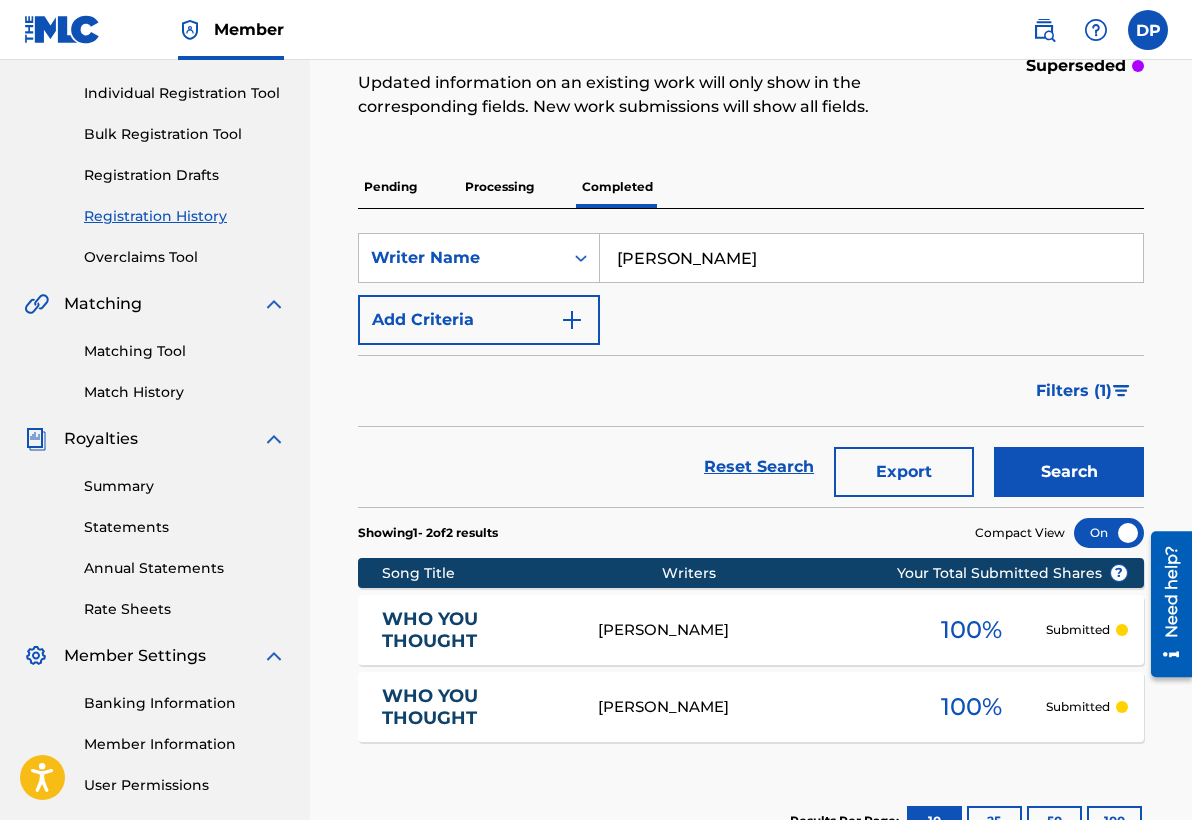 type on "[PERSON_NAME]" 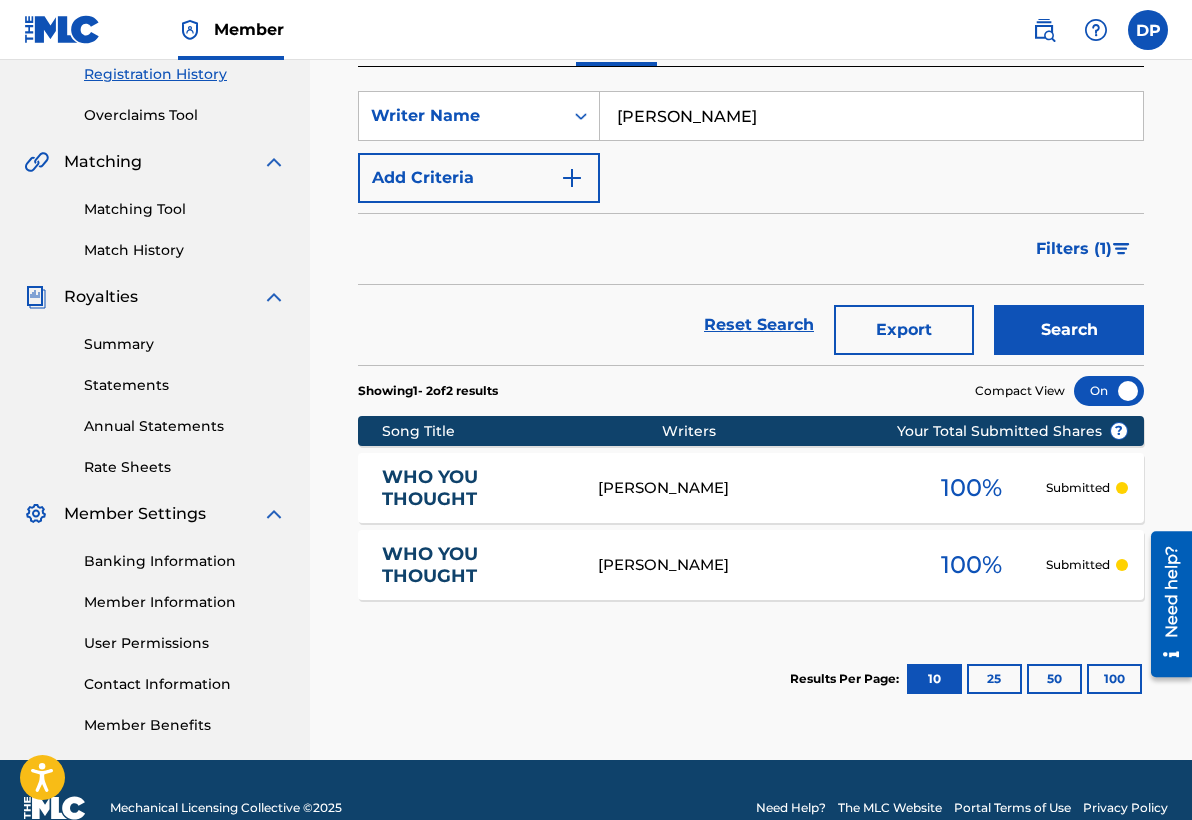 scroll, scrollTop: 366, scrollLeft: 0, axis: vertical 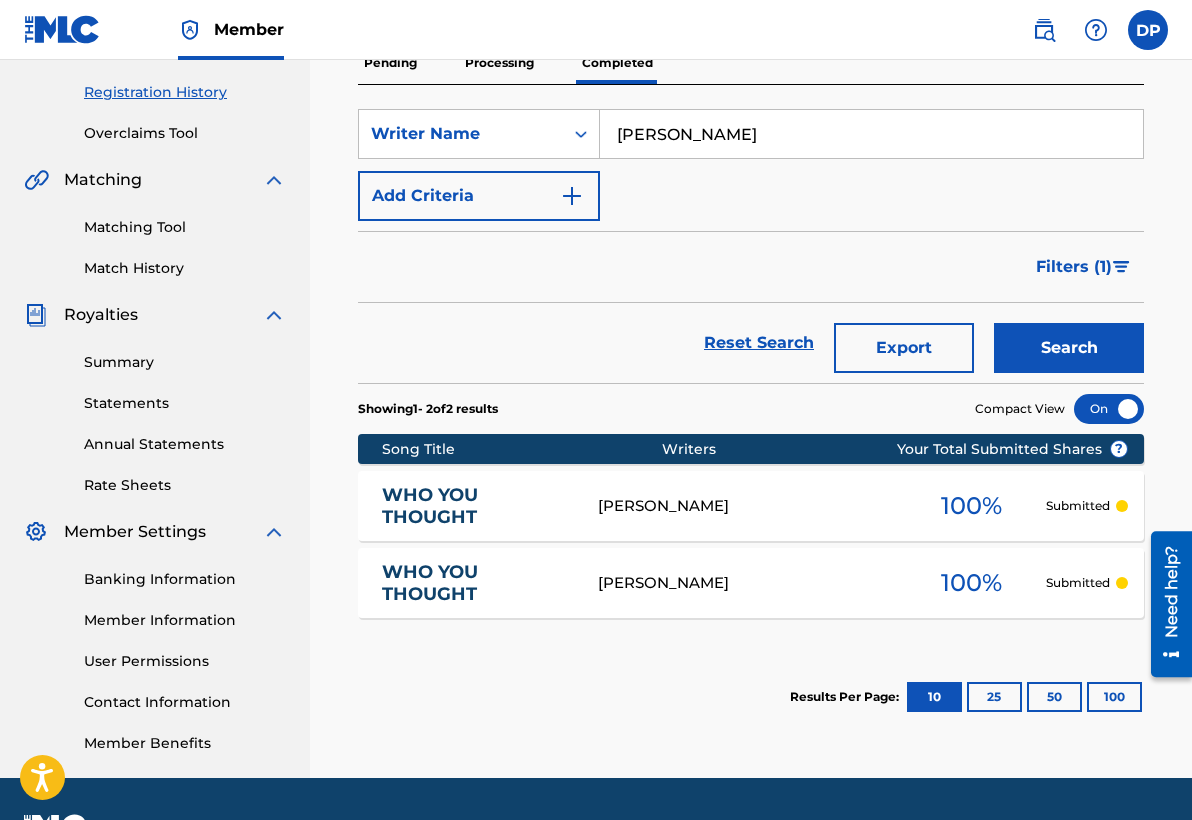 click on "Processing" at bounding box center (499, 63) 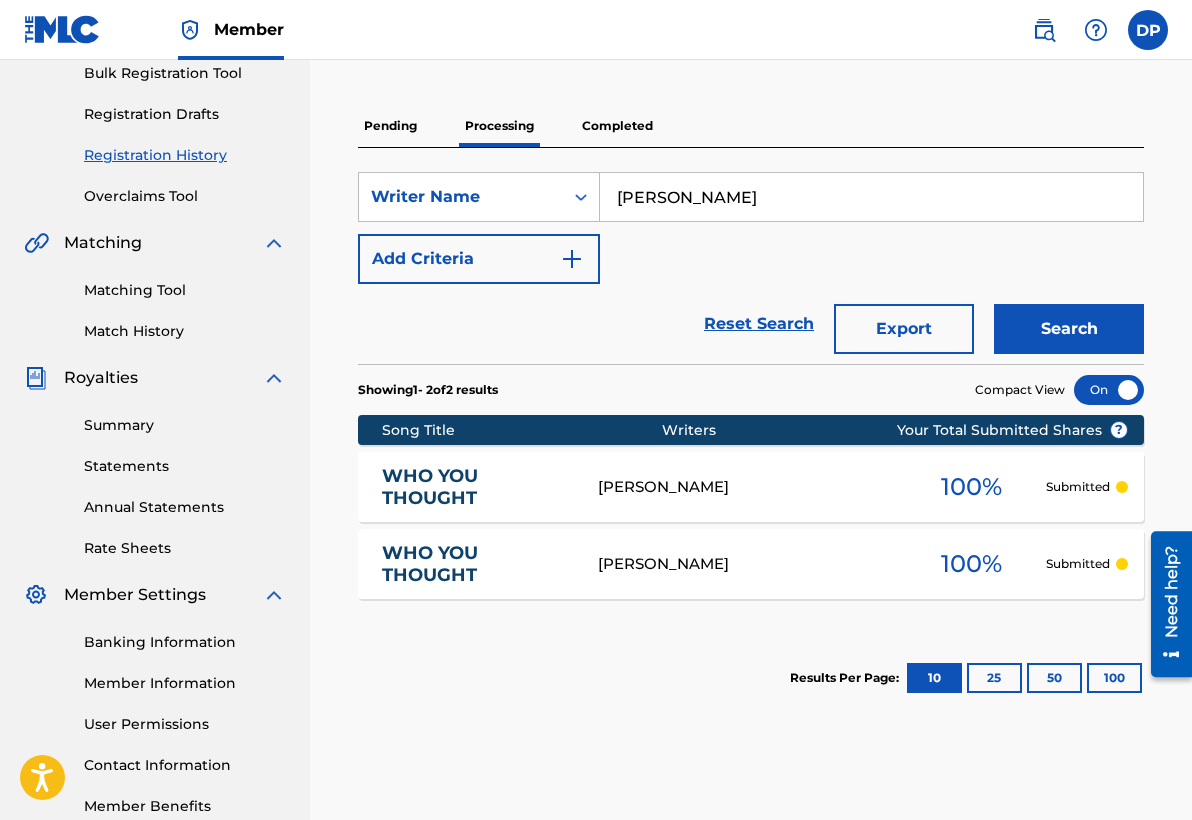 scroll, scrollTop: 299, scrollLeft: 0, axis: vertical 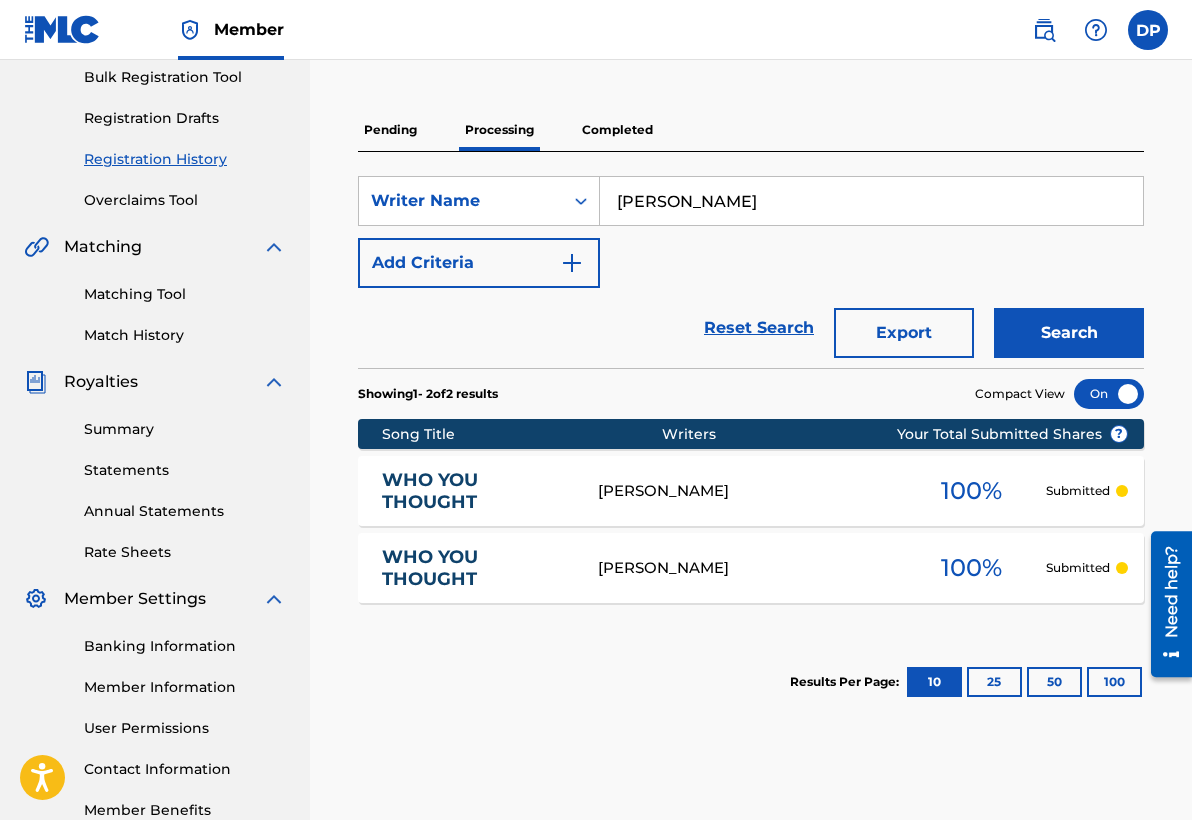 click on "Pending" at bounding box center (390, 130) 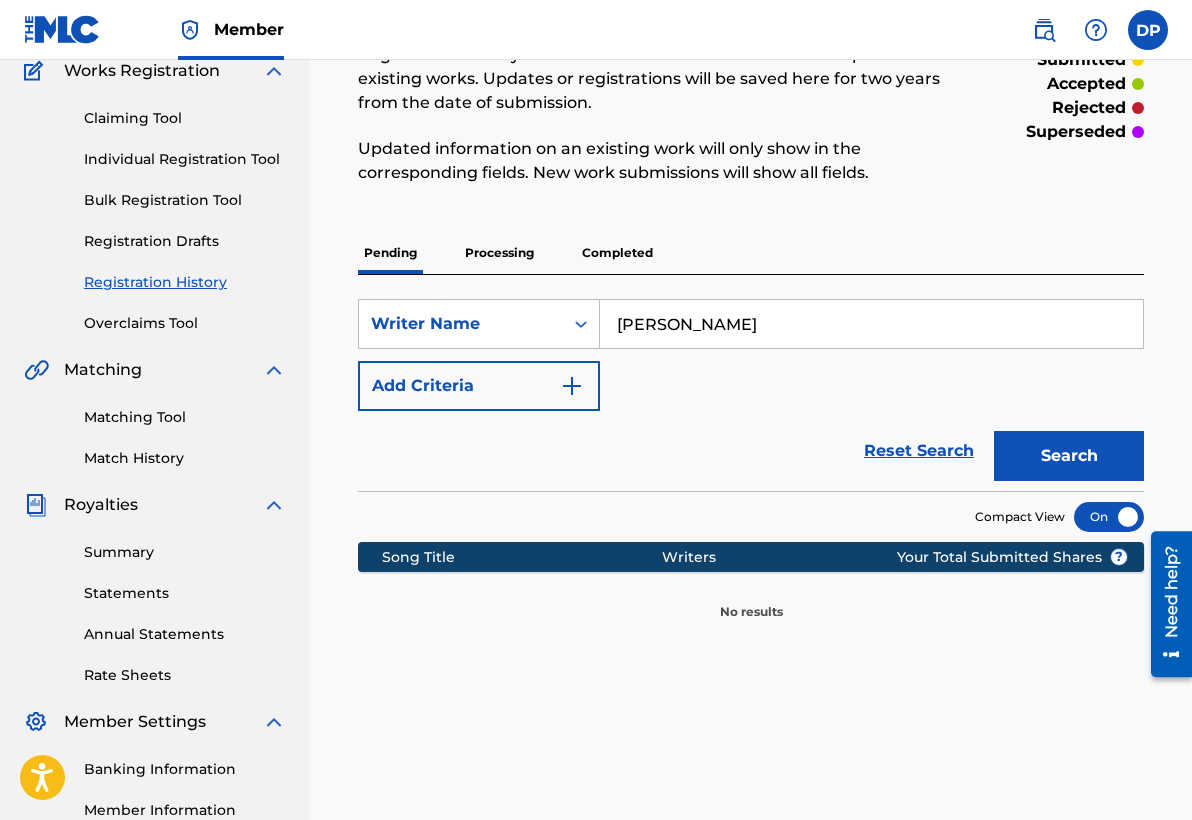 scroll, scrollTop: 172, scrollLeft: 0, axis: vertical 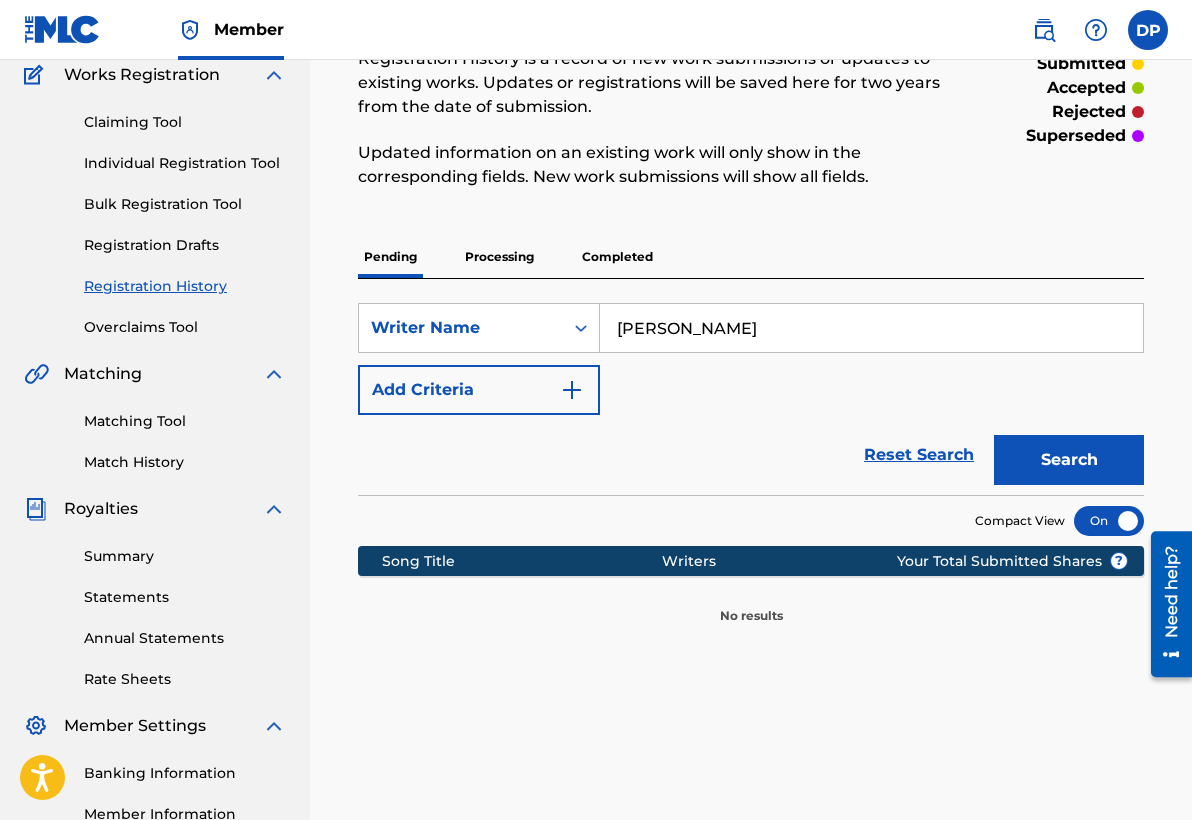 click on "Claiming Tool" at bounding box center (185, 122) 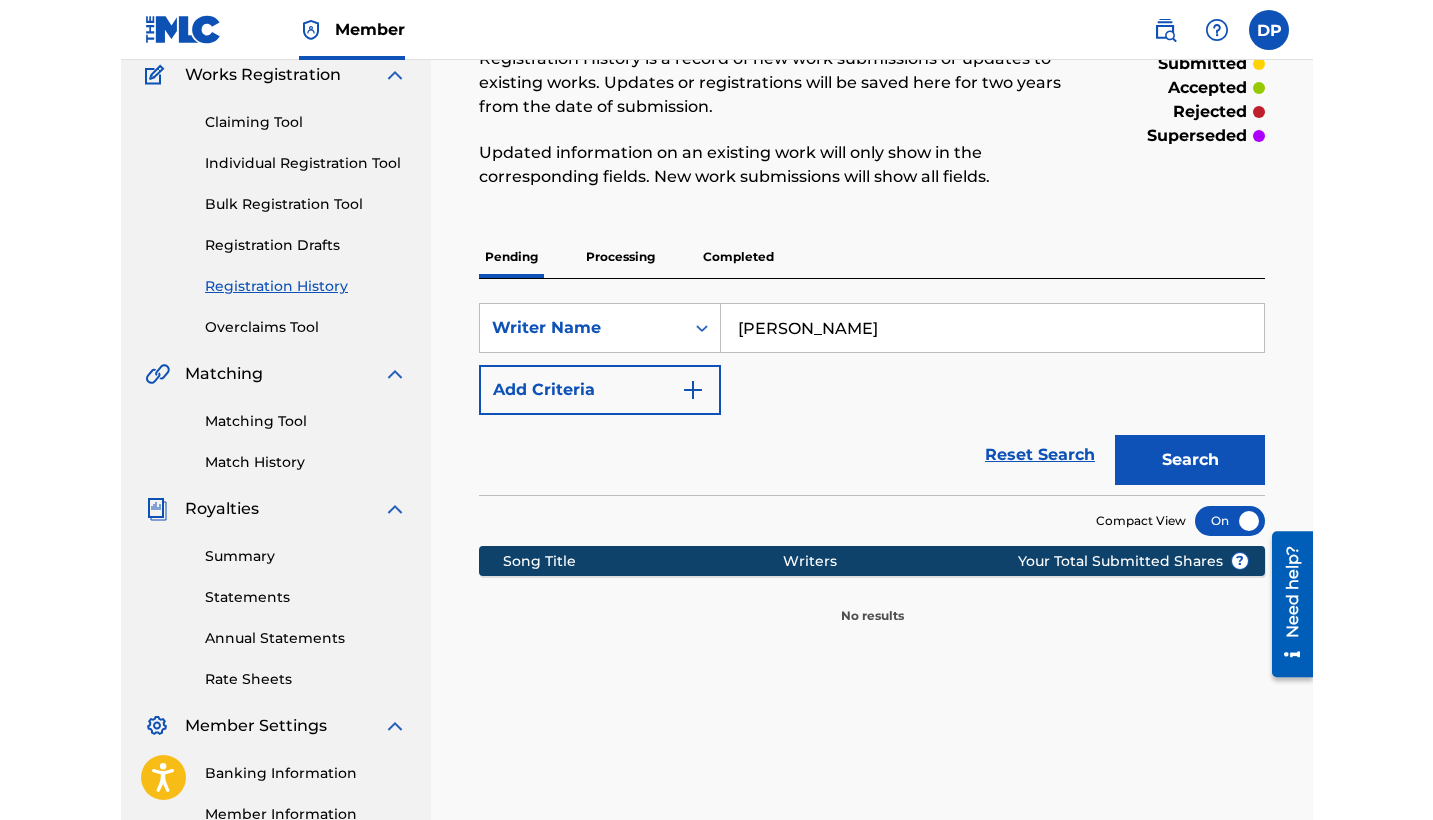 scroll, scrollTop: 0, scrollLeft: 0, axis: both 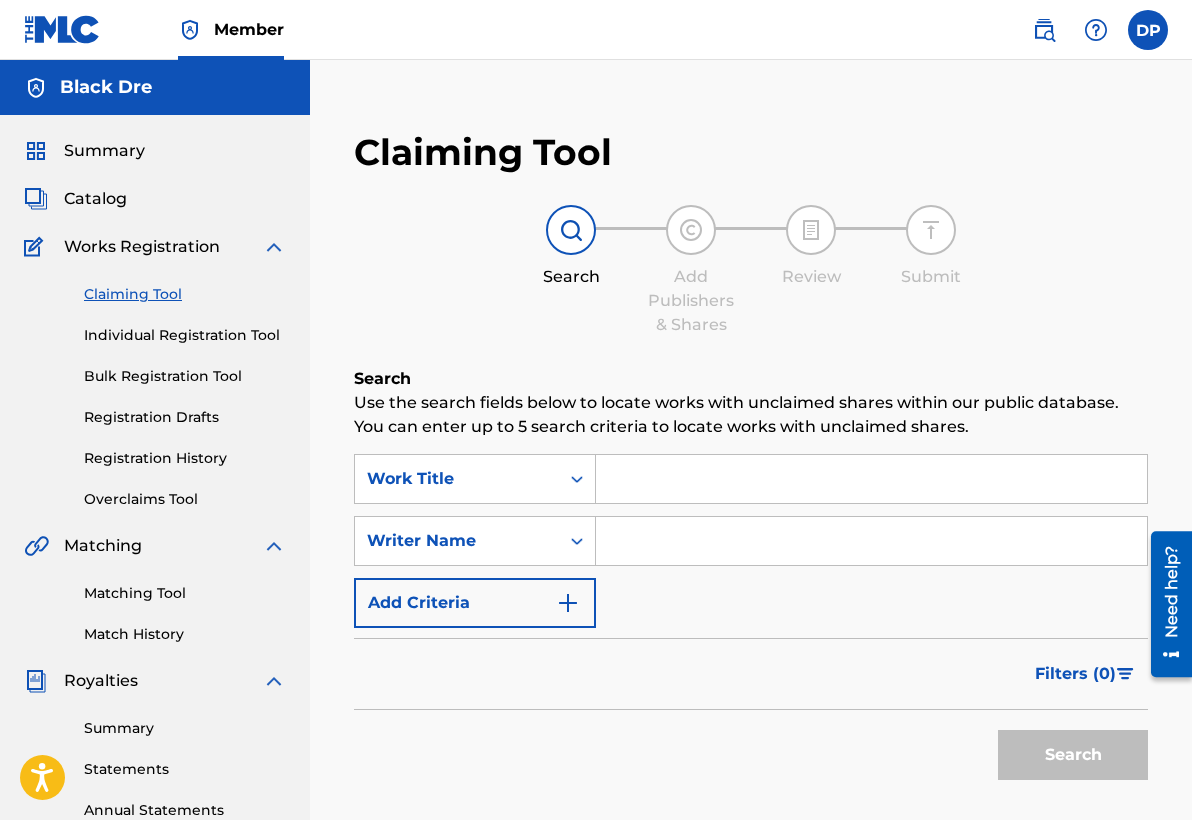 click on "Summary" at bounding box center (104, 151) 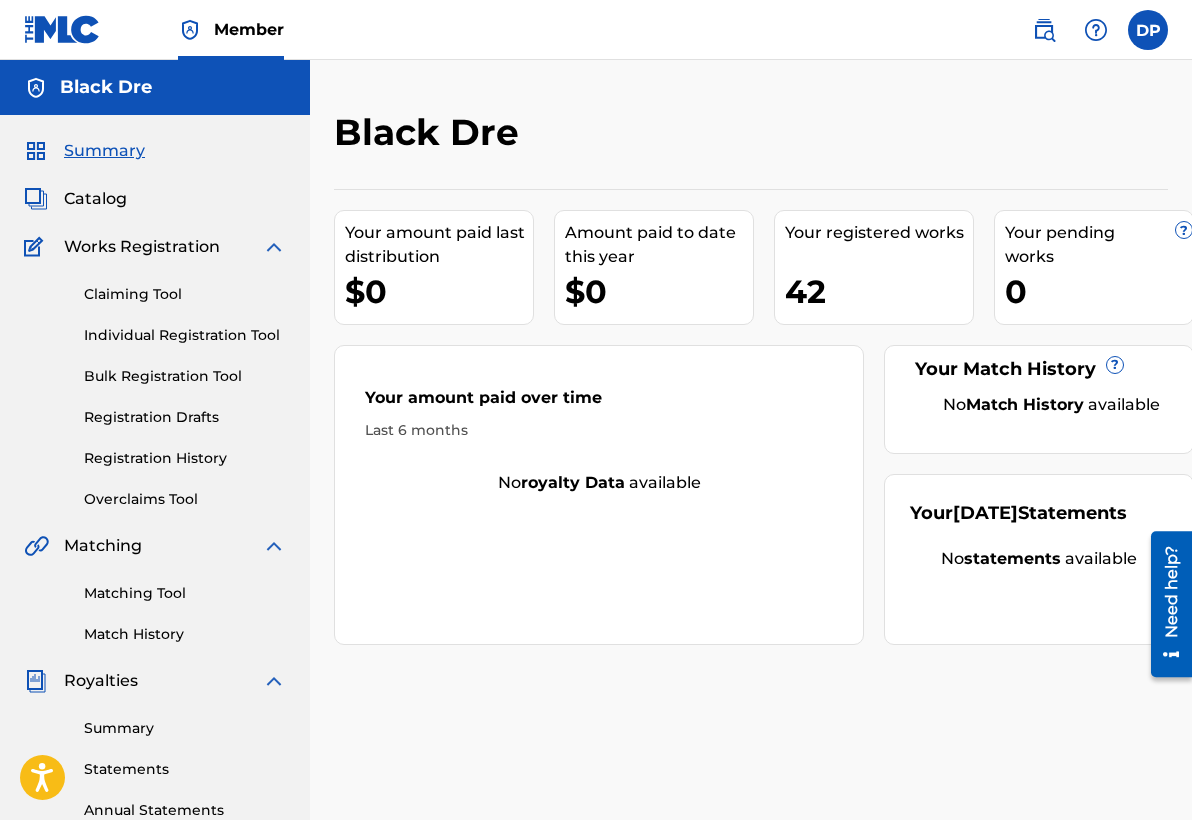 click on "42" at bounding box center (879, 291) 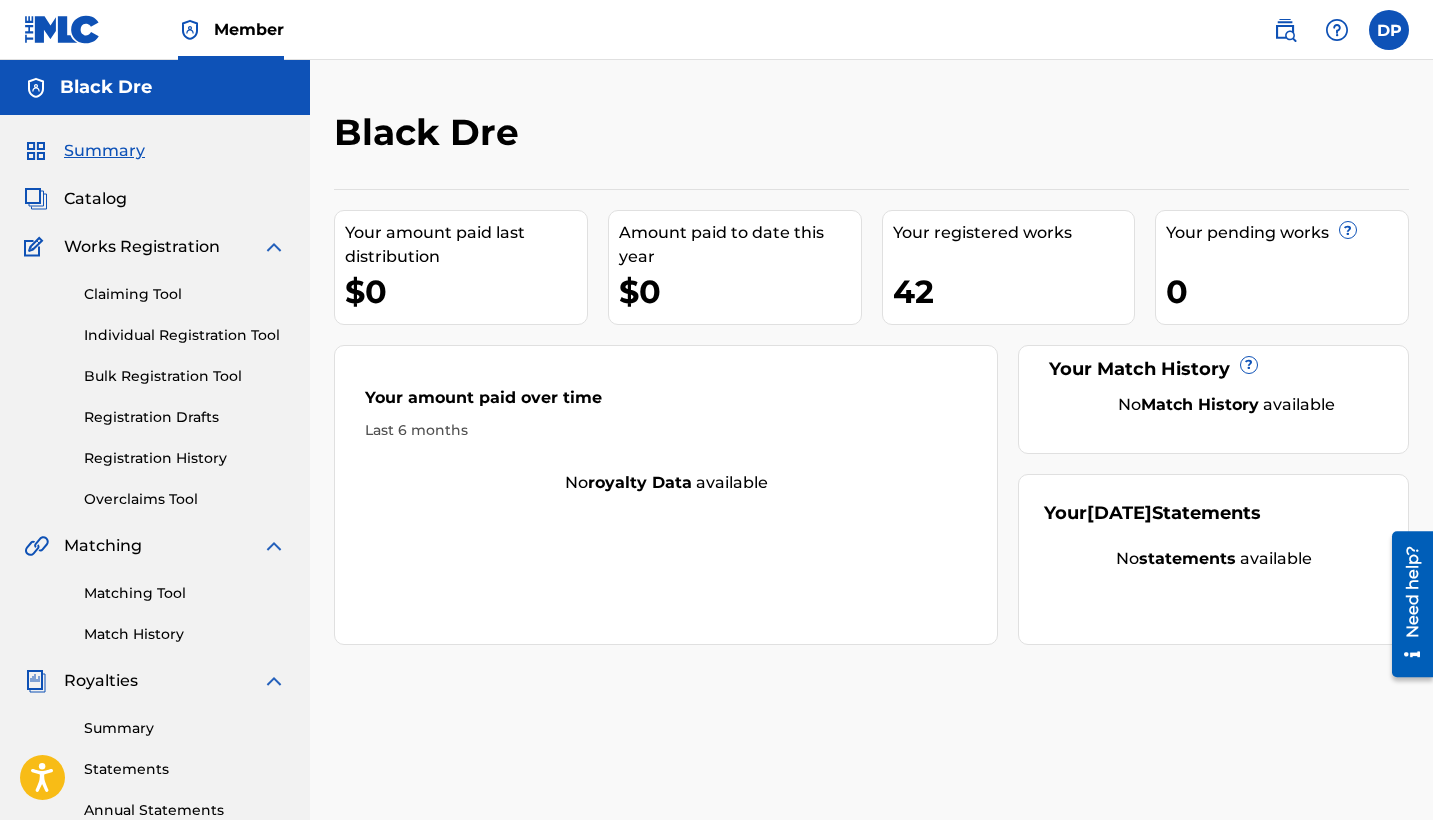 click on "Catalog" at bounding box center (95, 199) 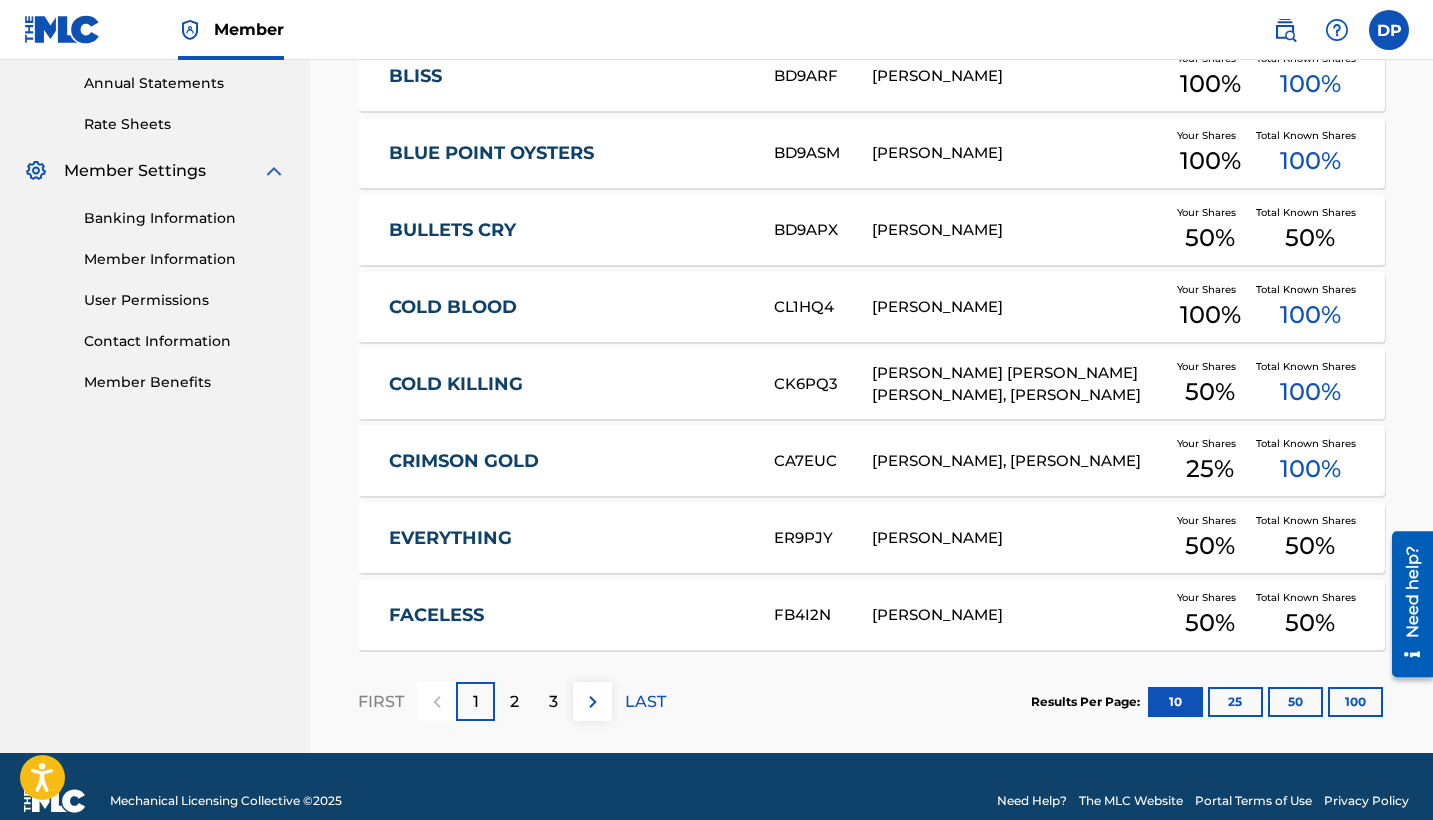 scroll, scrollTop: 756, scrollLeft: 0, axis: vertical 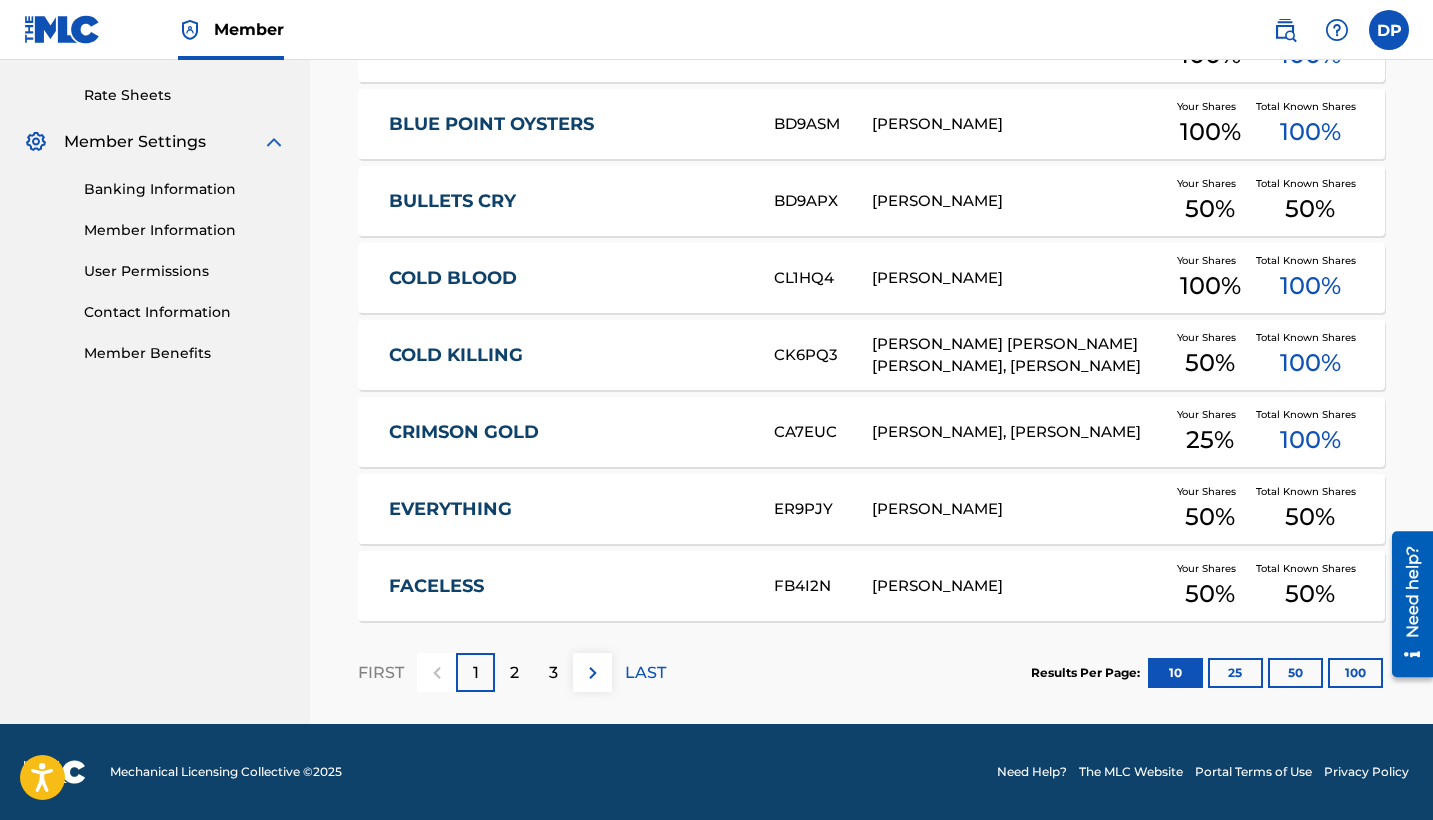 click on "2" at bounding box center (514, 673) 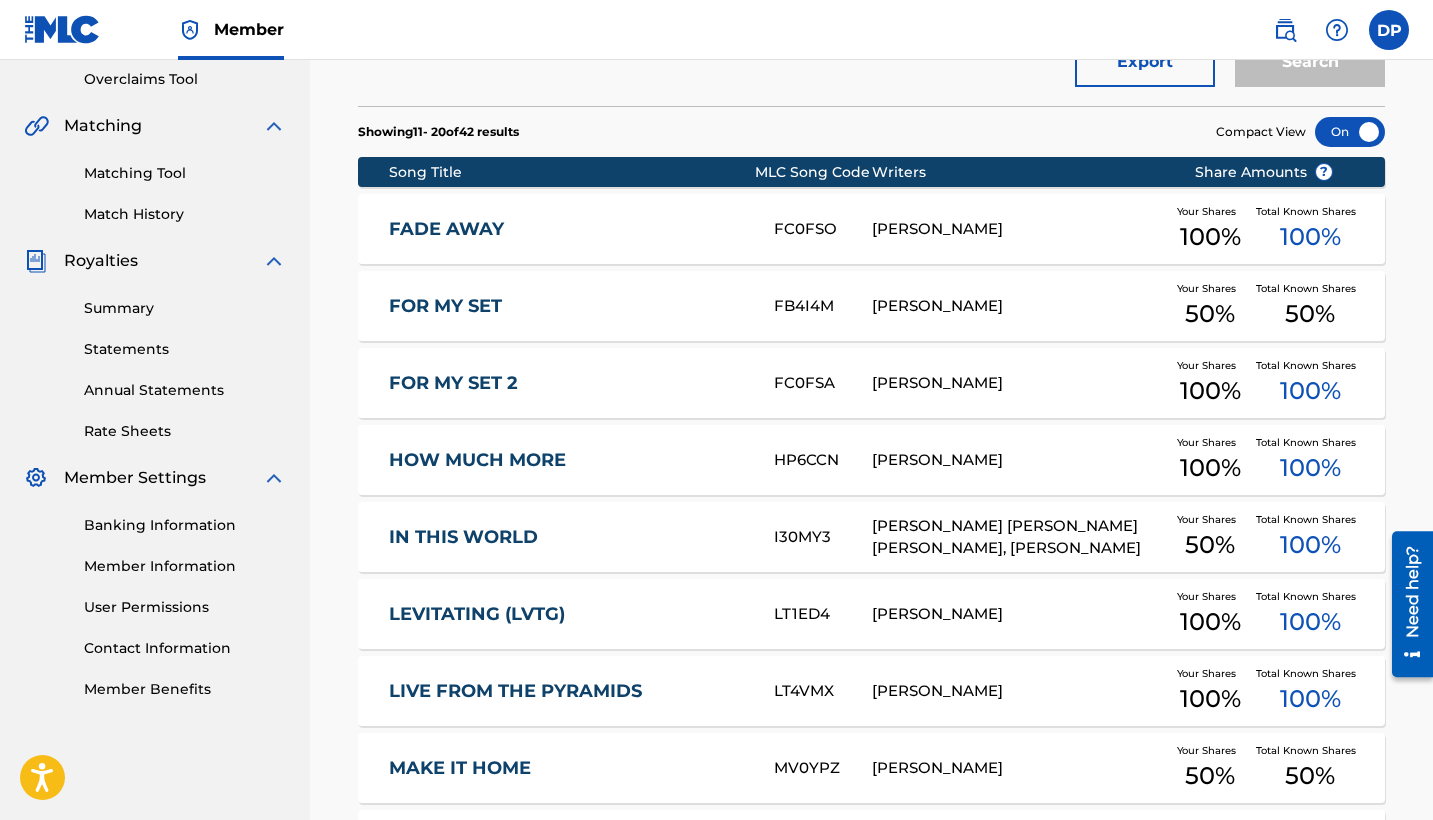 scroll, scrollTop: 424, scrollLeft: 0, axis: vertical 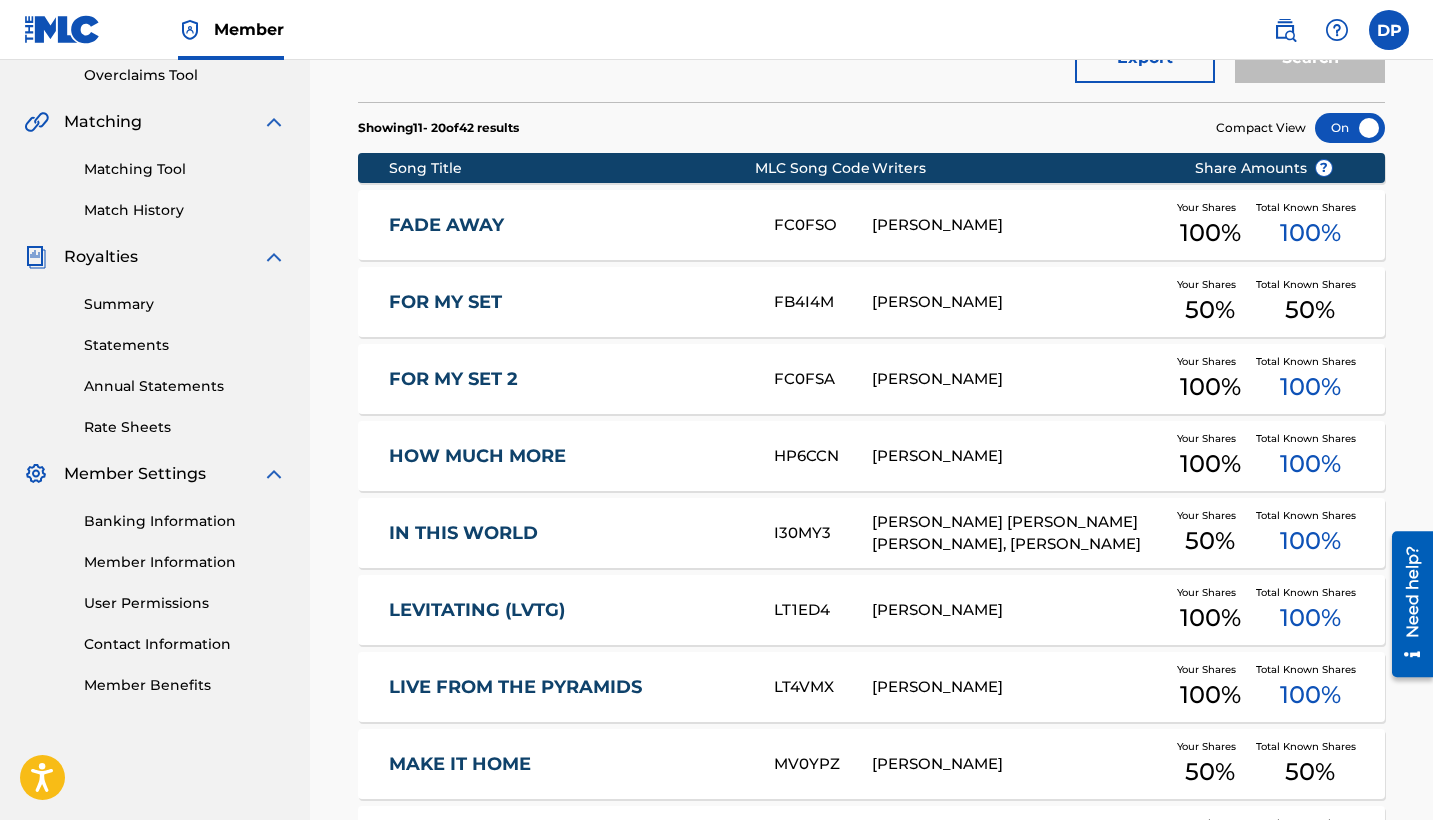 click on "LEVITATING (LVTG)" at bounding box center (568, 610) 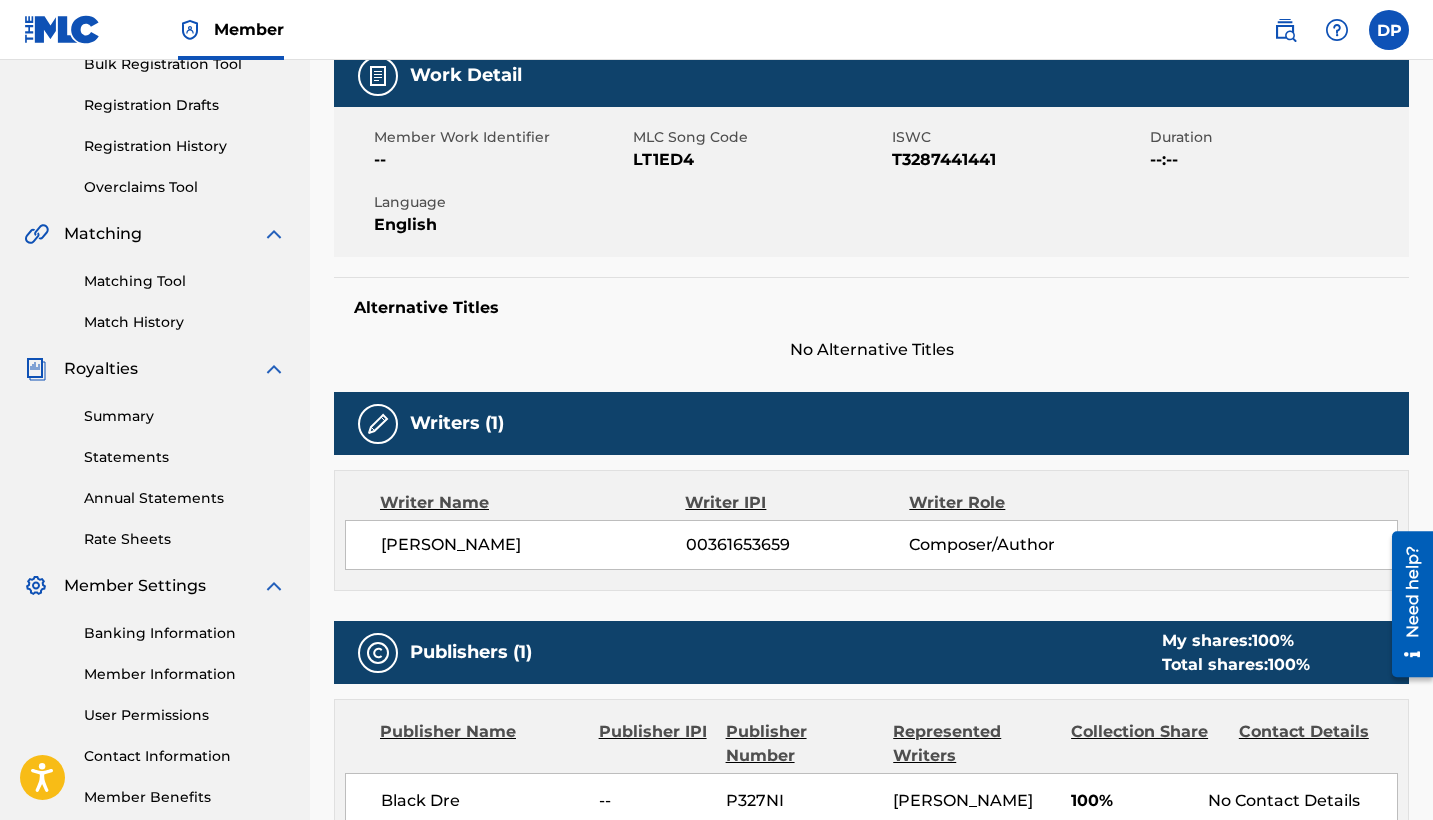 scroll, scrollTop: 674, scrollLeft: 0, axis: vertical 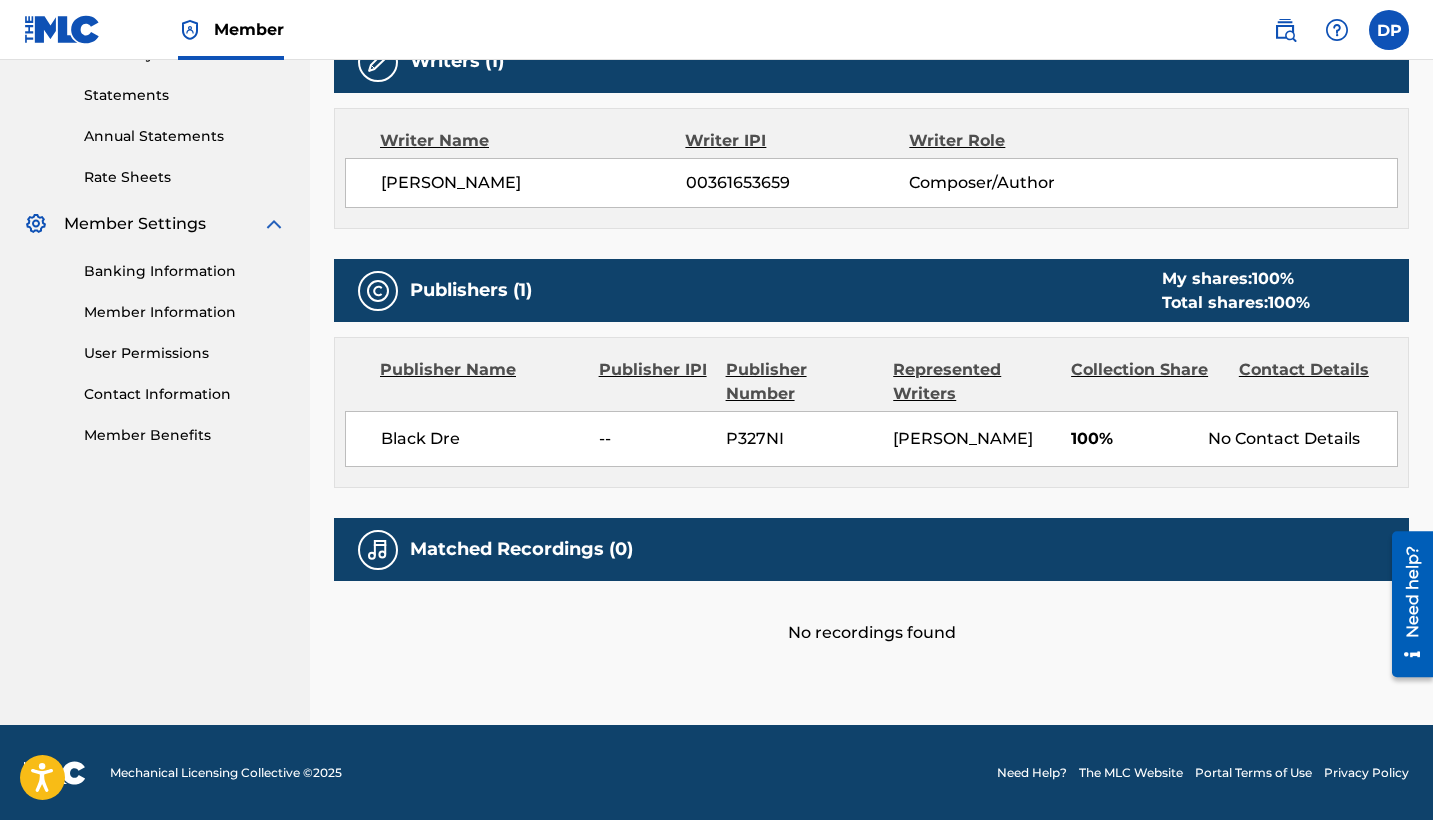 click on "Matched Recordings   (0)" at bounding box center [521, 549] 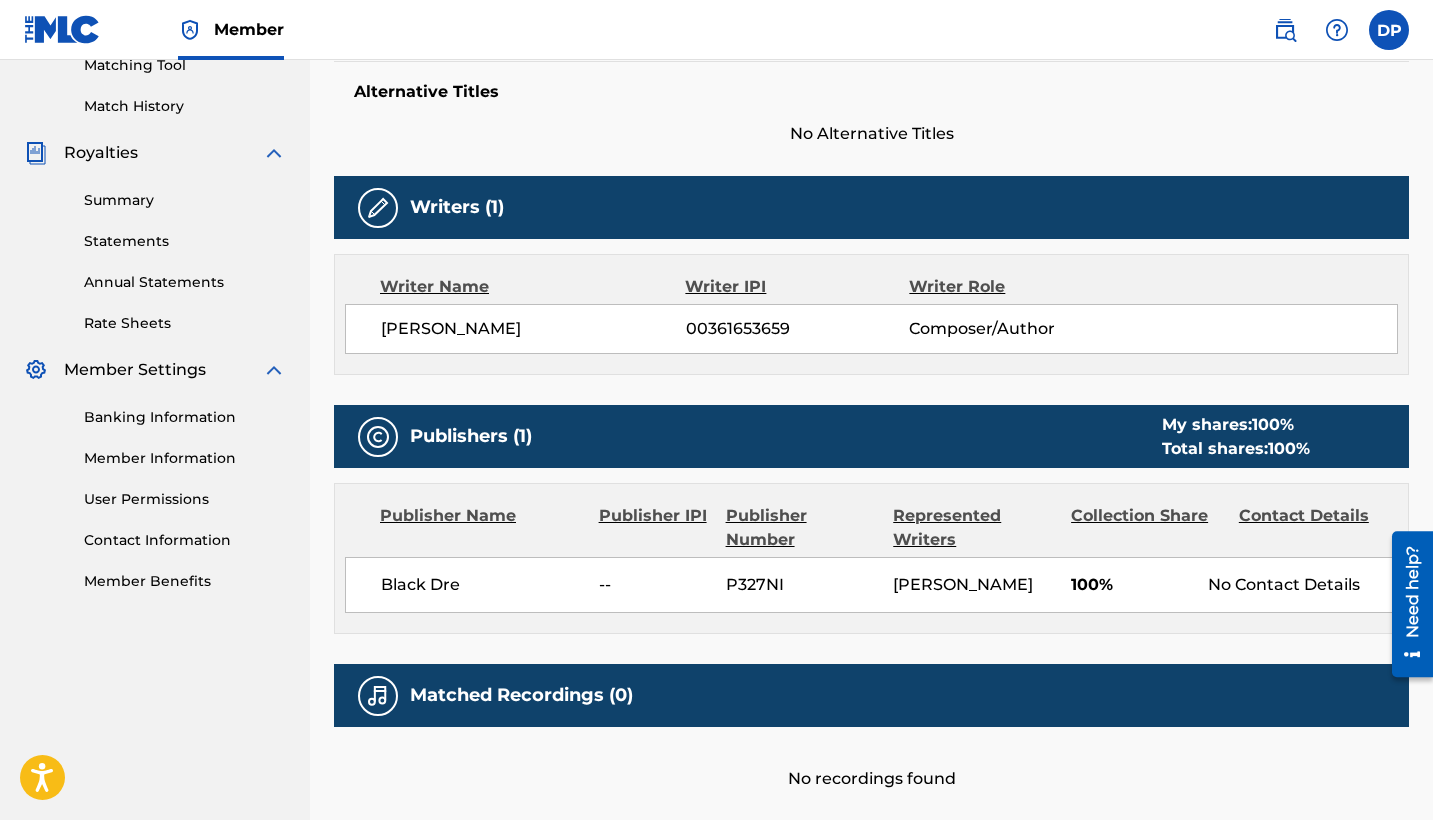 scroll, scrollTop: 373, scrollLeft: 0, axis: vertical 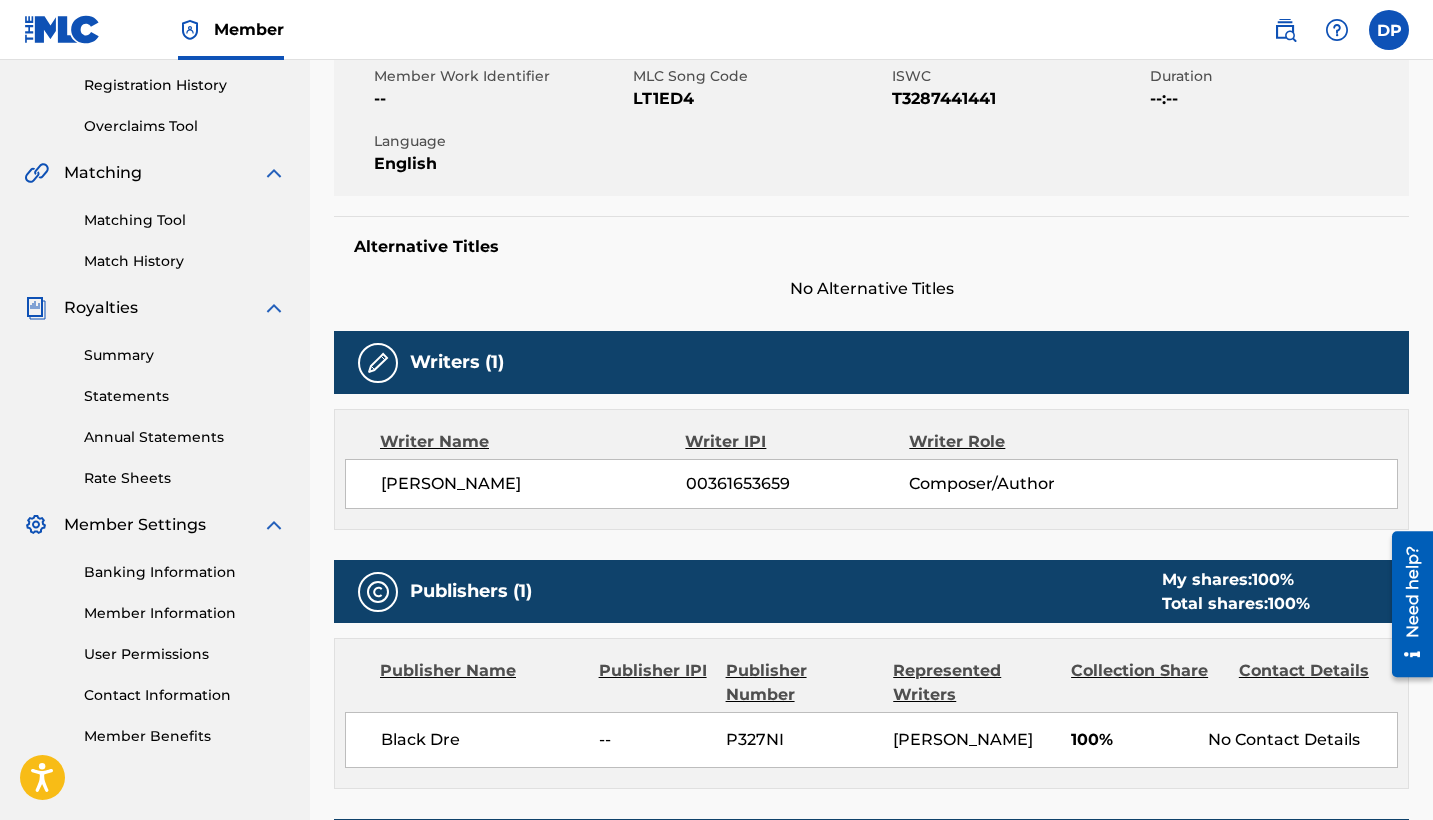 click on "Matching Tool" at bounding box center [185, 220] 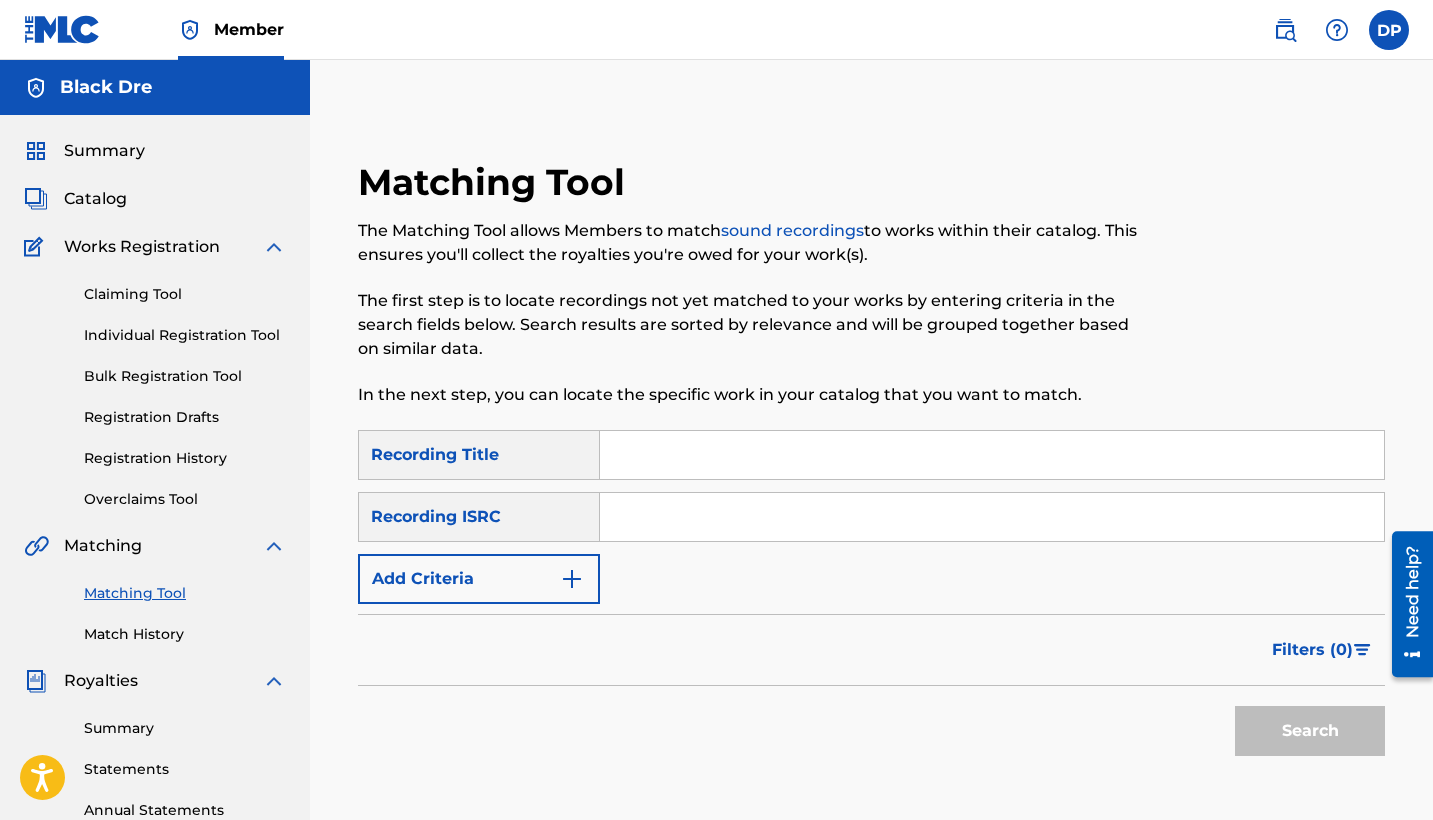 scroll, scrollTop: 142, scrollLeft: 0, axis: vertical 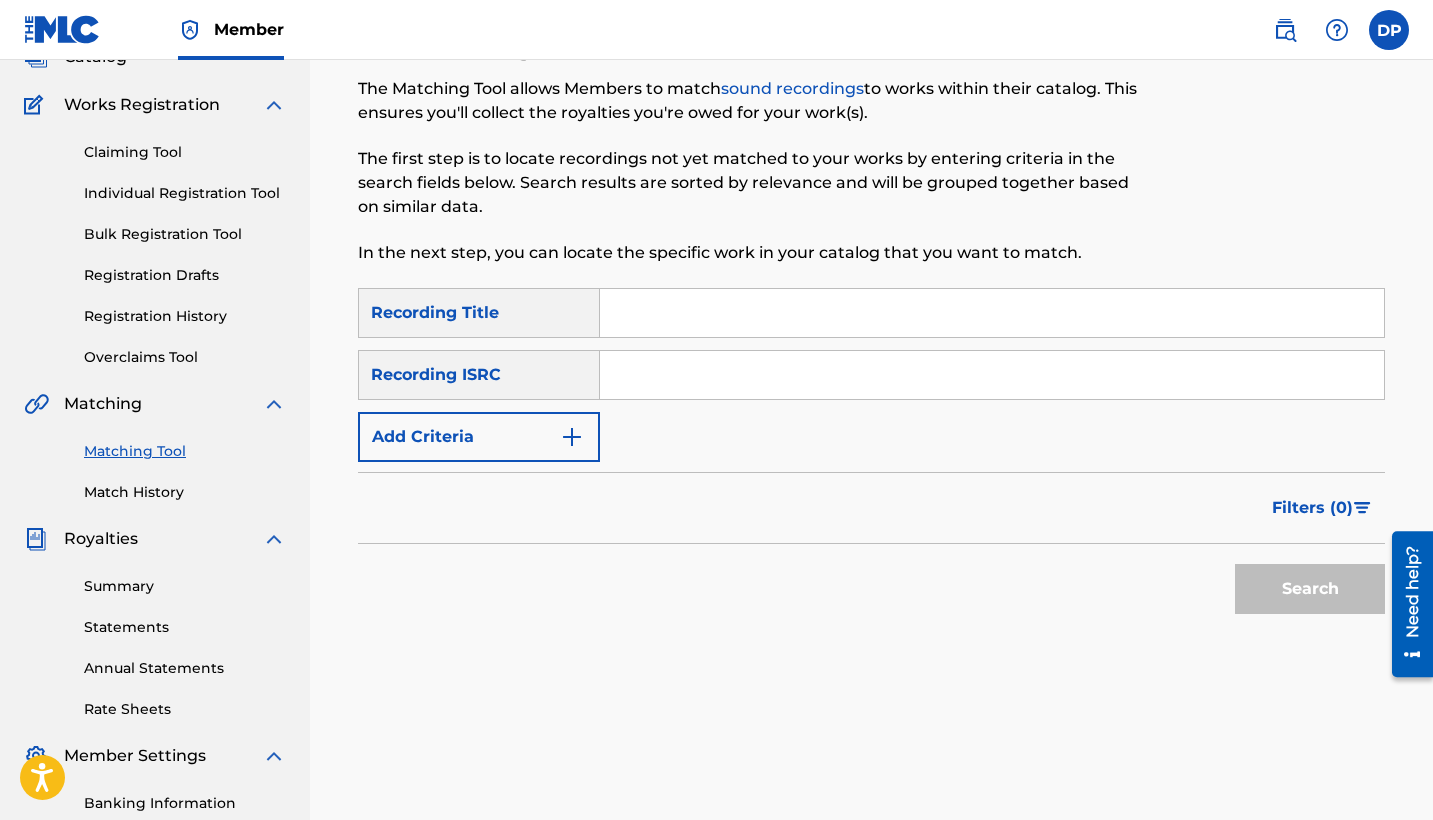 click at bounding box center [992, 313] 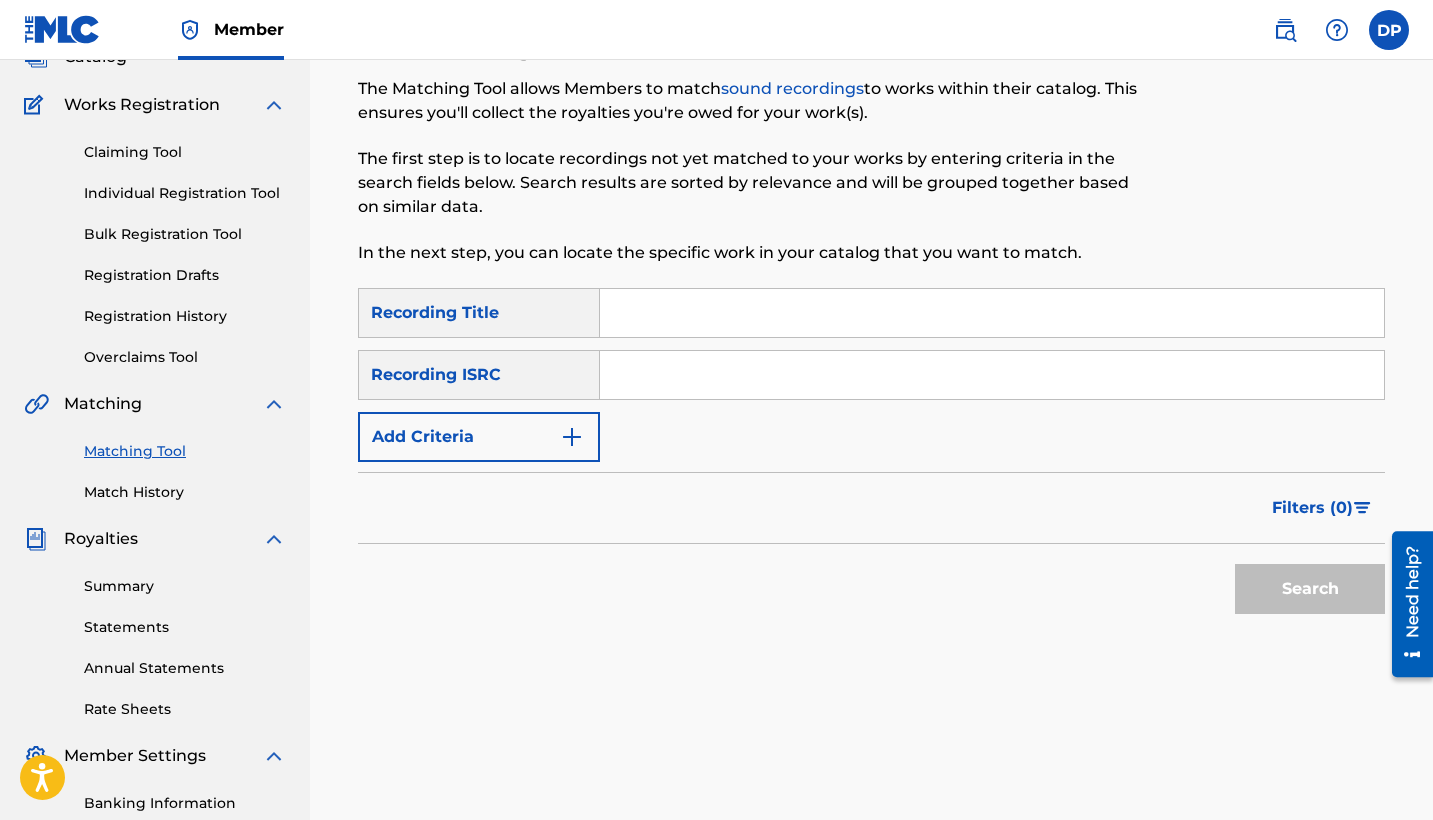 click at bounding box center (992, 375) 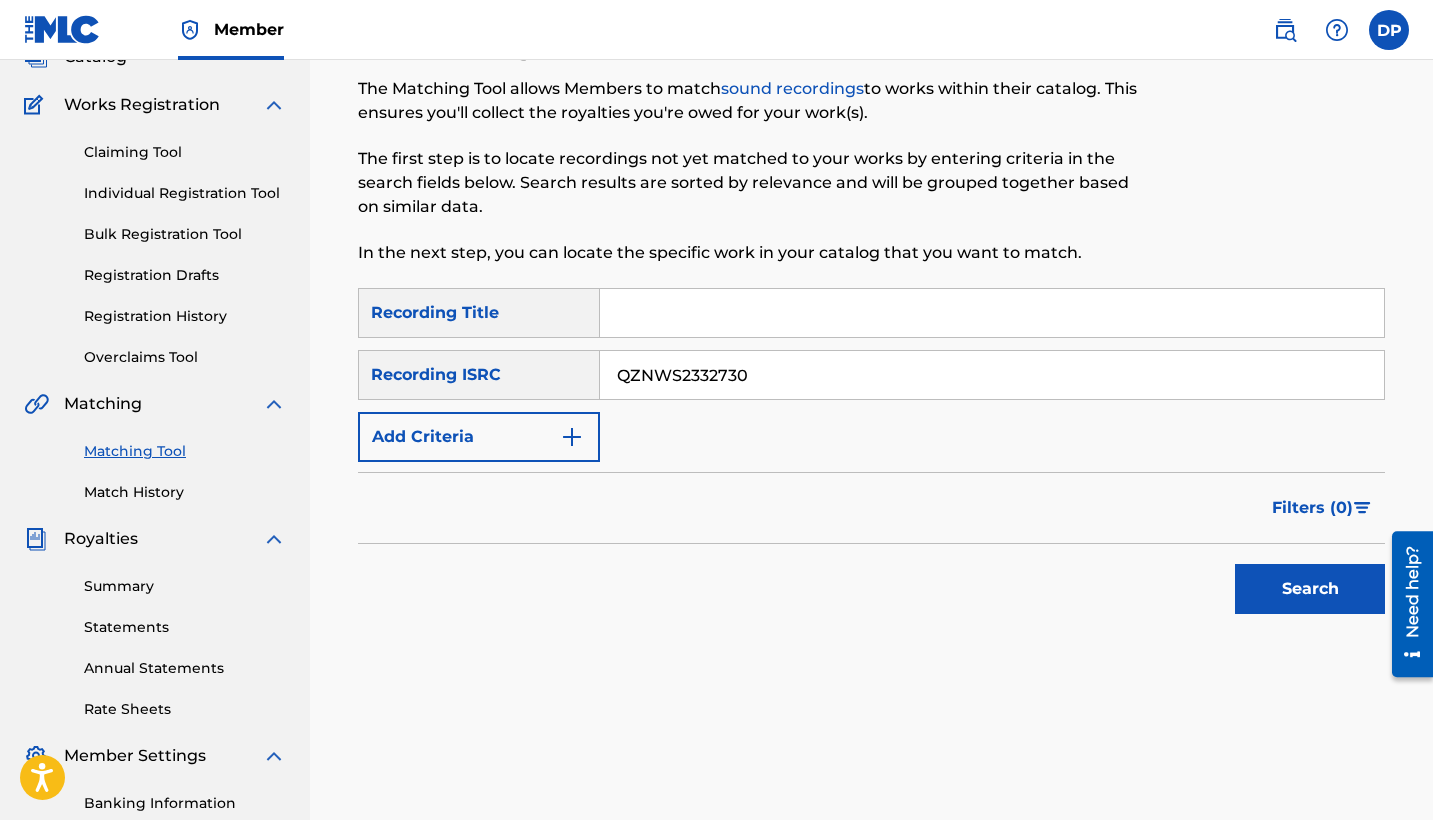click on "Search" at bounding box center (1310, 589) 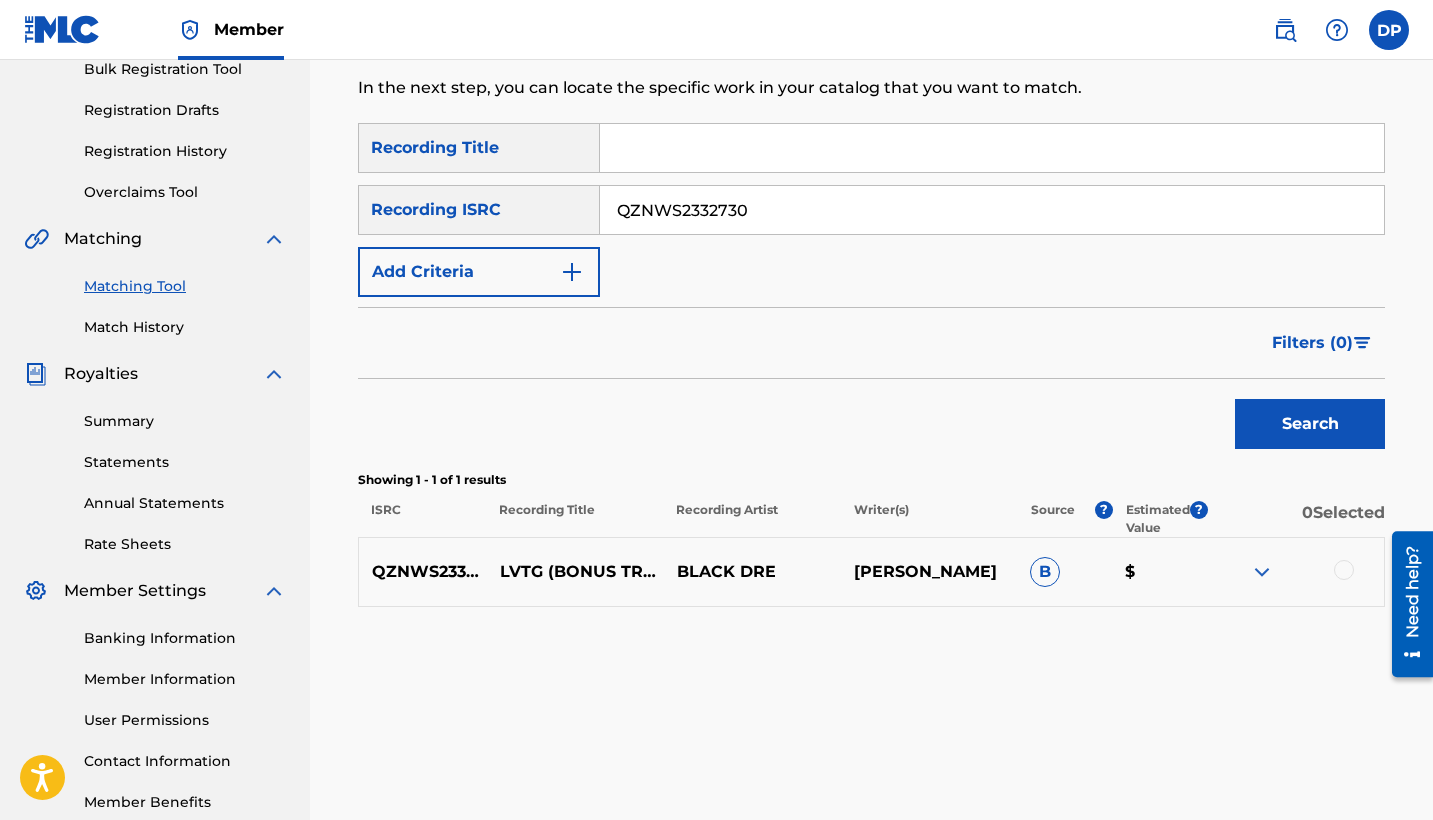 scroll, scrollTop: 420, scrollLeft: 0, axis: vertical 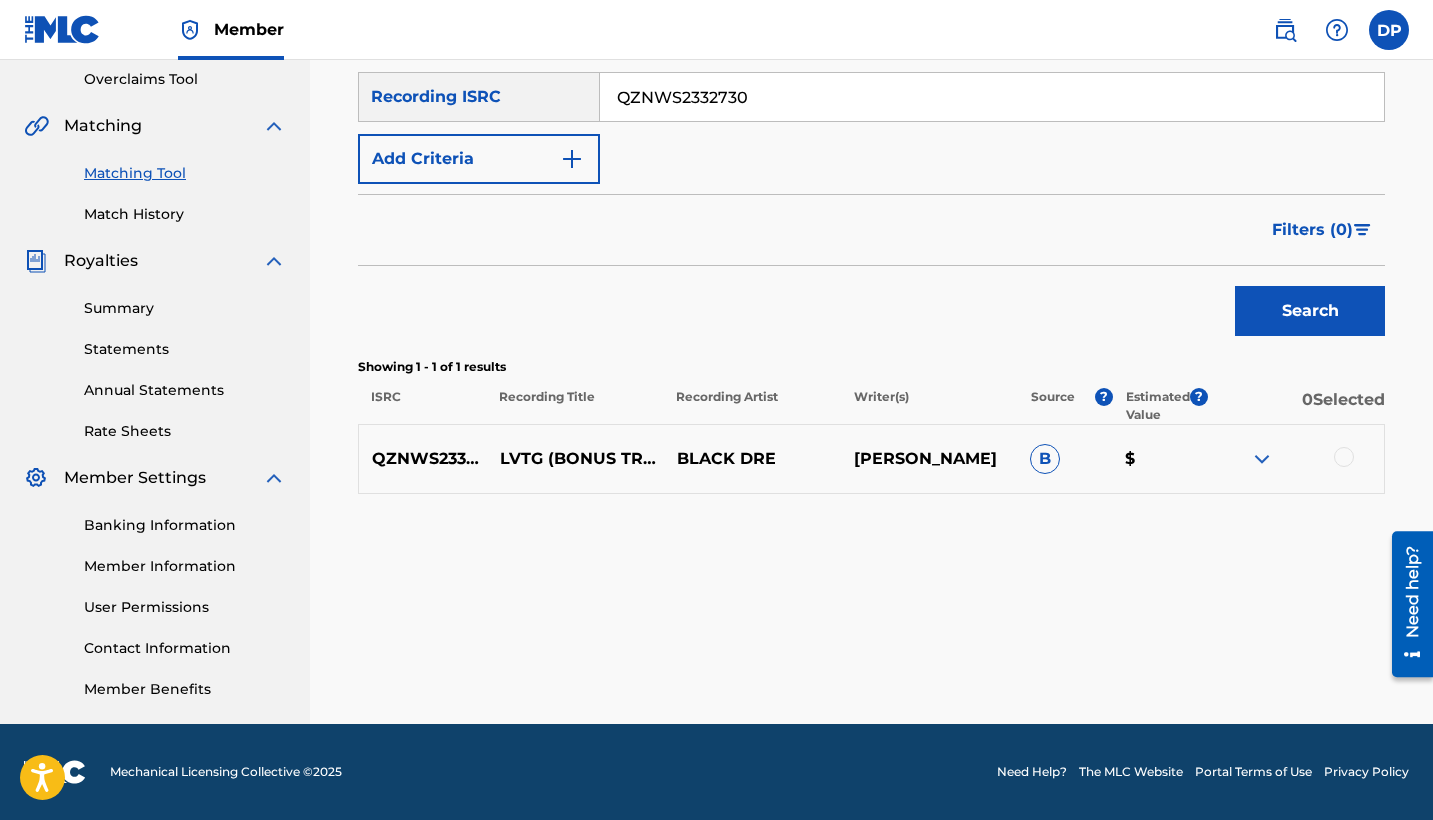 click at bounding box center [1295, 459] 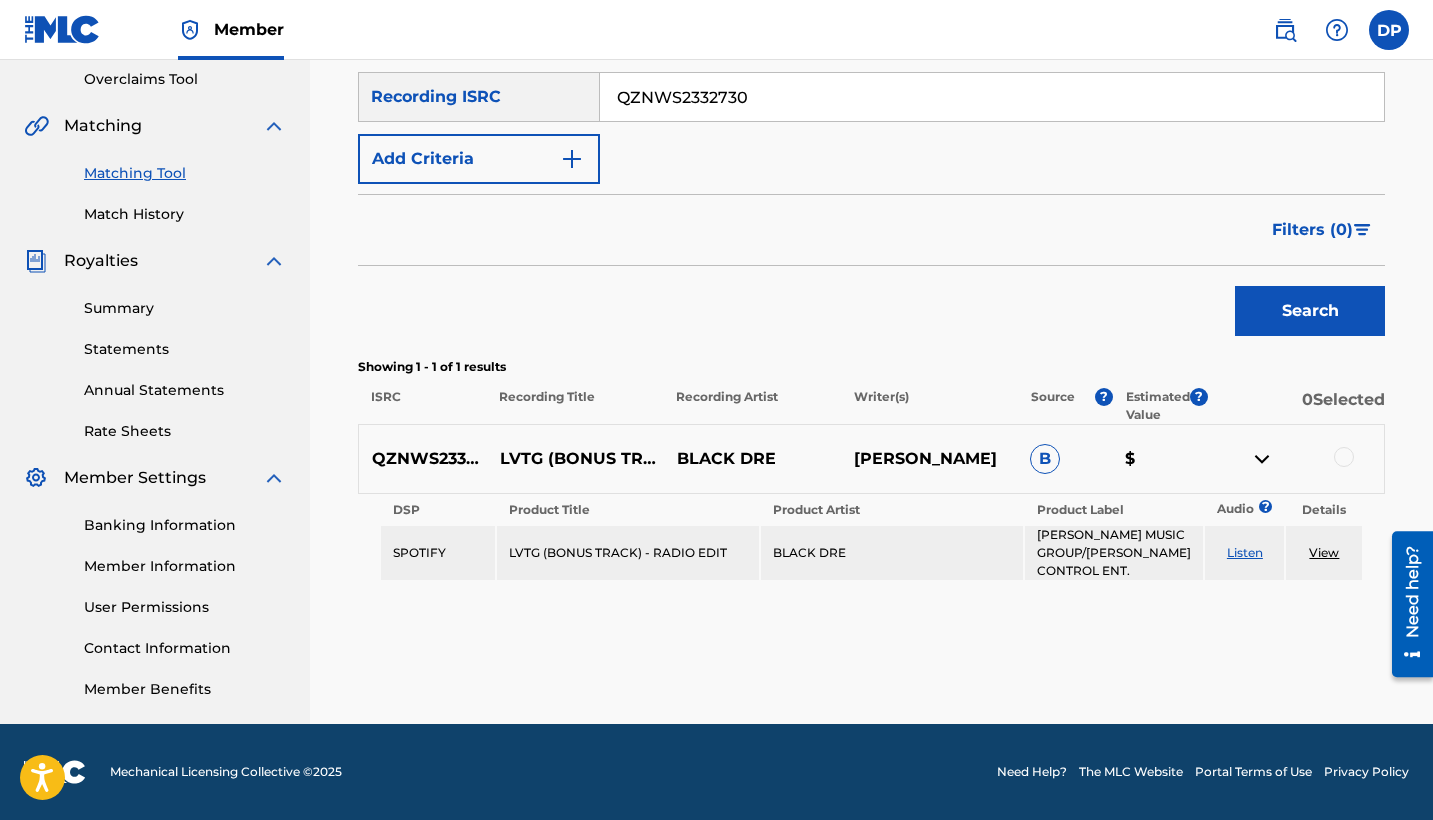 click at bounding box center [1262, 459] 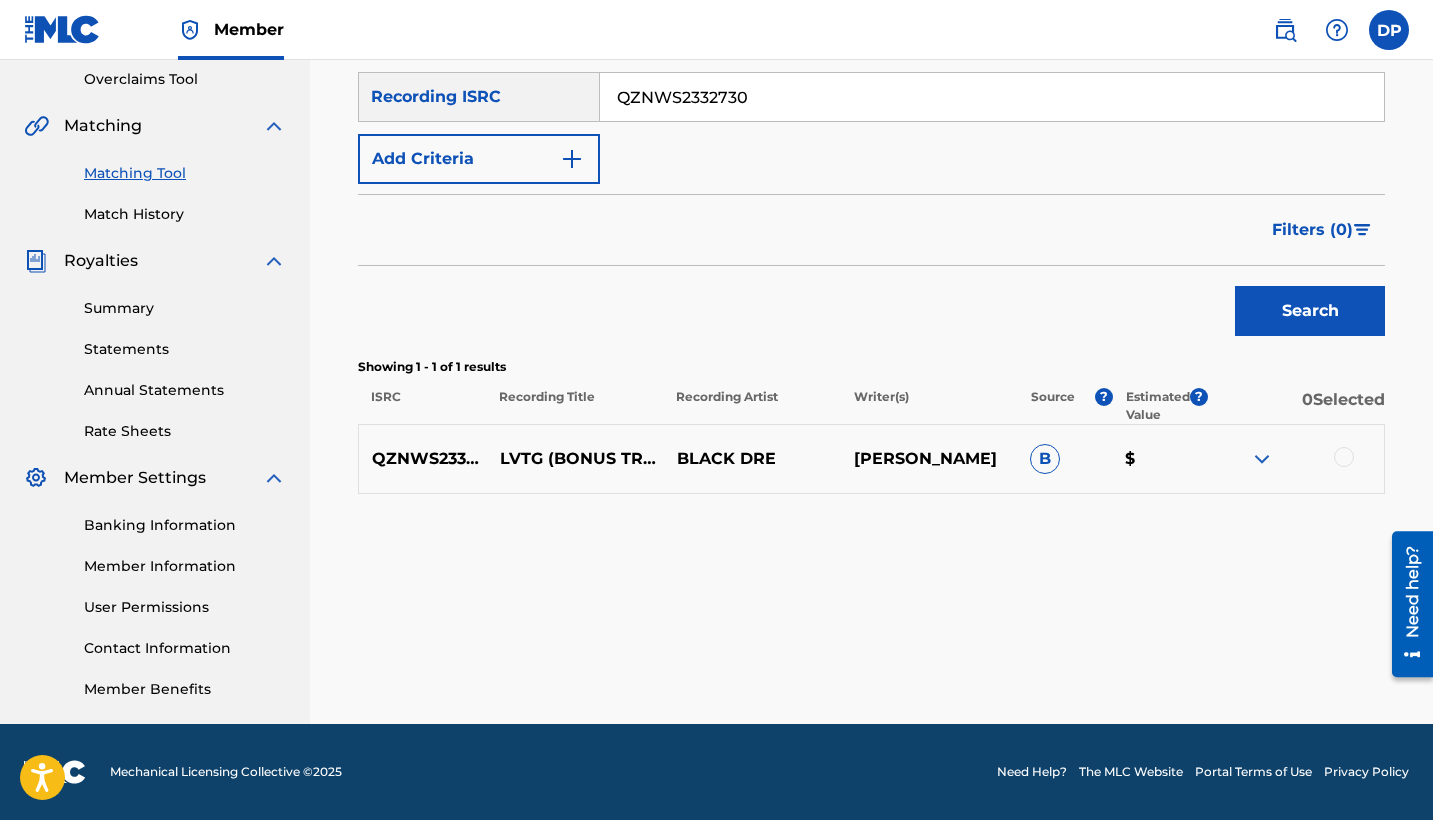 click at bounding box center (1344, 457) 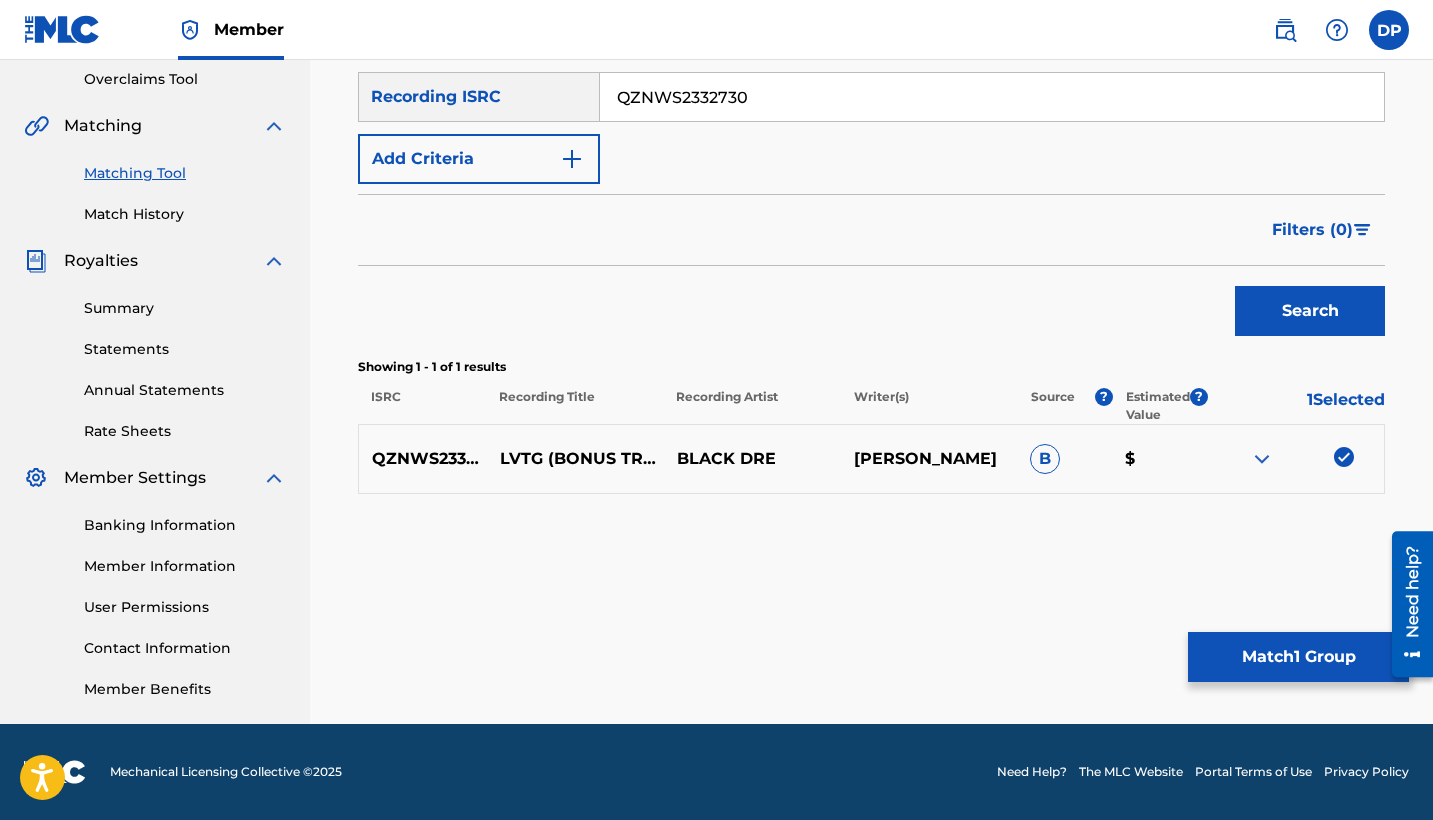 click on "QZNWS2332730" at bounding box center (992, 97) 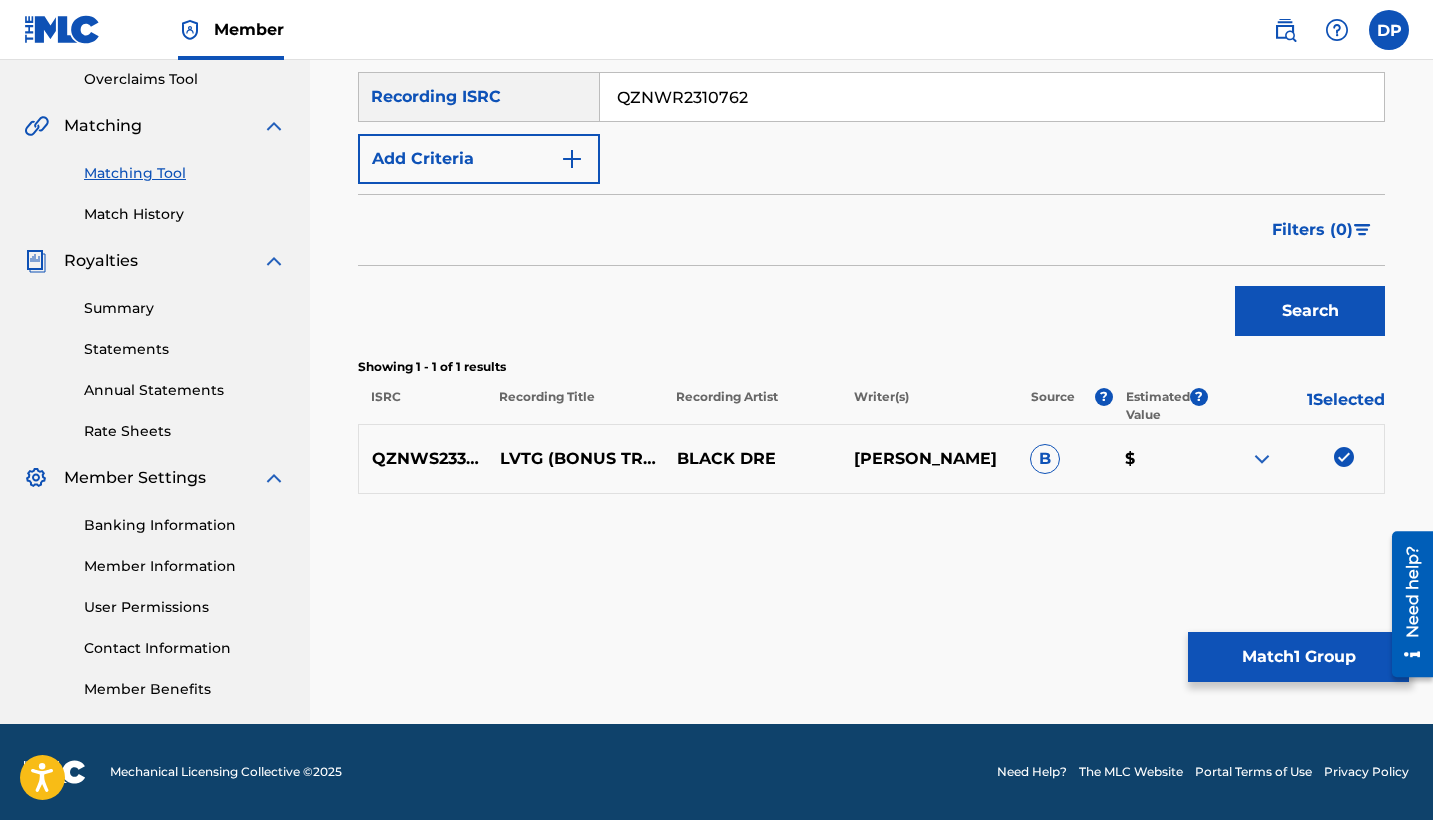 type on "QZNWR2310762" 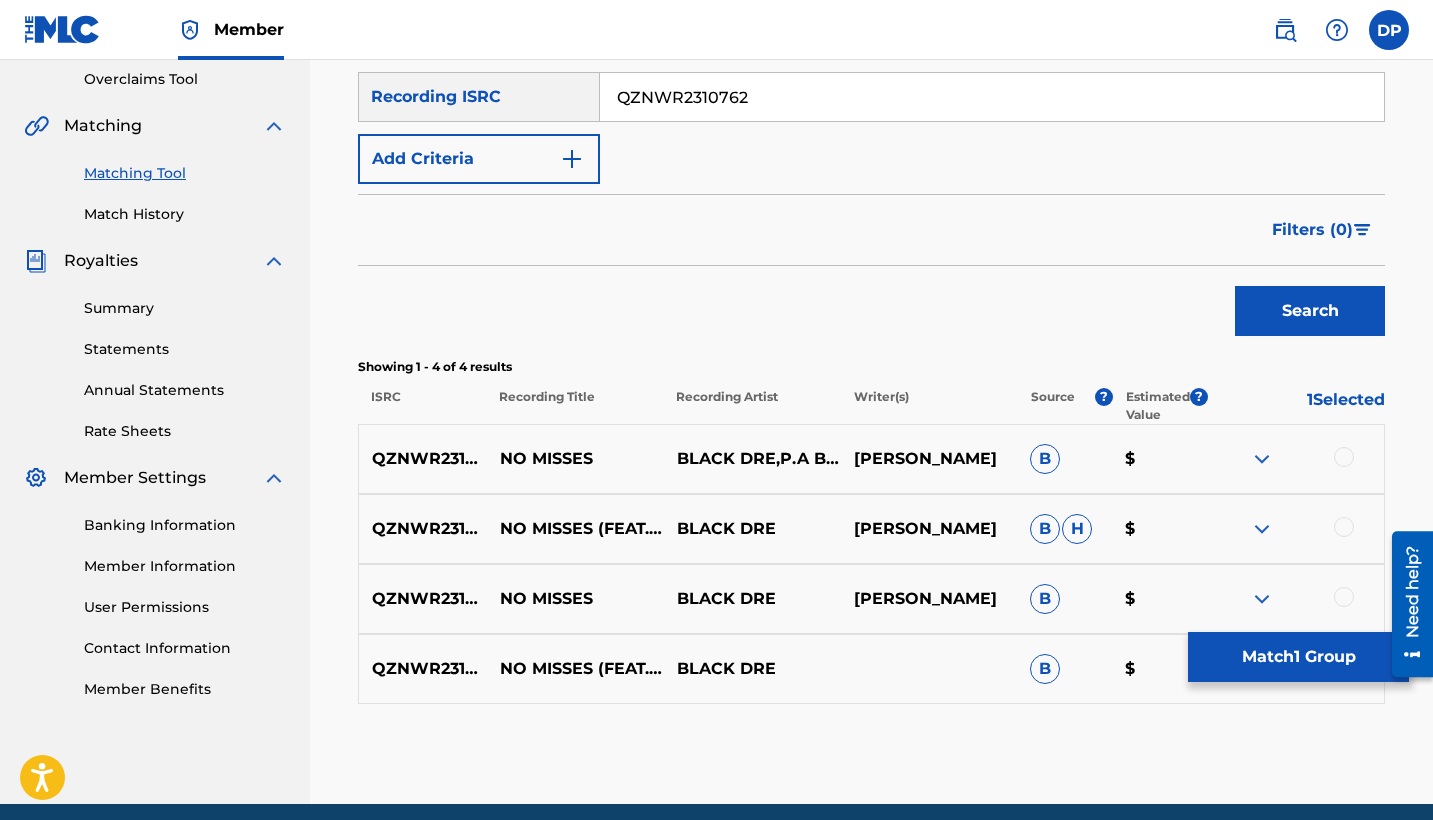 click at bounding box center (1344, 457) 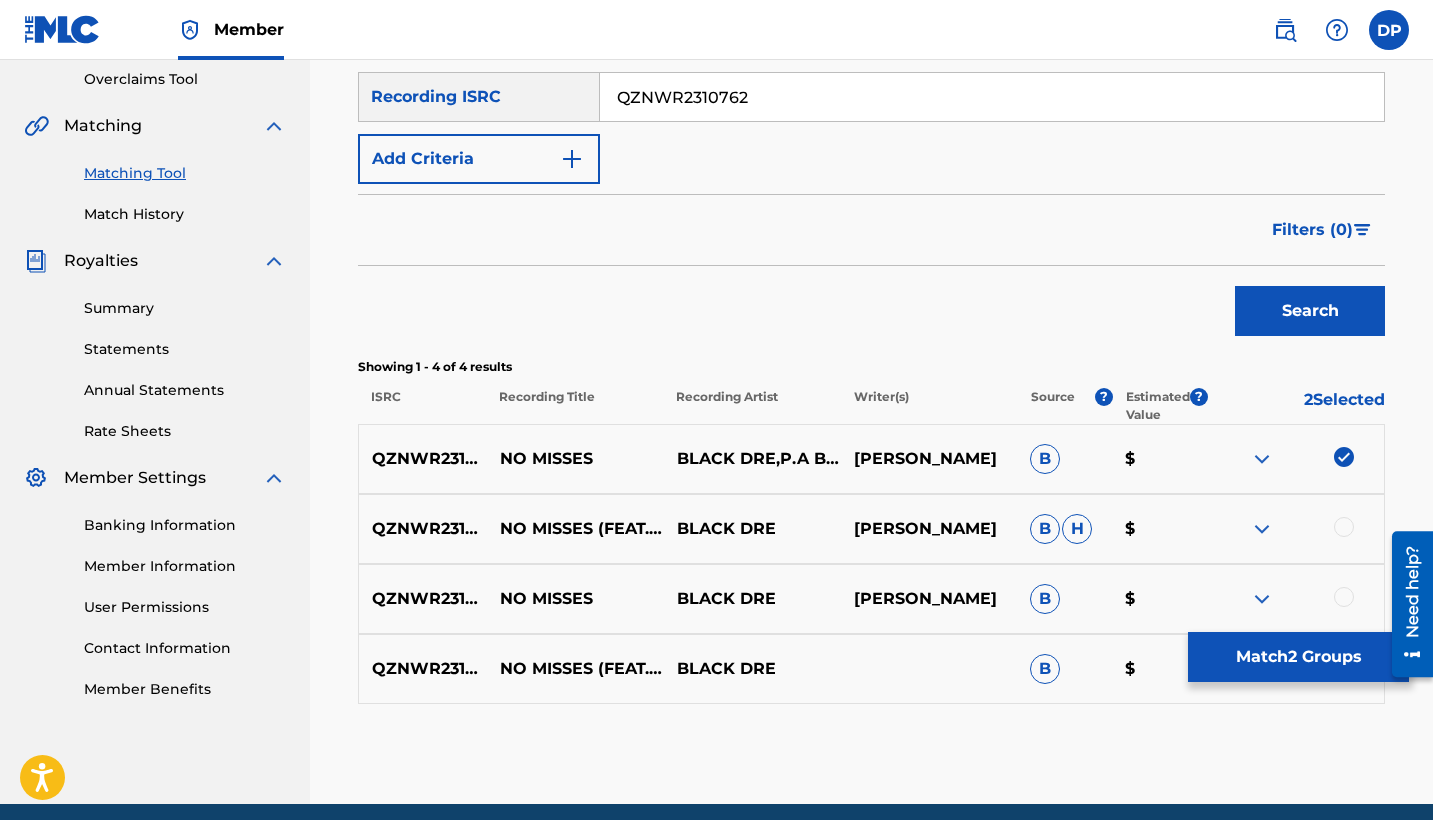click on "QZNWR2310762 NO MISSES (FEAT. P.A BUCKXZ) BLACK [PERSON_NAME] [PERSON_NAME] $" at bounding box center (871, 529) 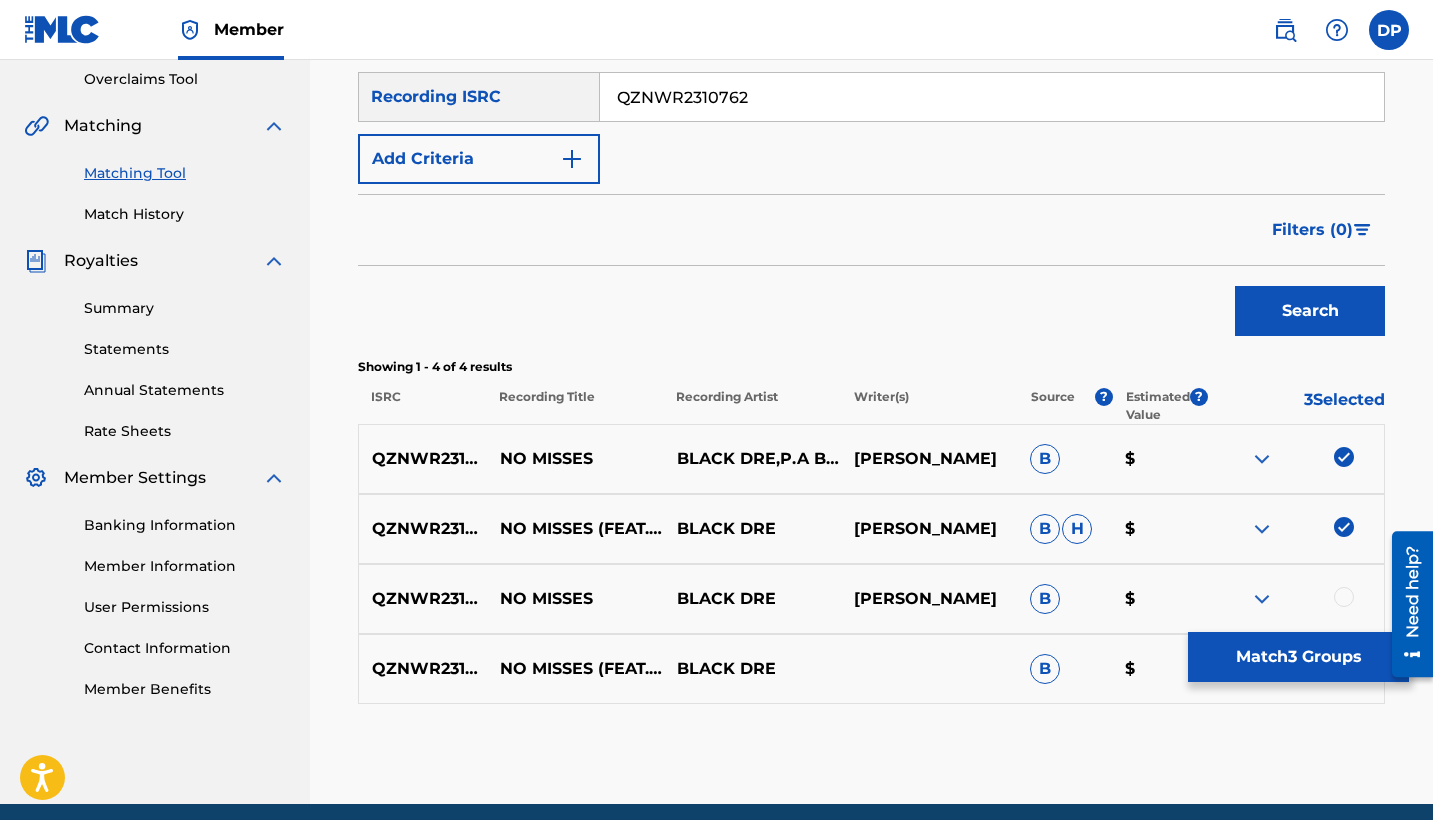 click at bounding box center (1344, 597) 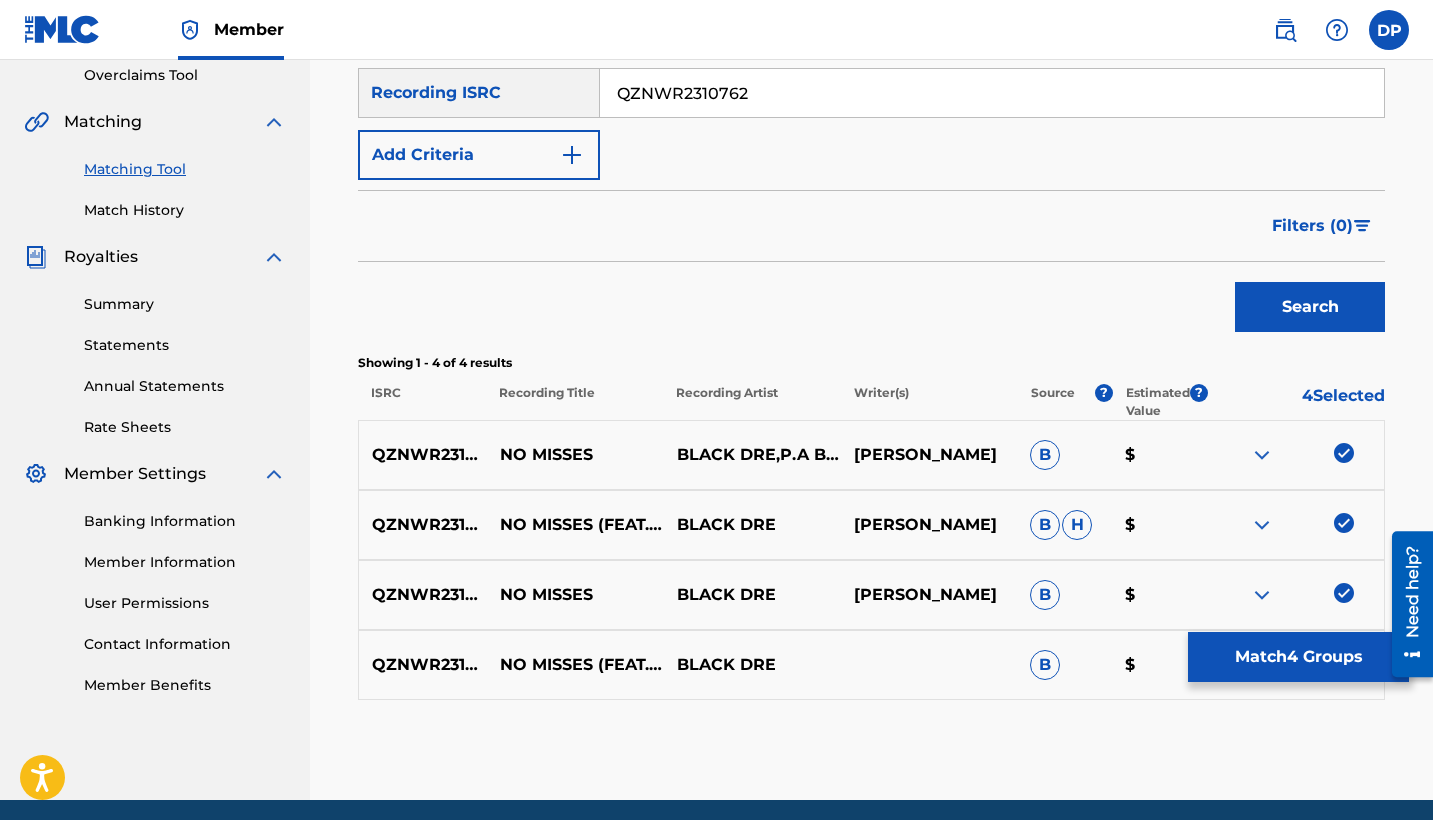 scroll, scrollTop: 500, scrollLeft: 0, axis: vertical 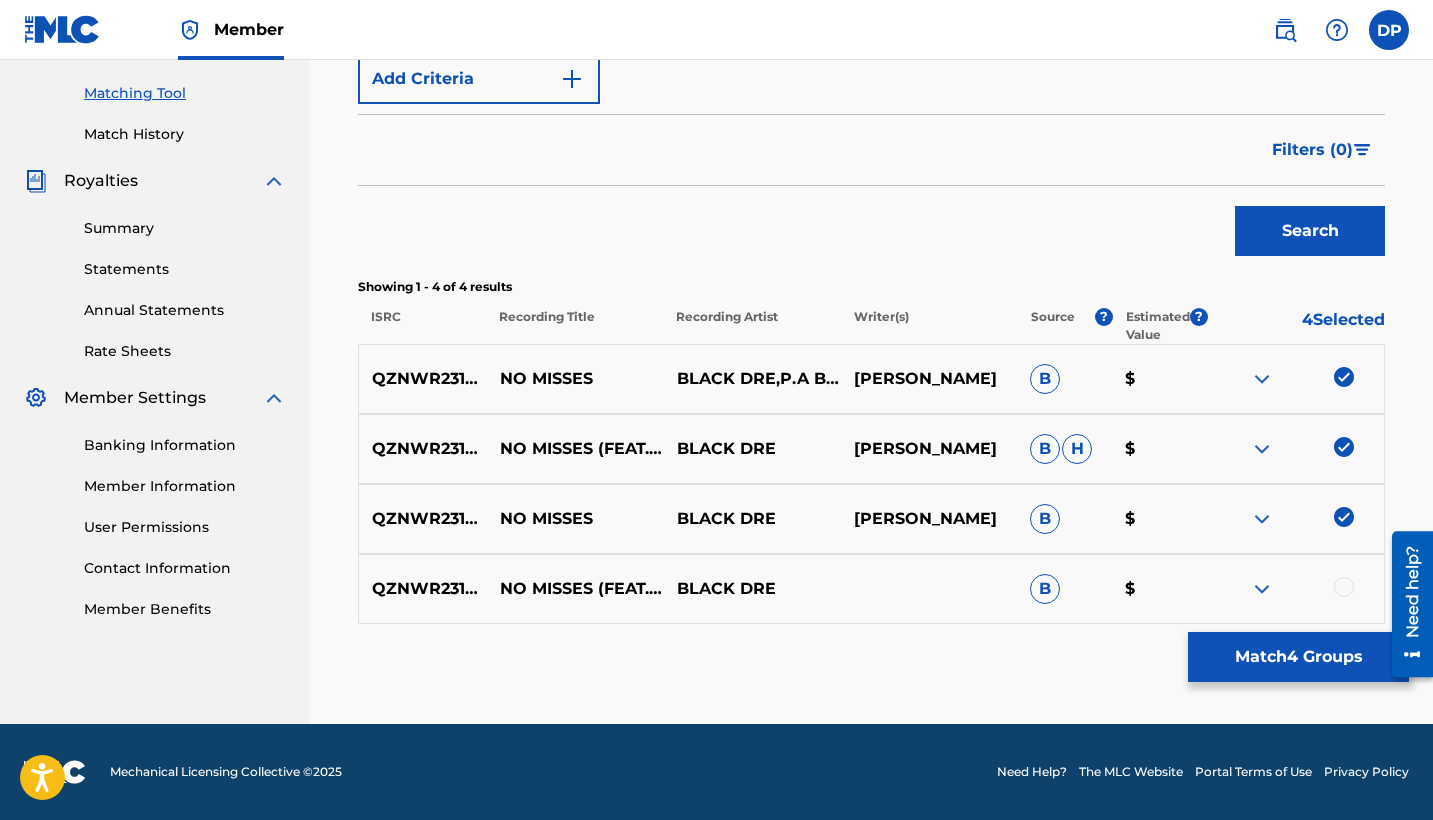 click at bounding box center (1262, 379) 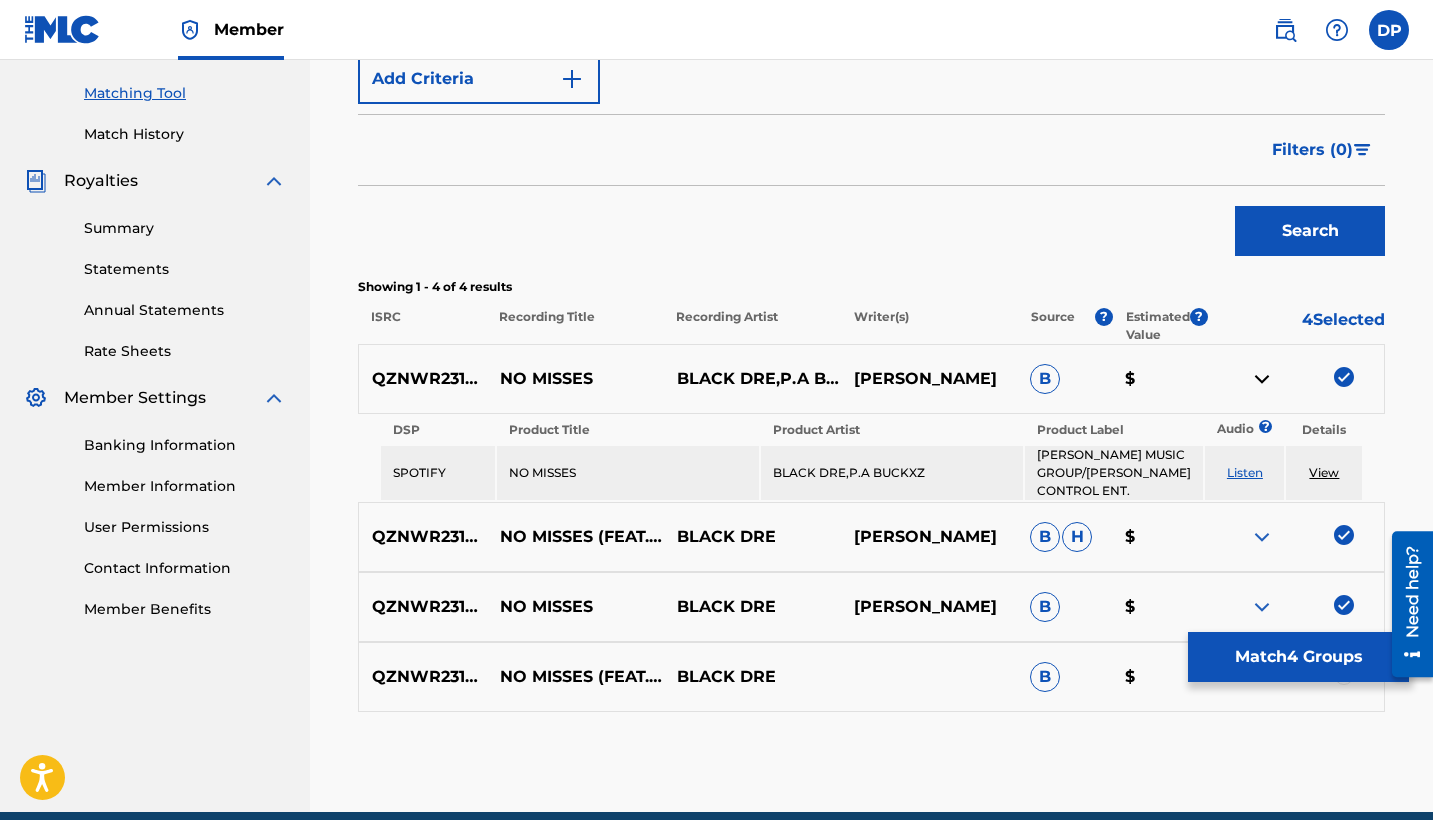 click at bounding box center (1262, 379) 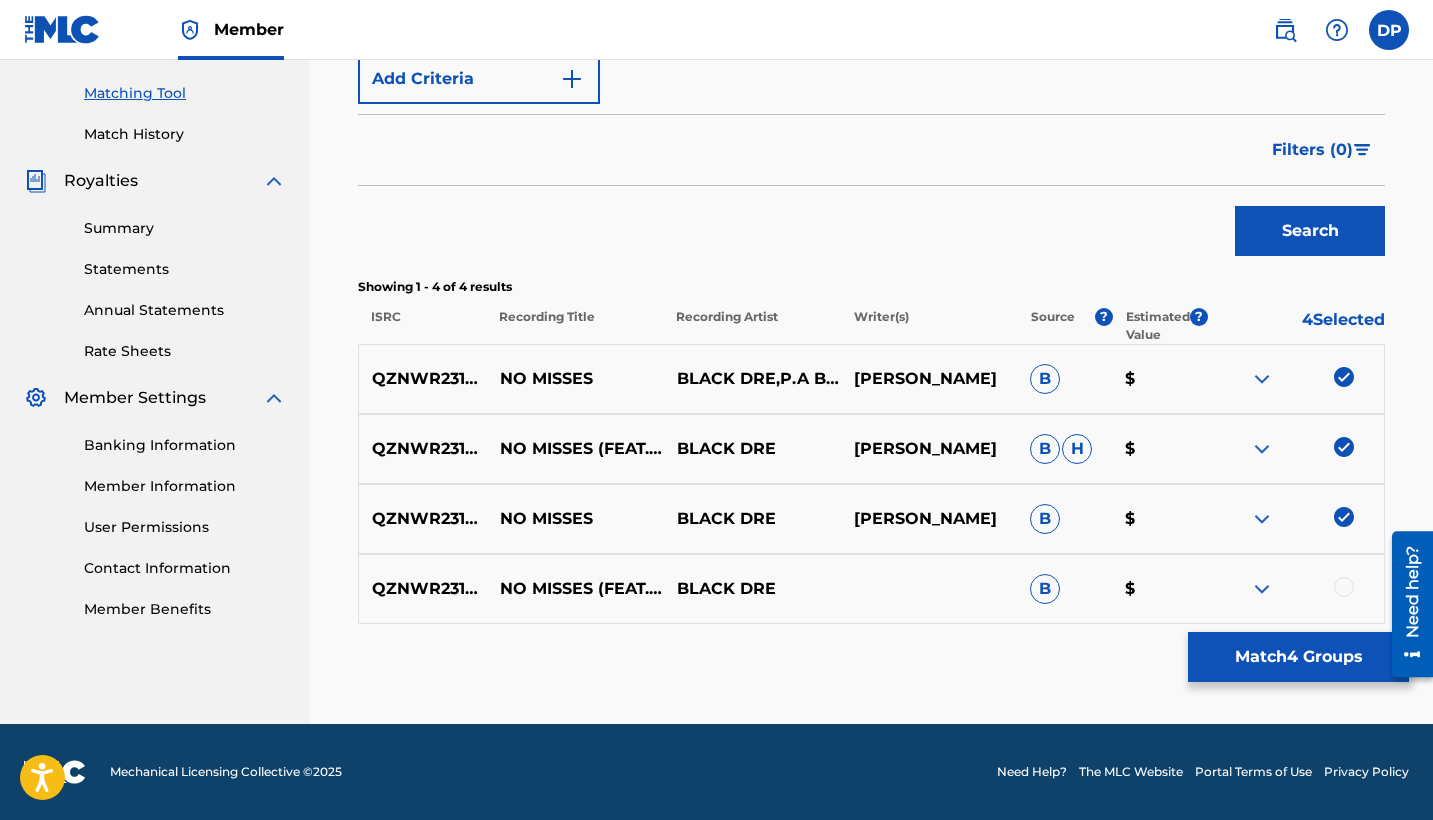 click at bounding box center (1344, 587) 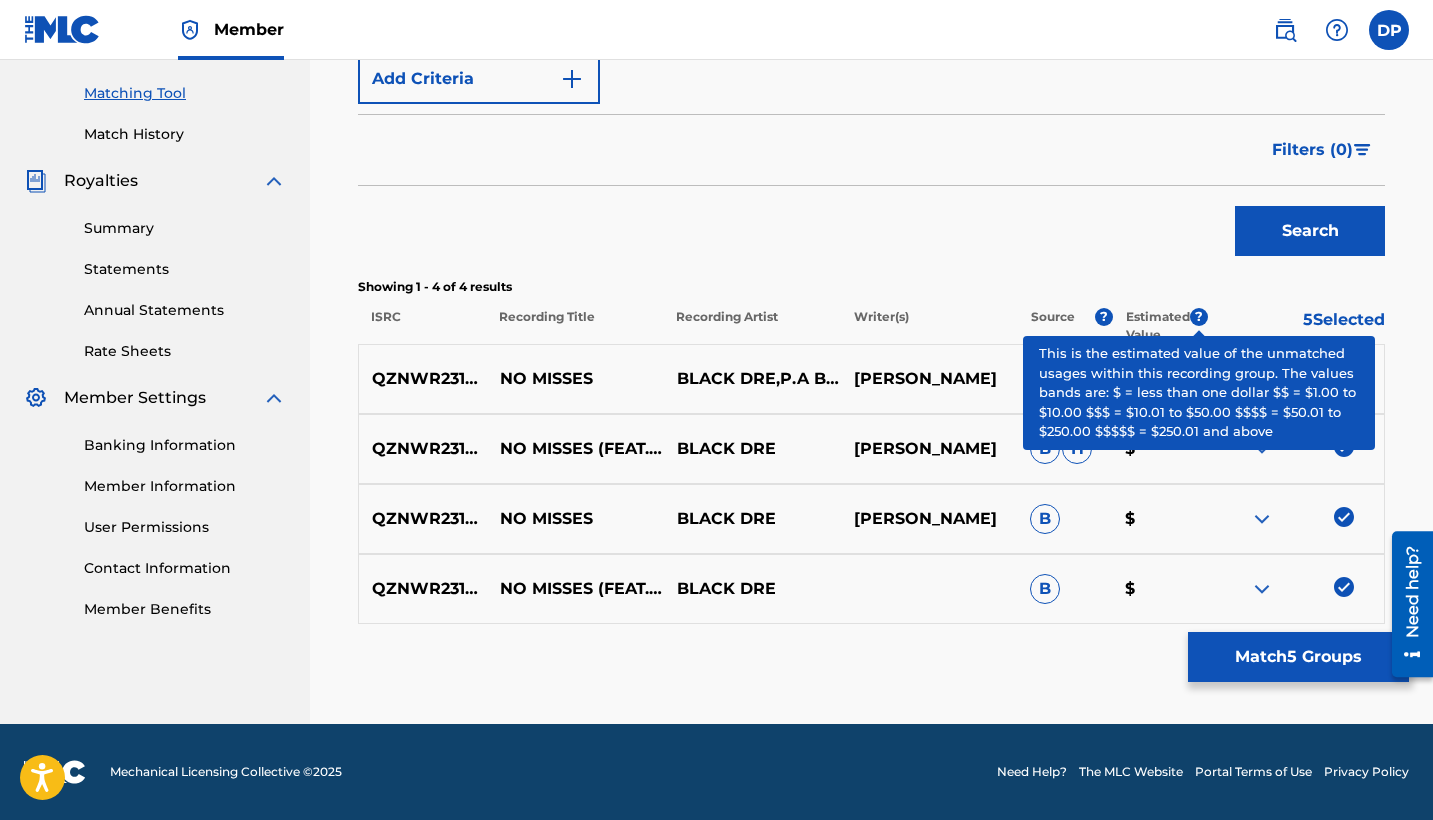 click on "?" at bounding box center (1199, 317) 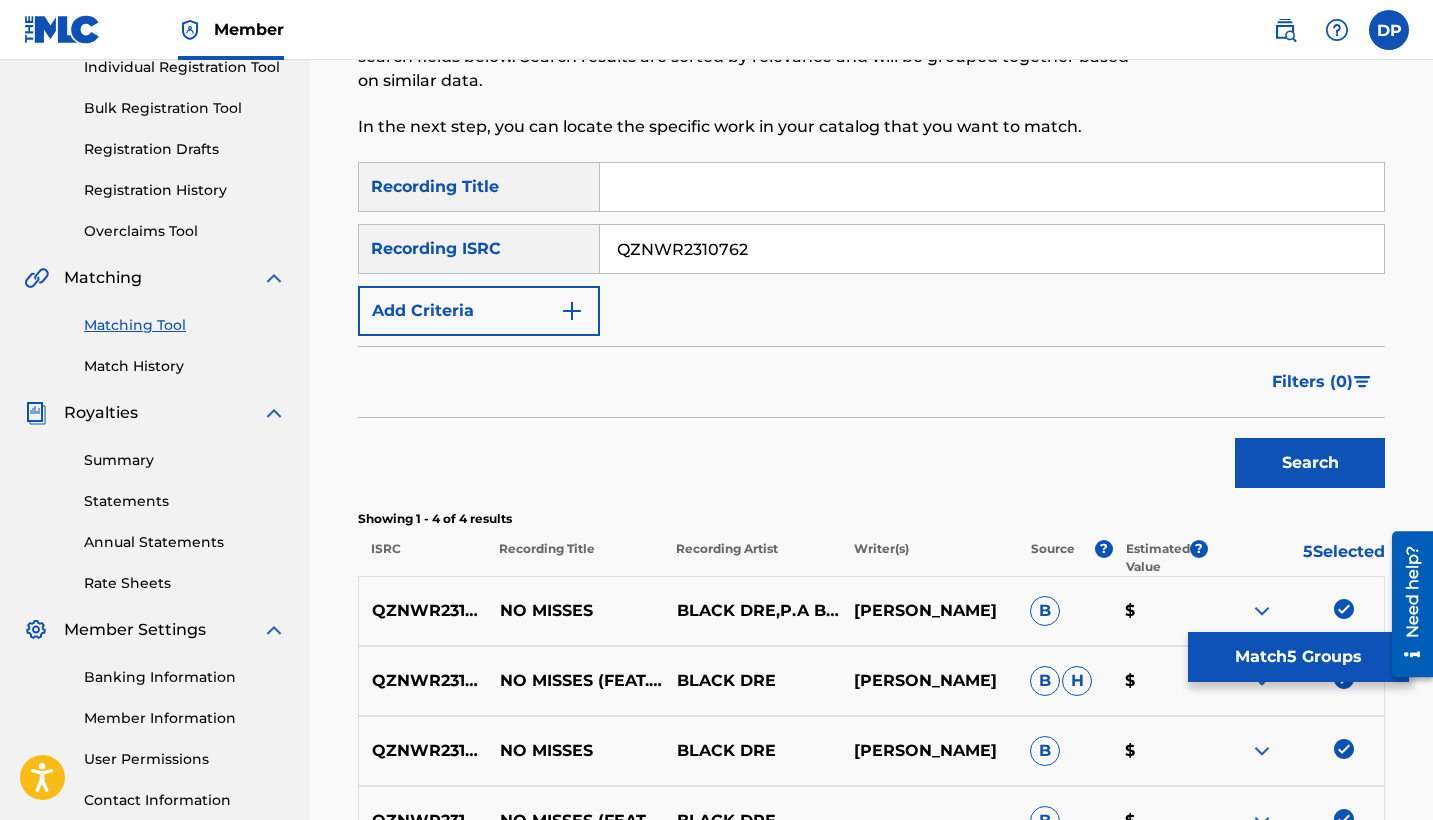 scroll, scrollTop: 293, scrollLeft: 0, axis: vertical 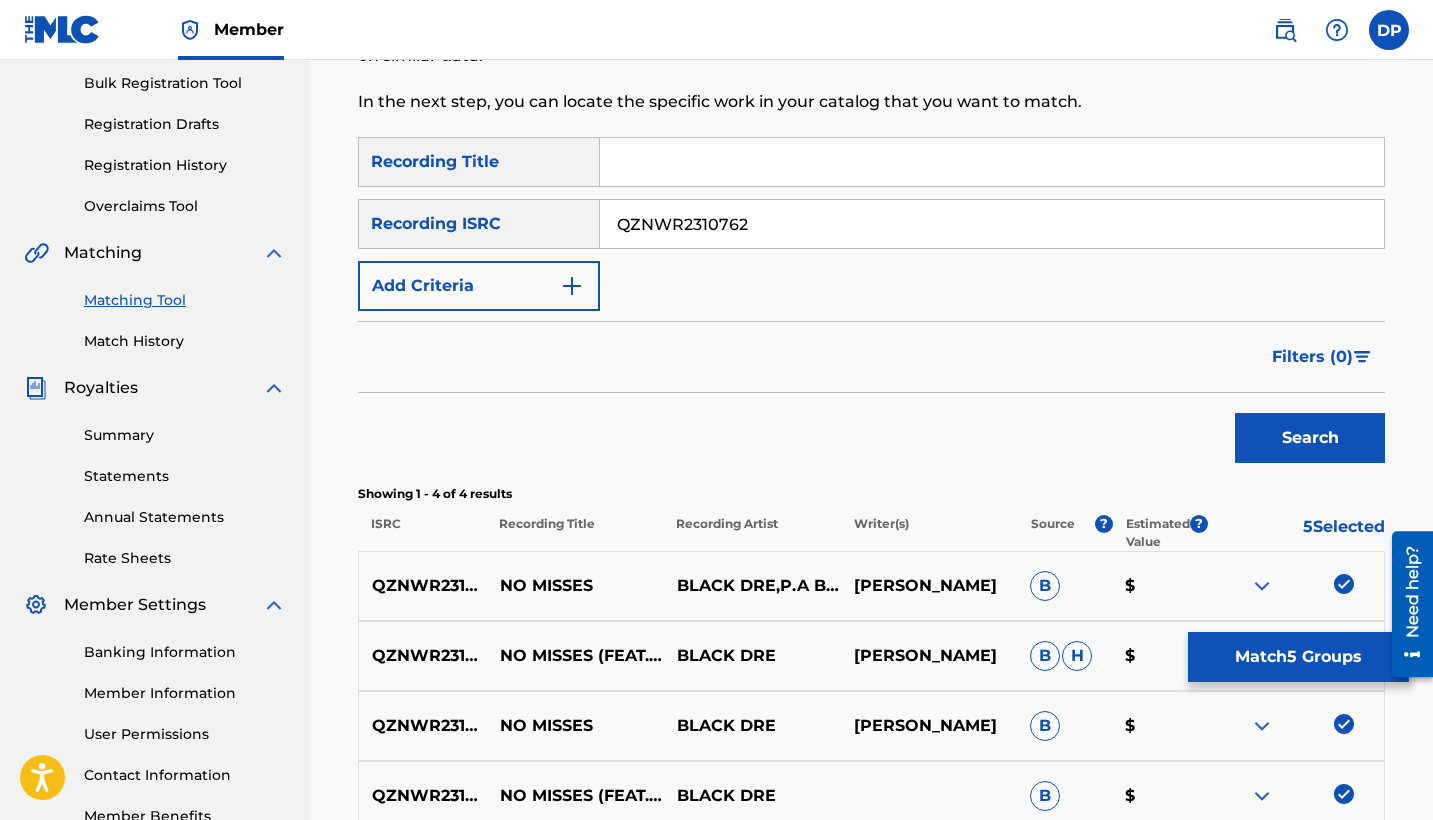 drag, startPoint x: 632, startPoint y: 220, endPoint x: 568, endPoint y: 217, distance: 64.070274 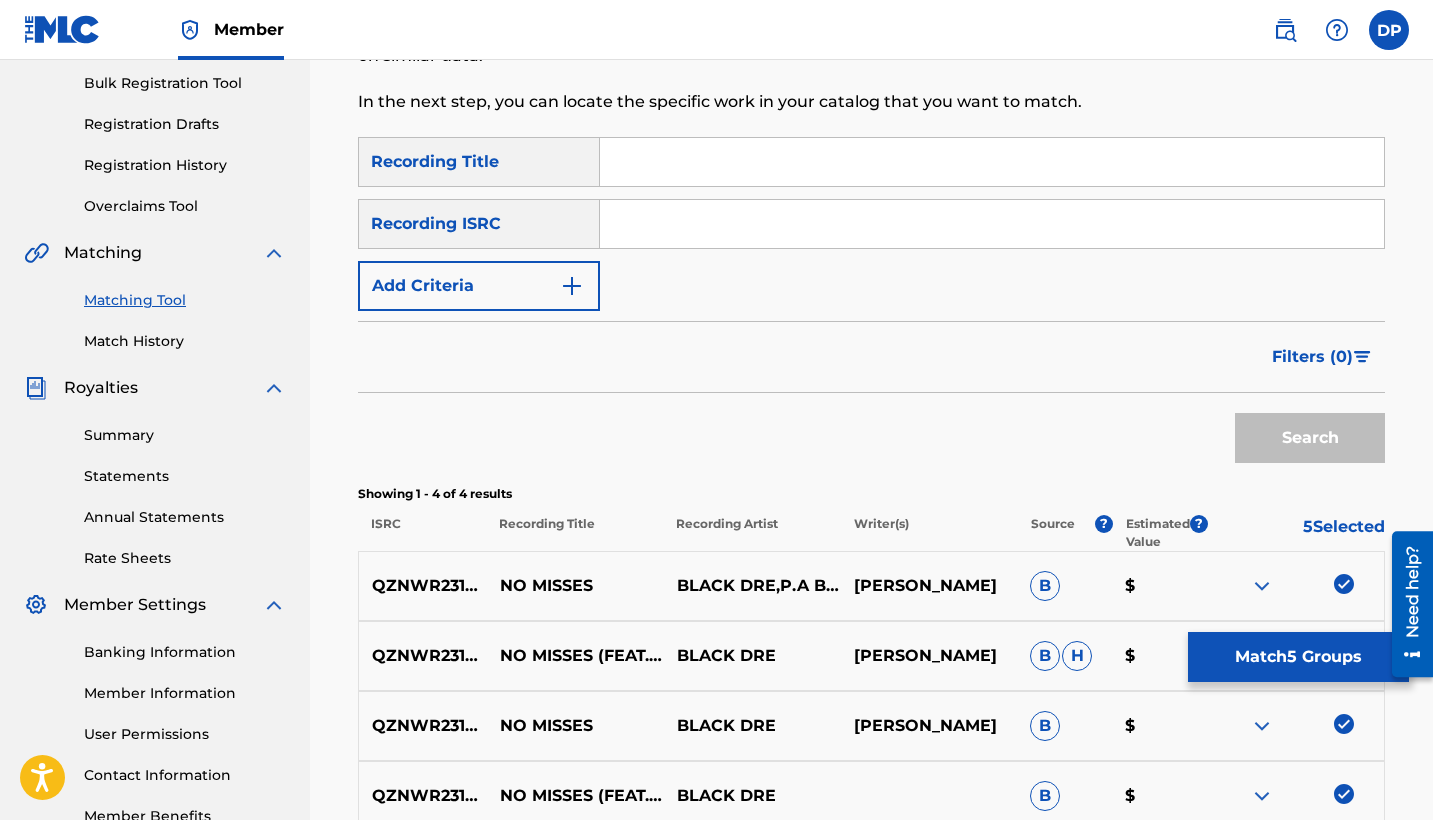 scroll, scrollTop: 326, scrollLeft: 0, axis: vertical 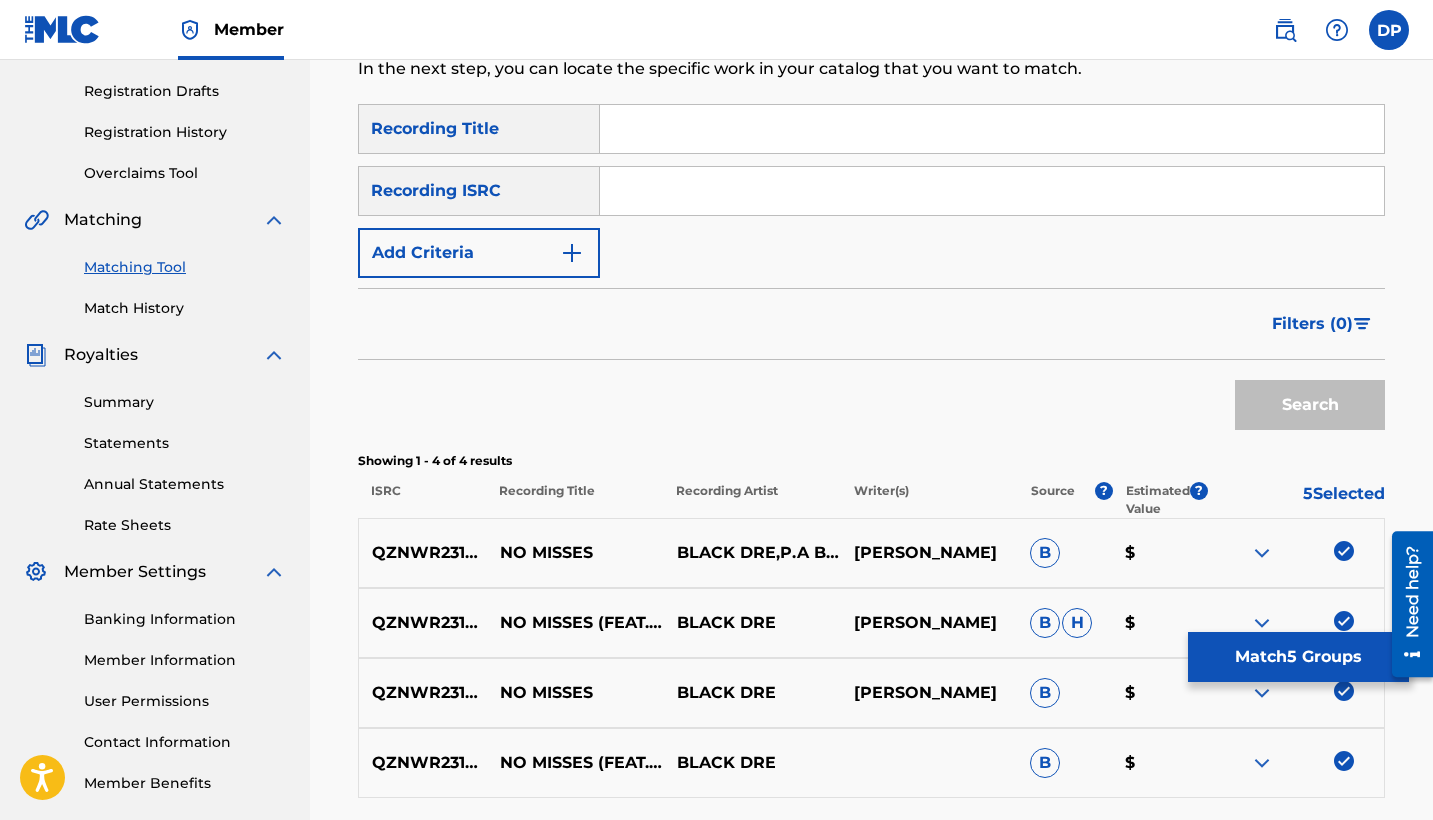 paste on "QZNWR2310764" 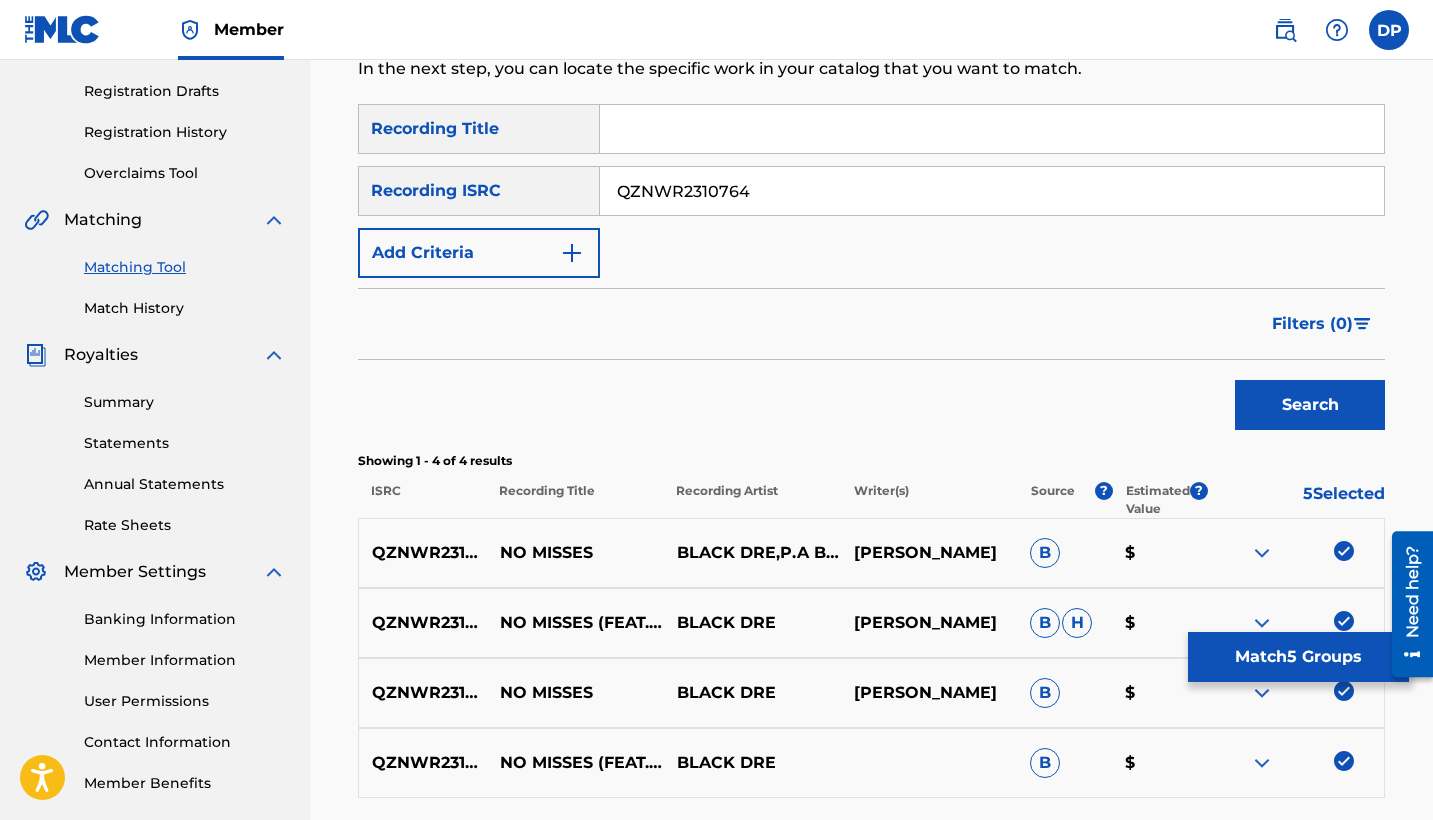 click on "Search" at bounding box center (1310, 405) 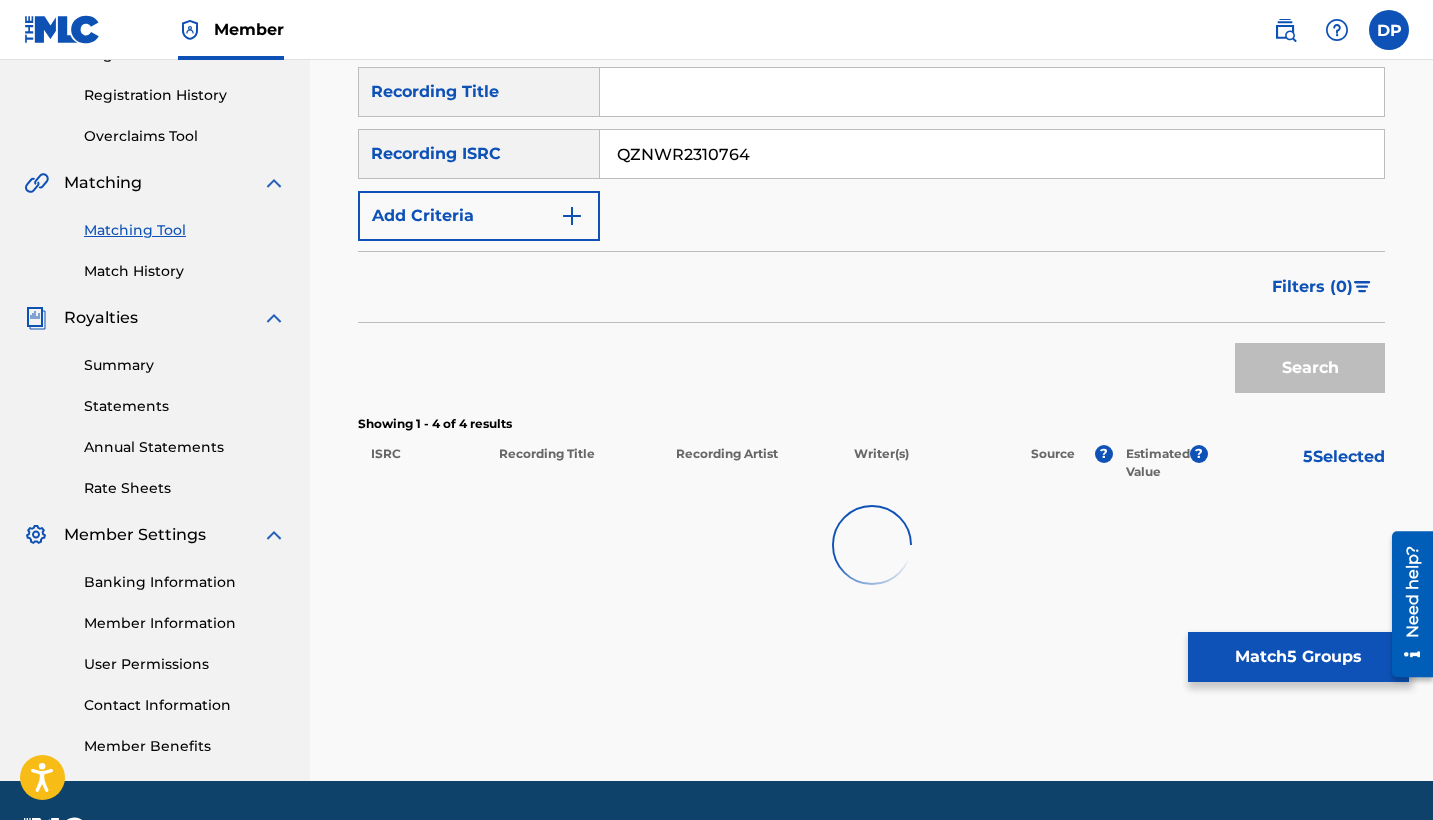 scroll, scrollTop: 420, scrollLeft: 0, axis: vertical 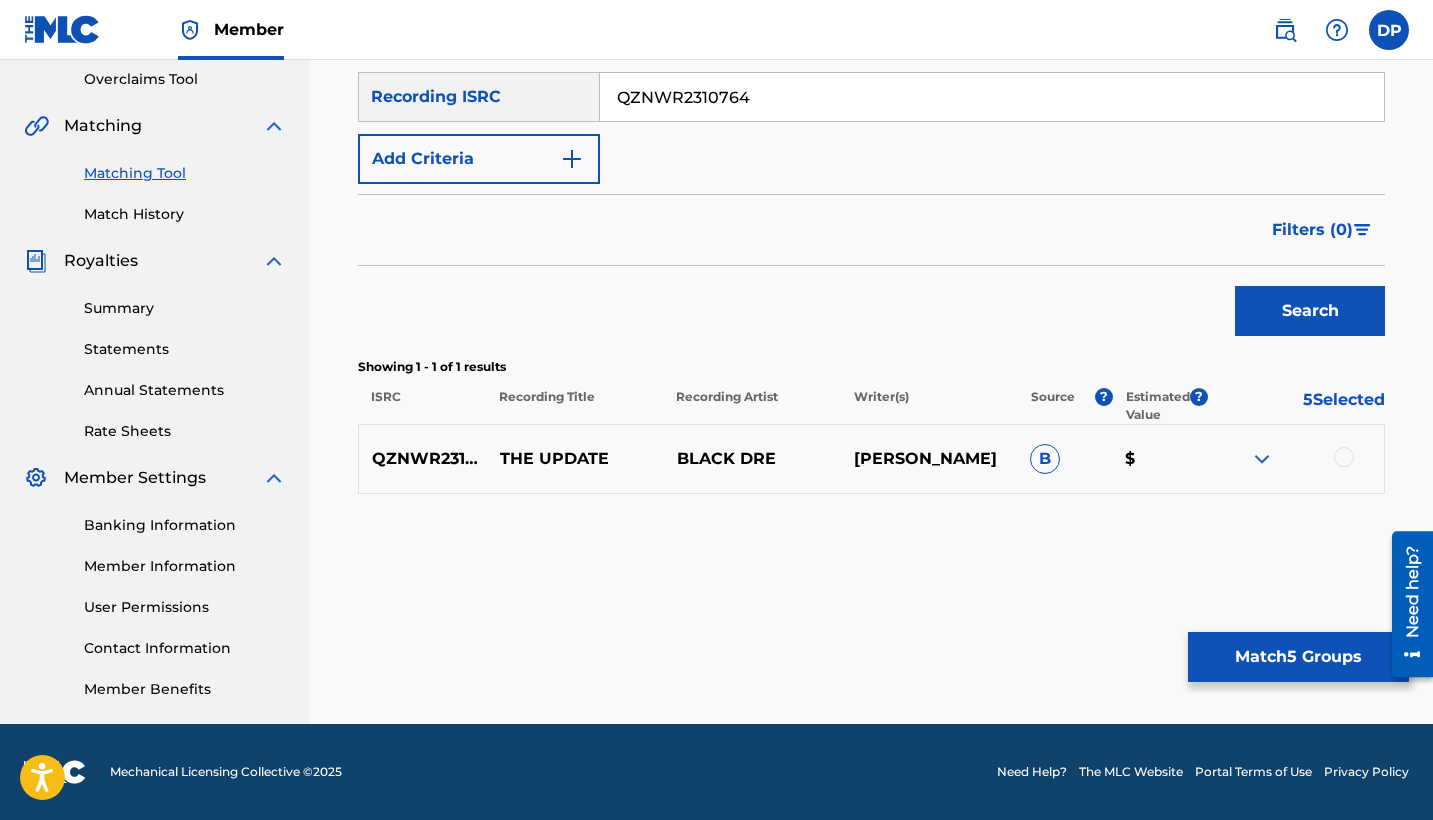 click at bounding box center [1344, 457] 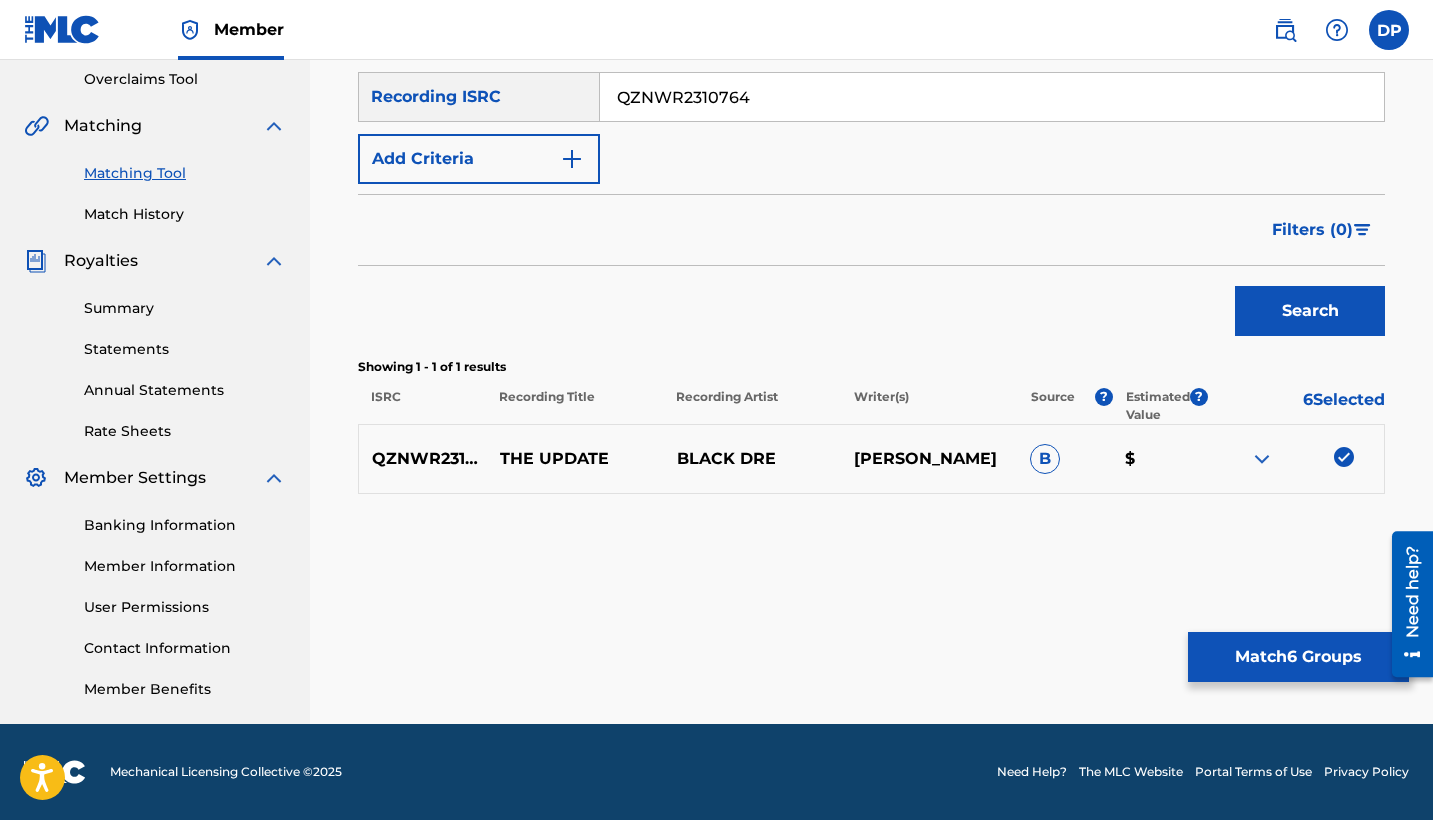 click on "QZNWR2310764" at bounding box center (992, 97) 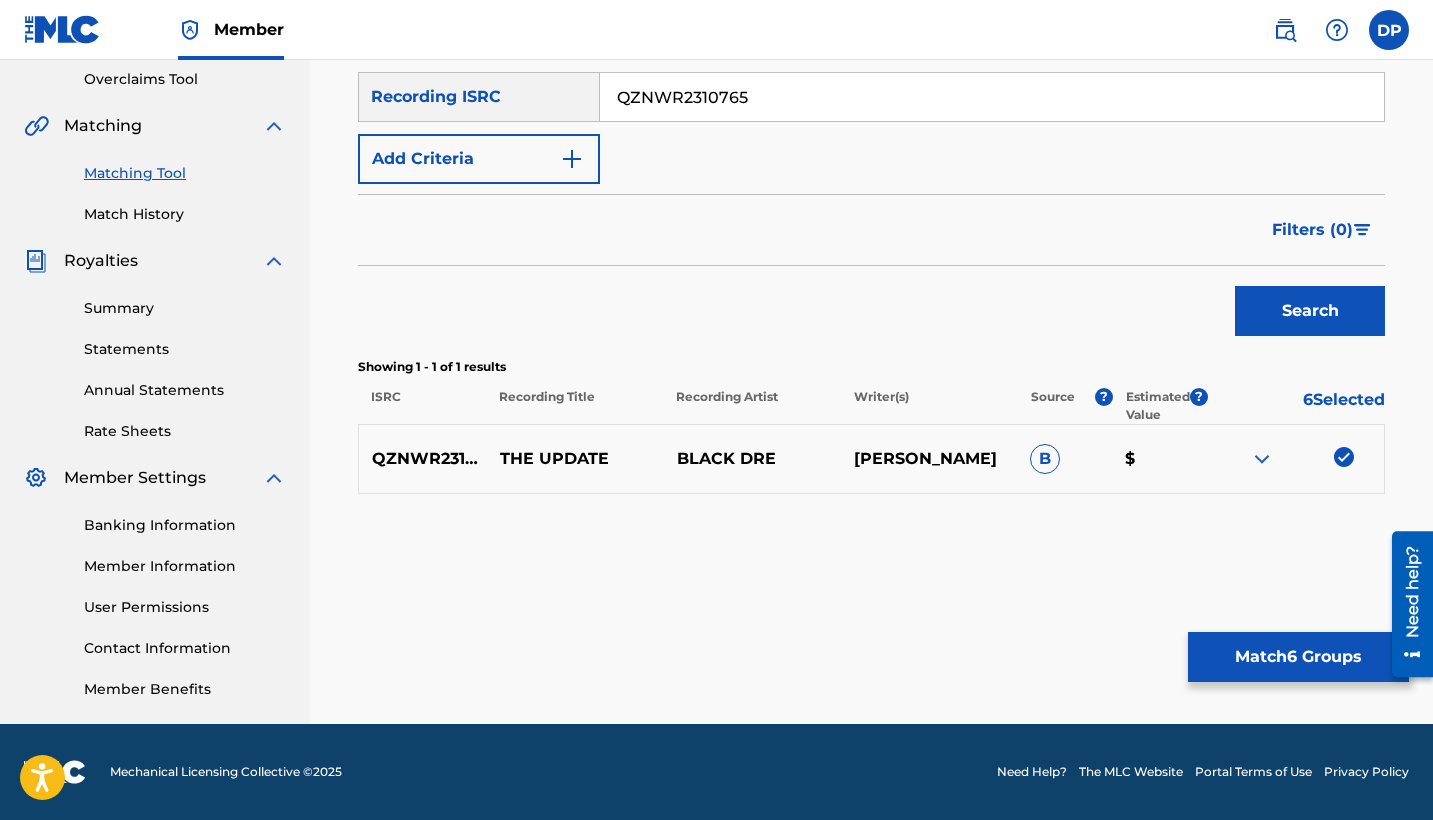 click on "Search" at bounding box center [1305, 306] 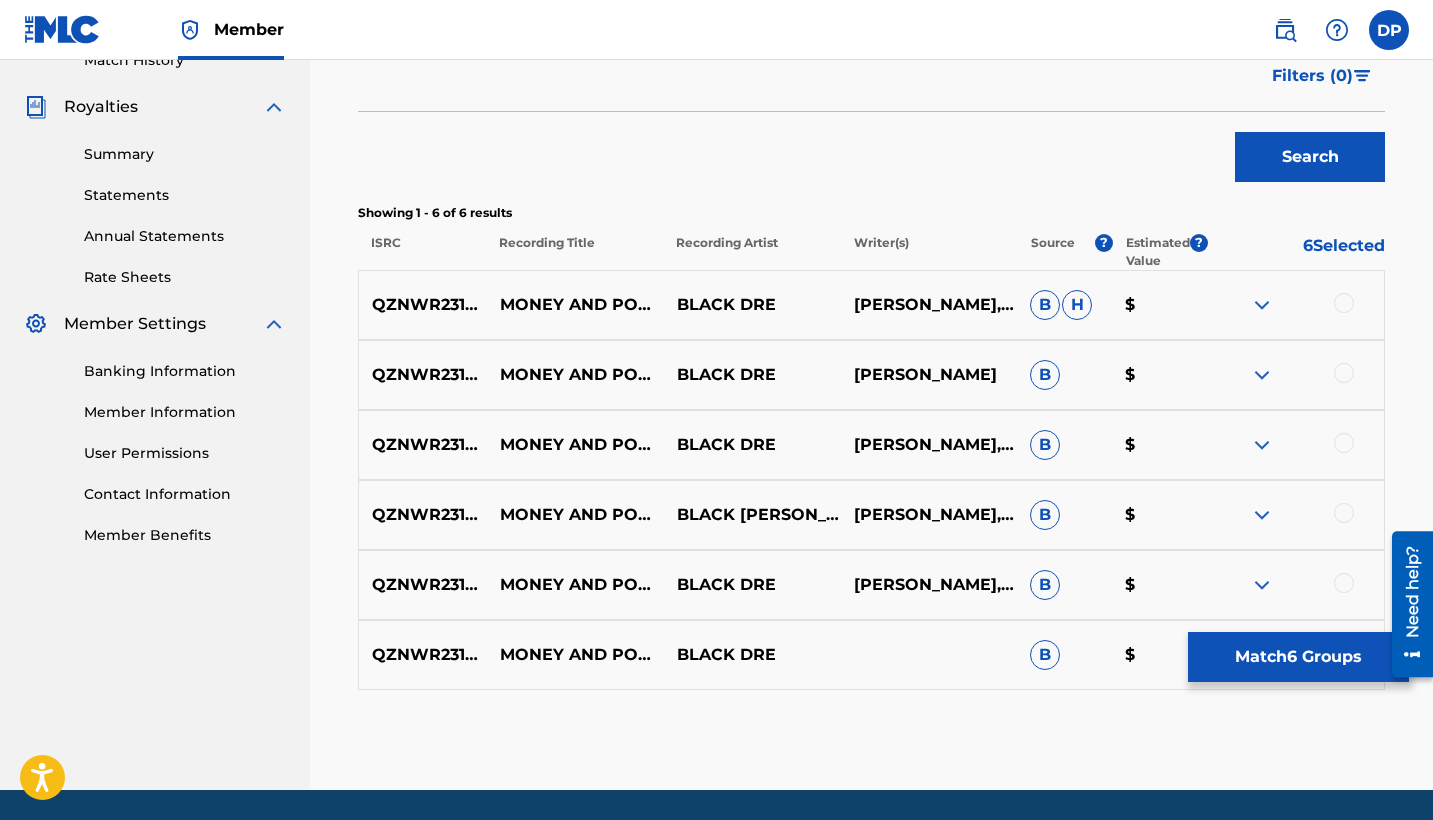 scroll, scrollTop: 578, scrollLeft: 0, axis: vertical 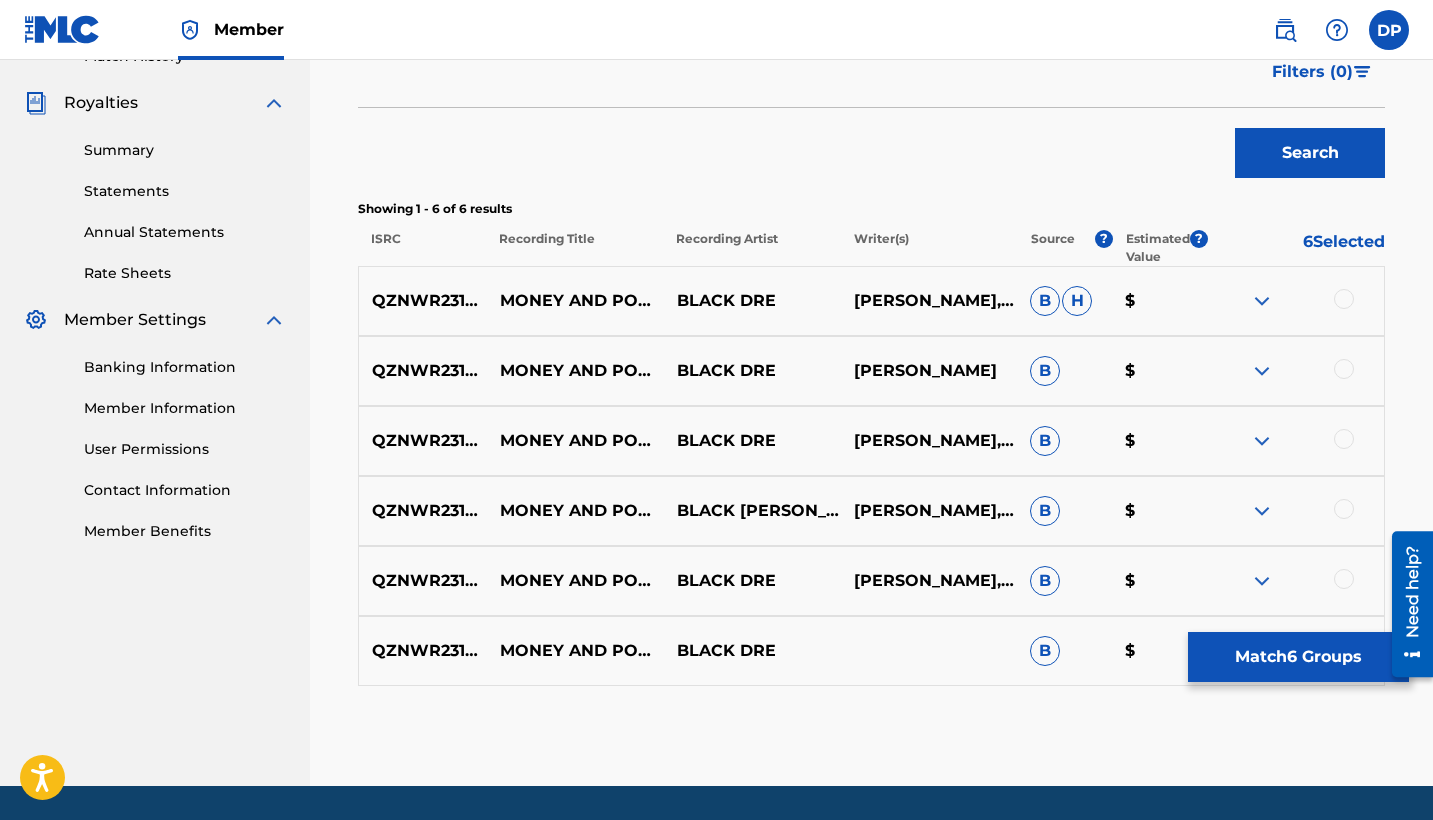 click at bounding box center (1344, 299) 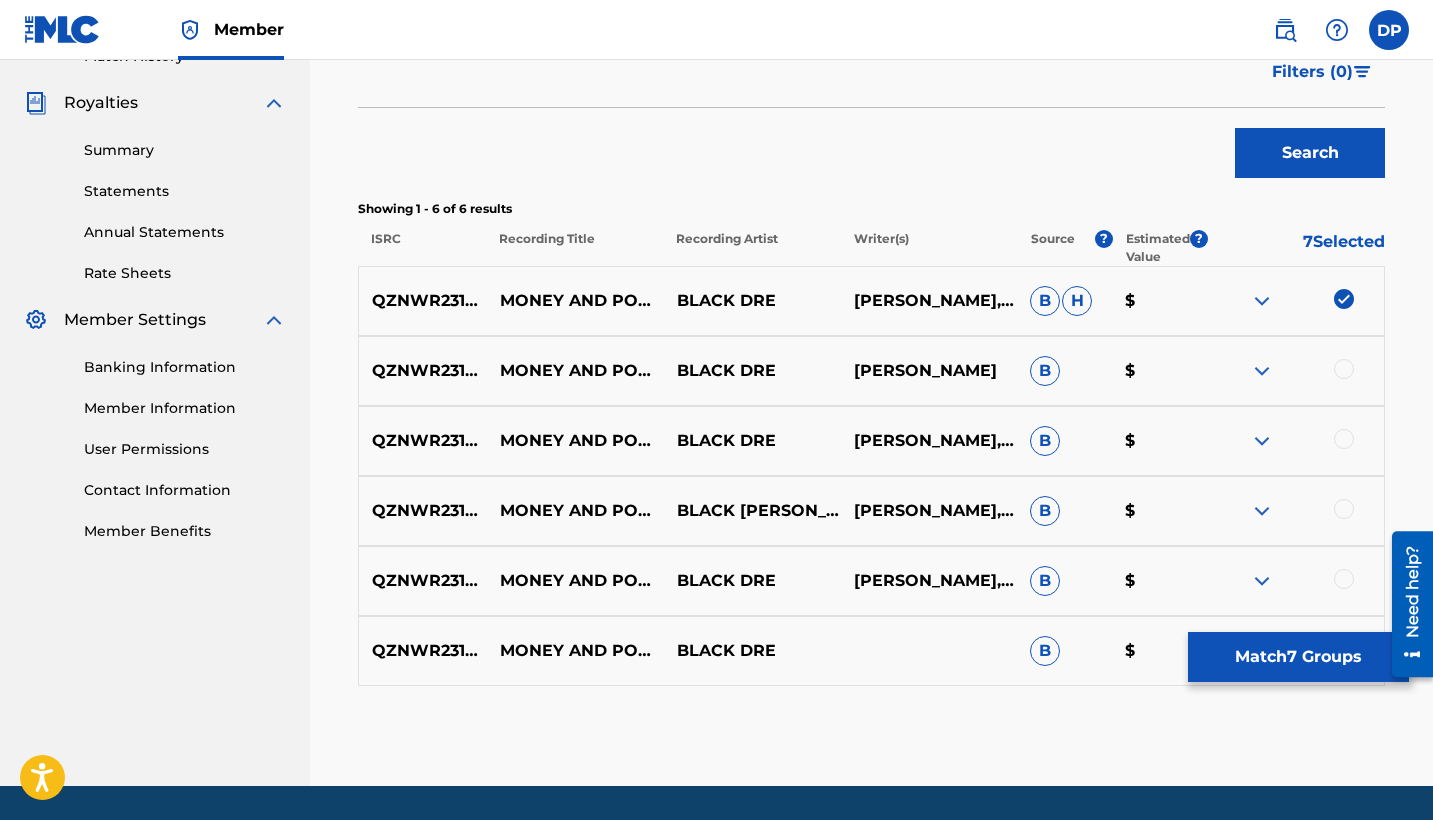 click at bounding box center (1344, 369) 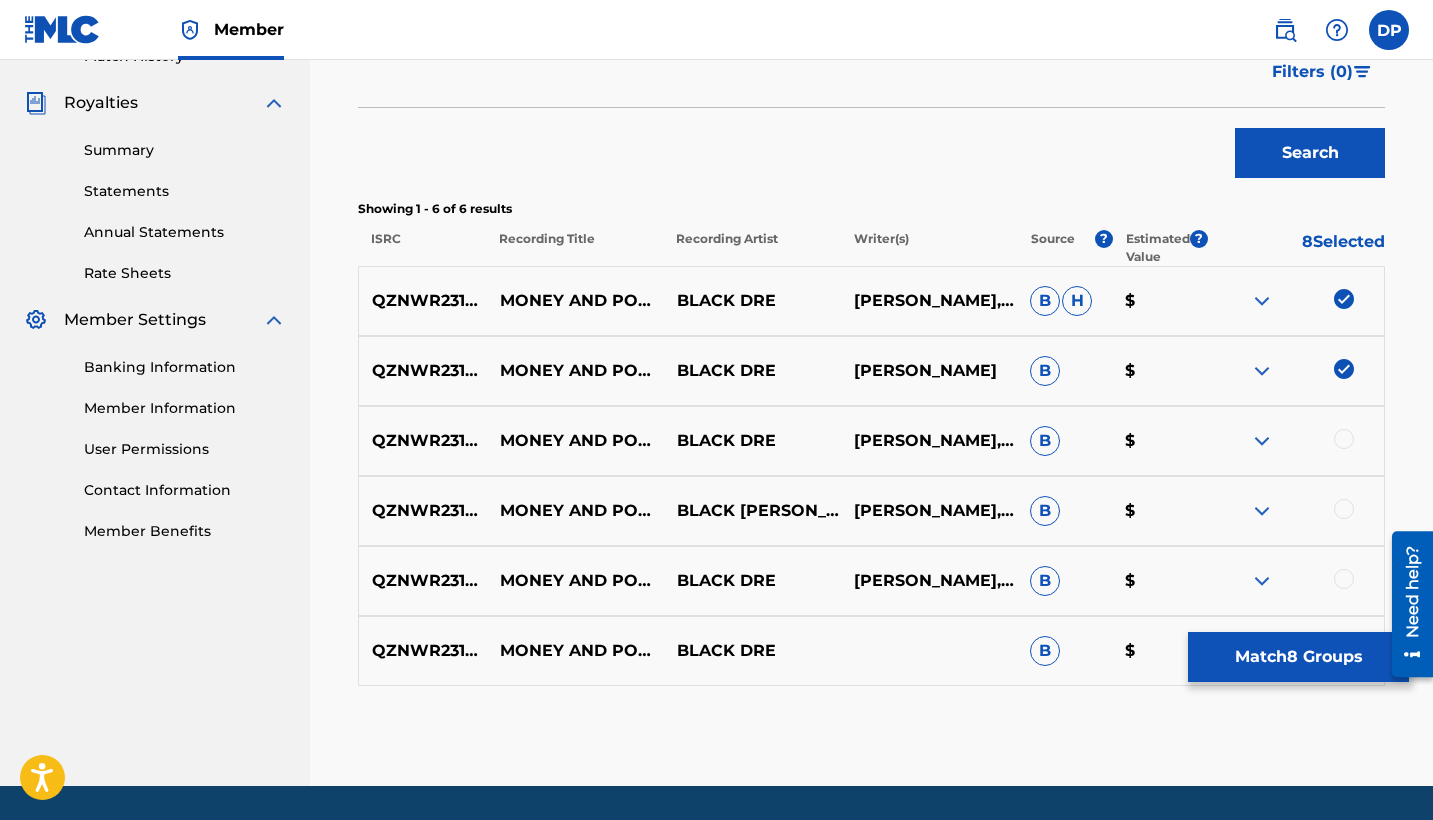 click on "QZNWR2310765 MONEY AND POWER (FEAT. [PERSON_NAME] RXSE & 00SHON) BLACK DRE [PERSON_NAME],[PERSON_NAME],[PERSON_NAME],[PERSON_NAME] B $" at bounding box center (871, 441) 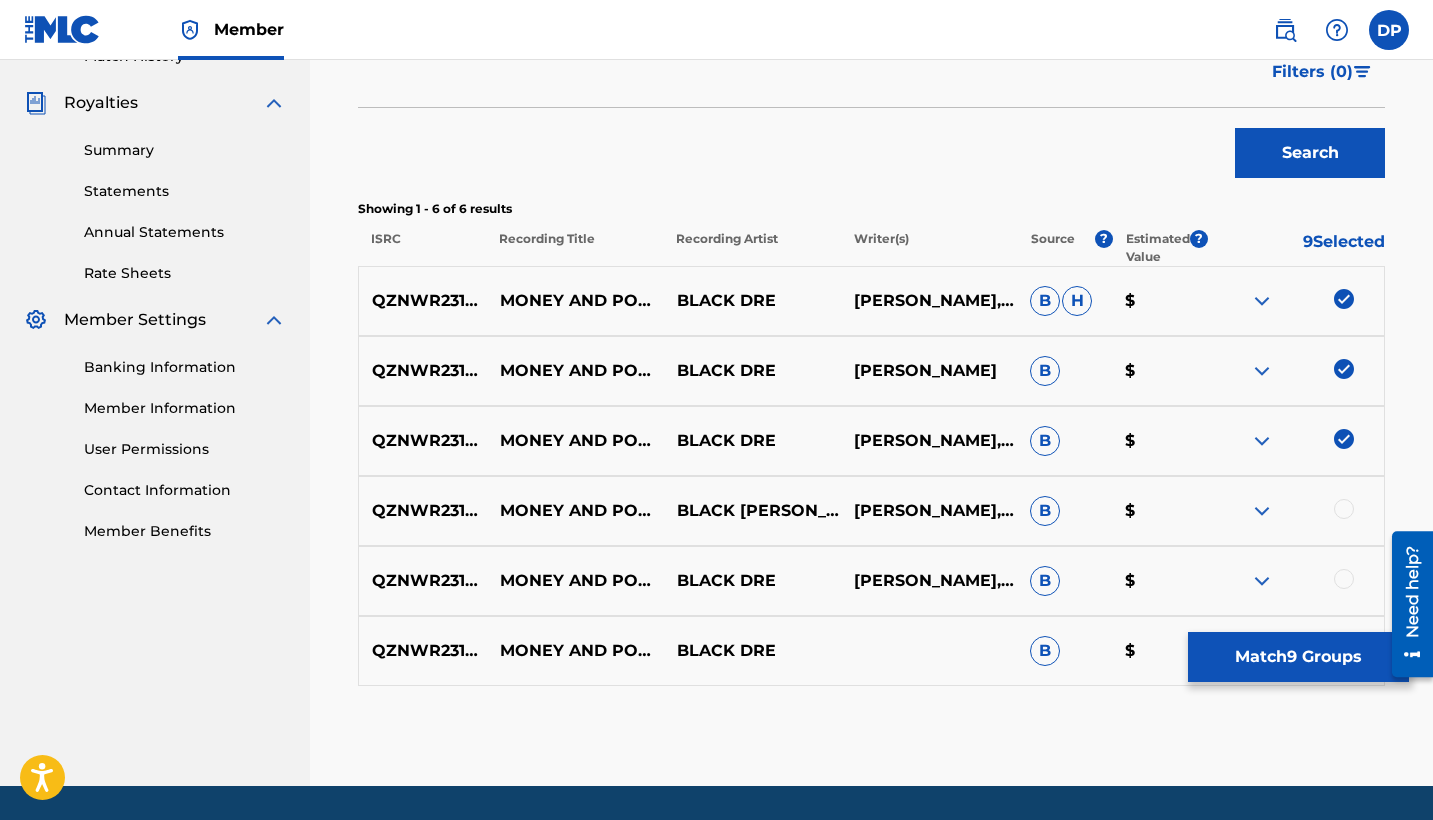click on "QZNWR2310765 MONEY AND POWER BLACK [PERSON_NAME],00SHON [PERSON_NAME],[PERSON_NAME],[PERSON_NAME],[PERSON_NAME] B $" at bounding box center [871, 511] 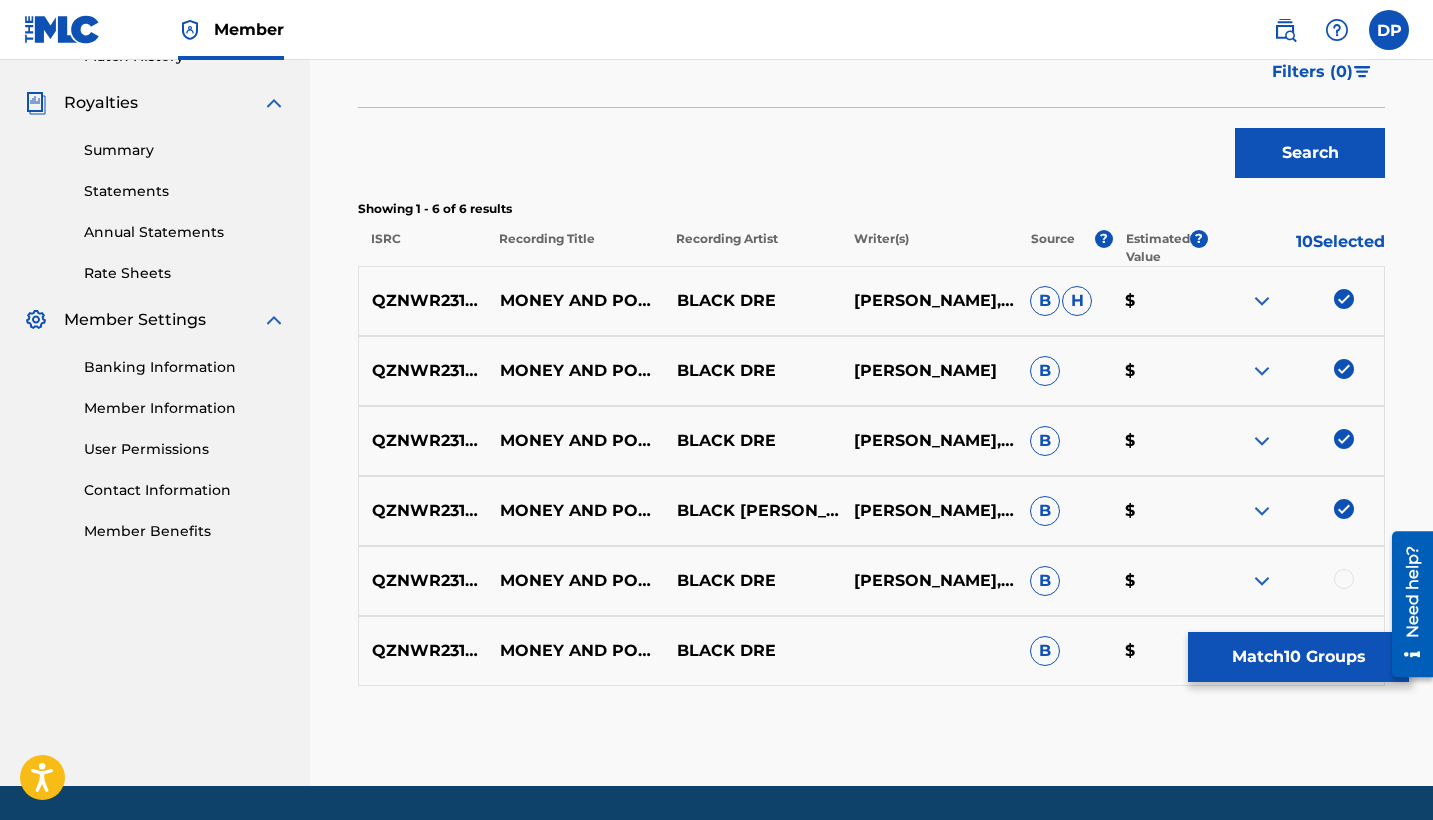 click at bounding box center (1295, 581) 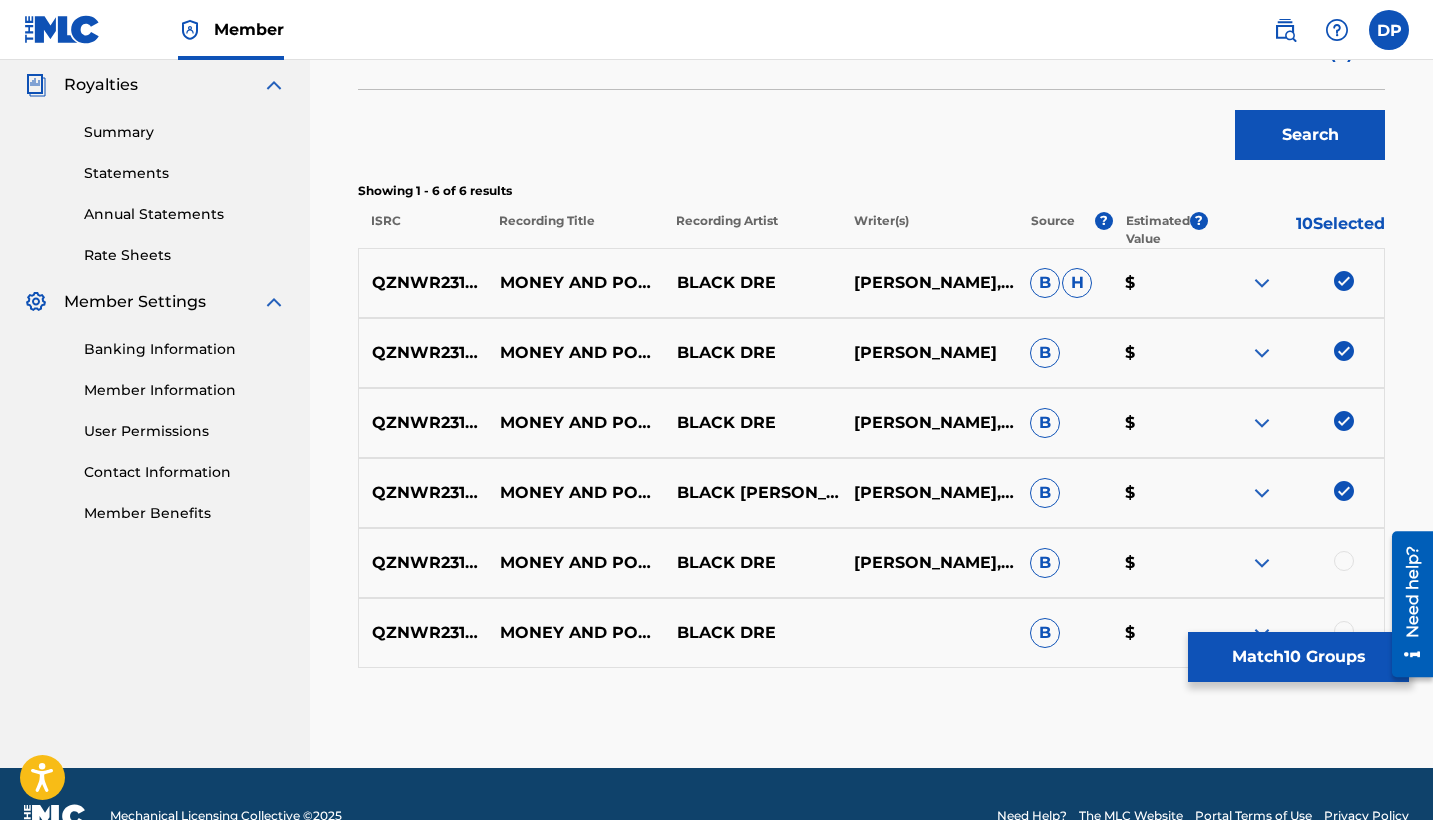 click at bounding box center [1344, 561] 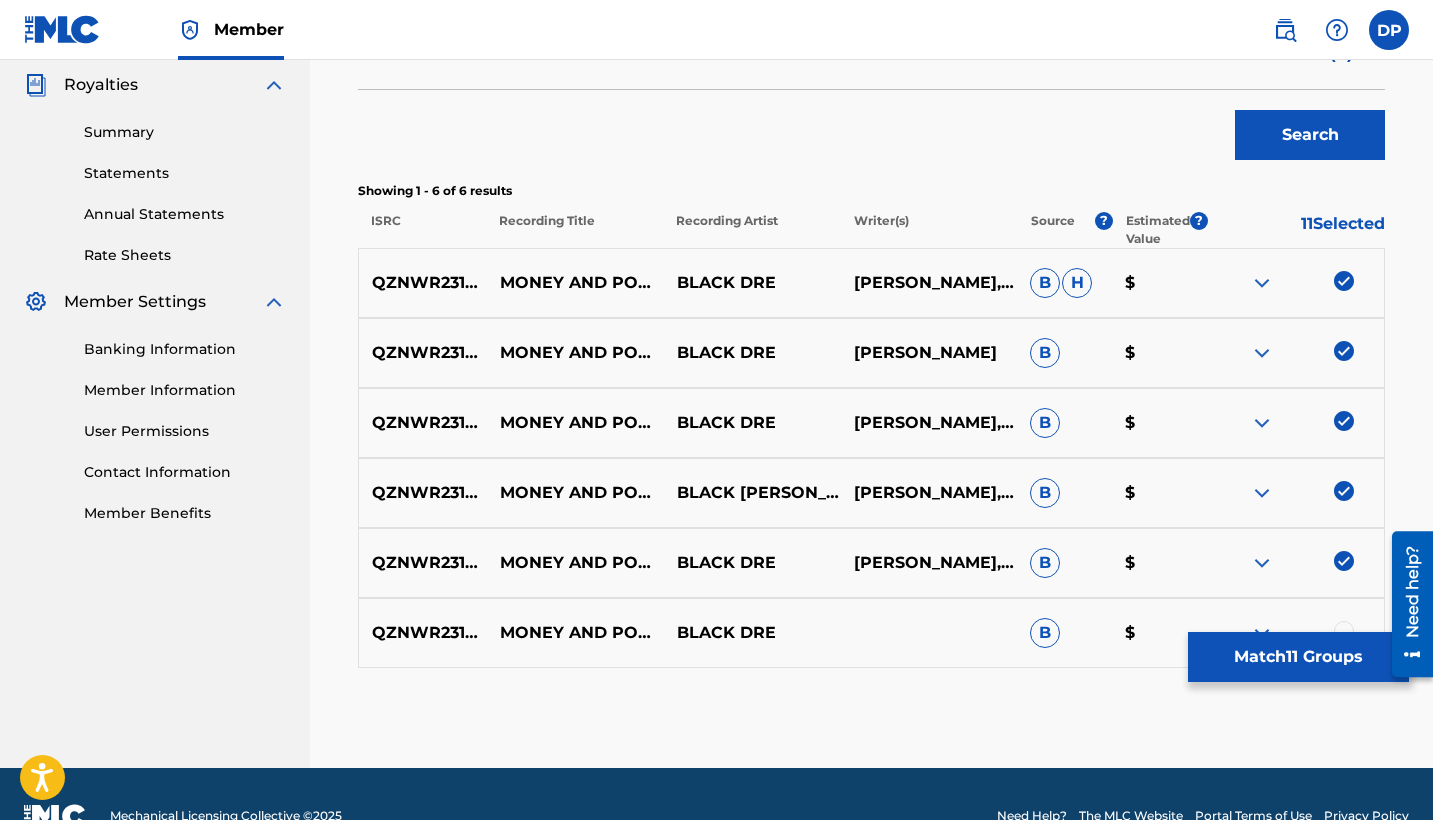 scroll, scrollTop: 629, scrollLeft: 0, axis: vertical 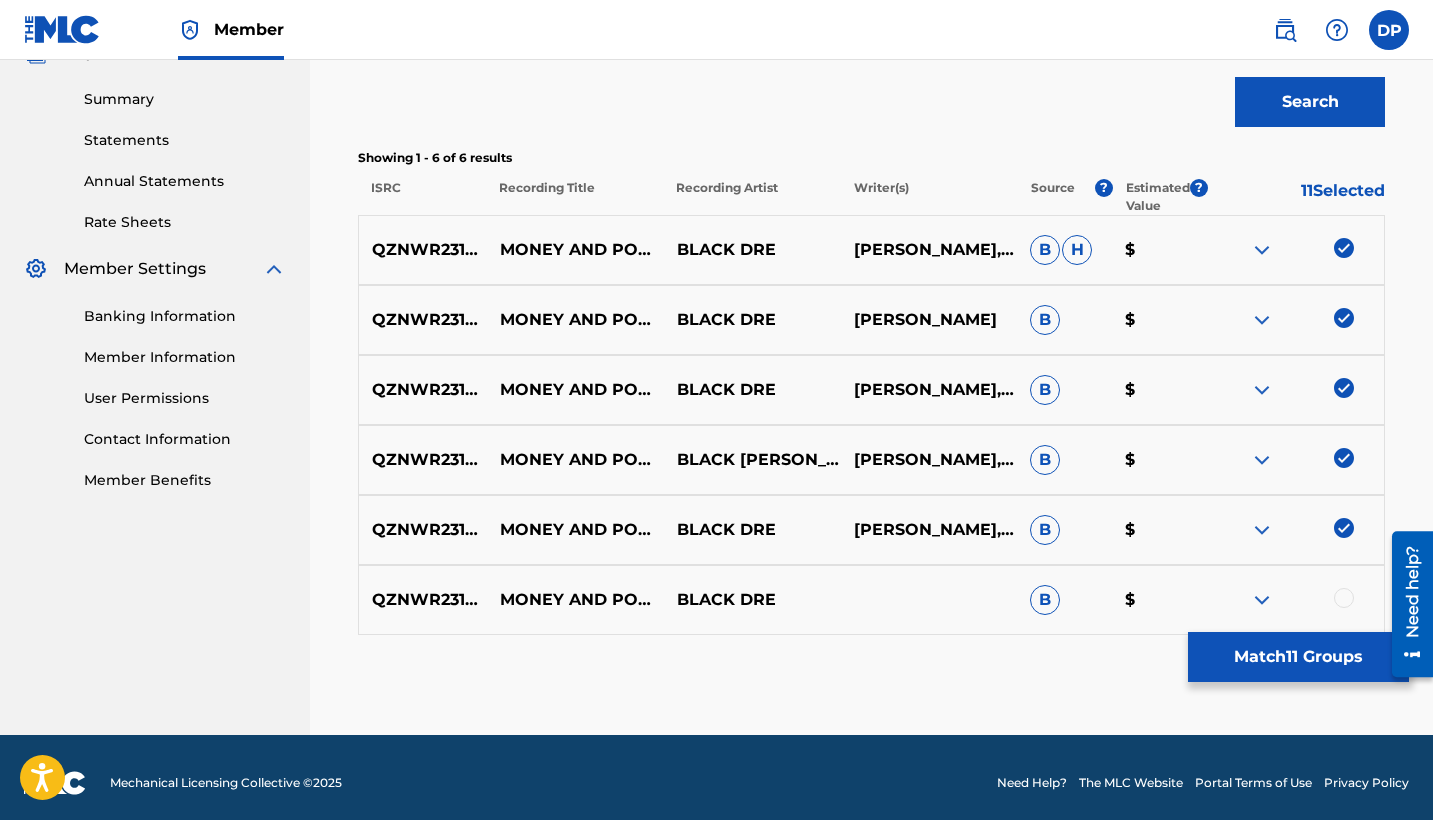 click at bounding box center (1344, 598) 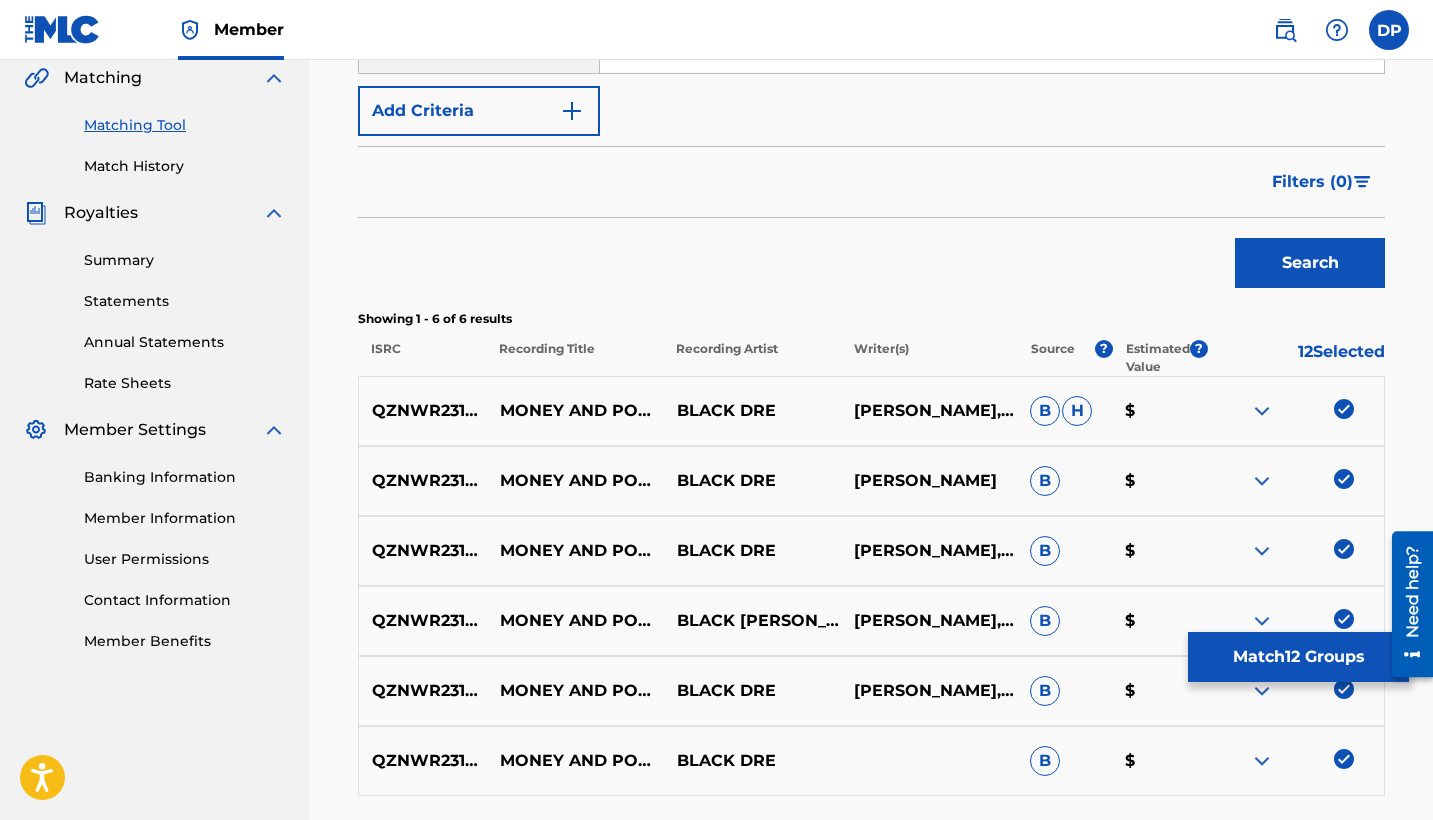 scroll, scrollTop: 431, scrollLeft: 0, axis: vertical 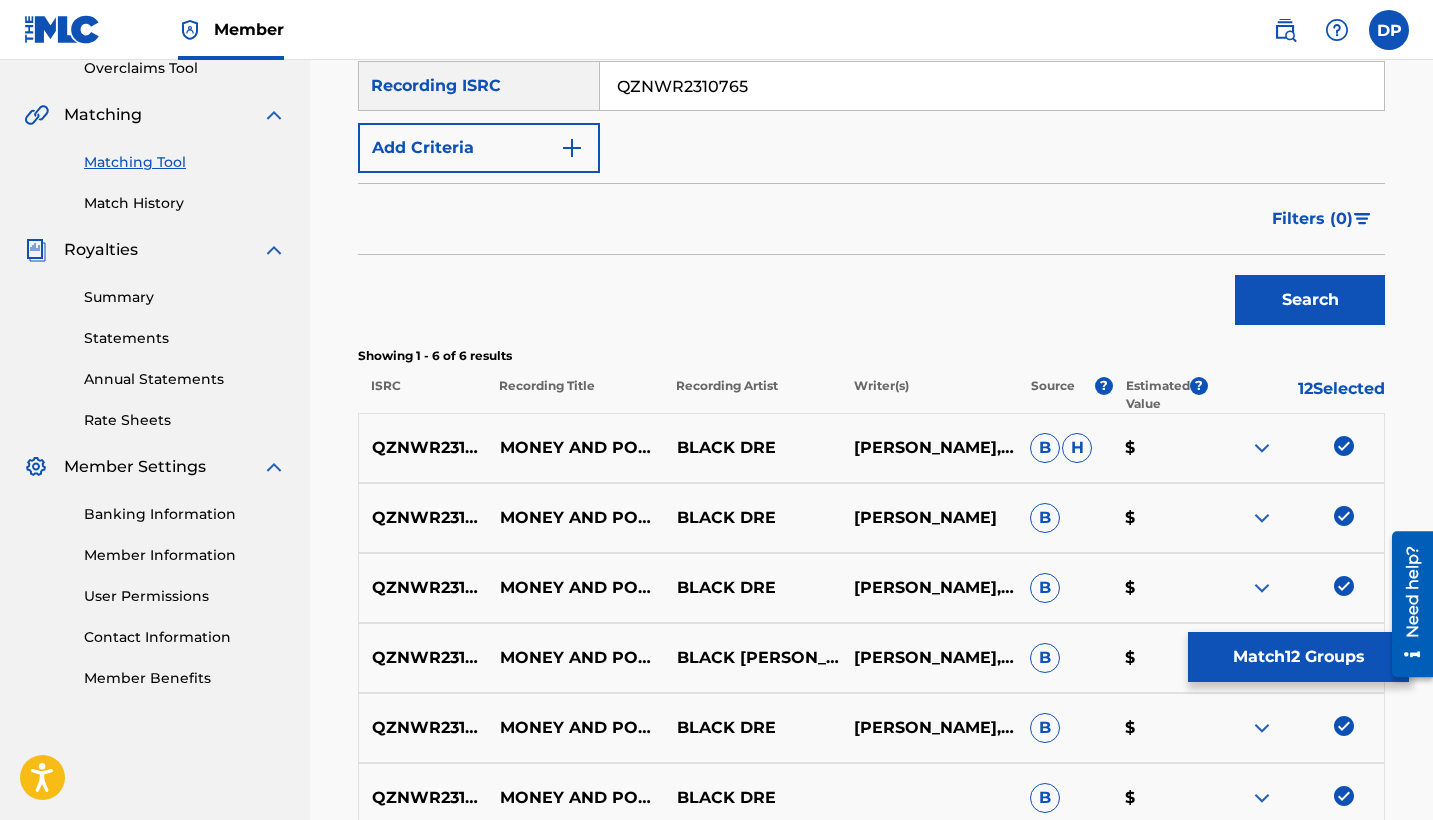 click on "QZNWR2310765" at bounding box center [992, 86] 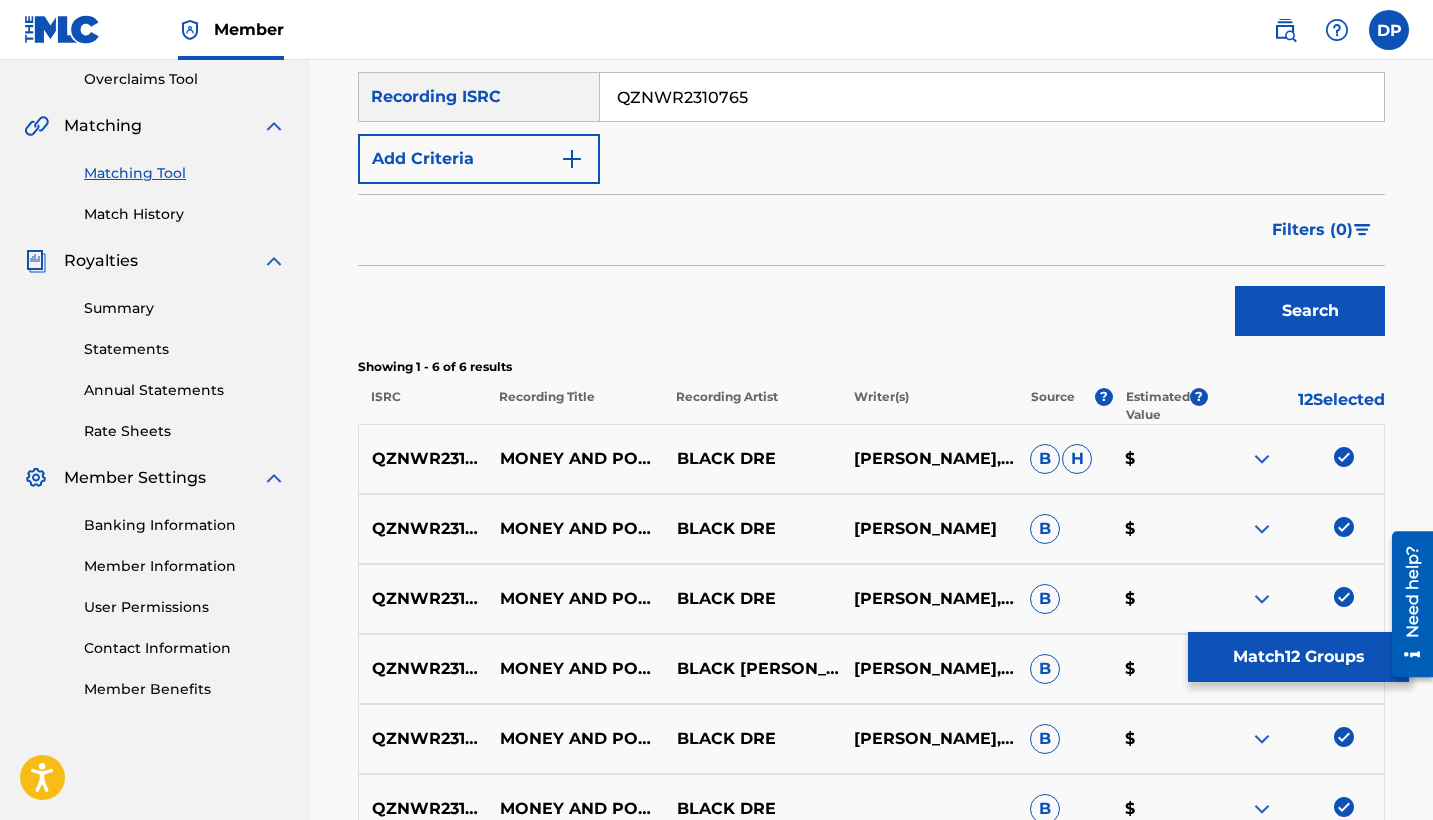 click on "QZNWR2310765" at bounding box center [992, 97] 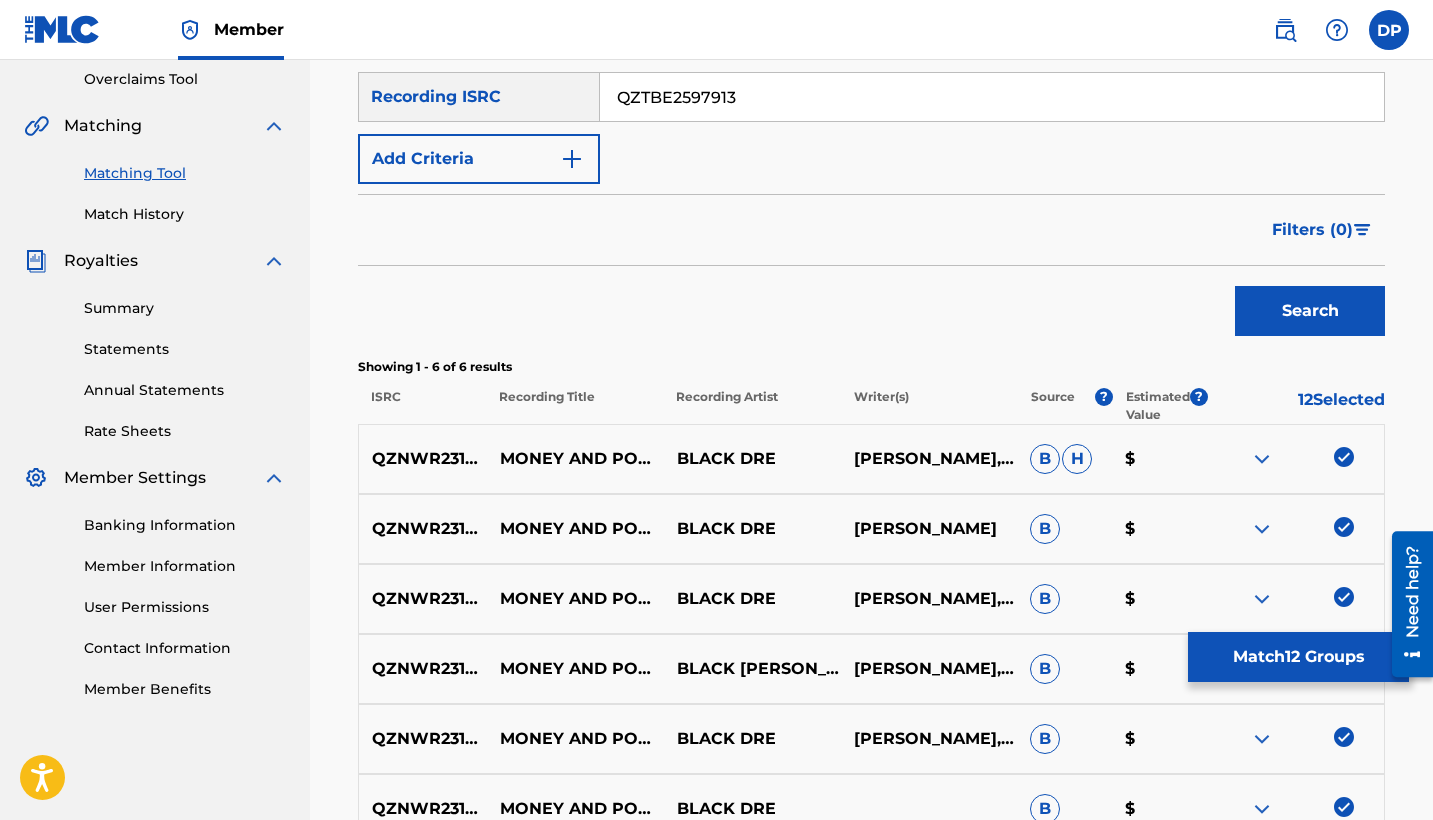 click on "Search" at bounding box center (1310, 311) 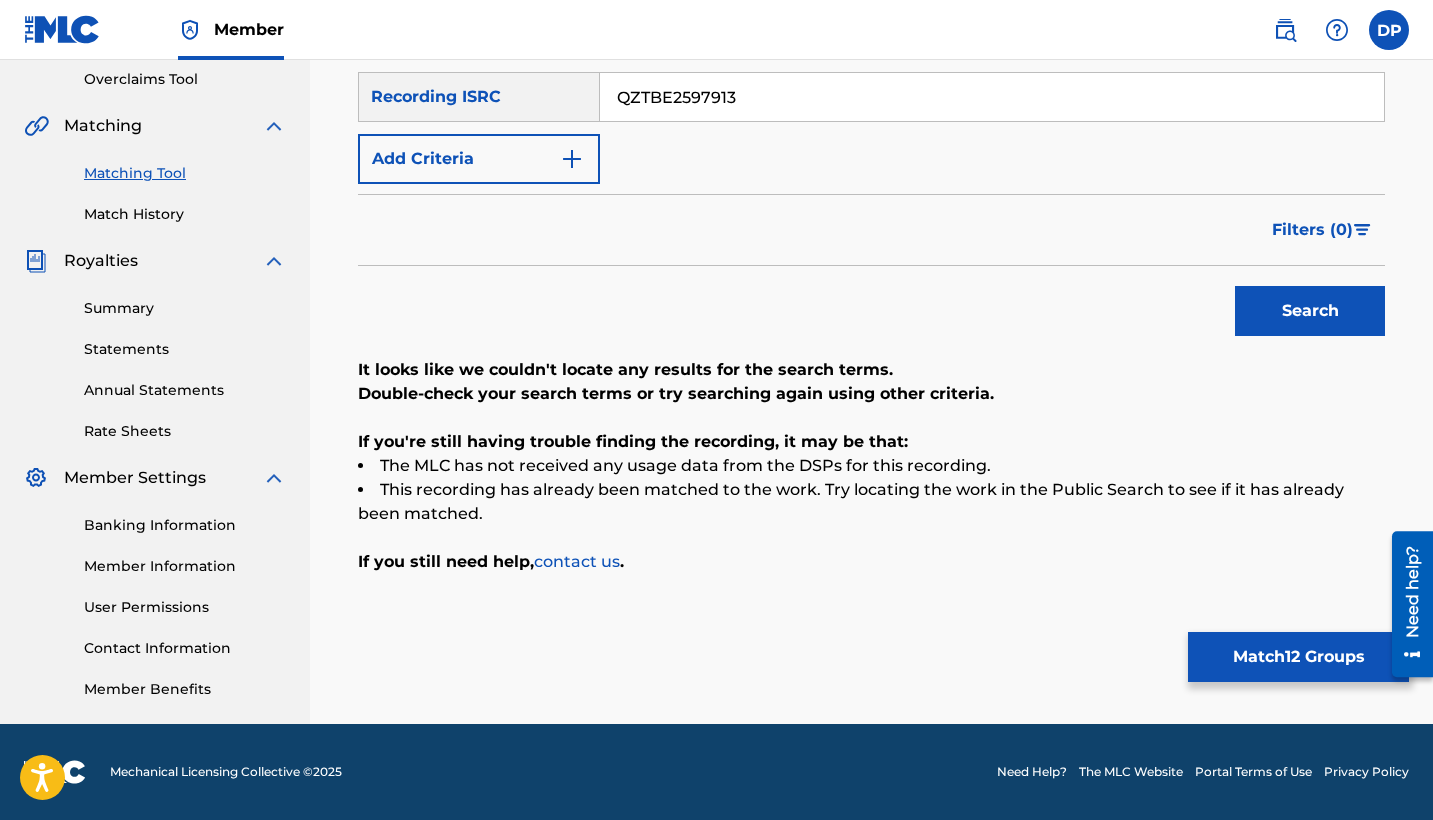 click on "QZTBE2597913" at bounding box center (992, 97) 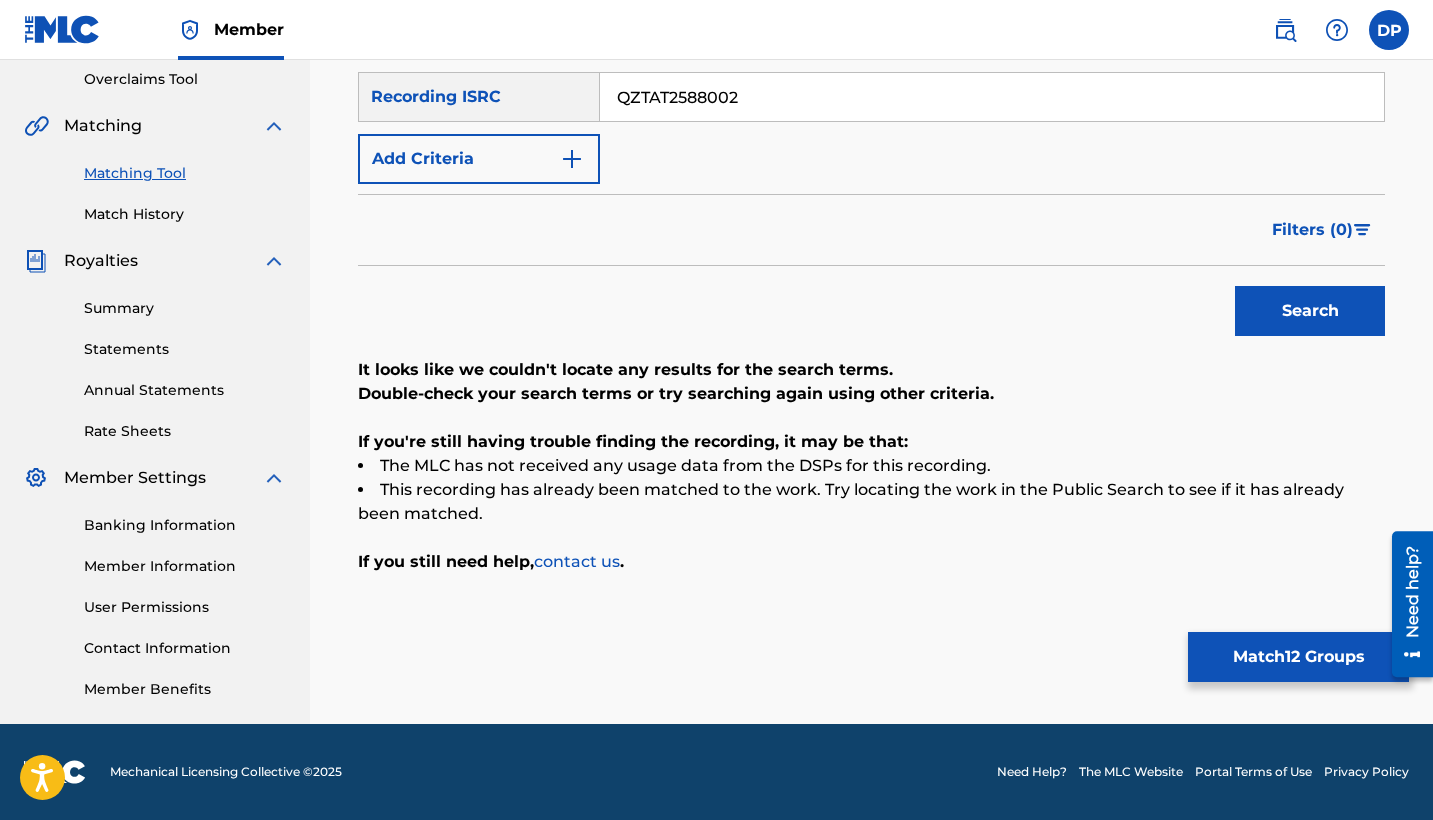 click on "Search" at bounding box center [1310, 311] 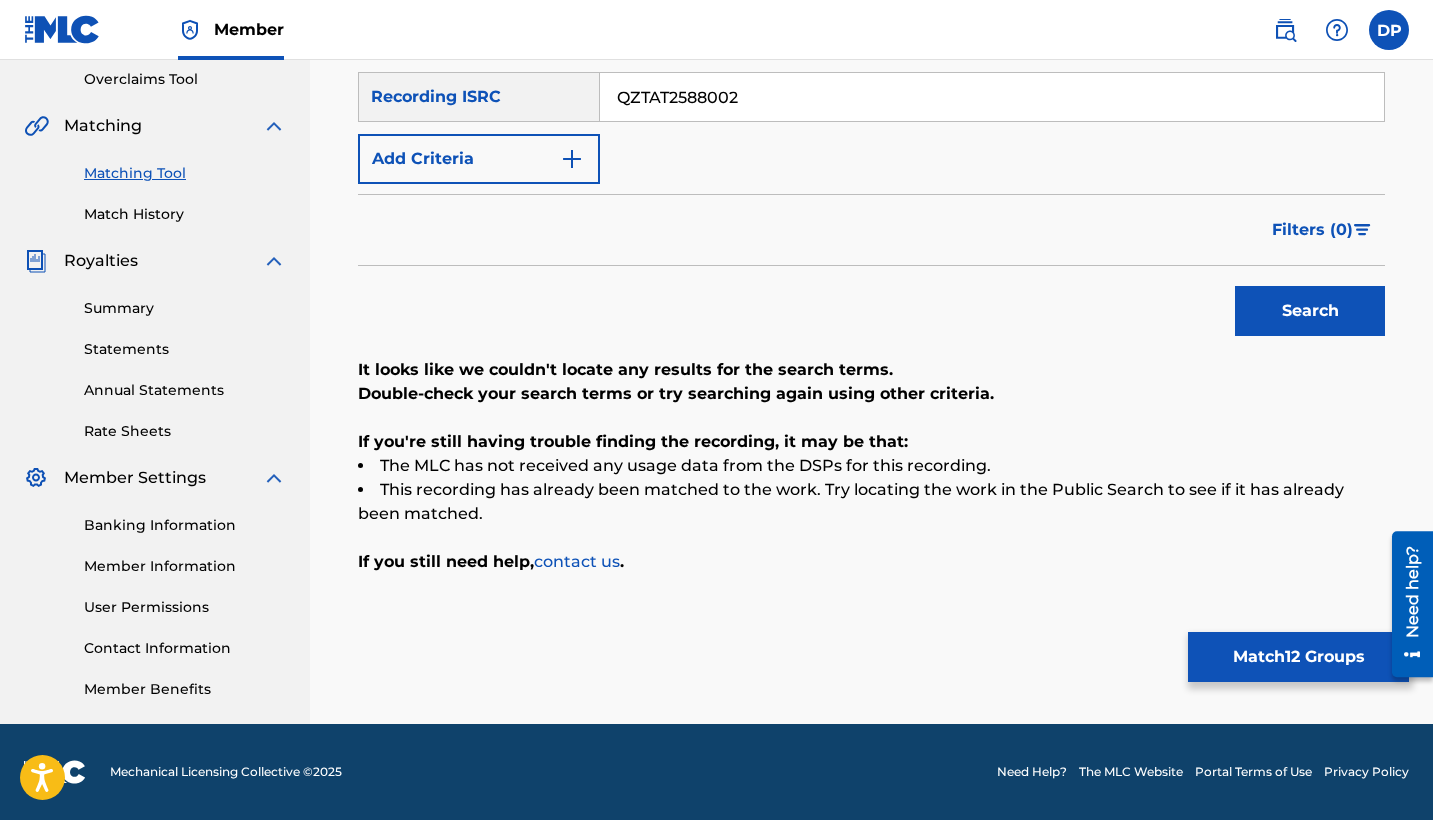 click on "QZTAT2588002" at bounding box center [992, 97] 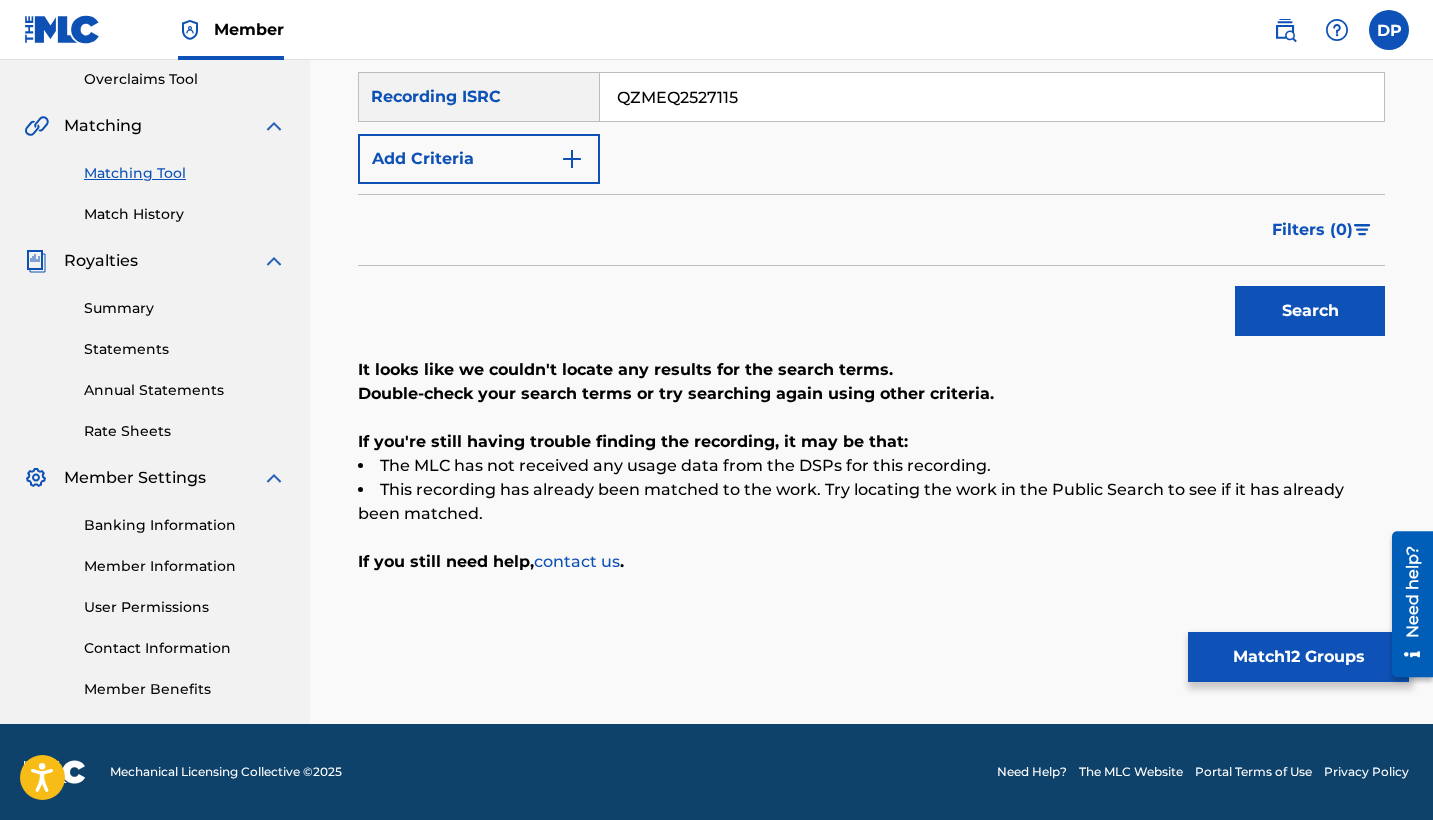 click on "Search" at bounding box center [1310, 311] 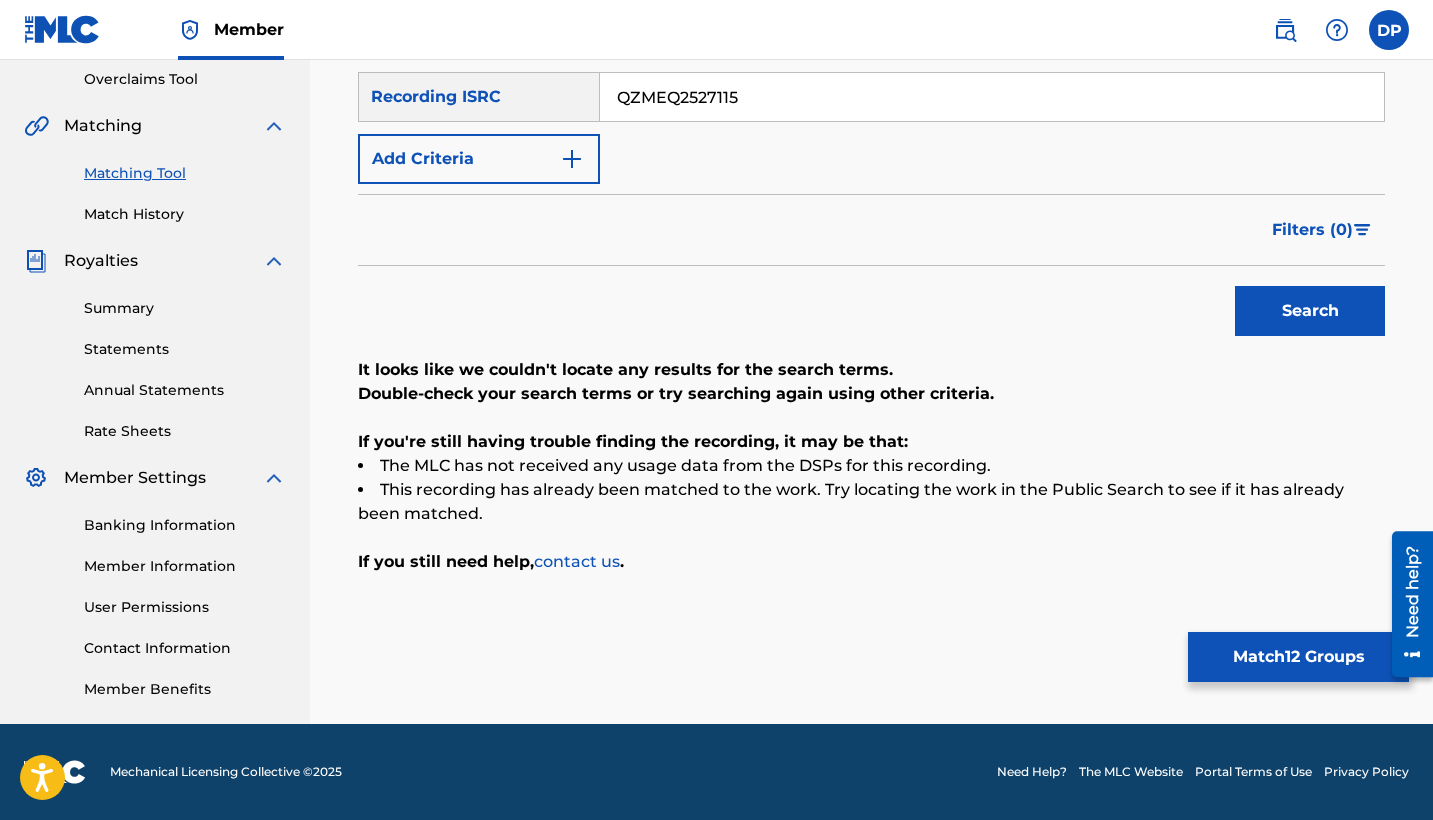 click on "QZMEQ2527115" at bounding box center (992, 97) 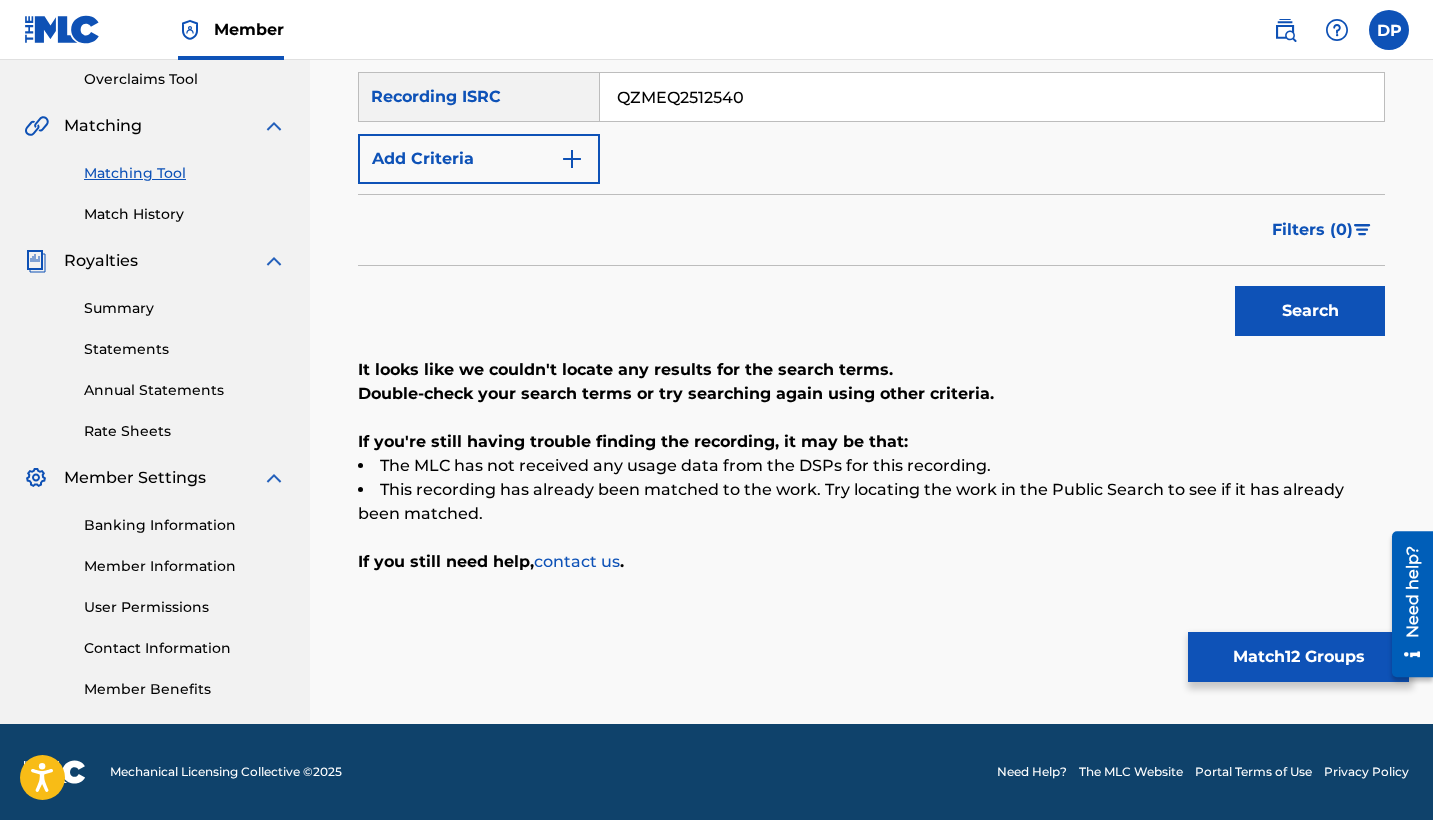 click on "Search" at bounding box center [1310, 311] 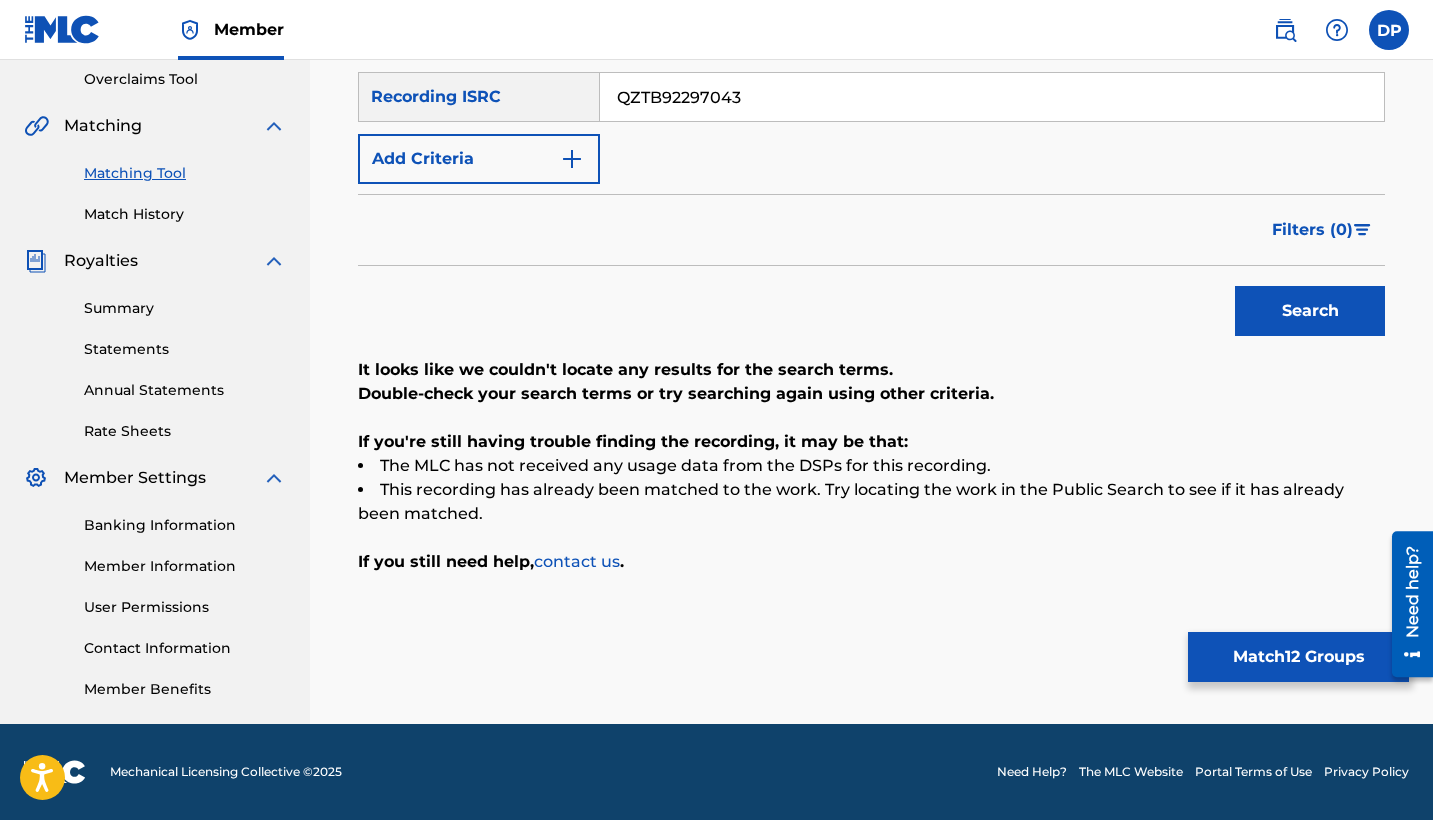 click on "Search" at bounding box center (1305, 306) 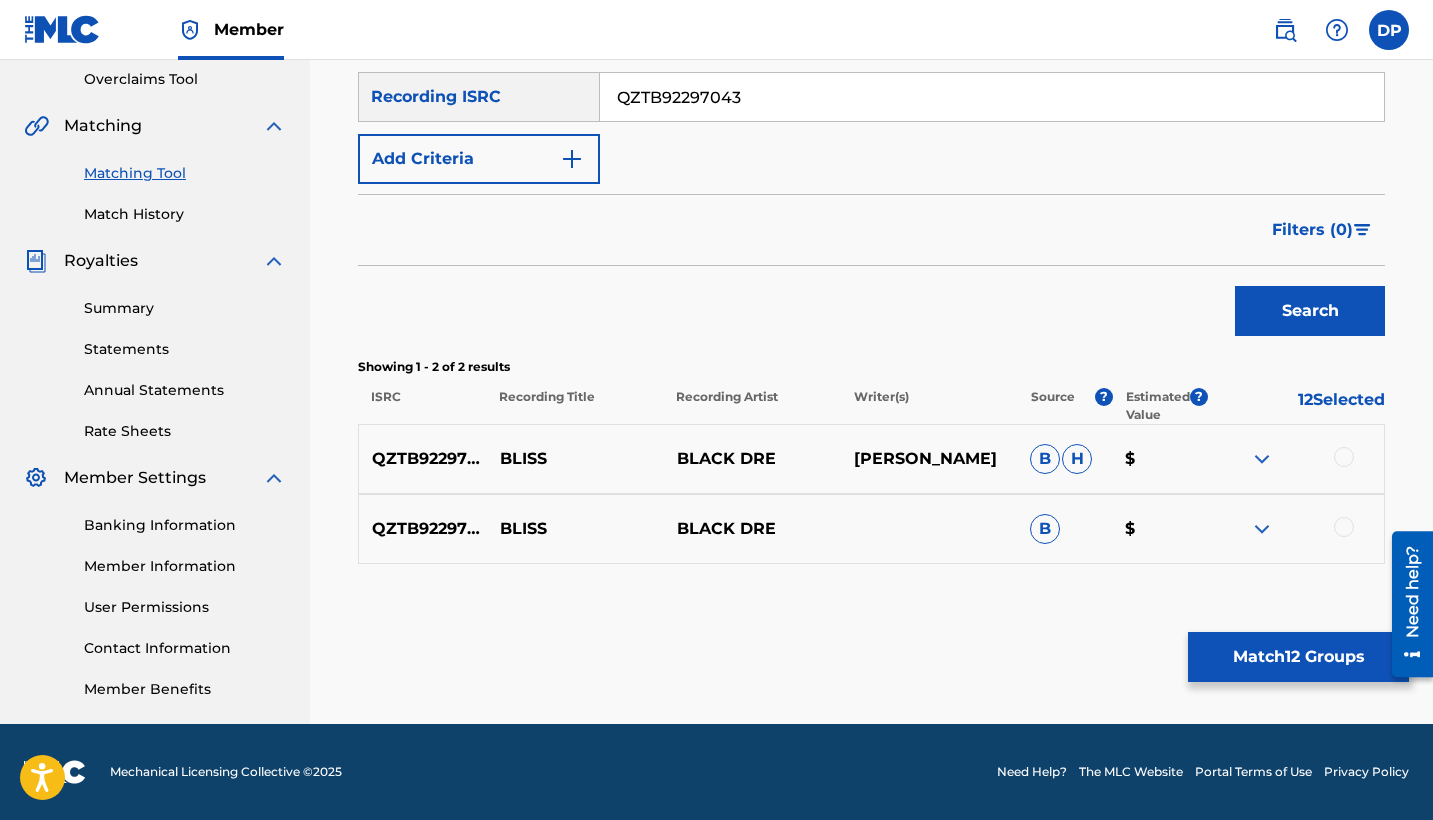 click at bounding box center (1344, 457) 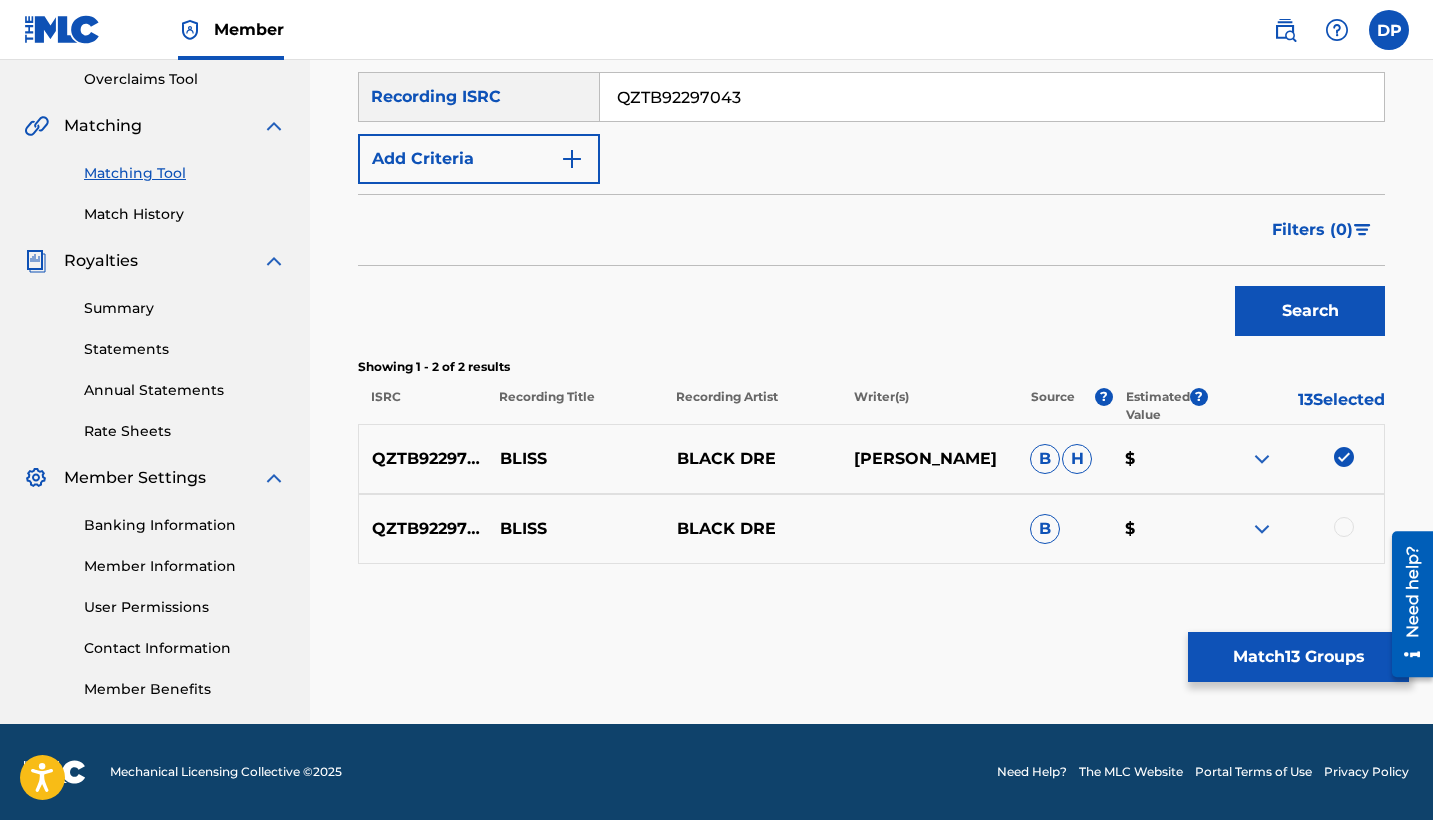click at bounding box center (1344, 527) 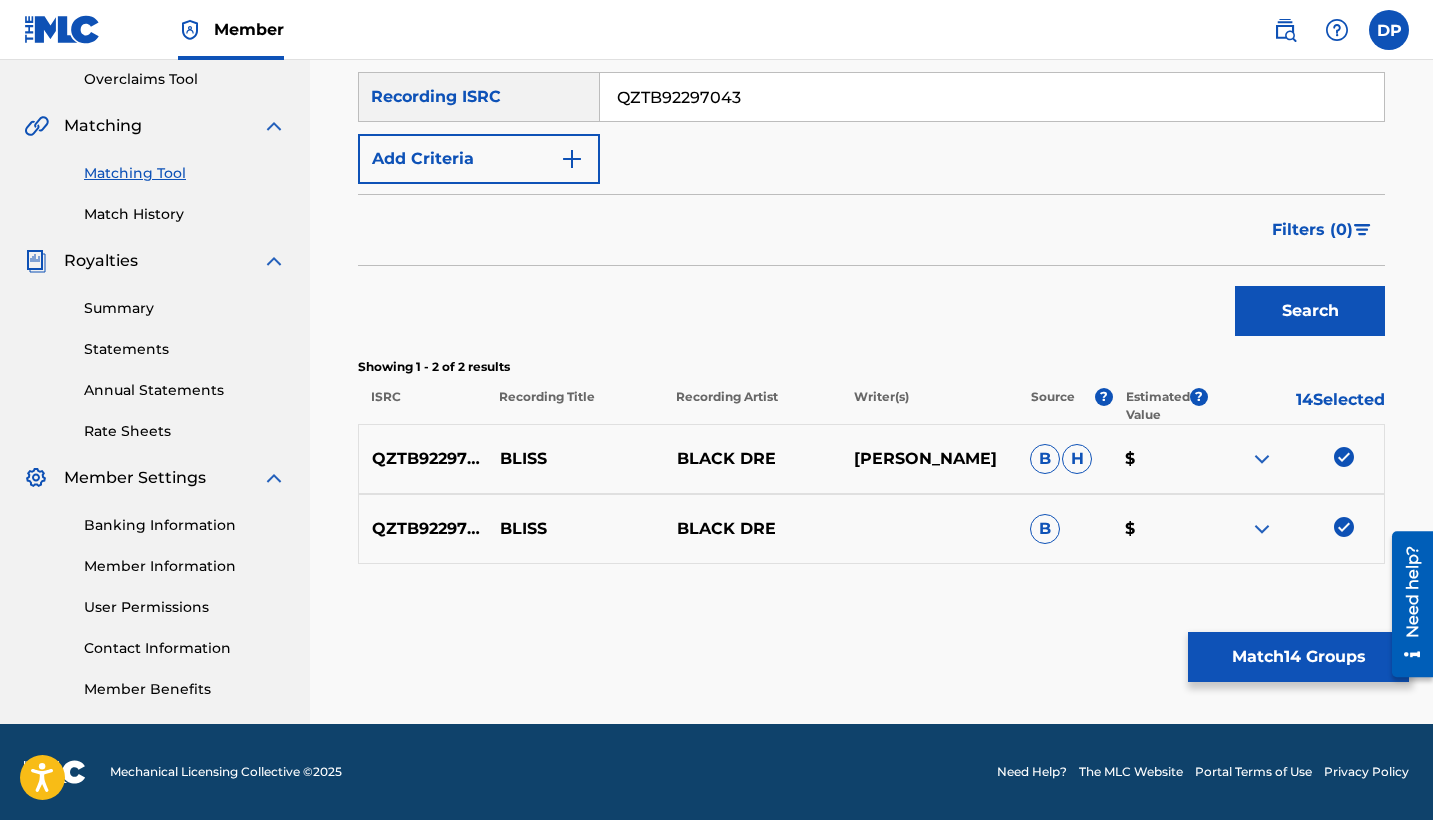 click on "QZTB92297043" at bounding box center (992, 97) 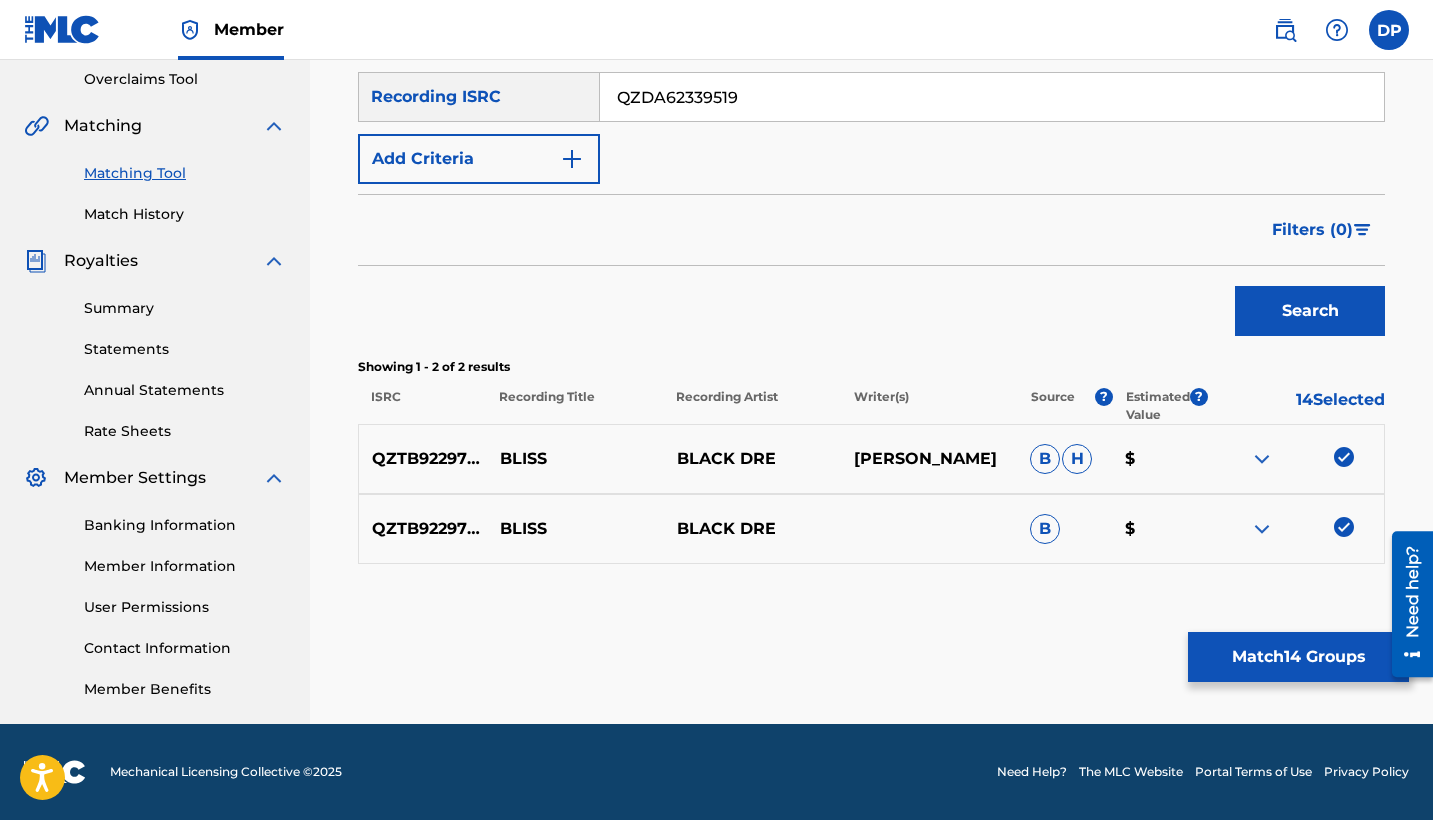 click on "QZDA62339519" at bounding box center (992, 97) 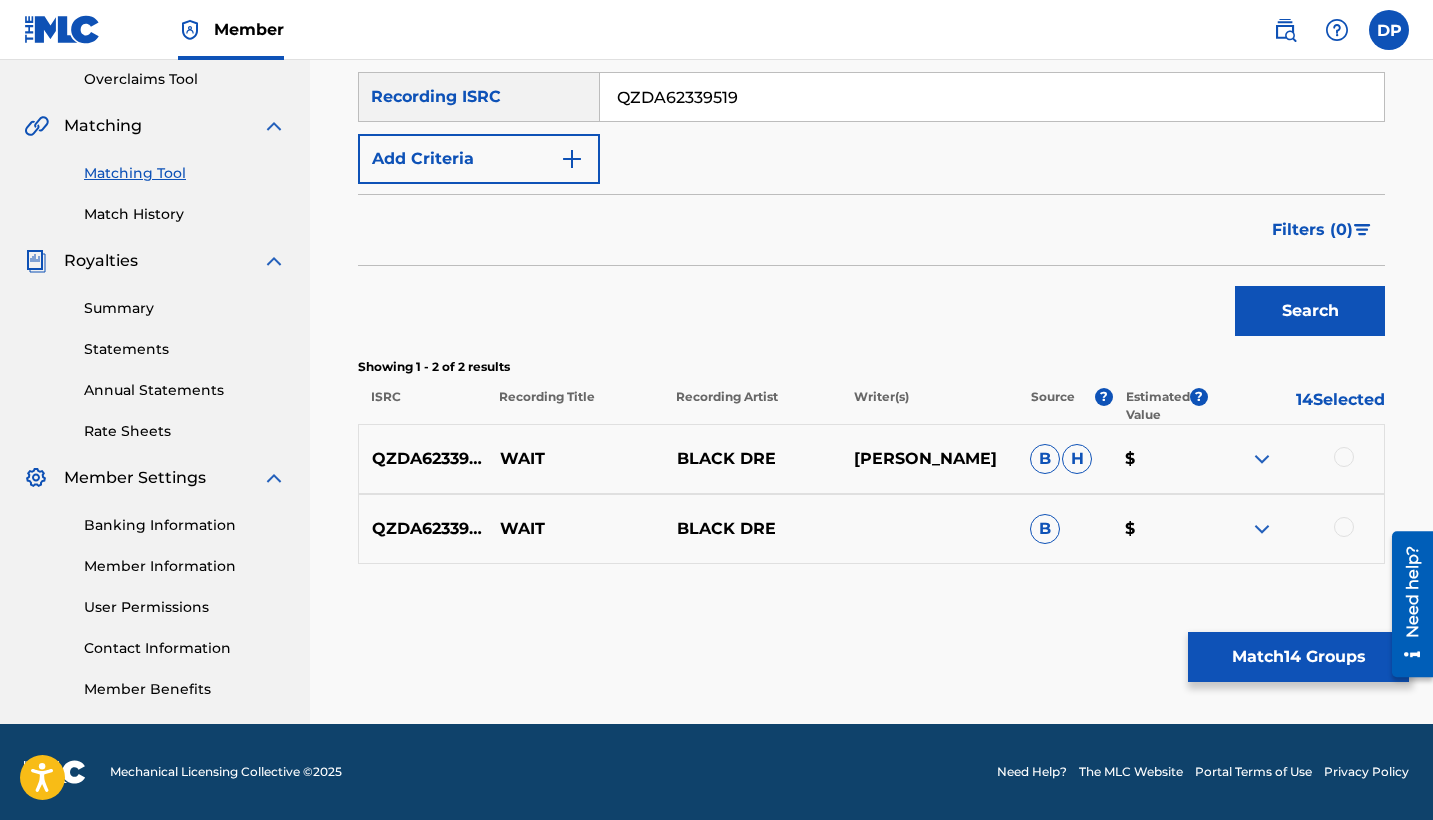click at bounding box center [1344, 457] 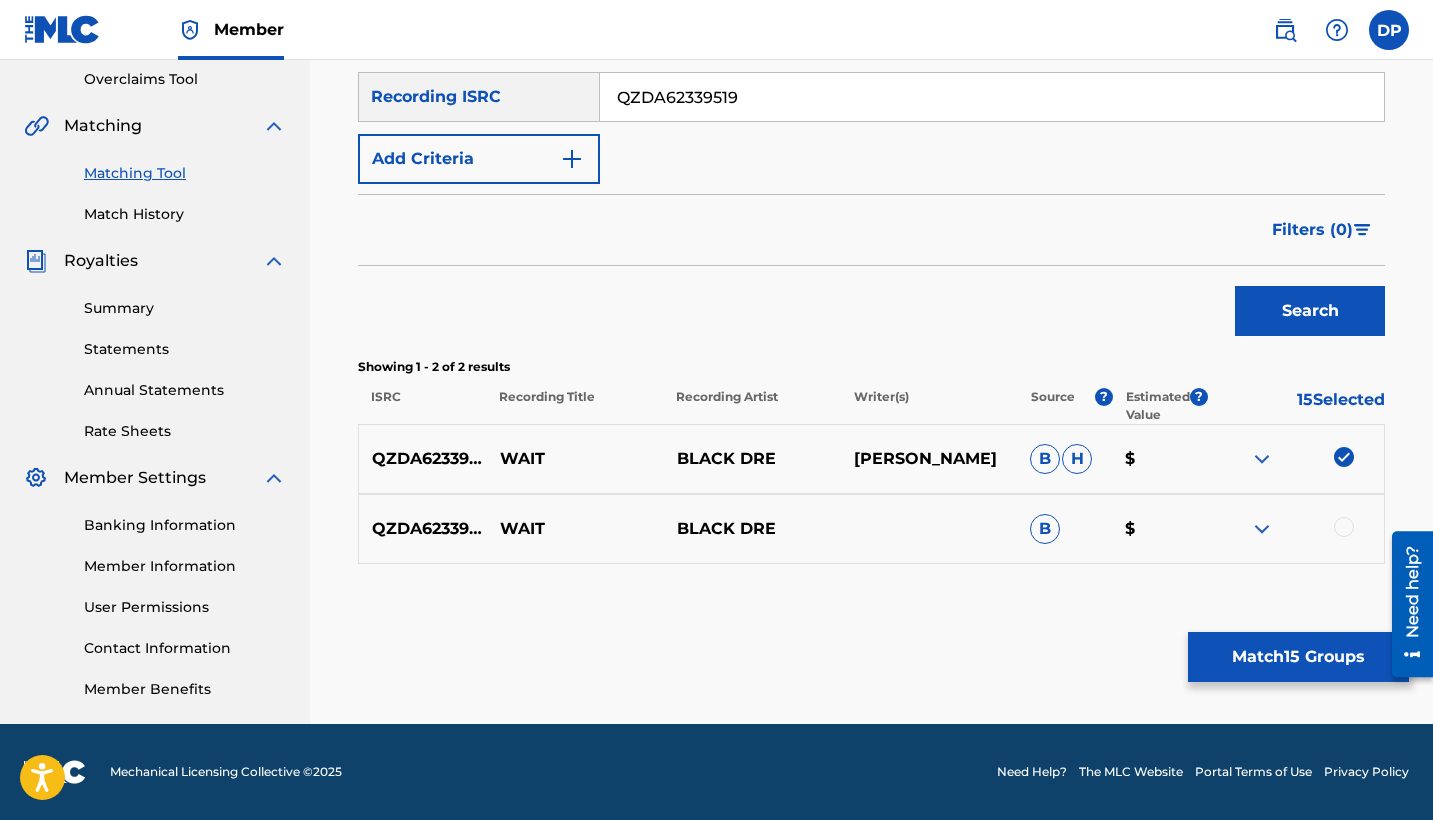 click on "QZDA62339519 WAIT BLACK DRE B $" at bounding box center (871, 529) 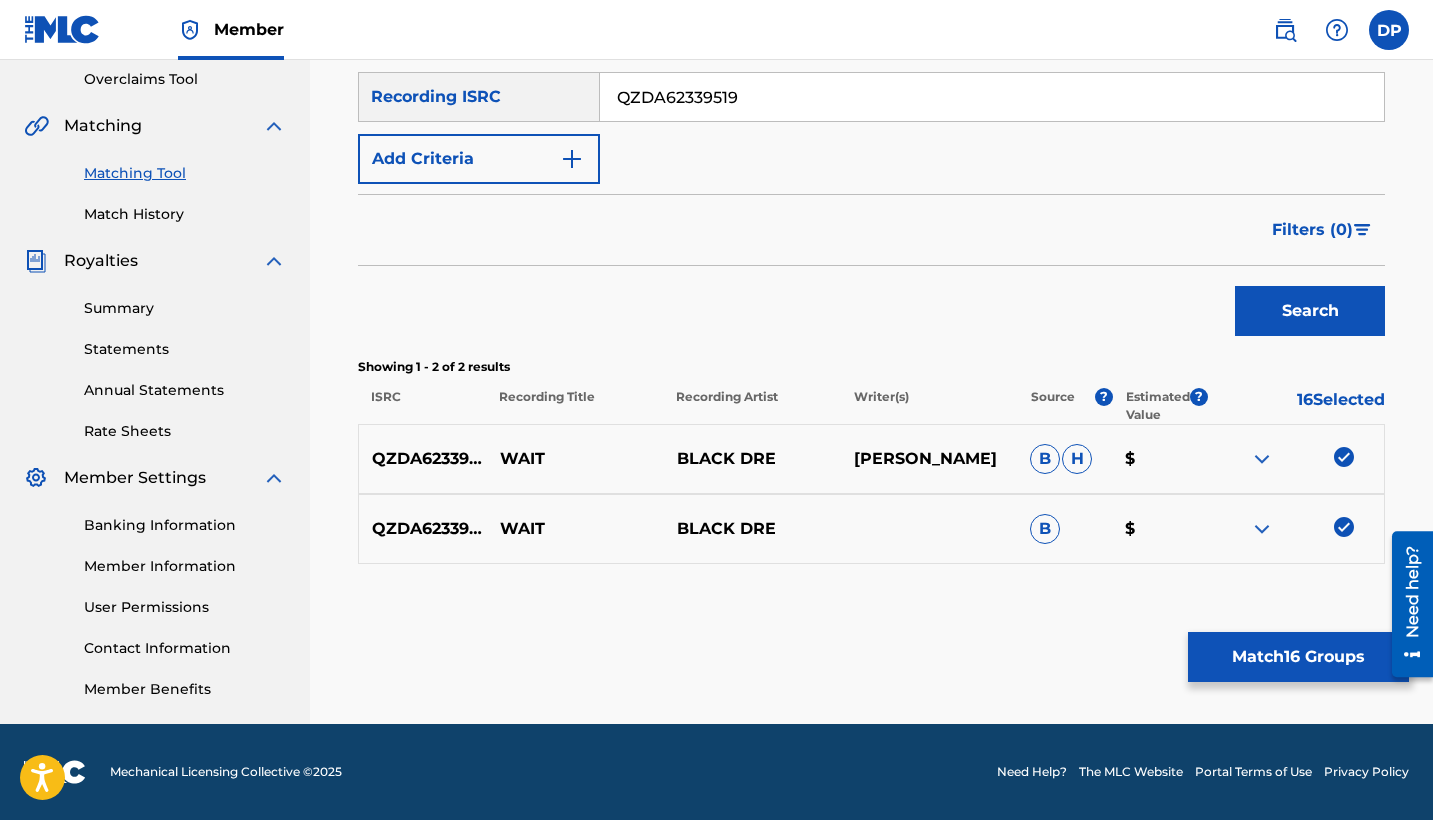 click on "QZDA62339519" at bounding box center [992, 97] 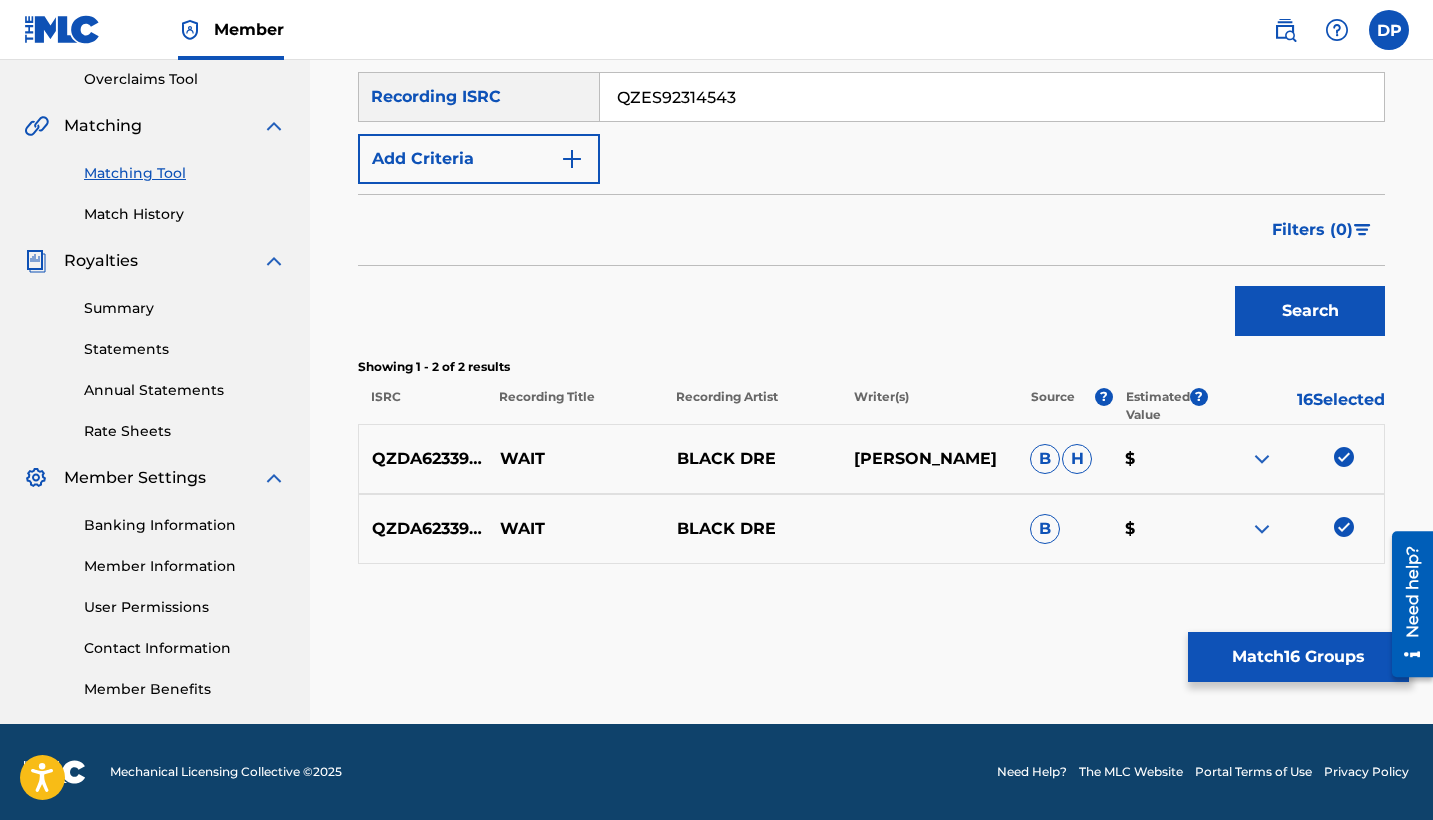 click on "Search" at bounding box center (1310, 311) 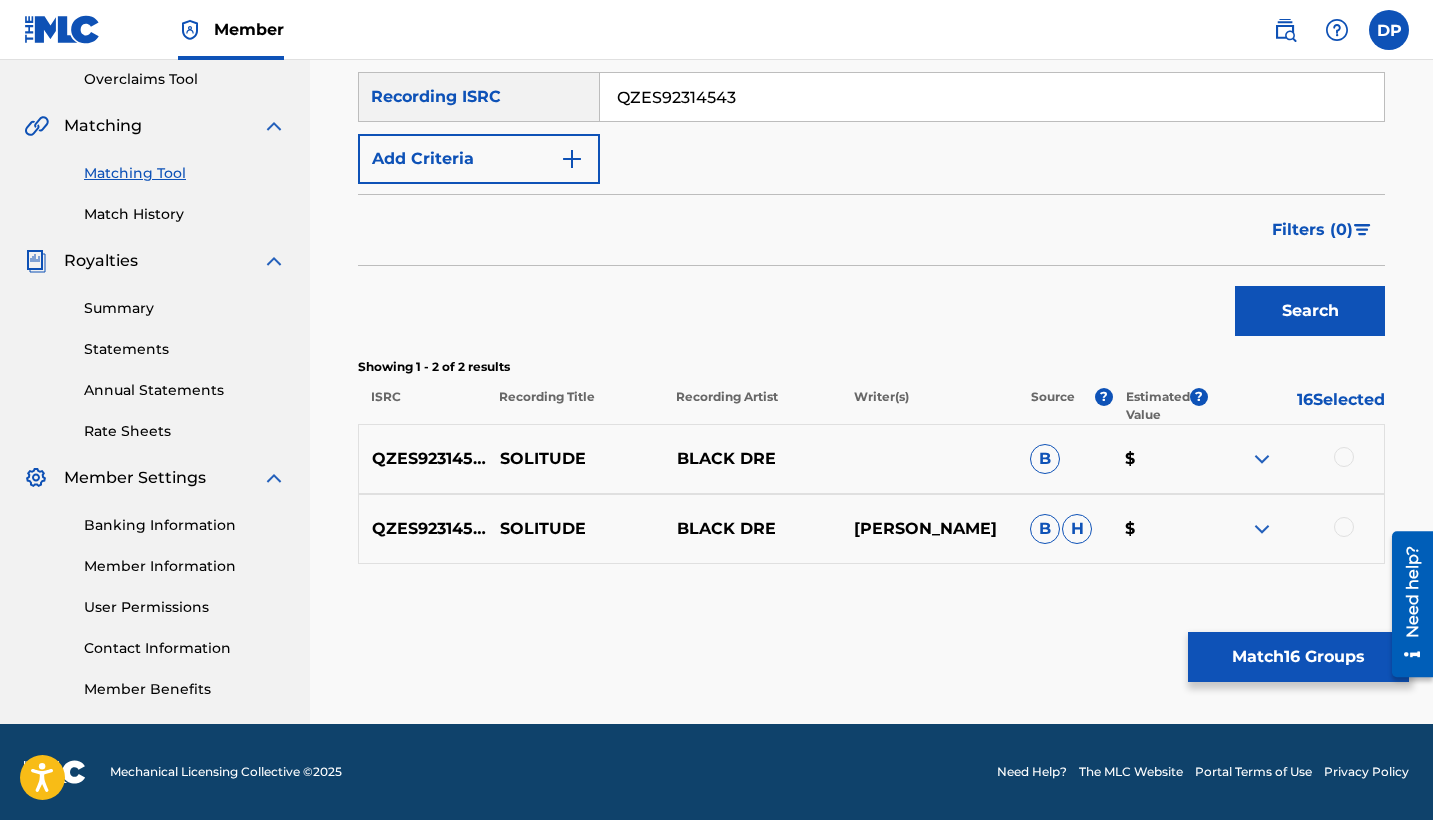 click at bounding box center [1295, 459] 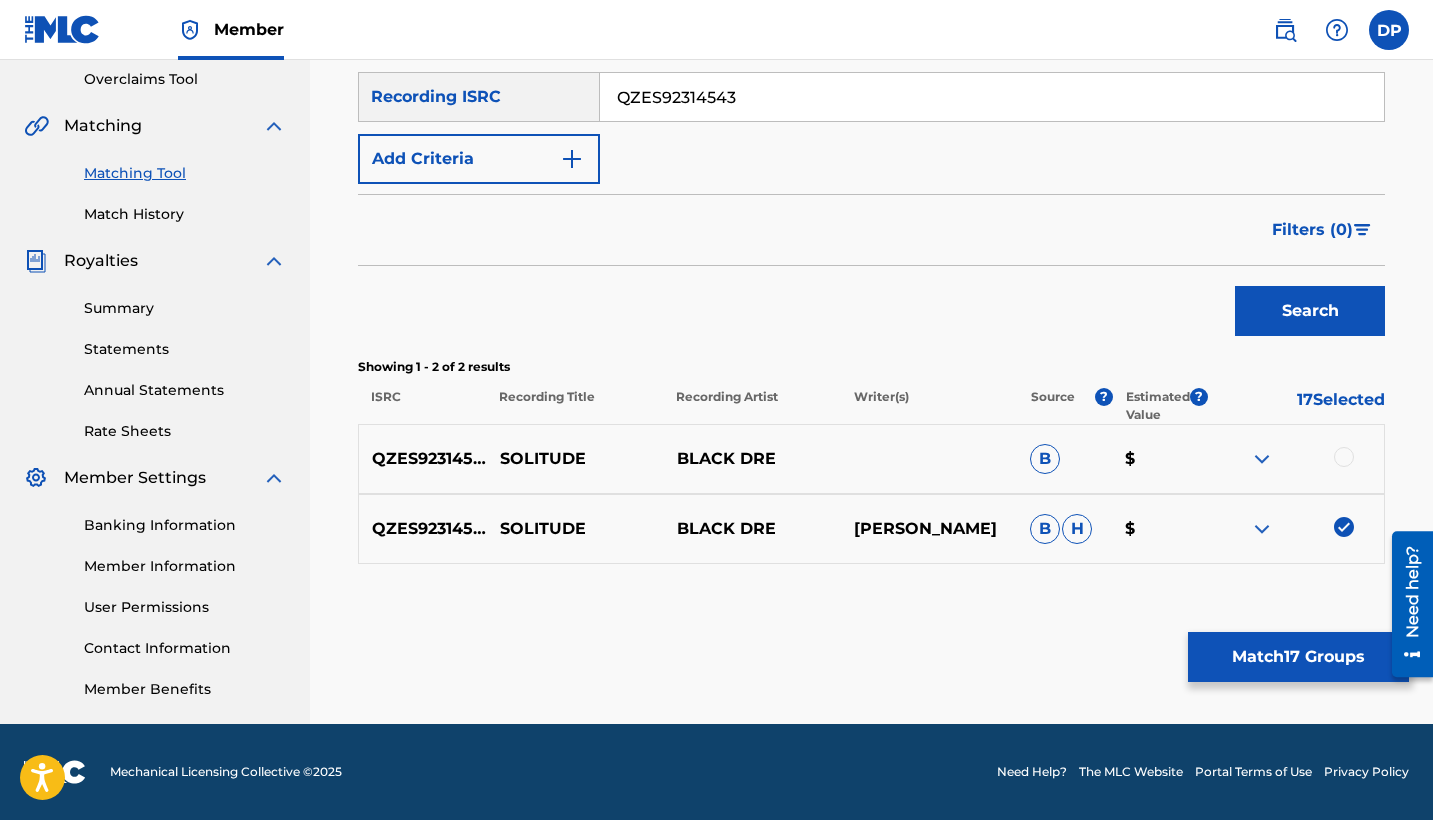 click at bounding box center [1344, 457] 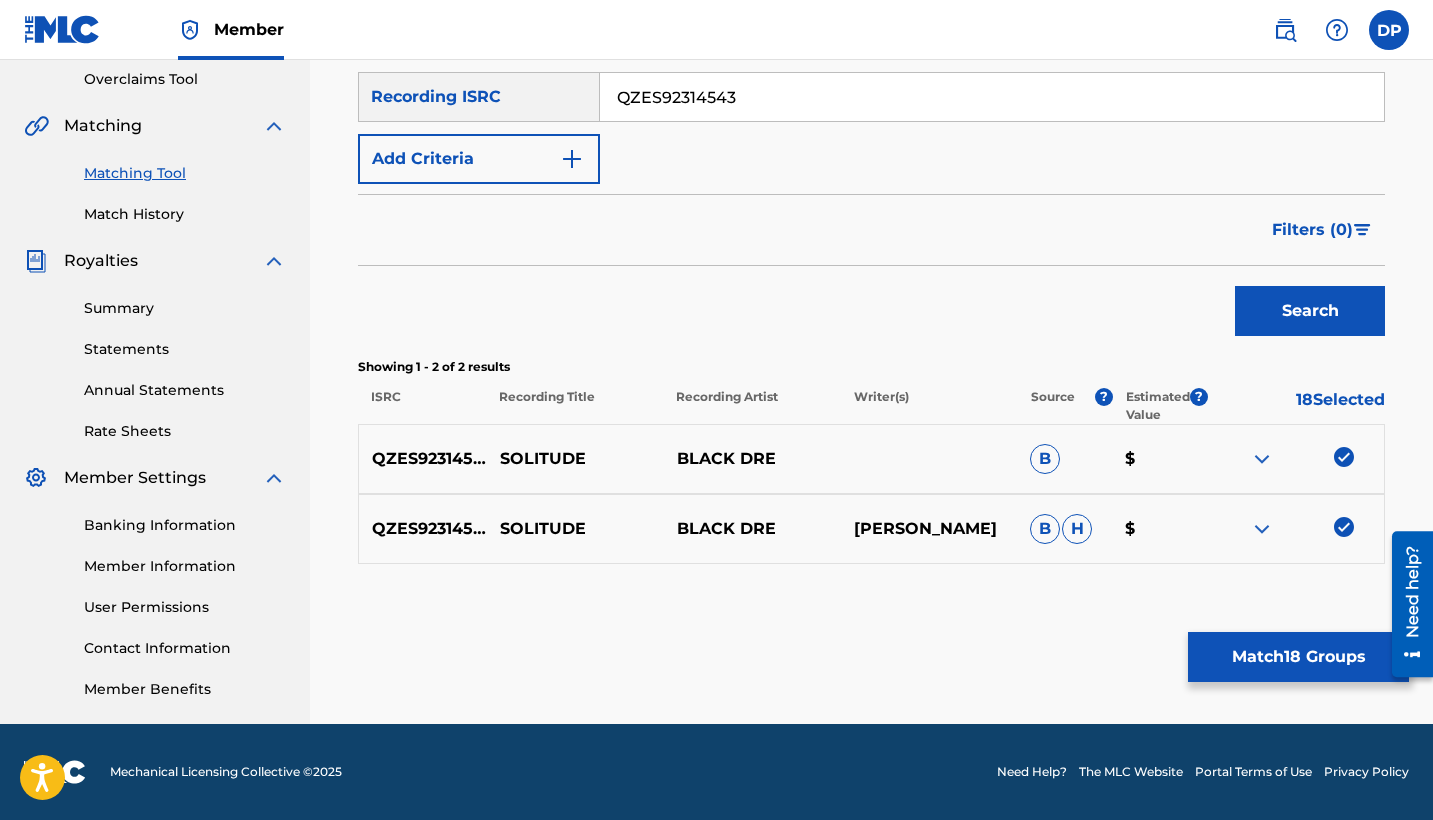 click on "QZES92314543" at bounding box center [992, 97] 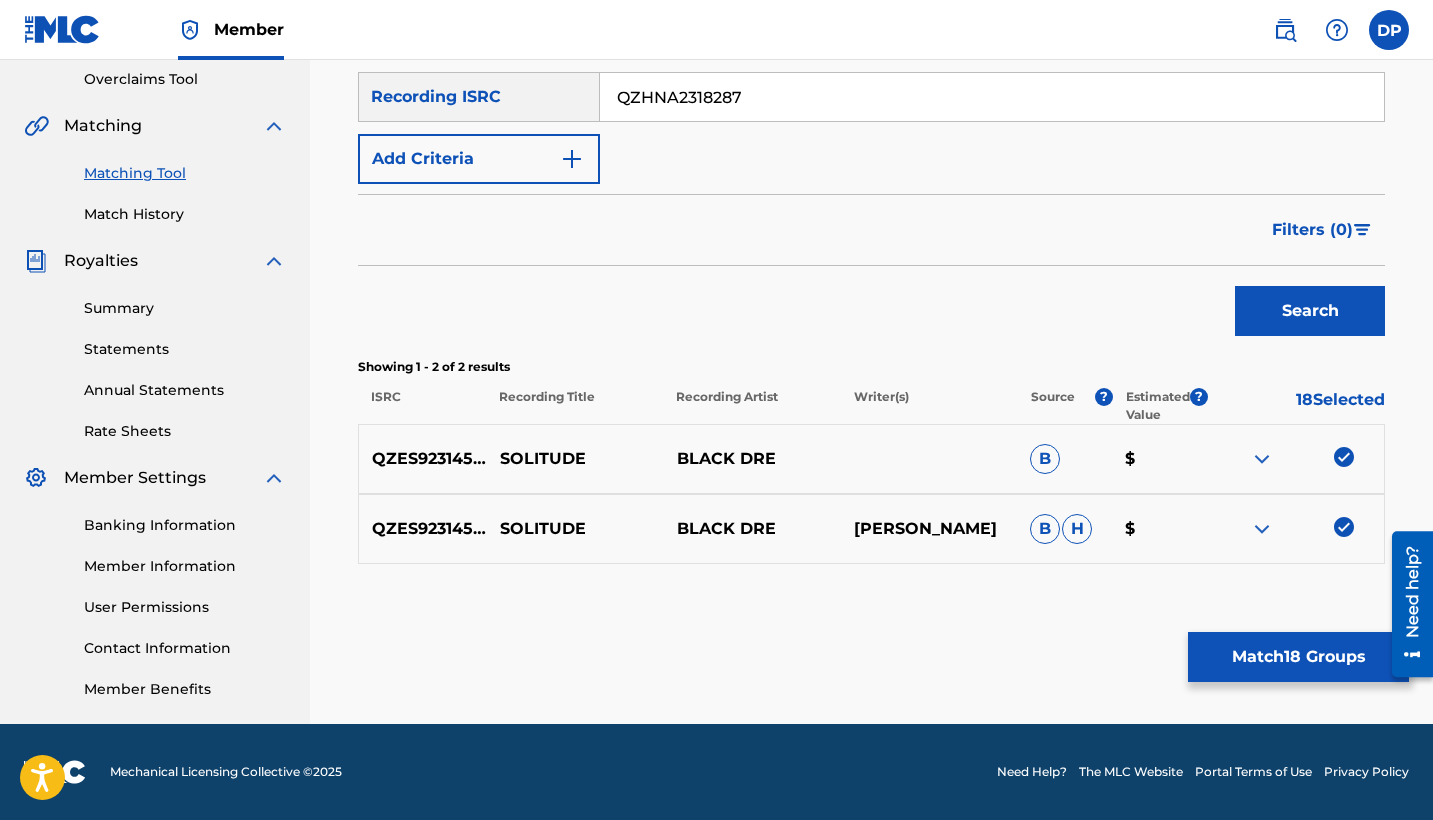 drag, startPoint x: 1283, startPoint y: 299, endPoint x: 1272, endPoint y: 297, distance: 11.18034 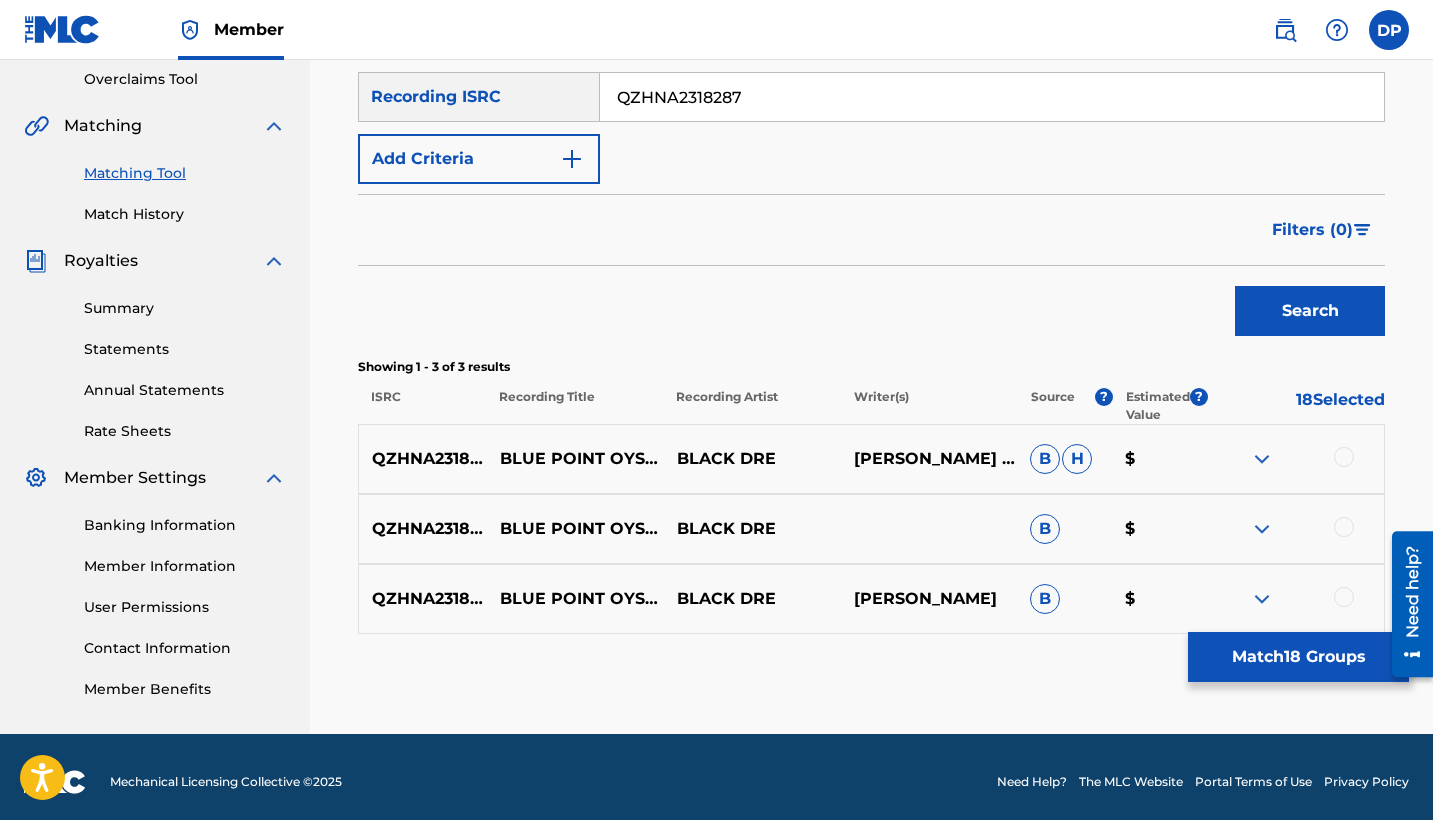 scroll, scrollTop: 430, scrollLeft: 0, axis: vertical 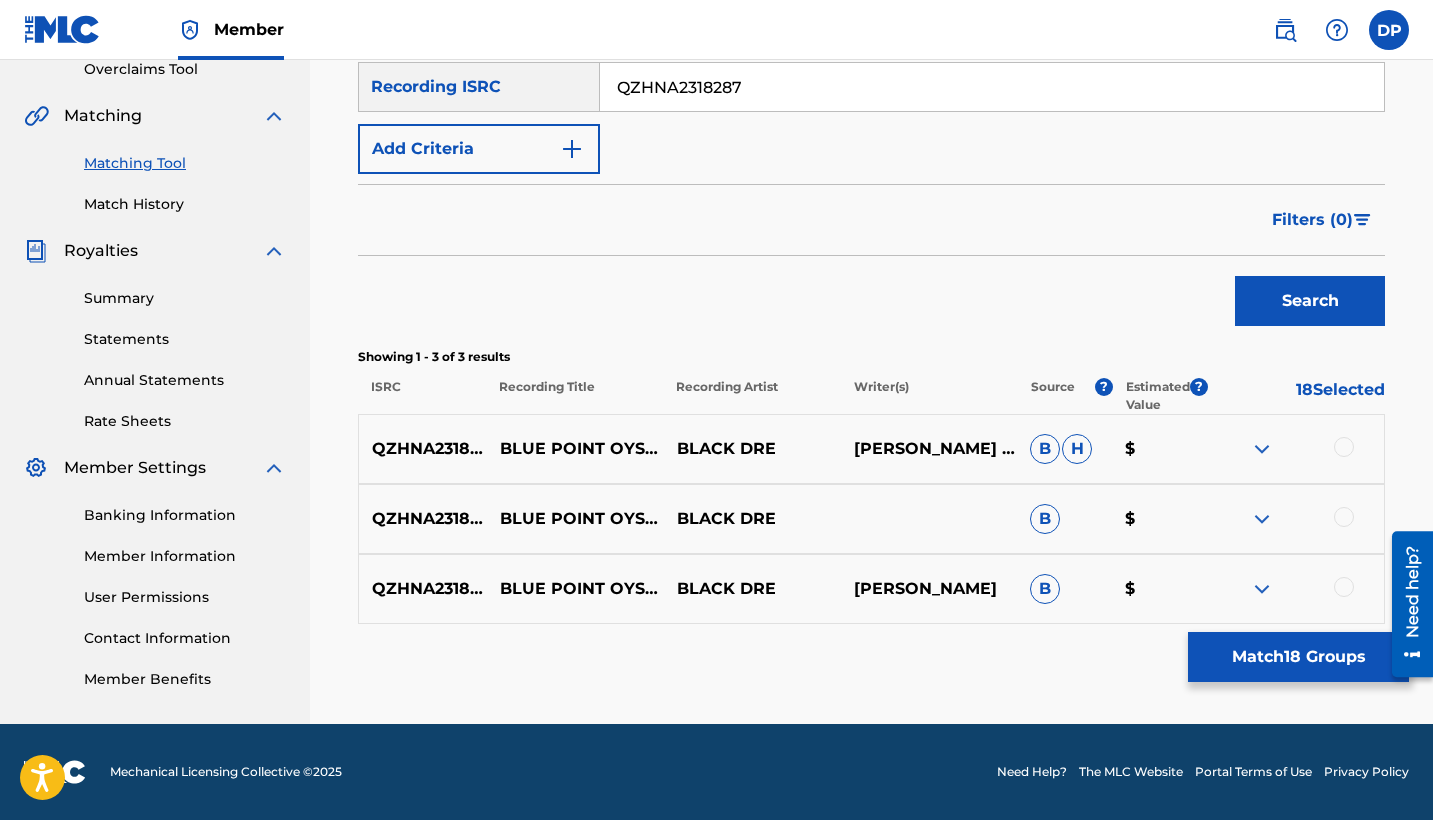 click at bounding box center (1344, 447) 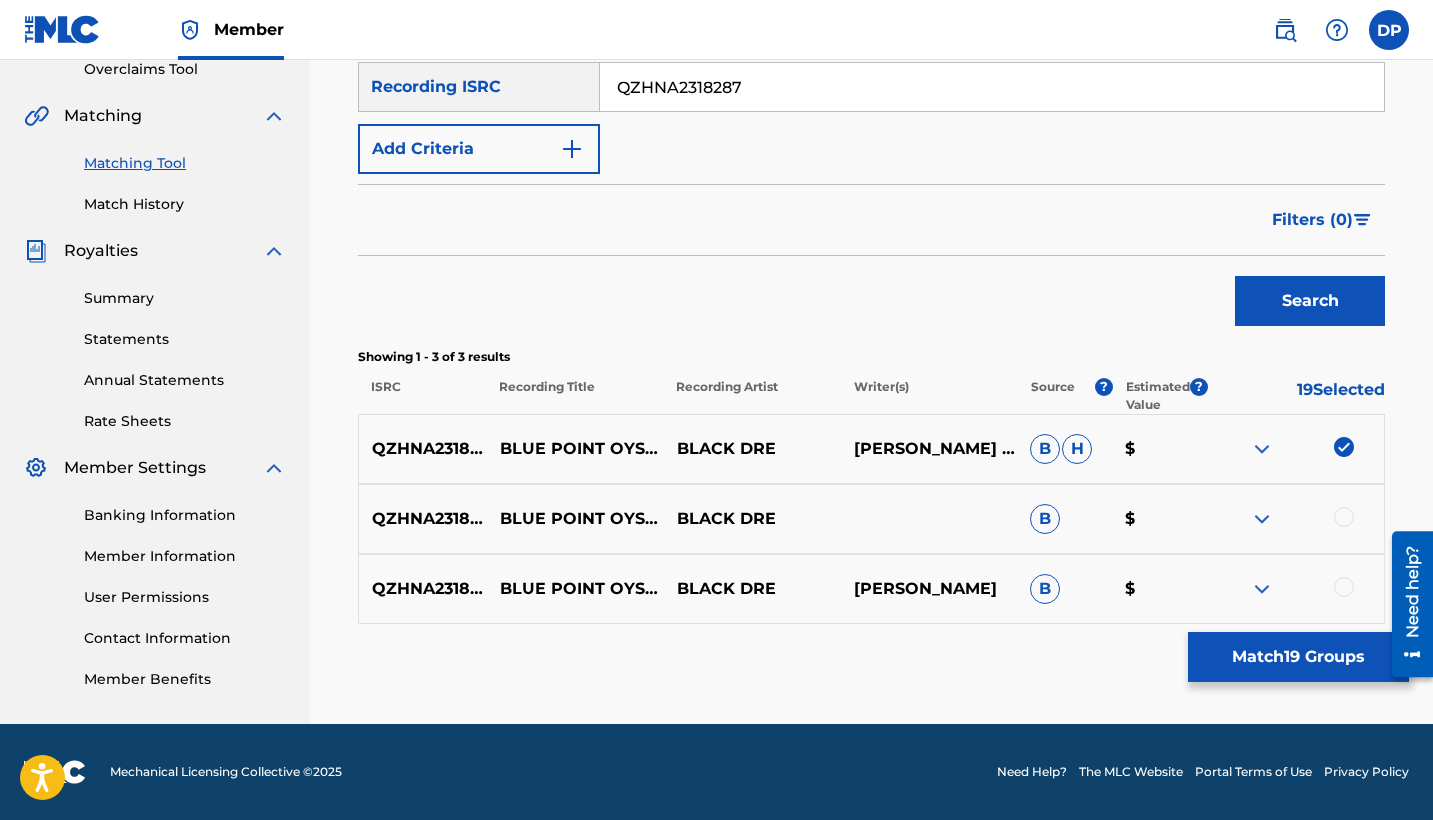 click at bounding box center [1344, 517] 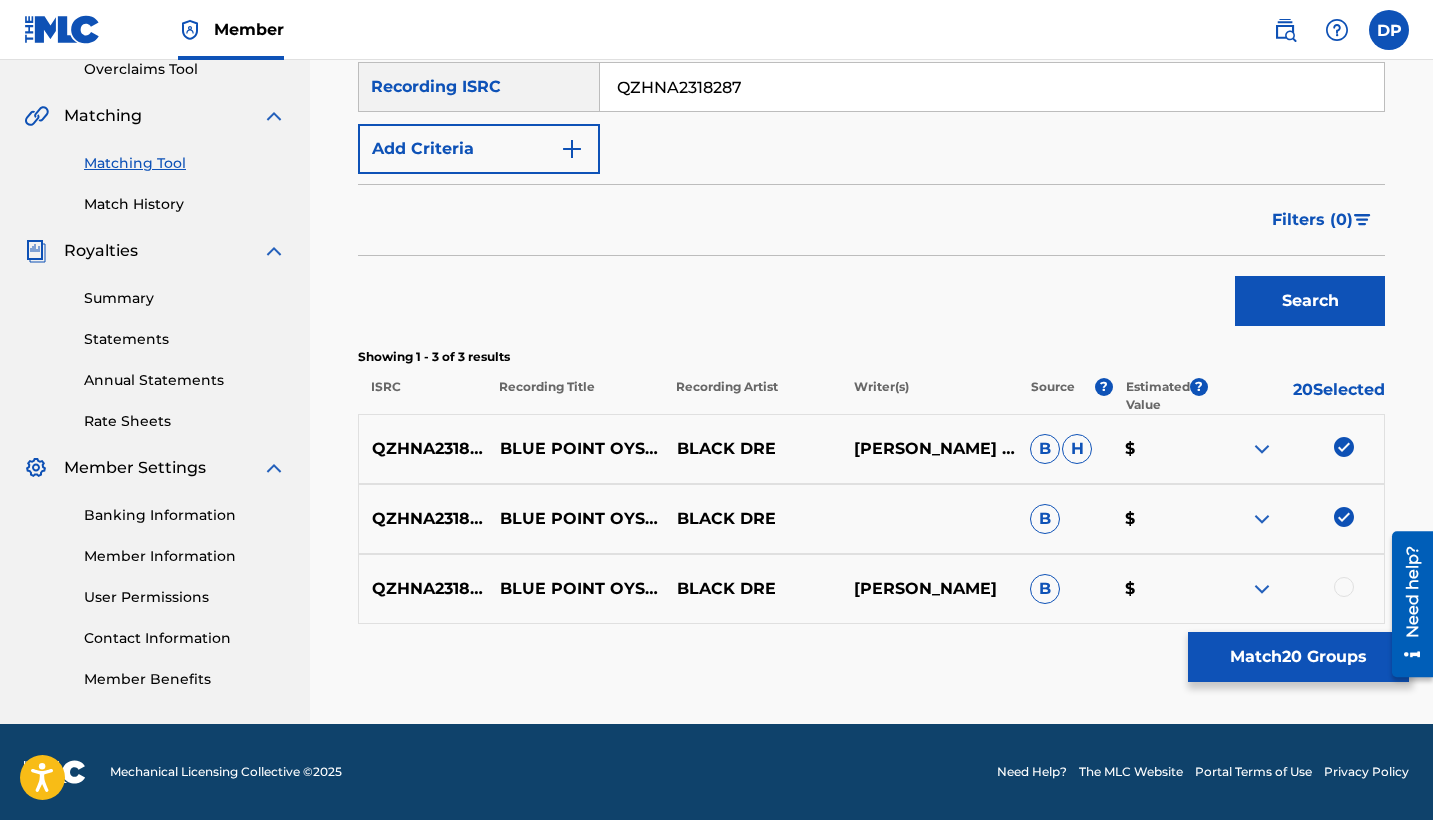 click at bounding box center [1344, 587] 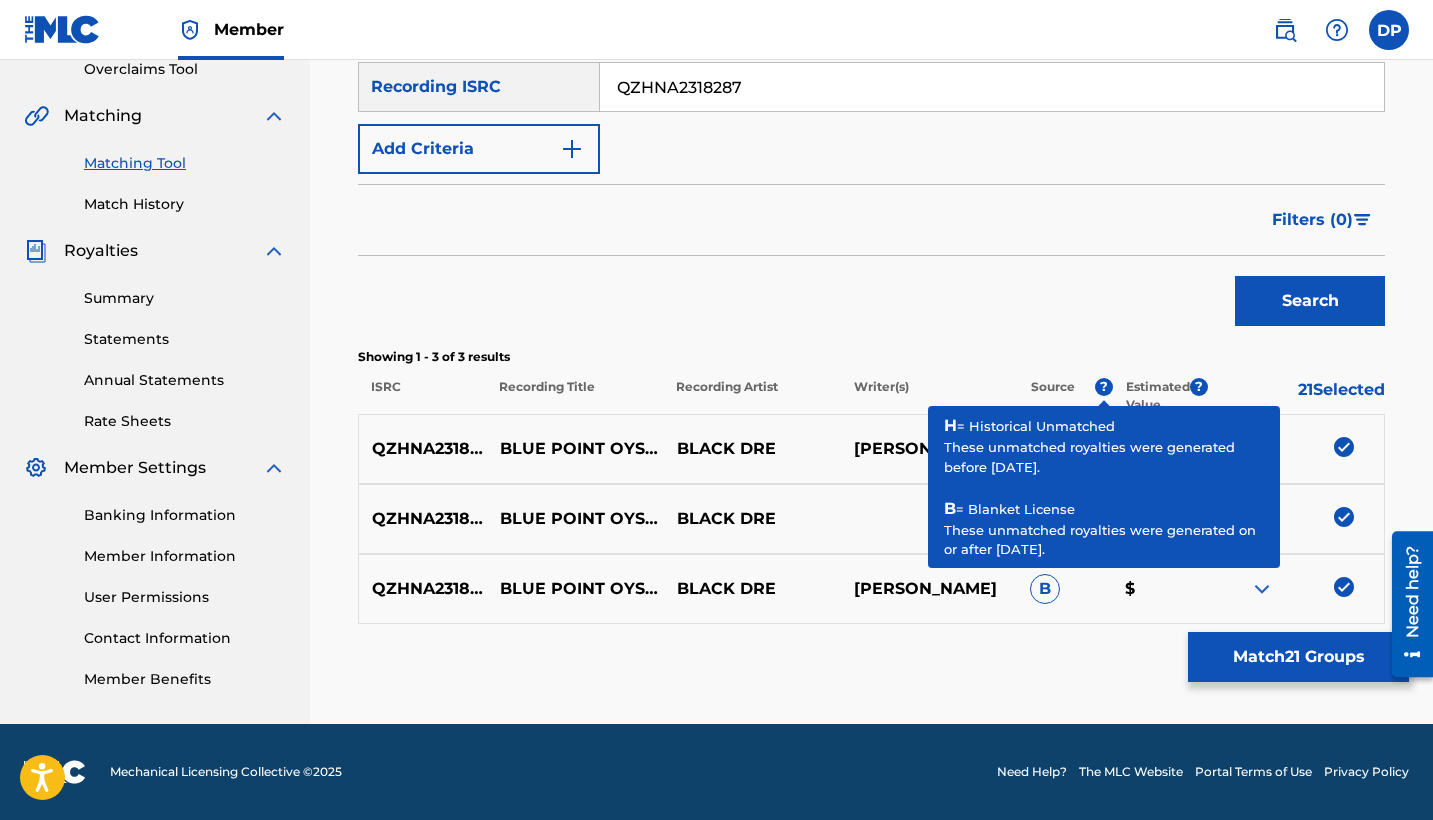 click on "?" at bounding box center [1104, 387] 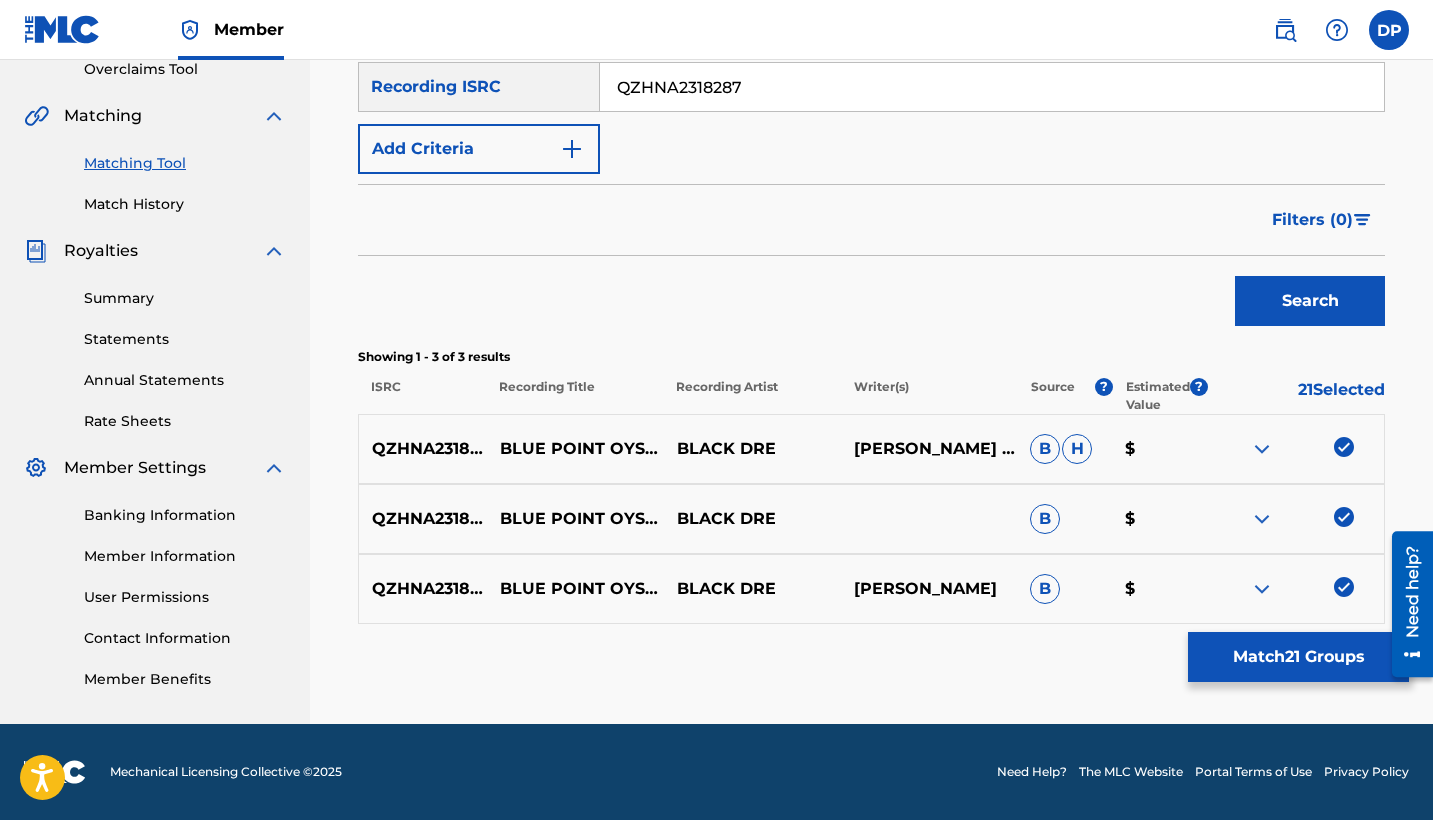 click on "SearchWithCriteria2a1d7004-4cff-46ba-913b-8d9870850fbf Recording Title SearchWithCriteria8350ecd2-7cc9-4dc1-be69-135d5f275167 Recording ISRC QZHNA2318287 Add Criteria" at bounding box center [871, 87] 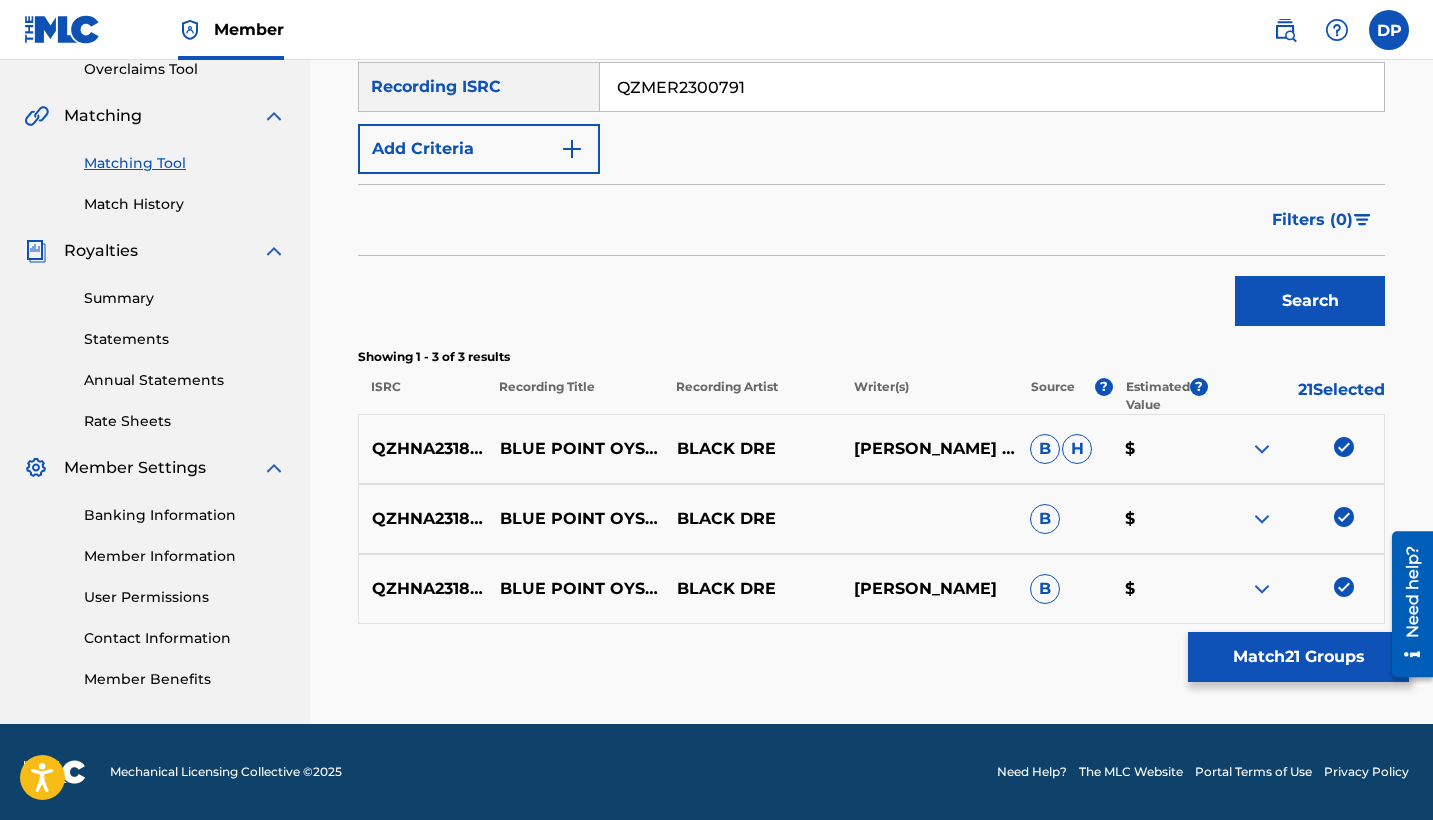 click on "Search" at bounding box center (1310, 301) 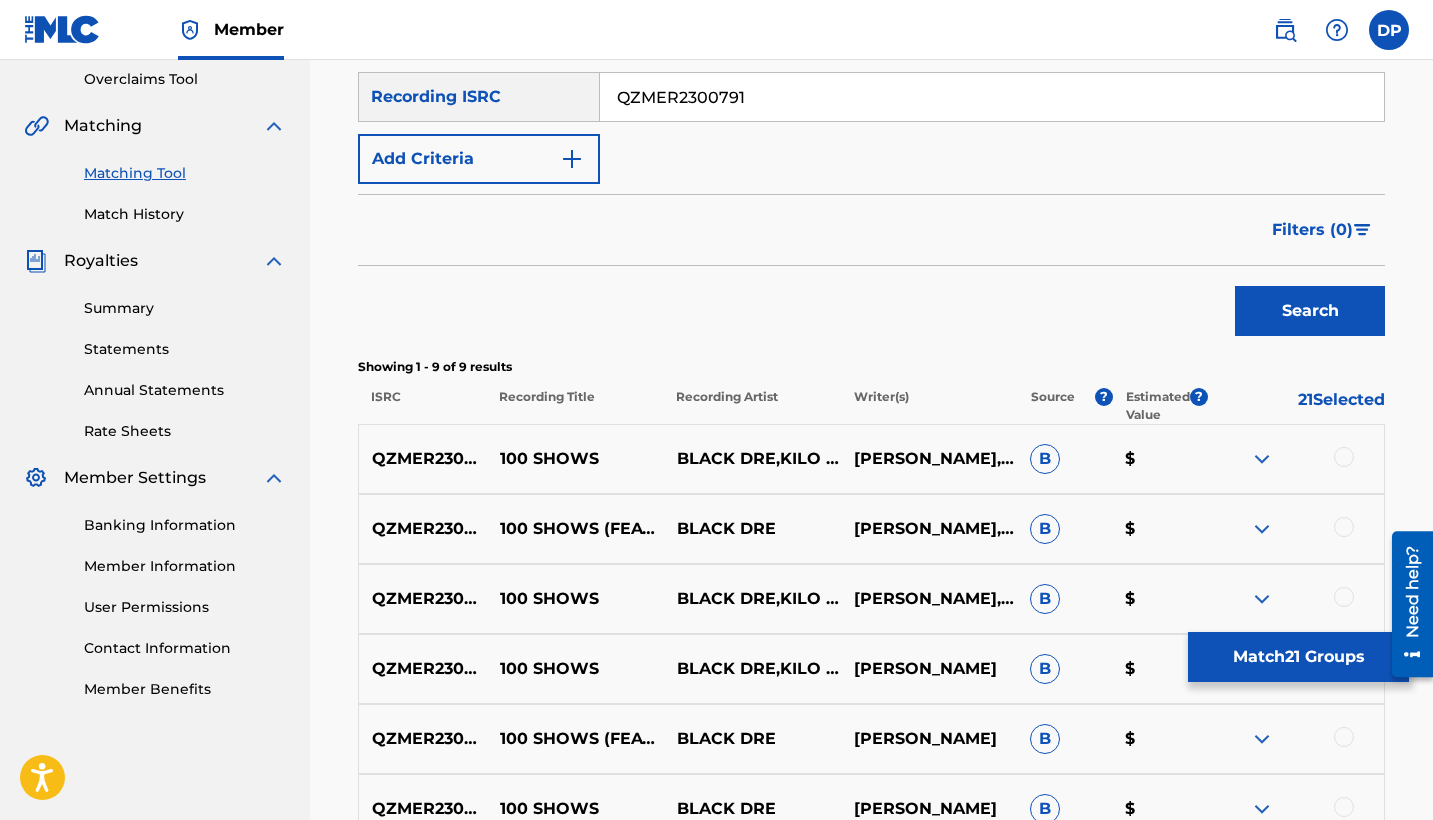 click at bounding box center (1344, 457) 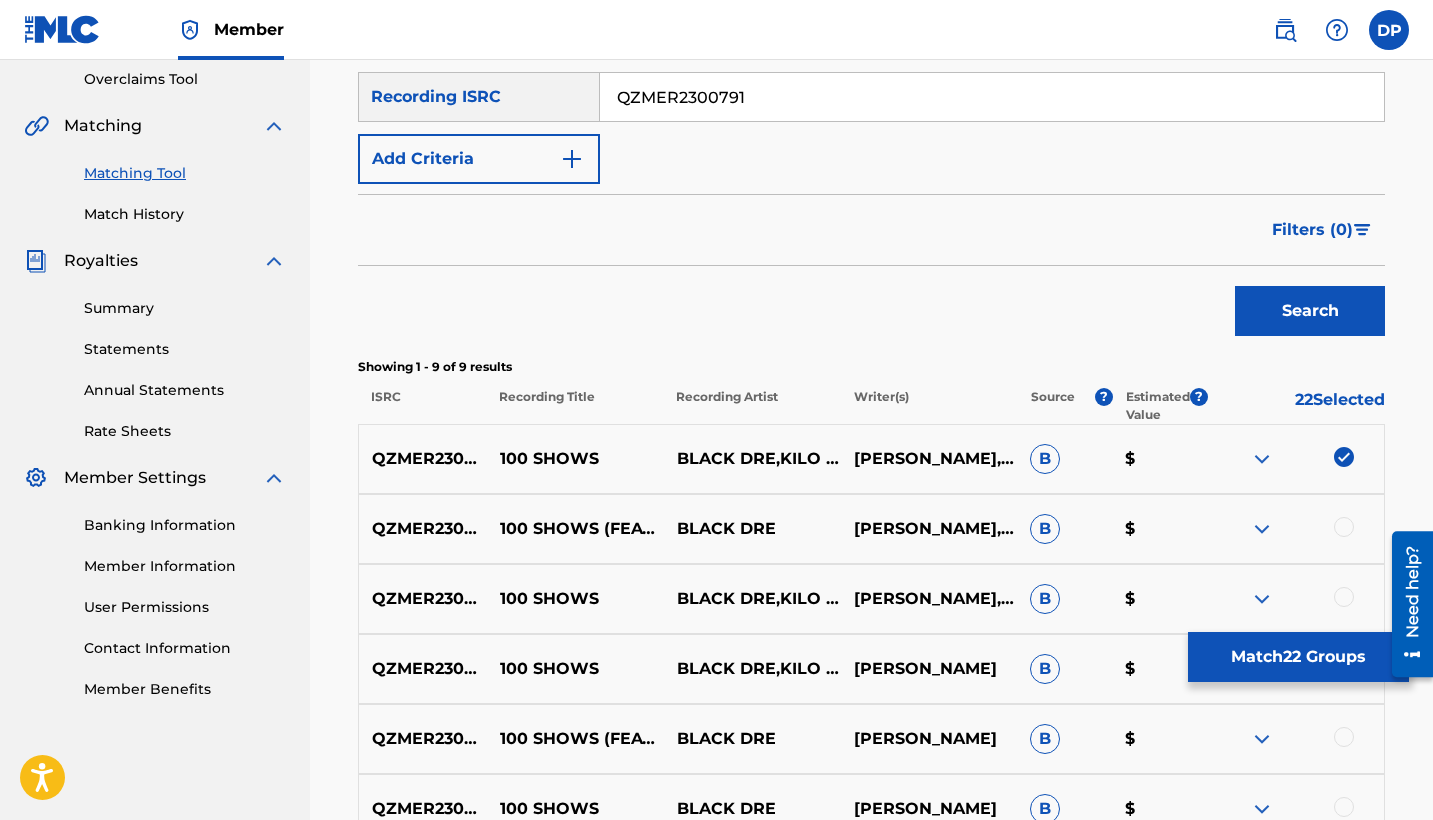 scroll, scrollTop: 579, scrollLeft: 0, axis: vertical 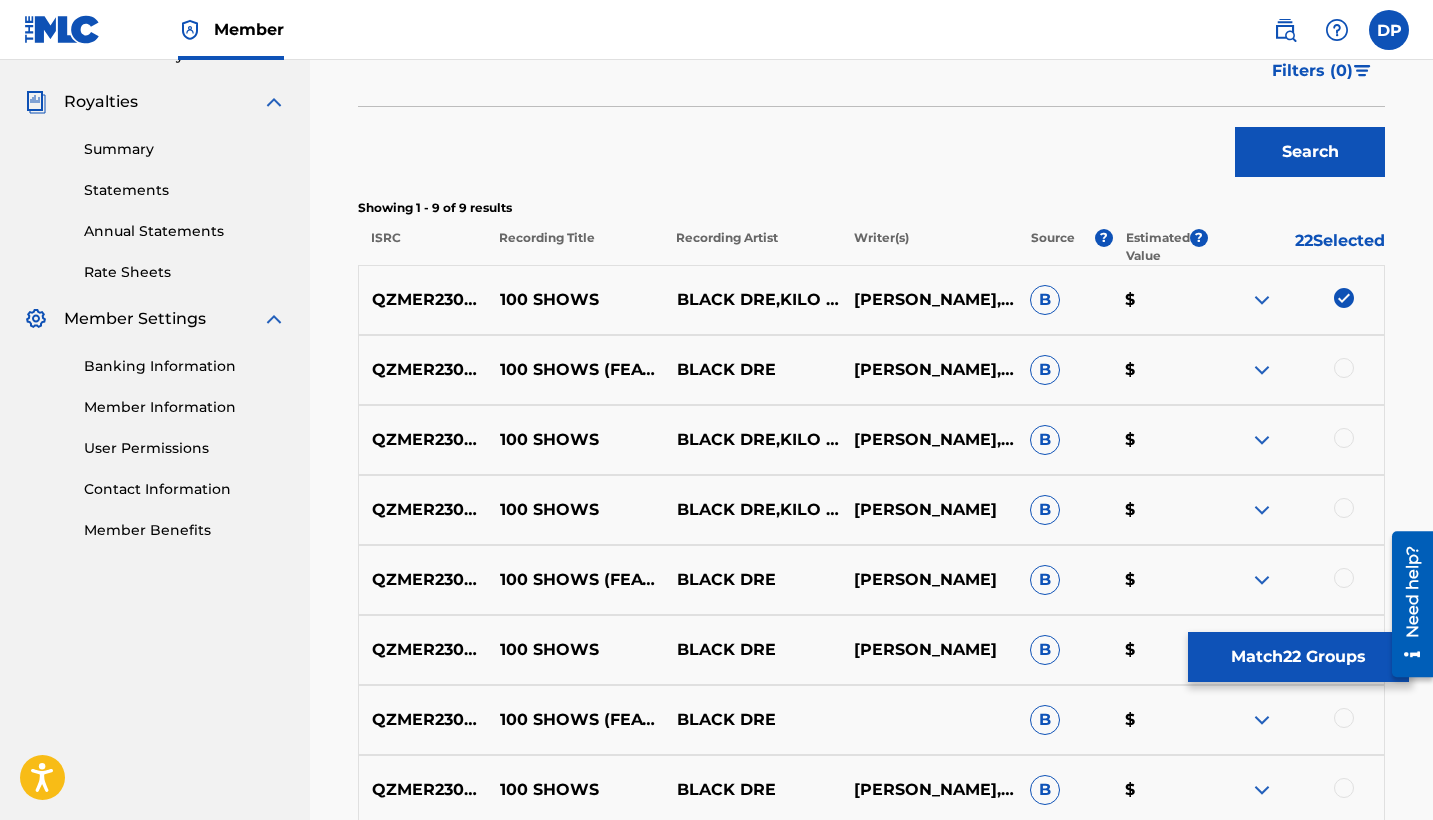 click on "QZMER2300791 100 SHOWS (FEAT. KILO LEEL) BLACK DRE [PERSON_NAME],[PERSON_NAME] B $" at bounding box center (871, 370) 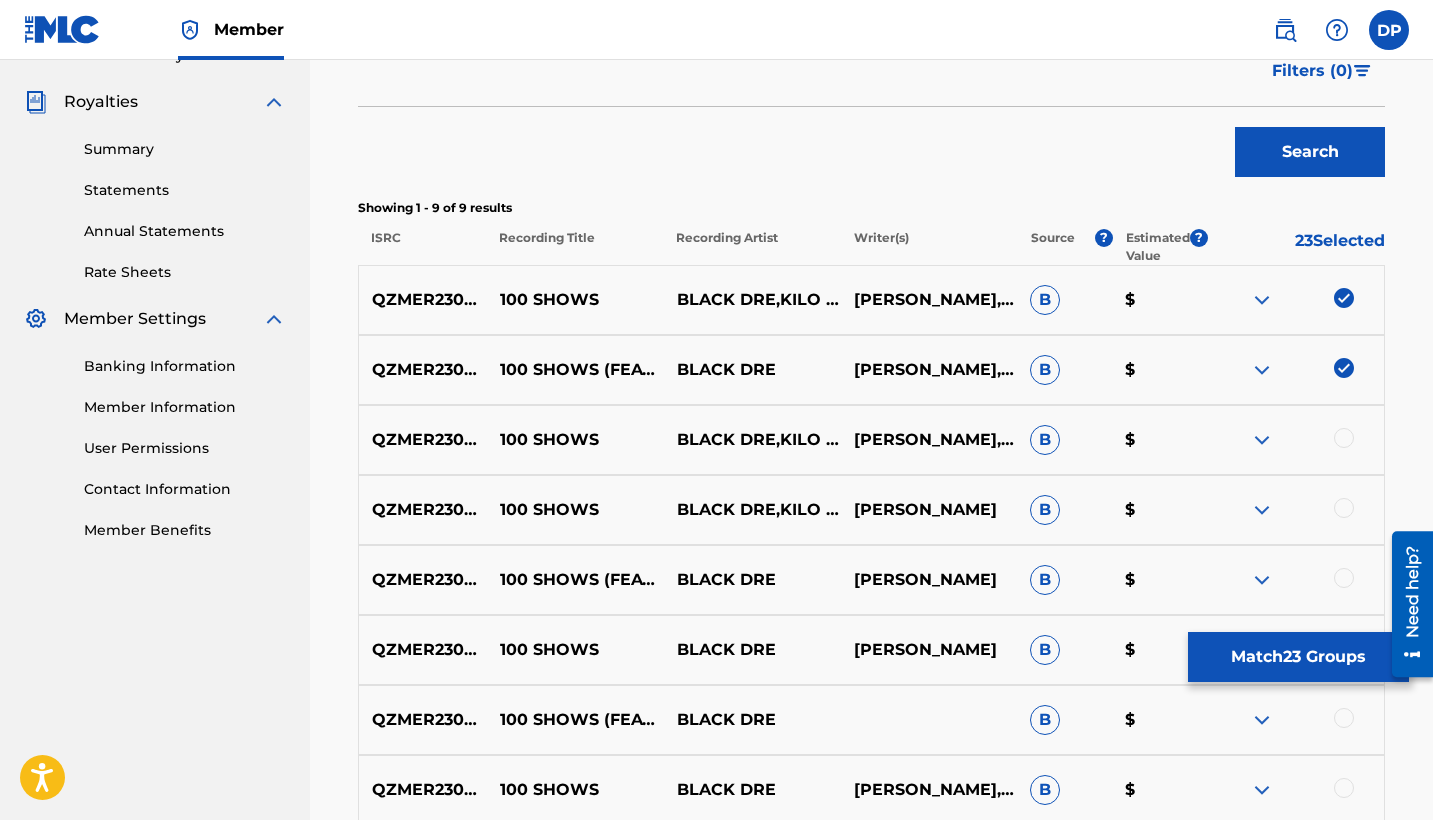 click at bounding box center (1344, 438) 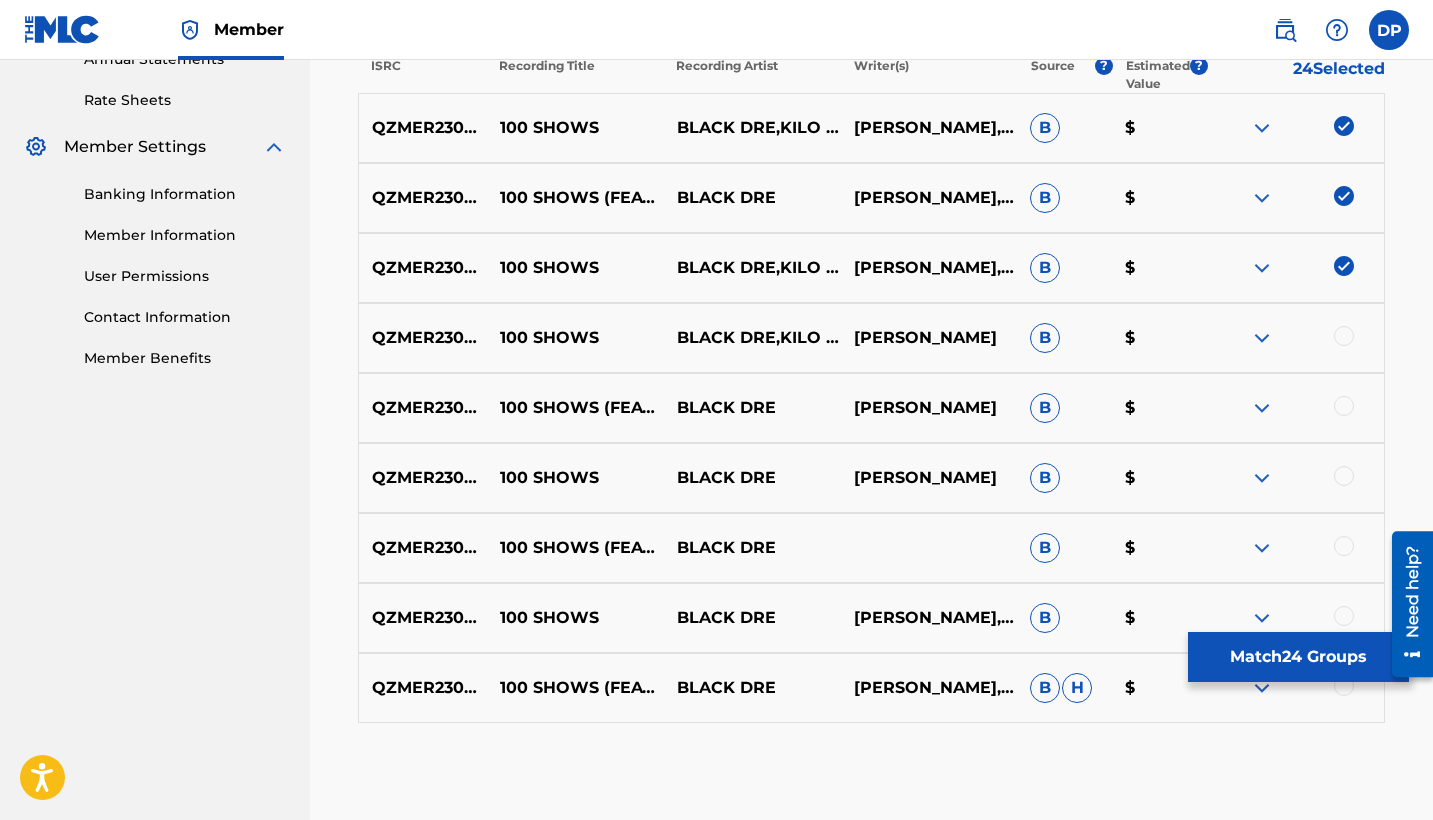 scroll, scrollTop: 850, scrollLeft: 0, axis: vertical 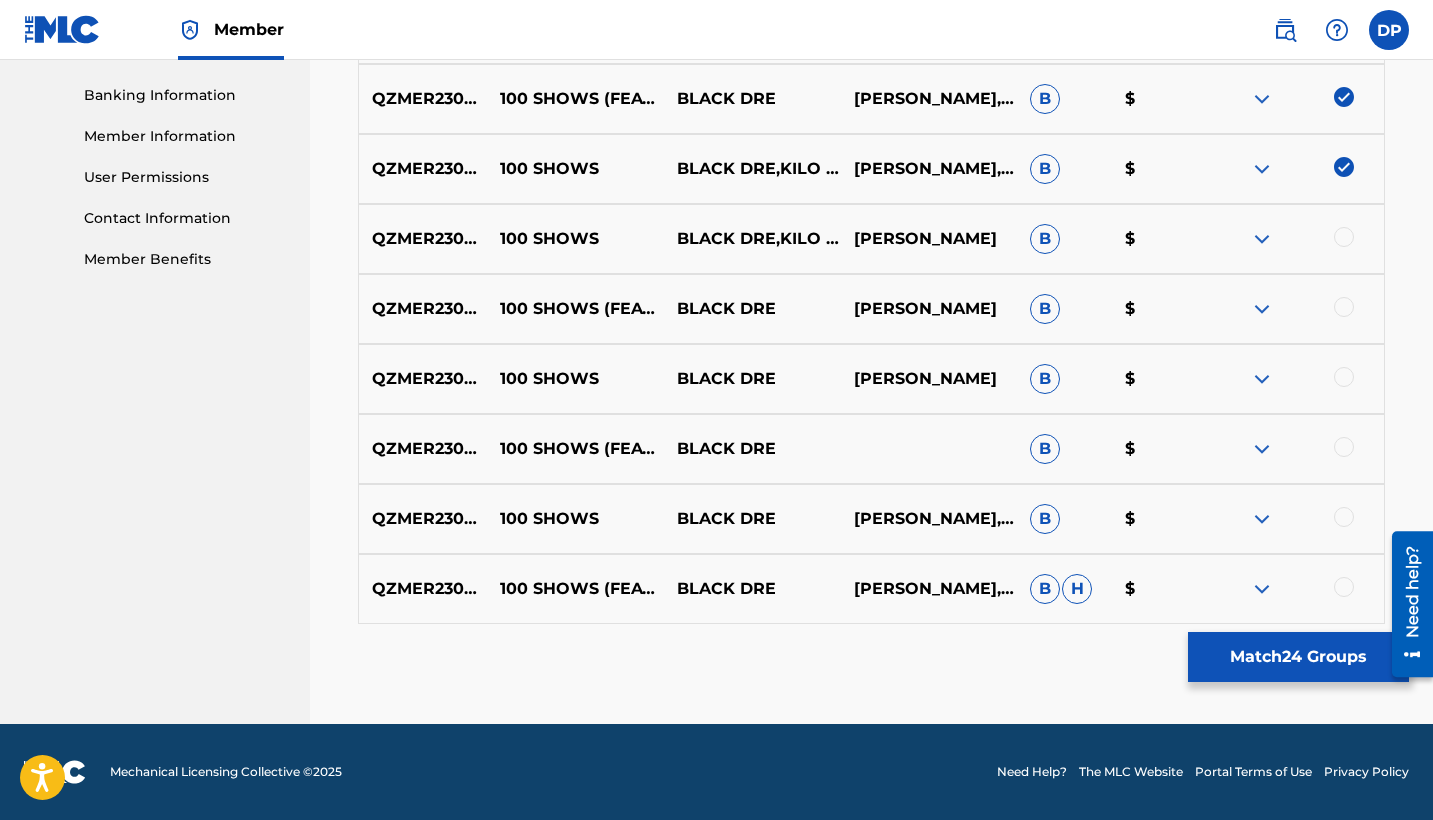 click at bounding box center (1344, 237) 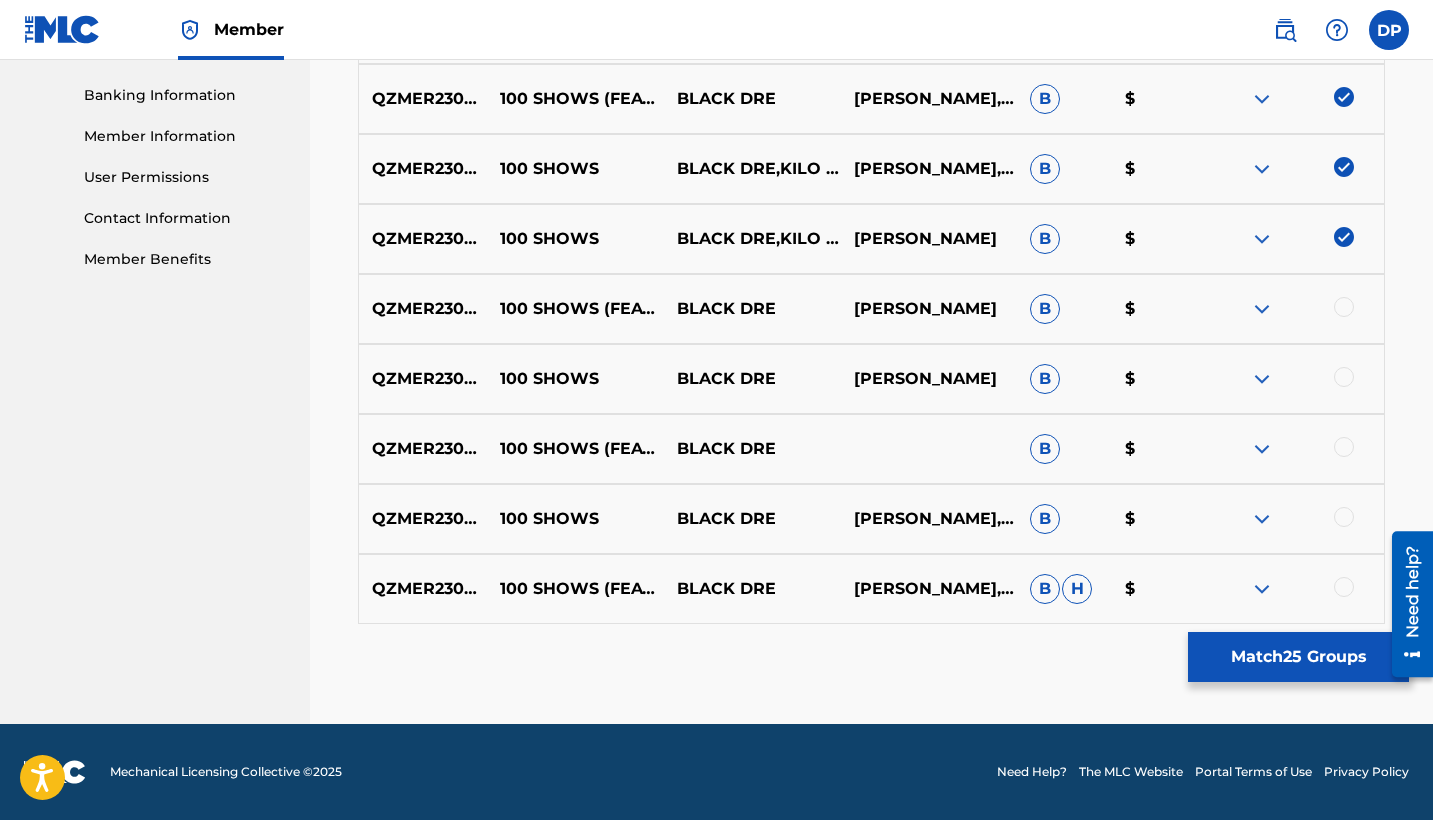 click at bounding box center (1295, 309) 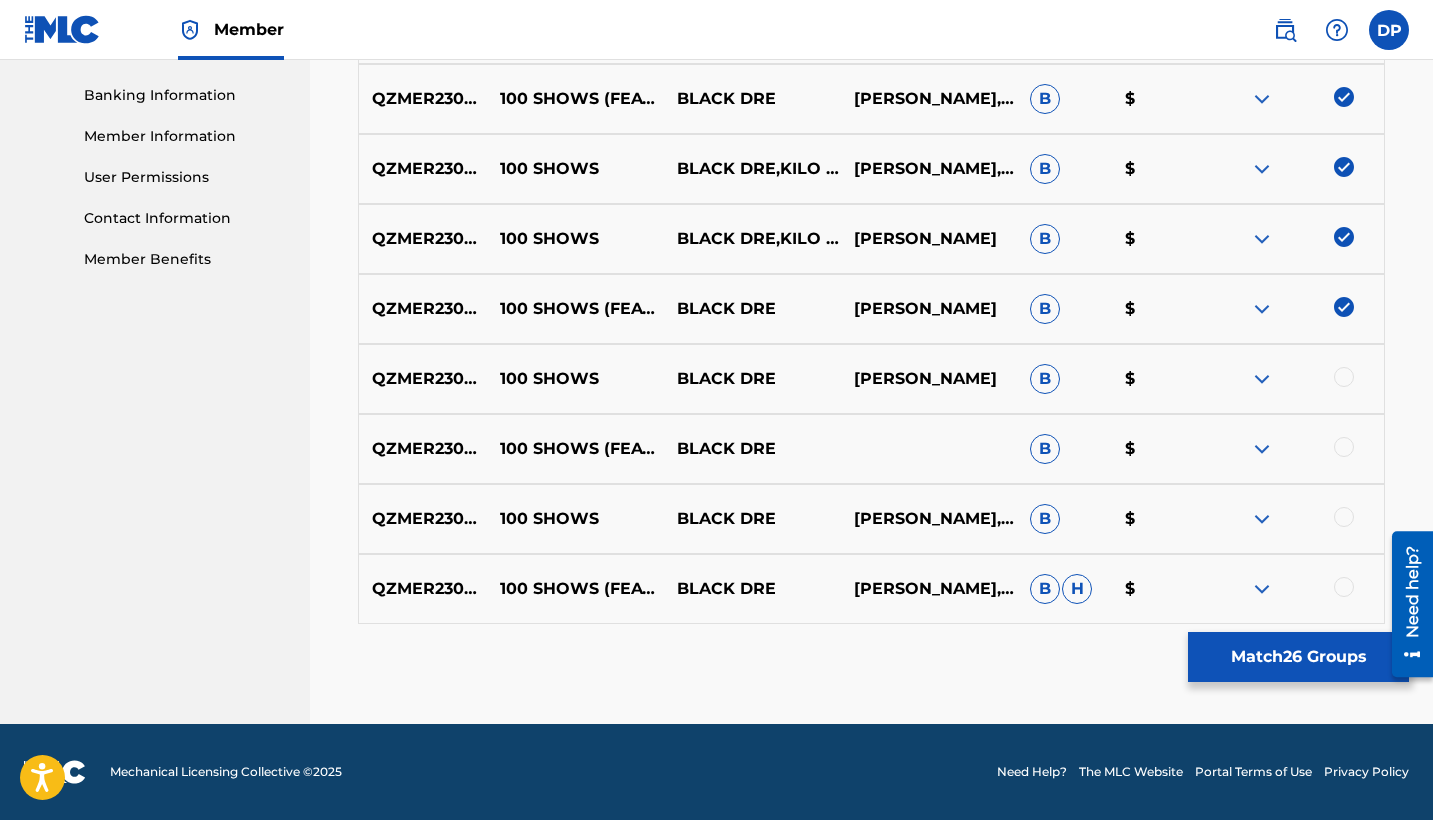 click at bounding box center (1344, 377) 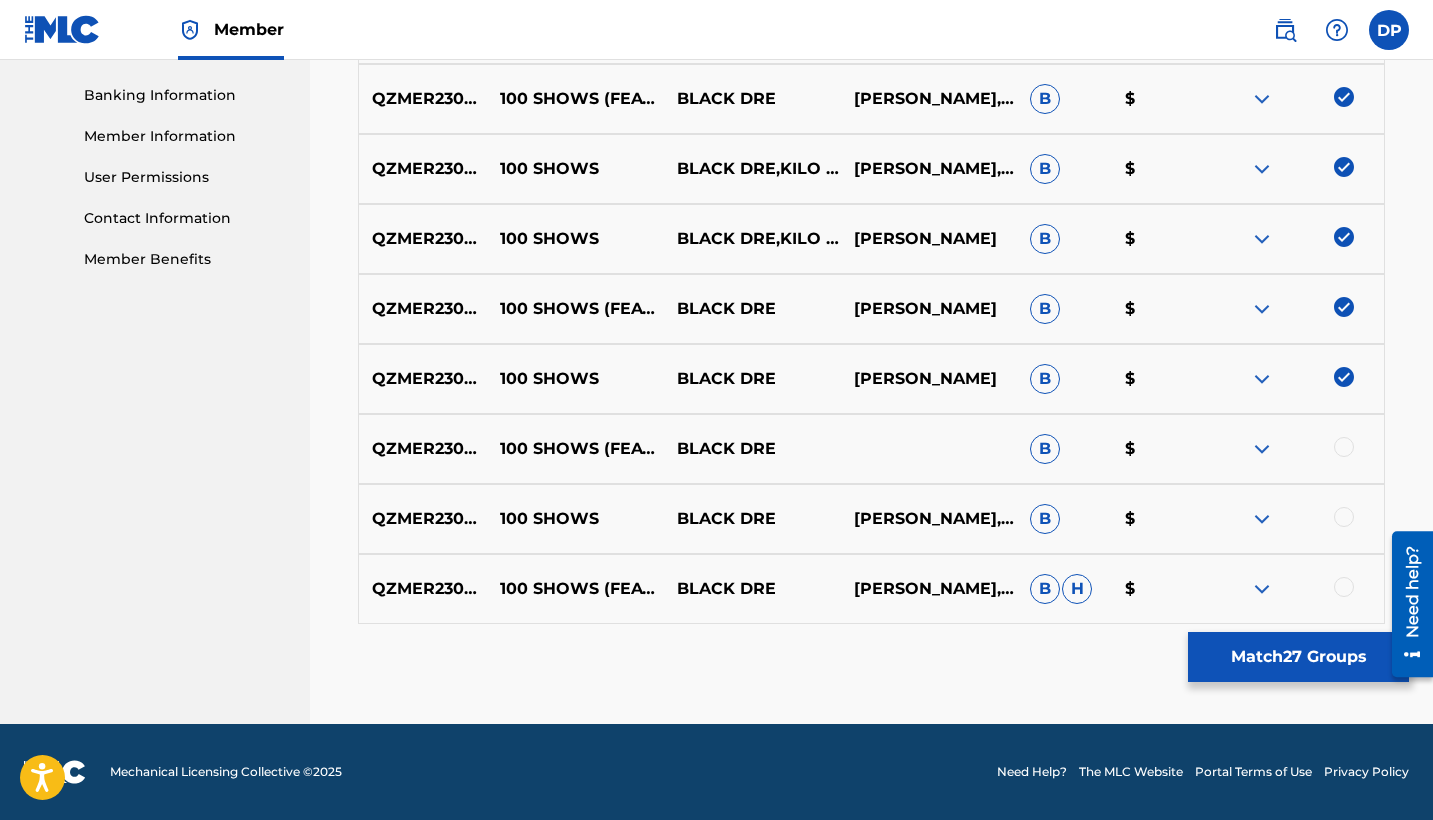 click at bounding box center (1344, 447) 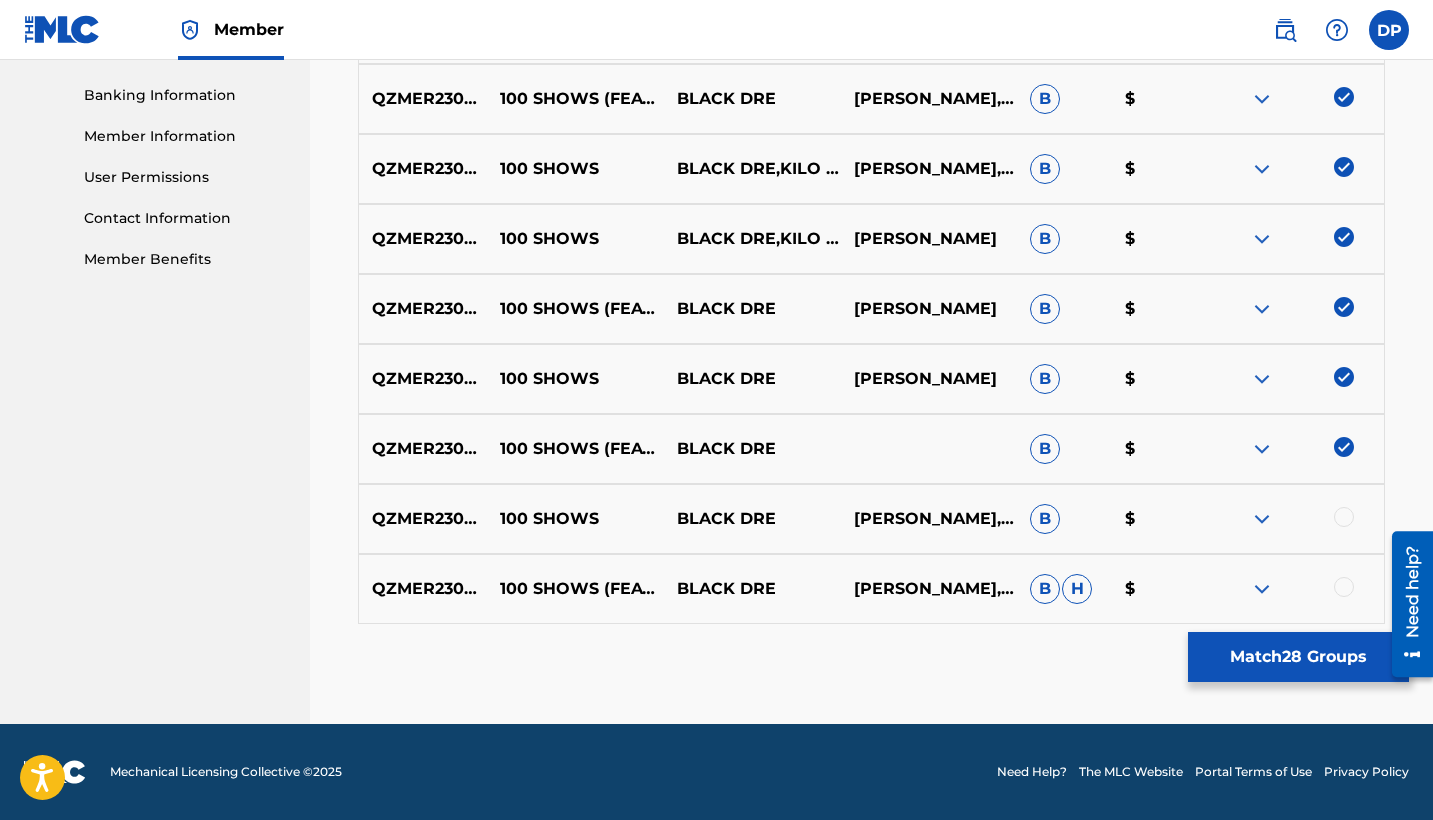 click at bounding box center [1344, 517] 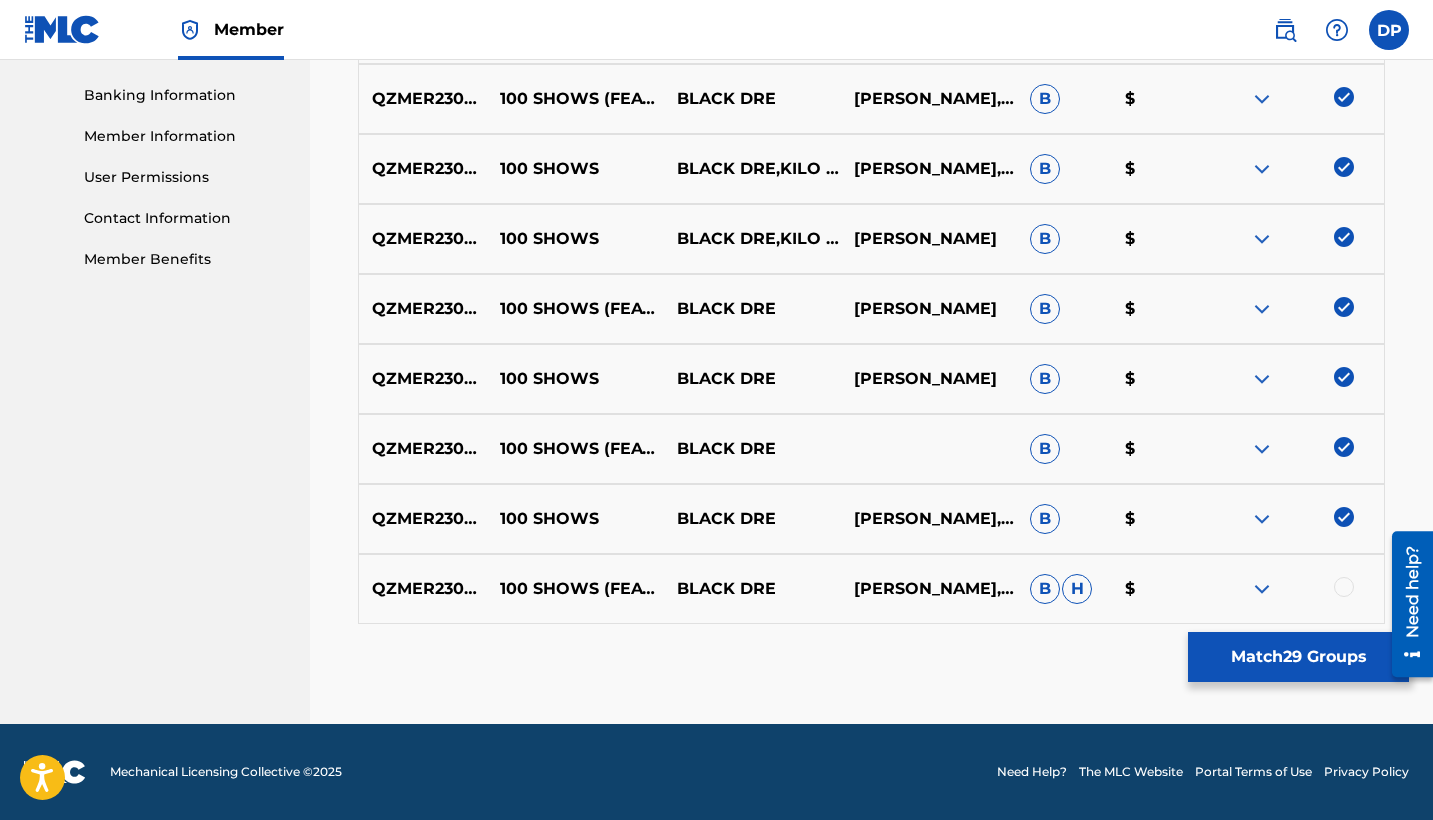 click at bounding box center [1344, 587] 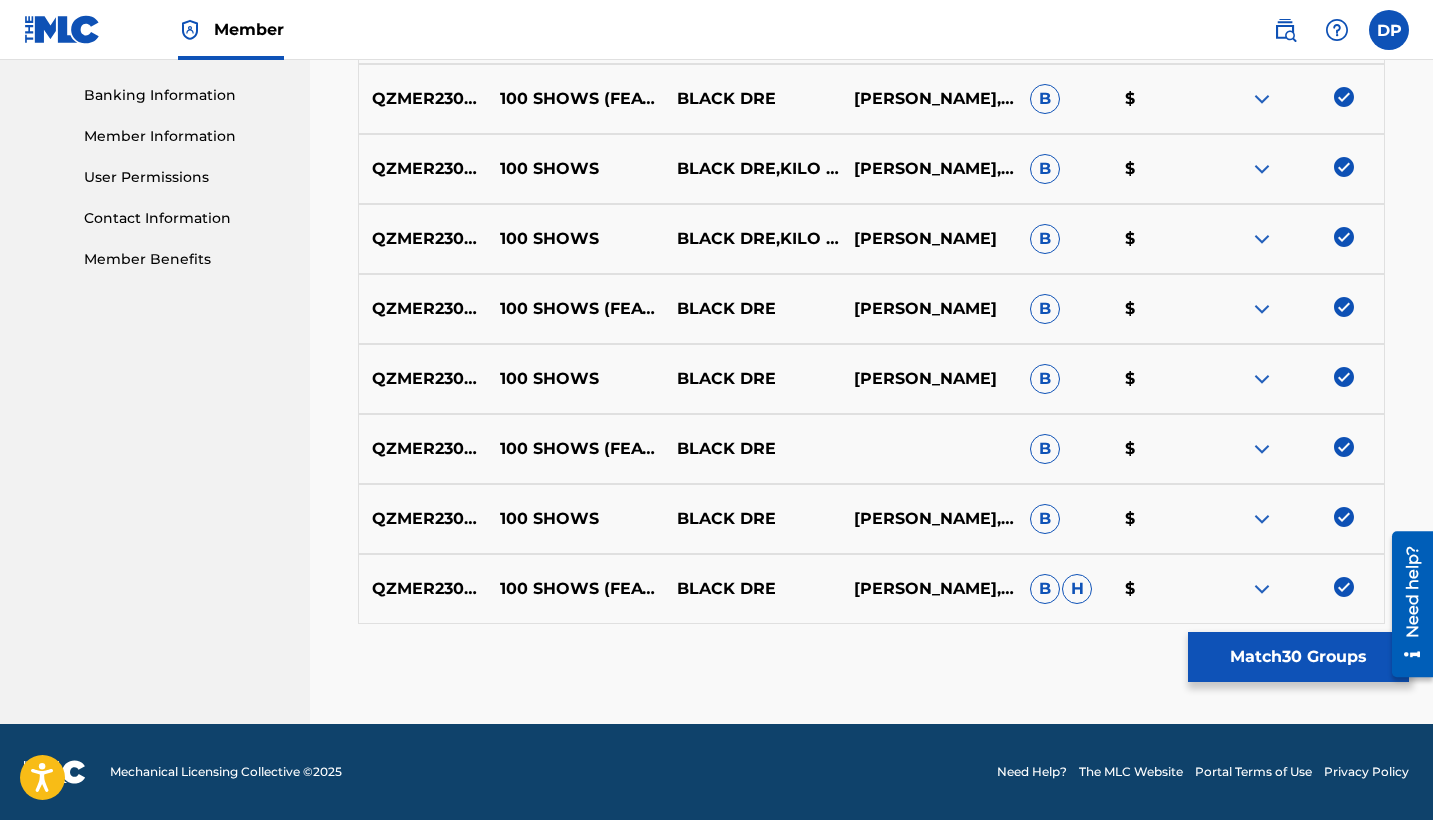 scroll, scrollTop: 442, scrollLeft: 0, axis: vertical 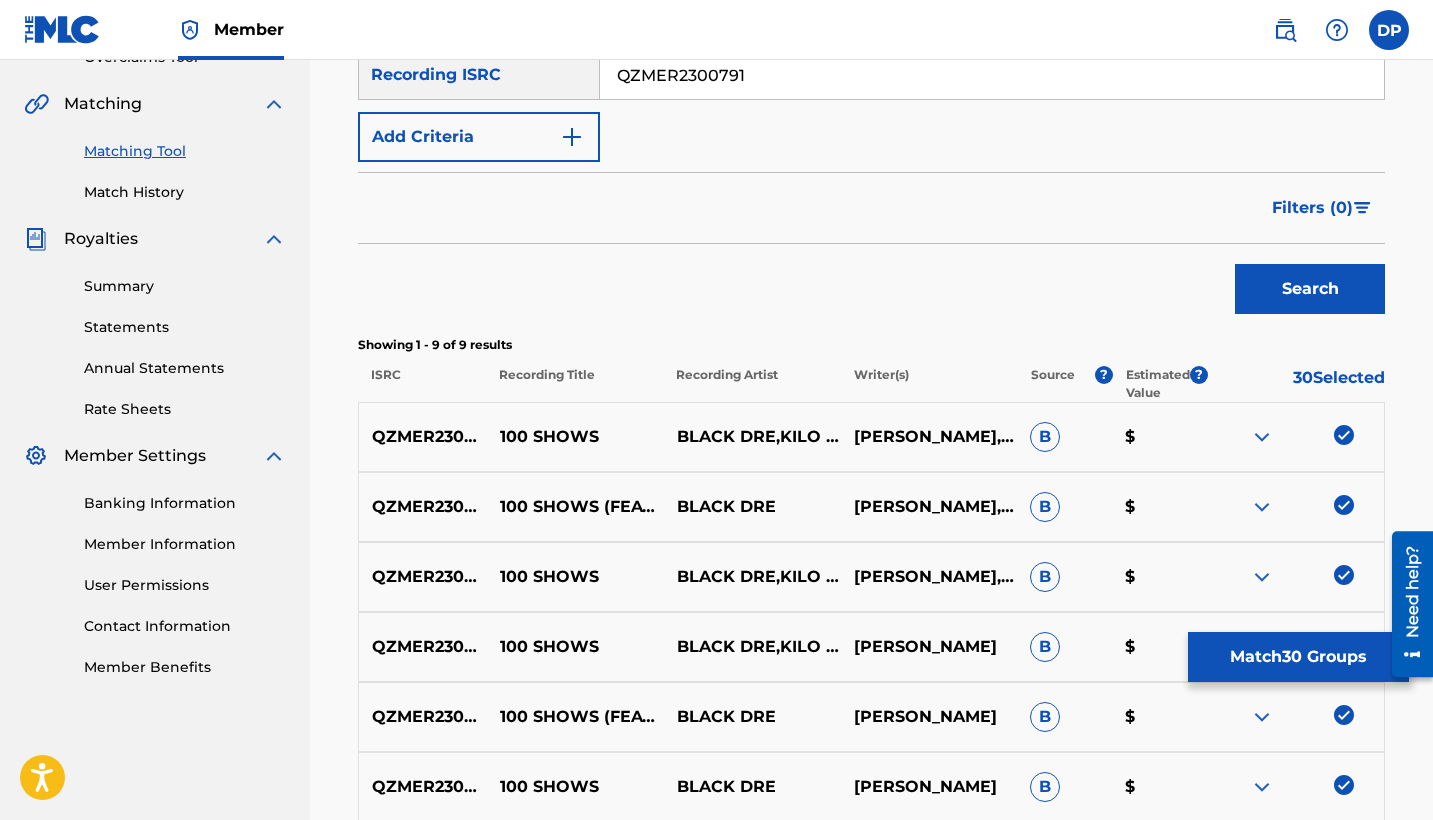 click on "QZMER2300791" at bounding box center (992, 75) 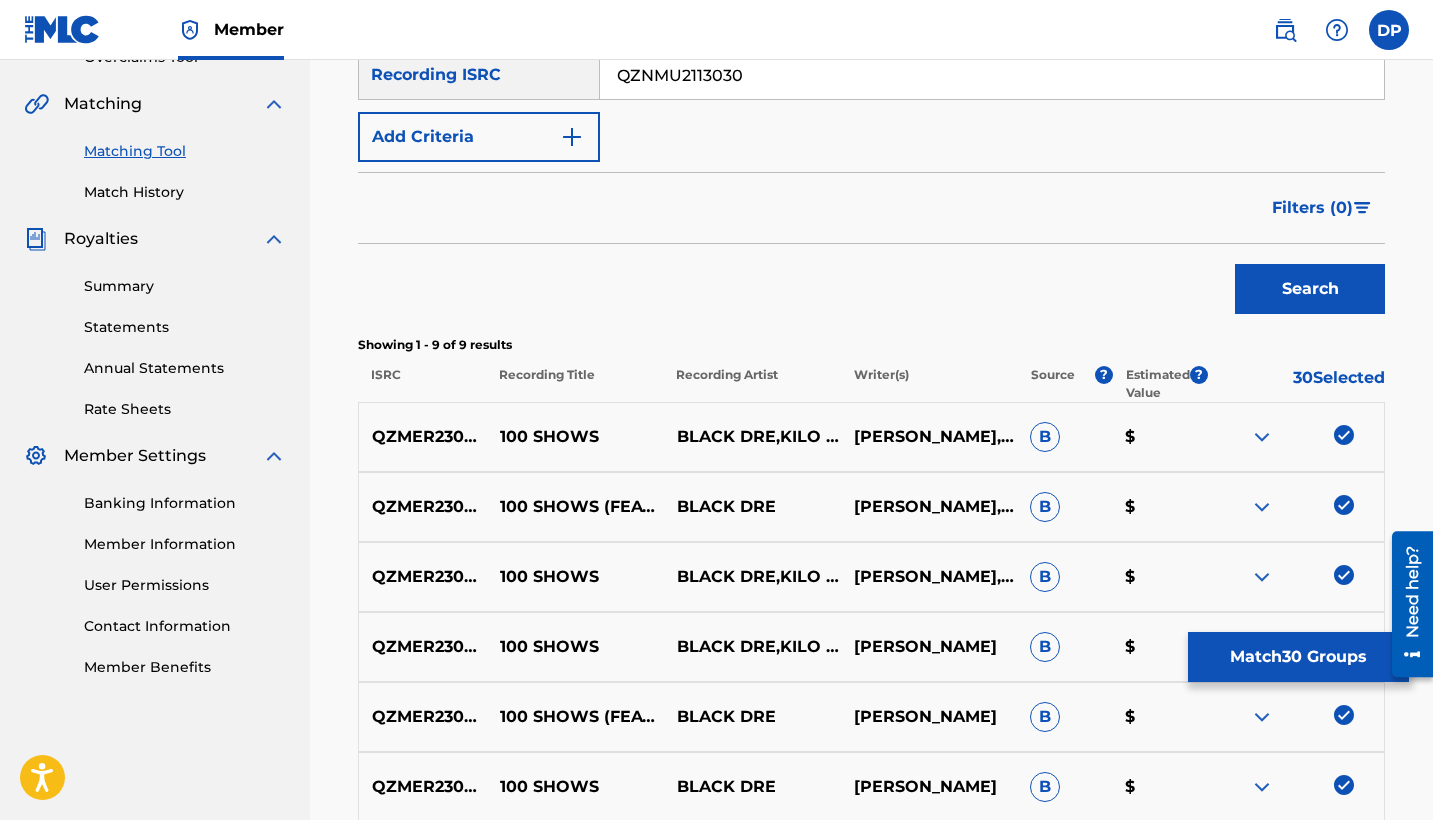 click on "Search" at bounding box center [1310, 289] 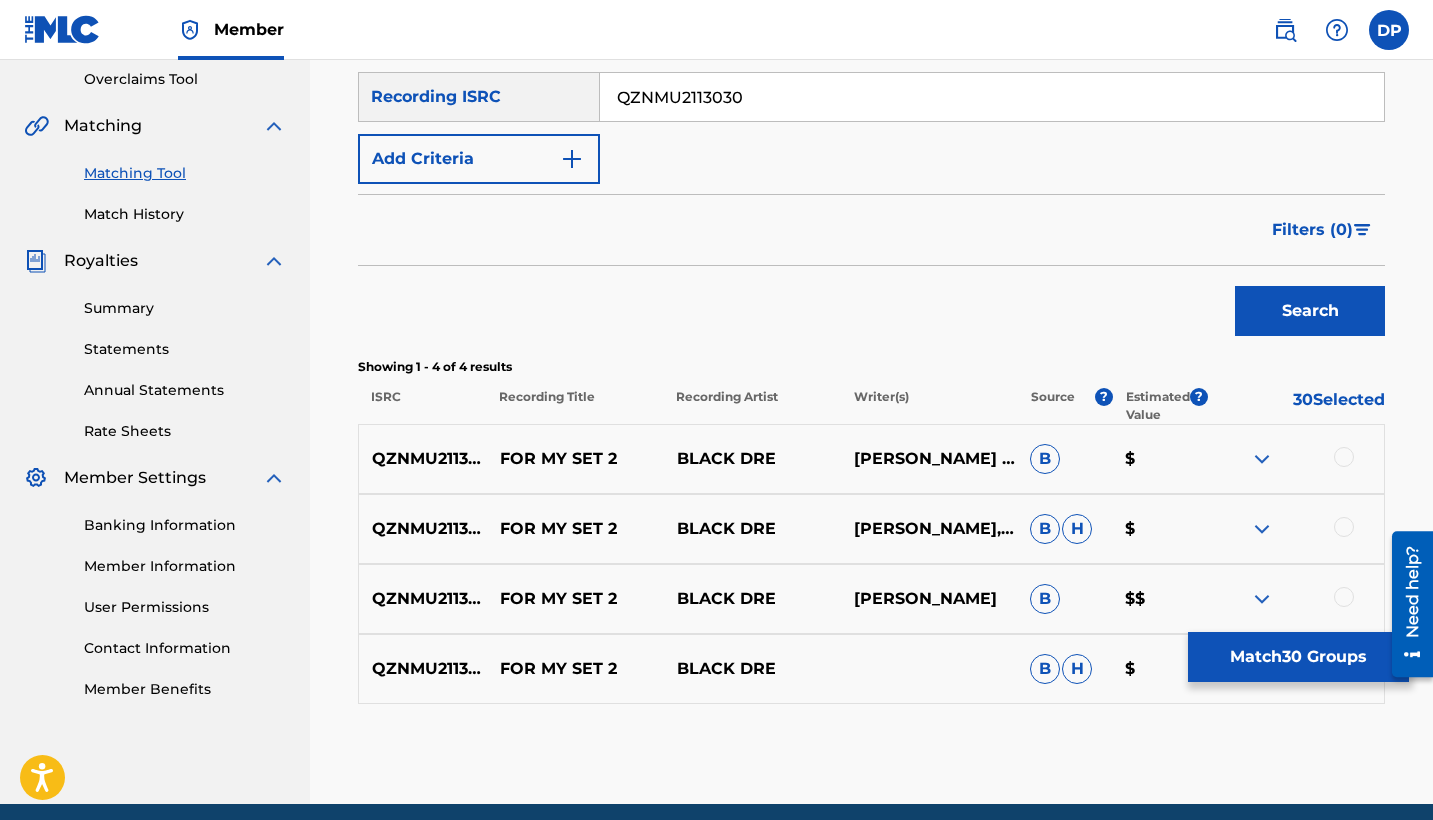 scroll, scrollTop: 446, scrollLeft: 0, axis: vertical 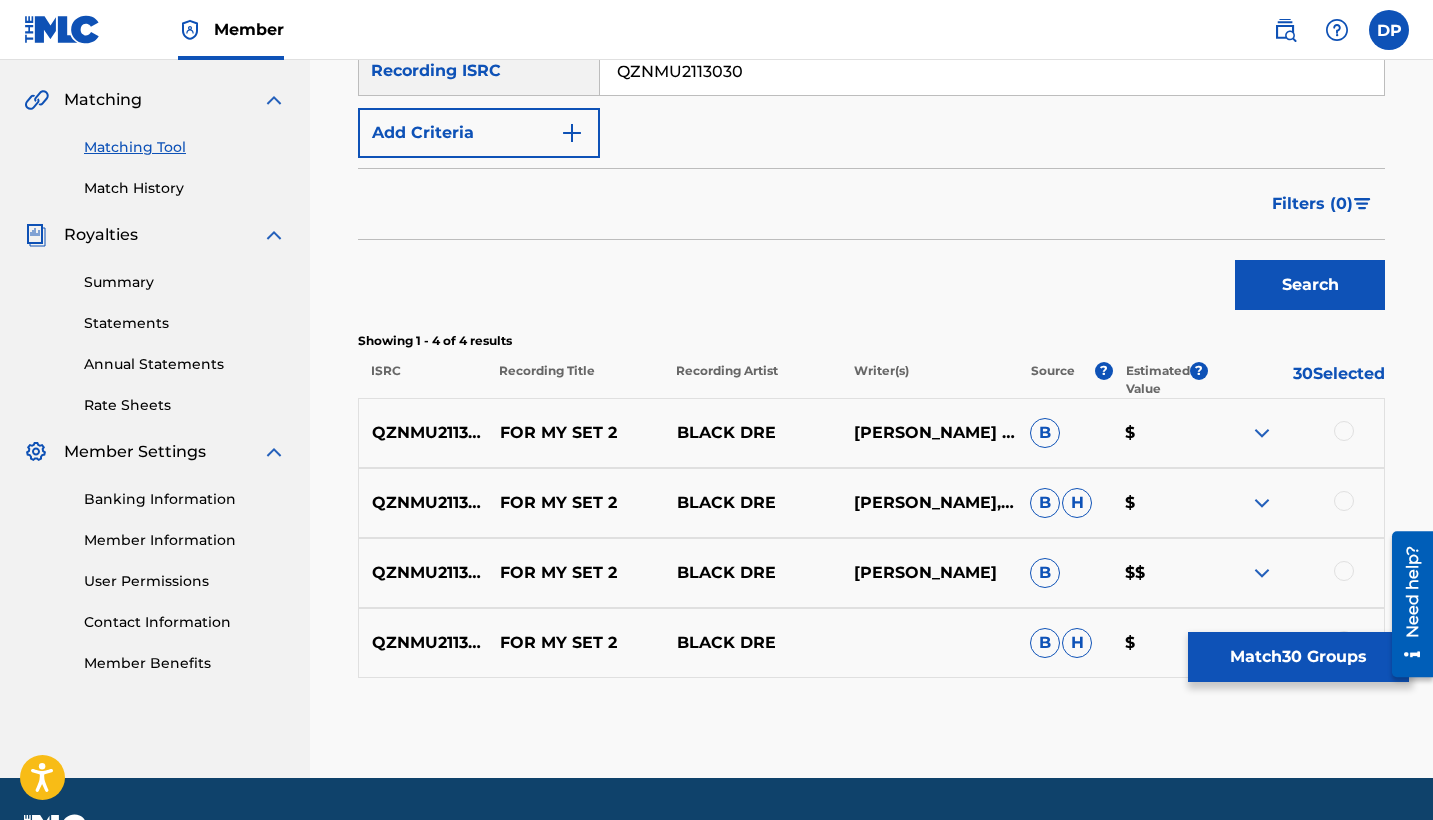click at bounding box center [1344, 431] 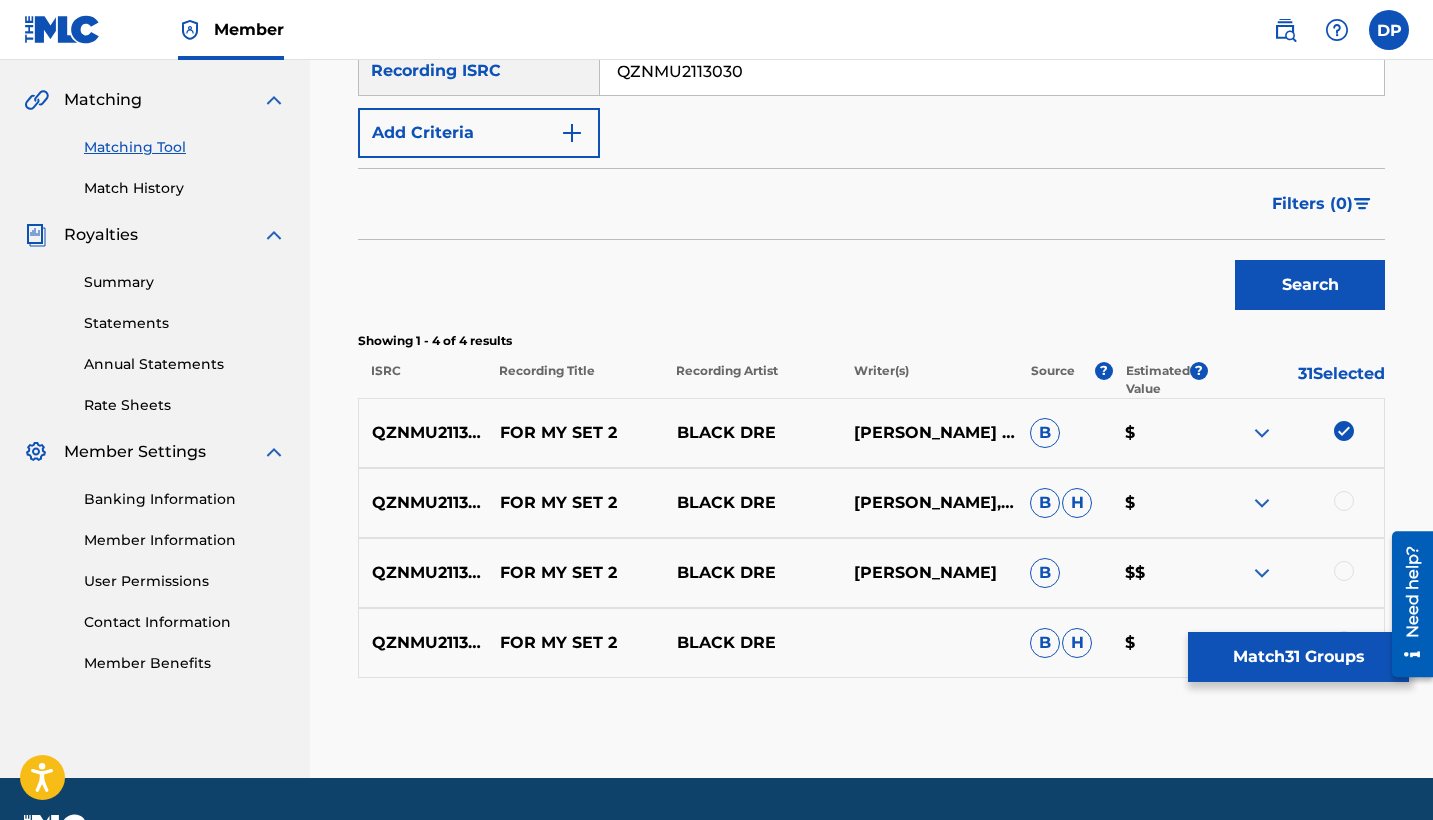 click at bounding box center [1344, 501] 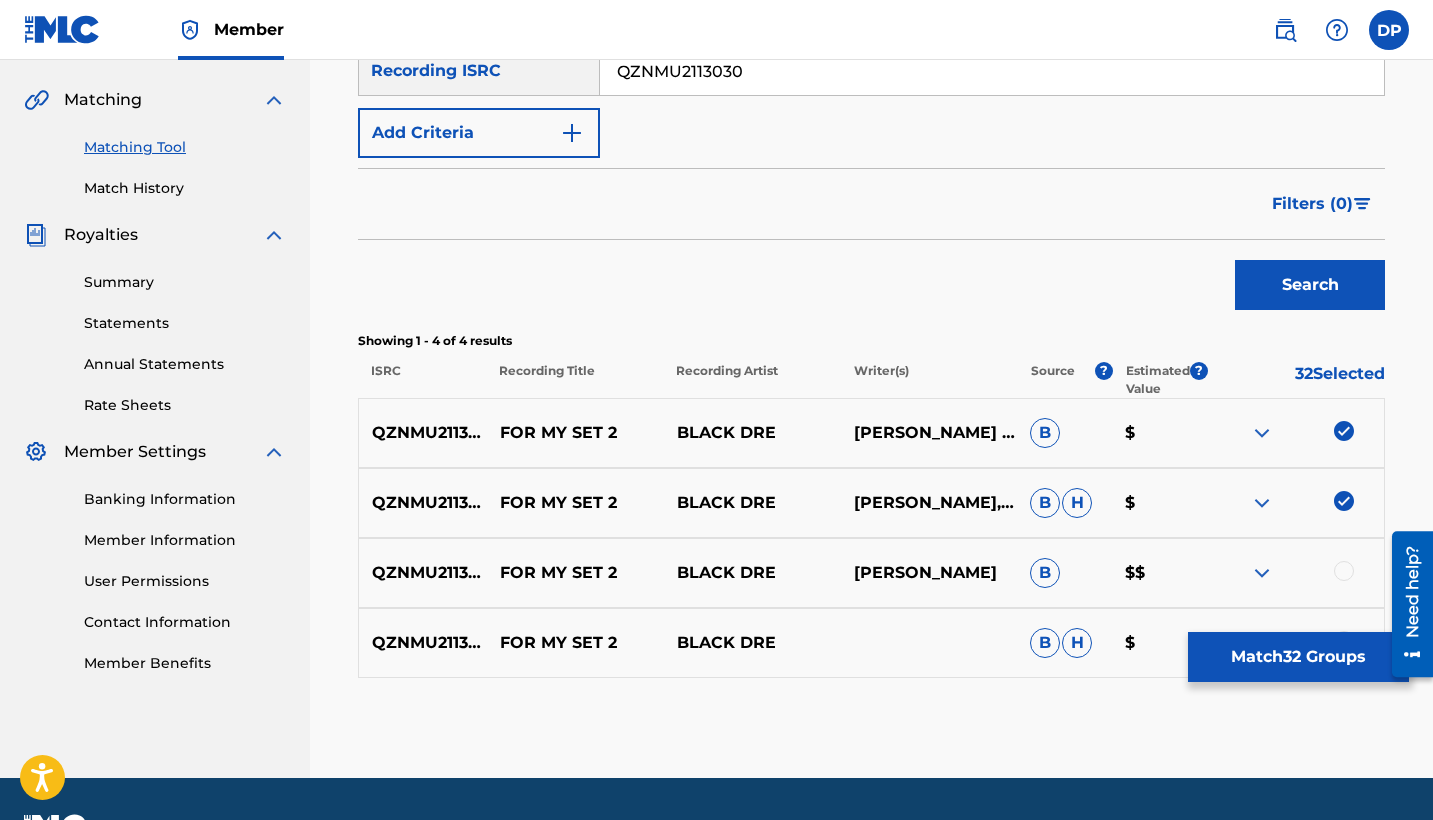 click at bounding box center [1344, 571] 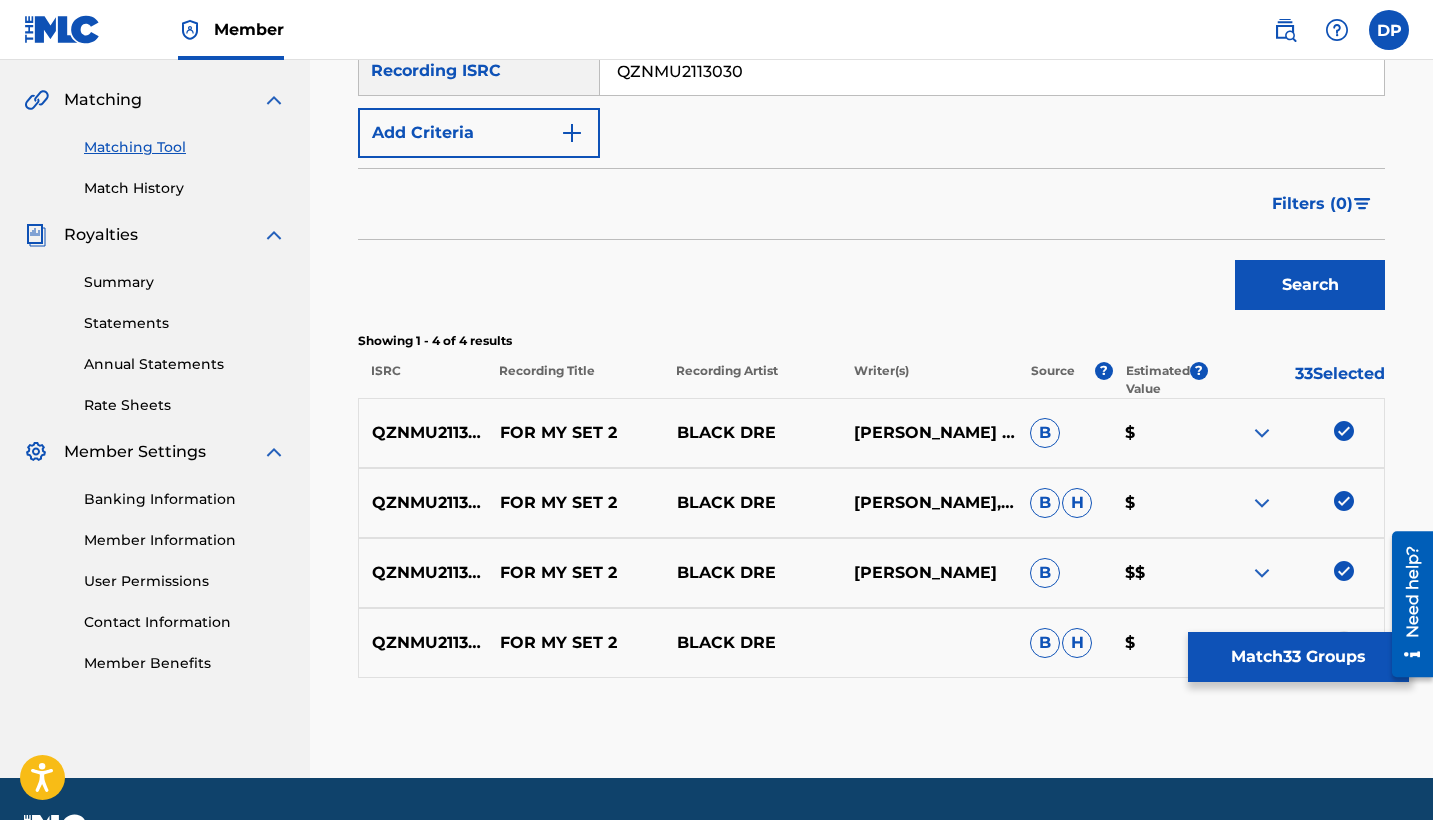 scroll, scrollTop: 479, scrollLeft: 0, axis: vertical 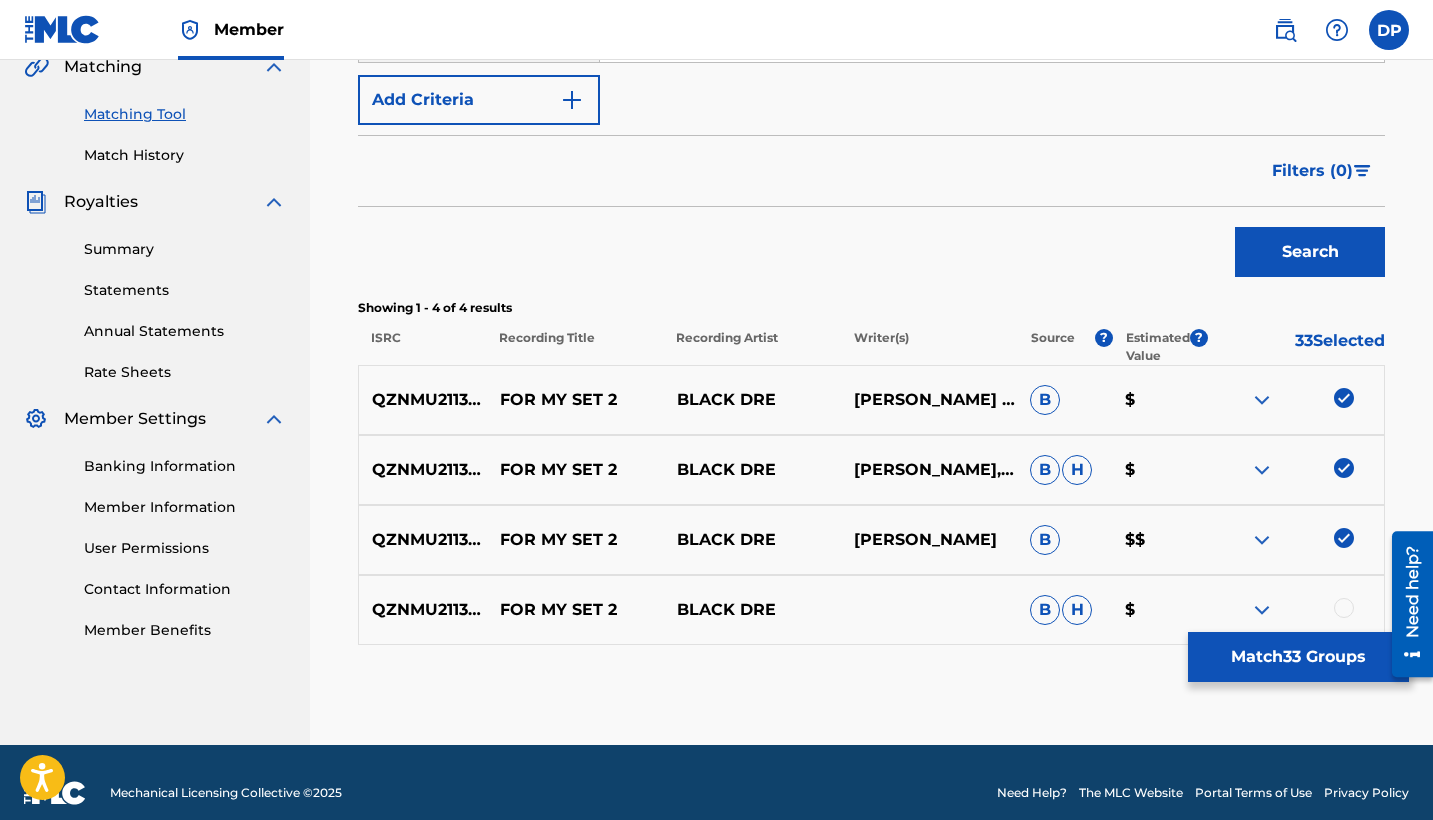 click at bounding box center [1344, 608] 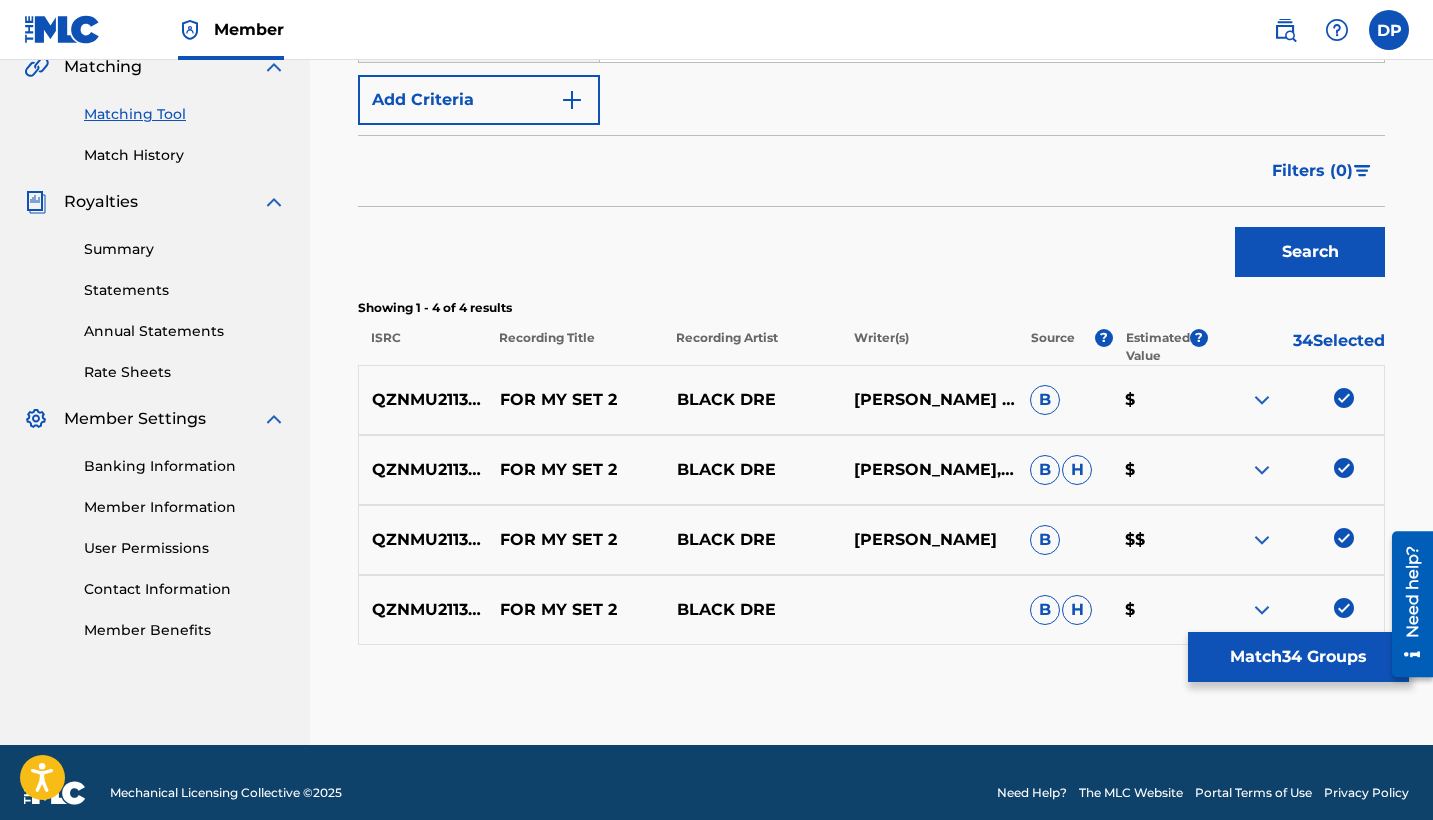 scroll, scrollTop: 437, scrollLeft: 0, axis: vertical 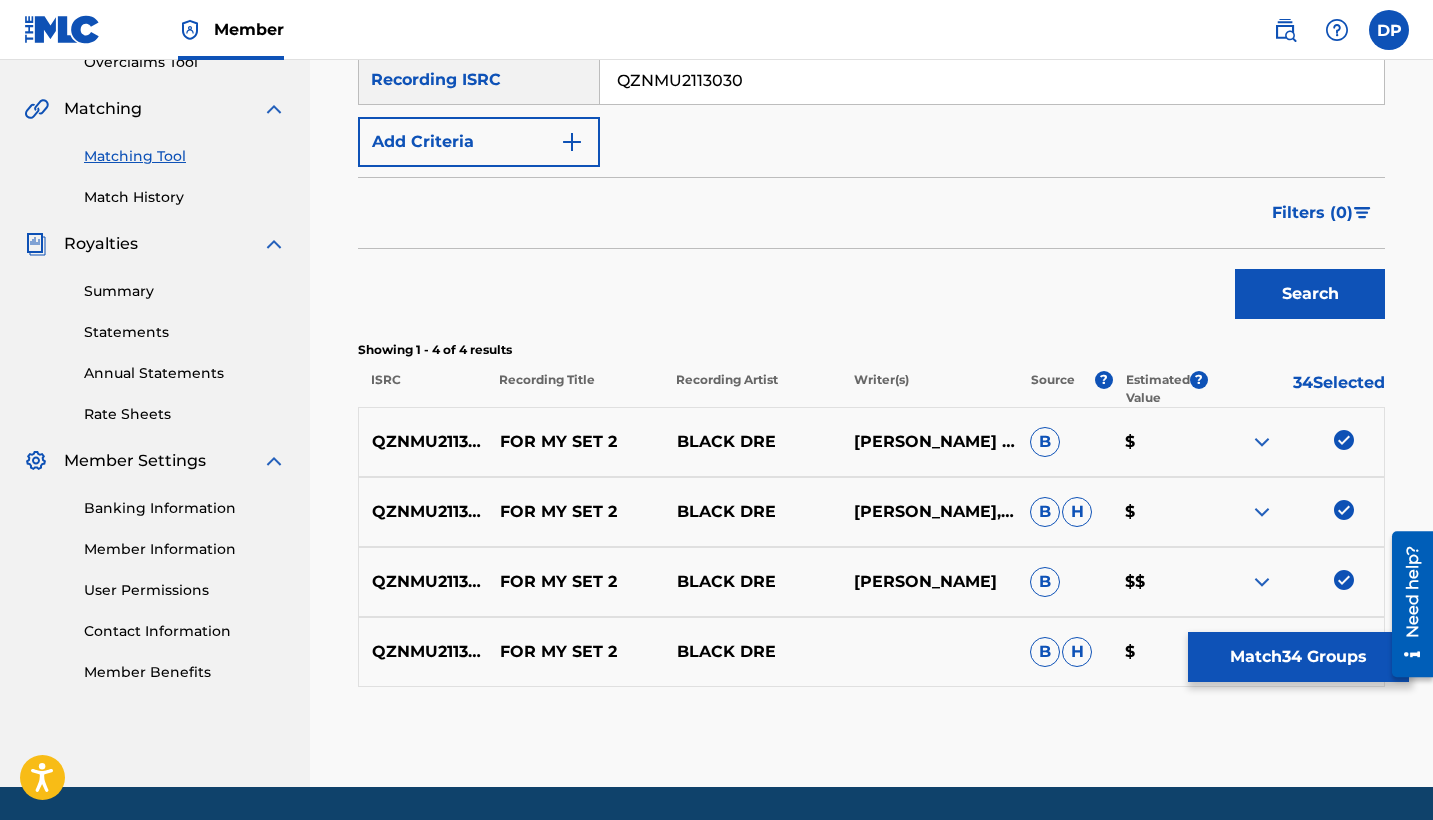 click on "QZNMU2113030" at bounding box center (992, 80) 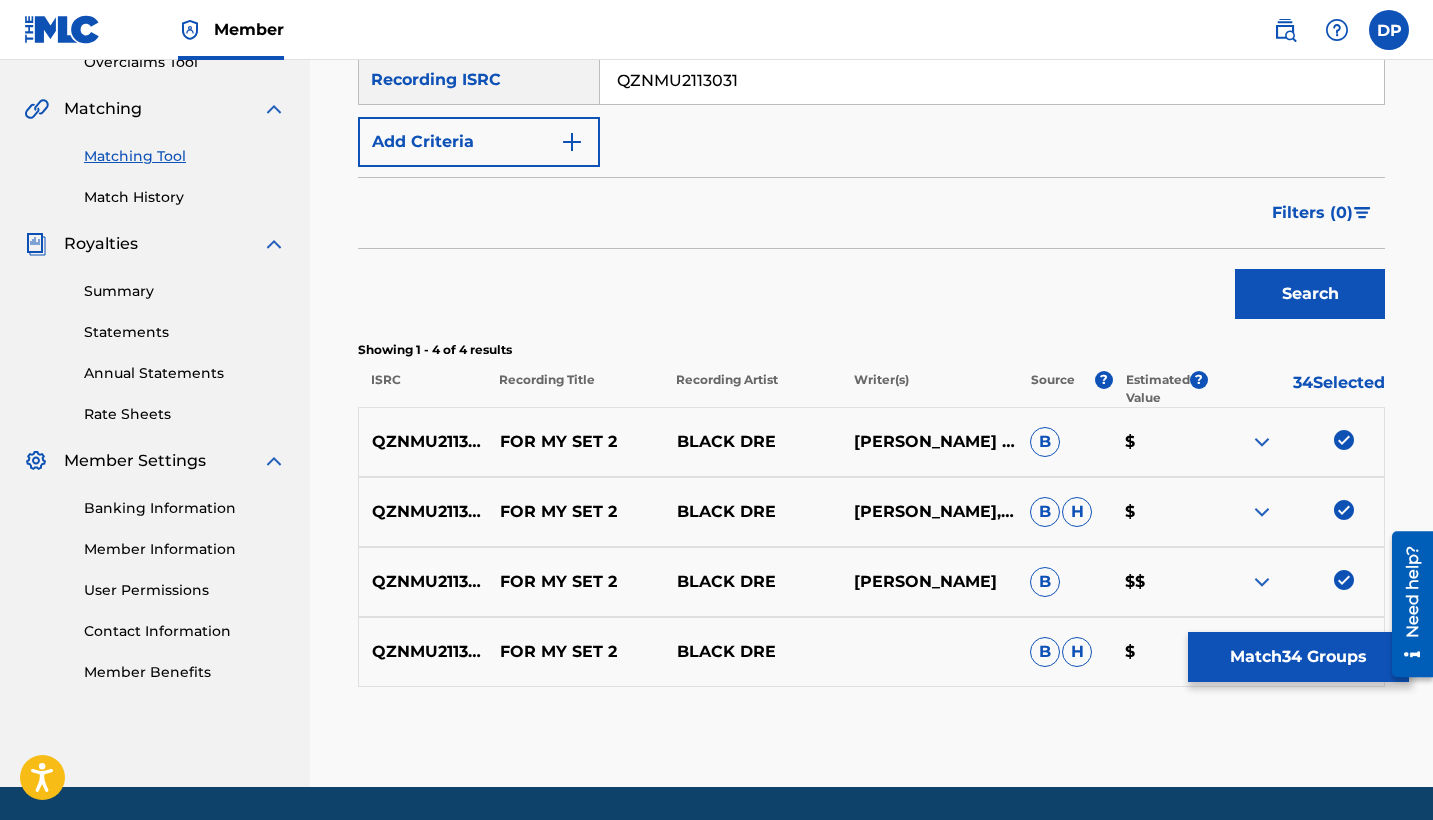 click on "Search" at bounding box center (1310, 294) 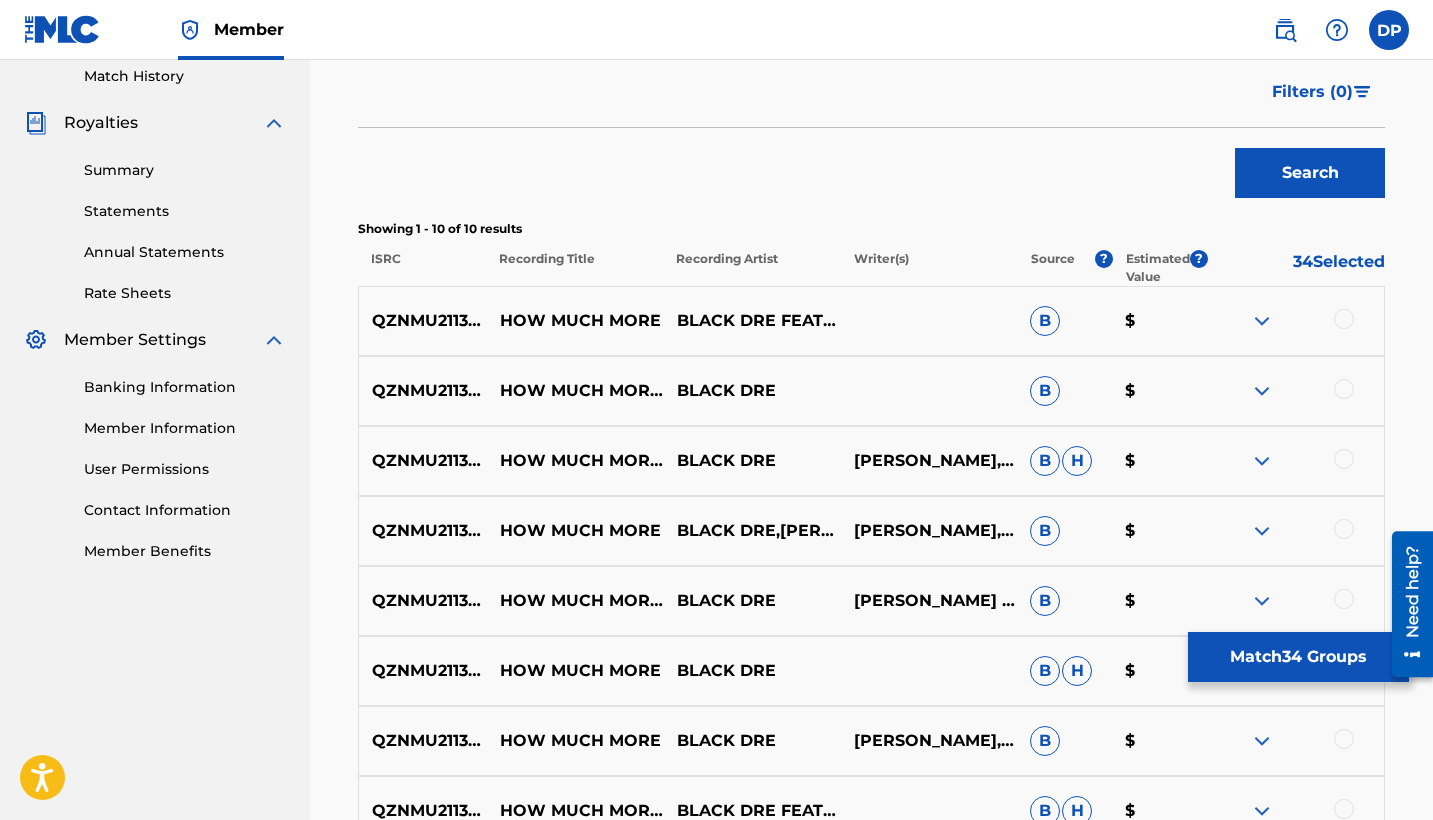 scroll, scrollTop: 640, scrollLeft: 0, axis: vertical 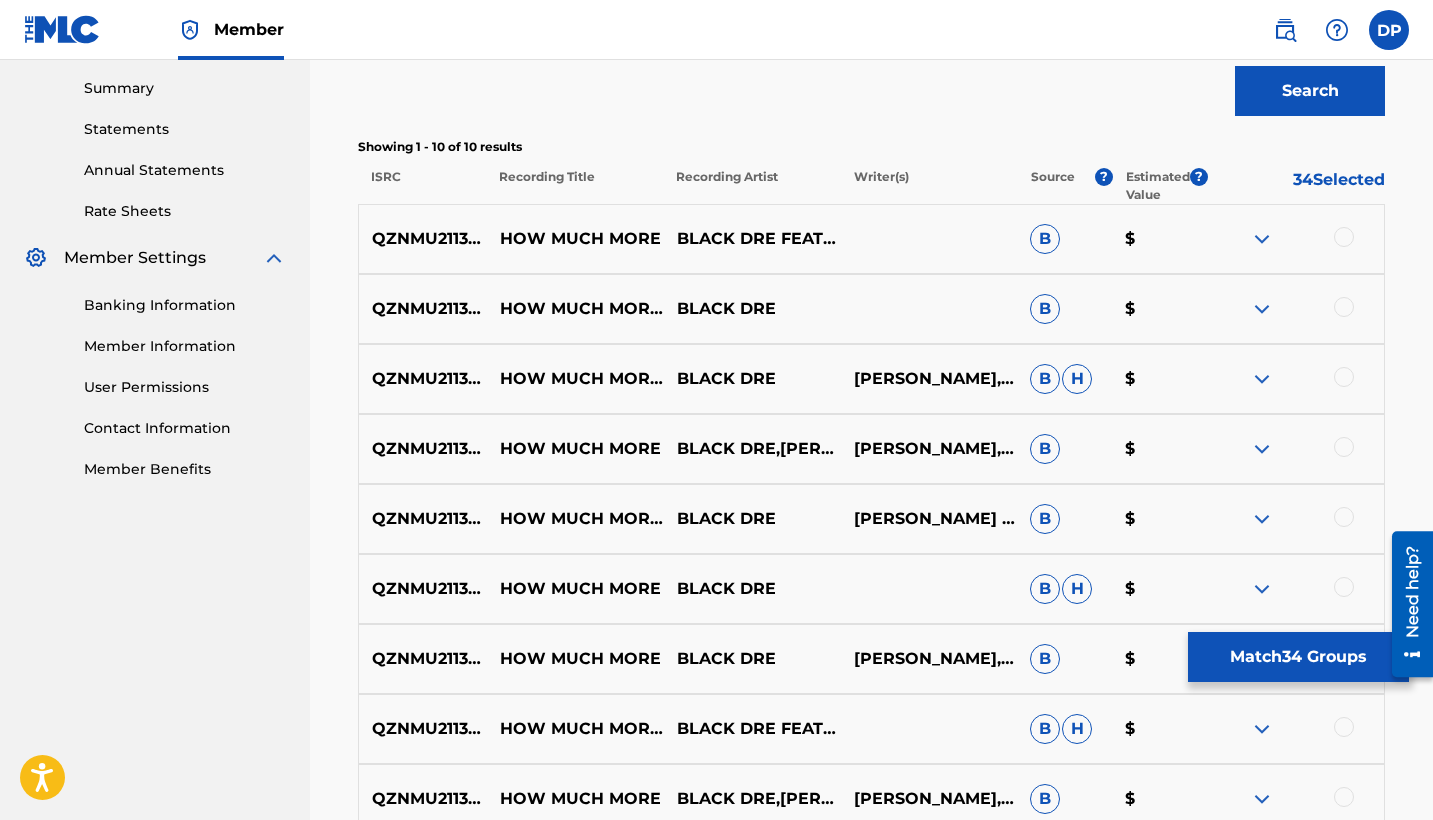 click at bounding box center [1344, 237] 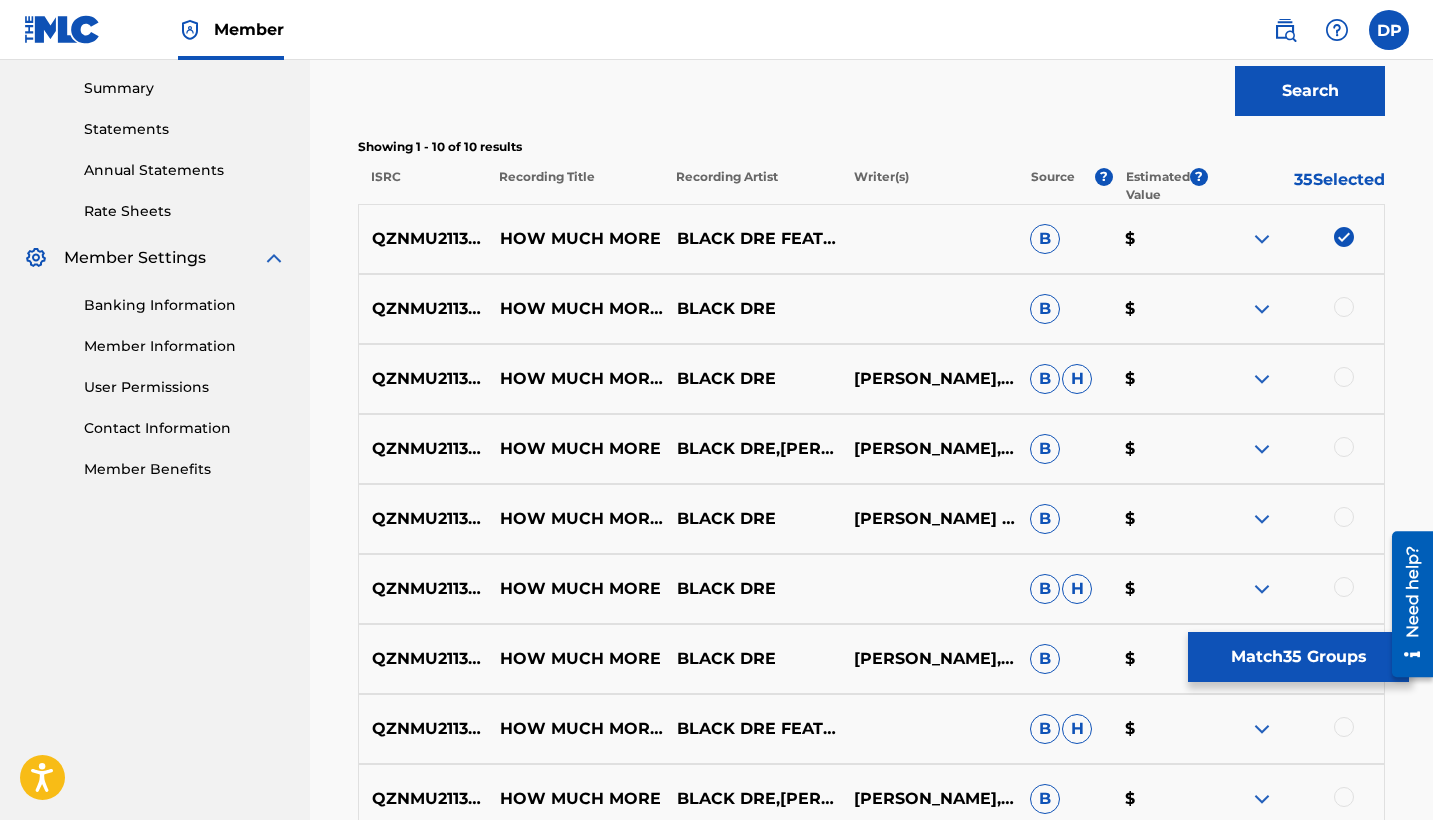 click at bounding box center (1344, 307) 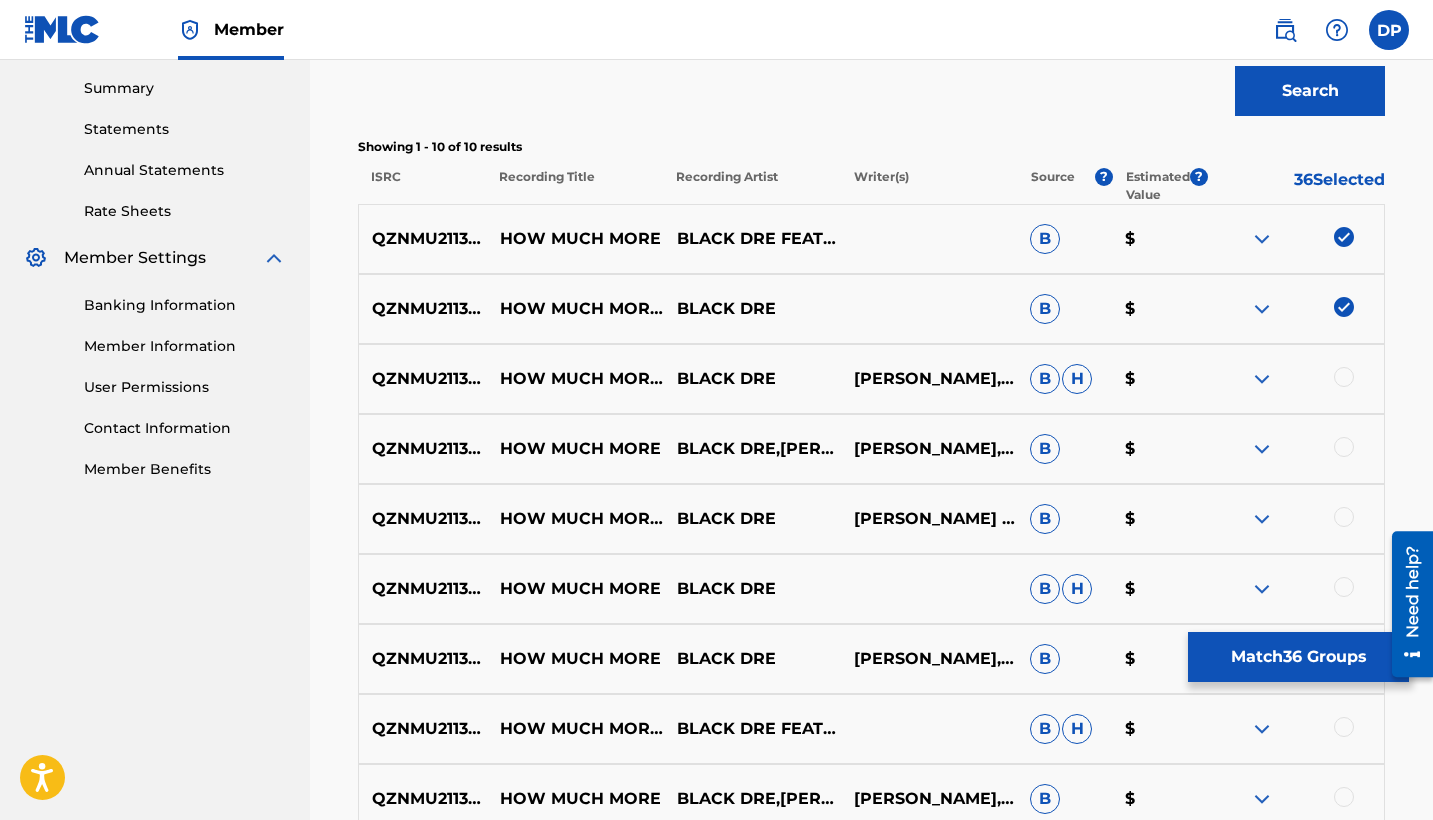 click on "QZNMU2113031 HOW MUCH MORE (FEAT. [PERSON_NAME]) BLACK DRE [PERSON_NAME],[PERSON_NAME],[PERSON_NAME] [PERSON_NAME] $" at bounding box center (871, 379) 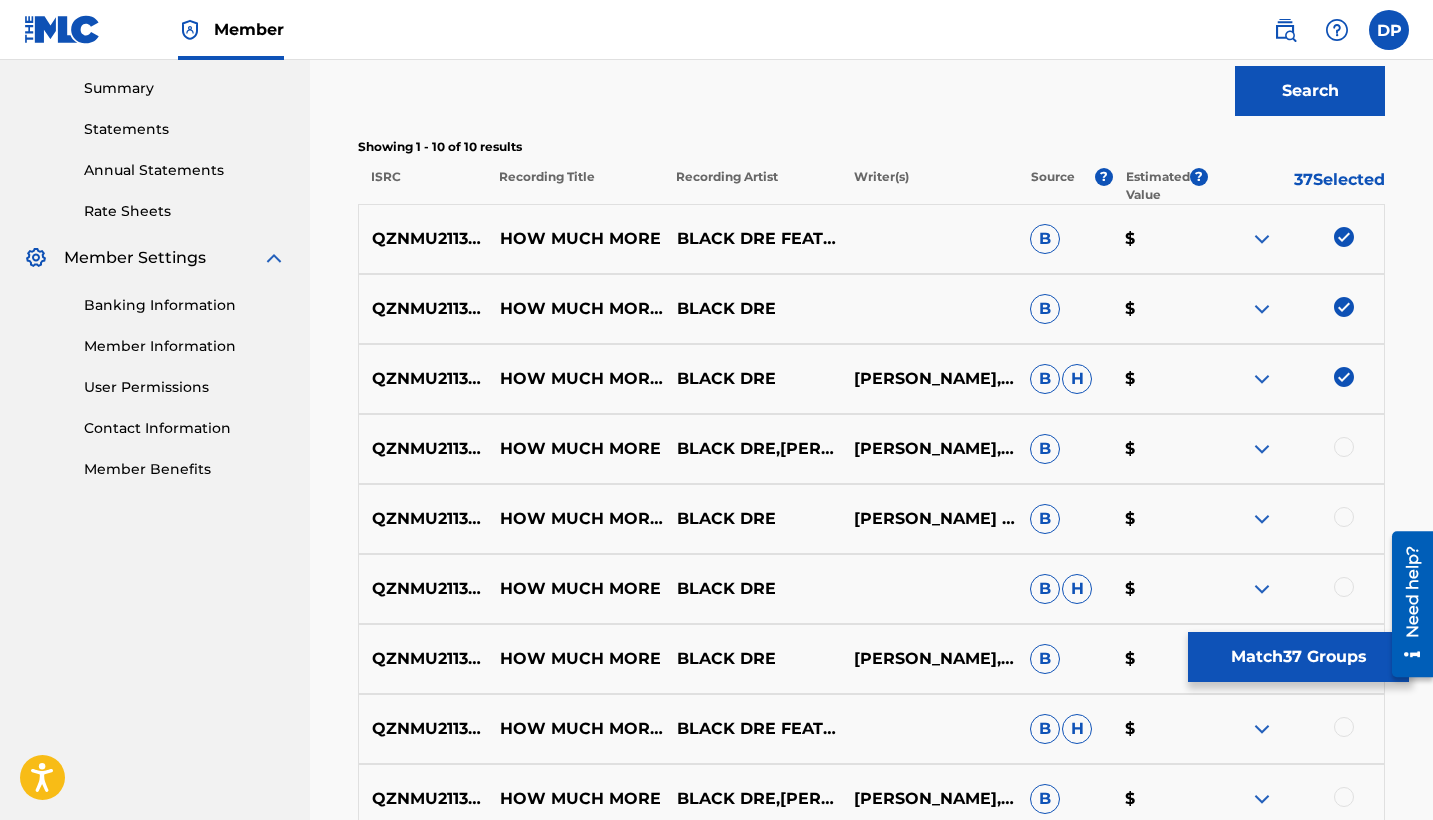 scroll, scrollTop: 793, scrollLeft: 0, axis: vertical 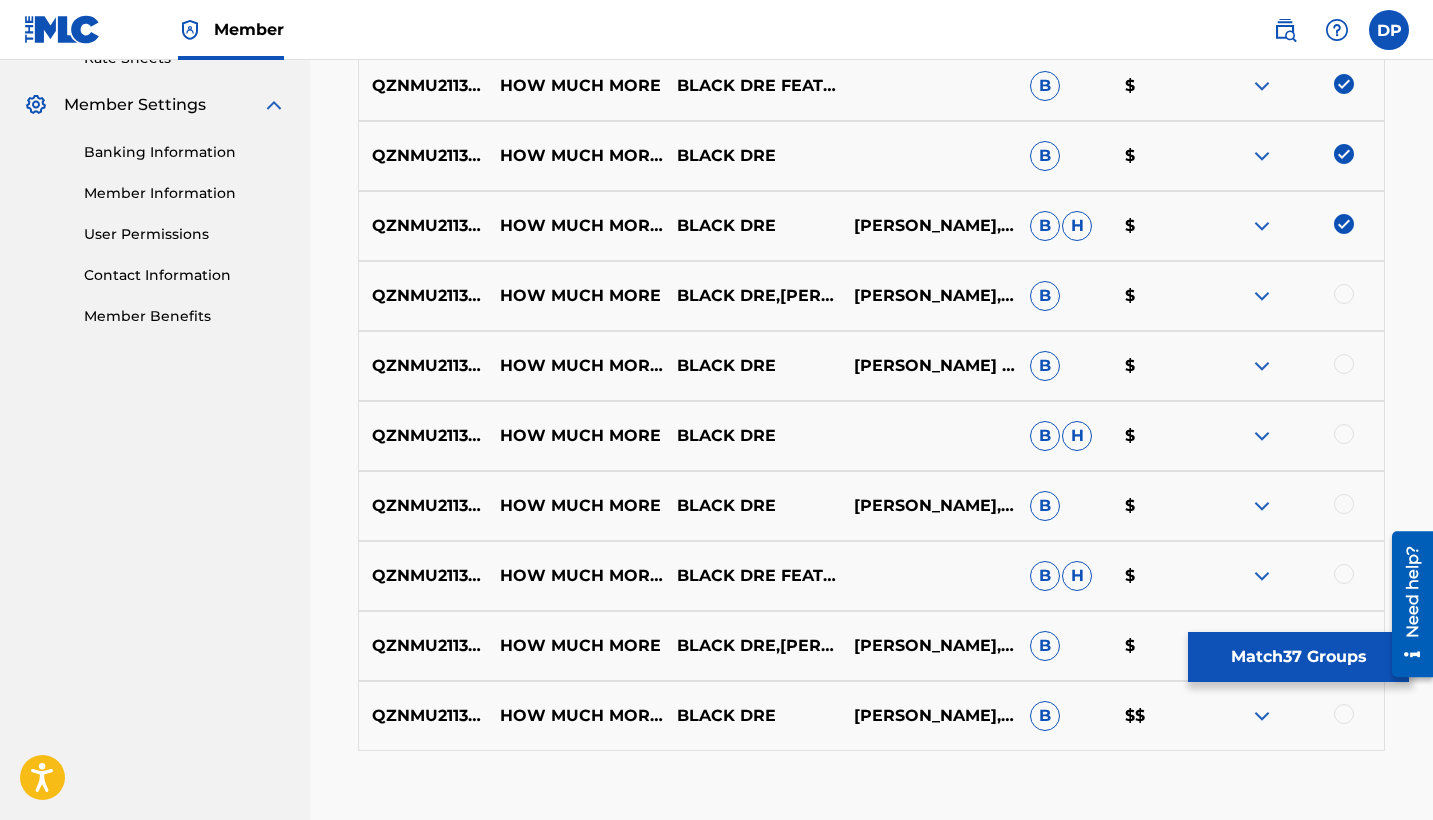 click at bounding box center (1344, 294) 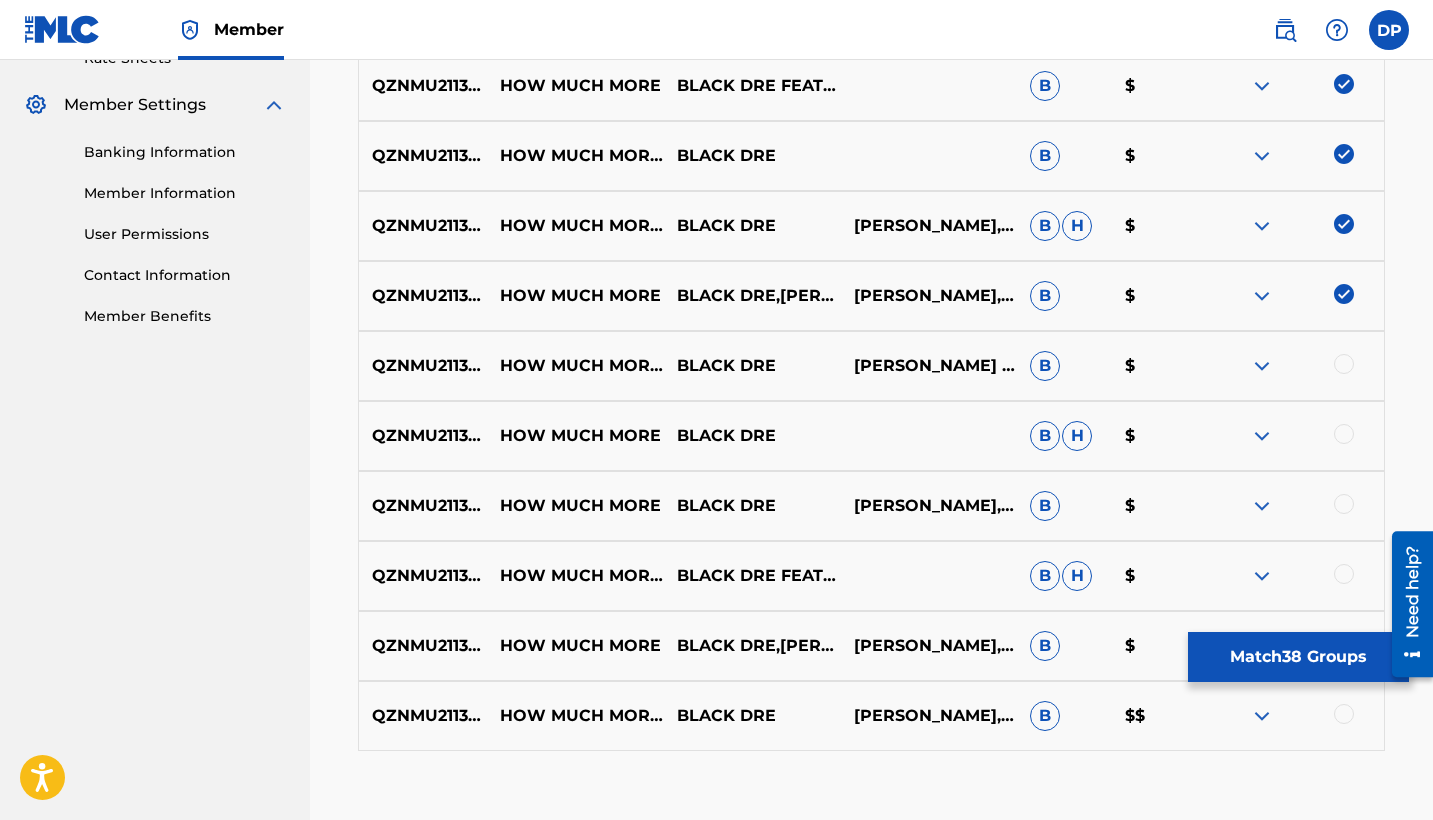 click on "QZNMU2113031 HOW MUCH MORE (FEAT. [PERSON_NAME]) BLACK [PERSON_NAME] PERRYSHAWN CARTERTREY [PERSON_NAME] B $" at bounding box center (871, 366) 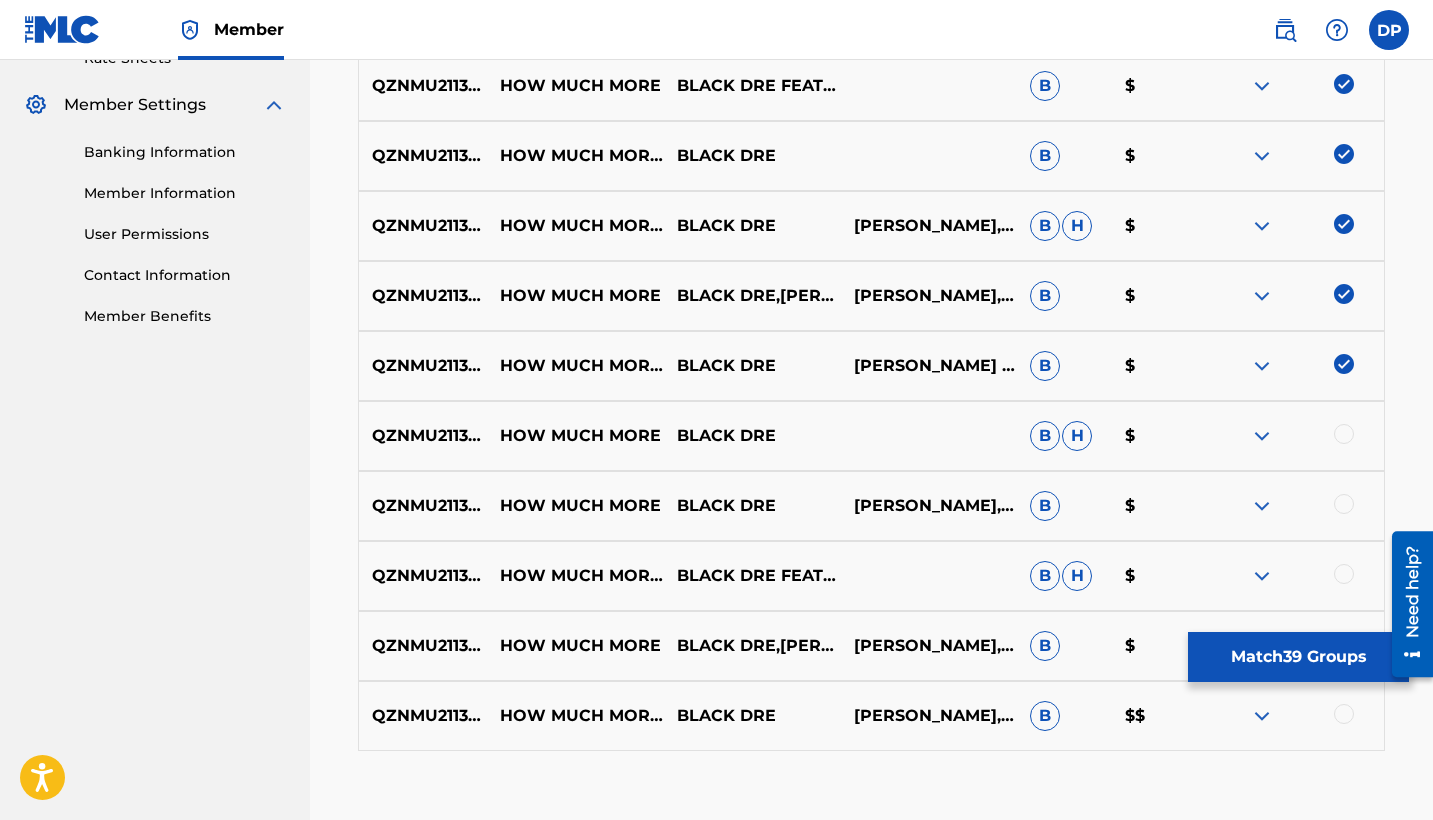 click on "QZNMU2113031 HOW MUCH MORE BLACK [PERSON_NAME] $" at bounding box center [871, 436] 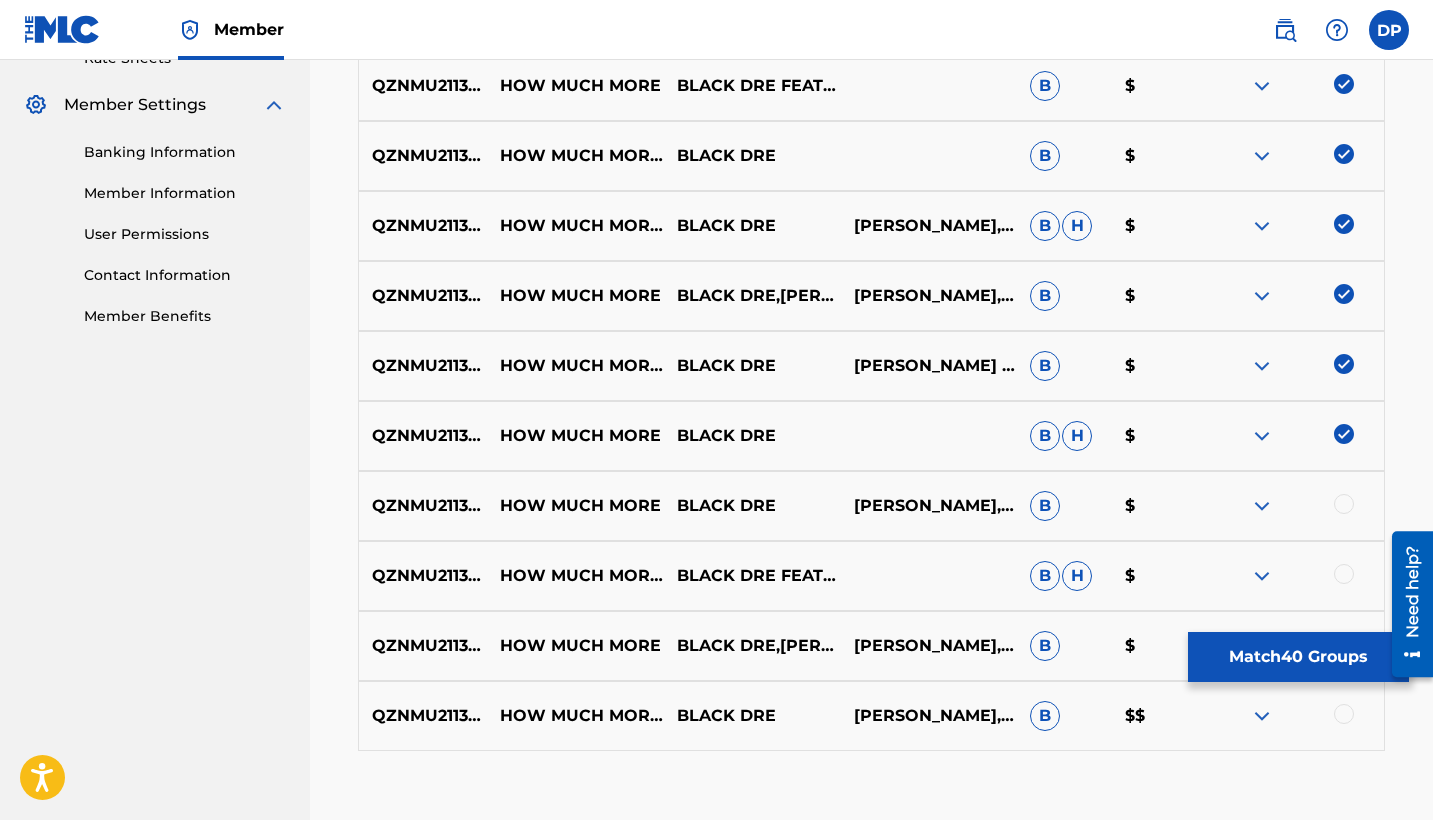 click at bounding box center [1344, 504] 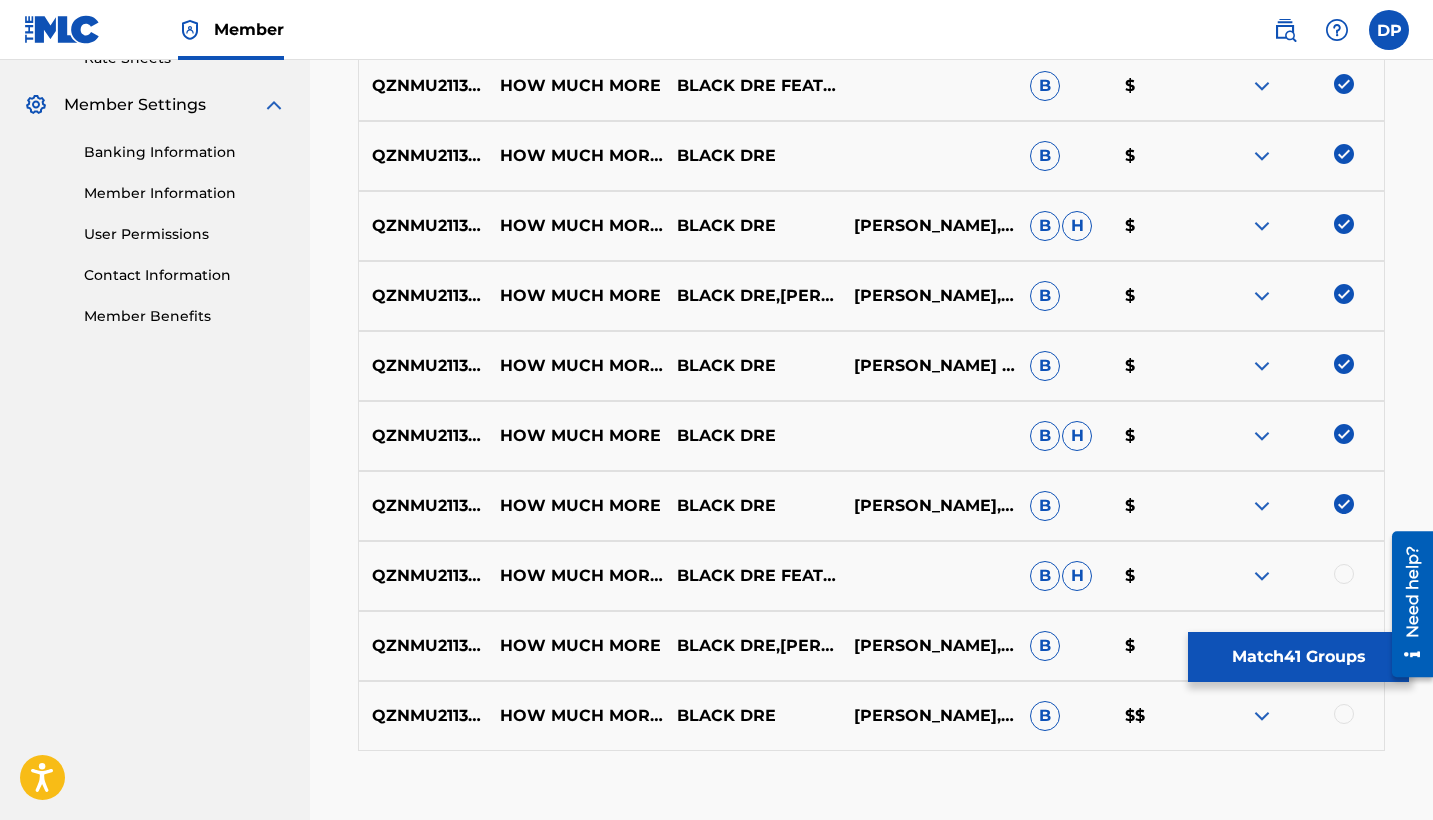 scroll, scrollTop: 920, scrollLeft: 0, axis: vertical 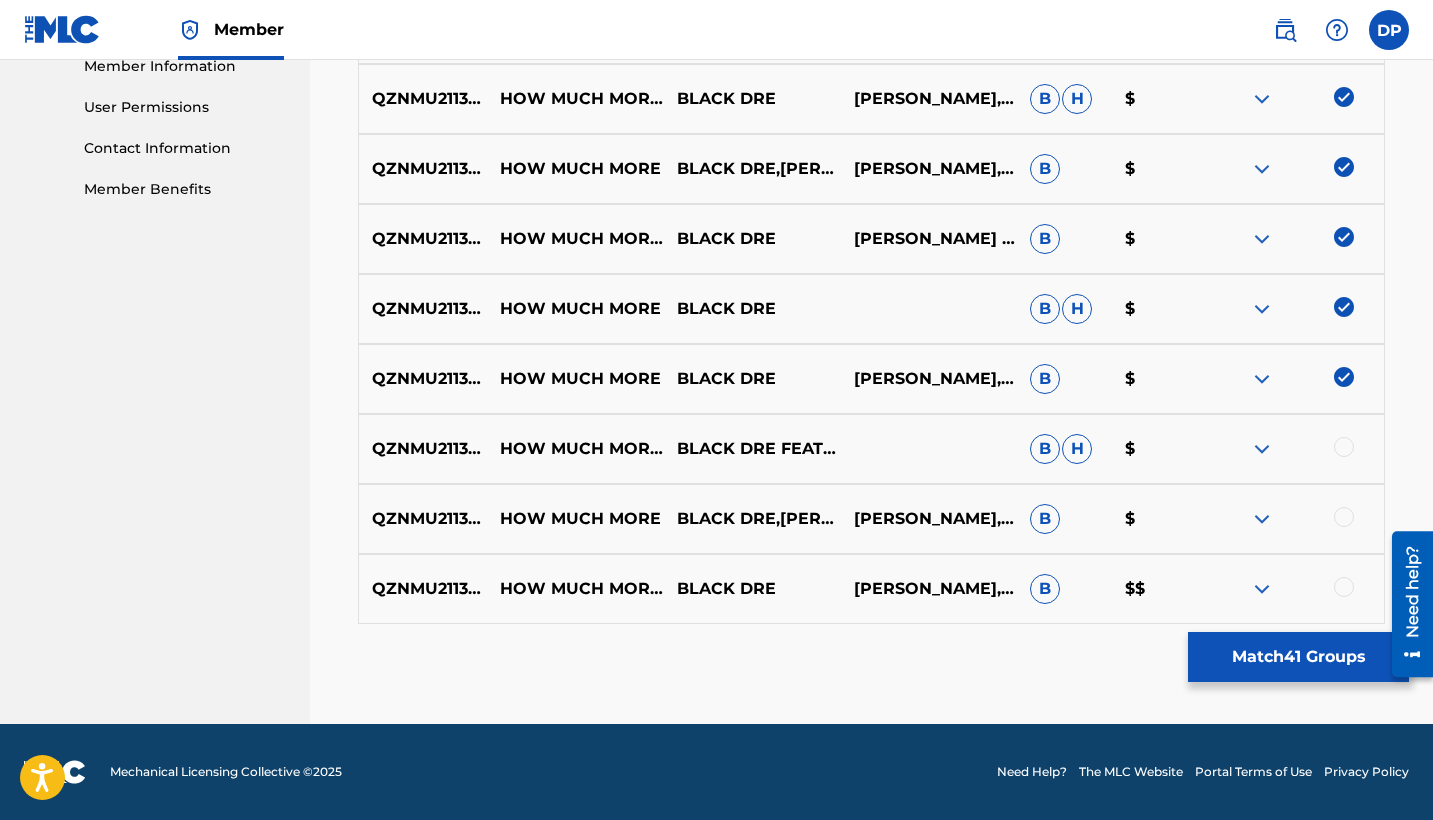 click at bounding box center (1344, 447) 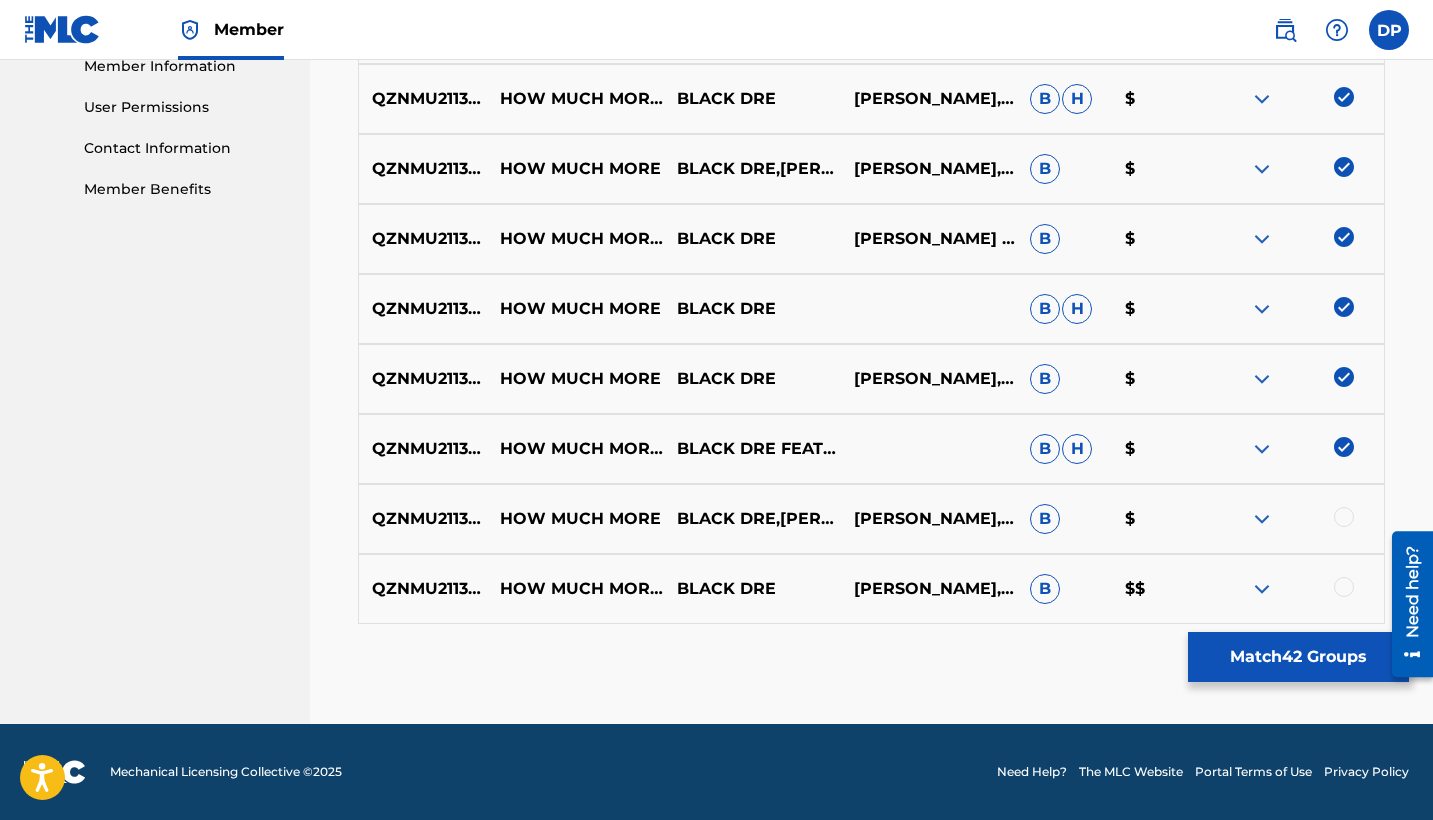click at bounding box center (1344, 517) 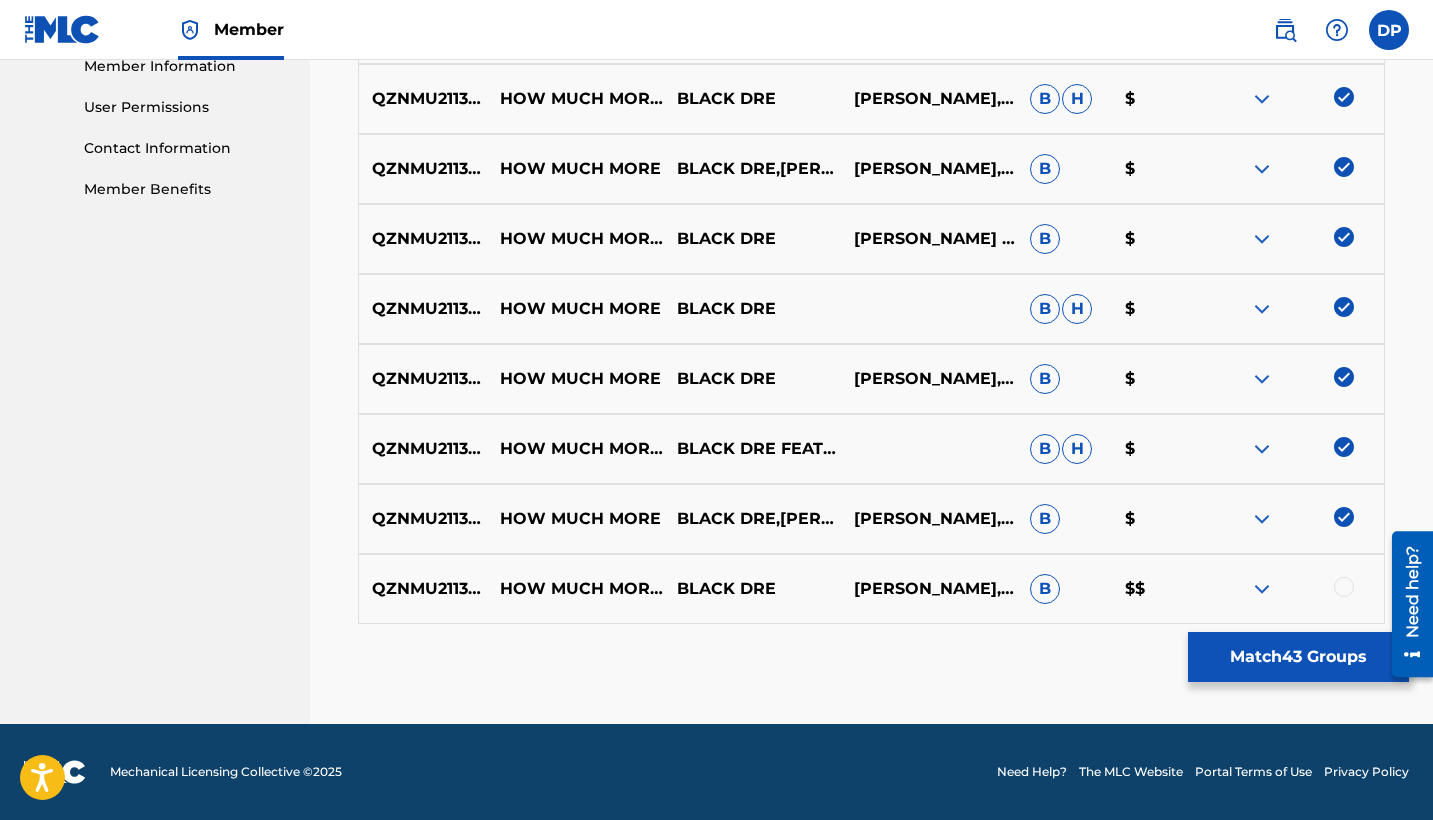 click at bounding box center [1344, 587] 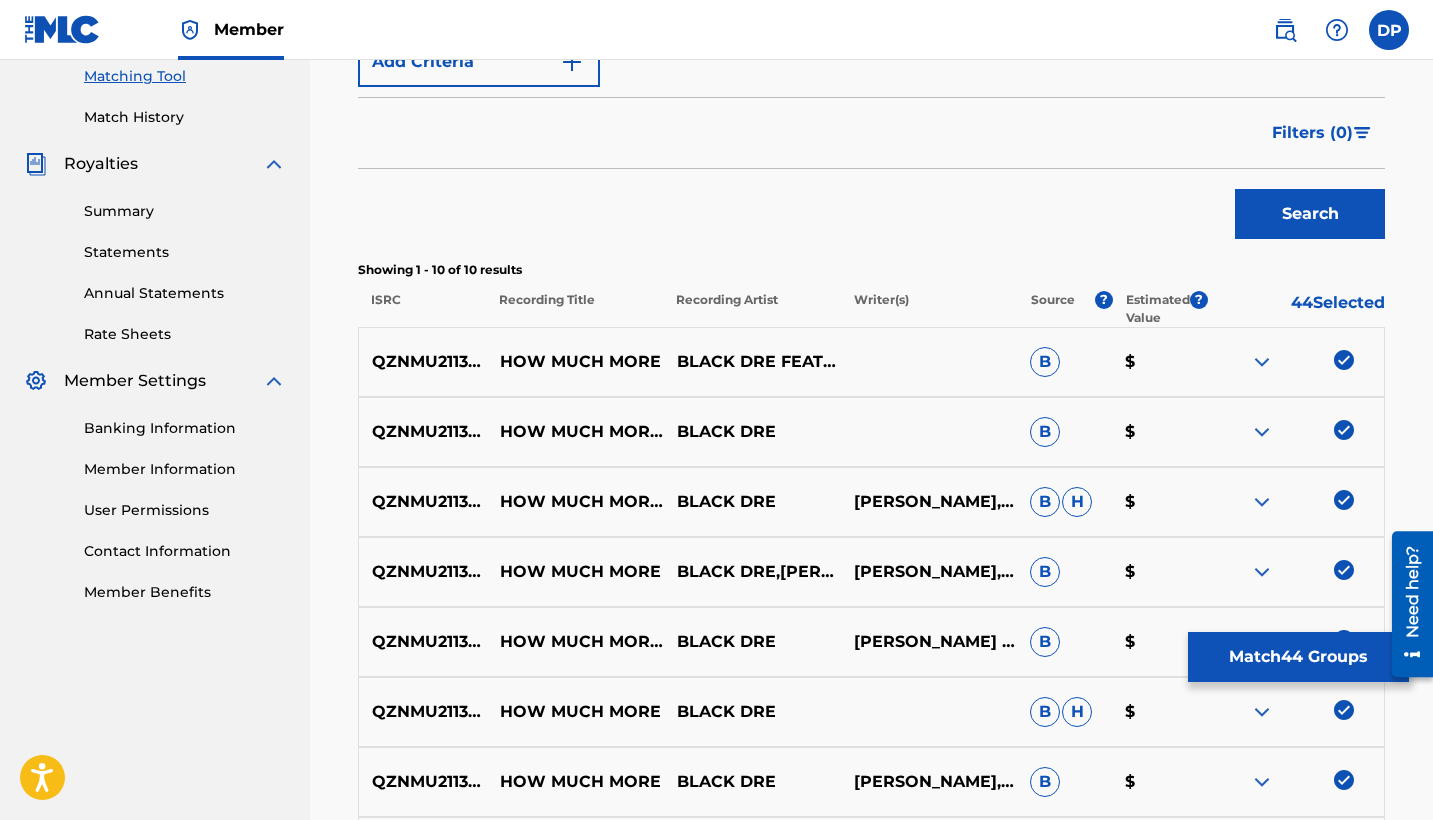 scroll, scrollTop: 372, scrollLeft: 0, axis: vertical 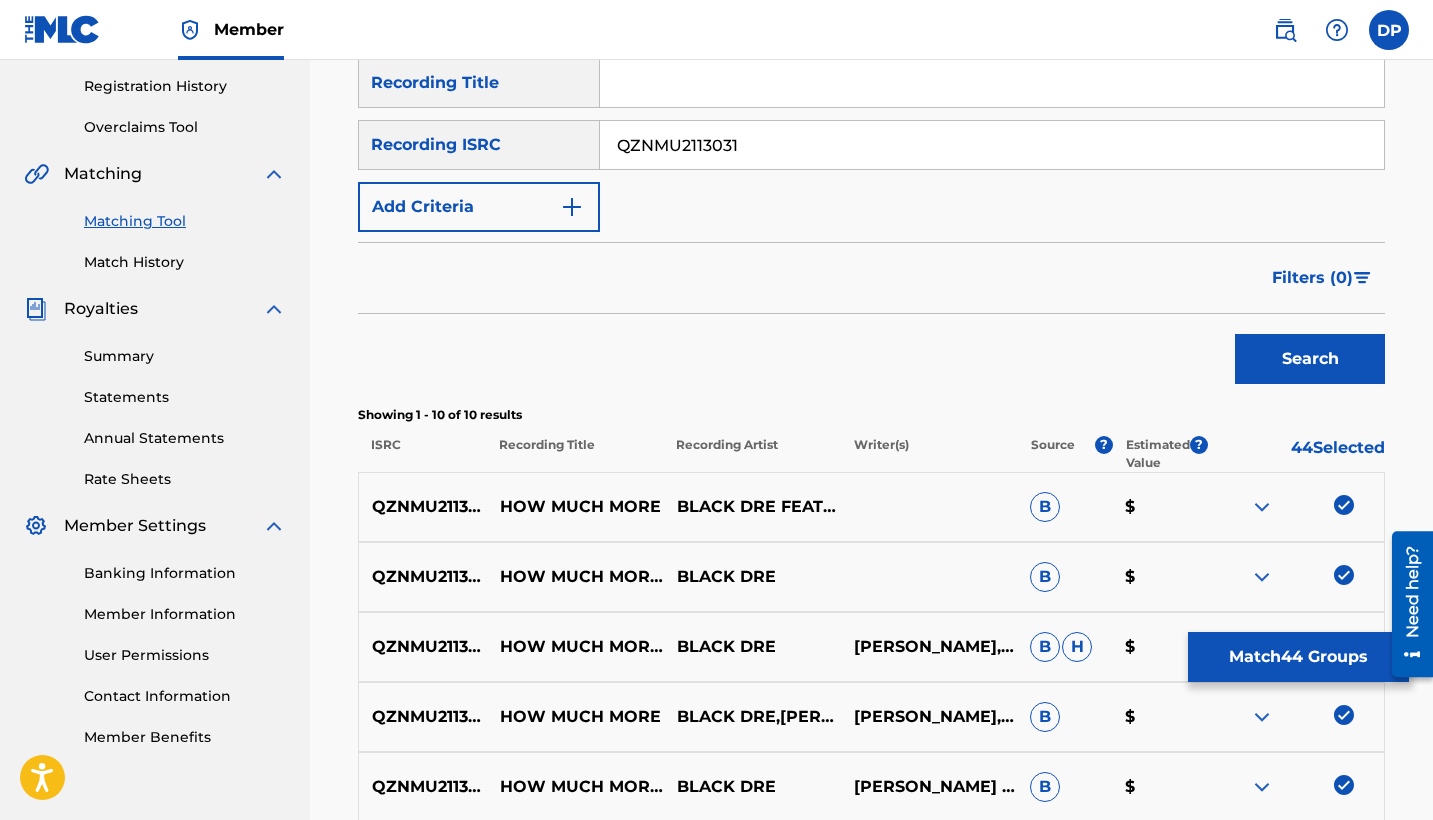 click on "QZNMU2113031" at bounding box center (992, 145) 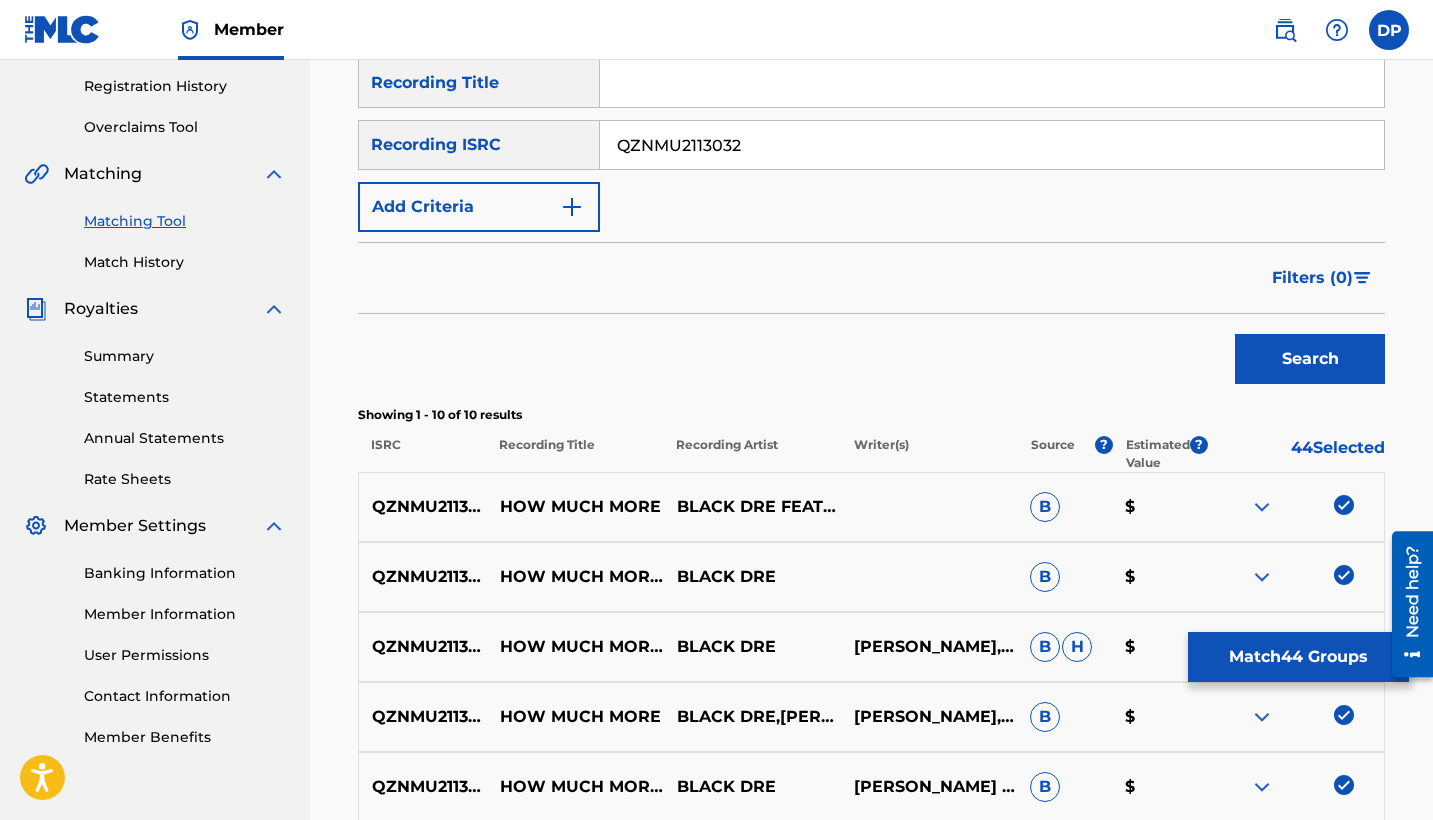 click on "Search" at bounding box center (1310, 359) 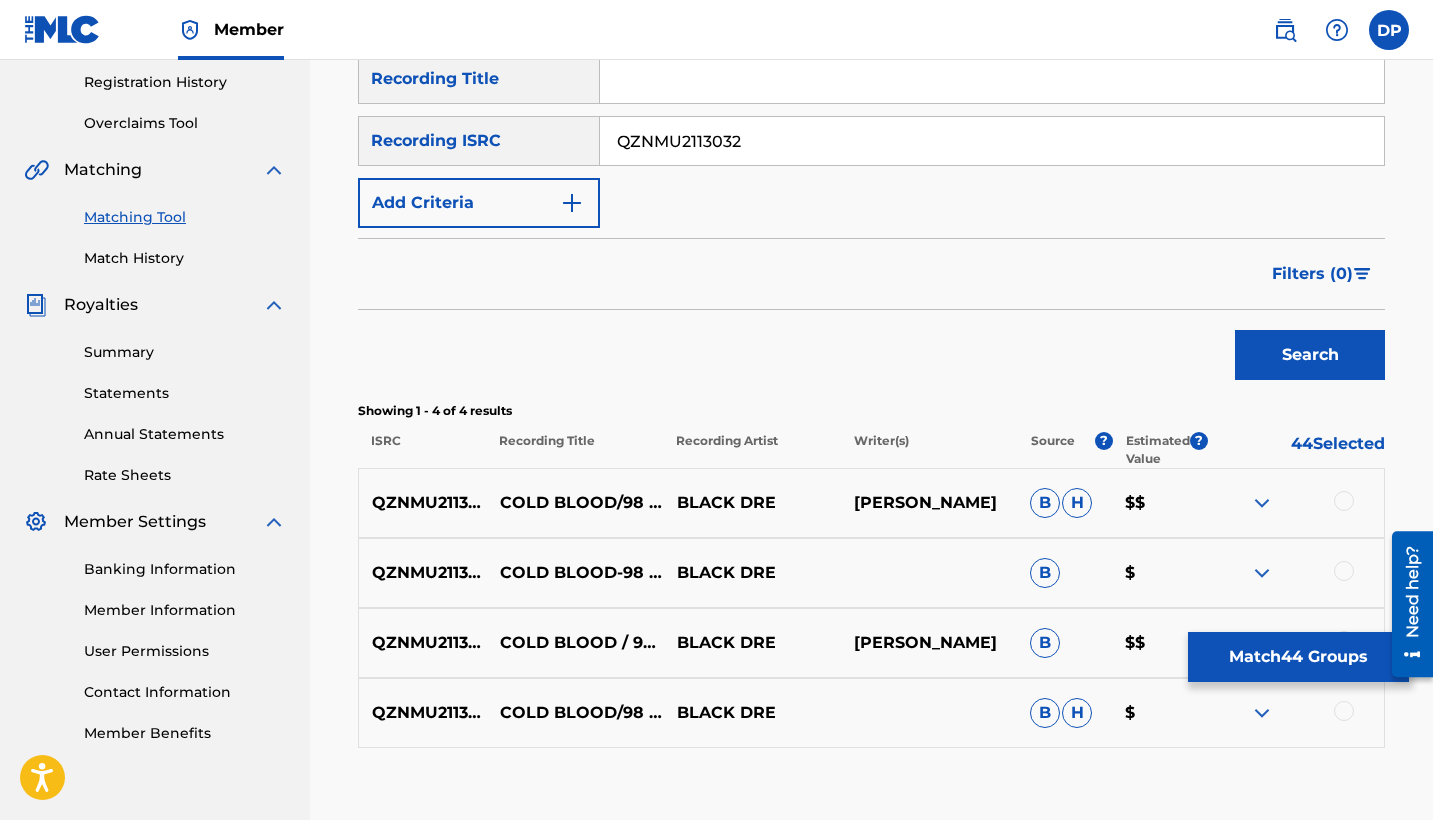 scroll, scrollTop: 500, scrollLeft: 0, axis: vertical 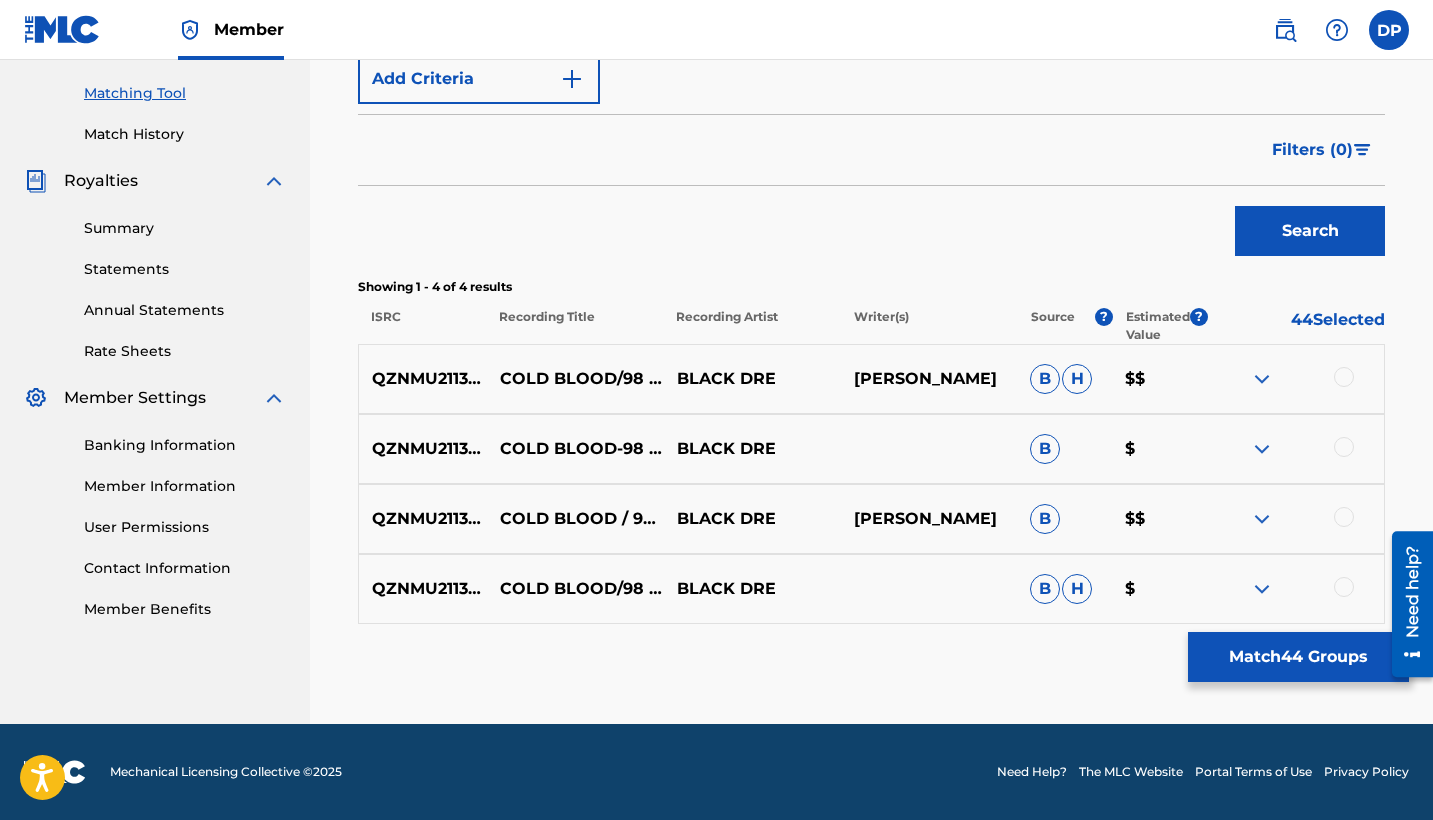 click at bounding box center (1344, 377) 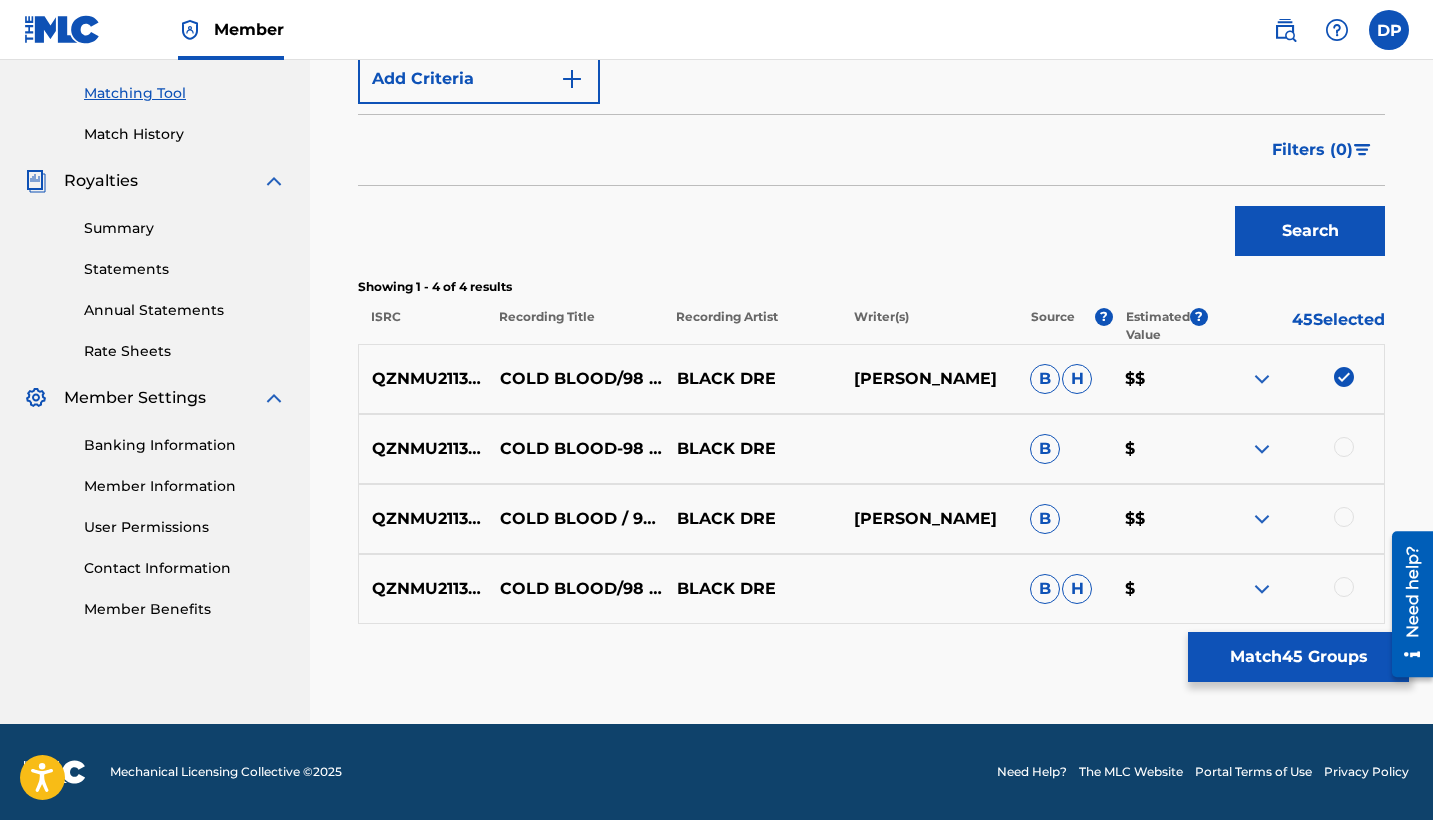 click at bounding box center (1344, 447) 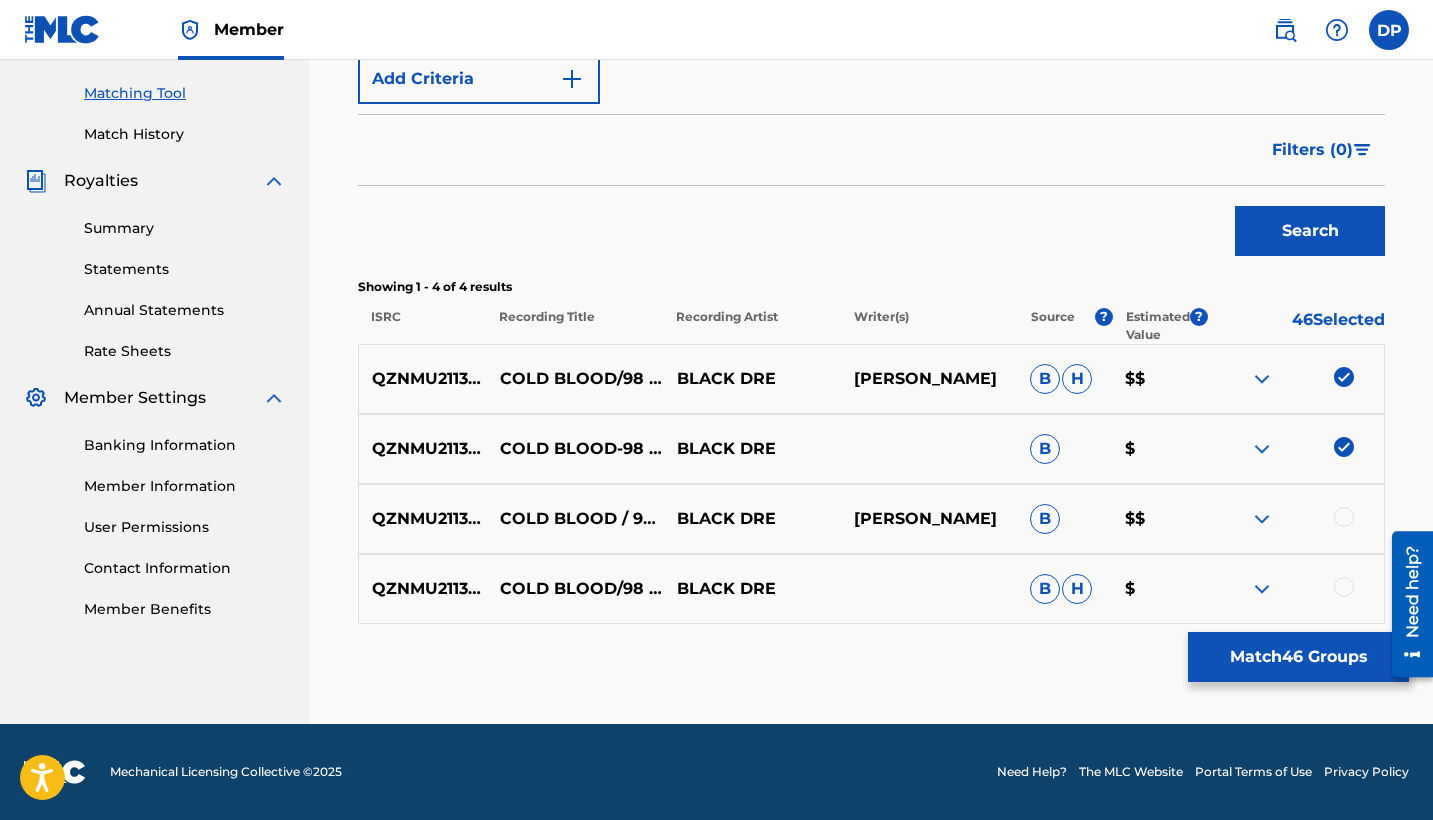 click at bounding box center (1344, 517) 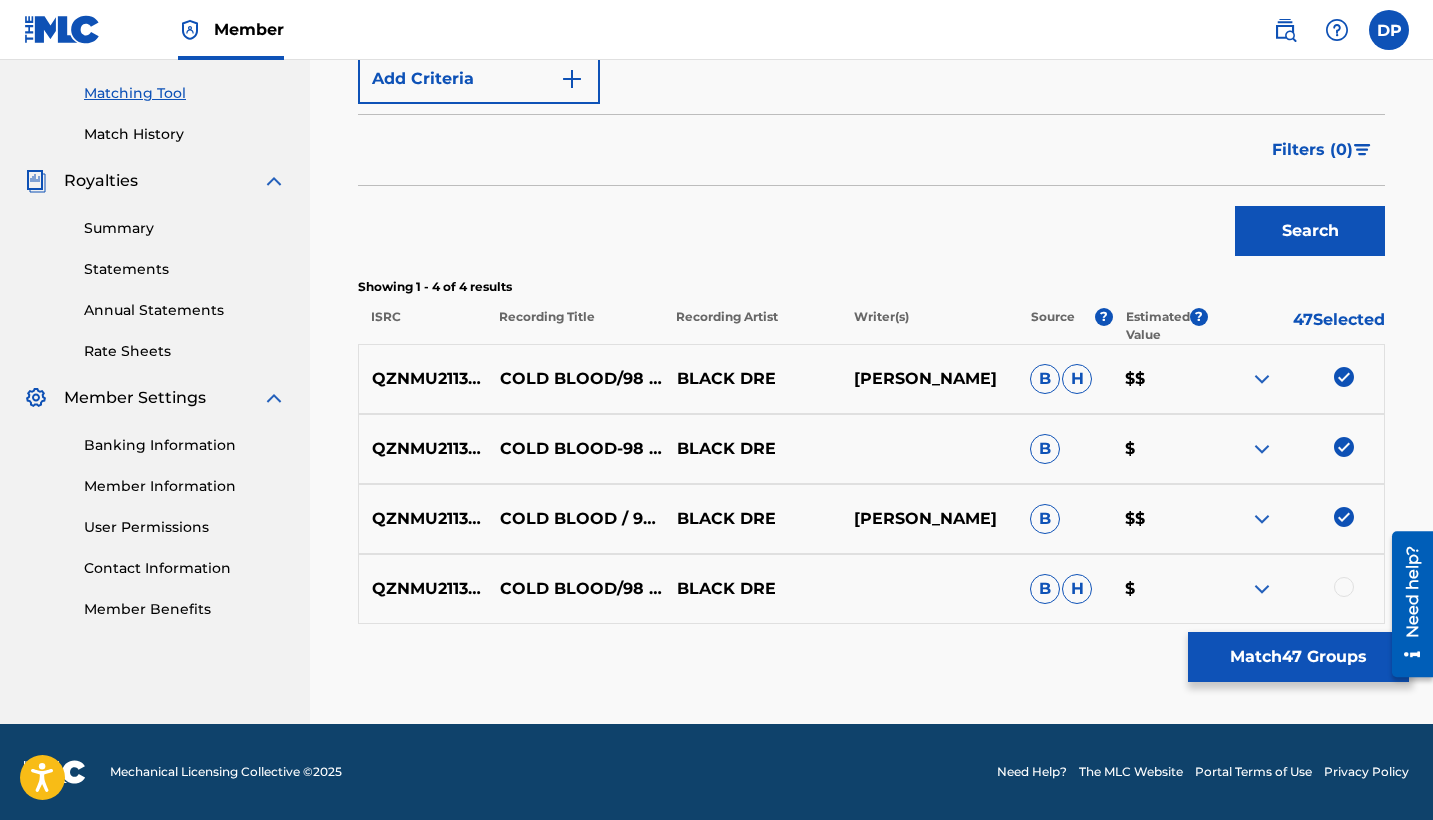 click at bounding box center [1344, 587] 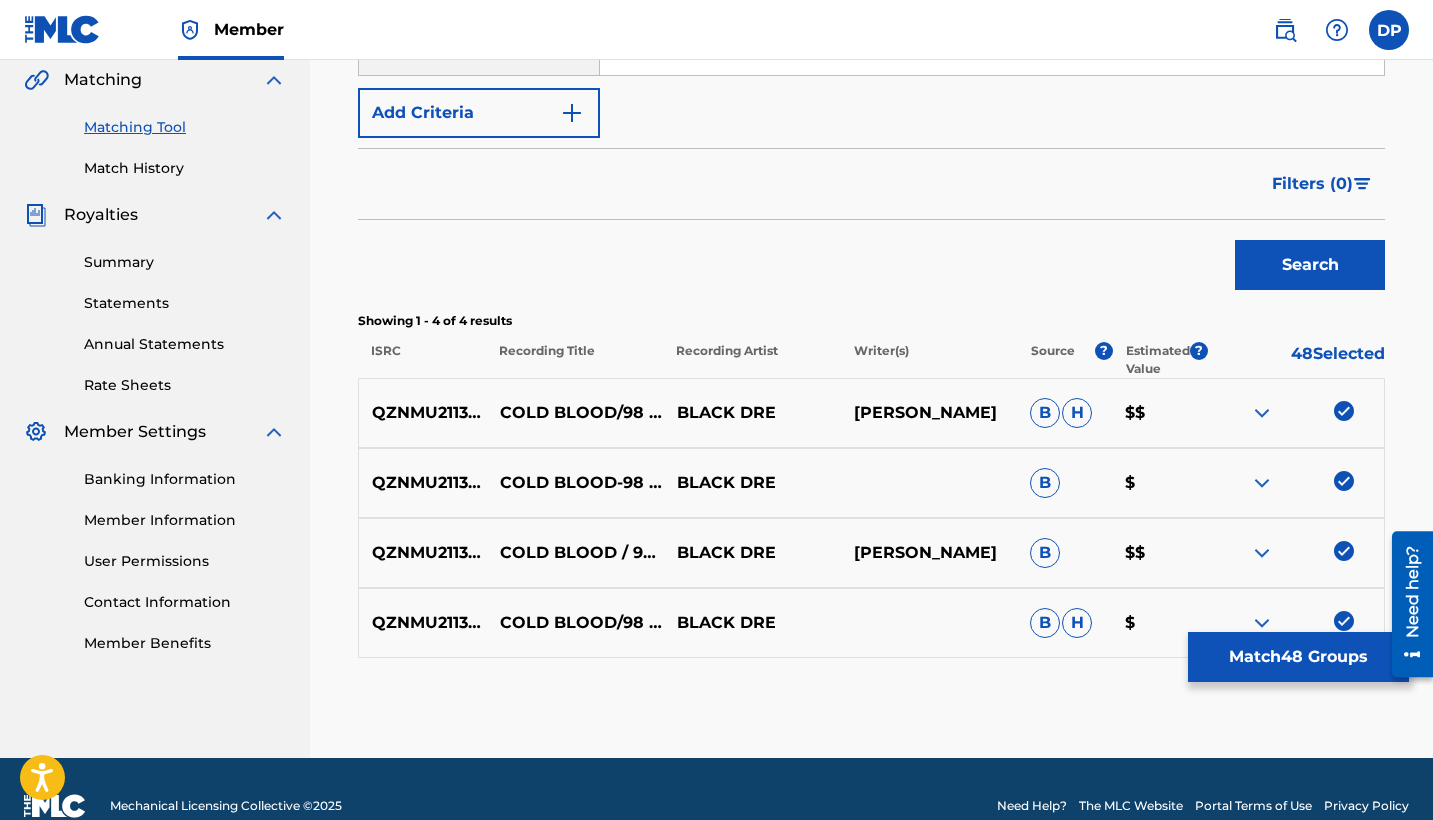 scroll, scrollTop: 429, scrollLeft: 0, axis: vertical 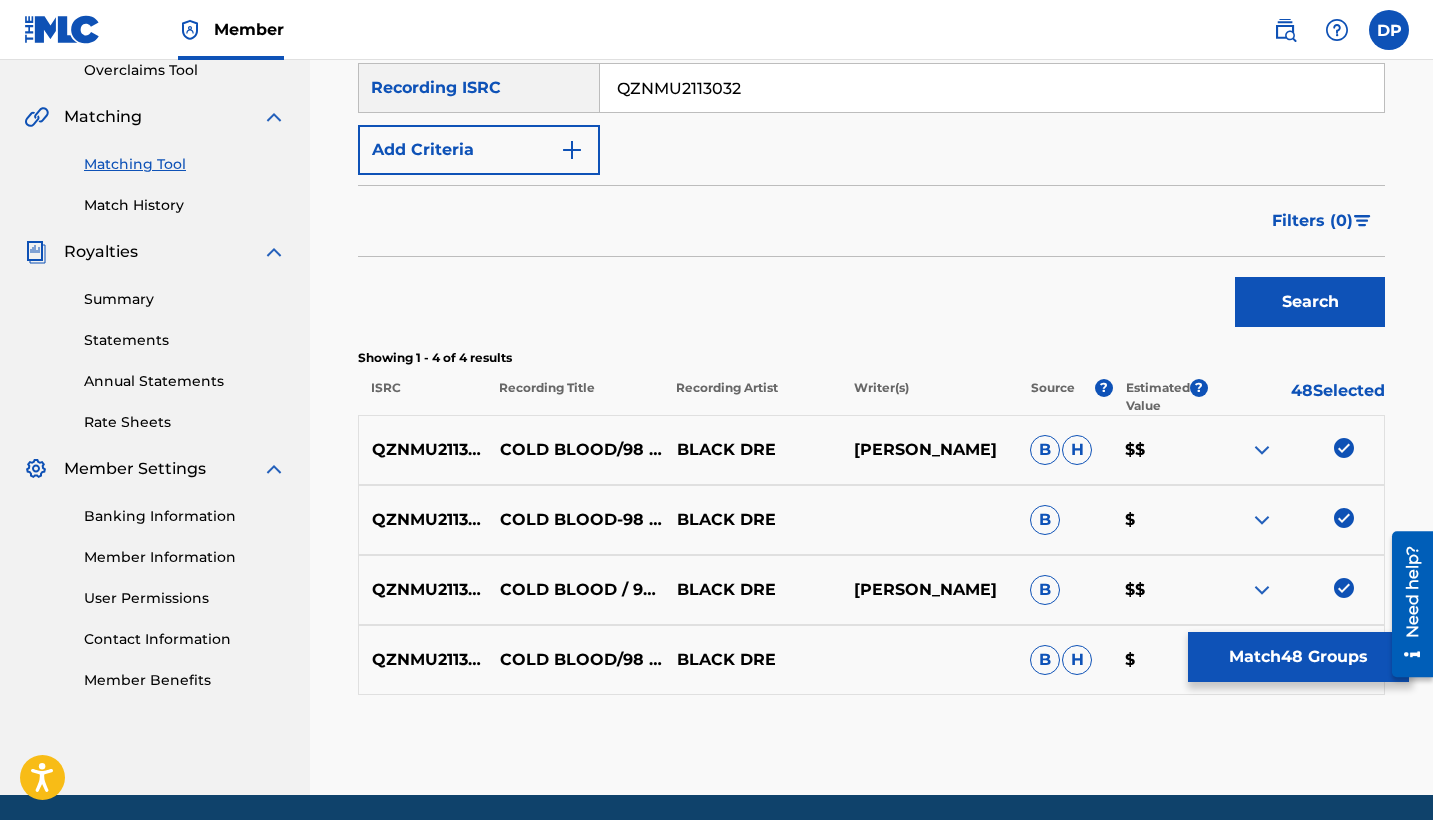 click on "QZNMU2113032" at bounding box center (992, 88) 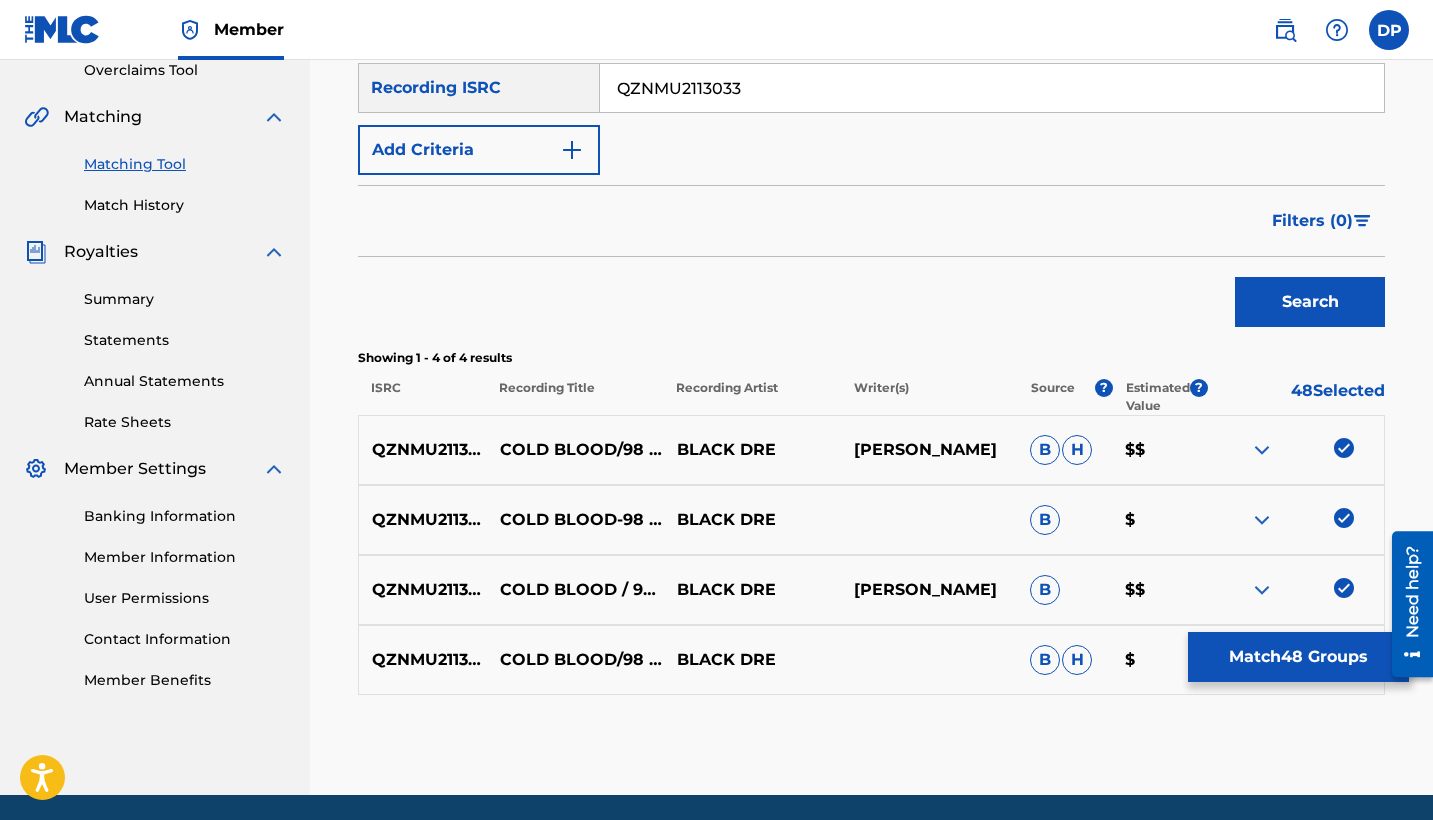 click on "Search" at bounding box center (1310, 302) 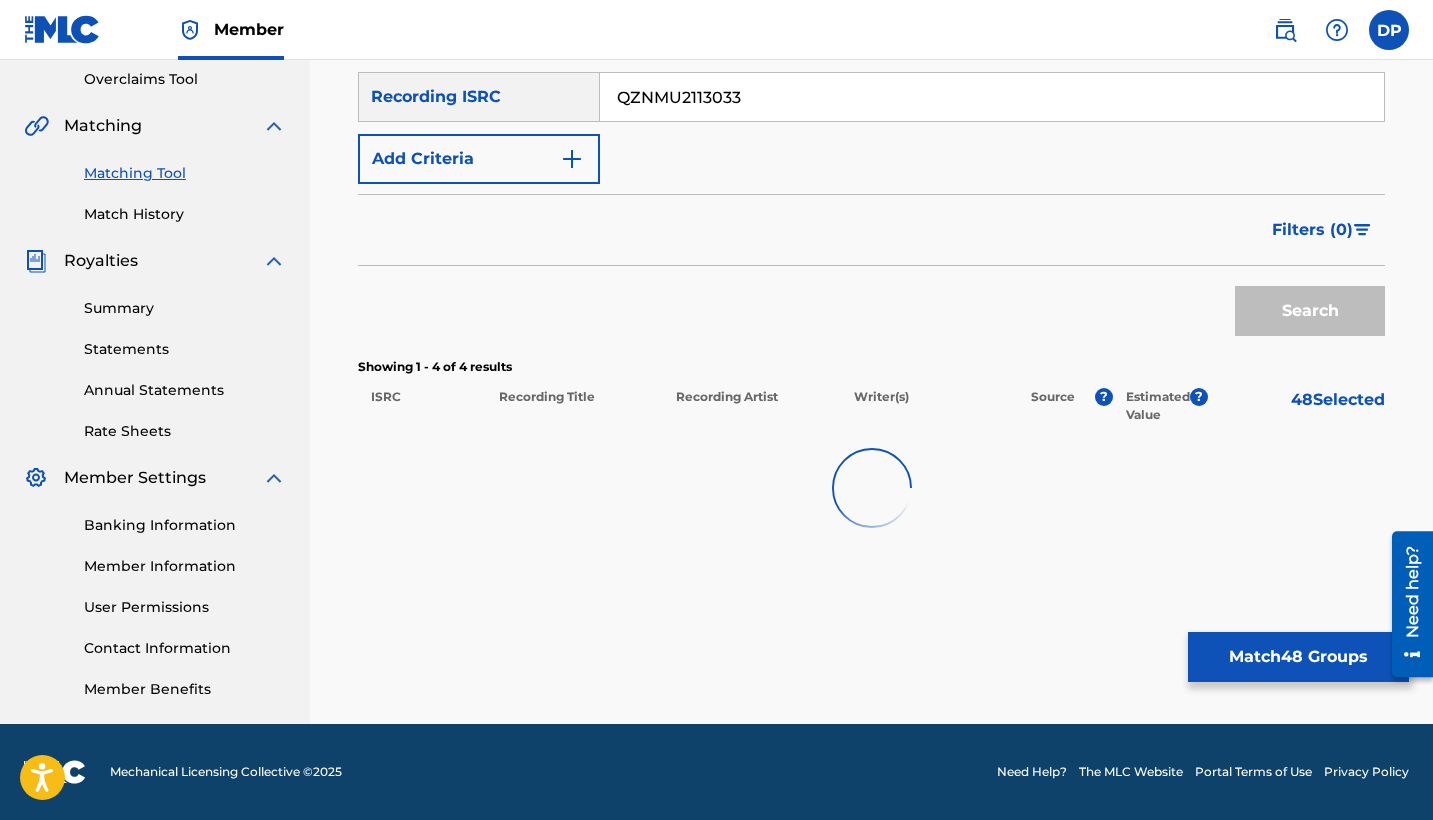 scroll, scrollTop: 420, scrollLeft: 0, axis: vertical 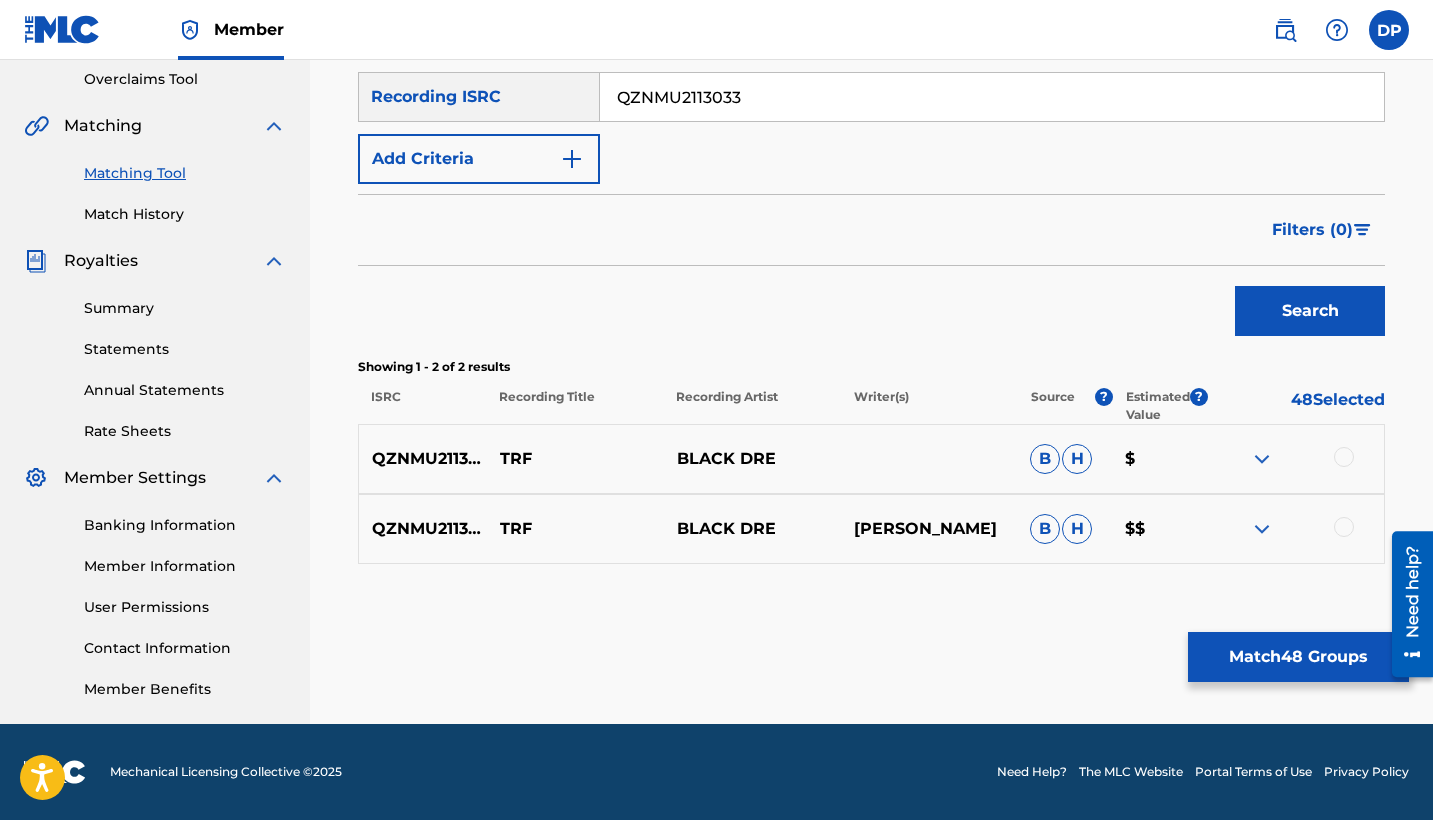 click at bounding box center [1344, 457] 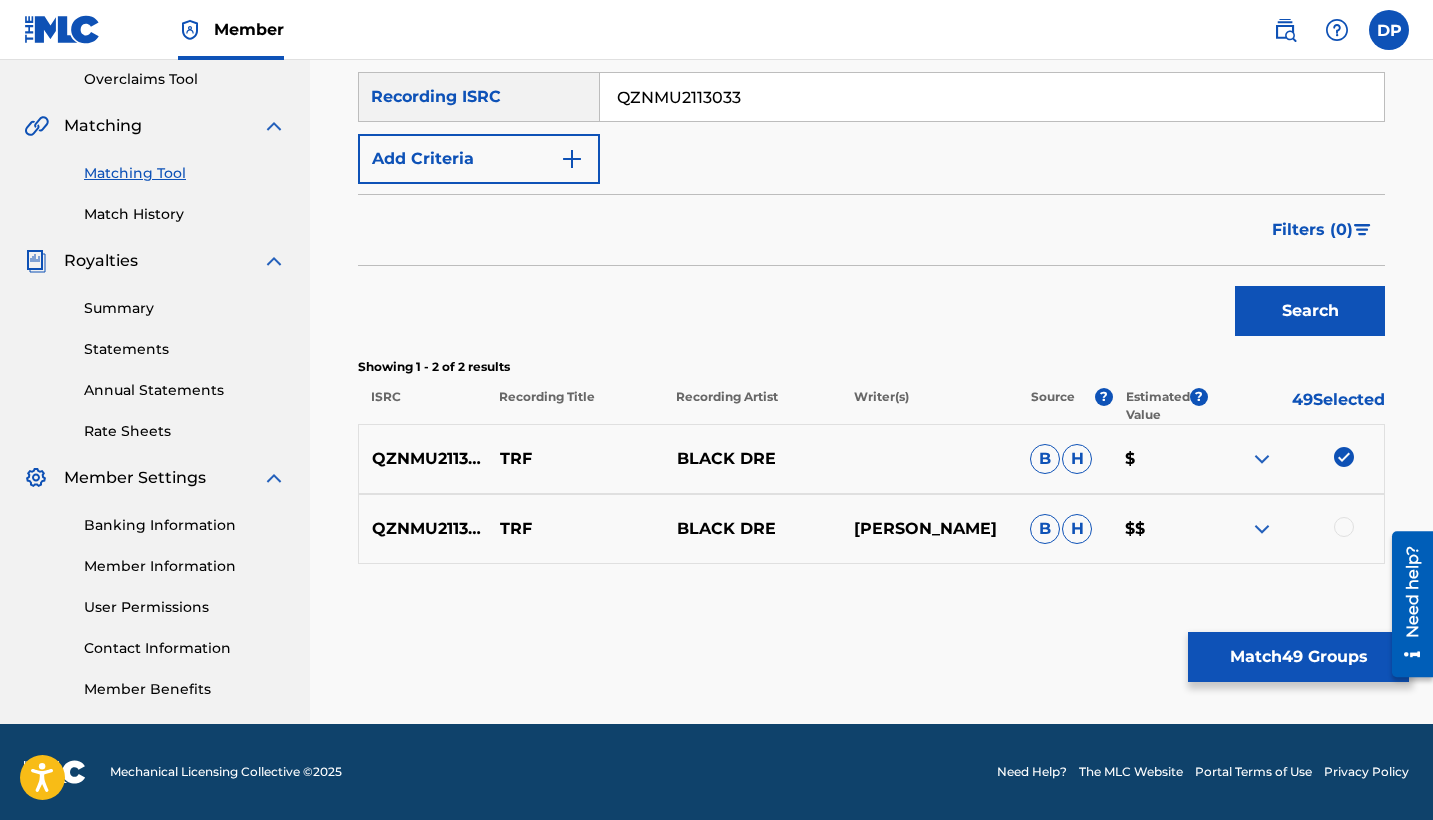 click at bounding box center [1344, 527] 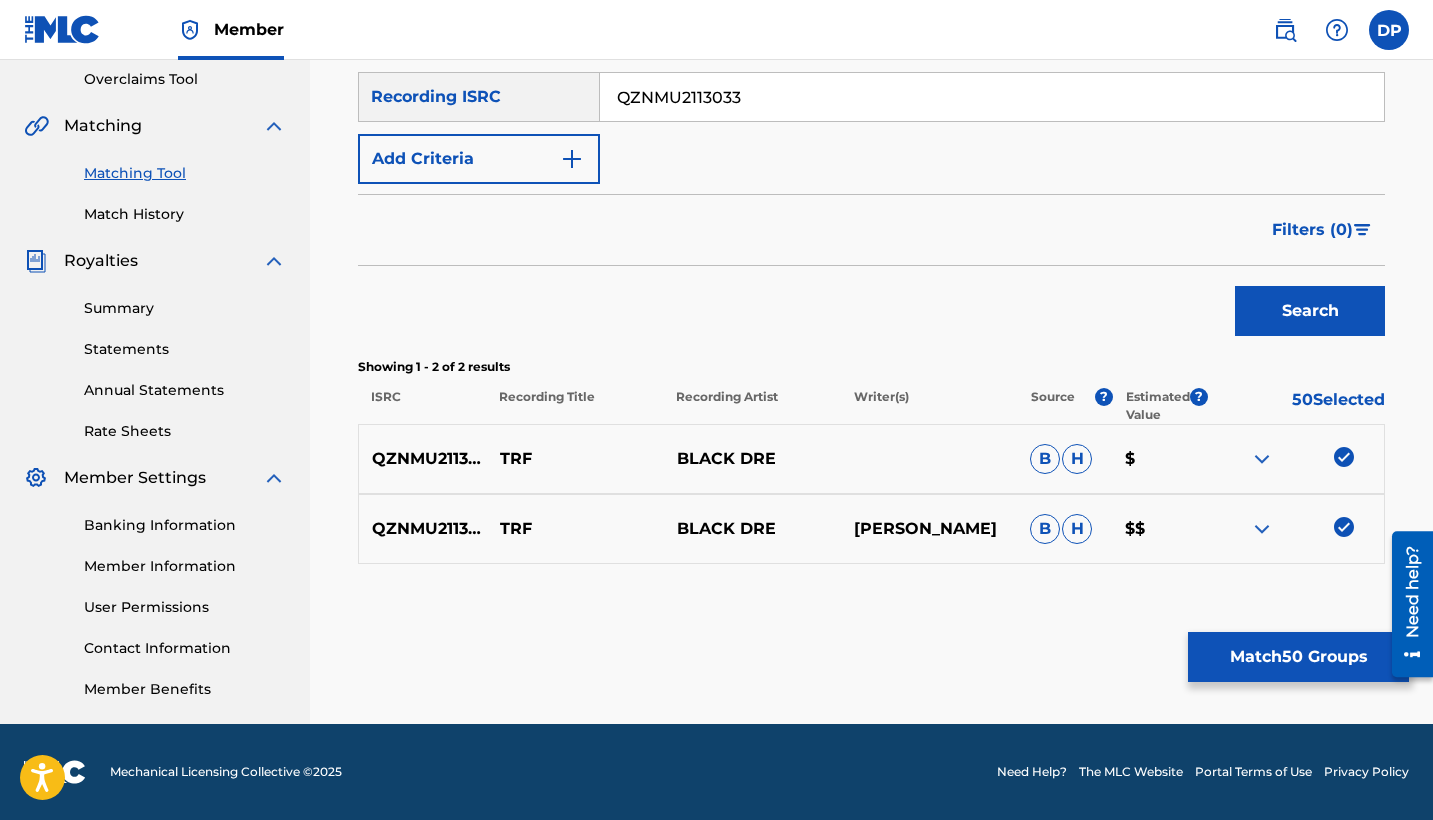 click on "QZNMU2113033" at bounding box center (992, 97) 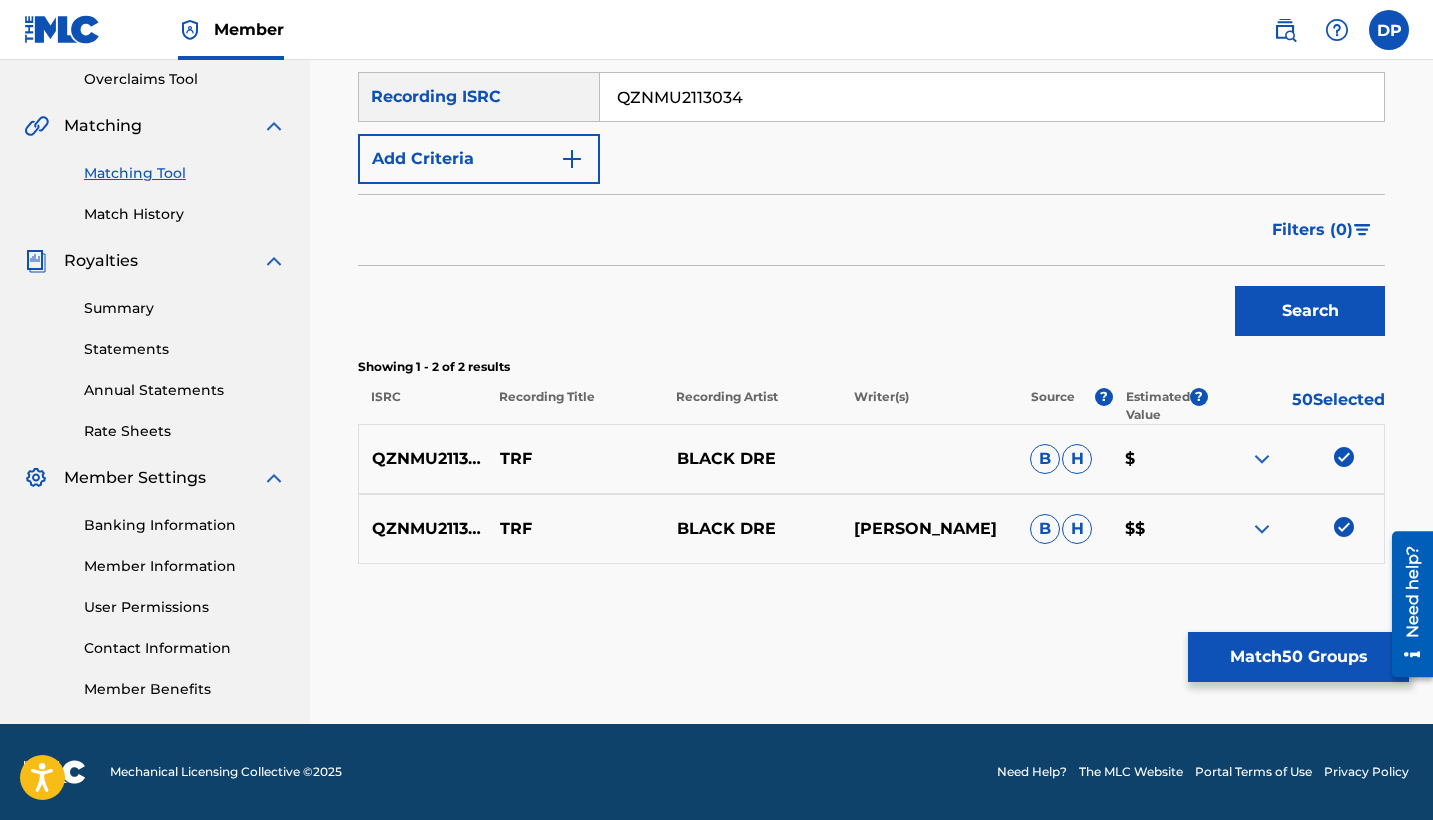 click on "Search" at bounding box center (1310, 311) 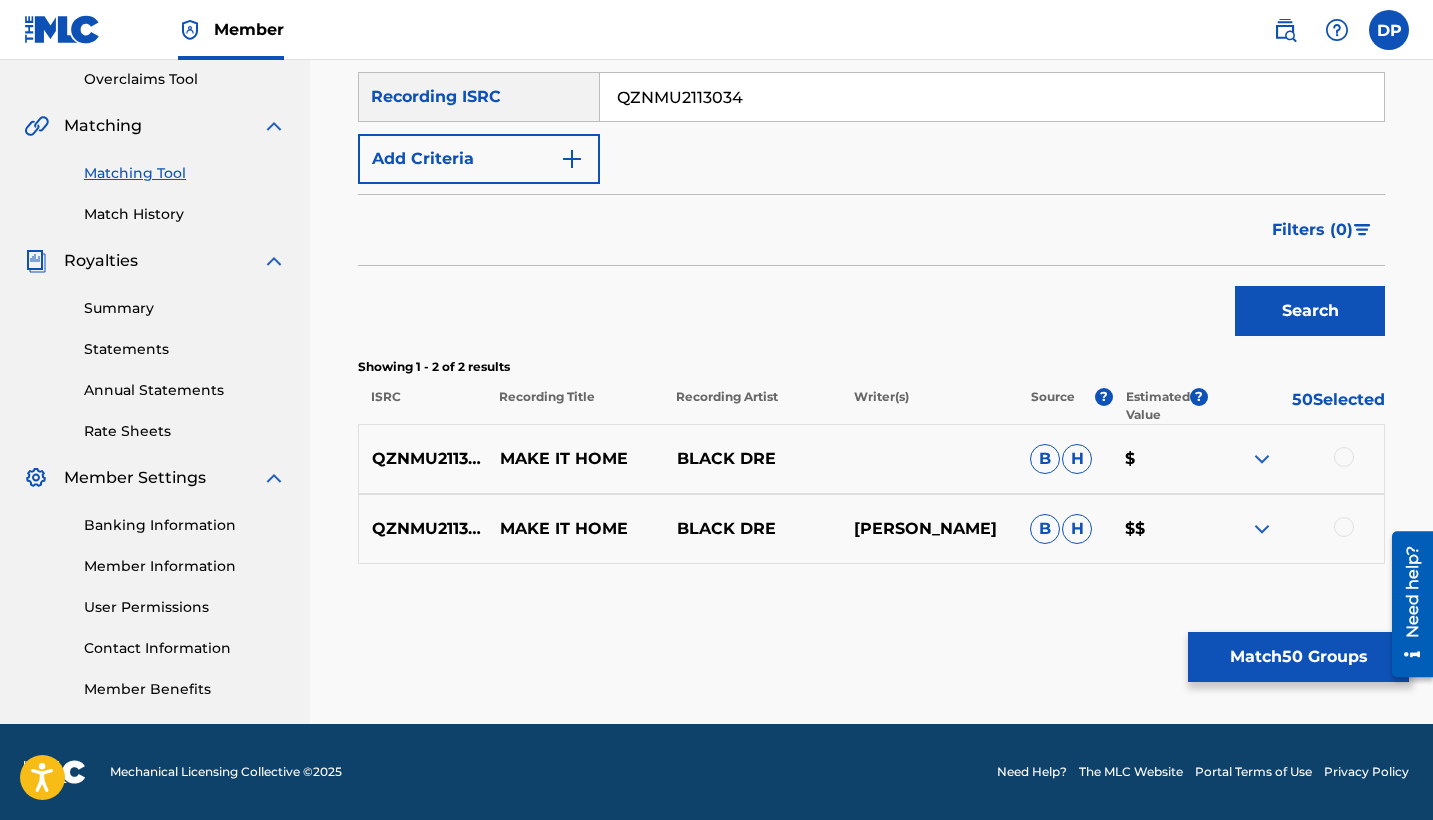 click at bounding box center (1295, 459) 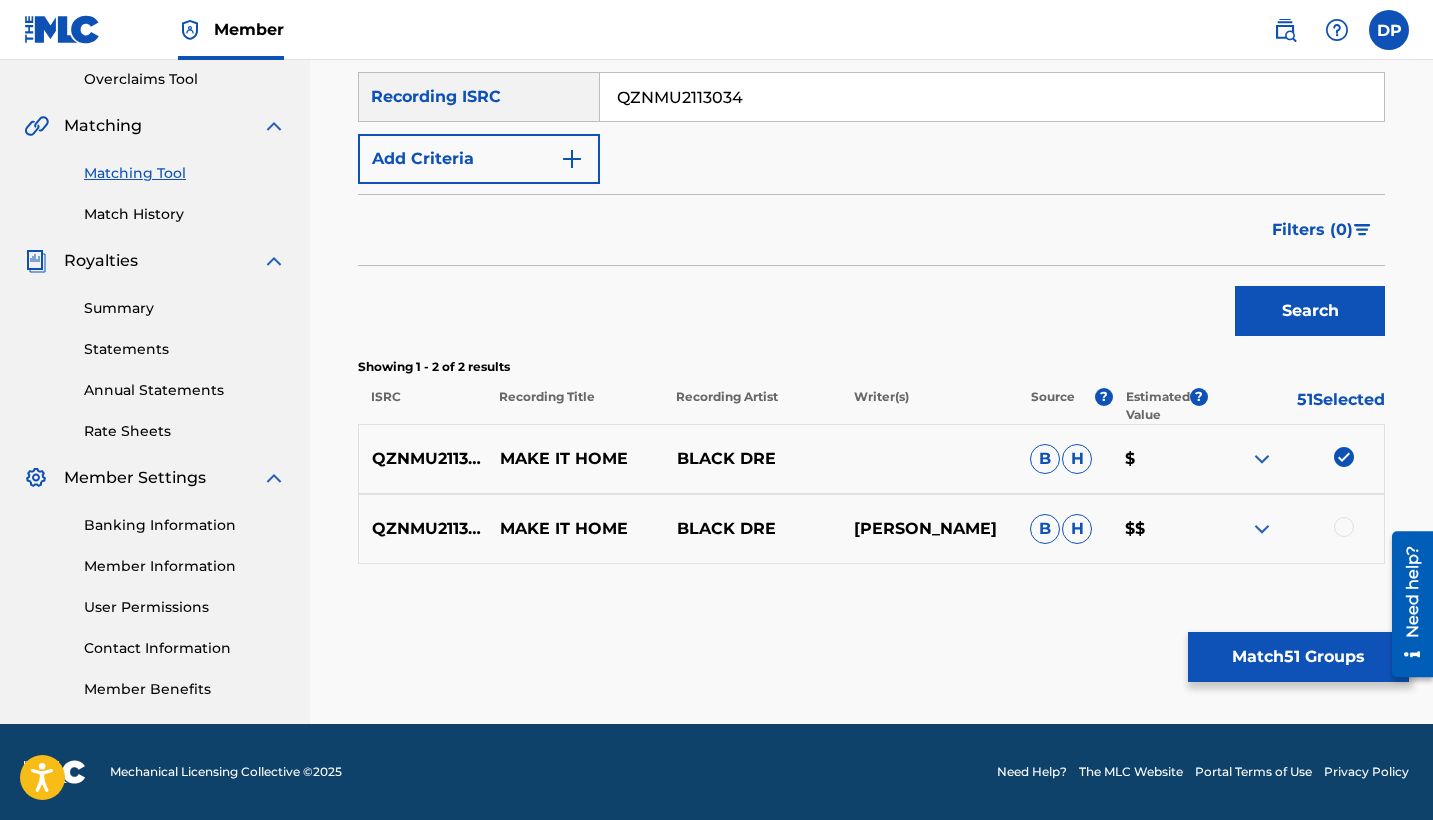 click at bounding box center [1344, 527] 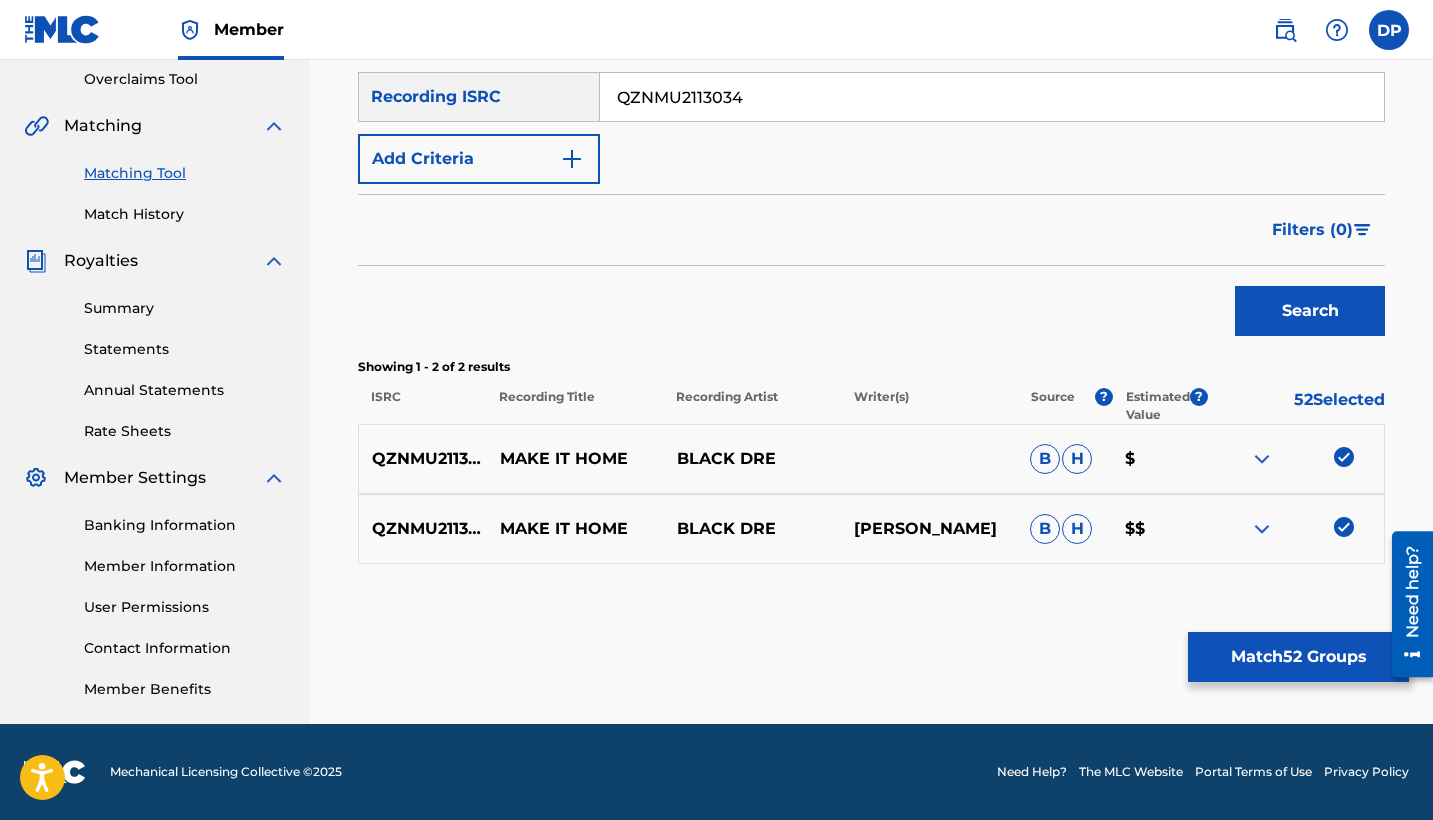 click on "QZNMU2113034" at bounding box center (992, 97) 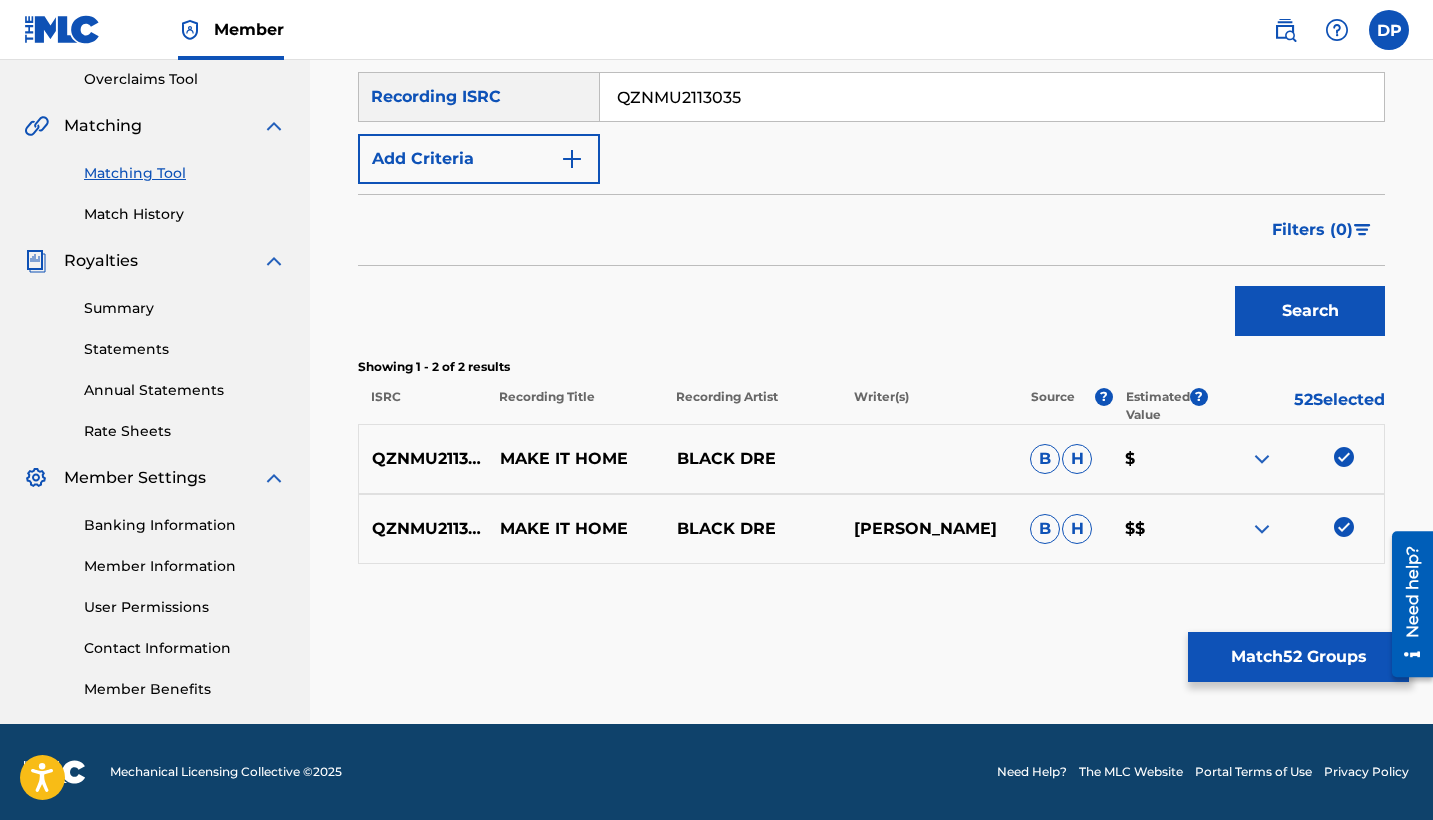 click on "Search" at bounding box center (1310, 311) 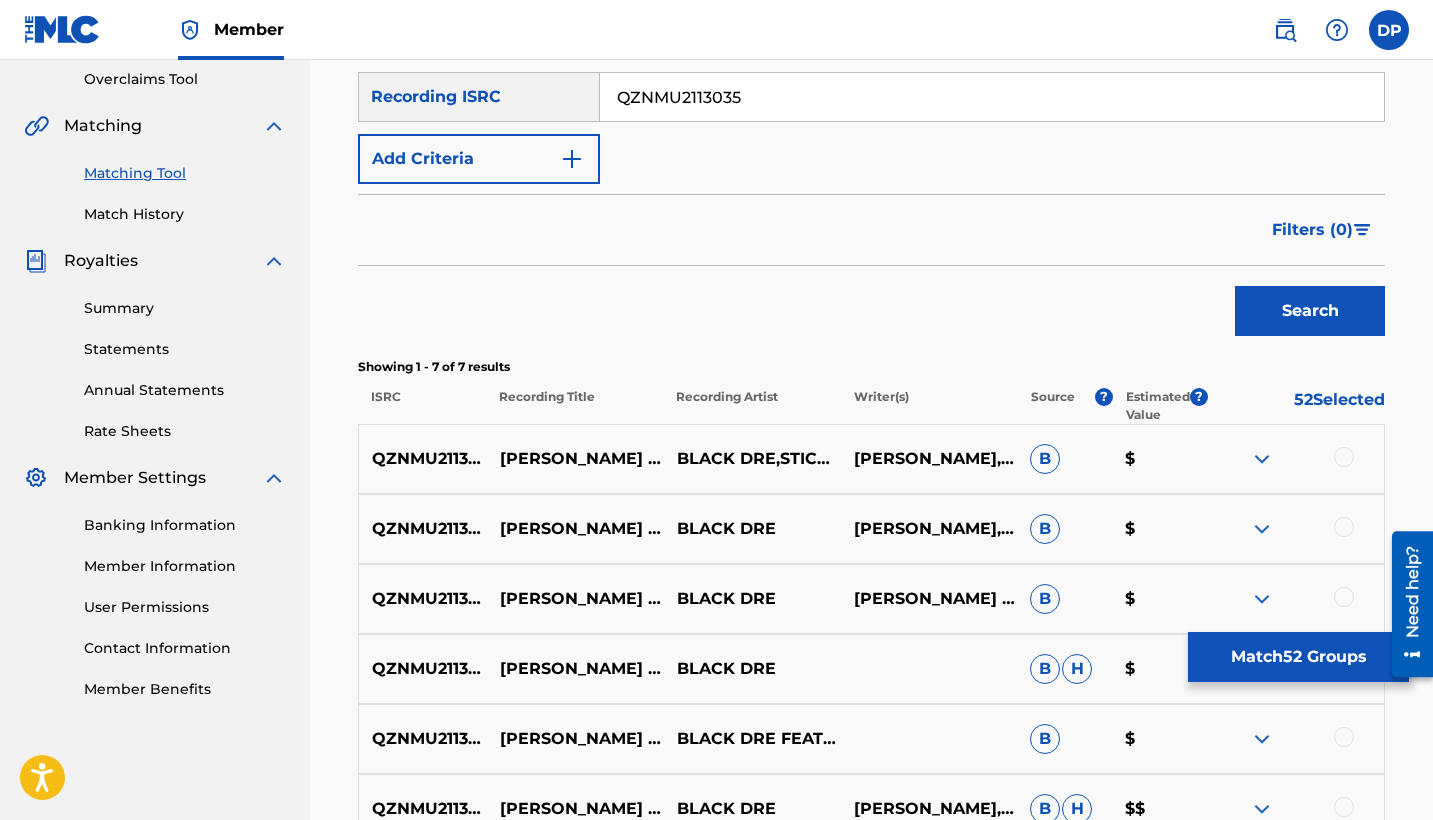 scroll, scrollTop: 600, scrollLeft: 0, axis: vertical 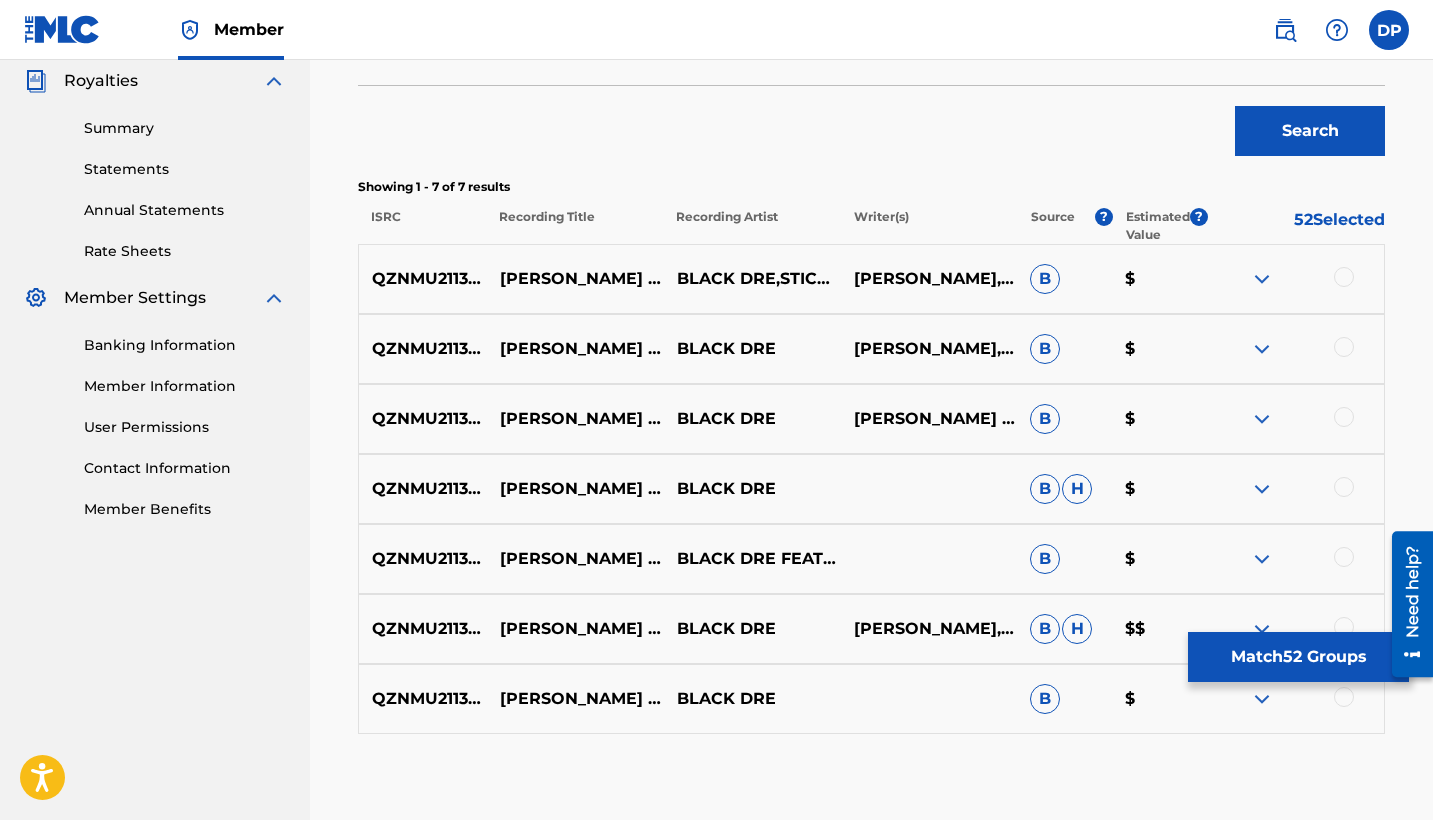 click at bounding box center (1344, 277) 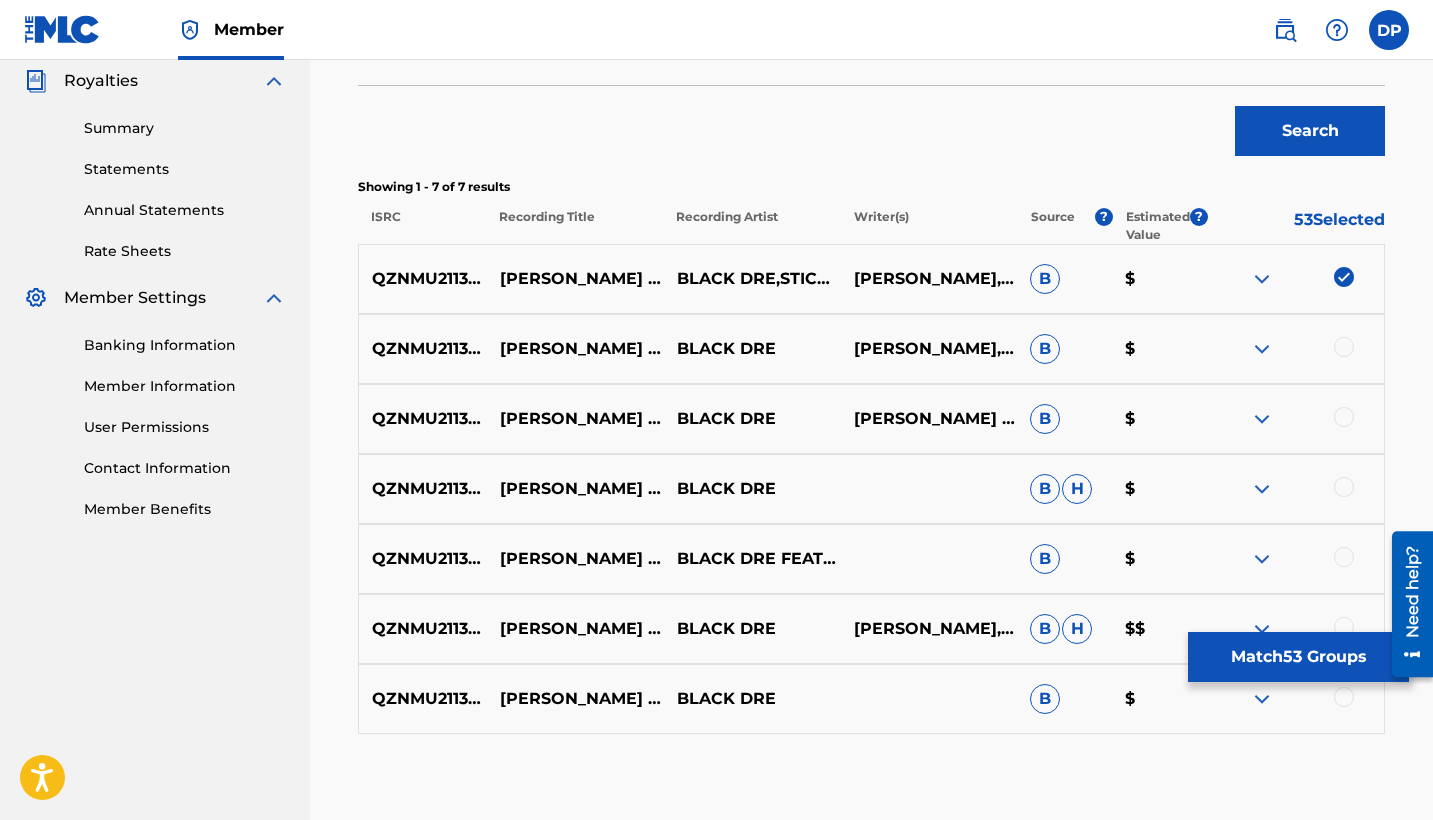 click at bounding box center (1344, 347) 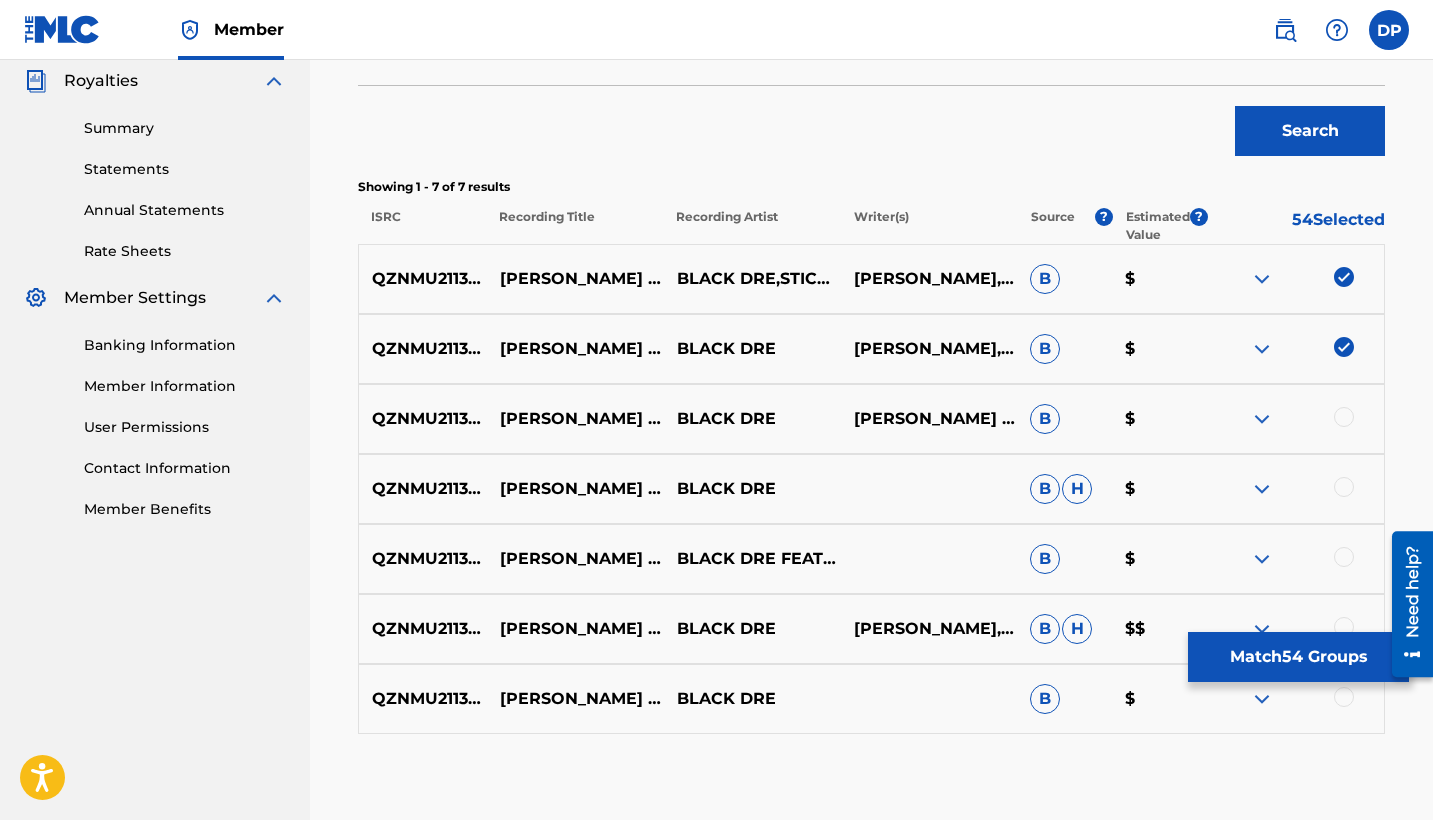 click at bounding box center (1295, 419) 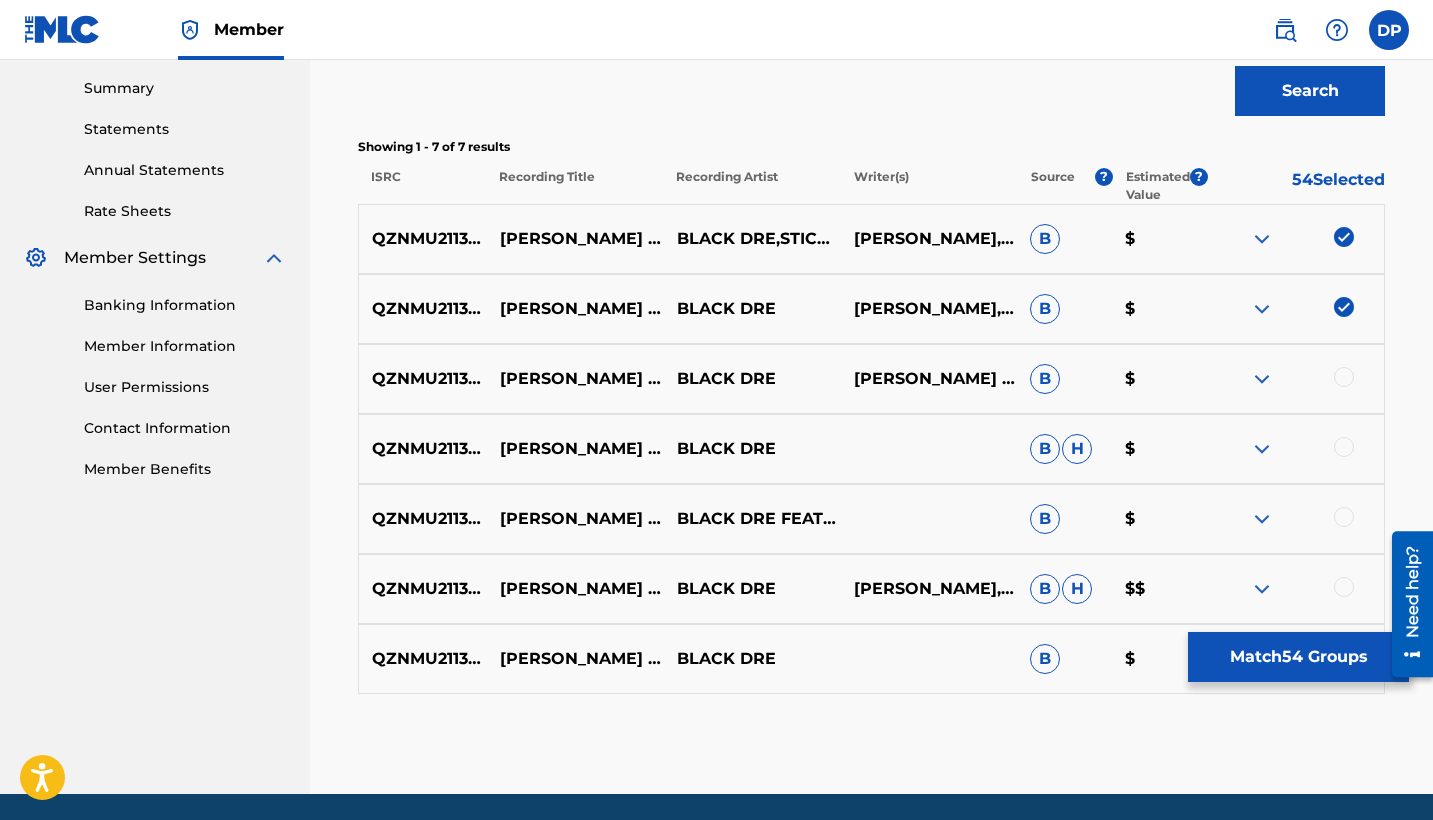click at bounding box center (1344, 377) 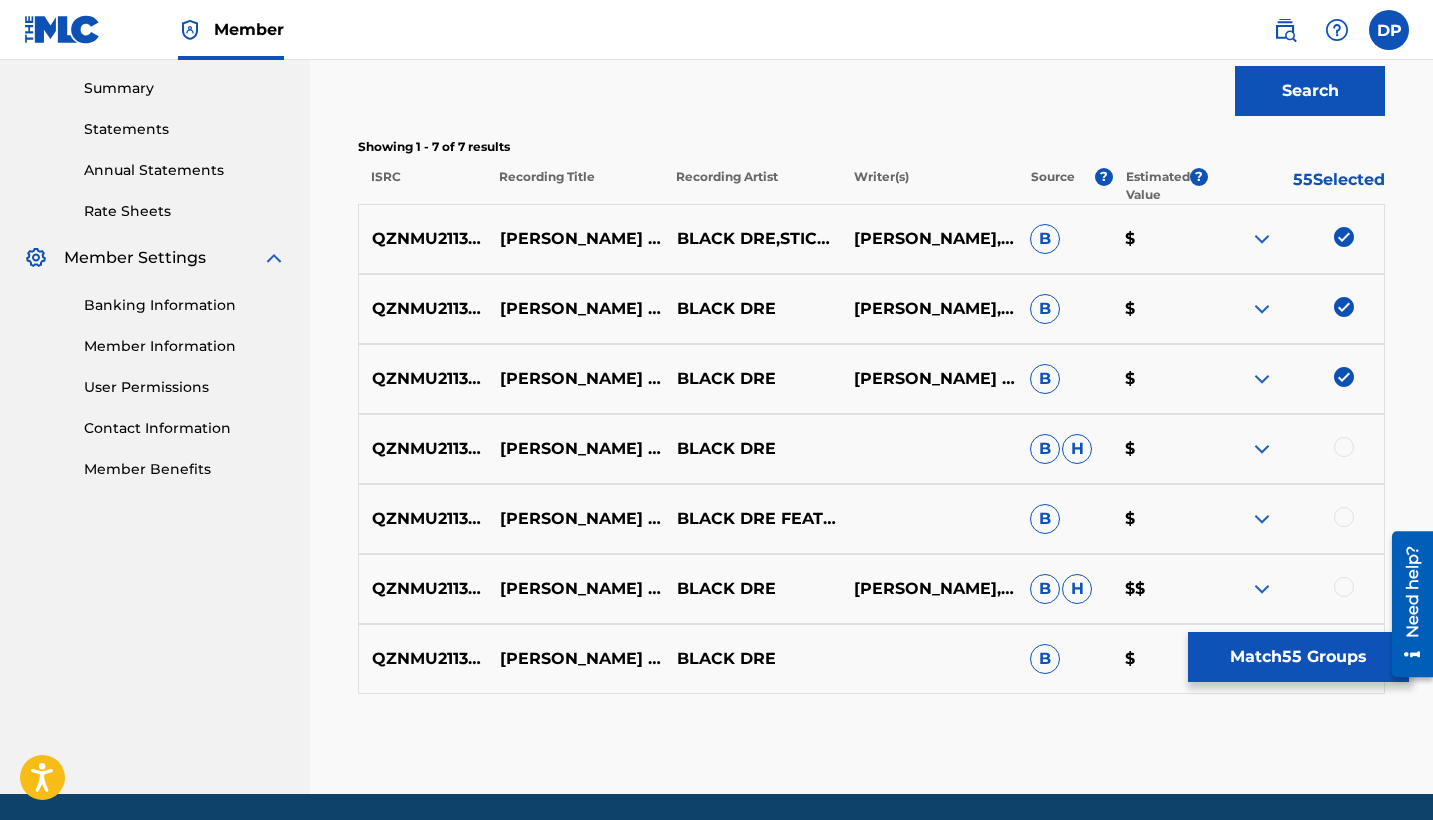 click at bounding box center [1344, 447] 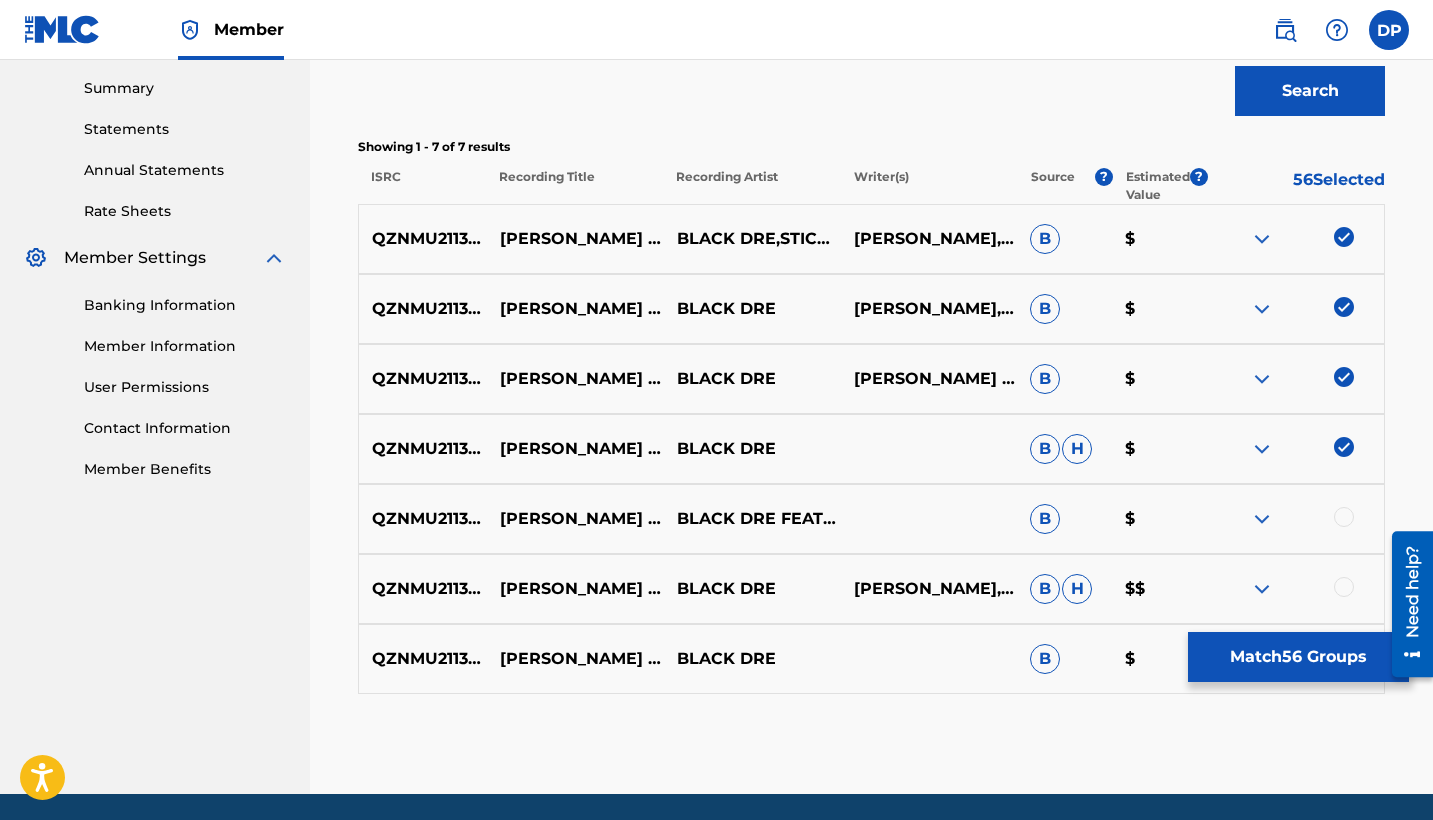 click at bounding box center [1344, 517] 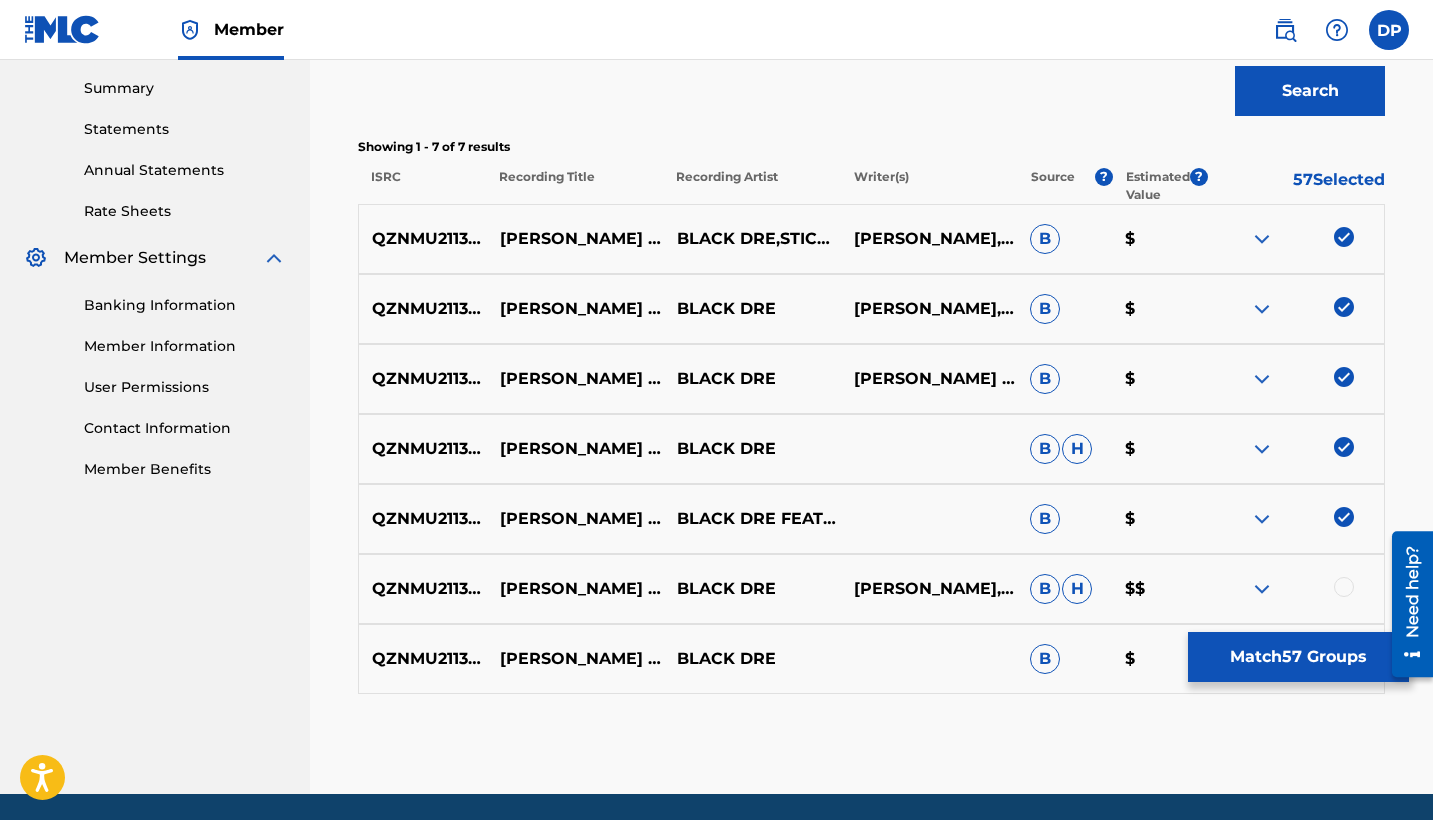 click at bounding box center (1344, 587) 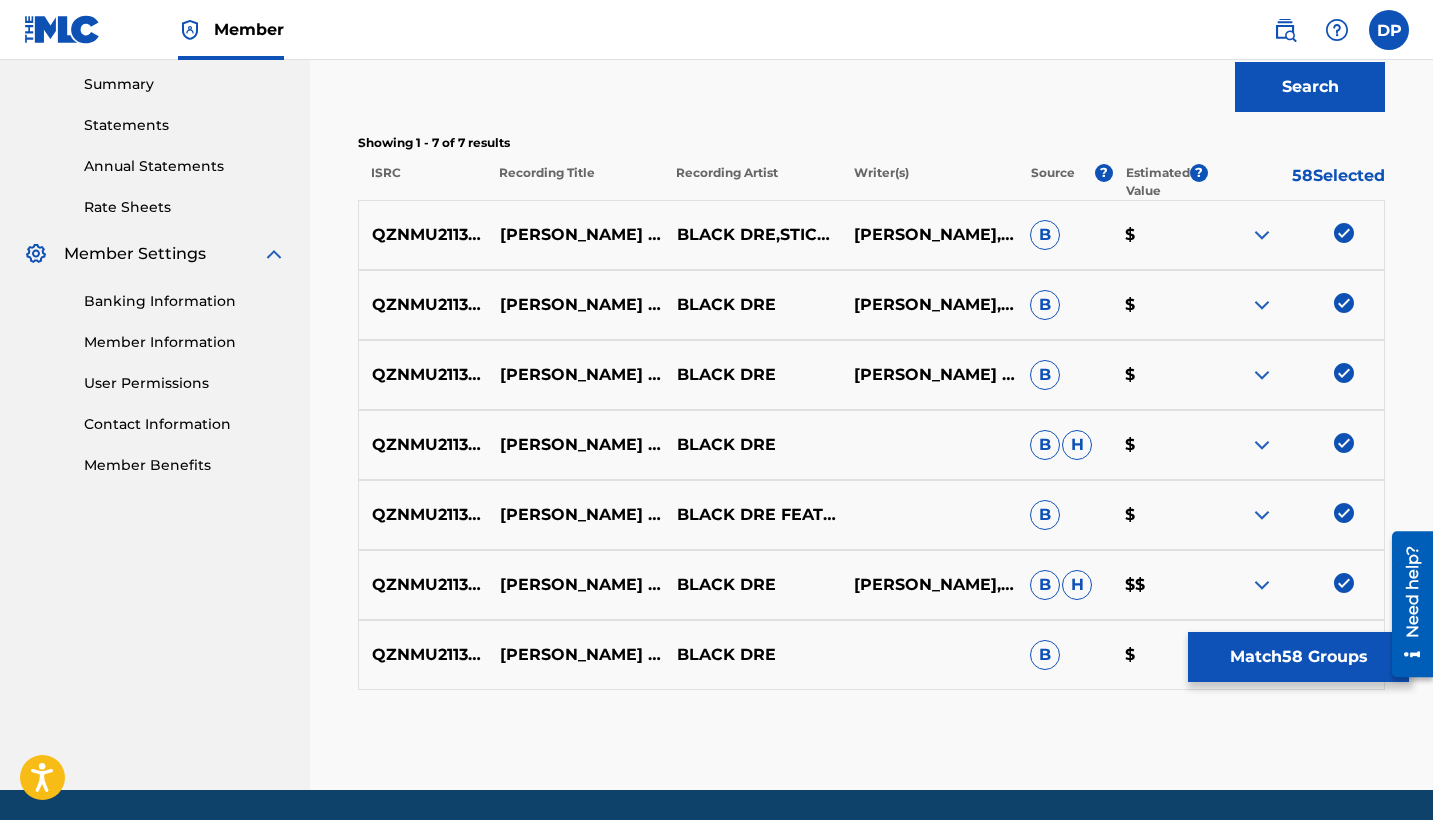 scroll, scrollTop: 710, scrollLeft: 0, axis: vertical 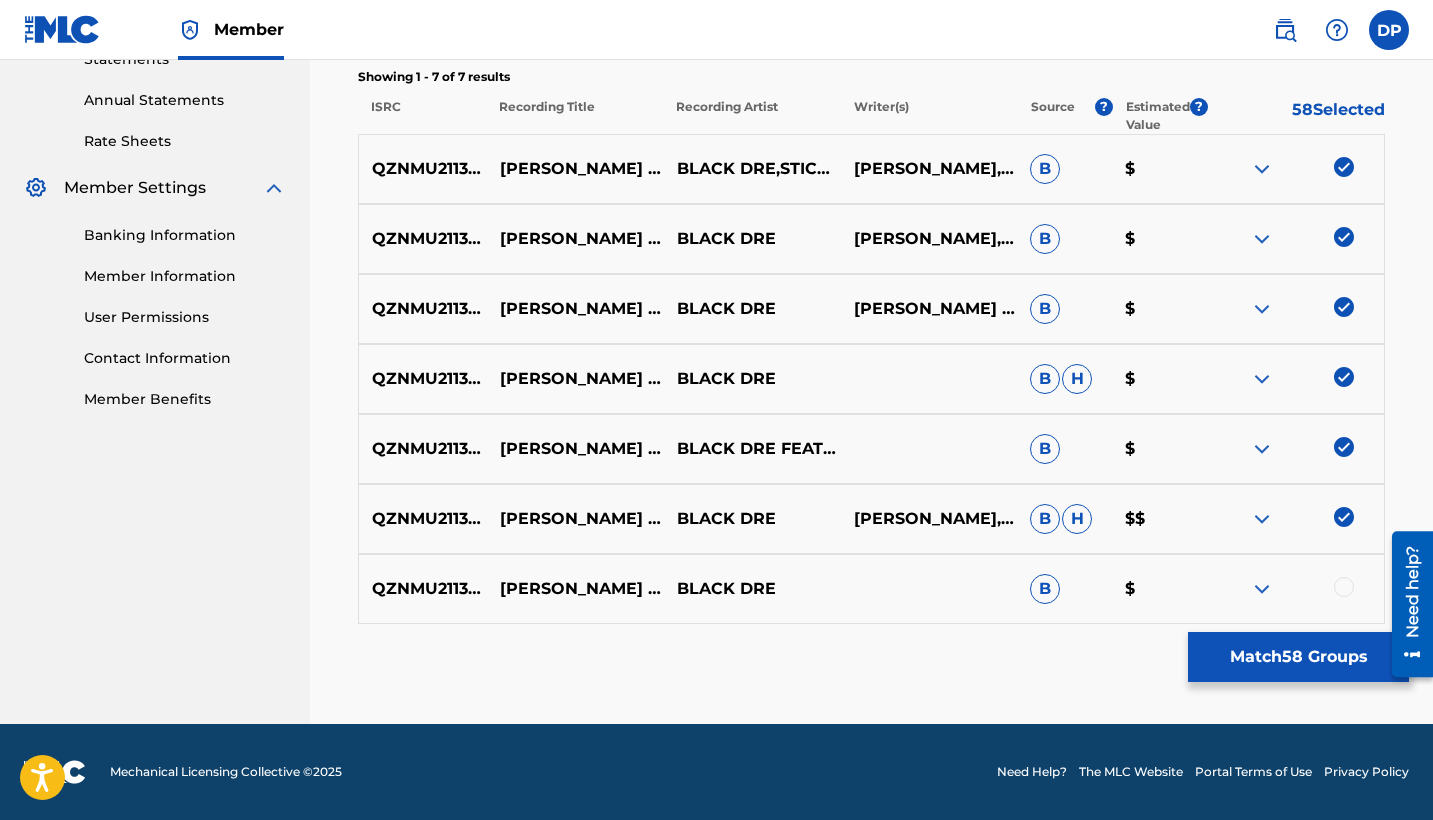 click at bounding box center [1295, 589] 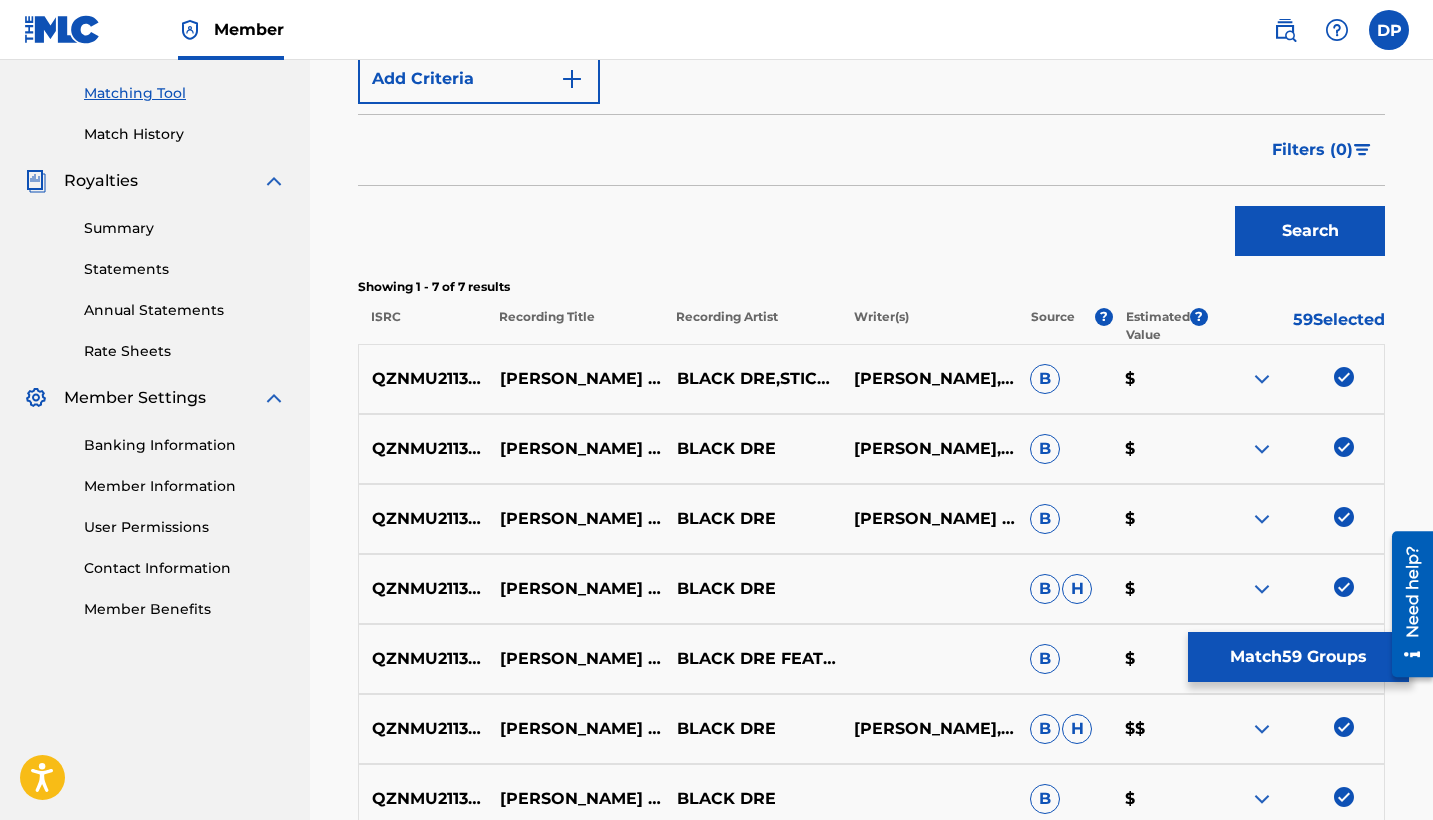 scroll, scrollTop: 341, scrollLeft: 0, axis: vertical 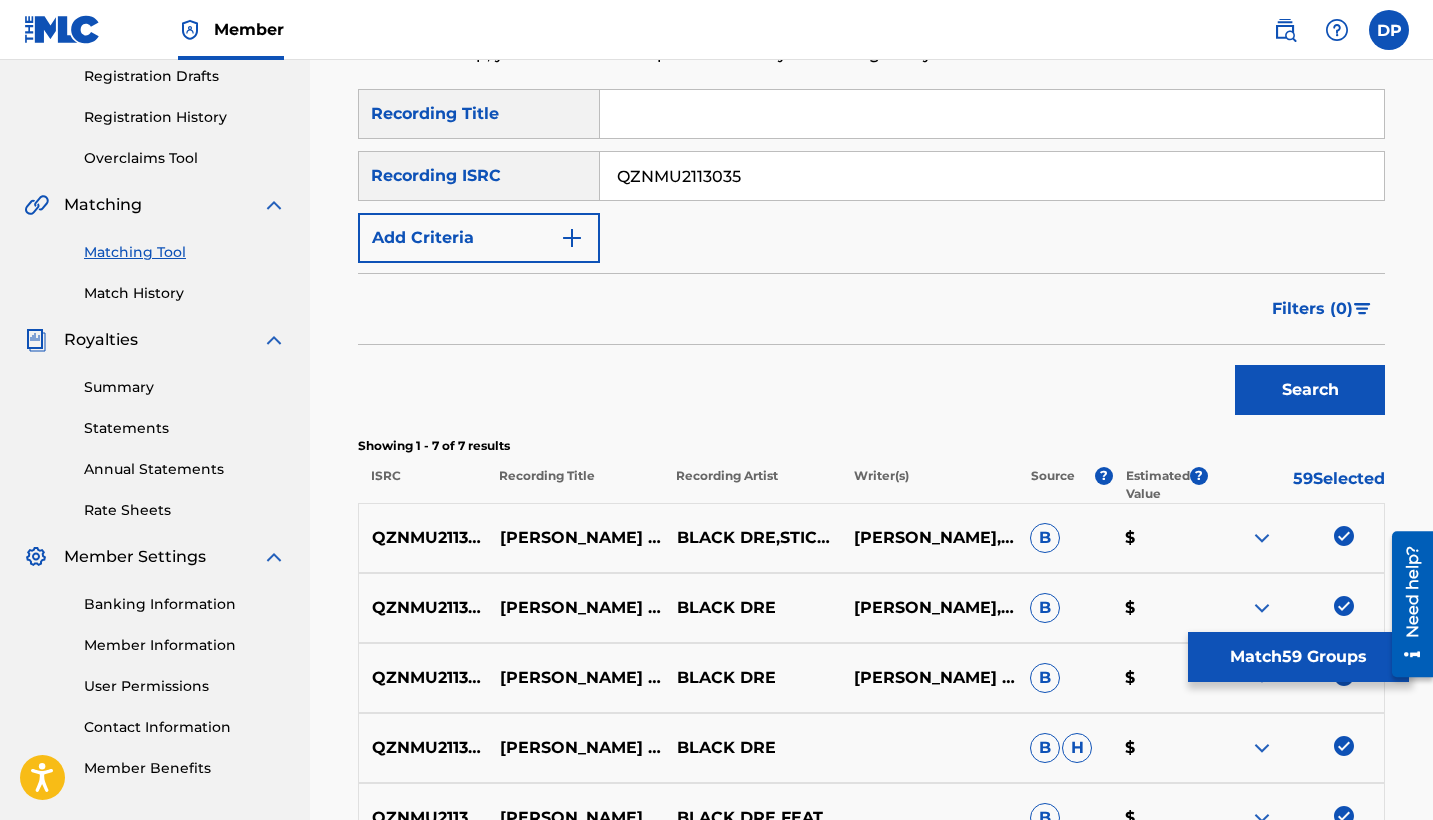 click on "QZNMU2113035" at bounding box center [992, 176] 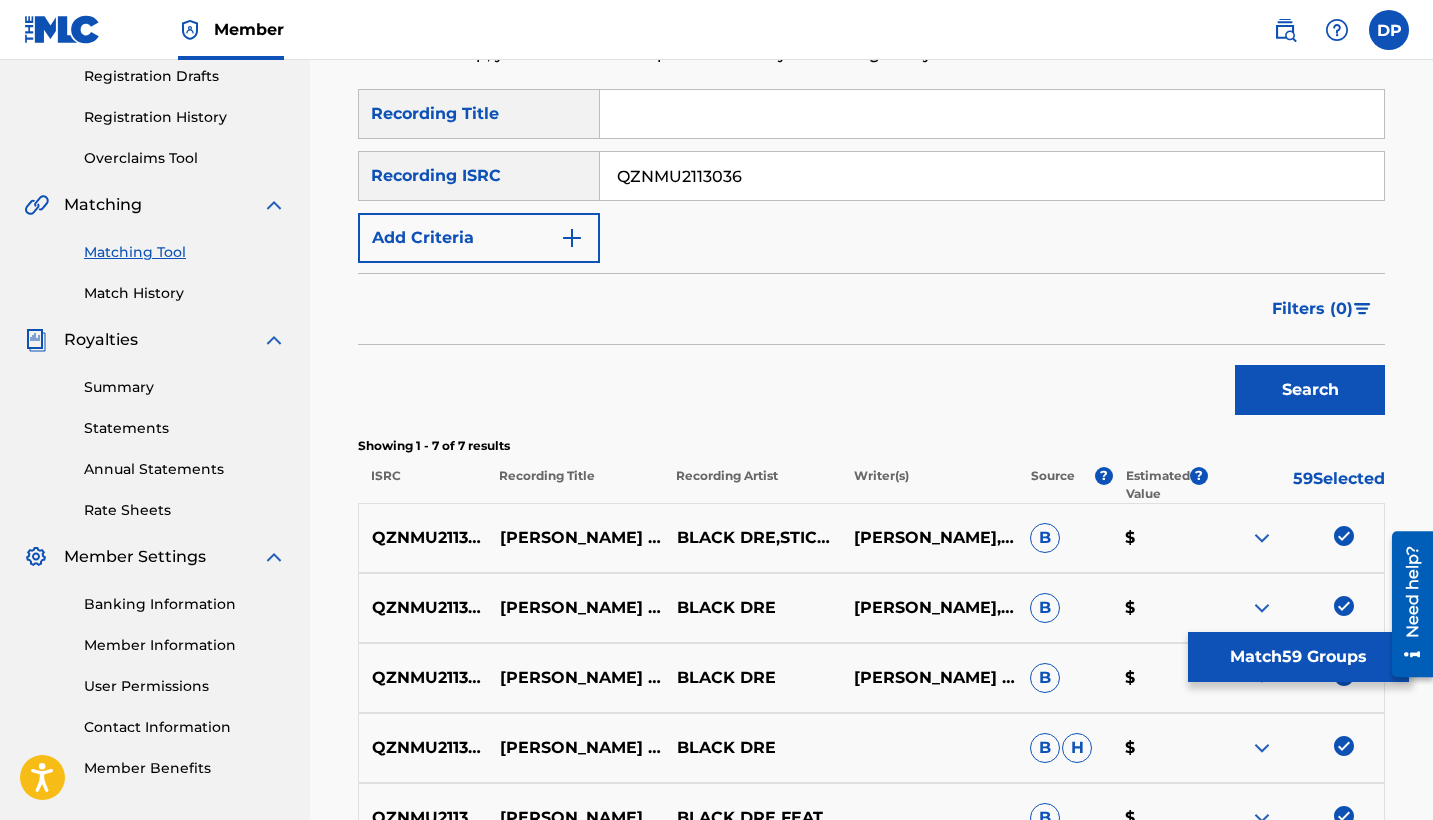 click on "Search" at bounding box center [1310, 390] 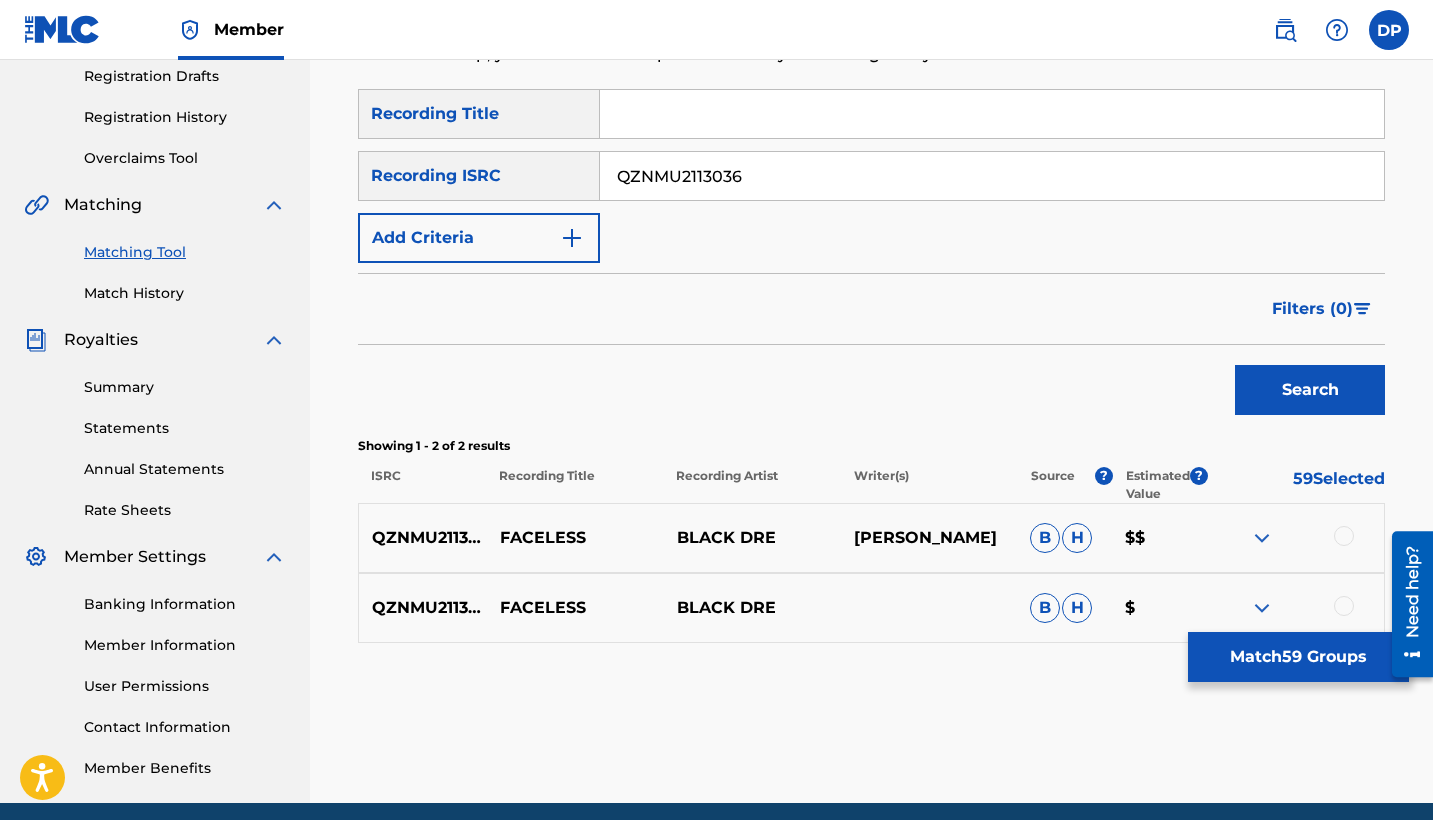 scroll, scrollTop: 420, scrollLeft: 0, axis: vertical 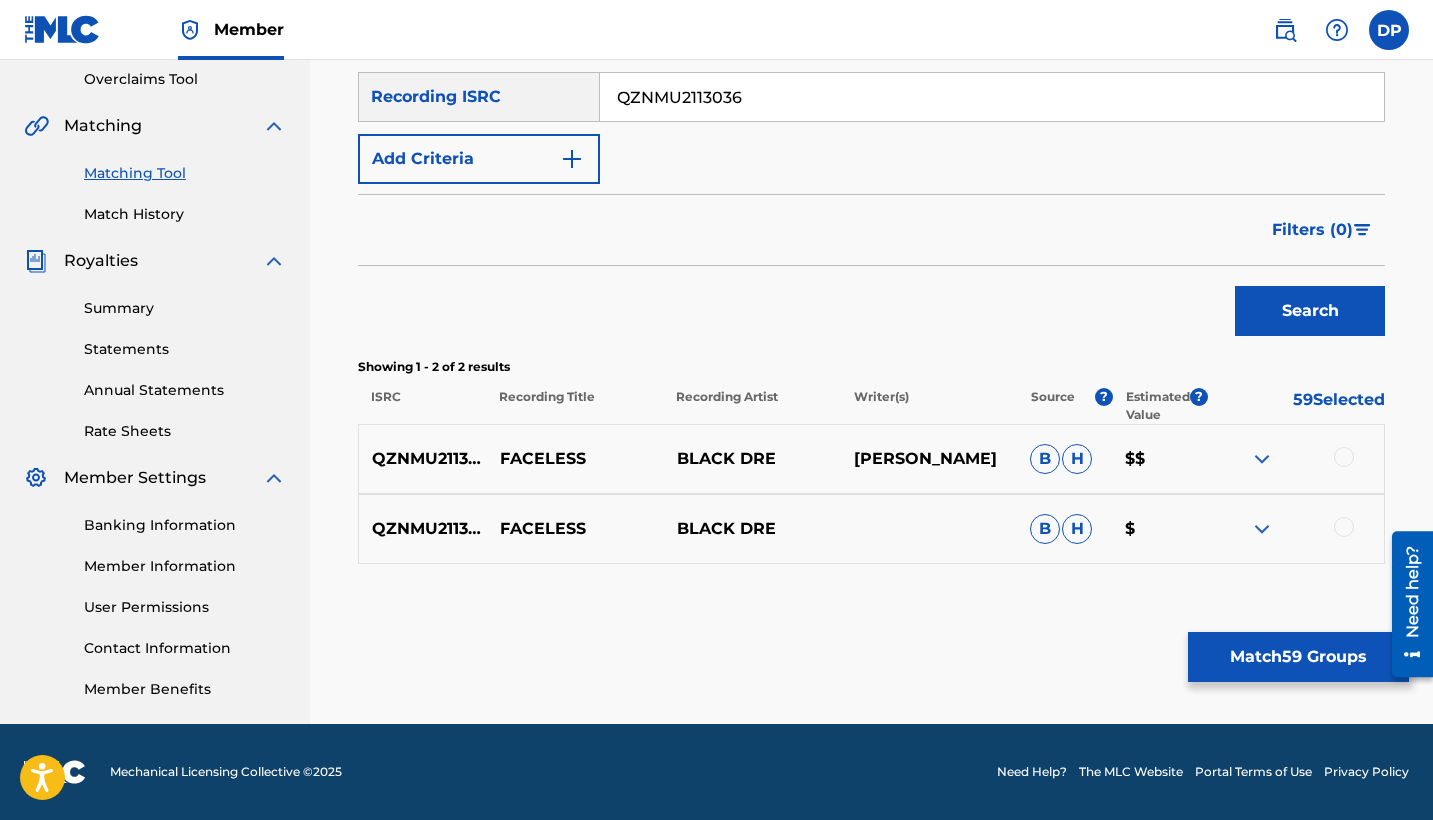 click at bounding box center (1344, 457) 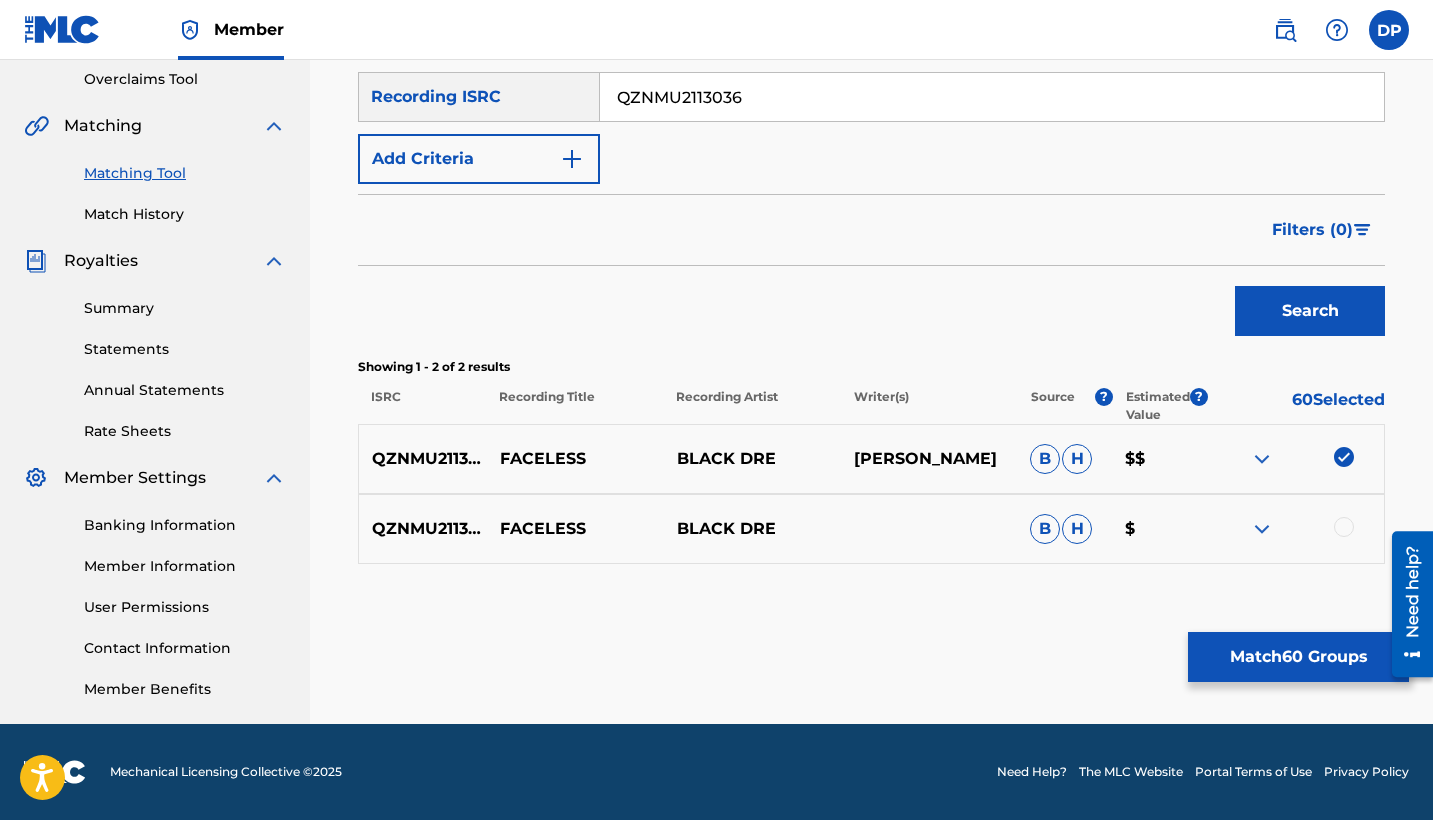 click at bounding box center [1344, 527] 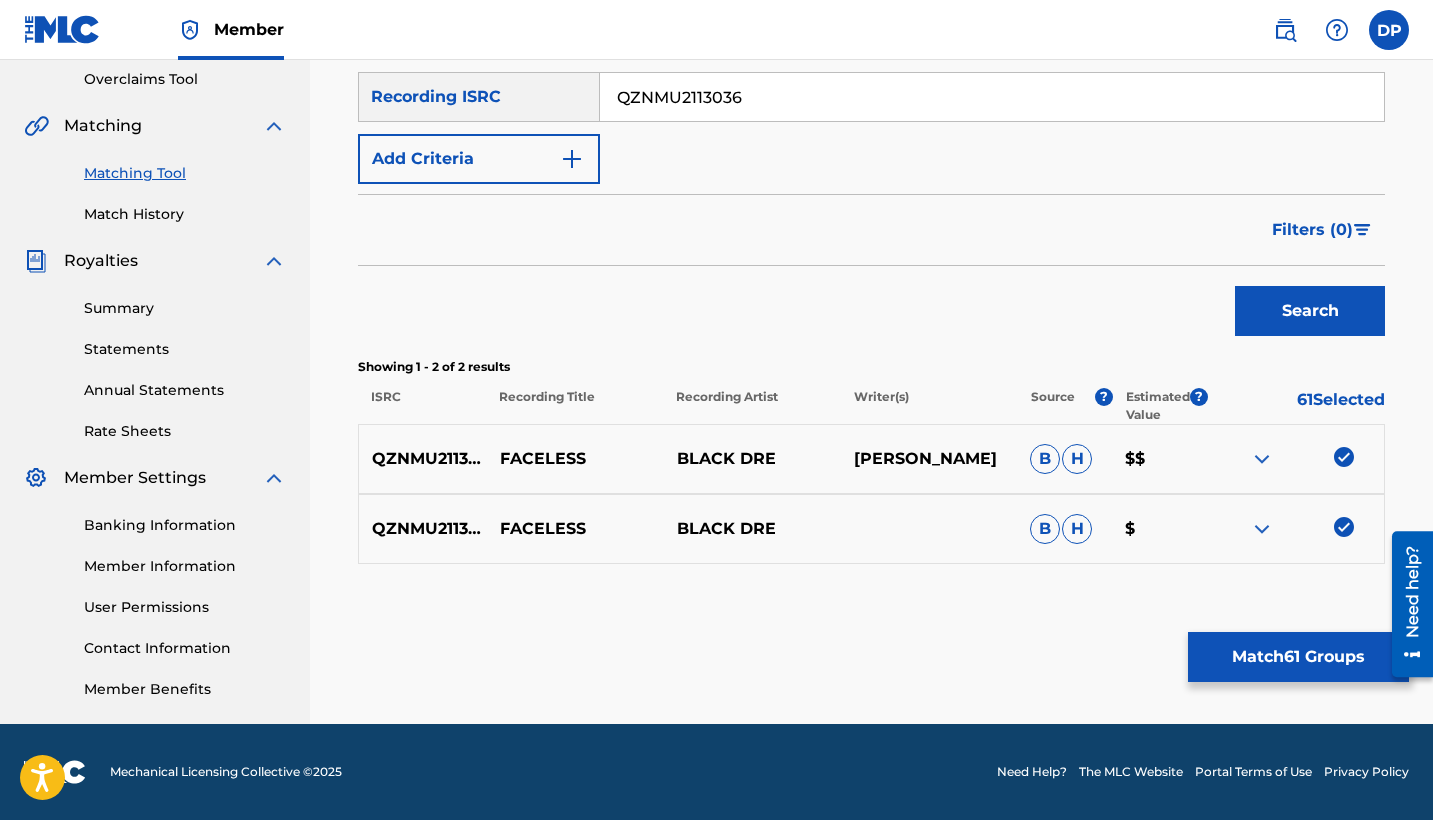 click on "QZNMU2113036" at bounding box center [992, 97] 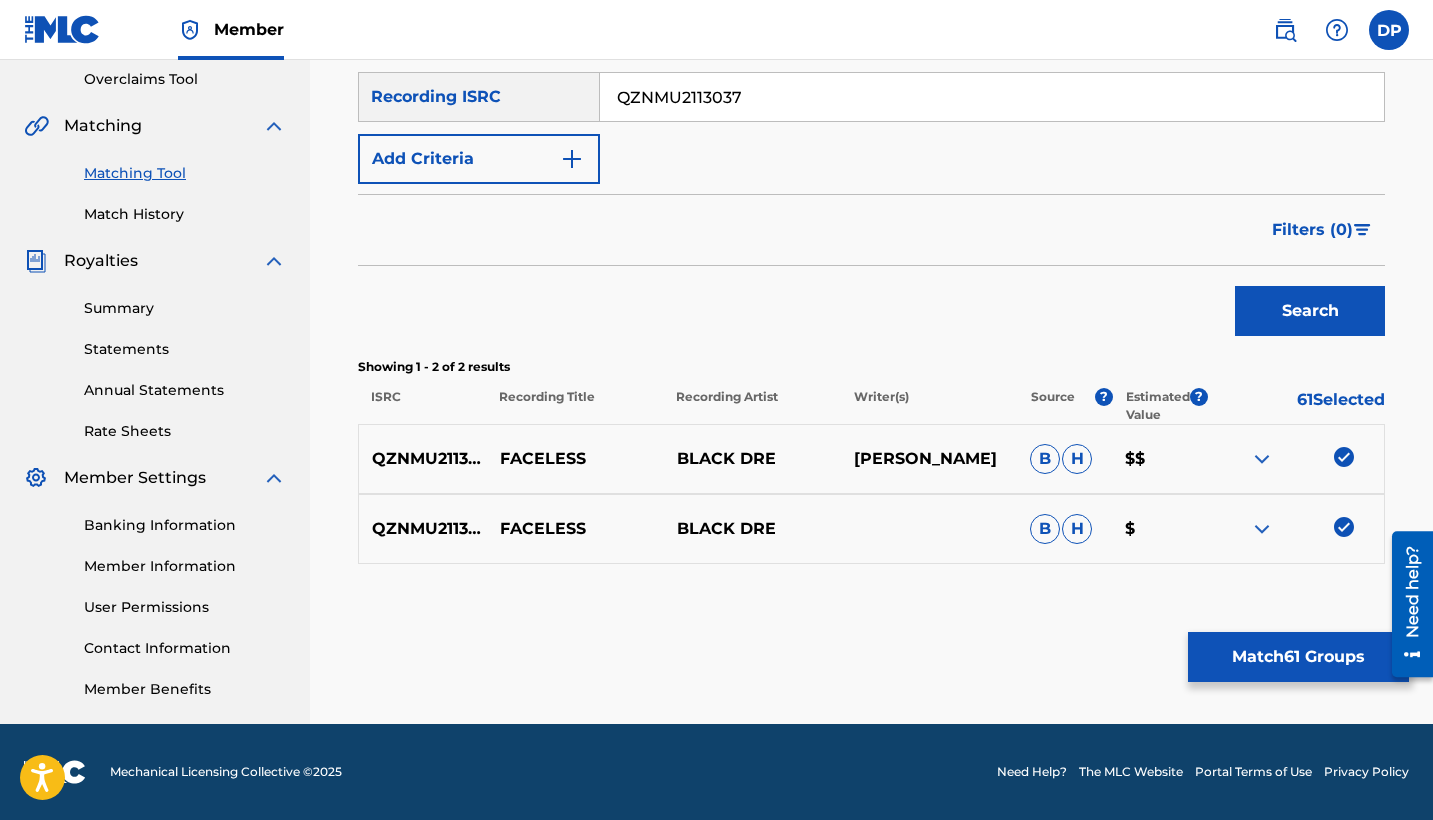 click on "Search" at bounding box center (1310, 311) 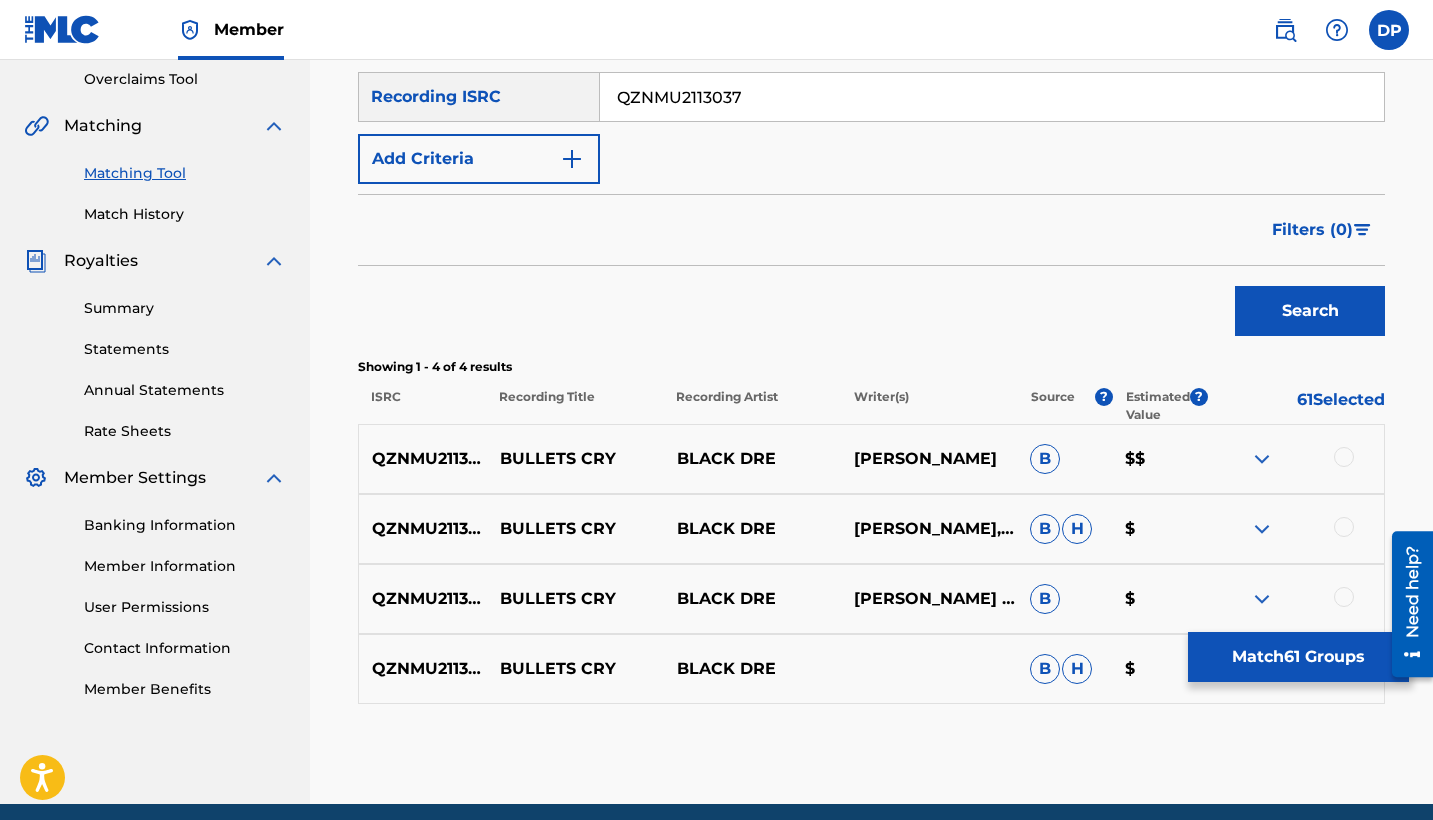 scroll, scrollTop: 461, scrollLeft: 0, axis: vertical 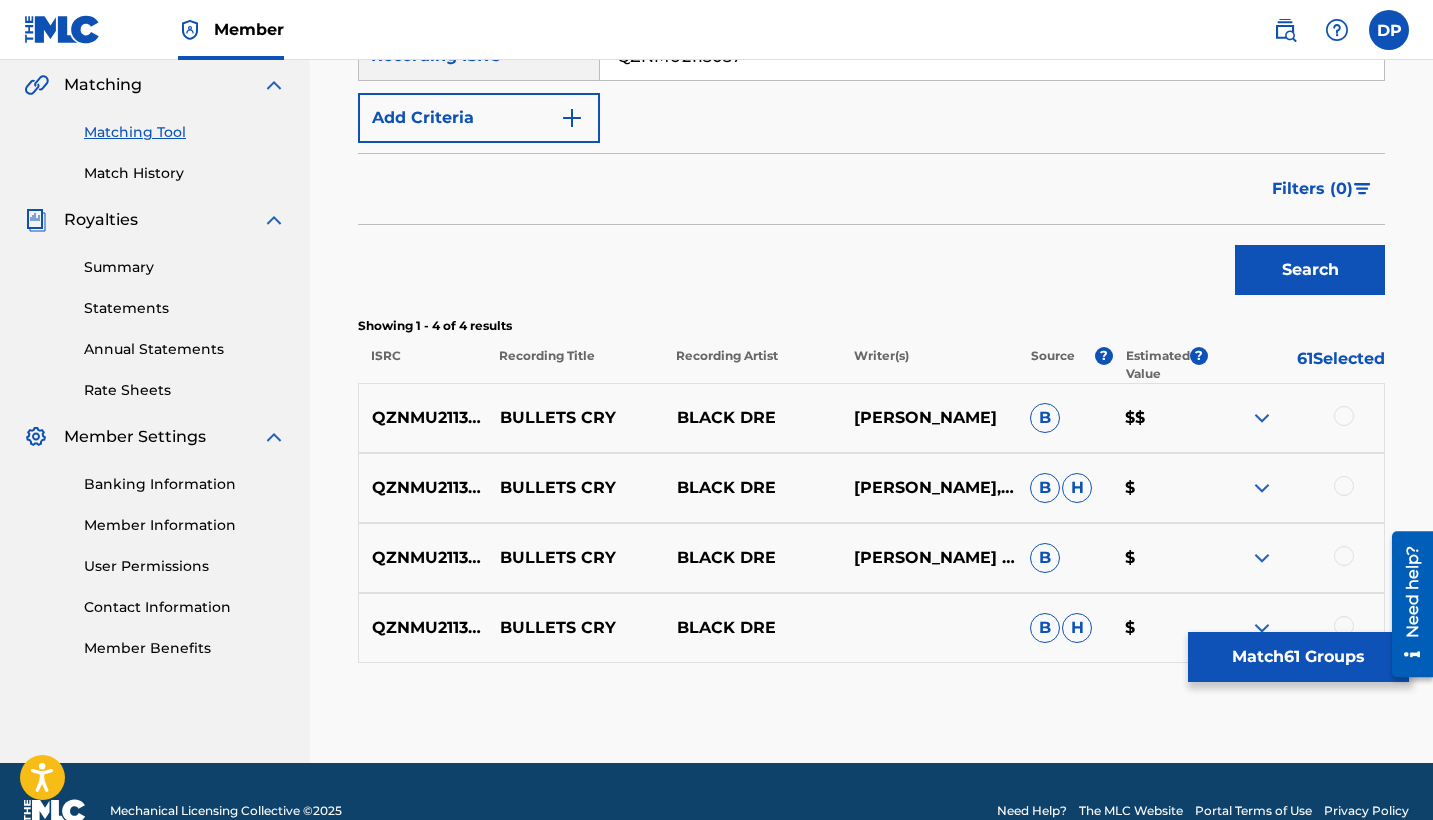 click at bounding box center (1344, 416) 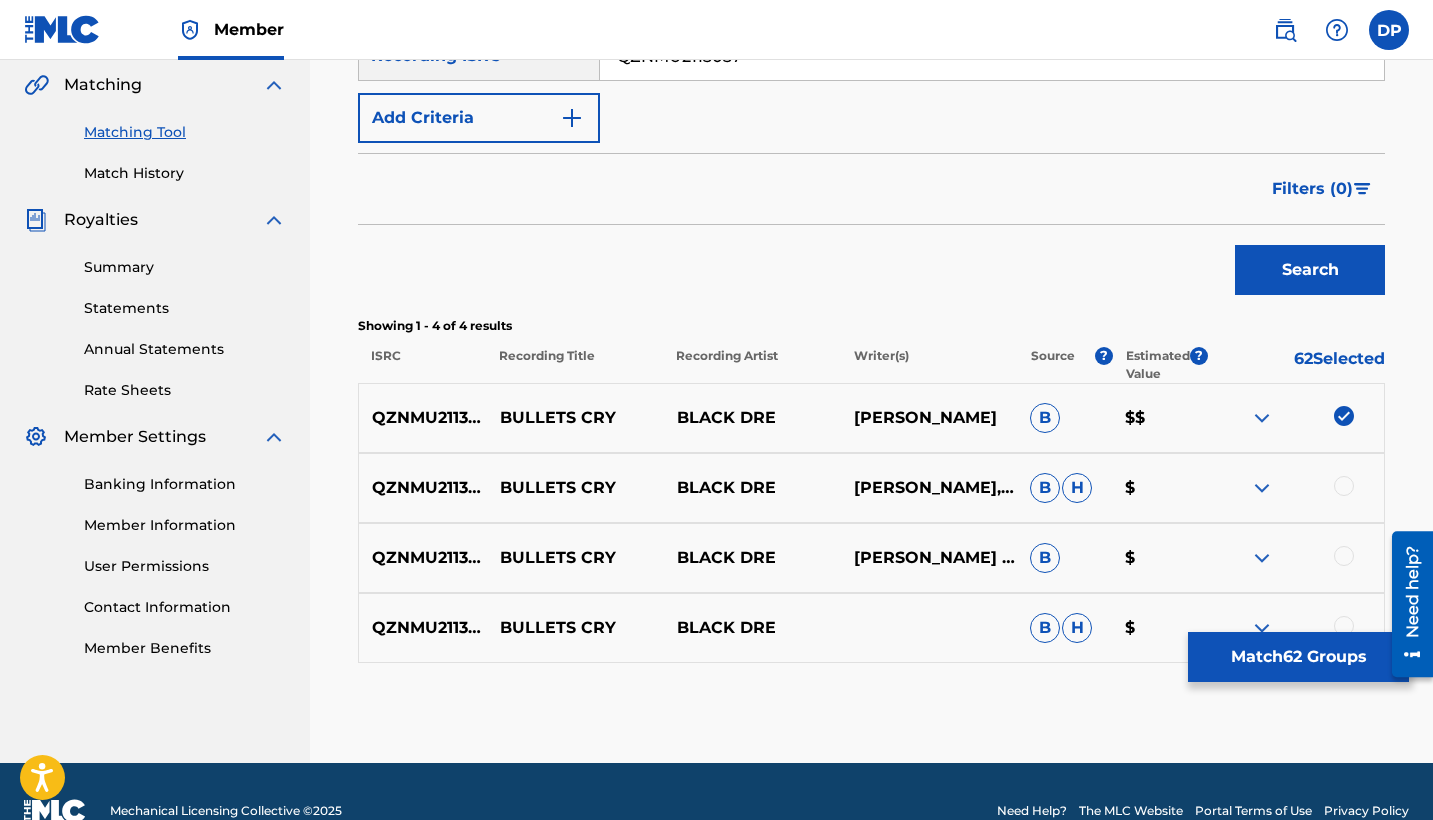 scroll, scrollTop: 500, scrollLeft: 0, axis: vertical 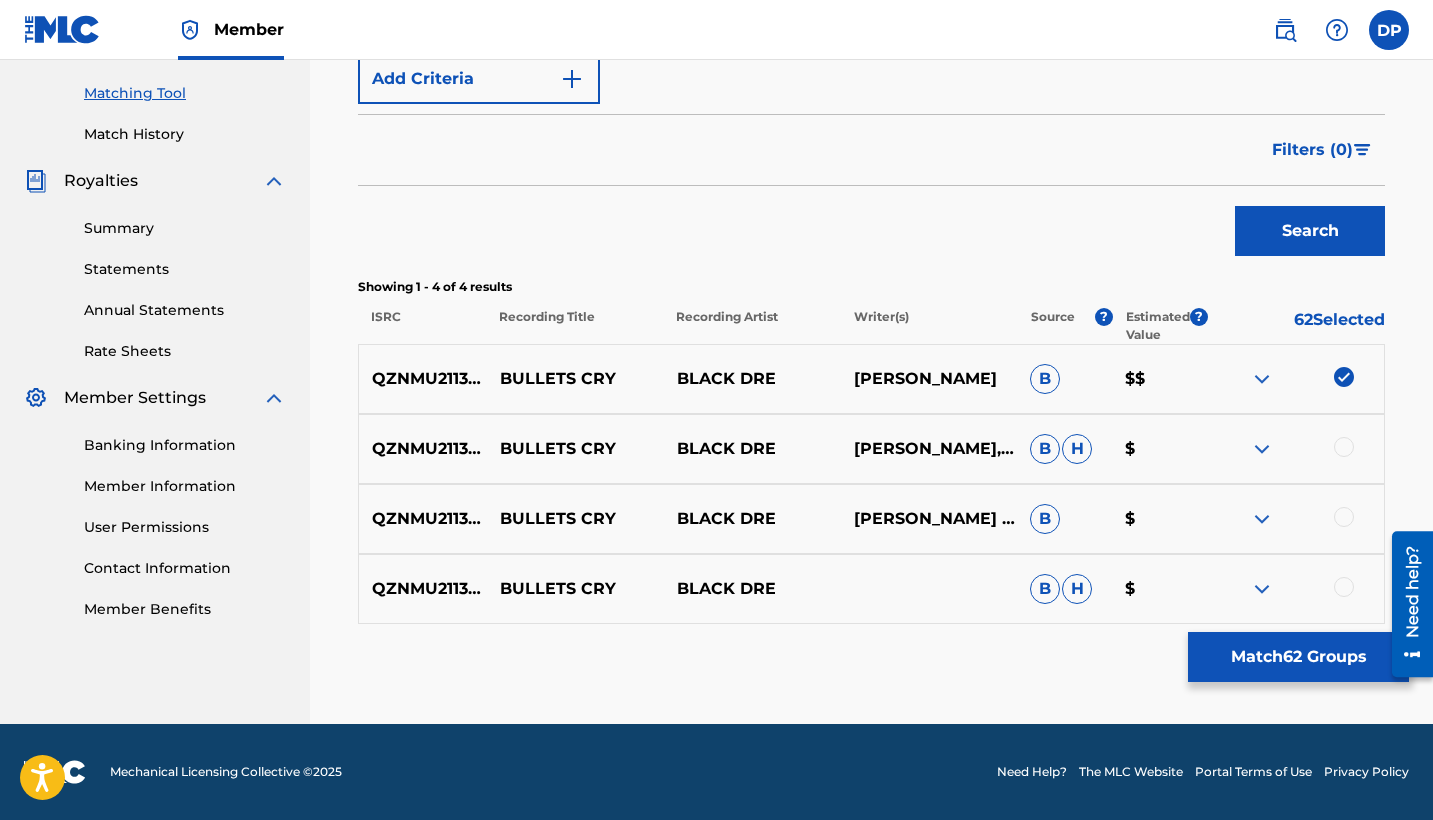 click at bounding box center [1344, 447] 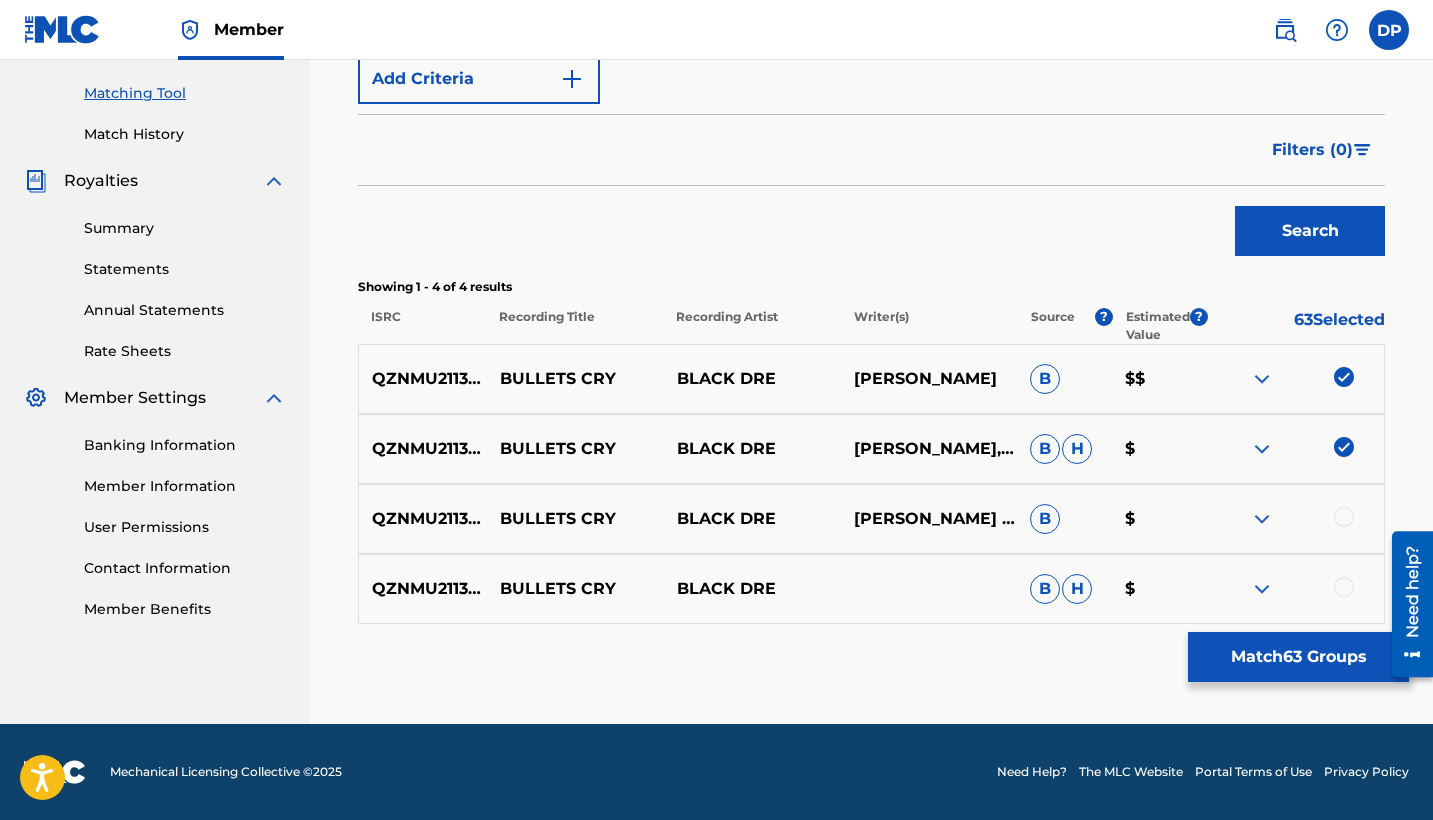 click at bounding box center [1295, 519] 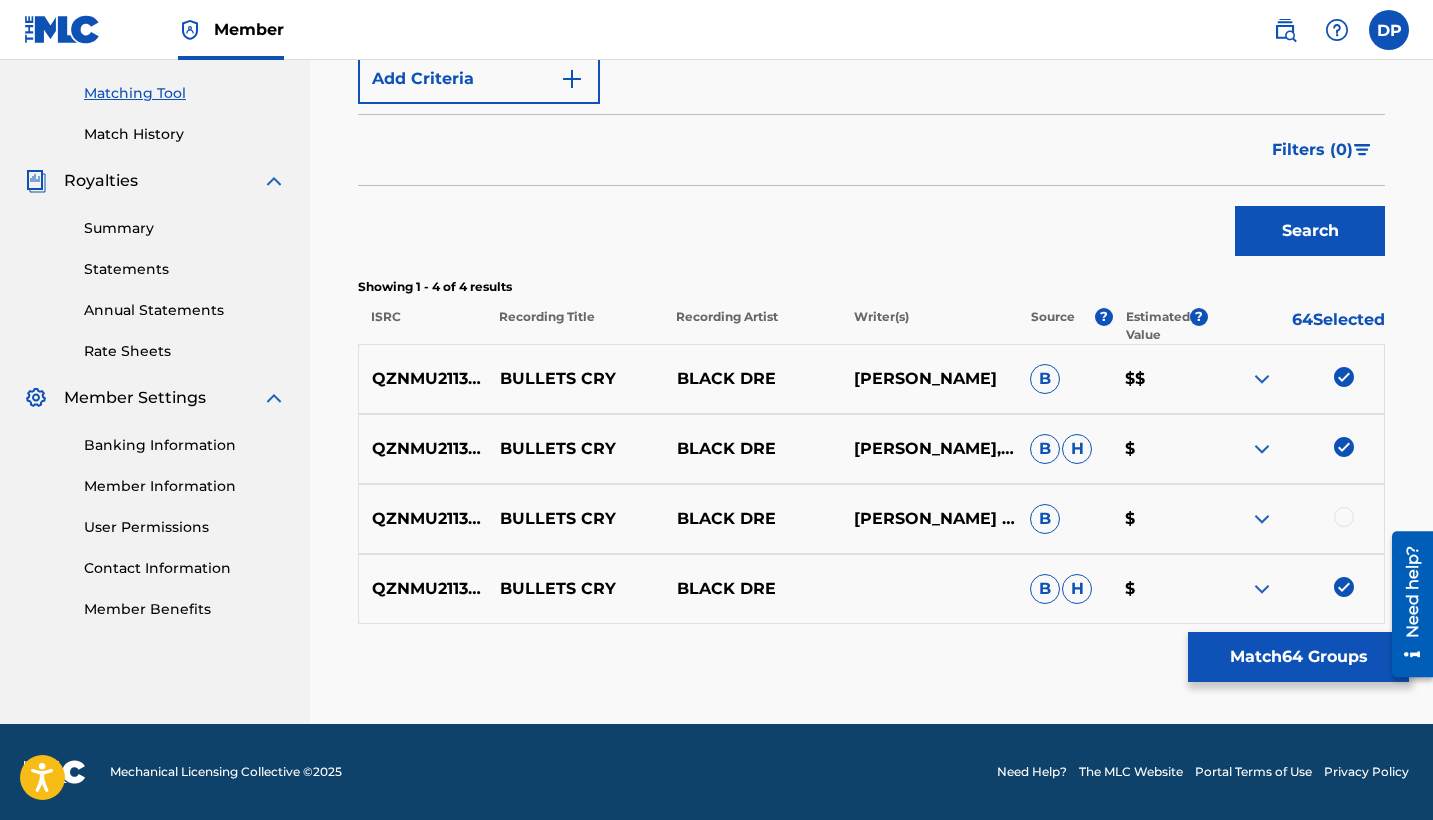 click at bounding box center [1344, 517] 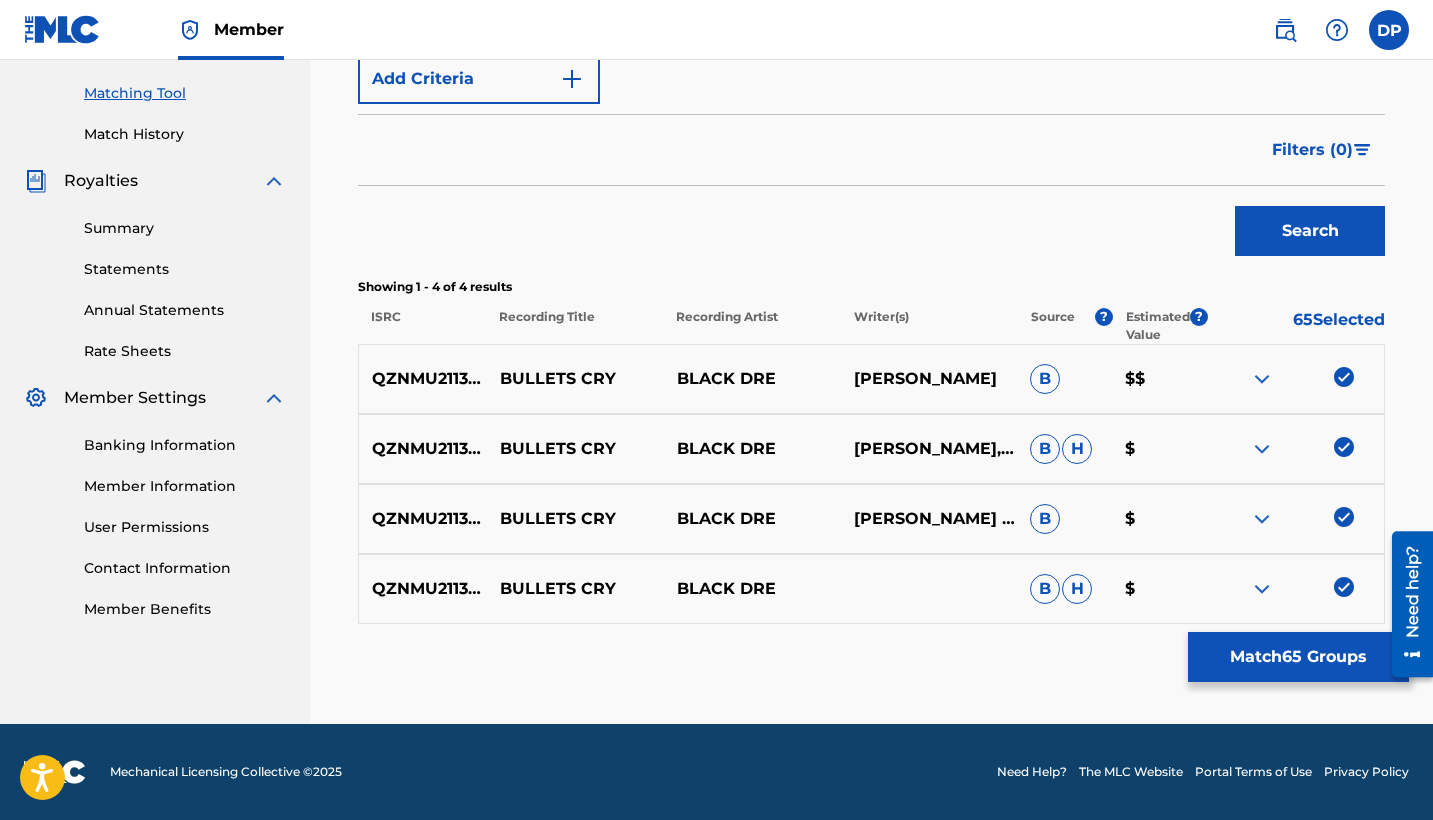 scroll, scrollTop: 305, scrollLeft: 0, axis: vertical 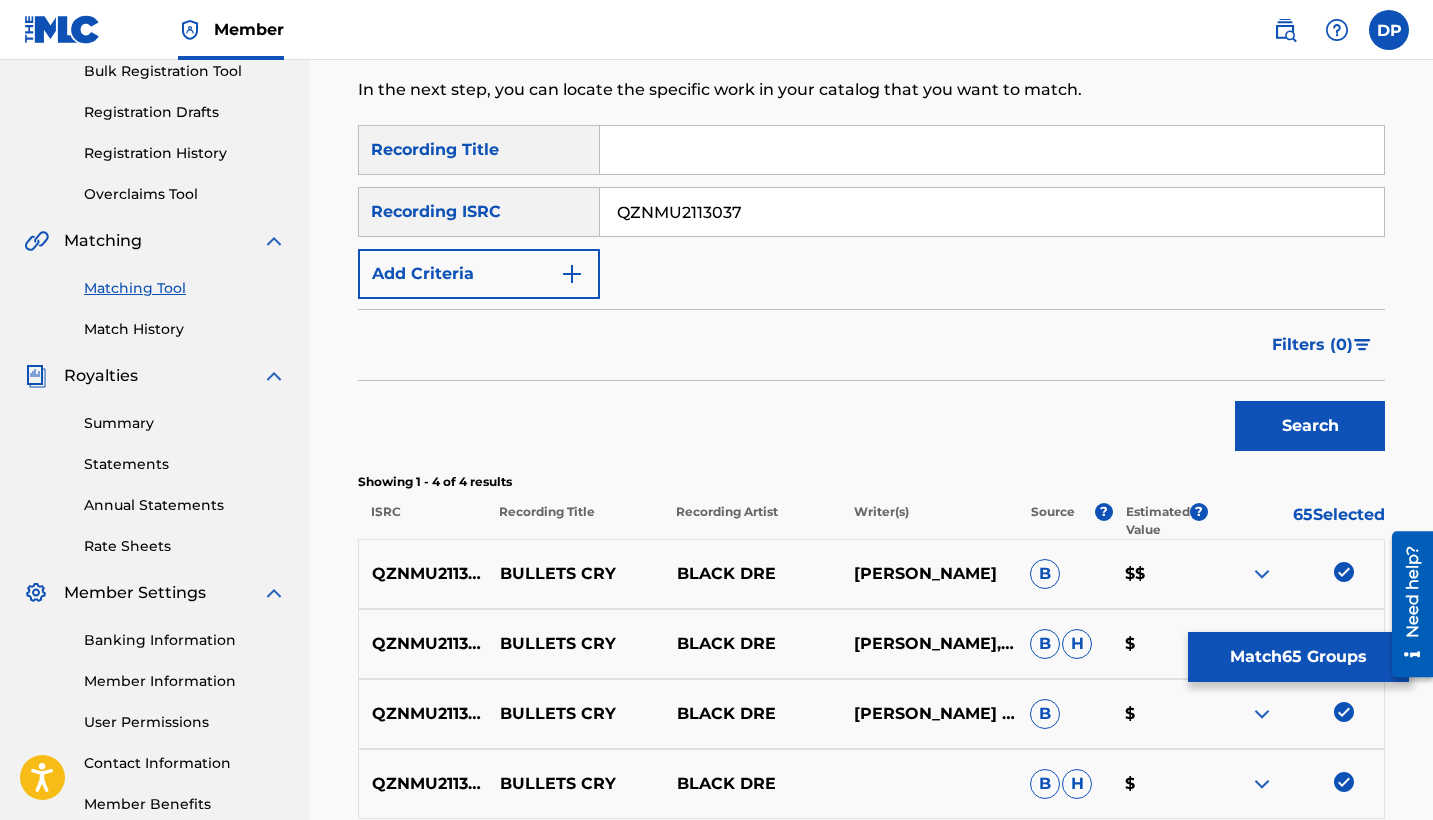 click on "QZNMU2113037" at bounding box center (992, 212) 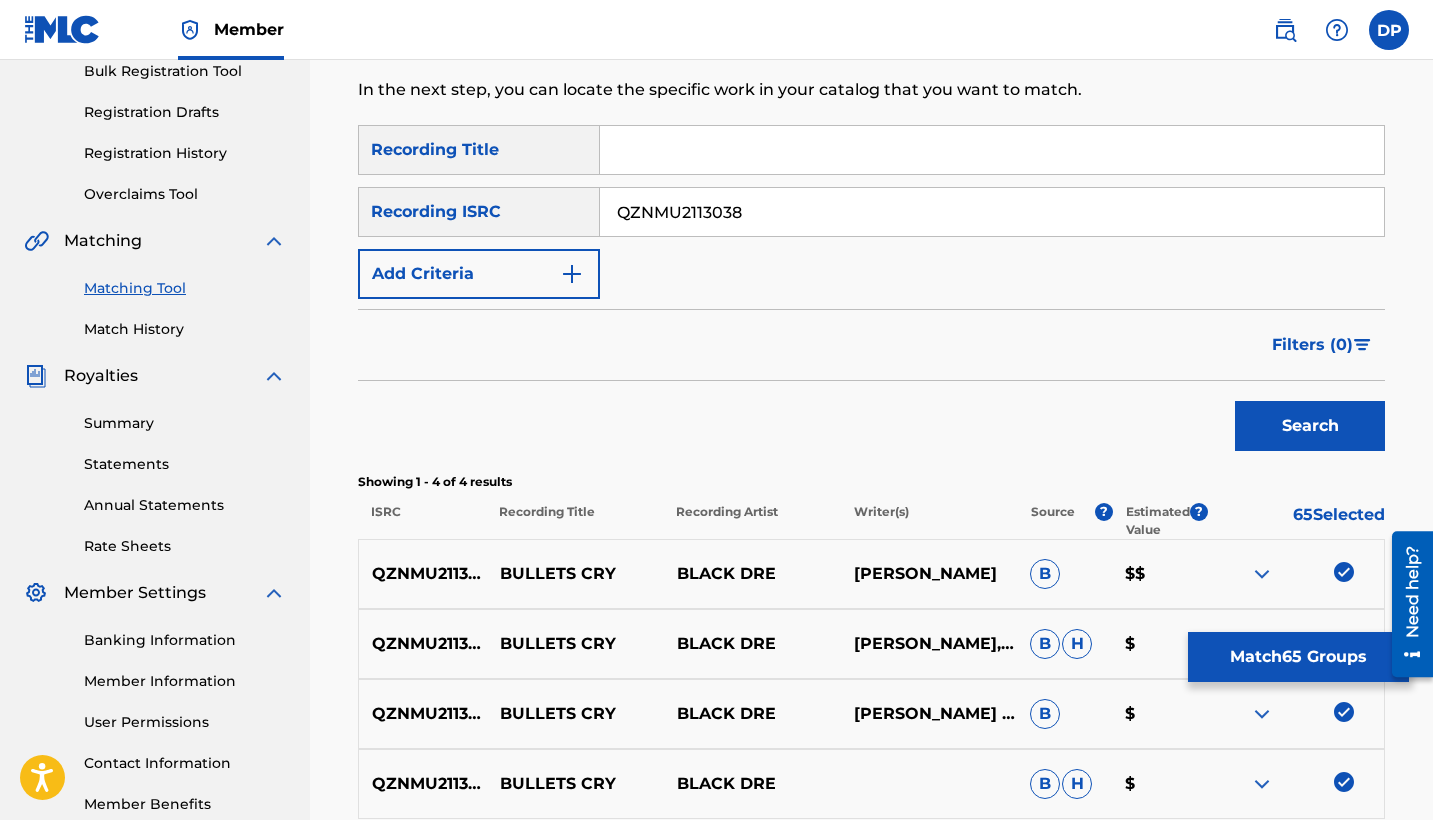 click on "Search" at bounding box center (1310, 426) 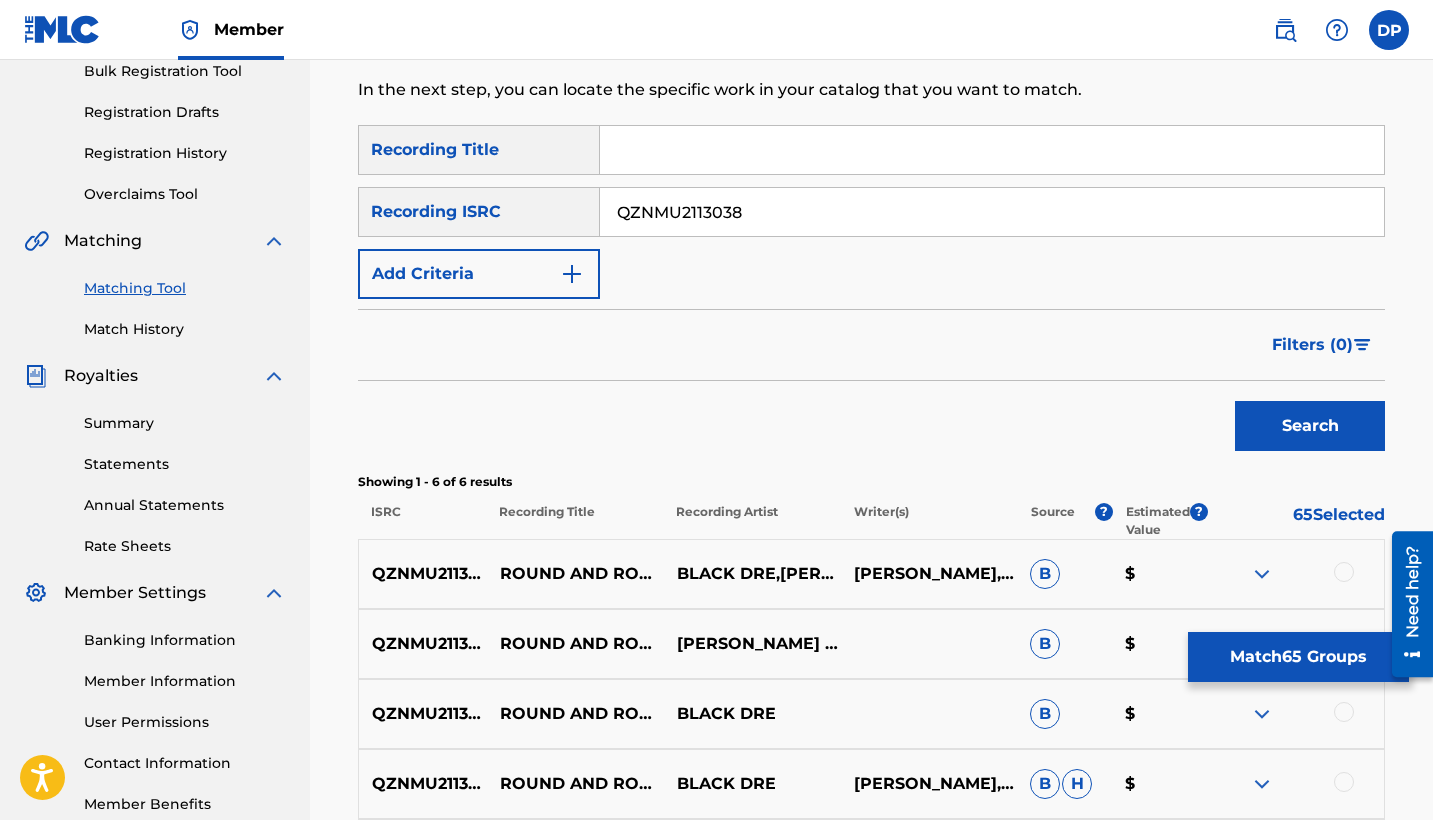 scroll, scrollTop: 640, scrollLeft: 0, axis: vertical 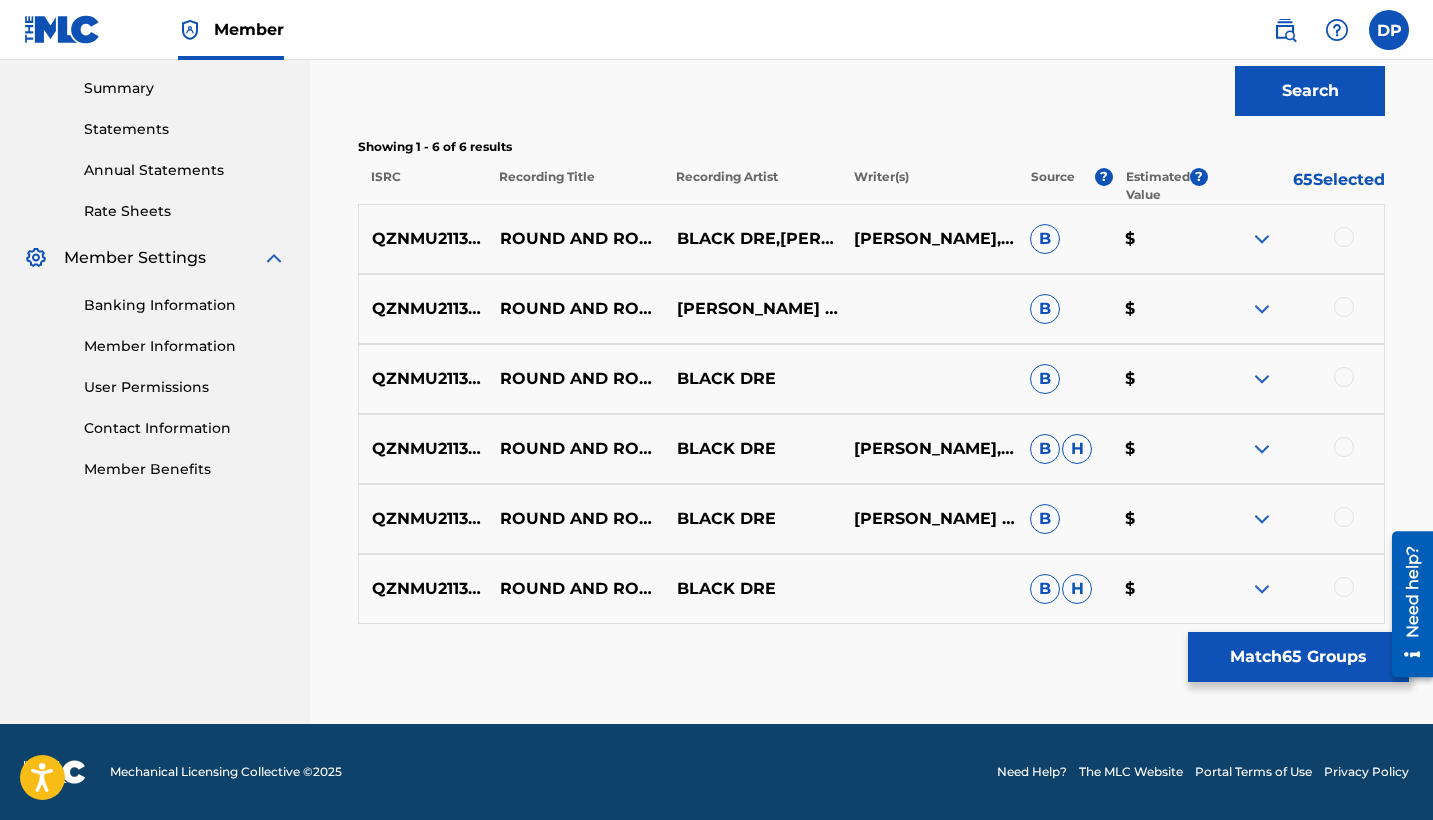 click at bounding box center (1344, 237) 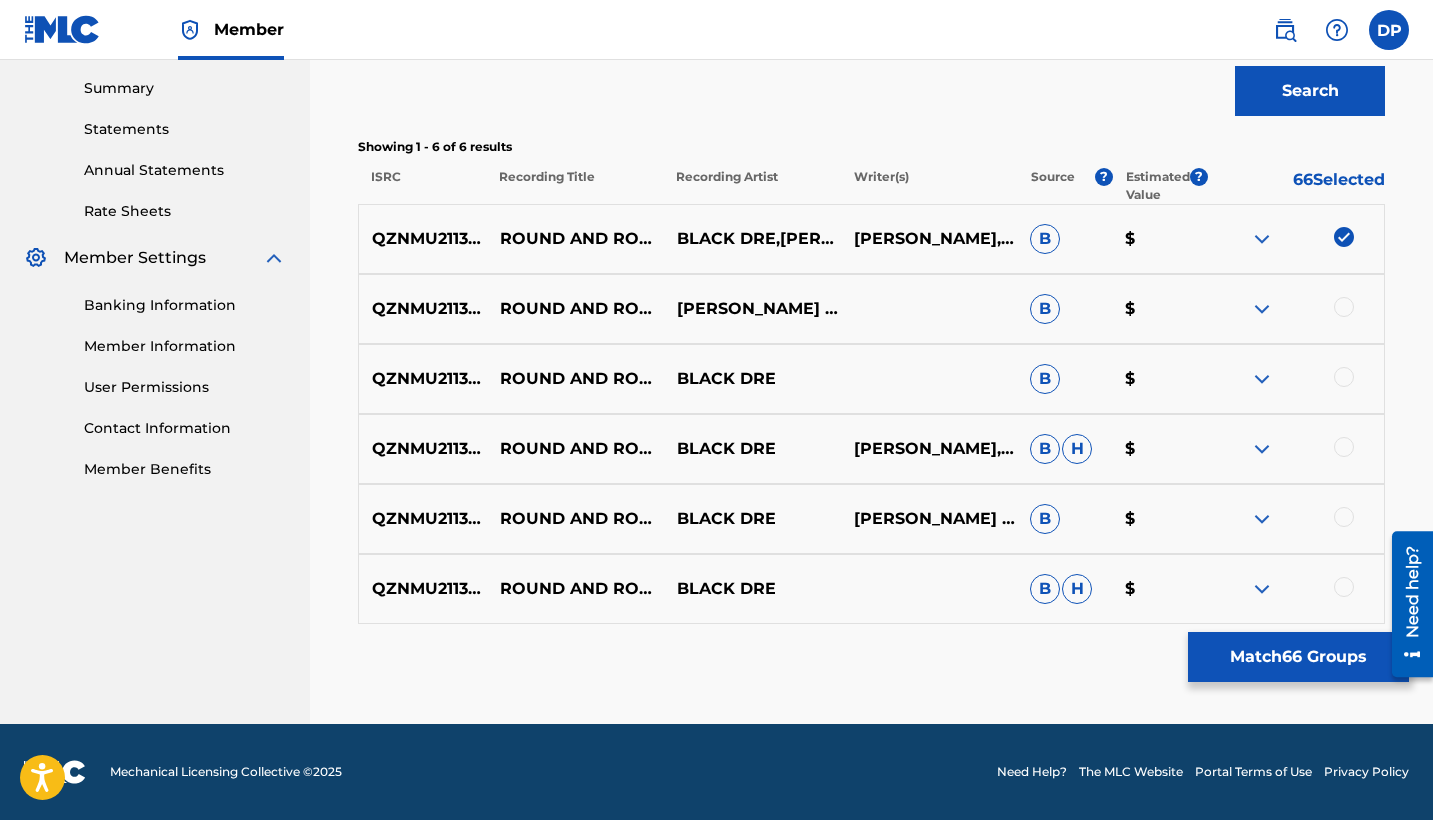 click at bounding box center (1344, 307) 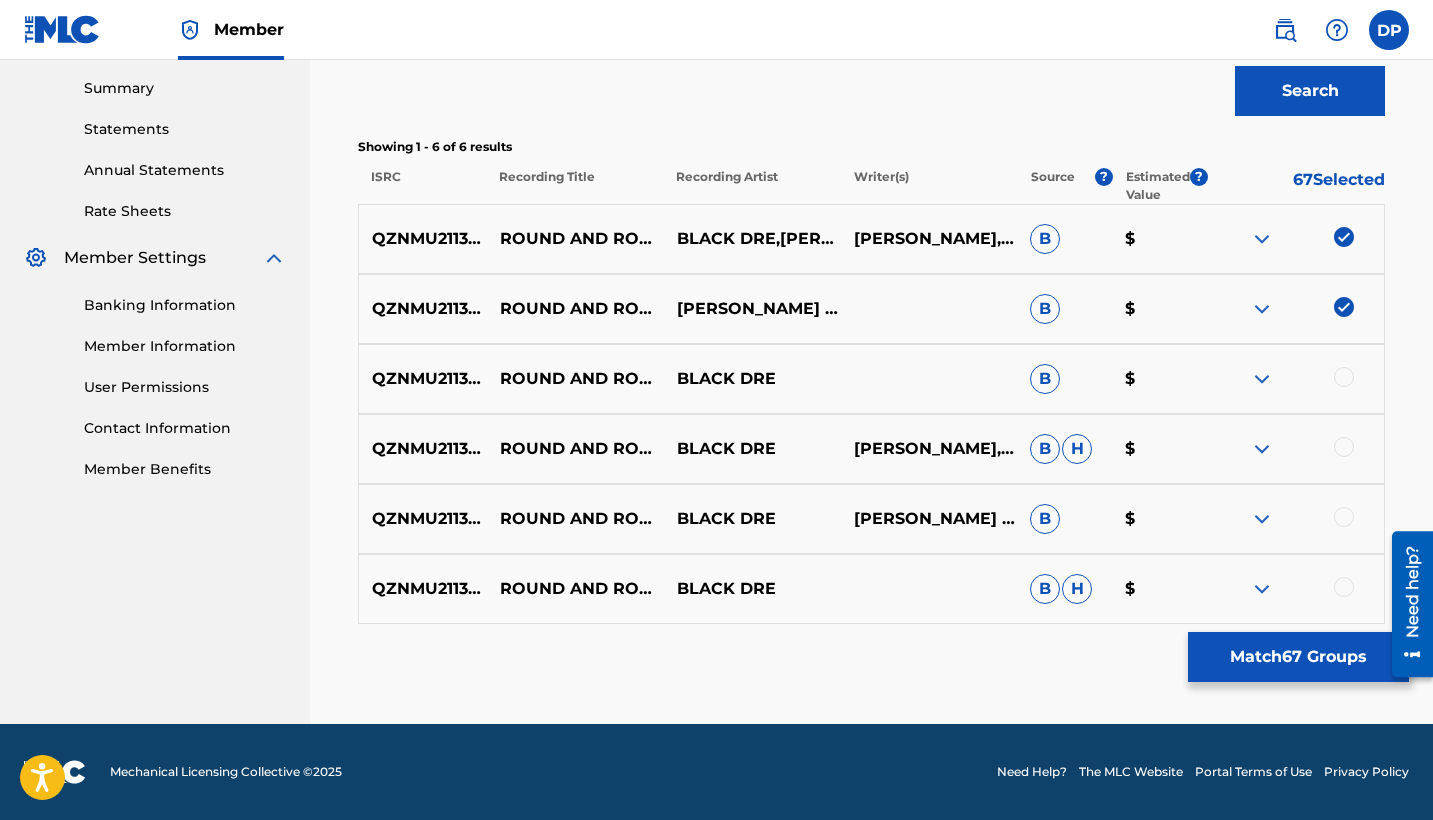 click at bounding box center (1344, 377) 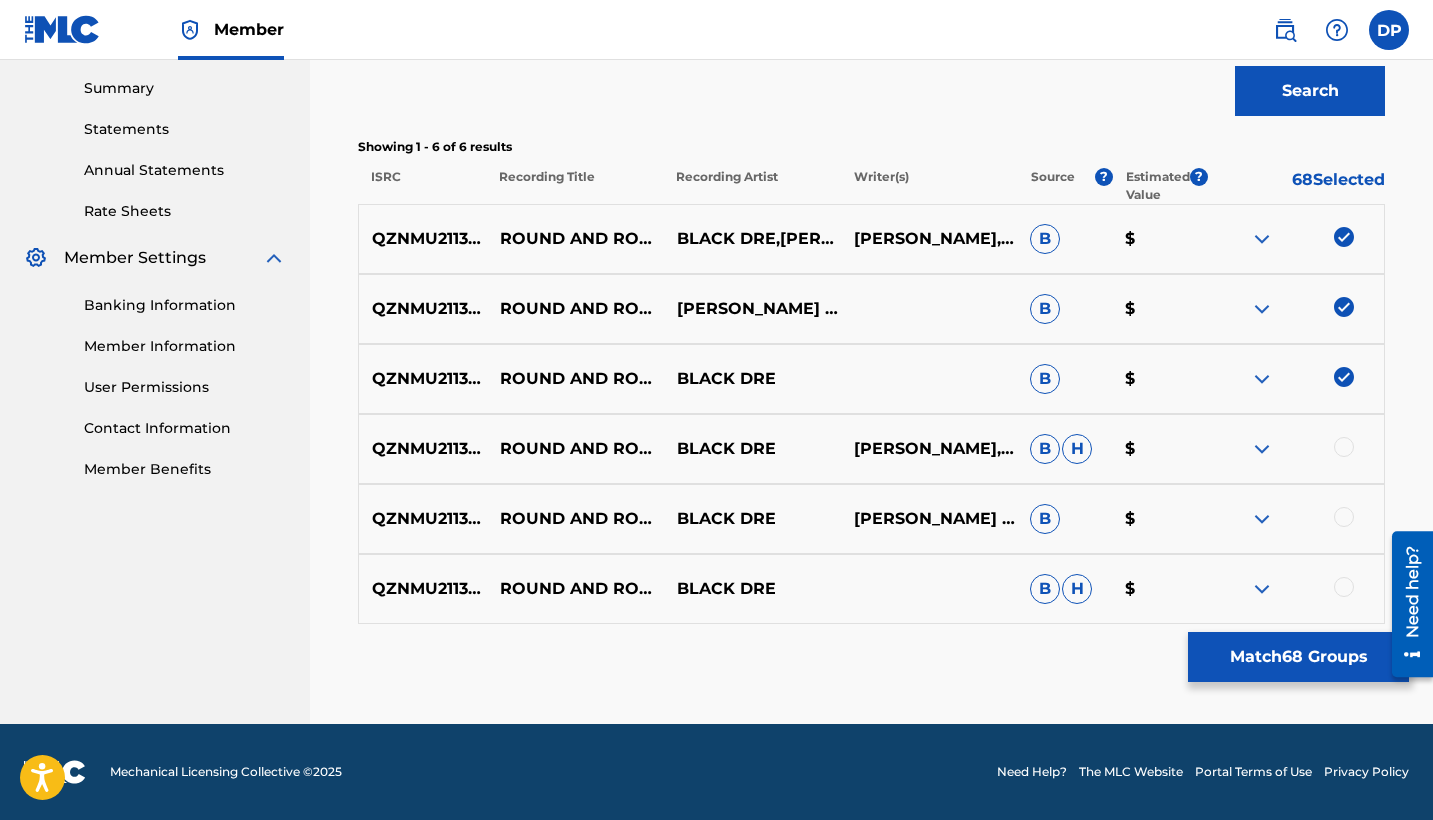 click at bounding box center (1344, 447) 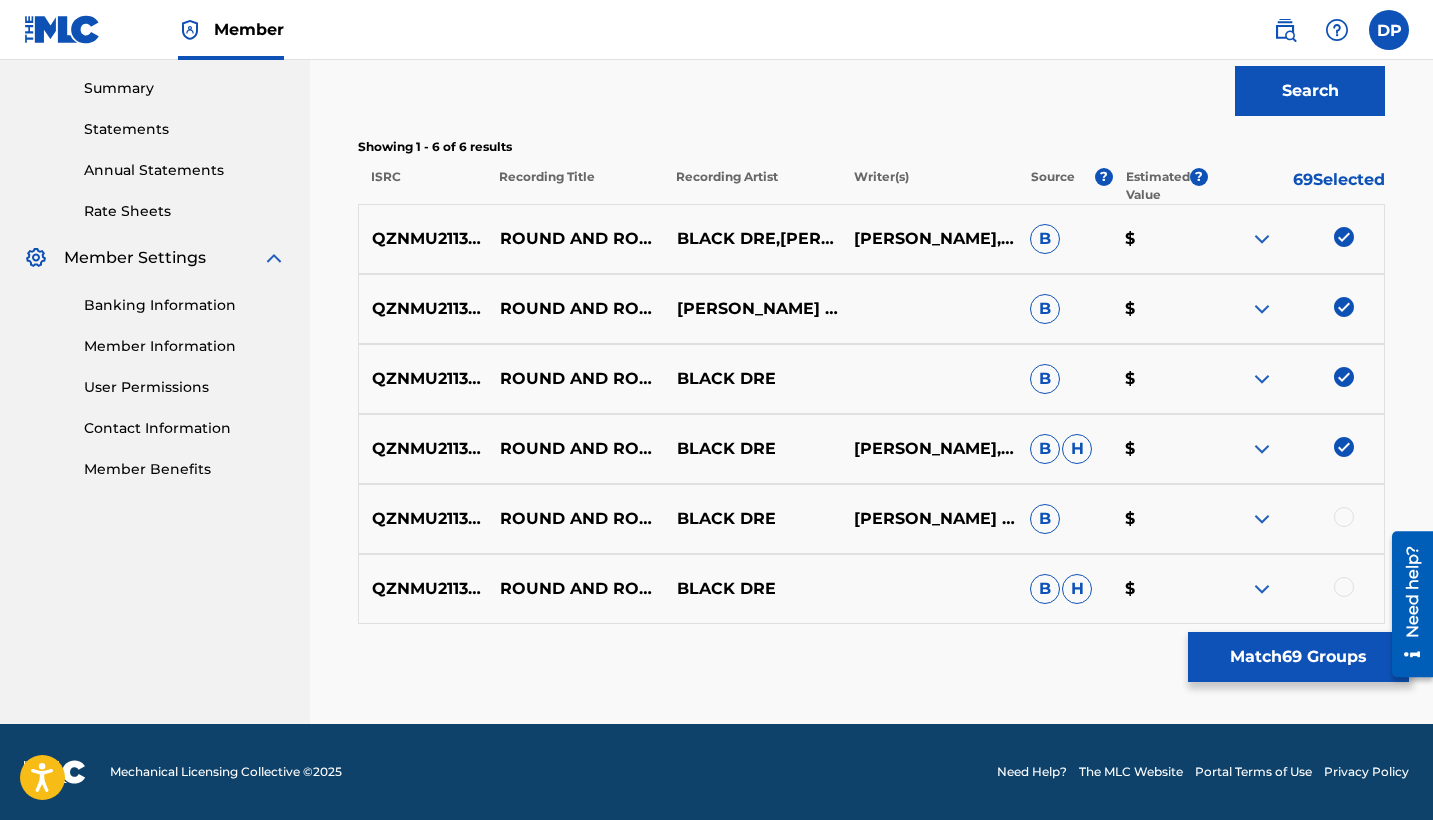 click at bounding box center [1295, 519] 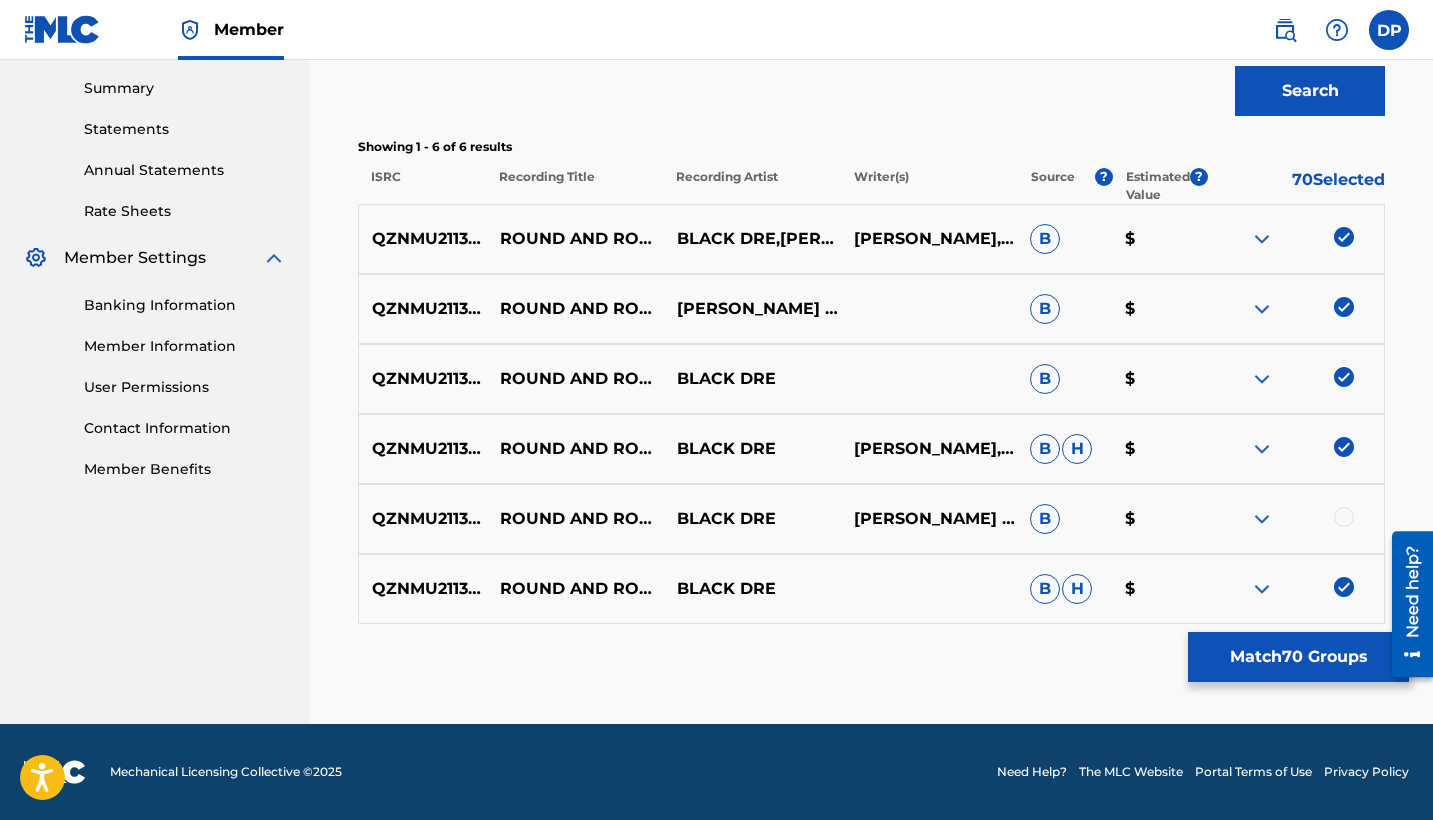 click at bounding box center (1344, 517) 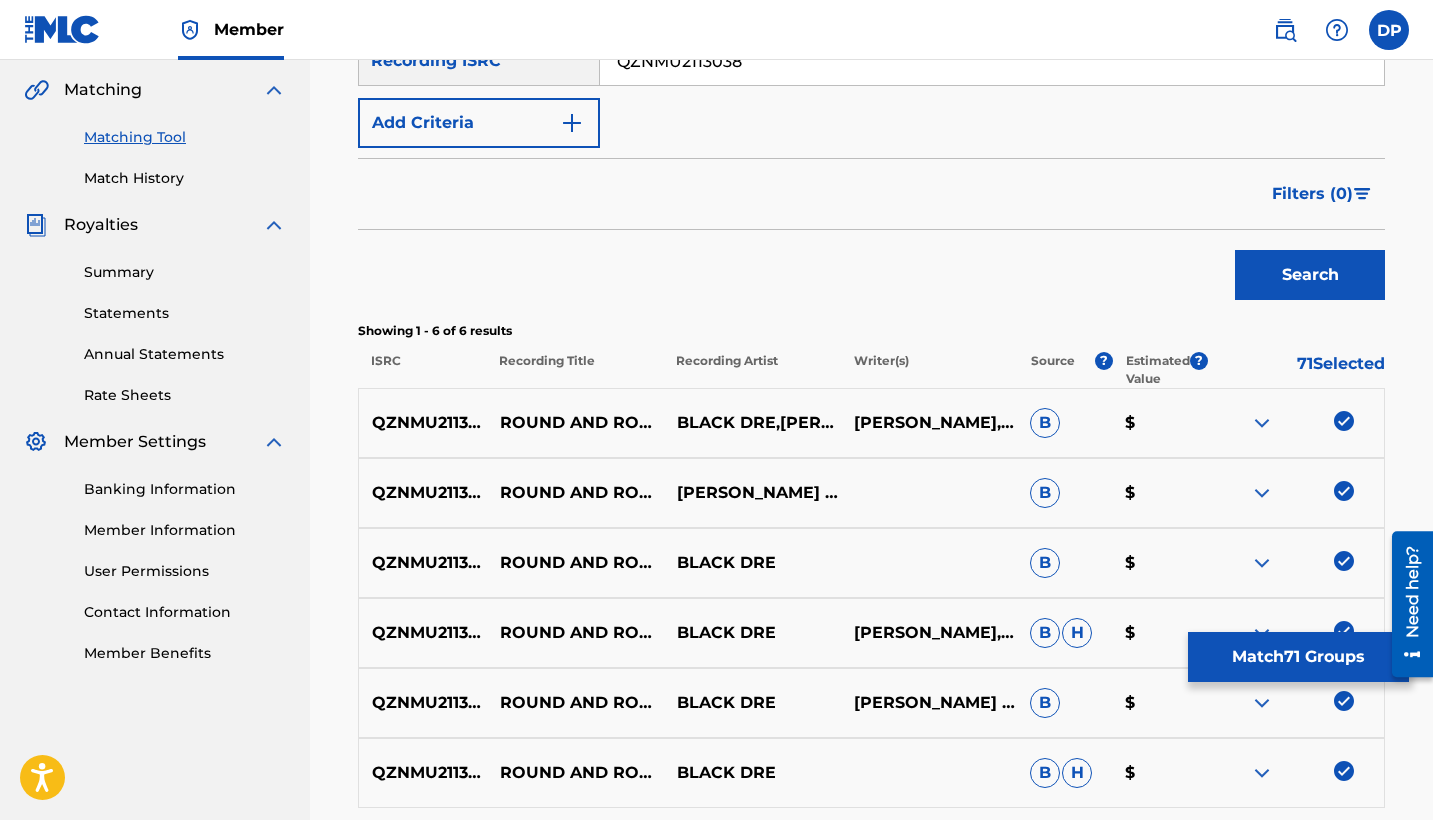 scroll, scrollTop: 427, scrollLeft: 0, axis: vertical 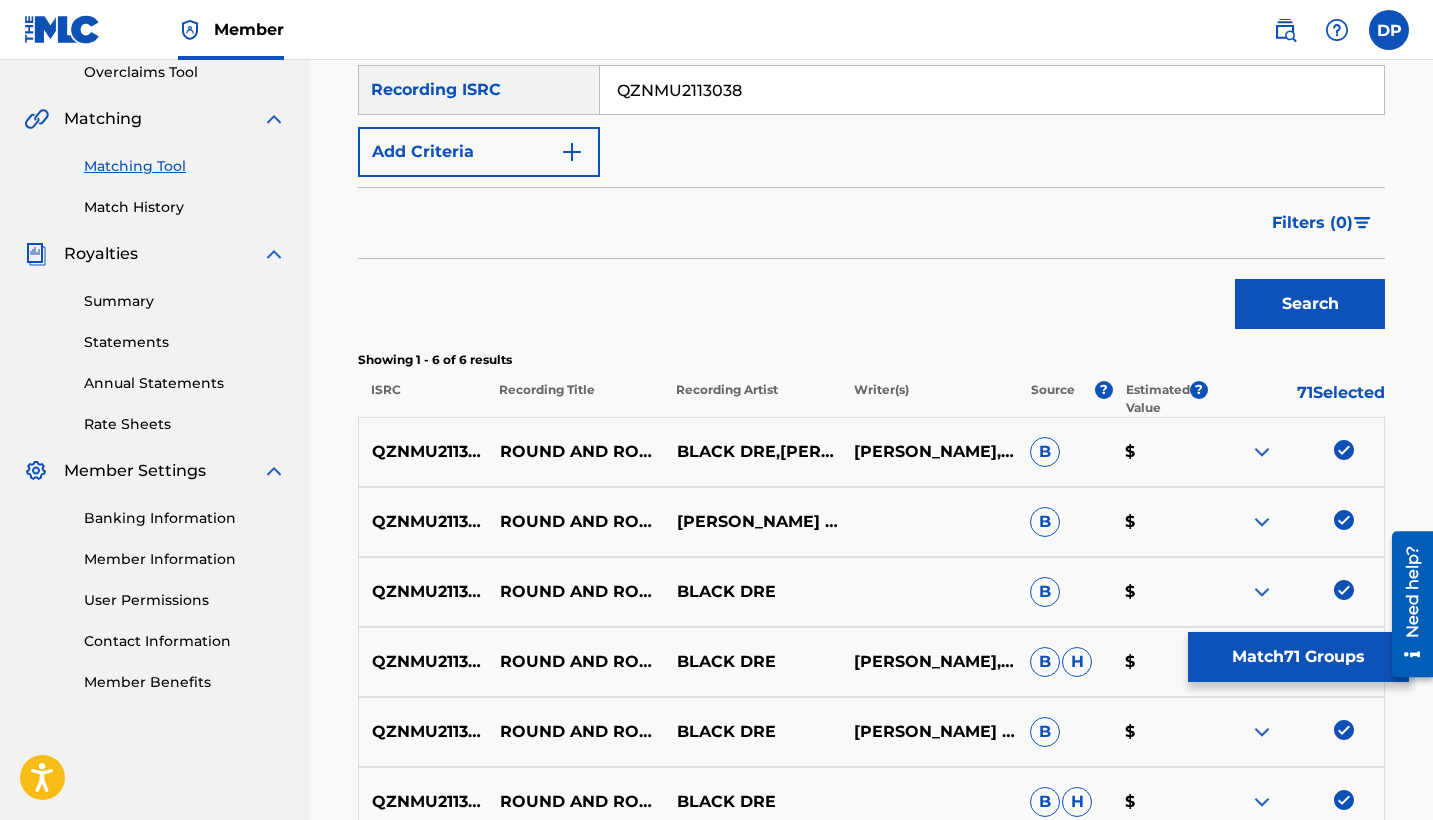 click on "QZNMU2113038" at bounding box center [992, 90] 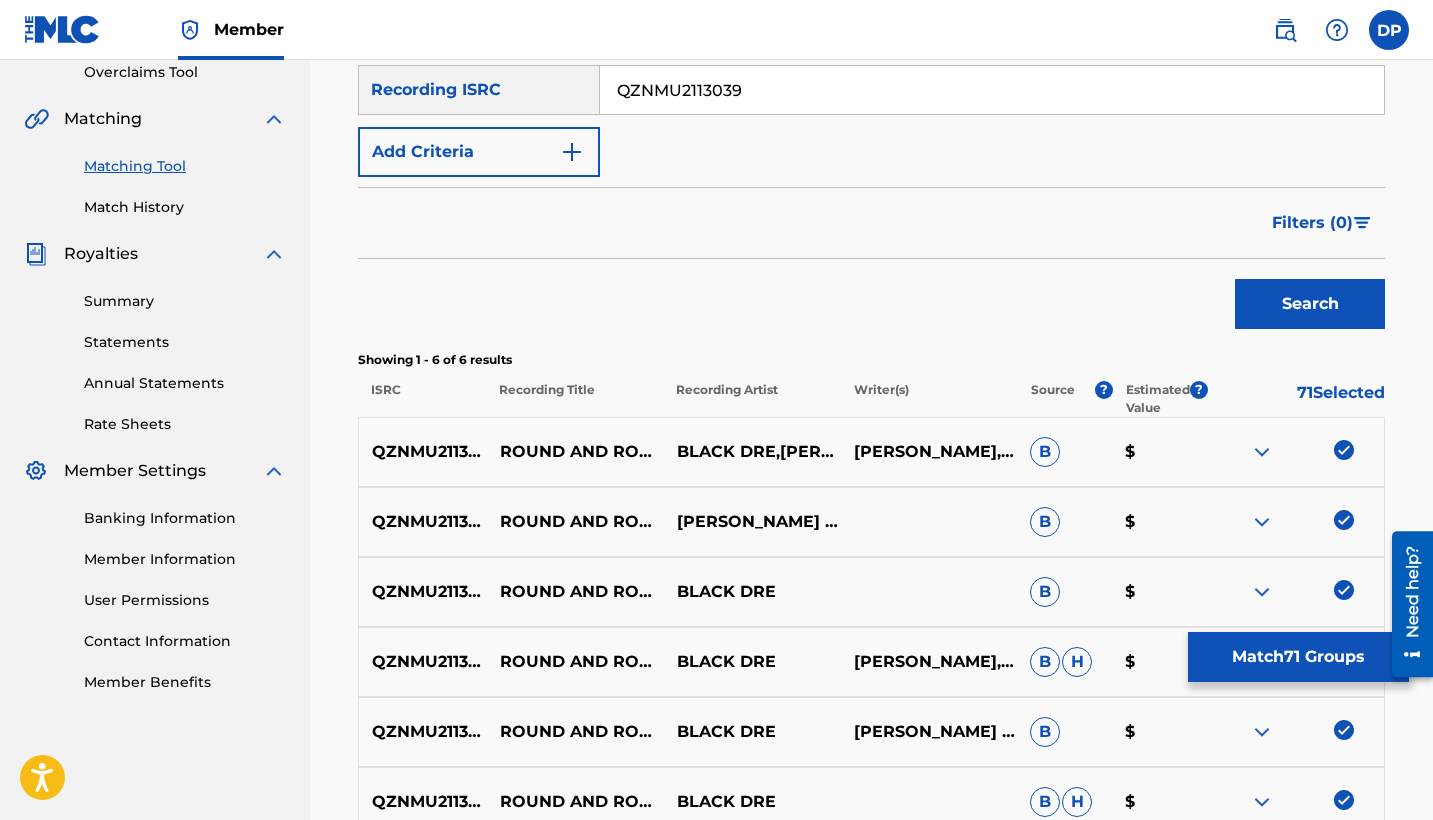 click on "Search" at bounding box center (1310, 304) 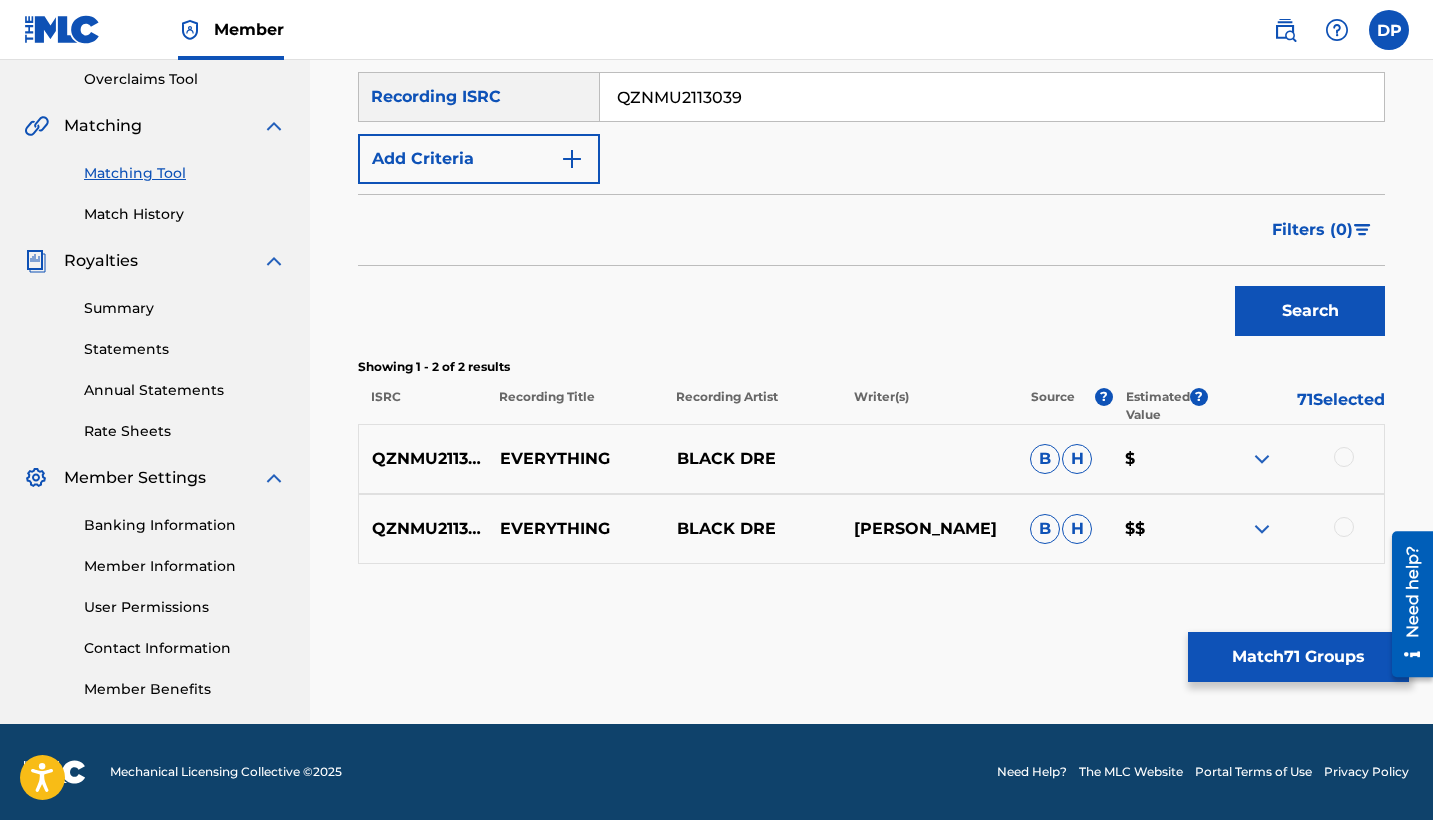 click at bounding box center (1295, 459) 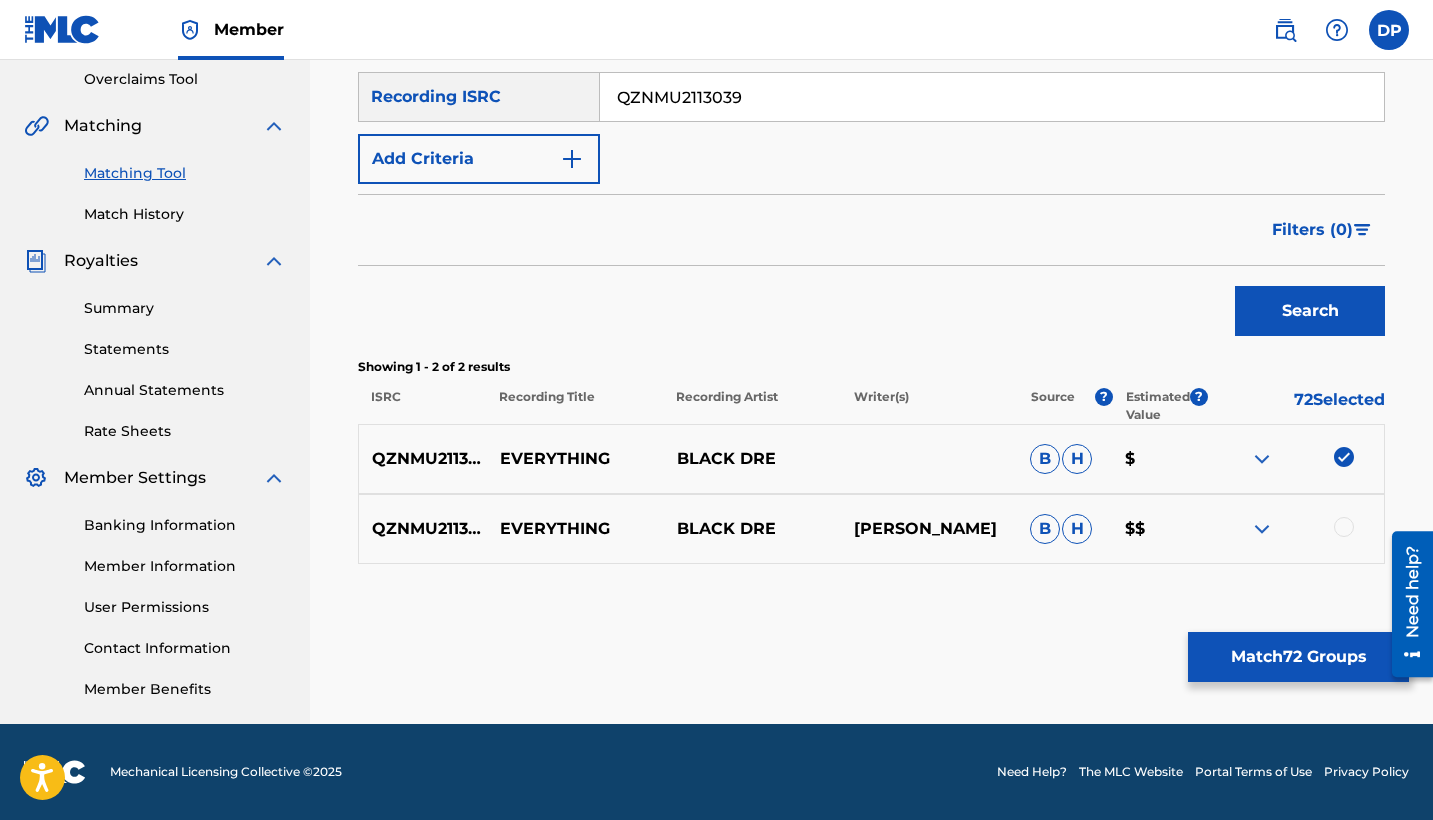 click at bounding box center (1344, 527) 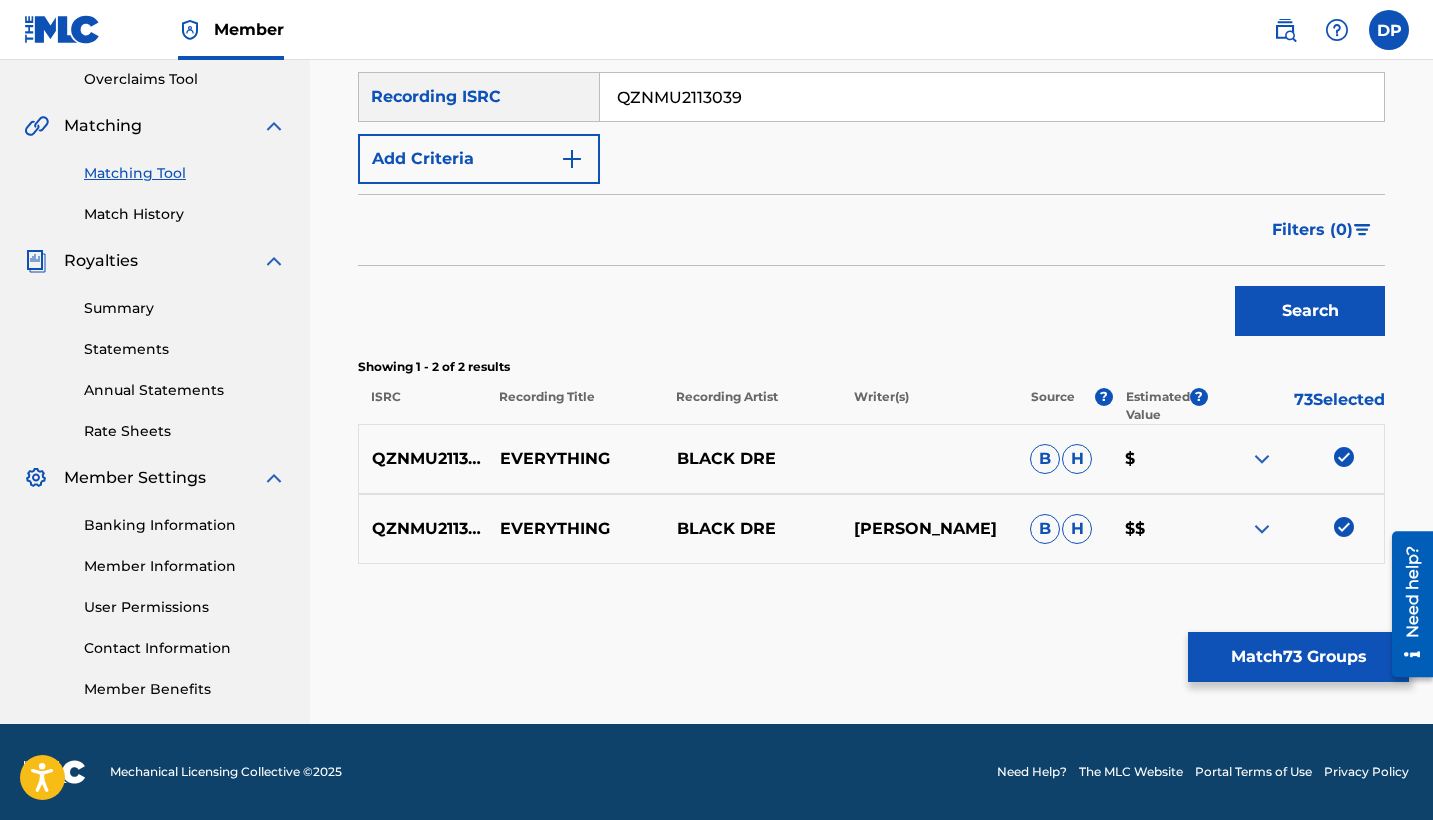 click on "QZNMU2113039" at bounding box center [992, 97] 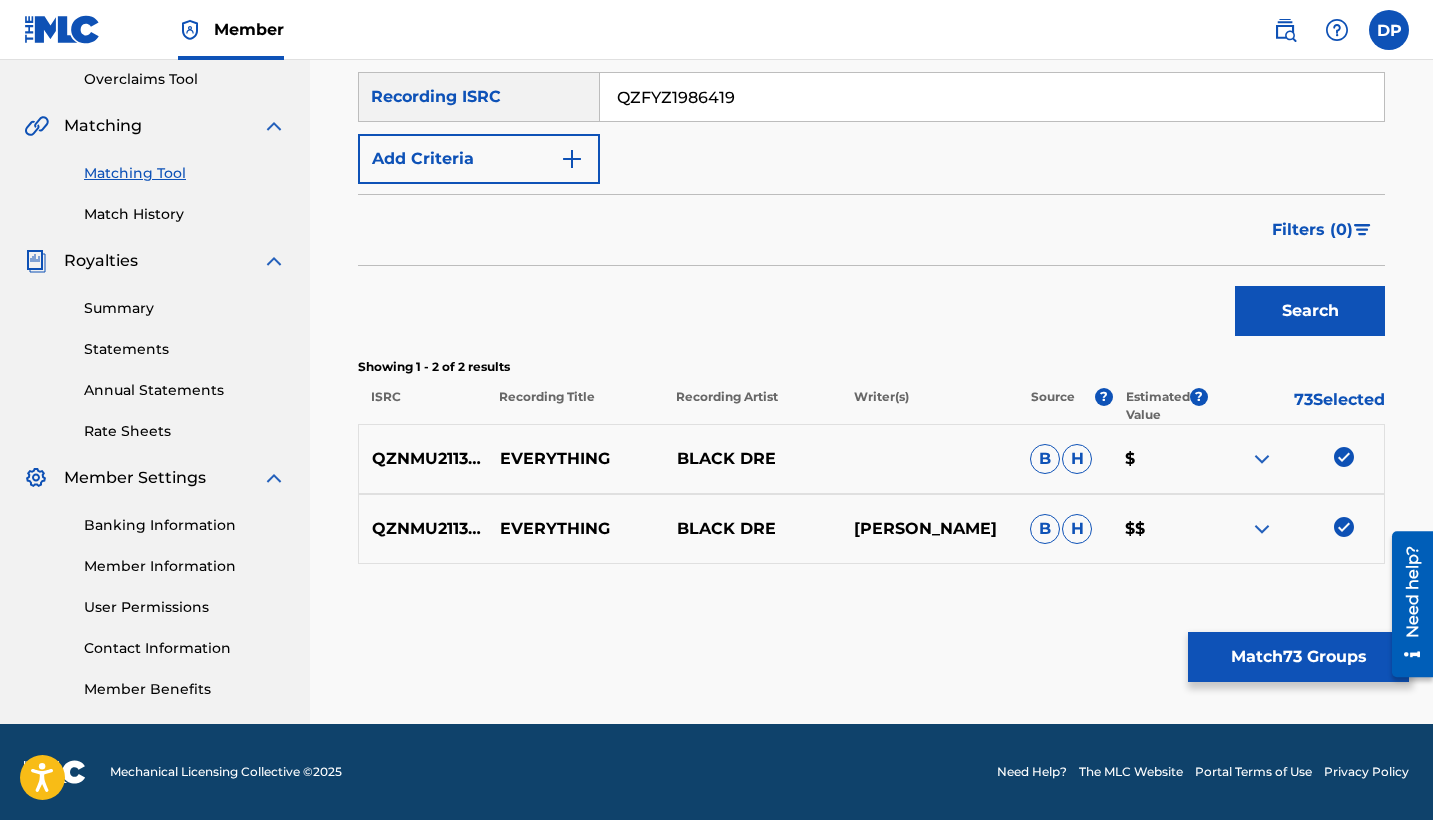click on "Search" at bounding box center (1310, 311) 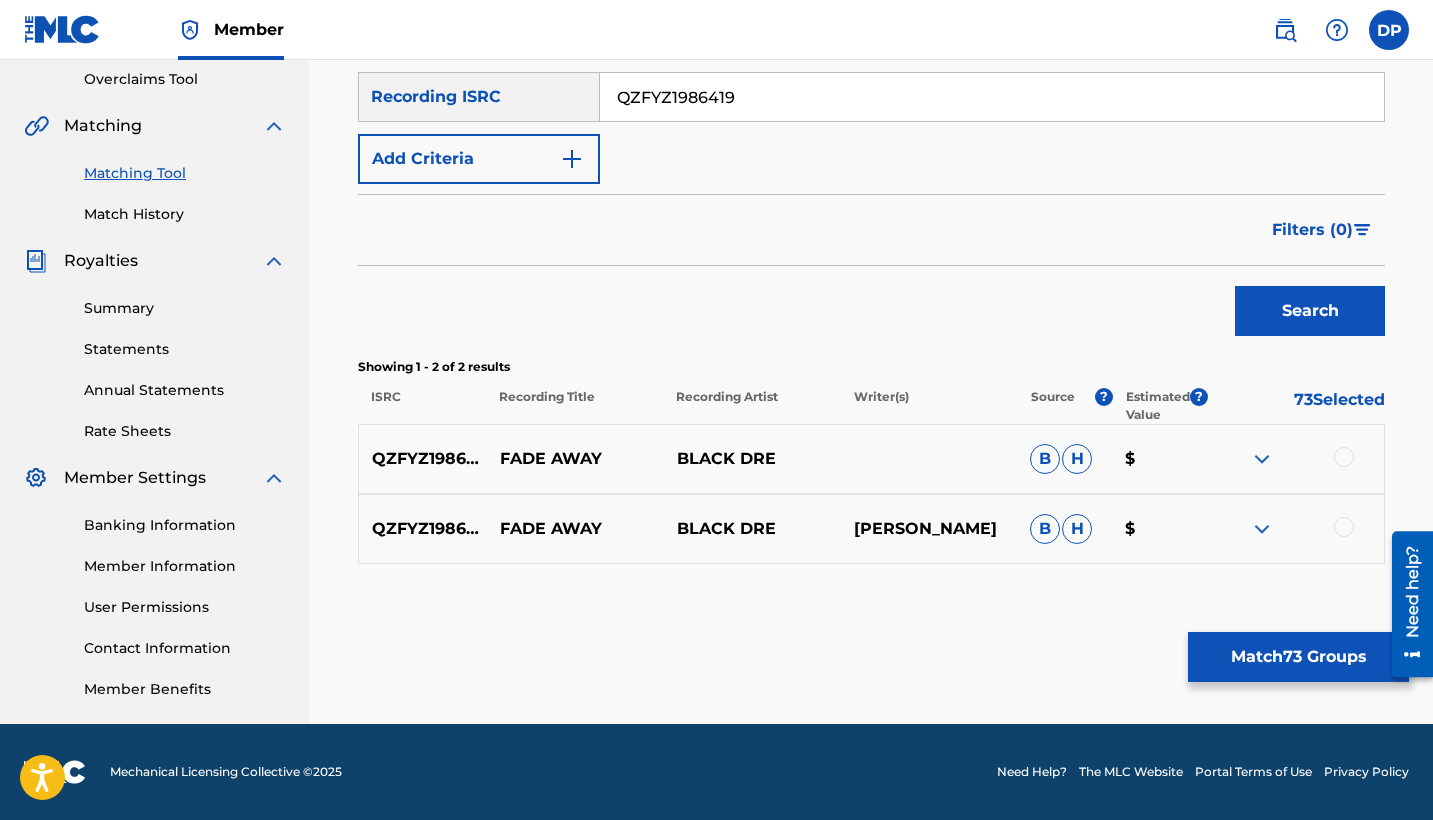 click at bounding box center [1295, 459] 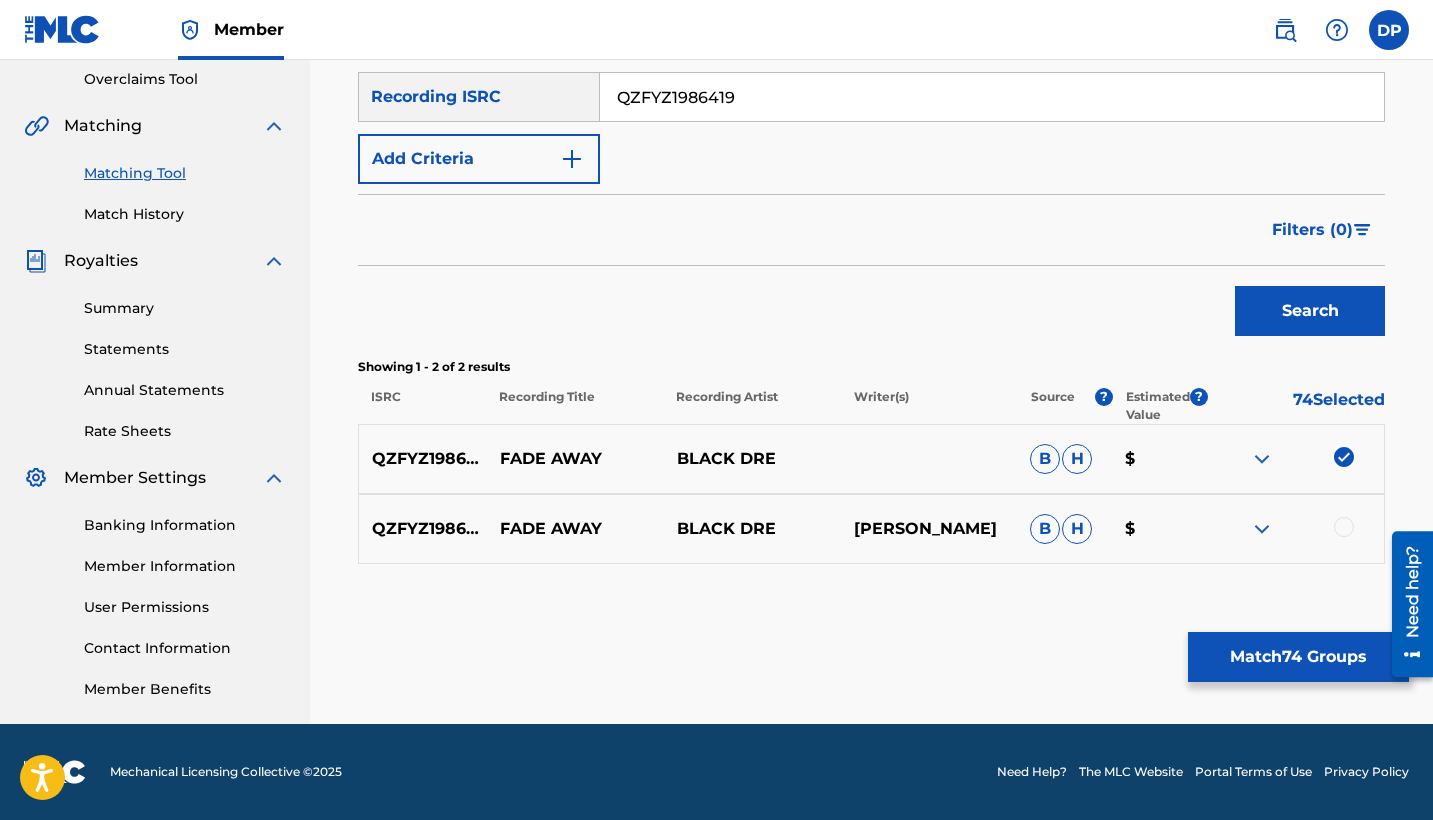 click at bounding box center (1344, 527) 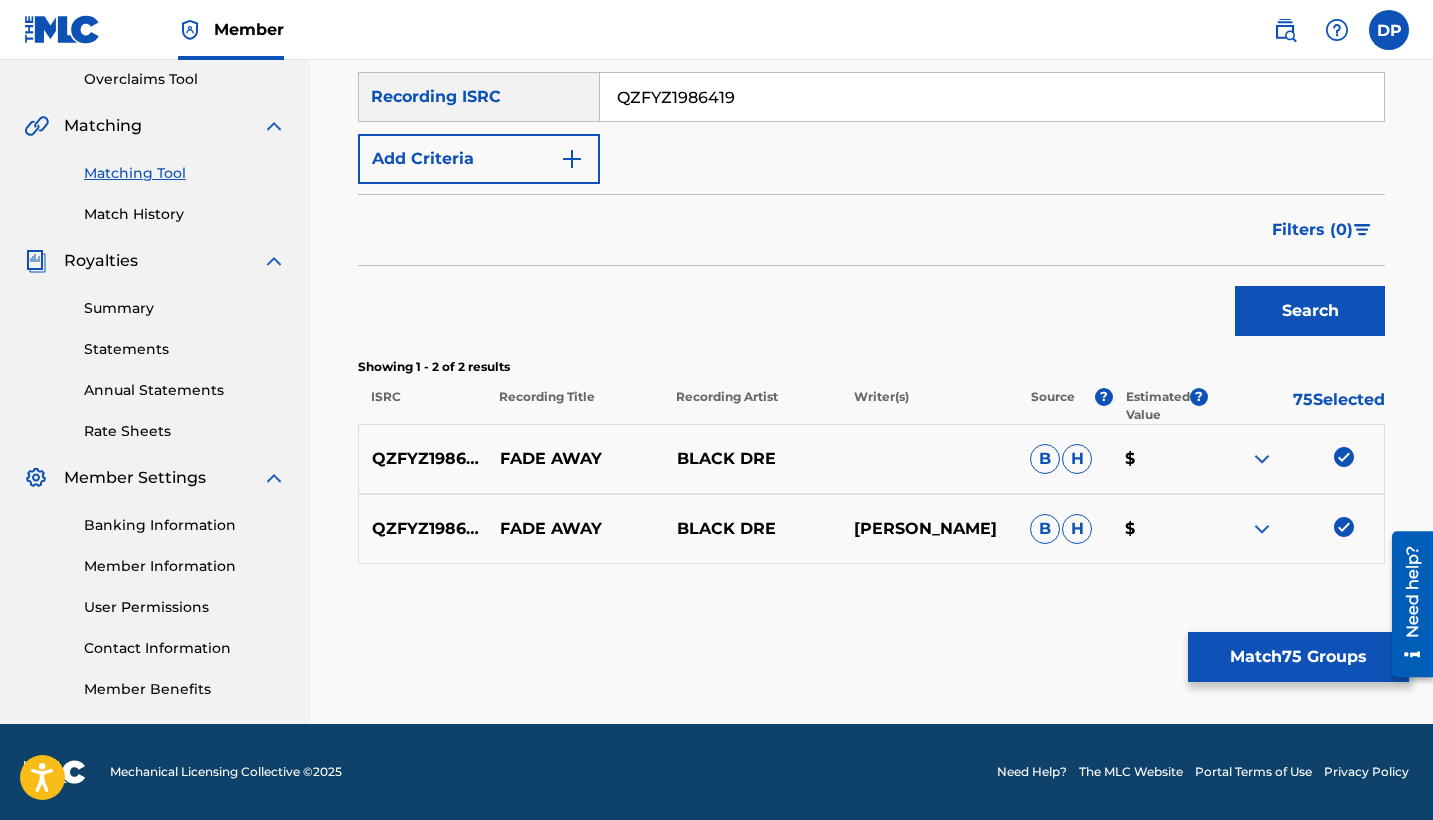 click on "QZFYZ1986419" at bounding box center [992, 97] 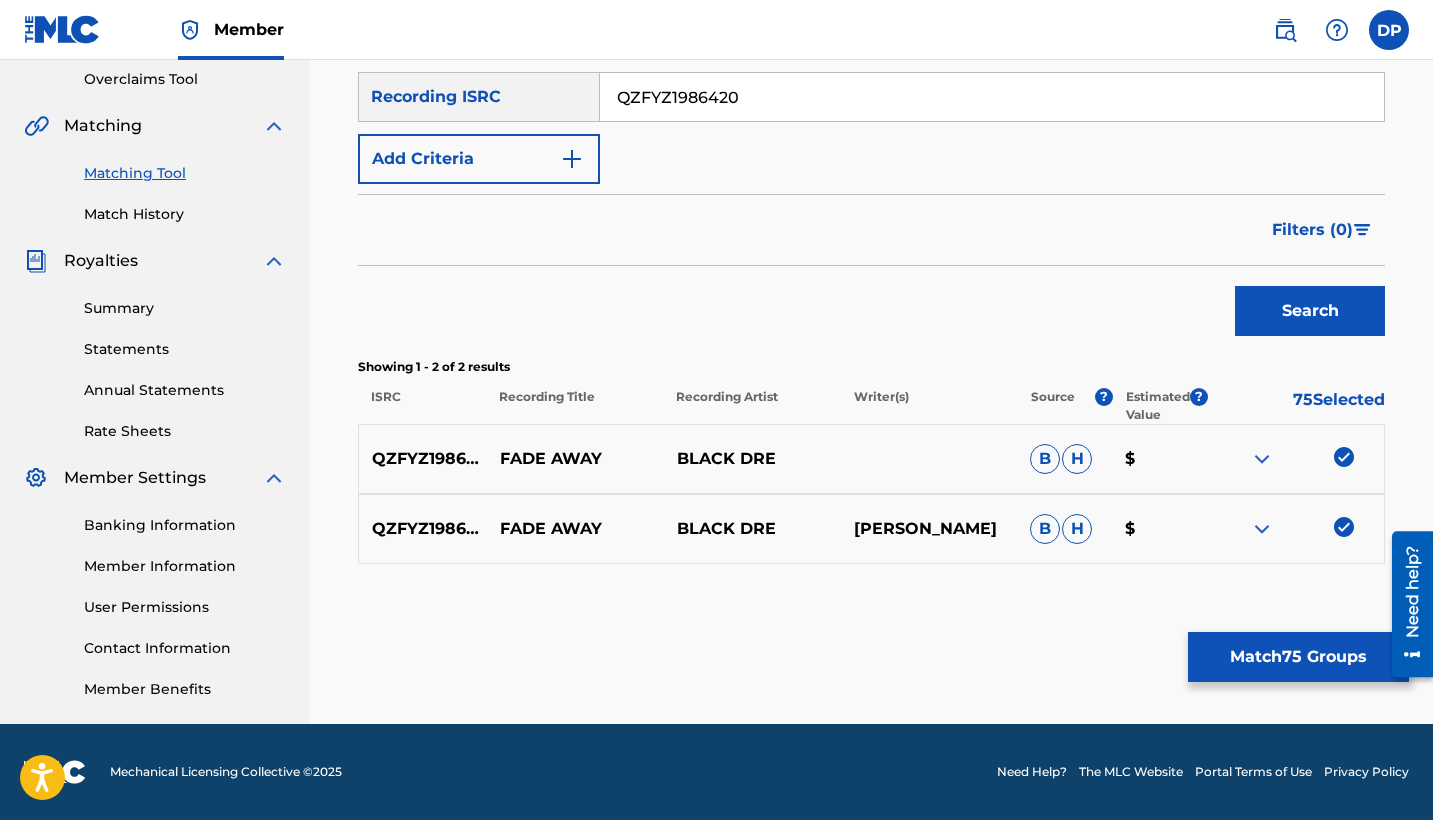 click on "Search" at bounding box center (1310, 311) 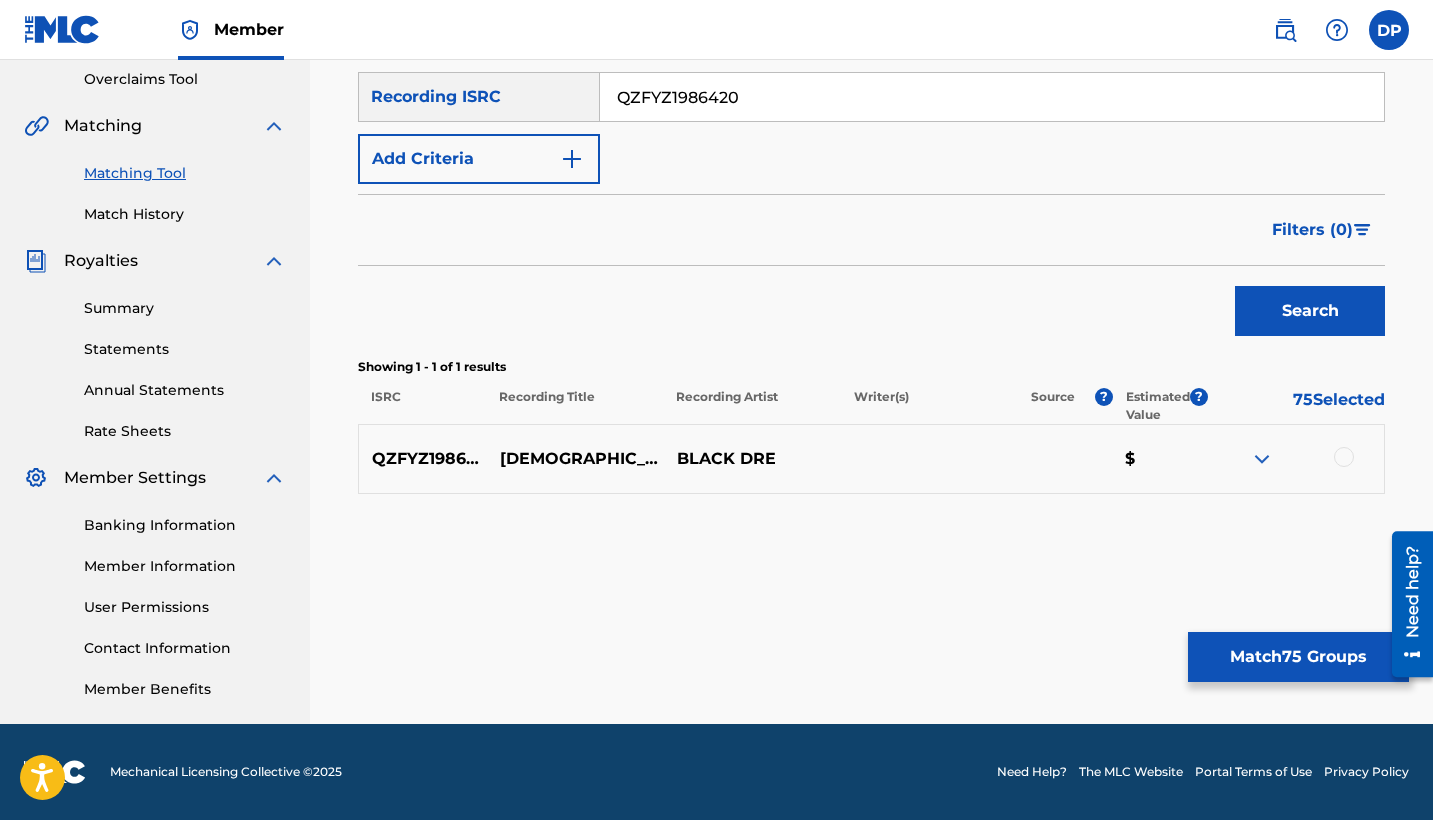 click at bounding box center [1344, 457] 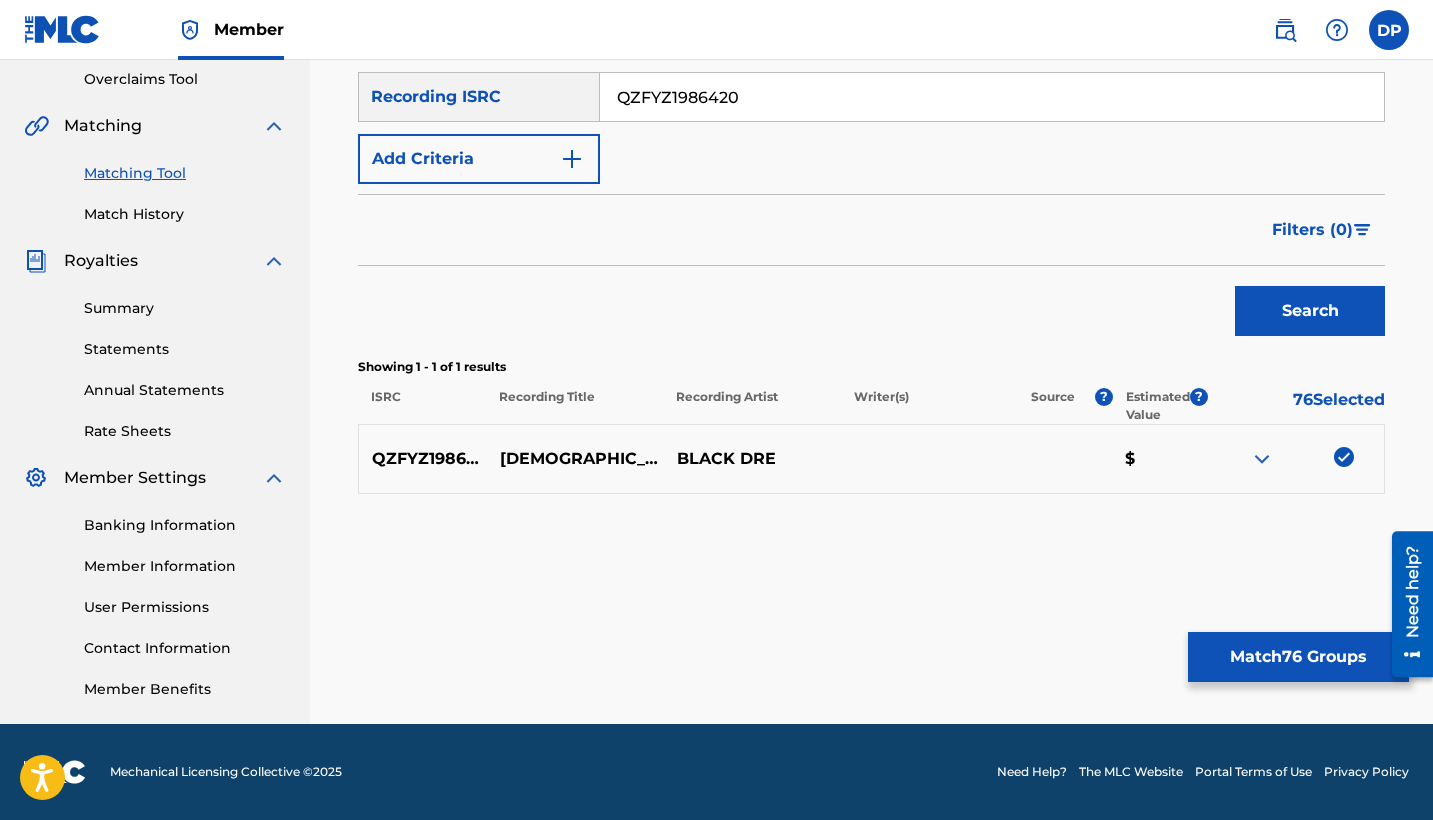 click on "QZFYZ1986420" at bounding box center [992, 97] 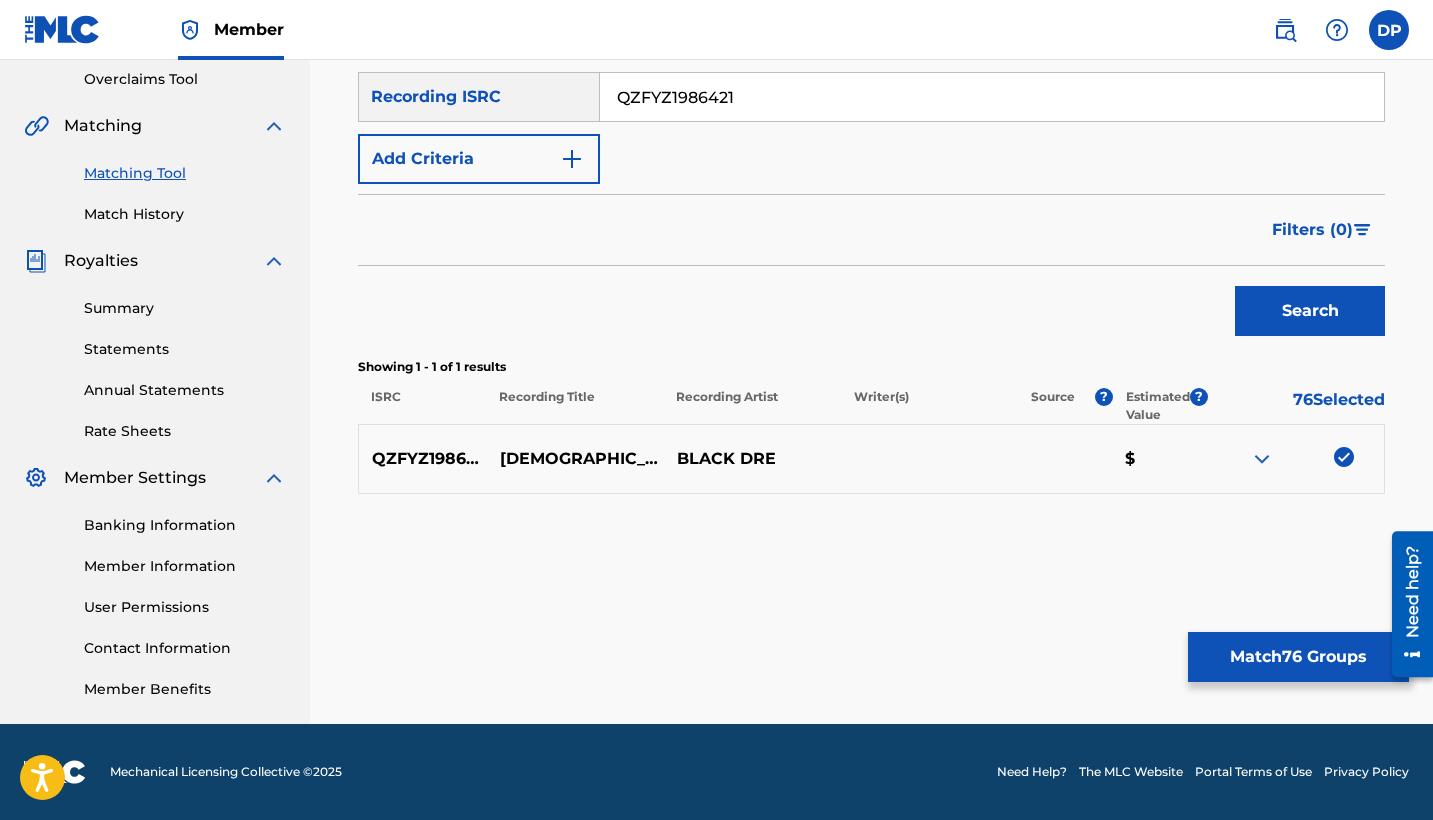 click on "Search" at bounding box center [1310, 311] 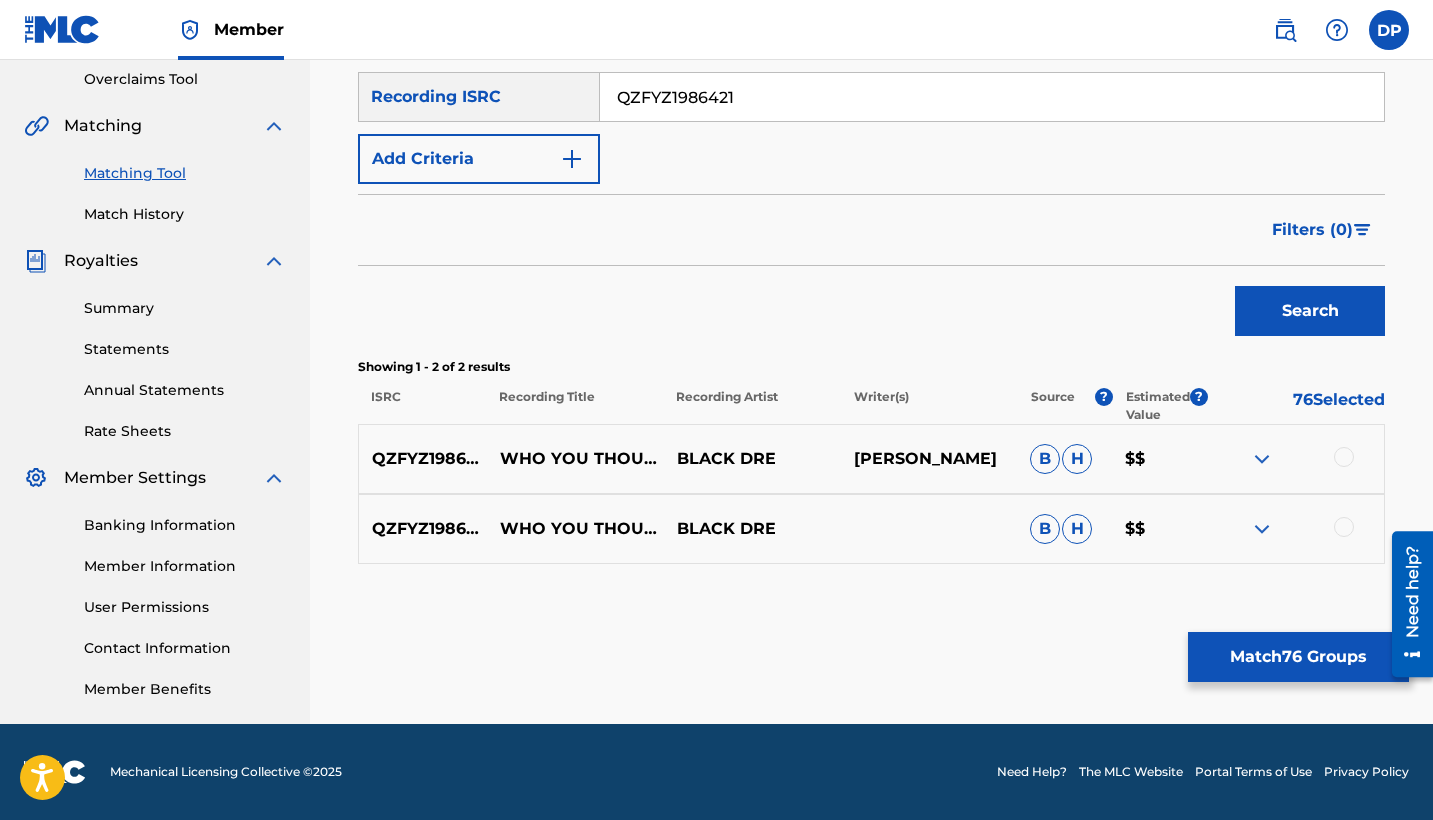 click on "QZFYZ1986421 WHO YOU THOUGHT BLACK [PERSON_NAME] [PERSON_NAME] $$" at bounding box center (871, 459) 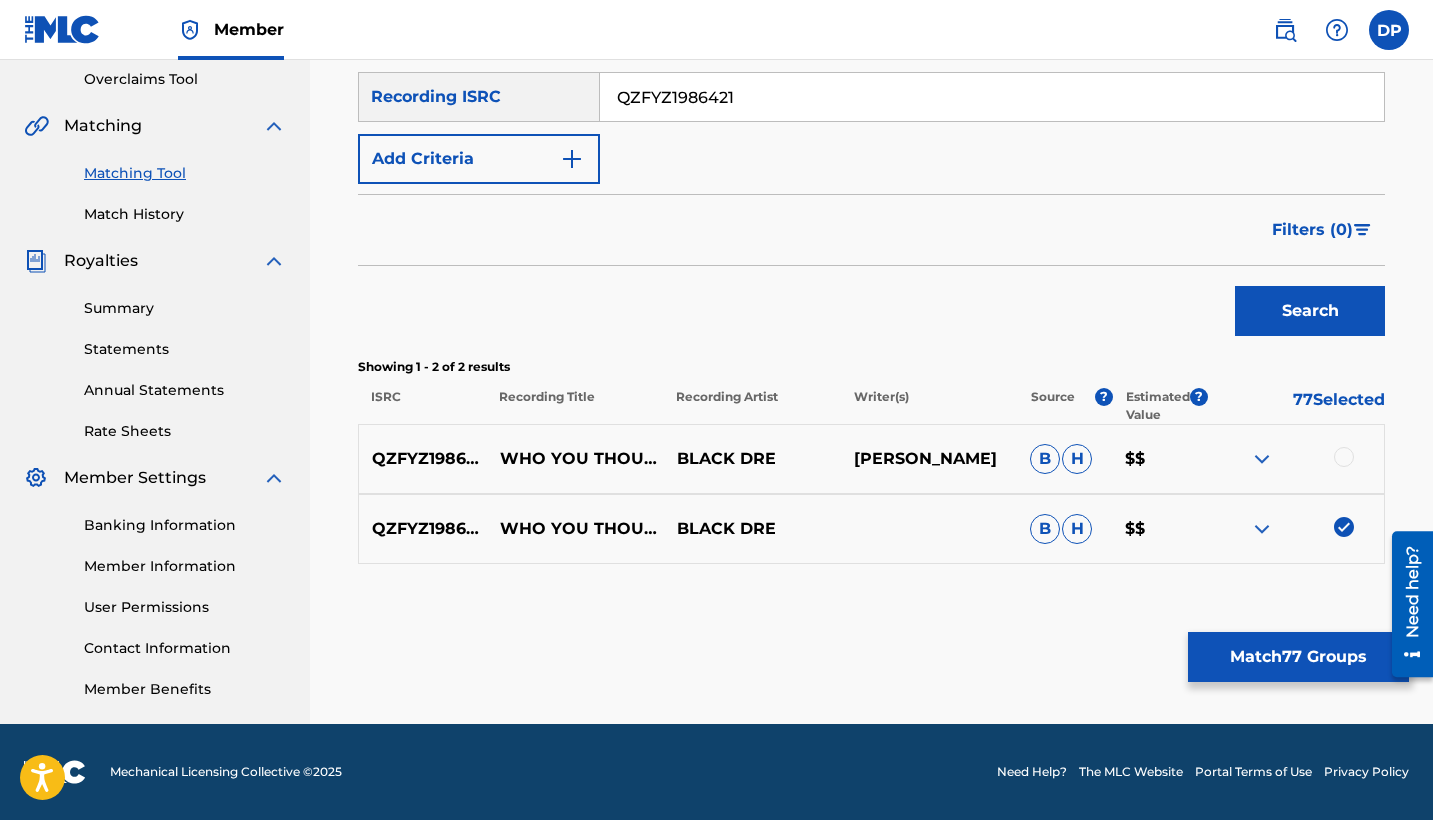 click on "QZFYZ1986421 WHO YOU THOUGHT BLACK [PERSON_NAME] [PERSON_NAME] $$" at bounding box center (871, 459) 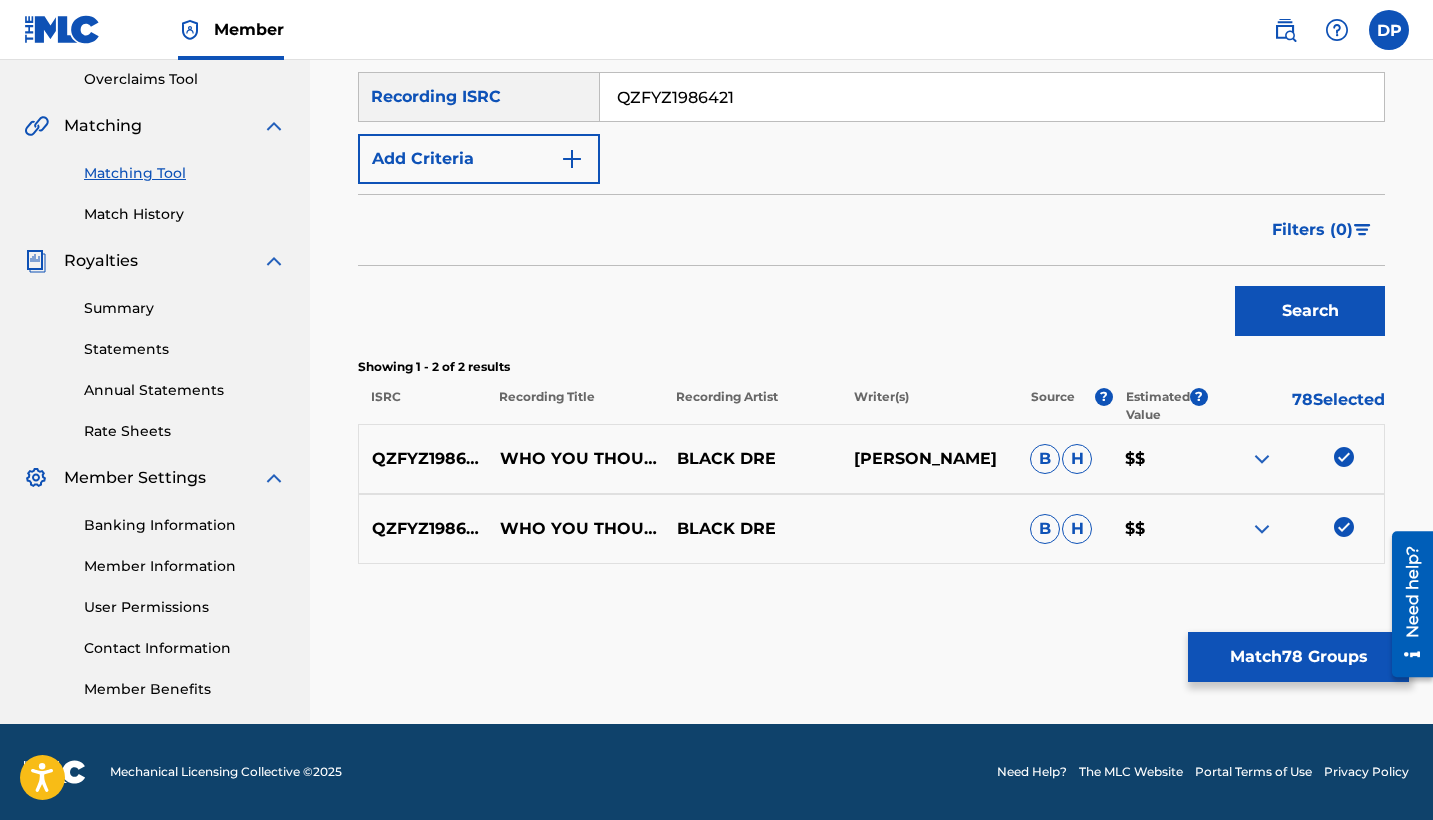 click on "QZFYZ1986421" at bounding box center (992, 97) 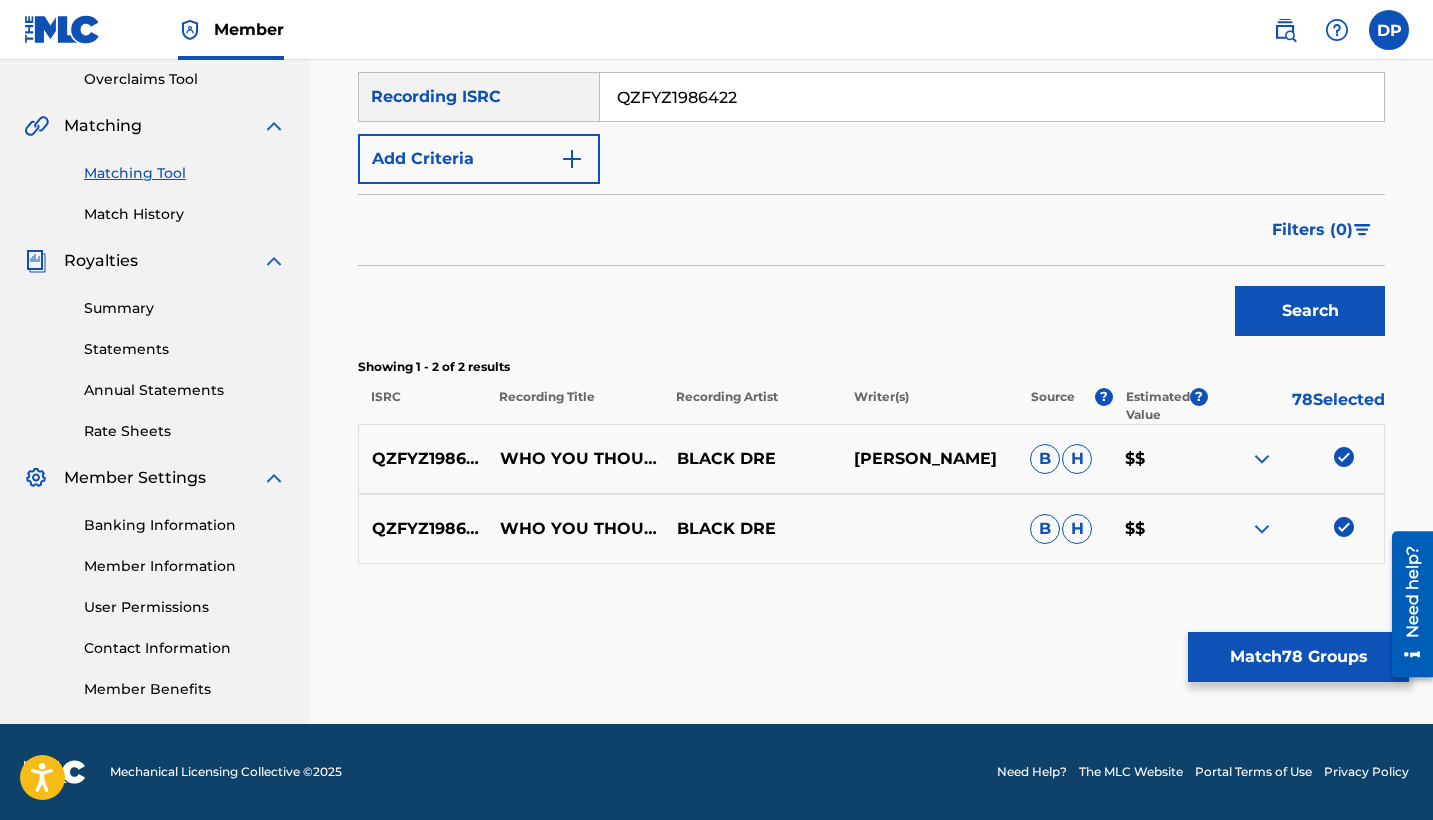click on "Search" at bounding box center (1310, 311) 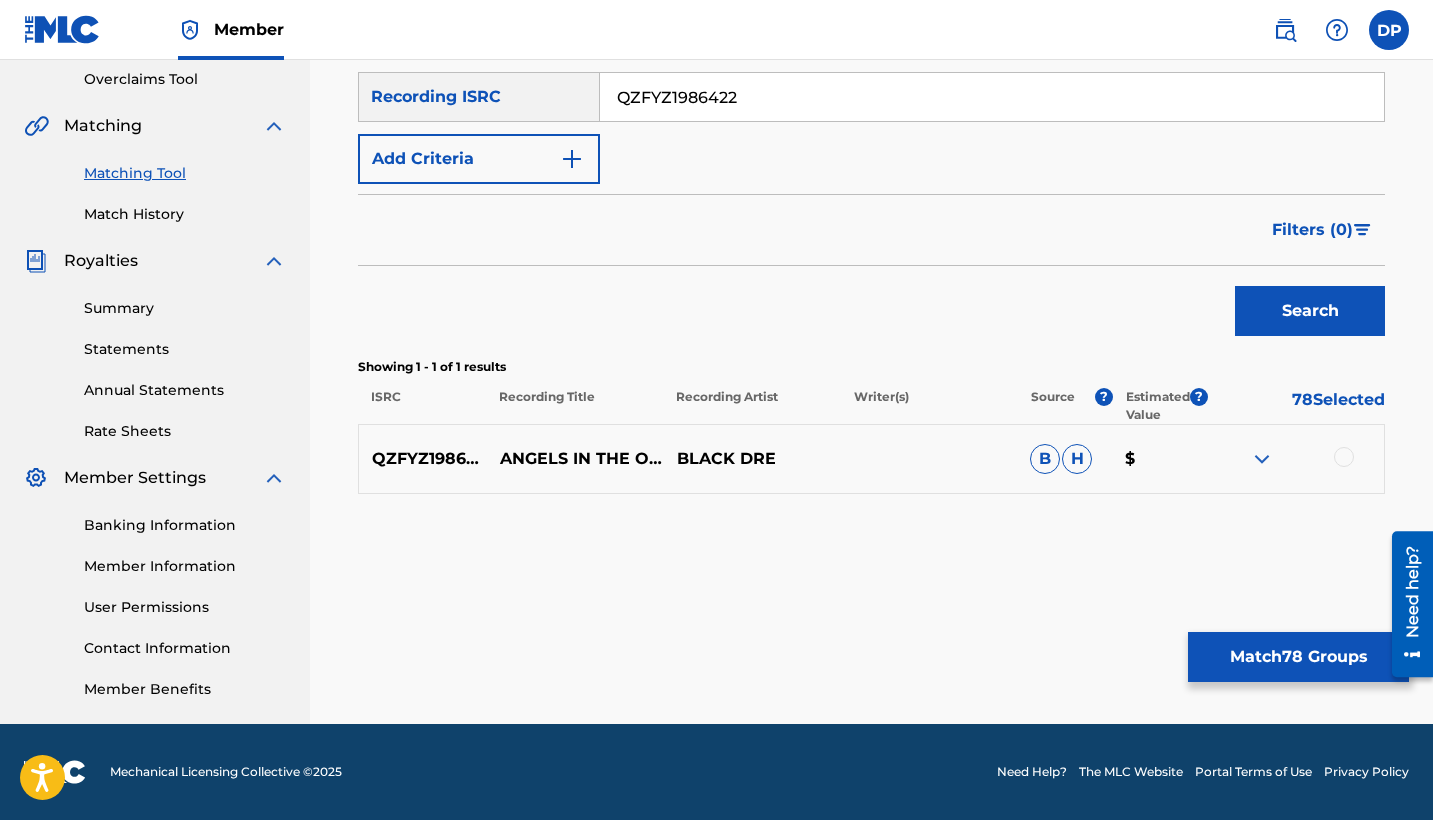 click at bounding box center (1344, 457) 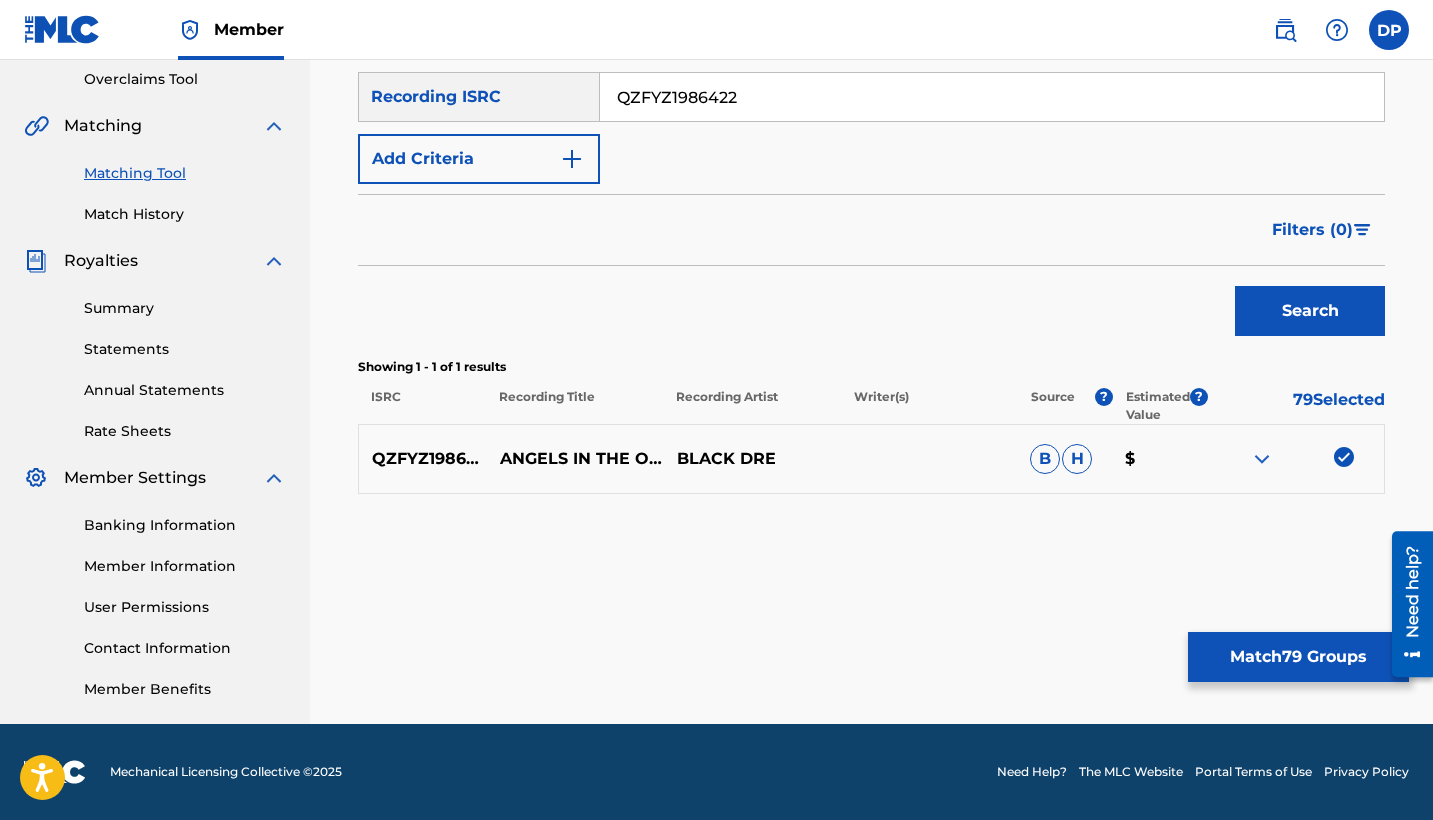 click on "QZFYZ1986422" at bounding box center (992, 97) 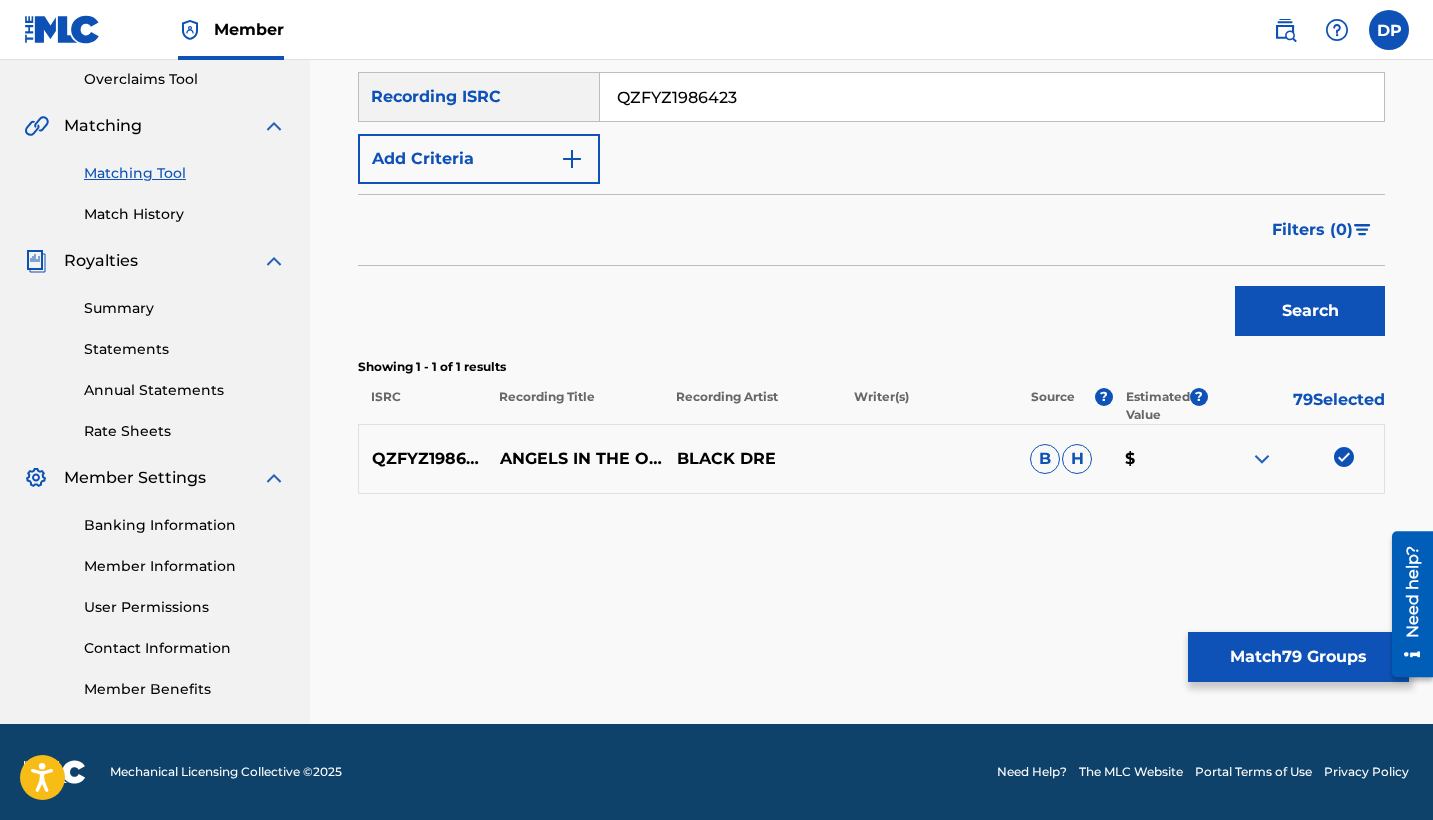 click on "Search" at bounding box center [1310, 311] 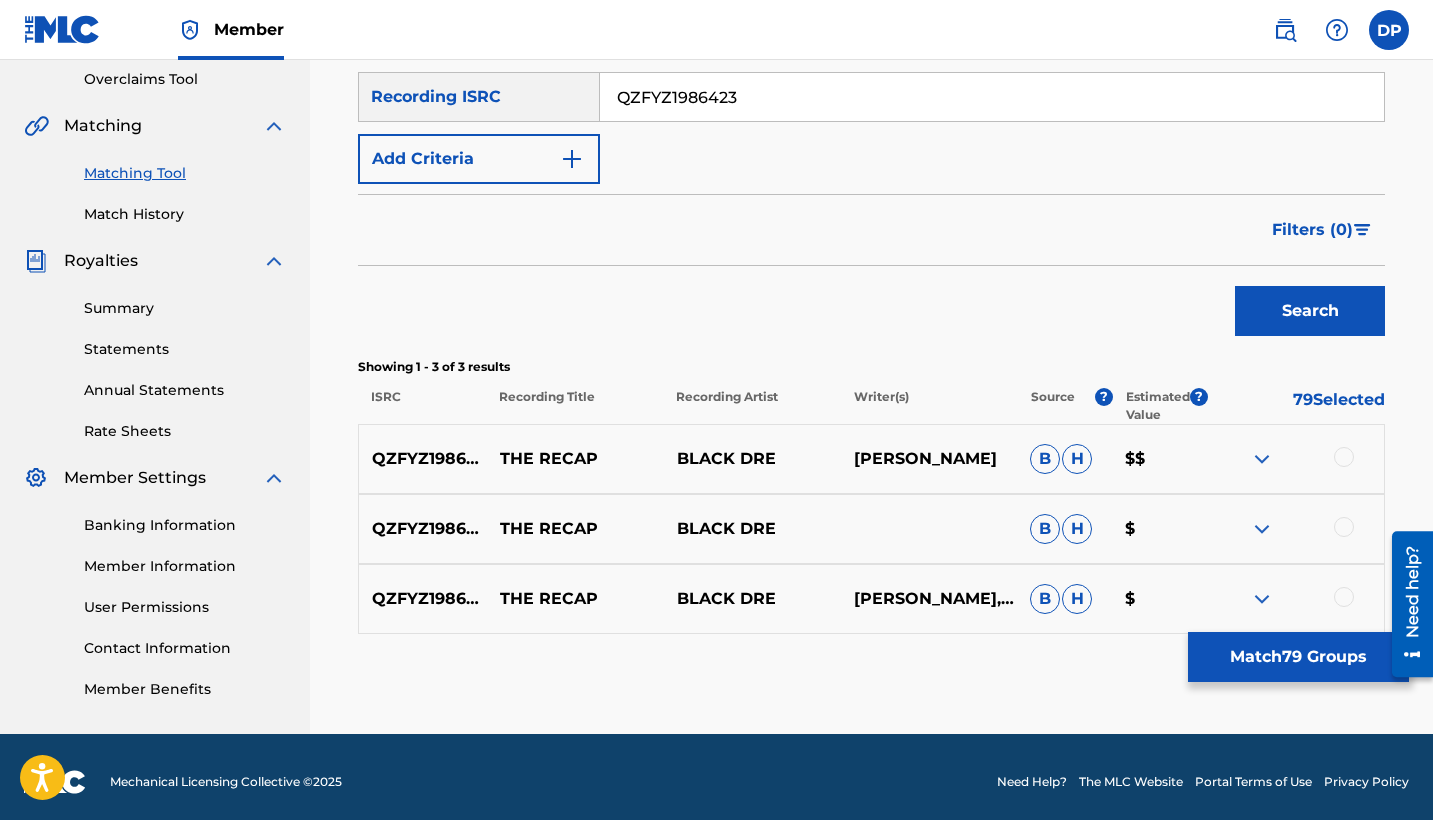 click at bounding box center (1295, 459) 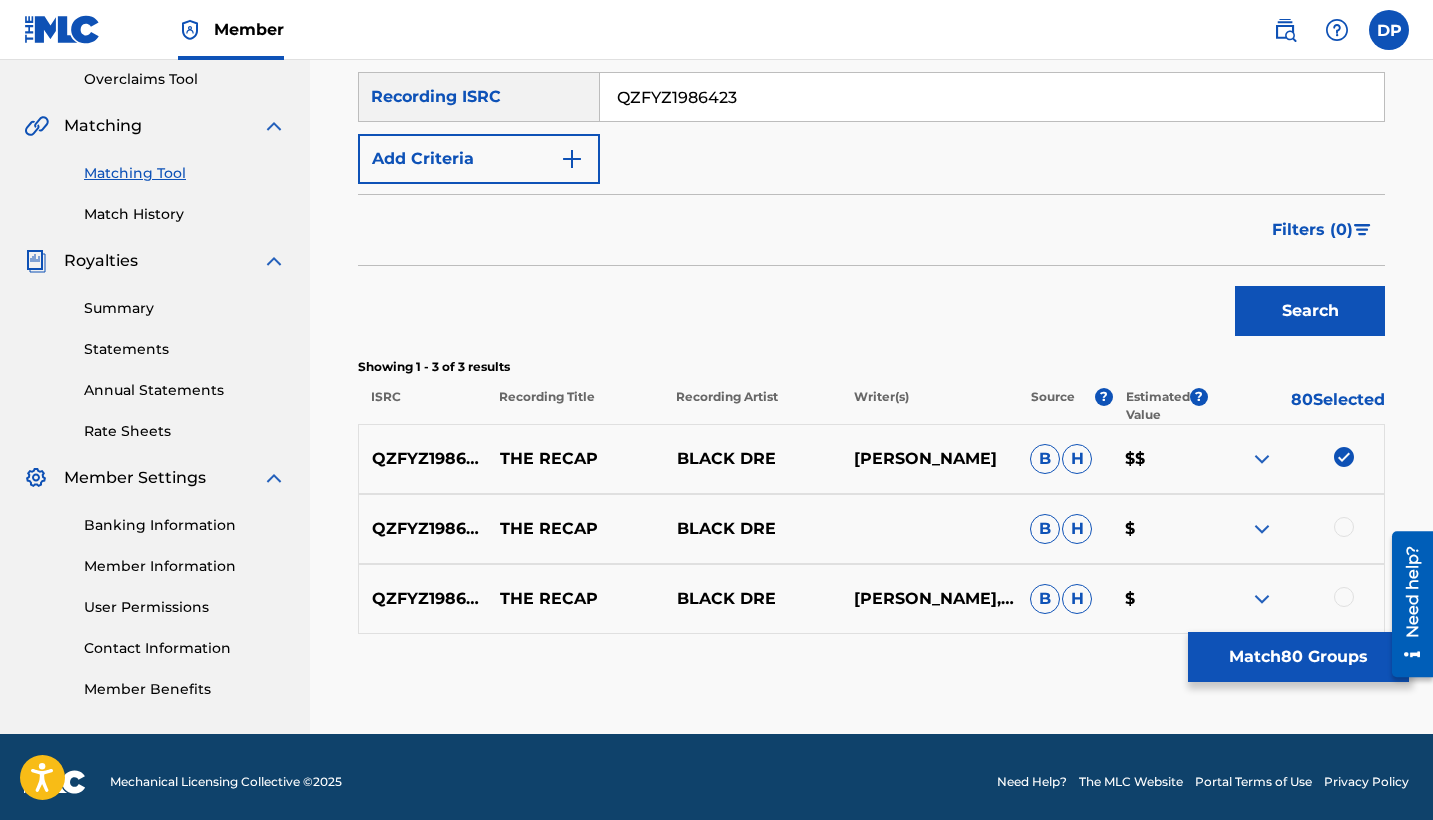 click at bounding box center [1344, 527] 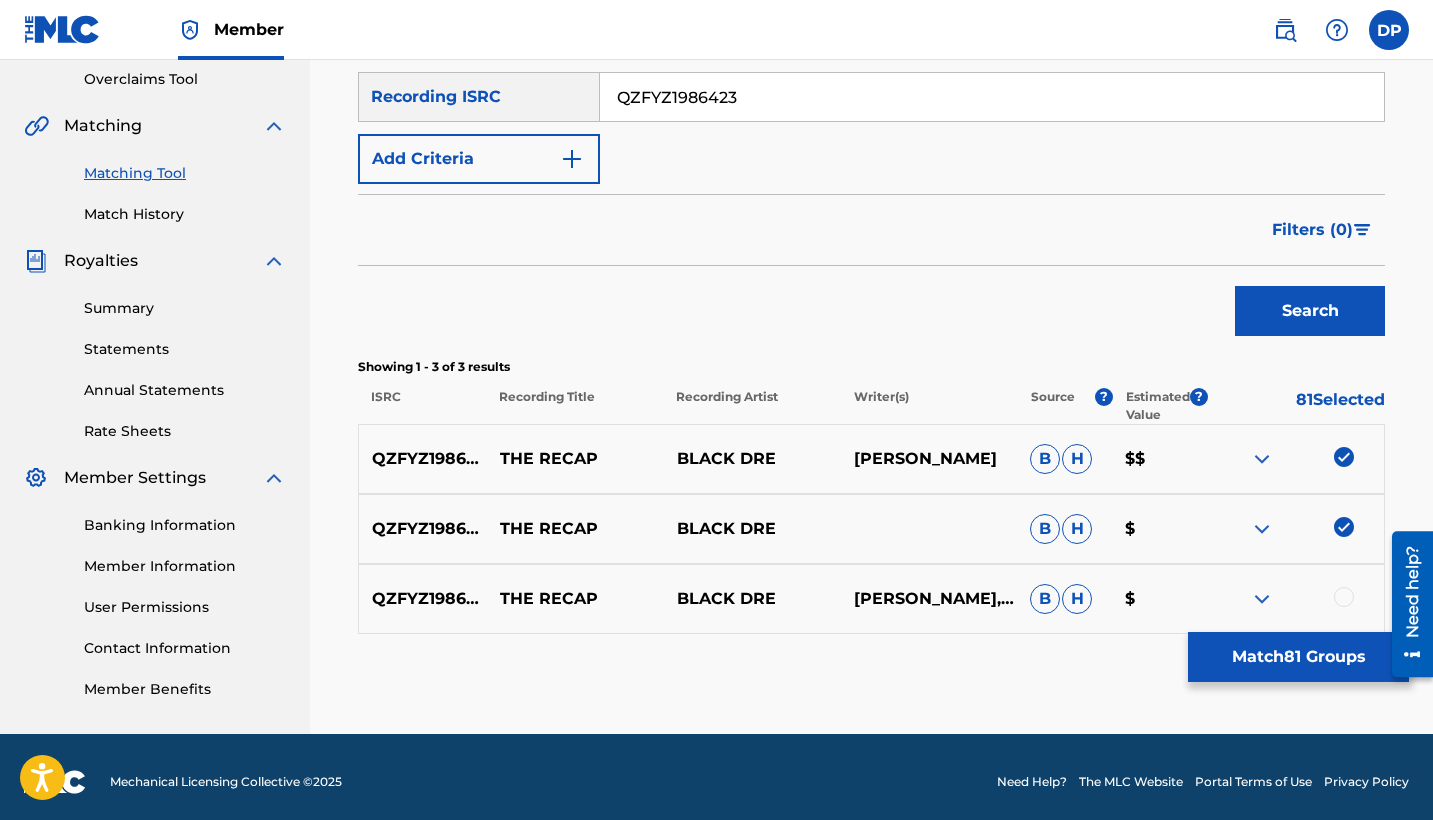 click at bounding box center [1344, 597] 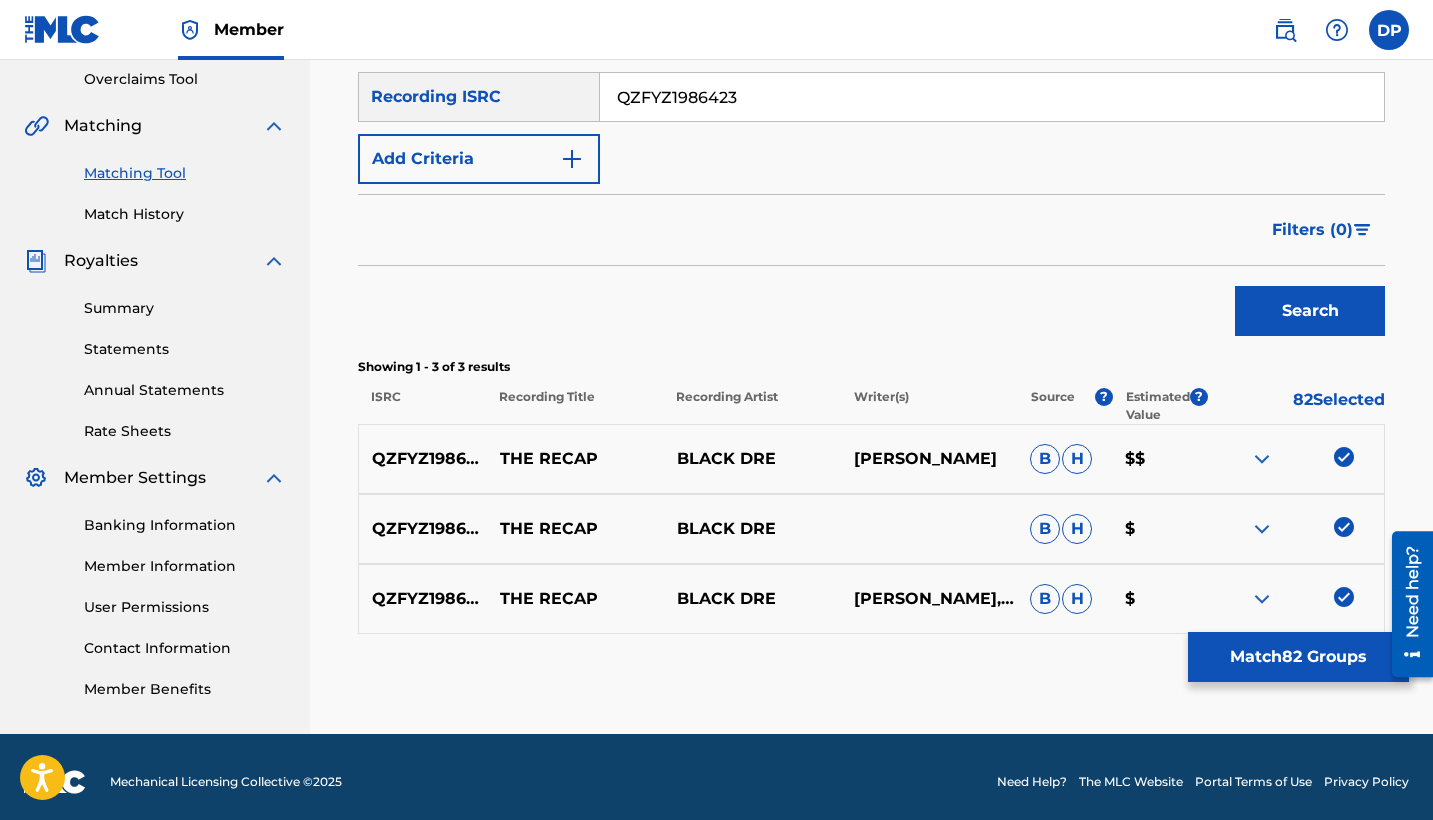 click on "QZFYZ1986423" at bounding box center (992, 97) 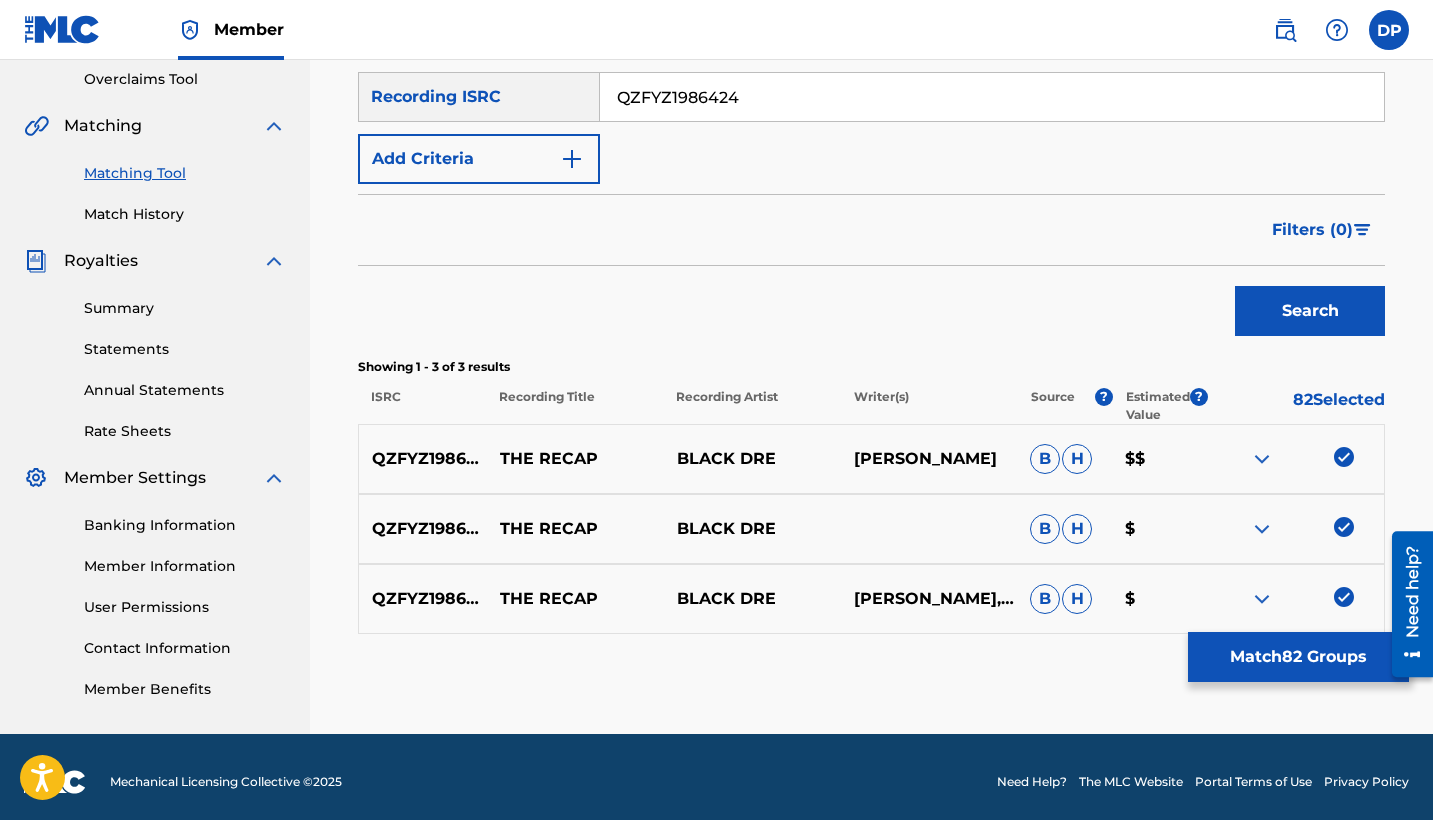 click on "Search" at bounding box center (1310, 311) 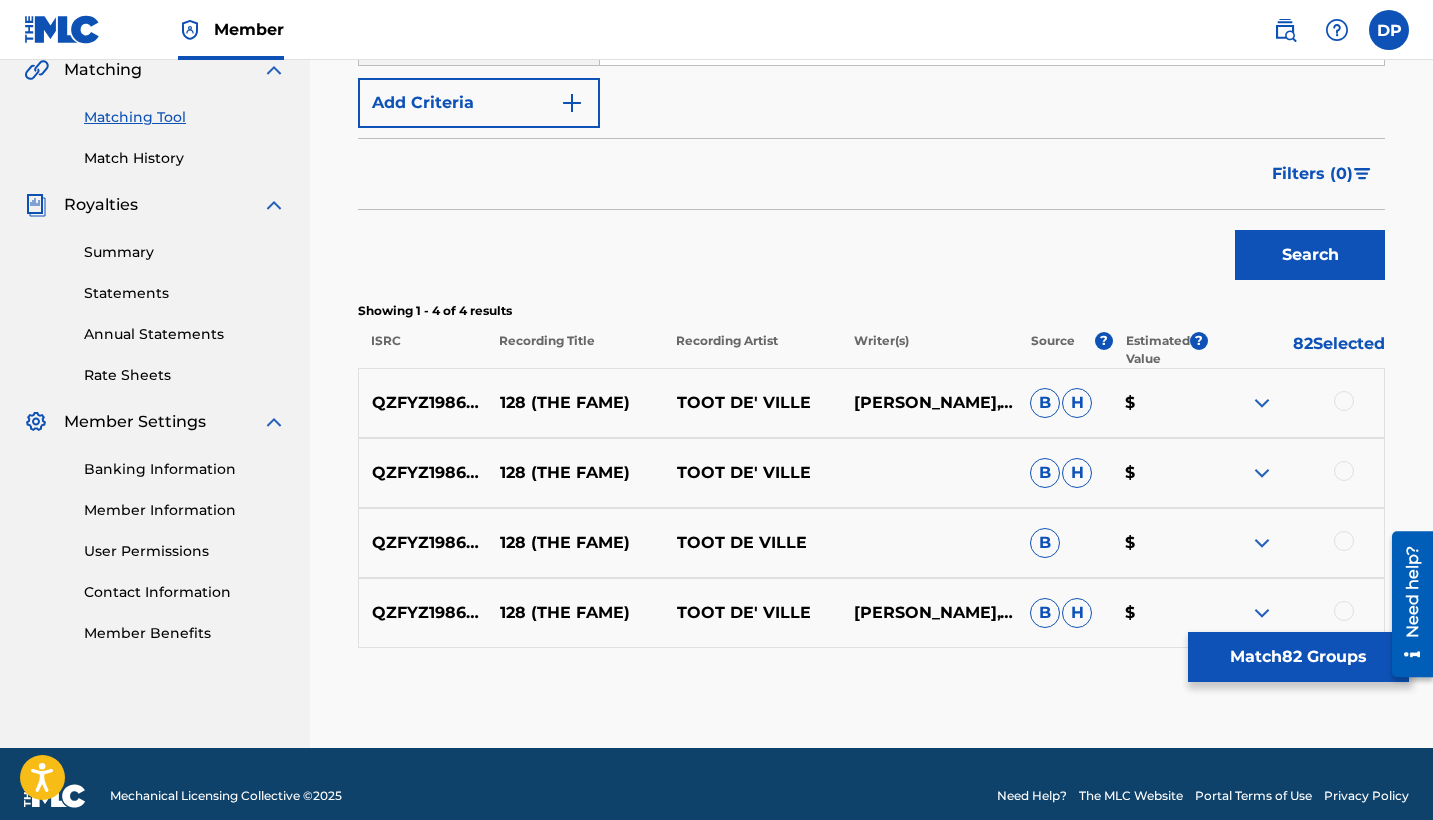 scroll, scrollTop: 443, scrollLeft: 0, axis: vertical 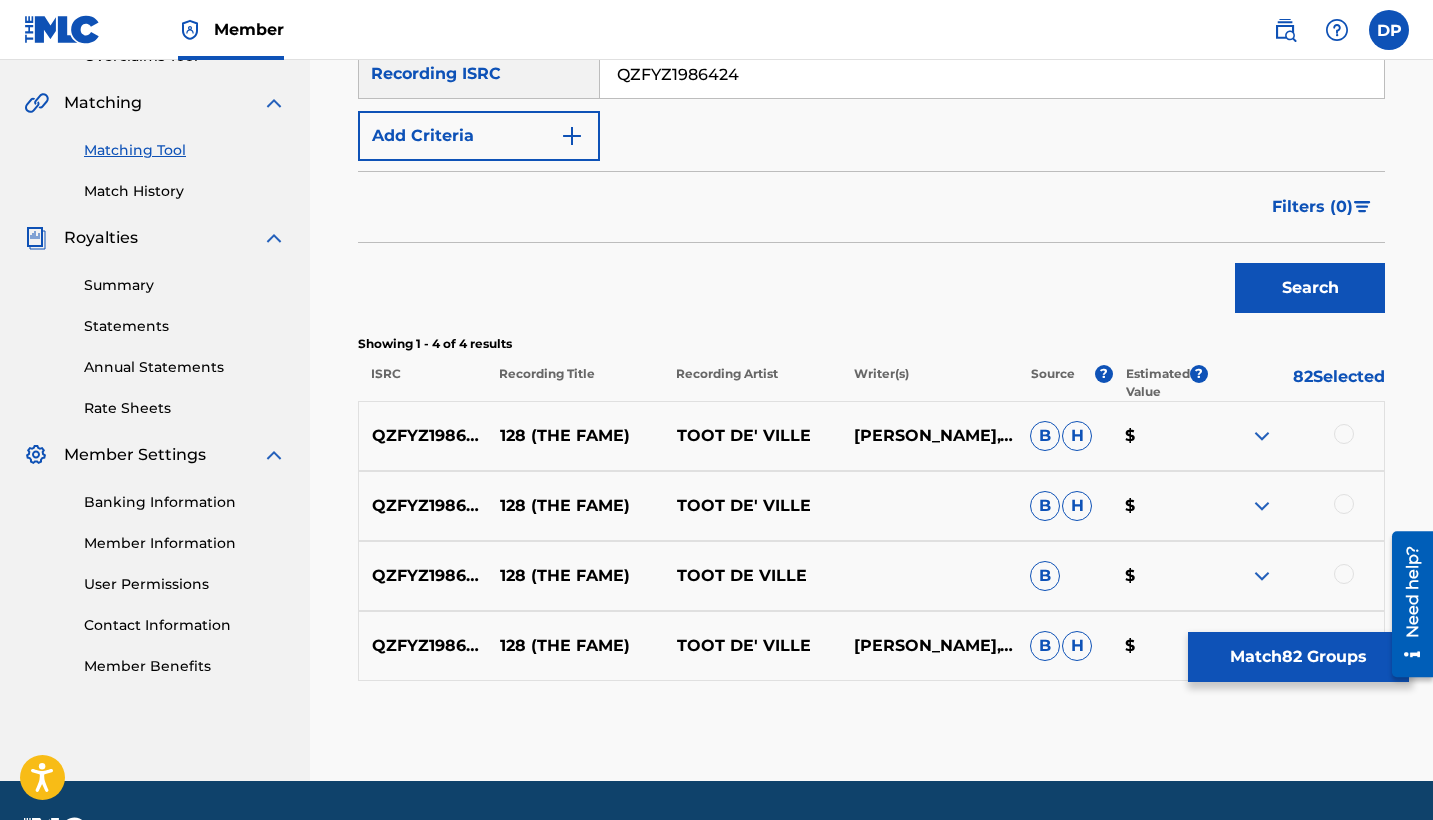 click on "QZFYZ1986424" at bounding box center [992, 74] 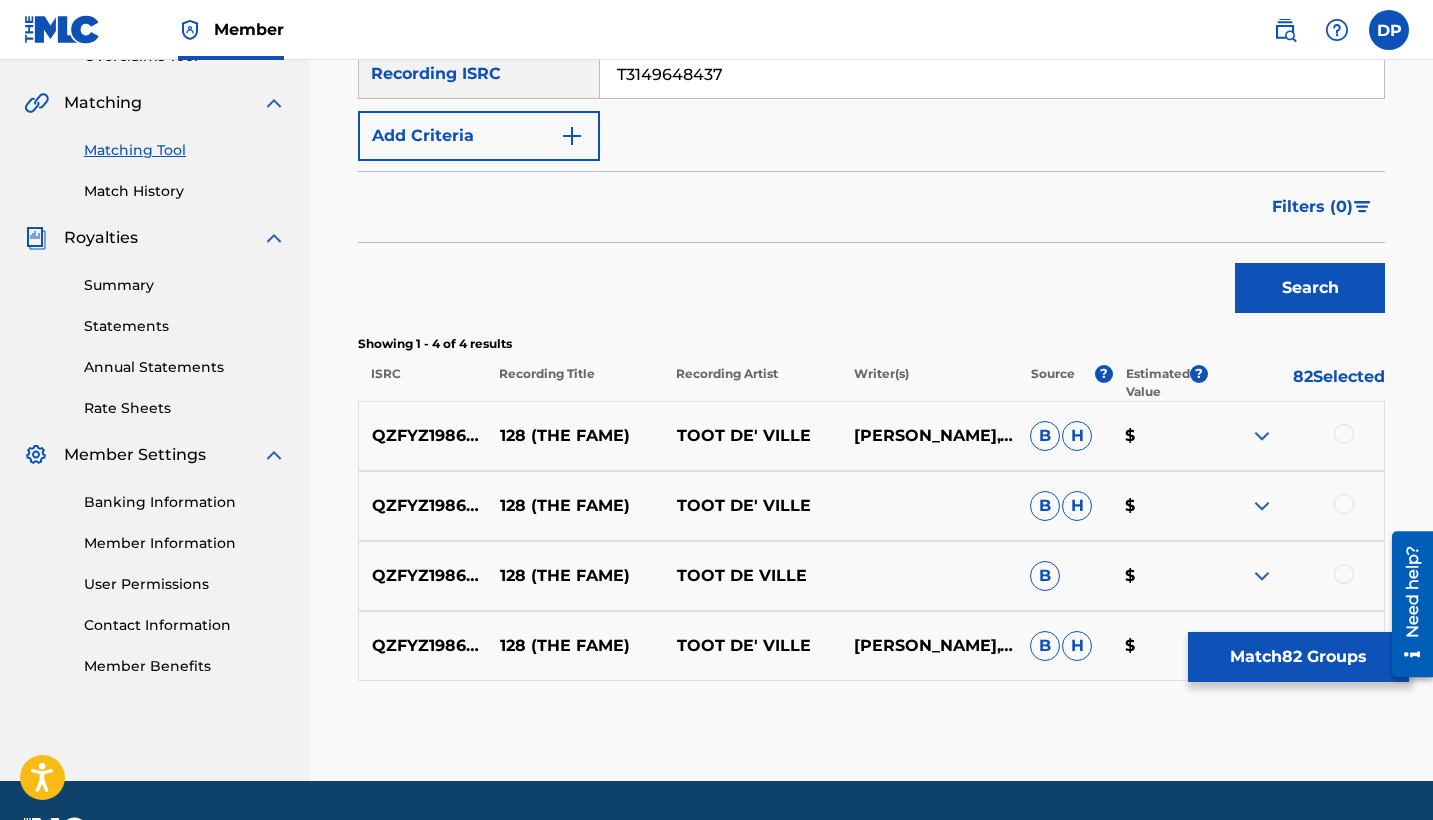 click on "Search" at bounding box center (1310, 288) 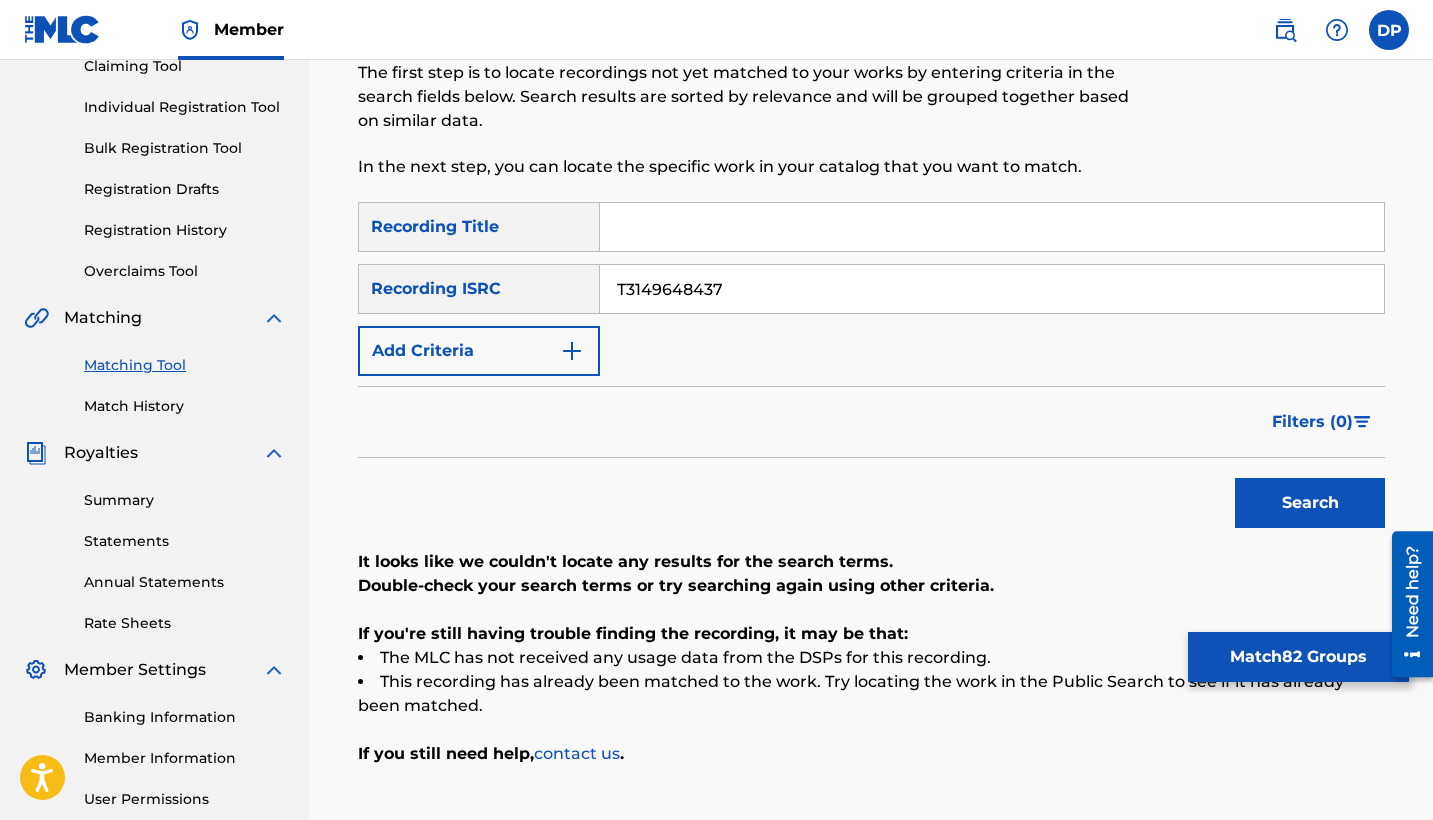 scroll, scrollTop: 265, scrollLeft: 0, axis: vertical 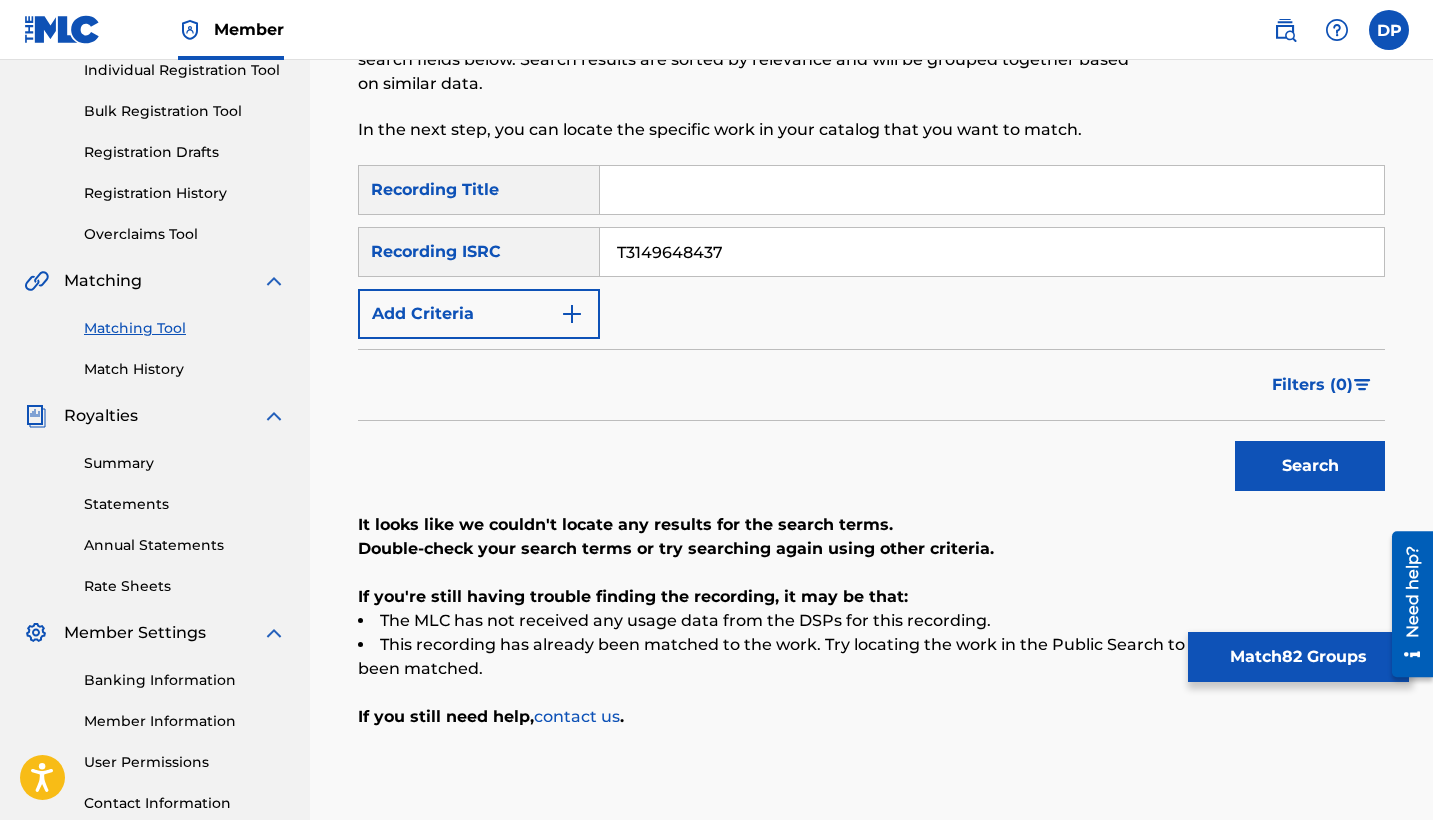 click on "T3149648437" at bounding box center (992, 252) 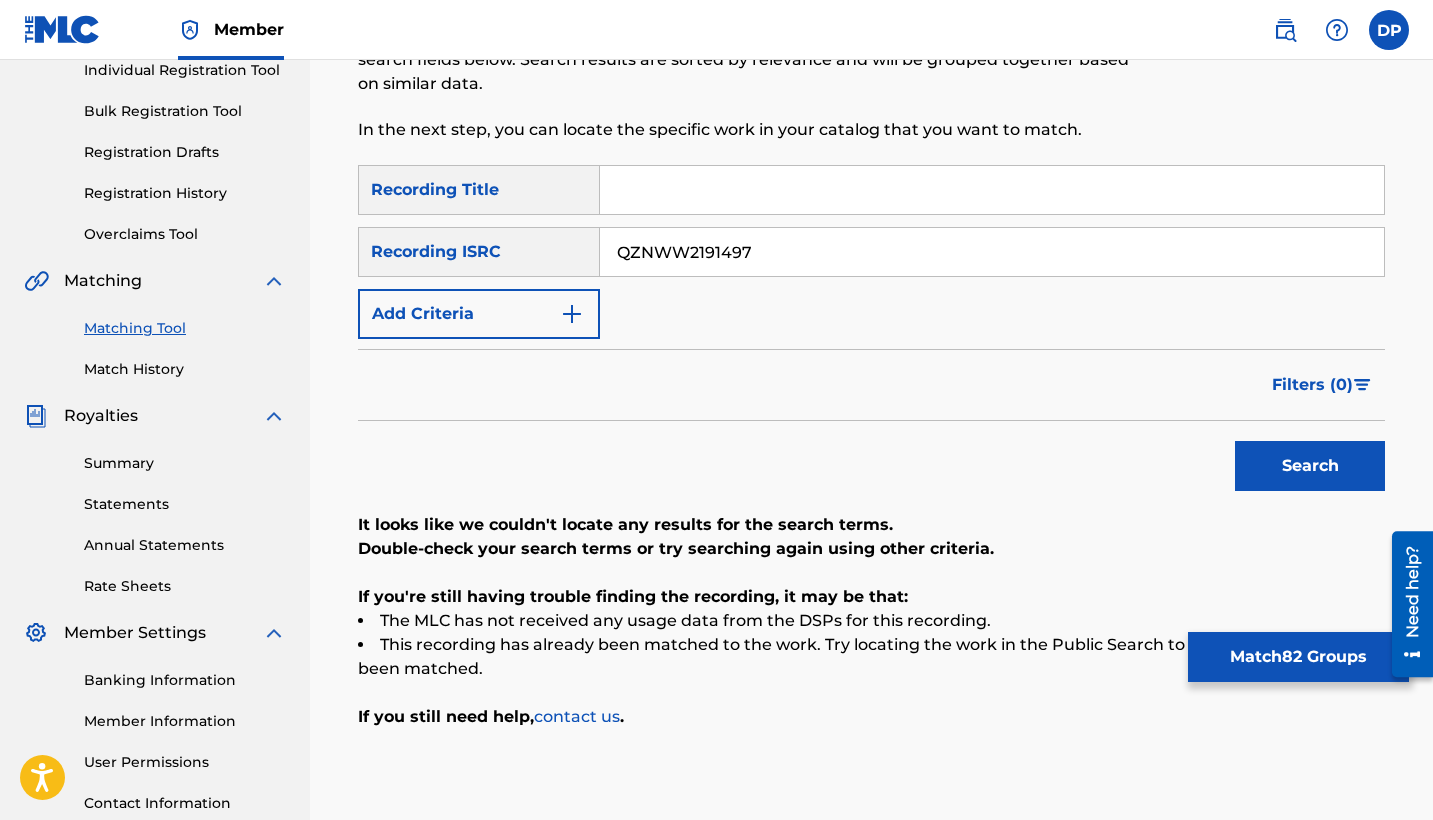 click on "Search" at bounding box center [1310, 466] 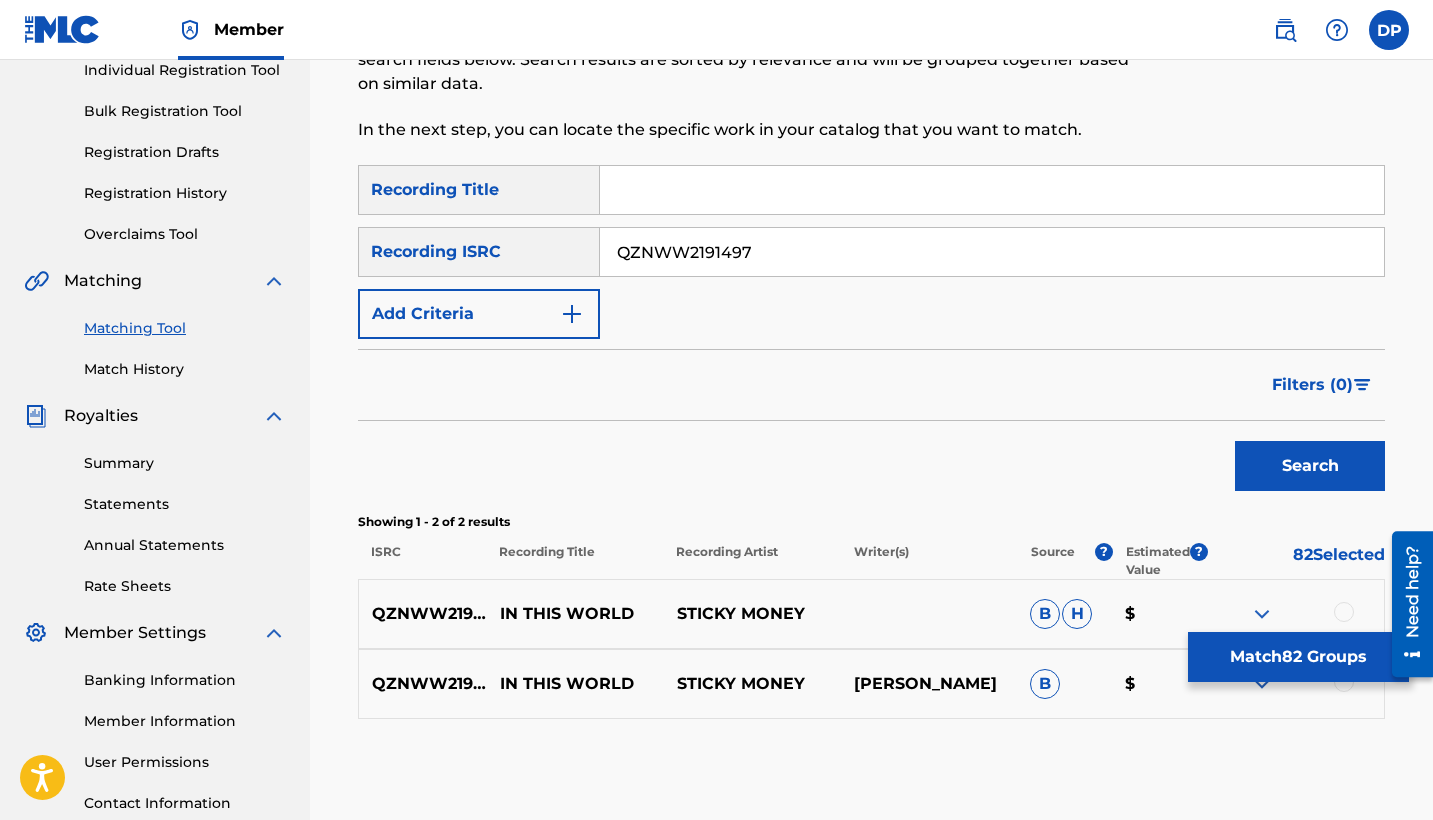scroll, scrollTop: 420, scrollLeft: 0, axis: vertical 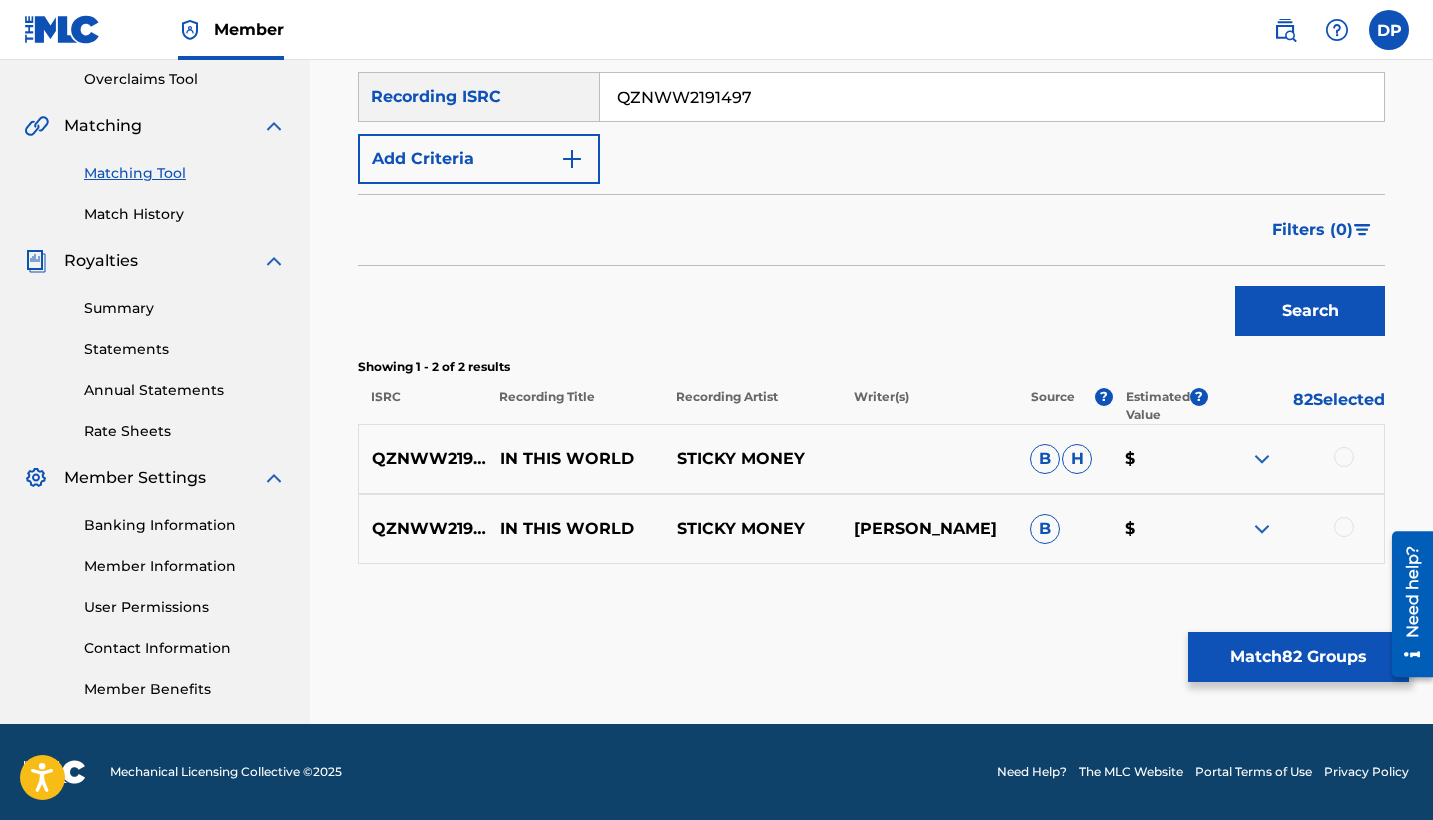 click at bounding box center [1295, 459] 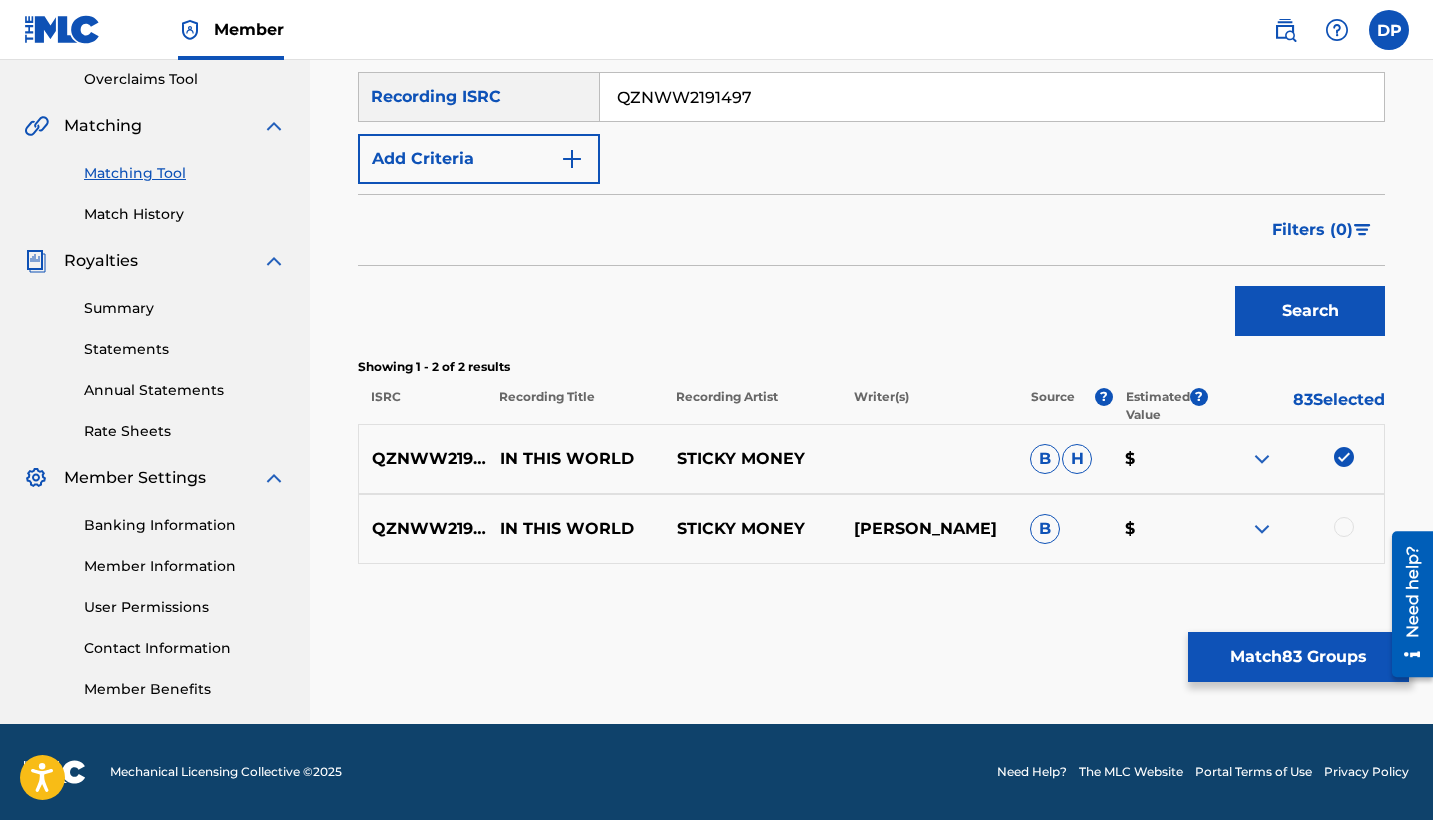click at bounding box center (1344, 527) 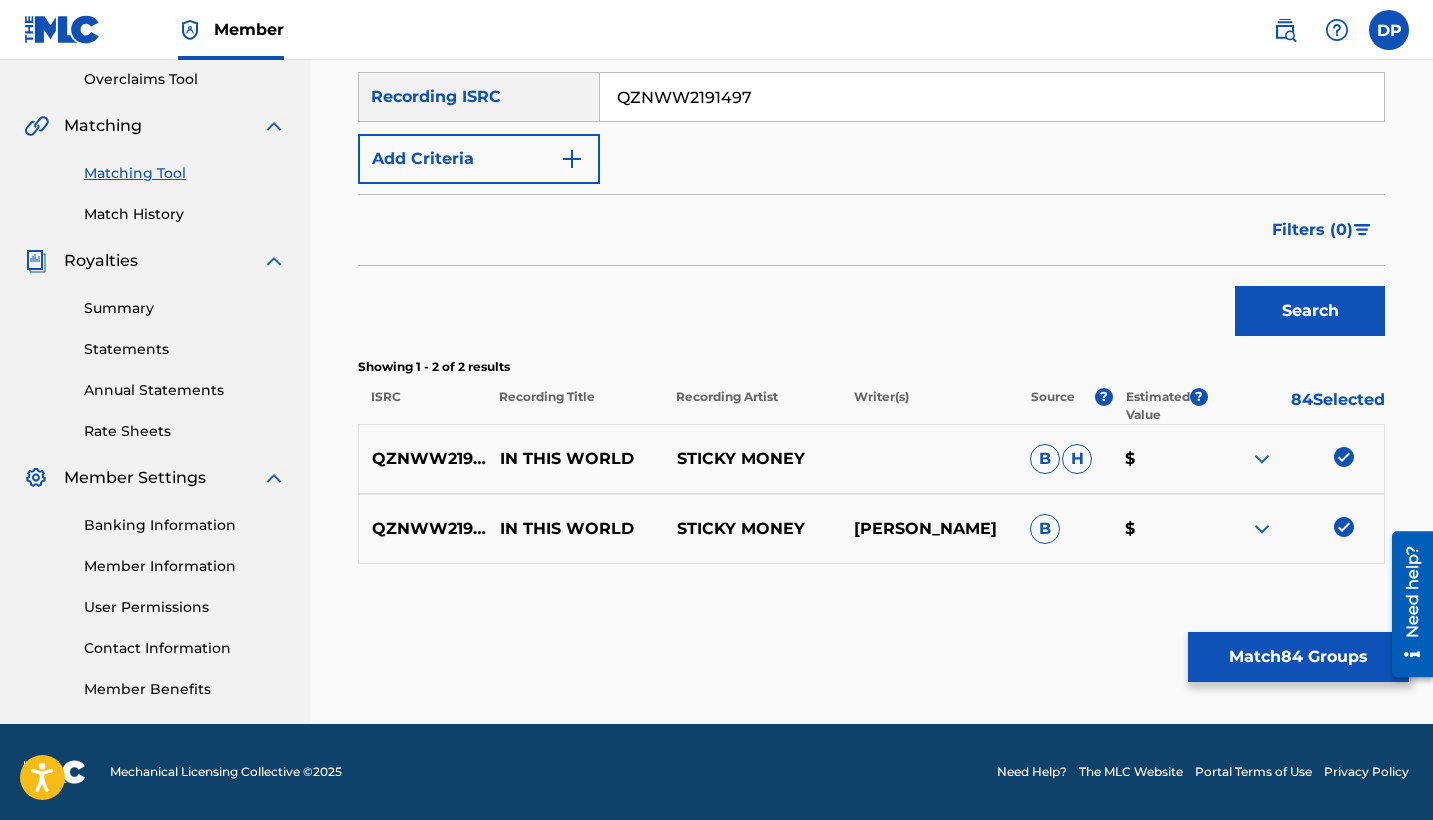 click on "QZNWW2191497" at bounding box center (992, 97) 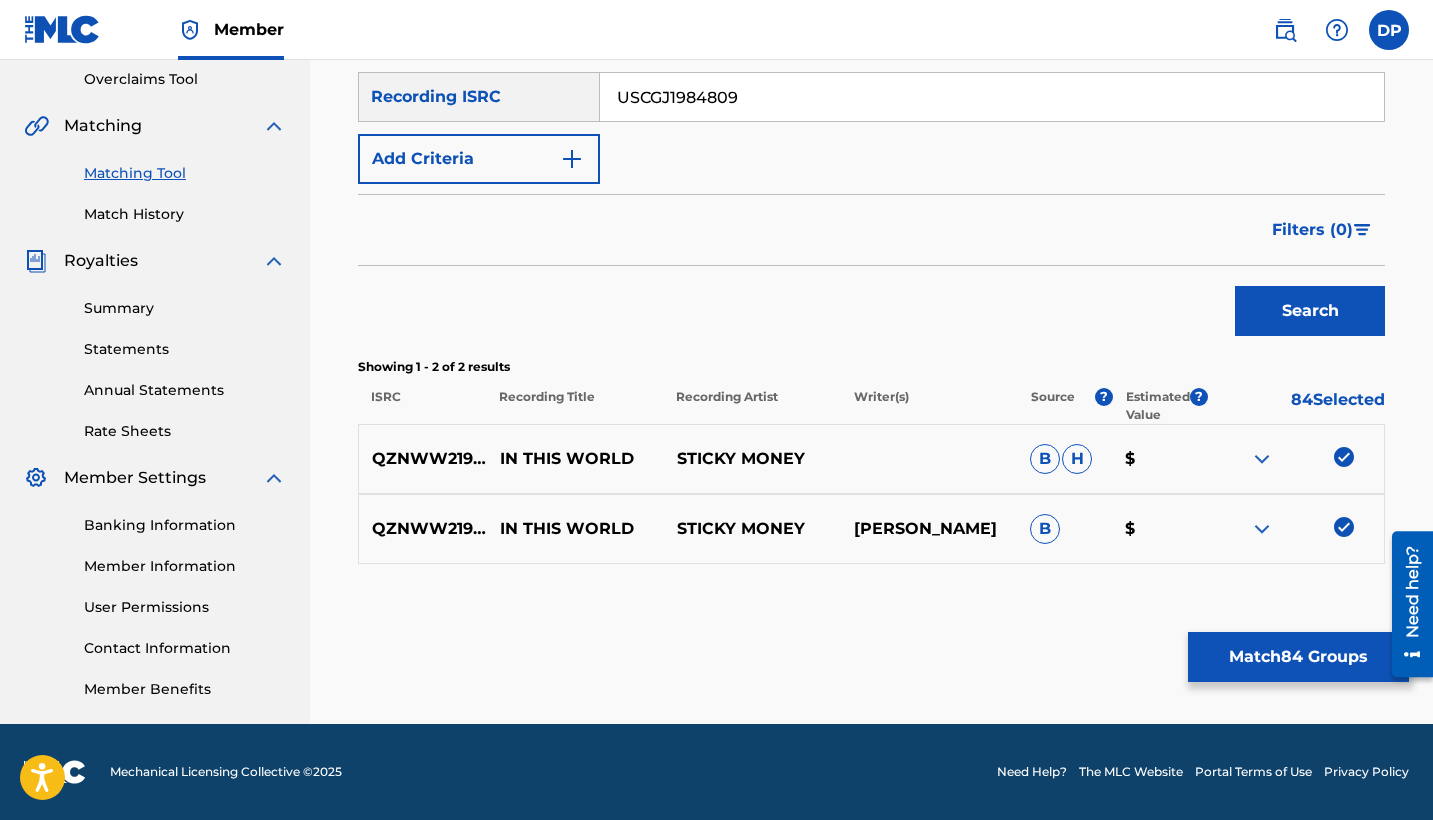 click on "Search" at bounding box center (1310, 311) 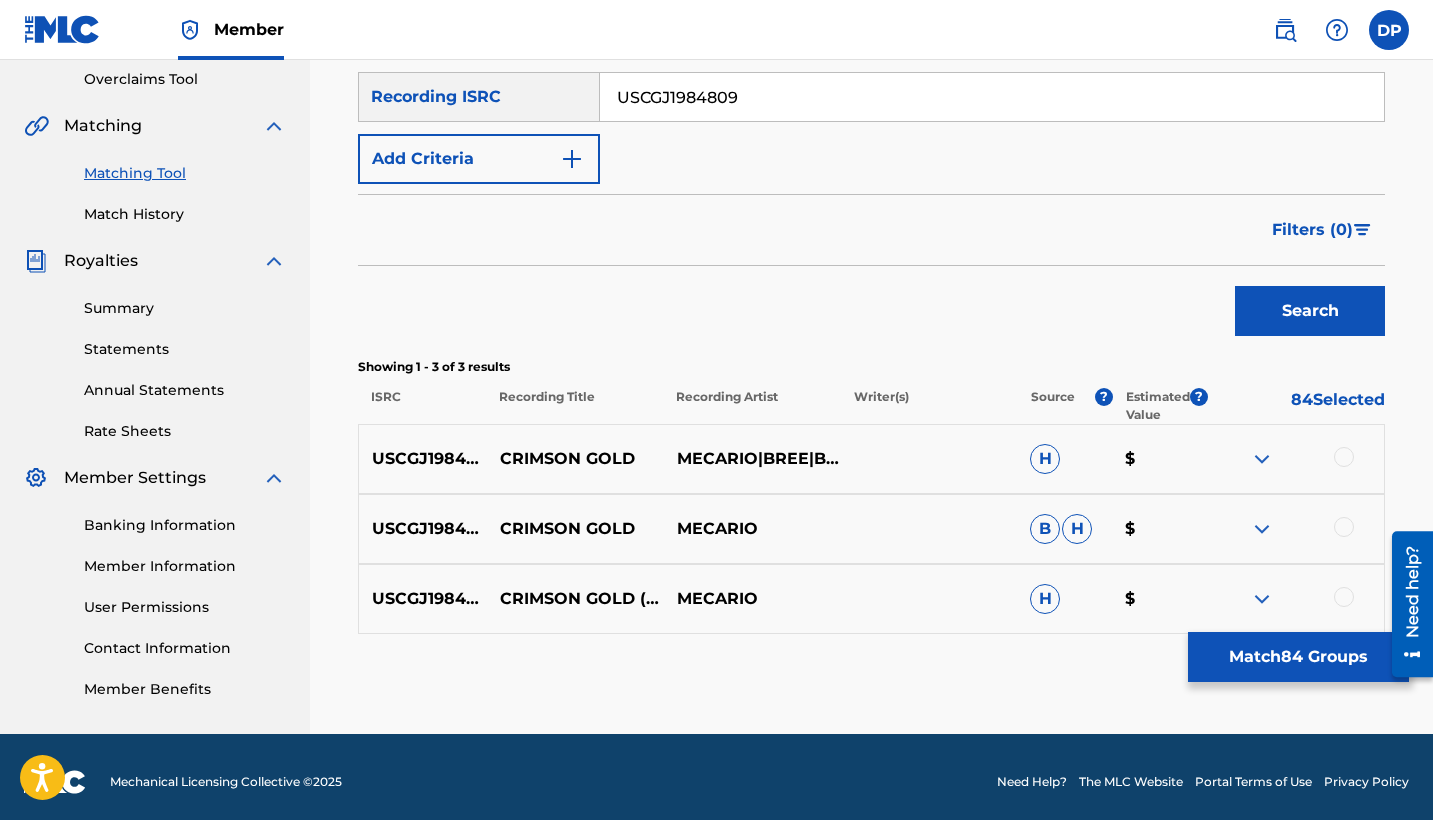 click at bounding box center (1344, 457) 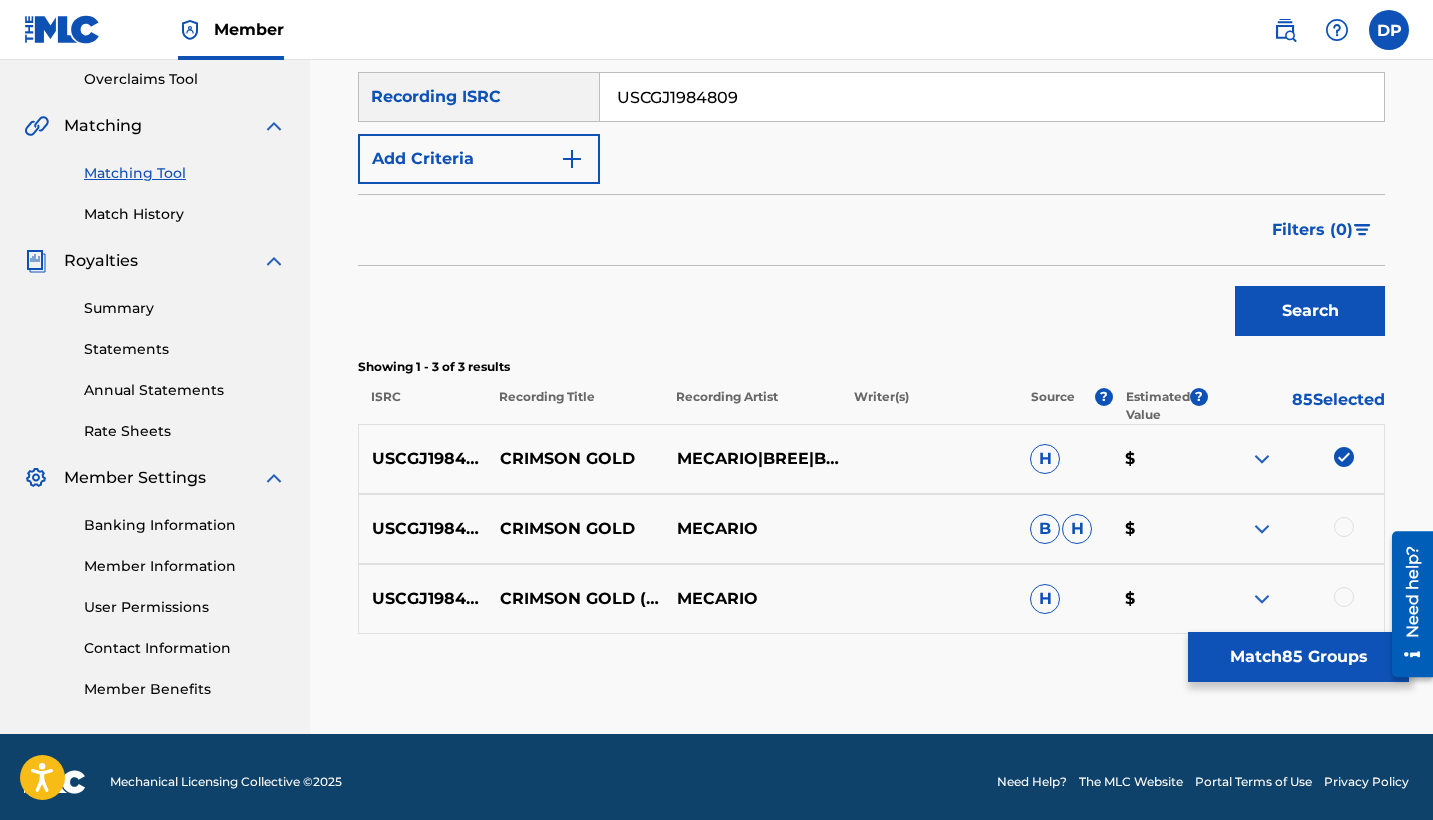 click on "USCGJ1984809" at bounding box center [992, 97] 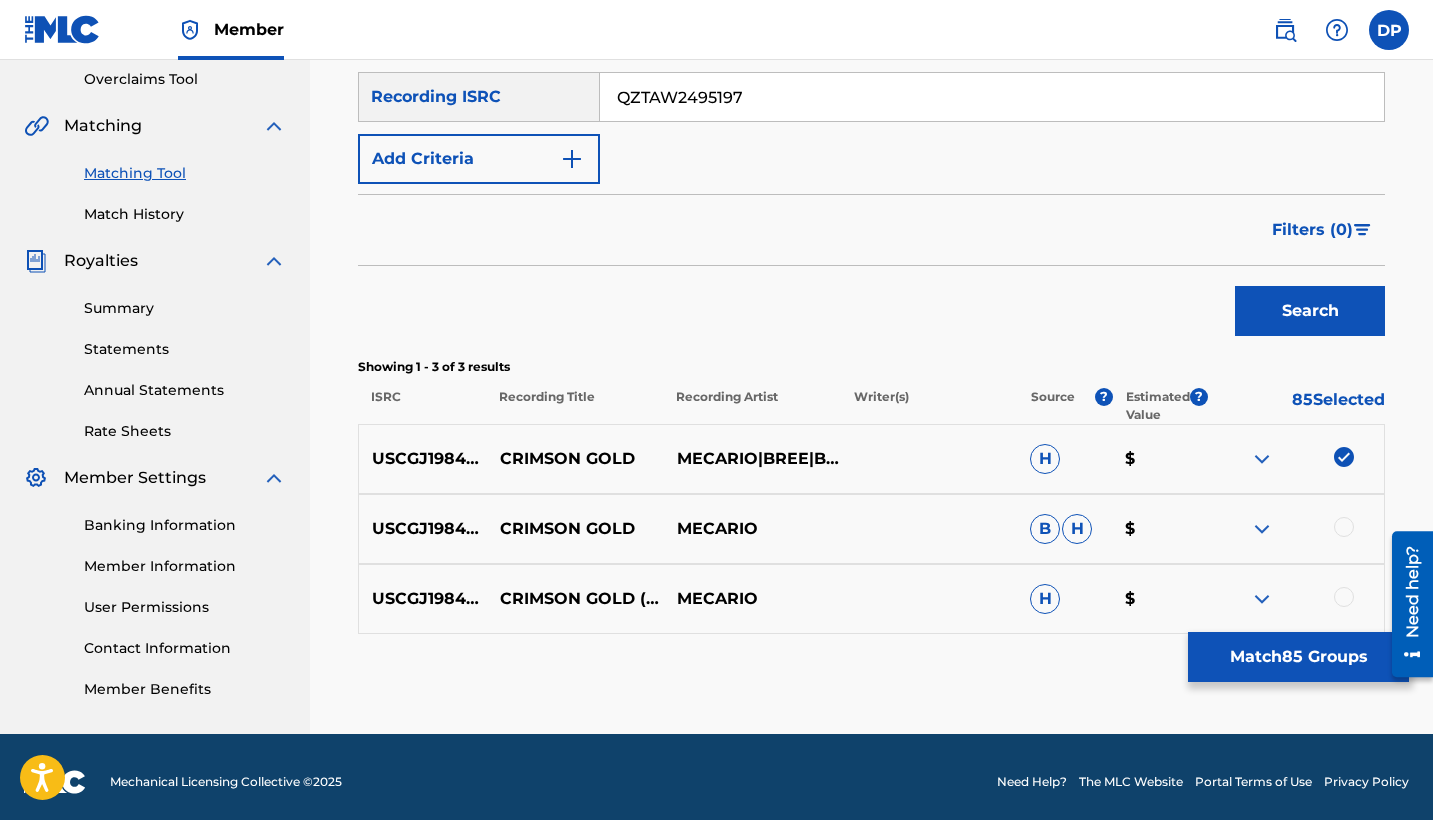 click on "Search" at bounding box center [1310, 311] 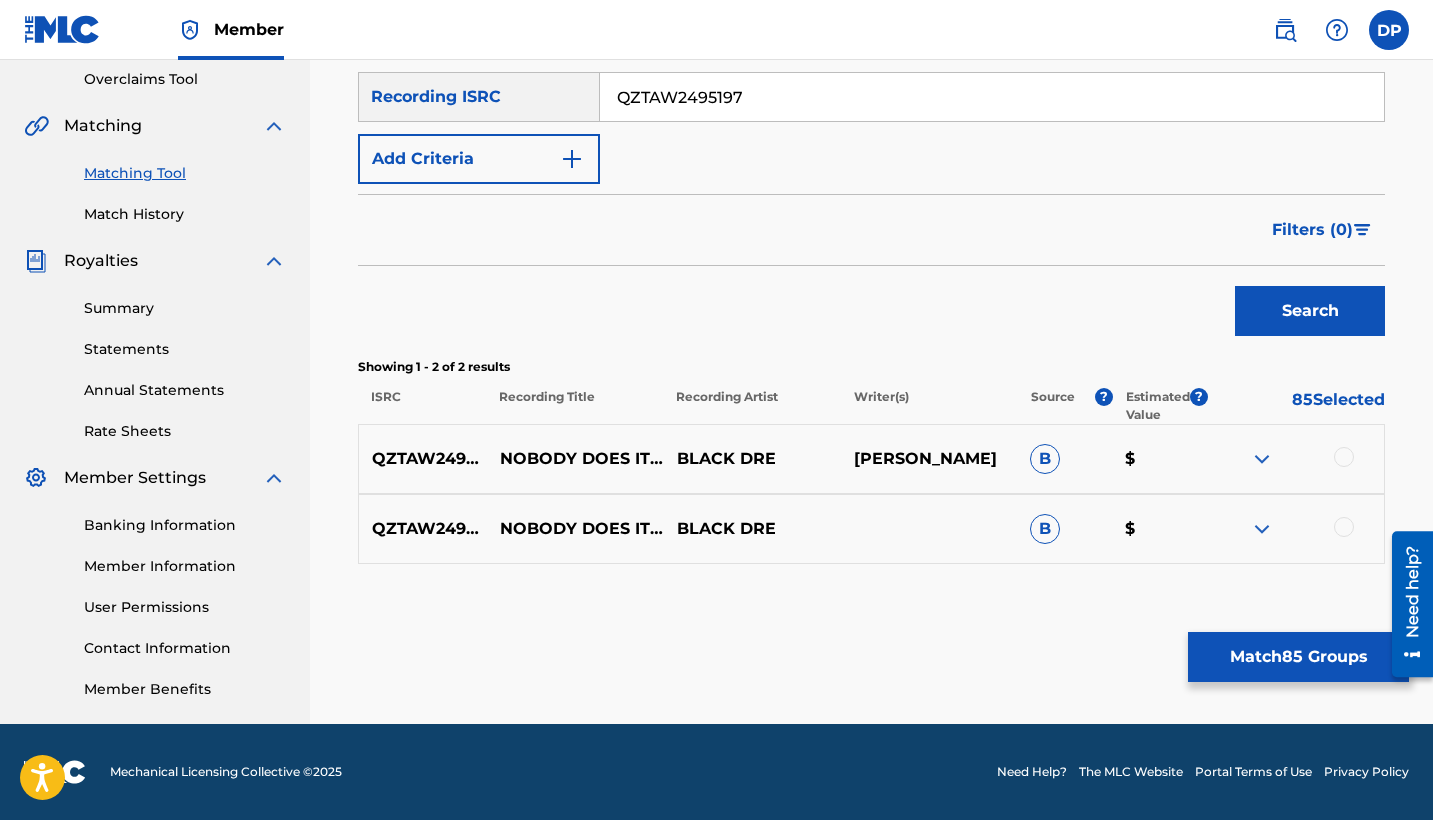 click at bounding box center [1344, 457] 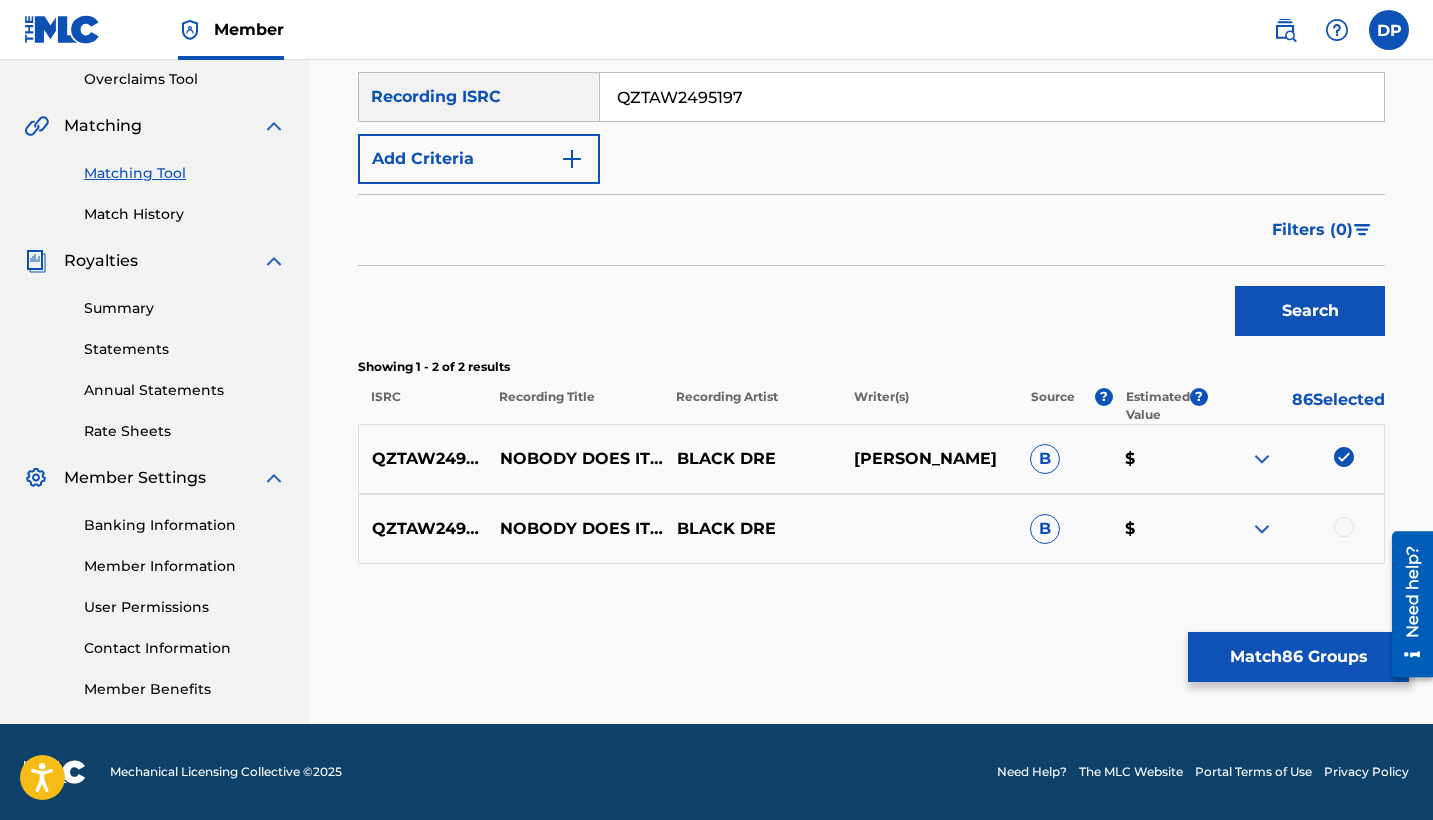 click at bounding box center [1344, 527] 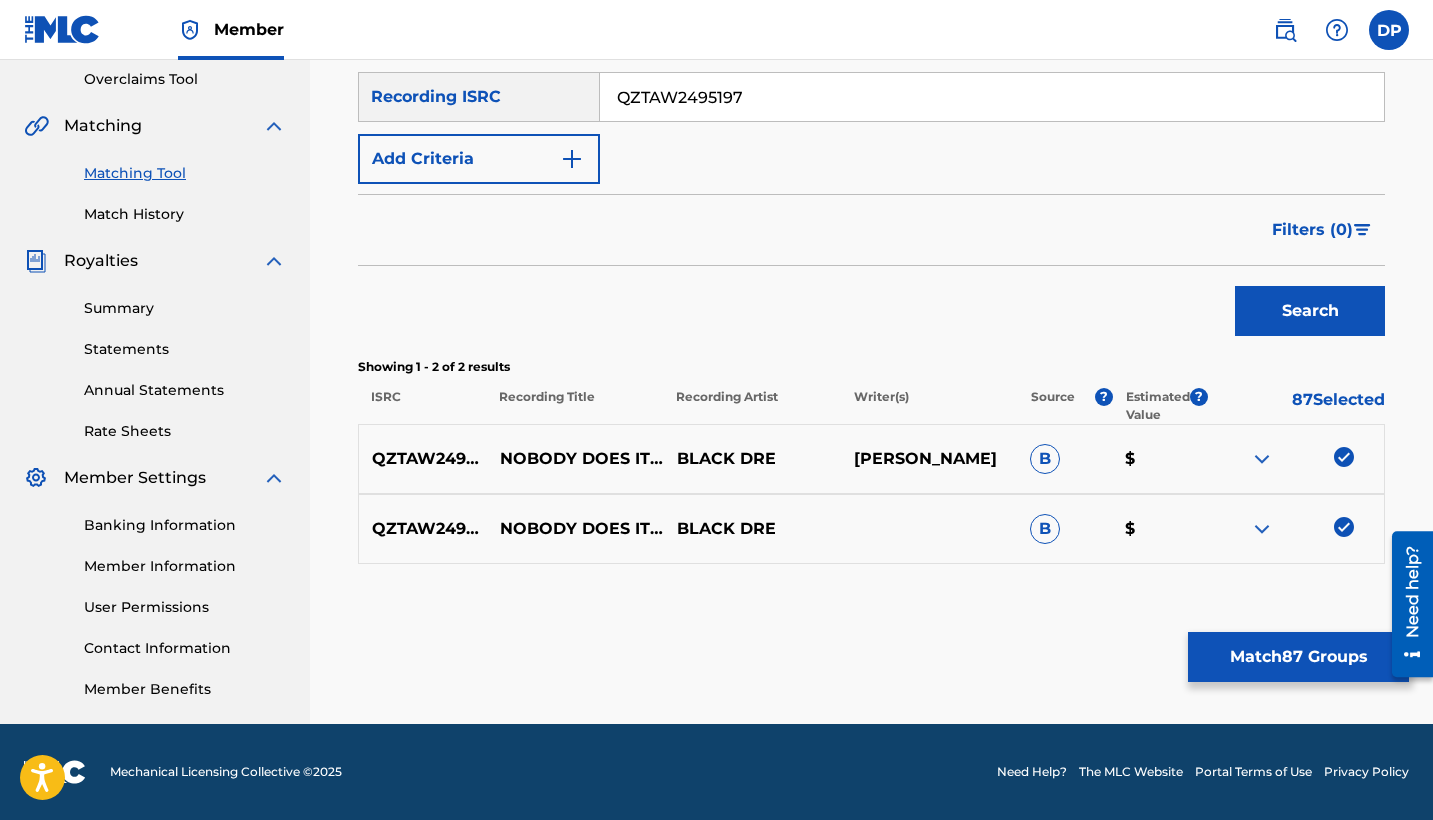 click on "QZTAW2495197" at bounding box center (992, 97) 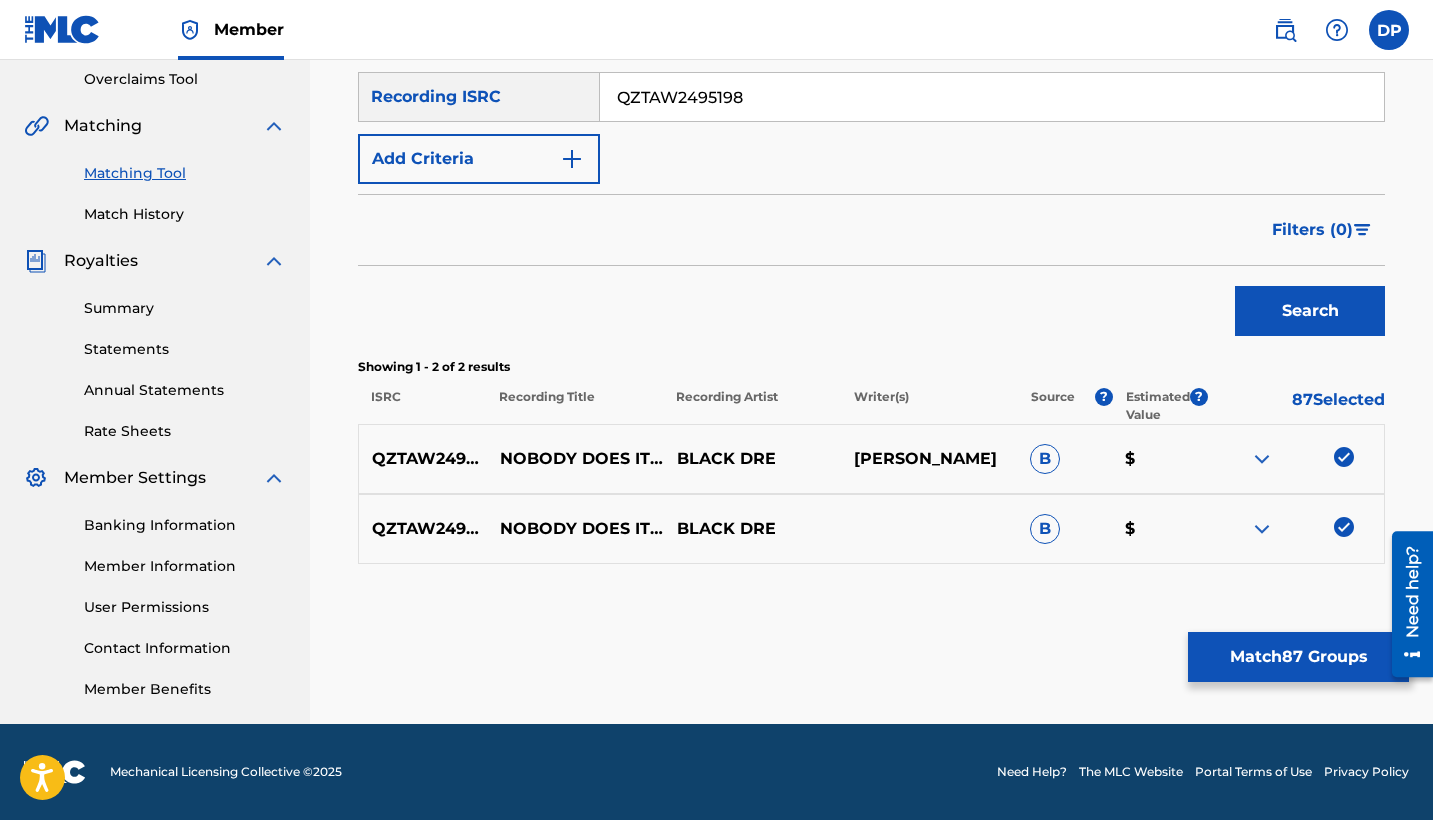 click on "Search" at bounding box center (1310, 311) 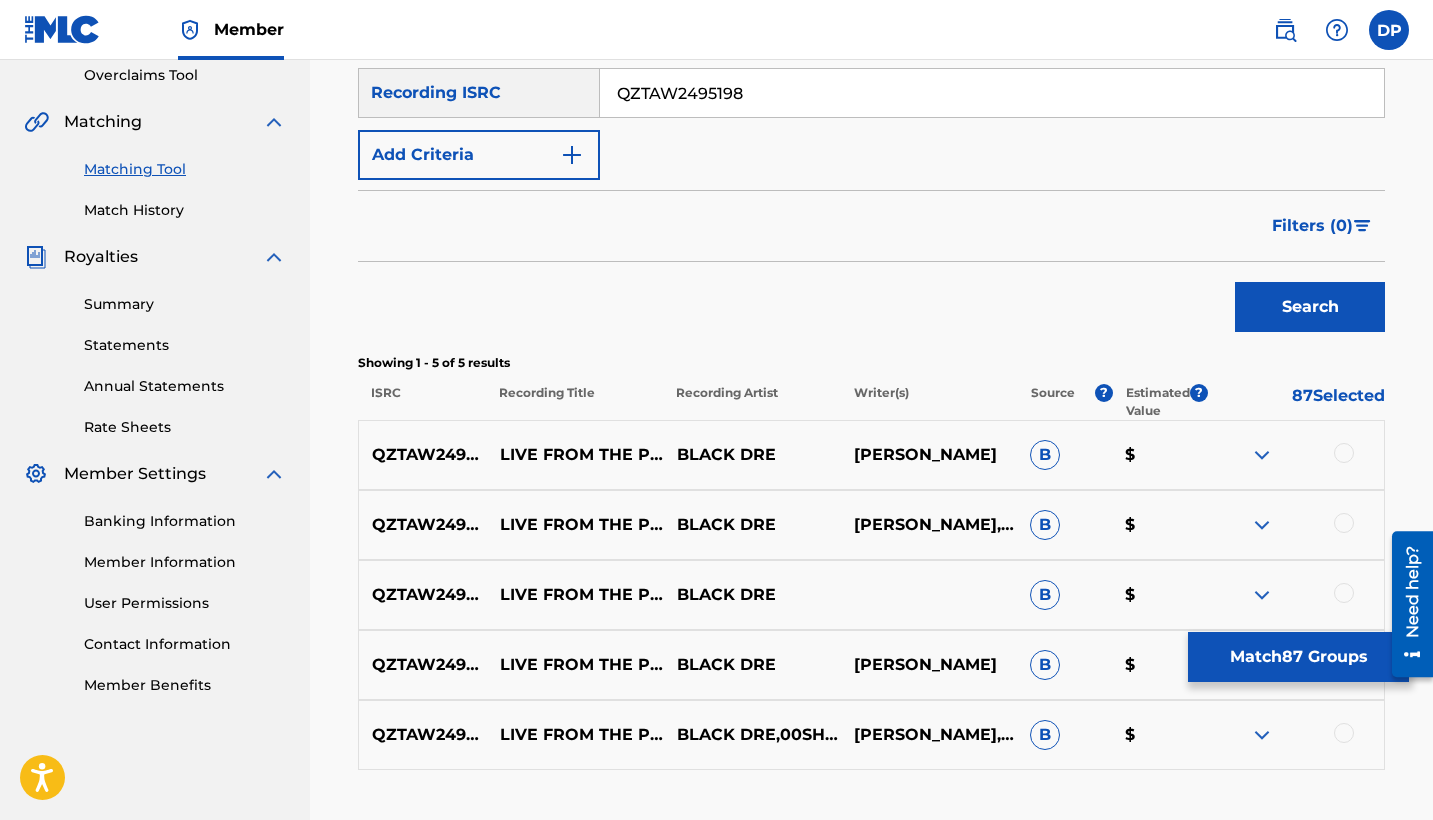 scroll, scrollTop: 570, scrollLeft: 0, axis: vertical 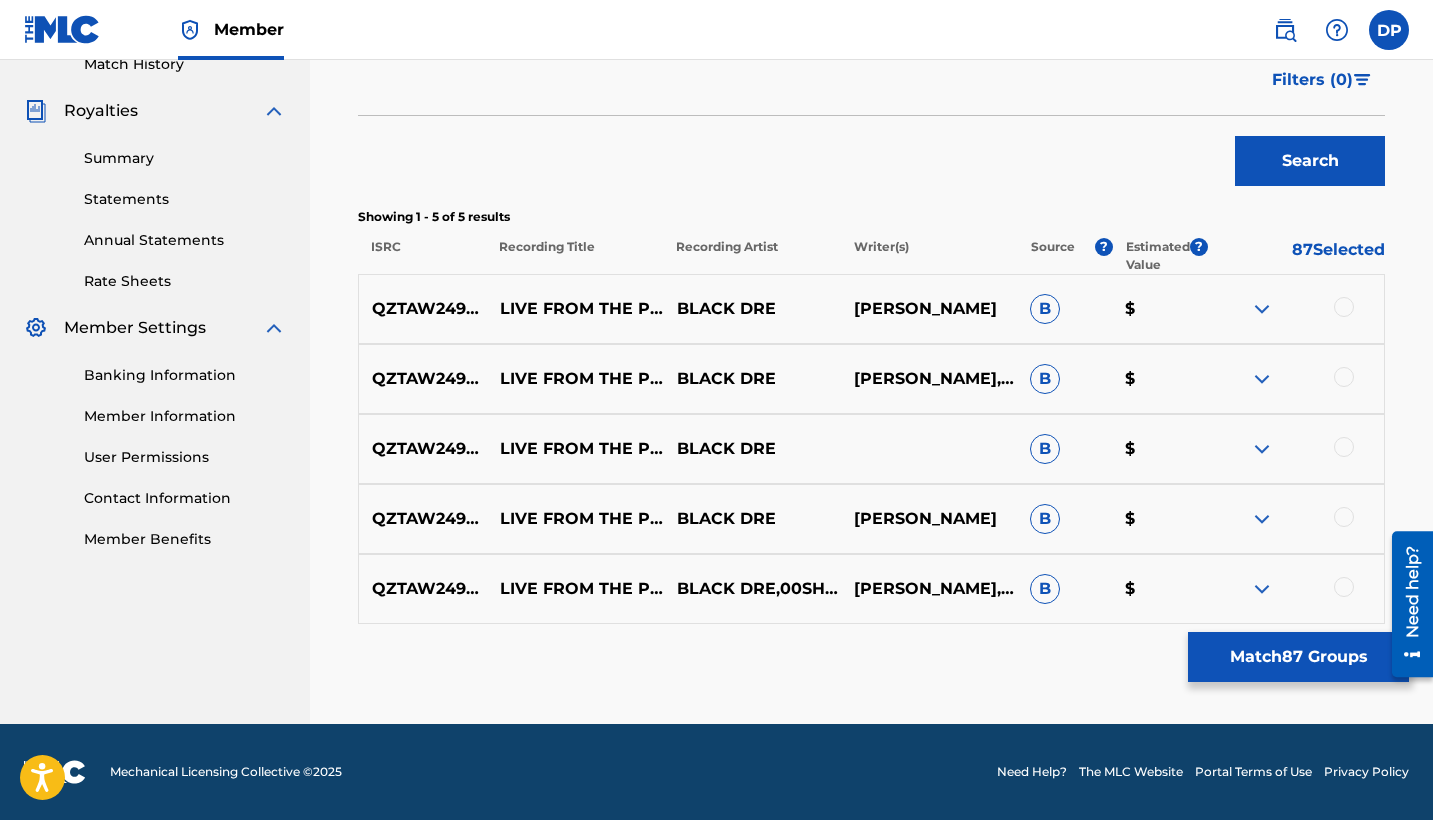click at bounding box center [1344, 377] 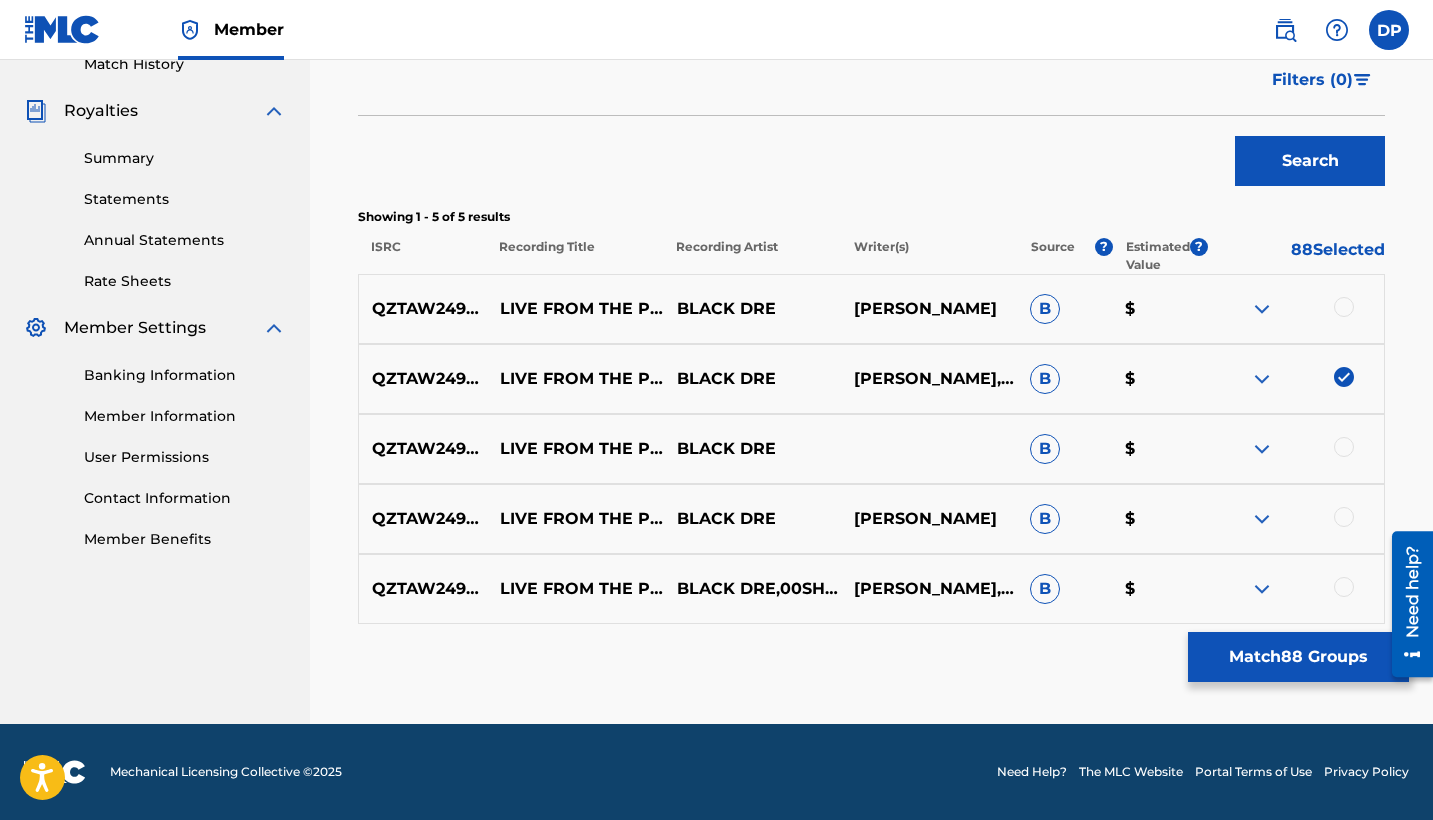 click at bounding box center [1344, 307] 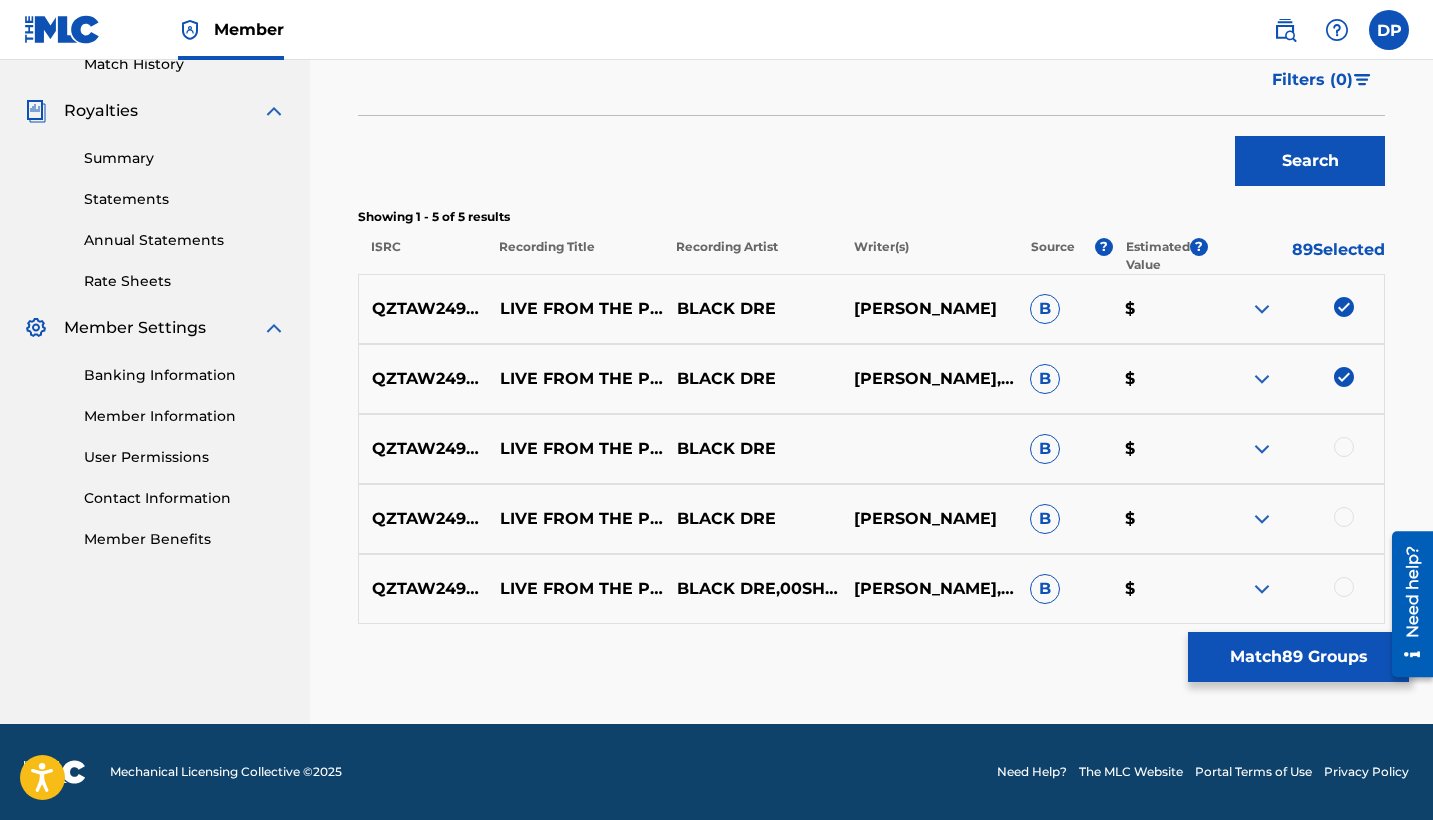 click at bounding box center (1344, 447) 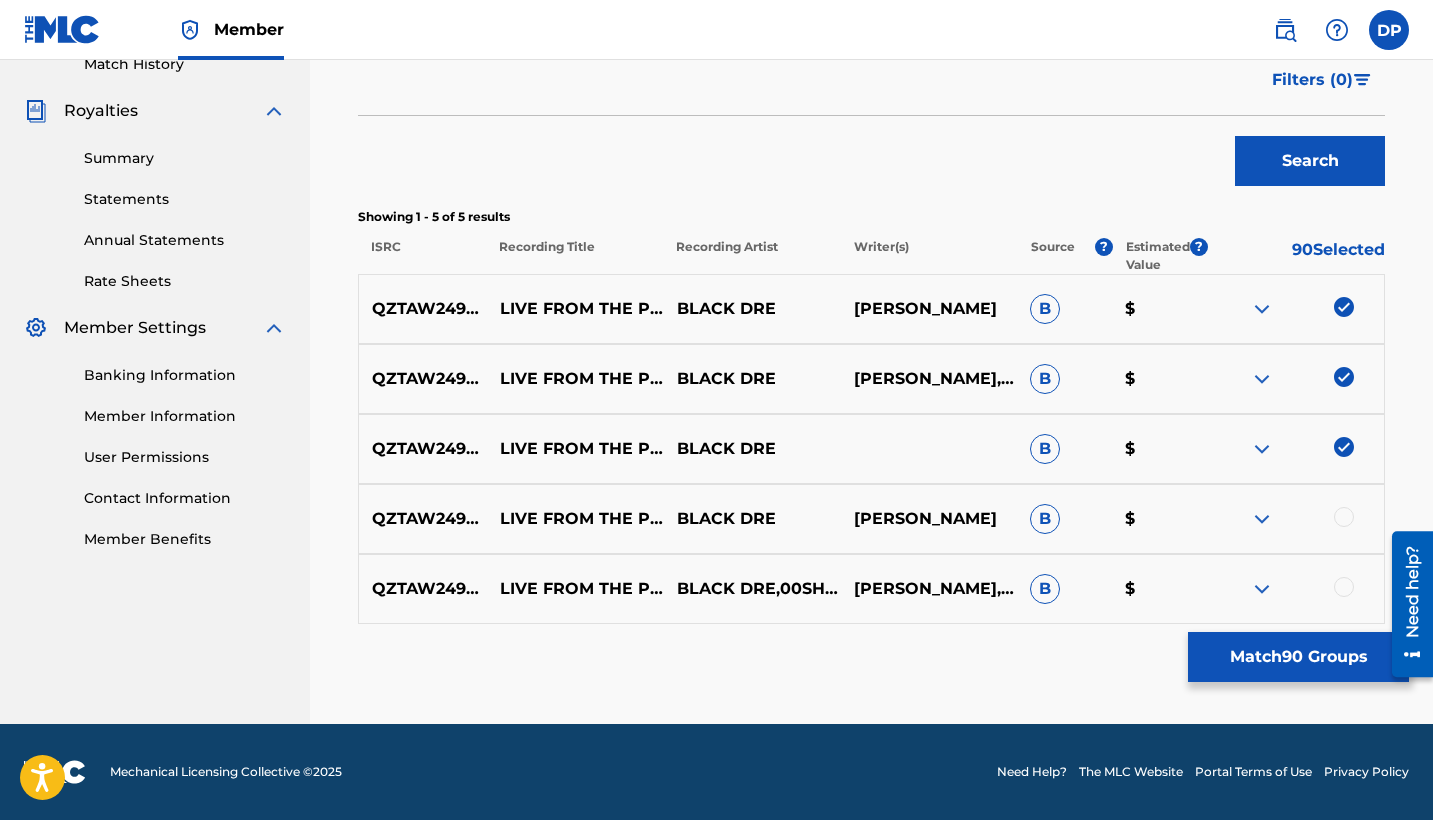 click at bounding box center (1344, 517) 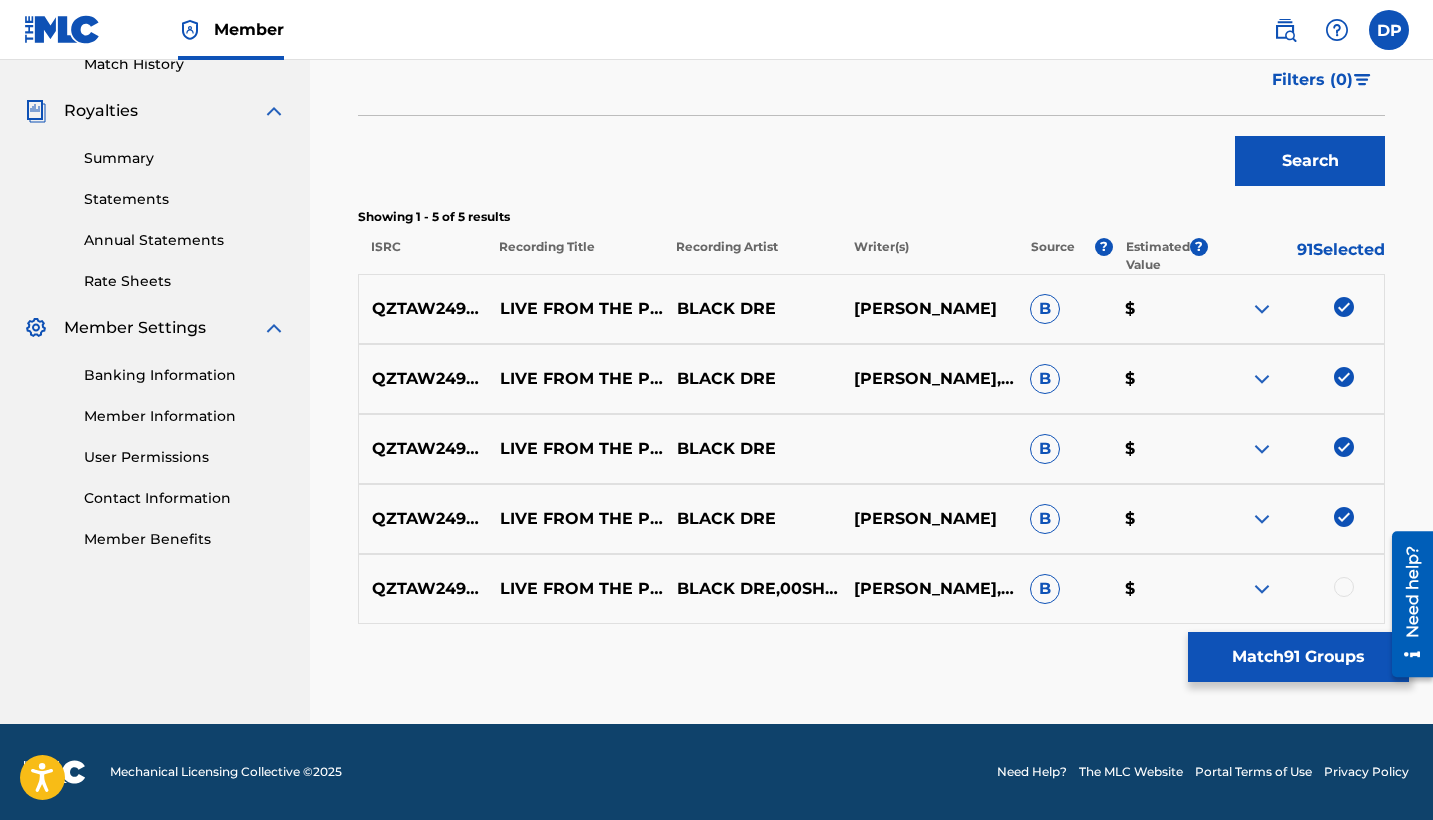 click at bounding box center (1344, 587) 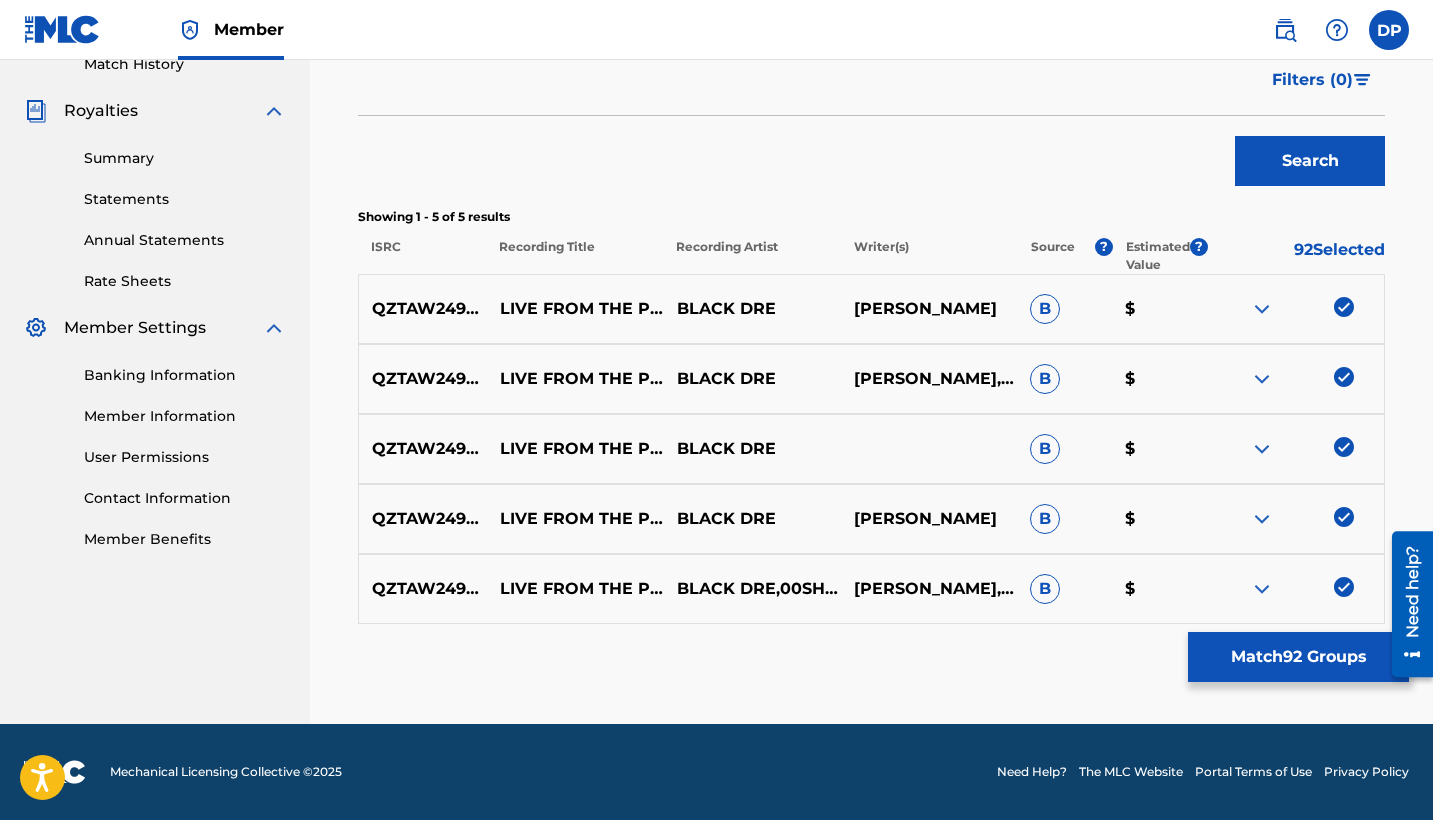 scroll, scrollTop: 383, scrollLeft: 0, axis: vertical 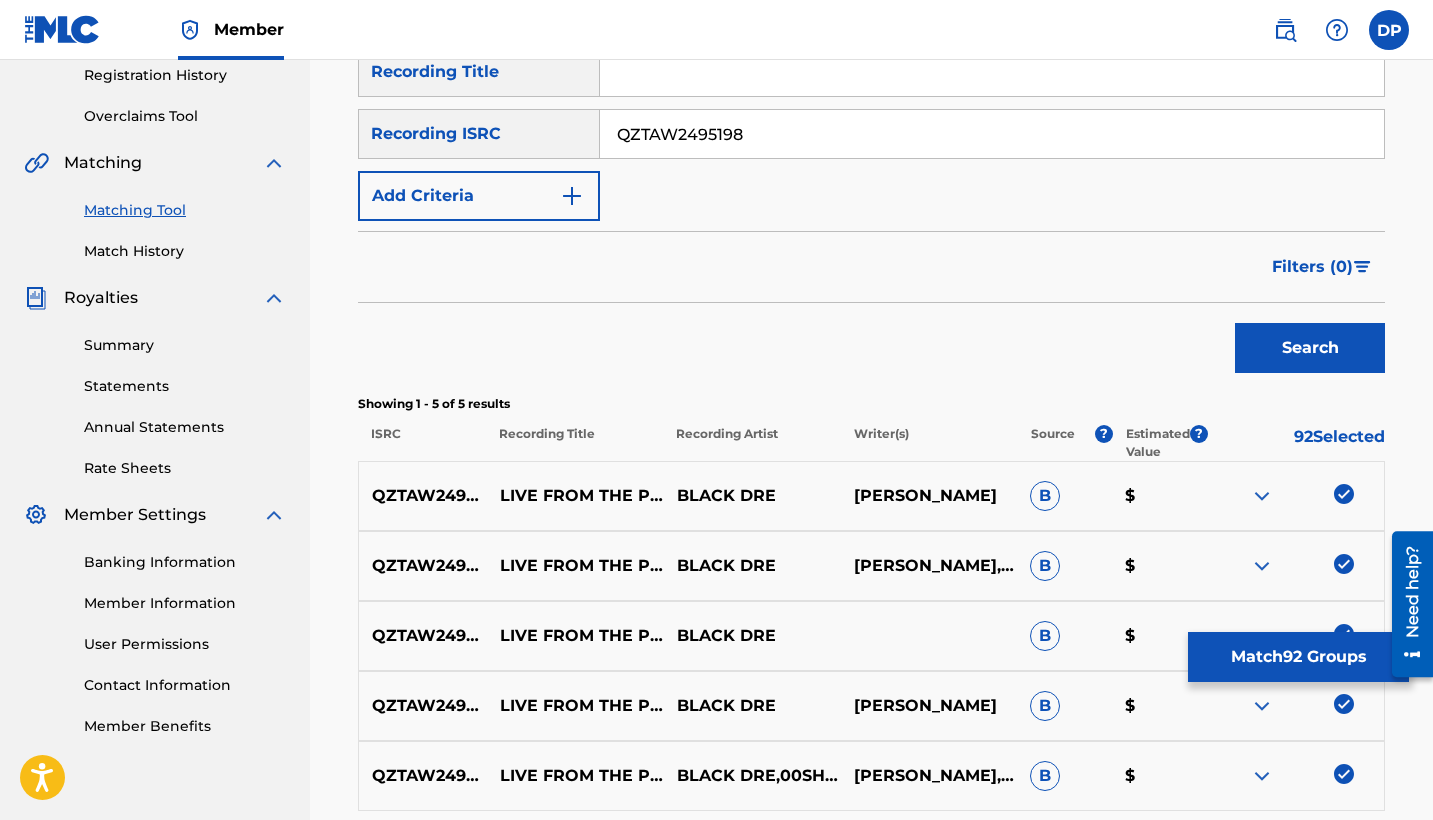 click on "QZTAW2495198" at bounding box center [992, 134] 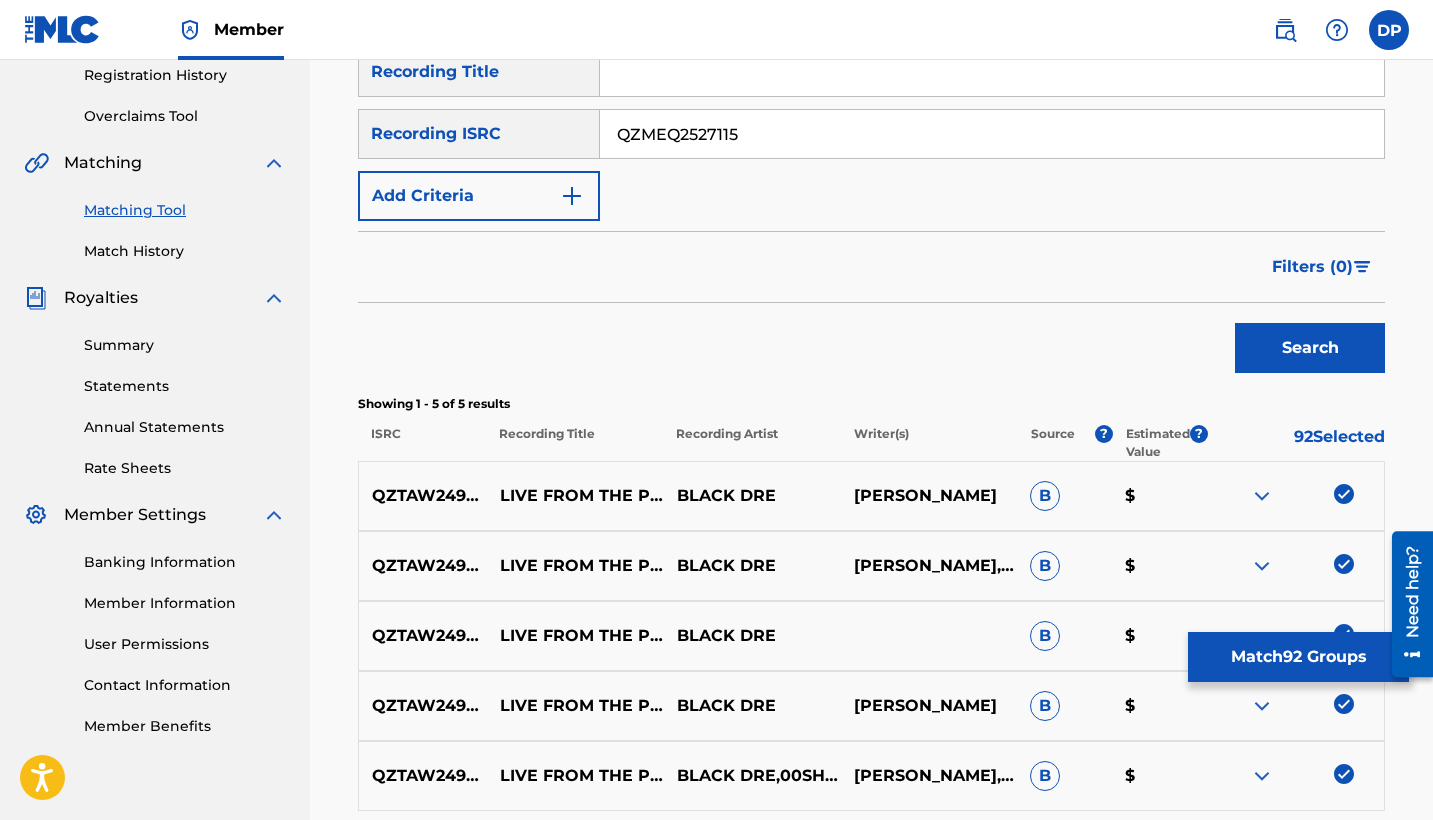 click on "Search" at bounding box center (1310, 348) 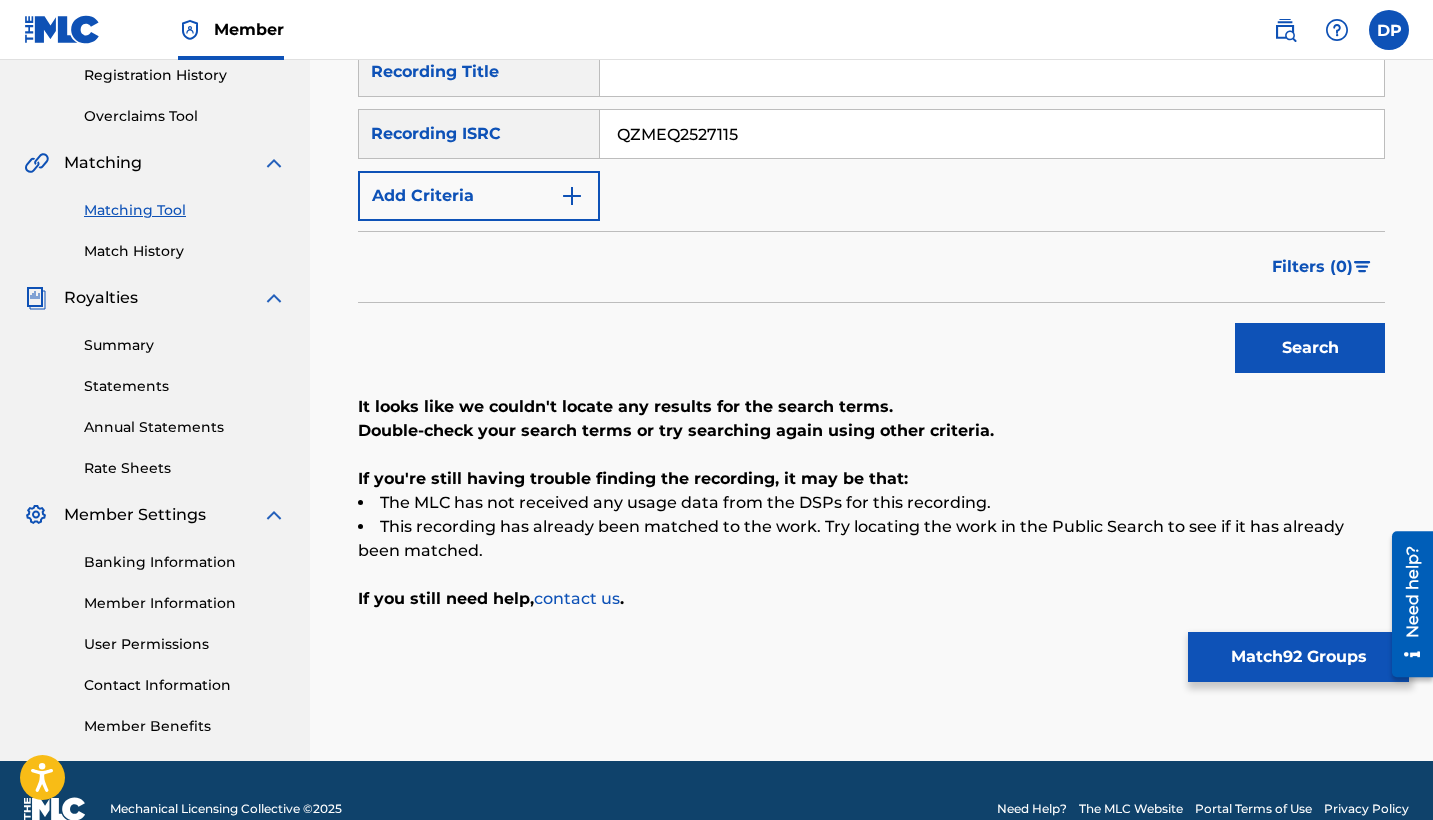 click on "QZMEQ2527115" at bounding box center [992, 134] 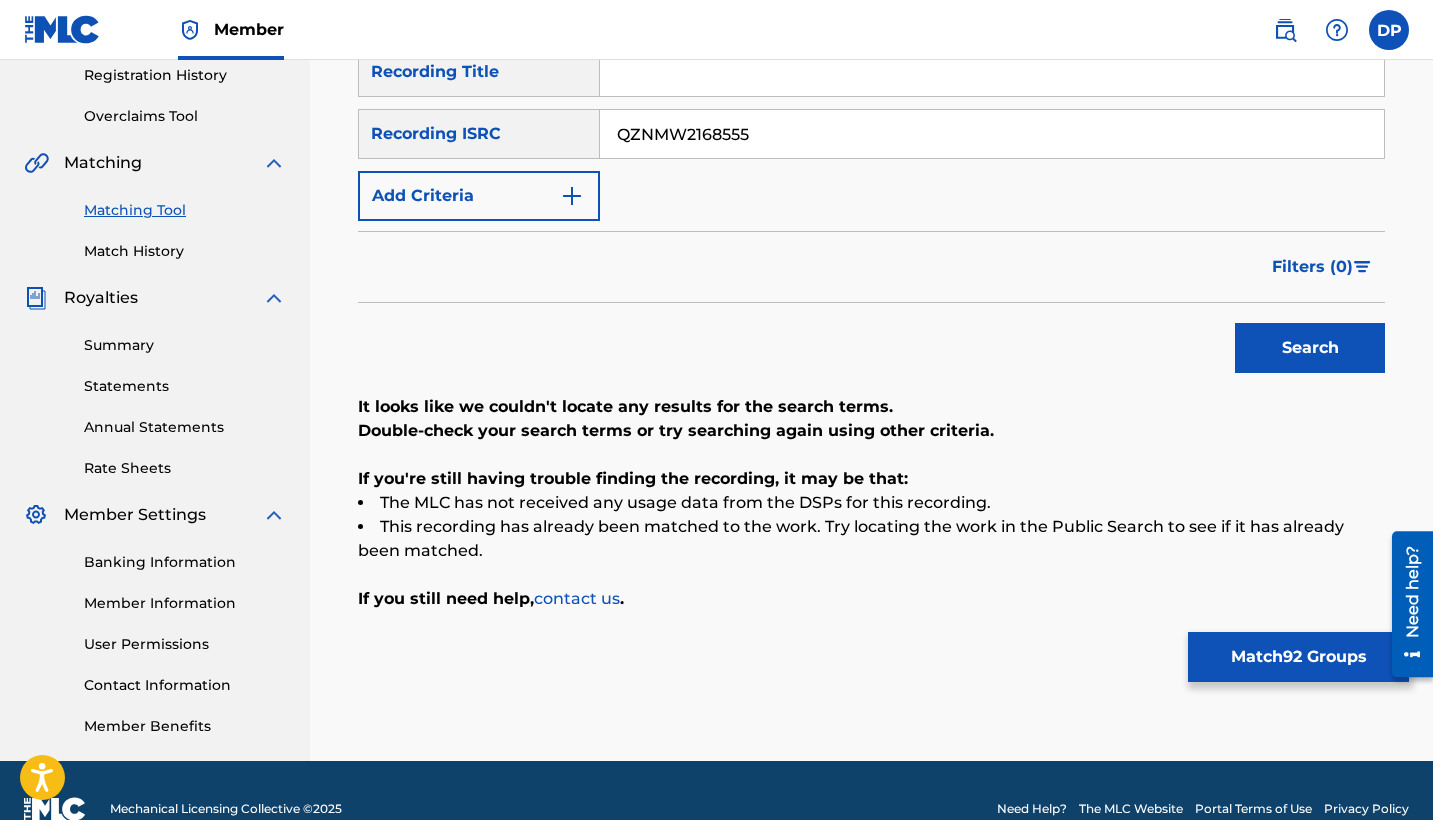 click on "Search" at bounding box center [1310, 348] 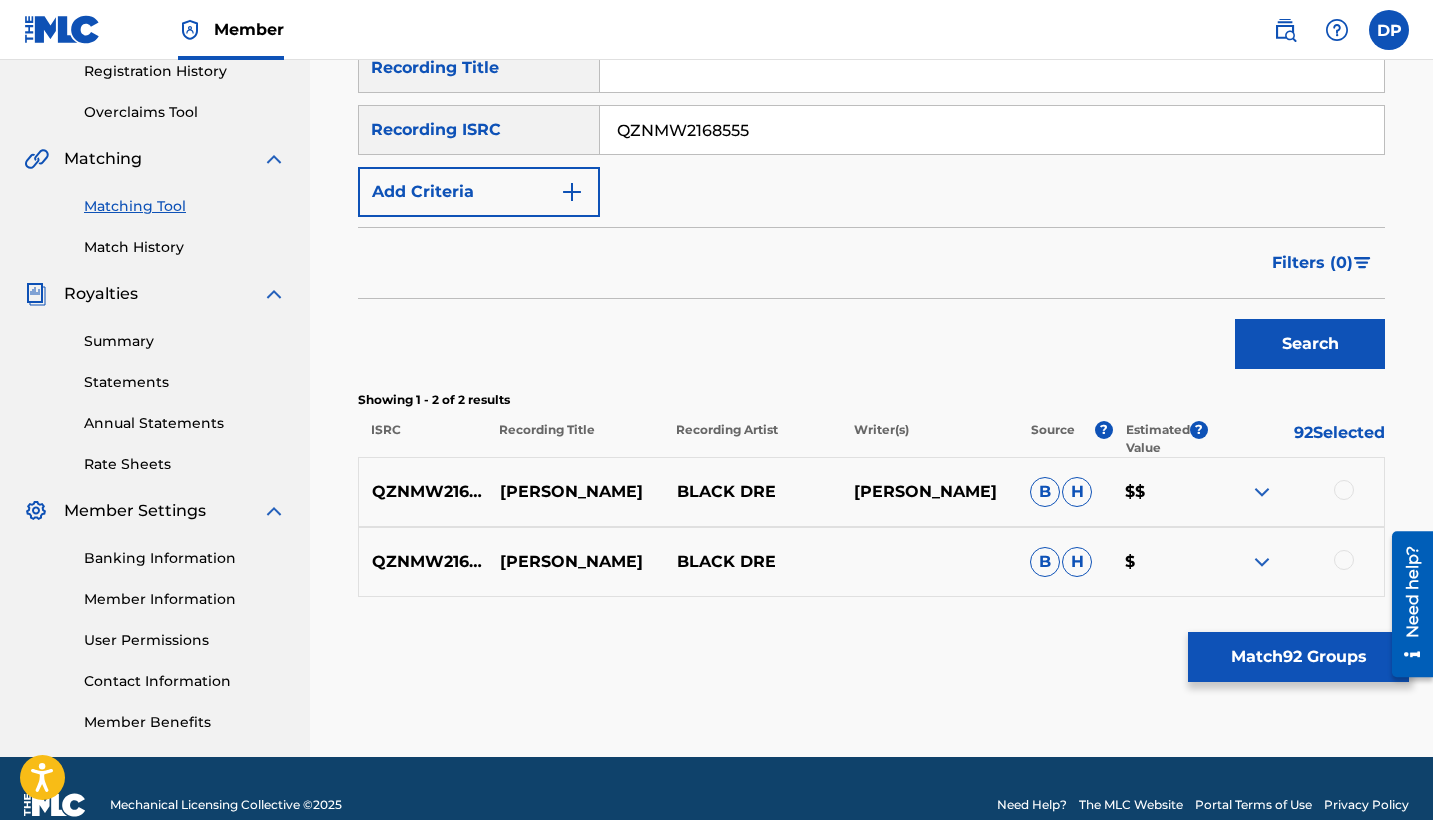 scroll, scrollTop: 420, scrollLeft: 0, axis: vertical 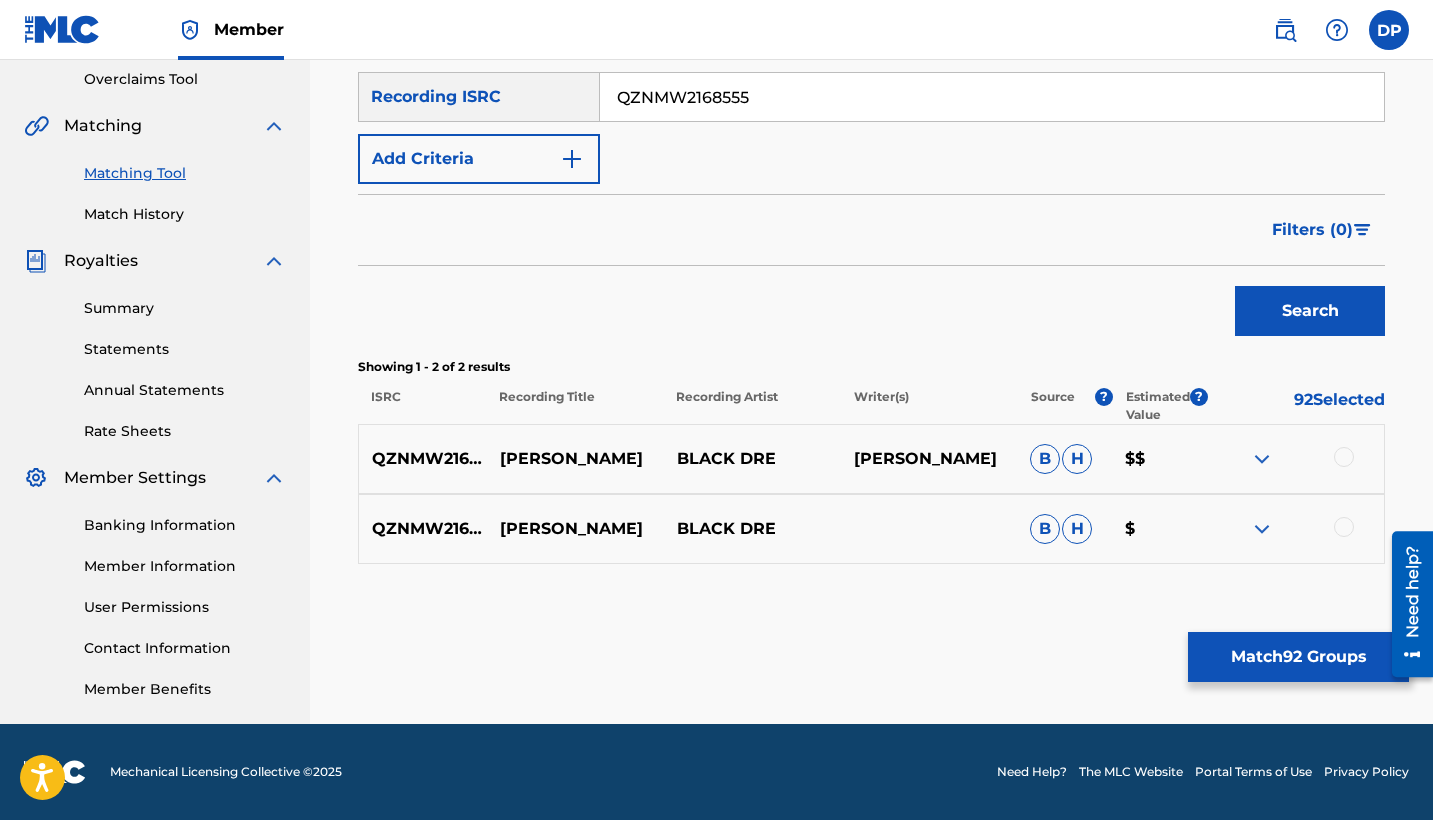 click at bounding box center (1344, 457) 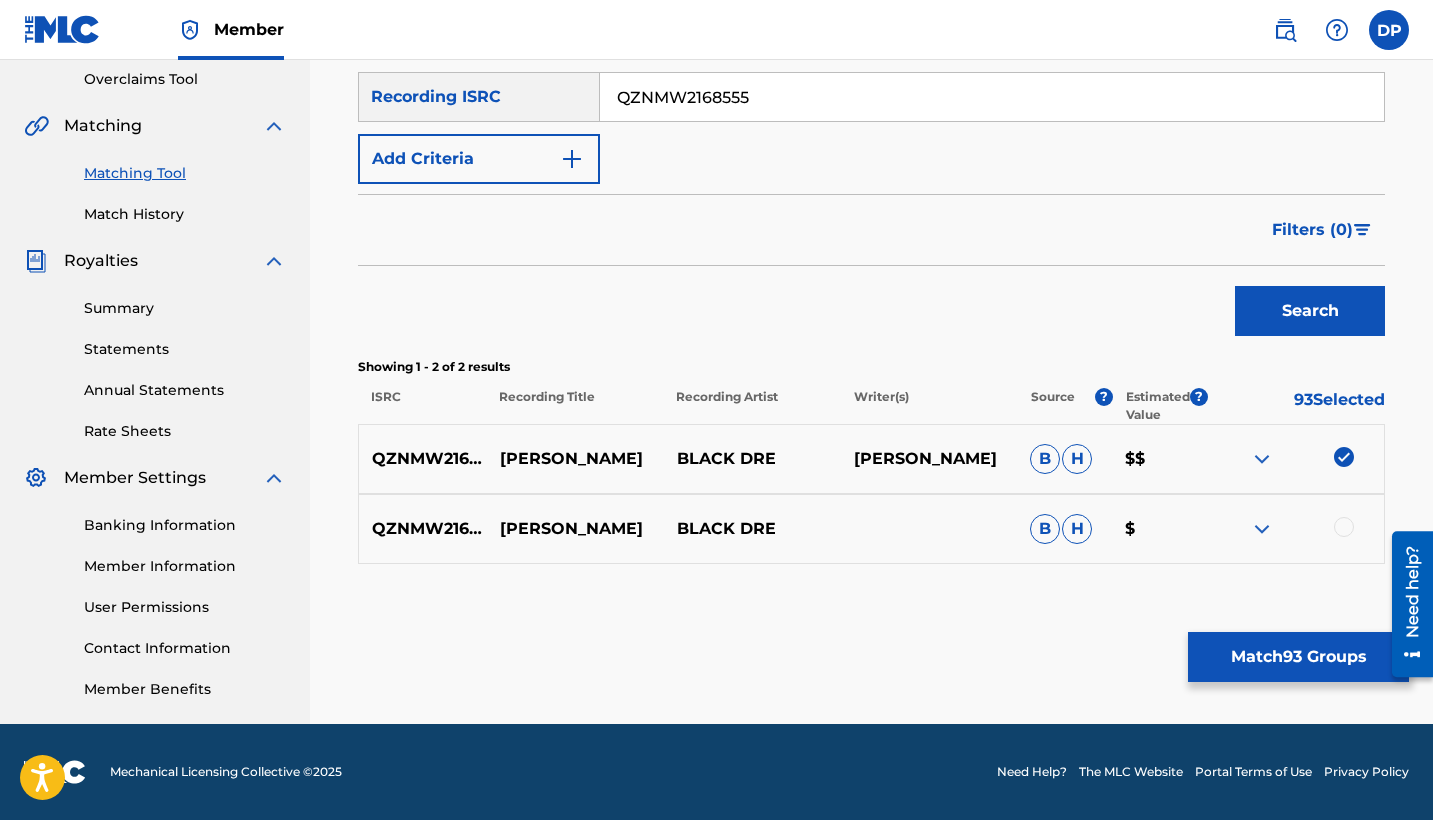 click at bounding box center (1344, 527) 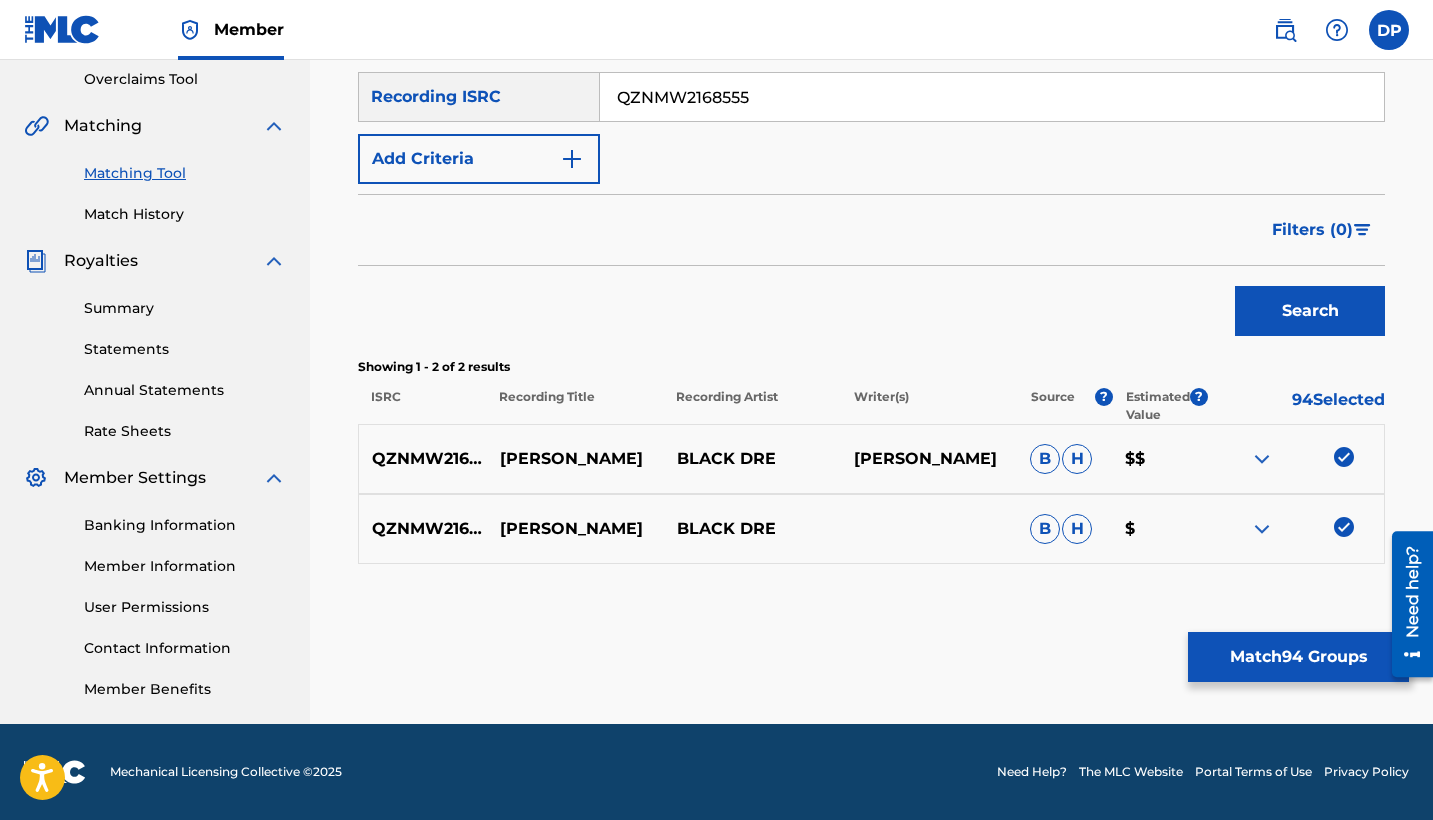 scroll, scrollTop: 383, scrollLeft: 0, axis: vertical 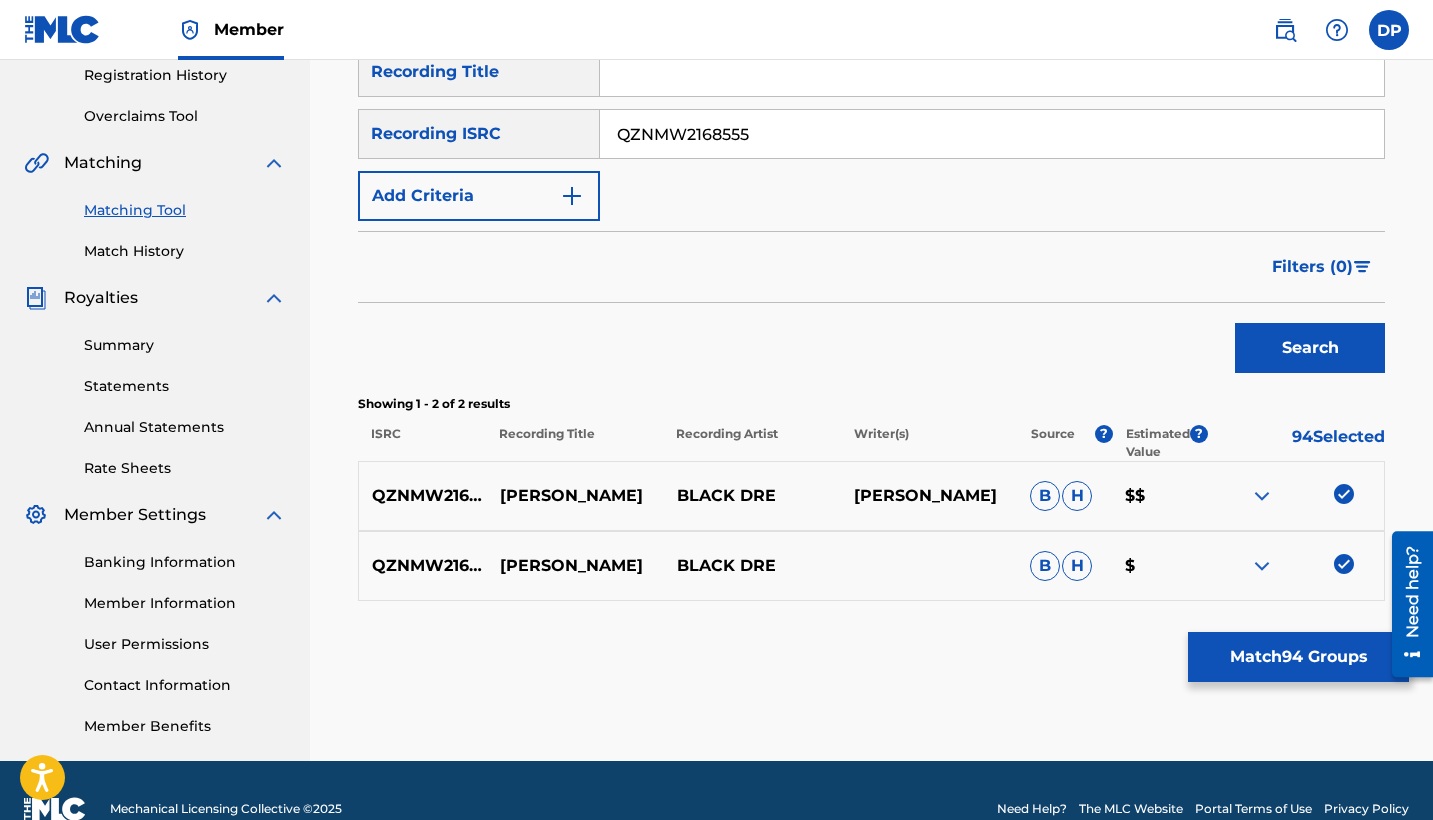 click on "QZNMW2168555" at bounding box center (992, 134) 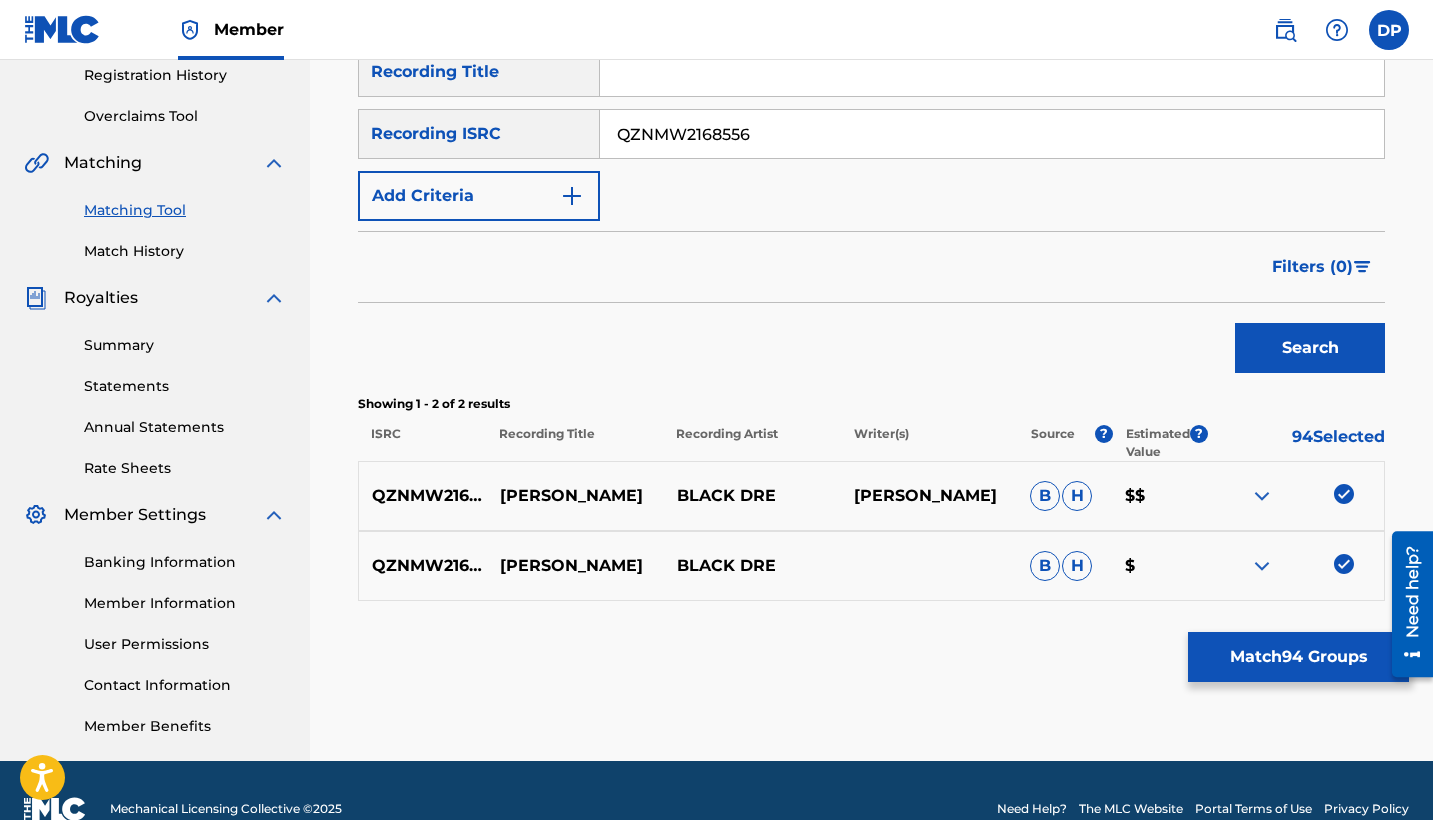 click on "Search" at bounding box center [1310, 348] 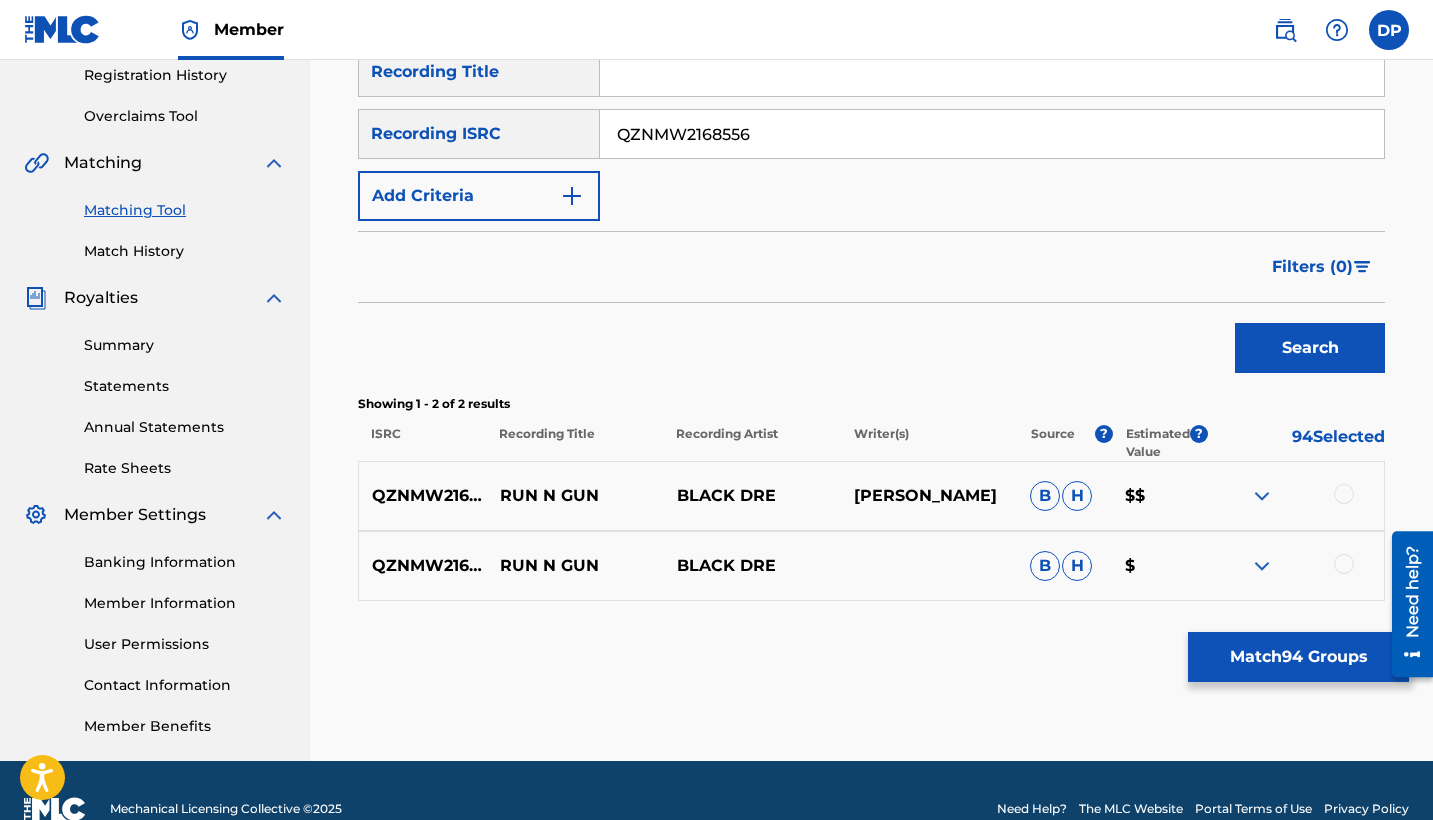 scroll, scrollTop: 420, scrollLeft: 0, axis: vertical 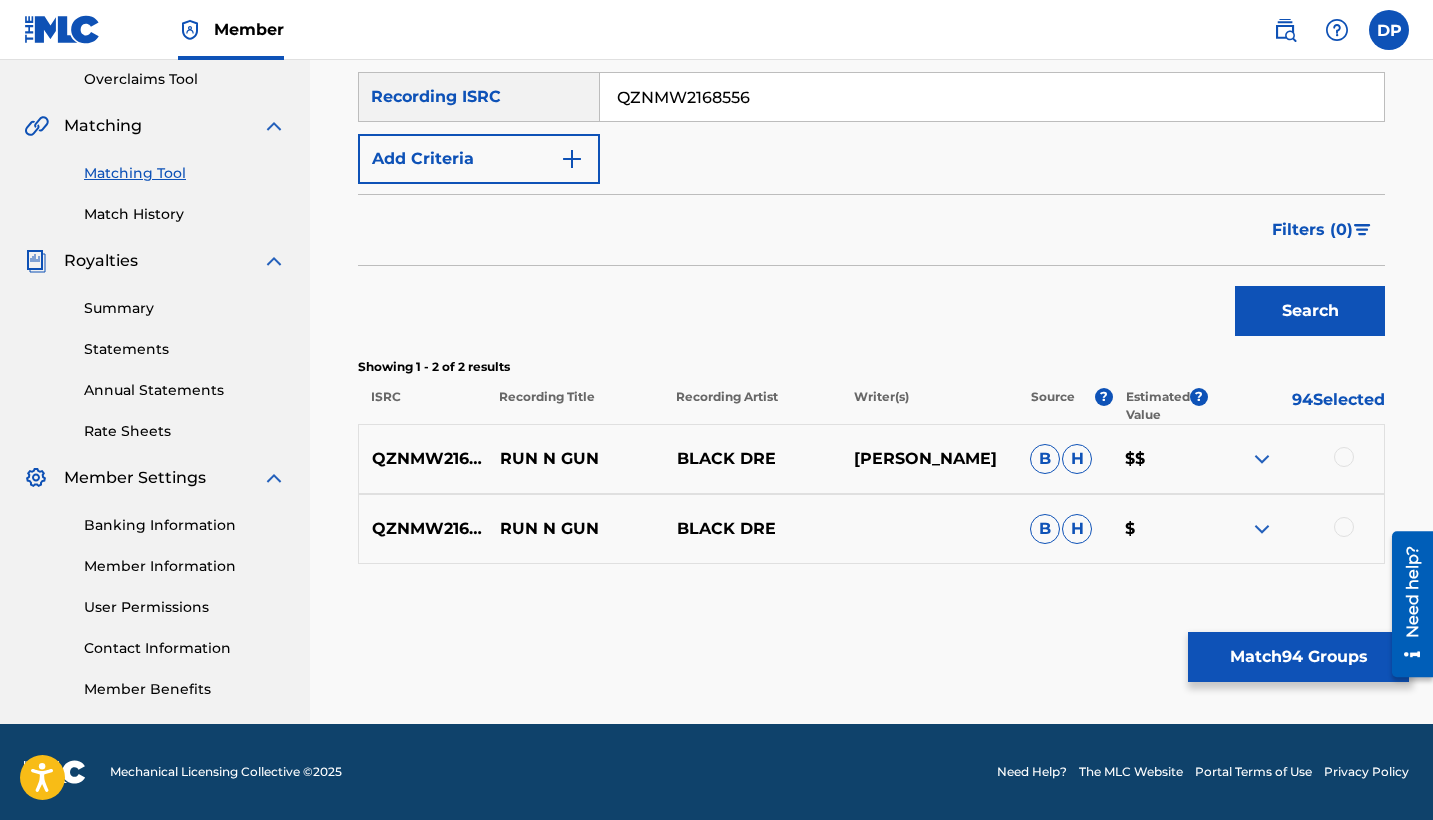 click at bounding box center (1344, 457) 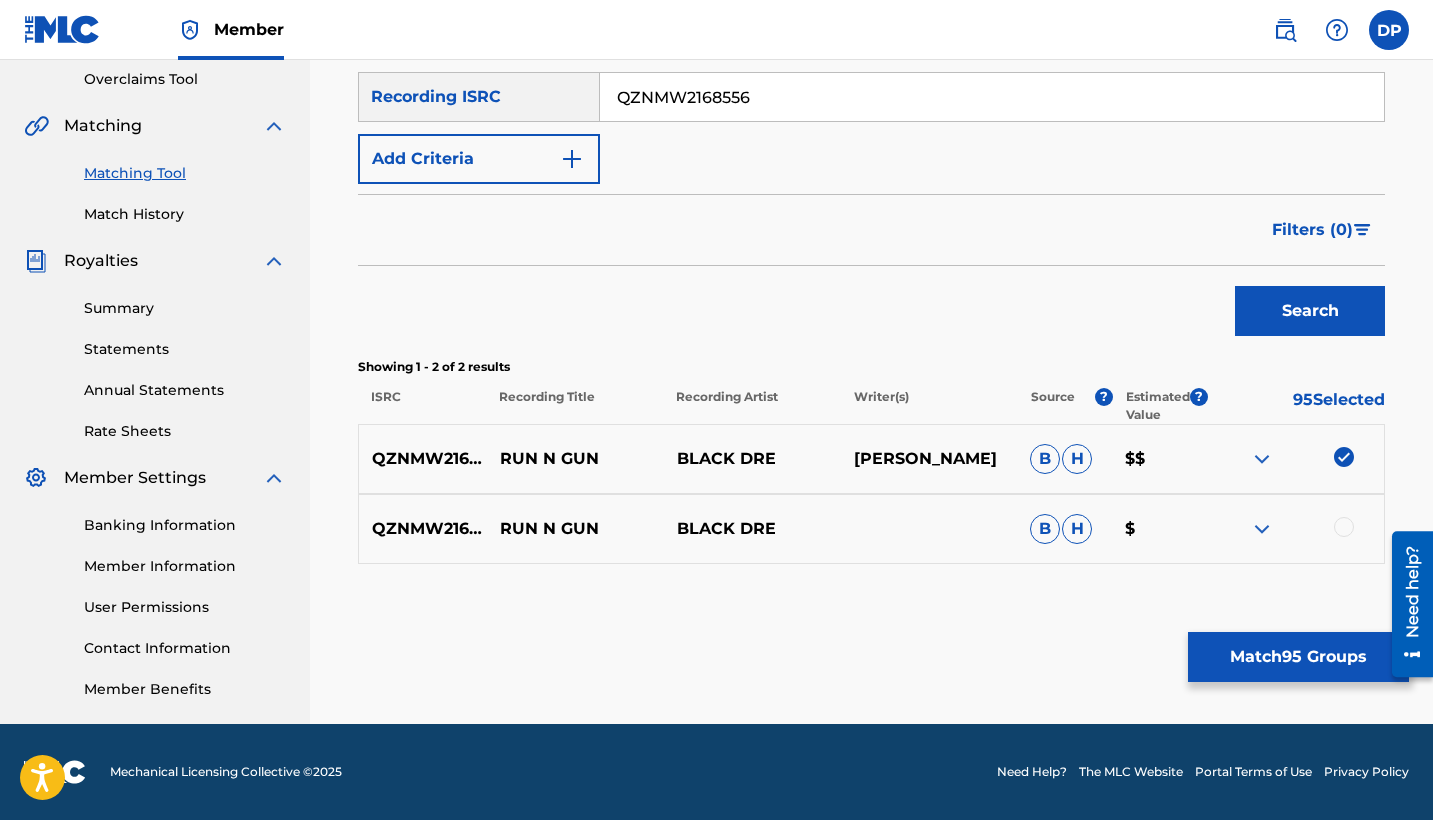 click at bounding box center (1295, 529) 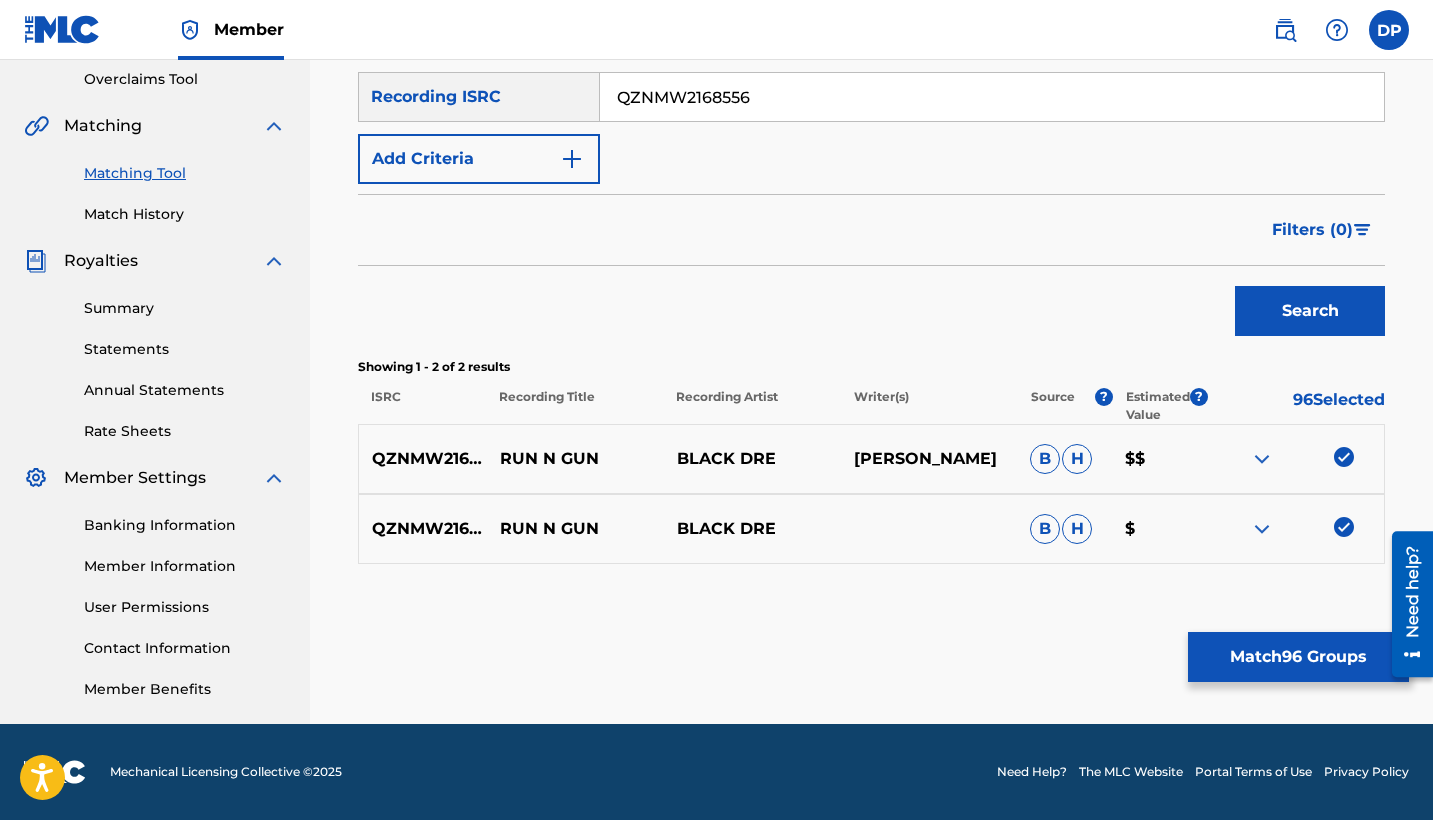 click on "QZNMW2168556" at bounding box center [992, 97] 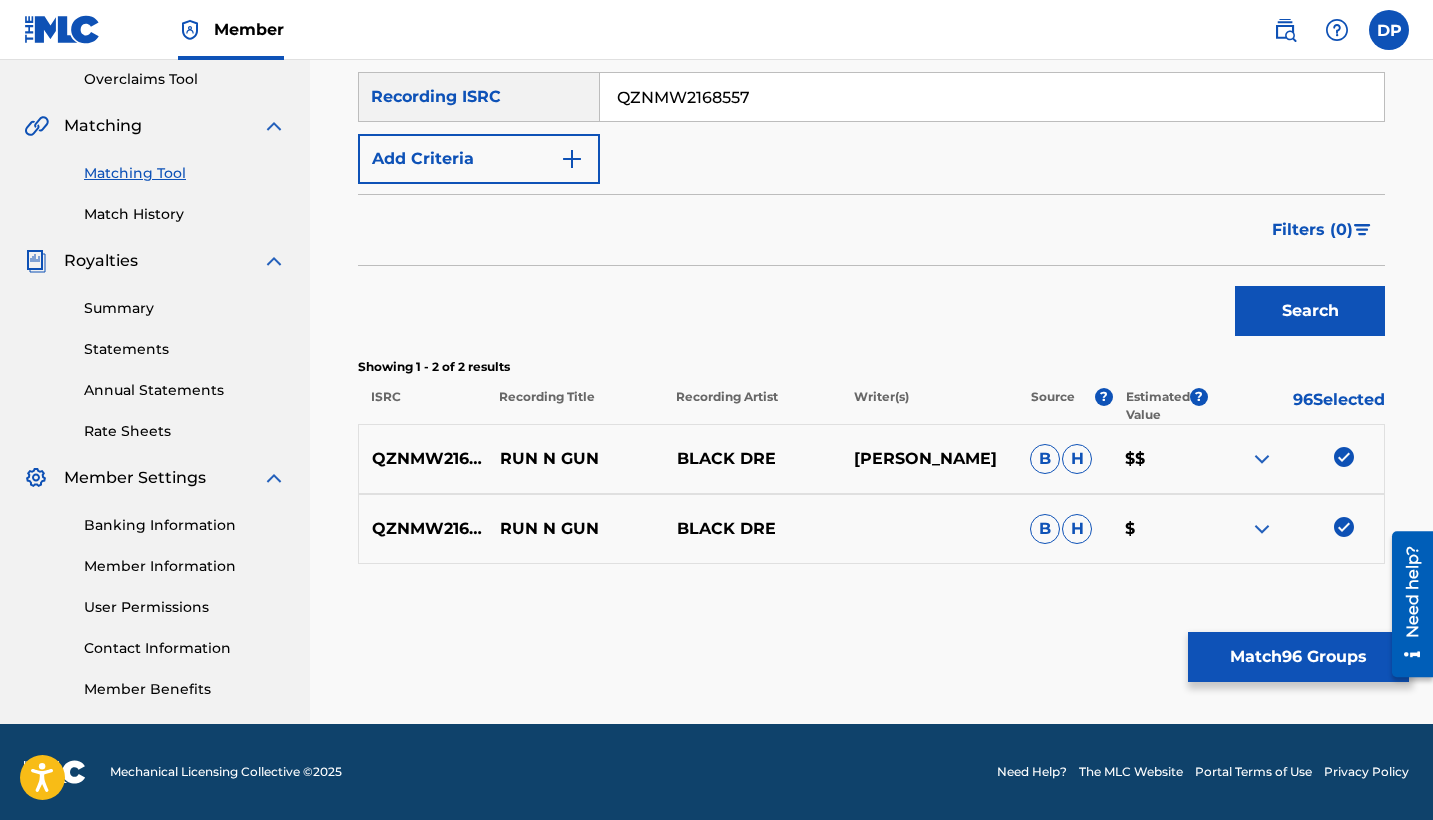 click on "Search" at bounding box center [1310, 311] 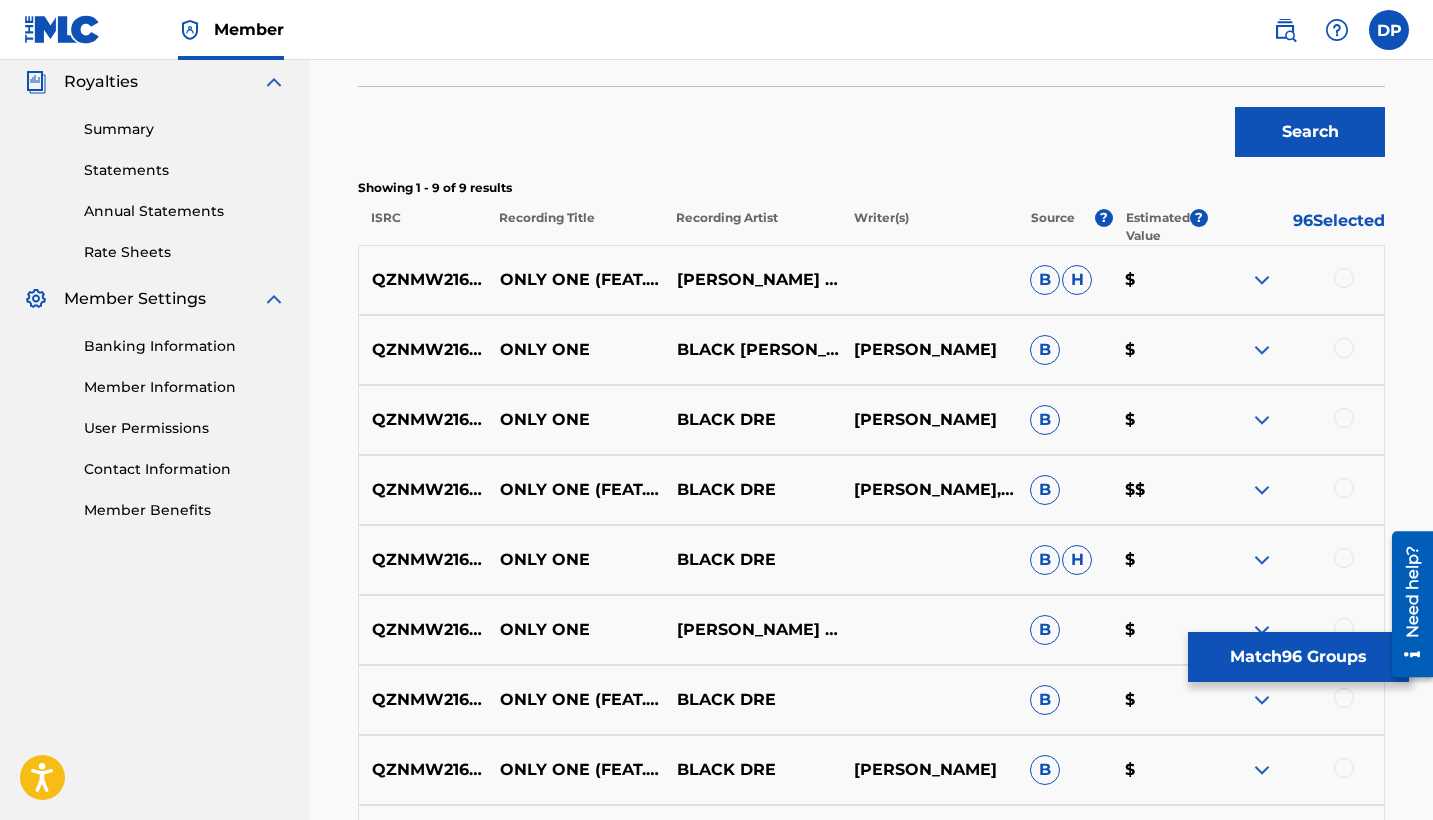 scroll, scrollTop: 633, scrollLeft: 0, axis: vertical 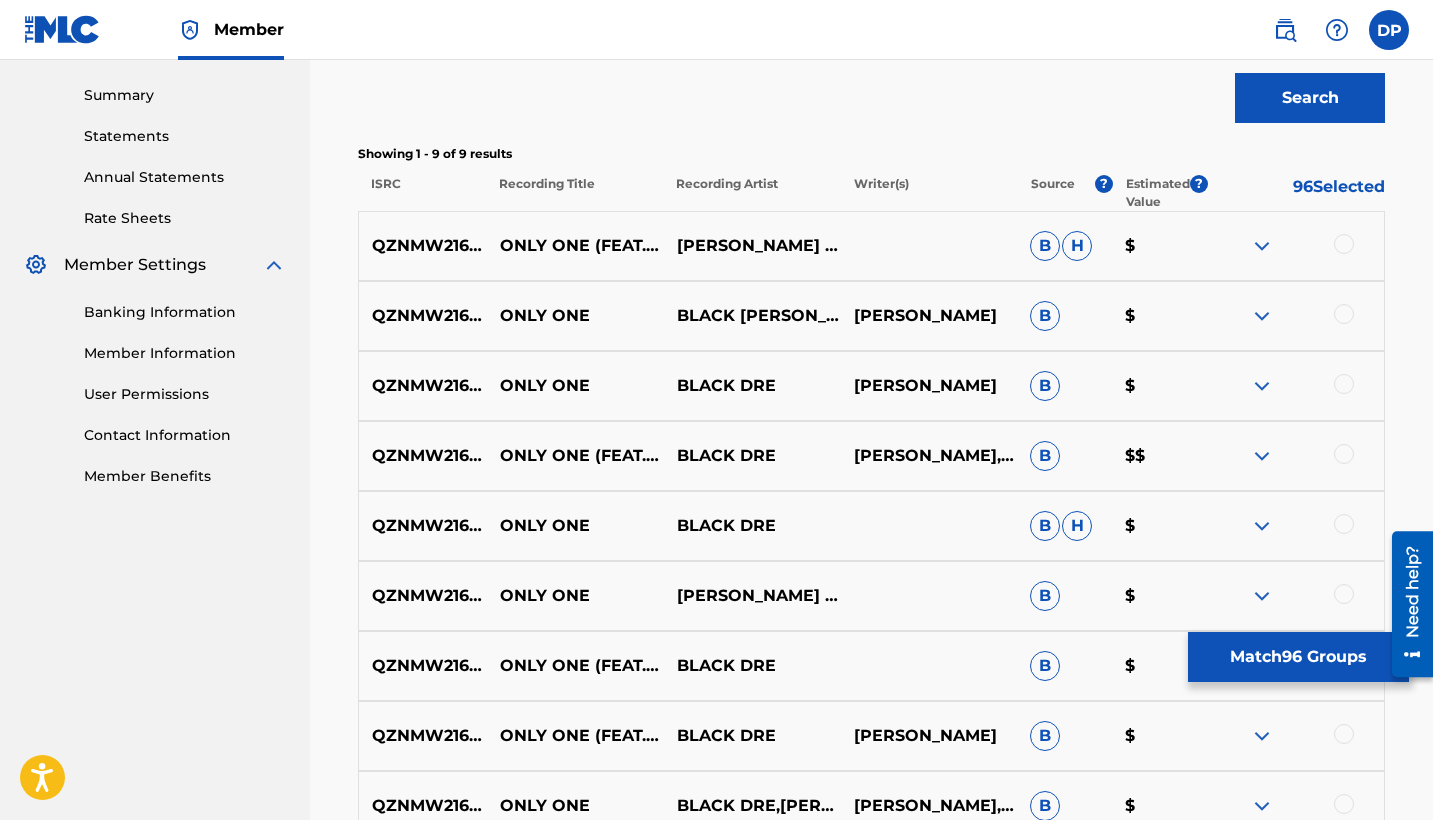 click at bounding box center [1344, 244] 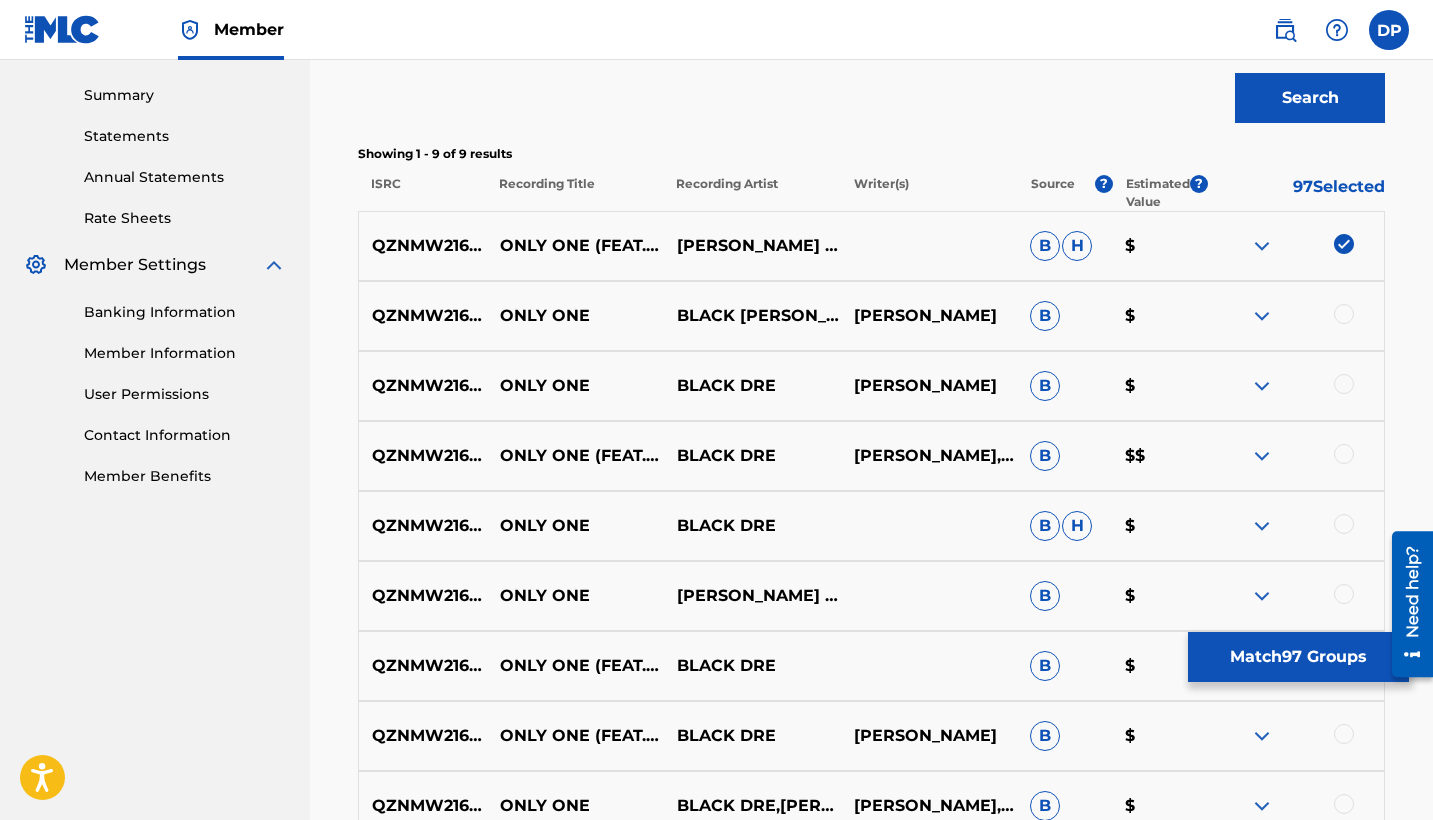 click at bounding box center (1344, 314) 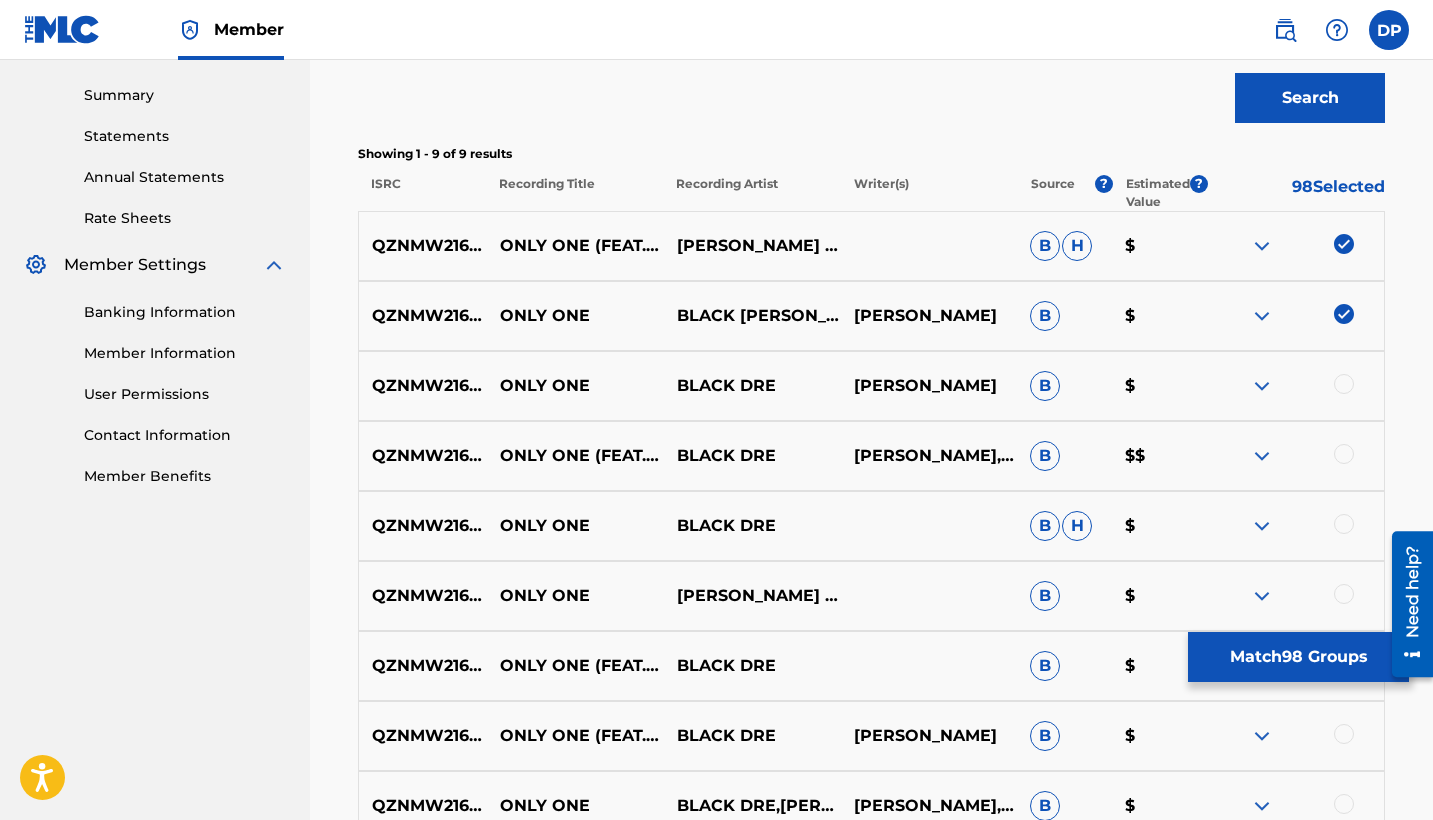 scroll, scrollTop: 792, scrollLeft: 0, axis: vertical 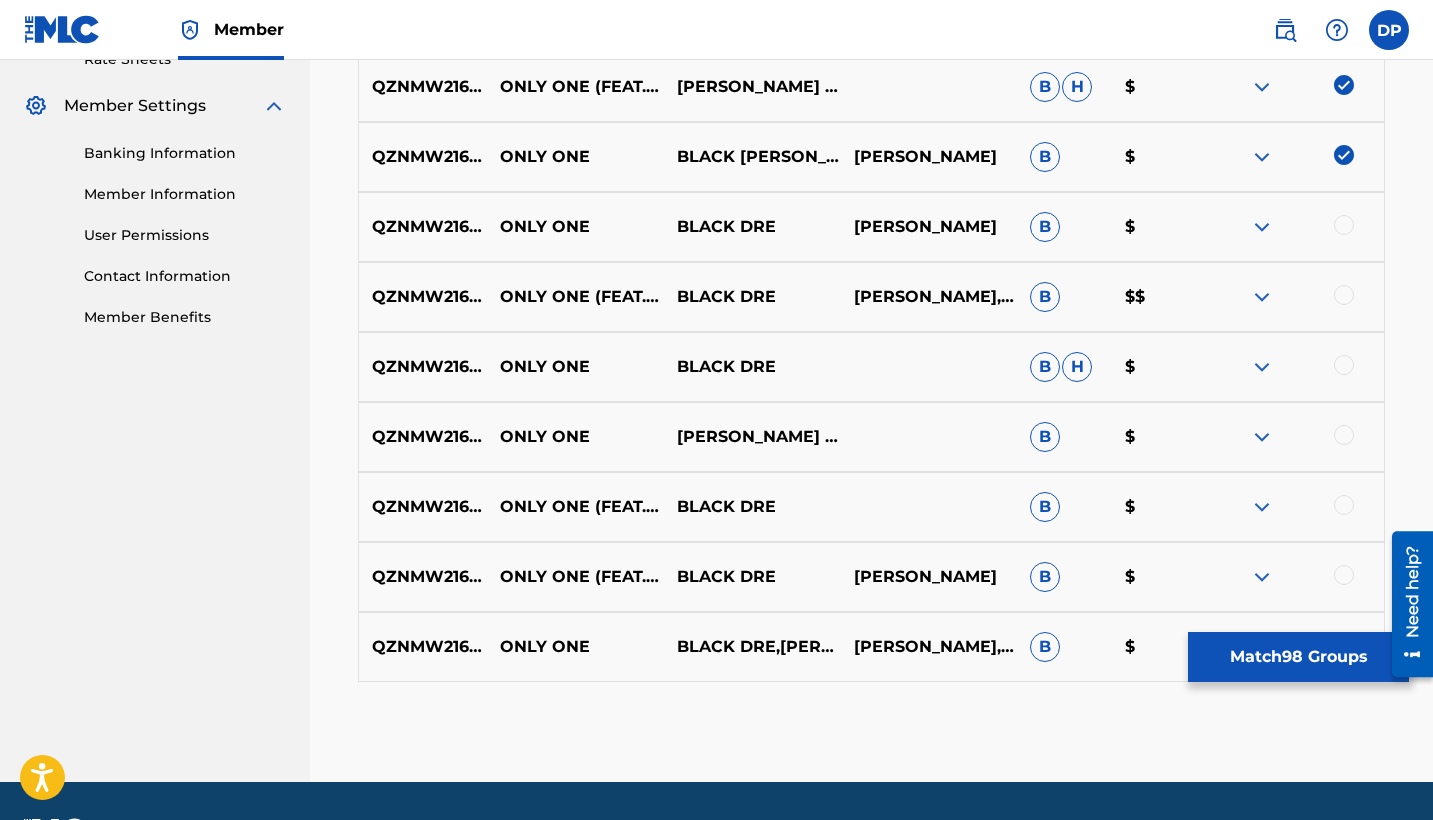 click at bounding box center (1344, 225) 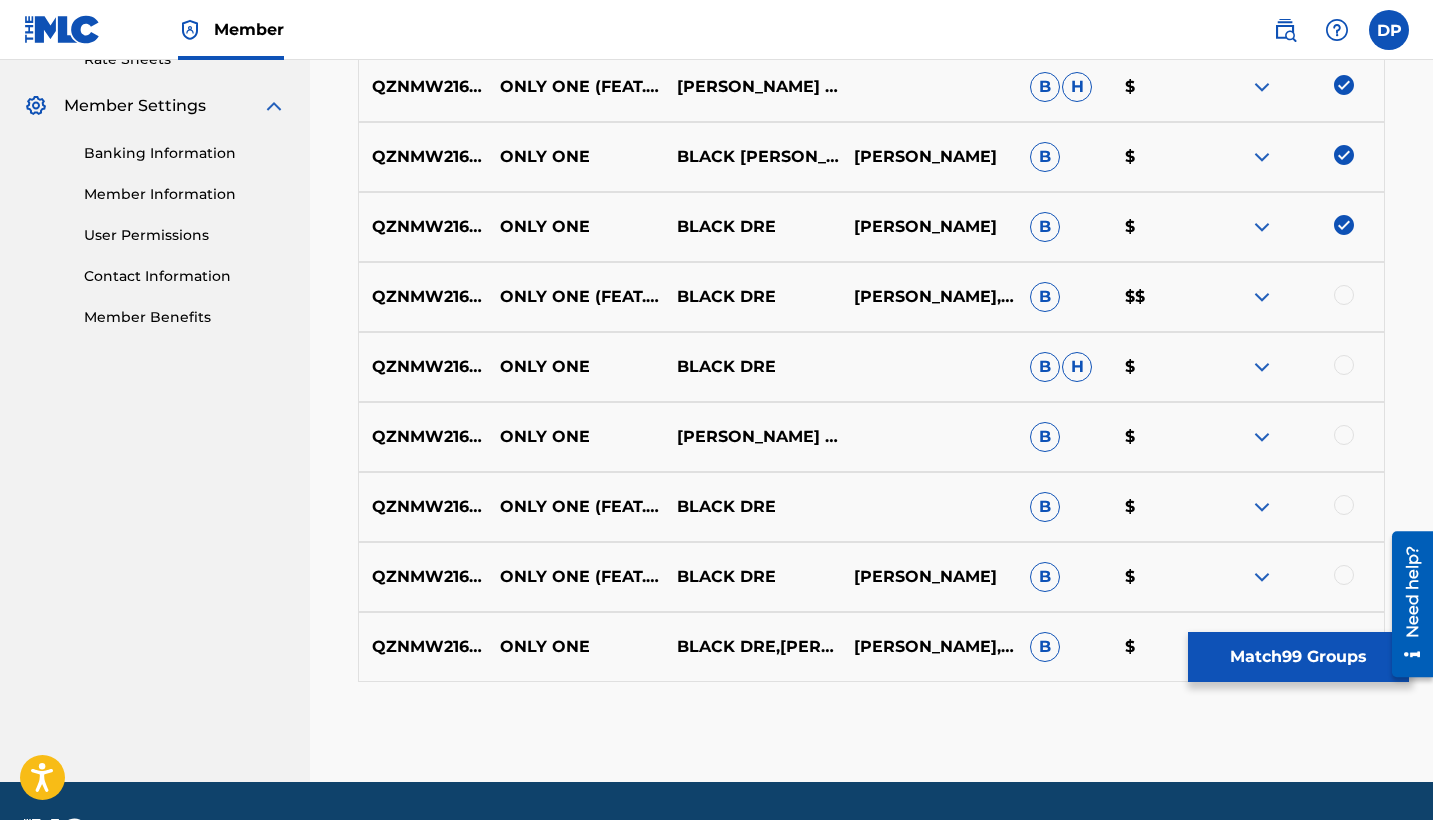 click at bounding box center (1295, 297) 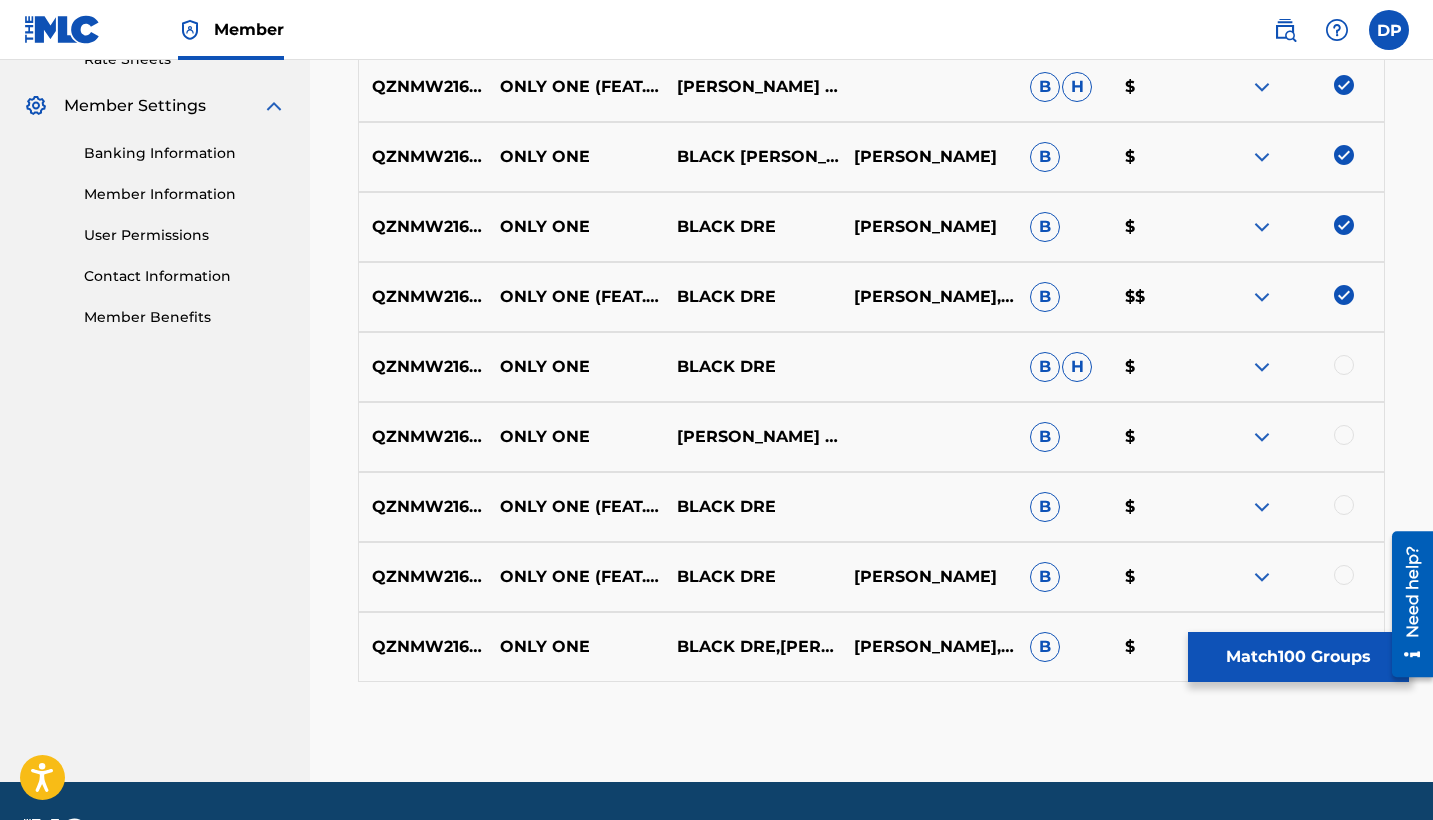 click at bounding box center [1344, 365] 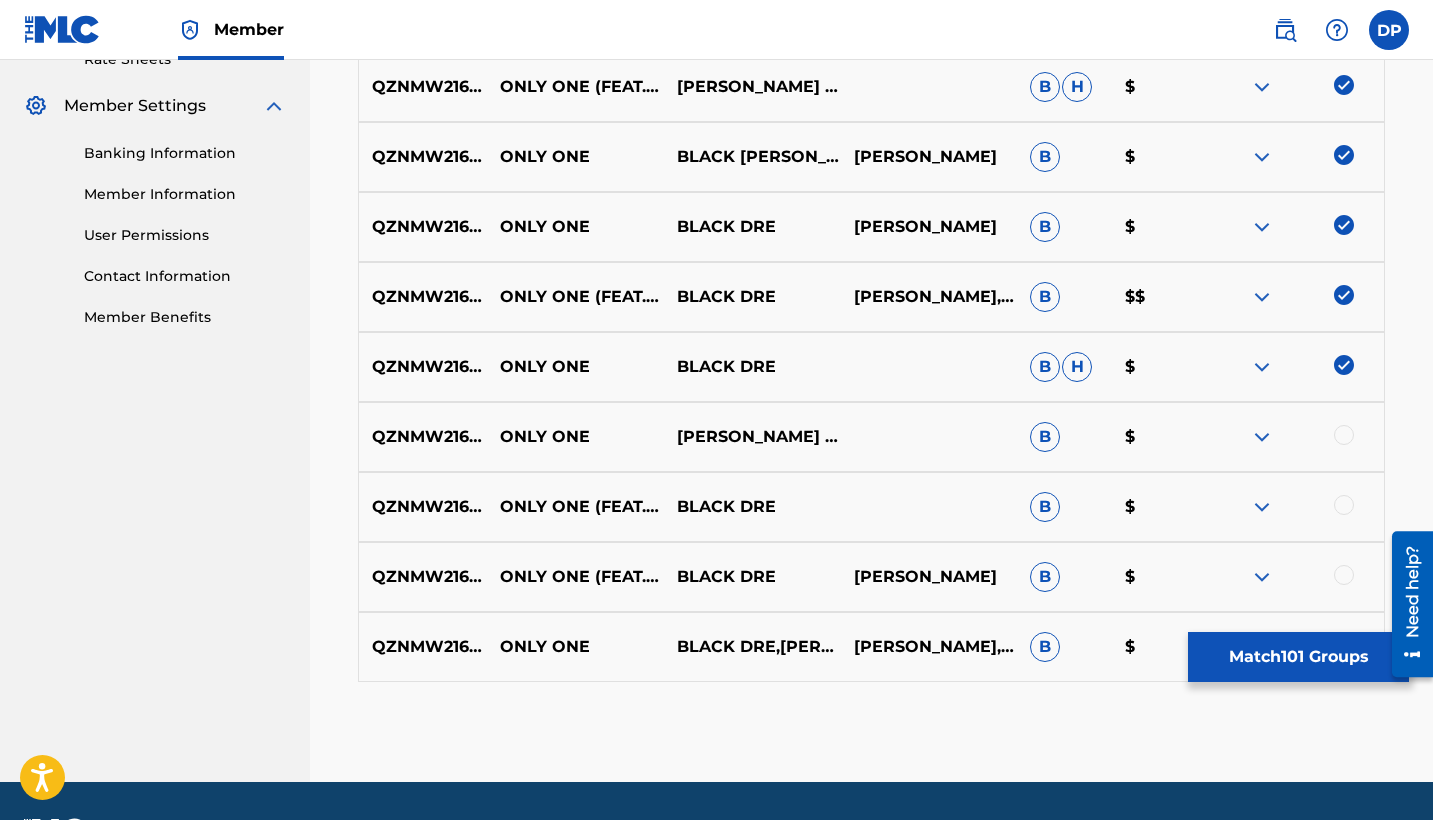 click at bounding box center [1344, 435] 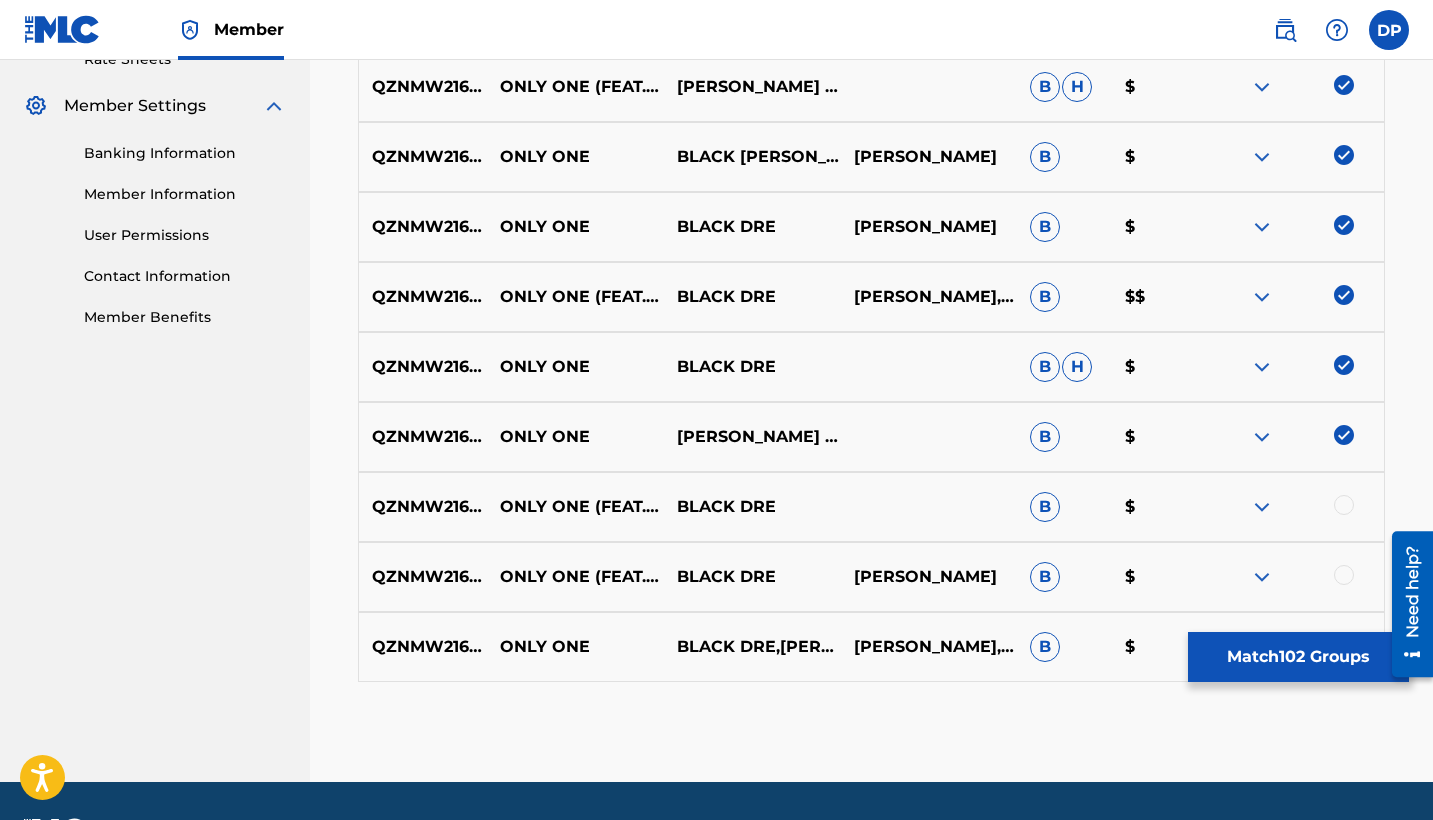 click at bounding box center [1344, 505] 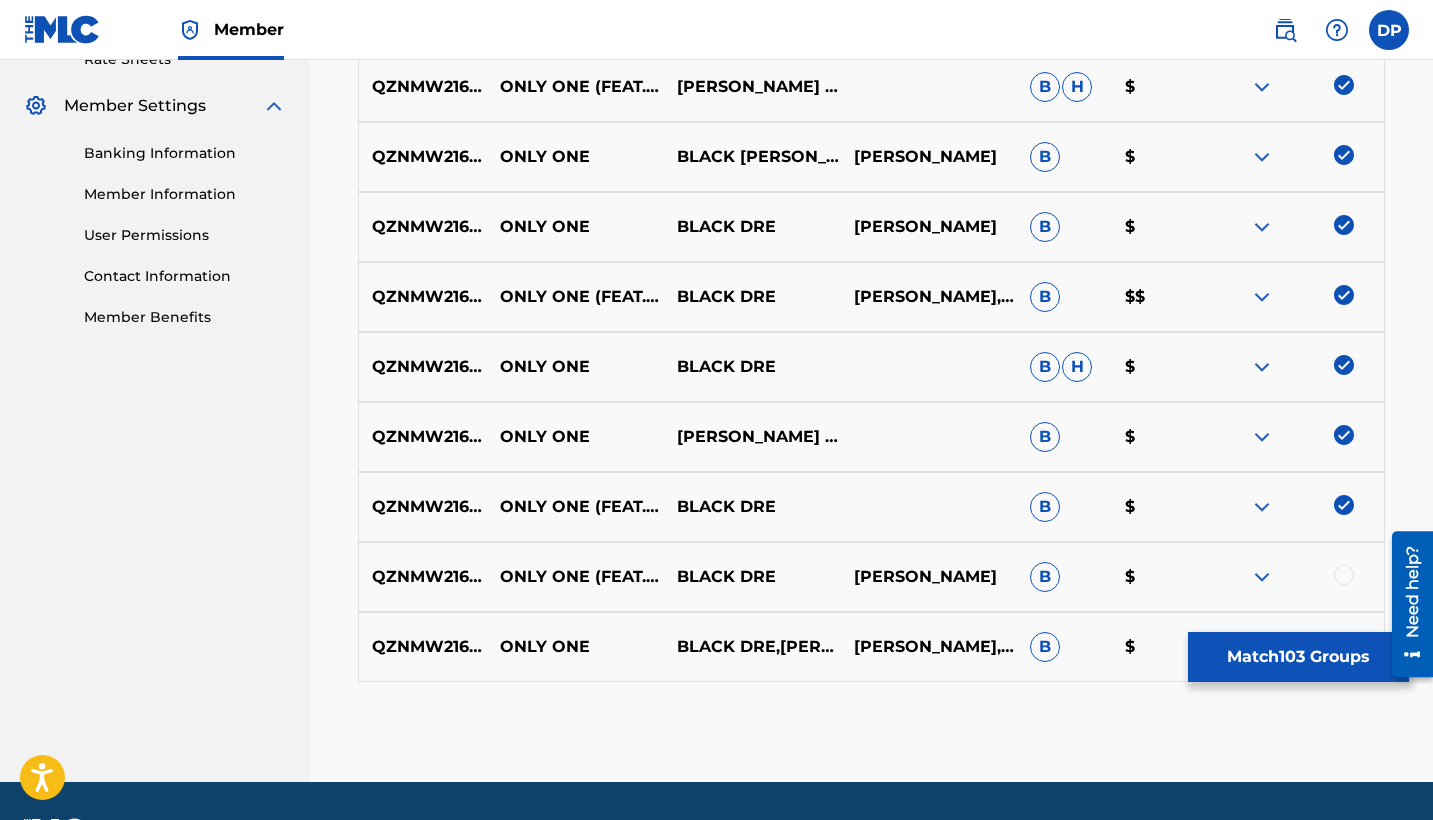 click at bounding box center [1344, 575] 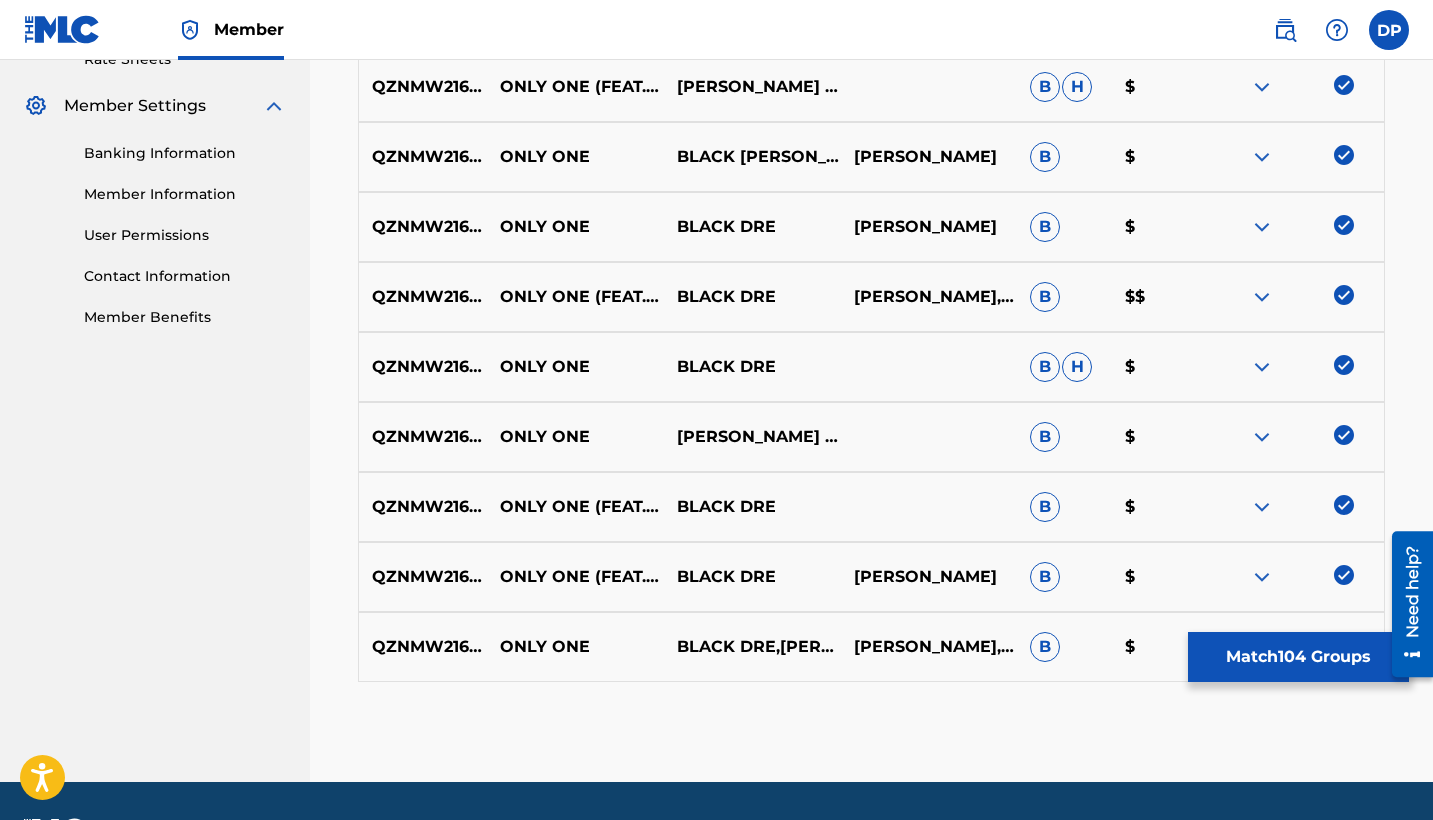 scroll, scrollTop: 829, scrollLeft: 0, axis: vertical 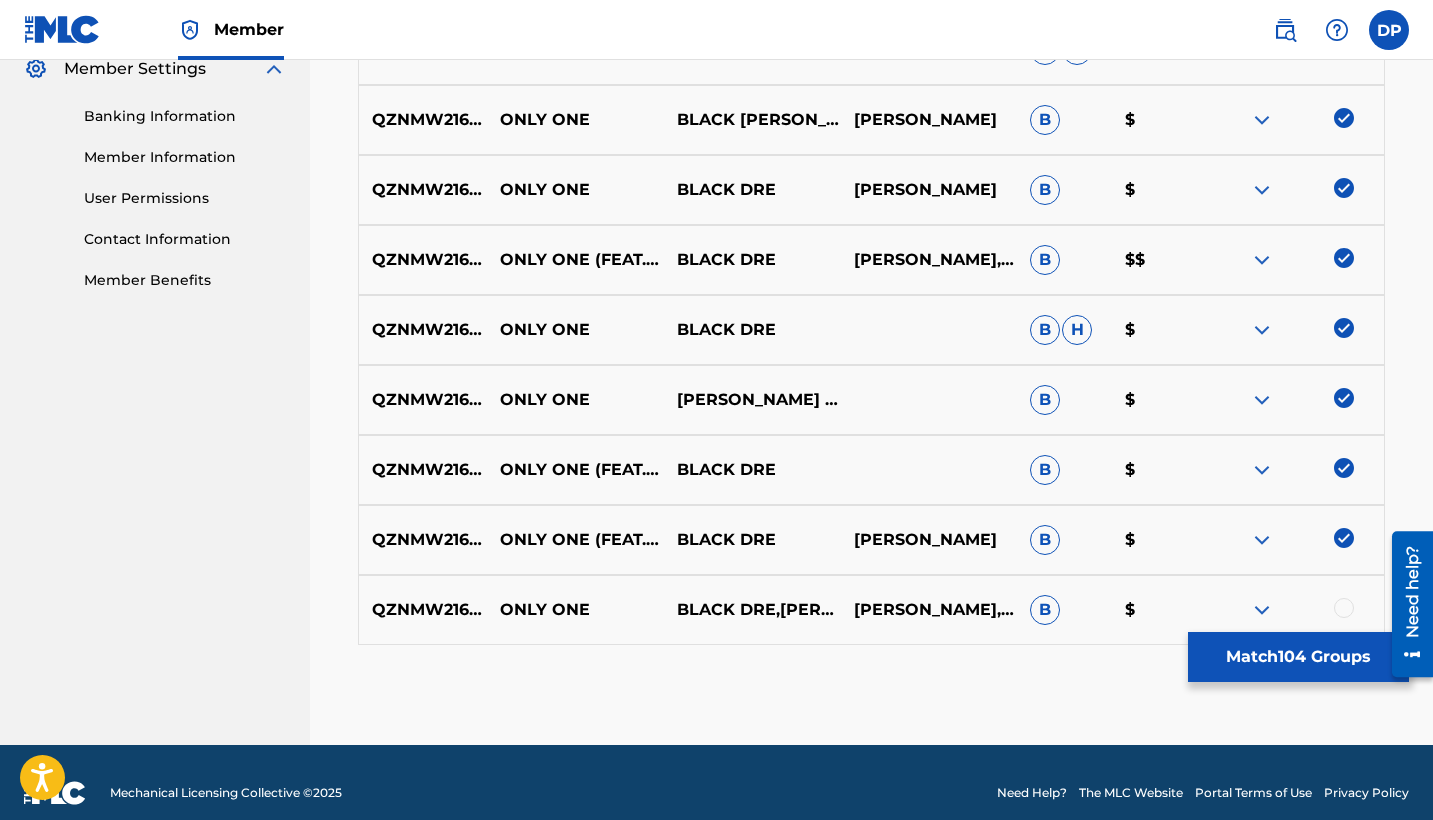 click at bounding box center [1344, 608] 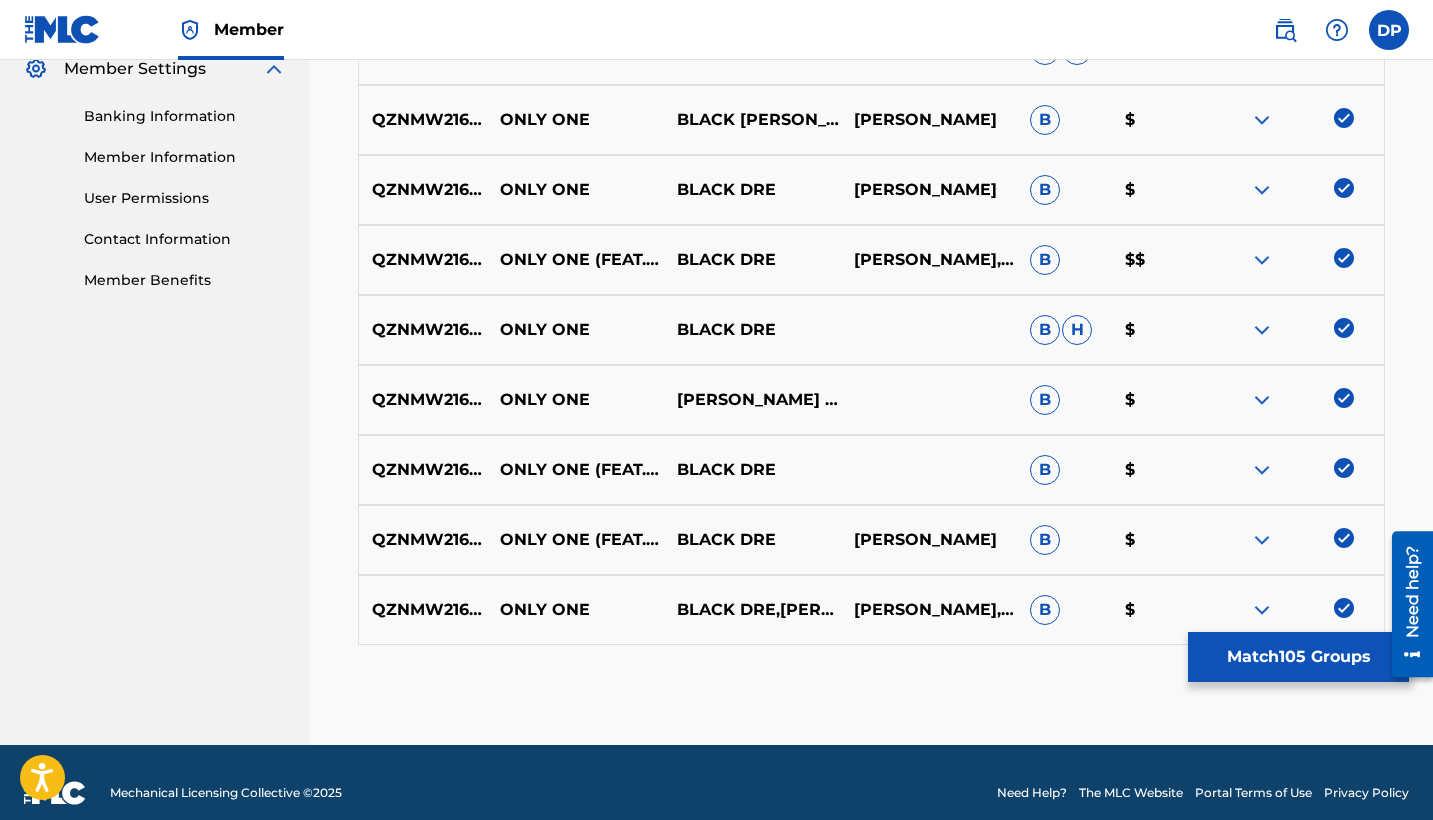 scroll, scrollTop: 0, scrollLeft: 0, axis: both 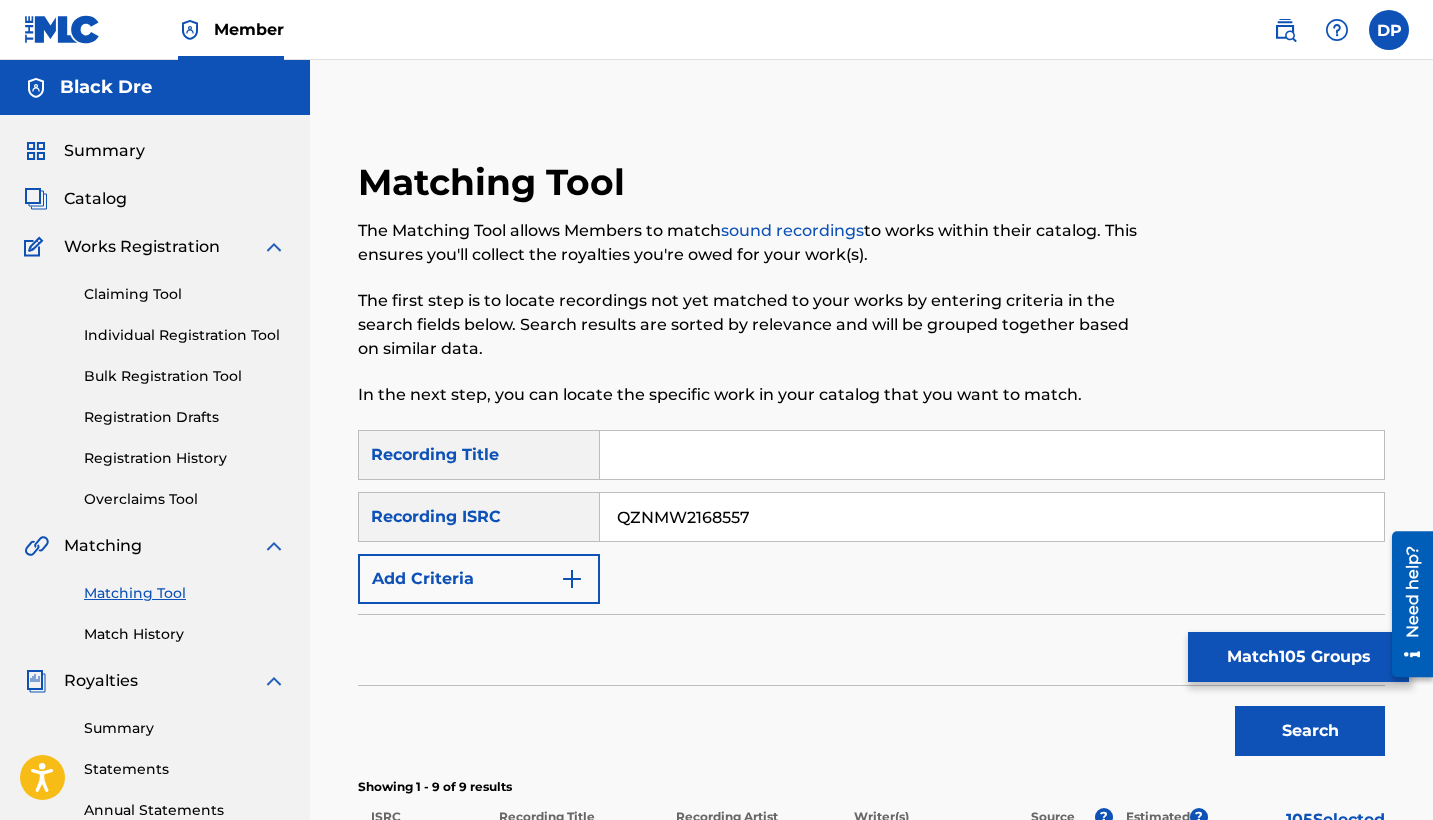 click on "QZNMW2168557" at bounding box center [992, 517] 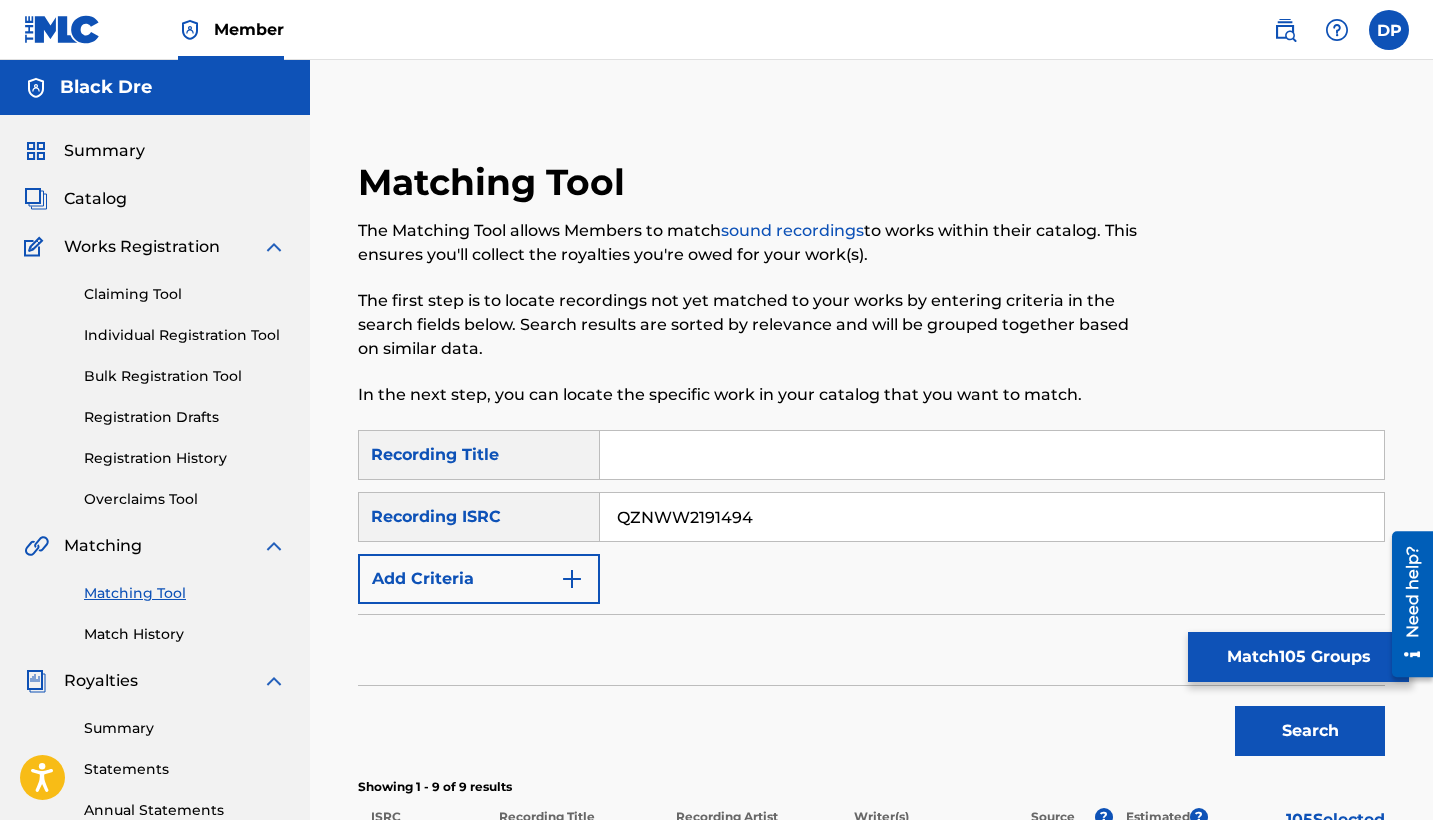click on "Match  105 Groups" at bounding box center [1298, 657] 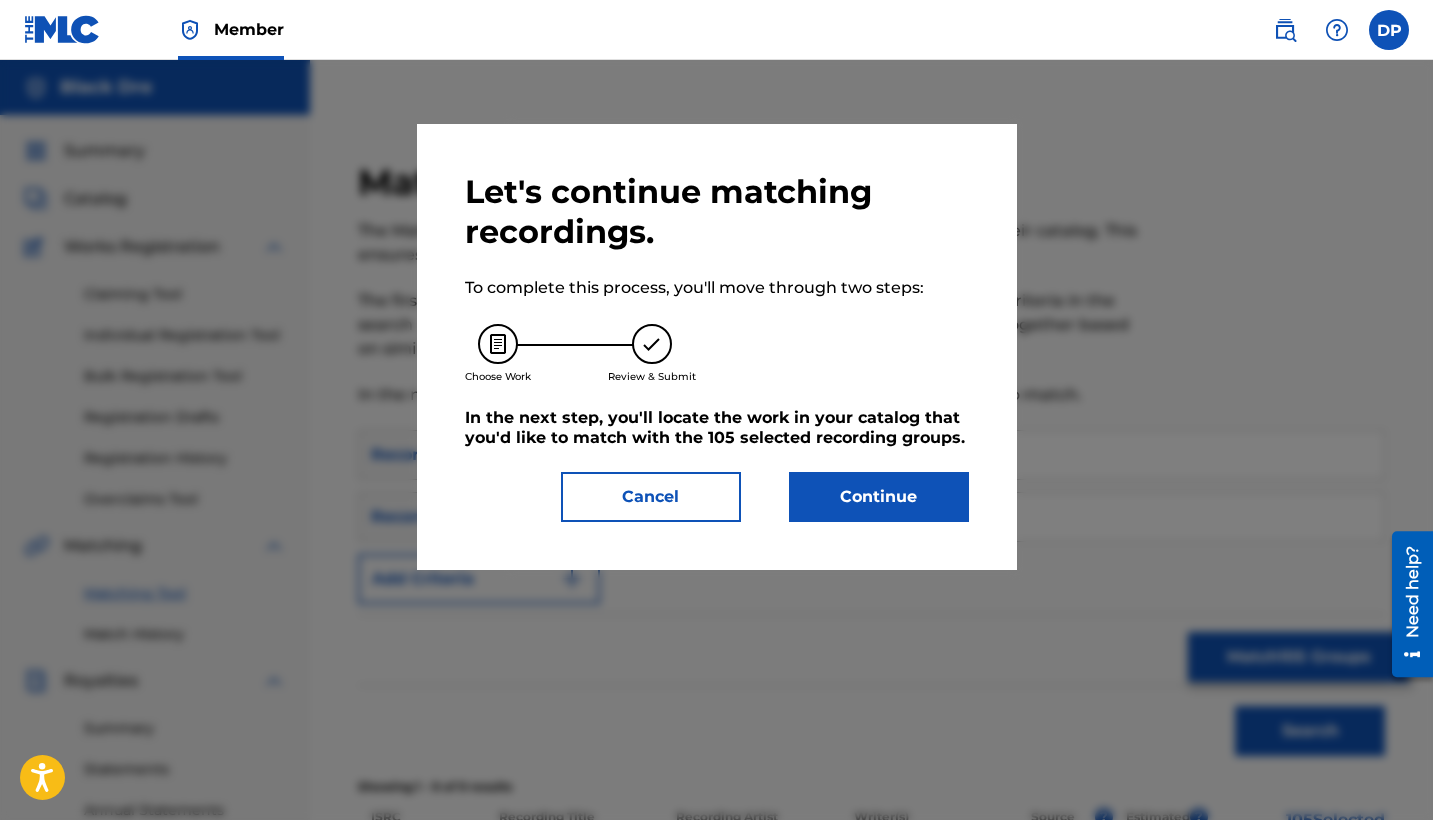 scroll, scrollTop: 4, scrollLeft: 0, axis: vertical 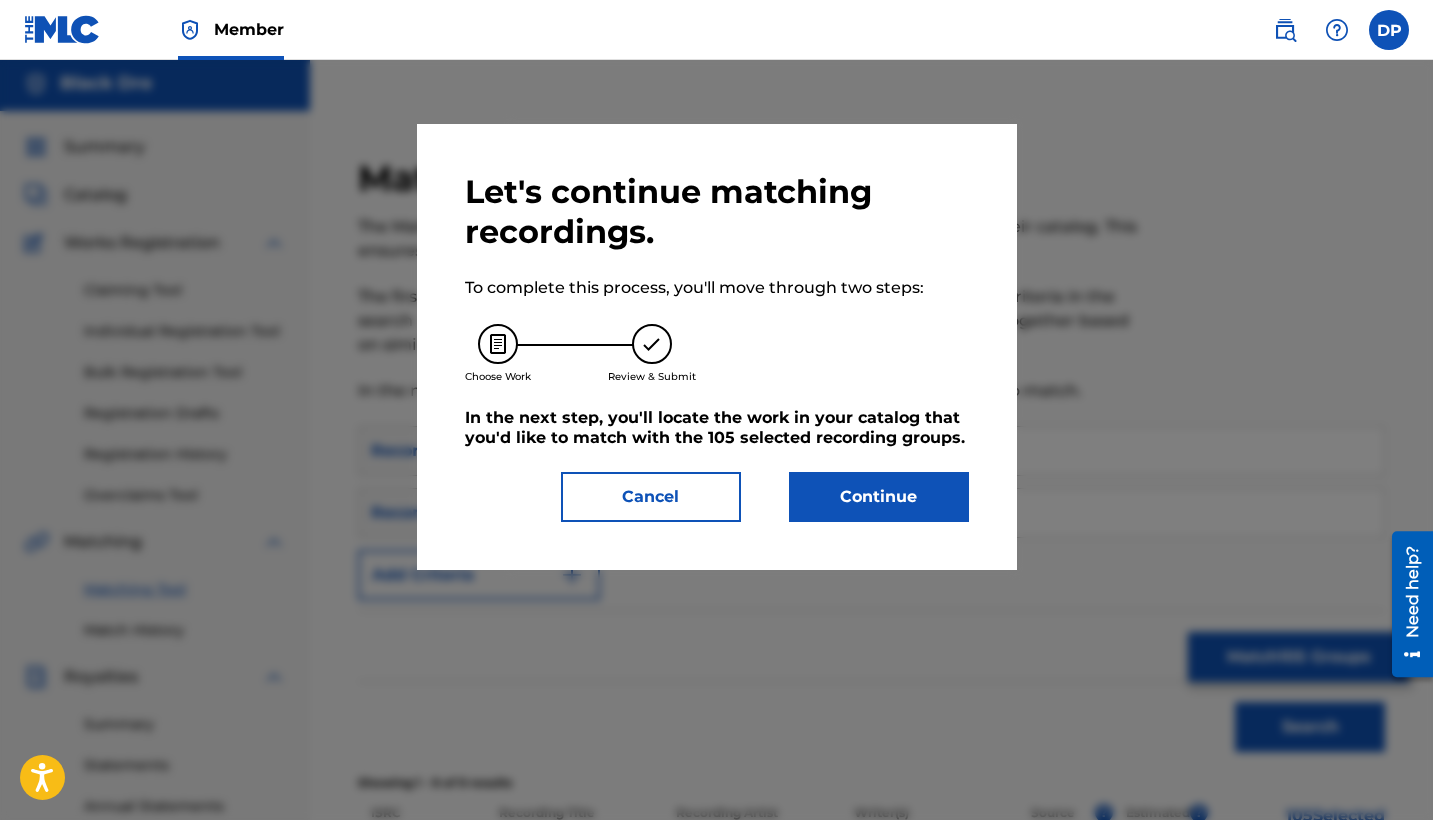 click on "Cancel" at bounding box center [651, 497] 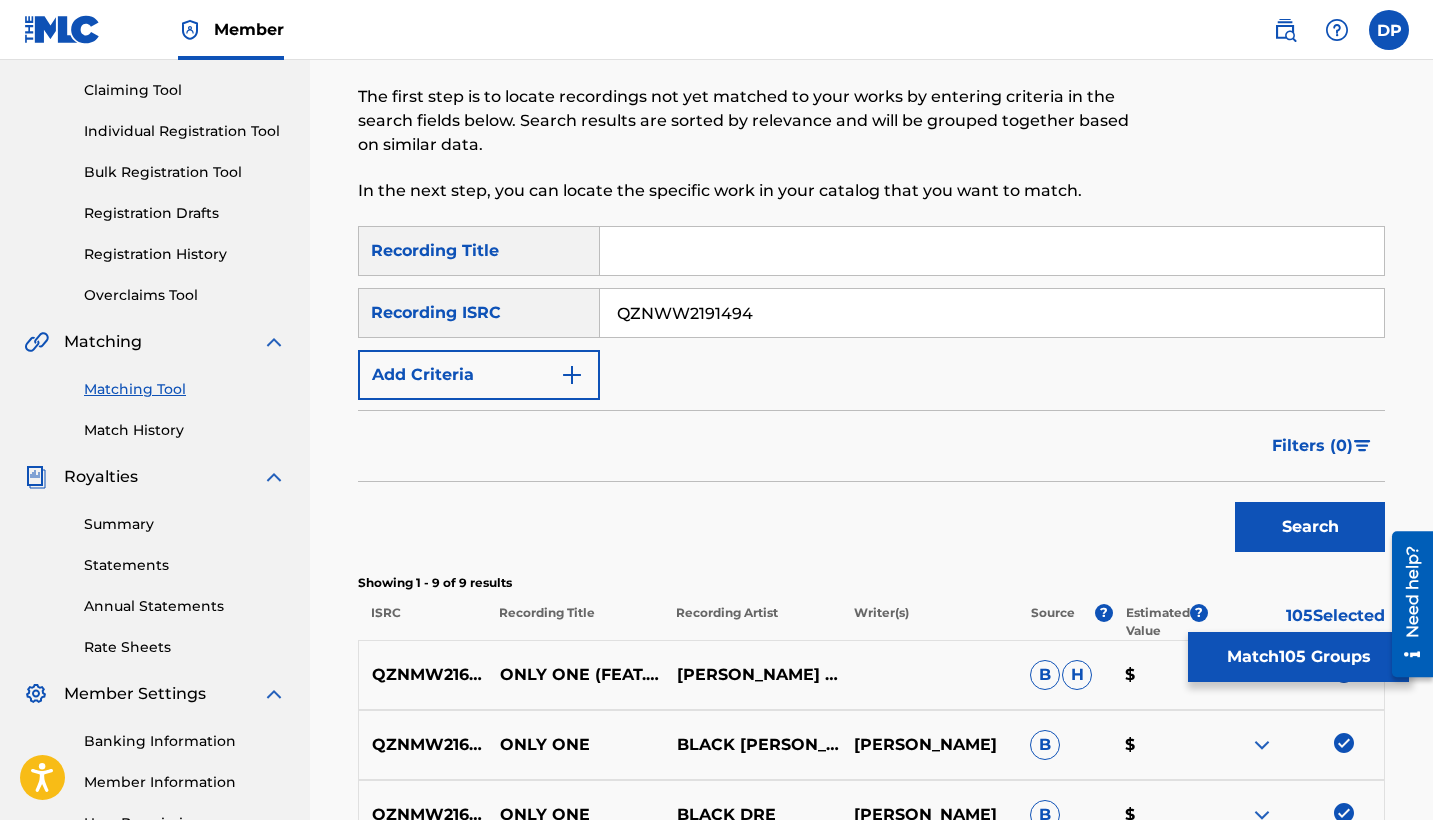 scroll, scrollTop: 308, scrollLeft: 0, axis: vertical 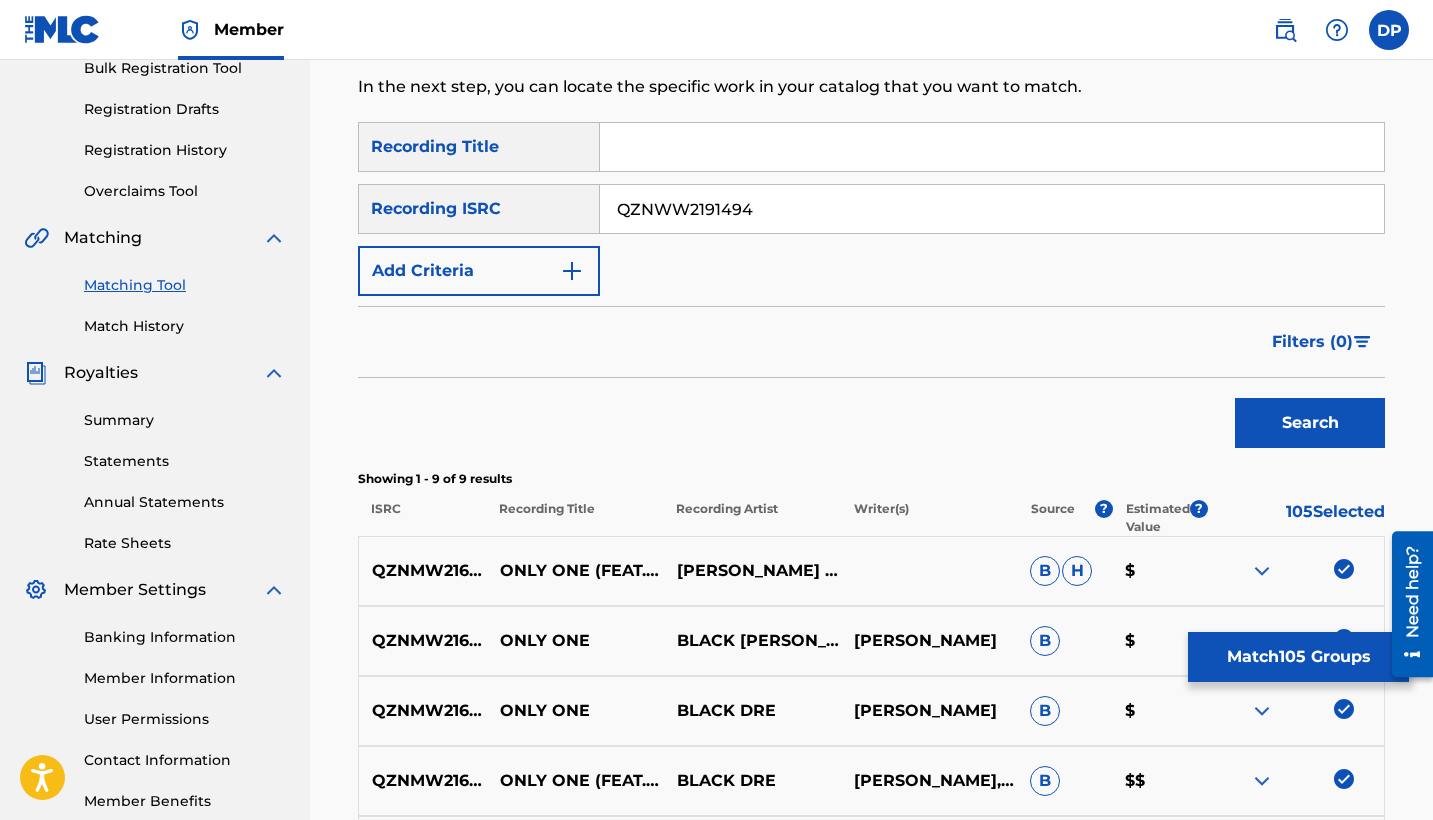 click on "Search" at bounding box center [1310, 423] 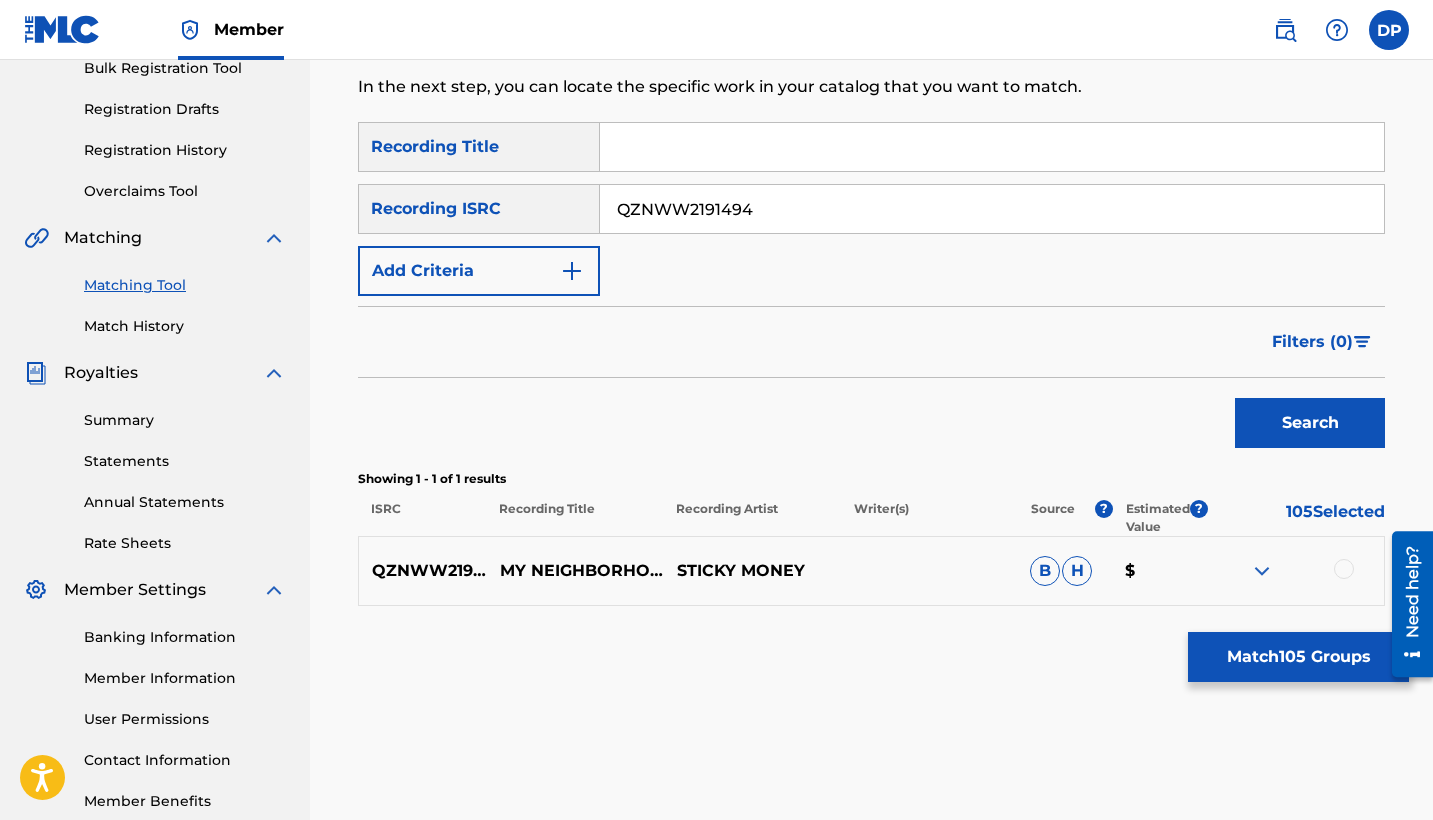scroll, scrollTop: 420, scrollLeft: 0, axis: vertical 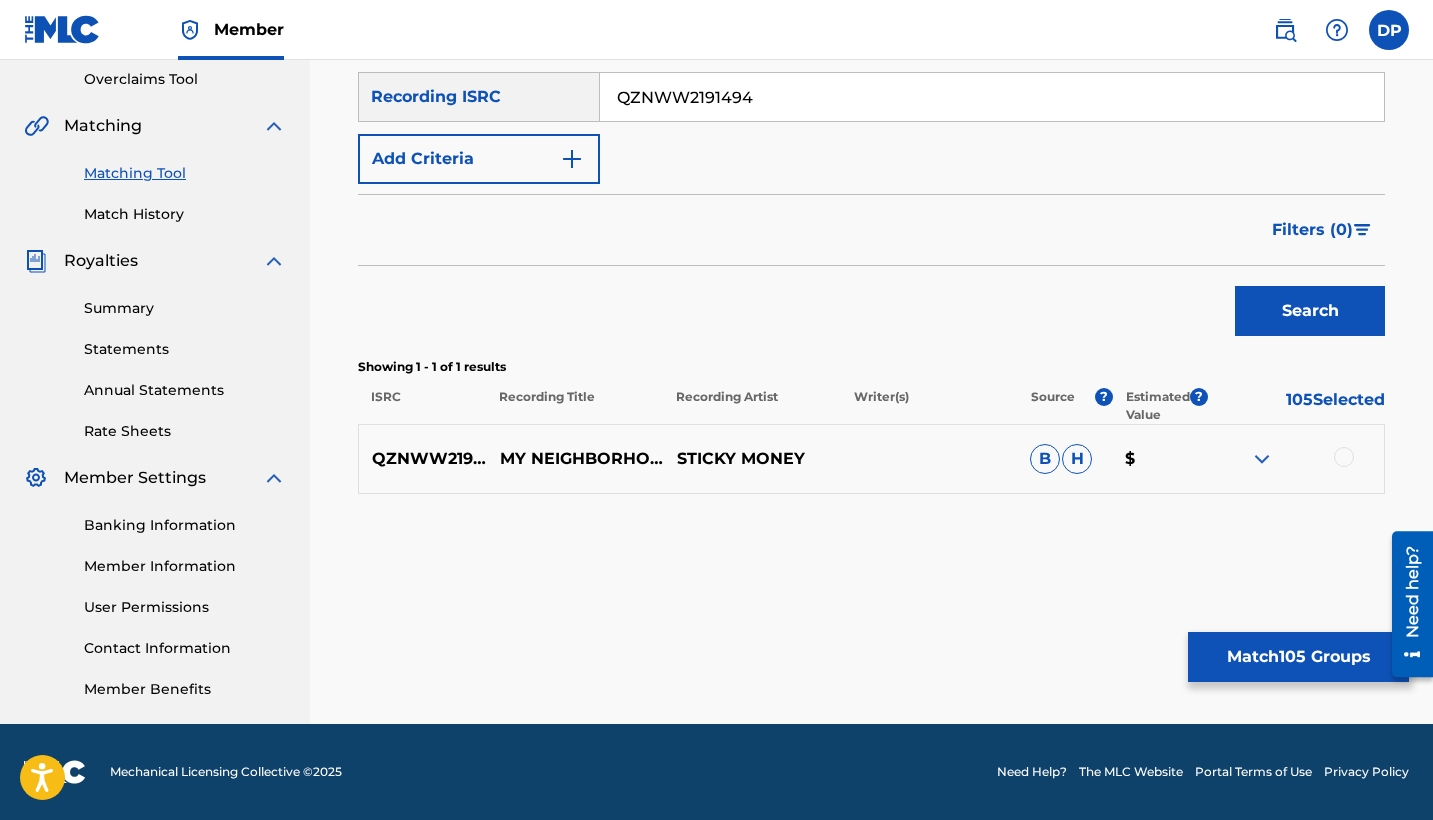 click at bounding box center [1295, 459] 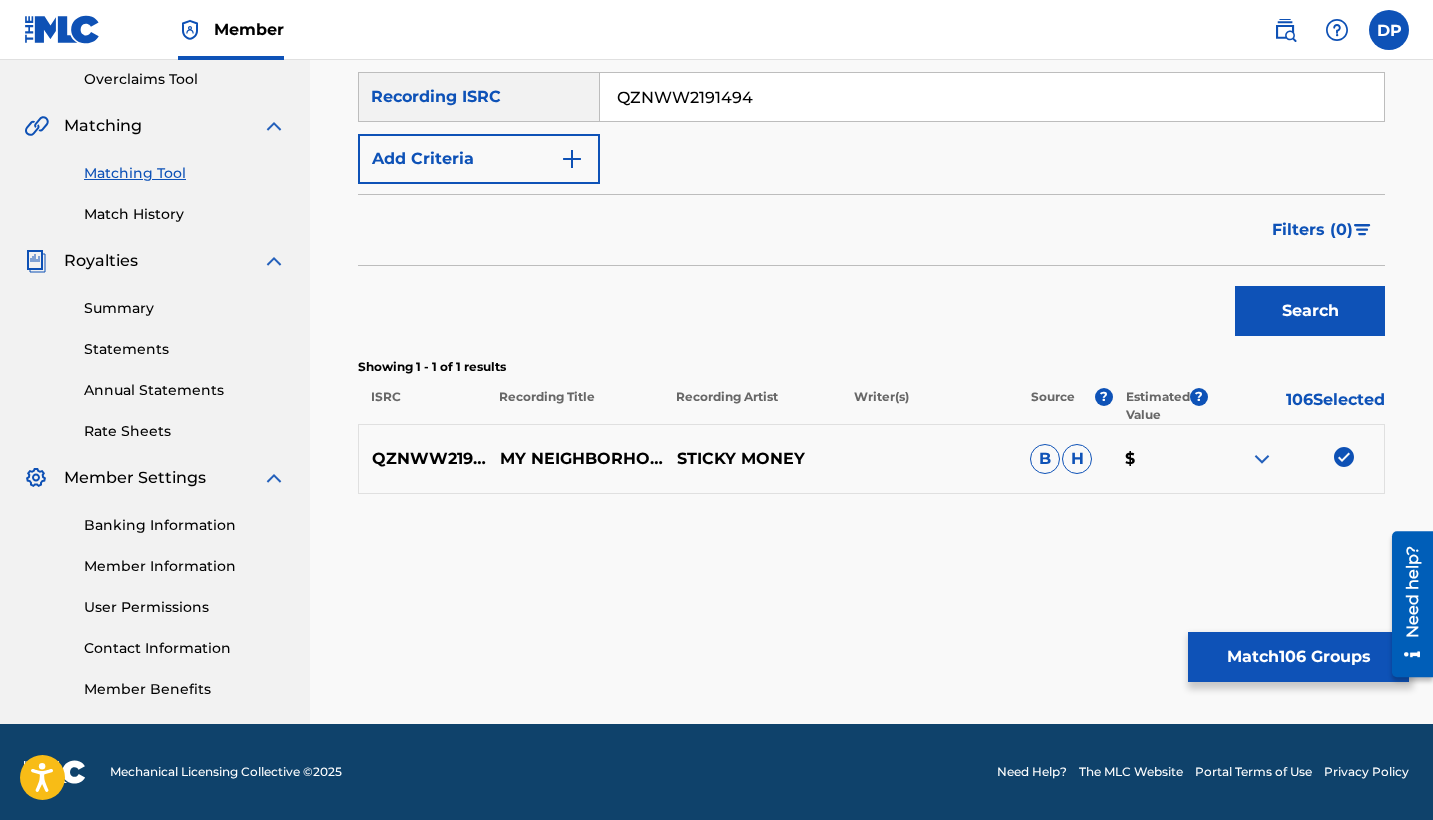 click on "QZNWW2191494" at bounding box center [992, 97] 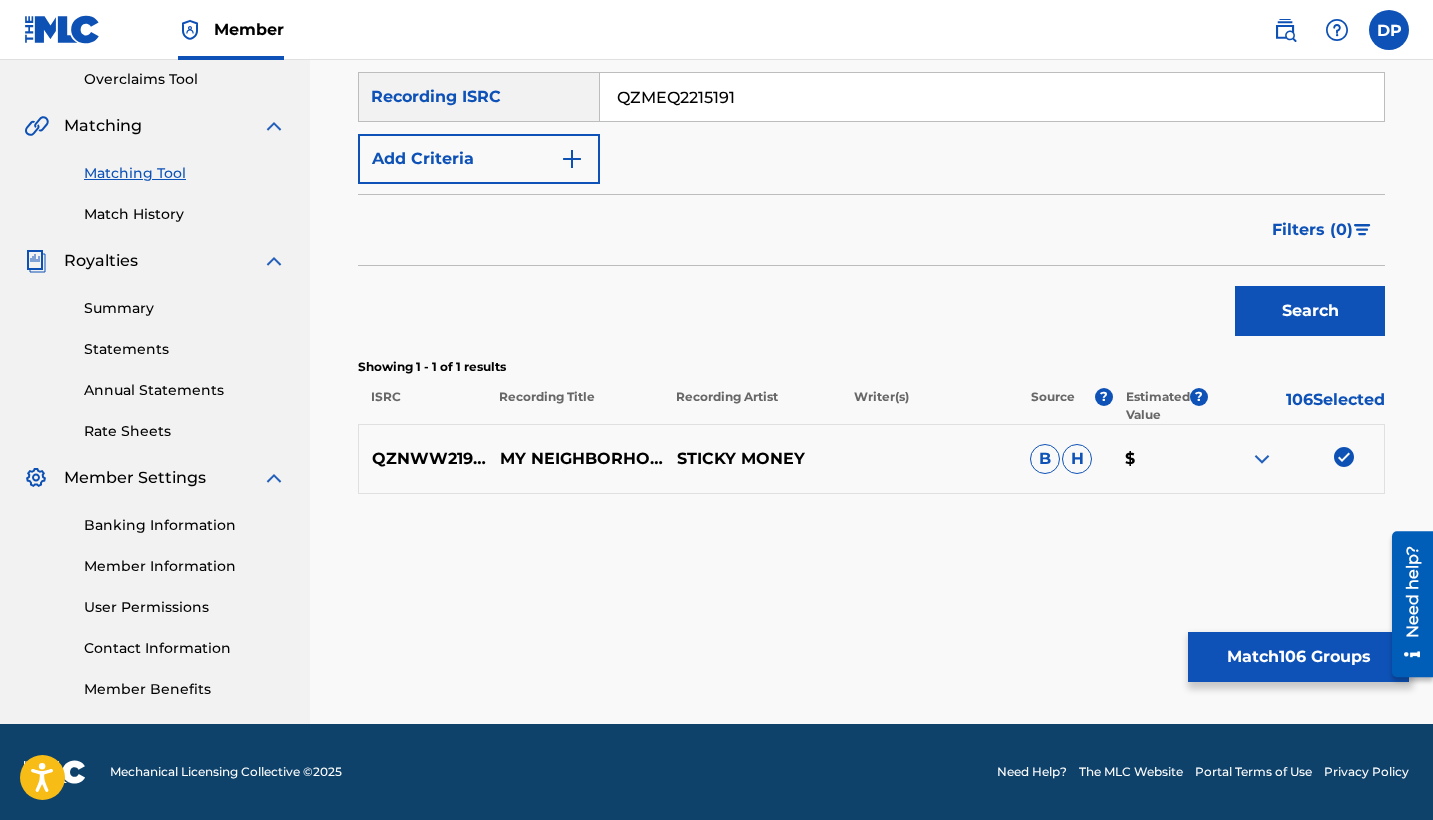 click on "Search" at bounding box center [1310, 311] 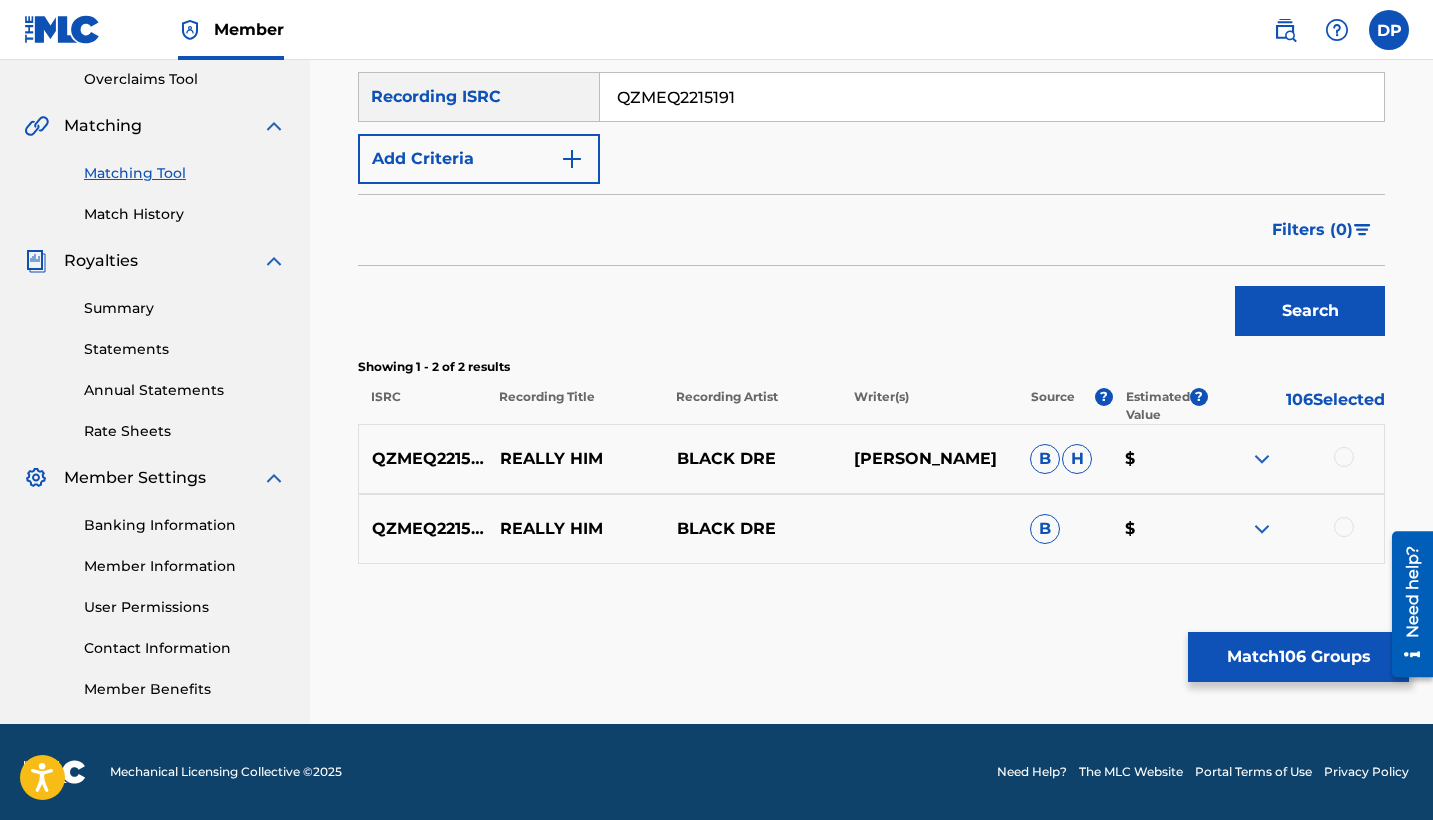 click at bounding box center [1344, 457] 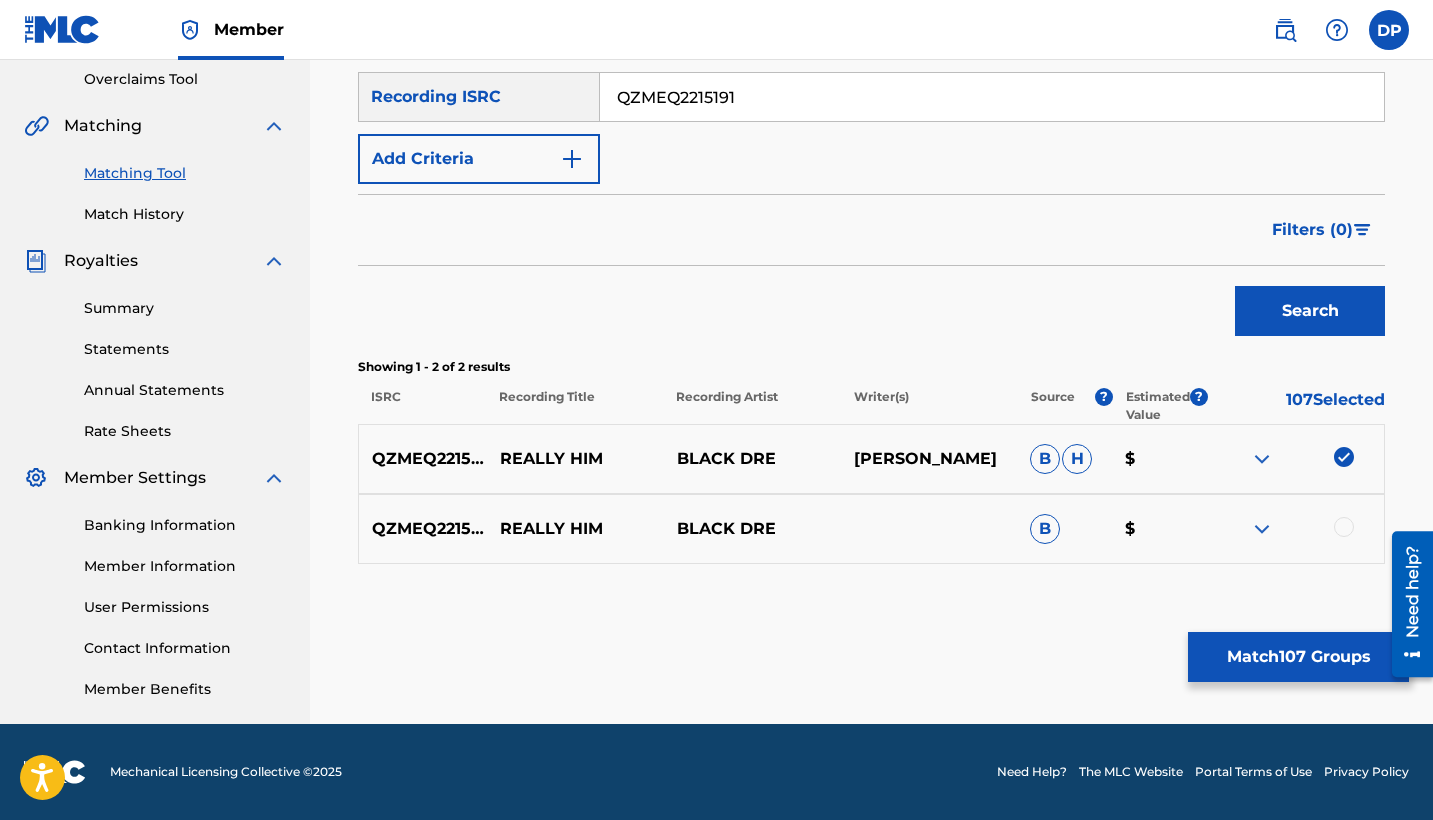 click at bounding box center (1295, 529) 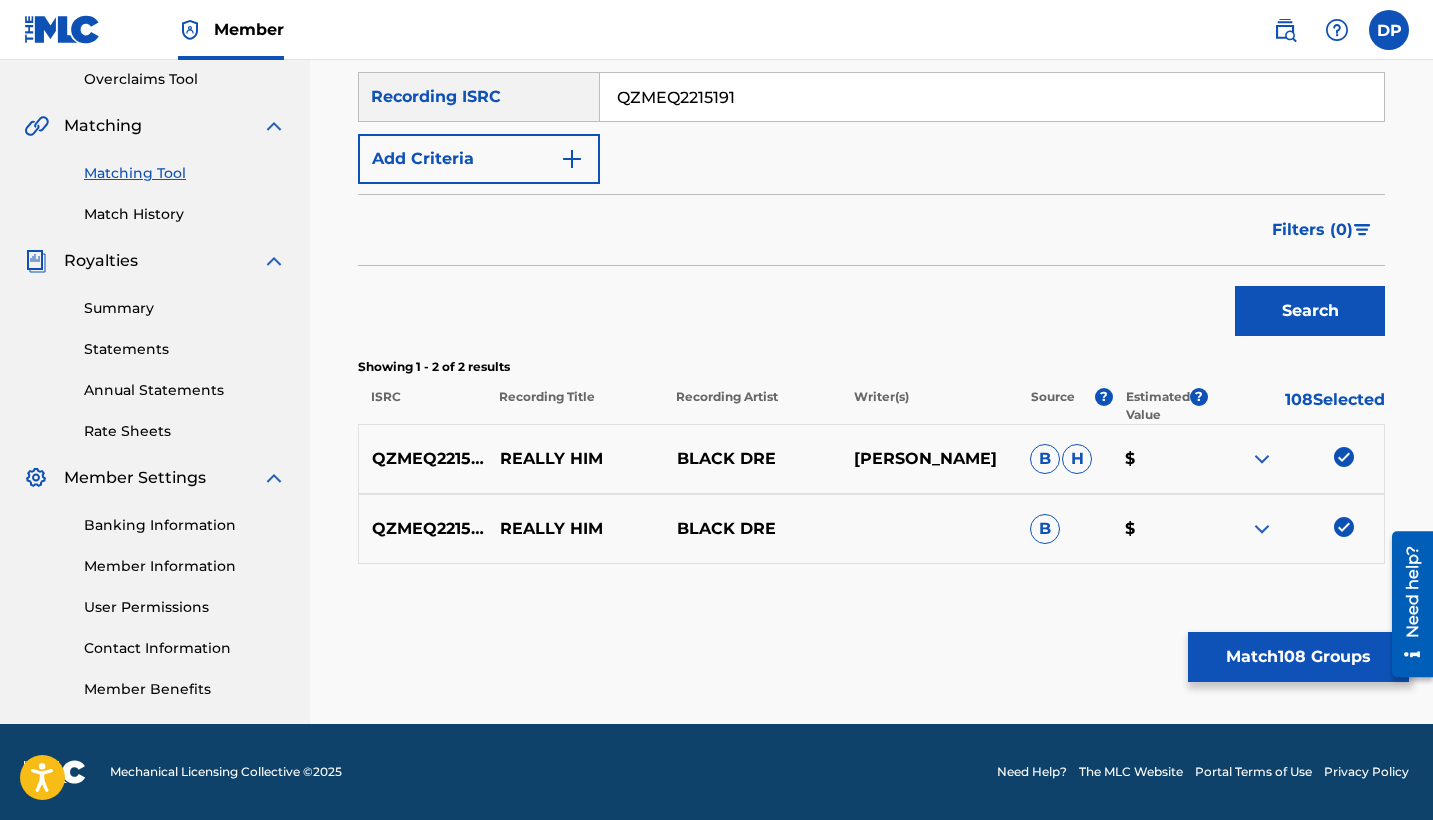 click on "QZMEQ2215191" at bounding box center [992, 97] 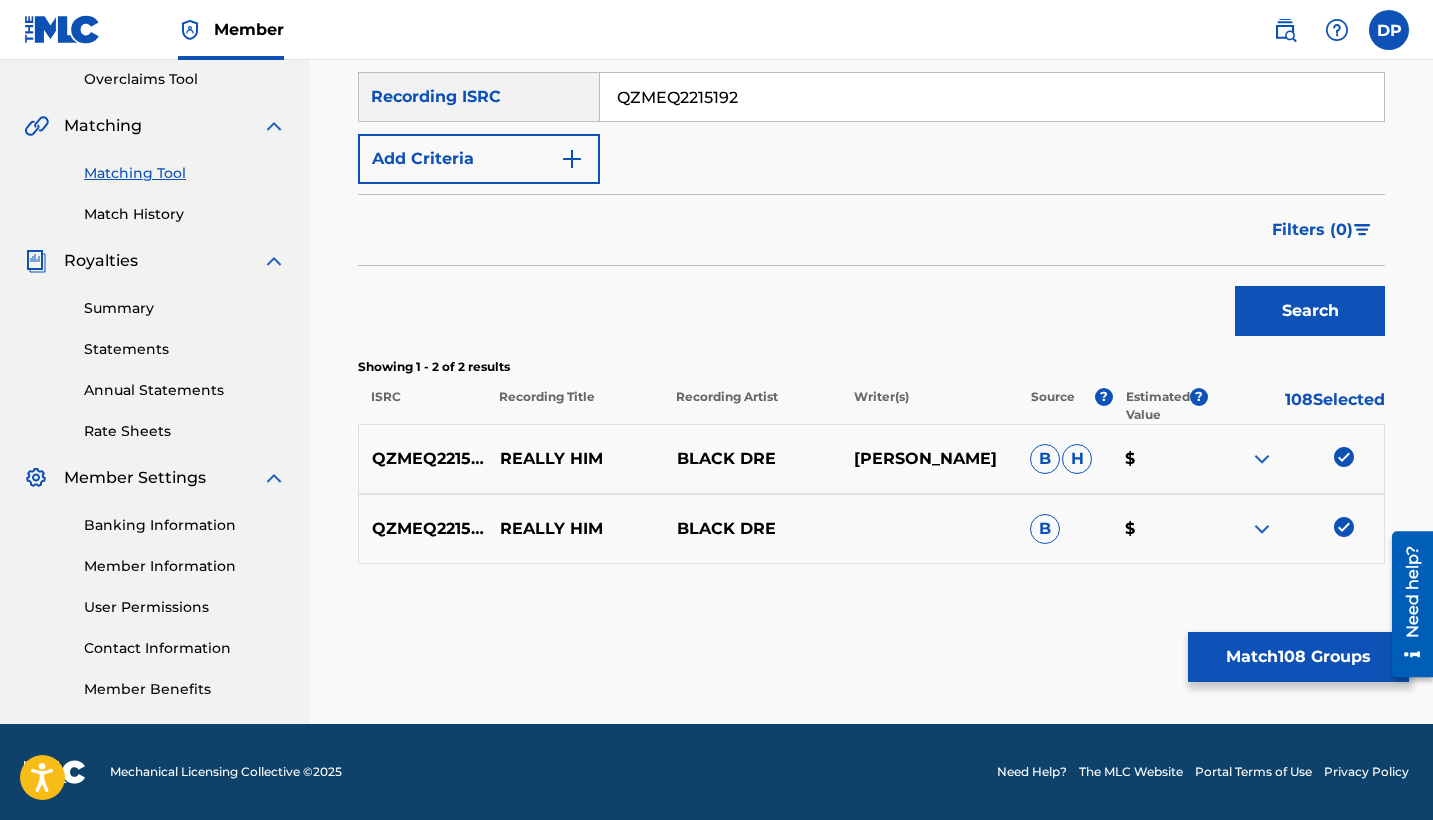 click on "Search" at bounding box center [1310, 311] 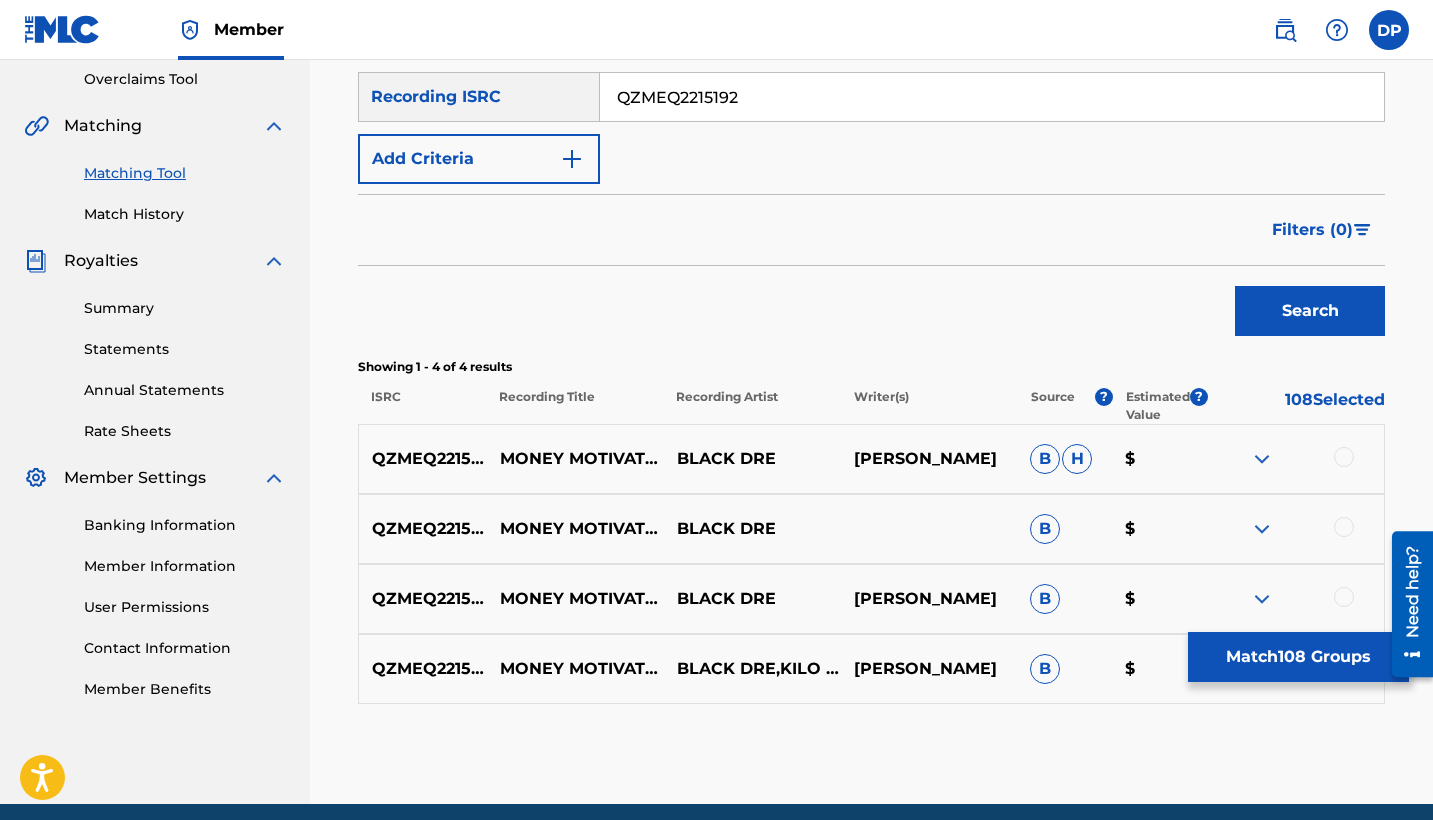 click at bounding box center [1344, 457] 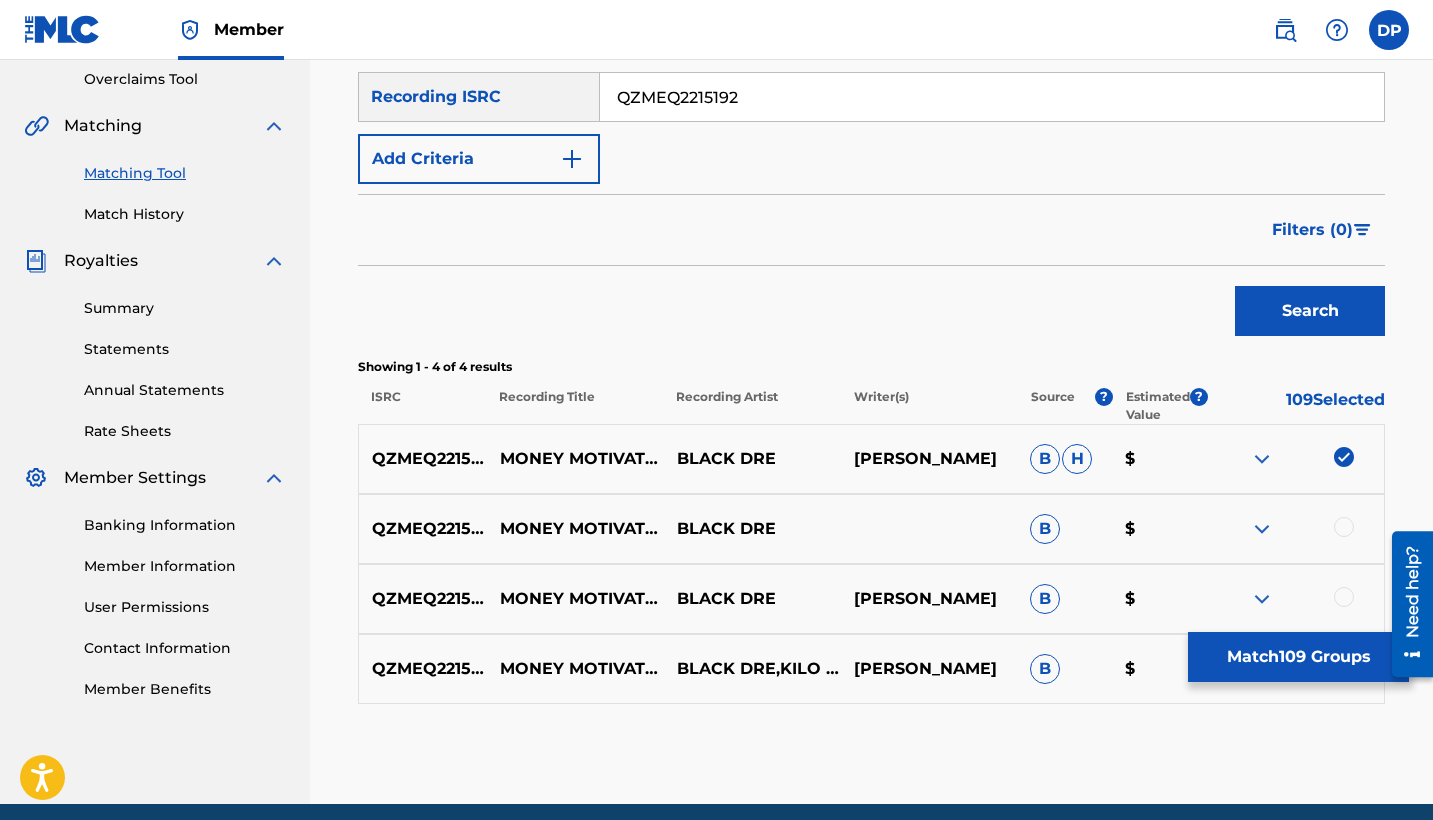 scroll, scrollTop: 500, scrollLeft: 0, axis: vertical 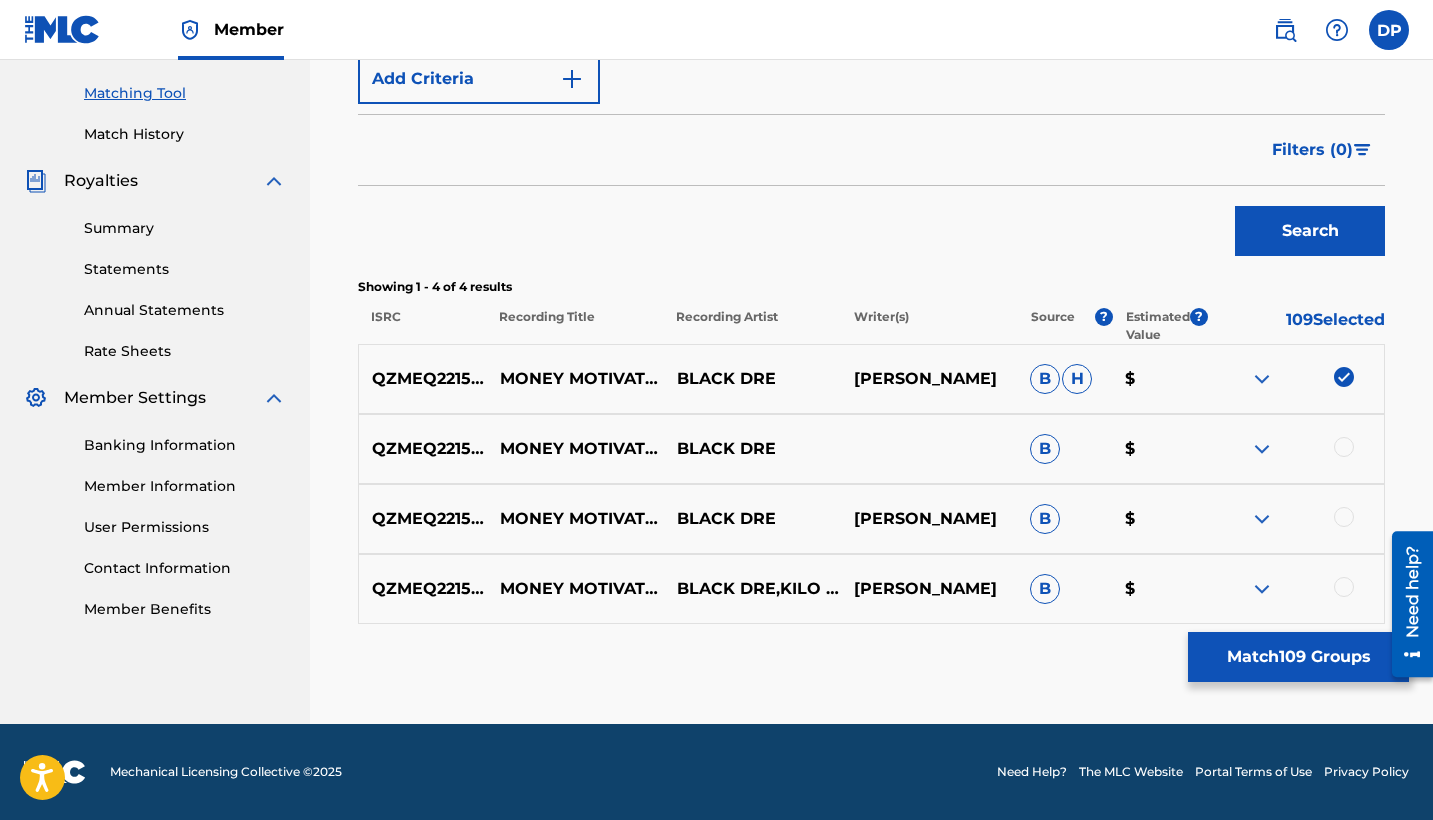 click at bounding box center [1344, 447] 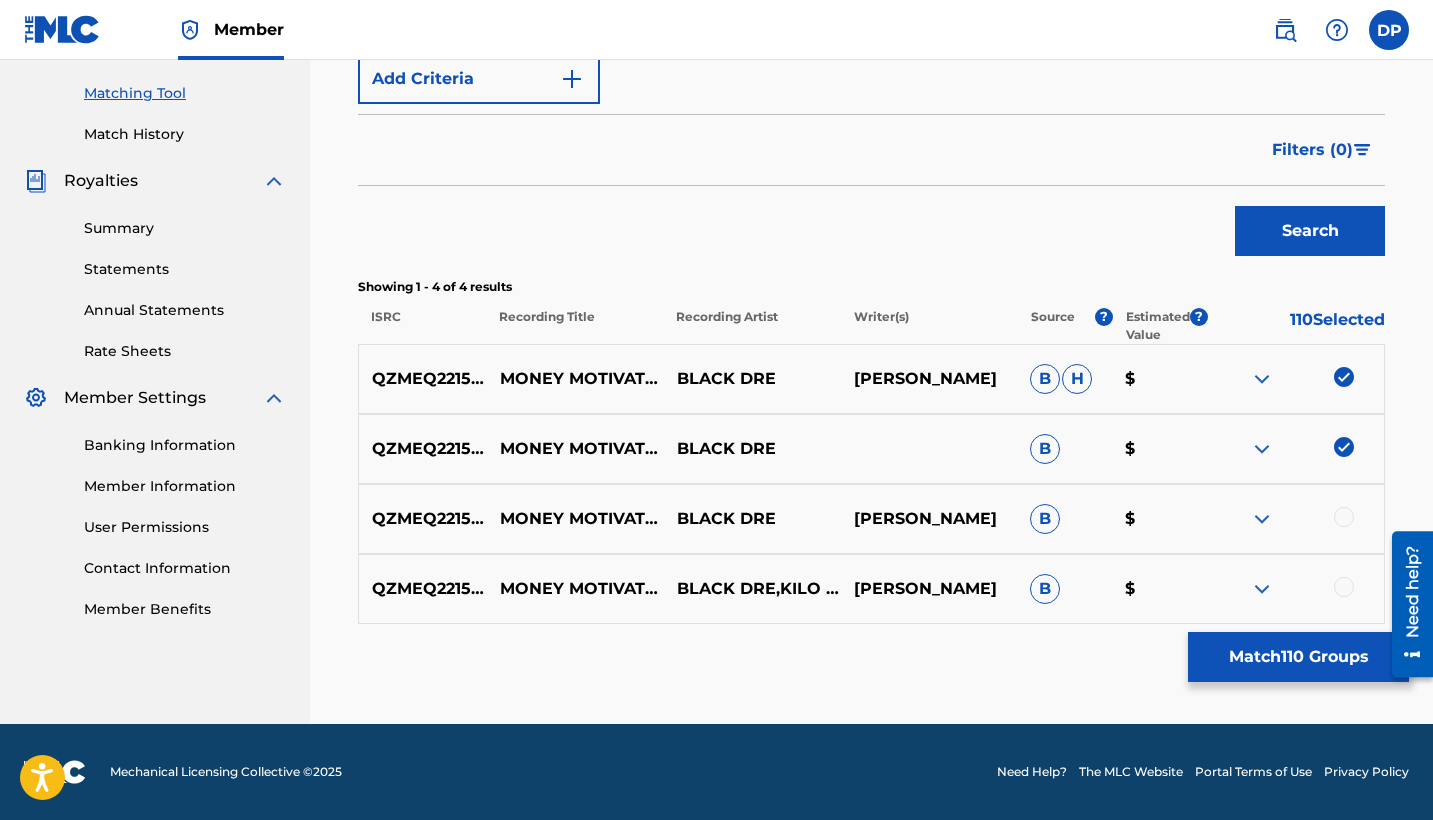 click at bounding box center [1344, 517] 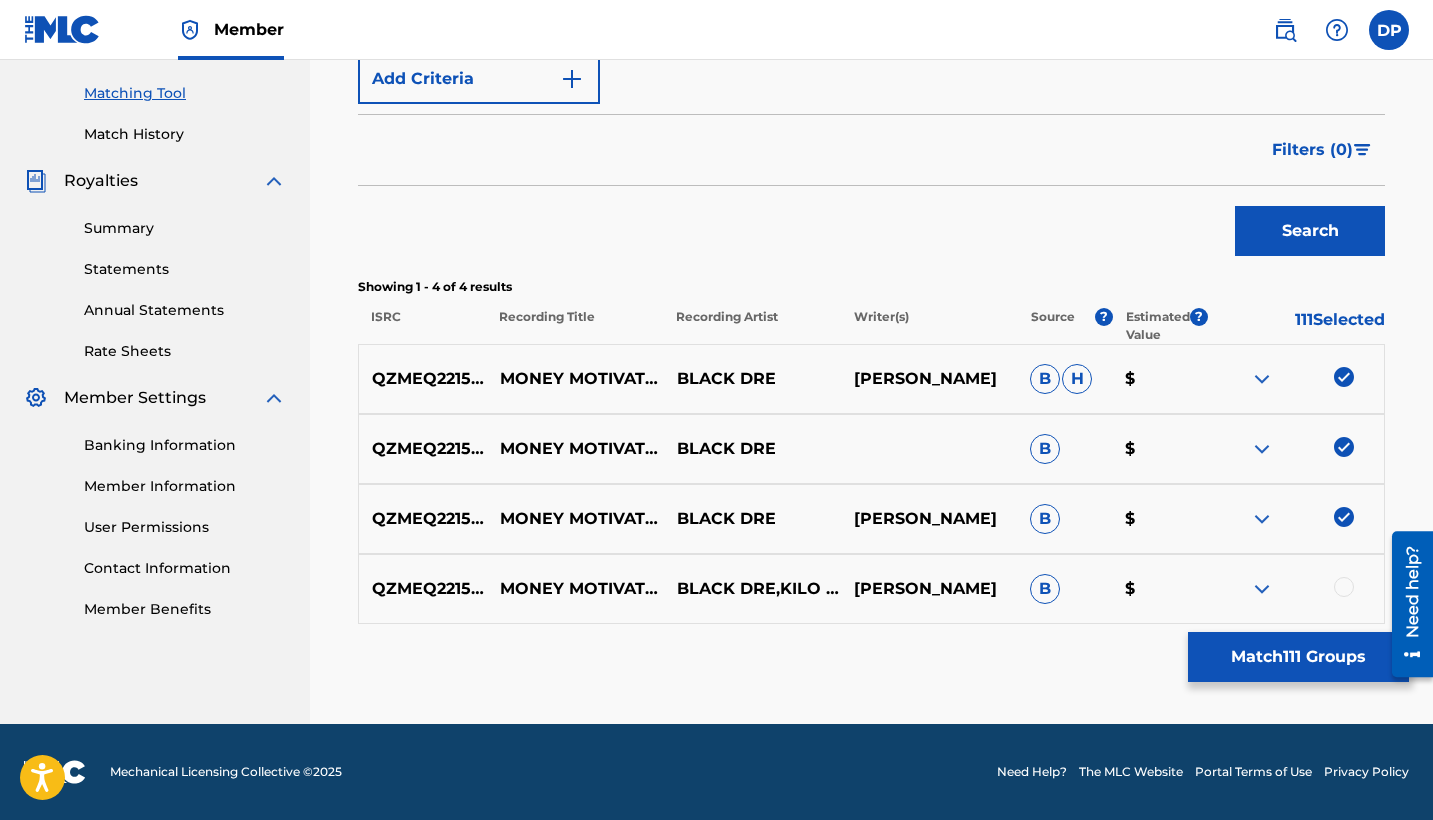click at bounding box center [1344, 587] 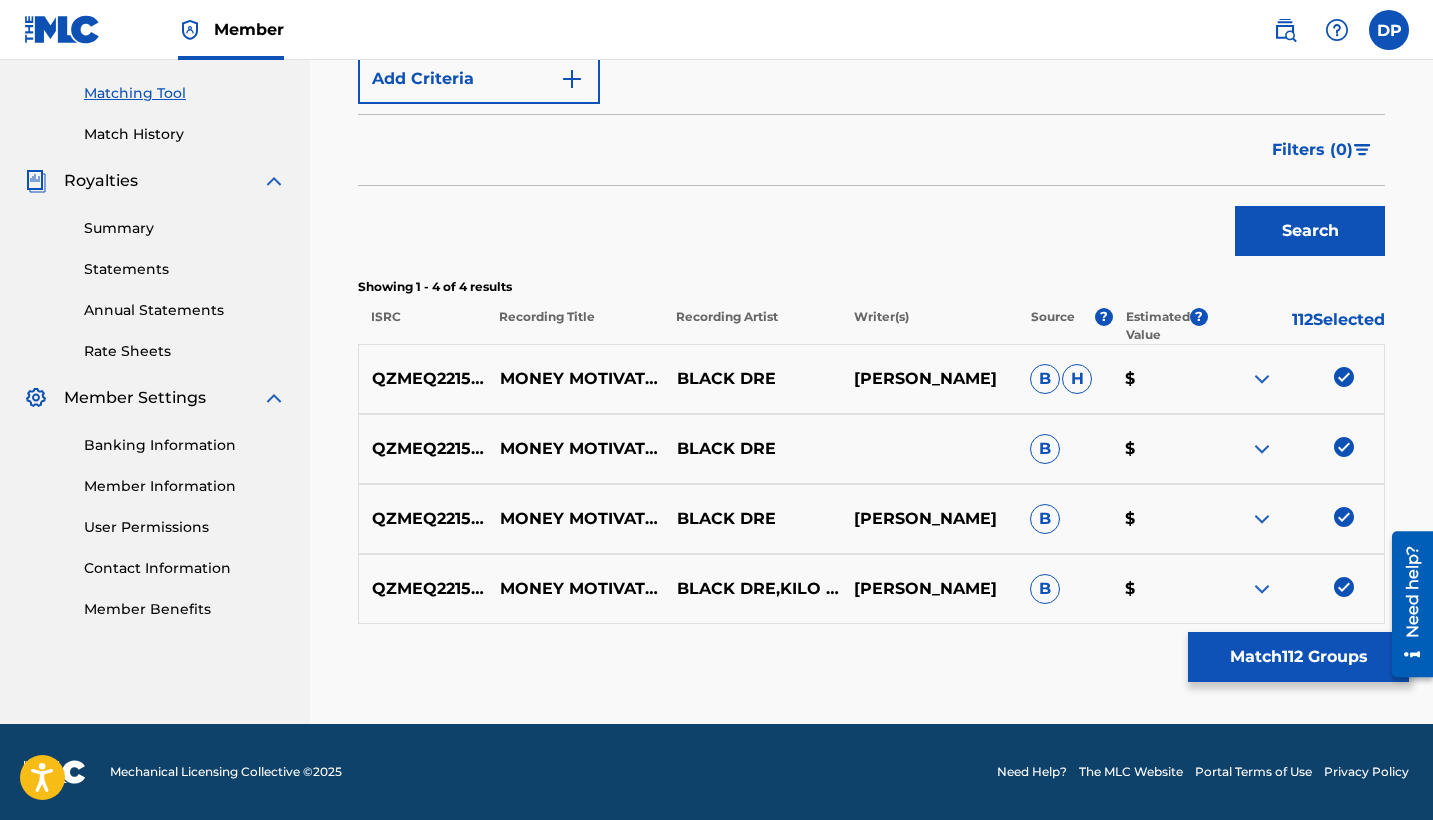 scroll, scrollTop: 313, scrollLeft: 0, axis: vertical 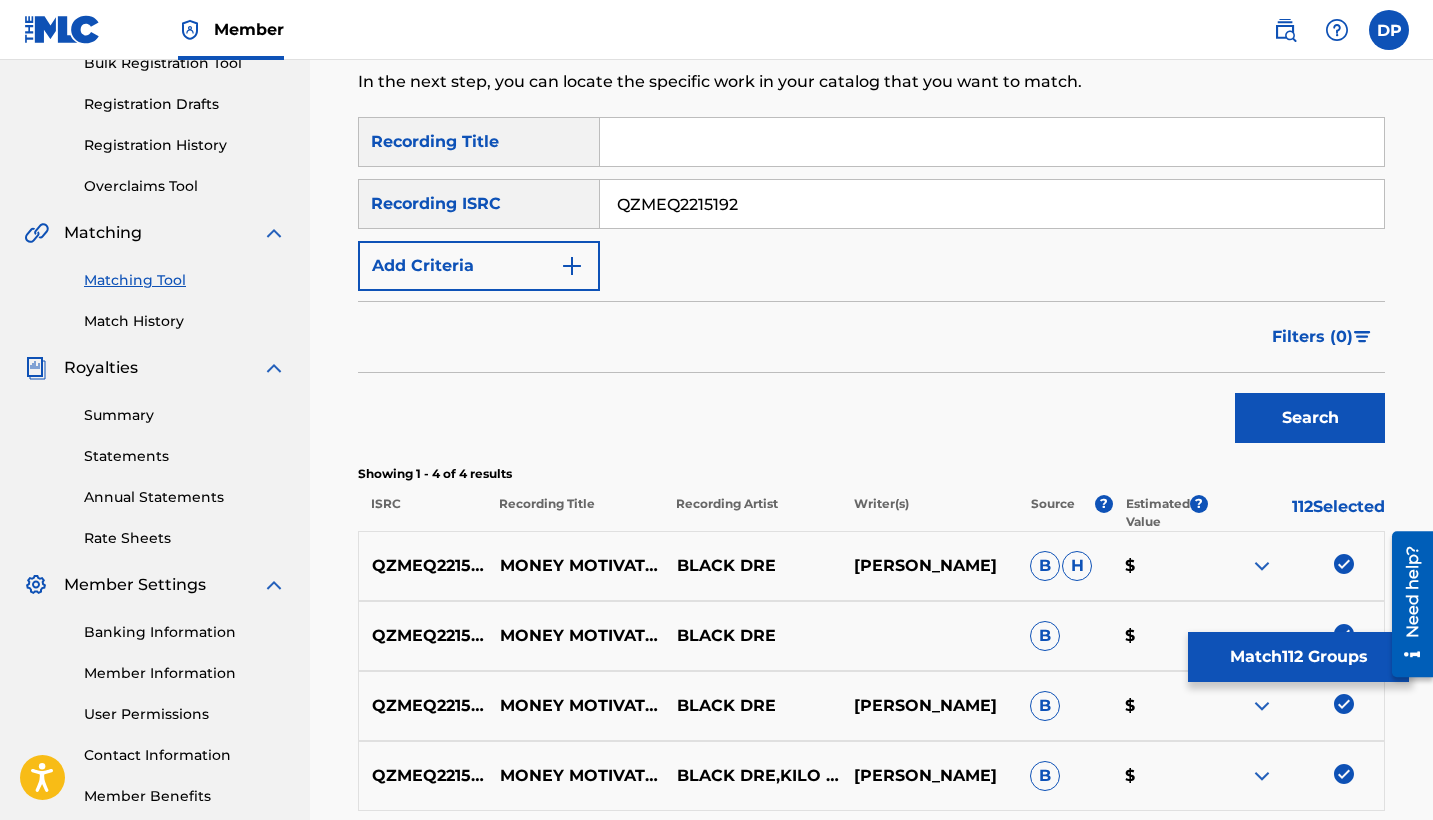 click on "QZMEQ2215192" at bounding box center (992, 204) 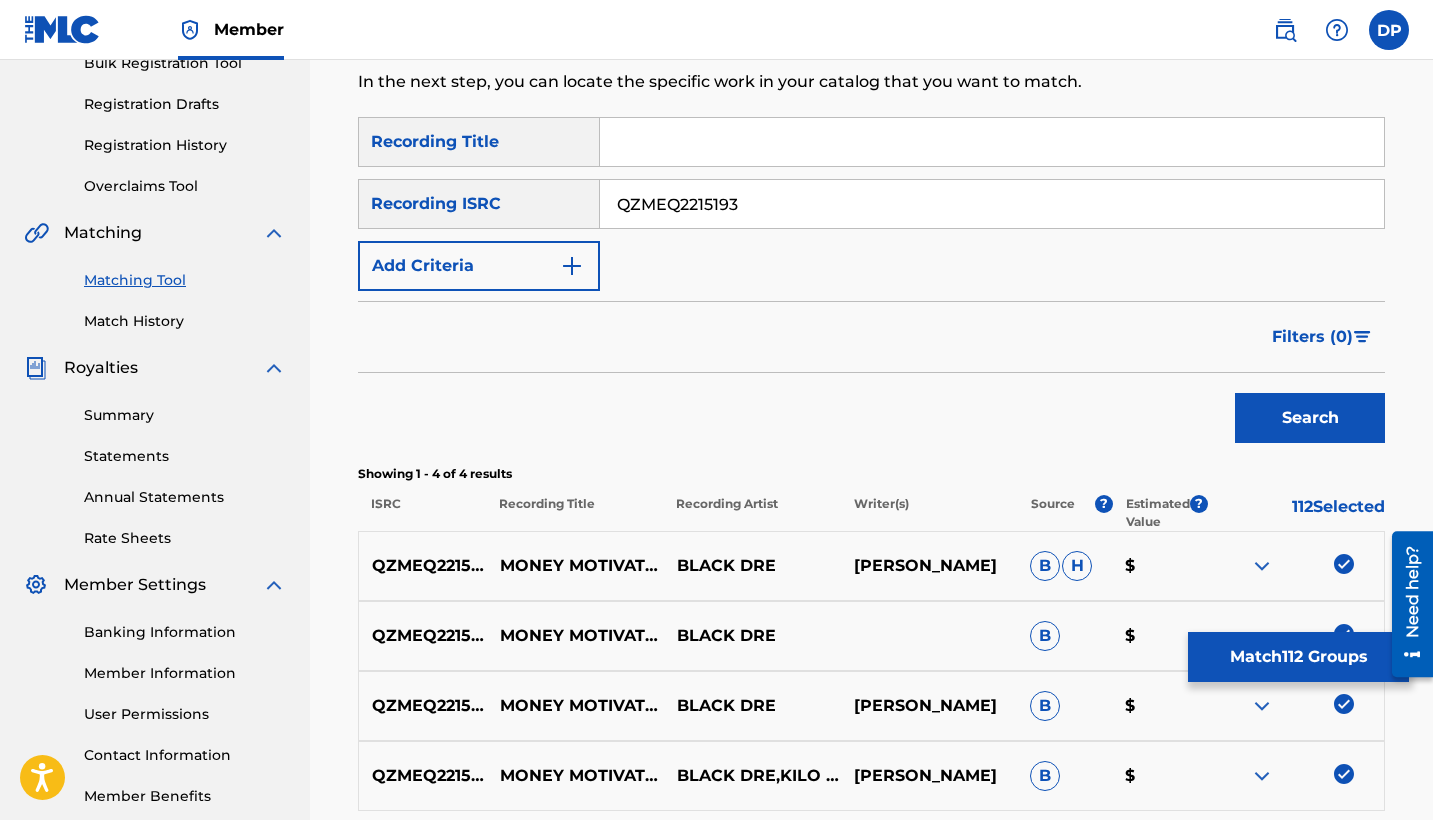 click on "Search" at bounding box center [1310, 418] 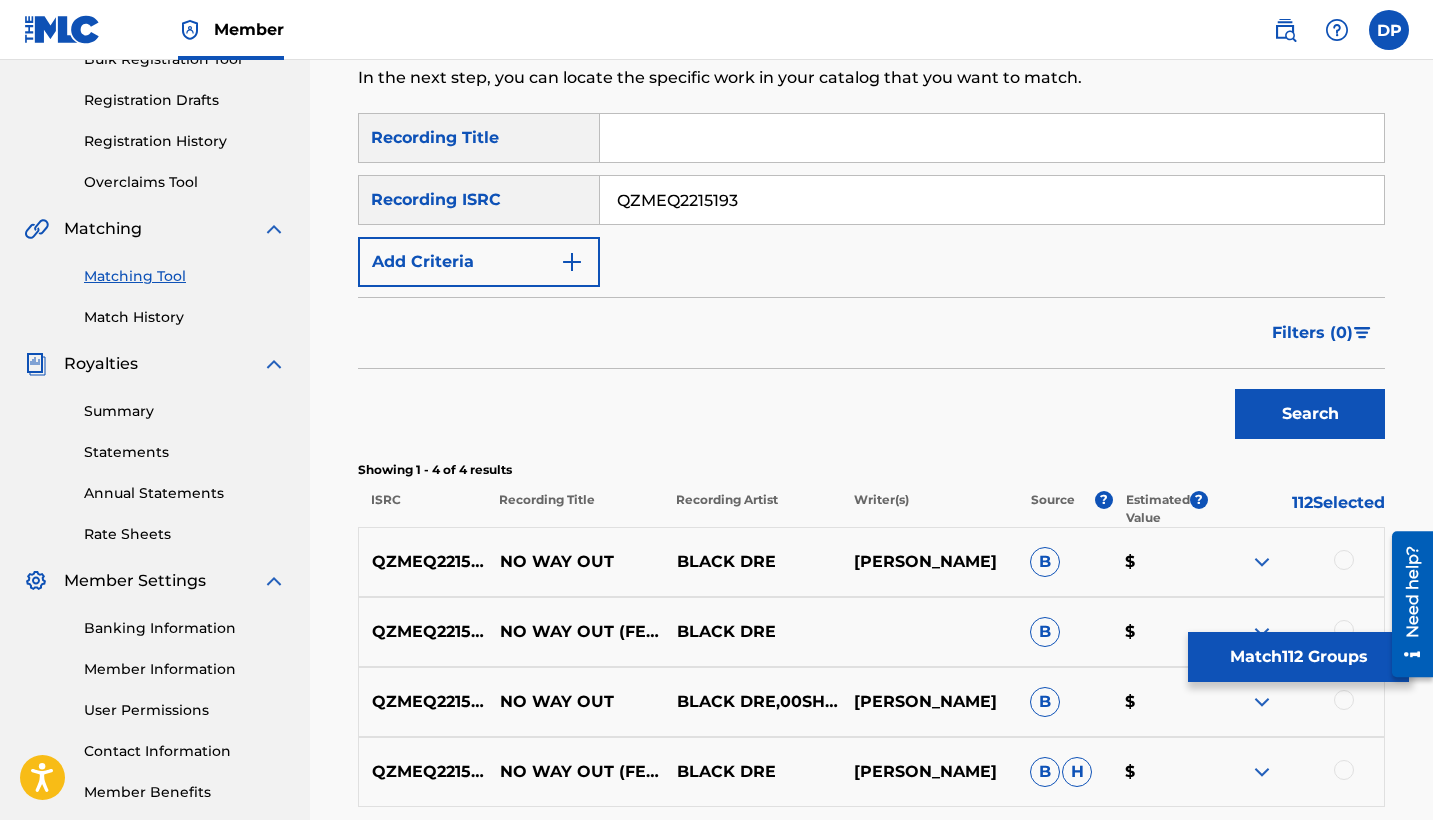 scroll, scrollTop: 458, scrollLeft: 0, axis: vertical 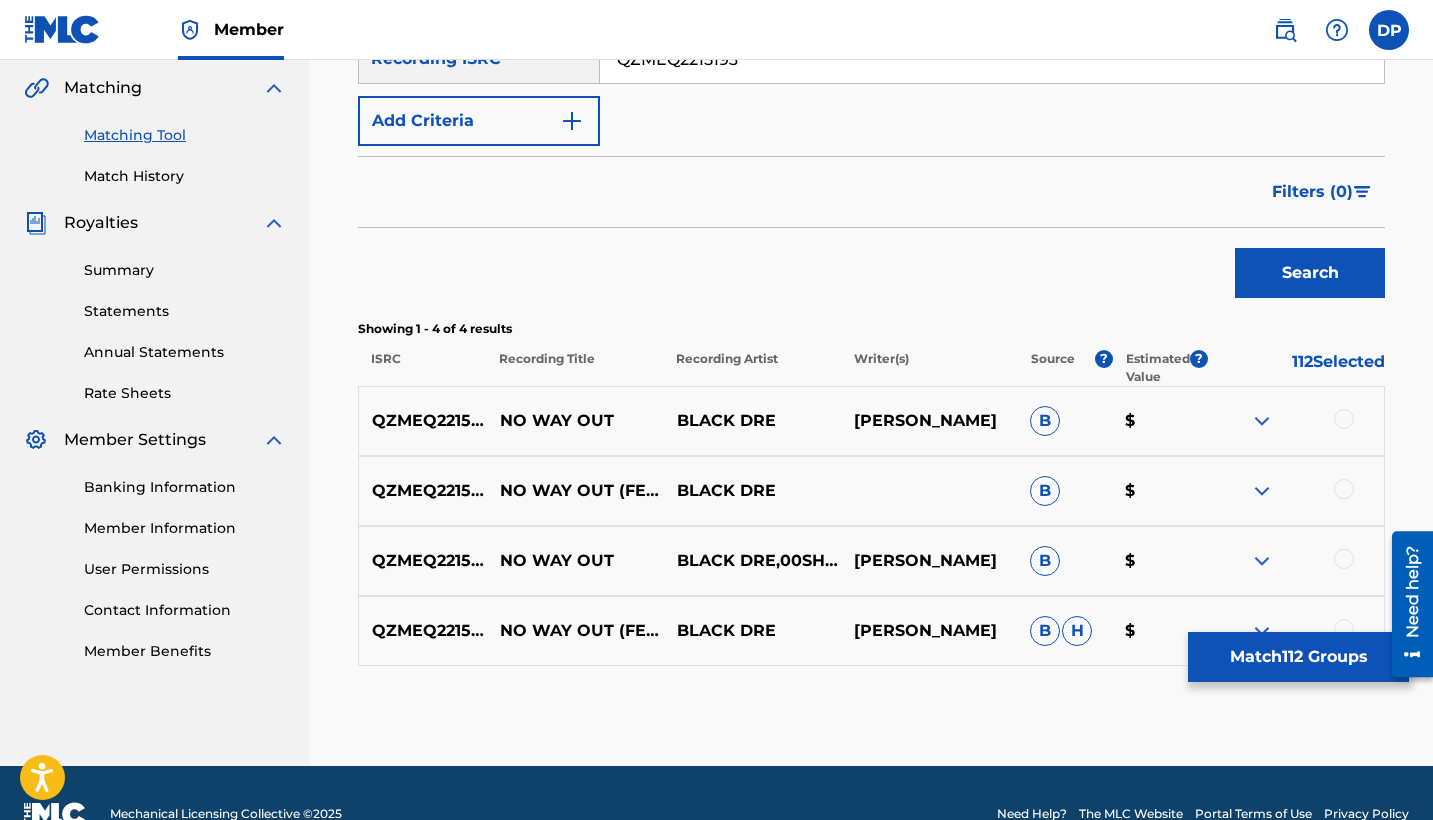 click at bounding box center (1344, 419) 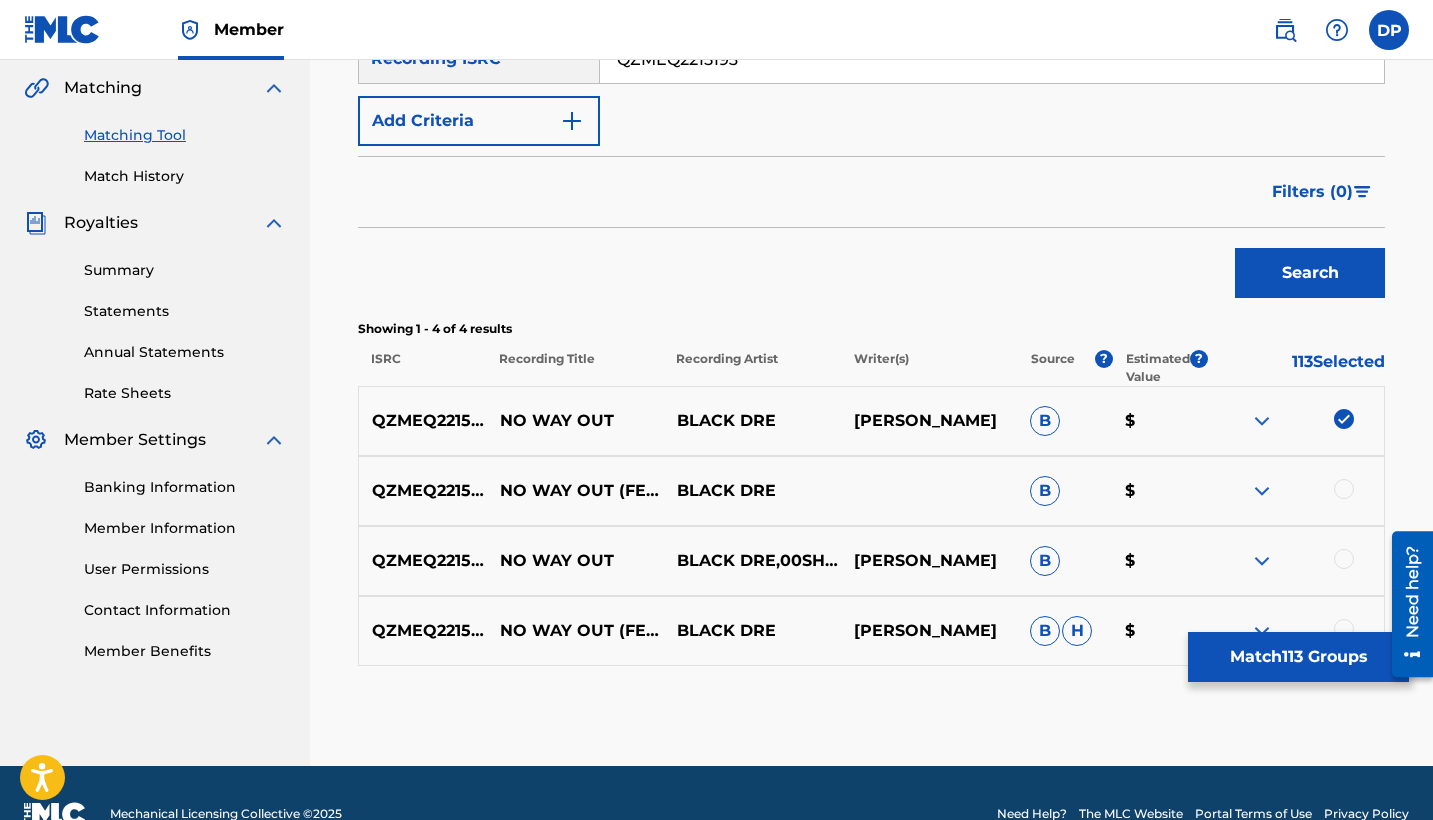 click at bounding box center [1344, 489] 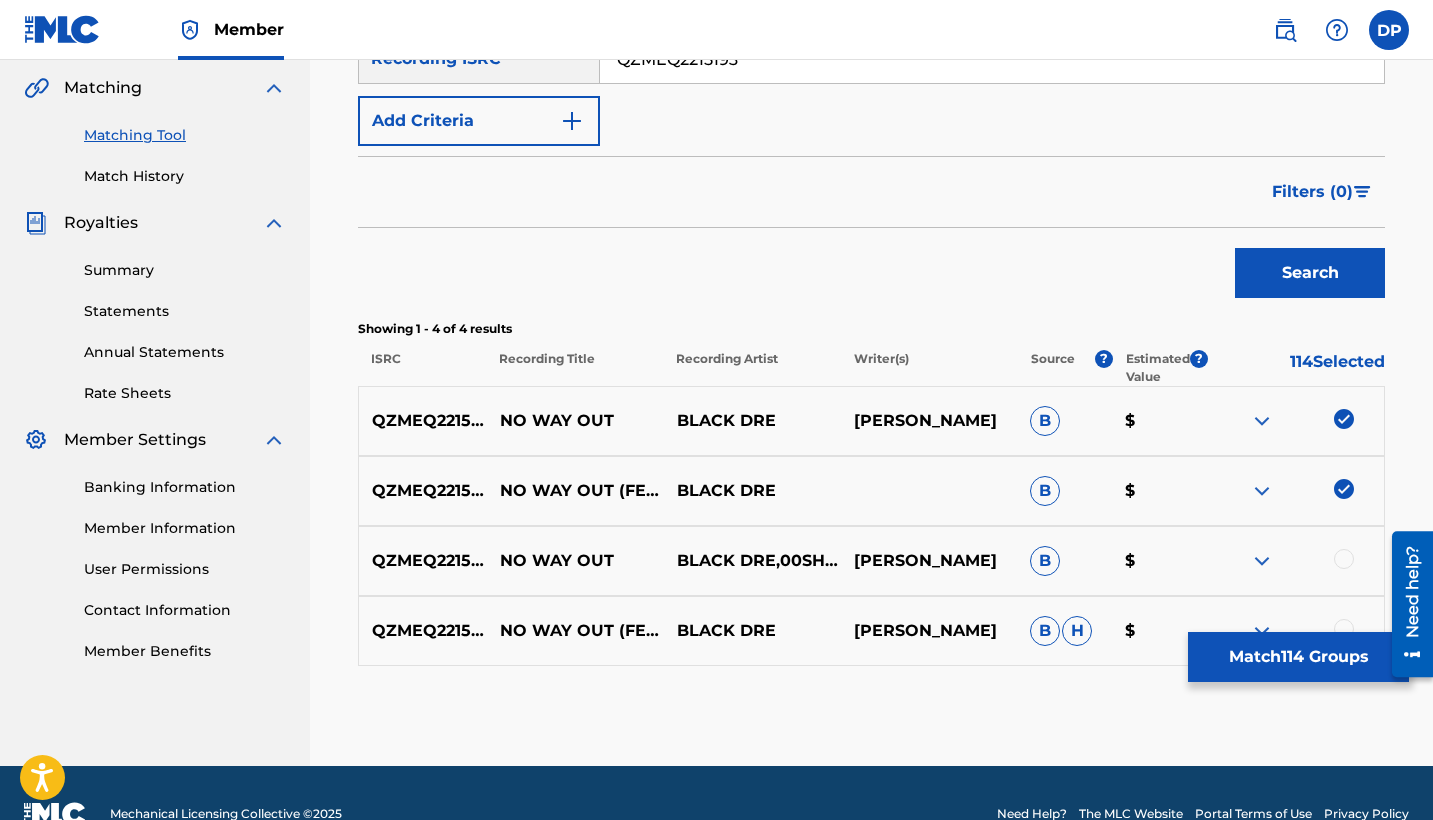 click on "QZMEQ2215193 NO WAY OUT BLACK DRE,00SHON [PERSON_NAME] B $" at bounding box center (871, 561) 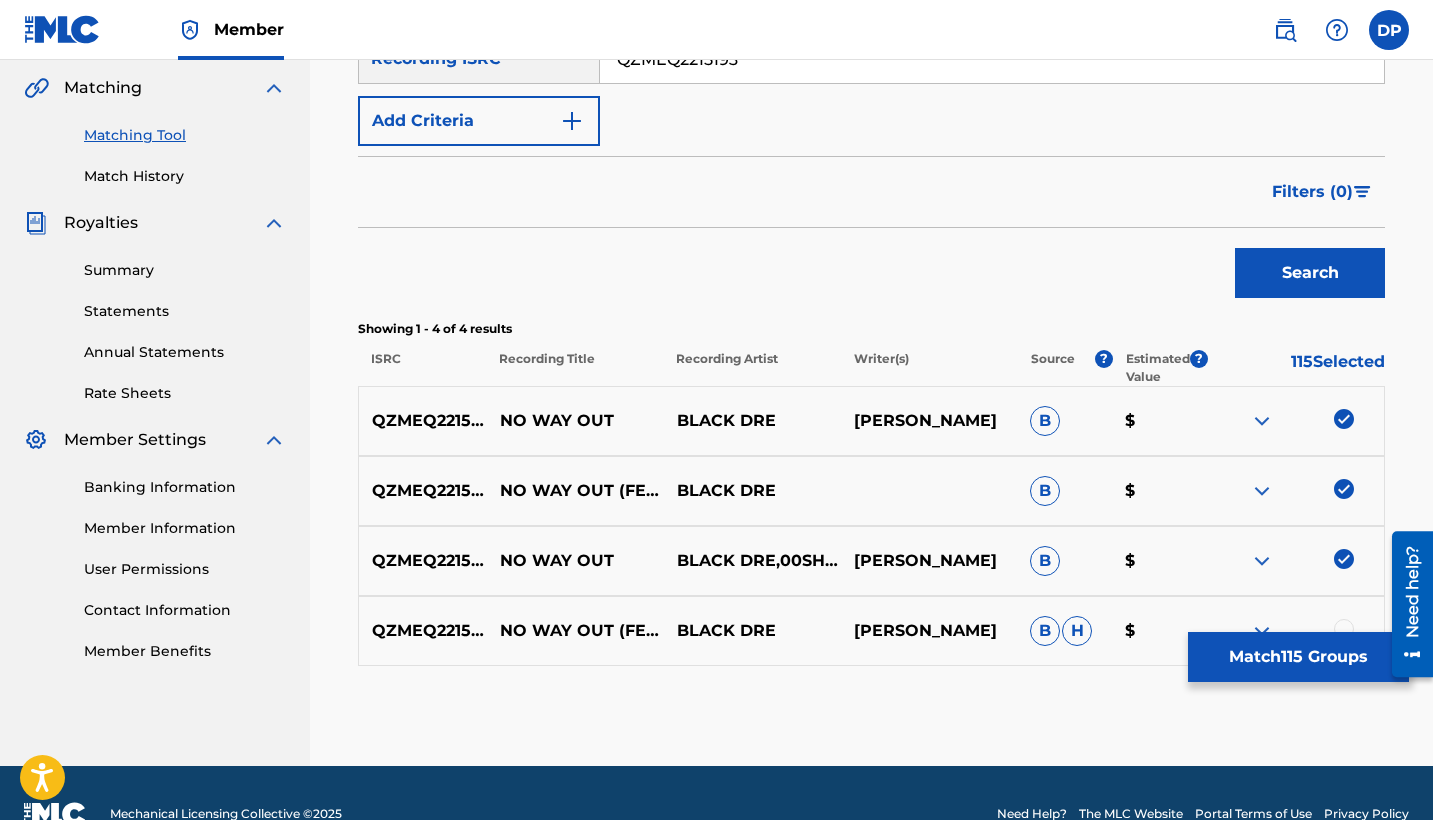 scroll, scrollTop: 495, scrollLeft: 0, axis: vertical 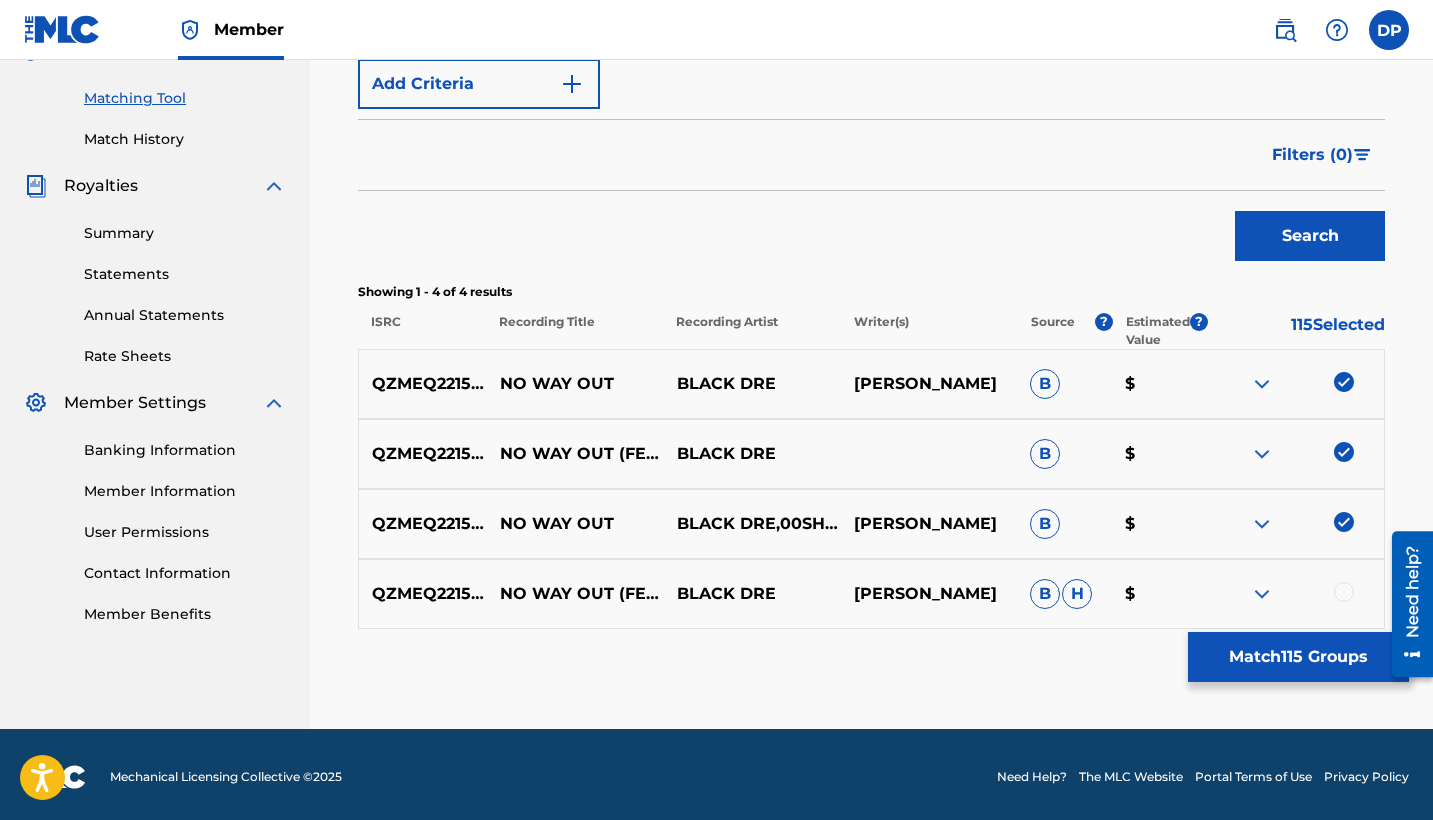 click at bounding box center (1344, 592) 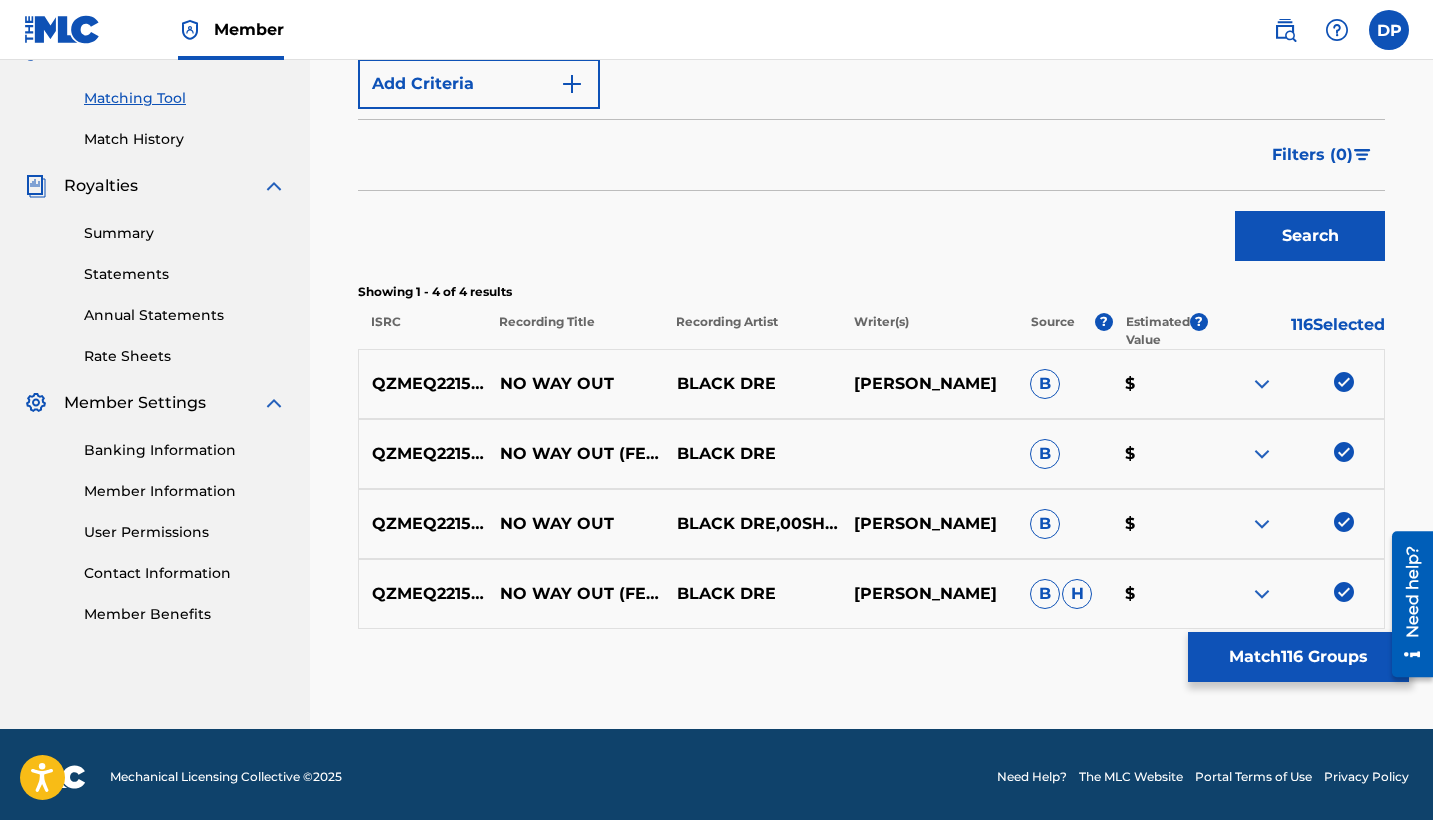 scroll, scrollTop: 454, scrollLeft: 0, axis: vertical 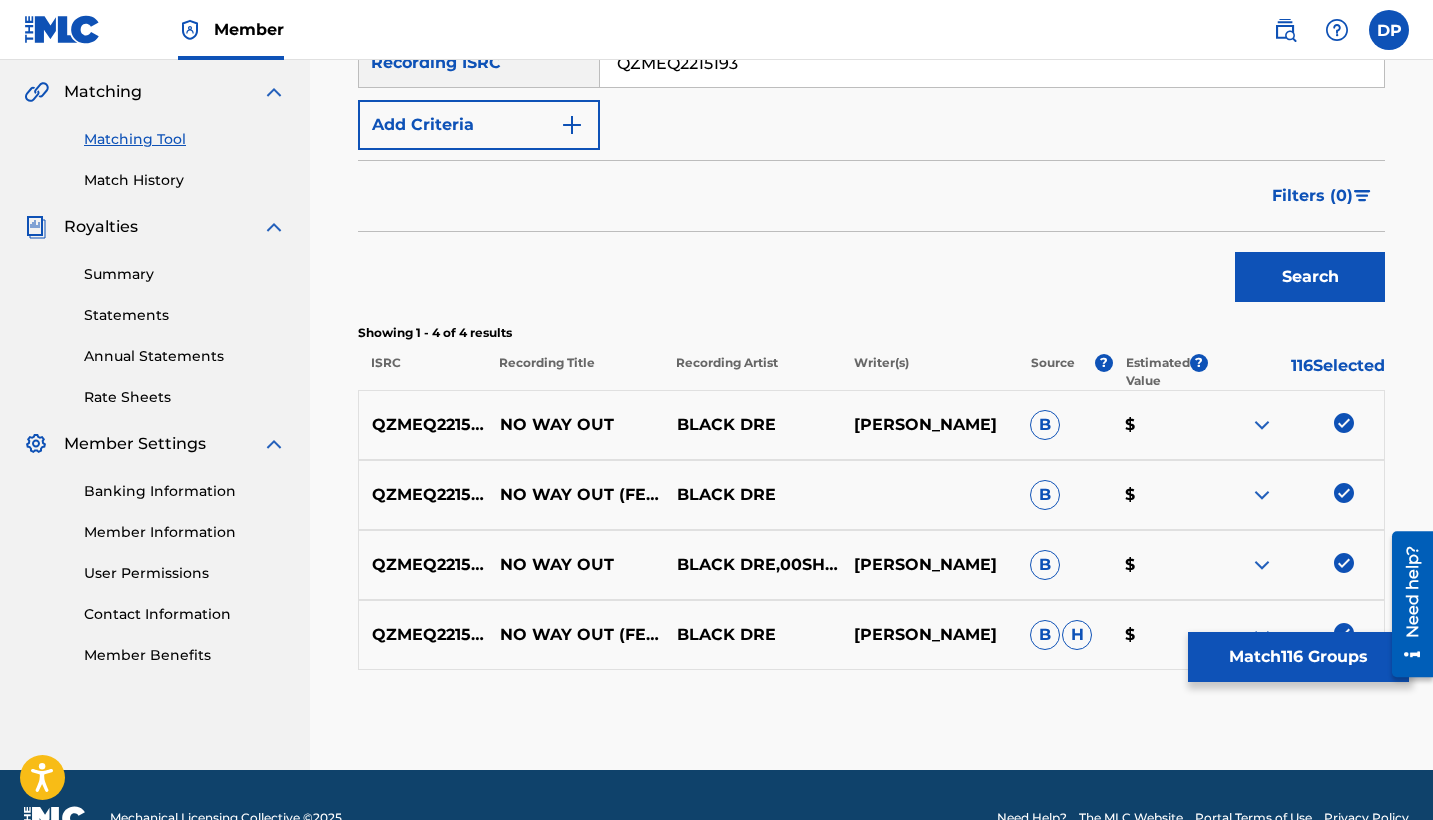 click on "QZMEQ2215193" at bounding box center (992, 63) 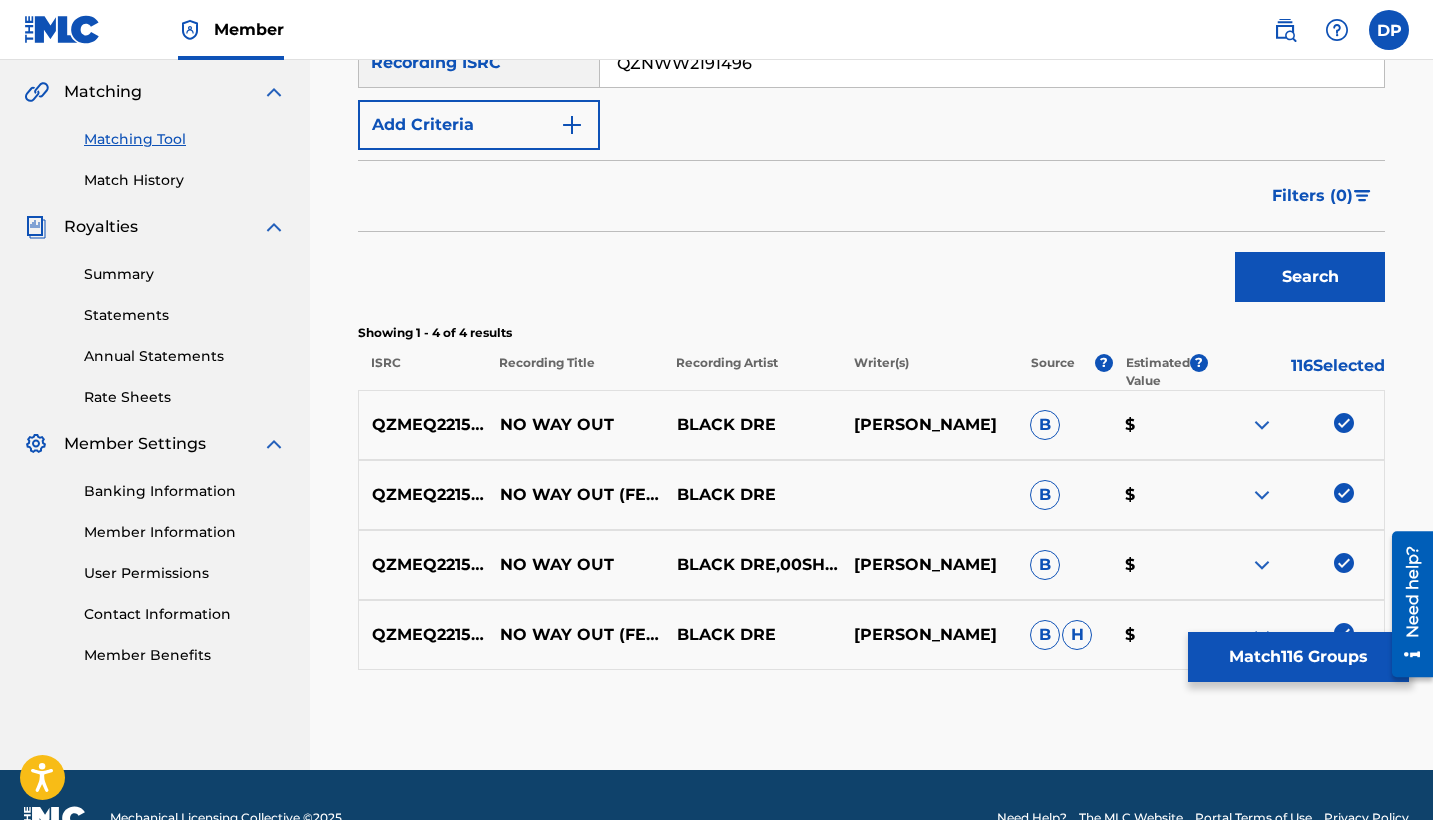 type on "QZNWW2191496" 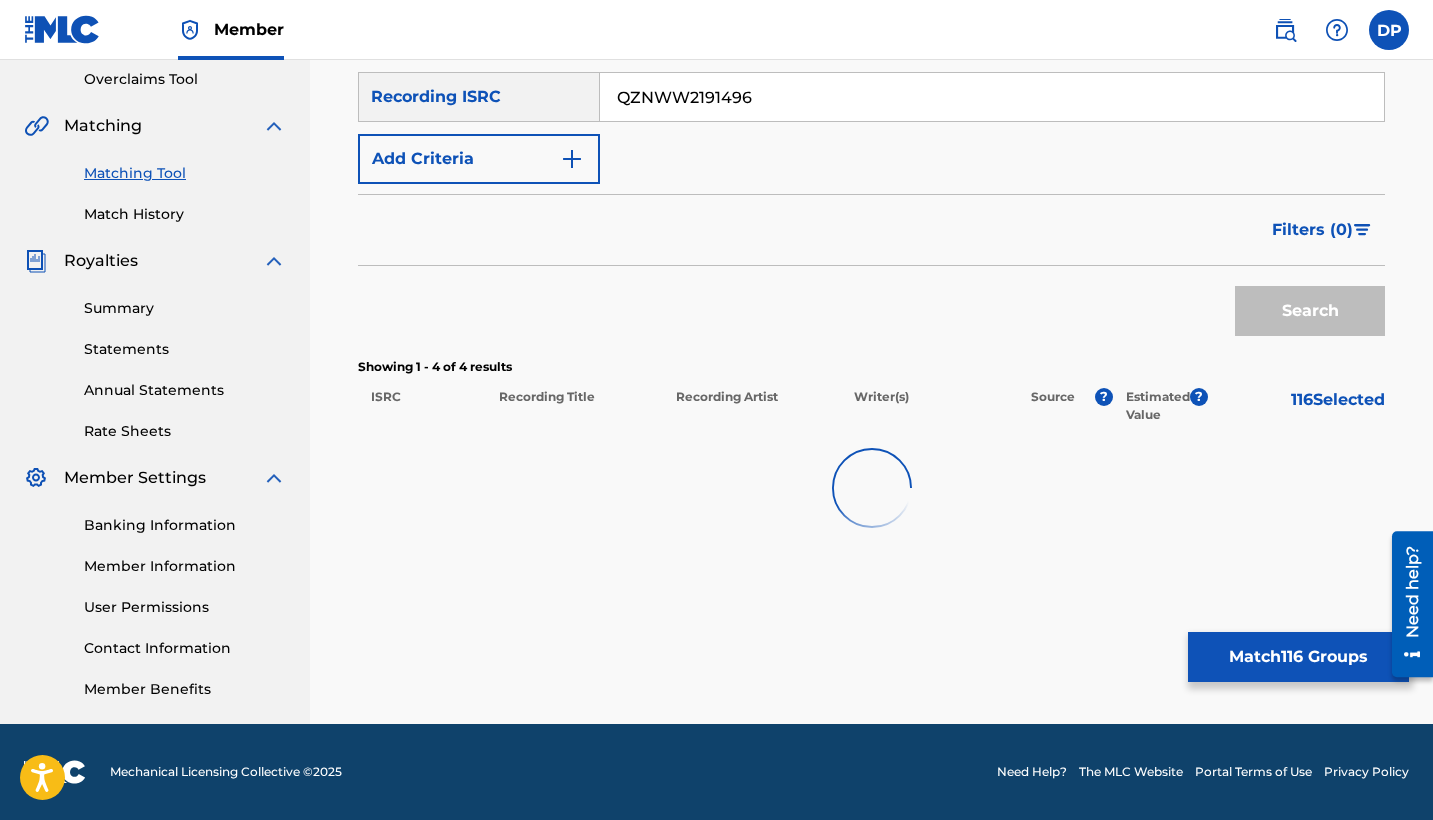 scroll, scrollTop: 420, scrollLeft: 0, axis: vertical 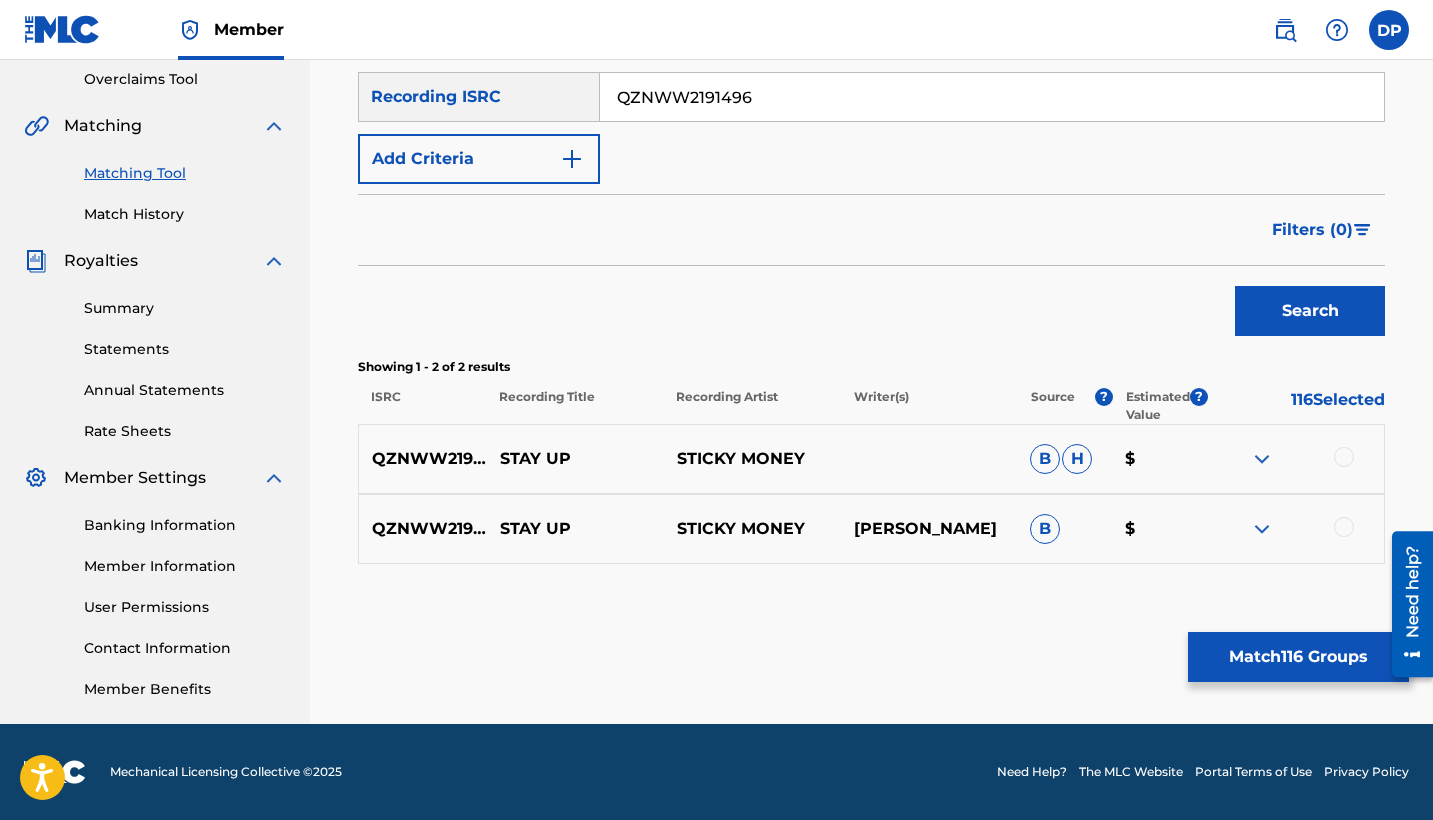 click at bounding box center (1344, 457) 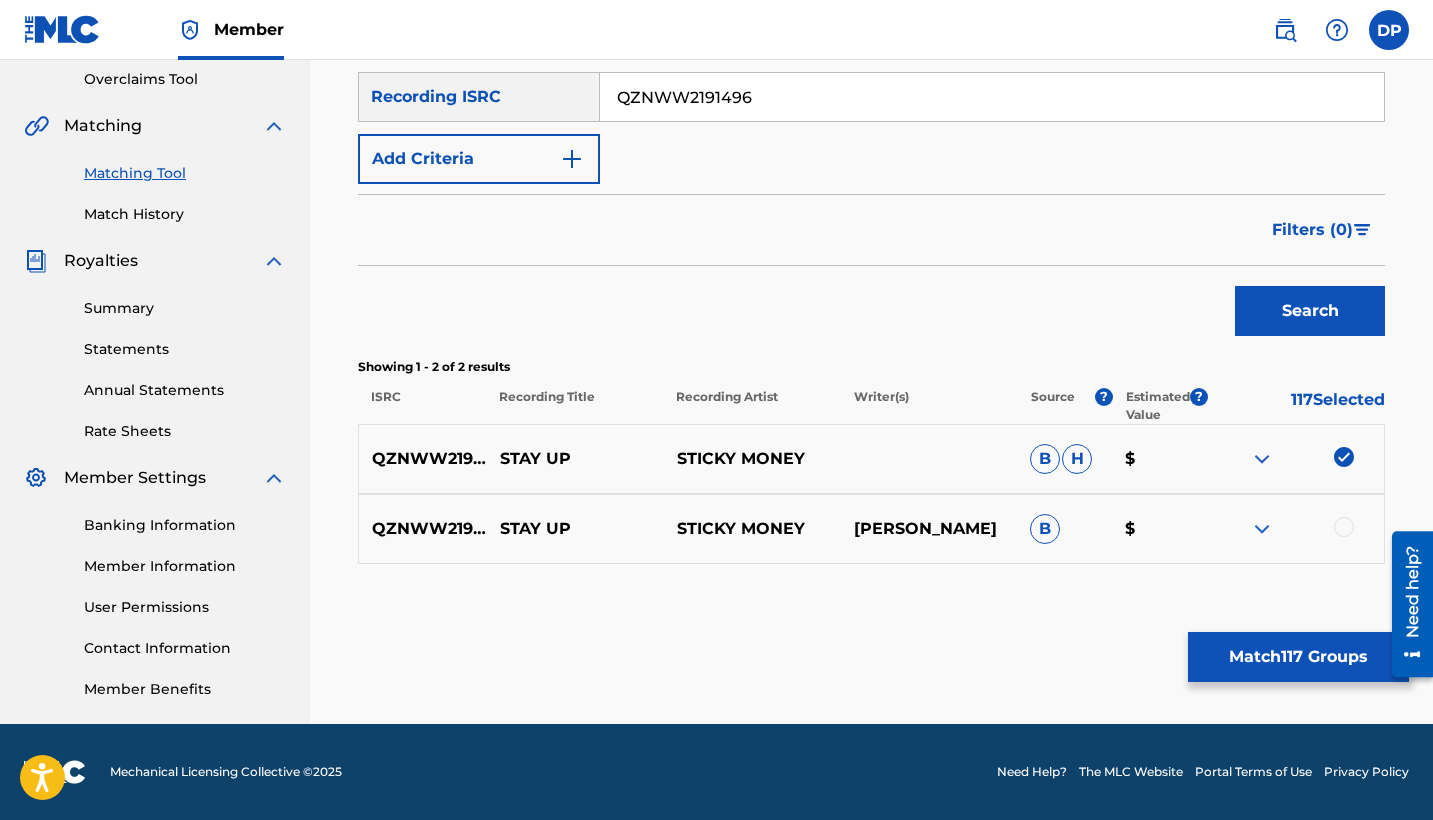 click on "QZNWW2191496 STAY UP STICKY MONEY [PERSON_NAME] B $" at bounding box center [871, 529] 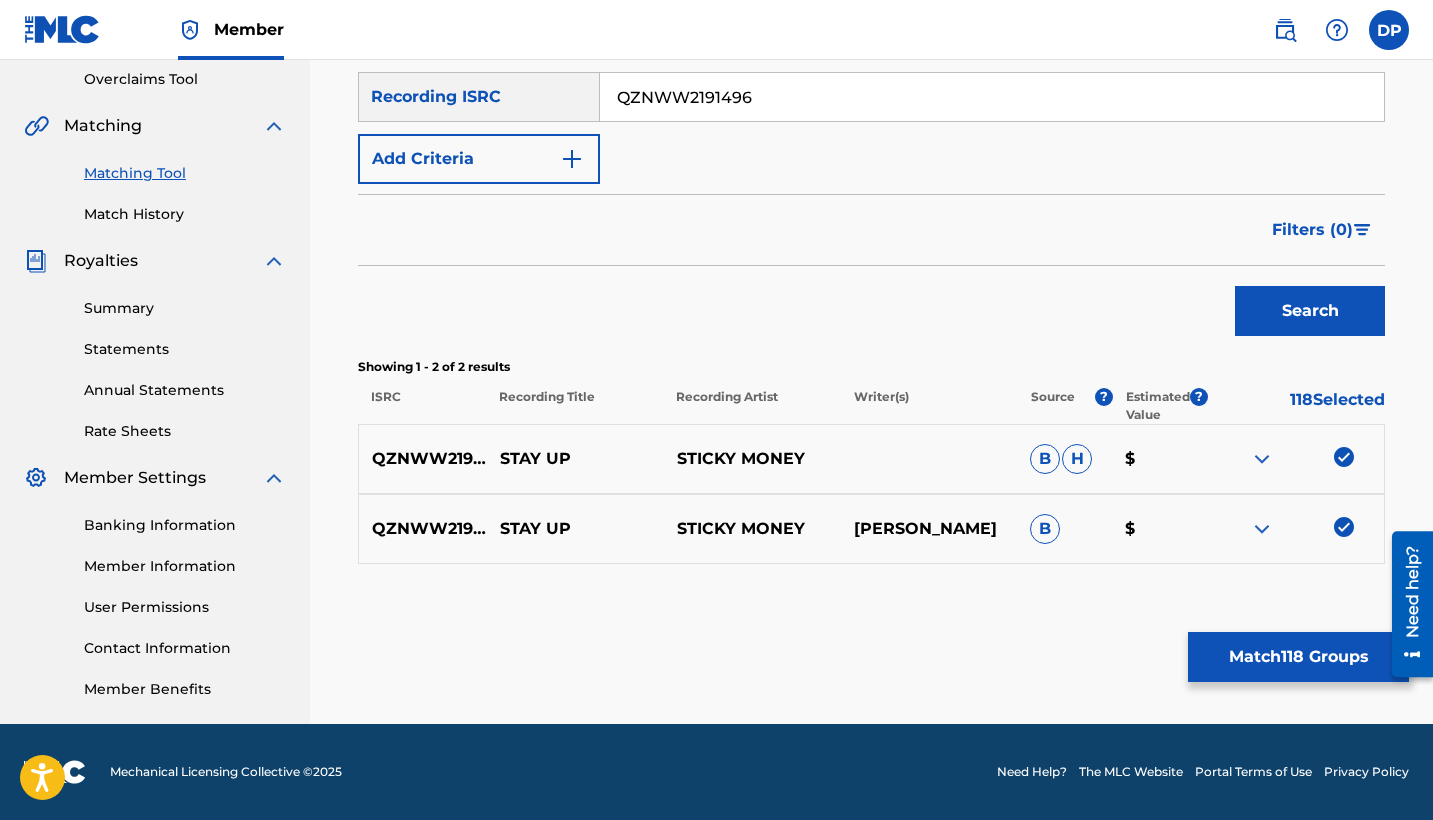 click on "Match  118 Groups" at bounding box center (1298, 657) 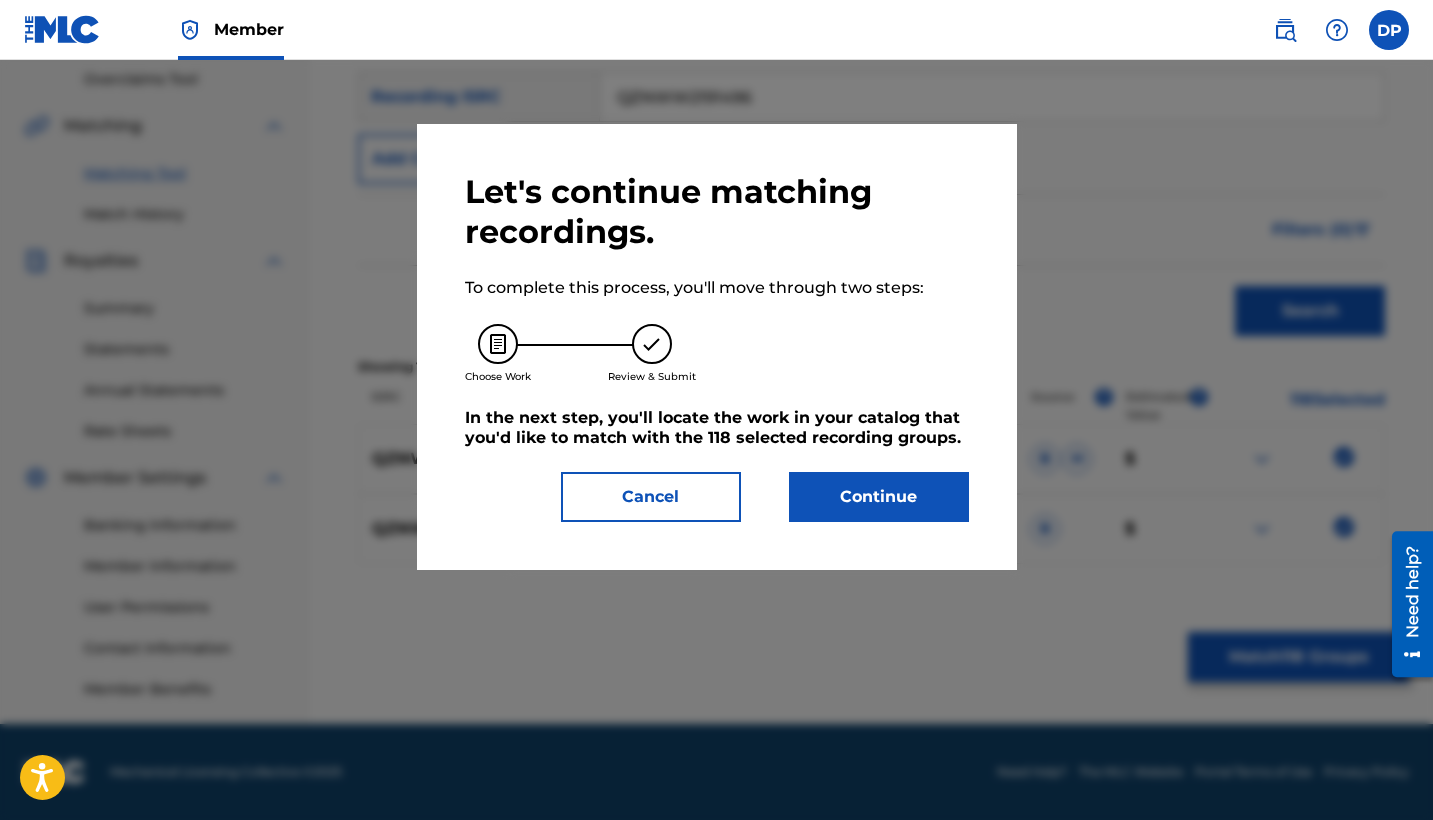 click on "Continue" at bounding box center [879, 497] 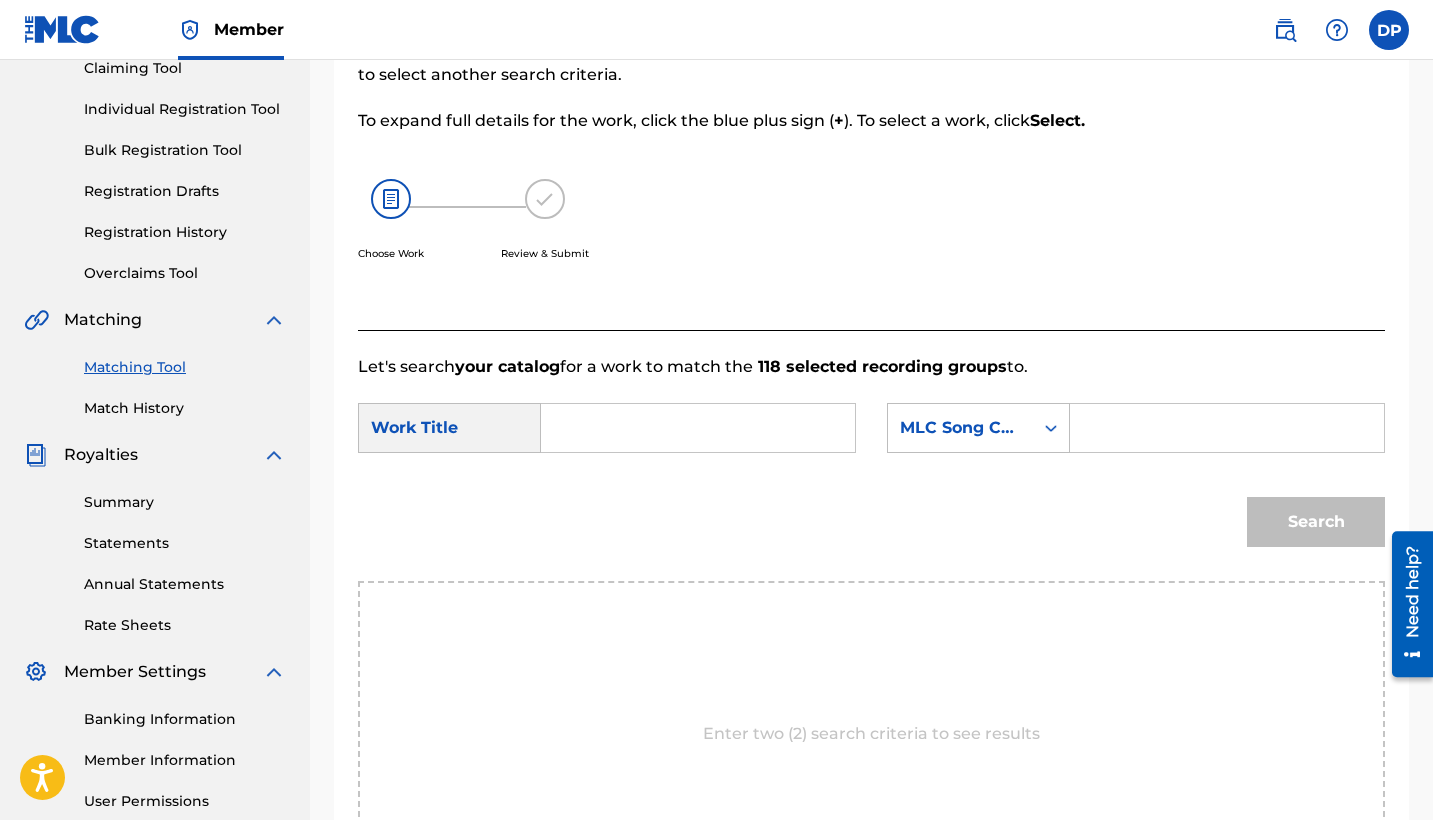 scroll, scrollTop: 194, scrollLeft: 0, axis: vertical 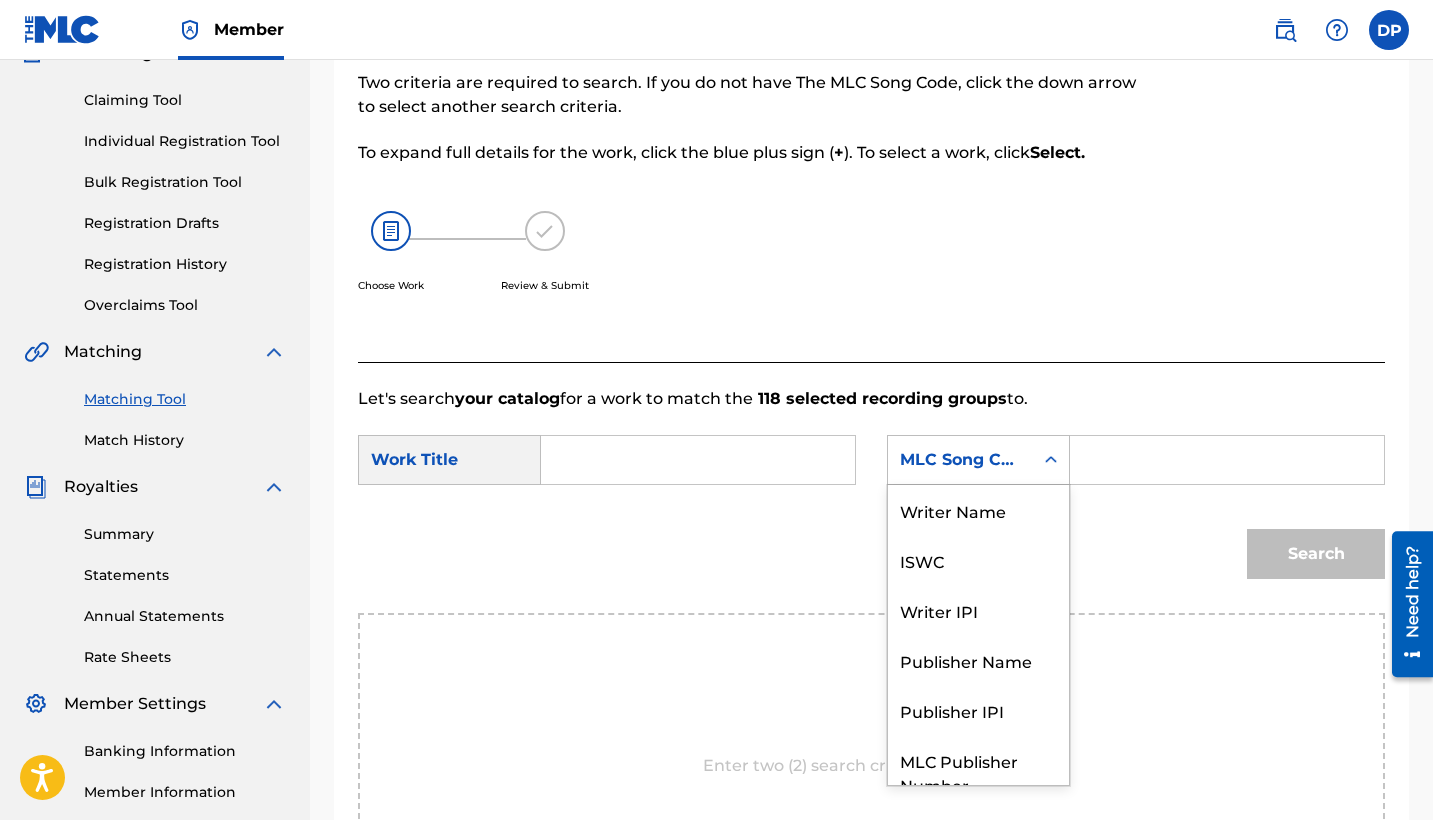click on "MLC Song Code" at bounding box center [960, 460] 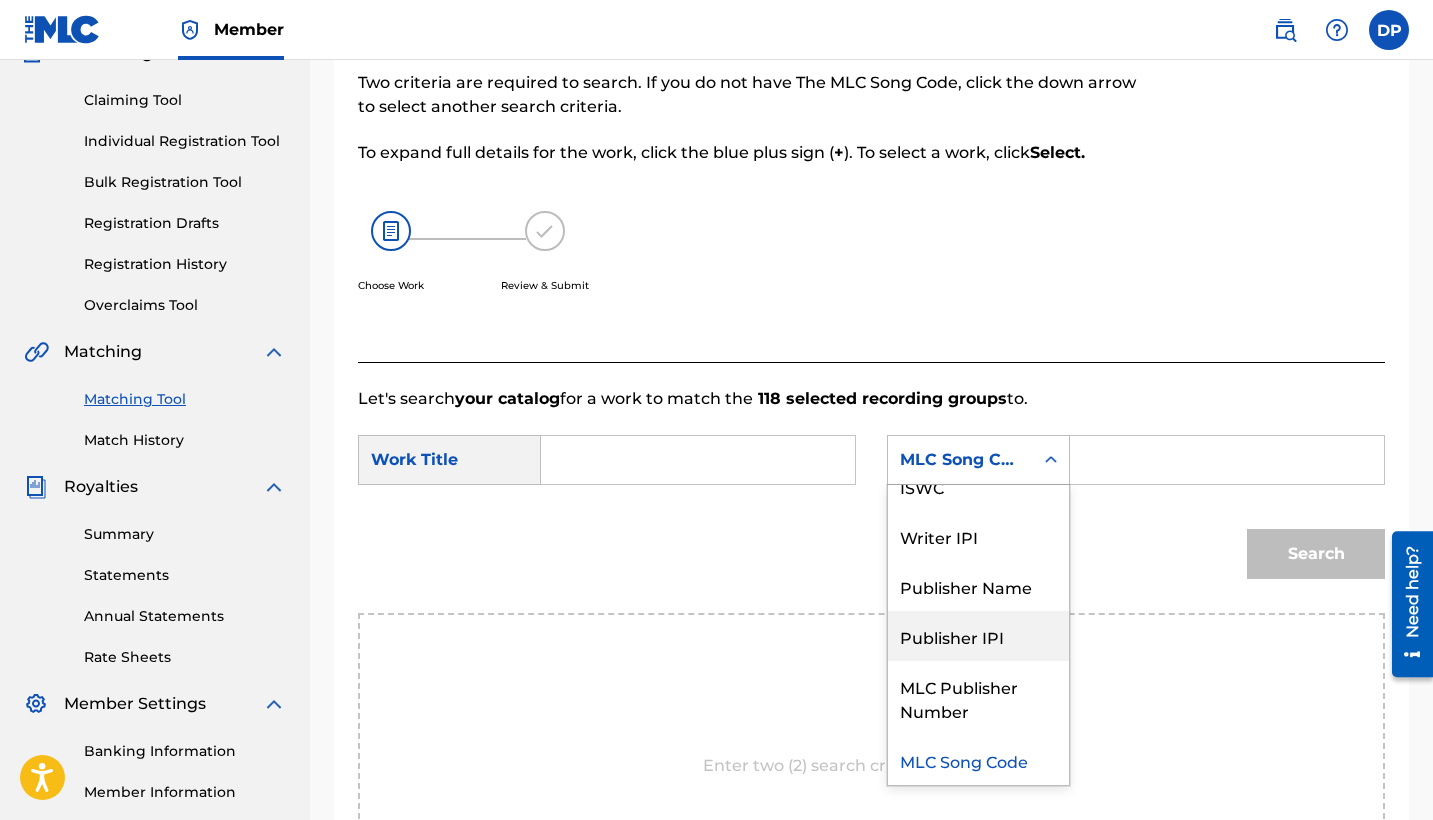 scroll, scrollTop: 0, scrollLeft: 0, axis: both 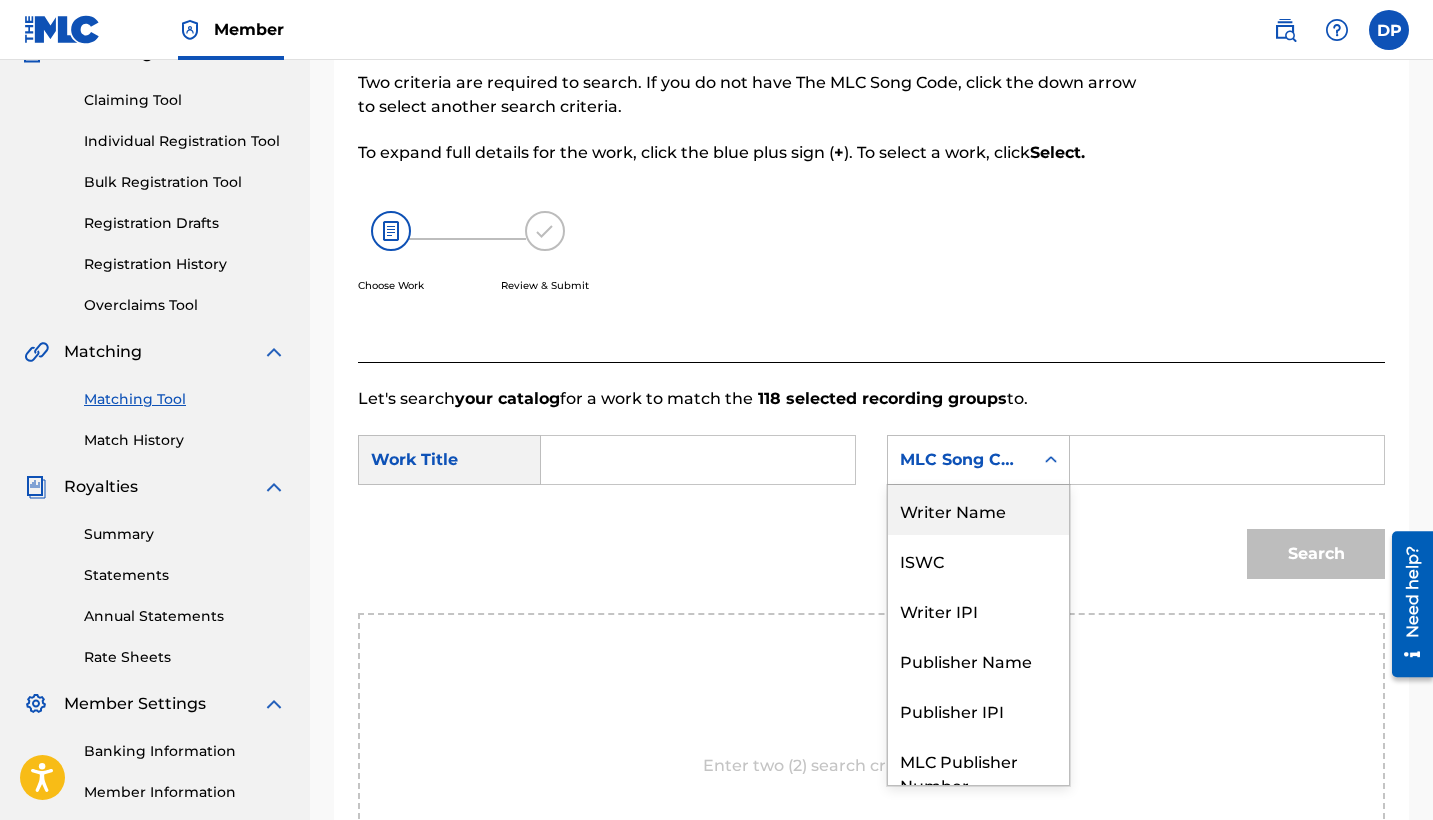 click on "Writer Name" at bounding box center (978, 510) 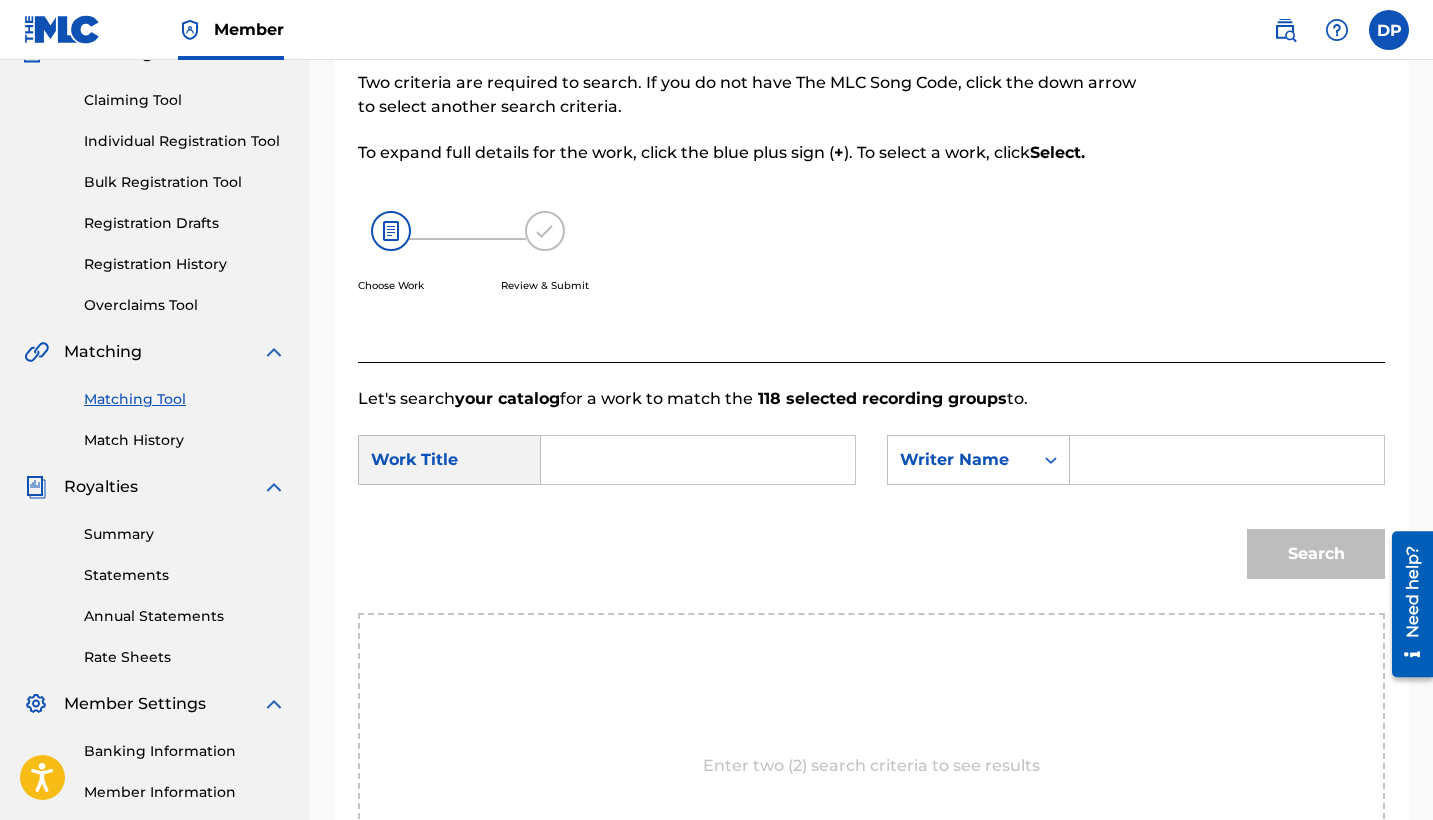 click at bounding box center (1227, 460) 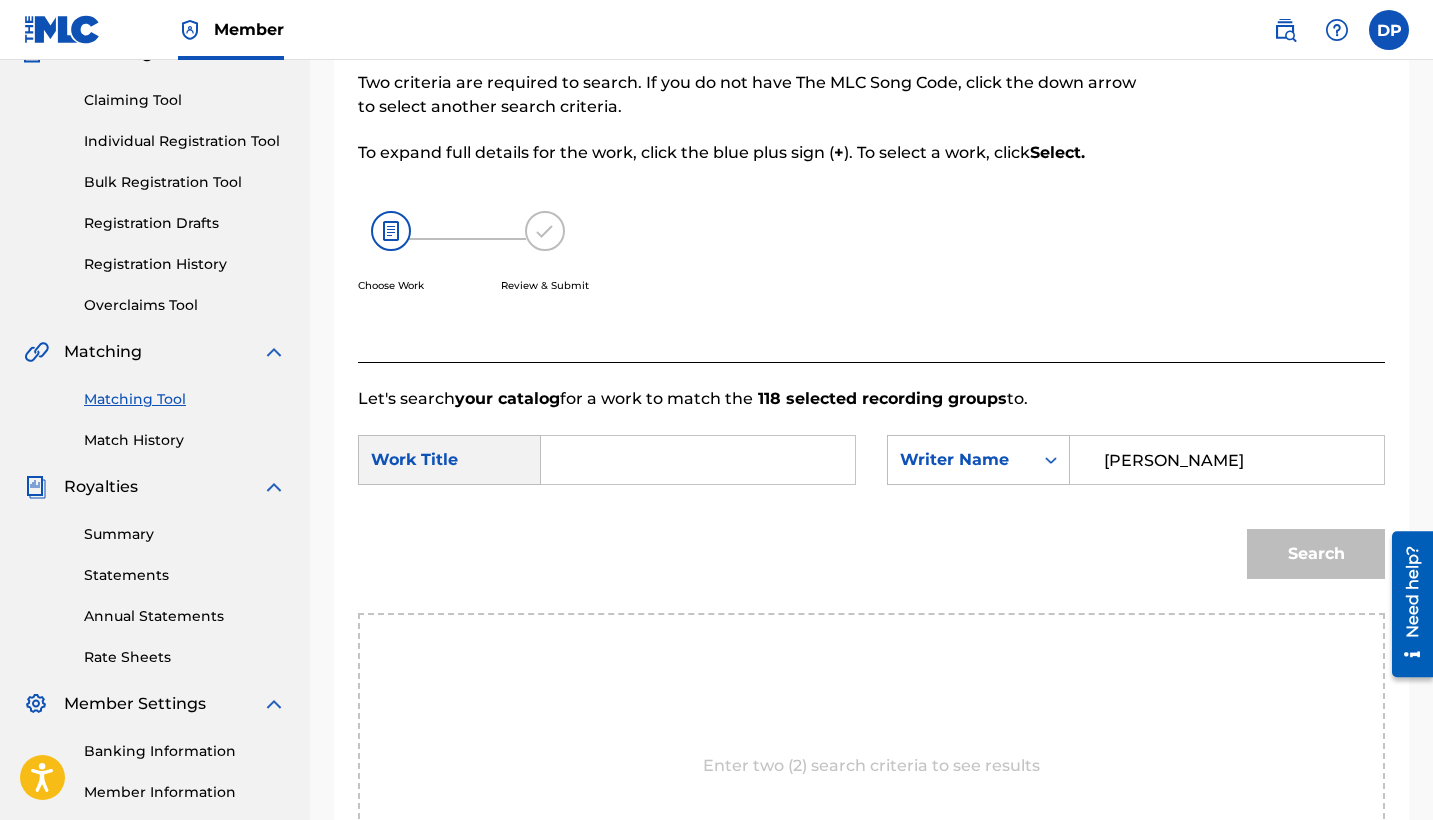 type on "[PERSON_NAME]" 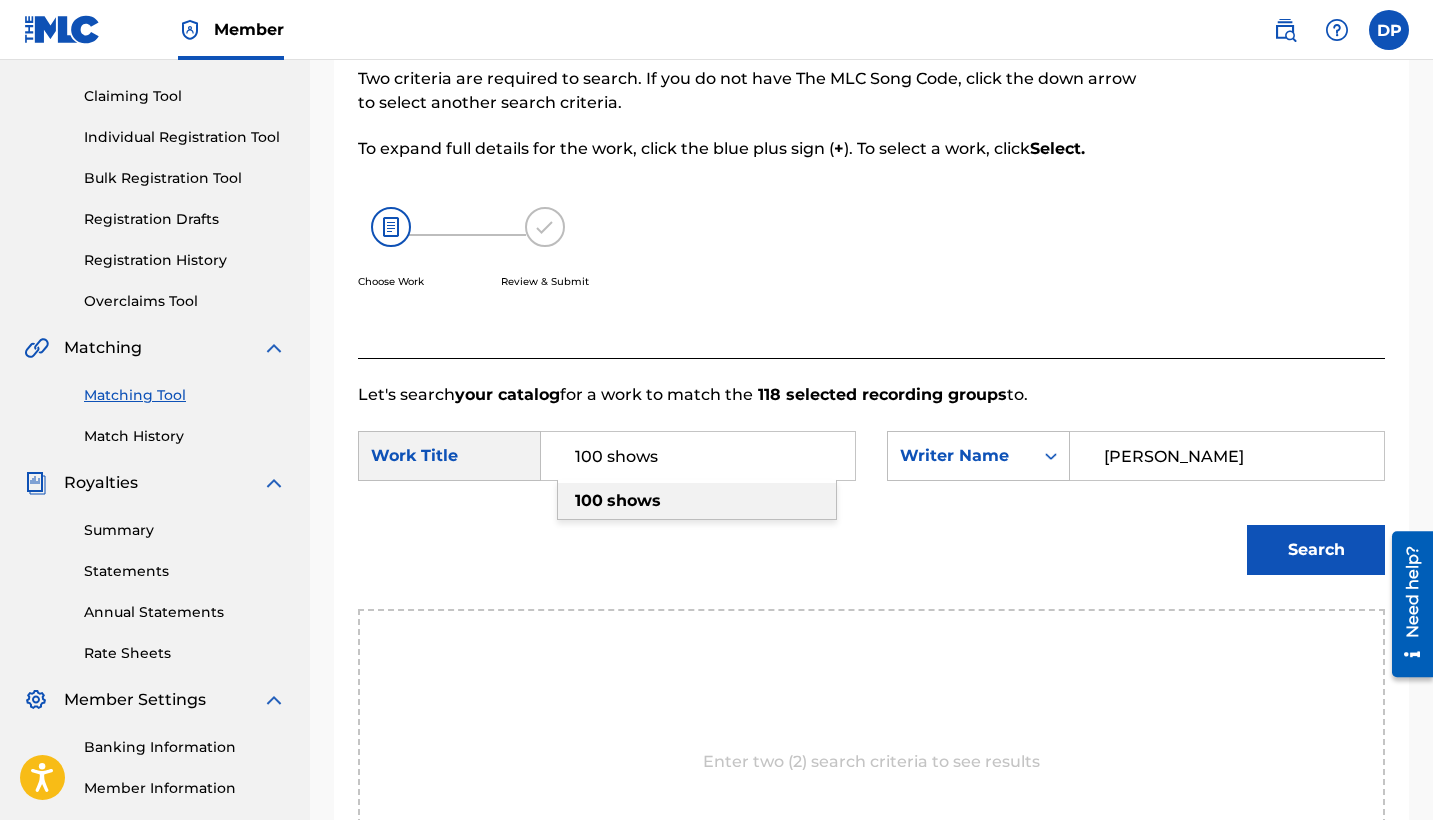 click on "100 shows" at bounding box center (698, 456) 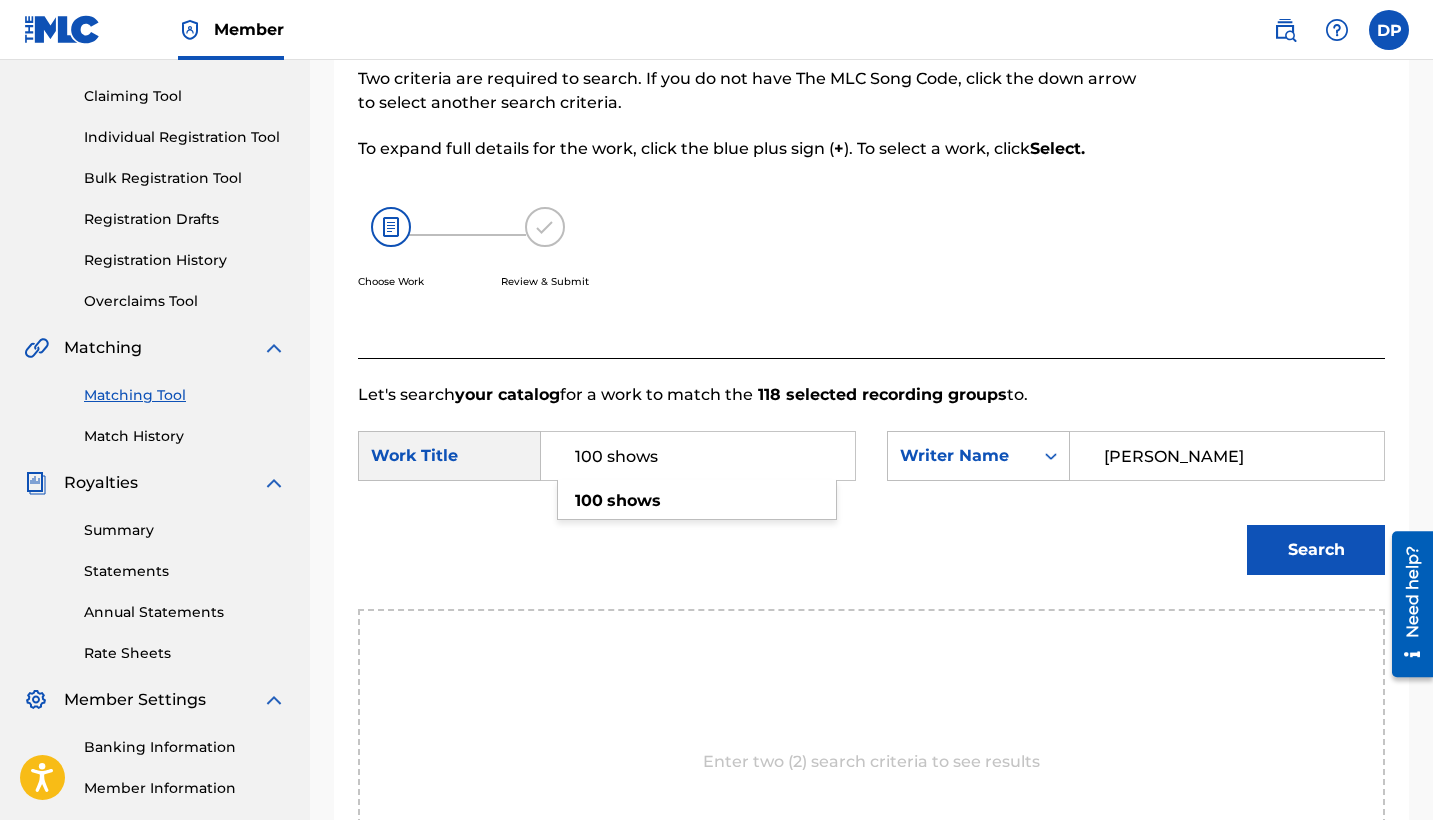 type on "100 shows" 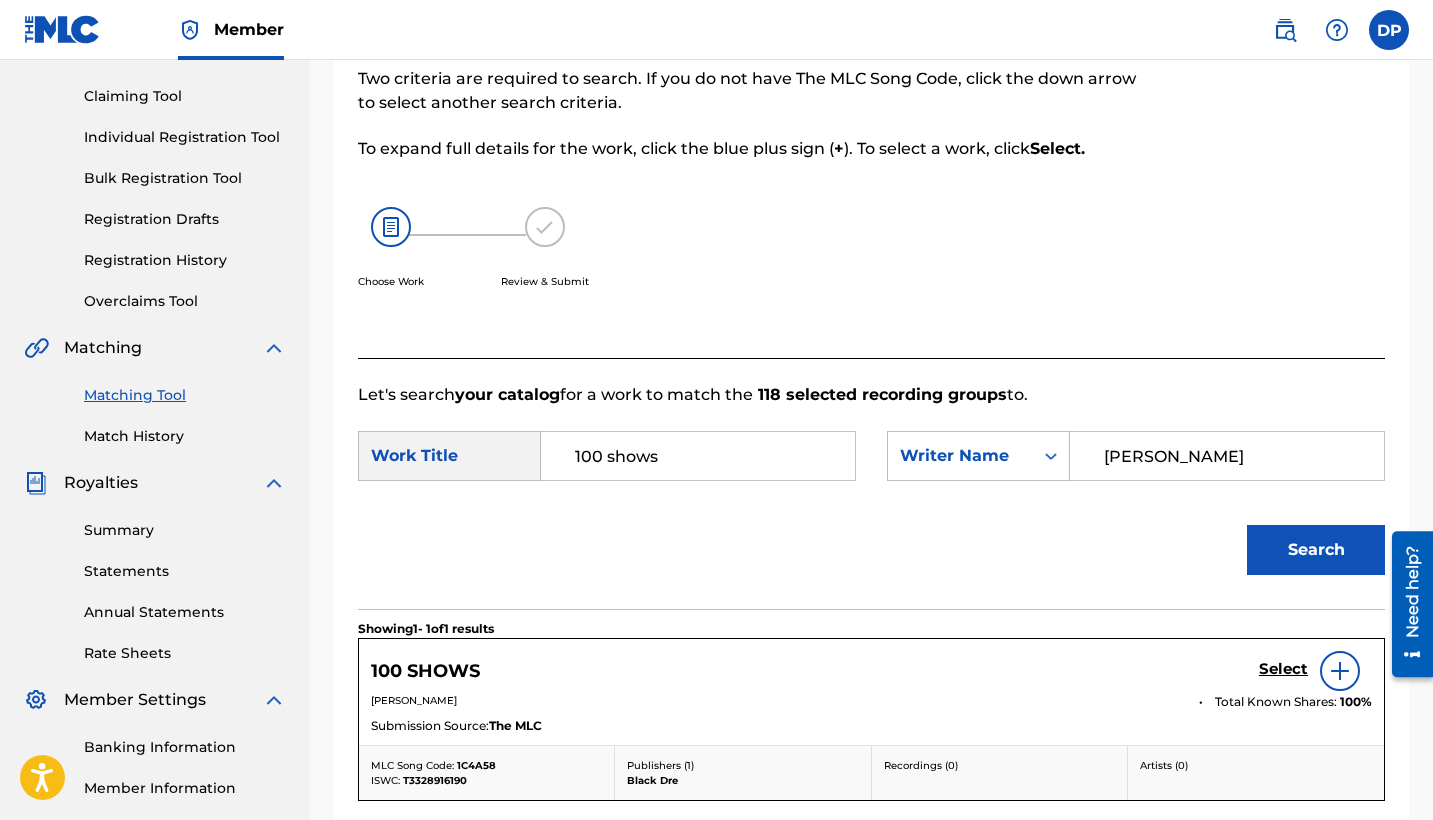 scroll, scrollTop: 453, scrollLeft: 0, axis: vertical 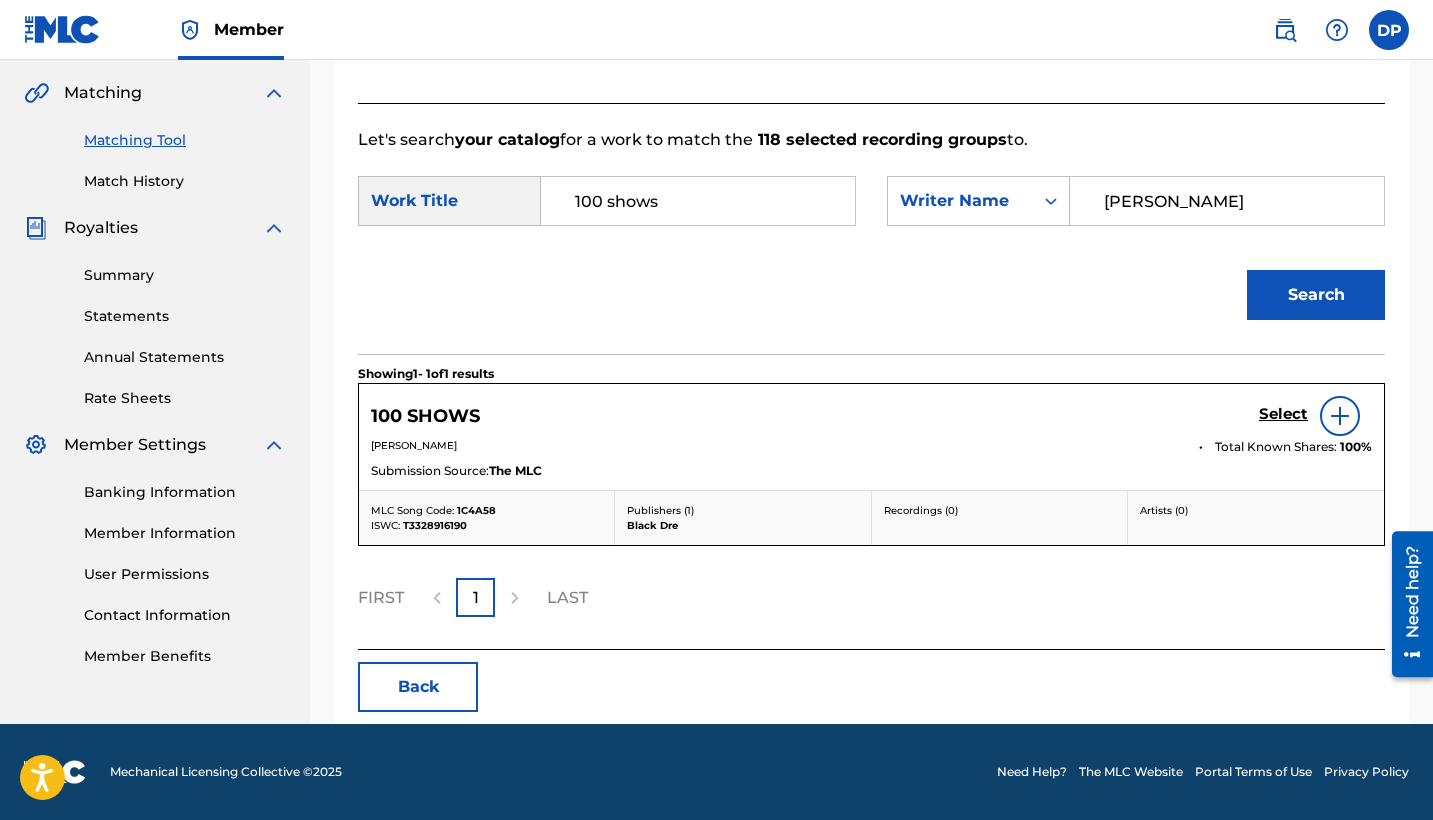 click at bounding box center [1340, 416] 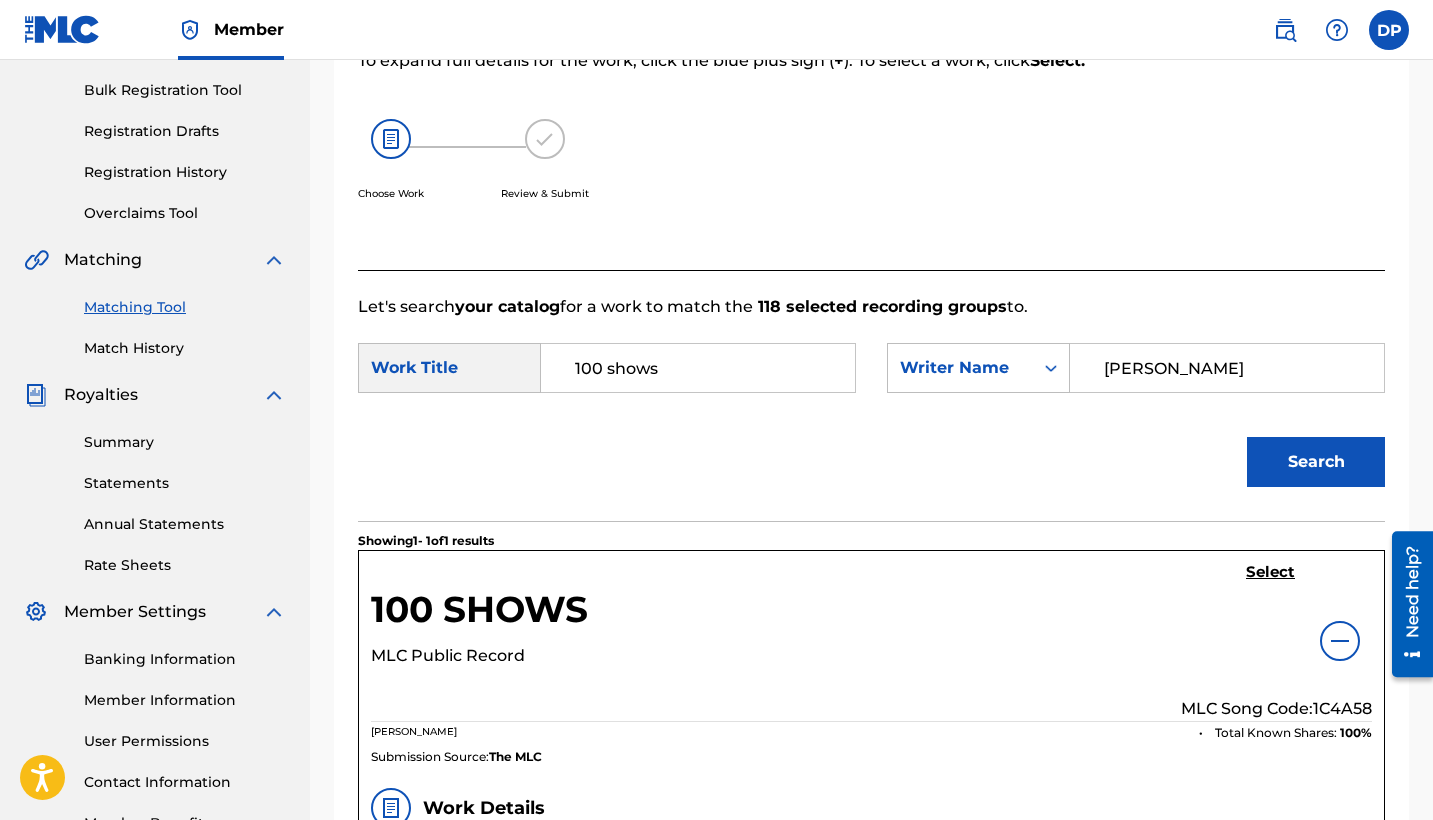 scroll, scrollTop: 248, scrollLeft: 0, axis: vertical 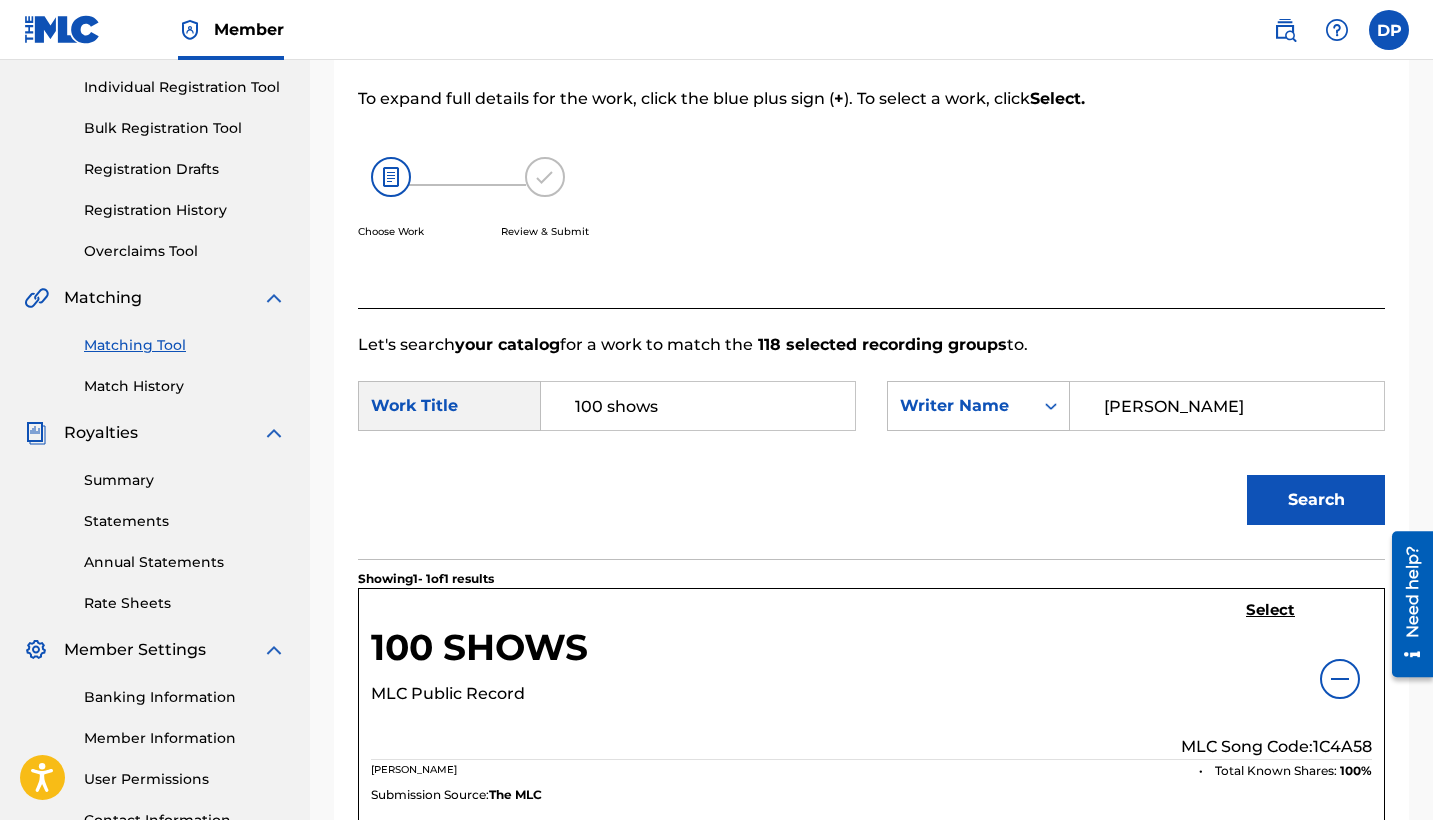 click at bounding box center (1340, 679) 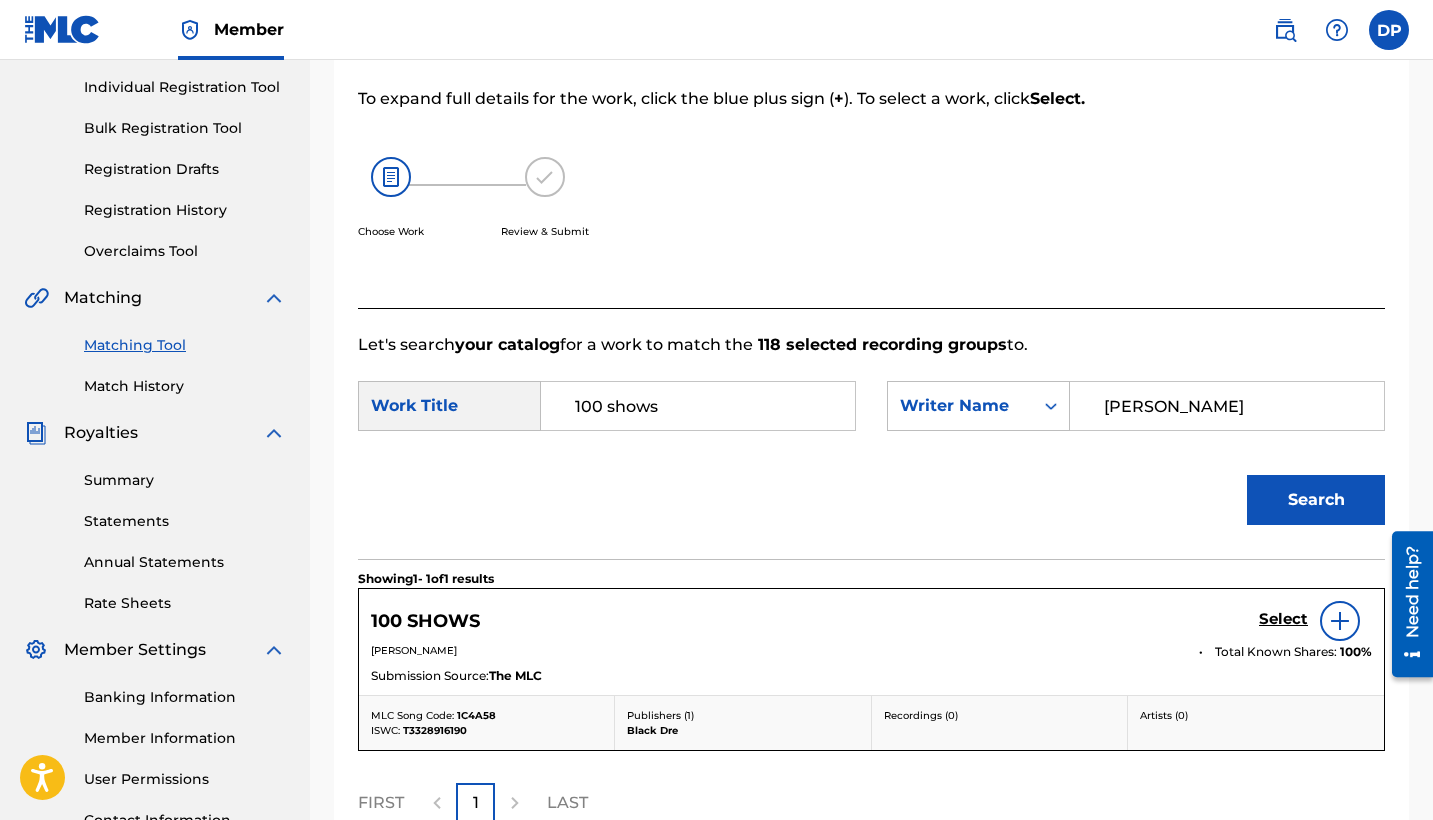 click at bounding box center [1340, 621] 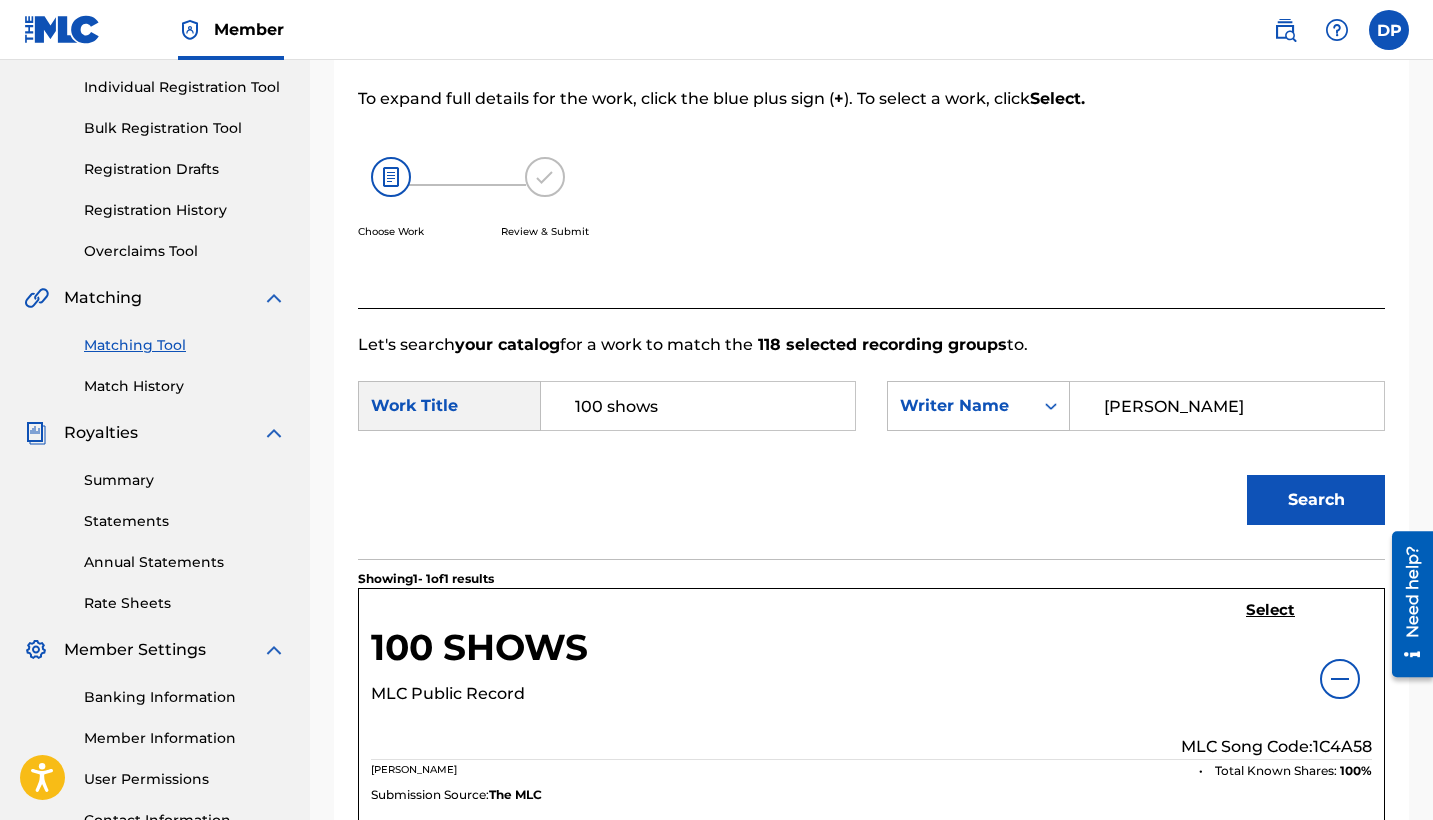 click on "Select" at bounding box center [1270, 610] 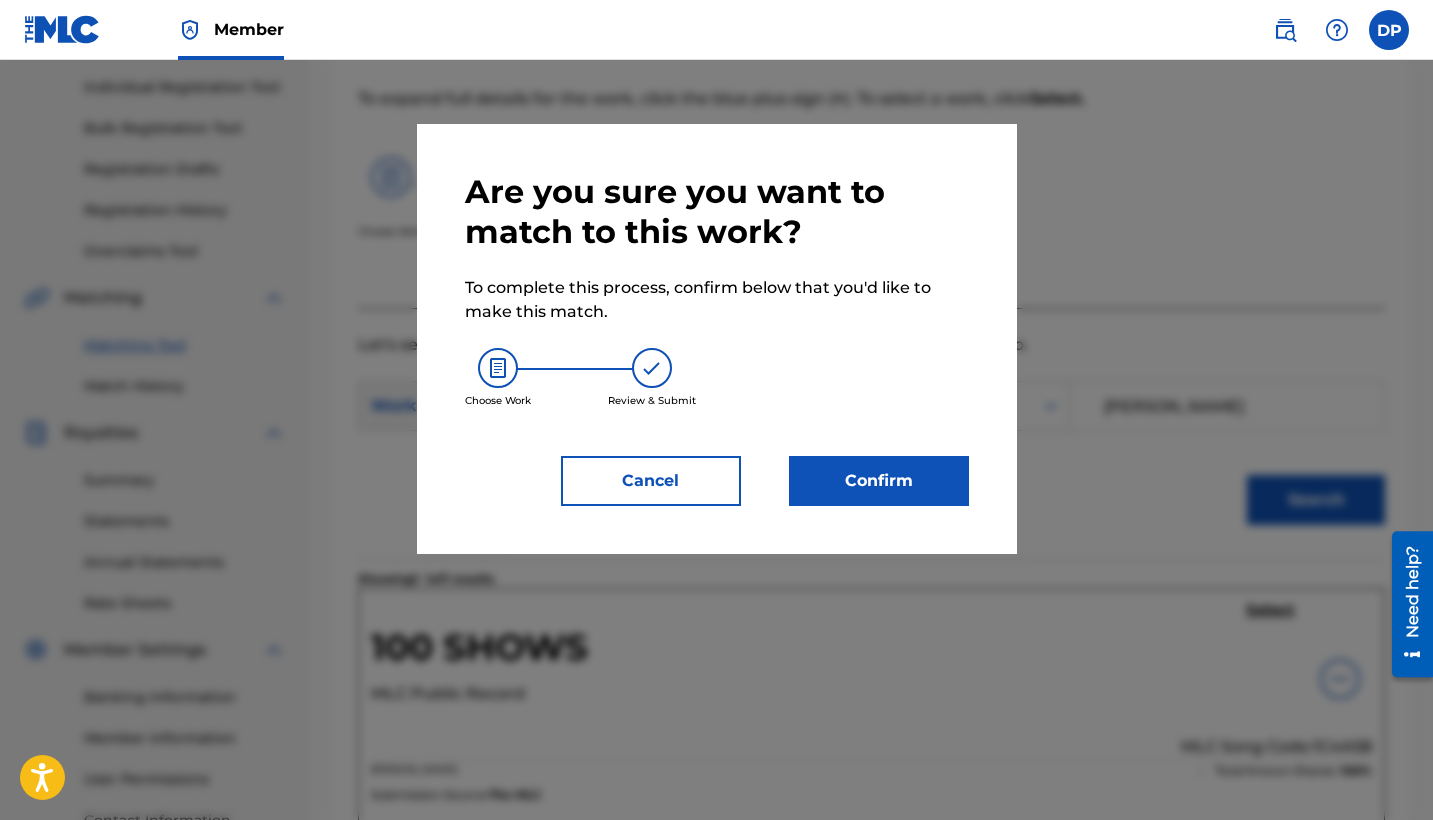 click on "Confirm" at bounding box center (879, 481) 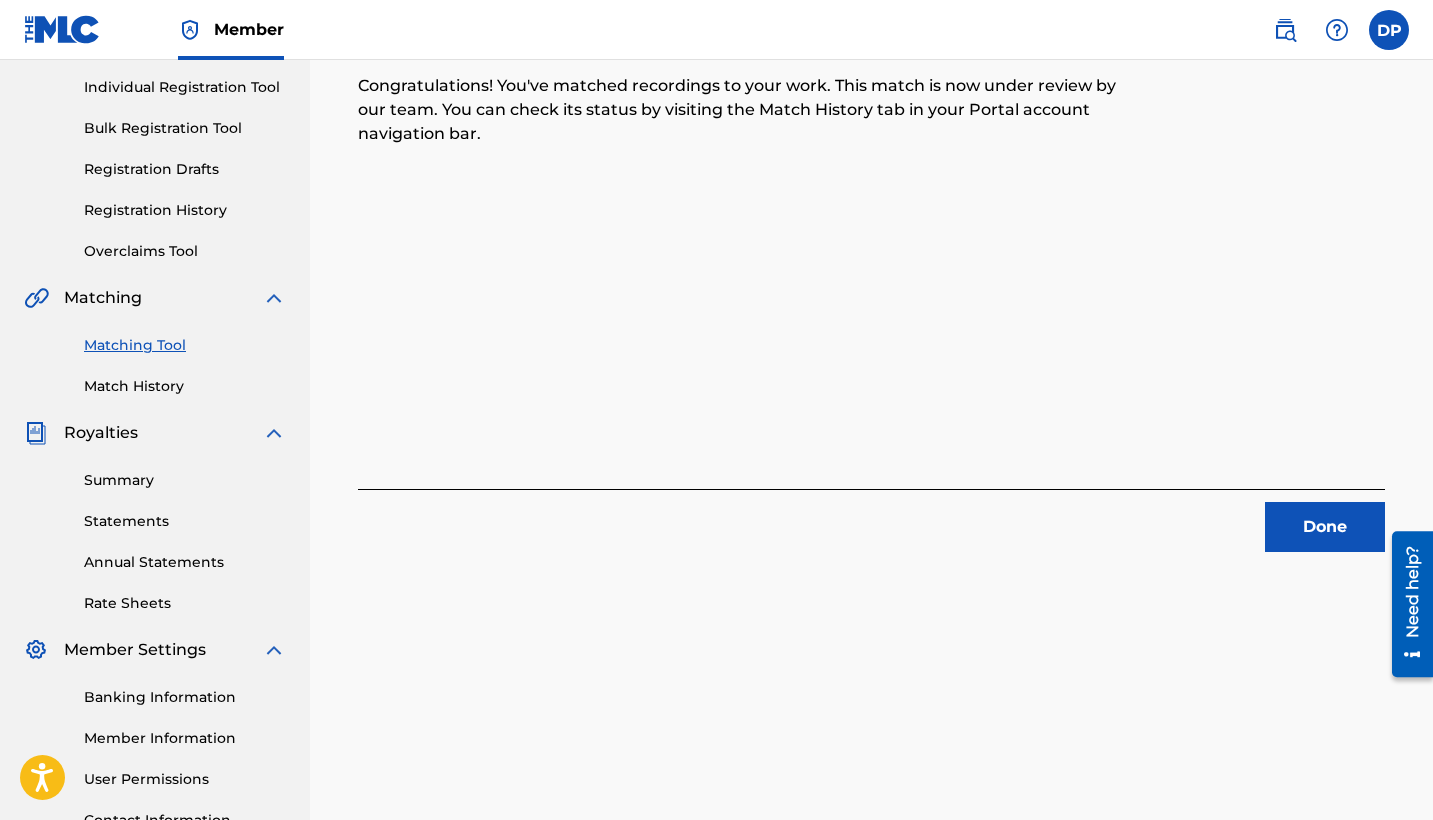 scroll, scrollTop: 82, scrollLeft: 0, axis: vertical 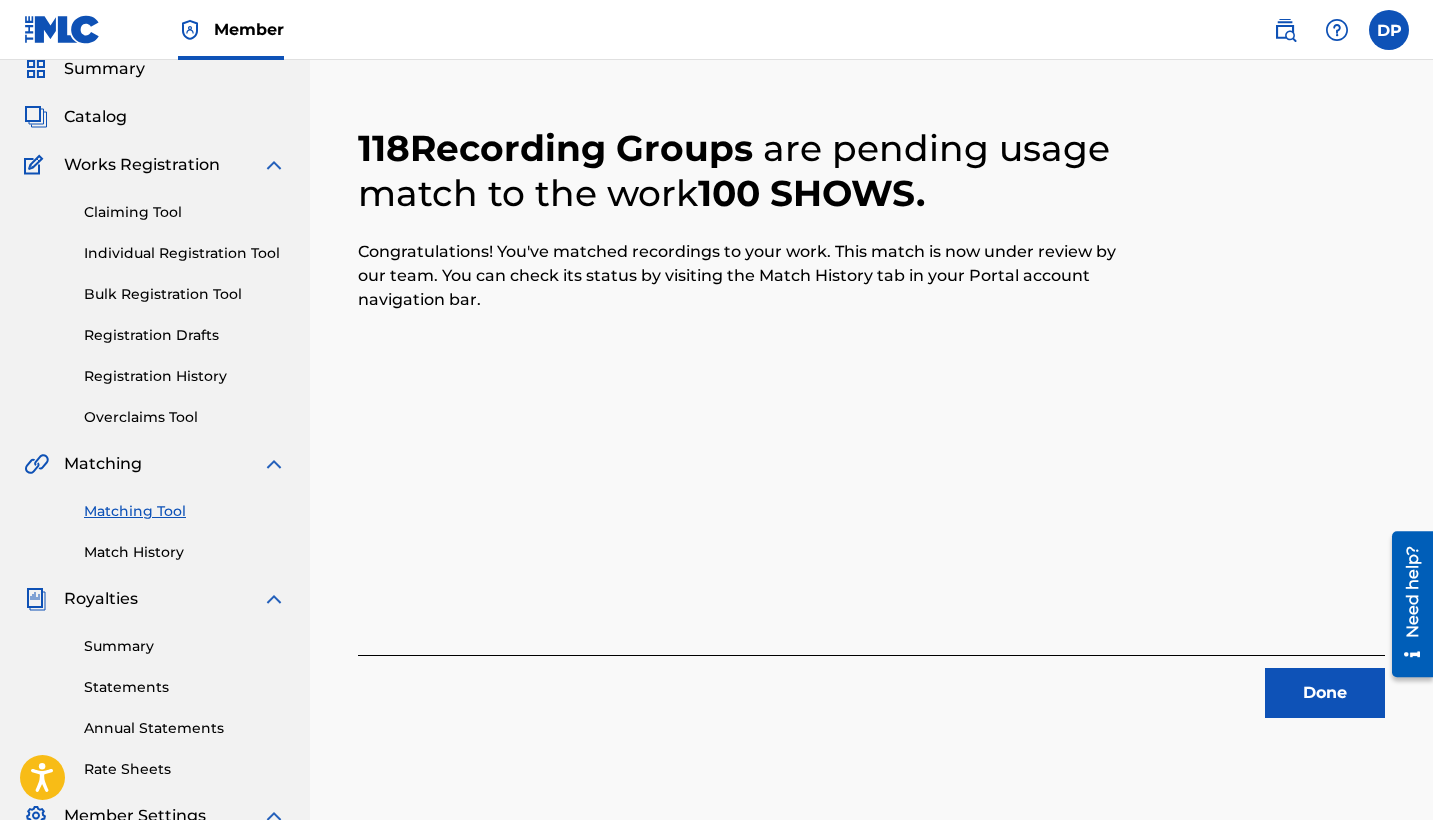 click on "Done" at bounding box center [1325, 693] 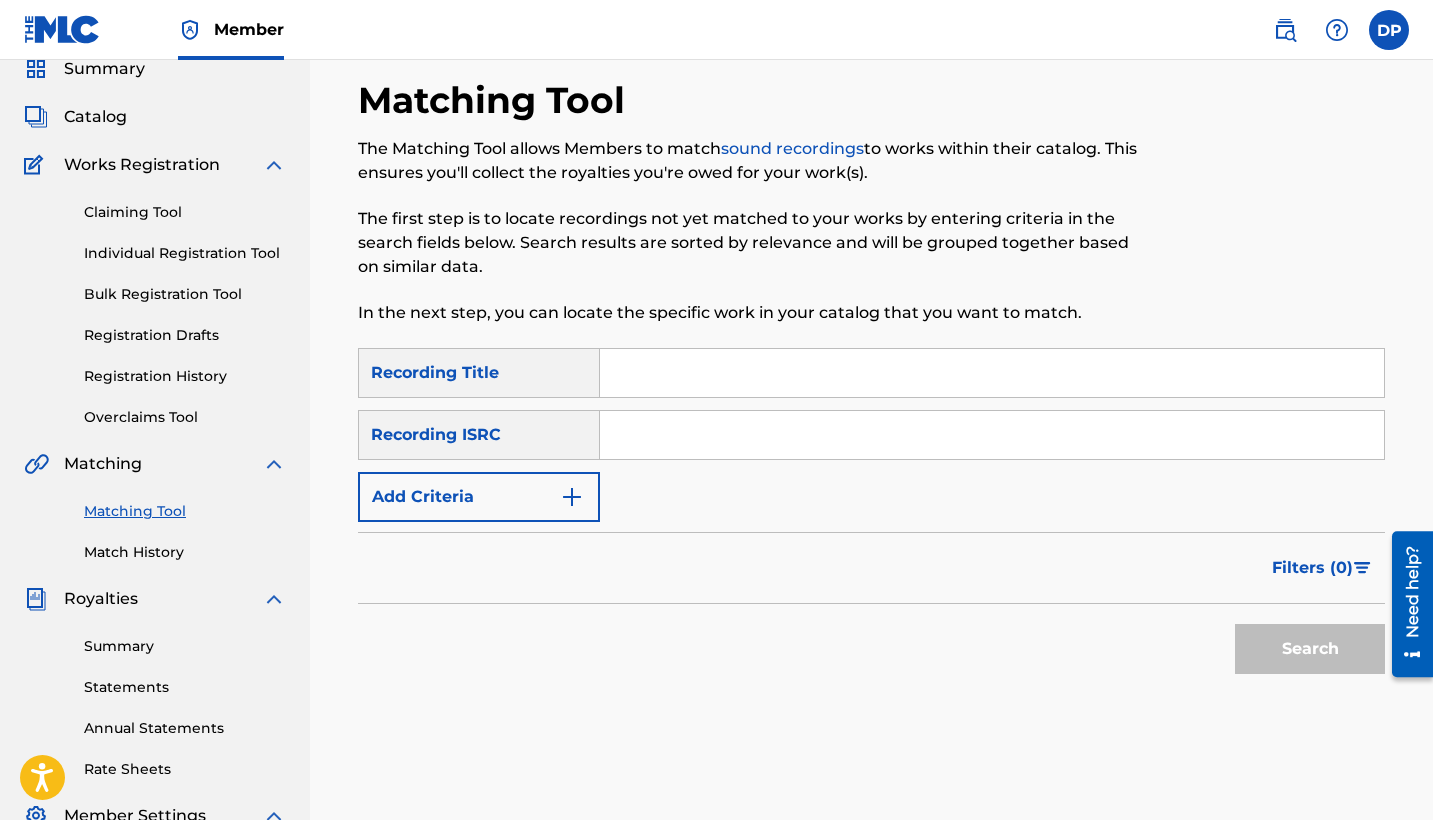 click on "Match History" at bounding box center (185, 552) 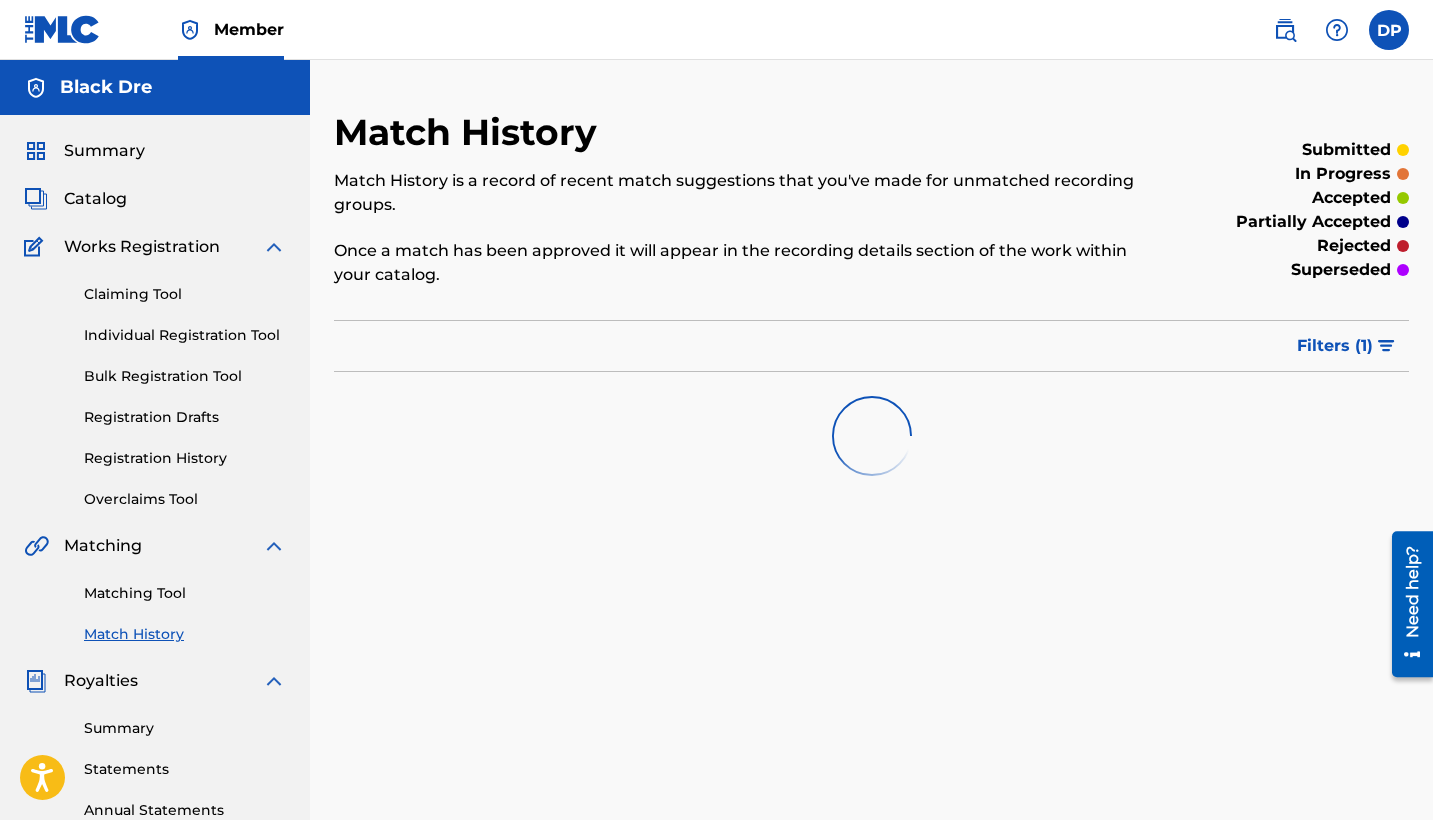 scroll, scrollTop: 32, scrollLeft: 0, axis: vertical 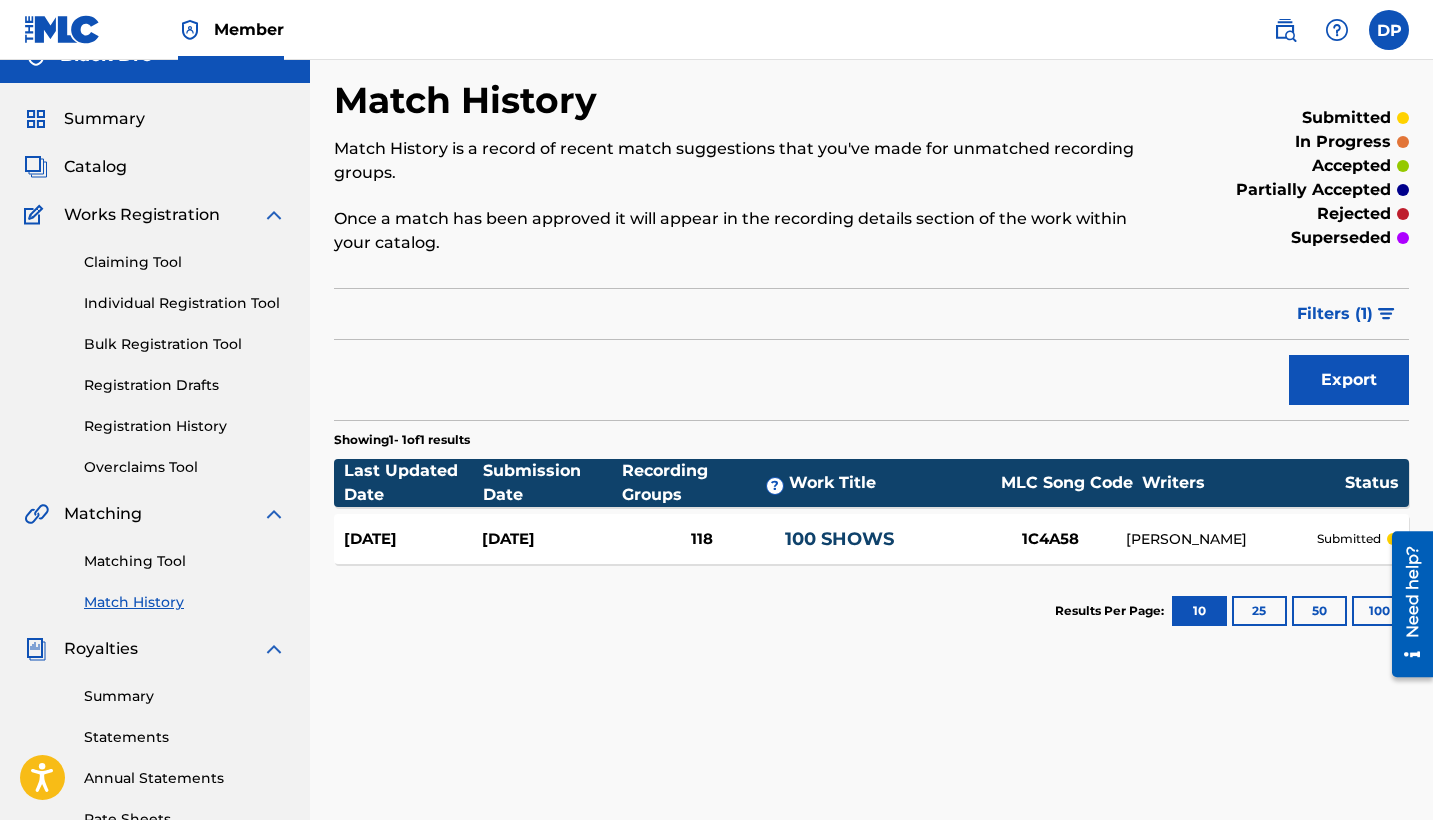 click on "submitted" at bounding box center (1349, 539) 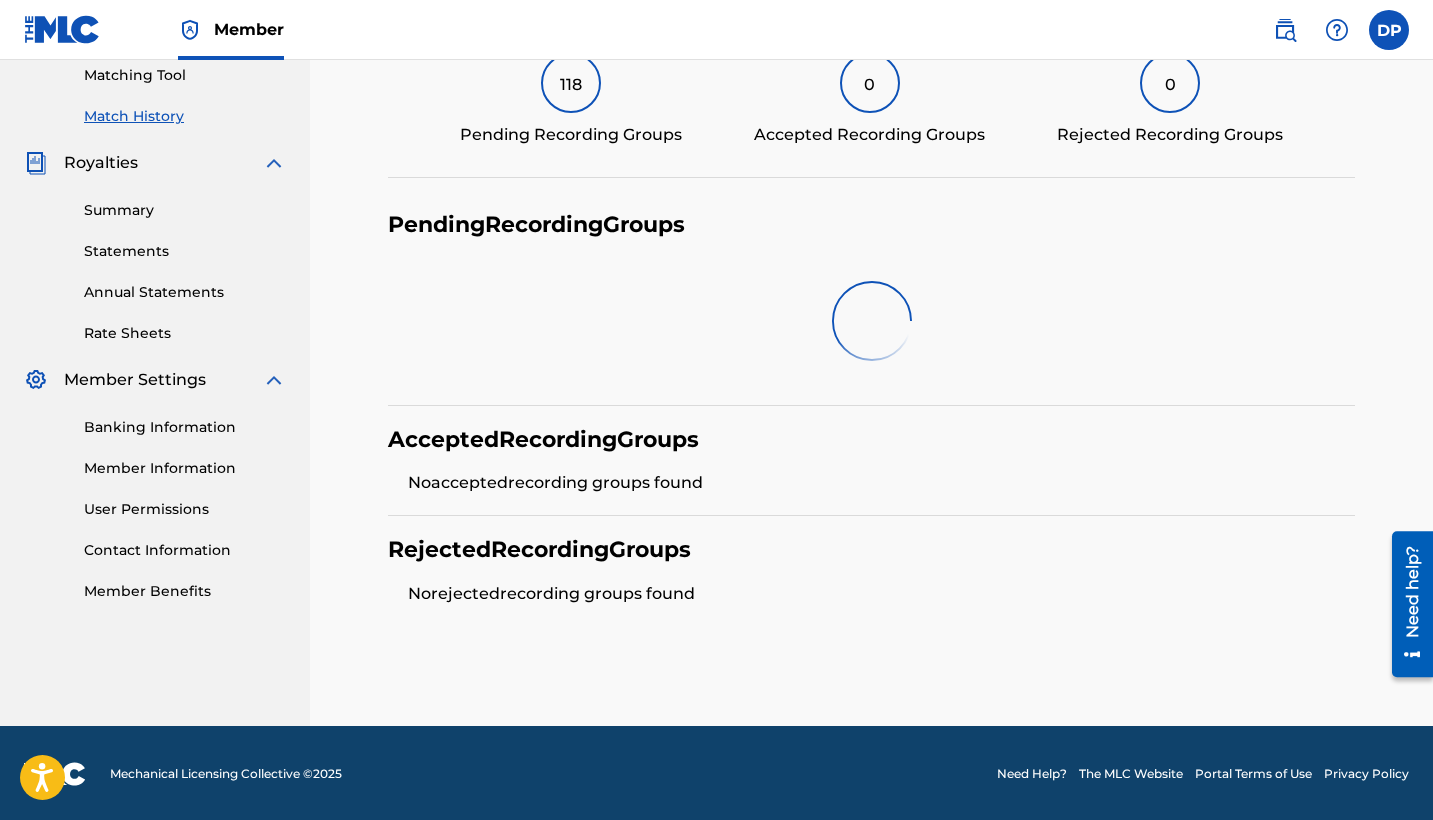 scroll, scrollTop: 348, scrollLeft: 0, axis: vertical 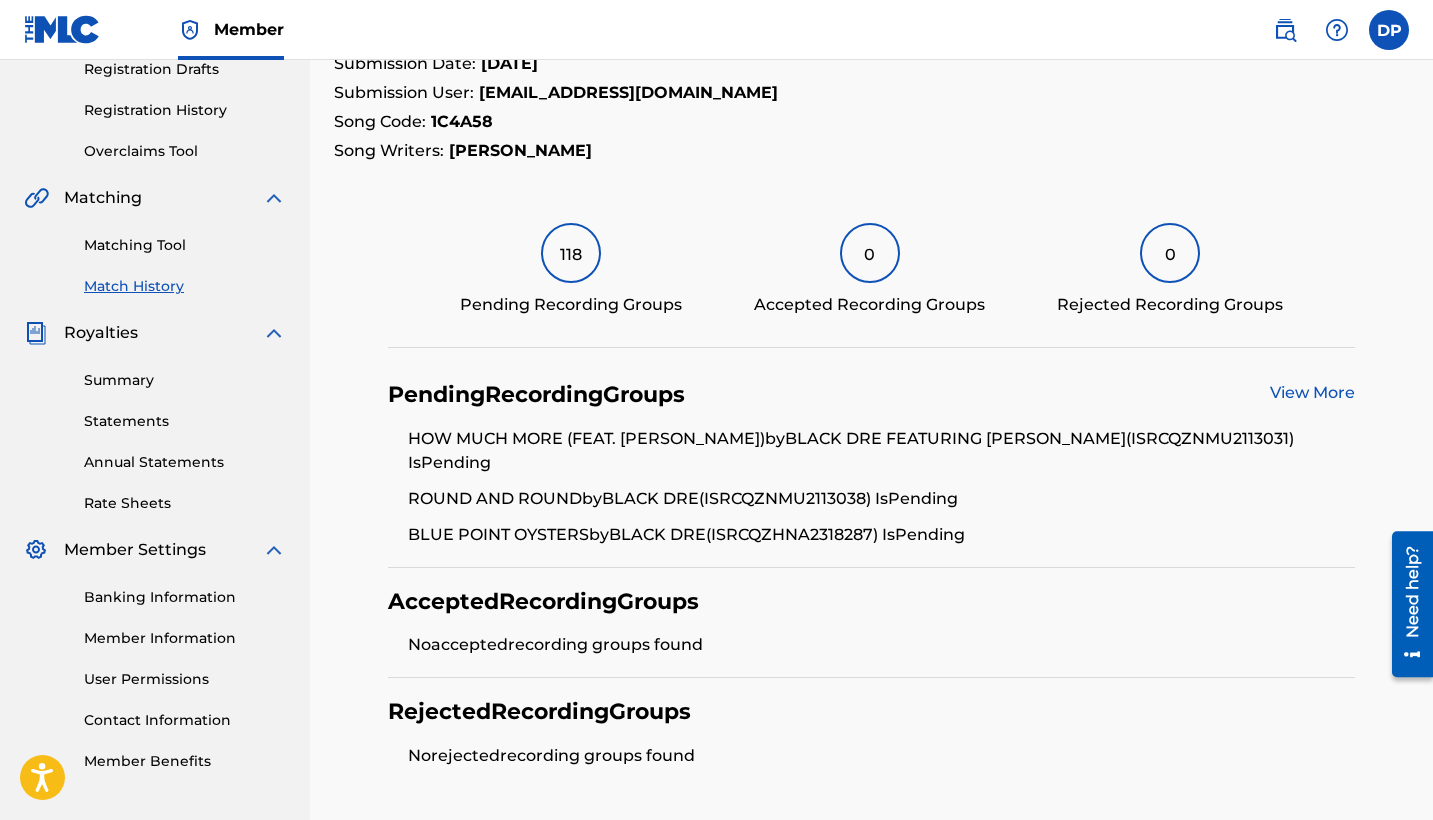 click on "118" at bounding box center (571, 253) 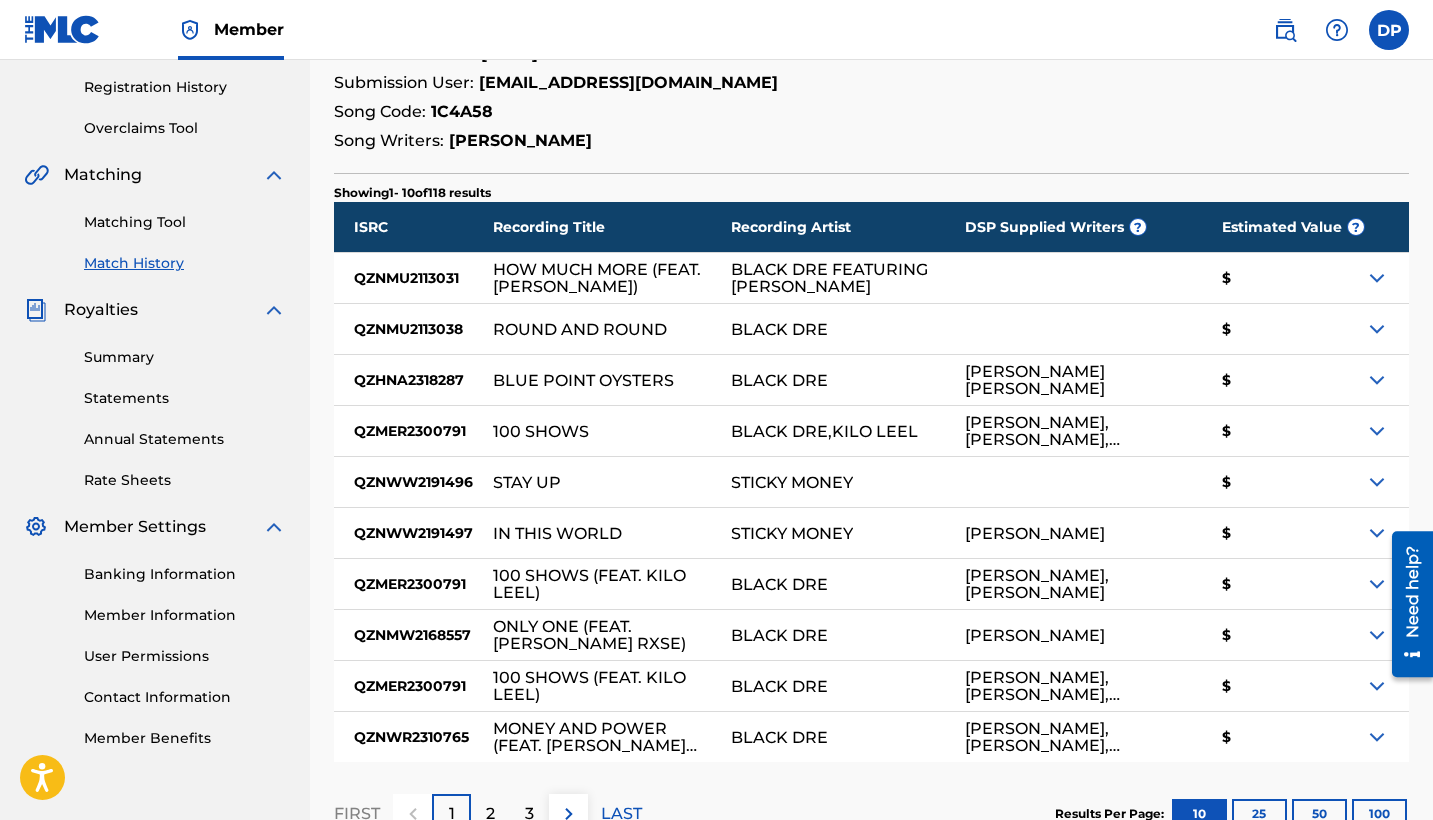 scroll, scrollTop: 512, scrollLeft: 0, axis: vertical 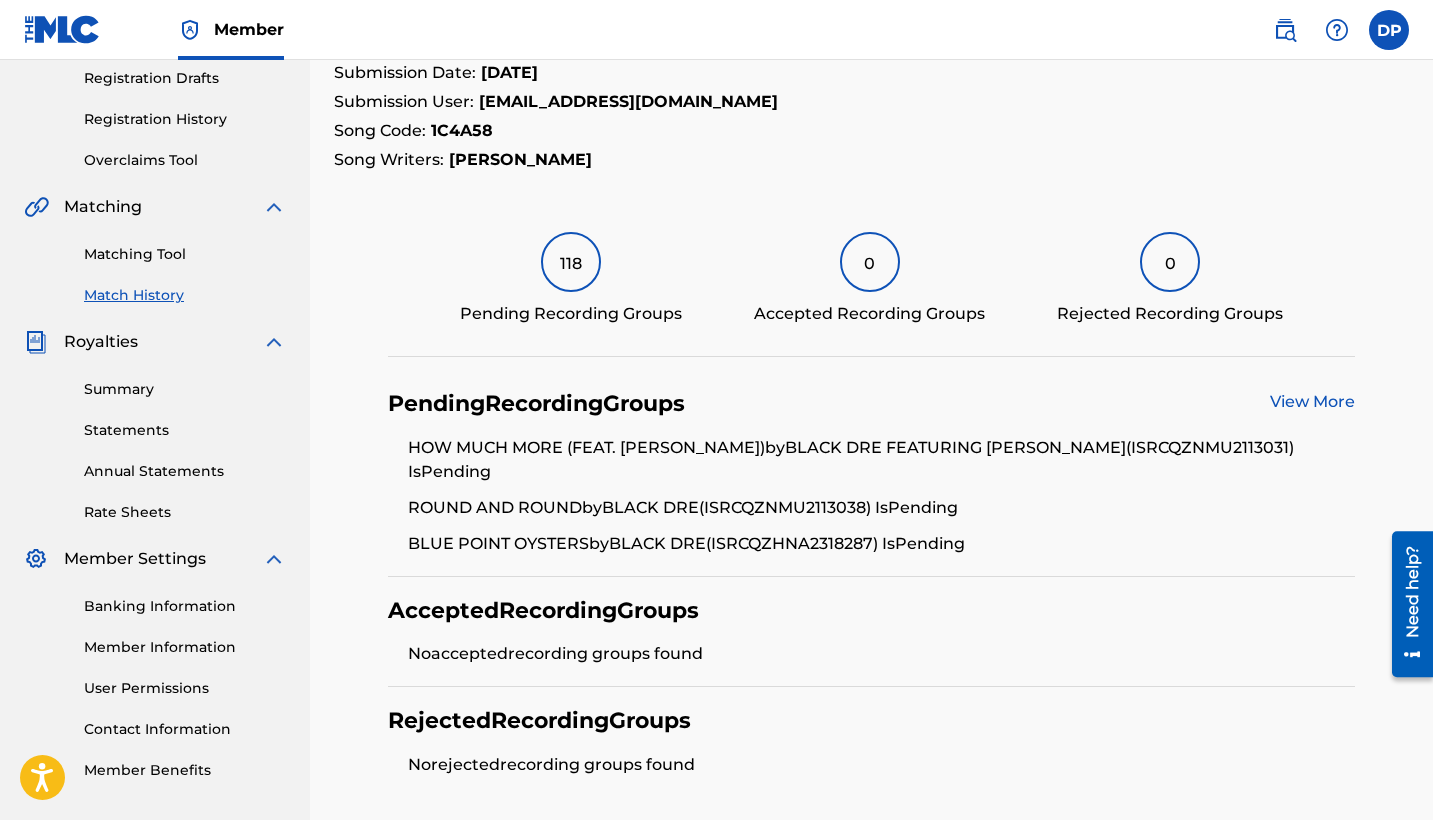 click on "Matching Tool" at bounding box center [185, 254] 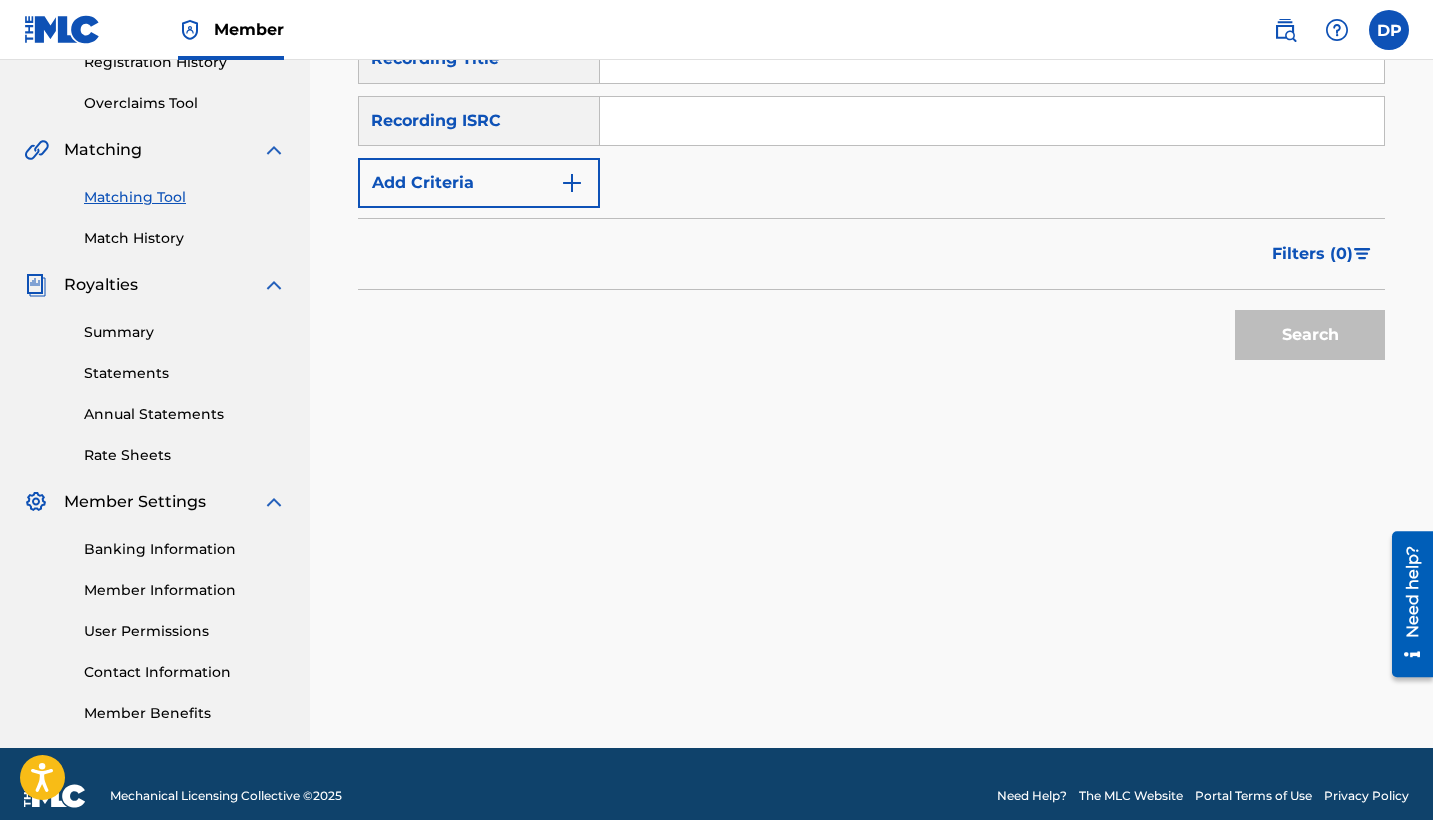 scroll, scrollTop: 220, scrollLeft: 0, axis: vertical 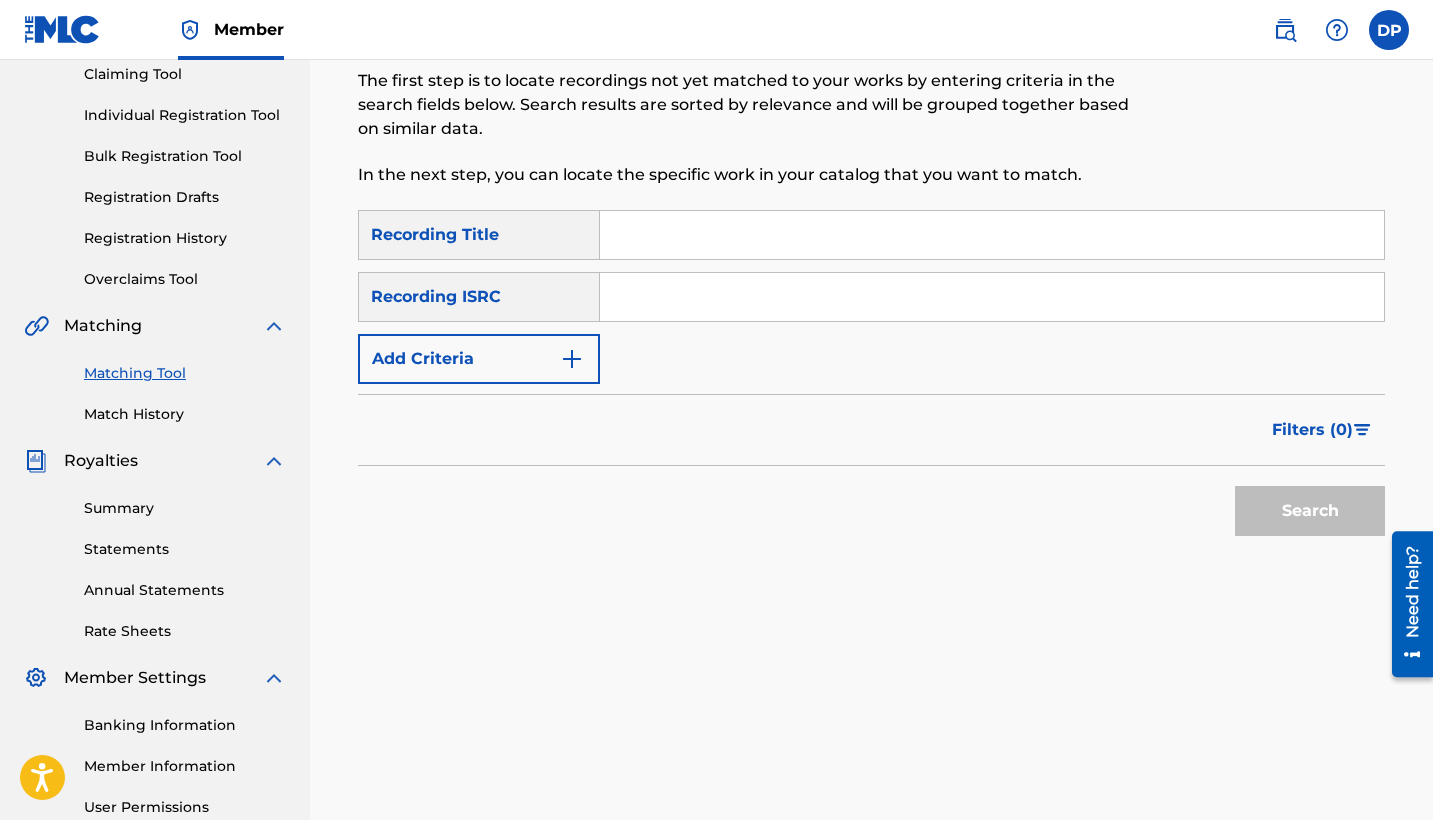 click at bounding box center (992, 297) 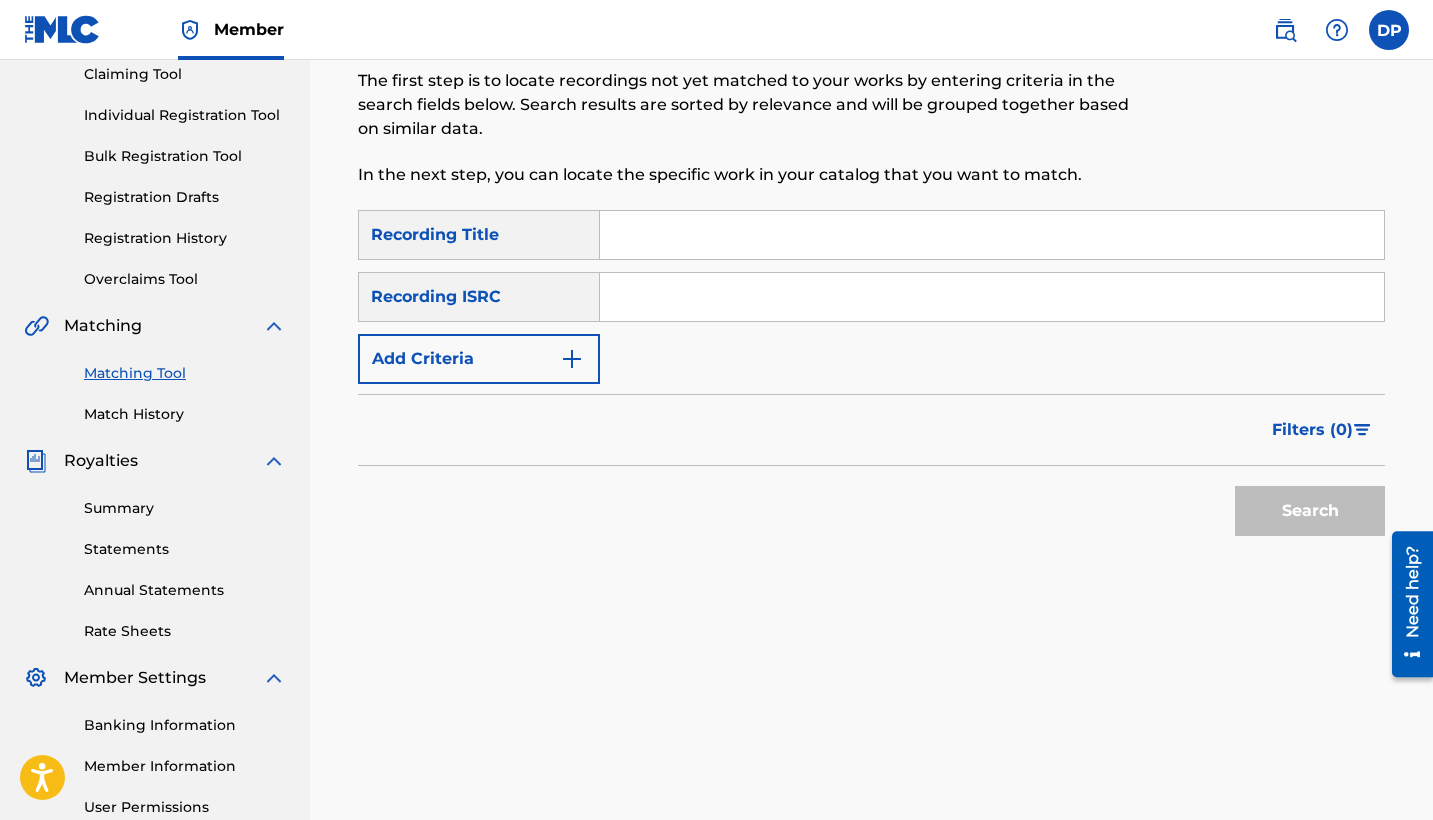 click on "Recording ISRC" at bounding box center [479, 297] 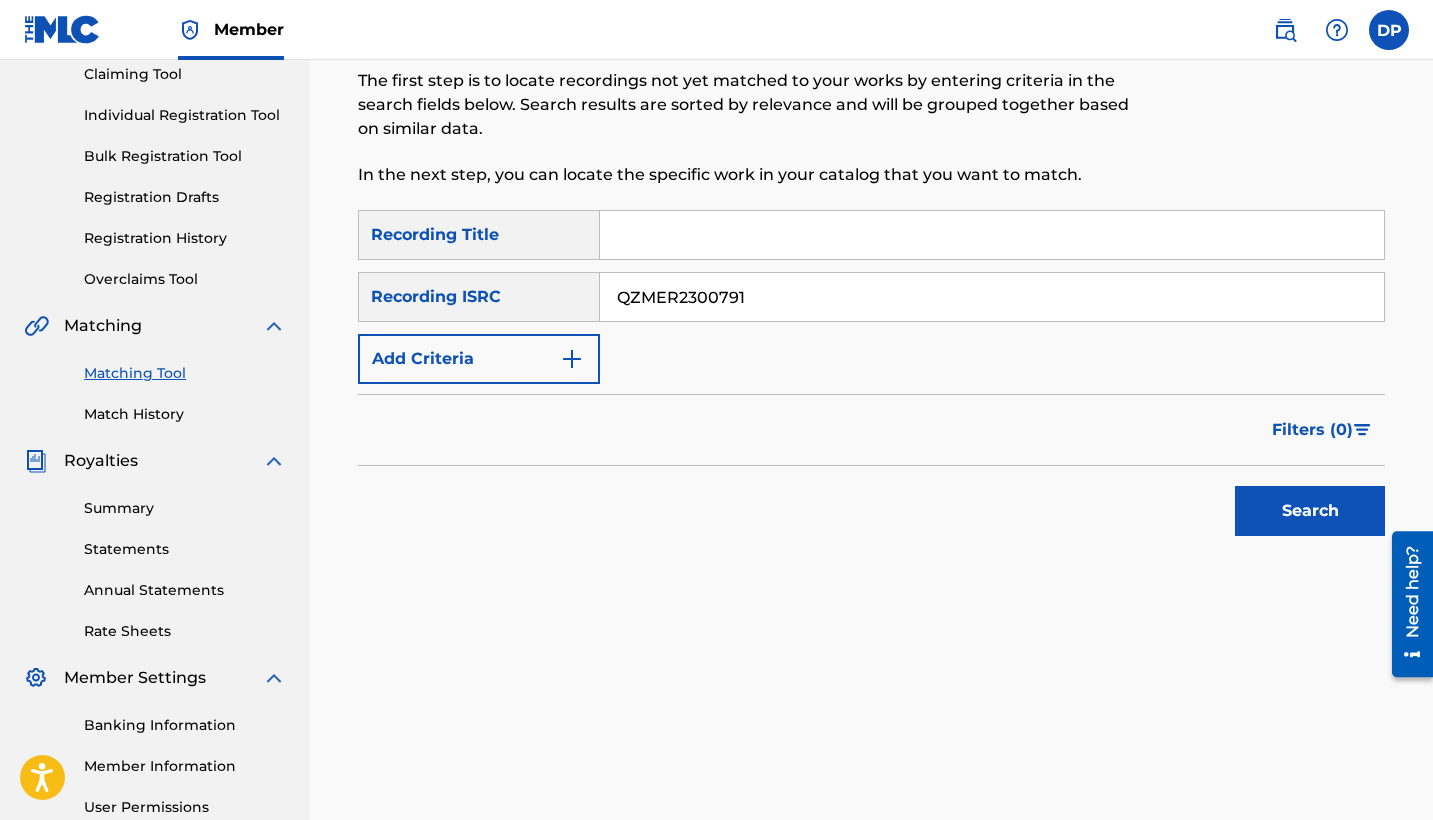 type on "QZMER2300791" 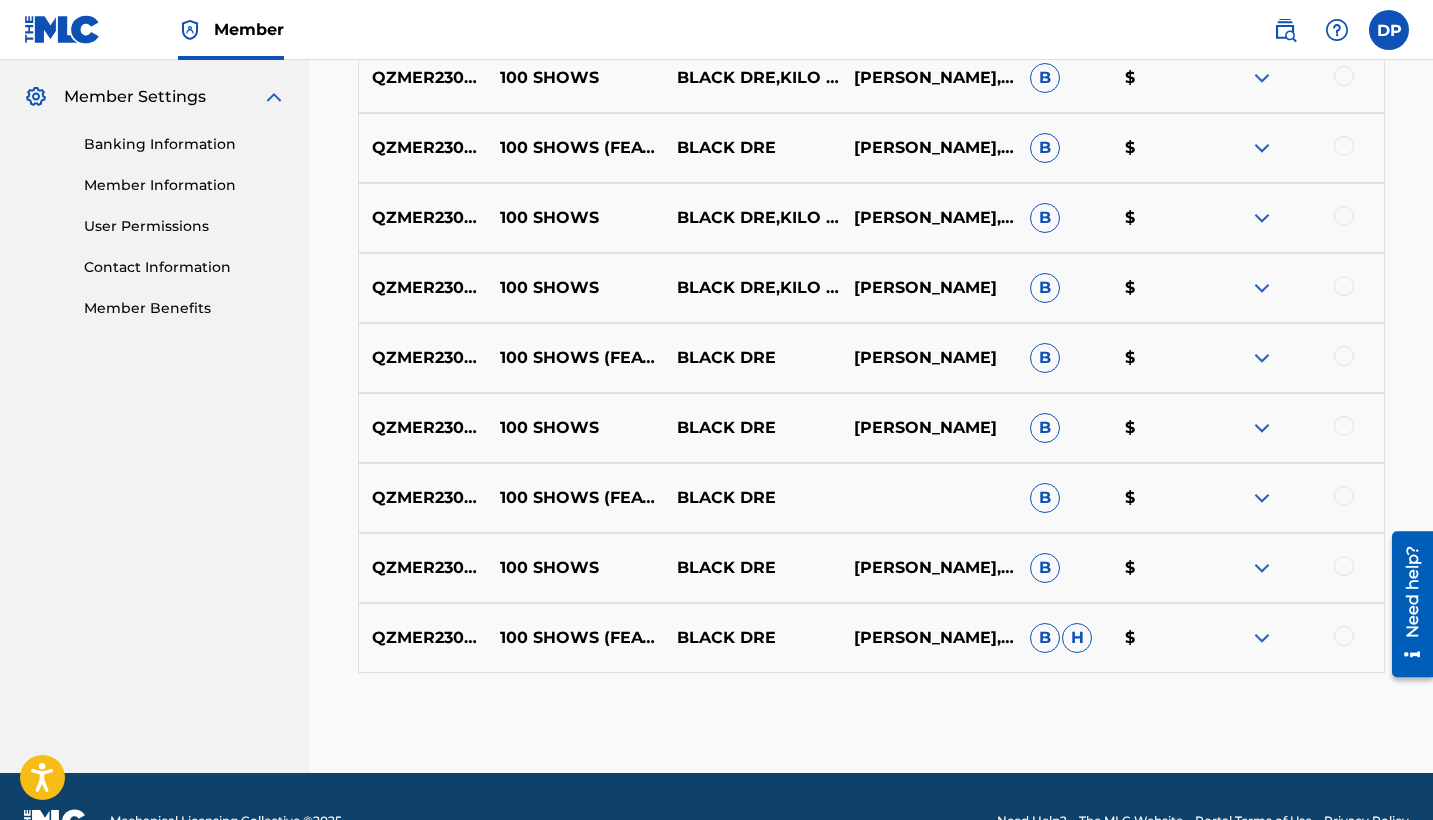 scroll, scrollTop: 601, scrollLeft: 0, axis: vertical 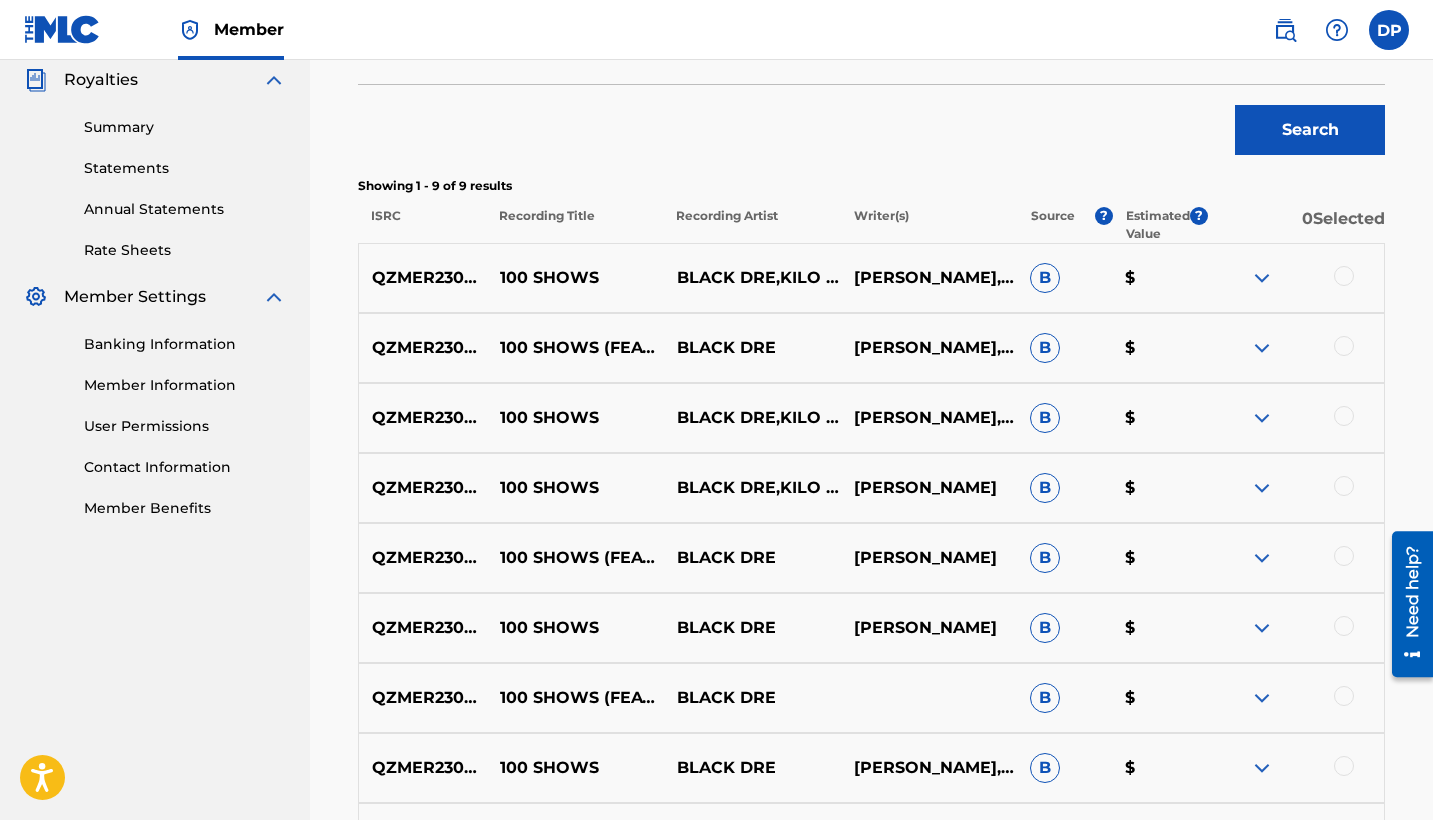 click at bounding box center [1344, 276] 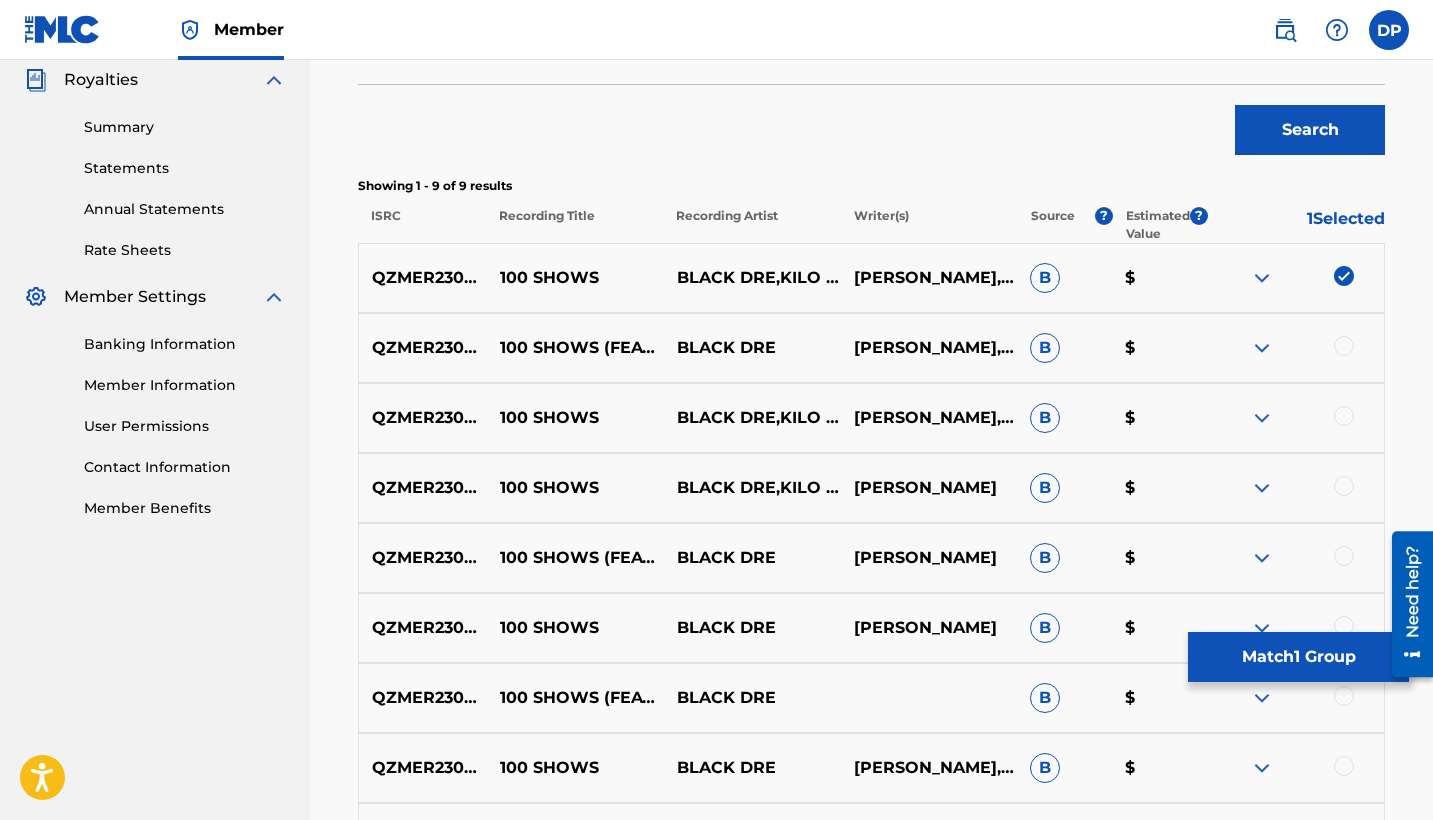 click at bounding box center (1344, 346) 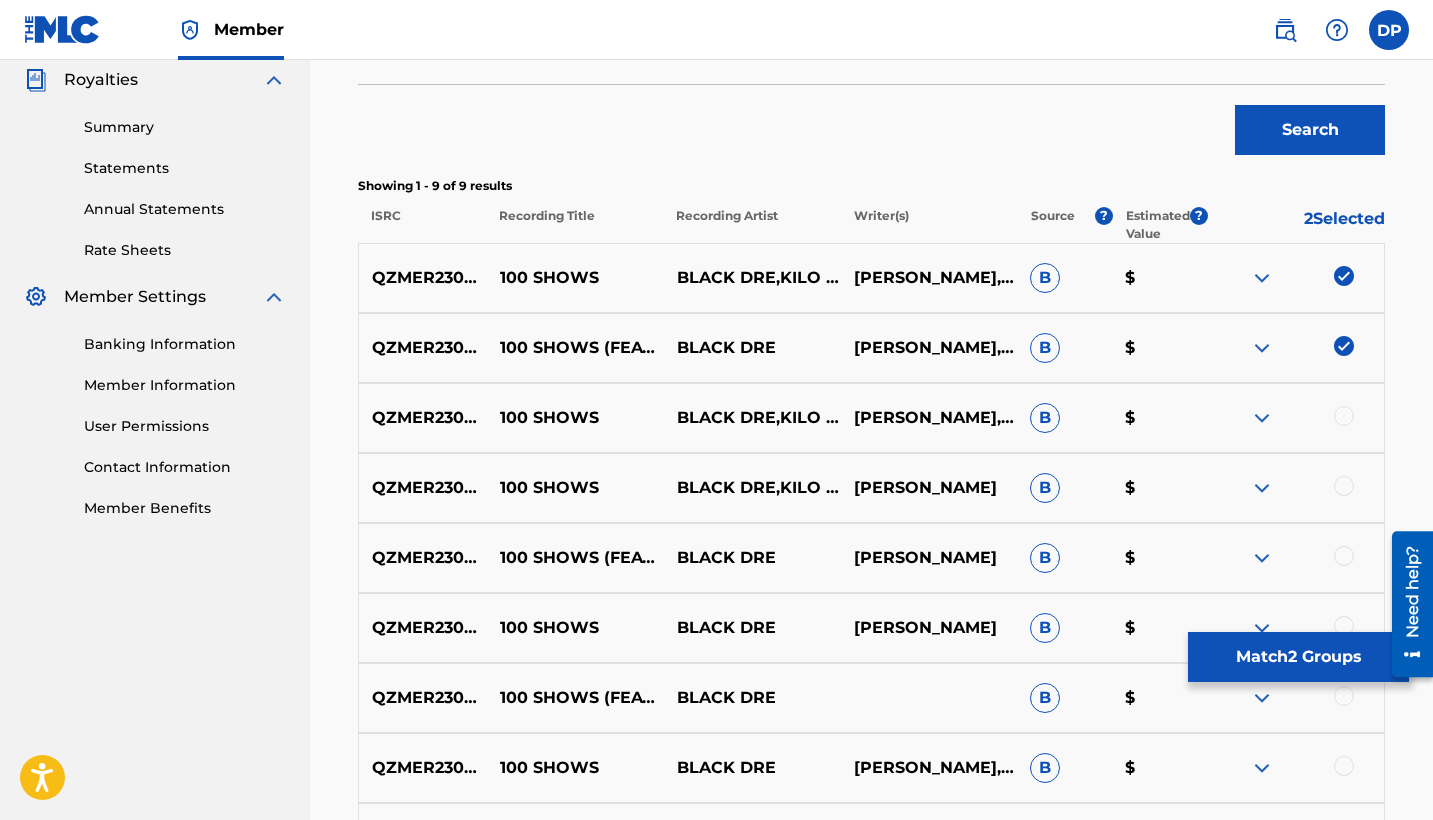 scroll, scrollTop: 642, scrollLeft: 0, axis: vertical 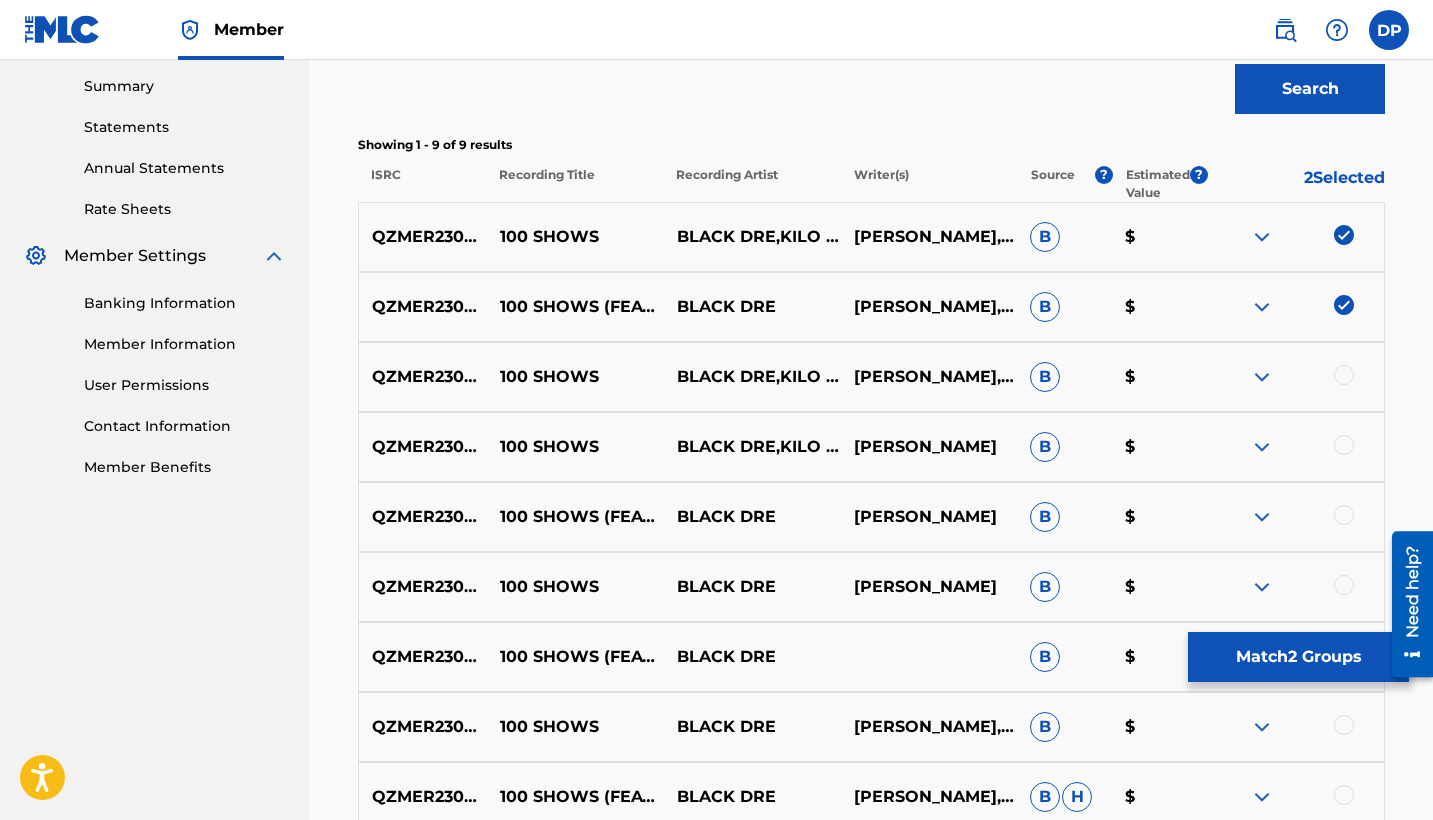 click on "QZMER2300791 100 SHOWS BLACK DRE,KILO LEEL [PERSON_NAME],[PERSON_NAME],[PERSON_NAME] B $" at bounding box center (871, 377) 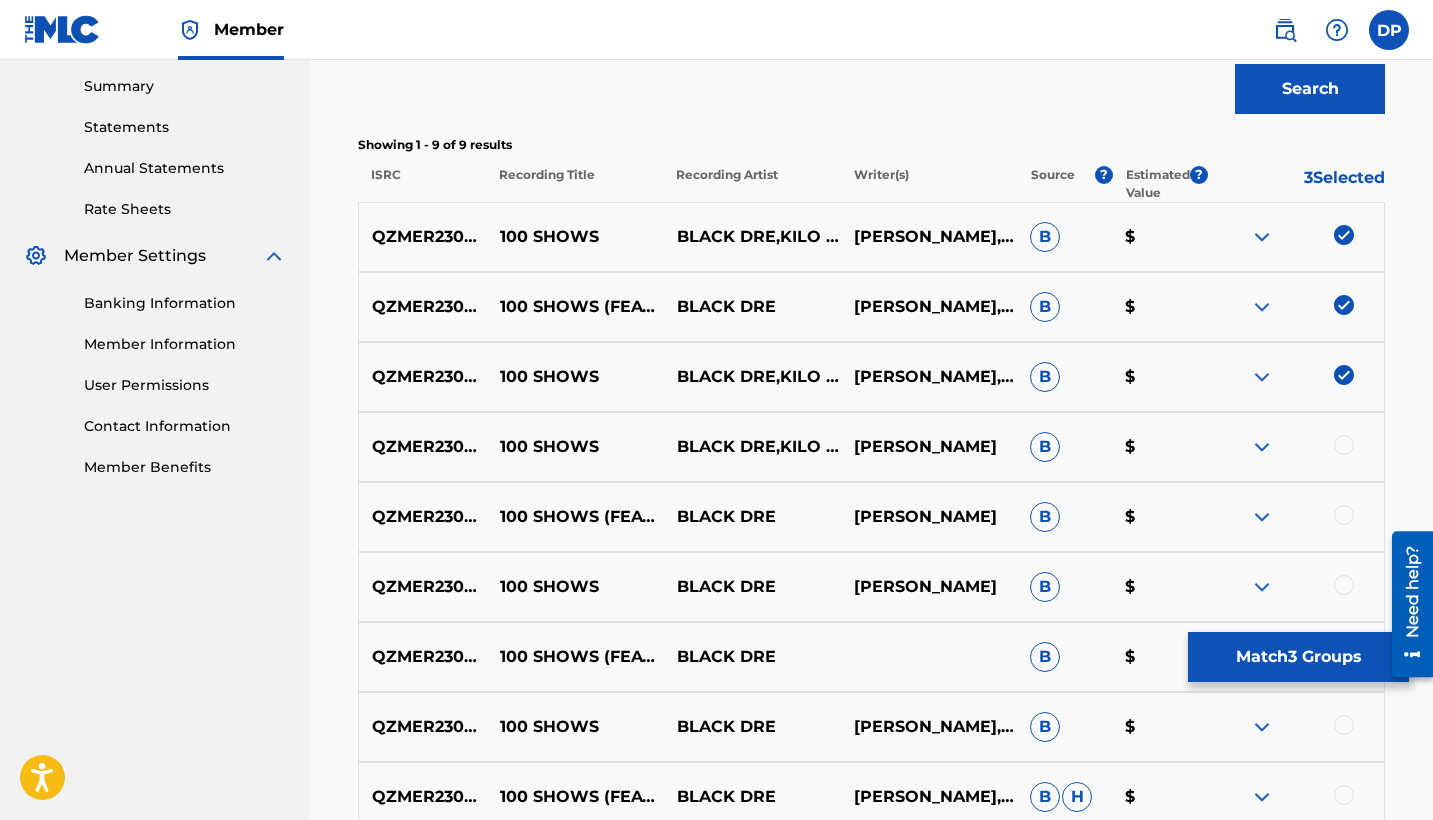scroll, scrollTop: 679, scrollLeft: 0, axis: vertical 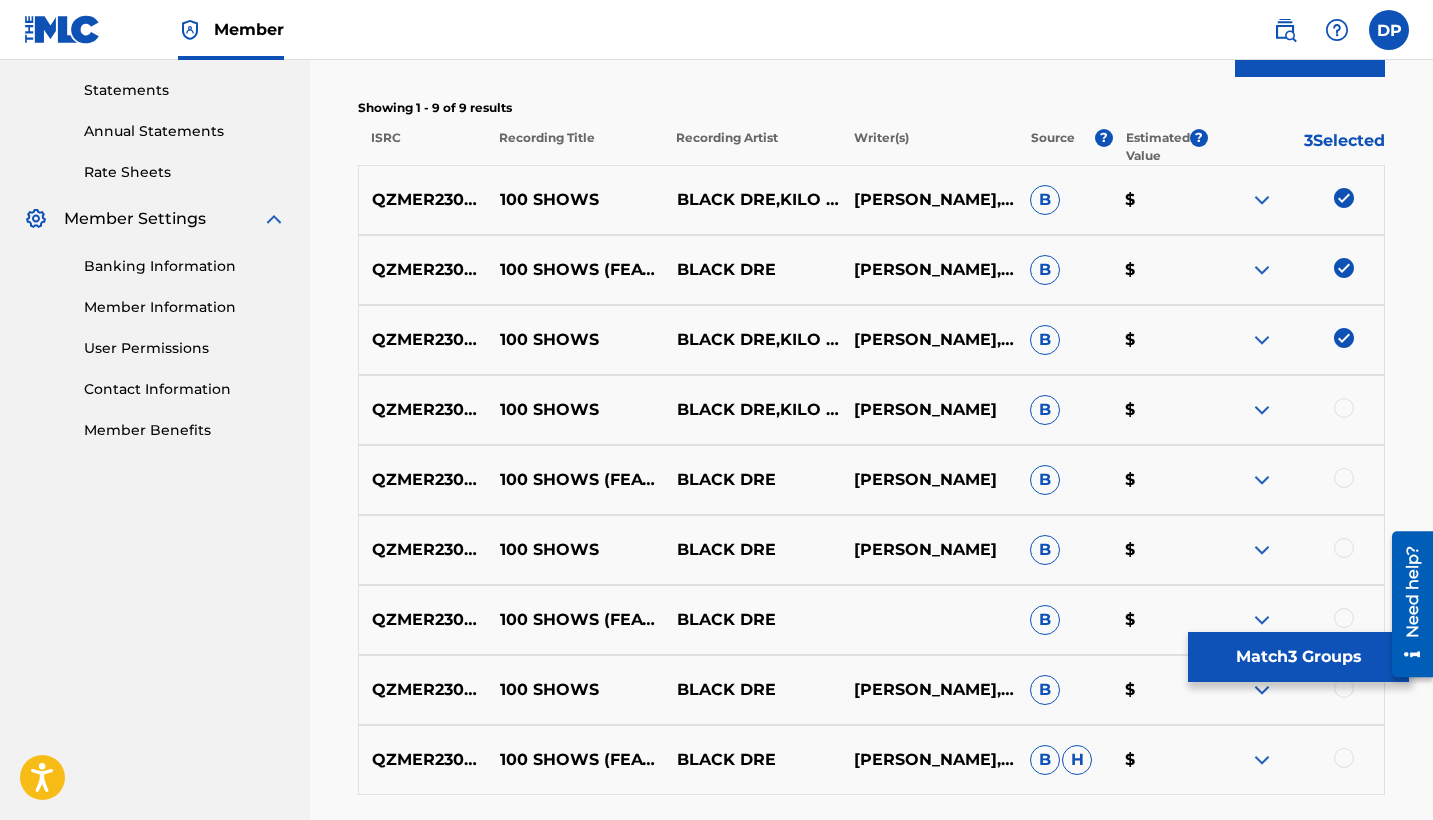 drag, startPoint x: 1341, startPoint y: 393, endPoint x: 1344, endPoint y: 404, distance: 11.401754 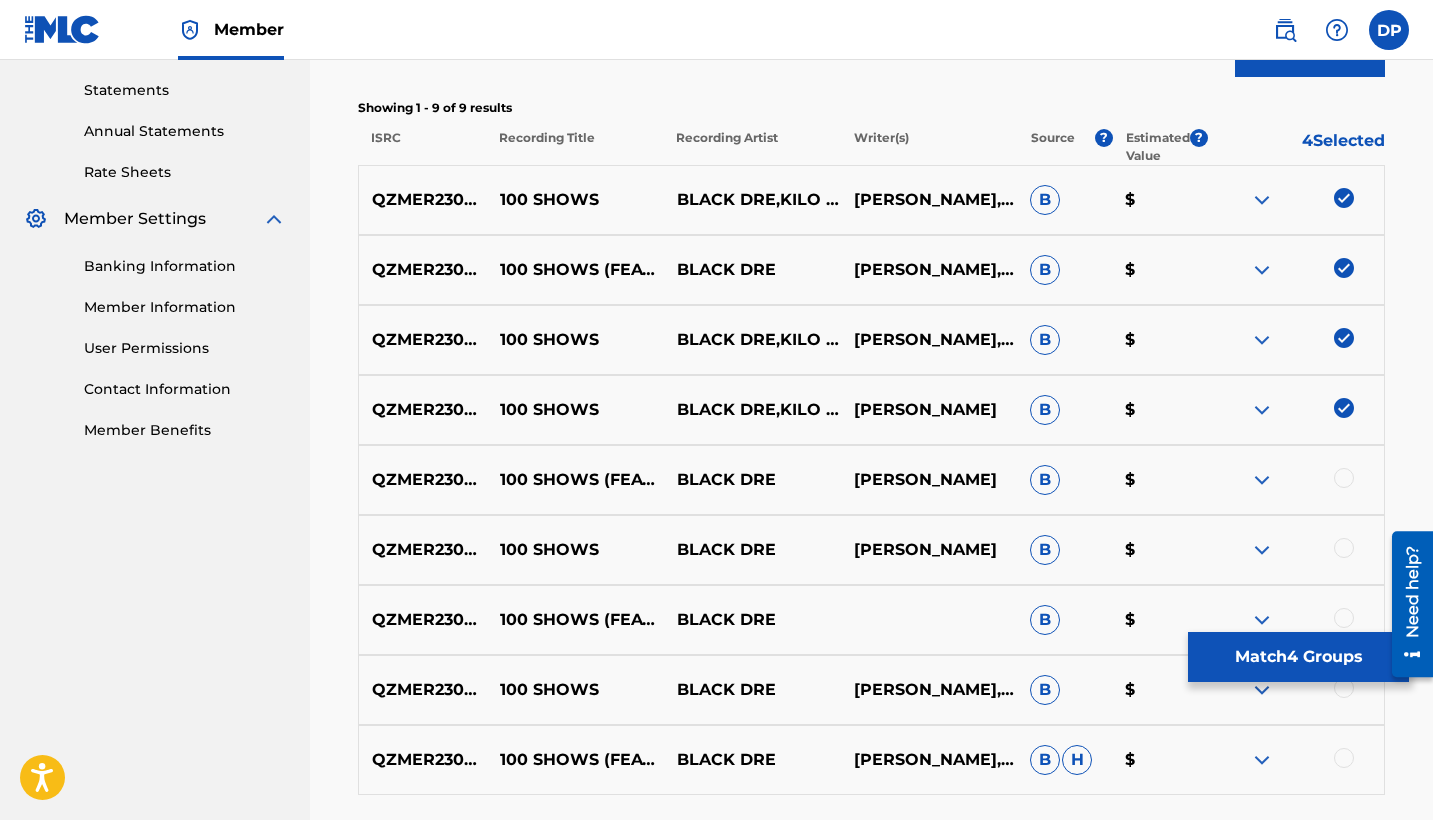 scroll, scrollTop: 850, scrollLeft: 0, axis: vertical 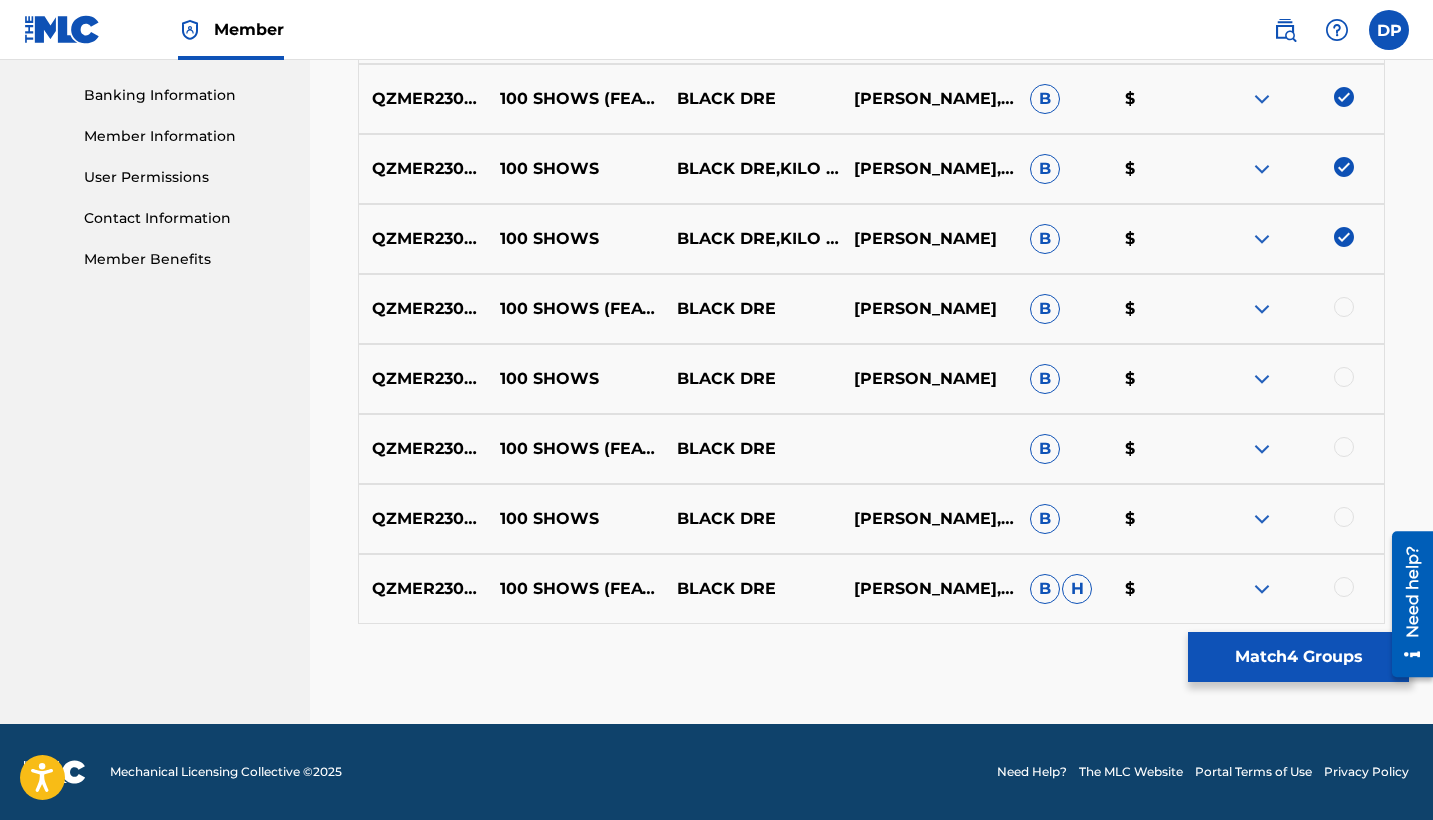 click at bounding box center [1344, 307] 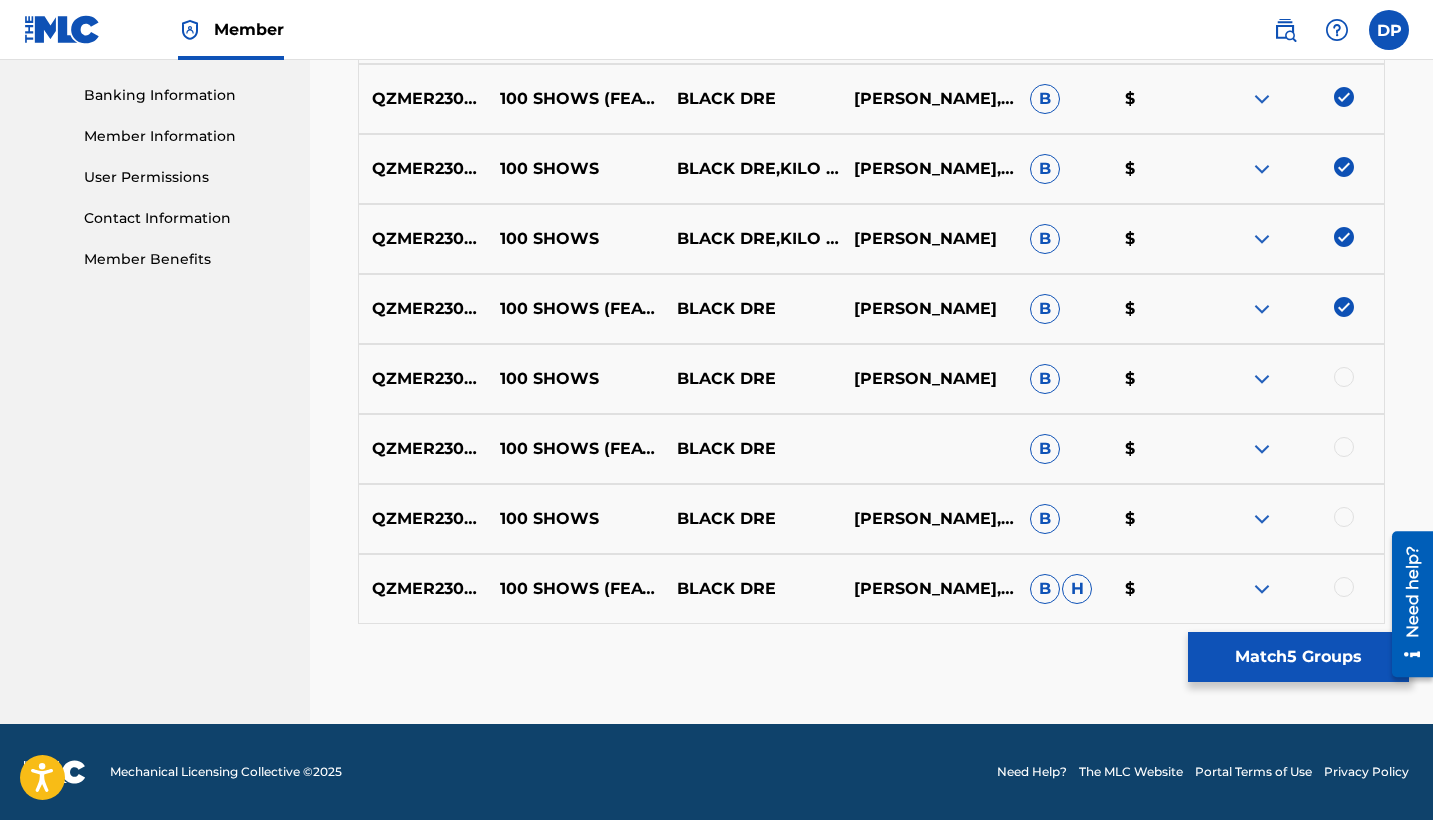 click at bounding box center (1344, 377) 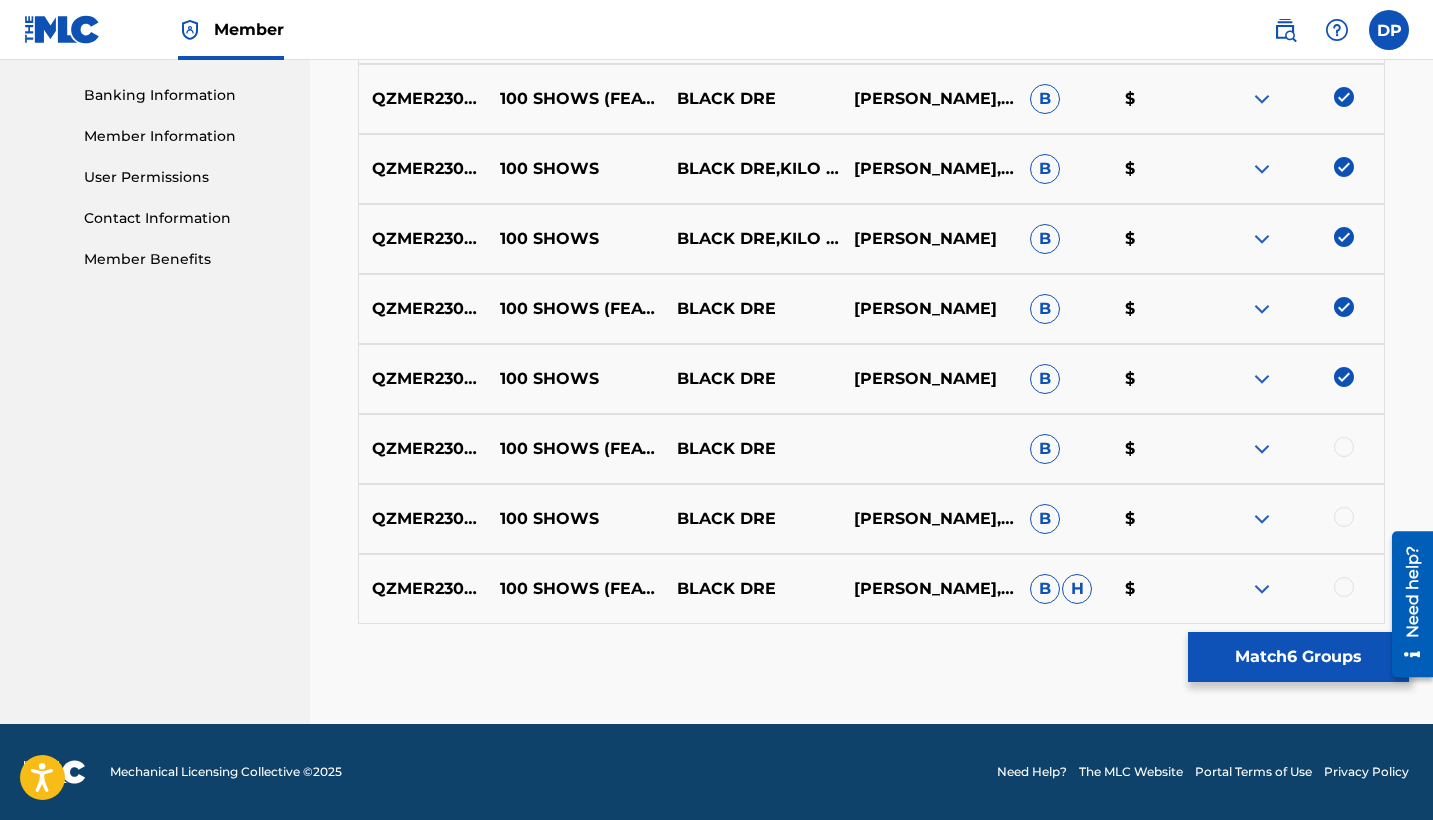 click at bounding box center [1344, 447] 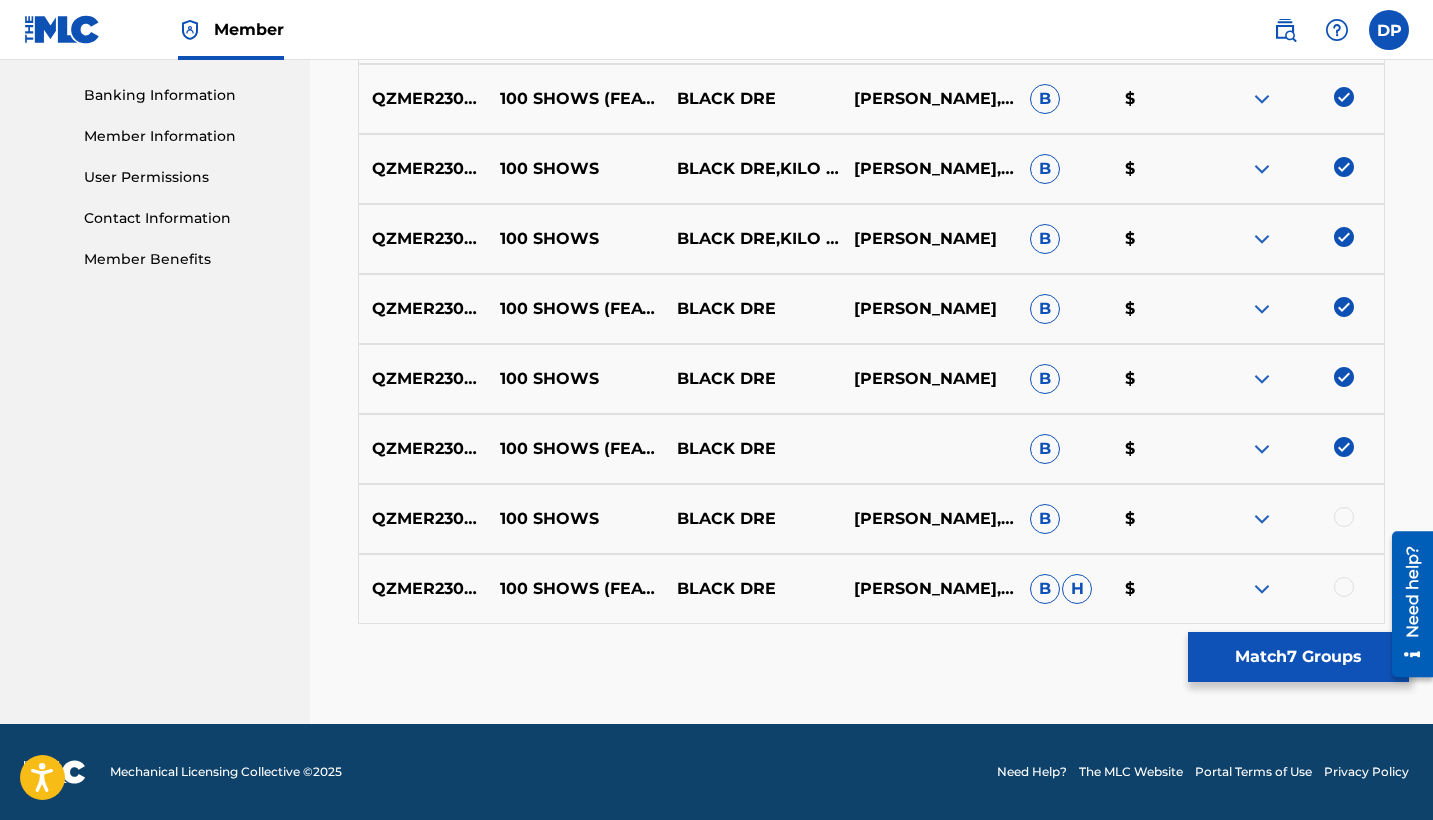 drag, startPoint x: 1342, startPoint y: 516, endPoint x: 1345, endPoint y: 565, distance: 49.09175 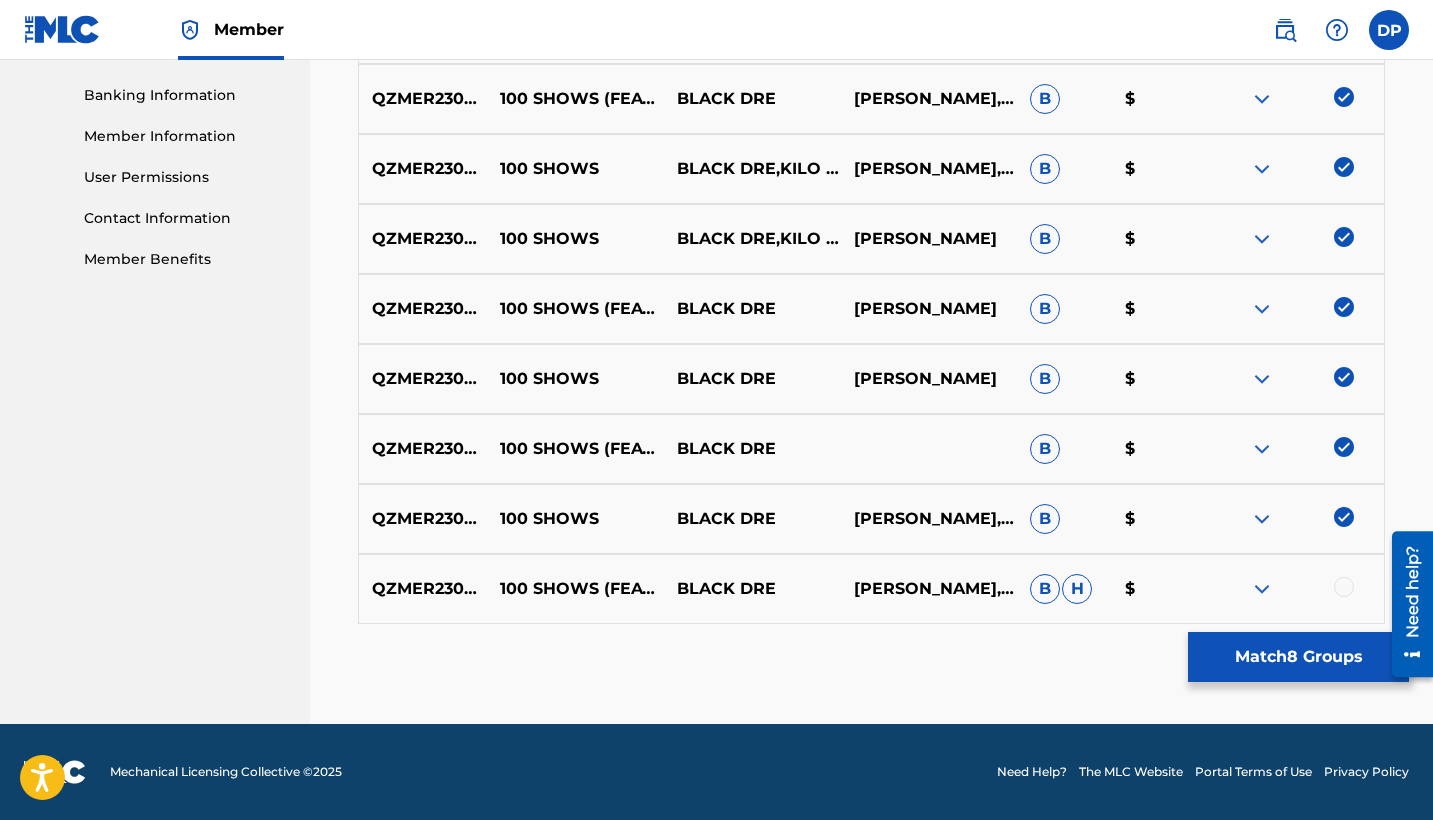 click at bounding box center [1344, 587] 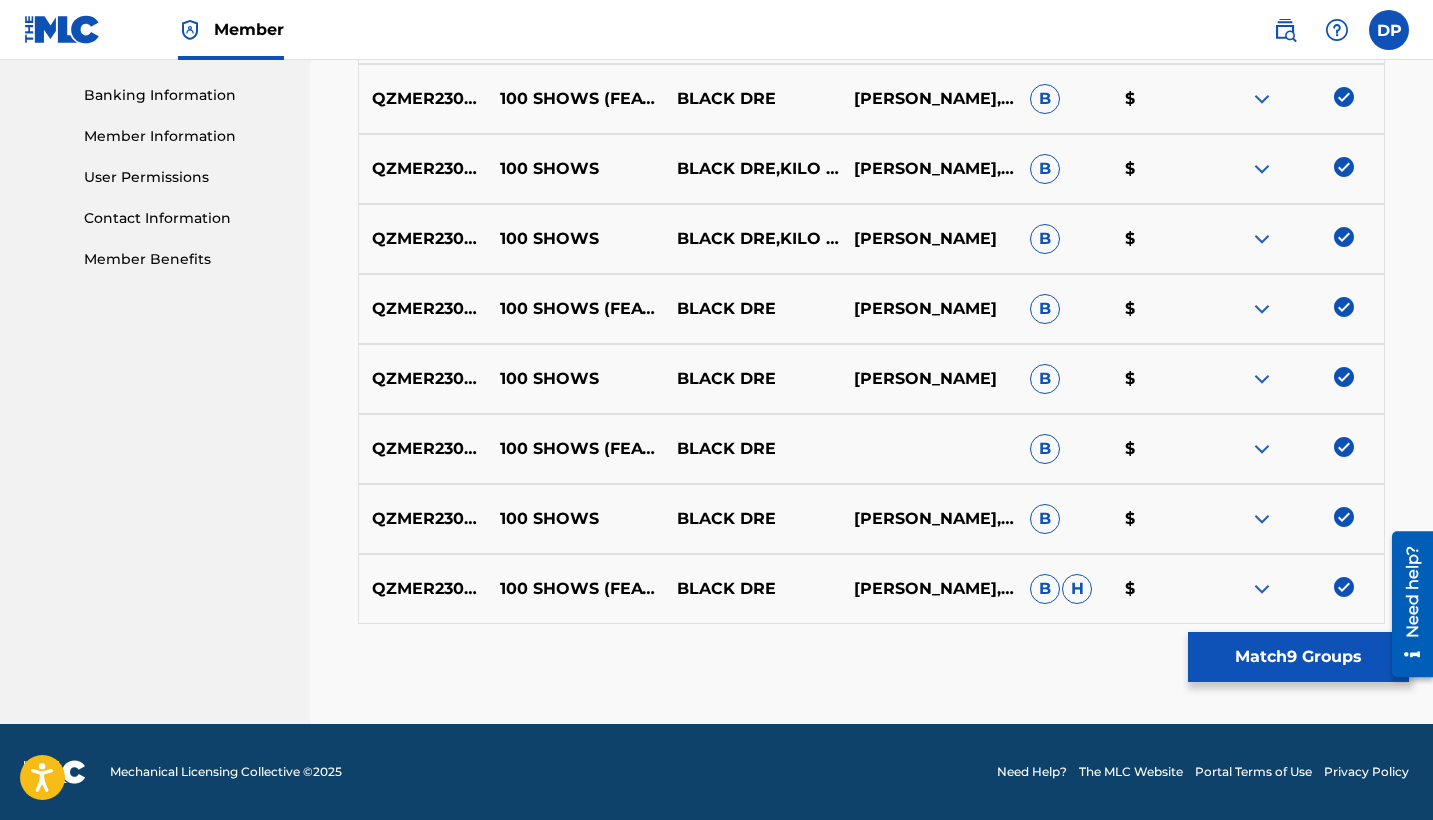 click on "Match  9 Groups" at bounding box center [1298, 657] 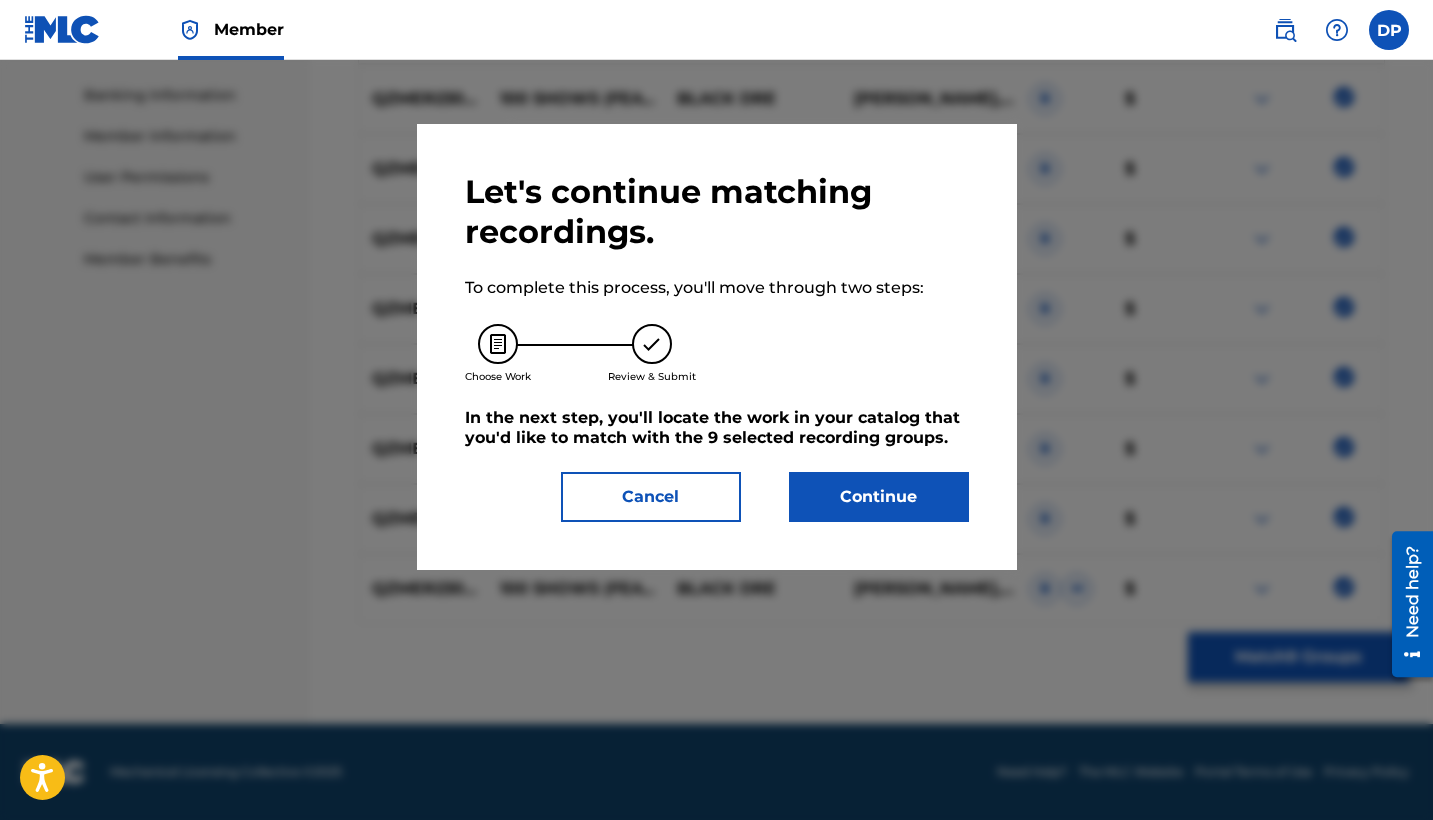 click on "Continue" at bounding box center (879, 497) 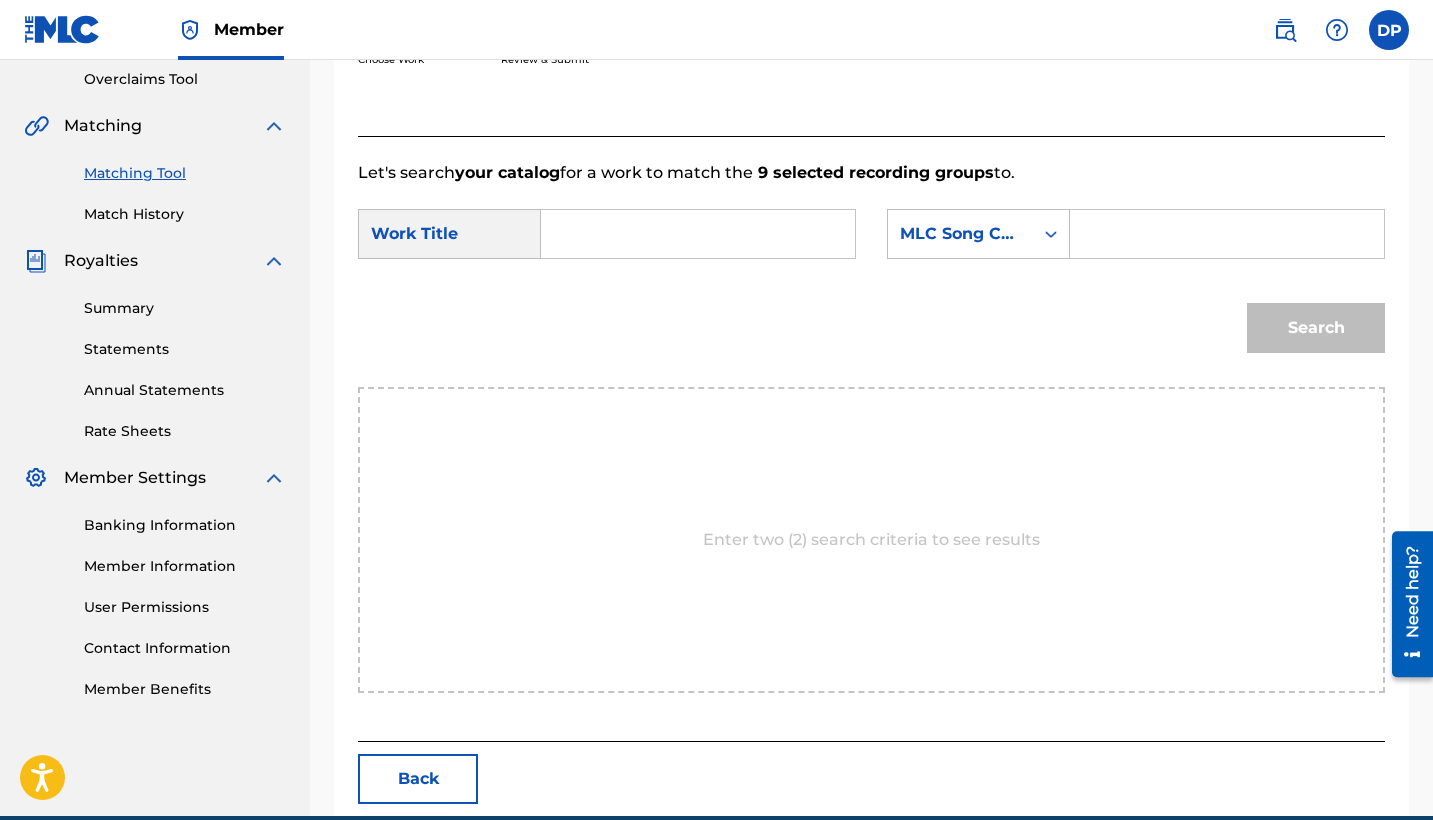 scroll, scrollTop: 512, scrollLeft: 0, axis: vertical 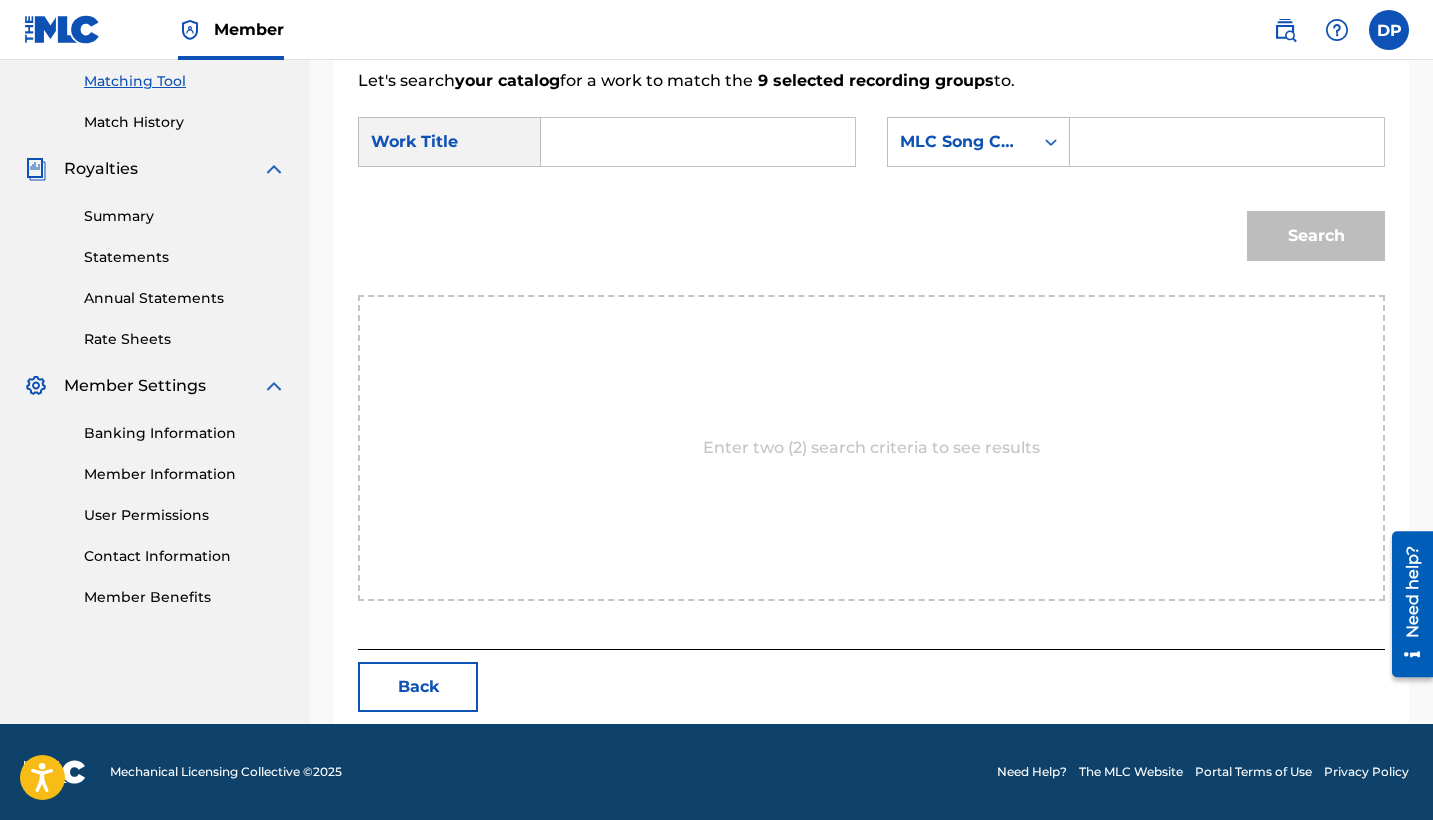 click at bounding box center [1227, 142] 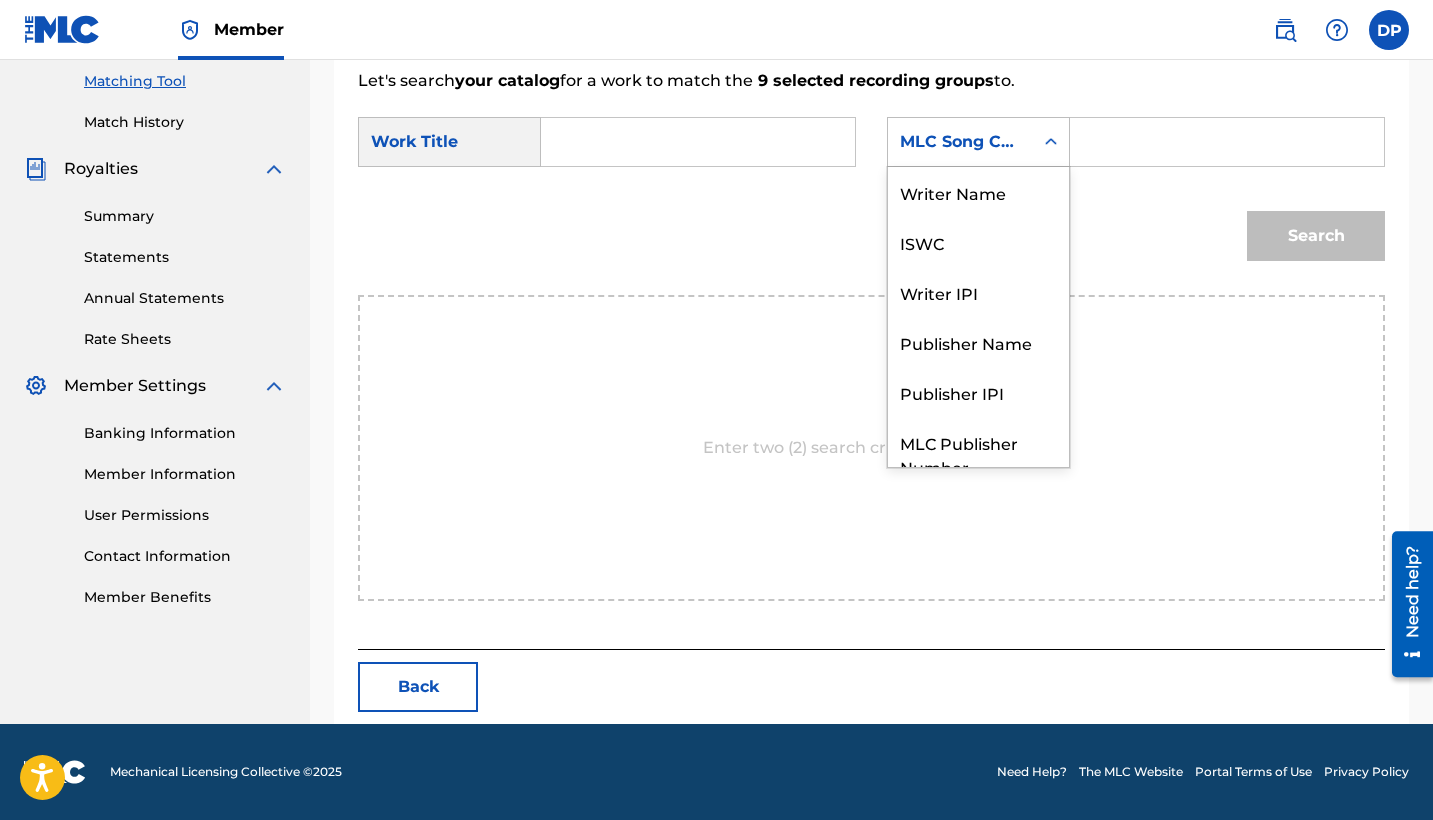 click at bounding box center [1051, 142] 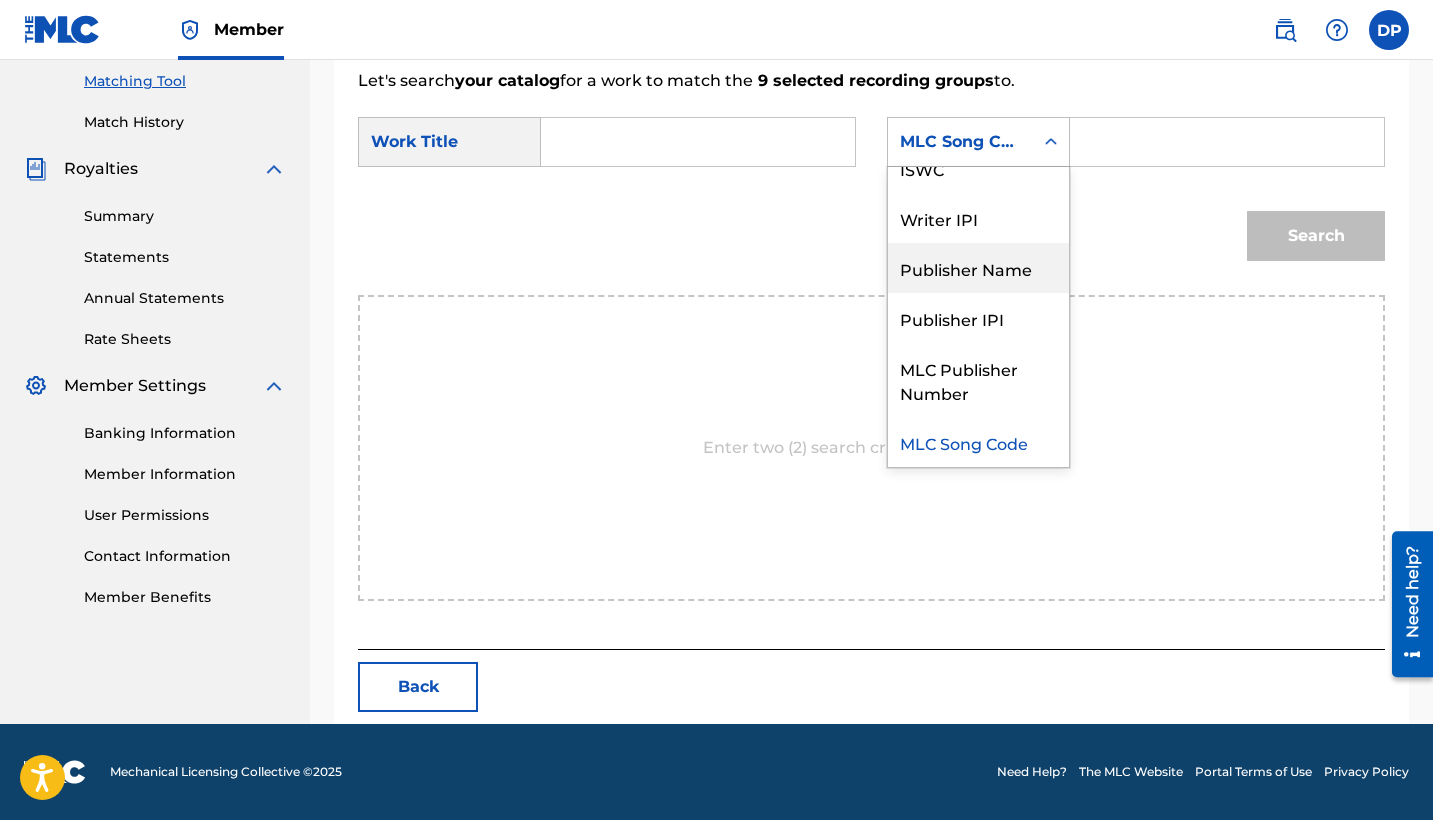 click at bounding box center [1227, 142] 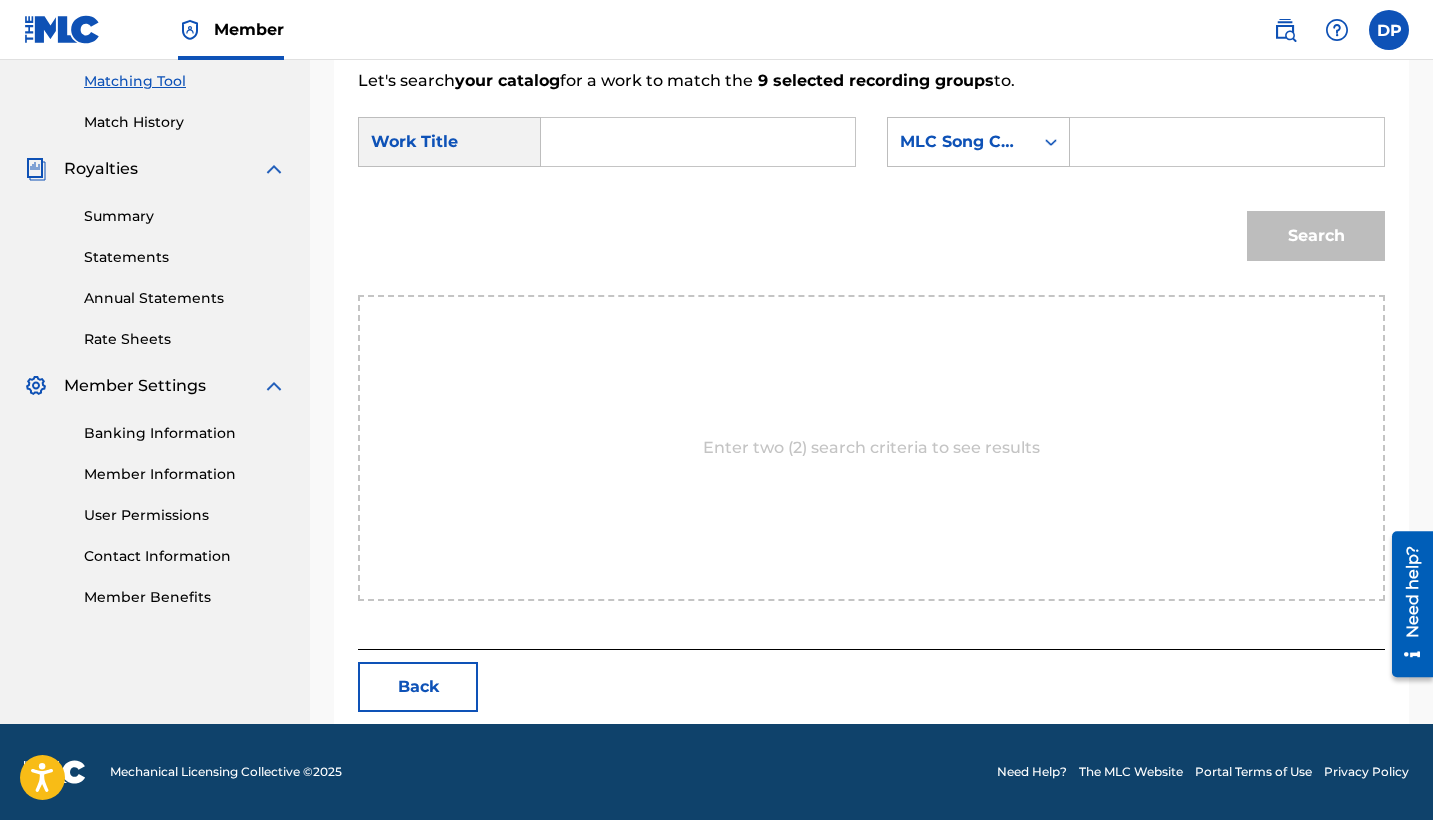 paste on "1C4A58" 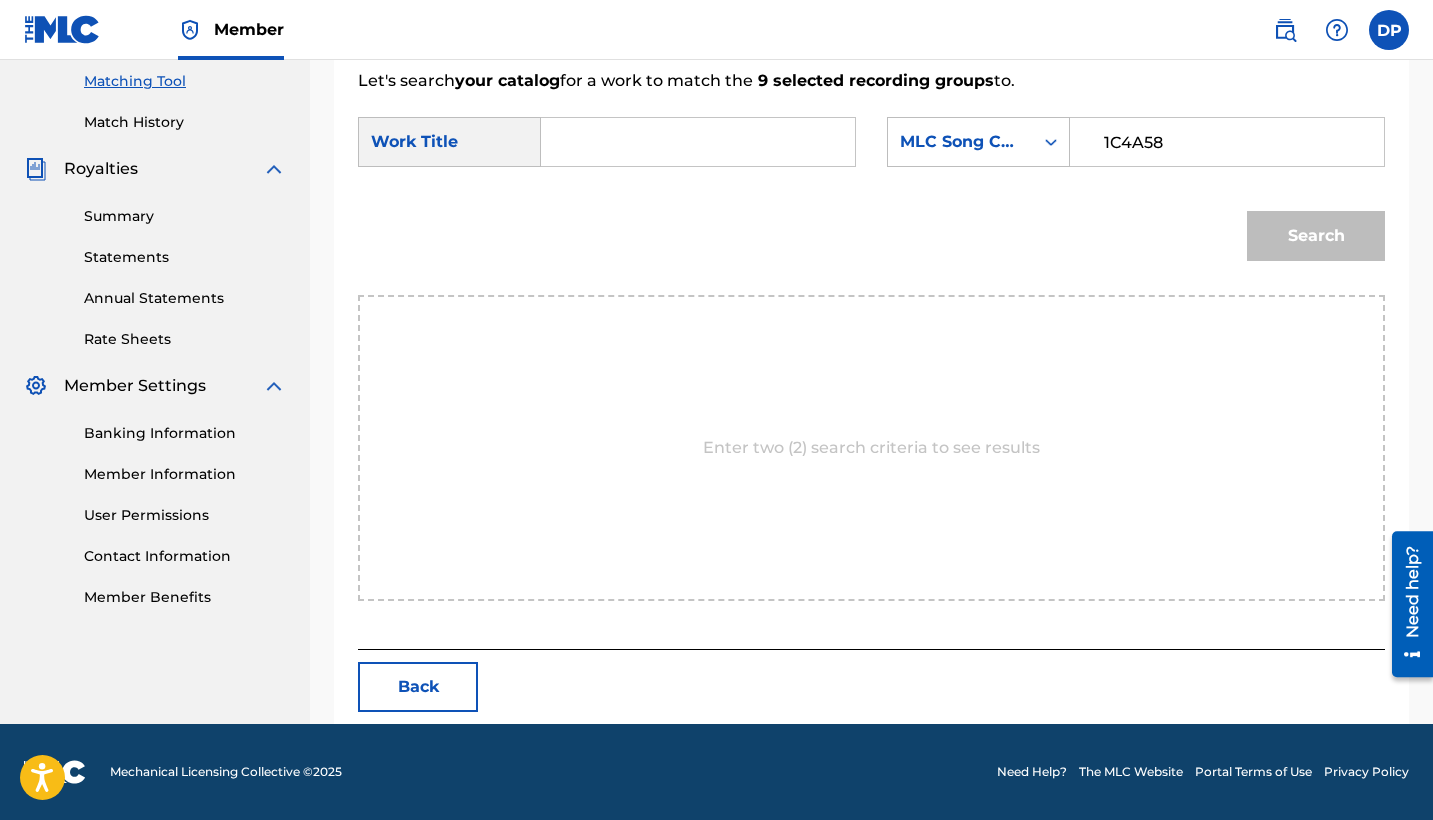 type on "1C4A58" 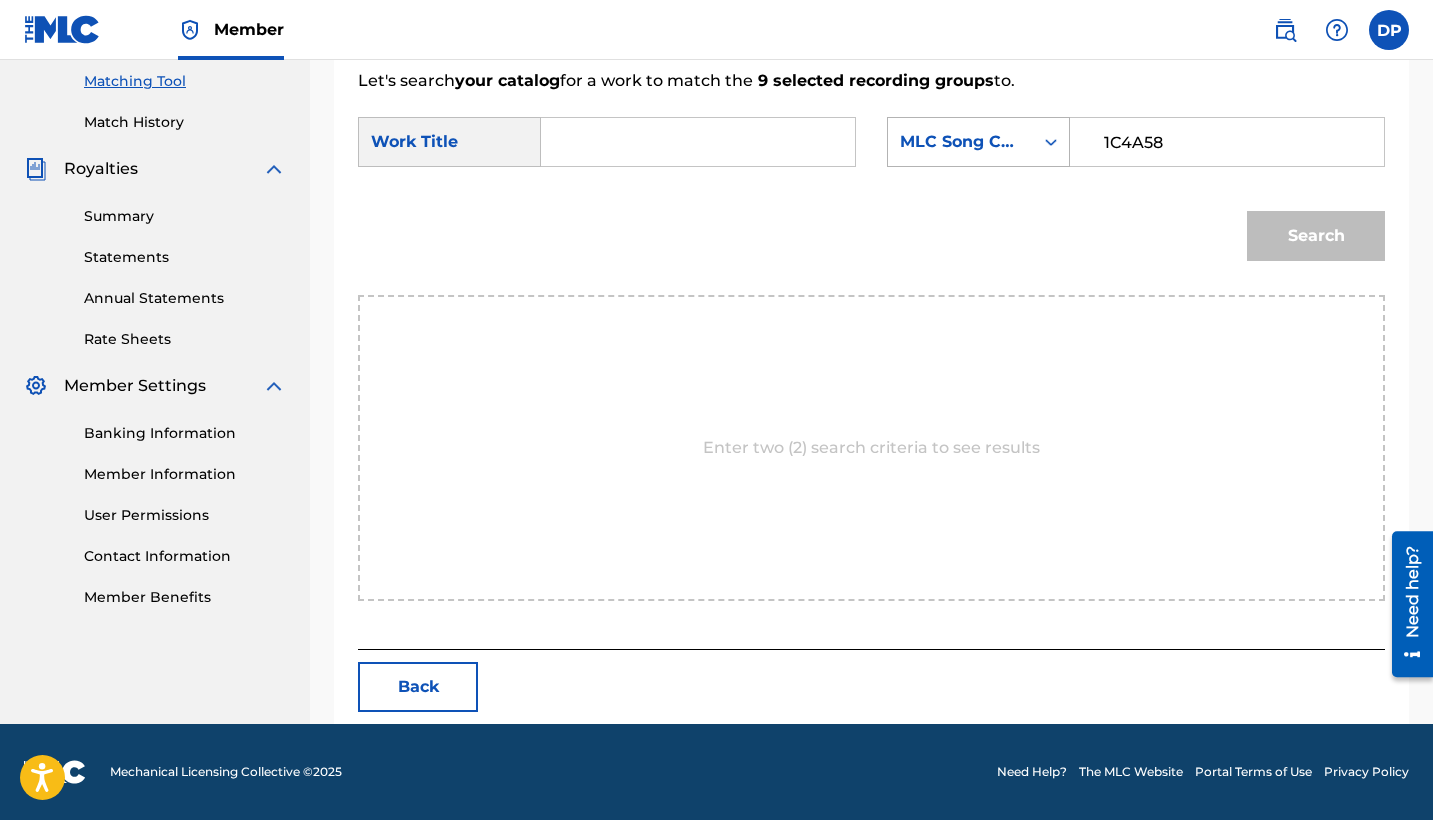 drag, startPoint x: 1127, startPoint y: 153, endPoint x: 1017, endPoint y: 153, distance: 110 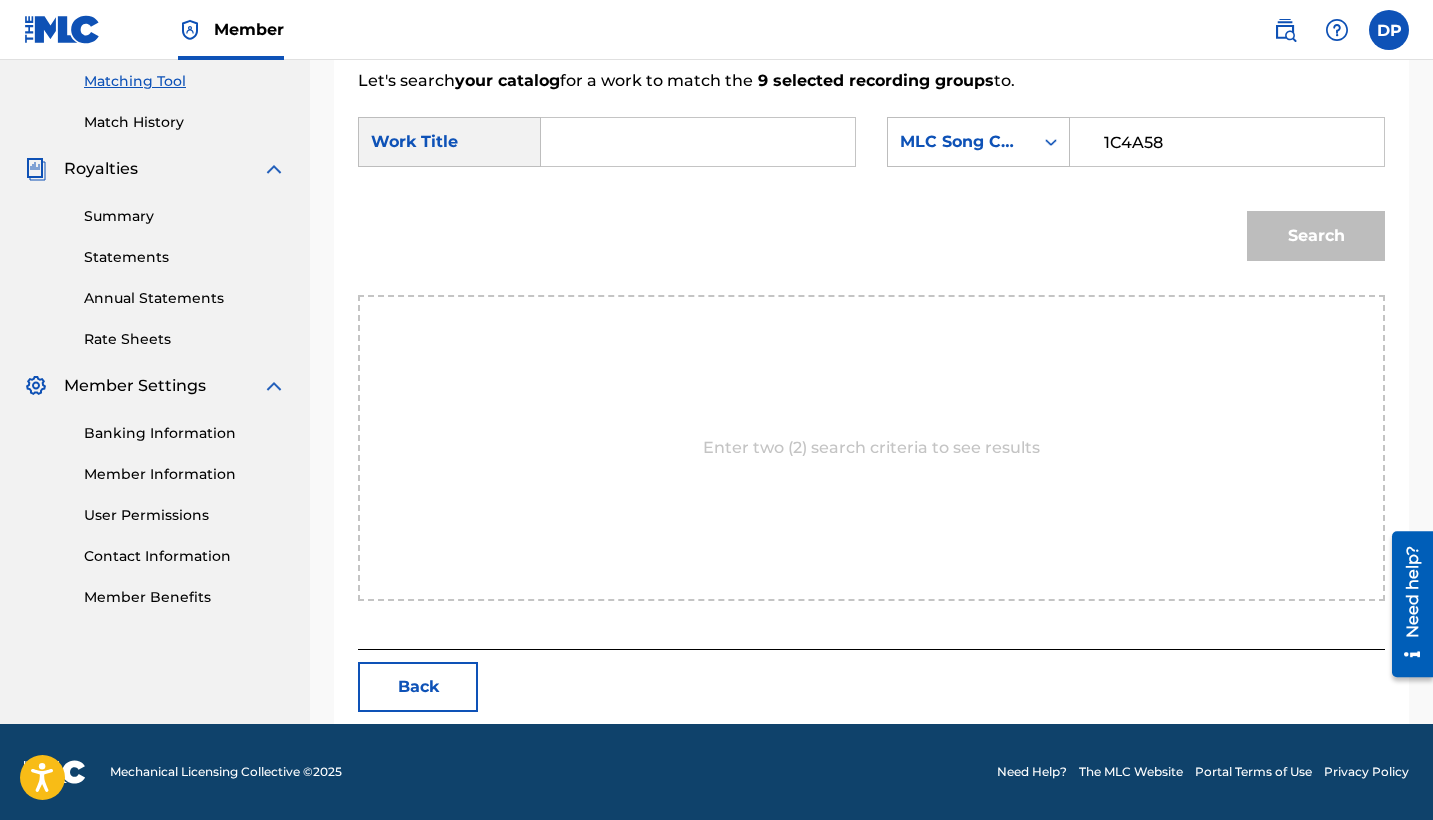 click at bounding box center (698, 142) 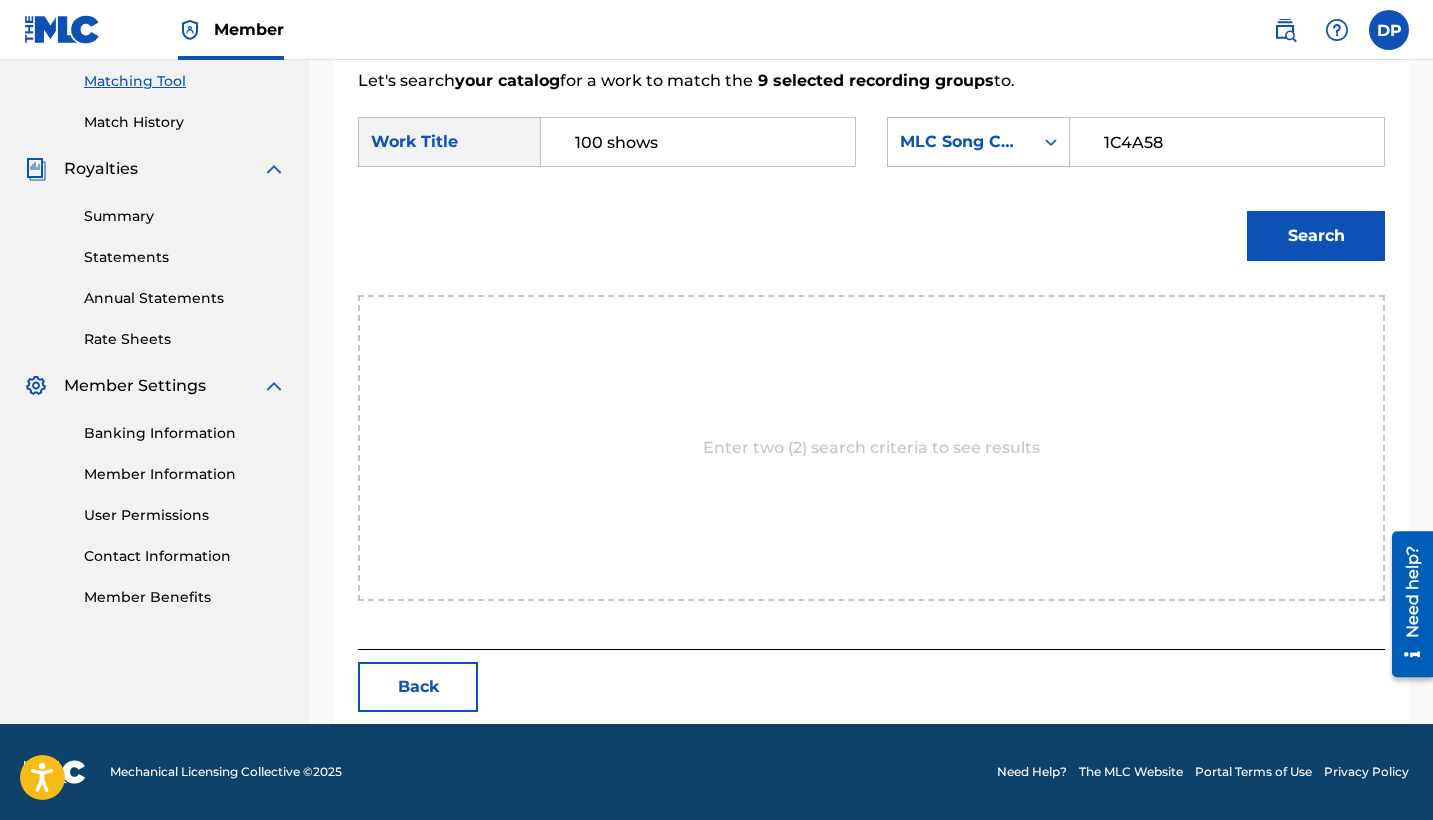 type on "100 shows" 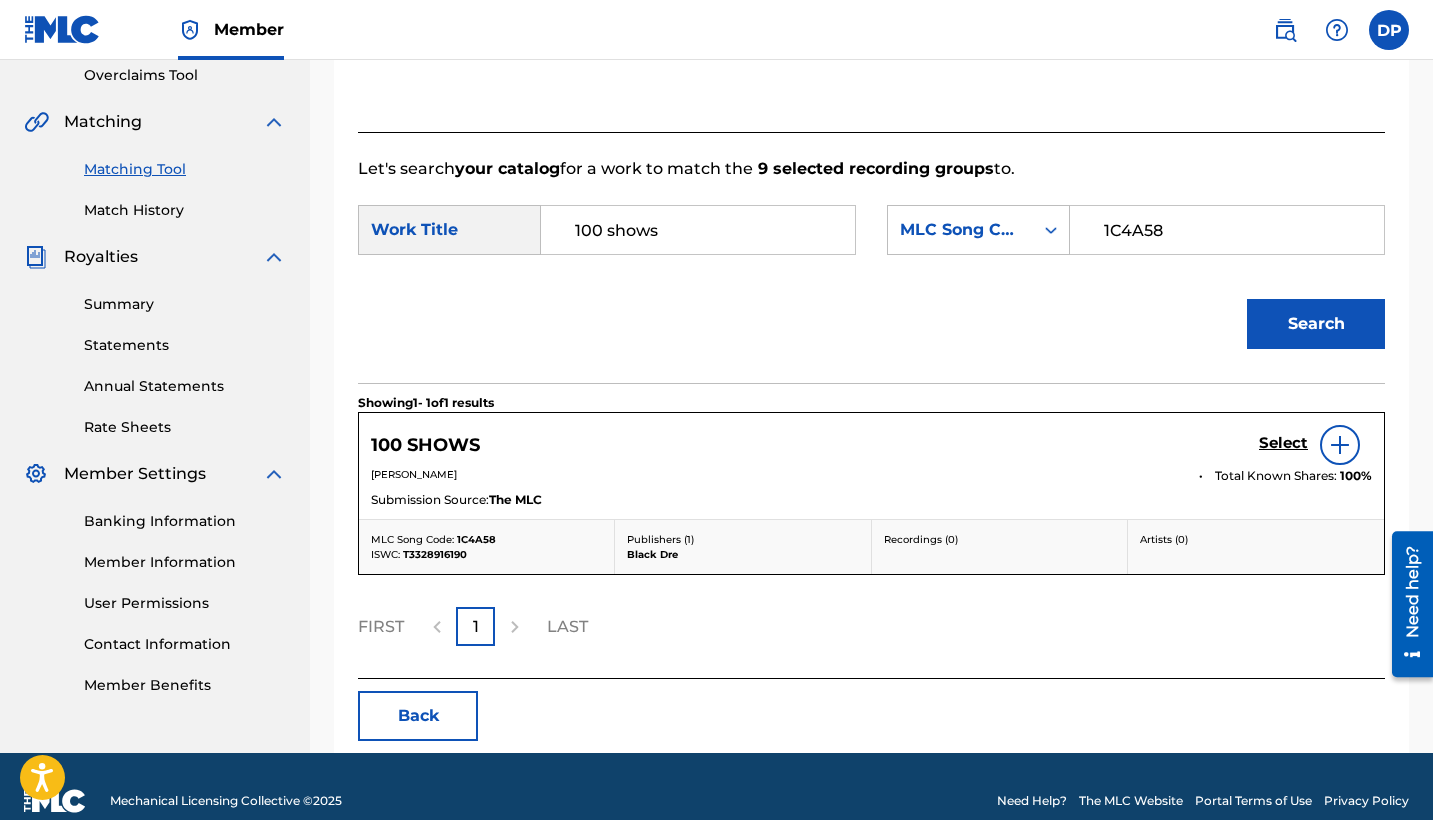 scroll, scrollTop: 453, scrollLeft: 0, axis: vertical 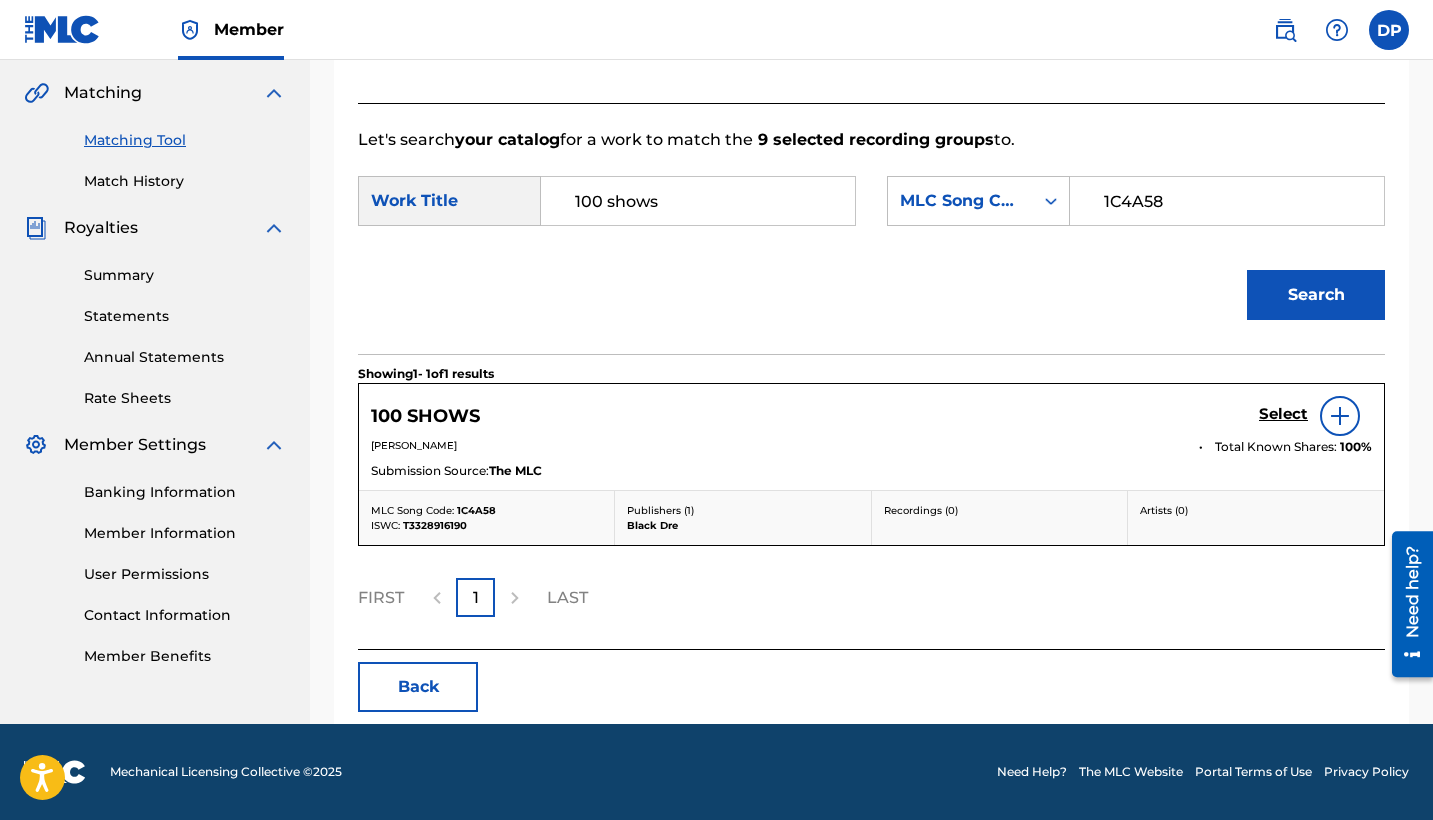 click on "Select" at bounding box center (1283, 414) 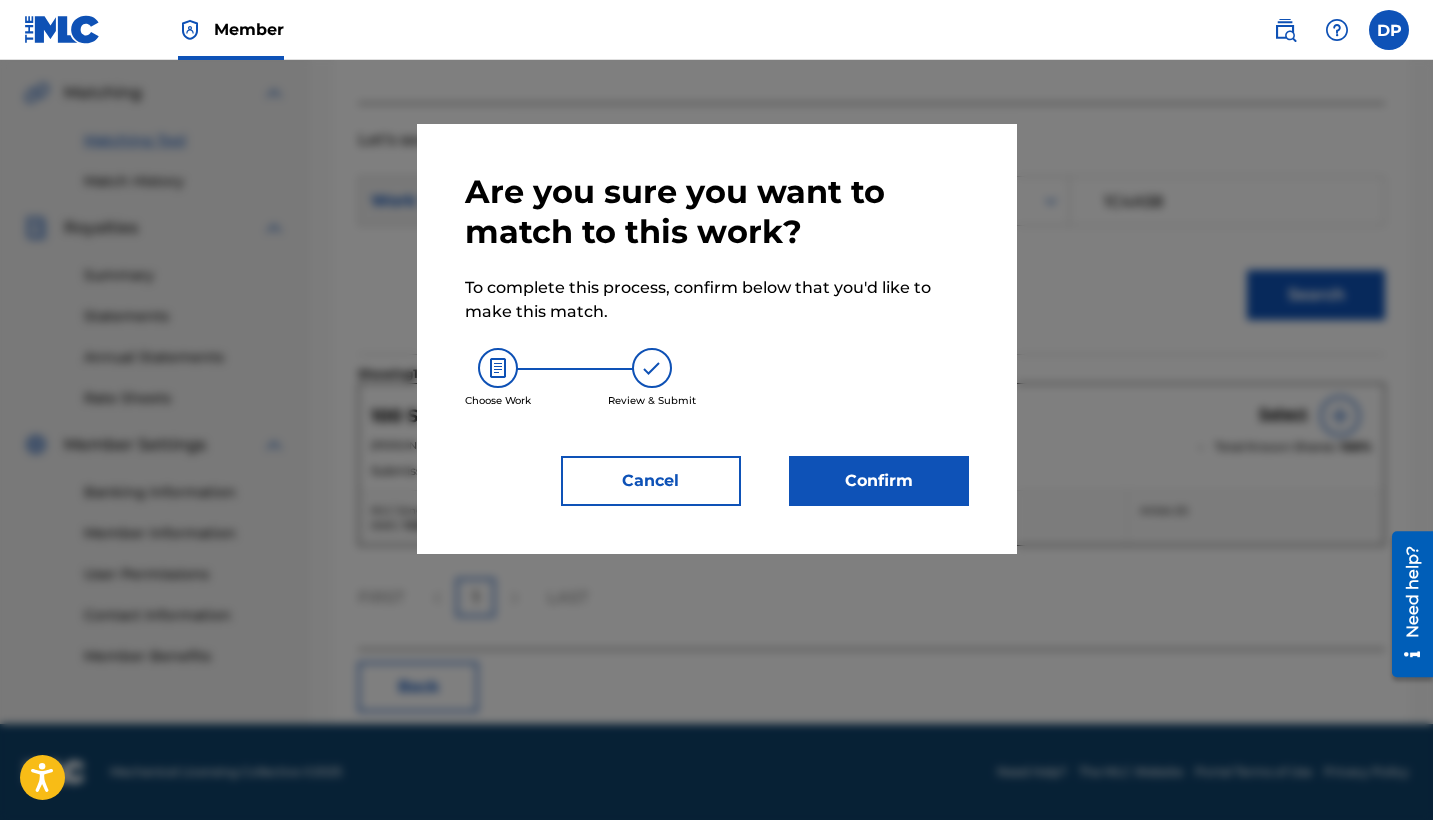 click on "Confirm" at bounding box center (879, 481) 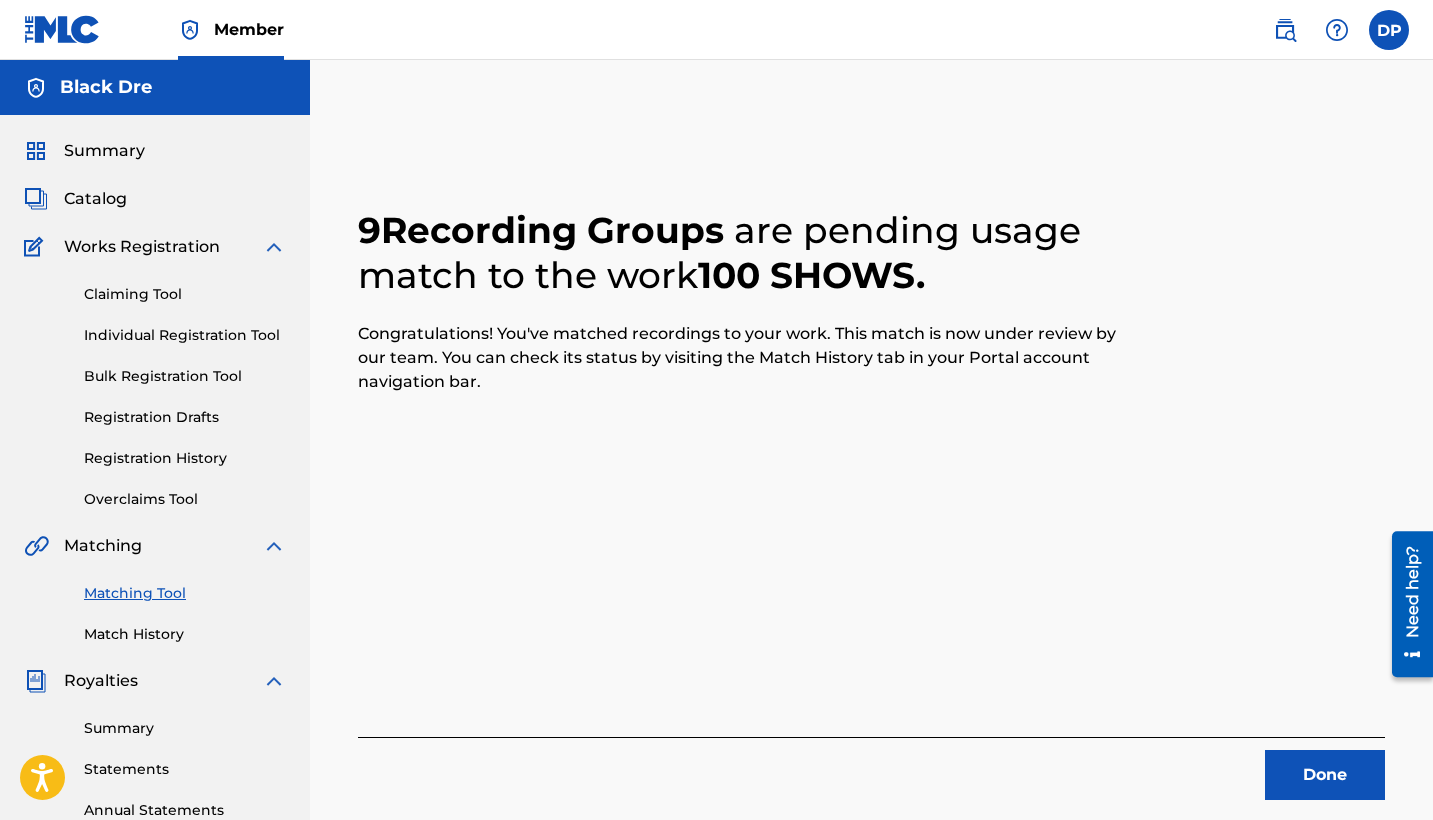 scroll, scrollTop: 174, scrollLeft: 0, axis: vertical 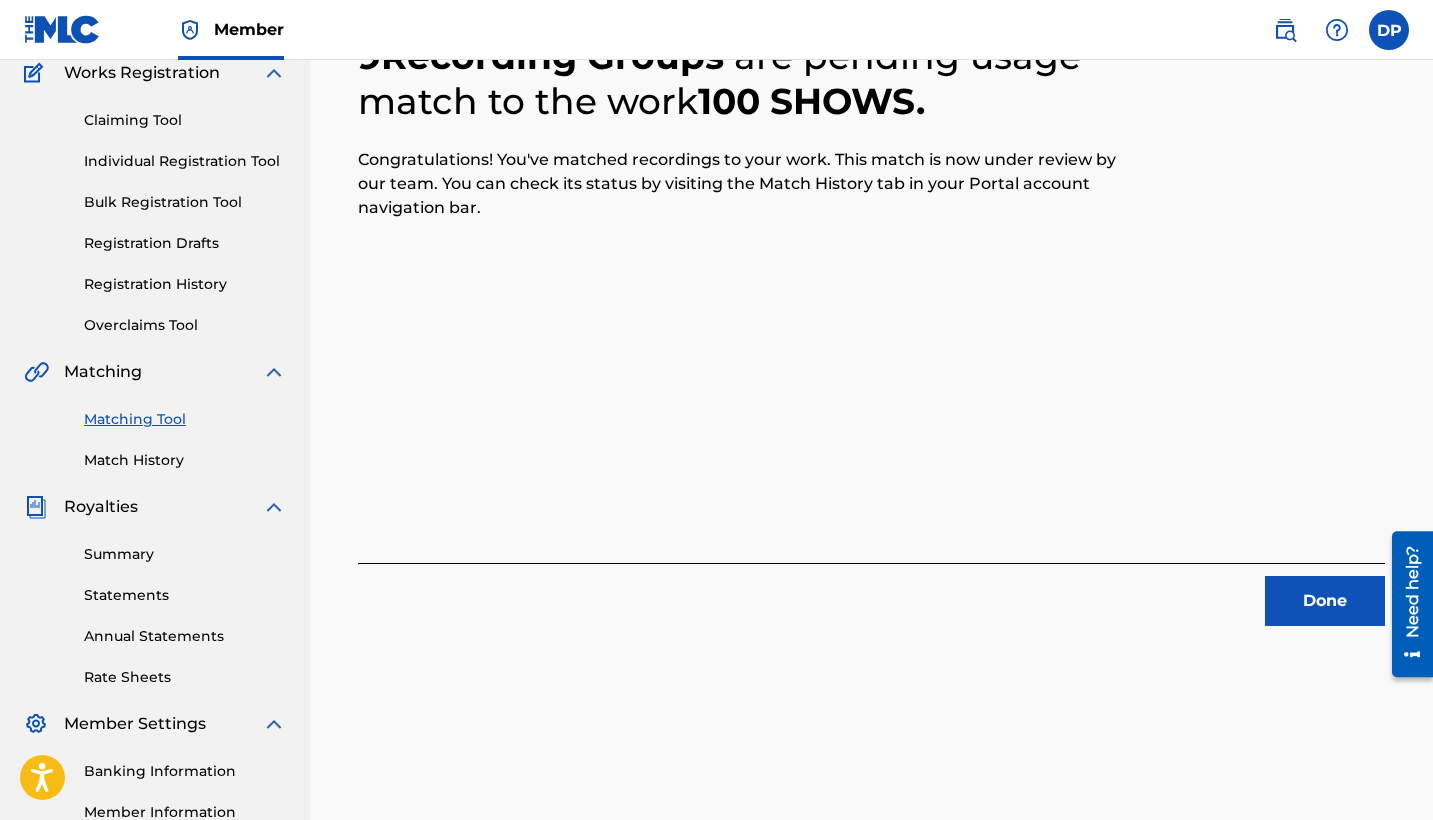 click on "Done" at bounding box center (1325, 601) 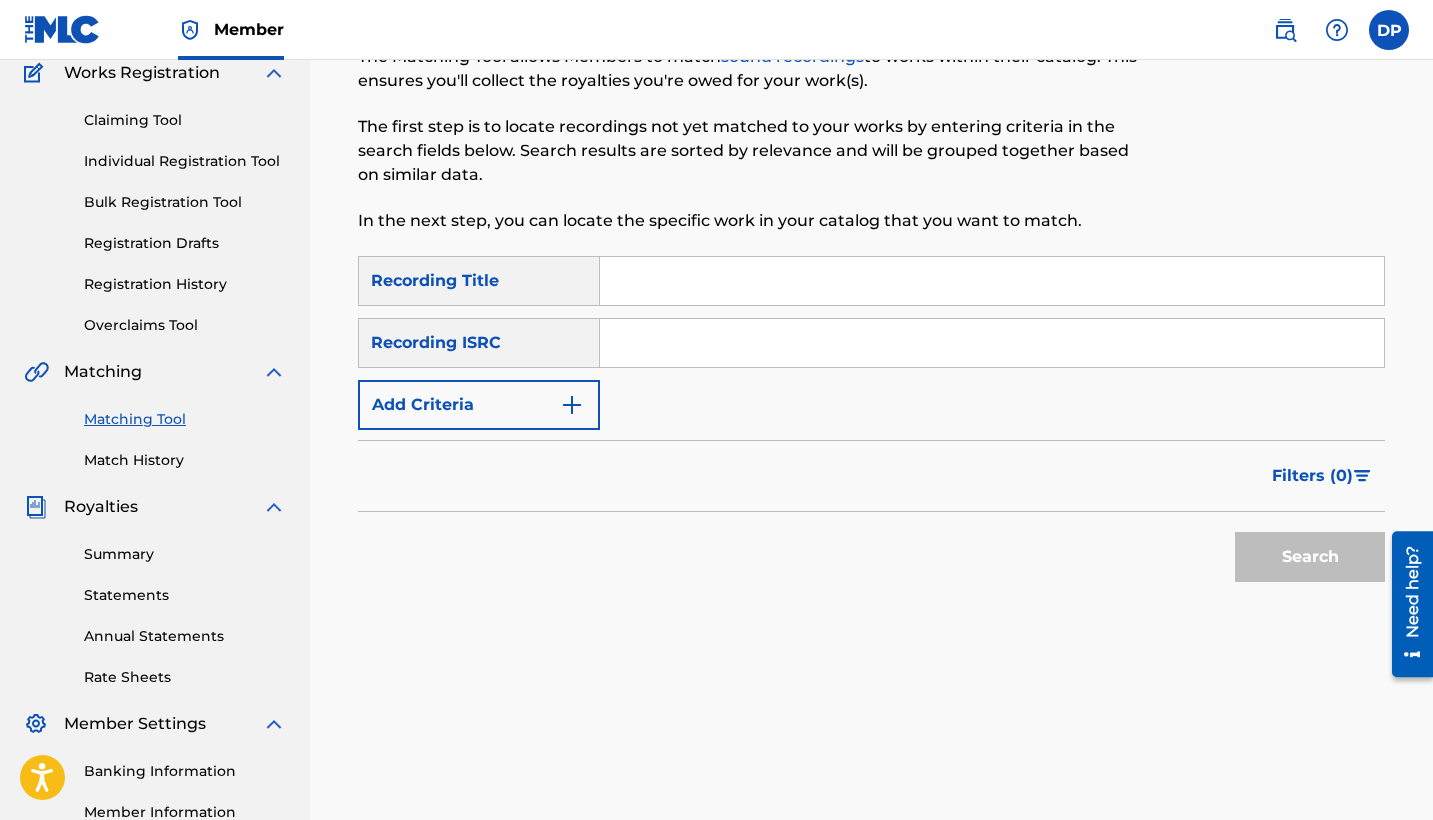 click at bounding box center [992, 281] 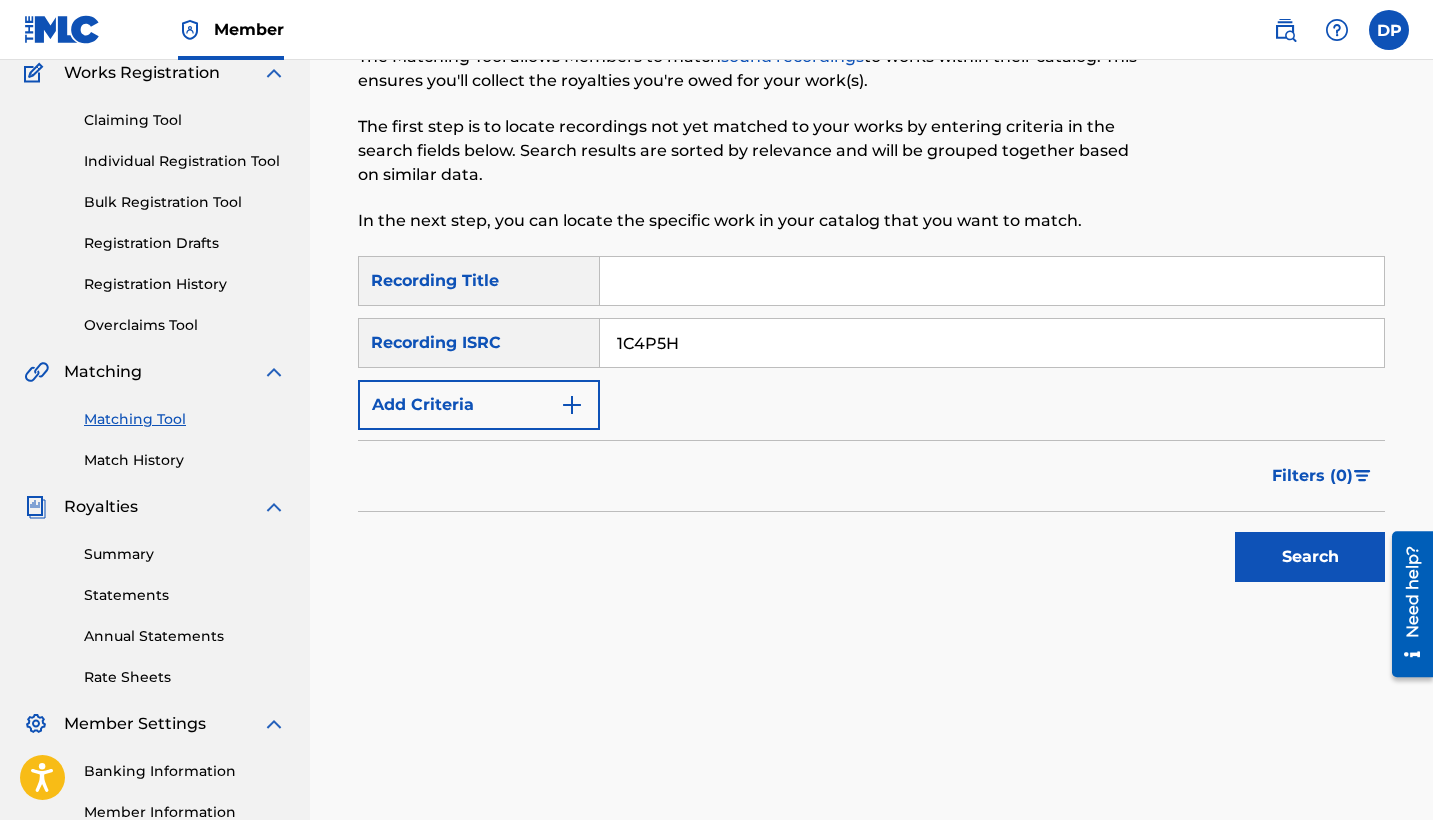 type on "1C4P5H" 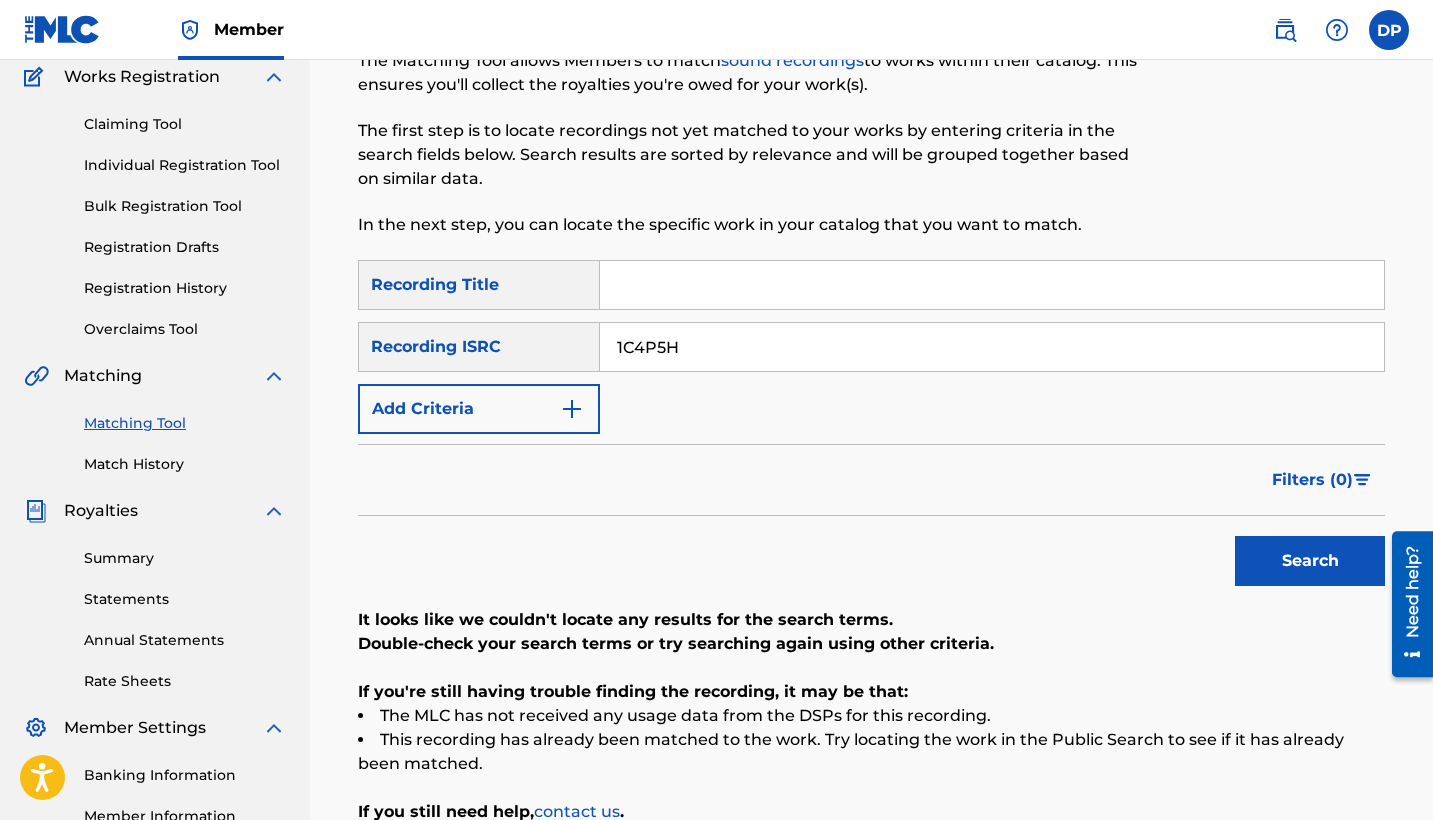 scroll, scrollTop: 0, scrollLeft: 0, axis: both 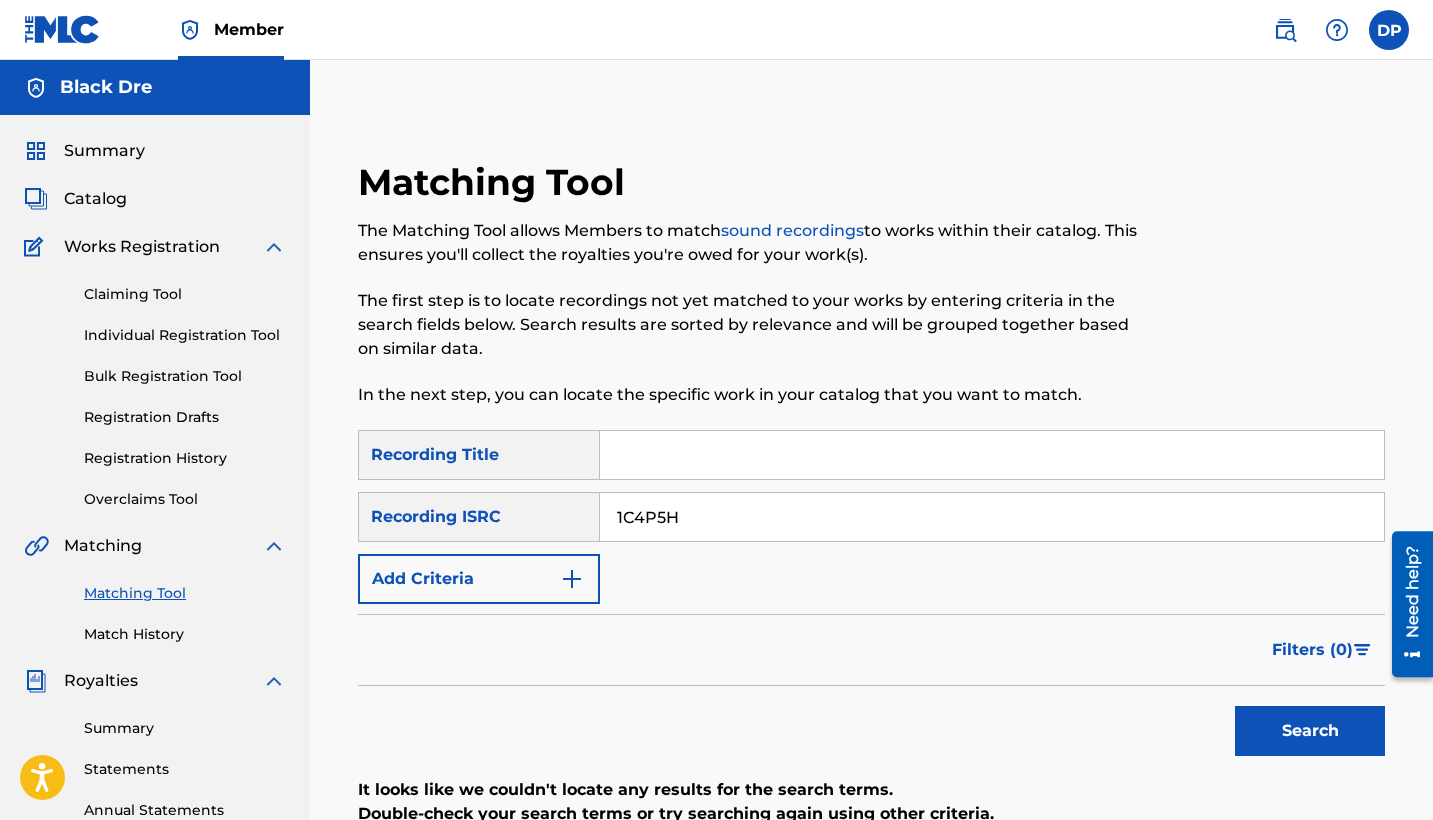 click on "Matching Tool" at bounding box center [185, 593] 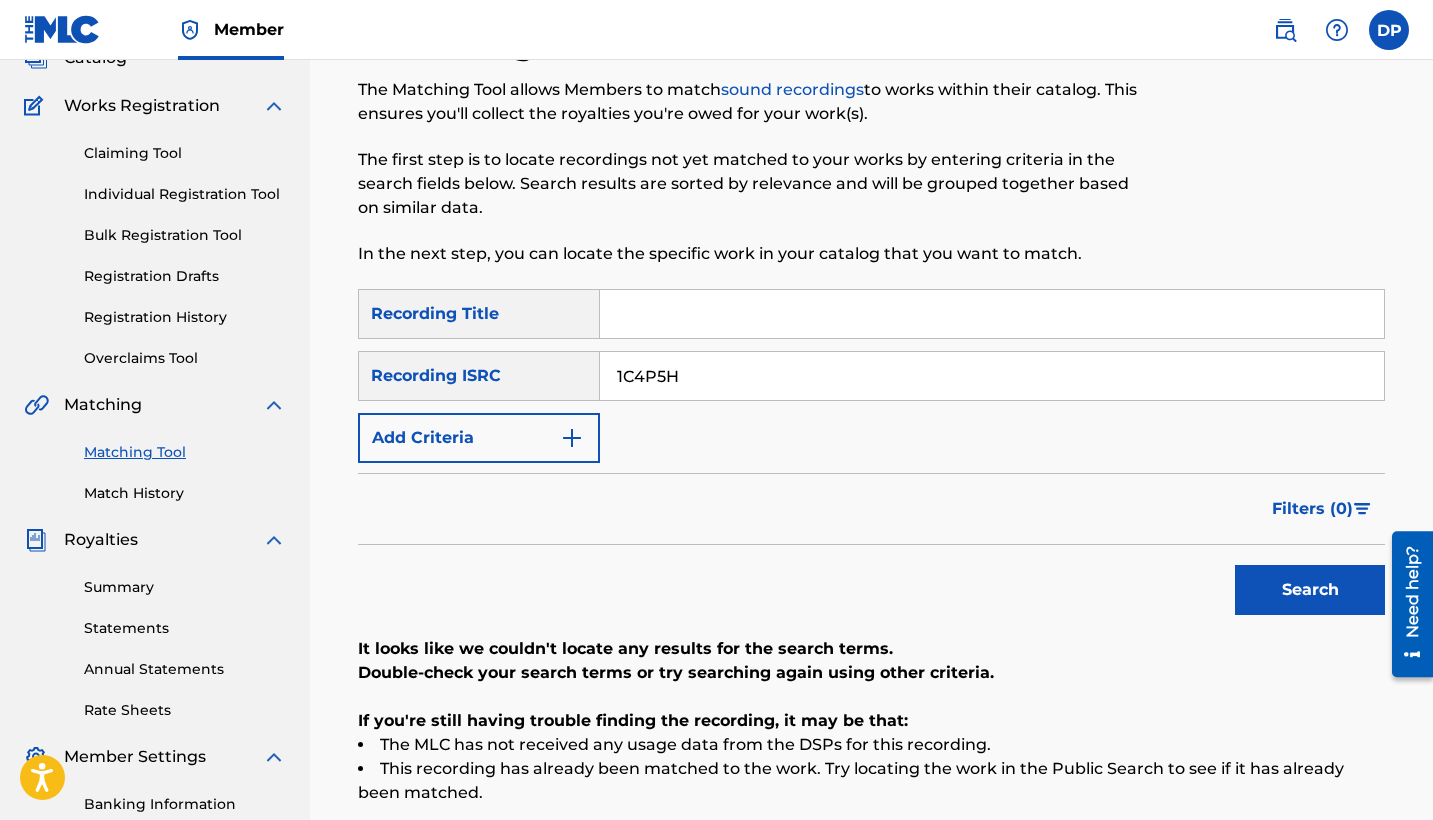 click at bounding box center [572, 438] 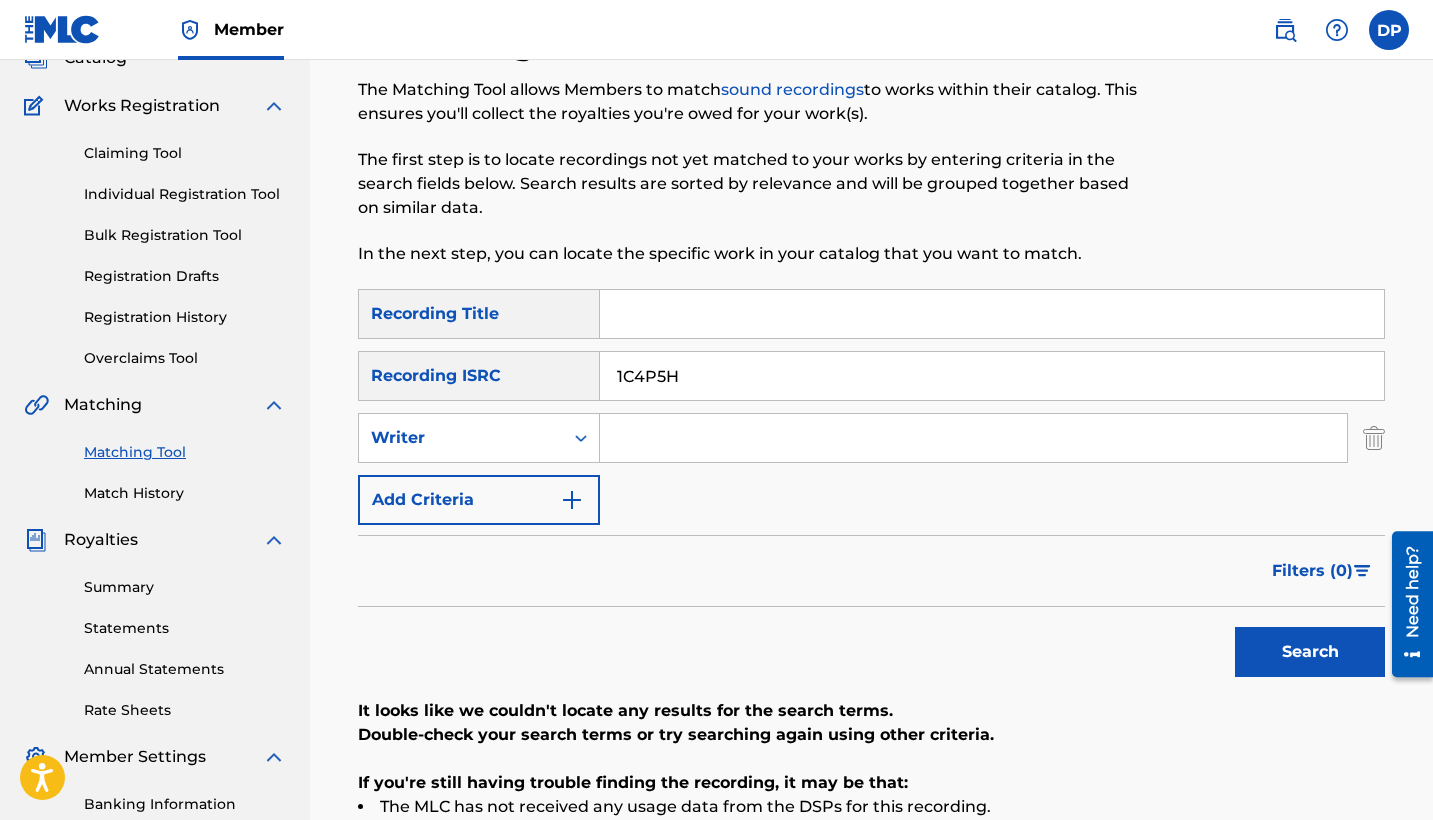 drag, startPoint x: 696, startPoint y: 375, endPoint x: 556, endPoint y: 363, distance: 140.51335 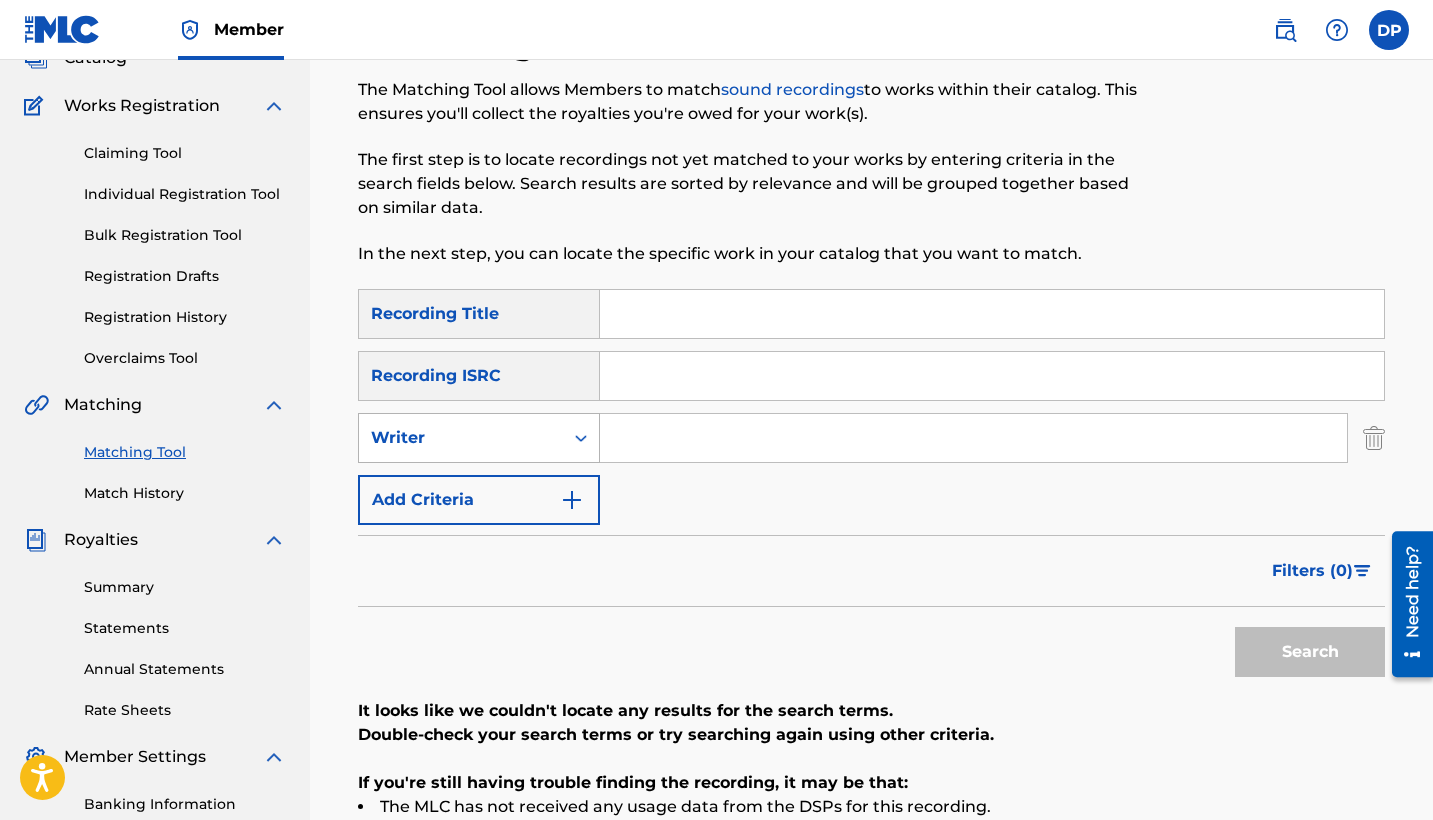 type 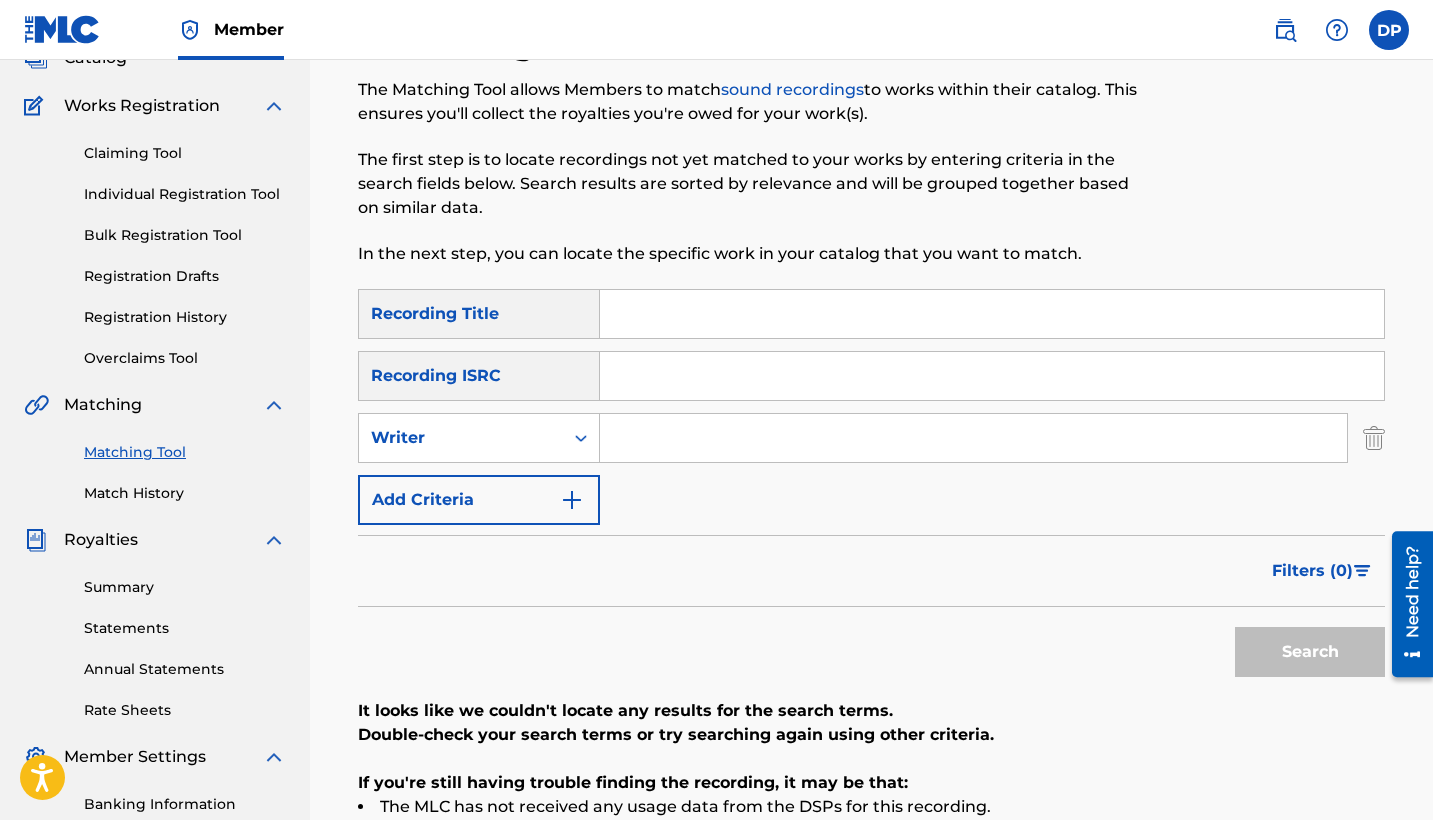 click on "SearchWithCriteria2a1d7004-4cff-46ba-913b-8d9870850fbf Recording Title SearchWithCriteria8350ecd2-7cc9-4dc1-be69-135d5f275167 Recording ISRC SearchWithCriteria43a12afa-7ab0-4e79-94fc-2d744feb7249 Writer Add Criteria" at bounding box center [871, 407] 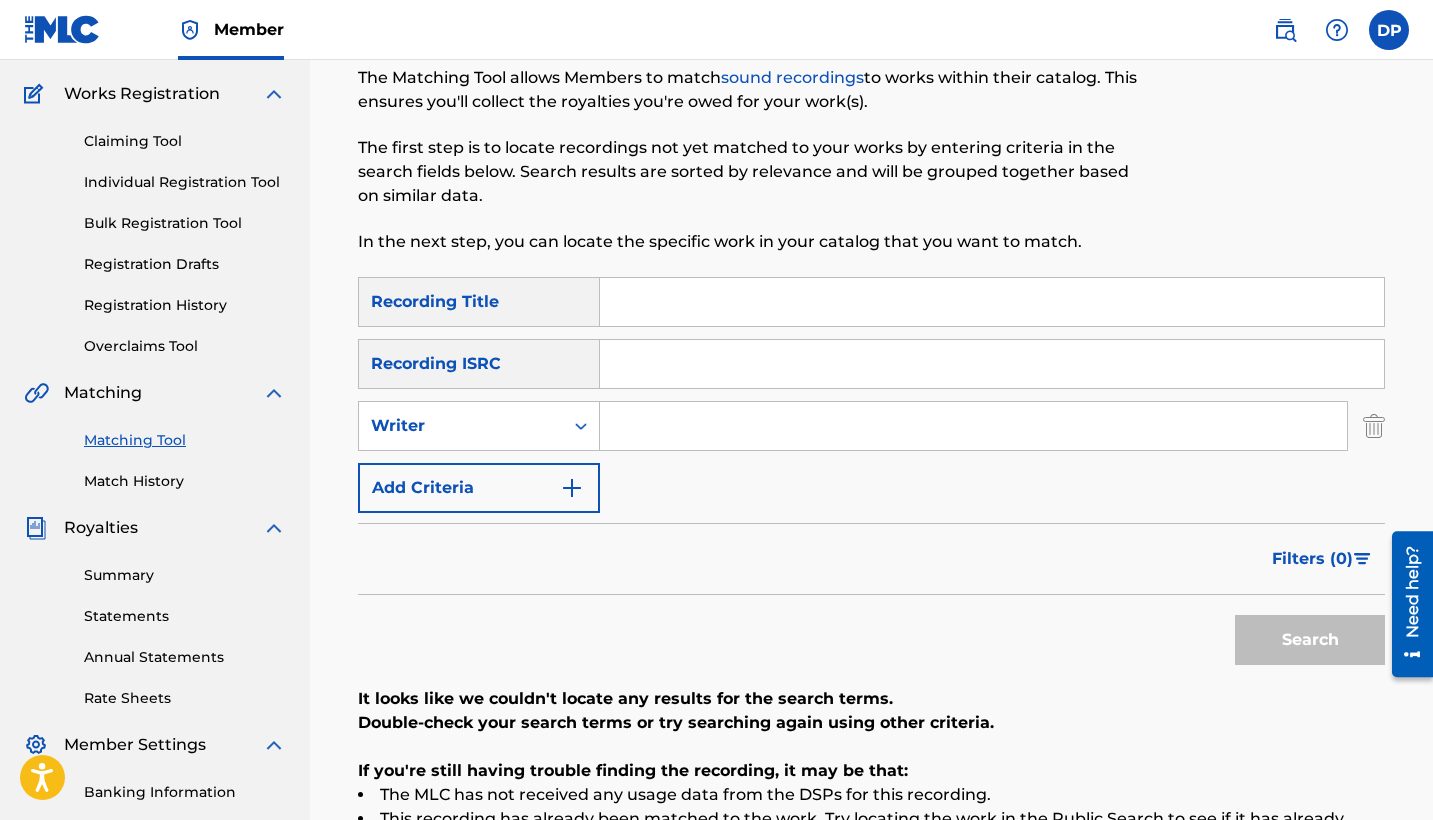 click on "Accessibility Screen-Reader Guide, Feedback, and Issue Reporting | New window Consent Details [#IABV2SETTINGS#] About This website uses cookies We use cookies to personalise content and ads, to provide social media features and to analyse our traffic. We also share information about your use of our site with our social media, advertising and analytics partners who may combine it with other information that you’ve provided to them or that they’ve collected from your use of their services. You consent to our cookies if you continue to use our website. Consent Selection Necessary   Preferences   Statistics   Marketing   Show details Details Necessary    41   Necessary cookies help make a website usable by enabling basic functions like page navigation and access to secure areas of the website. The website cannot function properly without these cookies.  Meta Platforms, Inc. 3 Learn more about this provider lastExternalReferrer Detects how the user reached the website by registering their last URL-address. 4 3" at bounding box center [716, 257] 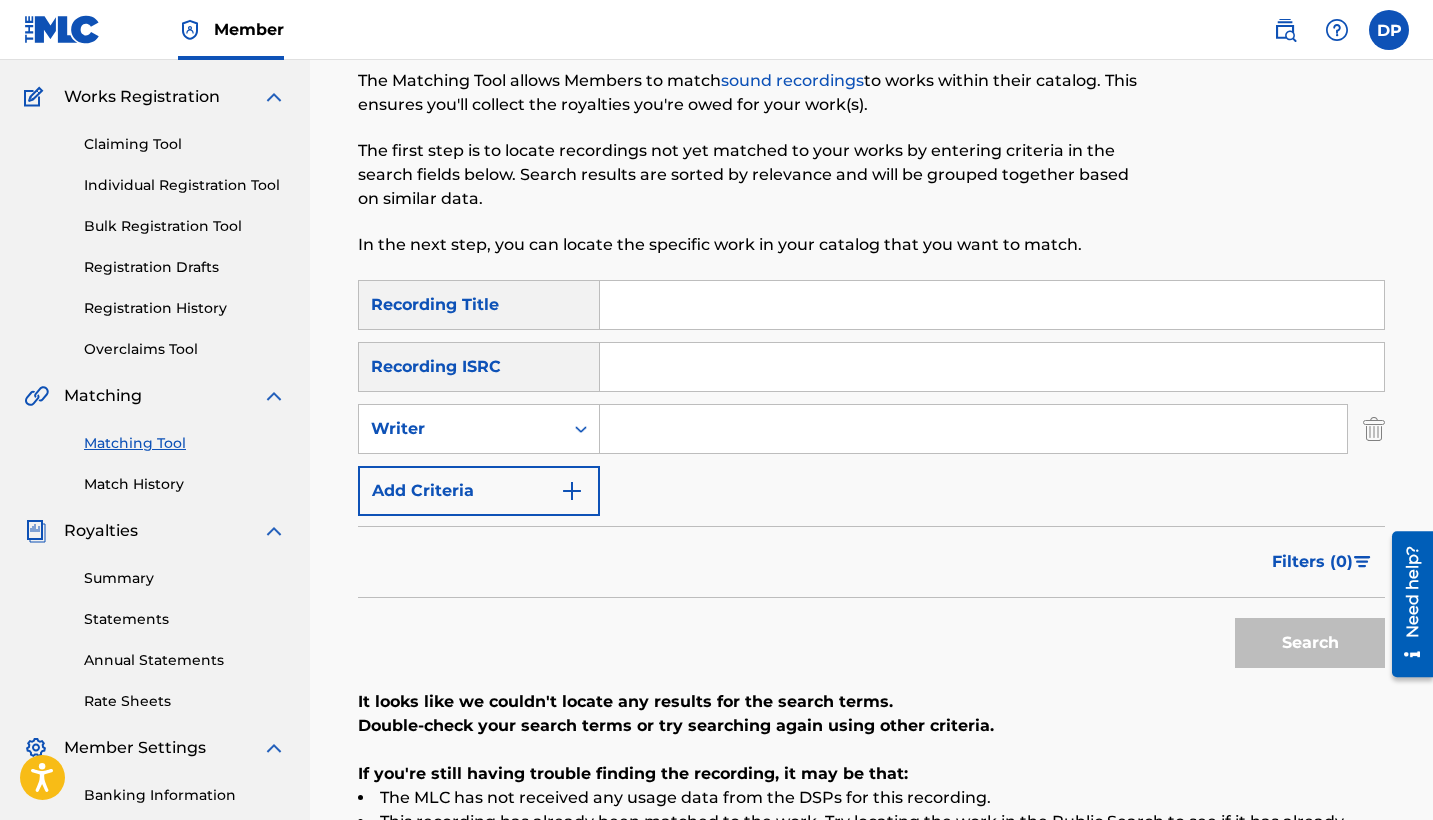 click at bounding box center (992, 305) 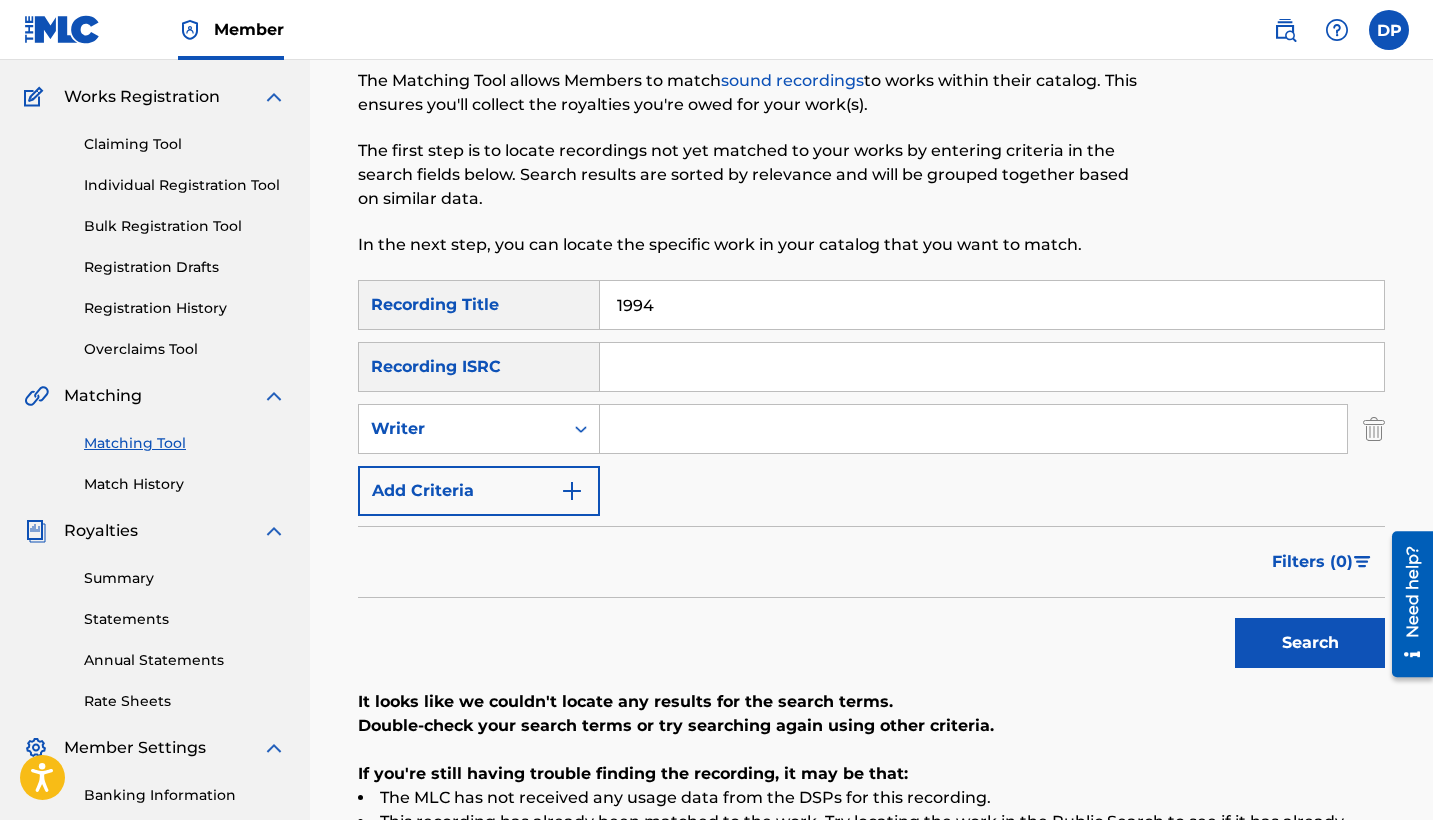type on "1994" 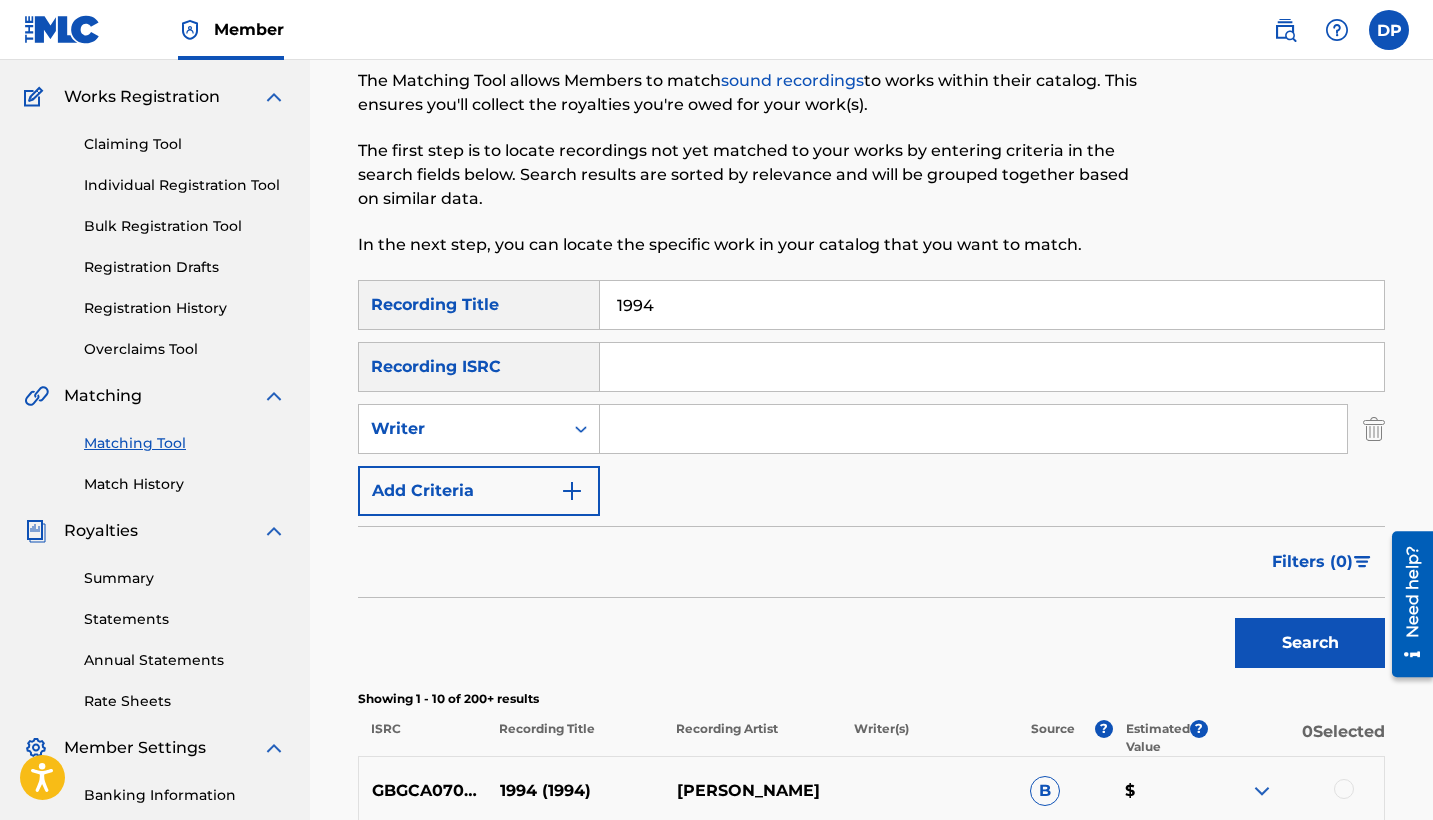 click at bounding box center (973, 429) 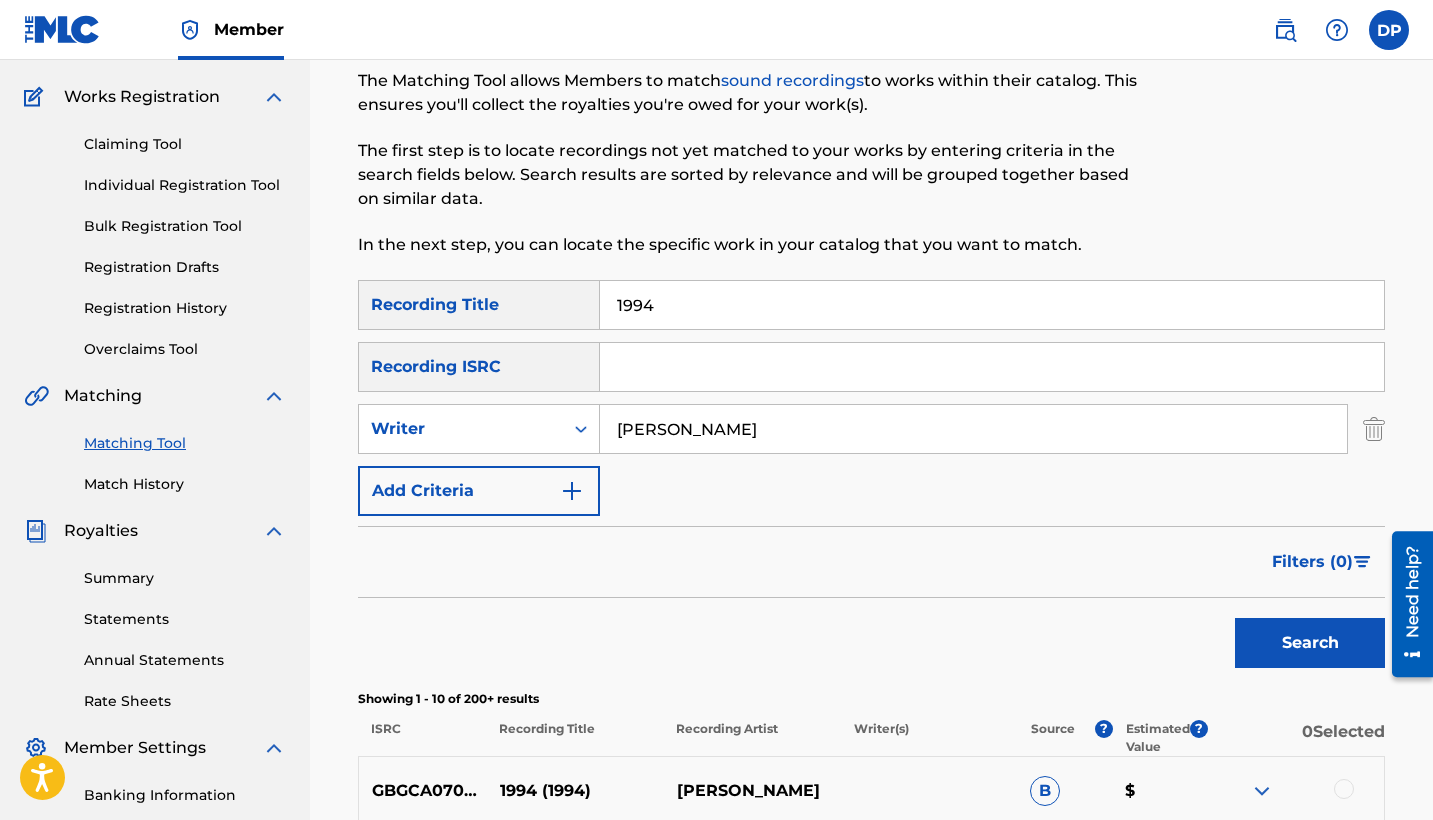 click on "Search" at bounding box center (1310, 643) 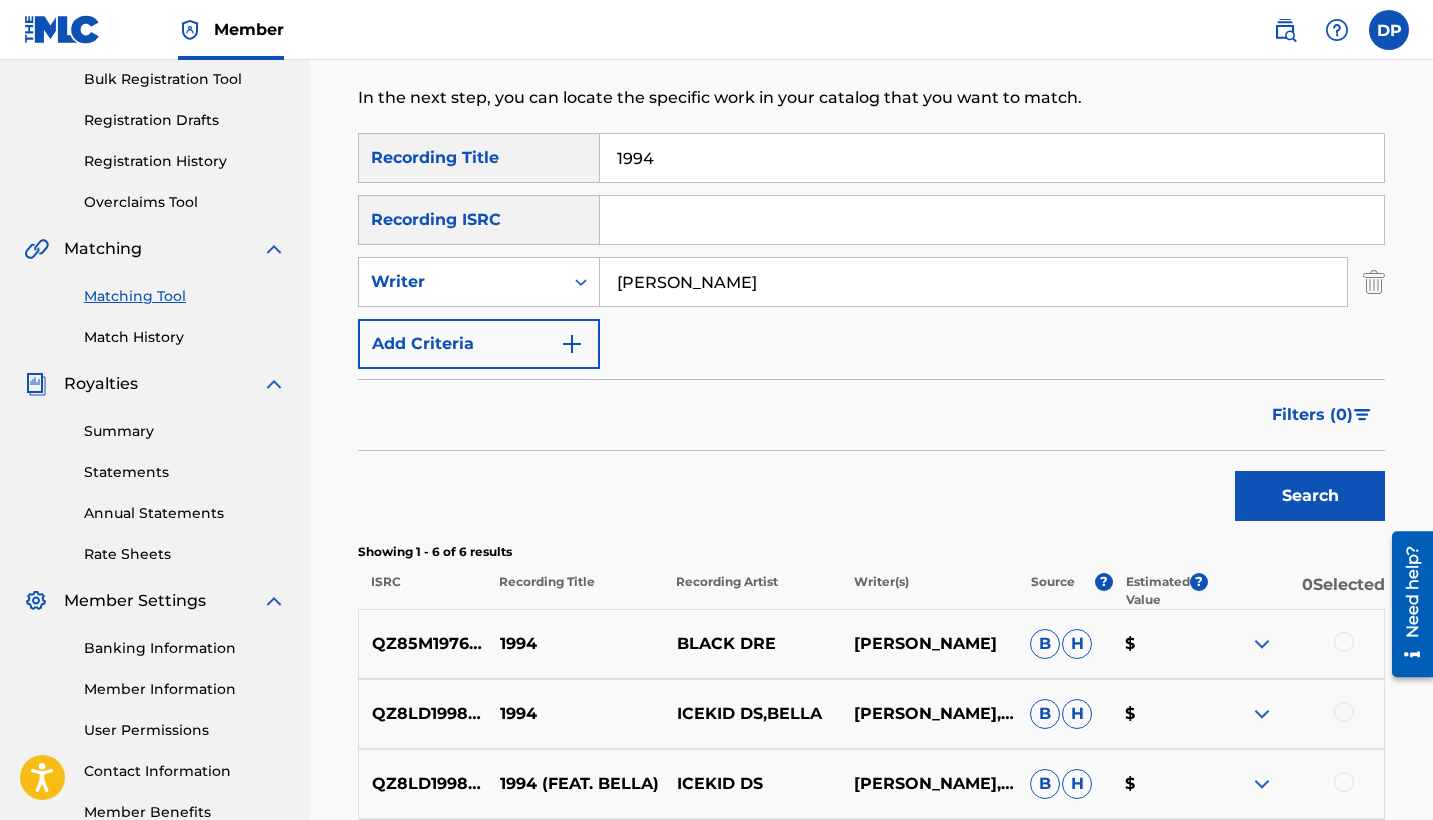 scroll, scrollTop: 699, scrollLeft: 0, axis: vertical 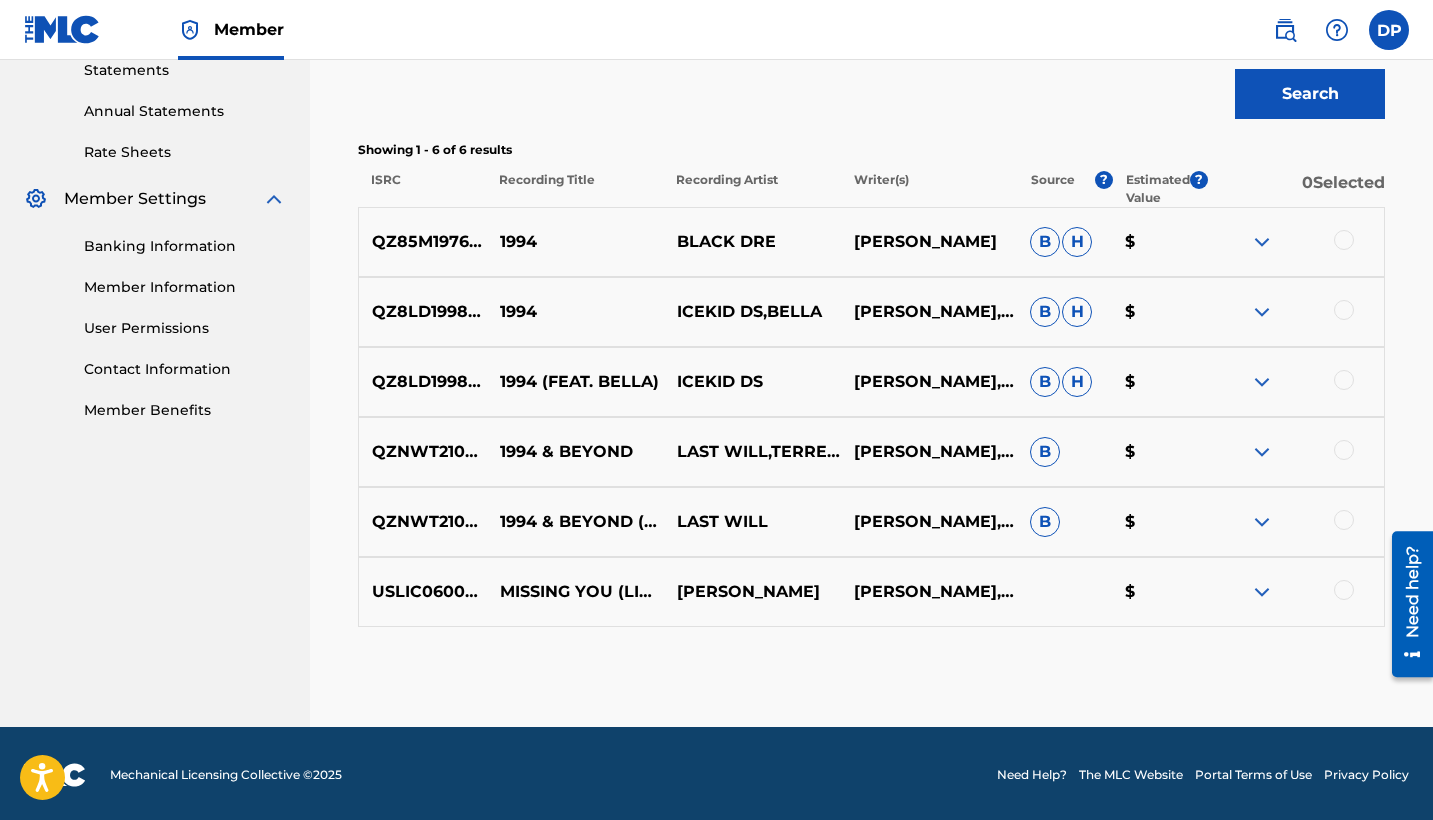type on "[PERSON_NAME]" 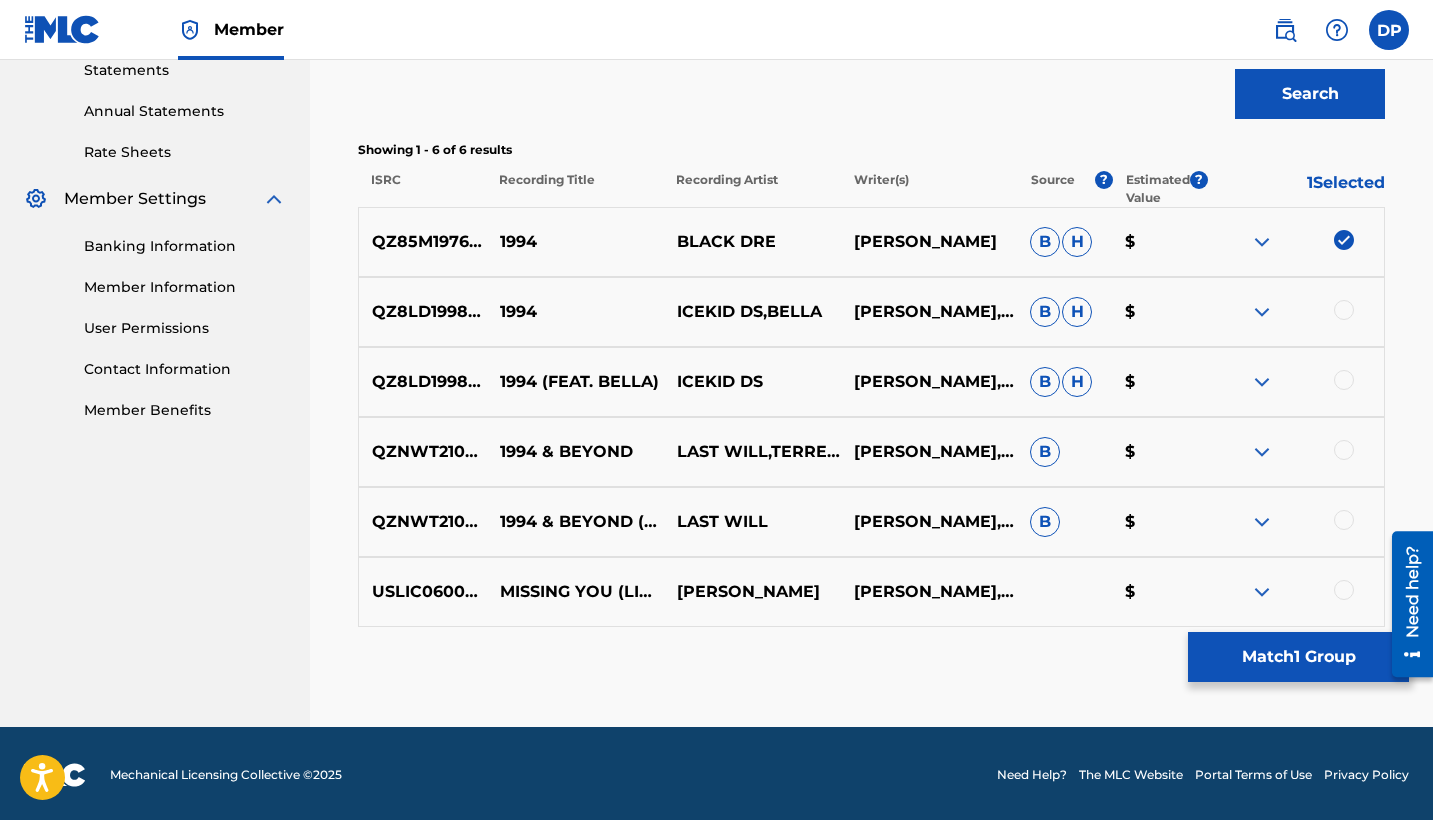 click on "Match  1 Group" at bounding box center [1298, 657] 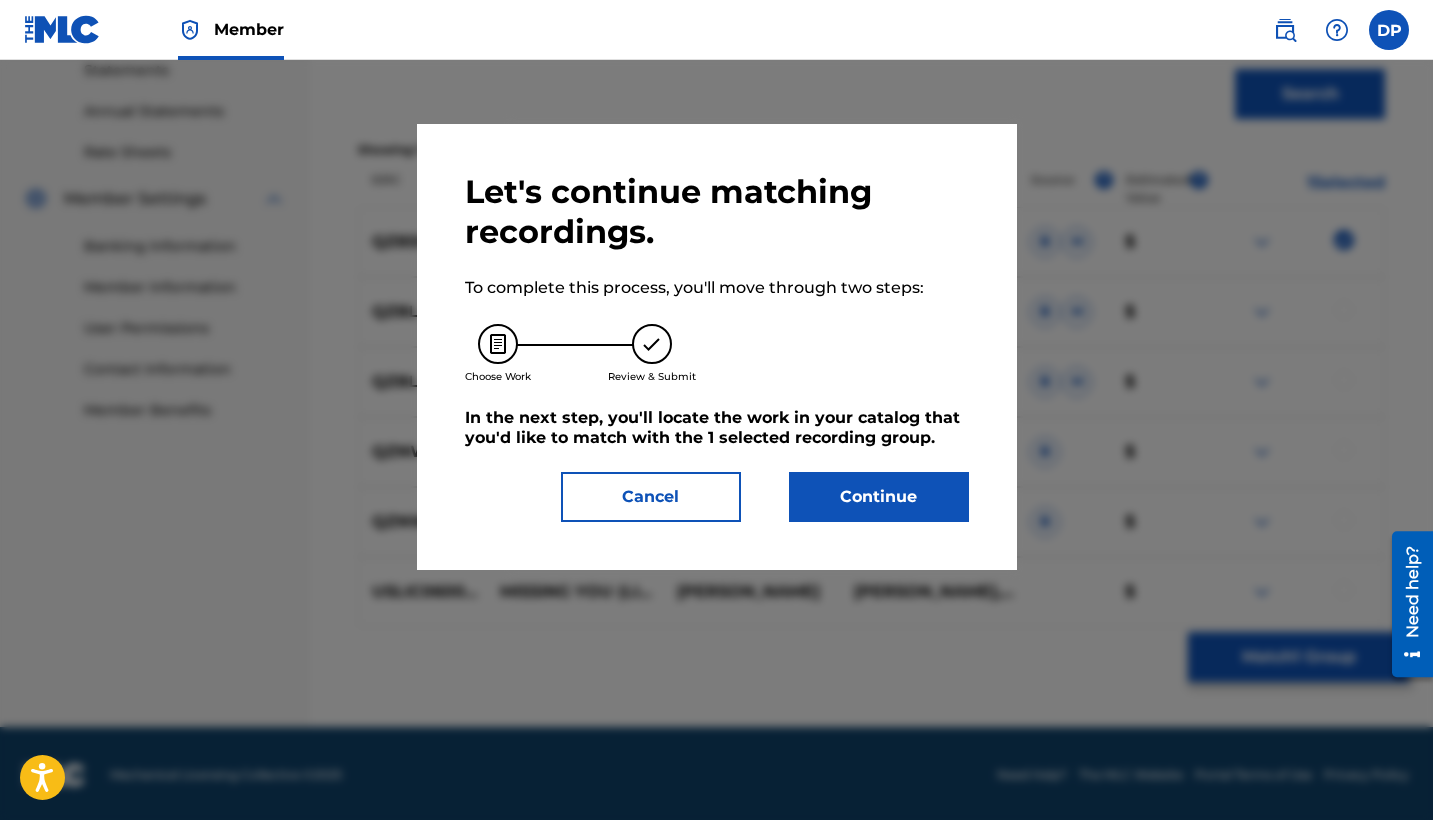 click on "Continue" at bounding box center [879, 497] 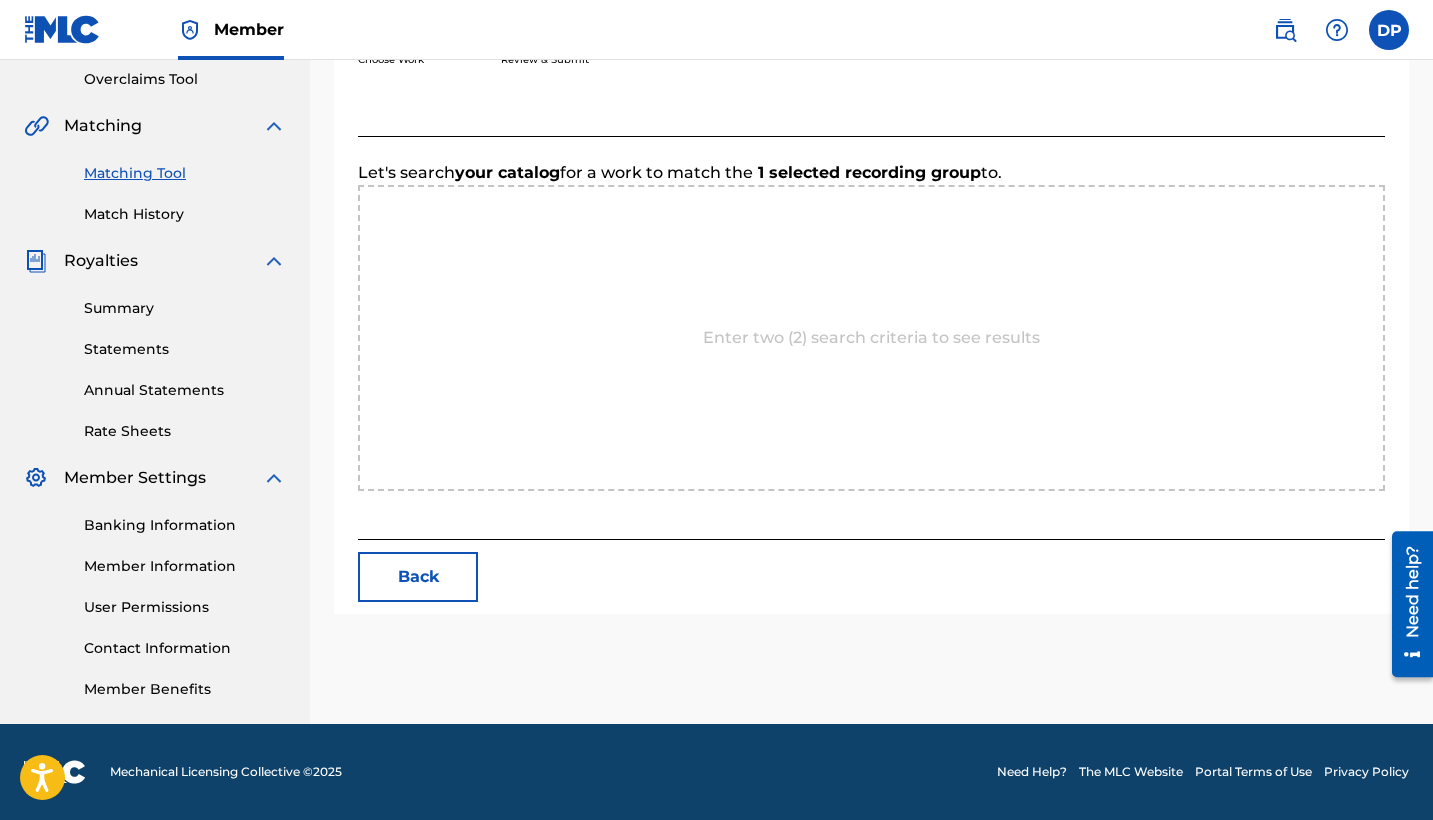 scroll, scrollTop: 420, scrollLeft: 0, axis: vertical 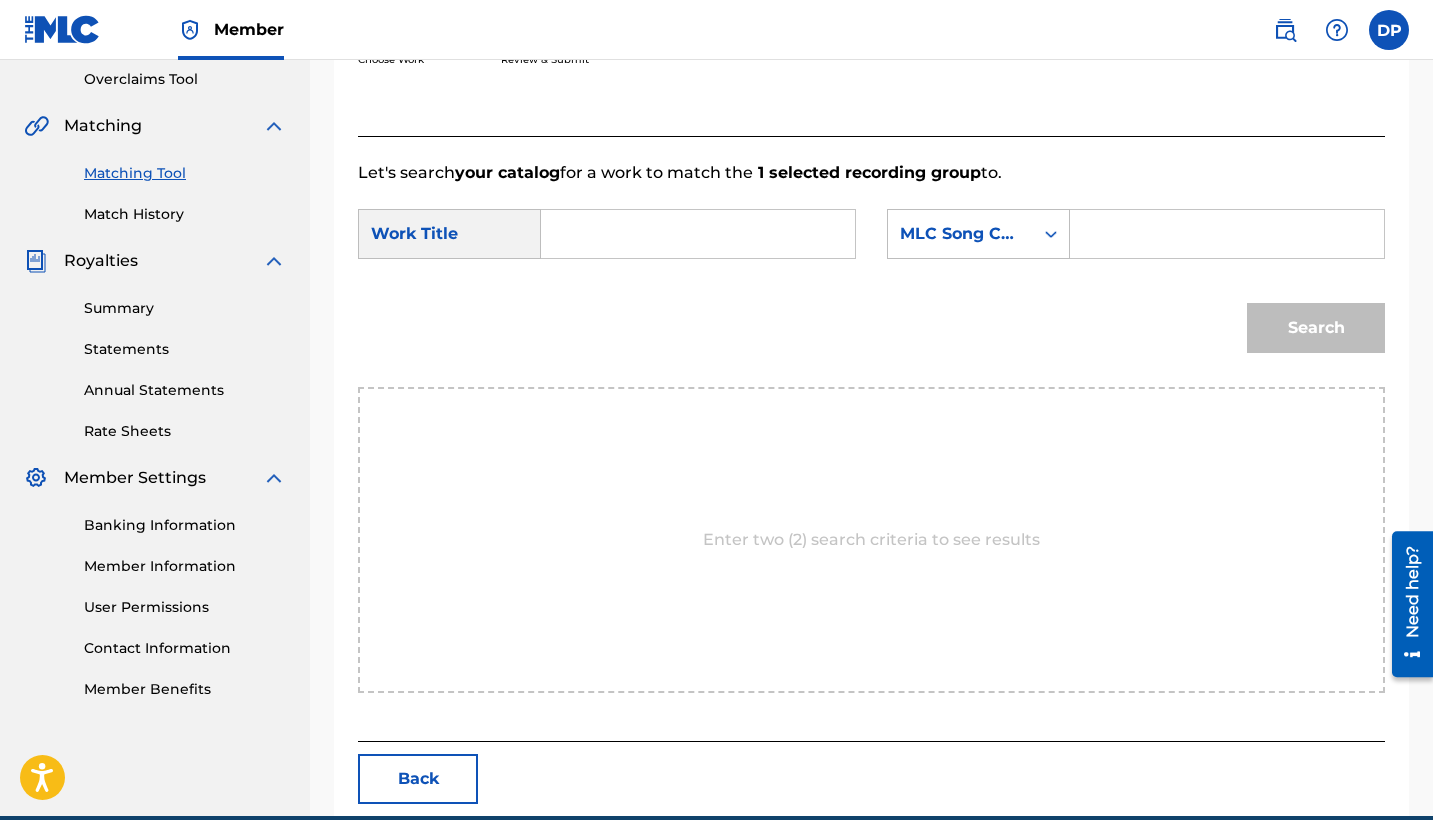 click at bounding box center (1227, 234) 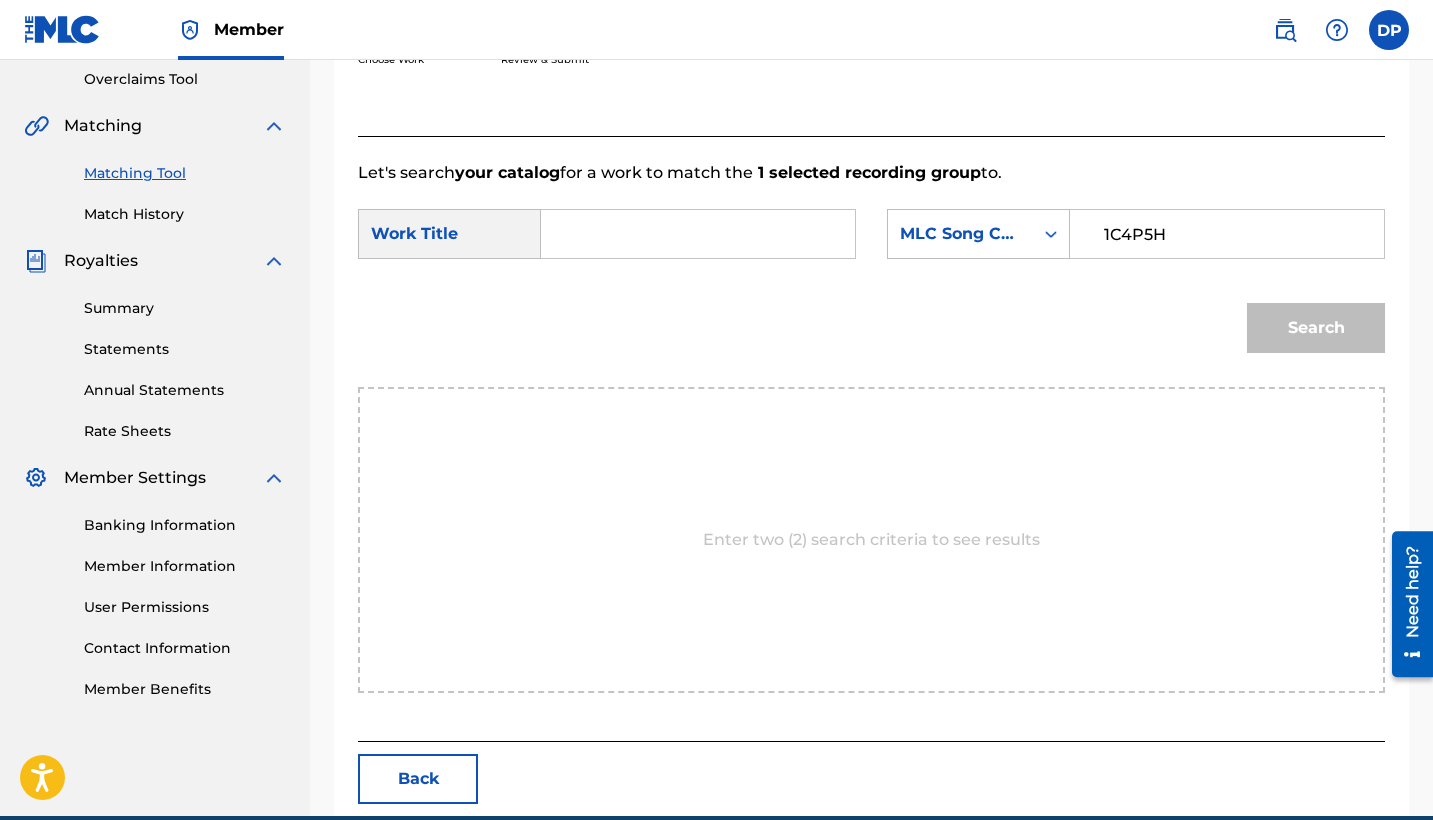 type on "1C4P5H" 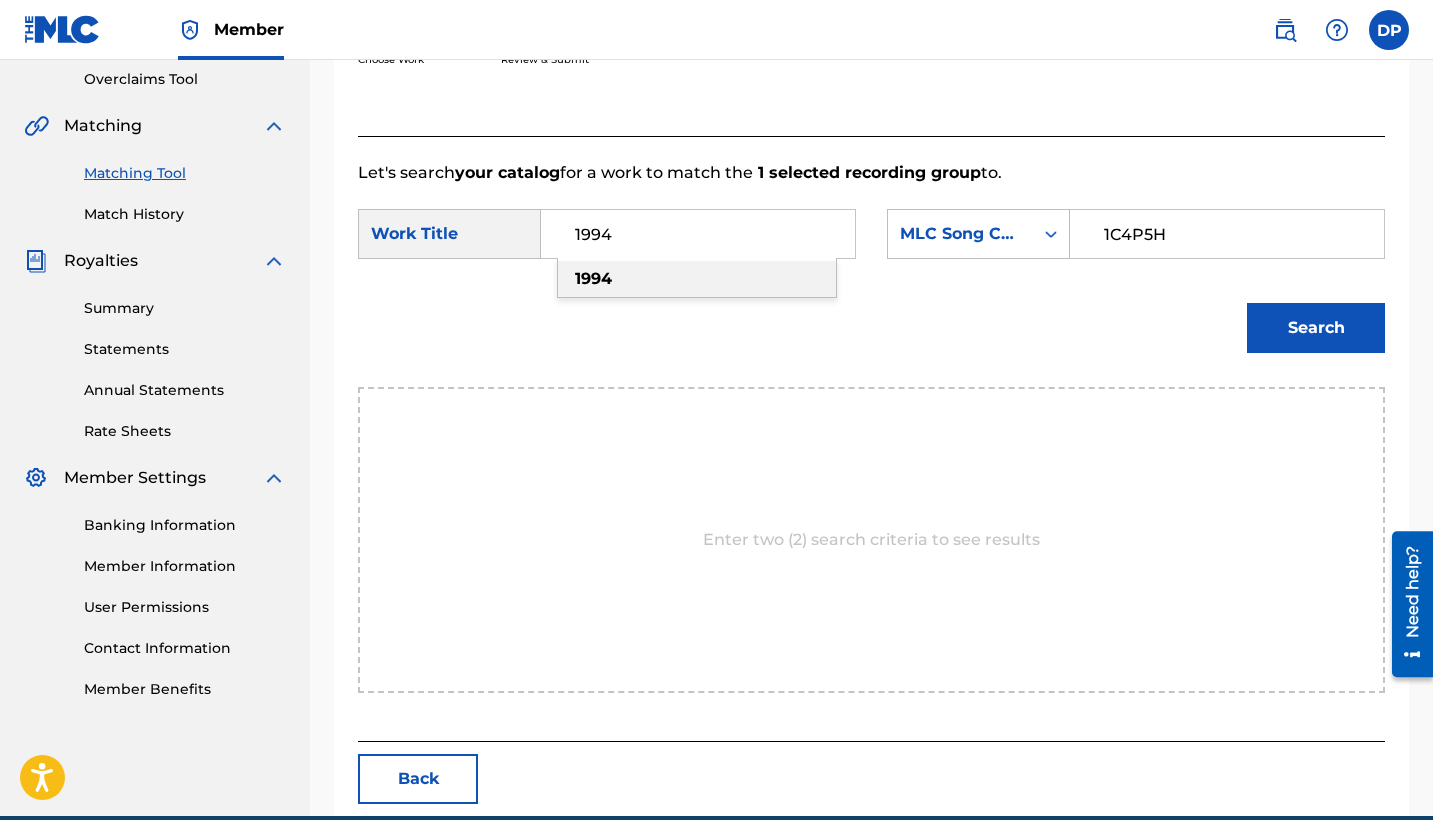 type on "1994" 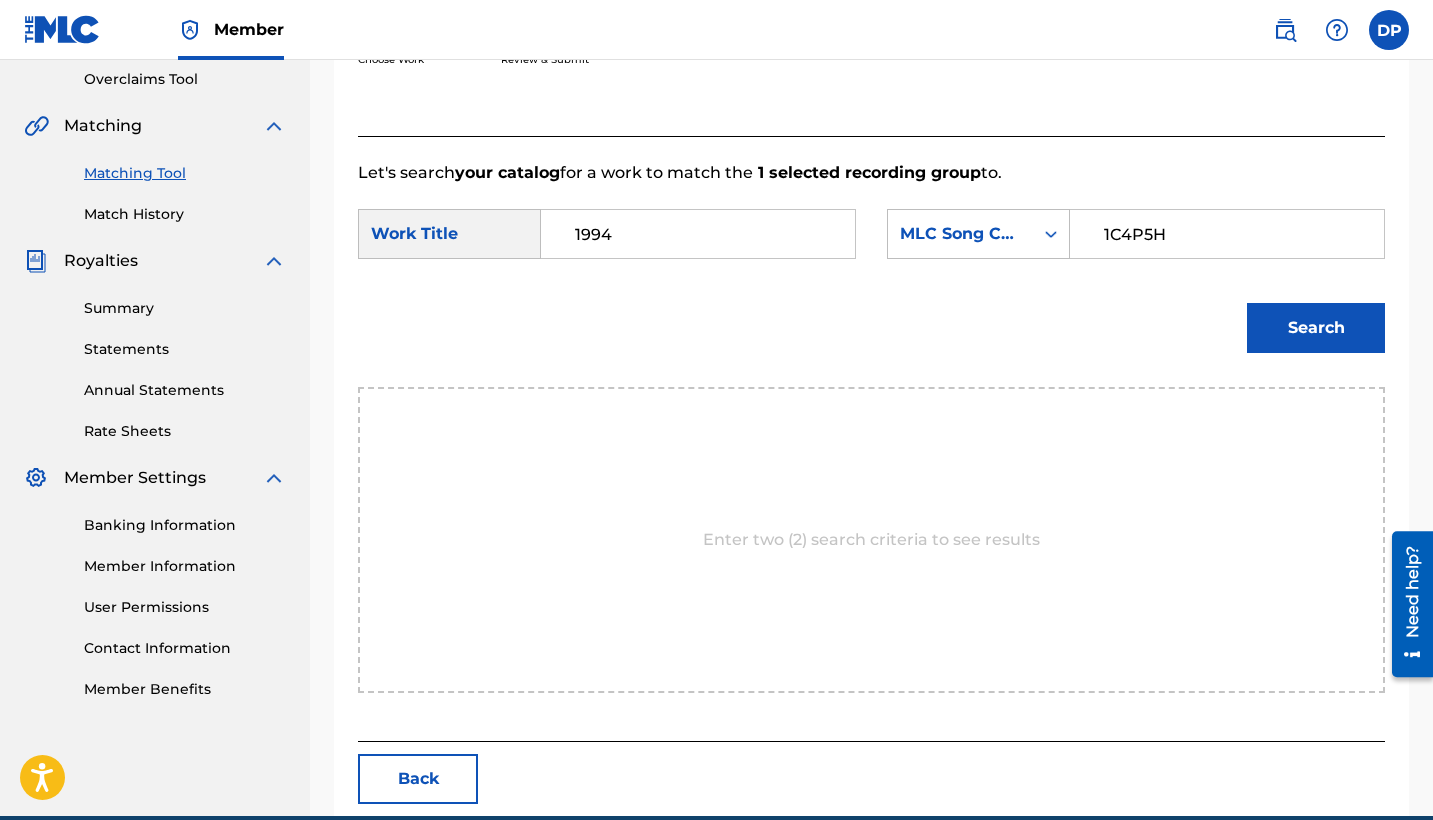 click on "Search" at bounding box center [1316, 328] 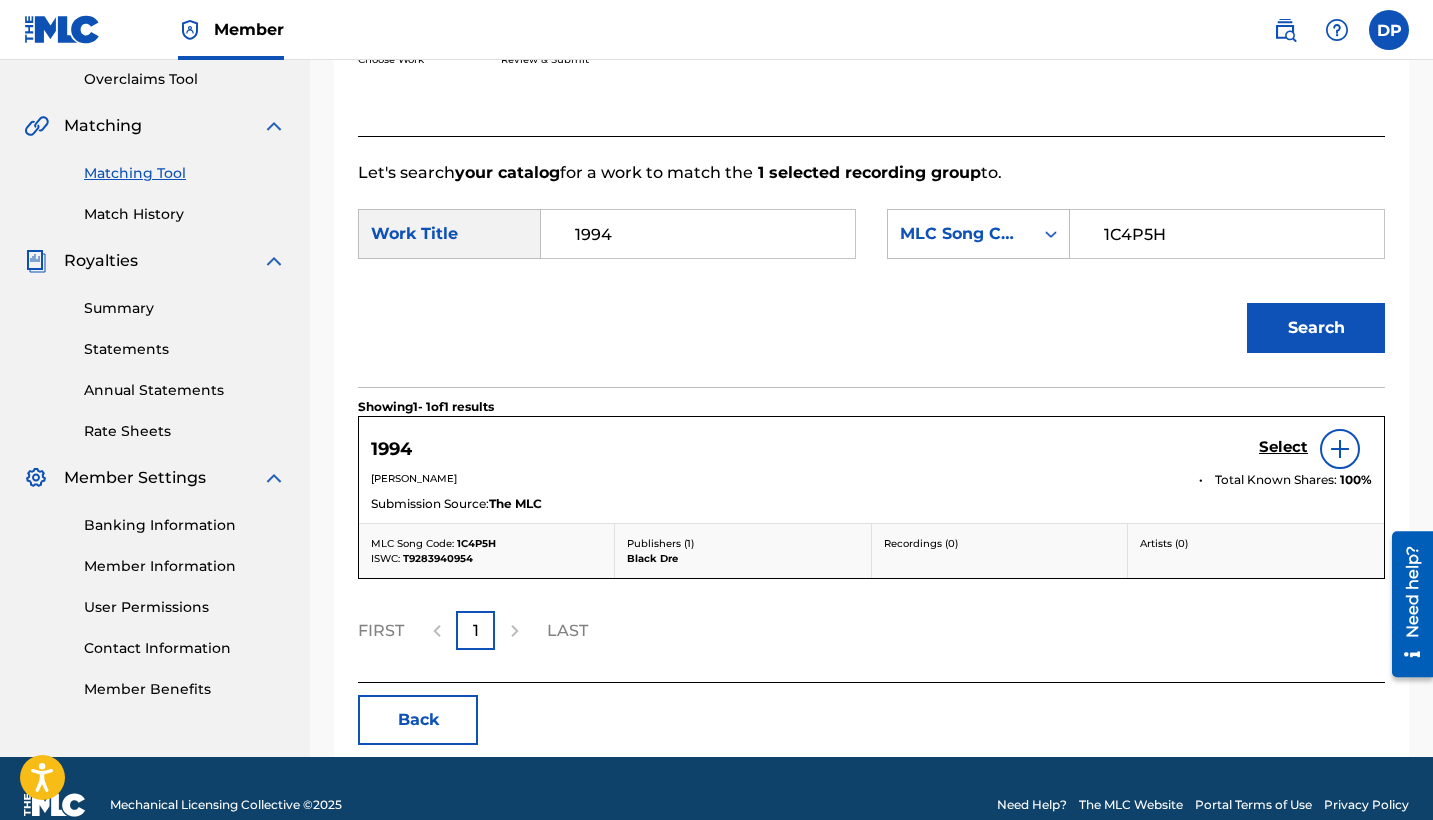 scroll, scrollTop: 453, scrollLeft: 0, axis: vertical 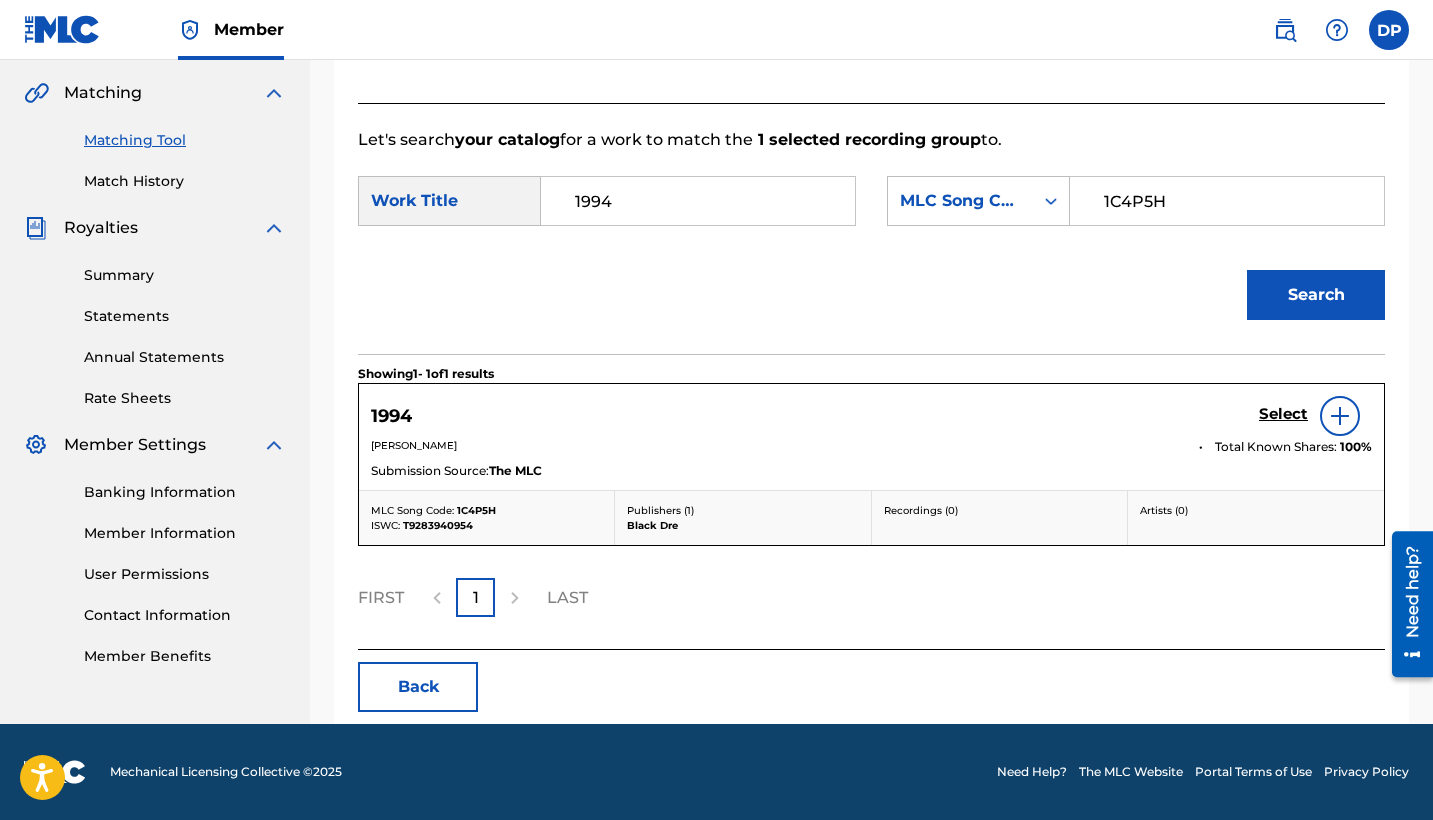 click on "Select" at bounding box center [1283, 414] 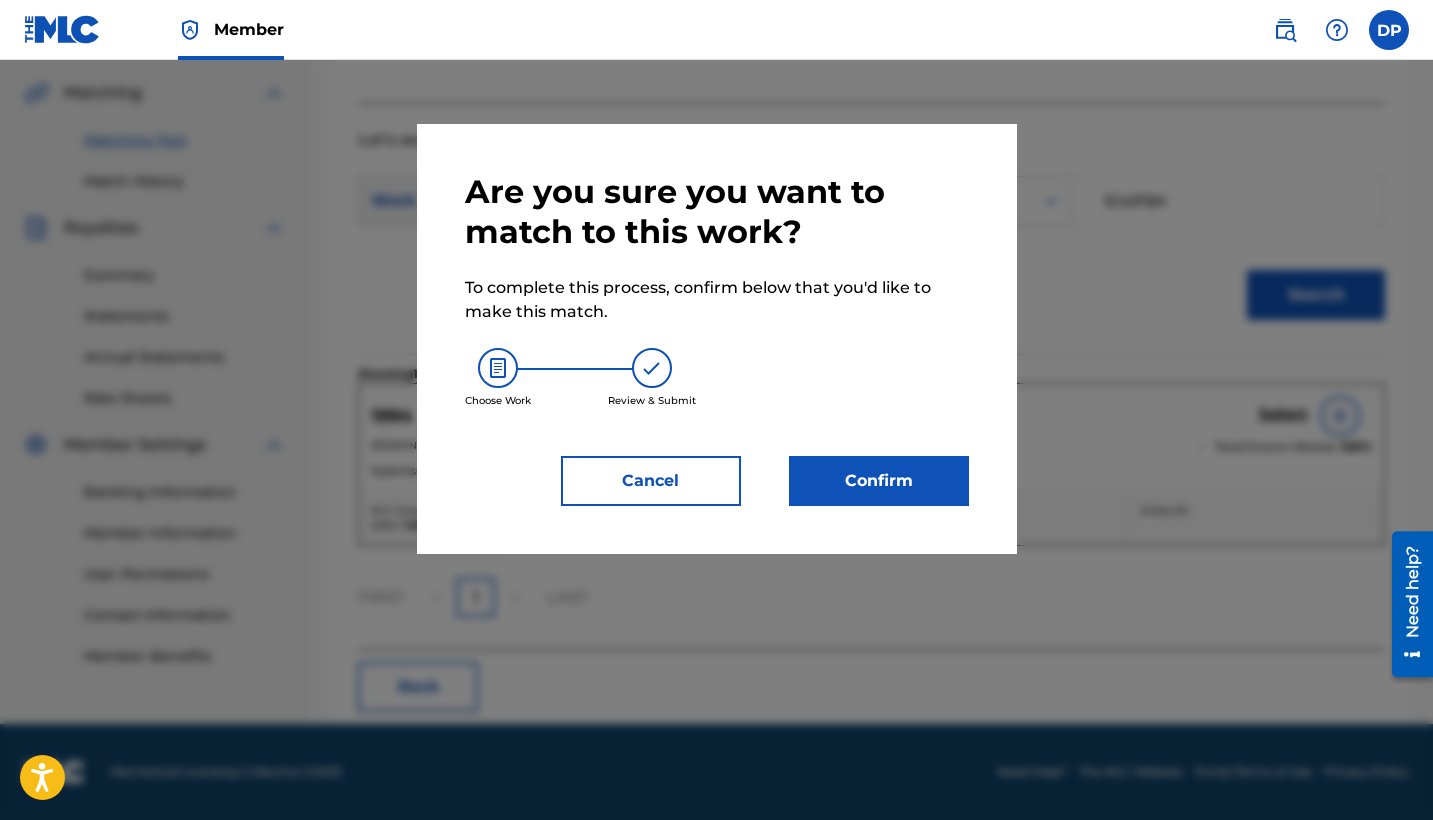 click on "Confirm" at bounding box center [879, 481] 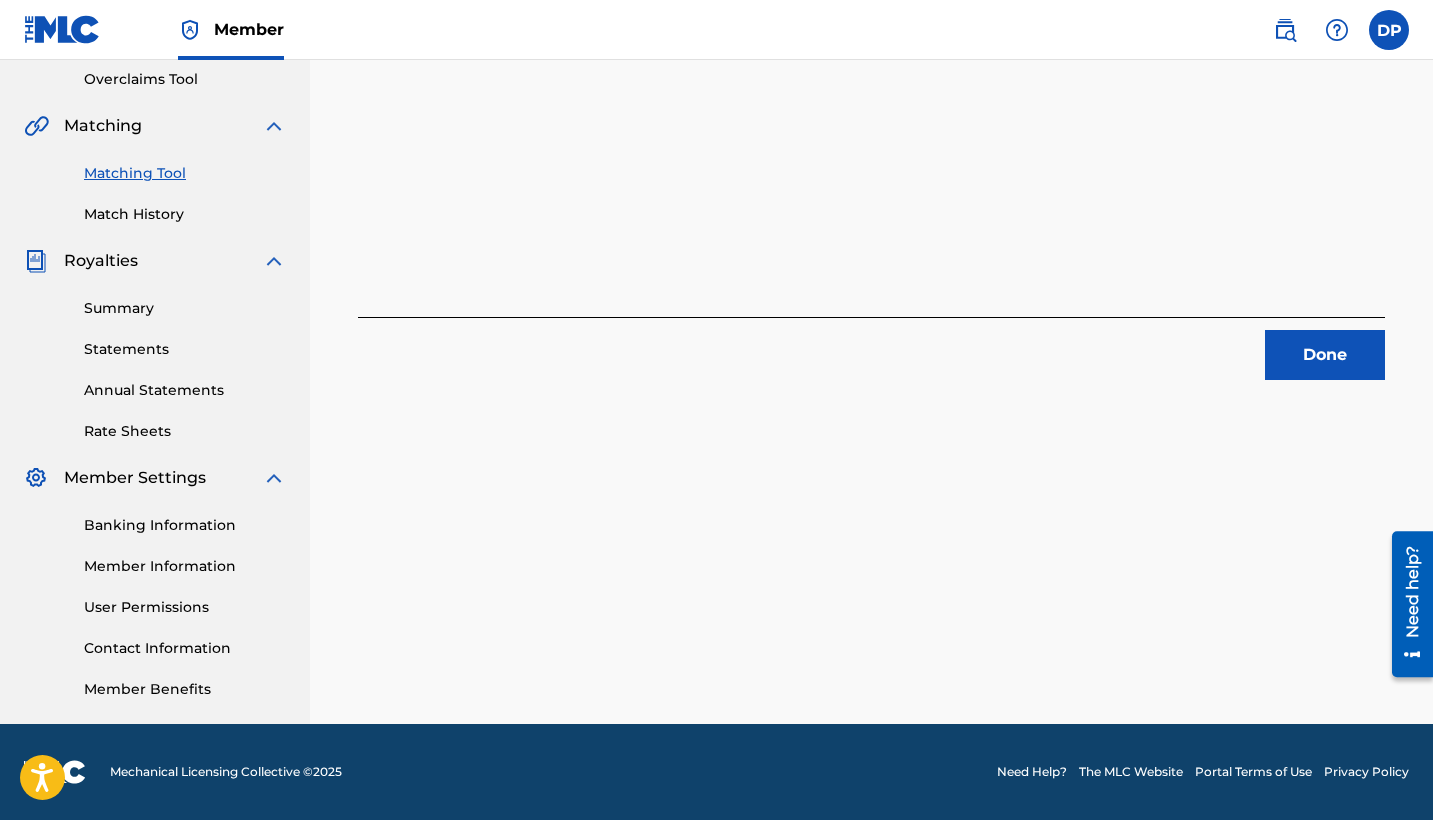 scroll, scrollTop: 244, scrollLeft: 0, axis: vertical 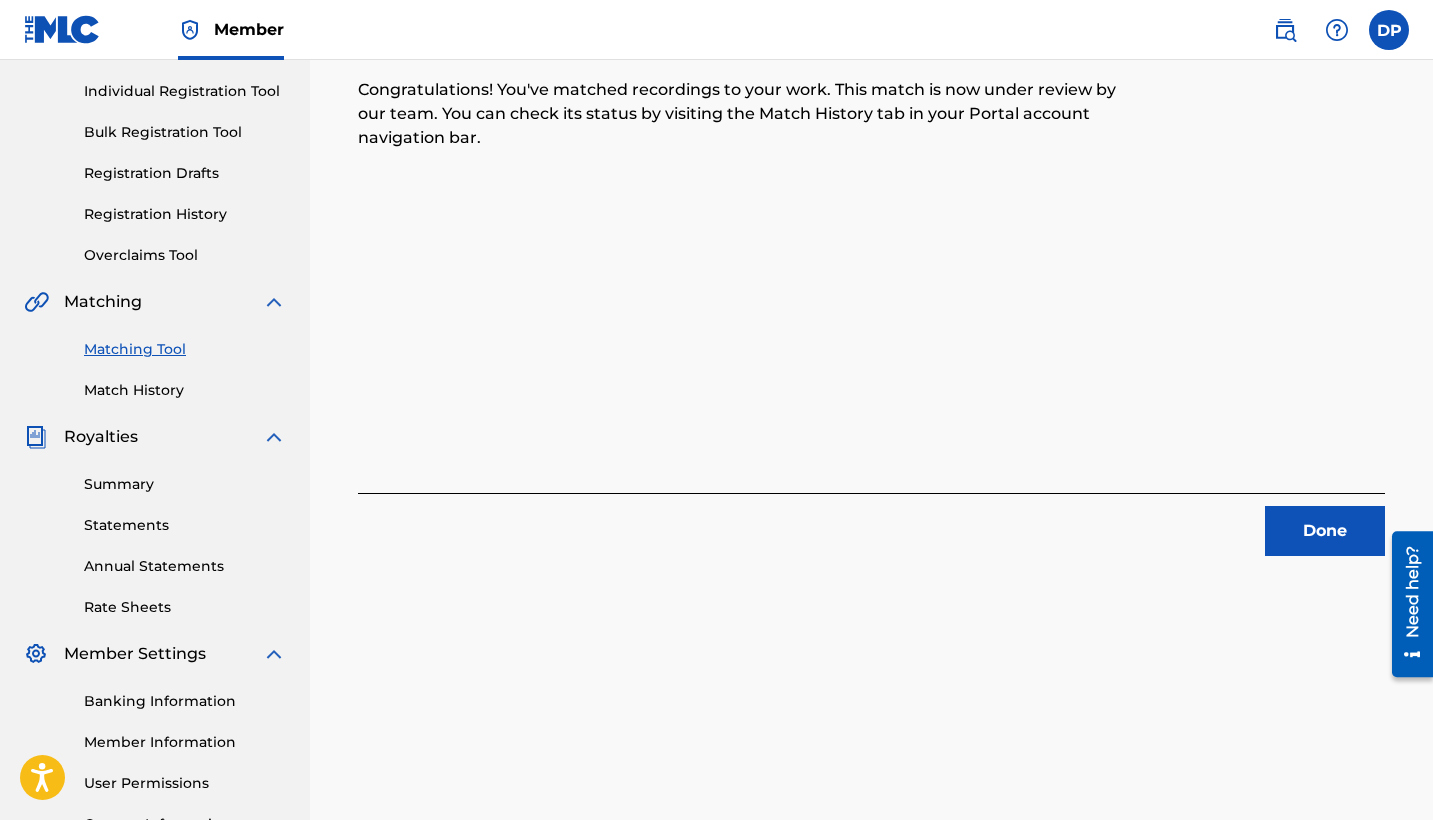 click on "Done" at bounding box center (1325, 531) 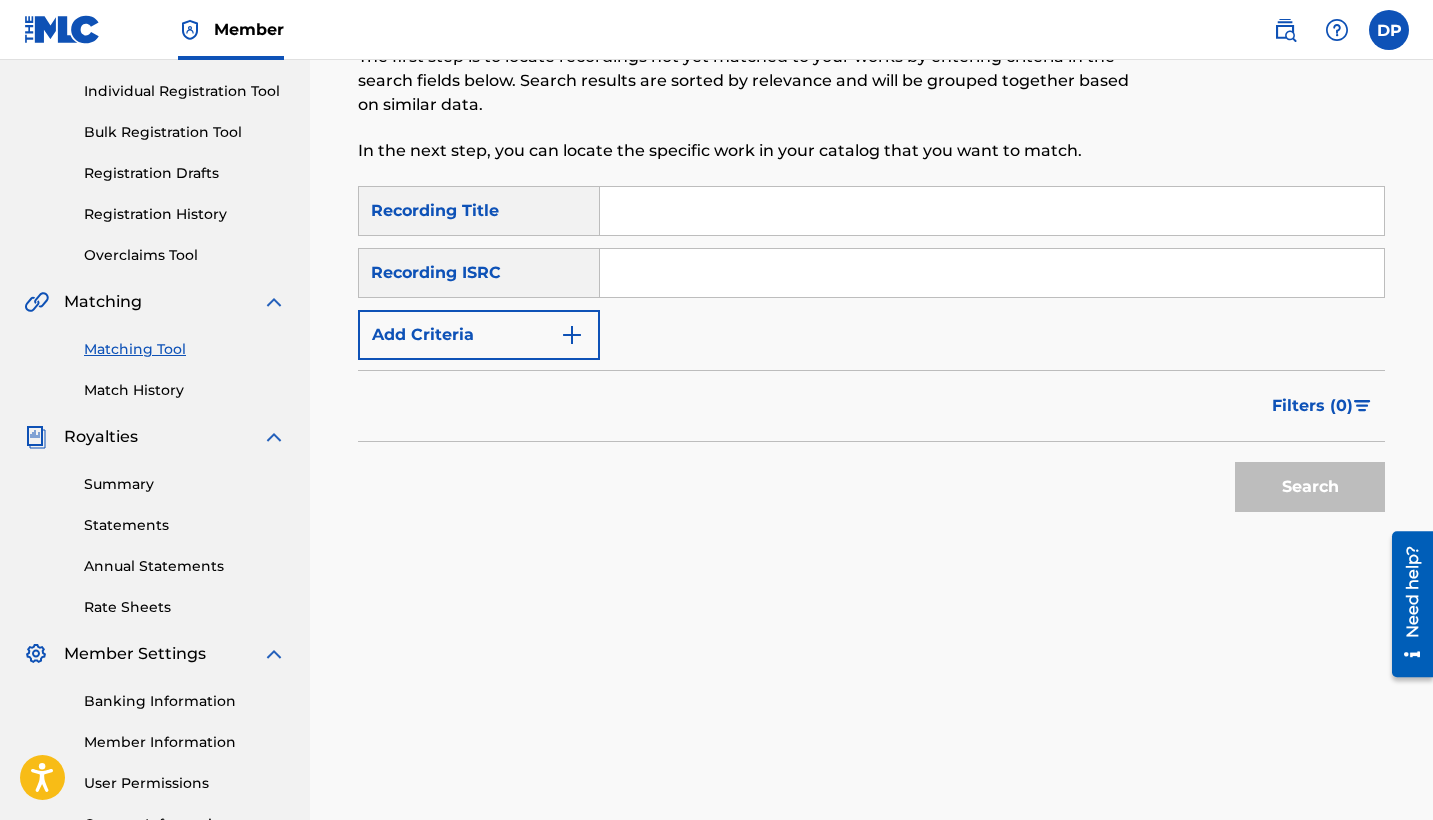click at bounding box center (992, 211) 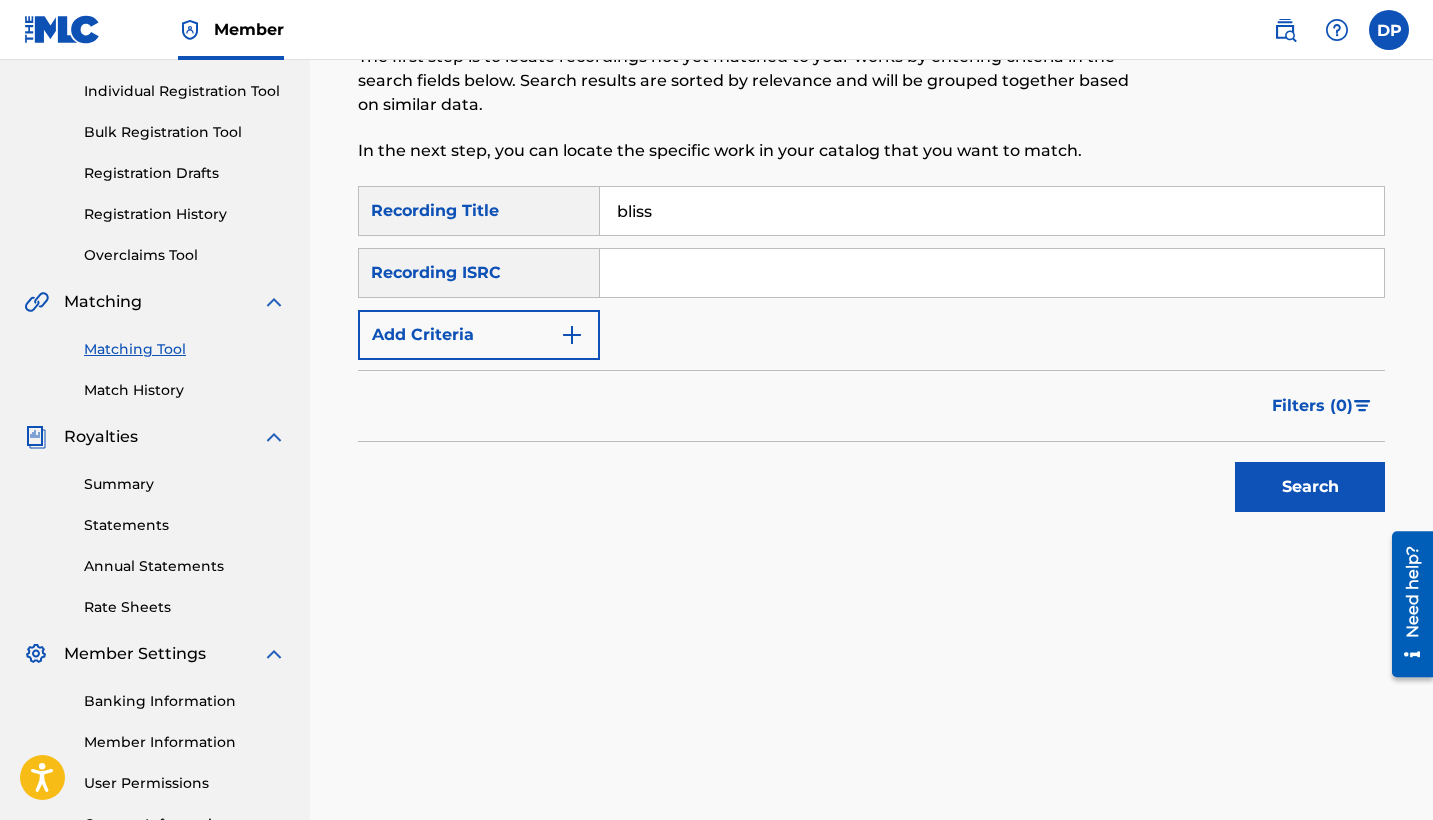 type on "bliss" 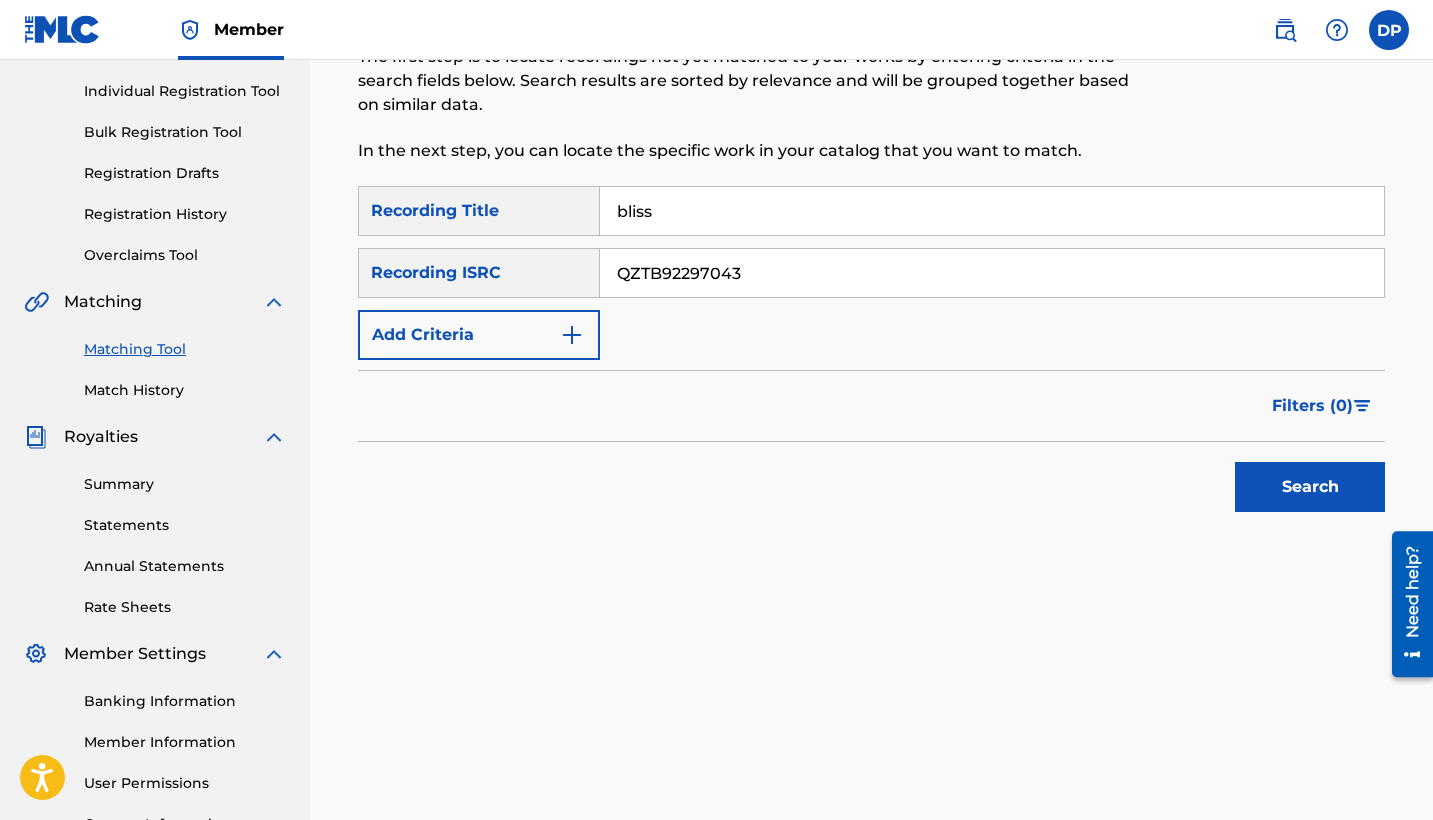 type on "QZTB92297043" 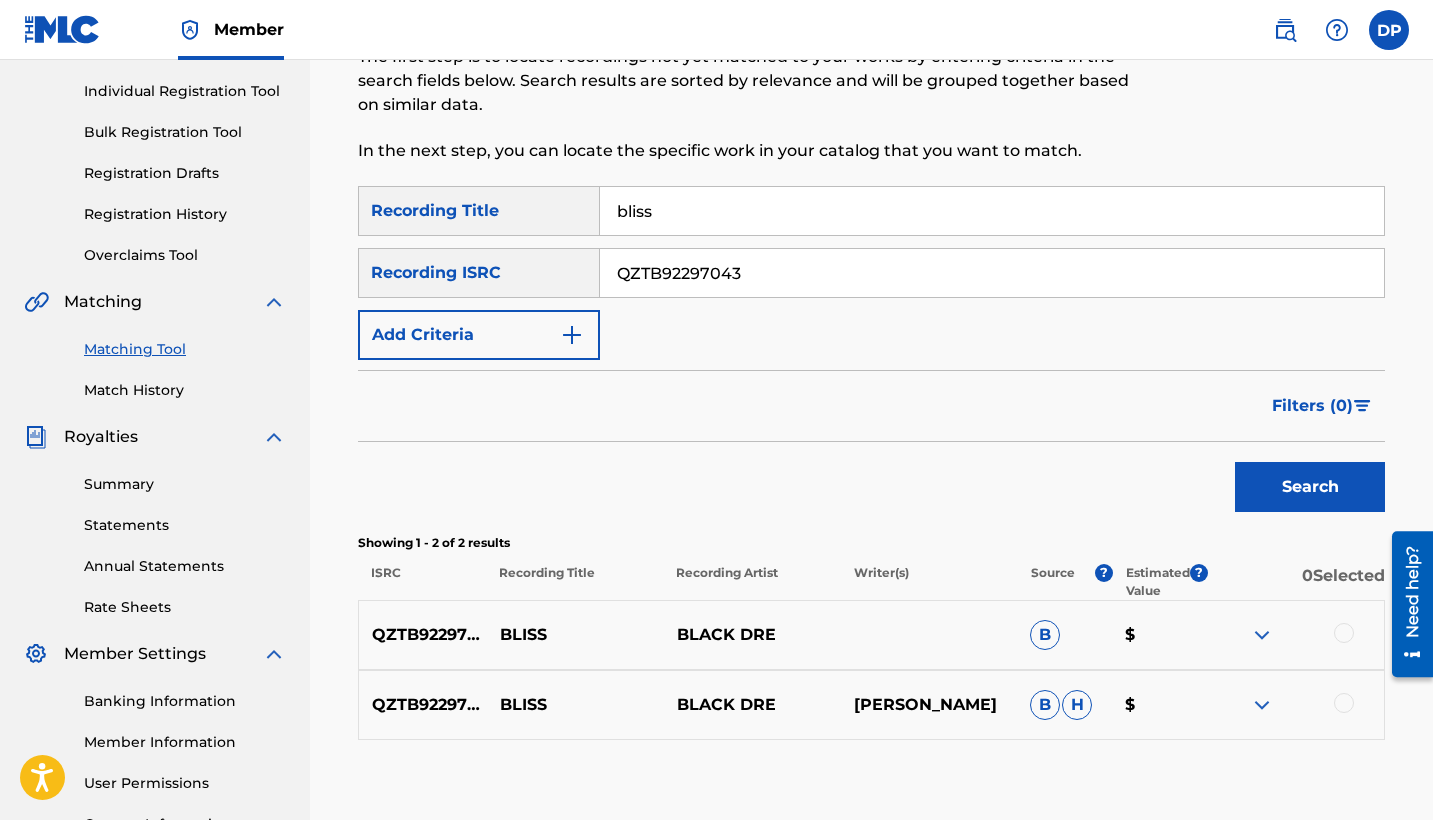 scroll, scrollTop: 420, scrollLeft: 0, axis: vertical 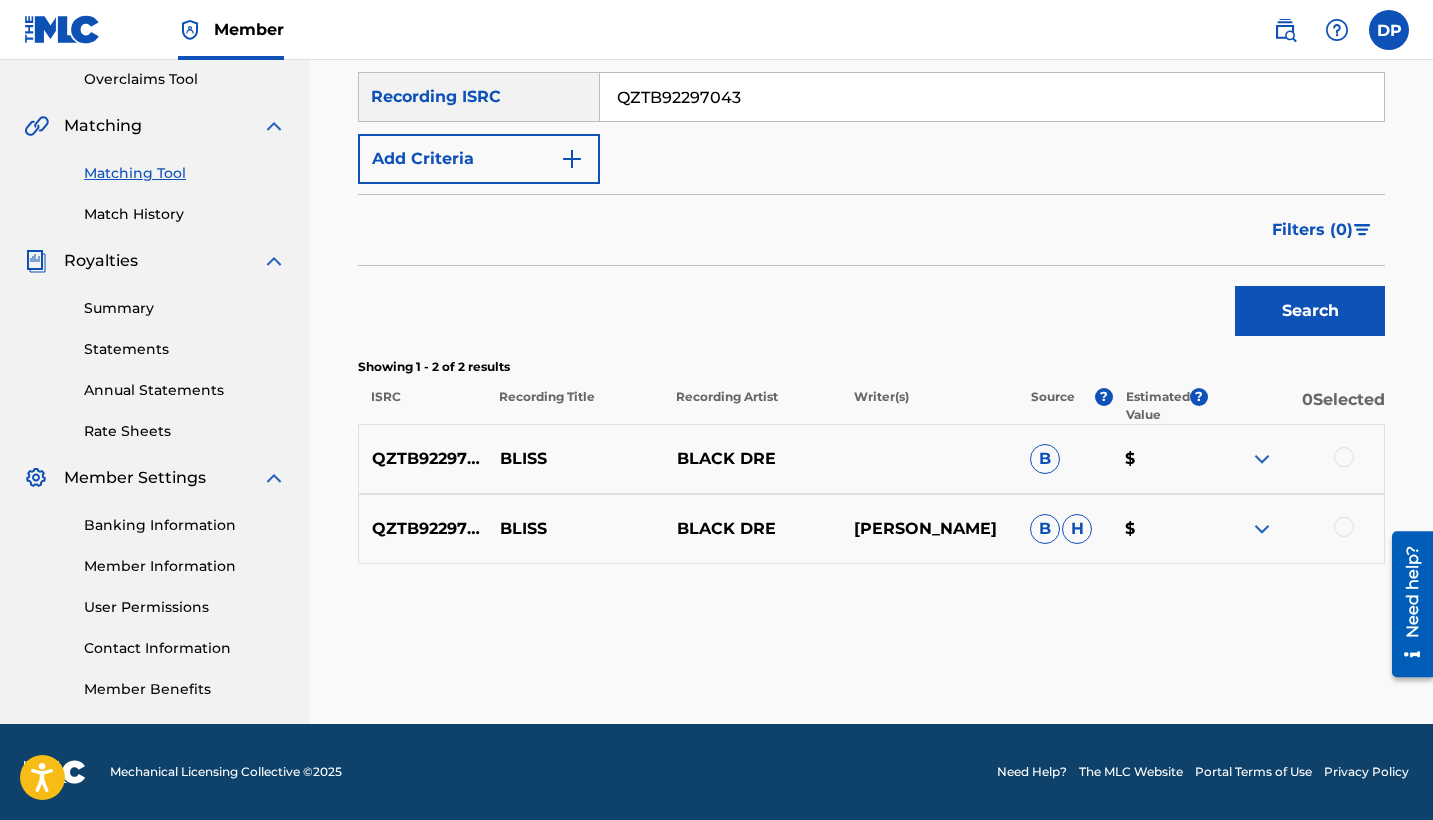 click at bounding box center (1344, 457) 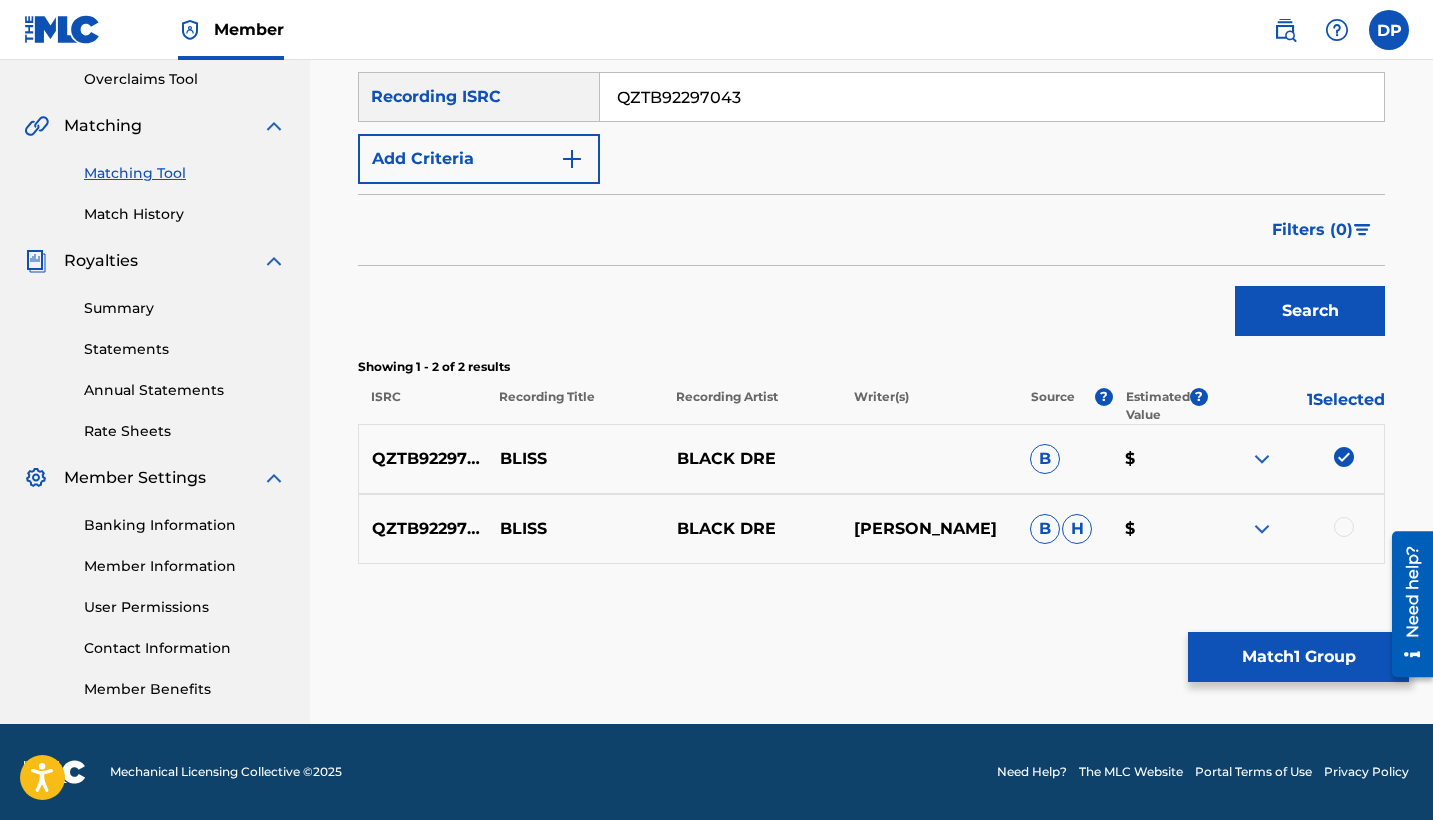 click on "QZTB92297043 BLISS BLACK [PERSON_NAME] [PERSON_NAME] $" at bounding box center [871, 529] 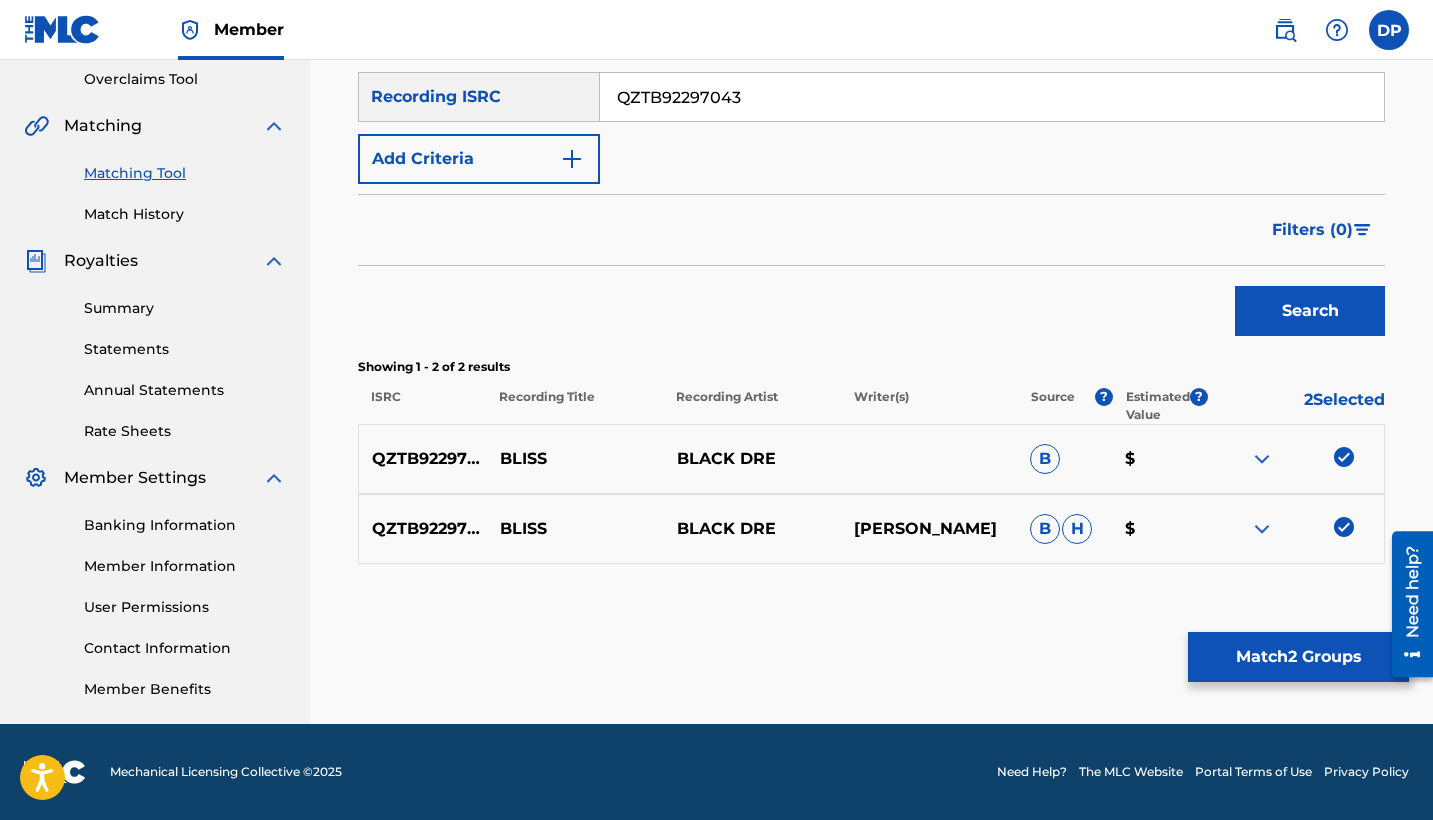 click on "Match  2 Groups" at bounding box center (1298, 657) 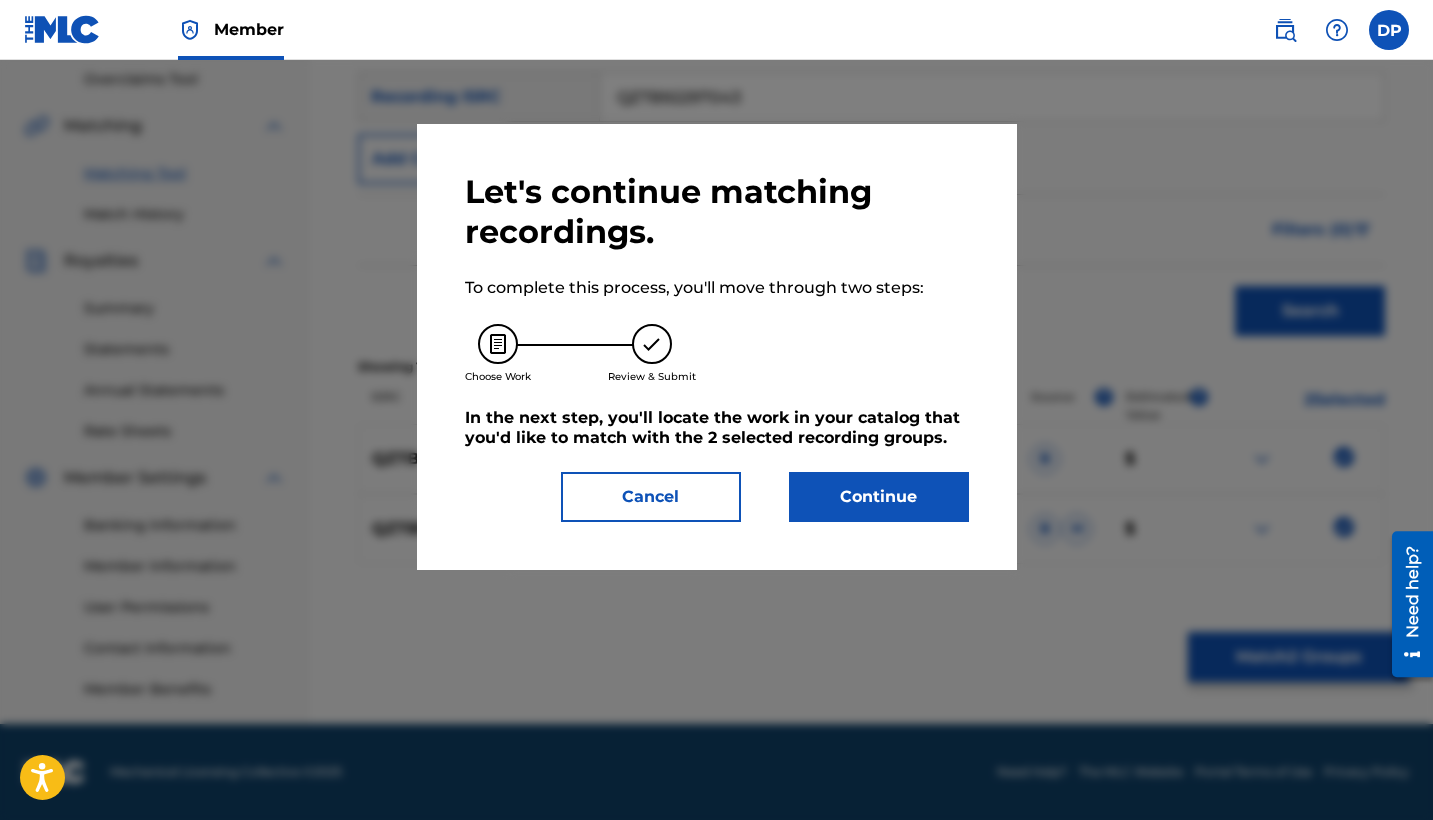 click on "Let's continue matching recordings. To complete this process, you'll move through two steps: Choose Work Review & Submit In the next step, you'll locate the work in your catalog that you'd like to match with the   2 selected recording groups . Cancel Continue" at bounding box center (717, 347) 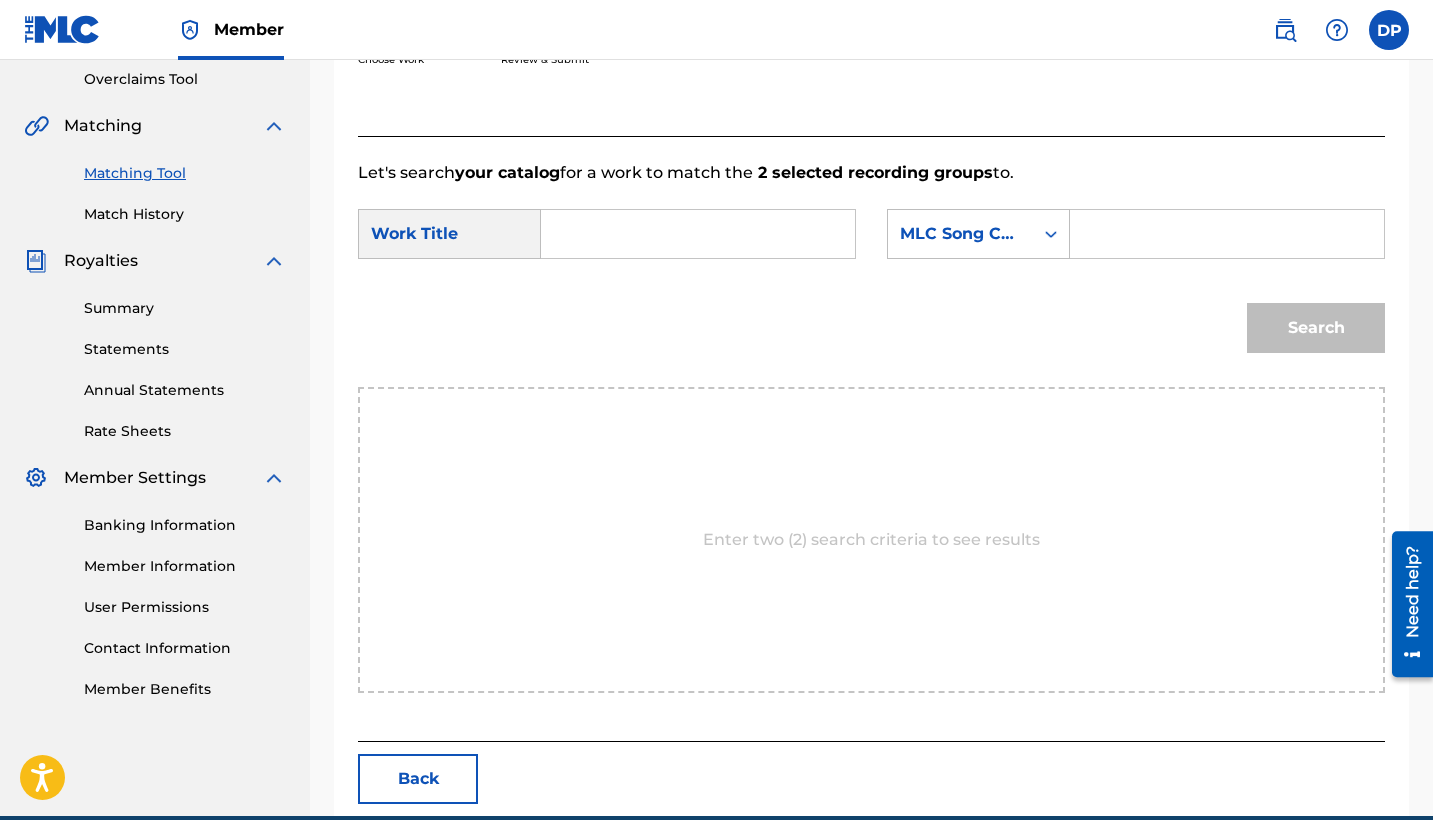 click at bounding box center [698, 234] 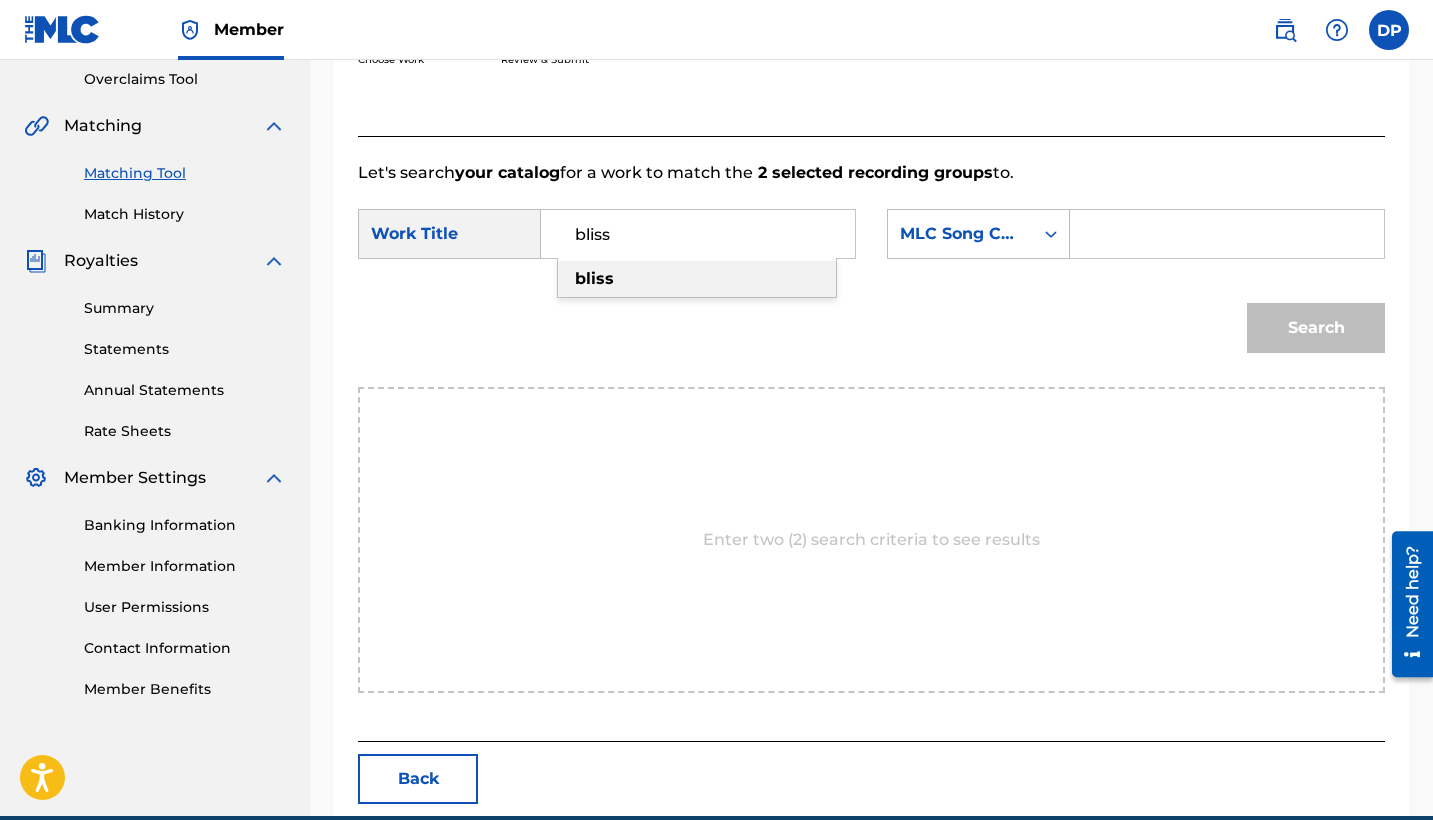 type on "bliss" 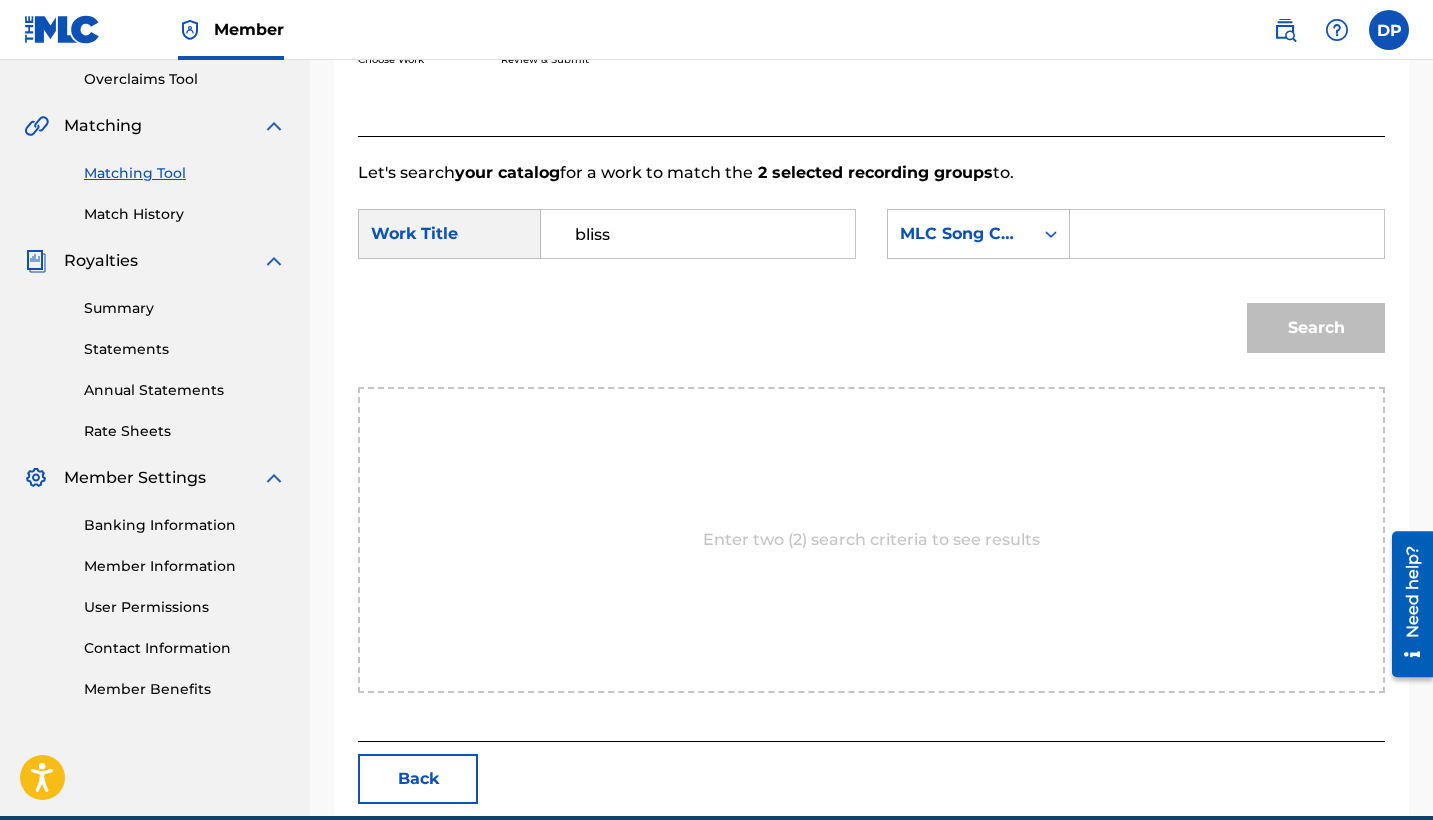 paste on "BD9ARF" 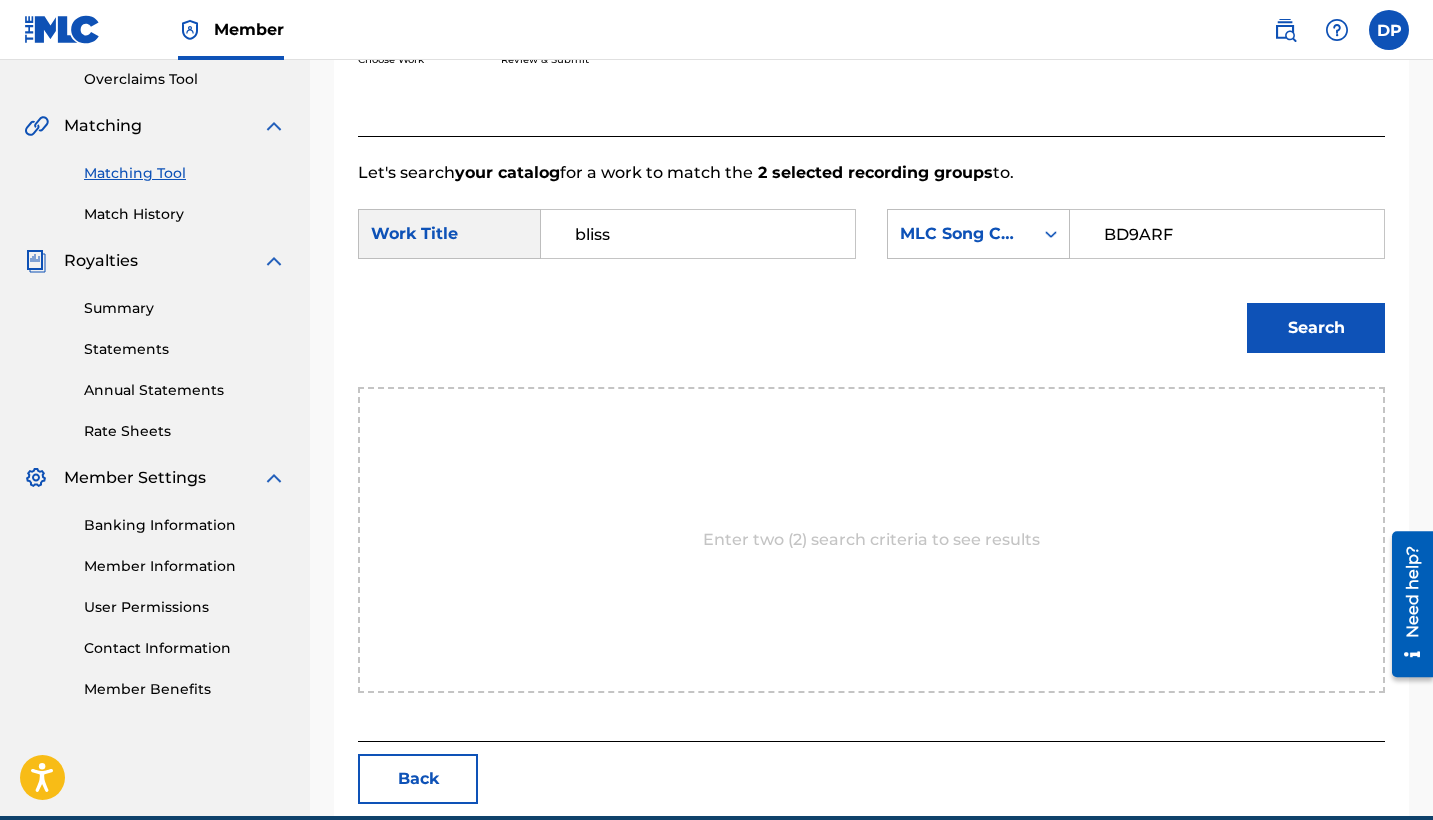 type on "BD9ARF" 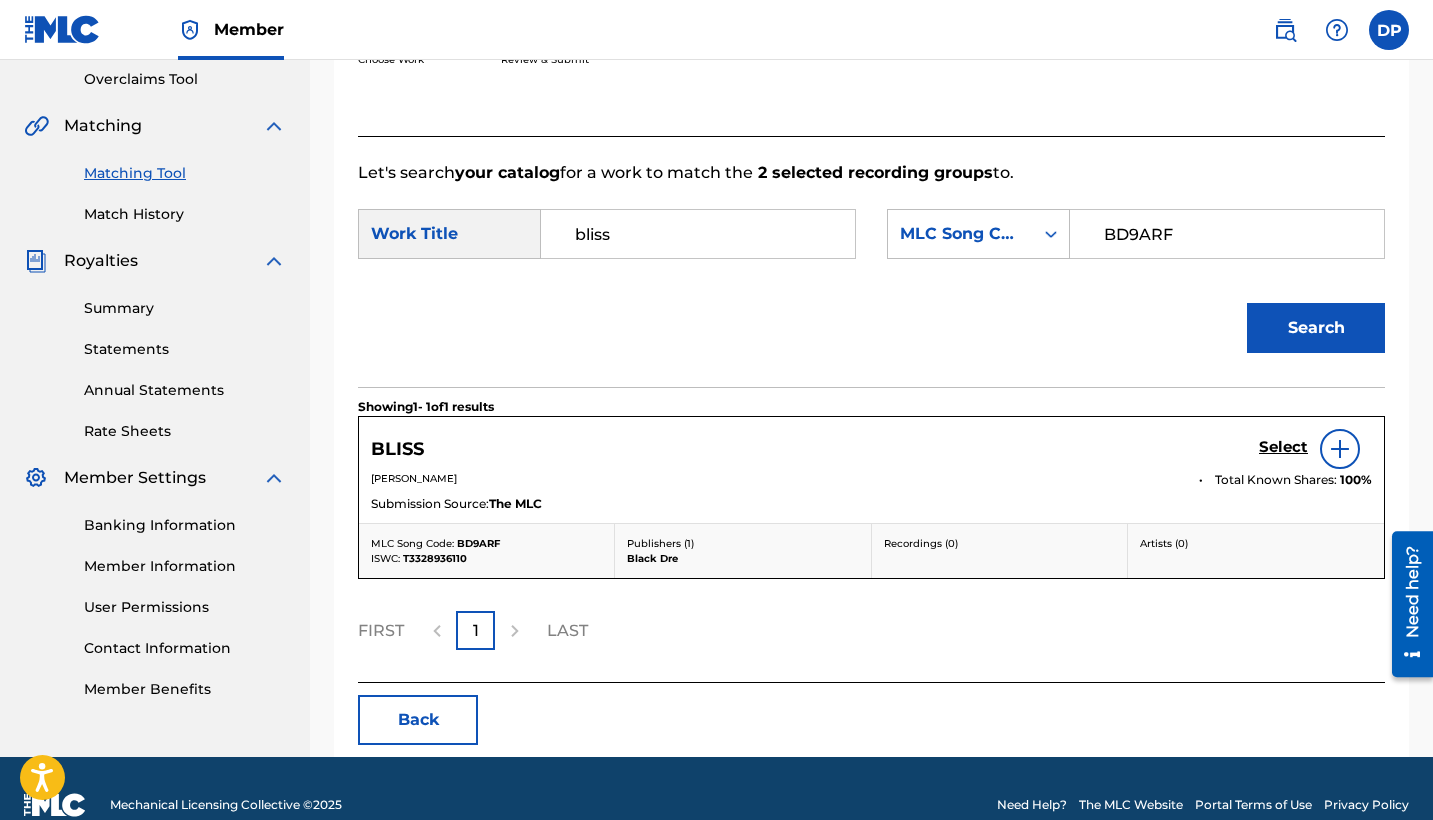 scroll, scrollTop: 453, scrollLeft: 0, axis: vertical 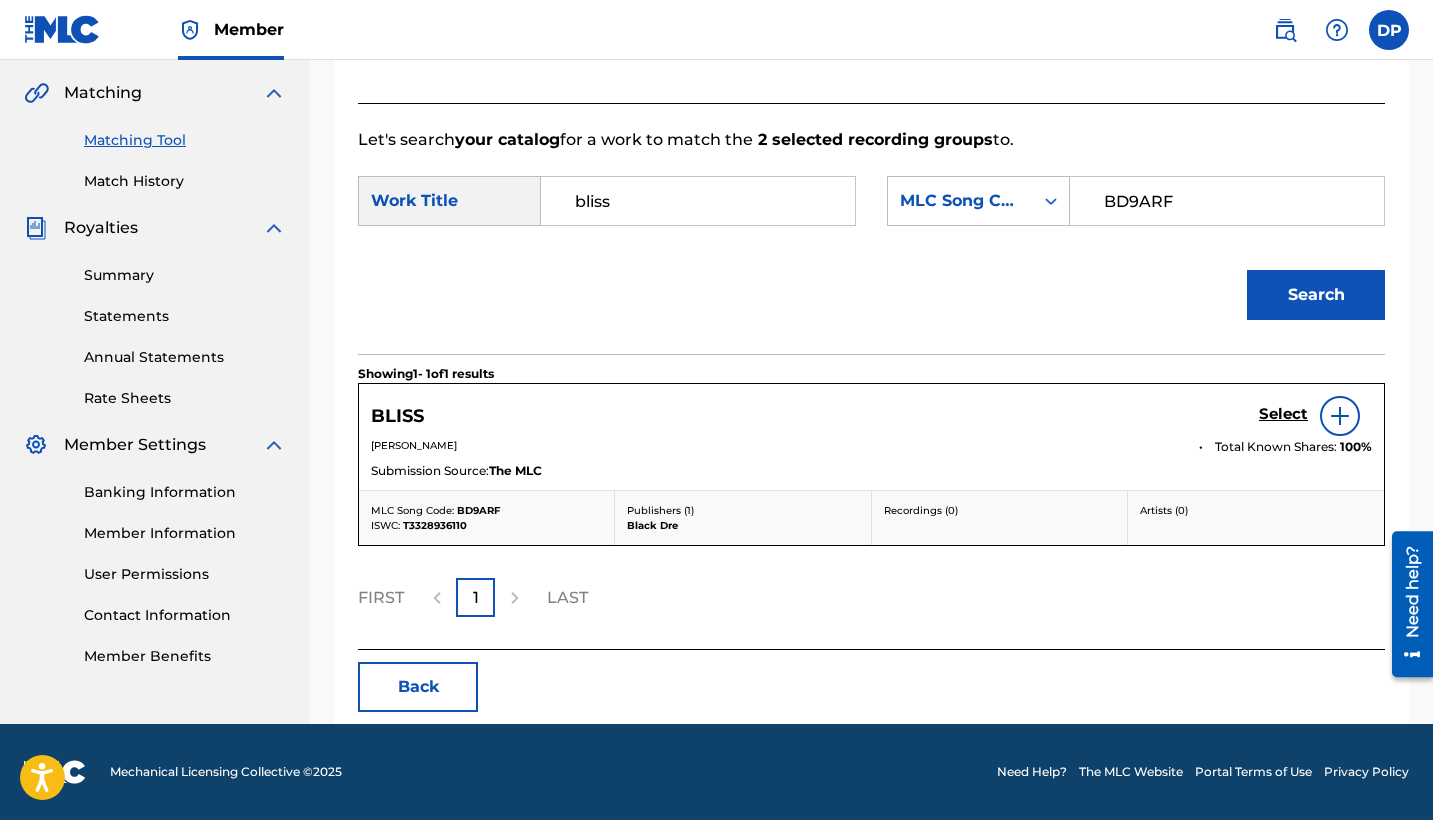 click at bounding box center (1340, 416) 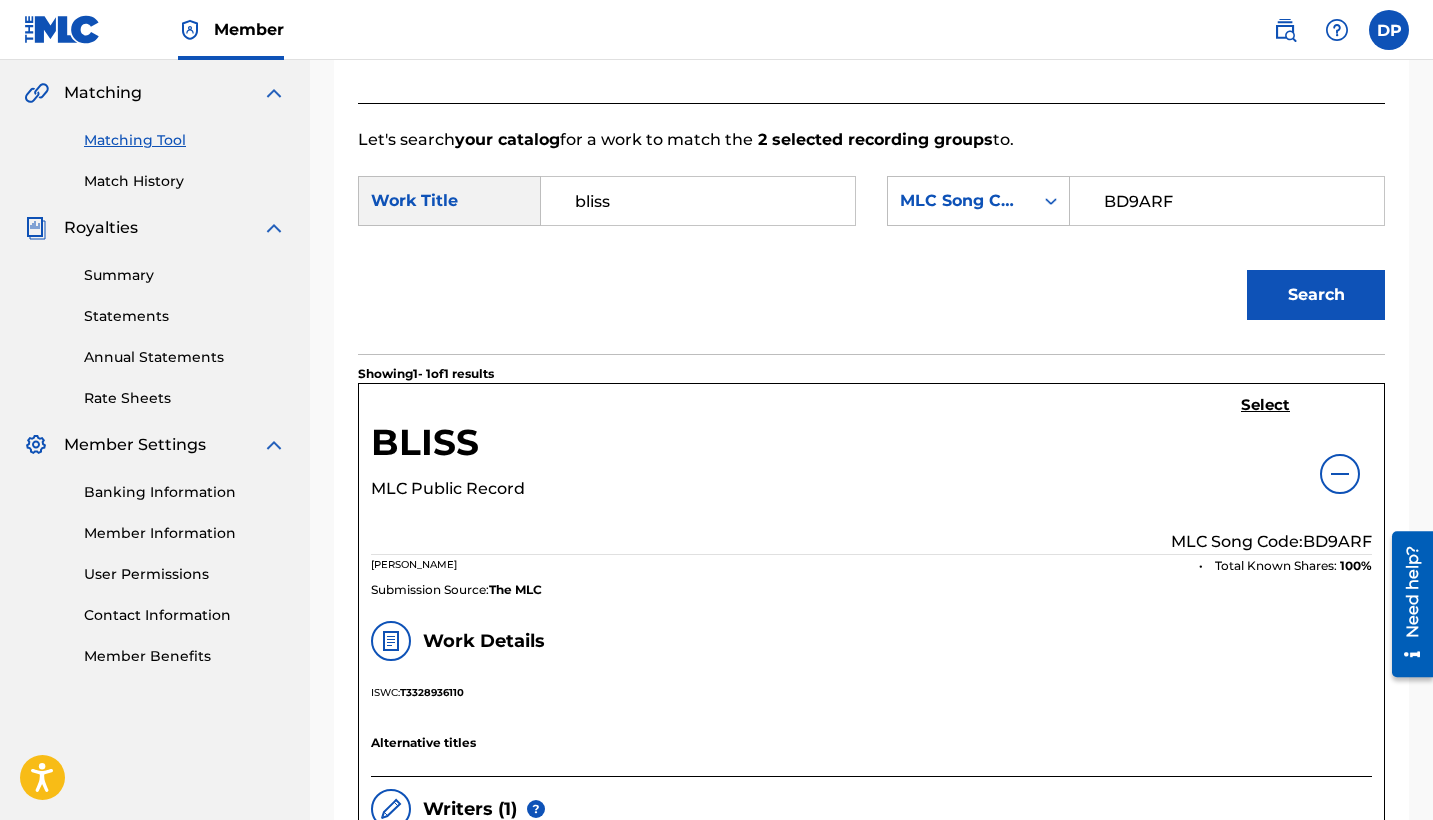 click on "Select" at bounding box center (1265, 405) 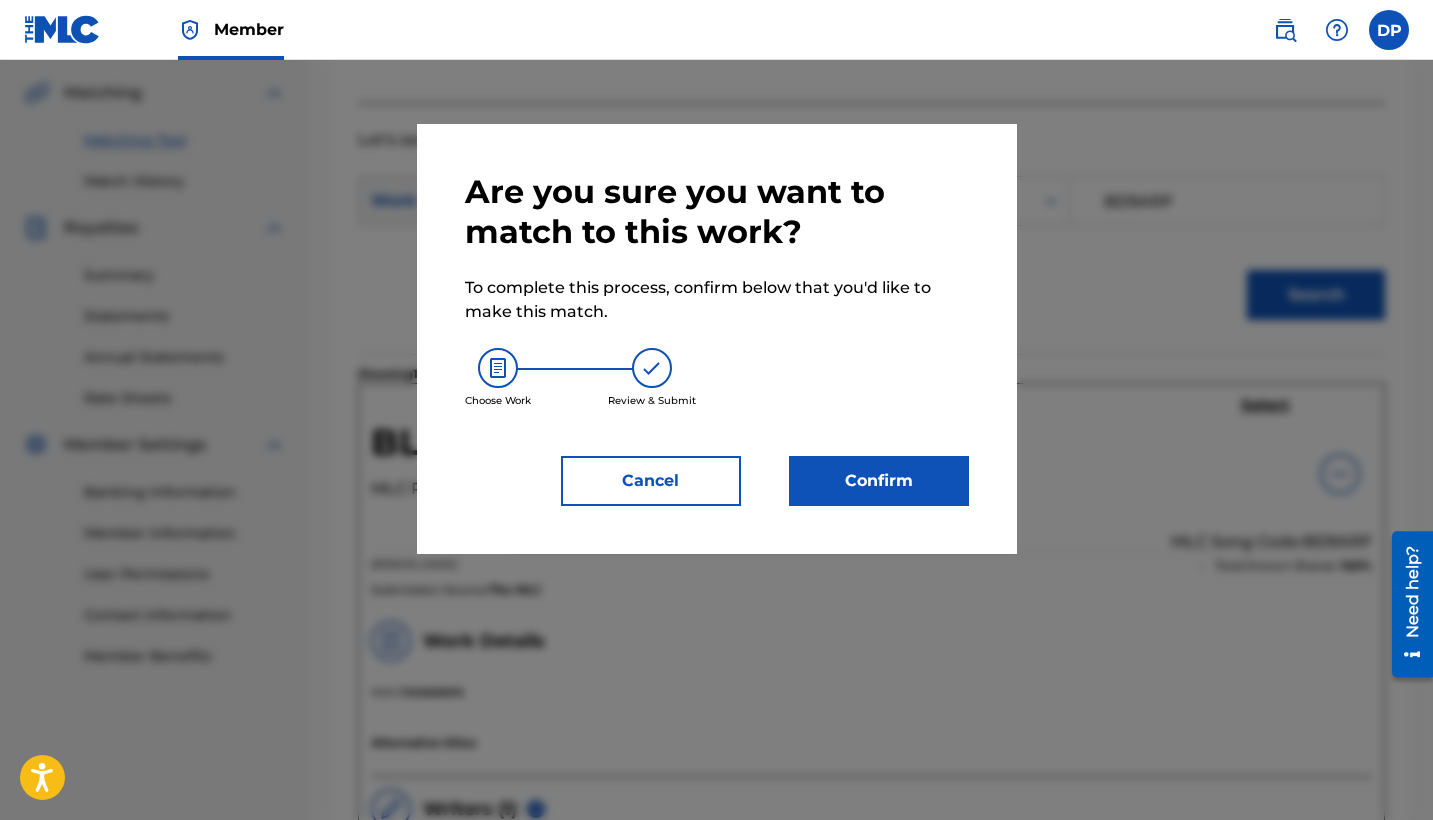 click on "Confirm" at bounding box center (879, 481) 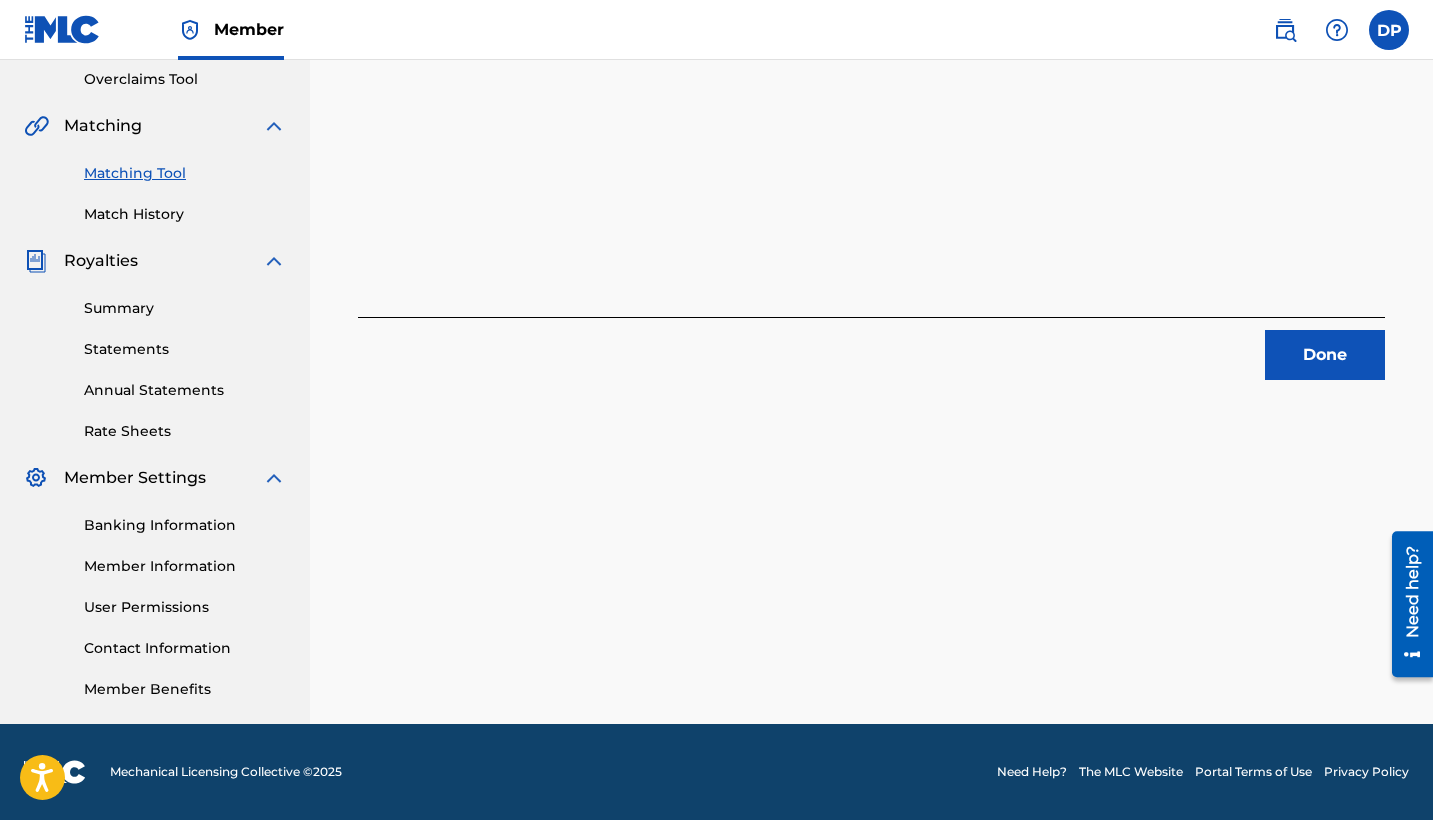 click on "Done" at bounding box center [1325, 355] 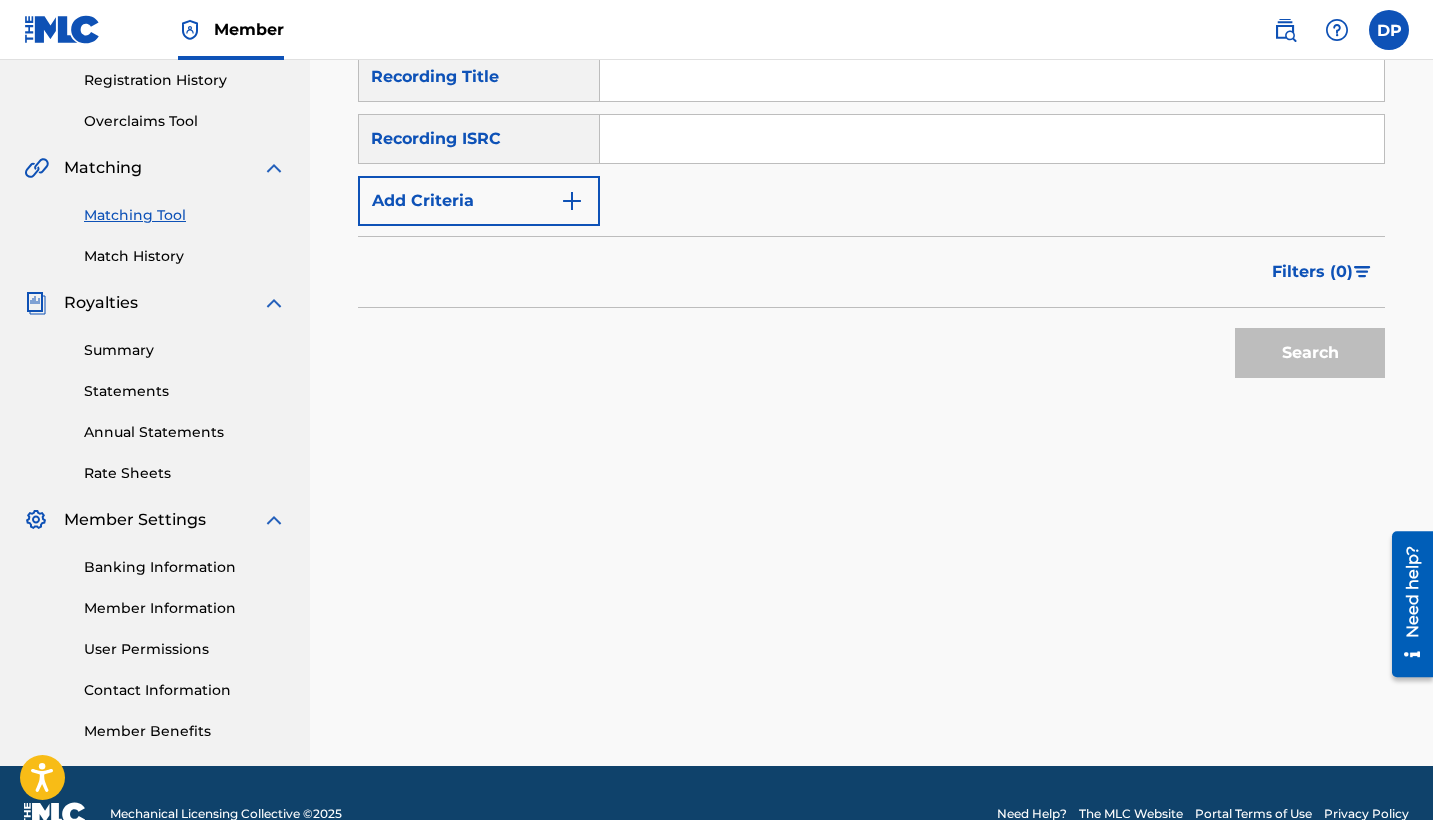 scroll, scrollTop: 243, scrollLeft: 0, axis: vertical 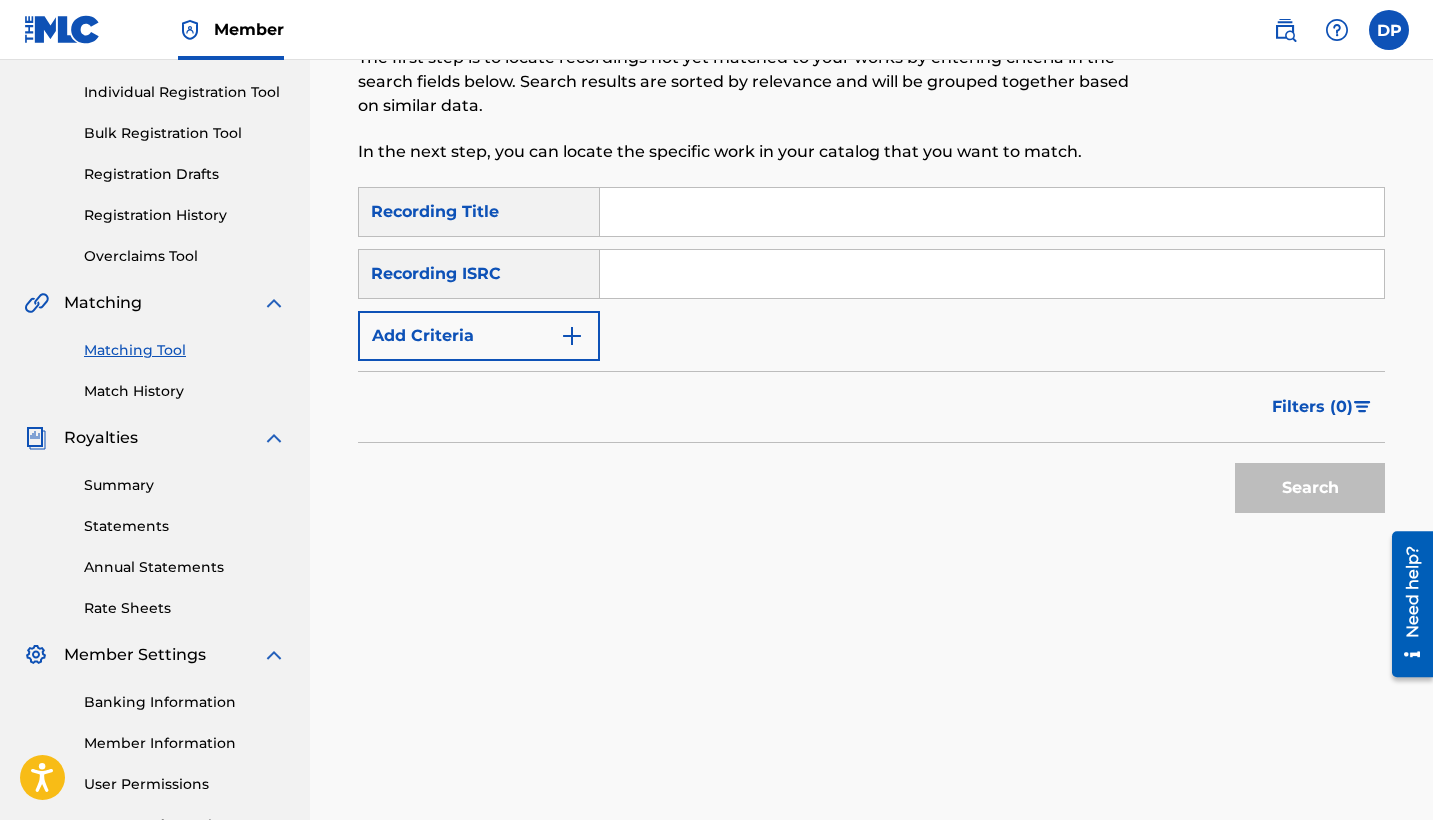 click at bounding box center [992, 274] 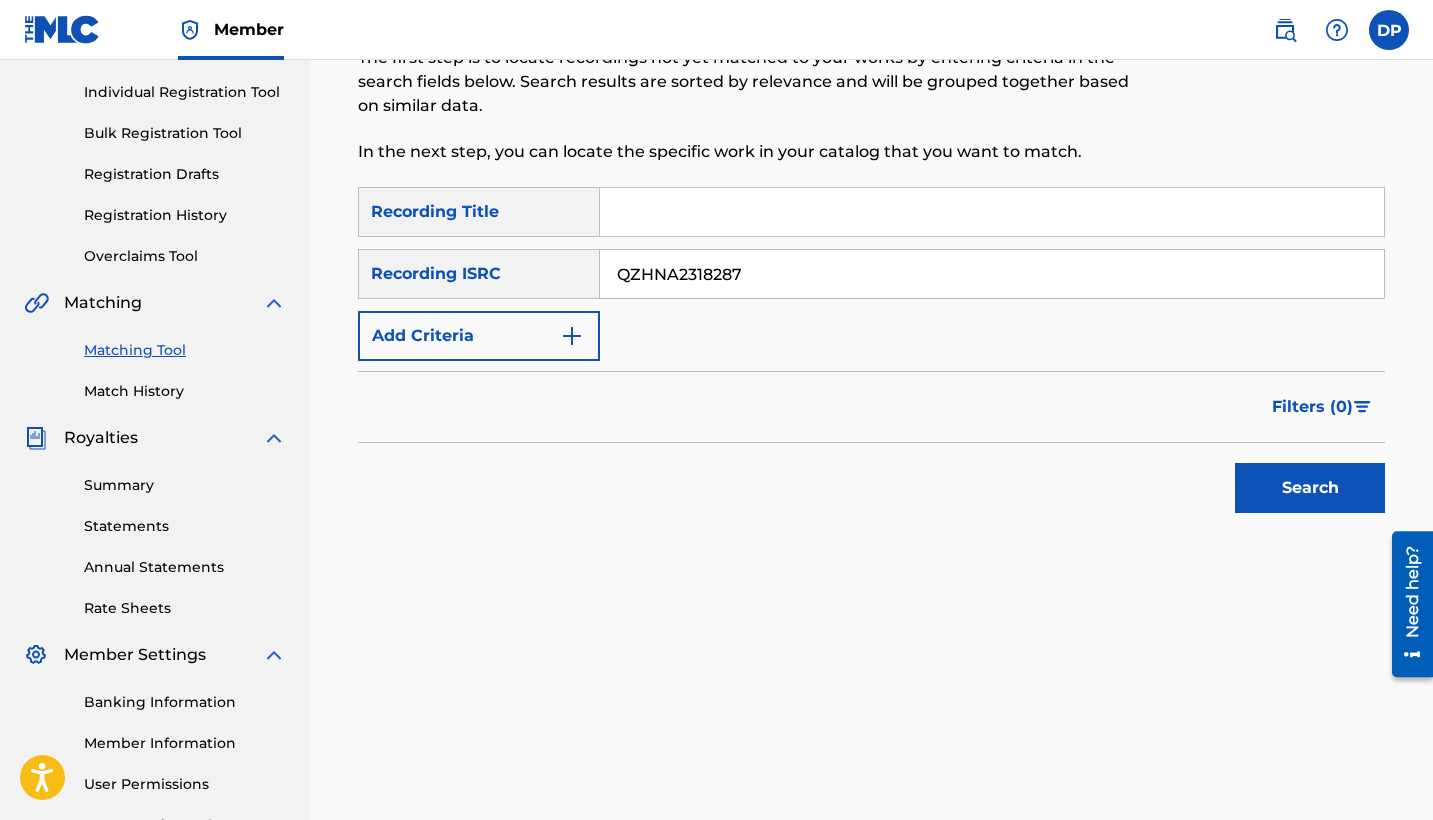type on "QZHNA2318287" 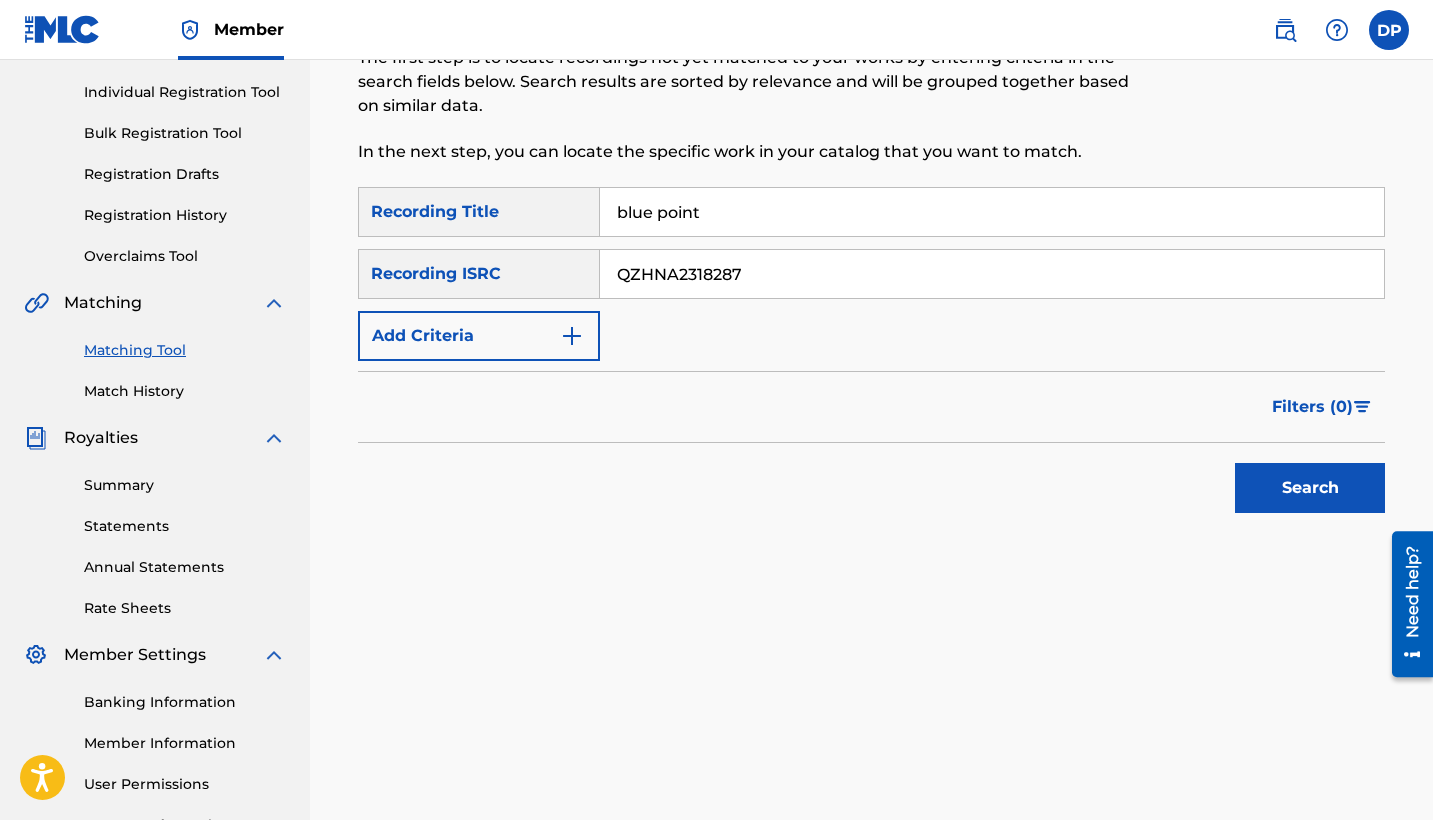 type on "blue point" 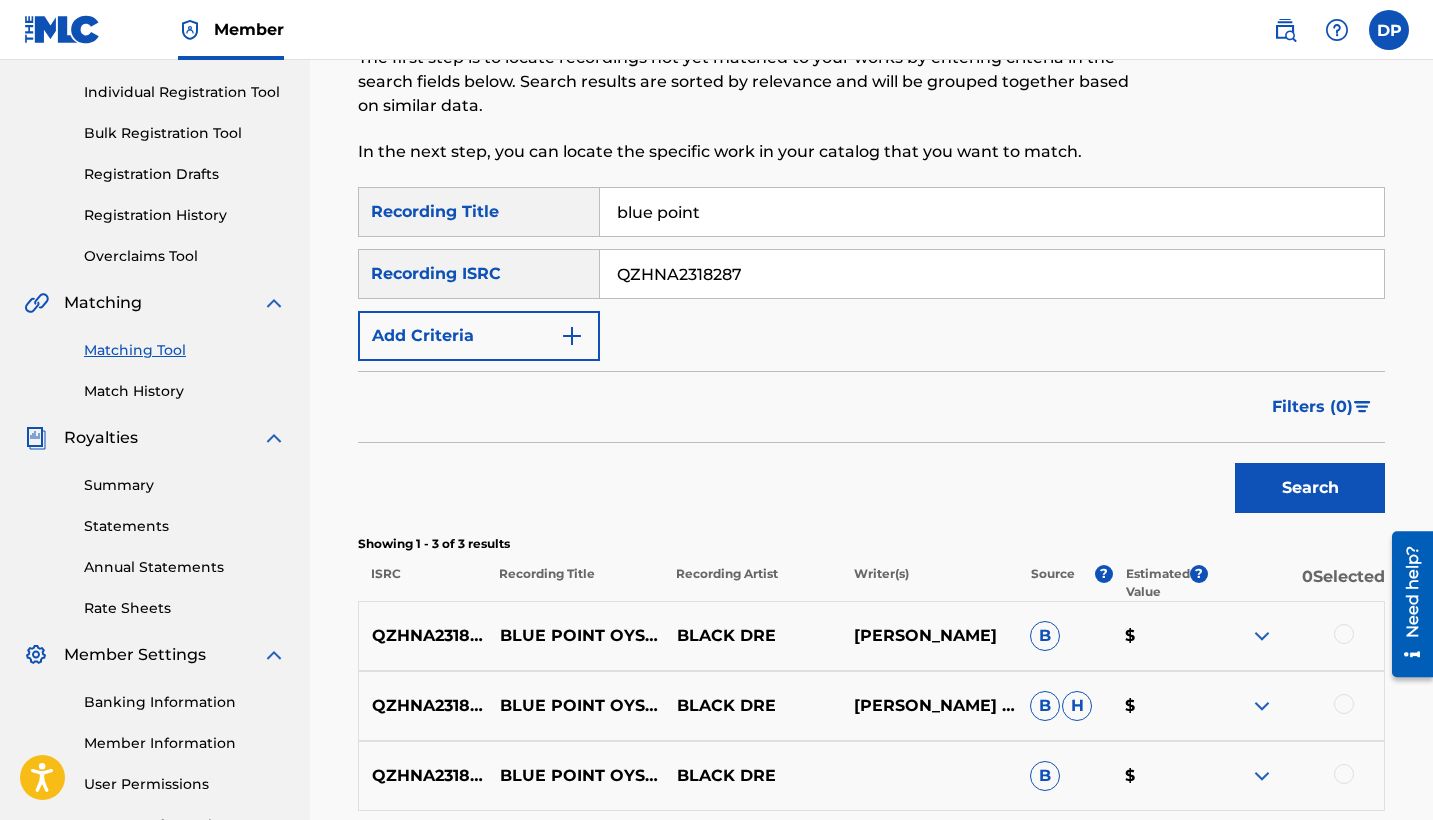 scroll, scrollTop: 415, scrollLeft: 0, axis: vertical 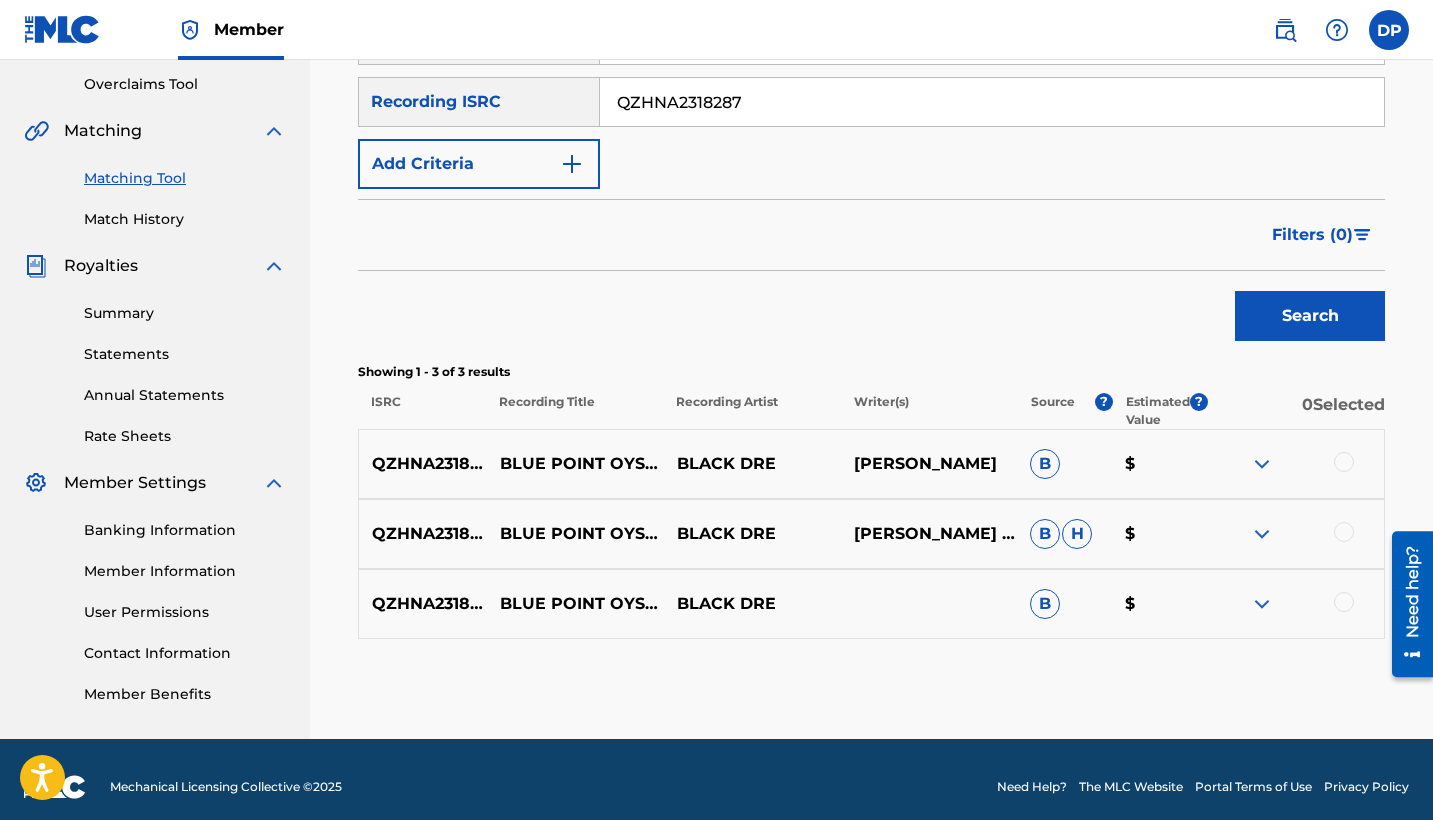 click at bounding box center [1344, 462] 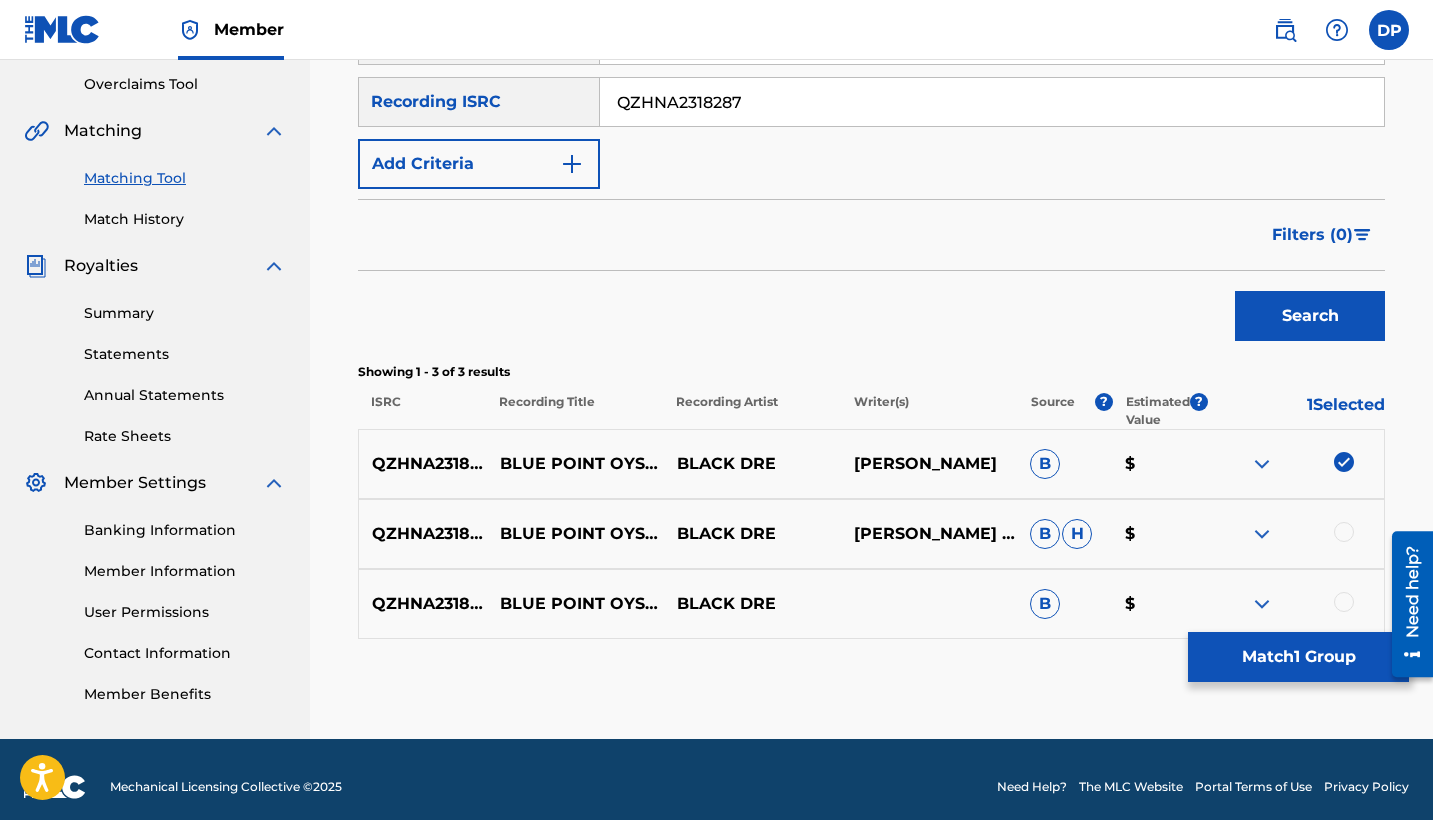 click at bounding box center [1344, 532] 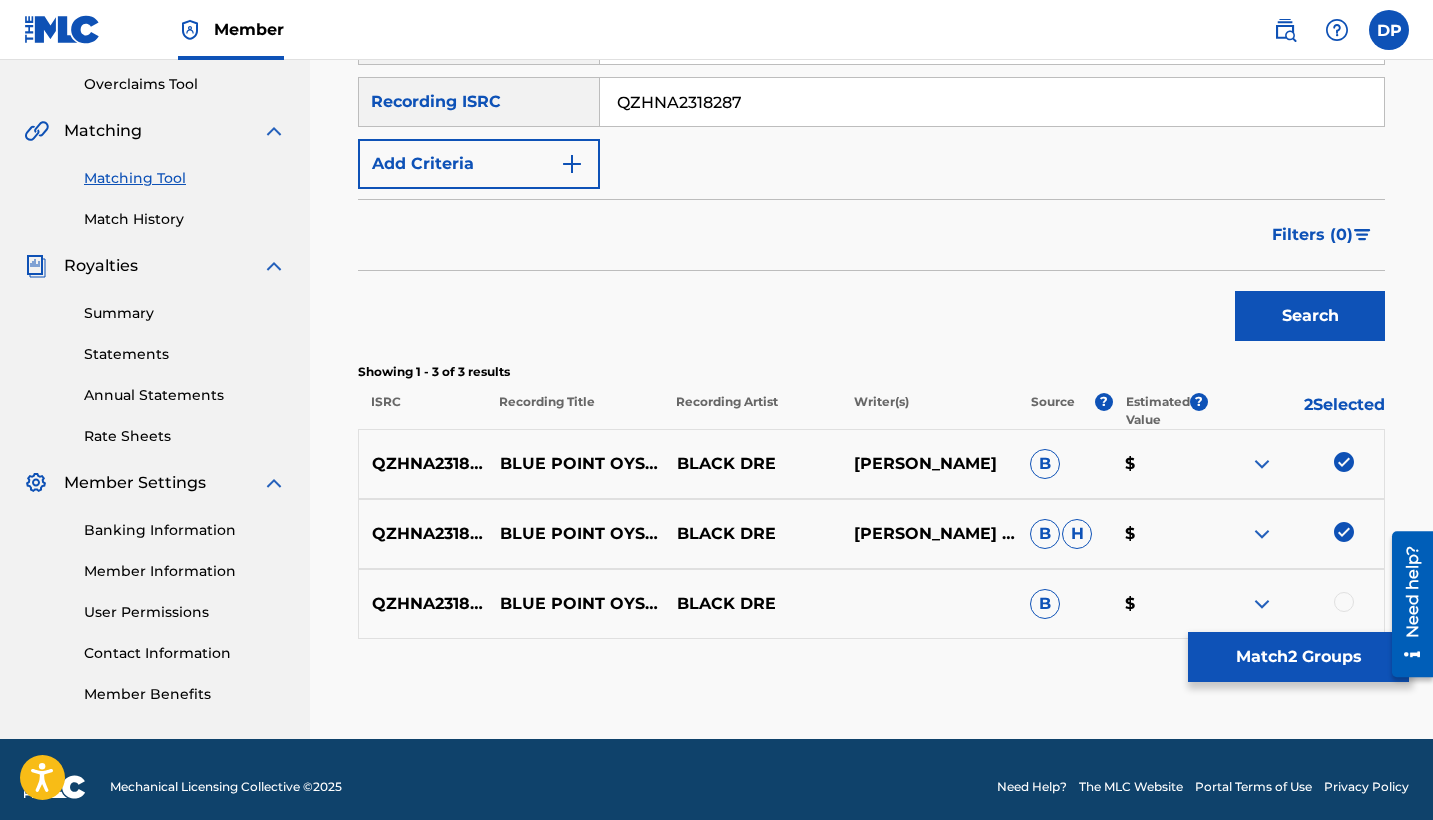 click at bounding box center (1344, 602) 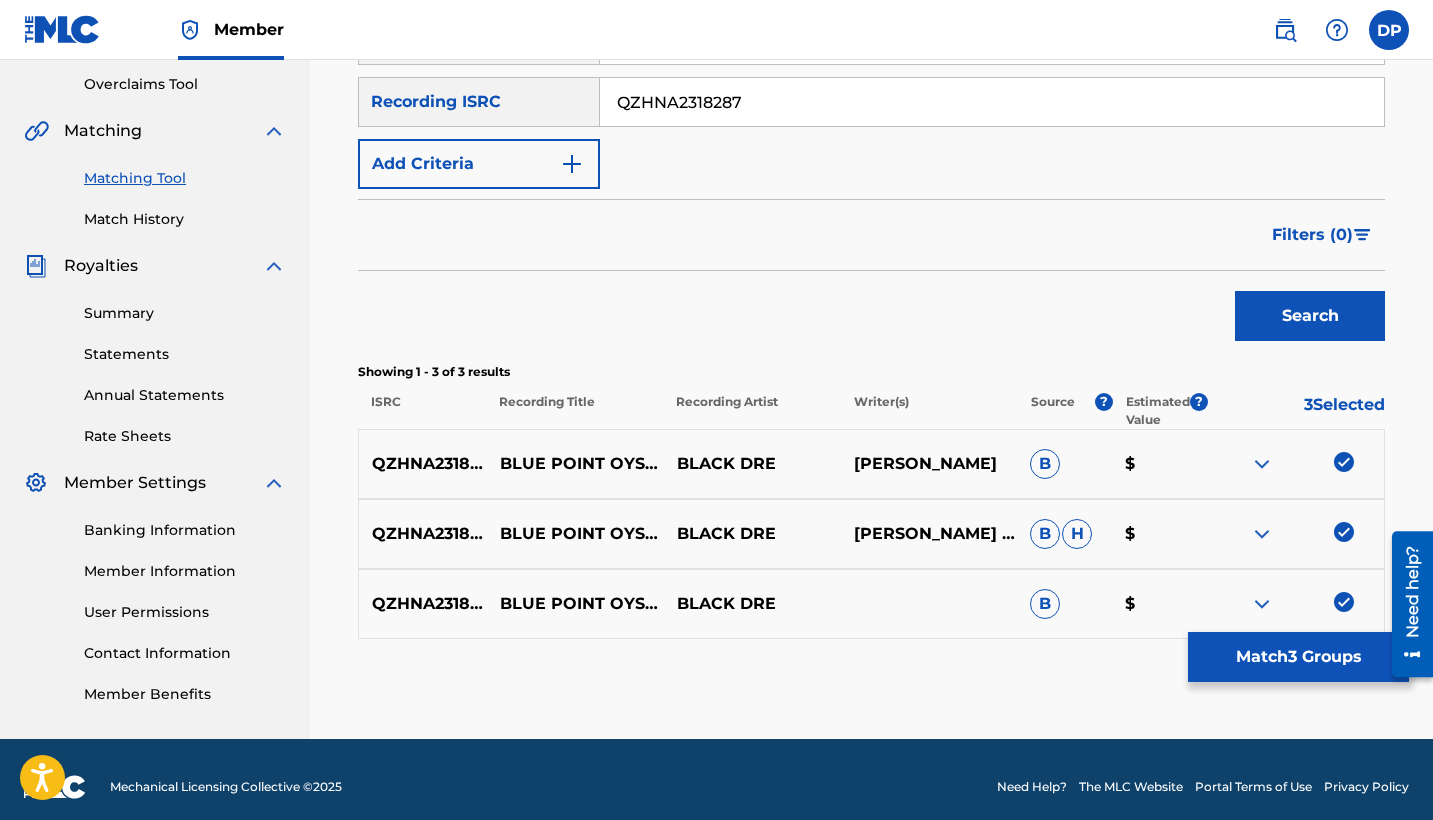 click on "Match  3 Groups" at bounding box center (1298, 657) 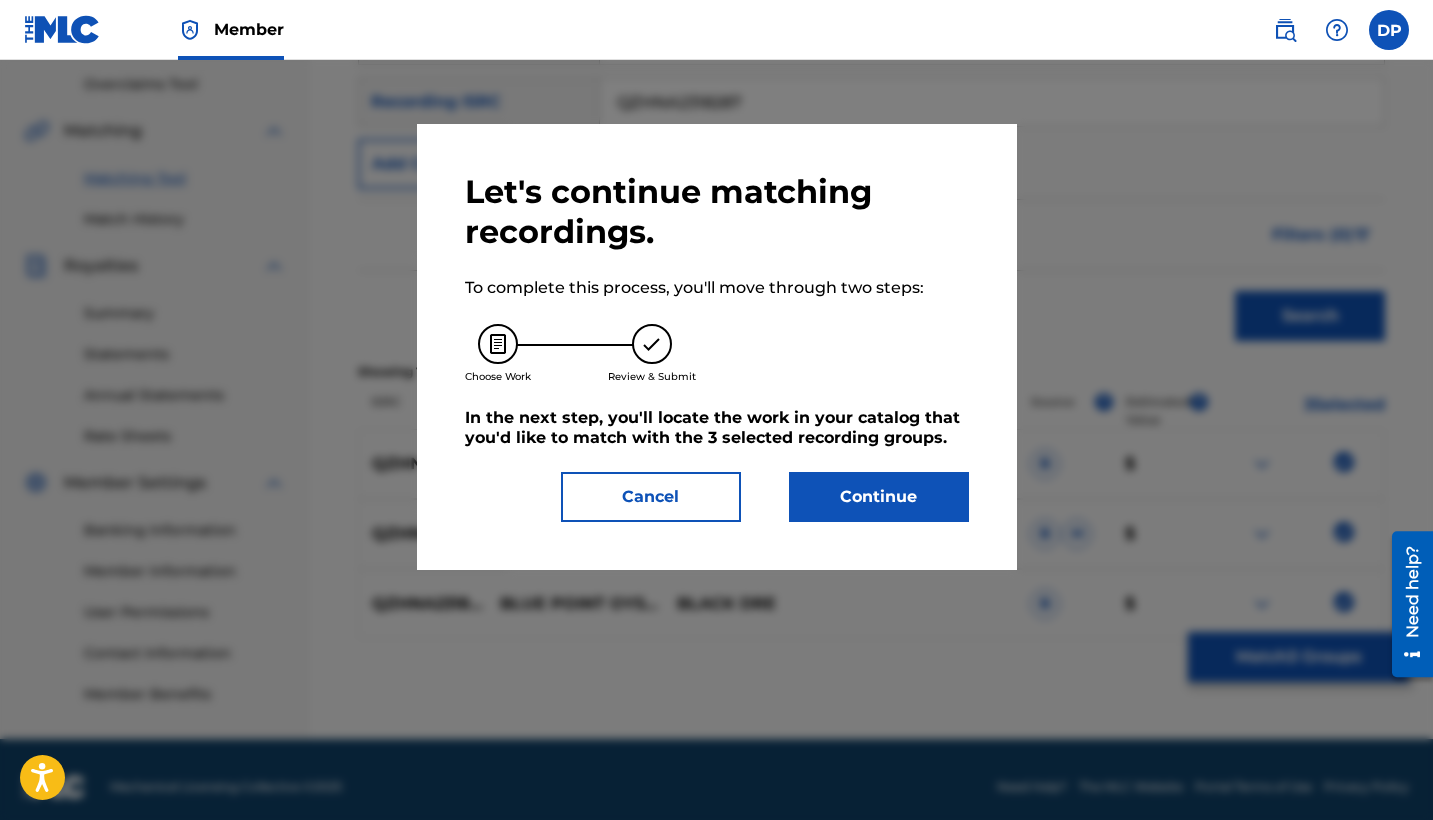 click on "Continue" at bounding box center (879, 497) 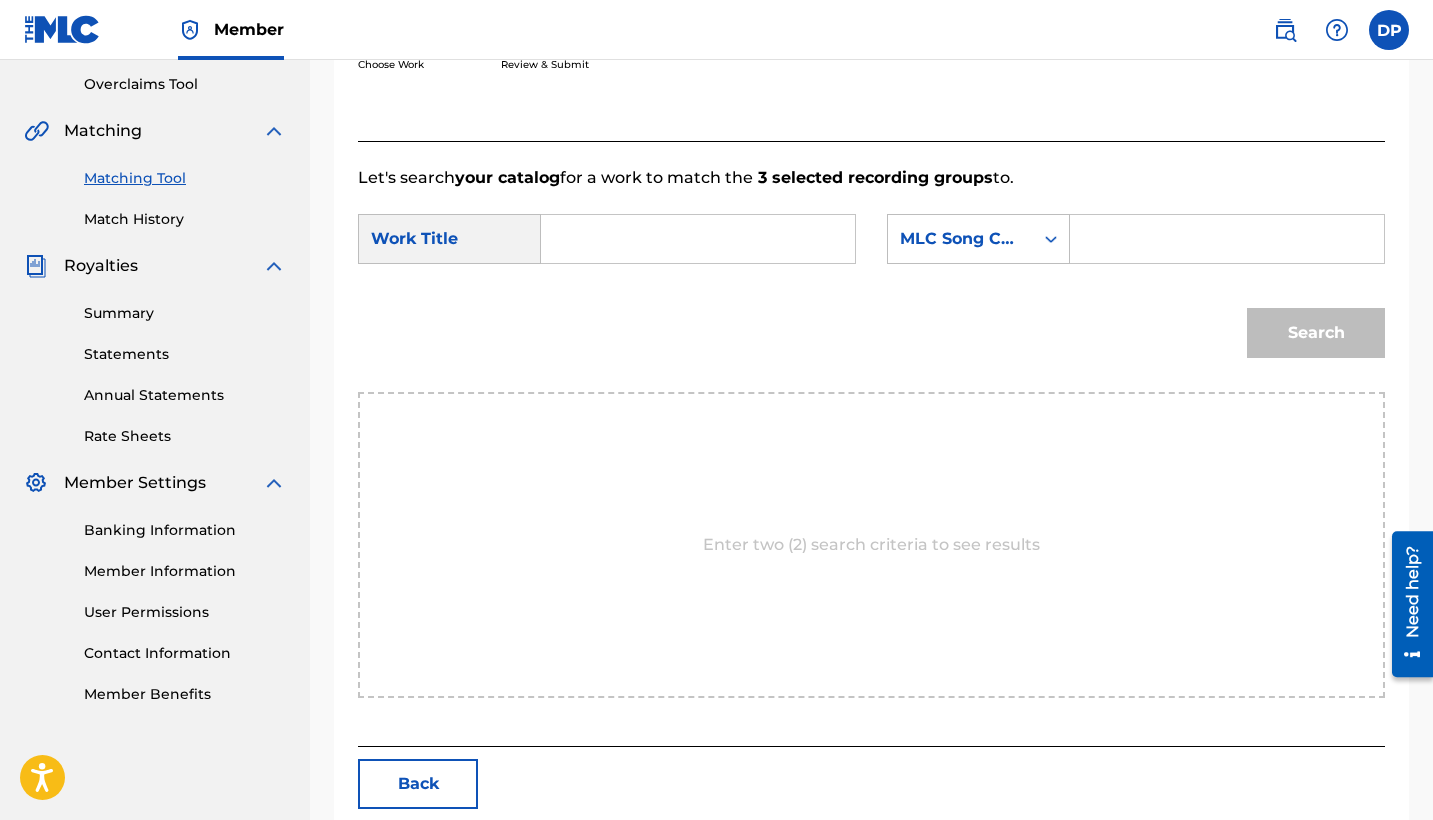 click at bounding box center (1227, 239) 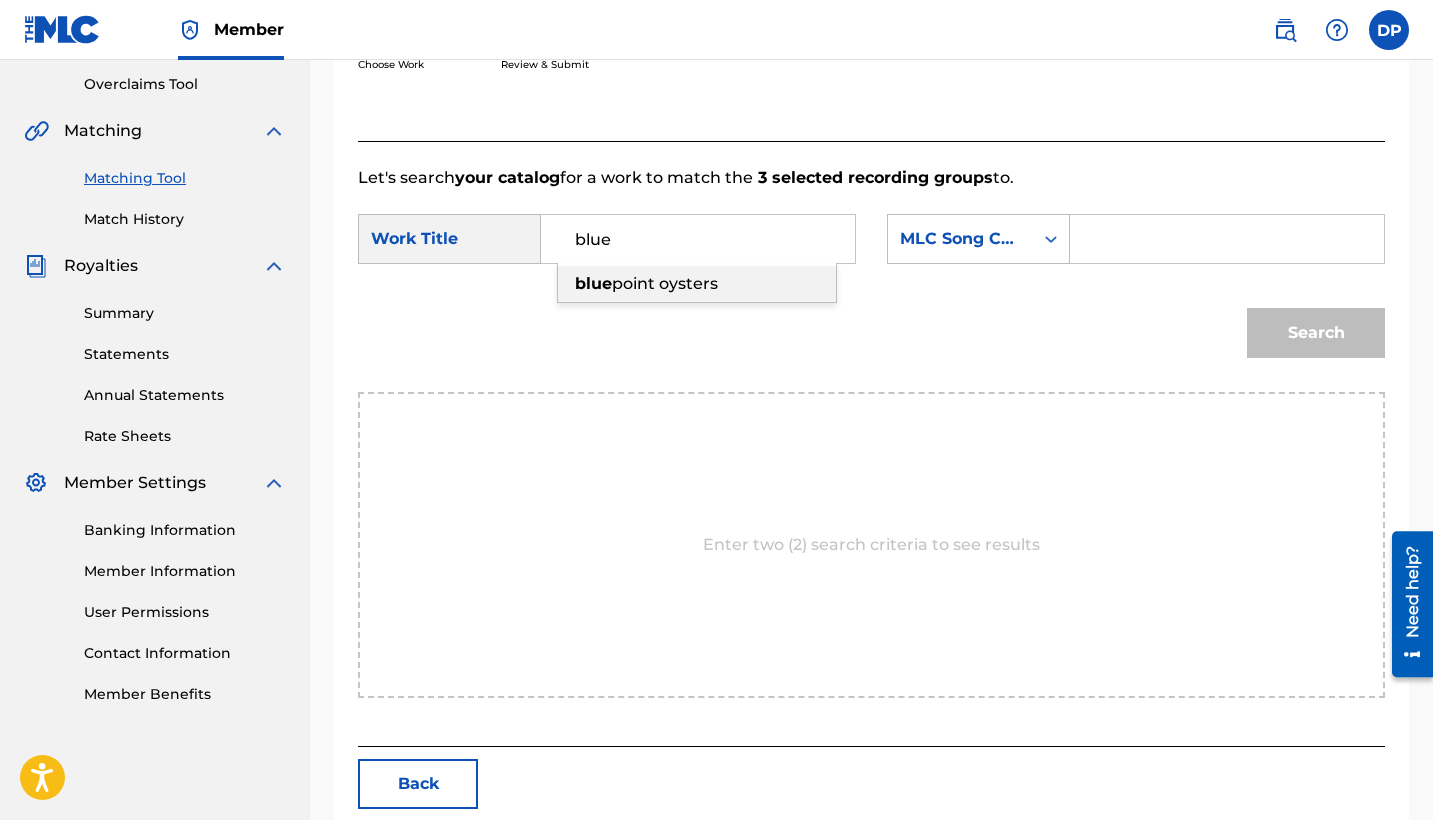 type on "blue" 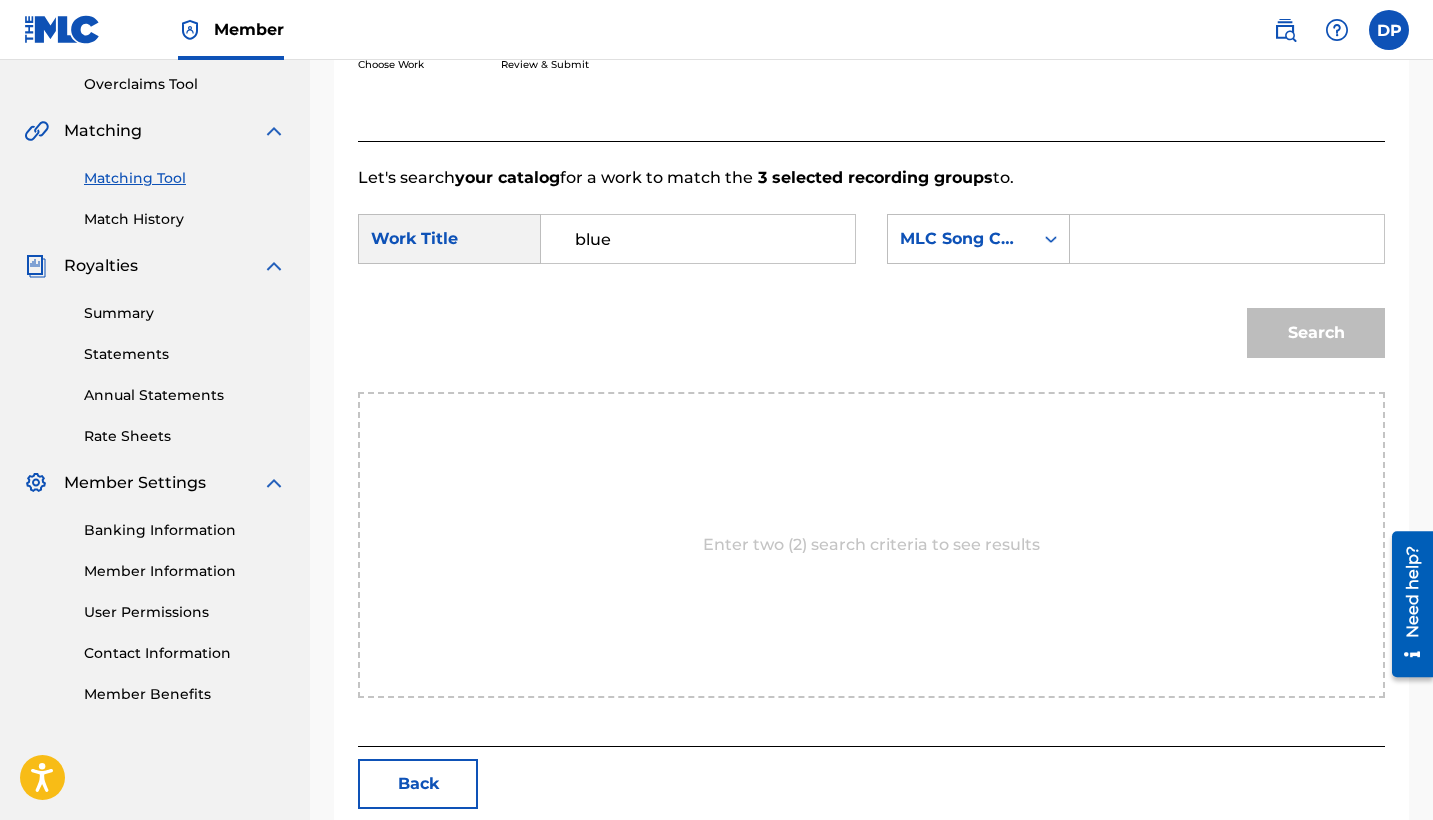 paste on "BD9ASM" 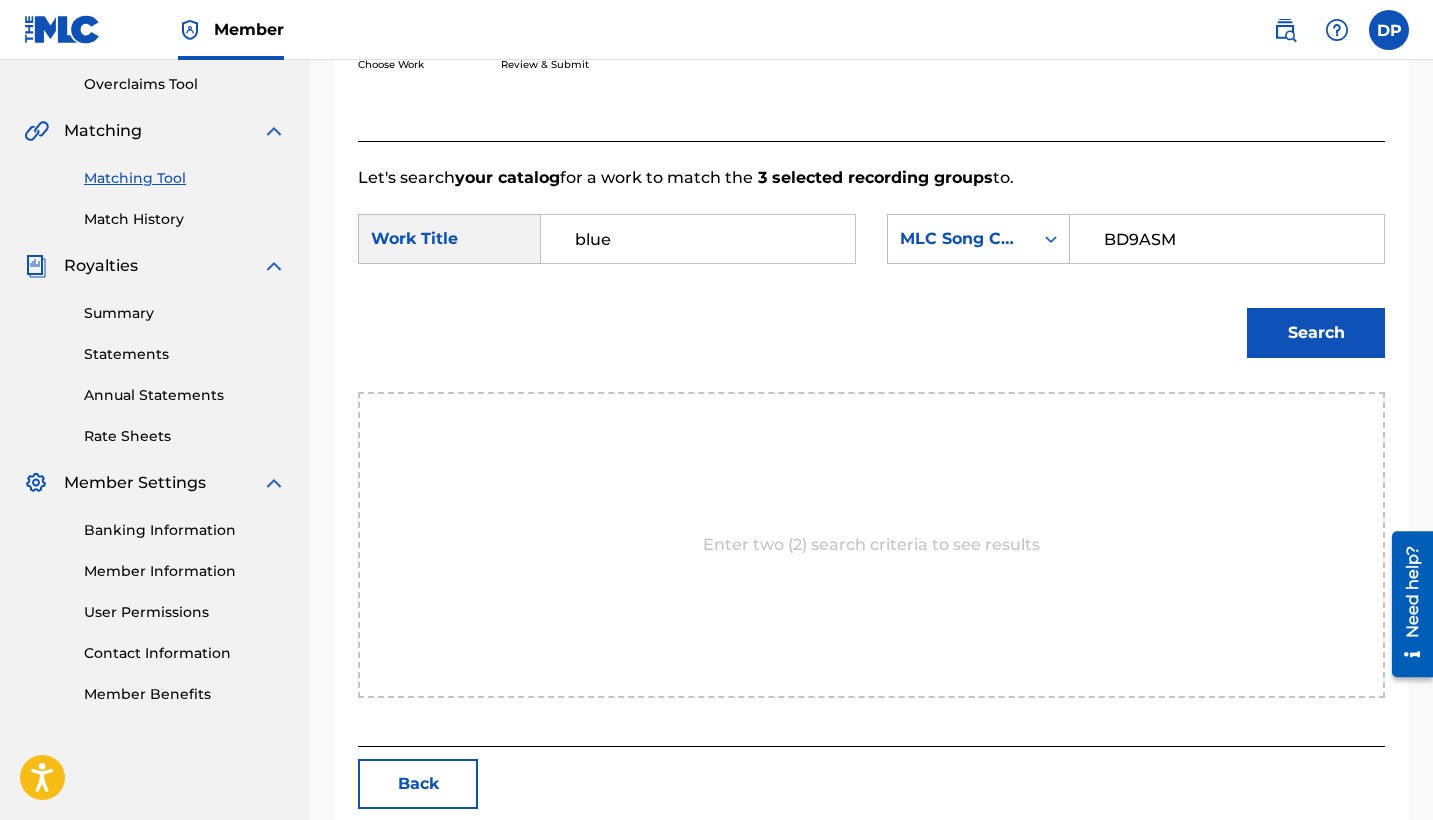 type on "BD9ASM" 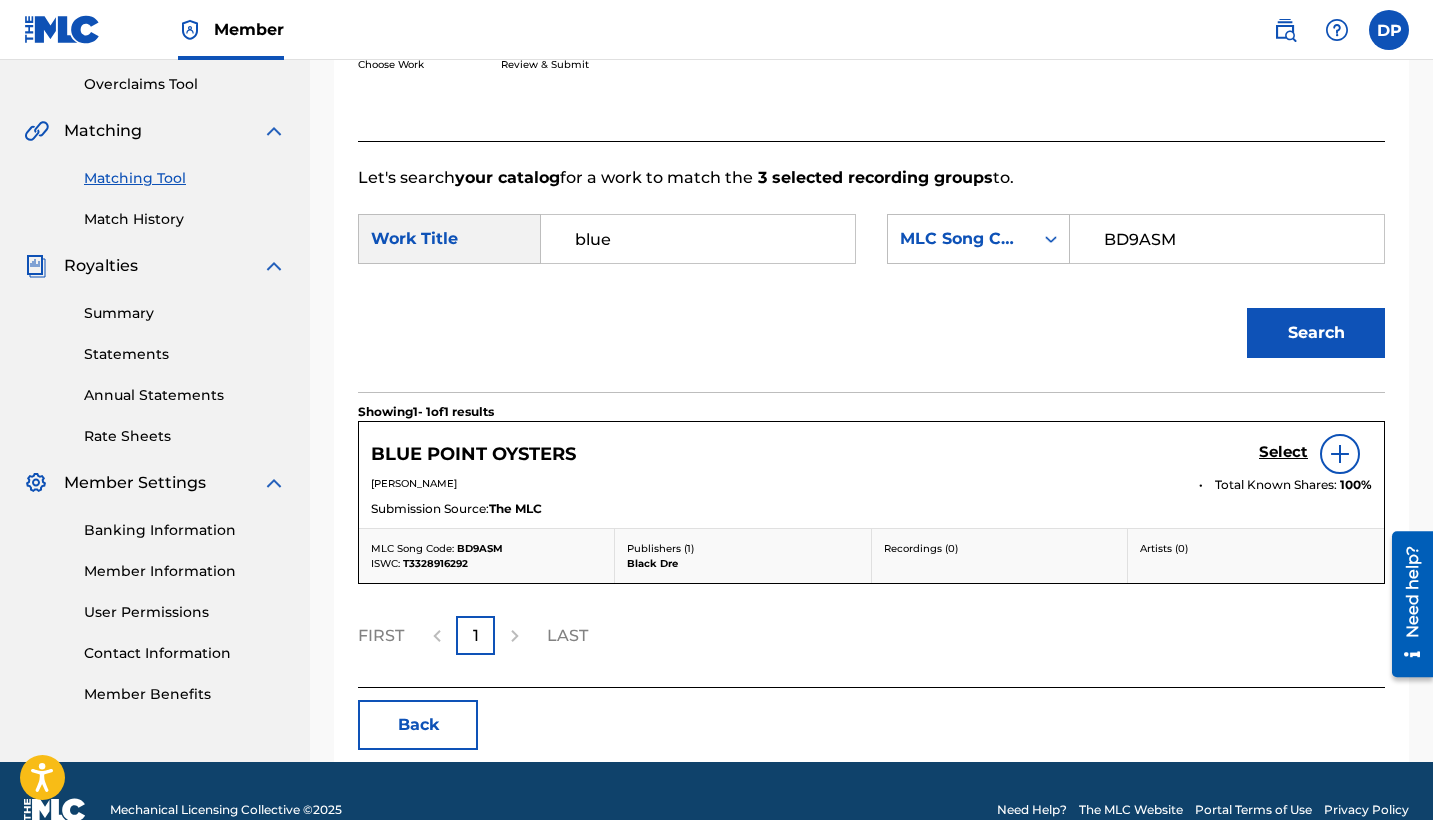 scroll, scrollTop: 452, scrollLeft: 0, axis: vertical 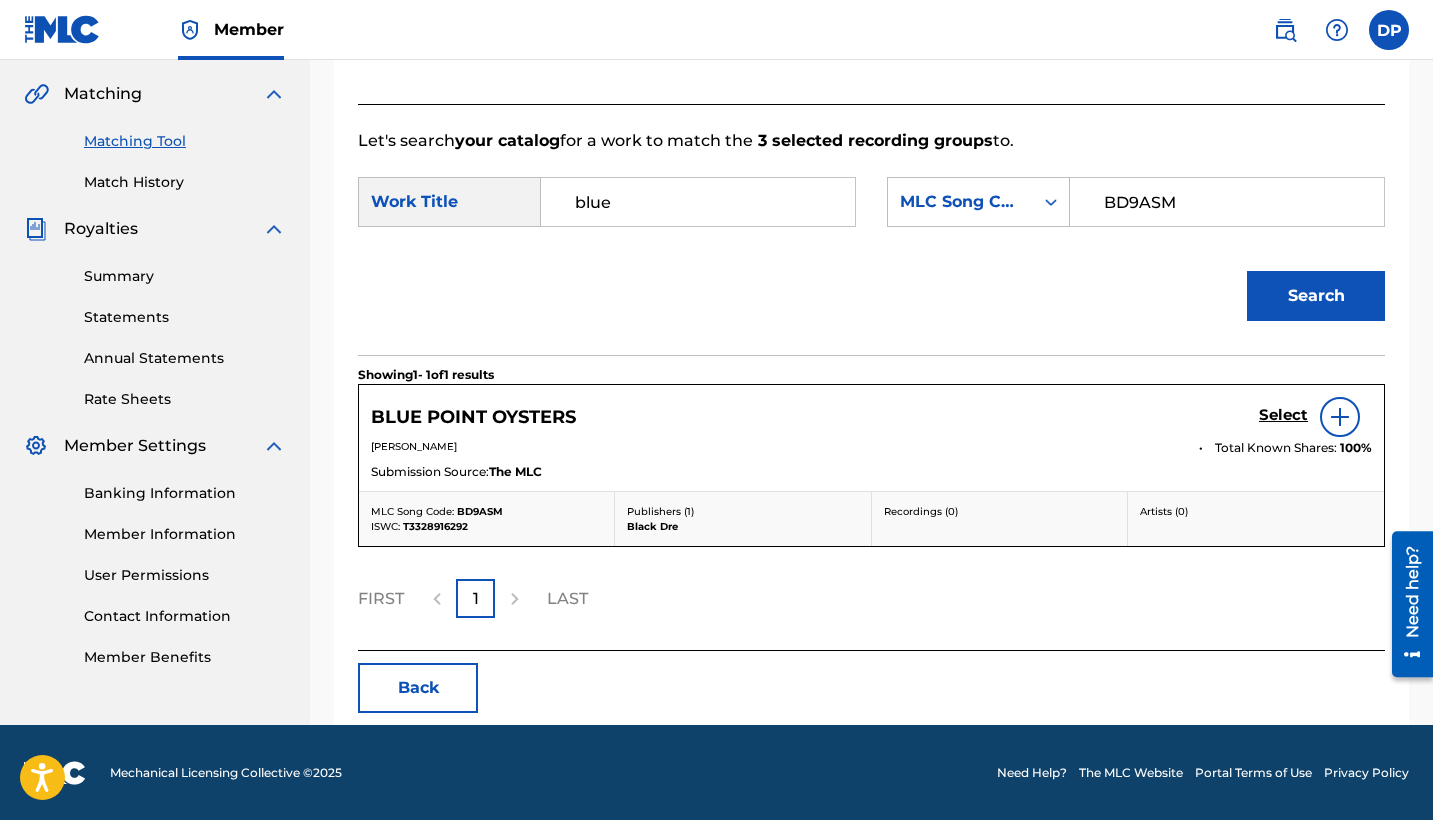 click on "Select" at bounding box center (1283, 415) 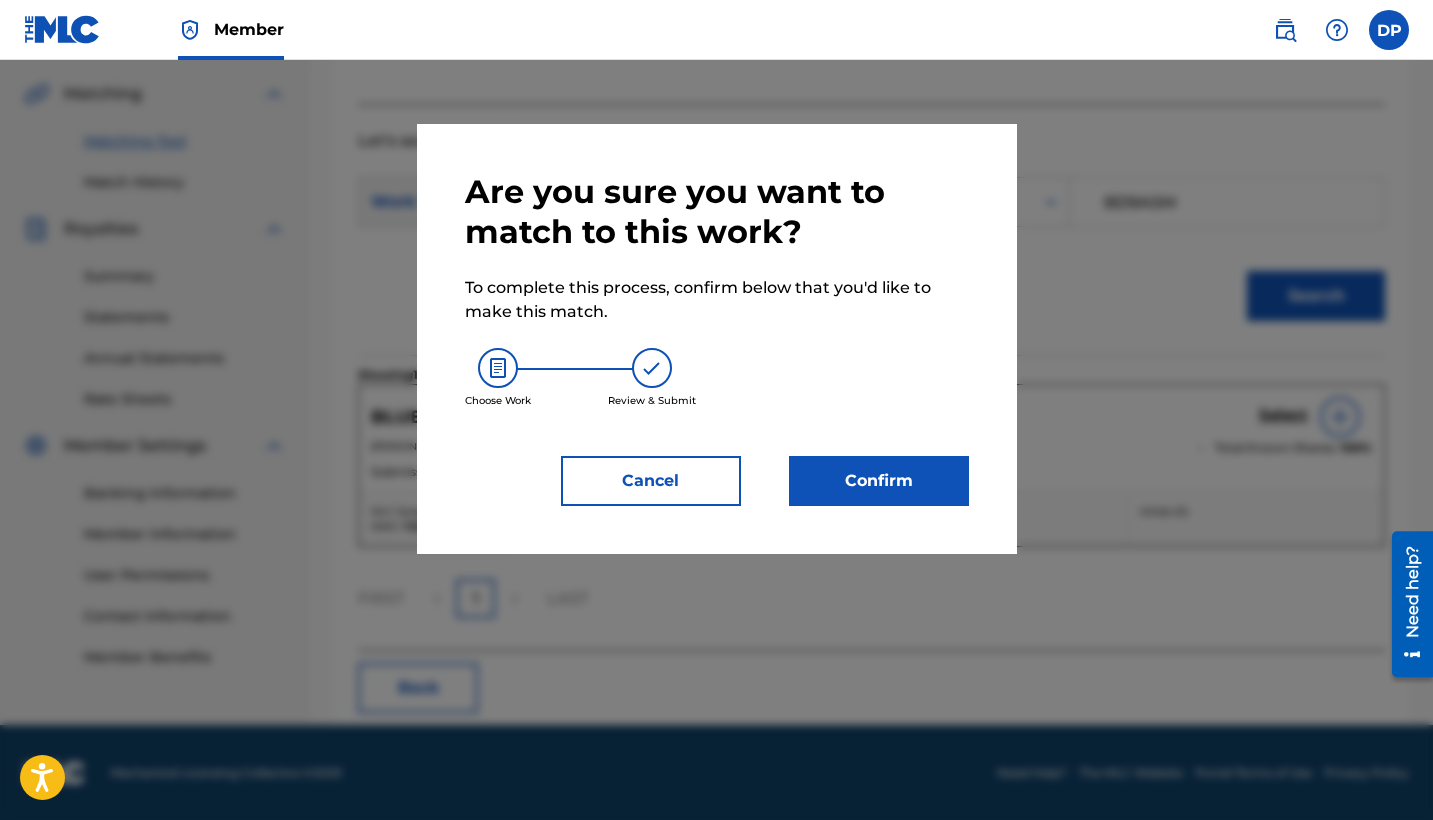 click on "Confirm" at bounding box center (879, 481) 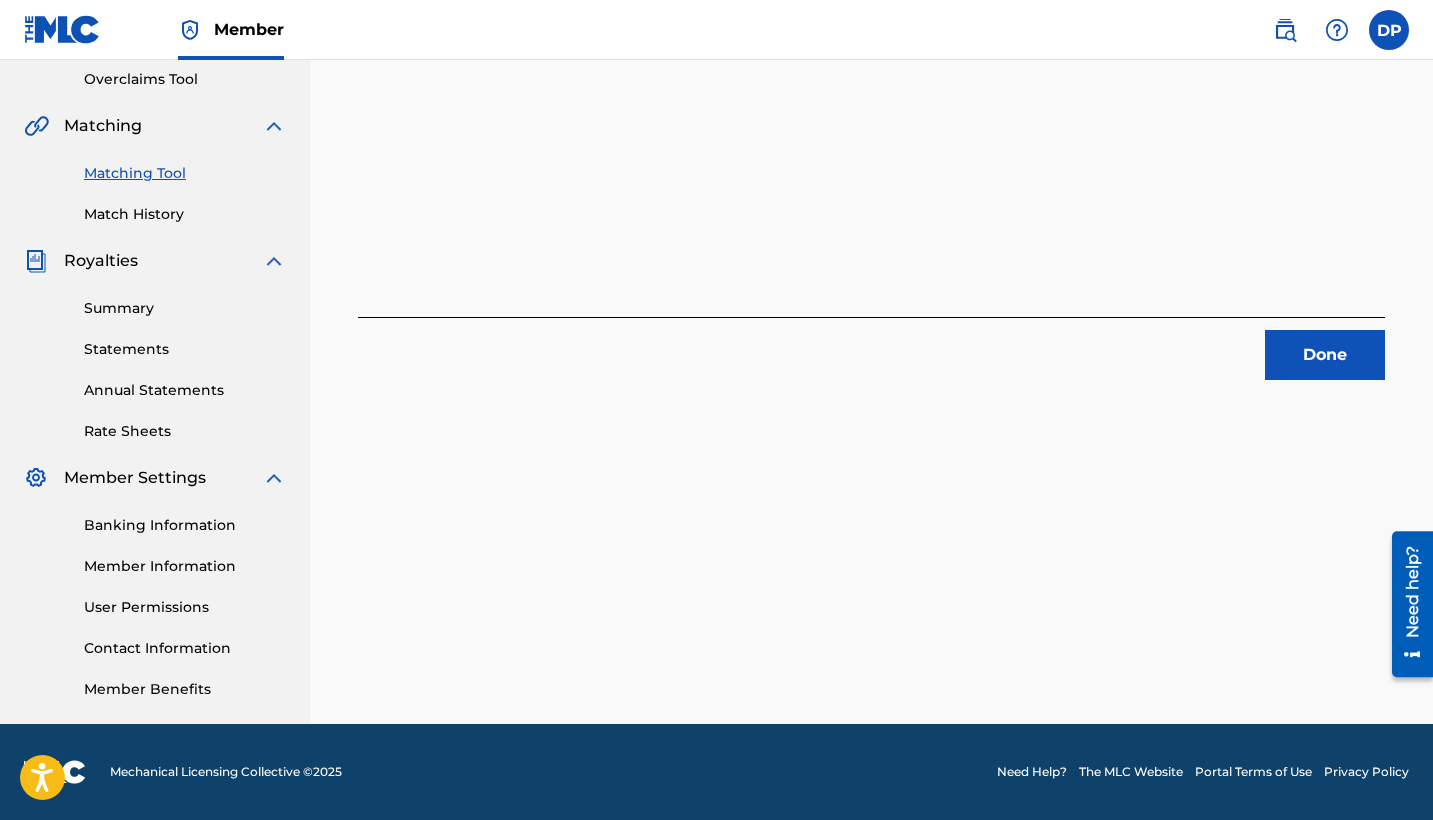 click on "Done" at bounding box center (1325, 355) 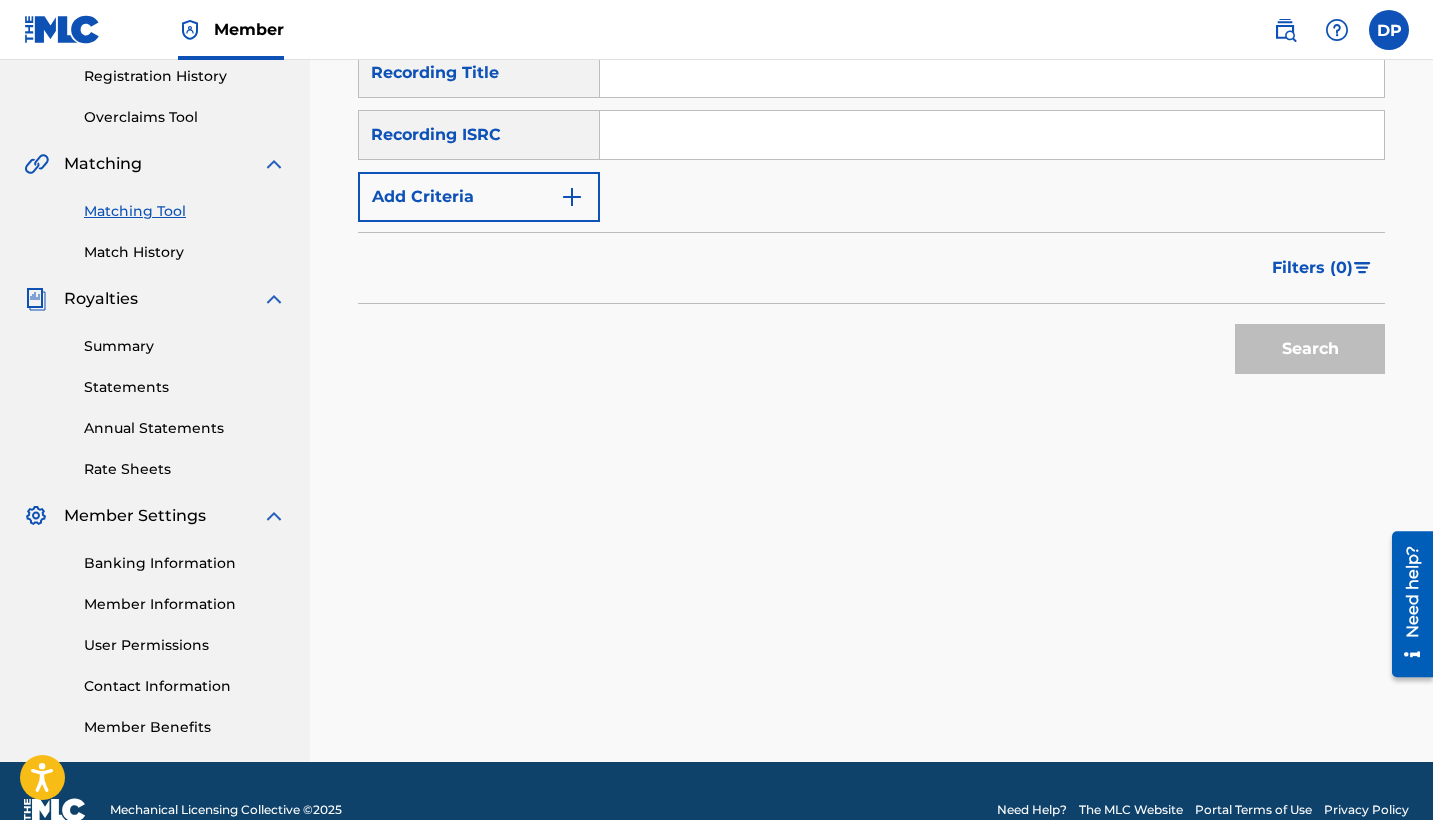 scroll, scrollTop: 308, scrollLeft: 0, axis: vertical 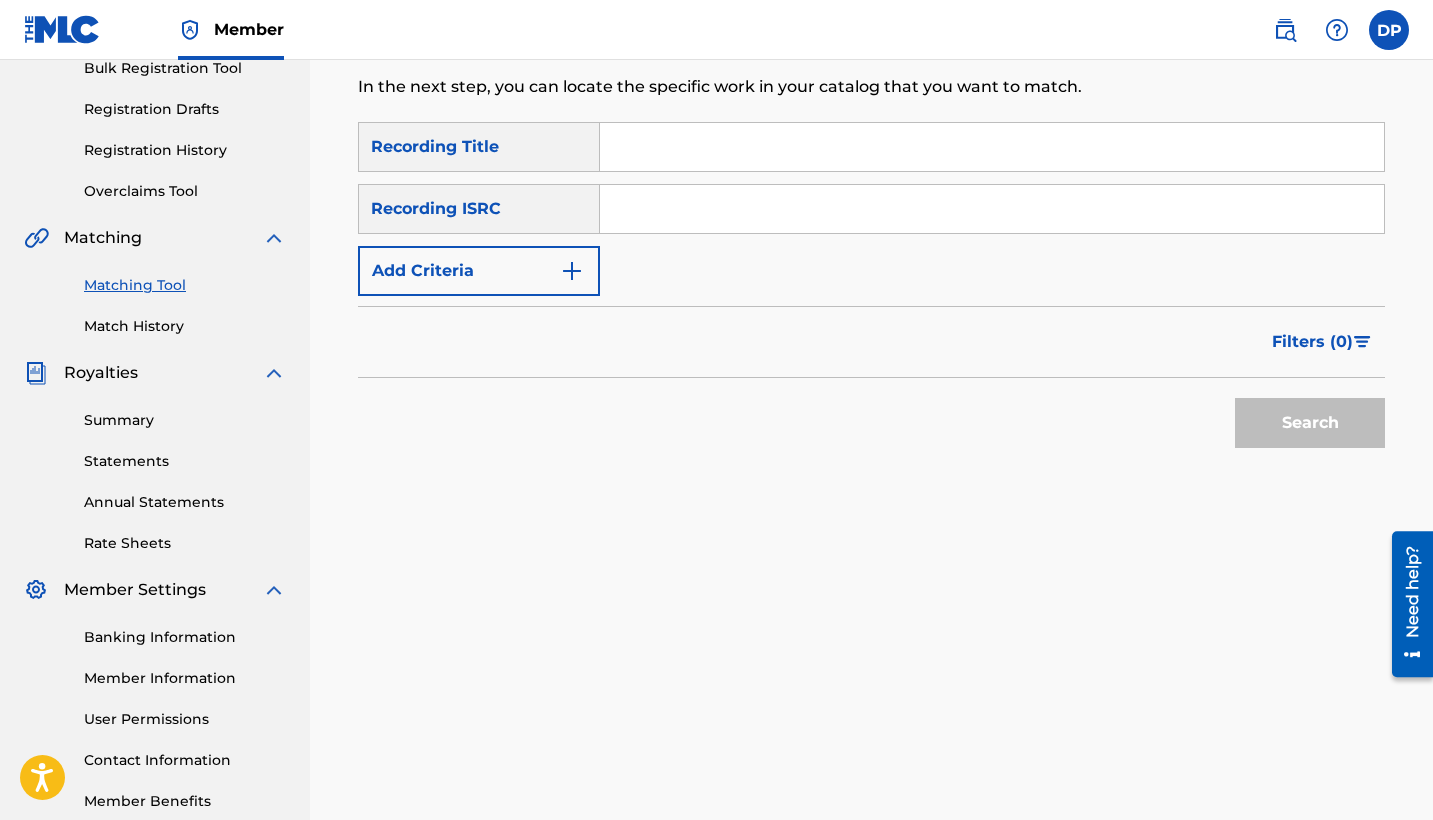 click at bounding box center [992, 147] 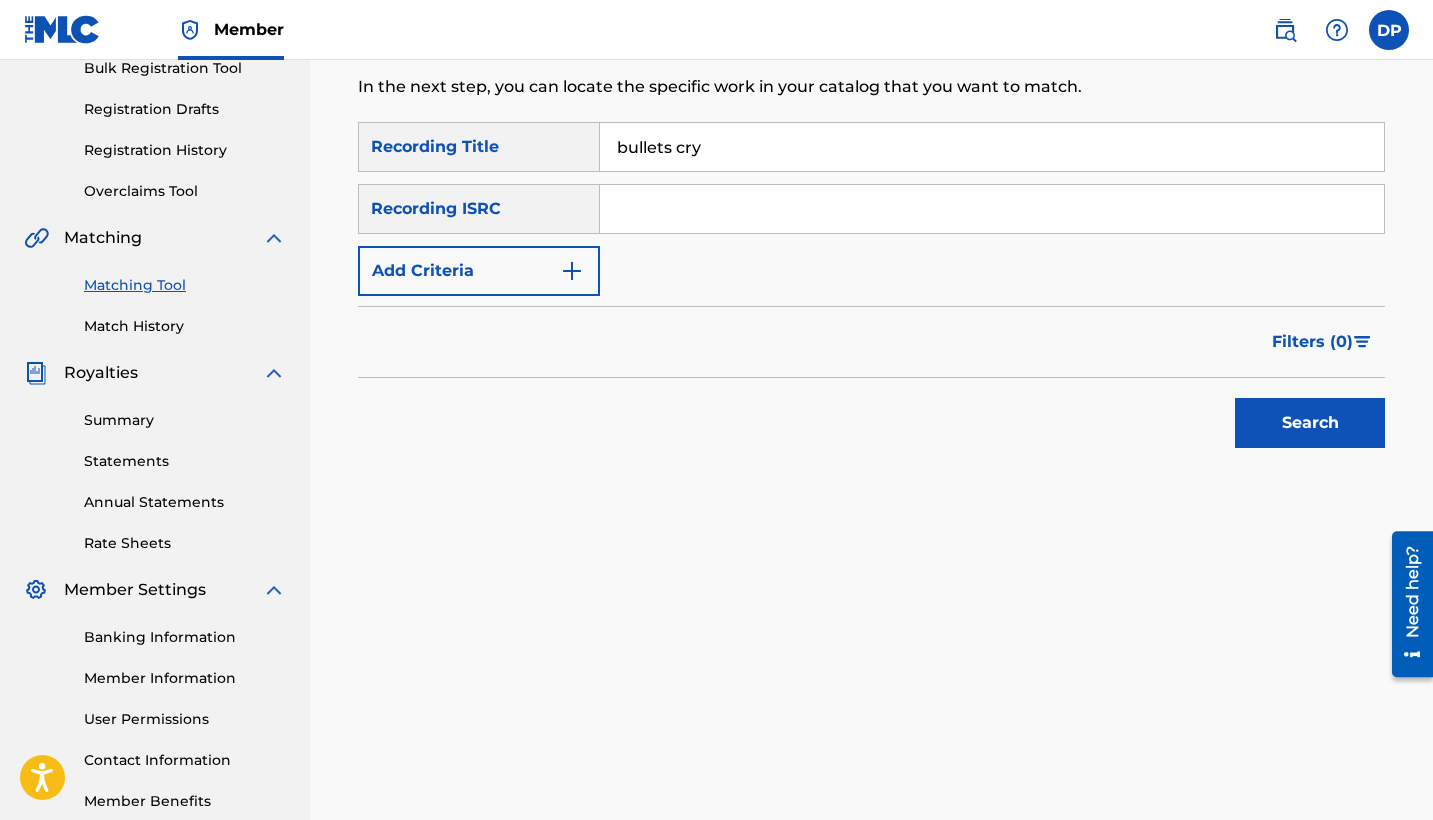 type on "bullets cry" 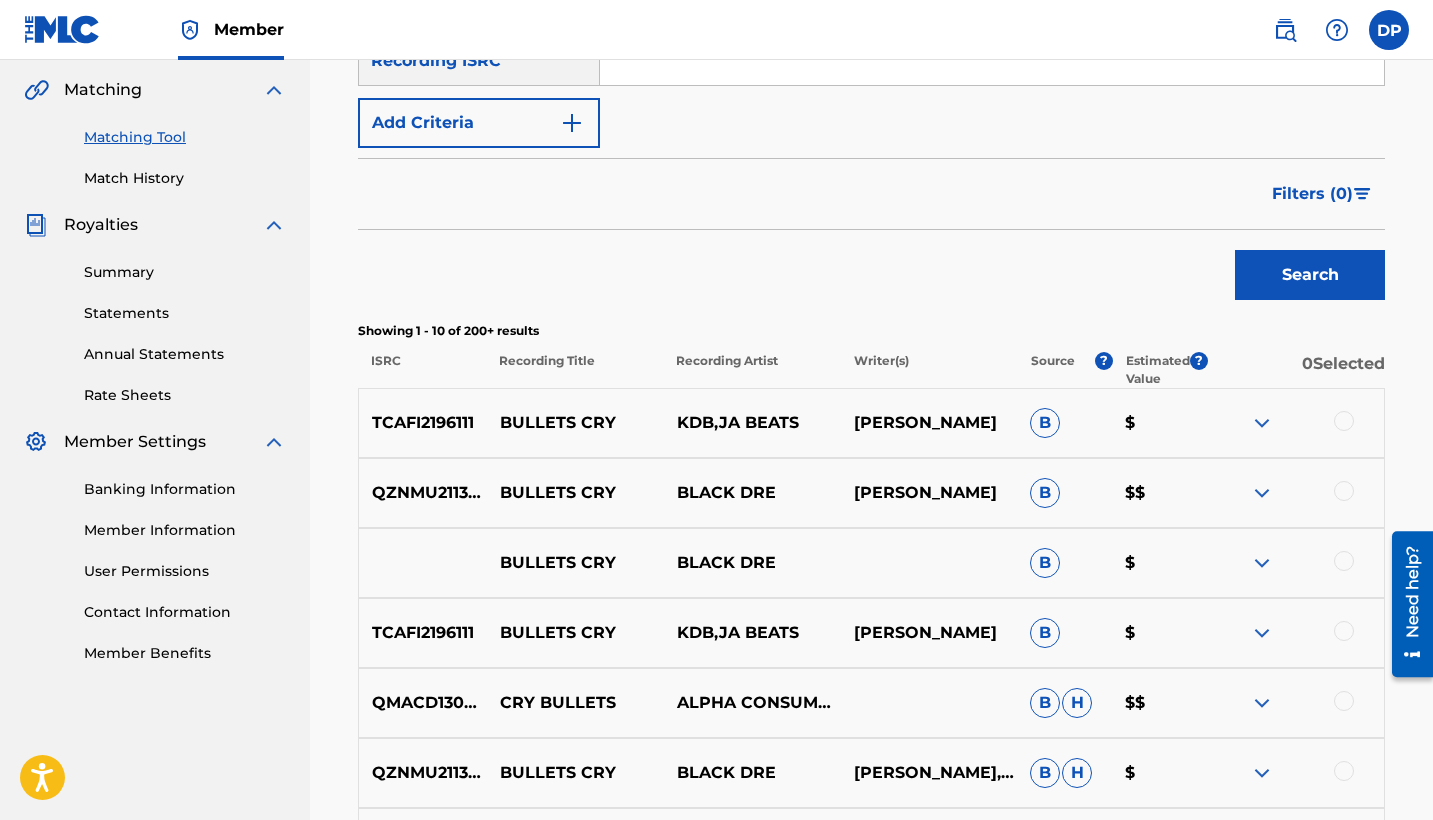 scroll, scrollTop: 619, scrollLeft: 0, axis: vertical 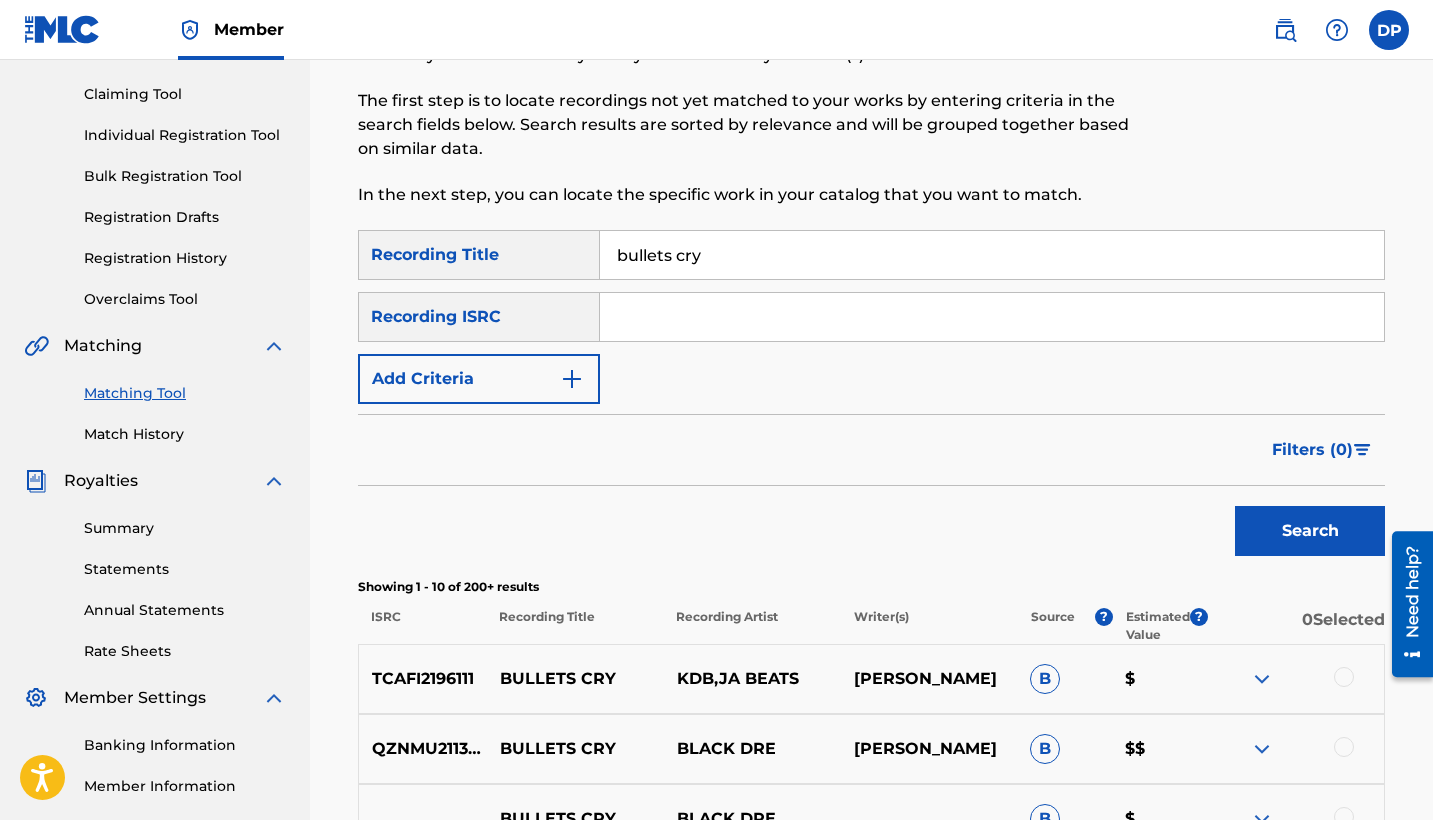 click at bounding box center (992, 317) 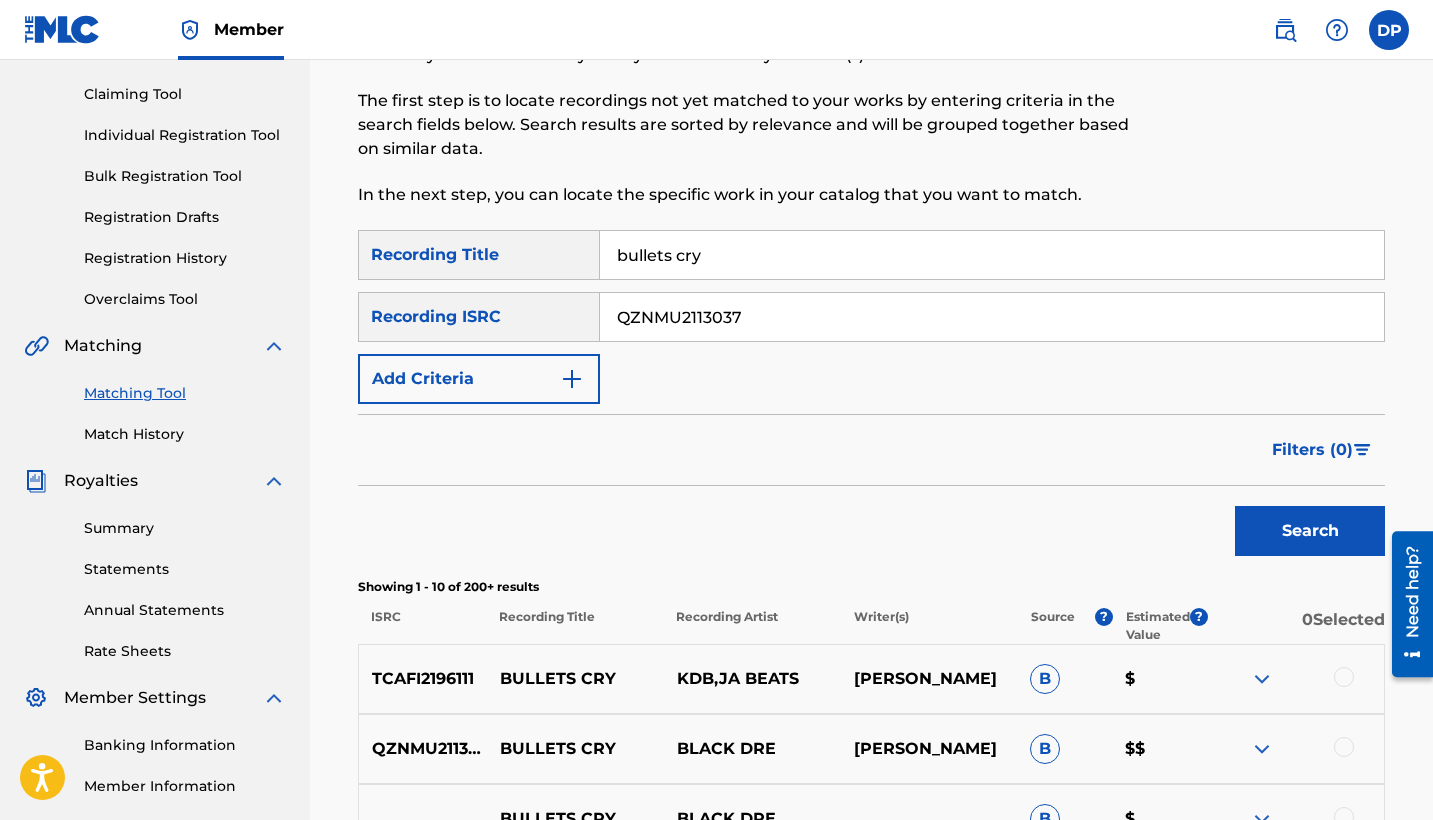 type on "QZNMU2113037" 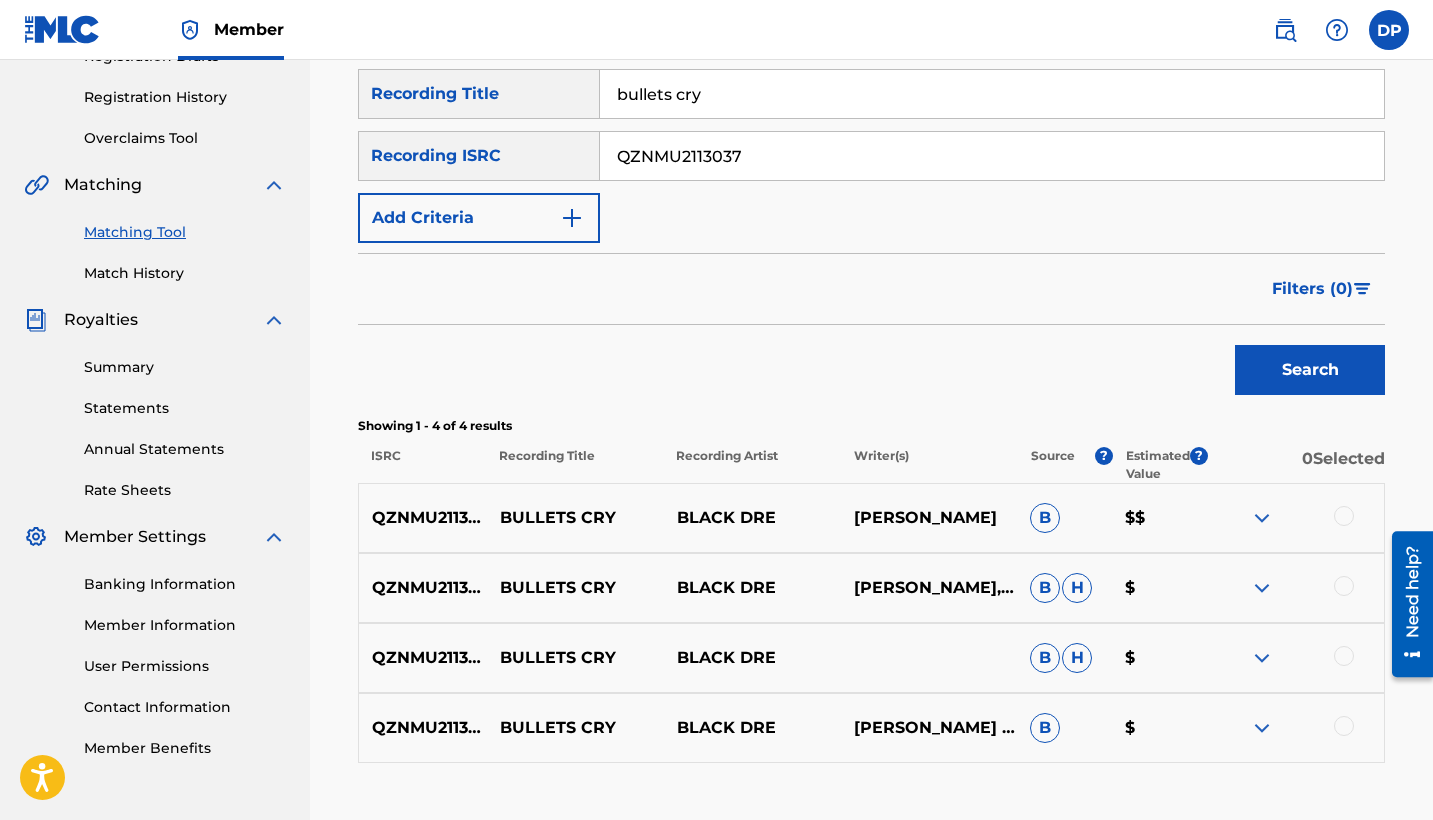 scroll, scrollTop: 500, scrollLeft: 0, axis: vertical 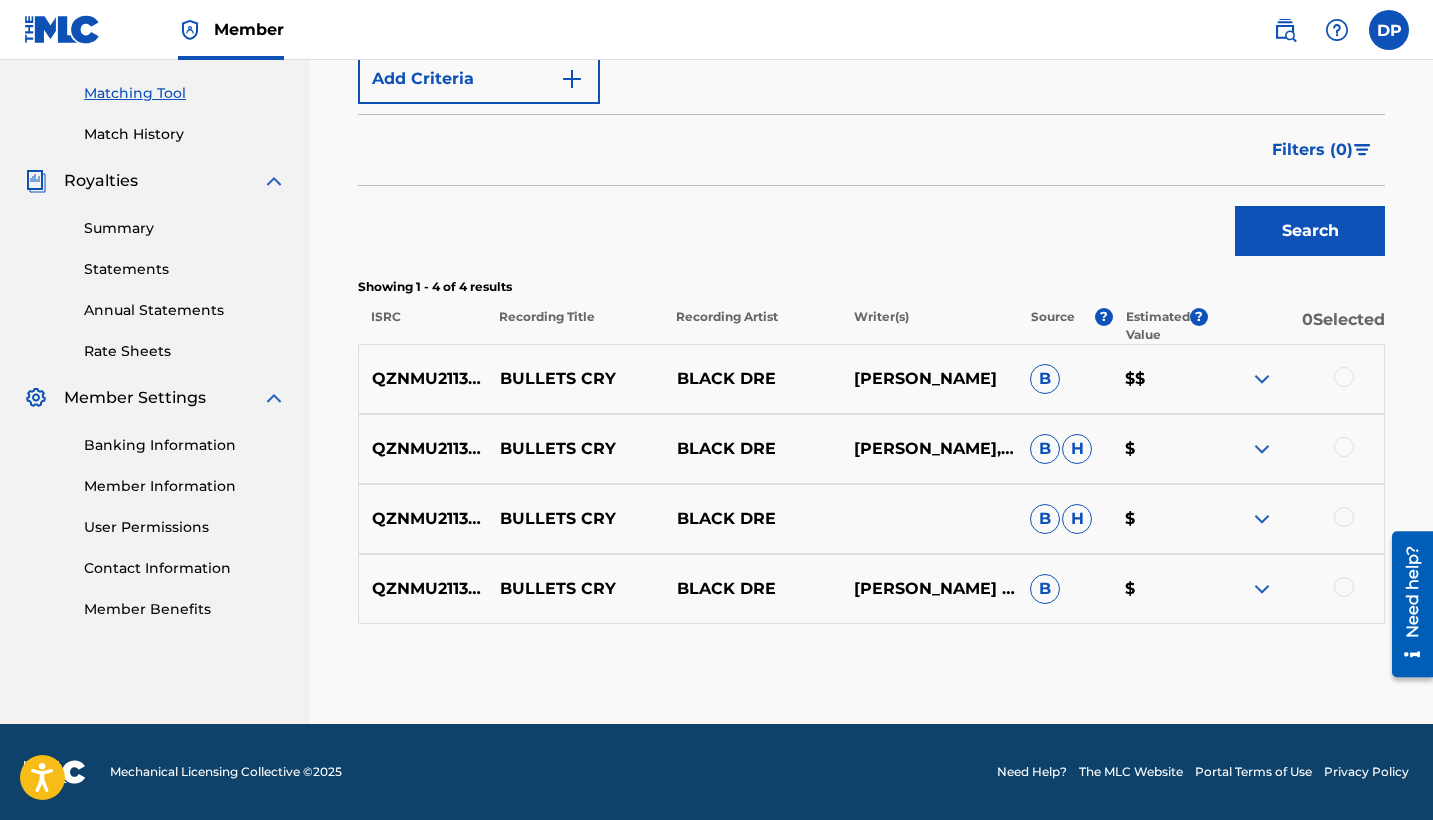 click at bounding box center (1344, 377) 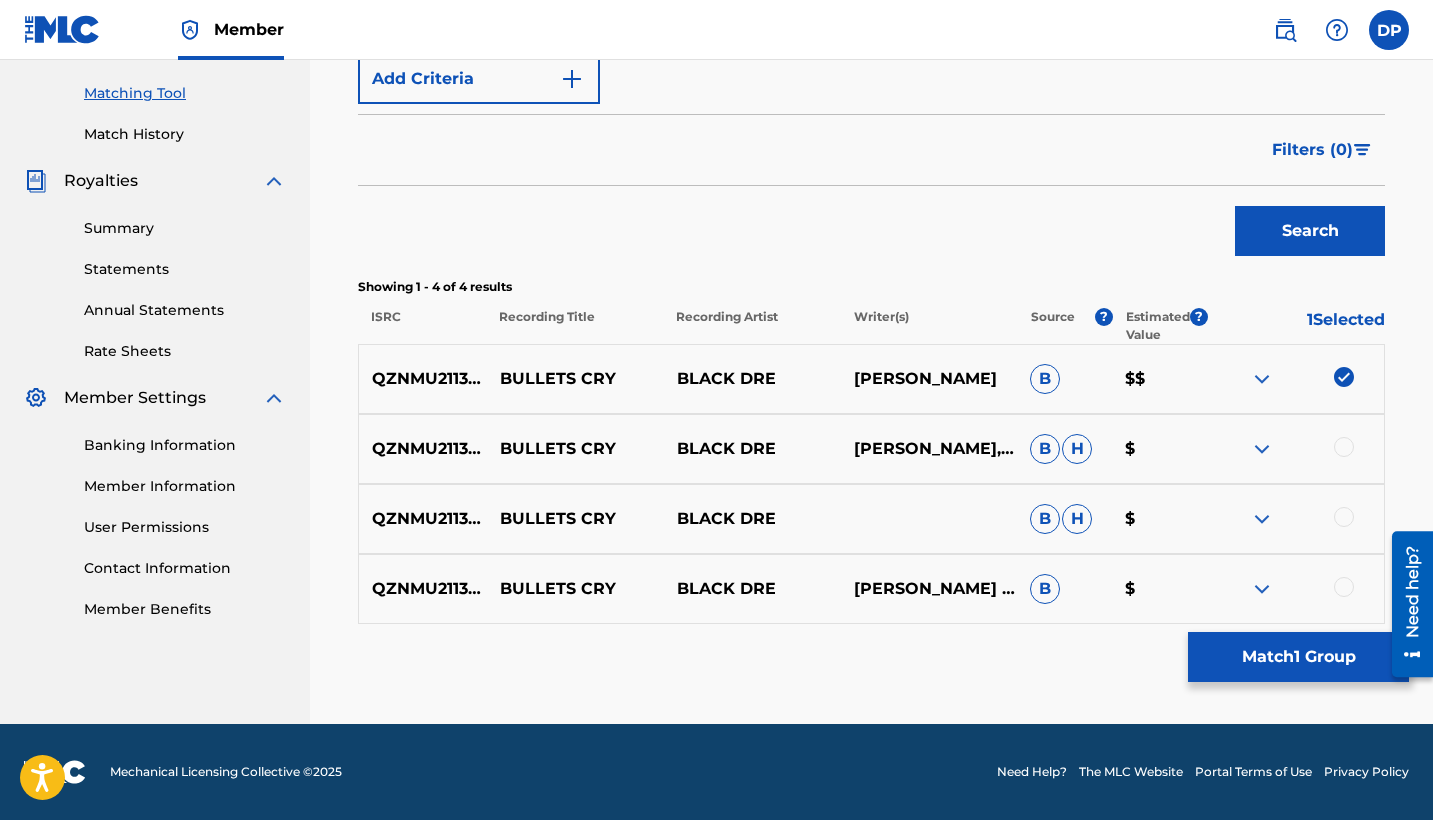 click at bounding box center (1295, 449) 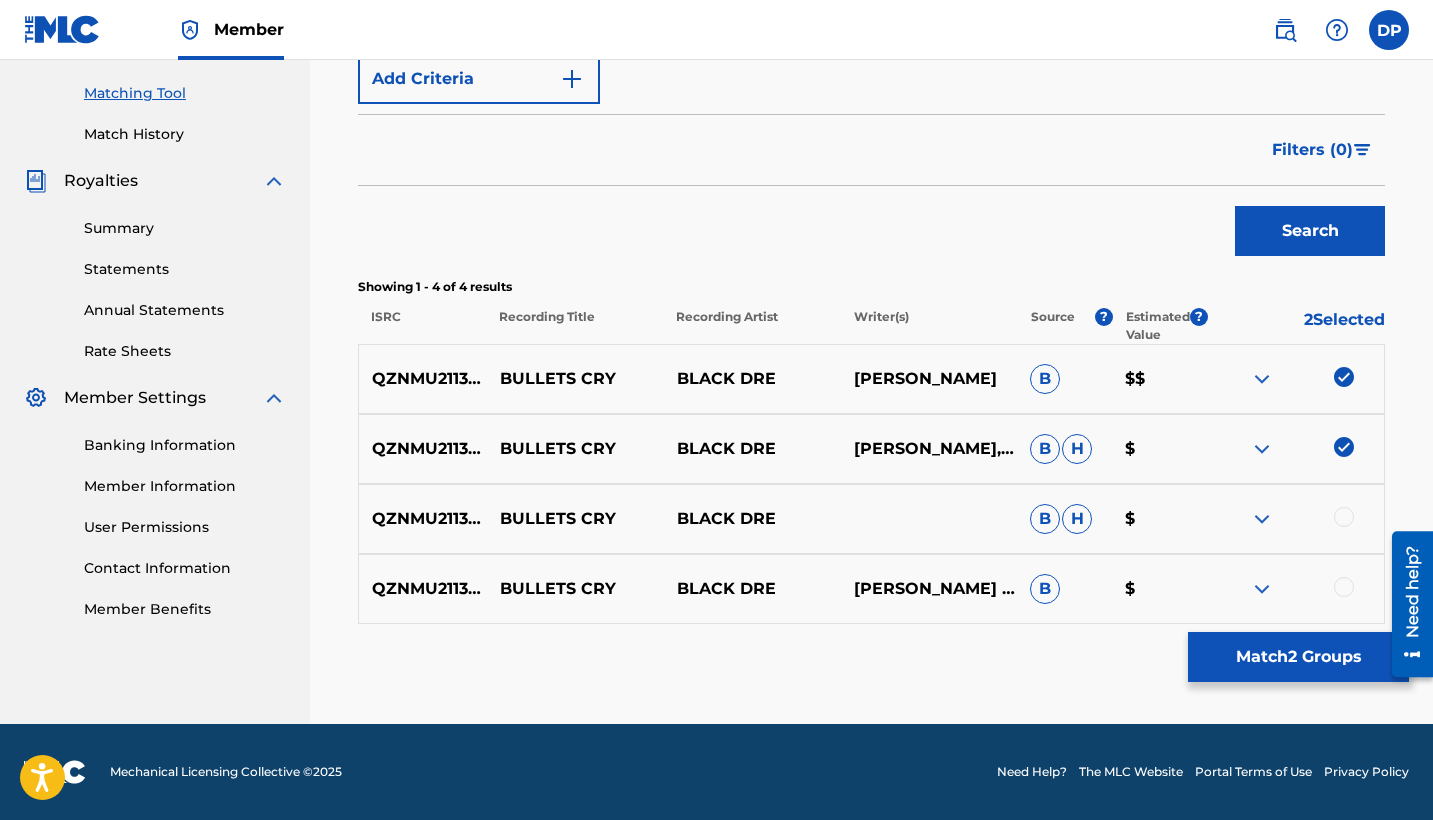 click at bounding box center (1344, 517) 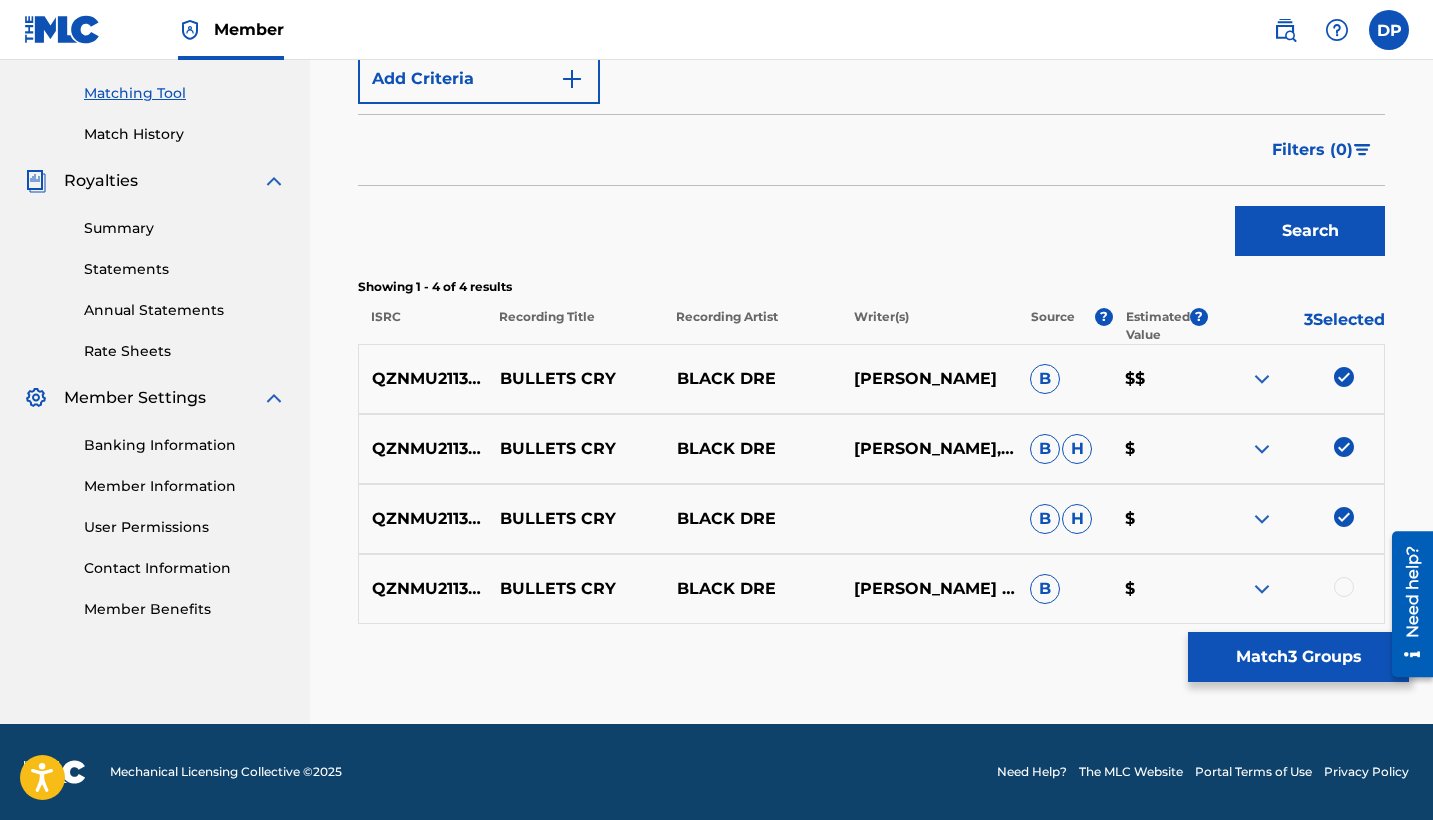 click on "QZNMU2113037 BULLETS CRY BLACK [PERSON_NAME] COMBSDONDRE PERRY B $" at bounding box center [871, 589] 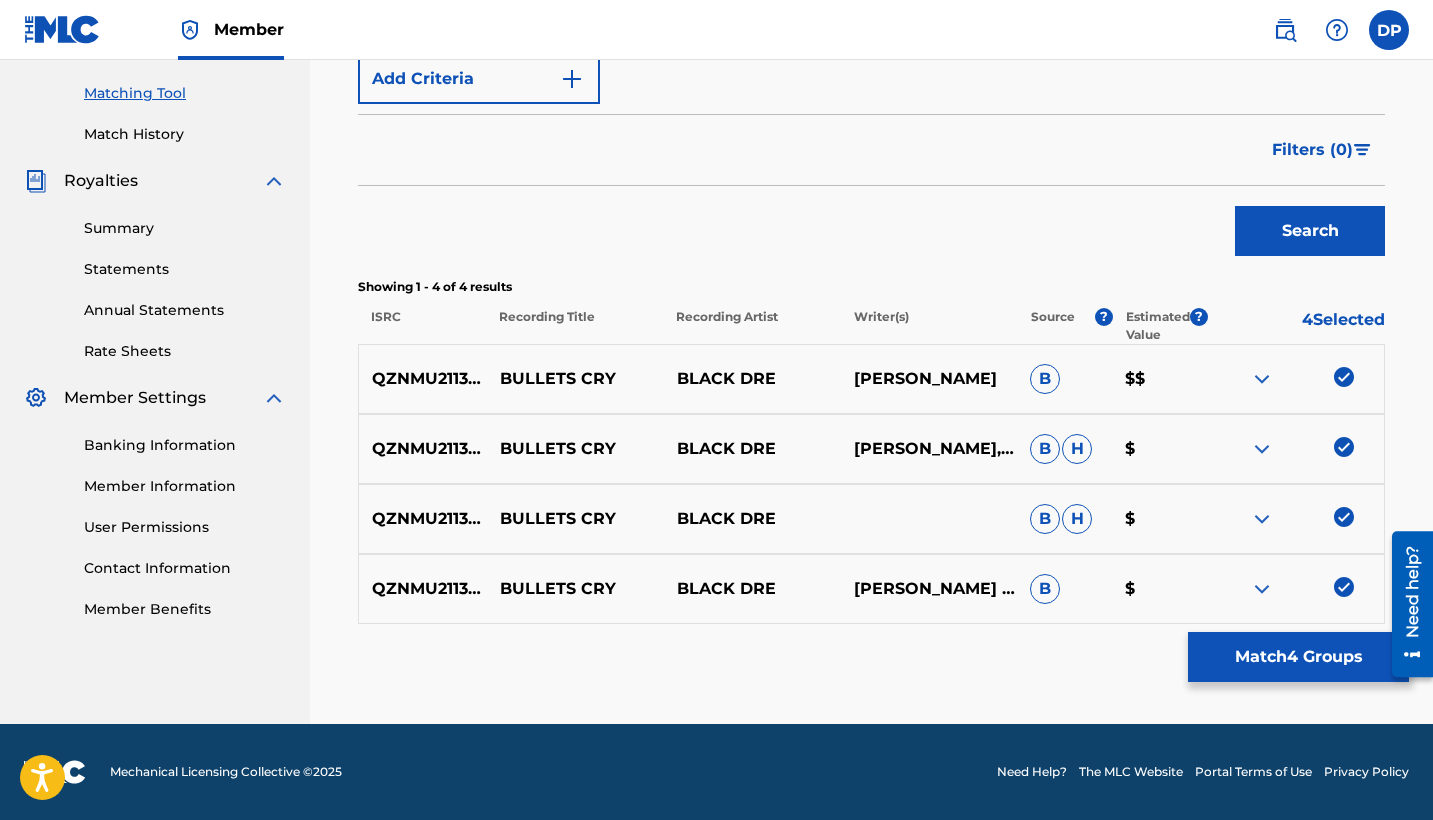 click on "Match  4 Groups" at bounding box center [1298, 657] 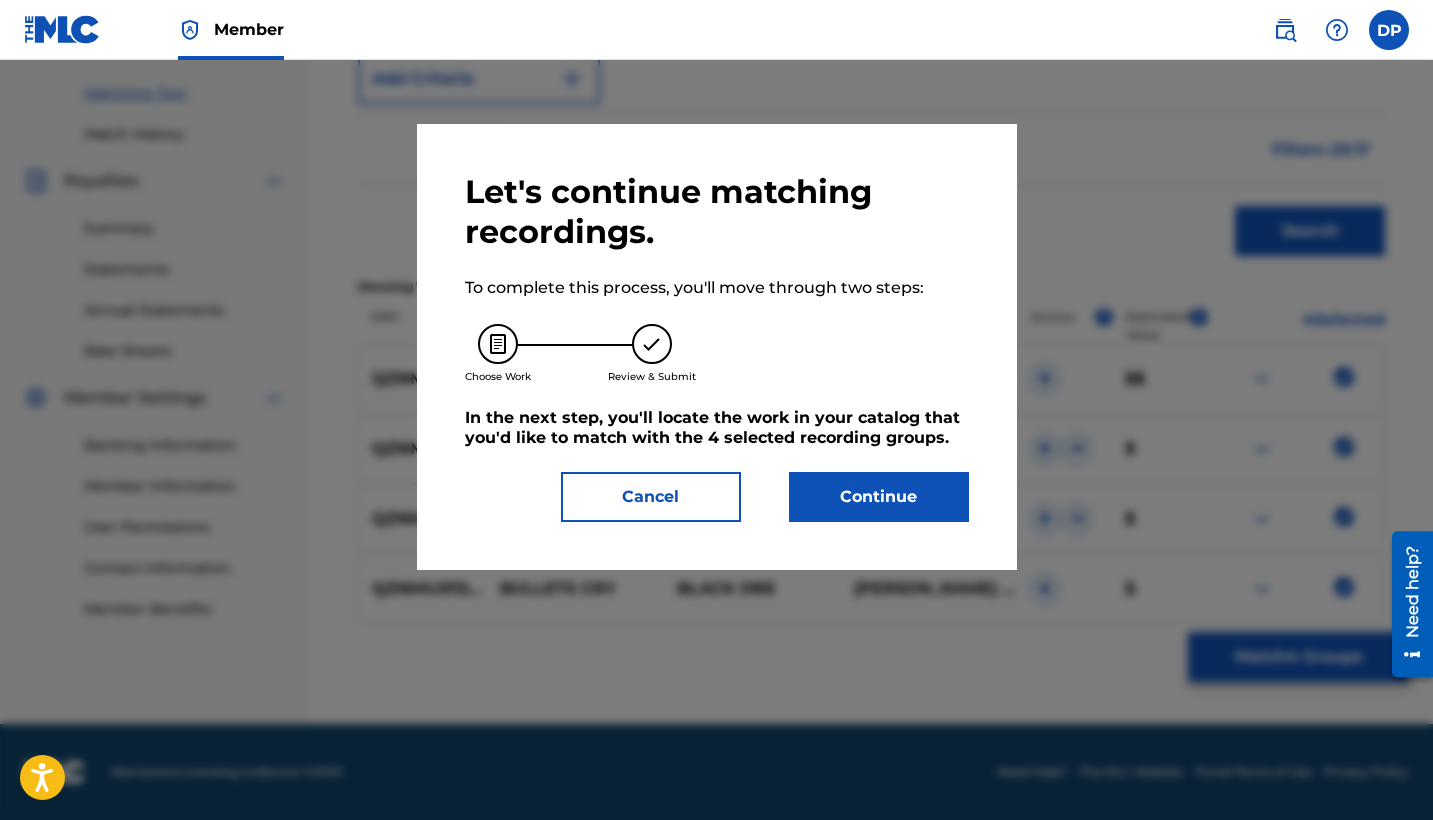 click on "Continue" at bounding box center [879, 497] 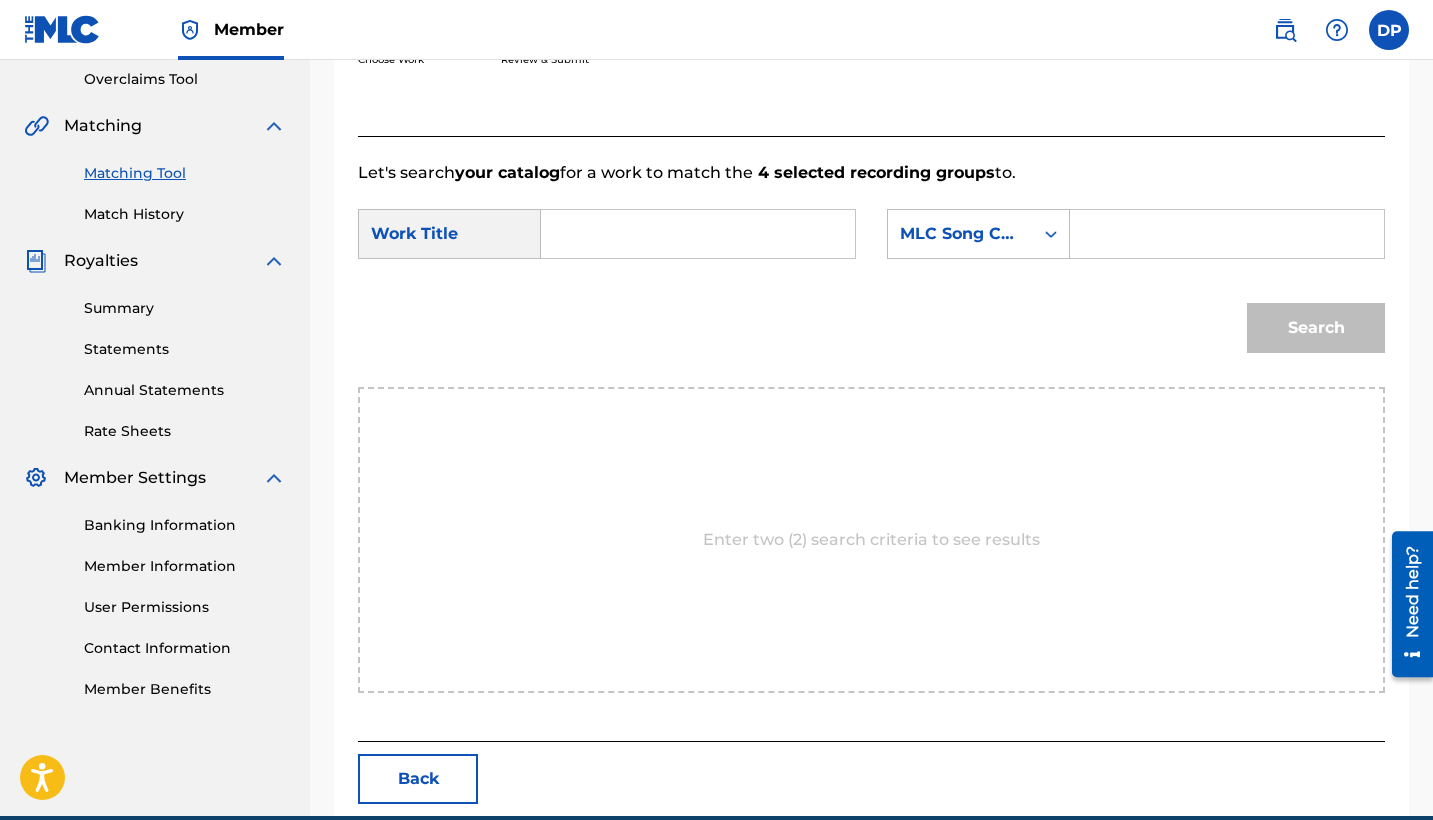 click at bounding box center [698, 234] 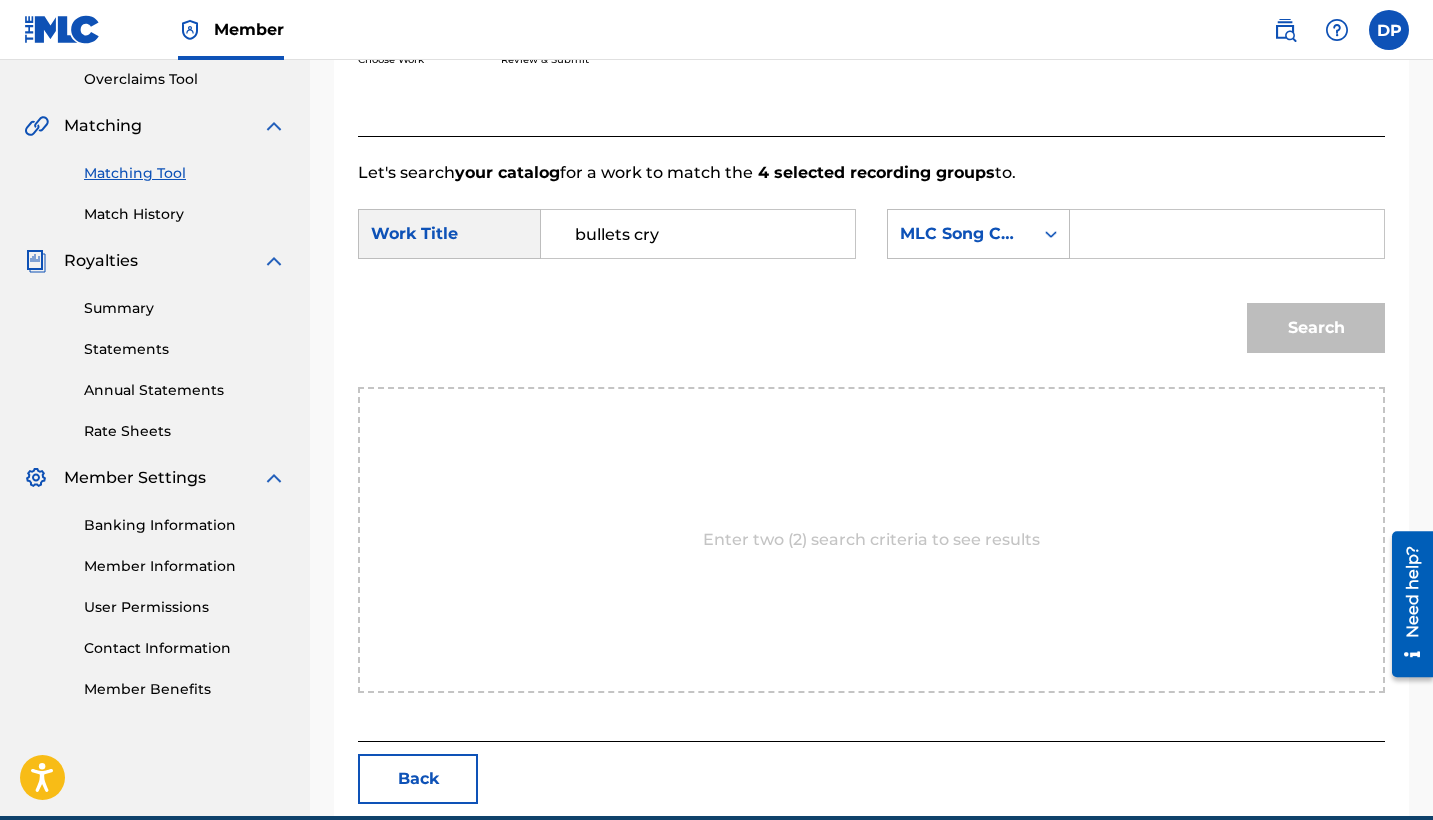 type on "bullets cry" 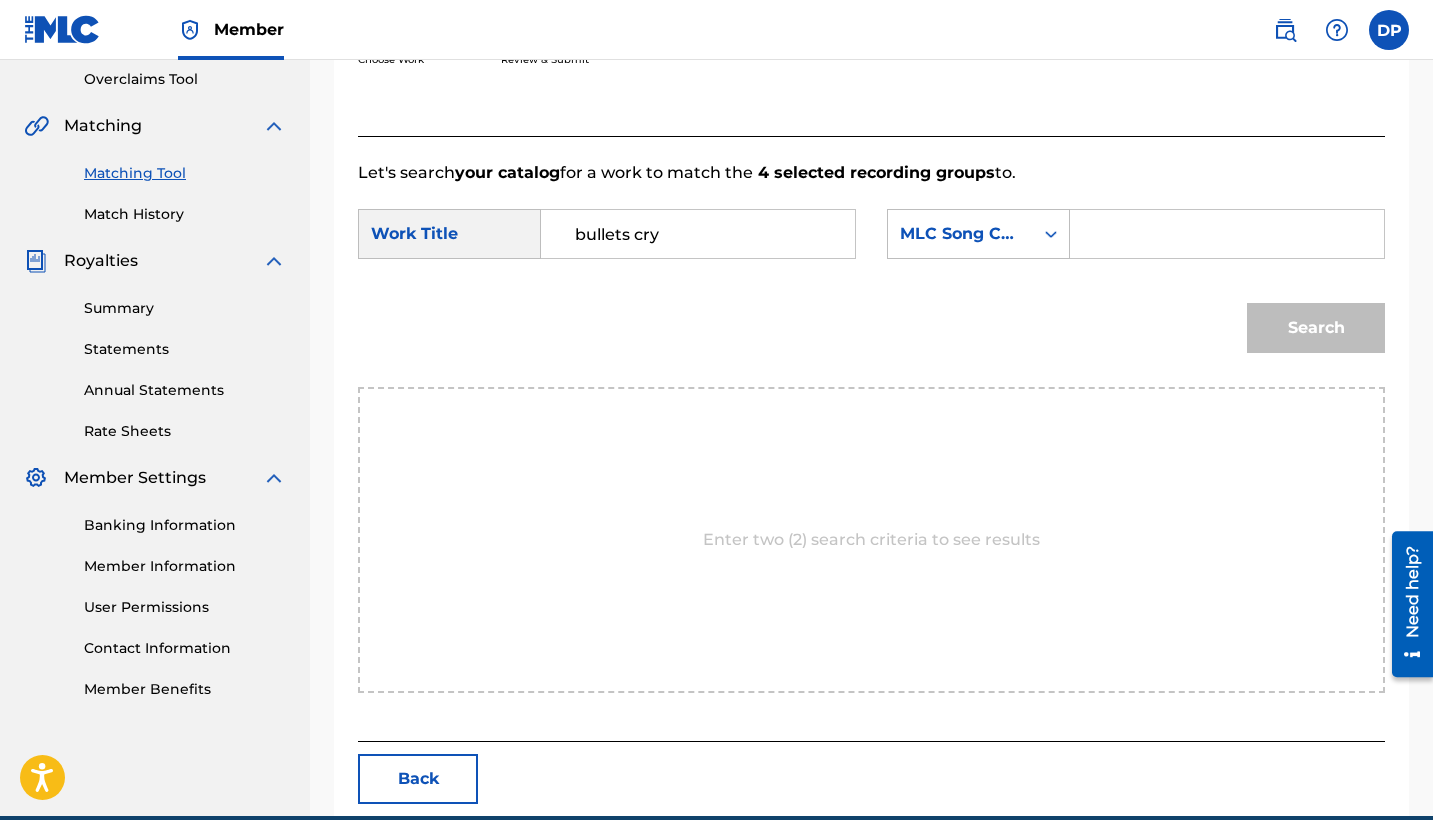 paste on "BD9APX" 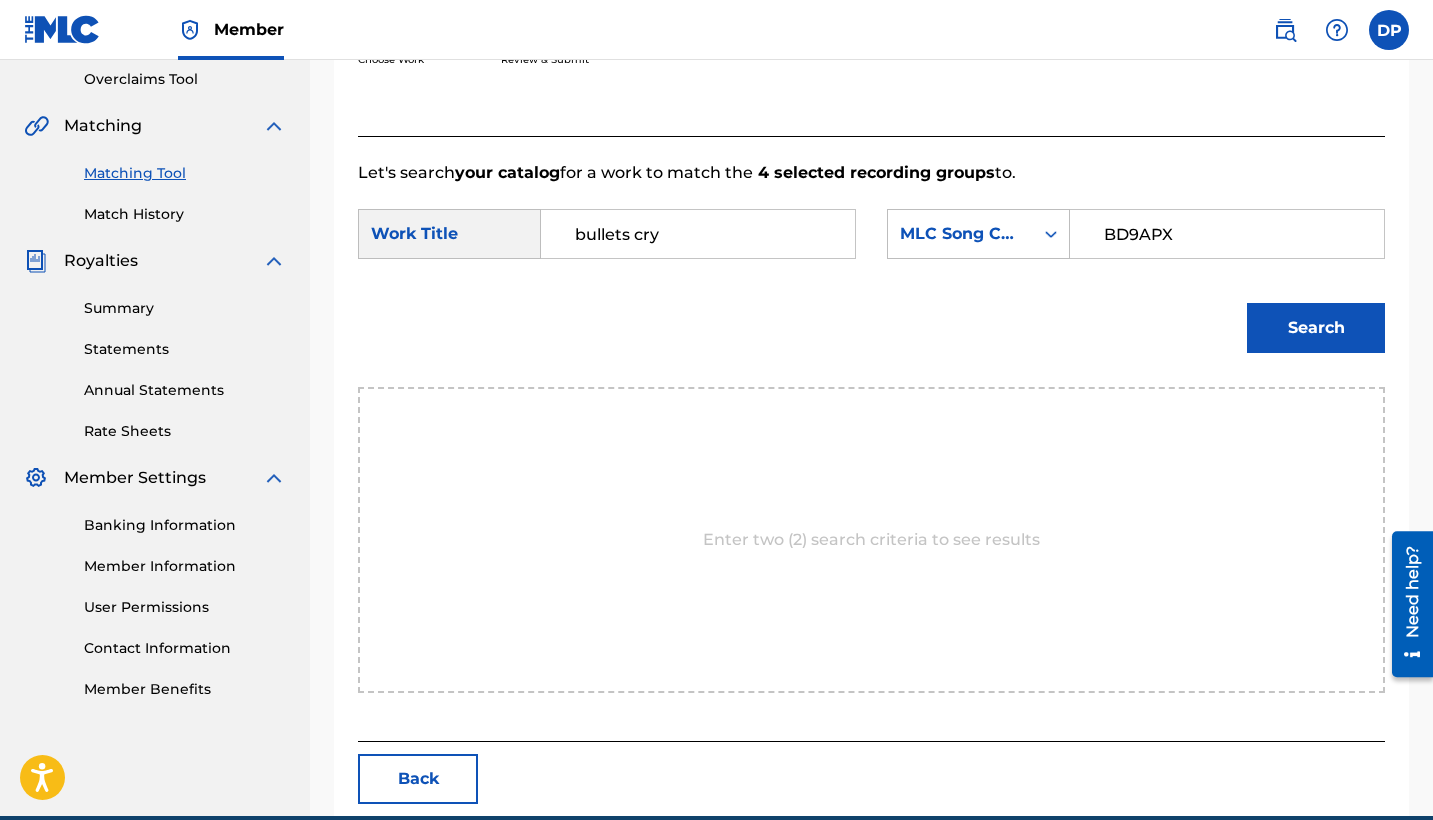 type on "BD9APX" 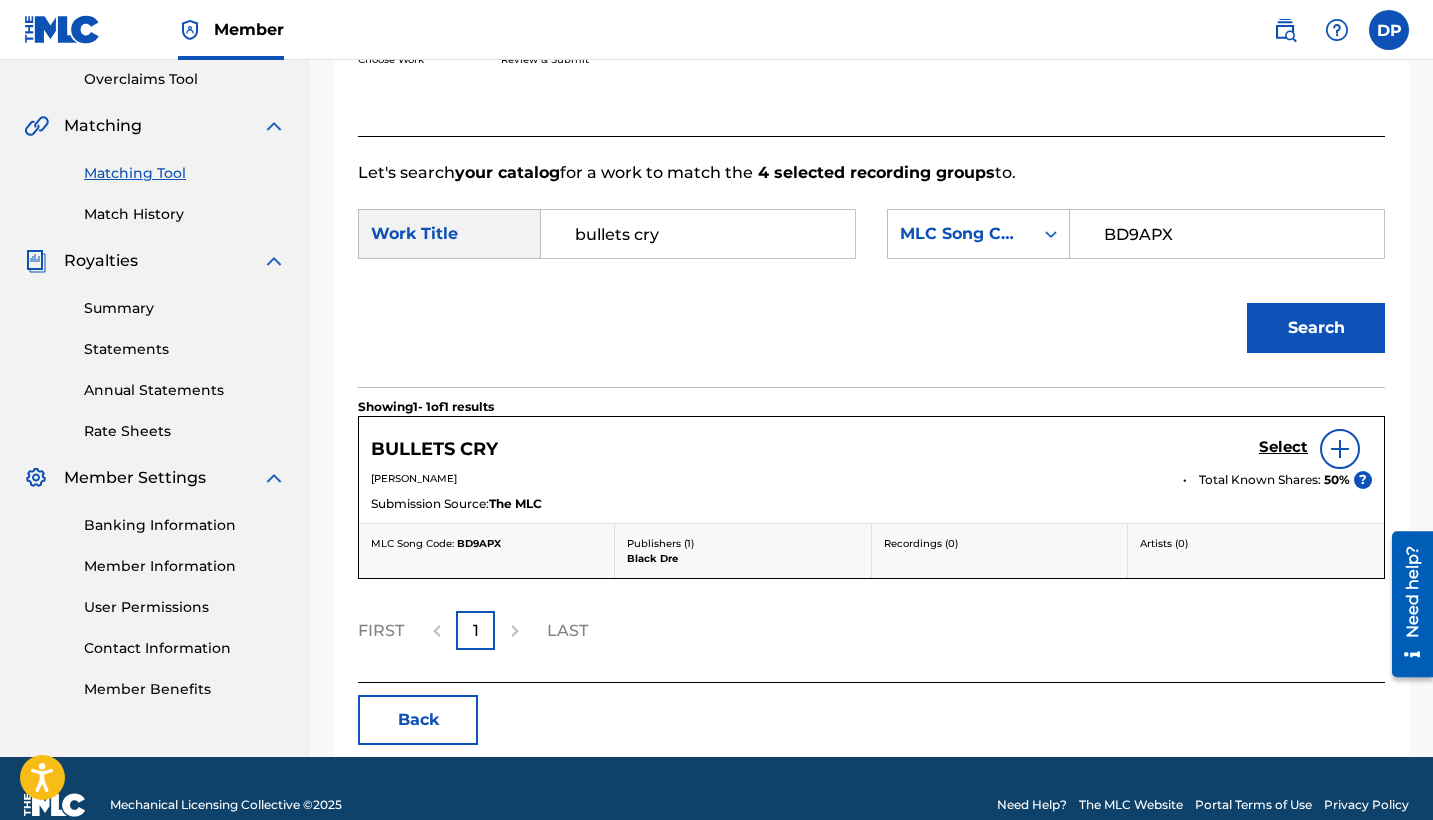 click on "Select" at bounding box center [1283, 447] 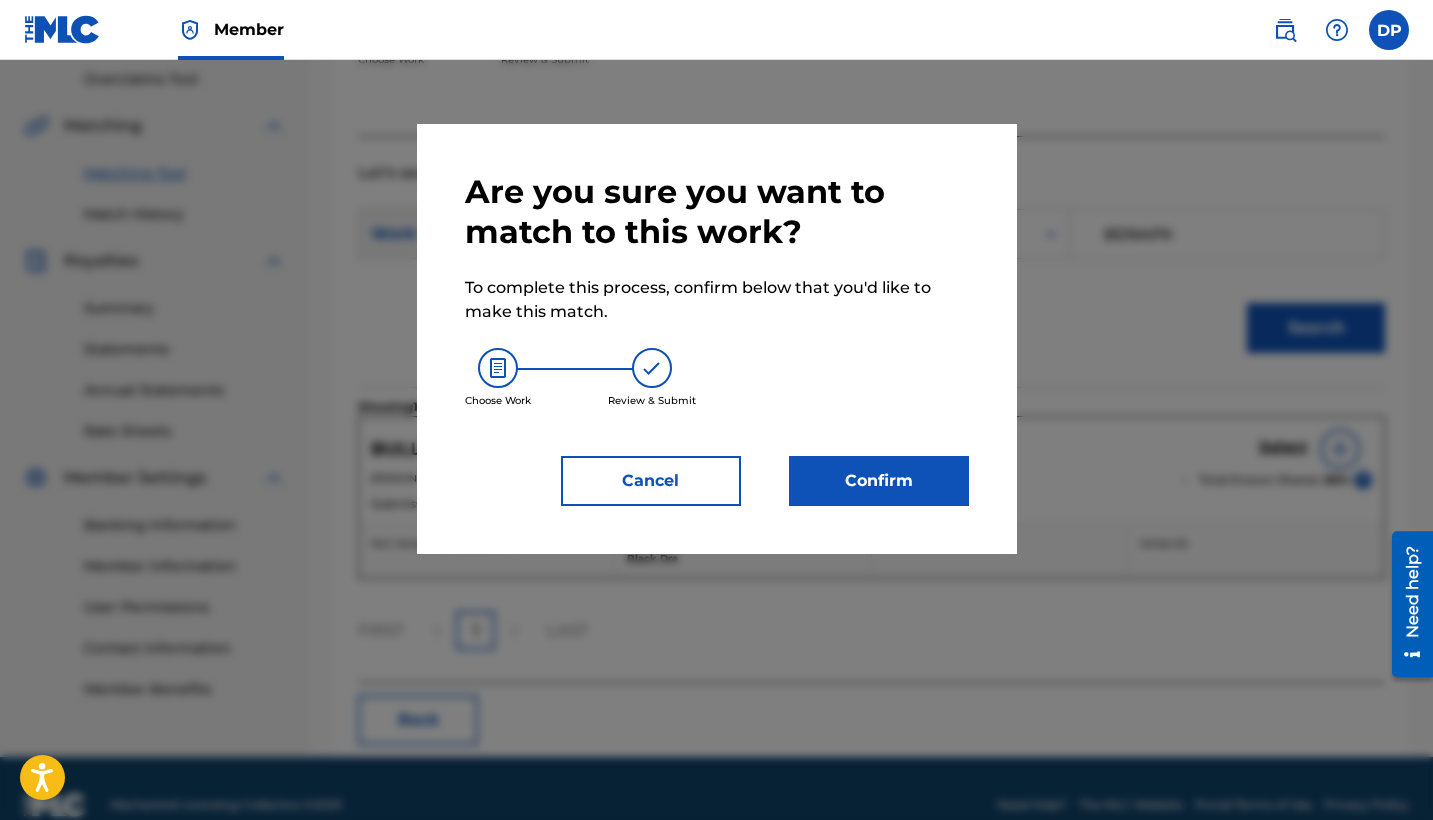 click on "Confirm" at bounding box center [879, 481] 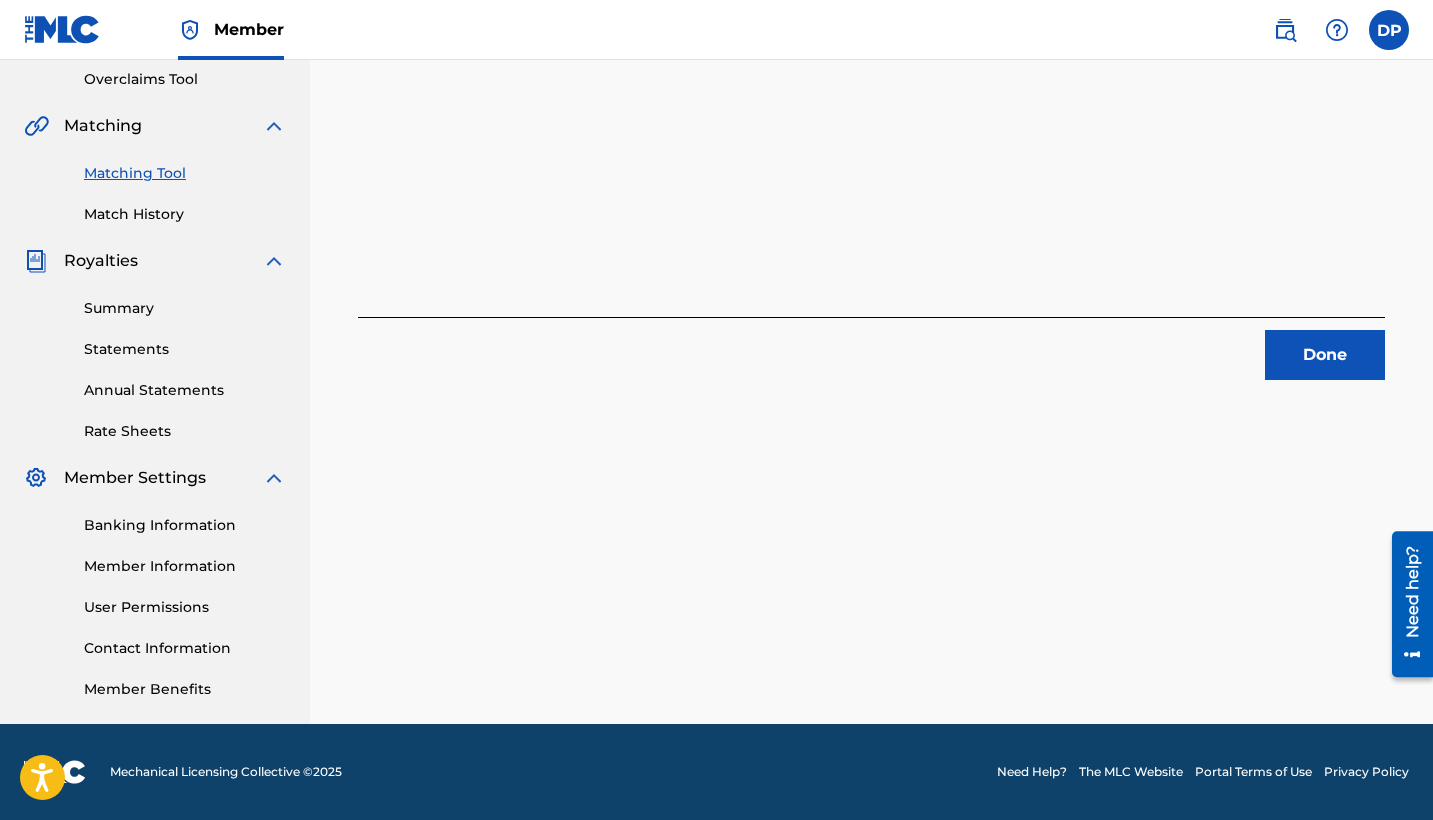 click on "Done" at bounding box center (1325, 355) 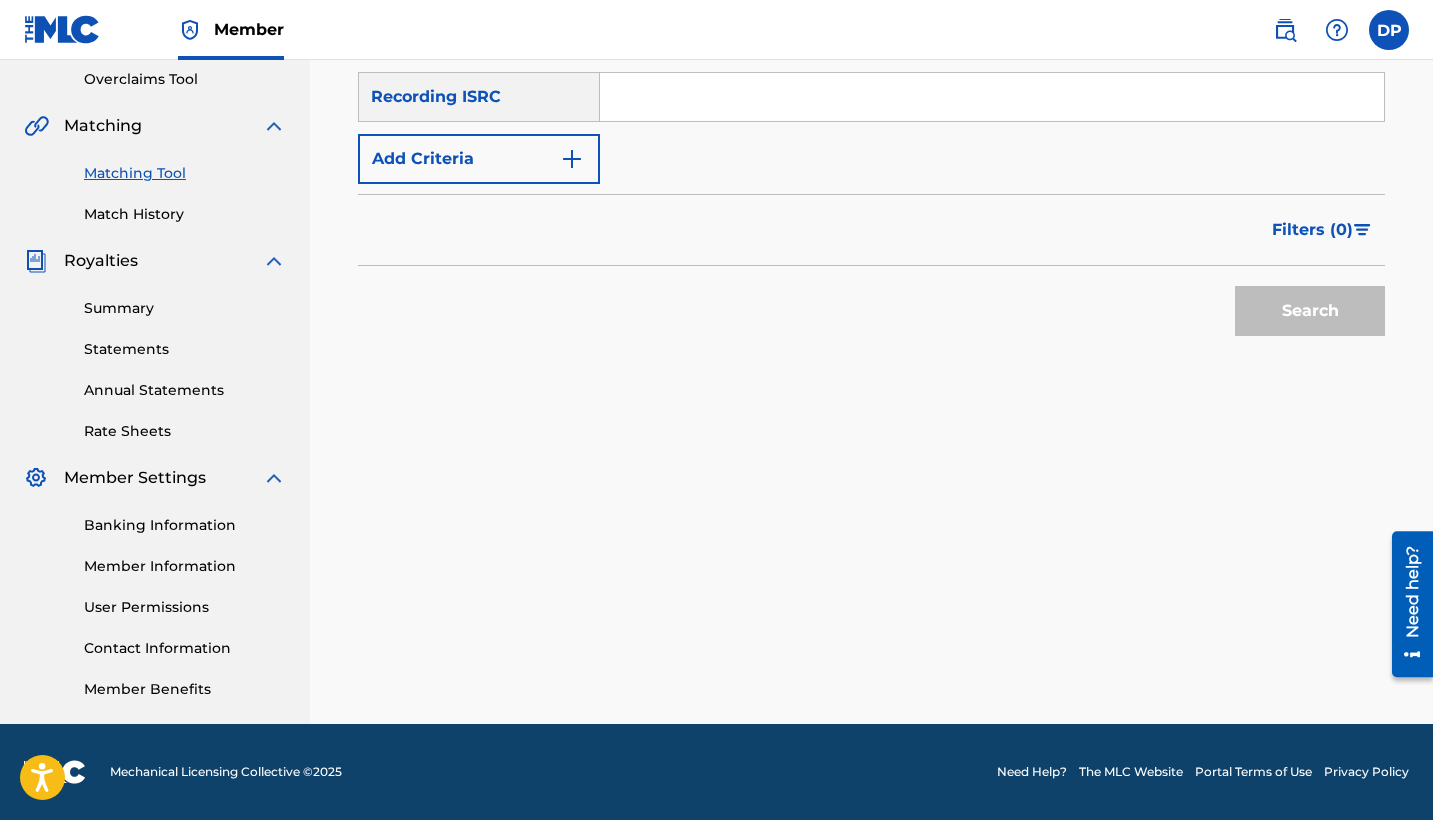 scroll, scrollTop: 269, scrollLeft: 0, axis: vertical 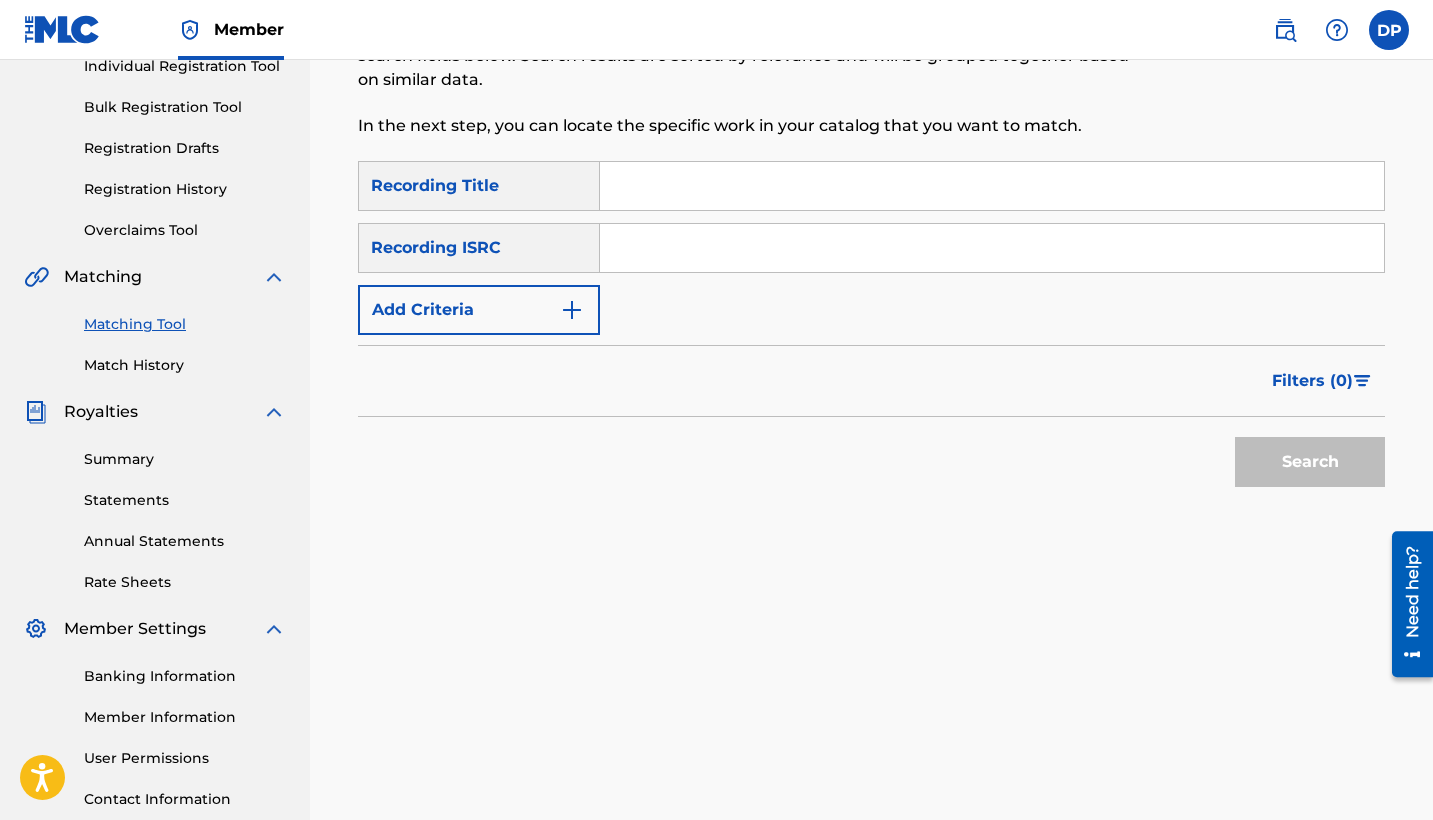 click at bounding box center (992, 186) 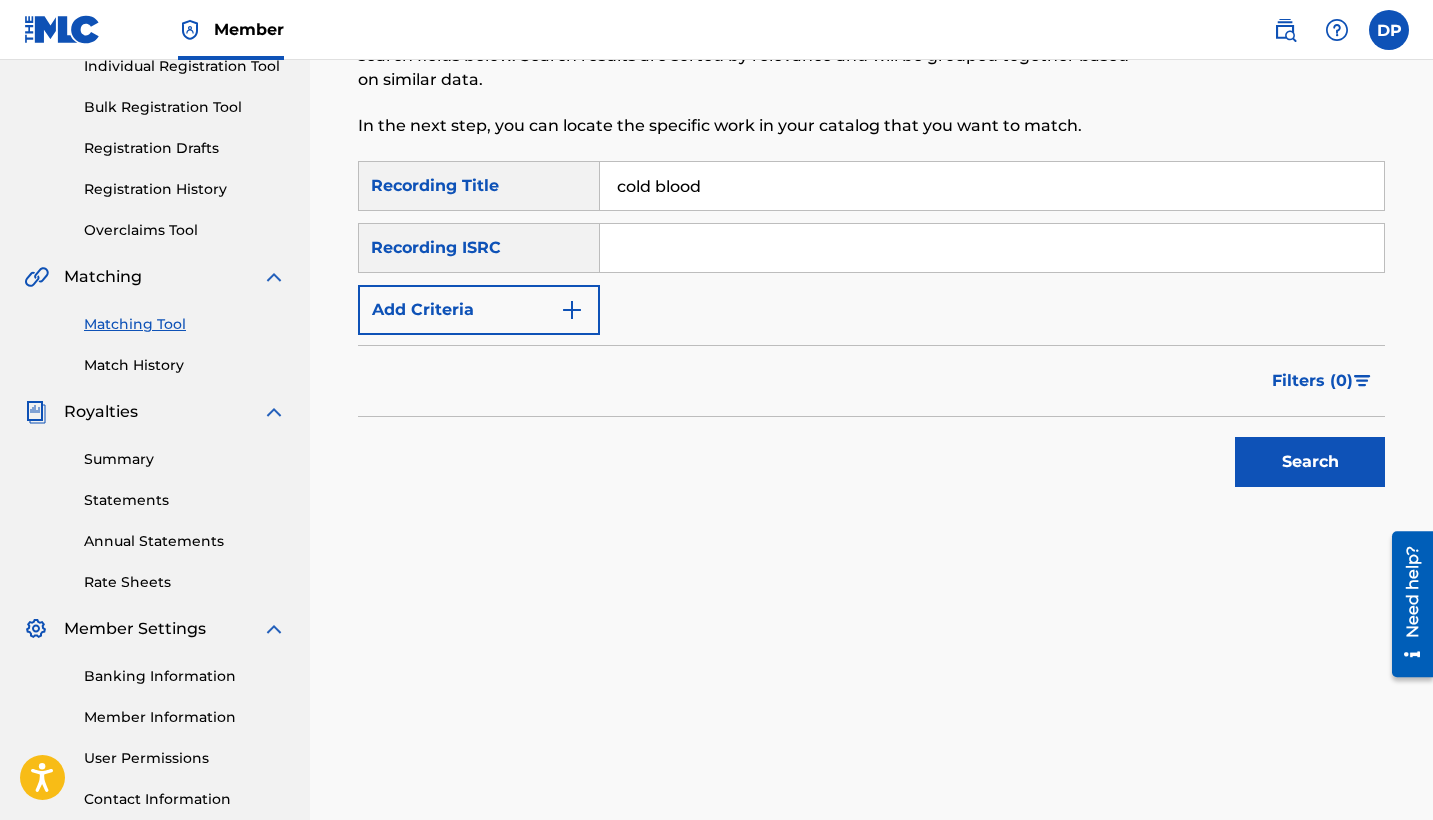type on "cold blood" 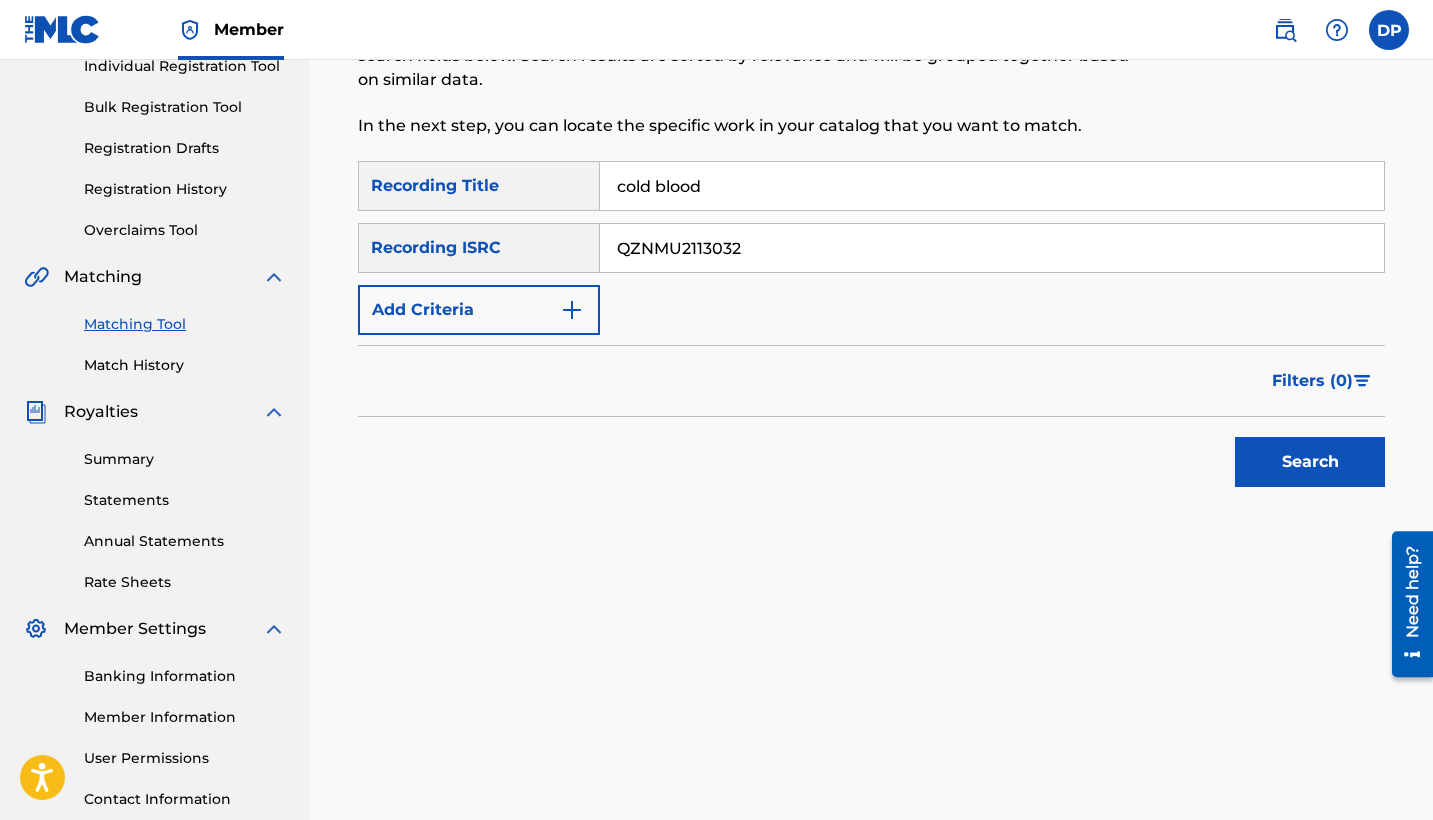 type on "QZNMU2113032" 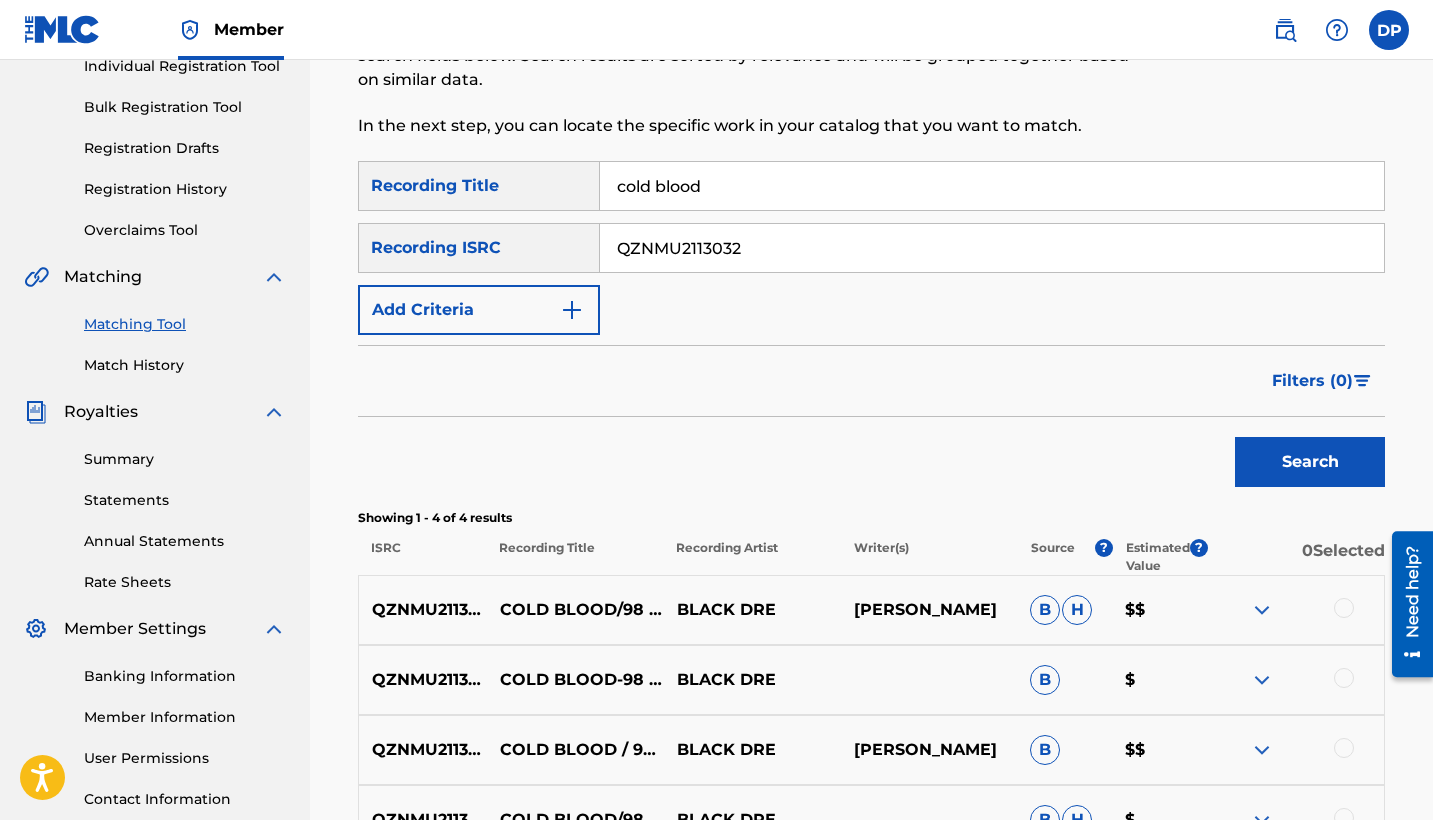 scroll, scrollTop: 456, scrollLeft: 0, axis: vertical 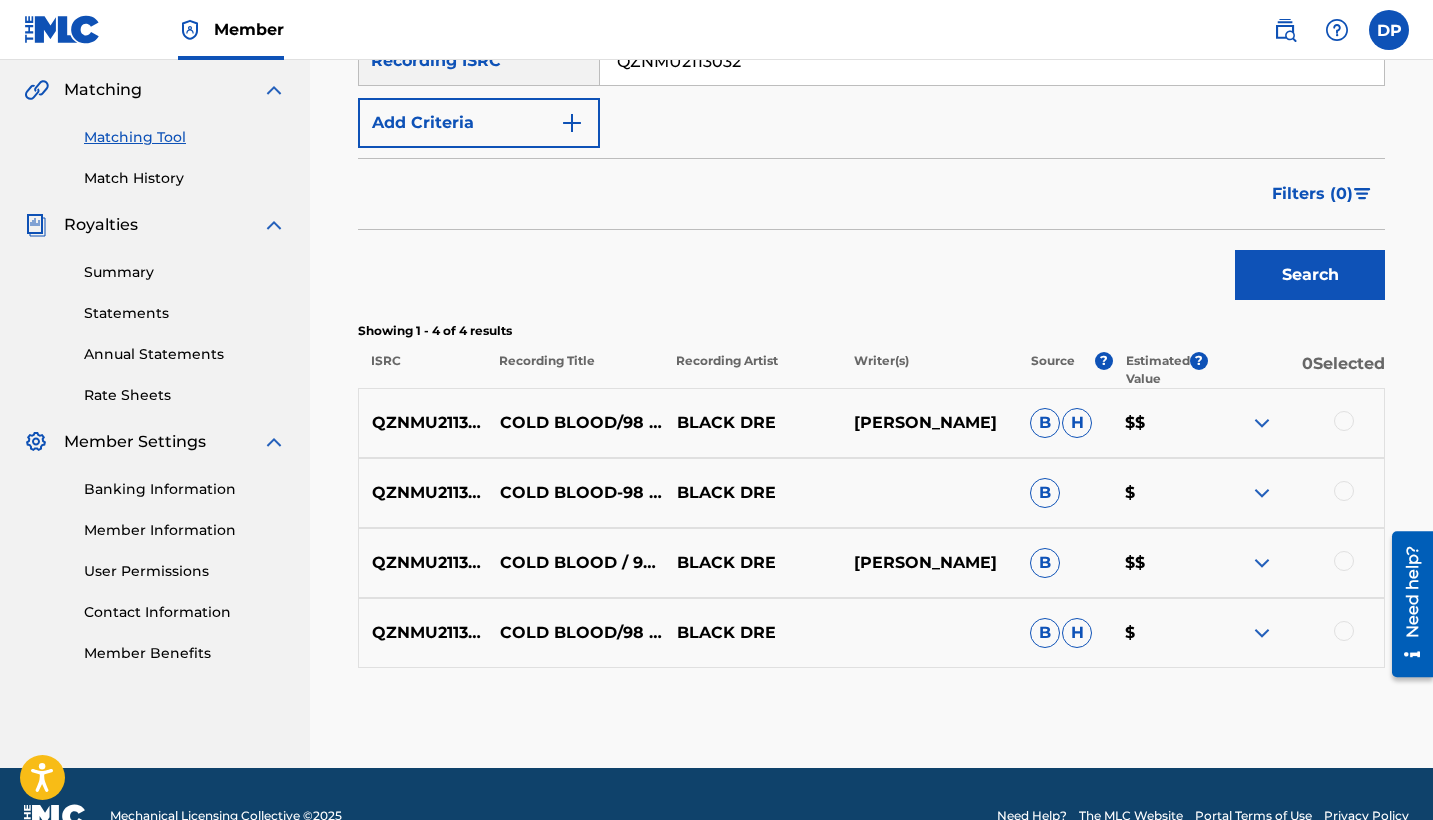click at bounding box center [1344, 421] 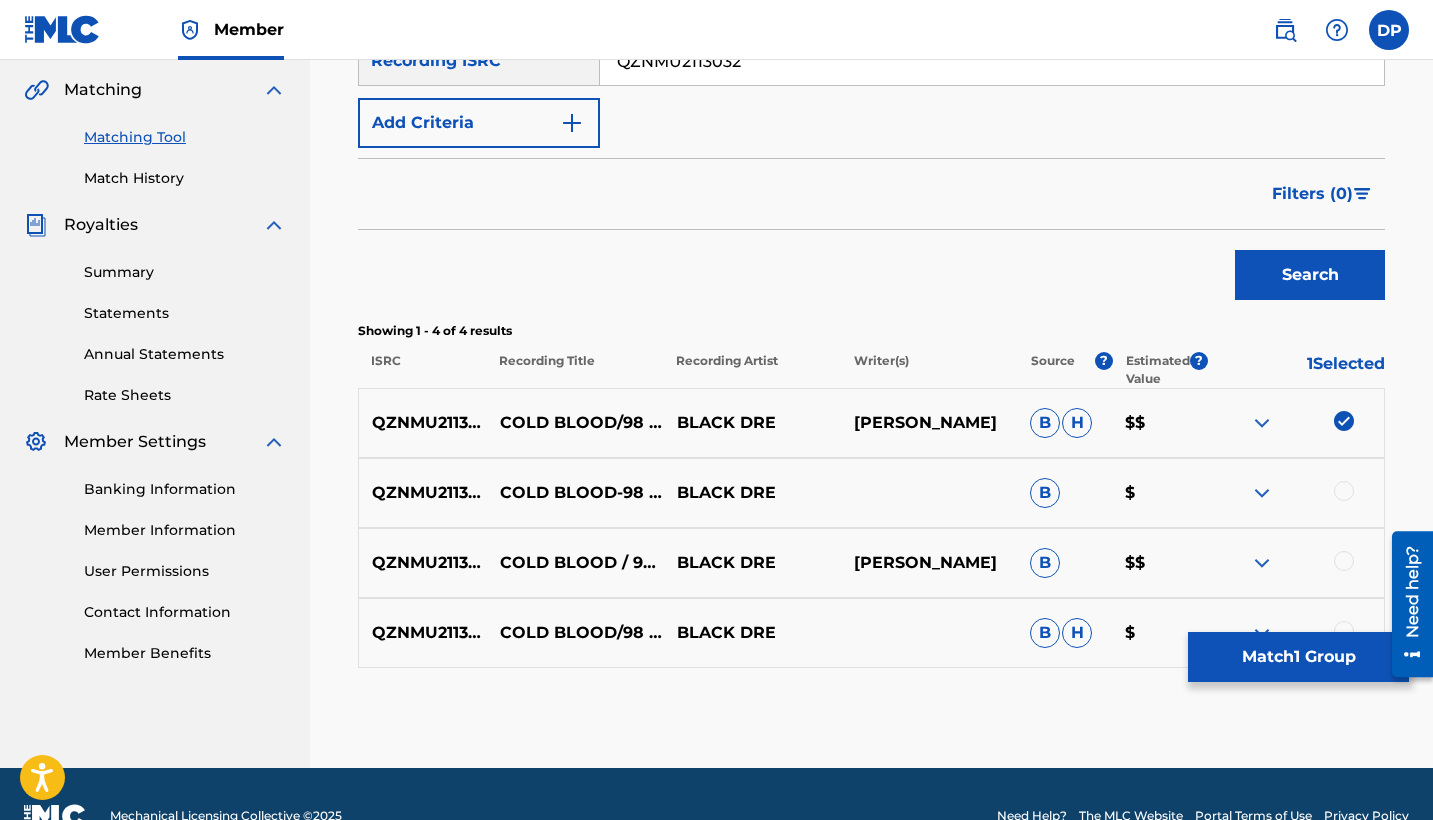 click on "QZNMU2113032 COLD BLOOD-98 PUFFY BLACK DRE B $" at bounding box center (871, 493) 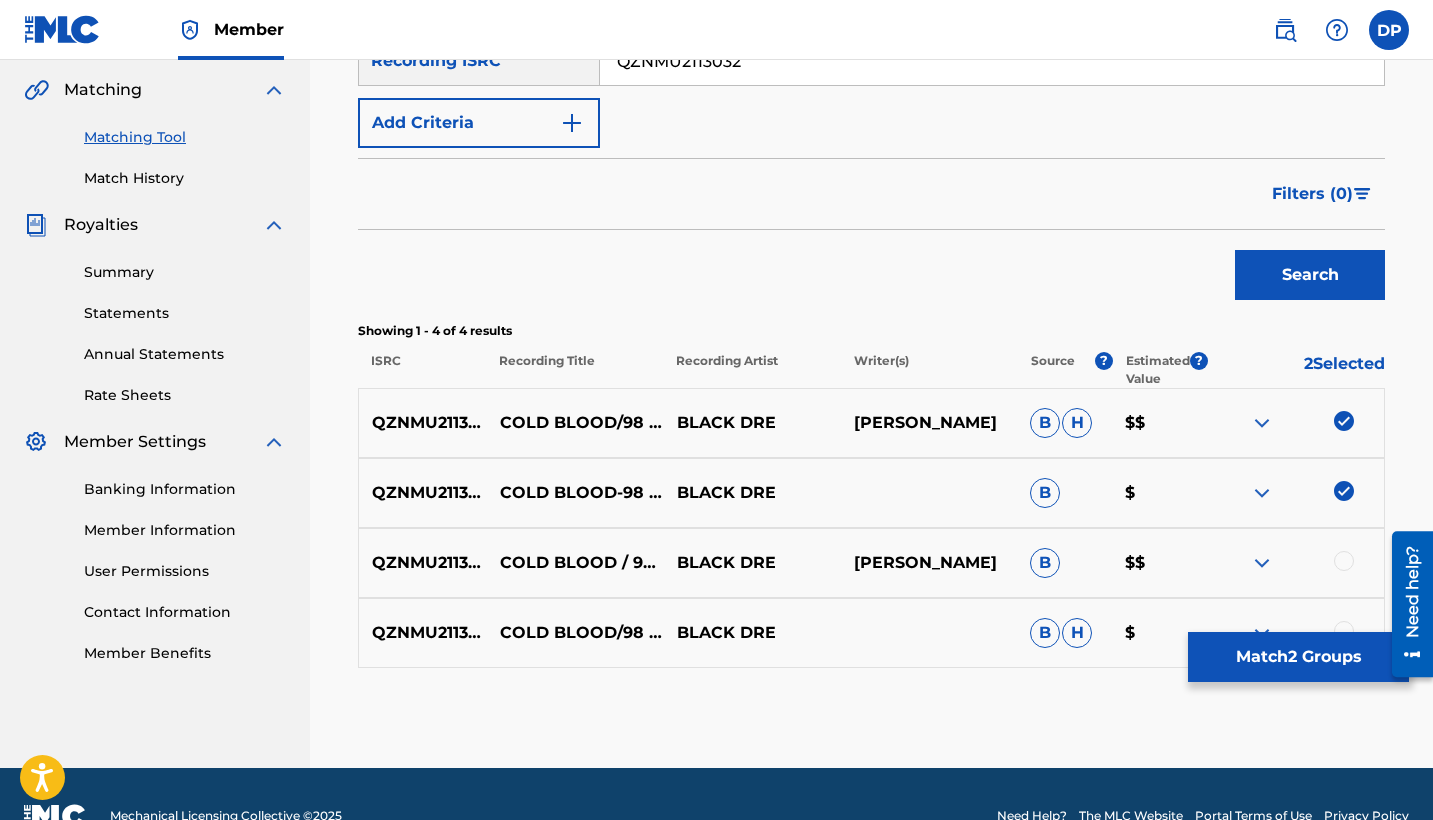 click on "QZNMU2113032 COLD BLOOD / 98 PUFFY BLACK DRE [PERSON_NAME] B $$" at bounding box center [871, 563] 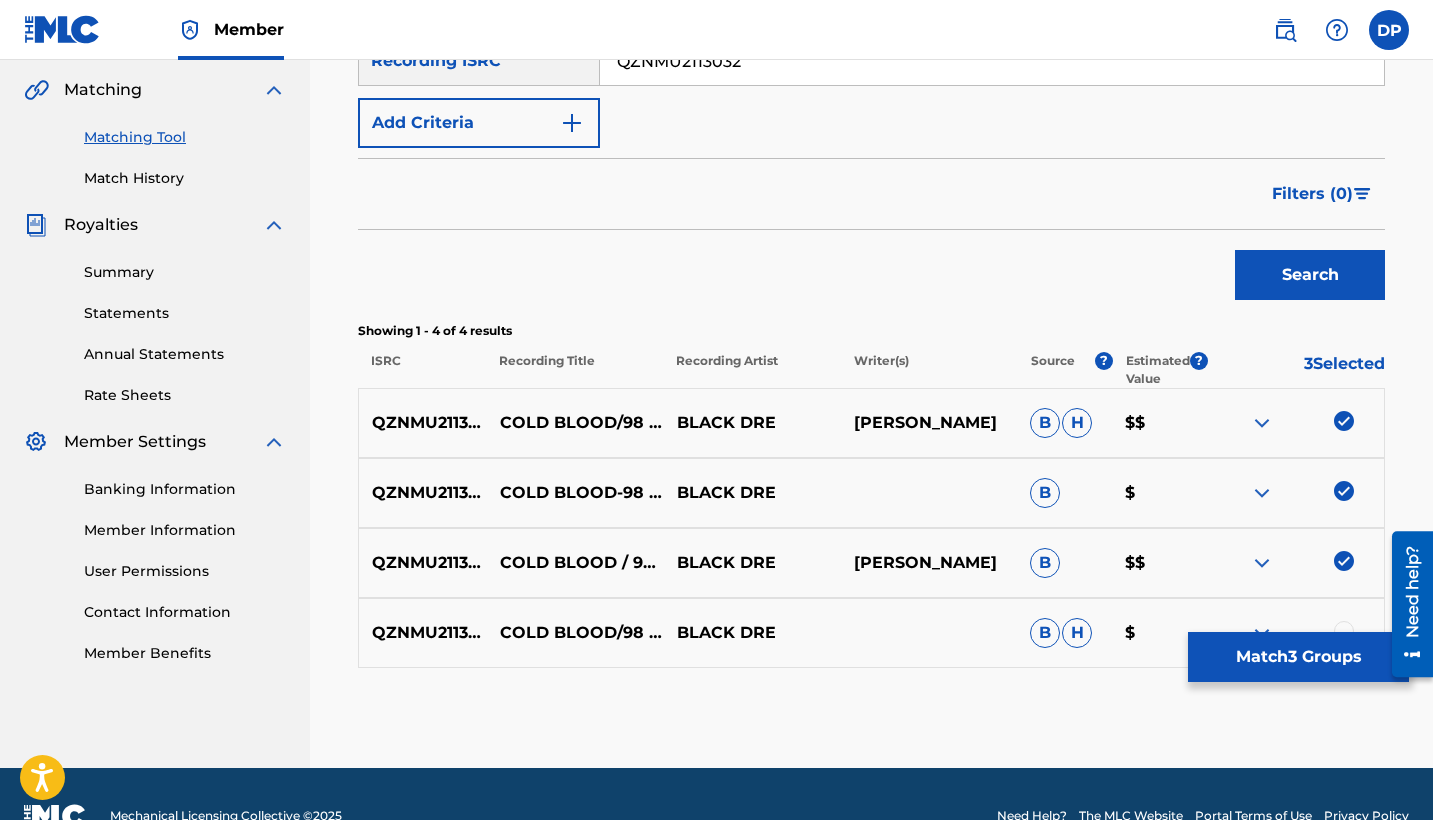 click at bounding box center [1344, 631] 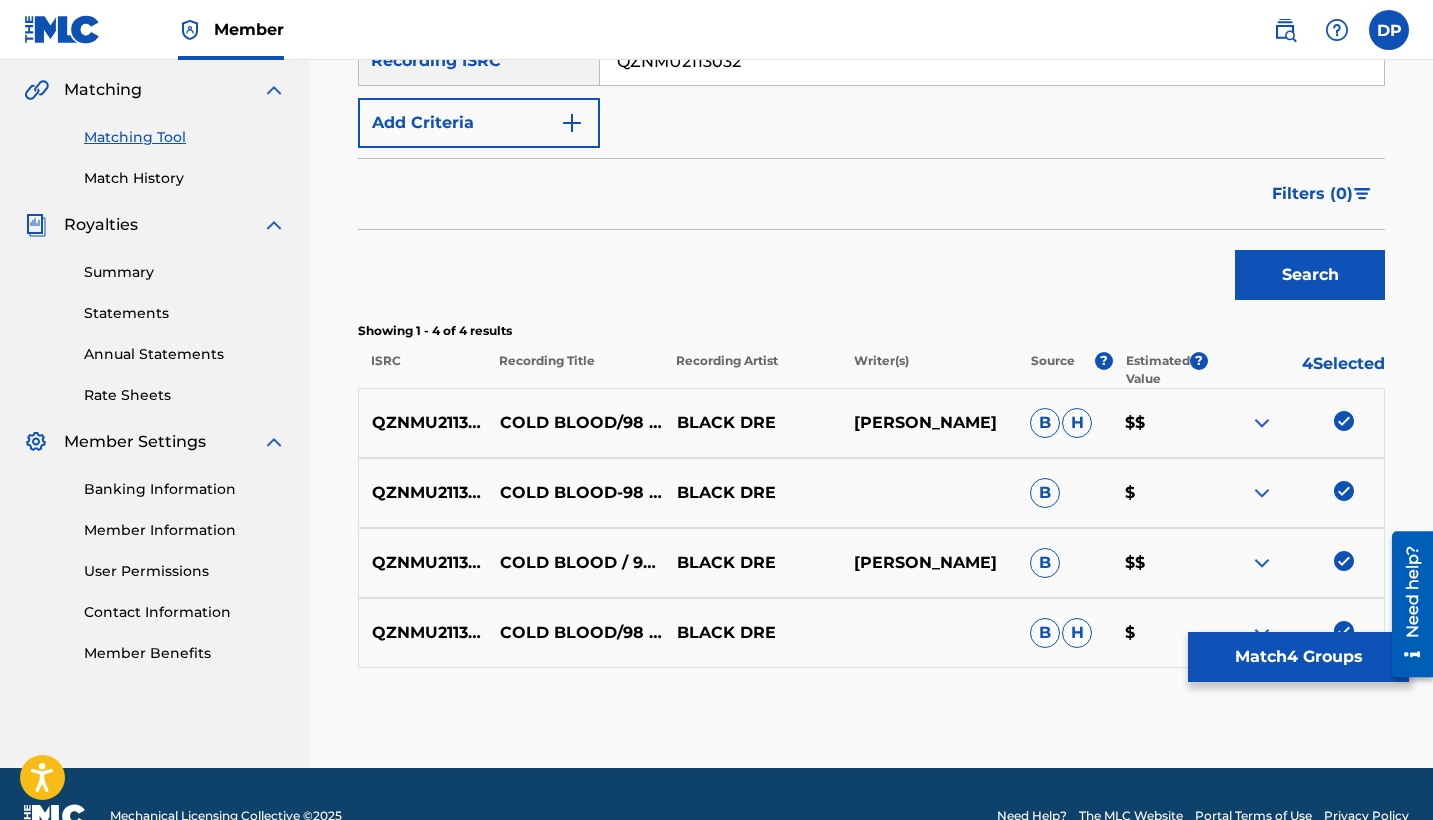 click on "Match  4 Groups" at bounding box center [1298, 657] 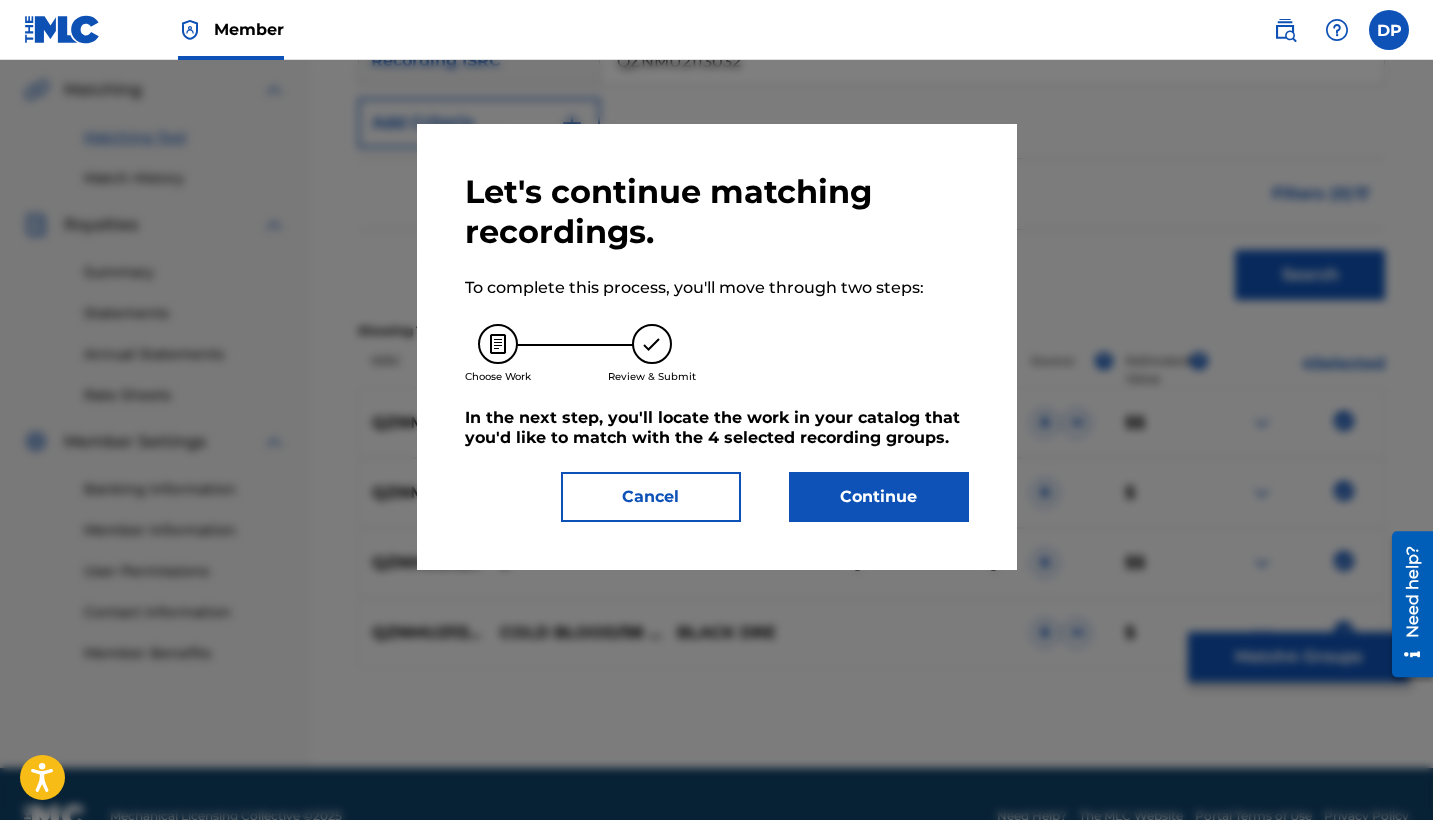 click on "Continue" at bounding box center [879, 497] 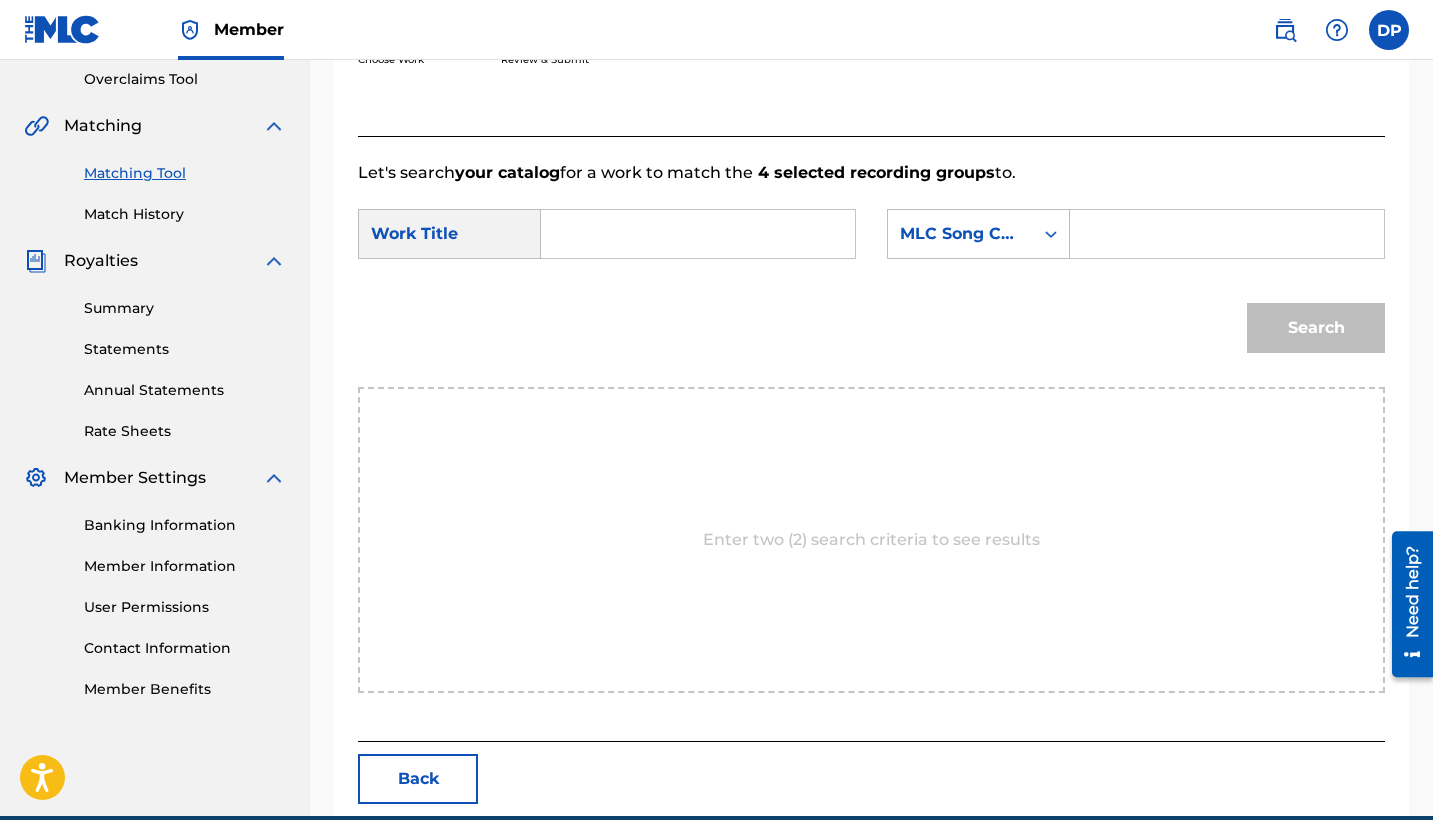click at bounding box center [698, 234] 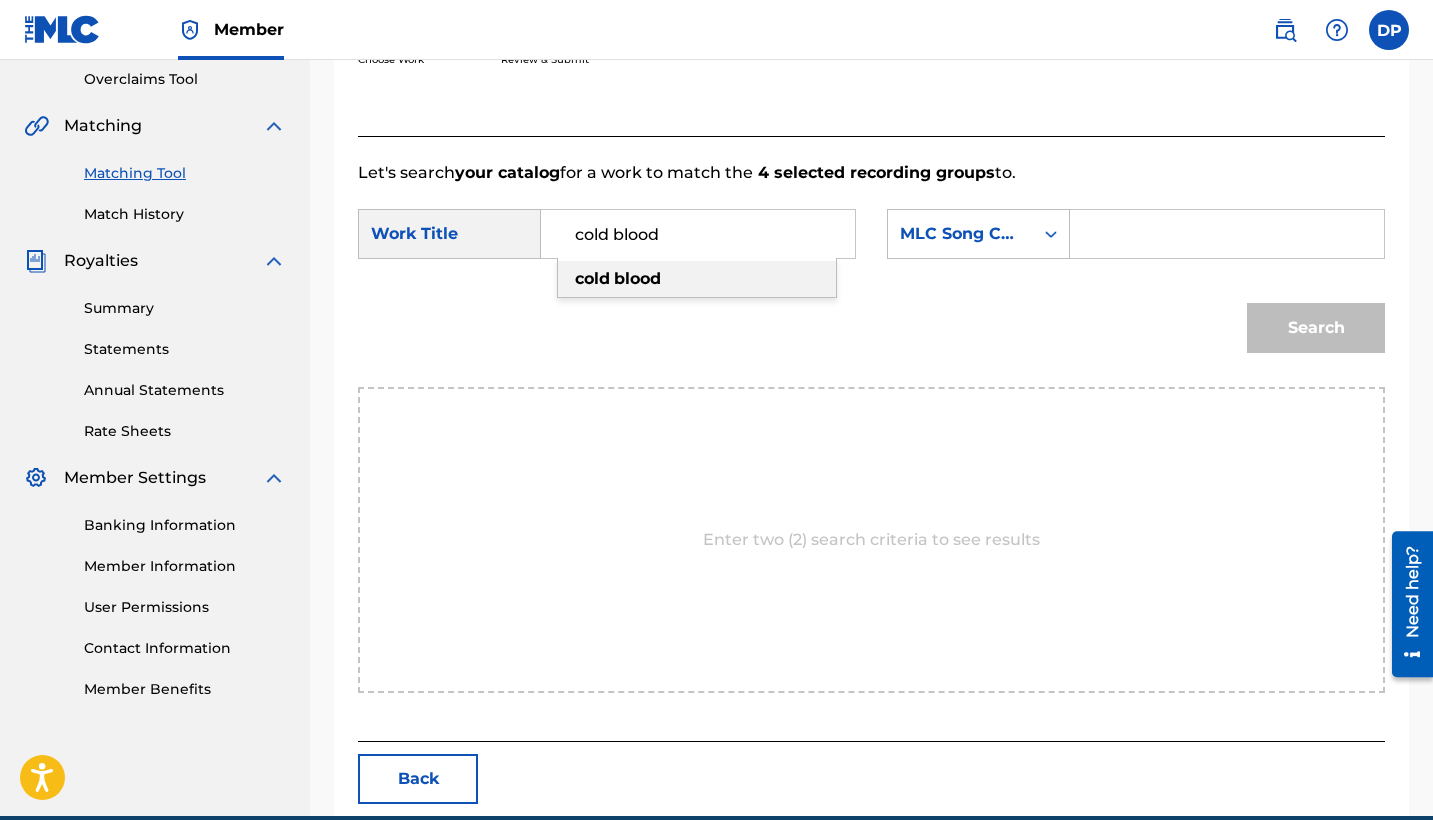 type on "cold blood" 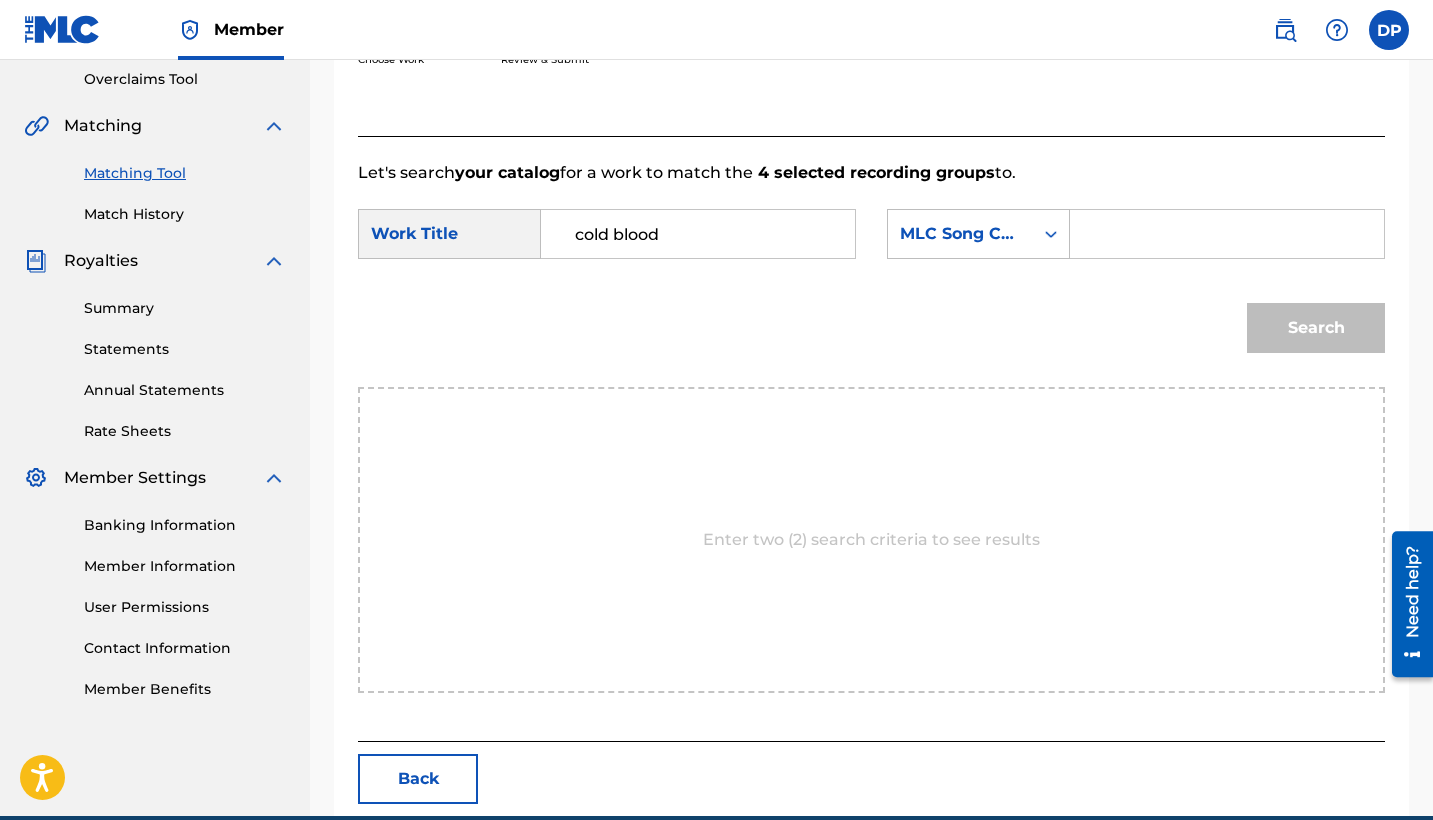 paste on "CL1HQ4" 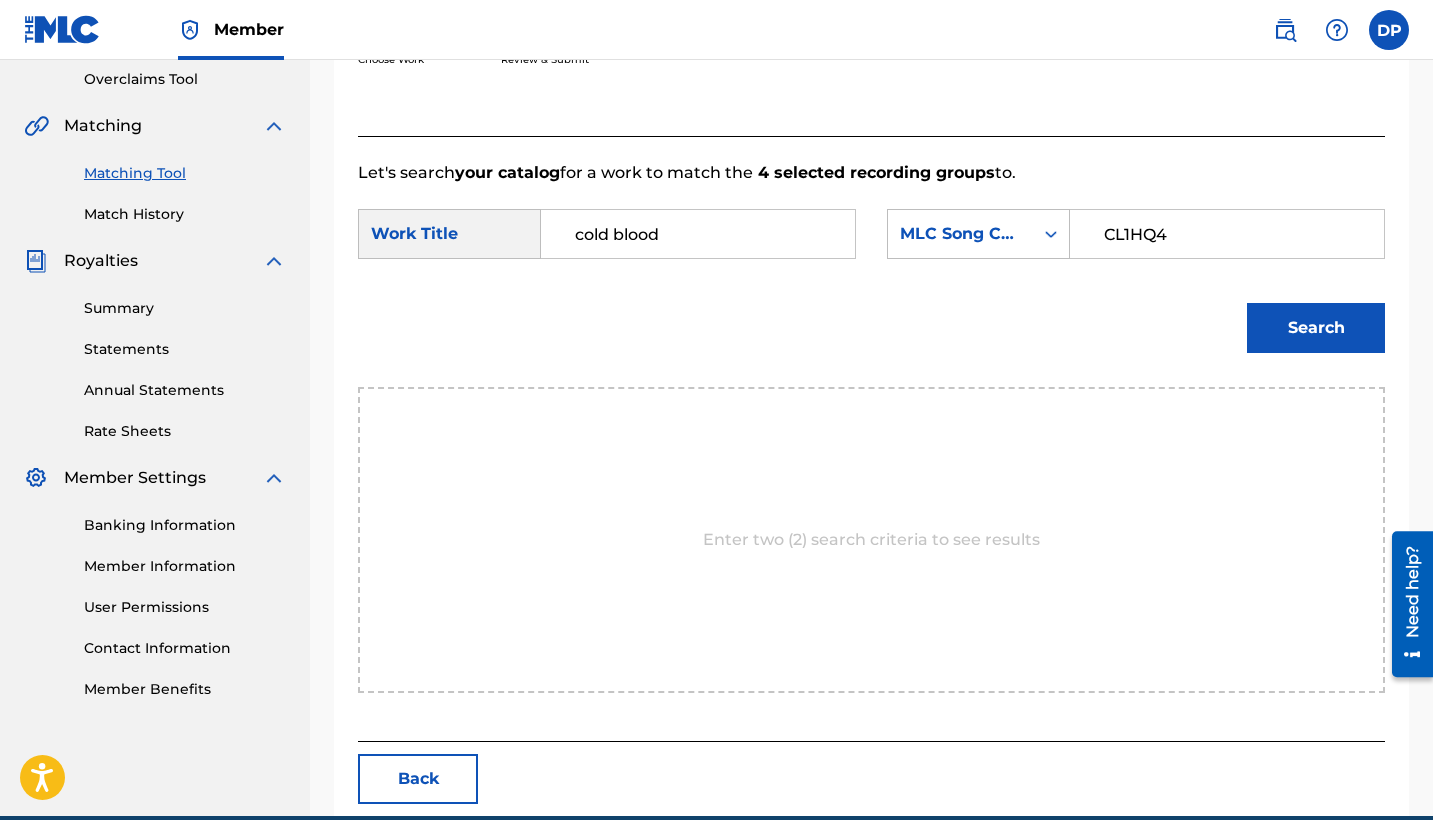 type on "CL1HQ4" 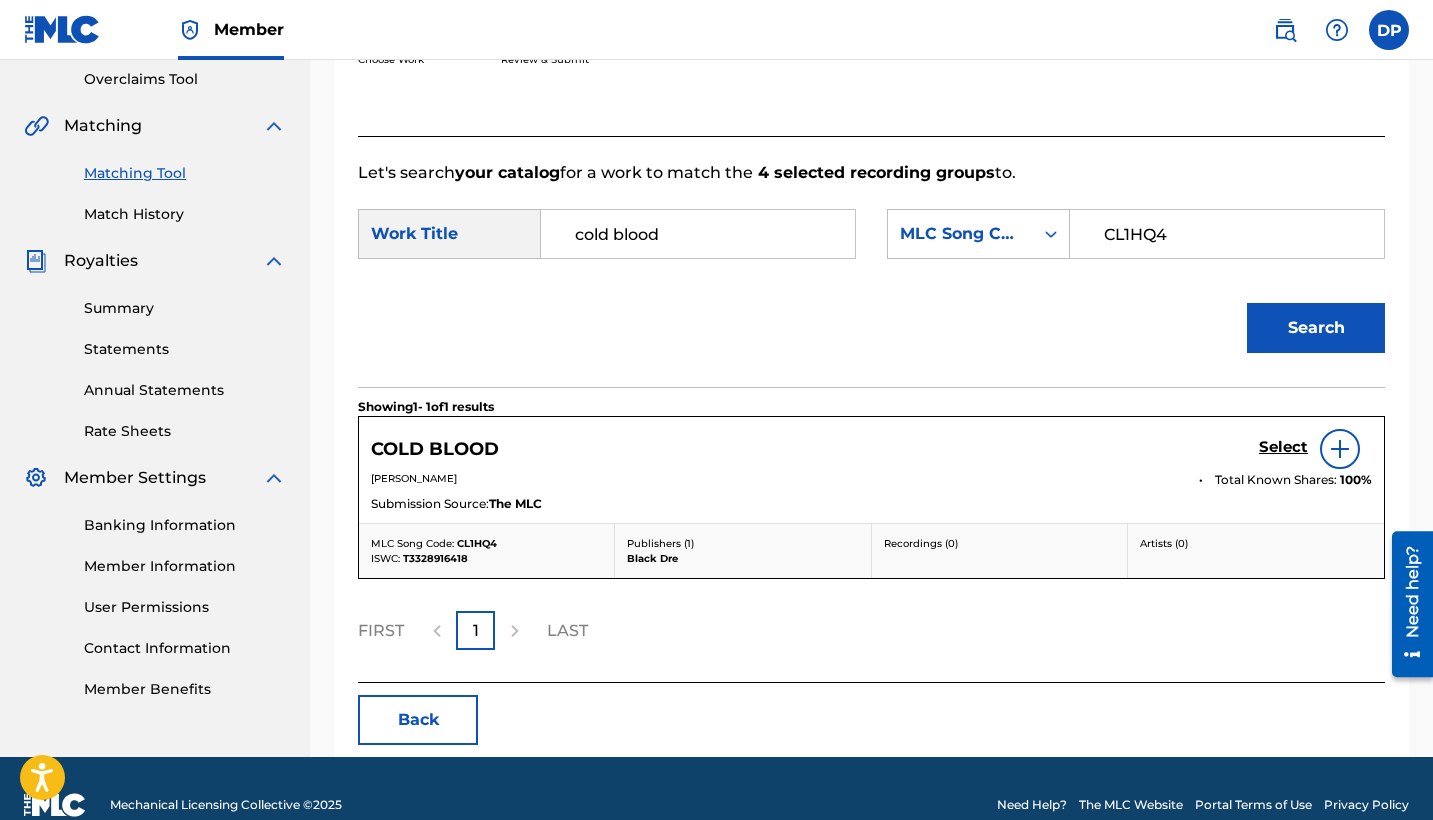 scroll, scrollTop: 445, scrollLeft: 0, axis: vertical 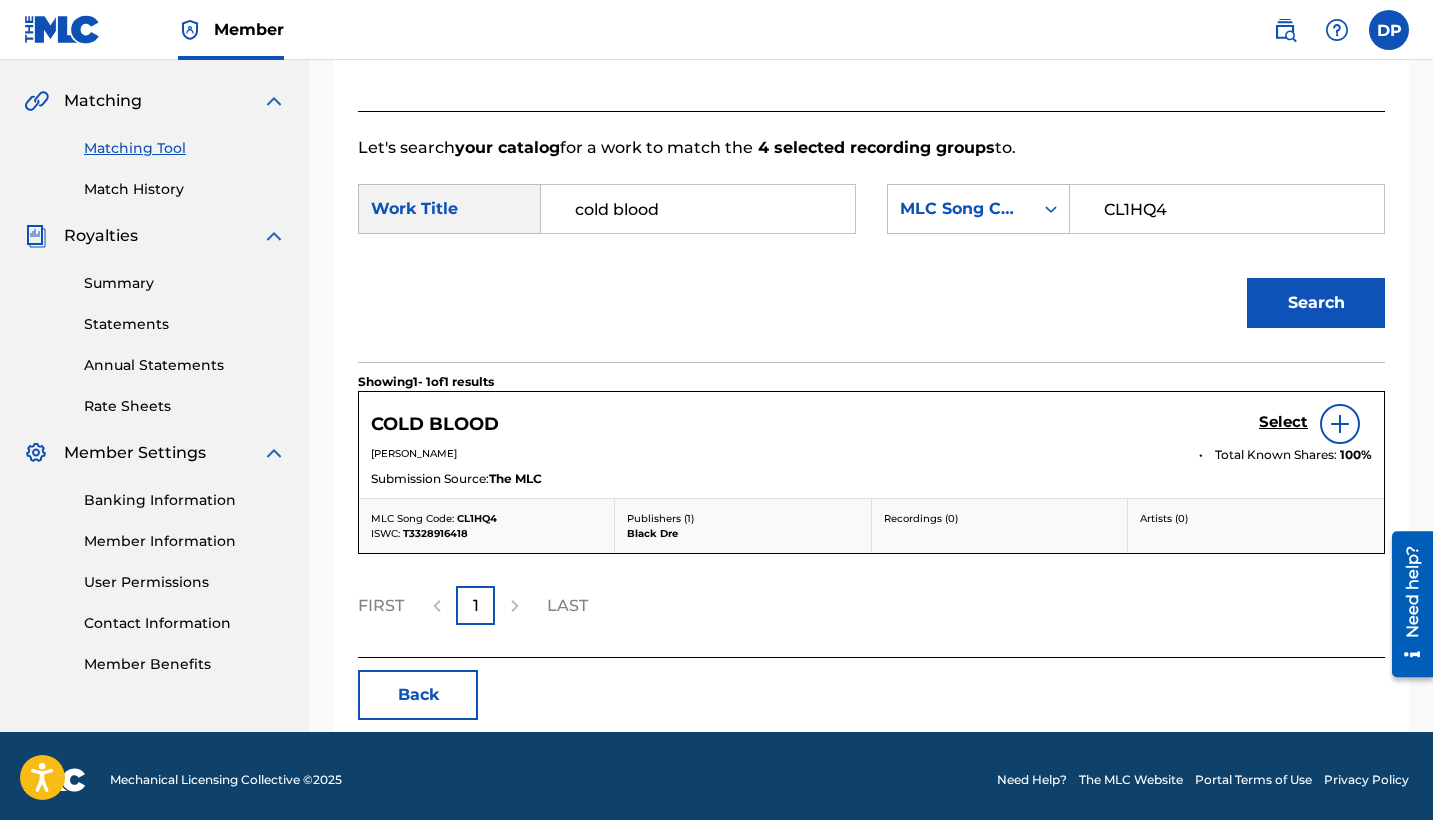click on "Select" at bounding box center [1283, 422] 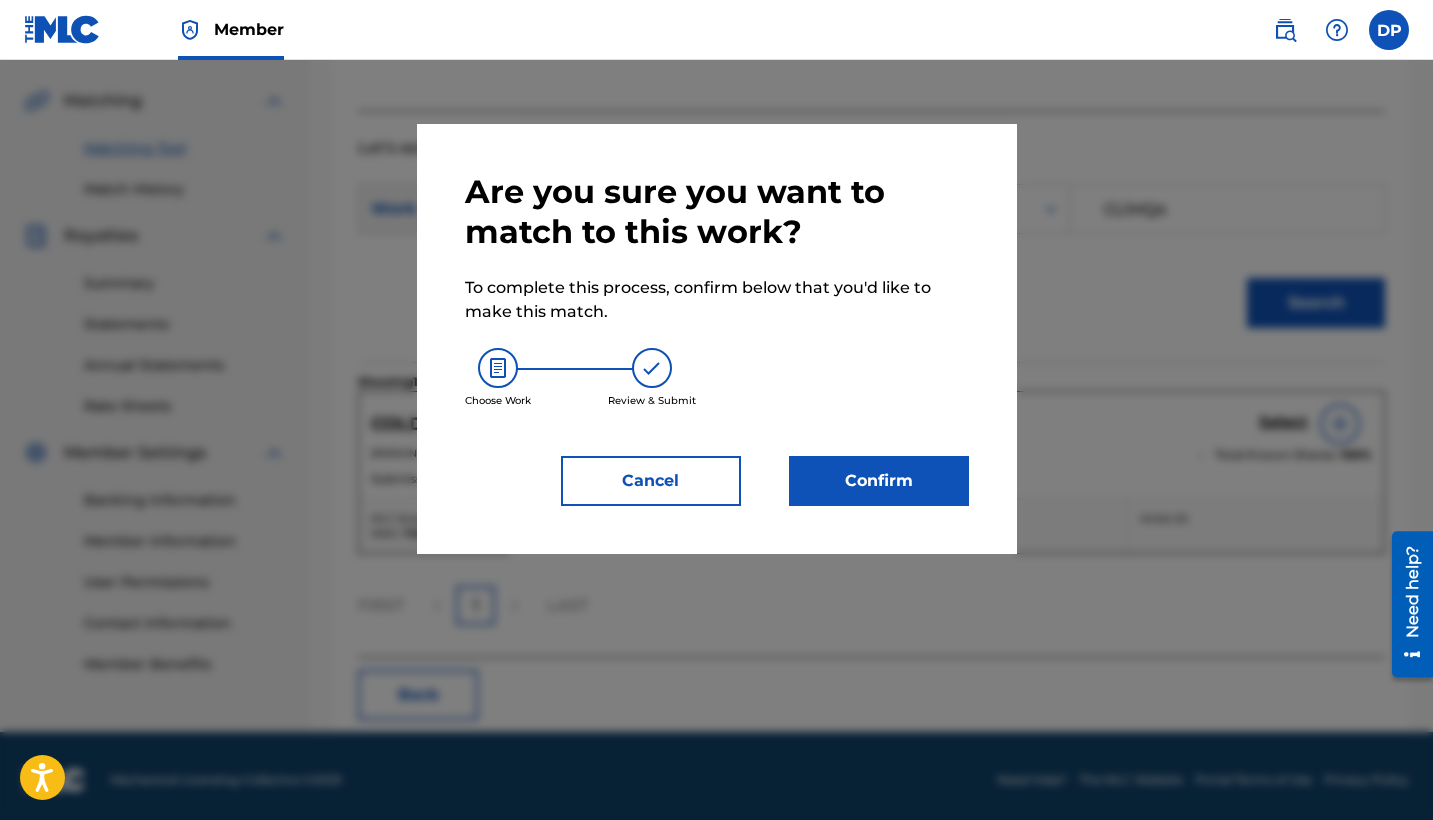 click on "Confirm" at bounding box center [879, 481] 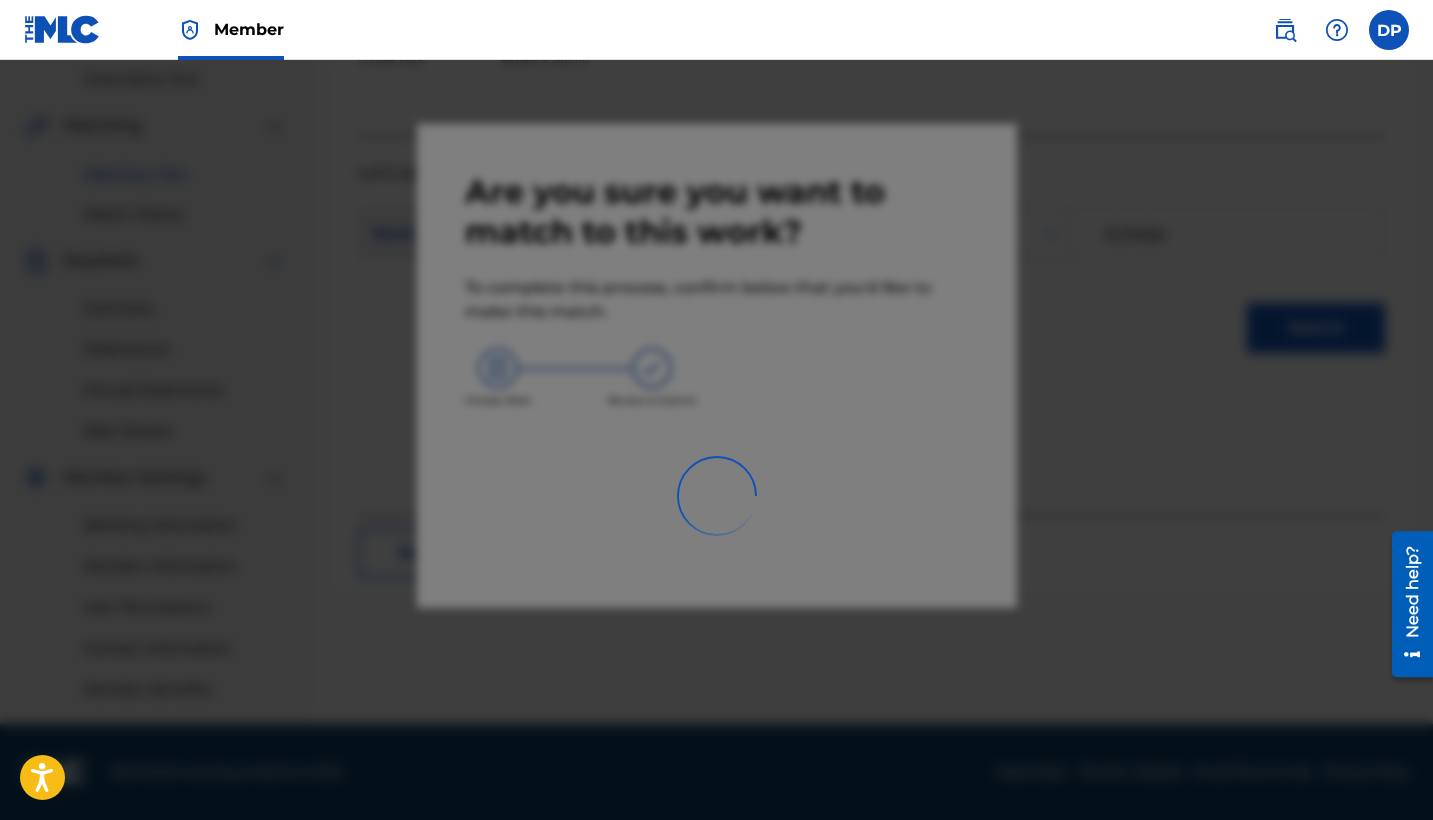 scroll, scrollTop: 420, scrollLeft: 0, axis: vertical 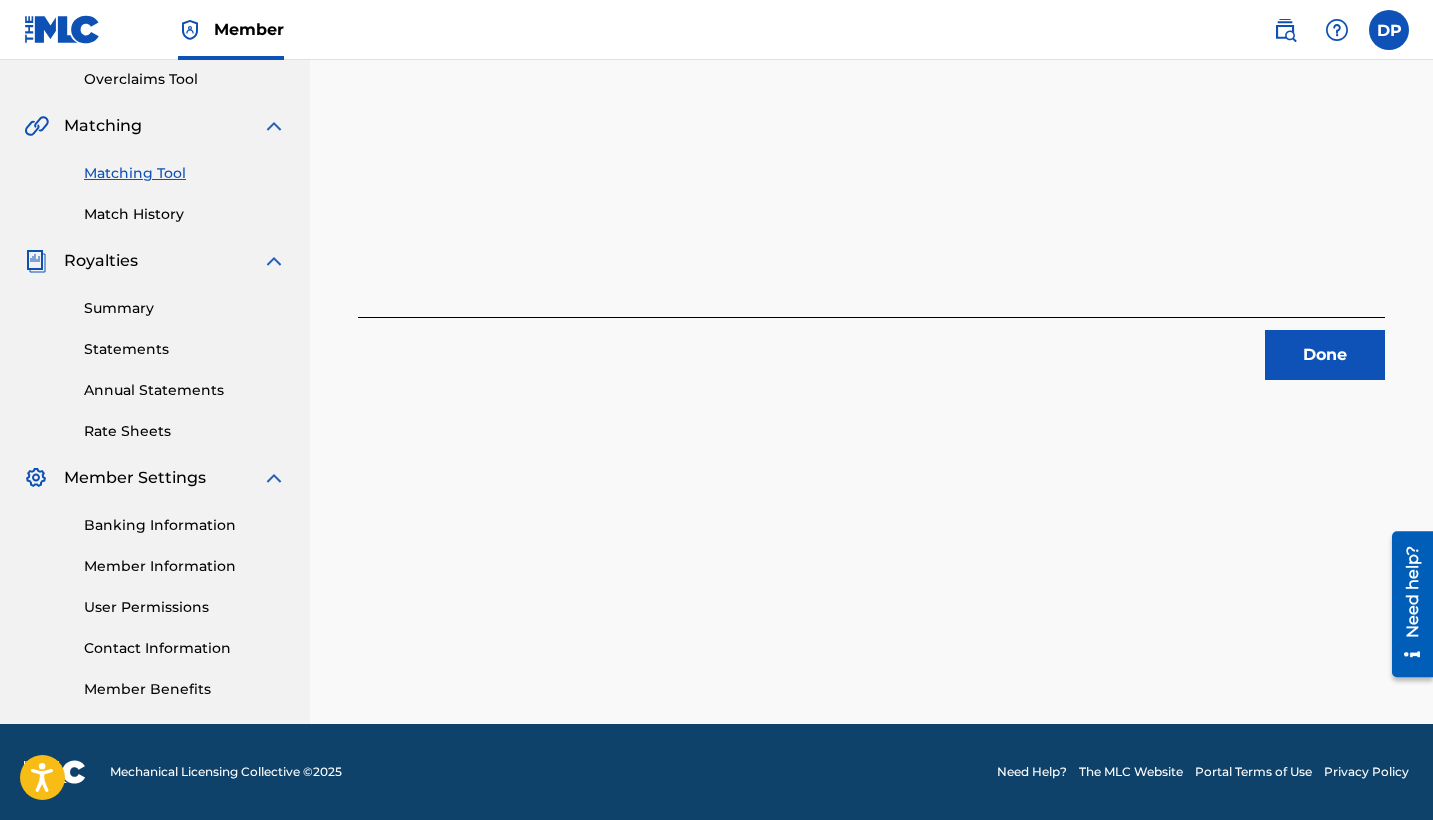 click on "Done" at bounding box center [1325, 355] 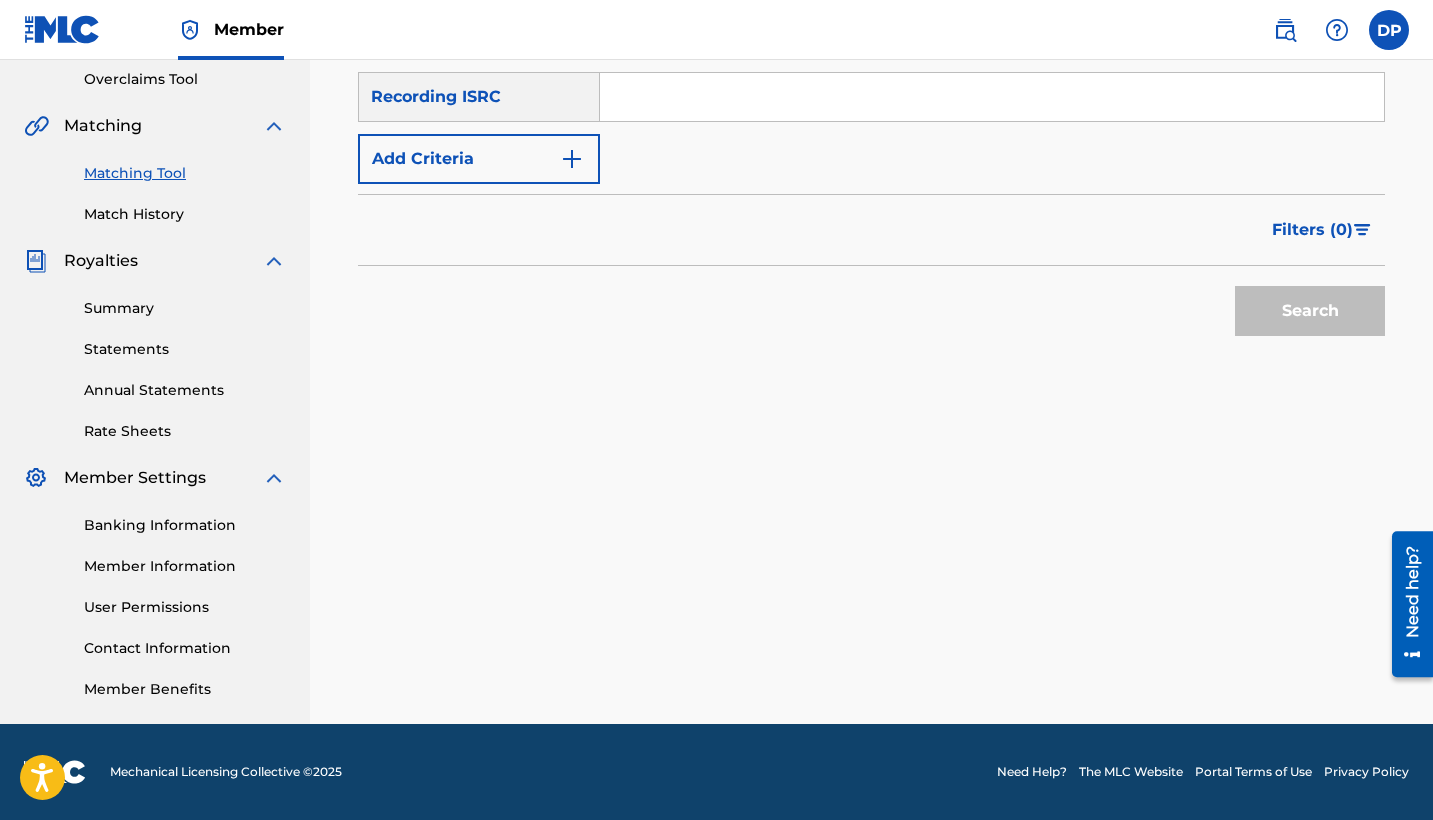 scroll, scrollTop: 0, scrollLeft: 0, axis: both 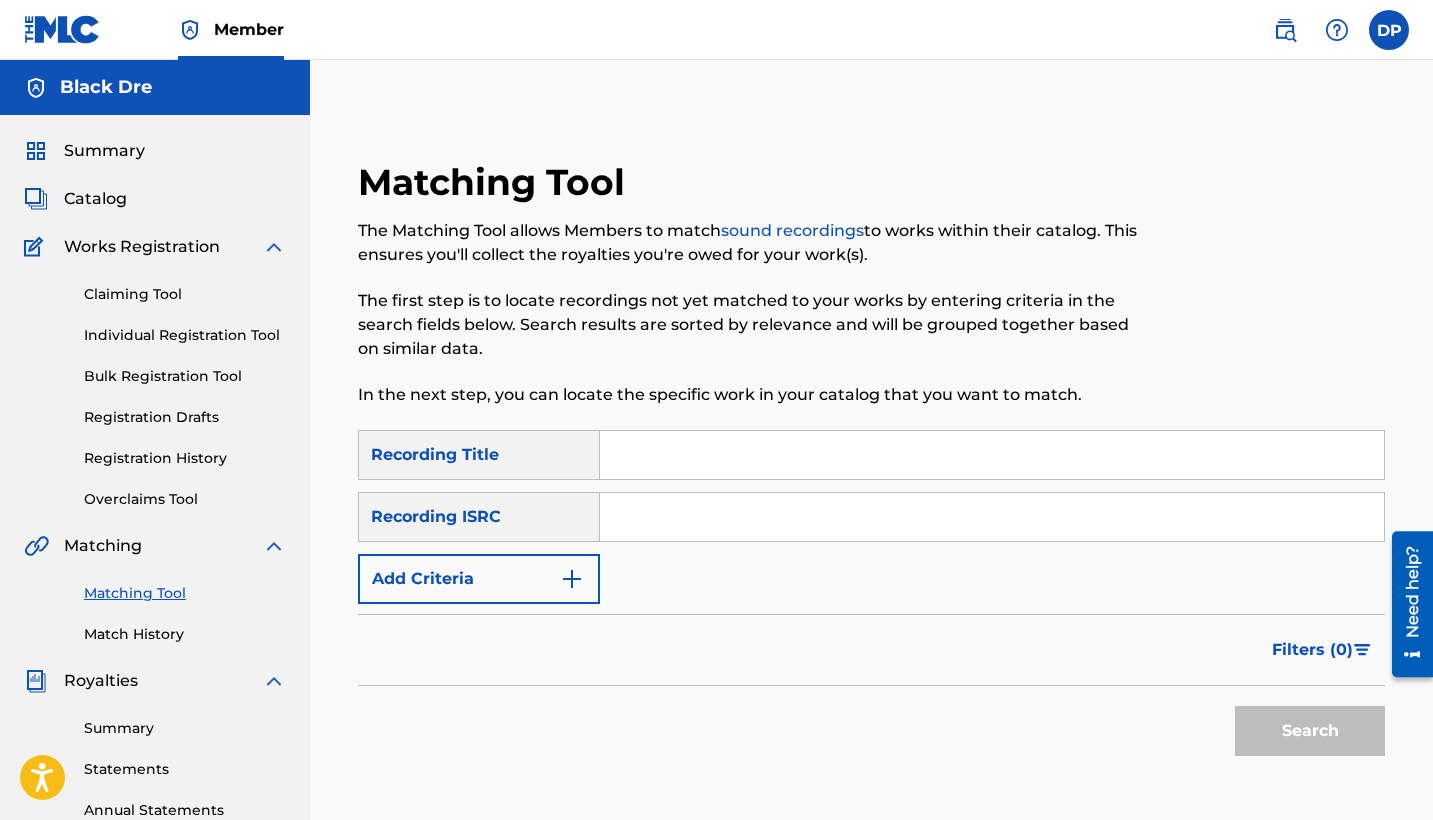 click at bounding box center (992, 517) 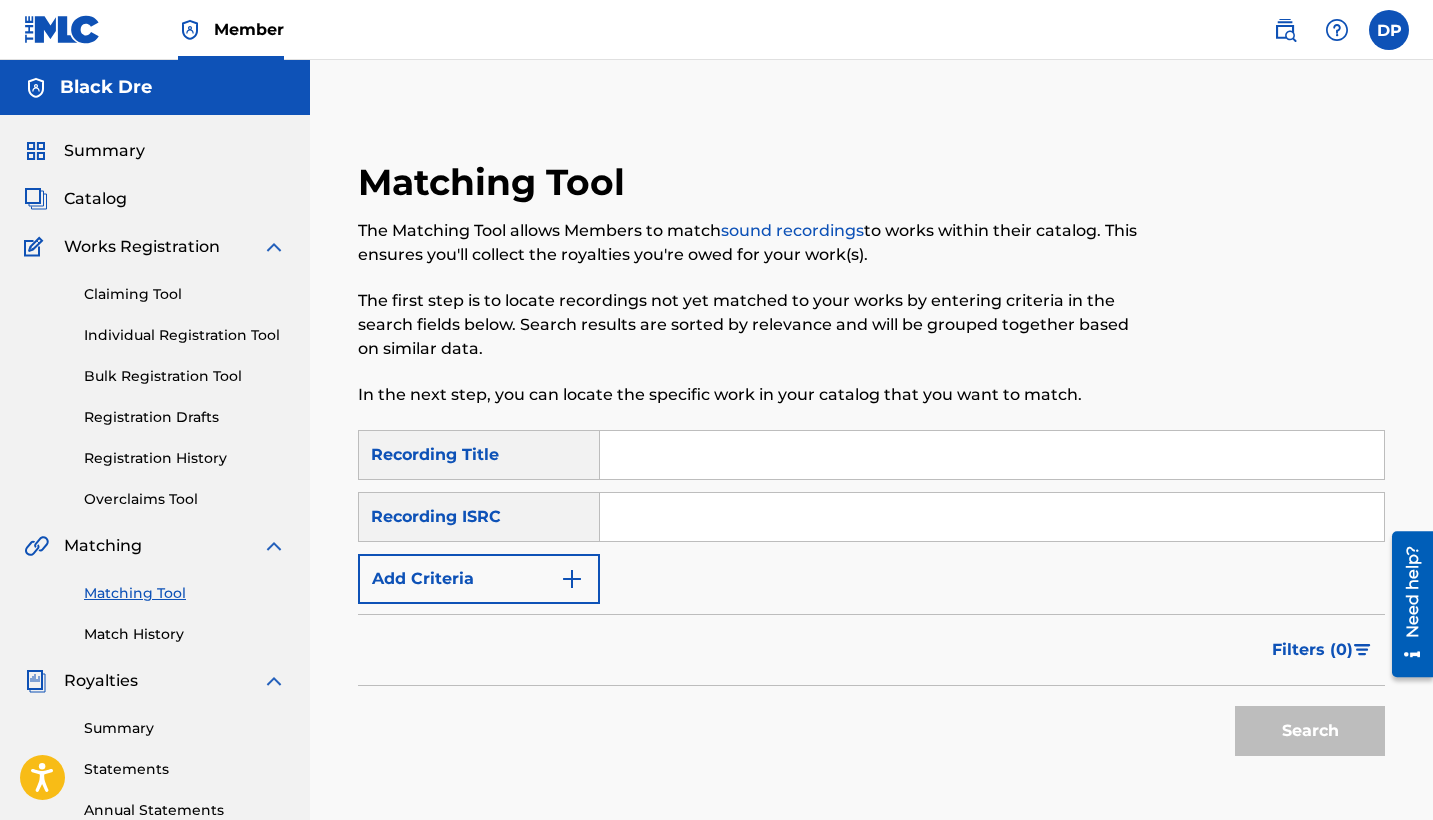 paste on "QZK6Q2204597" 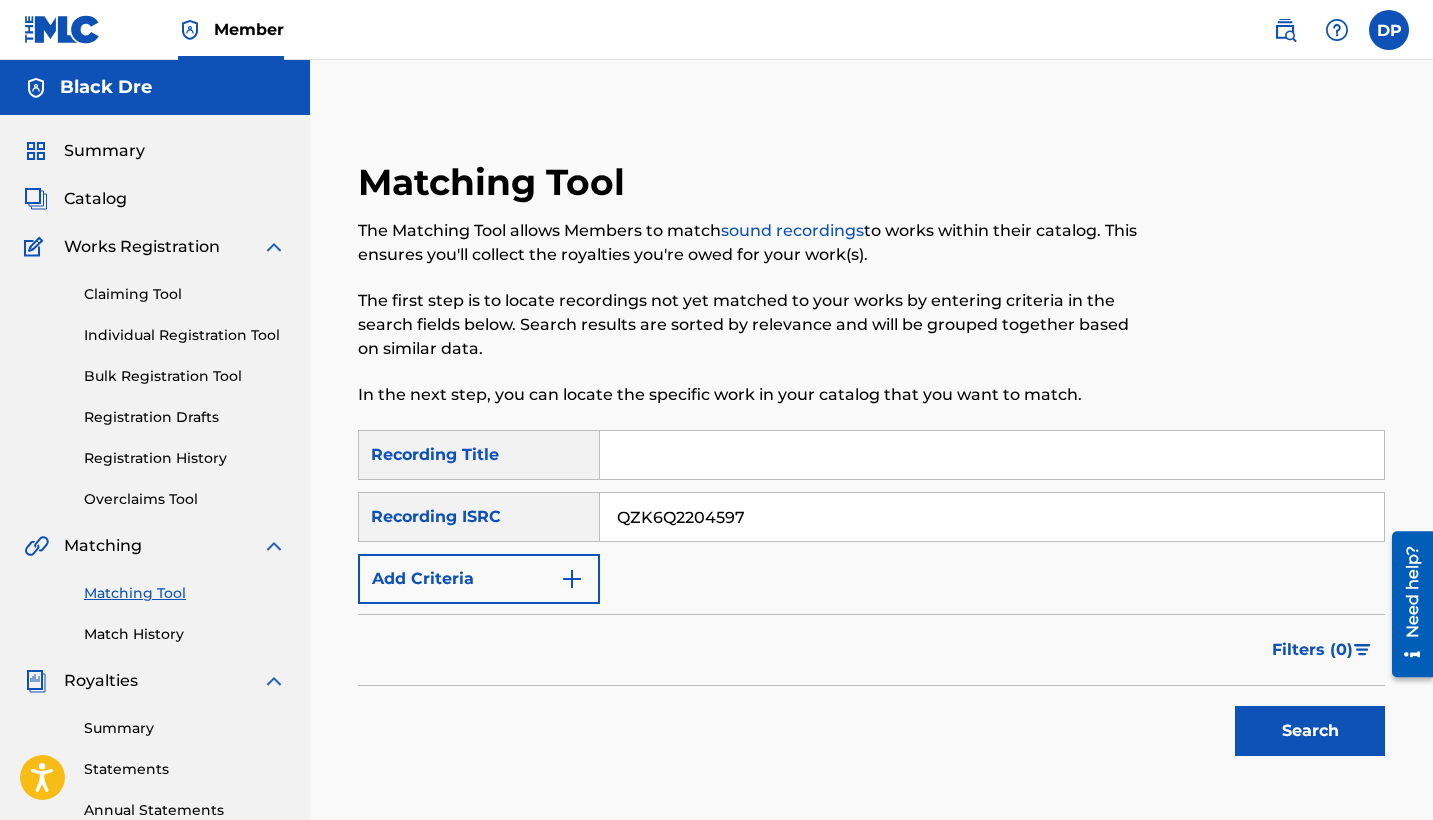 type on "QZK6Q2204597" 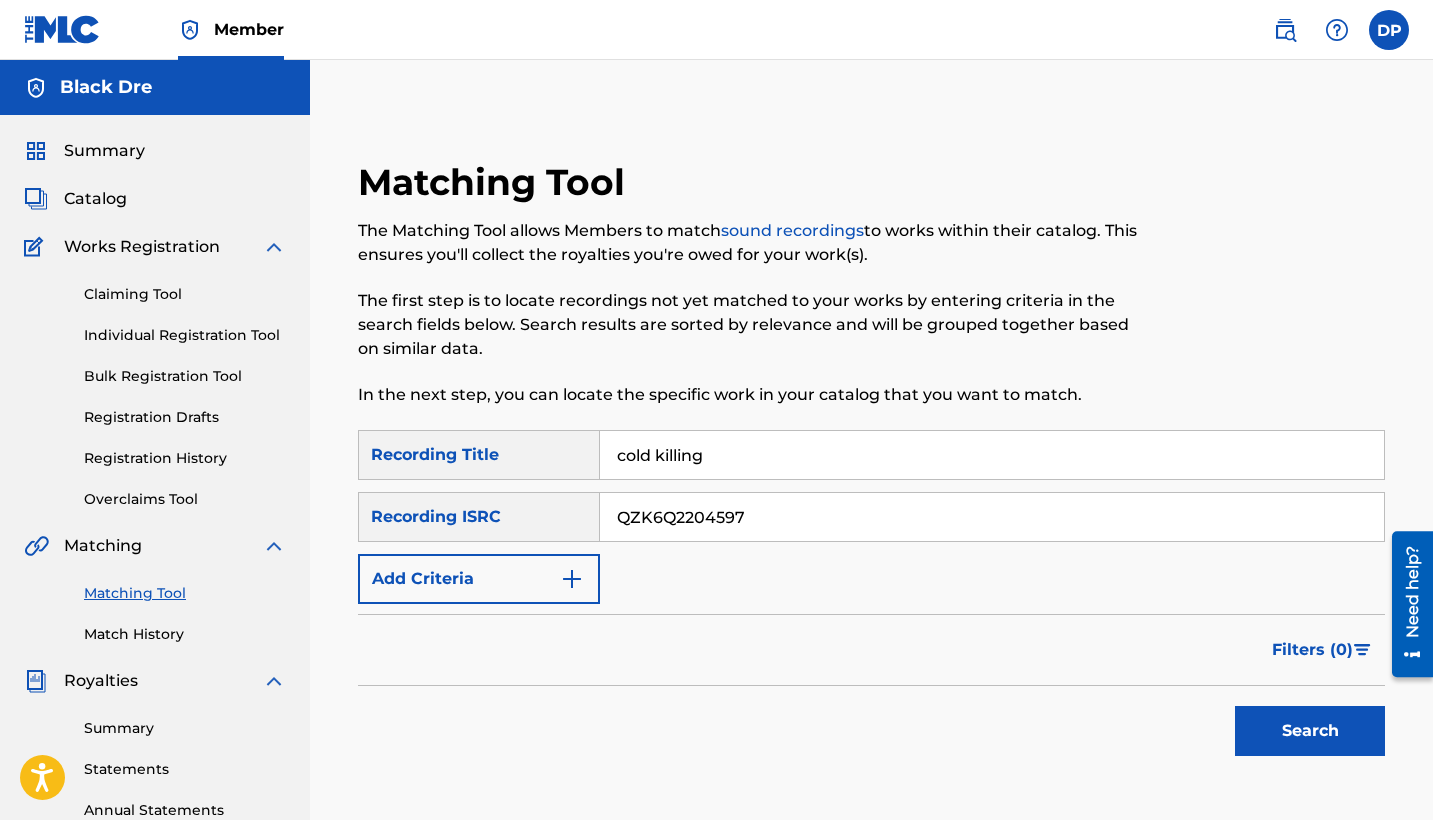 type on "cold killing" 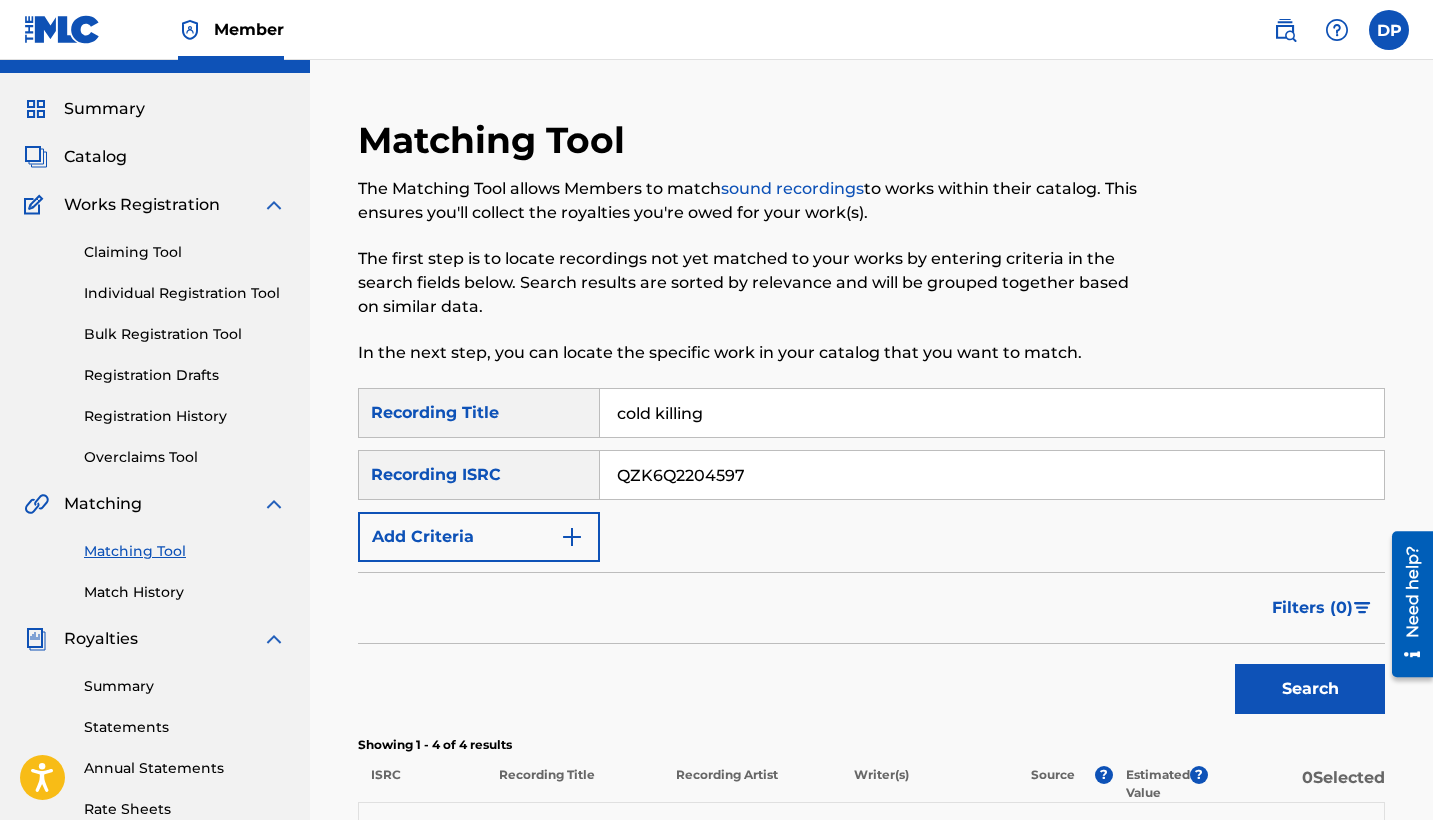 scroll, scrollTop: 416, scrollLeft: 0, axis: vertical 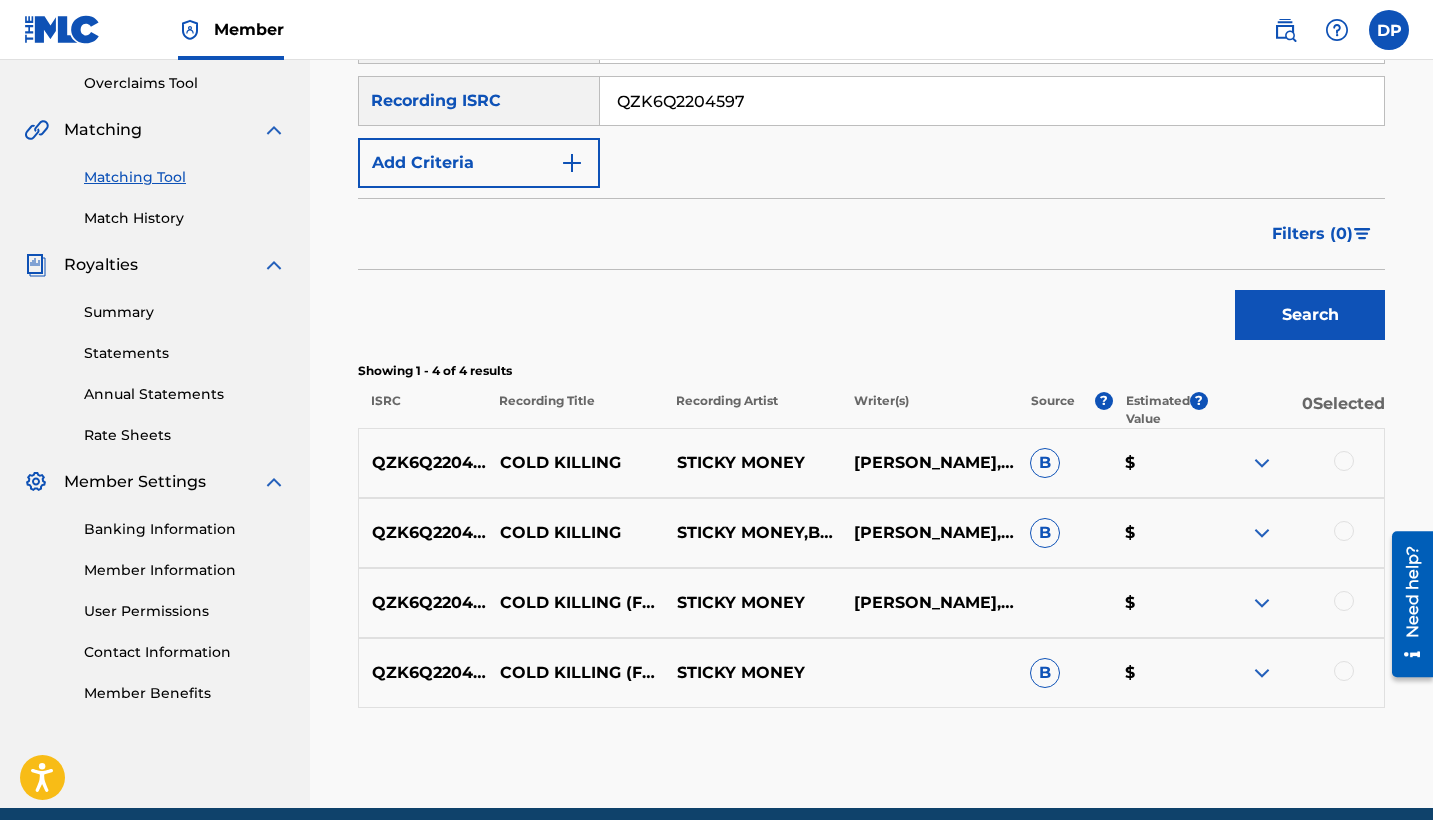 drag, startPoint x: 1325, startPoint y: 460, endPoint x: 1335, endPoint y: 461, distance: 10.049875 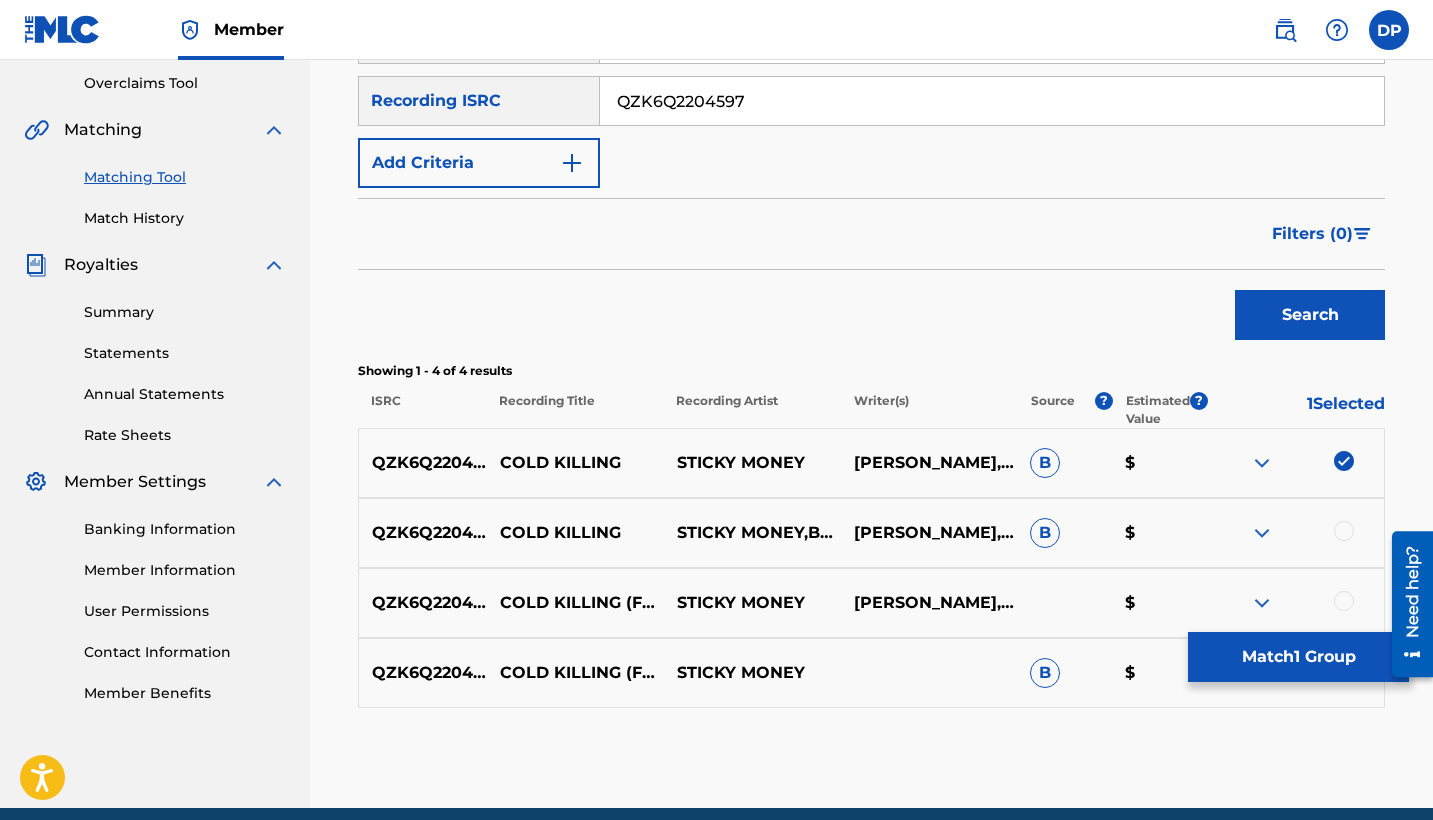 click on "QZK6Q2204597 COLD KILLING STICKY MONEY [PERSON_NAME],[PERSON_NAME] B $" at bounding box center (871, 463) 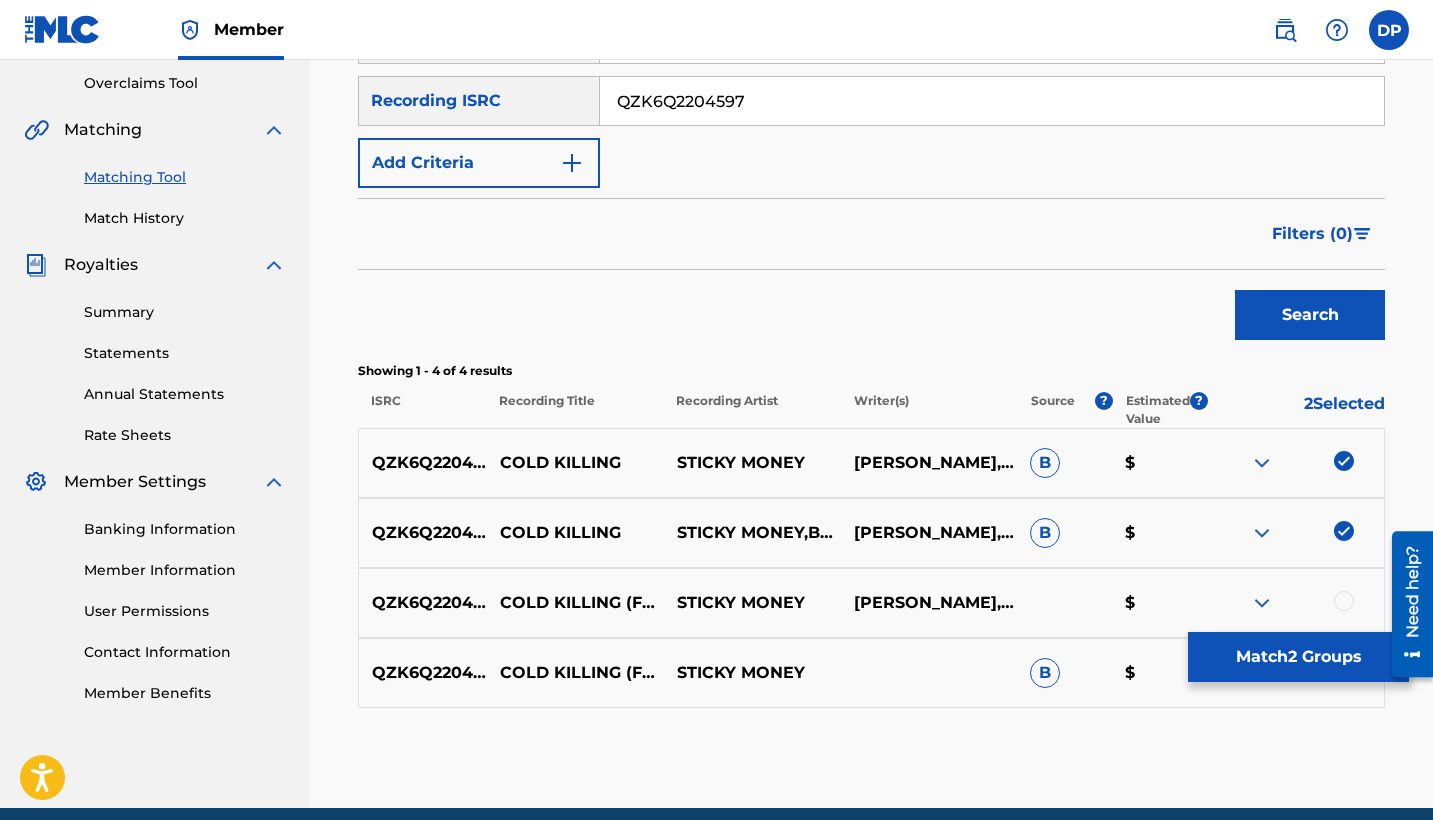 drag, startPoint x: 1348, startPoint y: 581, endPoint x: 1349, endPoint y: 594, distance: 13.038404 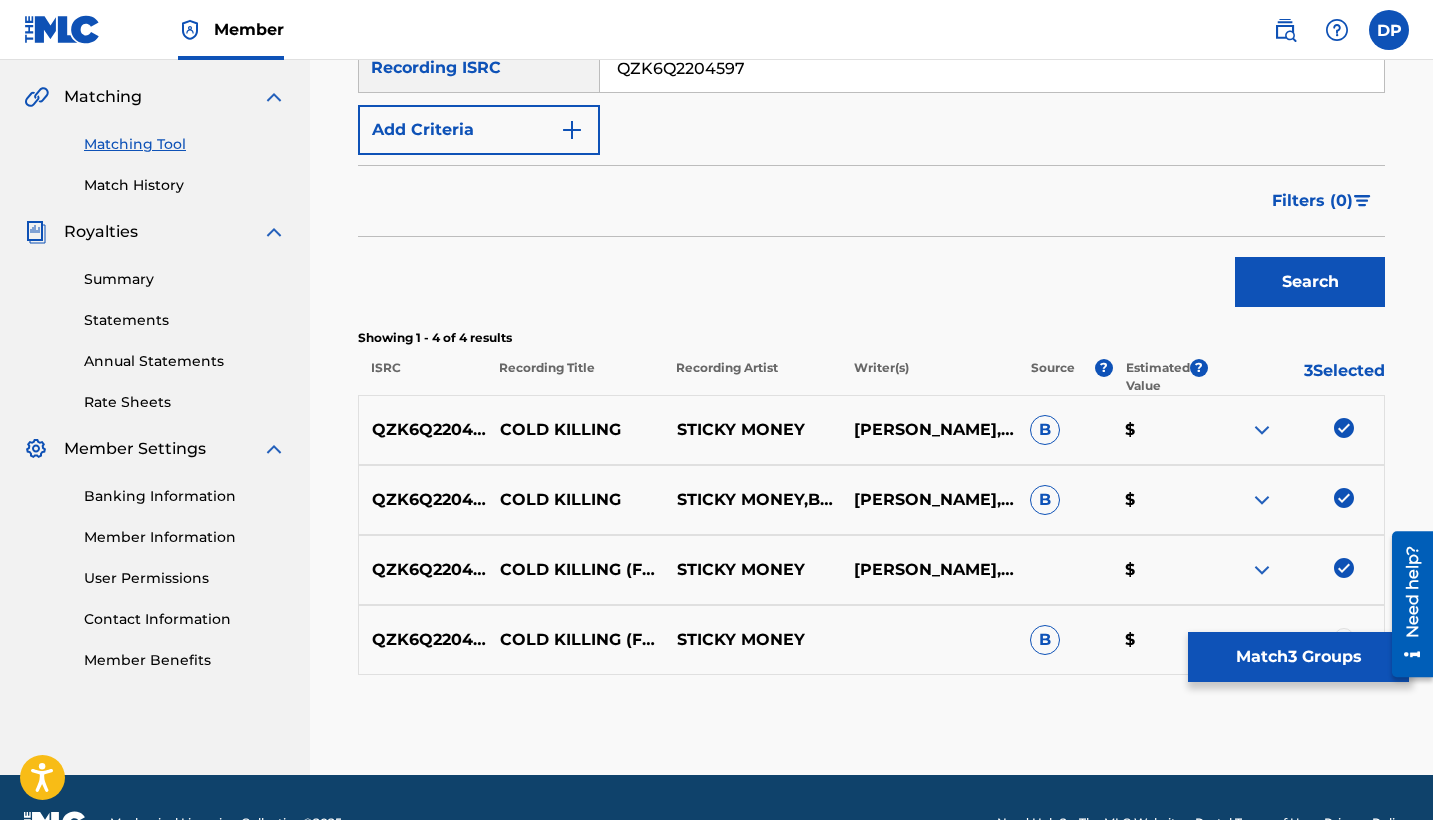 scroll, scrollTop: 500, scrollLeft: 0, axis: vertical 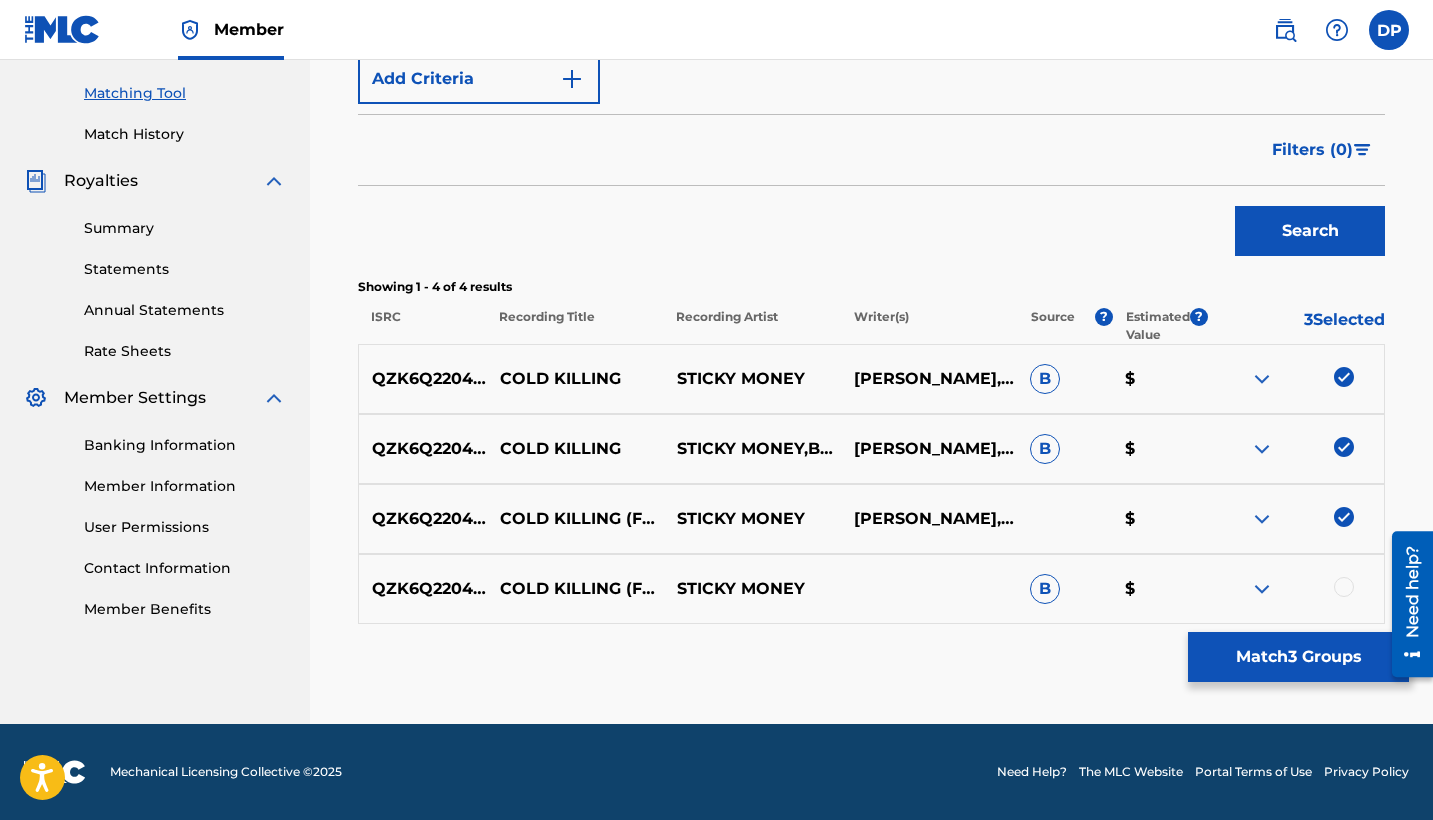 click at bounding box center [1344, 587] 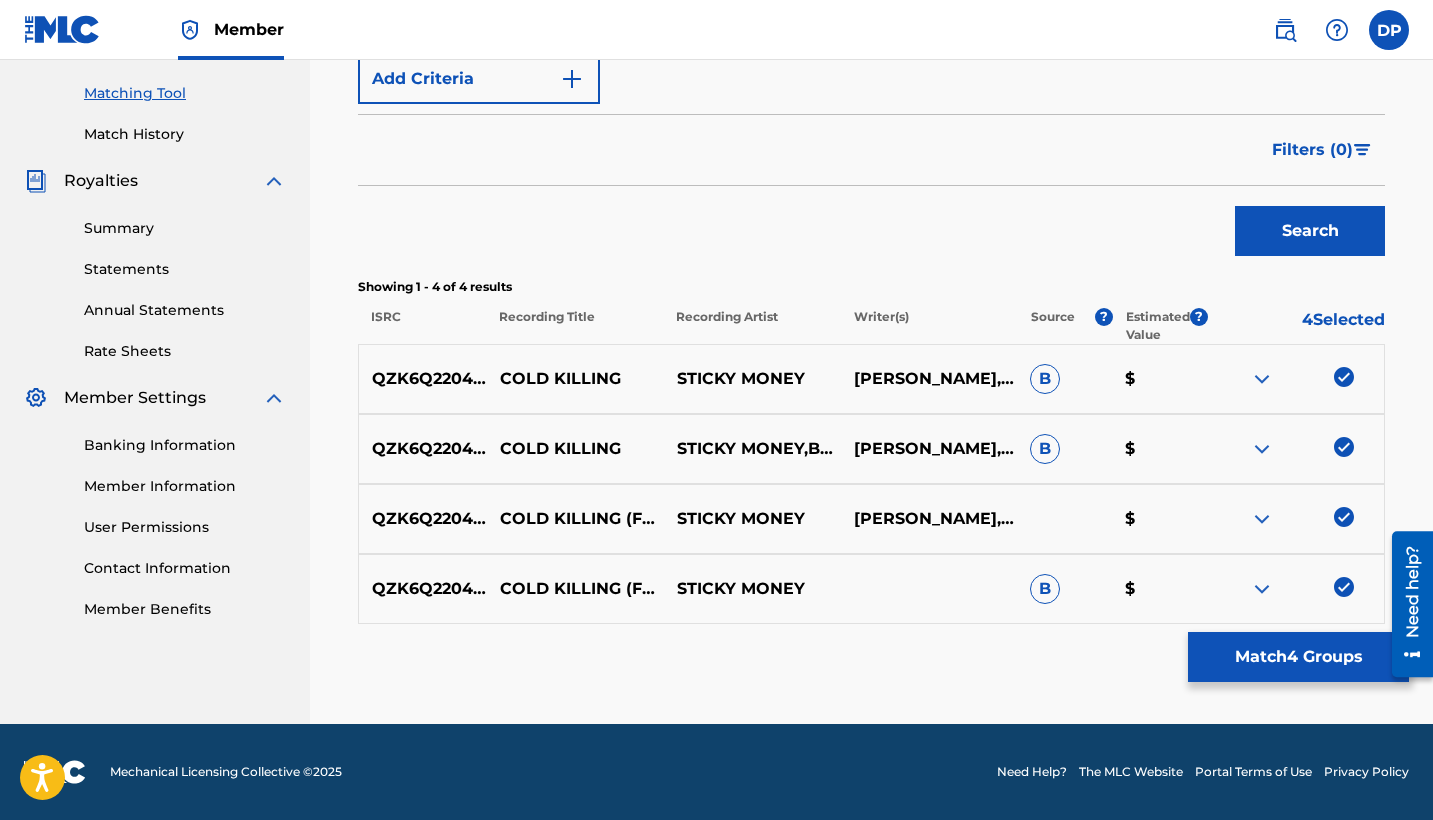 click on "Match  4 Groups" at bounding box center [1298, 657] 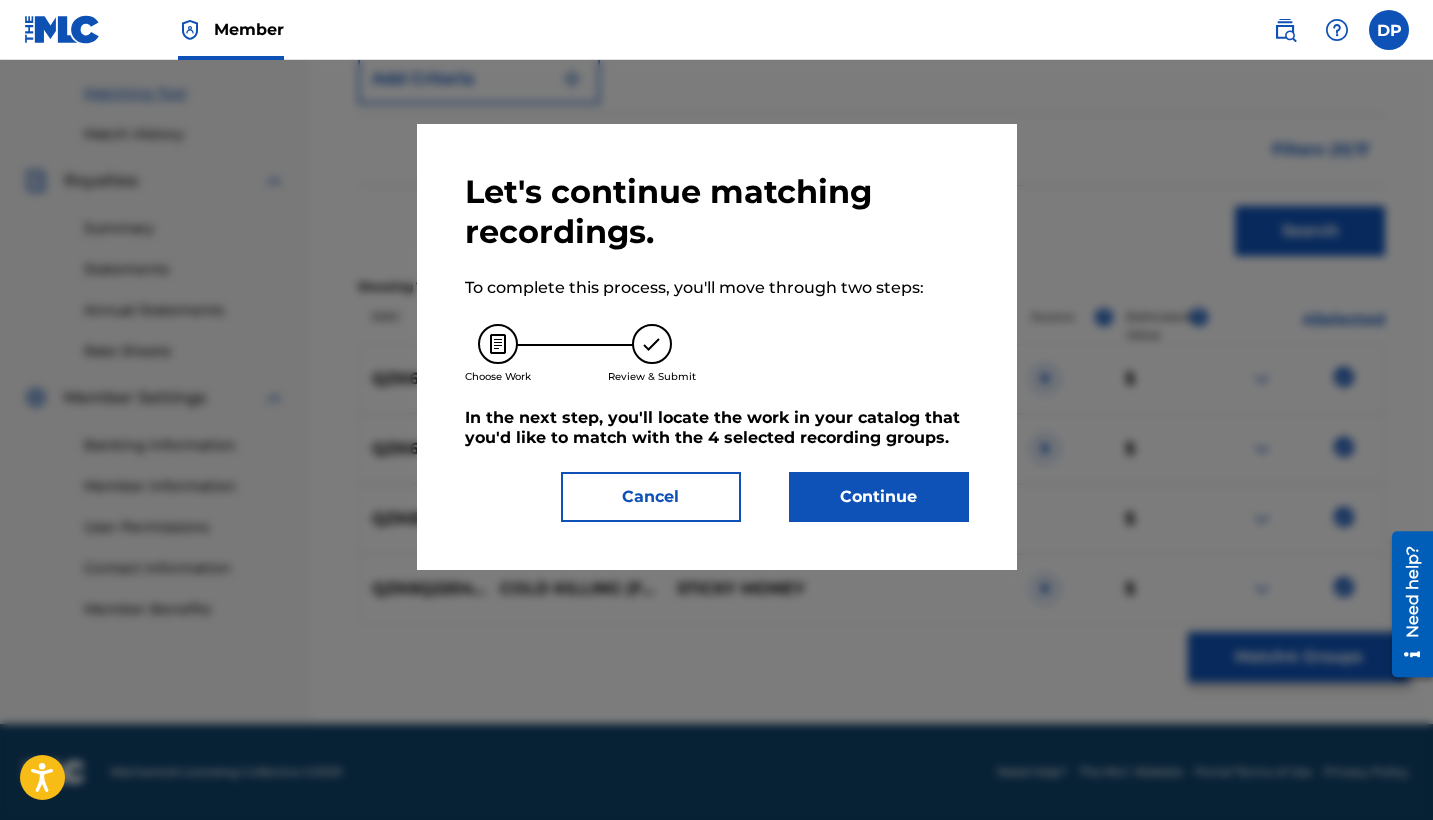 click on "Continue" at bounding box center (879, 497) 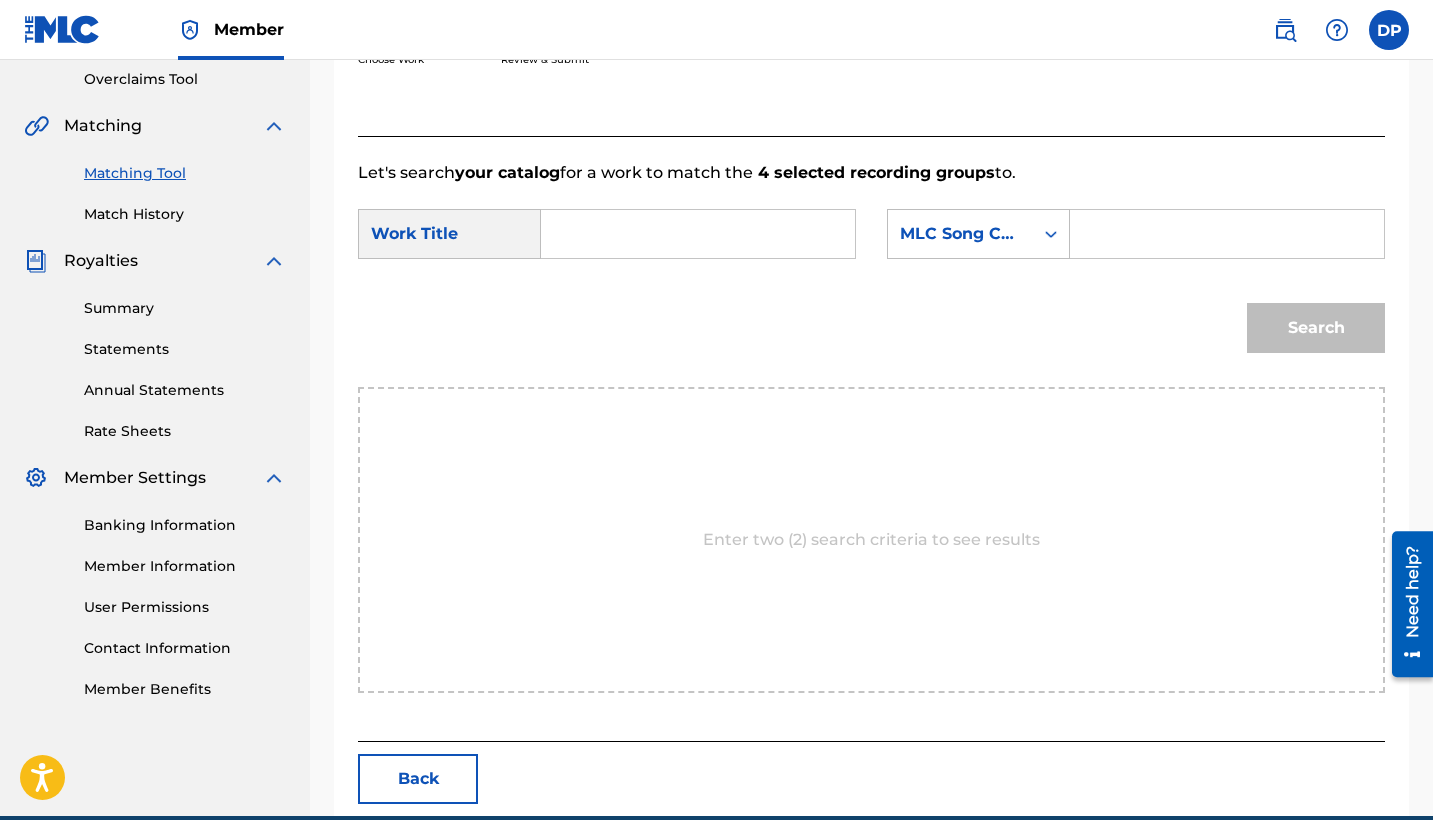 click at bounding box center (698, 234) 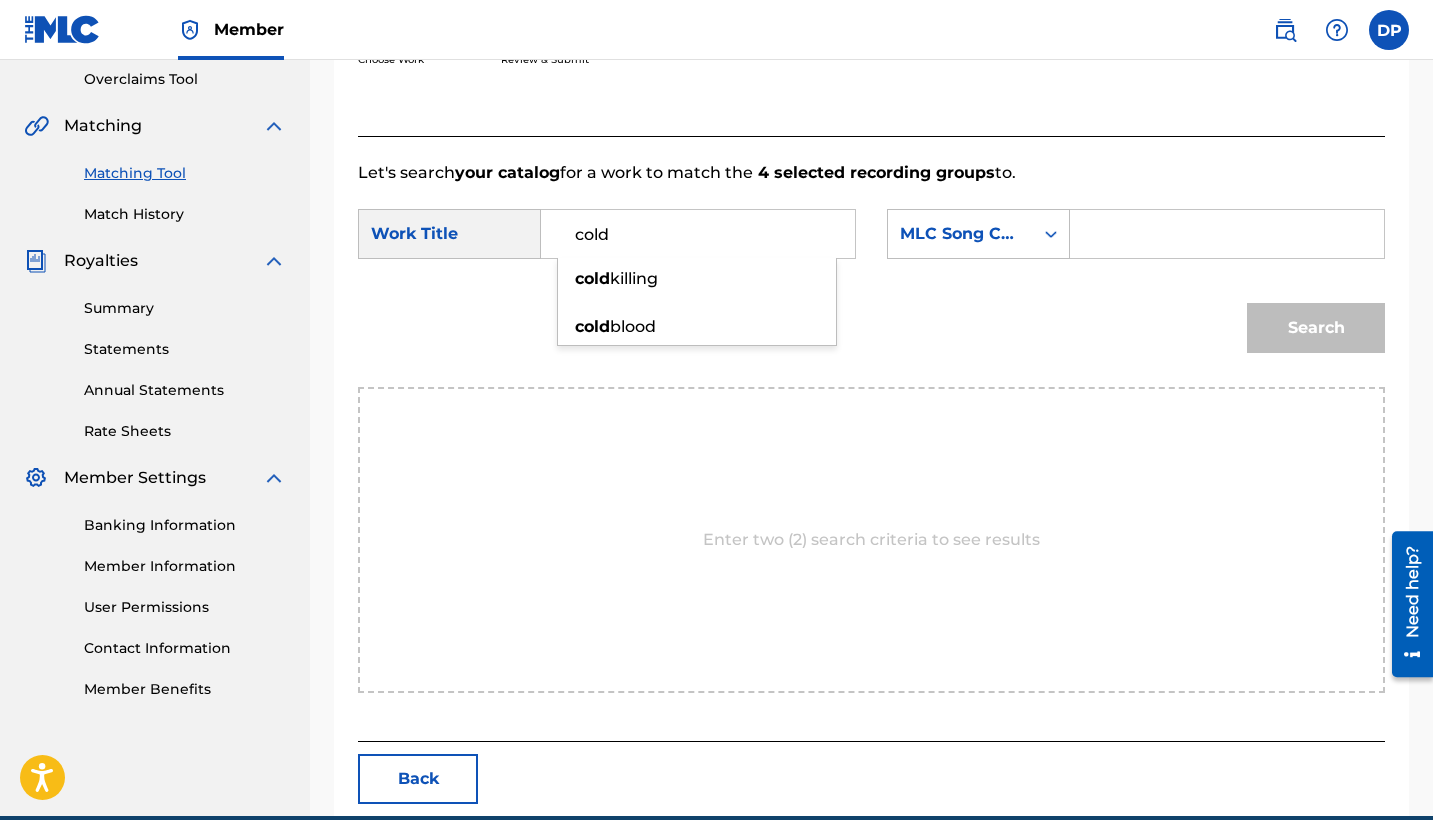 type on "cold" 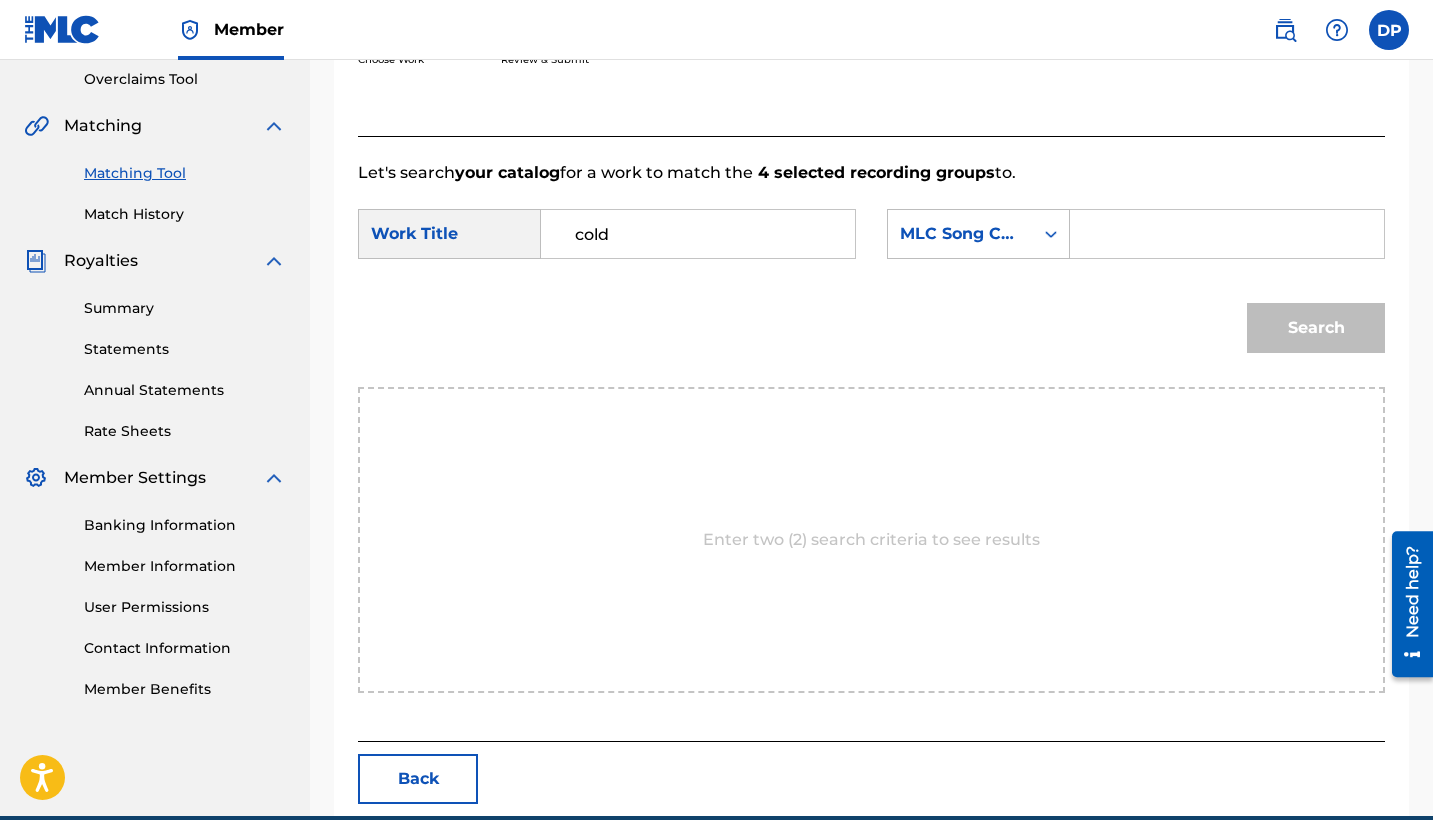 paste on "CK6PQ3" 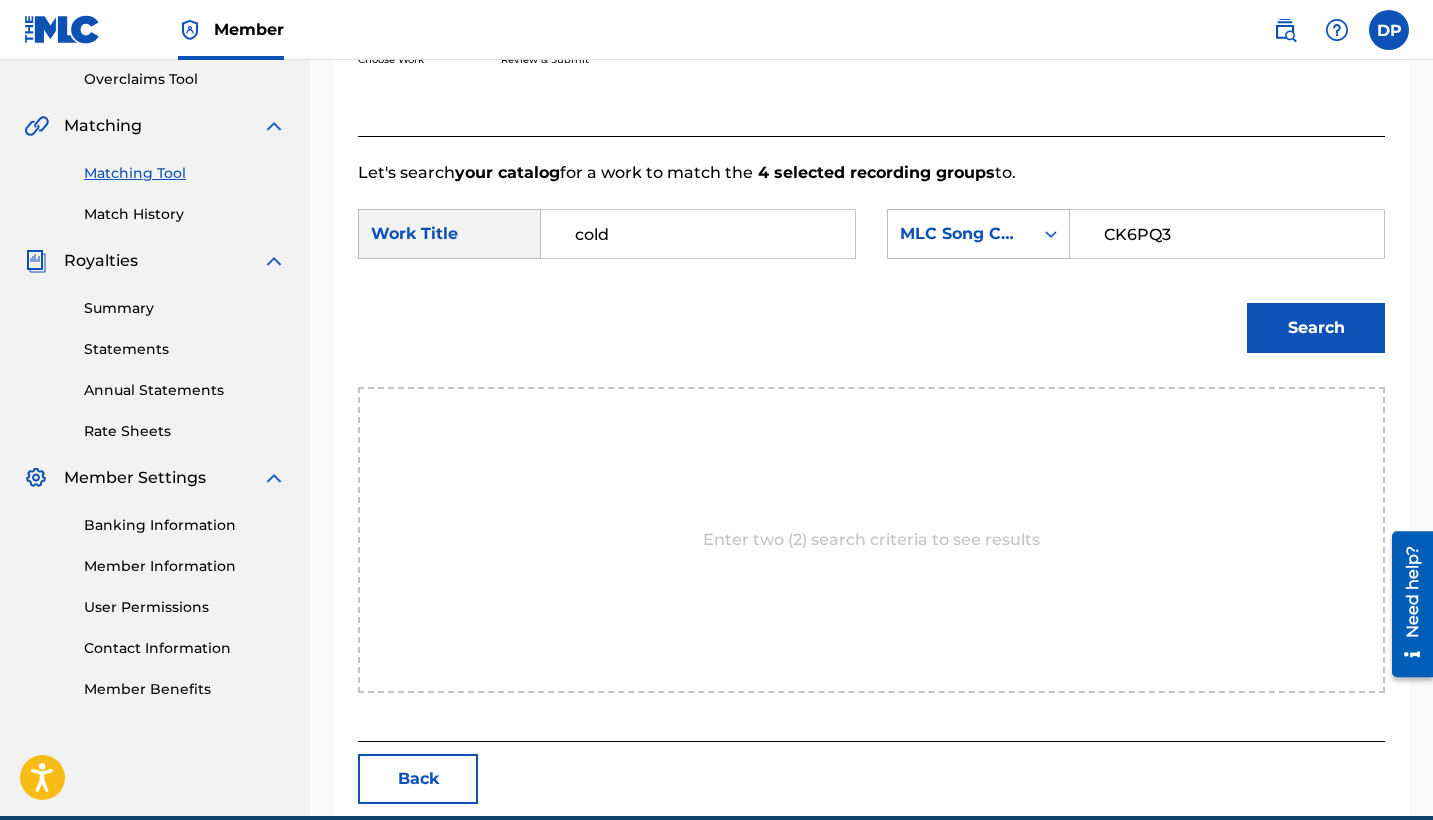 type on "CK6PQ3" 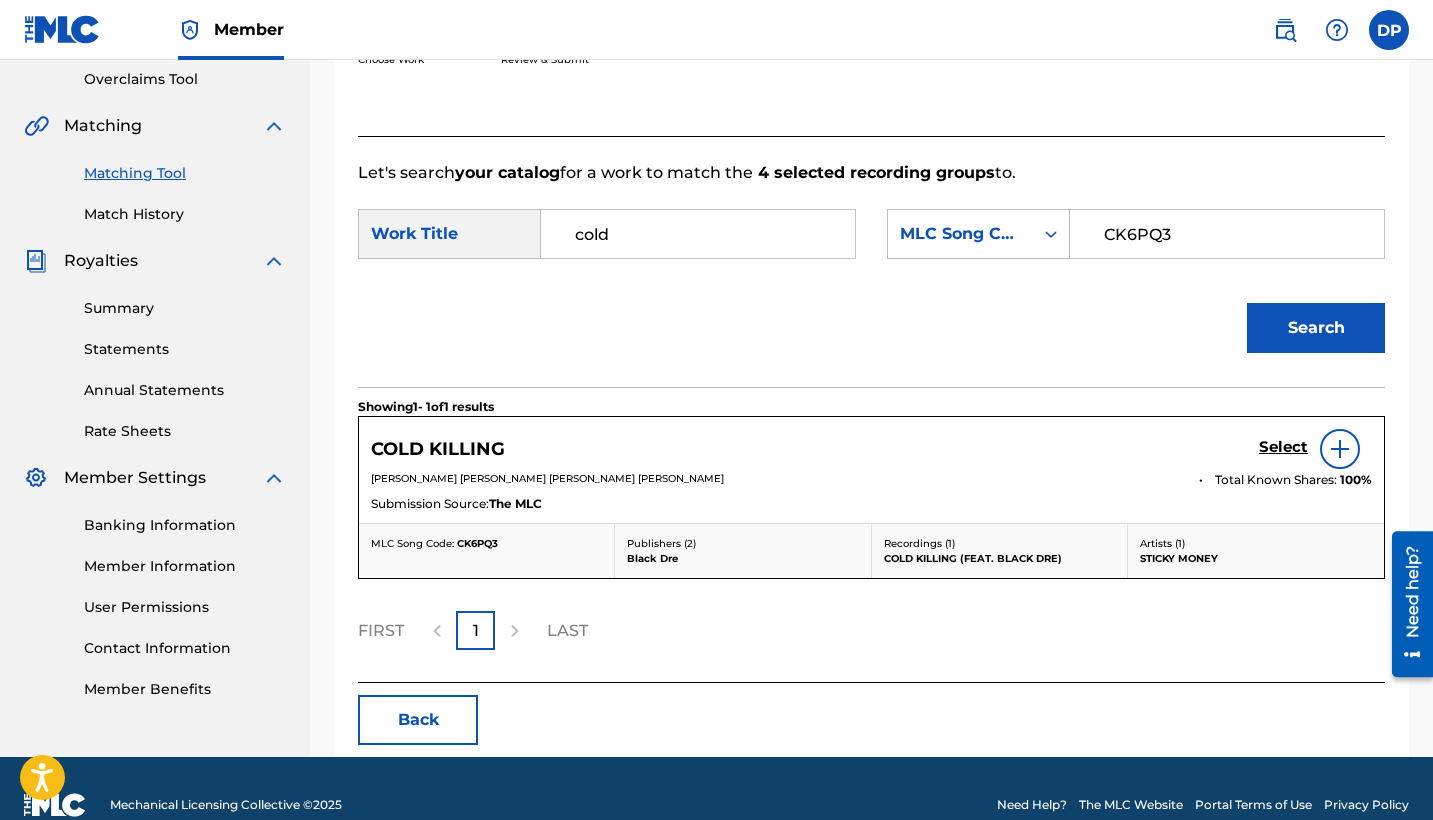 scroll, scrollTop: 453, scrollLeft: 0, axis: vertical 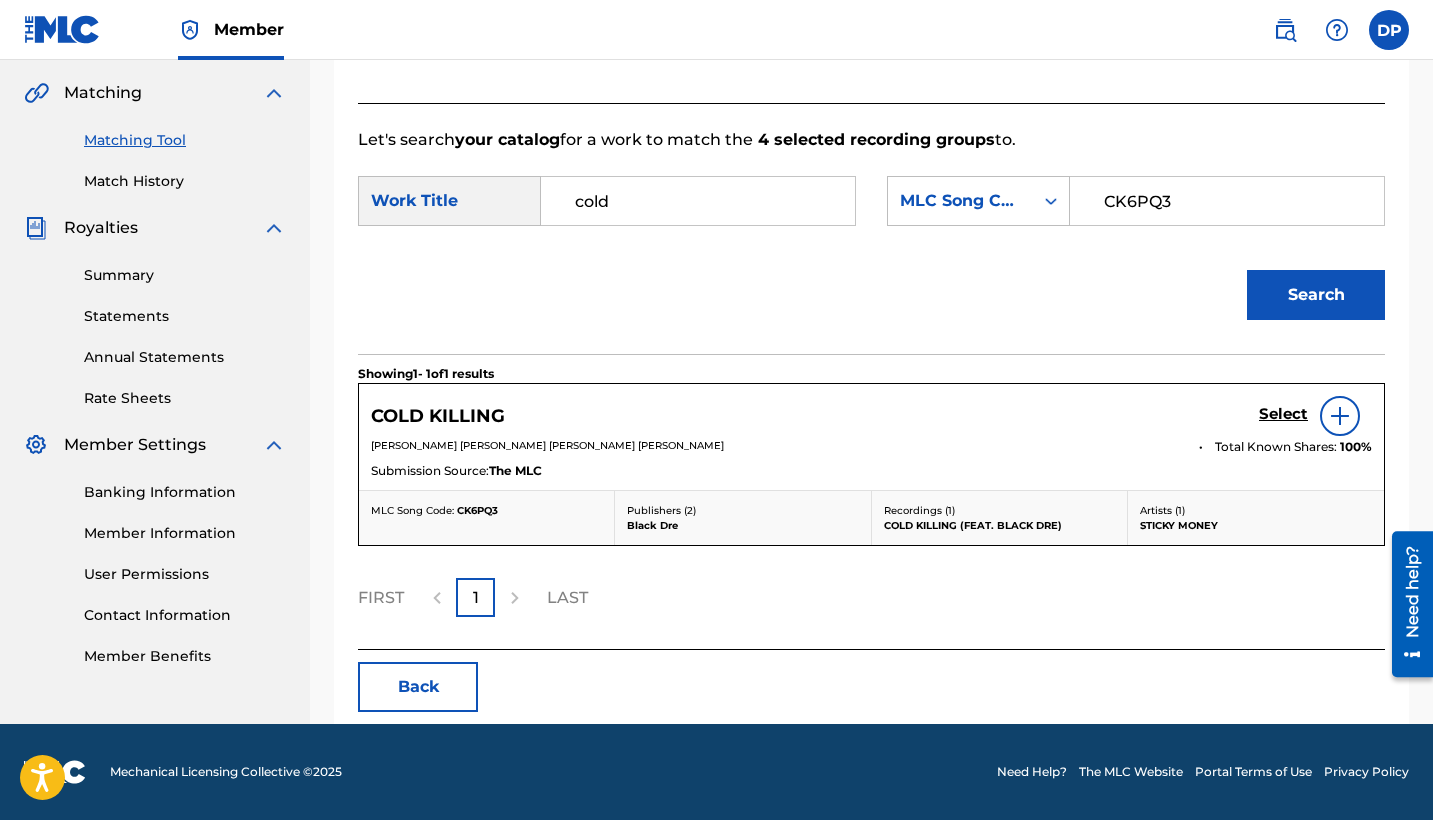 click on "Select" at bounding box center (1283, 414) 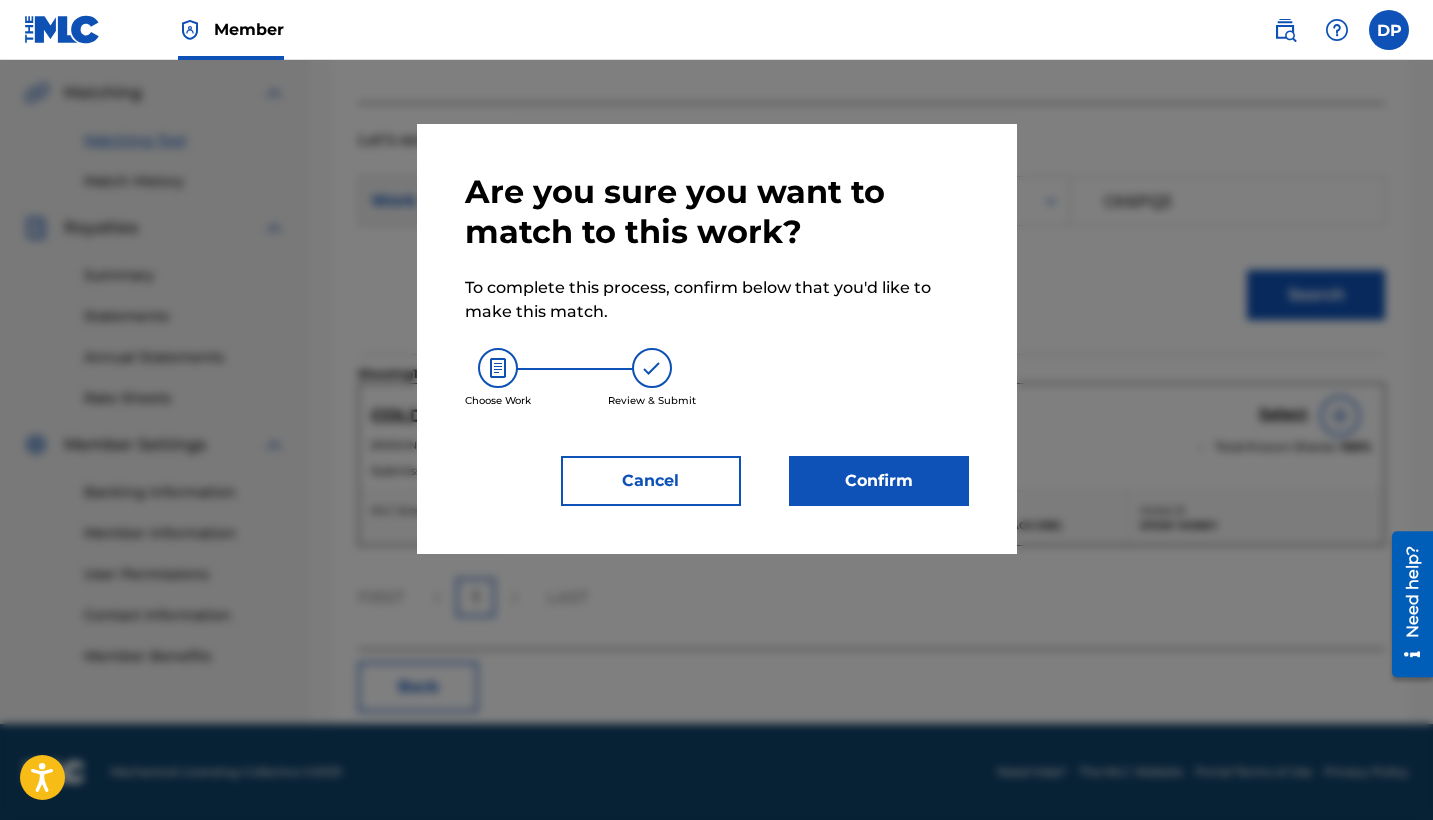click on "Confirm" at bounding box center (879, 481) 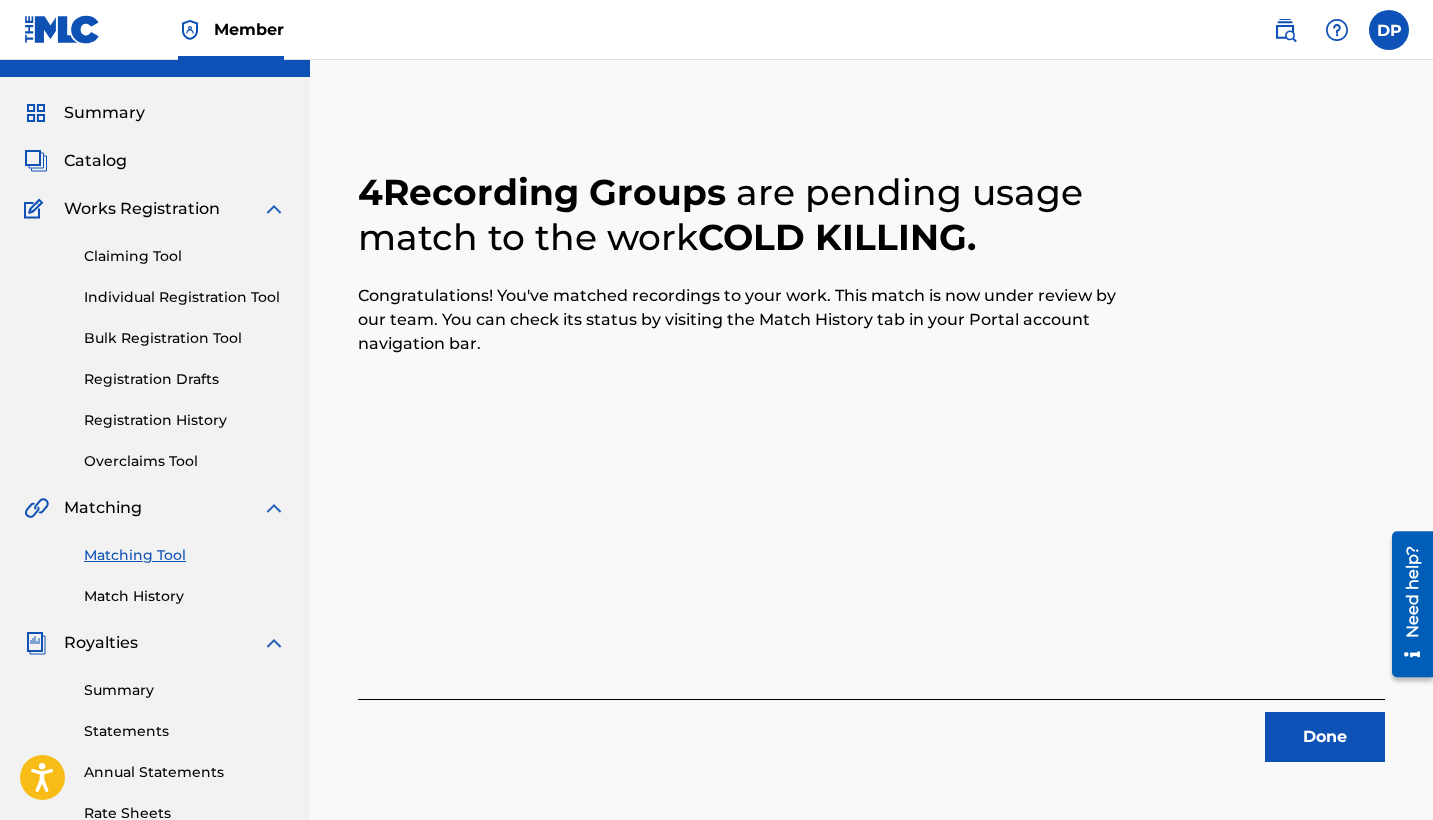 scroll, scrollTop: 420, scrollLeft: 0, axis: vertical 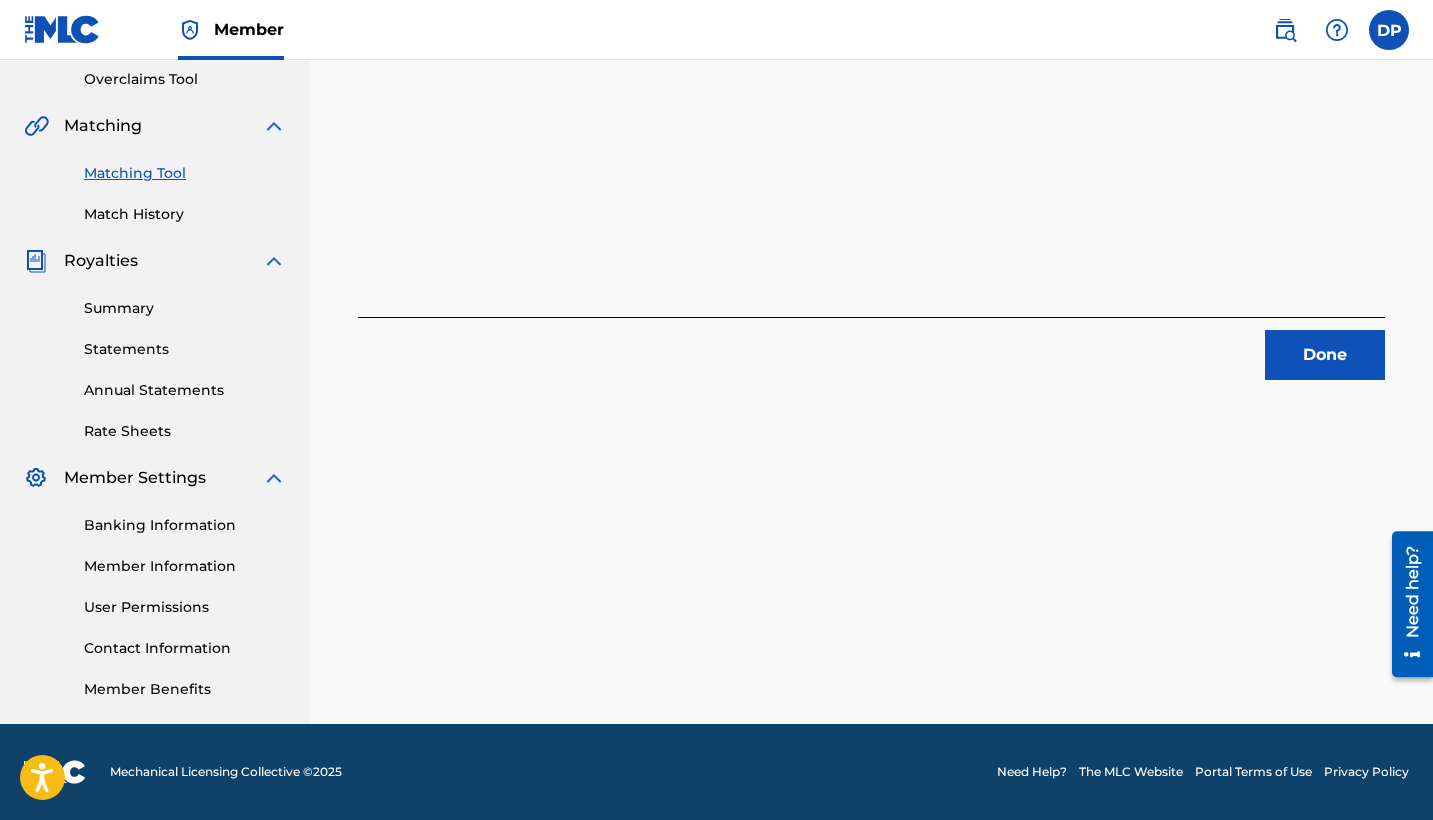 click on "Done" at bounding box center [1325, 355] 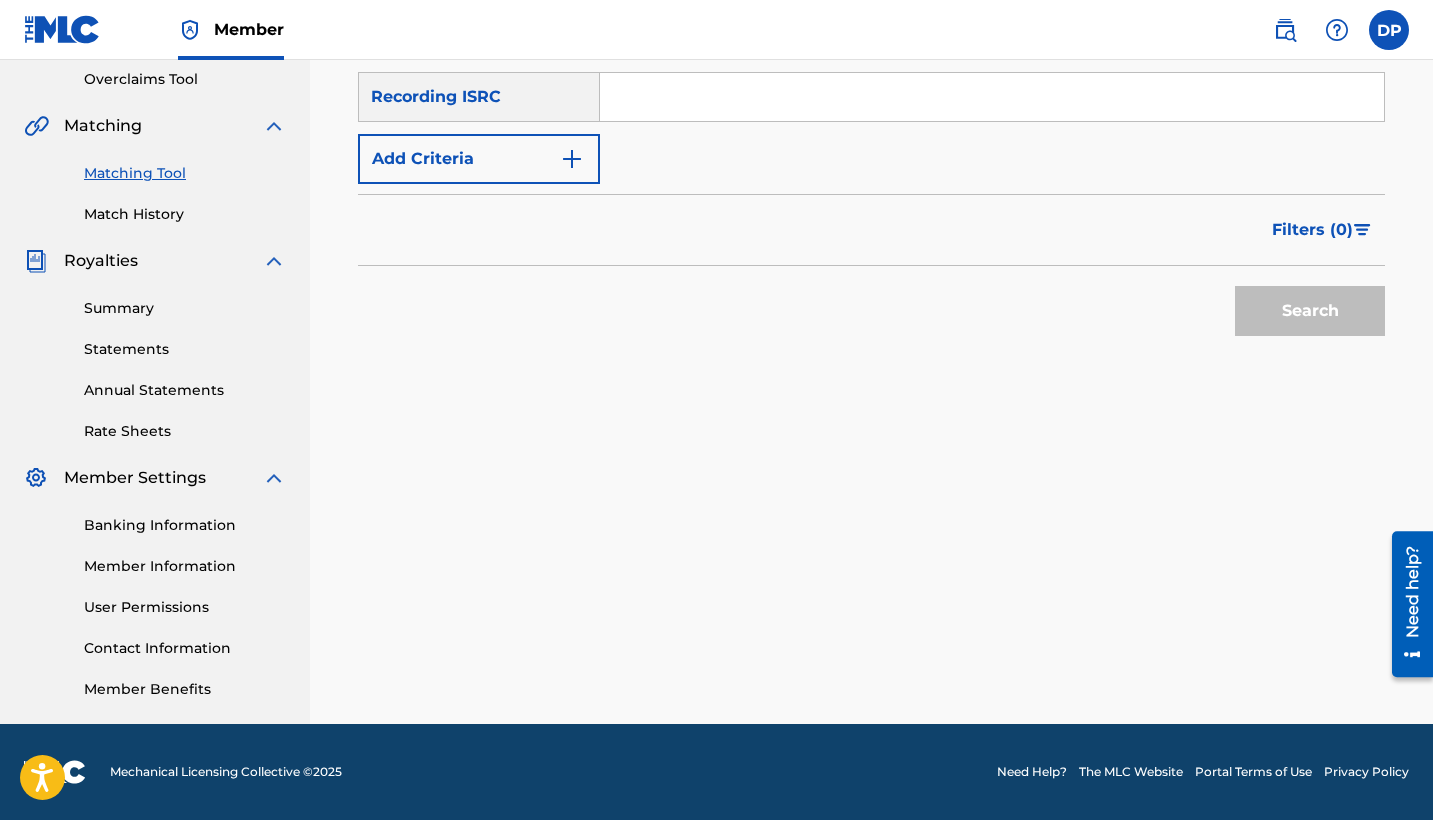 scroll, scrollTop: 258, scrollLeft: 0, axis: vertical 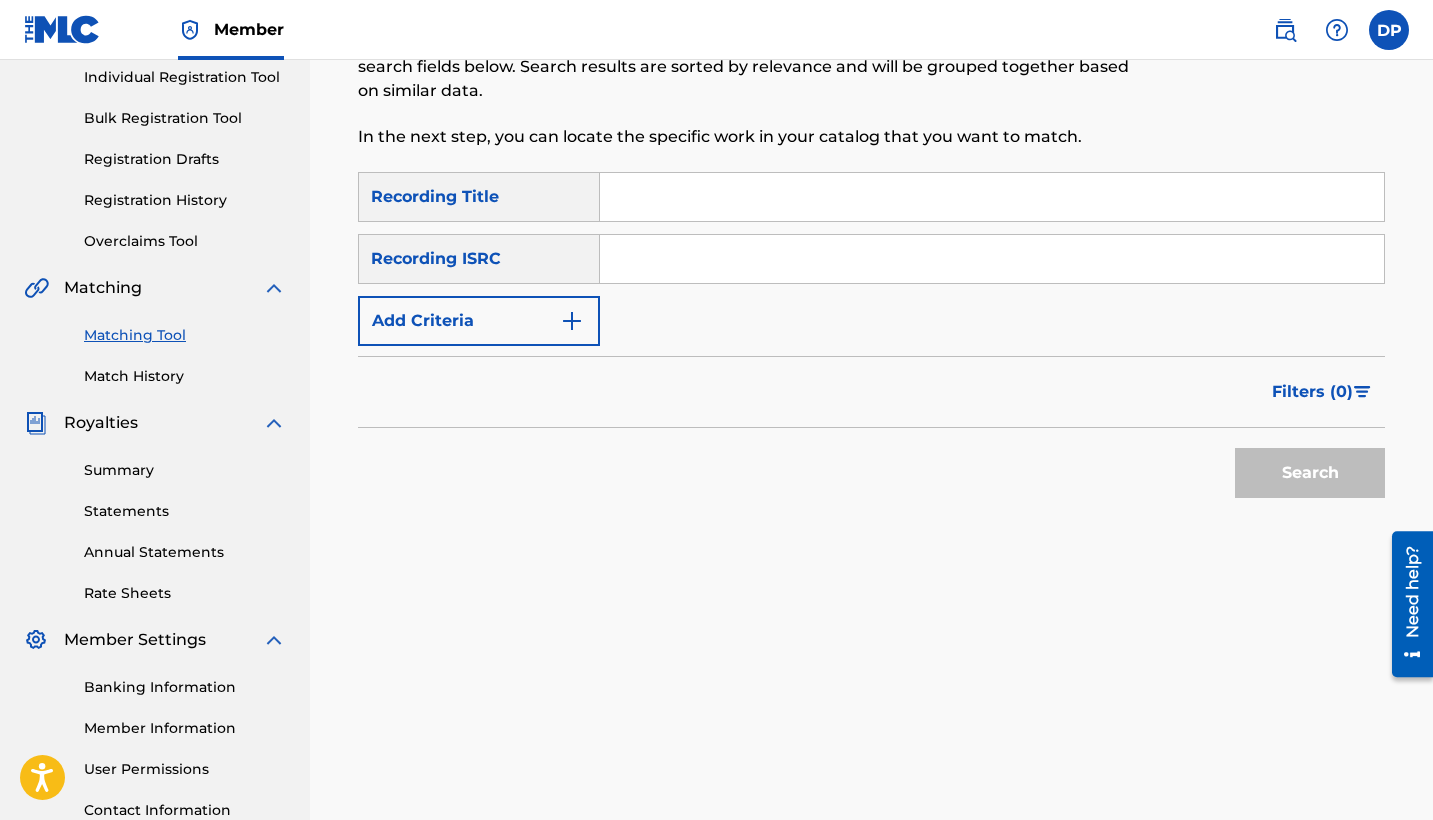 click at bounding box center (992, 259) 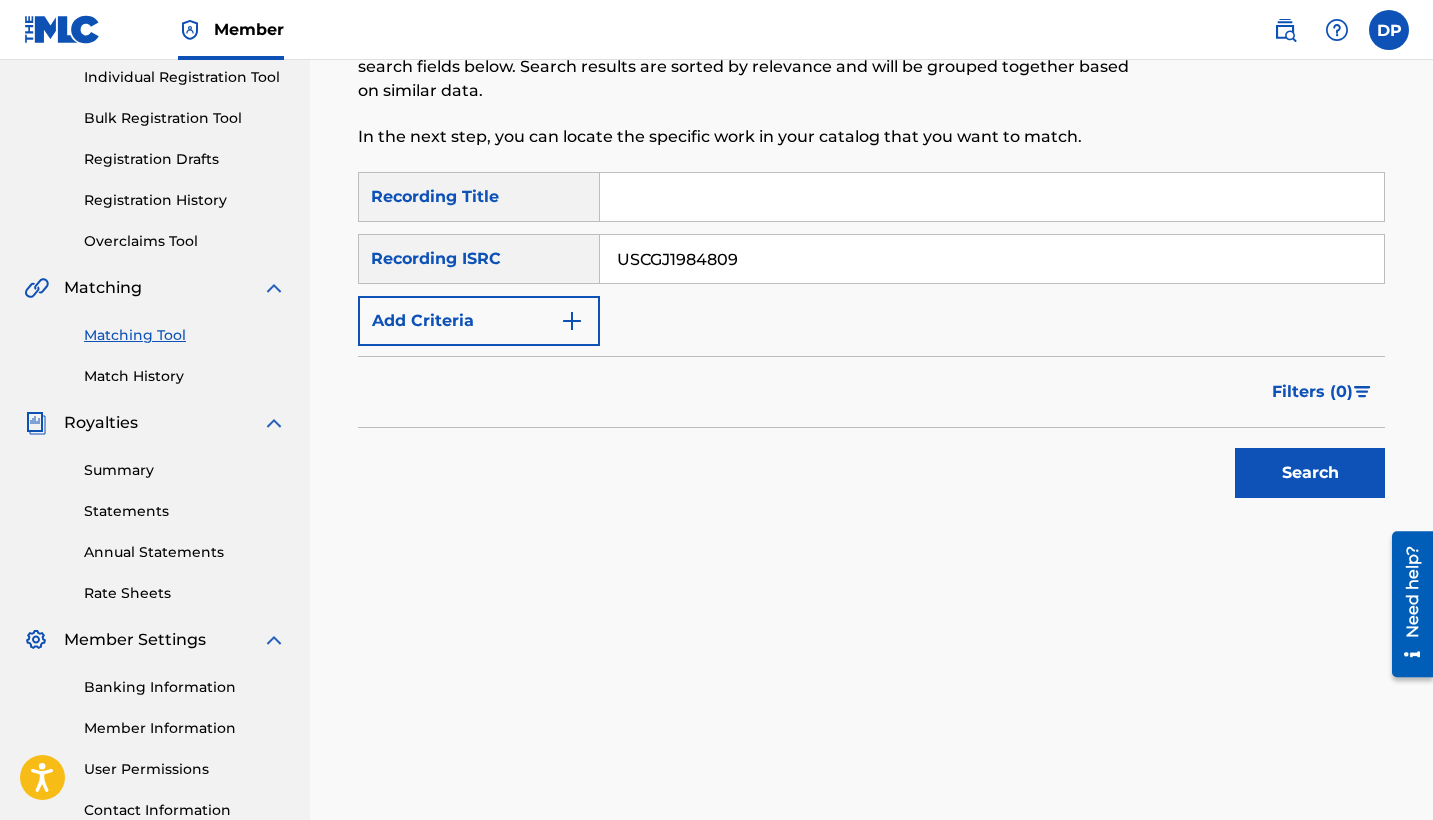 type on "USCGJ1984809" 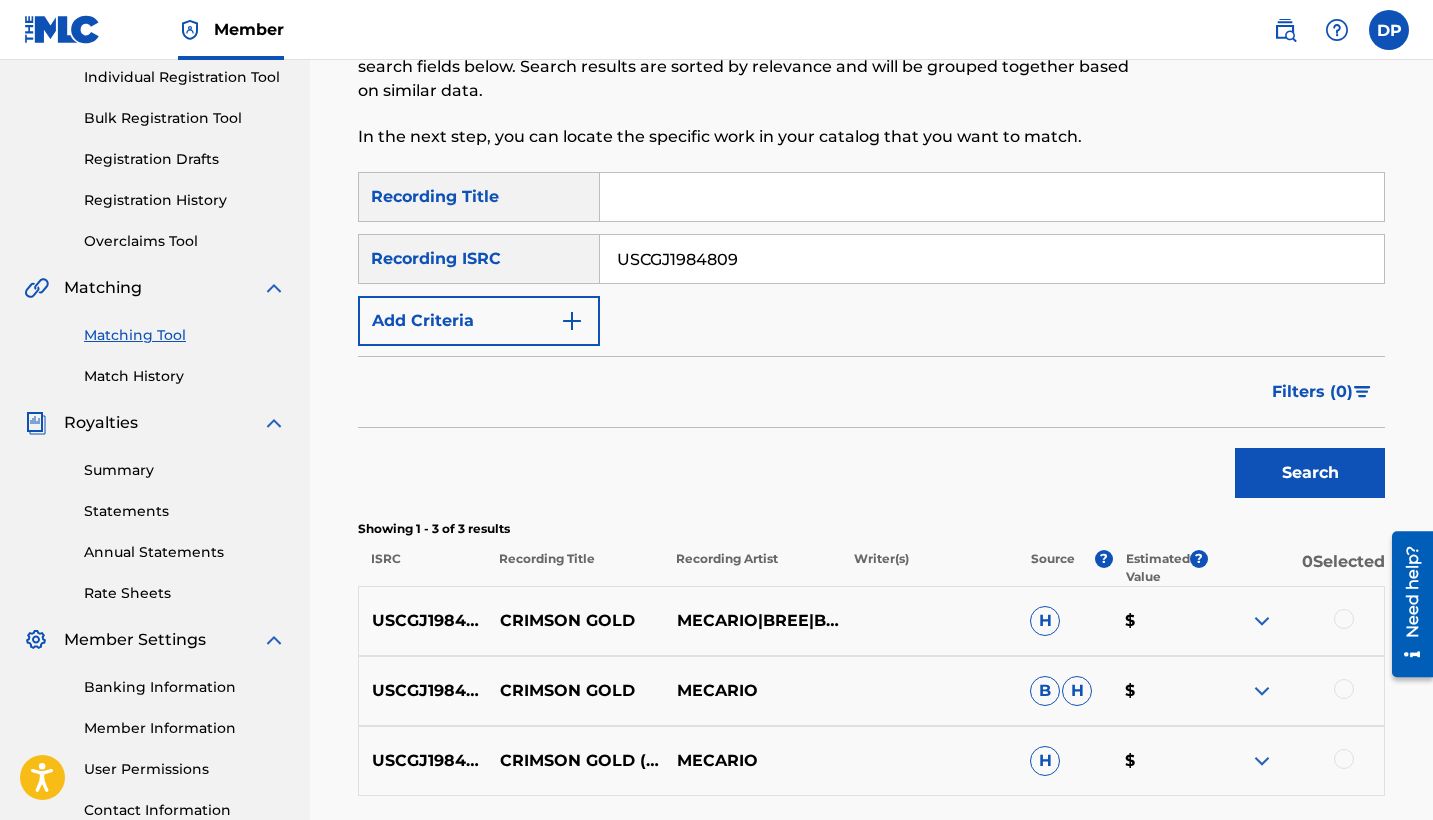 scroll, scrollTop: 430, scrollLeft: 0, axis: vertical 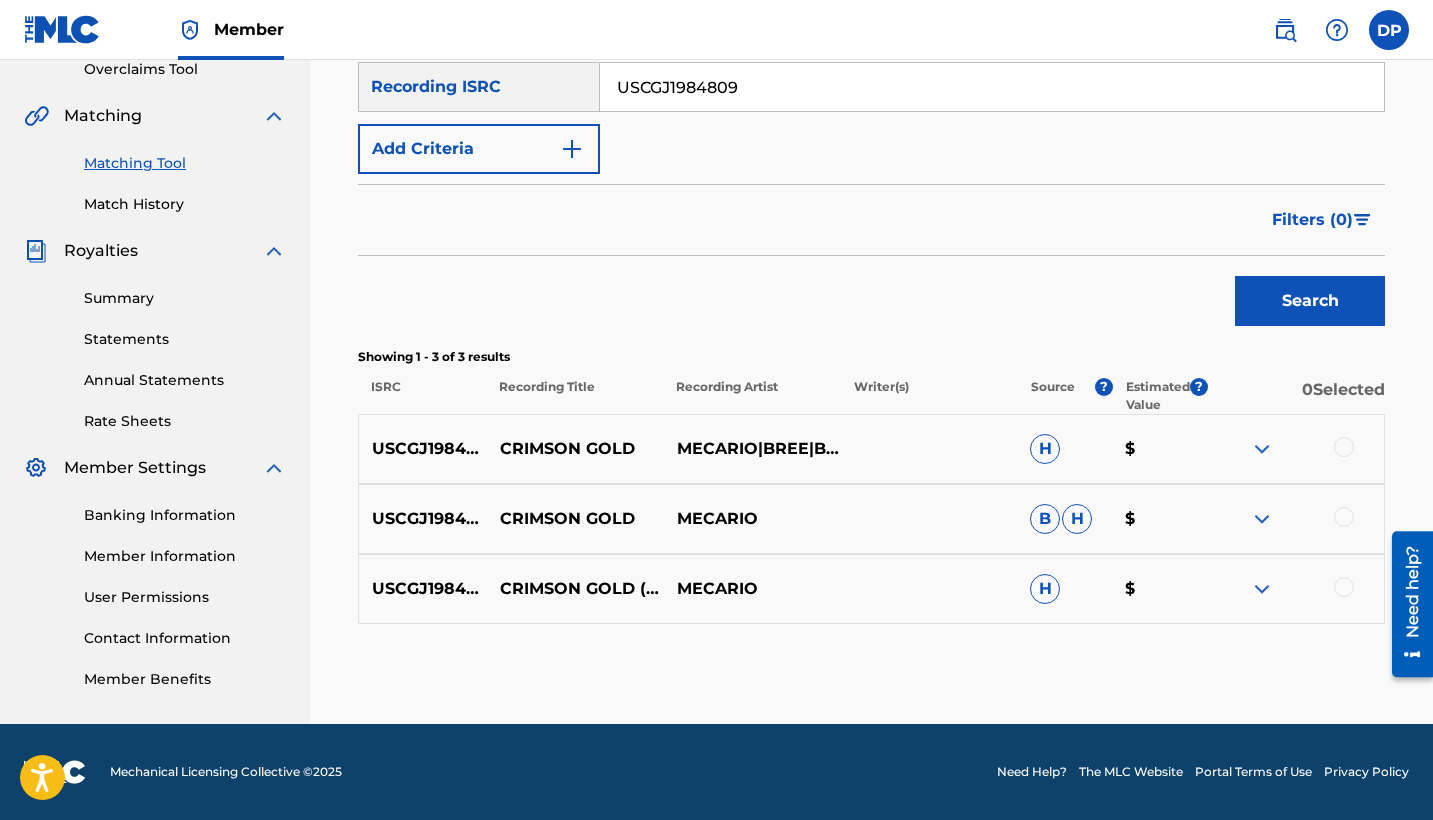 click at bounding box center [1344, 447] 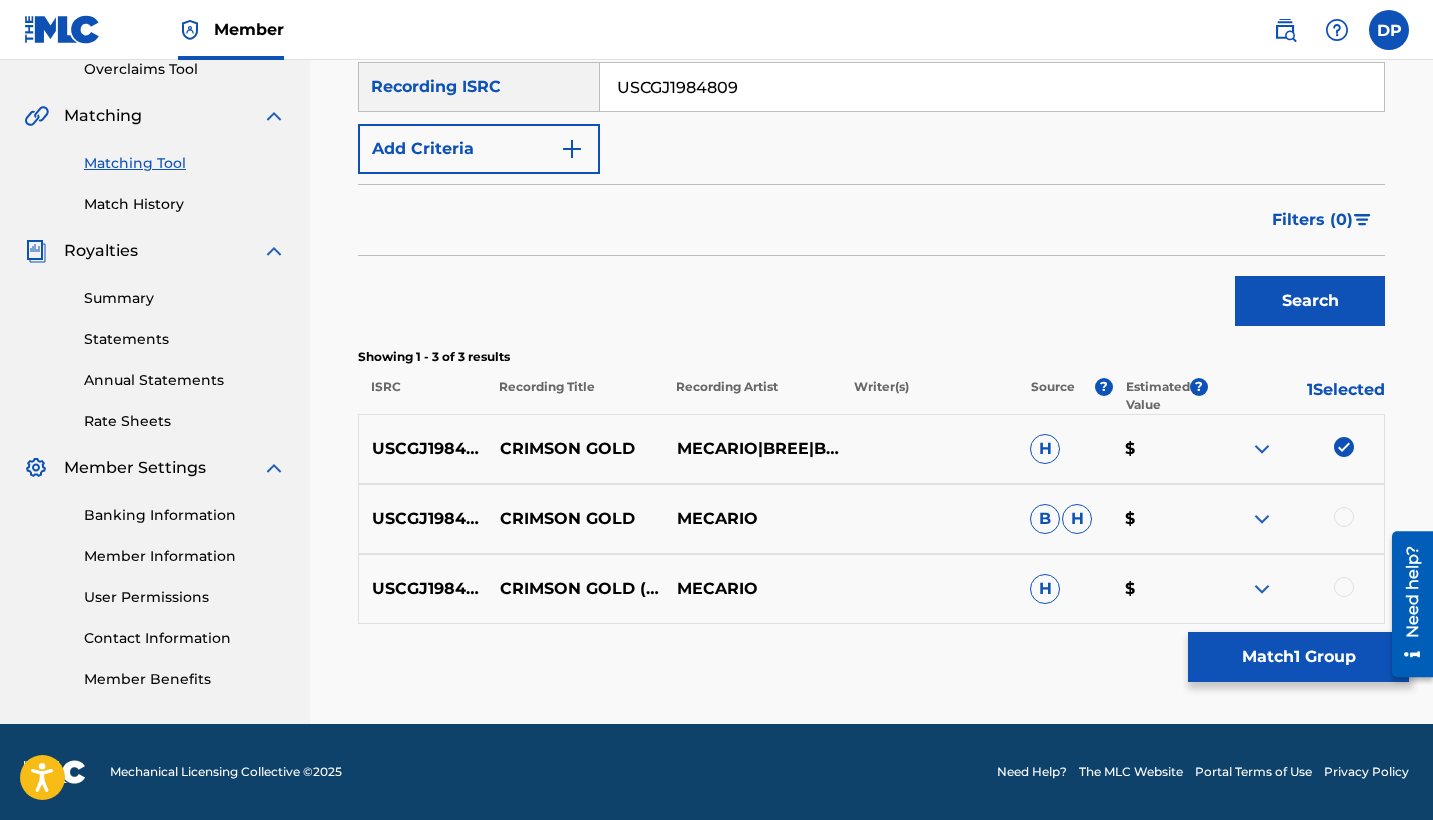 click at bounding box center [1344, 517] 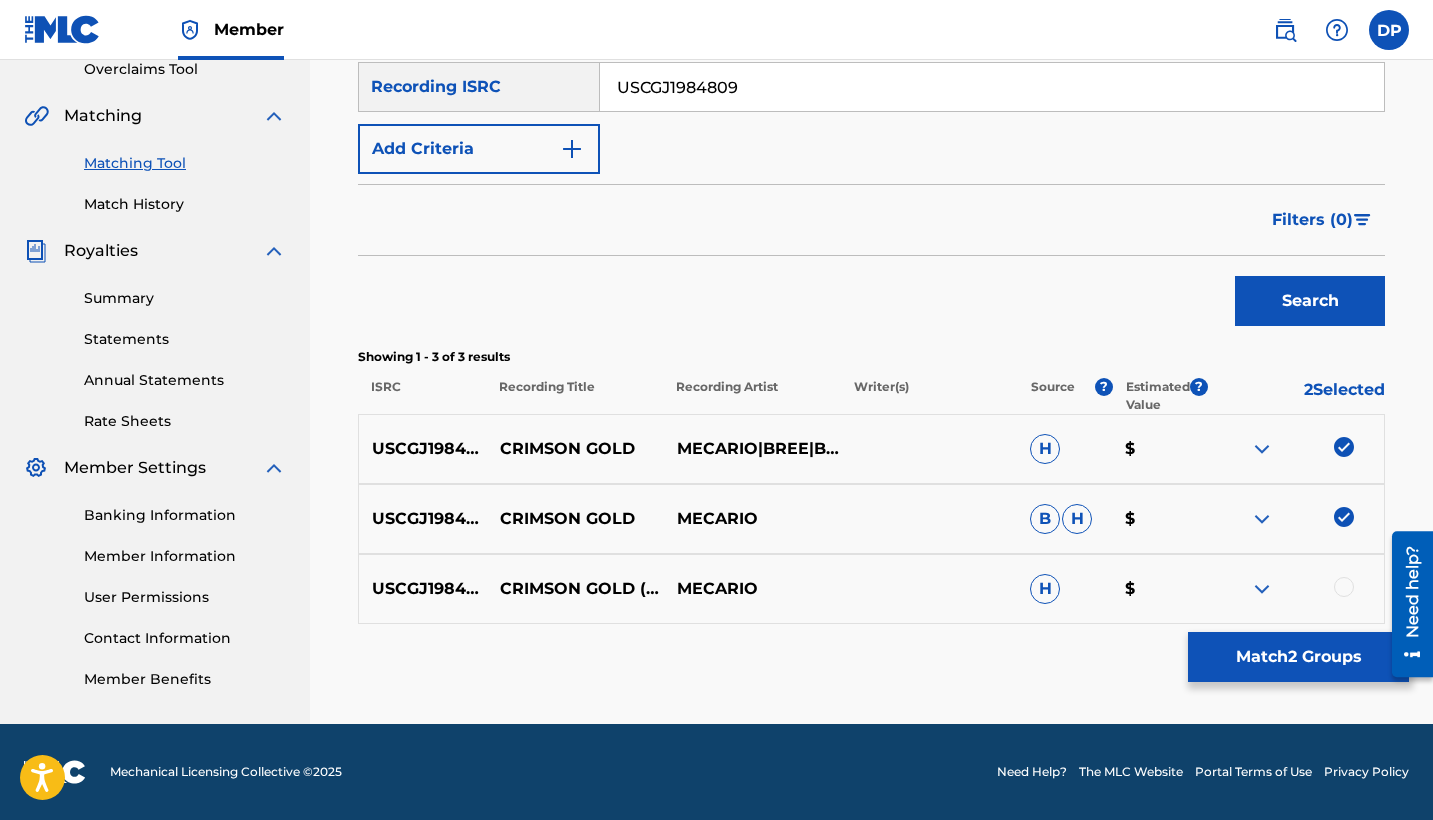 click at bounding box center (1344, 587) 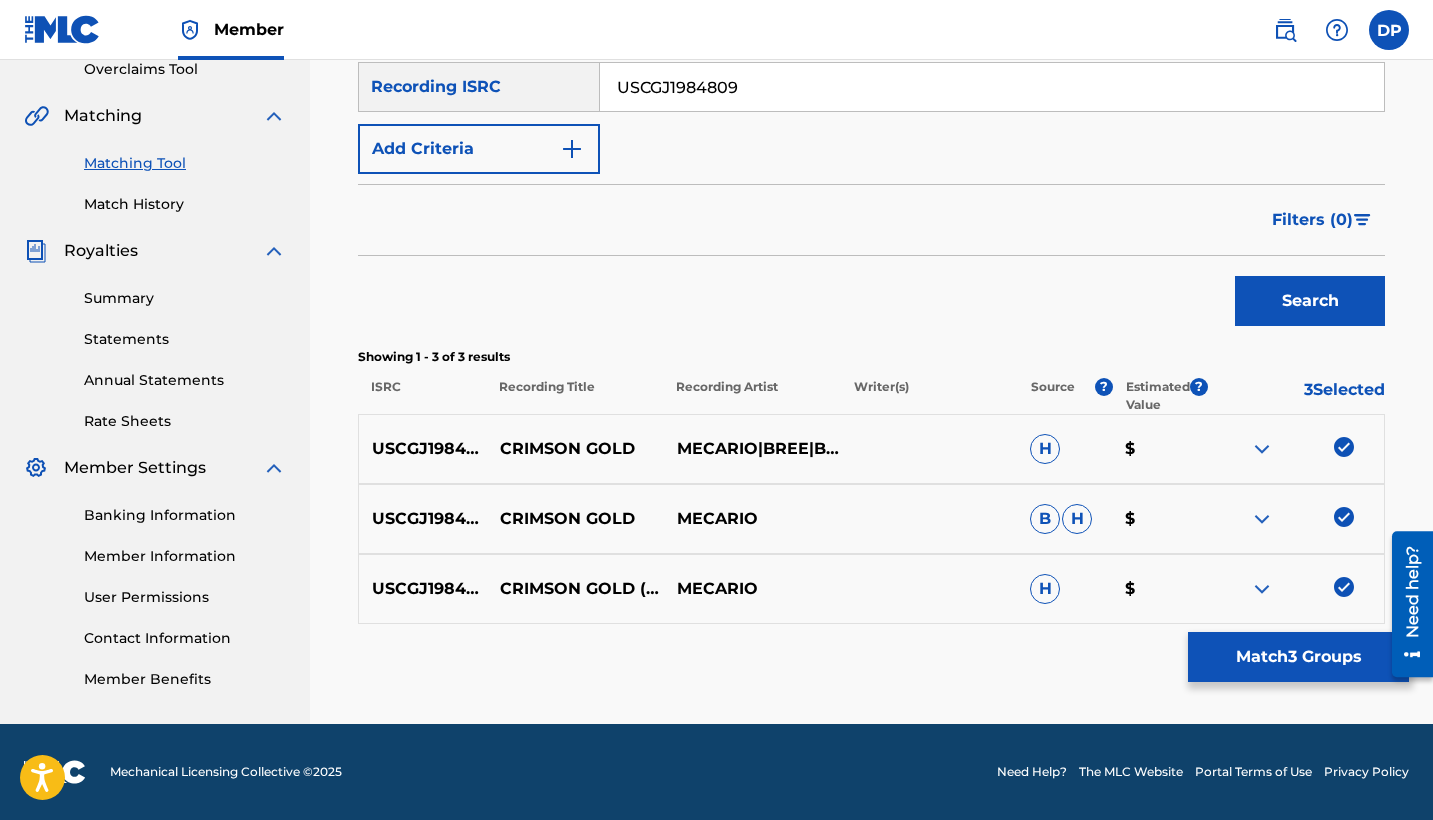 click at bounding box center [1344, 587] 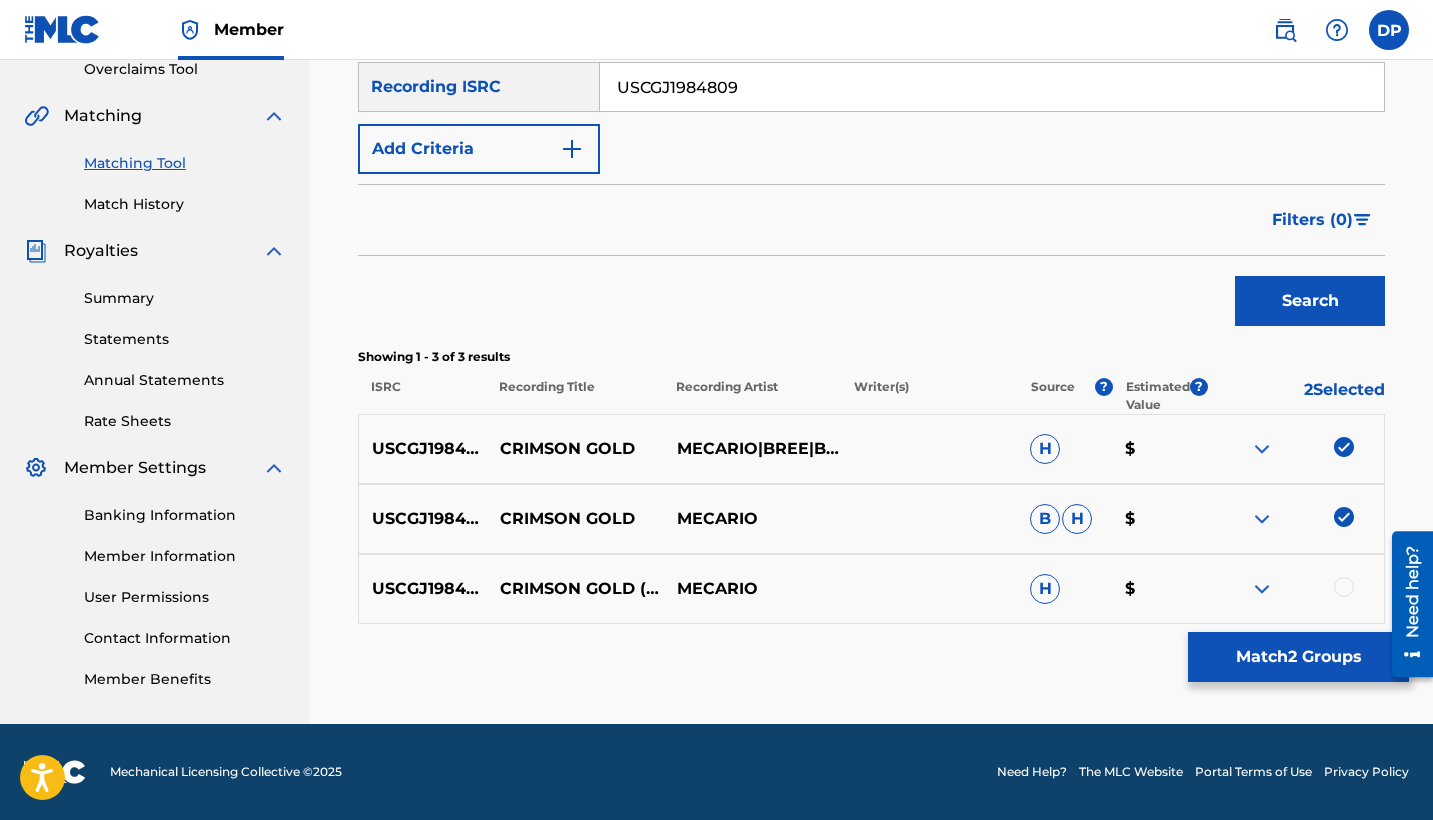 click at bounding box center [1295, 519] 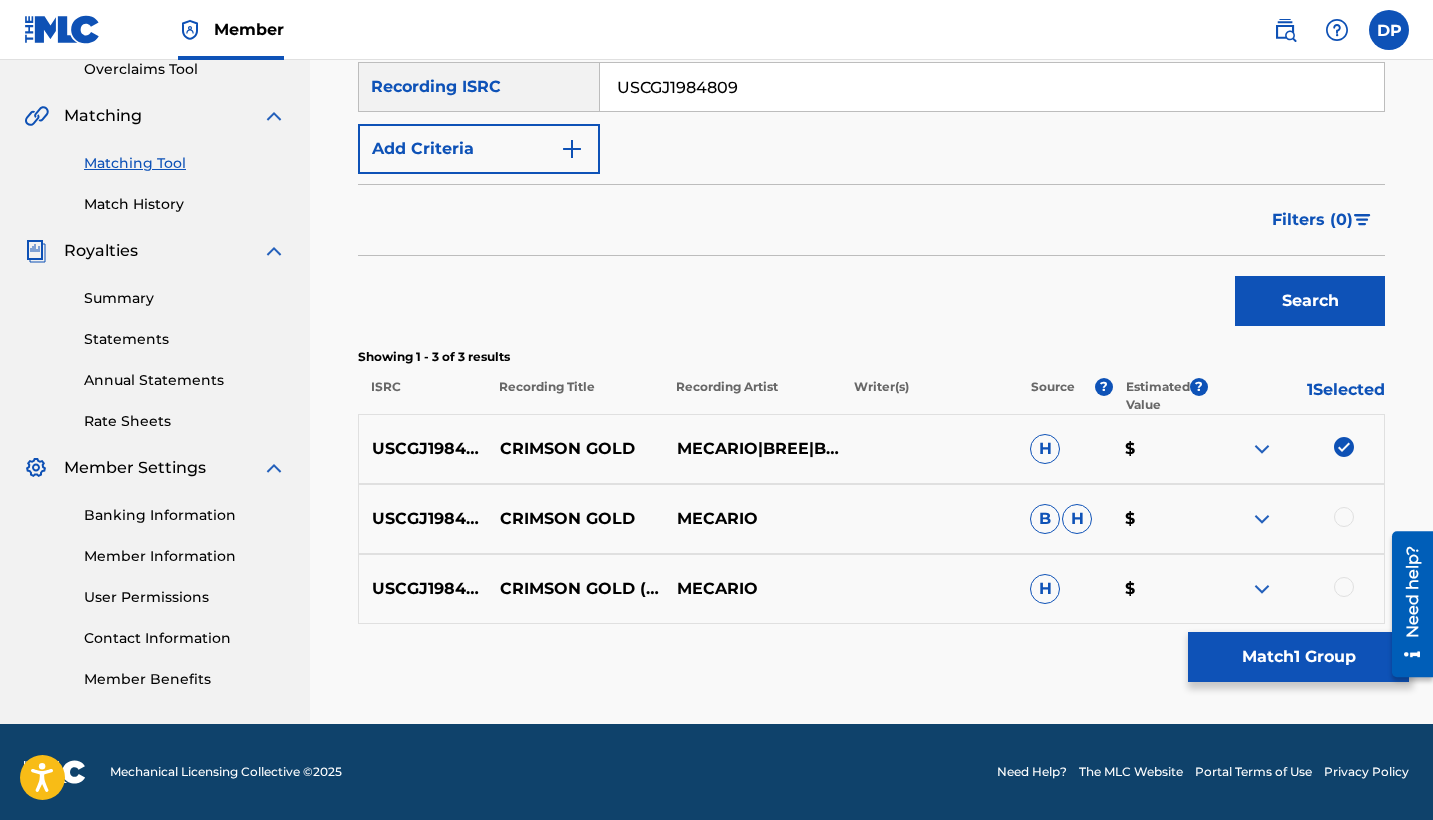 click on "Match  1 Group" at bounding box center (1298, 657) 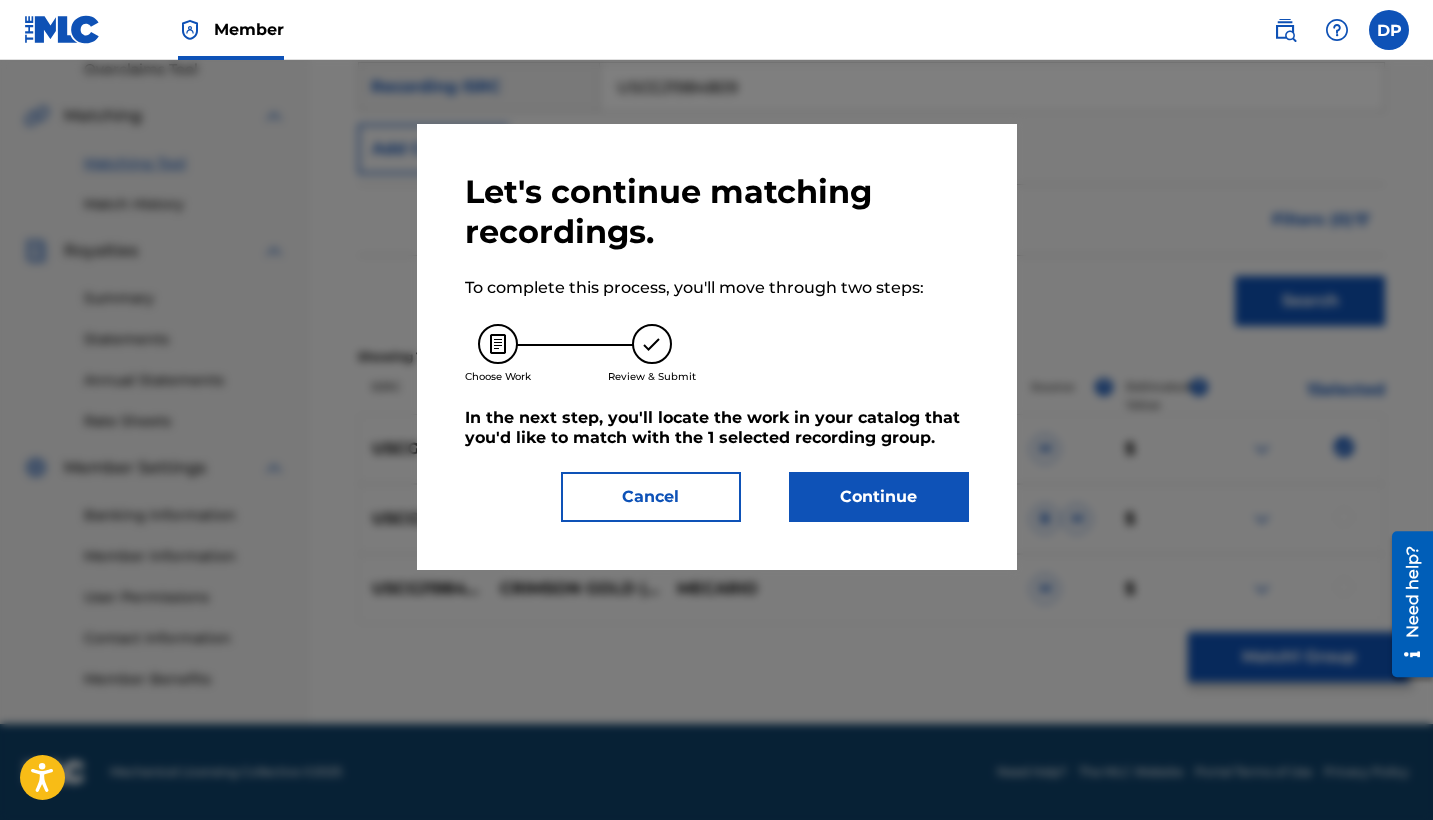 click on "Cancel" at bounding box center [651, 497] 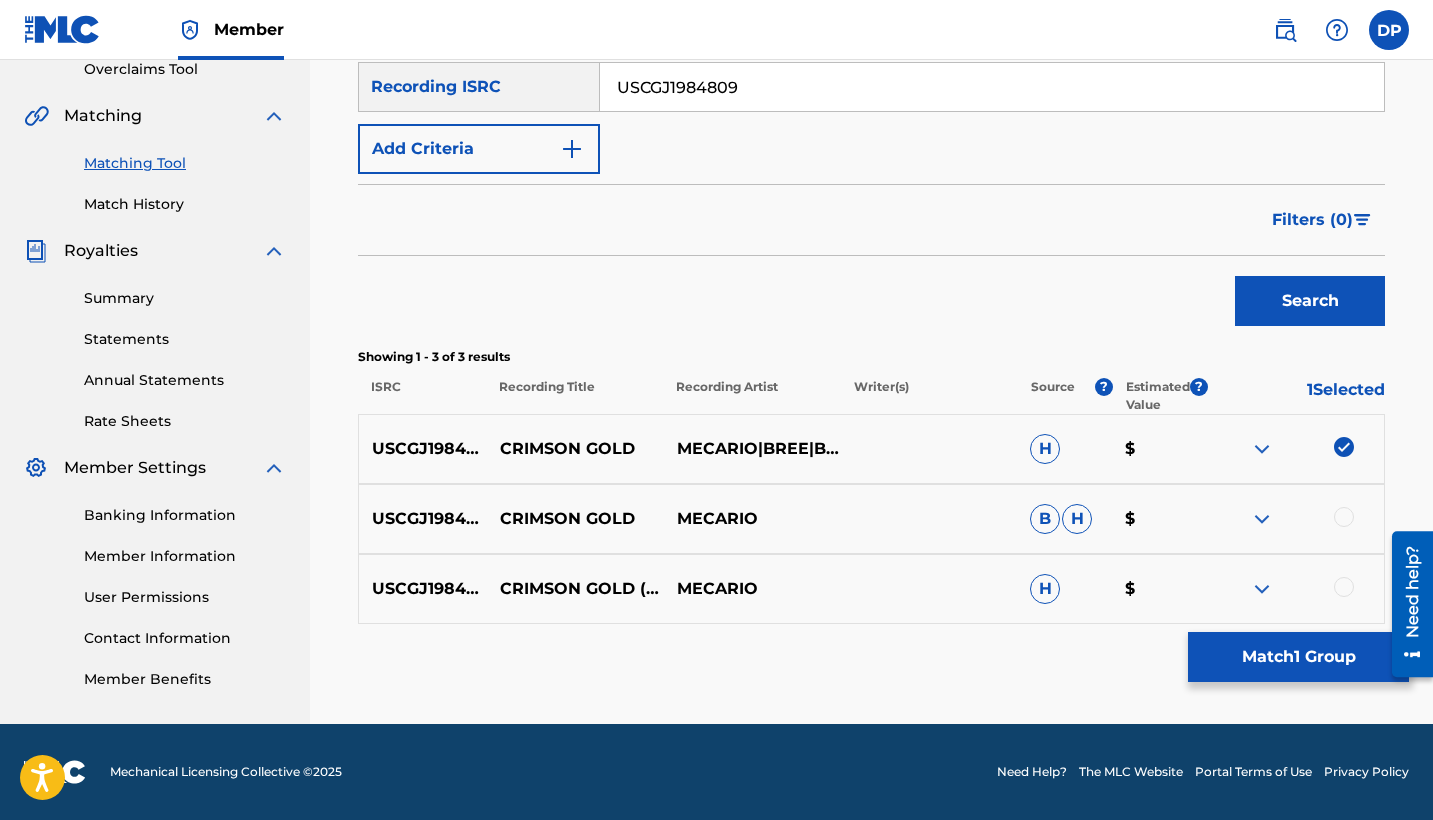 click at bounding box center (1295, 519) 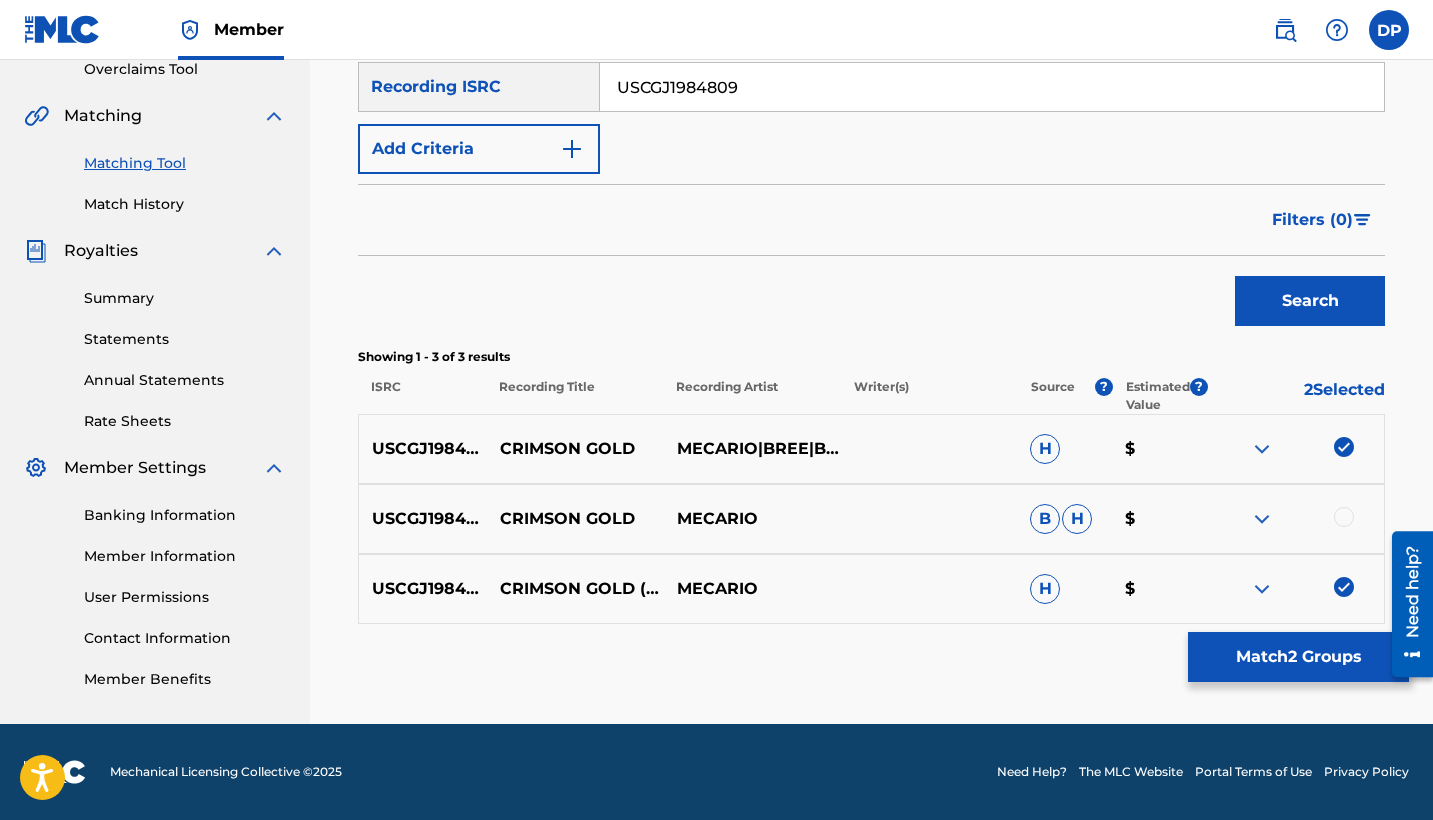 click at bounding box center [1295, 519] 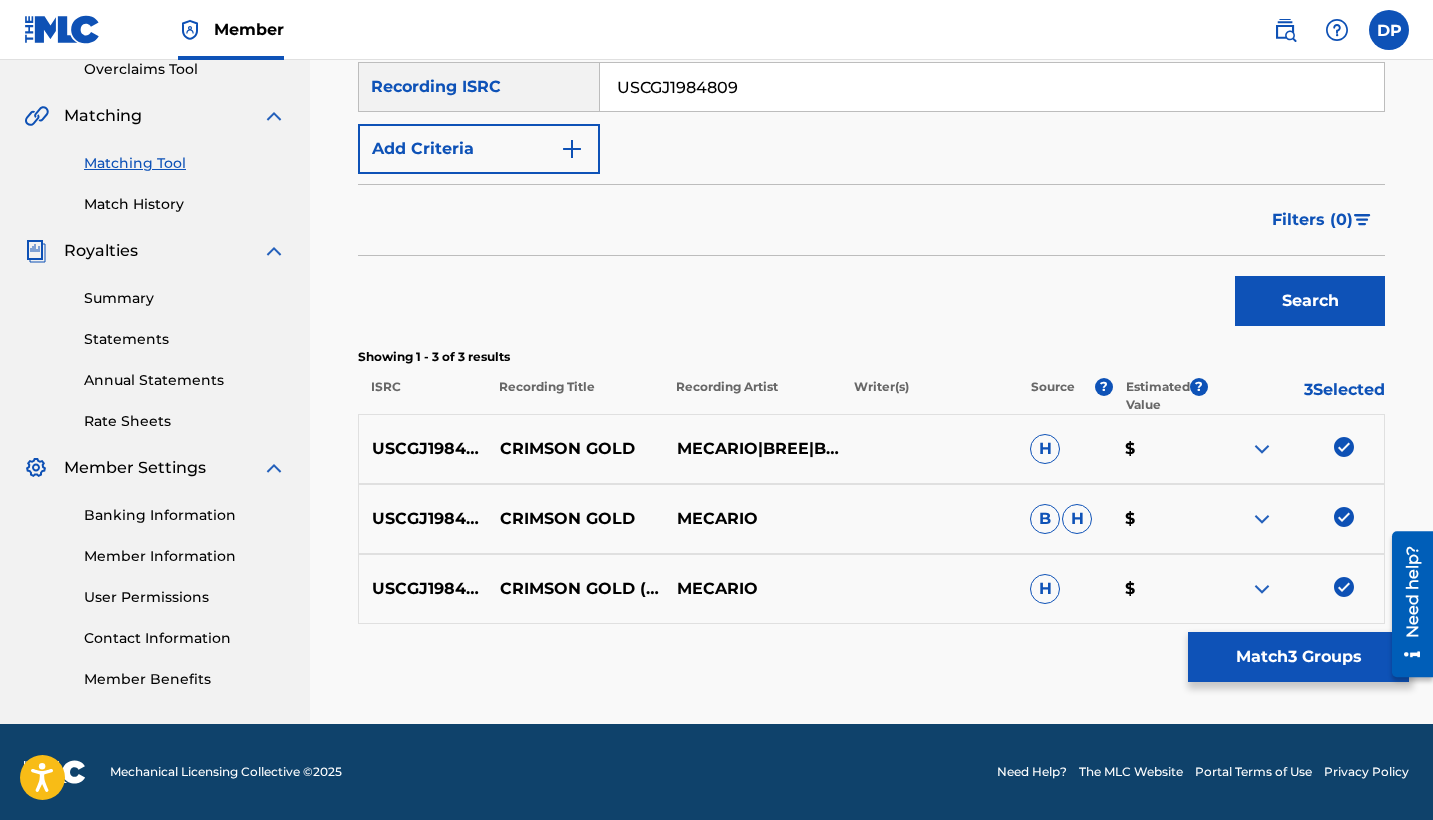 click on "Match  3 Groups" at bounding box center [1298, 657] 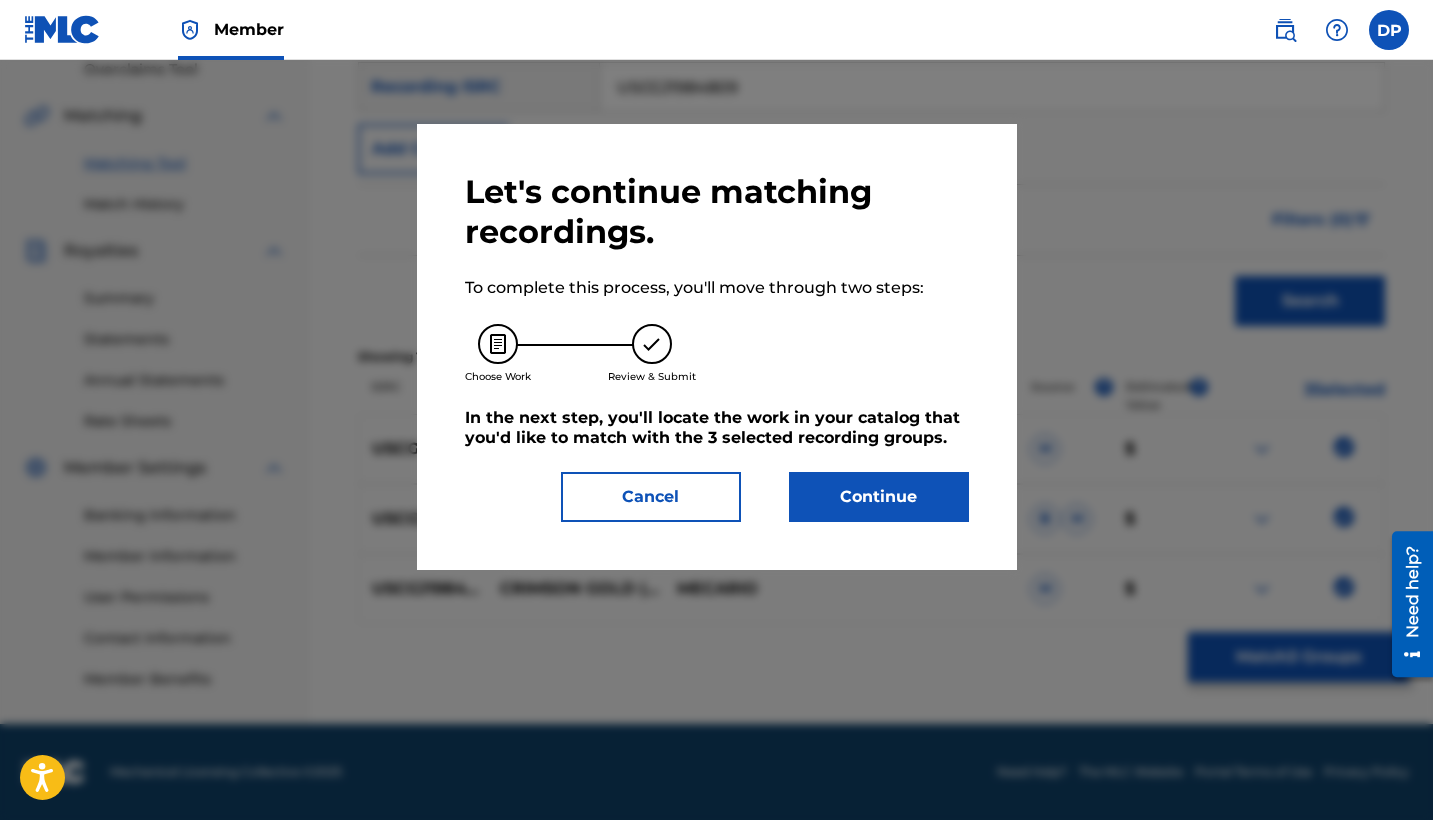 click on "Continue" at bounding box center (879, 497) 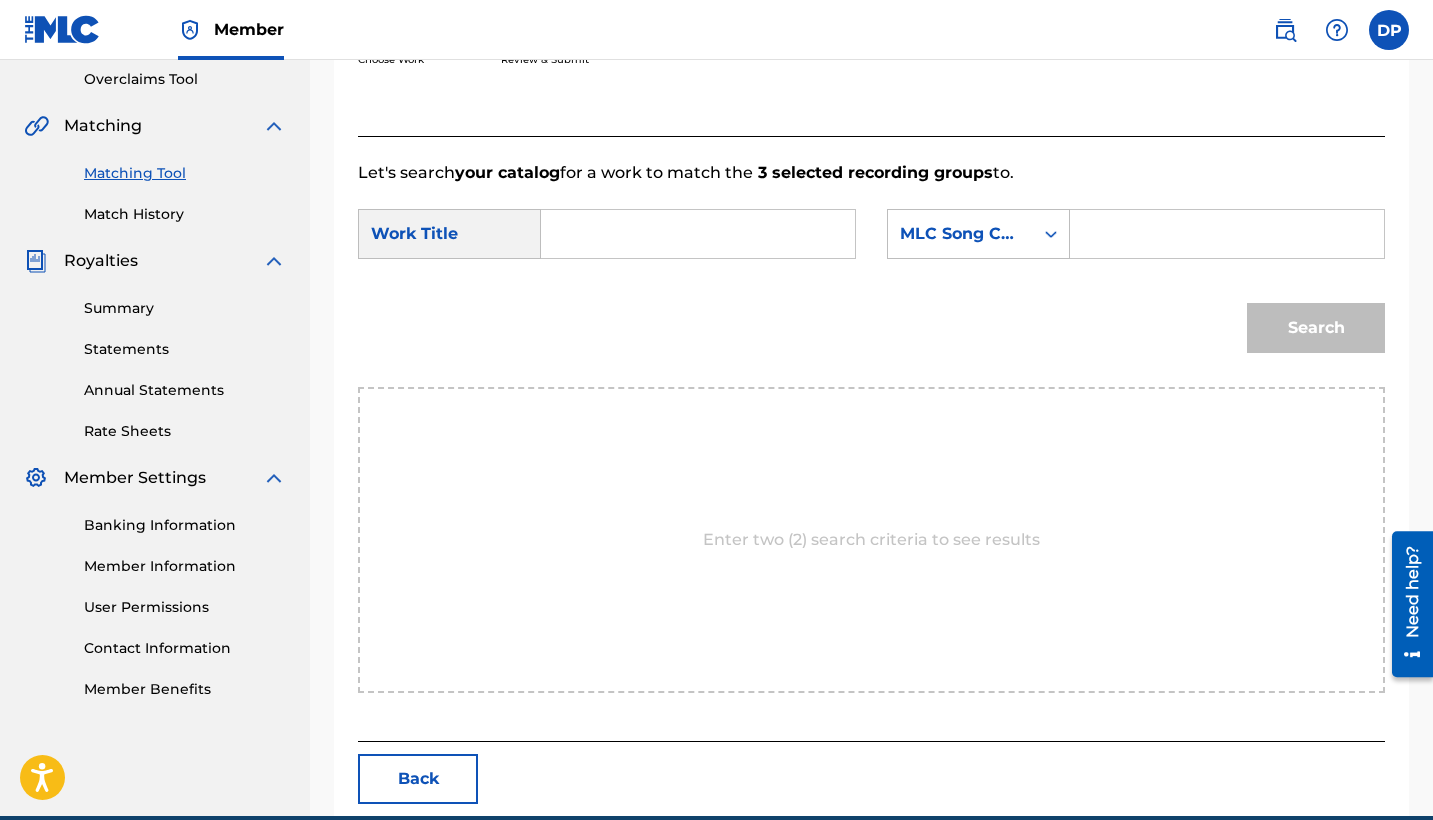 click at bounding box center (698, 234) 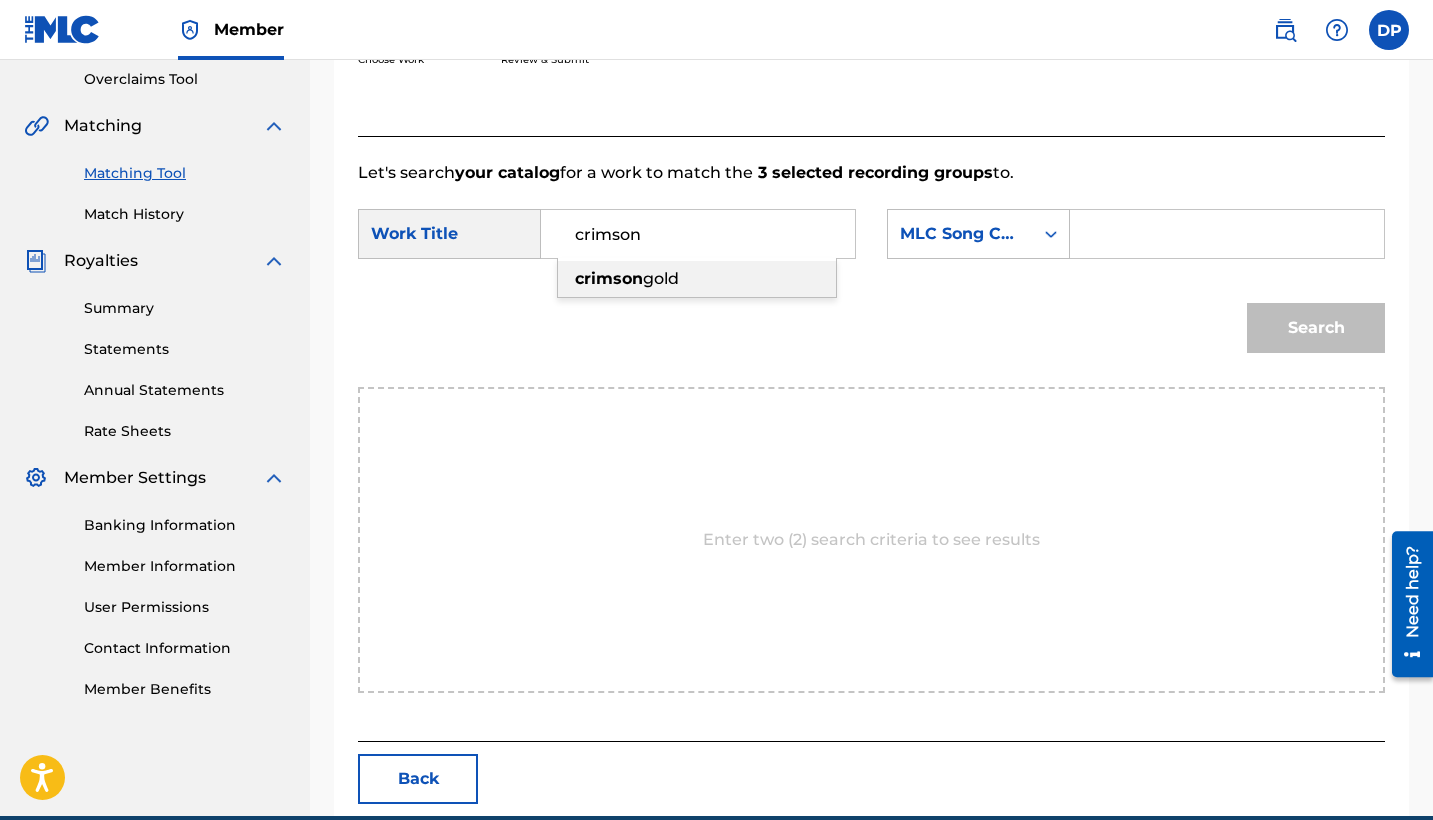 type on "crimson" 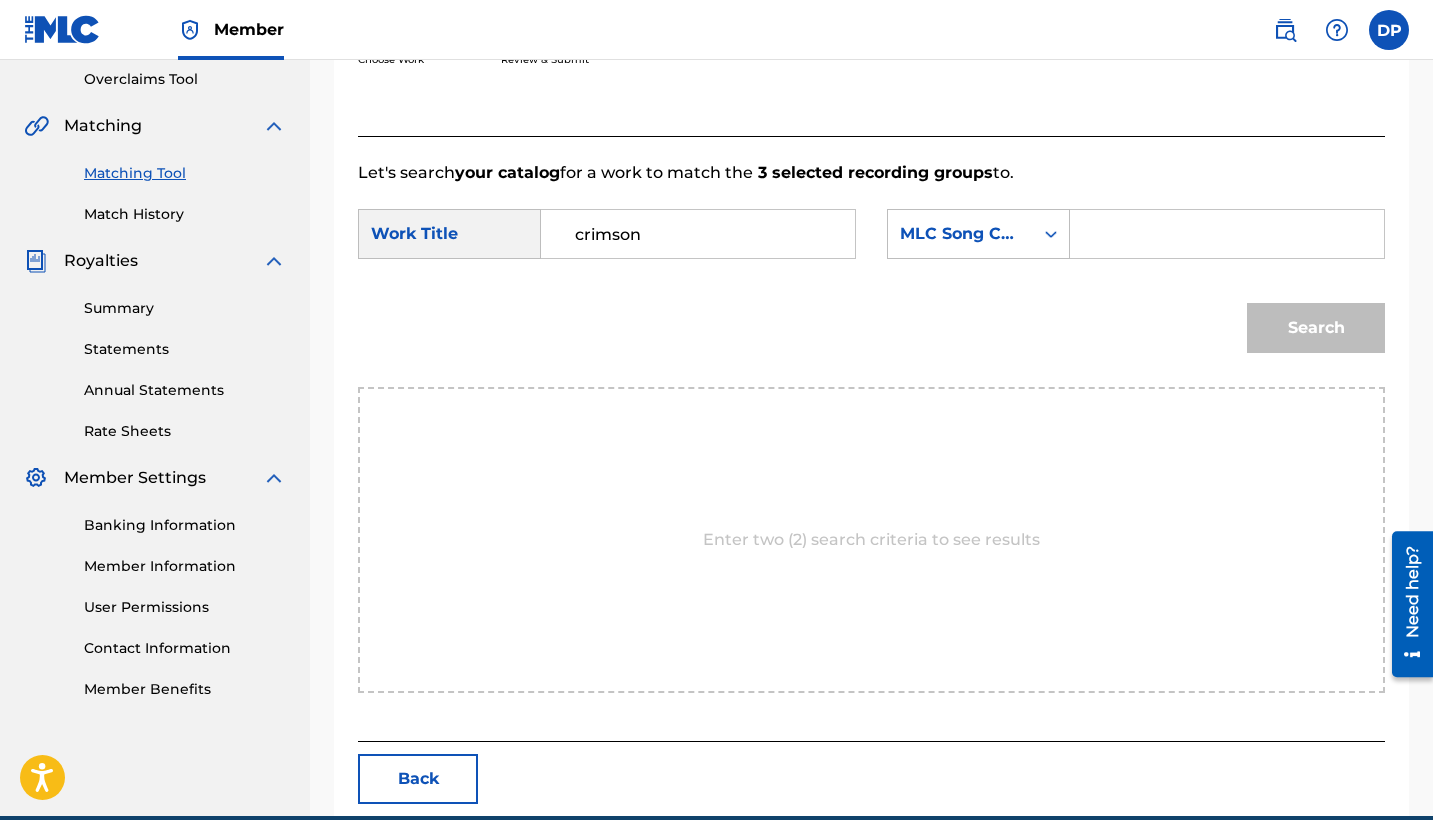 paste on "CA7EUC" 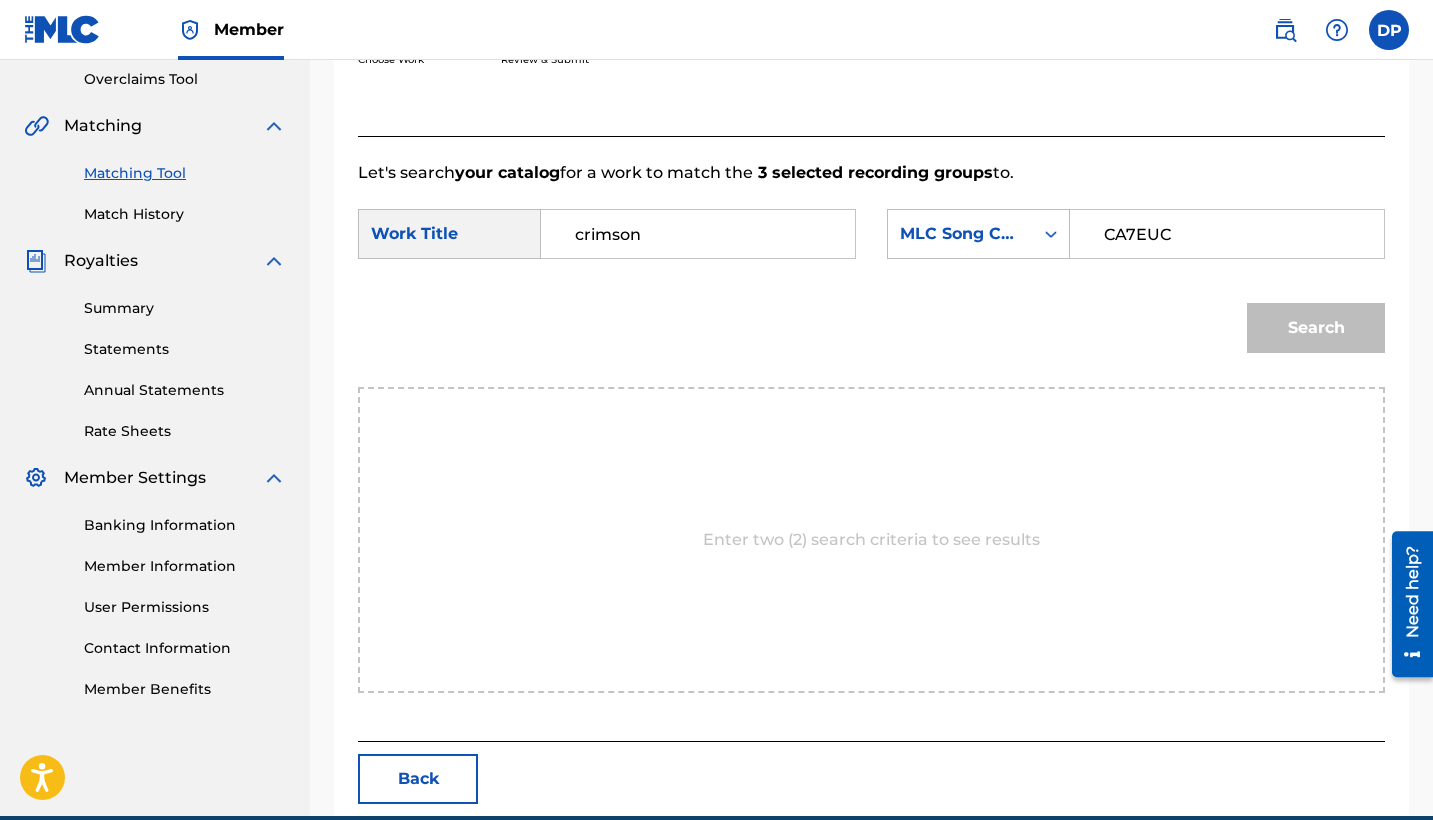 type on "CA7EUC" 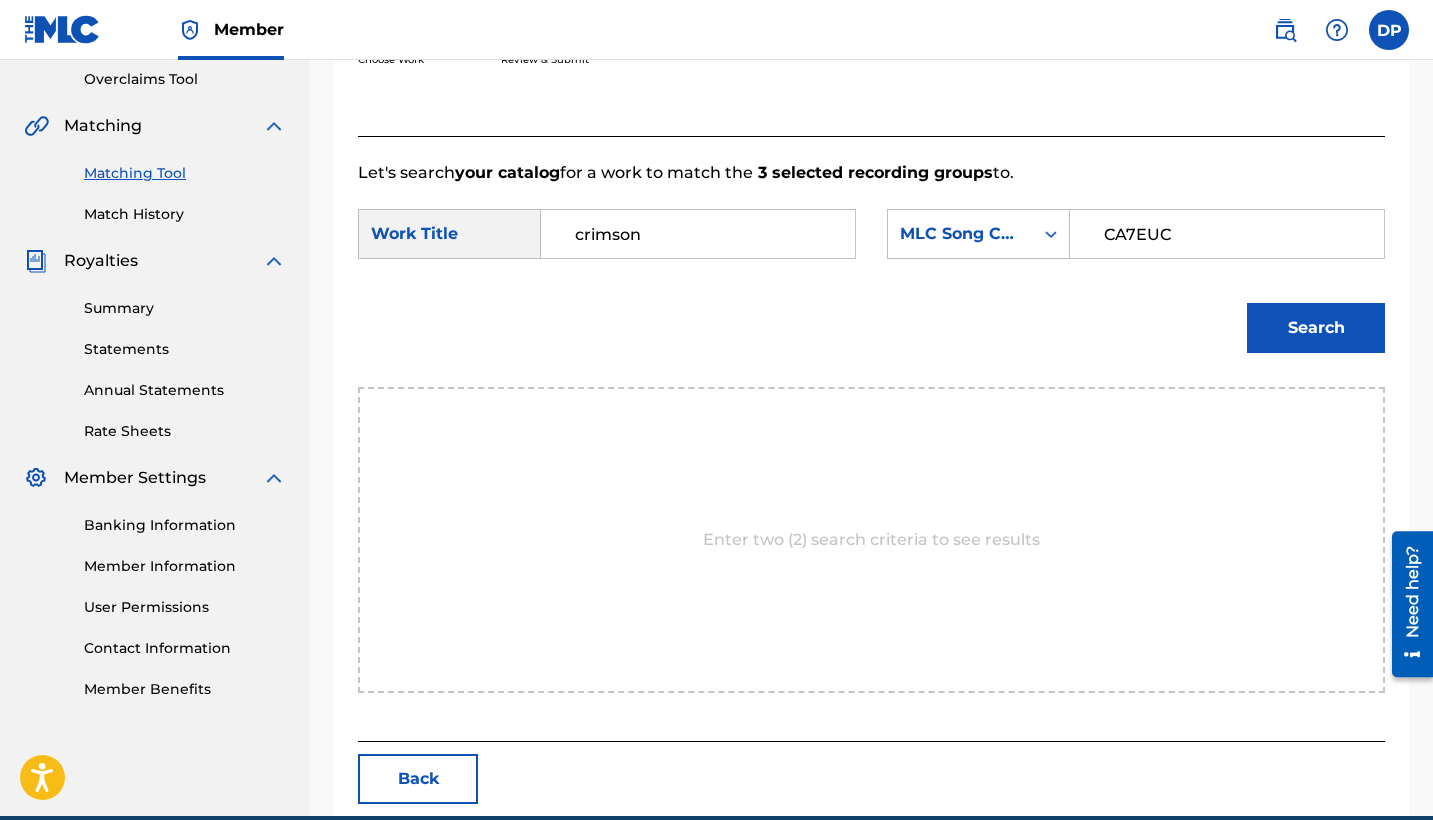click on "Search" at bounding box center (1316, 328) 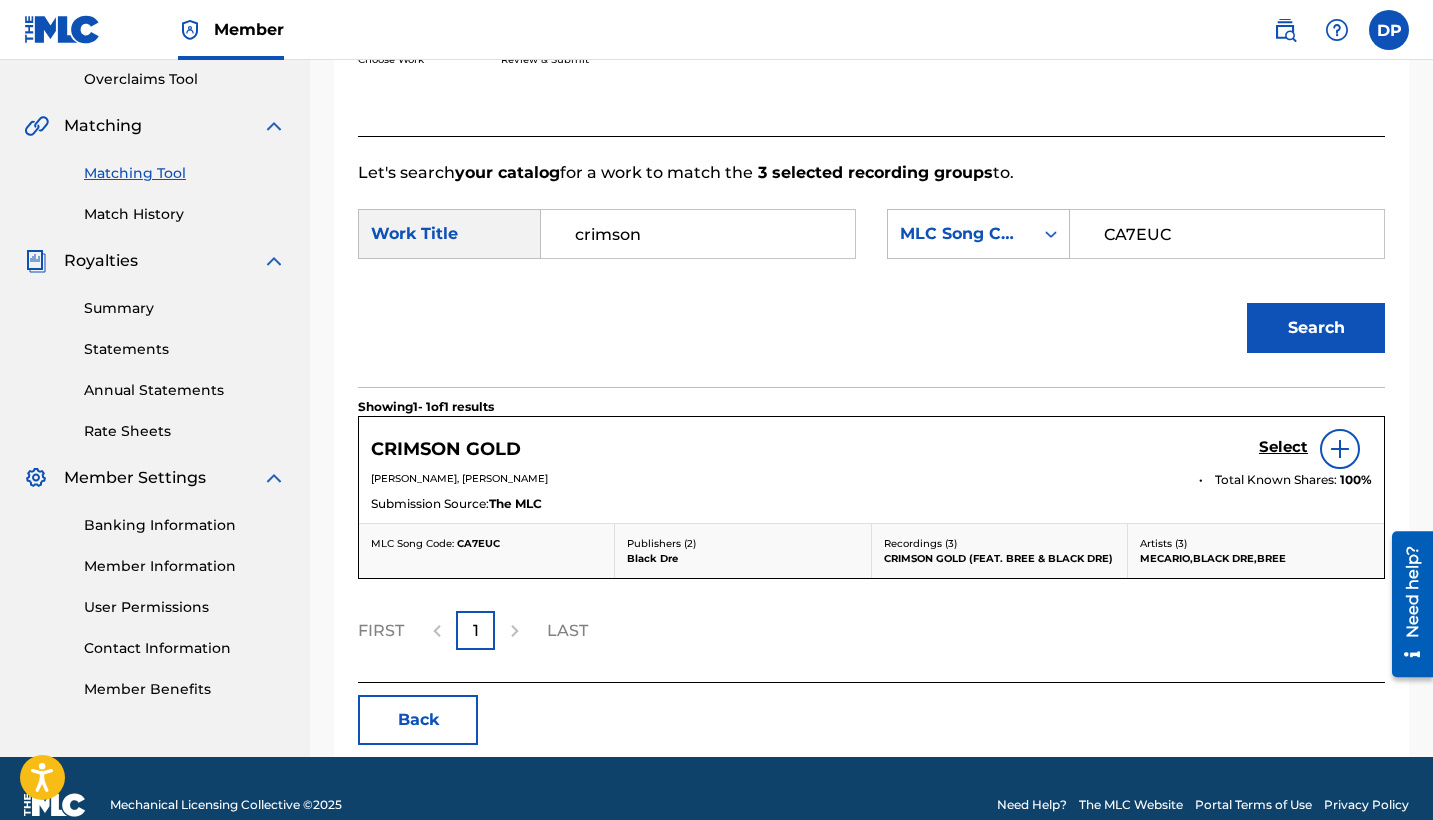 scroll, scrollTop: 453, scrollLeft: 0, axis: vertical 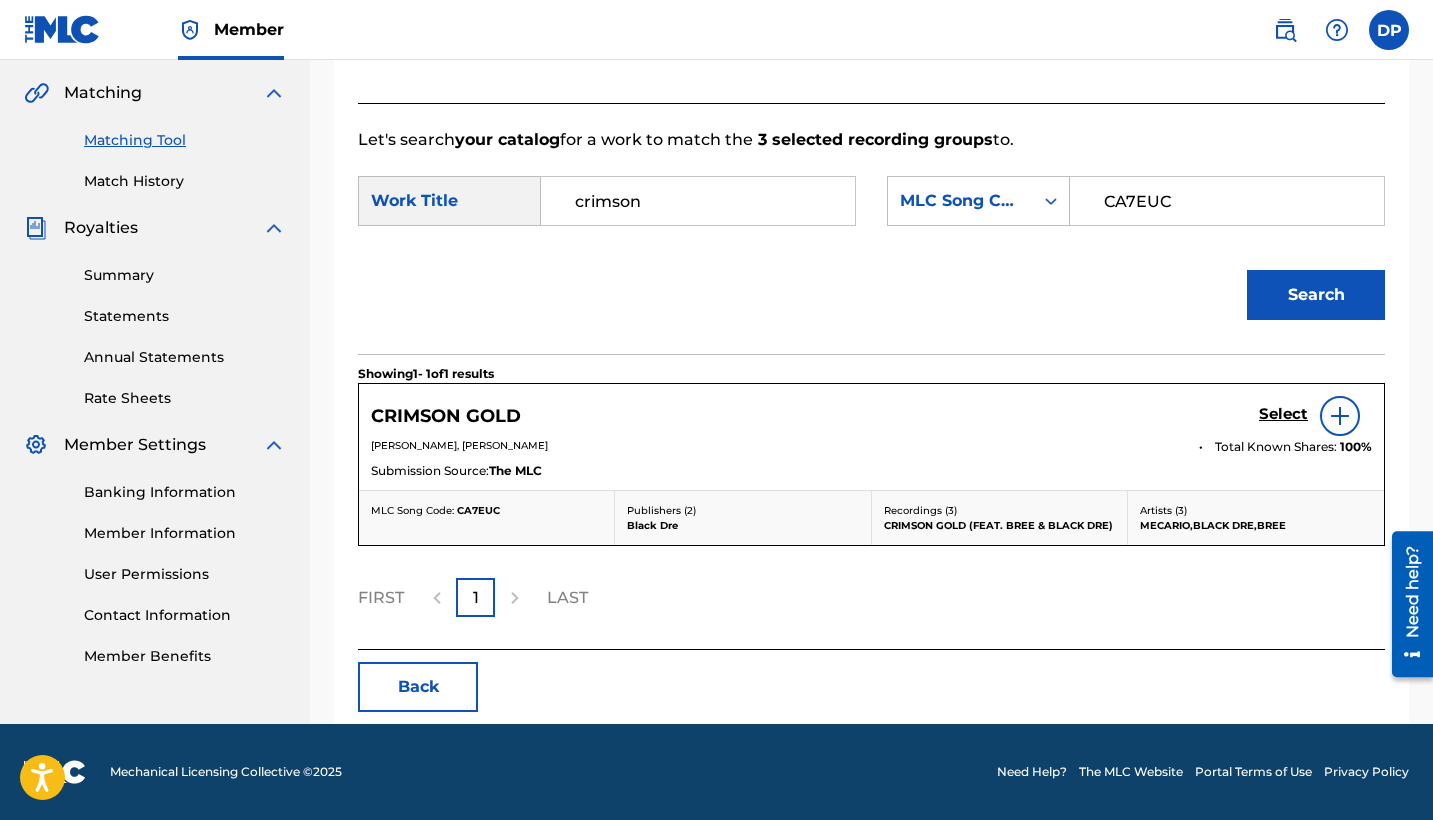 click at bounding box center [1340, 416] 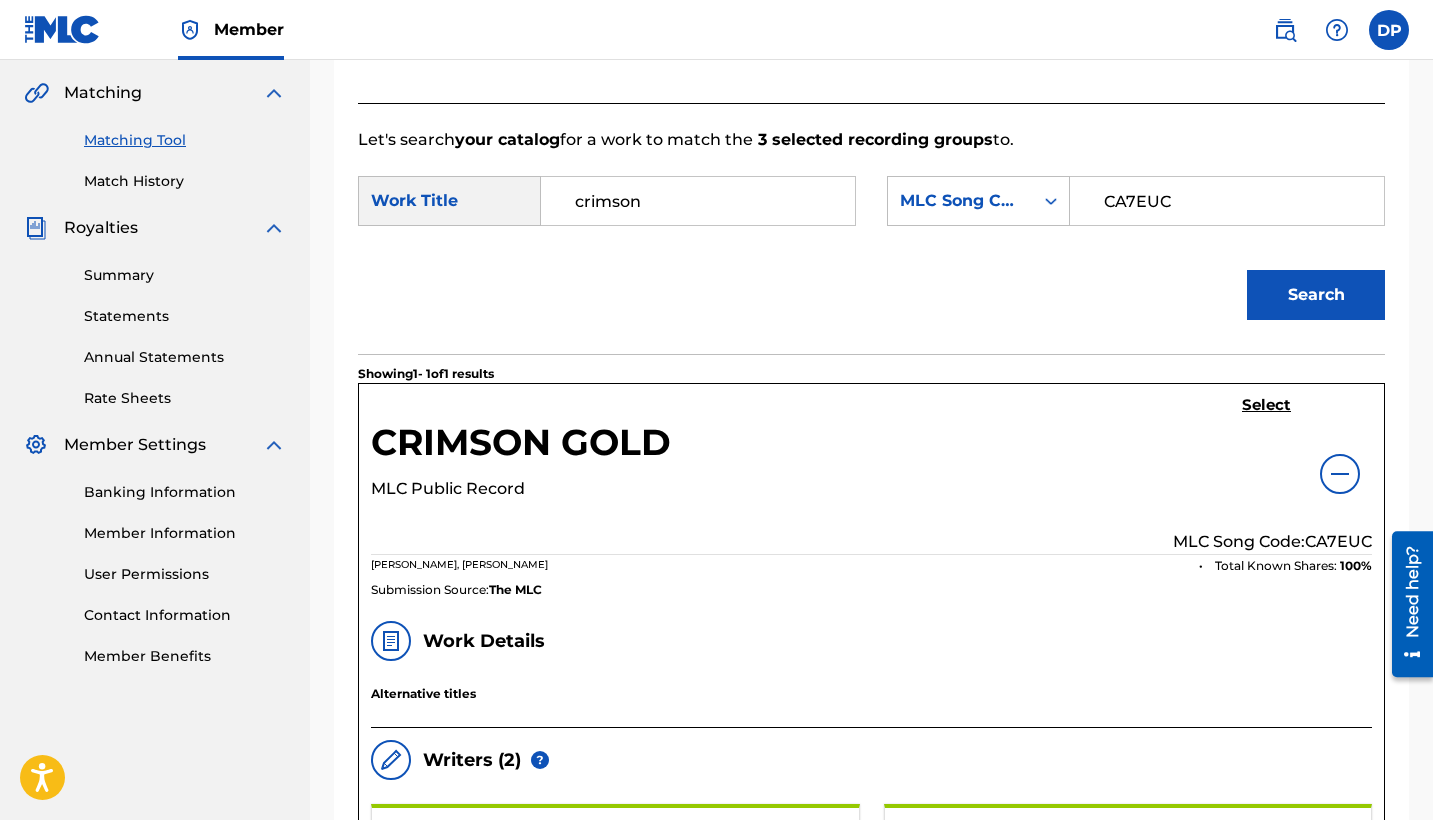 click on "Select" at bounding box center (1266, 407) 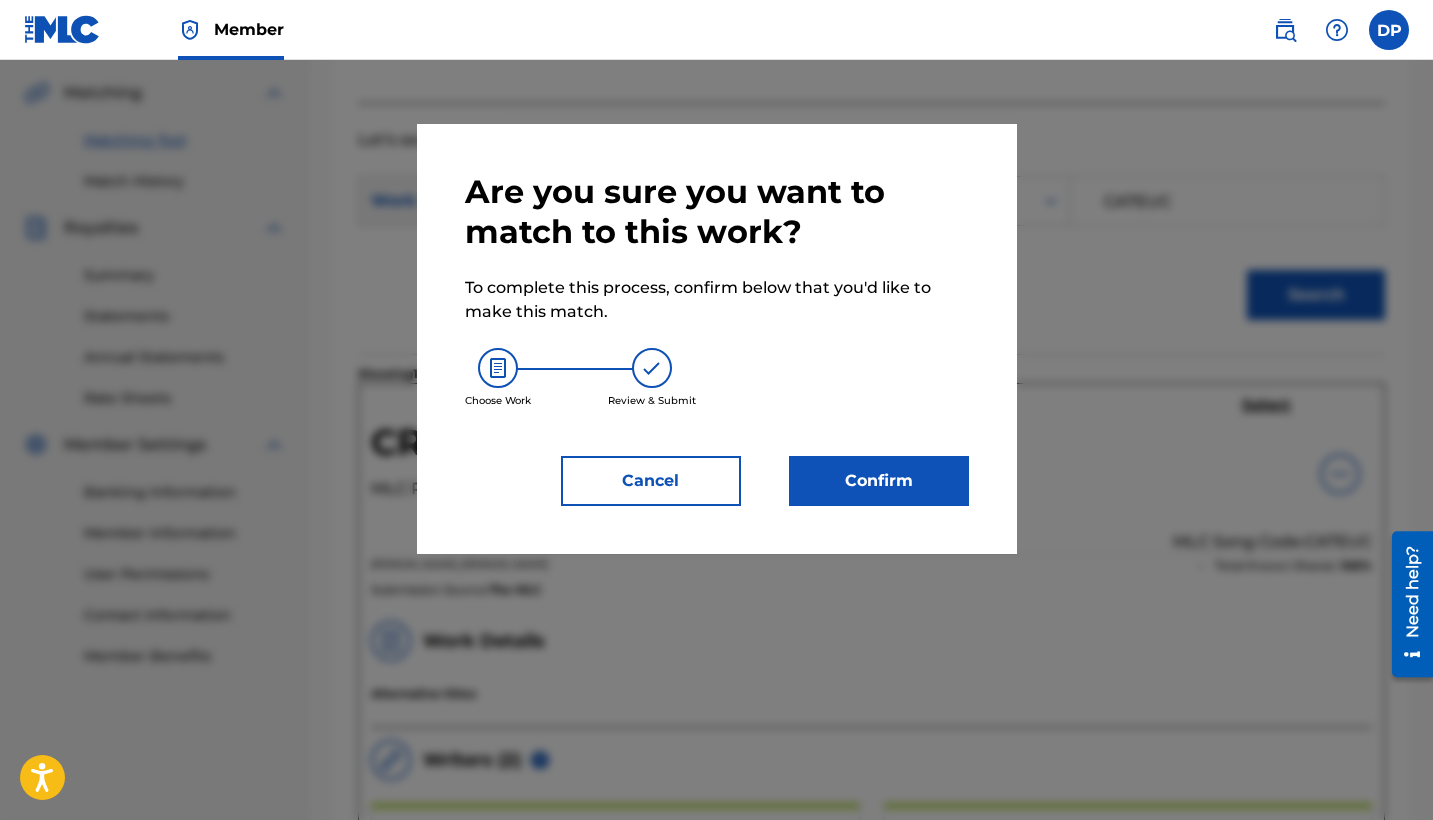 click on "Confirm" at bounding box center (879, 481) 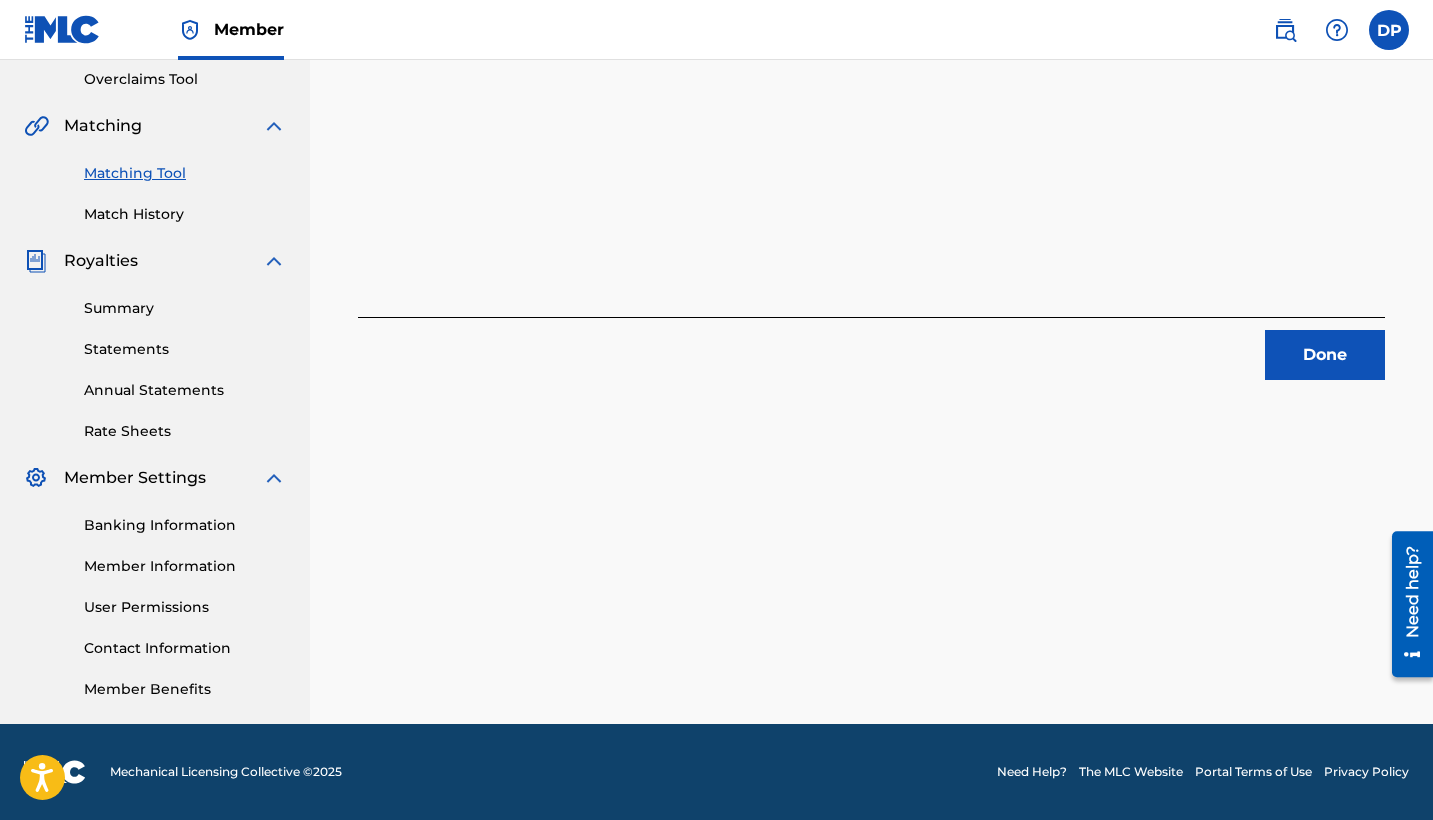 click on "Done" at bounding box center (1325, 355) 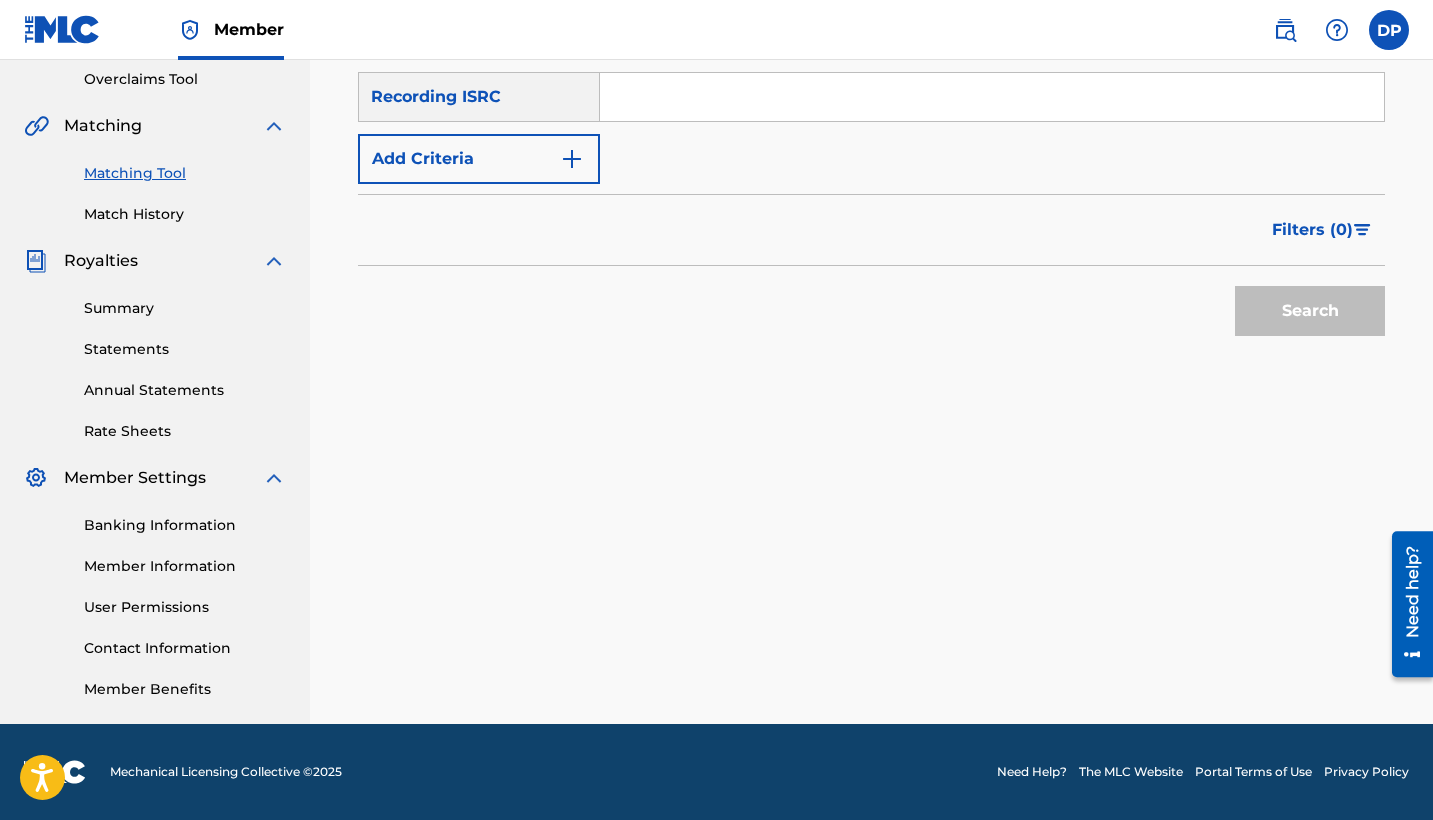 scroll, scrollTop: 383, scrollLeft: 0, axis: vertical 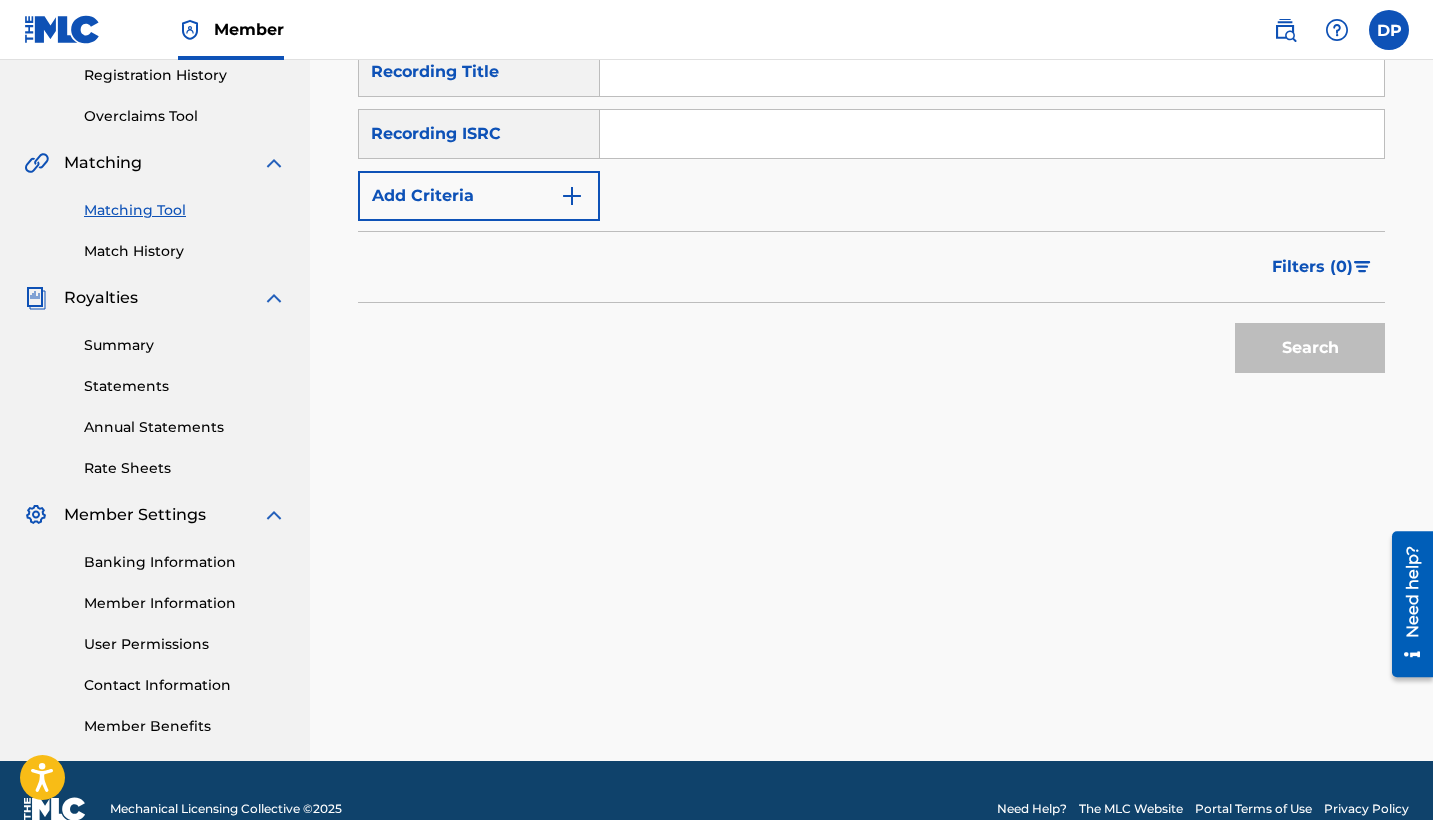 click at bounding box center (992, 134) 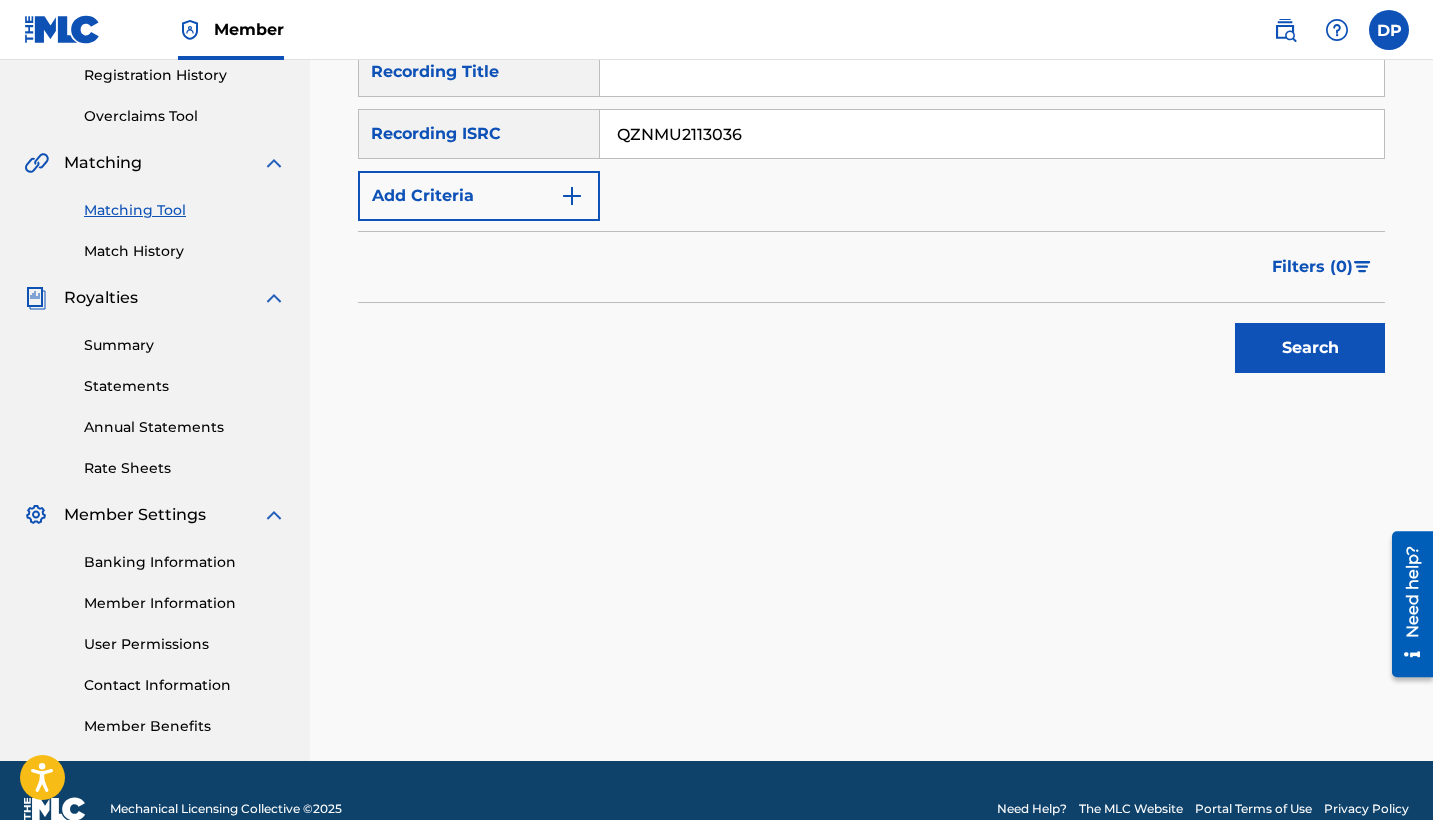 type on "QZNMU2113036" 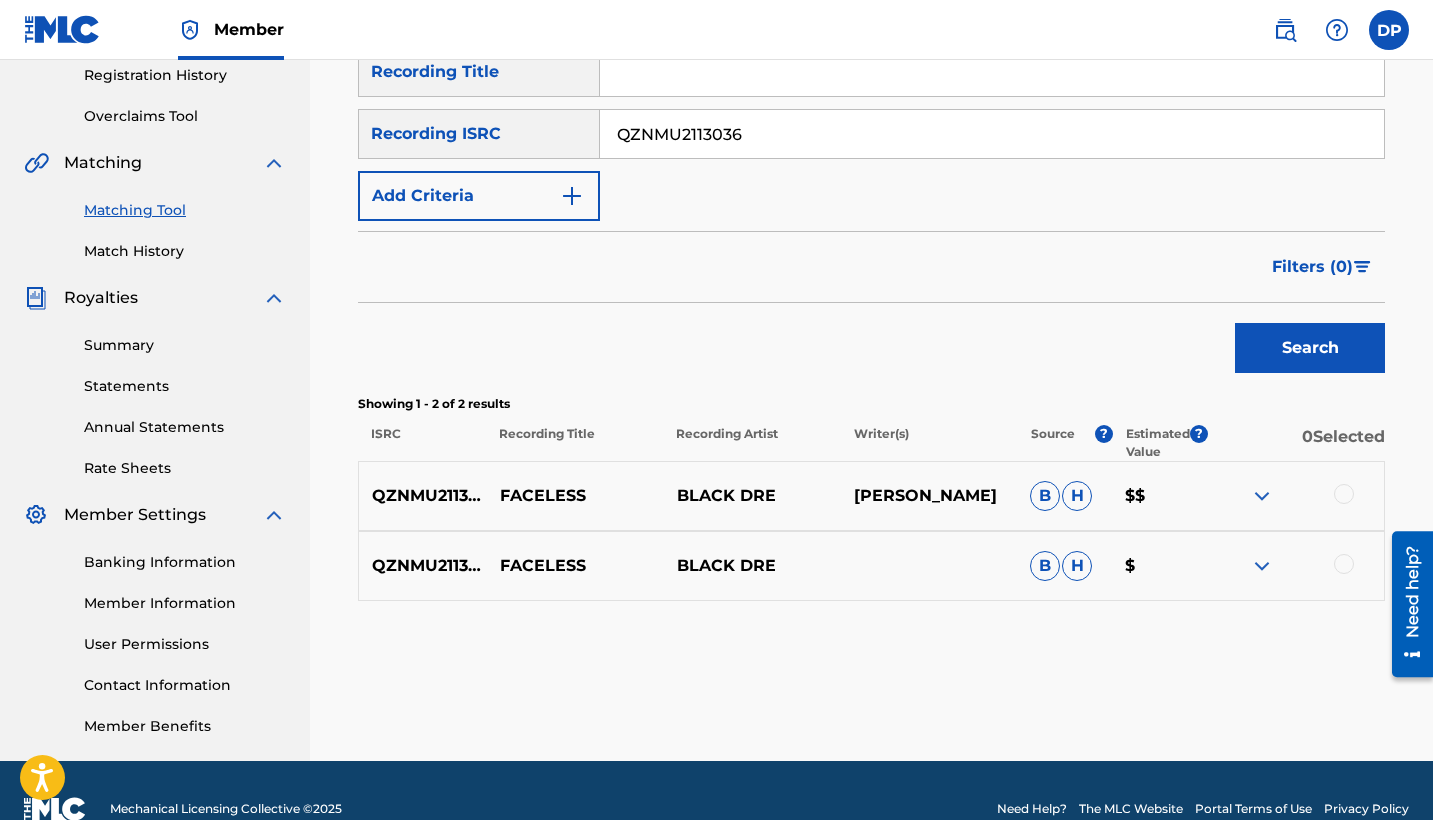 scroll, scrollTop: 420, scrollLeft: 0, axis: vertical 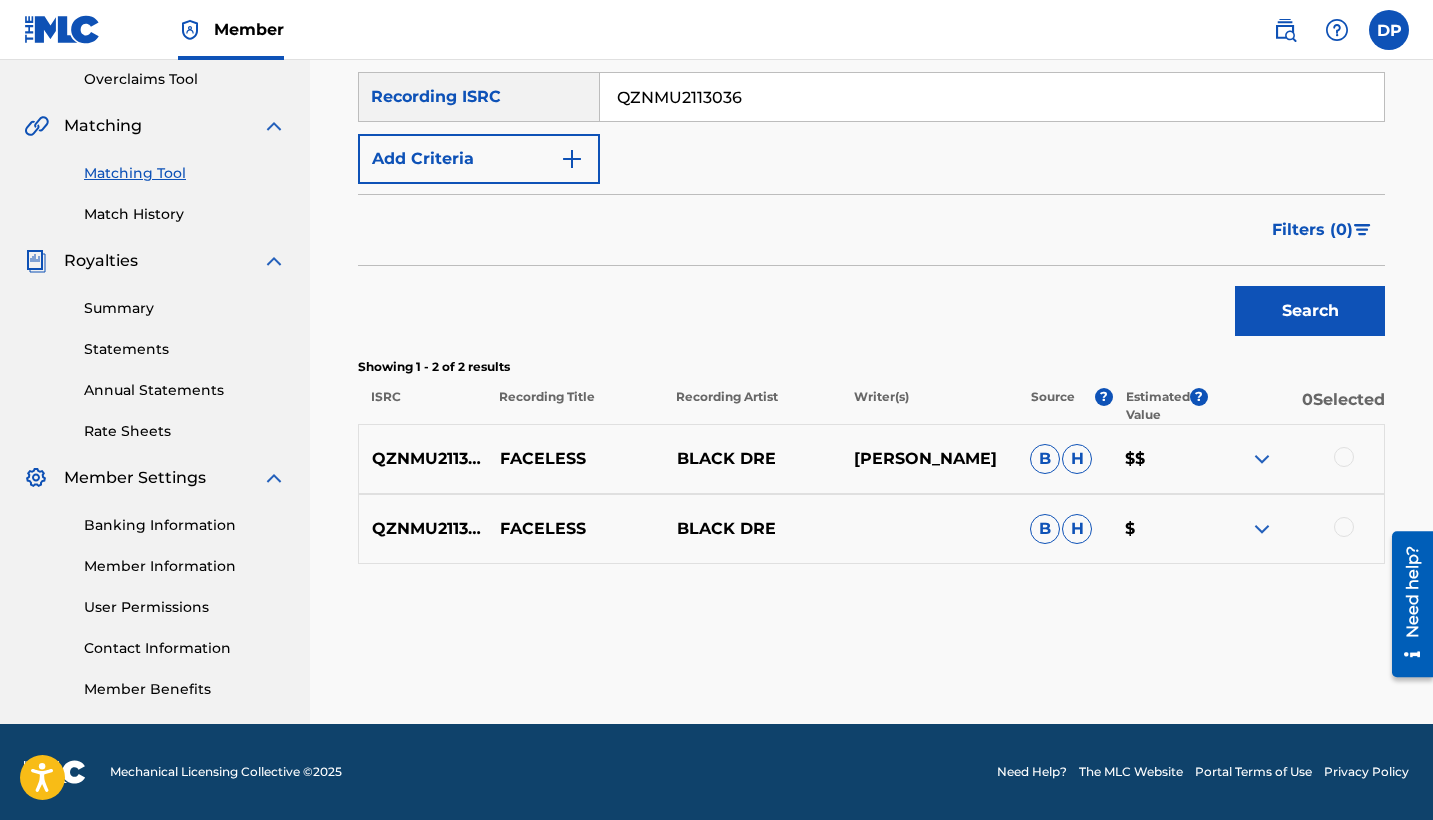 click at bounding box center [1344, 457] 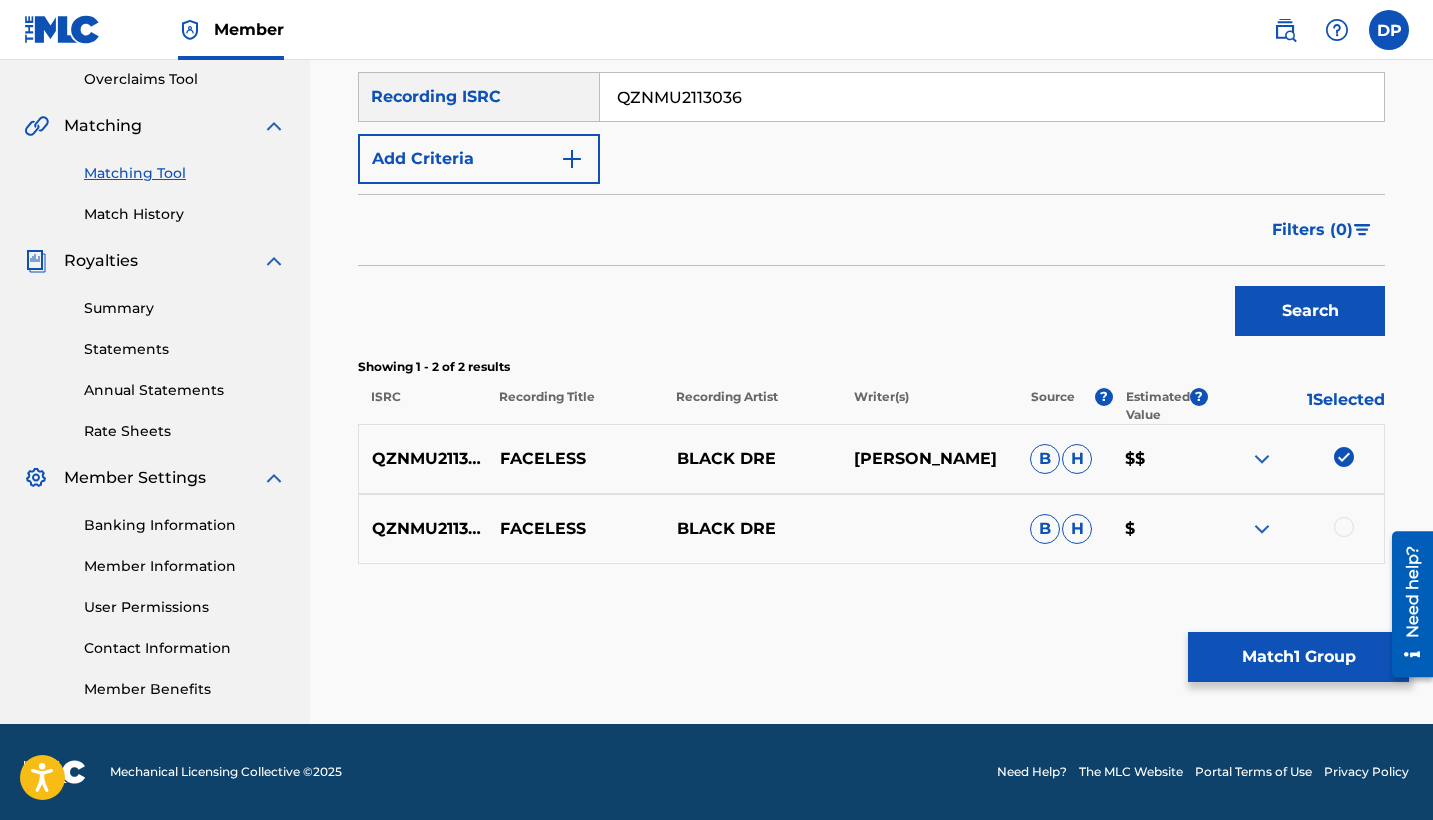 click on "QZNMU2113036 FACELESS BLACK [PERSON_NAME] $" at bounding box center [871, 529] 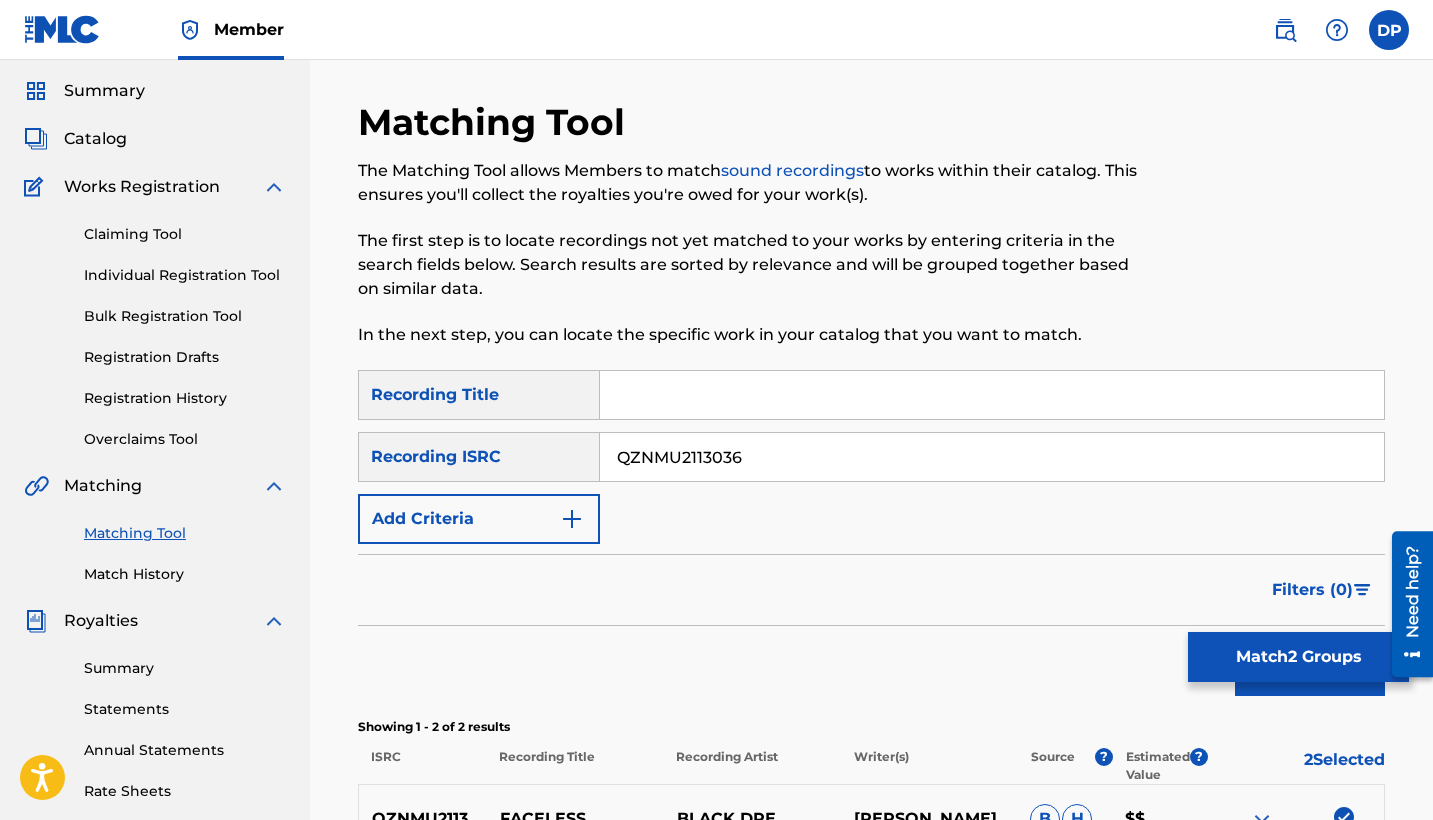 scroll, scrollTop: 420, scrollLeft: 0, axis: vertical 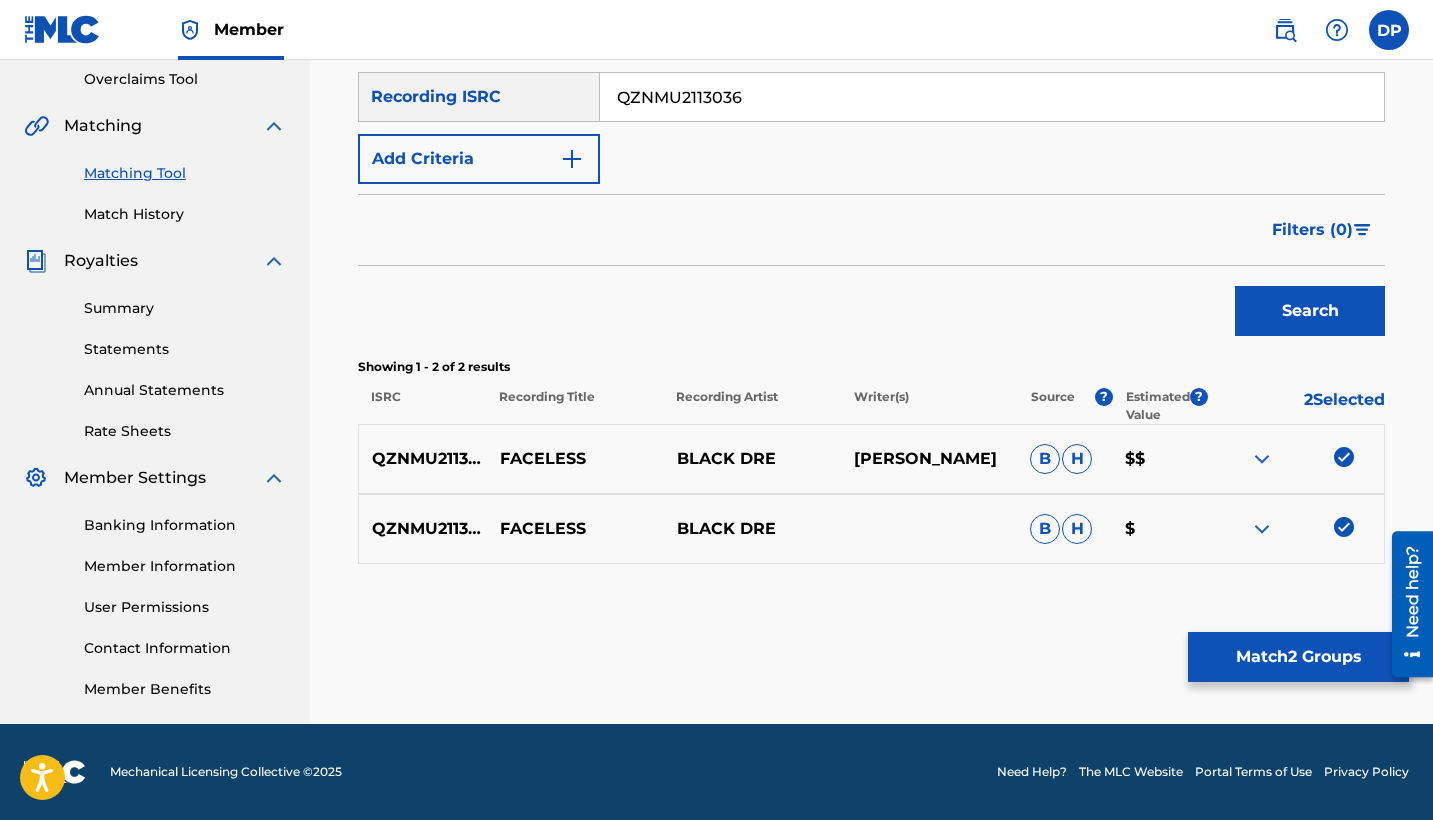 click at bounding box center [1262, 459] 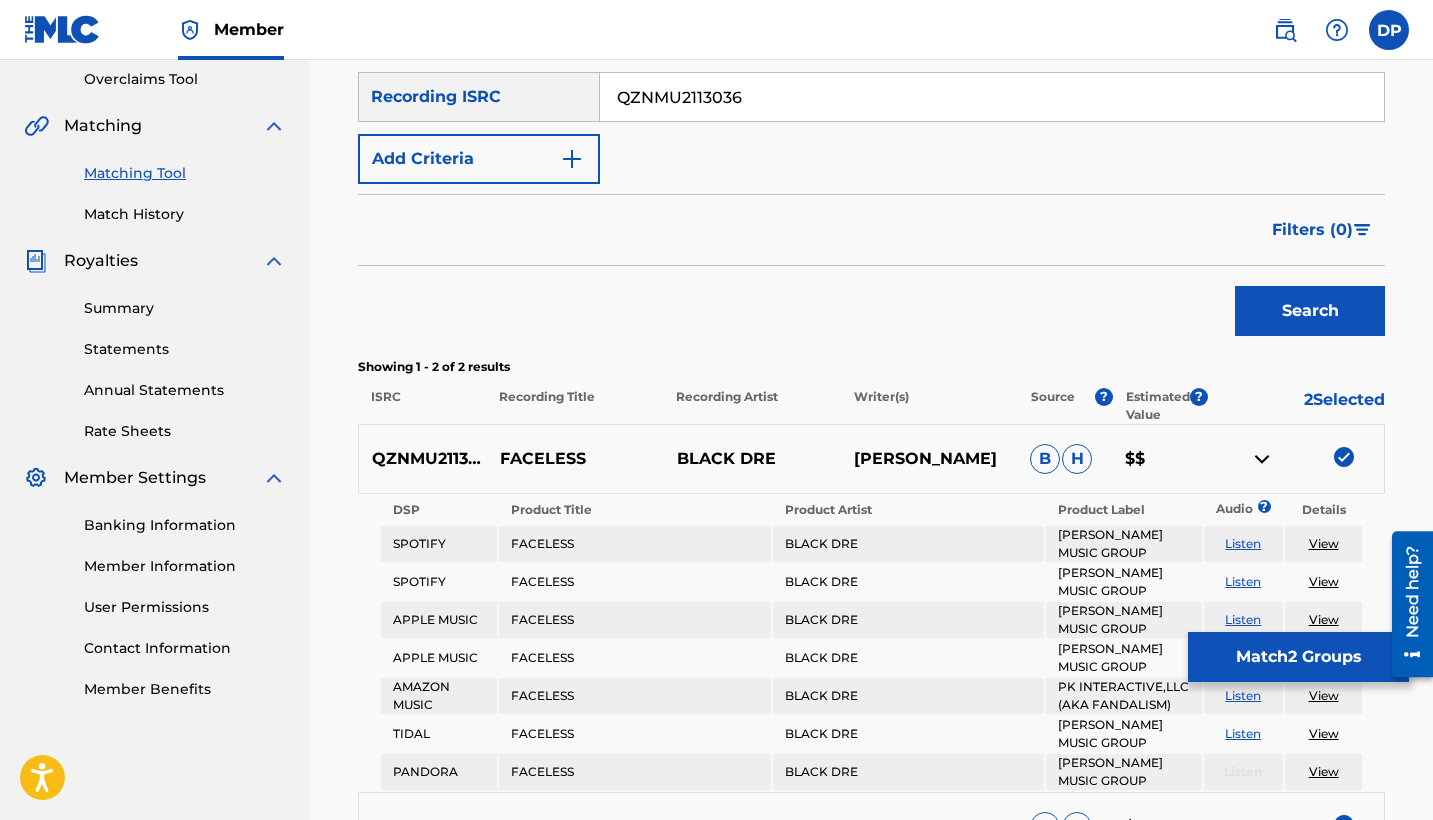 click at bounding box center (1262, 459) 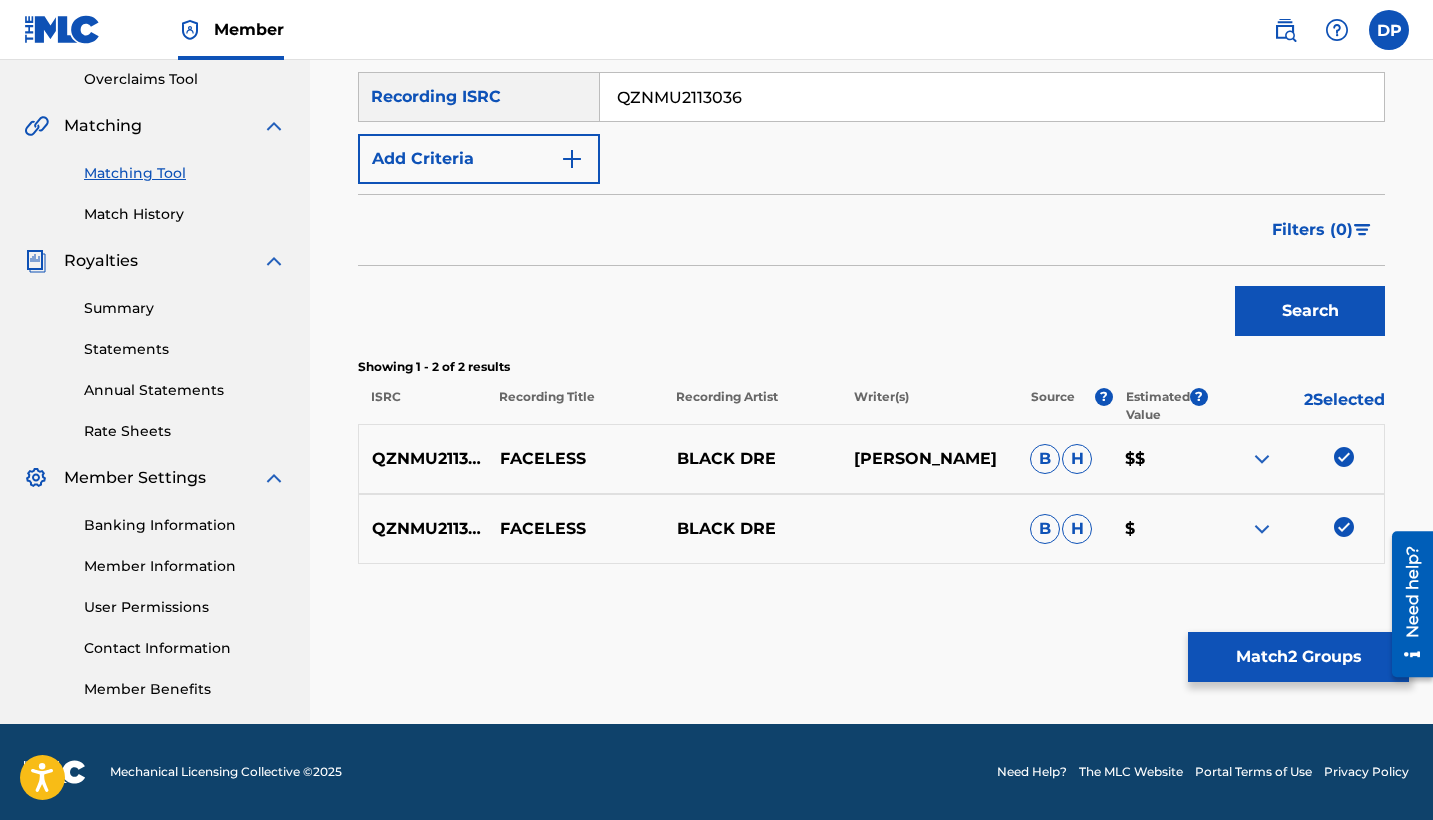 click on "?" at bounding box center (1199, 397) 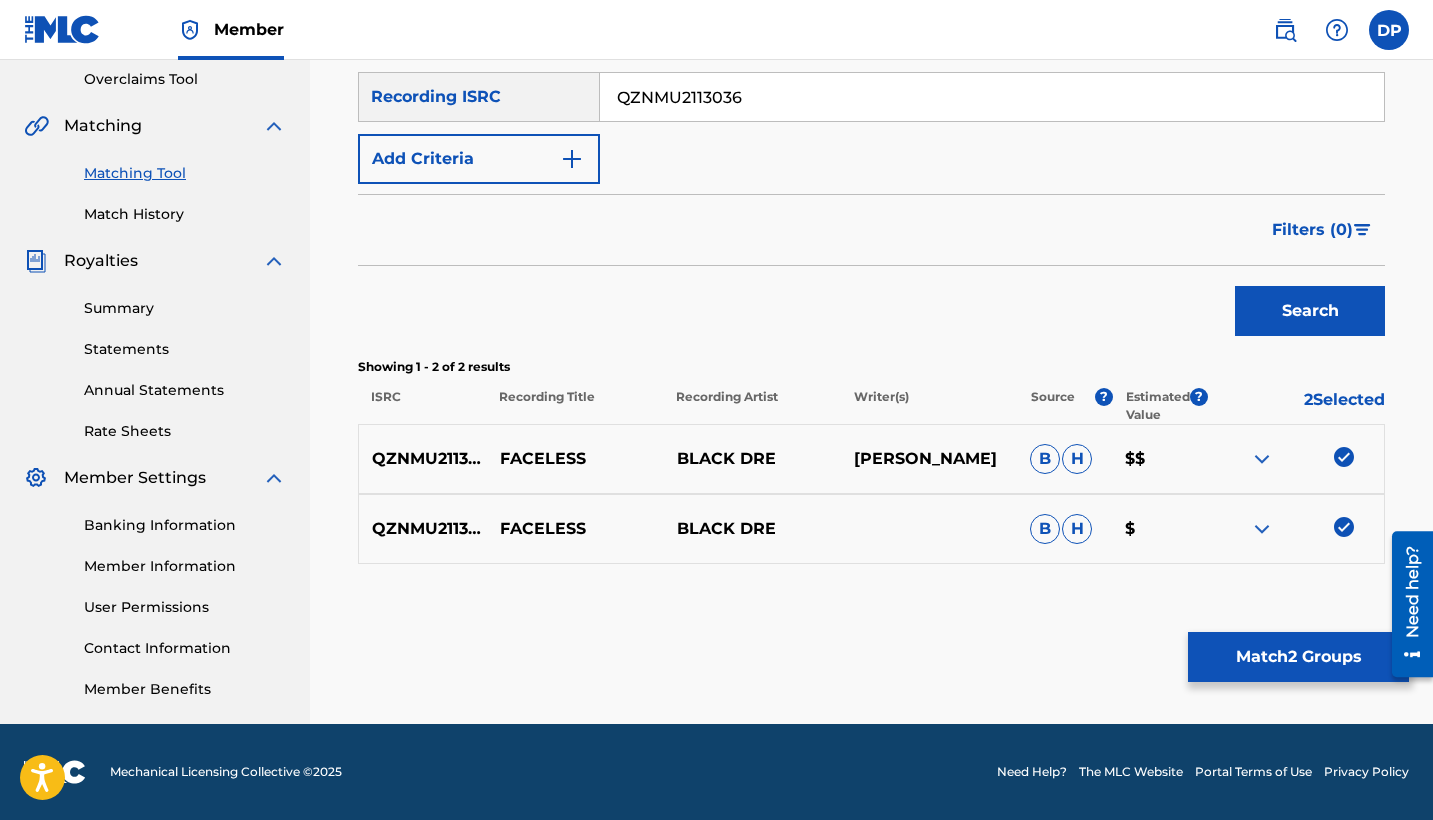 click at bounding box center (1262, 459) 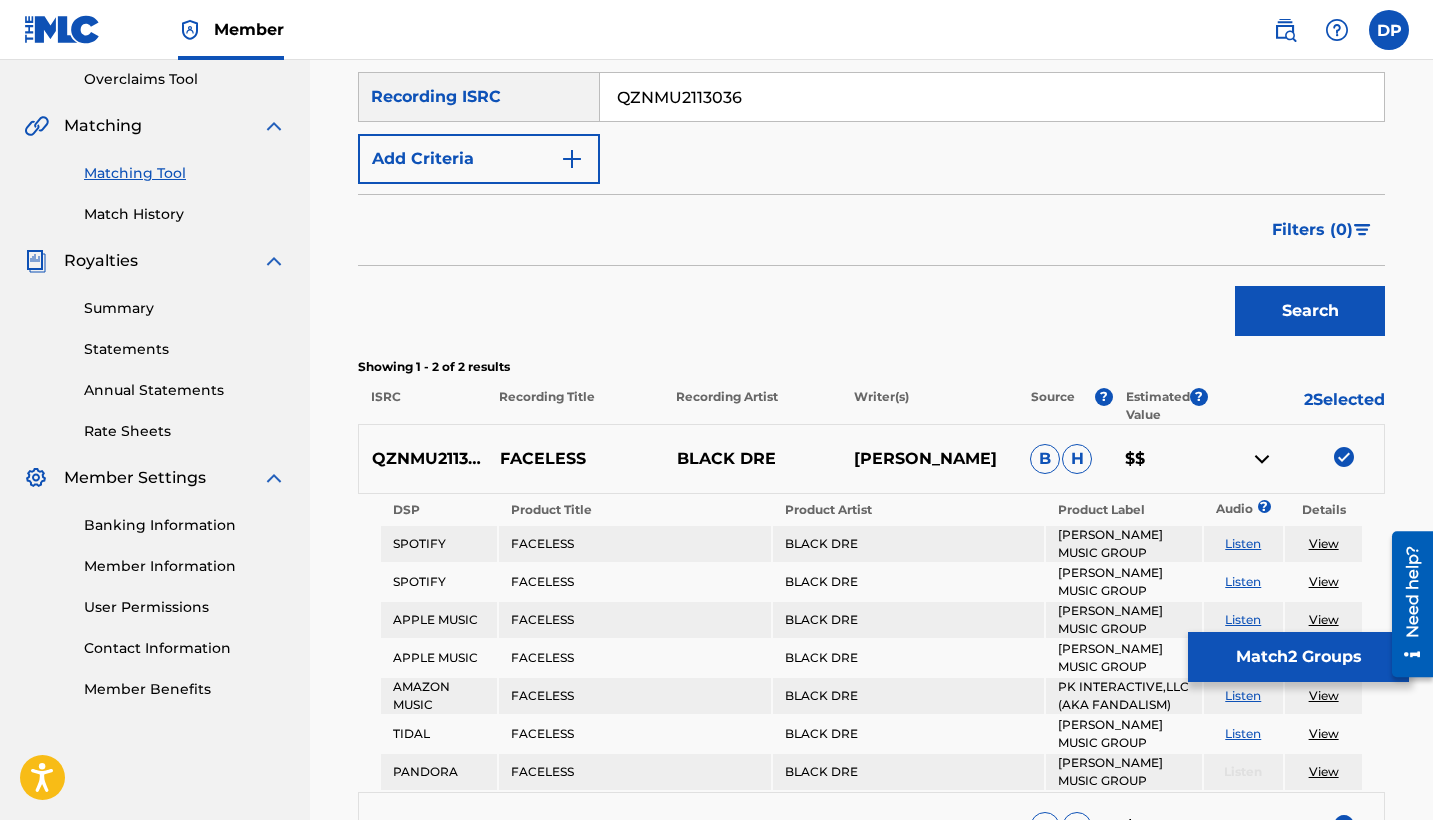 scroll, scrollTop: 599, scrollLeft: 0, axis: vertical 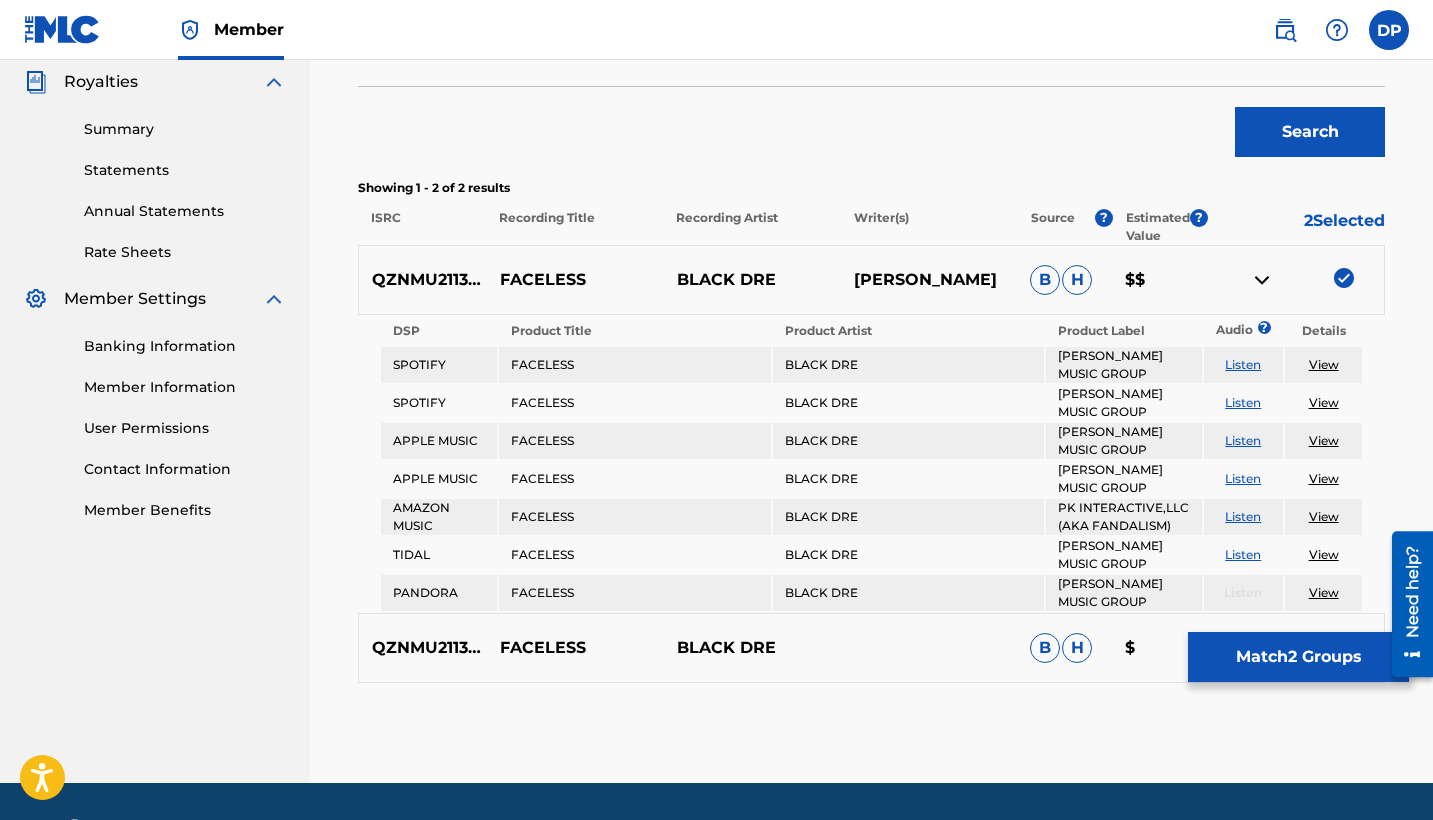 click at bounding box center [1262, 280] 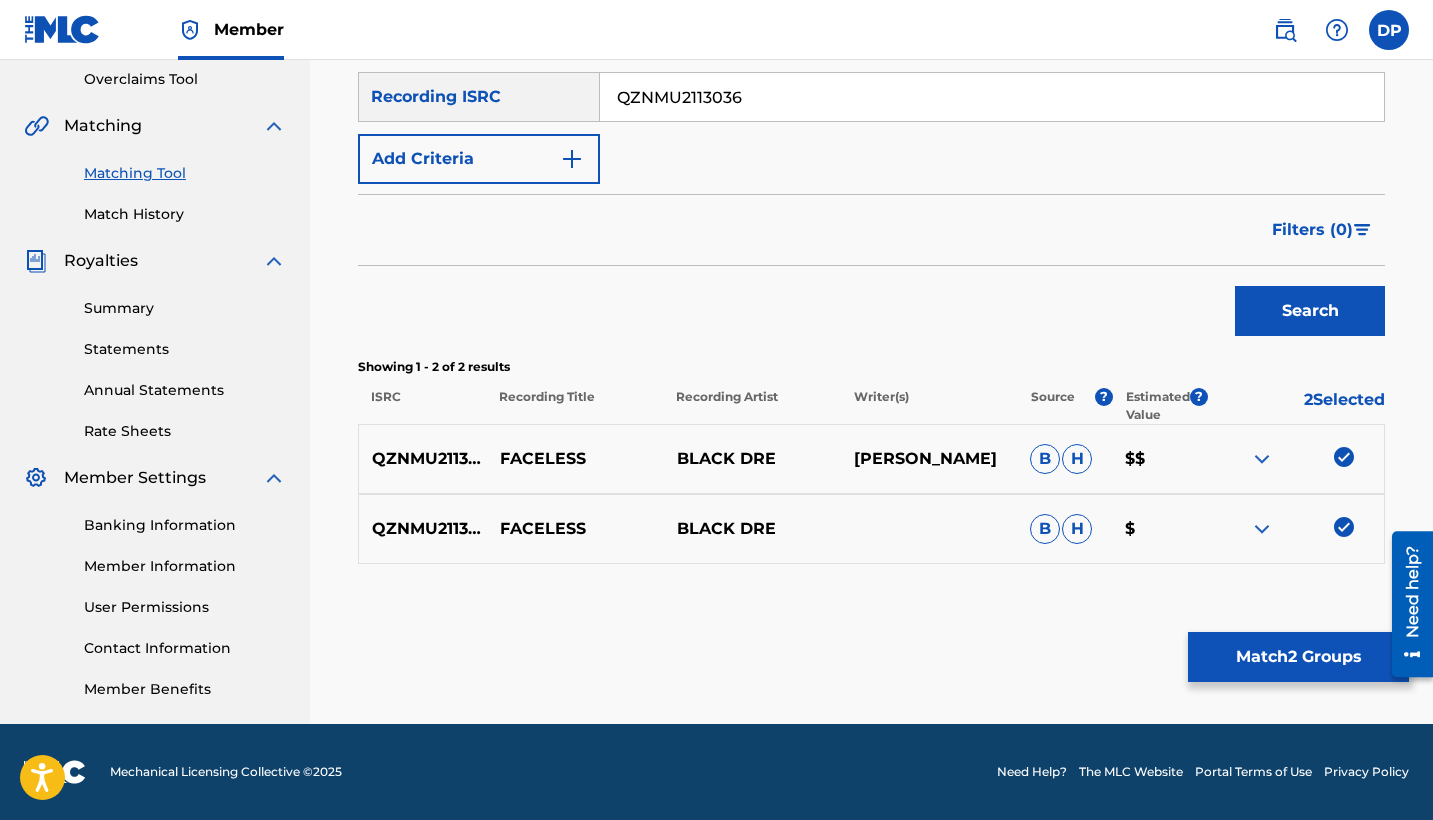 click at bounding box center (1262, 529) 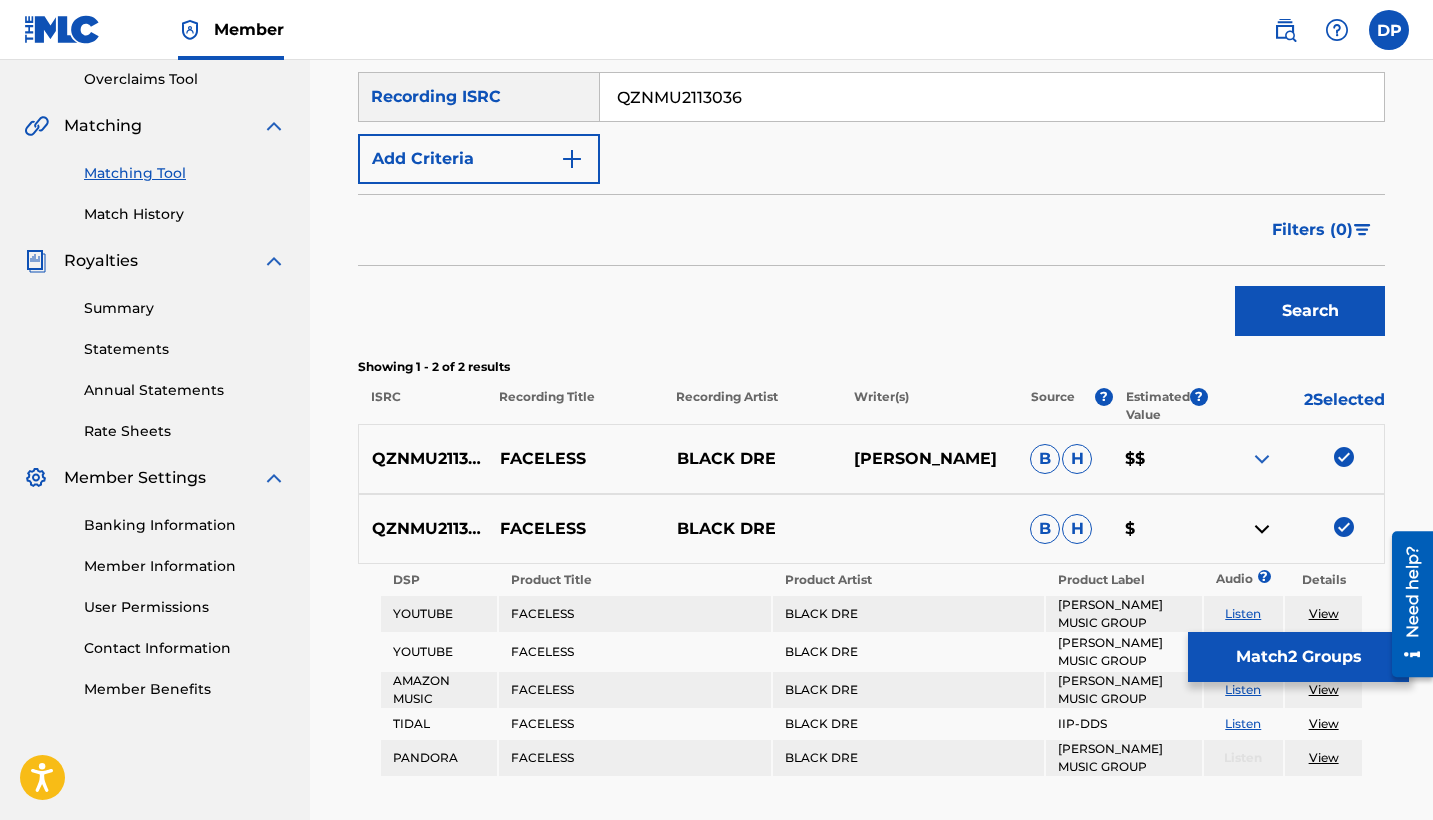 click at bounding box center (1262, 529) 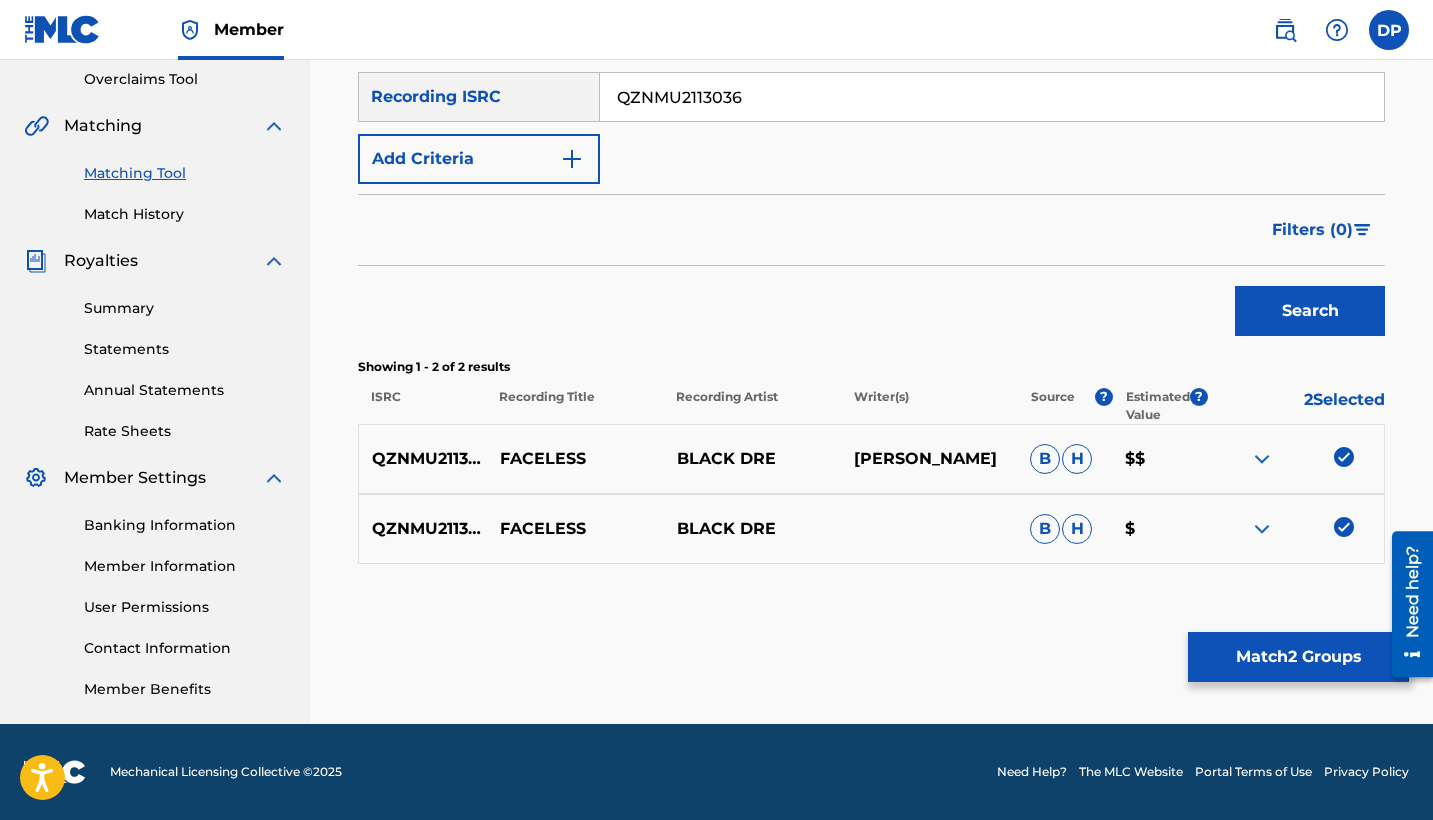 click at bounding box center [1262, 529] 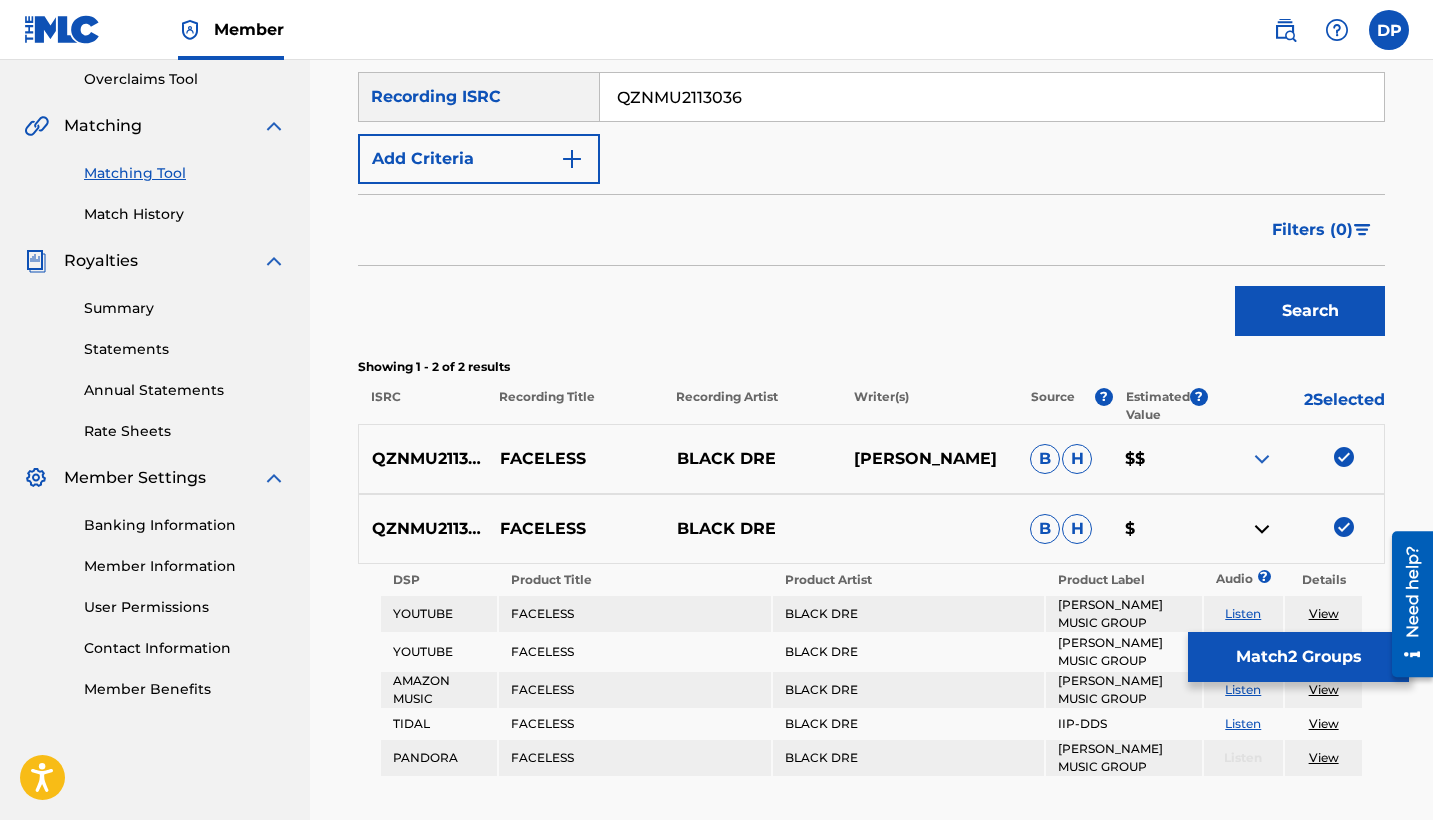 click at bounding box center (1262, 529) 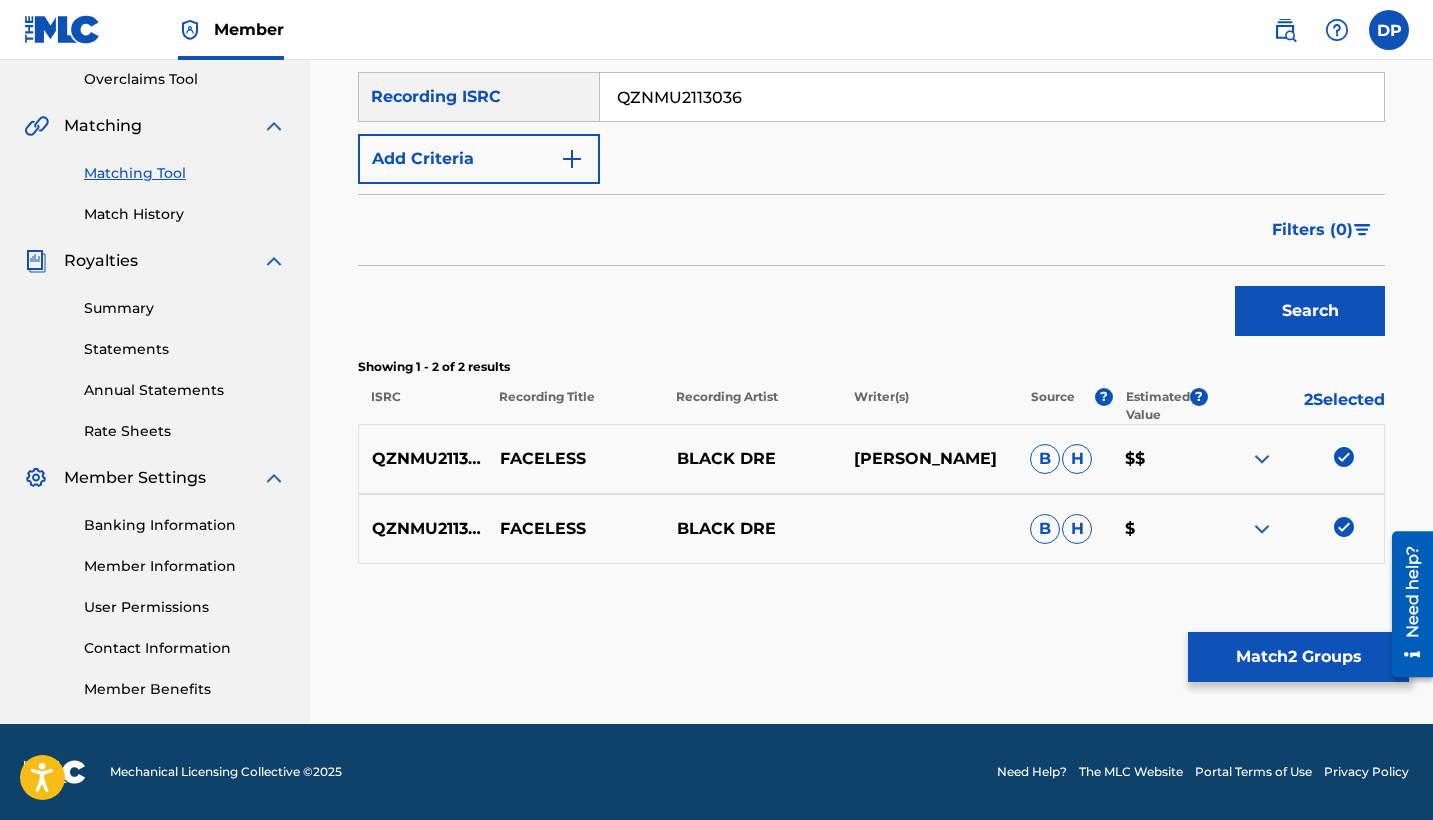 click on "?" at bounding box center [1199, 397] 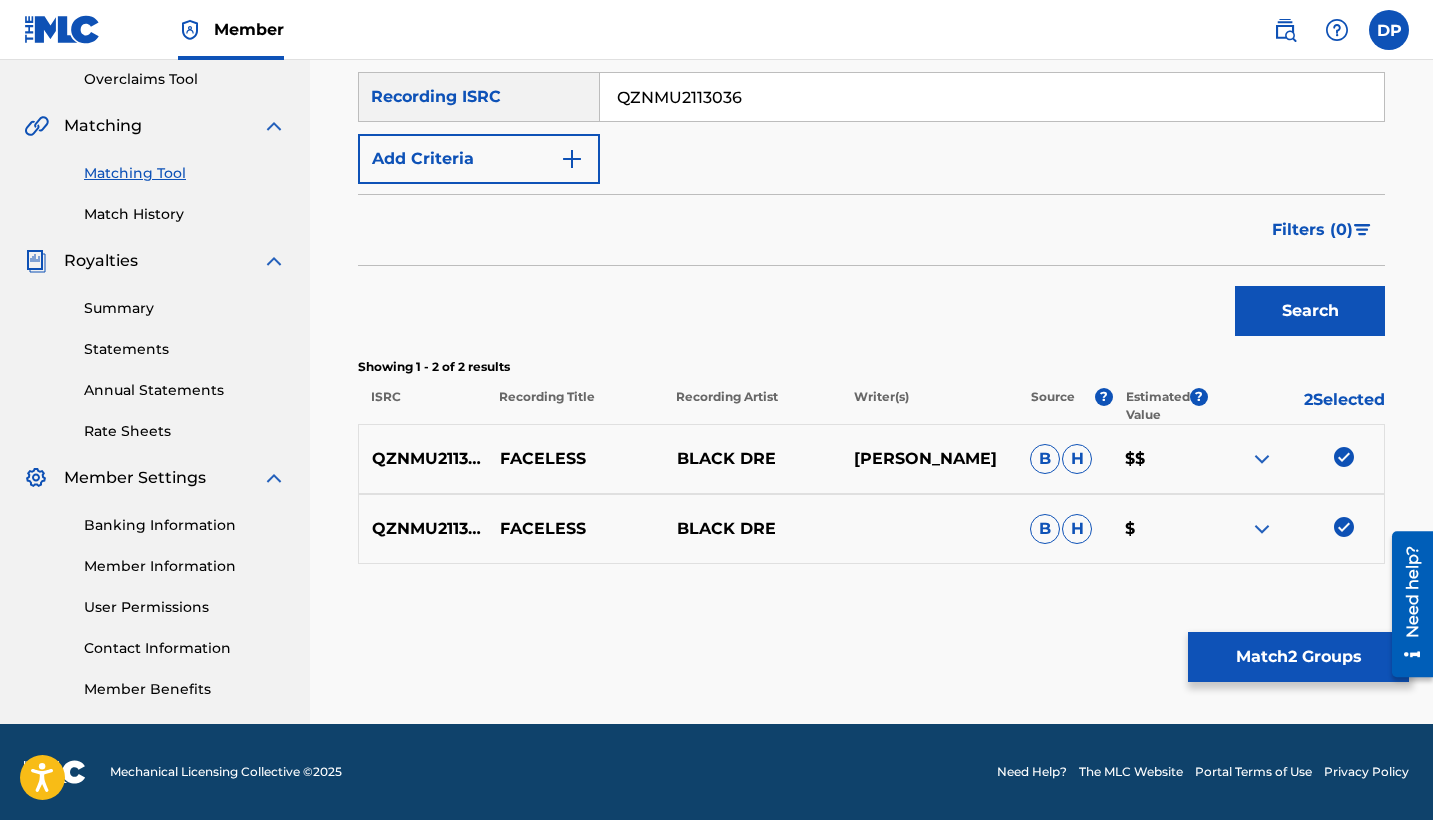 click on "Match  2 Groups" at bounding box center (1298, 657) 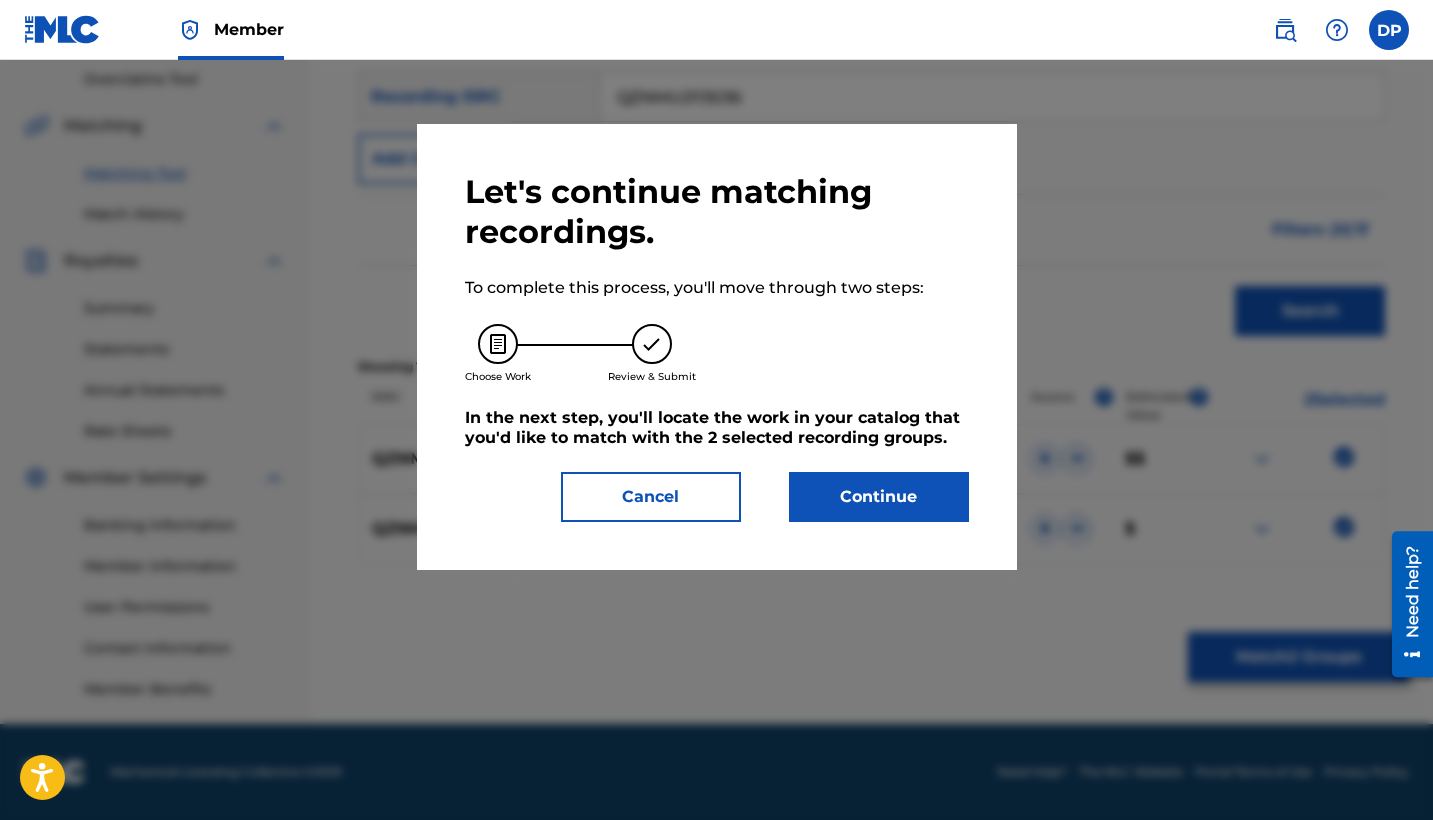 click on "Continue" at bounding box center (879, 497) 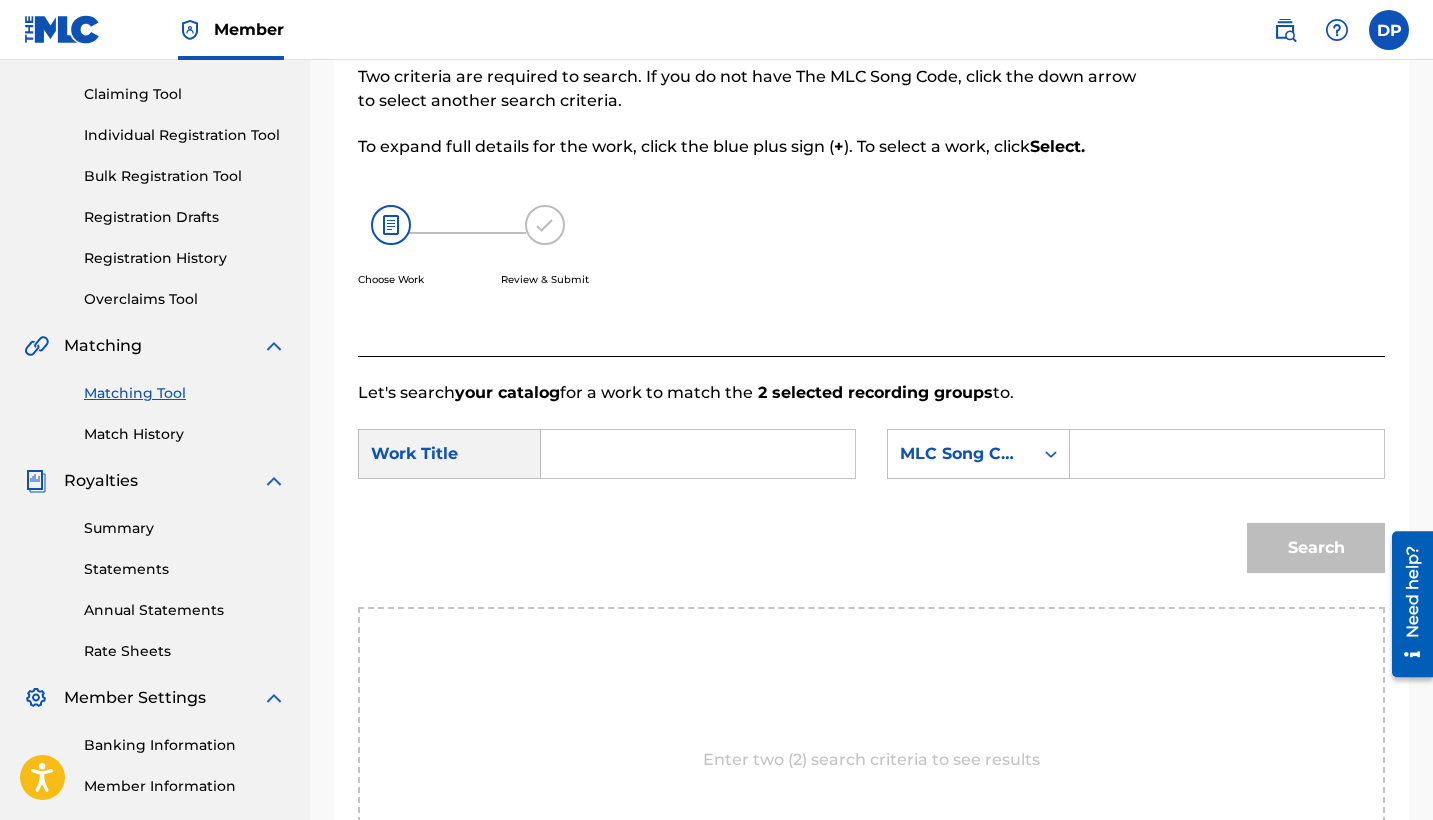scroll, scrollTop: 417, scrollLeft: 0, axis: vertical 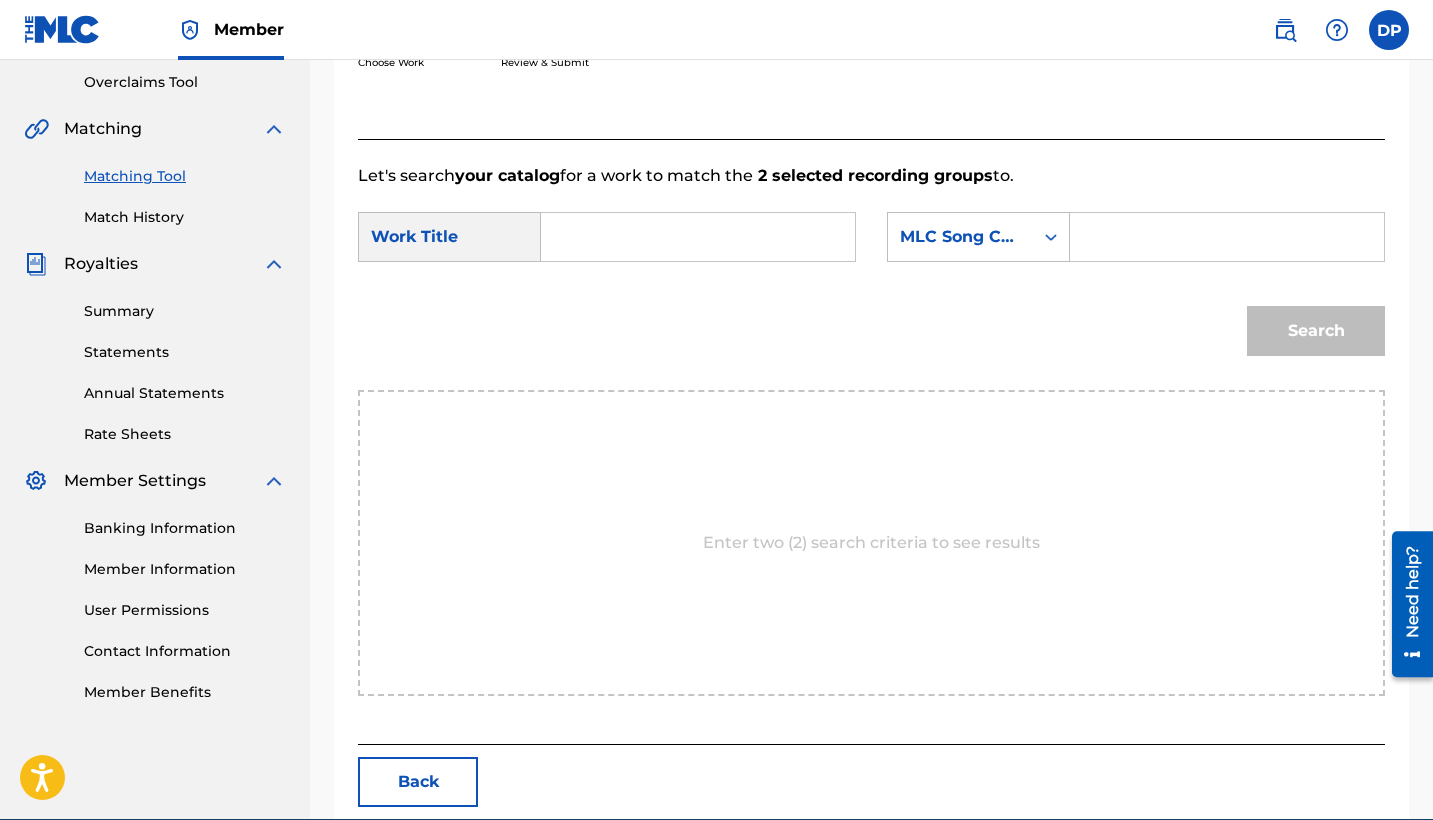 click at bounding box center [1227, 237] 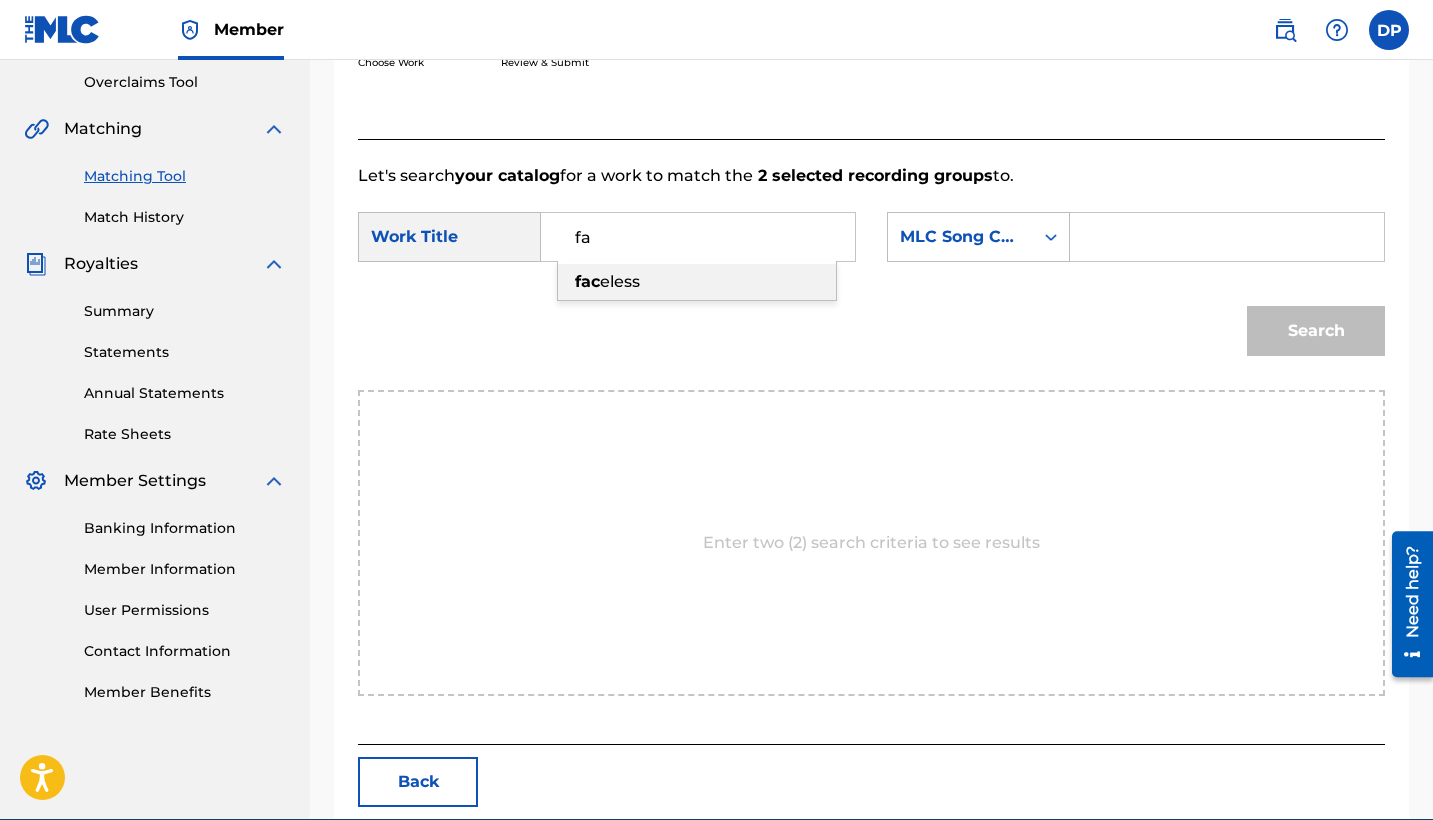 type on "f" 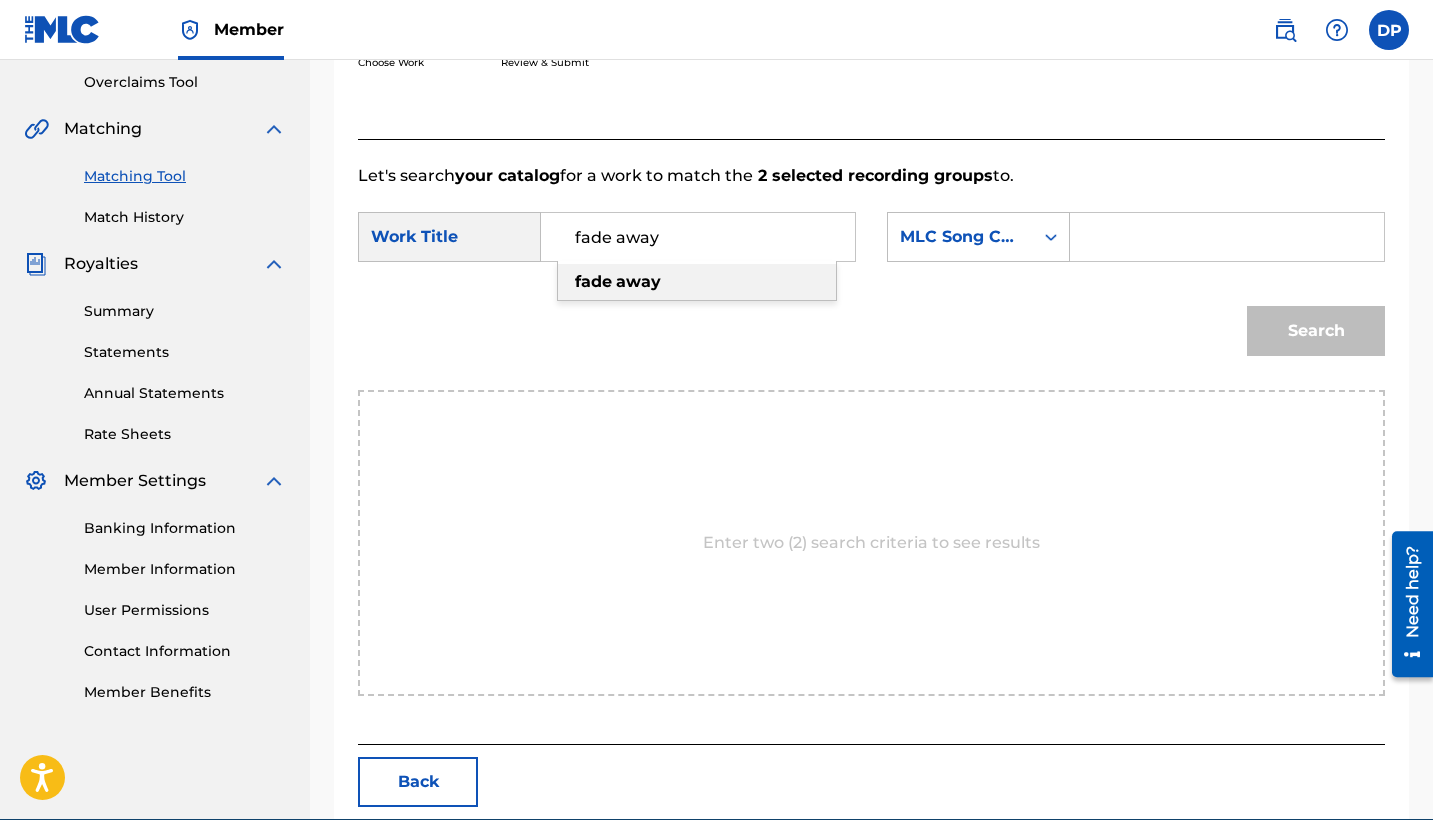 type on "fade away" 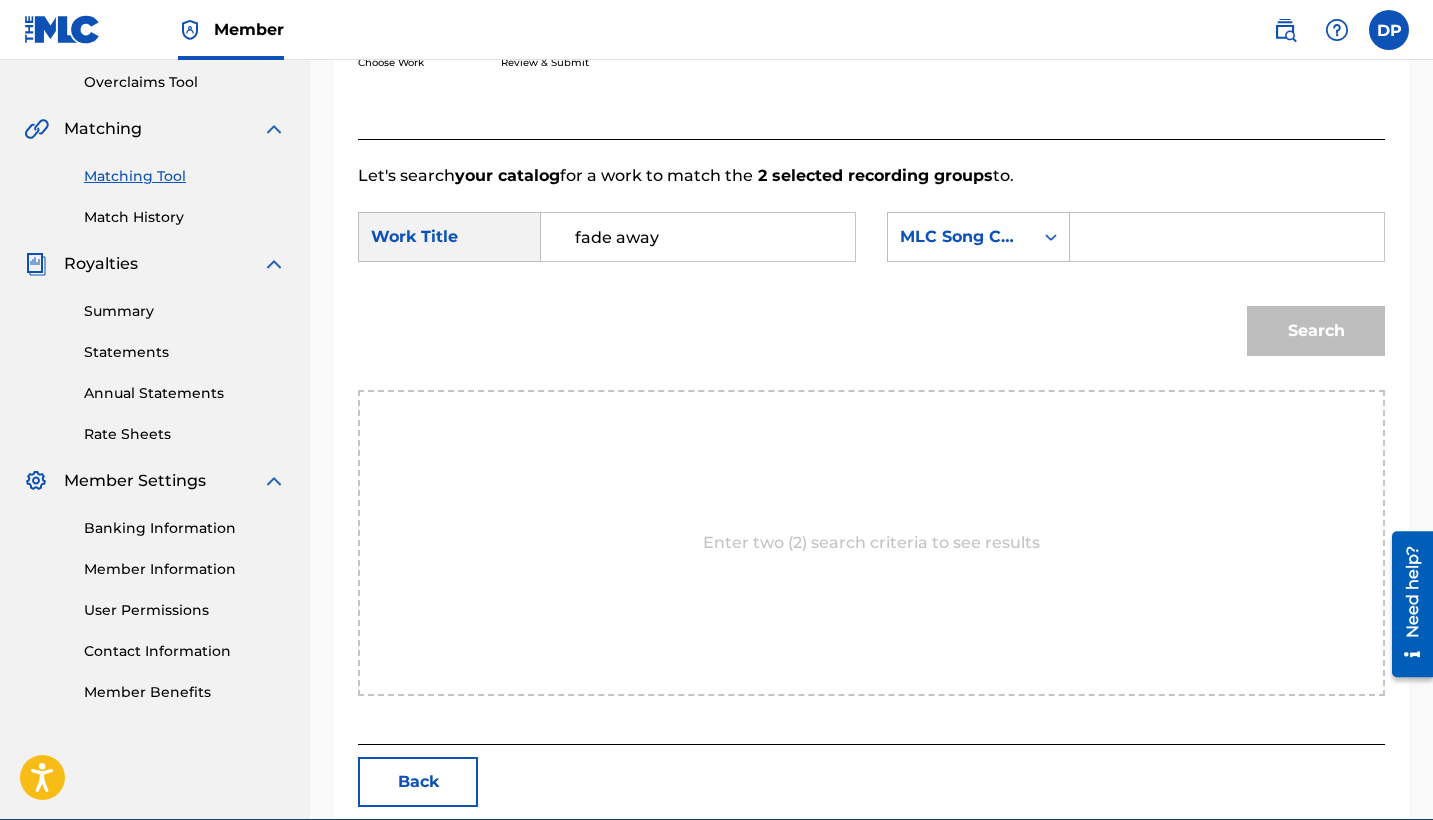 click at bounding box center [1227, 237] 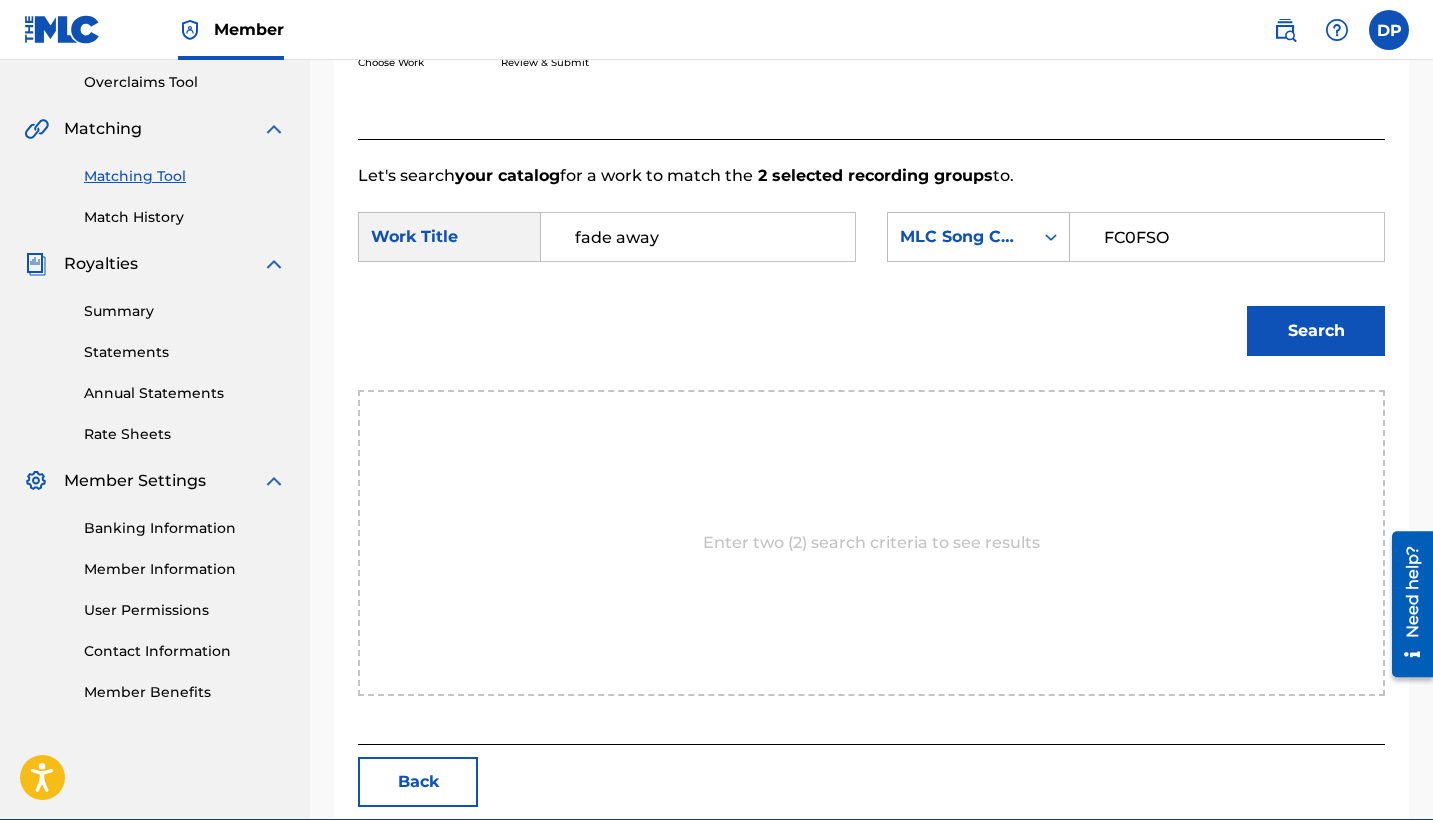 type on "FC0FSO" 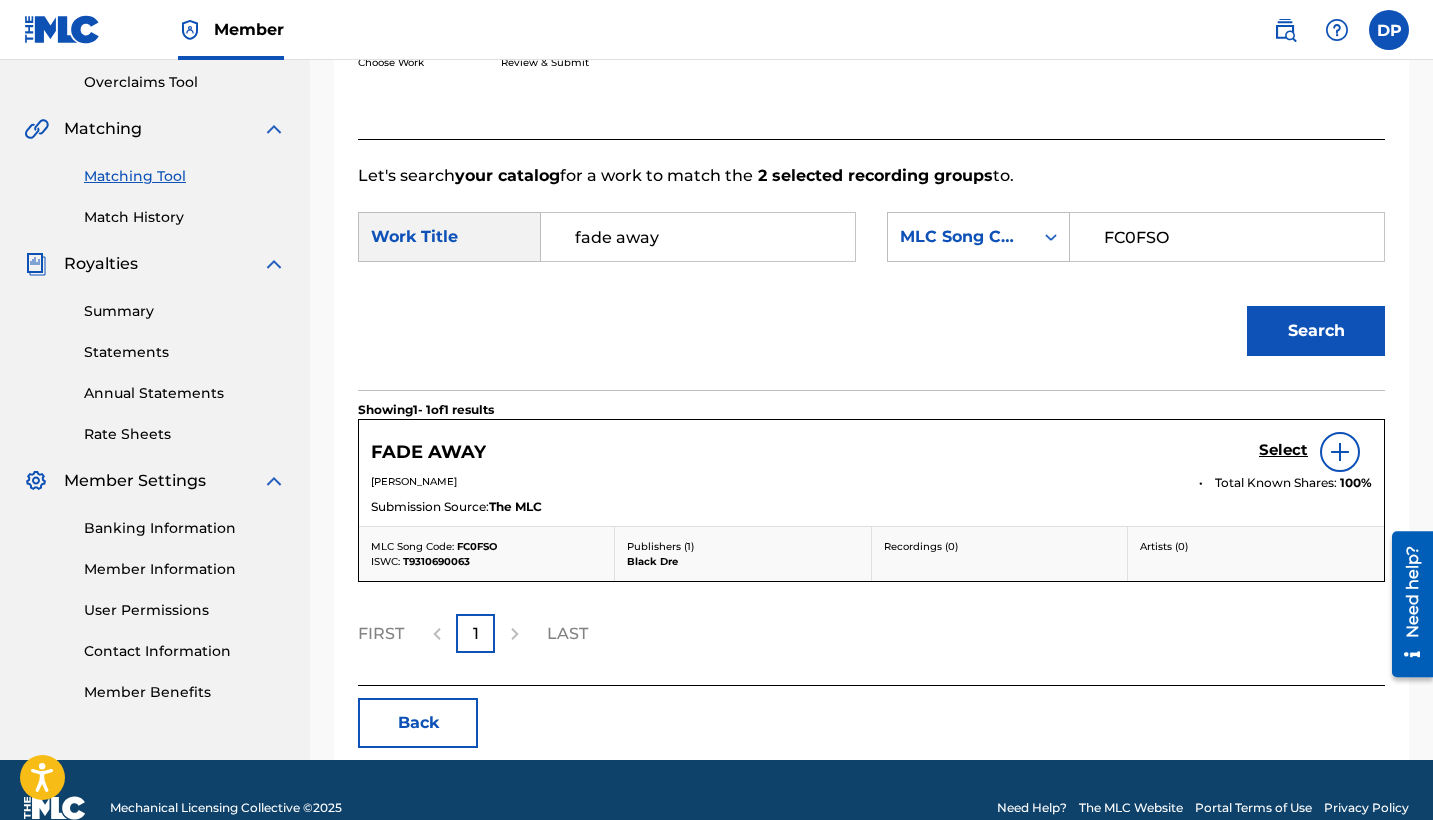 scroll, scrollTop: 453, scrollLeft: 0, axis: vertical 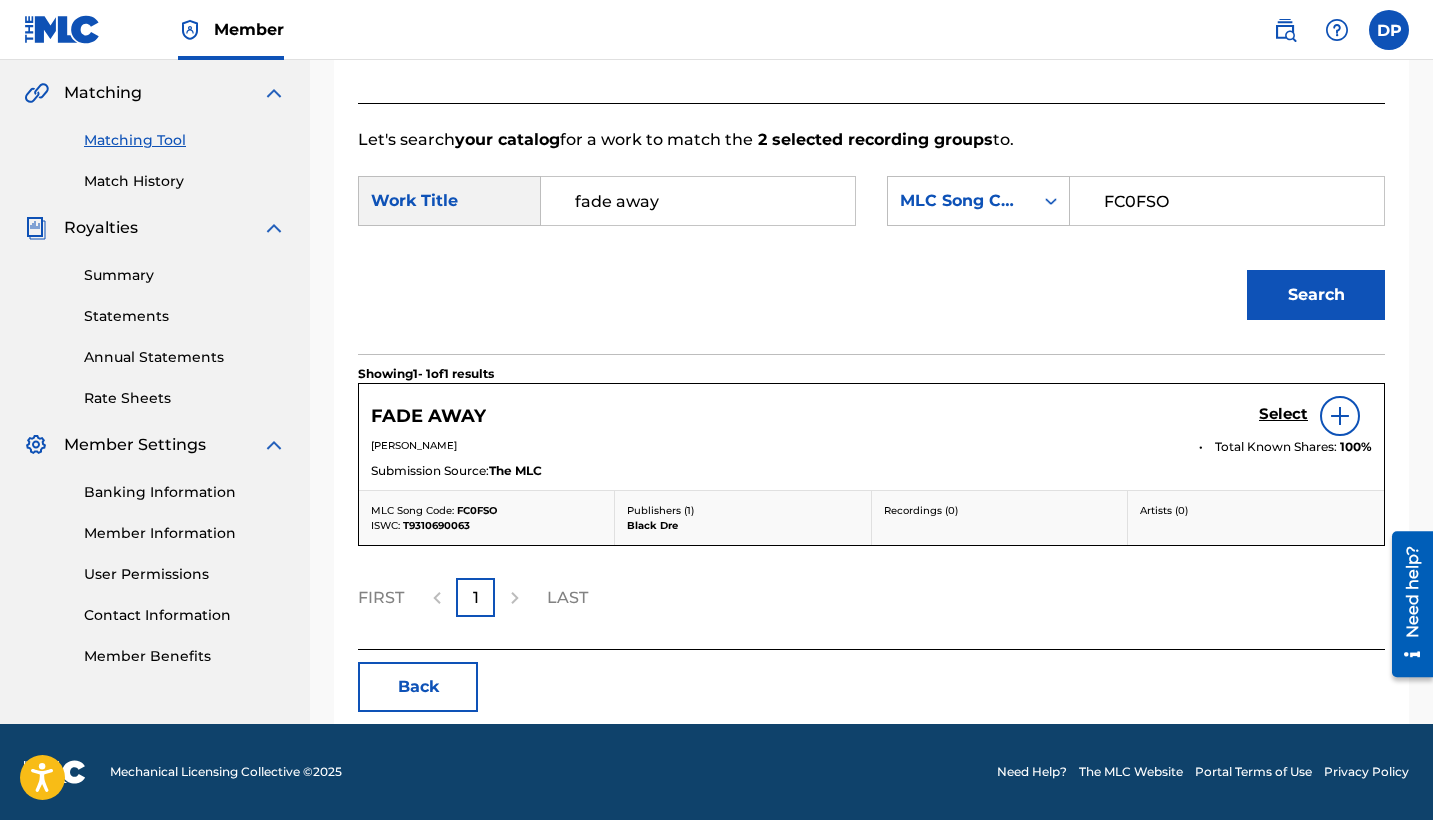 click on "Select" at bounding box center (1283, 414) 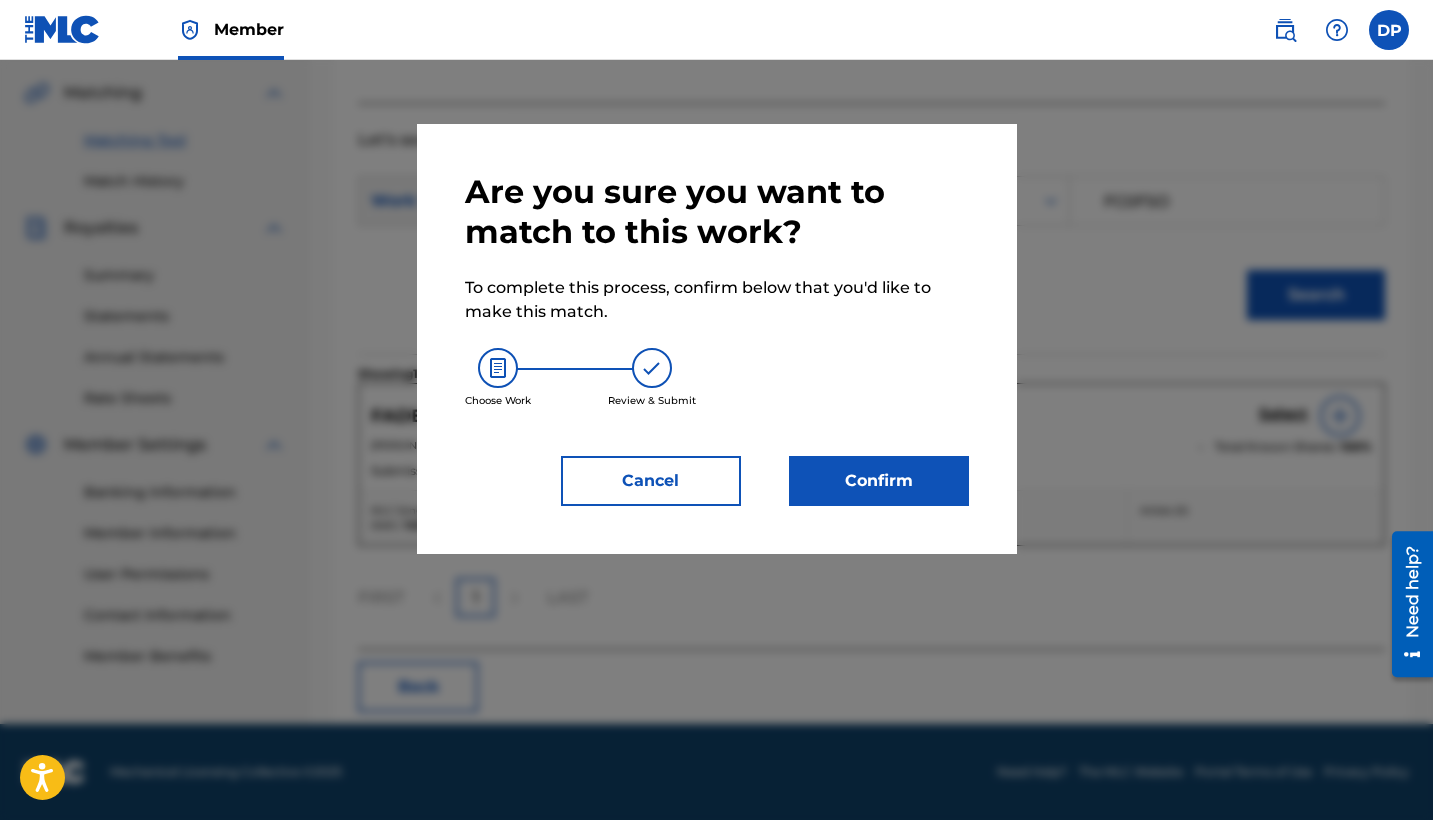 click on "Confirm" at bounding box center [879, 481] 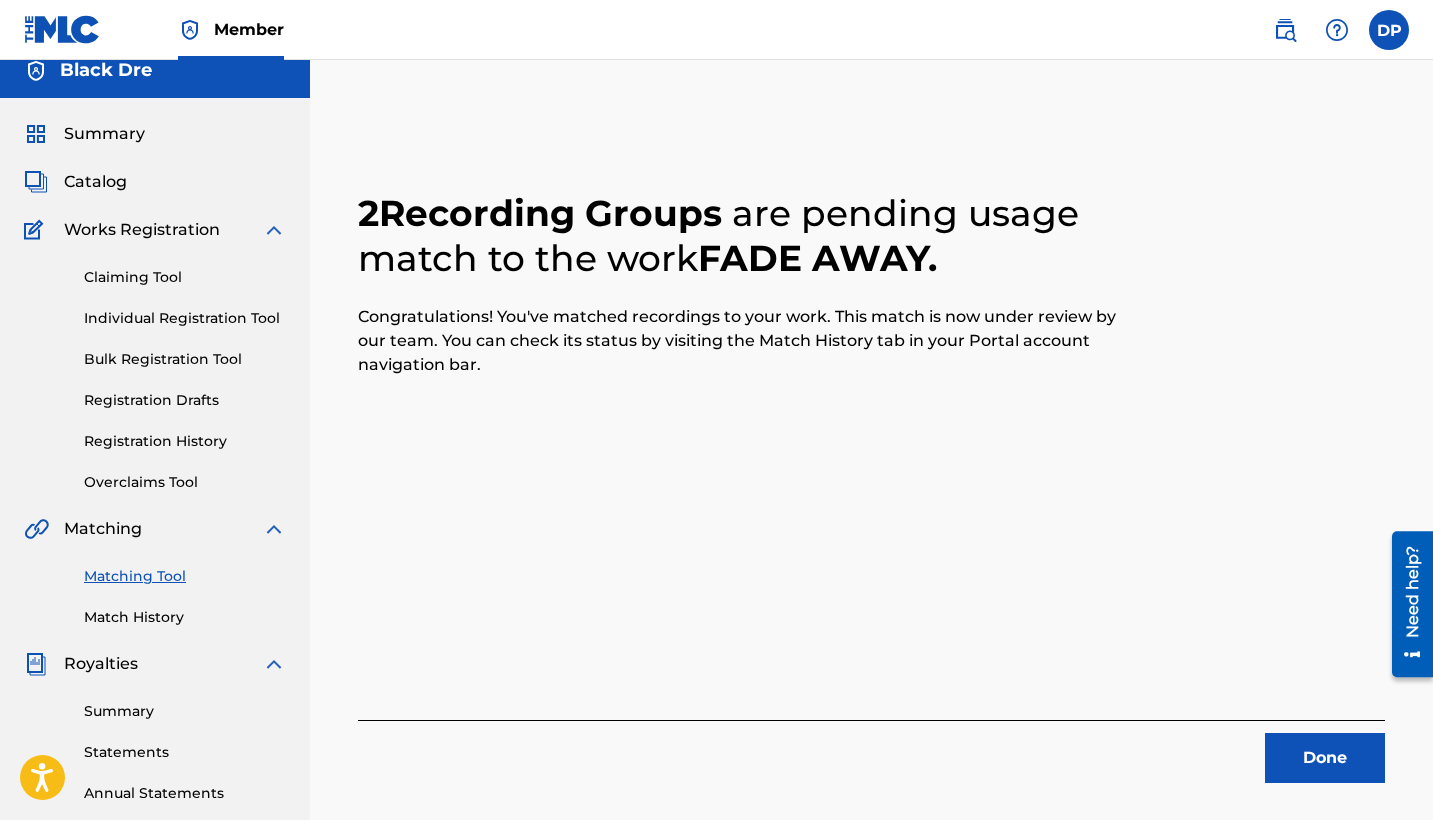 scroll, scrollTop: 420, scrollLeft: 0, axis: vertical 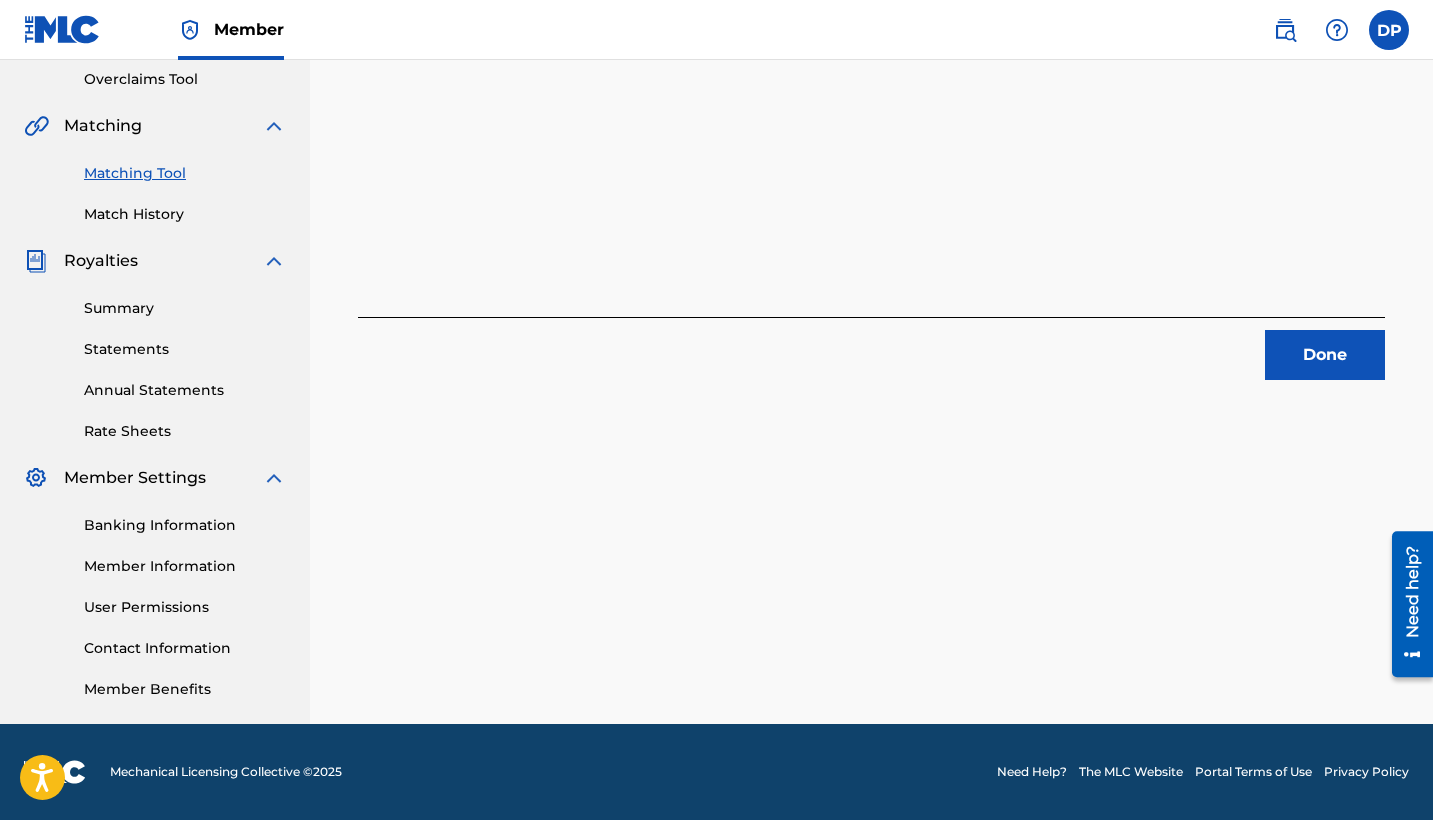 click on "Done" at bounding box center [1325, 355] 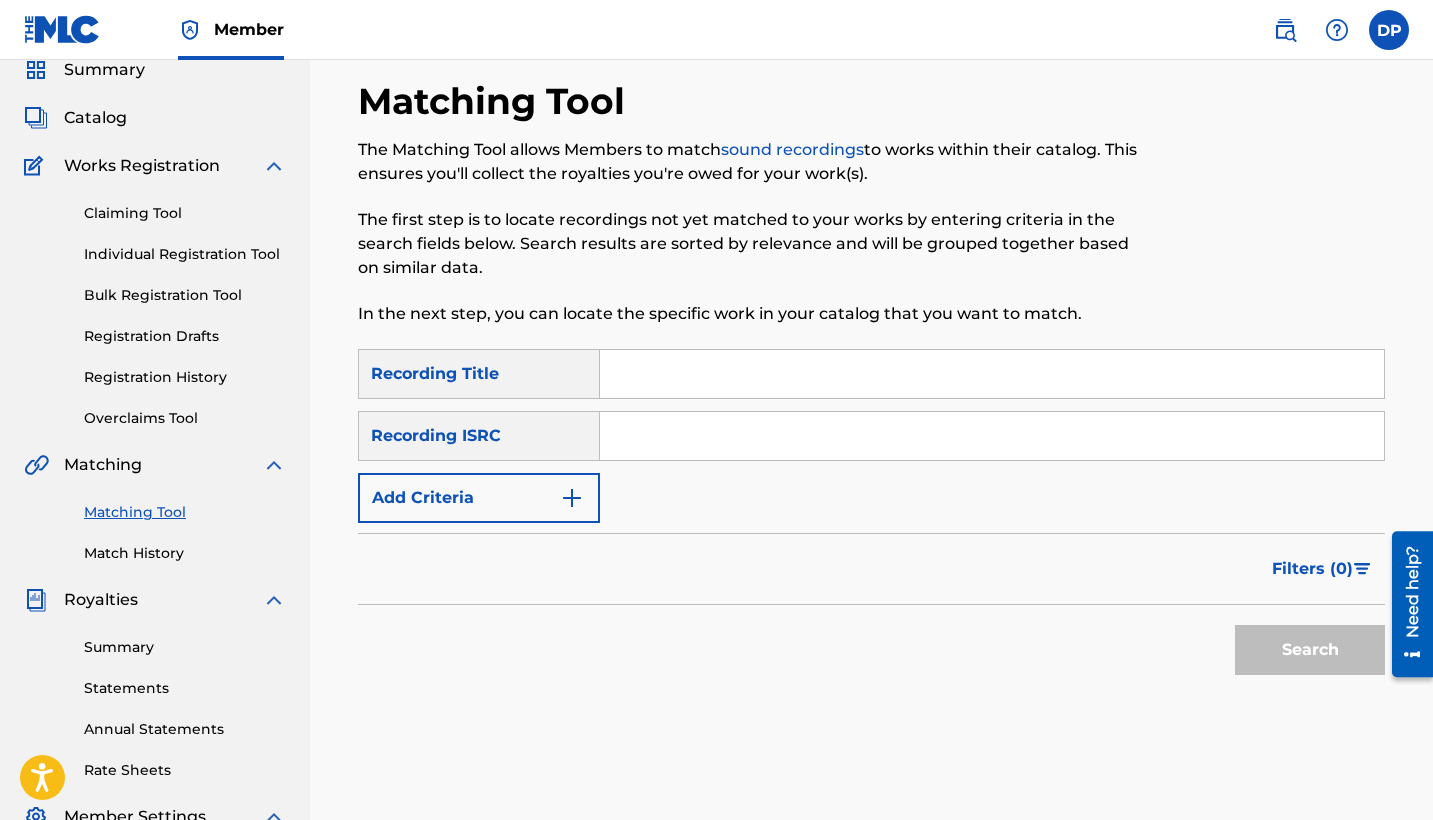 scroll, scrollTop: 51, scrollLeft: 0, axis: vertical 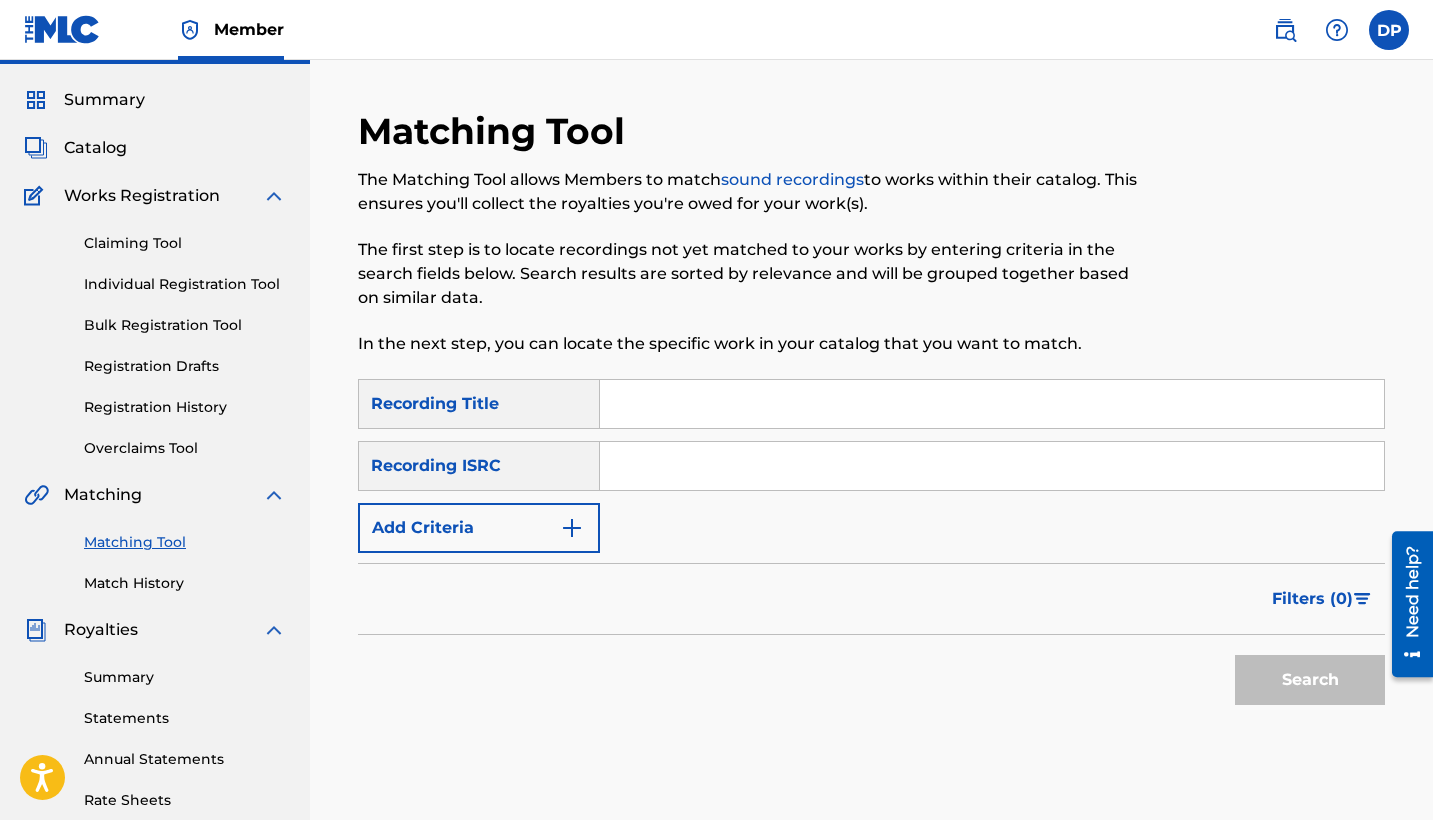 click on "Match History" at bounding box center [185, 583] 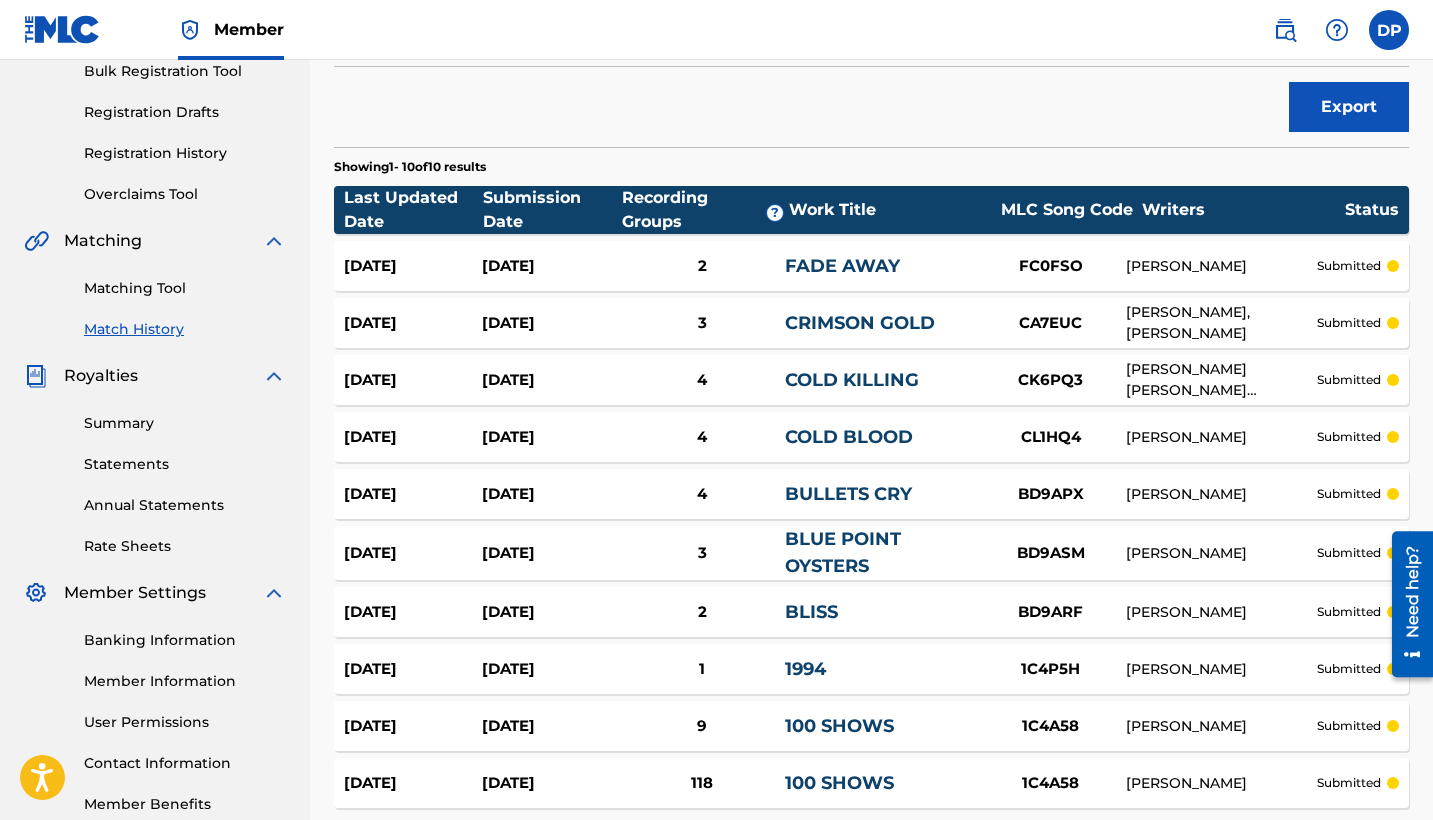 scroll, scrollTop: 433, scrollLeft: 0, axis: vertical 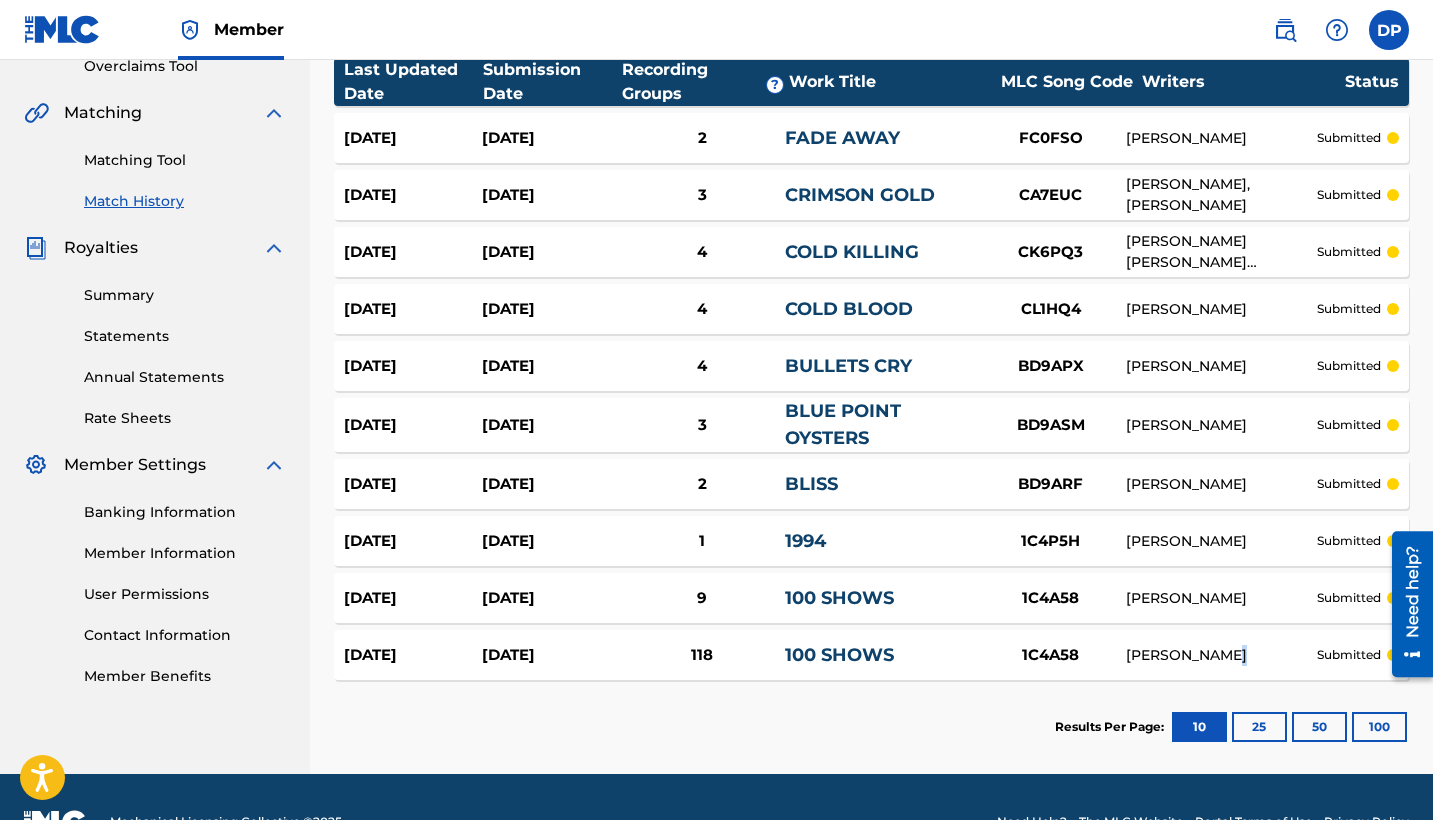 click on "25" at bounding box center [1259, 727] 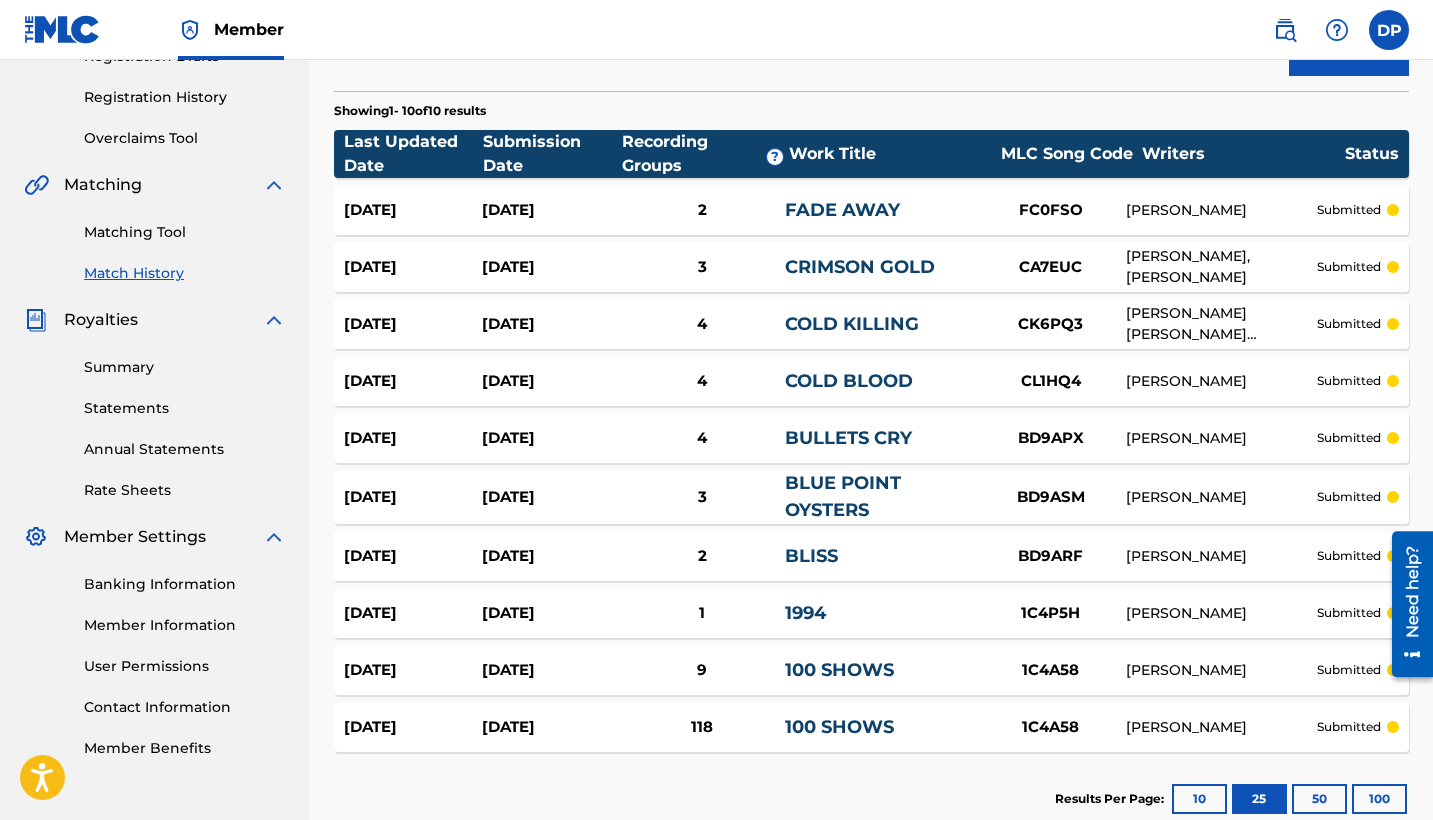 scroll, scrollTop: 328, scrollLeft: 0, axis: vertical 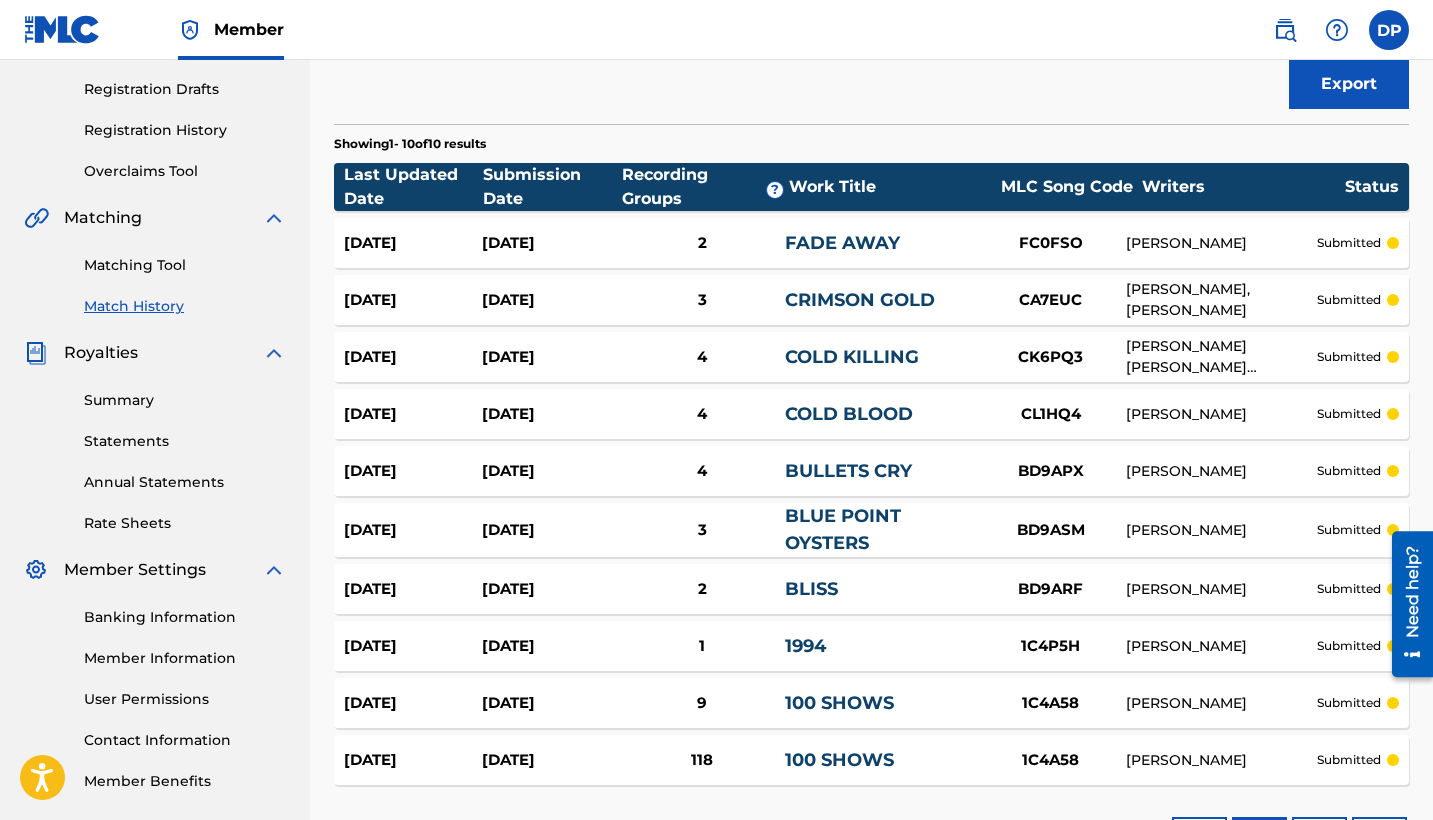 click on "Matching Tool" at bounding box center [185, 265] 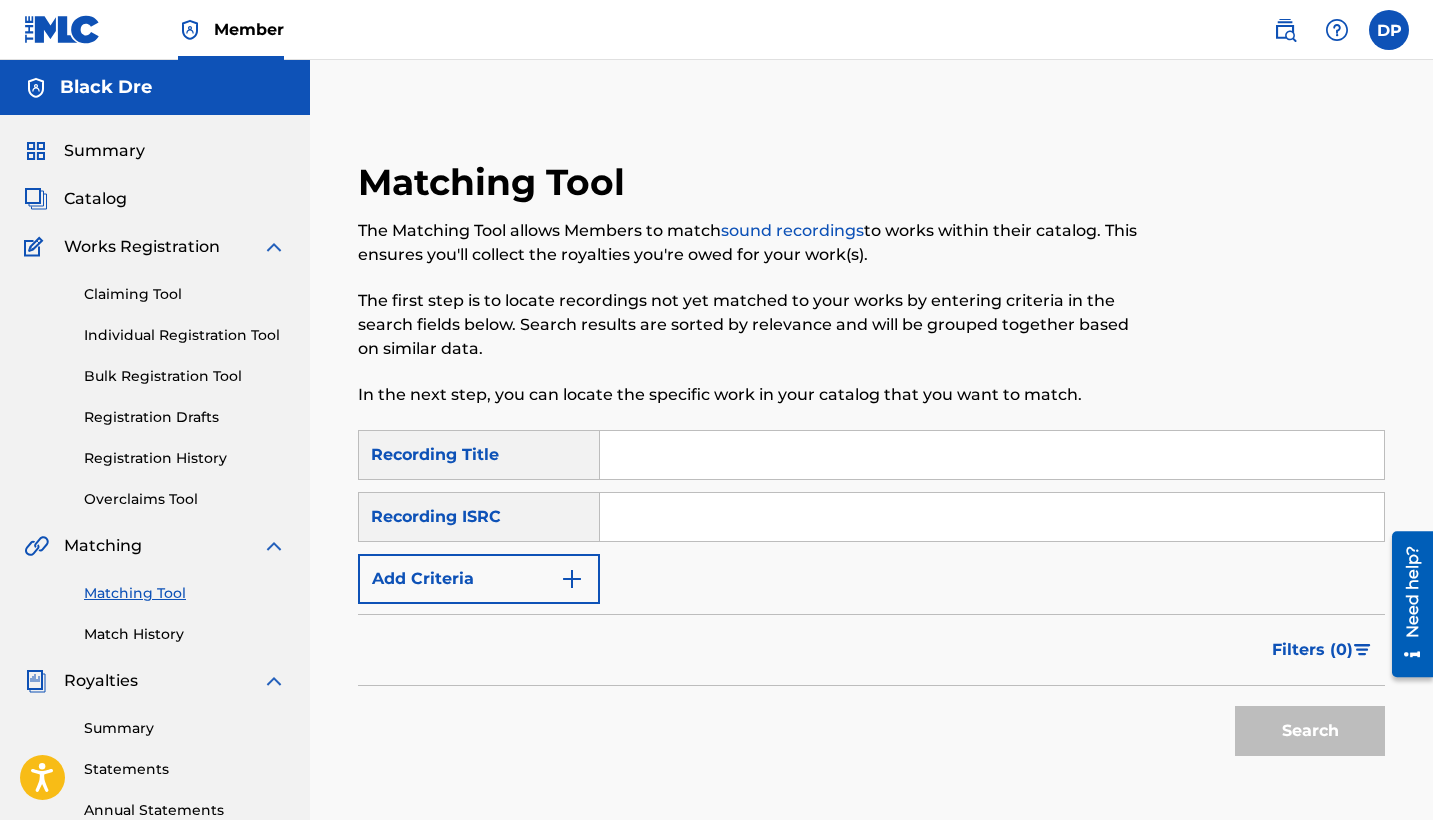 click on "Member DP DP [PERSON_NAME] [EMAIL_ADDRESS][DOMAIN_NAME] Profile Log out" at bounding box center (716, 30) 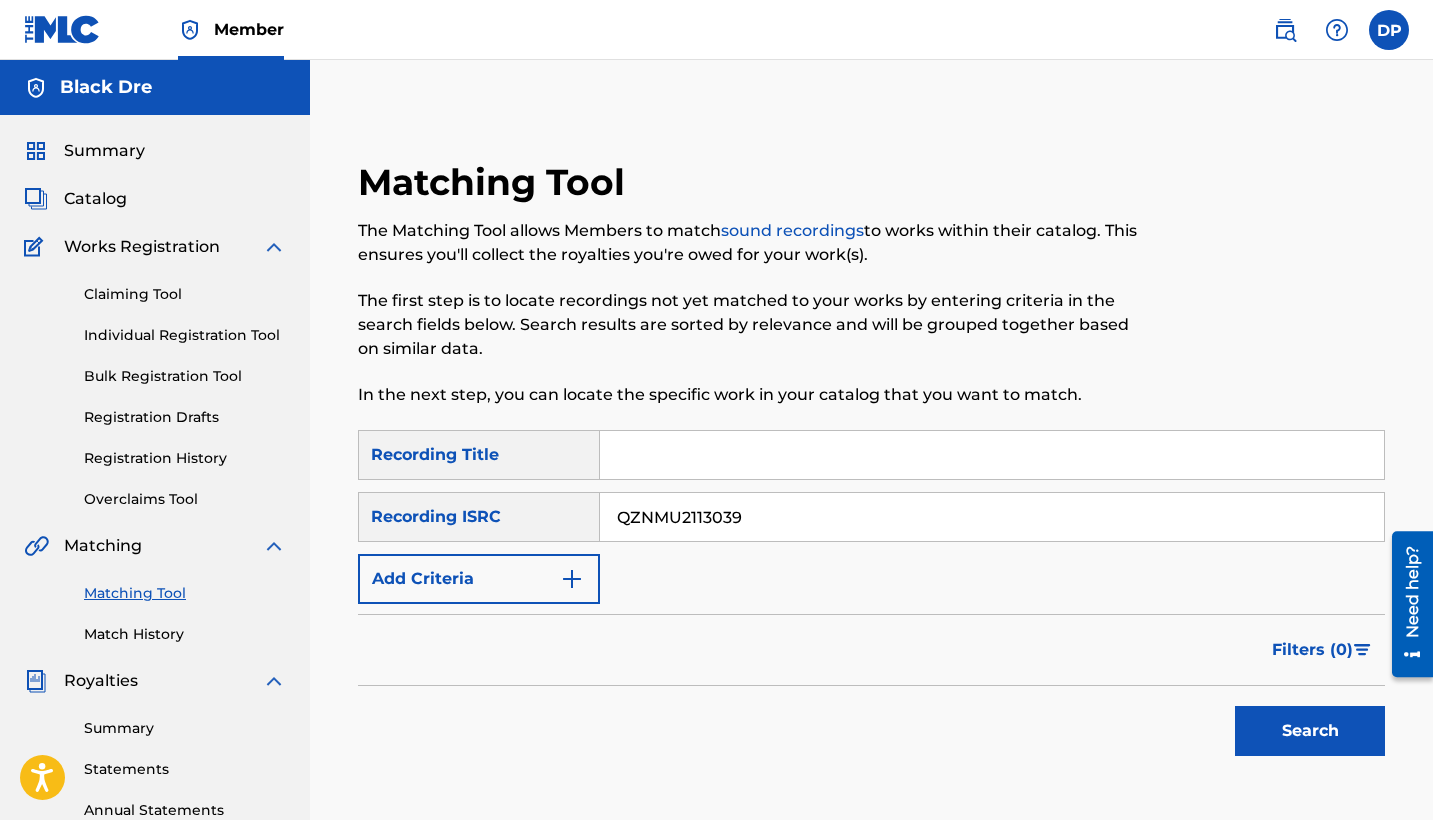 type on "QZNMU2113039" 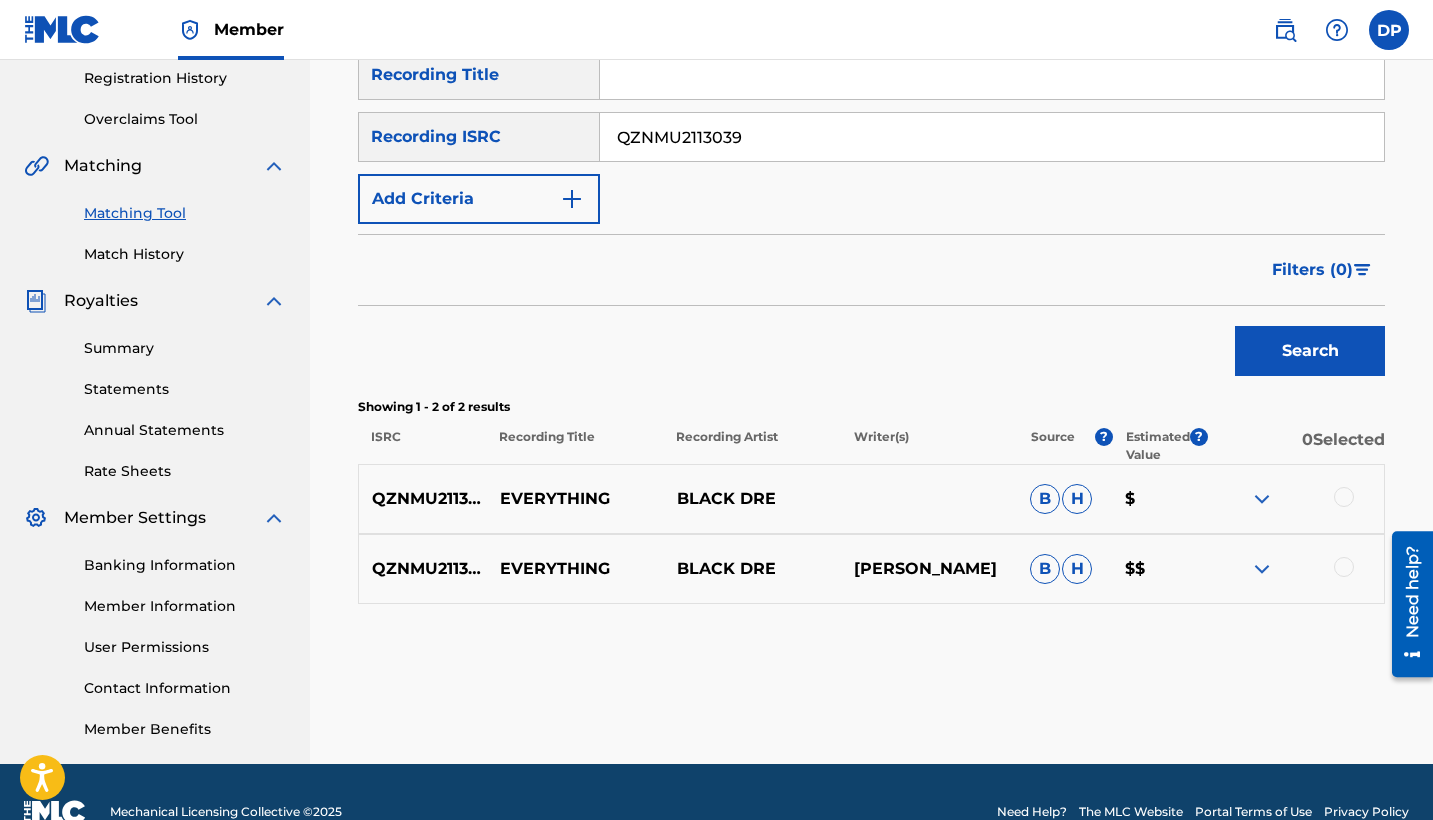 scroll, scrollTop: 420, scrollLeft: 0, axis: vertical 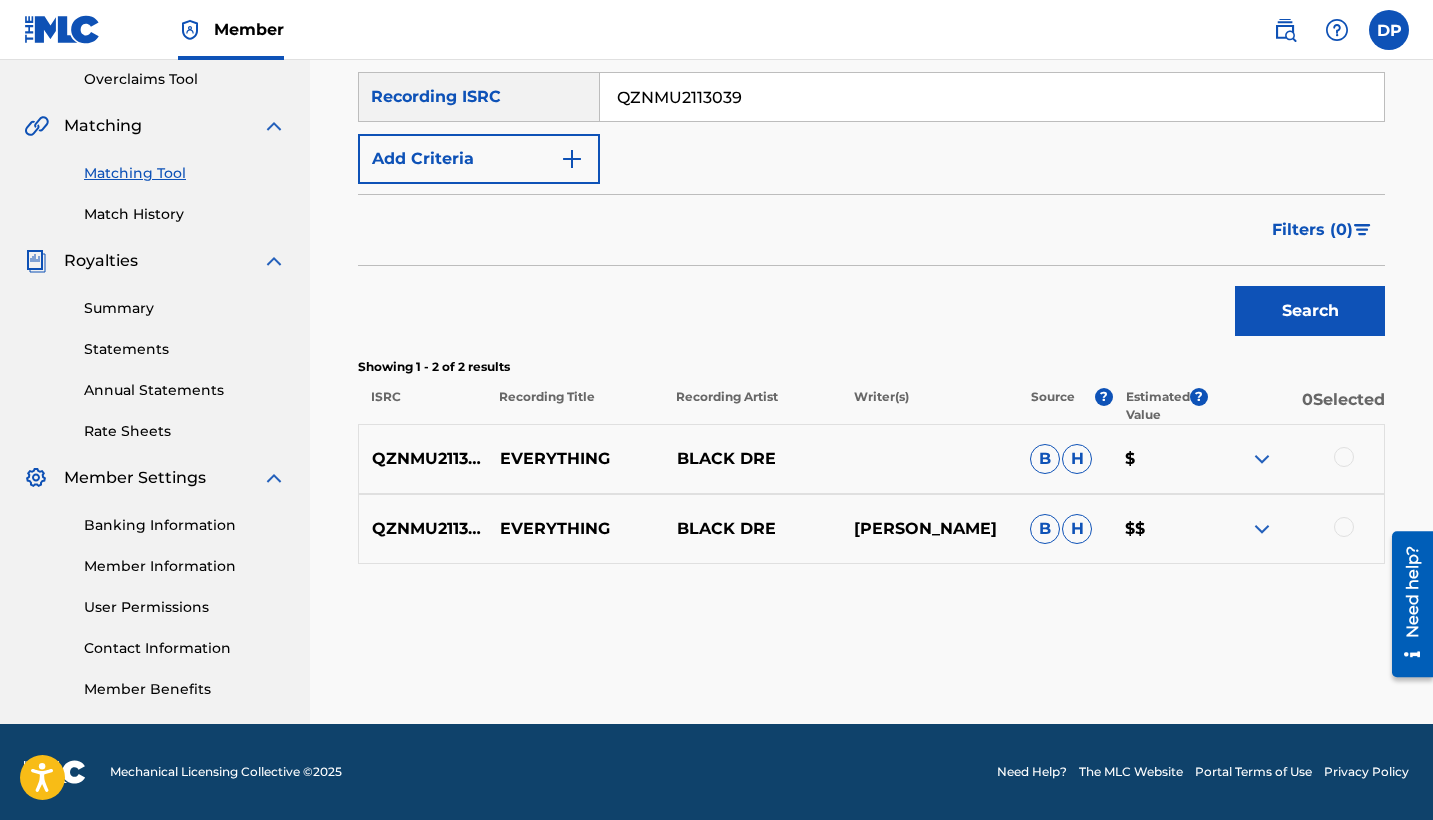 drag, startPoint x: 1338, startPoint y: 456, endPoint x: 1330, endPoint y: 472, distance: 17.888544 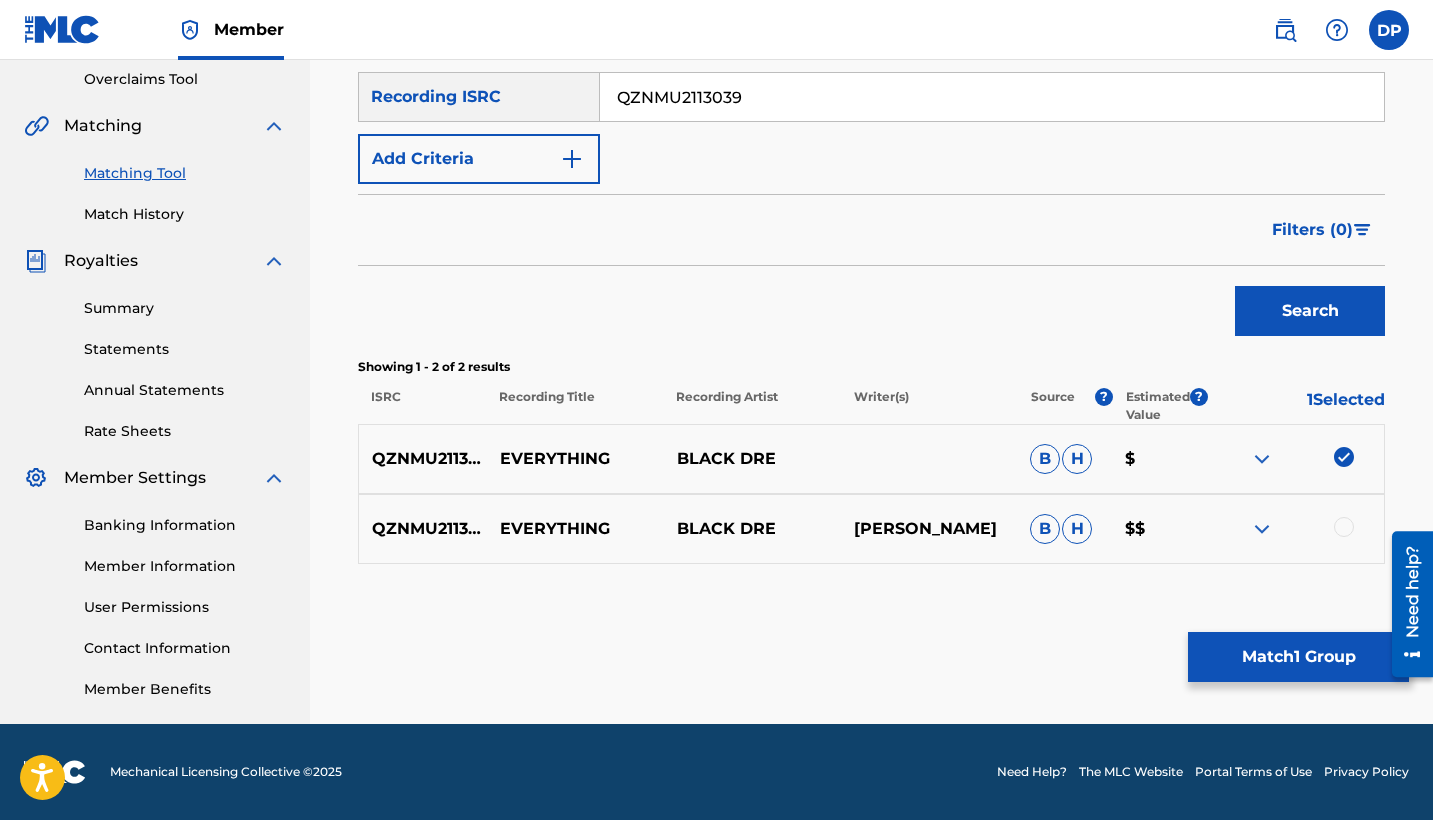 click at bounding box center [1344, 527] 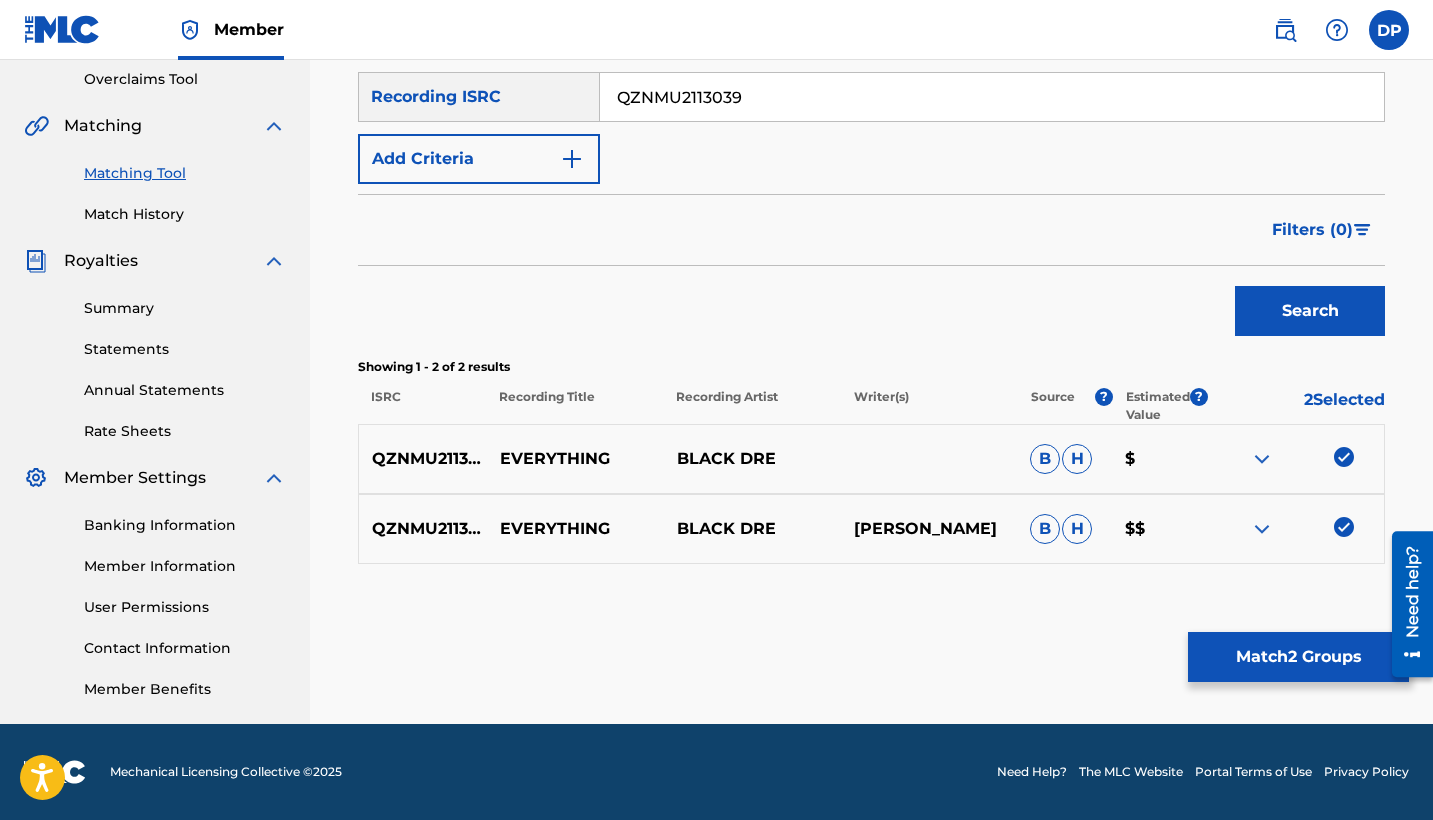 click on "Matching Tool The Matching Tool allows Members to match  sound recordings  to works within their catalog. This ensures you'll collect the royalties you're owed for your work(s). The first step is to locate recordings not yet matched to your works by entering criteria in the search fields below. Search results are sorted by relevance and will be grouped together based on similar data. In the next step, you can locate the specific work in your catalog that you want to match. SearchWithCriteria2a1d7004-4cff-46ba-913b-8d9870850fbf Recording Title SearchWithCriteria8350ecd2-7cc9-4dc1-be69-135d5f275167 Recording ISRC QZNMU2113039 Add Criteria Filter Estimated Value All $$$$$ $$$$ $$$ $$ $ Source All Blanket License Historical Unmatched Remove Filters Apply Filters Filters ( 0 ) Search Showing 1 - 2 of 2 results ISRC Recording Title Recording Artist Writer(s) Source ? Estimated Value ? 2  Selected QZNMU2113039 EVERYTHING BLACK [PERSON_NAME] $ QZNMU2113039 EVERYTHING BLACK [PERSON_NAME] [PERSON_NAME] $$ Match  2 Groups" at bounding box center [871, 202] 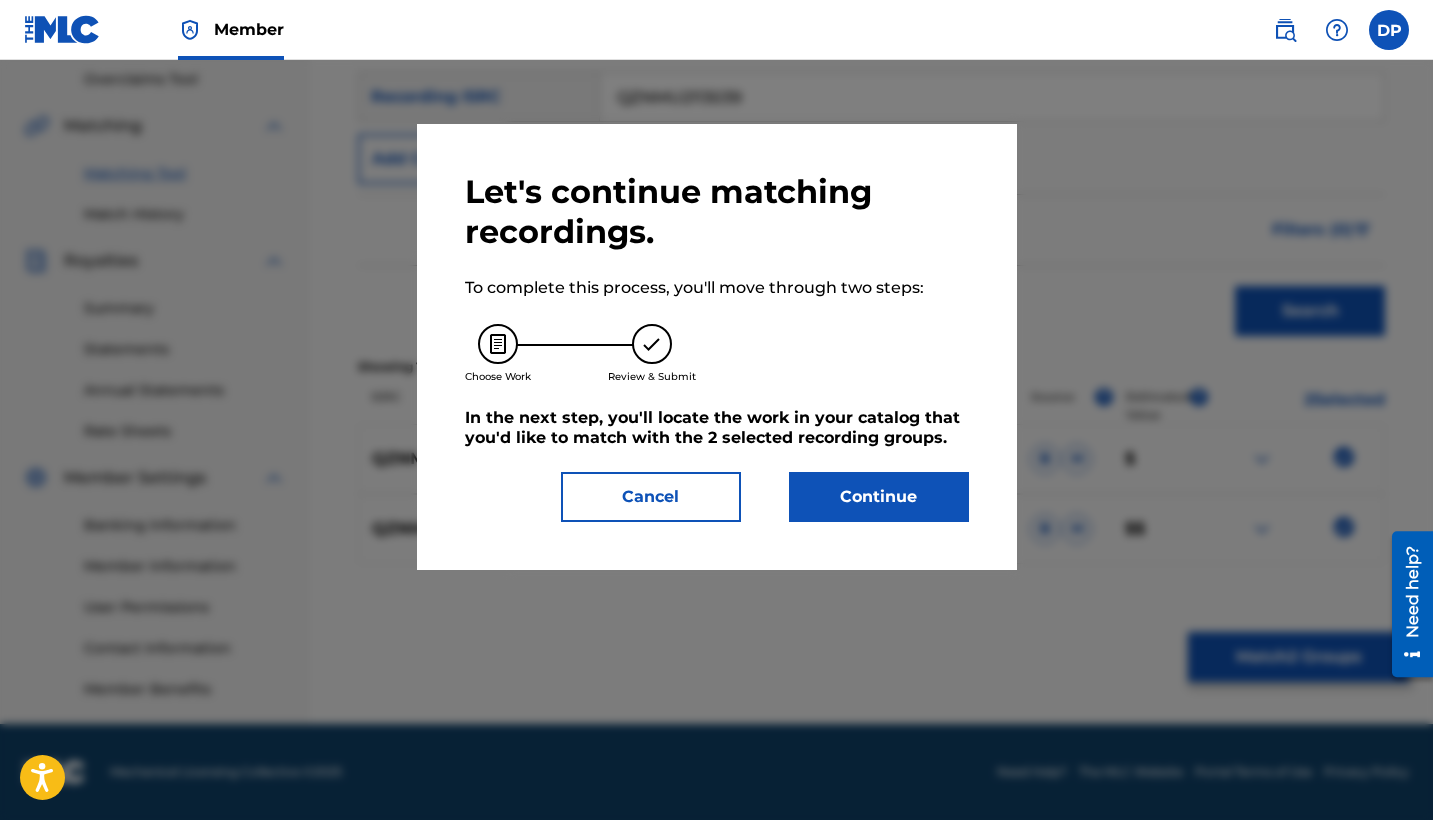 click on "Continue" at bounding box center [879, 497] 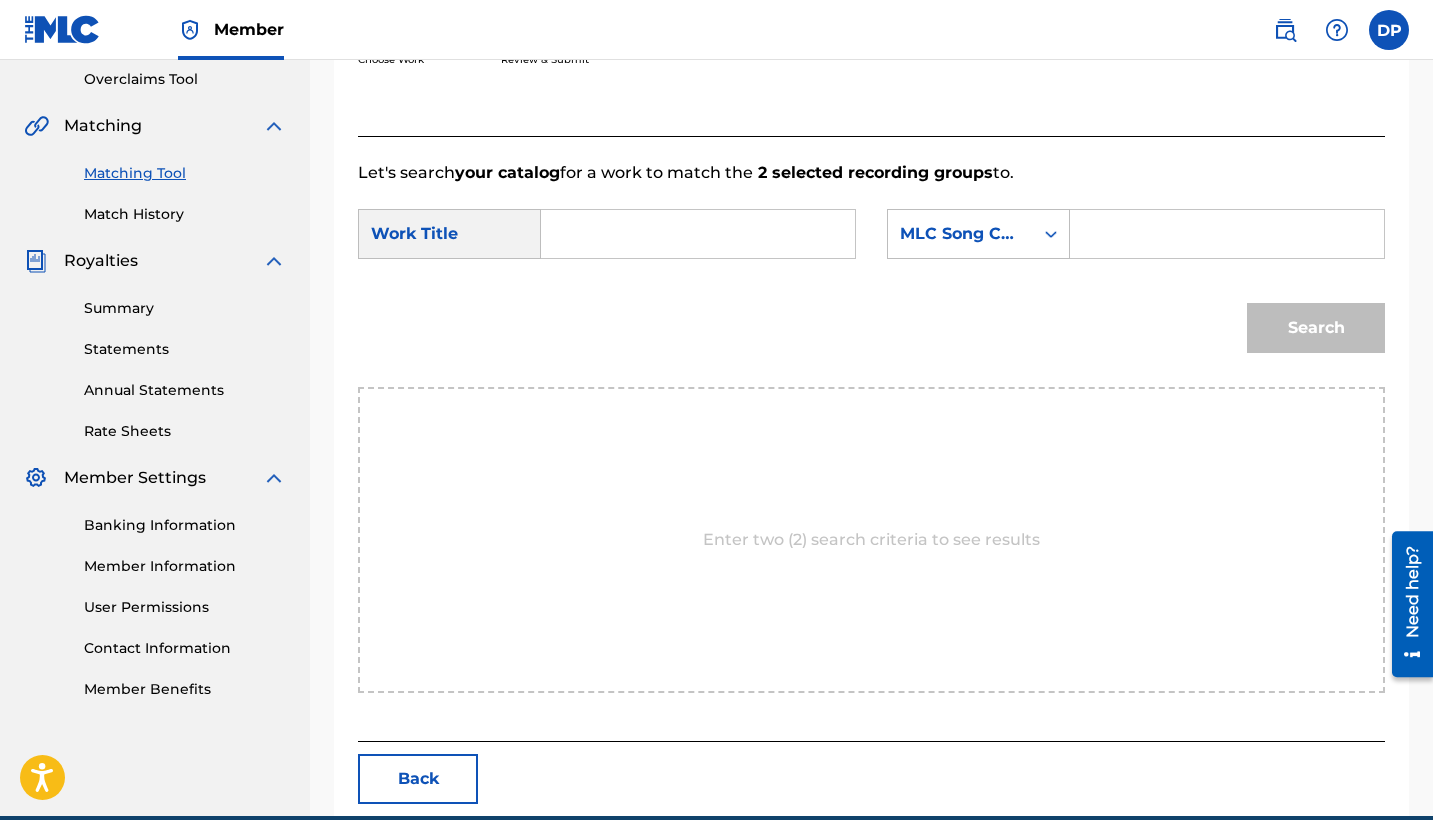 click at bounding box center [698, 234] 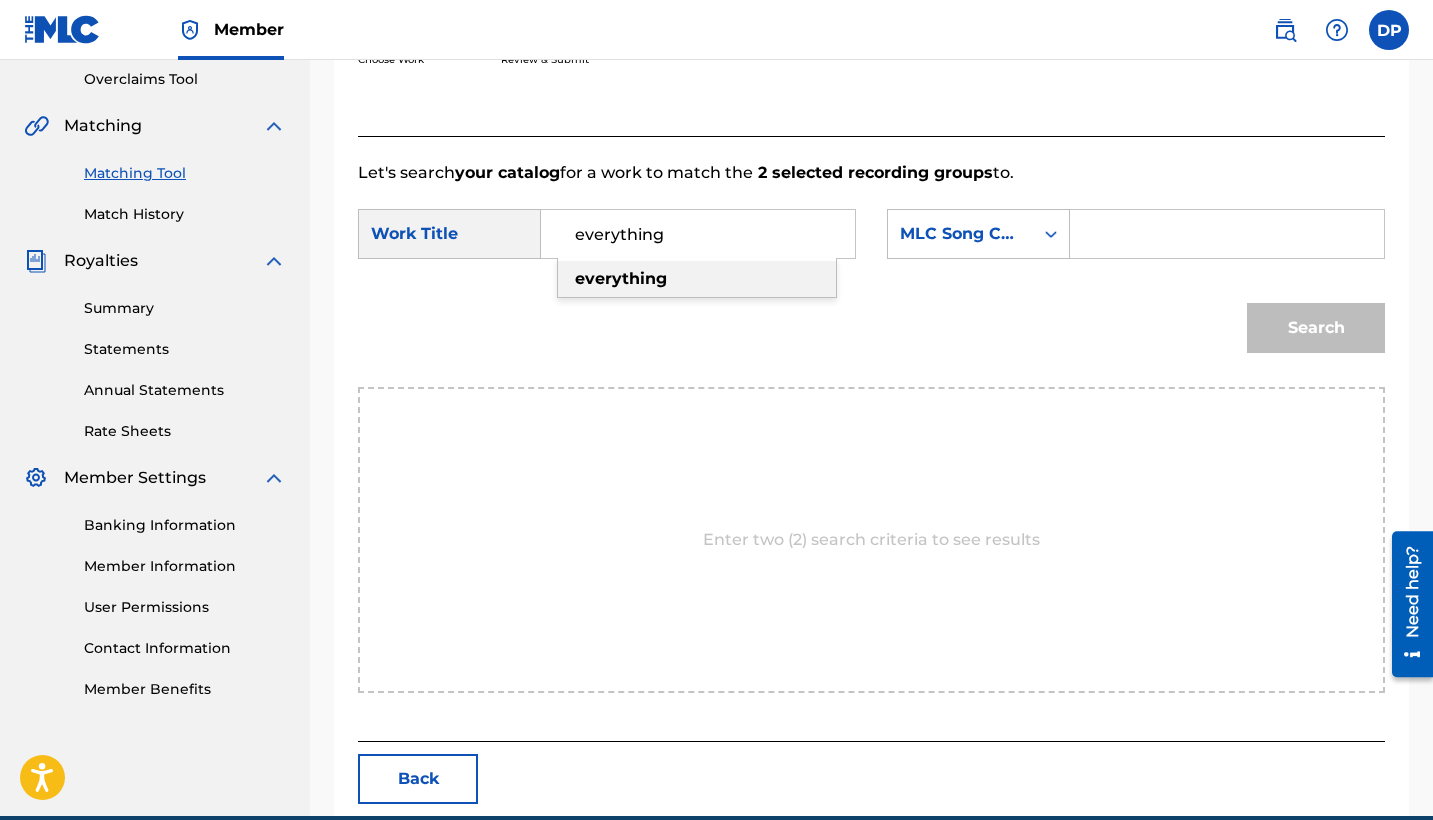 type on "everything" 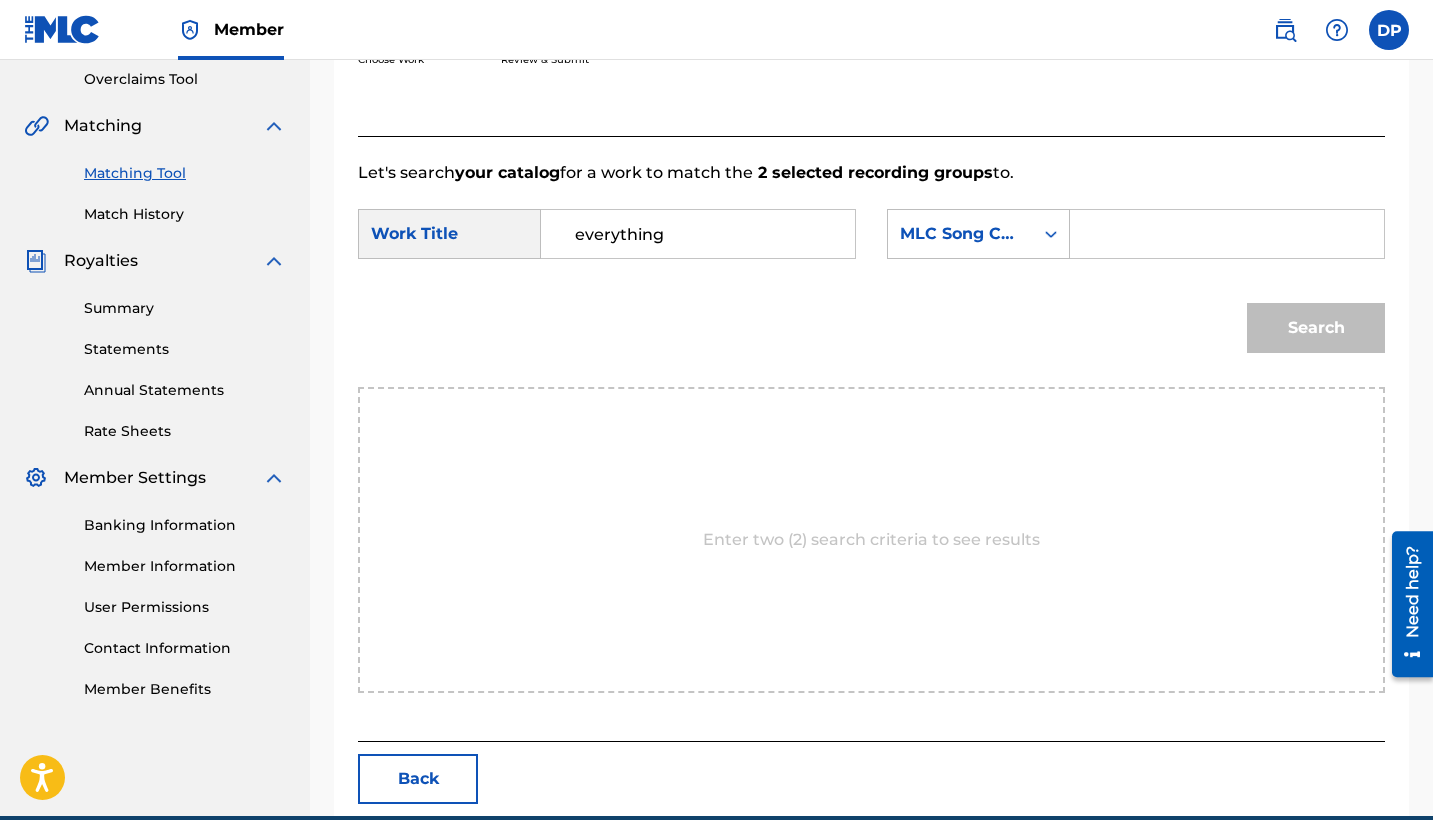 paste on "ER9PJY" 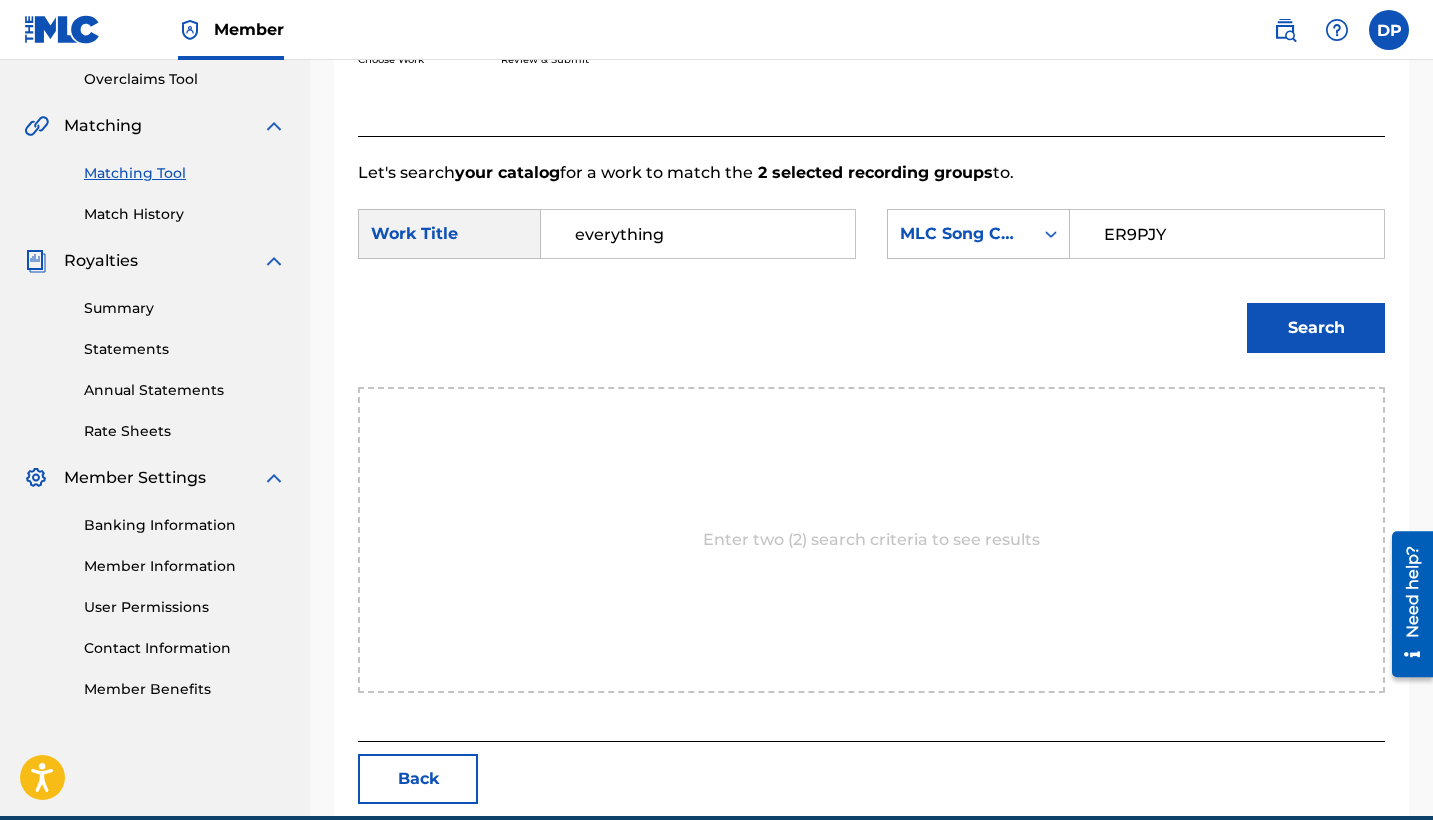 type on "ER9PJY" 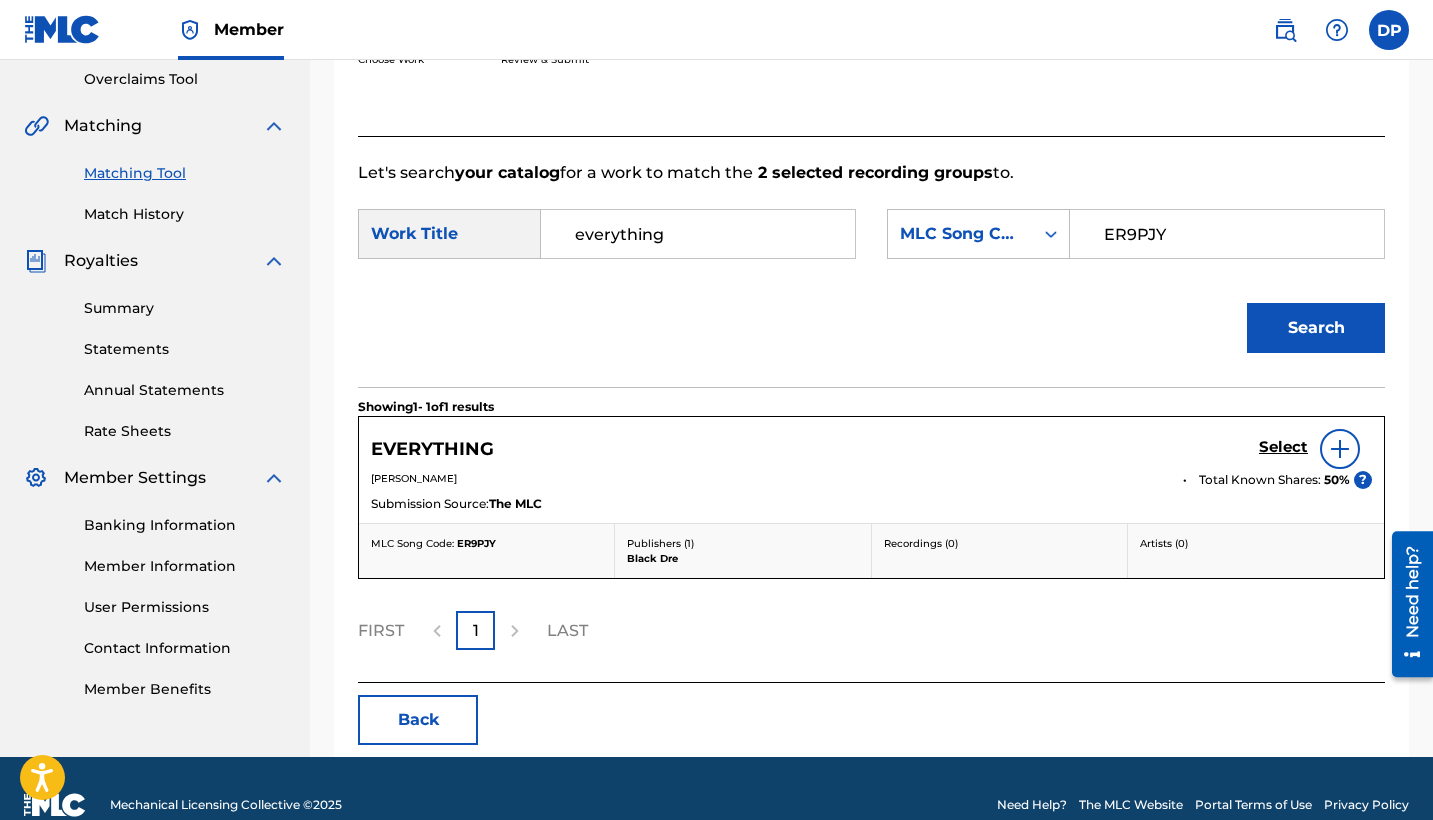 click on "Select" at bounding box center (1283, 447) 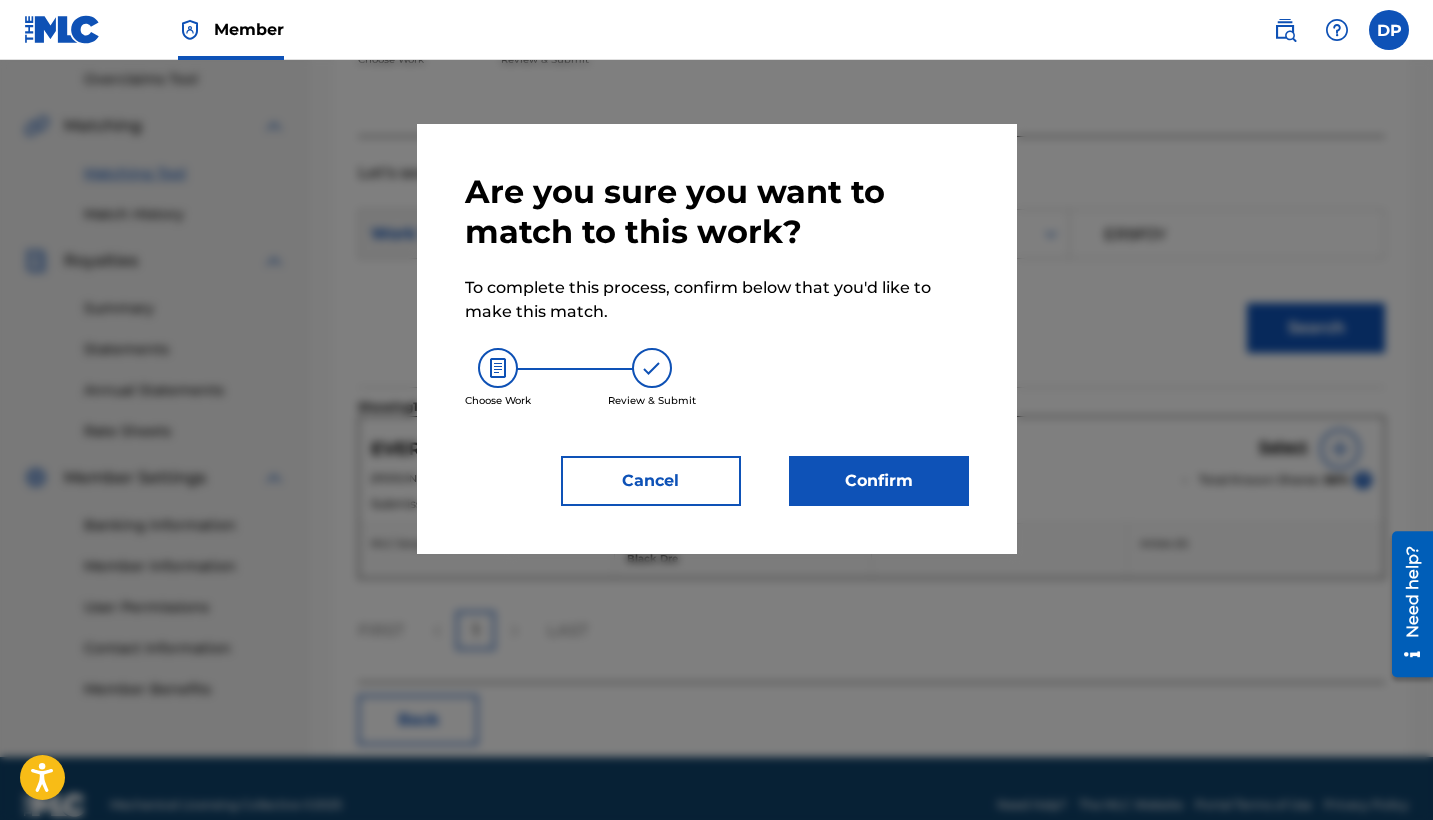 click on "Confirm" at bounding box center [879, 481] 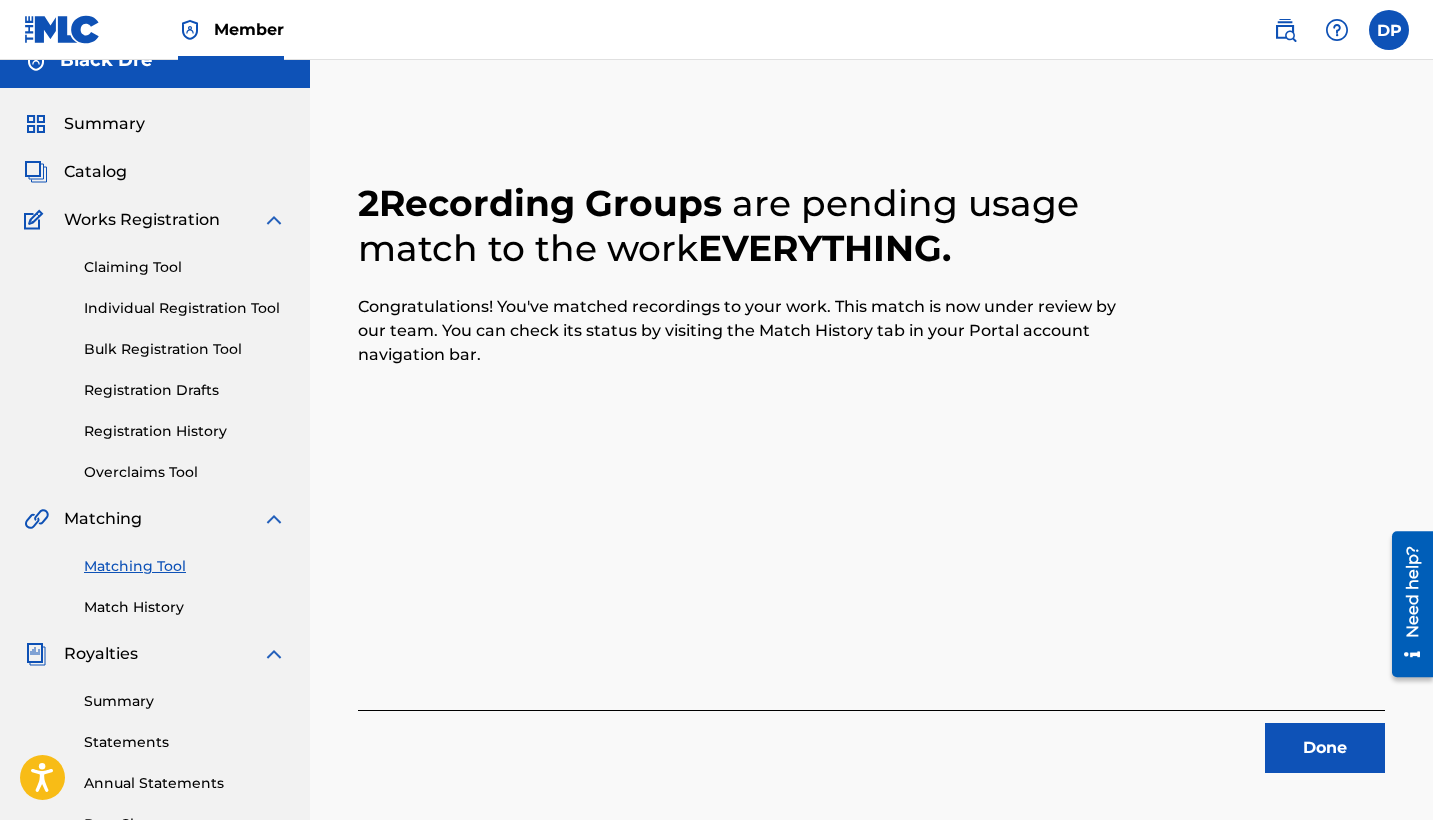 scroll, scrollTop: 181, scrollLeft: 0, axis: vertical 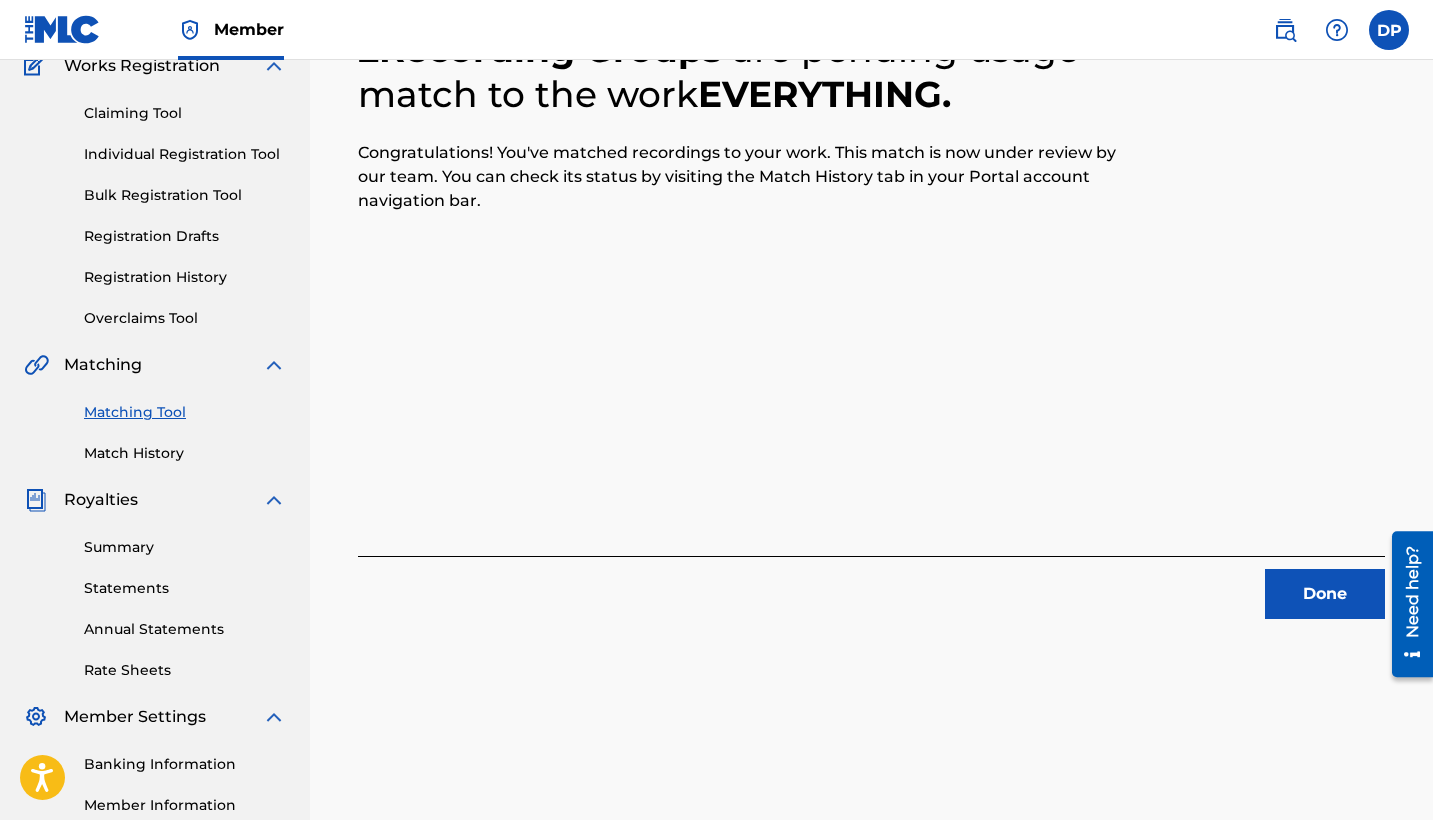 click on "Done" at bounding box center (1325, 594) 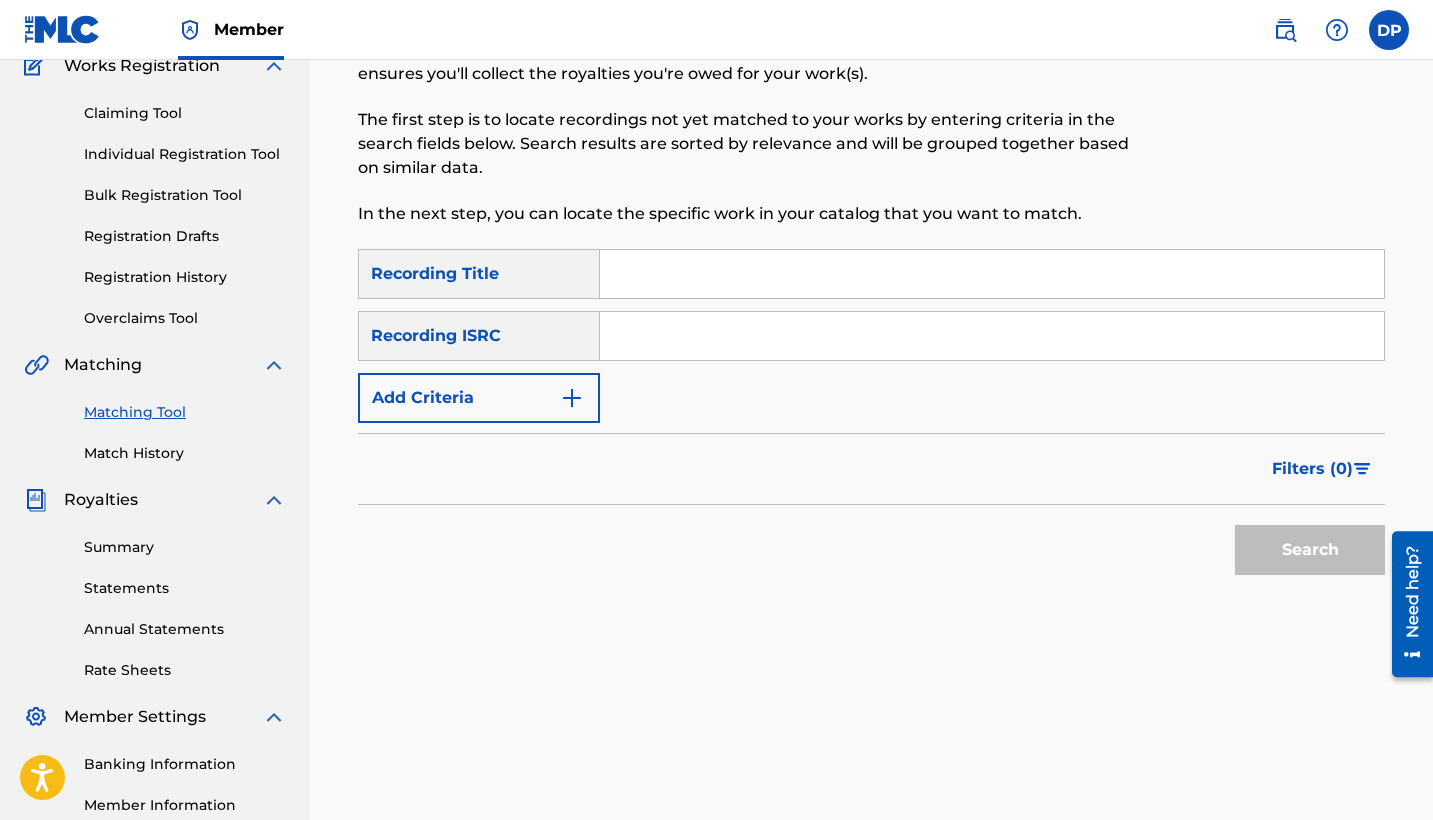 click at bounding box center [992, 336] 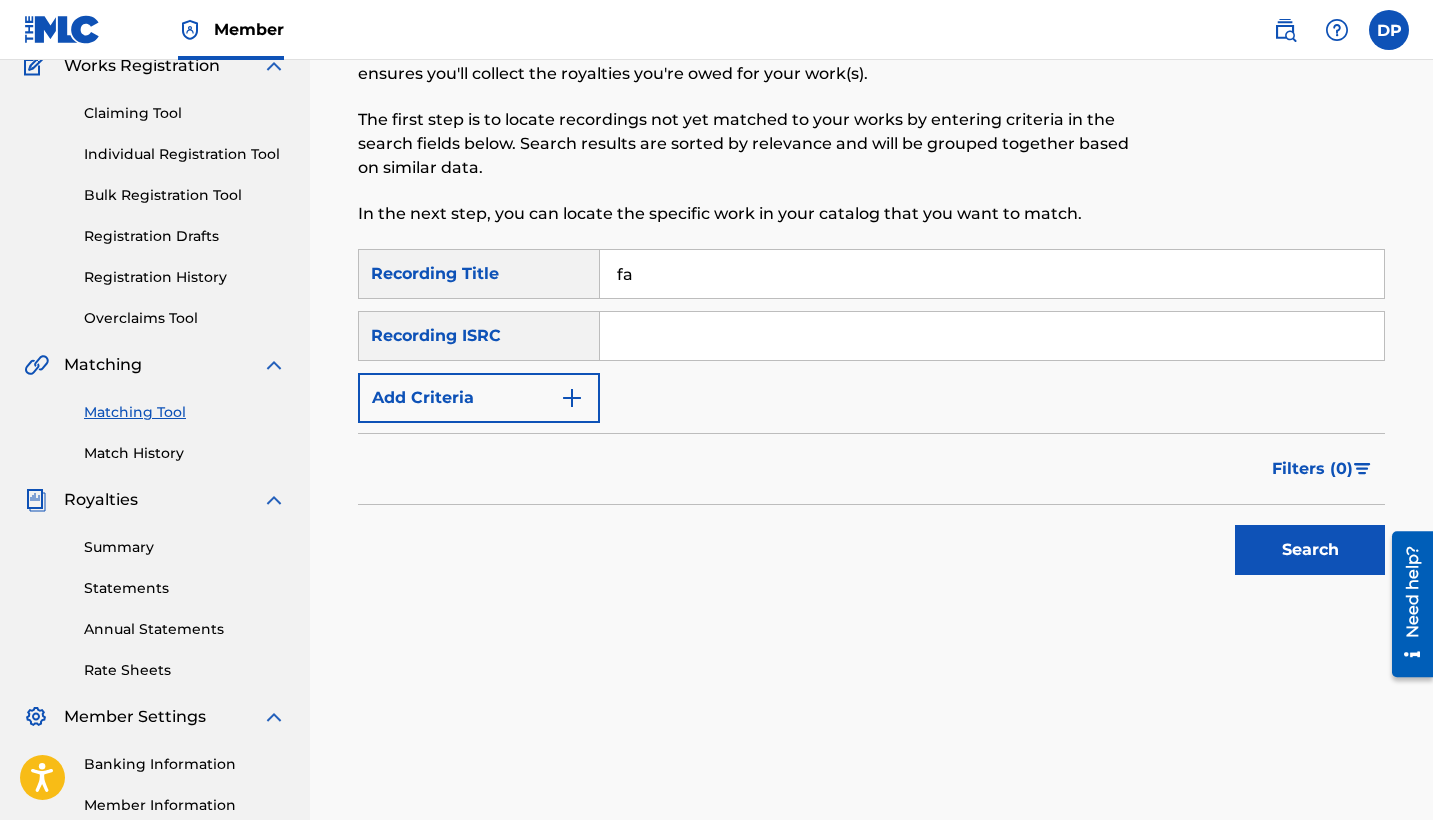 type on "f" 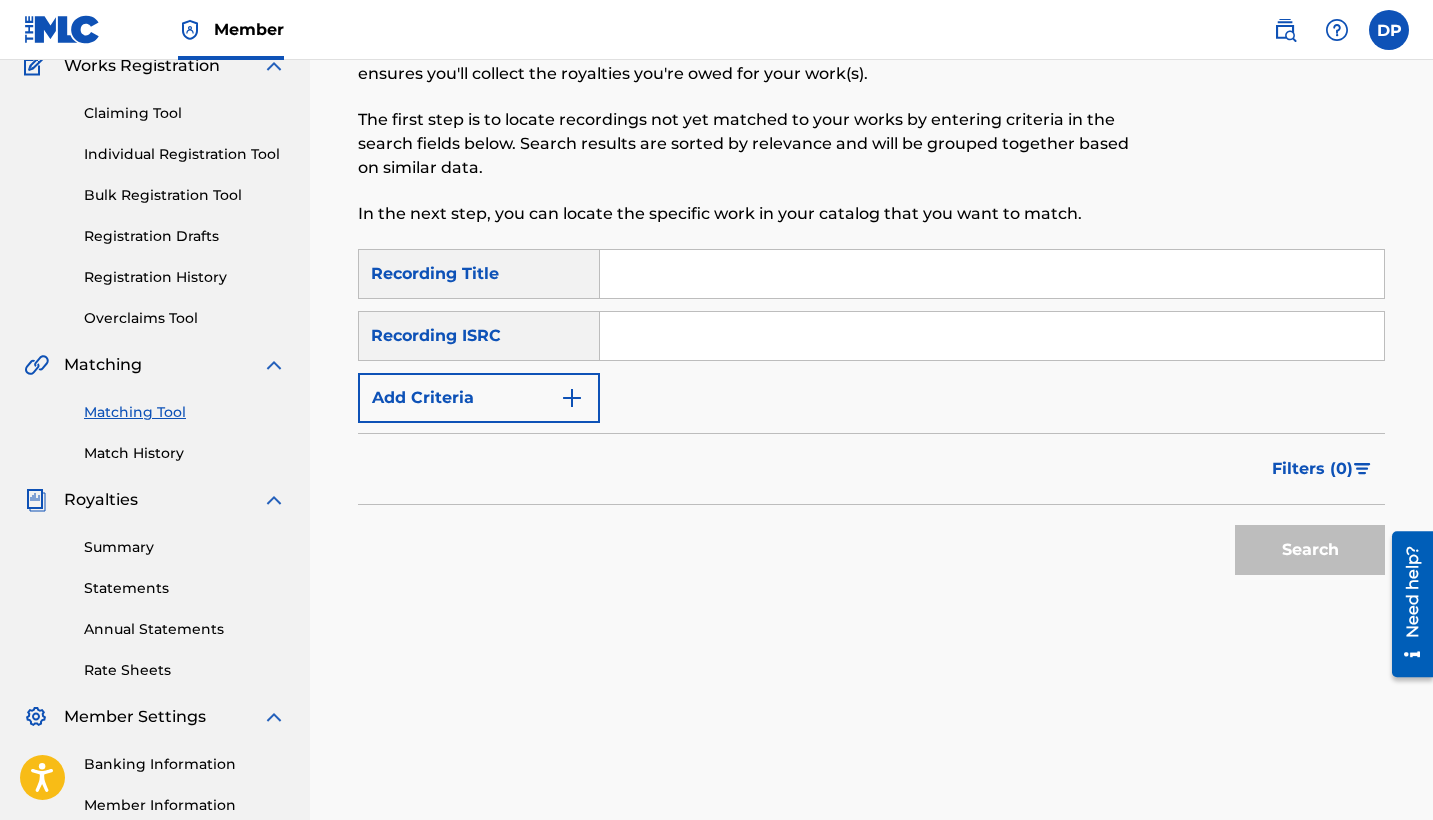 paste on "QZNMU2113036" 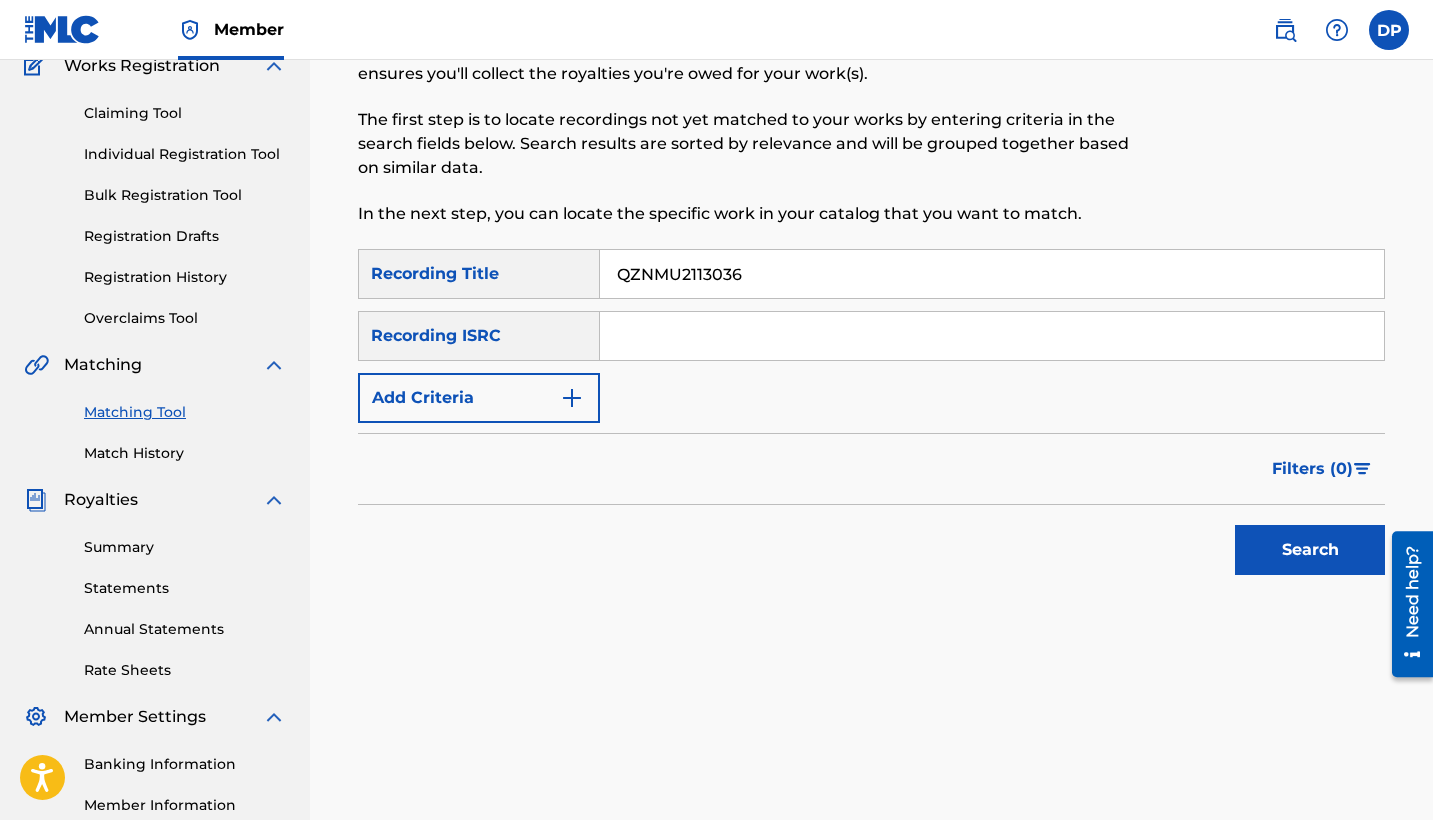 type on "QZNMU2113036" 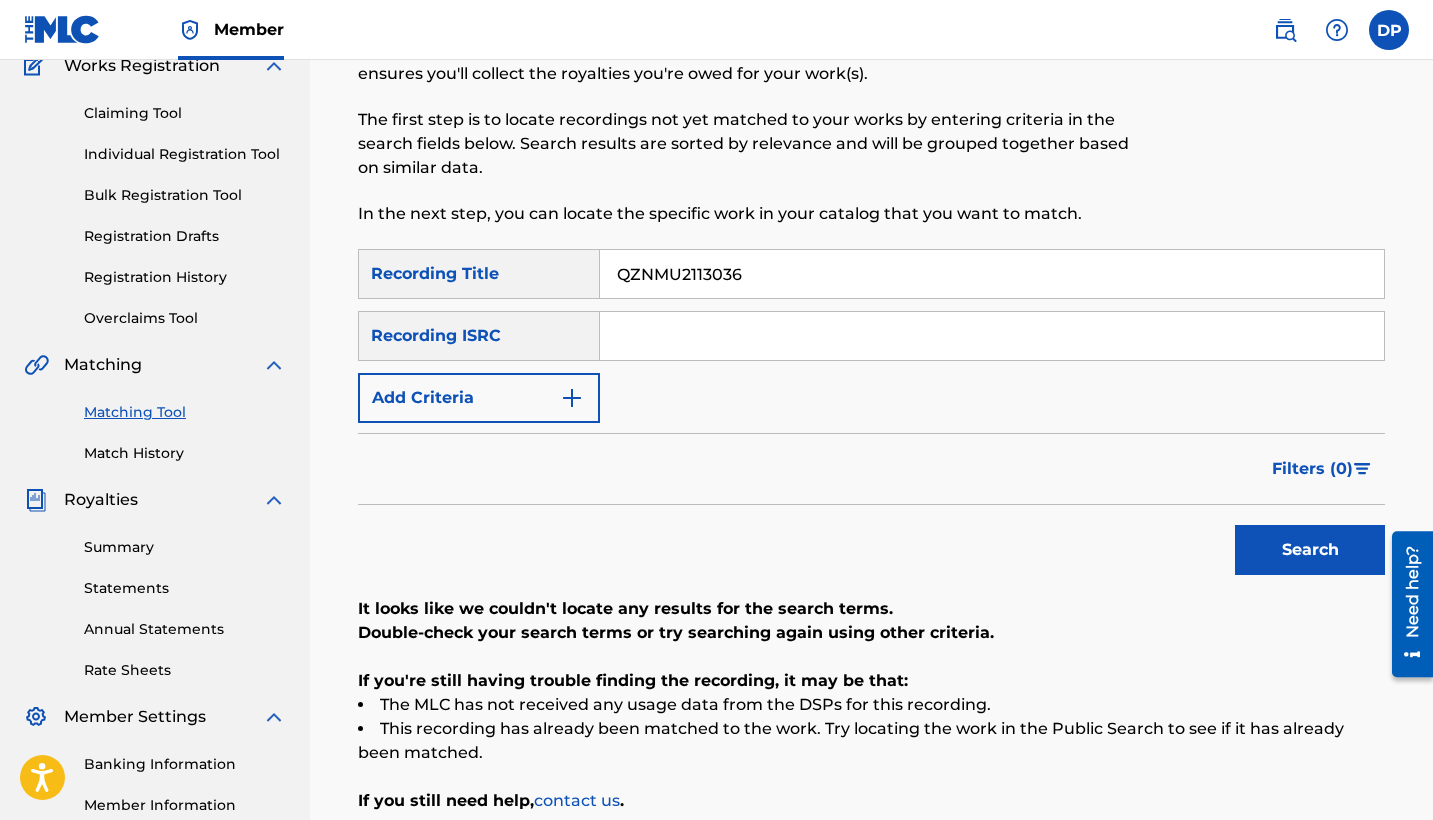 click on "QZNMU2113036" at bounding box center [992, 274] 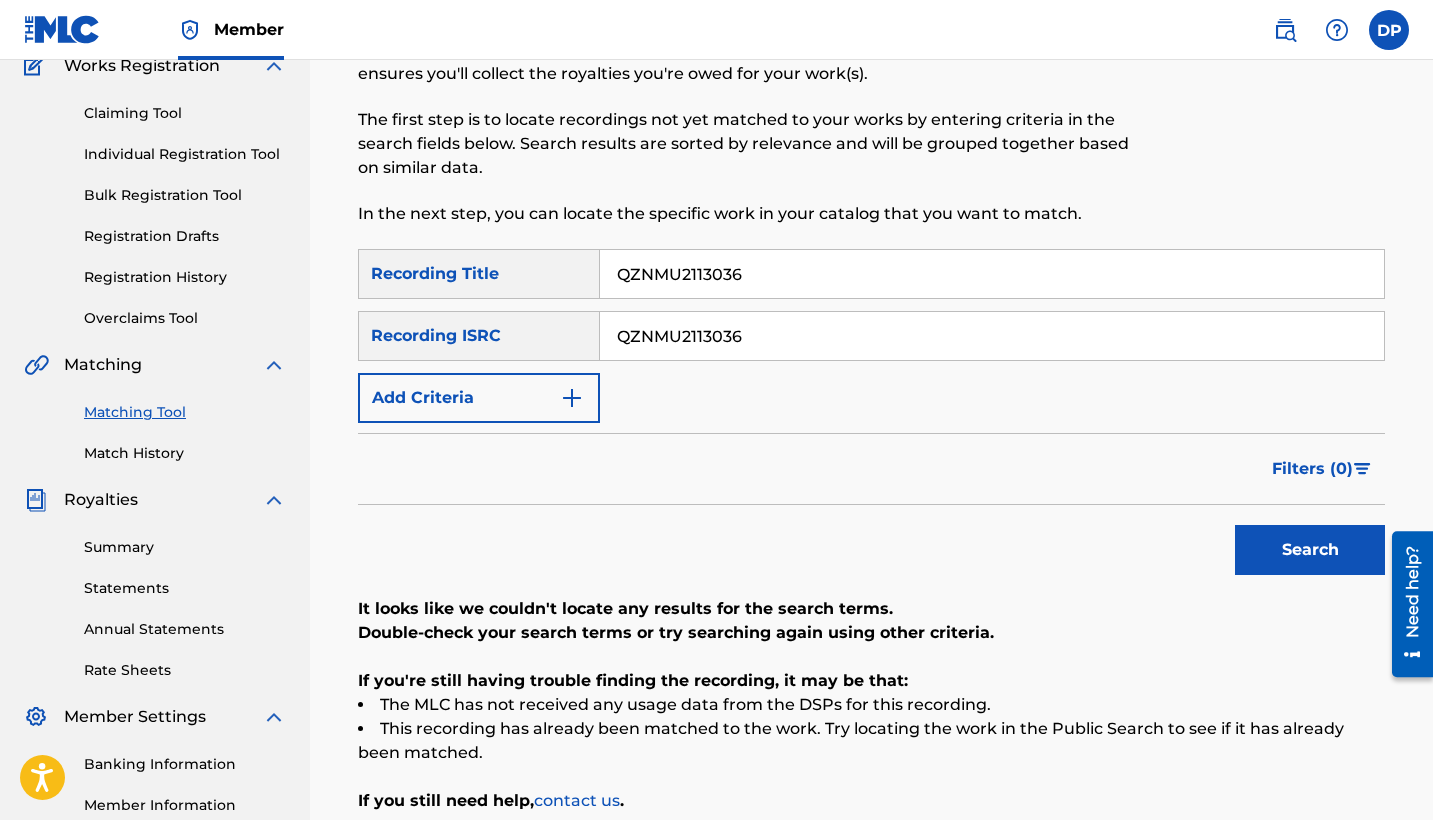 type on "QZNMU2113036" 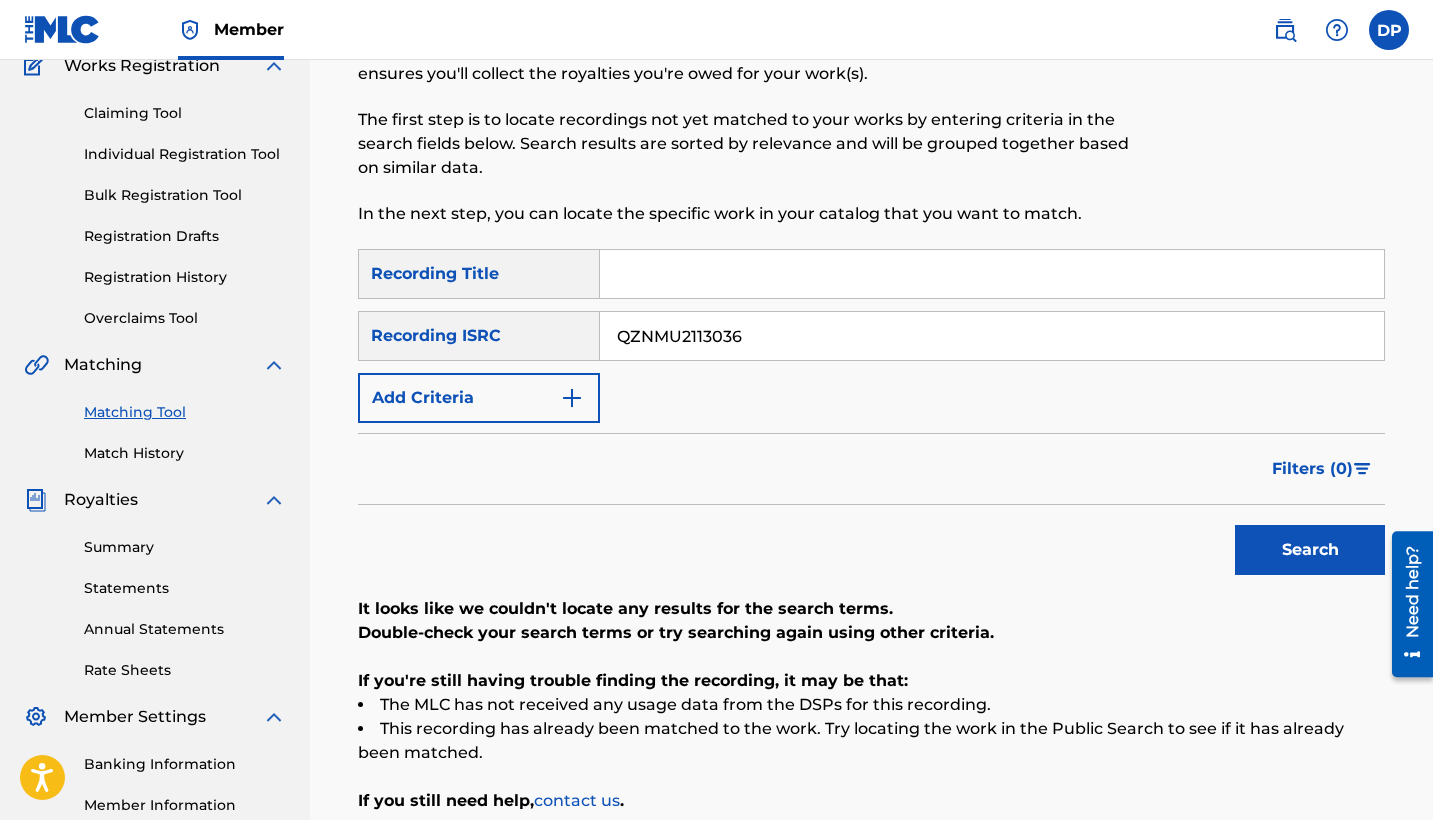 type 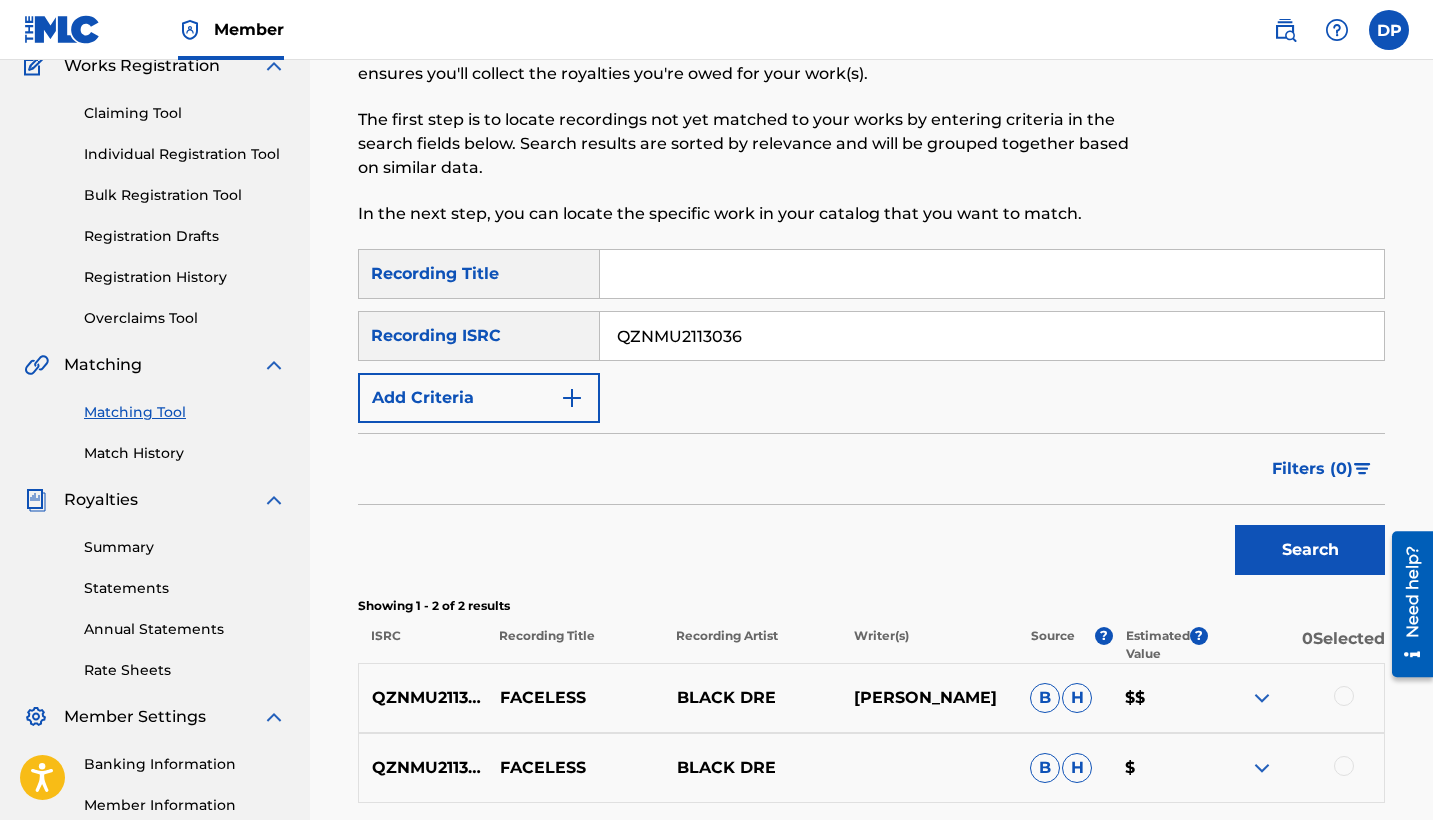 scroll, scrollTop: 344, scrollLeft: 0, axis: vertical 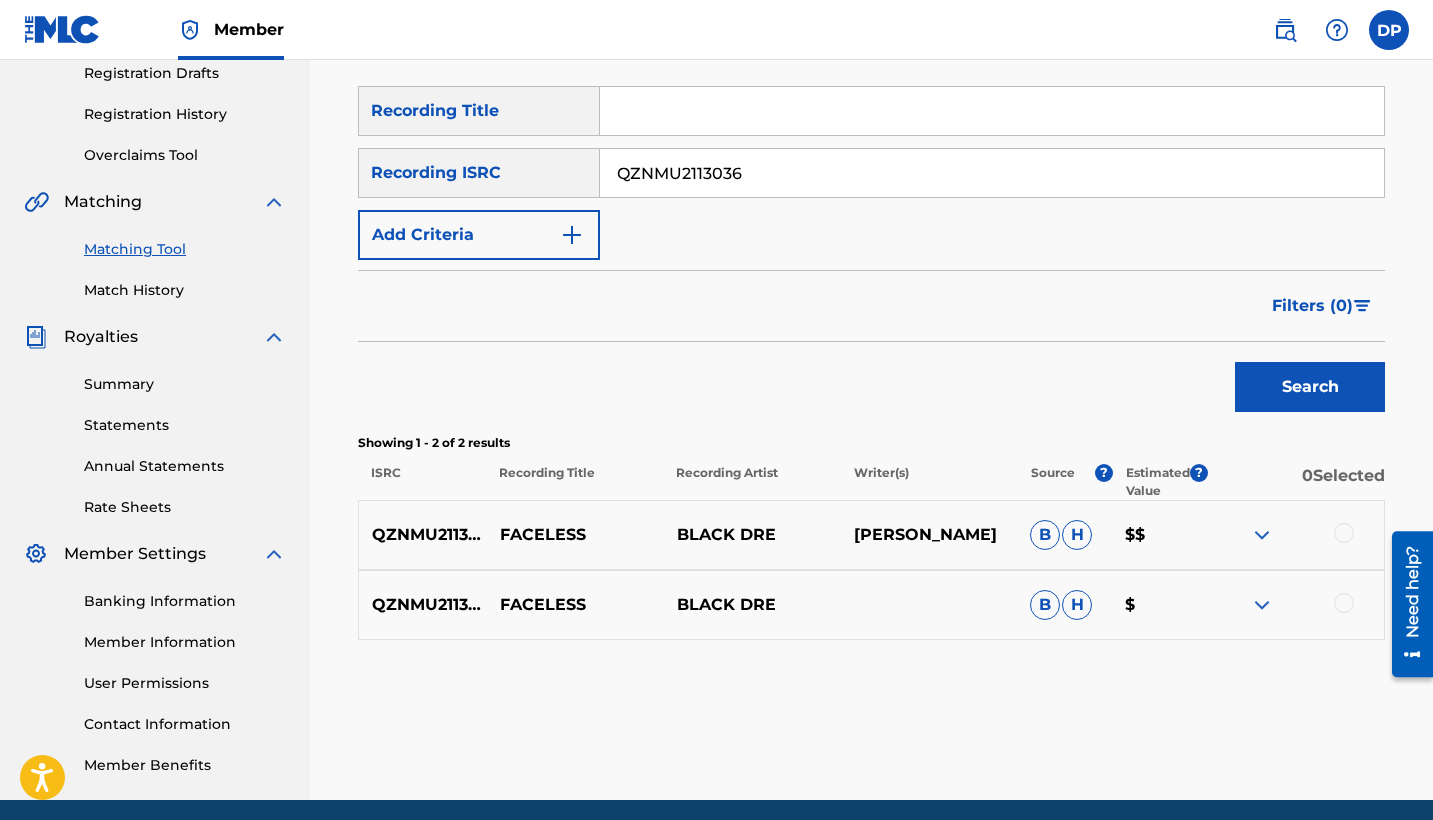 click at bounding box center [1344, 533] 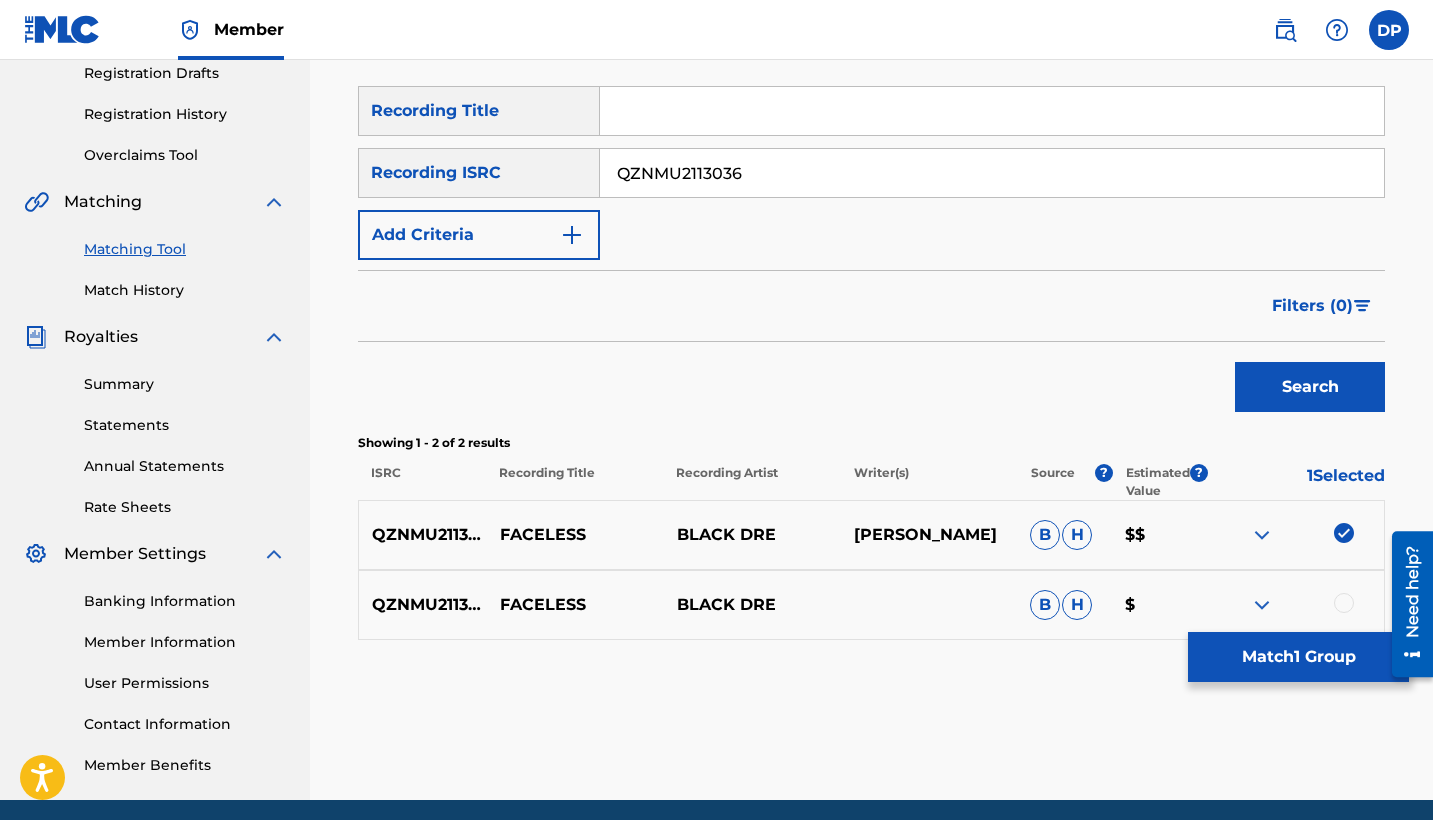 click at bounding box center [1295, 605] 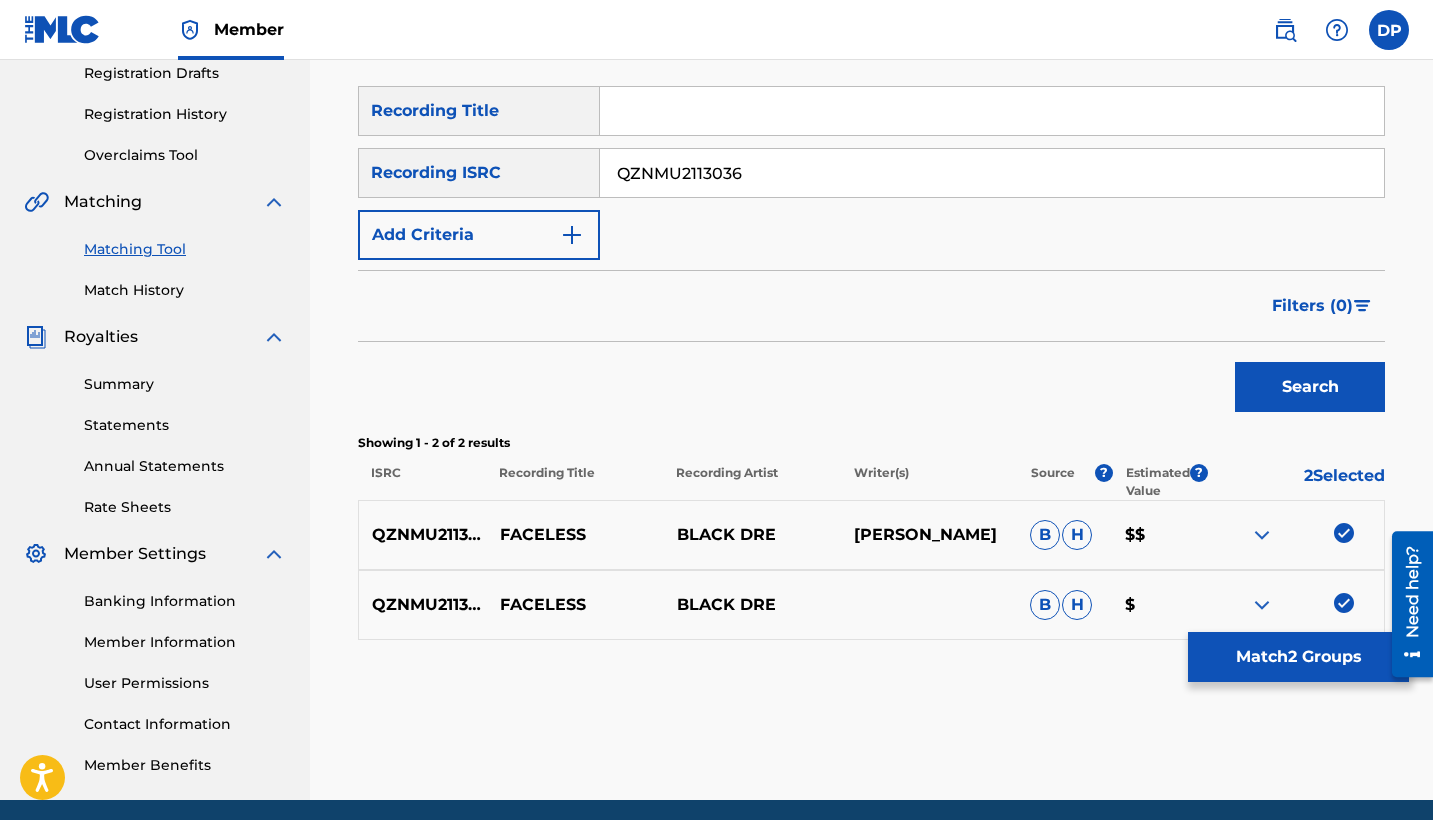 click on "Match  2 Groups" at bounding box center [1298, 657] 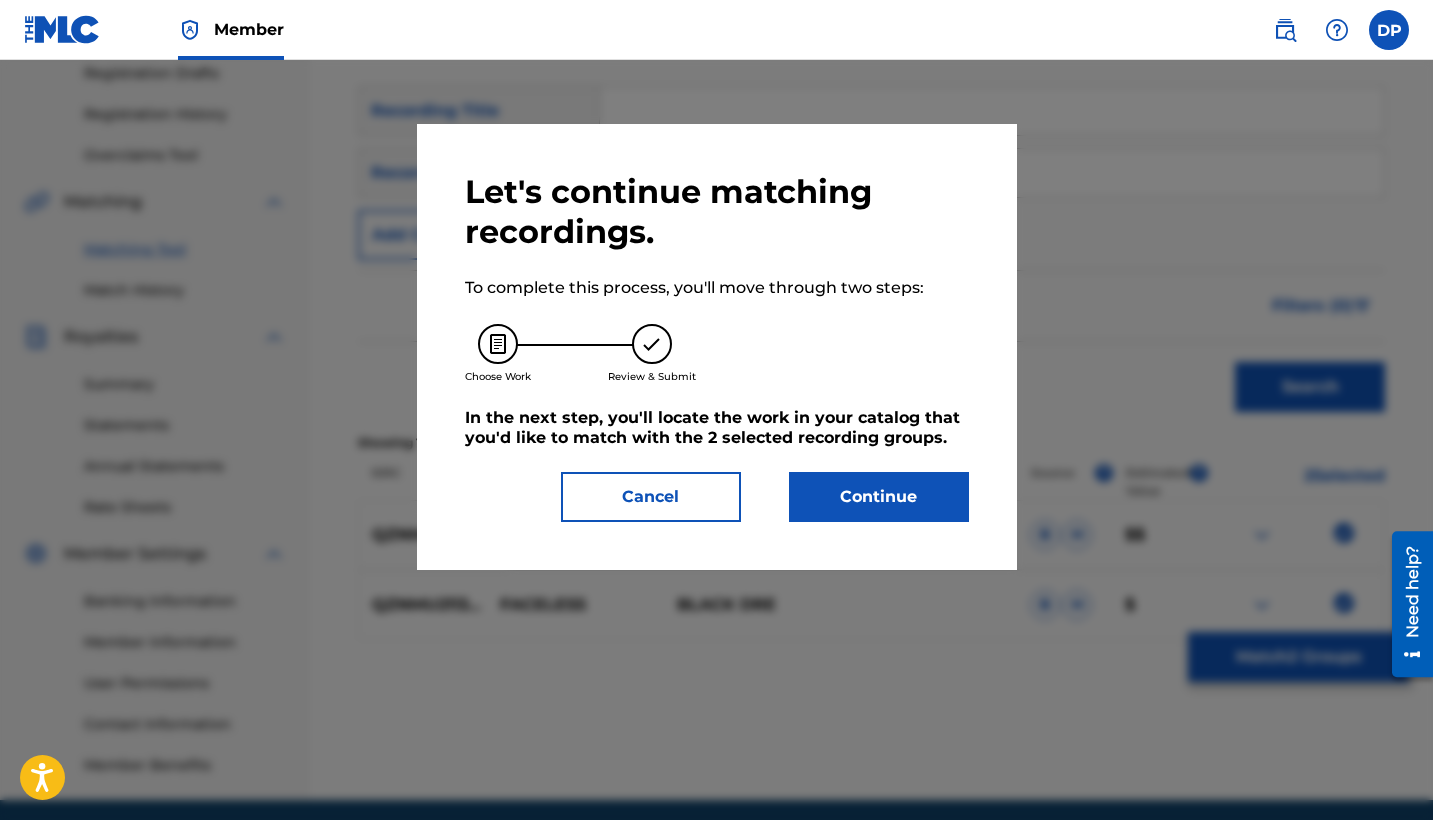 click on "Continue" at bounding box center (879, 497) 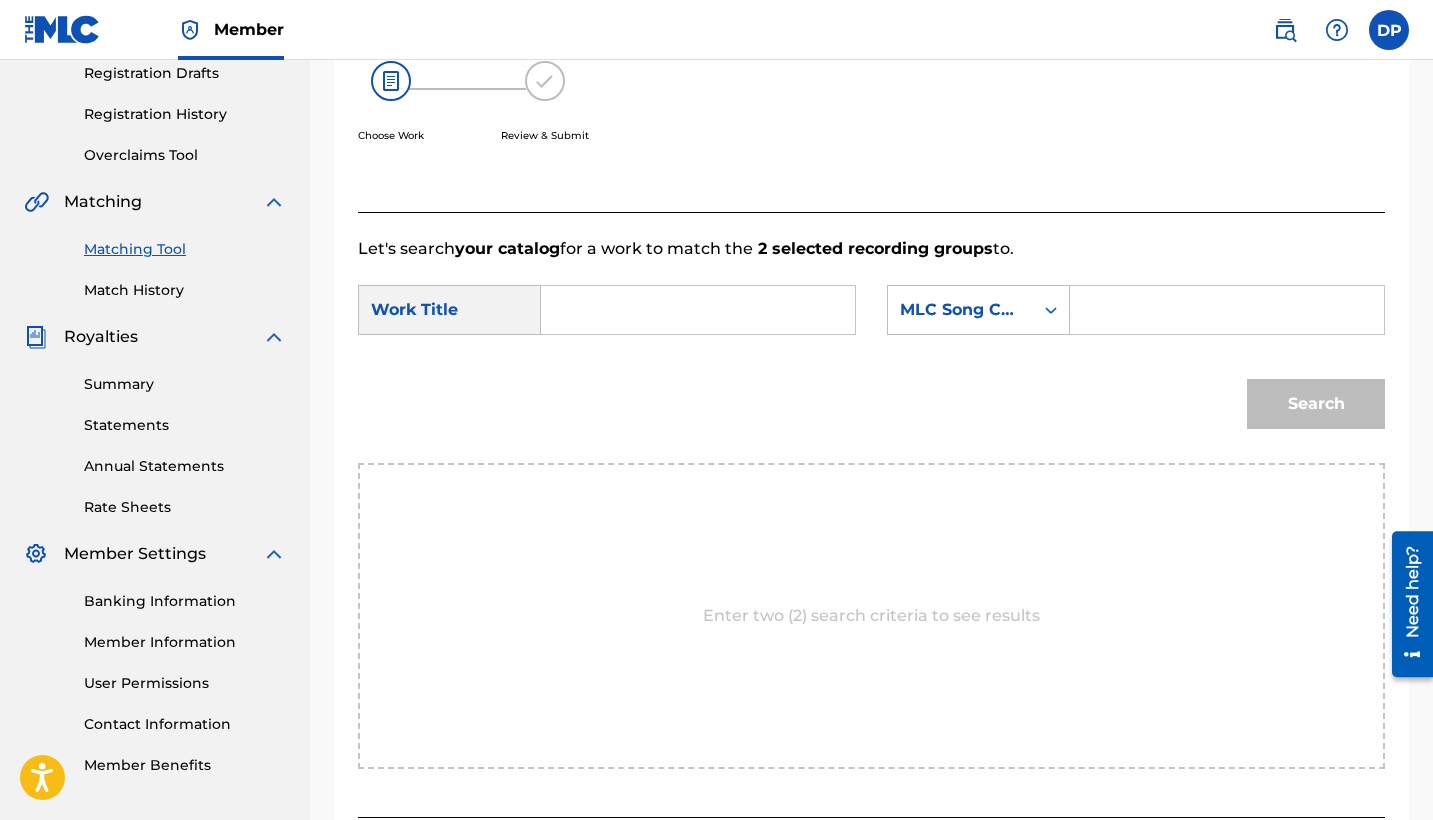 click at bounding box center [698, 310] 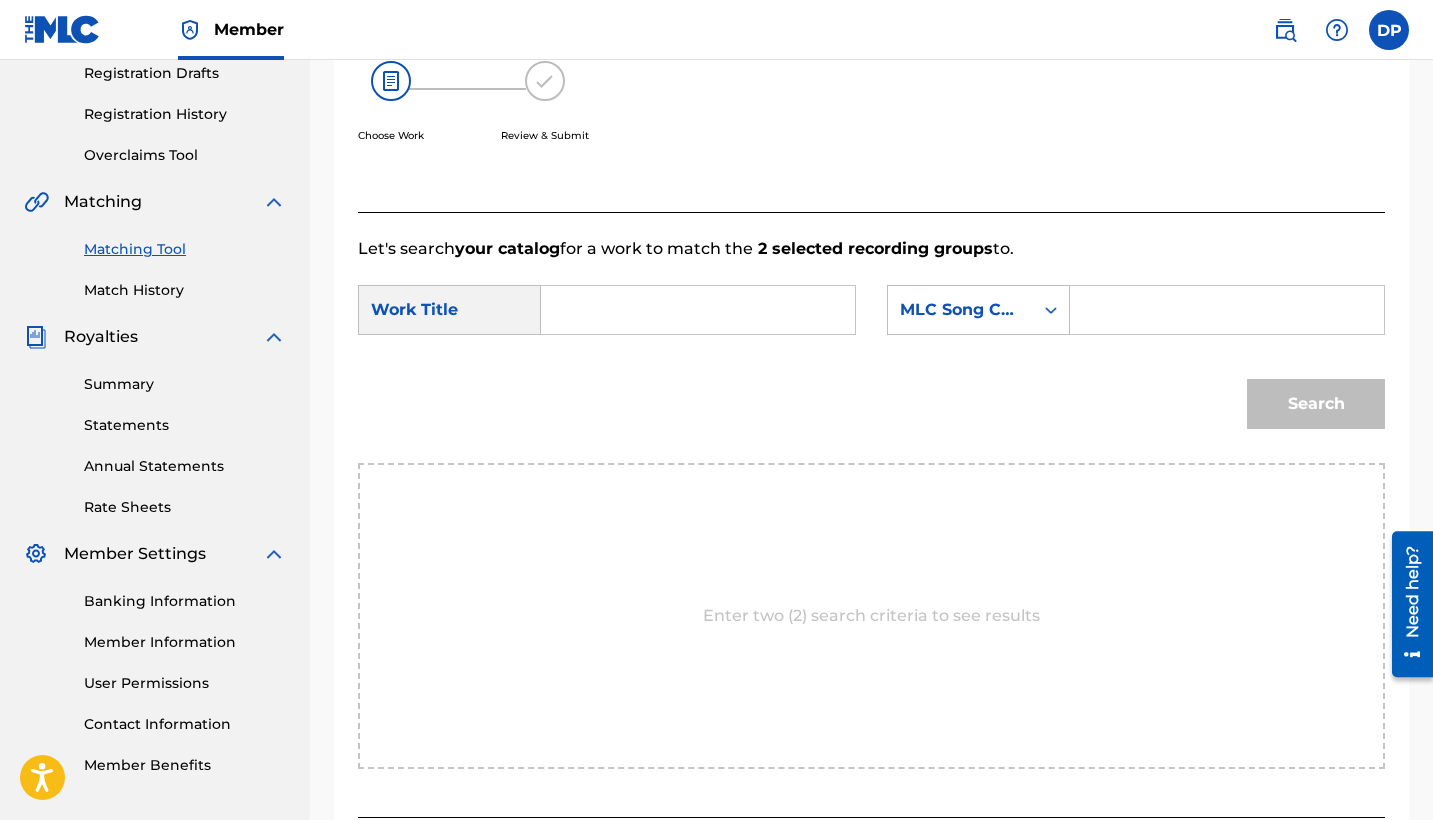 click at bounding box center (1227, 310) 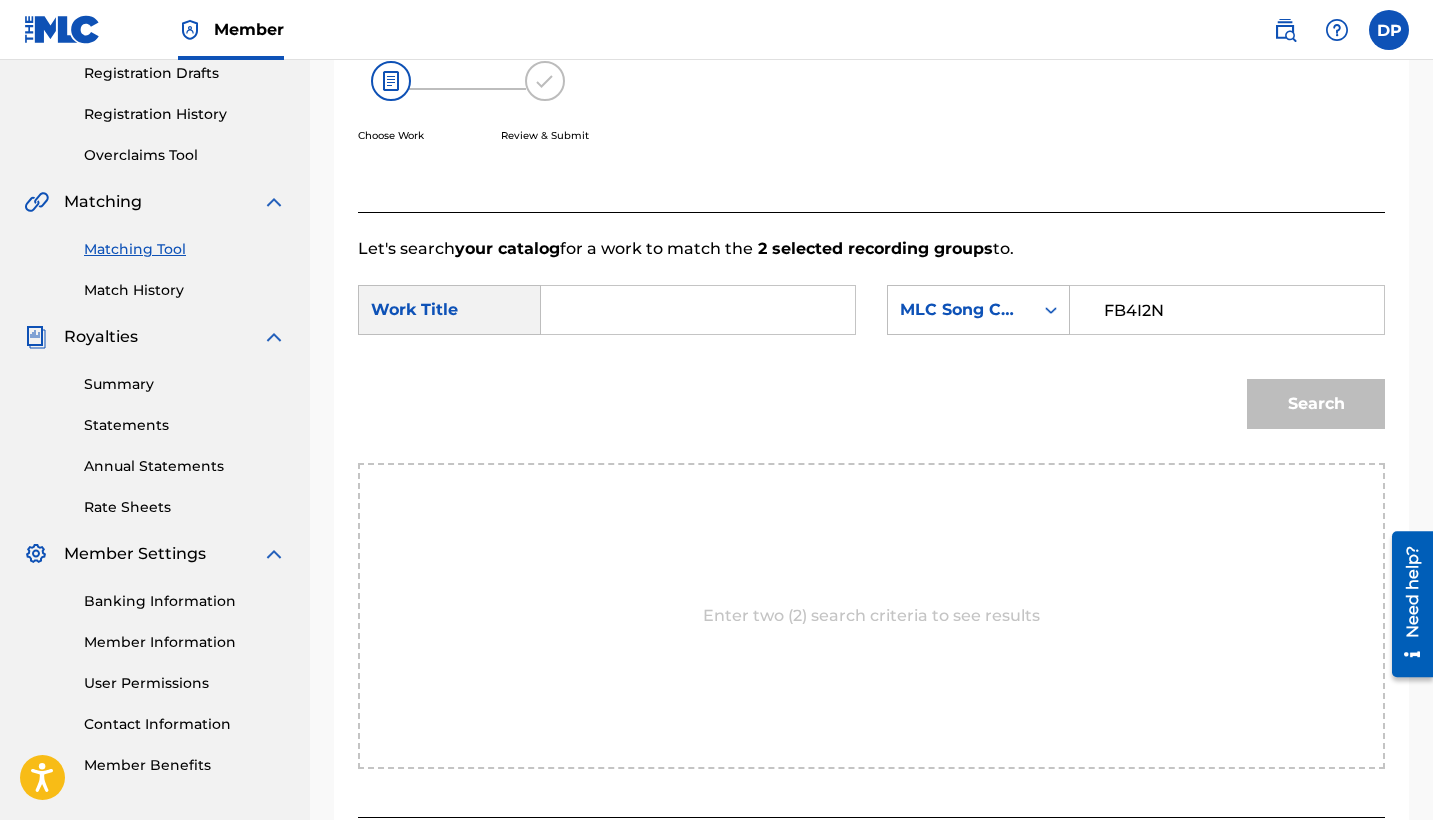 type on "FB4I2N" 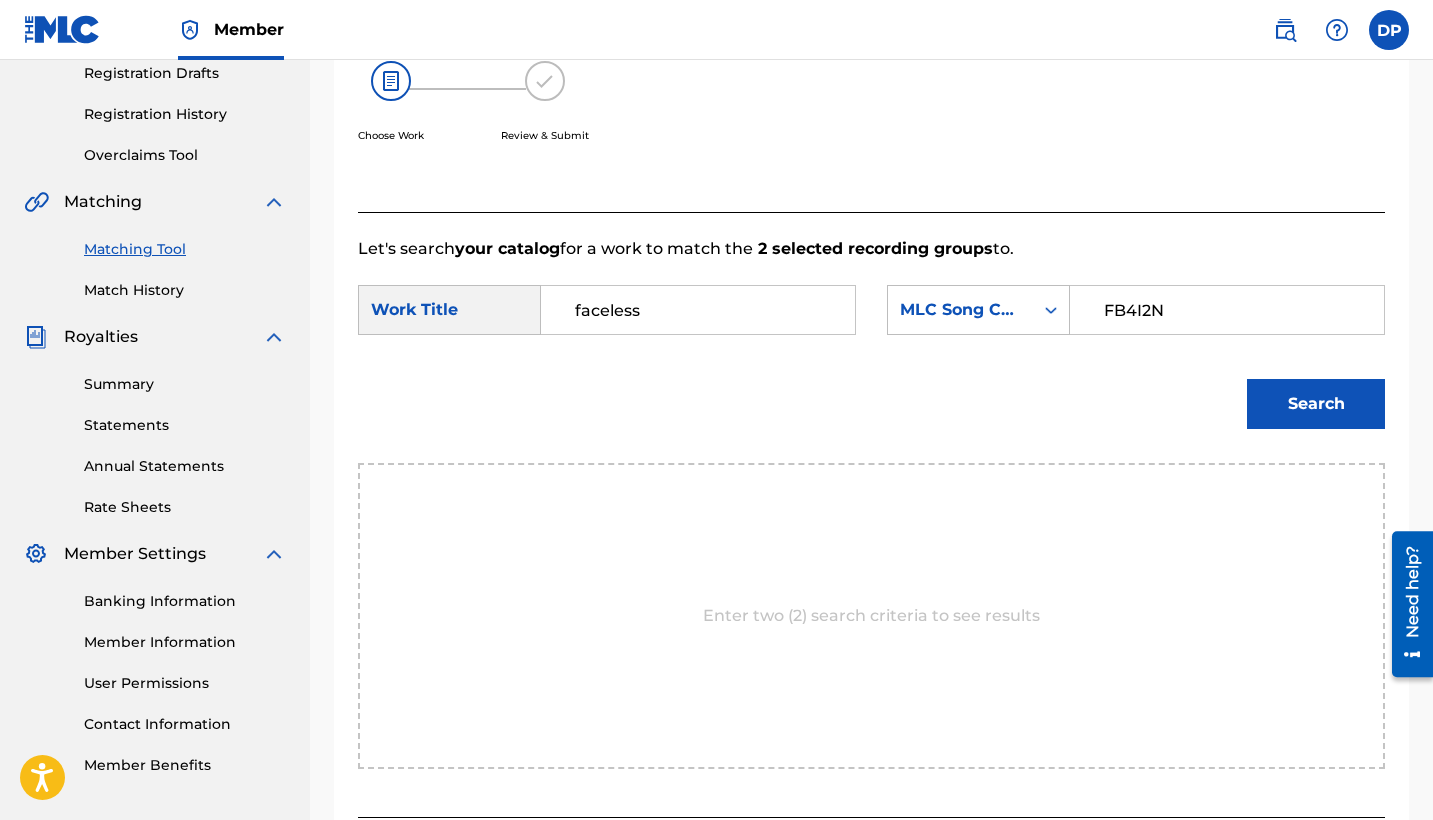 type on "faceless" 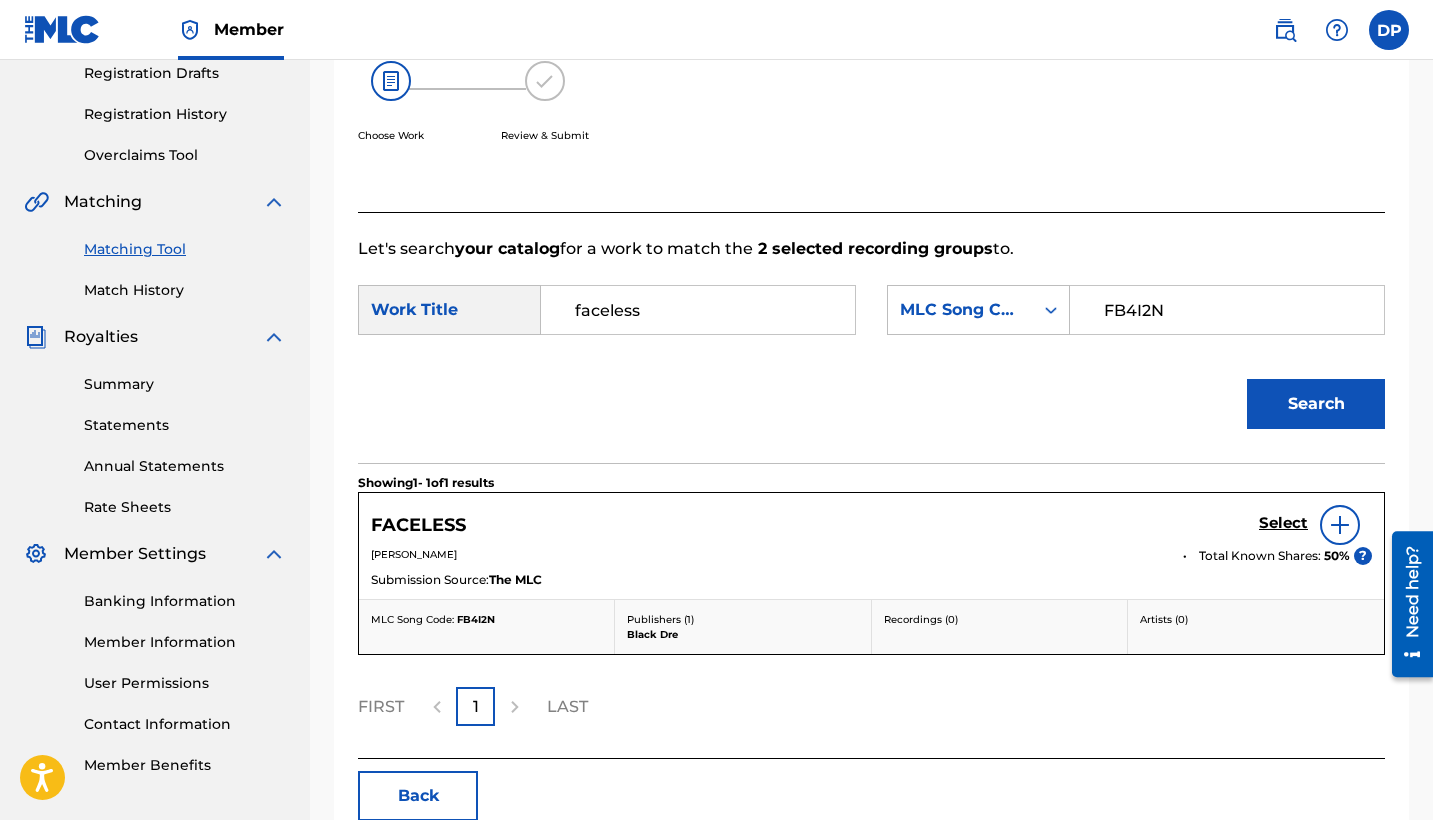 scroll, scrollTop: 453, scrollLeft: 0, axis: vertical 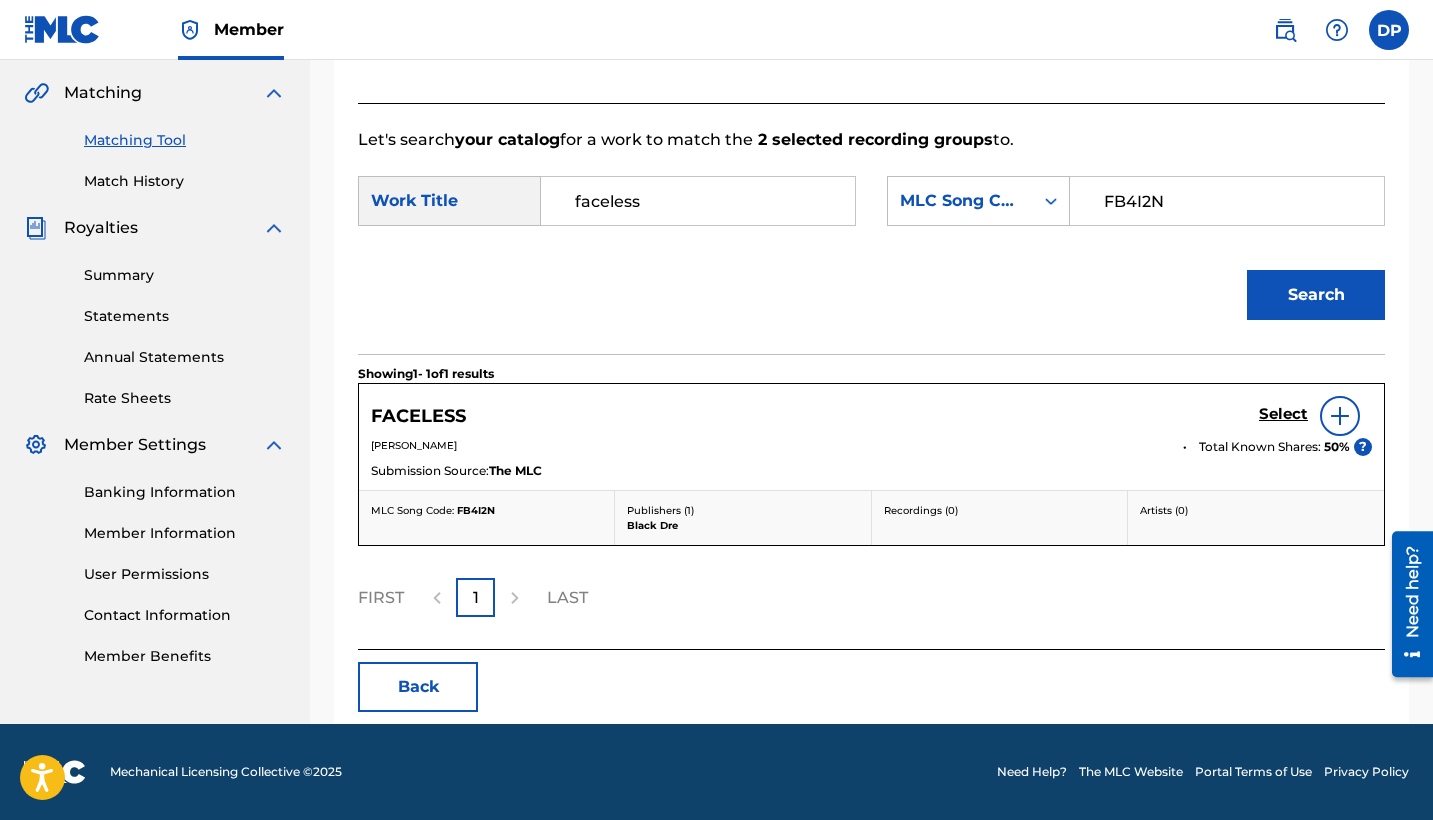click on "Select" at bounding box center (1283, 414) 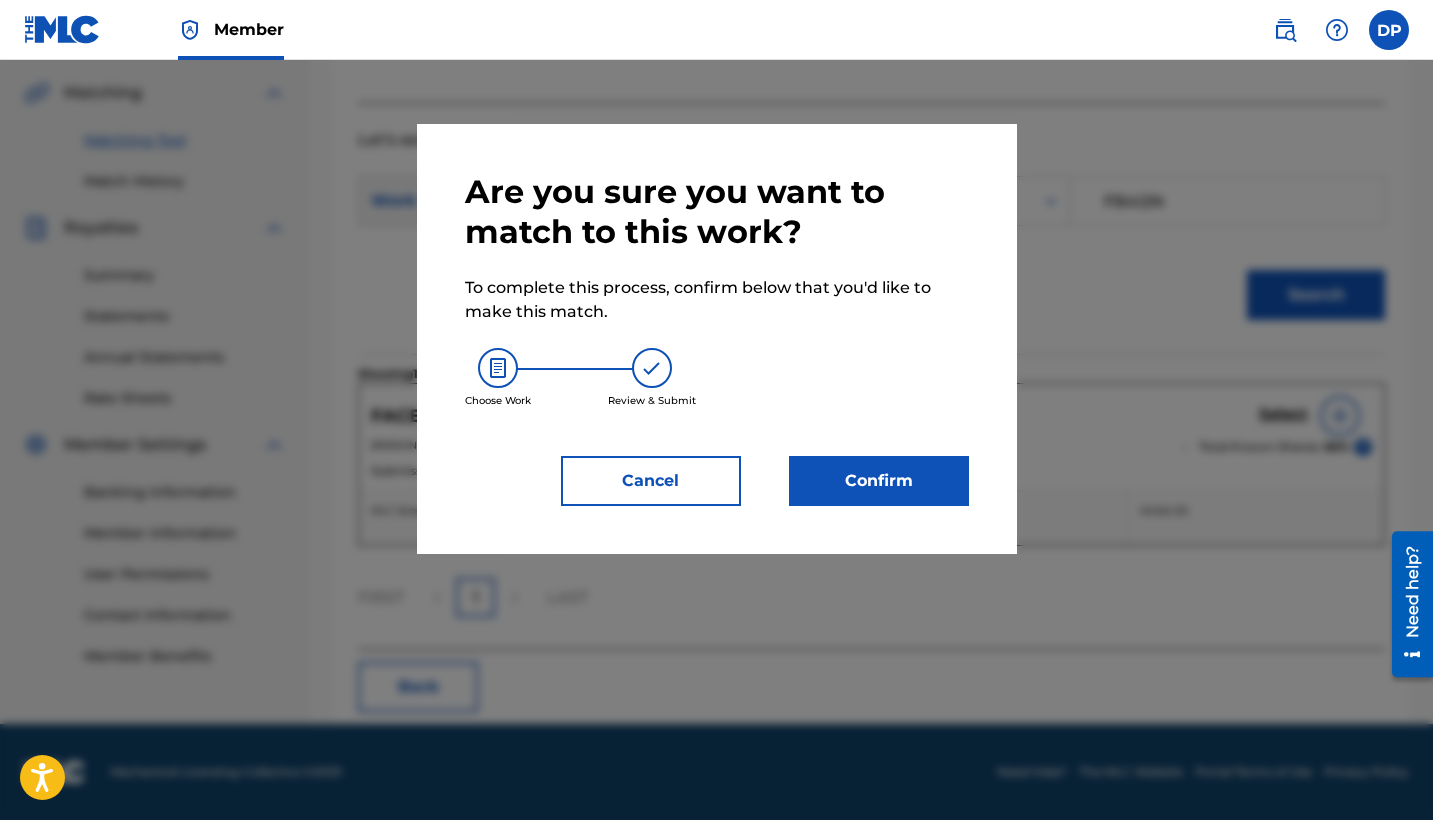 click on "Confirm" at bounding box center [879, 481] 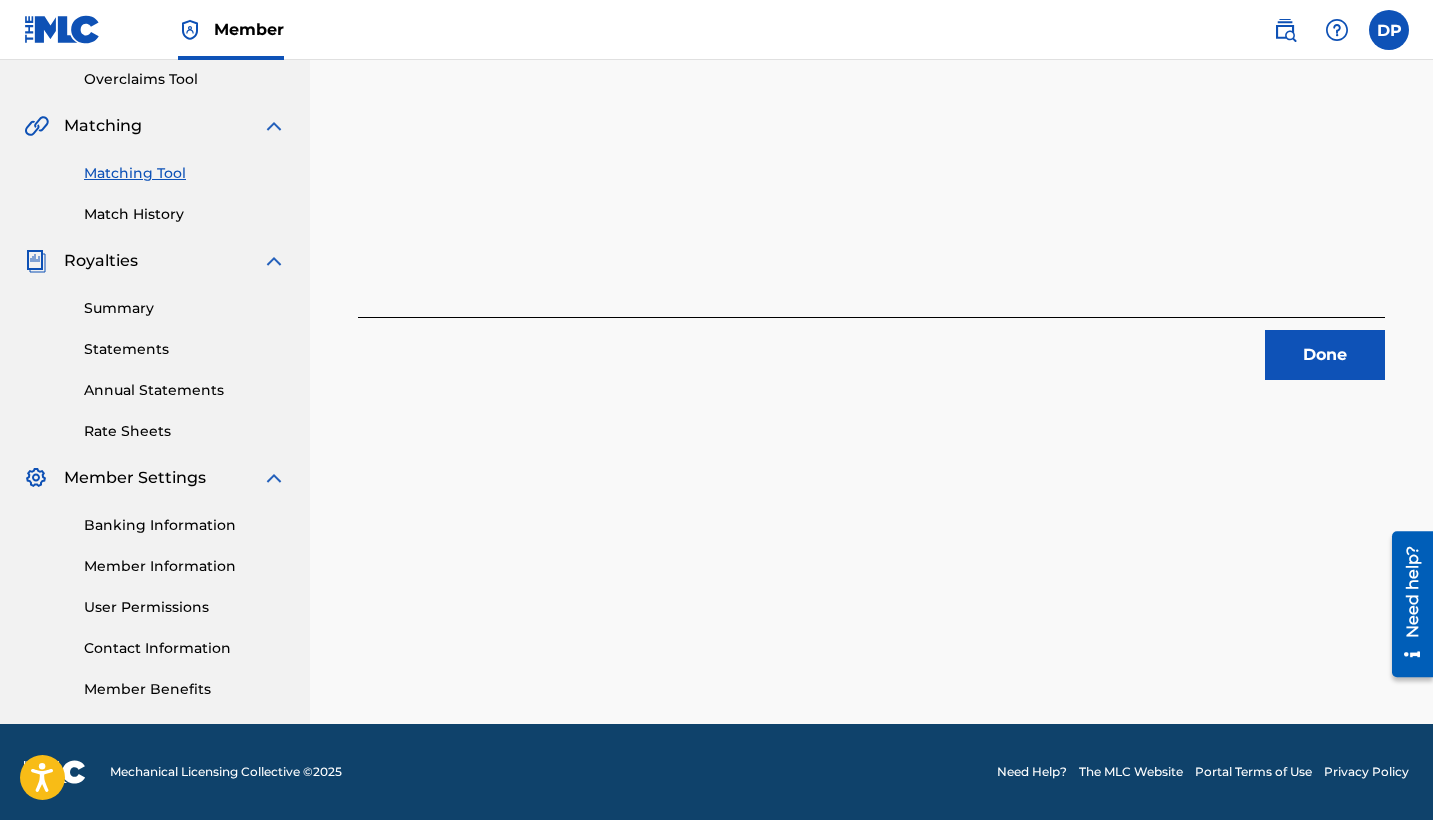 click on "Done" at bounding box center (1325, 355) 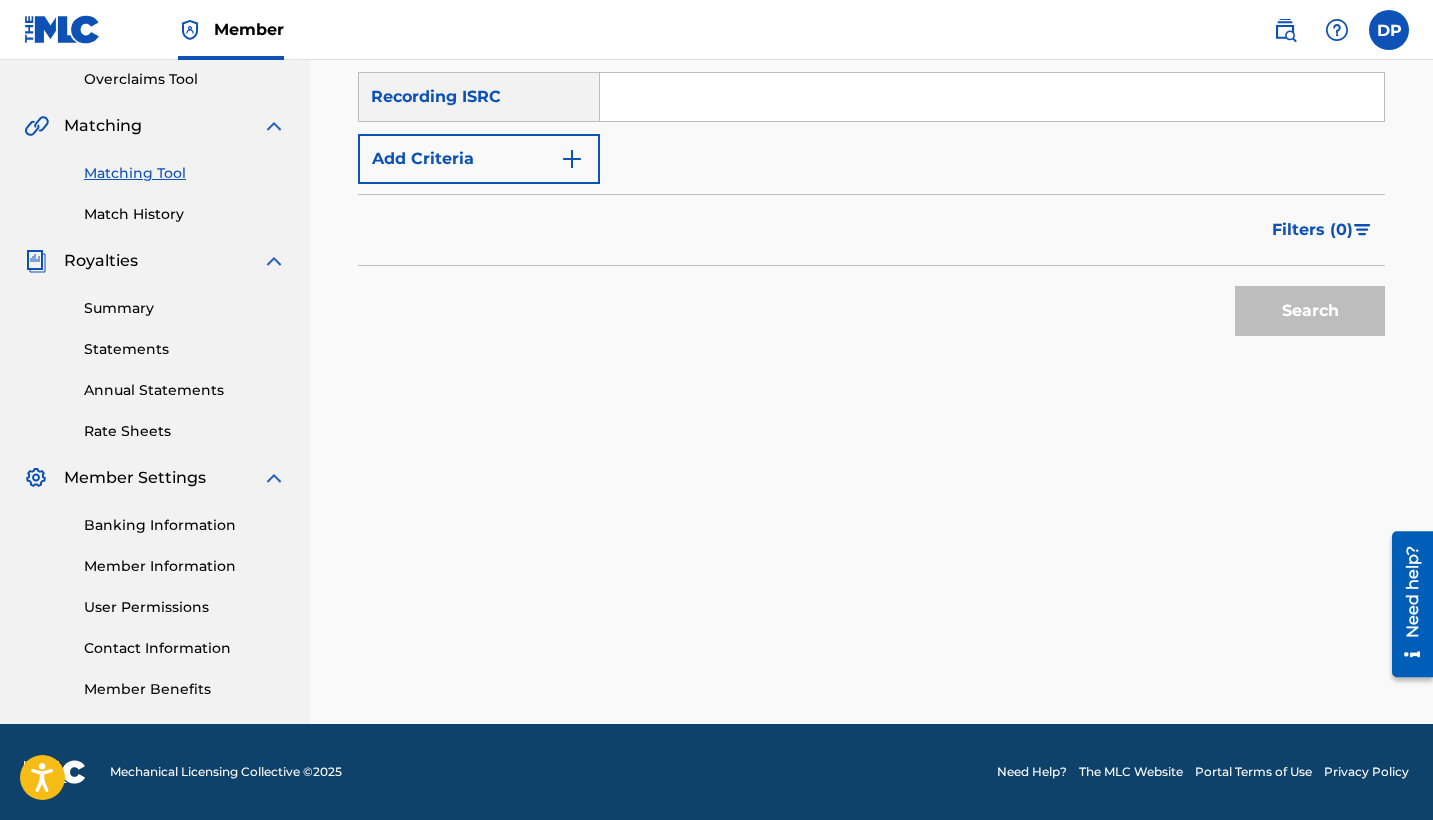 click at bounding box center [992, 97] 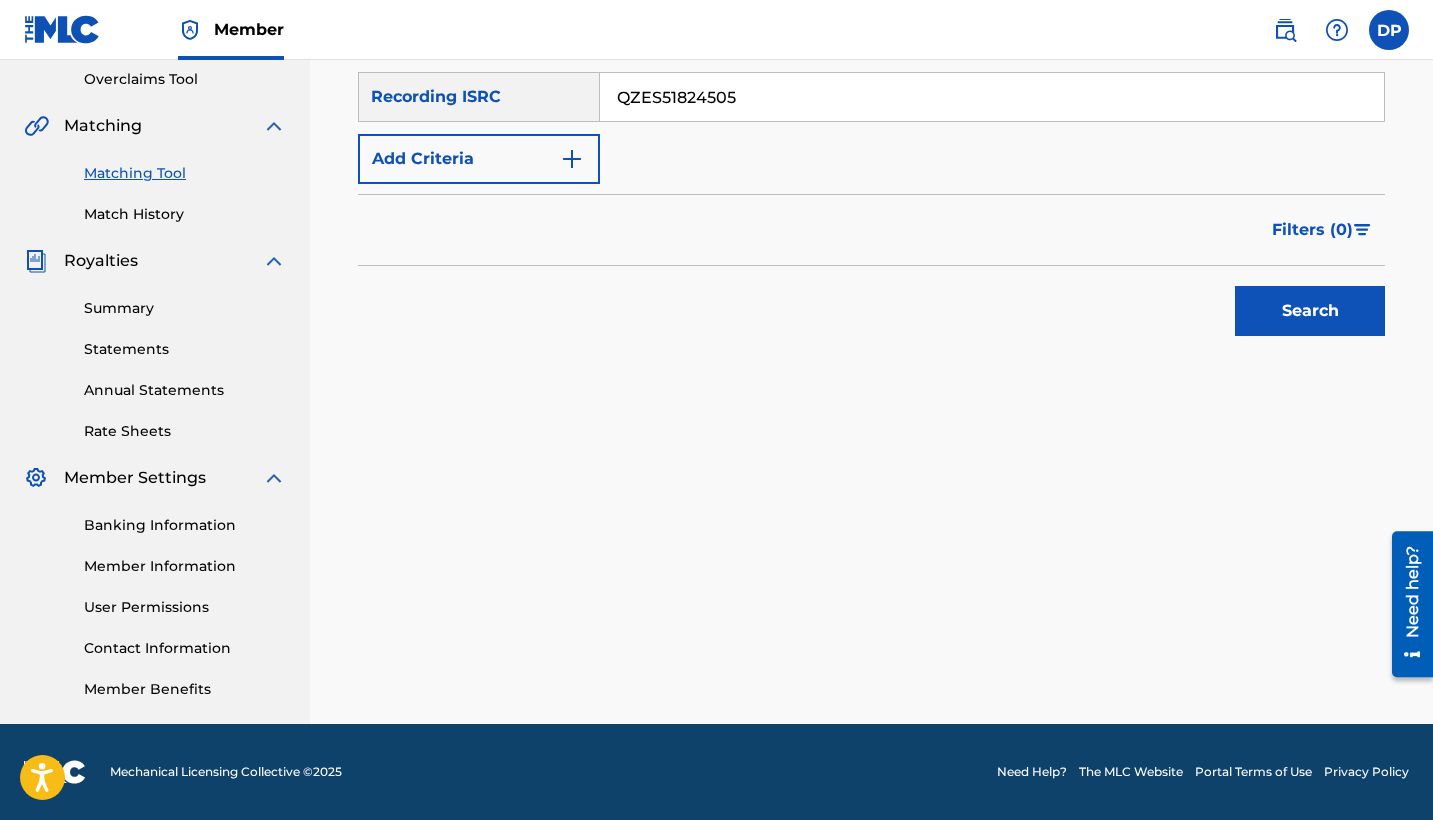 type on "QZES51824505" 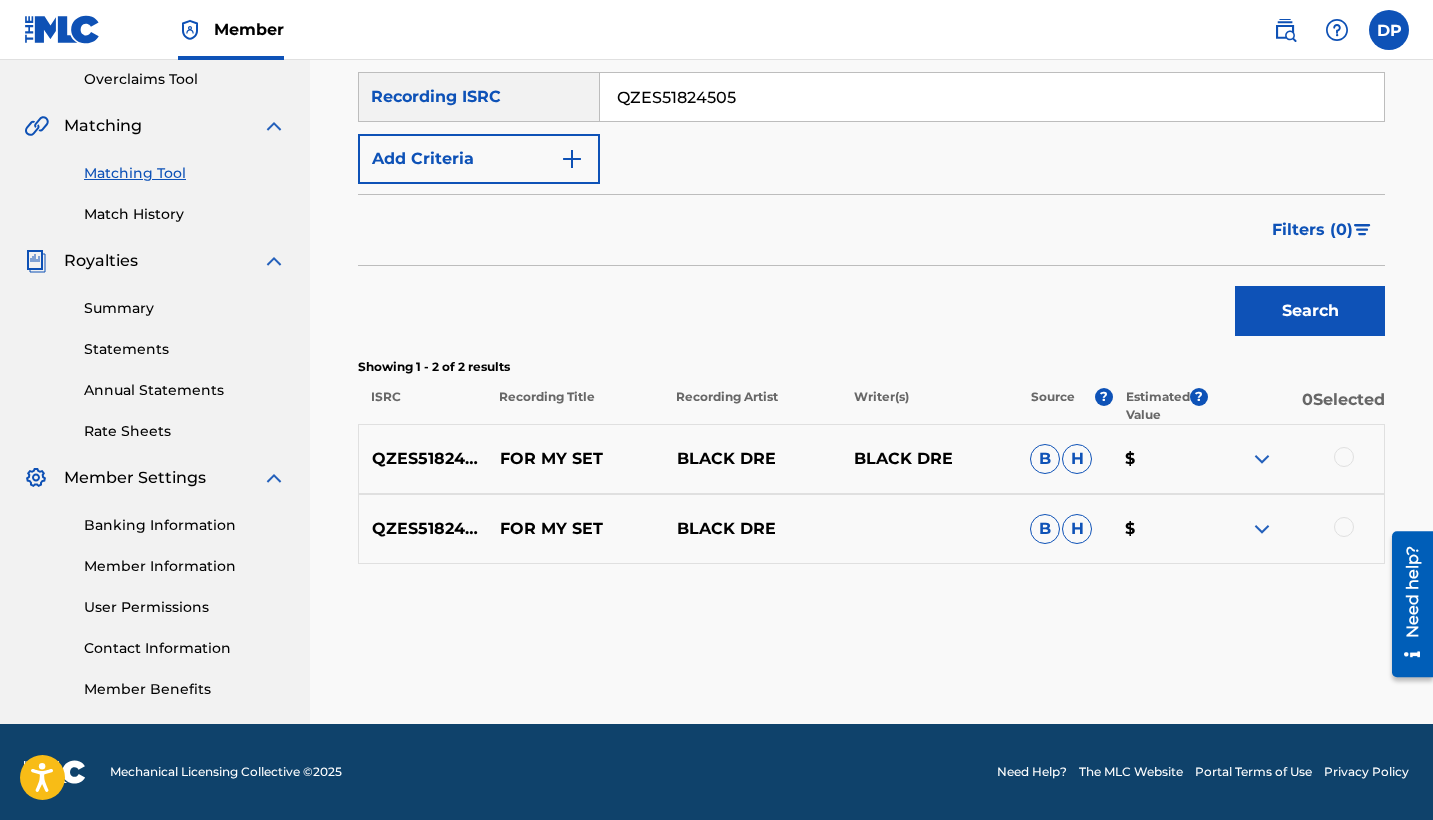 click at bounding box center [1295, 459] 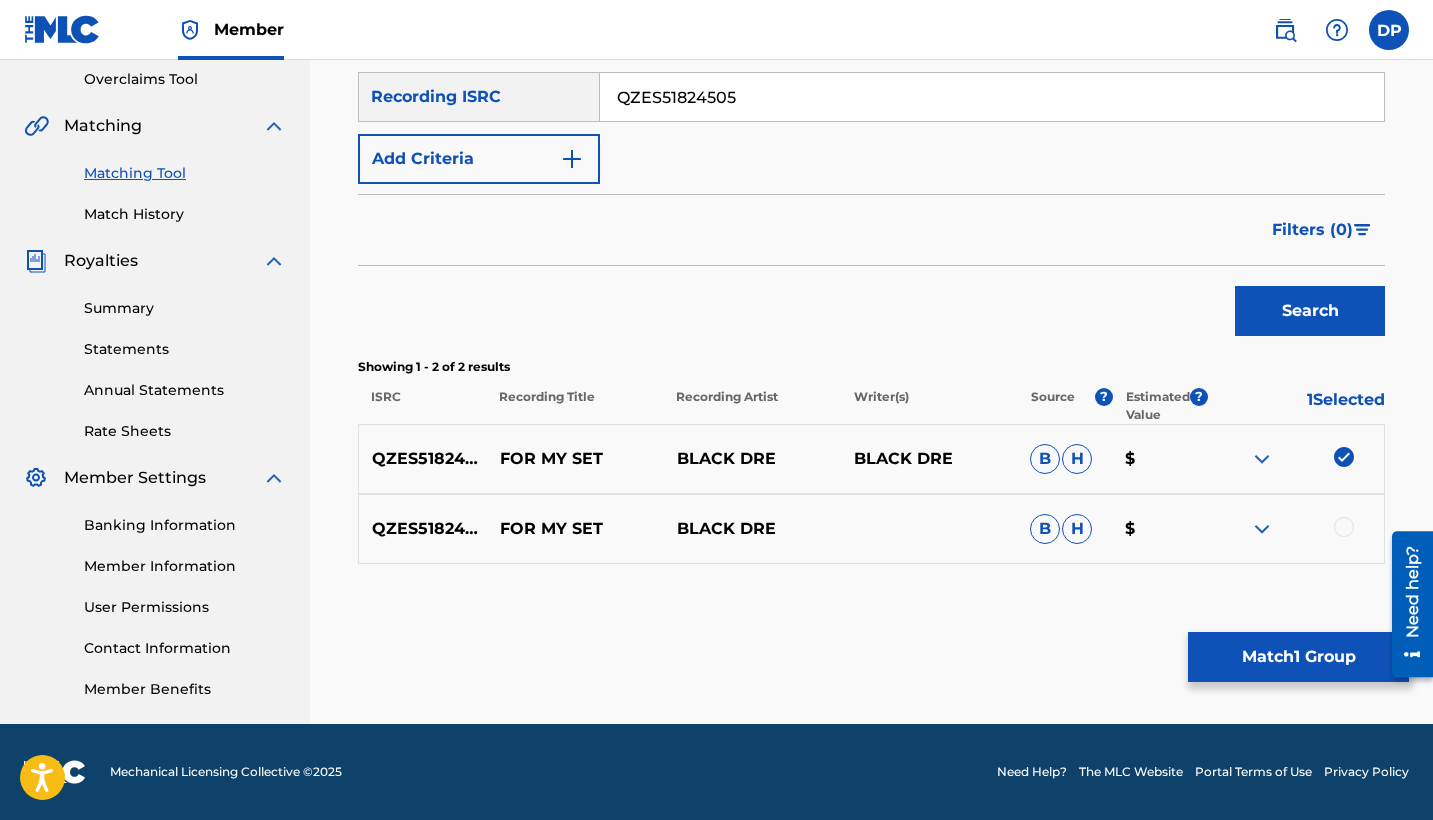 click at bounding box center (1344, 527) 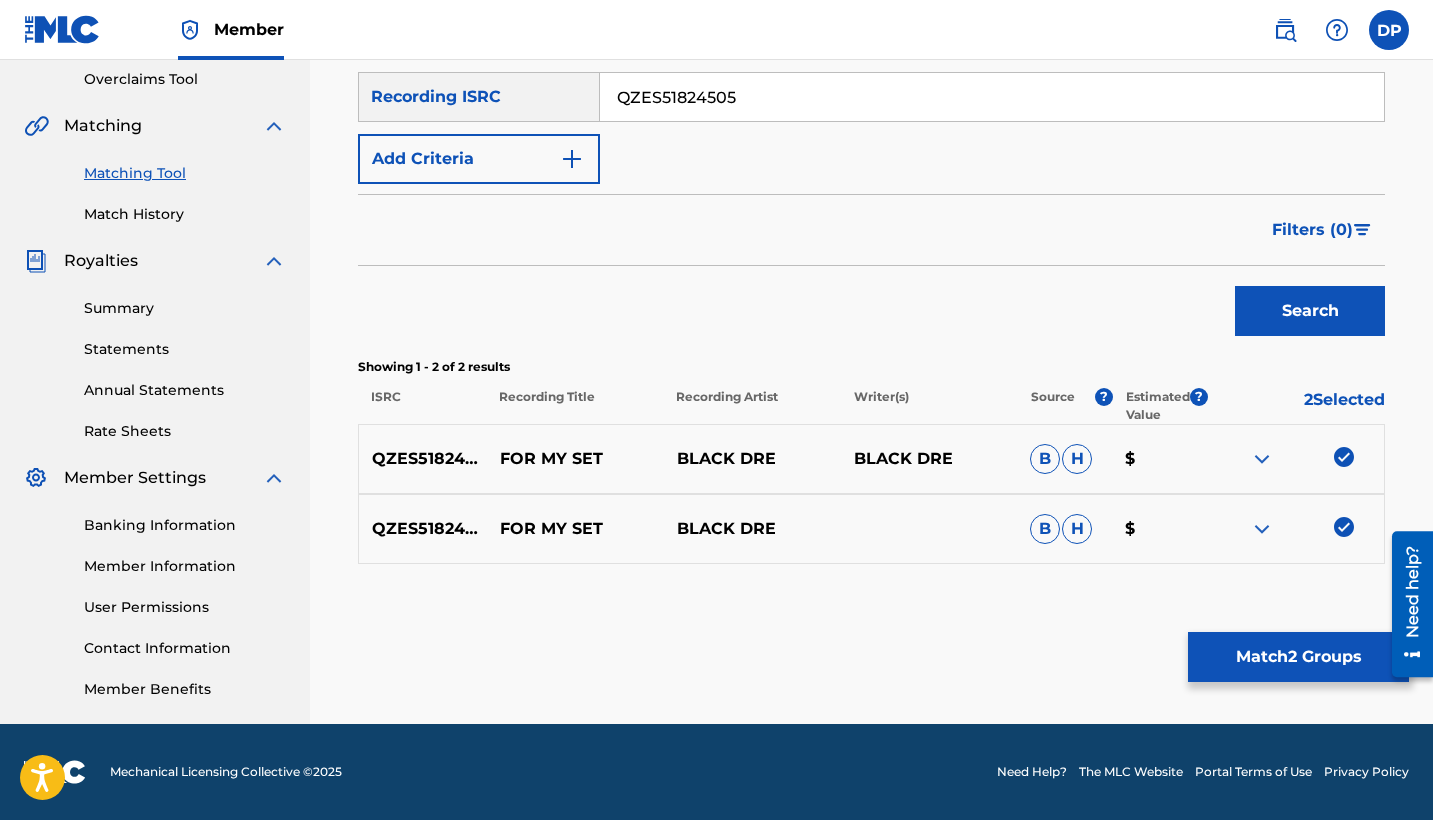 click on "Match  2 Groups" at bounding box center (1298, 657) 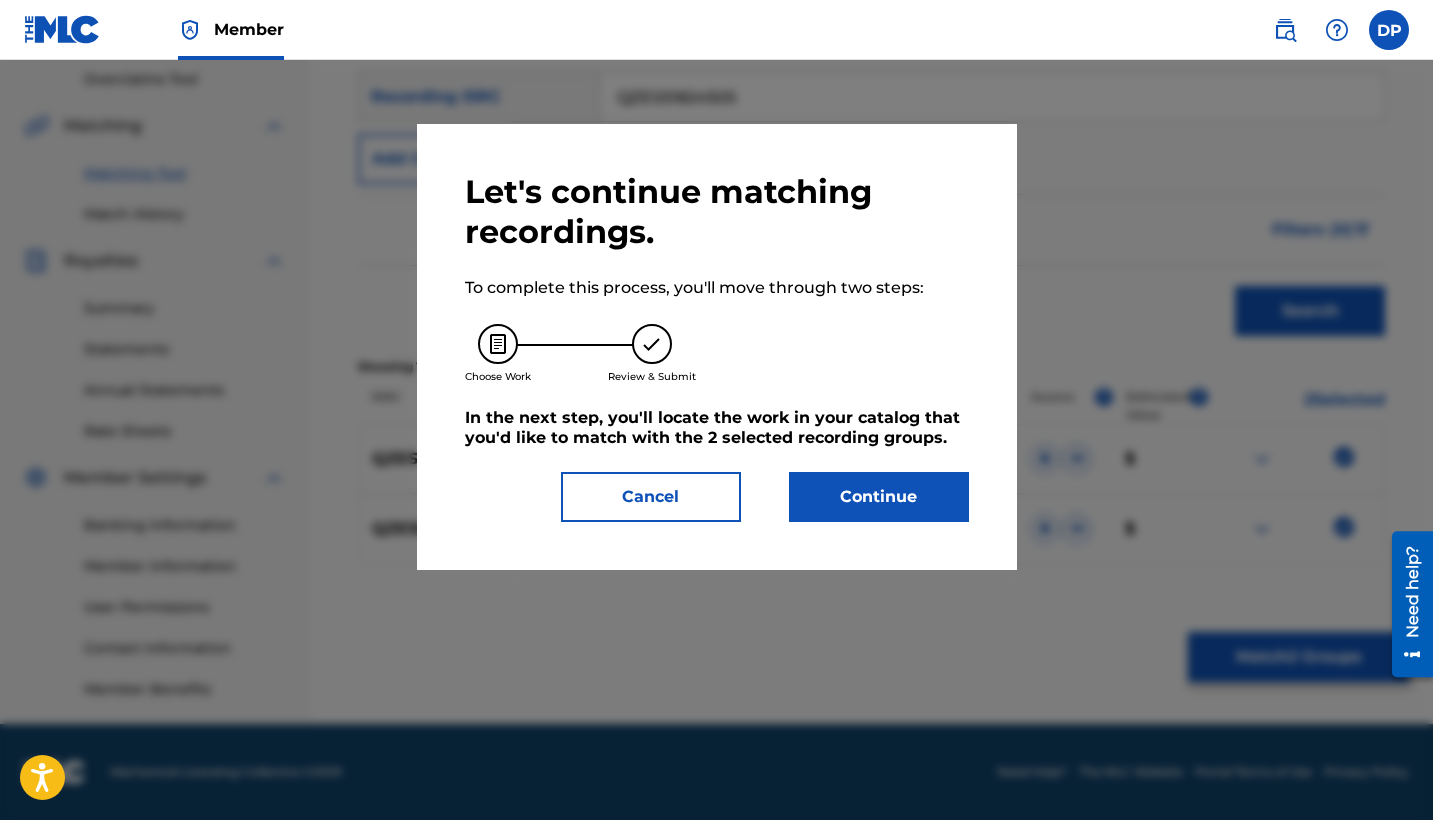 click on "Continue" at bounding box center (879, 497) 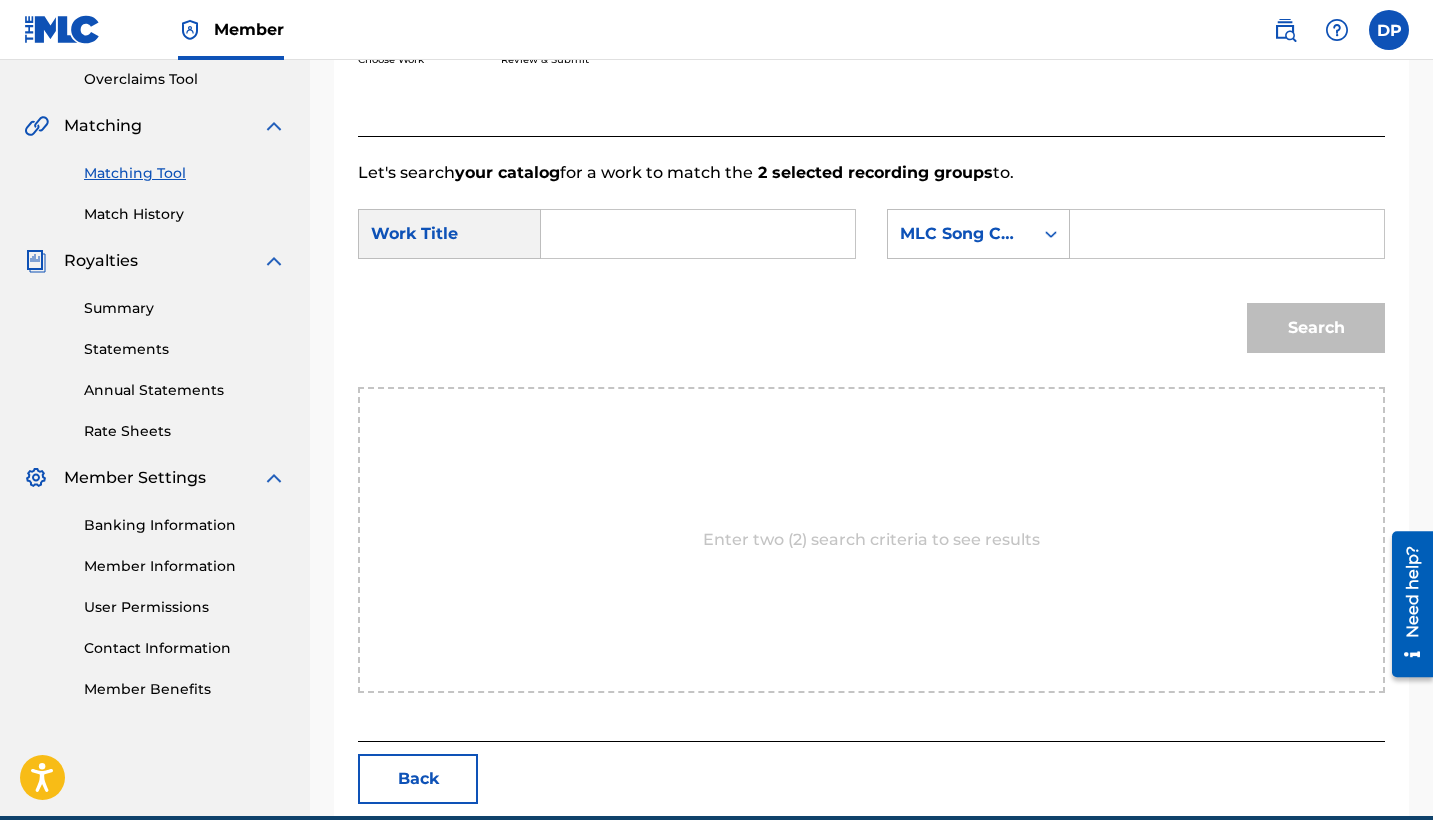 click at bounding box center (698, 234) 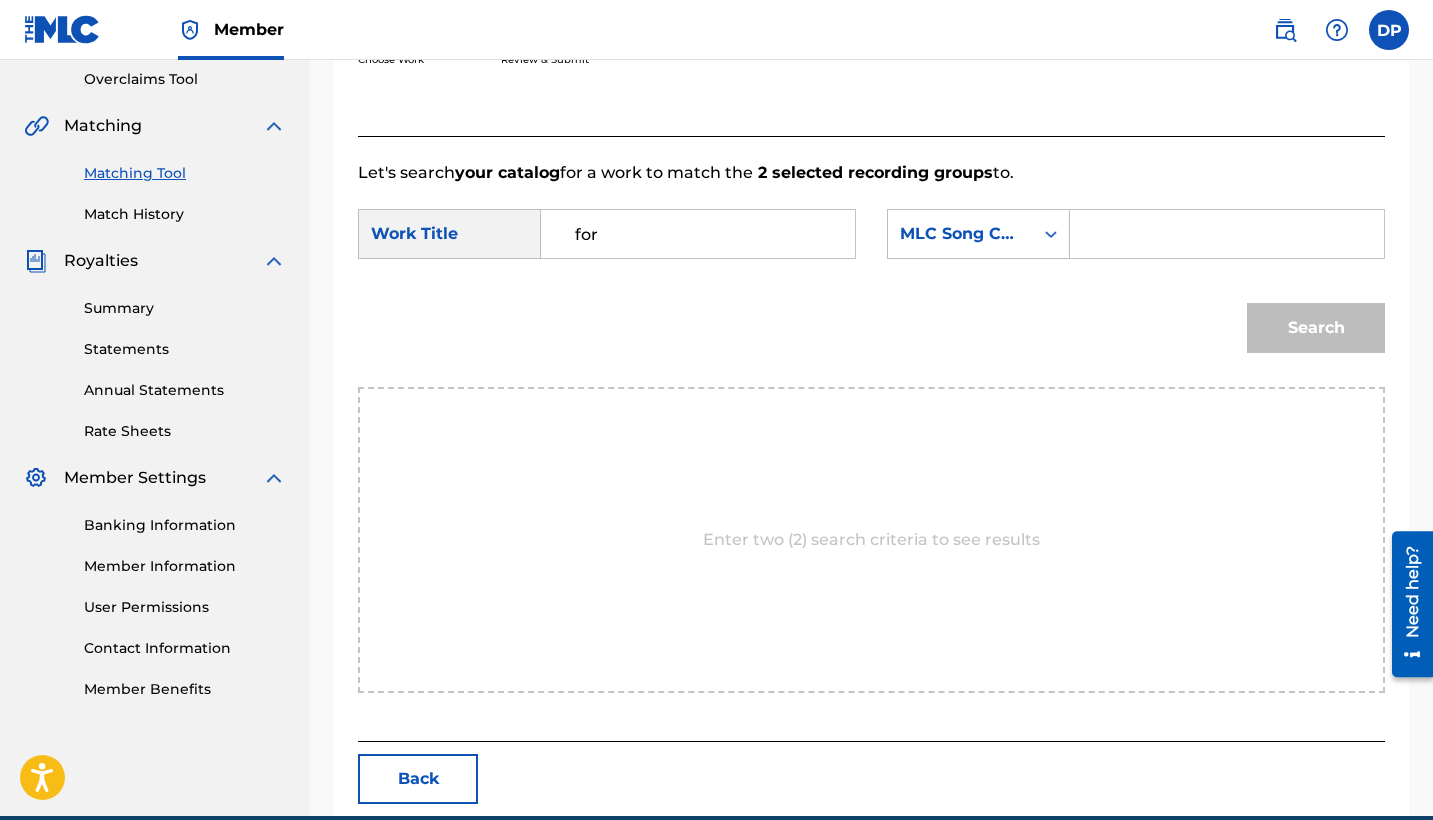 type on "for" 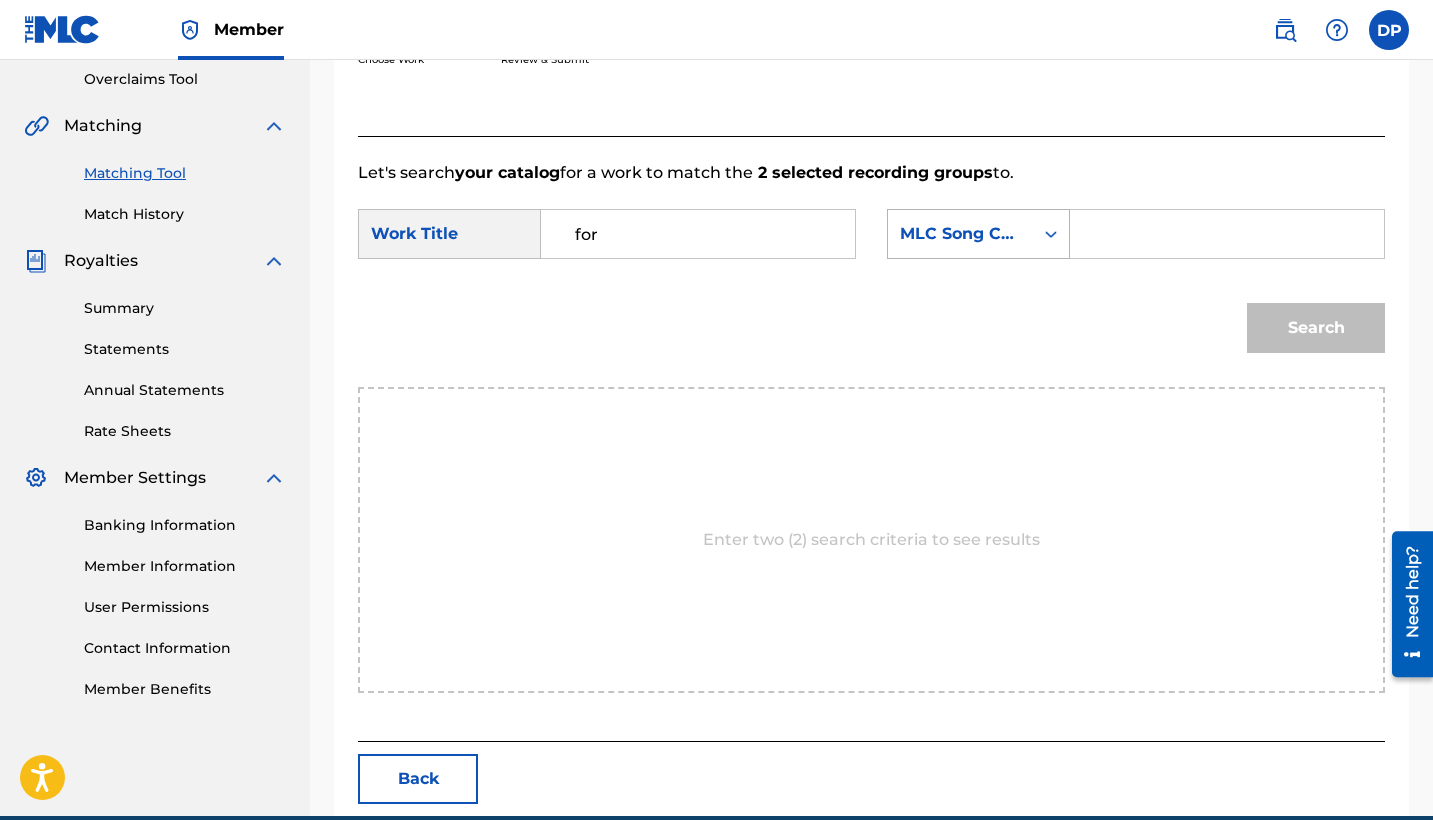 paste on "QZES51824505" 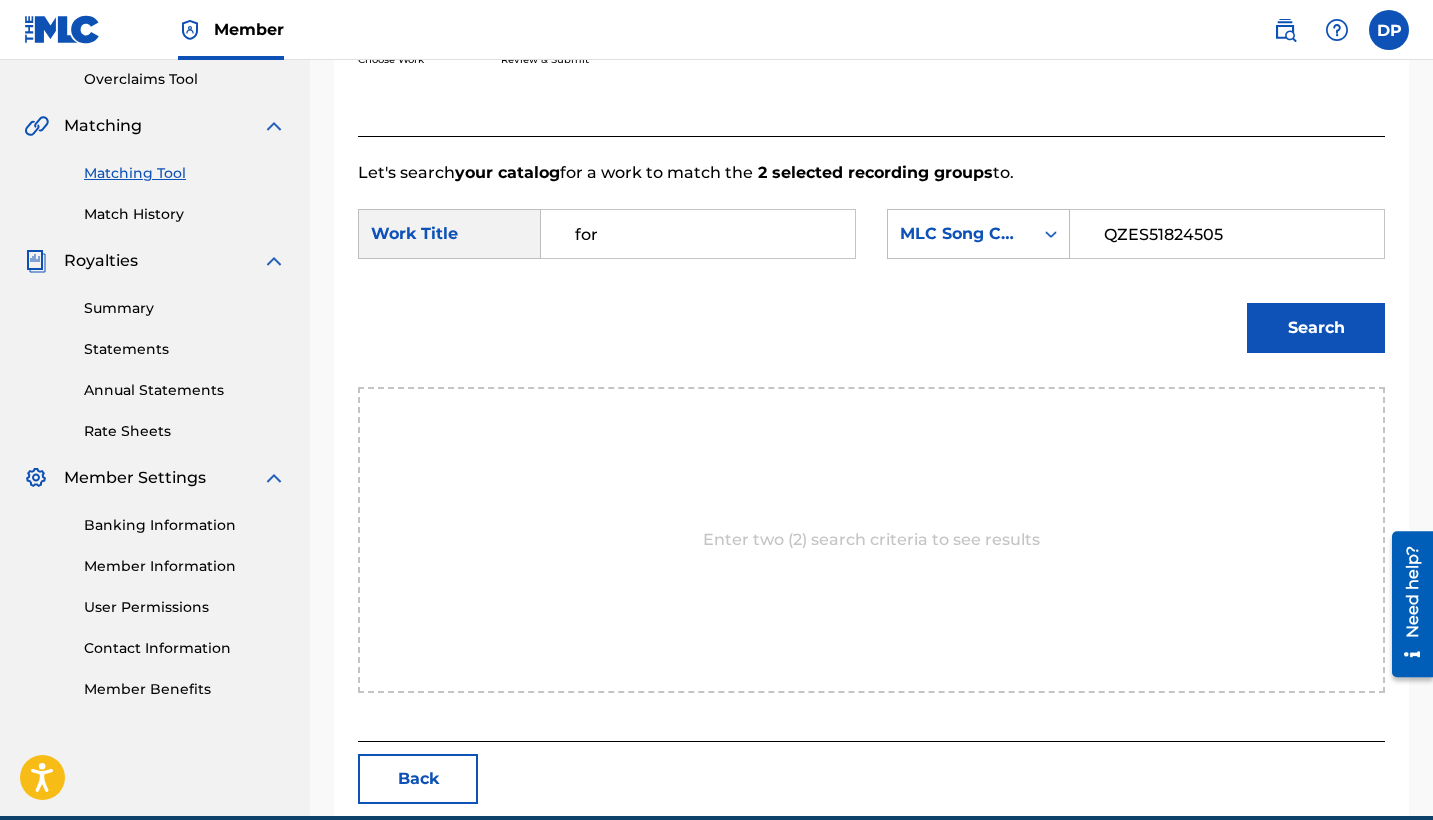 click on "QZES51824505" at bounding box center [1227, 234] 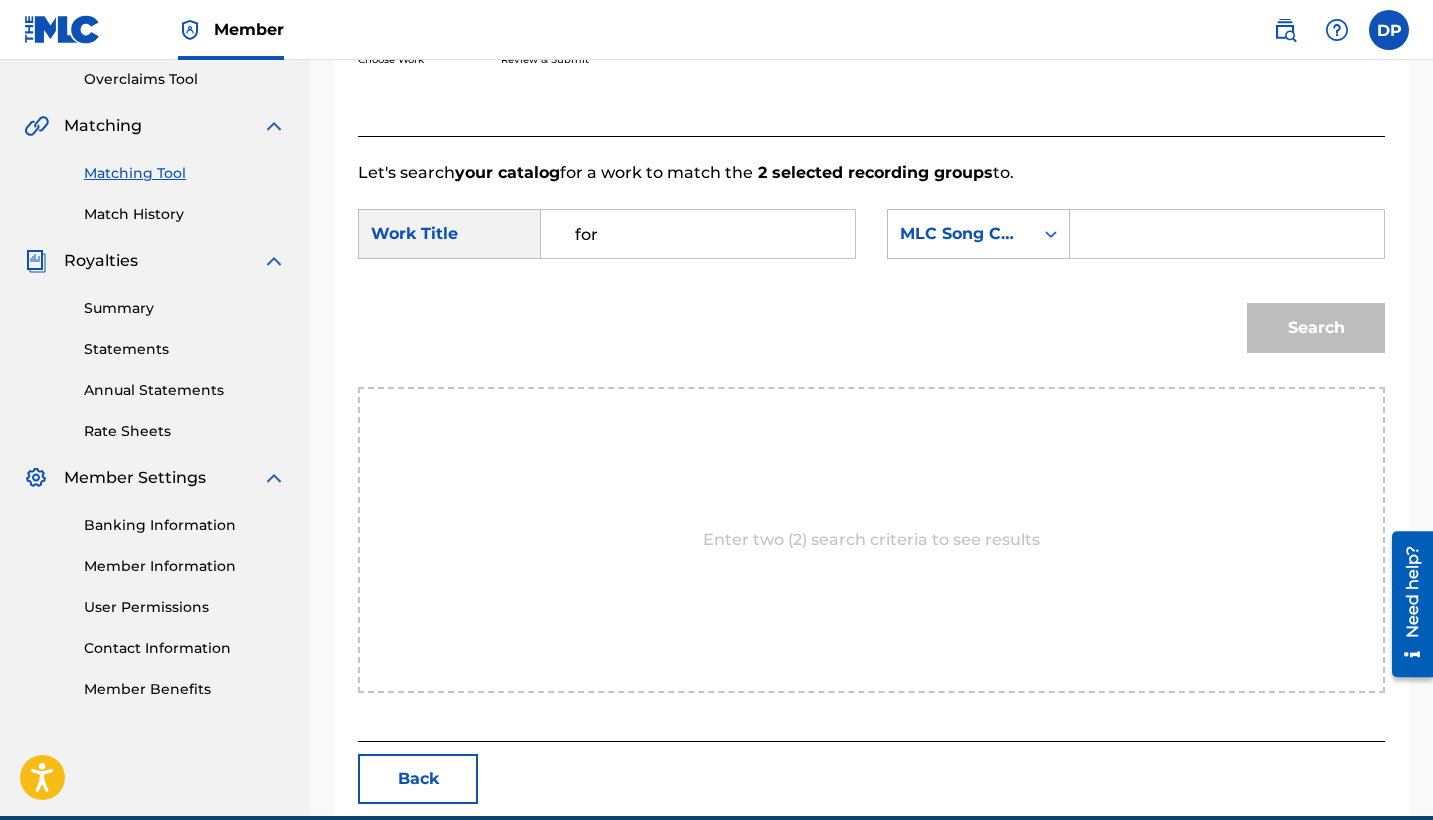 paste on "FB4I4M" 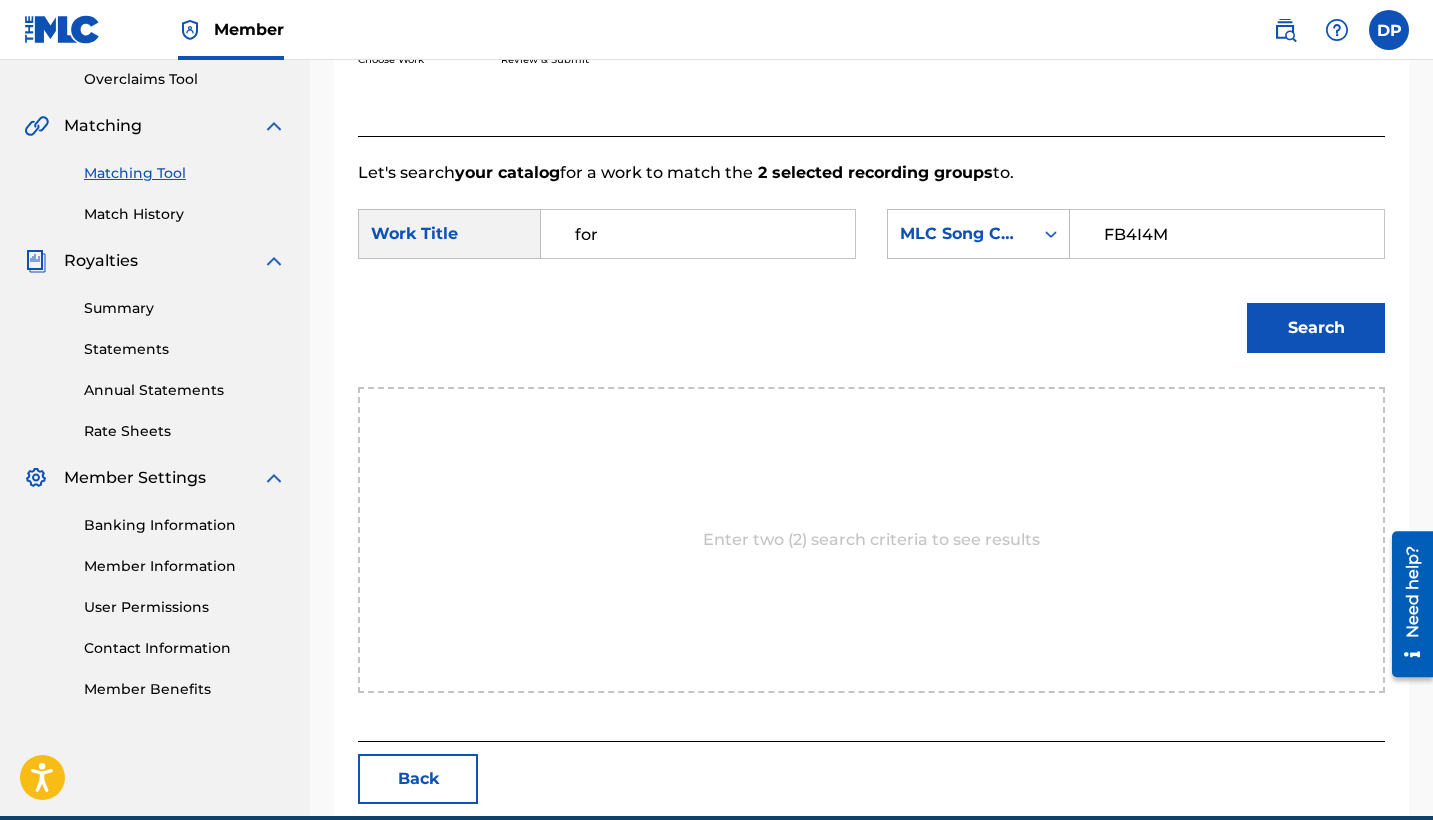 type on "FB4I4M" 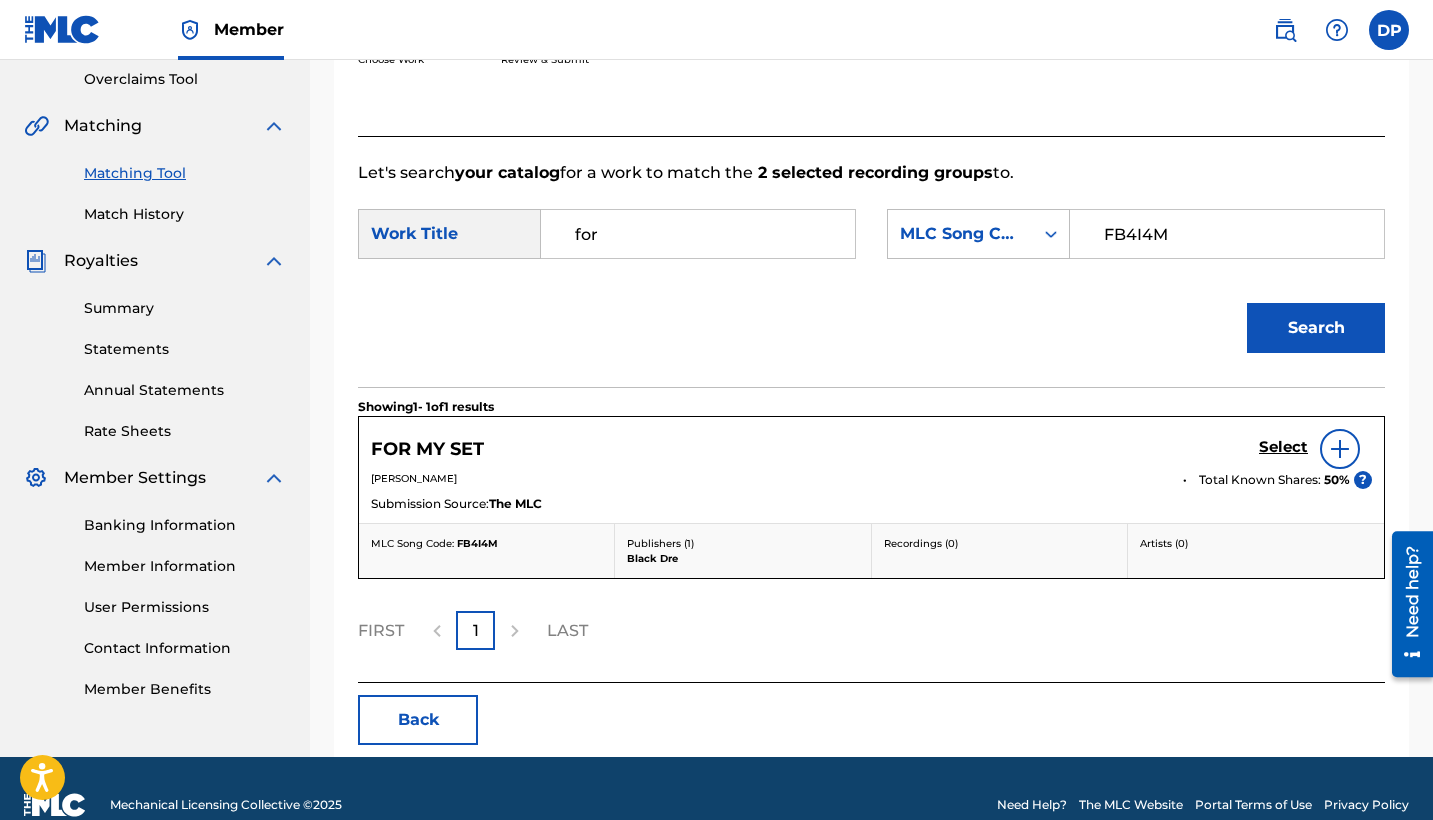 click on "Select" at bounding box center (1283, 447) 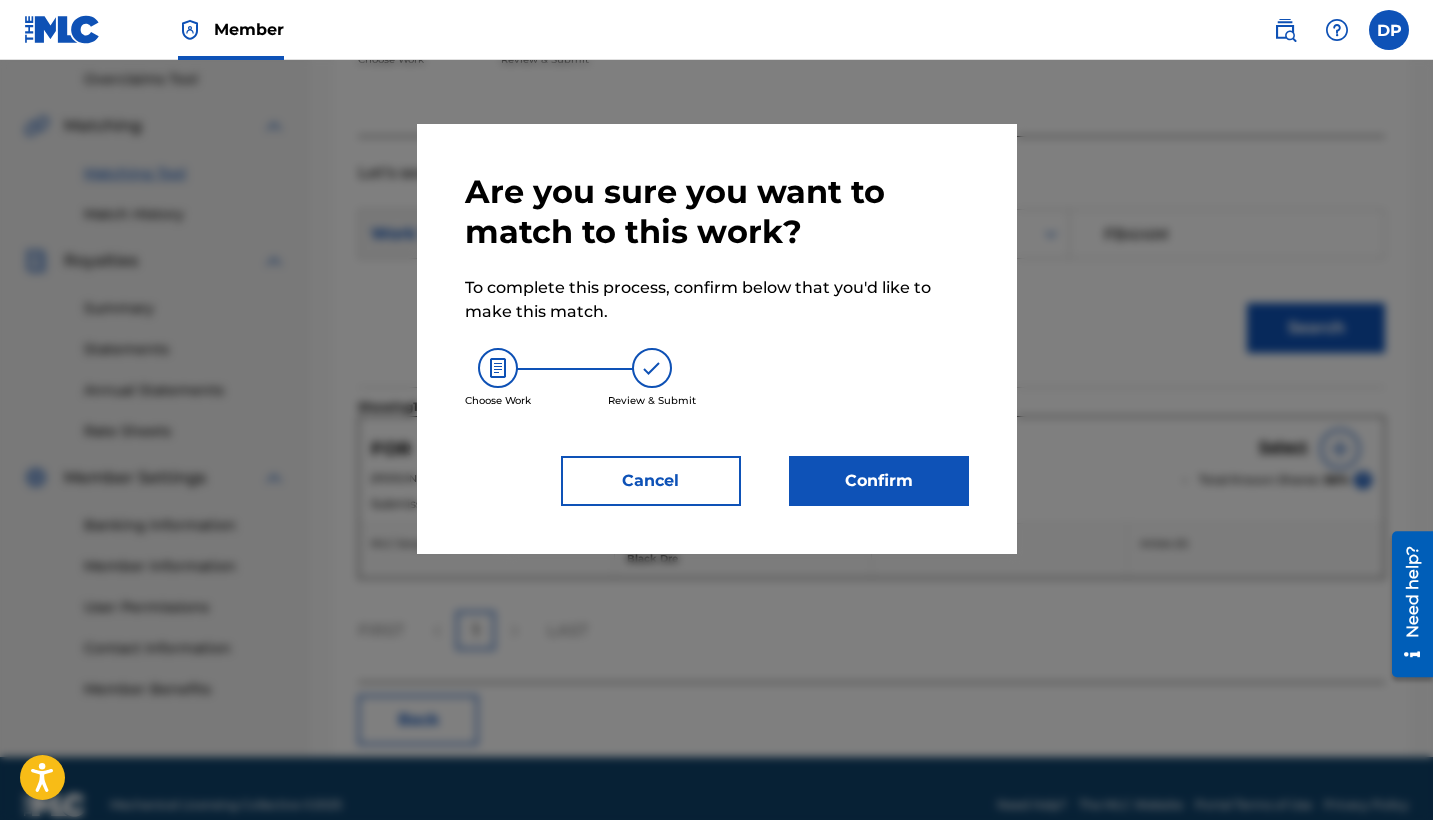 click on "Confirm" at bounding box center (879, 481) 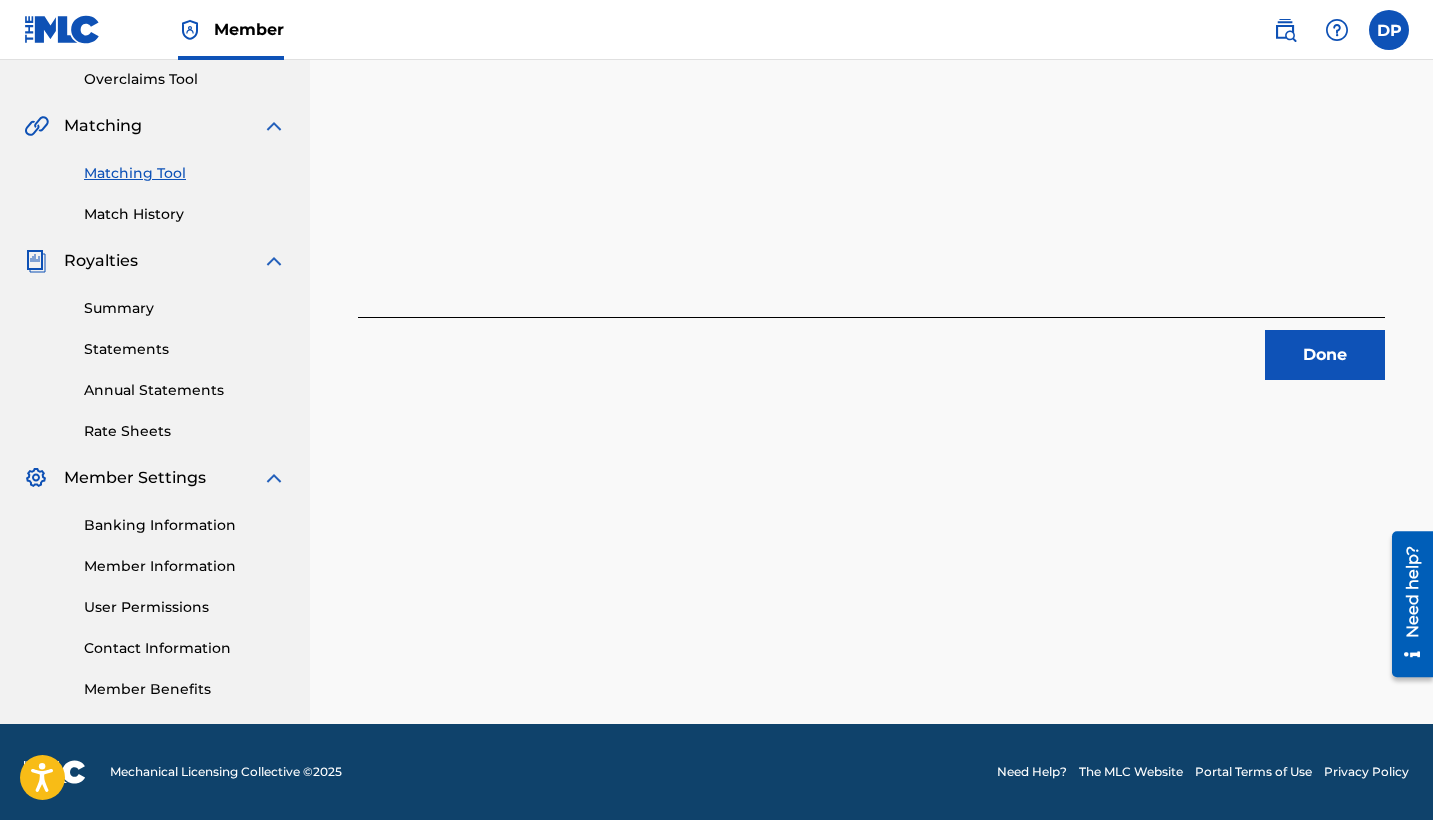 click on "Done" at bounding box center [1325, 355] 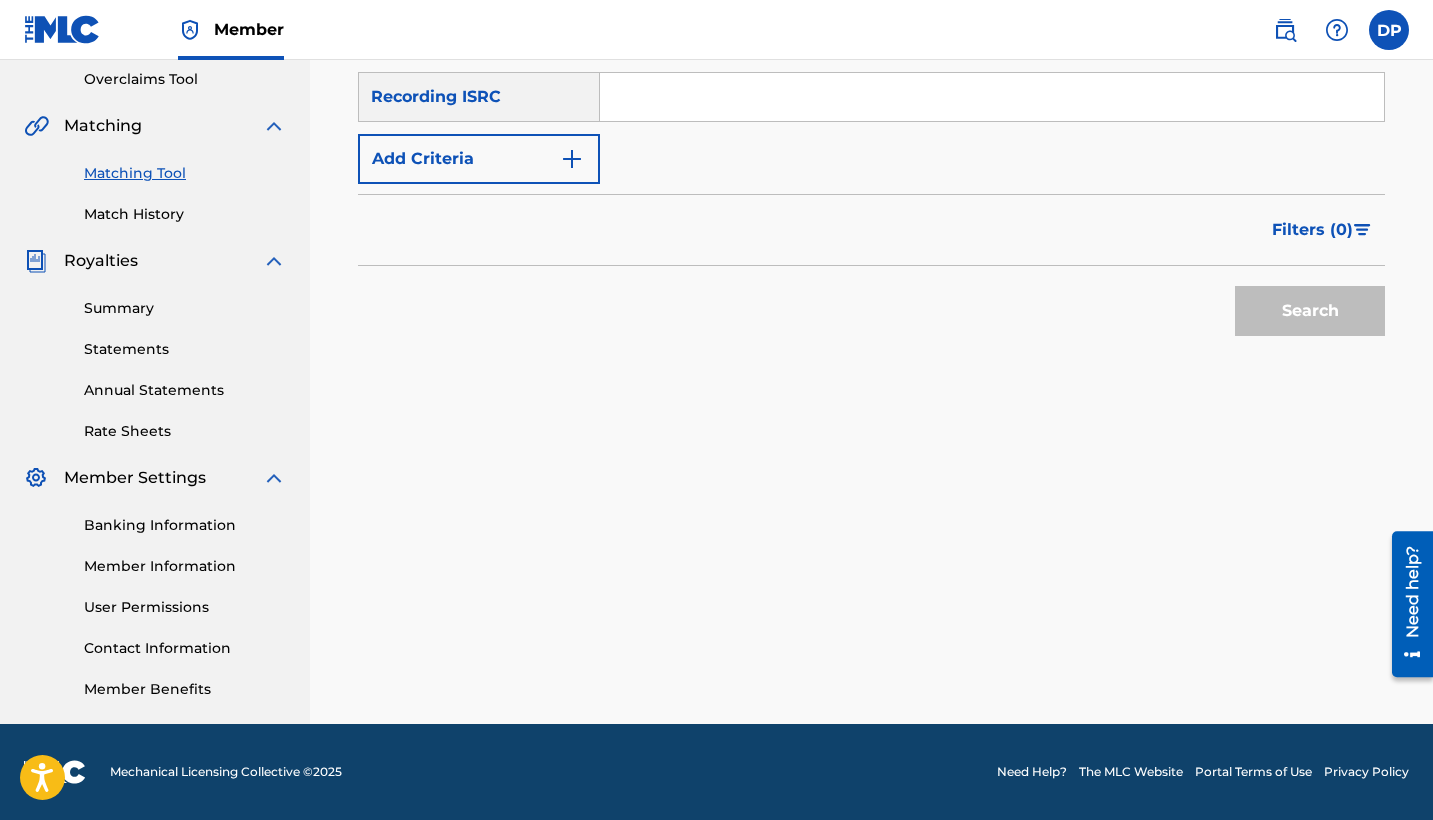scroll, scrollTop: 247, scrollLeft: 0, axis: vertical 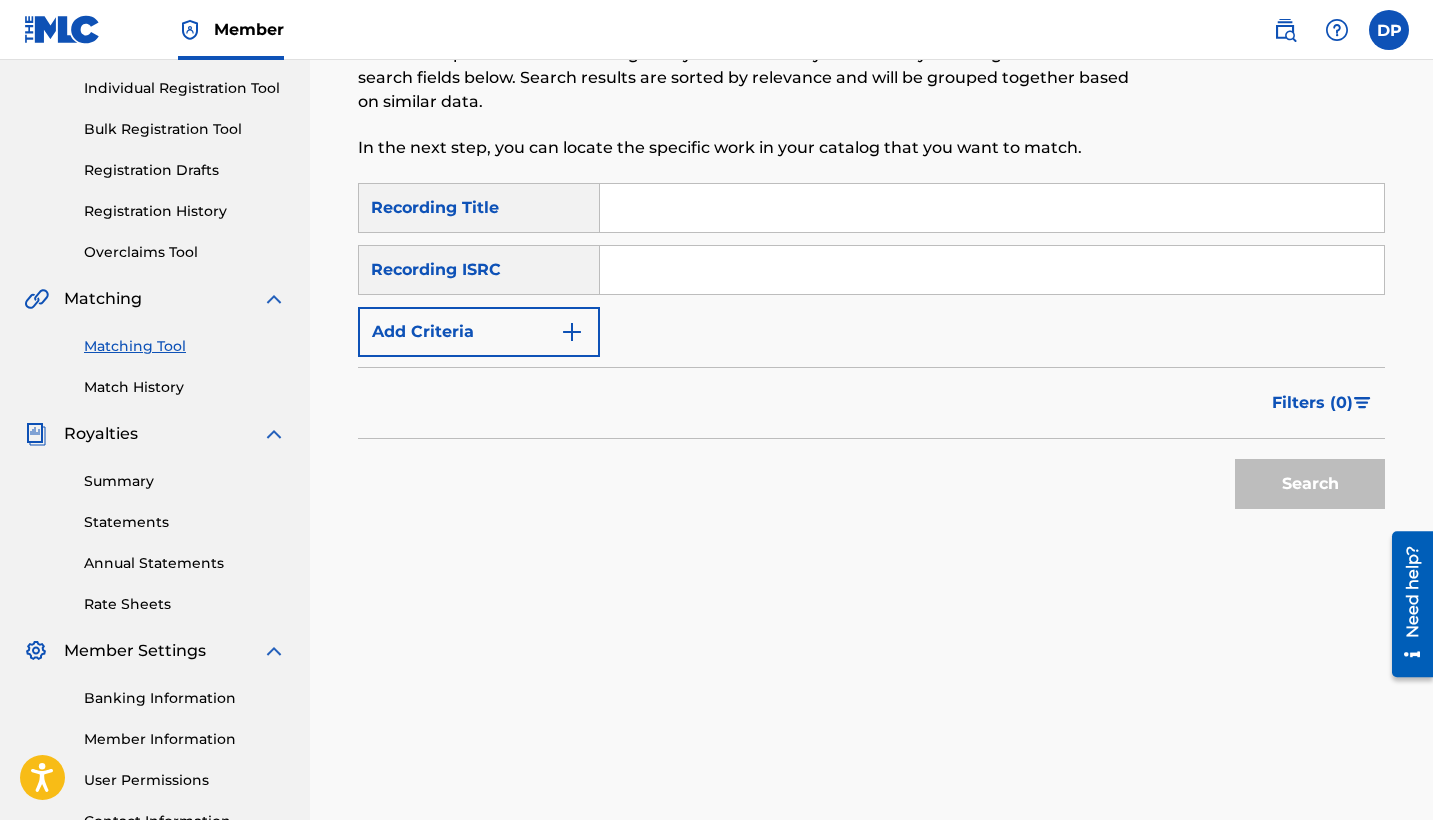 click at bounding box center (992, 270) 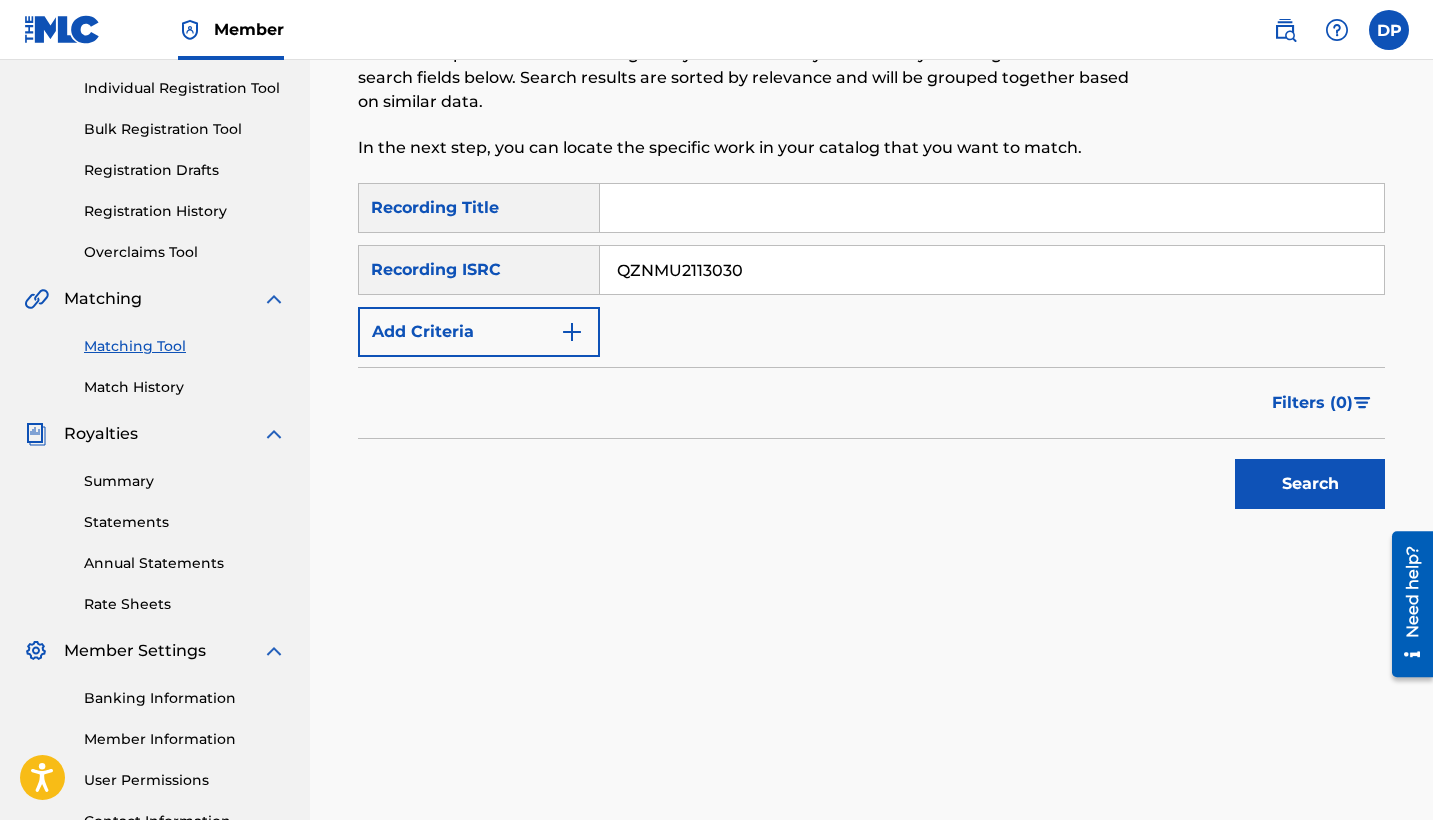 type on "QZNMU2113030" 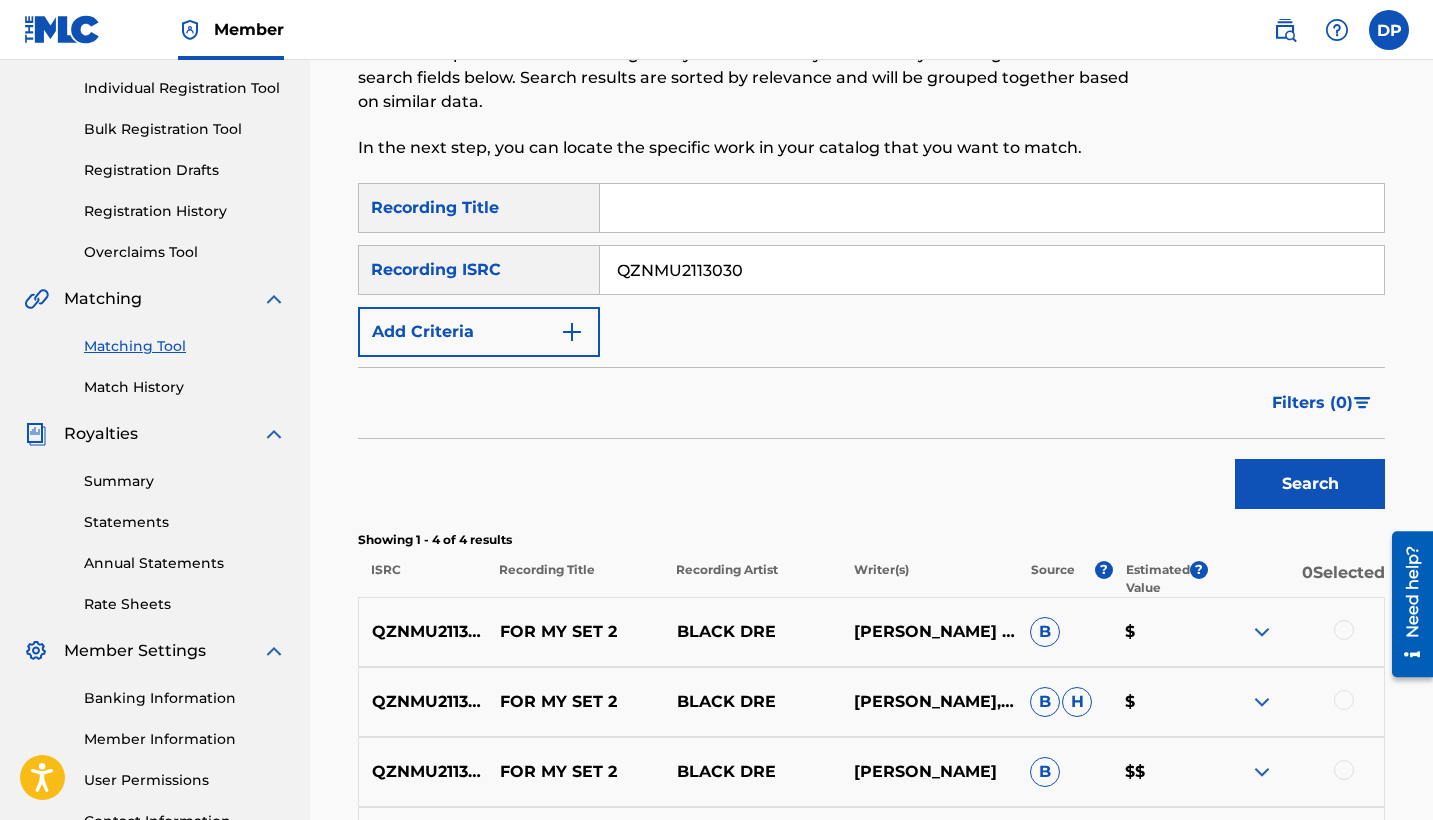 scroll, scrollTop: 408, scrollLeft: 0, axis: vertical 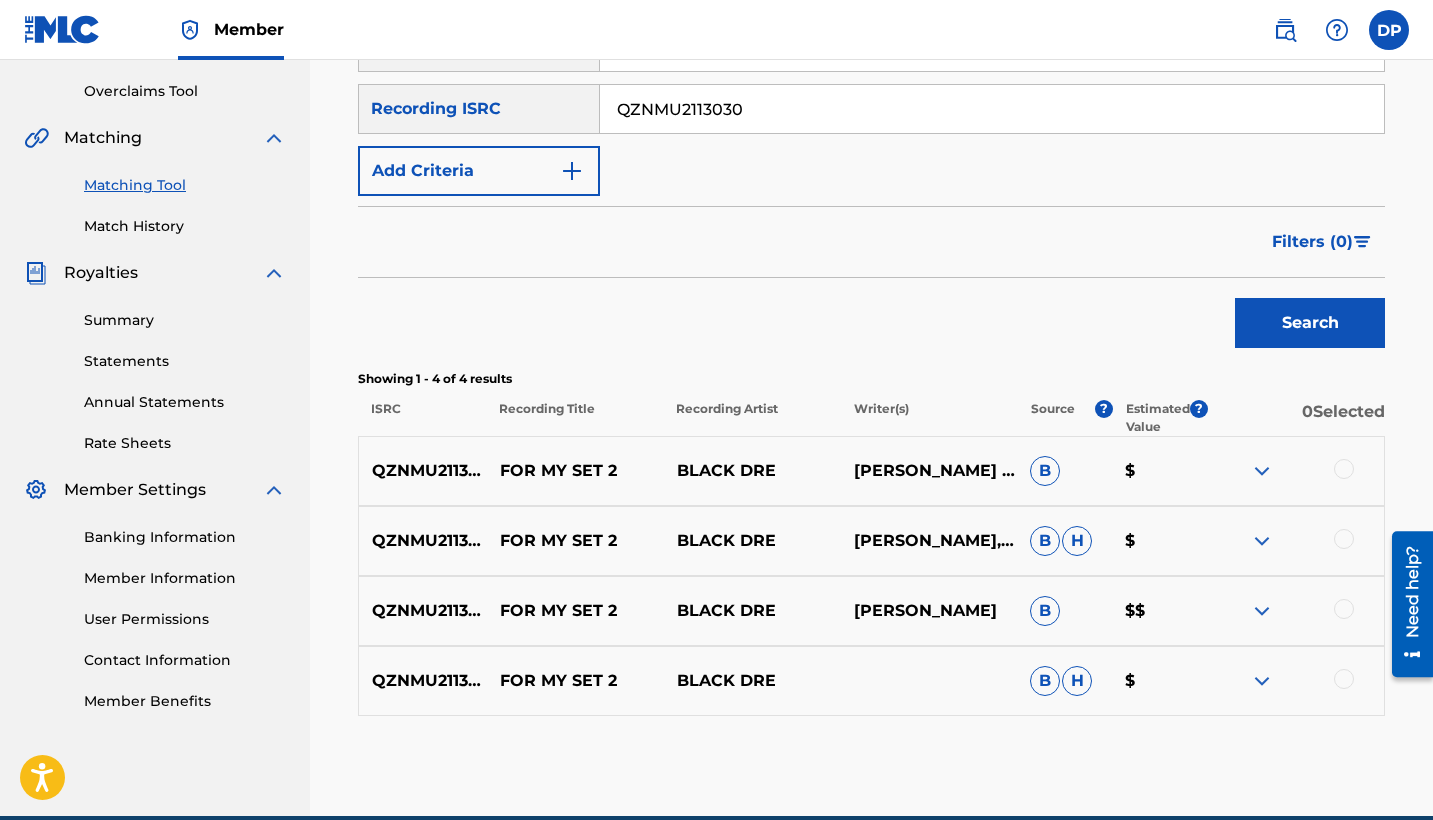 click at bounding box center [1344, 469] 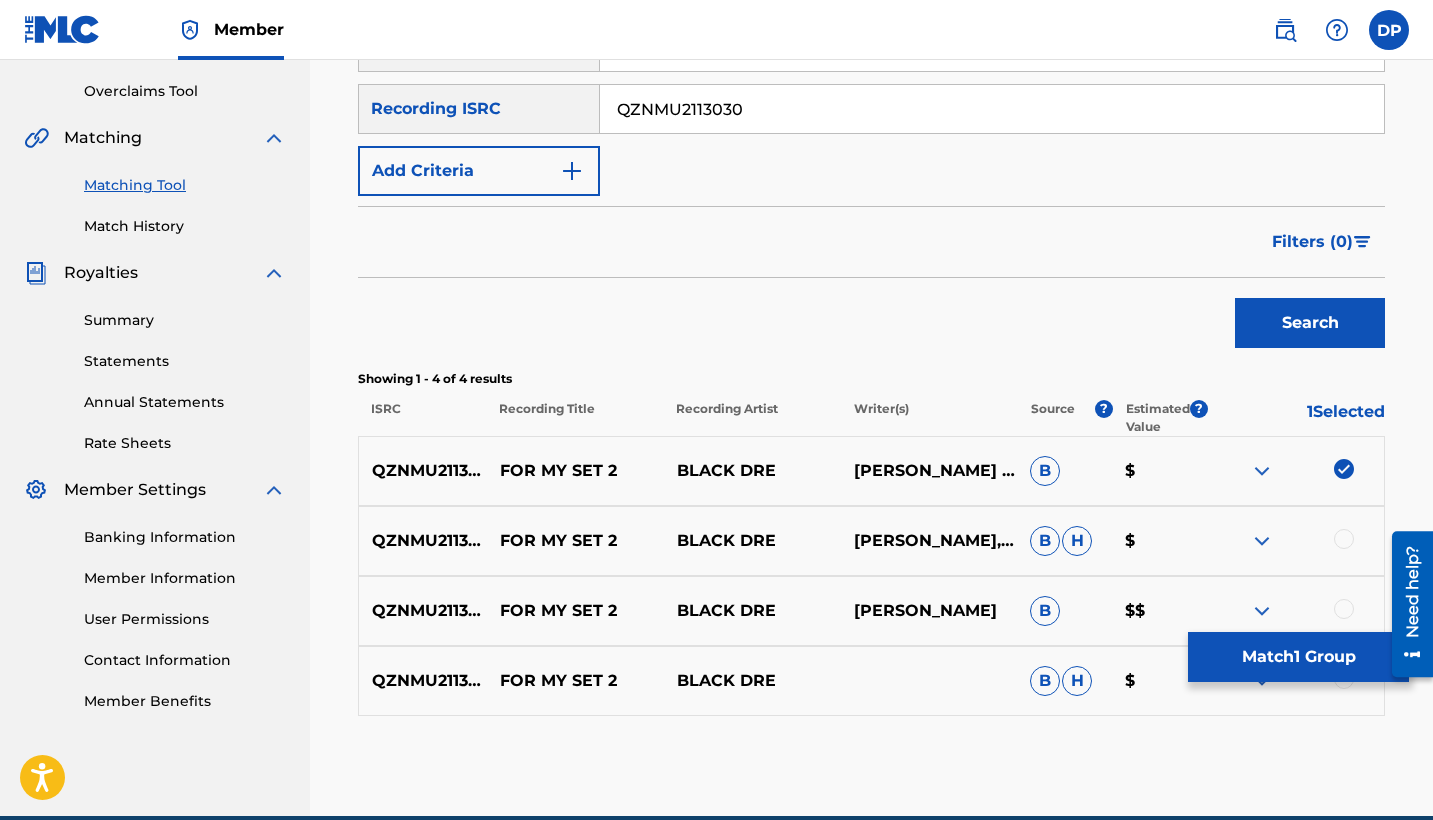 drag, startPoint x: 1341, startPoint y: 549, endPoint x: 1345, endPoint y: 569, distance: 20.396078 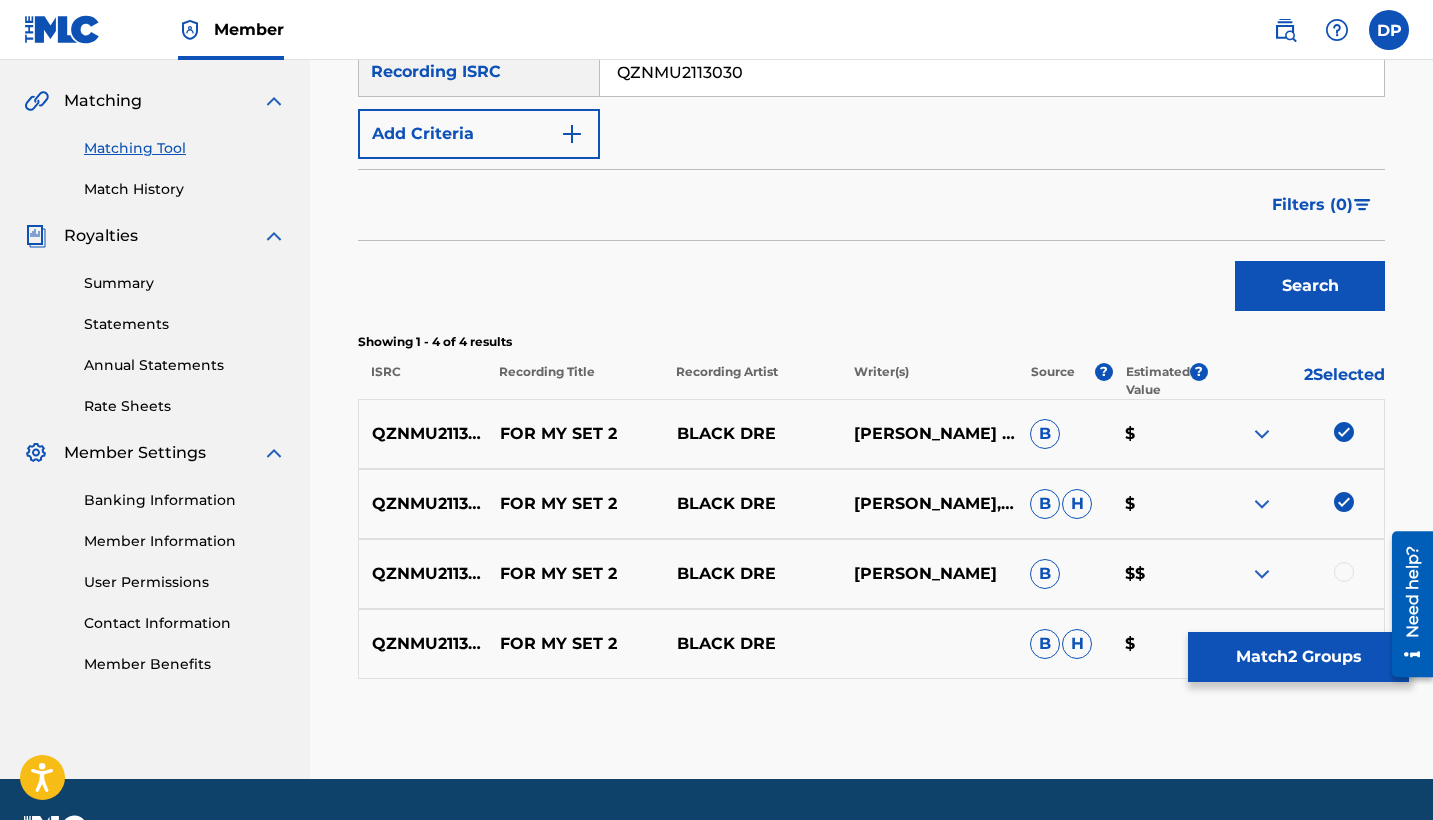 click at bounding box center [1344, 572] 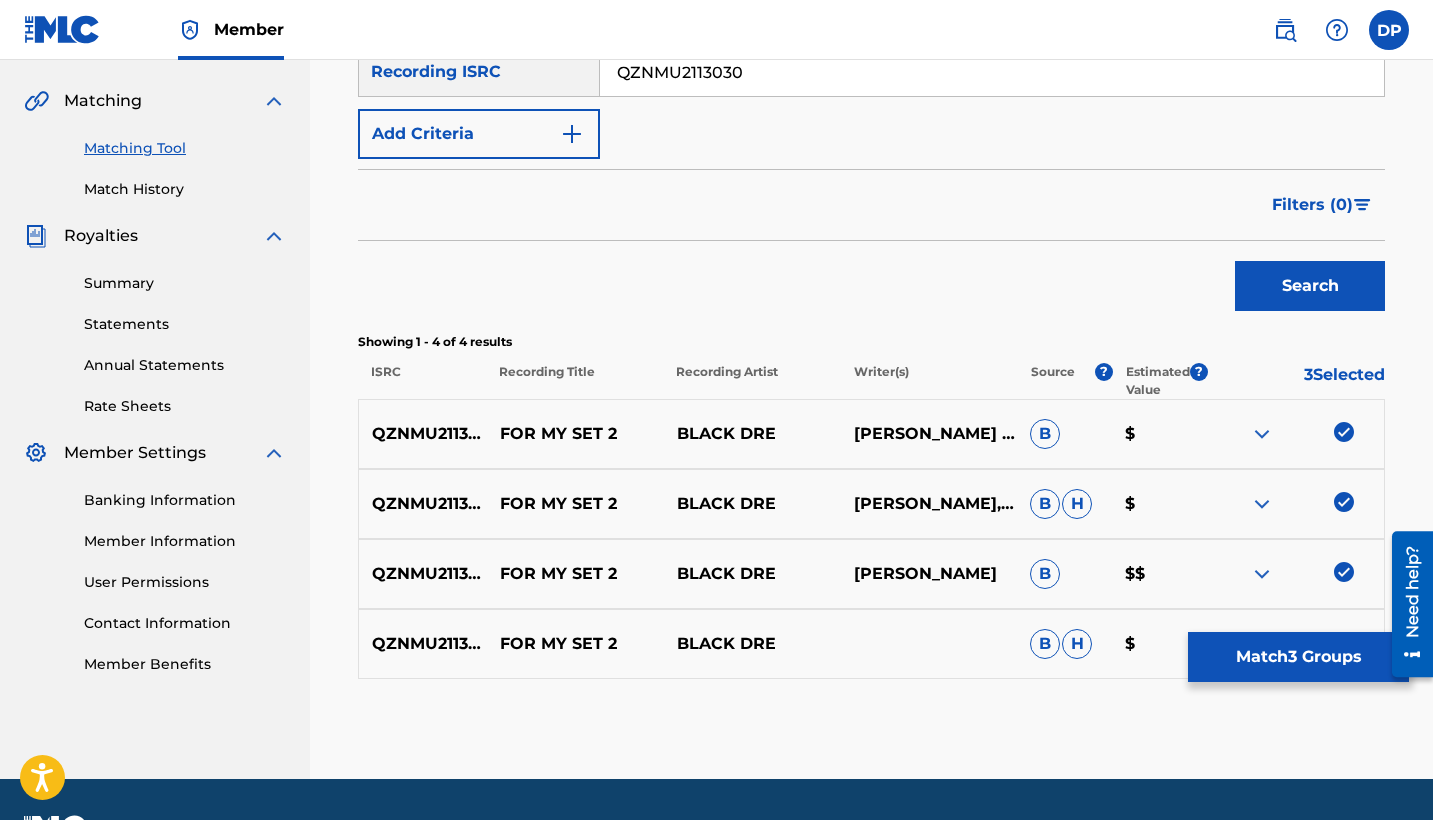 scroll, scrollTop: 481, scrollLeft: 0, axis: vertical 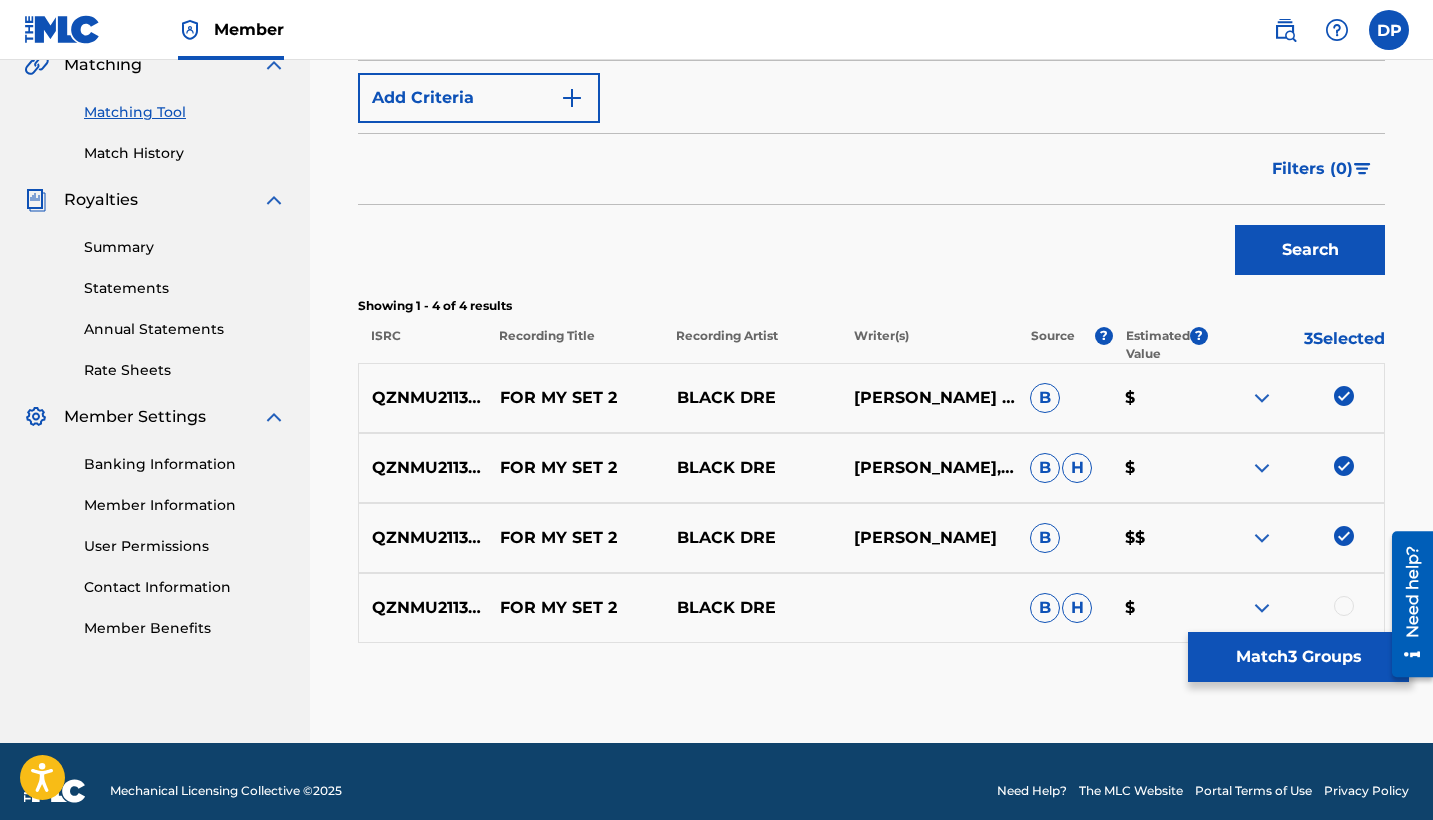 click at bounding box center [1344, 606] 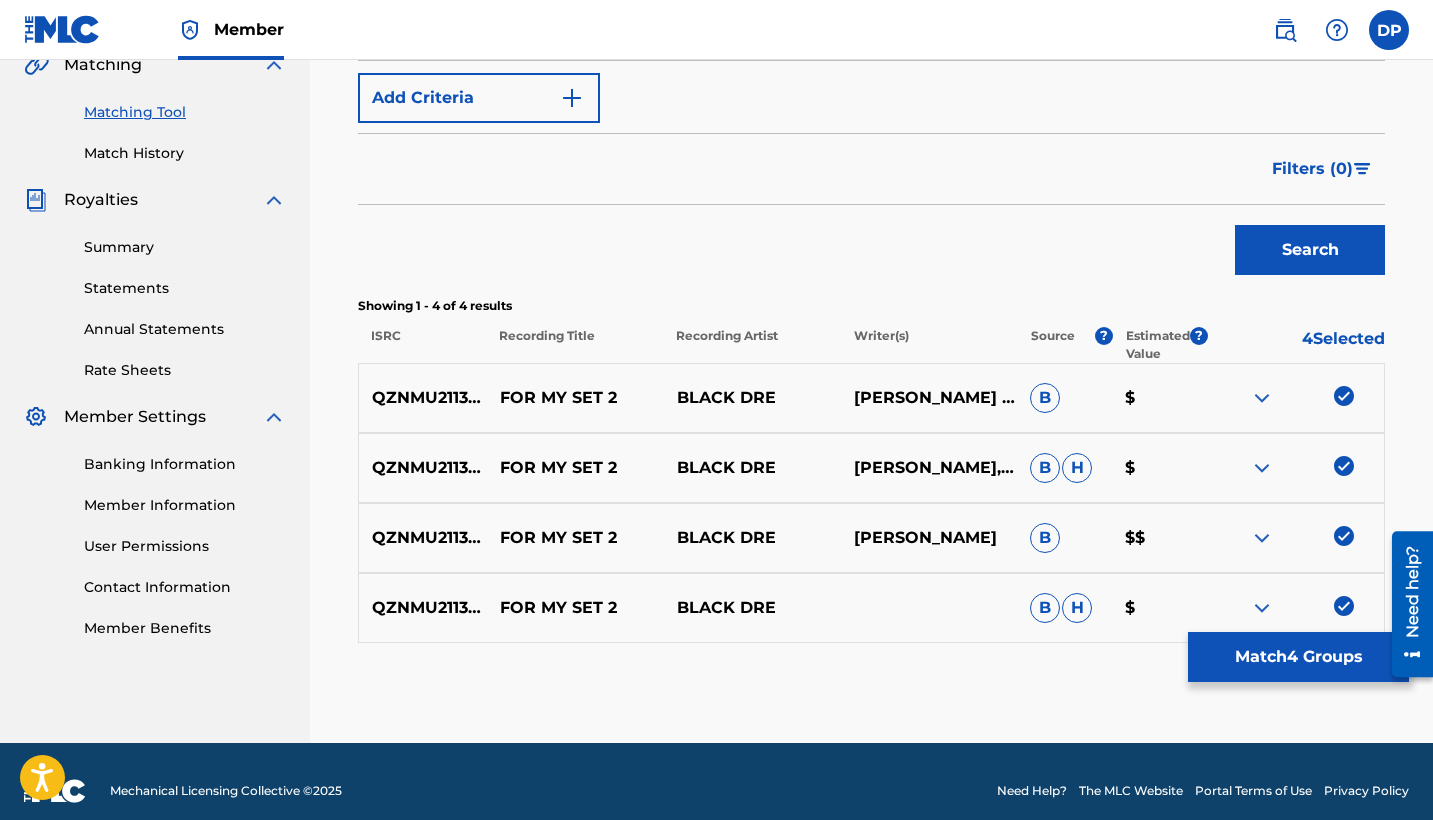 click on "Match  4 Groups" at bounding box center [1298, 657] 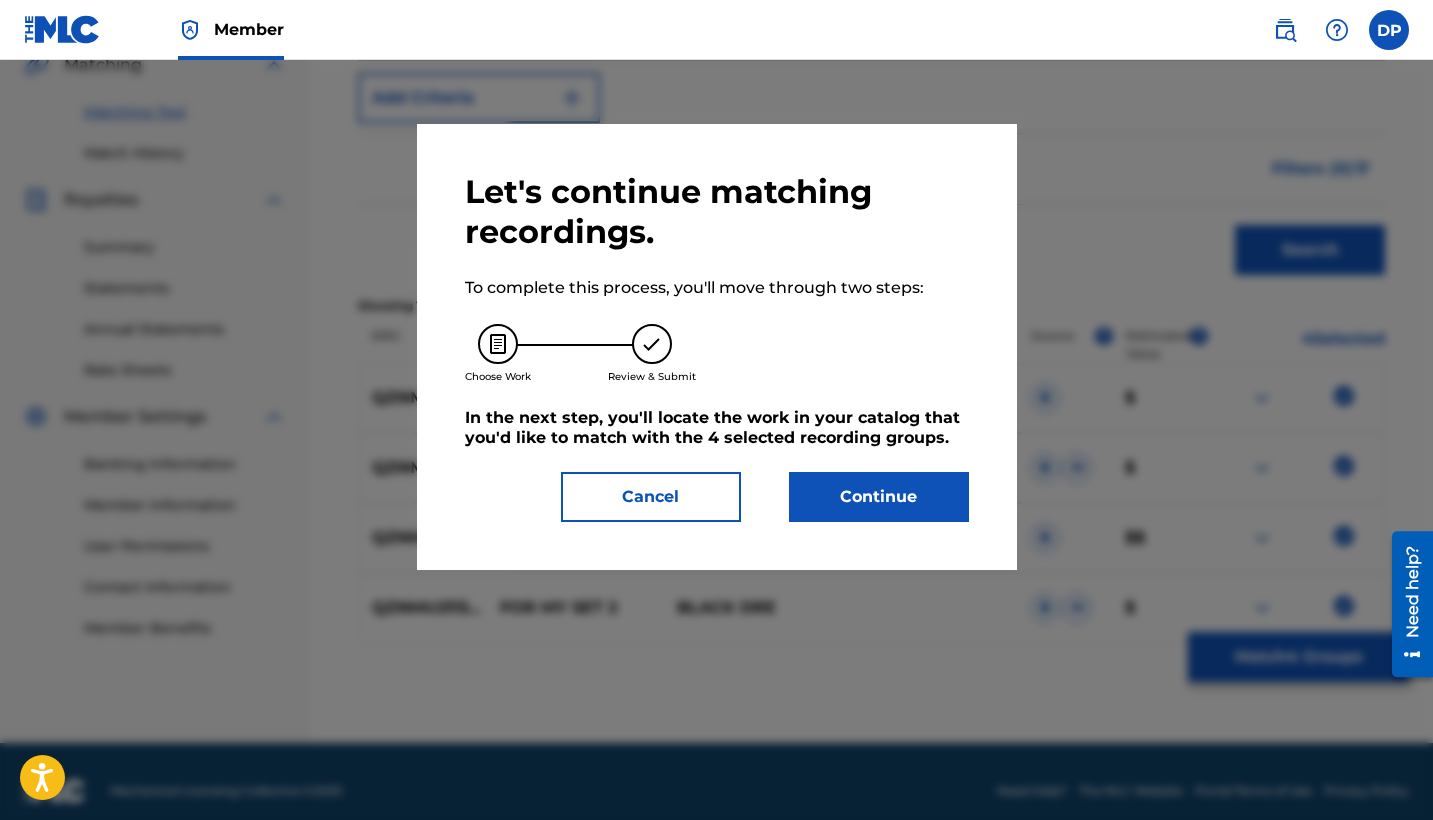 click on "Continue" at bounding box center (879, 497) 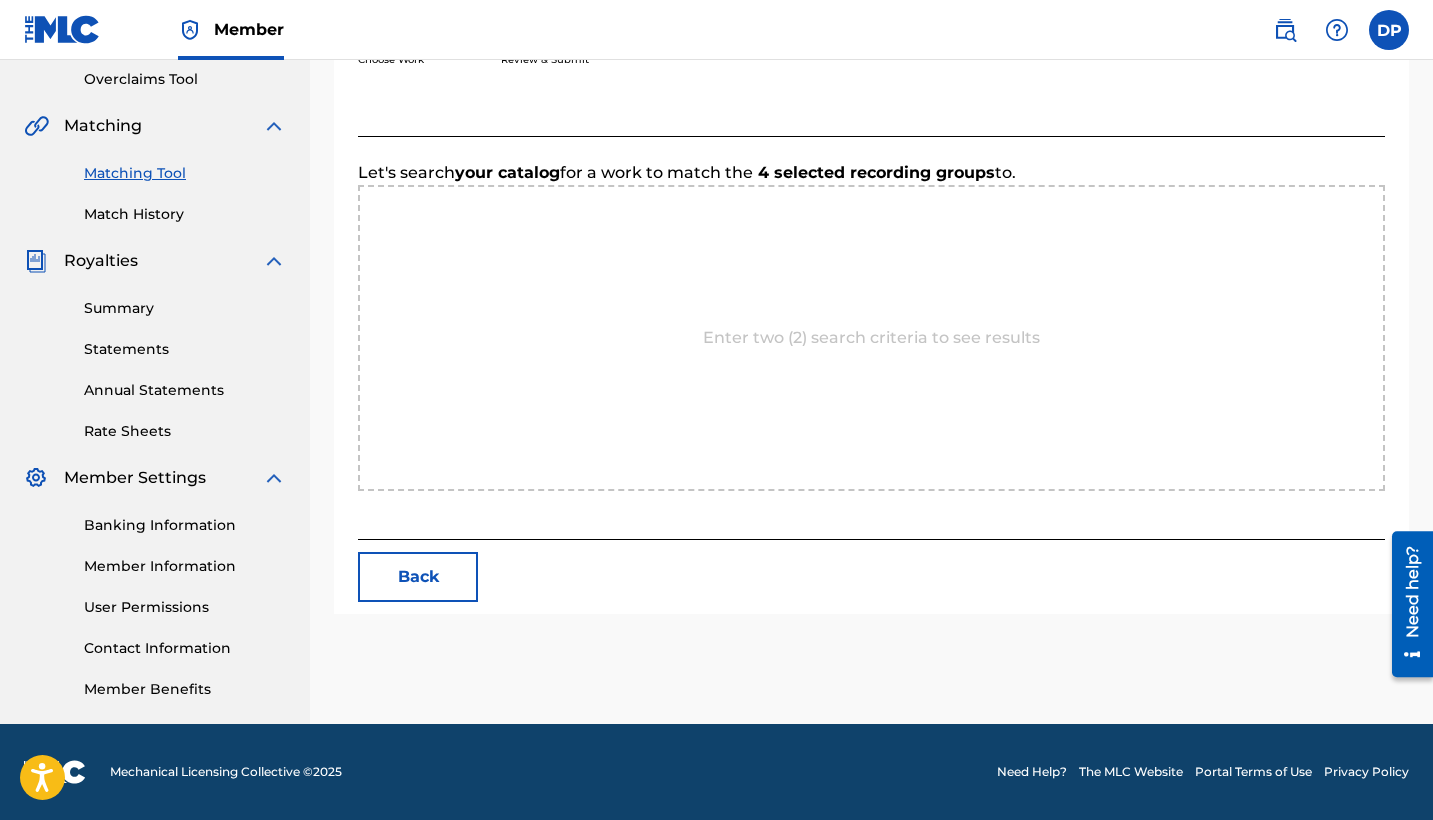 scroll, scrollTop: 420, scrollLeft: 0, axis: vertical 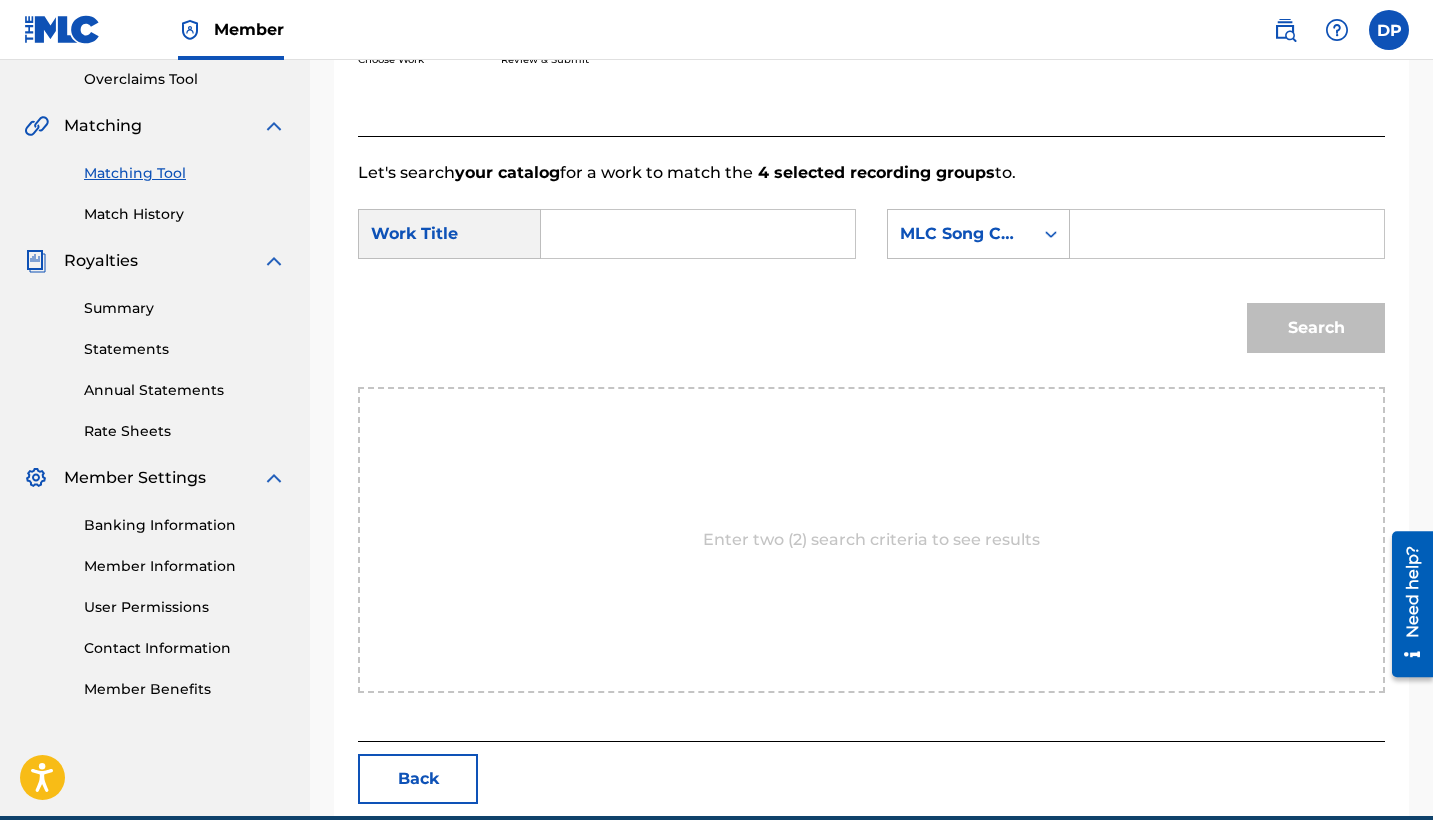 click at bounding box center [698, 234] 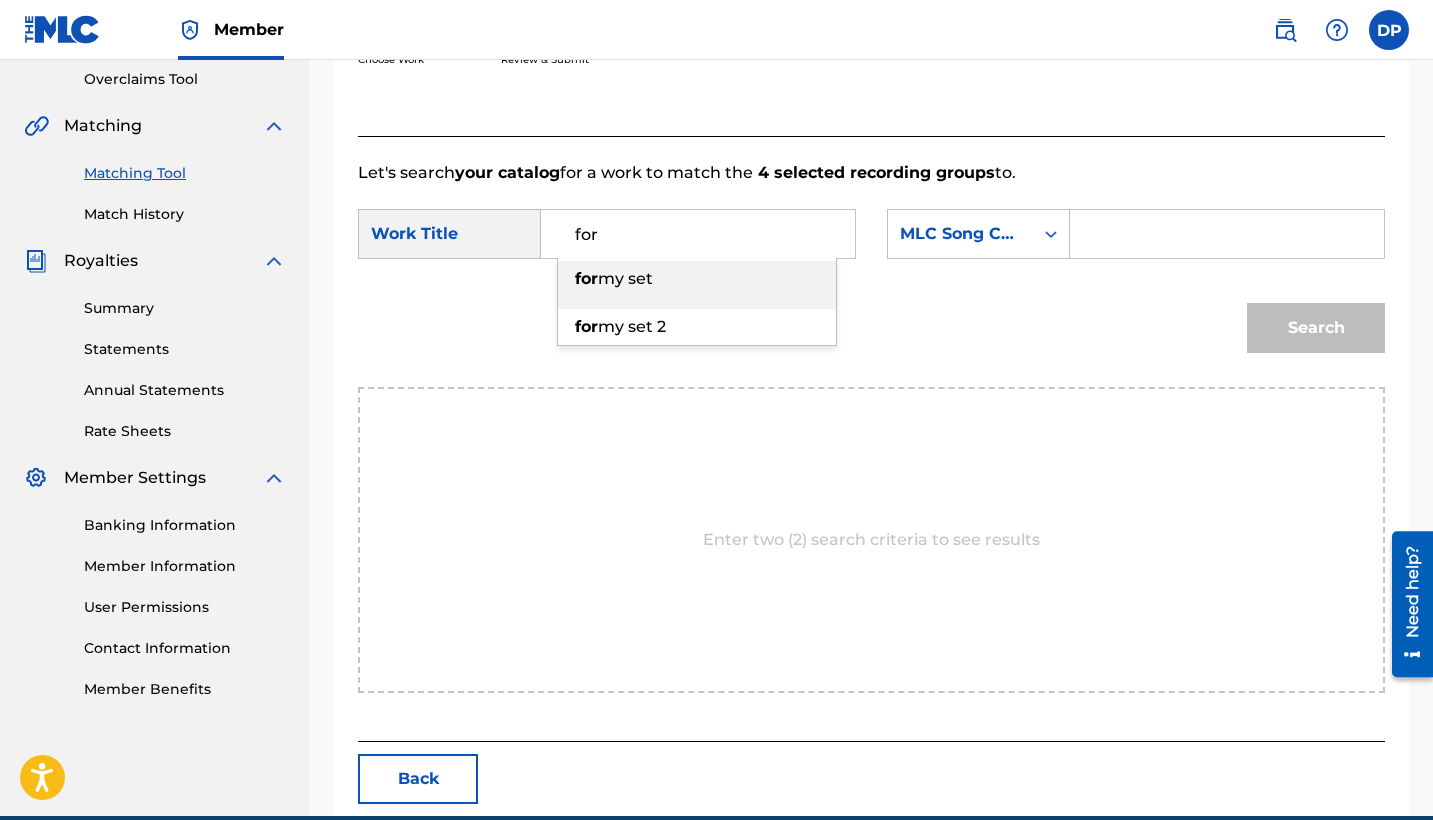 type on "for" 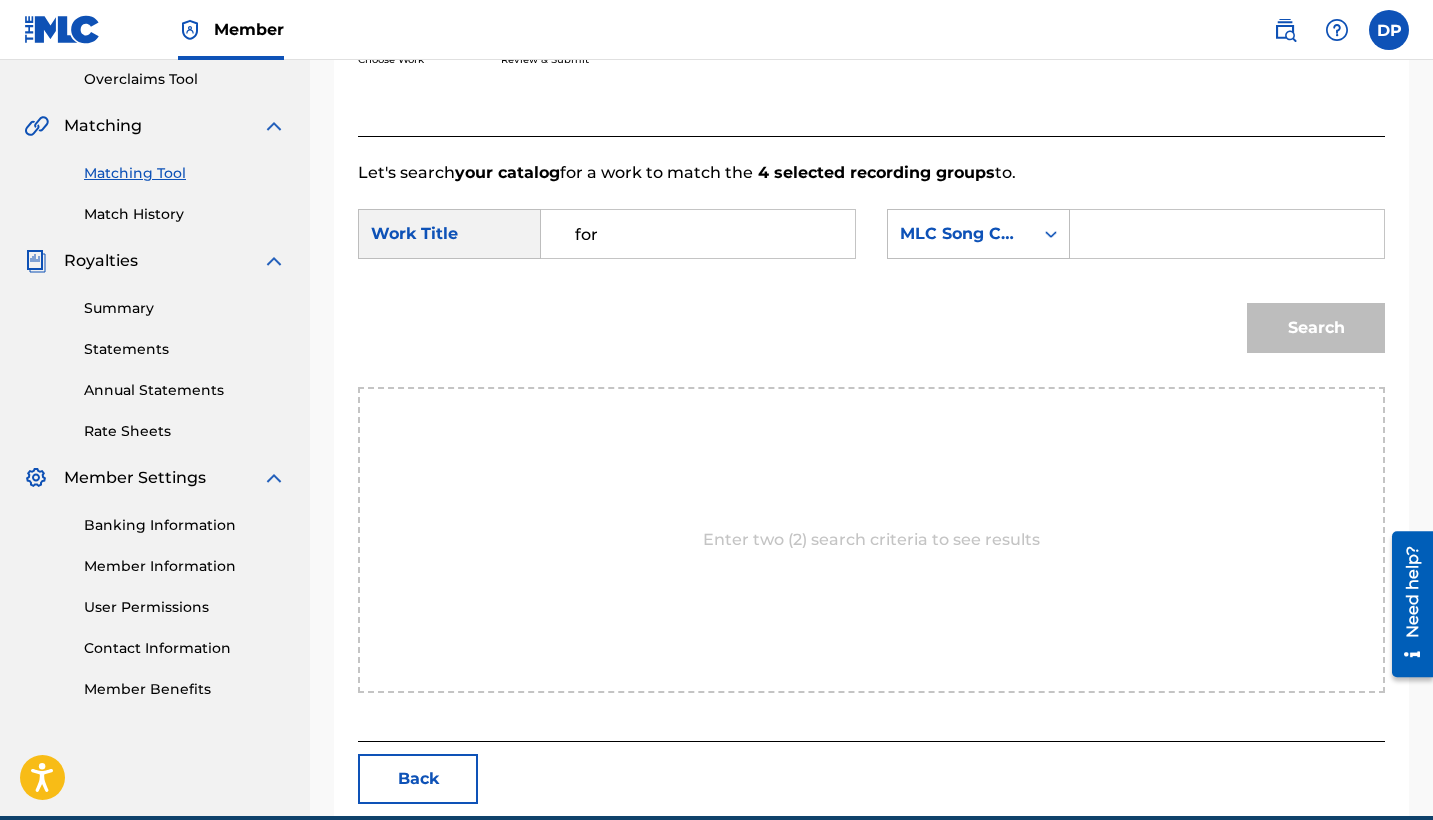 paste on "FC0FSA" 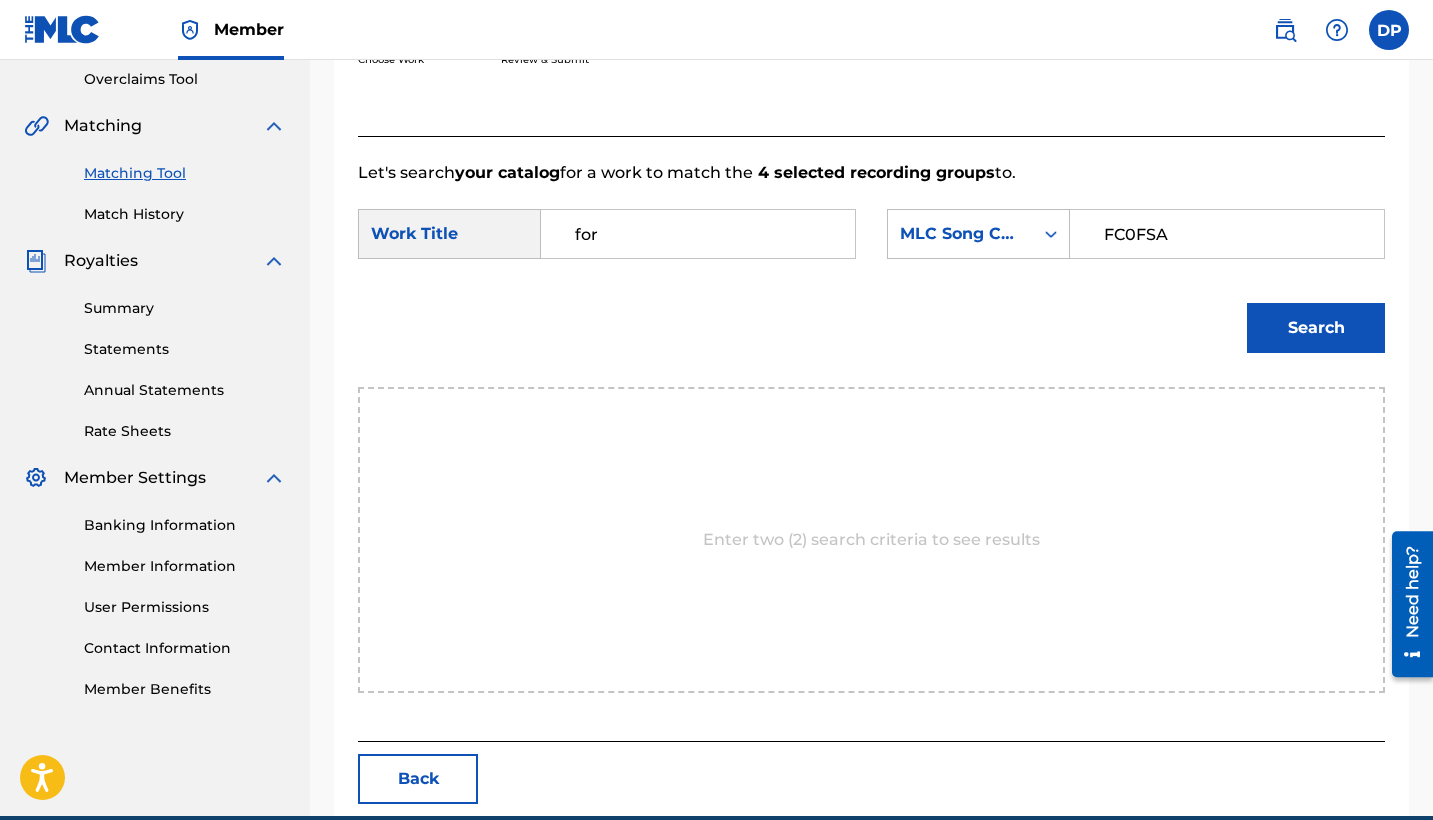 type on "FC0FSA" 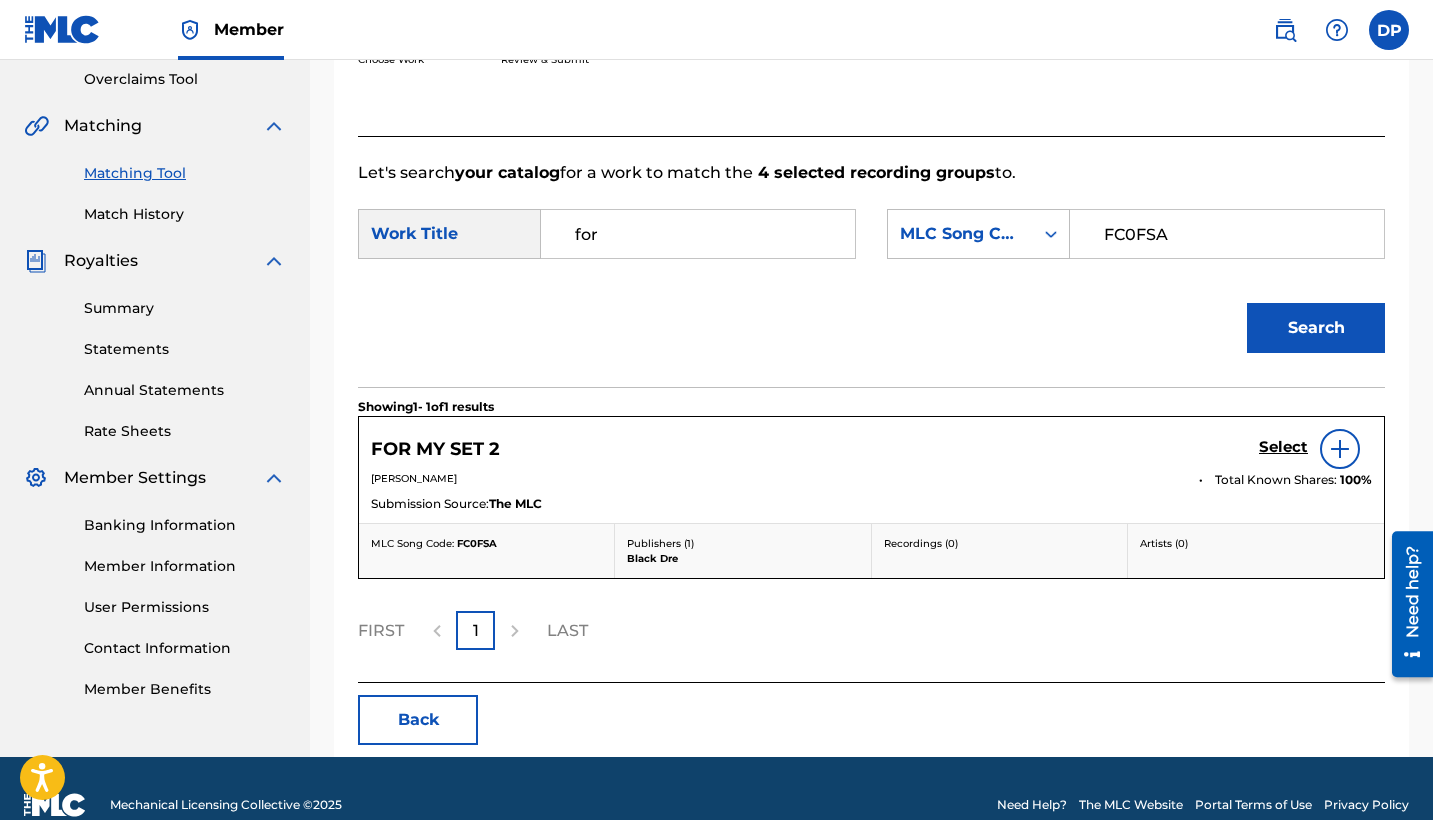 click on "Select" at bounding box center (1283, 447) 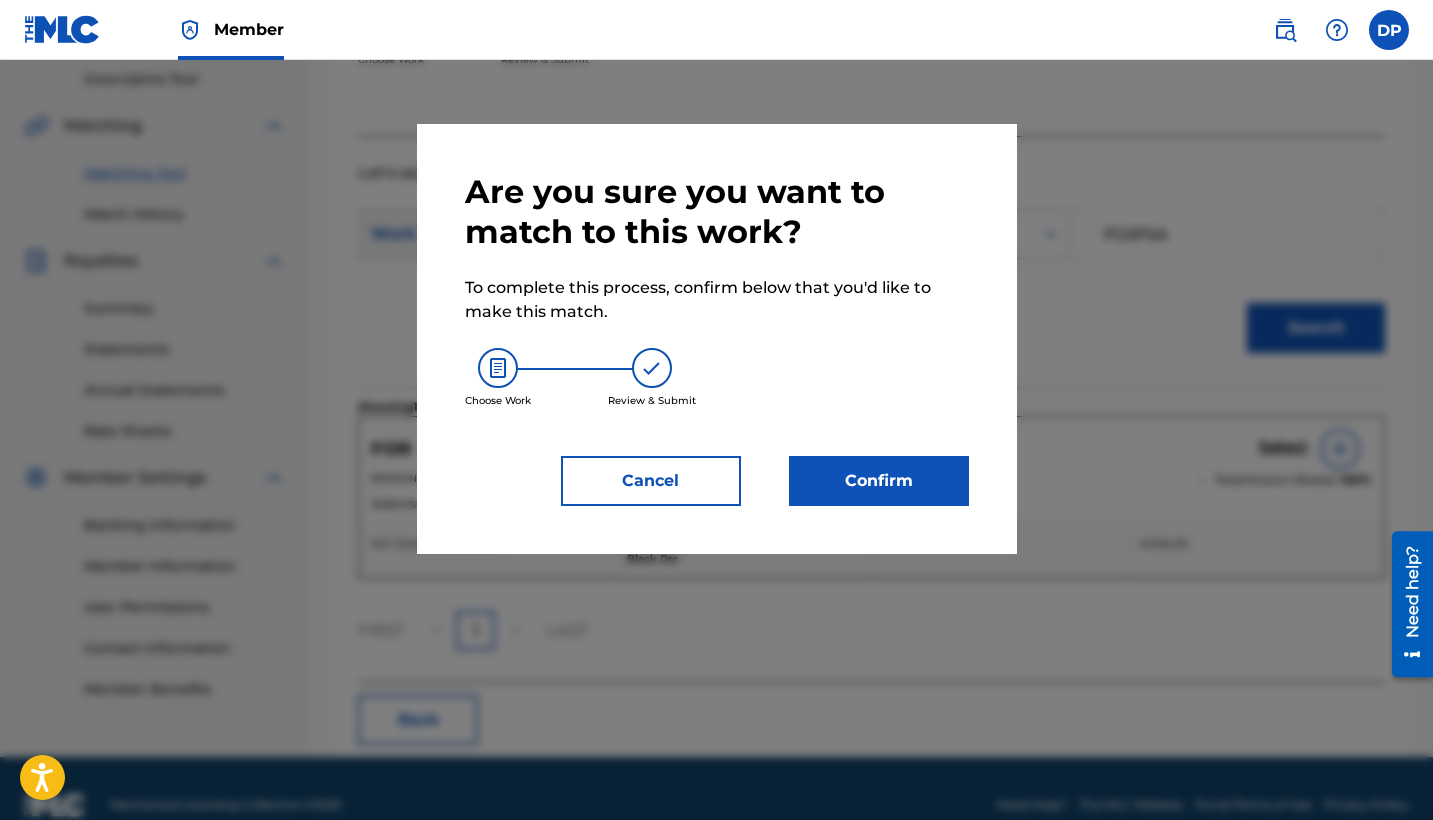 click on "Confirm" at bounding box center (879, 481) 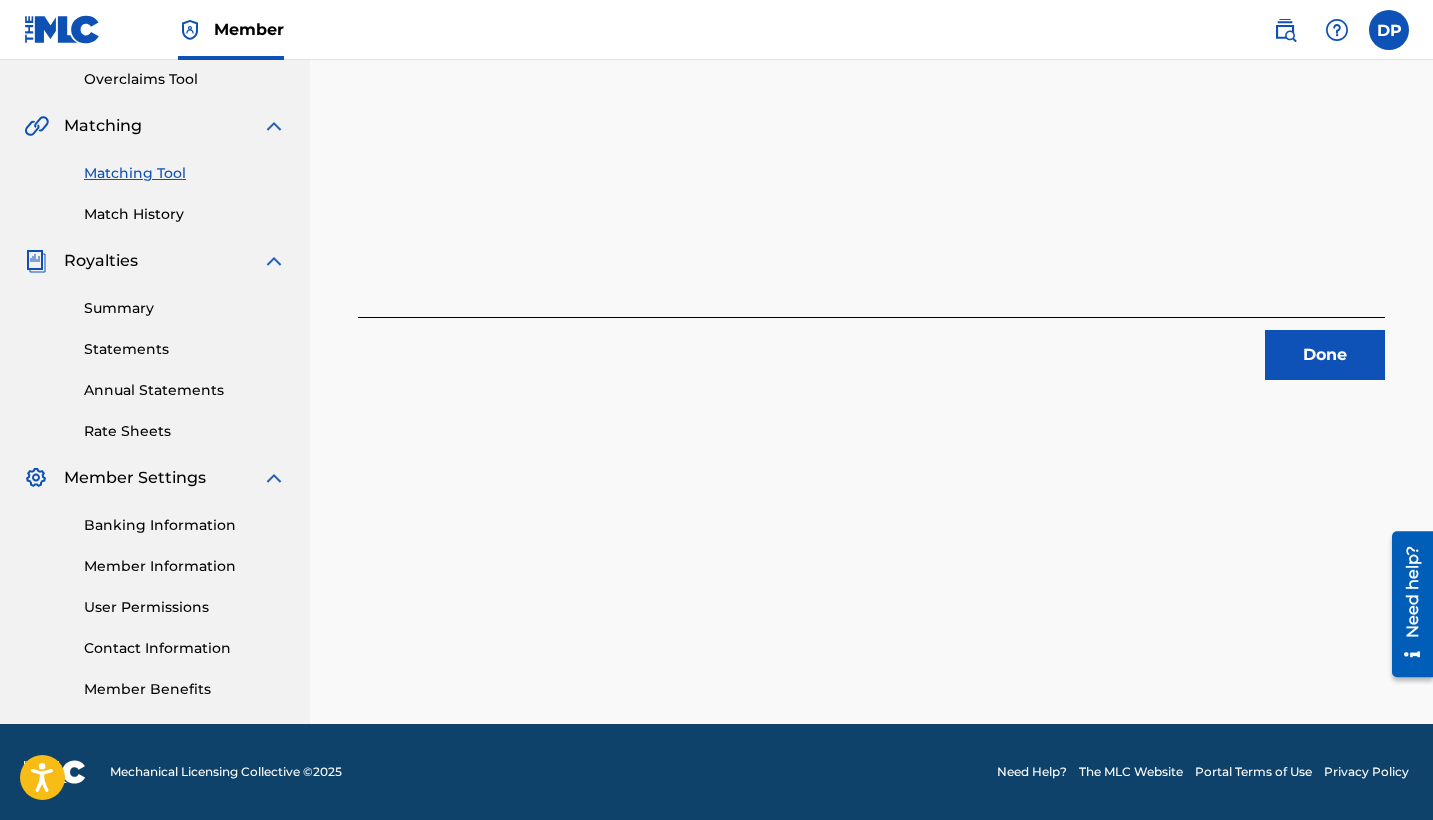 click on "Done" at bounding box center [1325, 355] 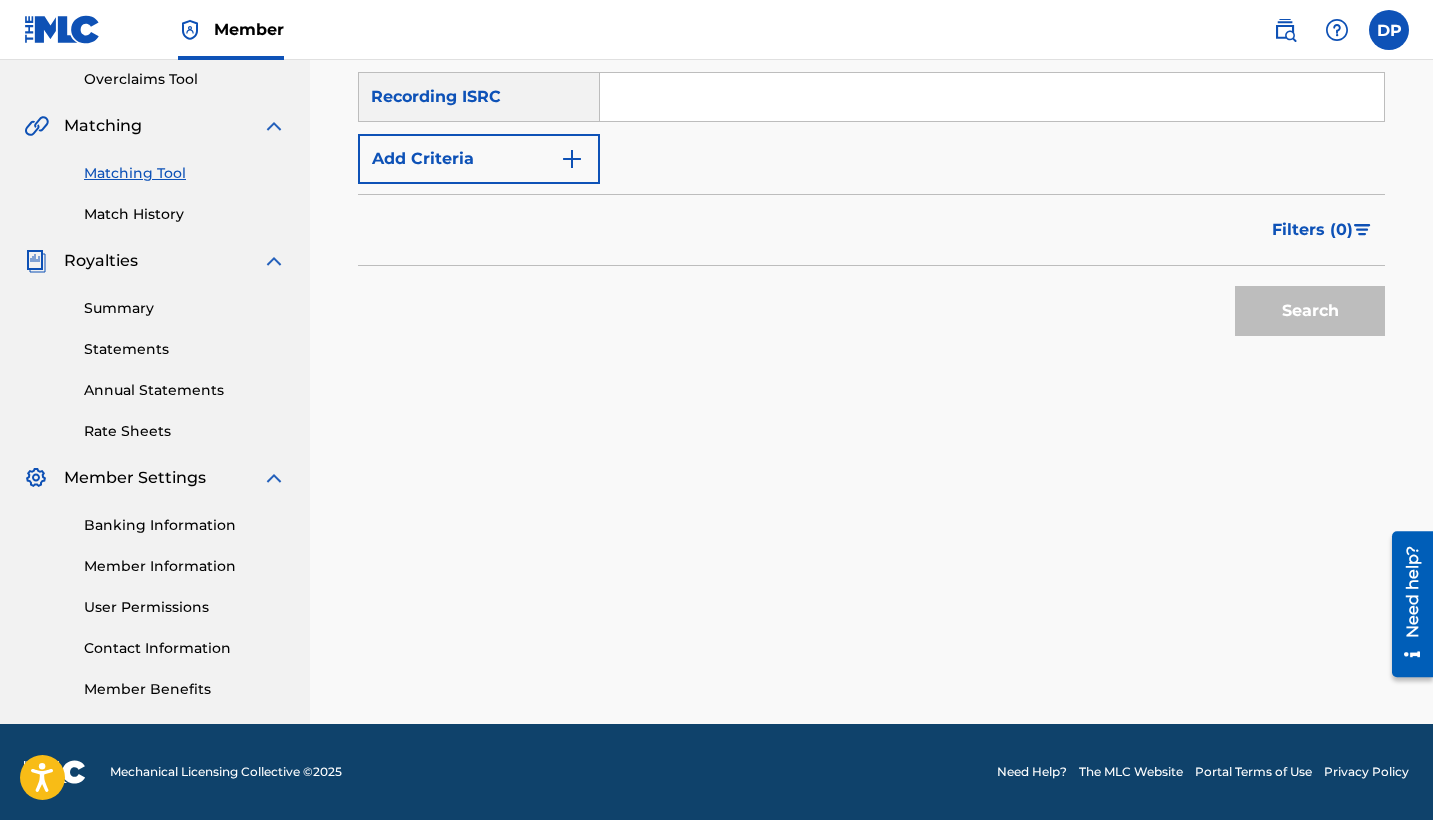 scroll, scrollTop: 379, scrollLeft: 0, axis: vertical 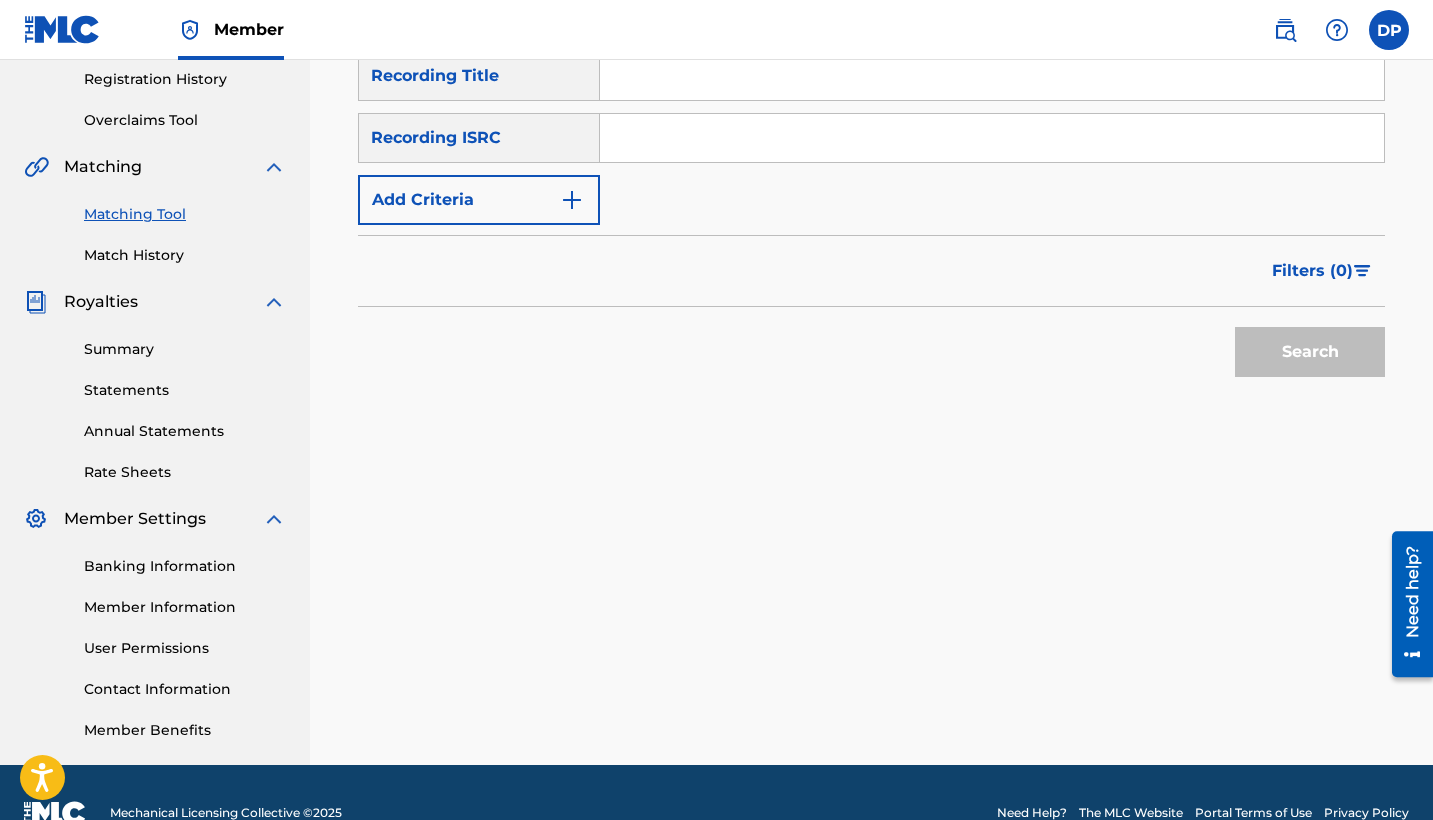 click at bounding box center [992, 138] 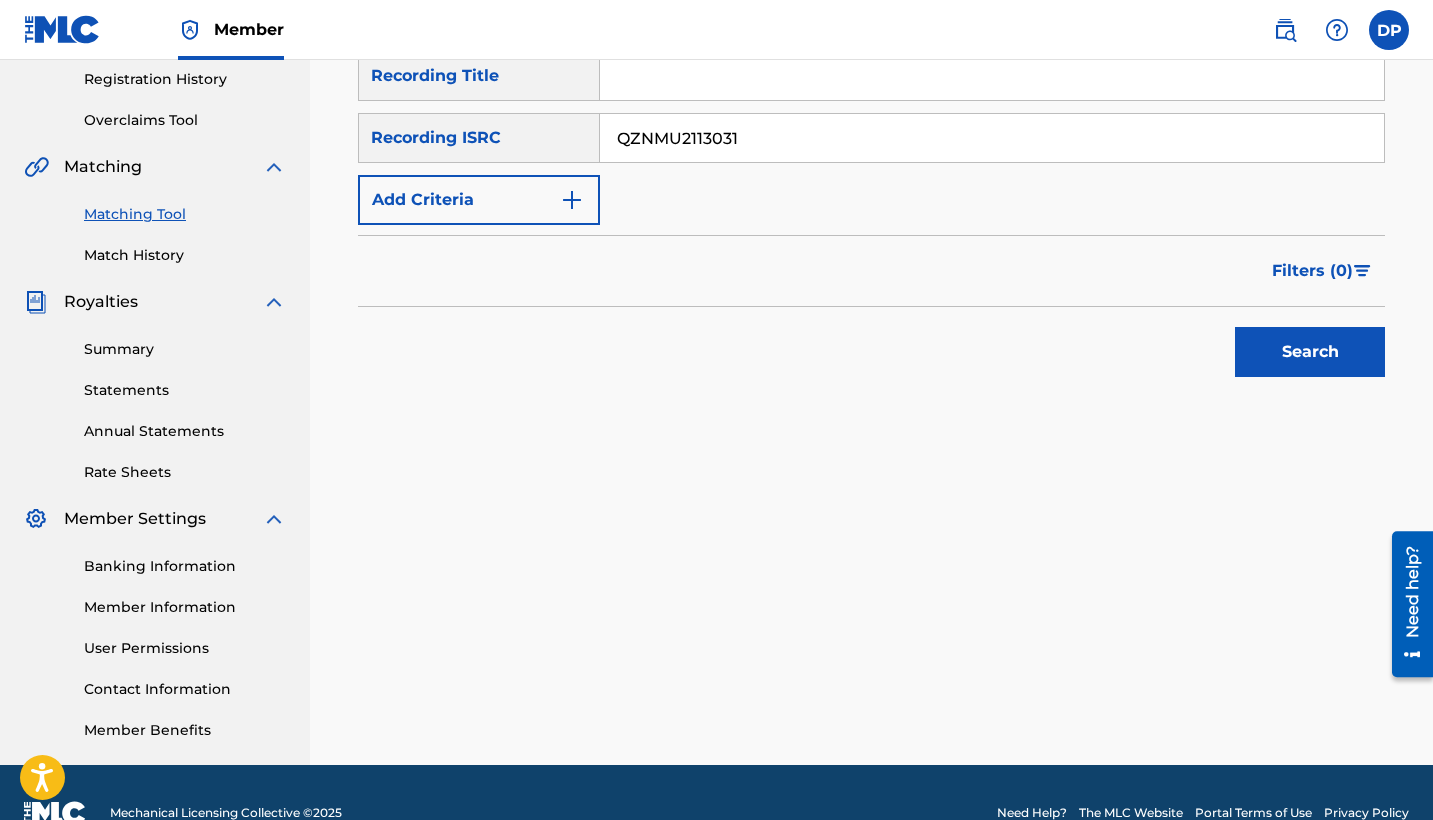 type on "QZNMU2113031" 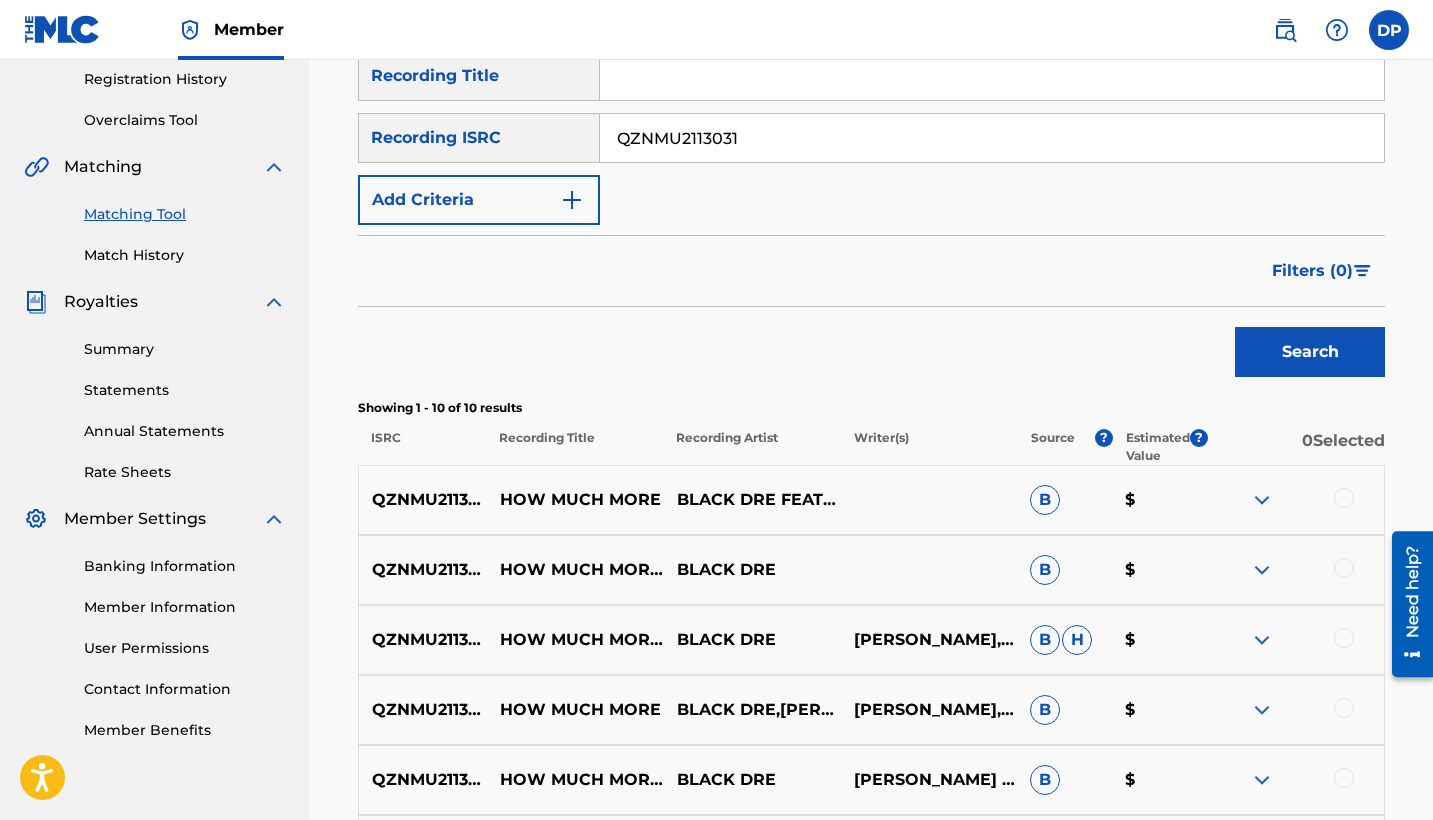 click at bounding box center (1344, 498) 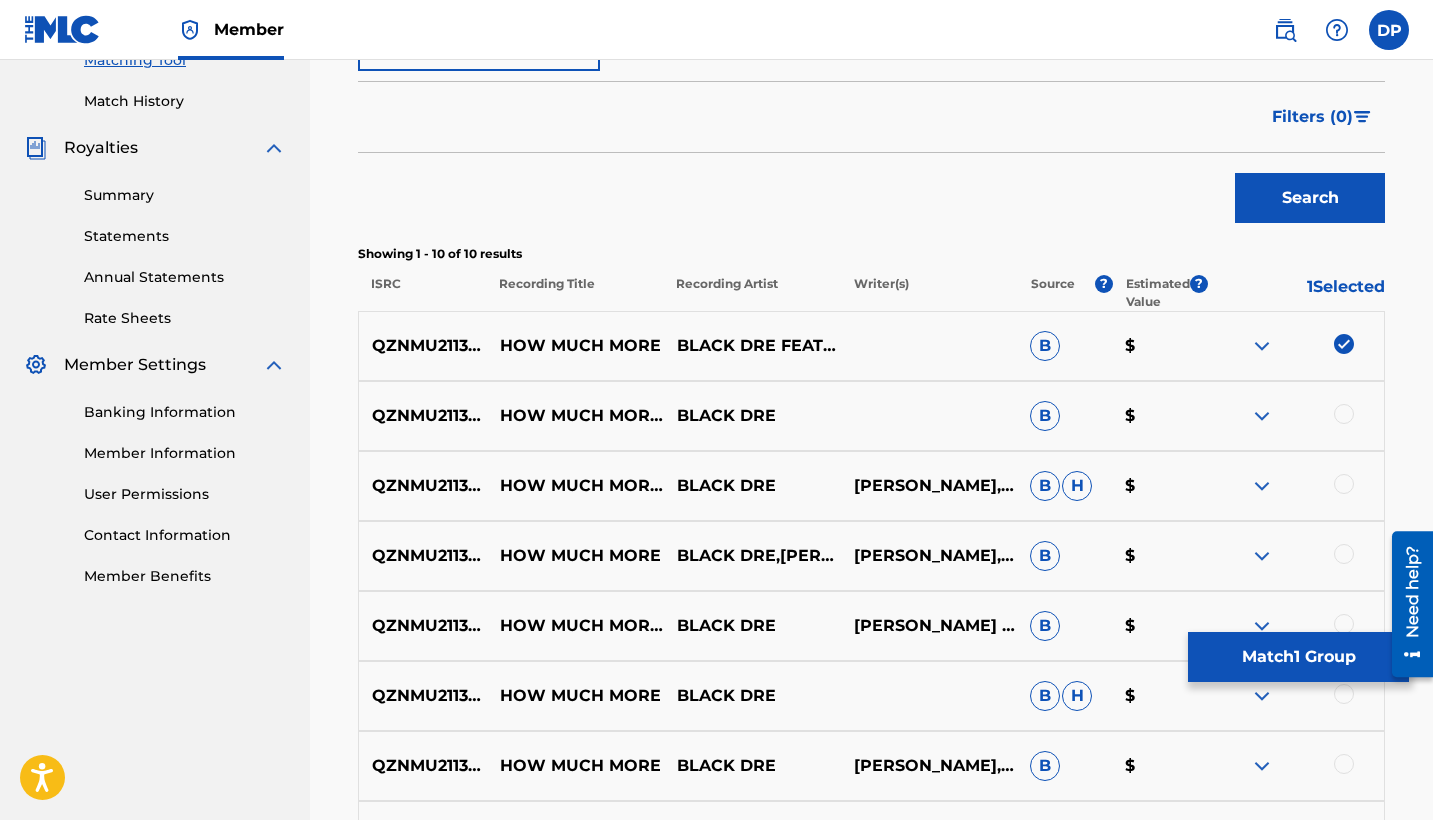 click at bounding box center [1344, 414] 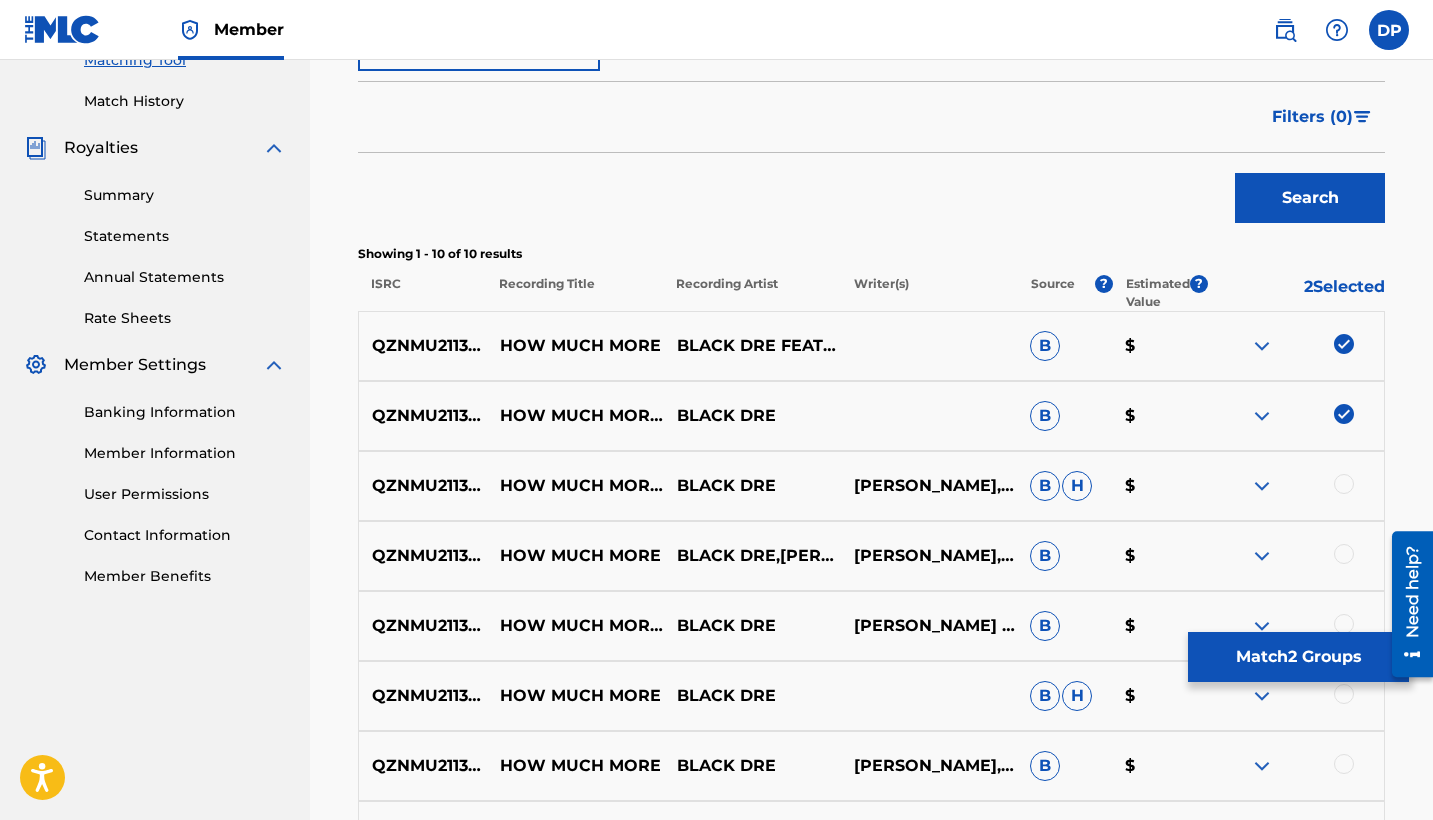 scroll, scrollTop: 705, scrollLeft: 0, axis: vertical 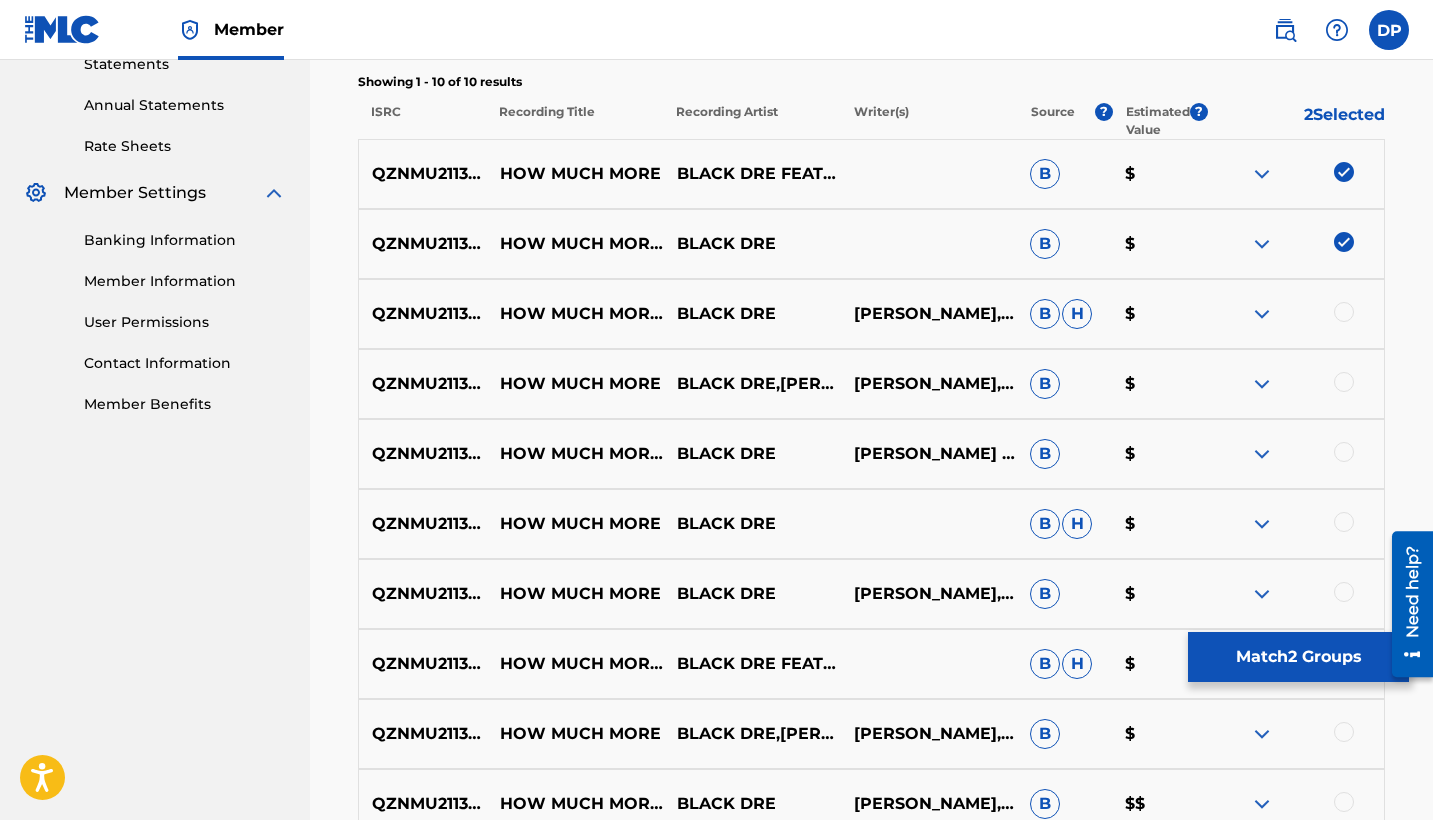 click at bounding box center [1344, 312] 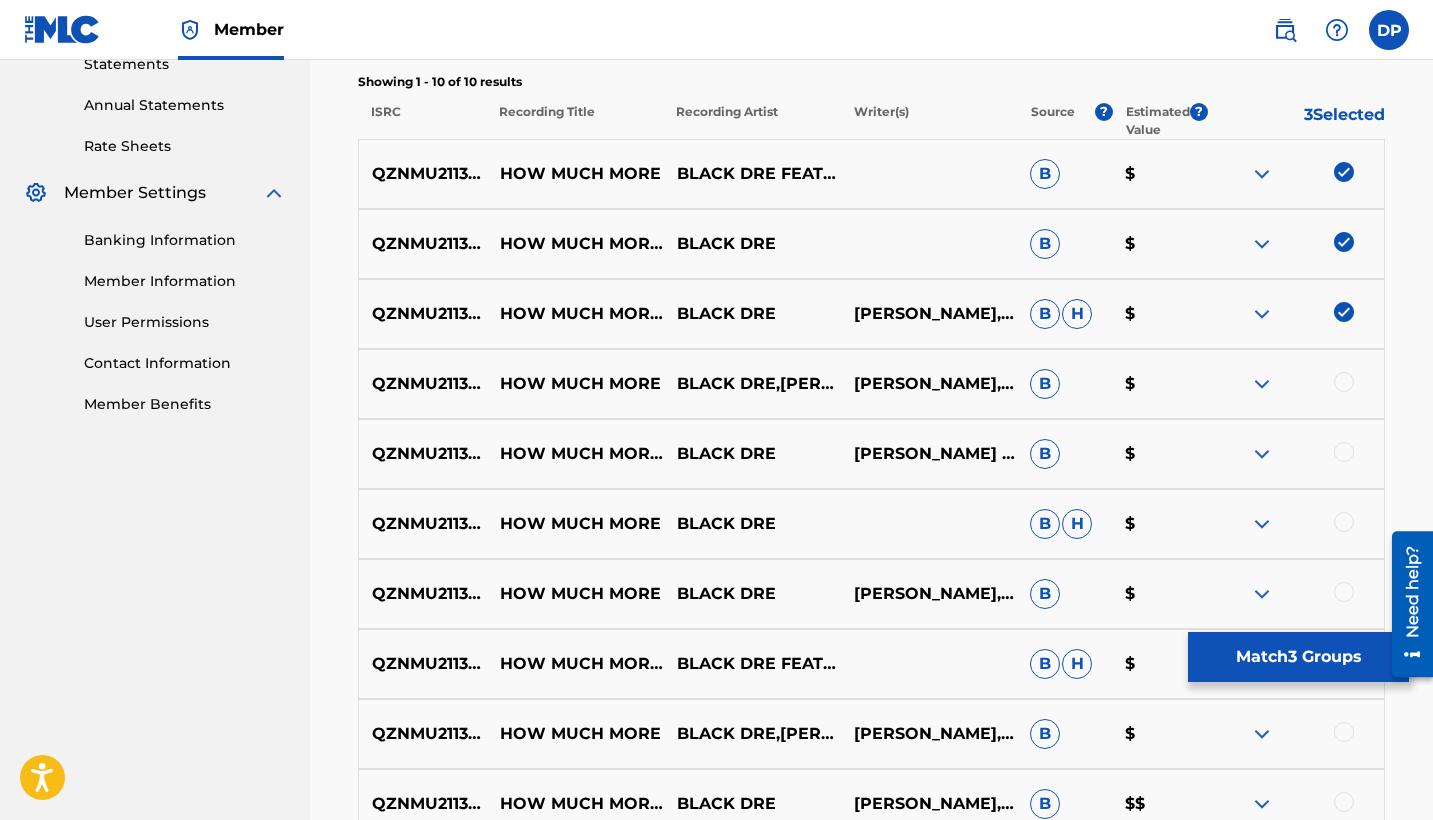 click at bounding box center (1295, 384) 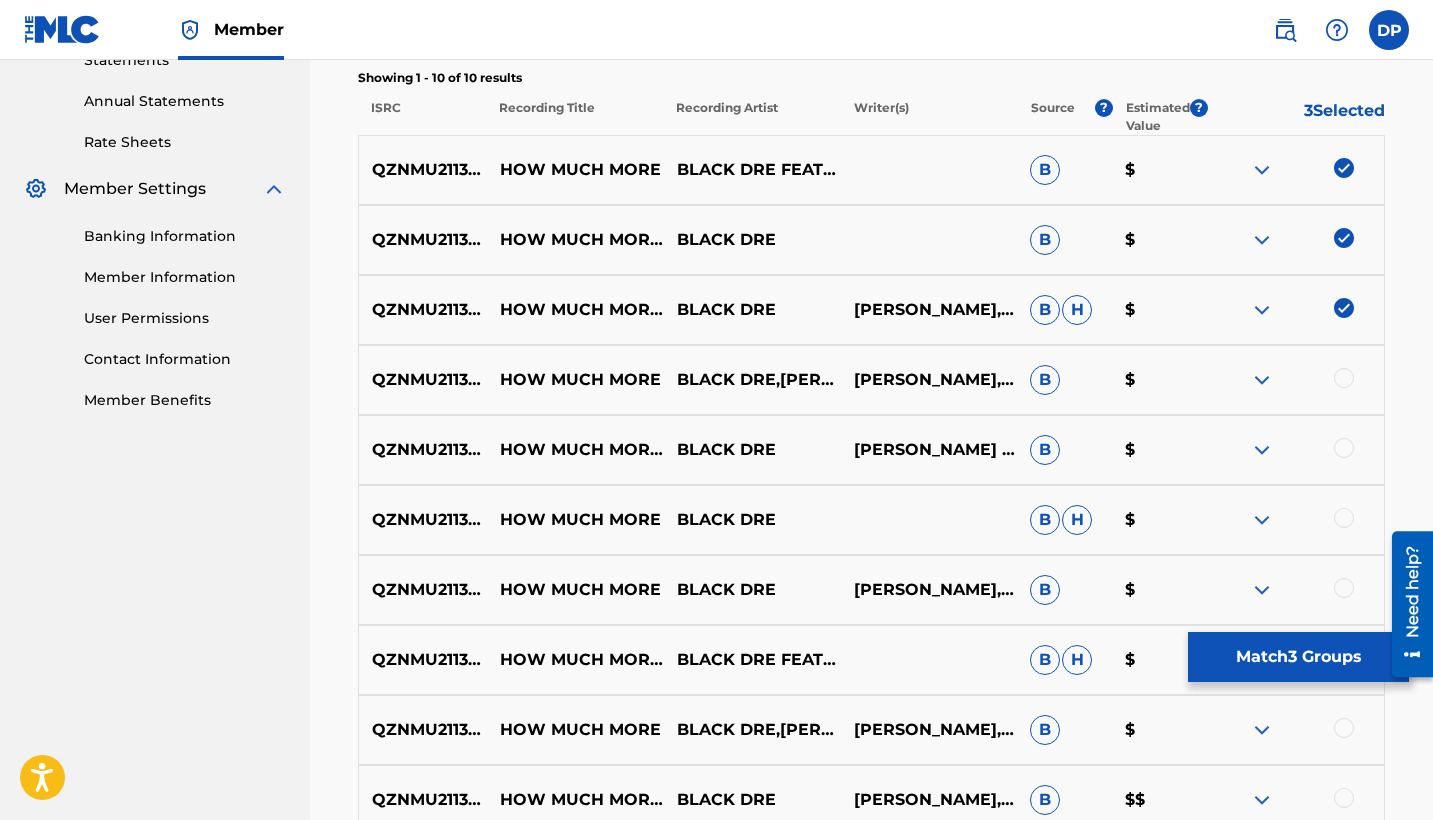 scroll, scrollTop: 854, scrollLeft: 0, axis: vertical 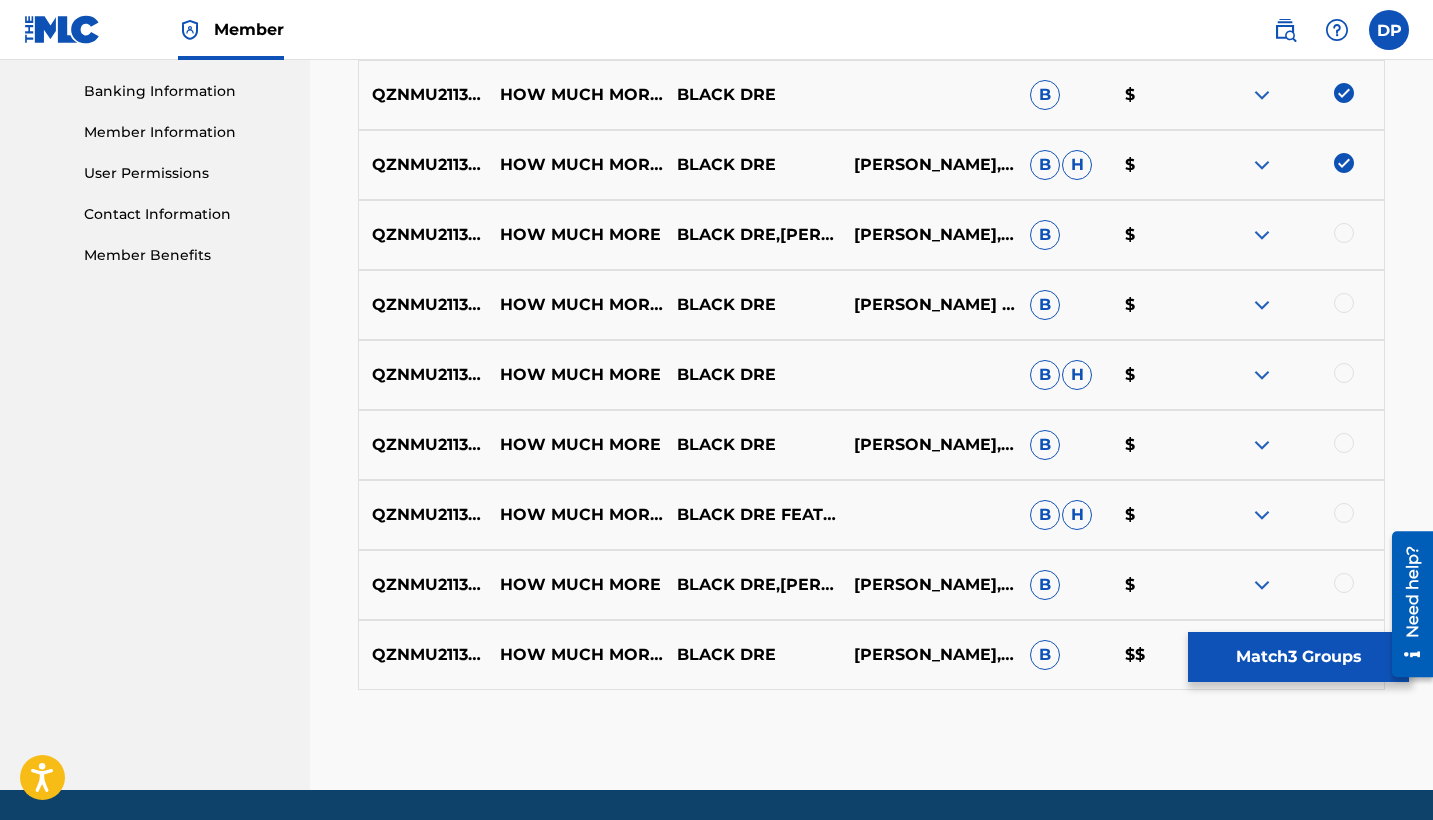 click at bounding box center [1344, 233] 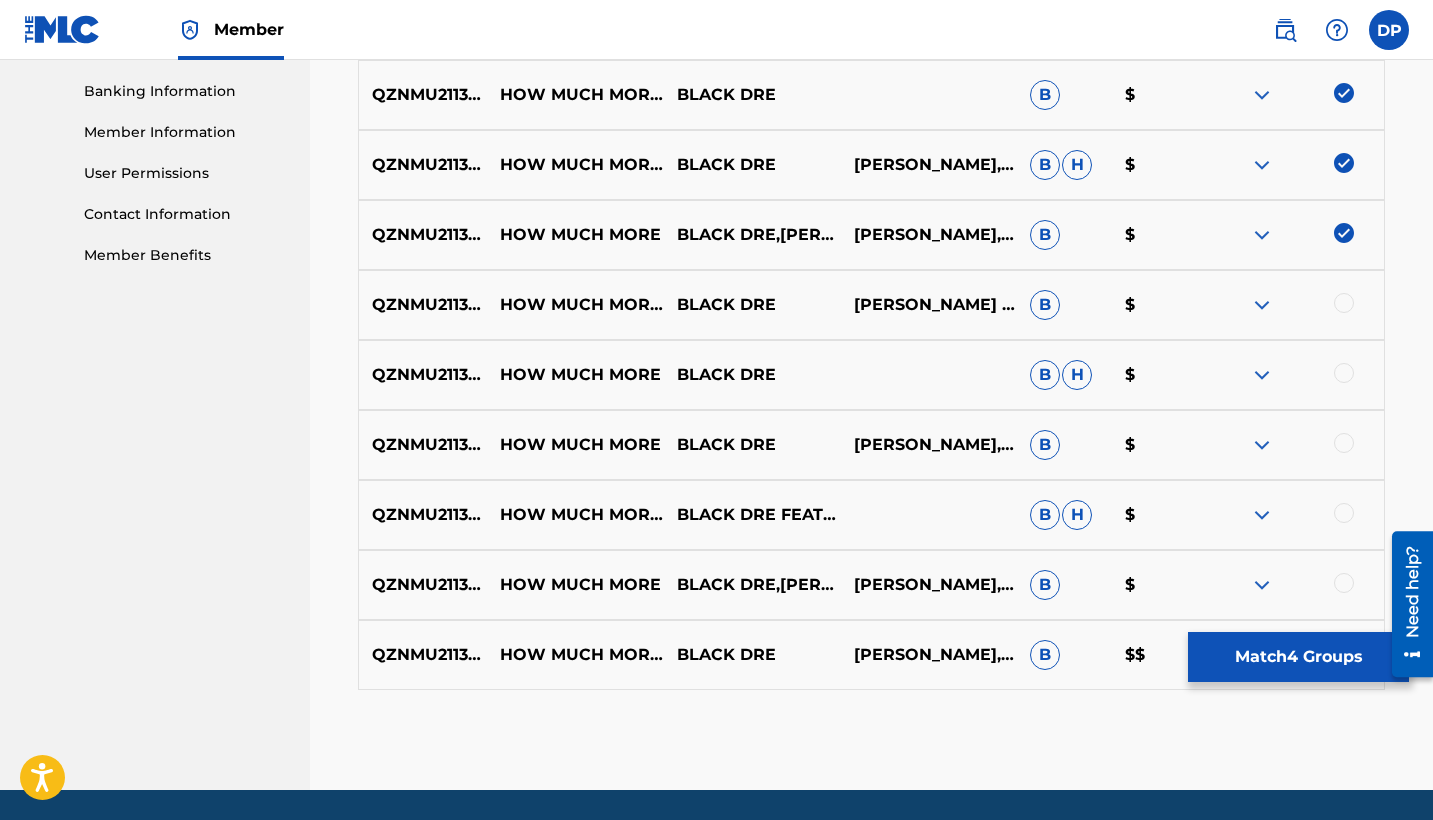 click at bounding box center [1344, 303] 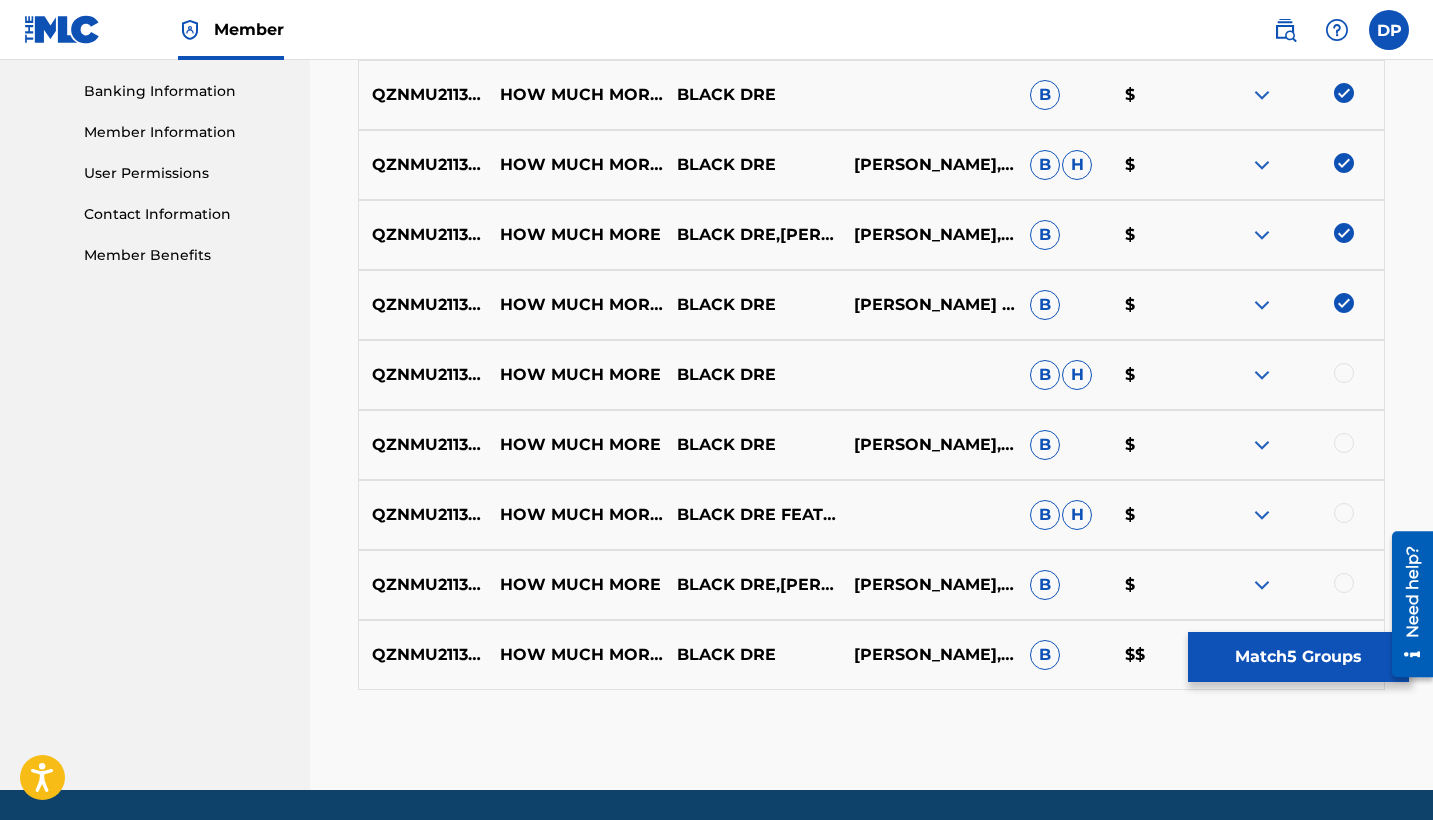 click at bounding box center [1344, 373] 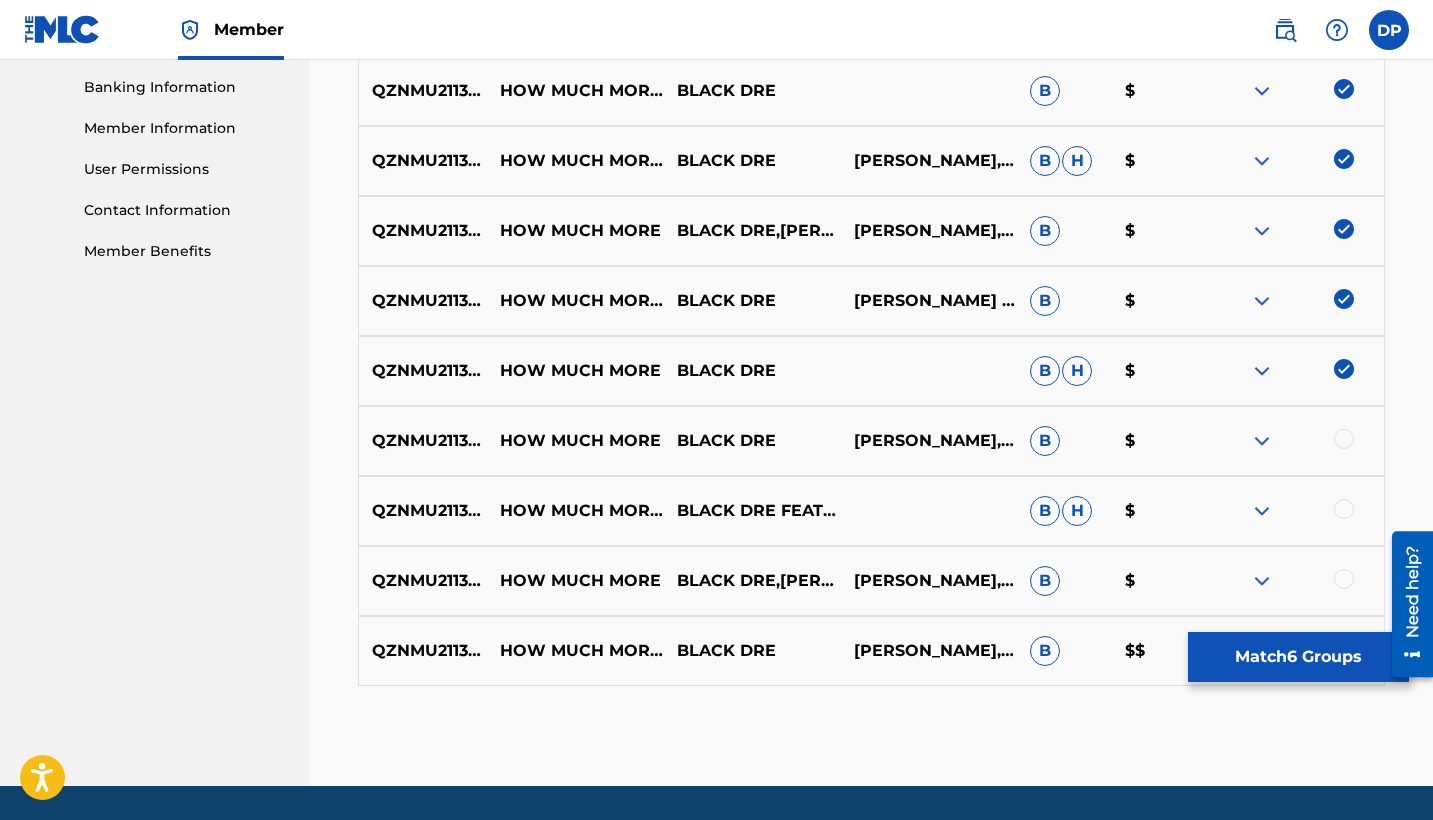 scroll, scrollTop: 920, scrollLeft: 0, axis: vertical 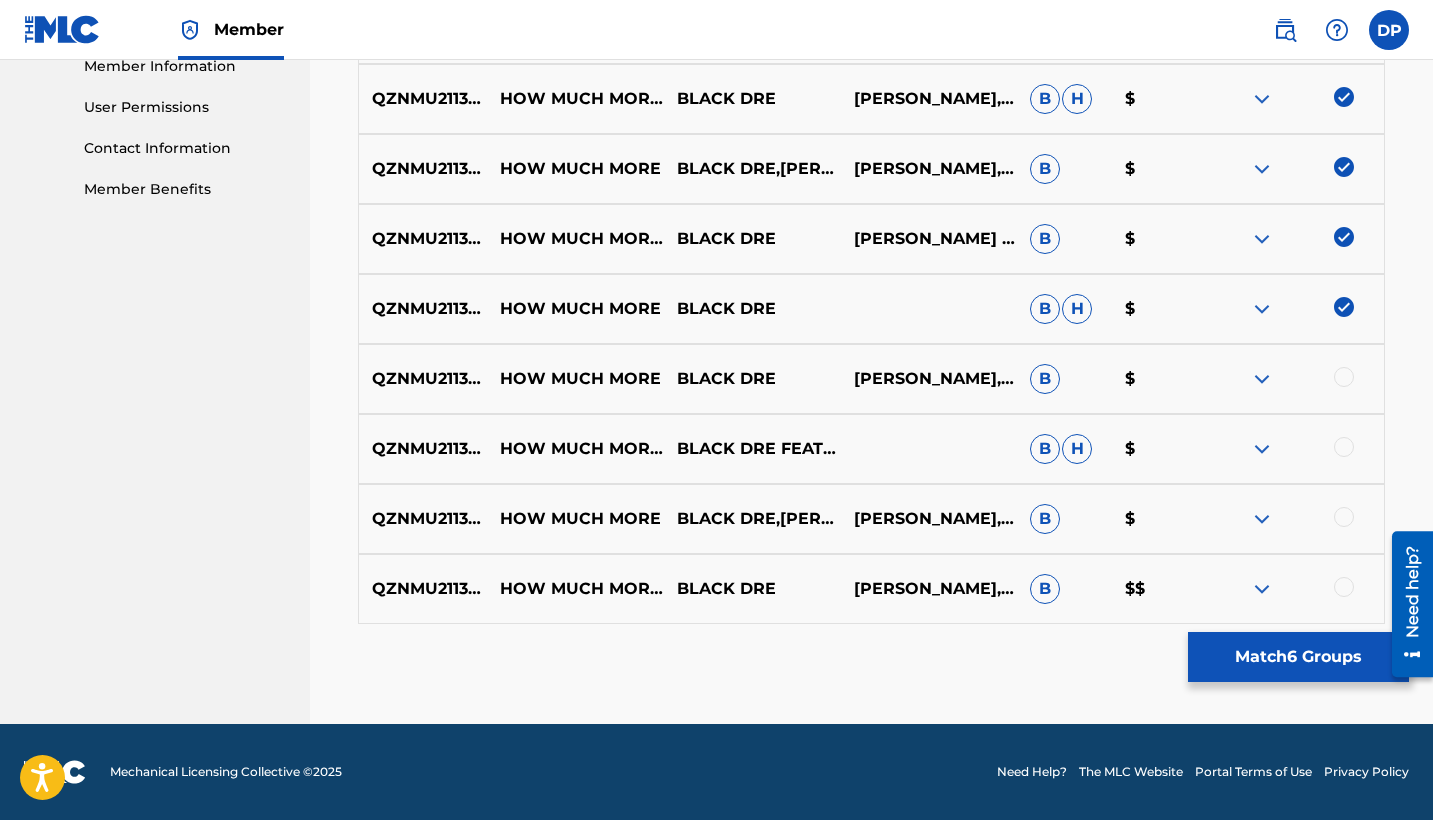 click at bounding box center [1344, 377] 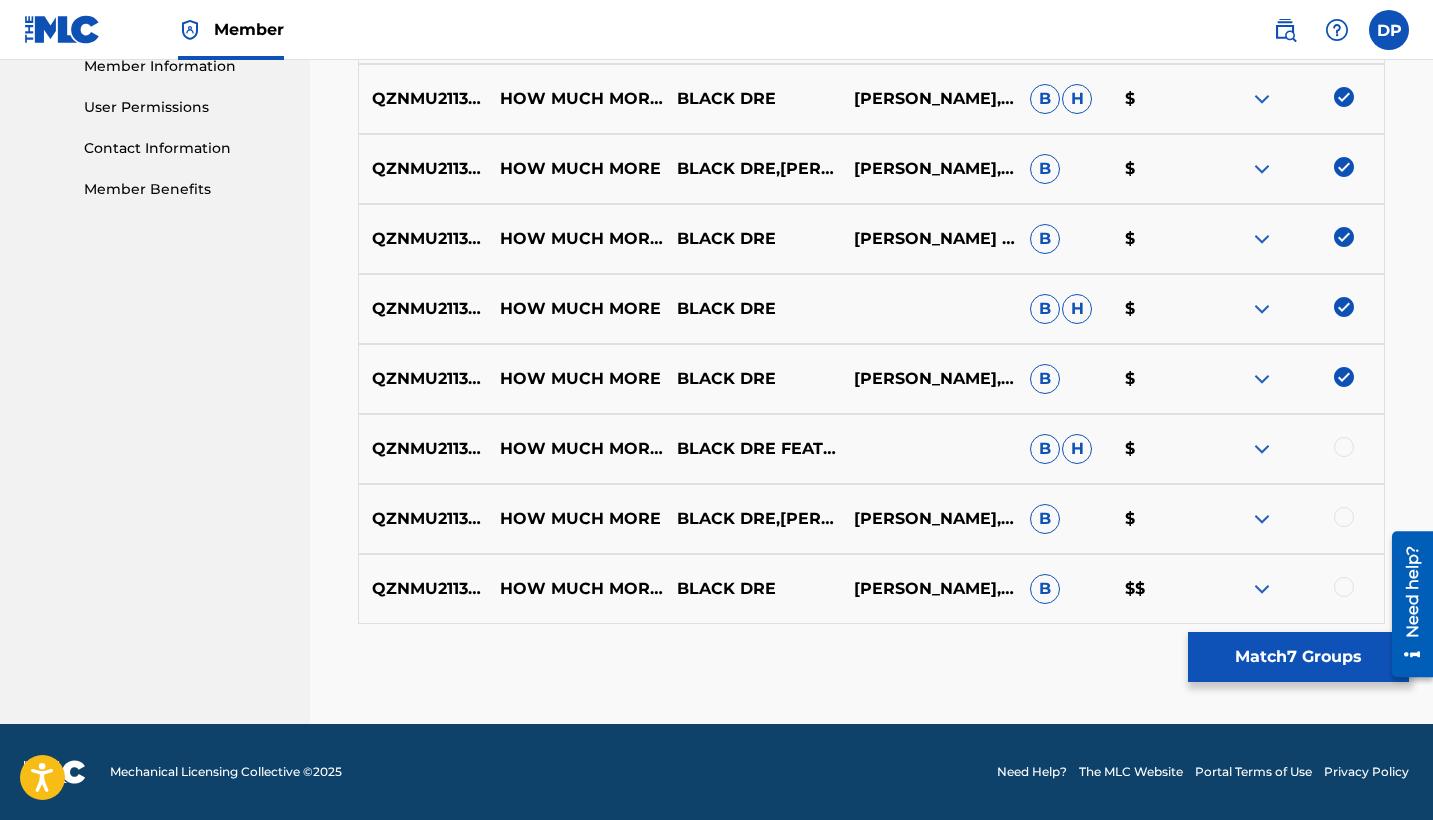 click at bounding box center [1344, 447] 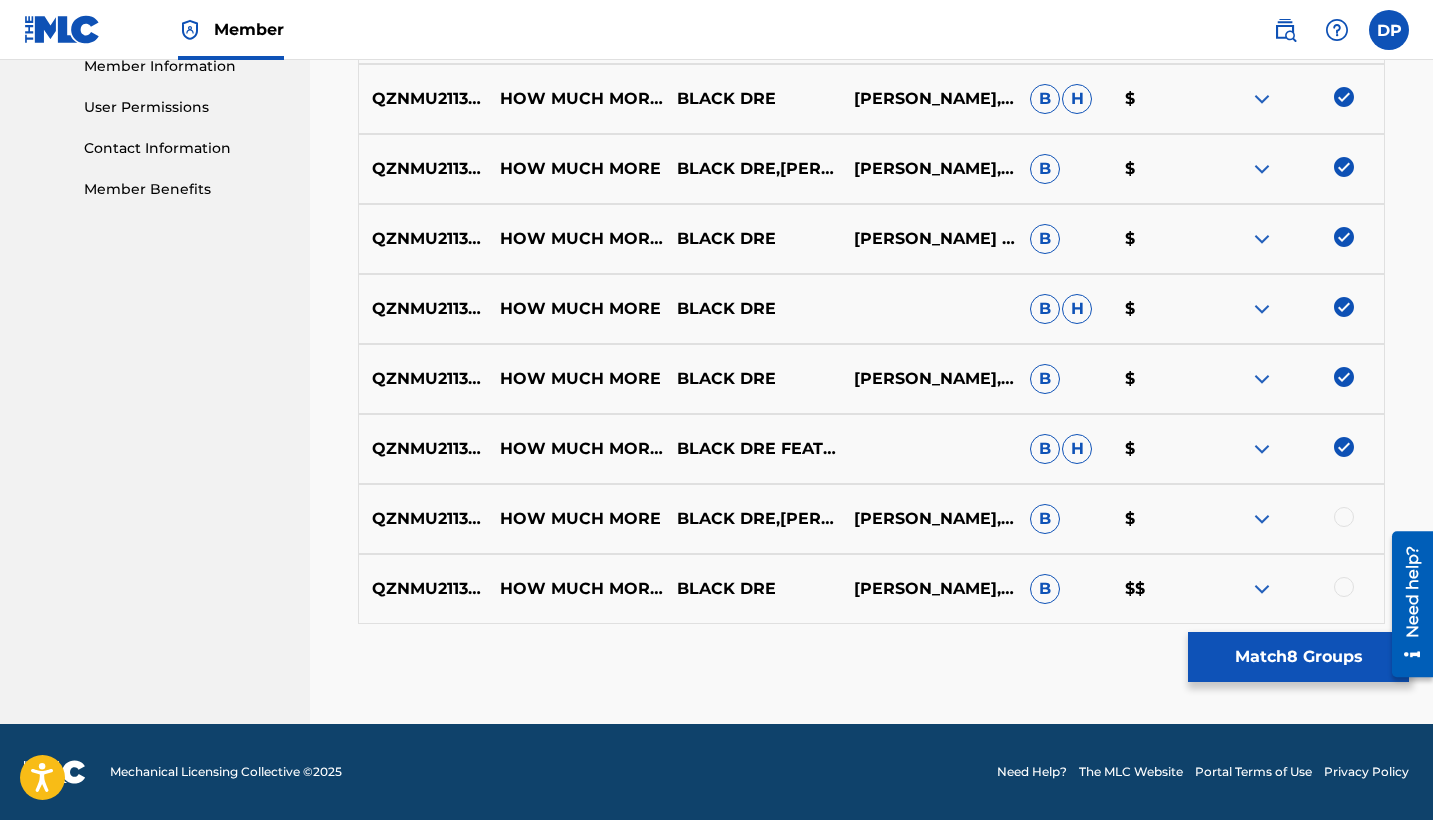 click at bounding box center (1344, 517) 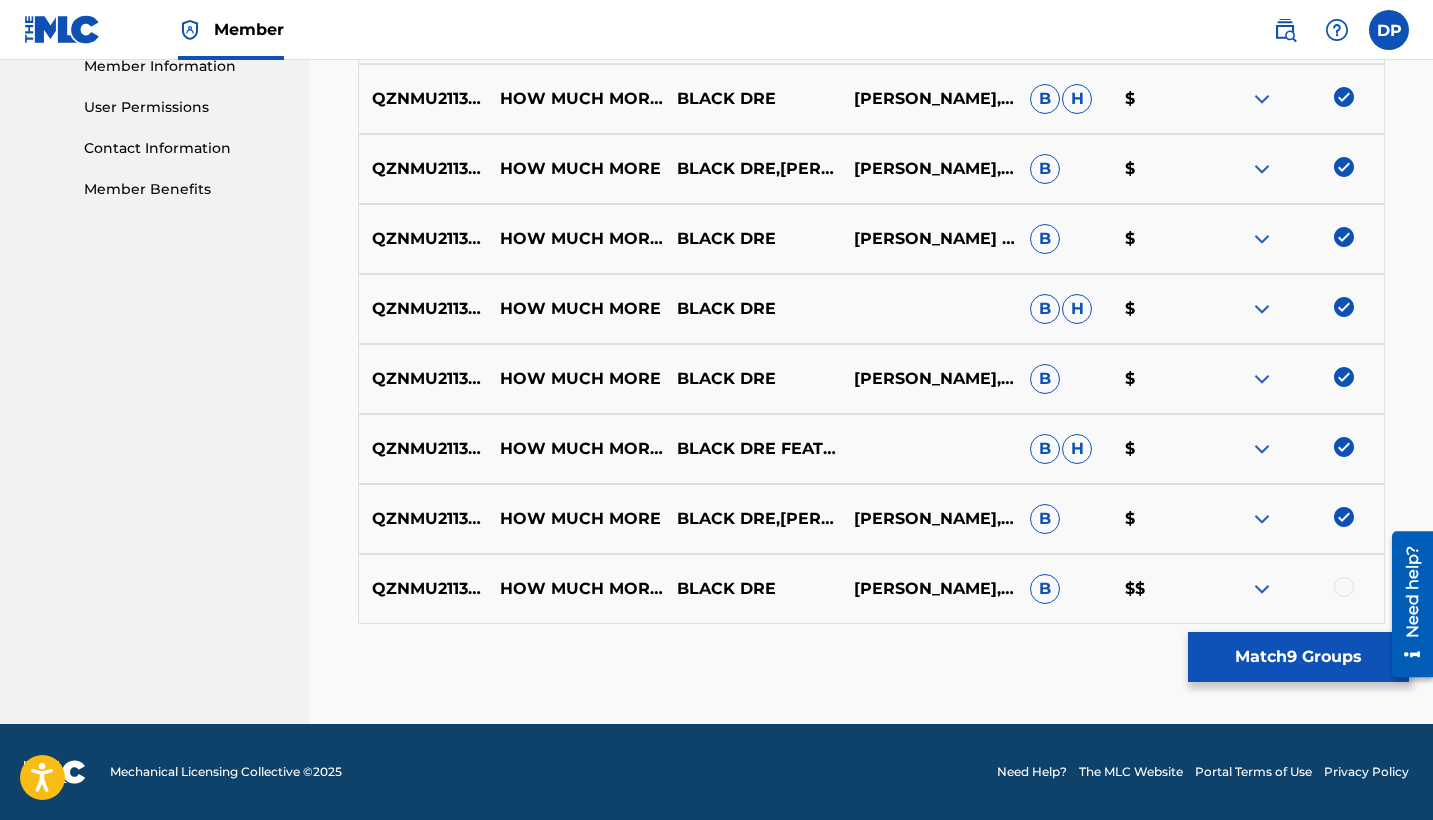 click at bounding box center [1344, 587] 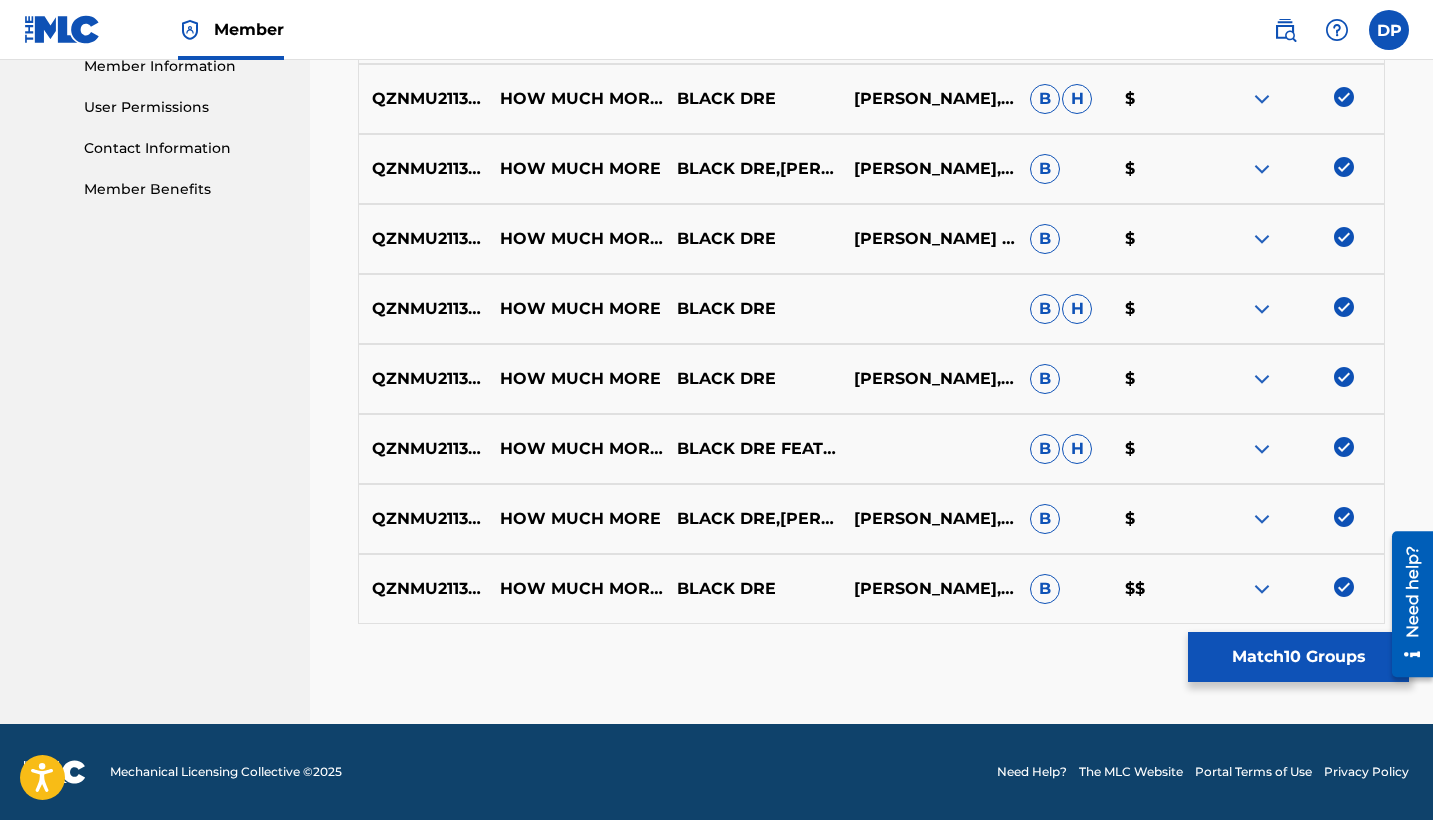 click on "Match  10 Groups" at bounding box center (1298, 657) 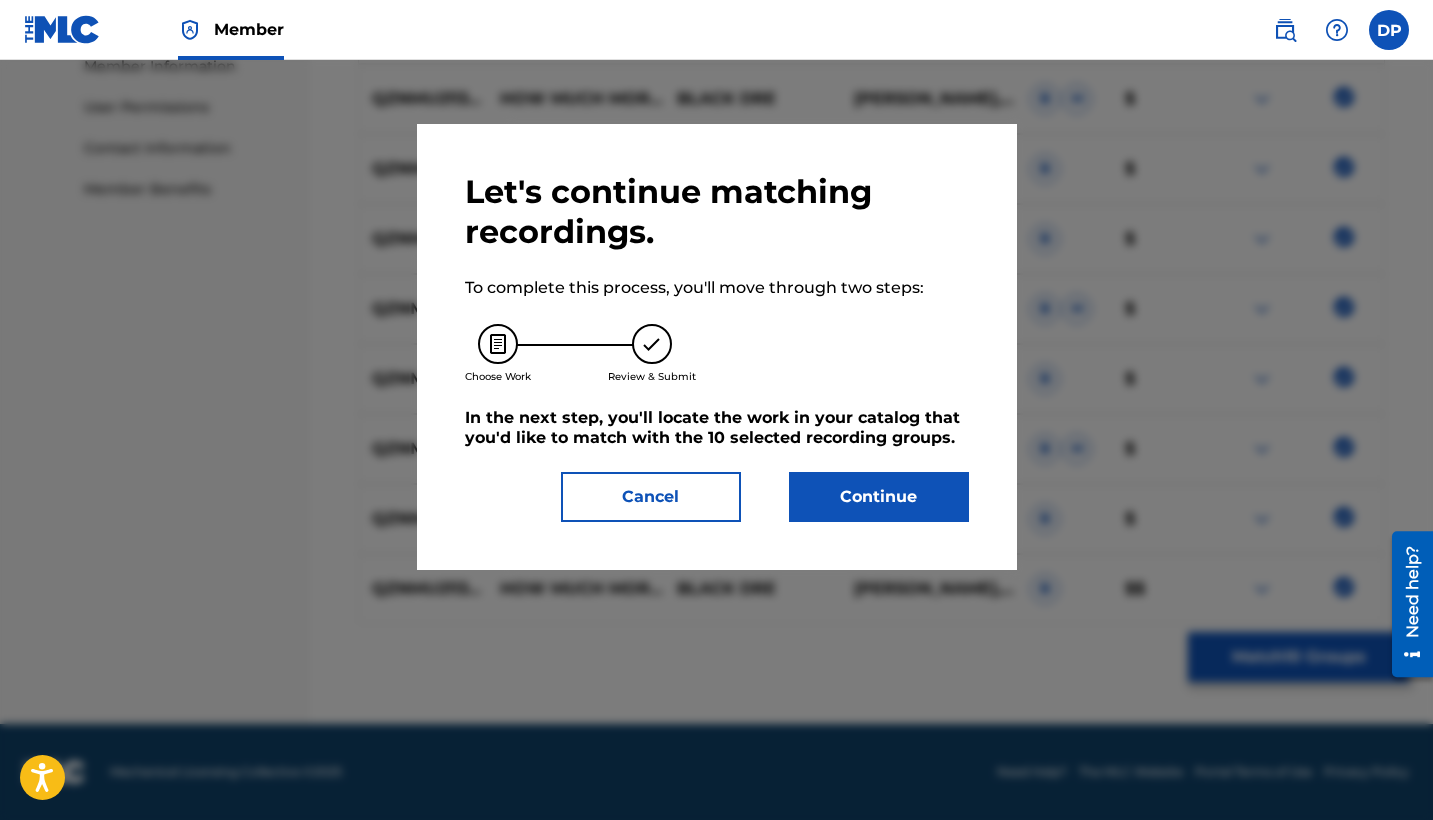 click on "Continue" at bounding box center [879, 497] 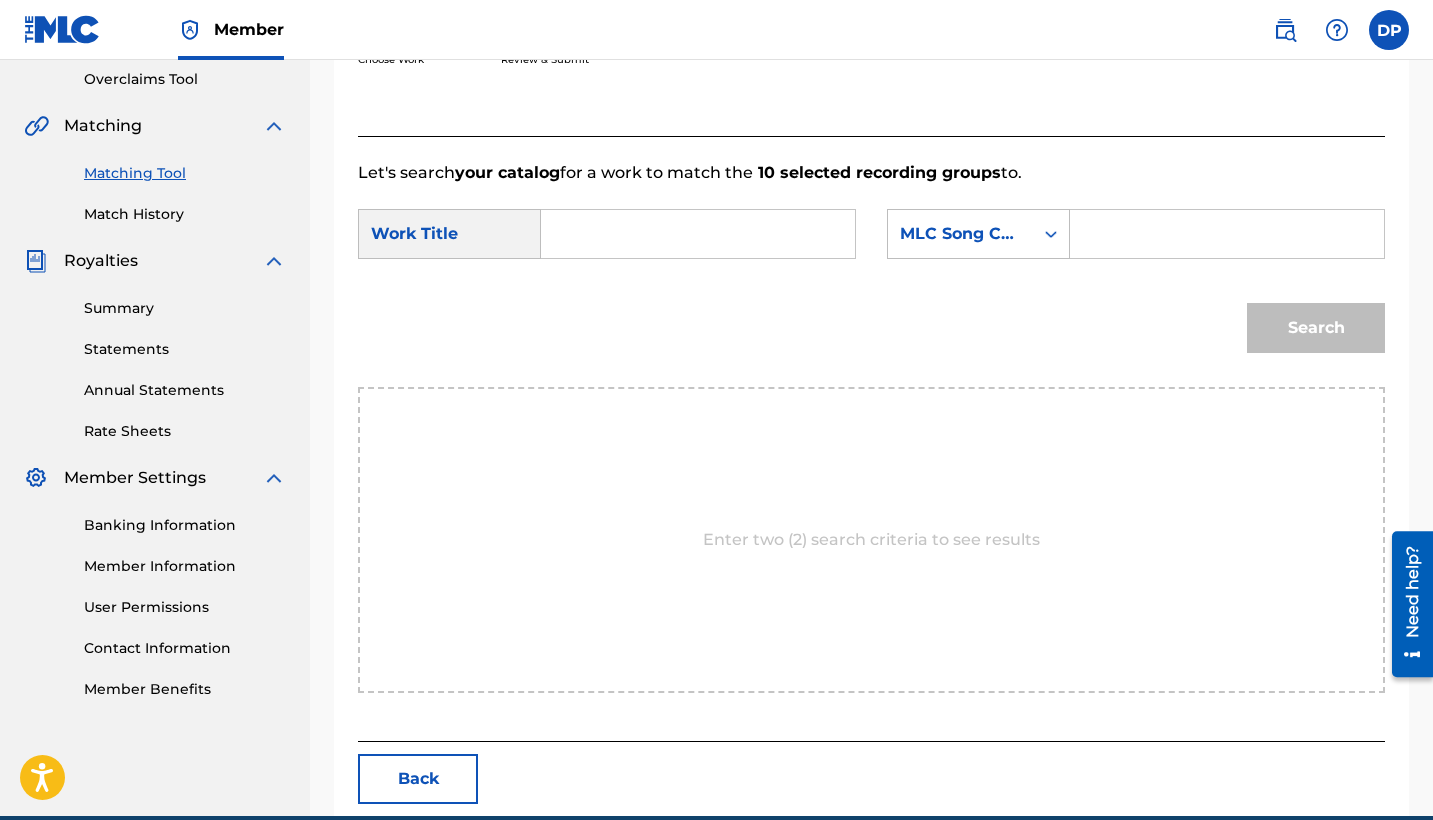 click at bounding box center (698, 234) 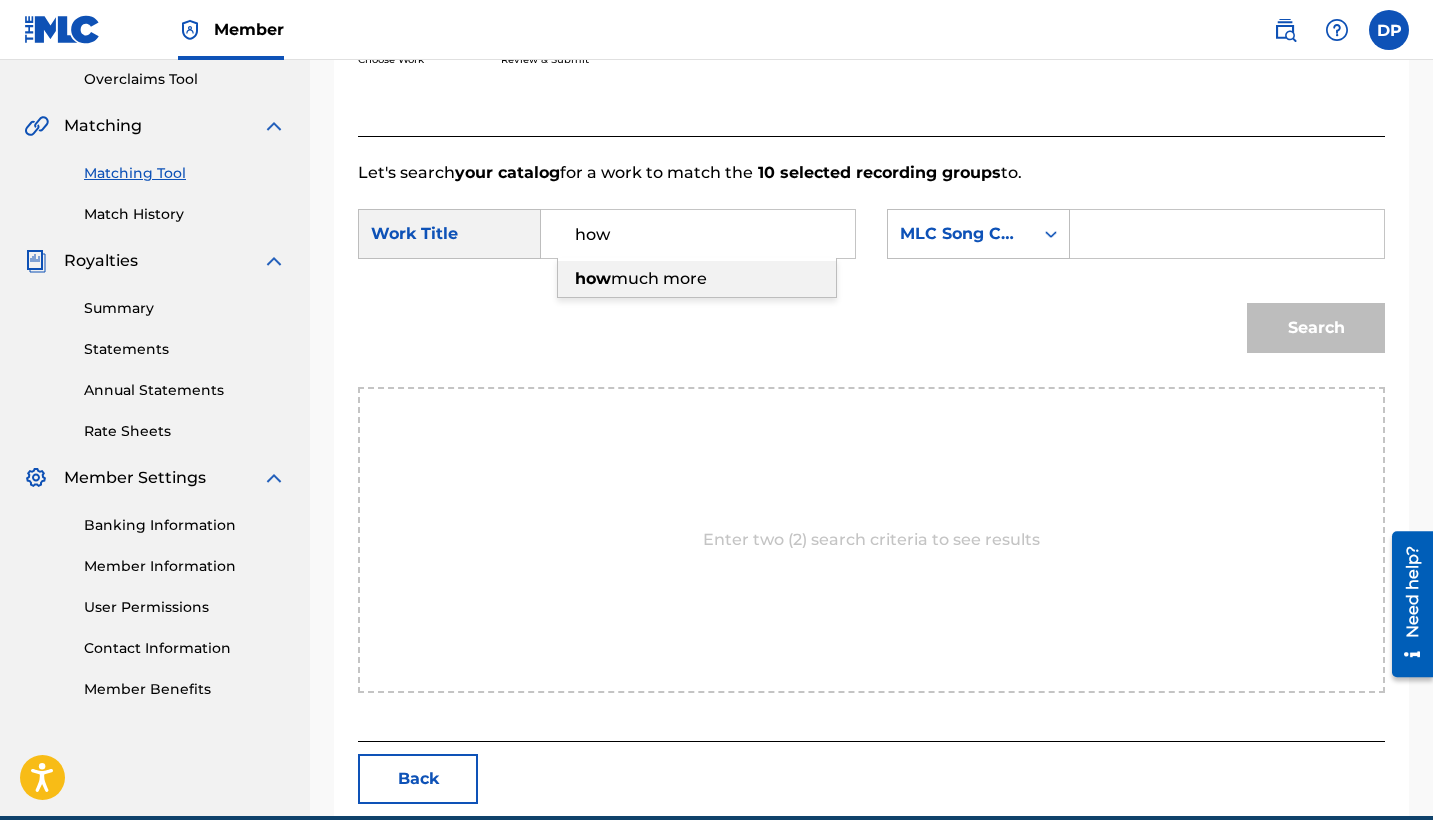type on "how" 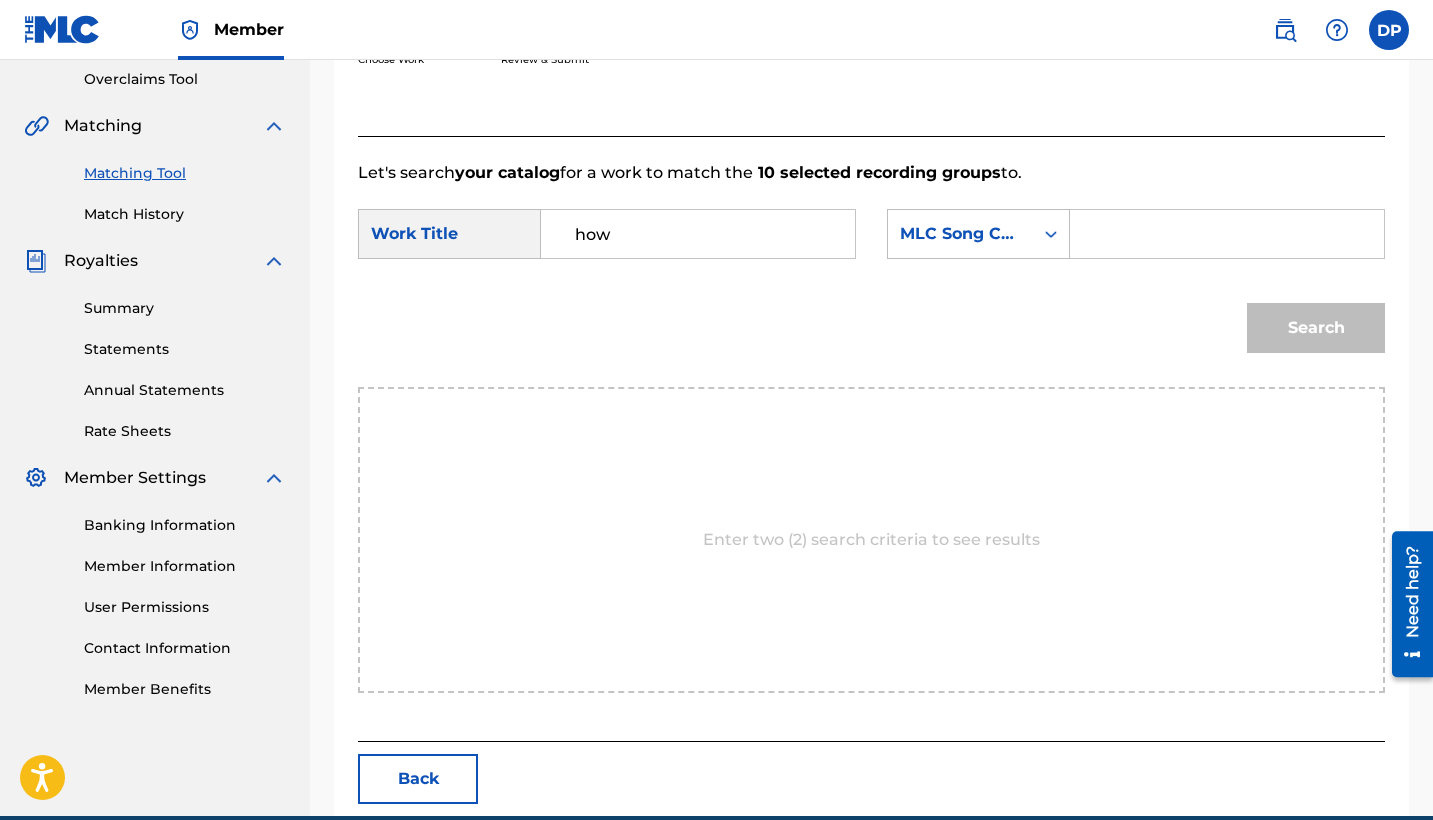 paste on "HP6CCN" 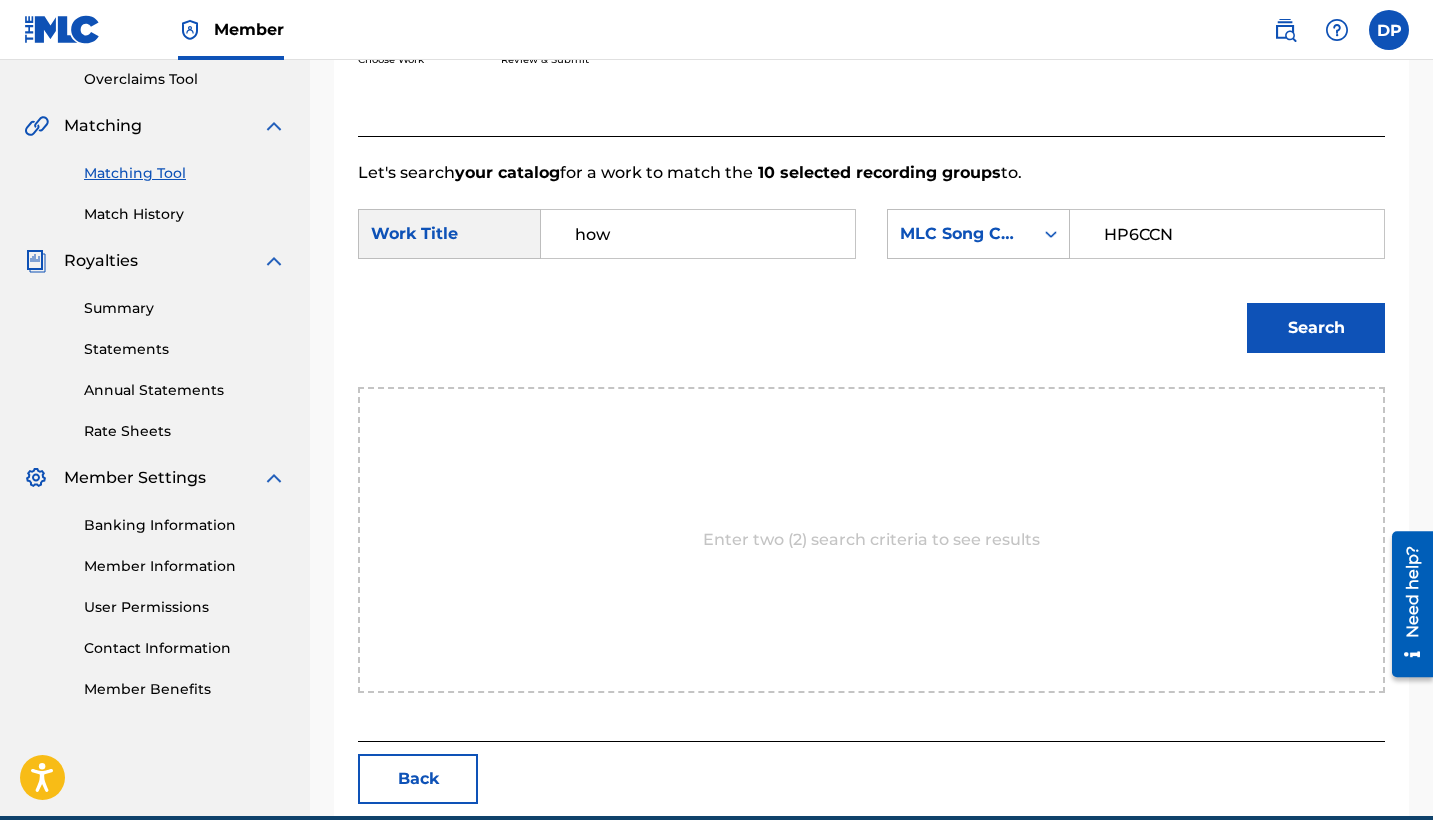type on "HP6CCN" 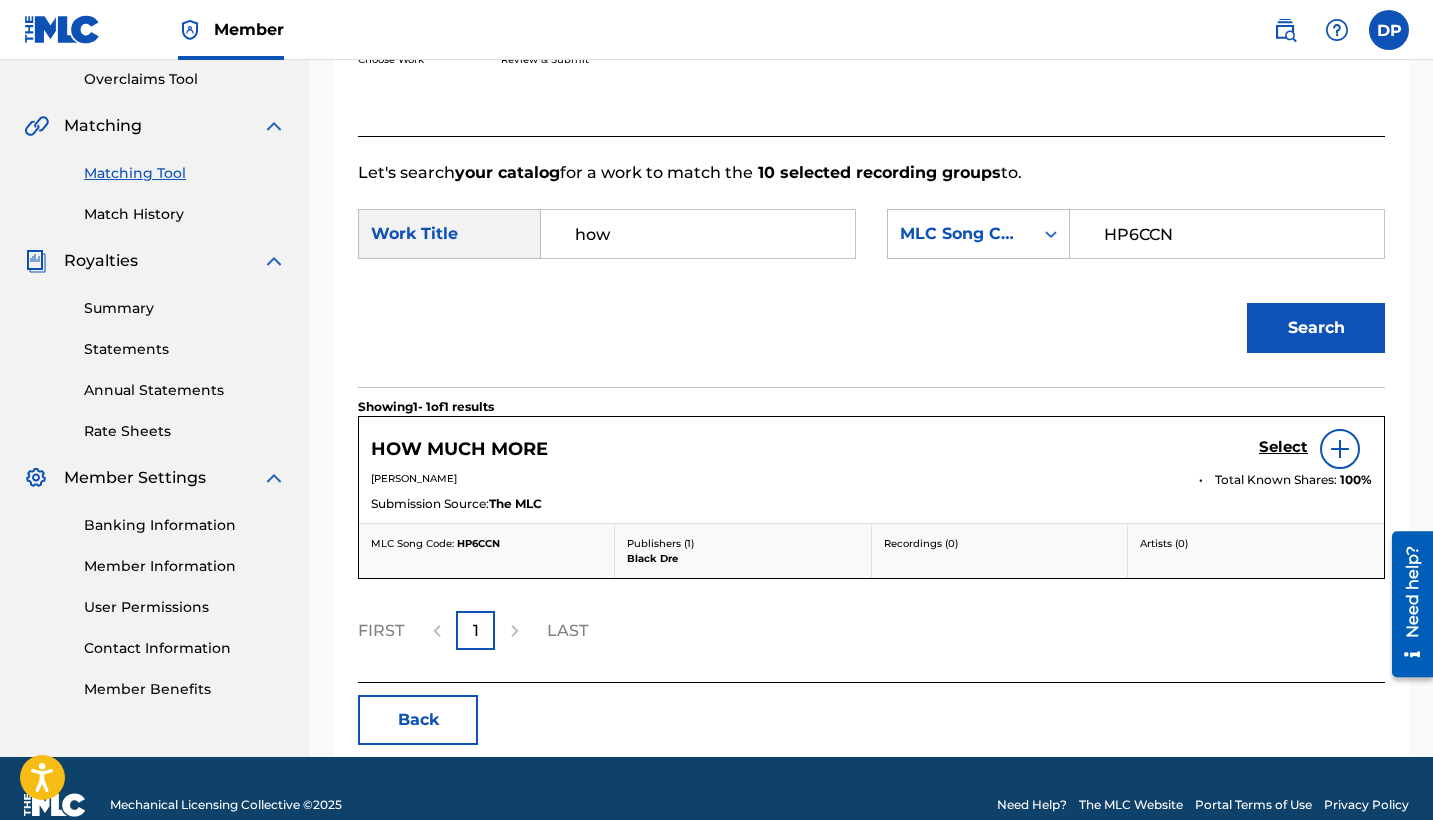 click on "Select" at bounding box center (1283, 447) 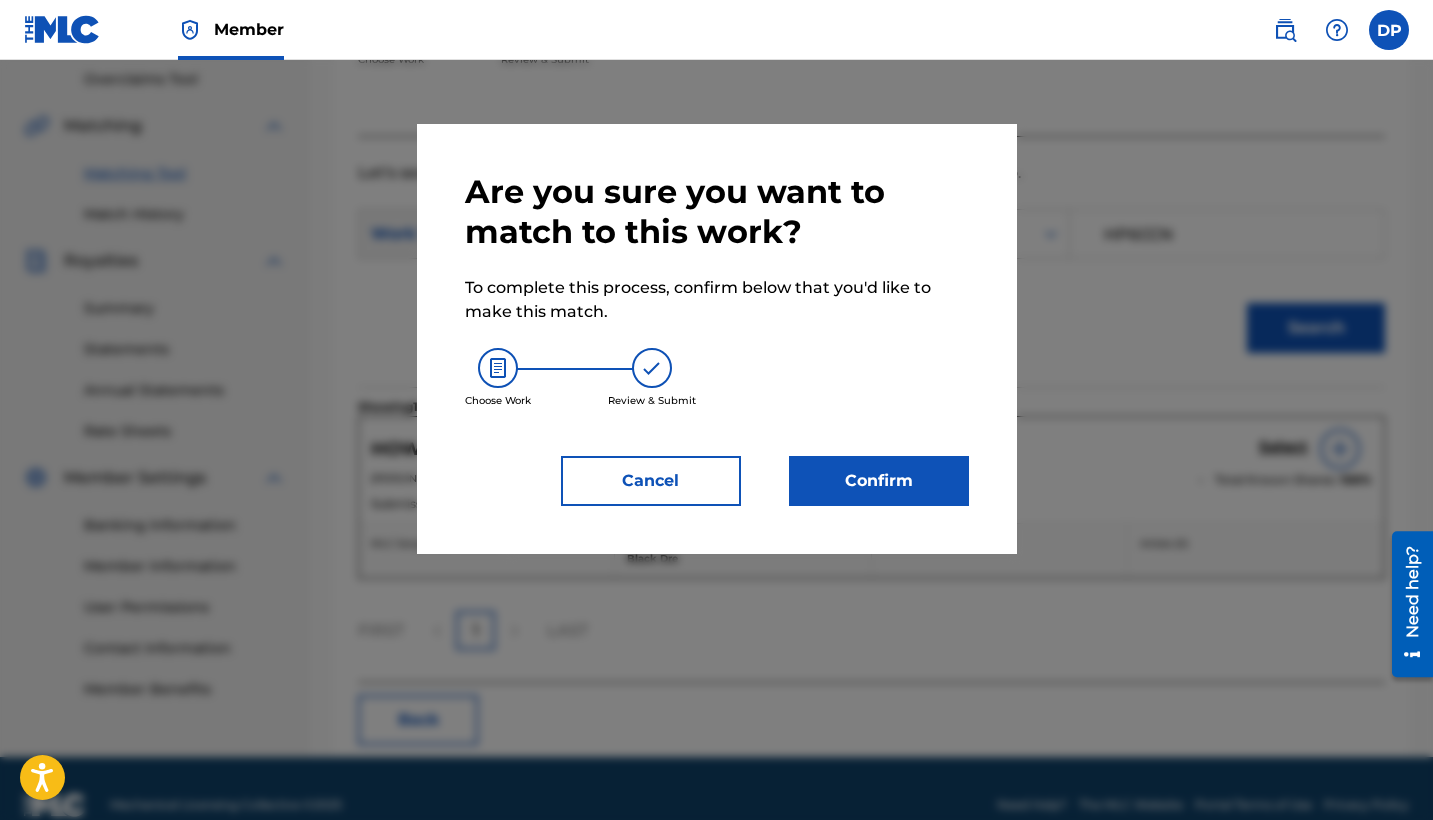 click on "Confirm" at bounding box center [879, 481] 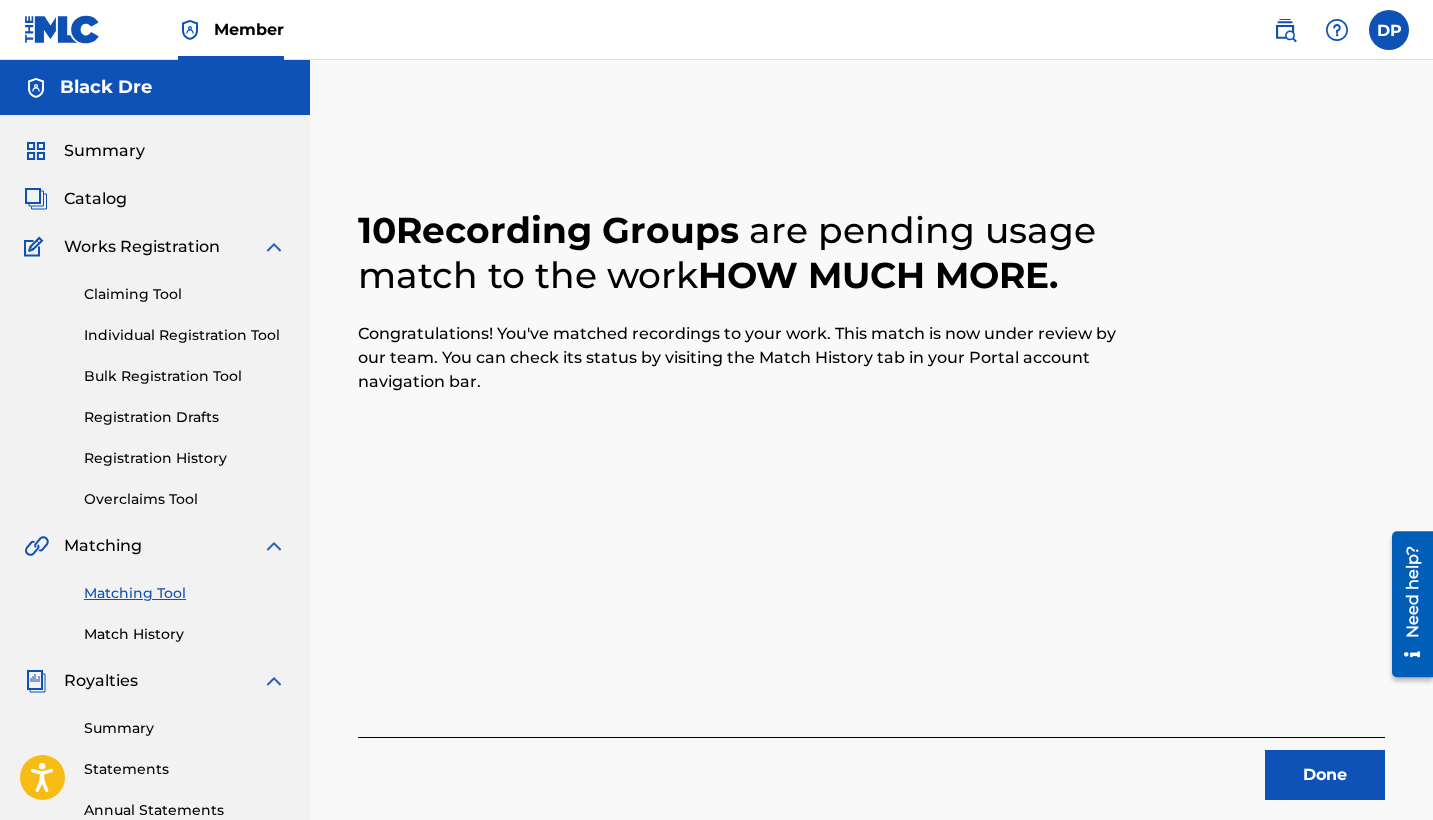 scroll, scrollTop: 411, scrollLeft: 0, axis: vertical 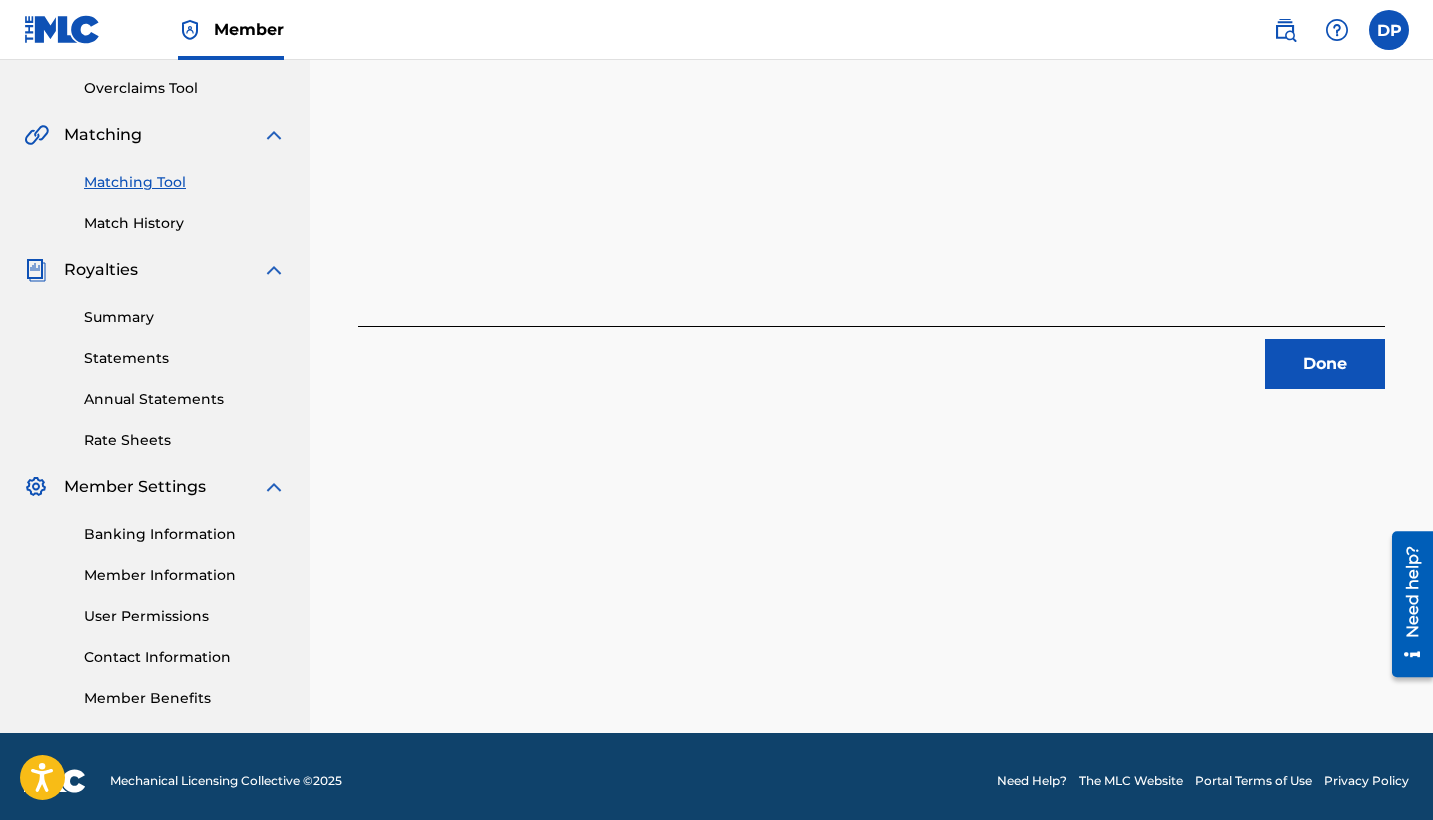 click on "Done" at bounding box center [1325, 364] 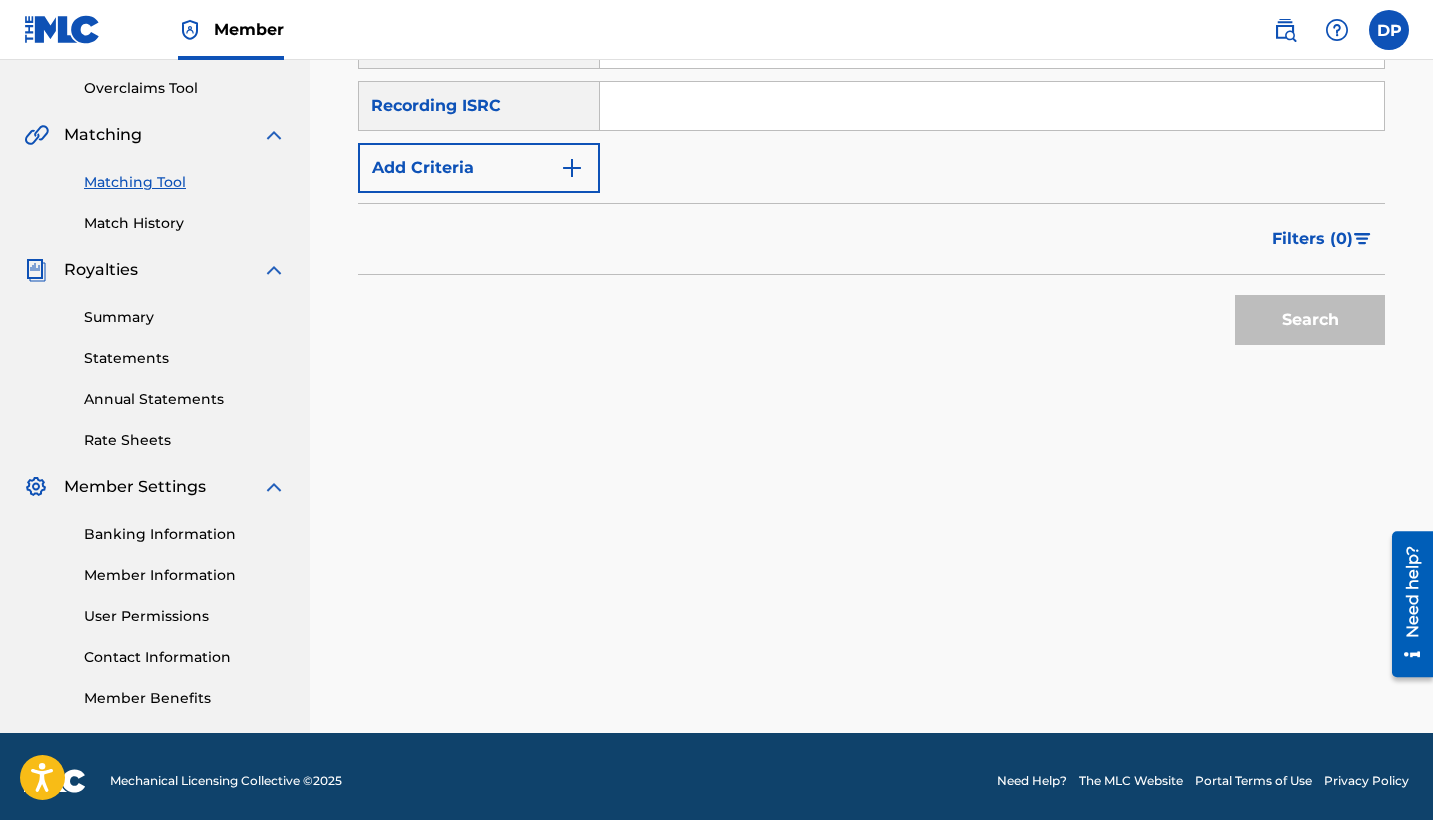 click at bounding box center [992, 106] 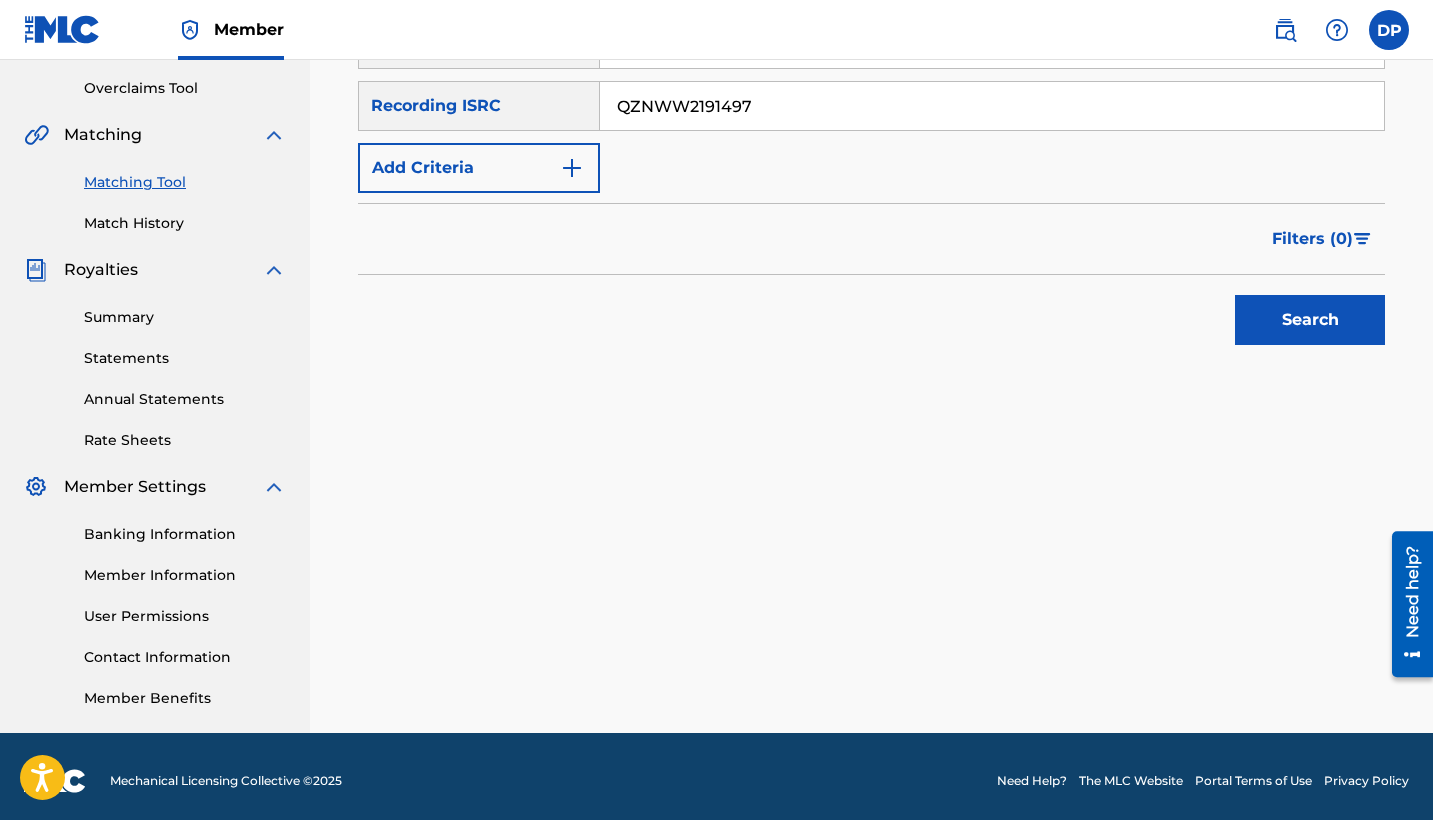type on "QZNWW2191497" 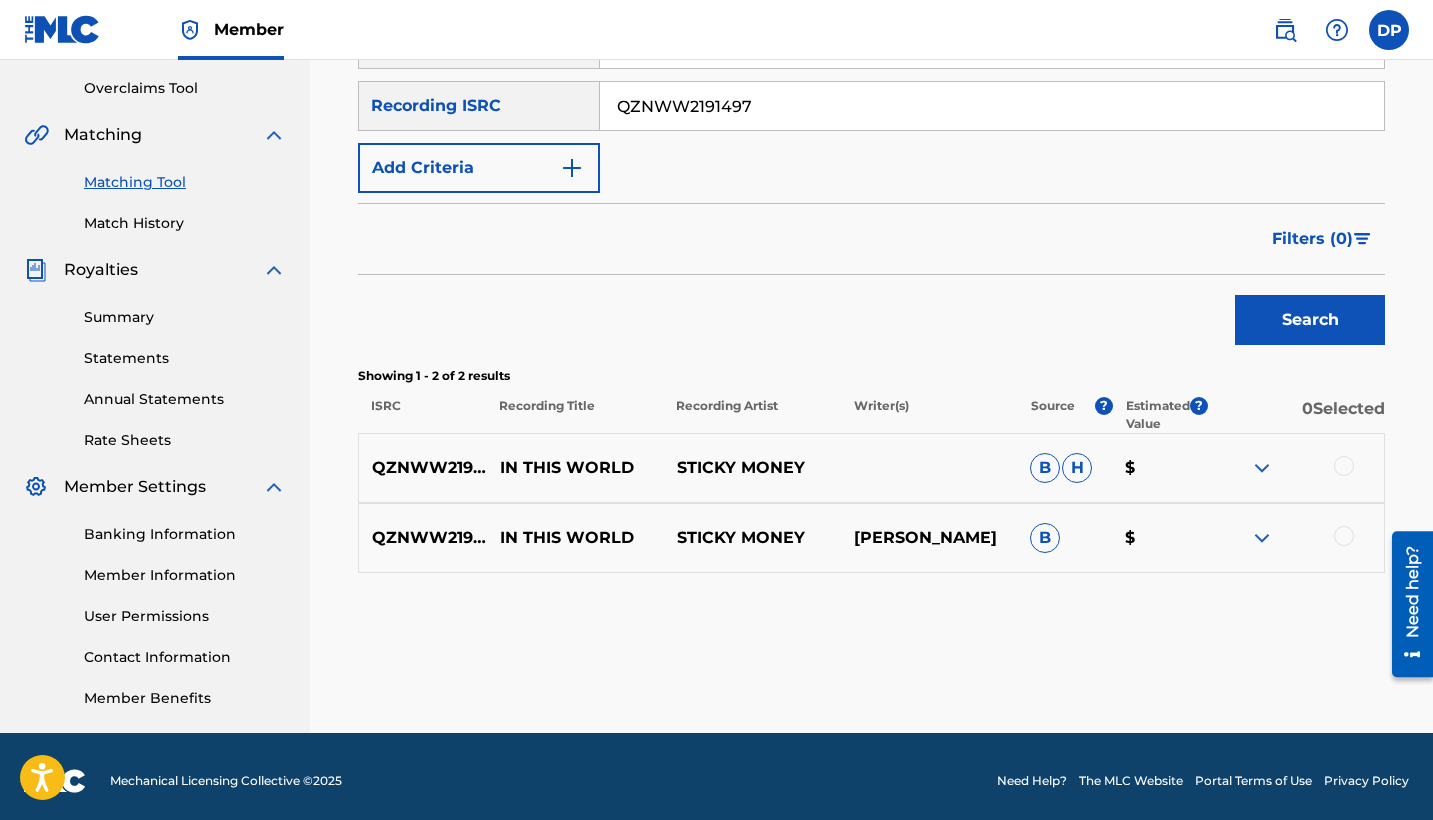 click at bounding box center [1344, 466] 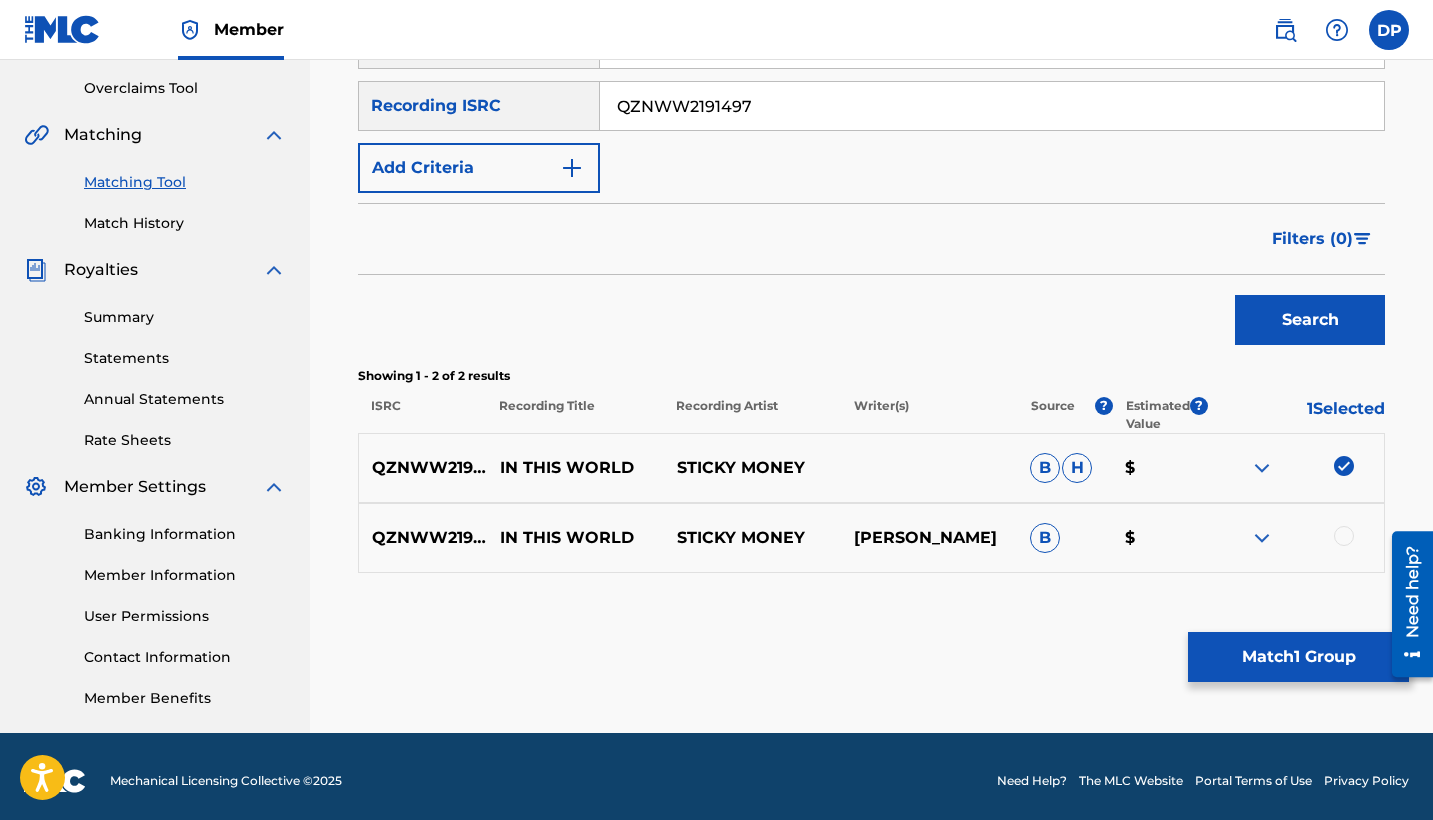 click on "QZNWW2191497 IN THIS WORLD STICKY MONEY [PERSON_NAME] B $" at bounding box center [871, 538] 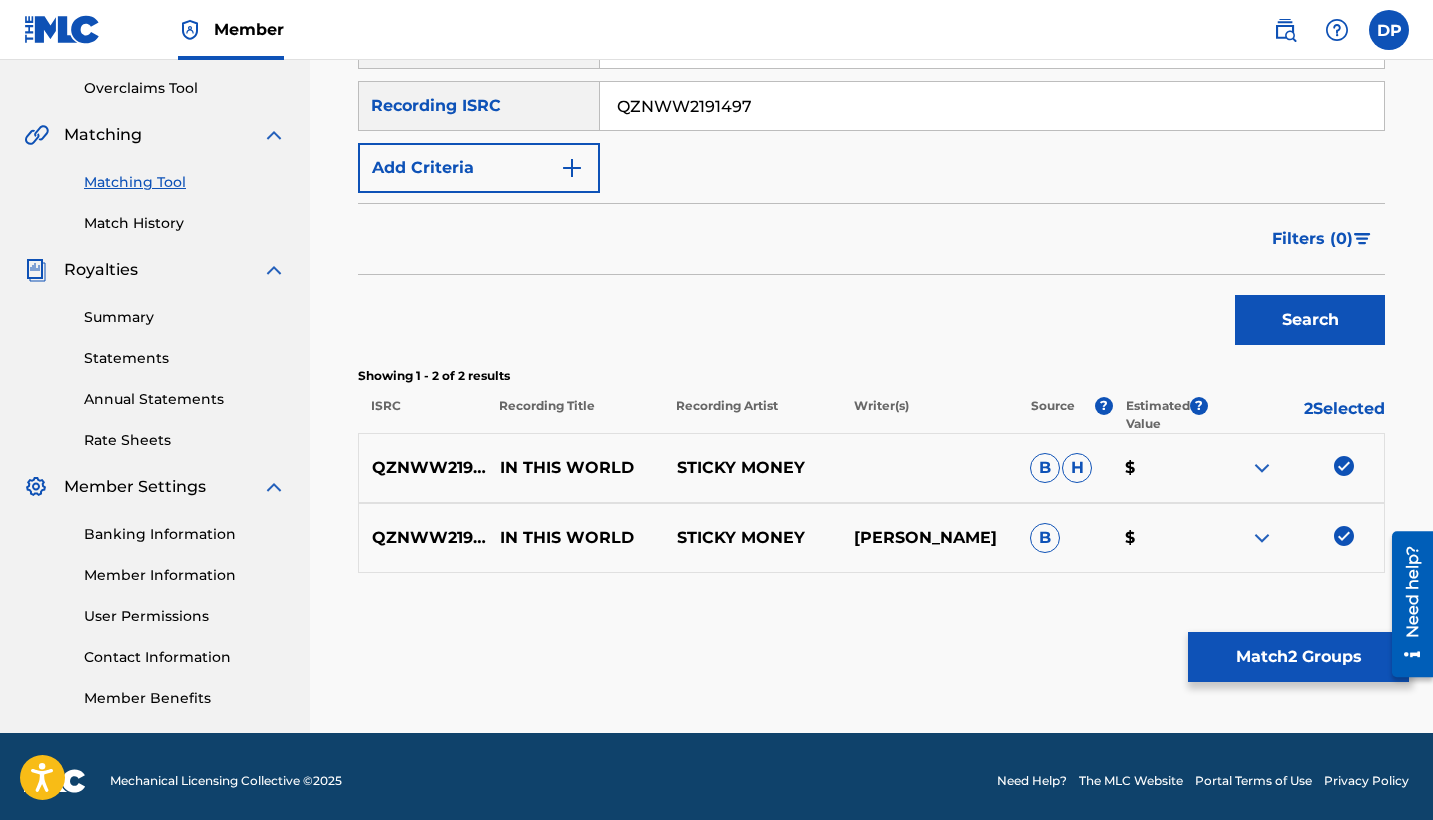 click on "Match  2 Groups" at bounding box center (1298, 657) 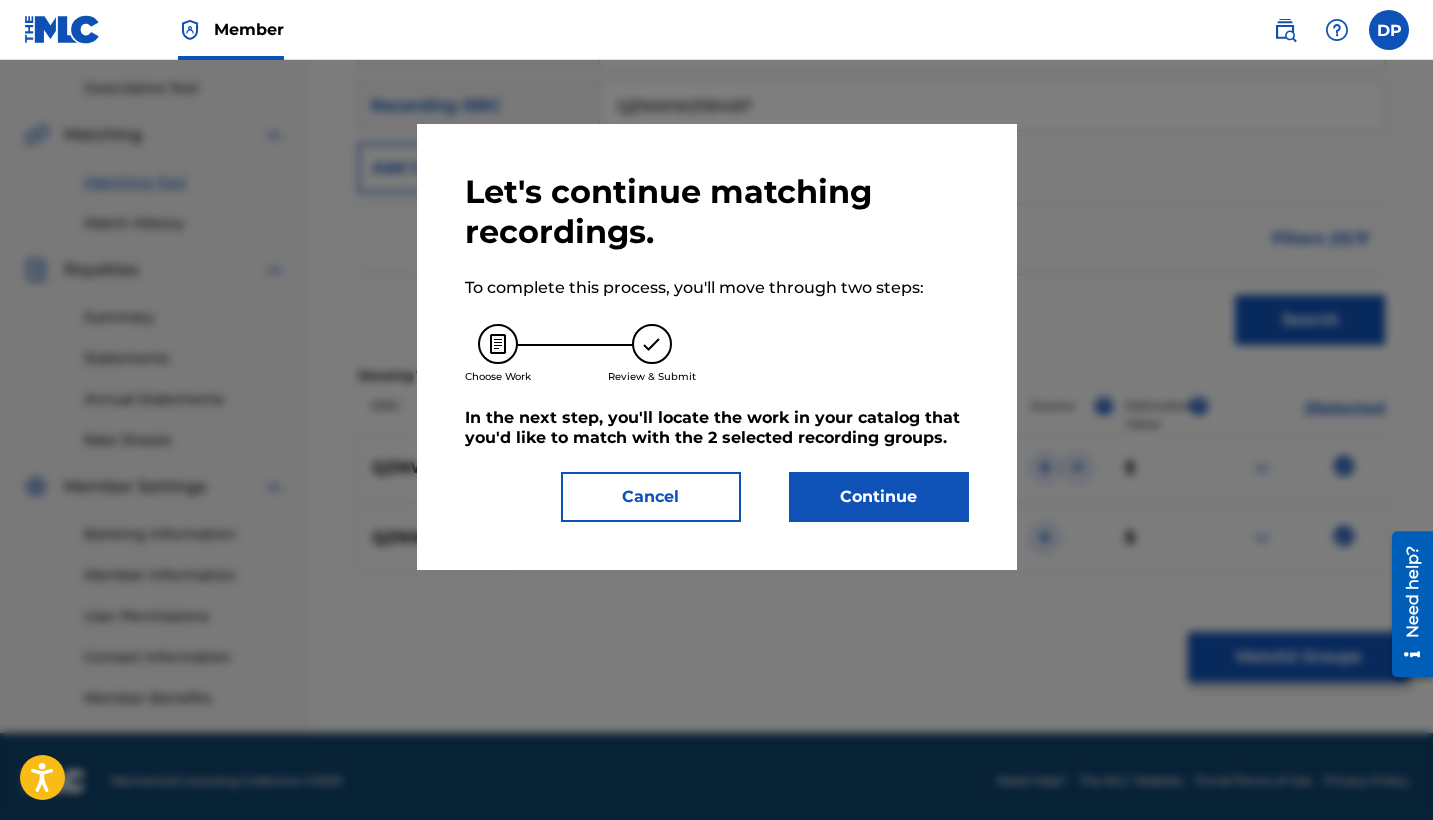 click on "Continue" at bounding box center [879, 497] 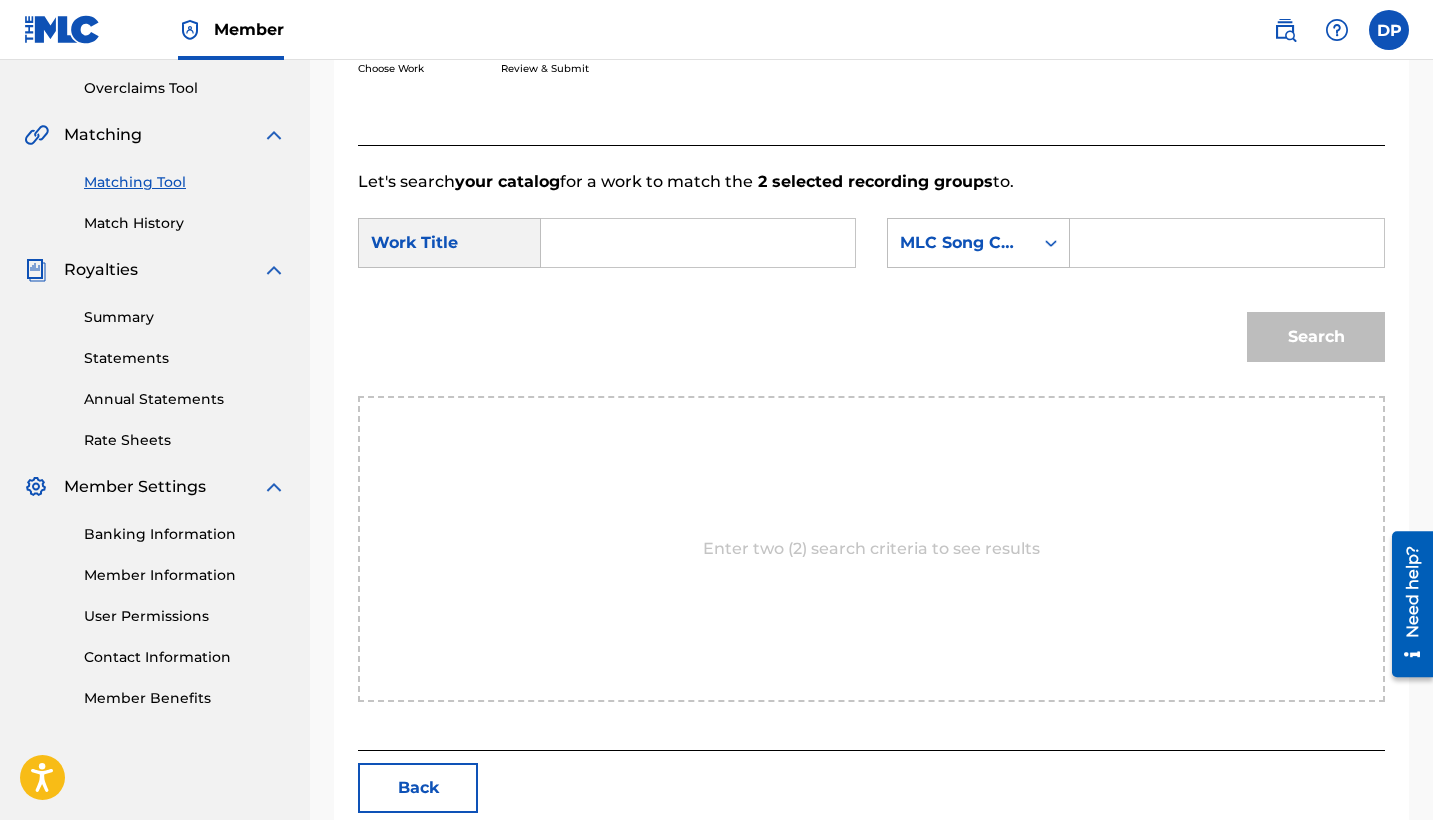 click at bounding box center [1227, 243] 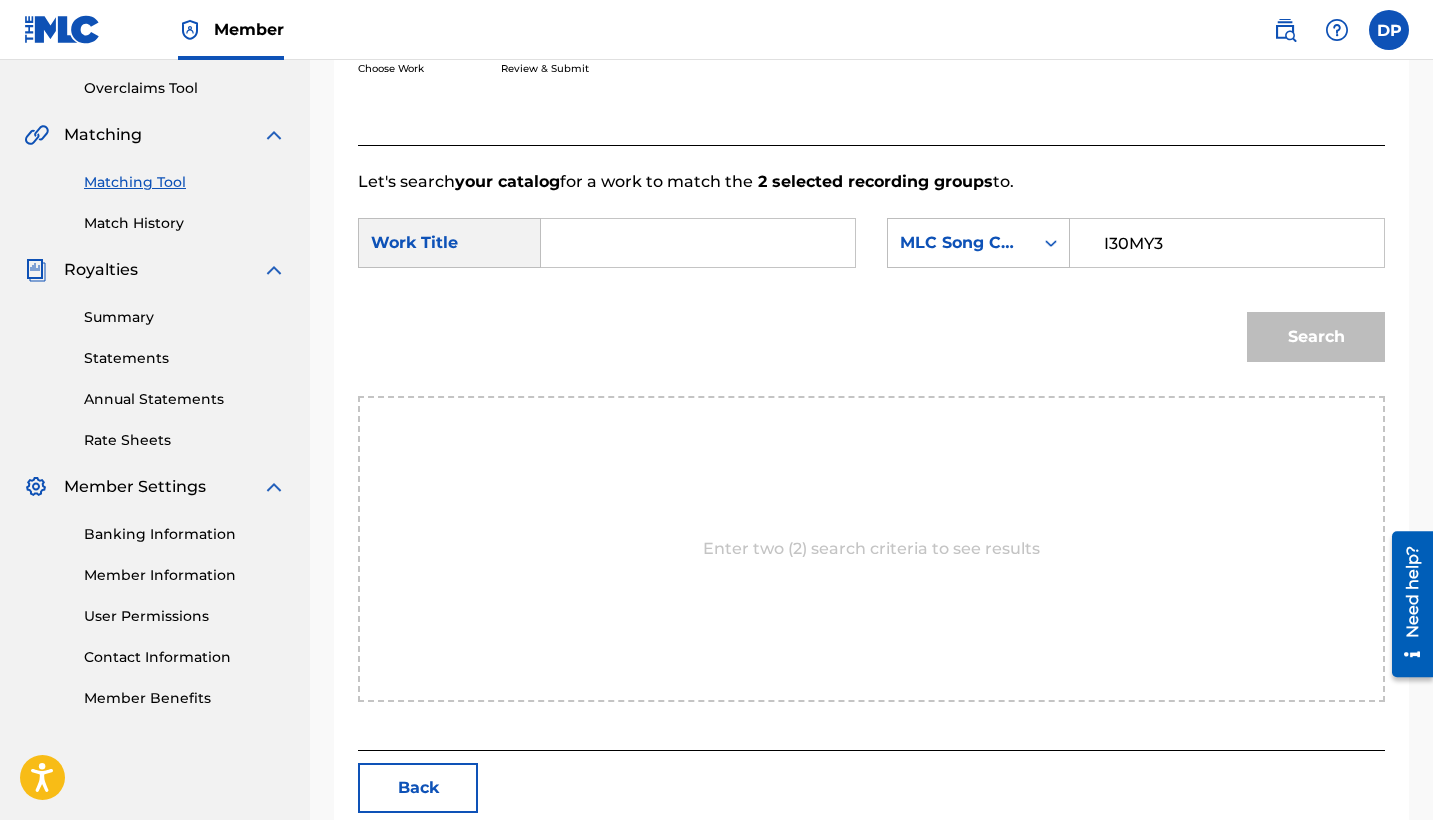 type on "I30MY3" 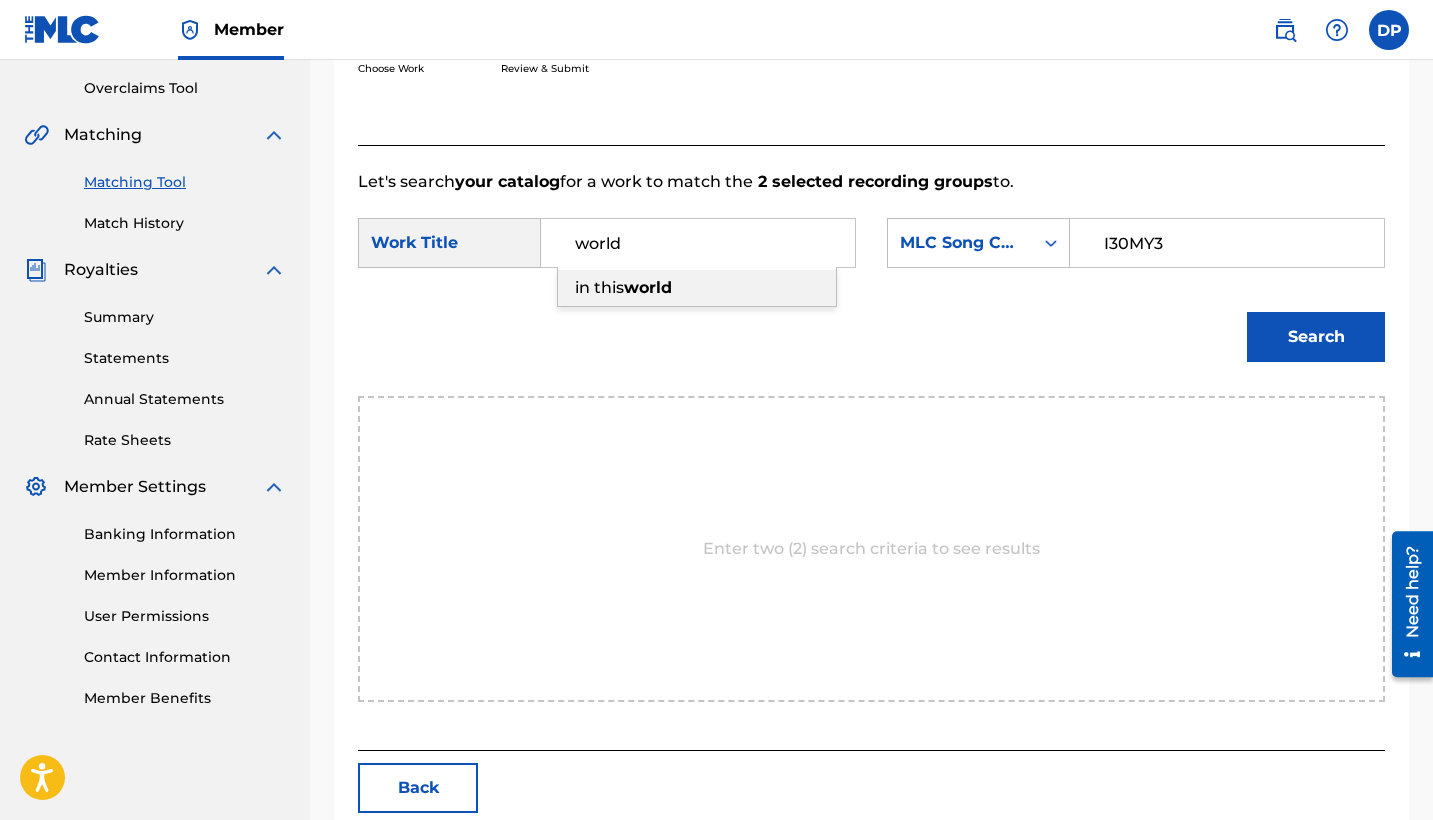 type on "in this world" 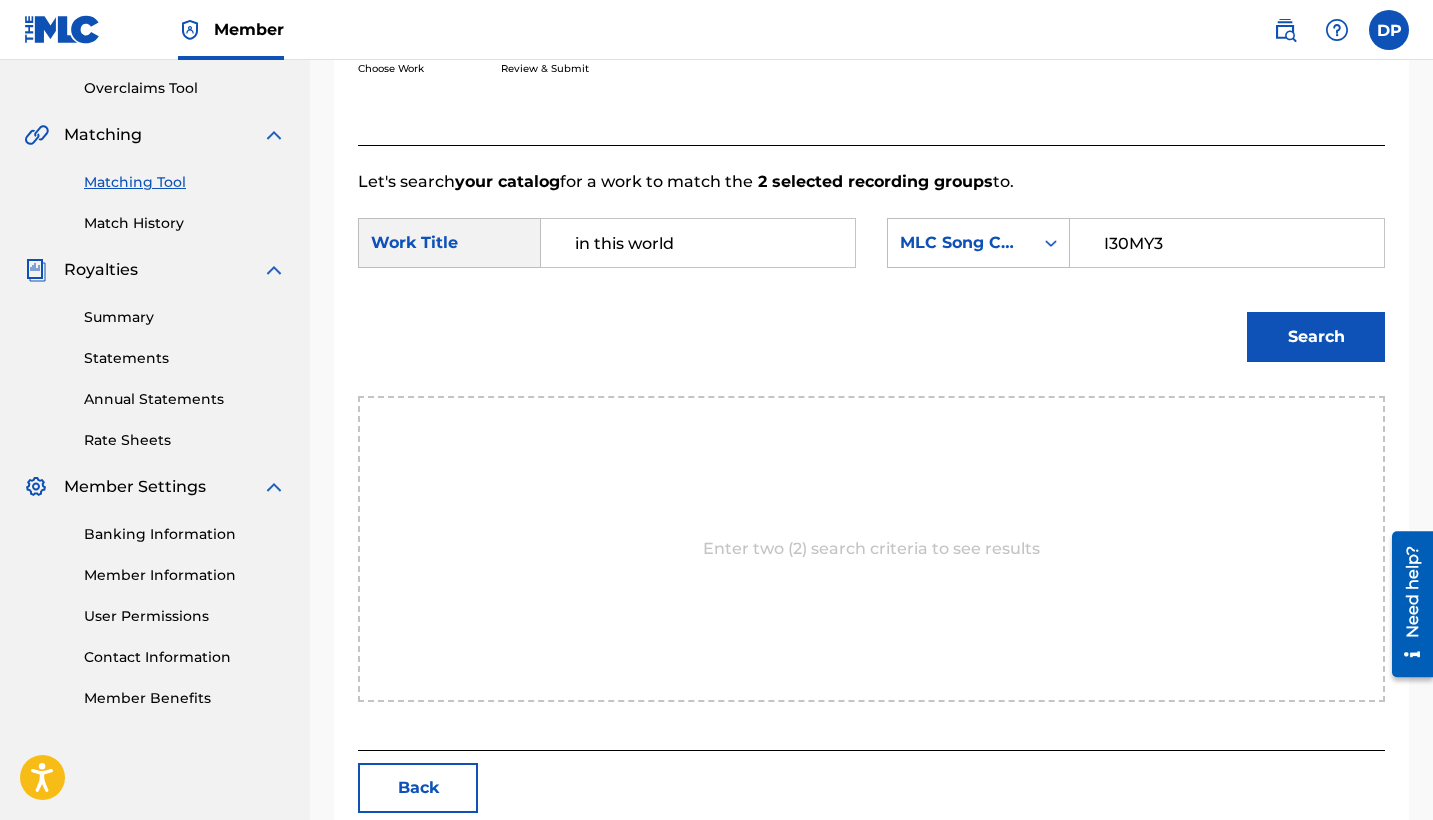 click on "Search" at bounding box center (1316, 337) 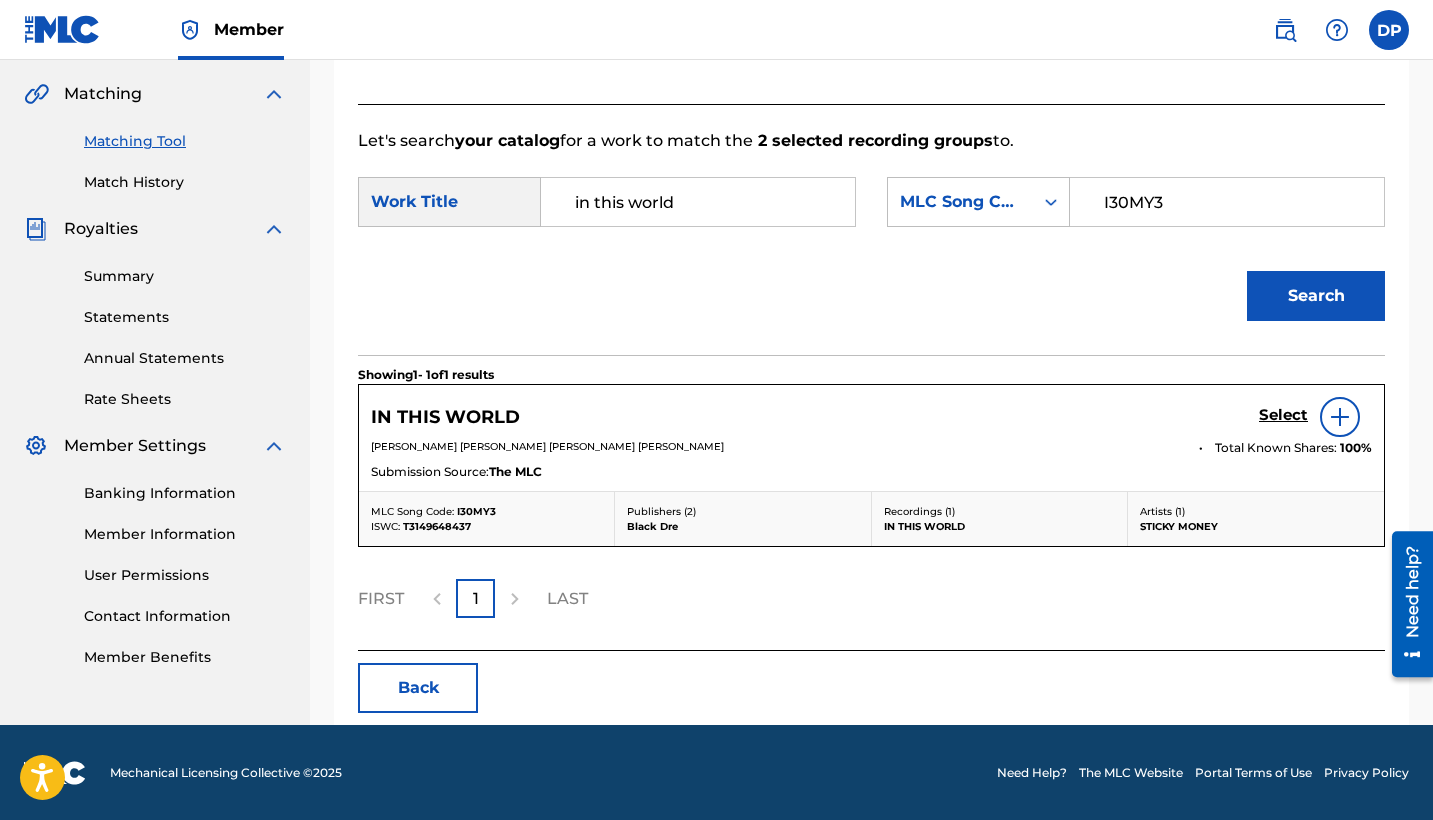 scroll, scrollTop: 453, scrollLeft: 0, axis: vertical 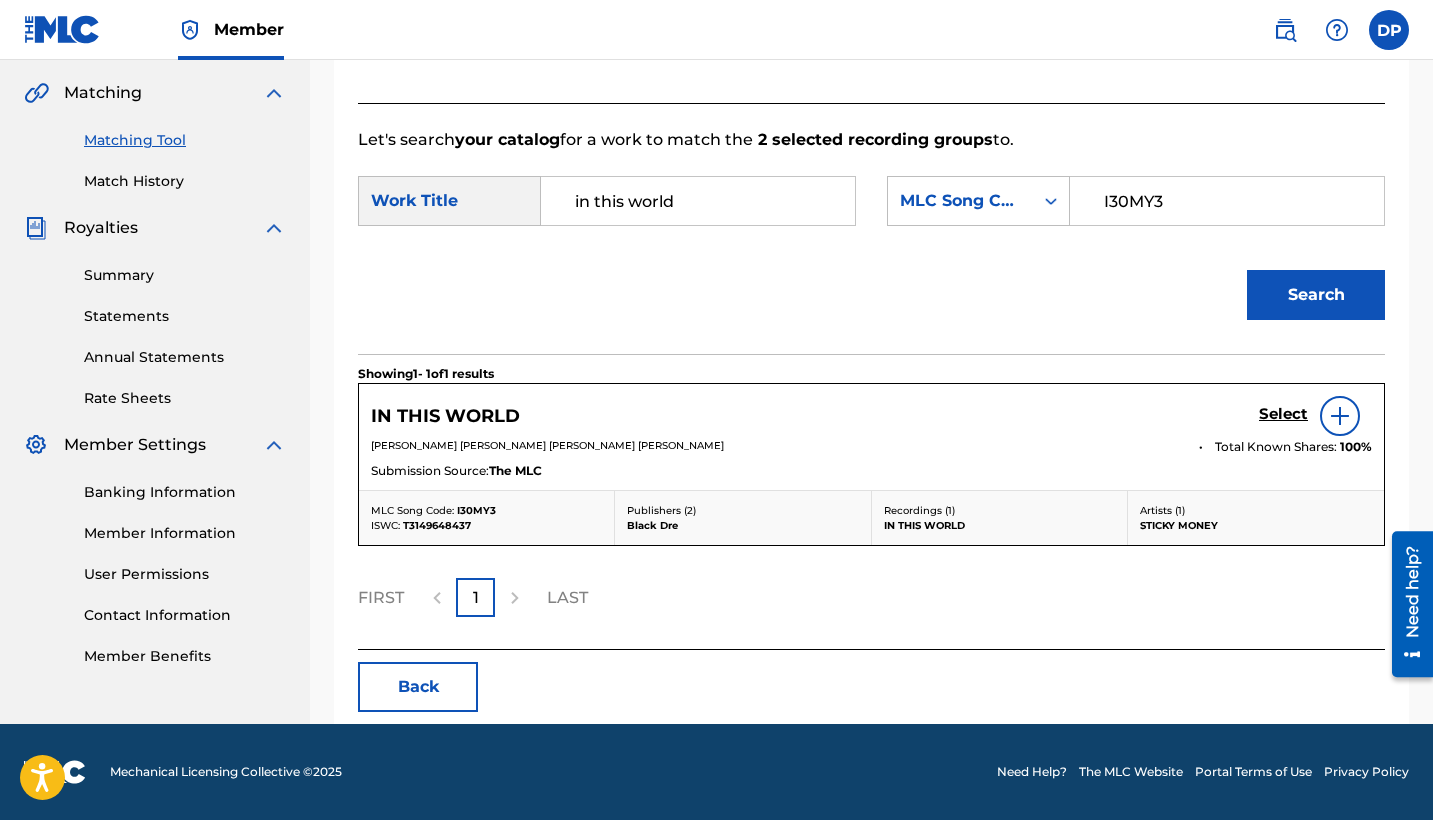 click at bounding box center [1340, 416] 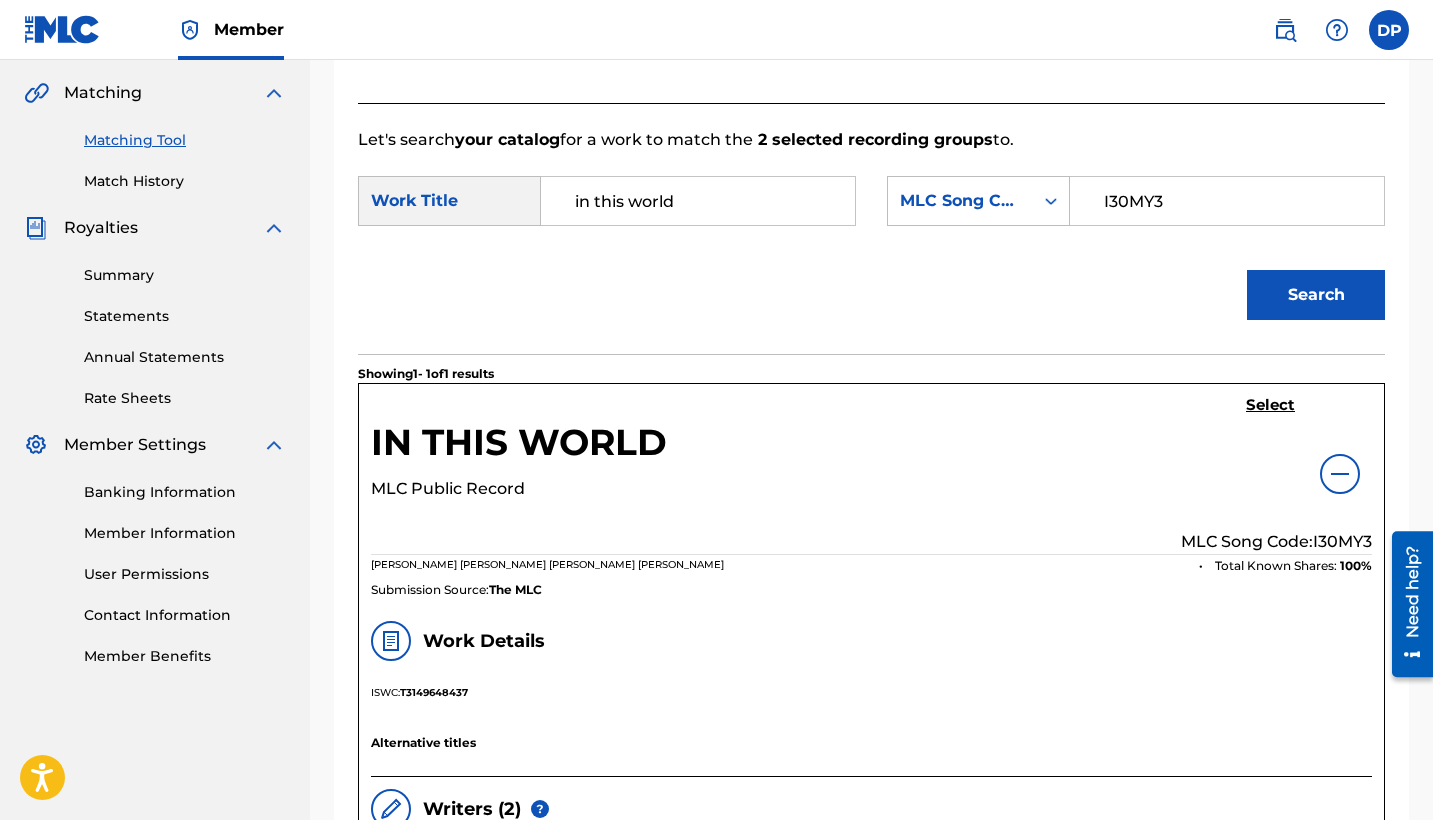 scroll, scrollTop: 630, scrollLeft: 0, axis: vertical 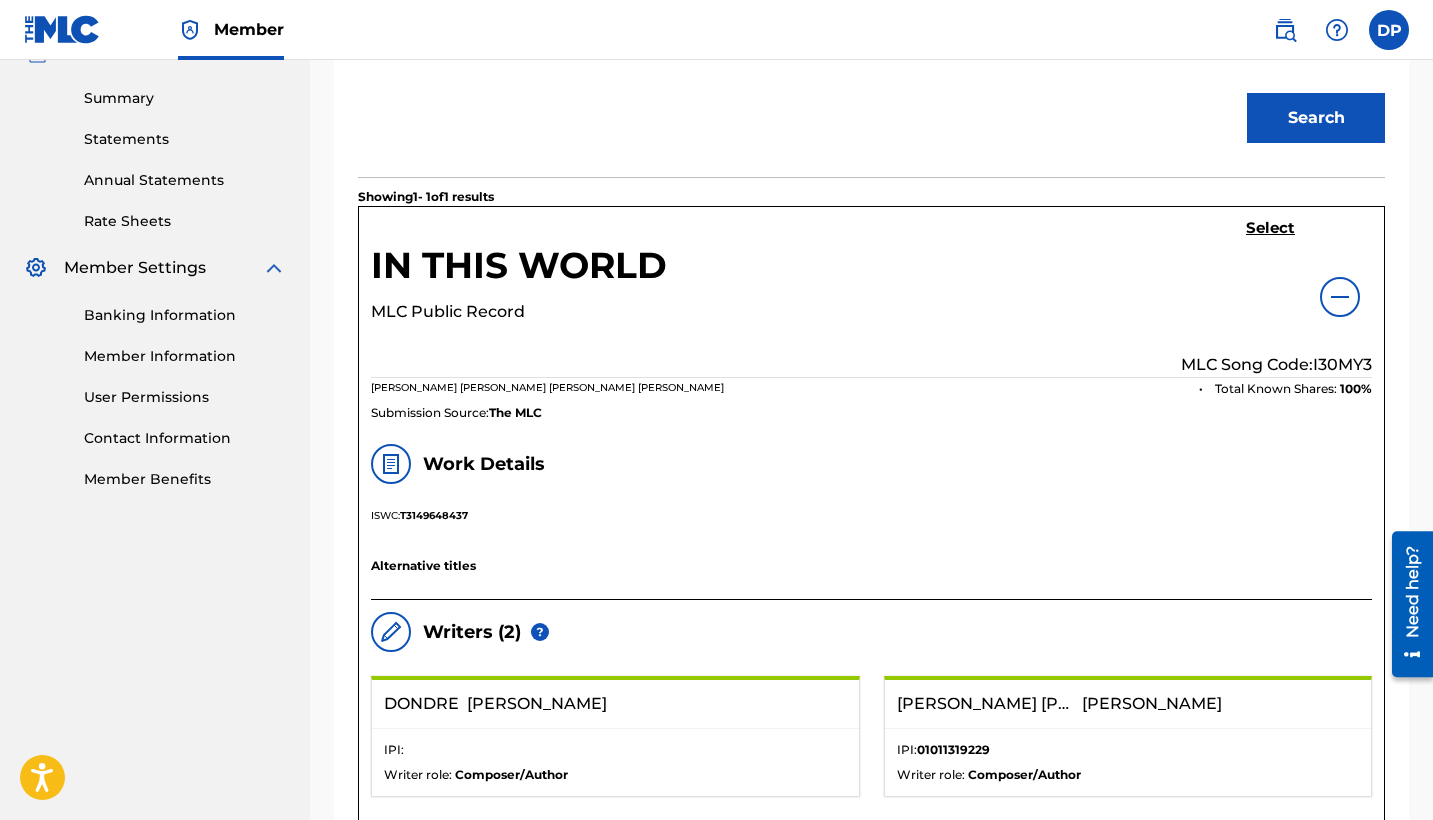 click on "Select" at bounding box center [1270, 228] 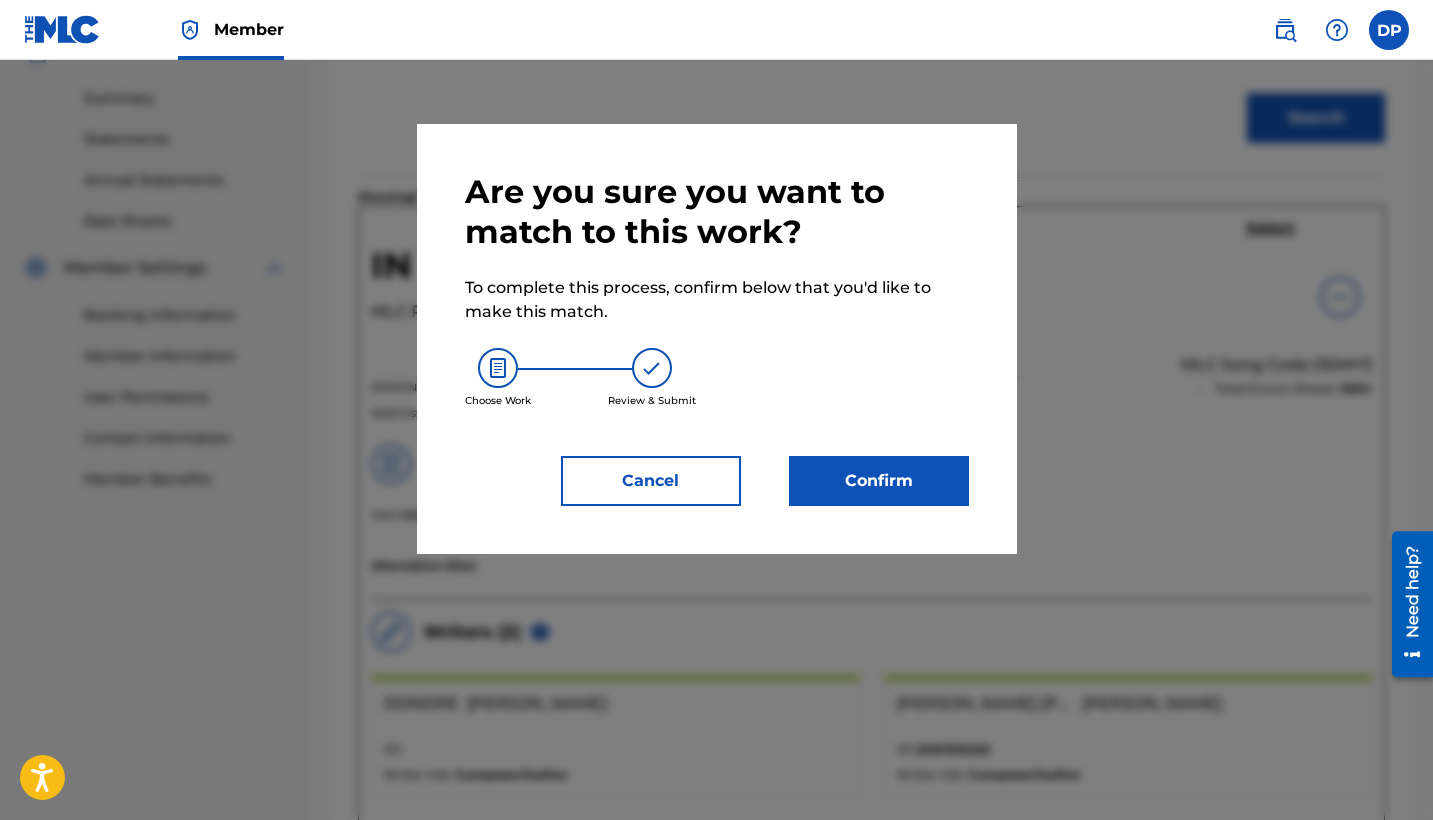 click on "Confirm" at bounding box center [879, 481] 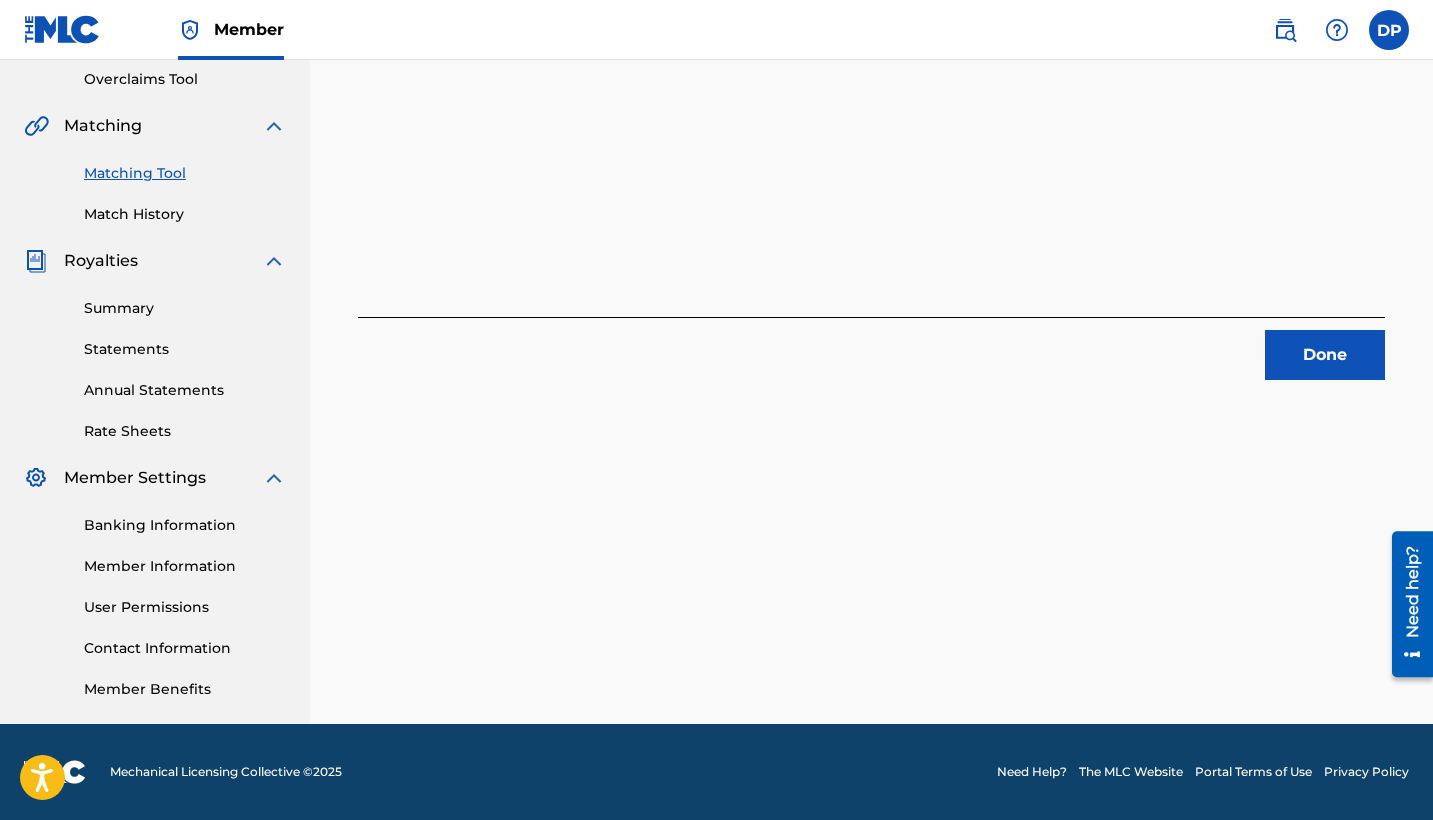 click on "Done" at bounding box center [1325, 355] 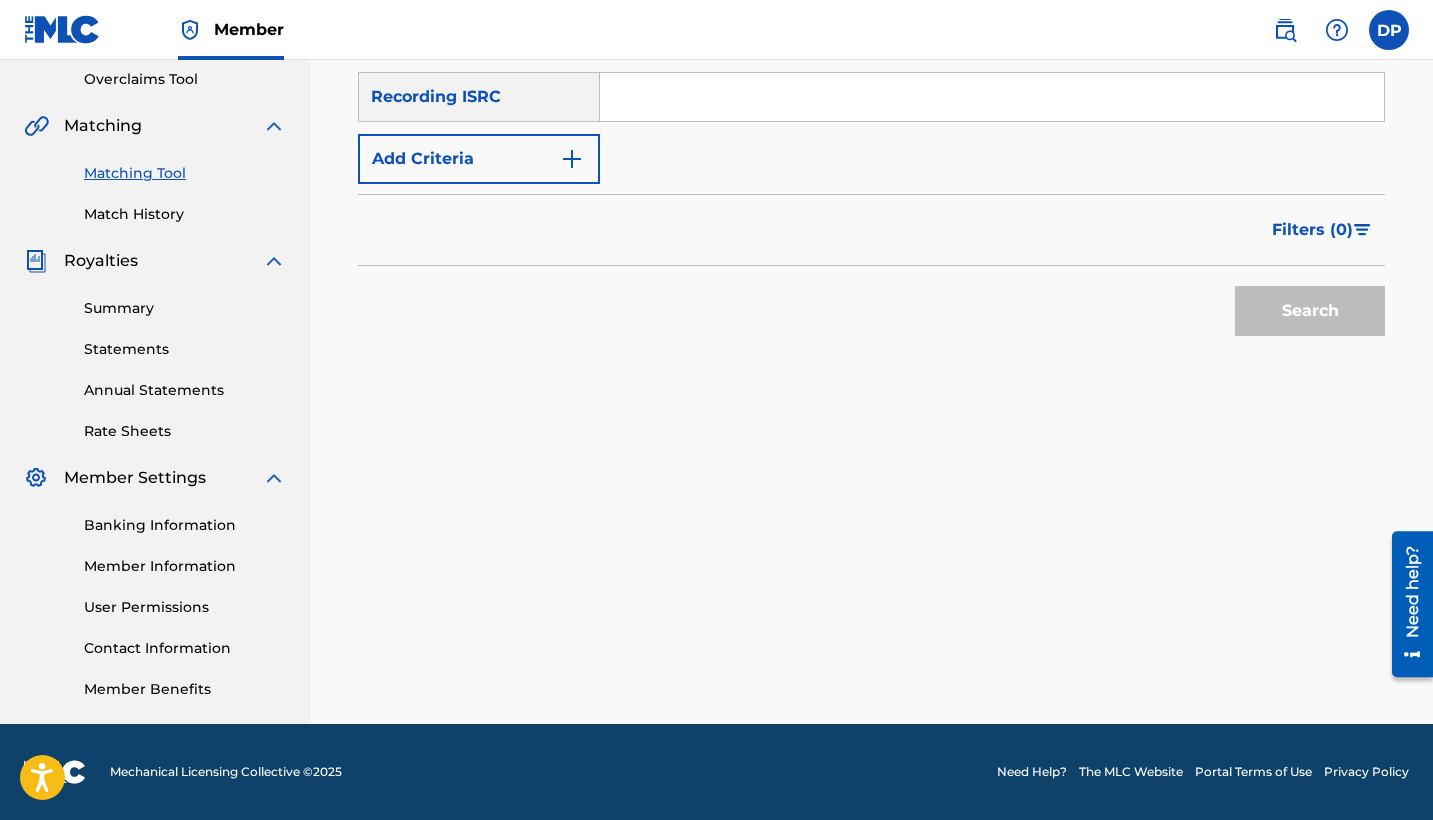 click at bounding box center [992, 97] 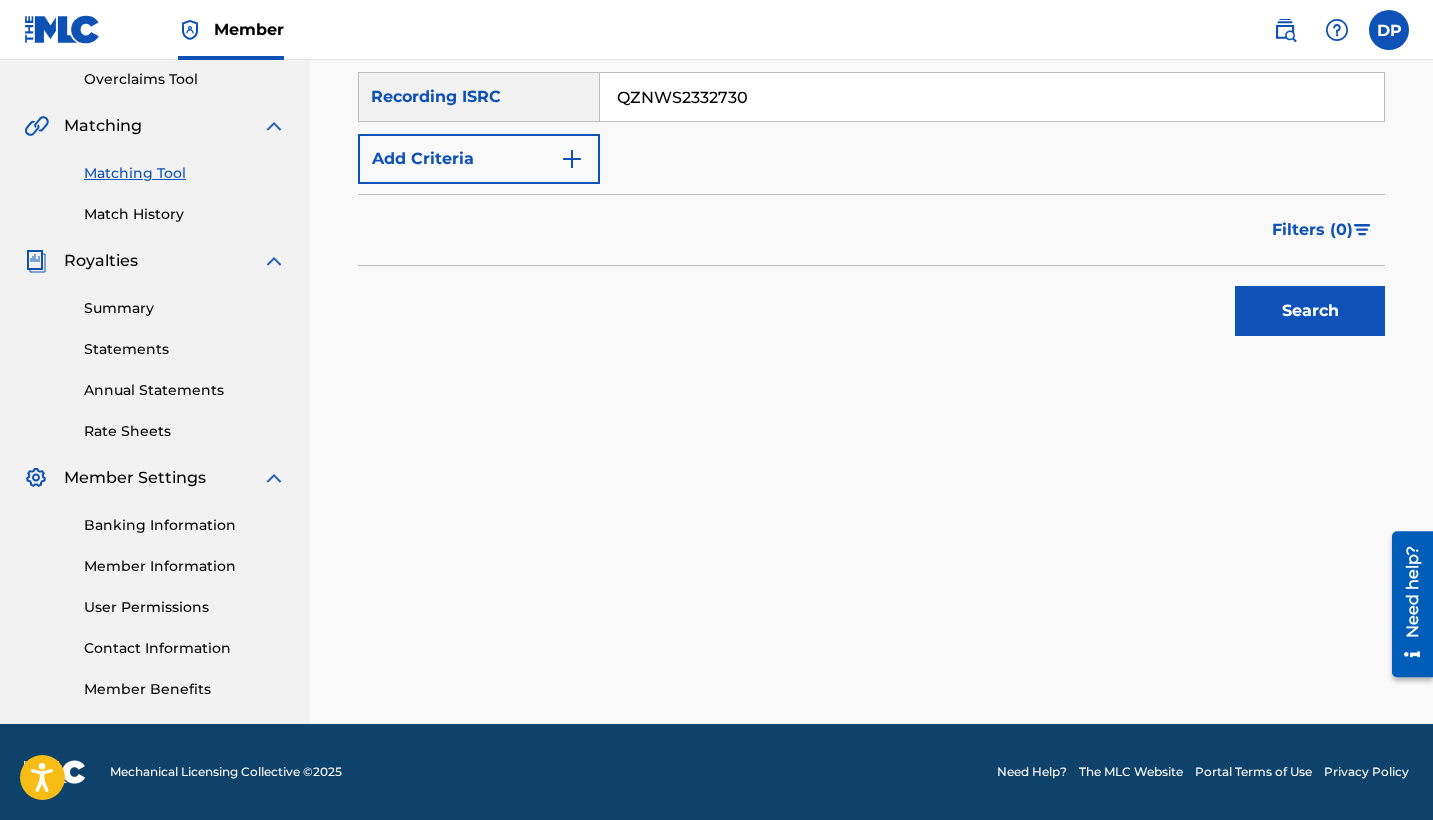 type on "QZNWS2332730" 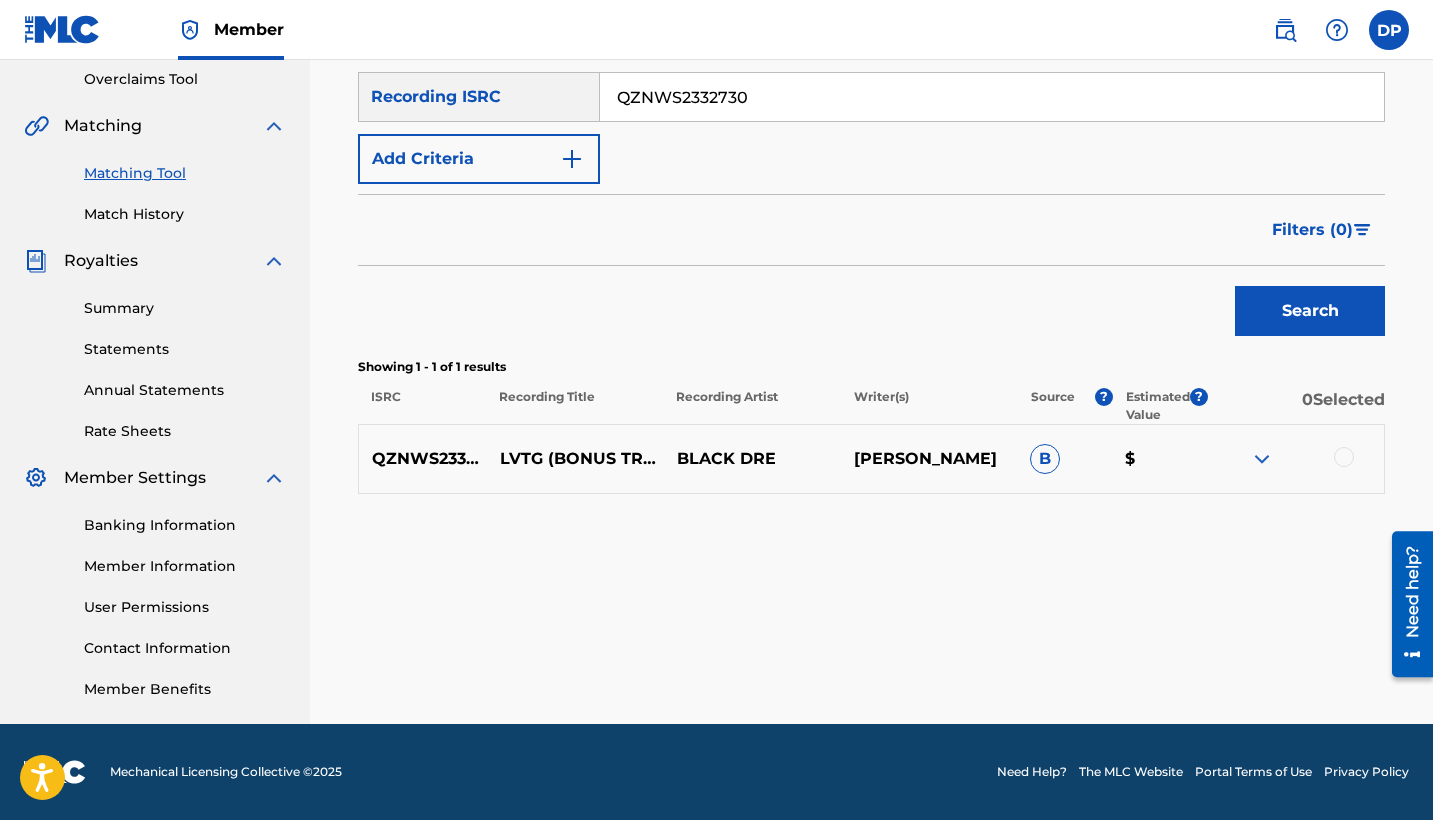 click at bounding box center (1344, 457) 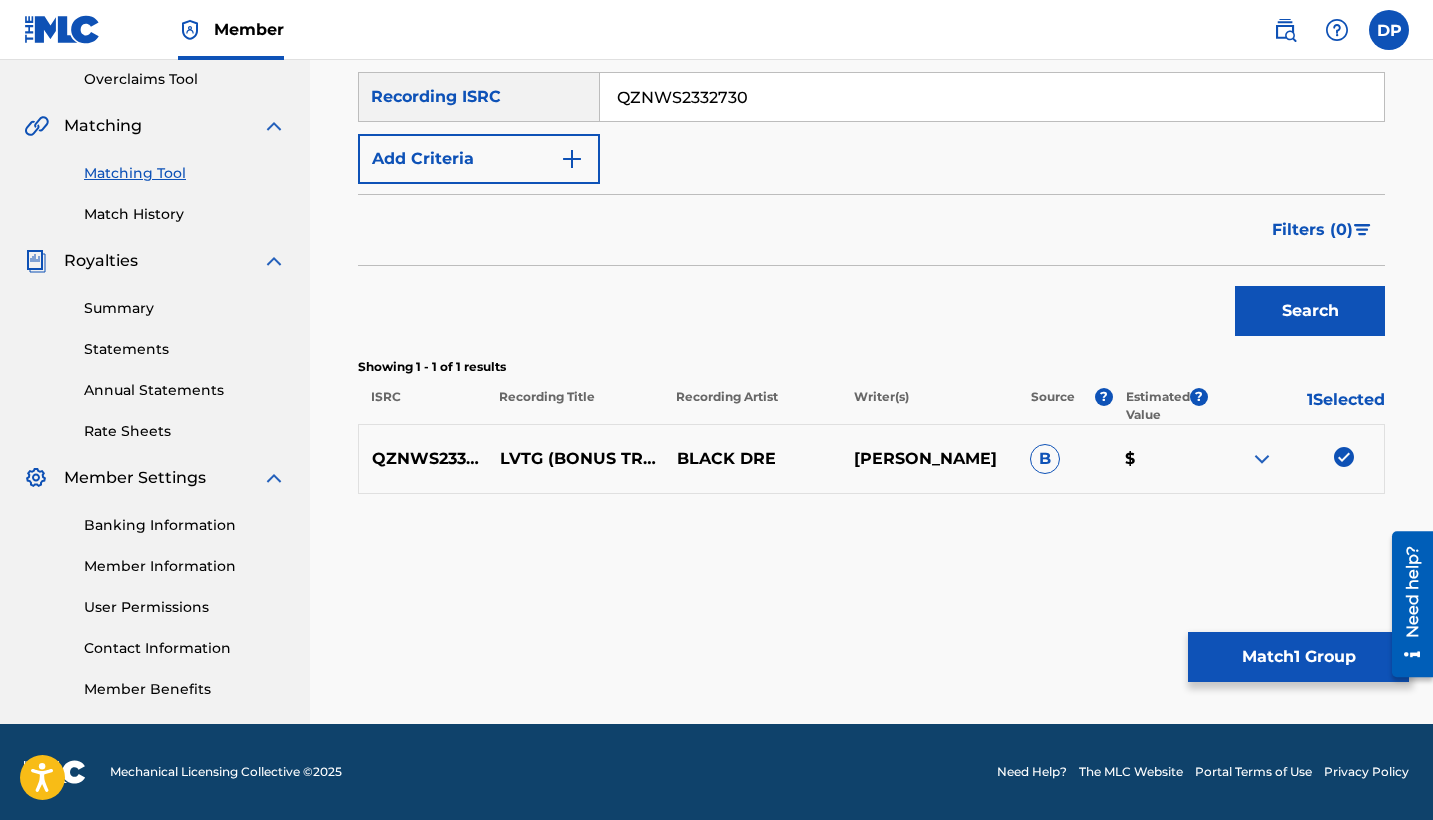 click on "Match  1 Group" at bounding box center (1298, 657) 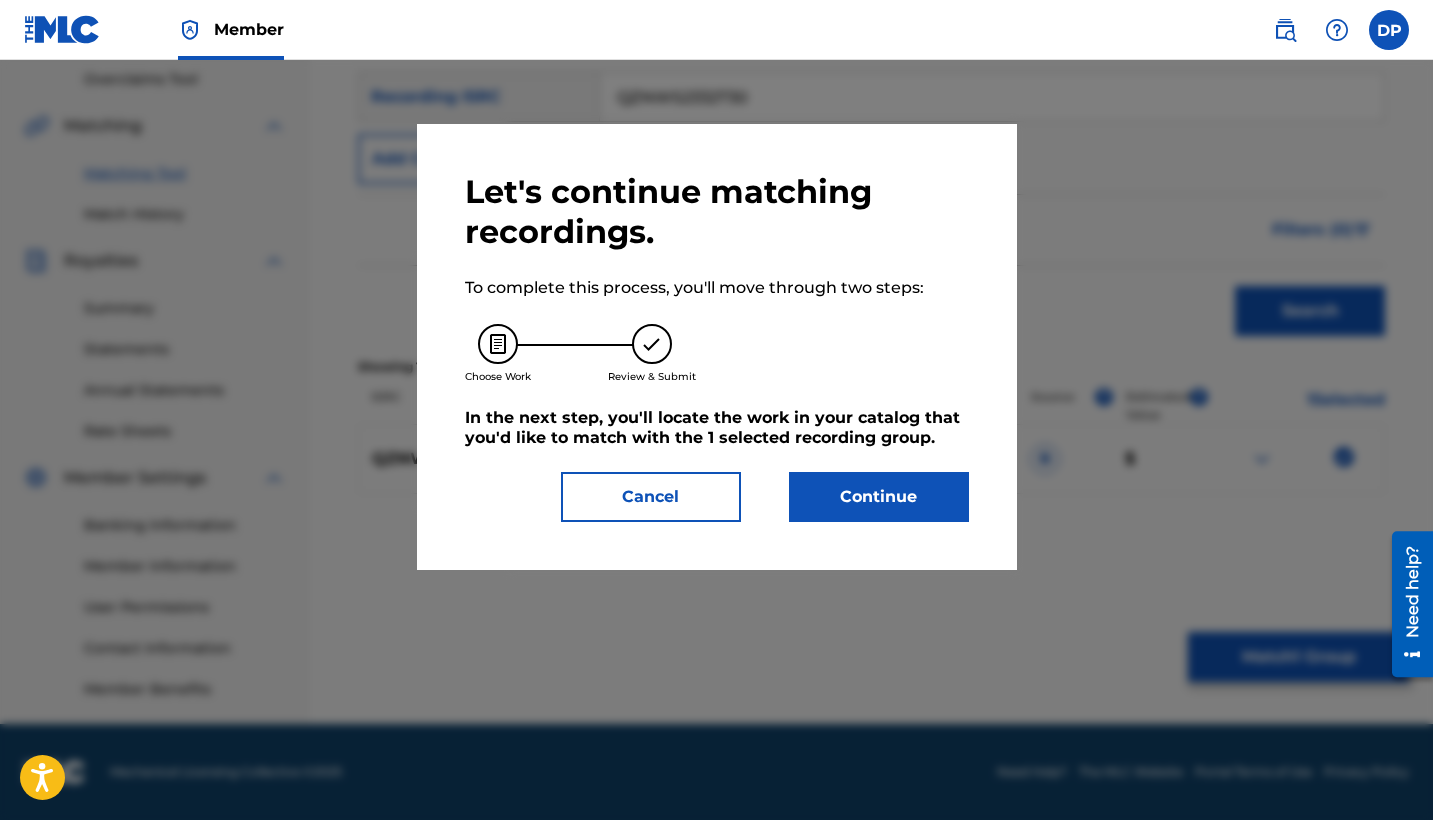 click on "Continue" at bounding box center (879, 497) 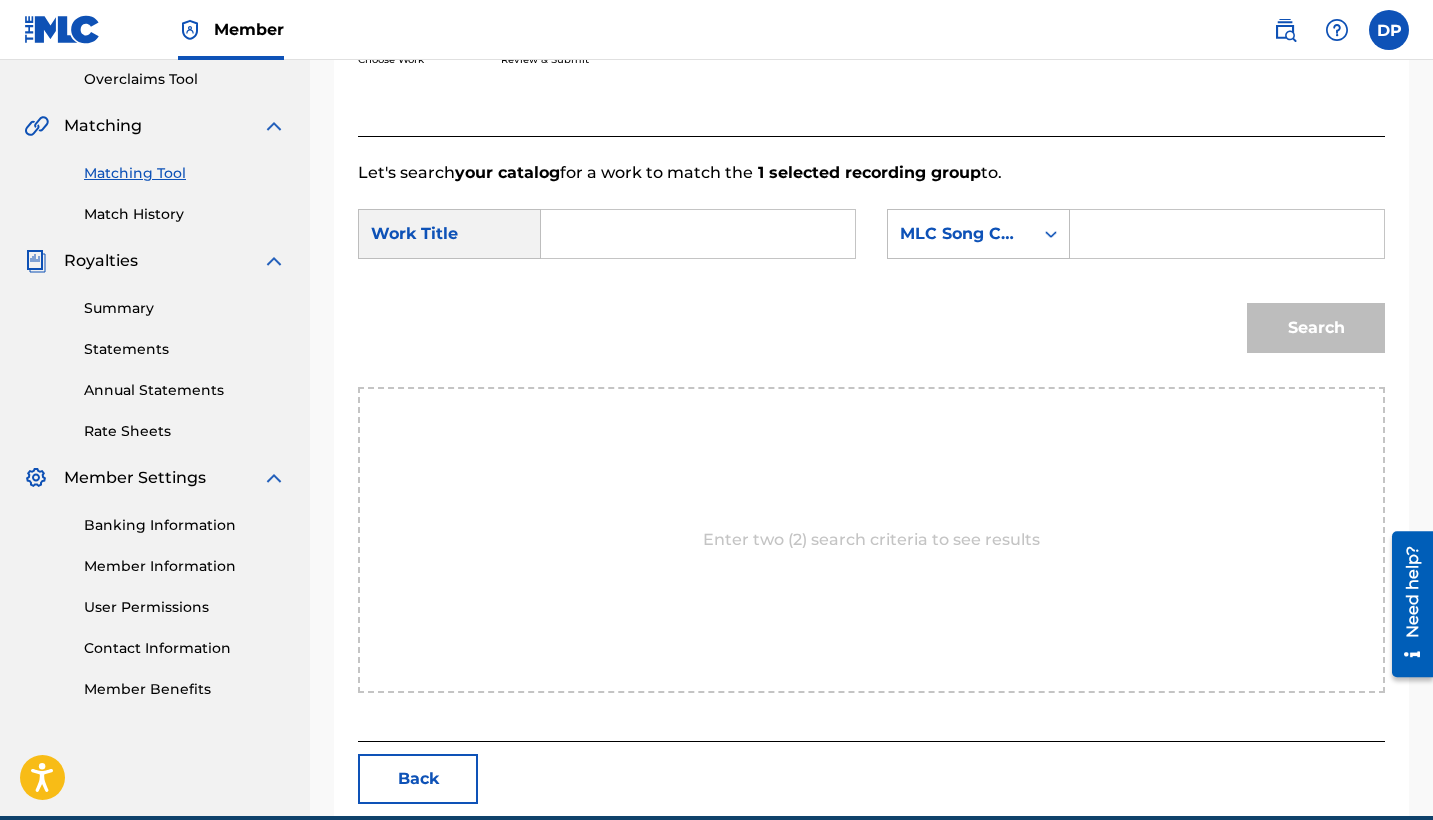 click at bounding box center [1227, 234] 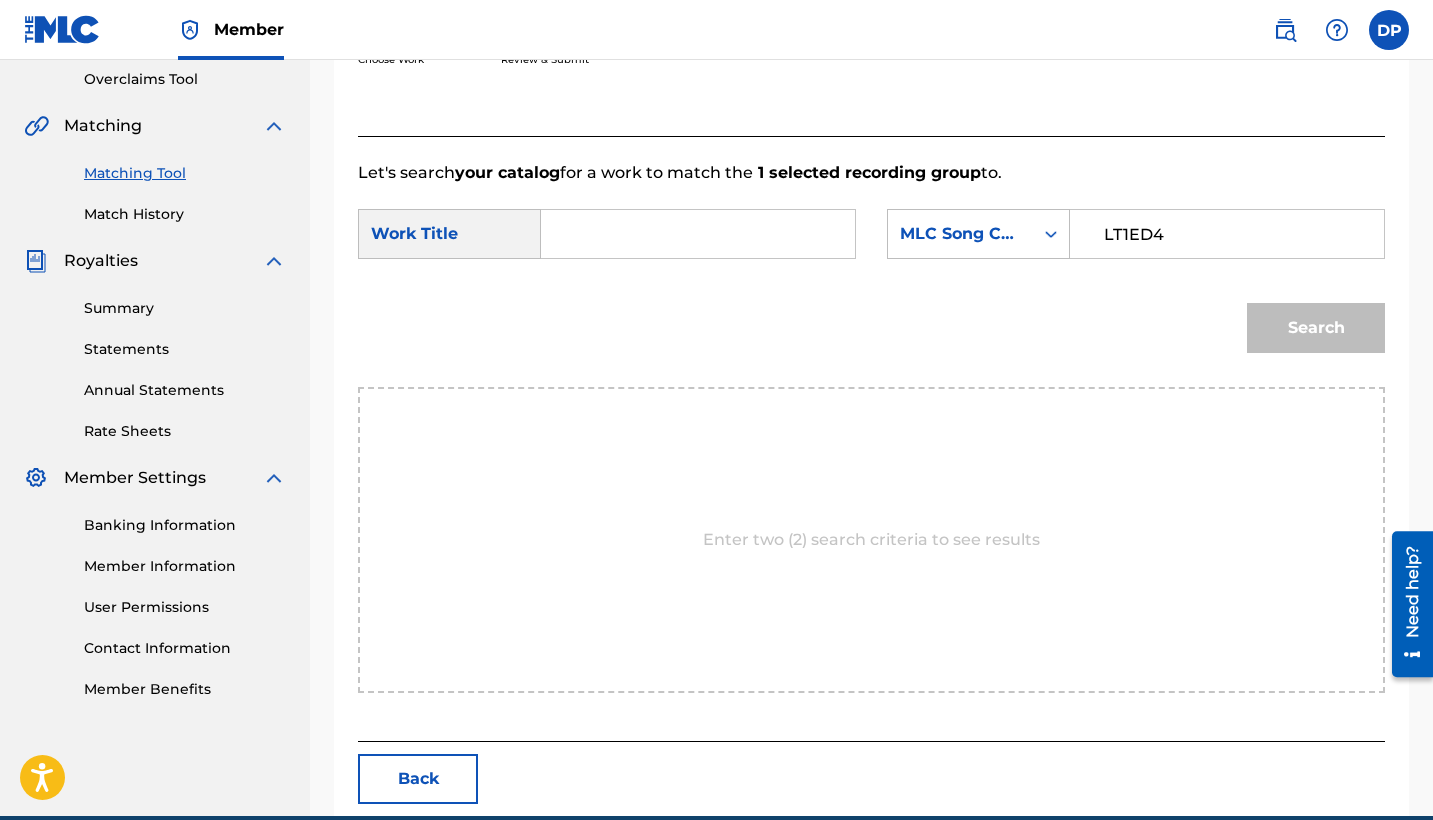 type on "LT1ED4" 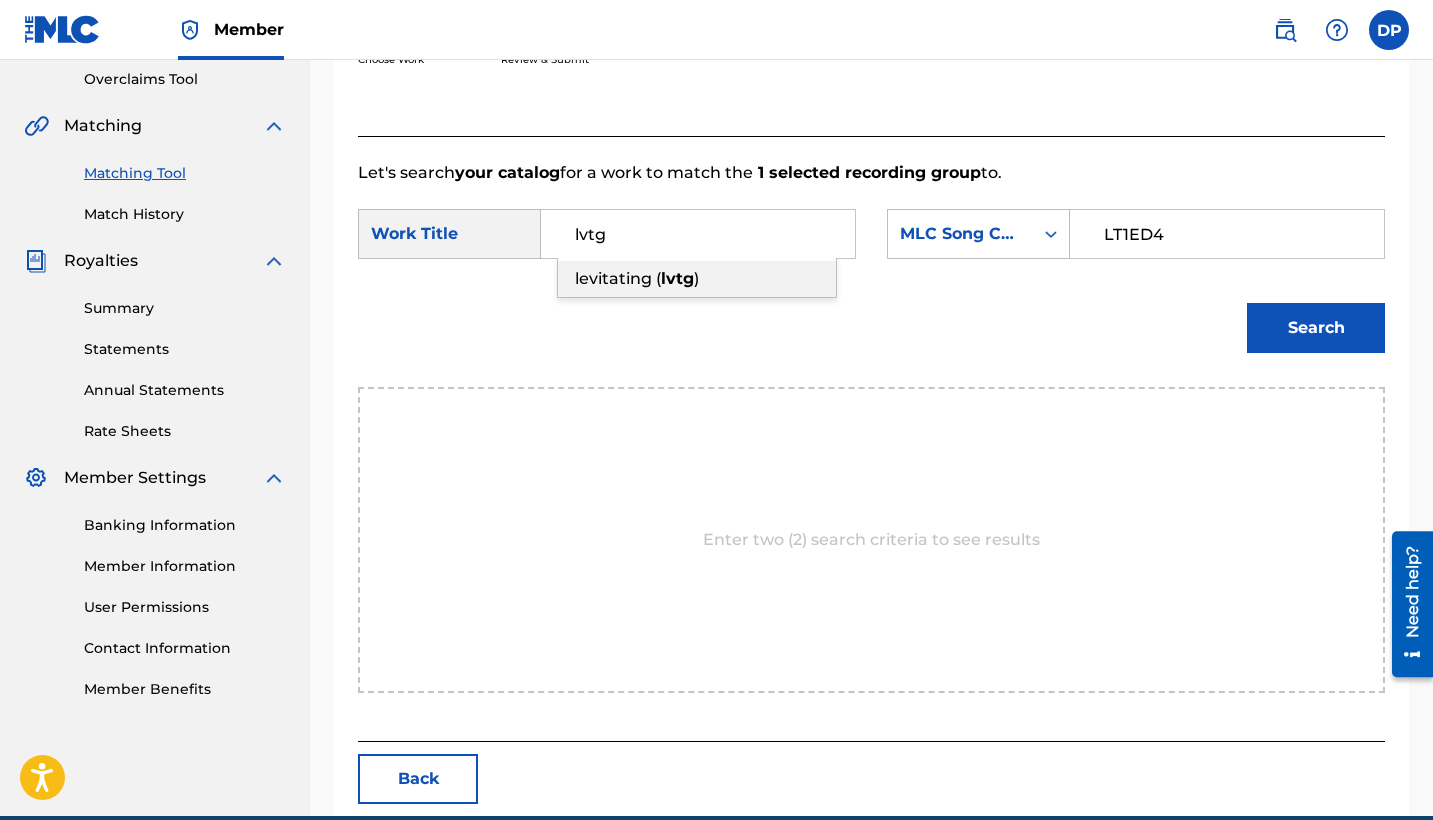 type on "levitating (lvtg)" 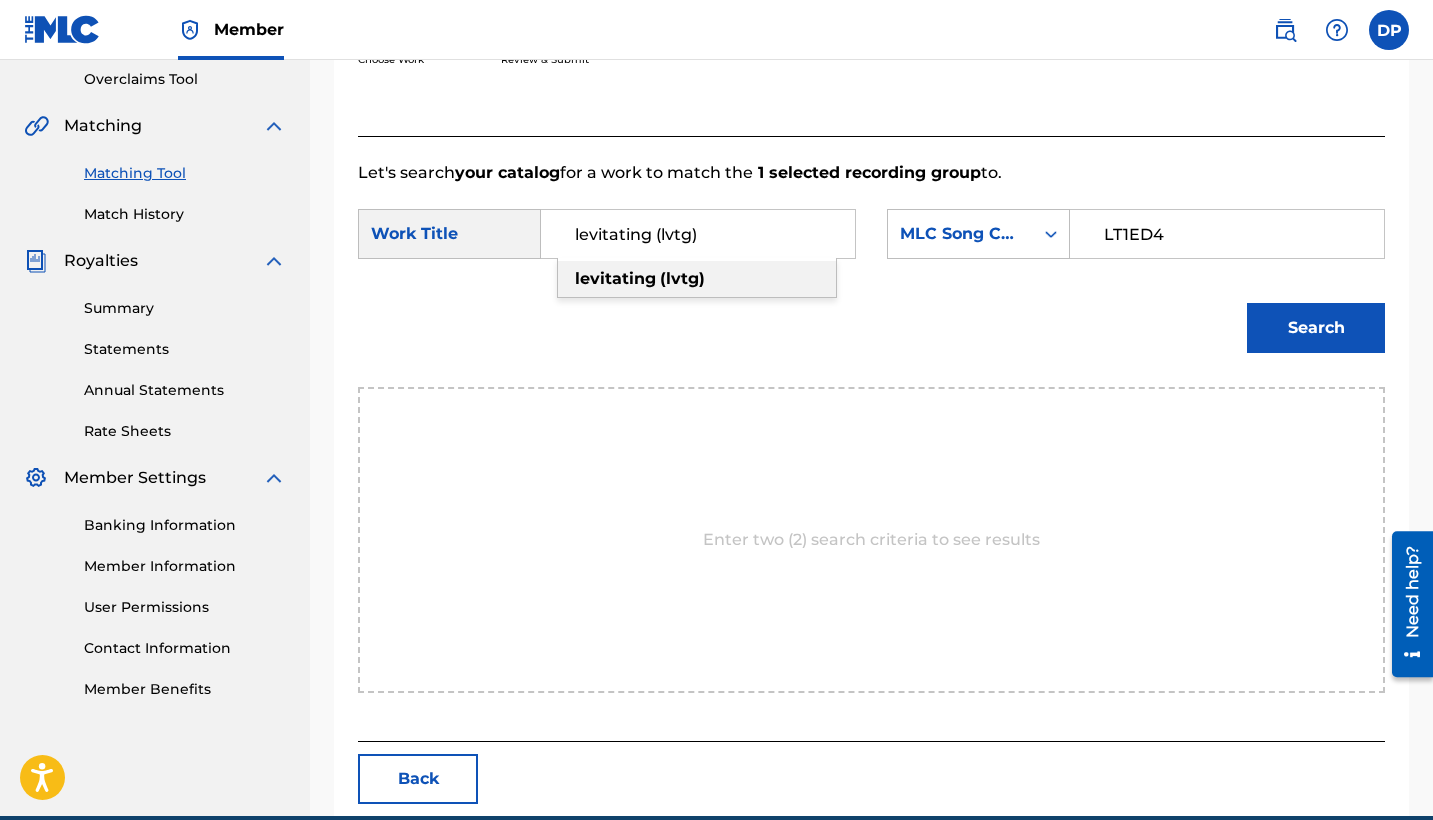 click on "Search" at bounding box center [1316, 328] 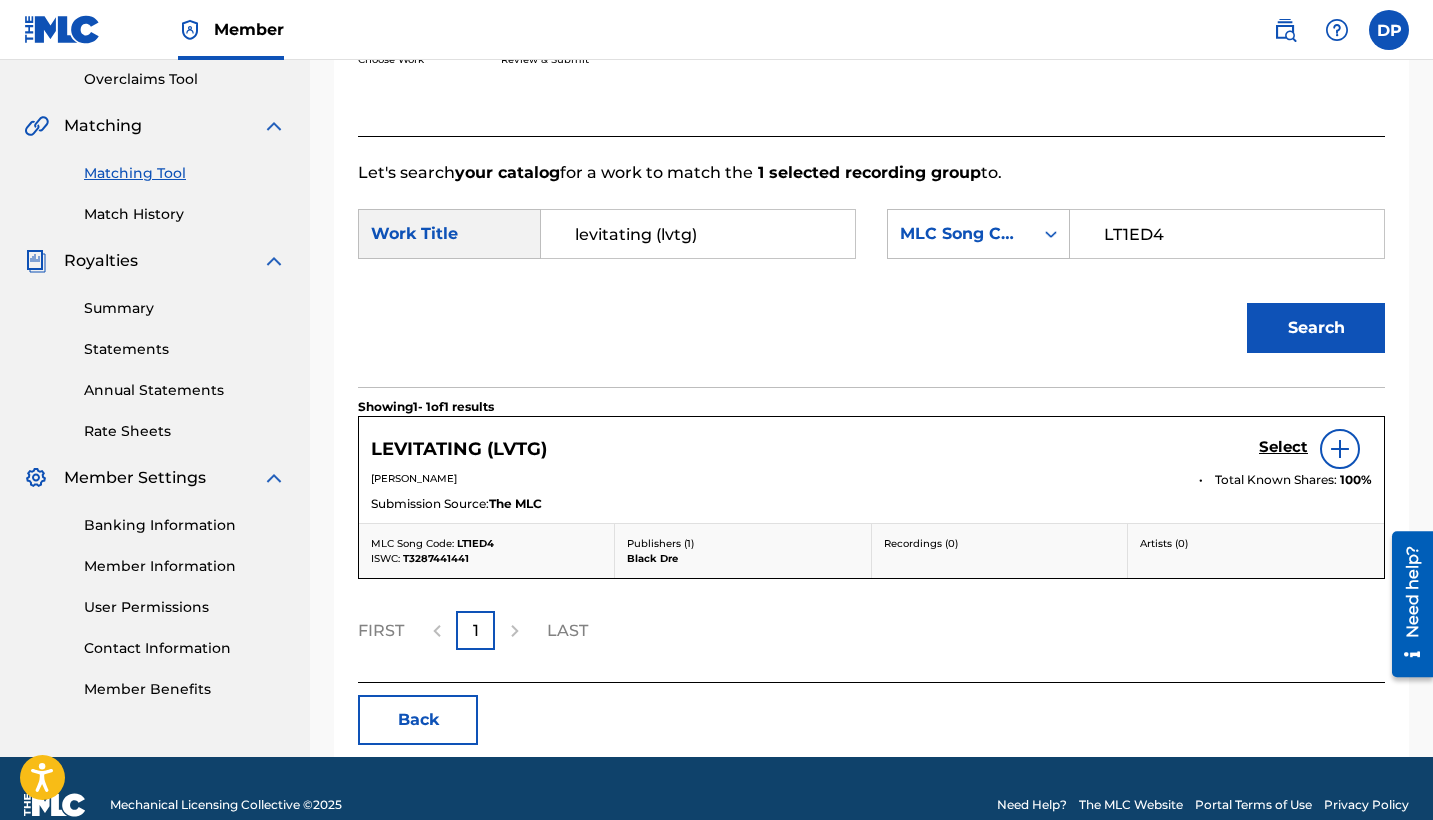 click on "Select" at bounding box center [1283, 447] 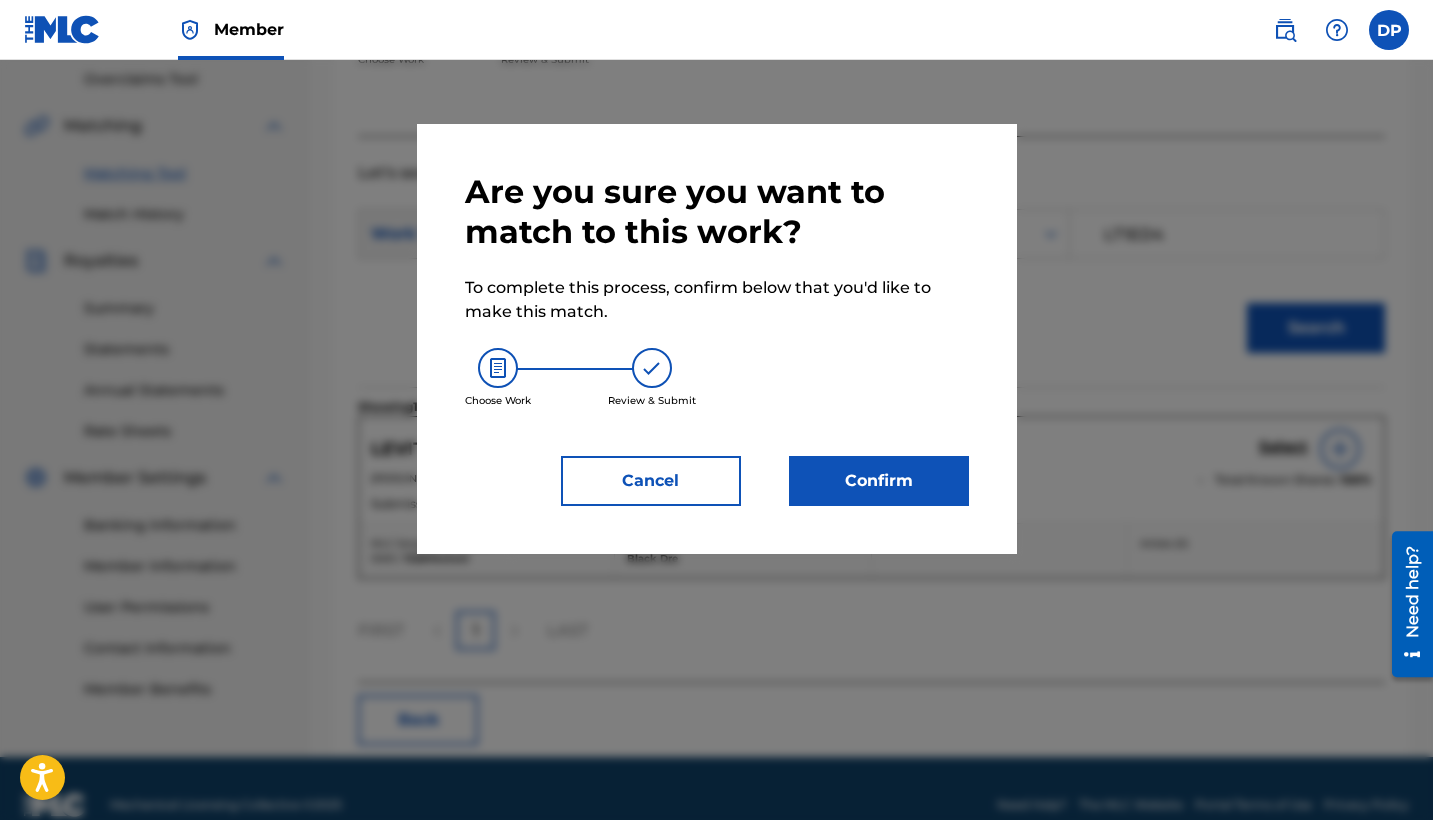 click on "Confirm" at bounding box center (879, 481) 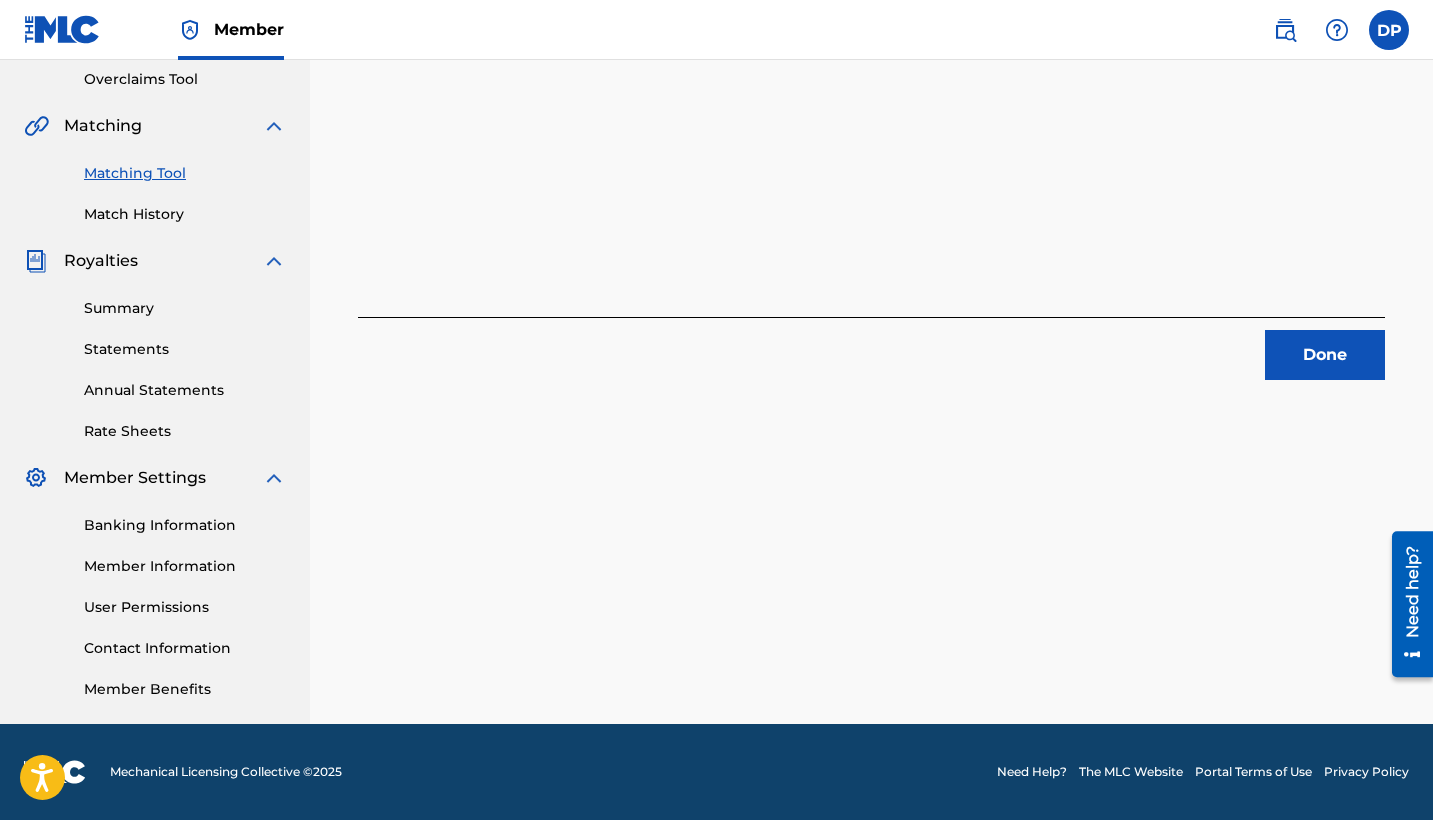 click on "Done" at bounding box center [1325, 355] 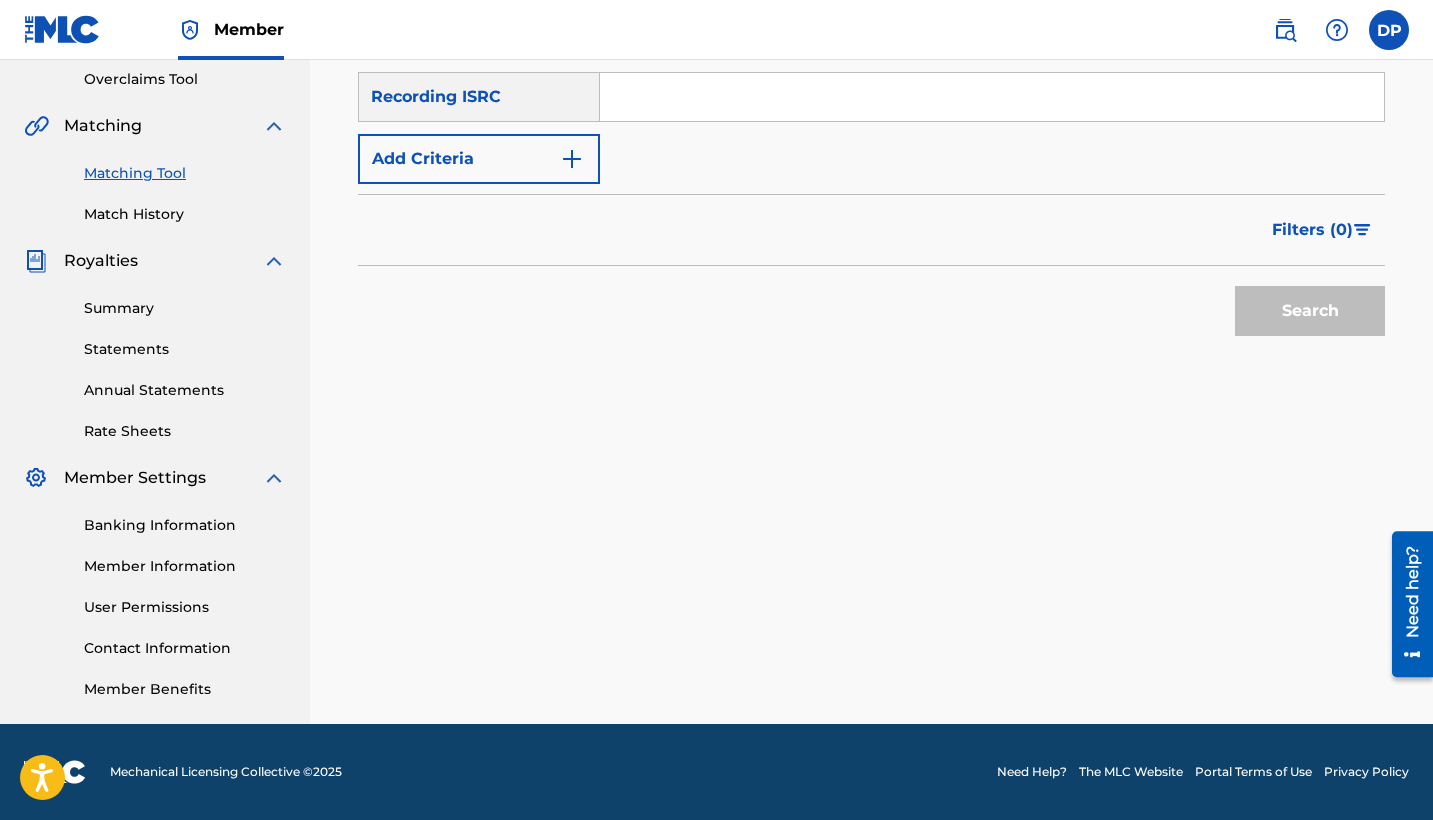 click at bounding box center (992, 97) 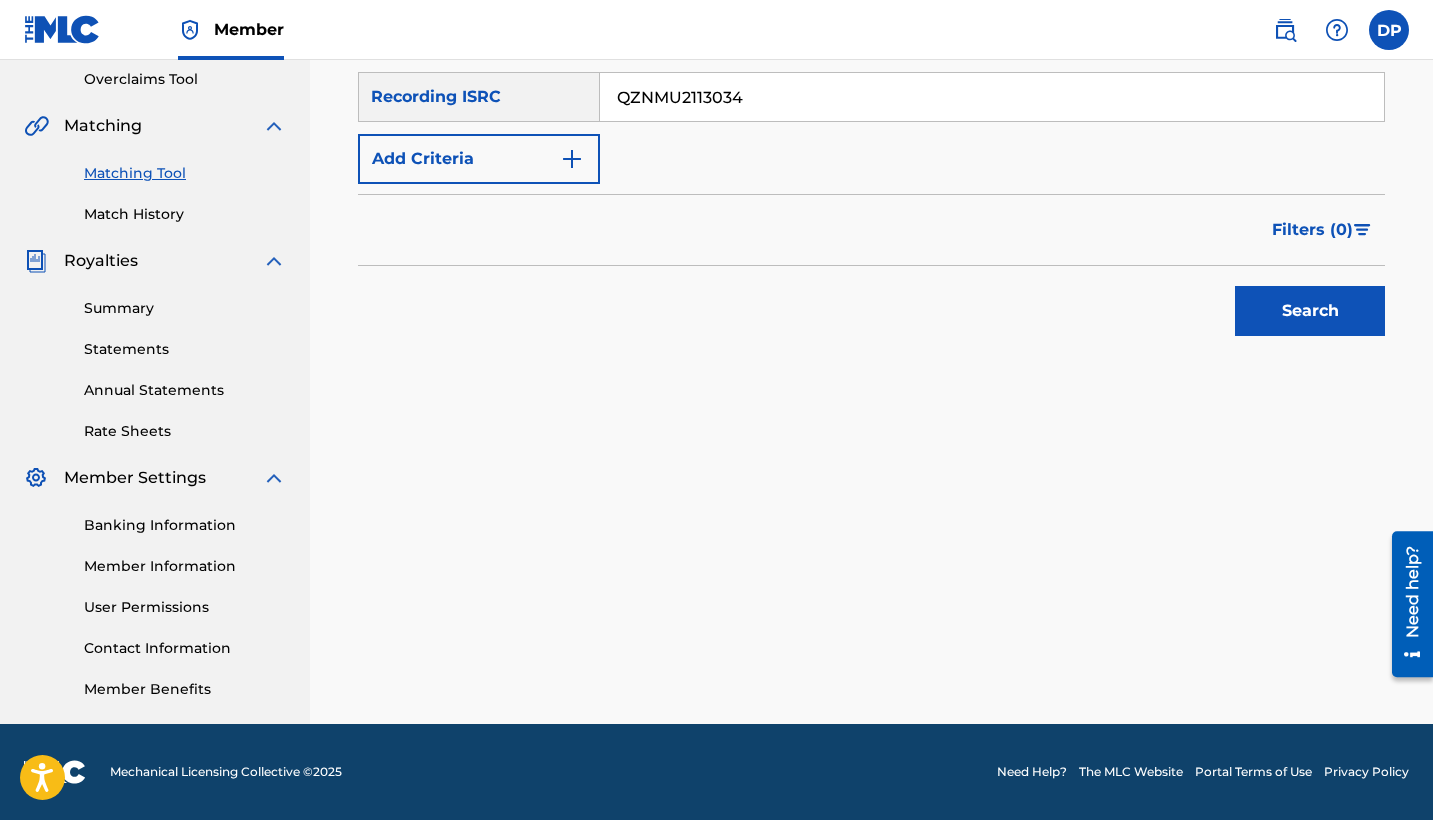type on "QZNMU2113034" 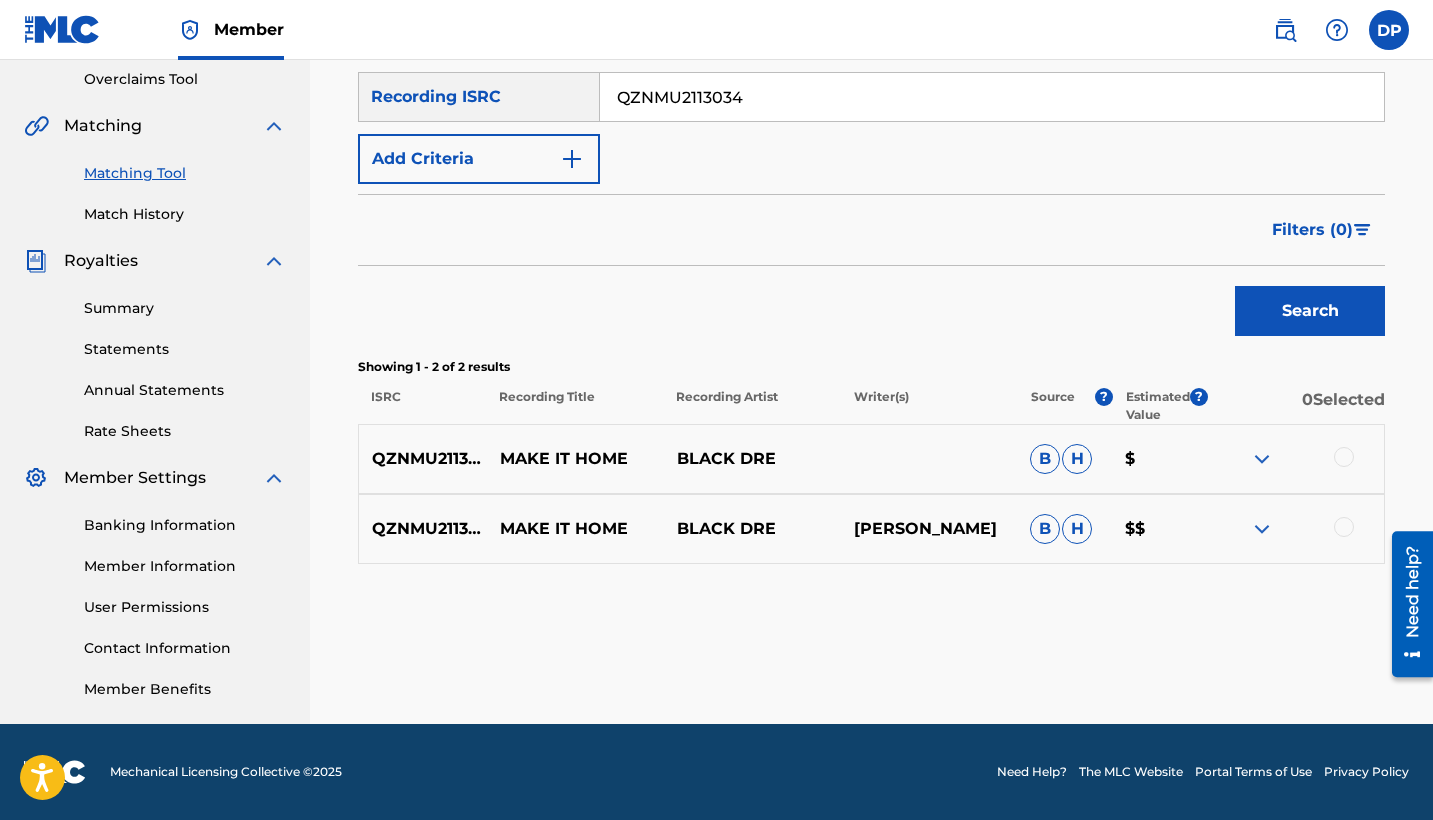click at bounding box center [1344, 457] 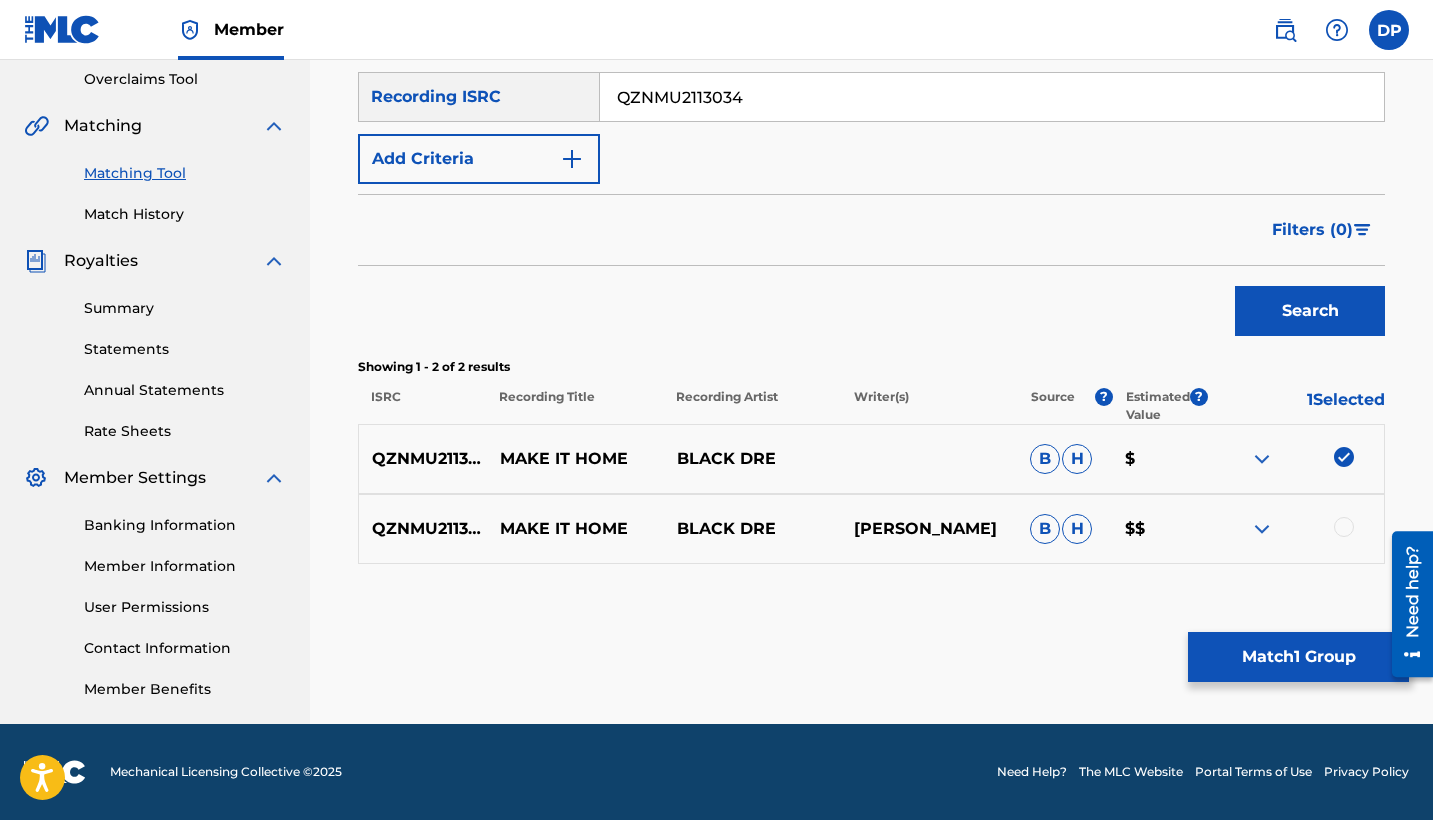 click at bounding box center [1295, 529] 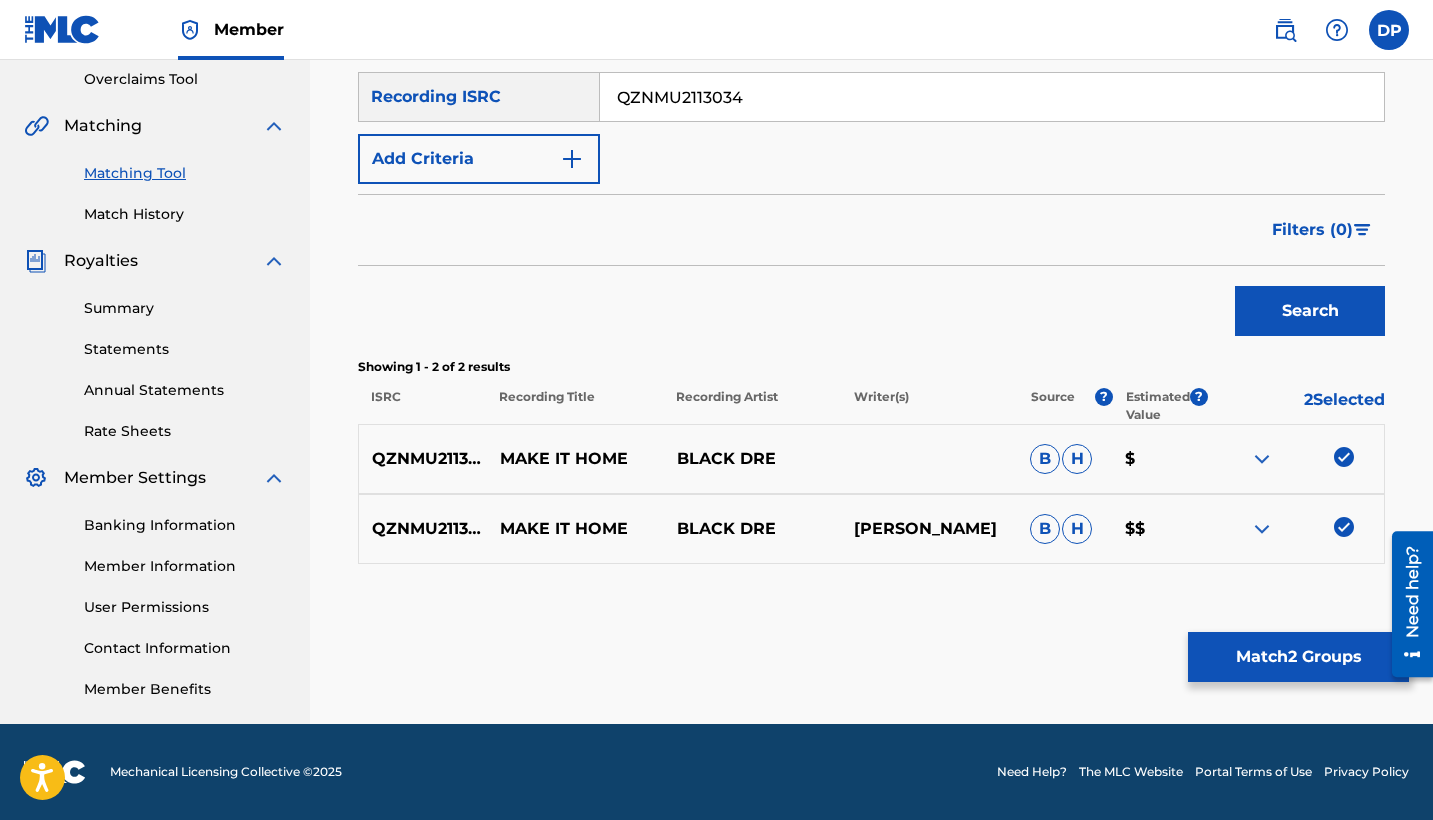 click on "Match  2 Groups" at bounding box center (1298, 657) 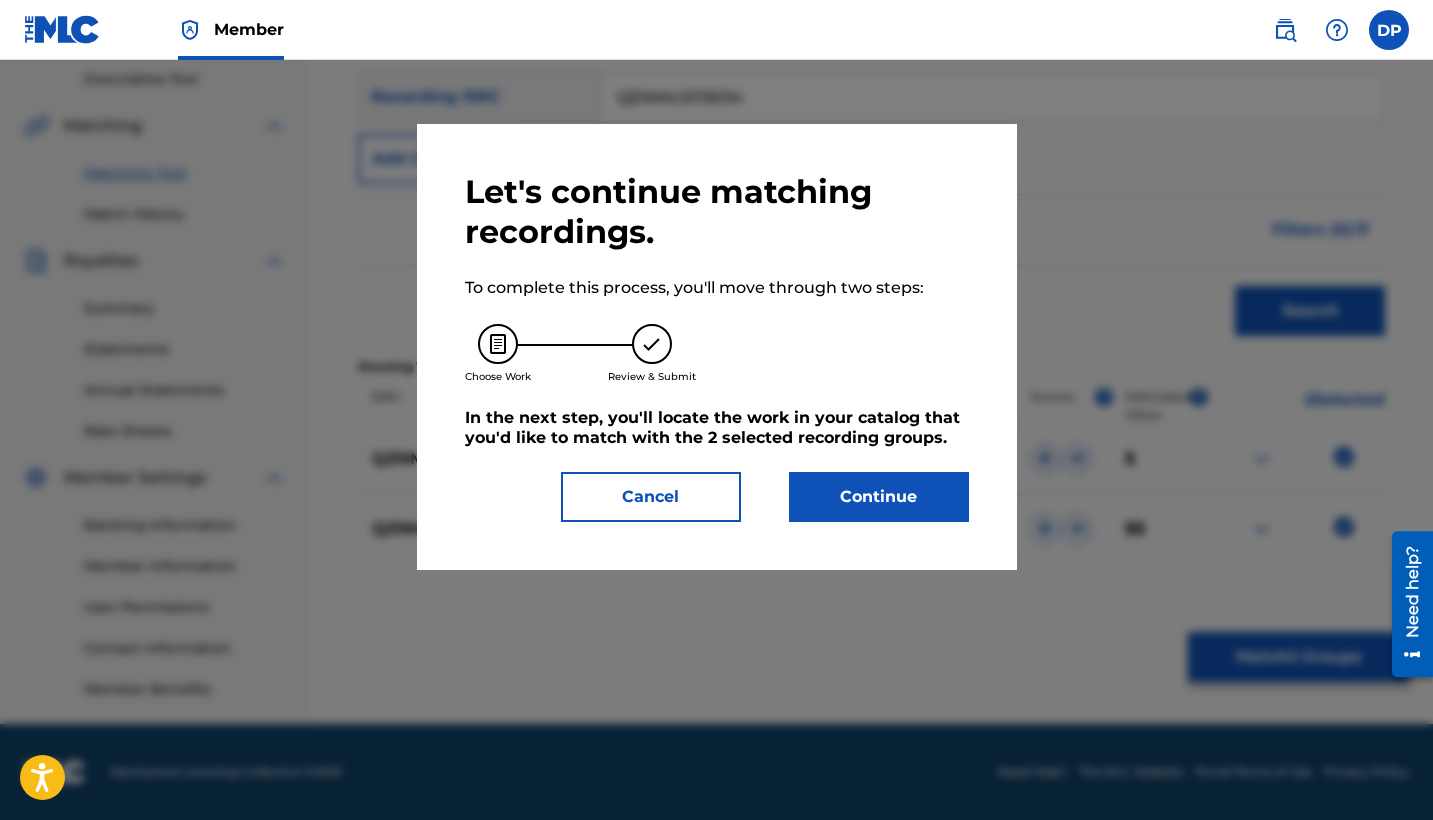click on "Continue" at bounding box center (879, 497) 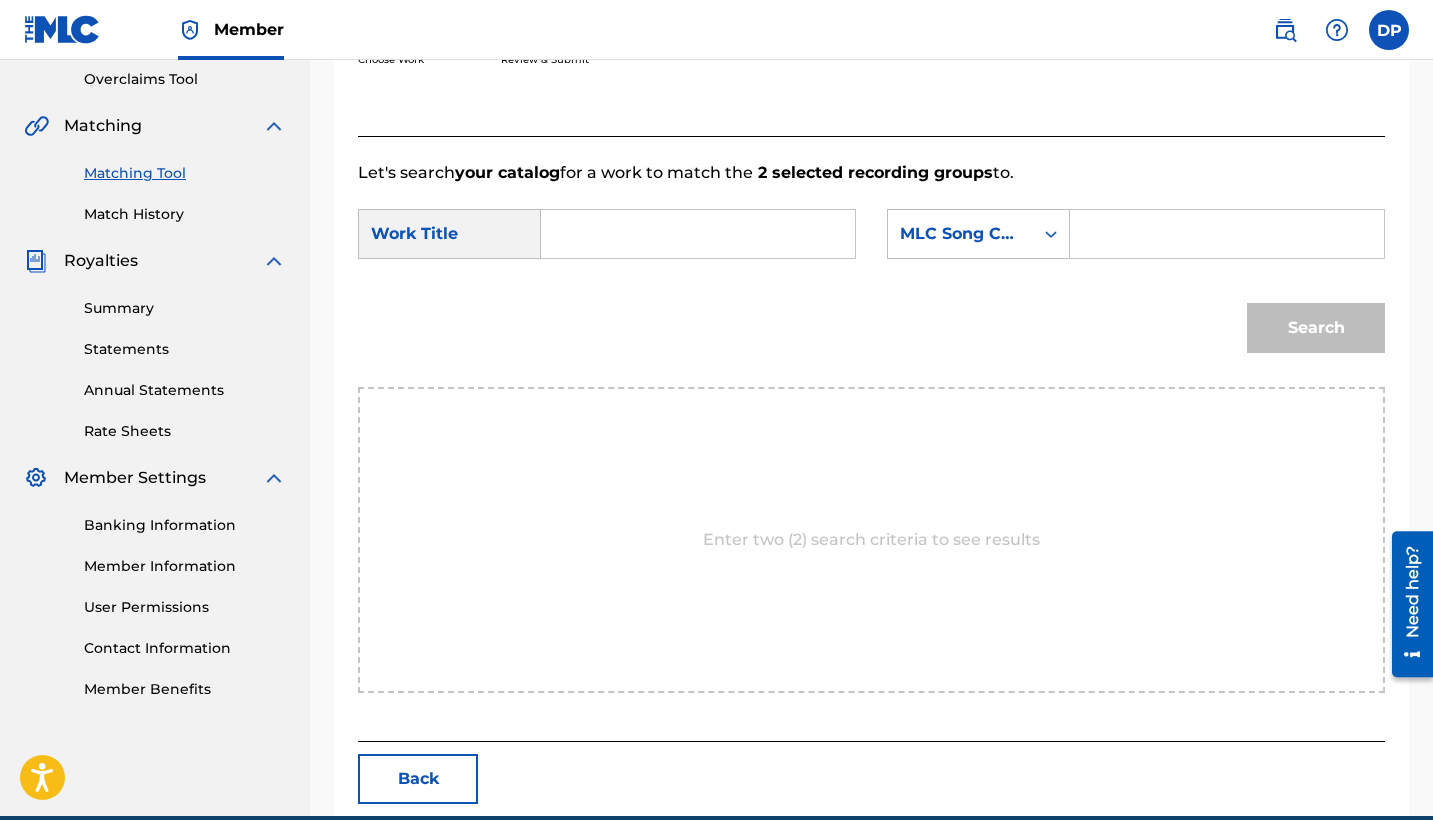 click at bounding box center (1227, 234) 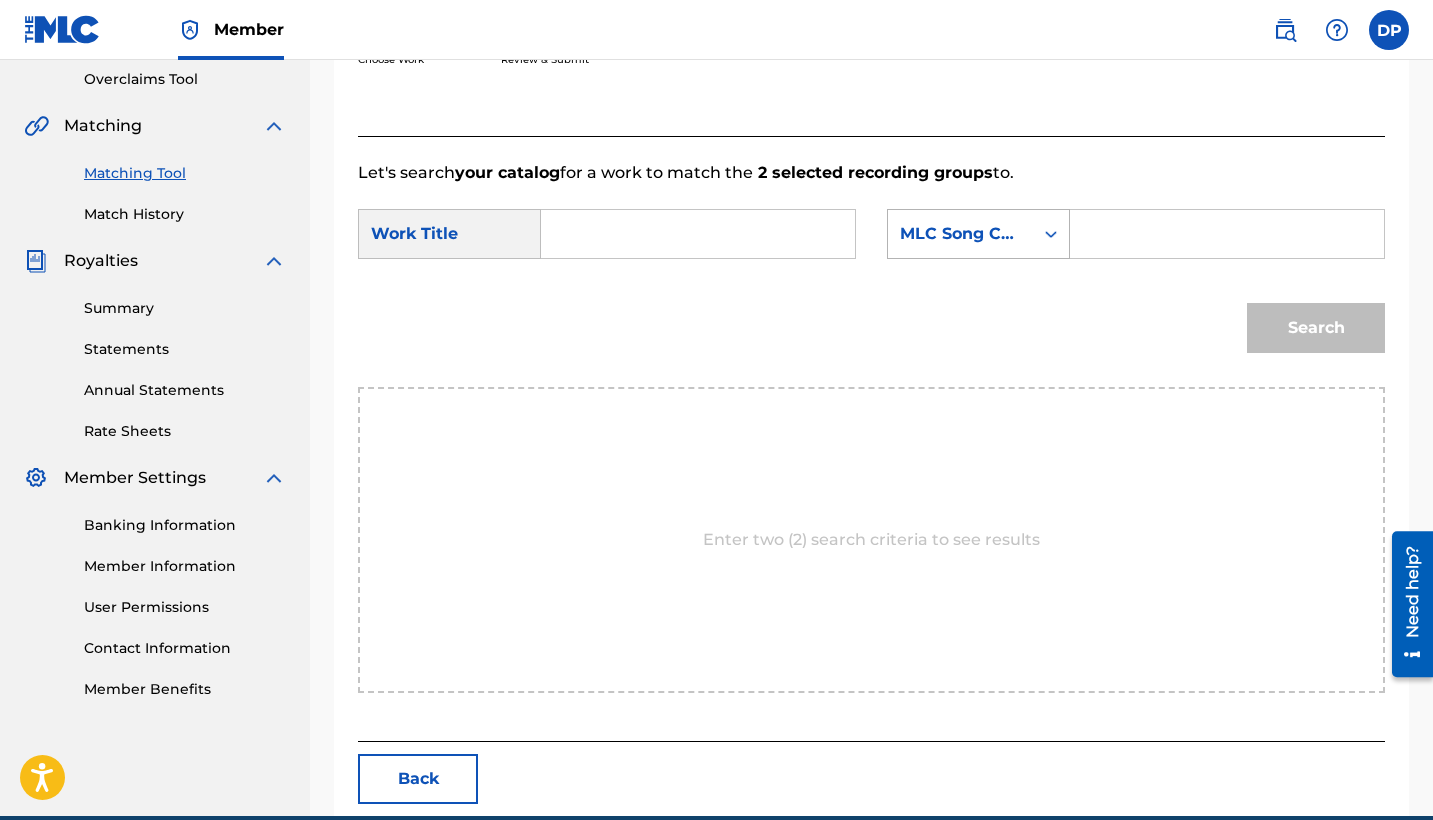 paste on "LT1ED4" 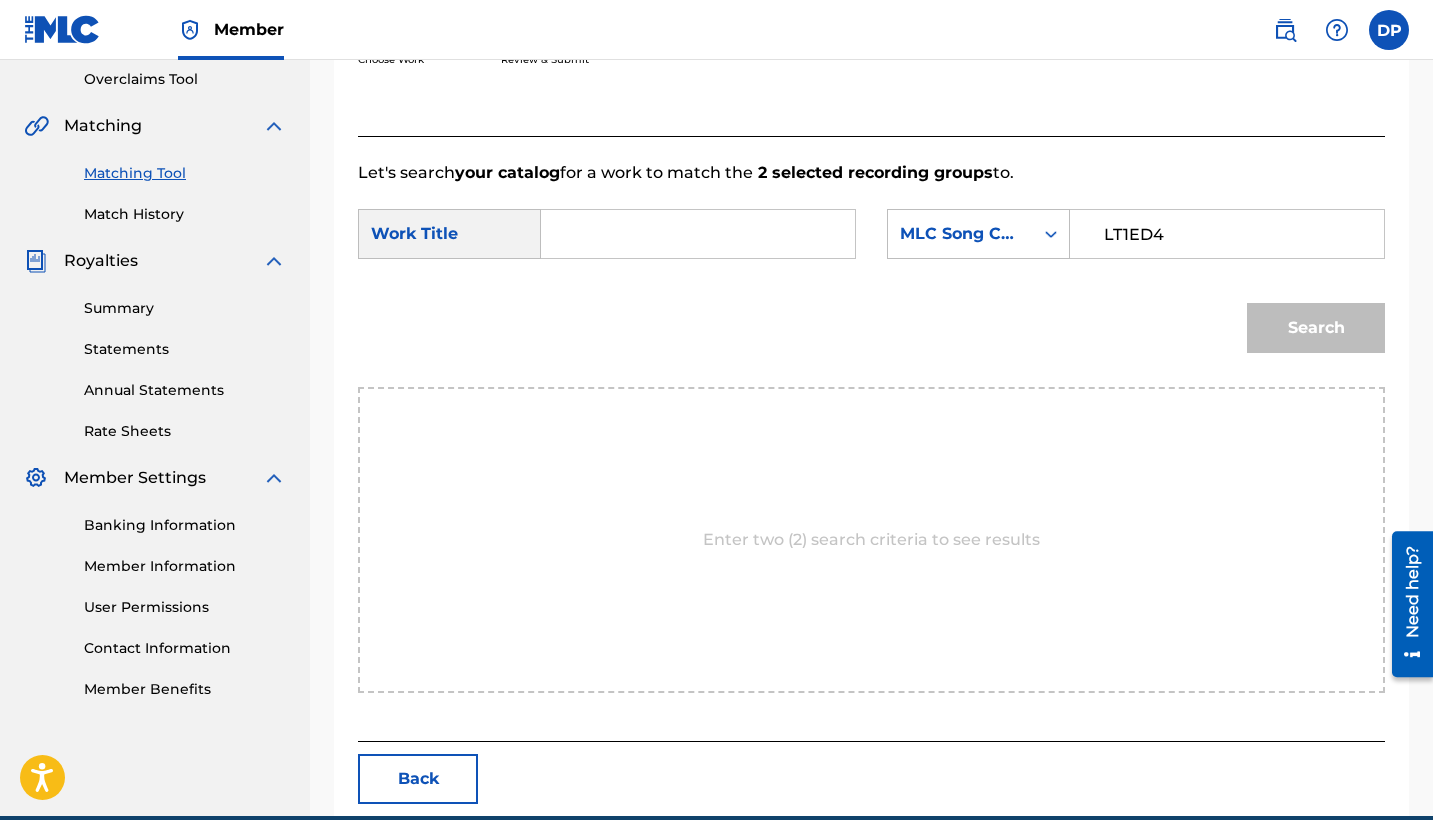 type on "LT1ED4" 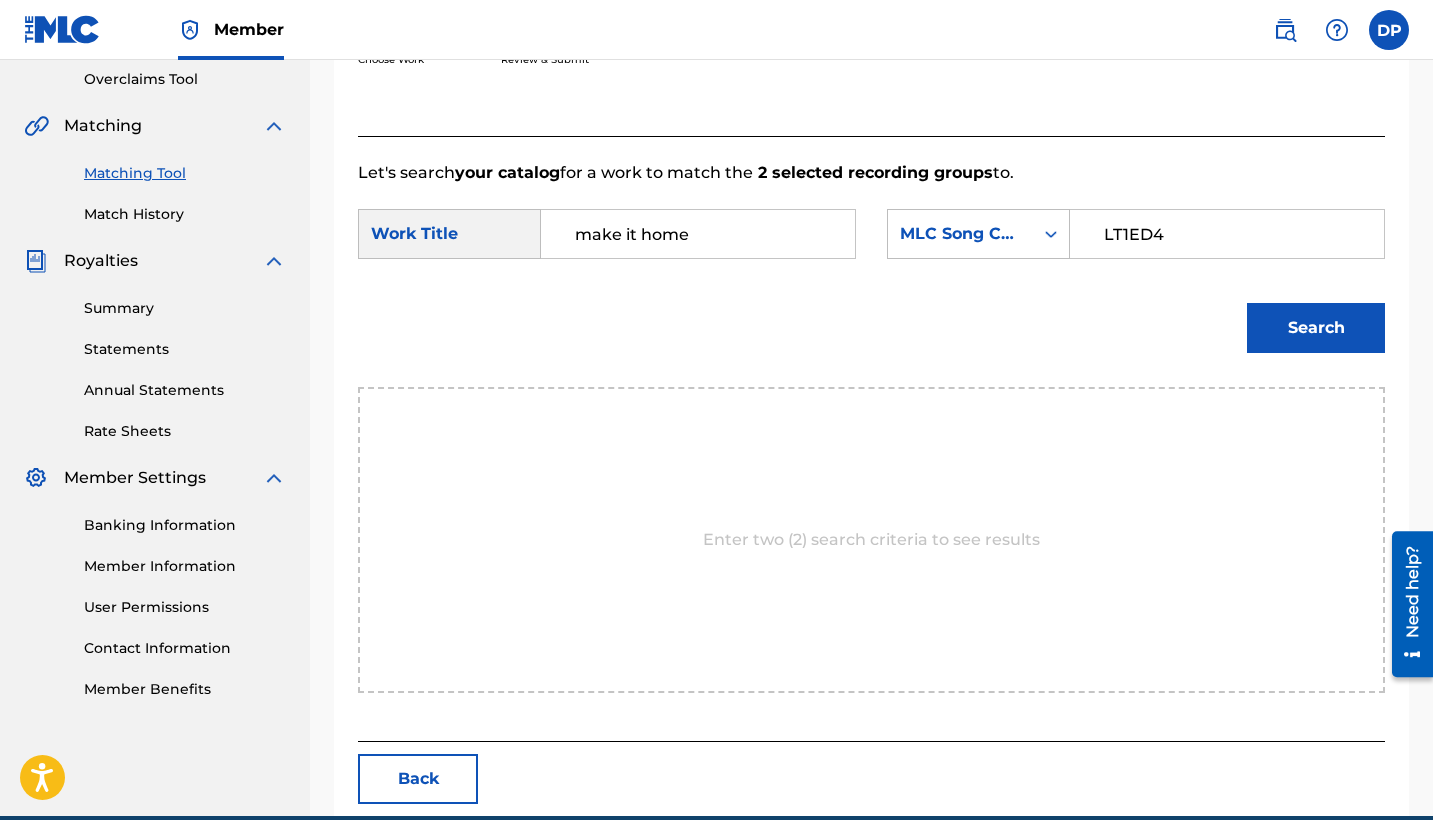 click on "Search" at bounding box center [1316, 328] 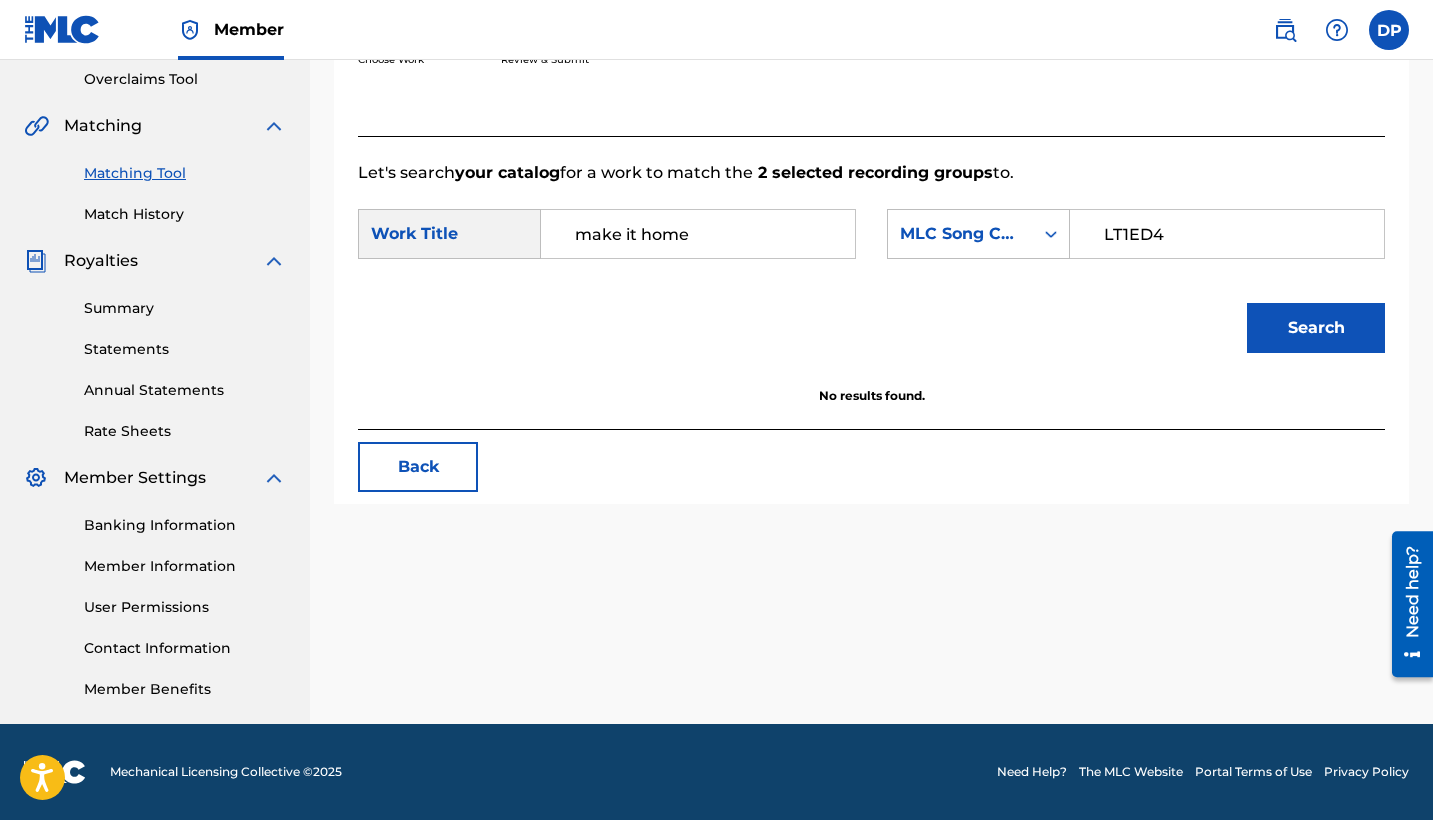 drag, startPoint x: 724, startPoint y: 242, endPoint x: 608, endPoint y: 241, distance: 116.00431 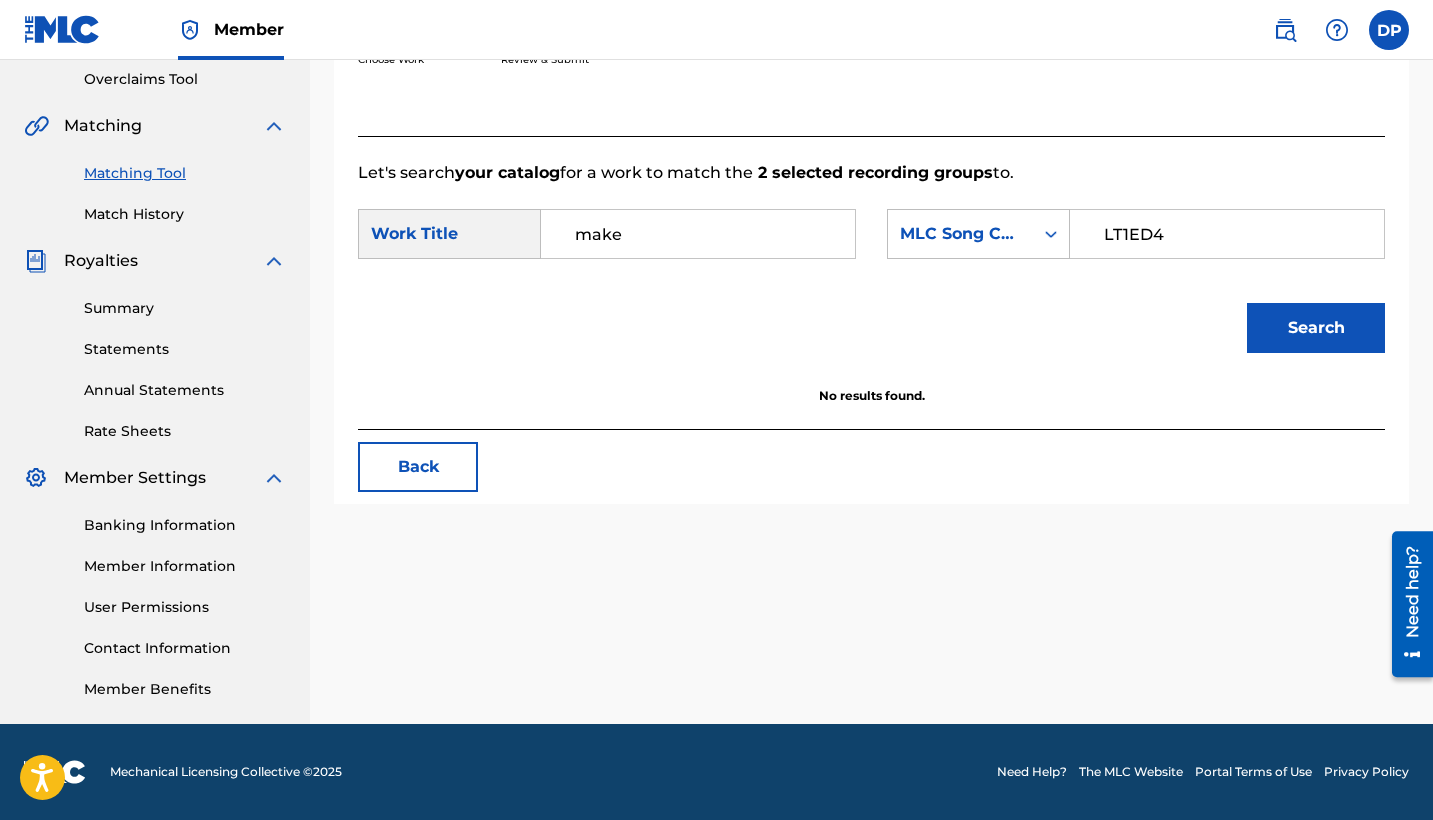 type on "make it home" 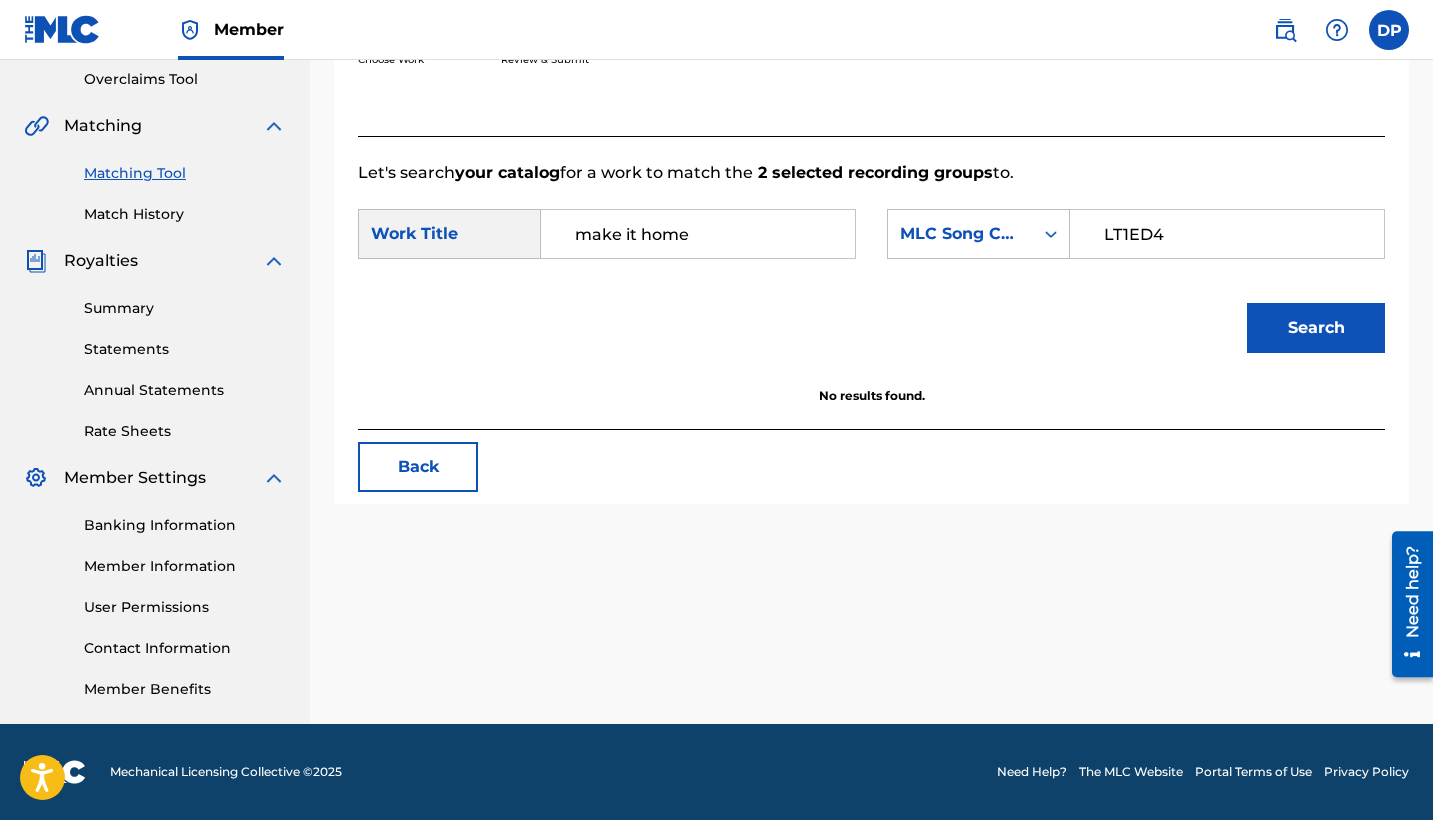 click on "LT1ED4" at bounding box center (1227, 234) 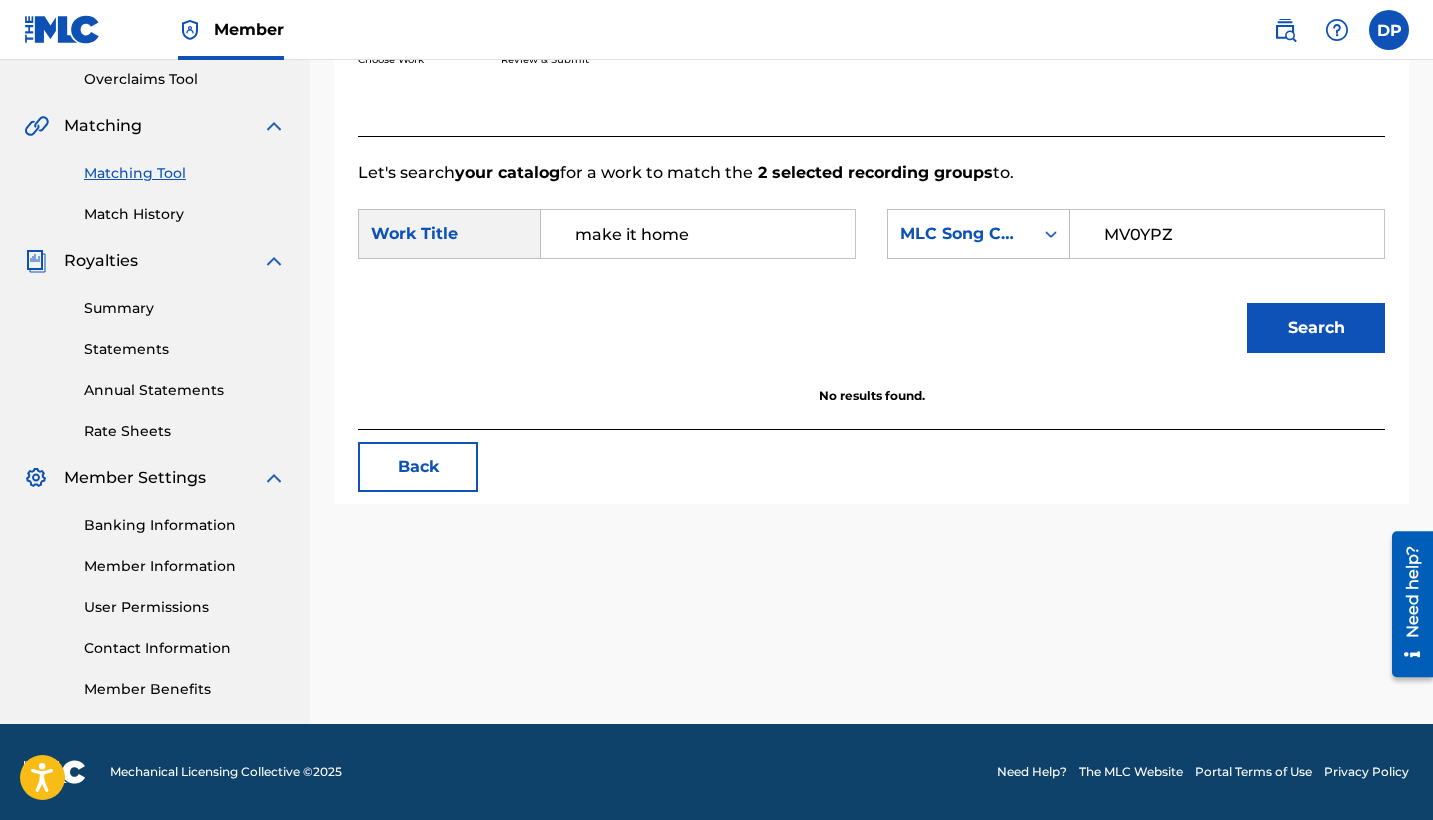 type on "MV0YPZ" 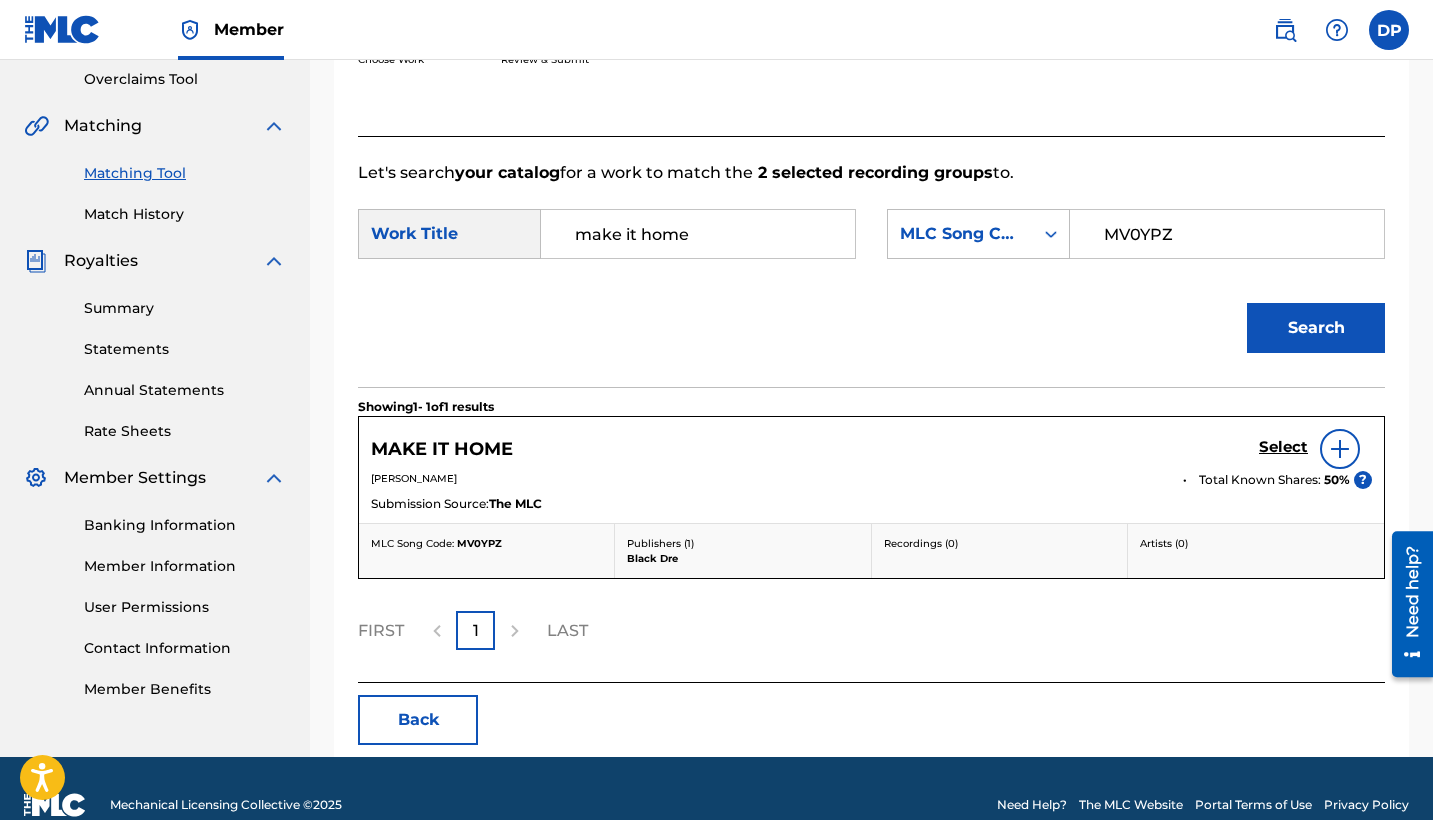 click on "Select" at bounding box center (1283, 447) 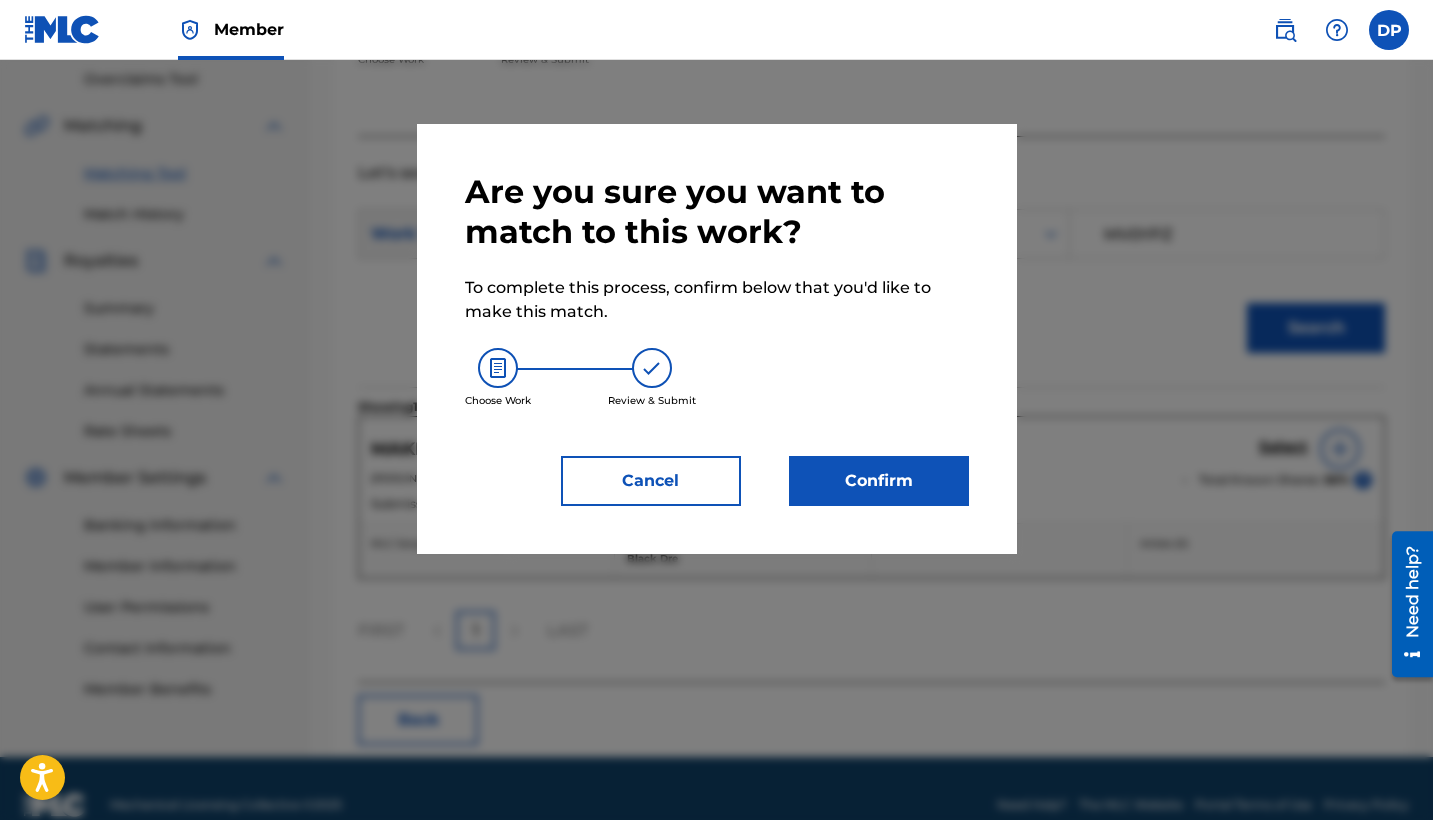 click on "Confirm" at bounding box center [879, 481] 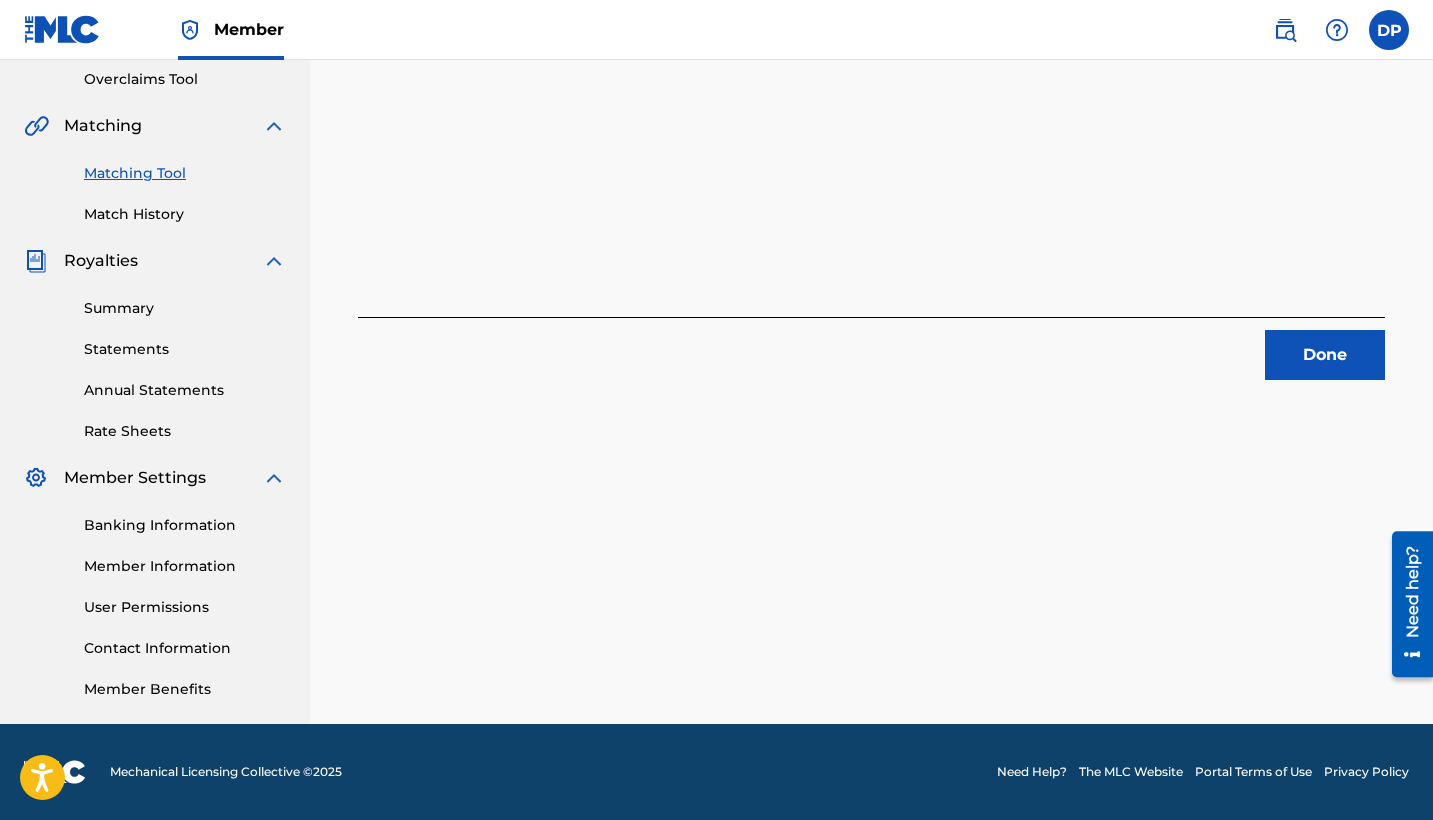click on "2  Recording Groups   are pending usage match to the work  MAKE IT HOME . Congratulations! You've matched recordings to your work. This match is now under review by our team. You can check its status by visiting the Match History tab in your Portal account navigation bar. Done" at bounding box center [871, 207] 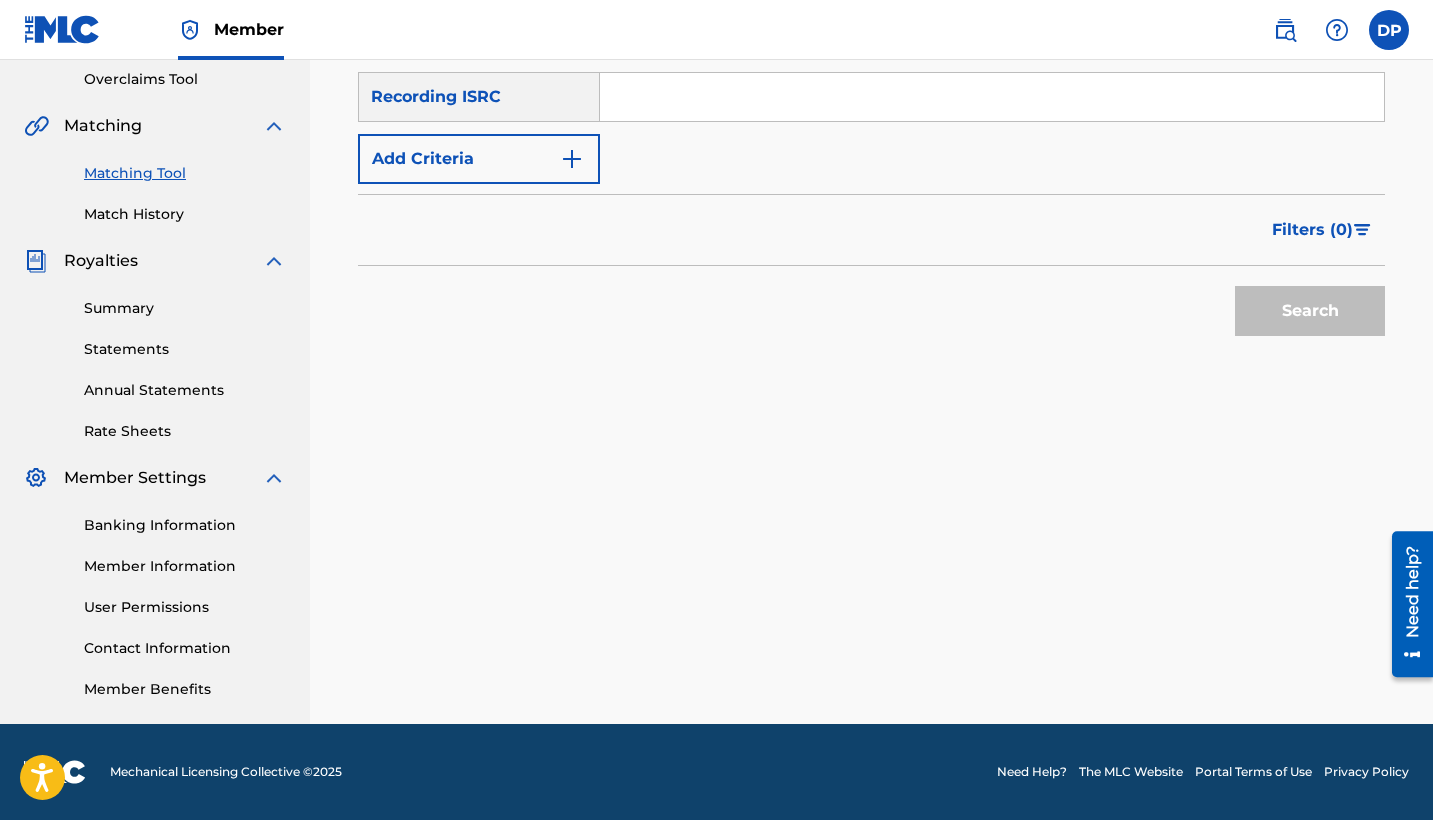 click at bounding box center (992, 97) 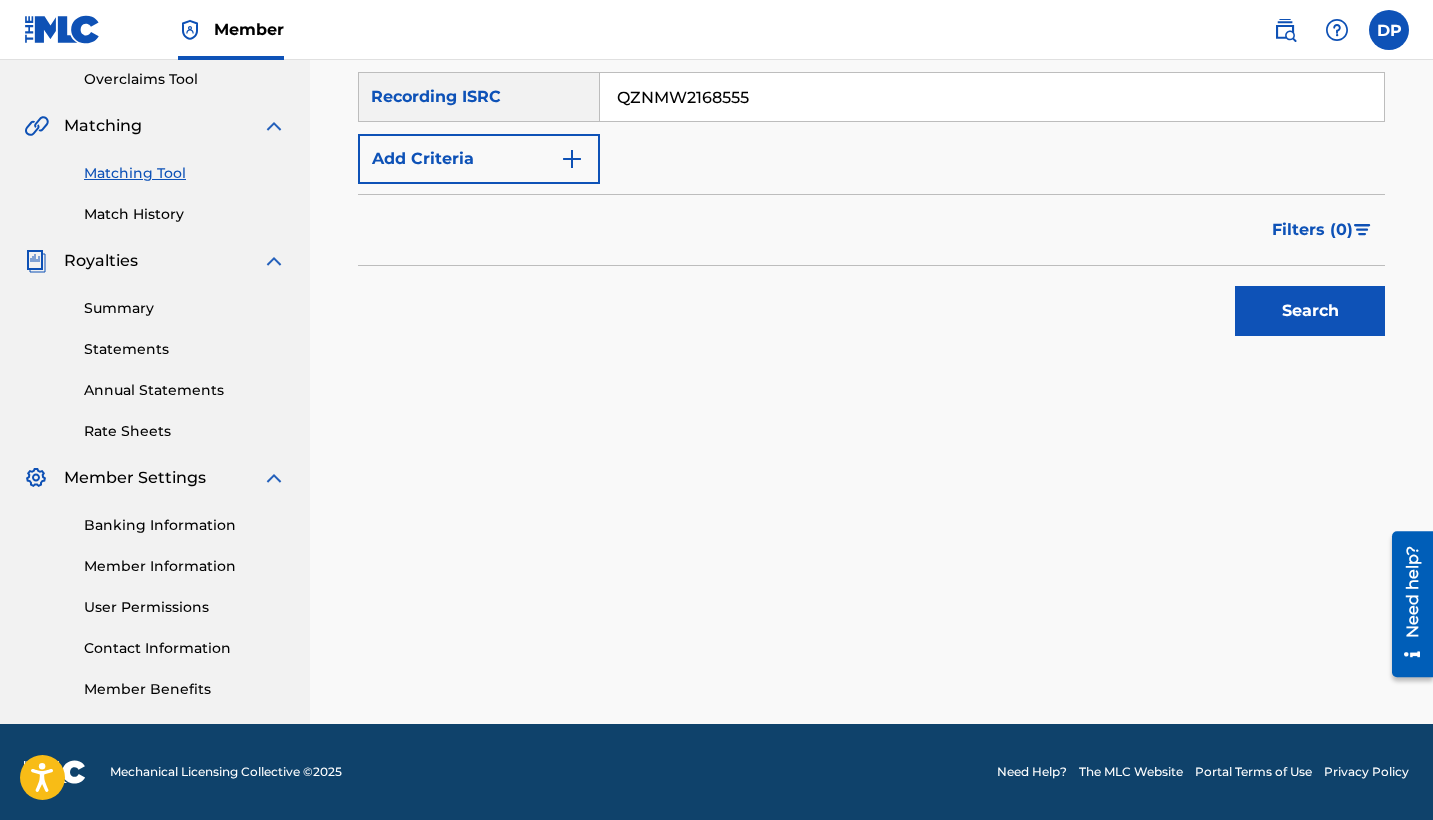 type on "QZNMW2168555" 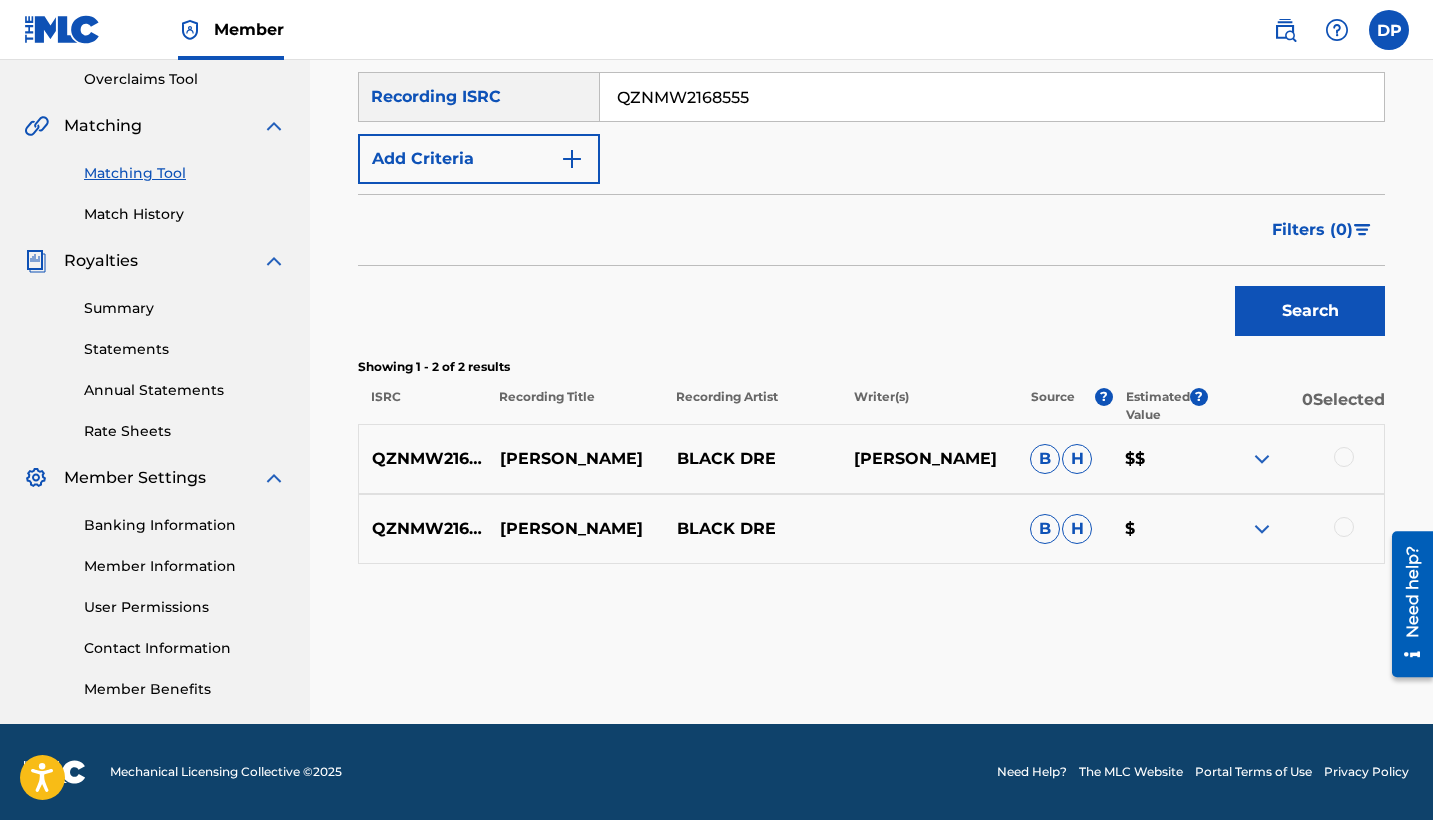 click at bounding box center (1344, 457) 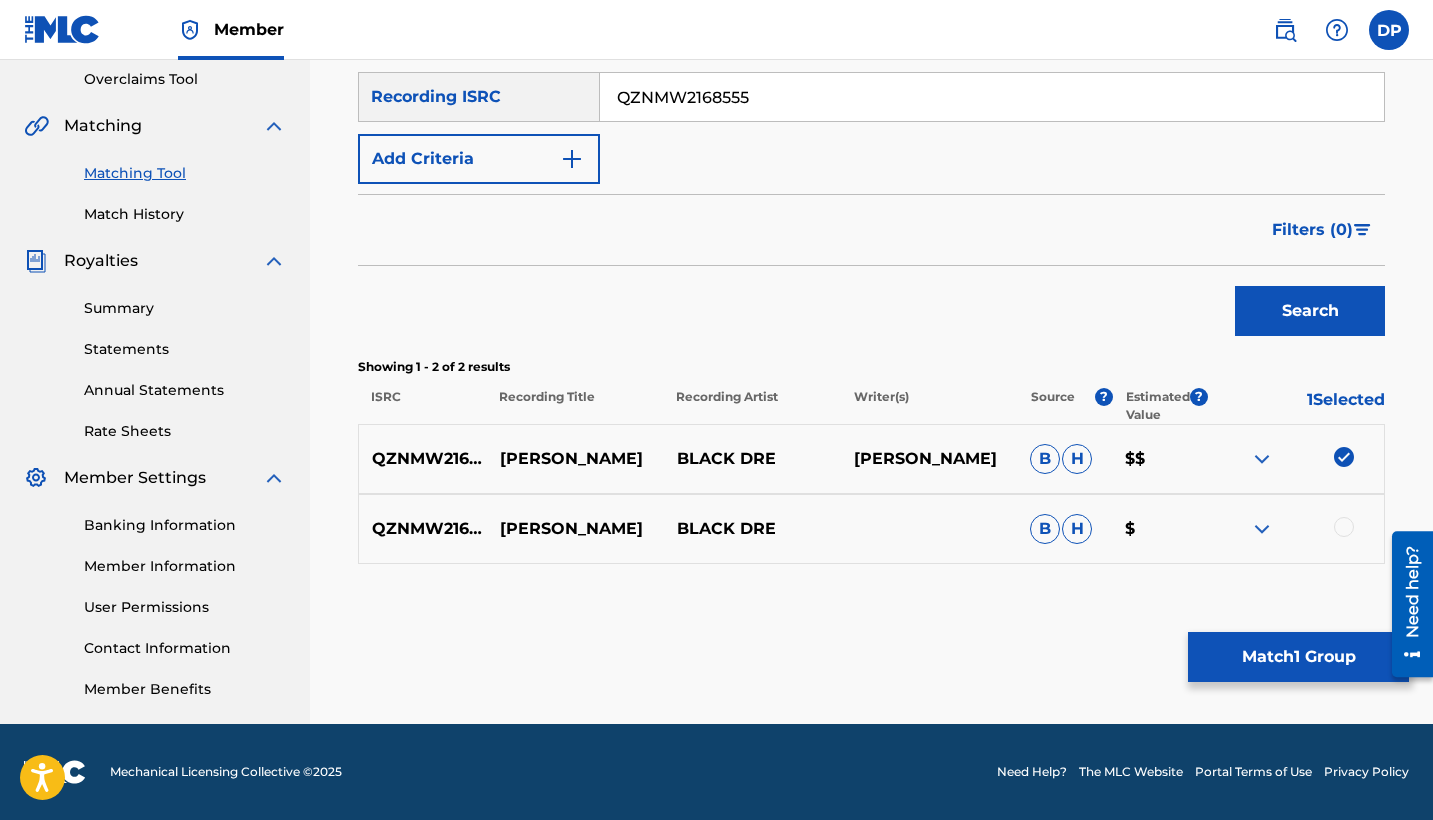 click at bounding box center (1344, 527) 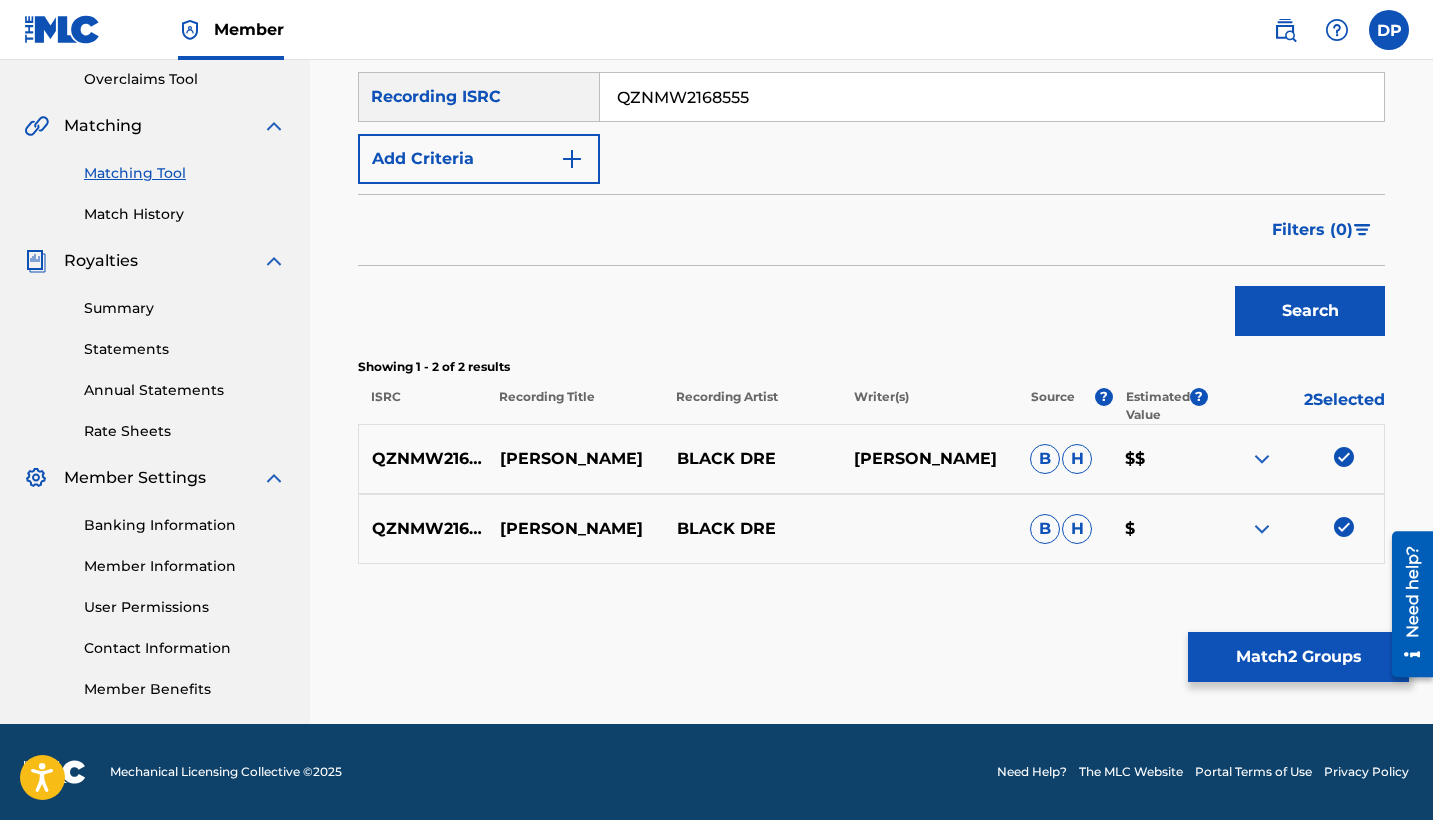 click on "Match  2 Groups" at bounding box center [1298, 657] 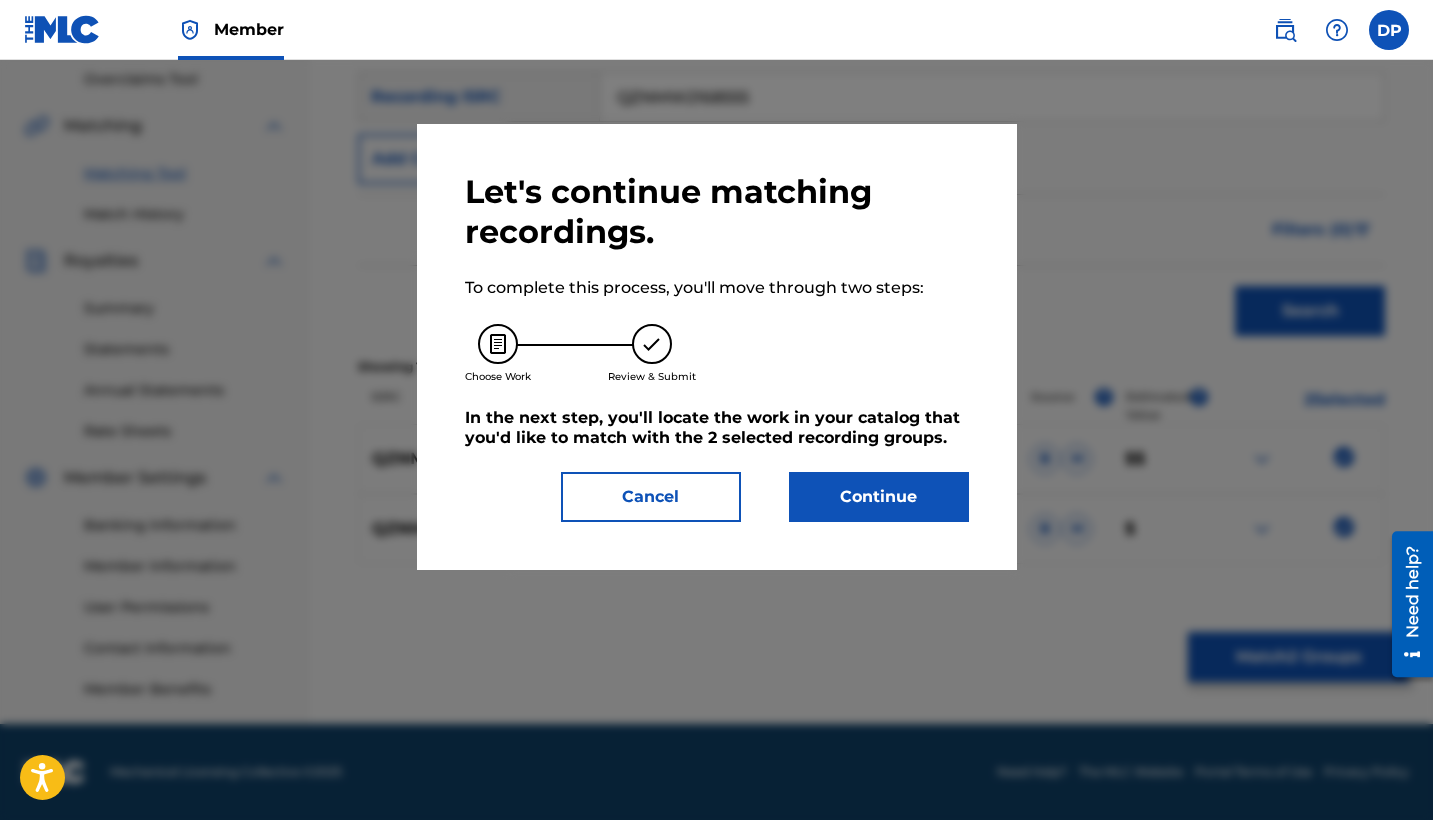 click on "Continue" at bounding box center [879, 497] 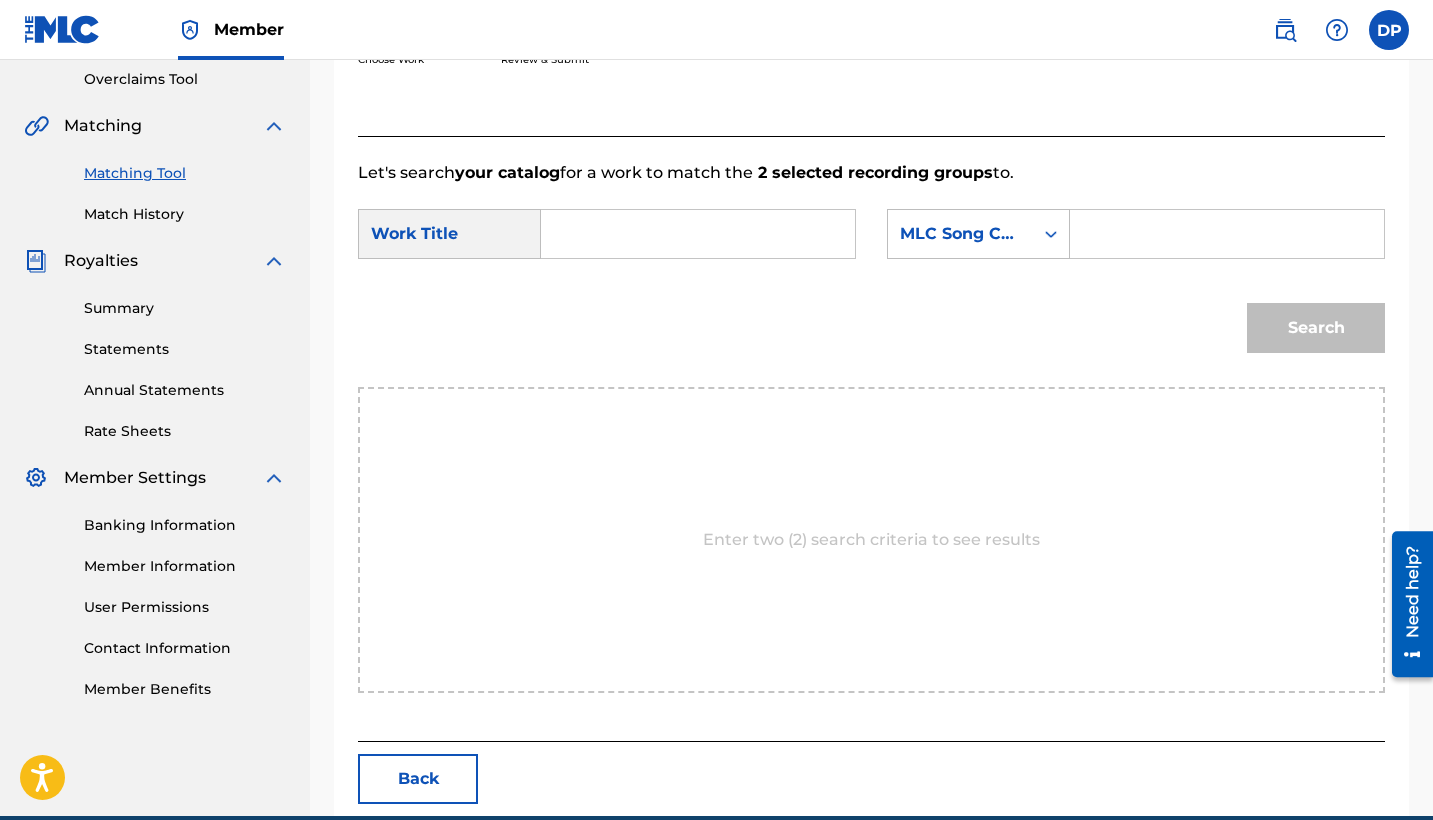 click at bounding box center (698, 234) 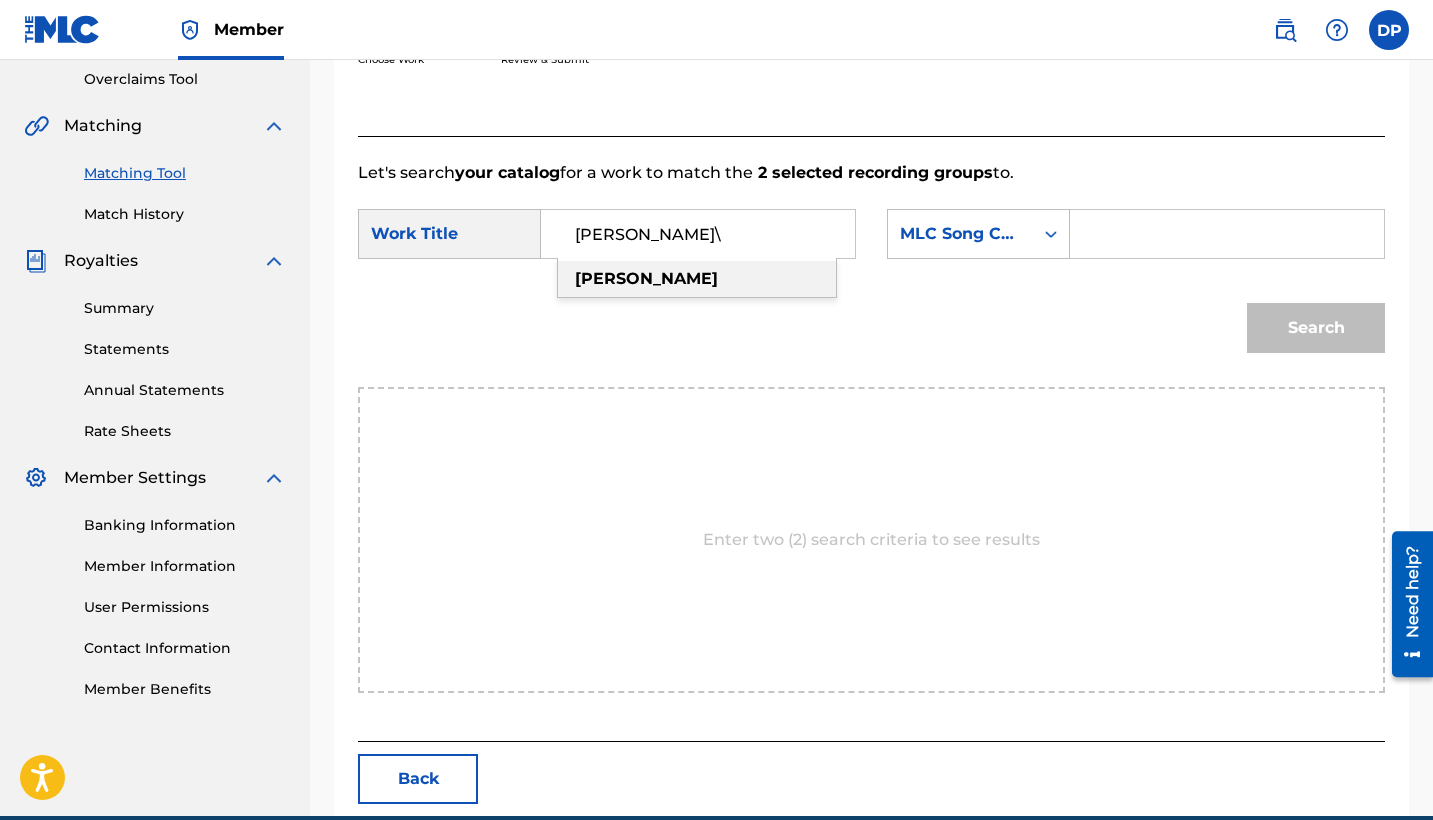 type on "[PERSON_NAME]" 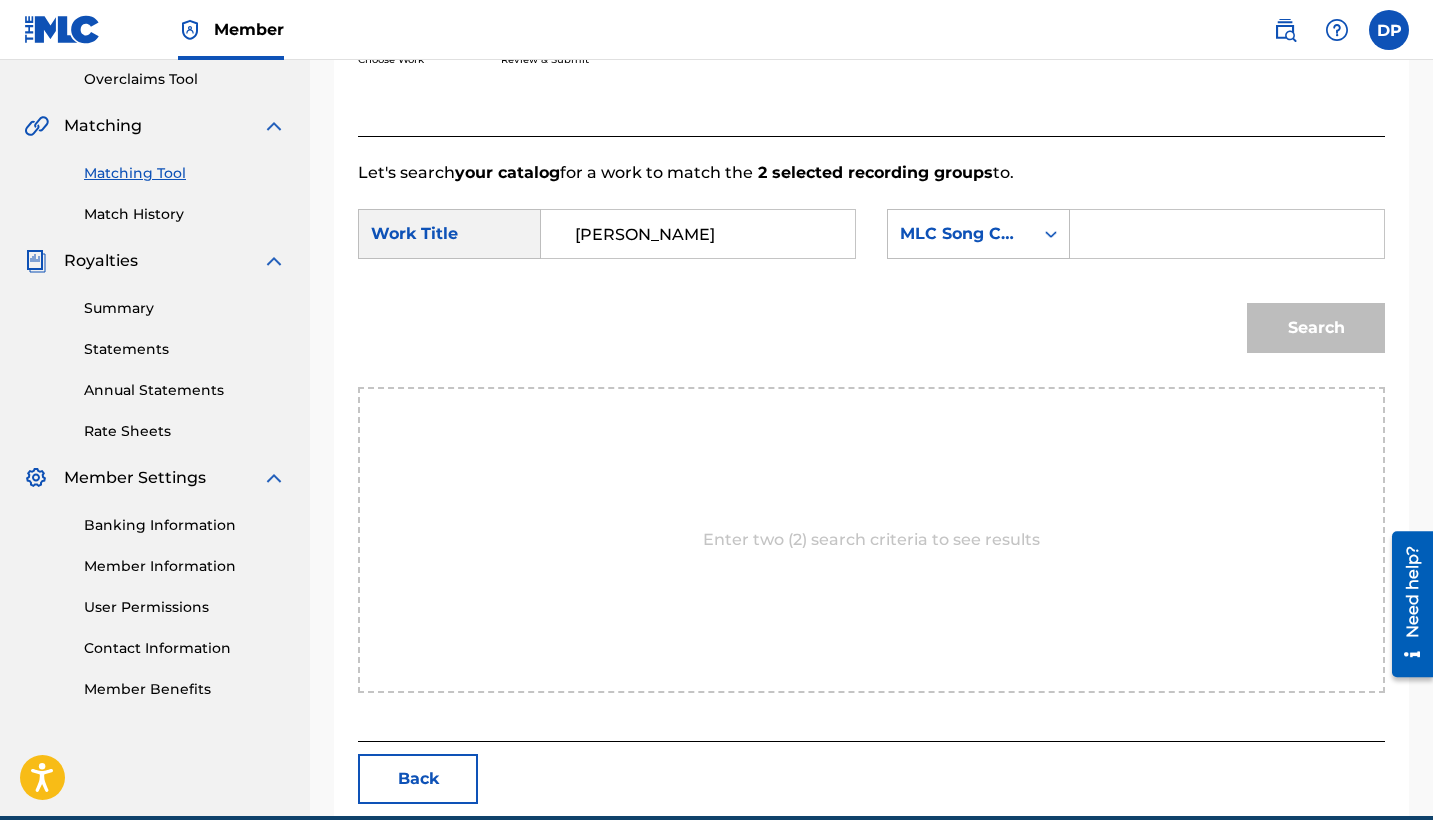 click on "Accessibility Screen-Reader Guide, Feedback, and Issue Reporting | New window Consent Details [#IABV2SETTINGS#] About This website uses cookies We use cookies to personalise content and ads, to provide social media features and to analyse our traffic. We also share information about your use of our site with our social media, advertising and analytics partners who may combine it with other information that you’ve provided to them or that they’ve collected from your use of their services. You consent to our cookies if you continue to use our website. Consent Selection Necessary   Preferences   Statistics   Marketing   Show details Details Necessary    41   Necessary cookies help make a website usable by enabling basic functions like page navigation and access to secure areas of the website. The website cannot function properly without these cookies.  Meta Platforms, Inc. 3 Learn more about this provider lastExternalReferrer Detects how the user reached the website by registering their last URL-address. 4 3" at bounding box center (716, -10) 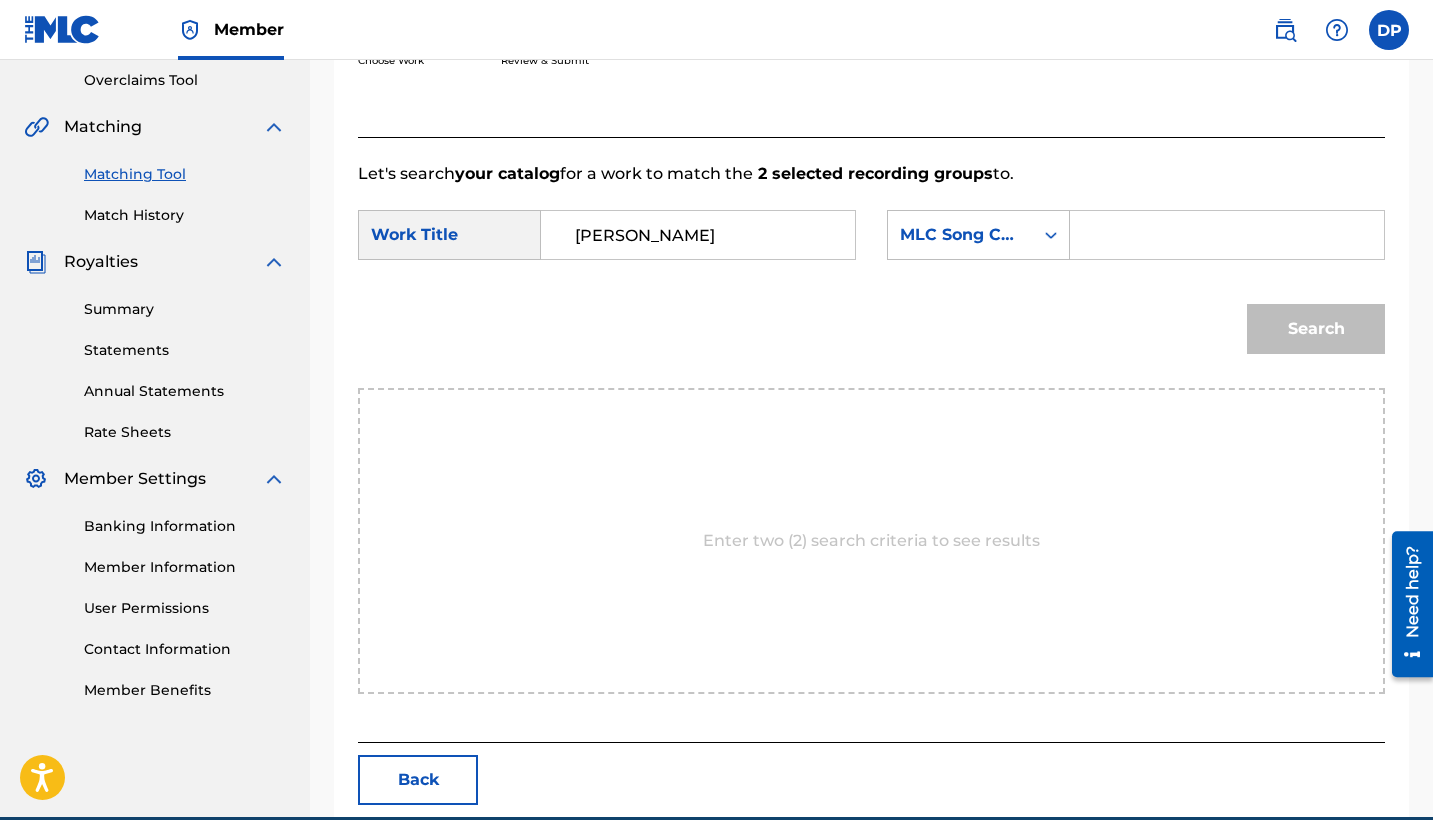 click at bounding box center [1227, 235] 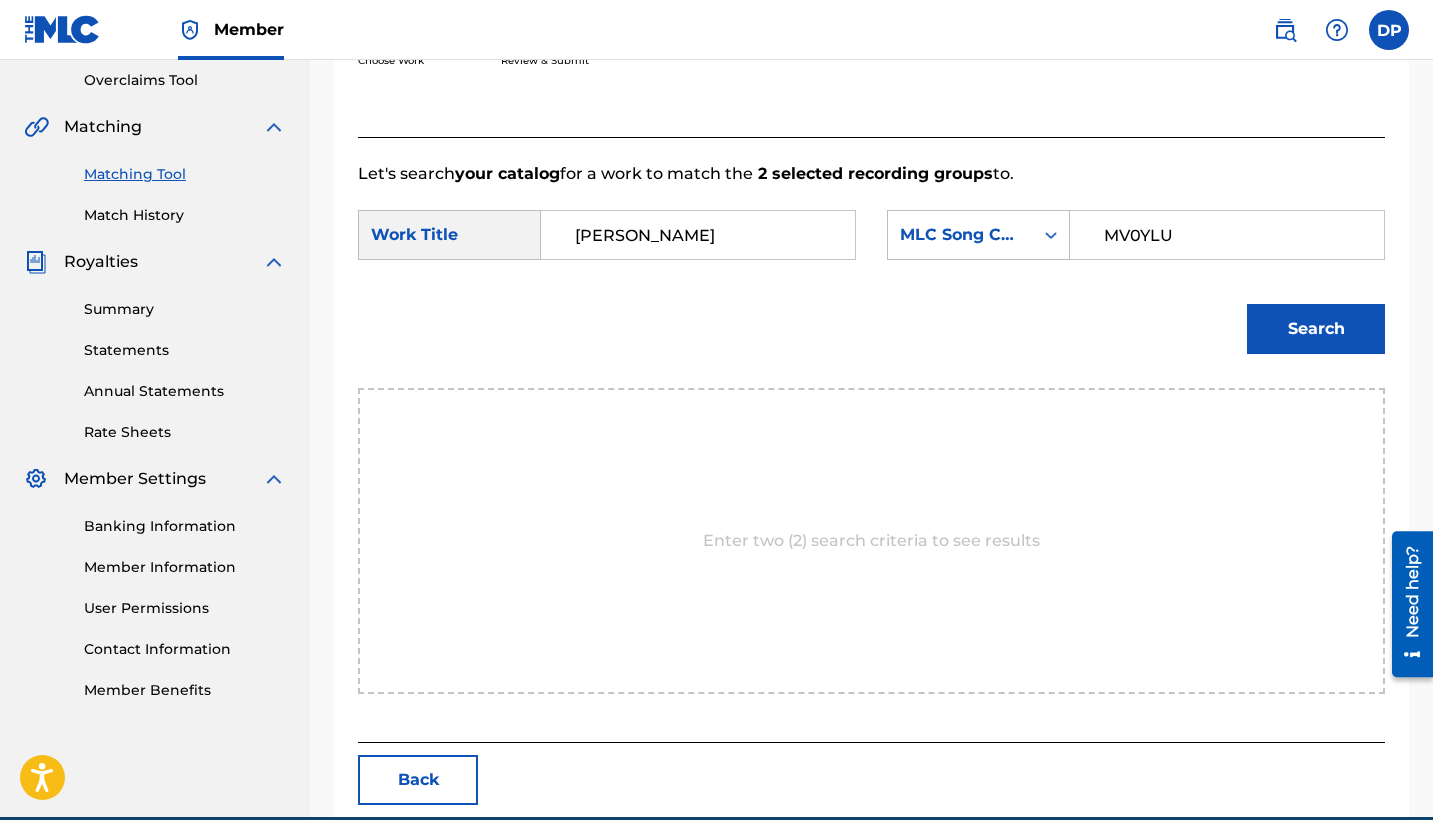 type on "MV0YLU" 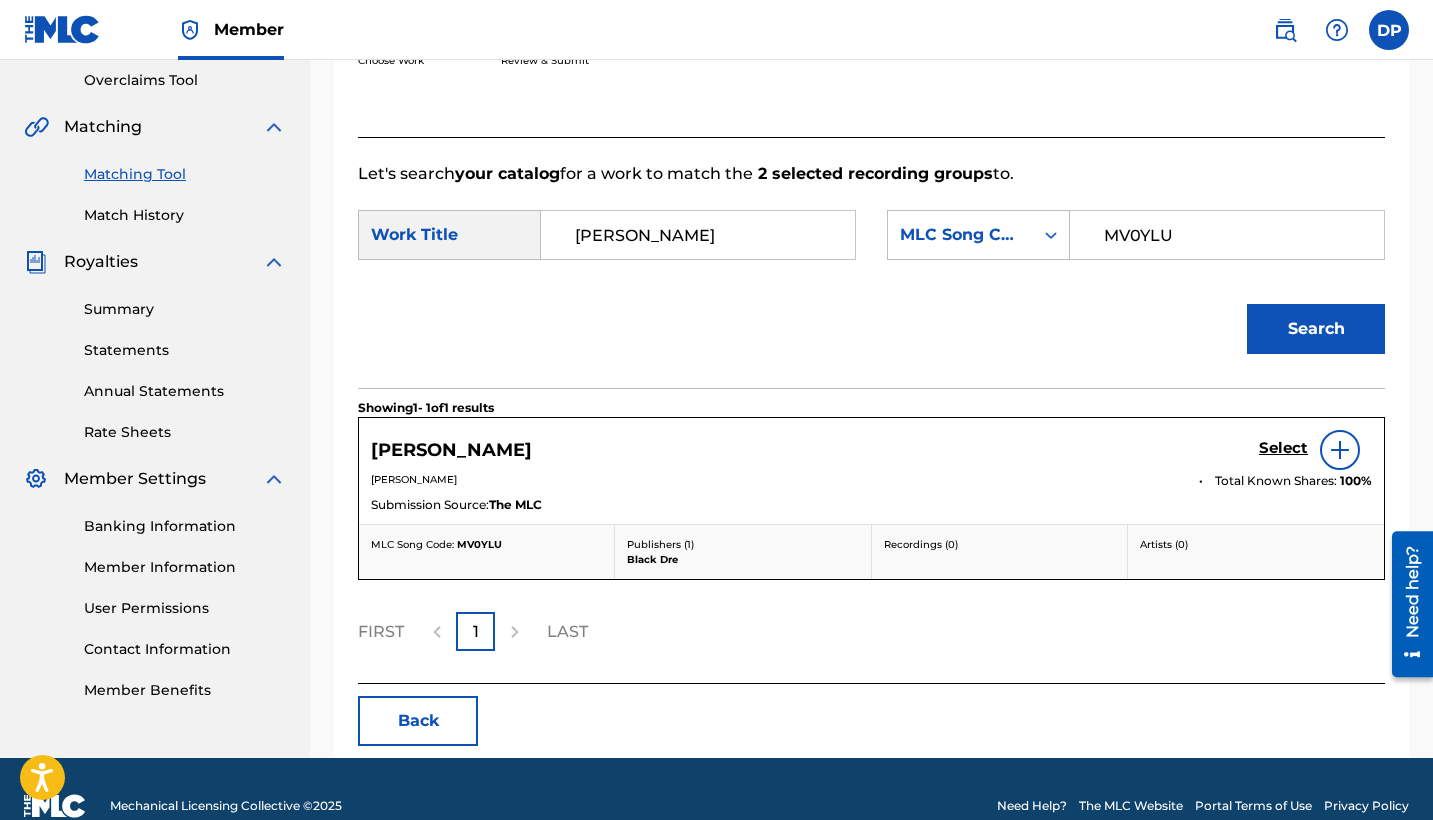 click on "Select" at bounding box center (1283, 448) 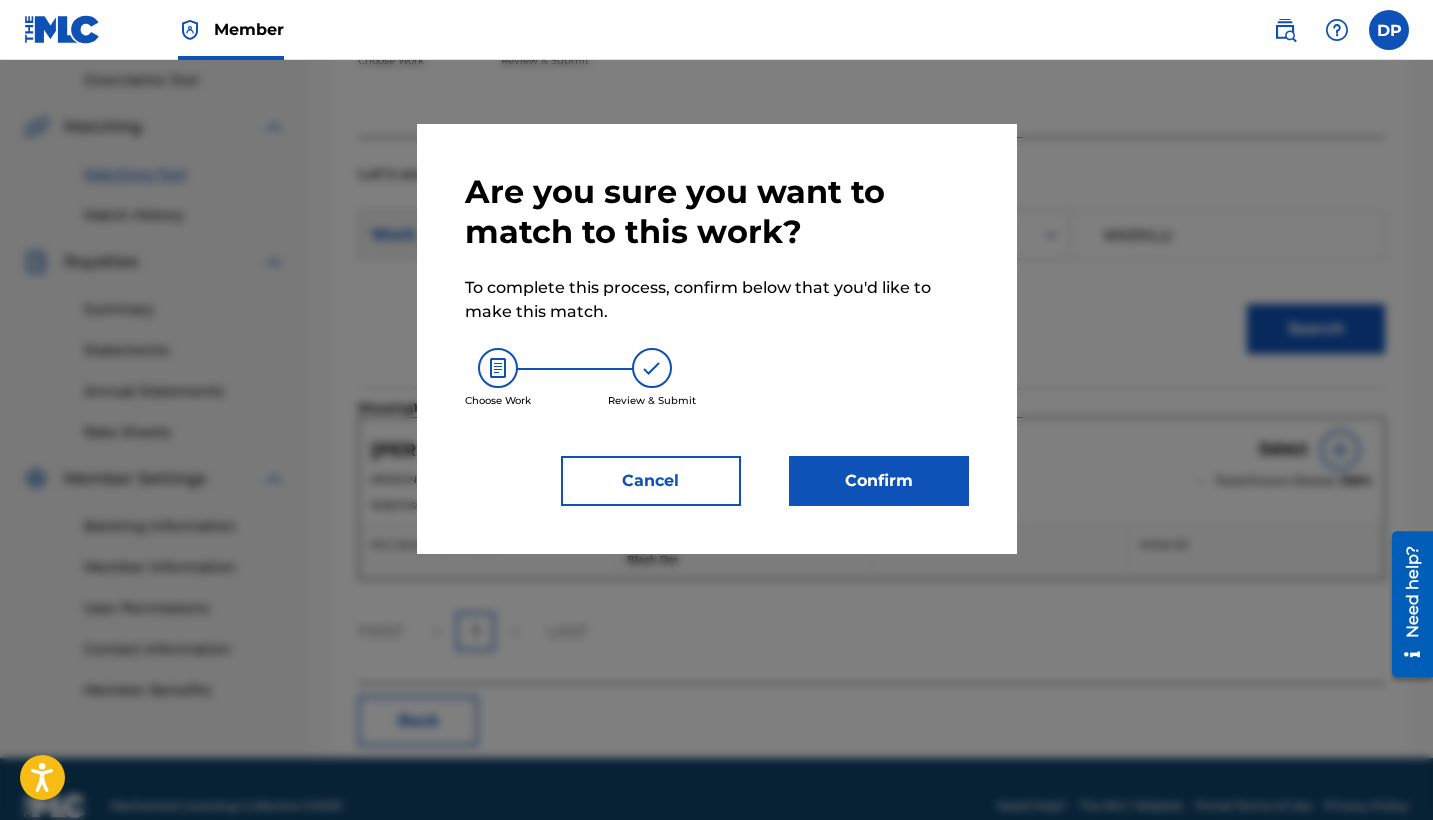 click on "Confirm" at bounding box center [879, 481] 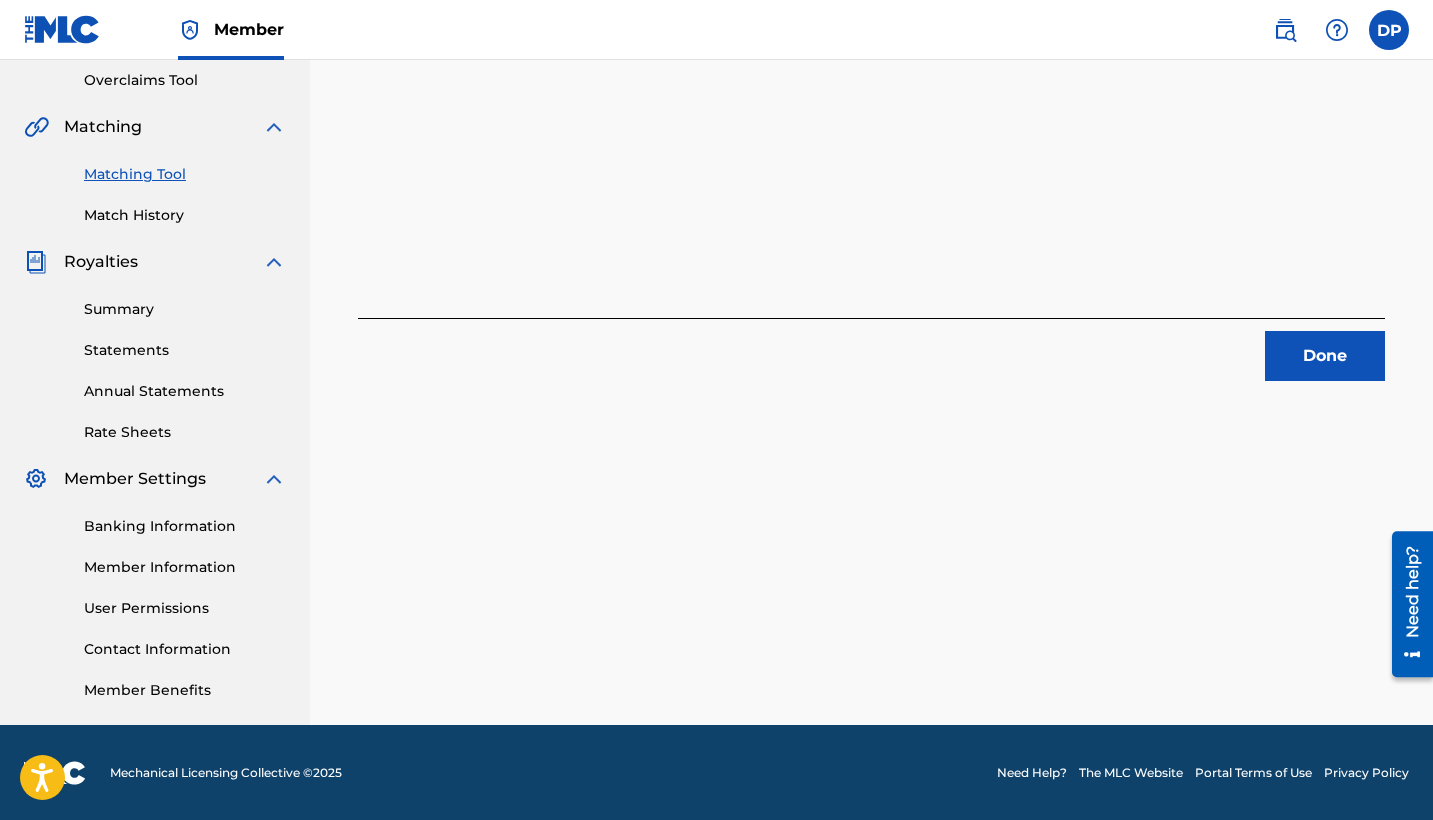 click on "Done" at bounding box center [1325, 356] 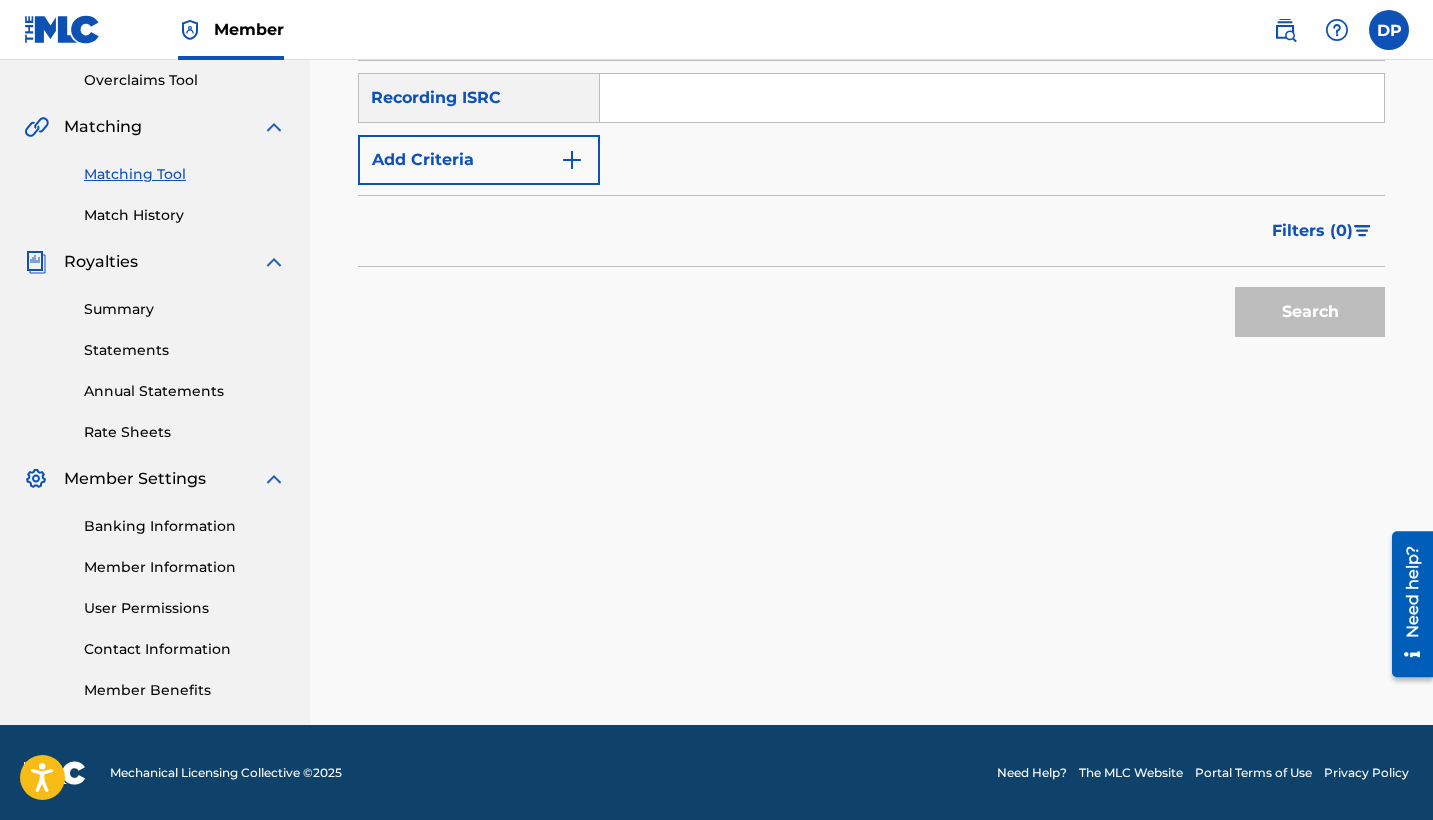 click at bounding box center (992, 98) 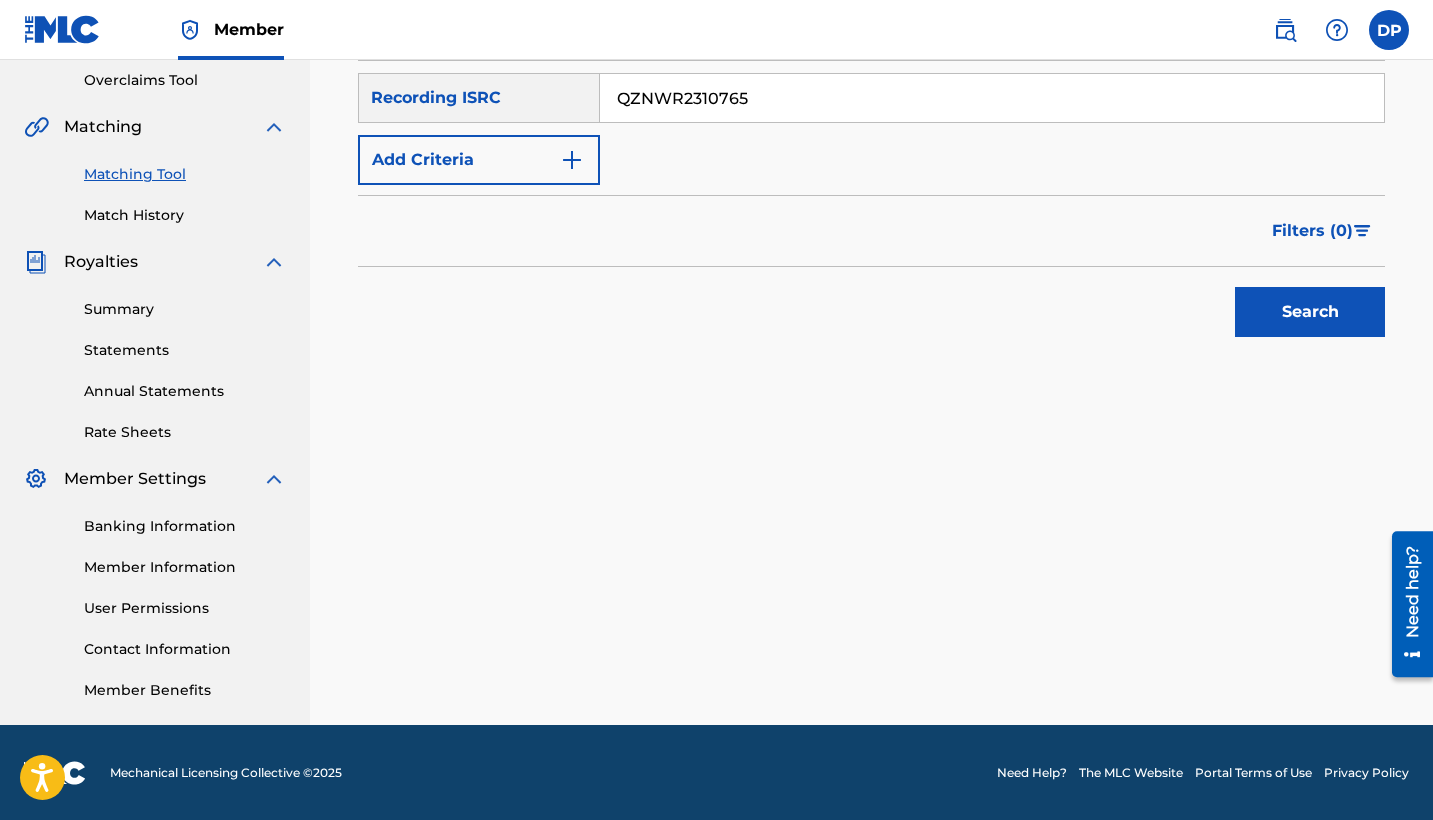 type on "QZNWR2310765" 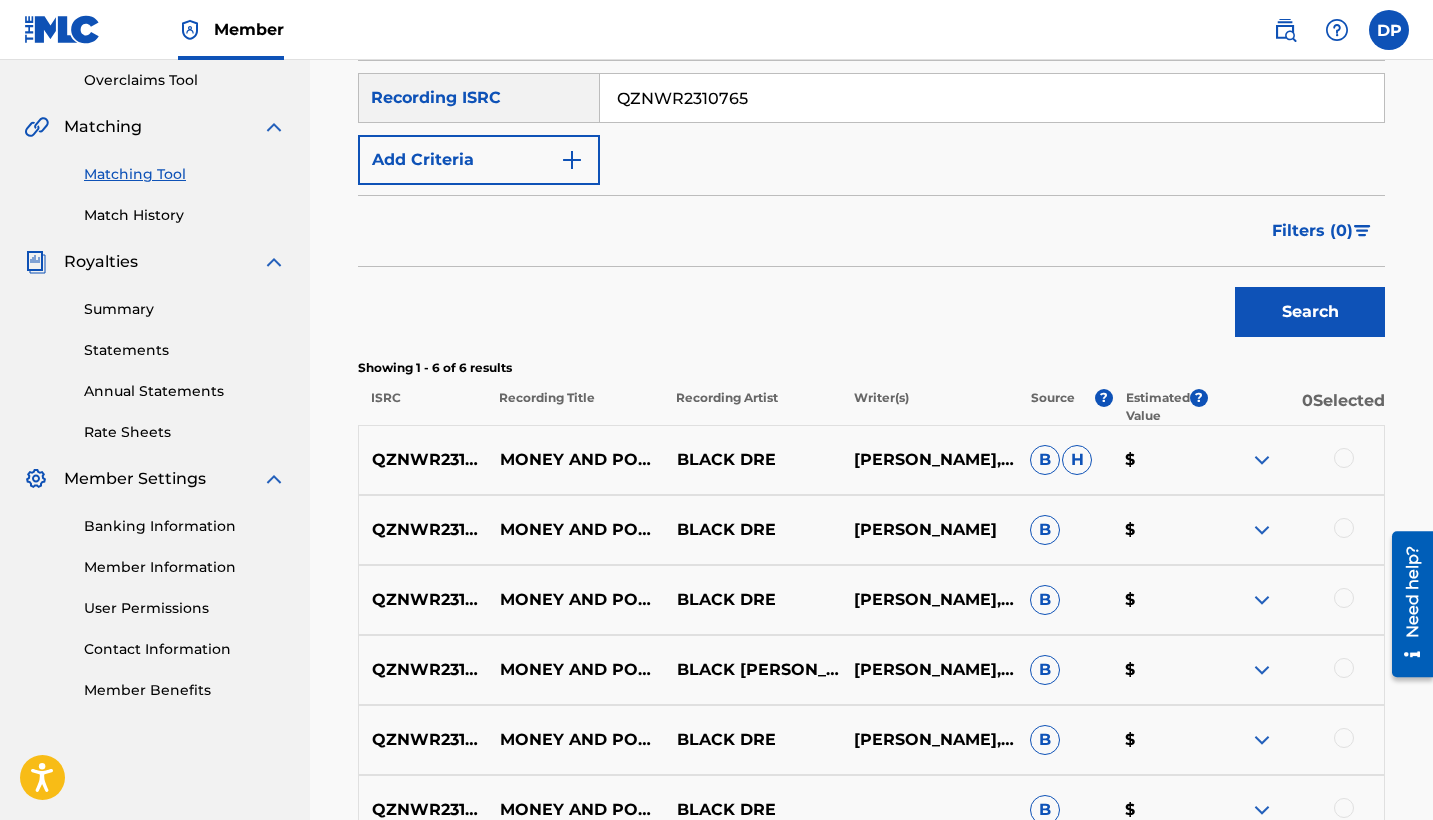 scroll, scrollTop: 605, scrollLeft: 0, axis: vertical 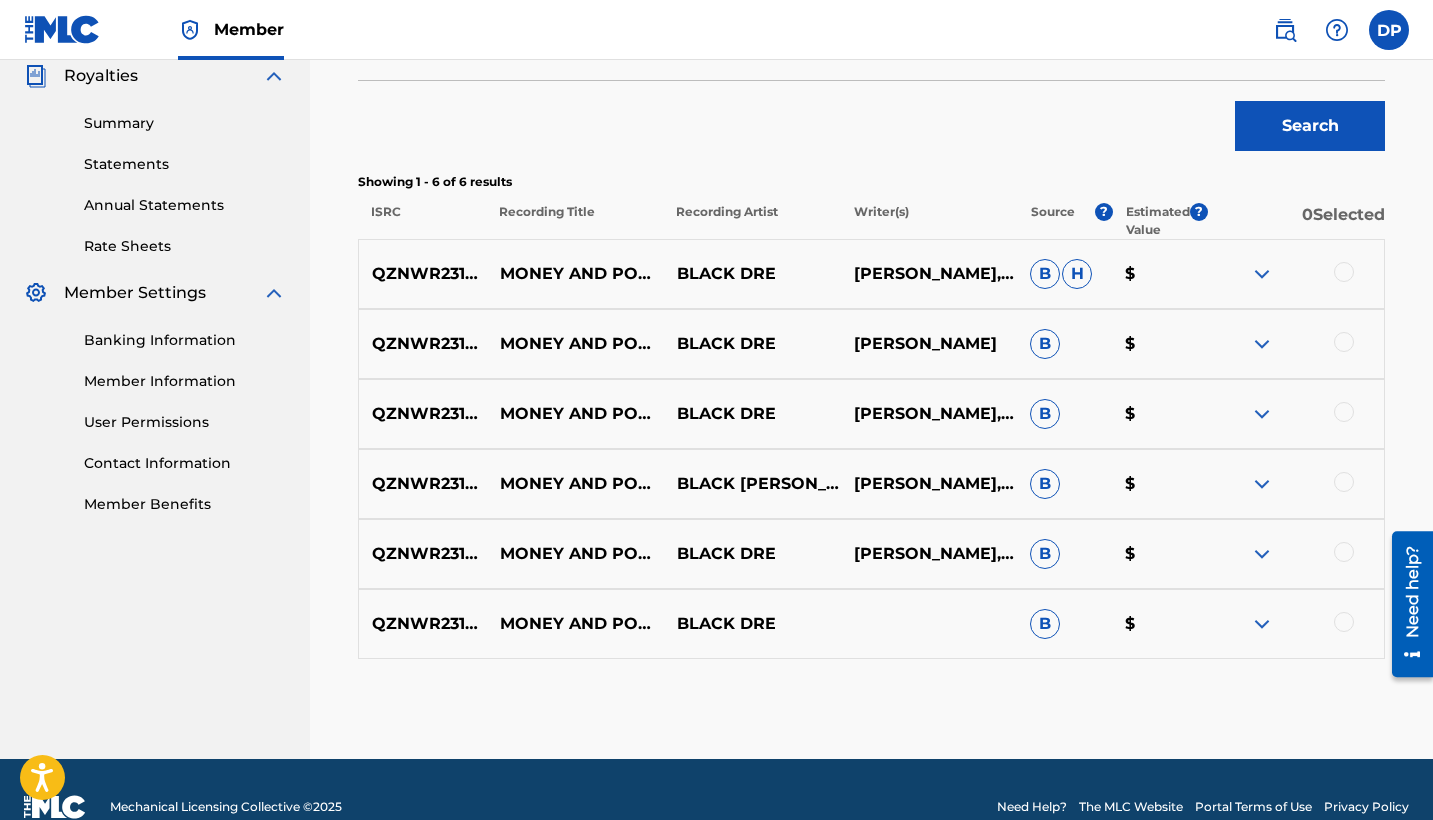 click at bounding box center [1344, 272] 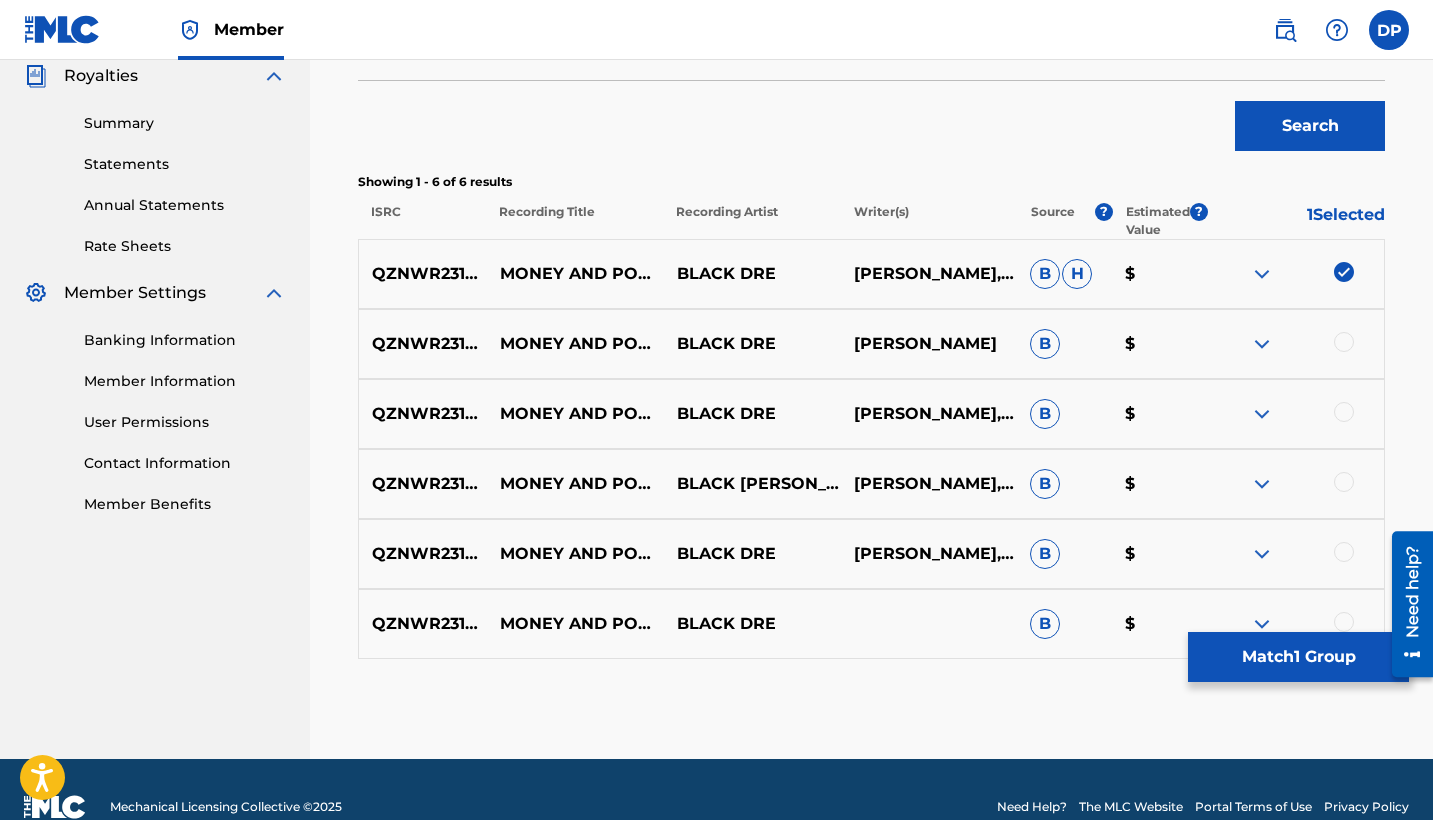 click on "QZNWR2310765 MONEY AND POWER (FEAT. [PERSON_NAME] RXSE & 00SHON) BLACK [PERSON_NAME] PERRYNIC RICCIONE B $" at bounding box center (871, 344) 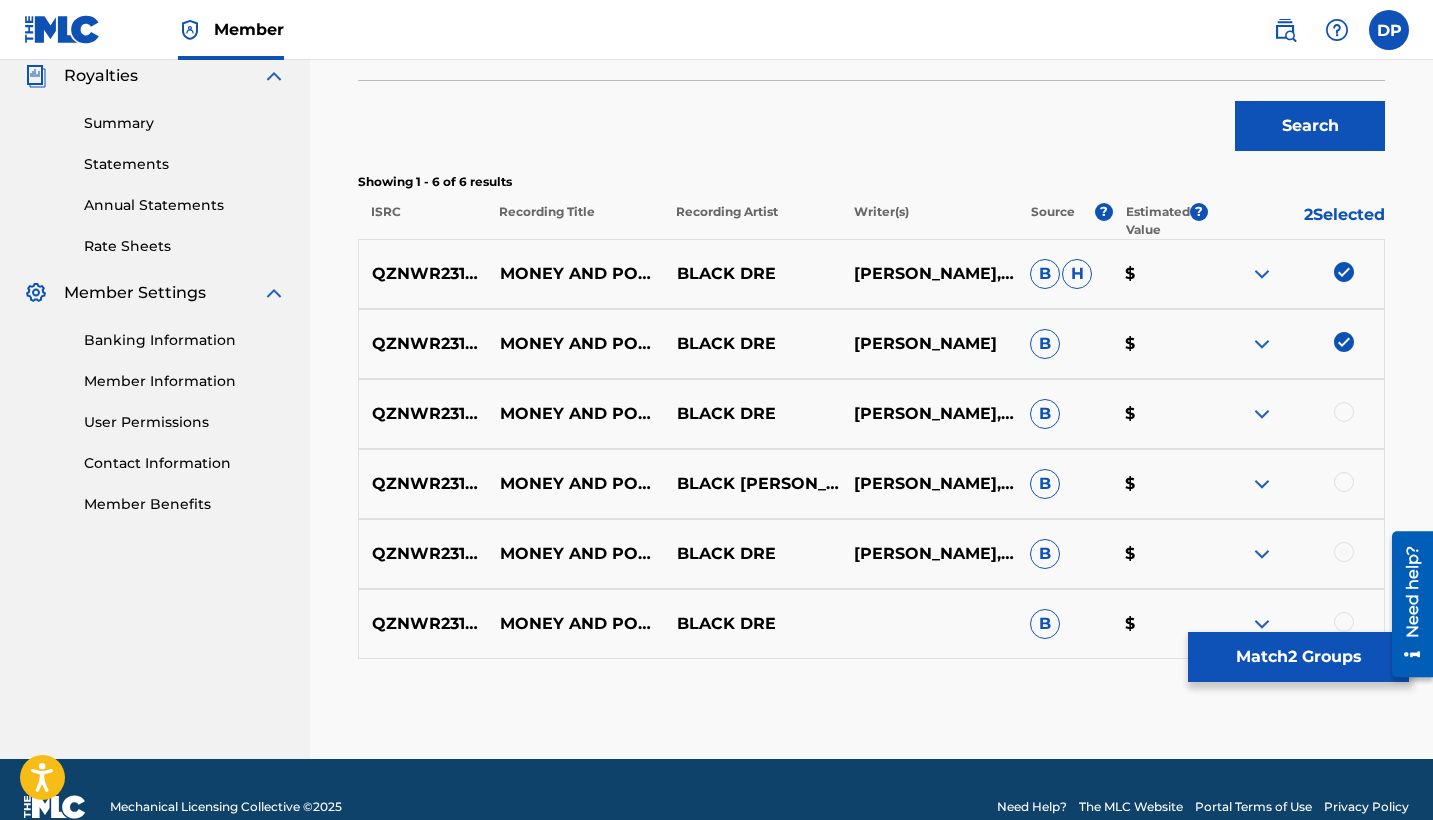 drag, startPoint x: 1348, startPoint y: 412, endPoint x: 1351, endPoint y: 438, distance: 26.172504 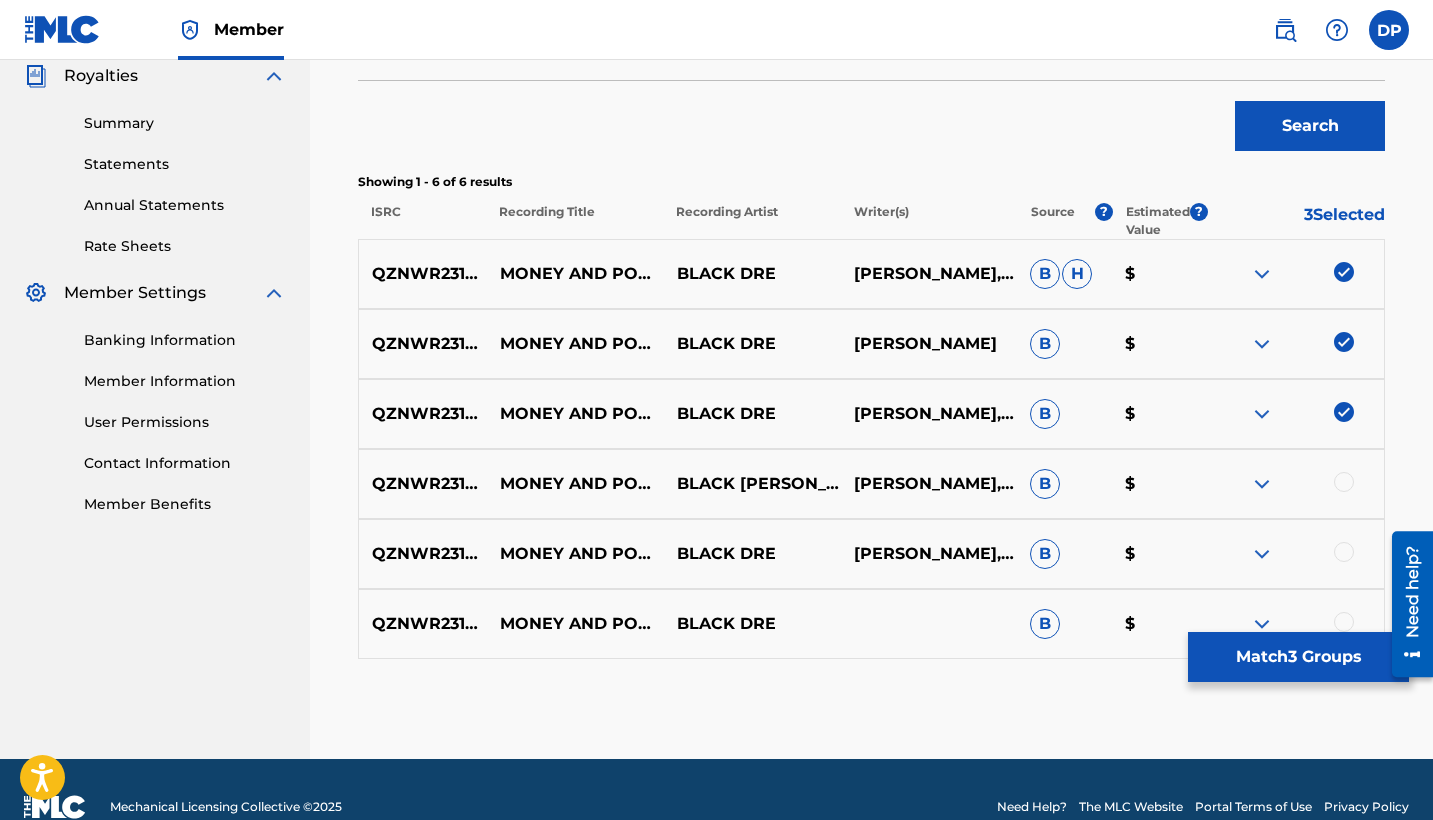 click on "QZNWR2310765 MONEY AND POWER BLACK [PERSON_NAME],00SHON [PERSON_NAME],[PERSON_NAME],[PERSON_NAME],[PERSON_NAME] B $" at bounding box center (871, 484) 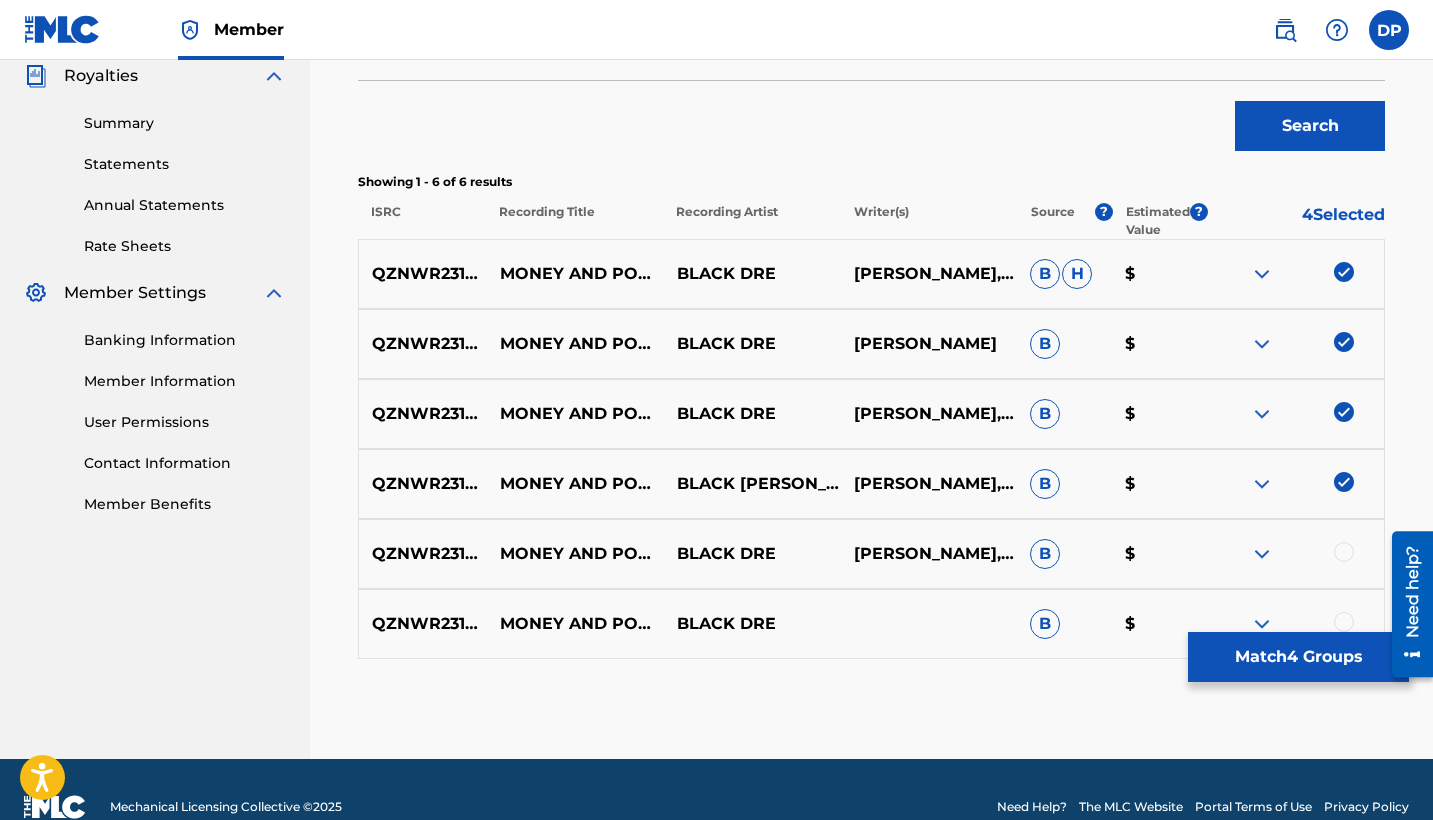 click on "QZNWR2310765 MONEY AND POWER BLACK DRE [PERSON_NAME],[PERSON_NAME] B $" at bounding box center (871, 554) 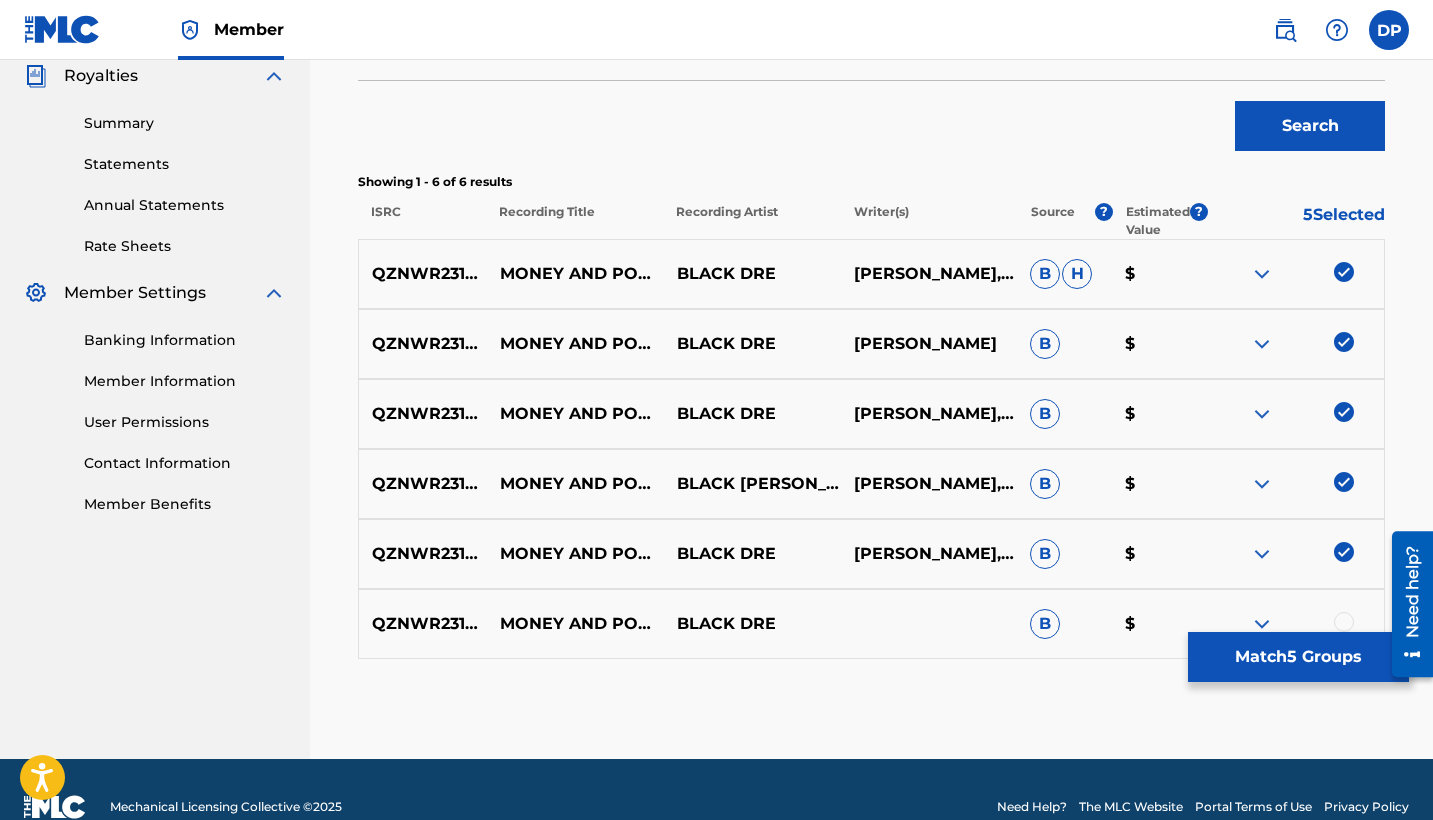 drag, startPoint x: 1344, startPoint y: 620, endPoint x: 1333, endPoint y: 639, distance: 21.954498 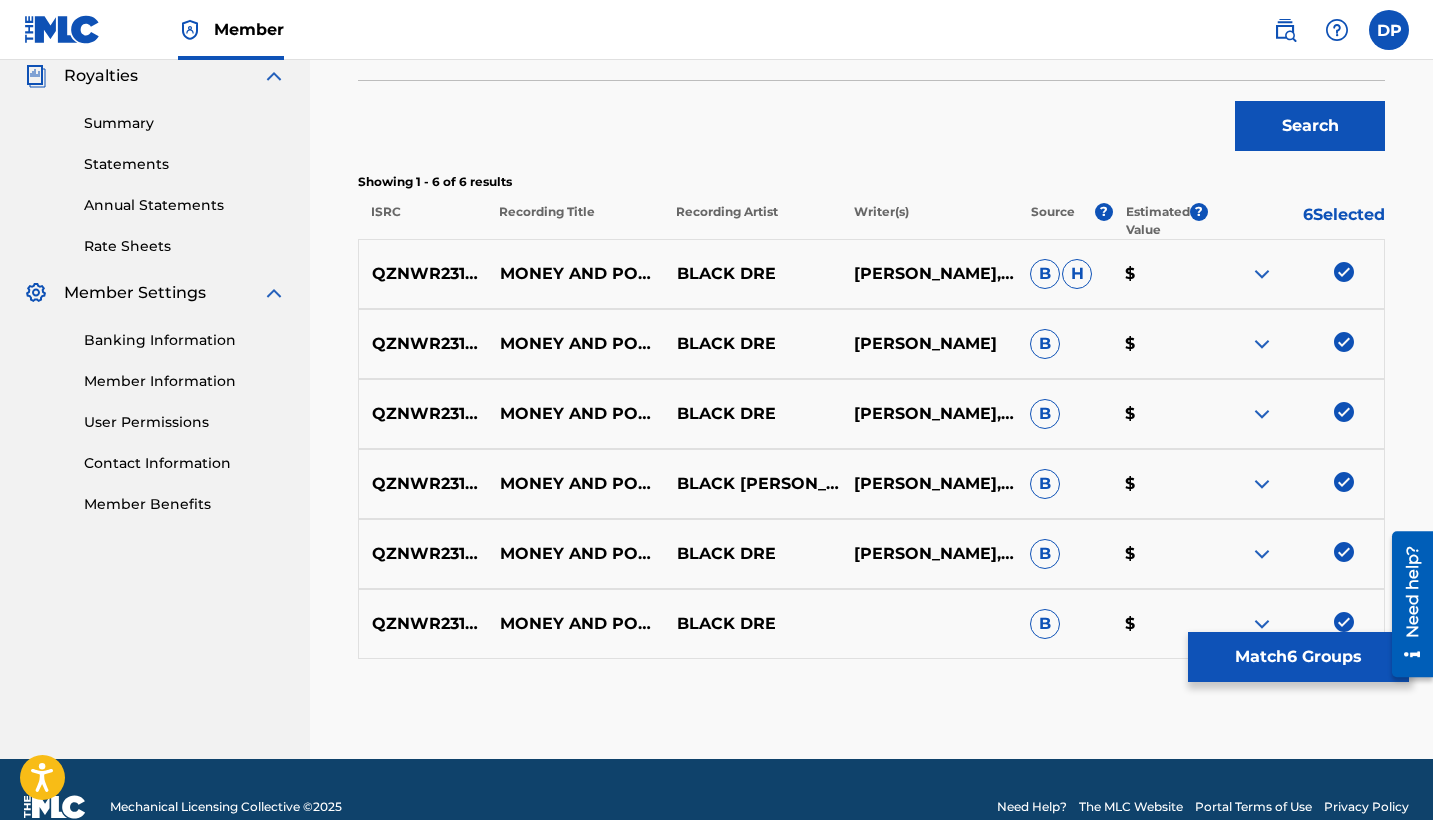 click on "Match  6 Groups" at bounding box center [1298, 657] 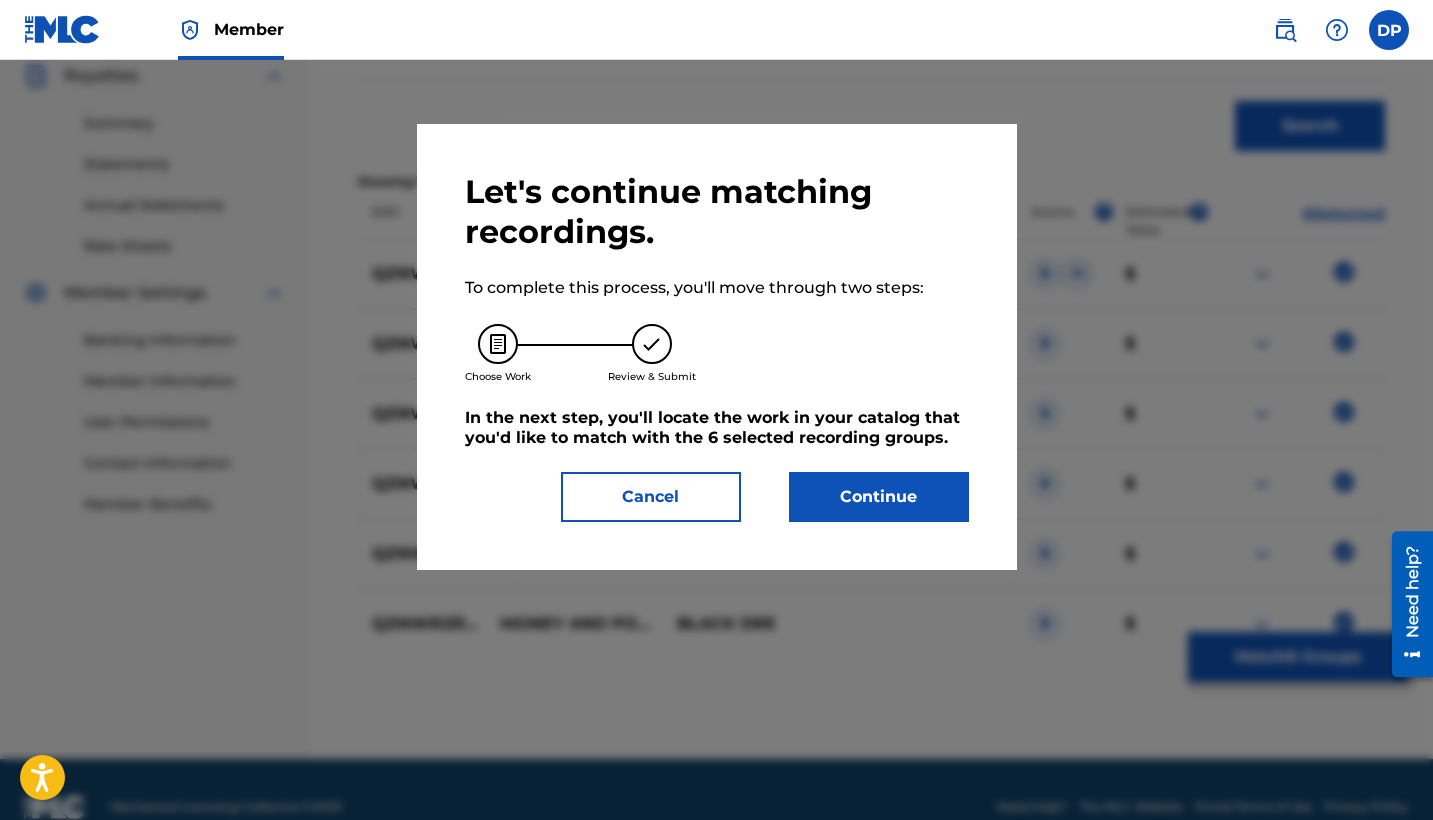 click on "Continue" at bounding box center (879, 497) 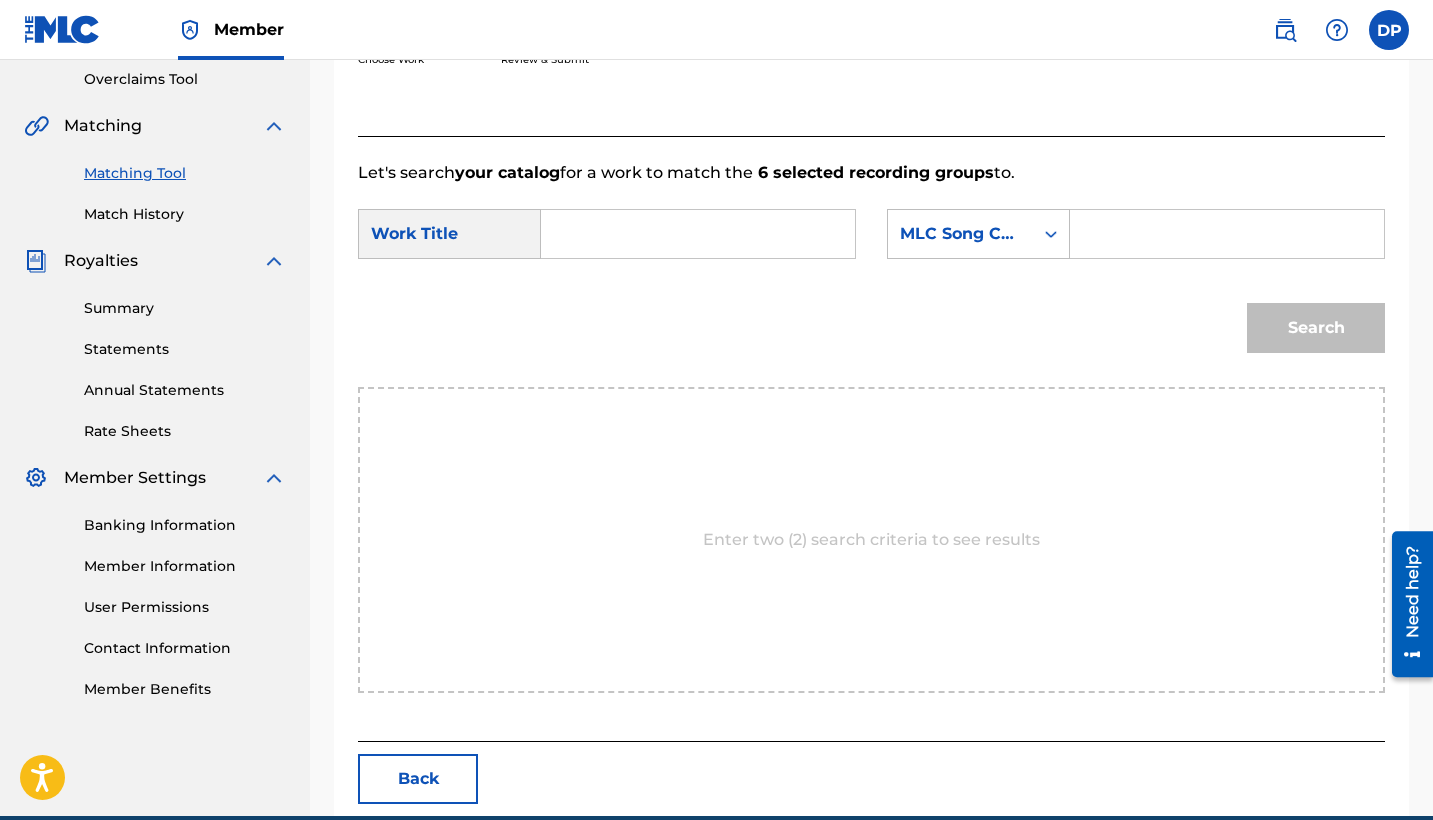 click at bounding box center [698, 234] 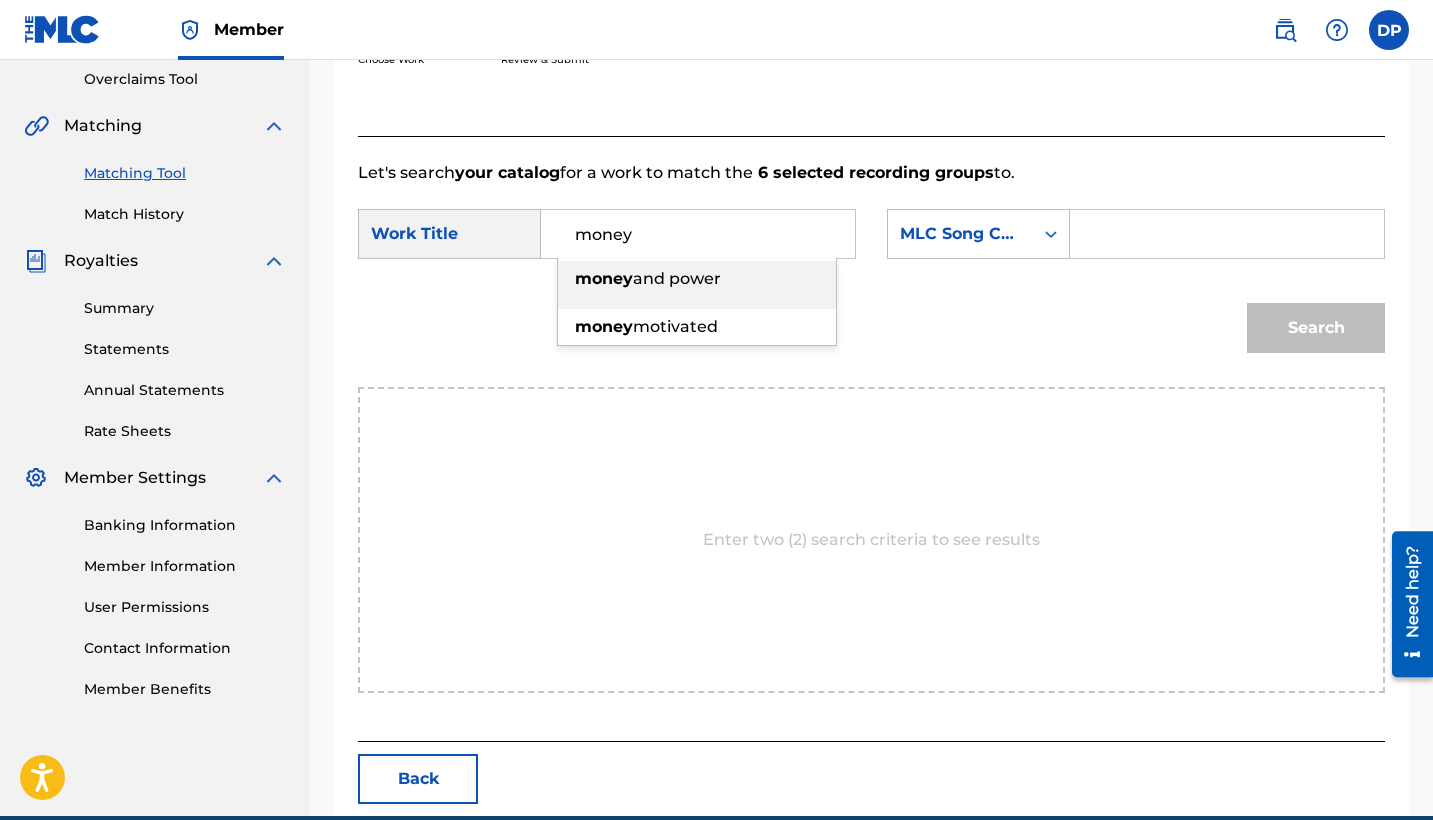 click on "money  and power" at bounding box center [697, 279] 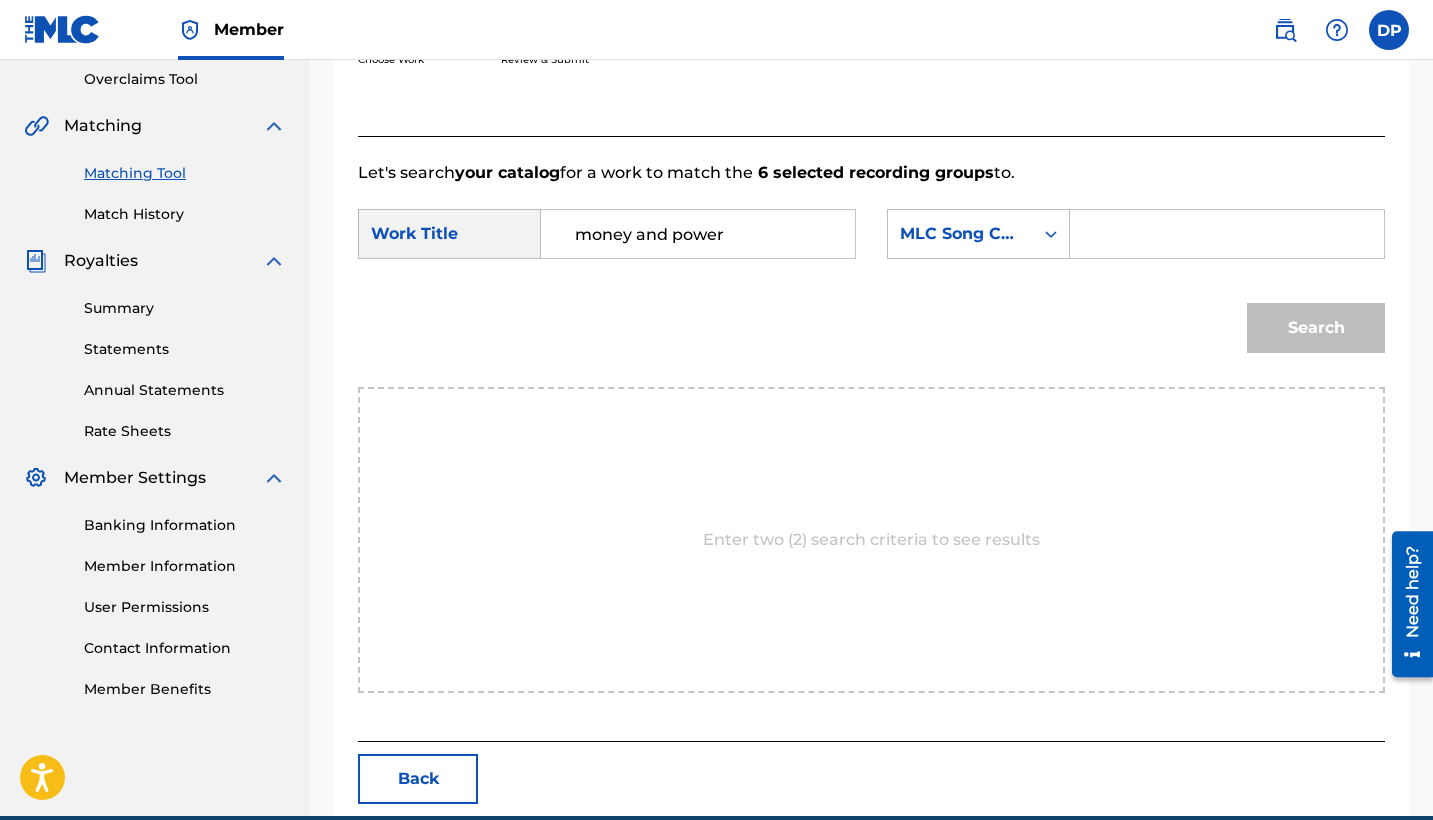 click on "Member DP DP [PERSON_NAME] [EMAIL_ADDRESS][DOMAIN_NAME] Profile Log out" at bounding box center (716, 30) 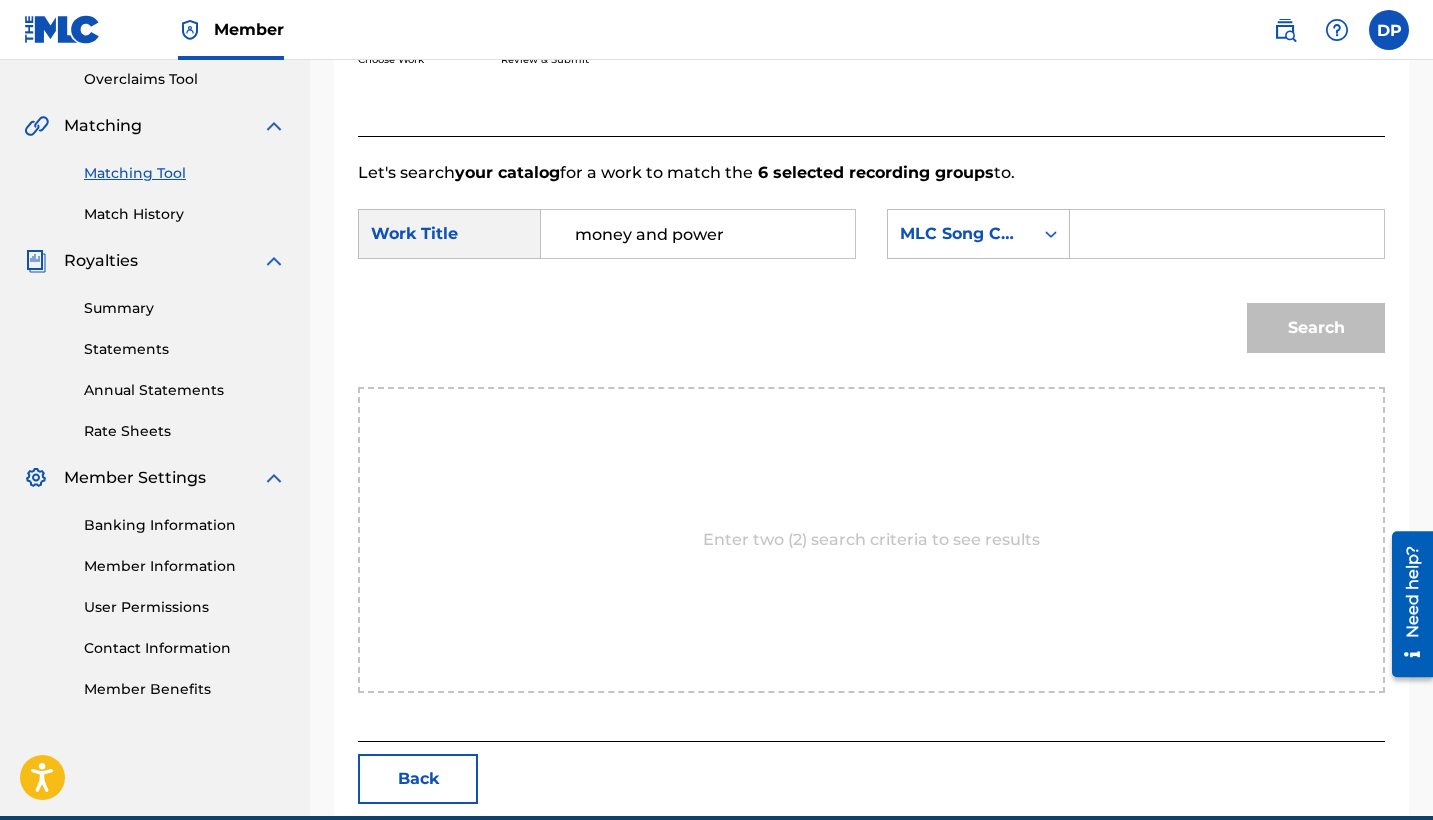 click at bounding box center (1227, 234) 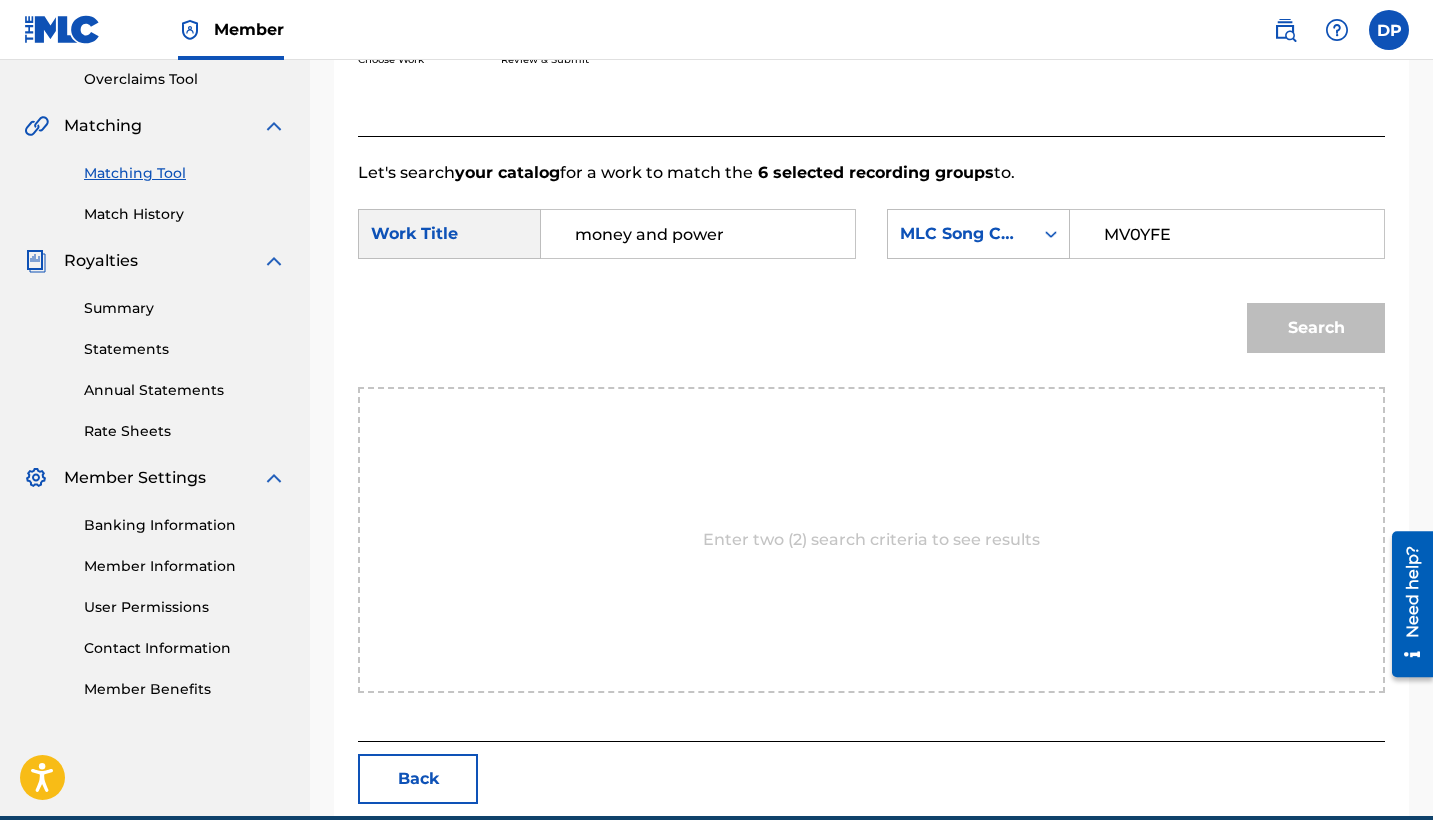 type on "MV0YFE" 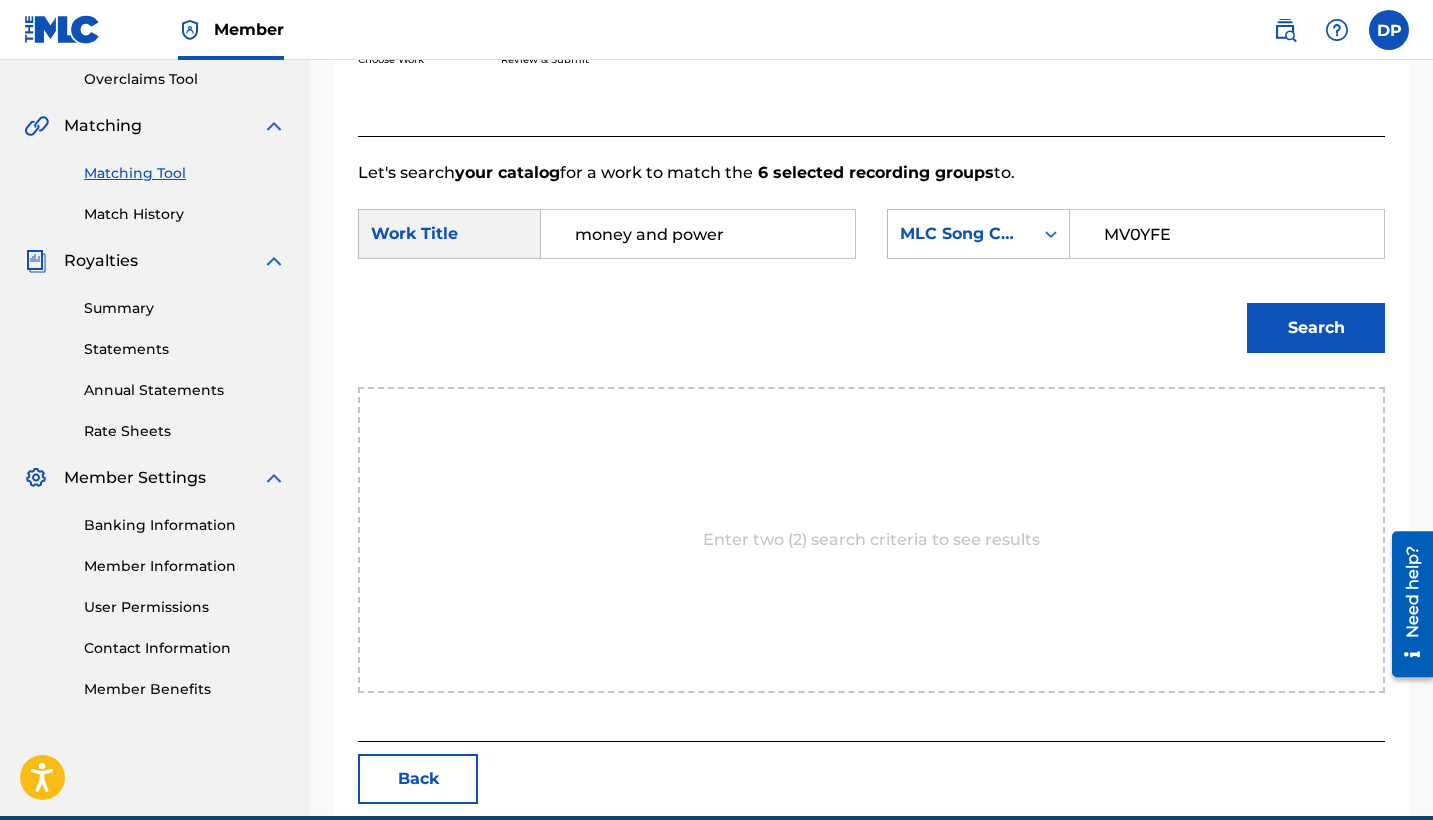 click on "Search" at bounding box center [1316, 328] 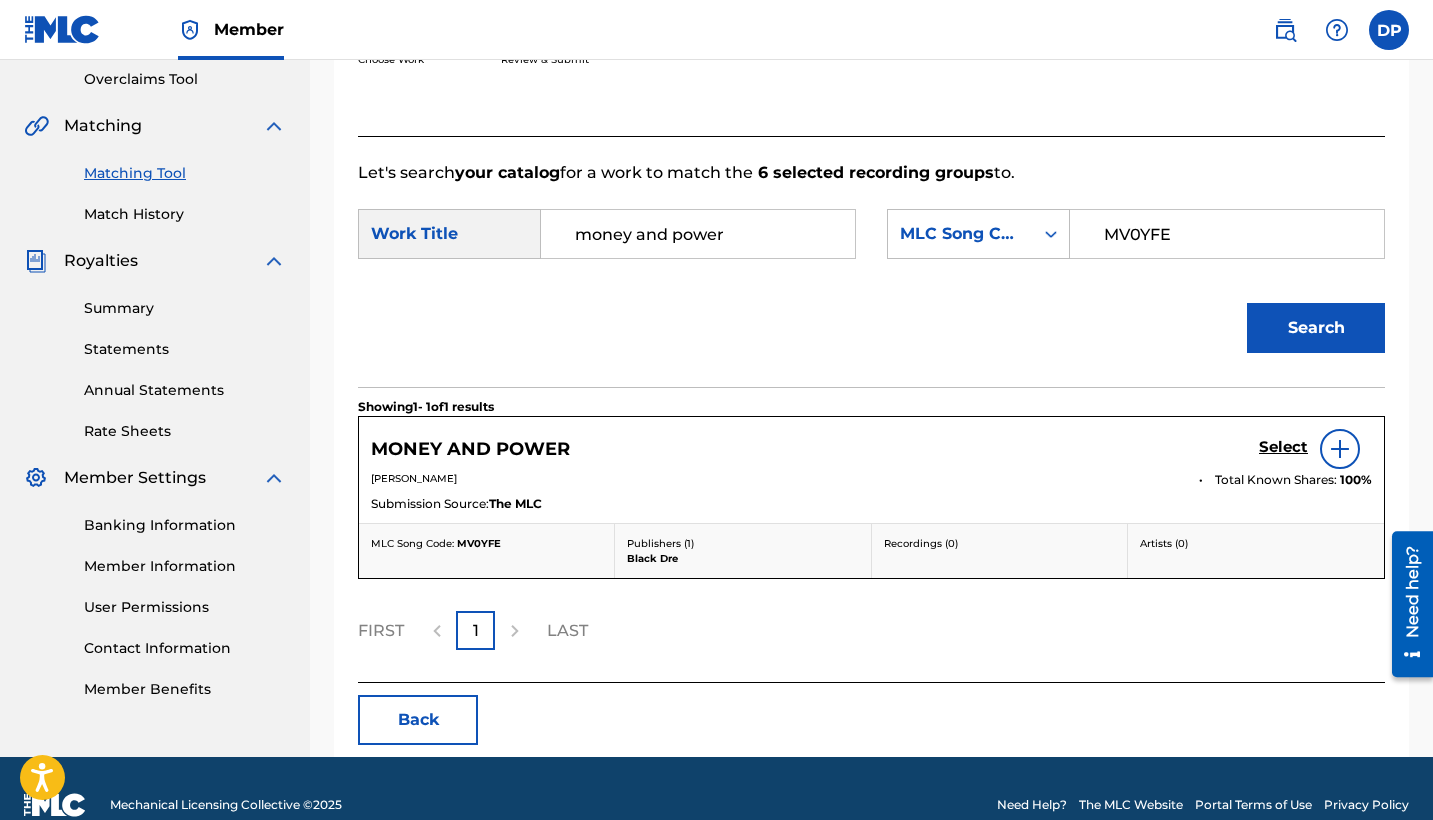 click on "Select" at bounding box center (1283, 447) 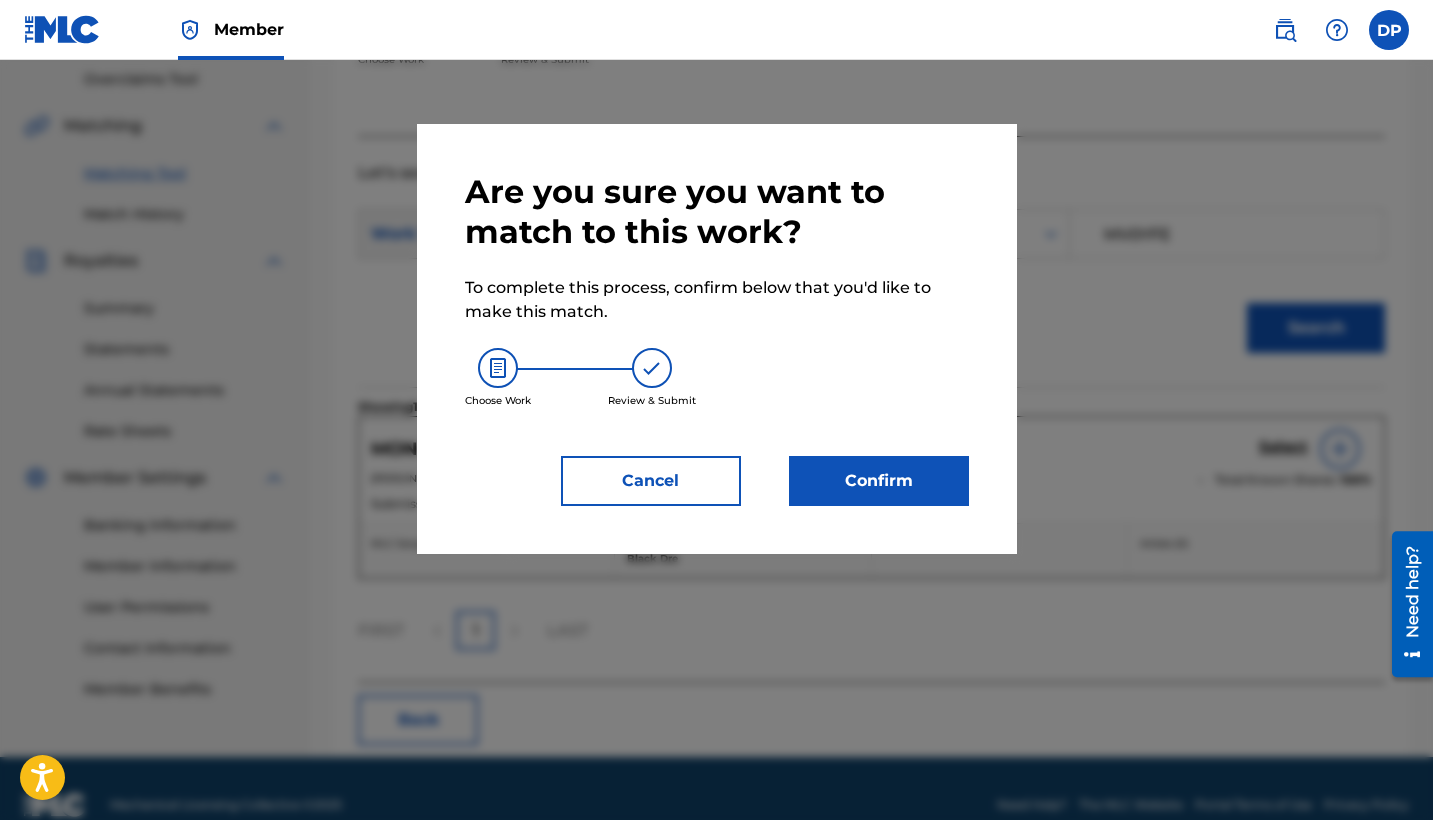 click on "Are you sure you want to match to this work? To complete this process, confirm below that you'd like to make this match. Choose Work Review & Submit Cancel Confirm" at bounding box center (717, 339) 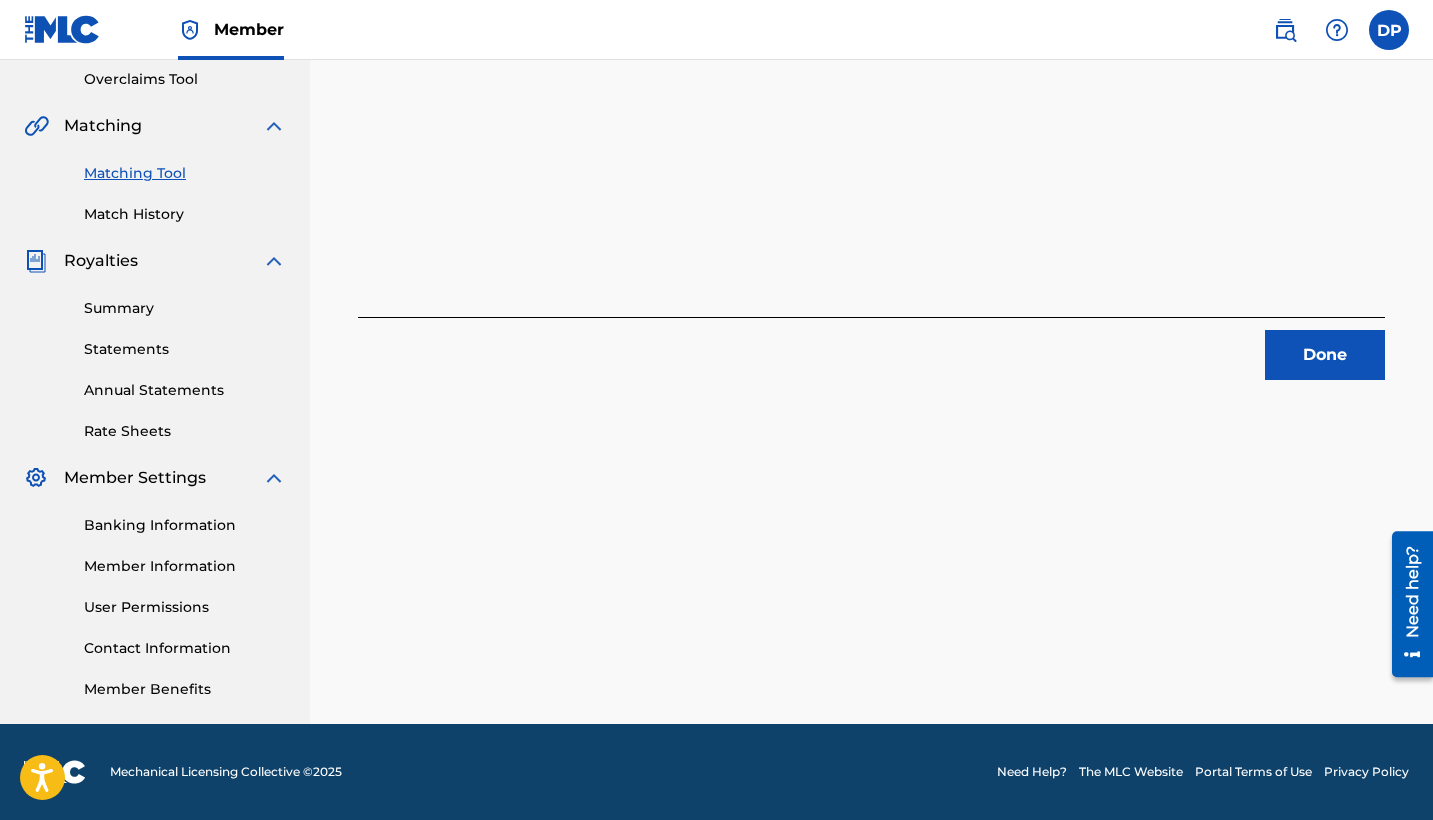 click on "Done" at bounding box center (1325, 355) 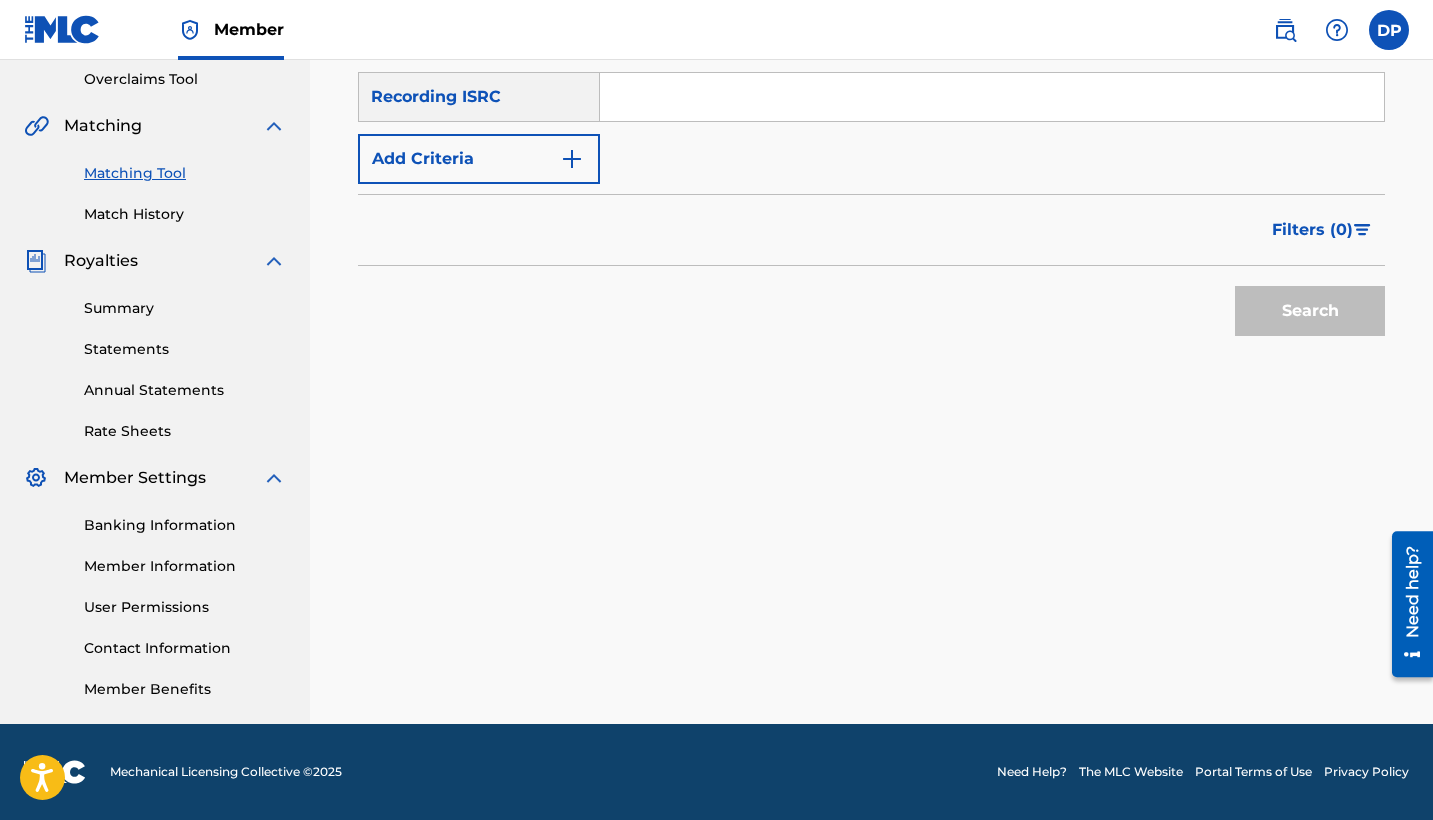 click at bounding box center (992, 97) 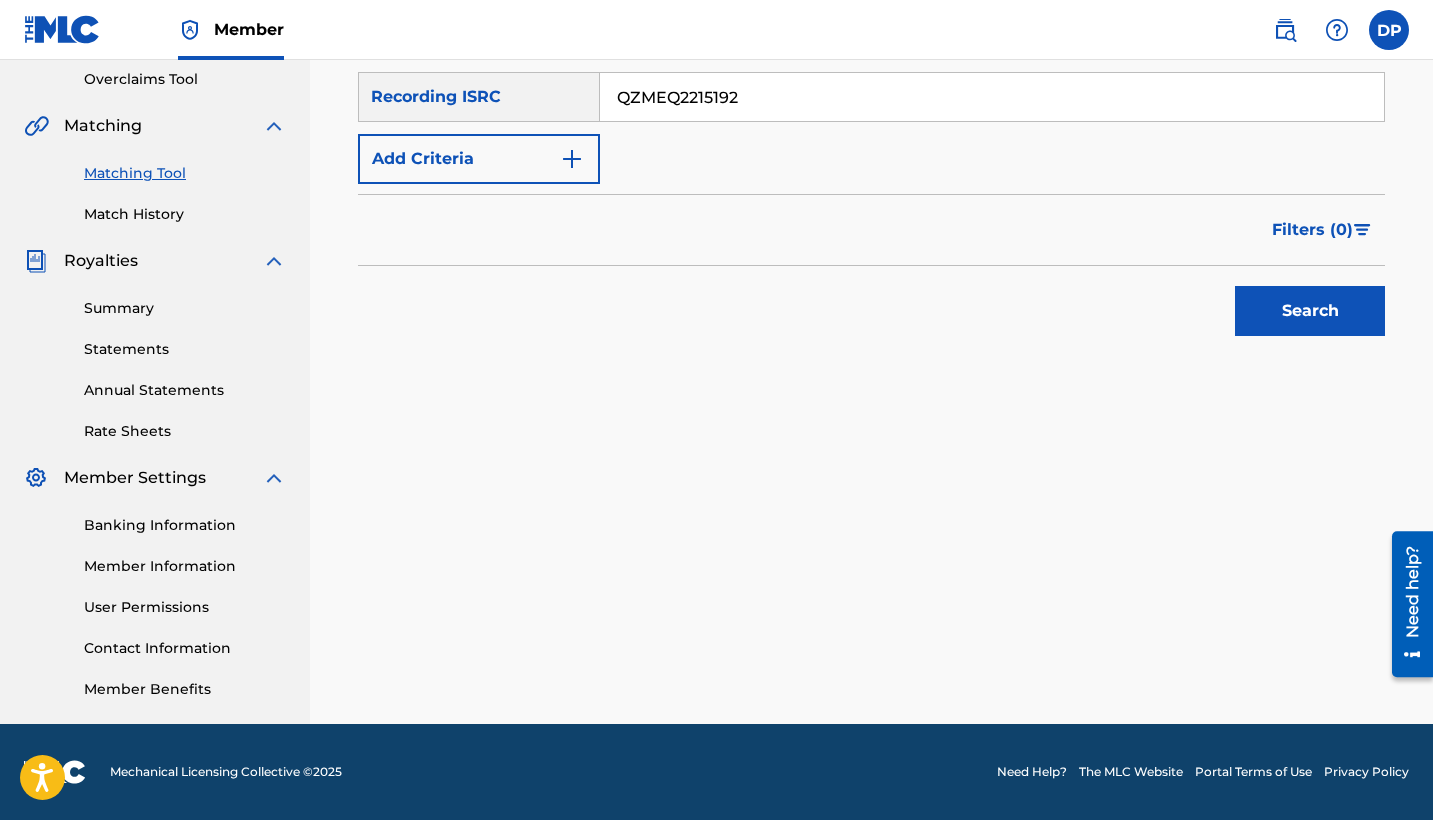 type on "QZMEQ2215192" 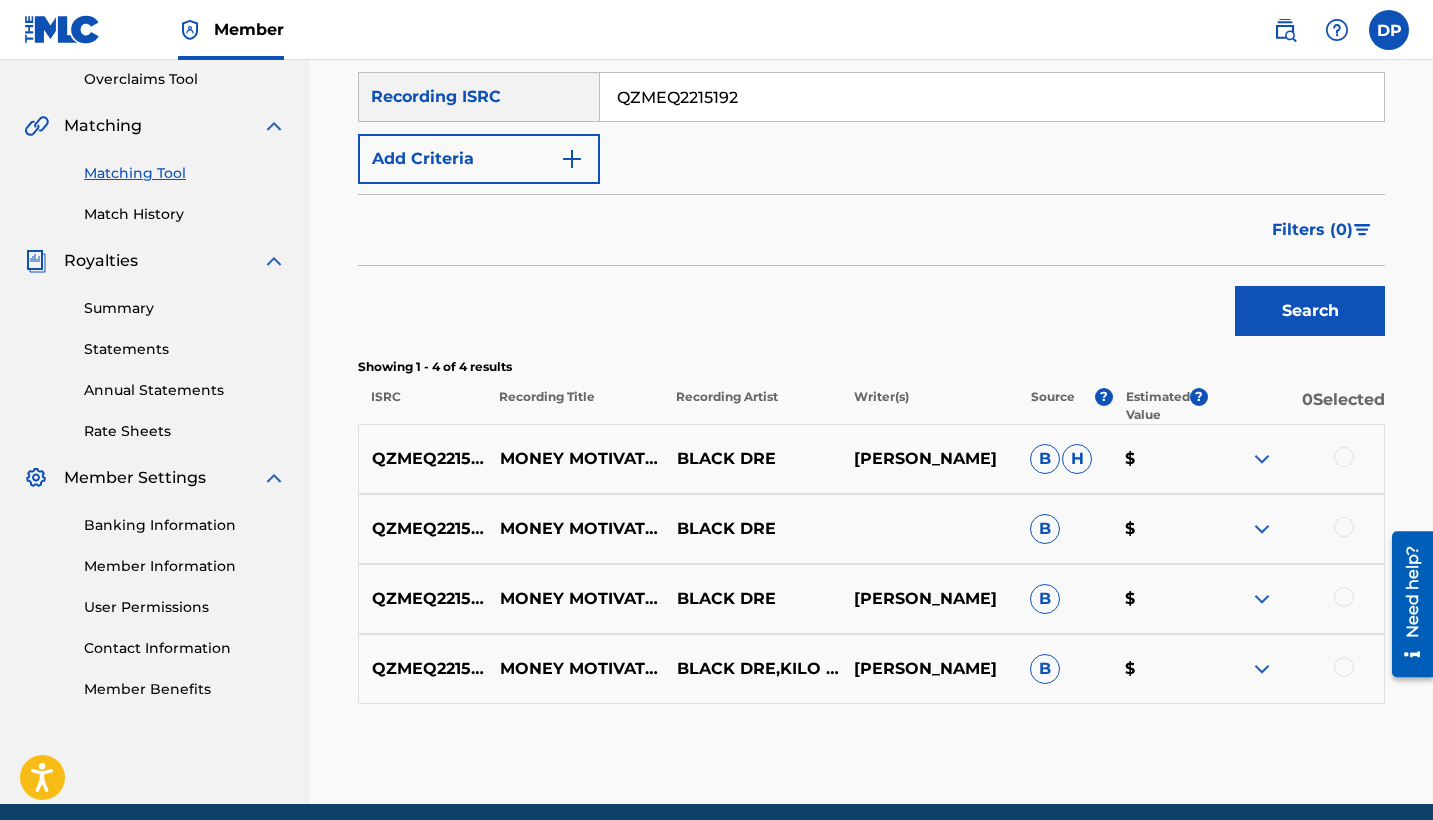scroll, scrollTop: 500, scrollLeft: 0, axis: vertical 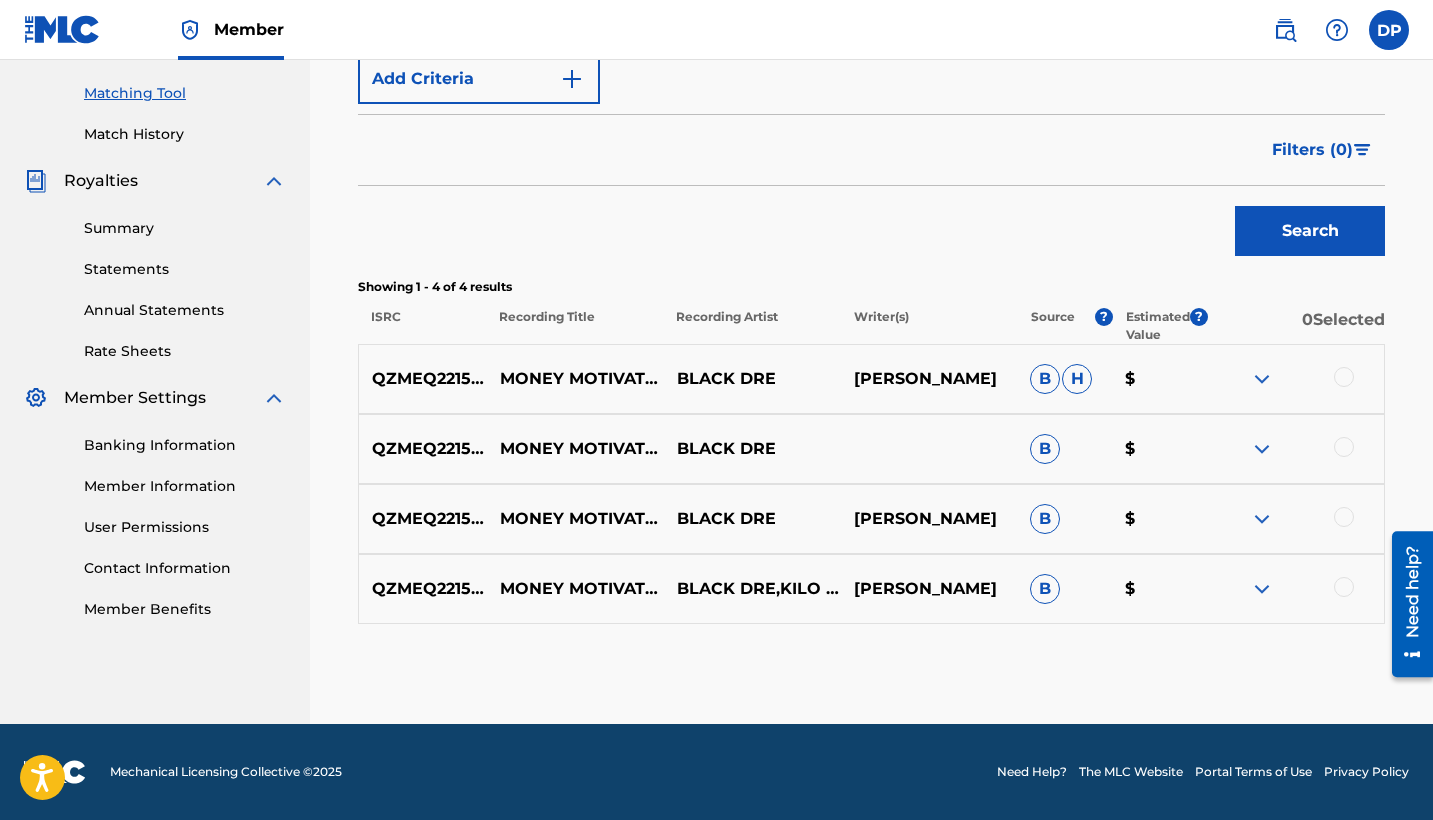 click at bounding box center (1344, 377) 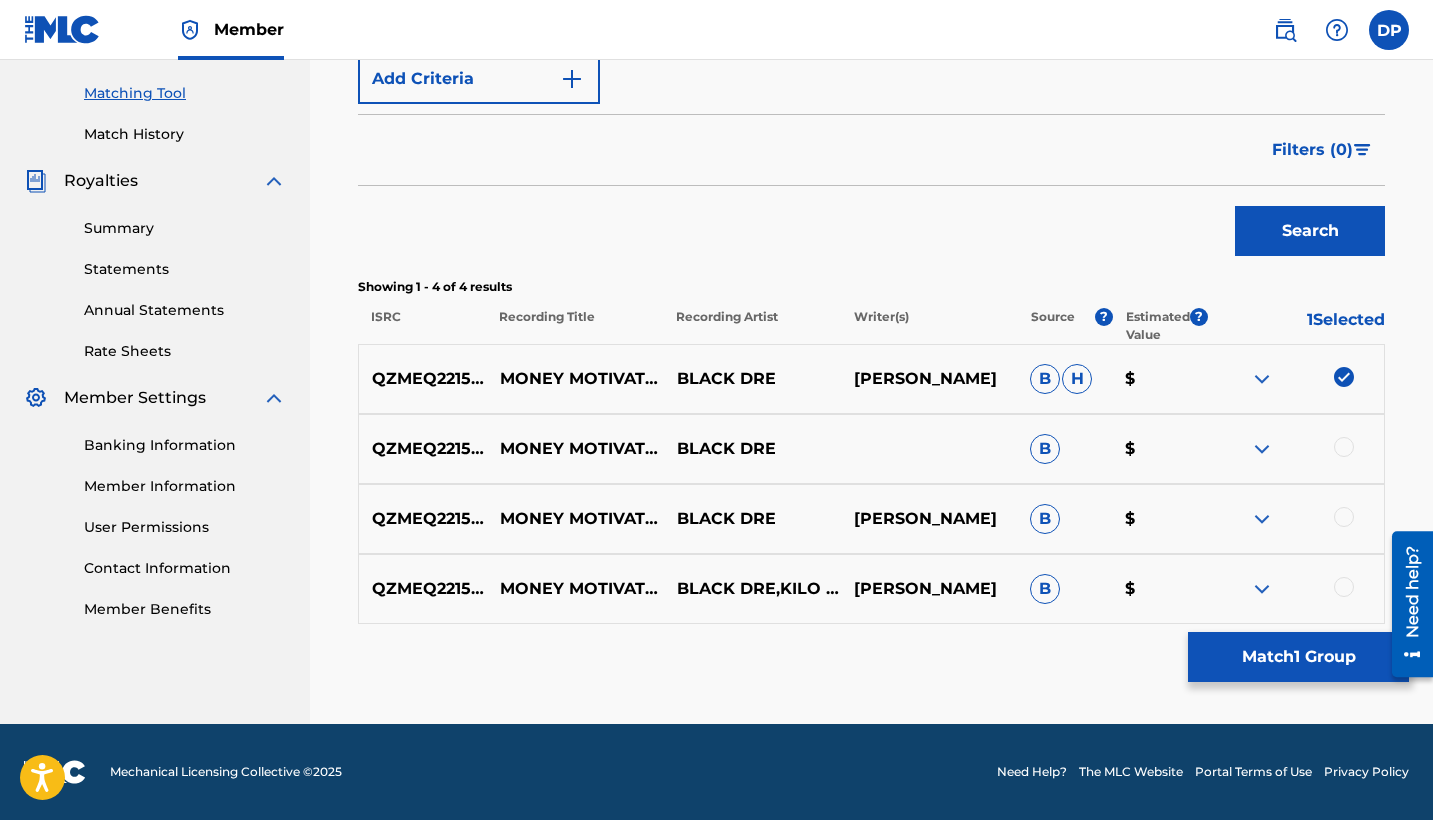 click at bounding box center (1295, 449) 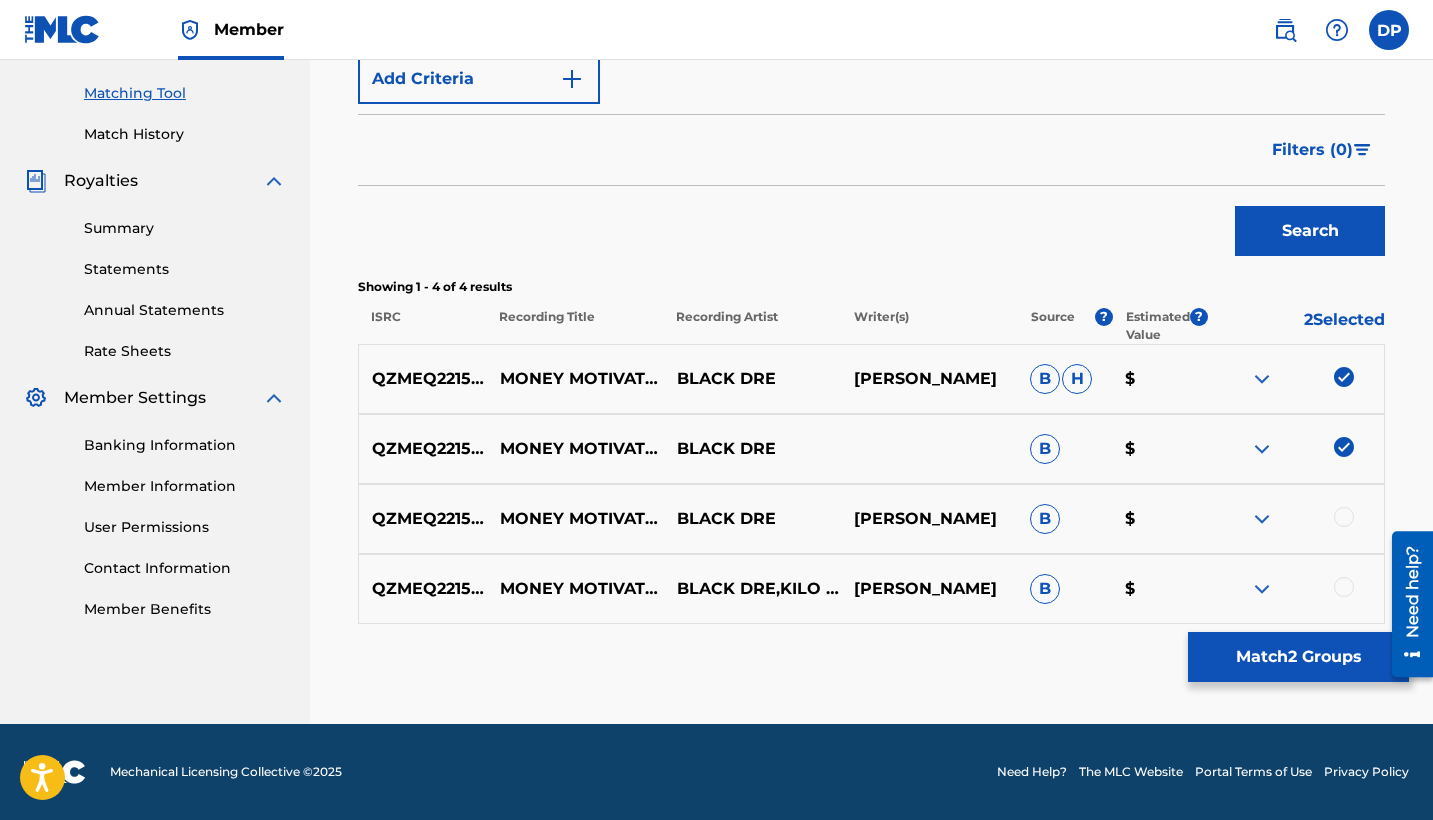 click at bounding box center [1295, 519] 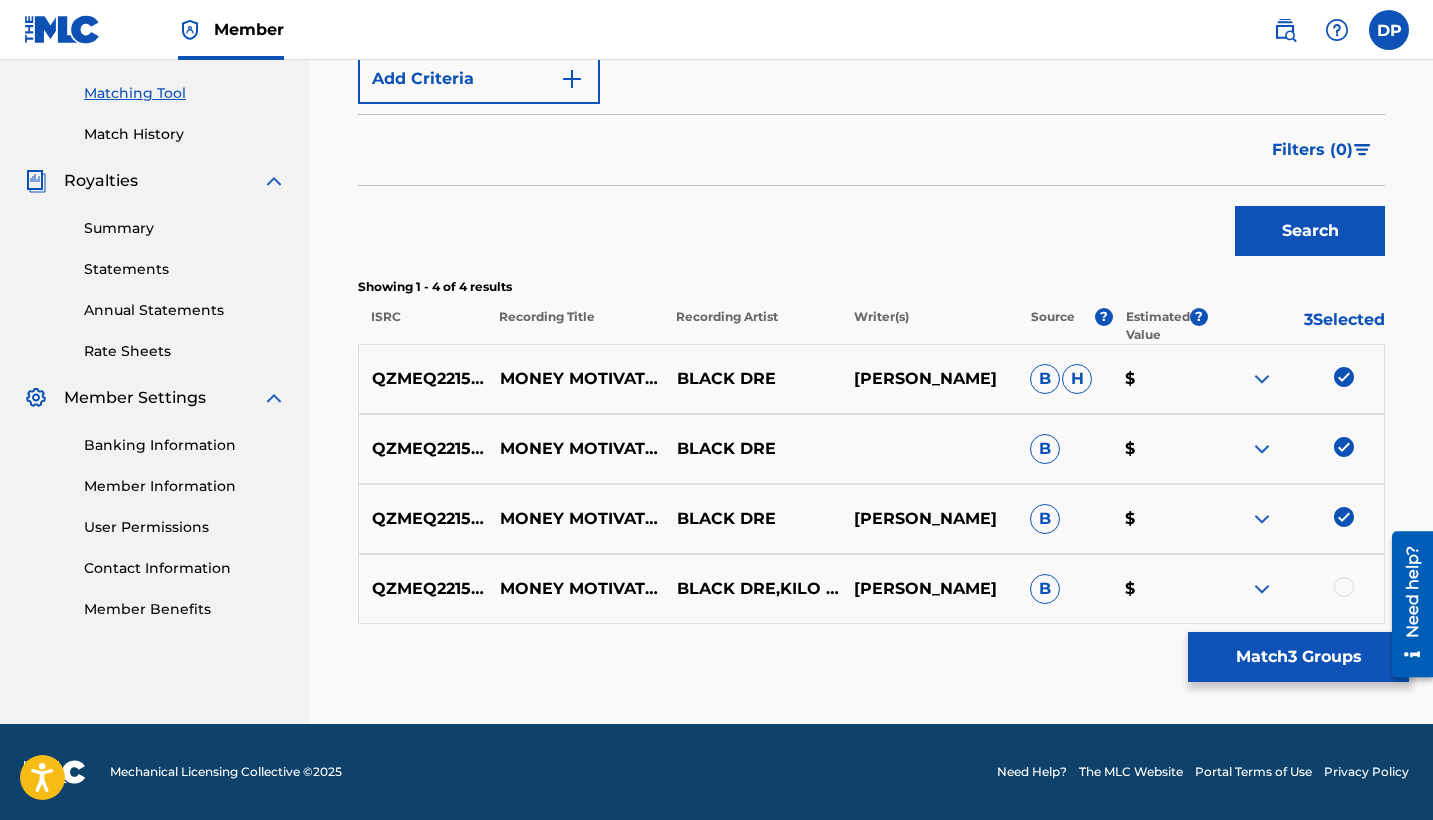 drag, startPoint x: 1340, startPoint y: 568, endPoint x: 1342, endPoint y: 591, distance: 23.086792 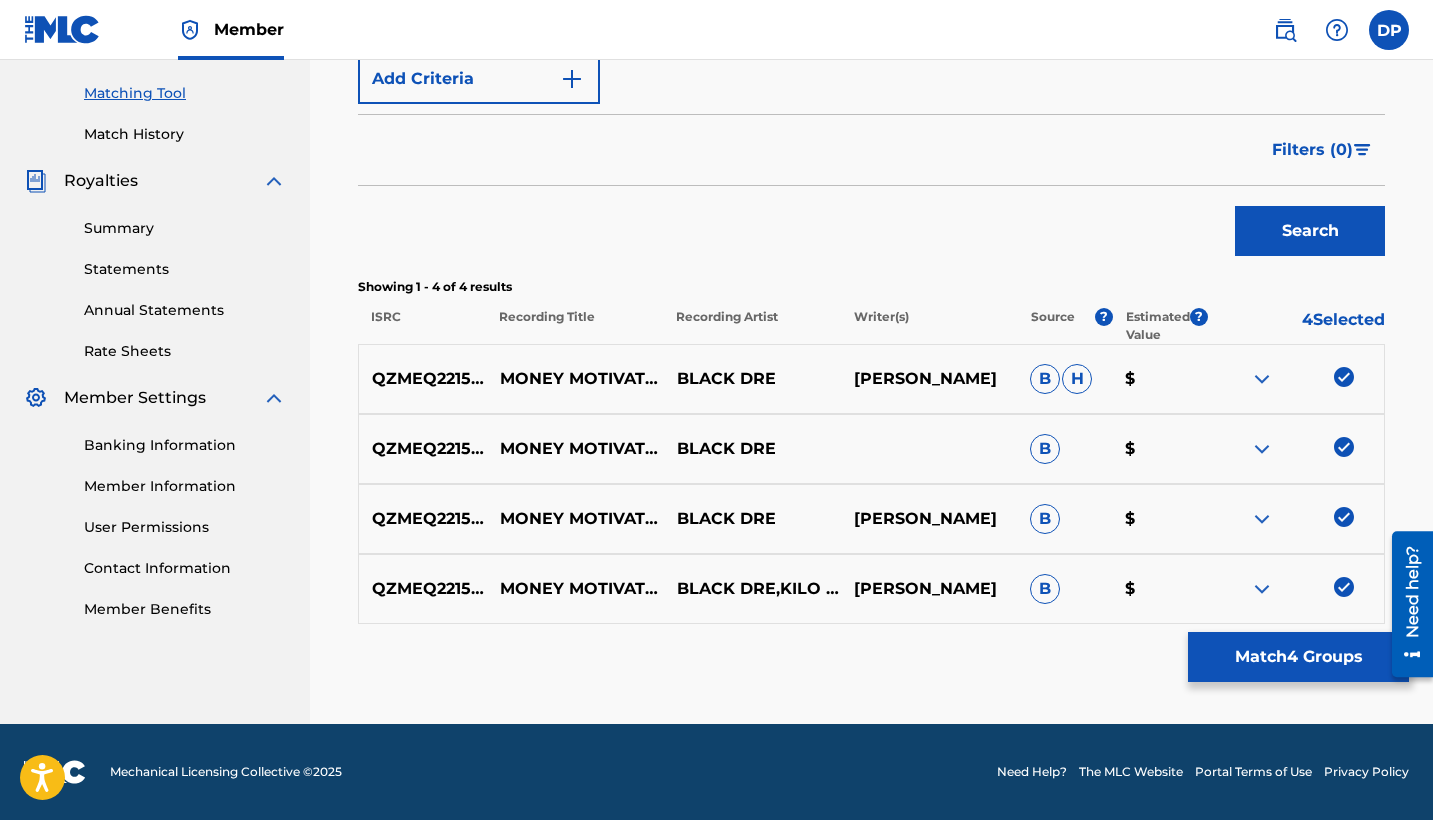 click on "Match  4 Groups" at bounding box center (1298, 657) 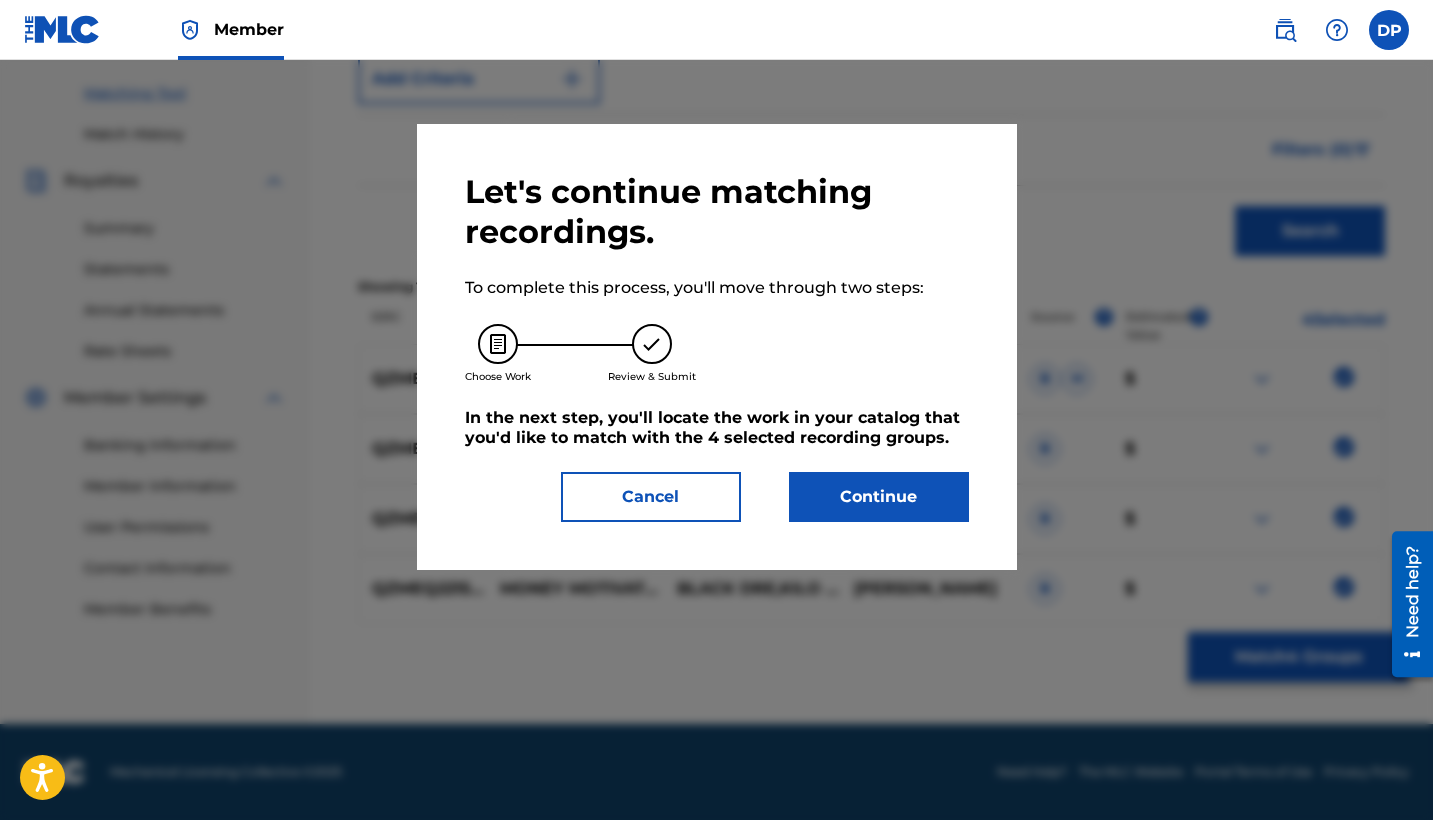 click on "Continue" at bounding box center [879, 497] 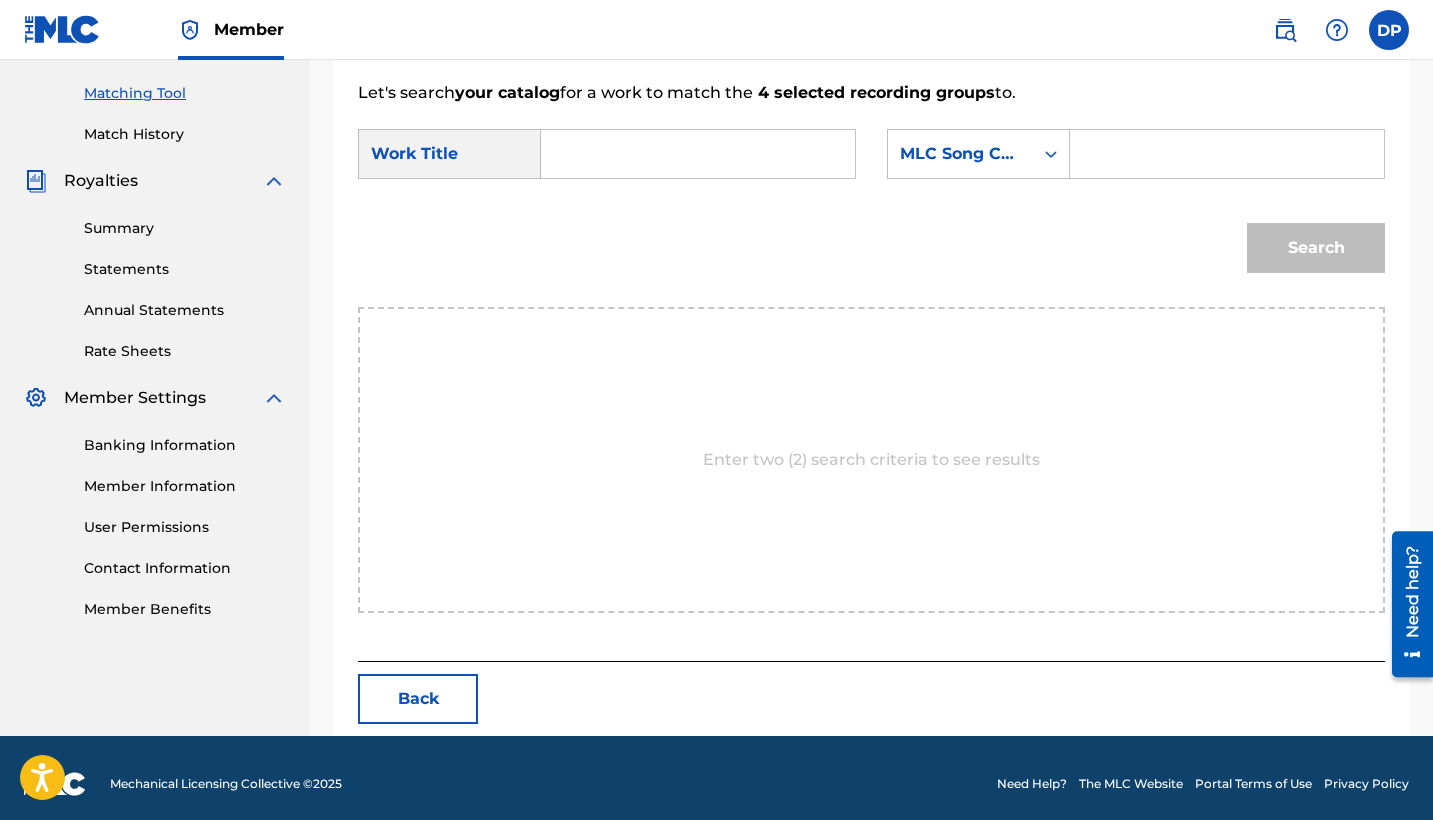 scroll, scrollTop: 420, scrollLeft: 0, axis: vertical 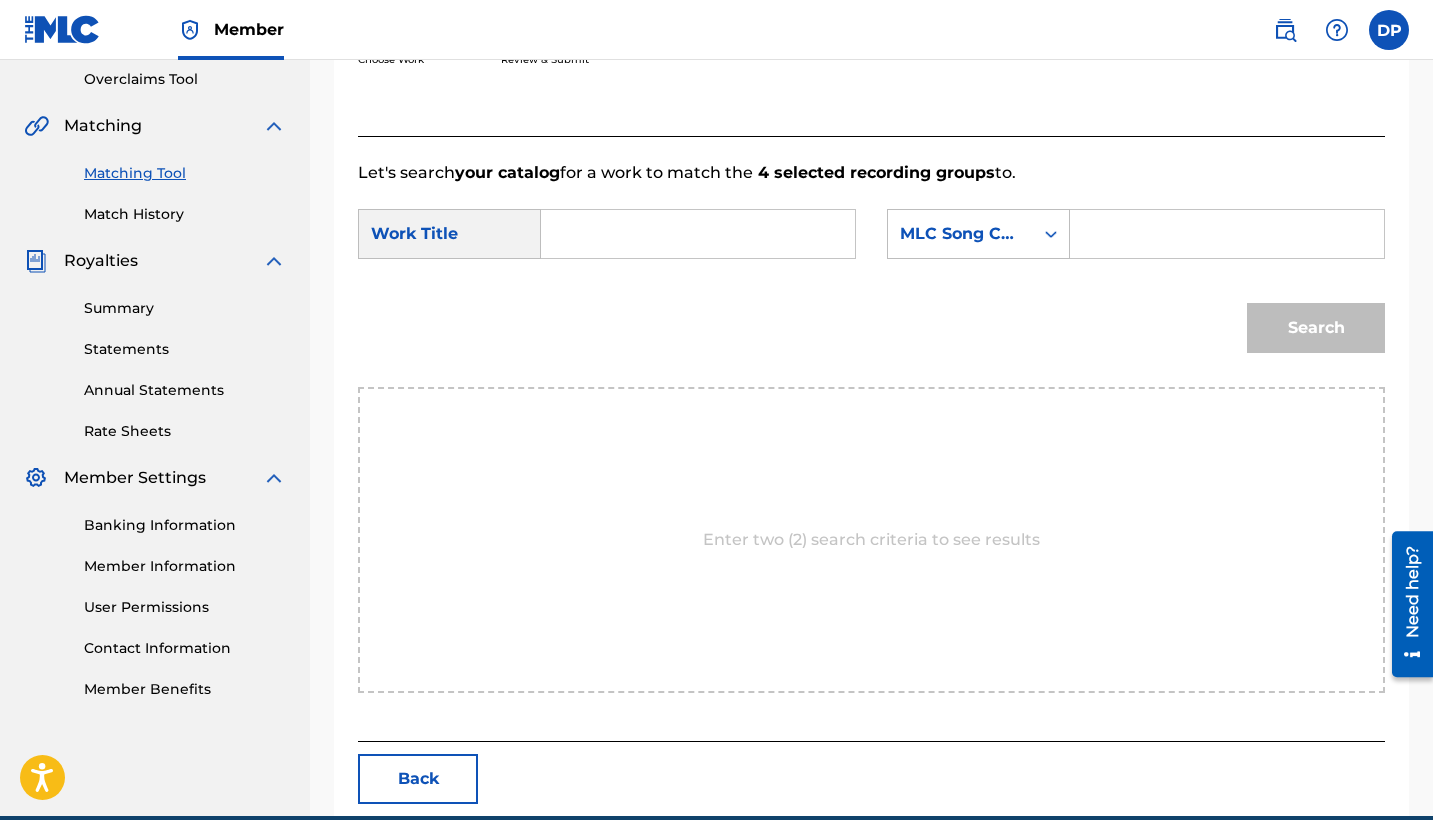click at bounding box center (698, 234) 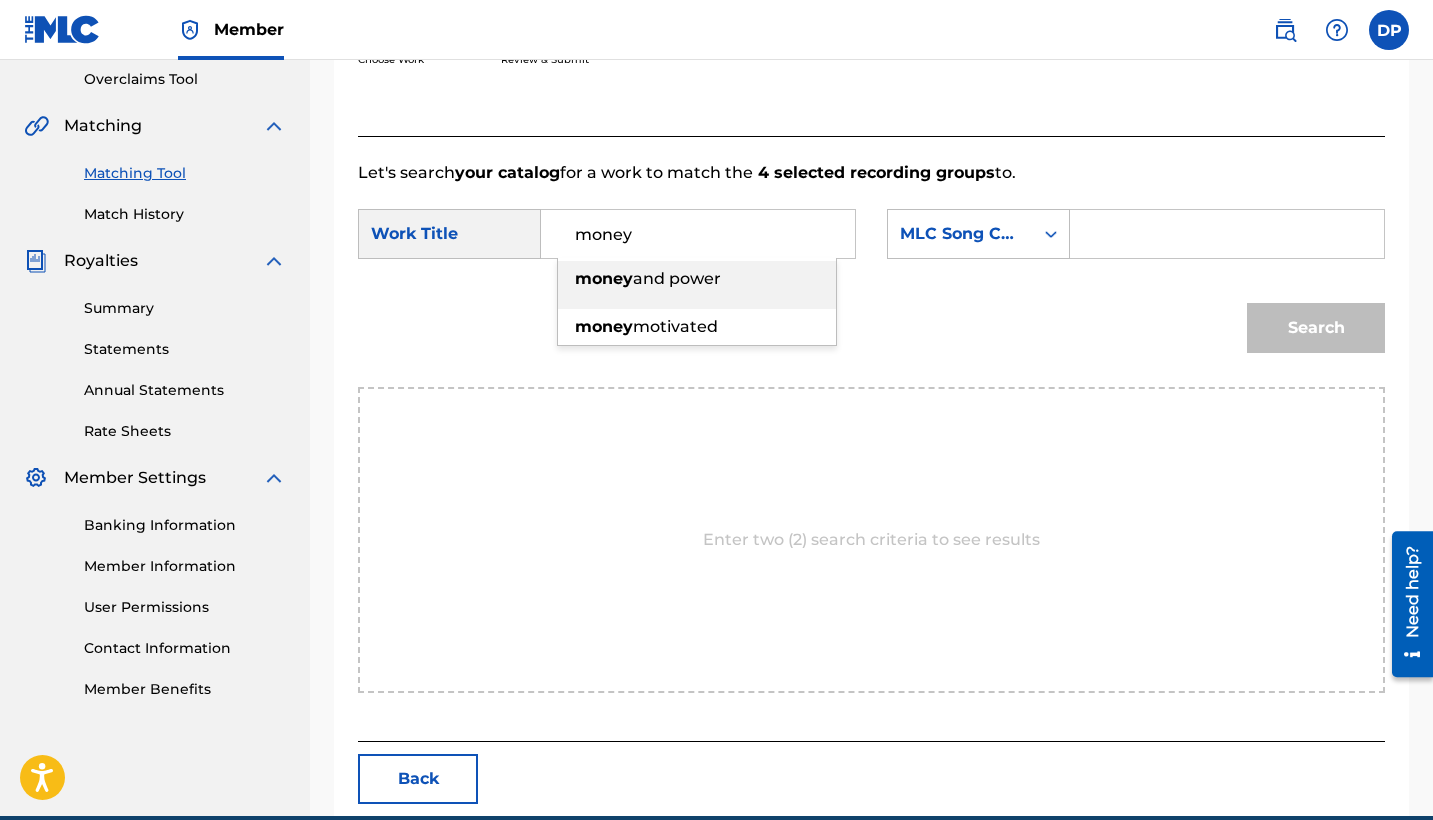 click on "money  and power" at bounding box center (697, 285) 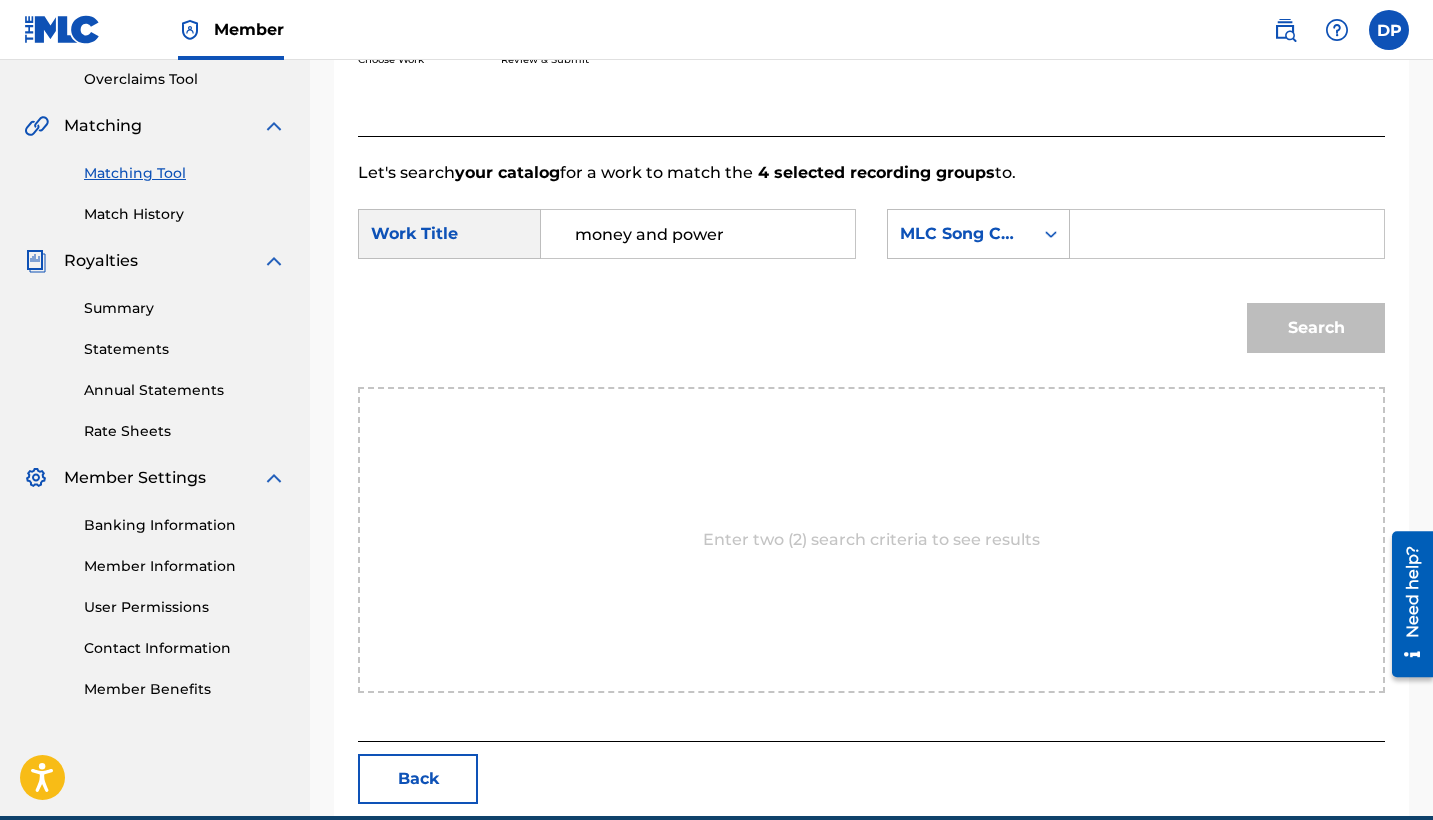 drag, startPoint x: 723, startPoint y: 234, endPoint x: 646, endPoint y: 226, distance: 77.41447 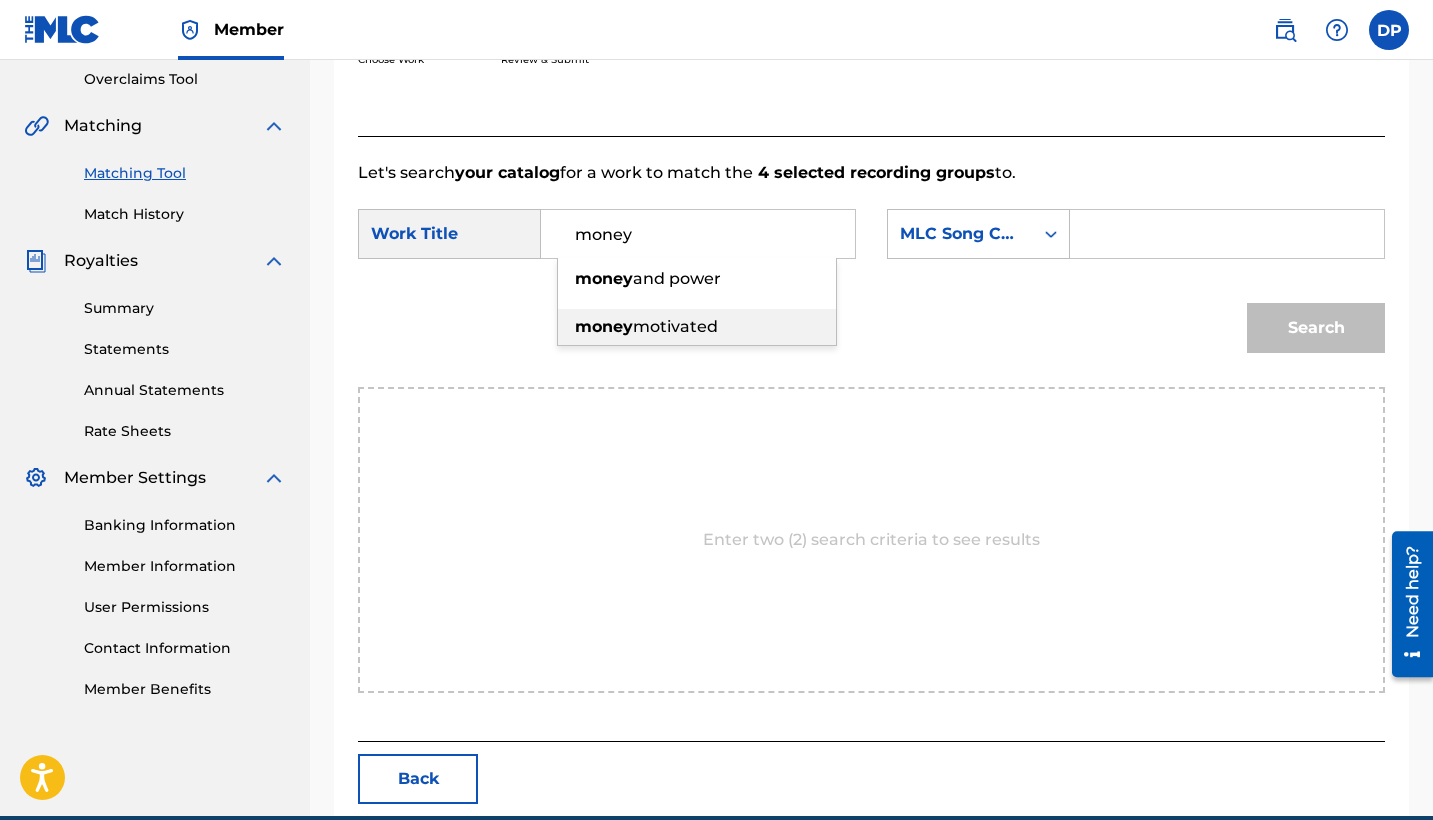 click on "motivated" at bounding box center [675, 326] 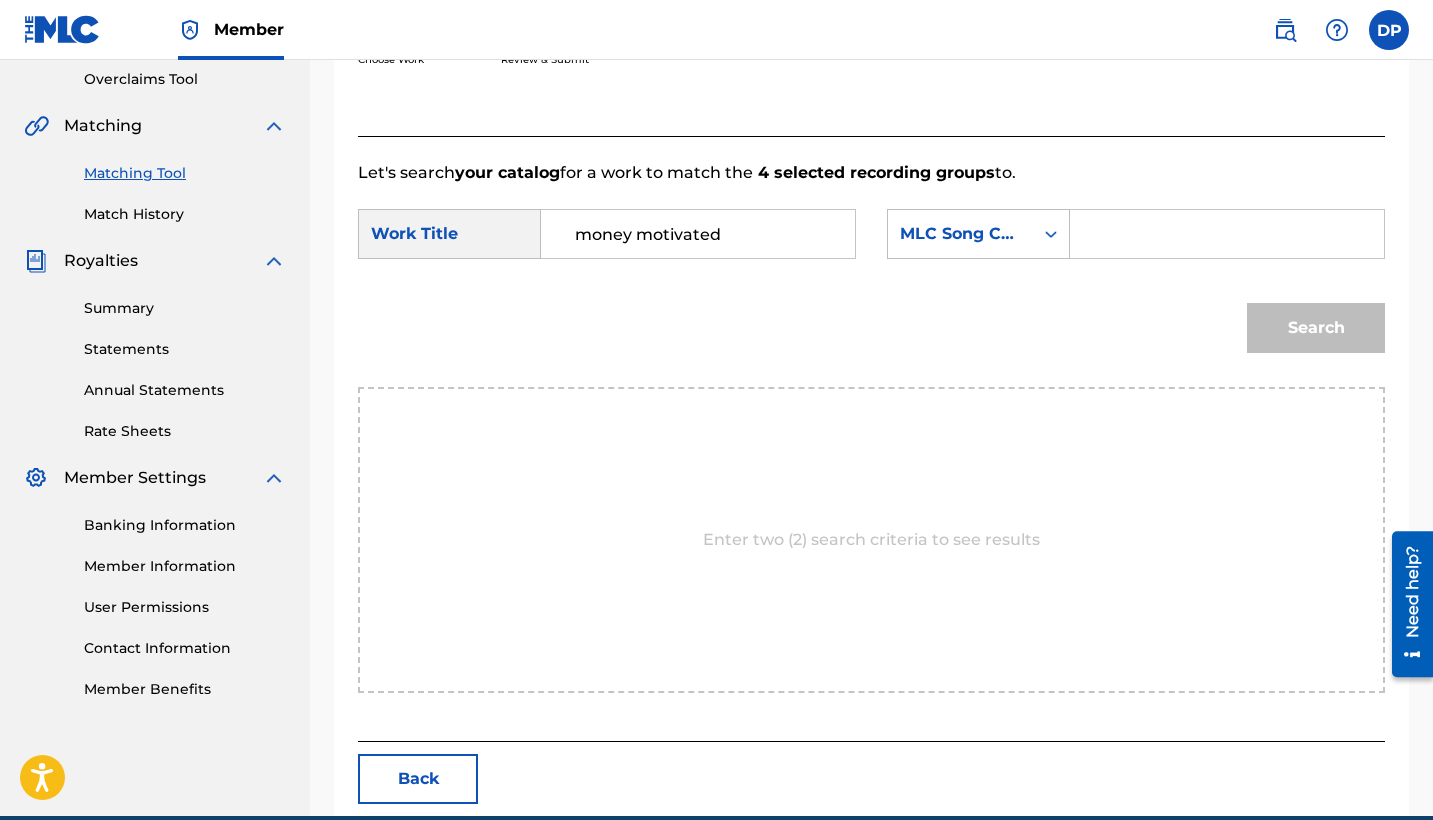 click at bounding box center (1227, 234) 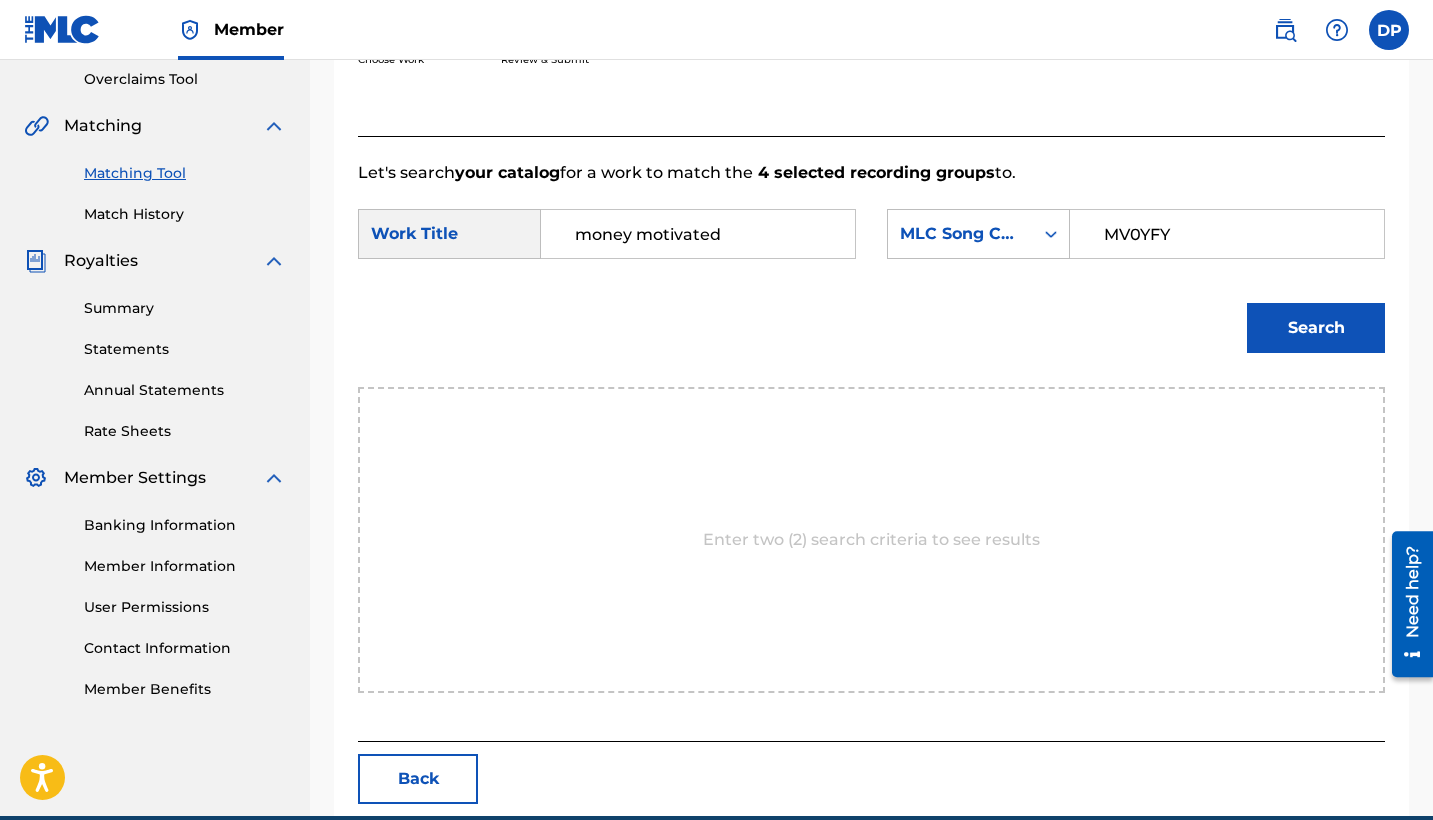 type on "MV0YFY" 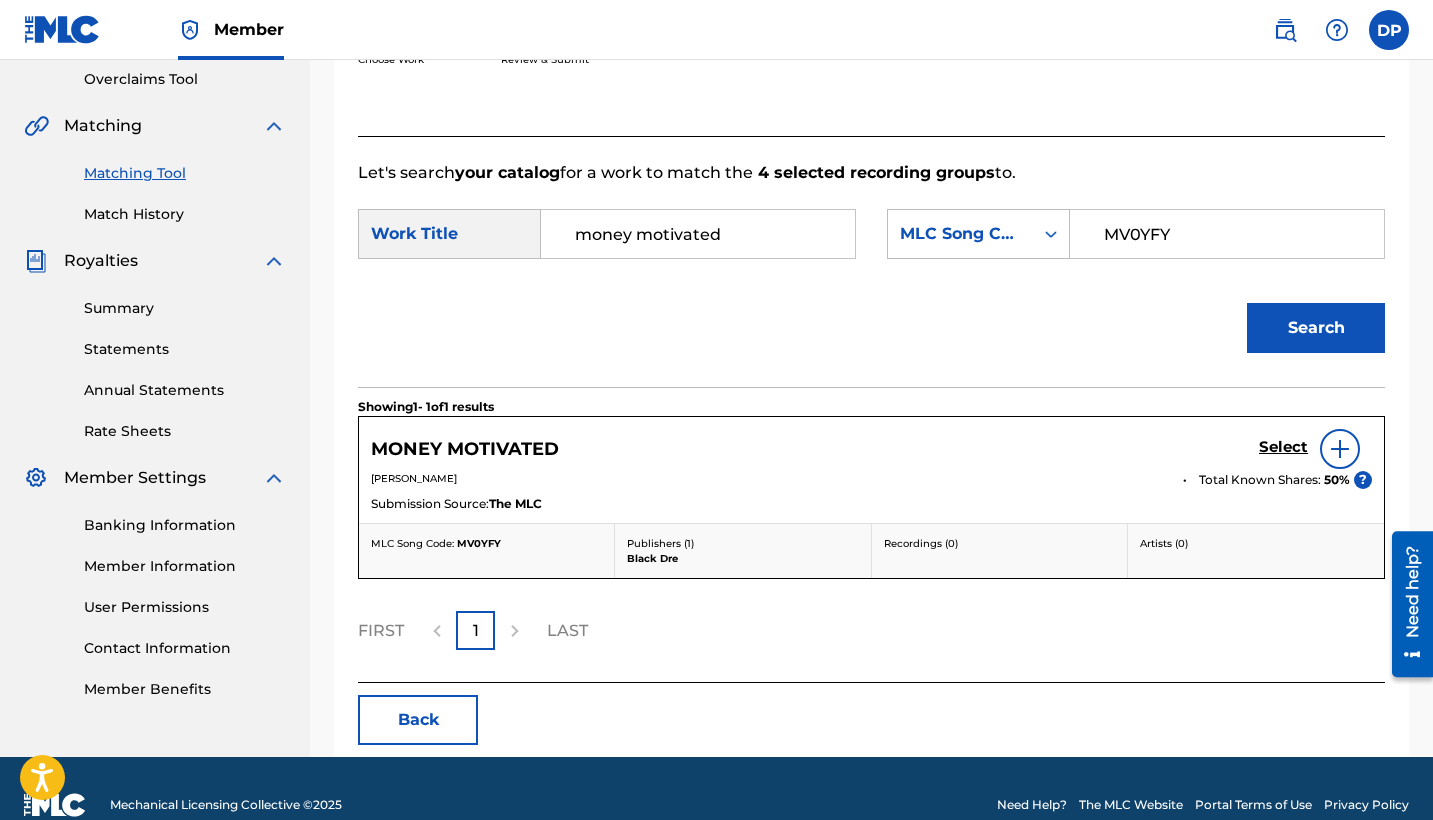 click on "Select" at bounding box center [1283, 447] 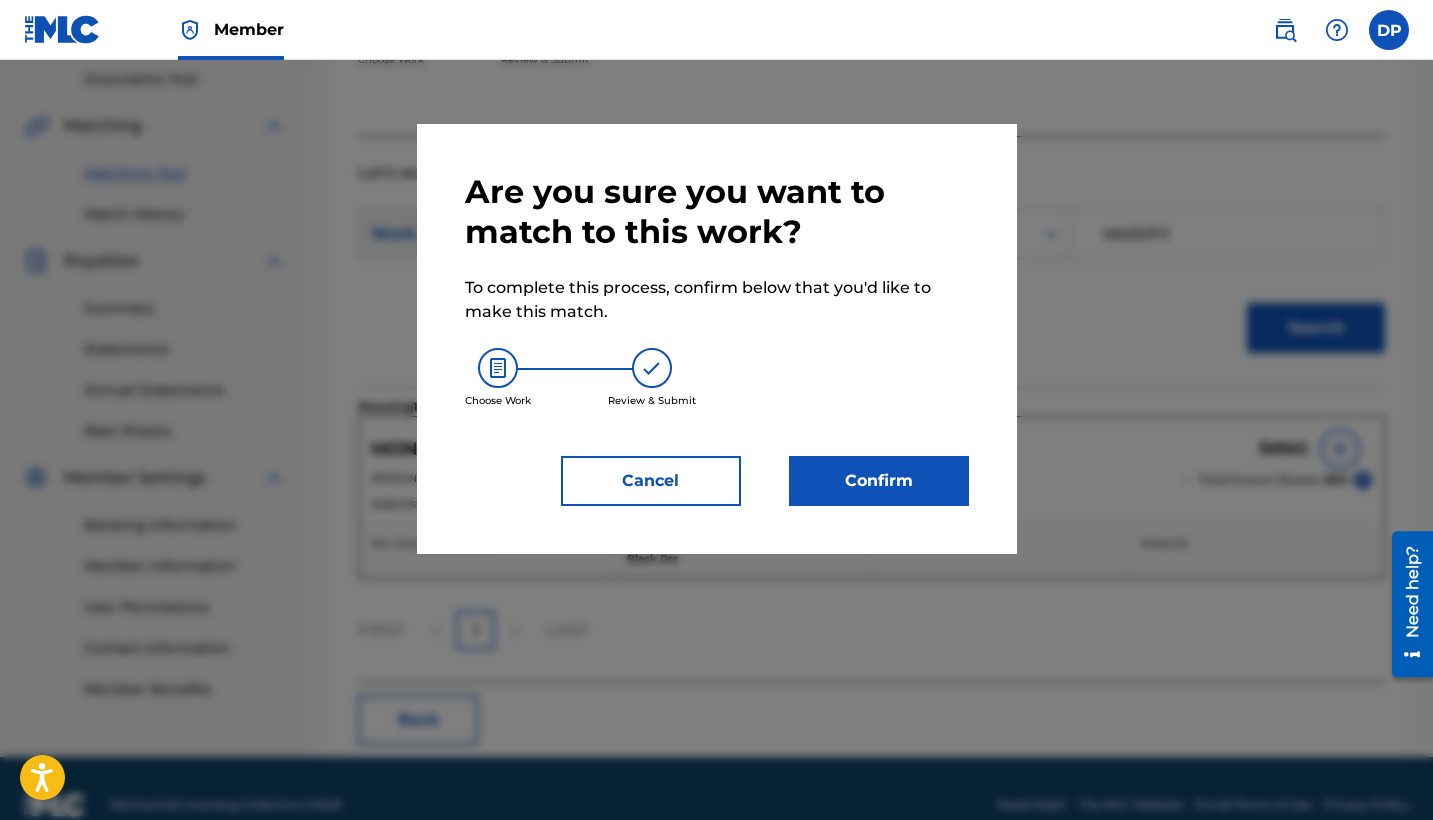 click on "Confirm" at bounding box center (879, 481) 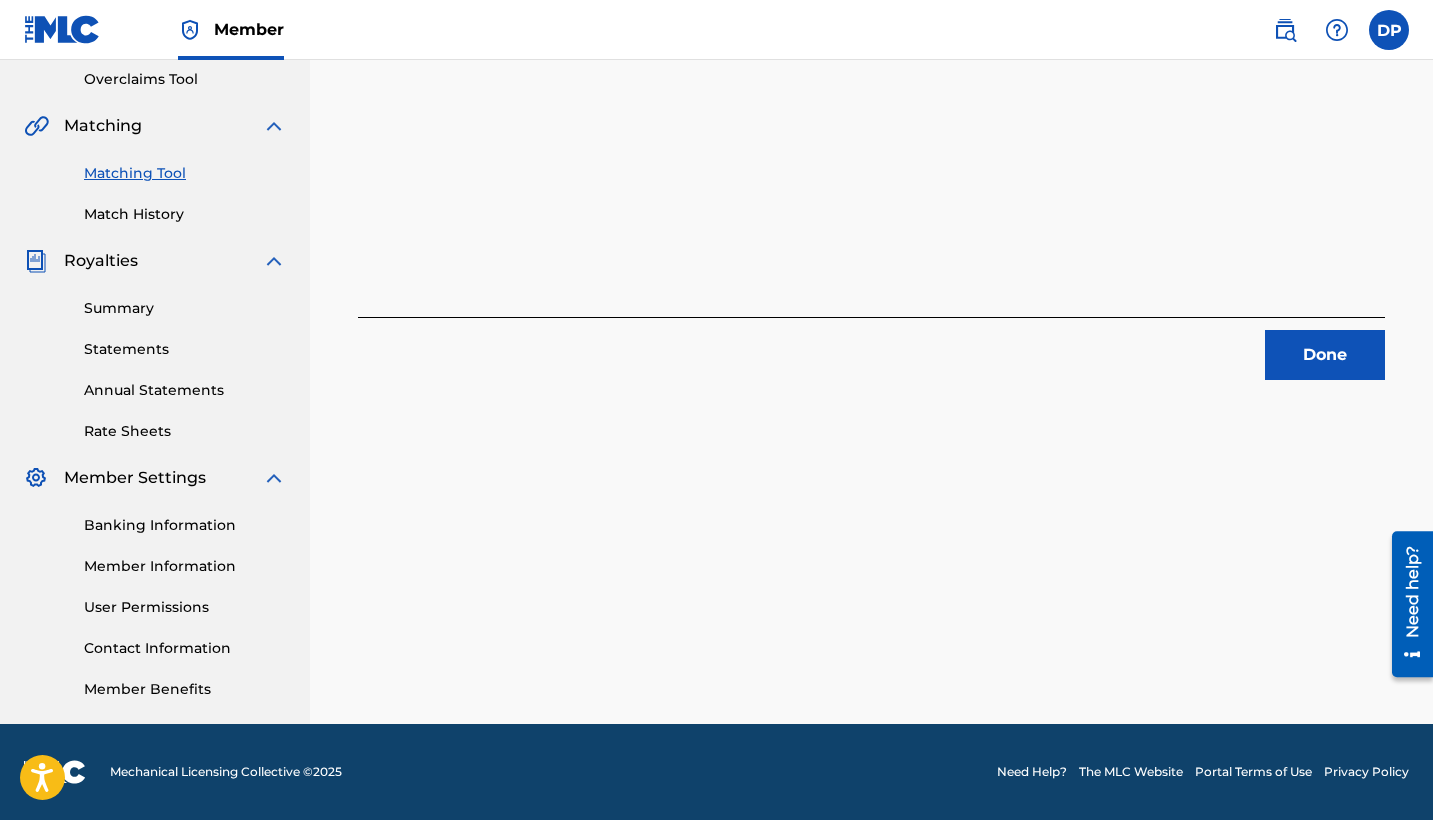 click on "Done" at bounding box center [1325, 355] 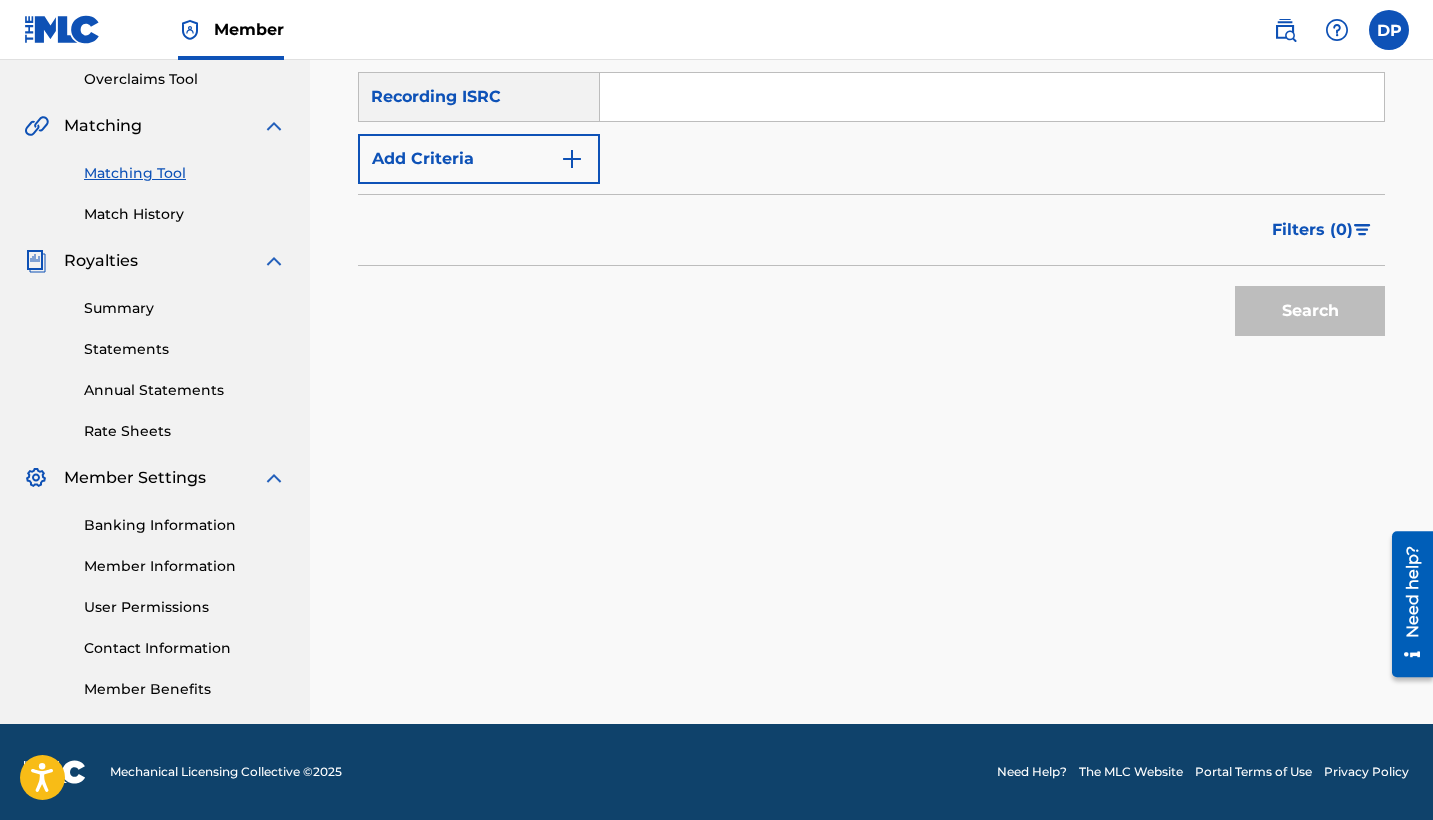 click at bounding box center (992, 97) 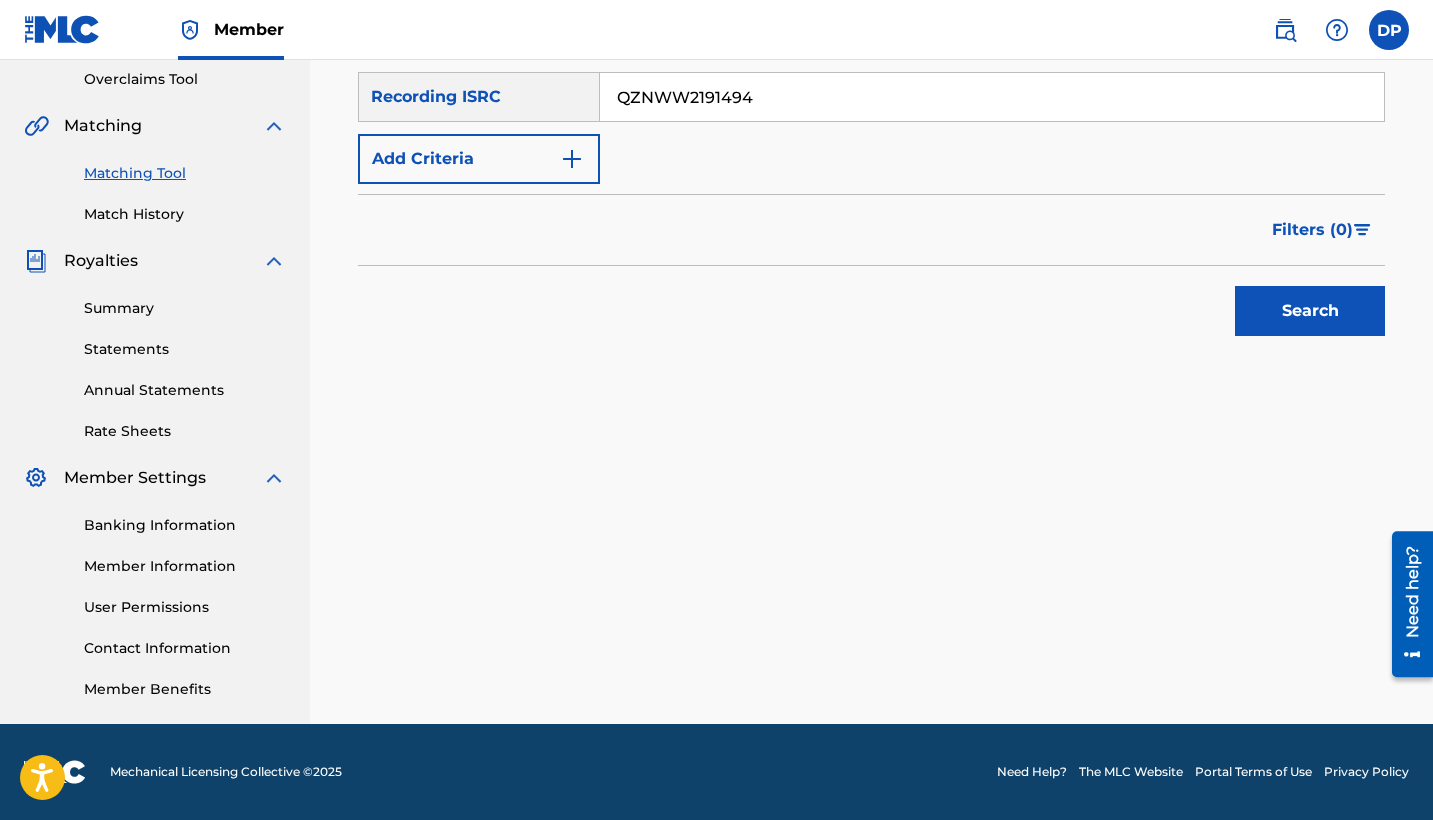 type on "QZNWW2191494" 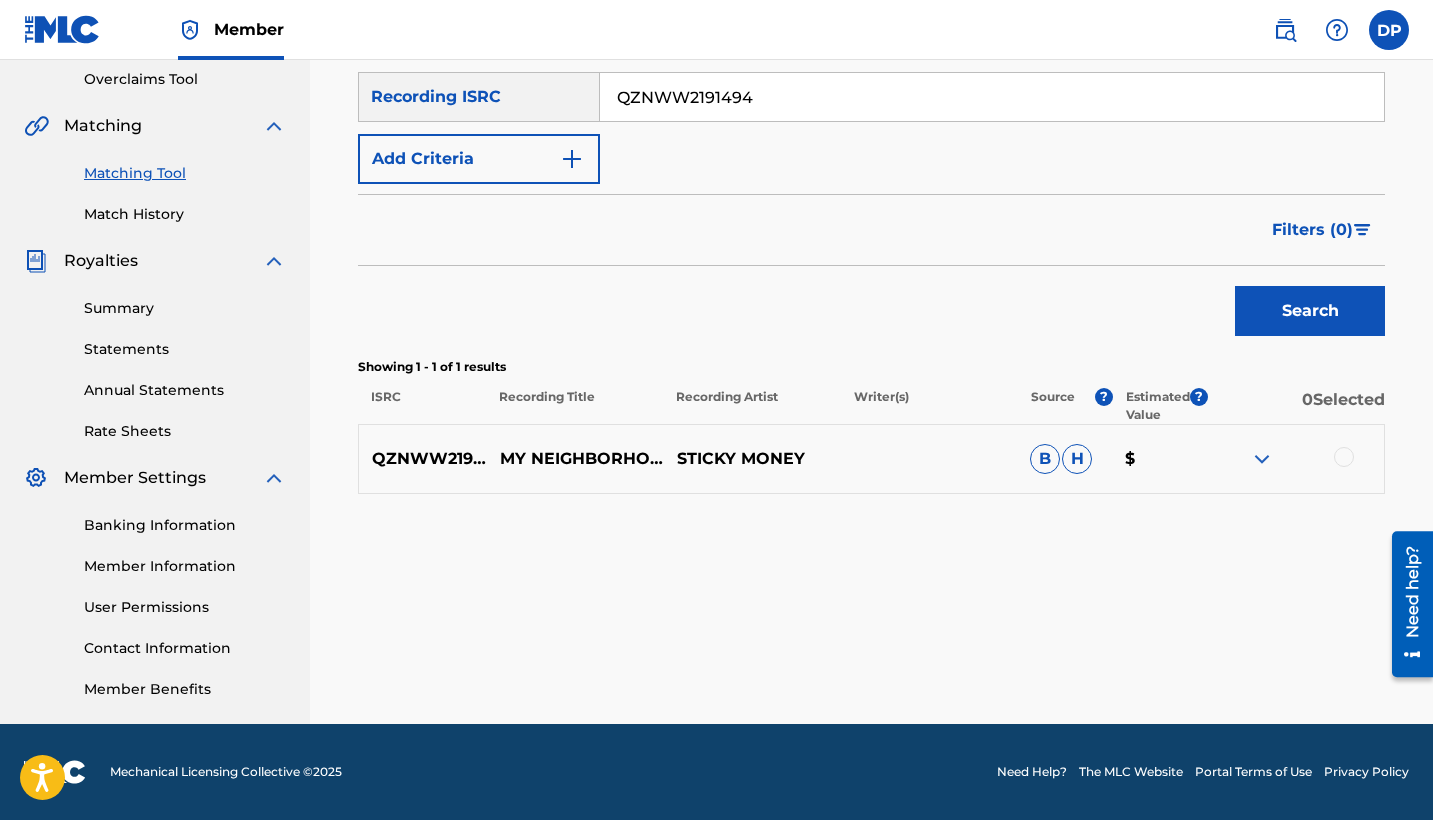 click on "QZNWW2191494 MY NEIGHBORHOOD STICKY MONEY B H $" at bounding box center [871, 459] 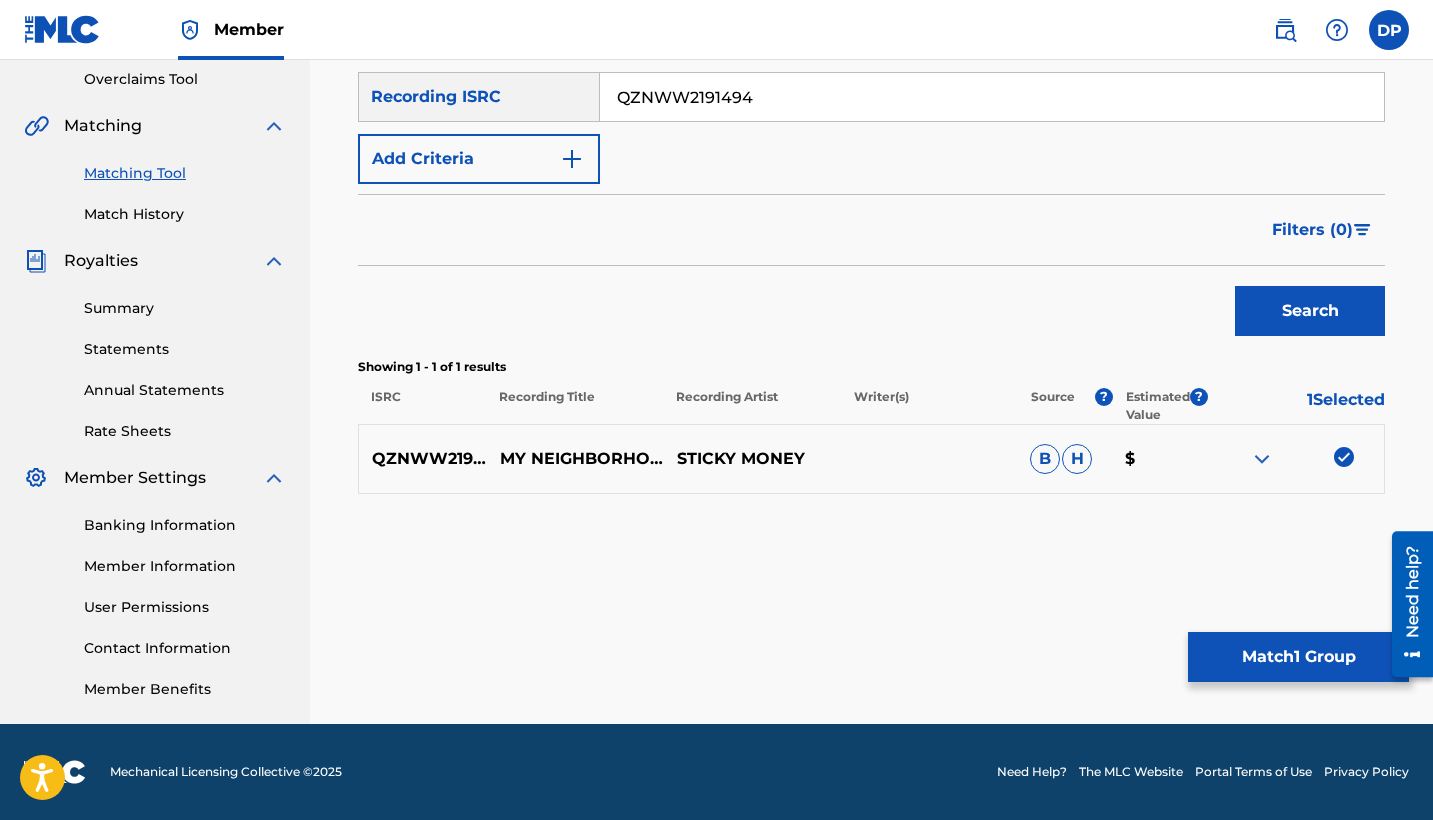 click on "Matching Tool The Matching Tool allows Members to match  sound recordings  to works within their catalog. This ensures you'll collect the royalties you're owed for your work(s). The first step is to locate recordings not yet matched to your works by entering criteria in the search fields below. Search results are sorted by relevance and will be grouped together based on similar data. In the next step, you can locate the specific work in your catalog that you want to match. SearchWithCriteria2a1d7004-4cff-46ba-913b-8d9870850fbf Recording Title SearchWithCriteria8350ecd2-7cc9-4dc1-be69-135d5f275167 Recording ISRC QZNWW2191494 Add Criteria Filter Estimated Value All $$$$$ $$$$ $$$ $$ $ Source All Blanket License Historical Unmatched Remove Filters Apply Filters Filters ( 0 ) Search Showing 1 - 1 of 1 results ISRC Recording Title Recording Artist Writer(s) Source ? Estimated Value ? 1  Selected QZNWW2191494 MY NEIGHBORHOOD STICKY MONEY B H $ Match  1 Group" at bounding box center (871, 207) 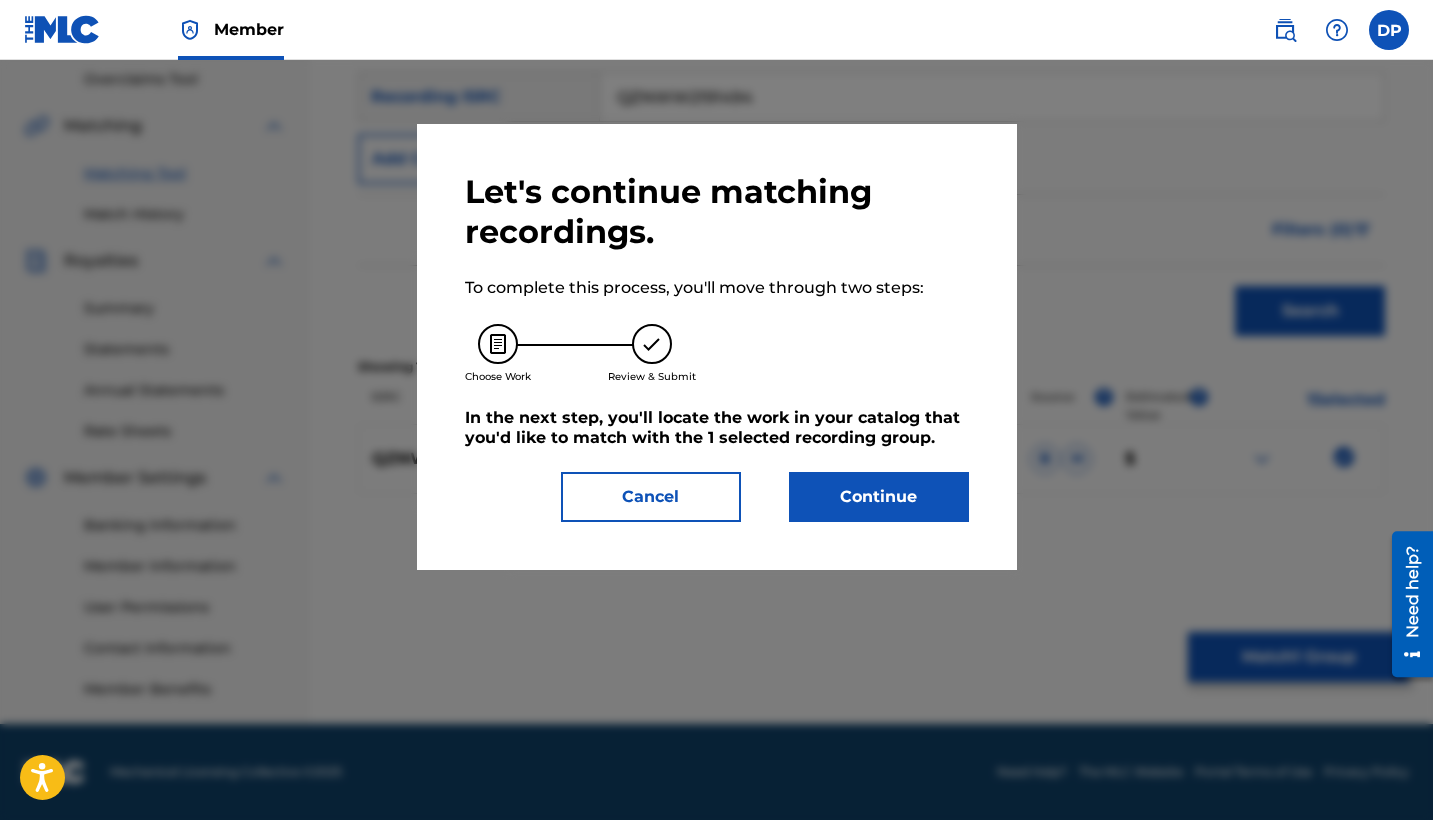 click on "Let's continue matching recordings. To complete this process, you'll move through two steps: Choose Work Review & Submit In the next step, you'll locate the work in your catalog that you'd like to match with the   1 selected recording group . Cancel Continue" at bounding box center [717, 347] 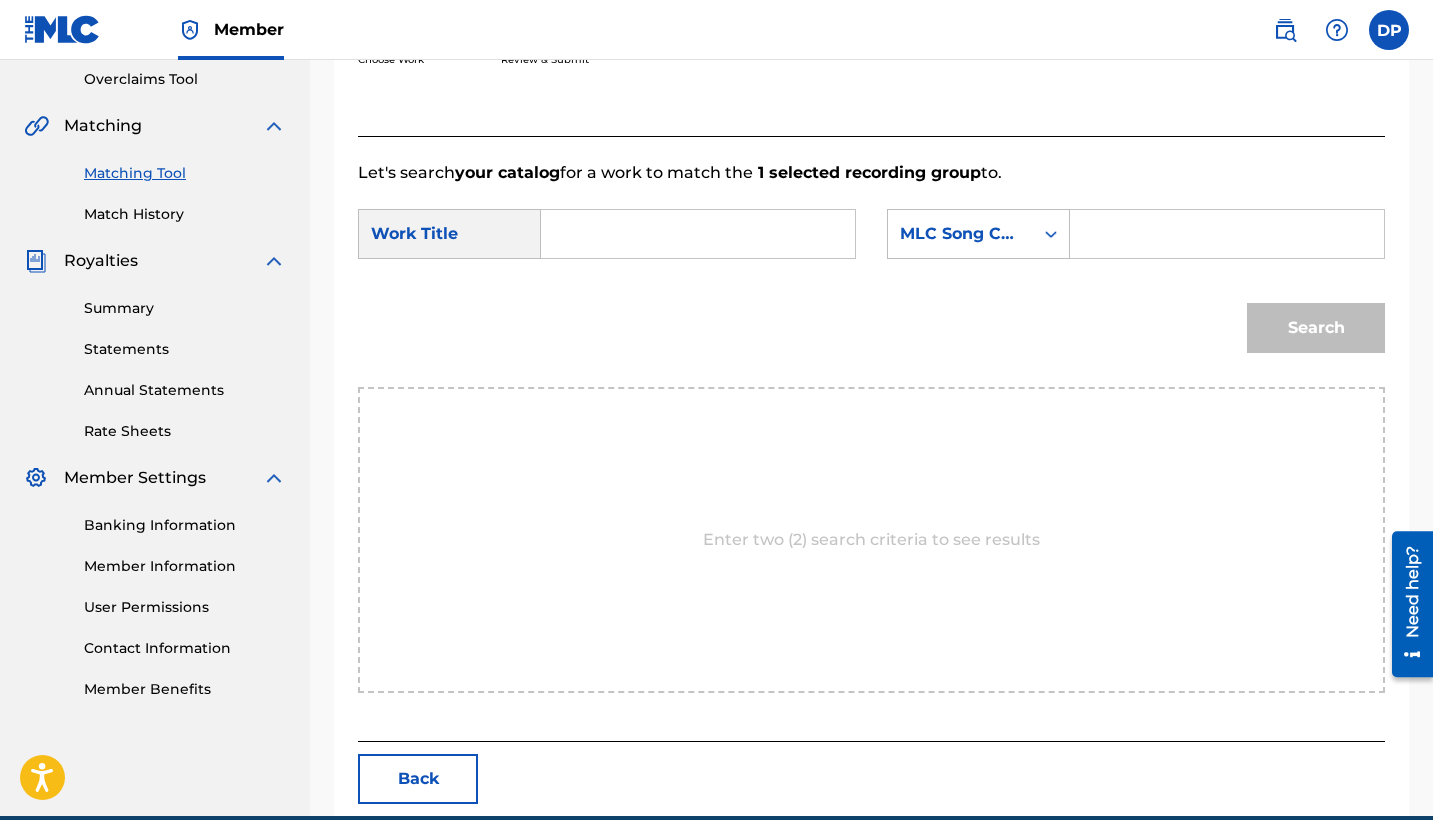 scroll, scrollTop: 453, scrollLeft: 0, axis: vertical 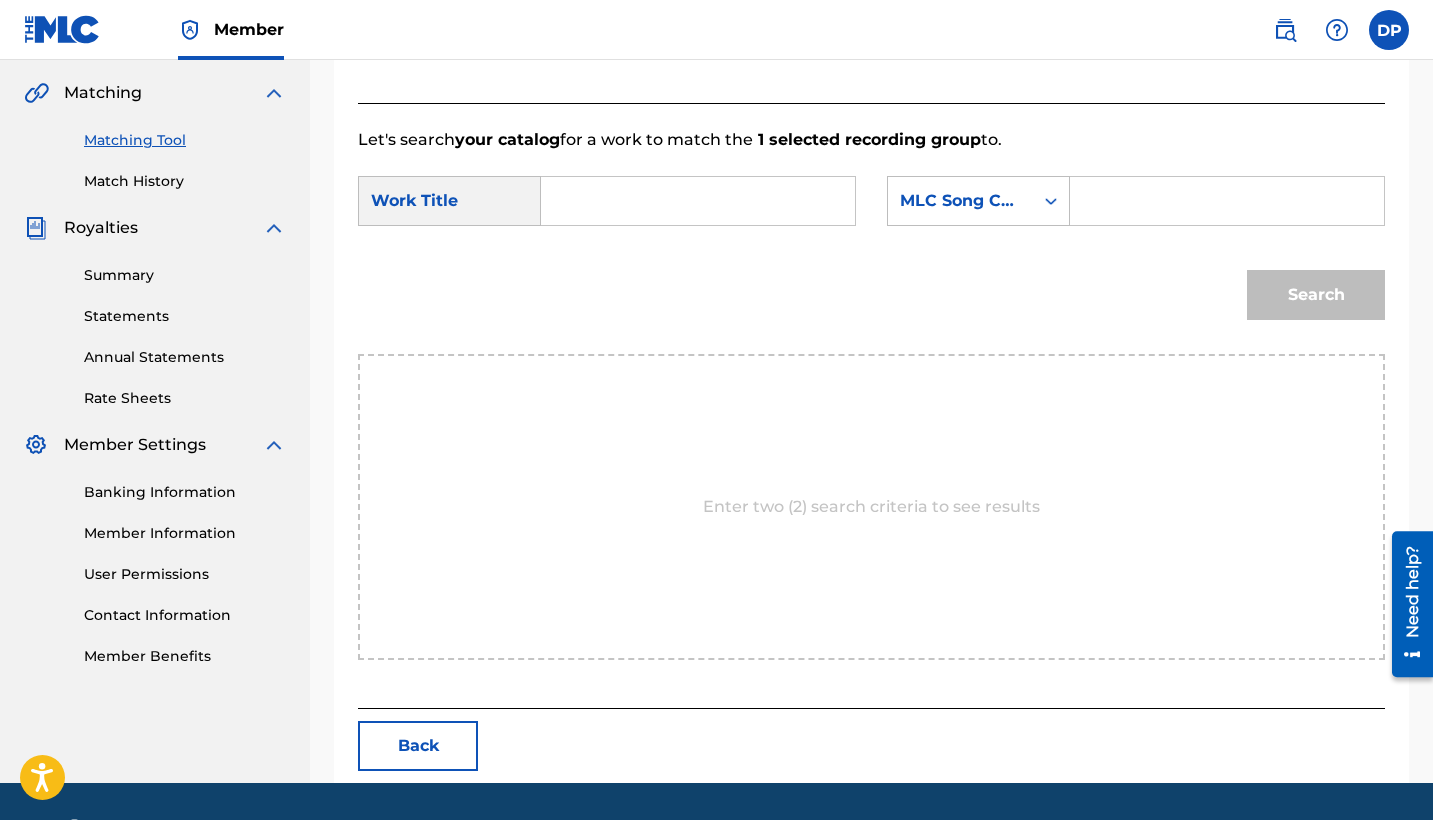 click at bounding box center (698, 201) 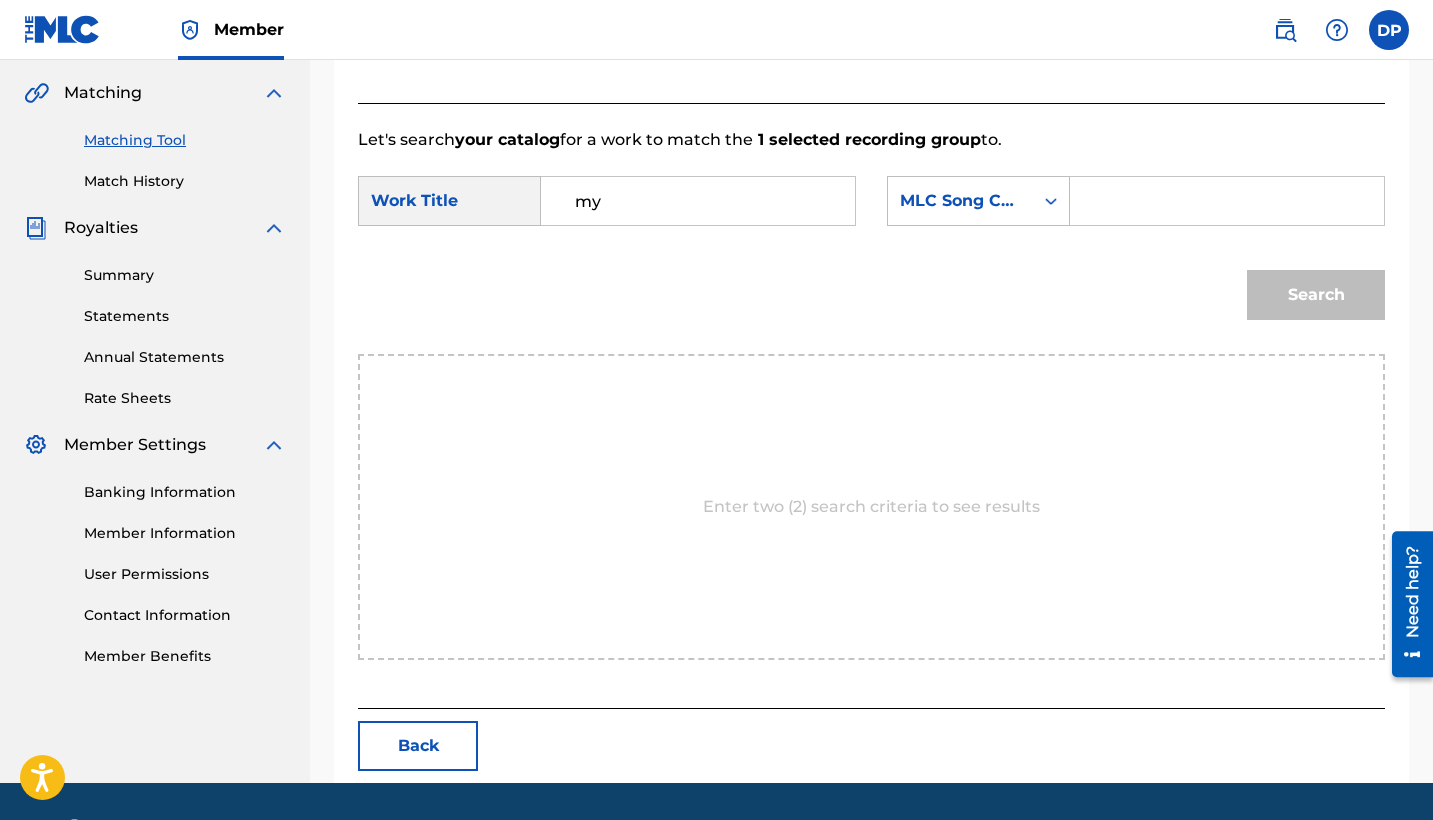 type on "my" 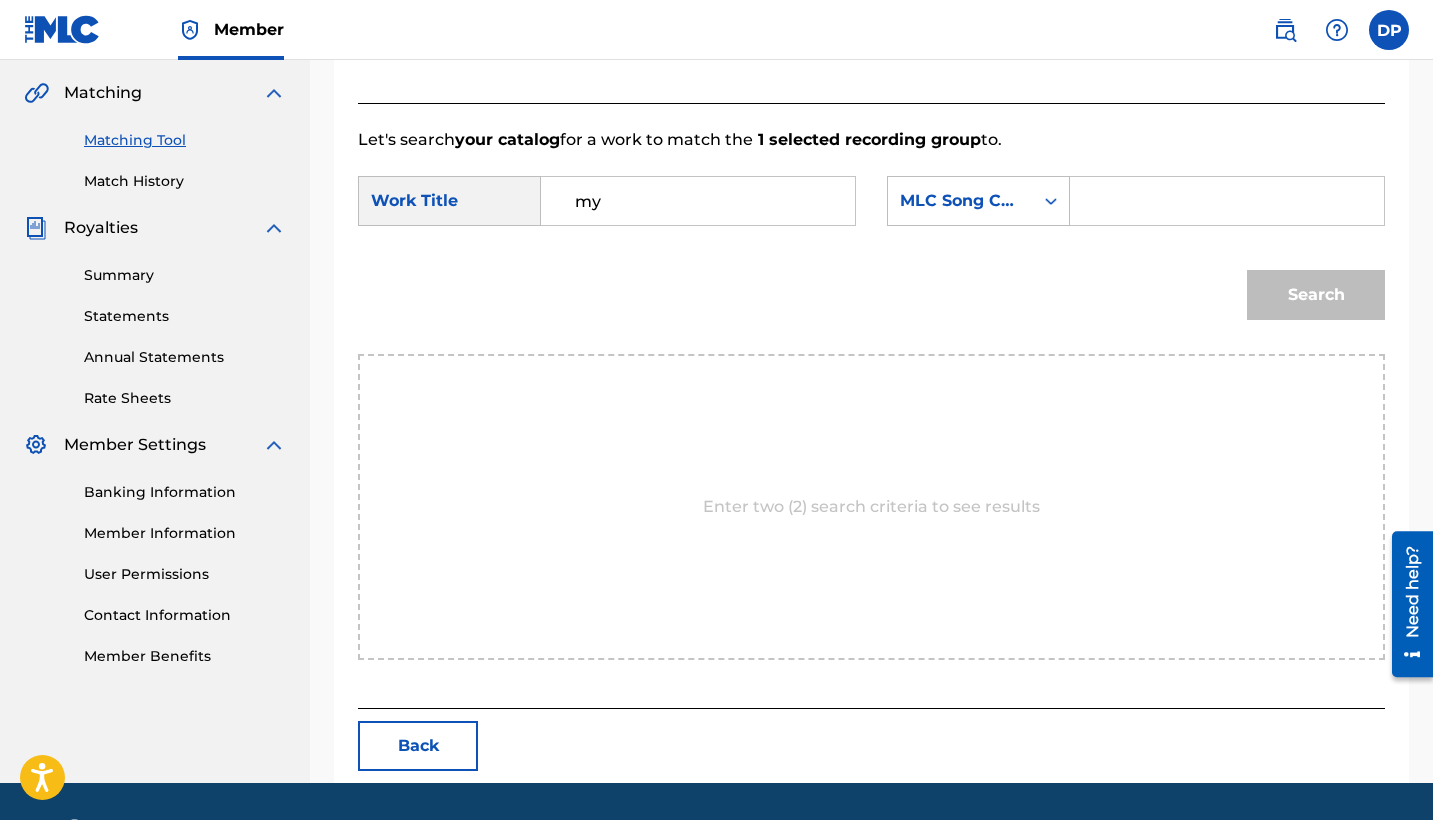 paste on "MS3EDK" 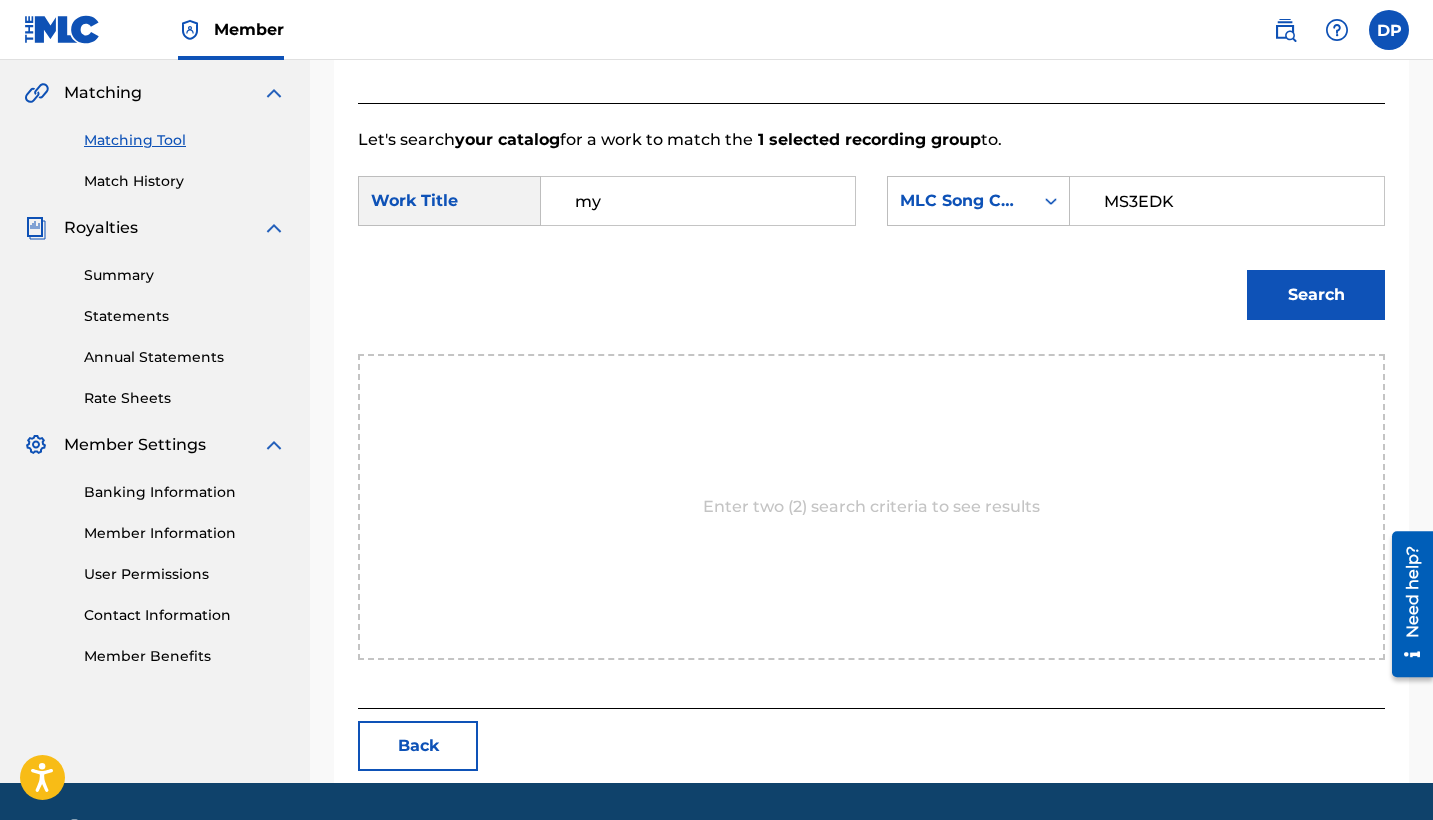 type on "MS3EDK" 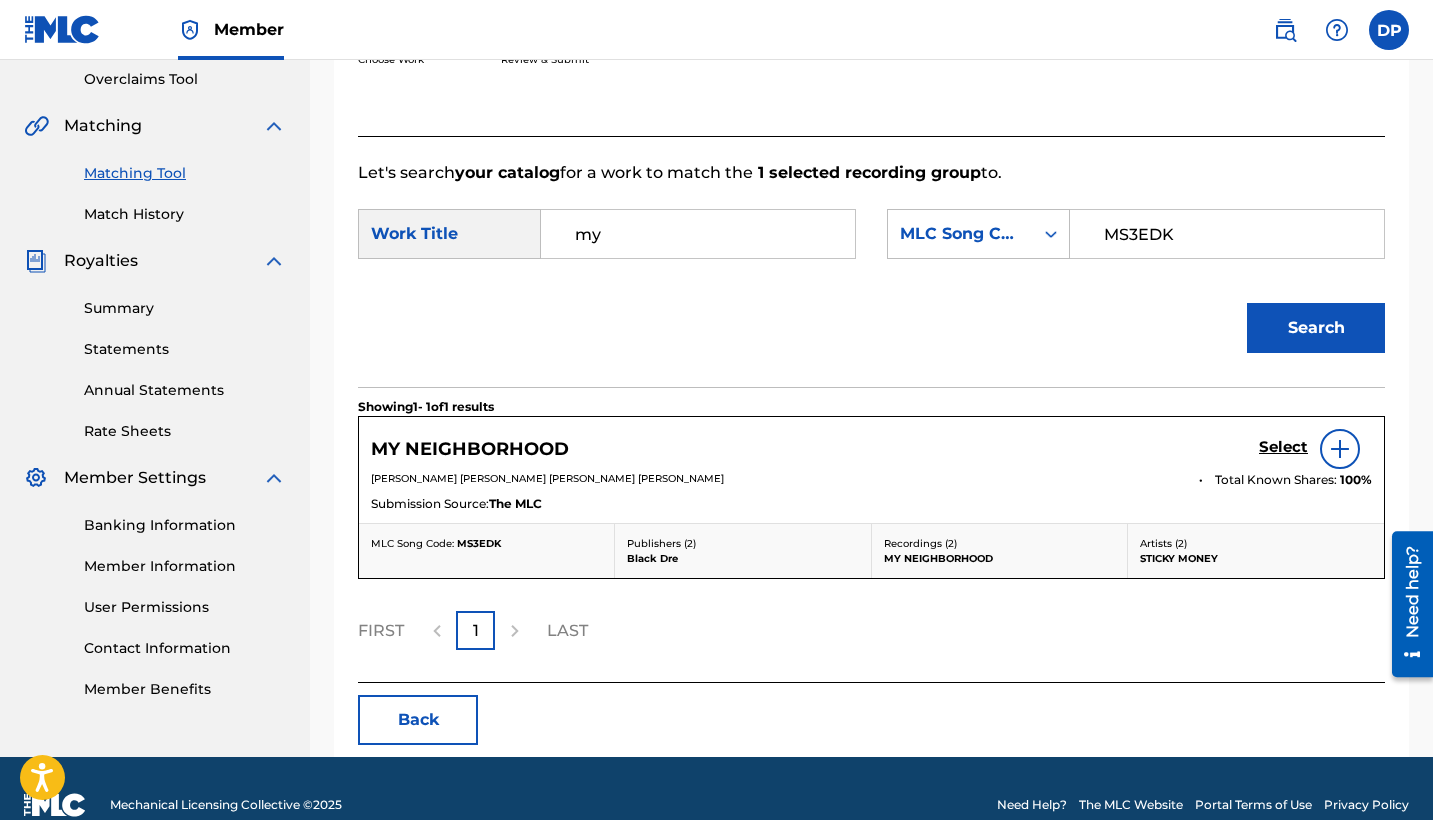 click on "Select" at bounding box center [1283, 447] 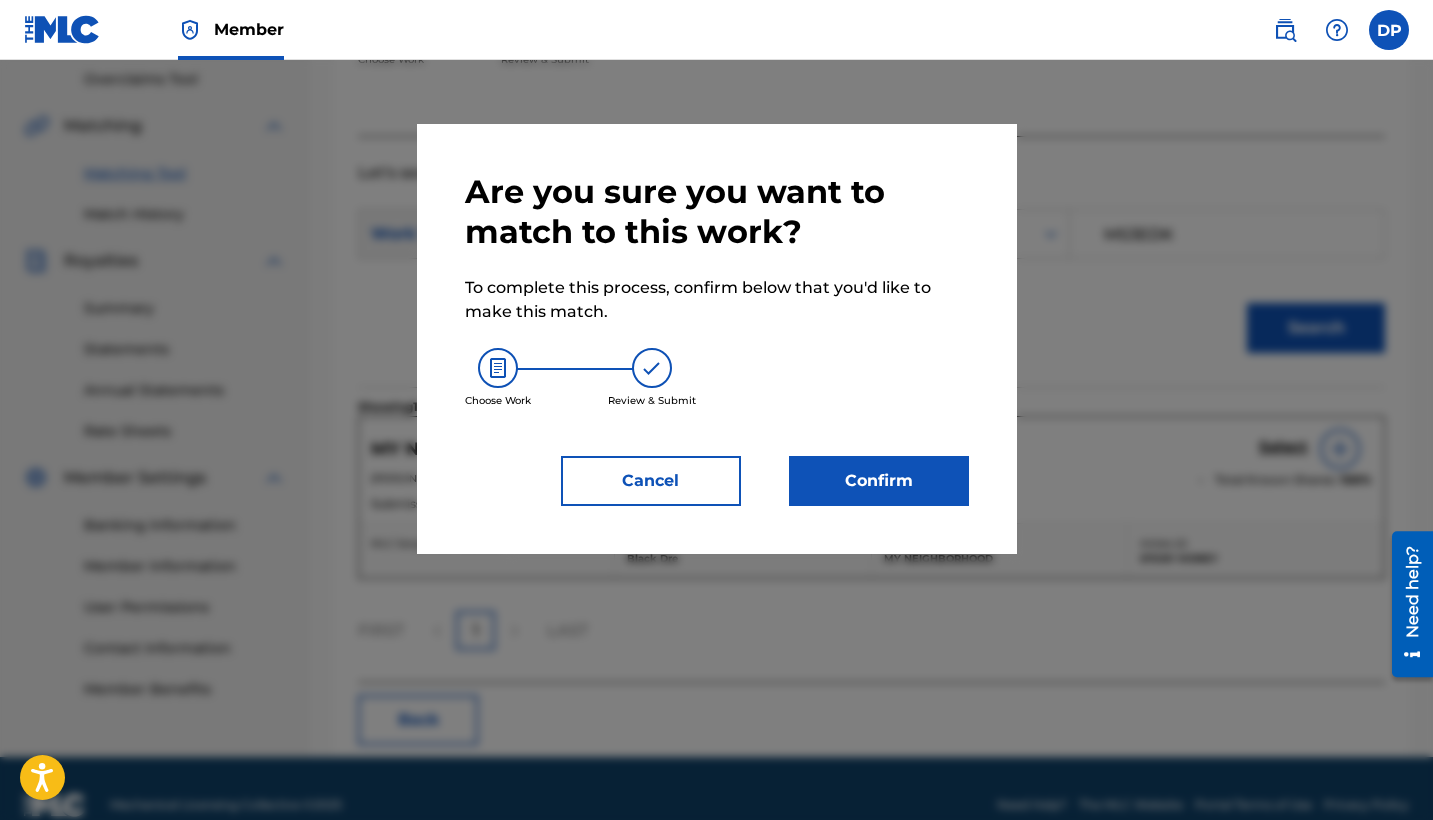 click on "Confirm" at bounding box center (879, 481) 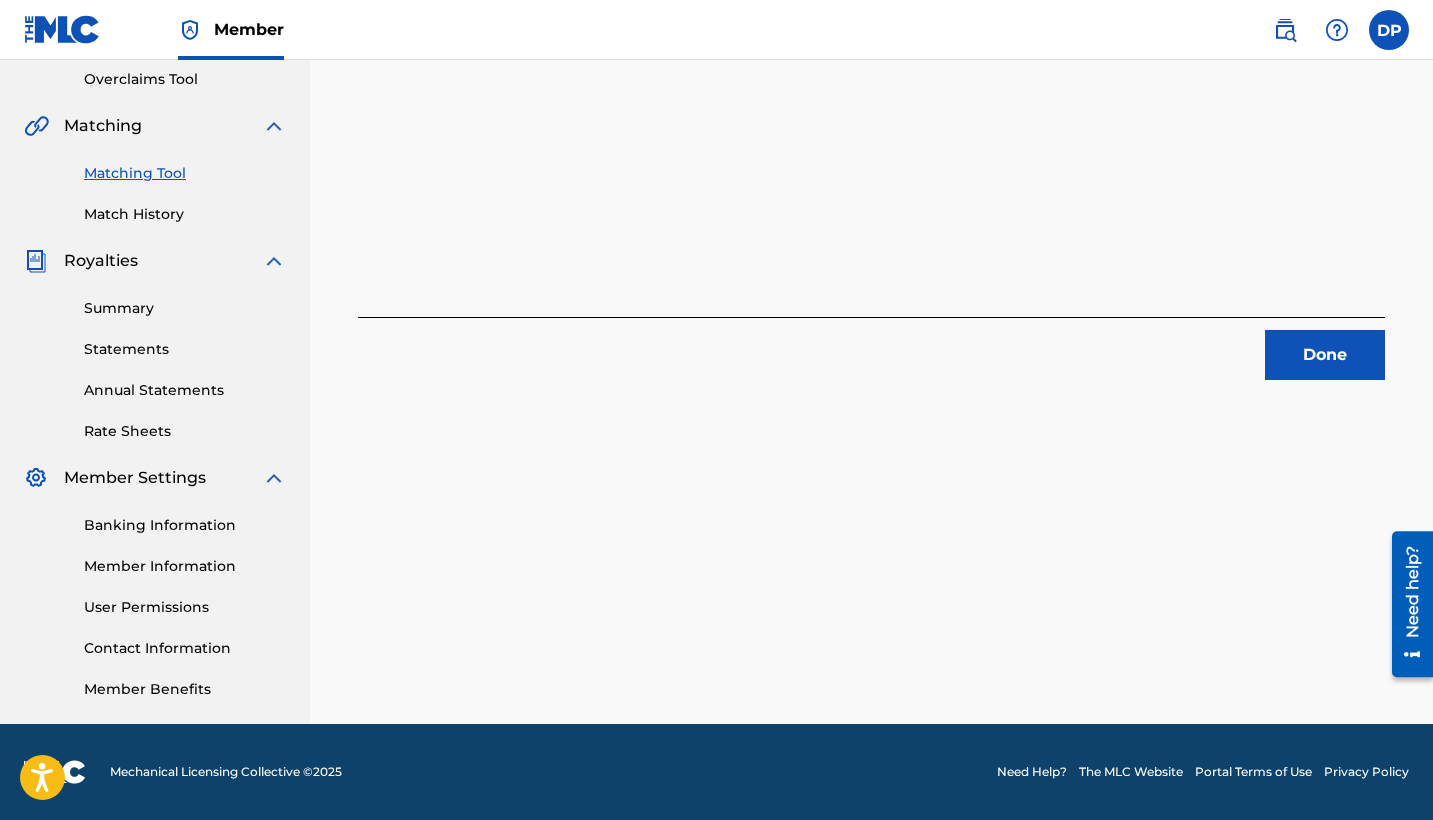 click on "Done" at bounding box center [1325, 355] 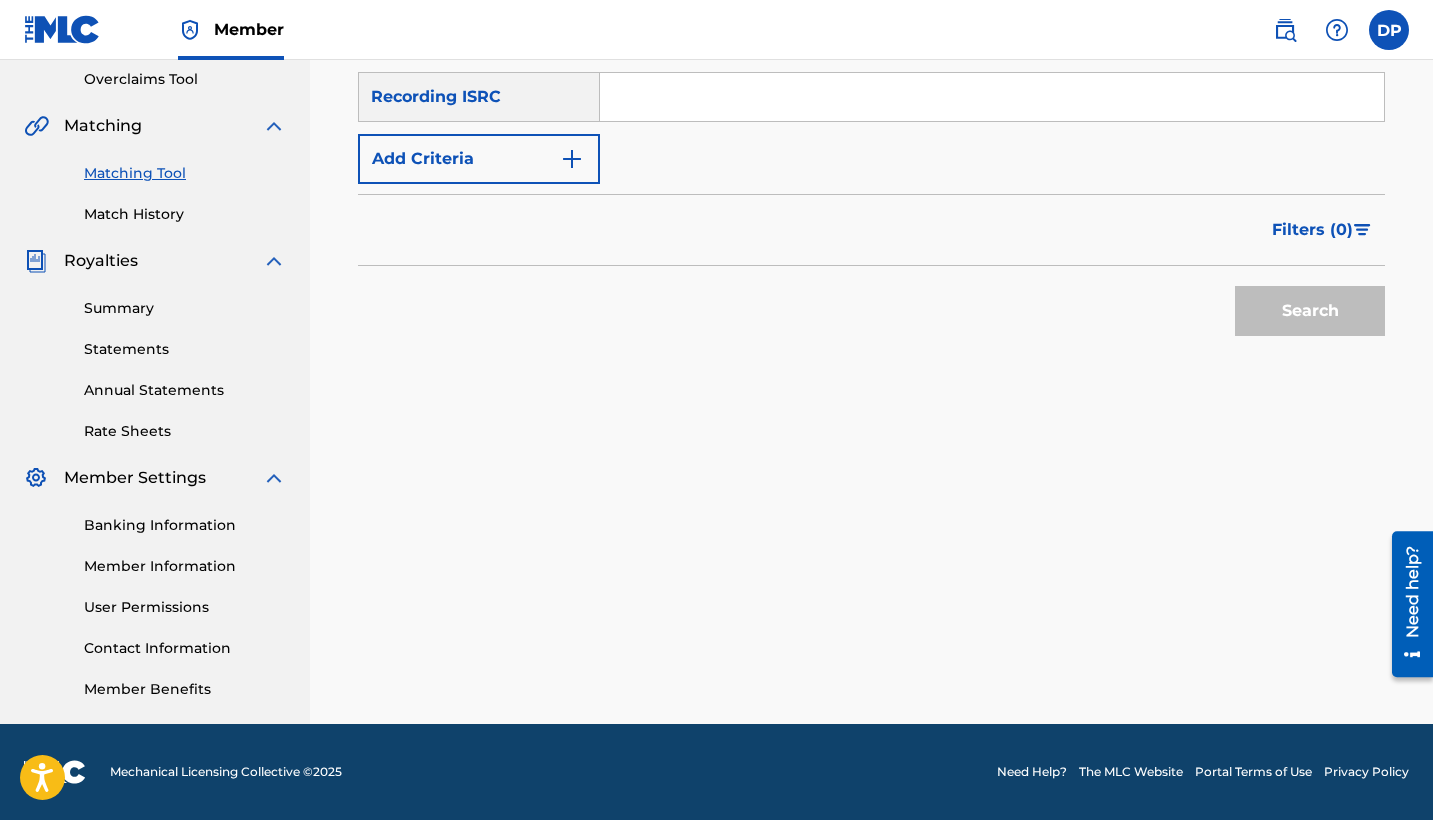 click at bounding box center [992, 97] 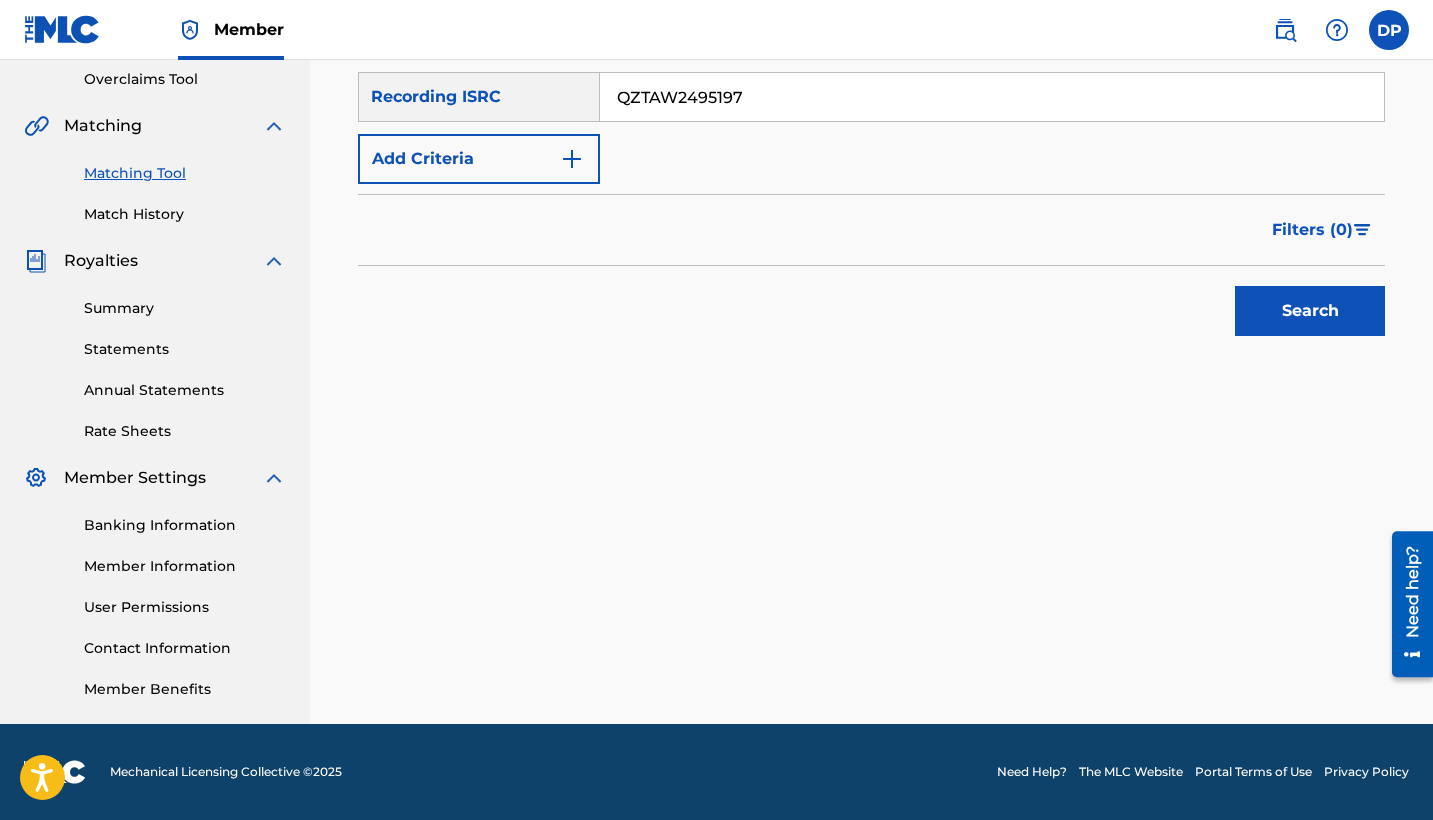 type on "QZTAW2495197" 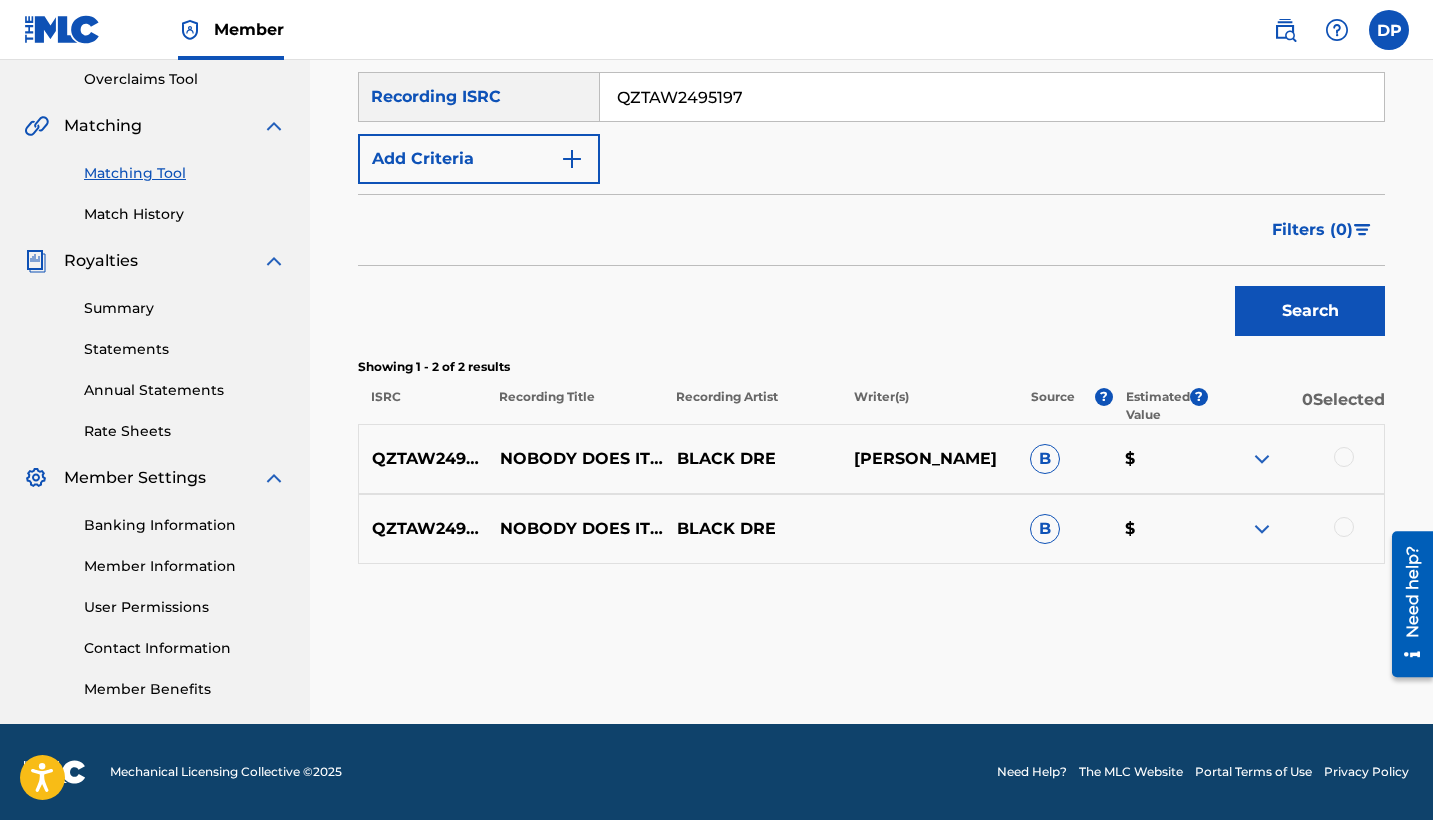click at bounding box center (1295, 459) 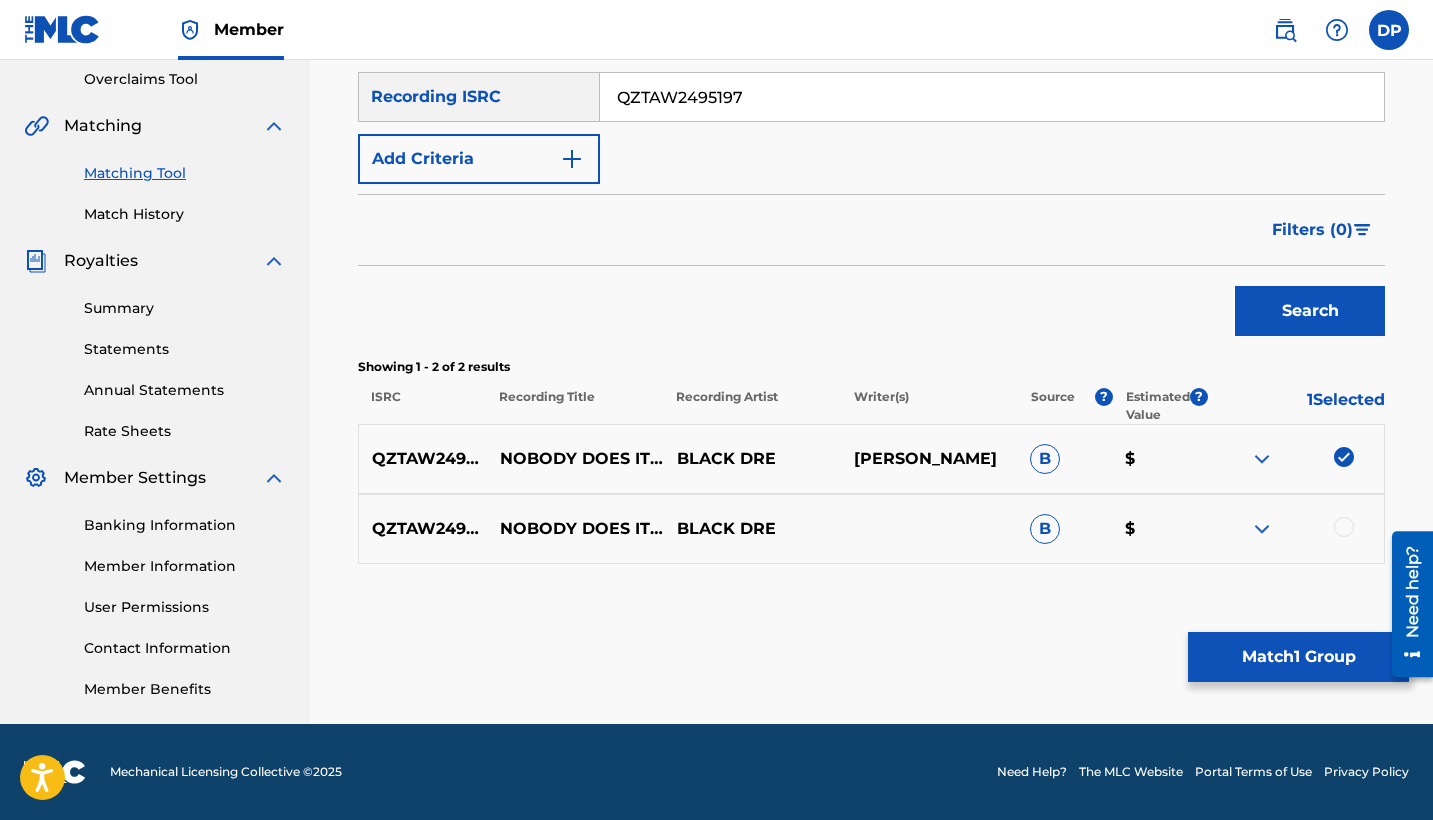 click at bounding box center (1344, 527) 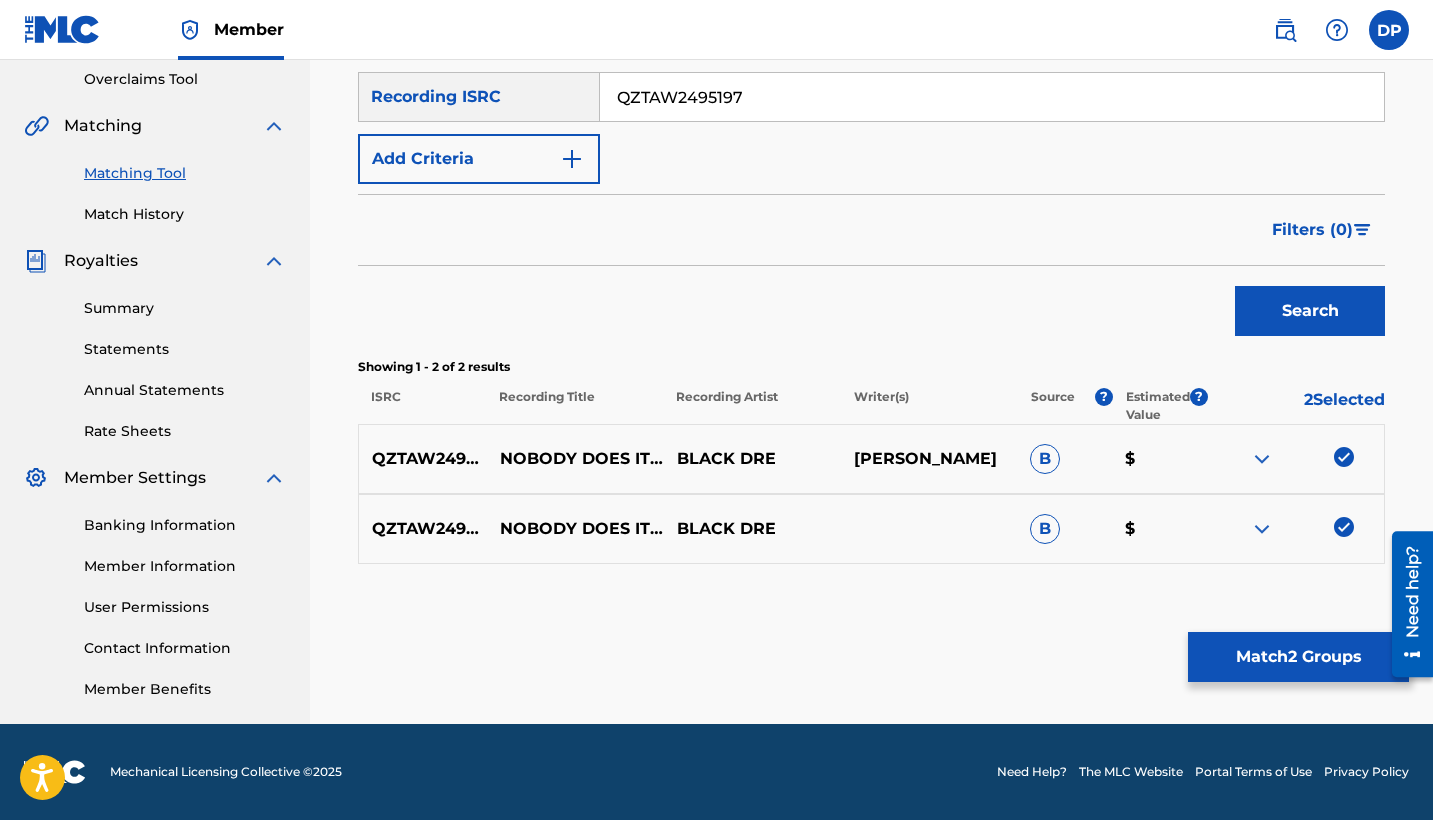 click on "Match  2 Groups" at bounding box center (1298, 657) 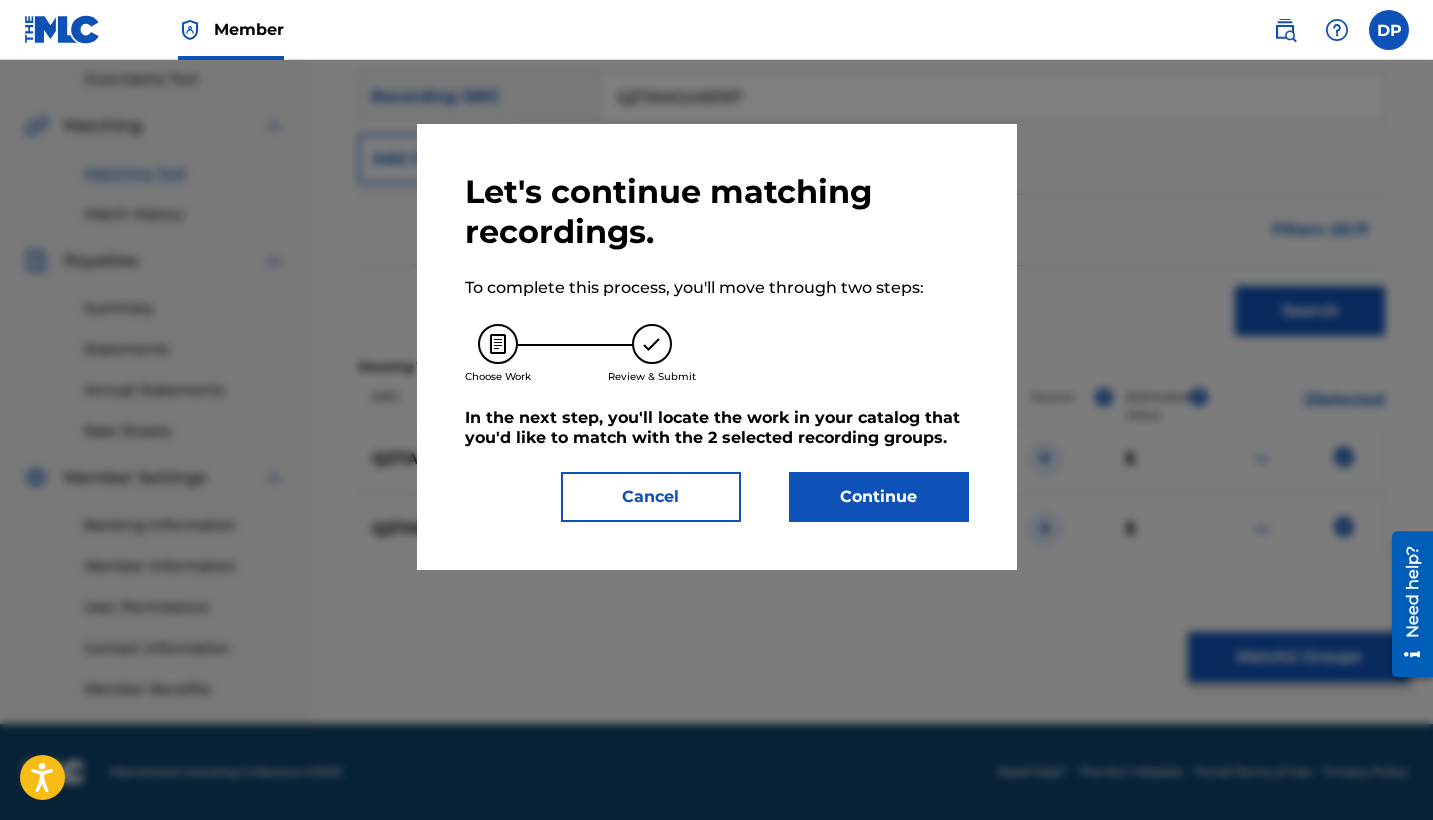 click on "Let's continue matching recordings. To complete this process, you'll move through two steps: Choose Work Review & Submit In the next step, you'll locate the work in your catalog that you'd like to match with the   2 selected recording groups . Cancel Continue" at bounding box center (717, 347) 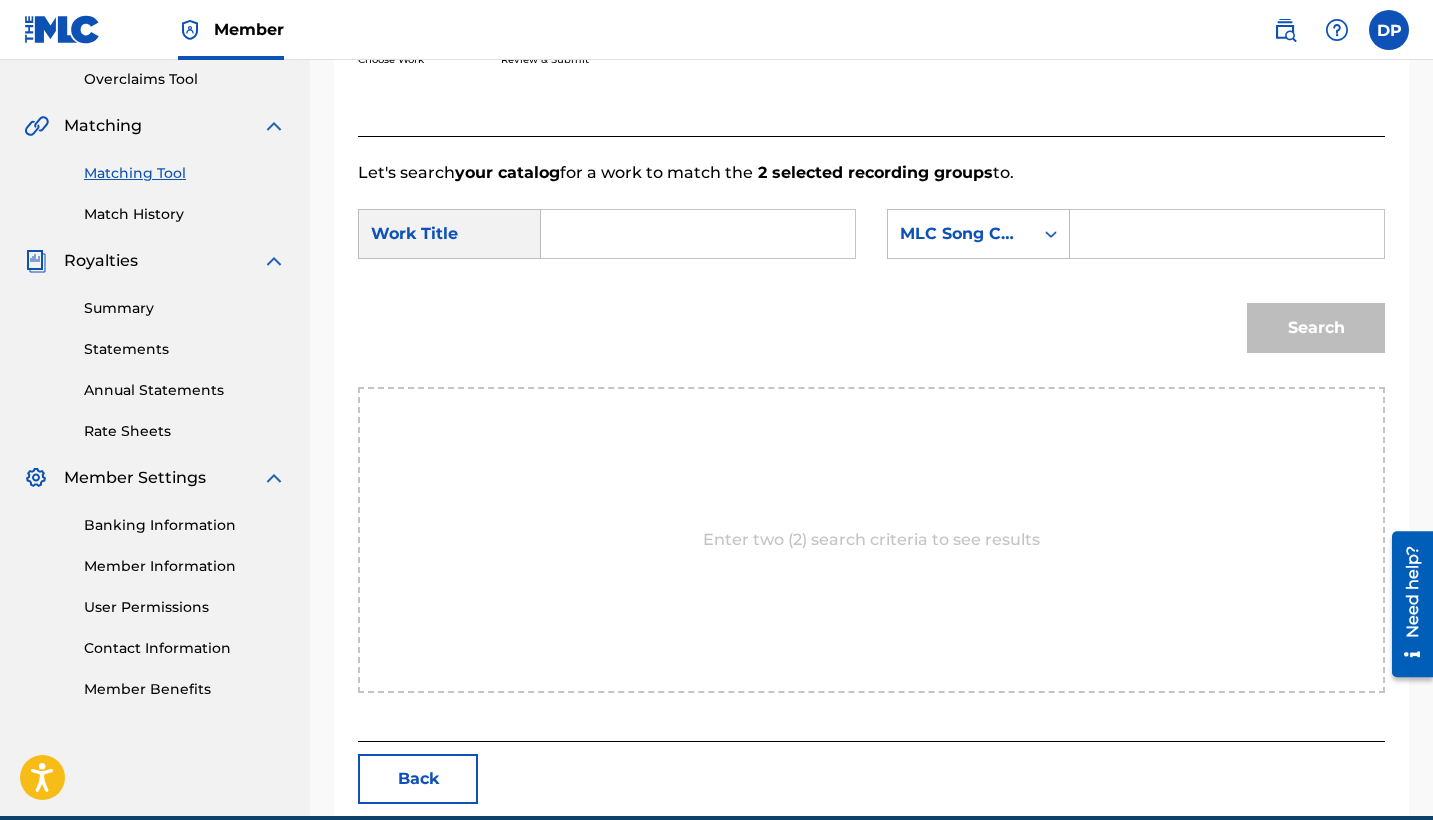 click at bounding box center (698, 234) 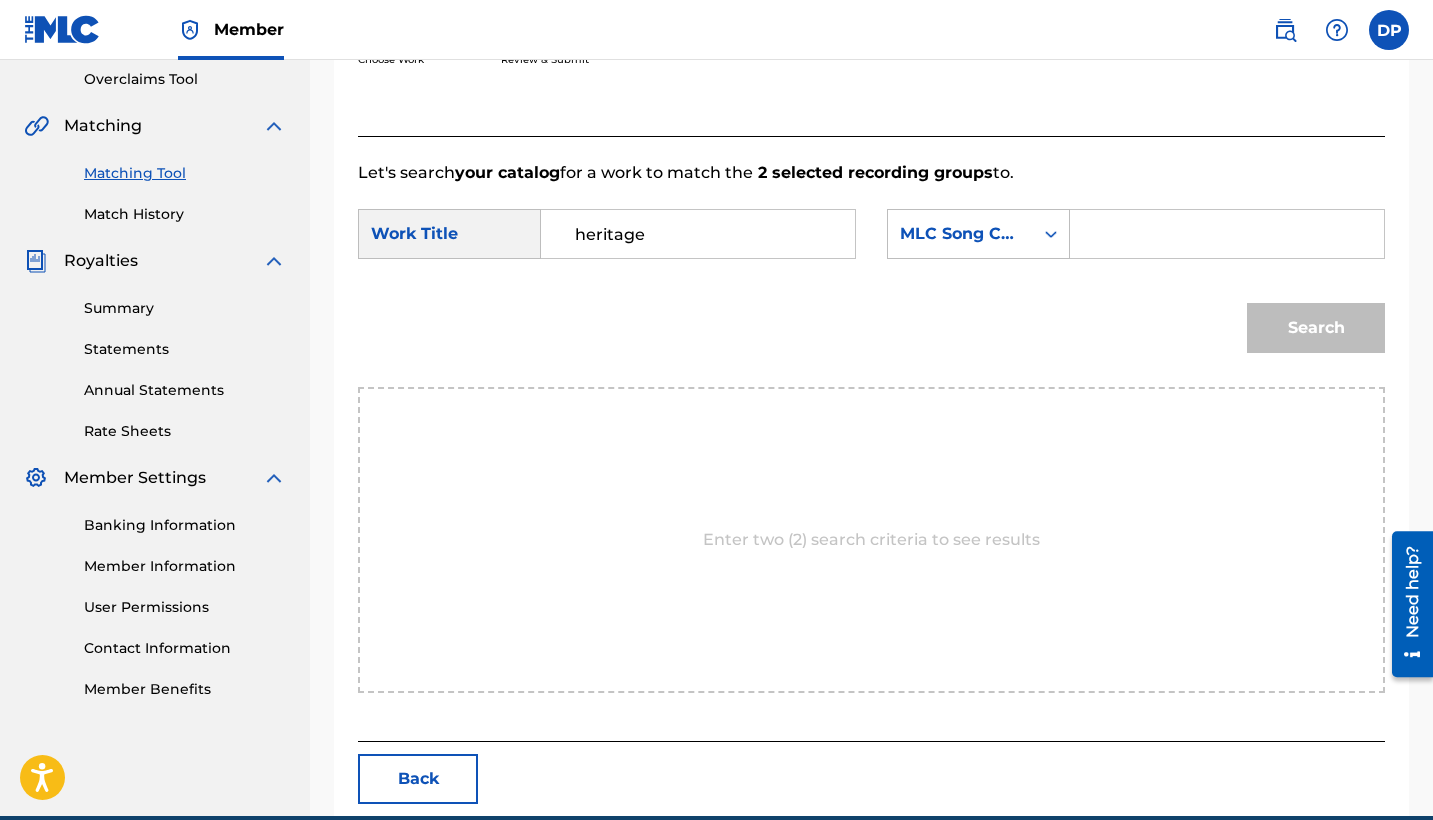 click on "heritage" at bounding box center (698, 234) 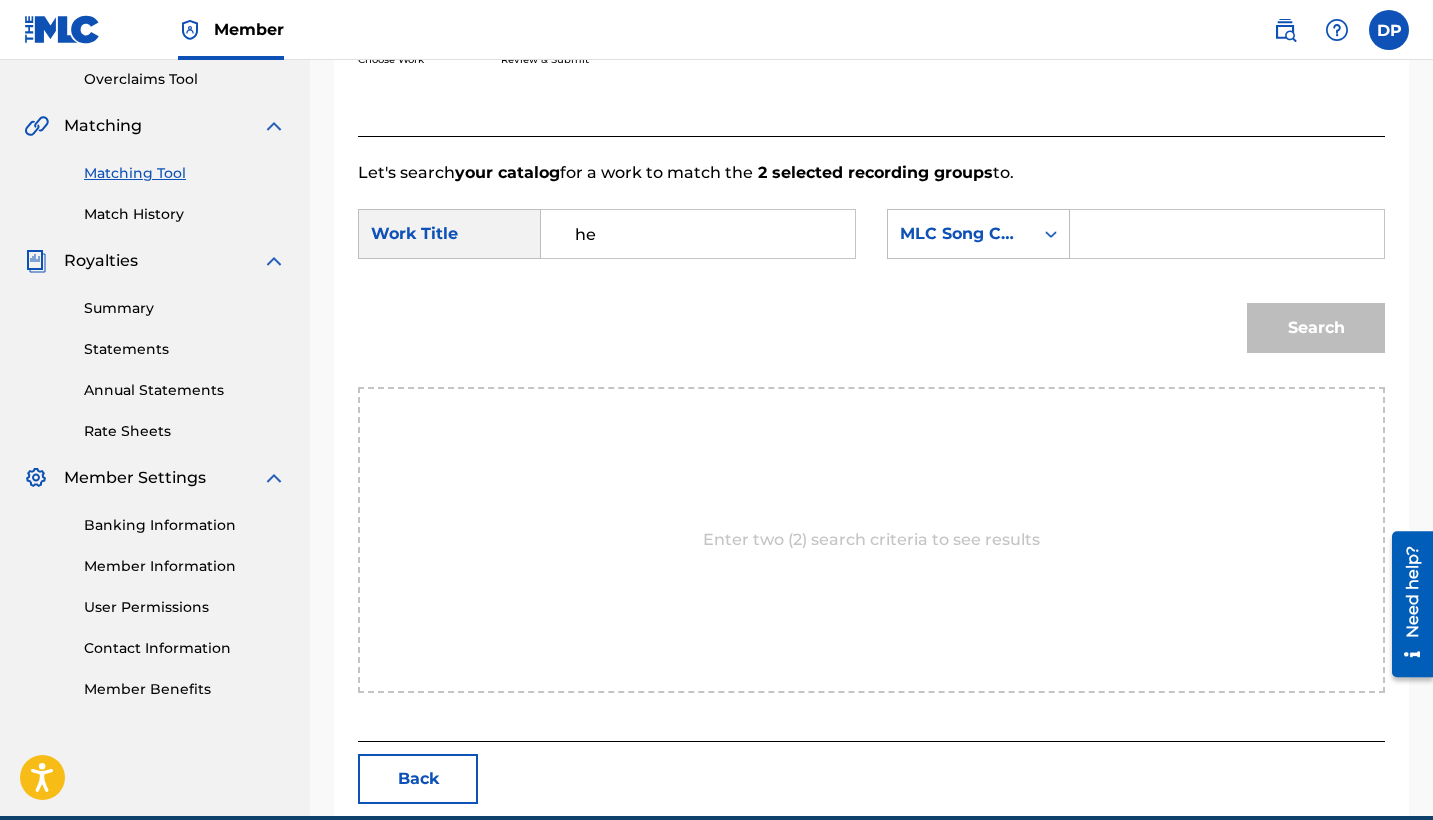 type on "h" 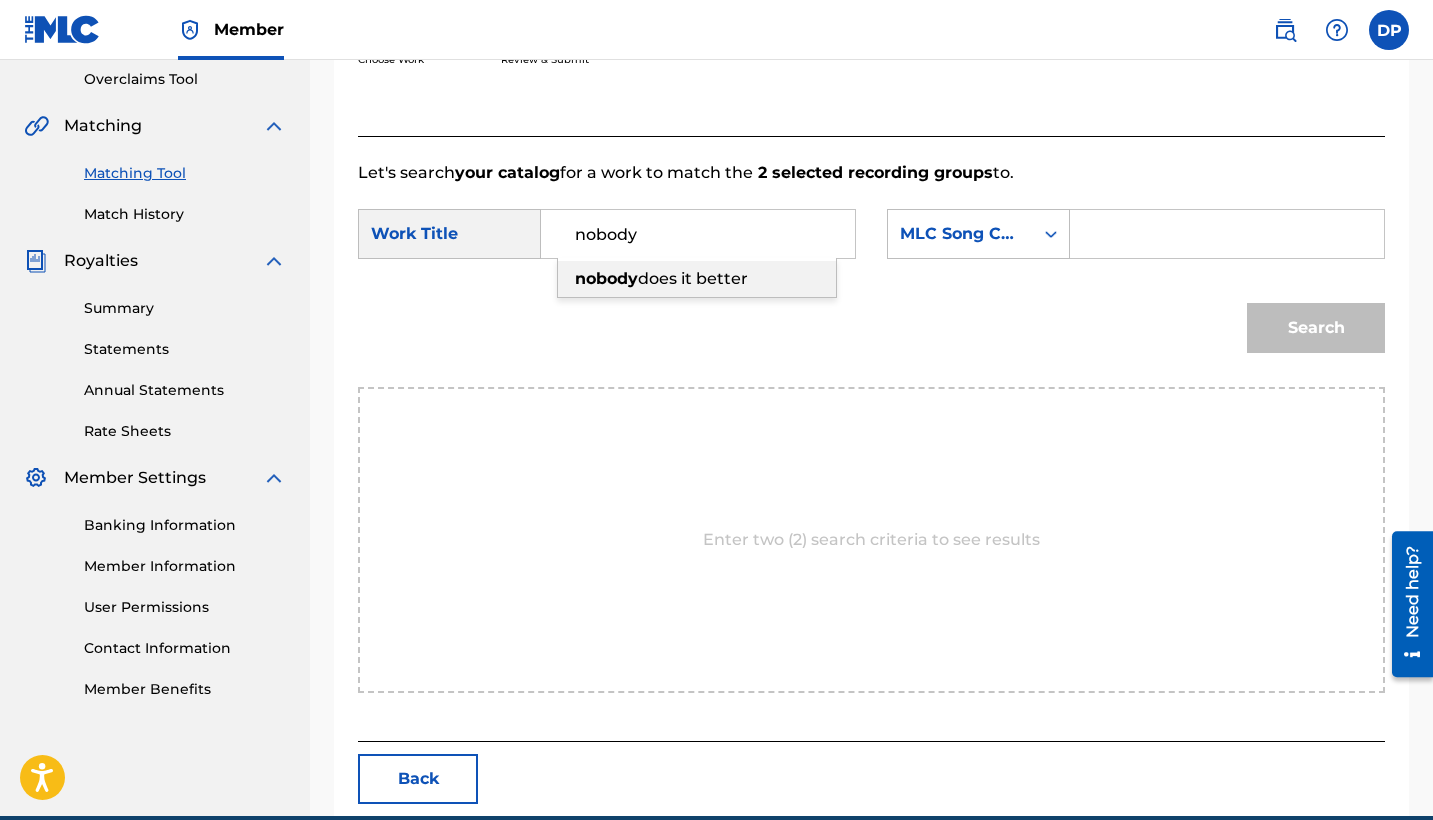 click on "does it better" at bounding box center (693, 278) 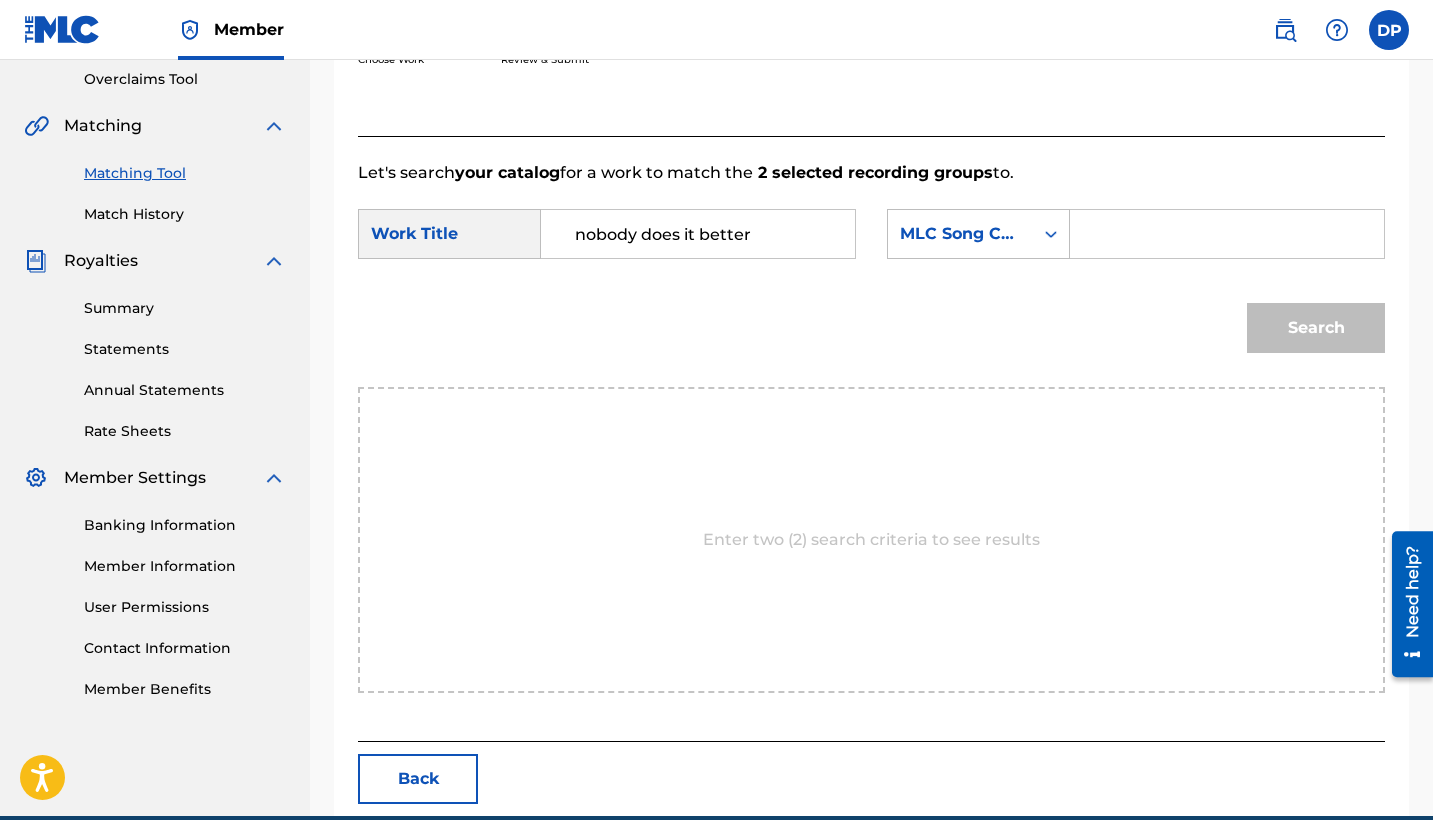 click at bounding box center (1227, 234) 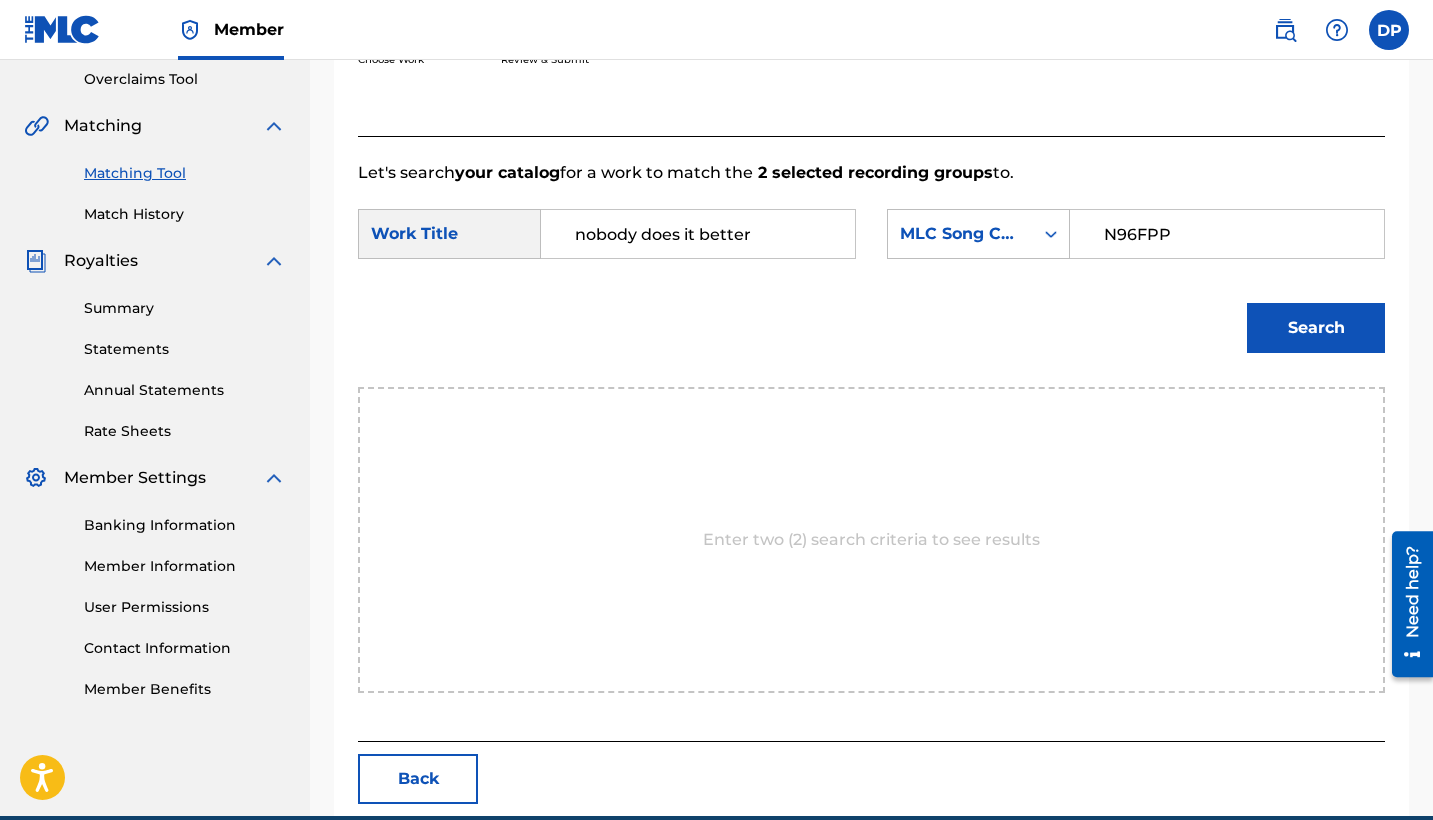 type on "N96FPP" 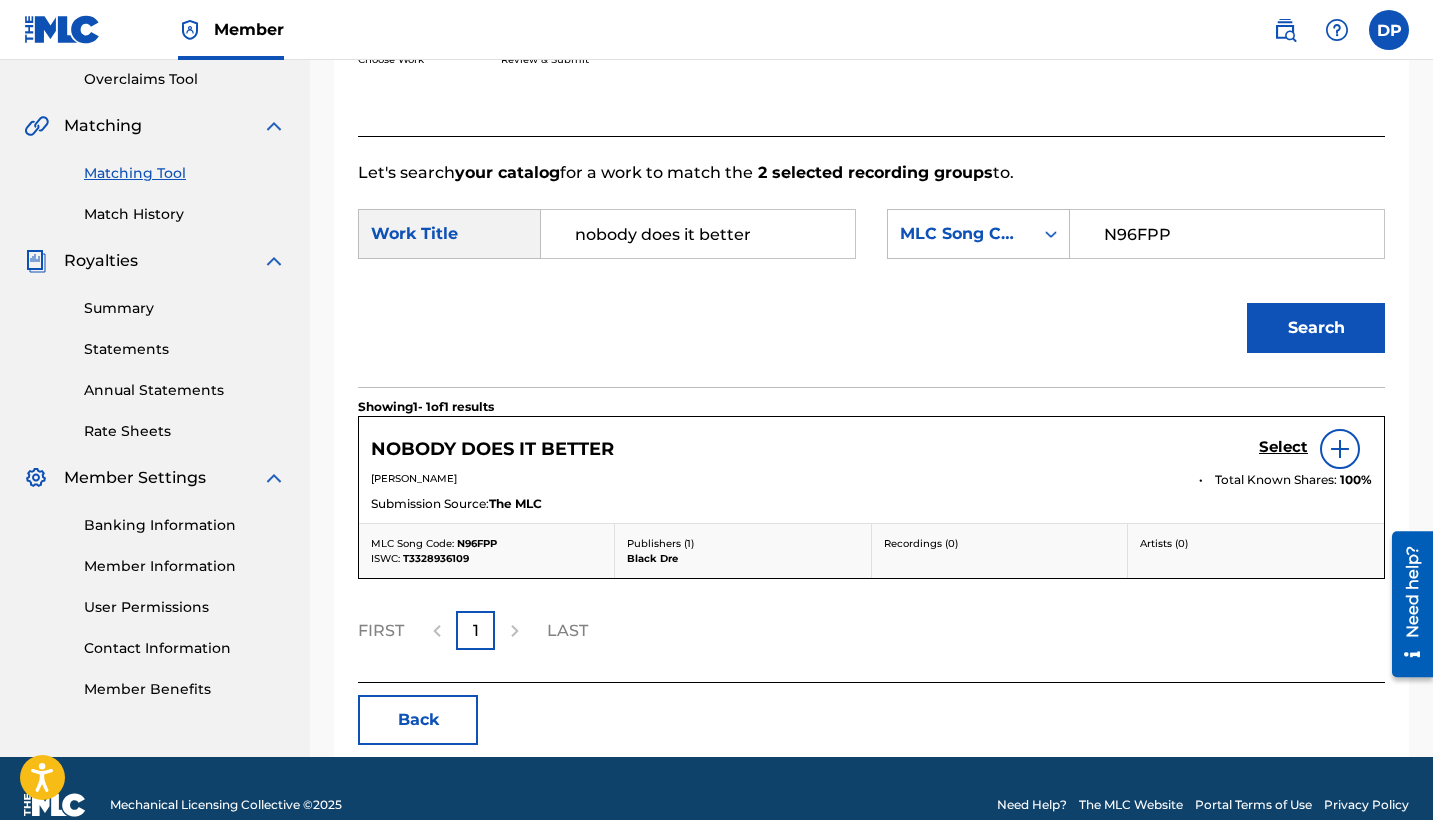 click at bounding box center (1340, 449) 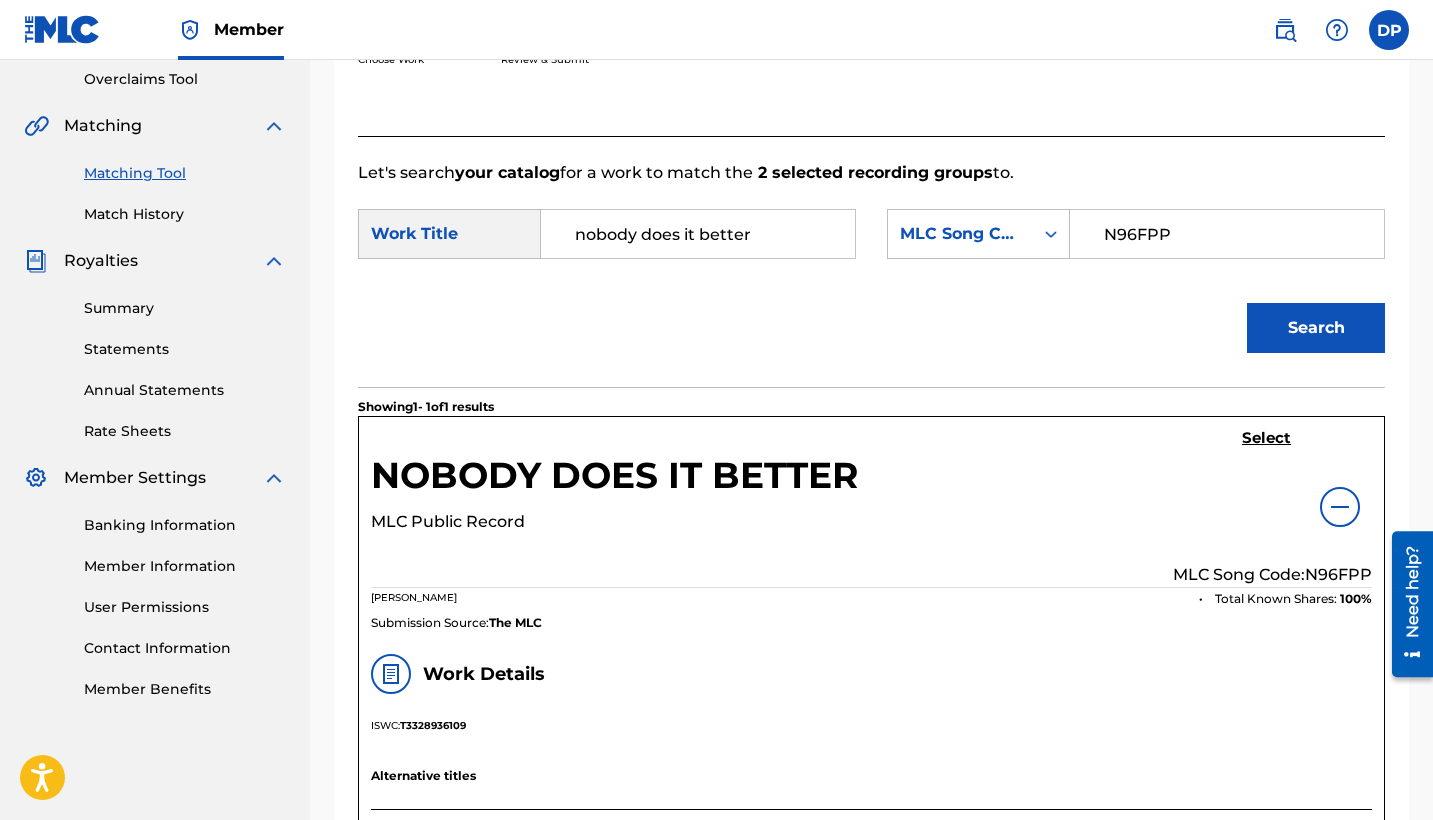 click on "Select" at bounding box center (1266, 438) 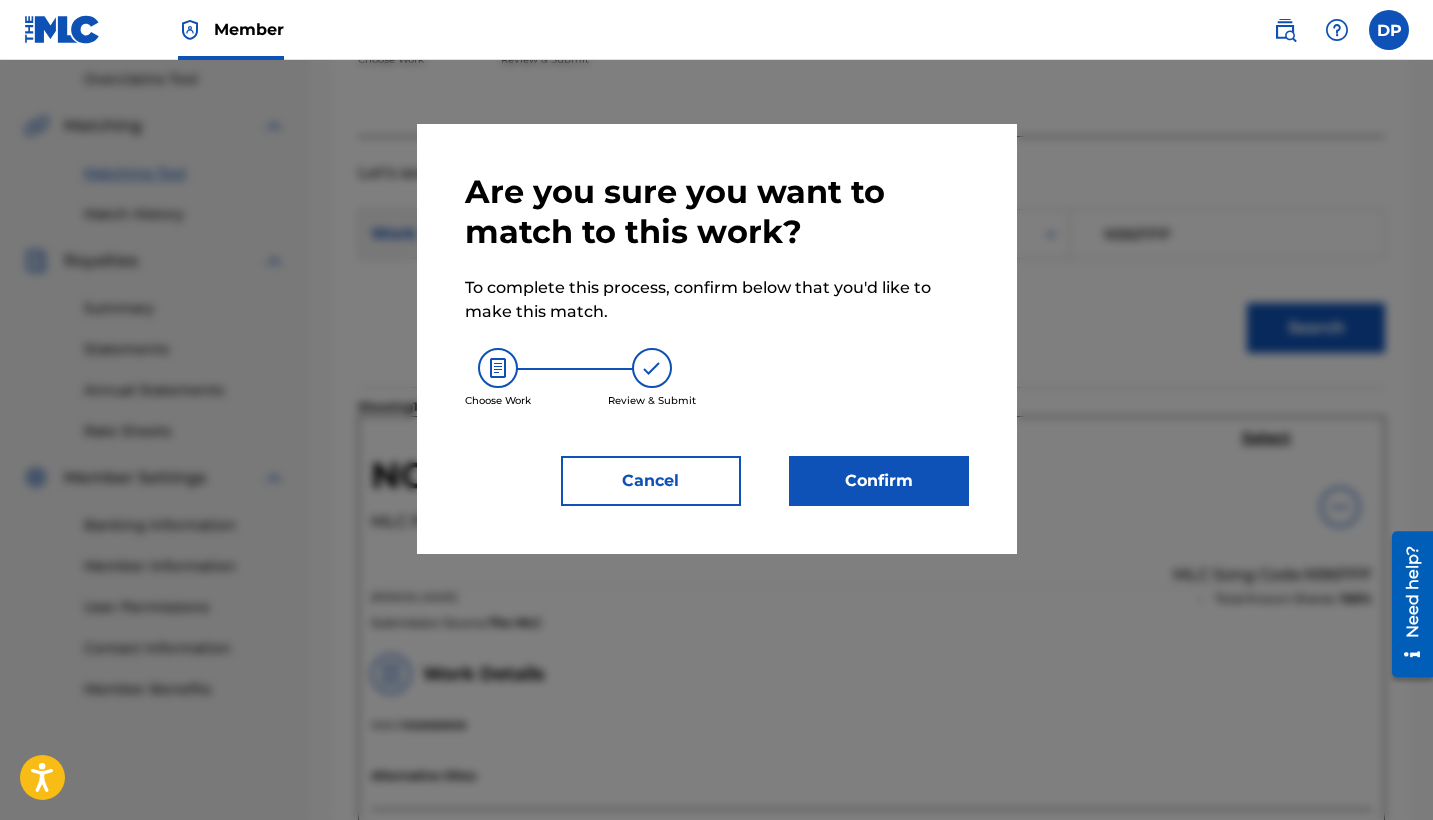 click on "Confirm" at bounding box center [879, 481] 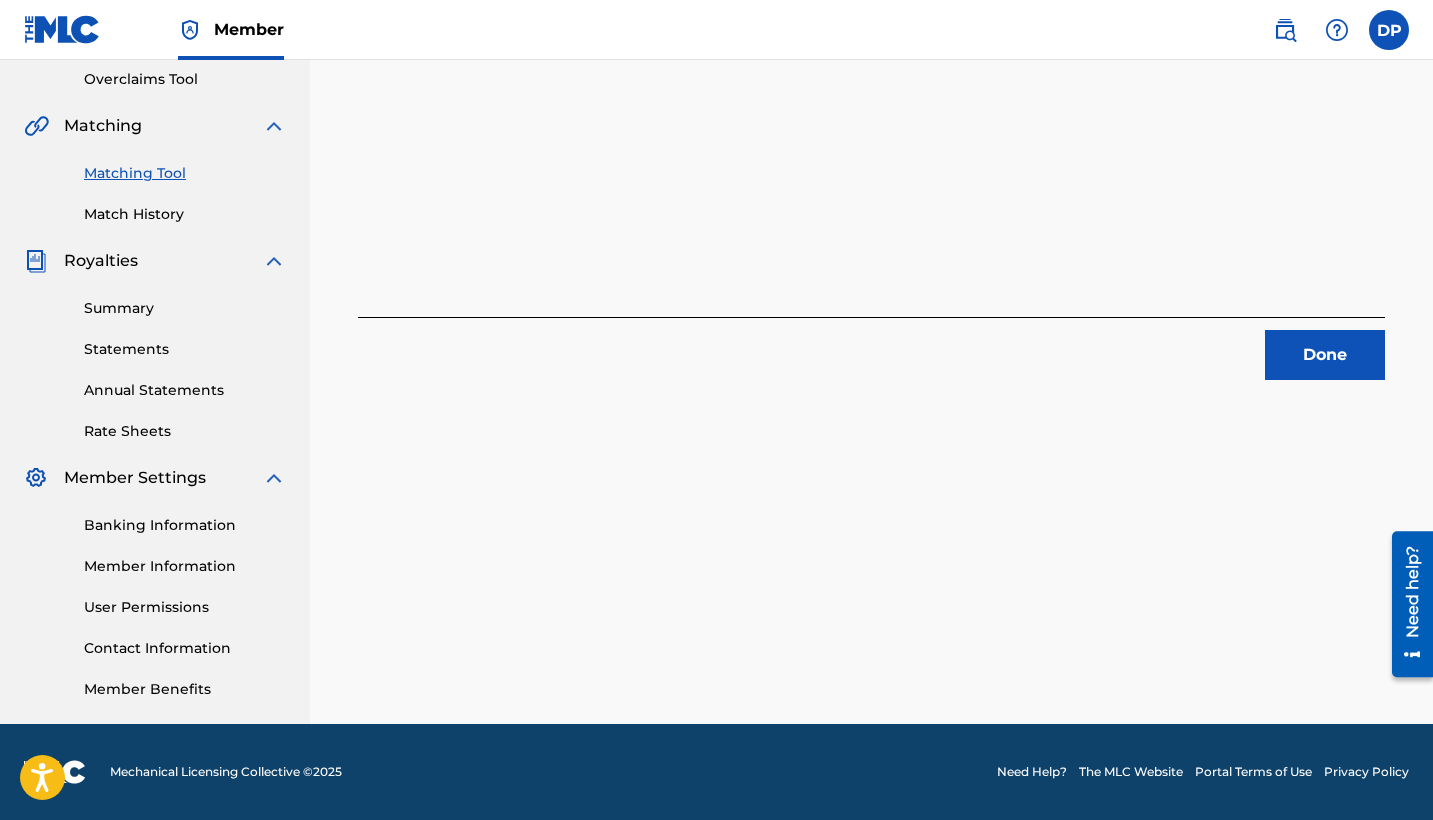 click on "Done" at bounding box center (1325, 355) 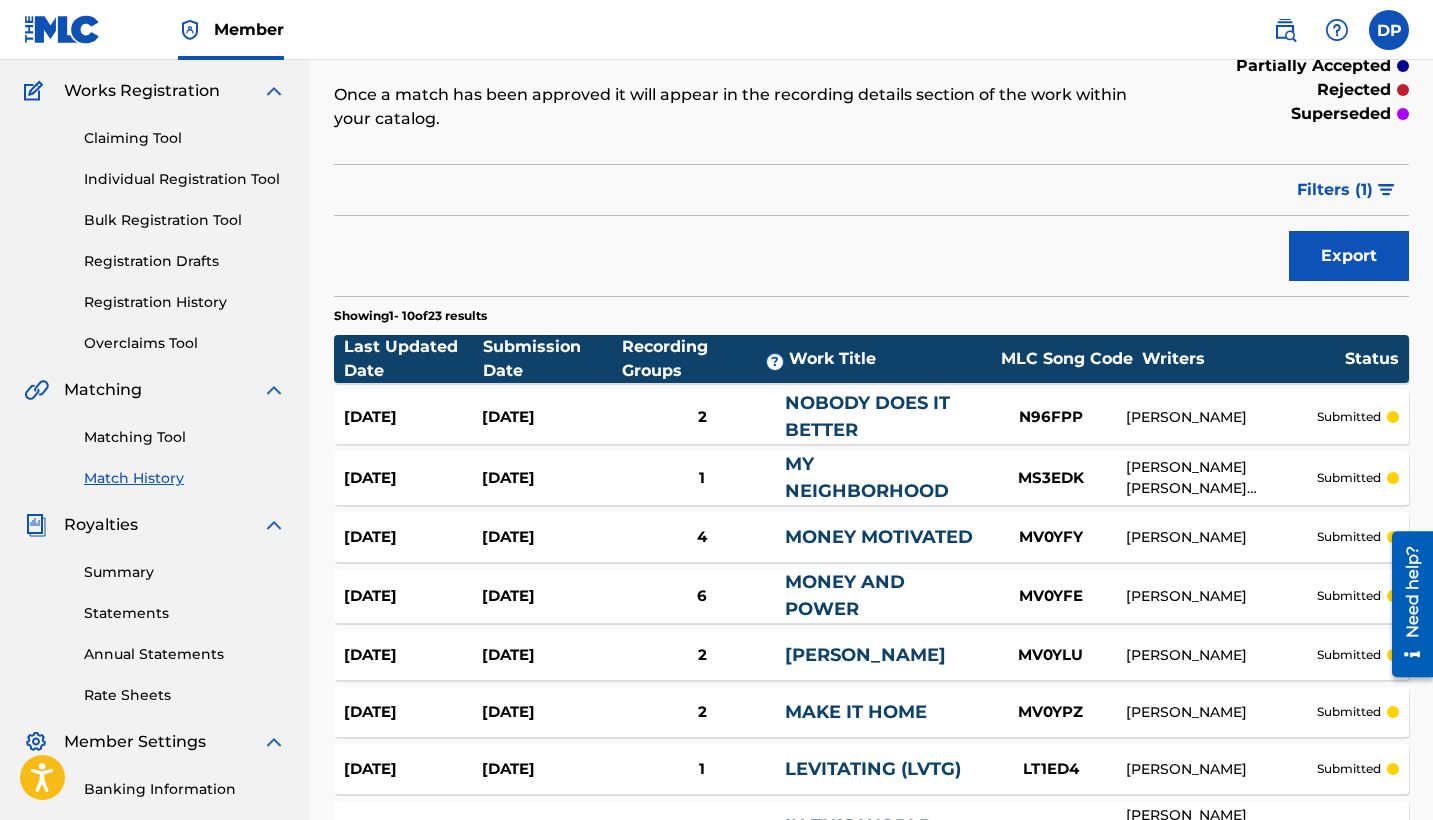 scroll, scrollTop: 0, scrollLeft: 0, axis: both 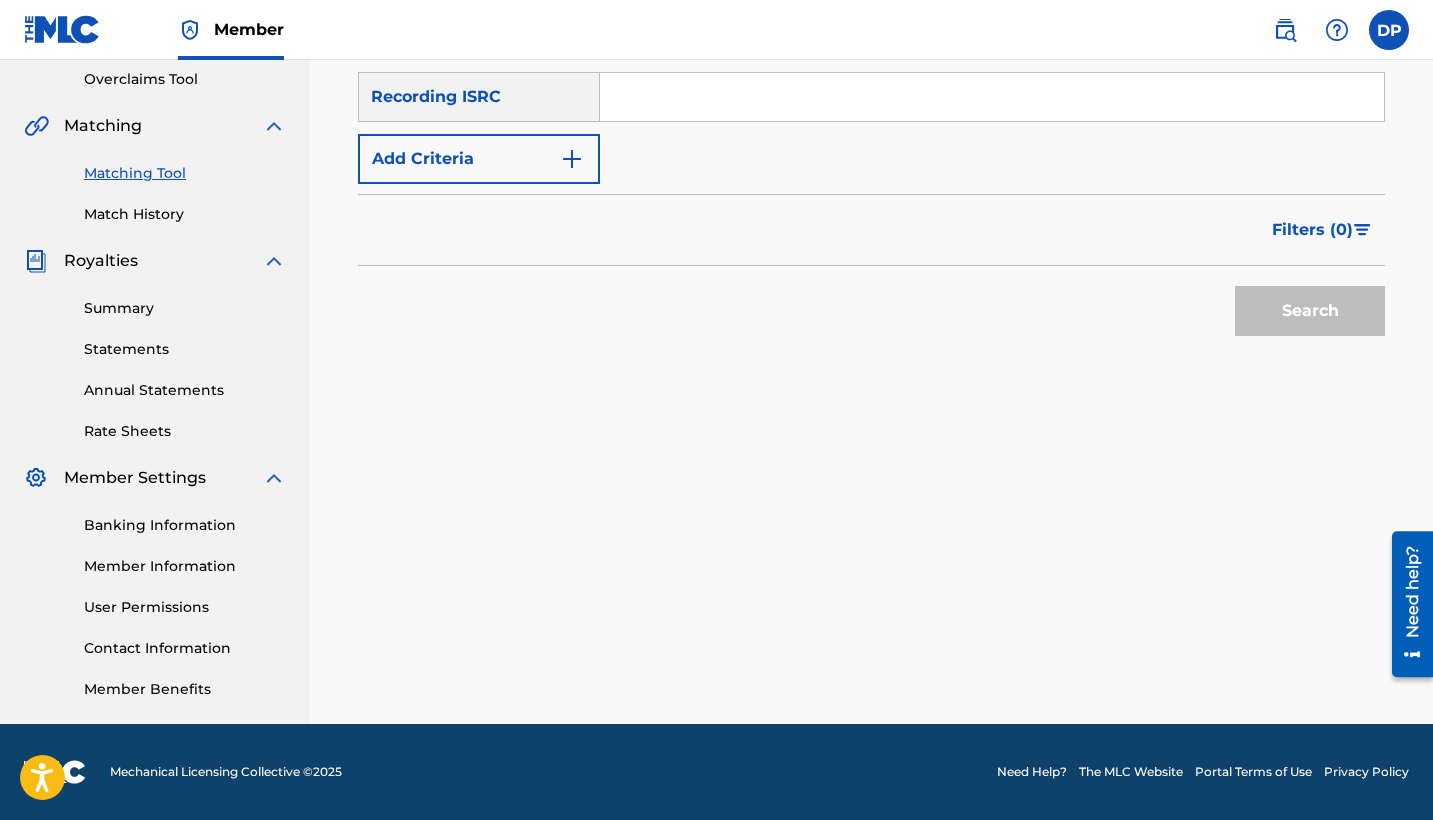 click at bounding box center (992, 97) 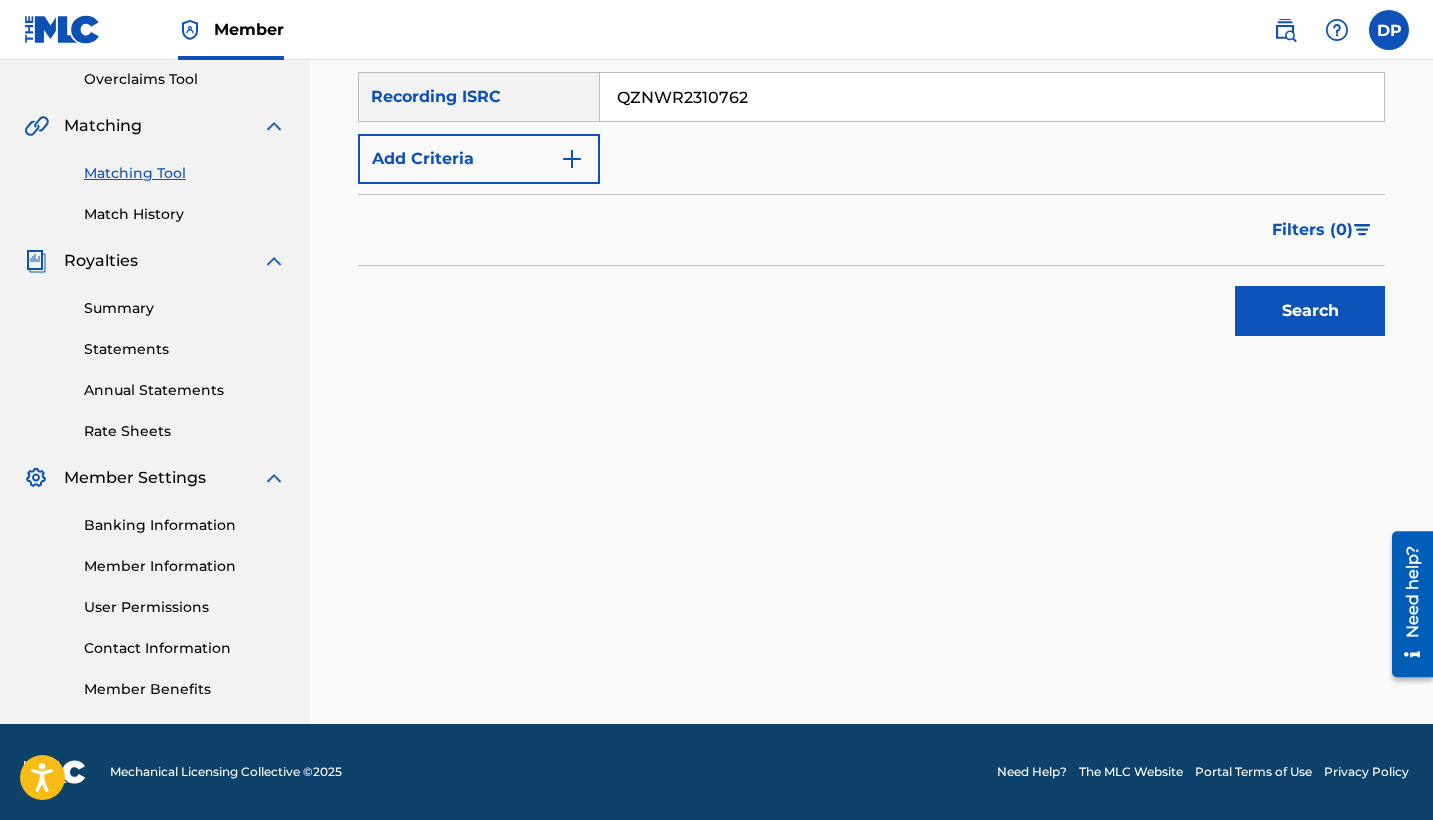 type on "QZNWR2310762" 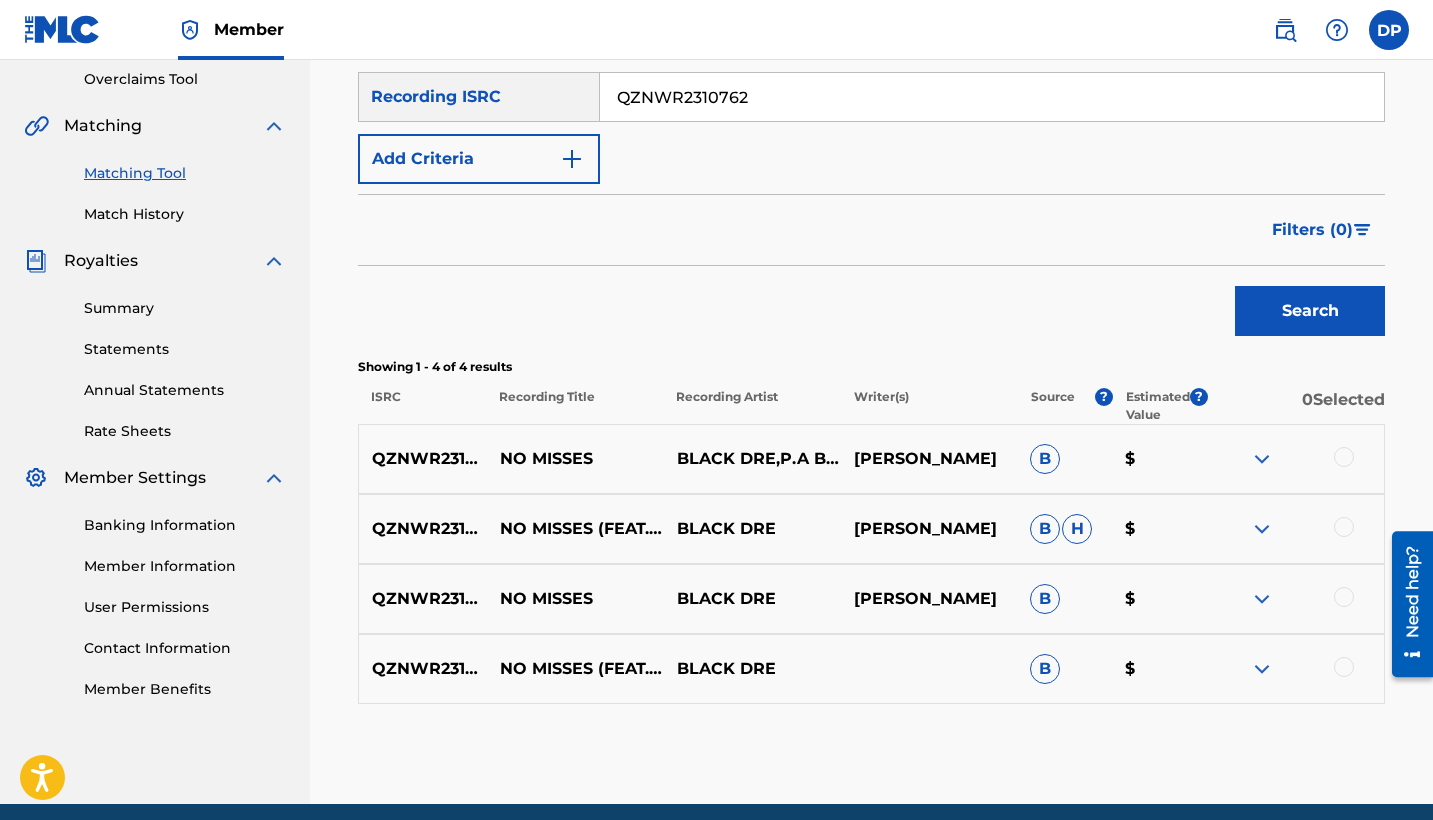 click at bounding box center [1295, 459] 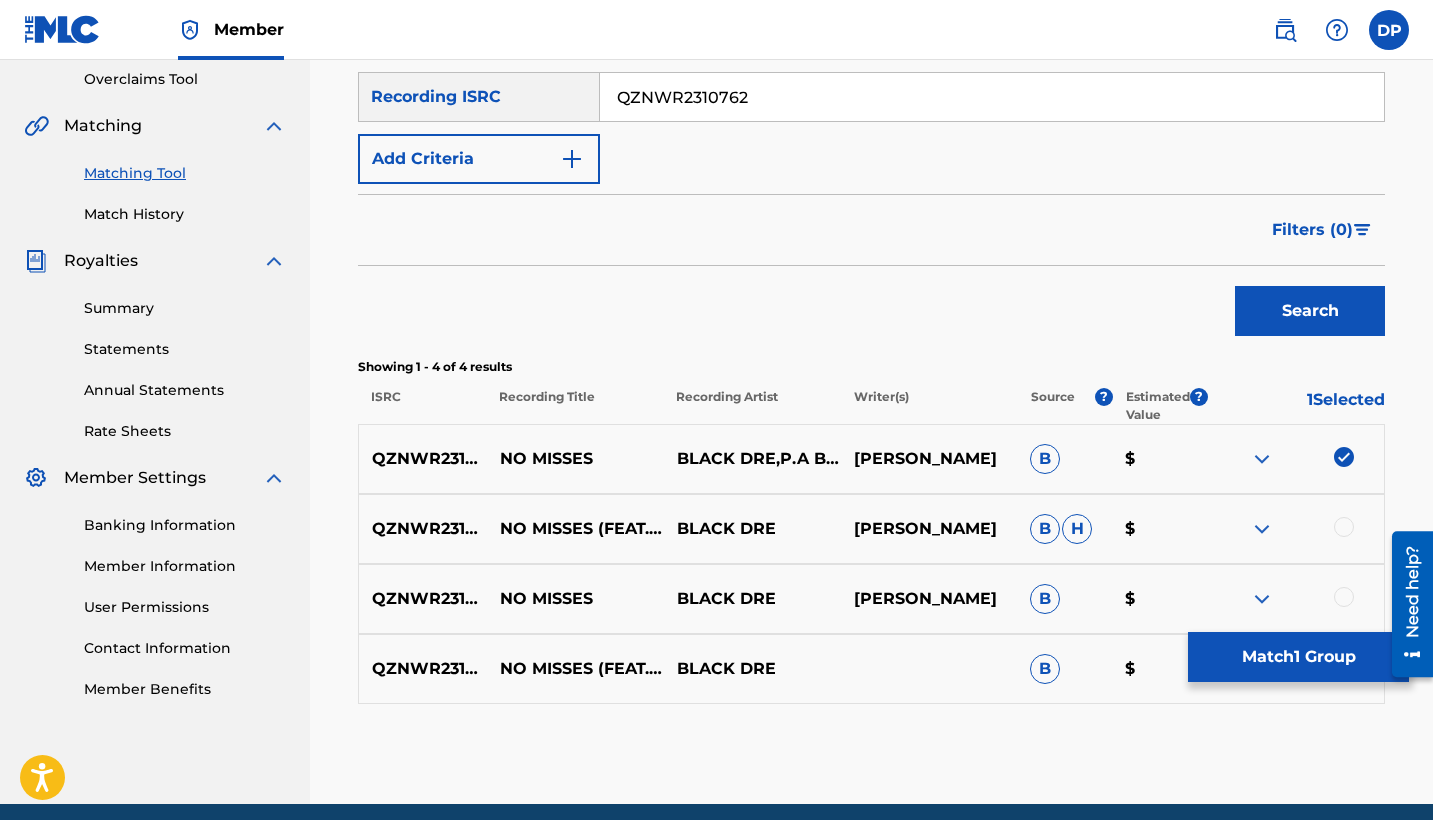click at bounding box center (1295, 529) 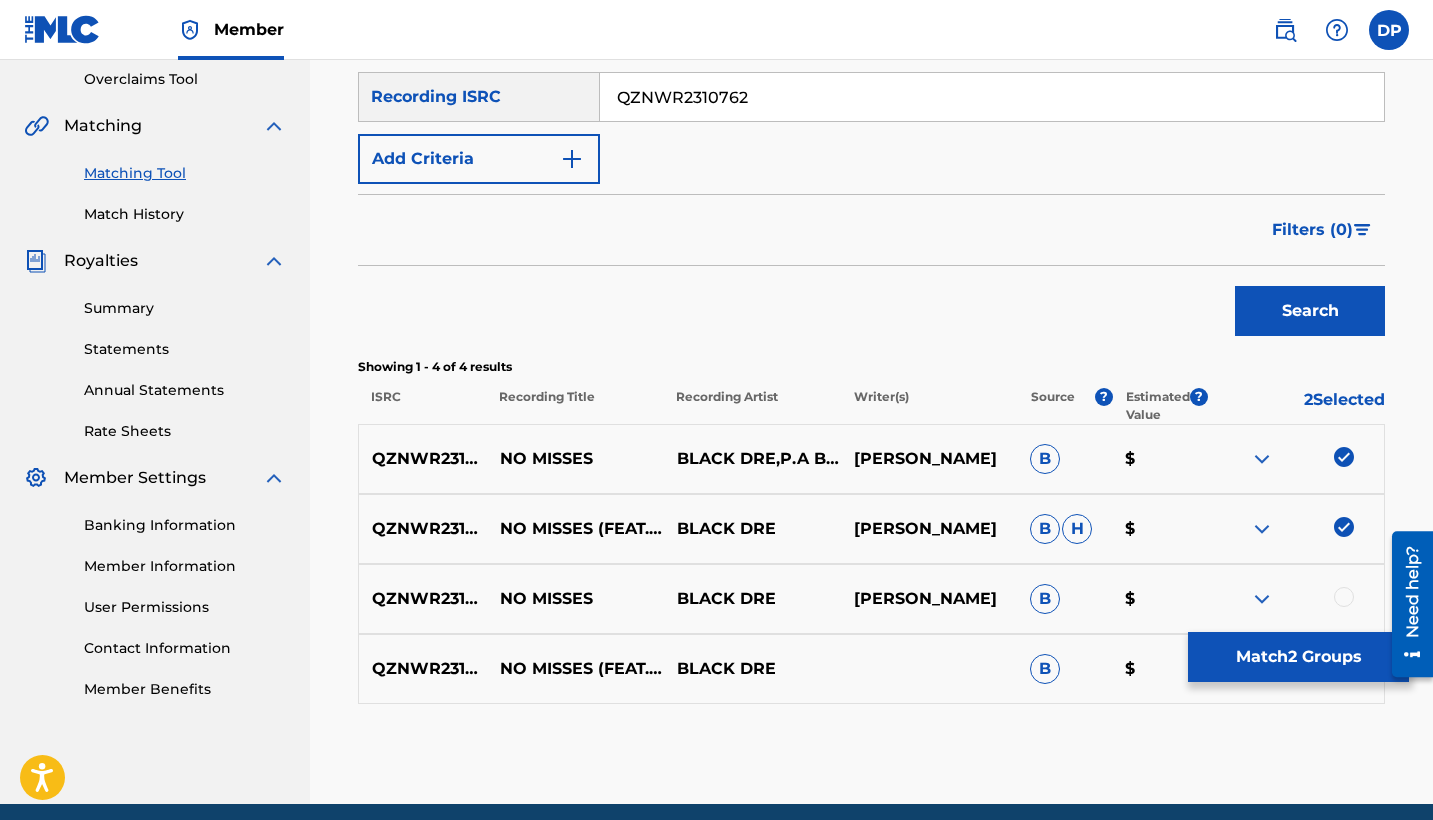 click at bounding box center (1295, 599) 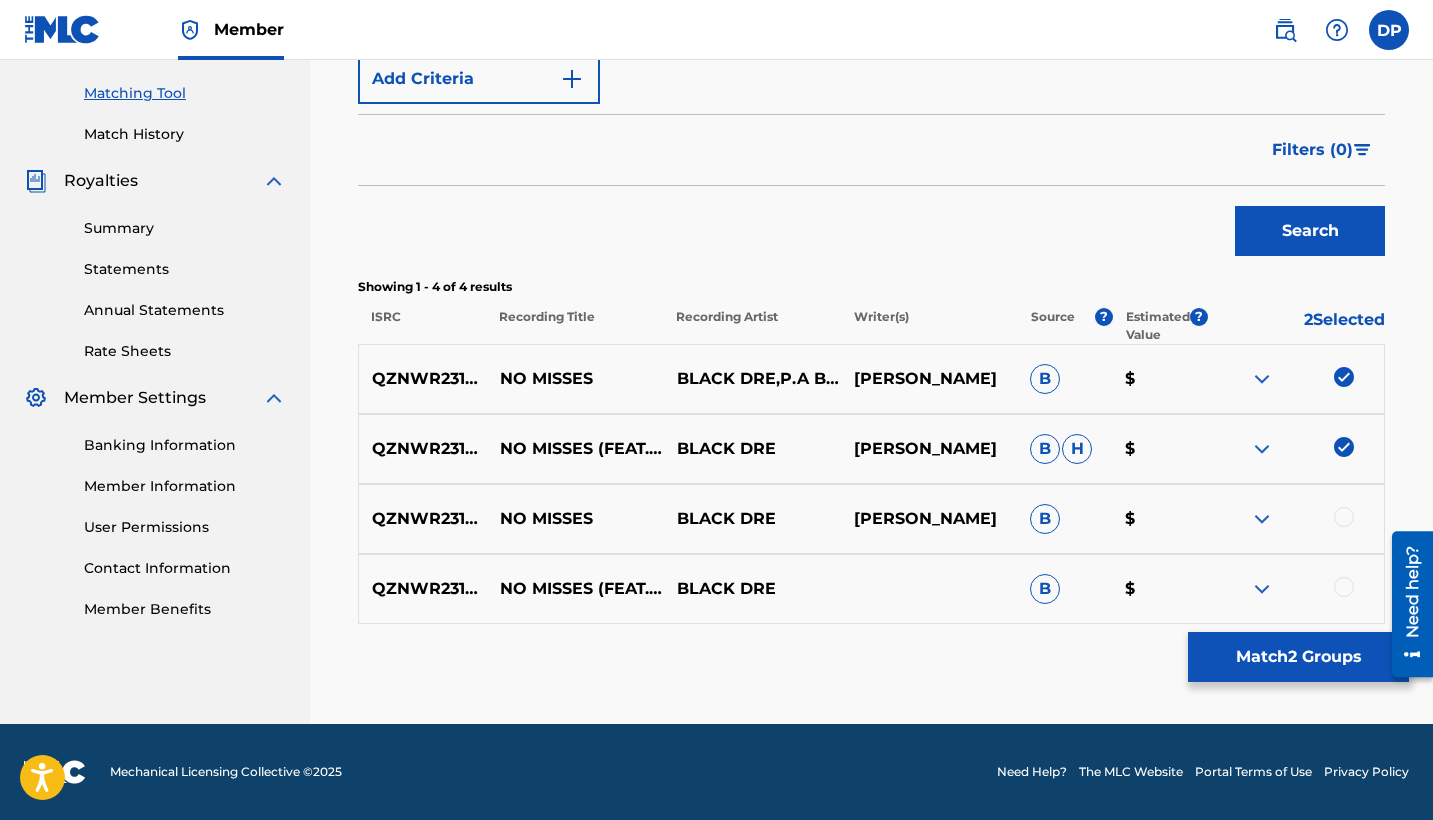 click at bounding box center (1344, 587) 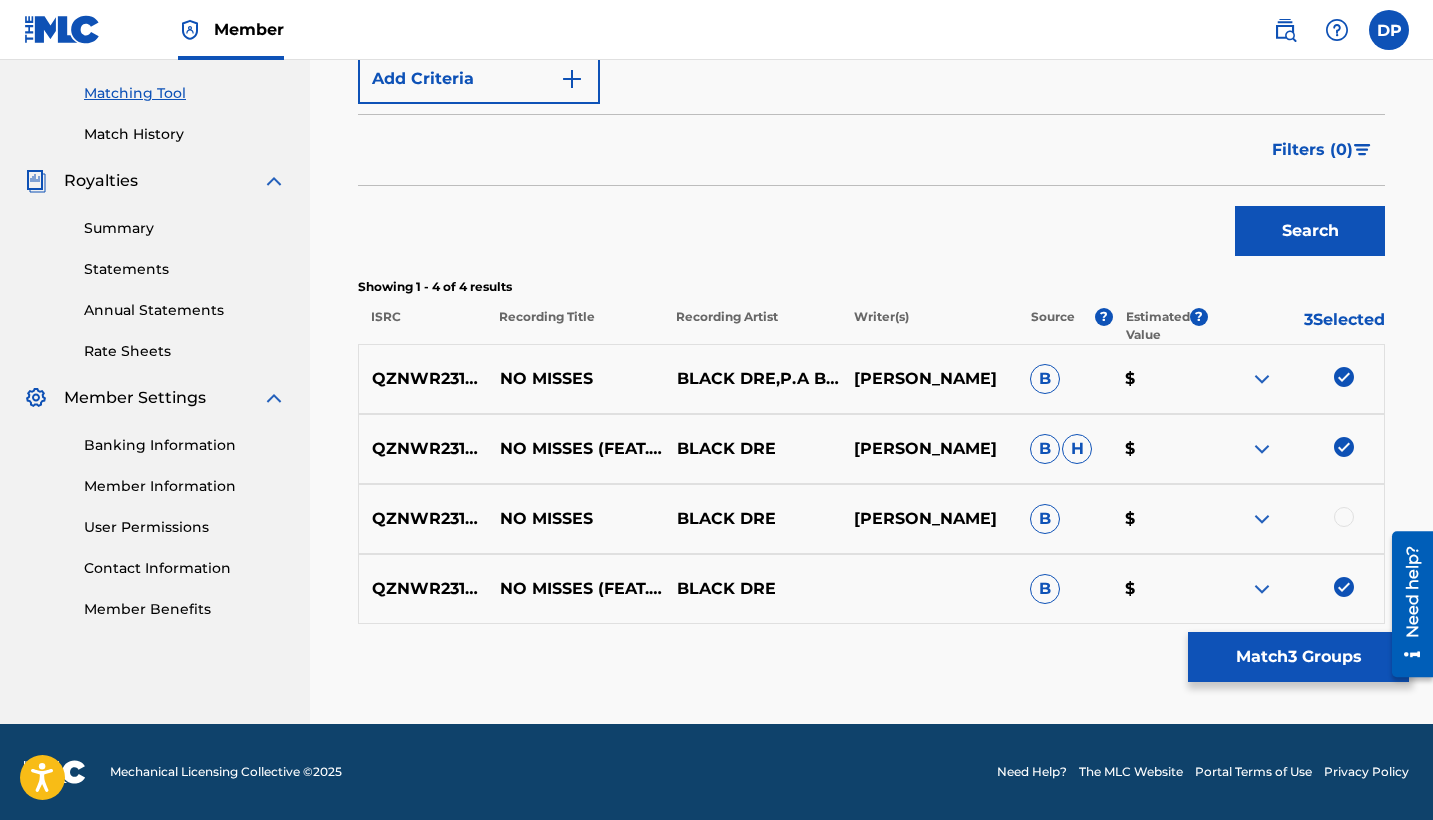 click at bounding box center (1344, 517) 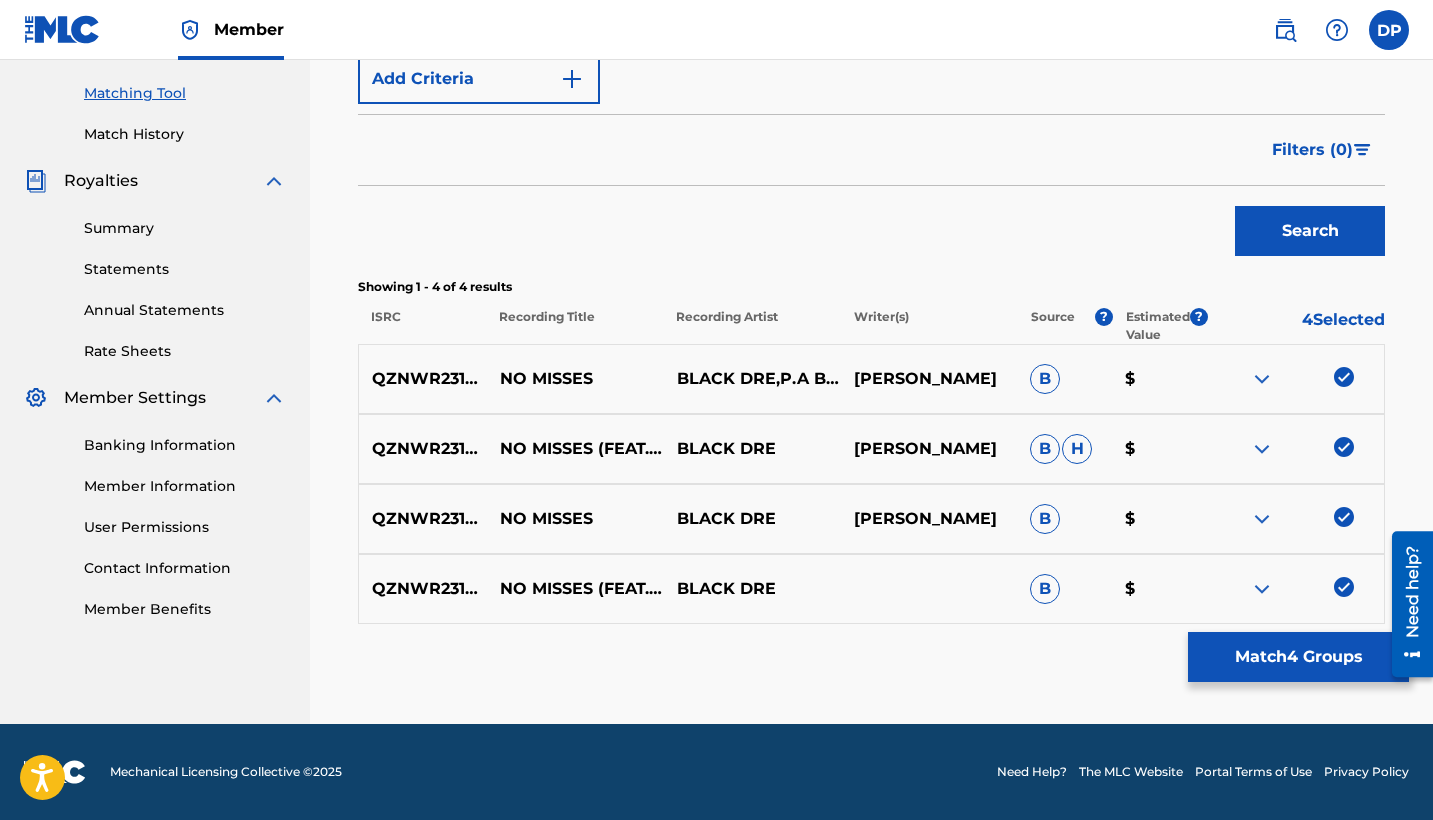 click on "Match  4 Groups" at bounding box center [1298, 657] 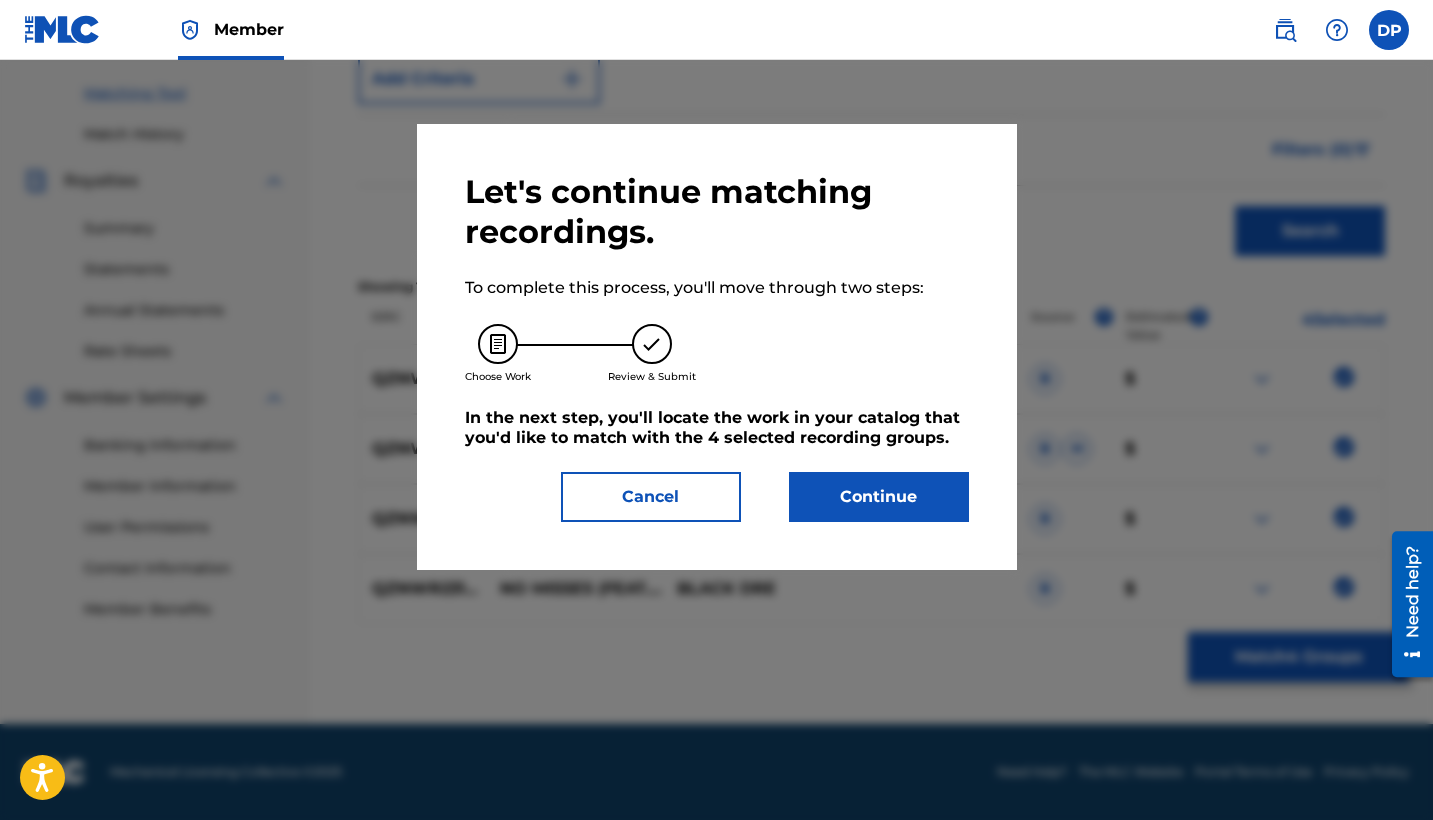 click on "Continue" at bounding box center (879, 497) 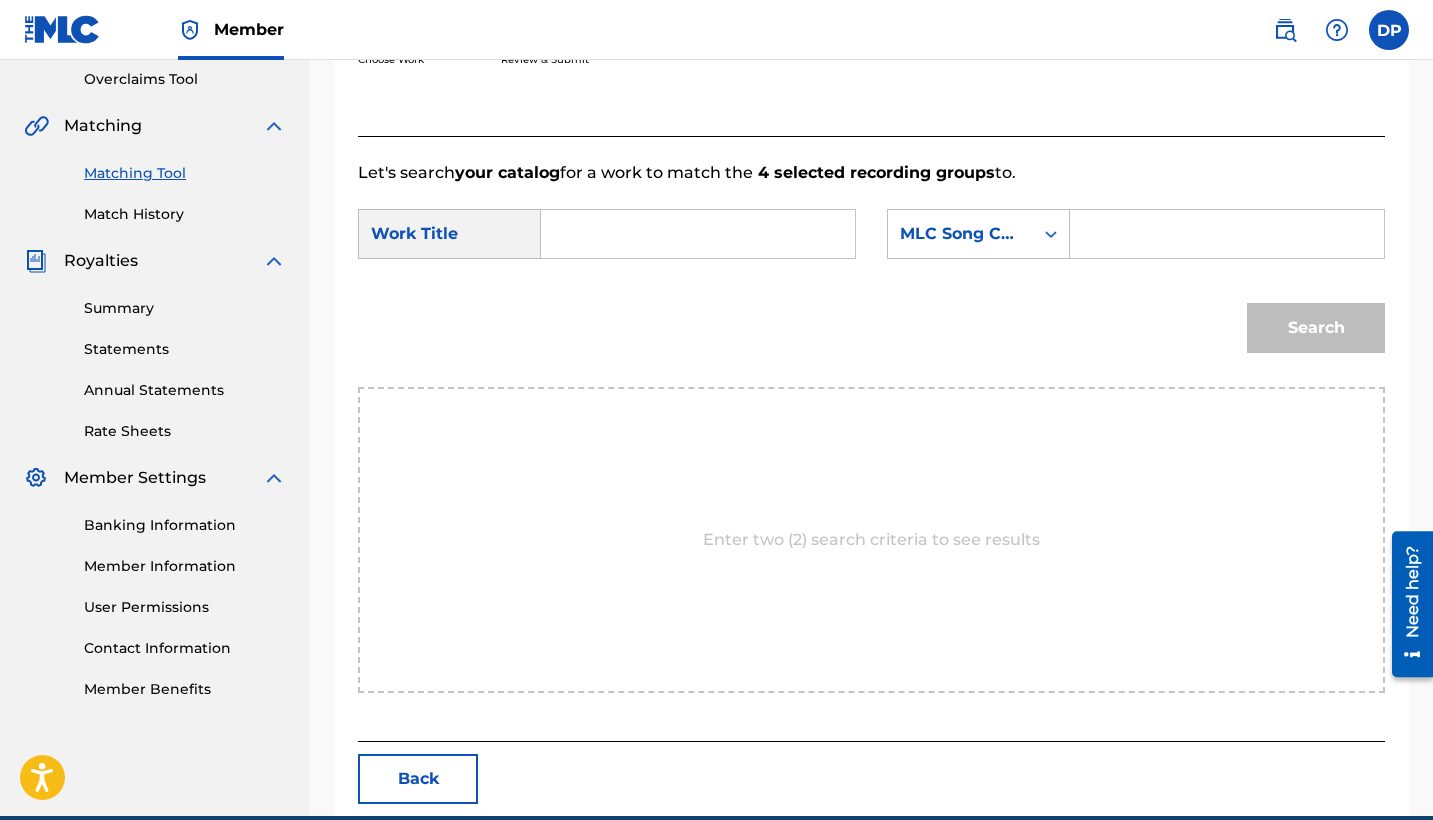 click at bounding box center [698, 234] 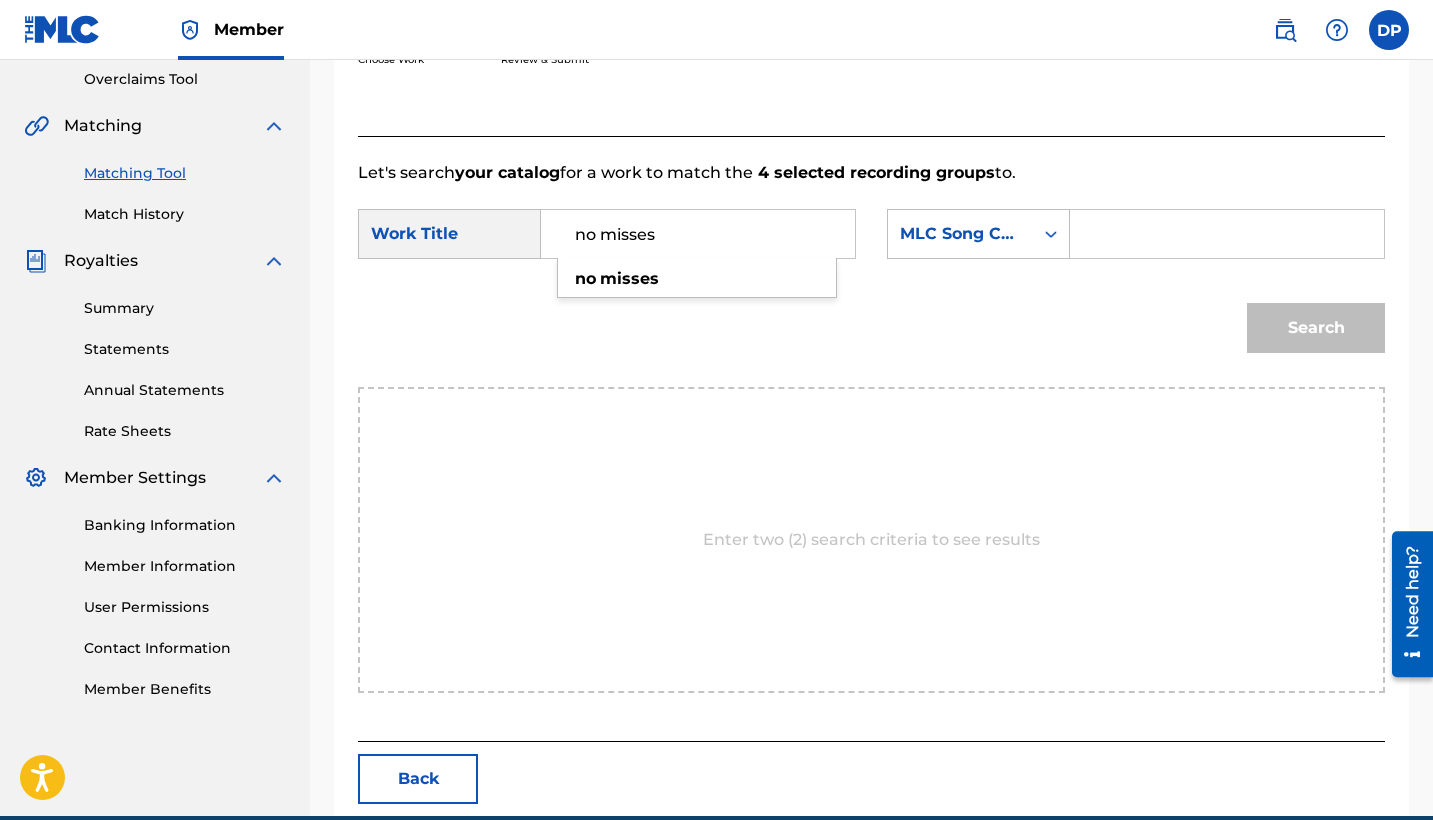type on "no misses" 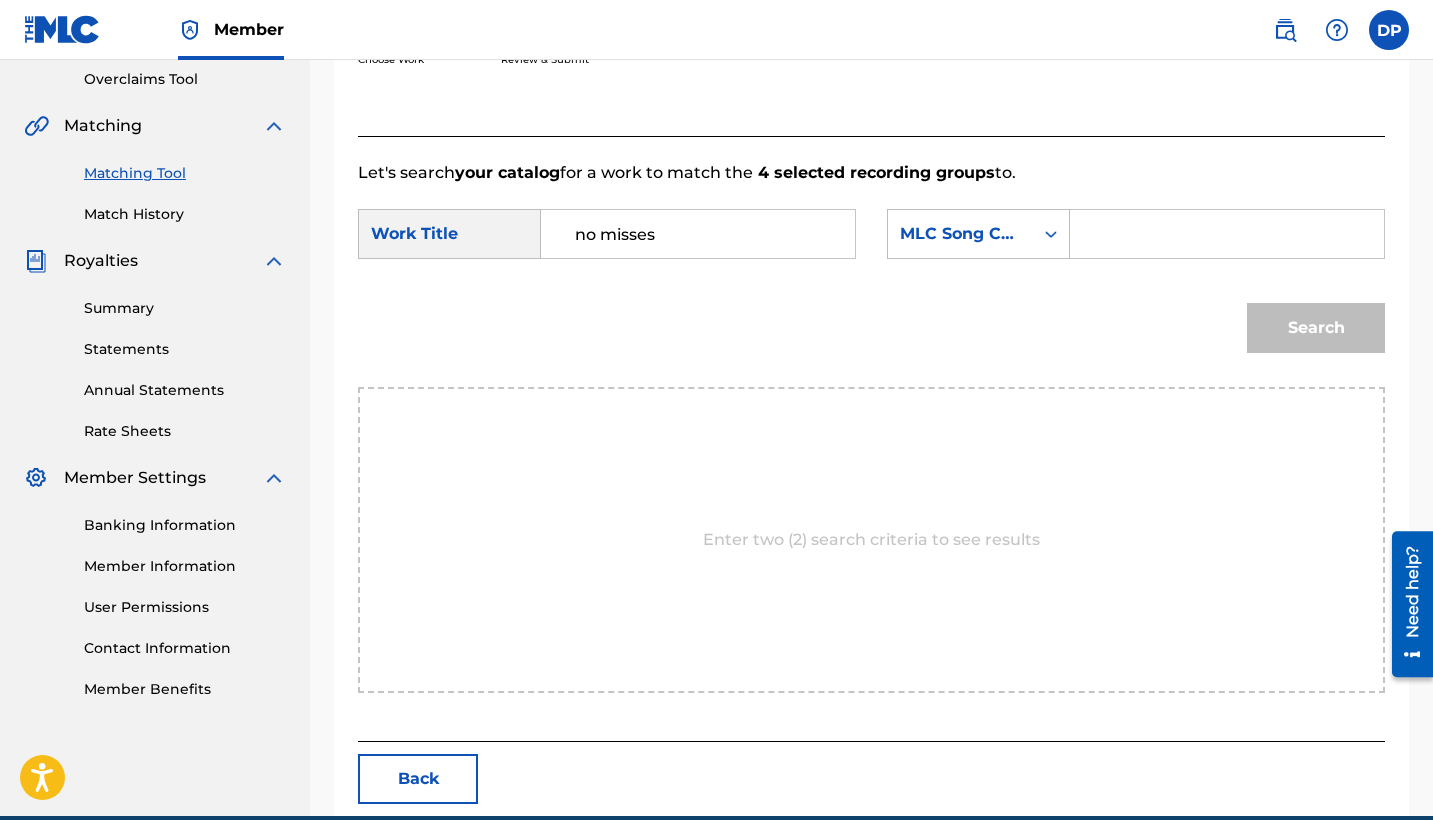click at bounding box center [1227, 234] 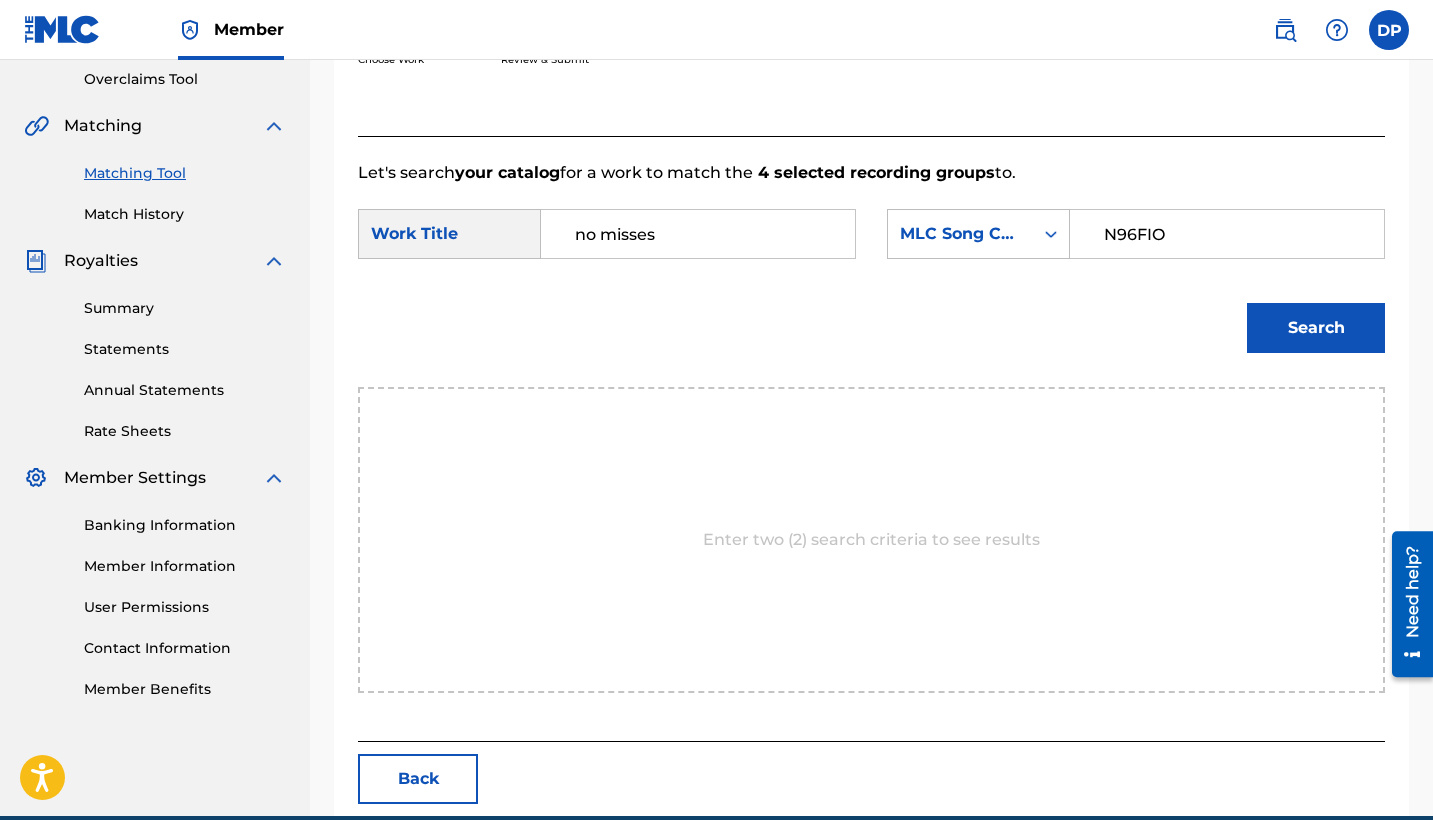 type on "N96FIO" 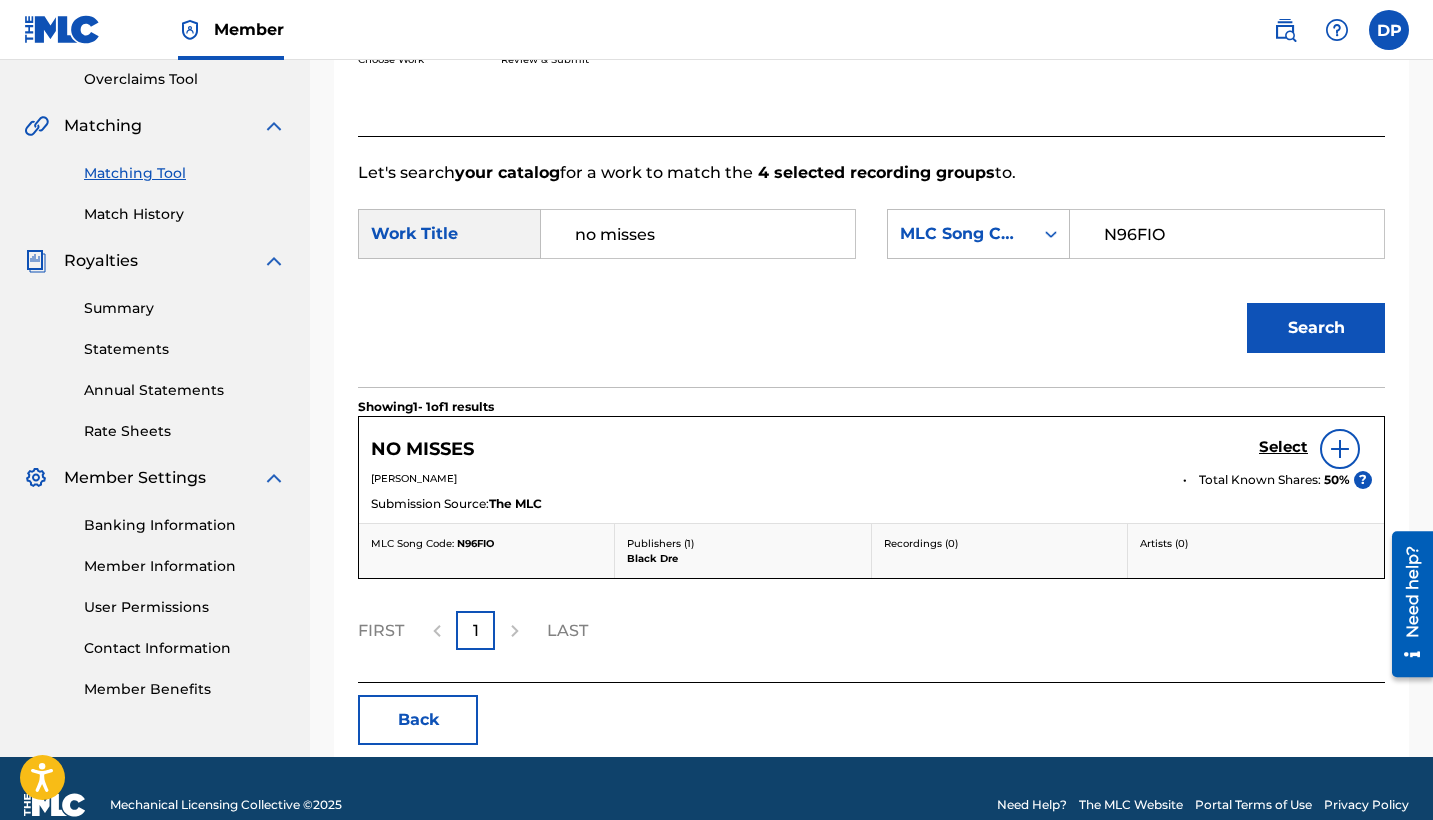 click on "Select" at bounding box center (1283, 447) 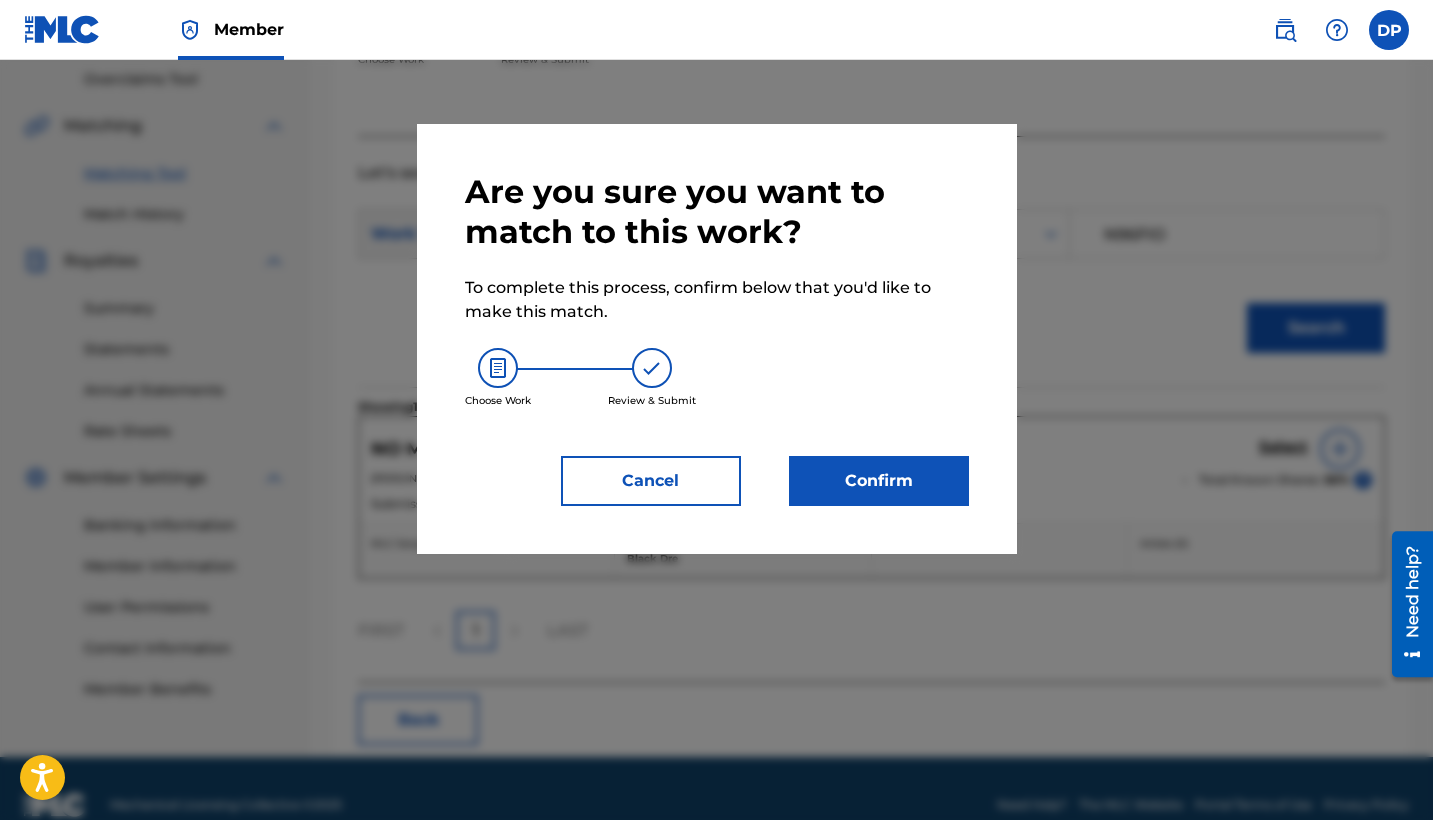 click on "Confirm" at bounding box center (879, 481) 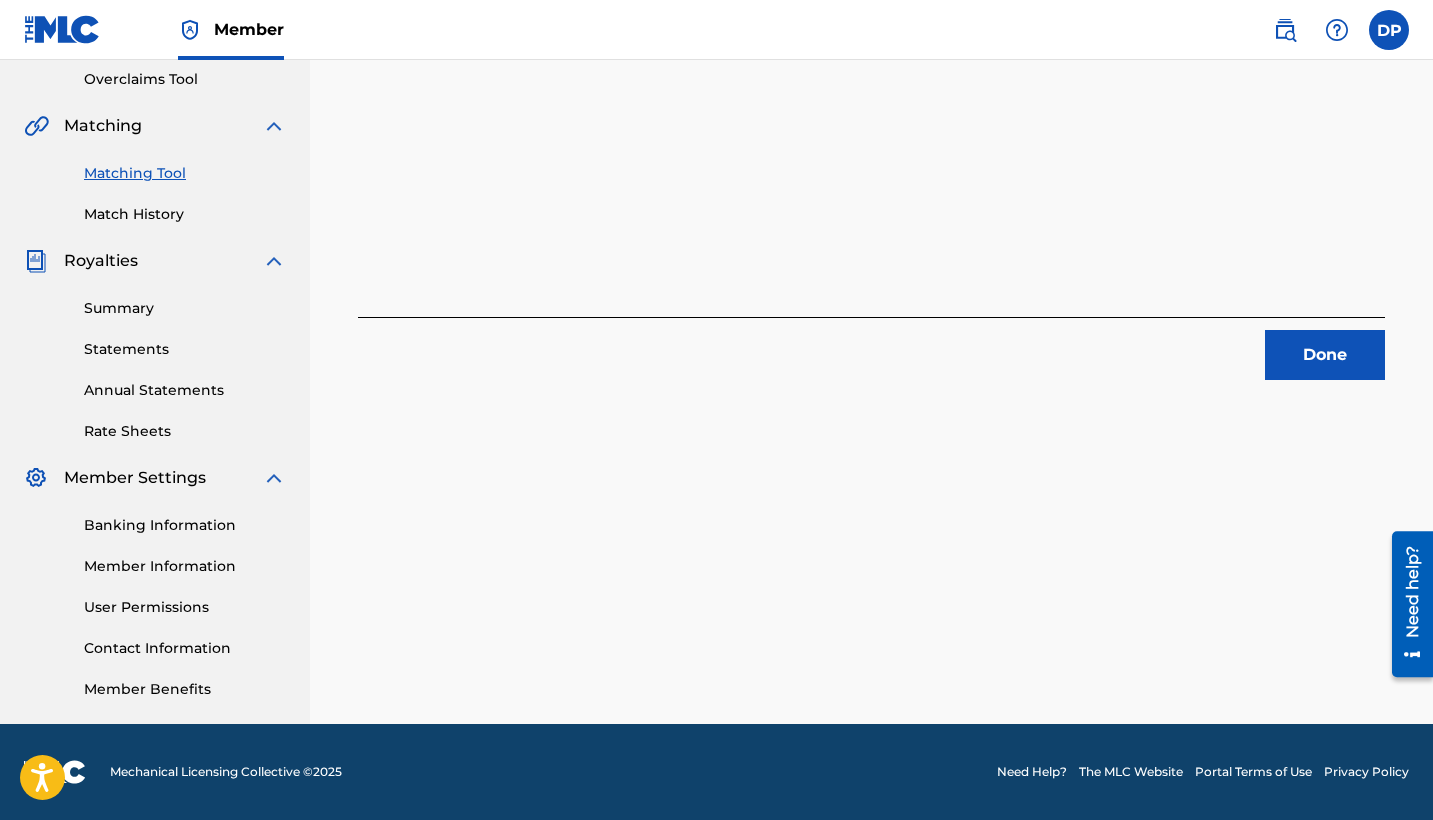click on "Done" at bounding box center [1325, 355] 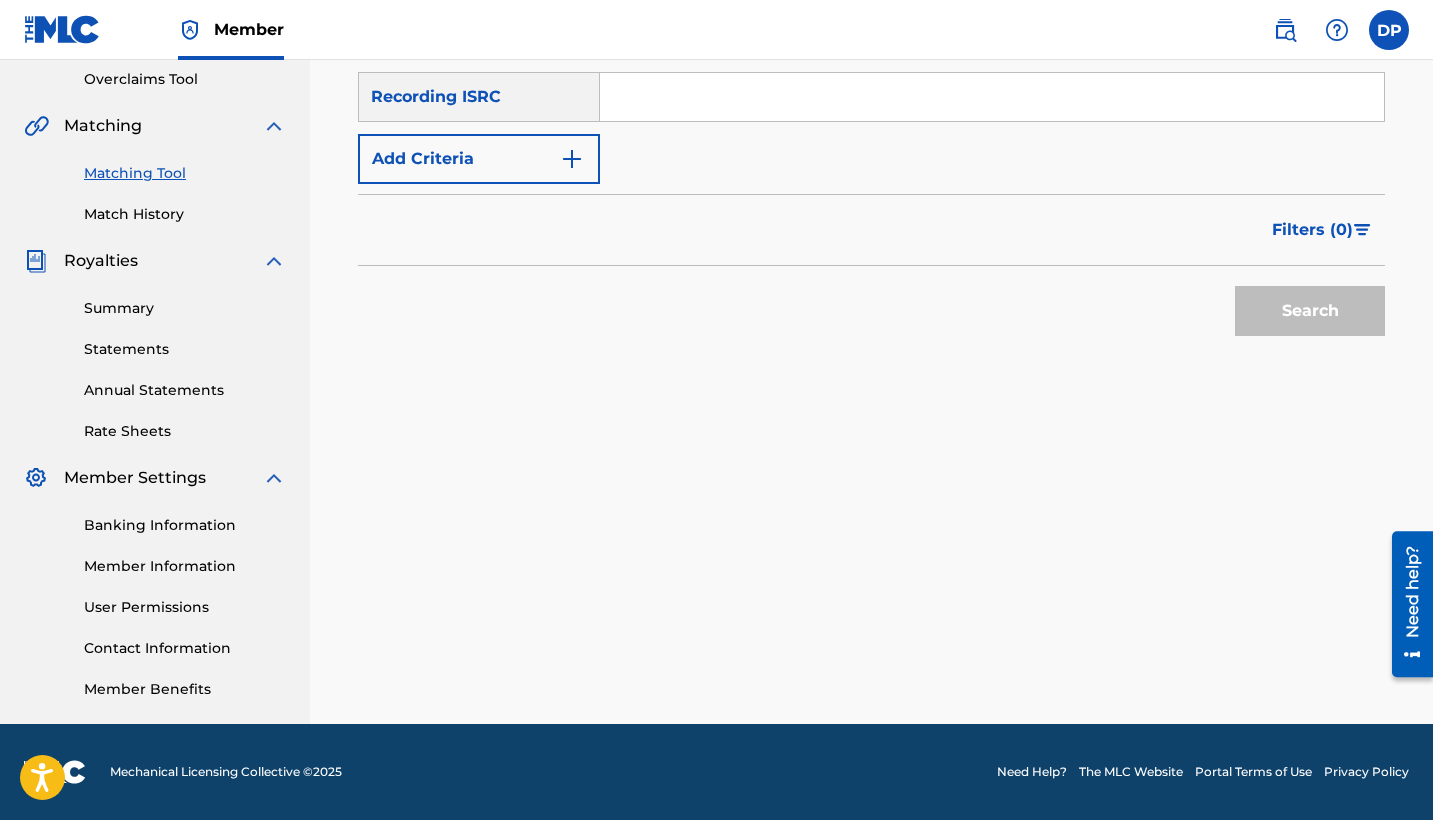 click at bounding box center [992, 97] 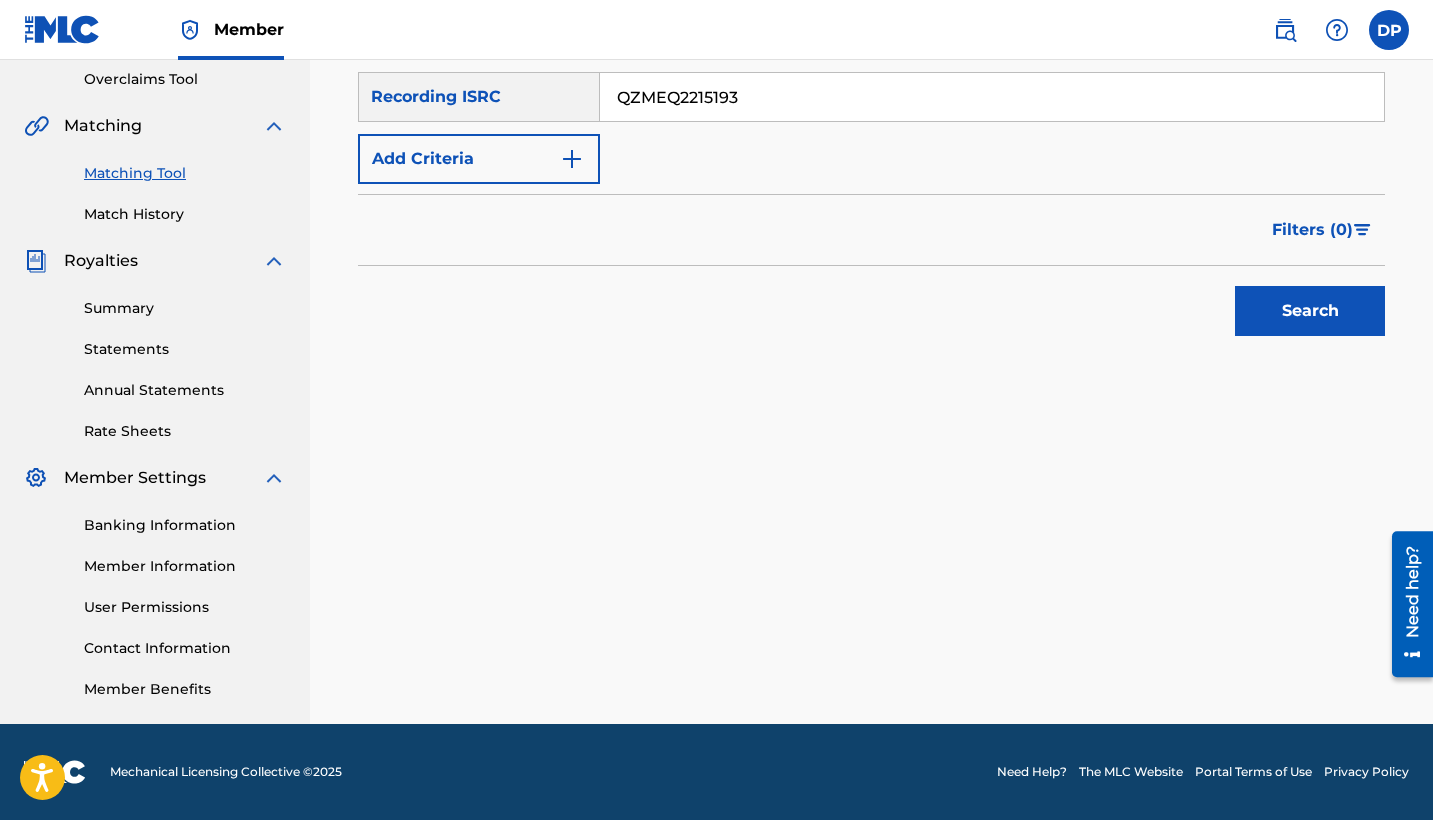 type on "QZMEQ2215193" 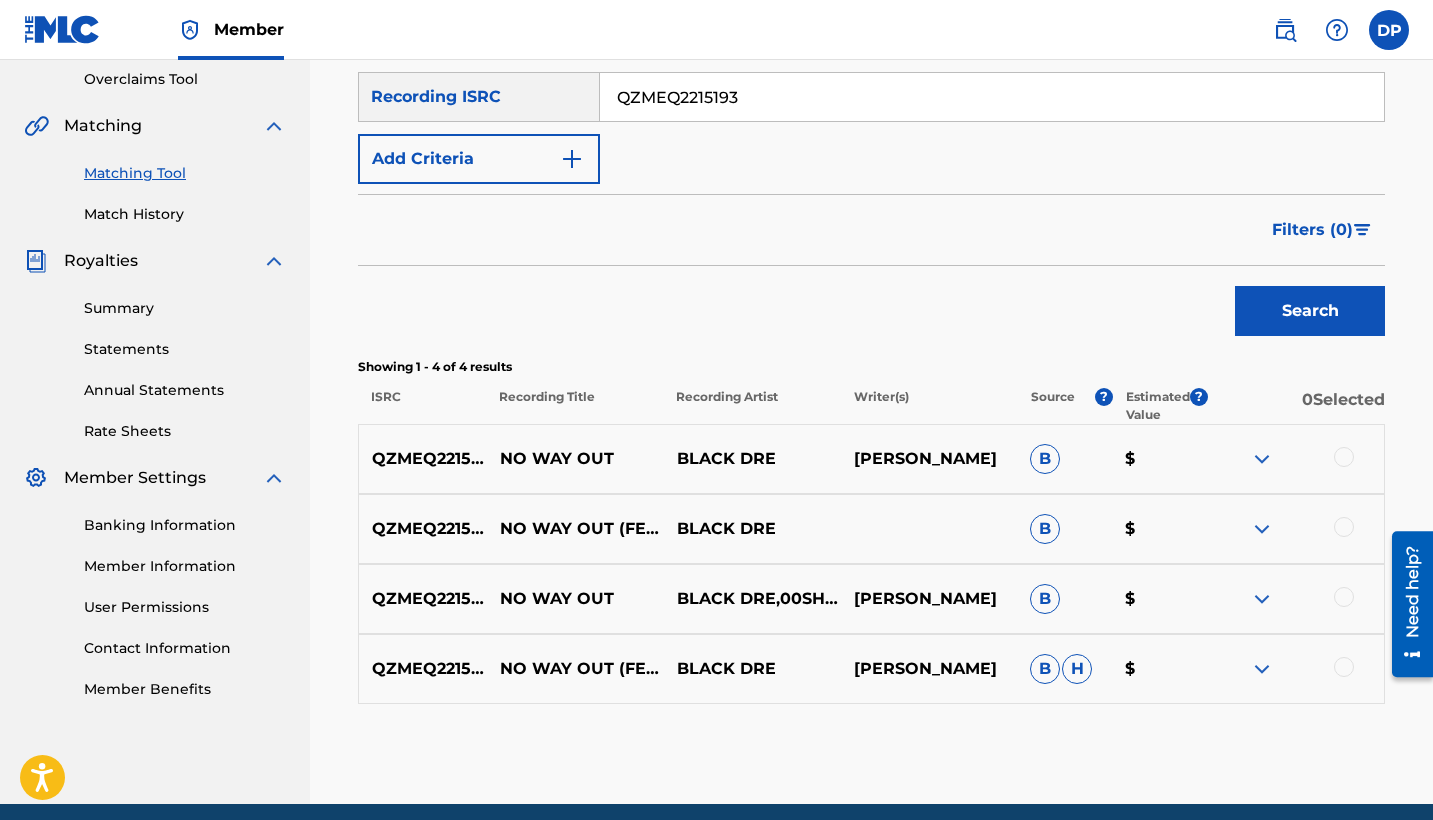 click at bounding box center [1295, 459] 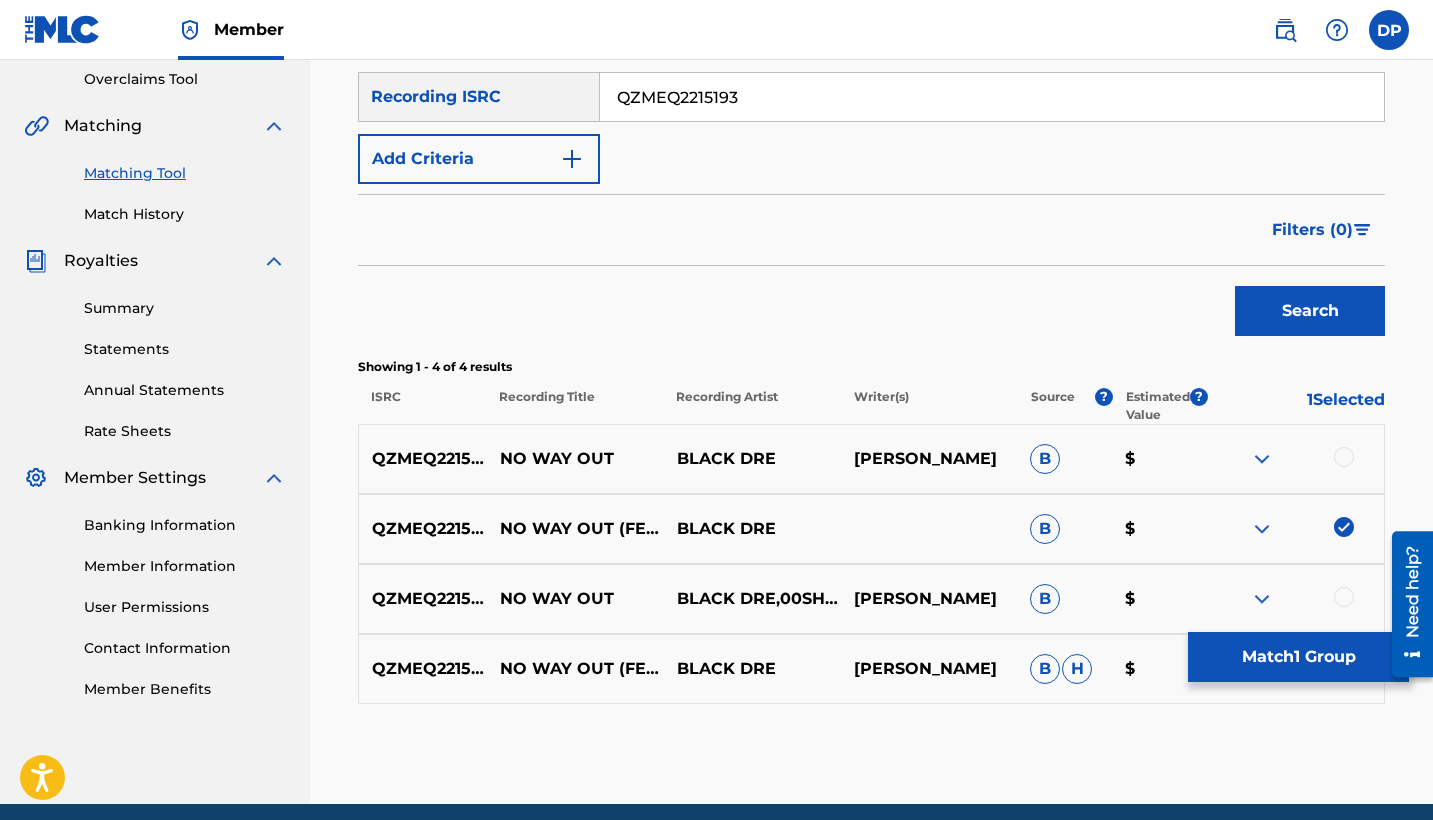 click at bounding box center [1295, 599] 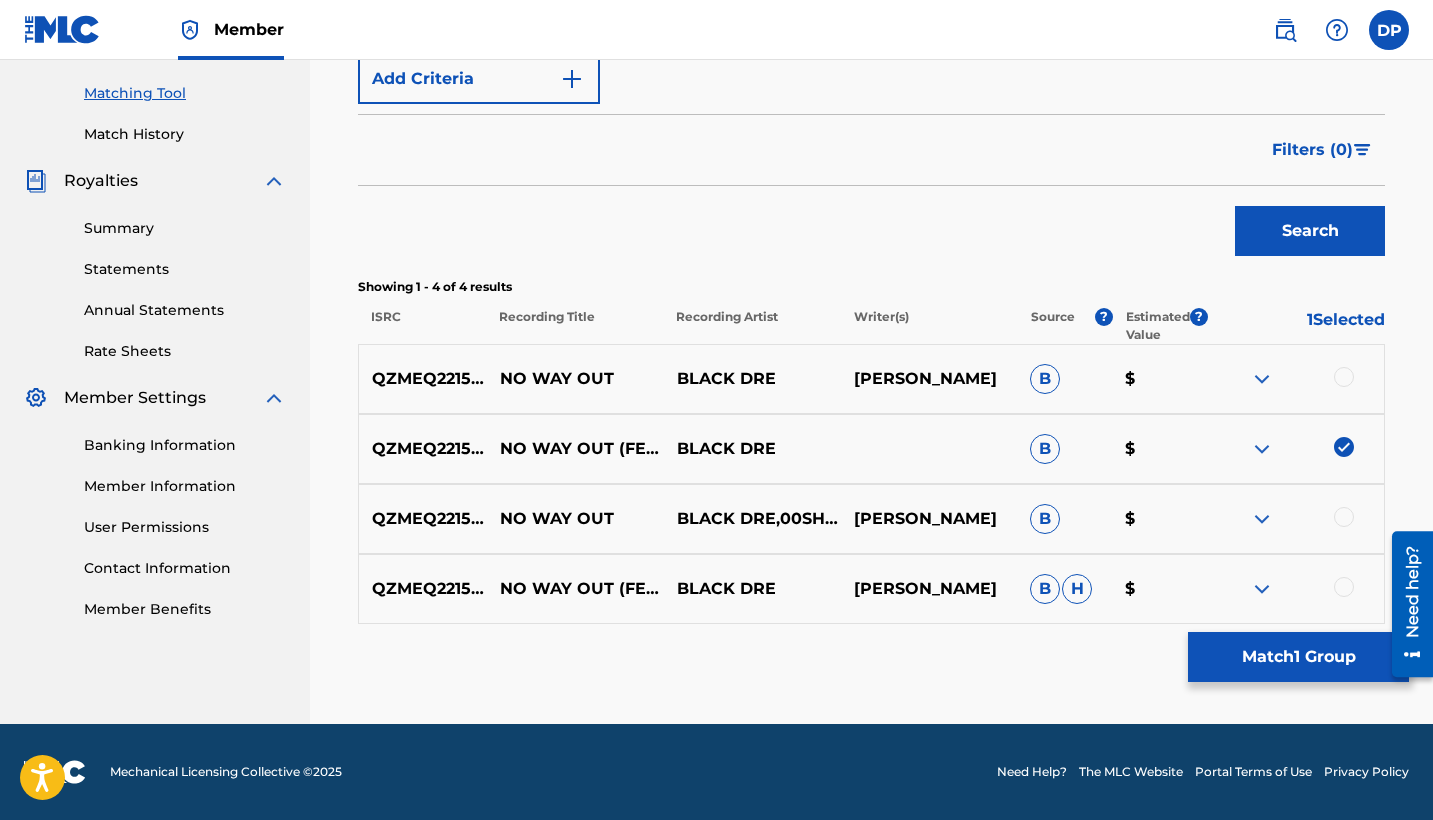 click at bounding box center (1344, 587) 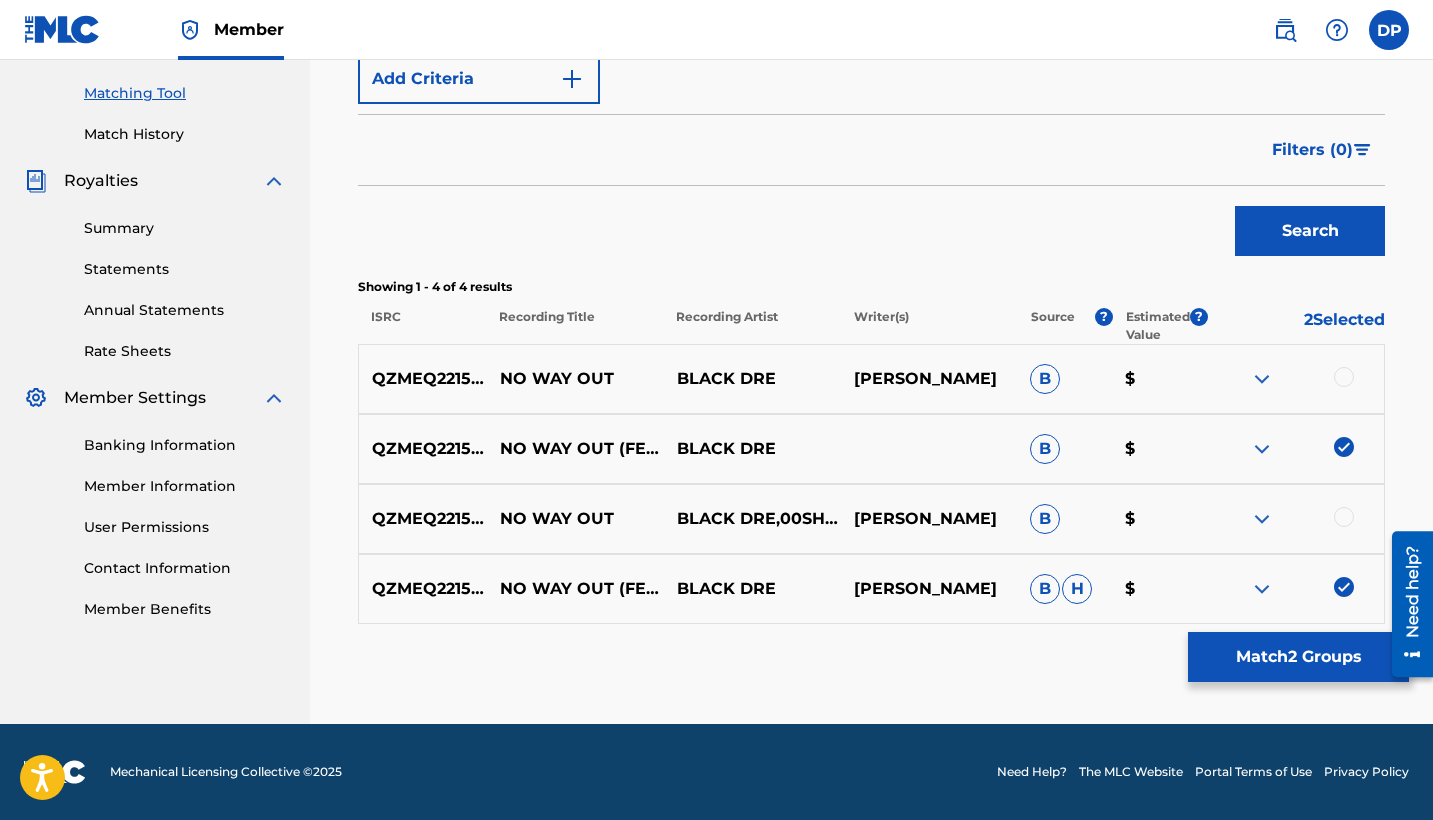 click at bounding box center [1344, 517] 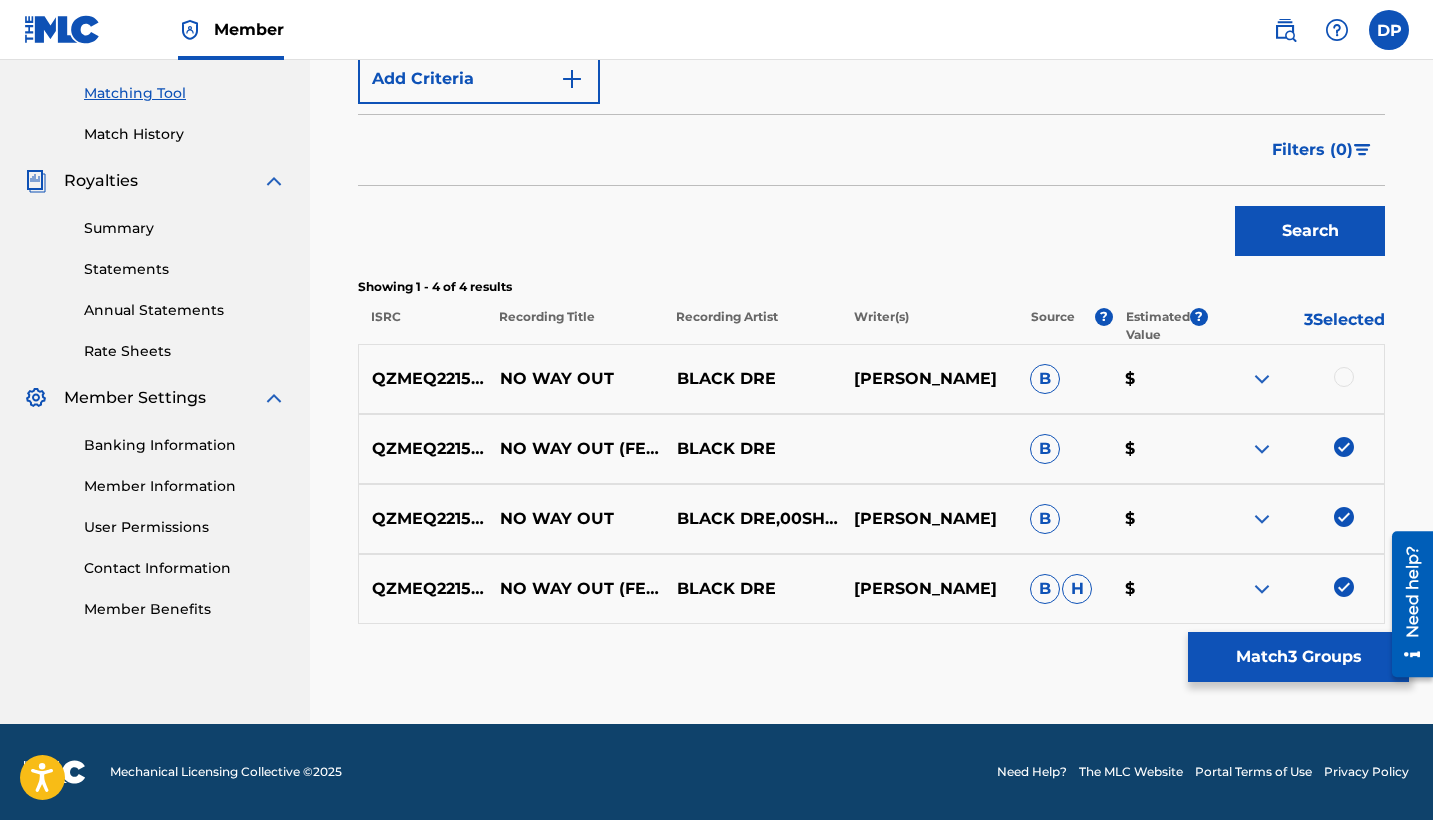 click on "QZMEQ2215193 NO WAY OUT BLACK DRE [PERSON_NAME] B $" at bounding box center (871, 379) 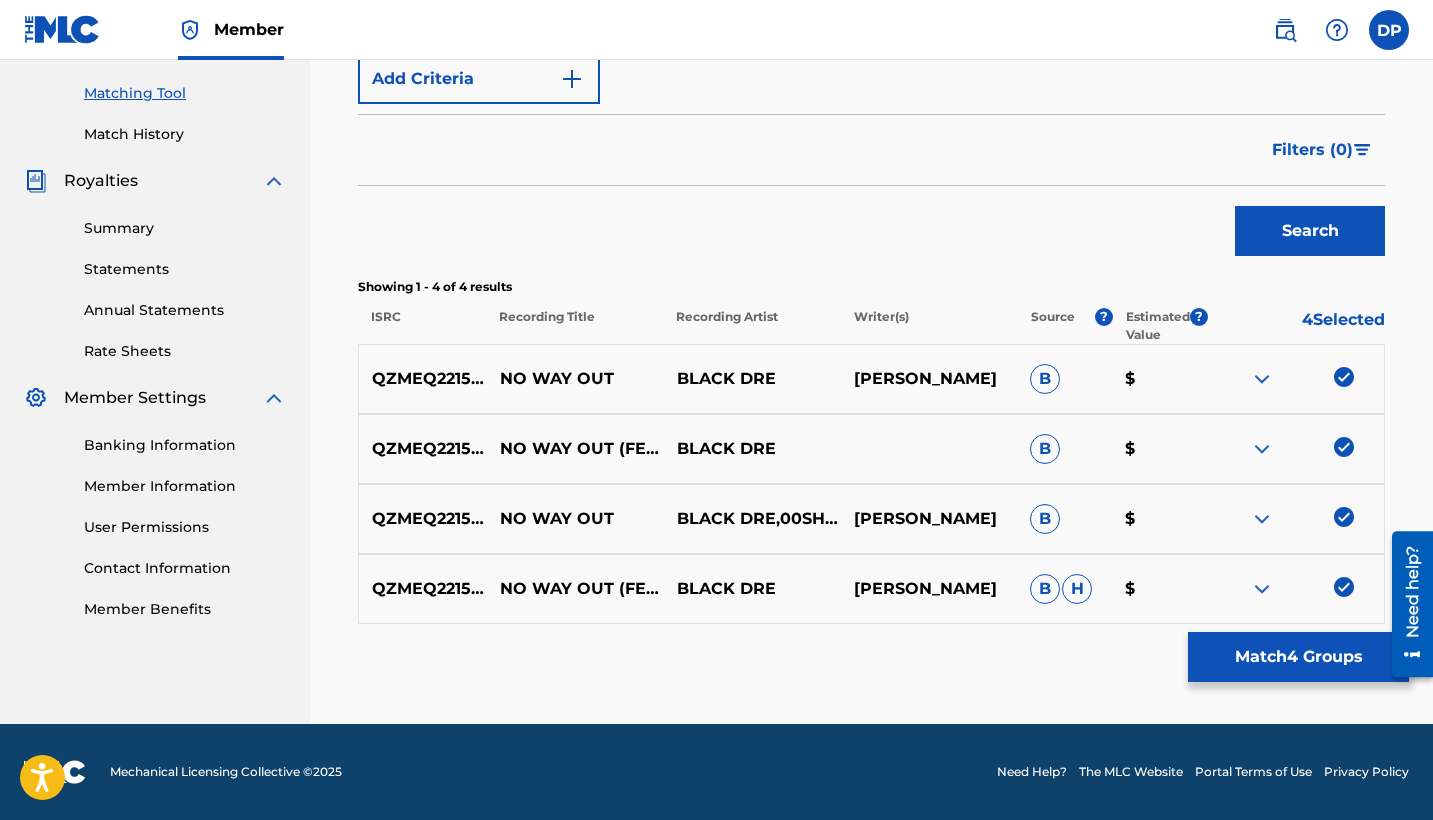 click on "Match  4 Groups" at bounding box center [1298, 657] 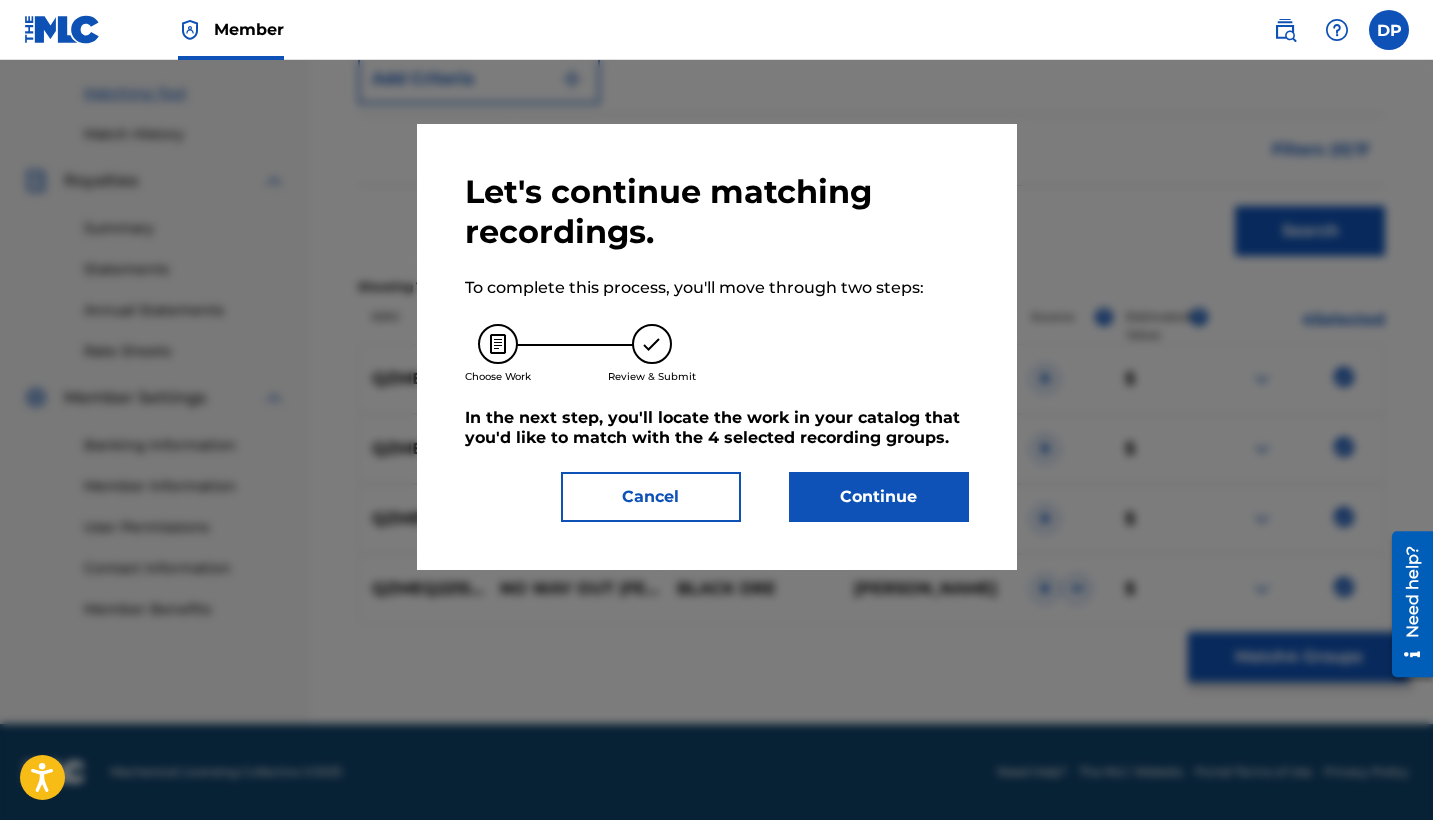 click on "Continue" at bounding box center (879, 497) 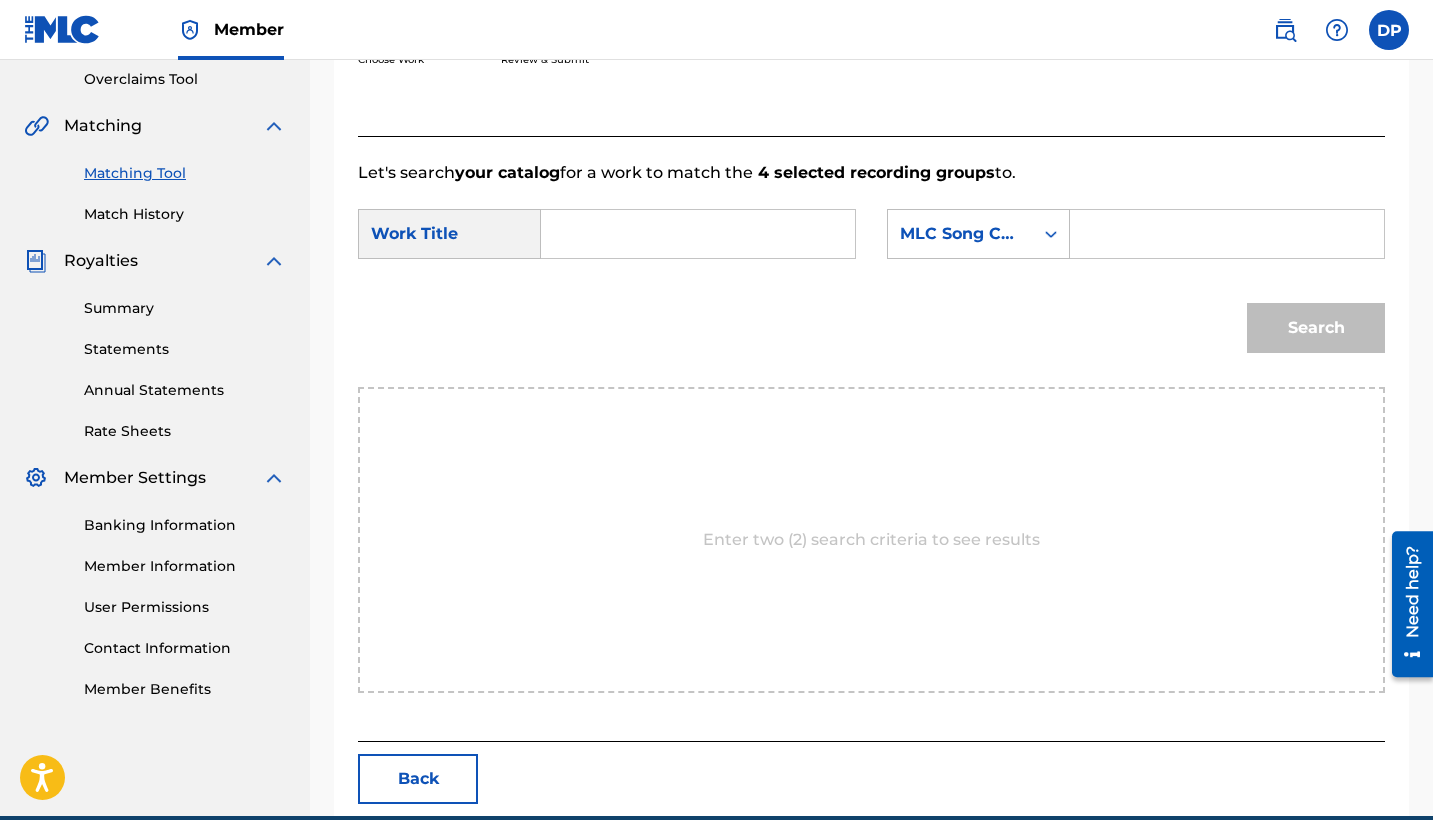 click at bounding box center (698, 234) 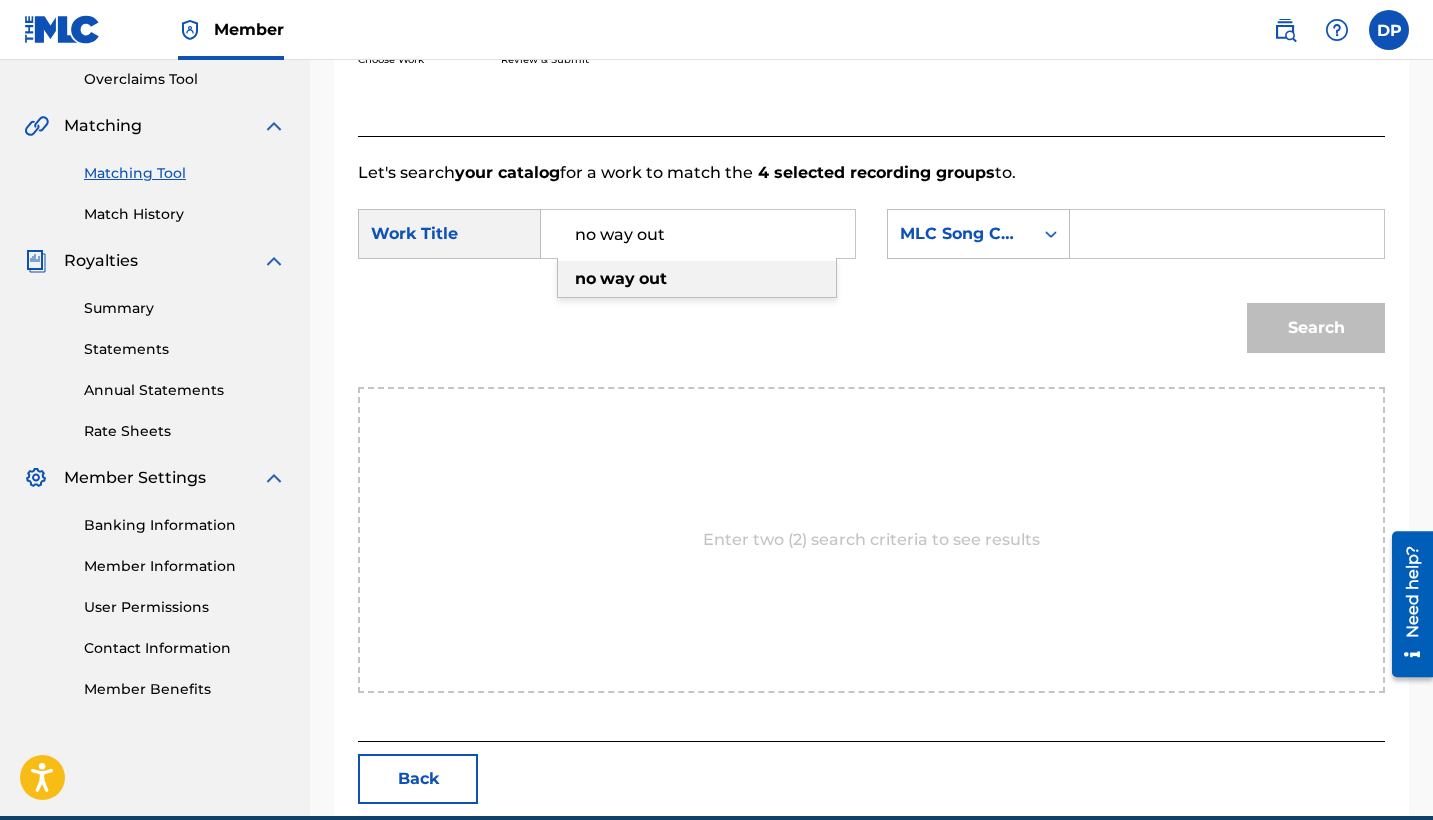 type on "no way out" 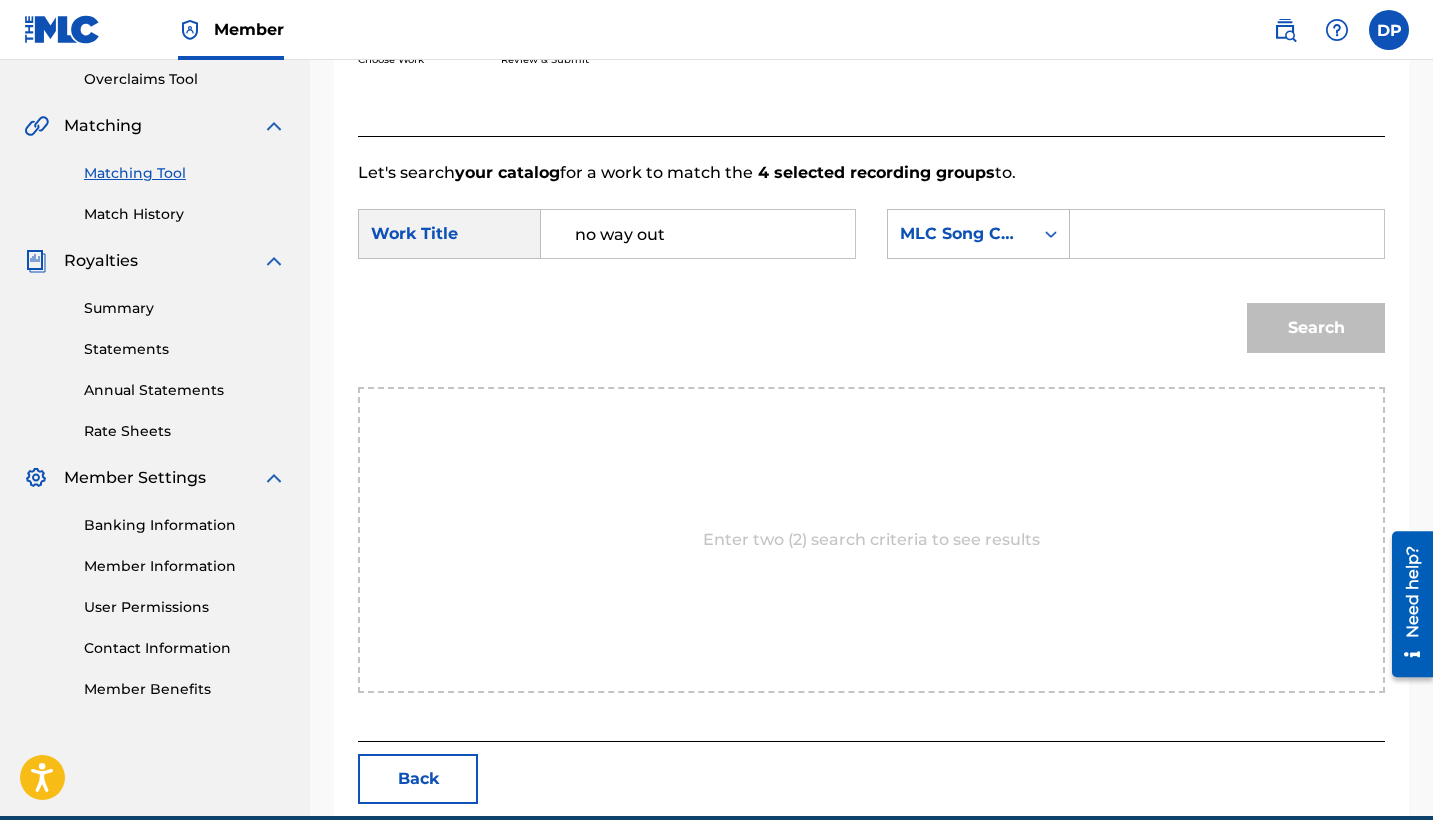 click on "Search" at bounding box center [871, 335] 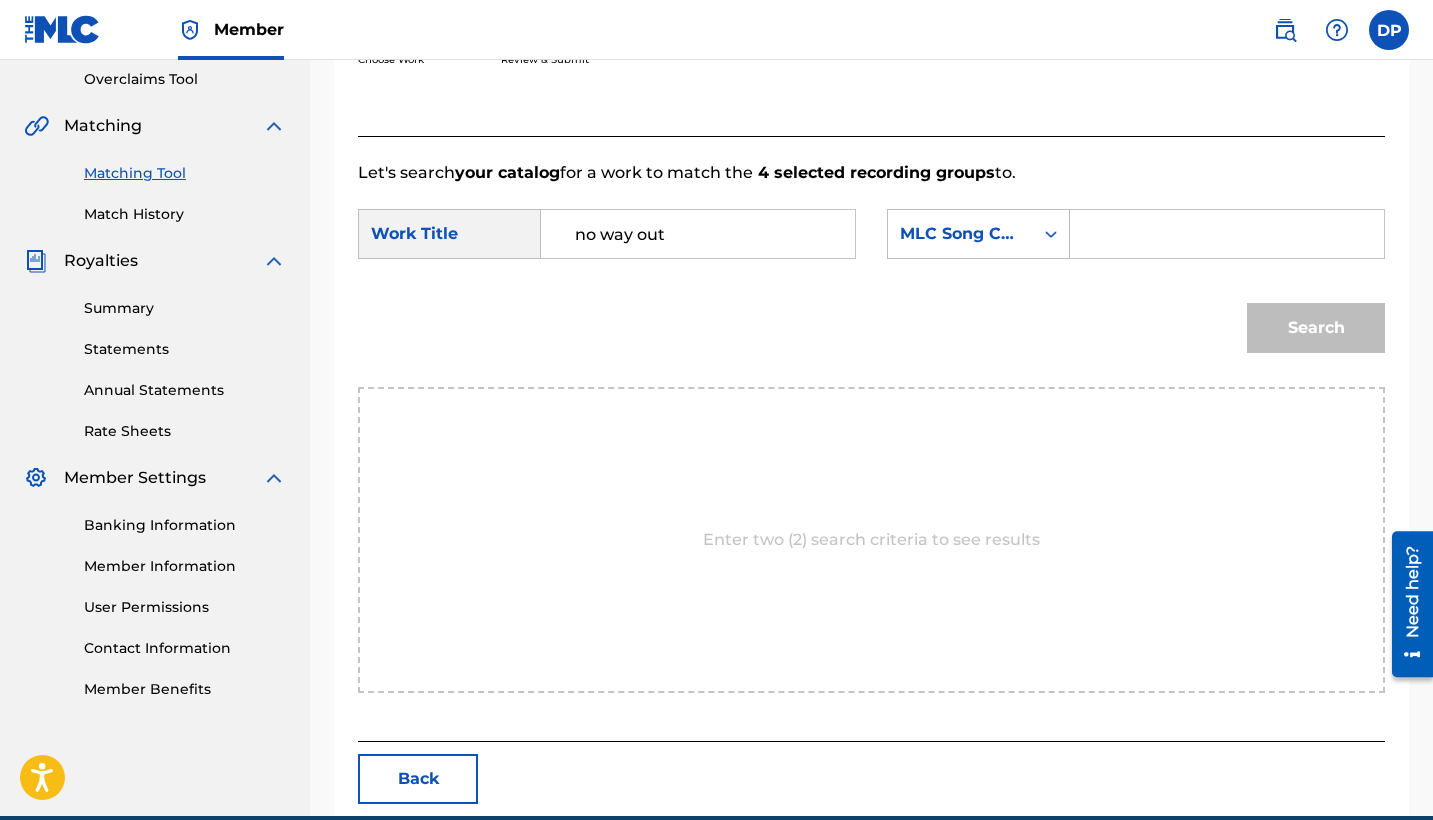 click at bounding box center [1227, 234] 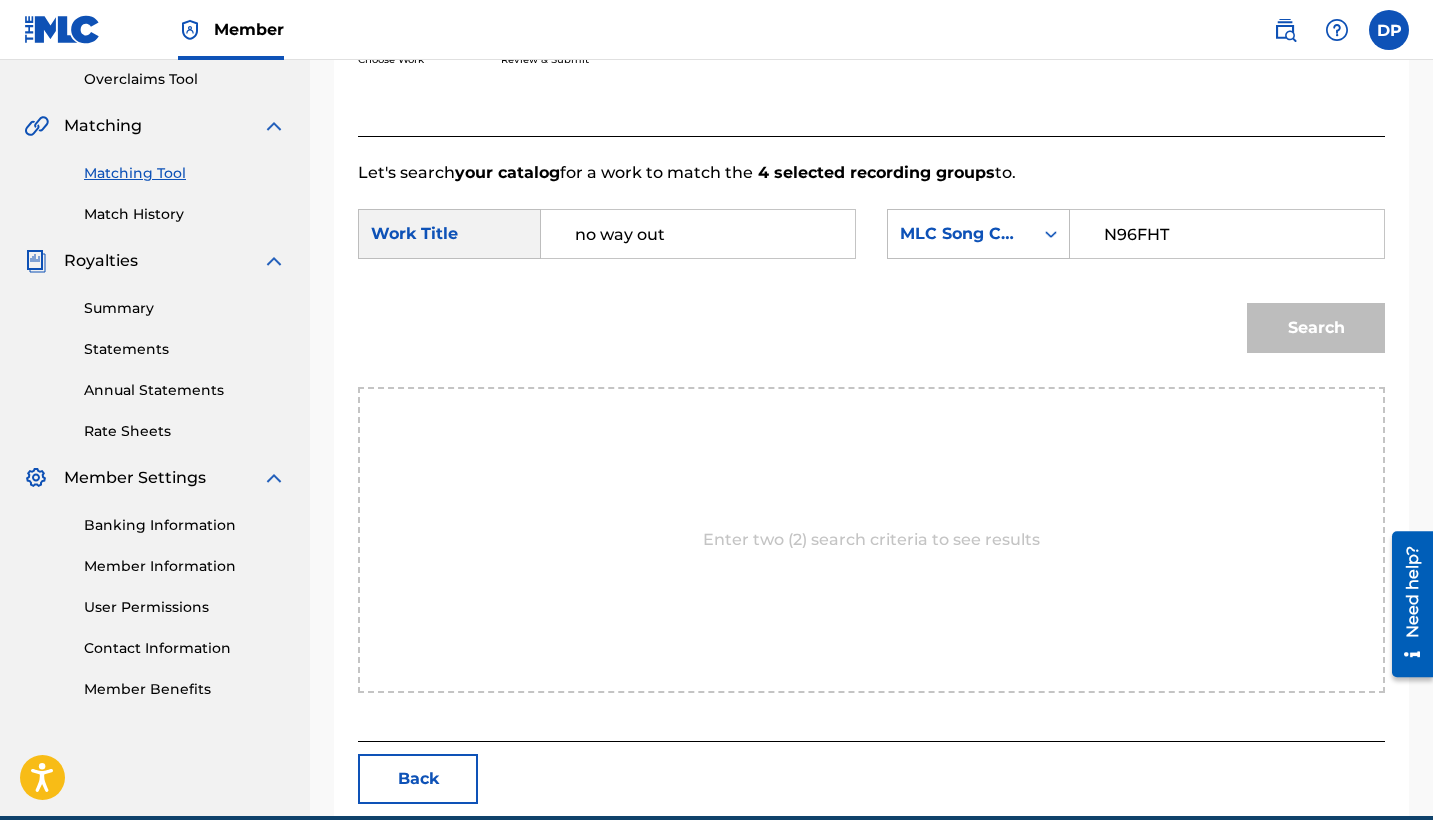 type on "N96FHT" 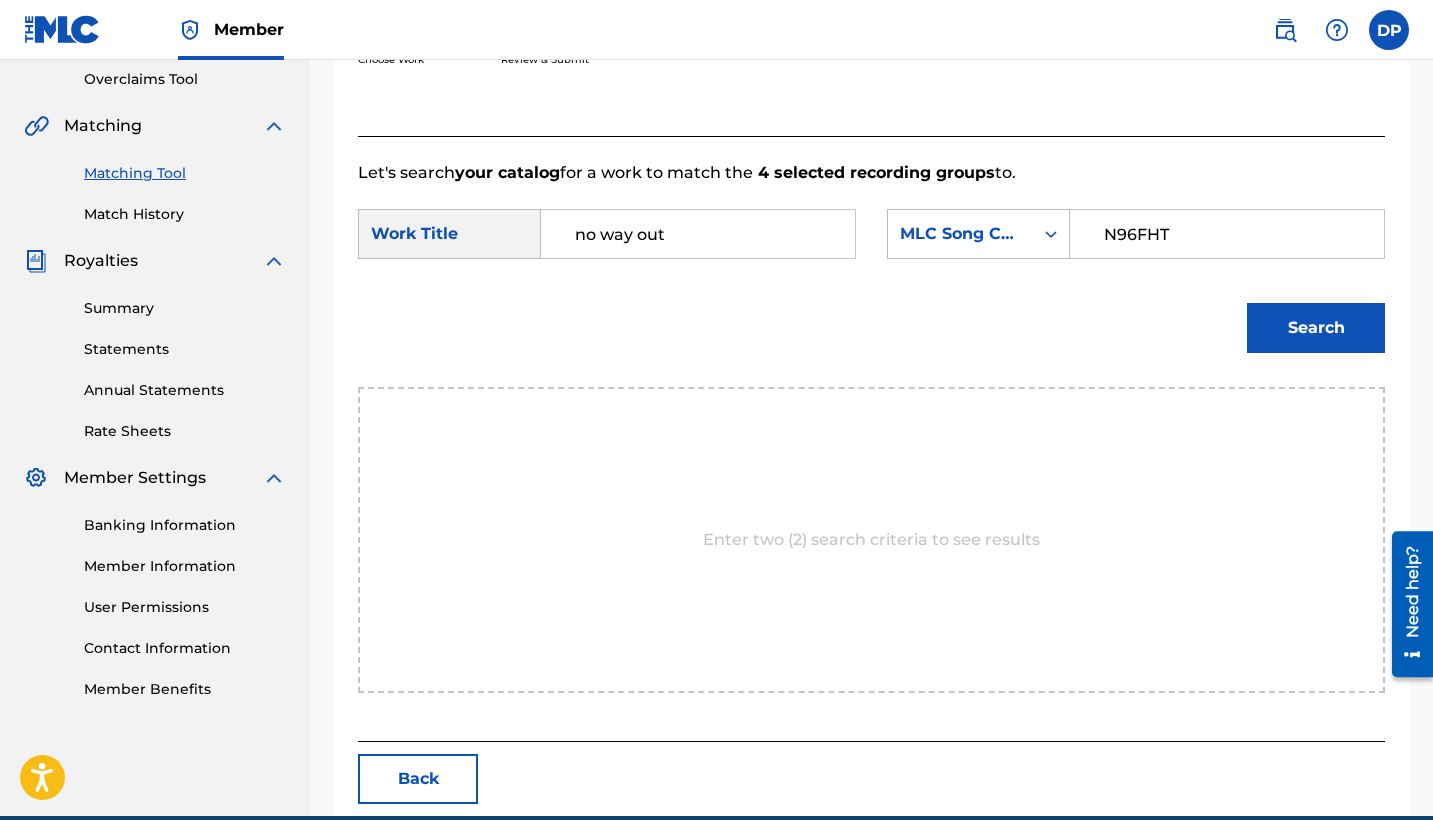 click on "Search" at bounding box center (1311, 323) 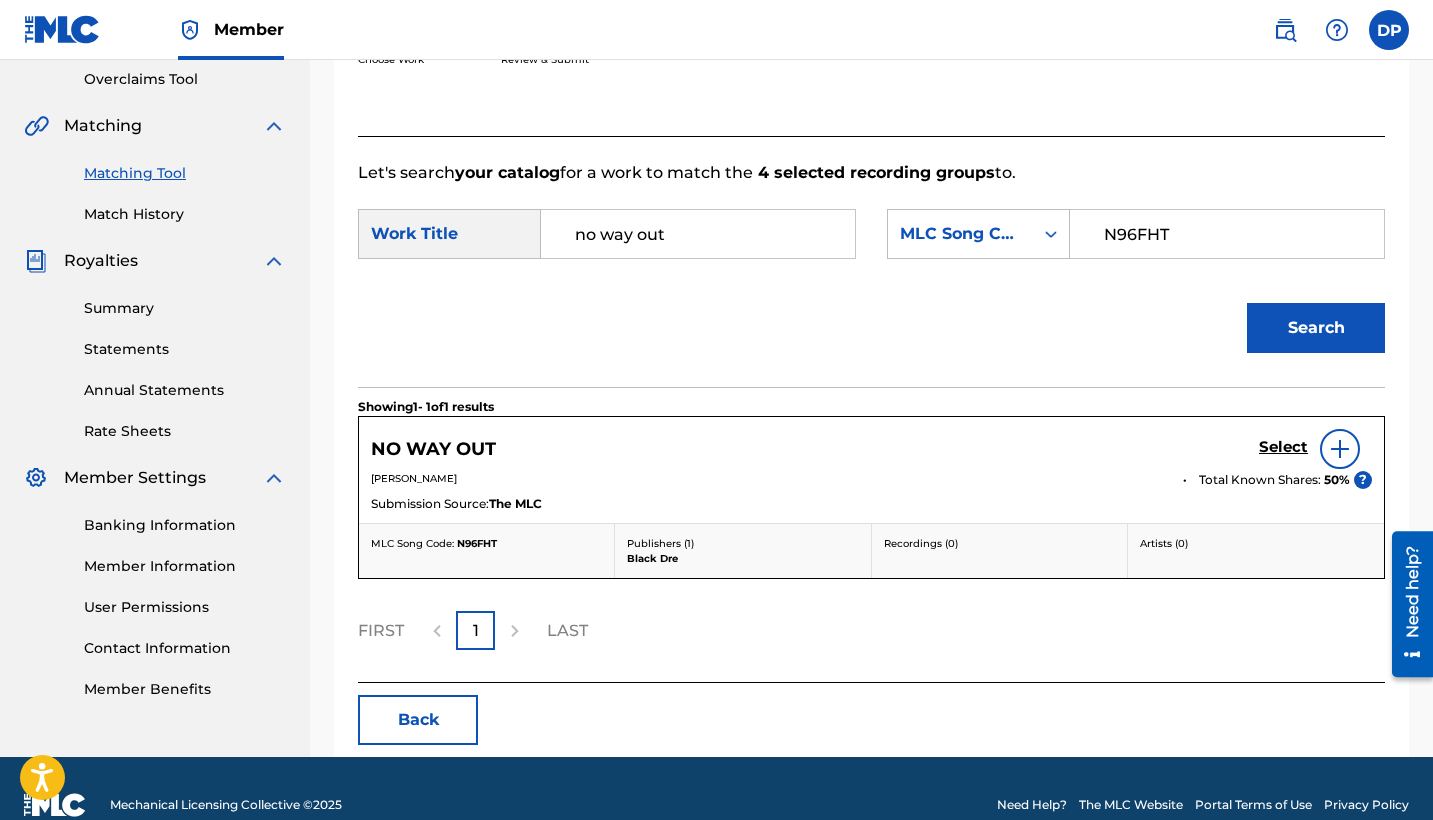 scroll, scrollTop: 453, scrollLeft: 0, axis: vertical 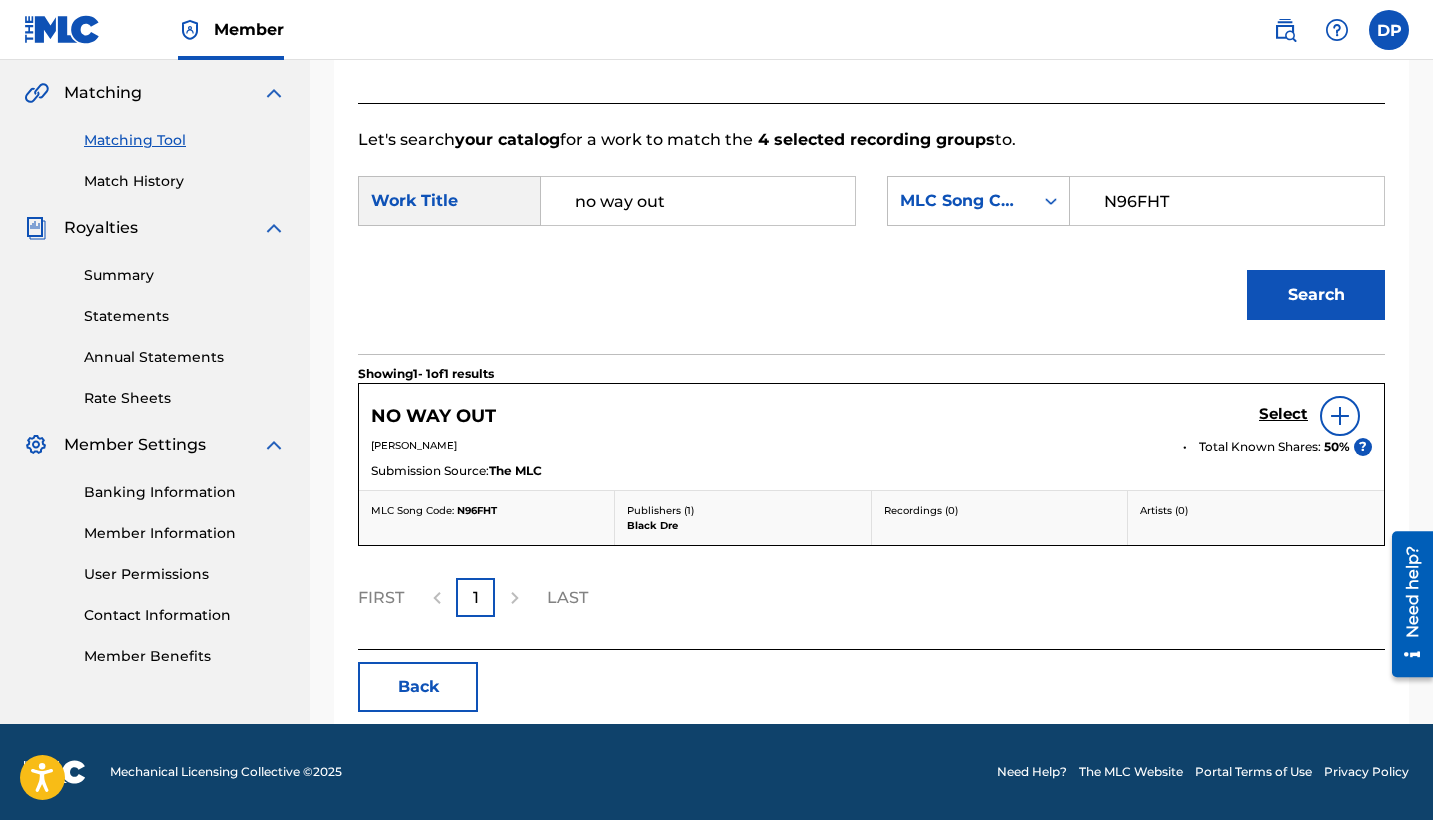click on "Select" at bounding box center [1283, 414] 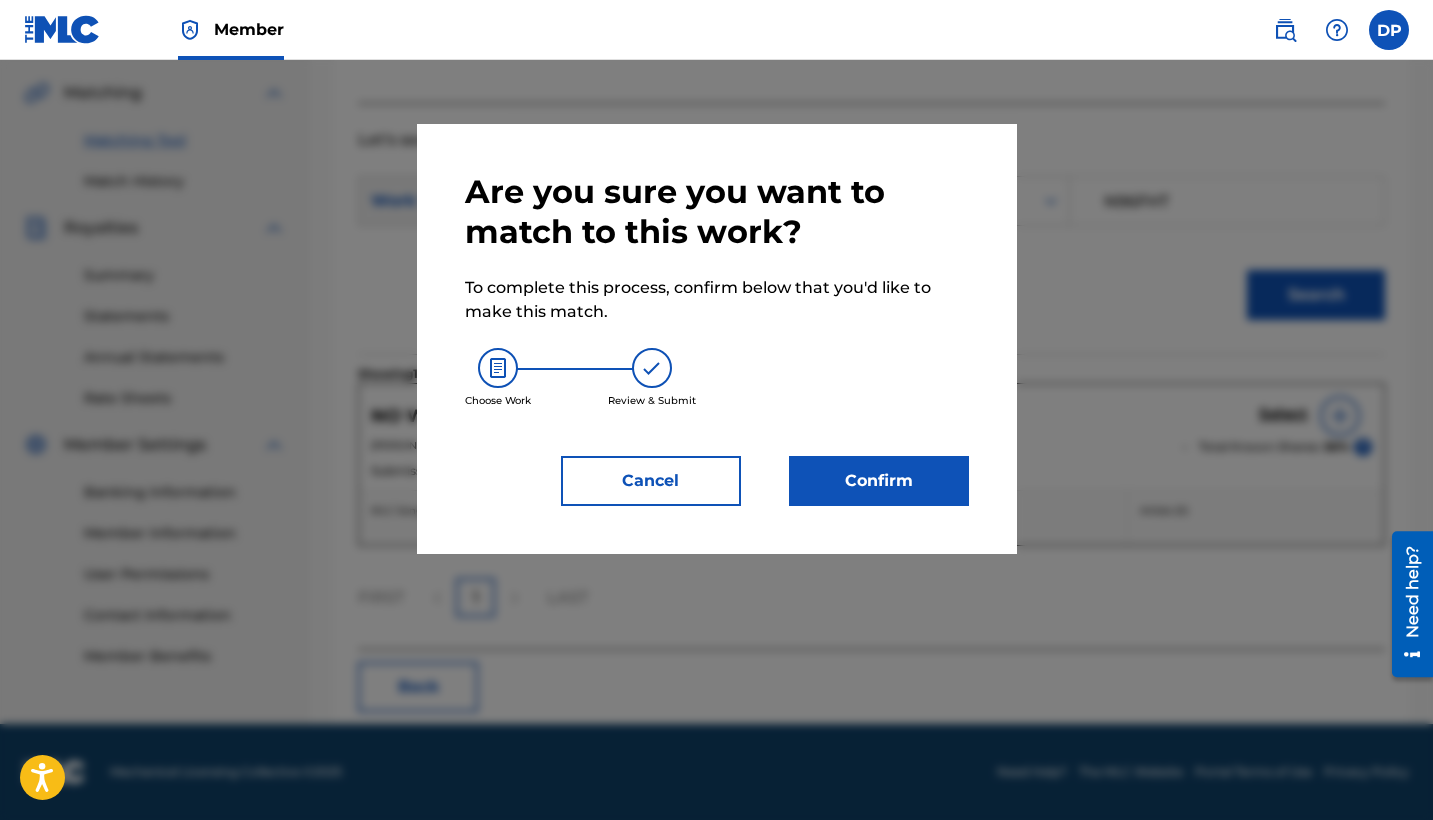 click on "Are you sure you want to match to this work? To complete this process, confirm below that you'd like to make this match. Choose Work Review & Submit Cancel Confirm" at bounding box center [717, 339] 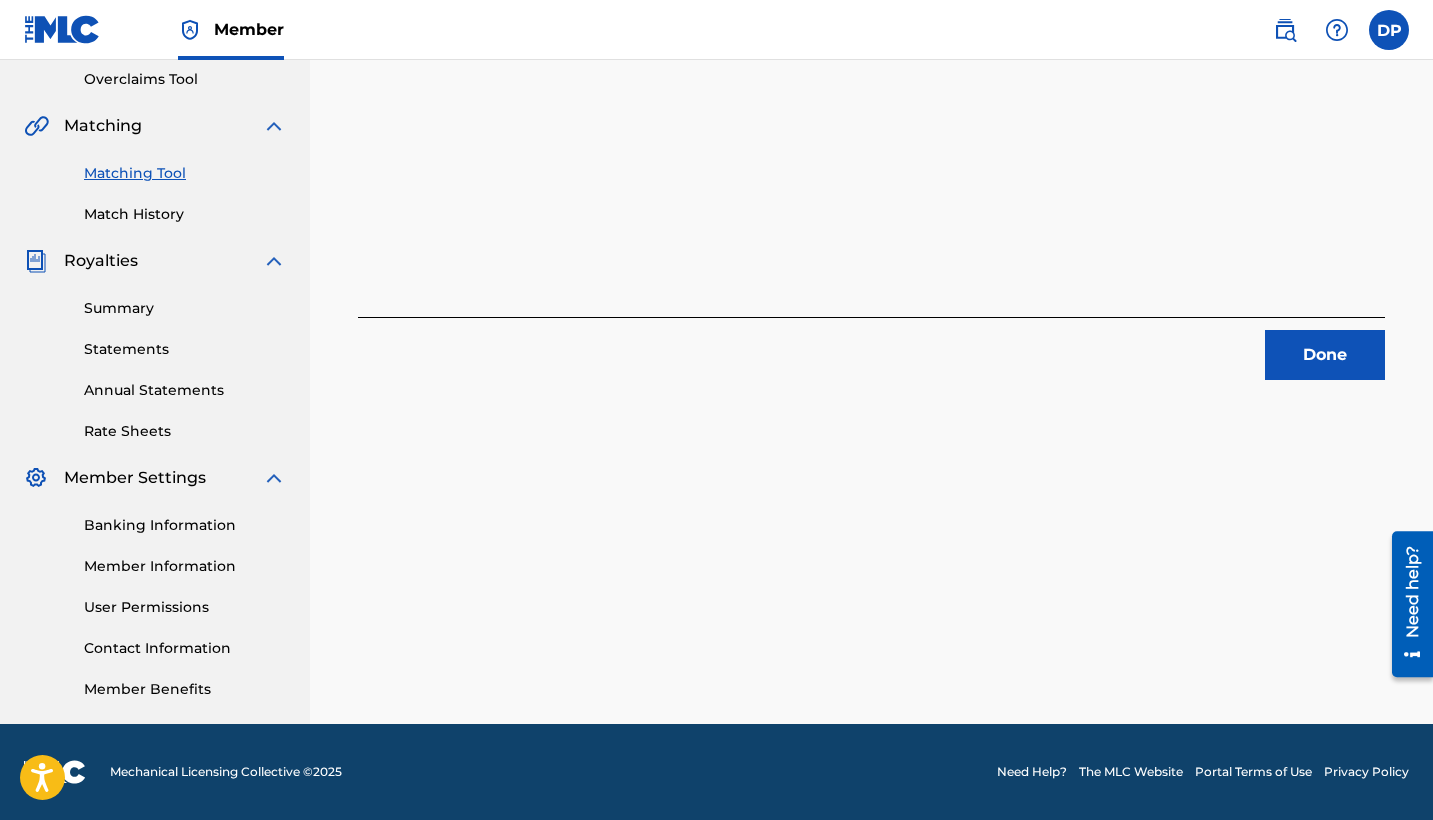 click on "Done" at bounding box center [1325, 355] 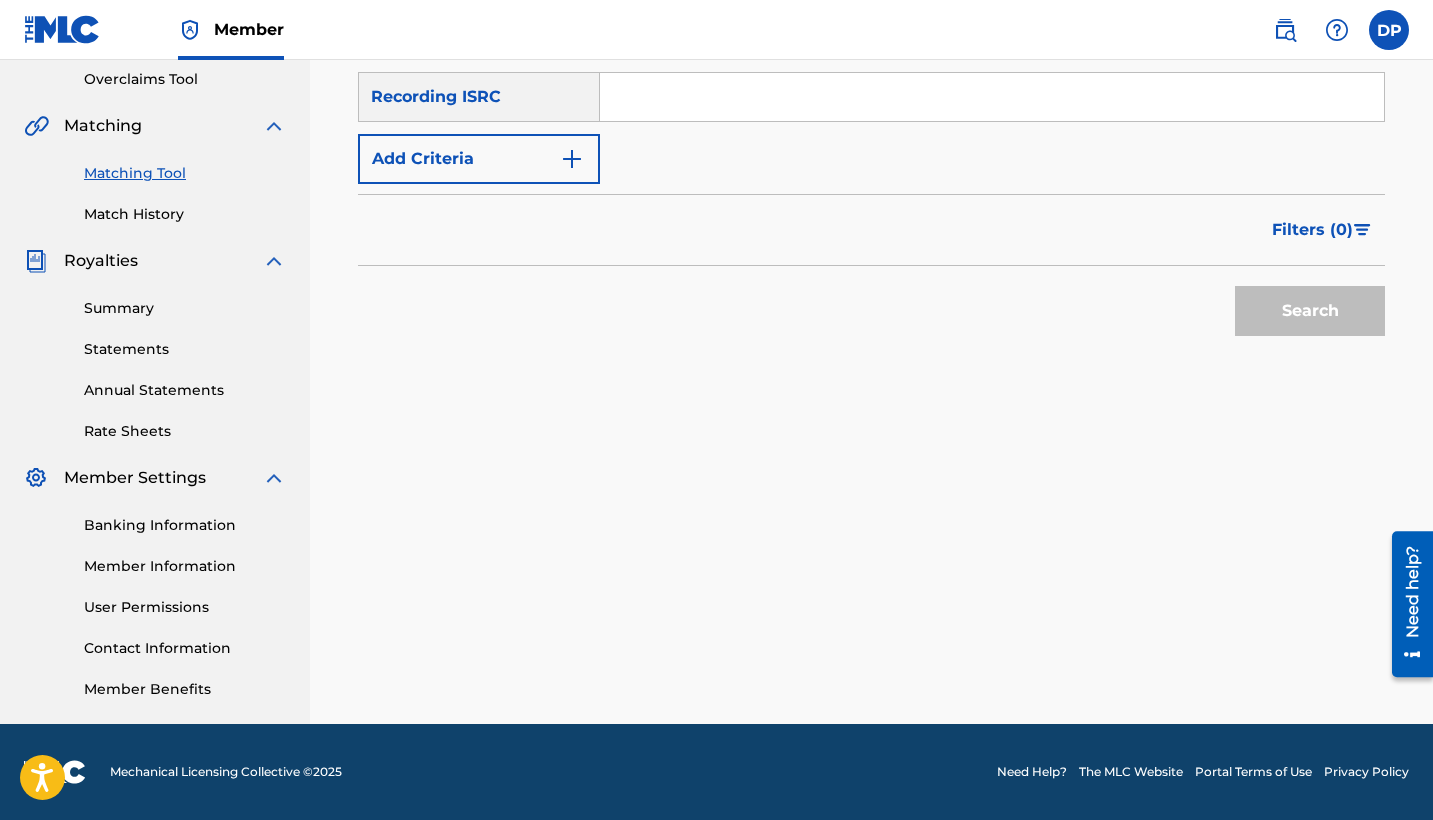click at bounding box center [992, 97] 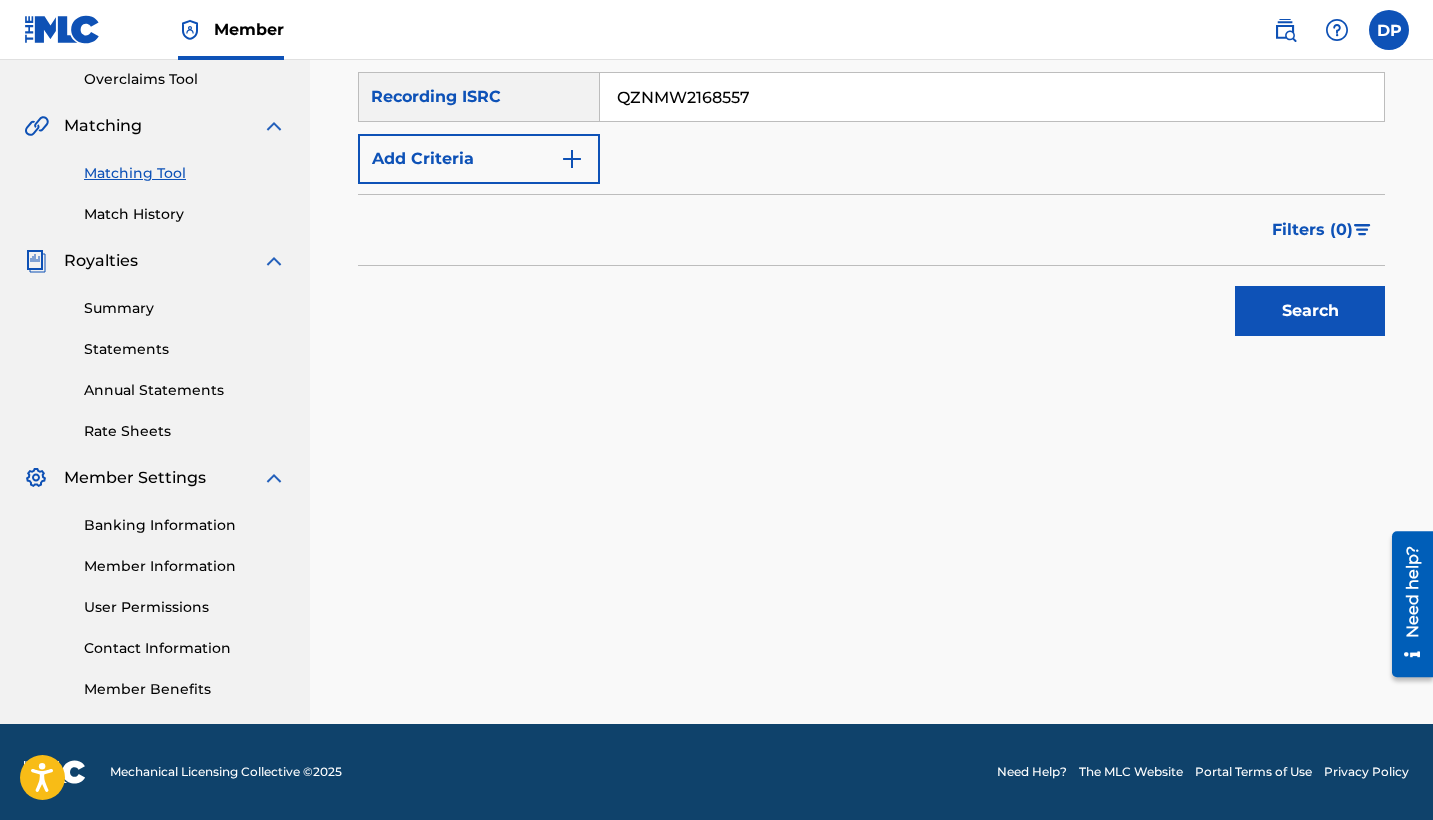 type on "QZNMW2168557" 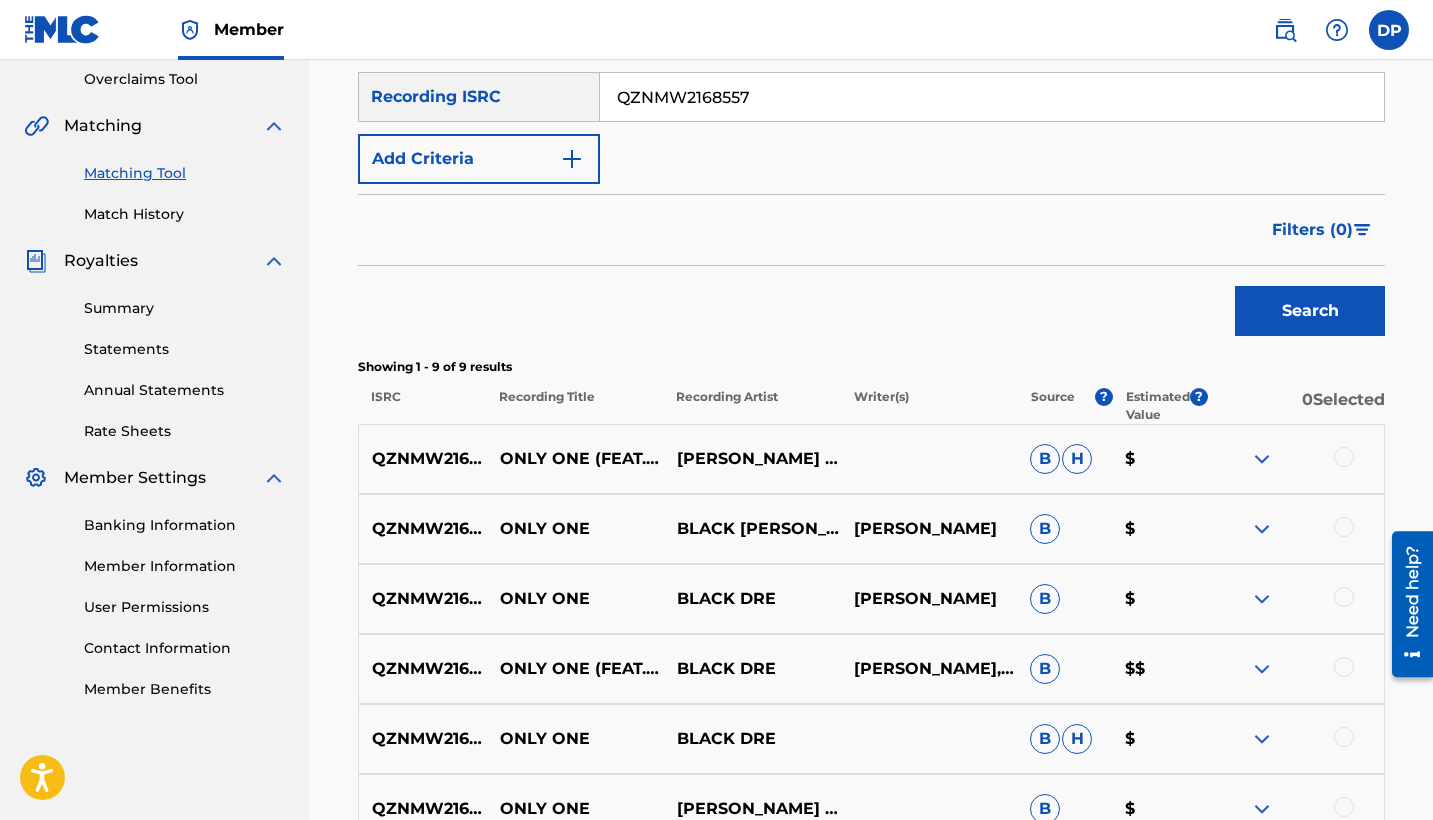click at bounding box center [1344, 457] 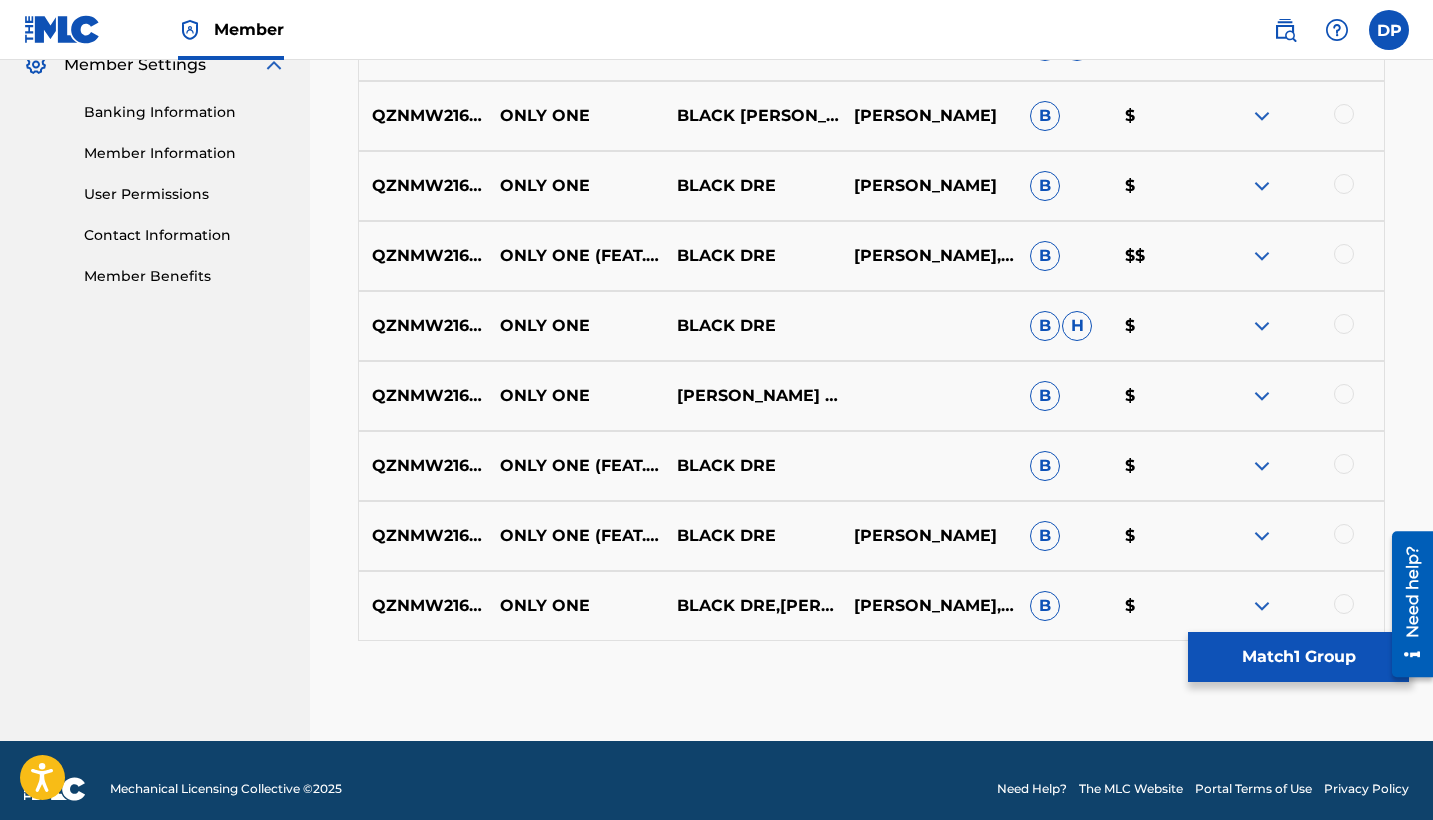 scroll, scrollTop: 796, scrollLeft: 0, axis: vertical 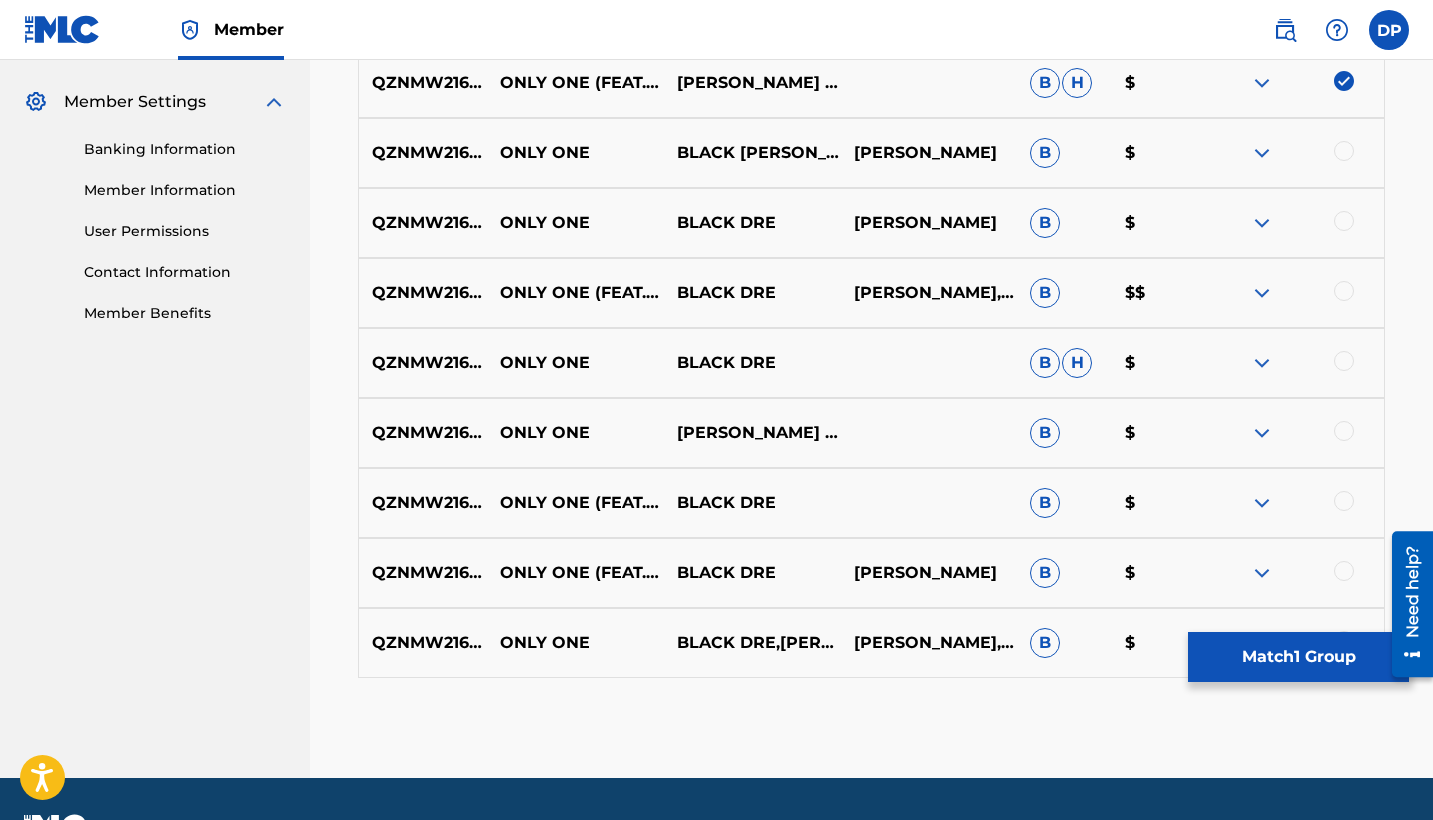 click at bounding box center (1344, 151) 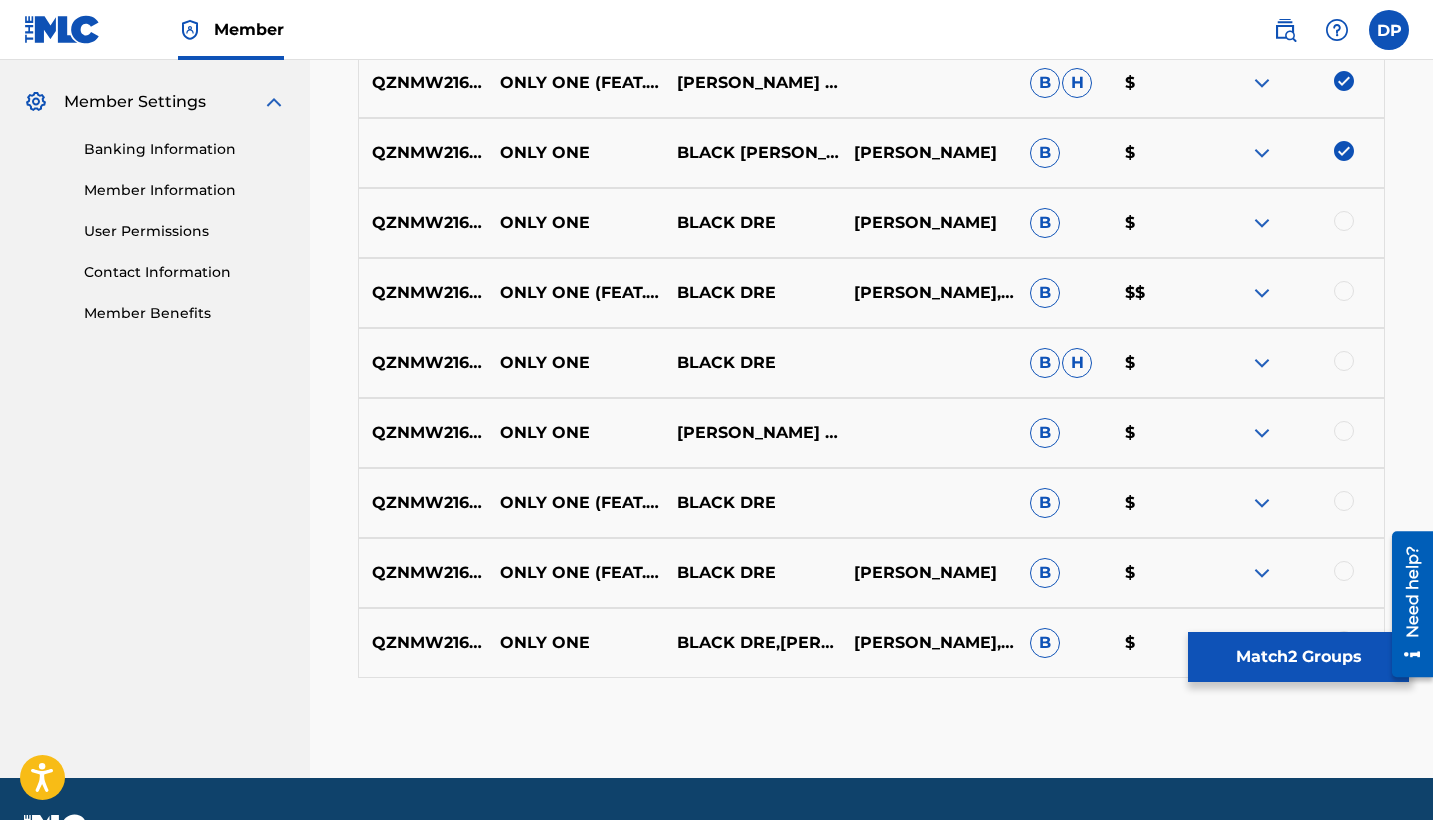 click at bounding box center (1295, 223) 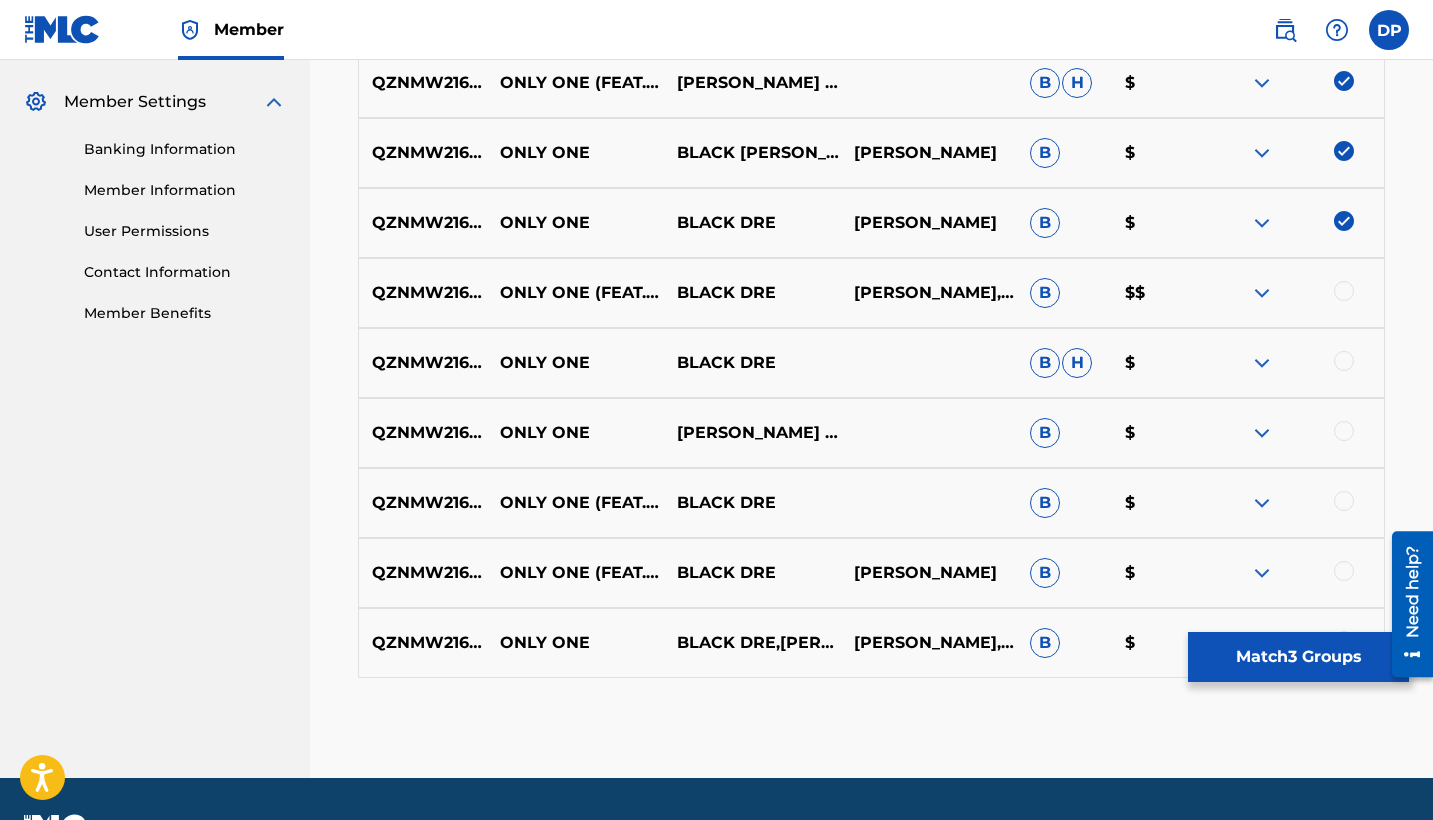 click on "QZNMW2168557 ONLY ONE (FEAT. [PERSON_NAME]) BLACK DRE [PERSON_NAME],[PERSON_NAME] B $$" at bounding box center [871, 293] 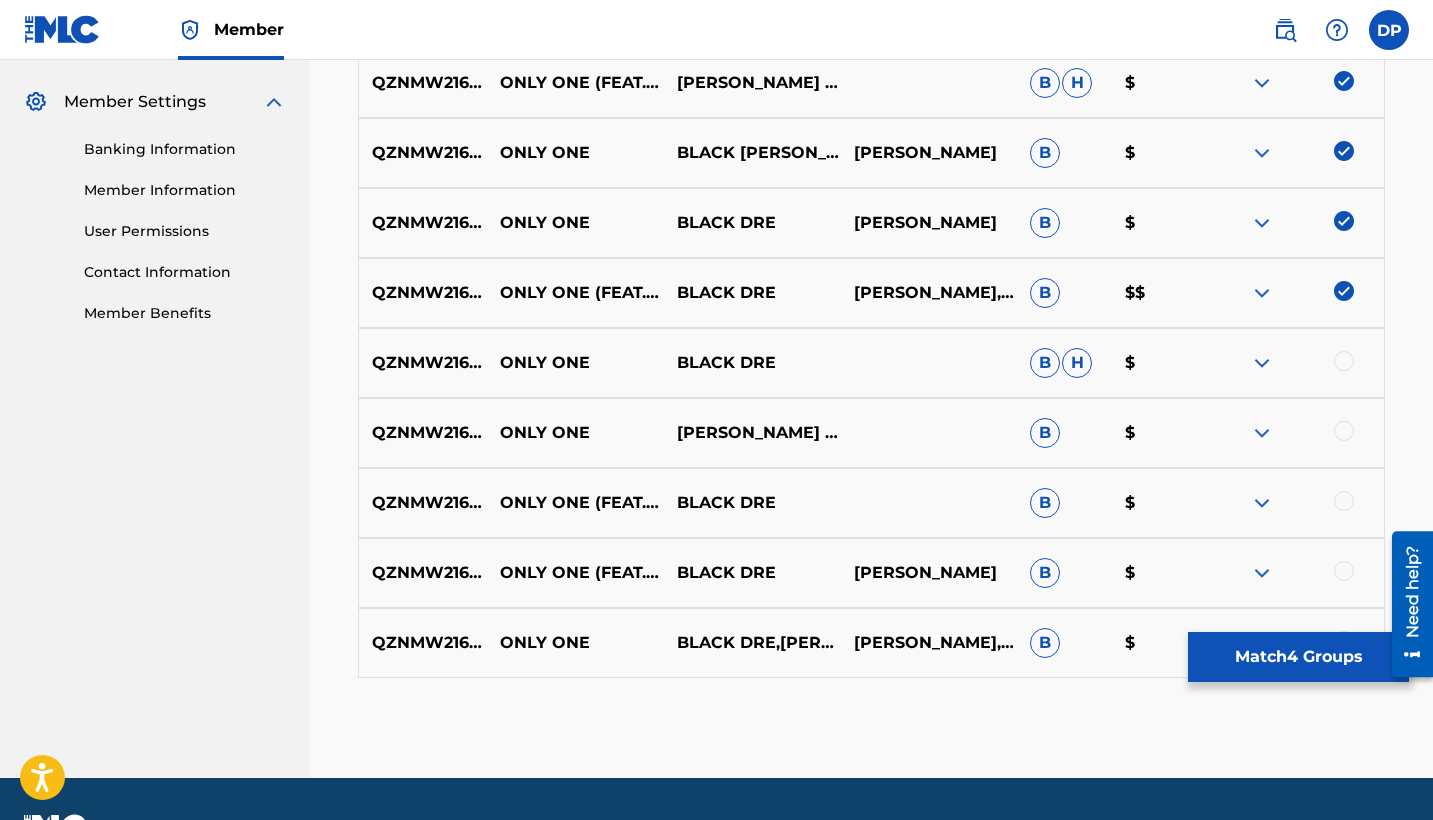click on "QZNMW2168557 ONLY ONE BLACK [PERSON_NAME] $" at bounding box center (871, 363) 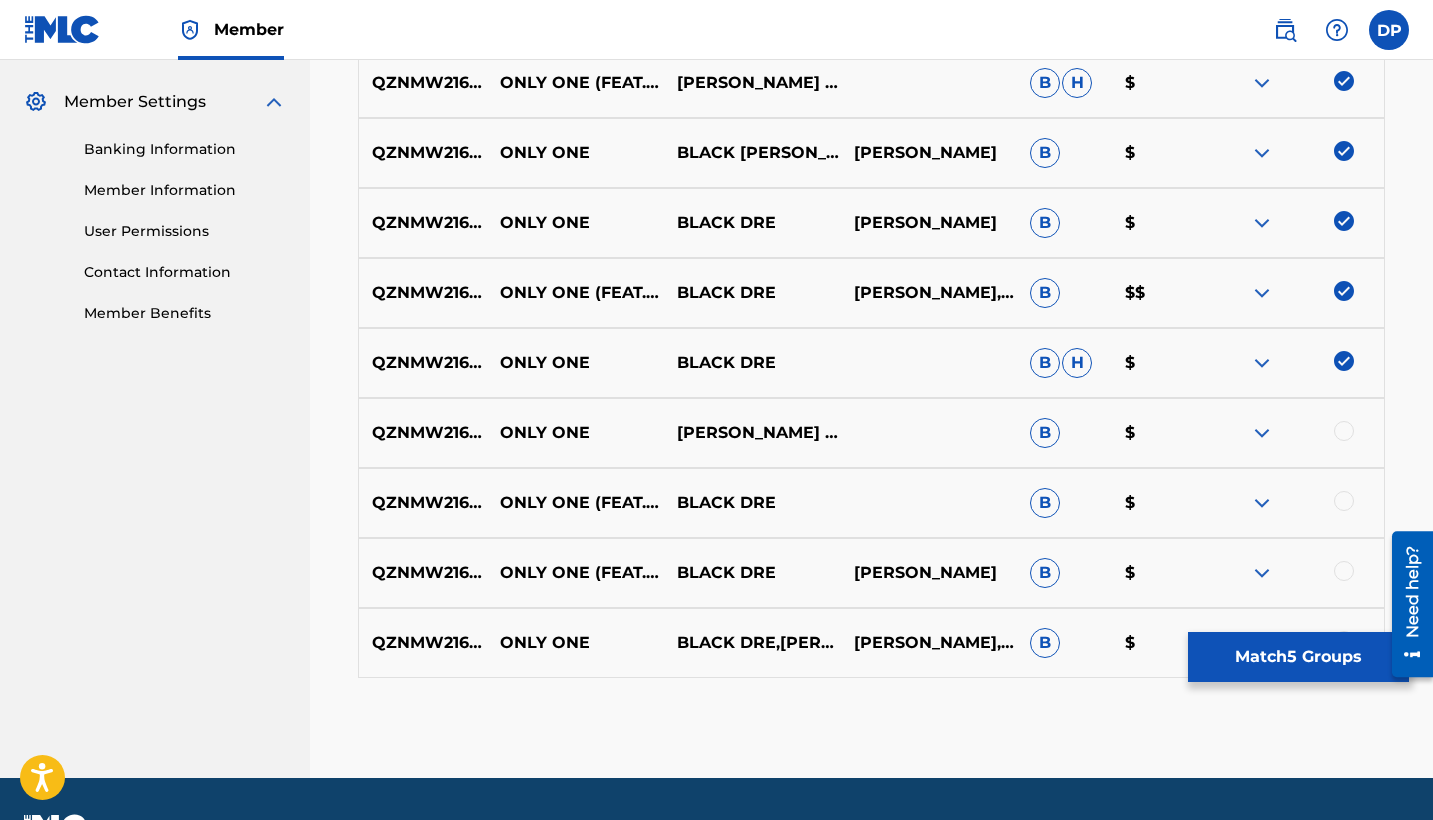 click at bounding box center [1344, 431] 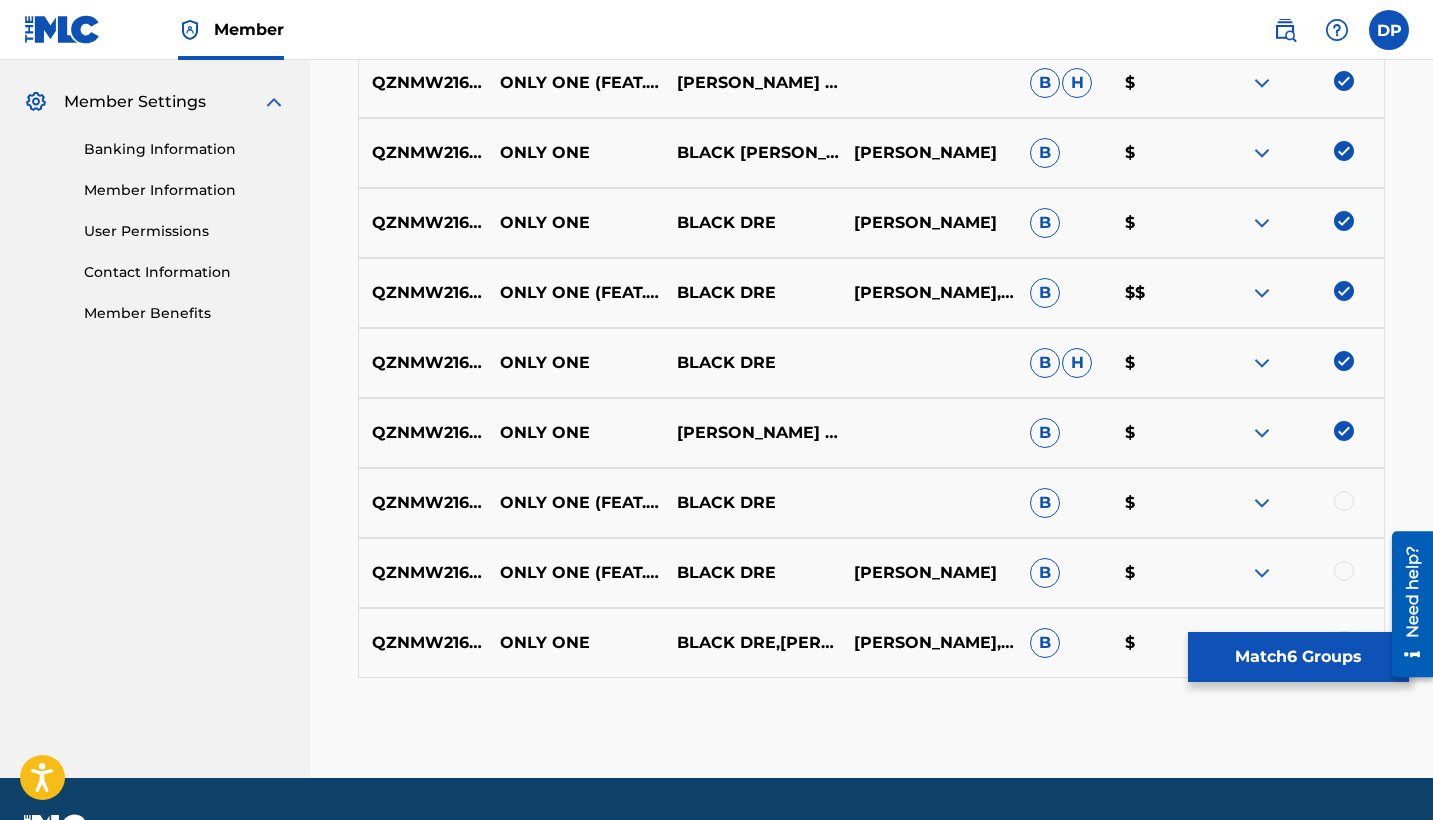 click at bounding box center (1344, 501) 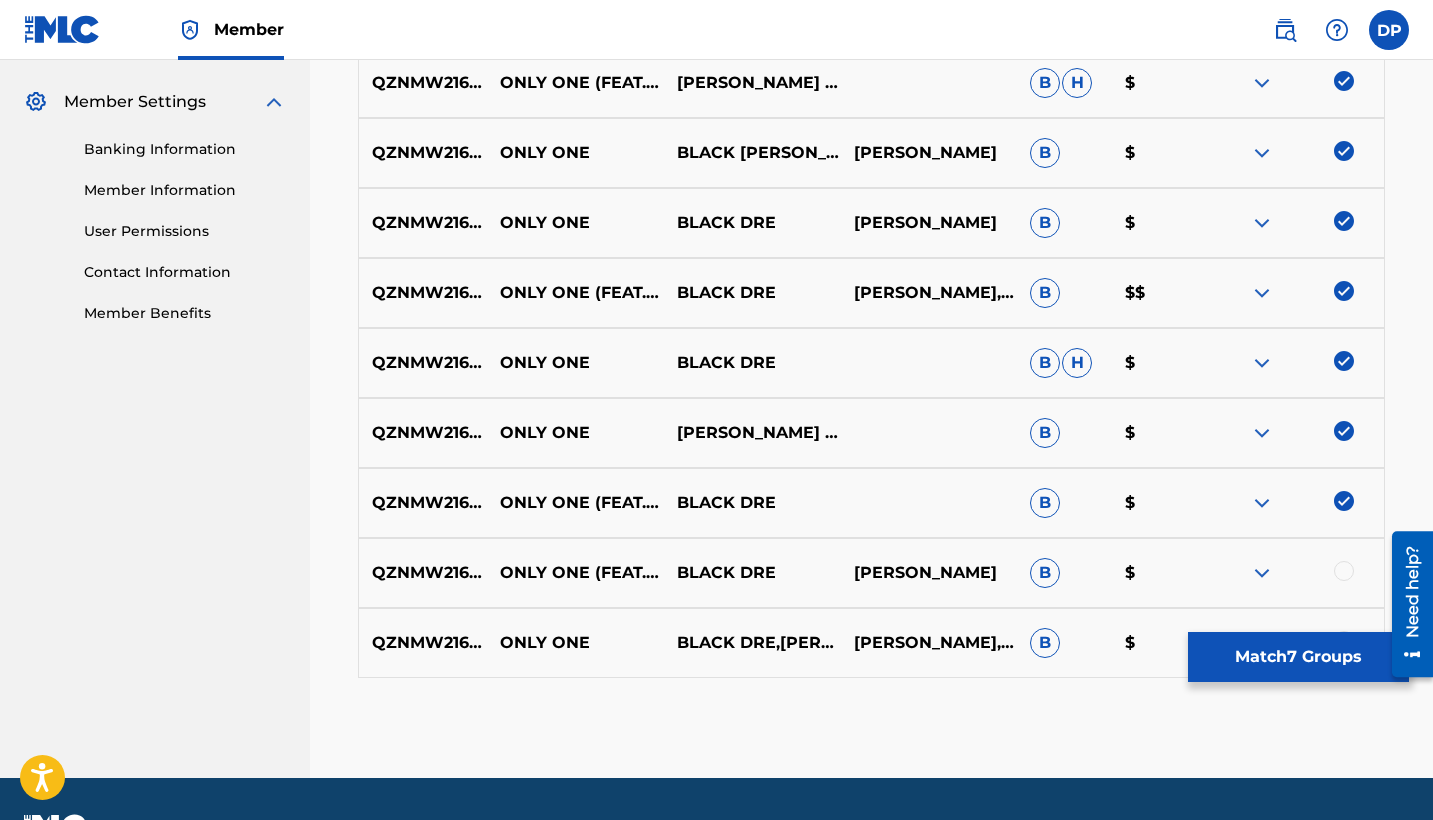 click at bounding box center [1344, 571] 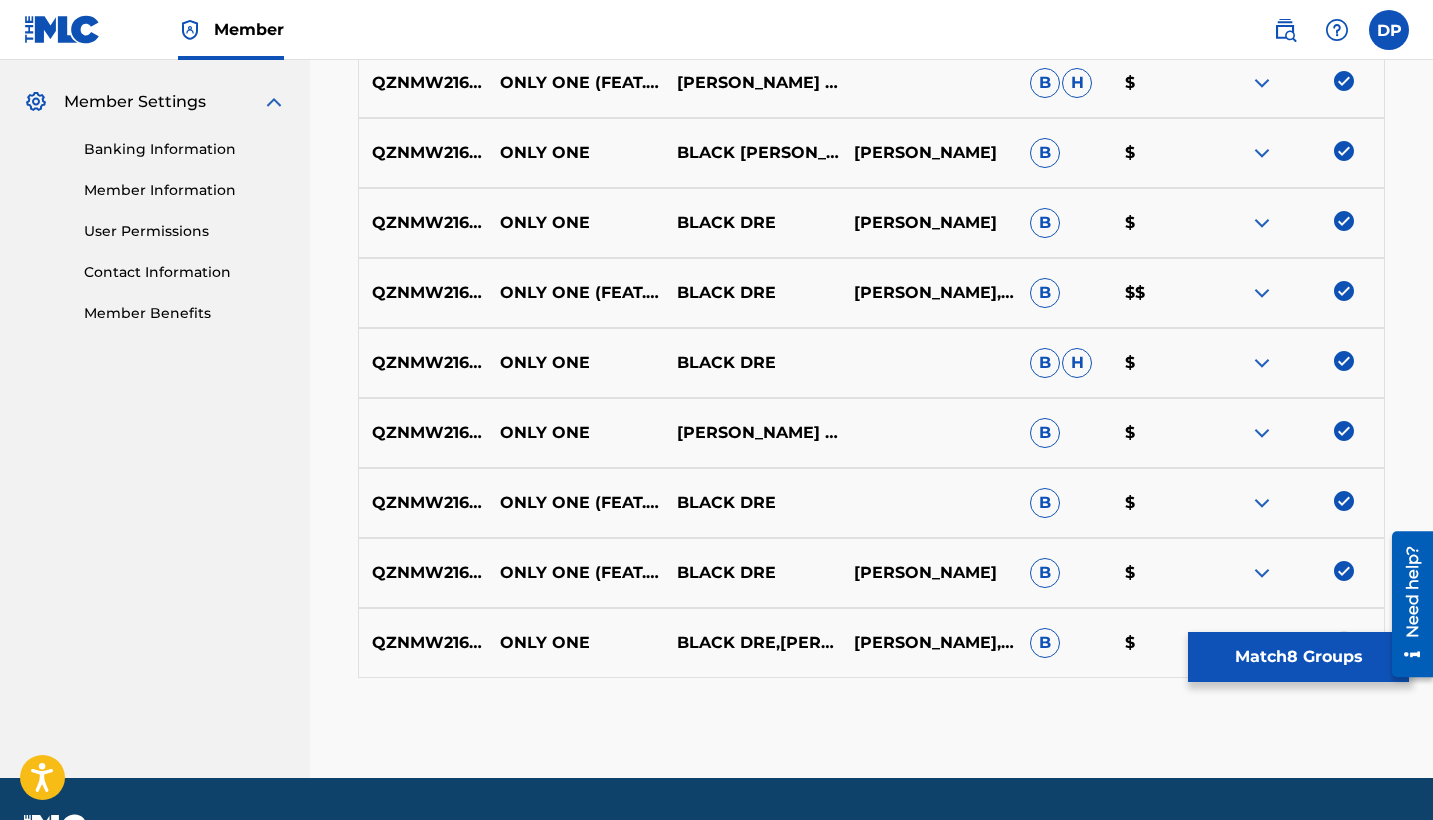 scroll, scrollTop: 850, scrollLeft: 0, axis: vertical 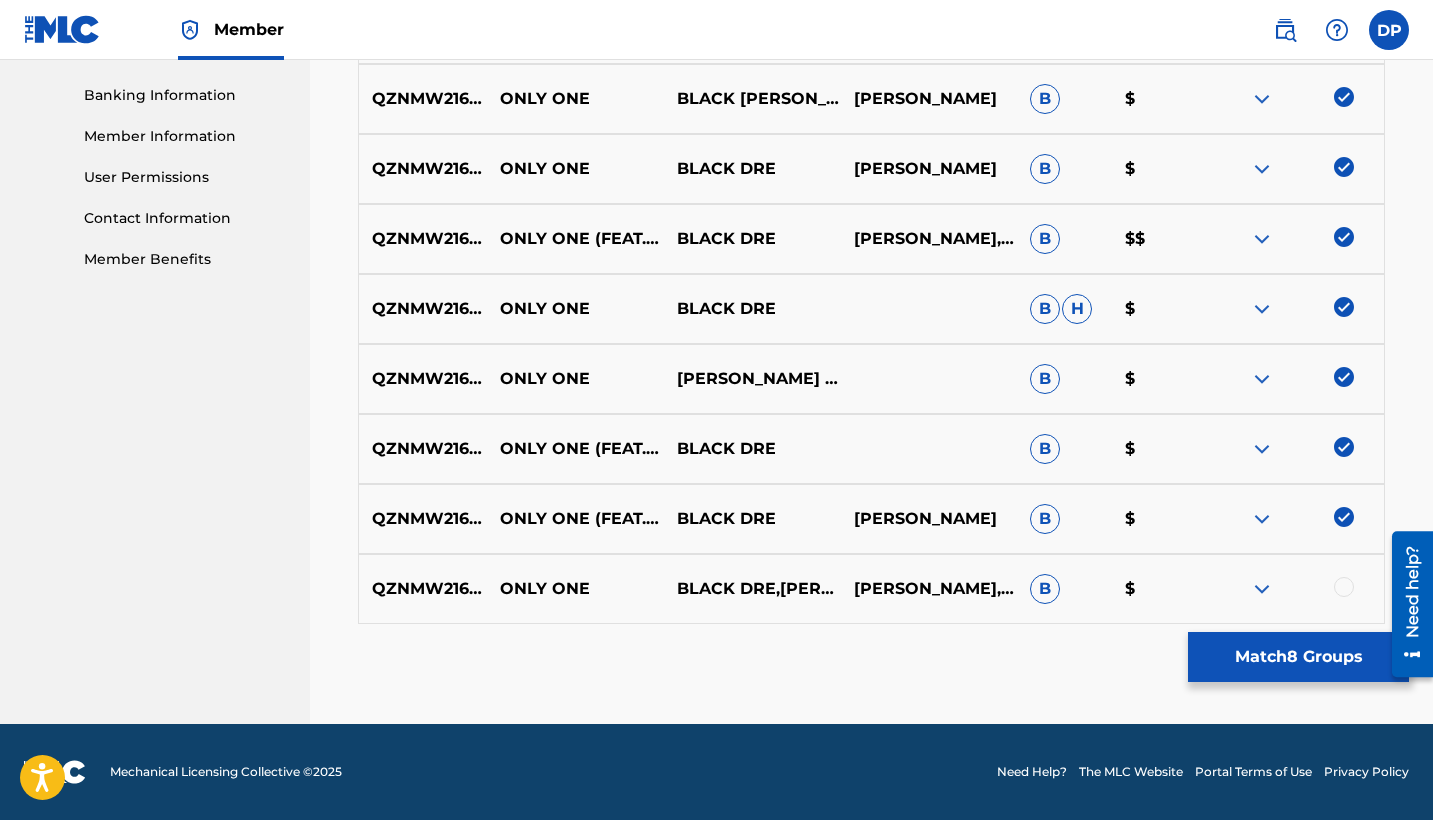 click at bounding box center [1344, 587] 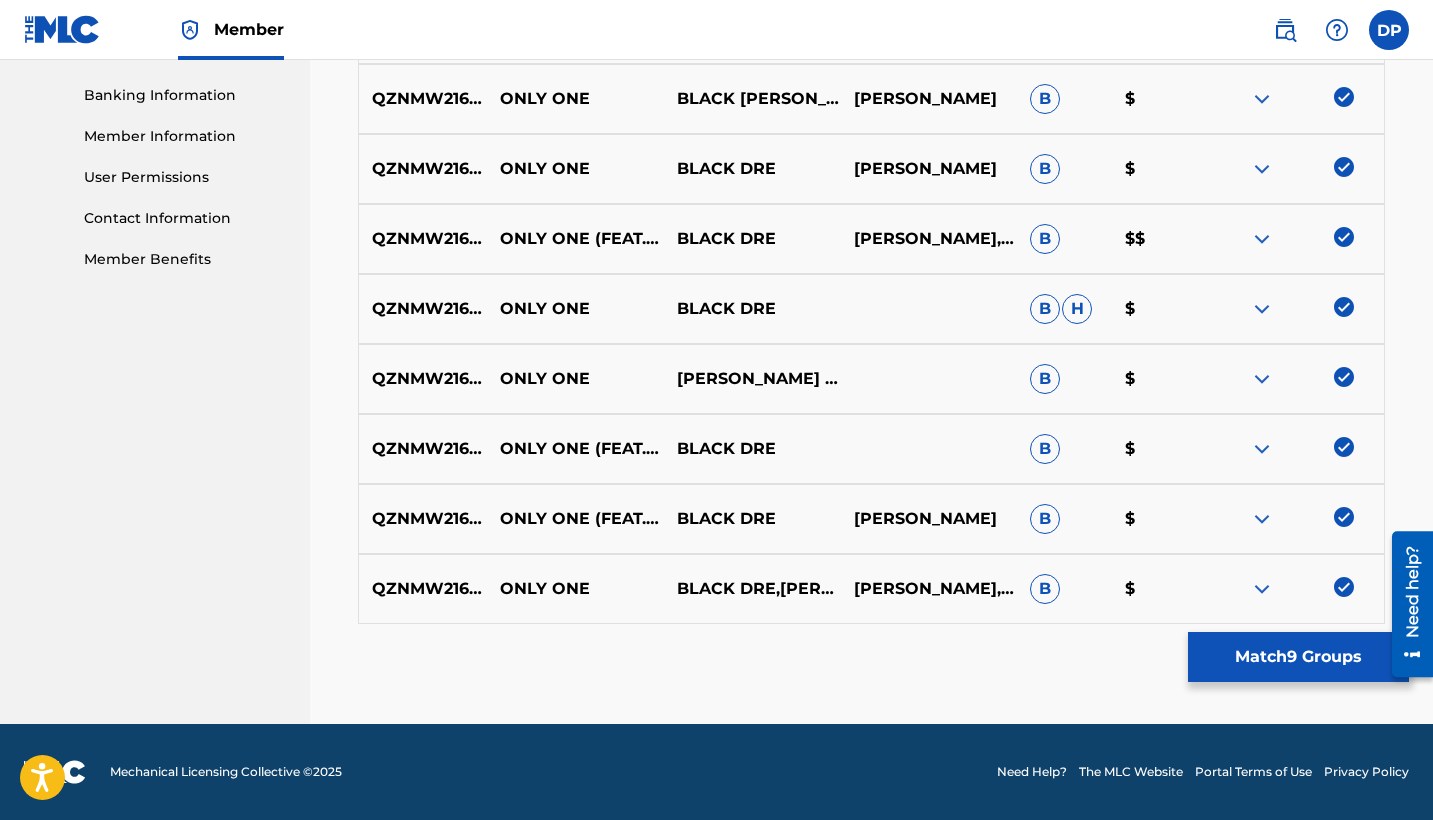 click on "Match  9 Groups" at bounding box center (1298, 657) 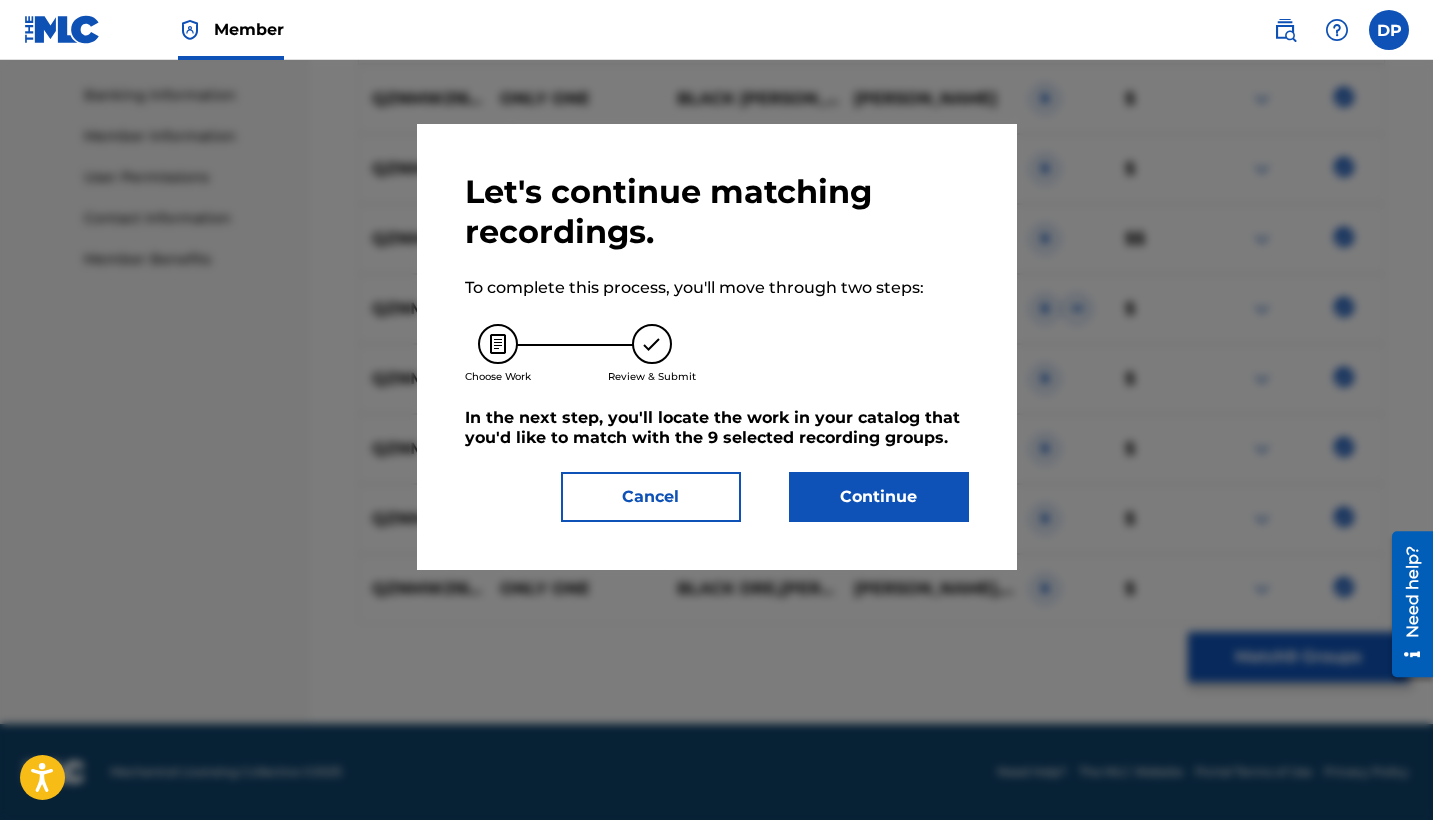 click on "Continue" at bounding box center [879, 497] 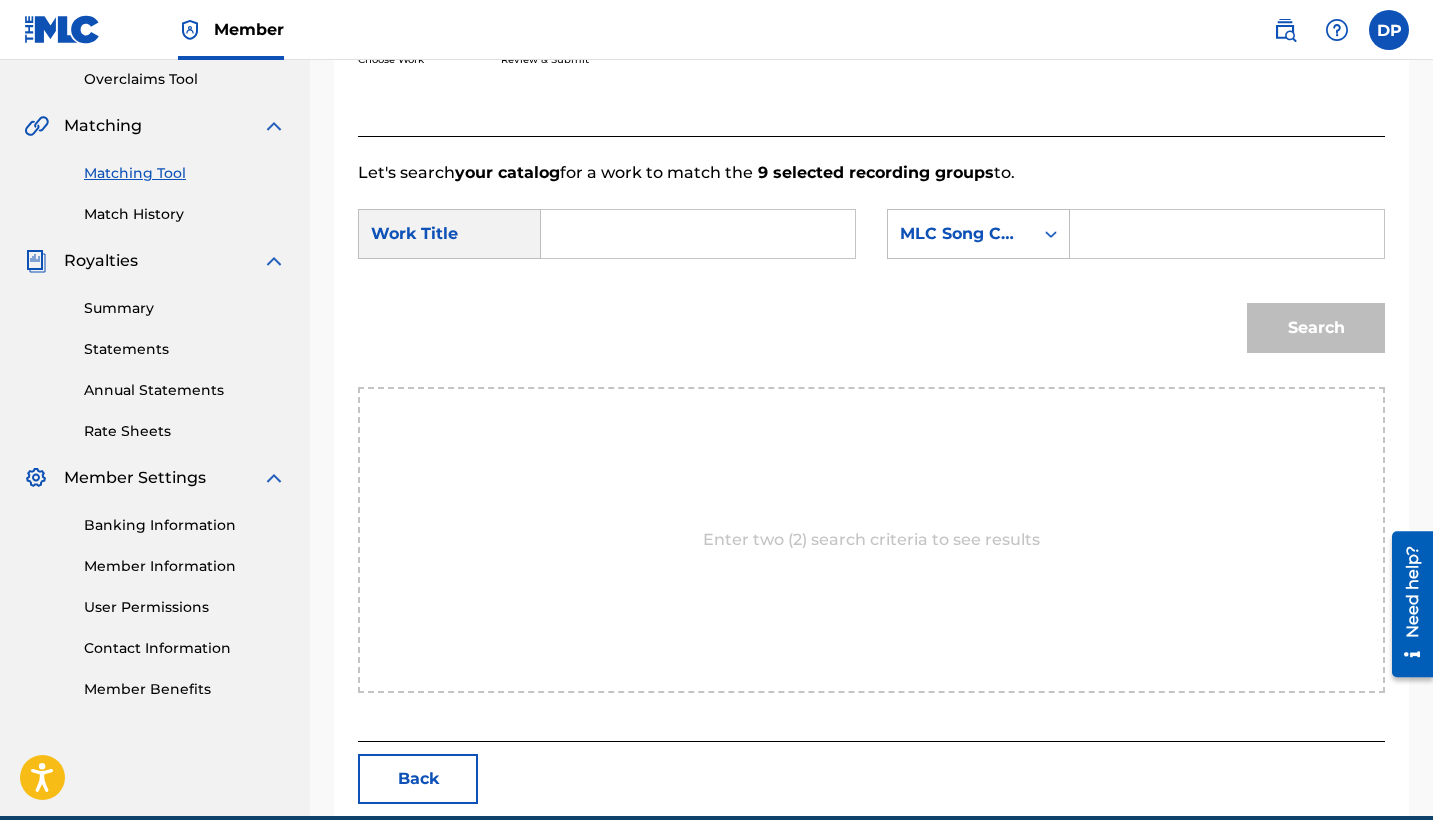 click at bounding box center [698, 234] 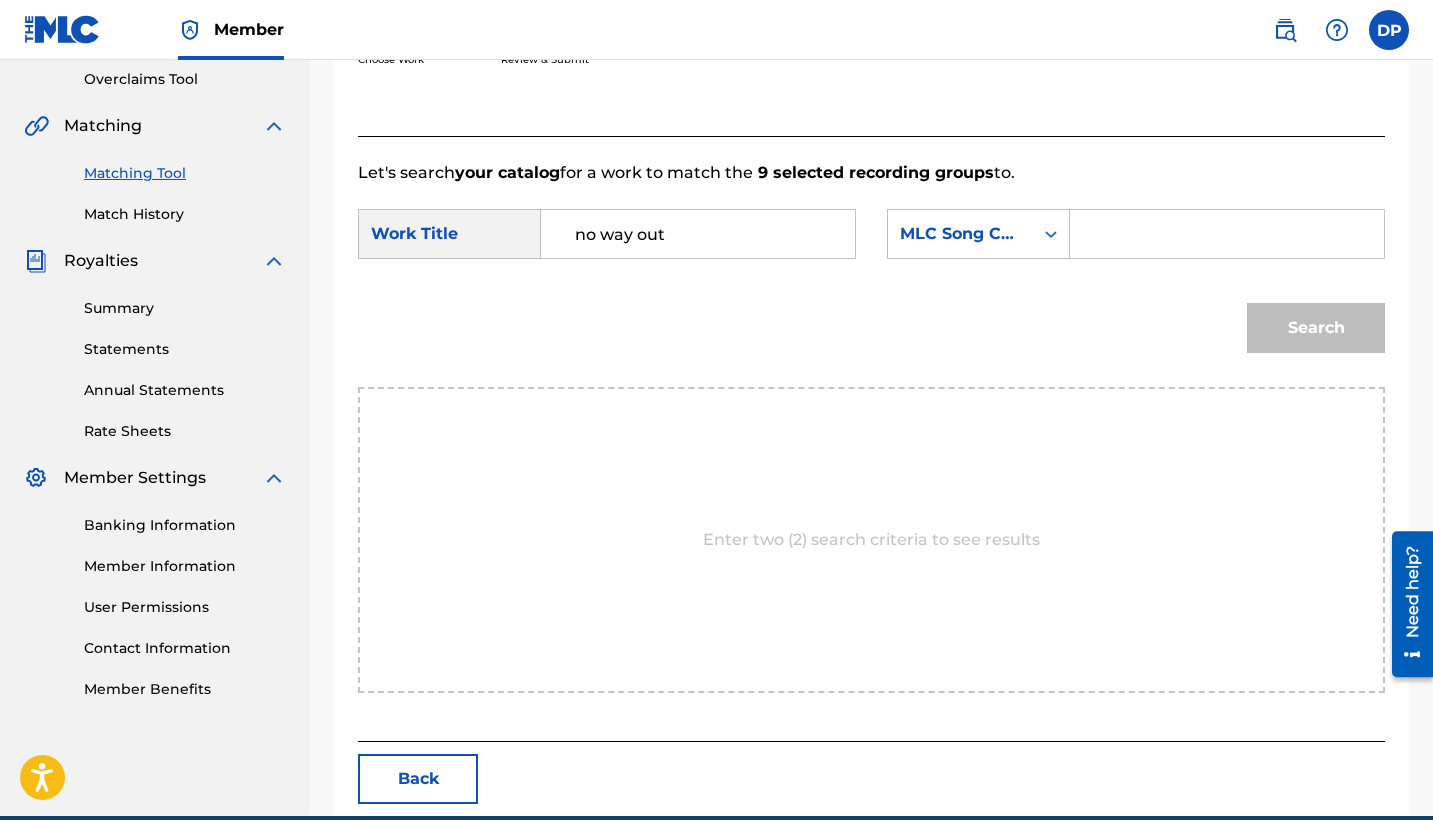 type on "no way out" 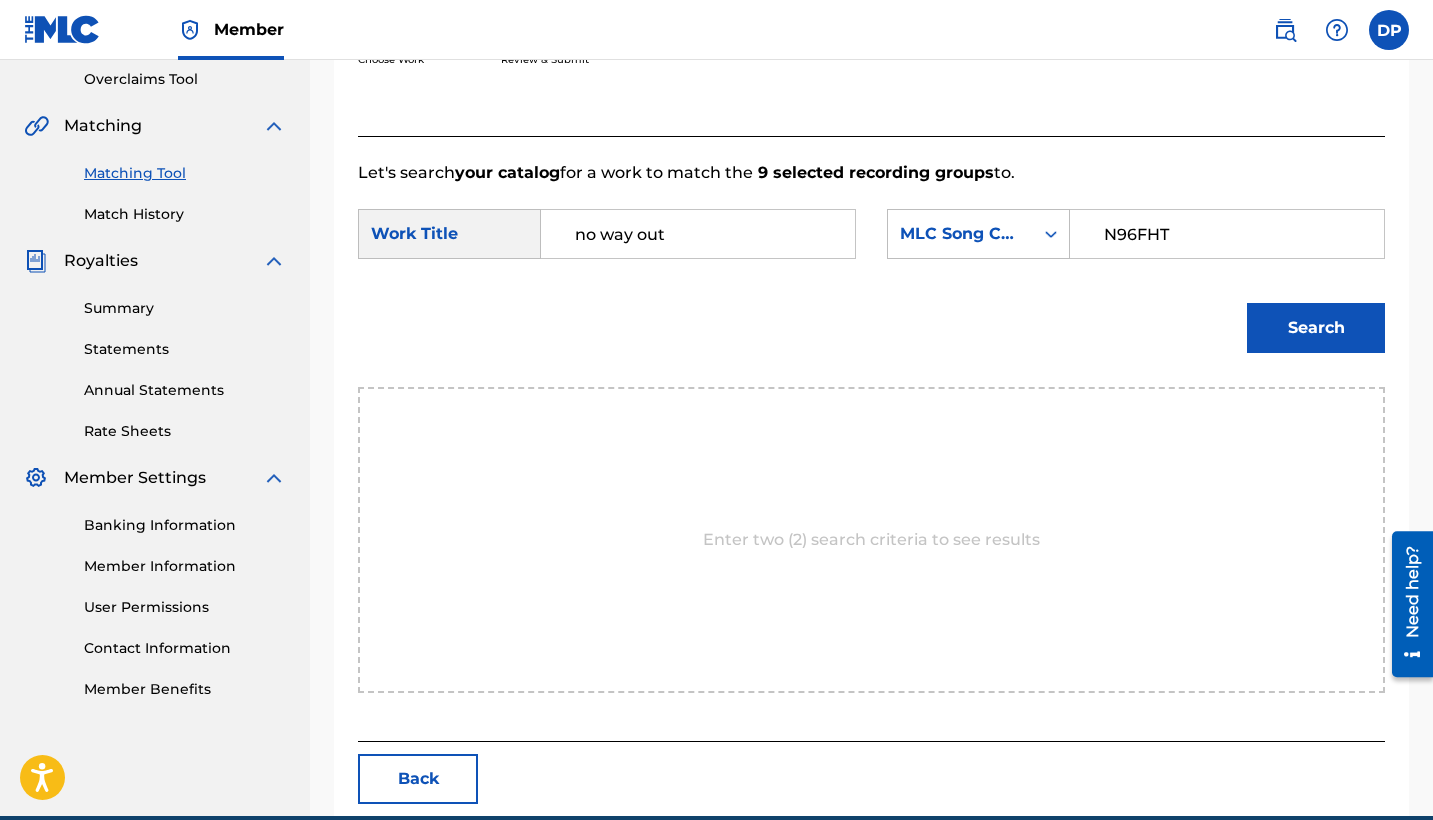 type on "N96FHT" 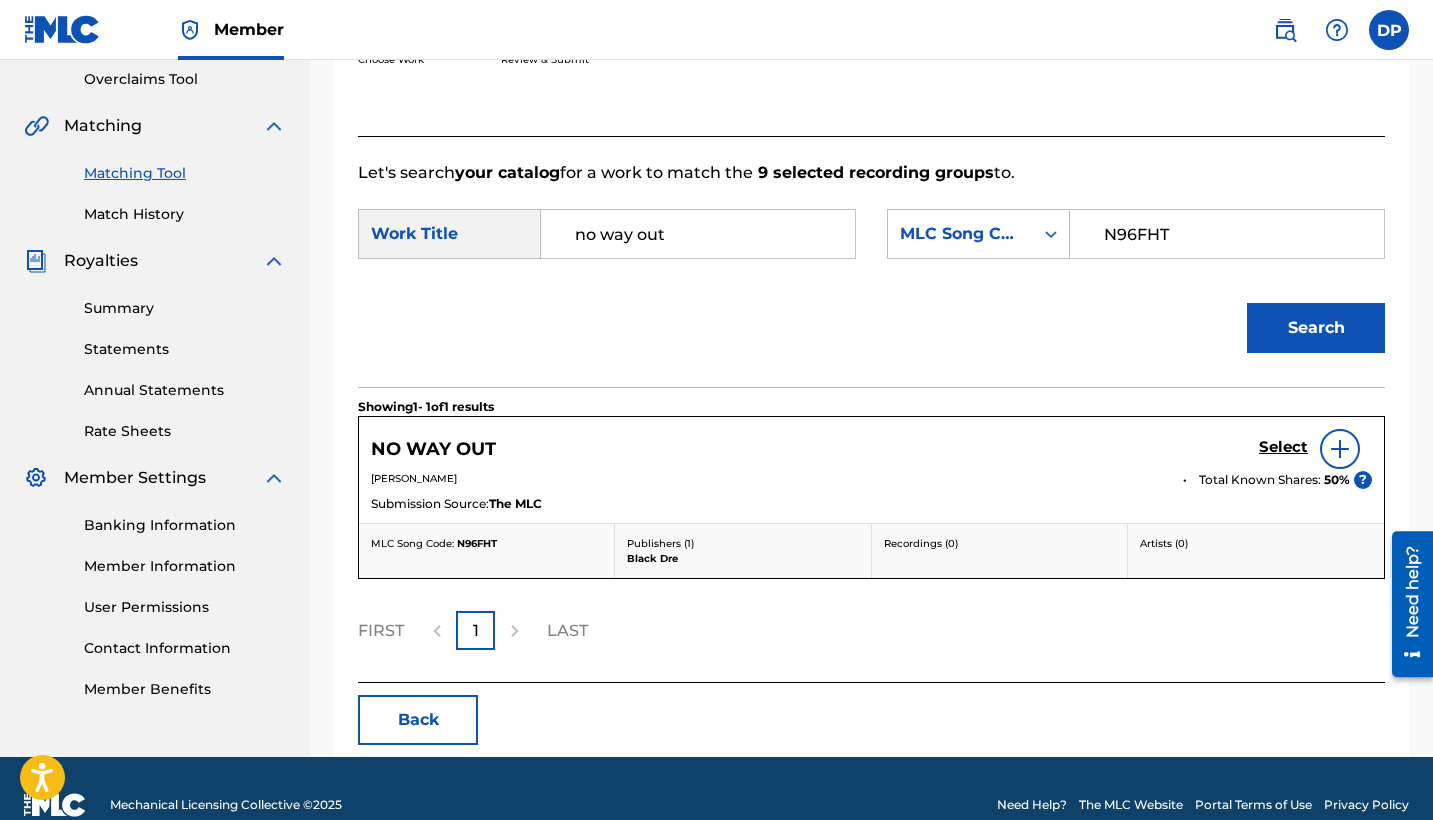click on "Select" at bounding box center (1283, 447) 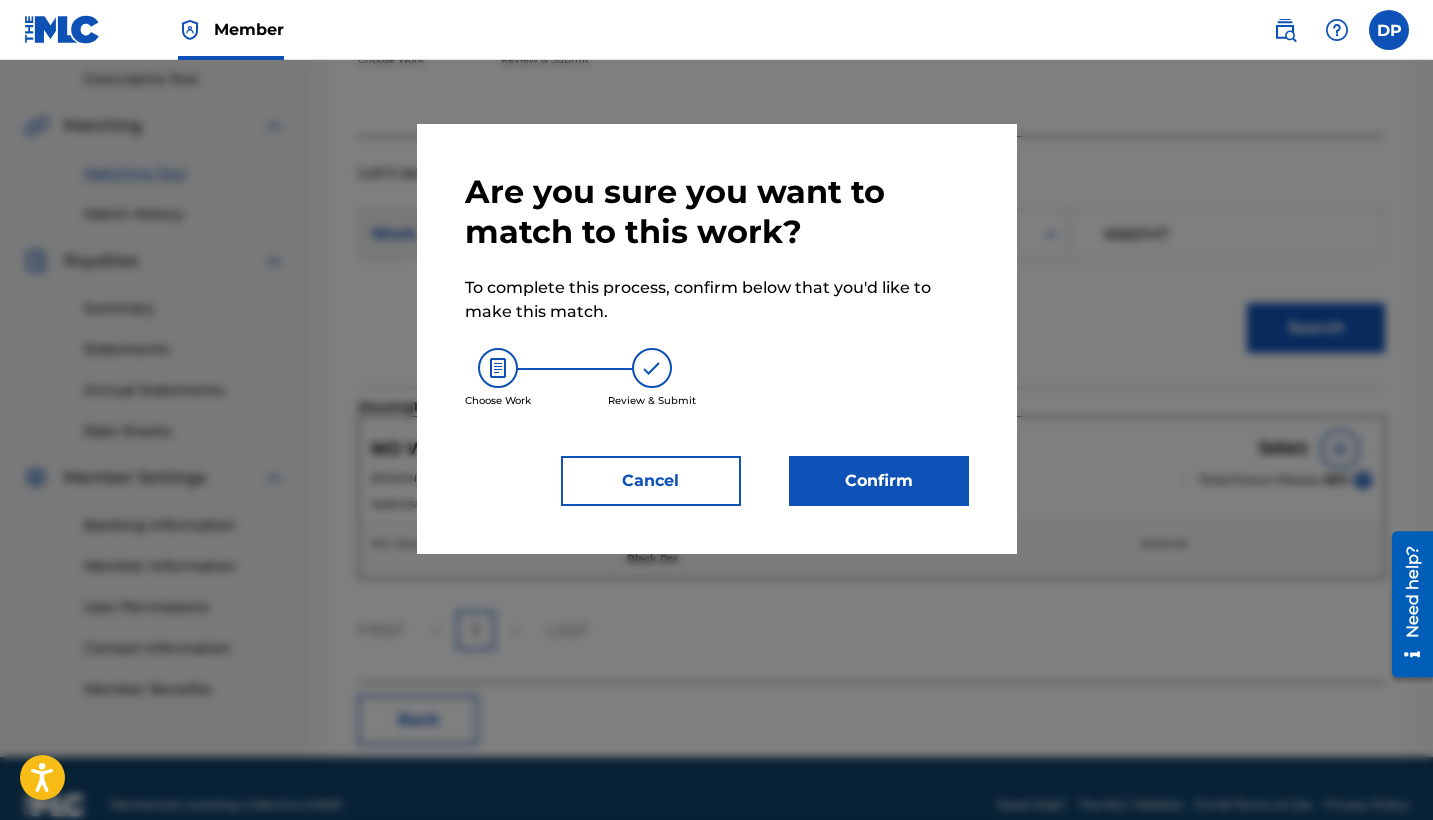 click on "Confirm" at bounding box center (879, 481) 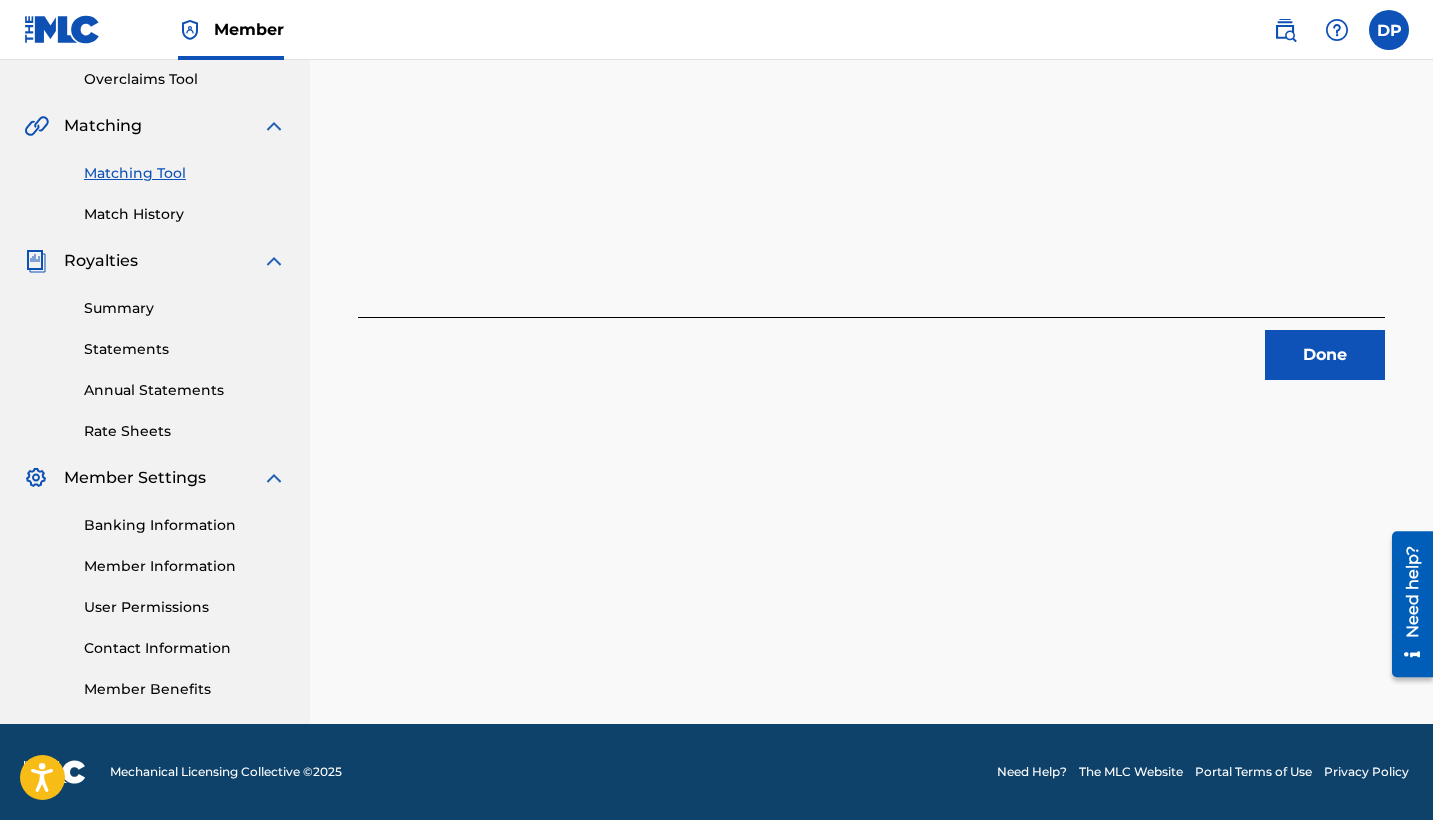 click on "Done" at bounding box center (1325, 355) 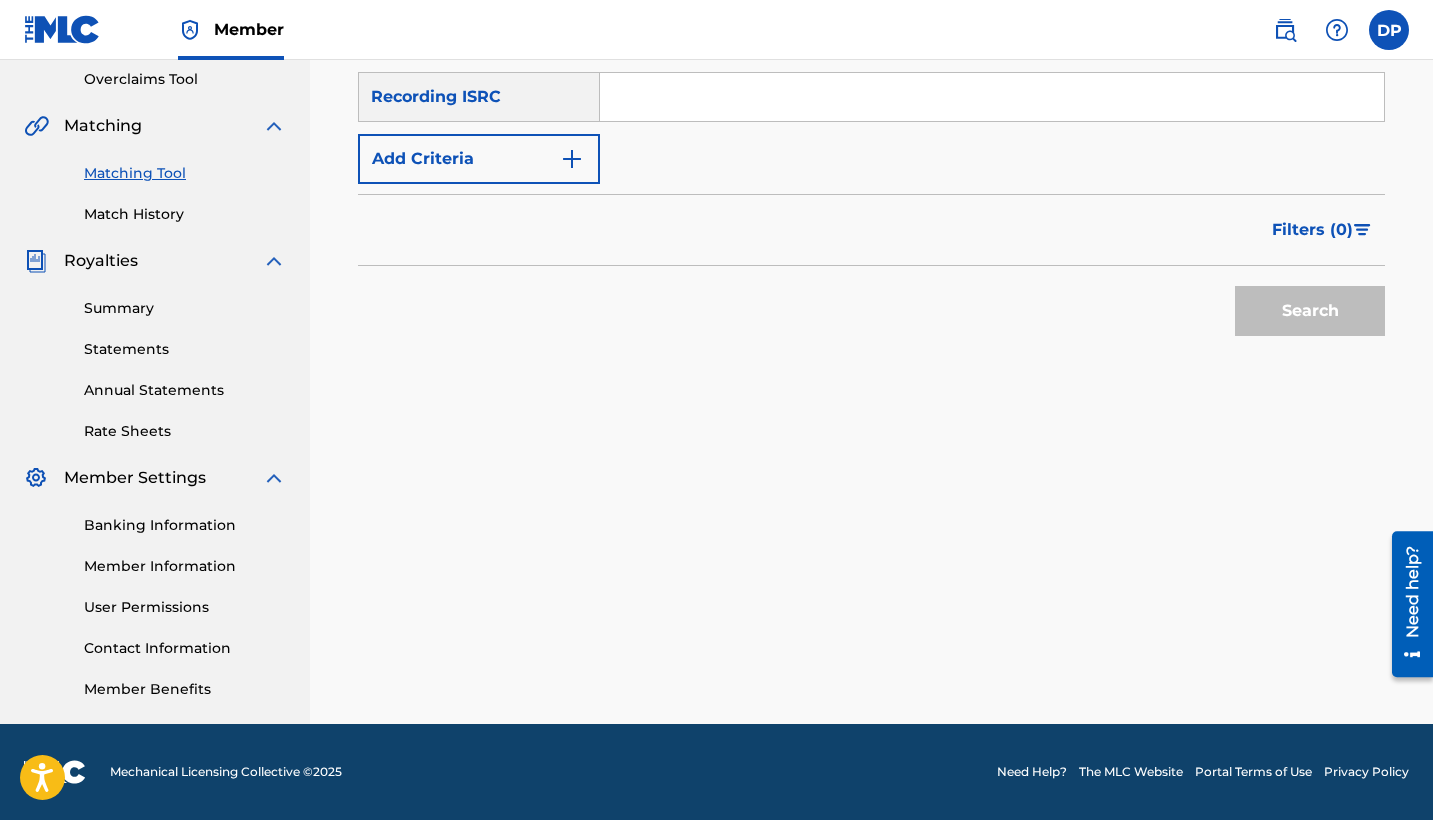 scroll, scrollTop: 43, scrollLeft: 0, axis: vertical 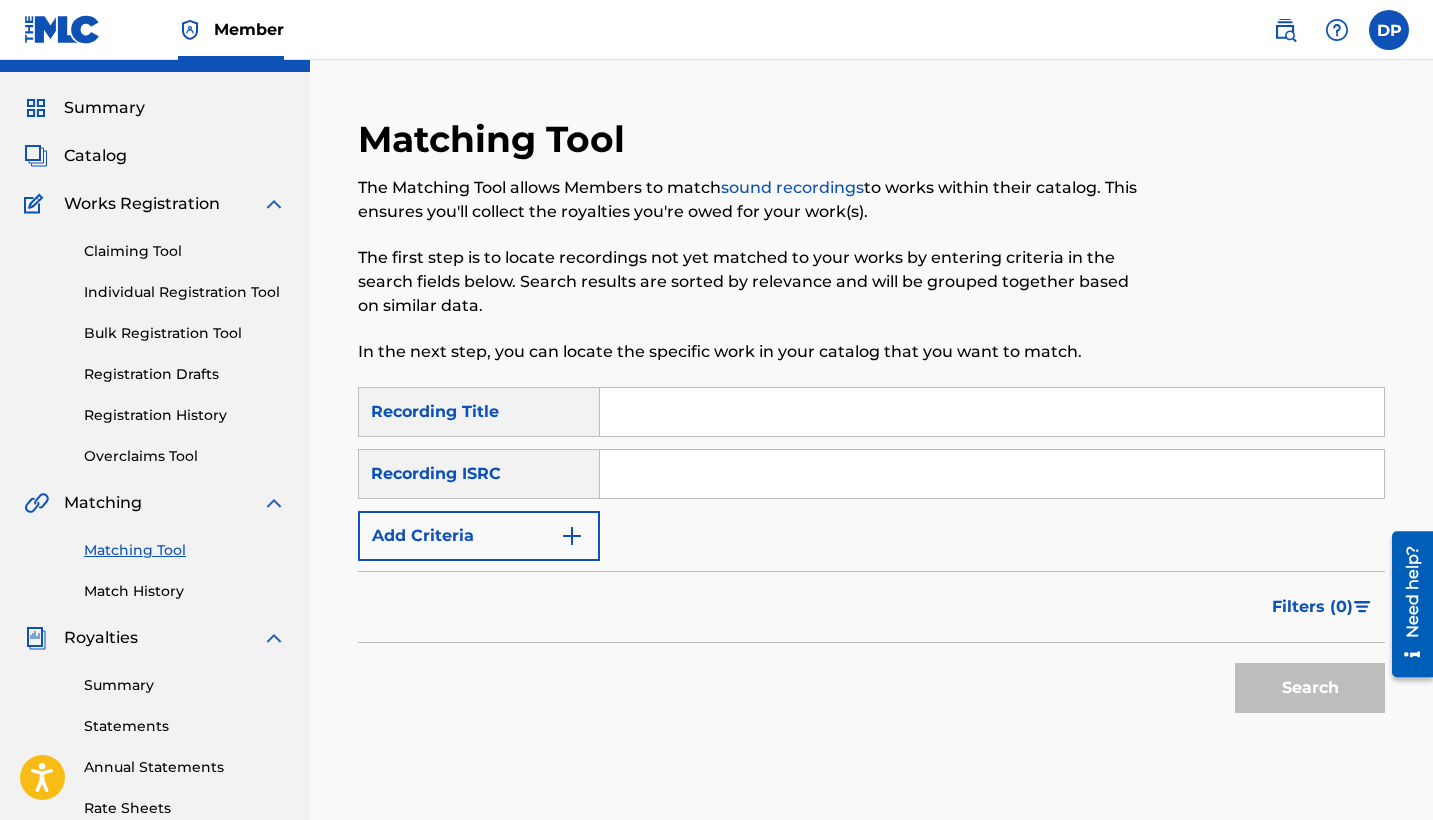 click at bounding box center (992, 474) 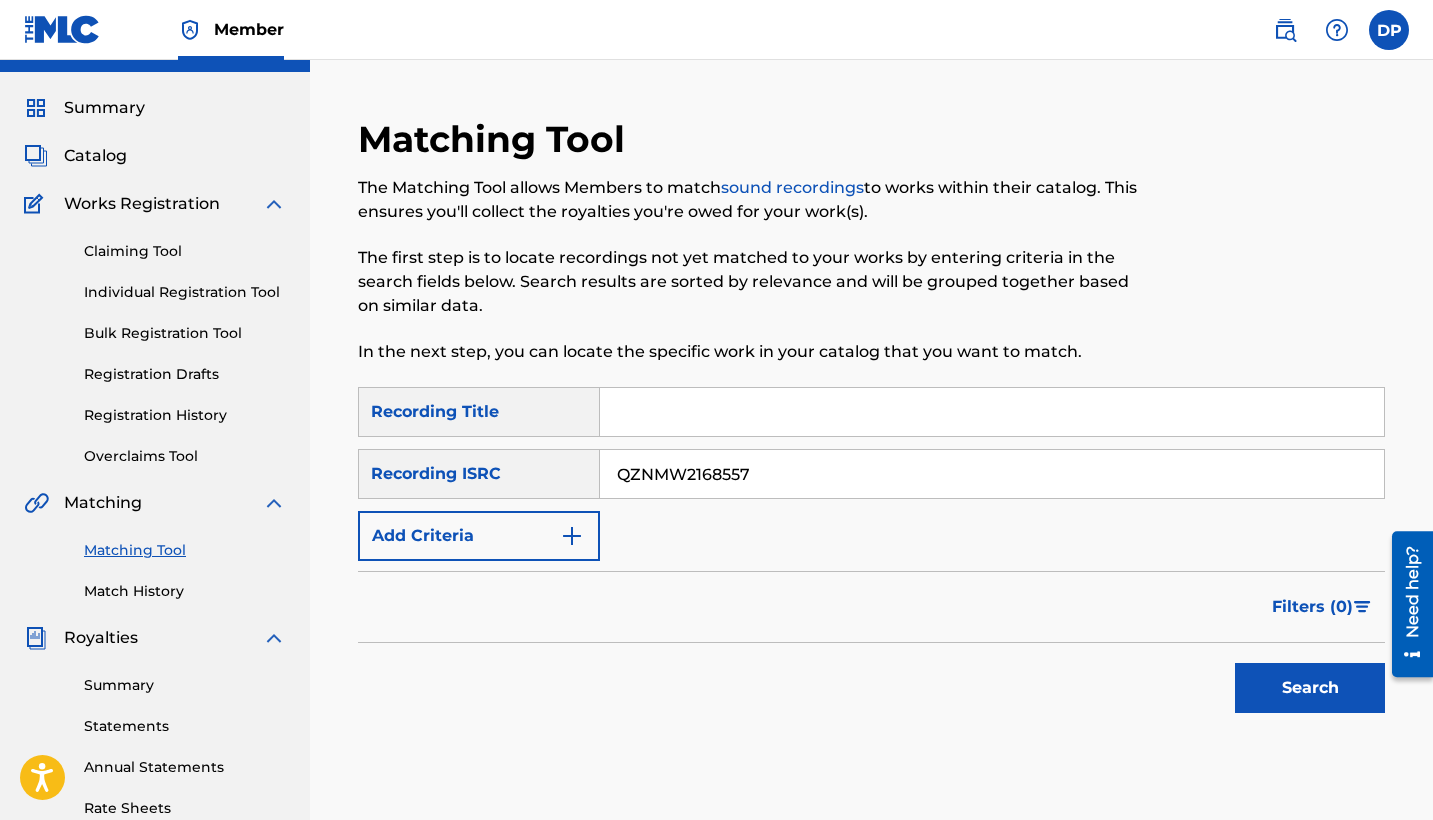 type on "QZNMW2168557" 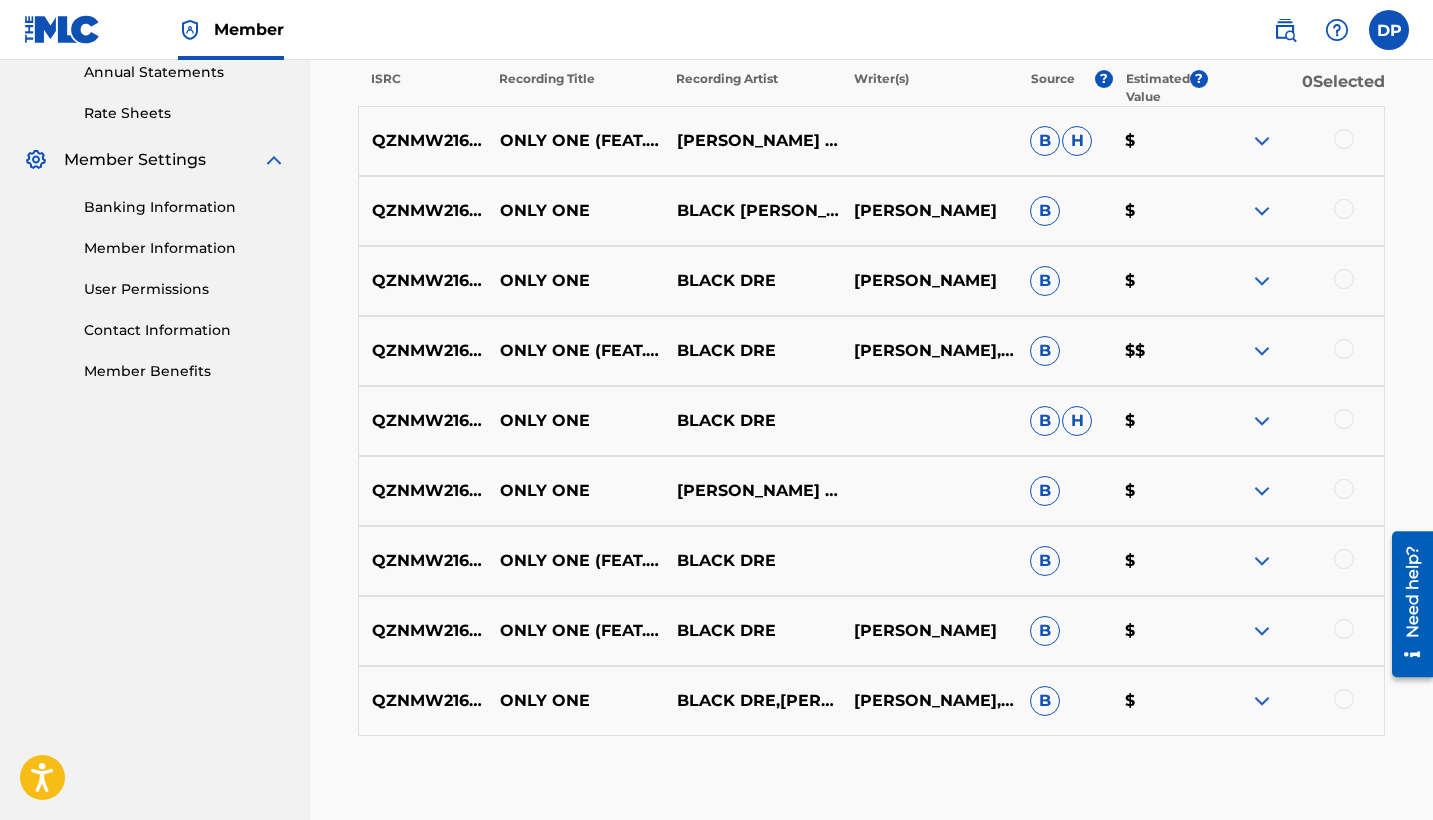 scroll, scrollTop: 734, scrollLeft: 0, axis: vertical 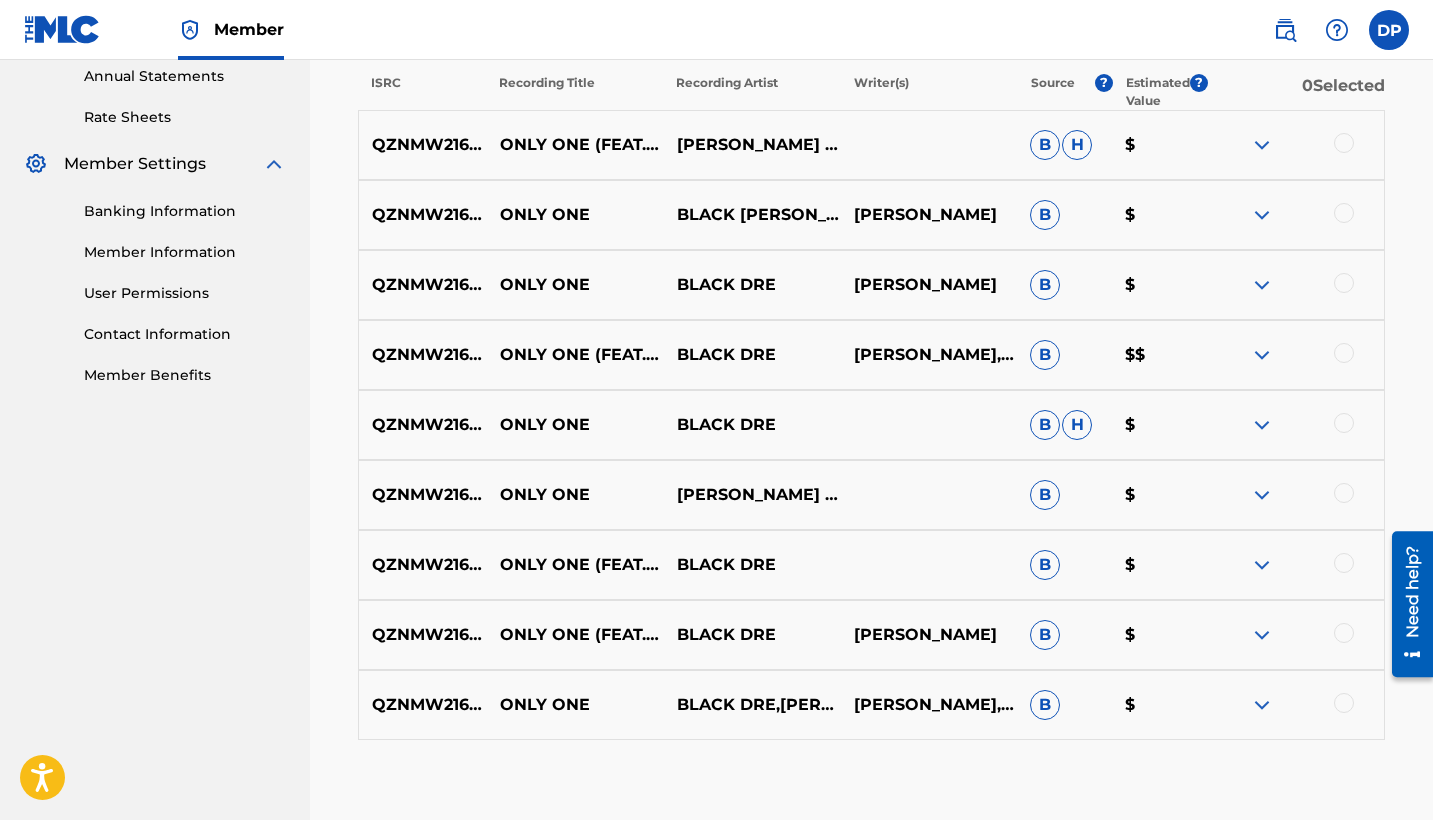 click at bounding box center [1295, 145] 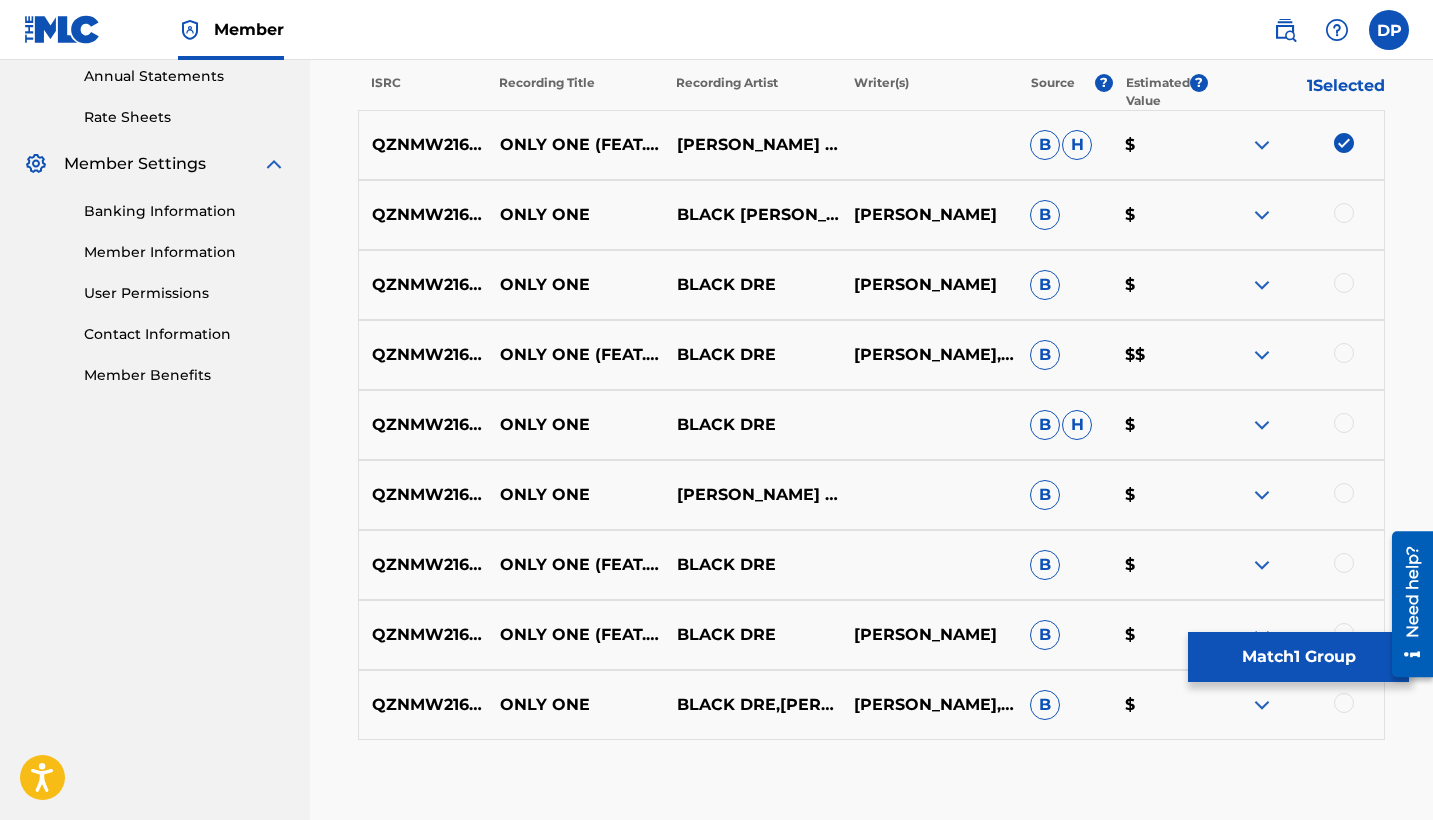 click at bounding box center (1295, 215) 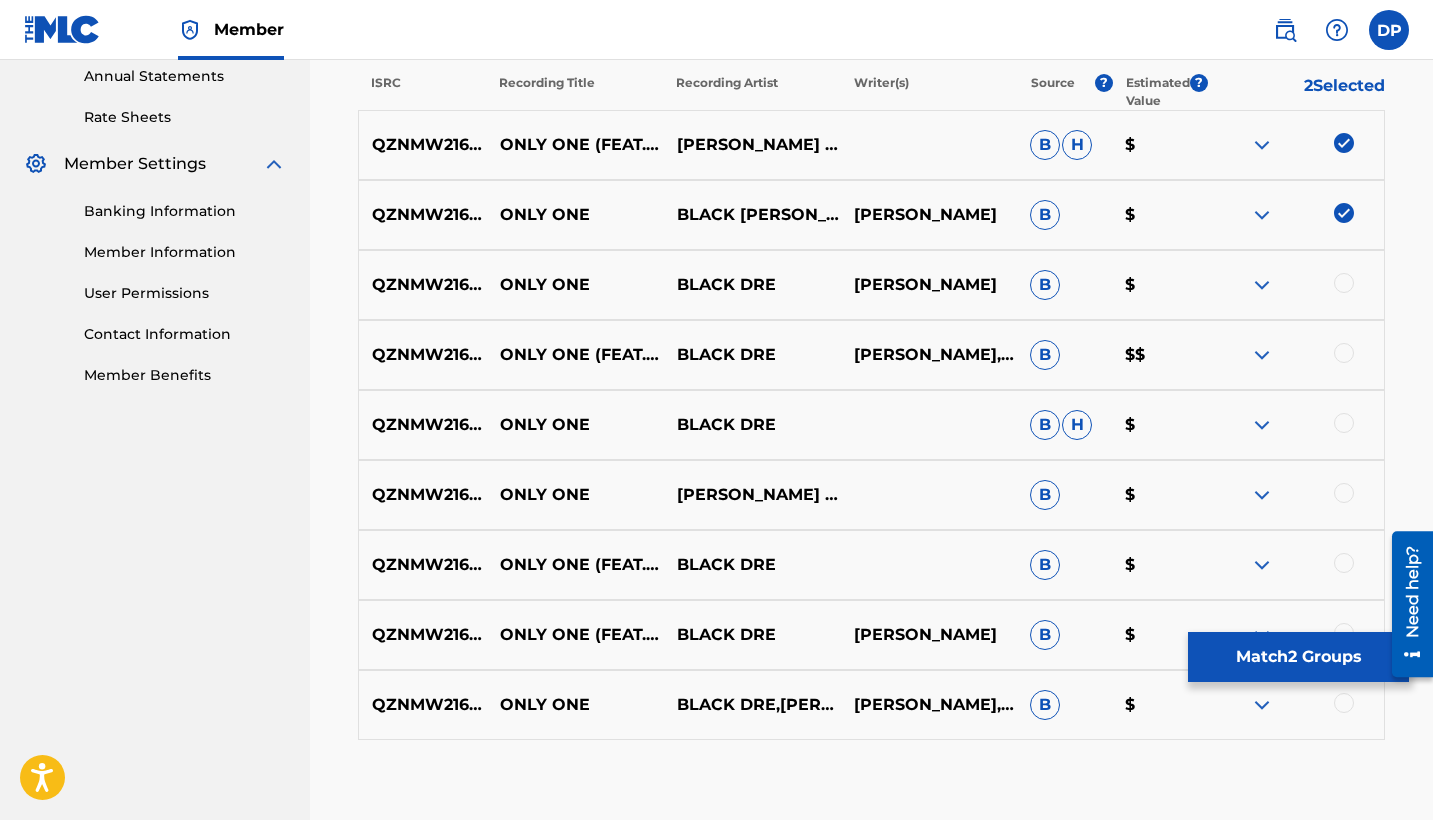 click at bounding box center (1344, 283) 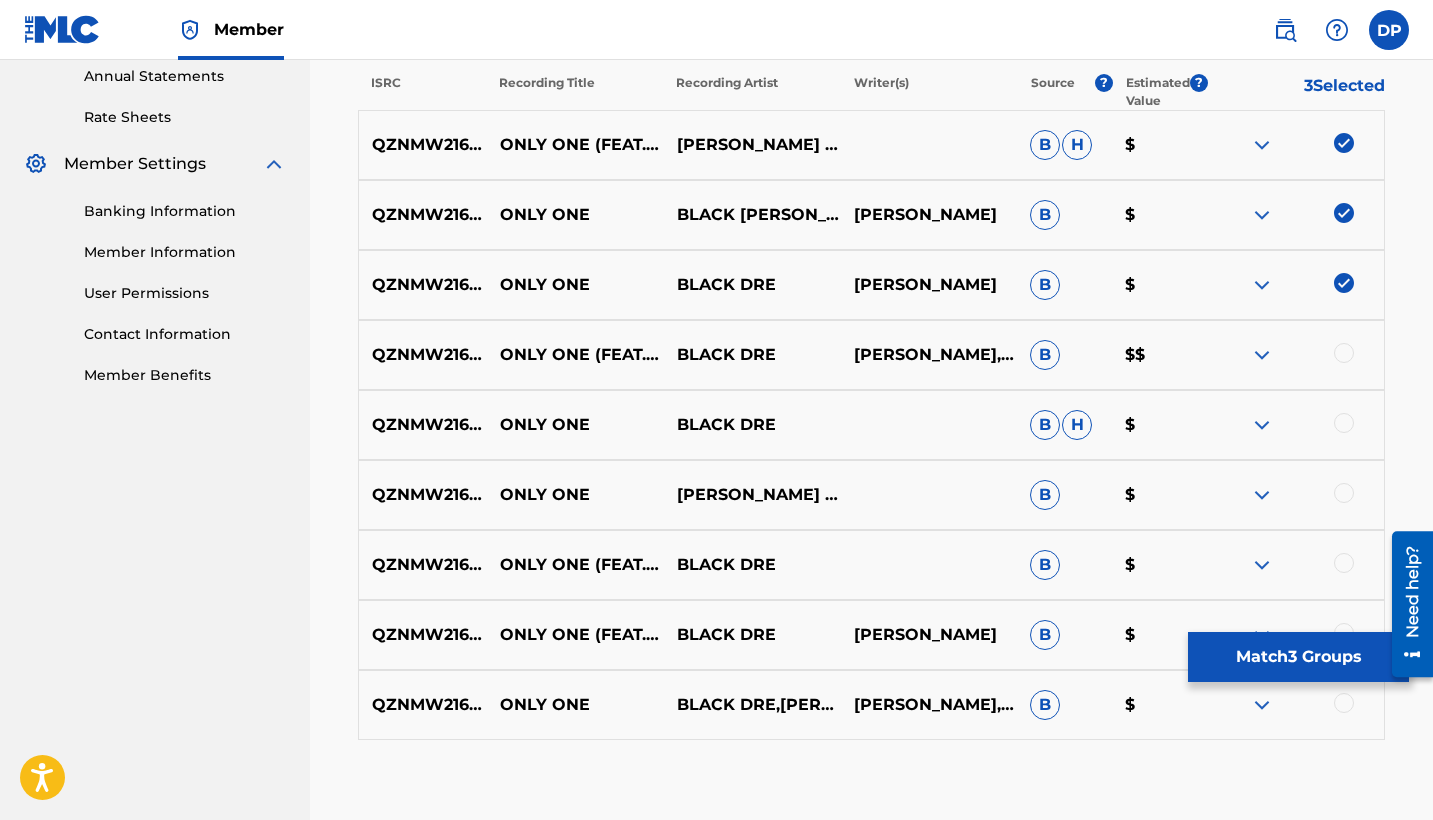 click at bounding box center (1295, 355) 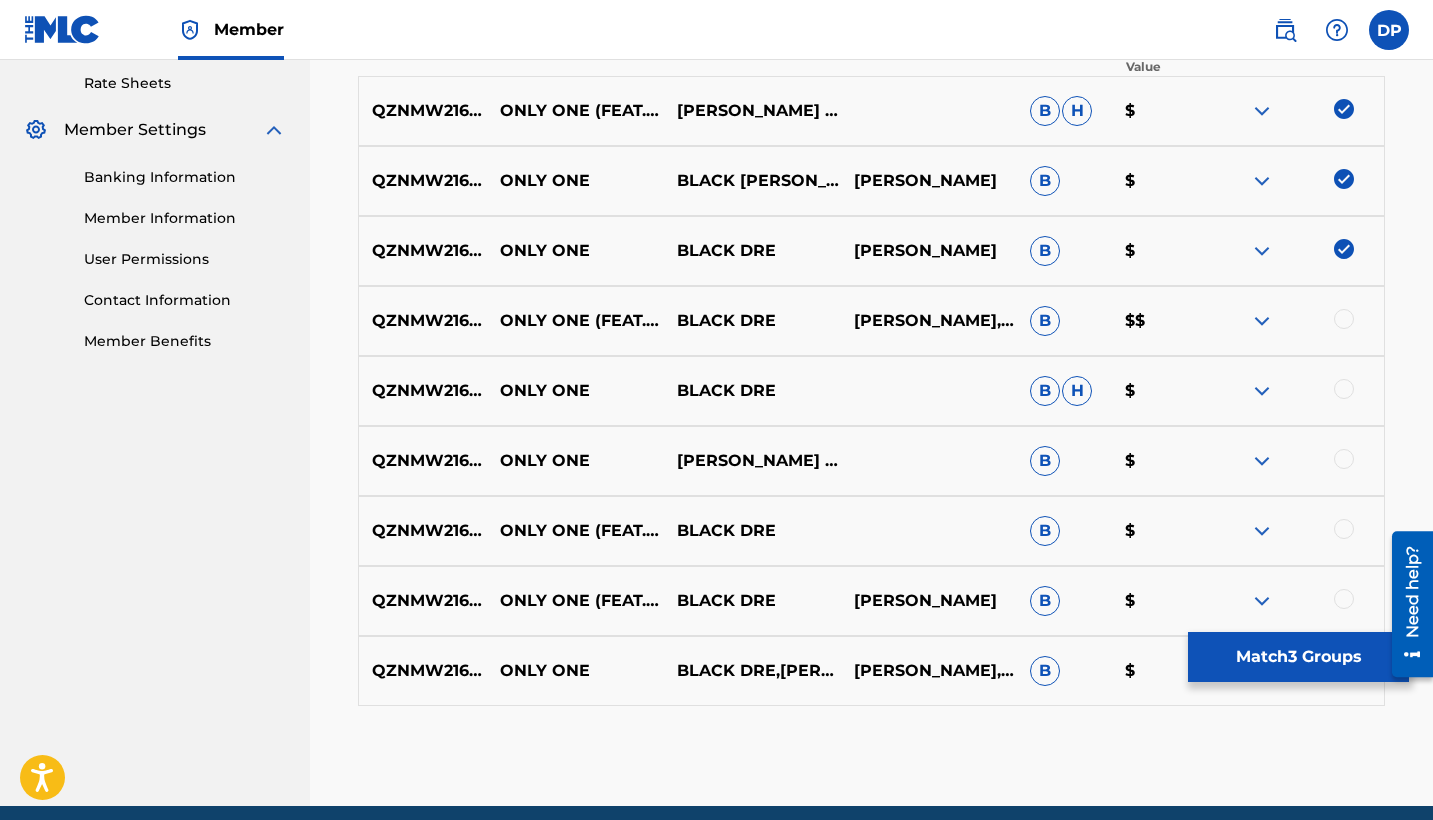 scroll, scrollTop: 850, scrollLeft: 0, axis: vertical 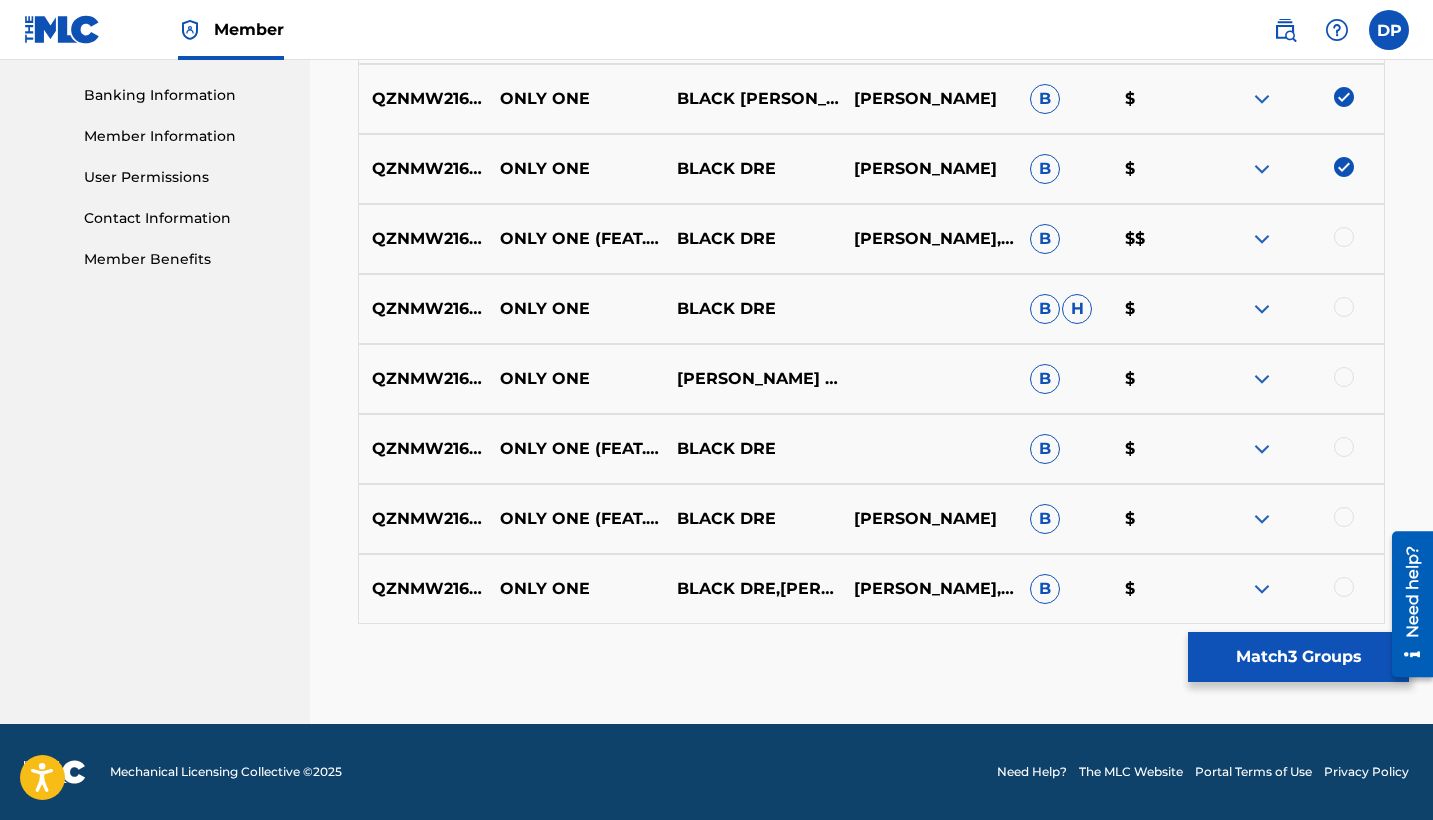 click on "QZNMW2168557 ONLY ONE (FEAT. [PERSON_NAME]) BLACK DRE [PERSON_NAME],[PERSON_NAME] B $$" at bounding box center (871, 239) 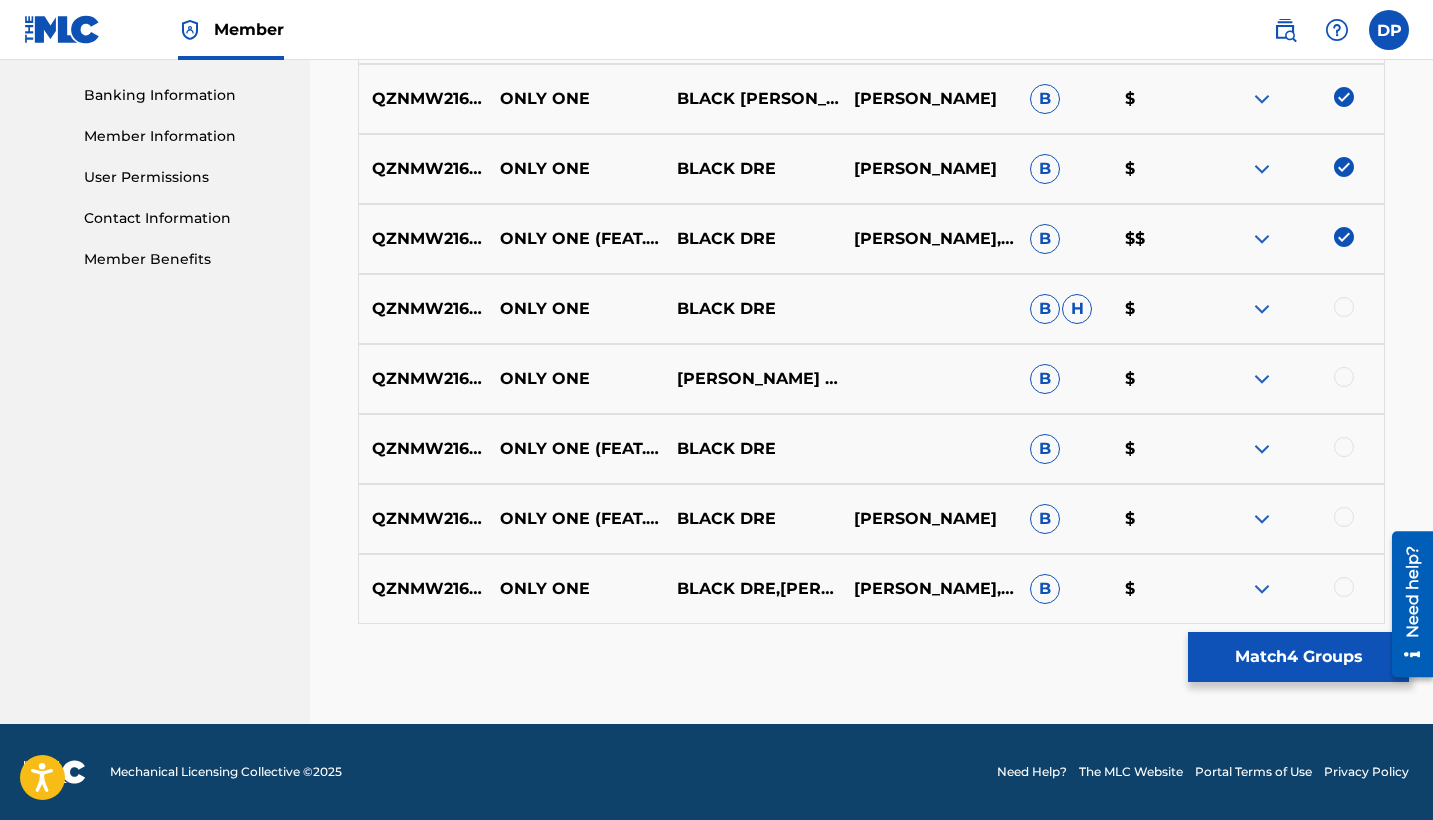 drag, startPoint x: 1337, startPoint y: 288, endPoint x: 1346, endPoint y: 297, distance: 12.727922 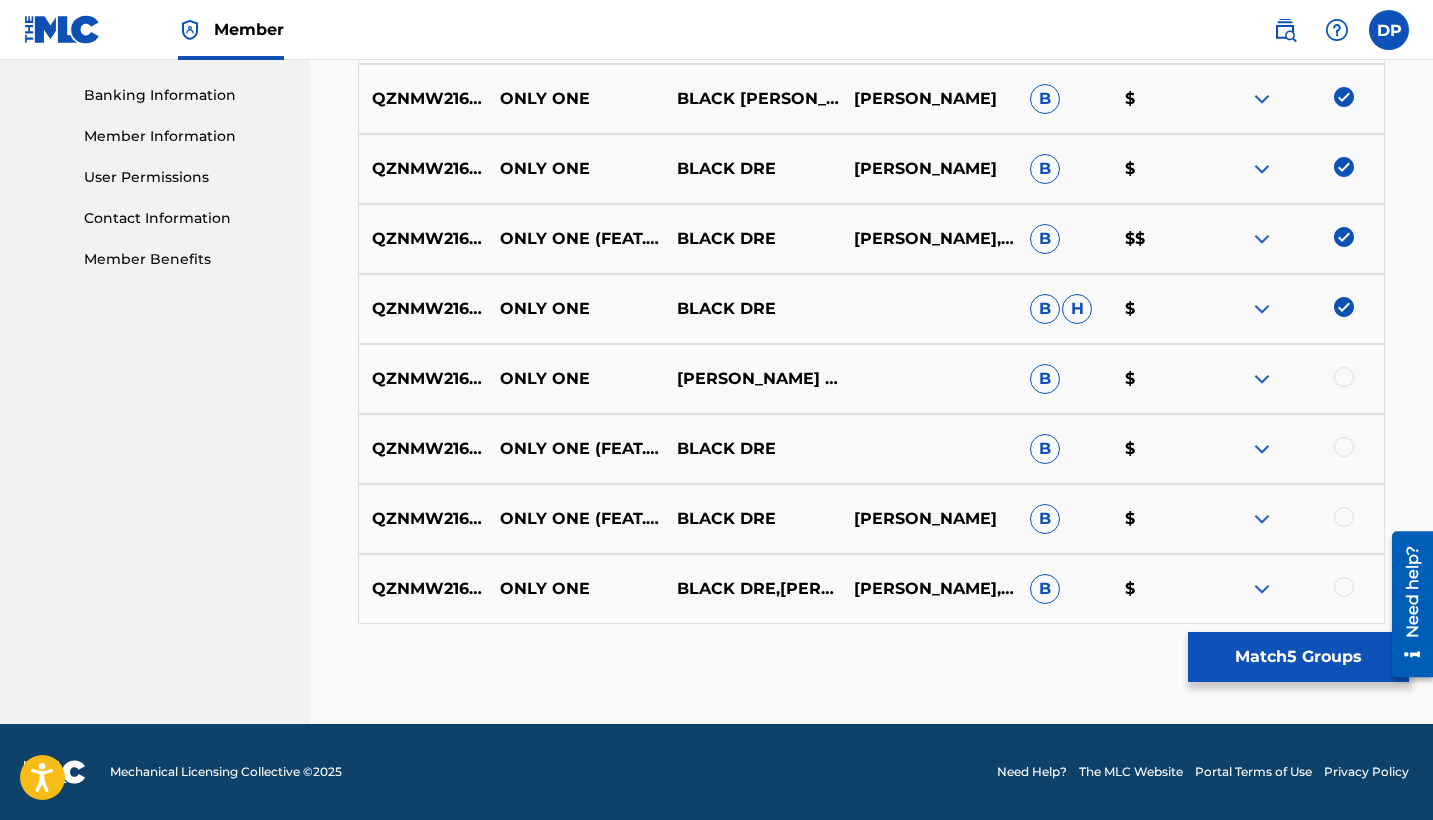 click at bounding box center [1295, 379] 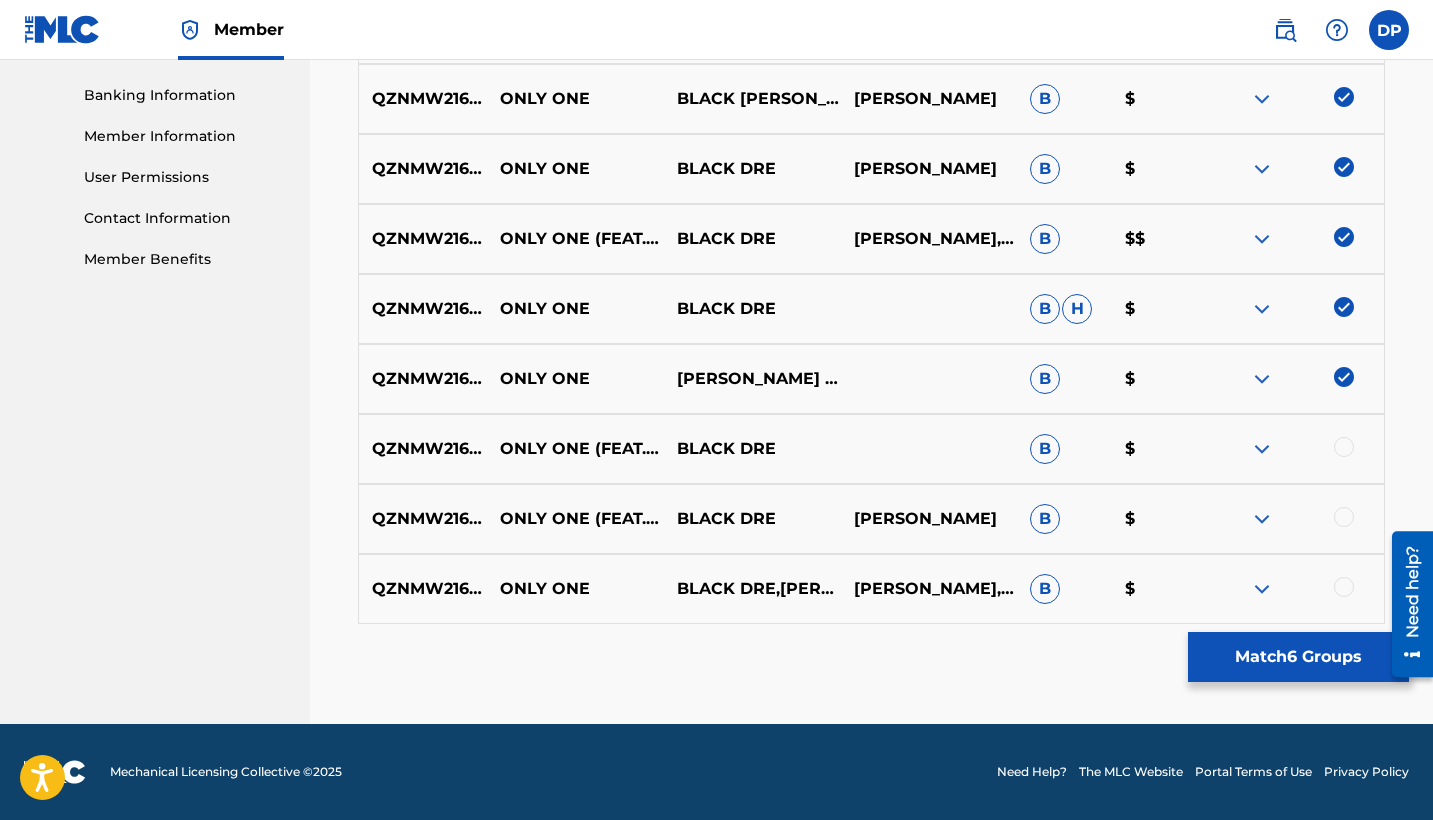 click at bounding box center (1344, 447) 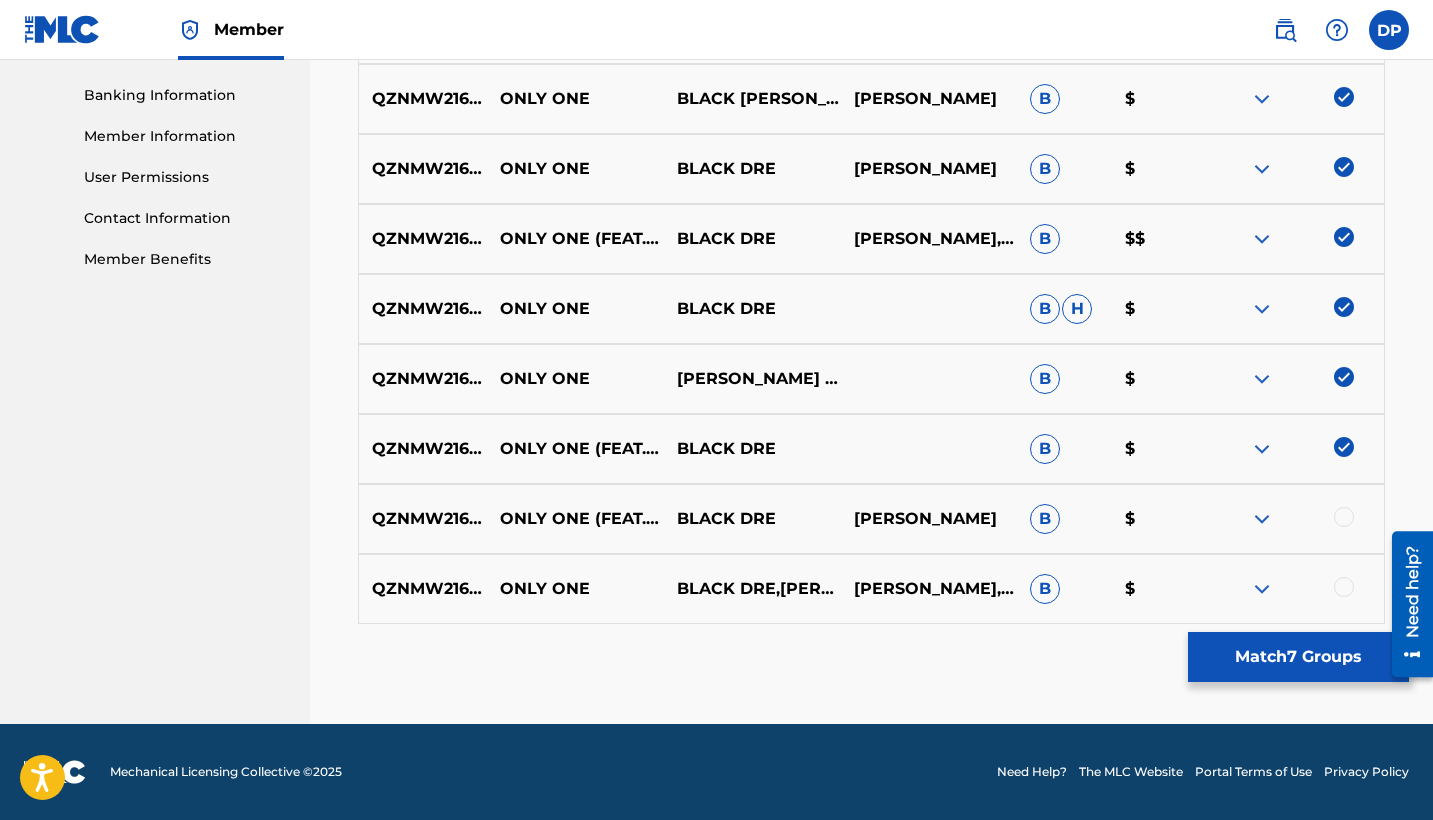 click at bounding box center (1295, 519) 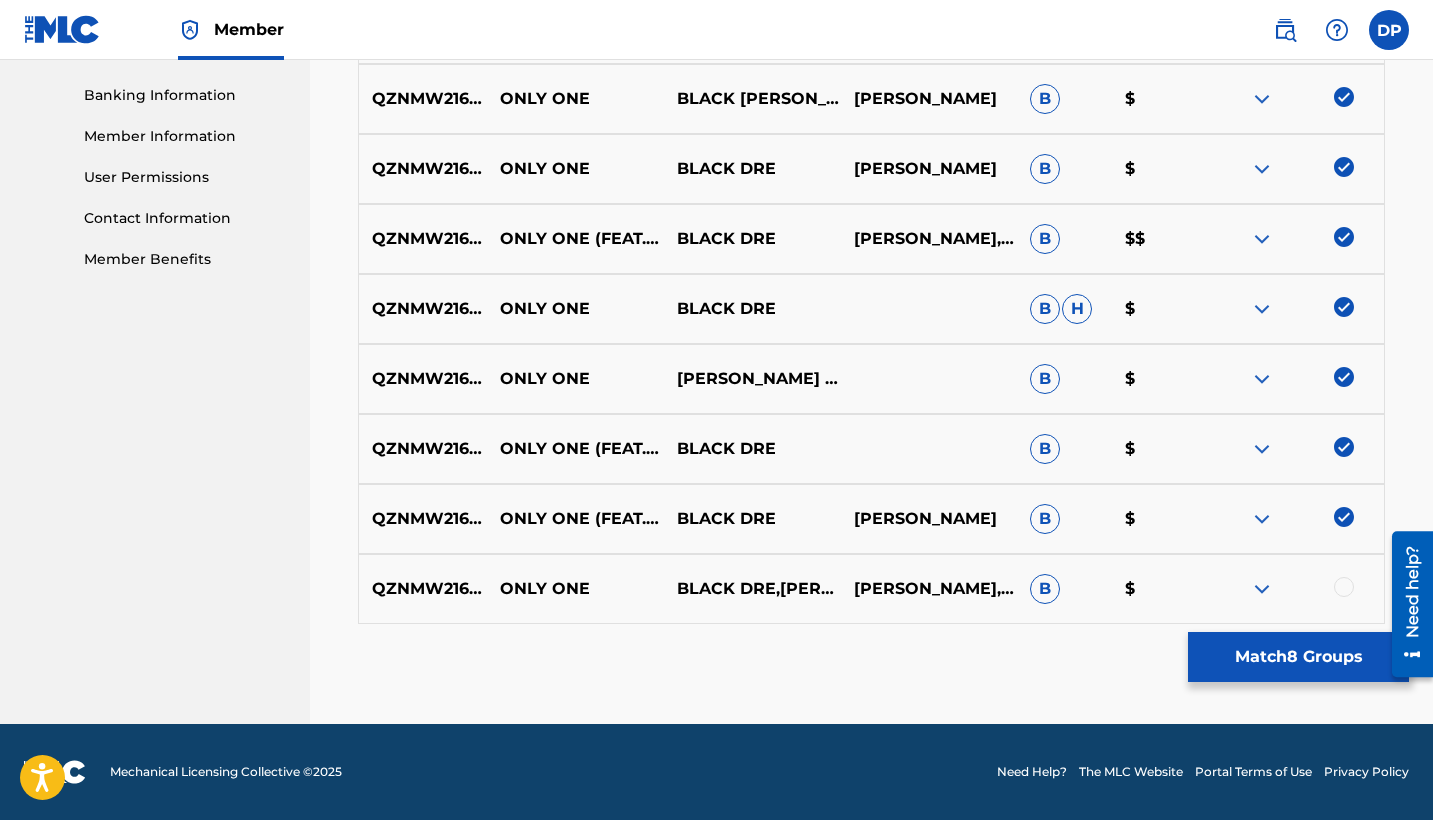 click at bounding box center (1344, 587) 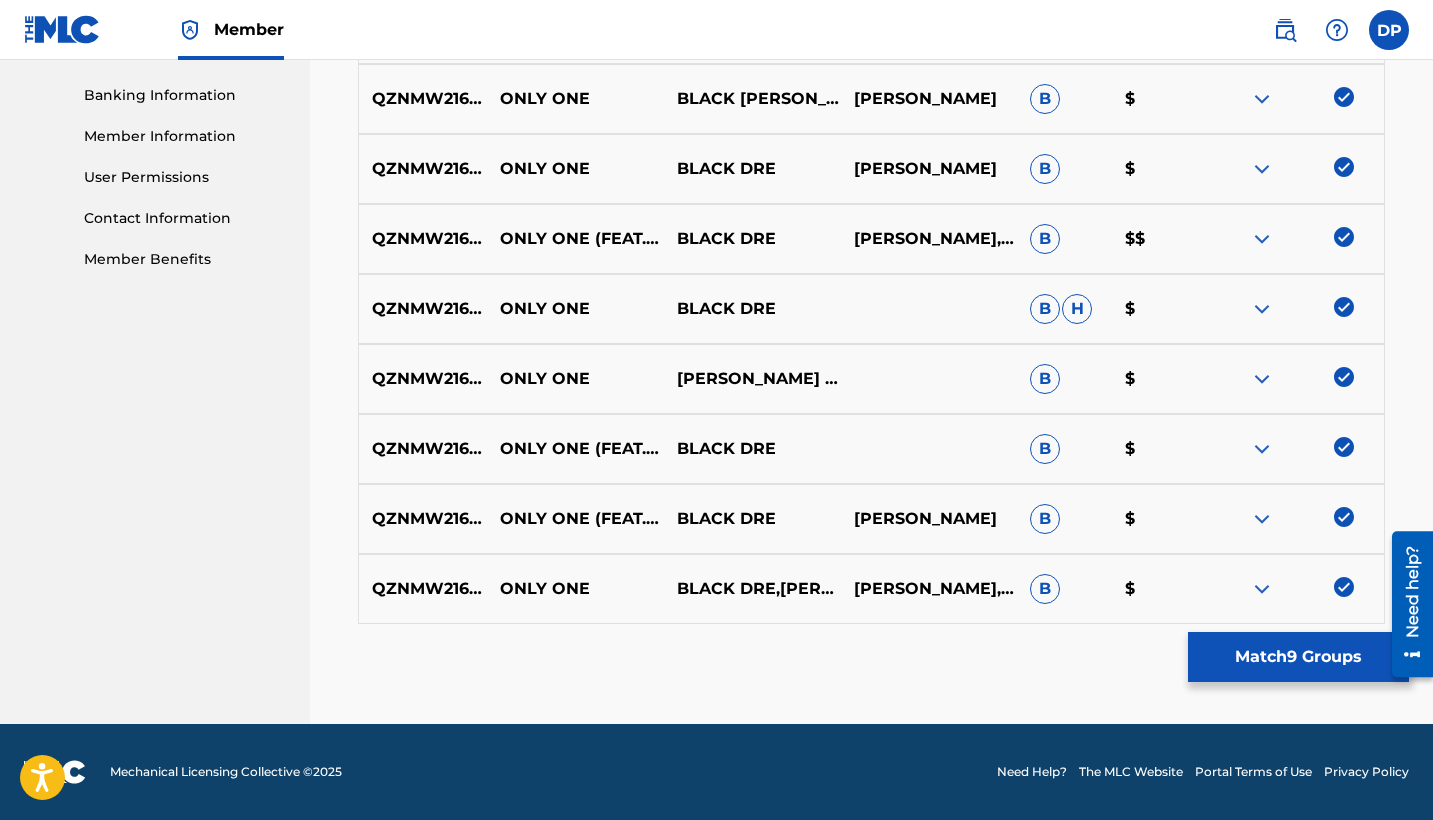 click on "Match  9 Groups" at bounding box center (1298, 657) 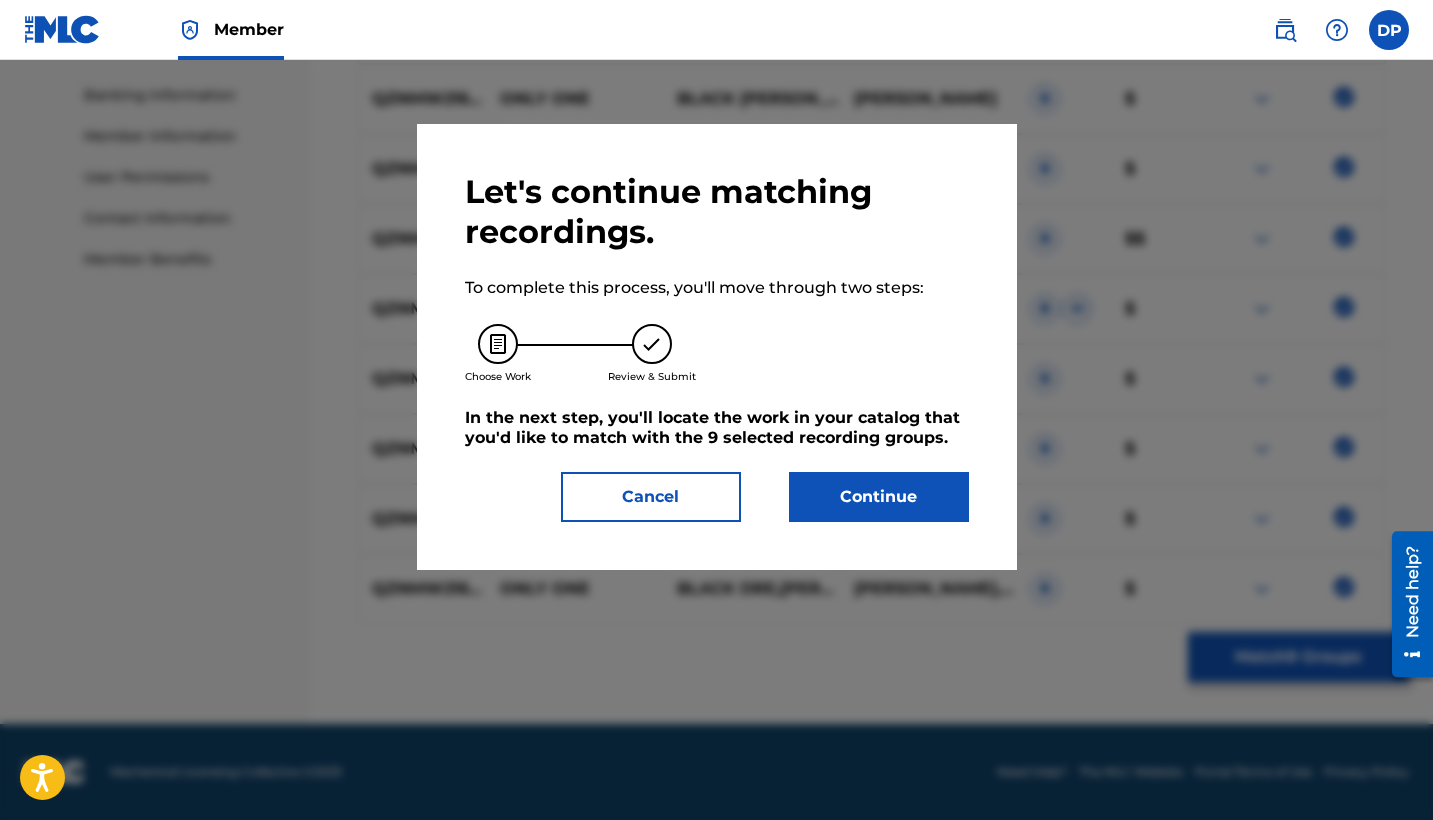 click on "Continue" at bounding box center [879, 497] 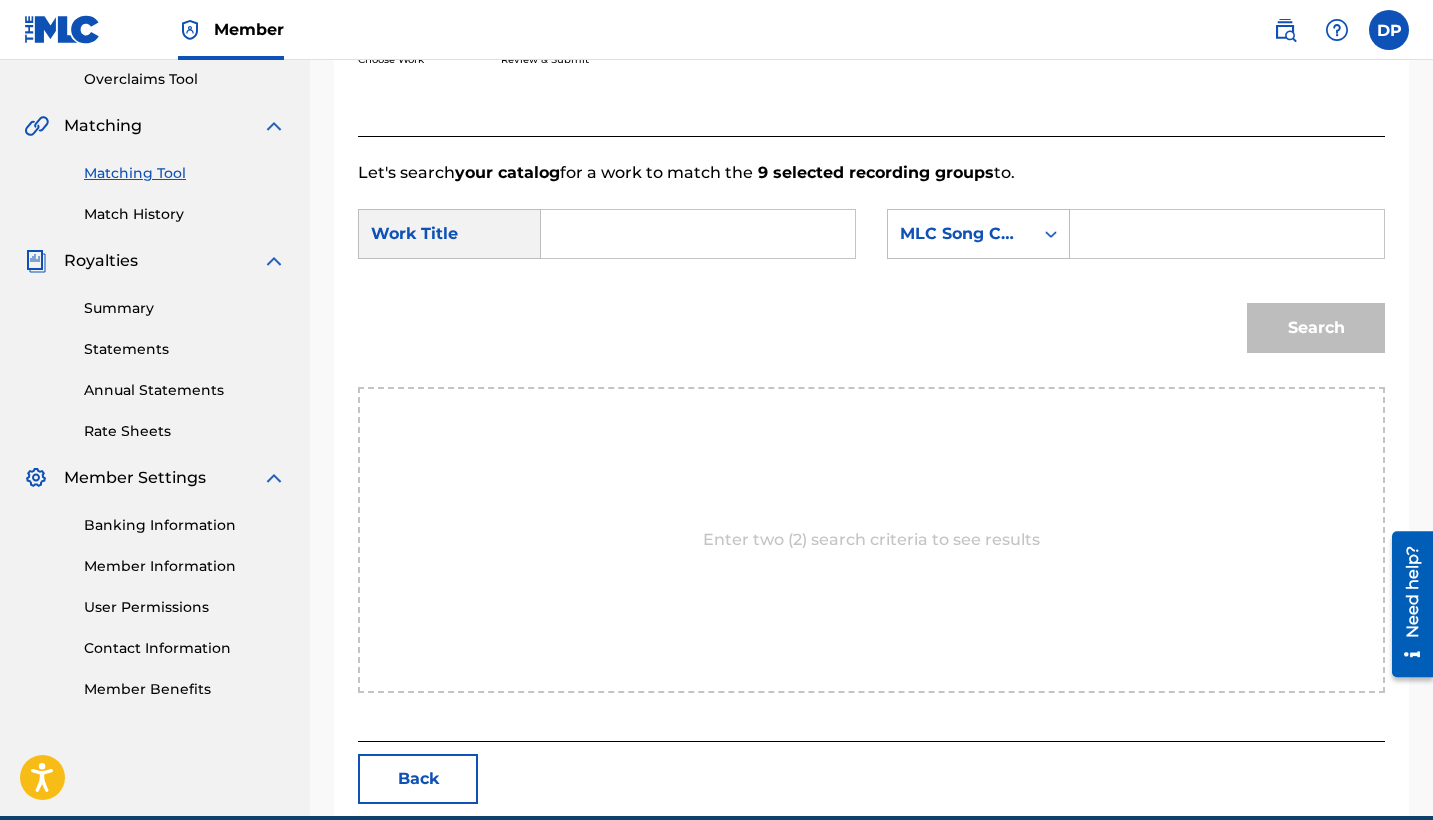 click at bounding box center [1227, 234] 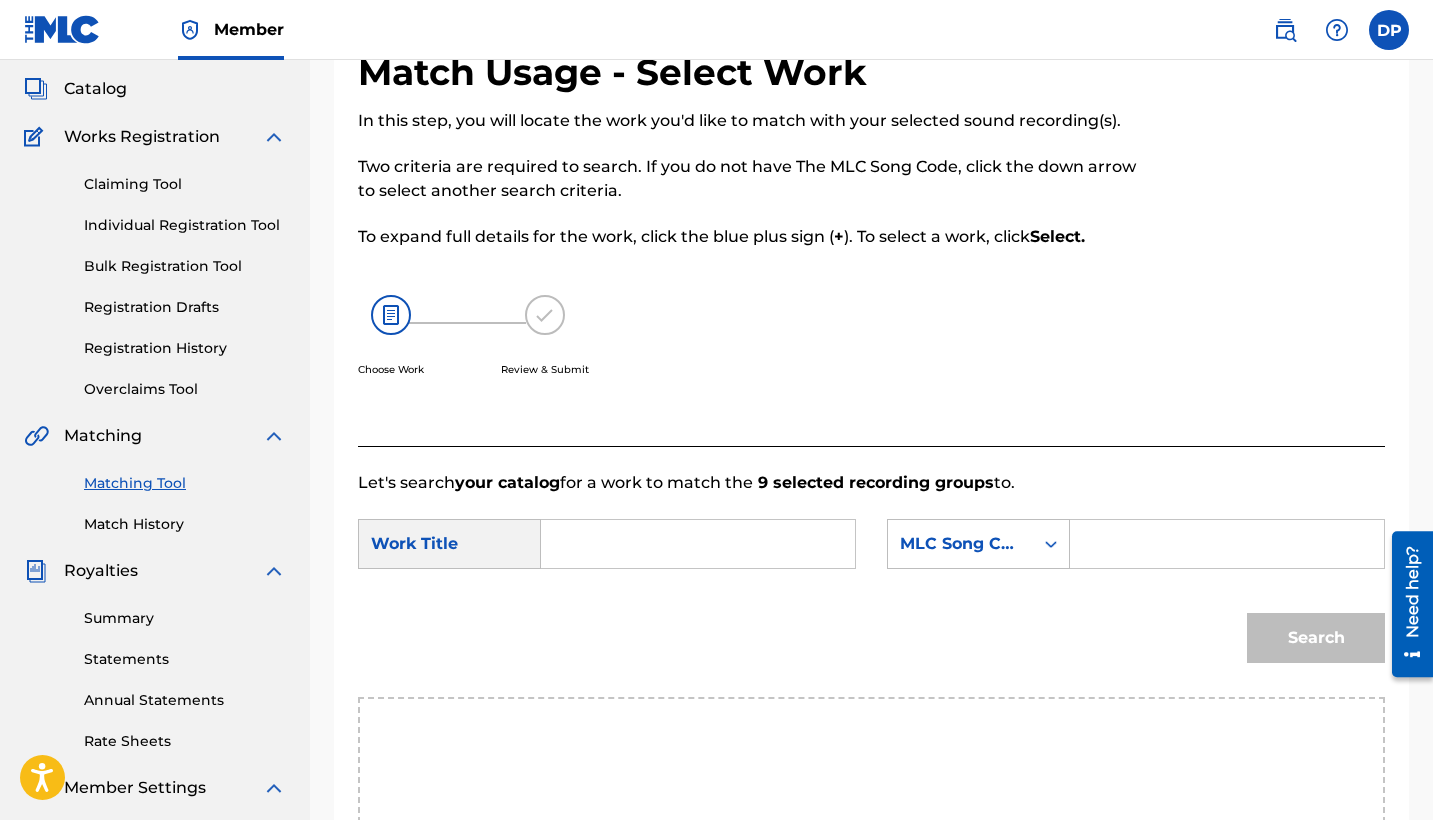 scroll, scrollTop: 259, scrollLeft: 0, axis: vertical 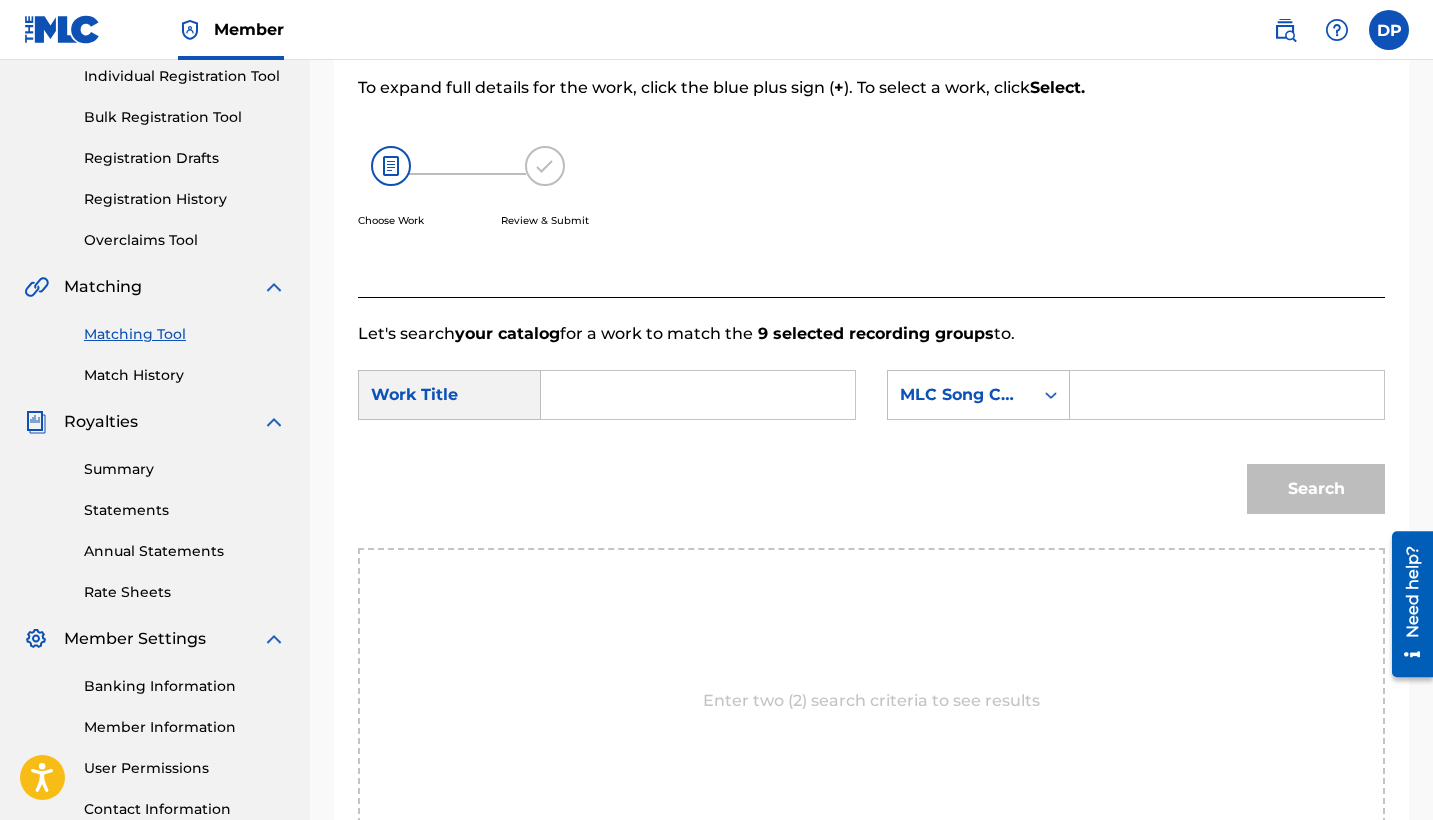 paste on "OL7BL2" 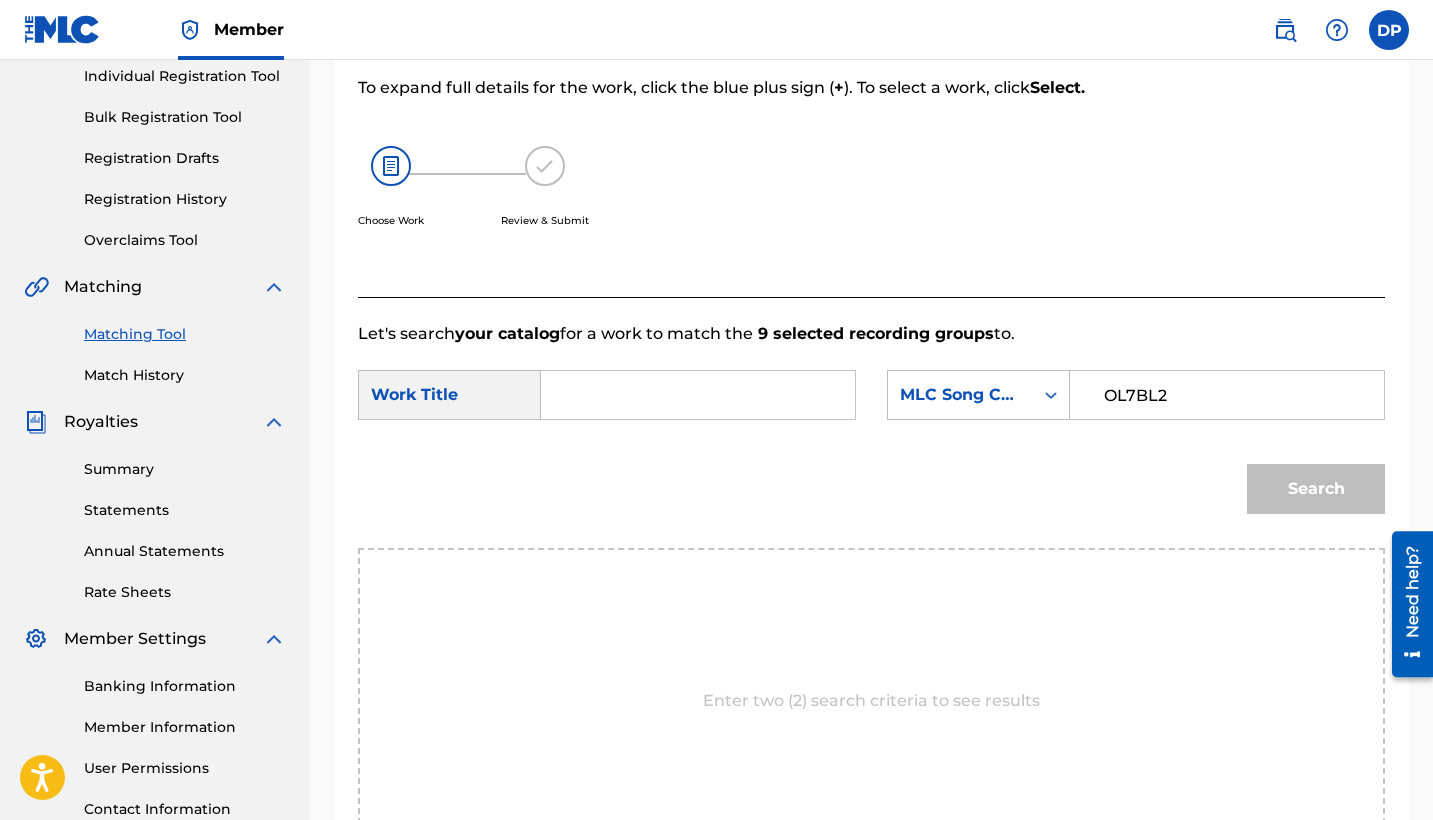 type on "OL7BL2" 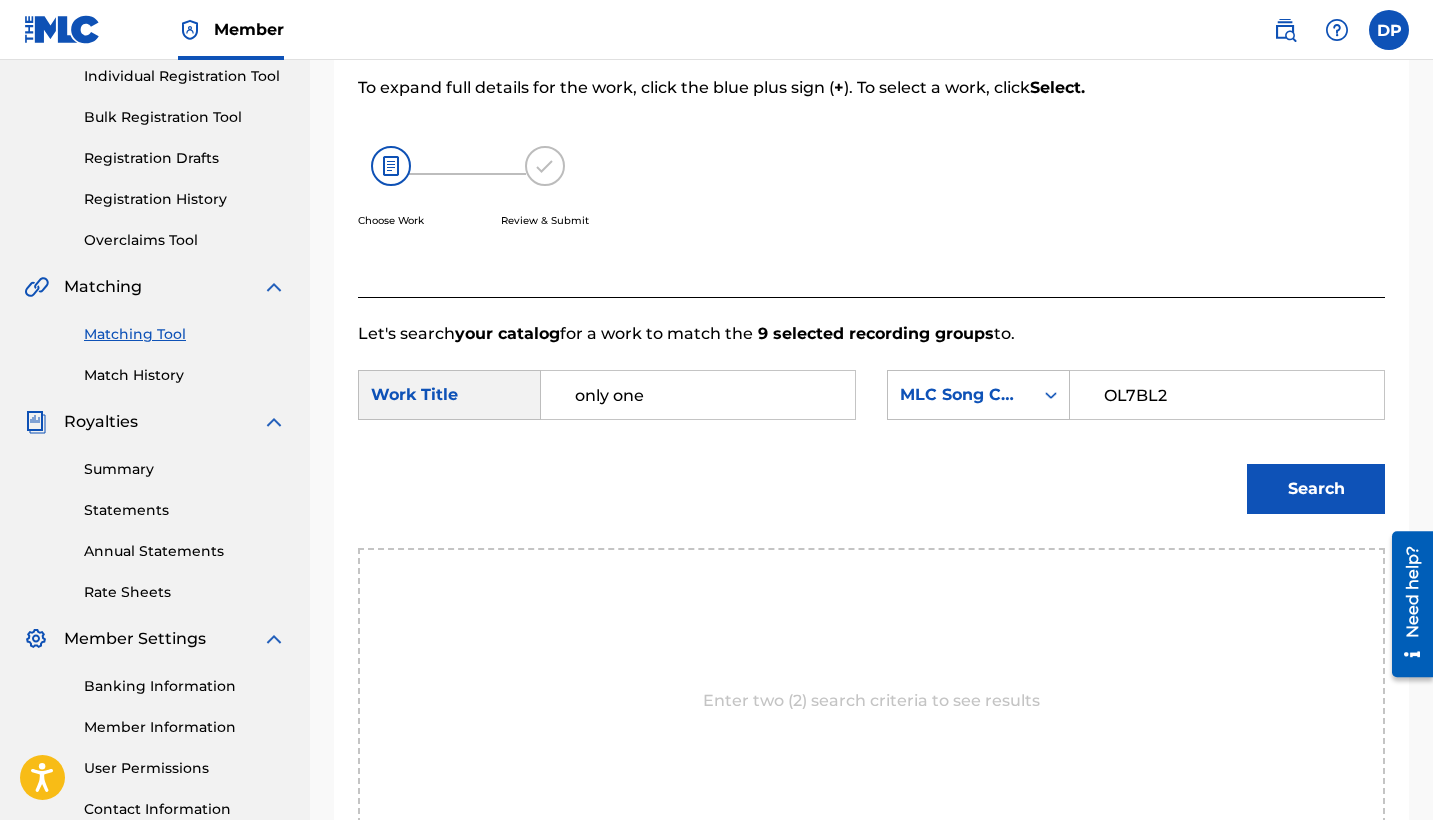 type on "only one" 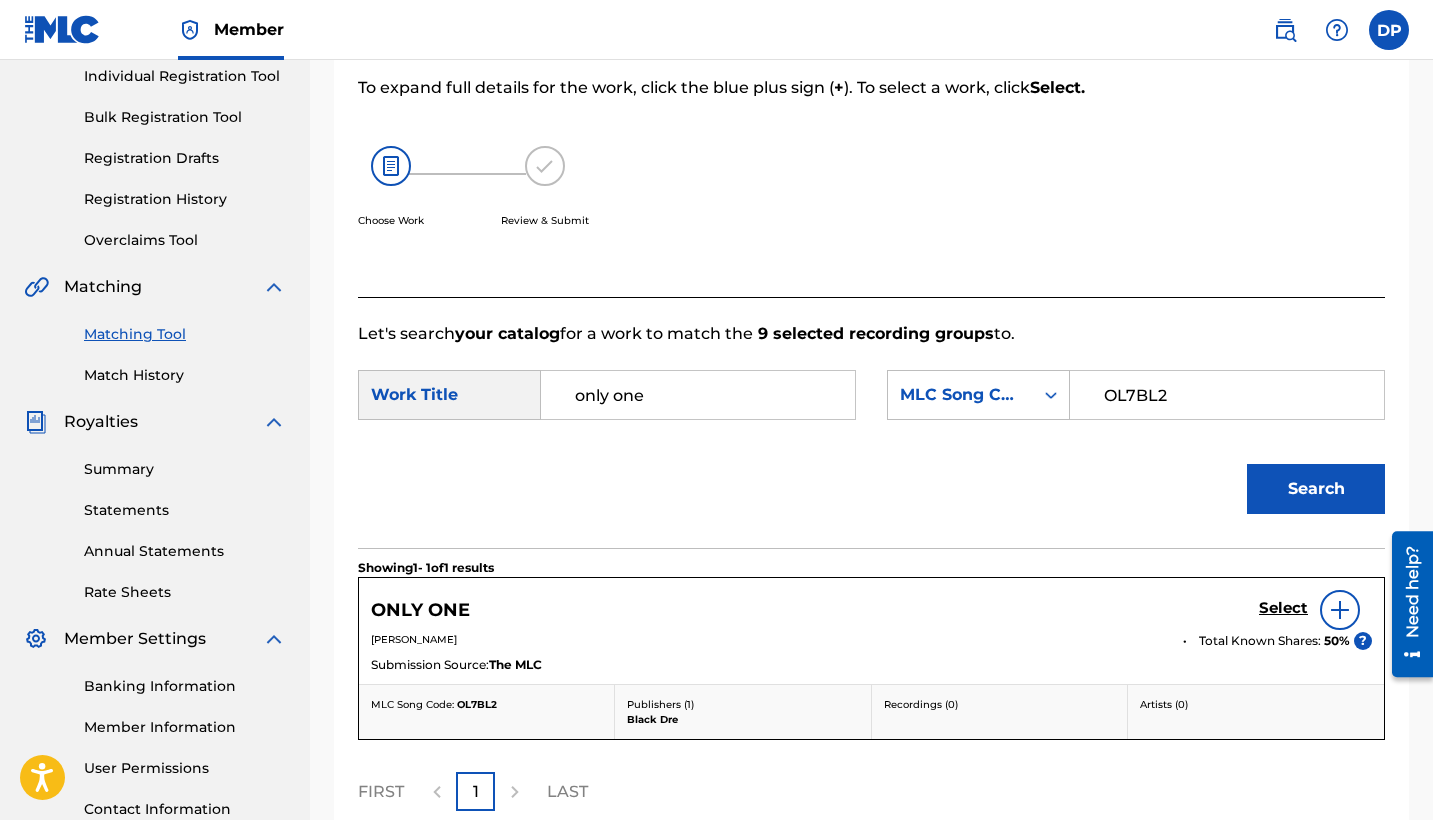 scroll, scrollTop: 447, scrollLeft: 0, axis: vertical 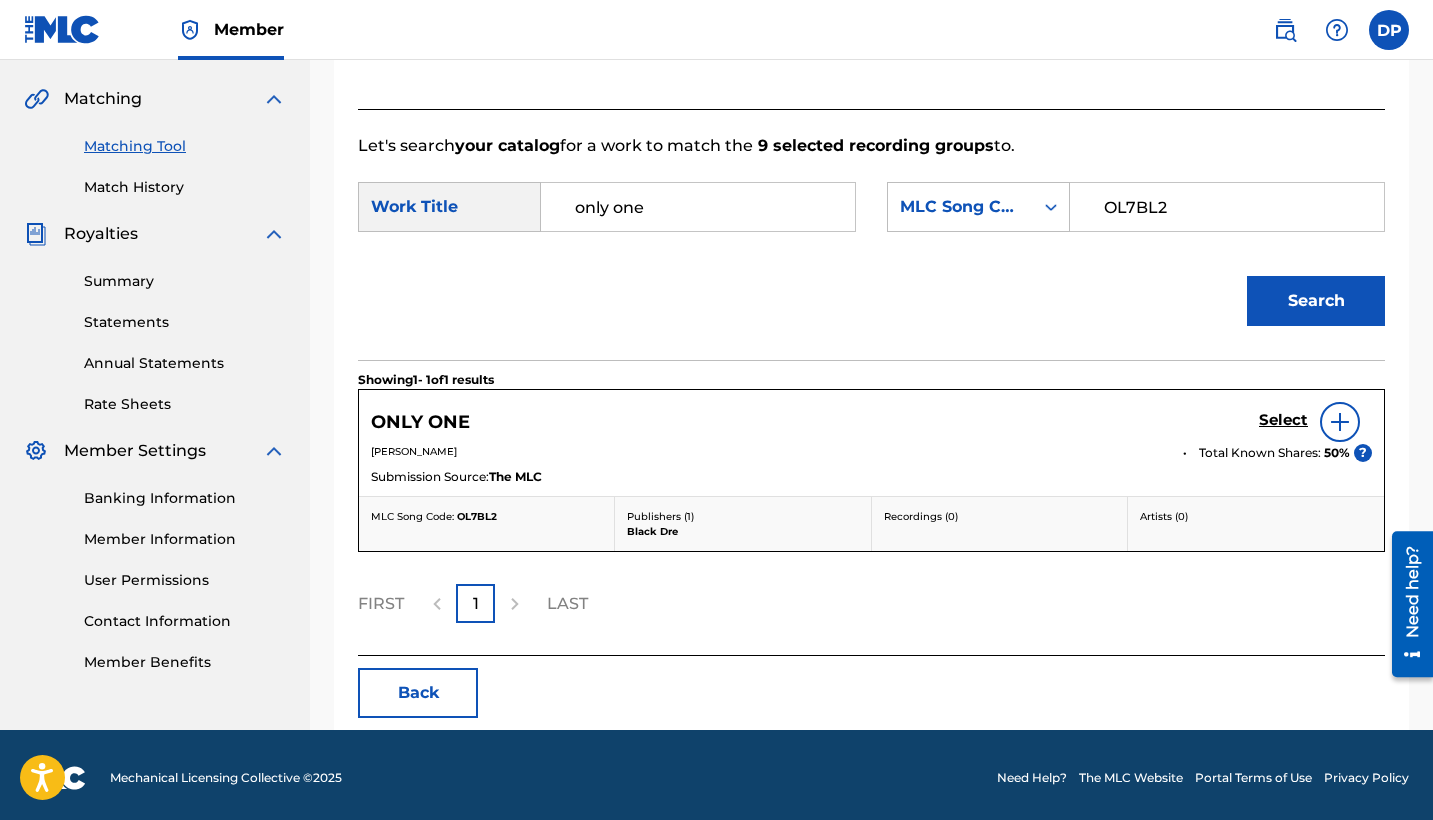 click on "Select" at bounding box center (1283, 420) 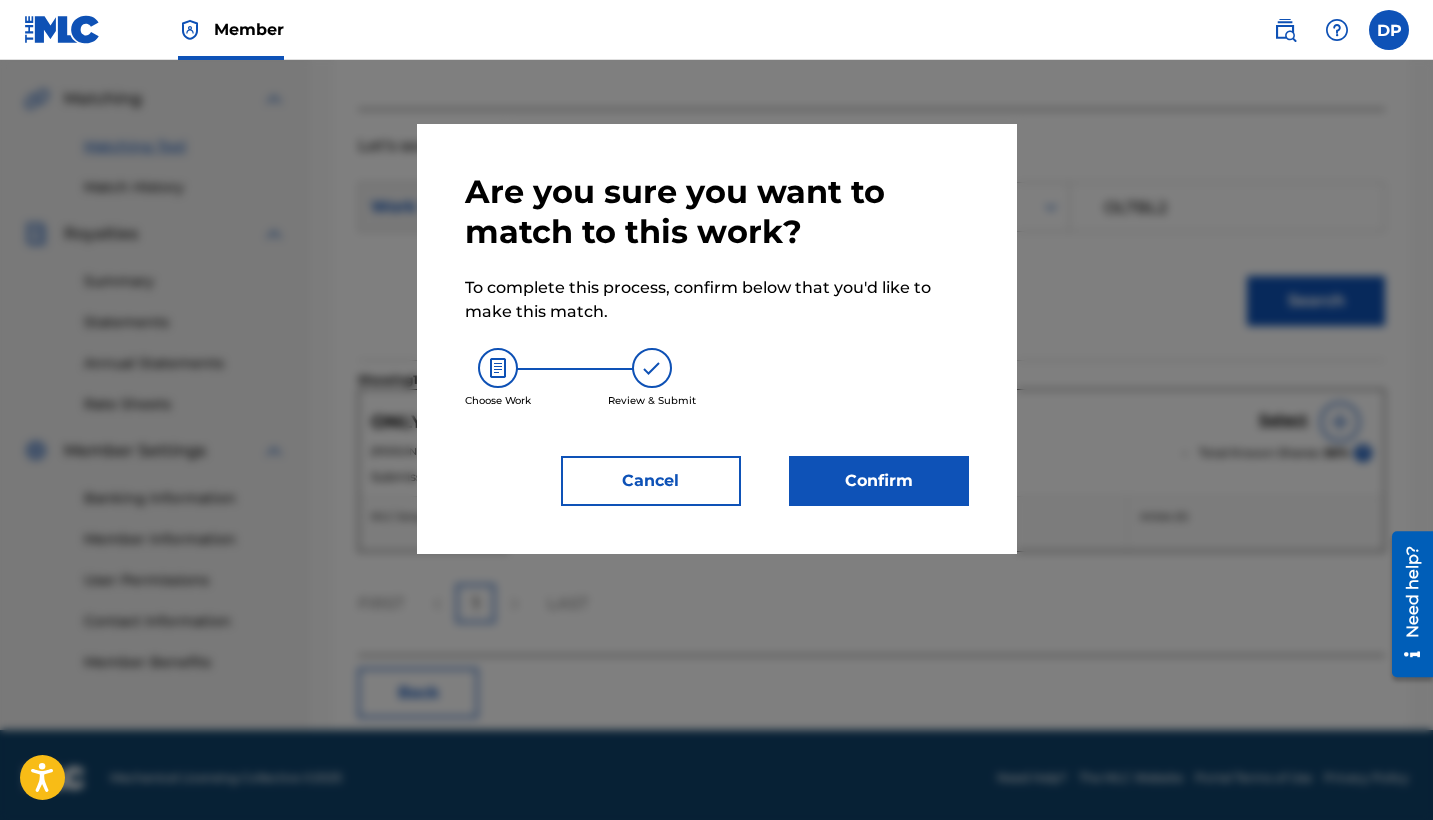 click on "Confirm" at bounding box center [879, 481] 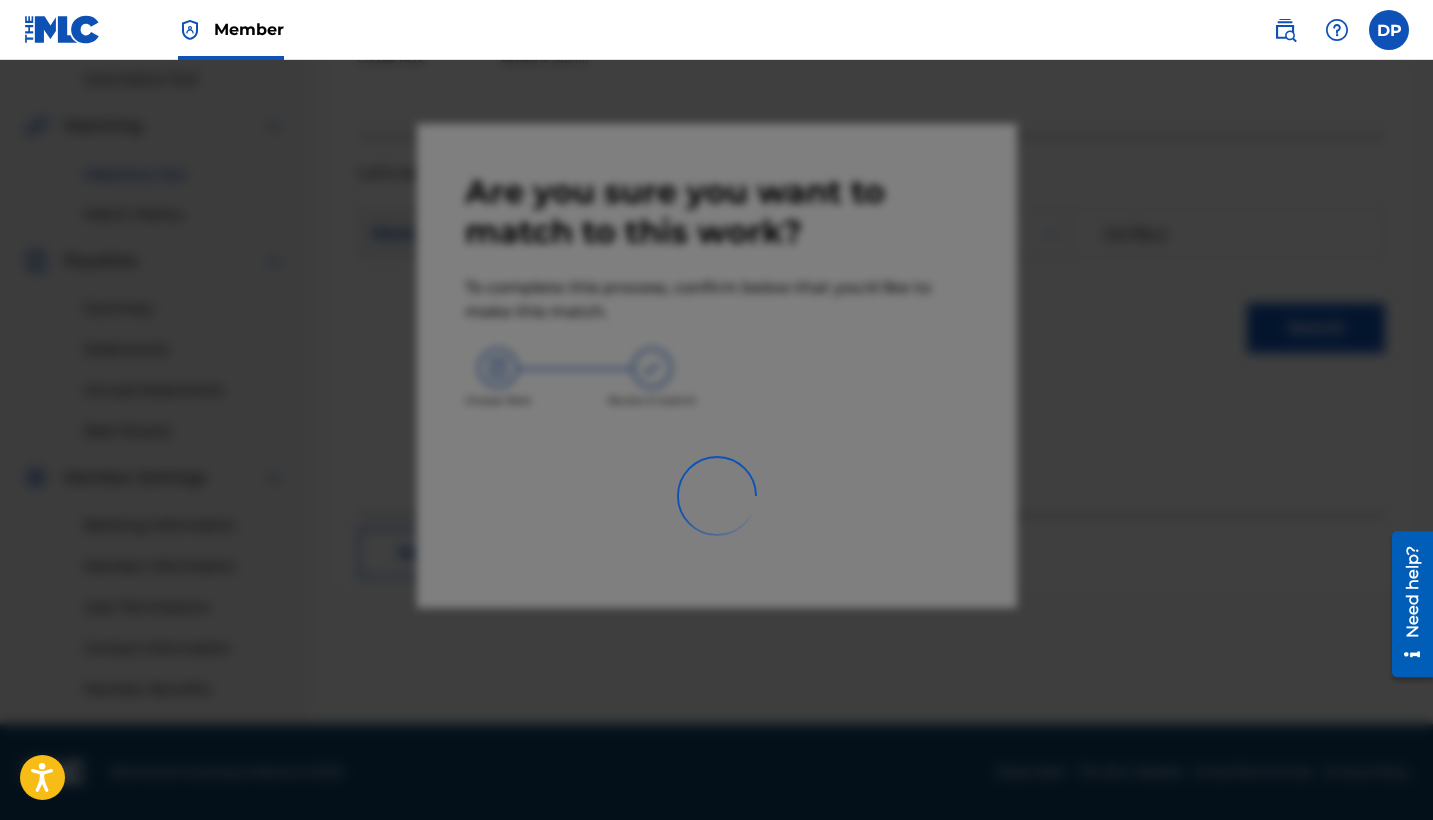 scroll, scrollTop: 420, scrollLeft: 0, axis: vertical 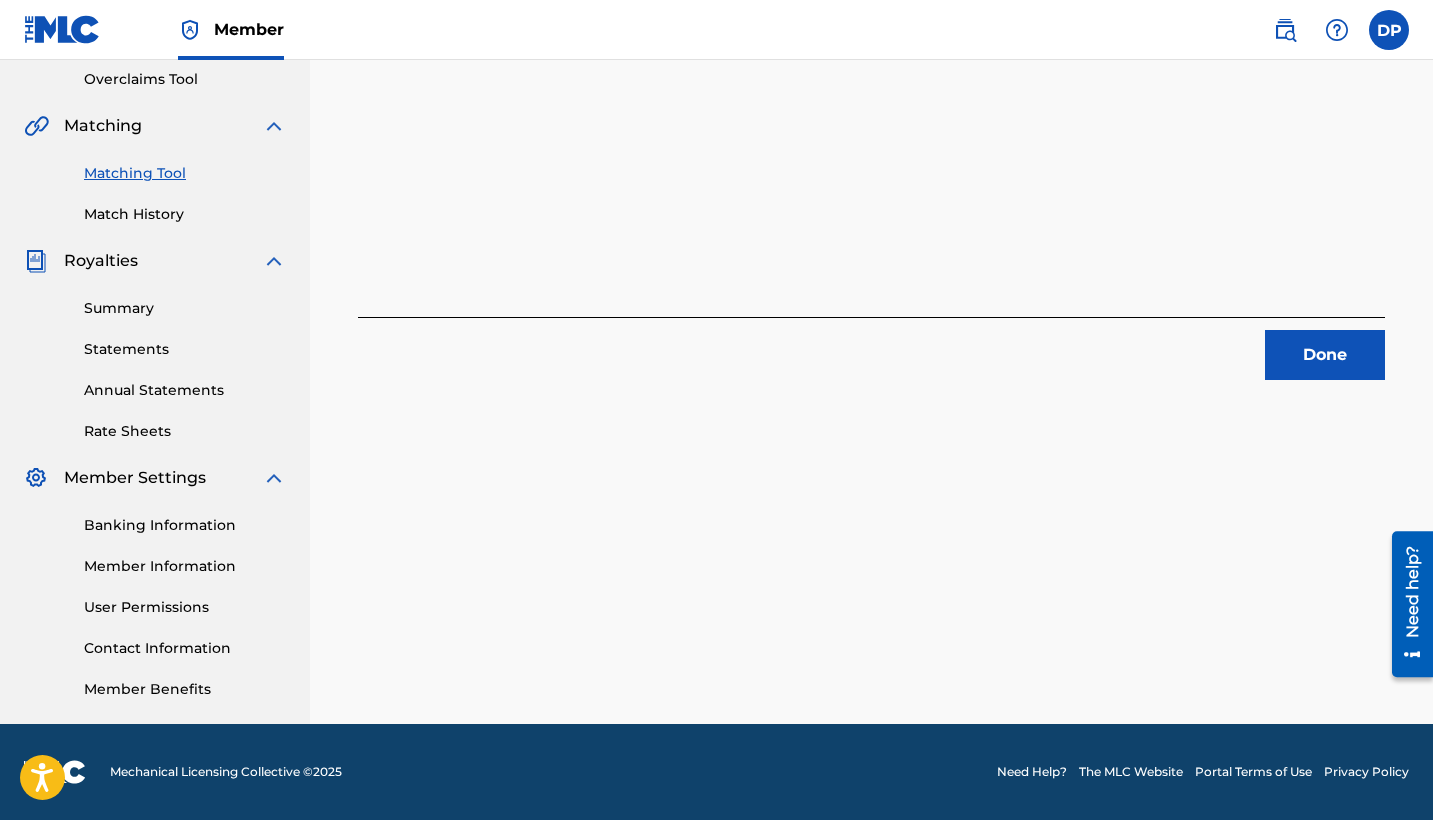 click on "Done" at bounding box center (1325, 355) 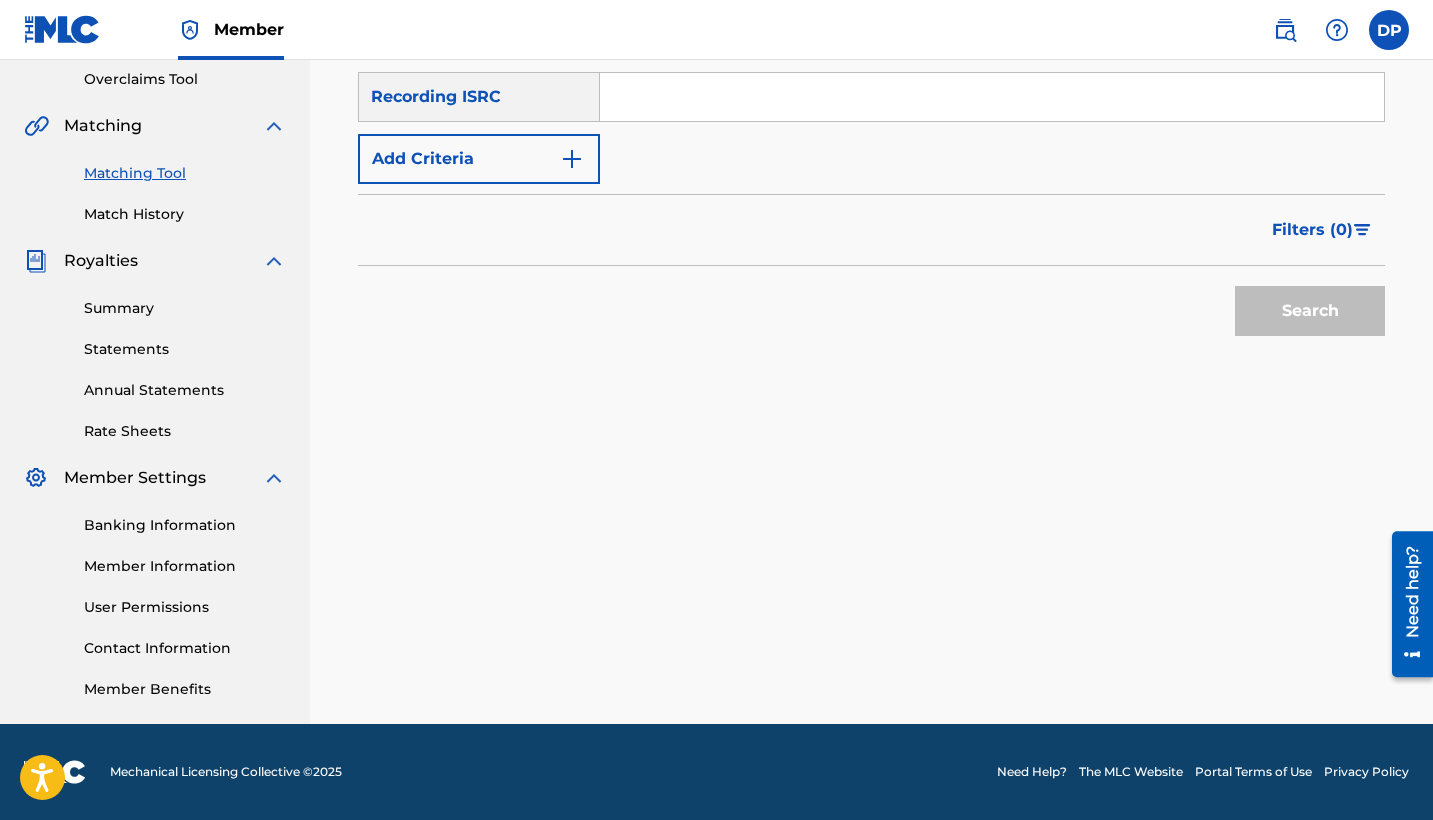 click at bounding box center (992, 97) 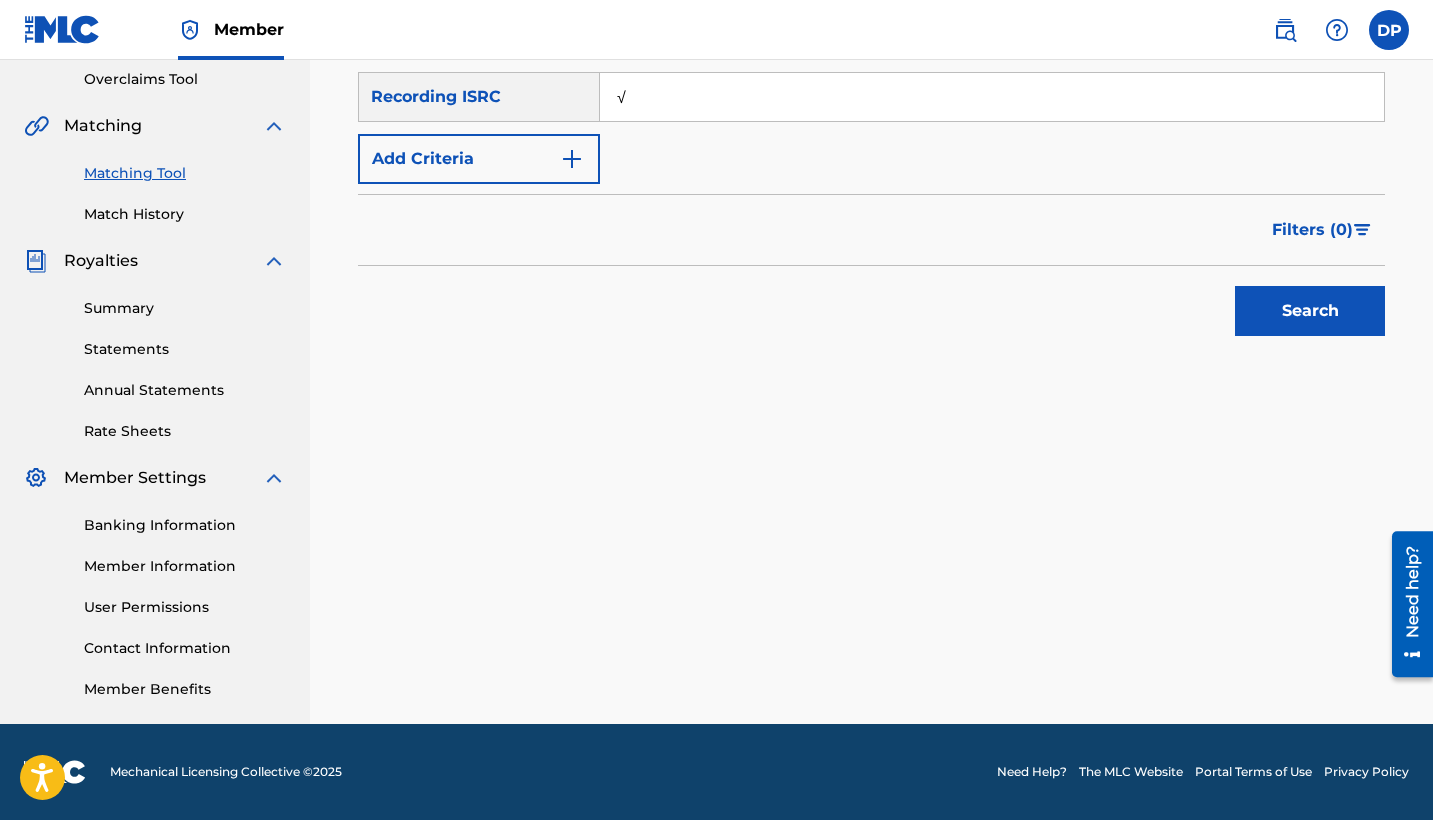 click on "Filters ( 0 )" at bounding box center [871, 230] 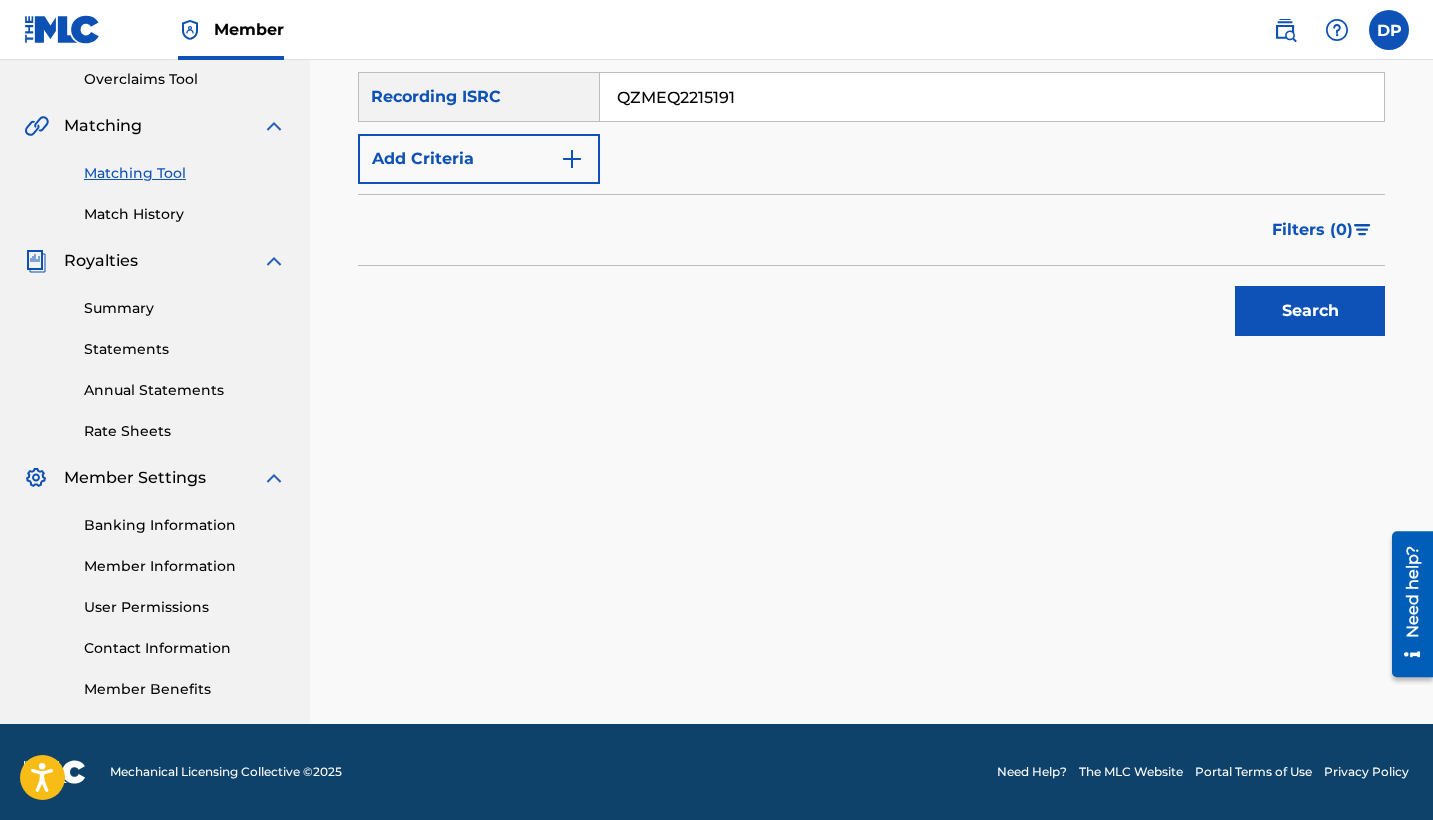 type on "QZMEQ2215191" 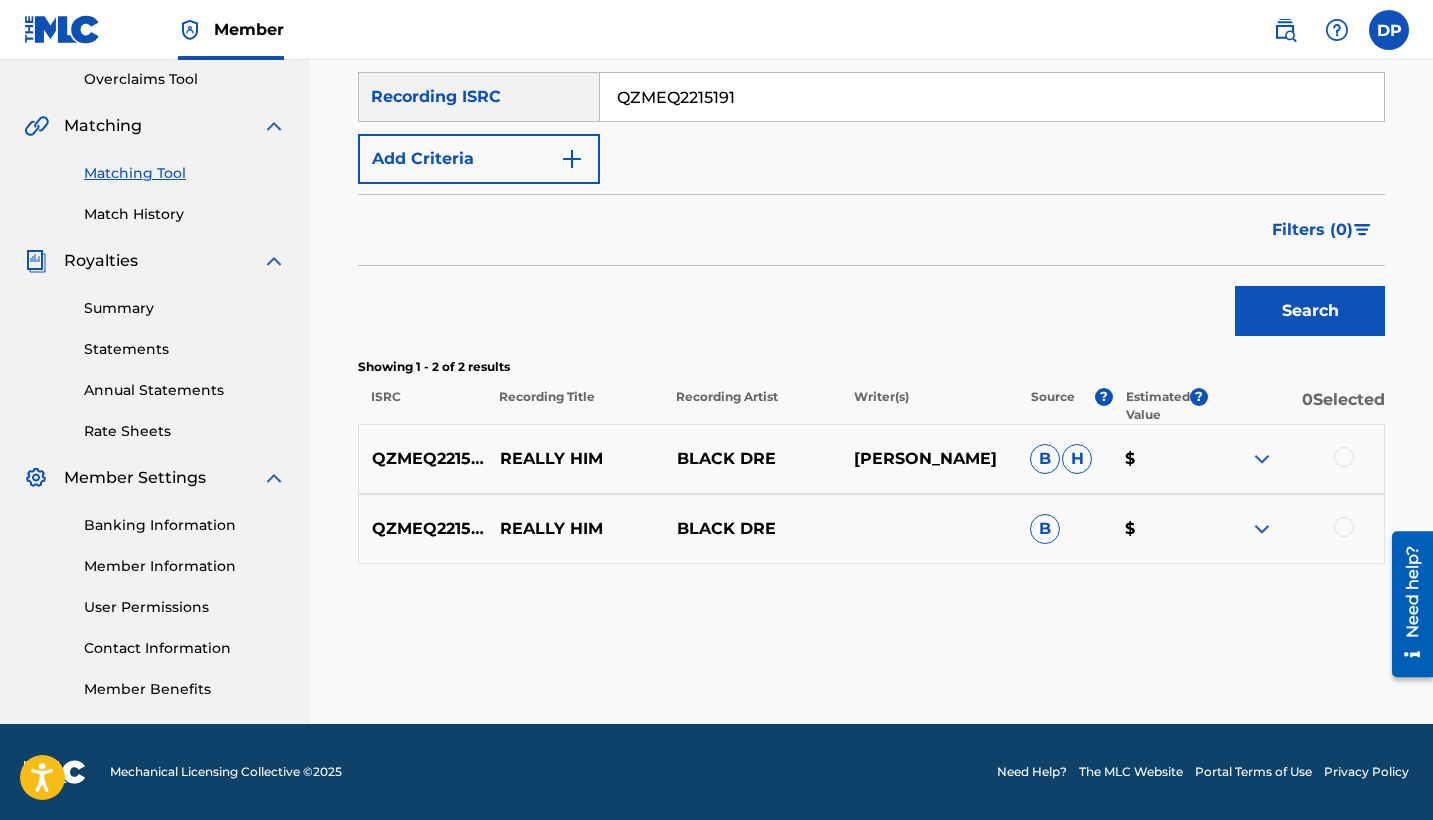 click at bounding box center (1344, 457) 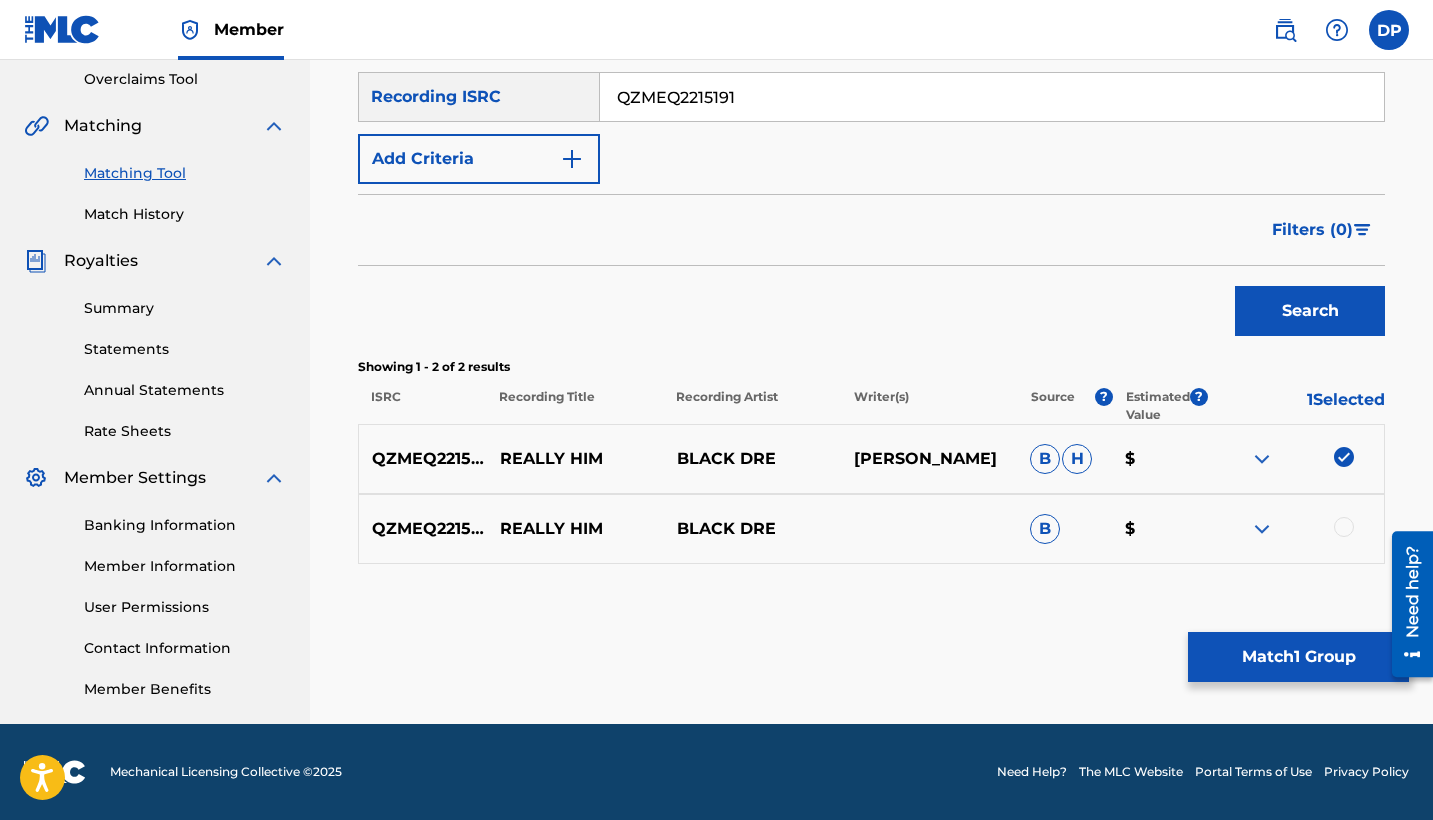 click at bounding box center (1344, 527) 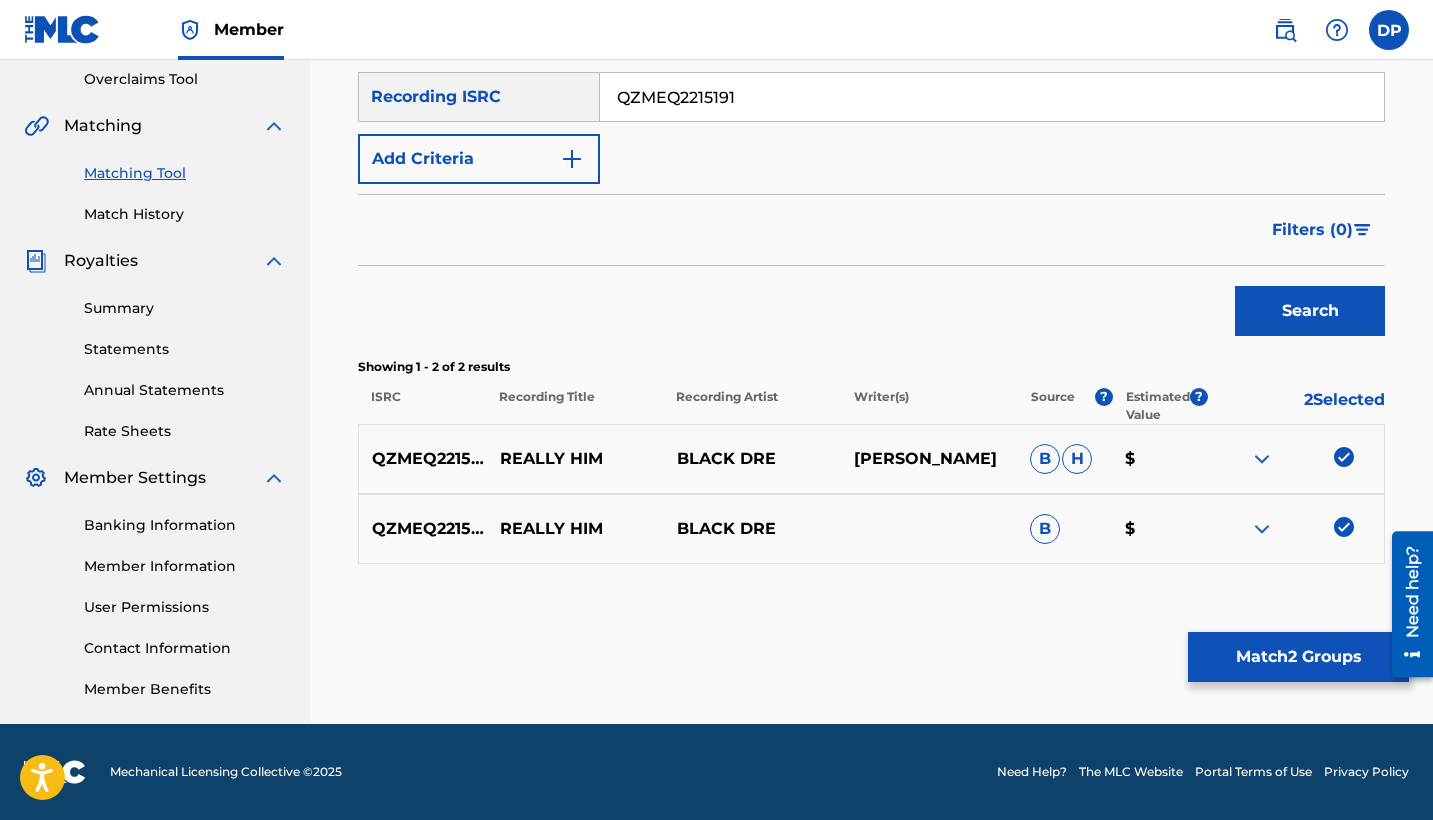 click on "Match  2 Groups" at bounding box center [1298, 657] 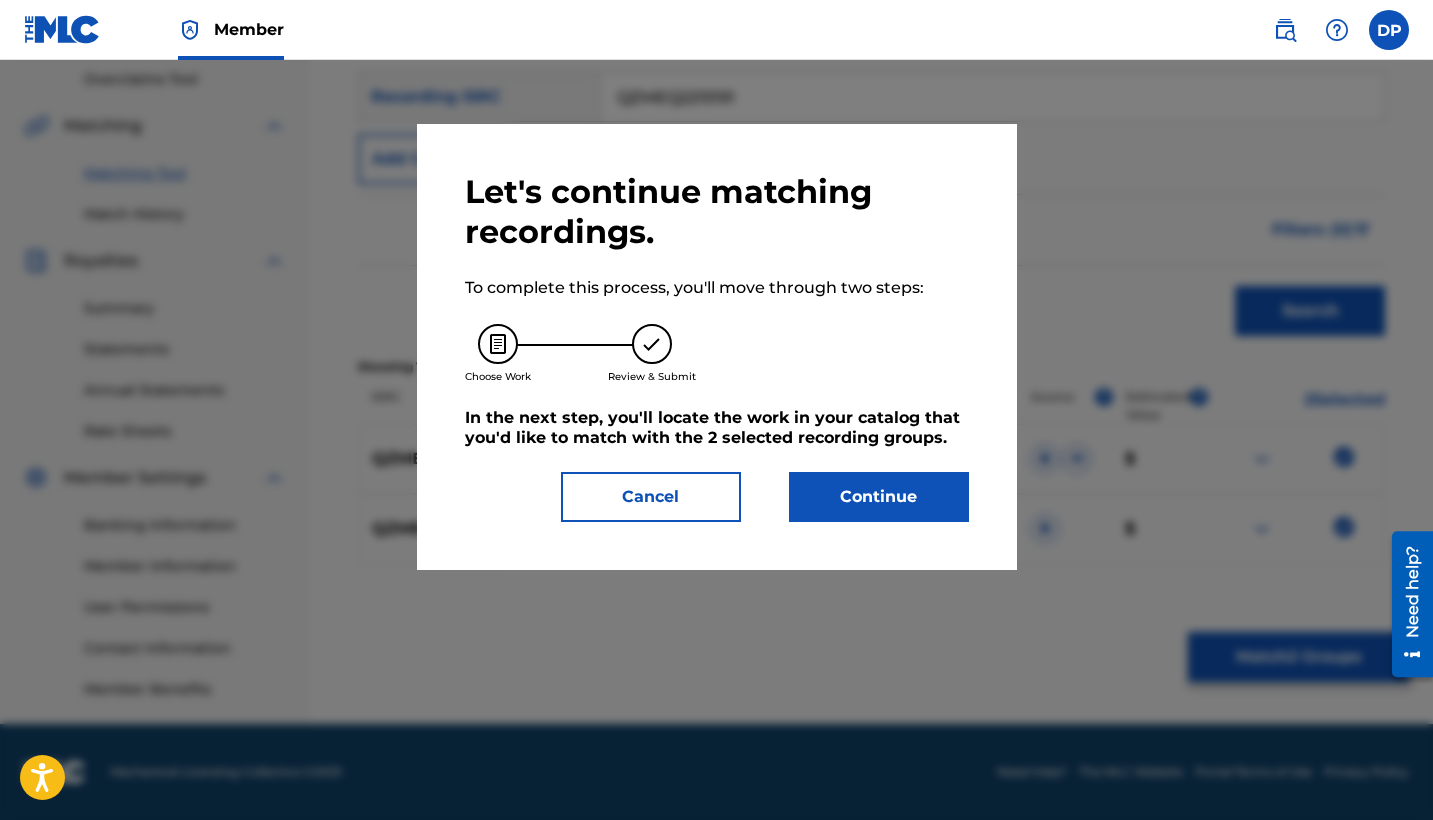 click on "Continue" at bounding box center (879, 497) 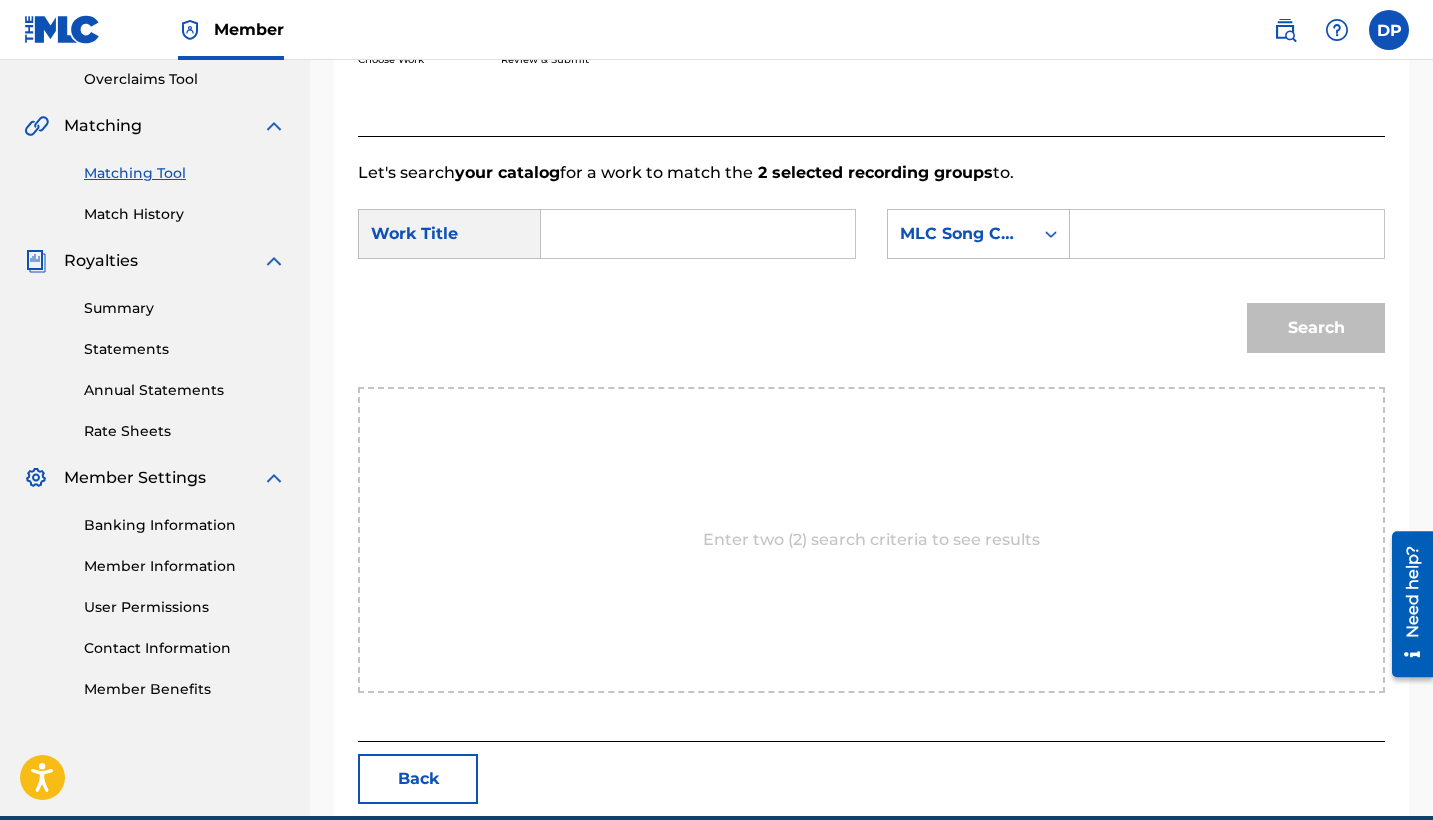 click at bounding box center (1227, 234) 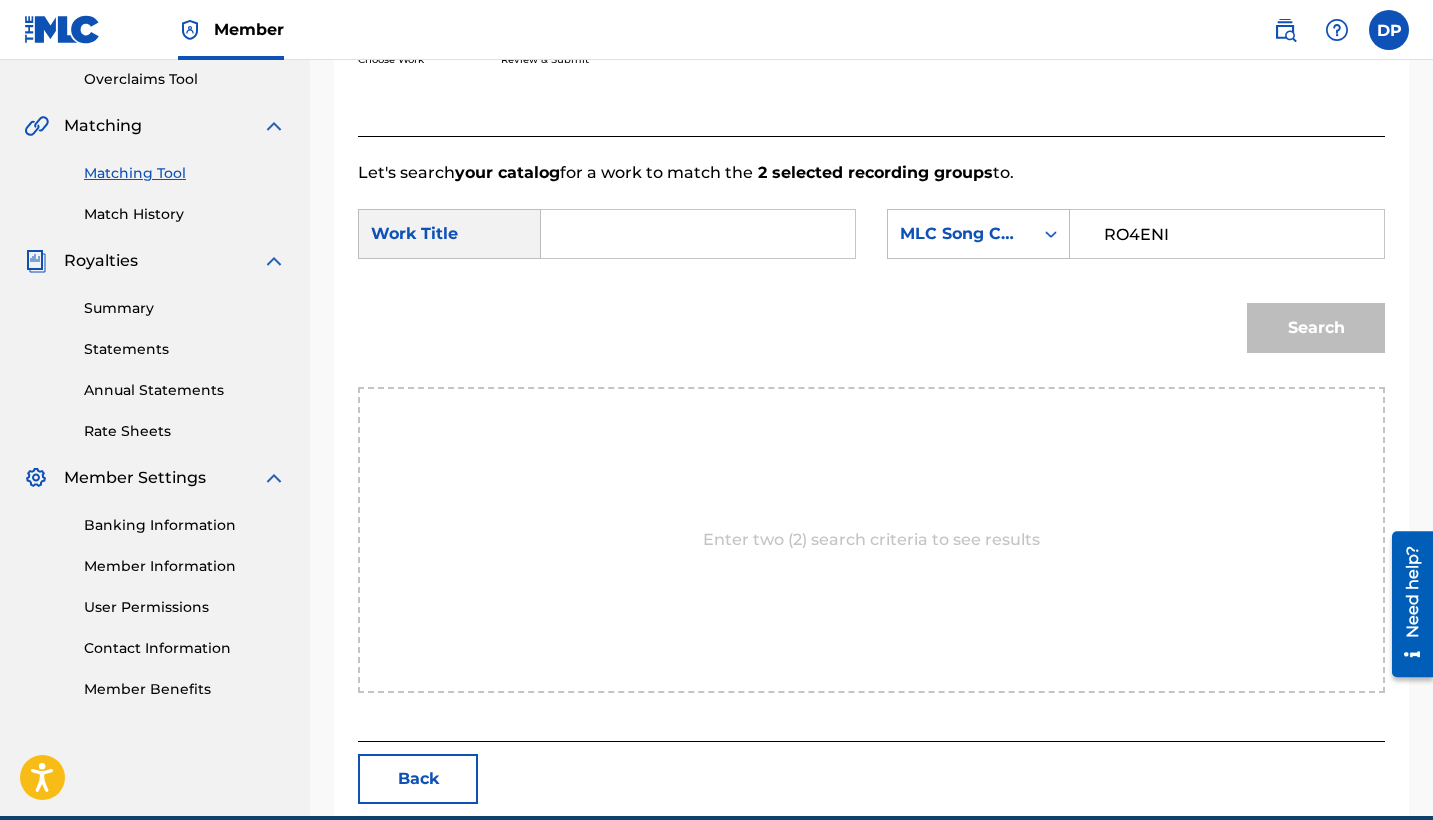 type on "RO4ENI" 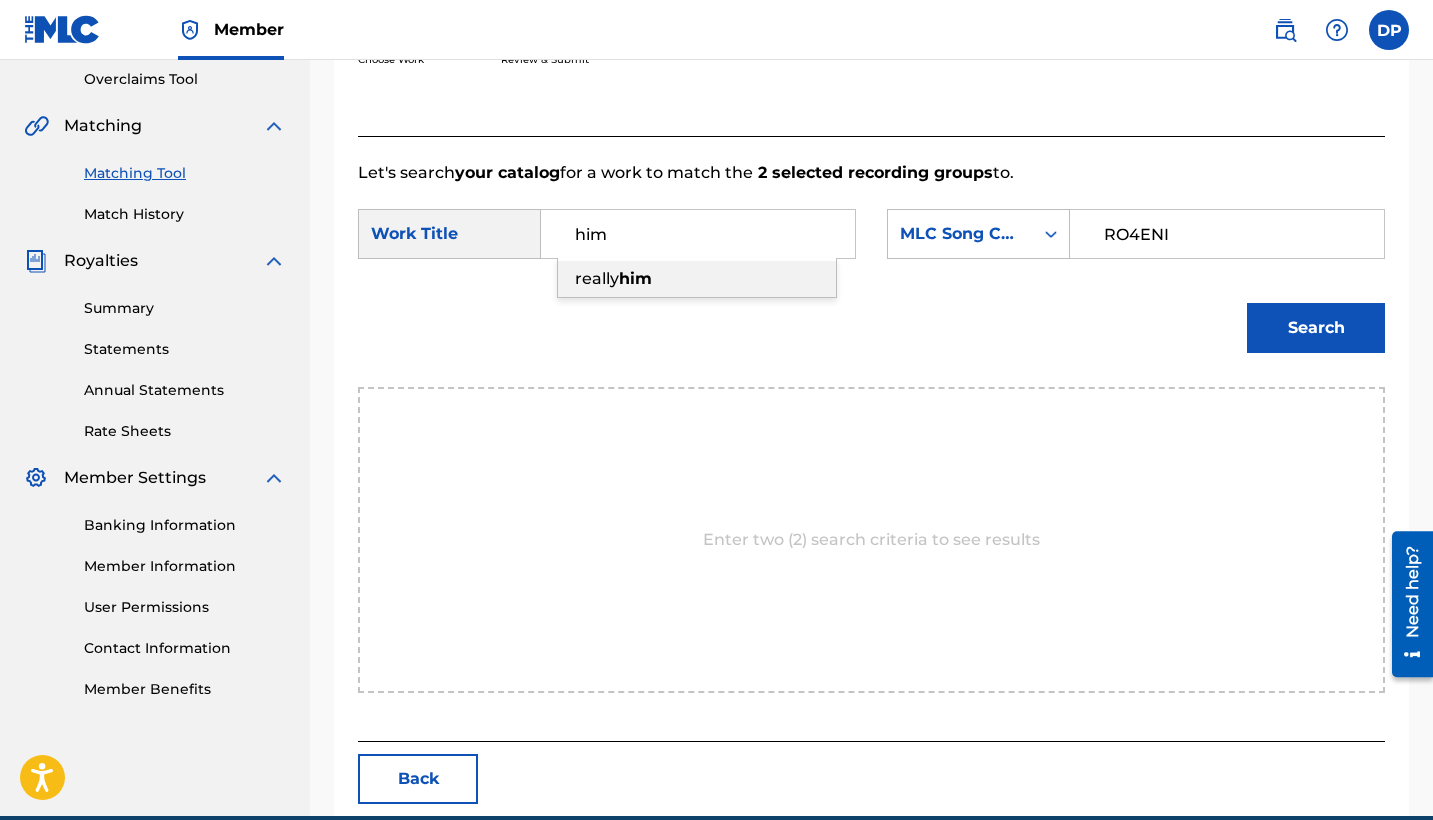 type on "him" 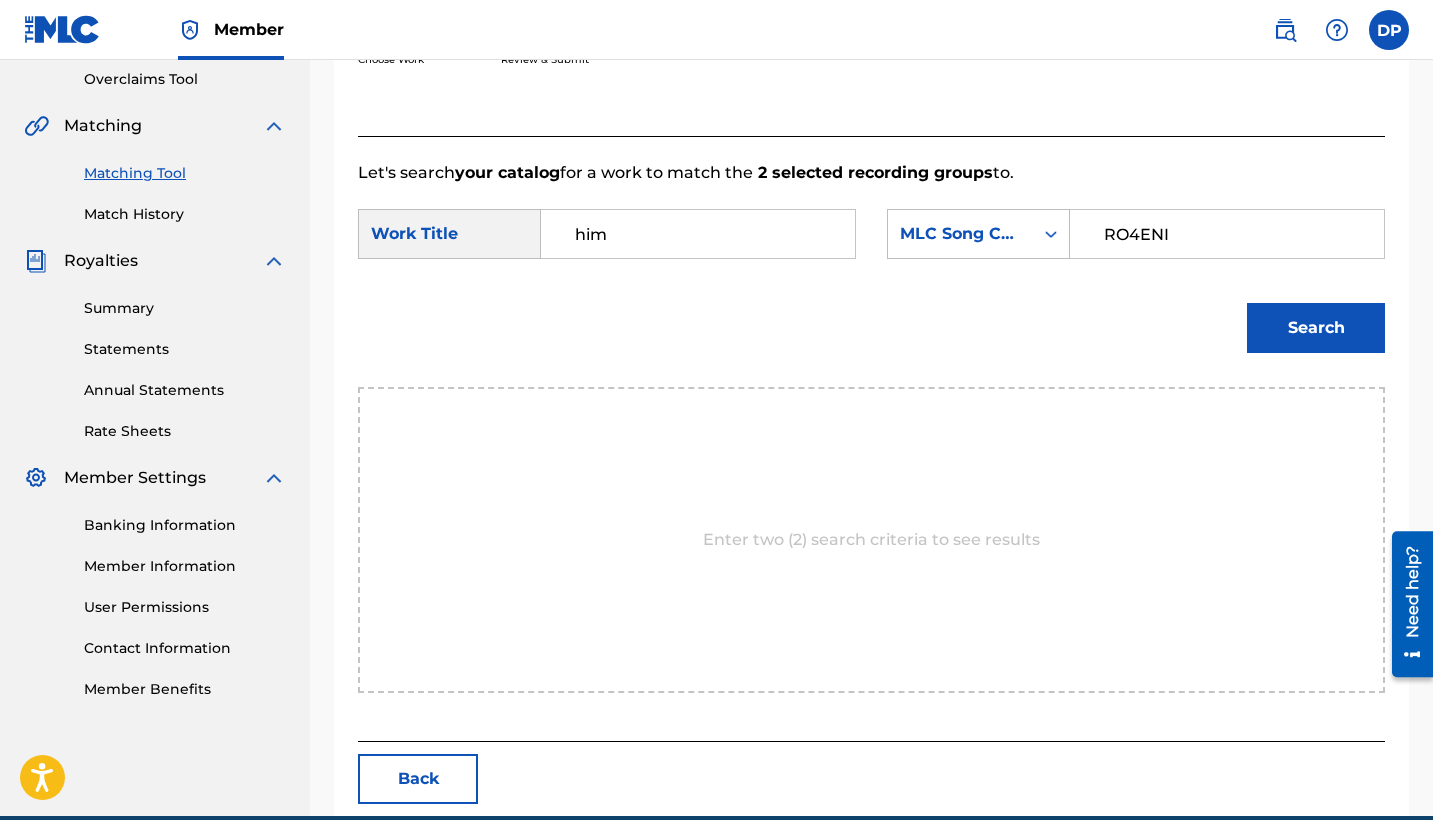 click on "Search" at bounding box center [1316, 328] 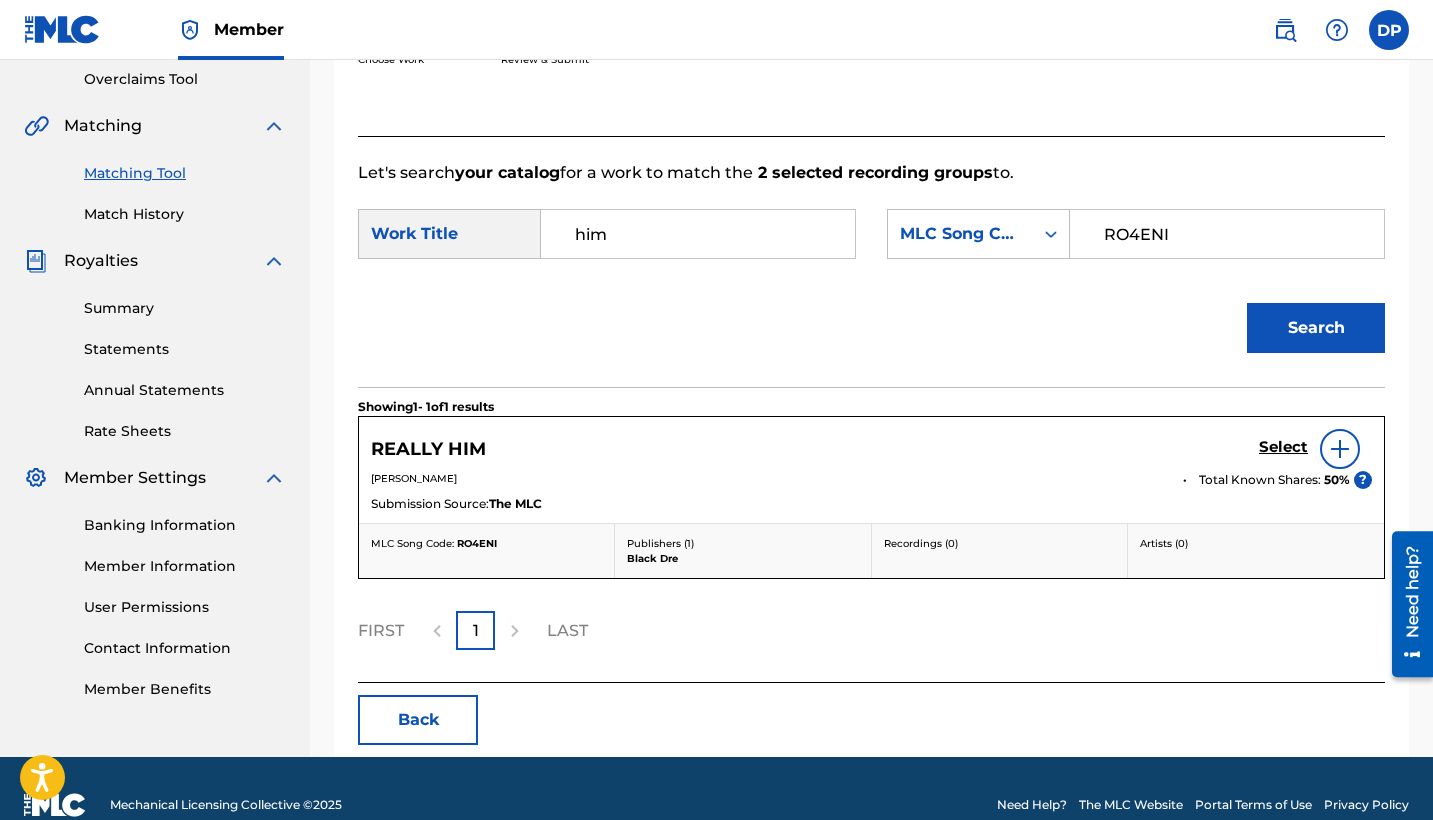 click on "Select" at bounding box center (1283, 447) 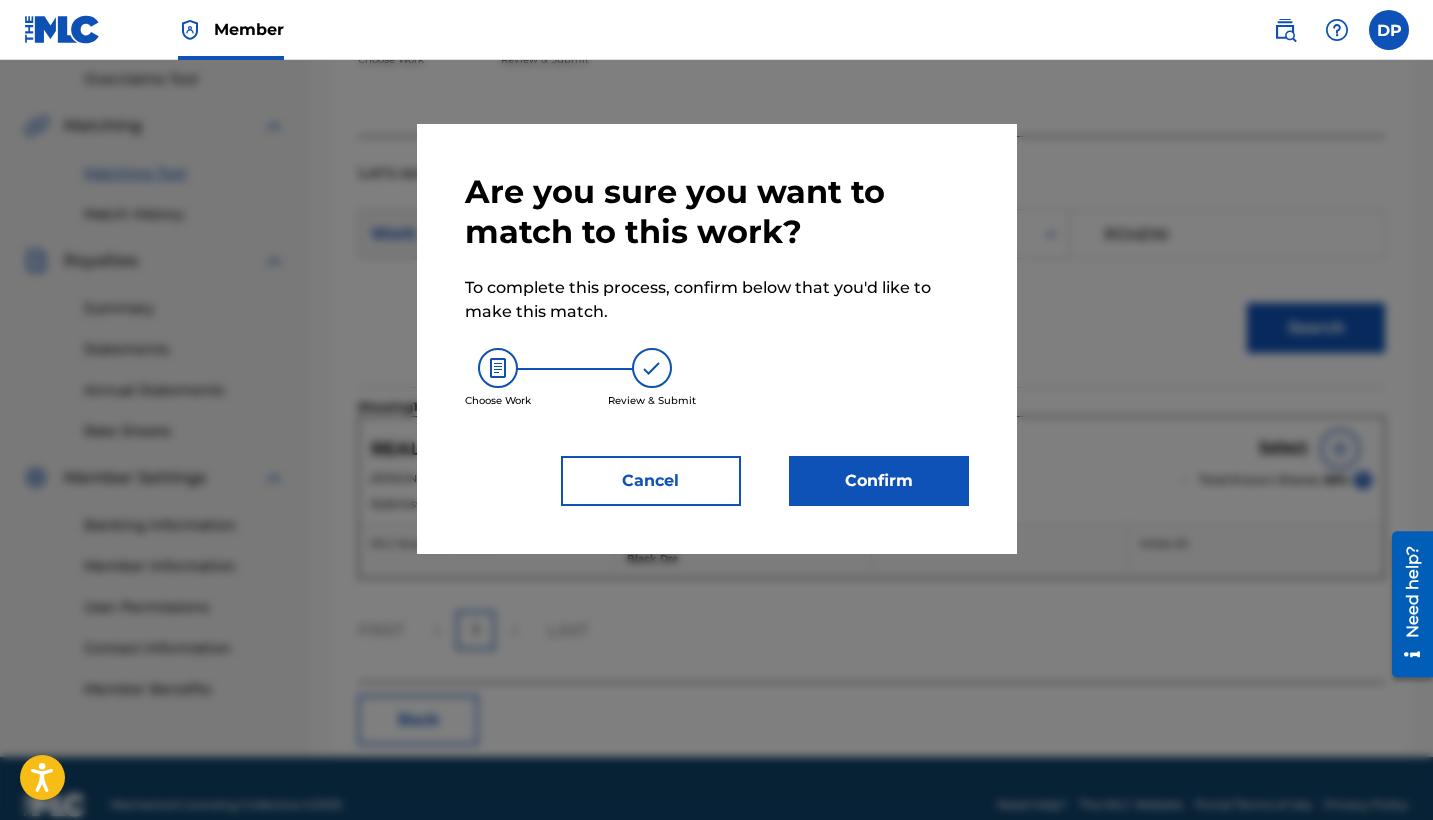 click on "Confirm" at bounding box center [879, 481] 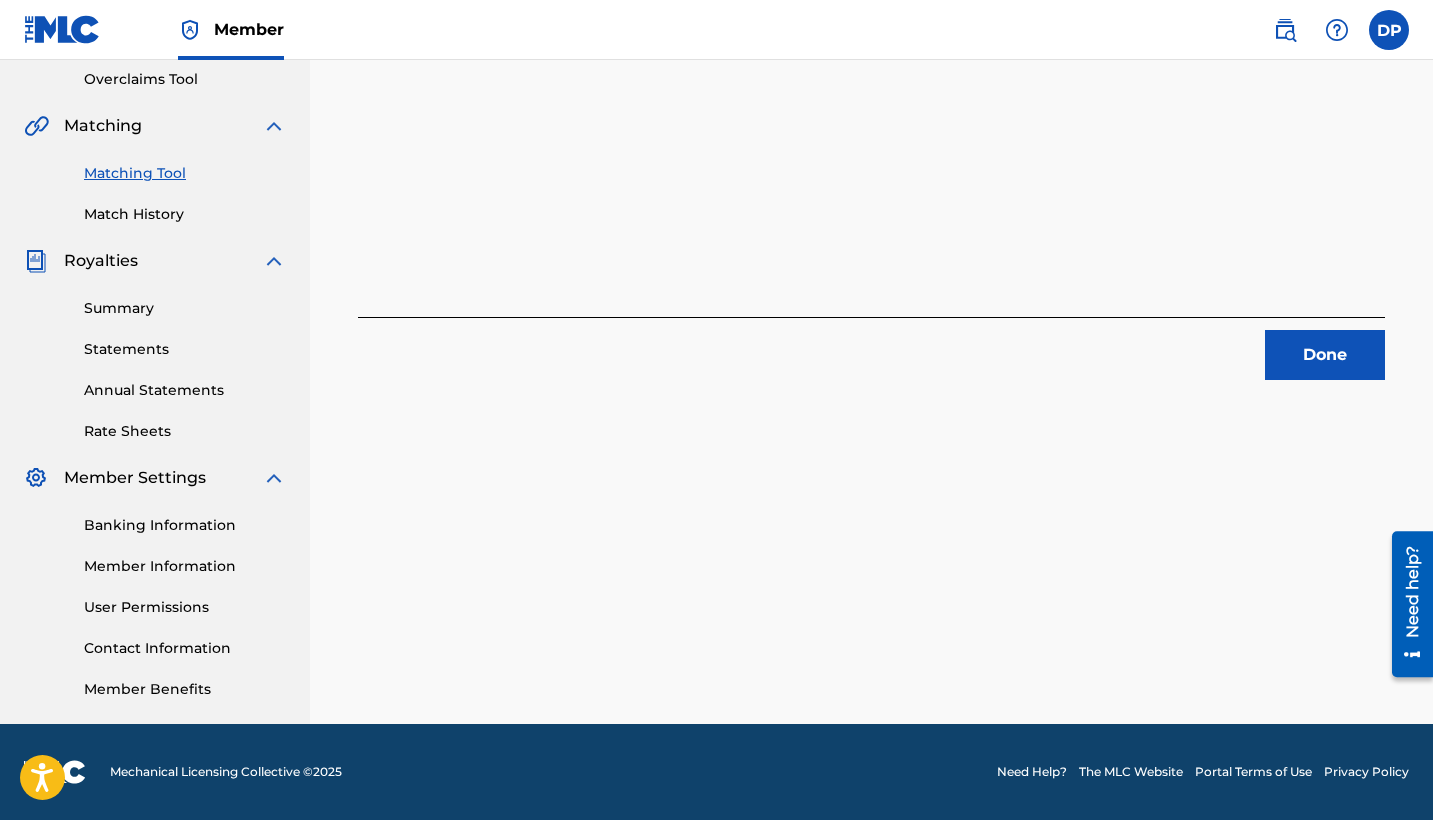 click on "Done" at bounding box center [1325, 355] 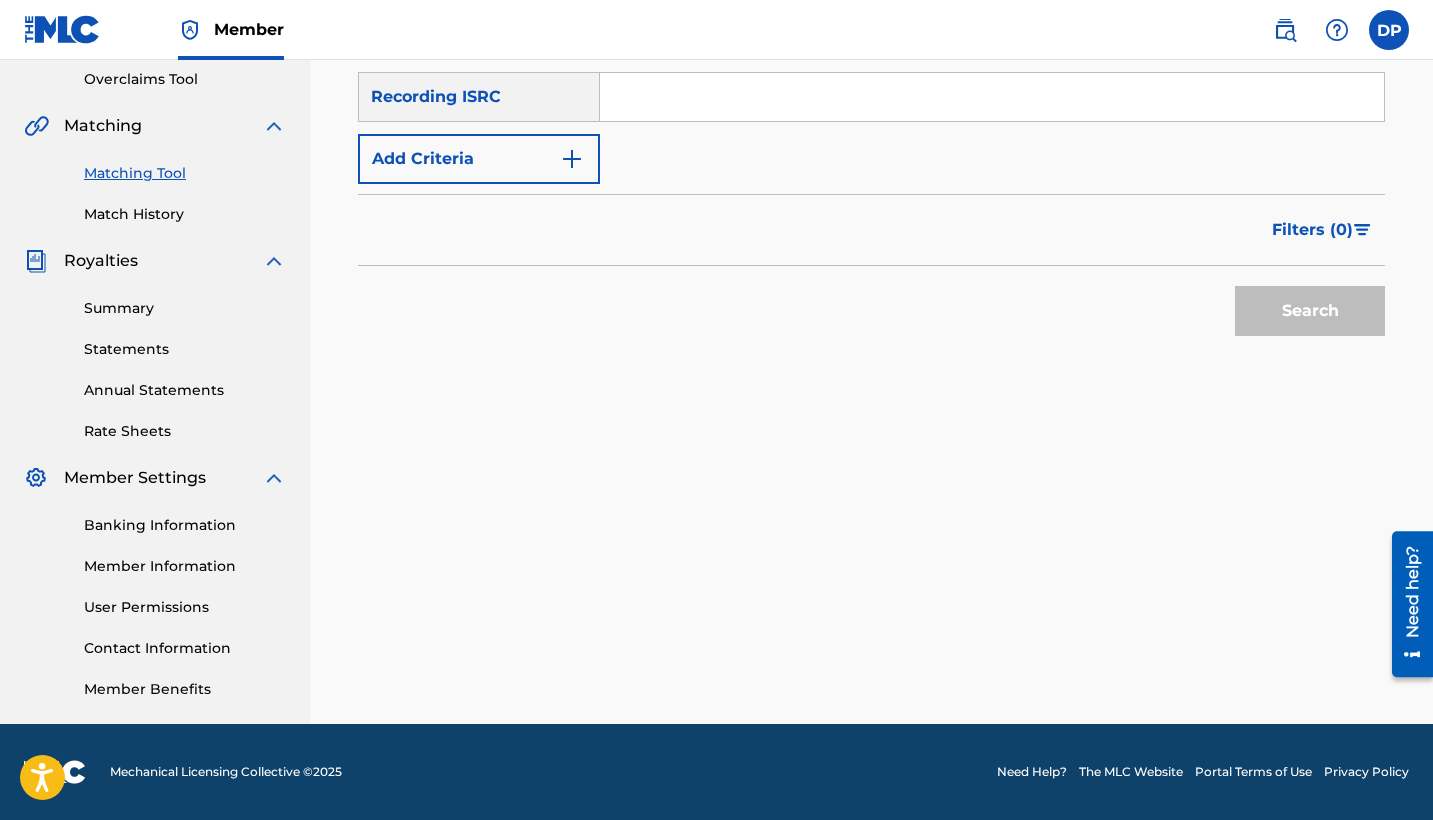 click at bounding box center [992, 97] 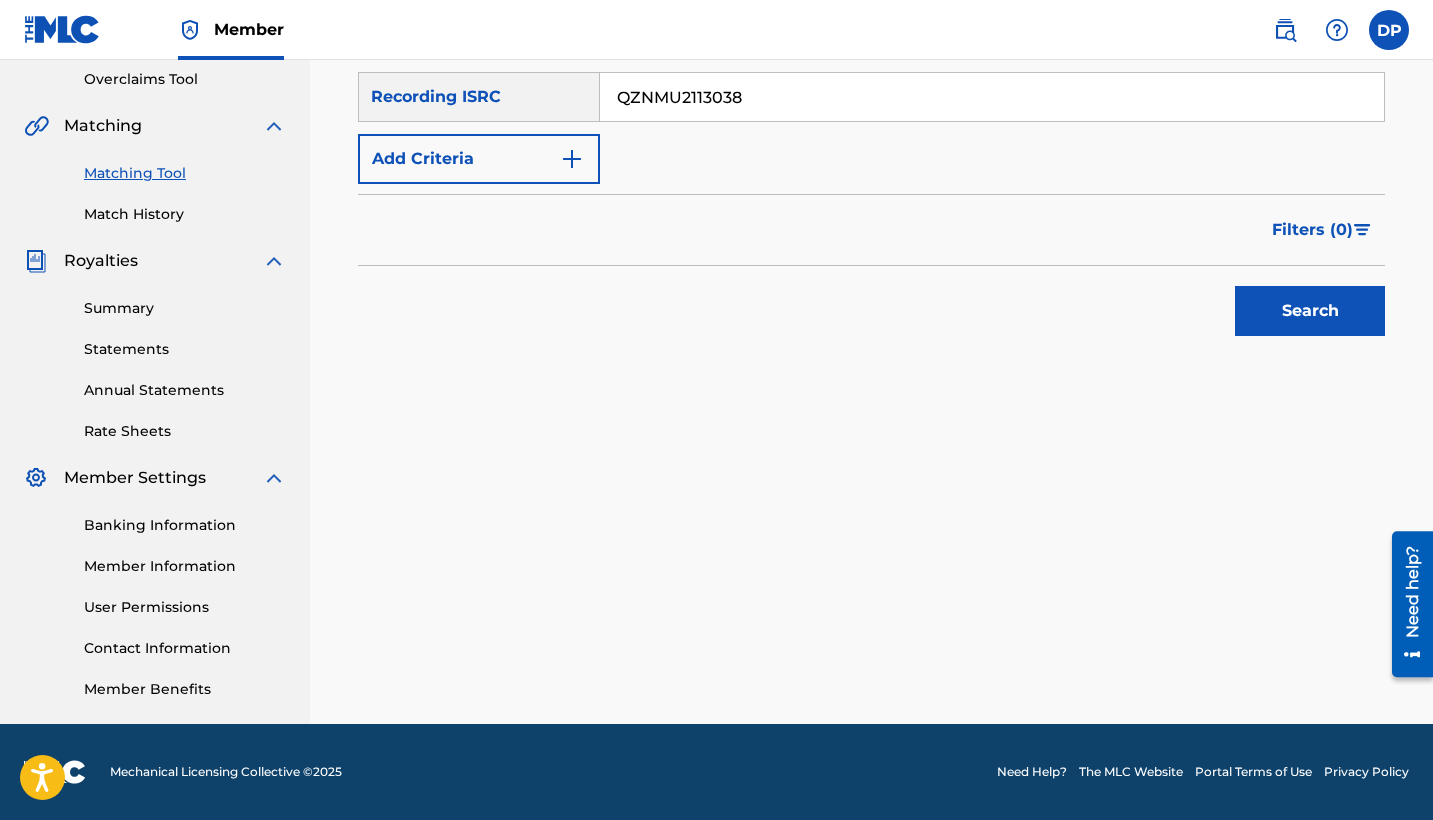 type on "QZNMU2113038" 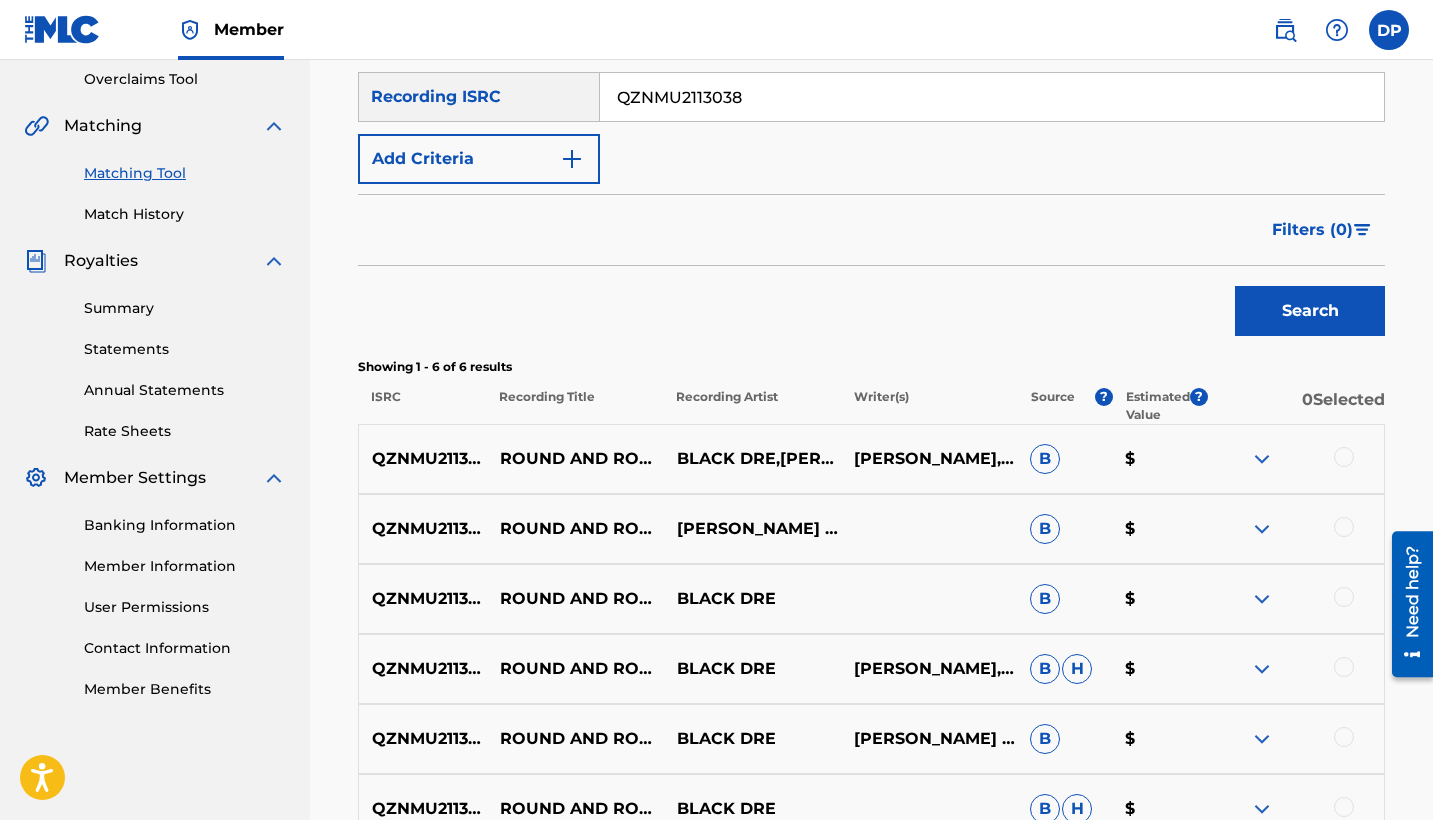 scroll, scrollTop: 578, scrollLeft: 0, axis: vertical 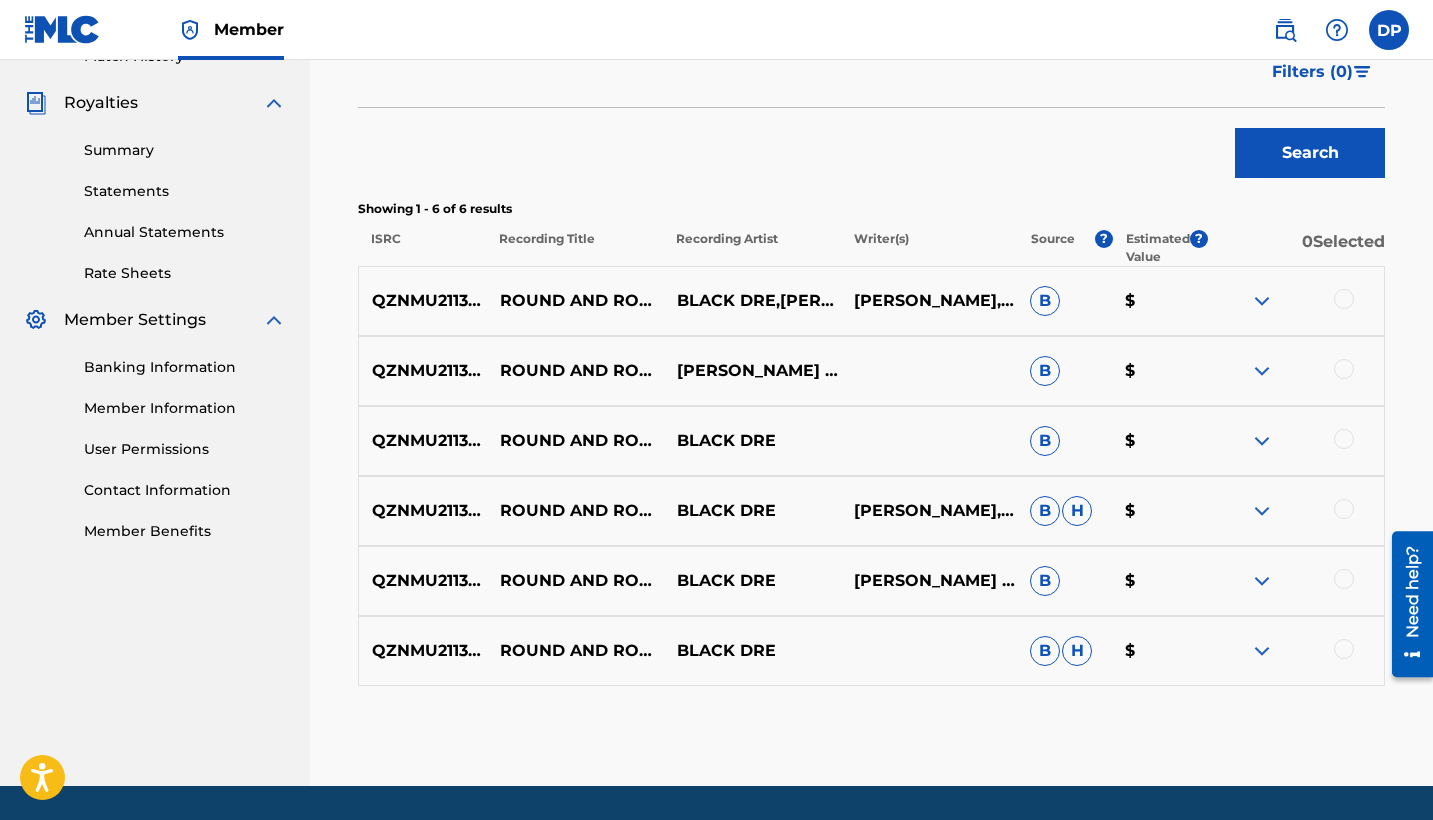 click on "QZNMU2113038 ROUND AND ROUND BLACK DRE,[PERSON_NAME] [PERSON_NAME],[PERSON_NAME] B $" at bounding box center [871, 301] 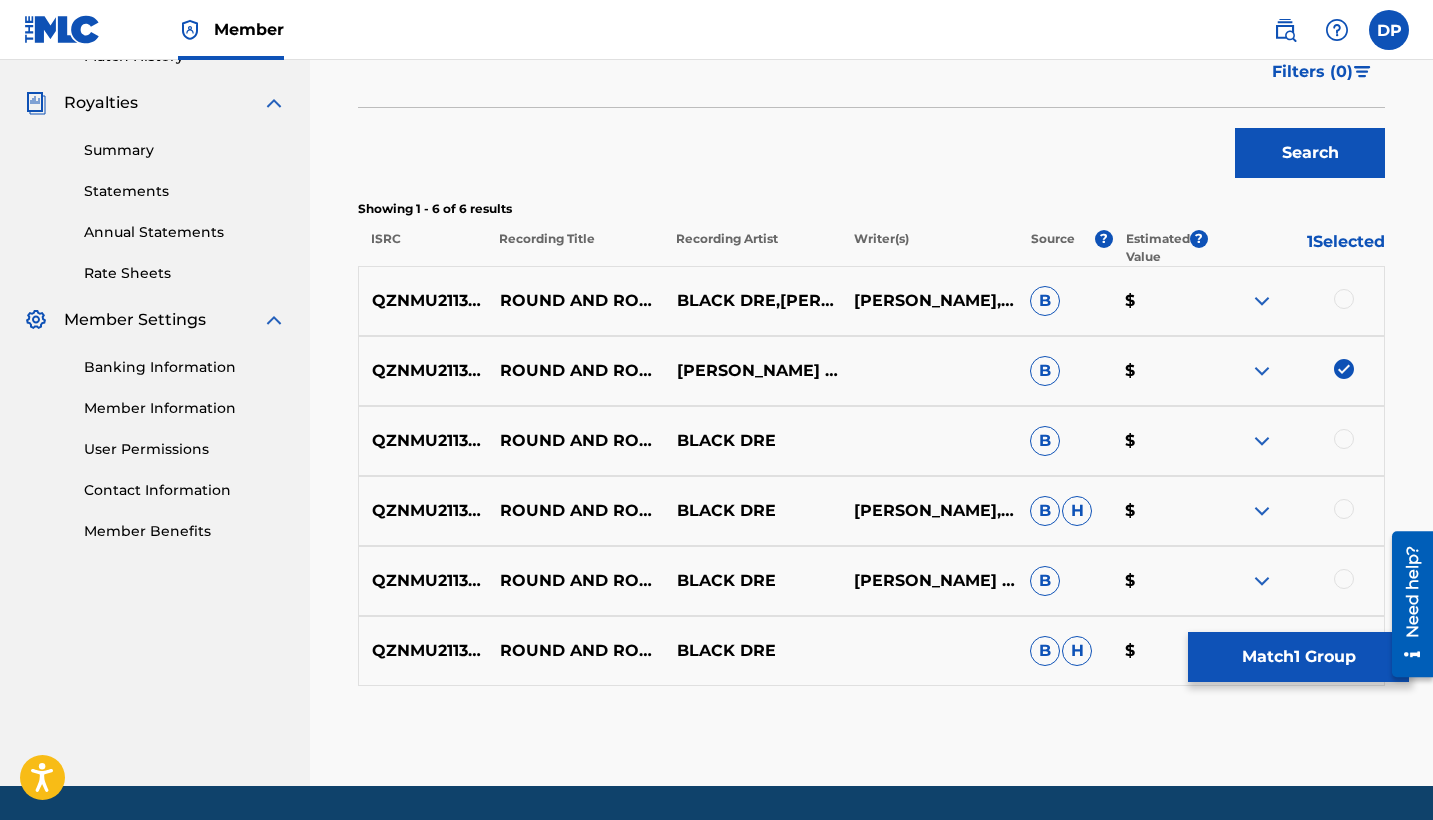 click at bounding box center (1344, 299) 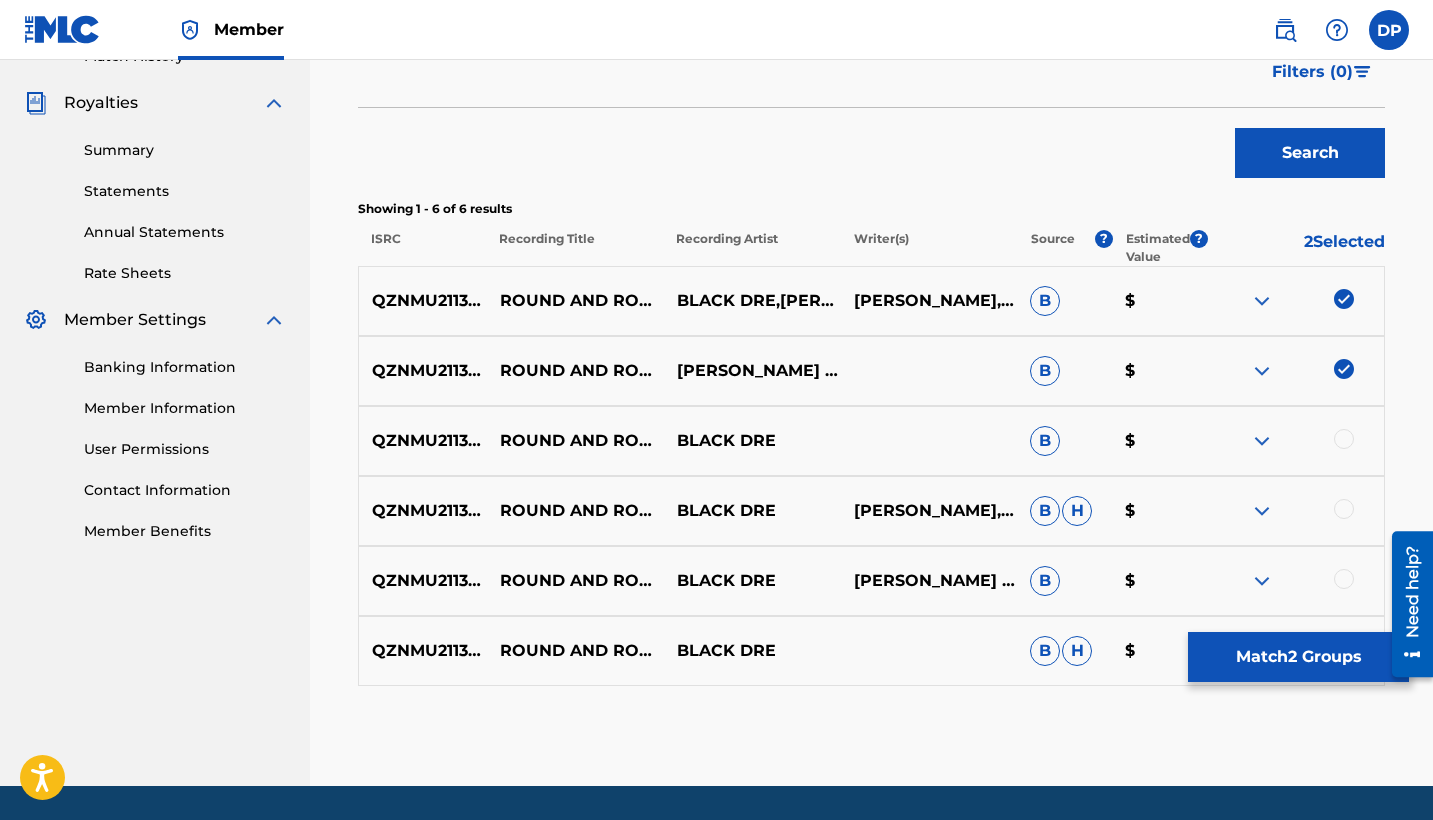 click at bounding box center [1344, 439] 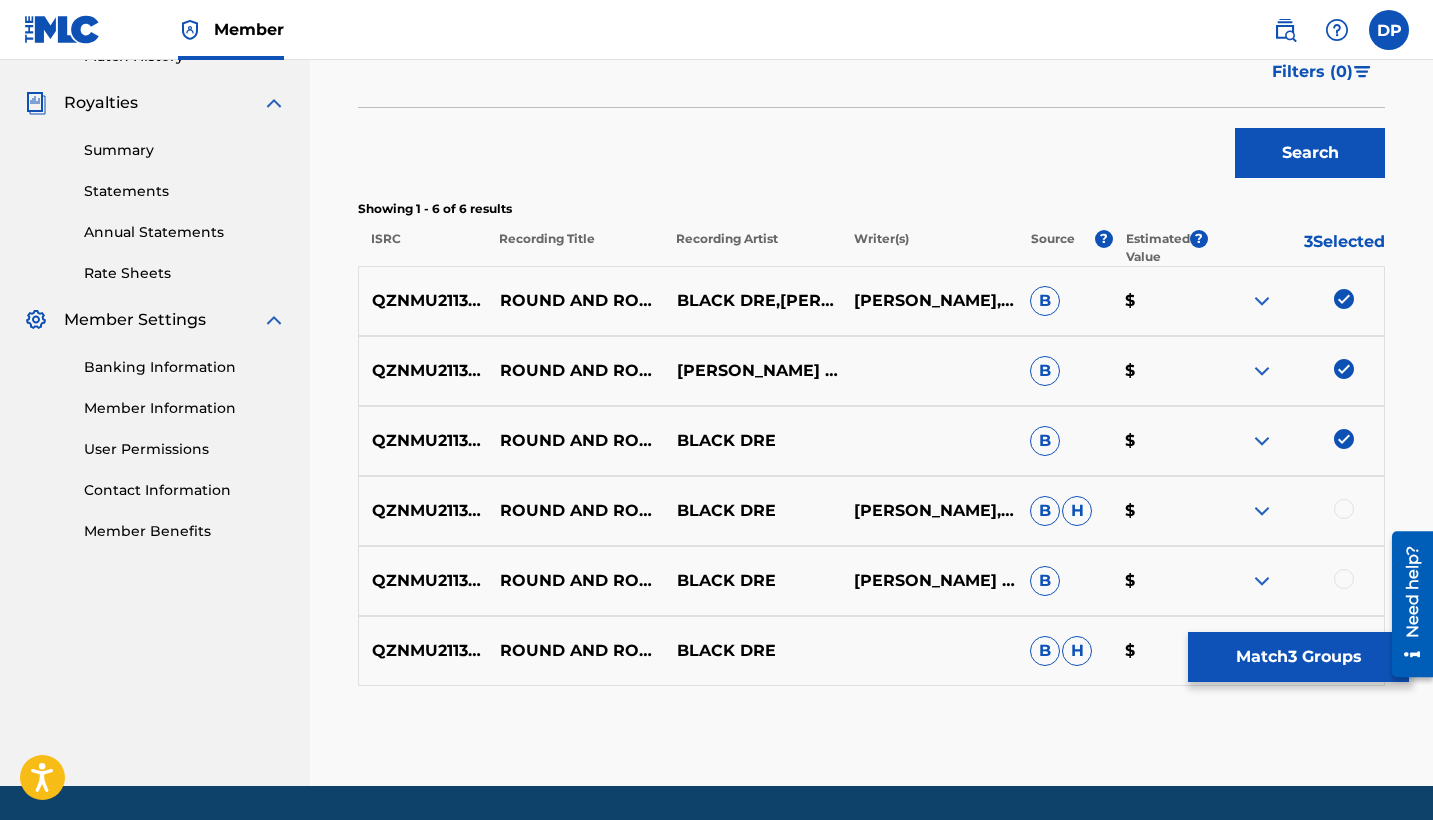click on "QZNMU2113038 ROUND AND ROUND (FEAT. [PERSON_NAME]) BLACK DRE [PERSON_NAME],[PERSON_NAME] [PERSON_NAME] $" at bounding box center (871, 511) 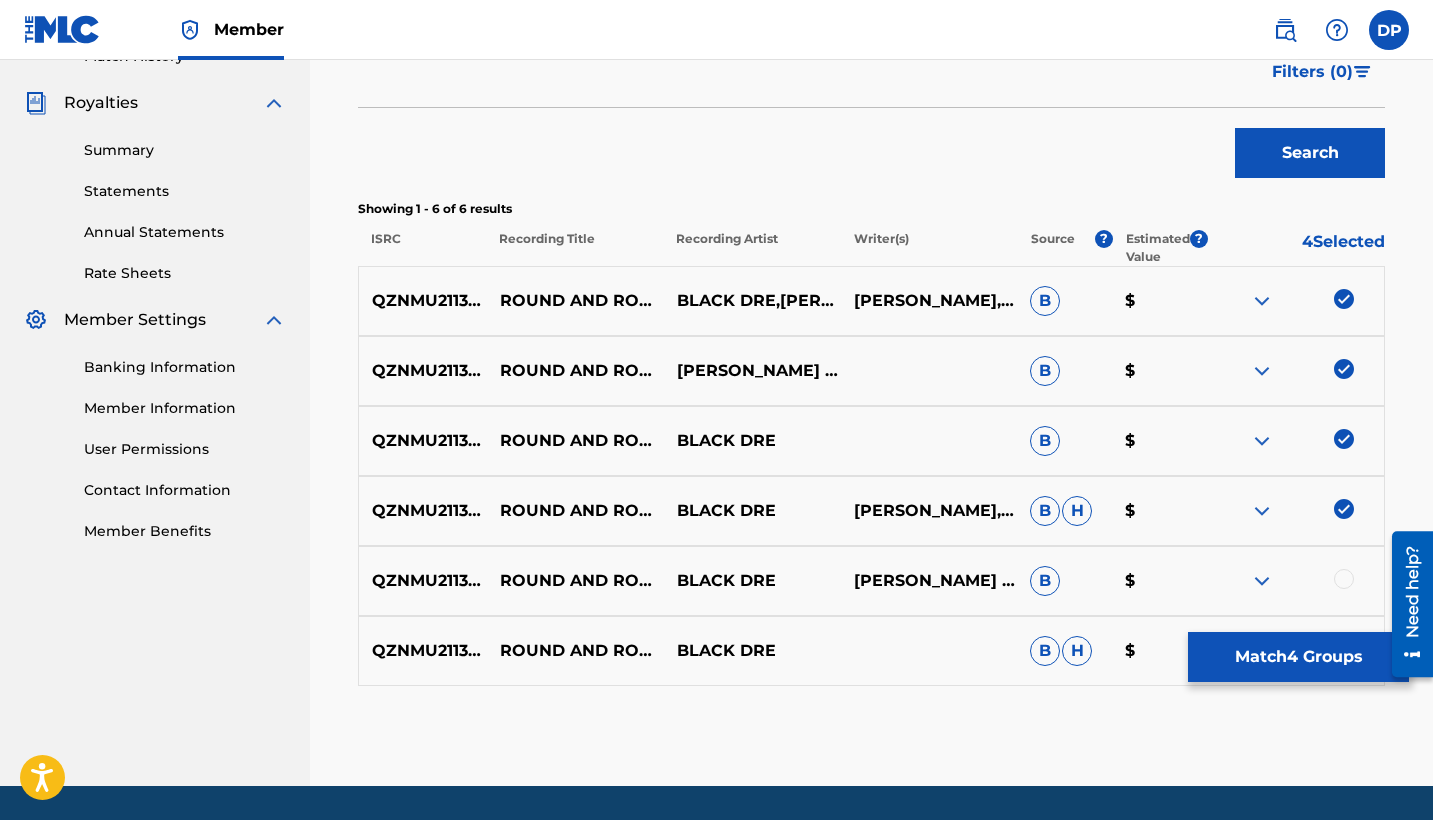 click at bounding box center [1344, 579] 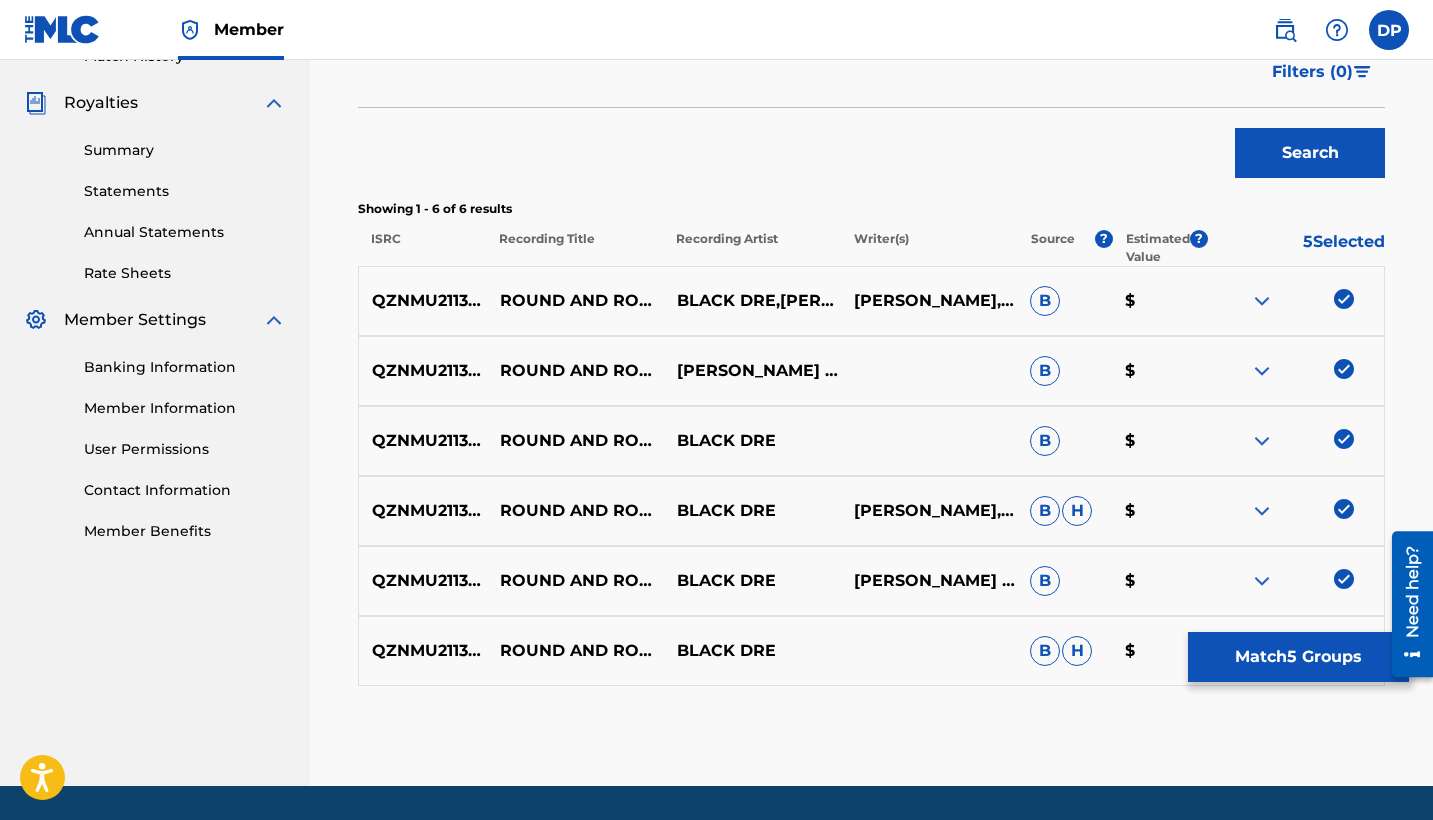 scroll, scrollTop: 640, scrollLeft: 0, axis: vertical 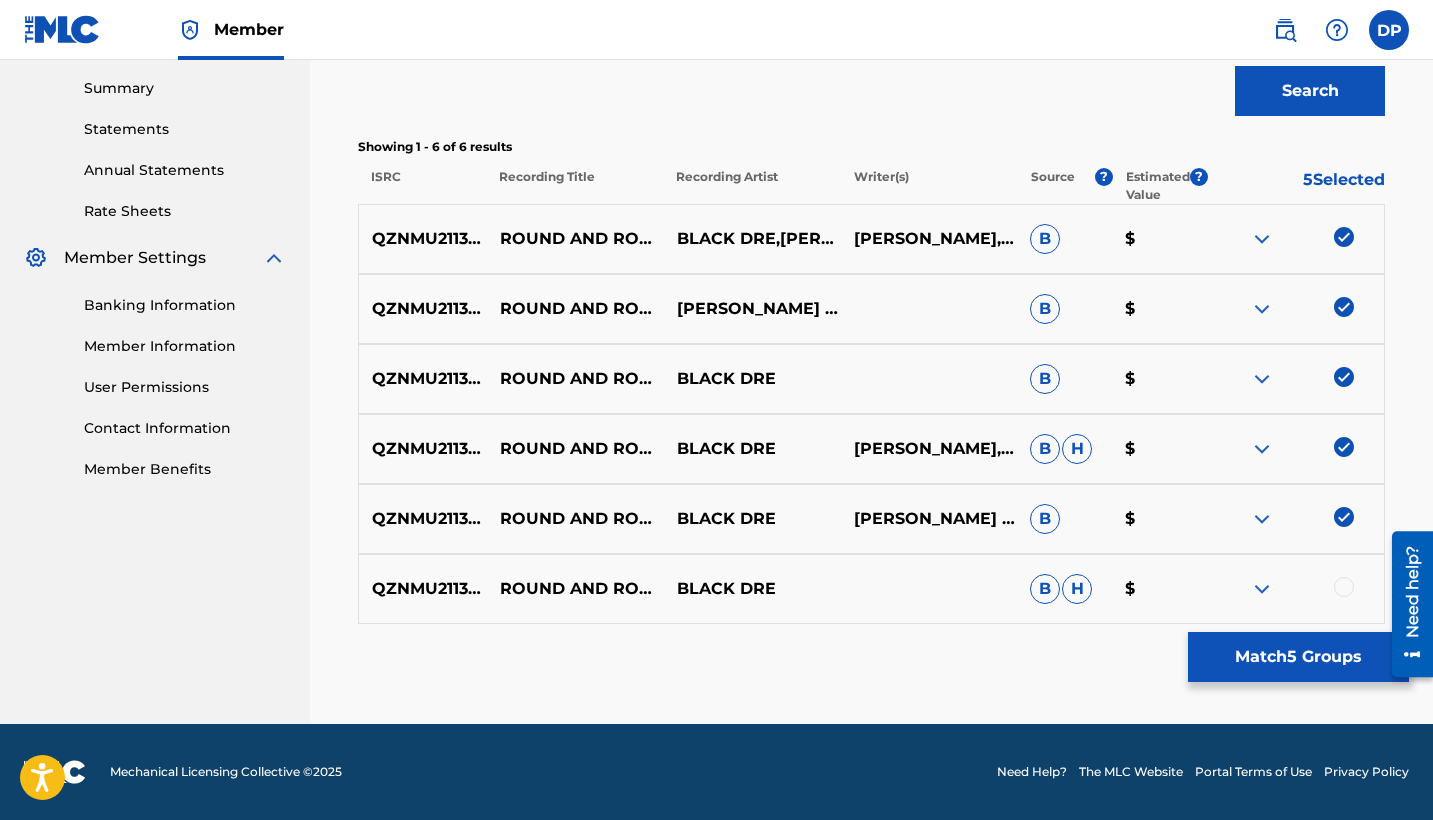 click at bounding box center (1344, 587) 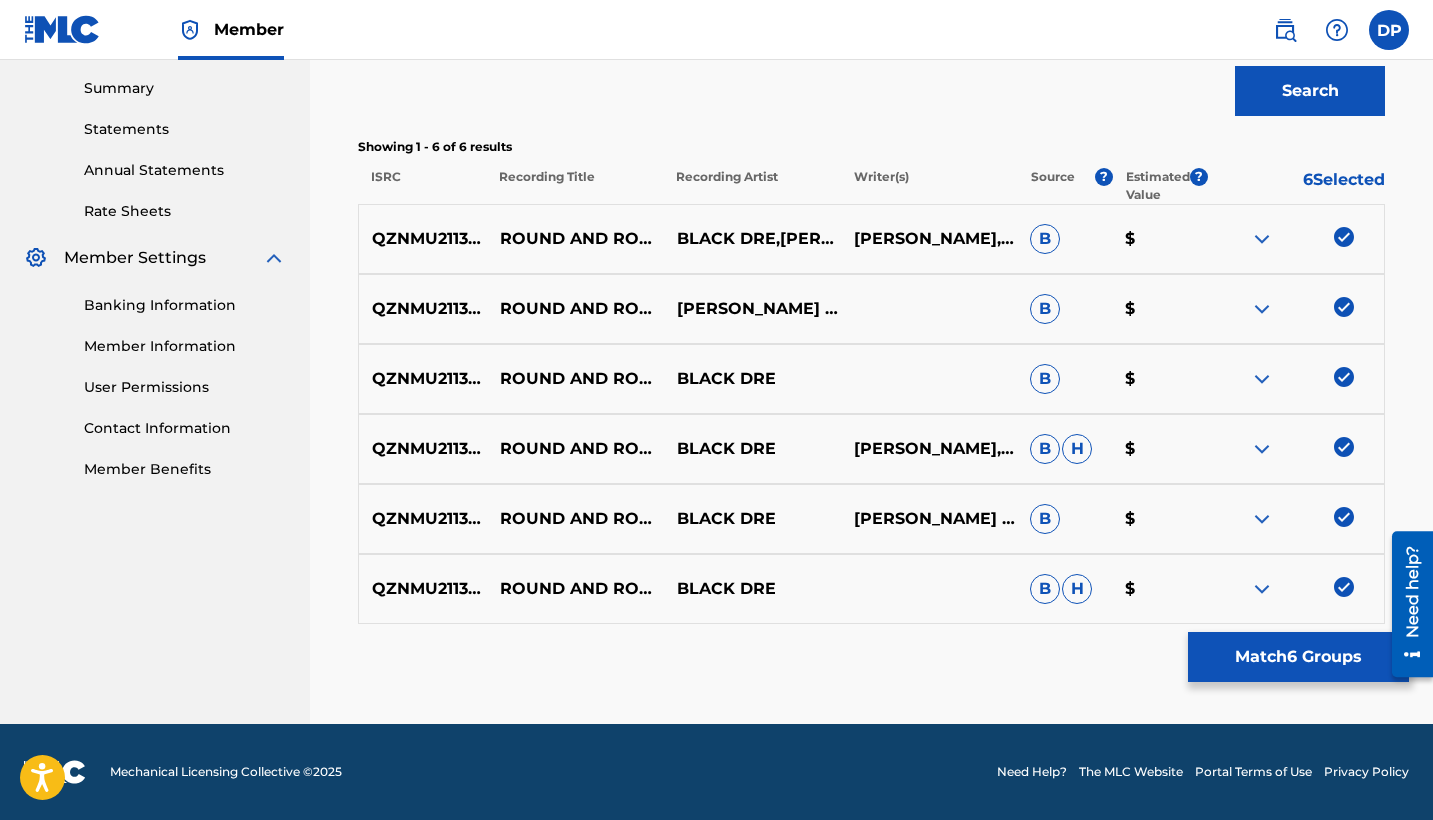 click on "Match  6 Groups" at bounding box center (1298, 657) 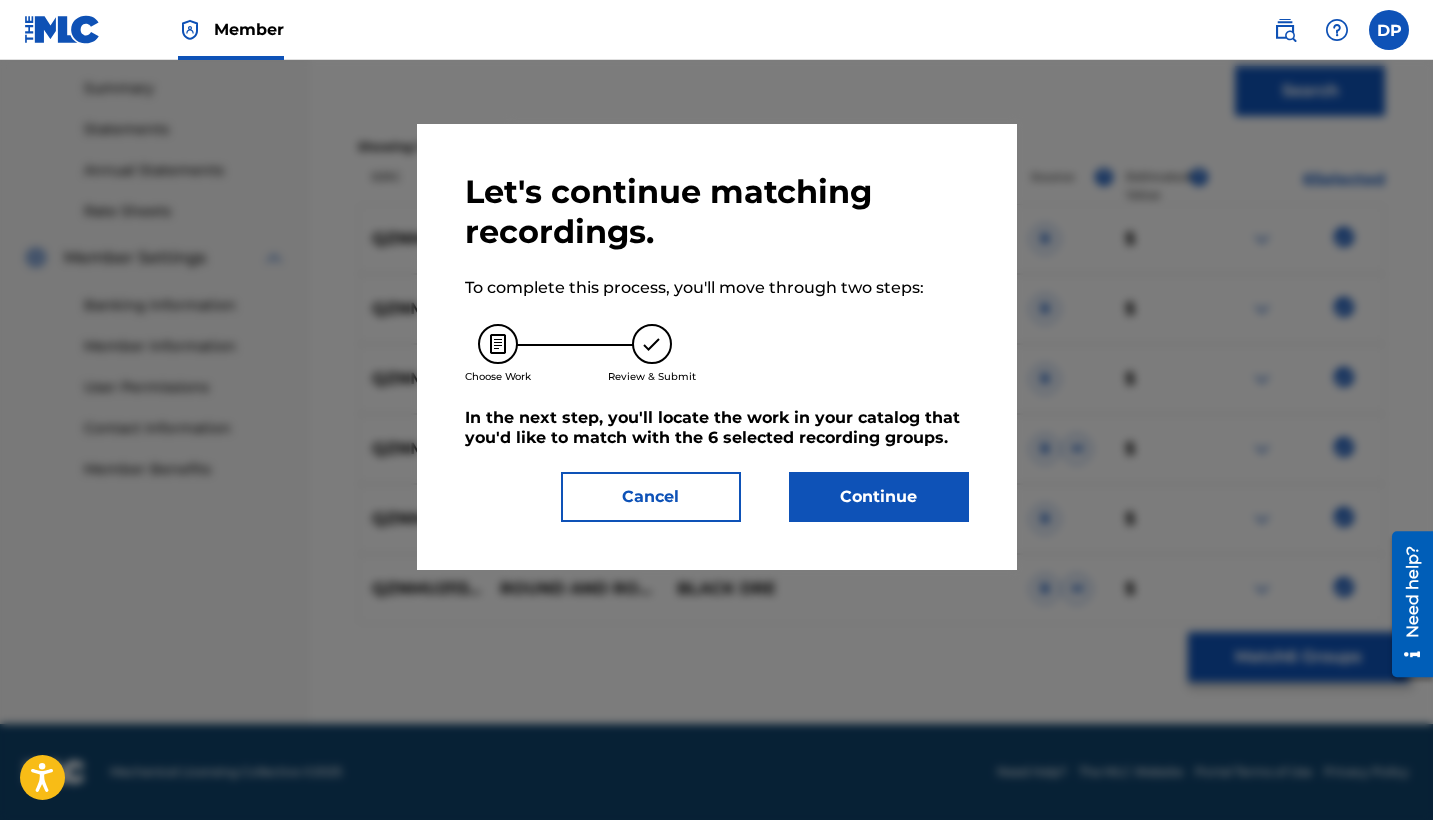 click on "Continue" at bounding box center (879, 497) 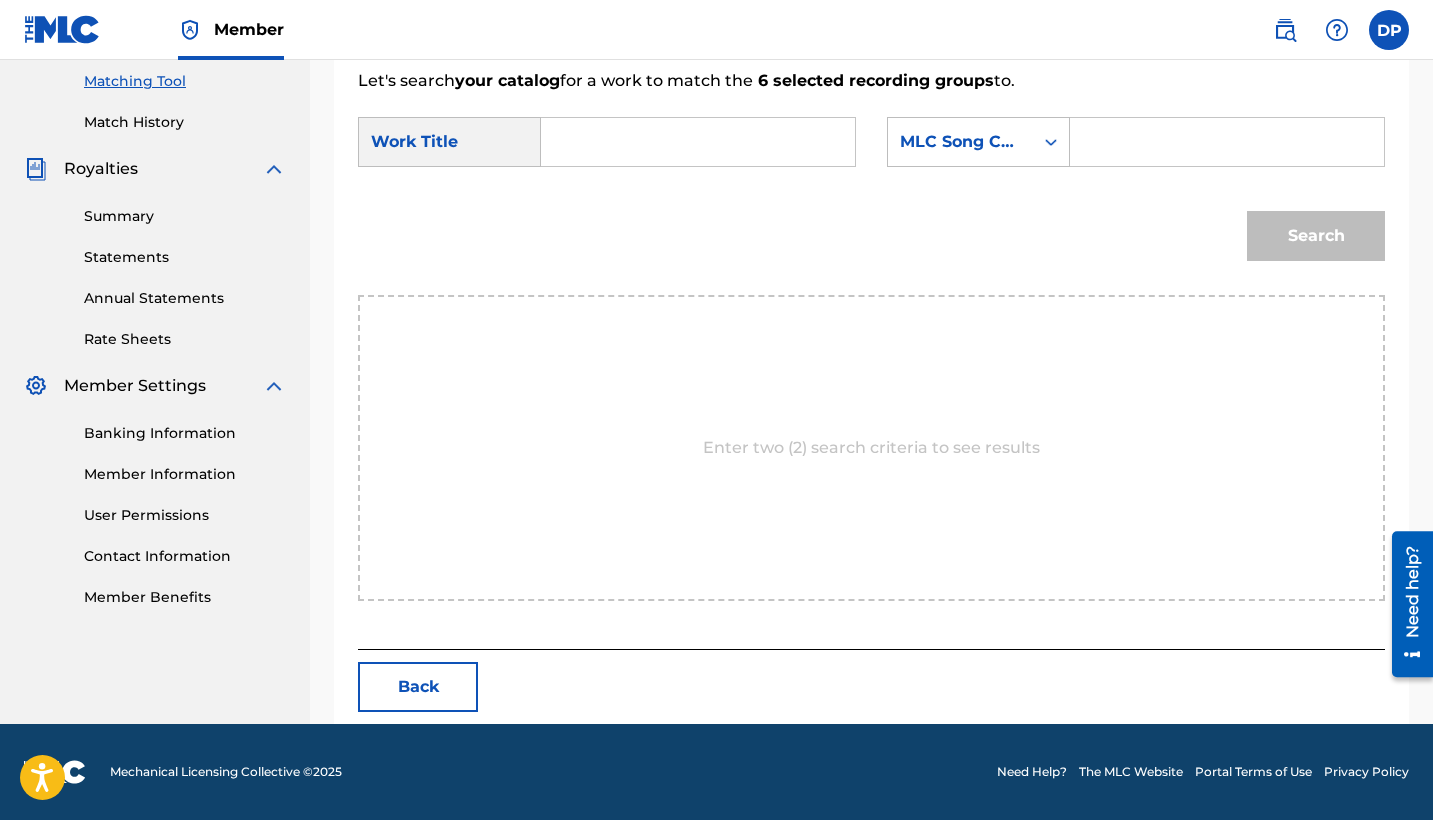 scroll, scrollTop: 420, scrollLeft: 0, axis: vertical 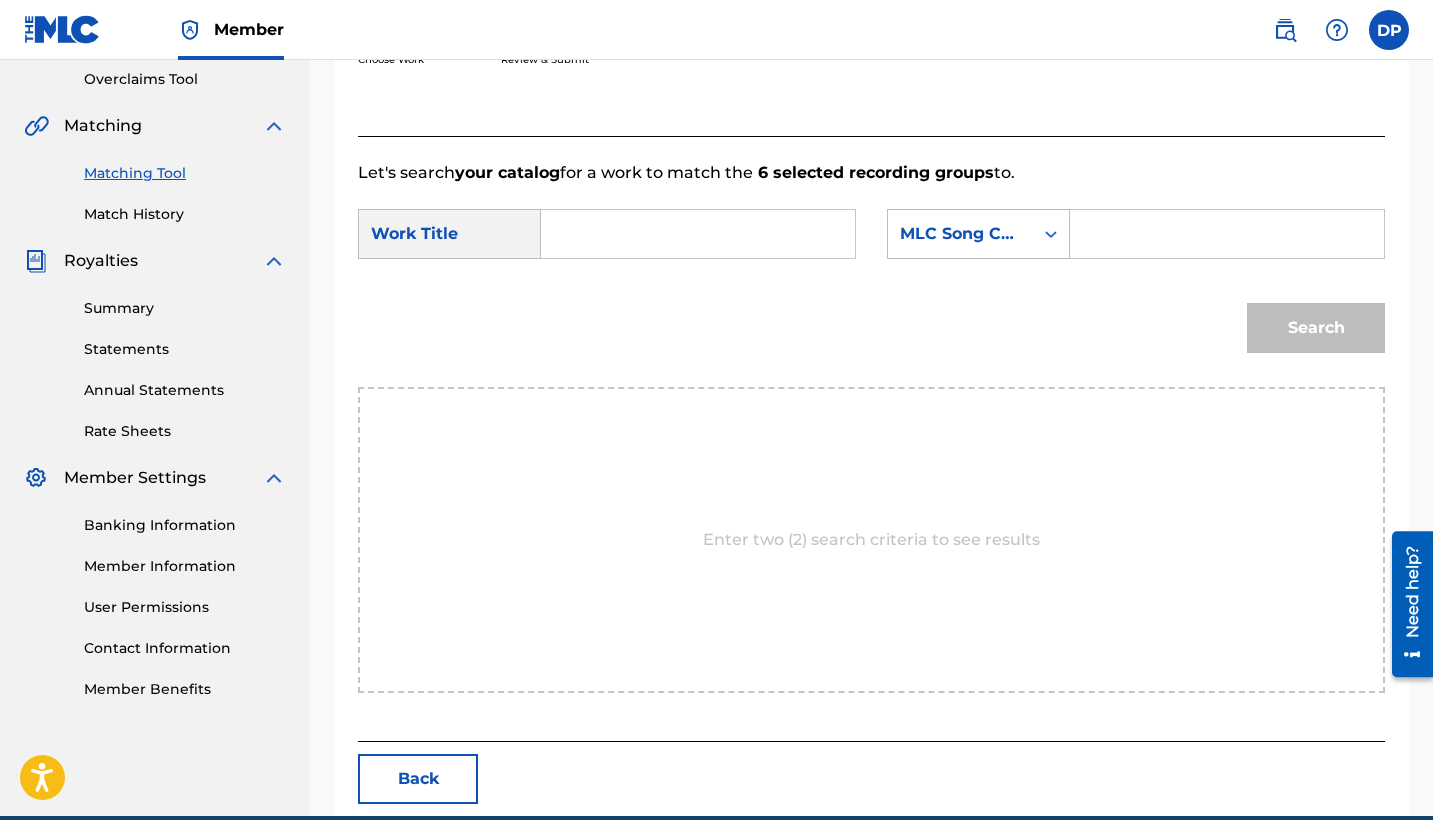 click at bounding box center (1227, 234) 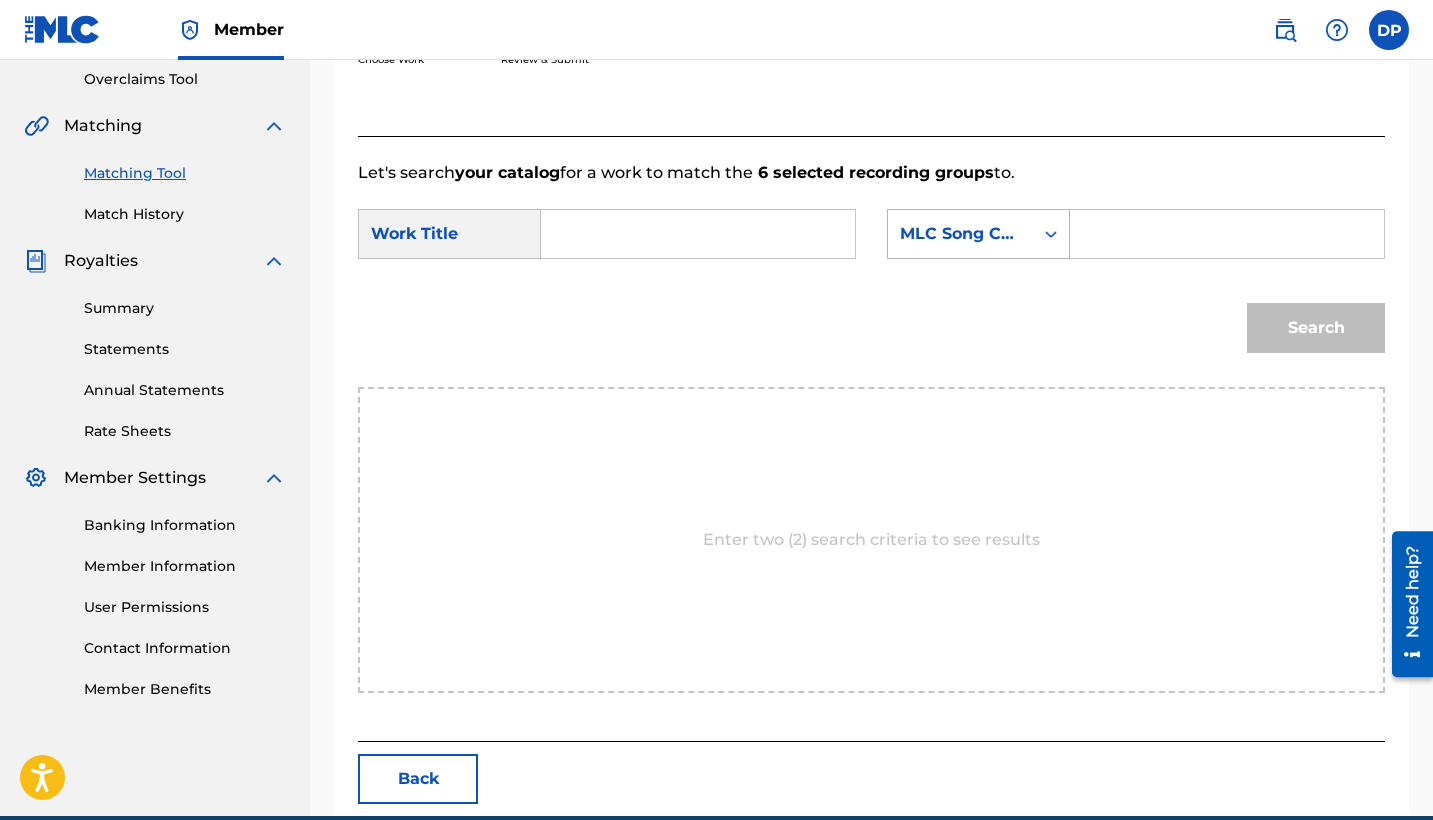 paste on "RO4EPV" 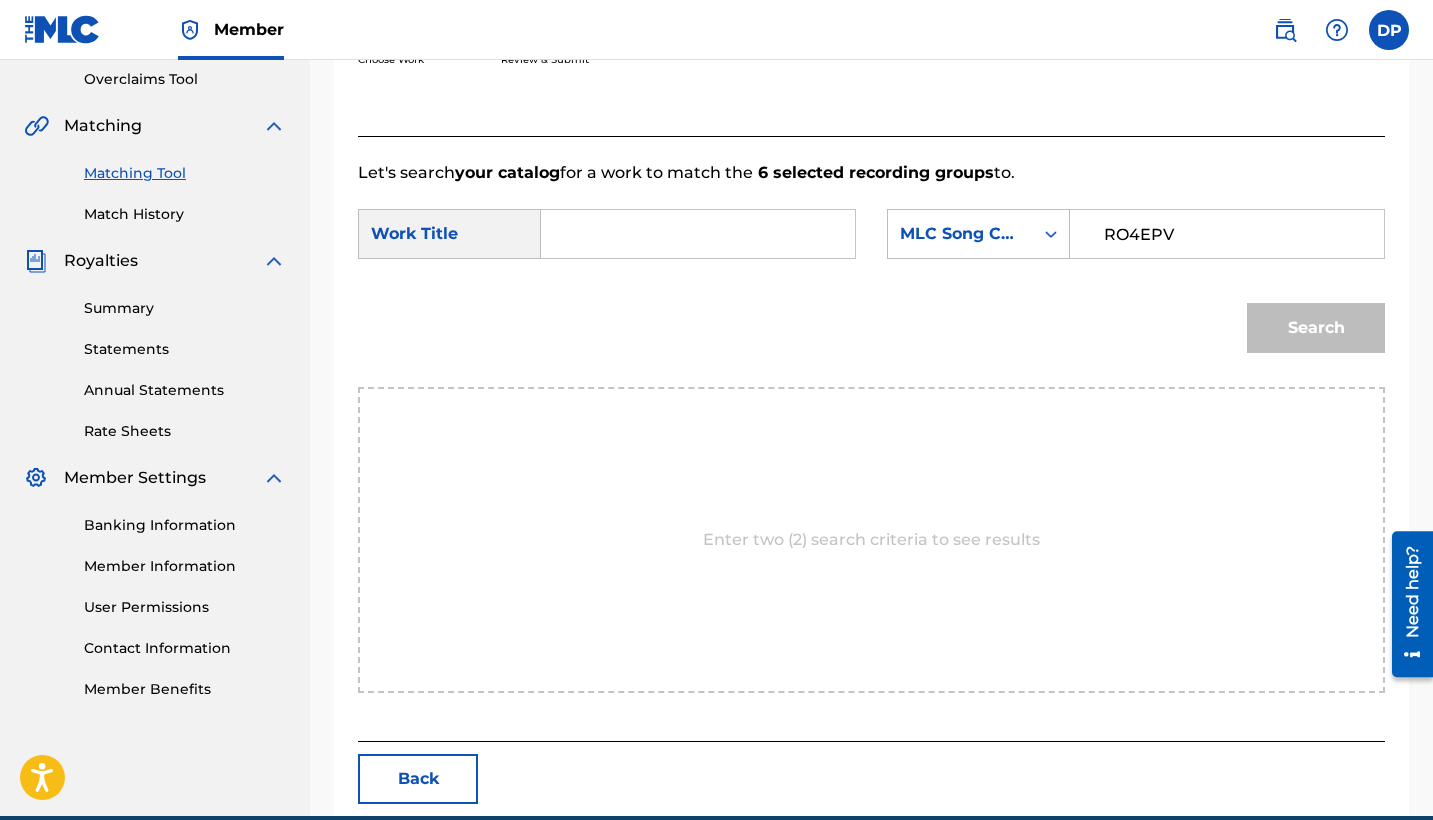 type on "RO4EPV" 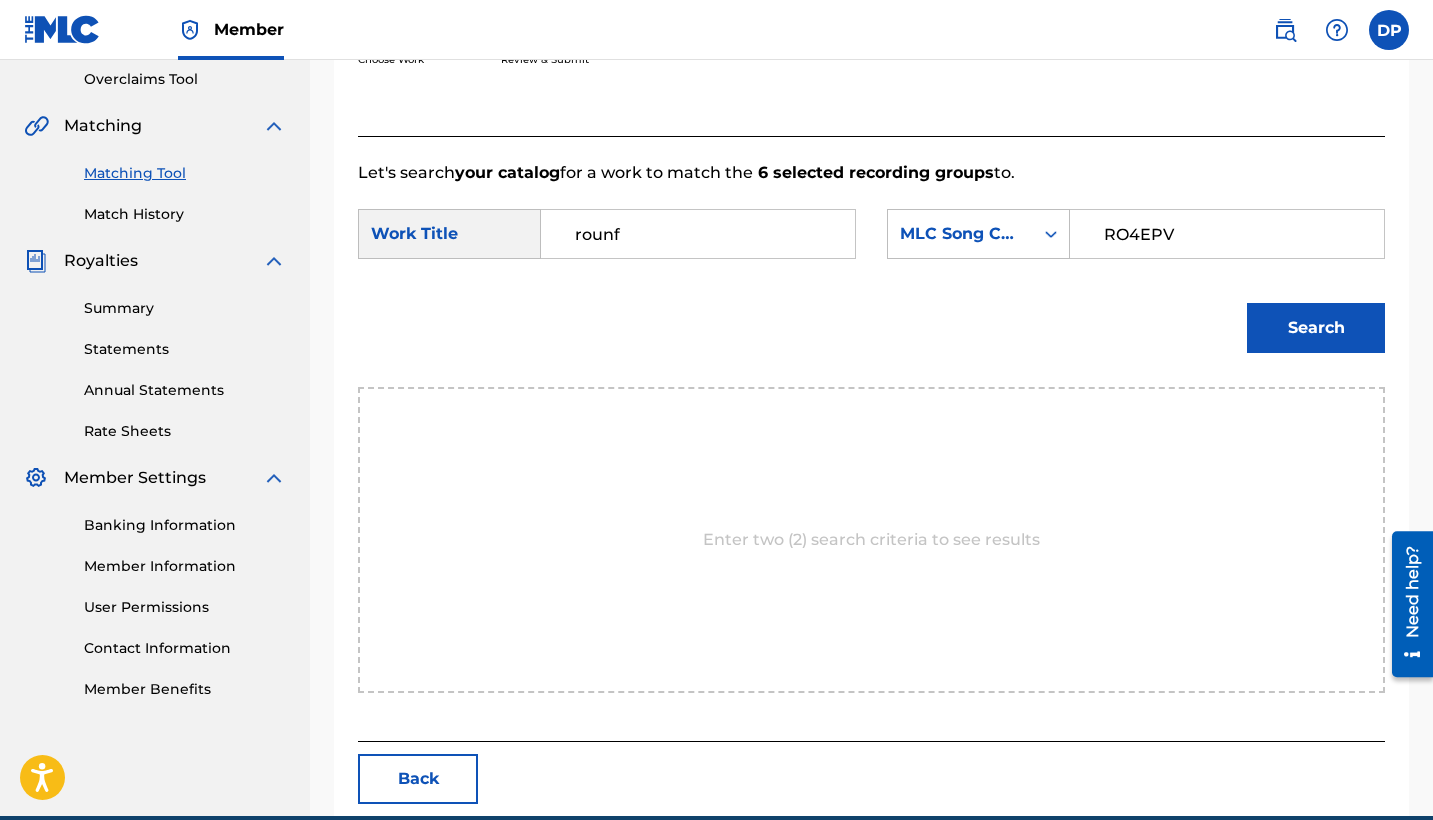 type on "round and round" 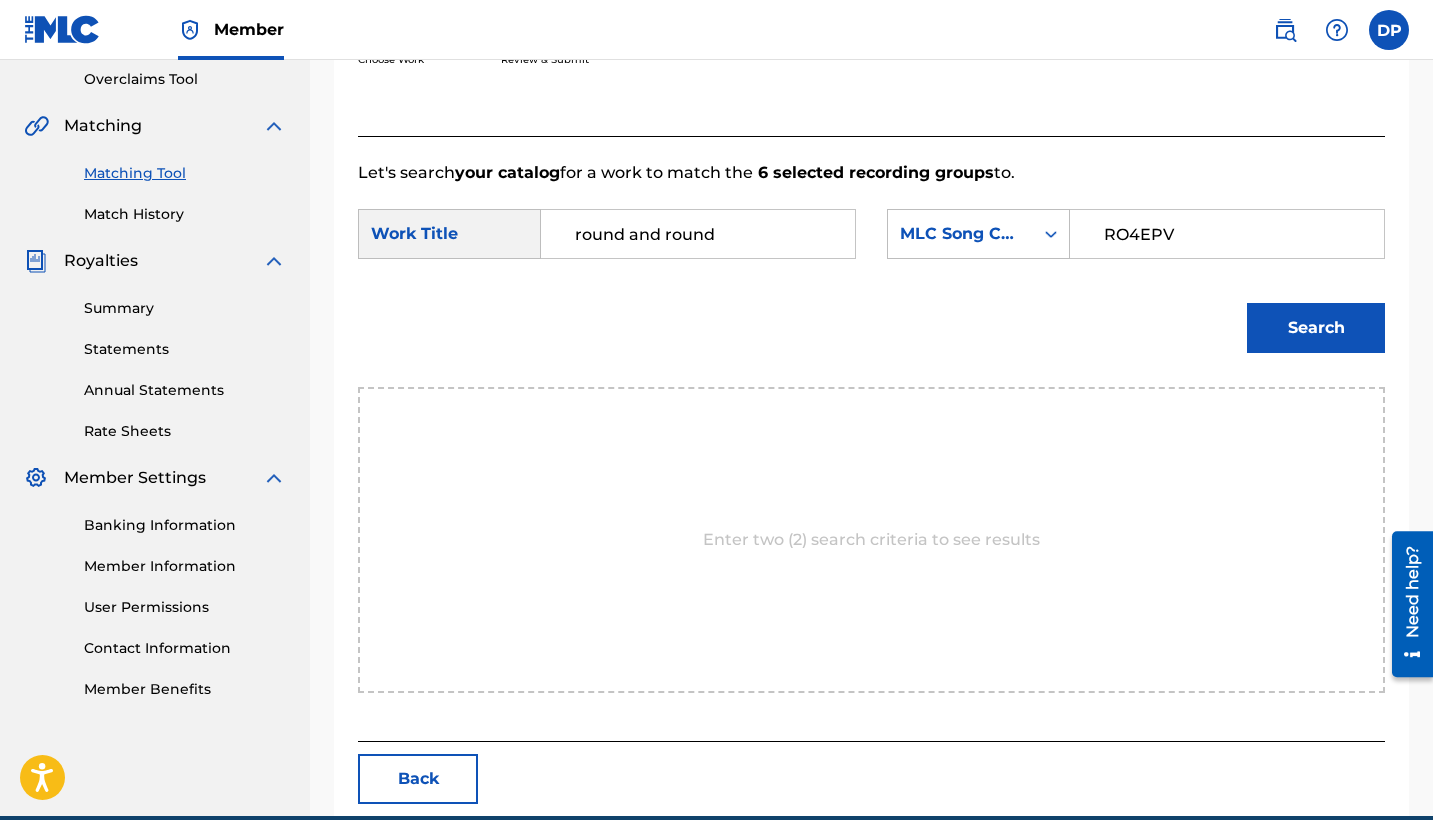 click on "Search" at bounding box center (1316, 328) 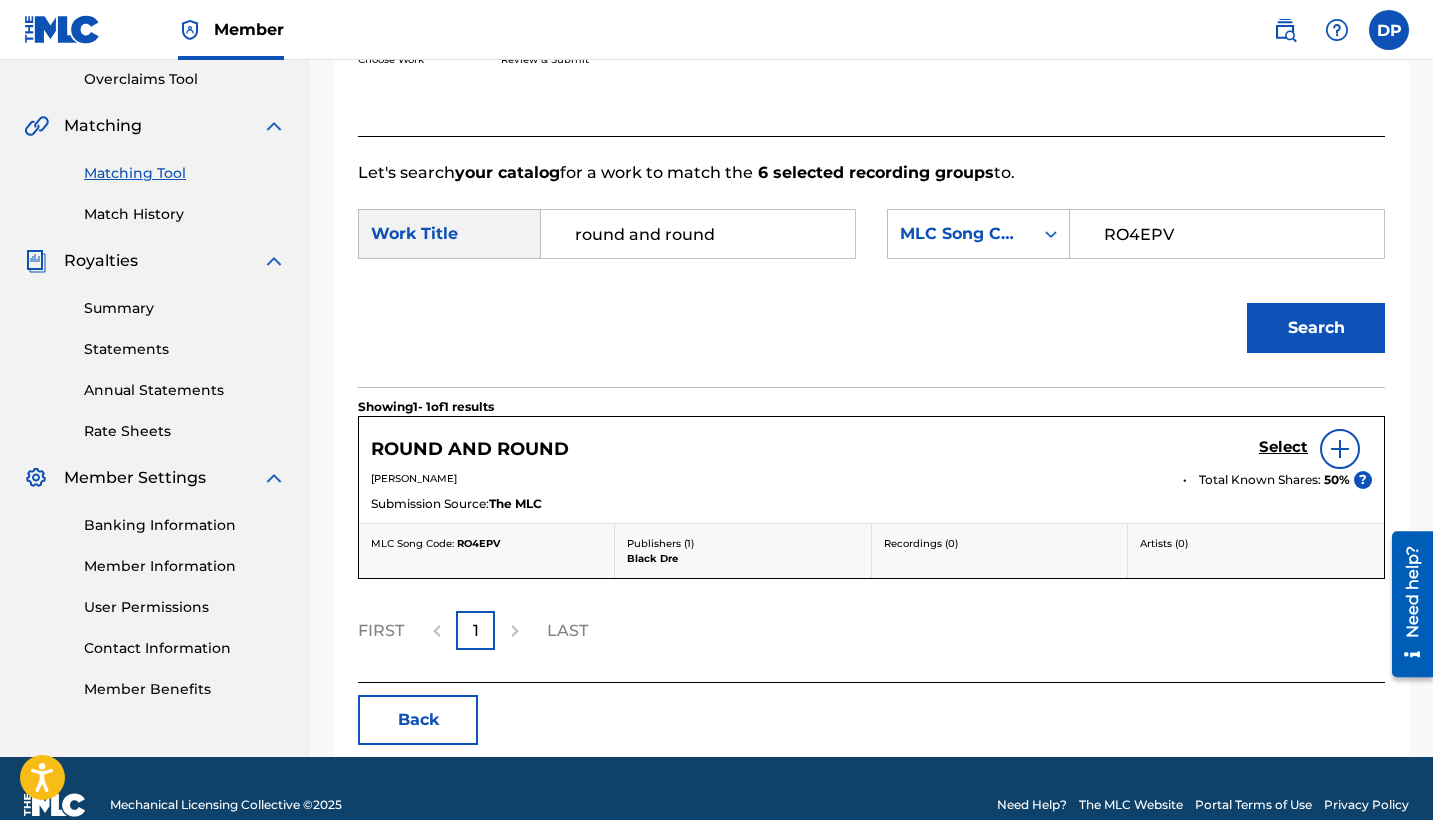 scroll, scrollTop: 453, scrollLeft: 0, axis: vertical 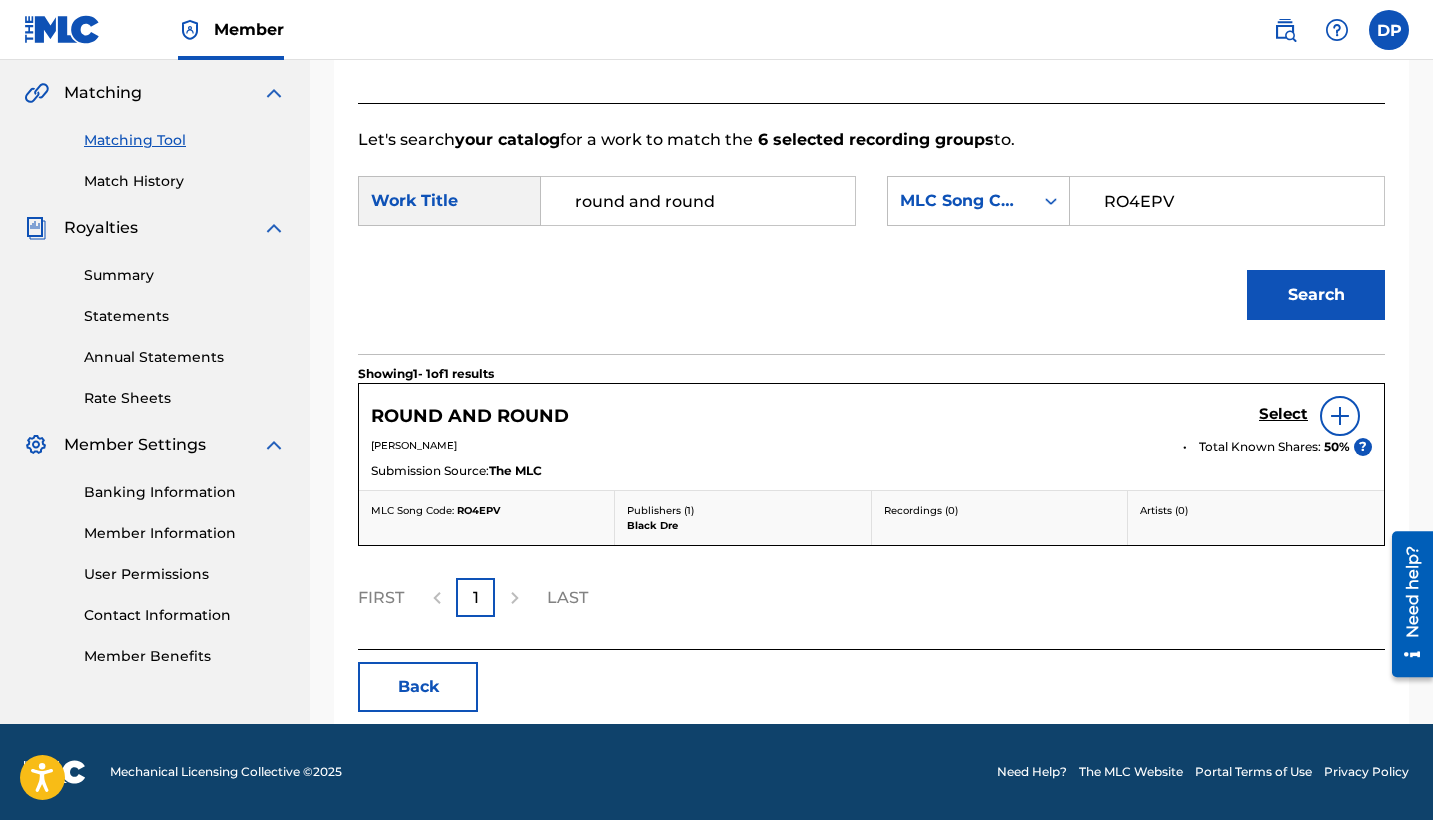 click at bounding box center (1340, 416) 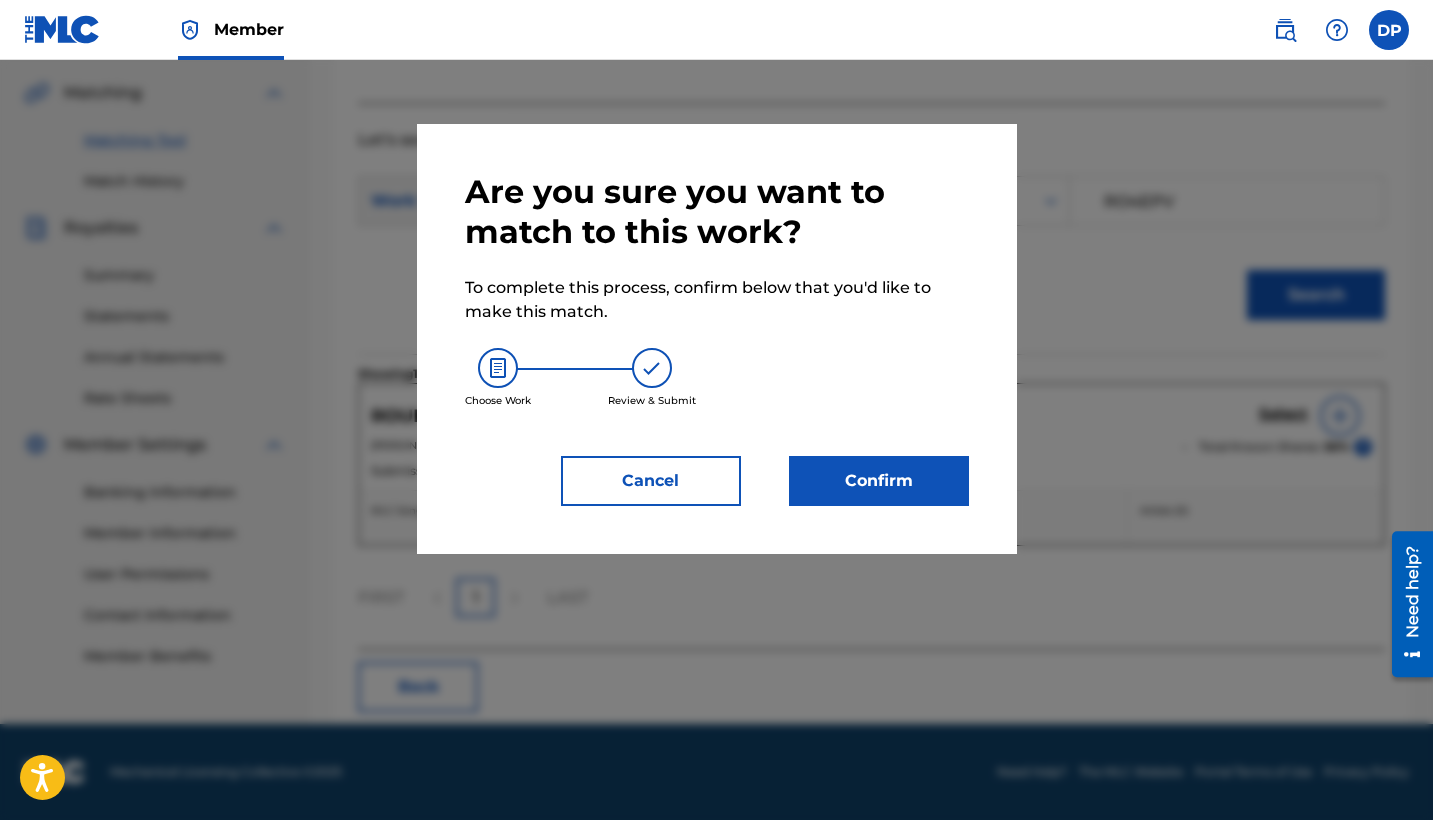 click on "Confirm" at bounding box center (879, 481) 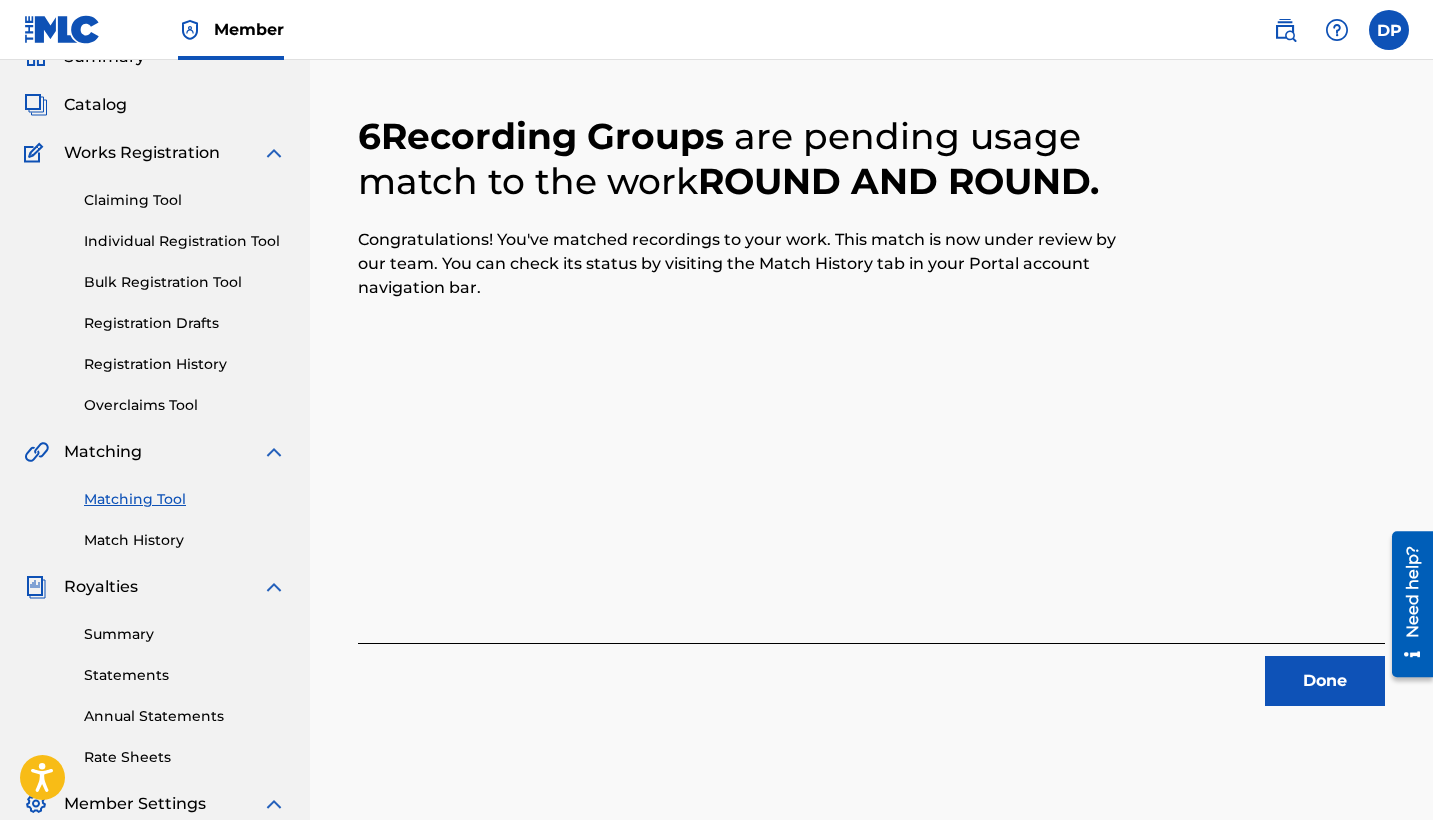 scroll, scrollTop: 130, scrollLeft: 0, axis: vertical 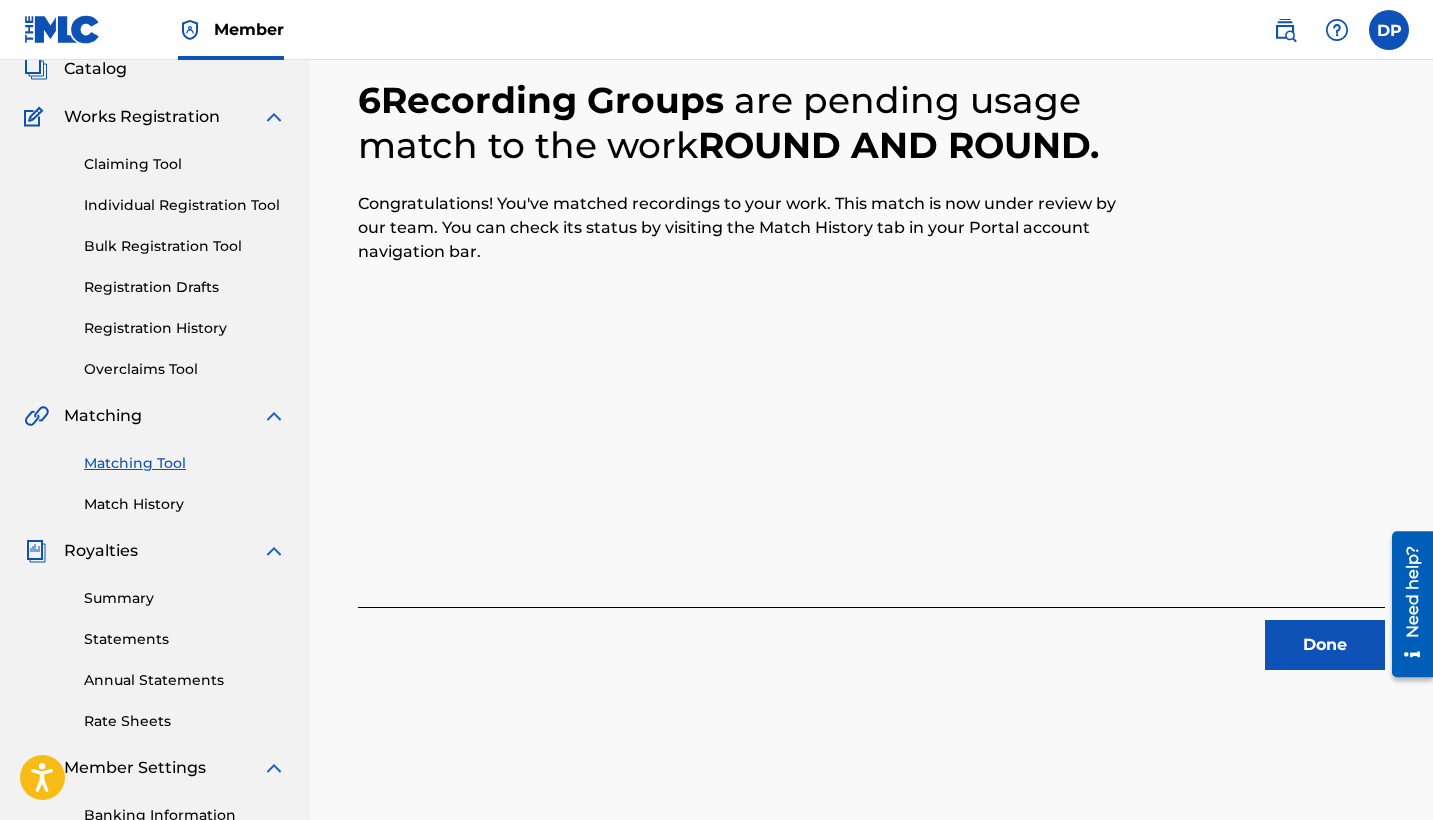 click on "Done" at bounding box center (1325, 645) 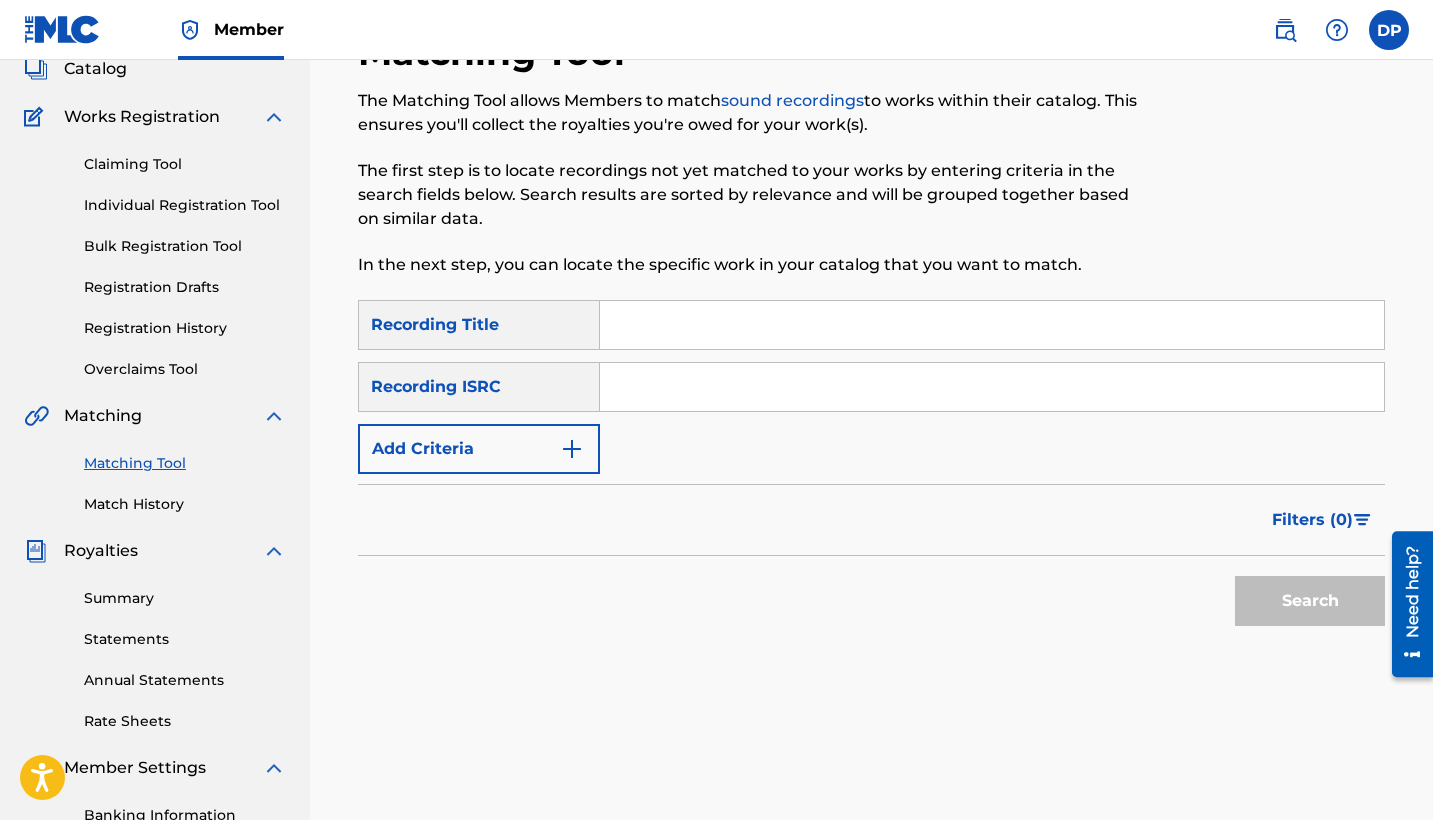 scroll, scrollTop: 159, scrollLeft: 0, axis: vertical 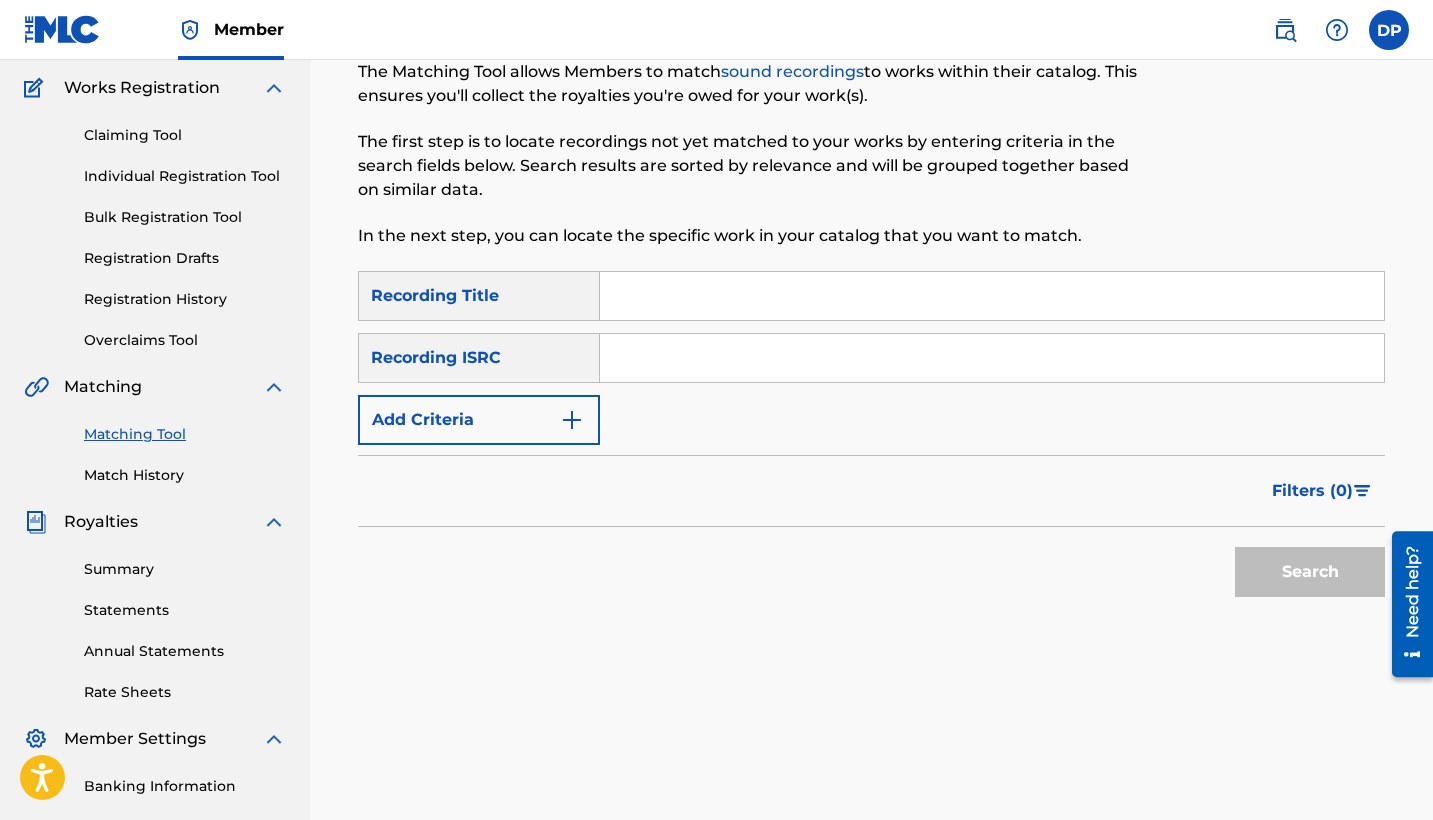 click at bounding box center (992, 358) 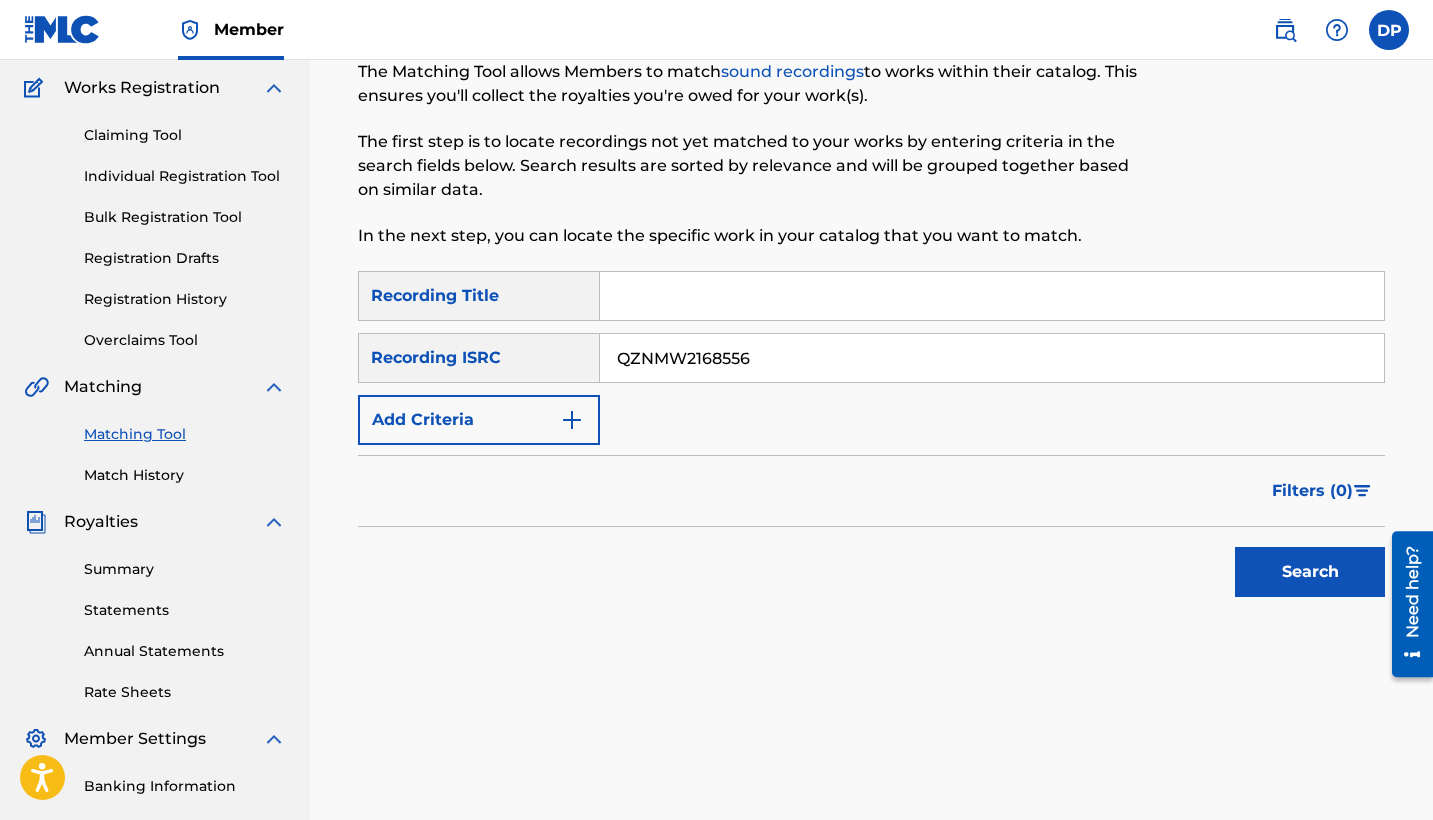 type on "QZNMW2168556" 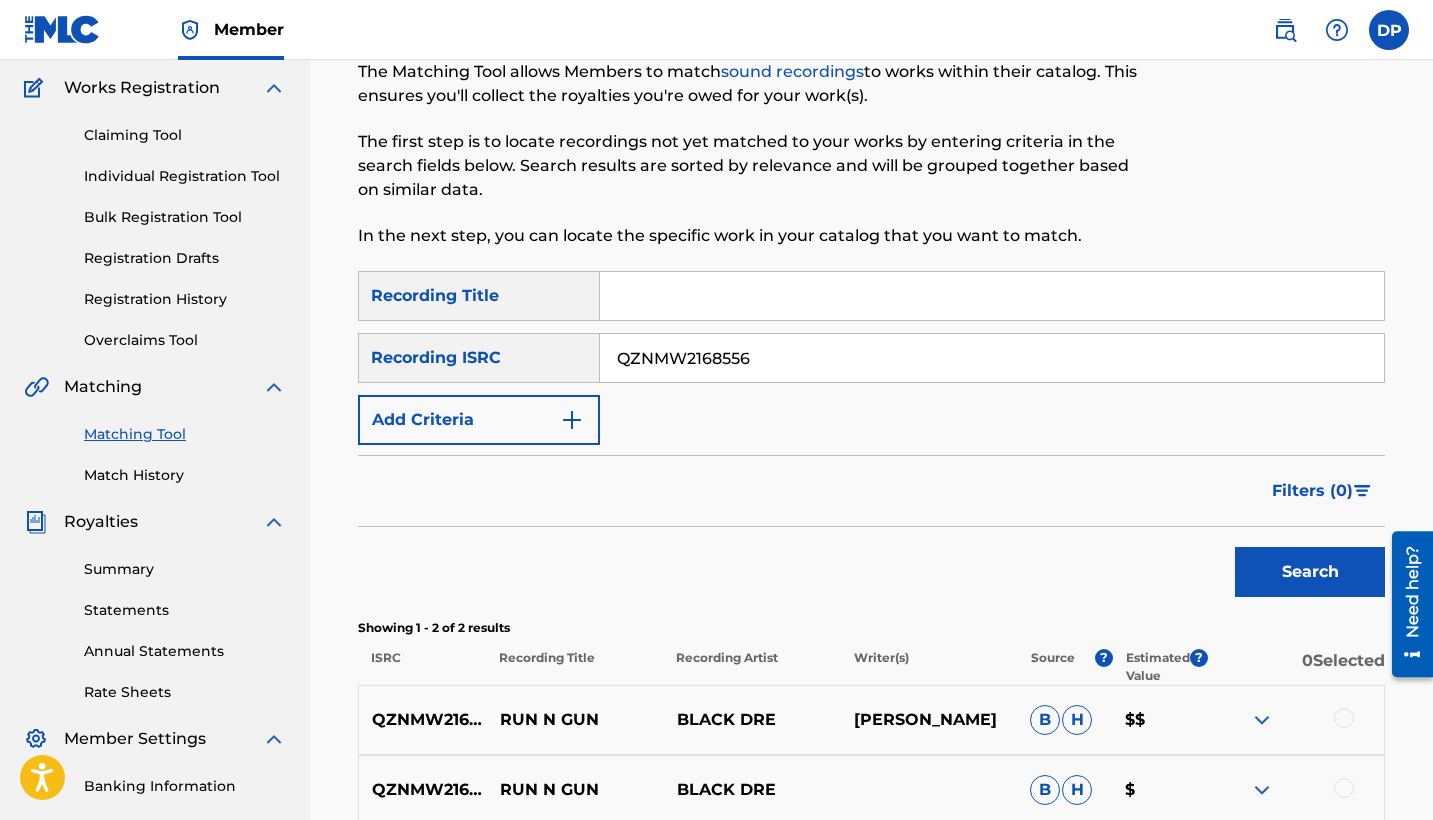 scroll, scrollTop: 420, scrollLeft: 0, axis: vertical 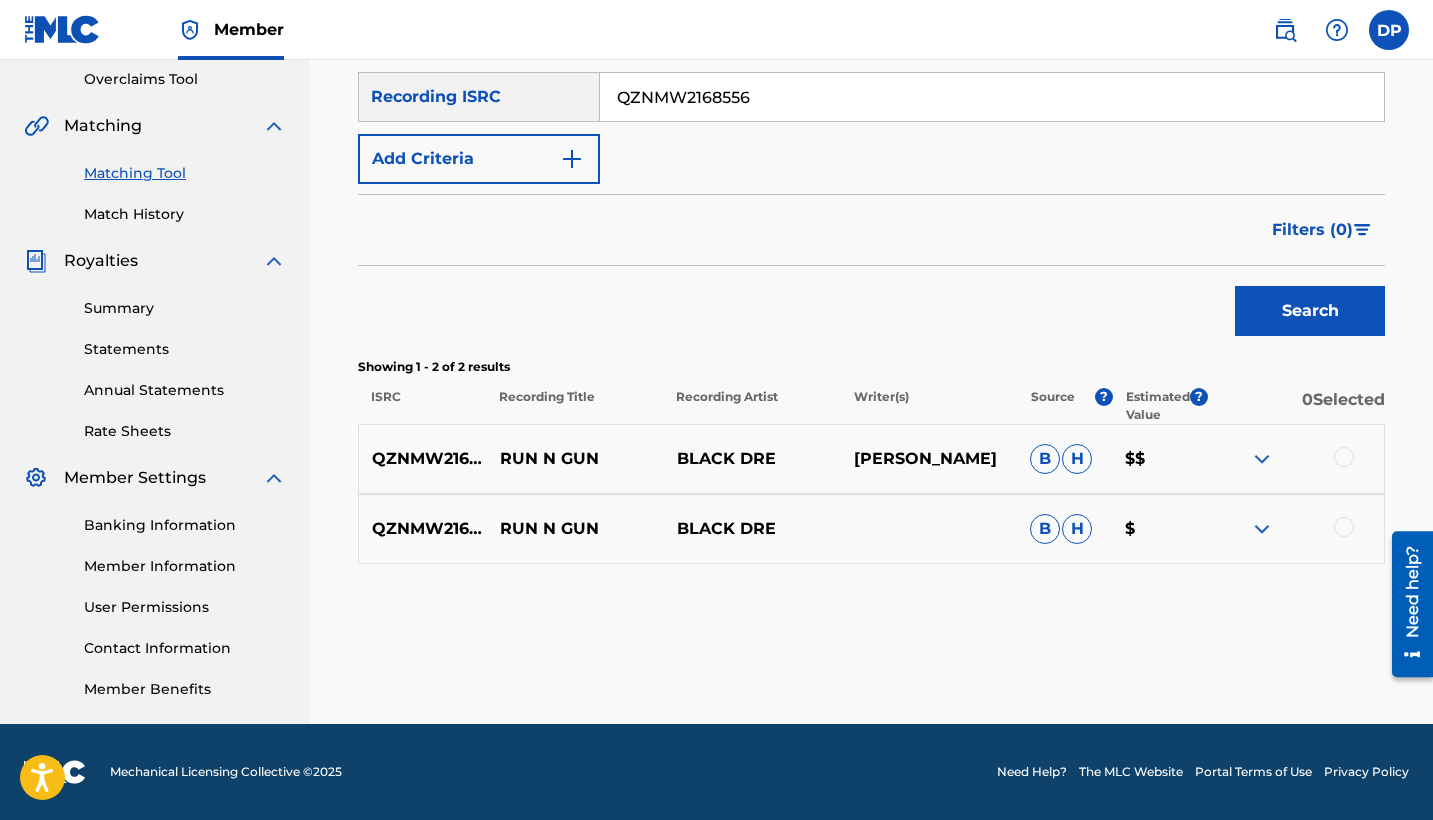 drag, startPoint x: 1340, startPoint y: 460, endPoint x: 1341, endPoint y: 476, distance: 16.03122 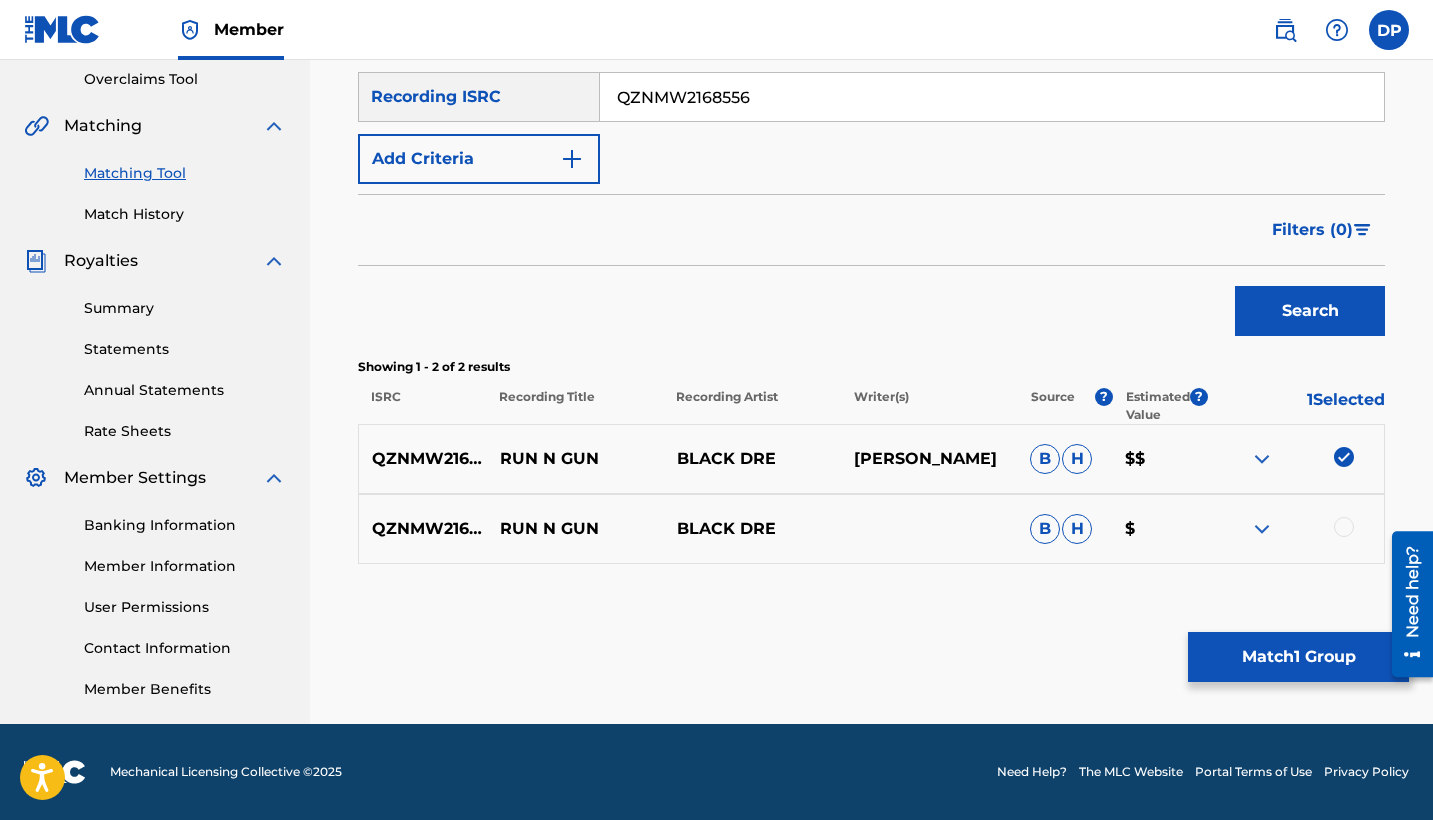 click on "QZNMW2168556 RUN N GUN BLACK [PERSON_NAME] $" at bounding box center [871, 529] 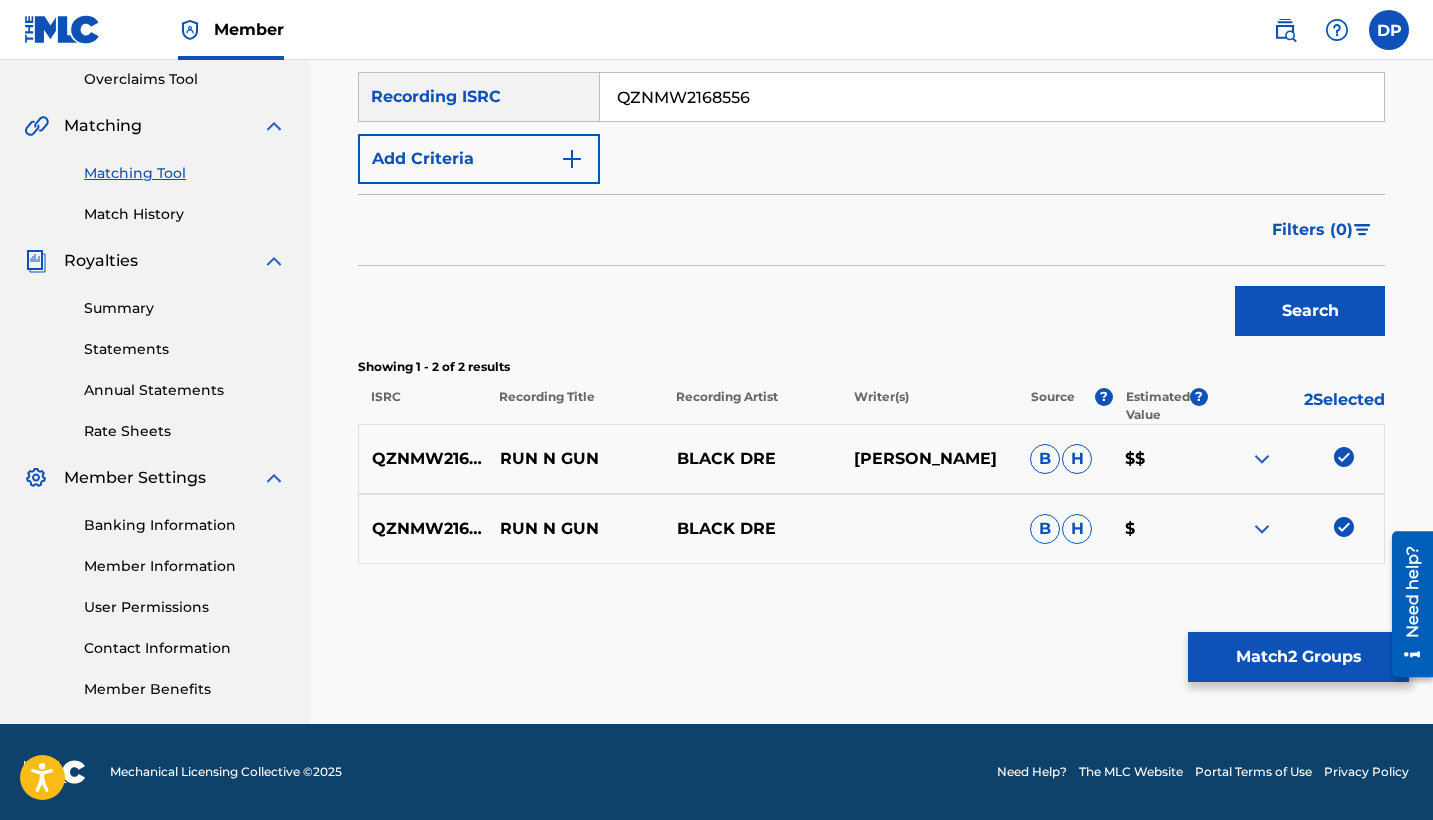 click on "Match  2 Groups" at bounding box center [1298, 657] 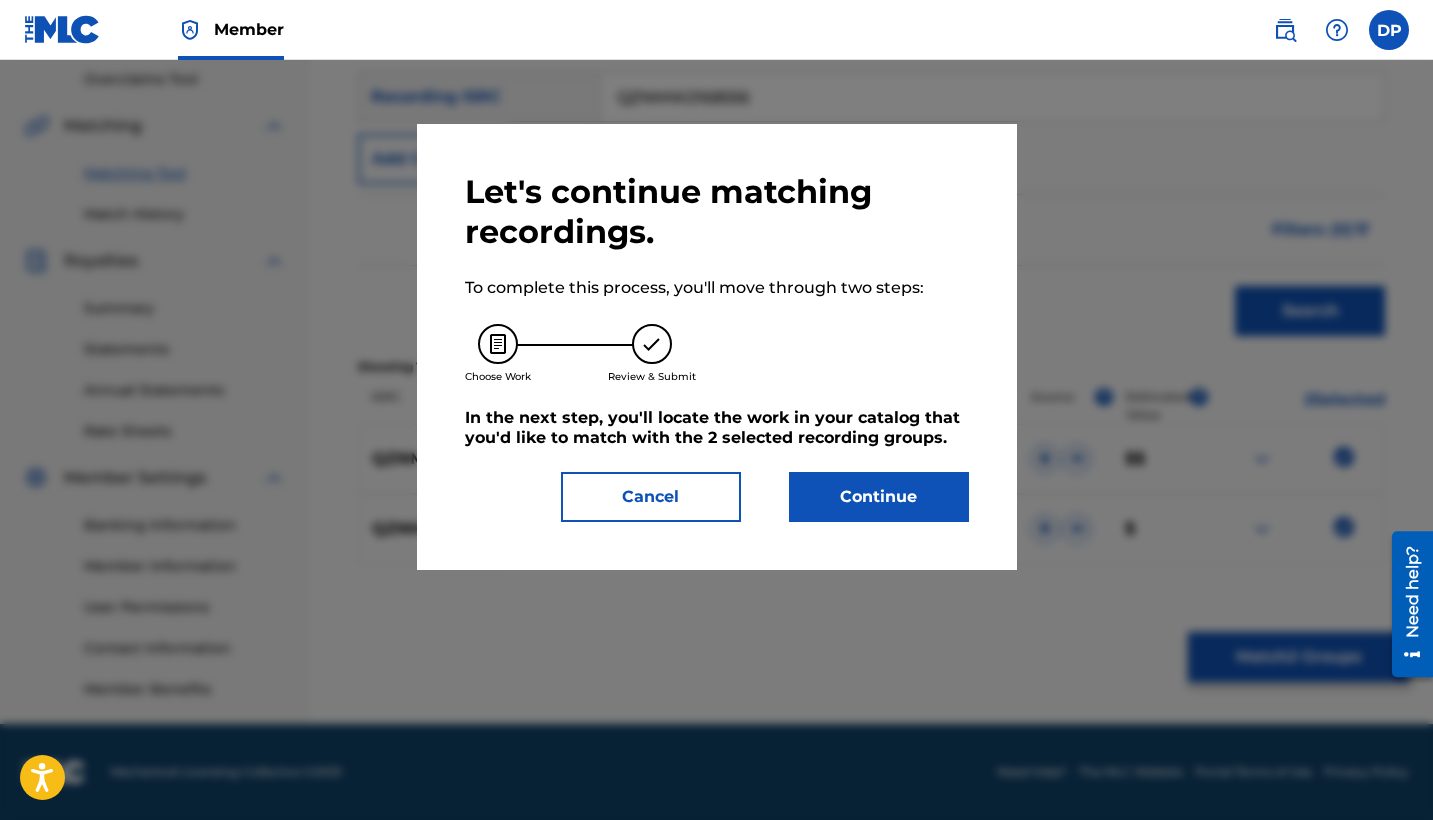 click on "Continue" at bounding box center (879, 497) 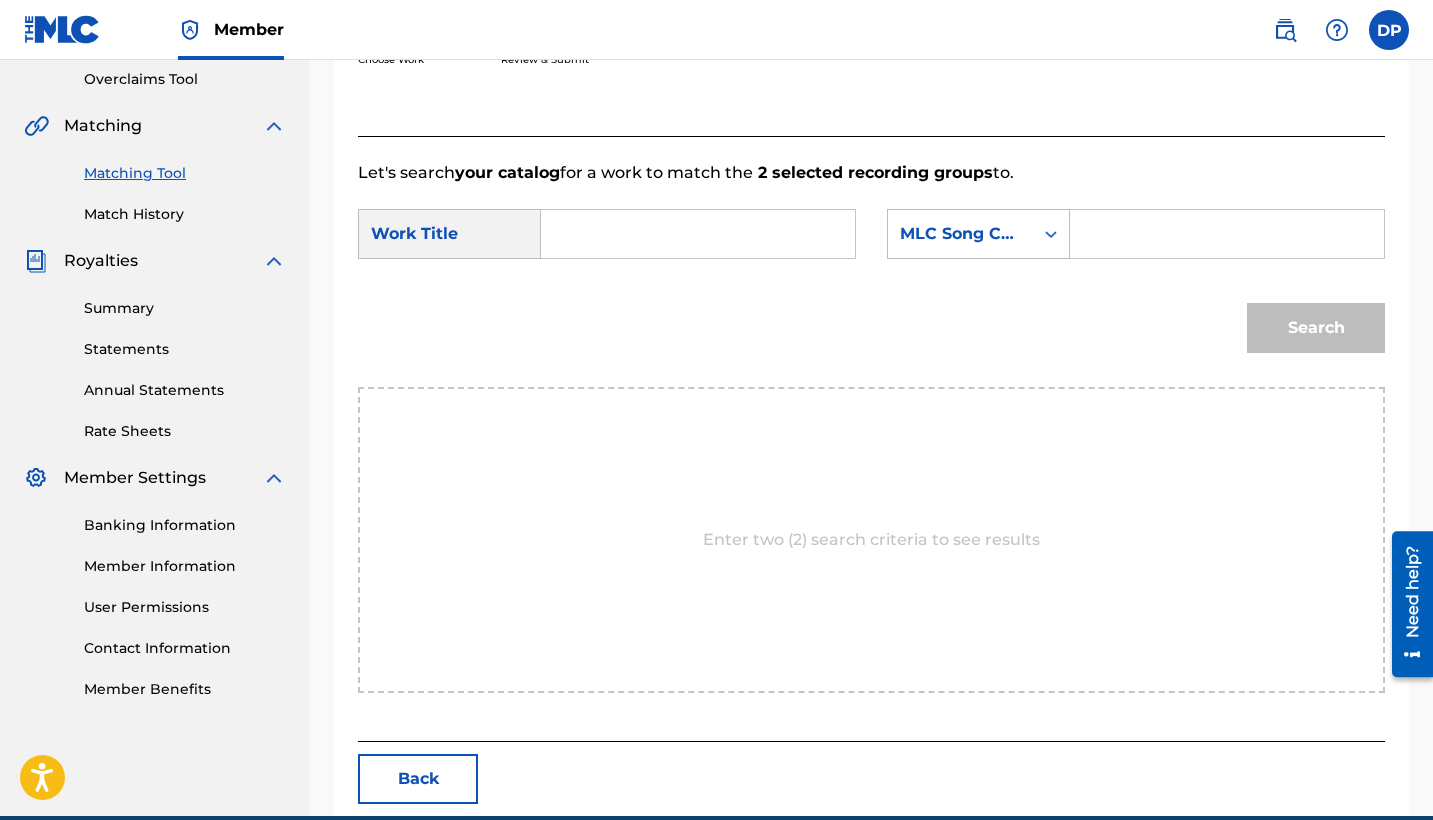 click at bounding box center [698, 234] 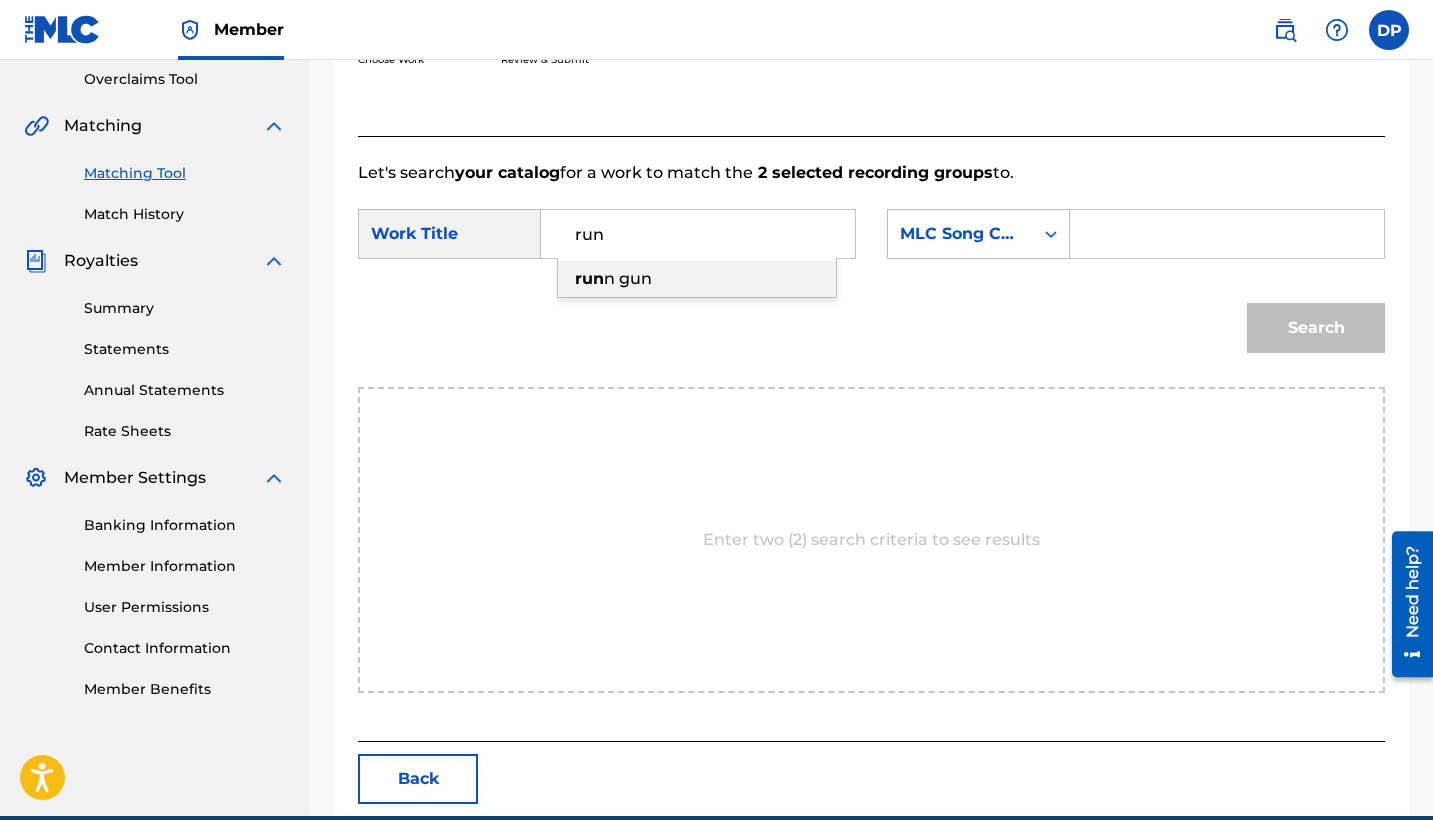 click on "run  n gun" at bounding box center (697, 279) 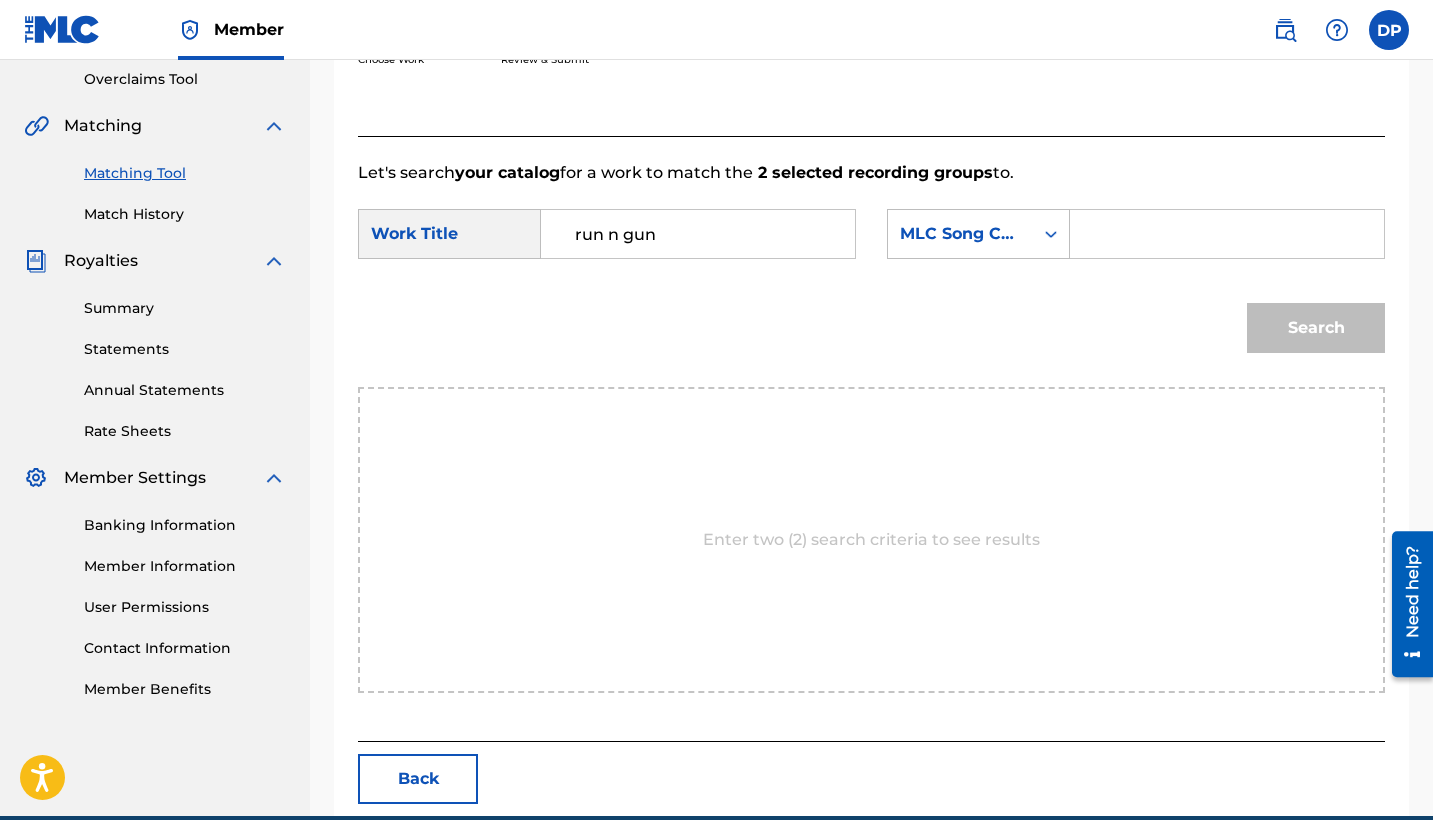 click at bounding box center [1227, 234] 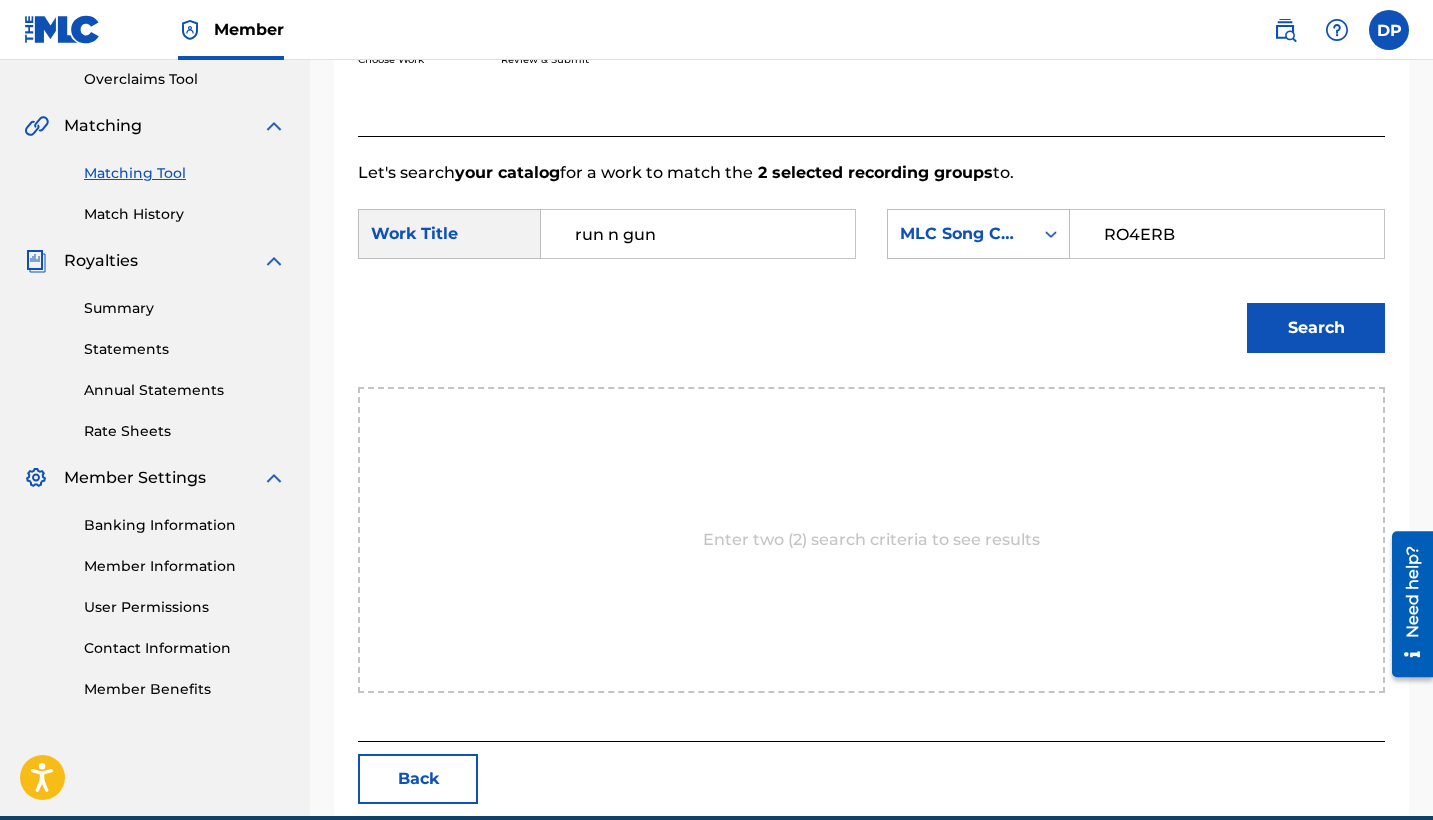 type on "RO4ERB" 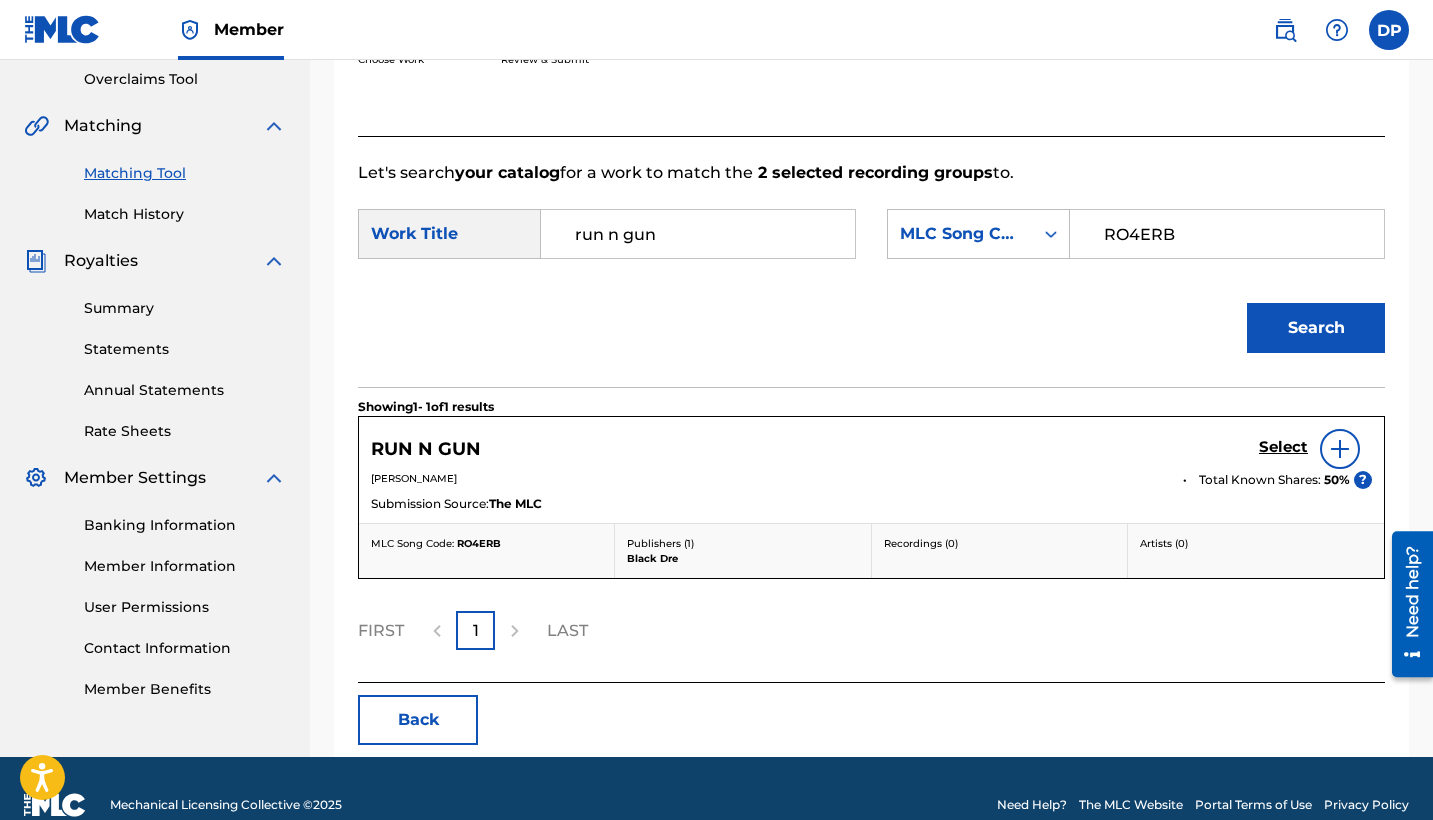 click on "Select" at bounding box center [1283, 447] 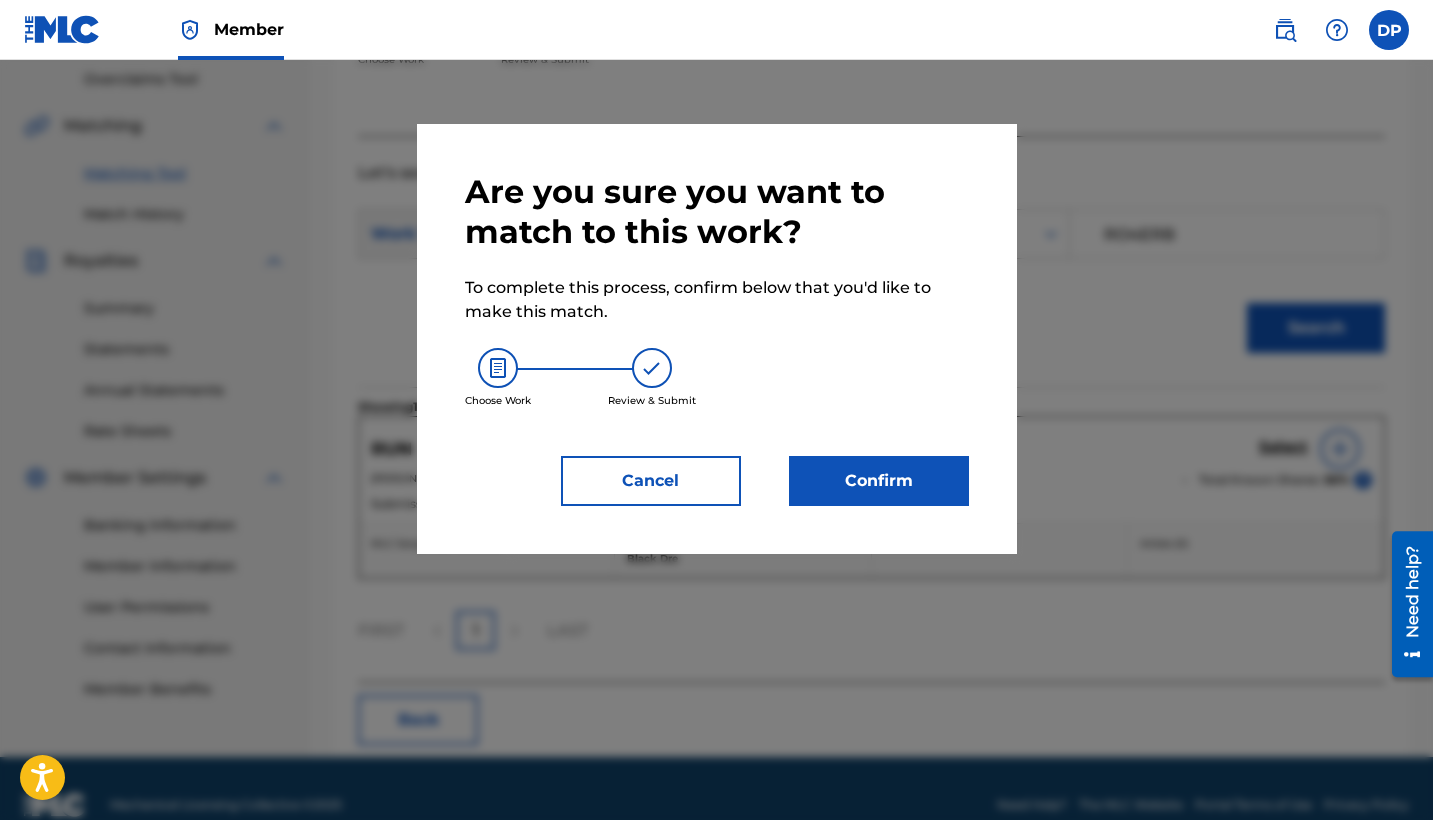 click on "Confirm" at bounding box center [879, 481] 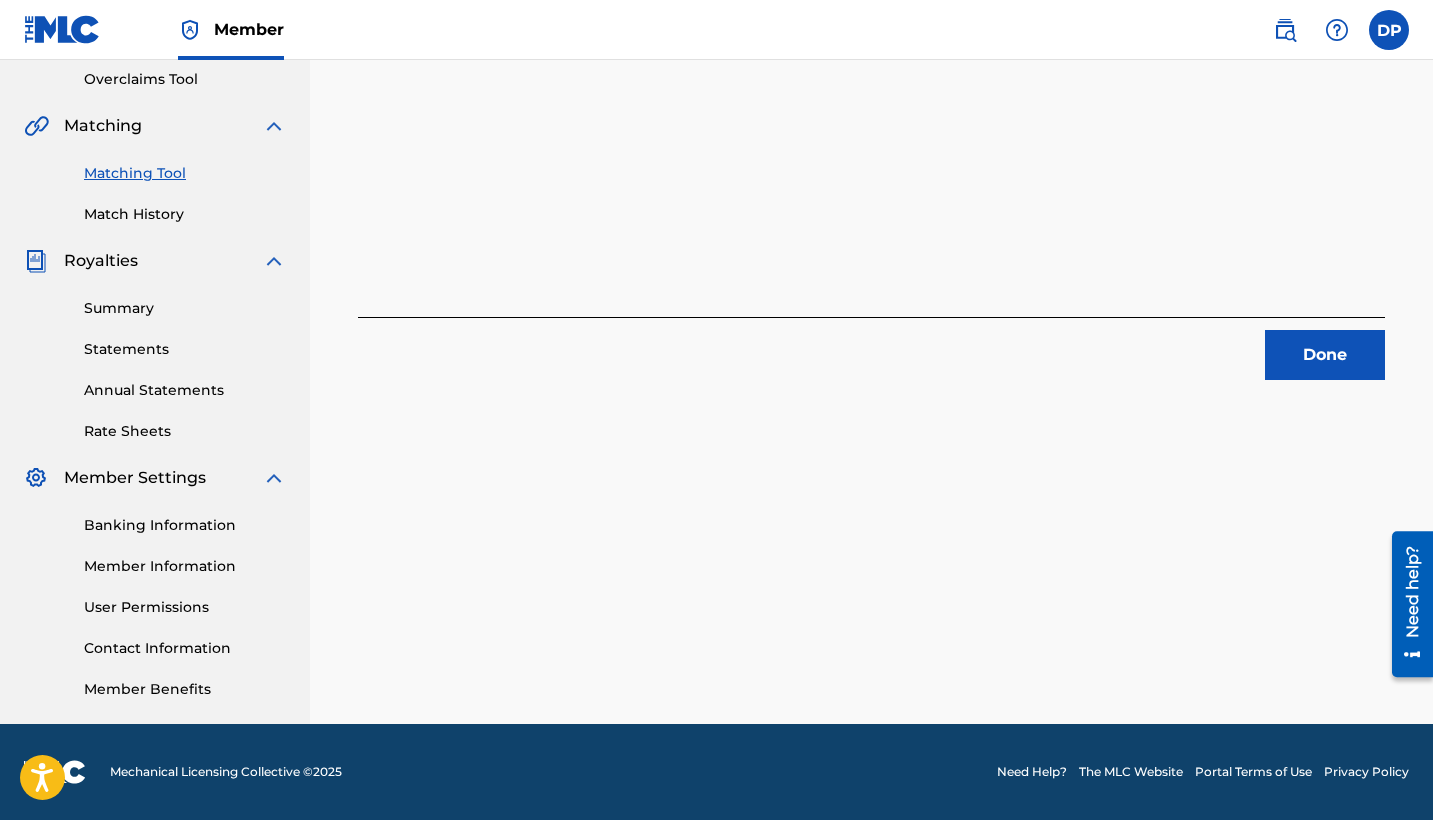 click on "Done" at bounding box center [1325, 355] 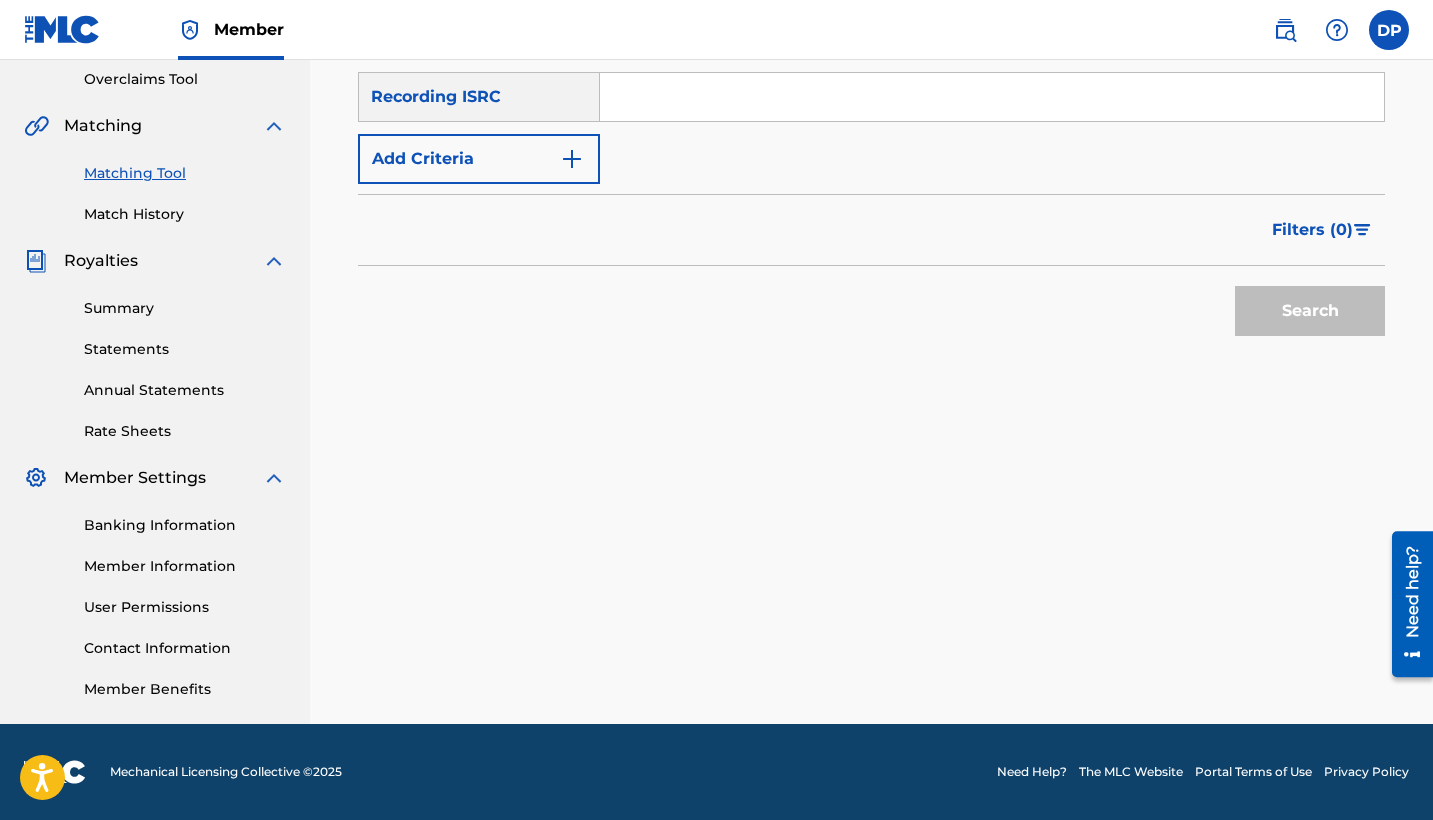 click at bounding box center [992, 97] 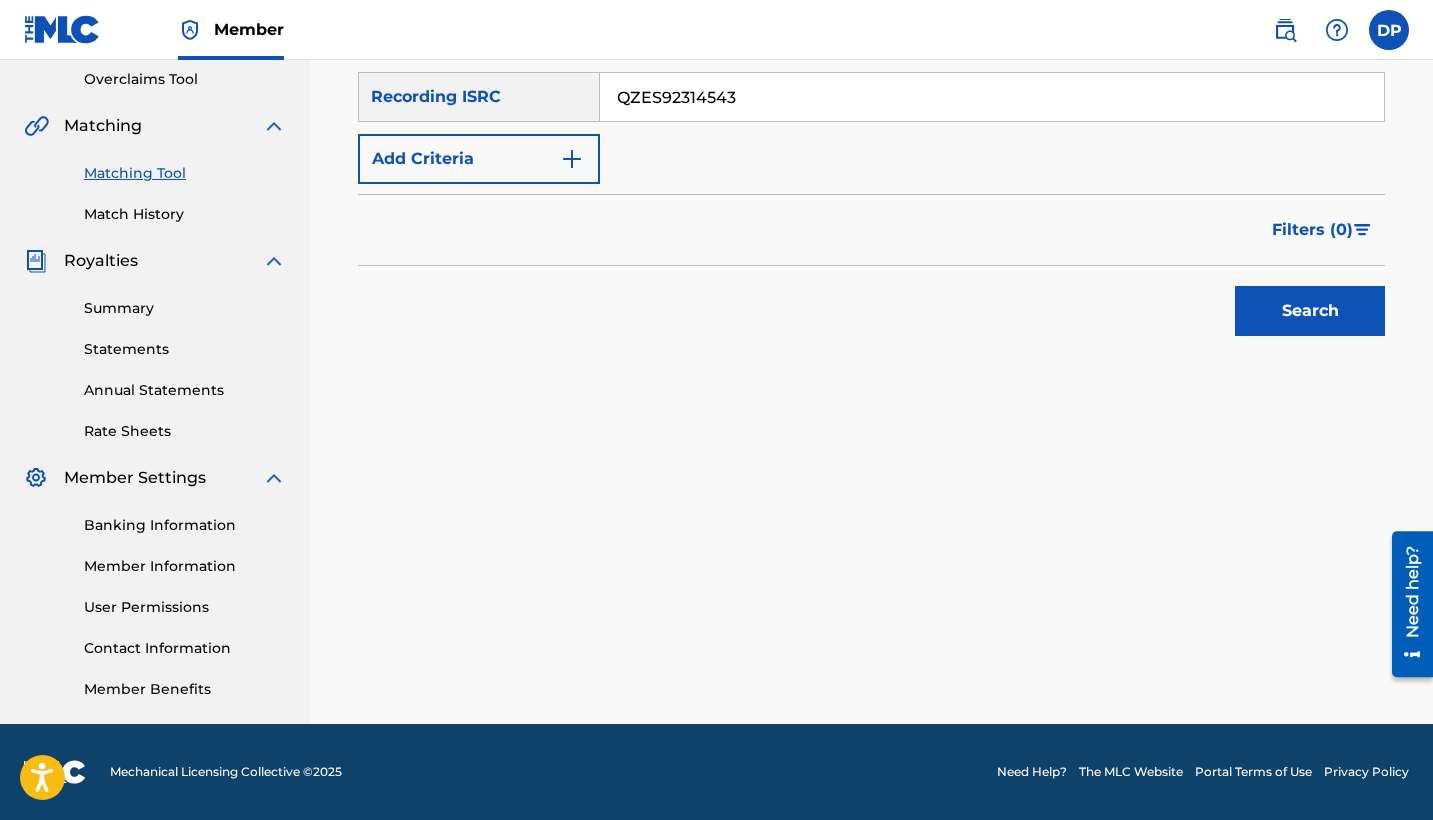 type on "QZES92314543" 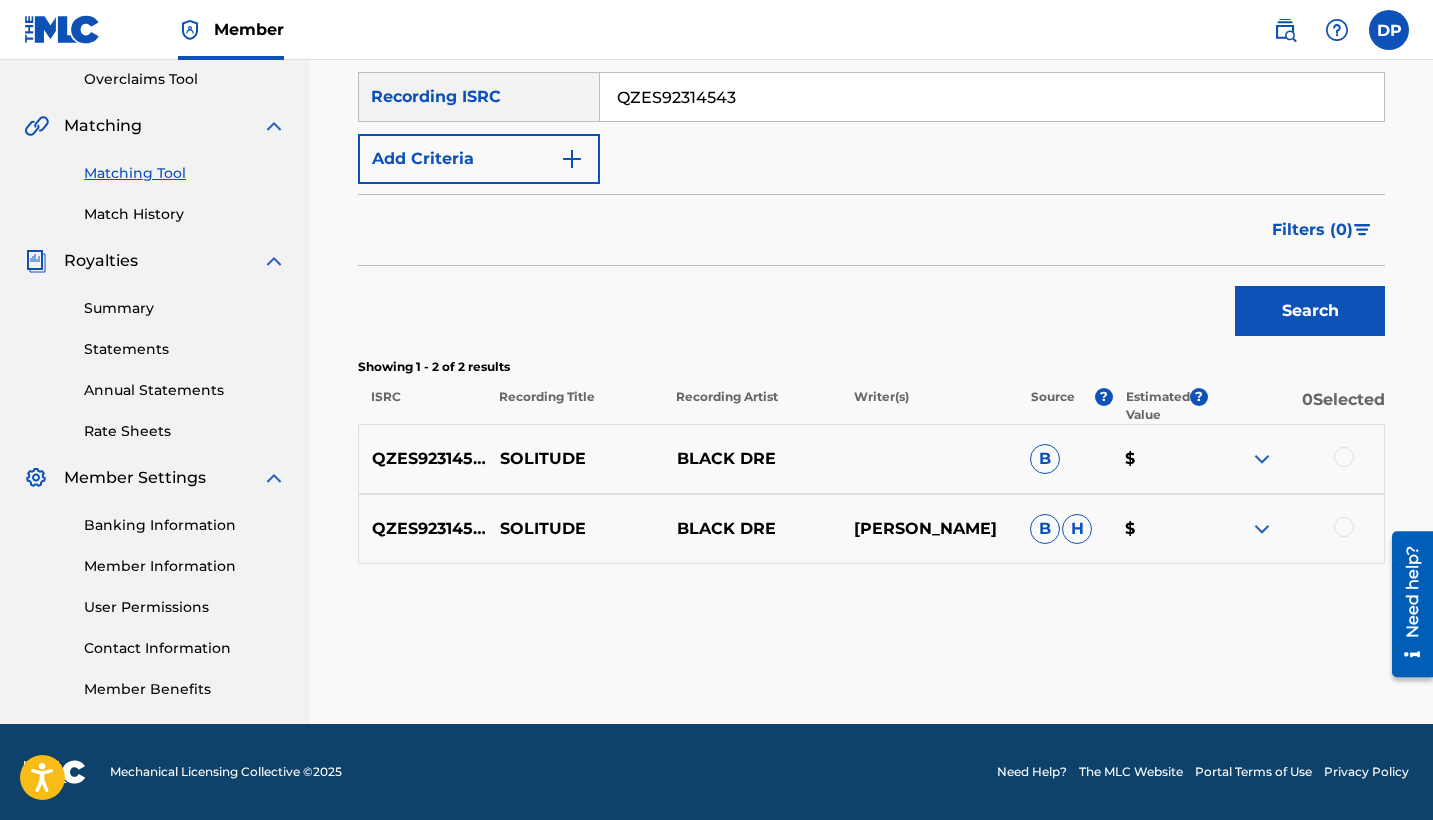 click at bounding box center (1295, 459) 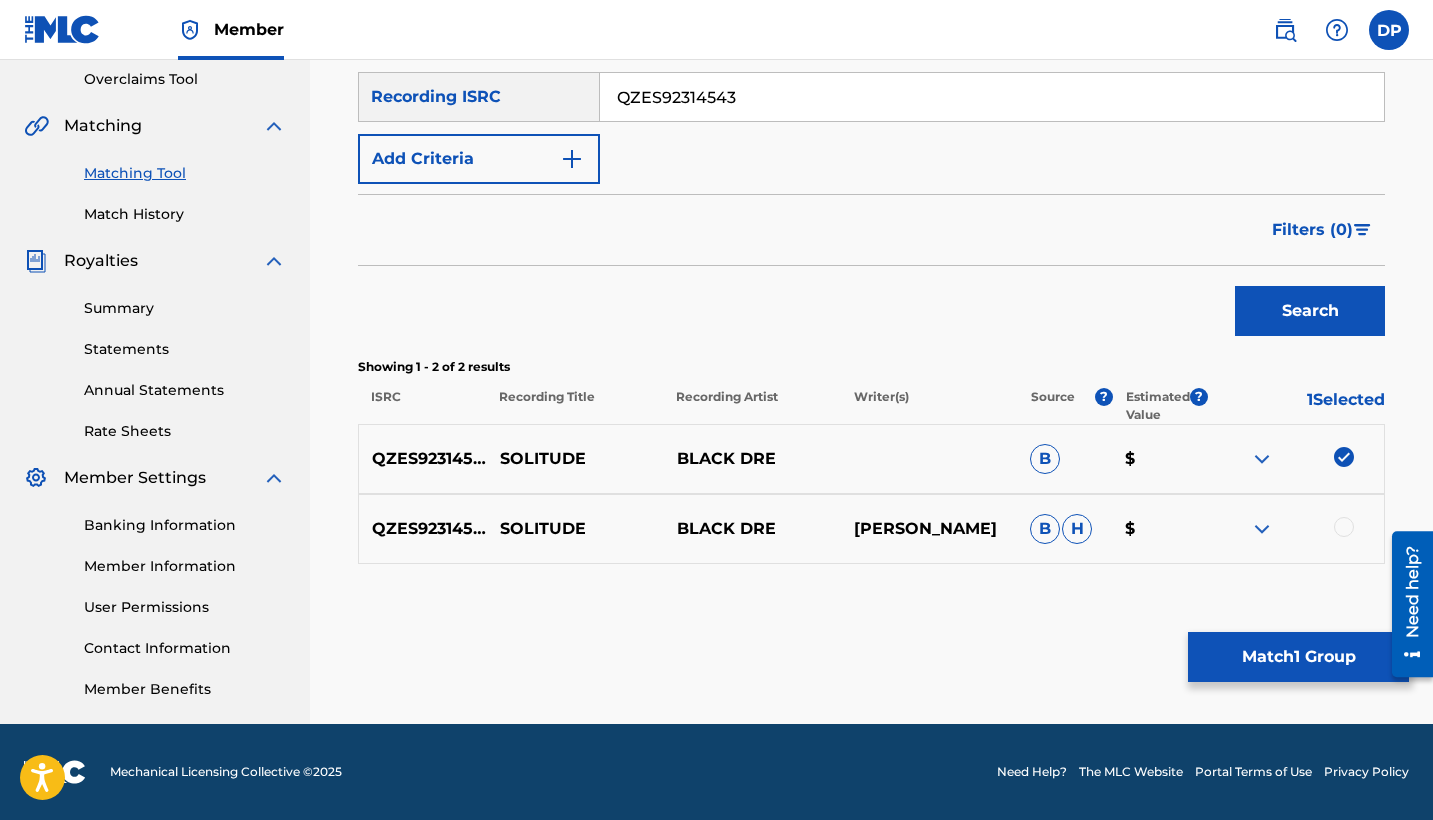 drag, startPoint x: 1330, startPoint y: 522, endPoint x: 1330, endPoint y: 534, distance: 12 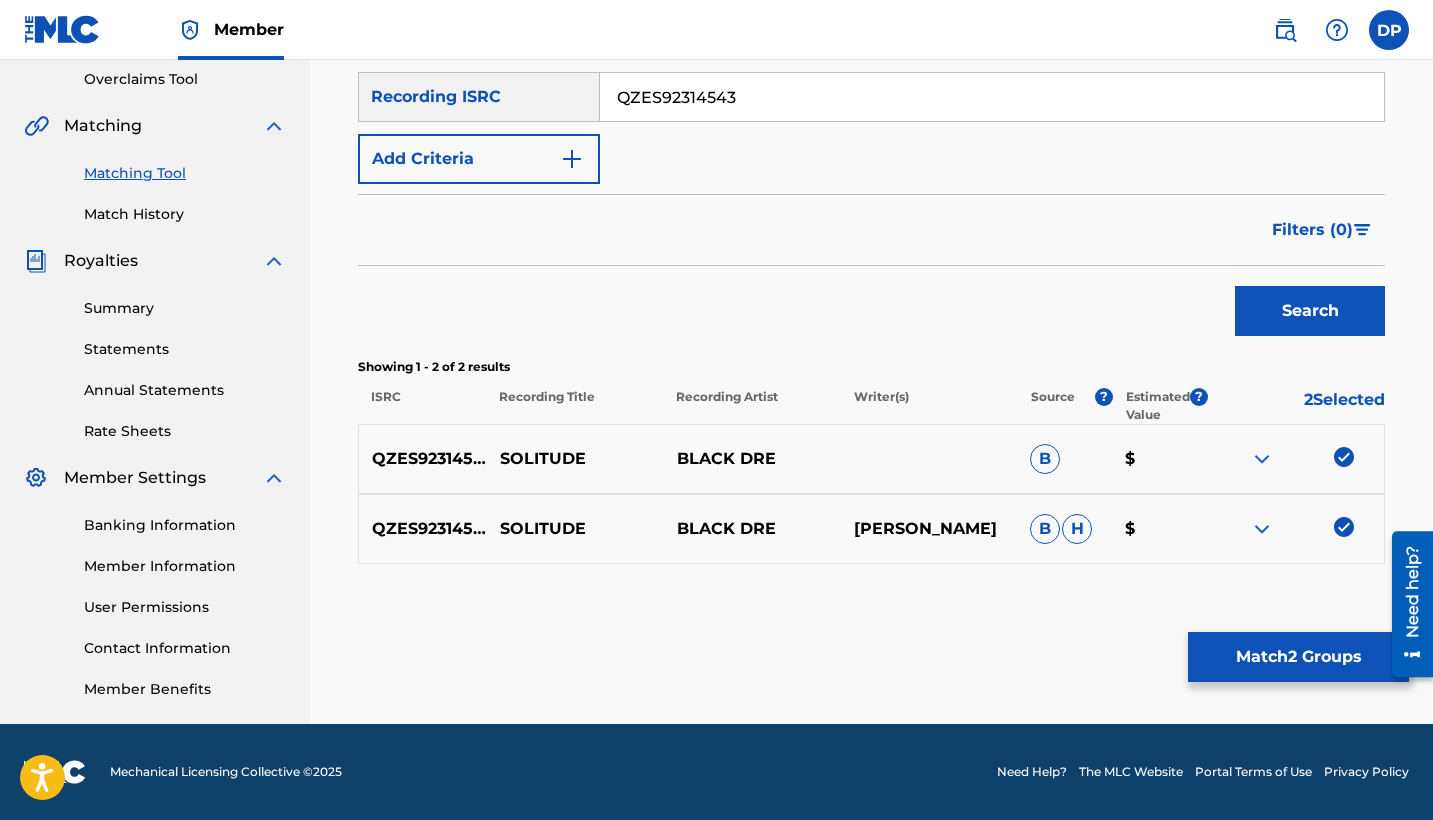 click on "Match  2 Groups" at bounding box center (1298, 657) 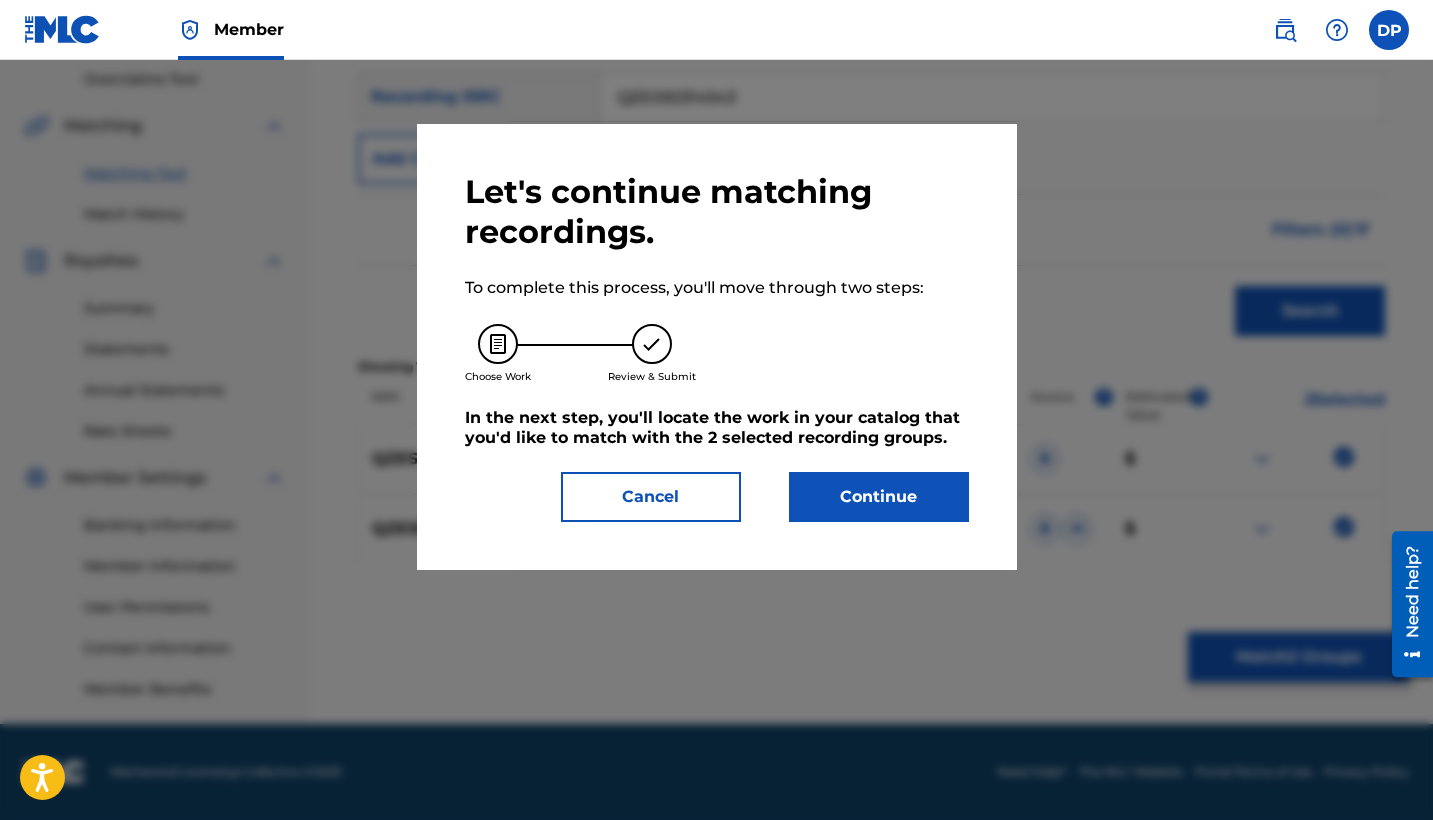 click on "Continue" at bounding box center [879, 497] 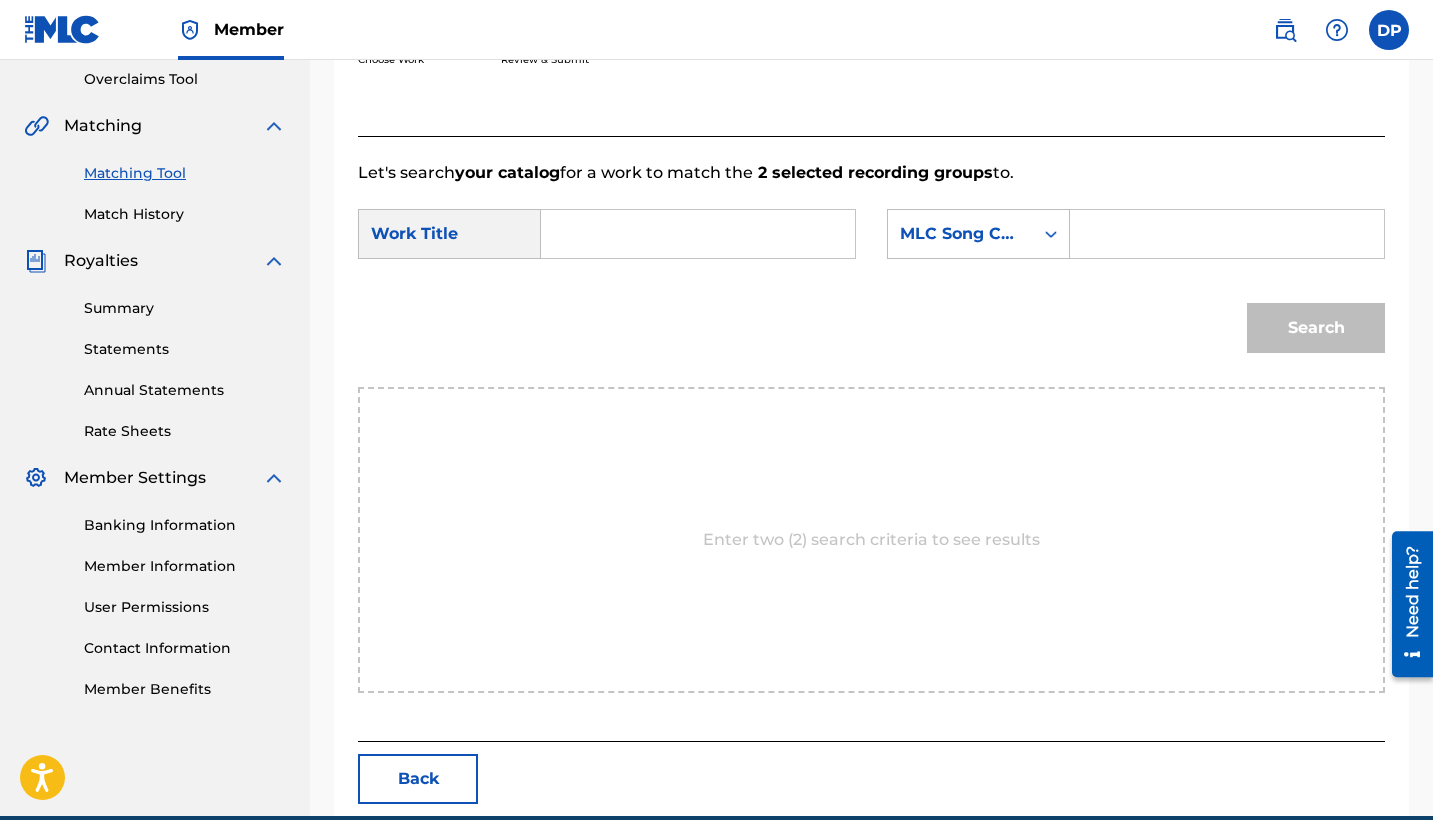 click at bounding box center (698, 234) 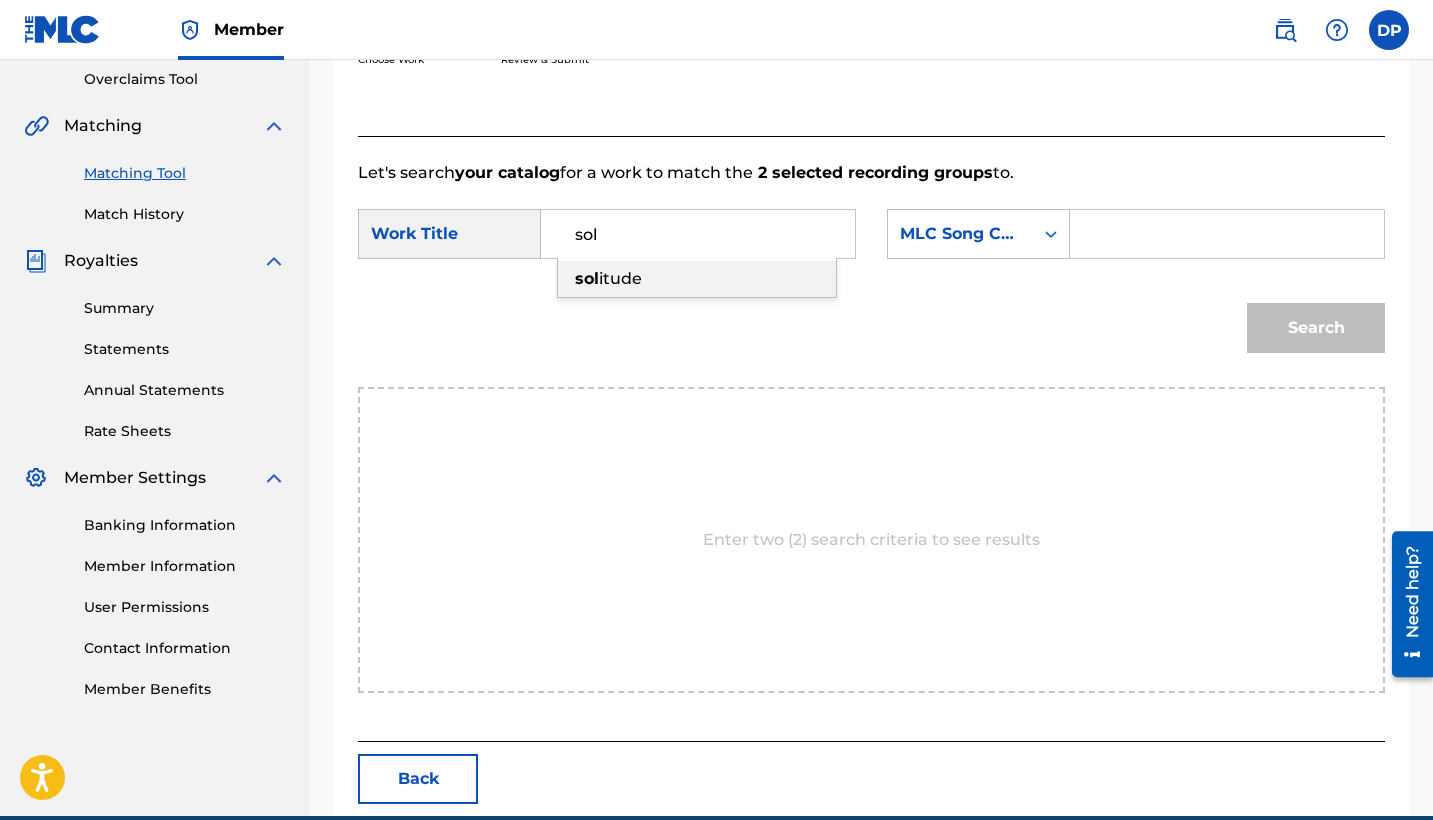 click on "sol itude" at bounding box center (697, 279) 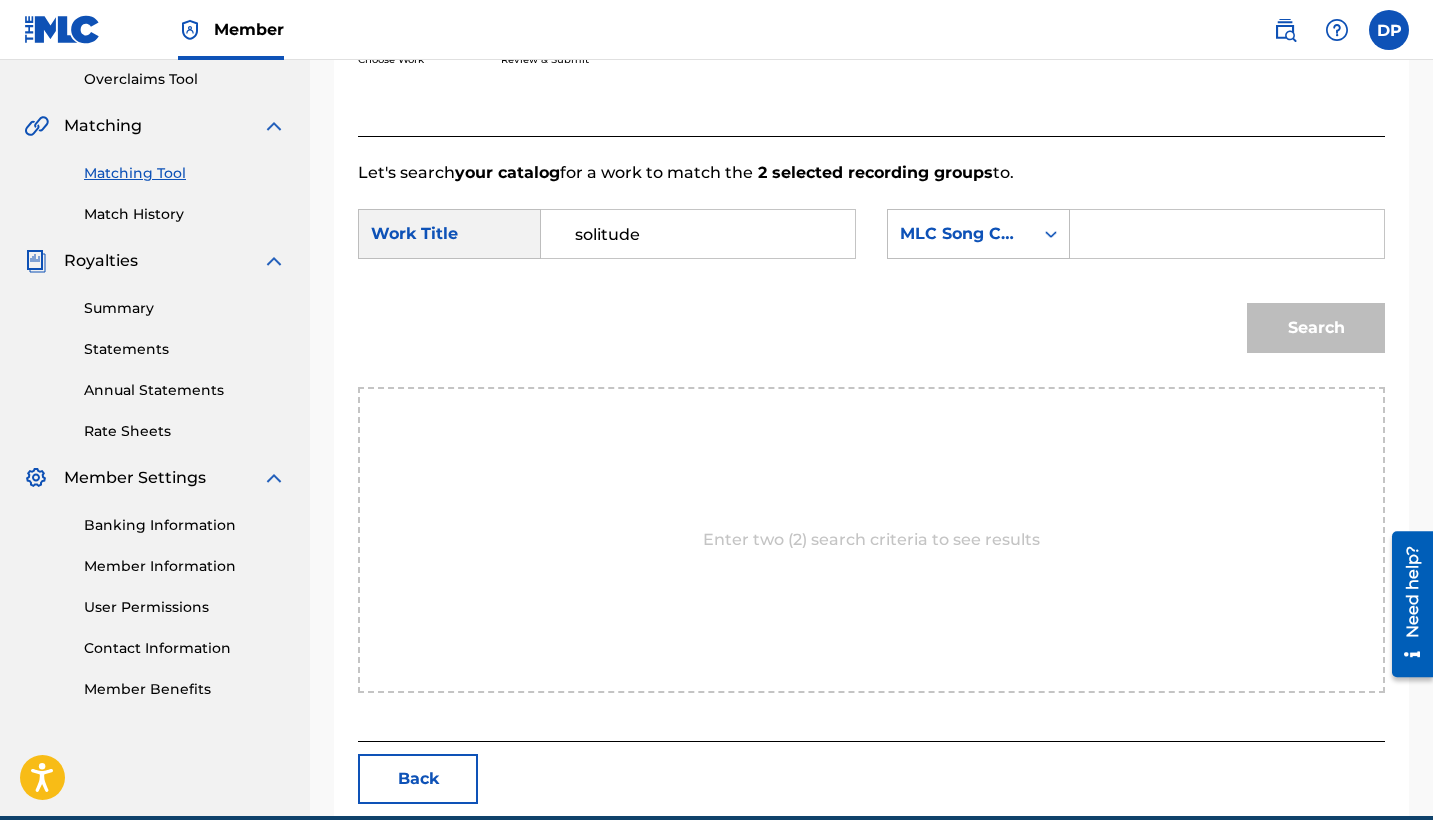 drag, startPoint x: 1124, startPoint y: 217, endPoint x: 1004, endPoint y: 194, distance: 122.18429 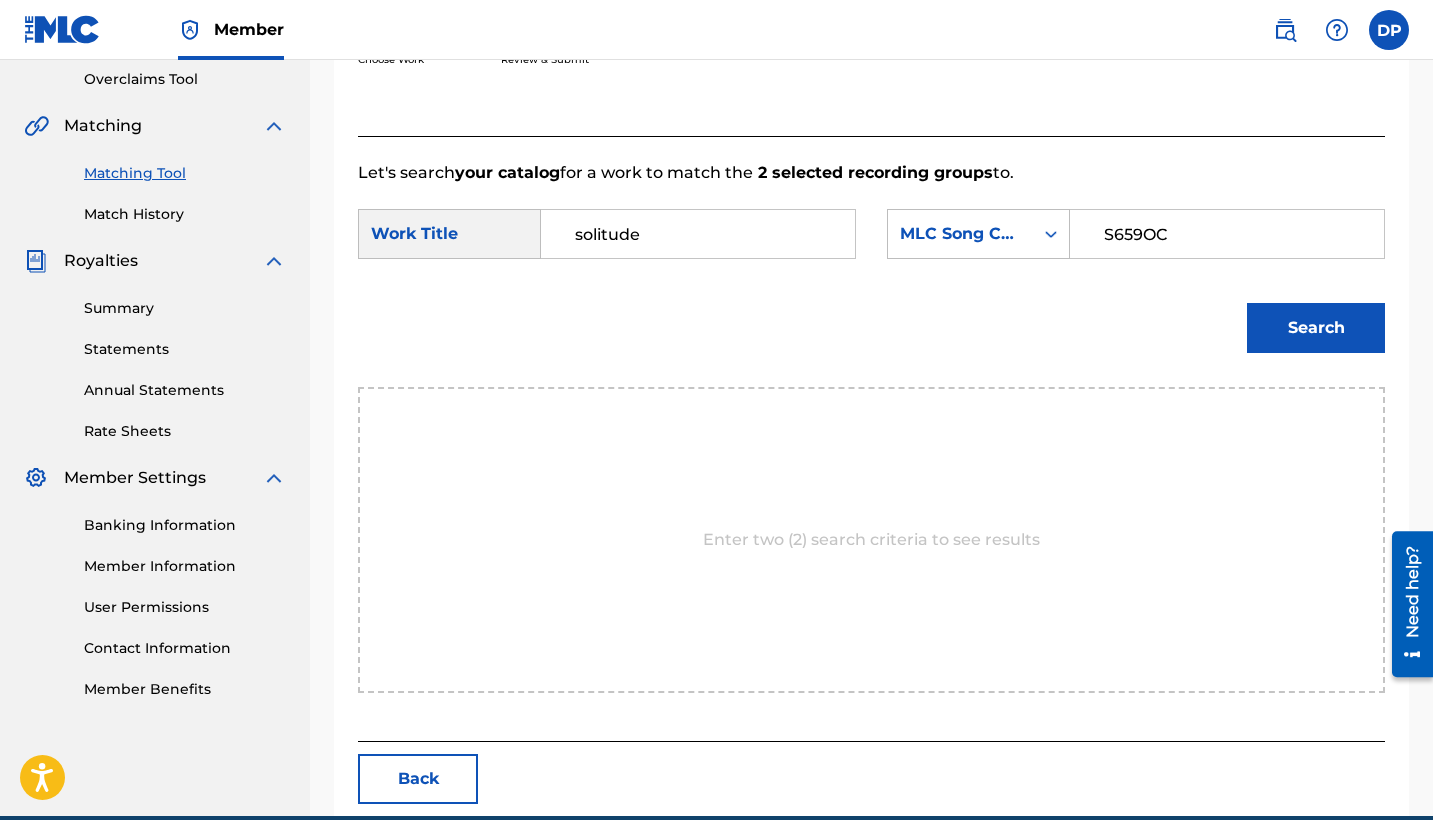 type on "S659OC" 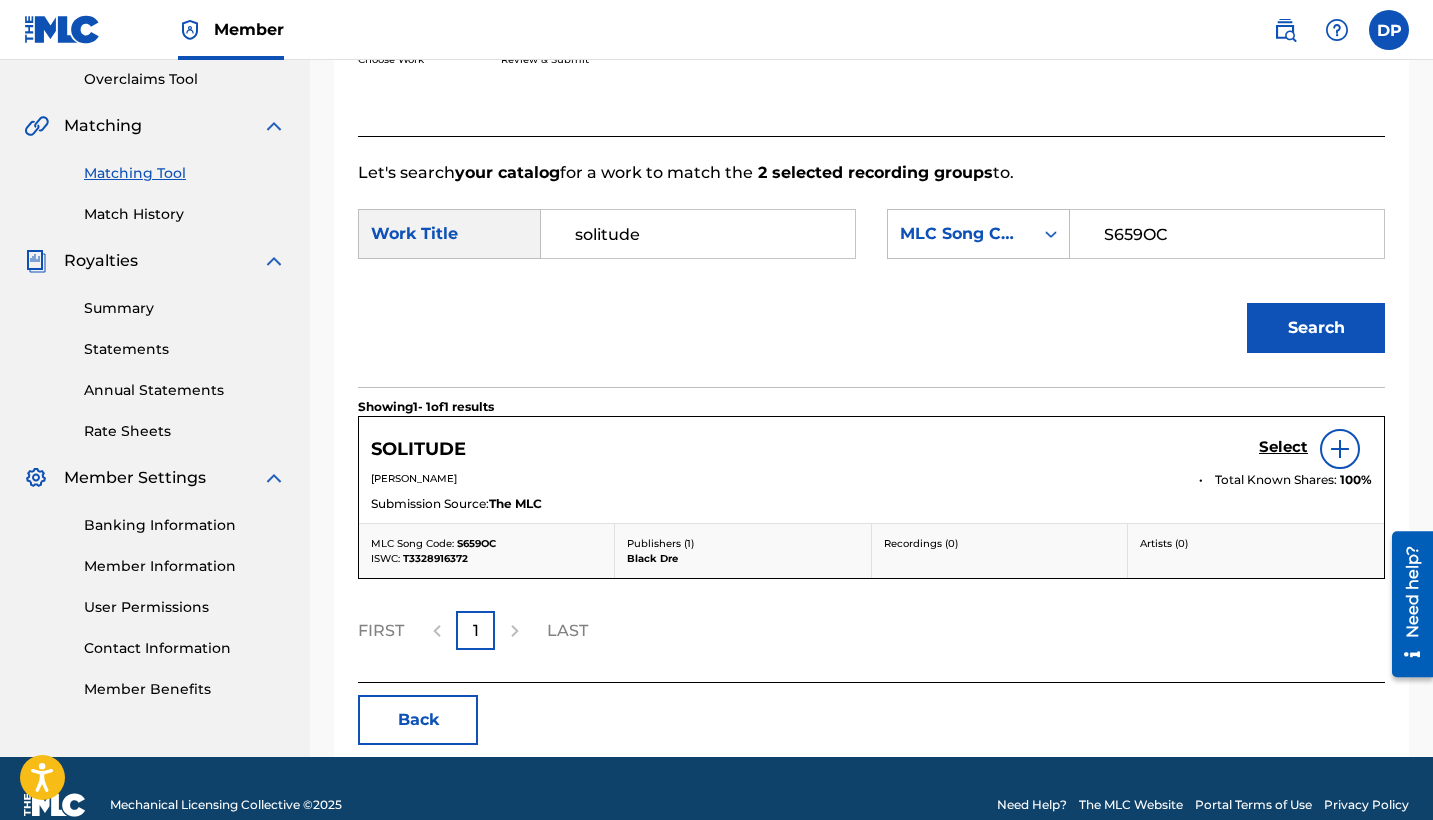 click on "Select" at bounding box center [1283, 447] 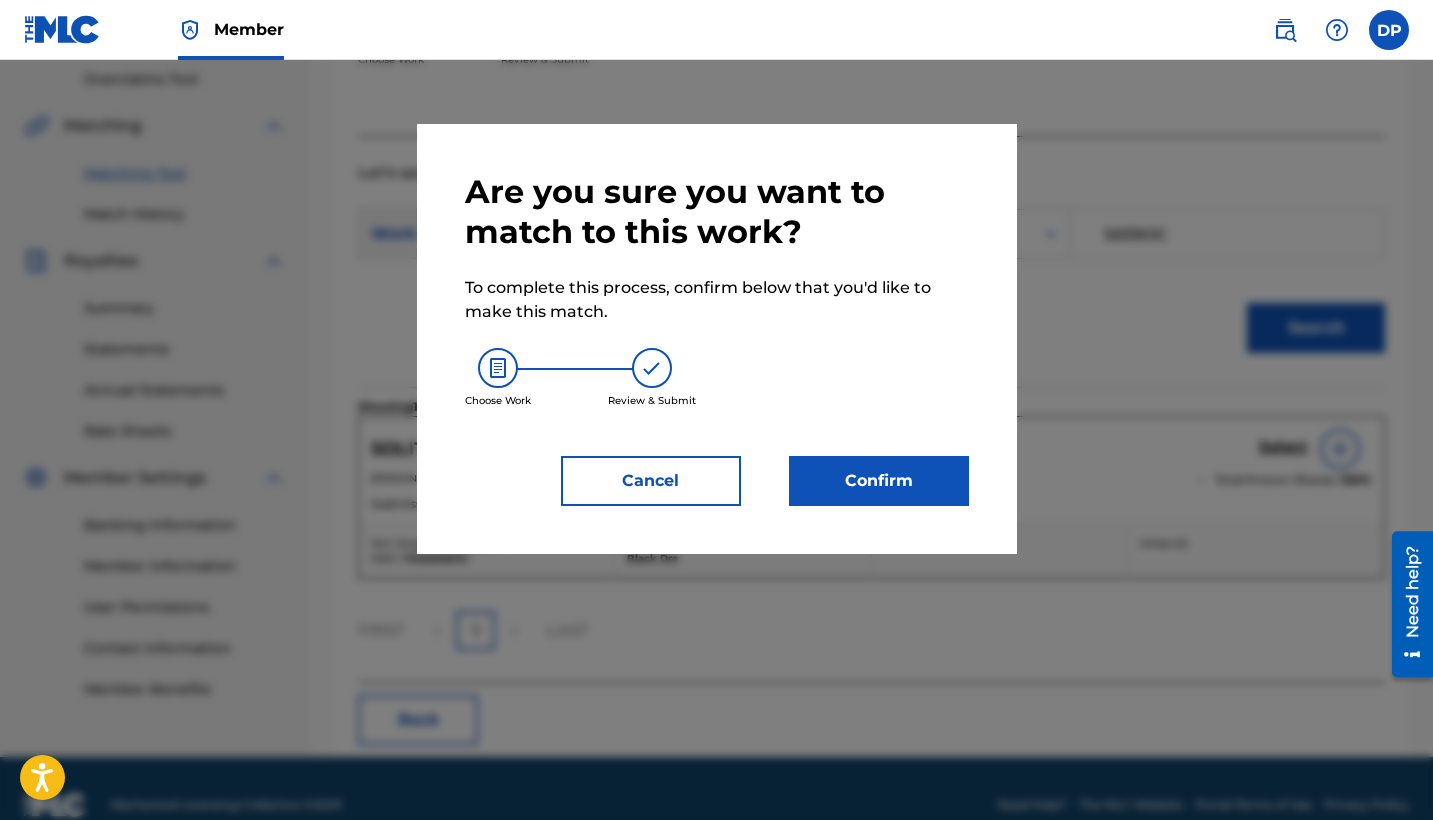 click on "Confirm" at bounding box center (879, 481) 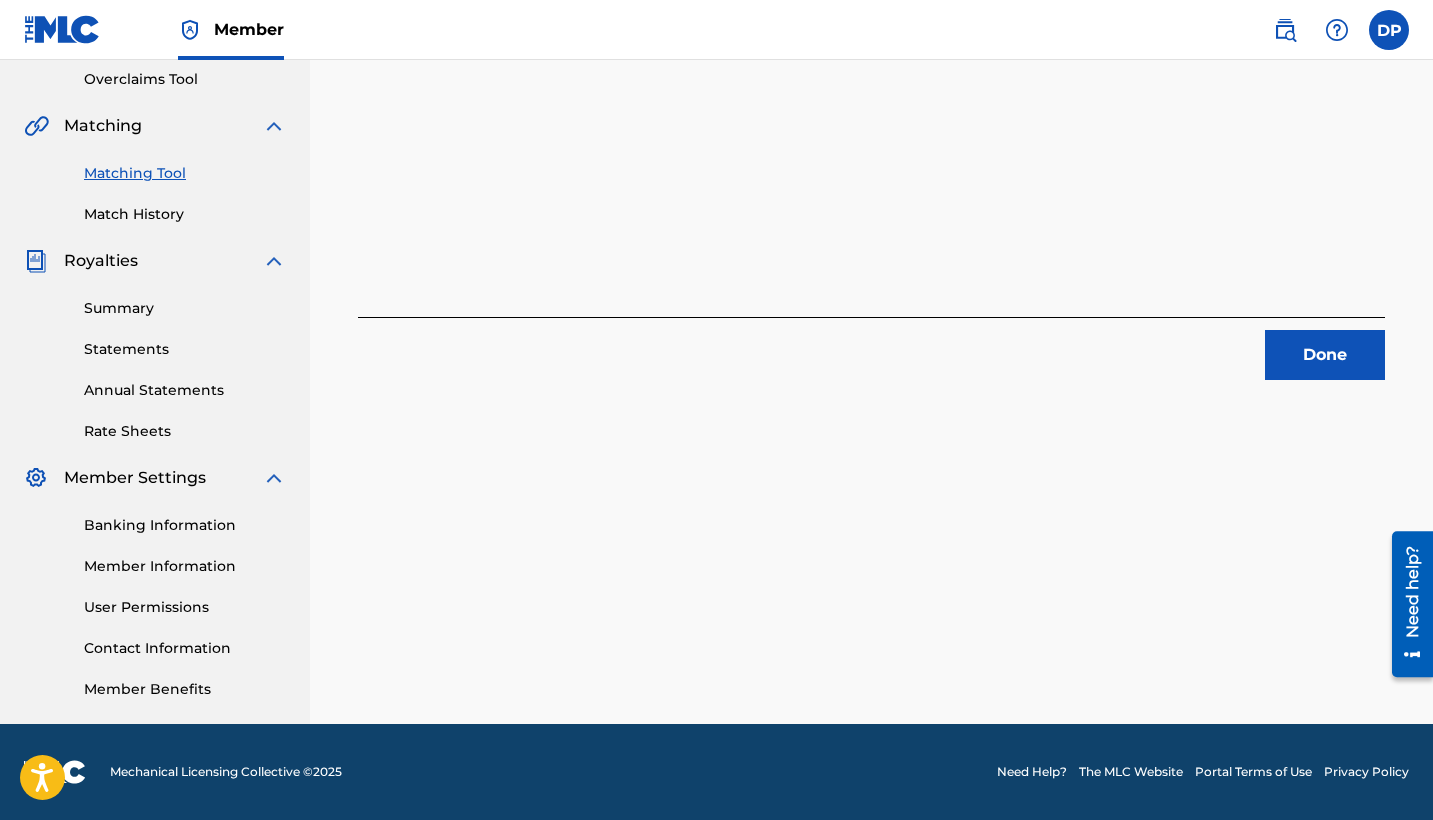 drag, startPoint x: 1297, startPoint y: 374, endPoint x: 1317, endPoint y: 359, distance: 25 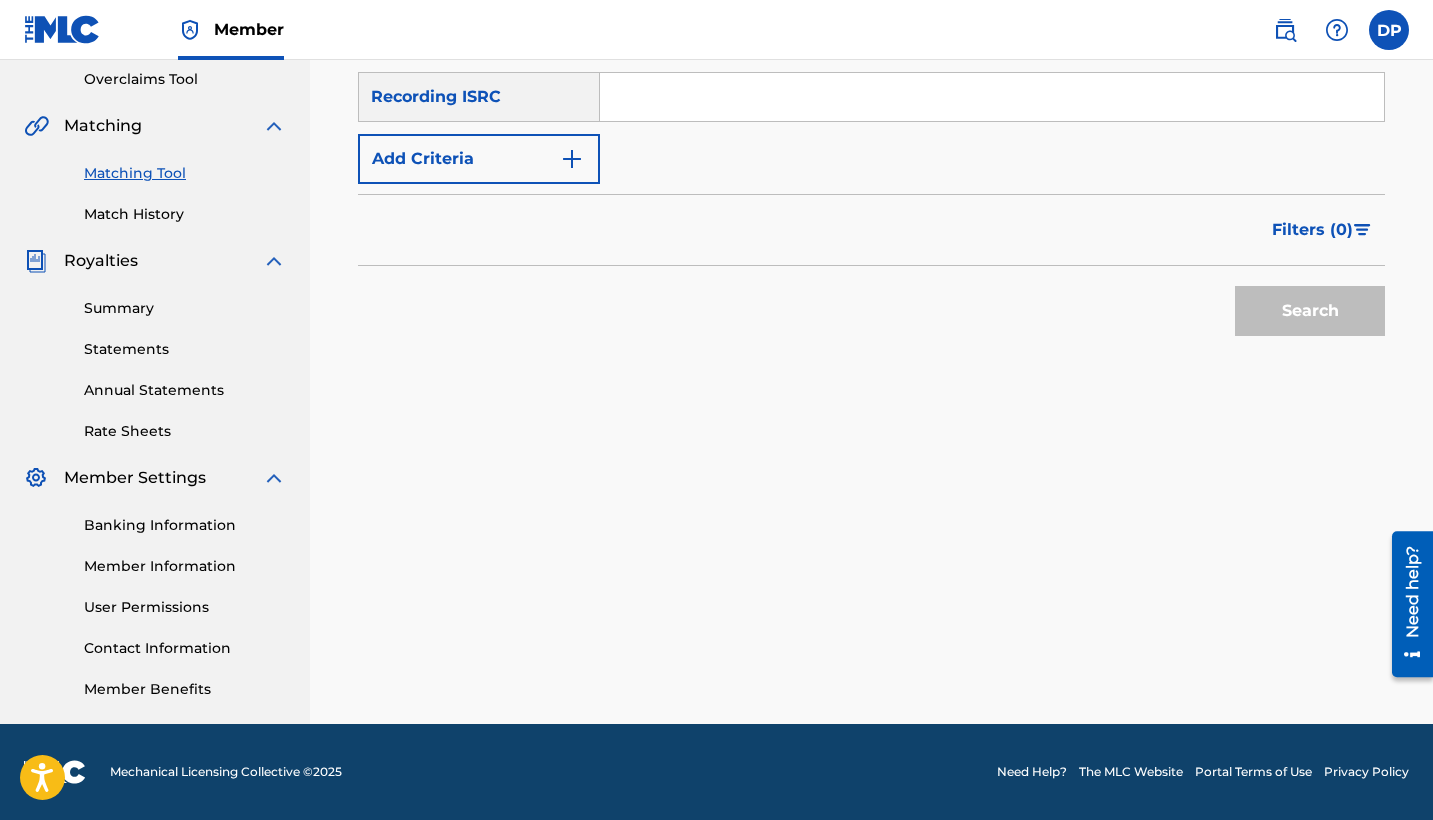 click at bounding box center [992, 97] 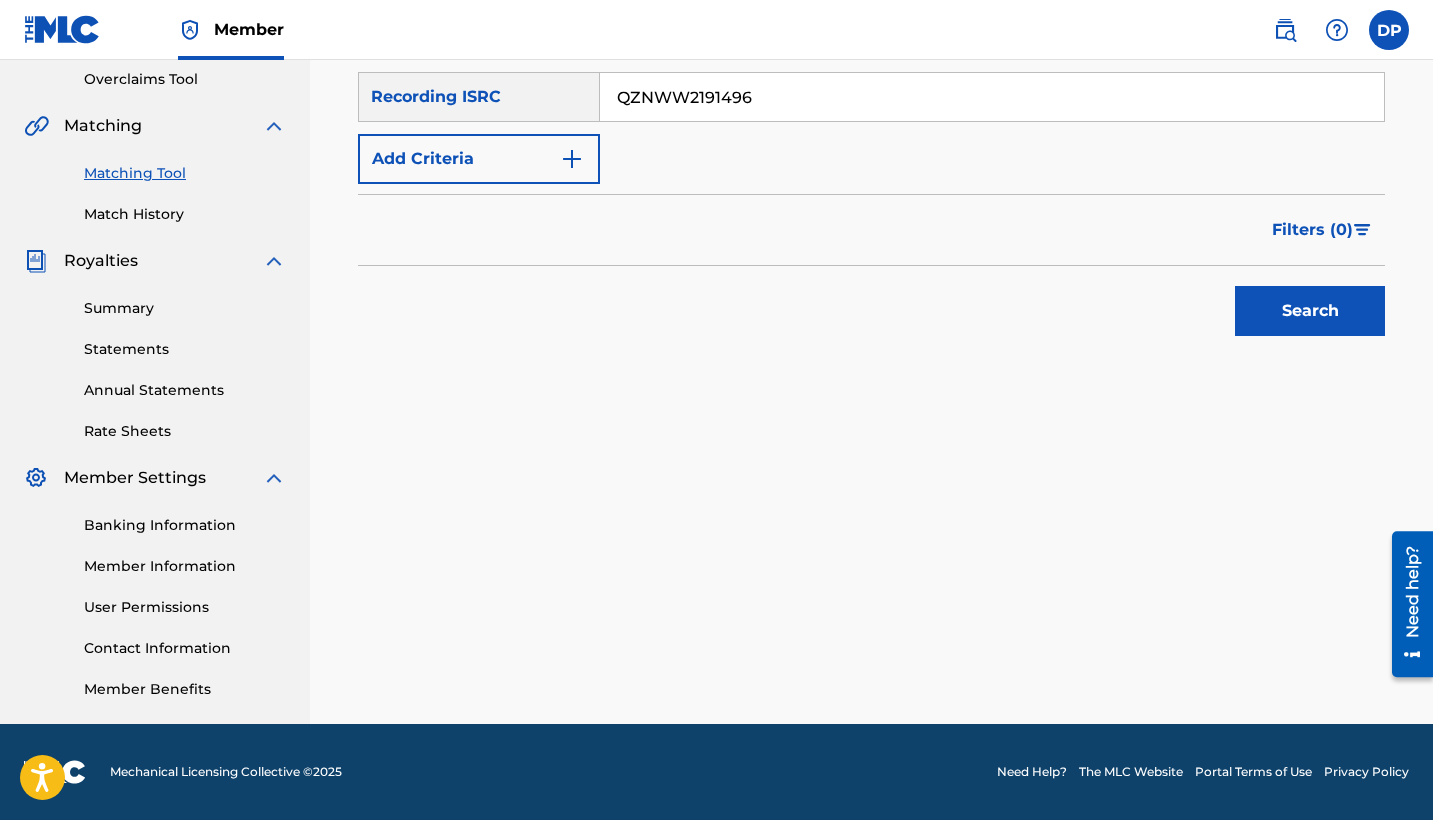 type on "QZNWW2191496" 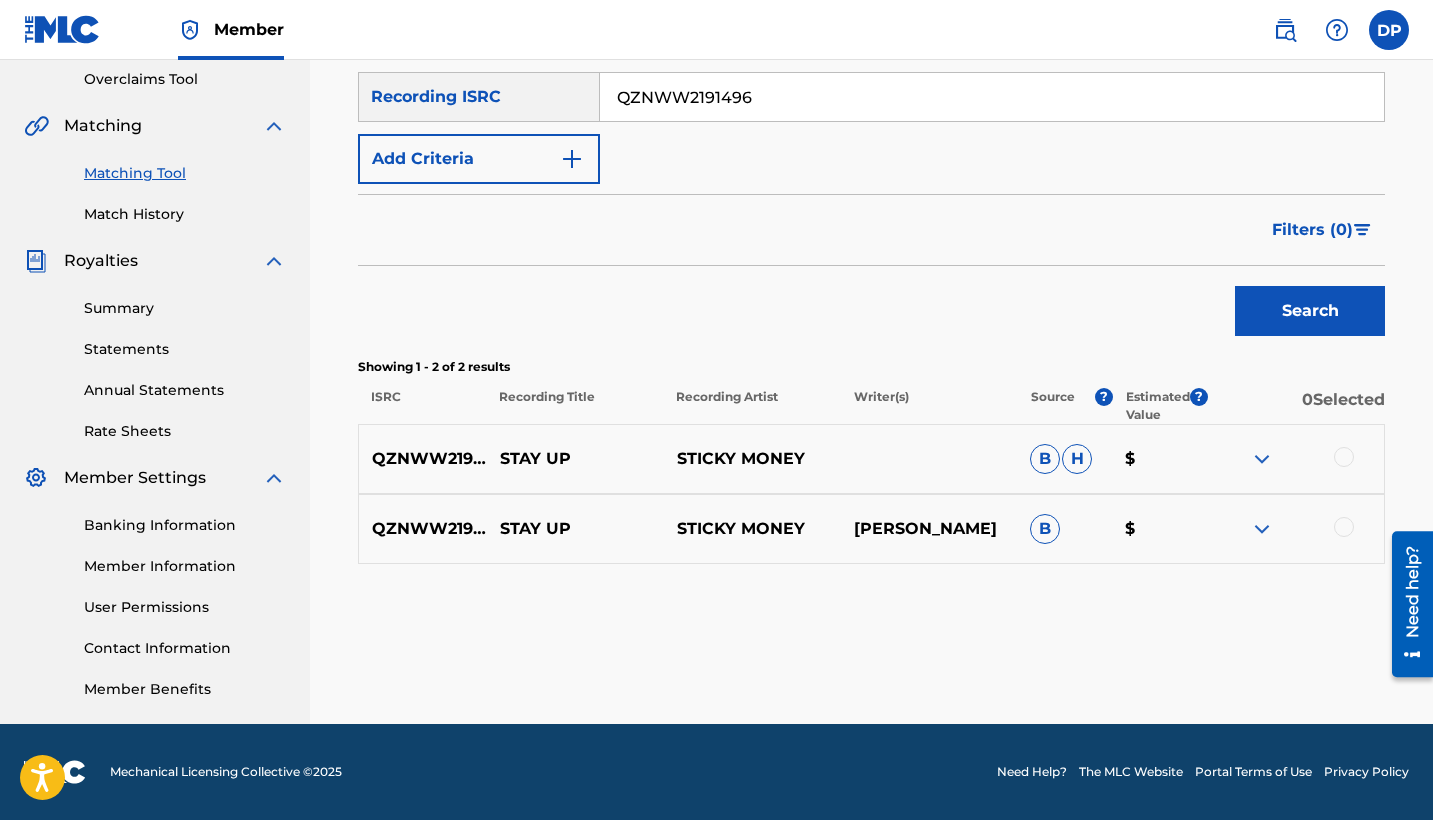 click at bounding box center (1344, 457) 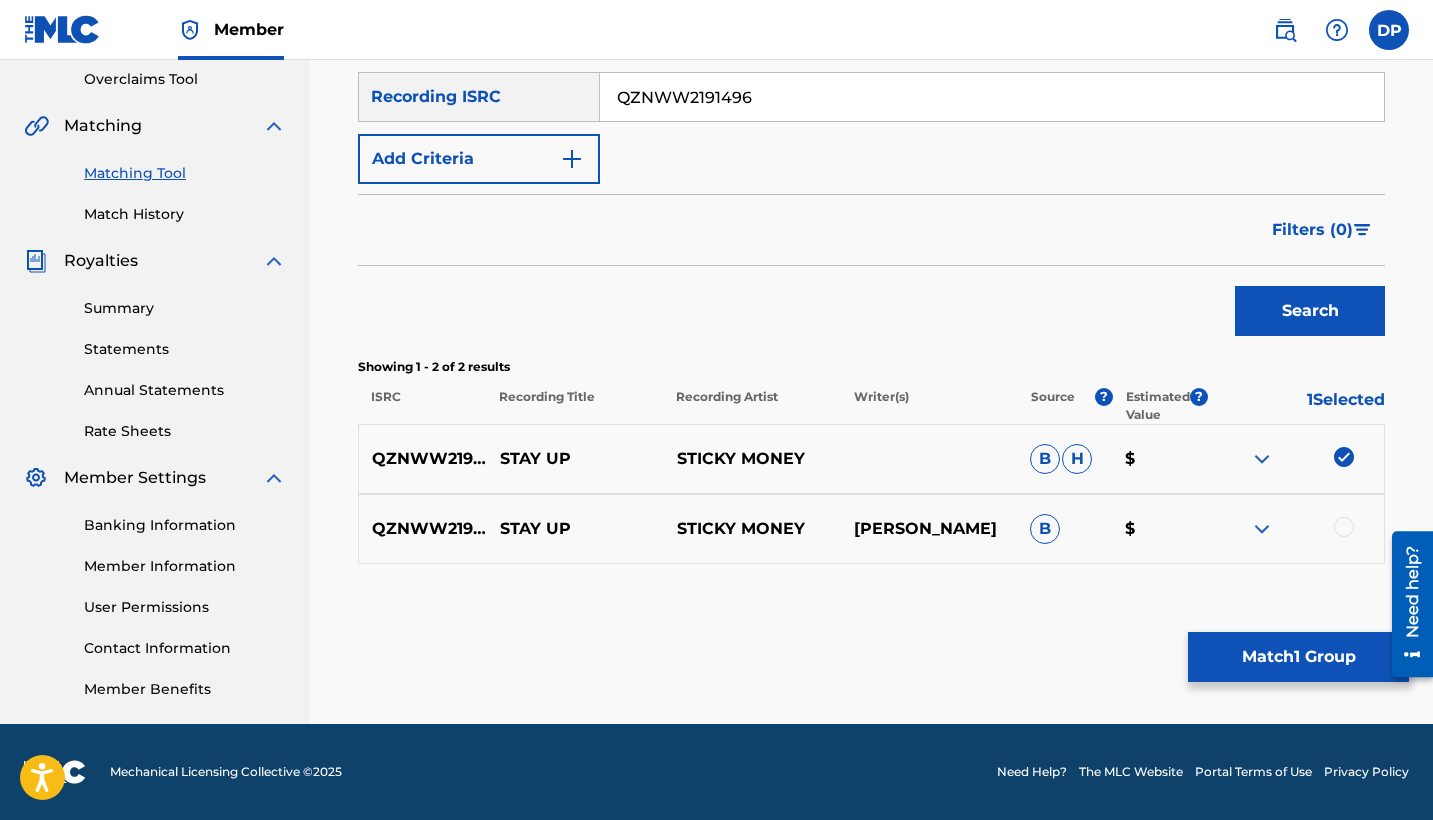 click at bounding box center (1344, 527) 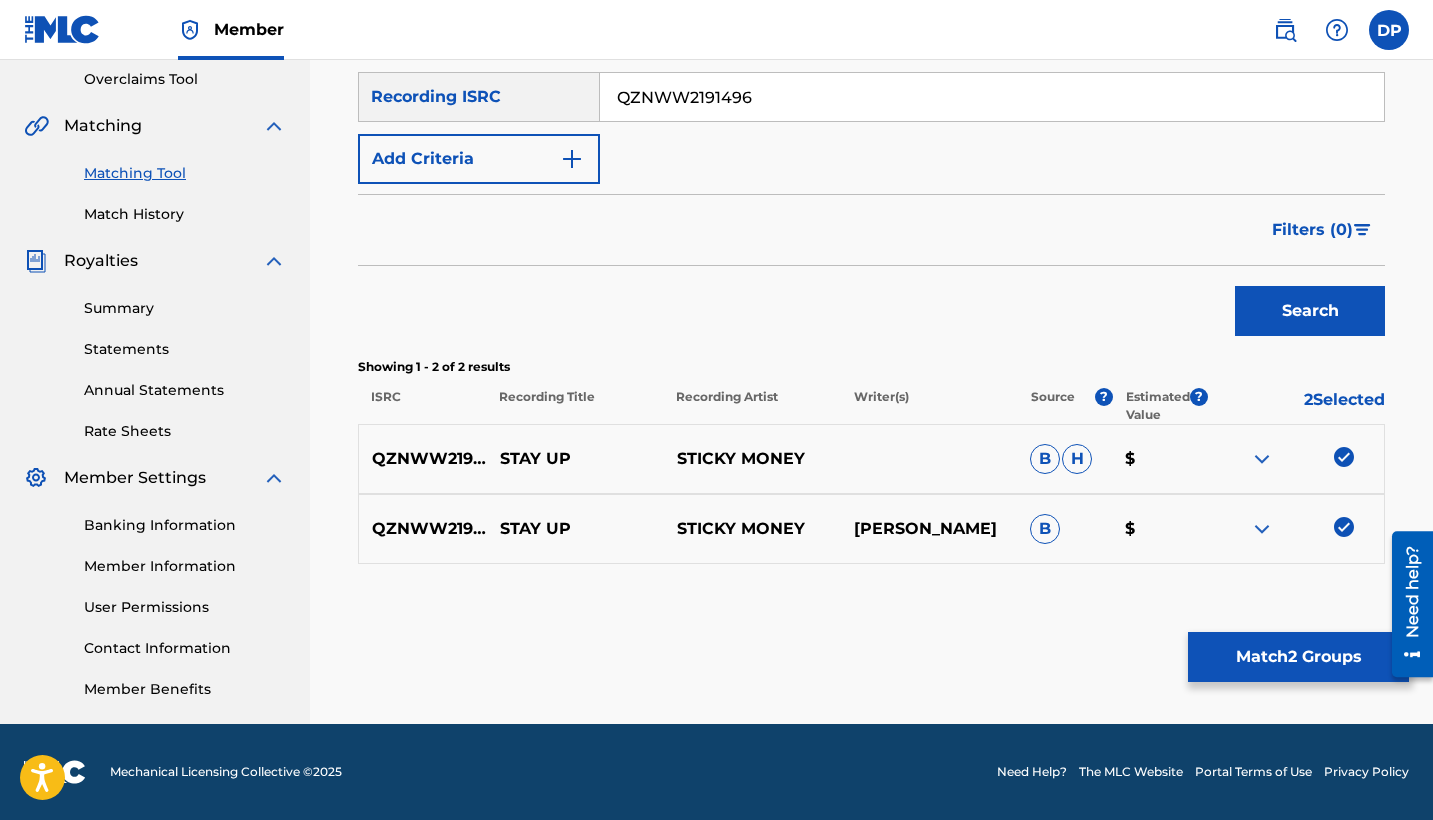 click on "Matching Tool The Matching Tool allows Members to match  sound recordings  to works within their catalog. This ensures you'll collect the royalties you're owed for your work(s). The first step is to locate recordings not yet matched to your works by entering criteria in the search fields below. Search results are sorted by relevance and will be grouped together based on similar data. In the next step, you can locate the specific work in your catalog that you want to match. SearchWithCriteria2a1d7004-4cff-46ba-913b-8d9870850fbf Recording Title SearchWithCriteria8350ecd2-7cc9-4dc1-be69-135d5f275167 Recording ISRC QZNWW2191496 Add Criteria Filter Estimated Value All $$$$$ $$$$ $$$ $$ $ Source All Blanket License Historical Unmatched Remove Filters Apply Filters Filters ( 0 ) Search Showing 1 - 2 of 2 results ISRC Recording Title Recording Artist Writer(s) Source ? Estimated Value ? 2  Selected QZNWW2191496 STAY UP STICKY MONEY B H $ QZNWW2191496 STAY UP STICKY MONEY [PERSON_NAME] B $ Match  2 Groups" at bounding box center (871, 202) 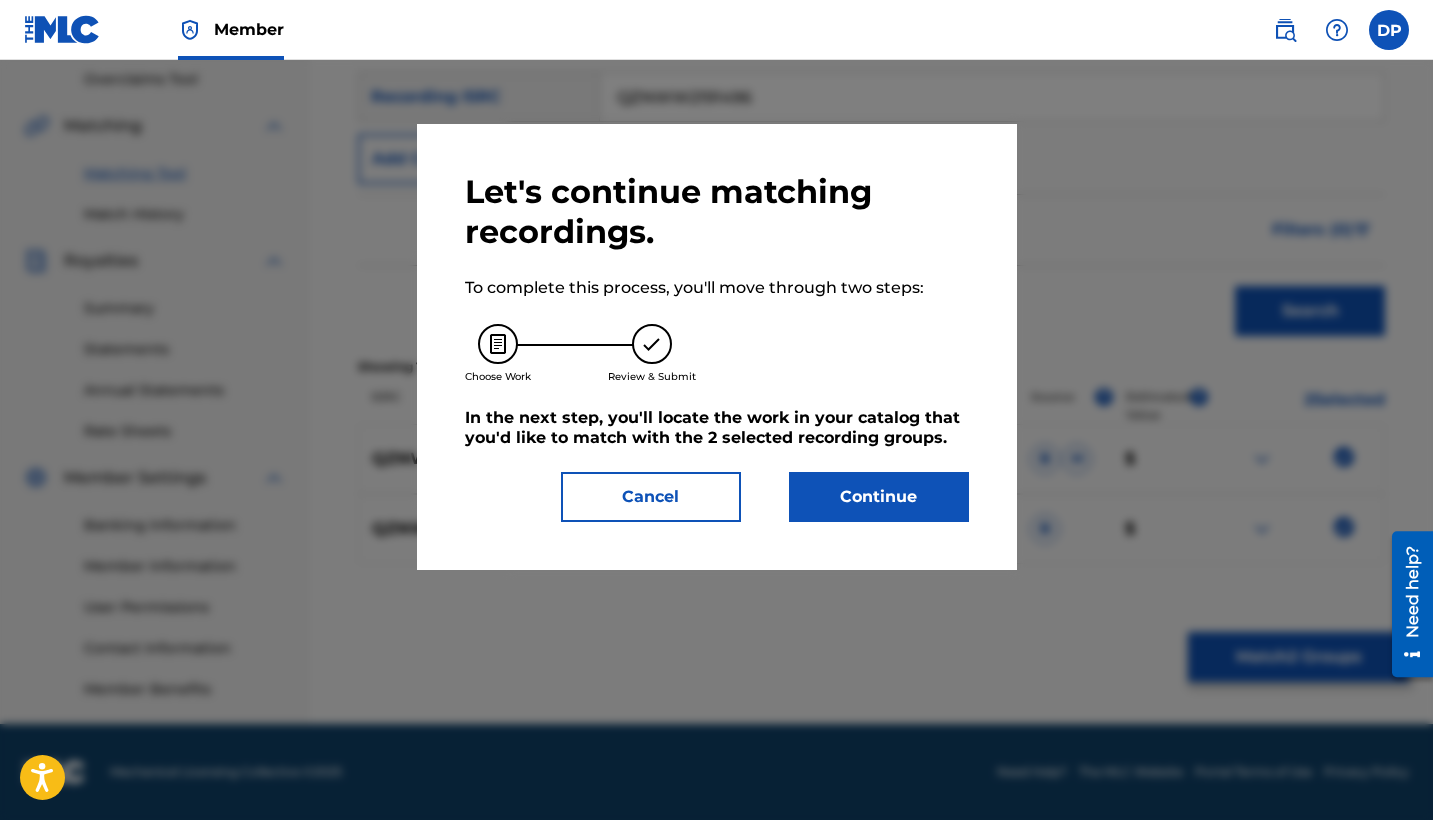 click on "Let's continue matching recordings. To complete this process, you'll move through two steps: Choose Work Review & Submit In the next step, you'll locate the work in your catalog that you'd like to match with the   2 selected recording groups . Cancel Continue" at bounding box center [717, 347] 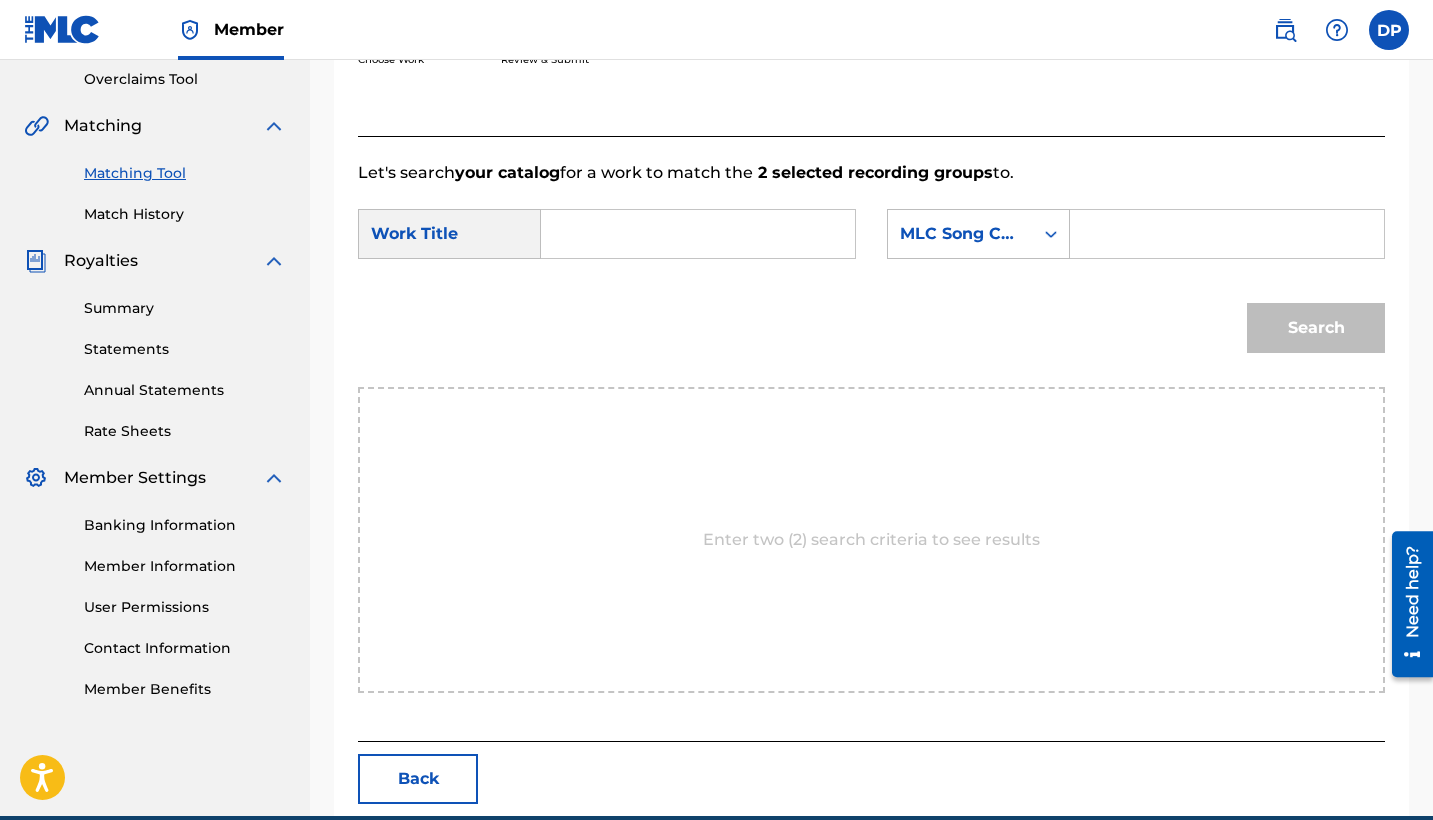 click at bounding box center [698, 234] 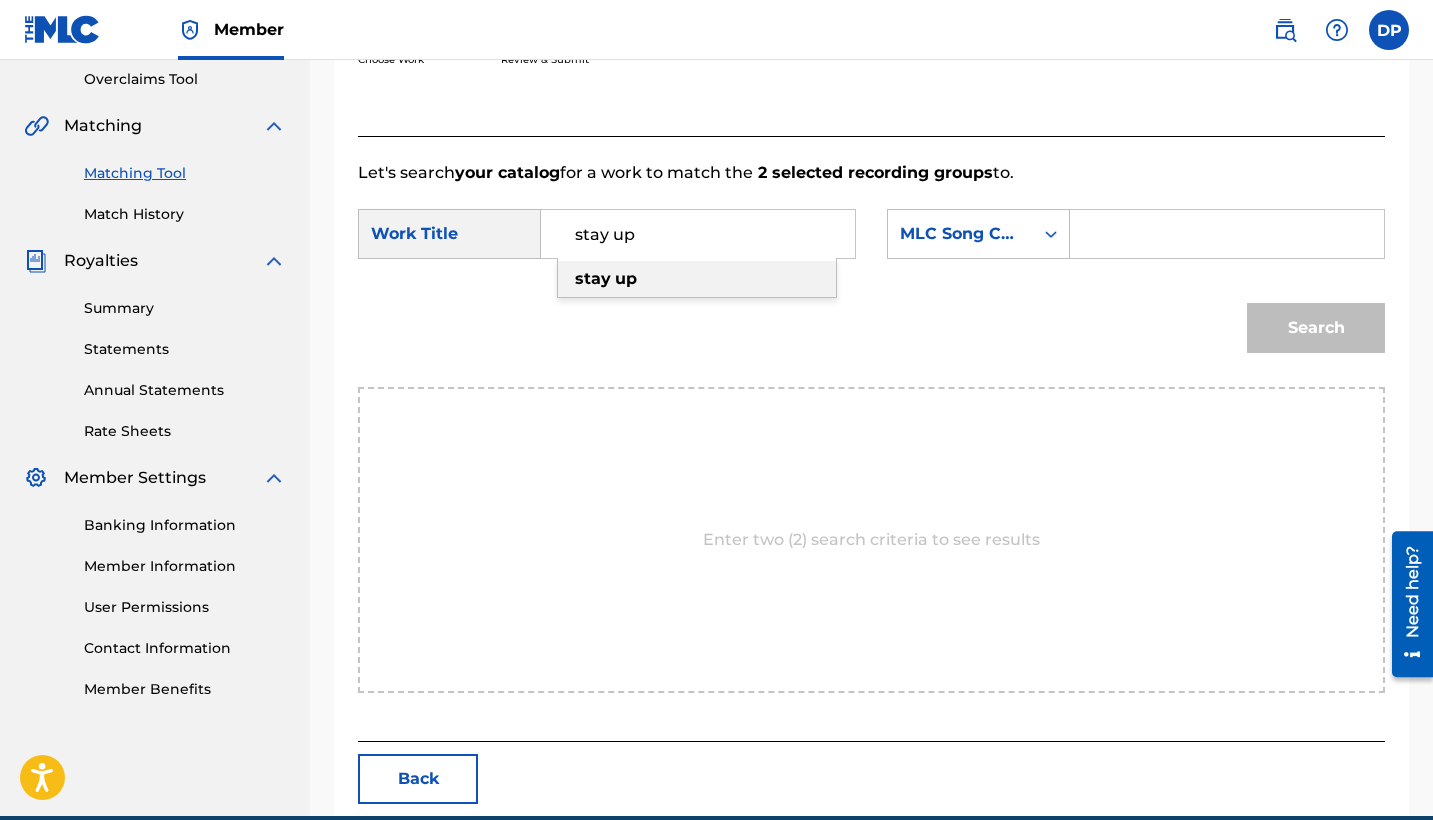 type on "stay up" 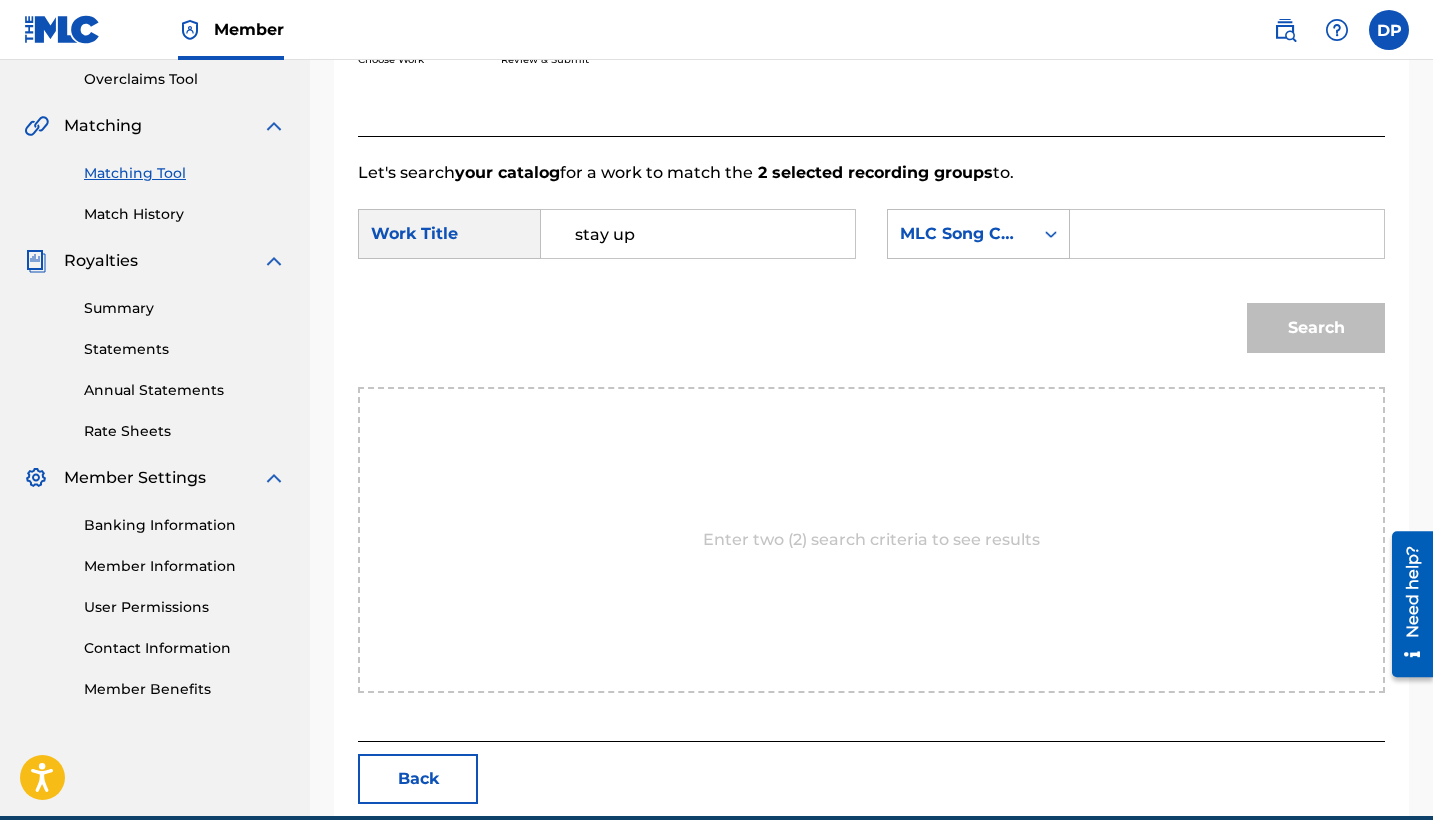 click at bounding box center (1227, 234) 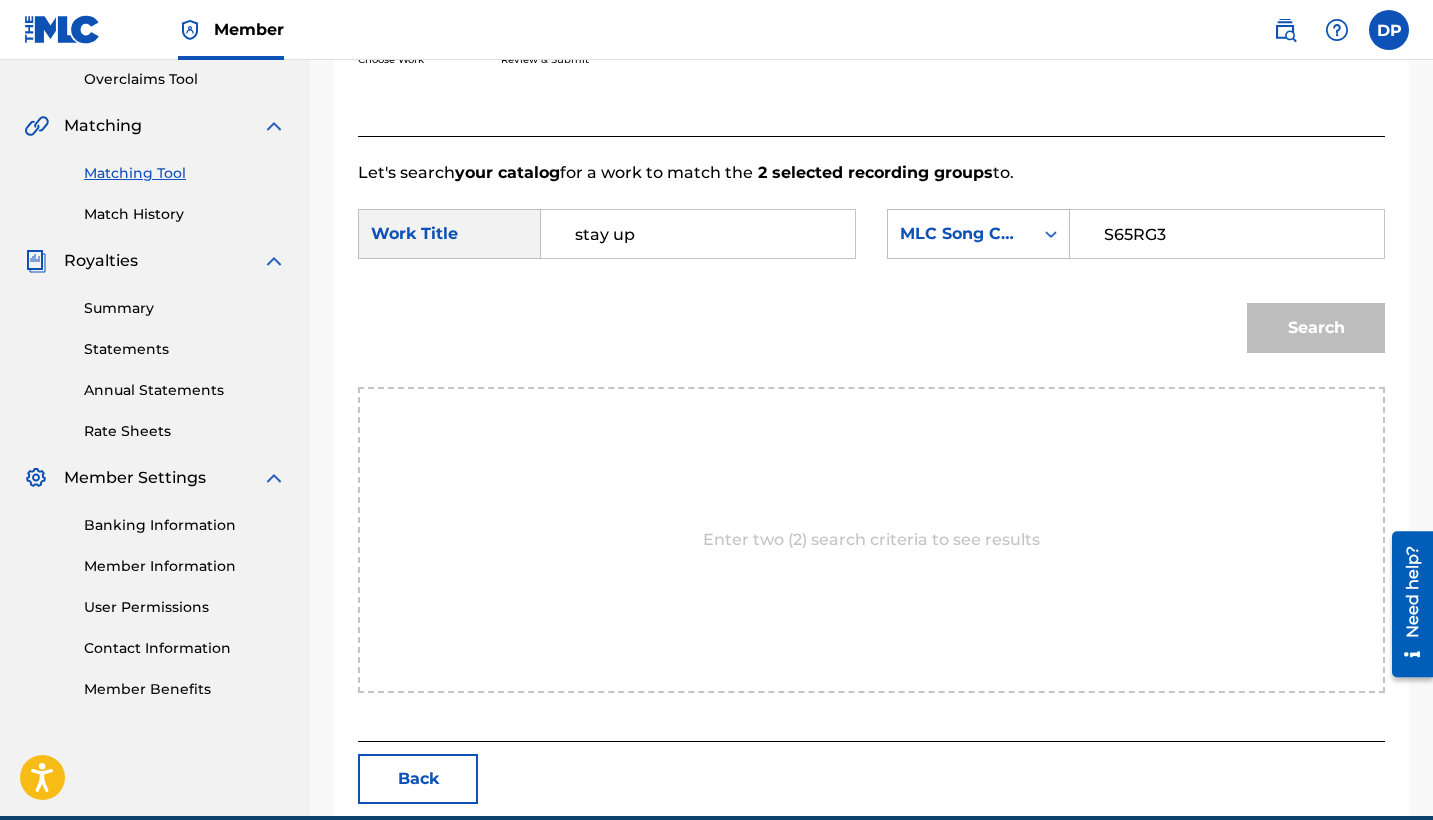 type on "S65RG3" 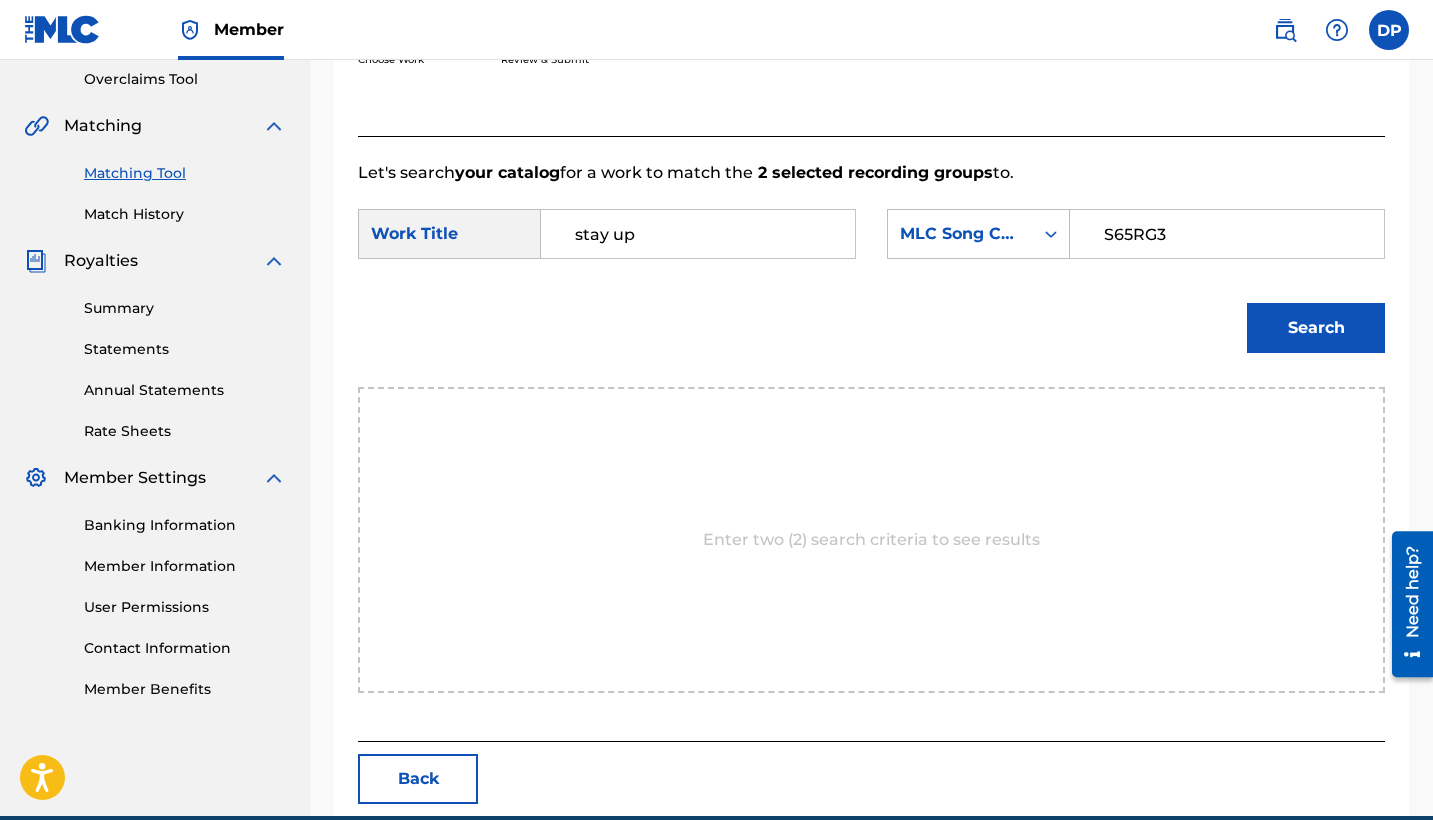 click on "Search" at bounding box center [1316, 328] 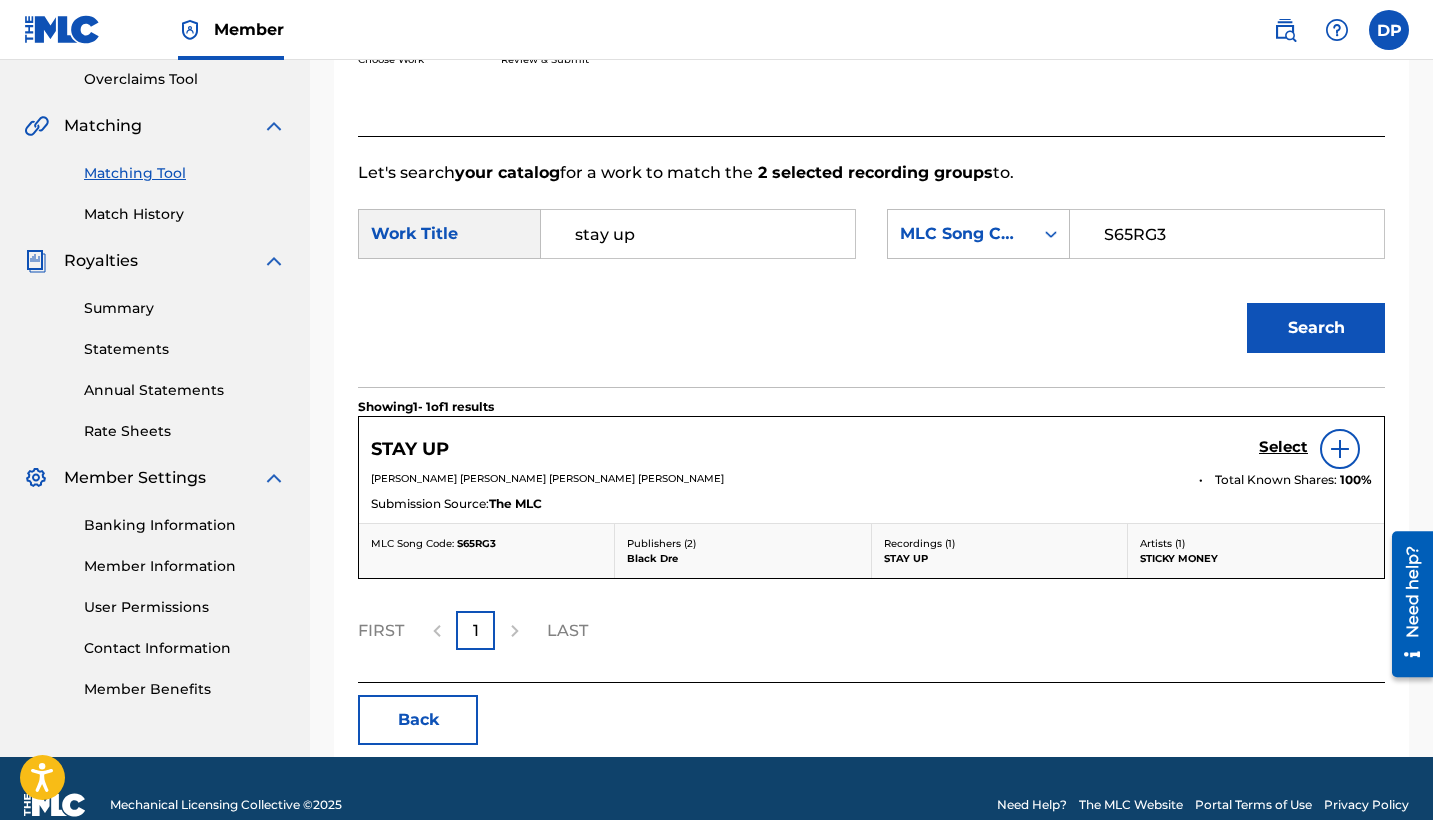 click on "Select" at bounding box center [1283, 447] 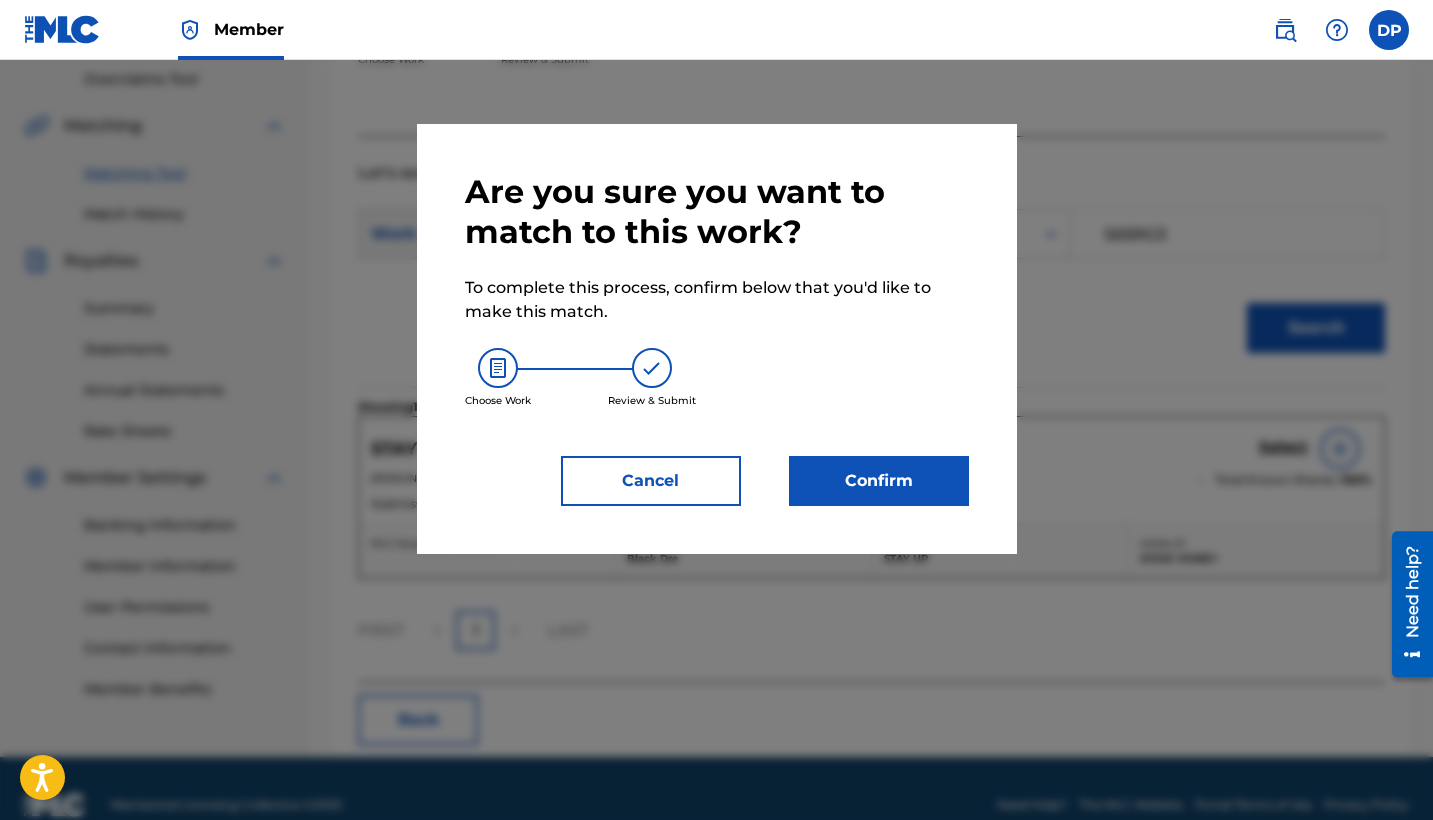 click on "Confirm" at bounding box center [879, 481] 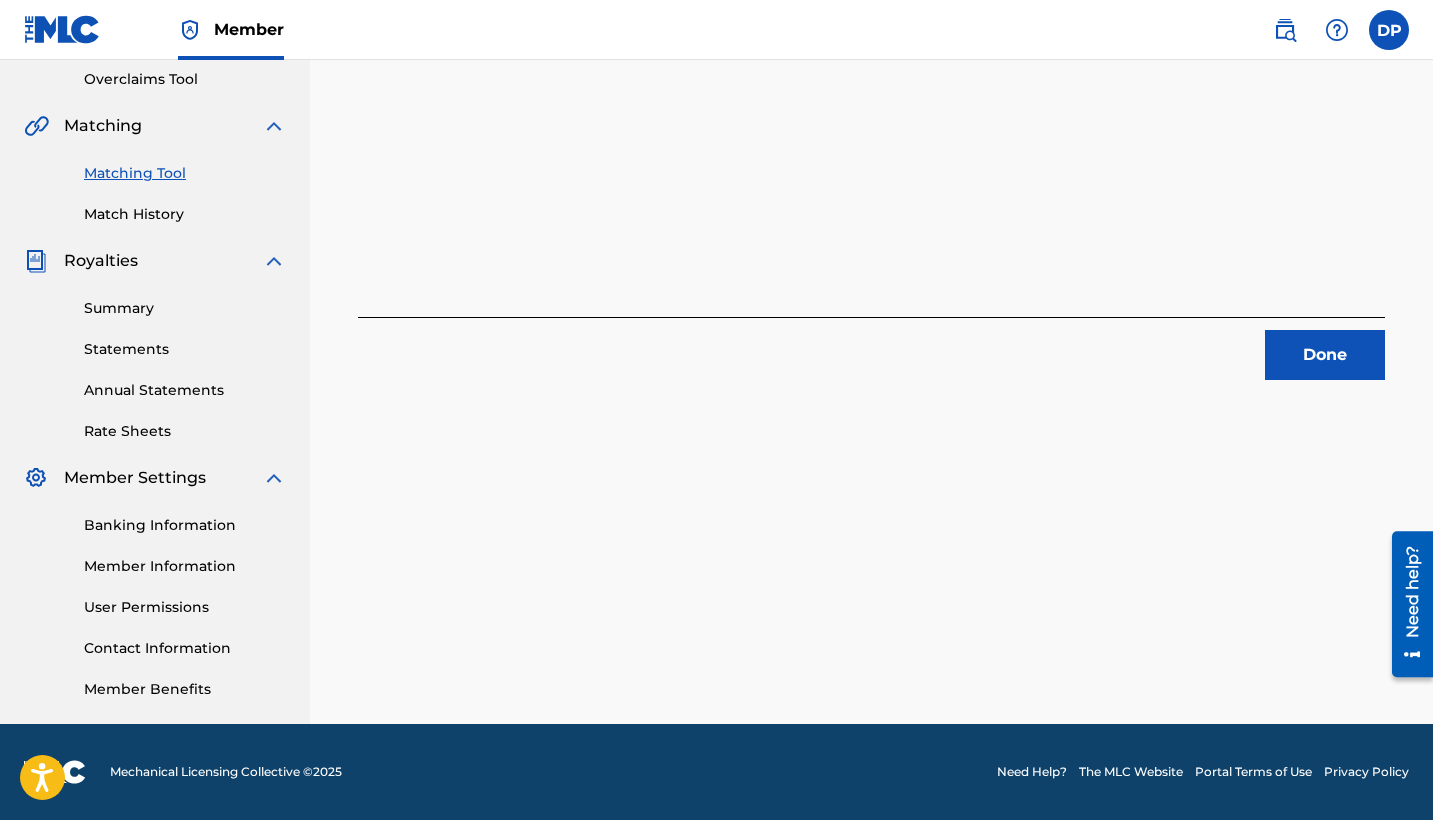 scroll, scrollTop: 383, scrollLeft: 0, axis: vertical 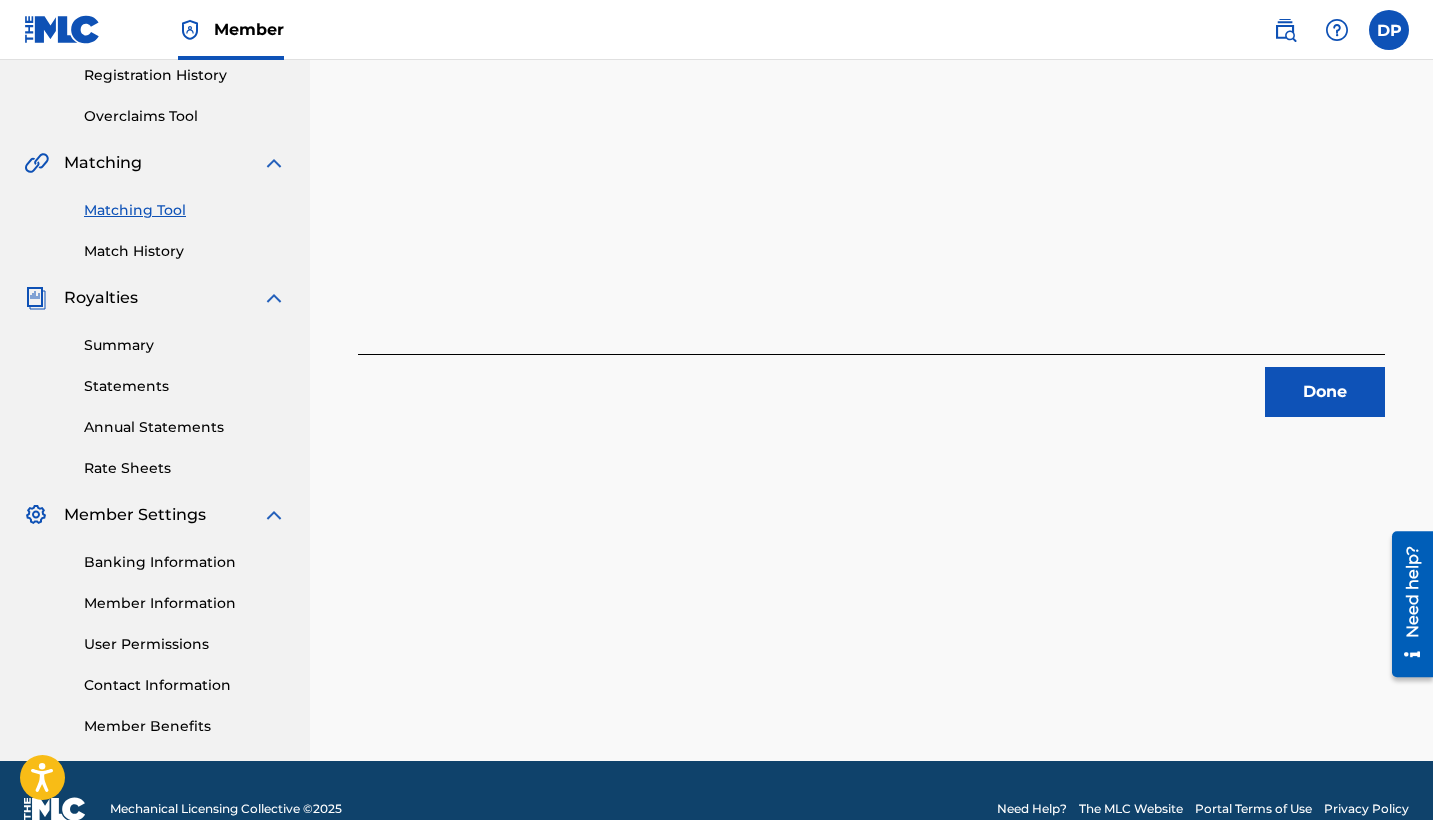 click on "Done" at bounding box center [1325, 392] 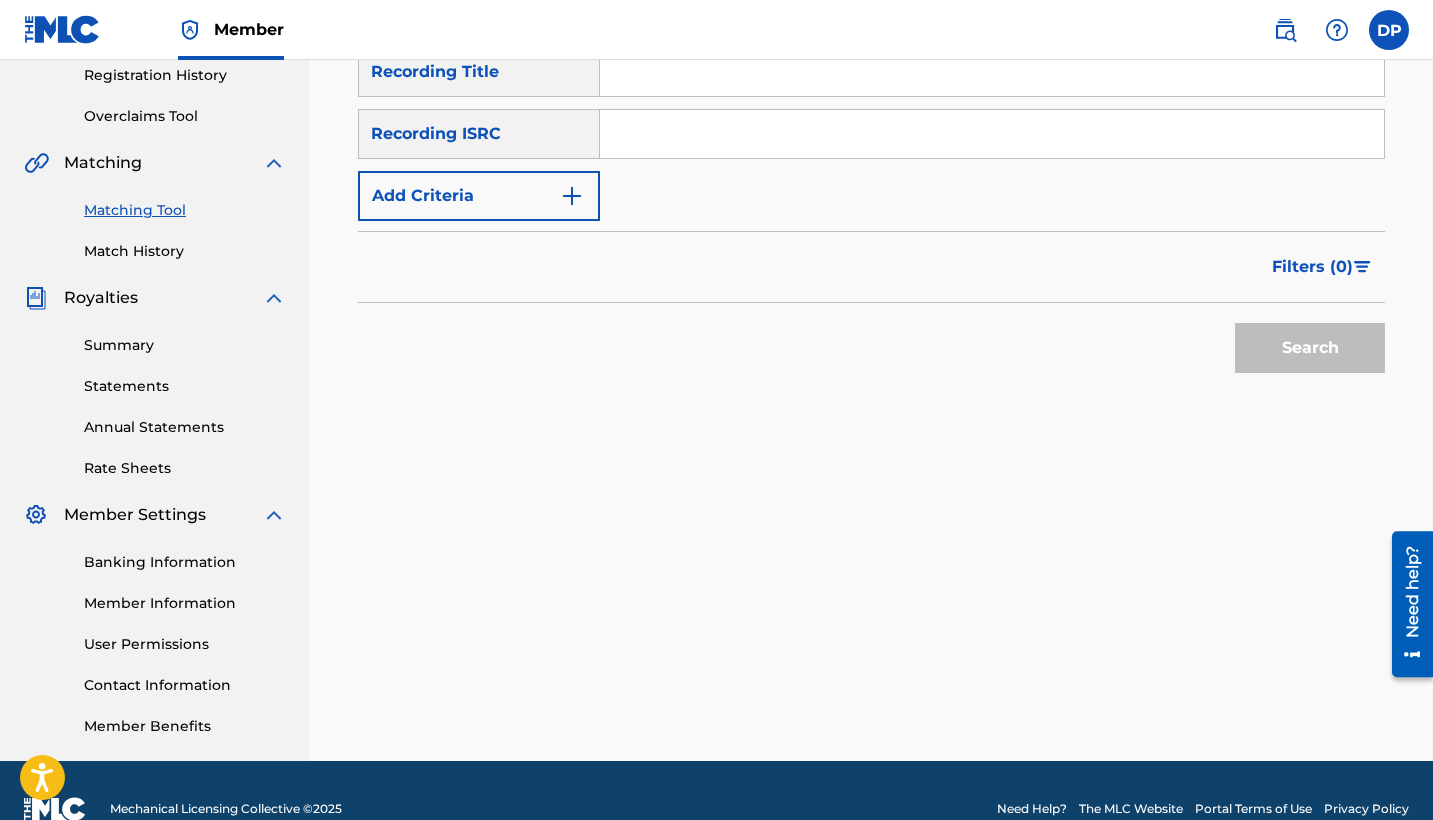 click at bounding box center (992, 134) 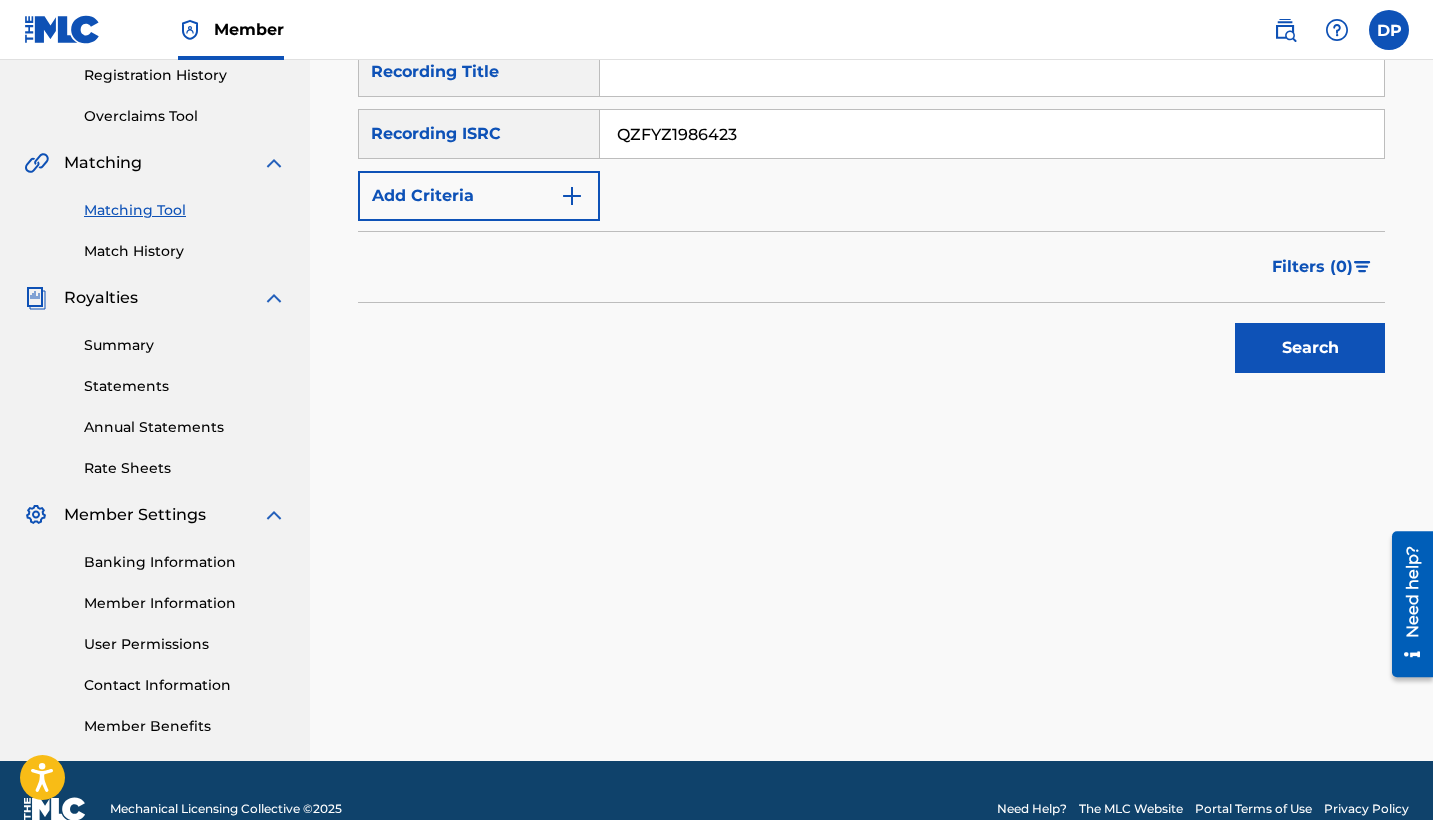 type on "QZFYZ1986423" 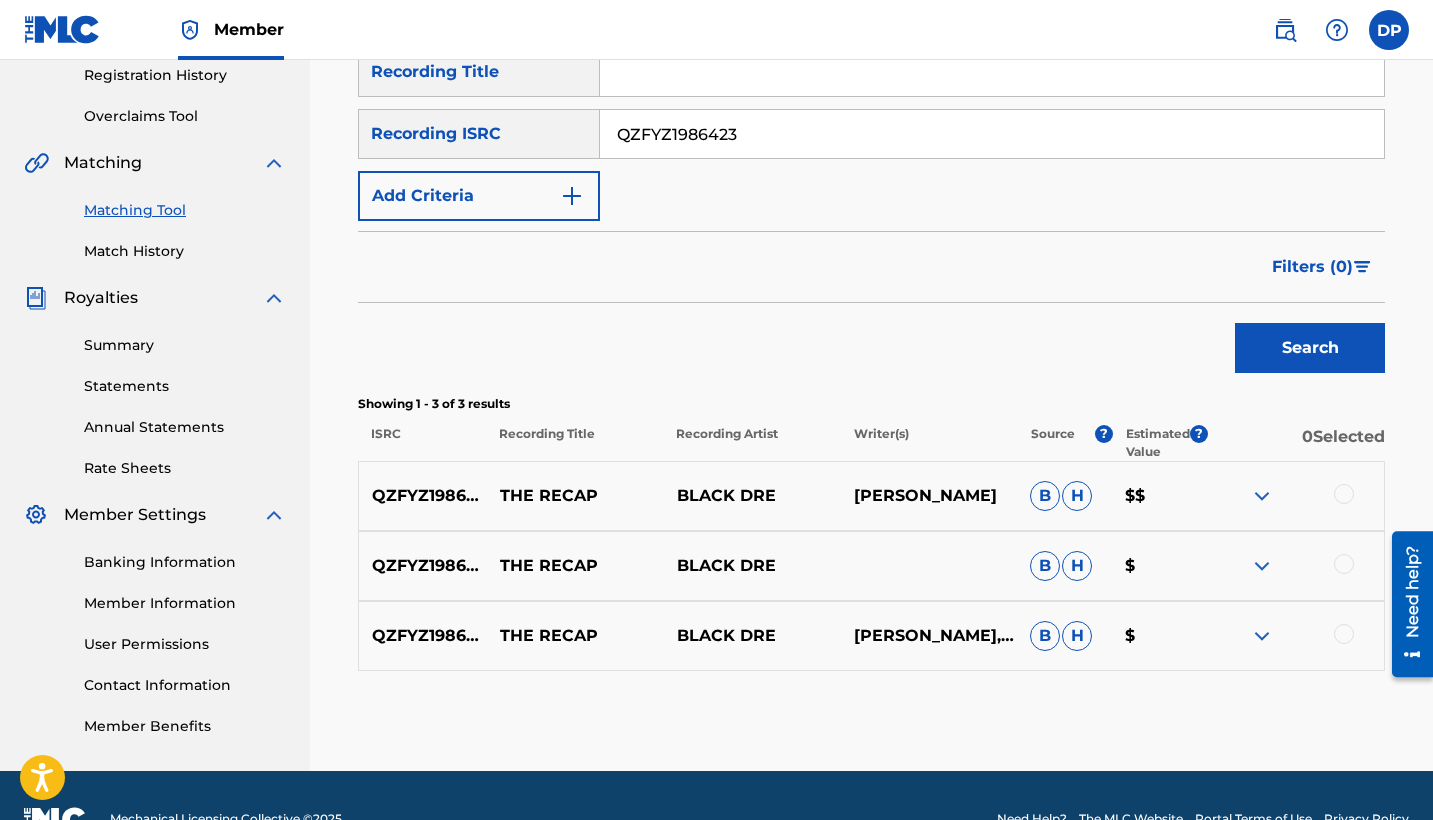 click at bounding box center [1344, 494] 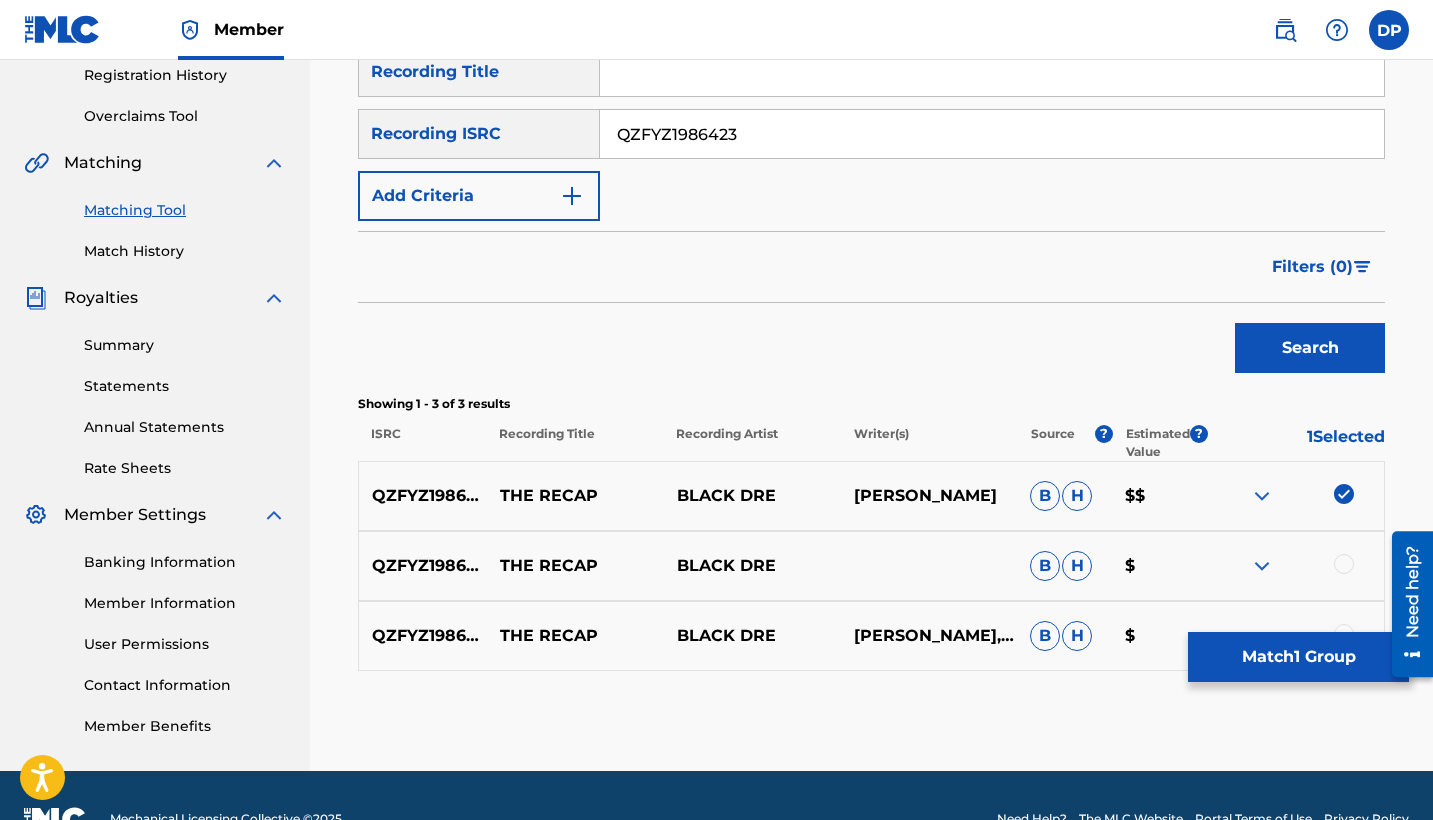 drag, startPoint x: 1348, startPoint y: 552, endPoint x: 1351, endPoint y: 562, distance: 10.440307 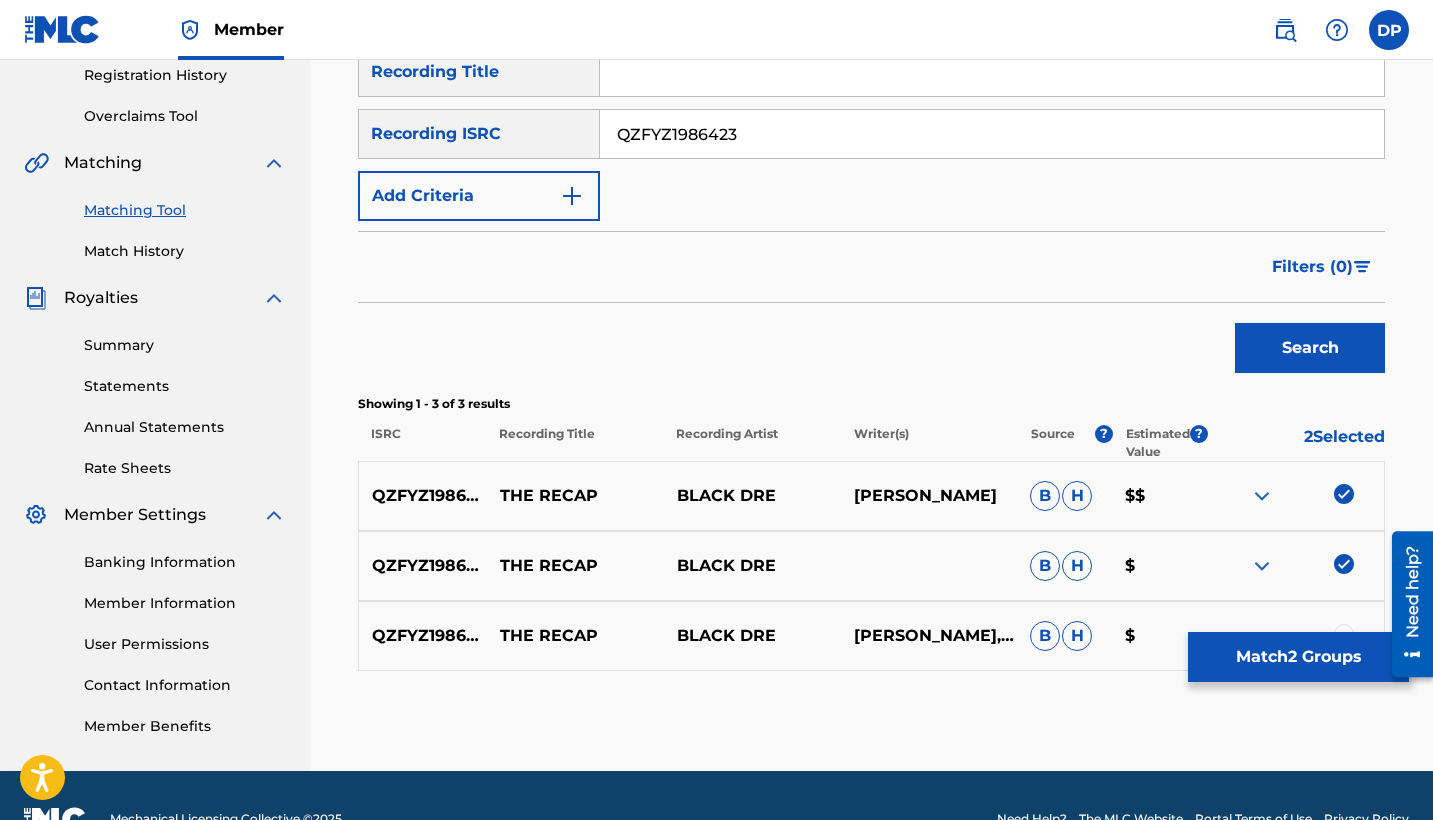 scroll, scrollTop: 416, scrollLeft: 0, axis: vertical 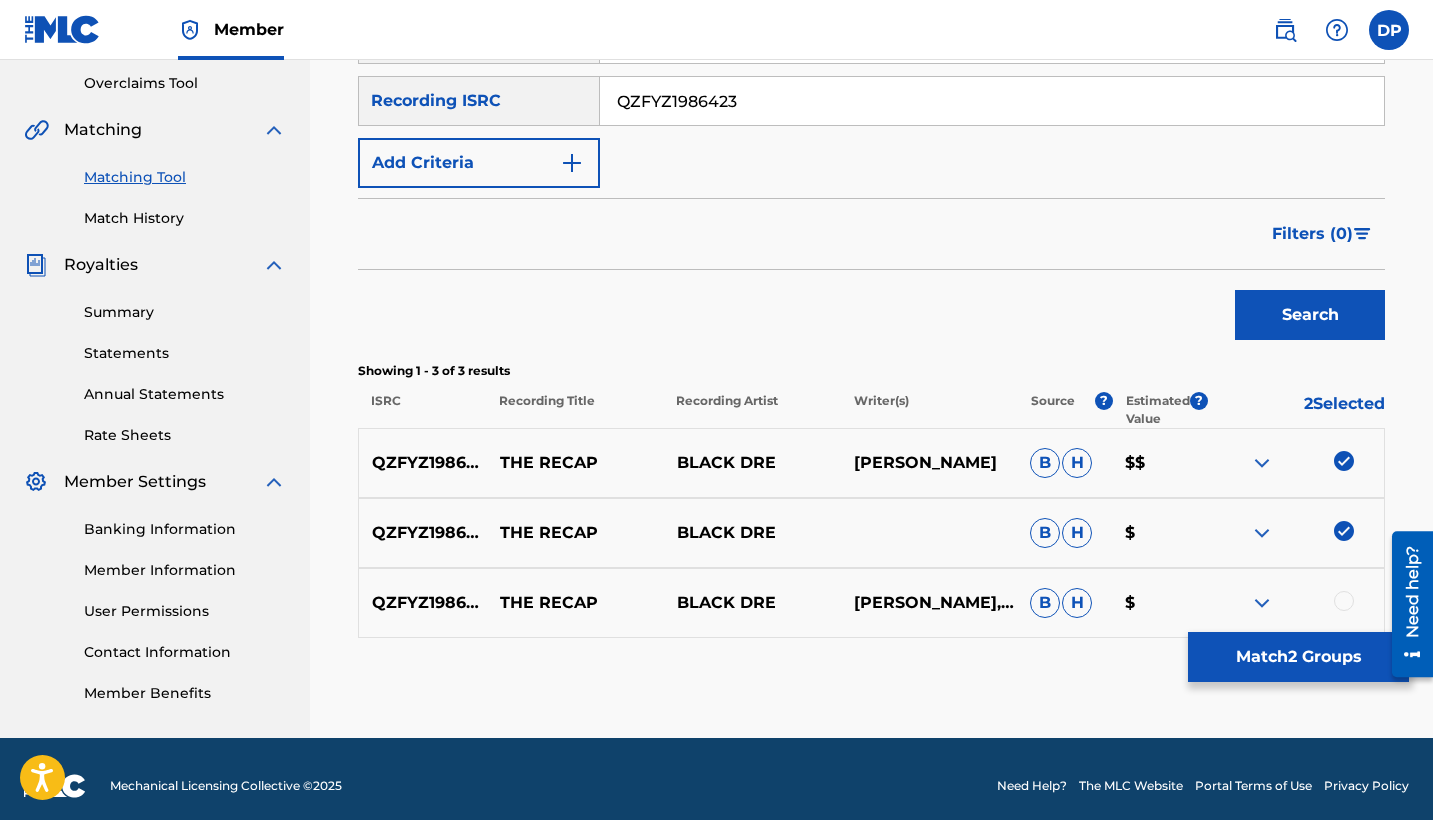 click at bounding box center [1344, 601] 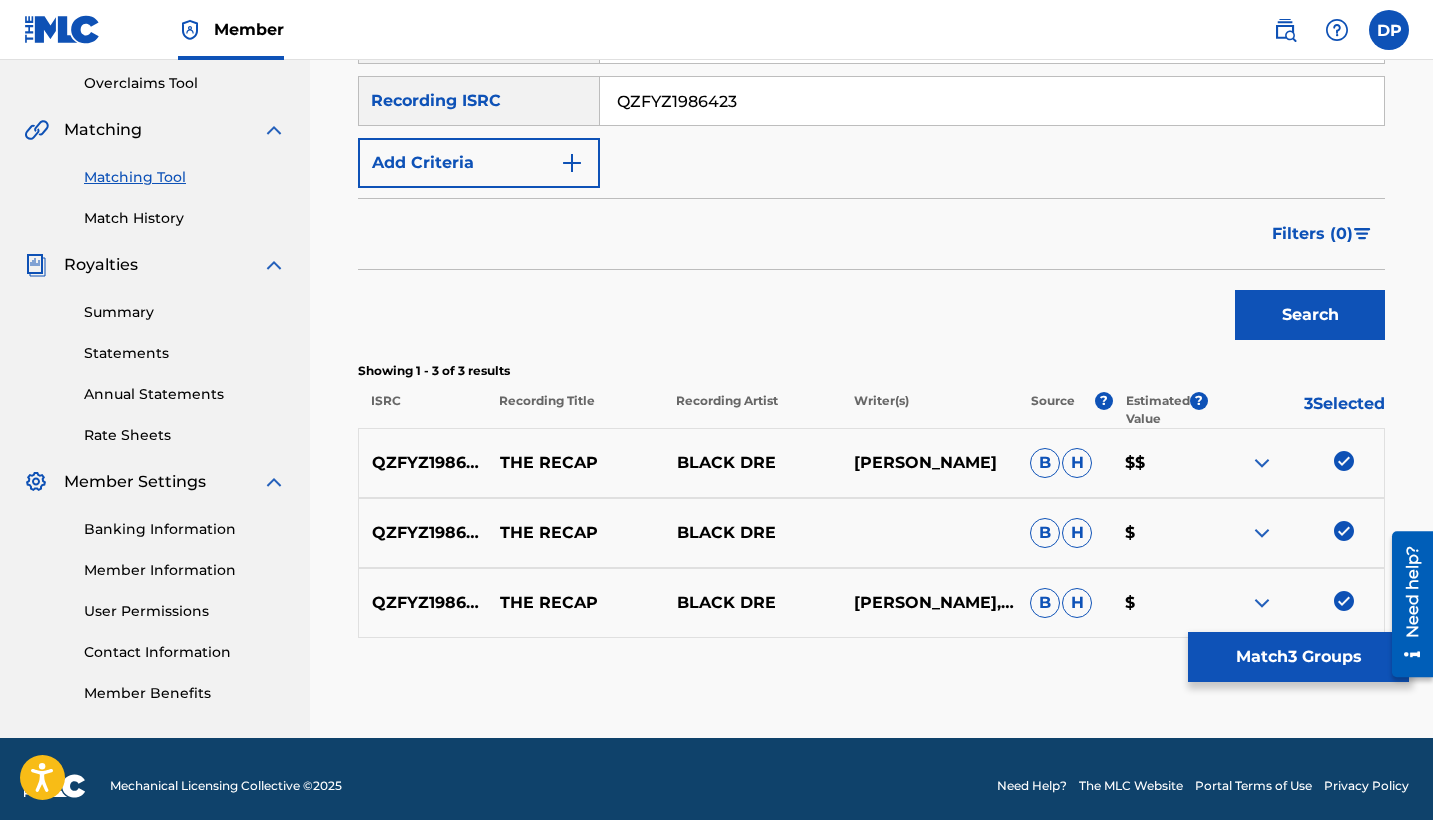 click on "Match  3 Groups" at bounding box center (1298, 657) 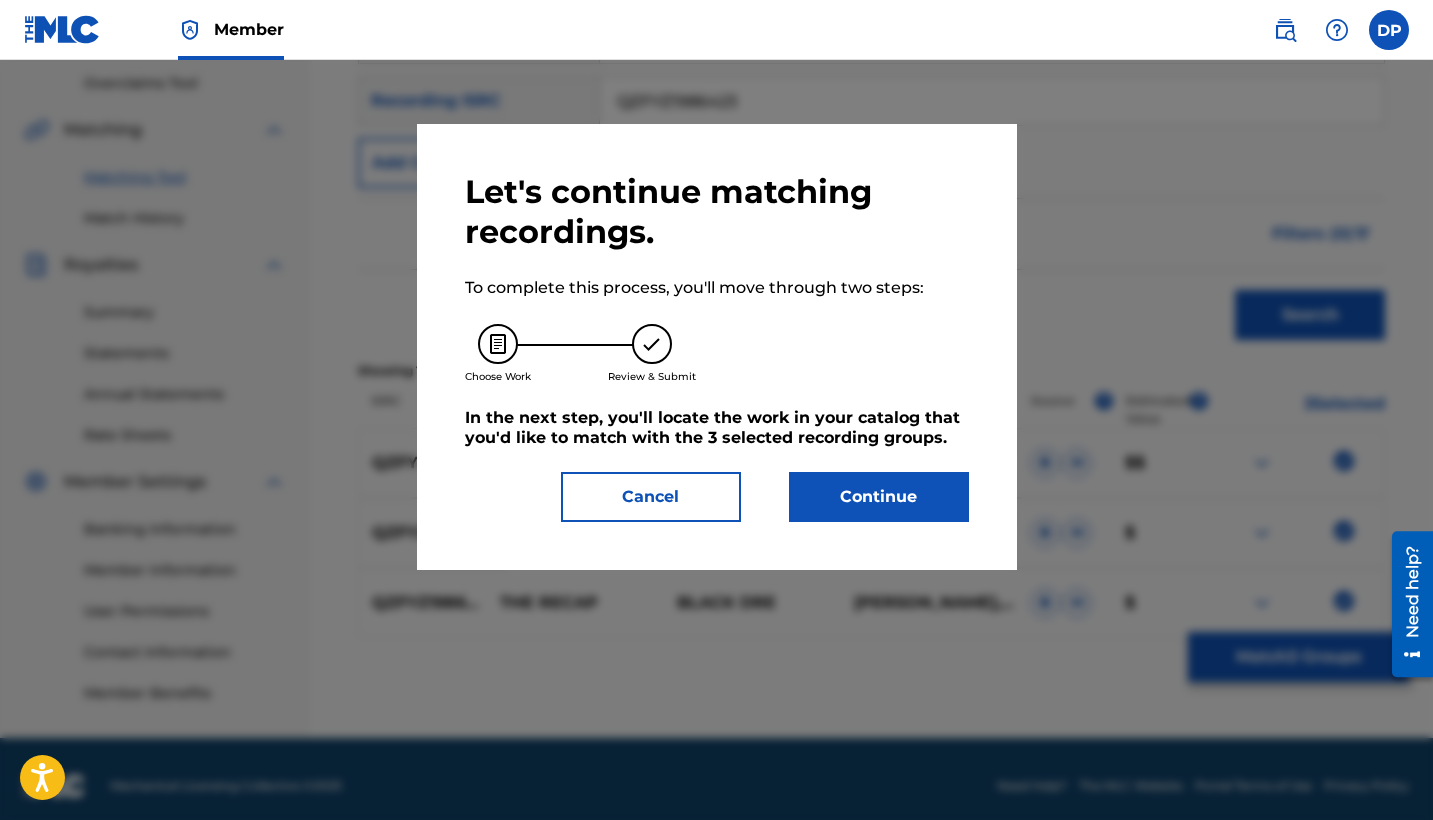 click on "Continue" at bounding box center (879, 497) 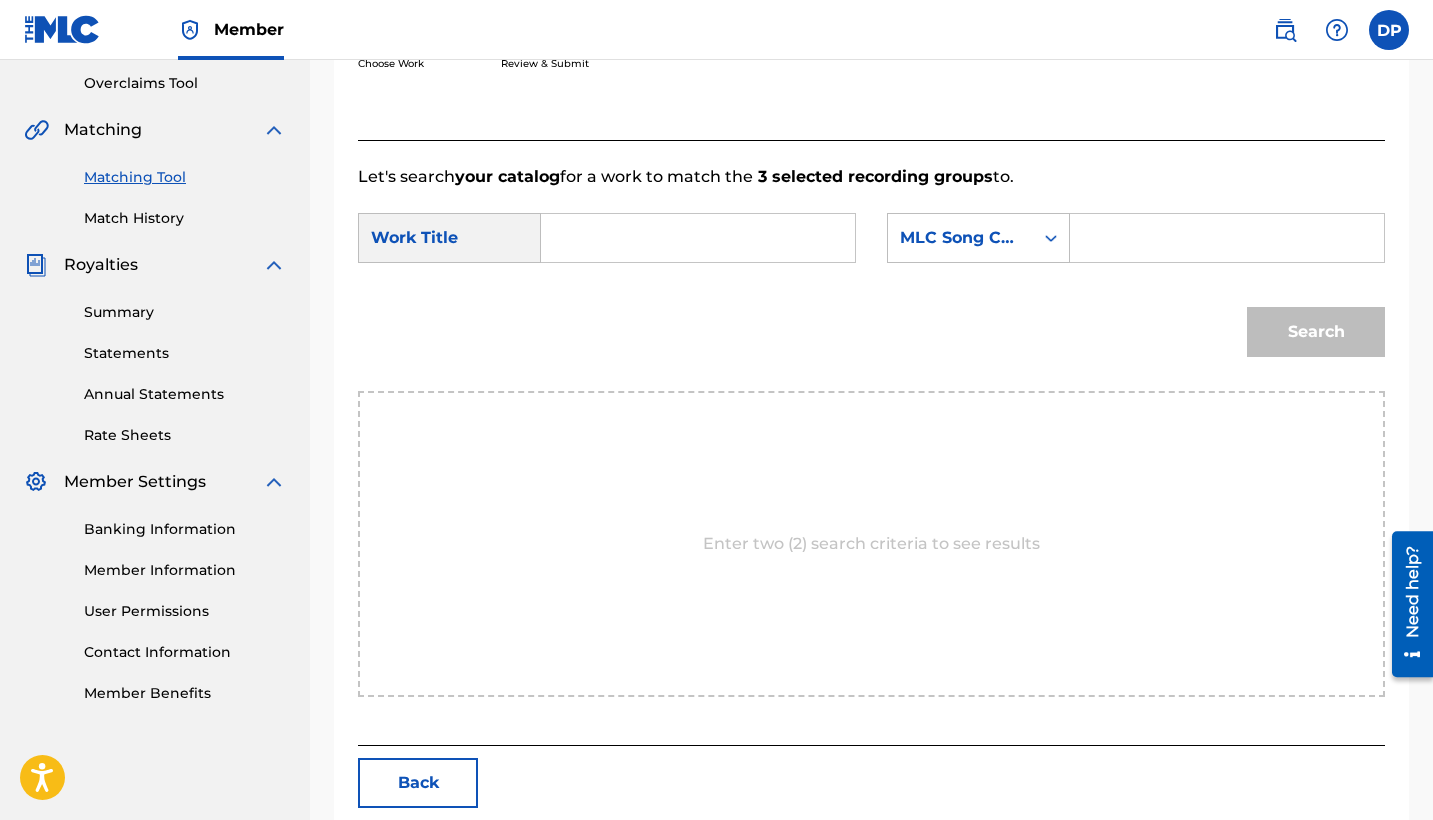 click at bounding box center [698, 238] 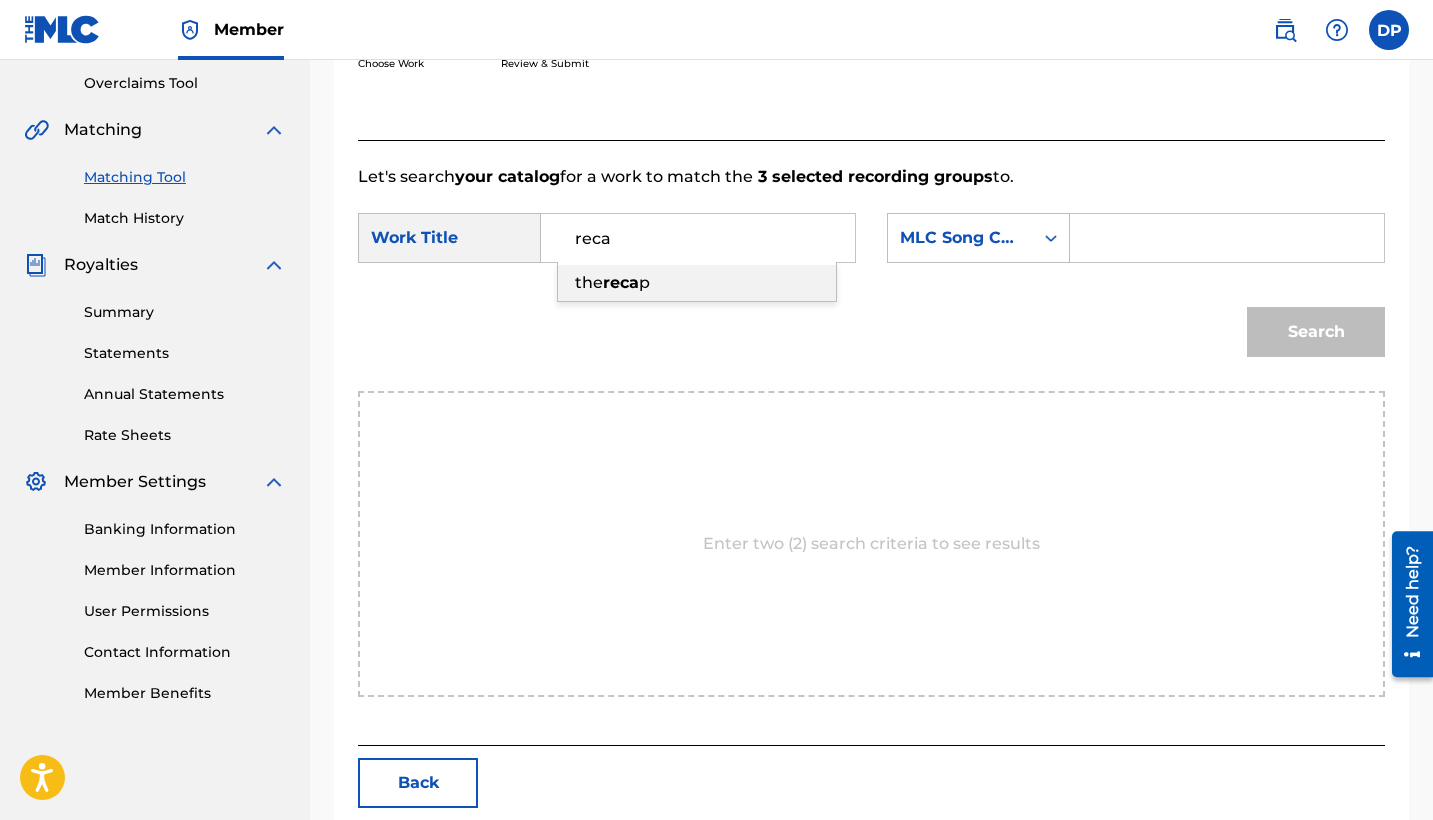 click on "the  reca p" at bounding box center [697, 283] 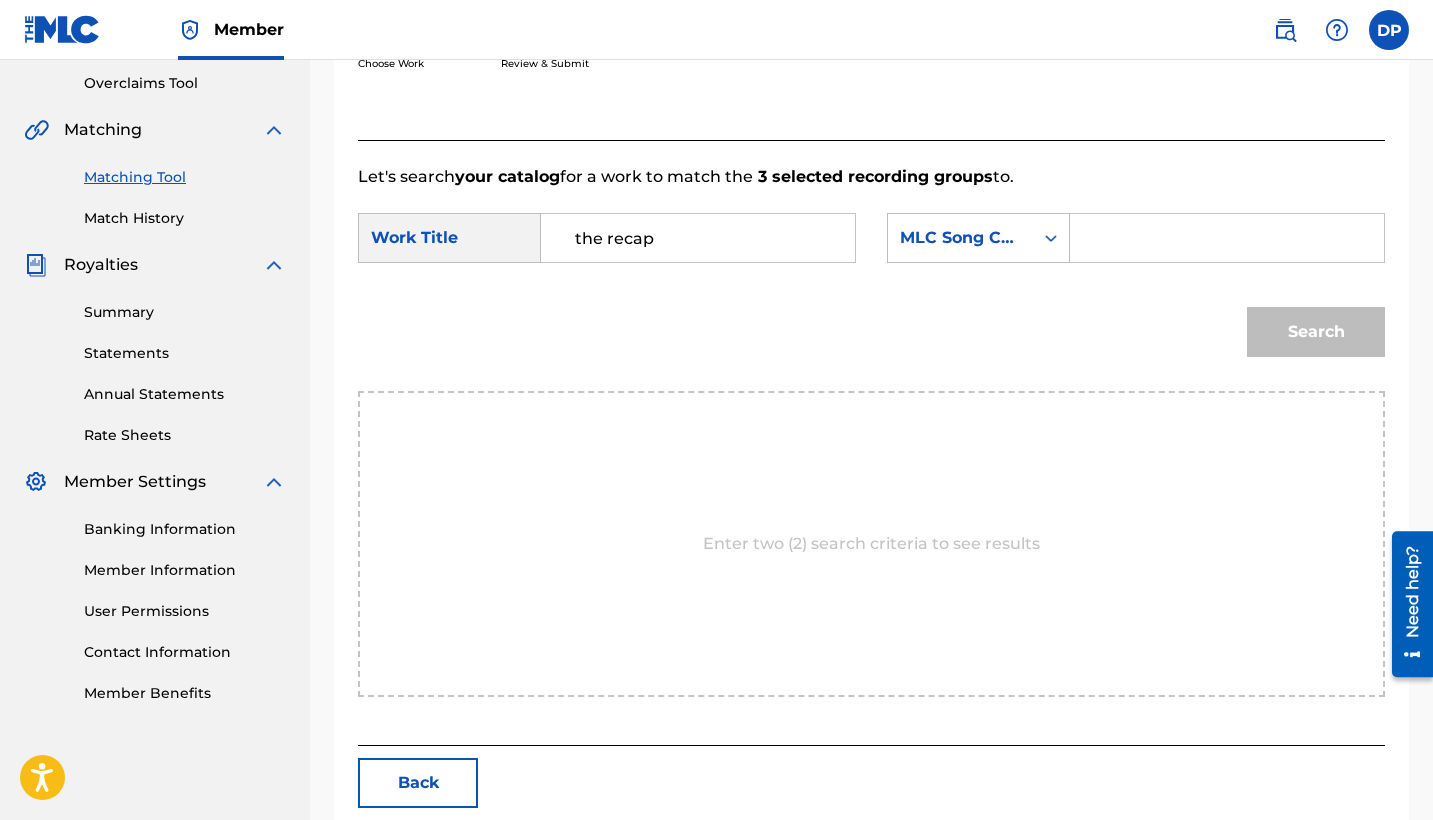 click at bounding box center [1227, 238] 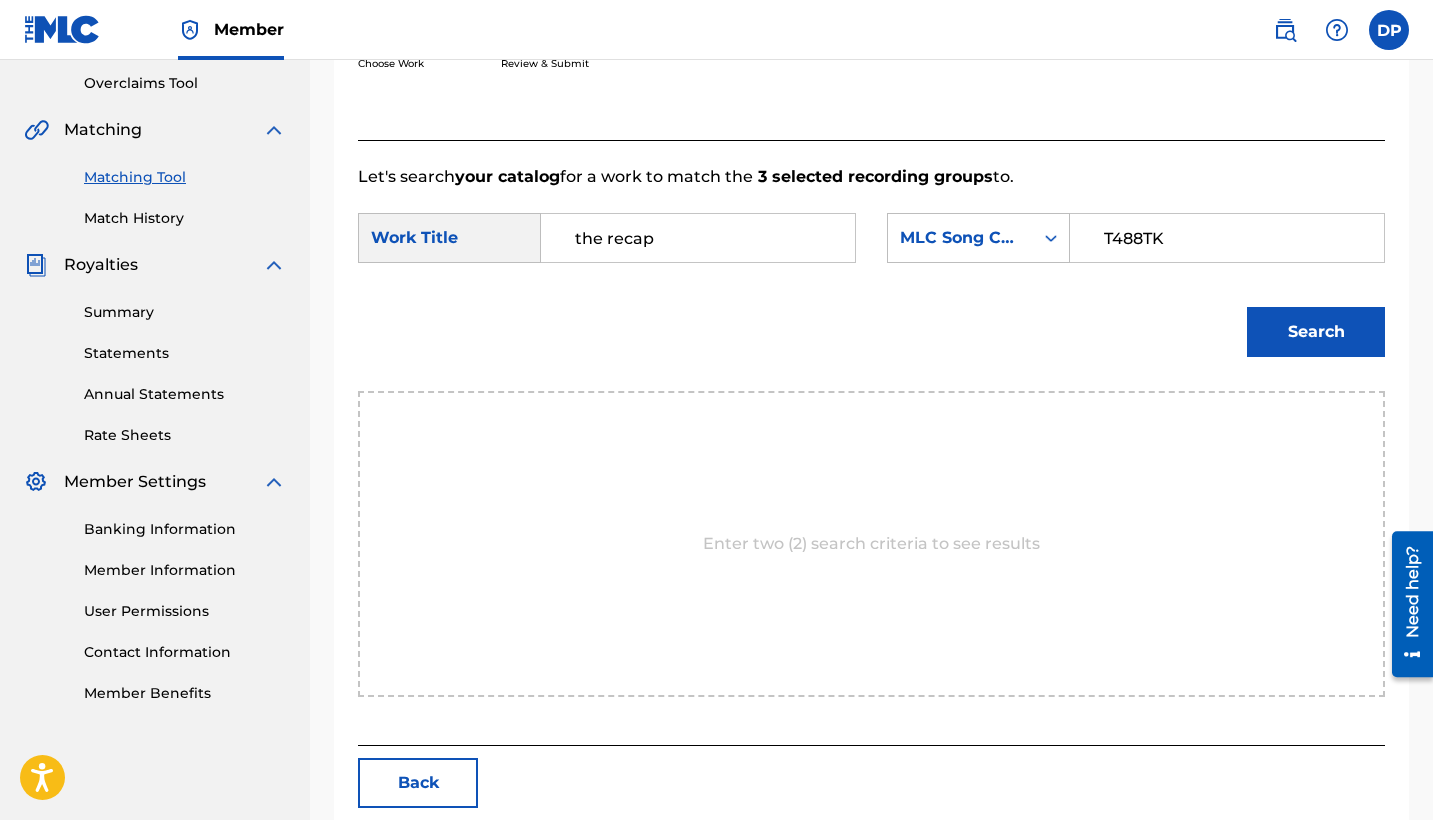 type on "T488TK" 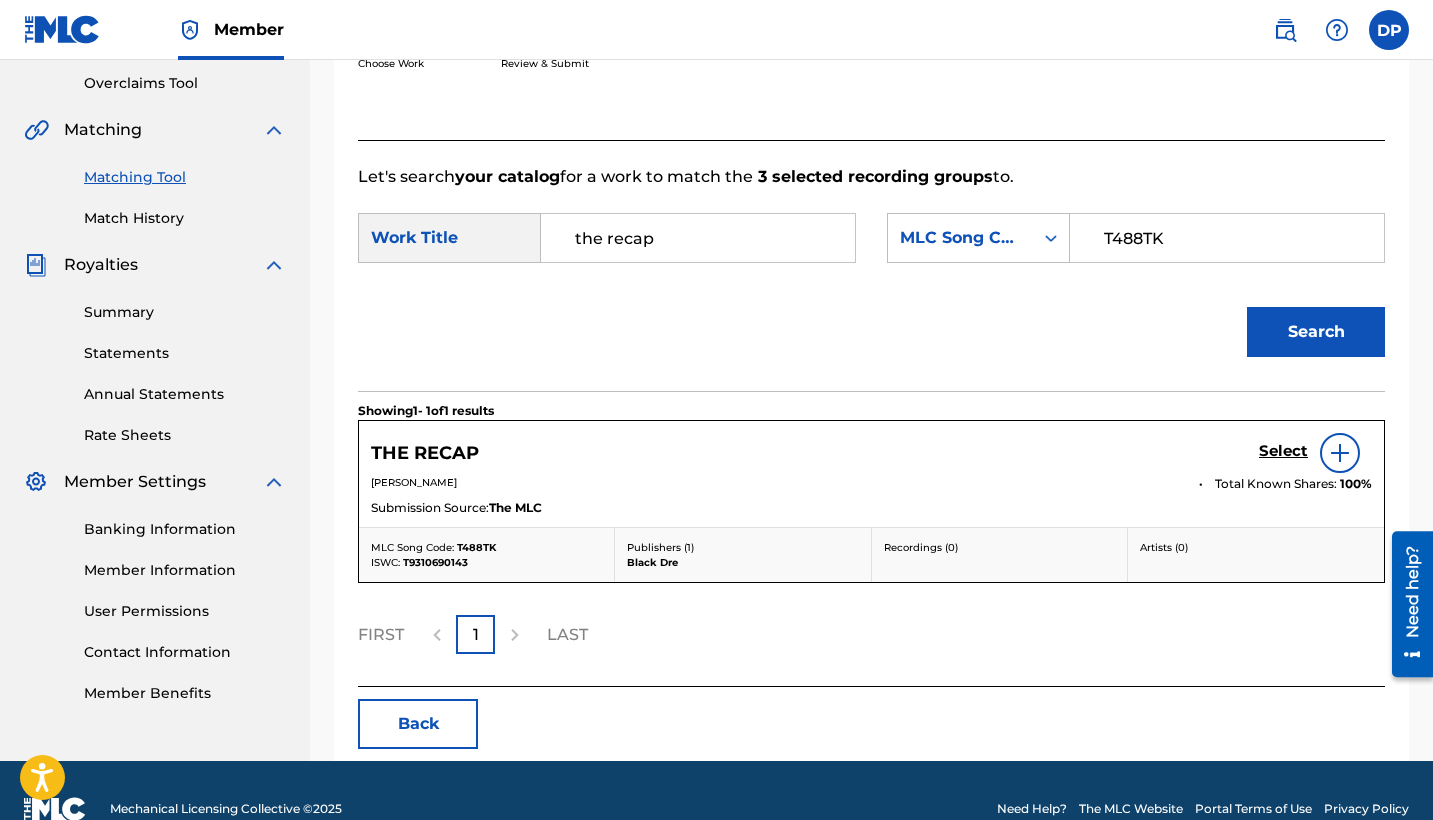 click on "Select" at bounding box center [1283, 451] 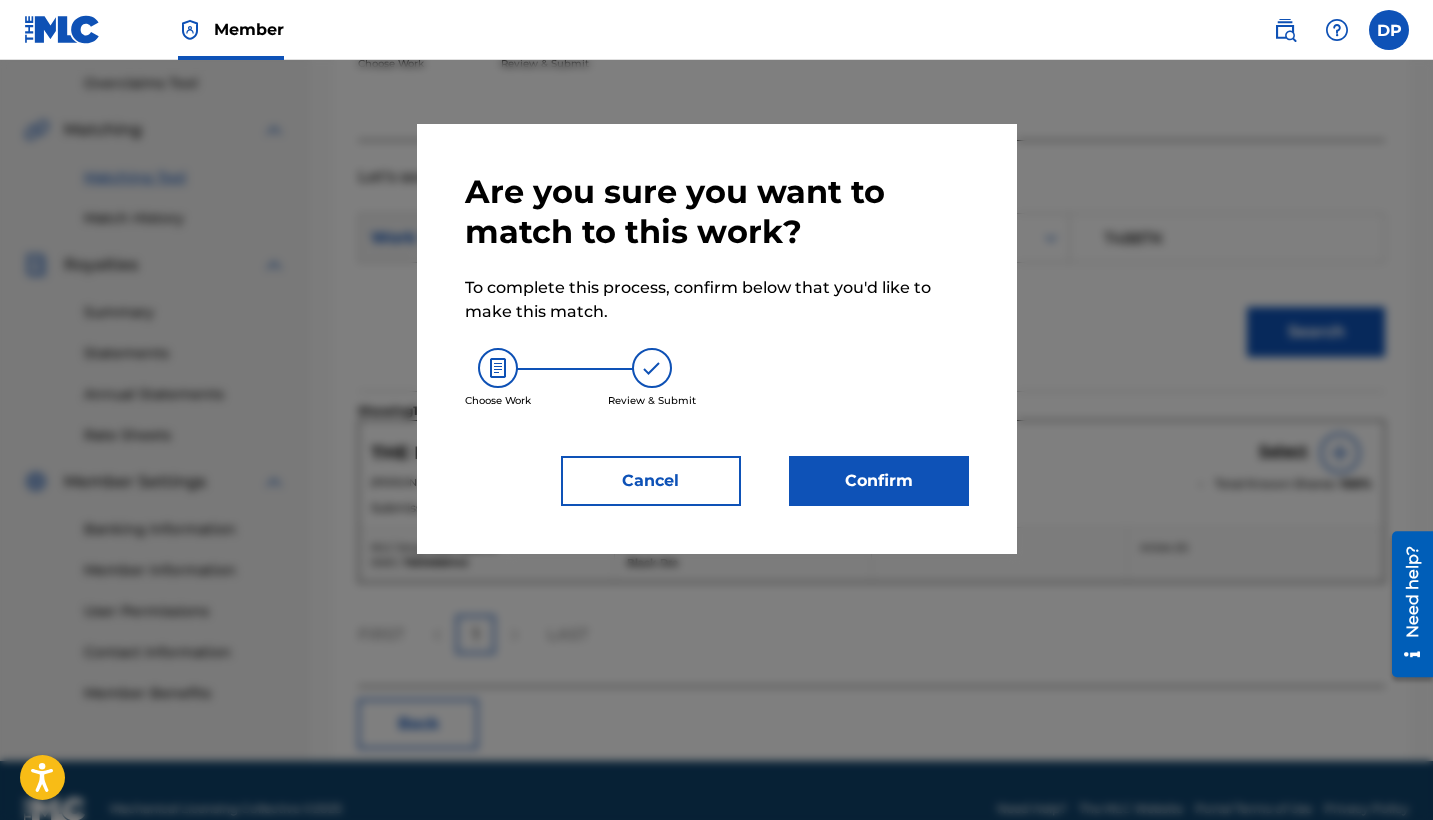 click on "Confirm" at bounding box center (879, 481) 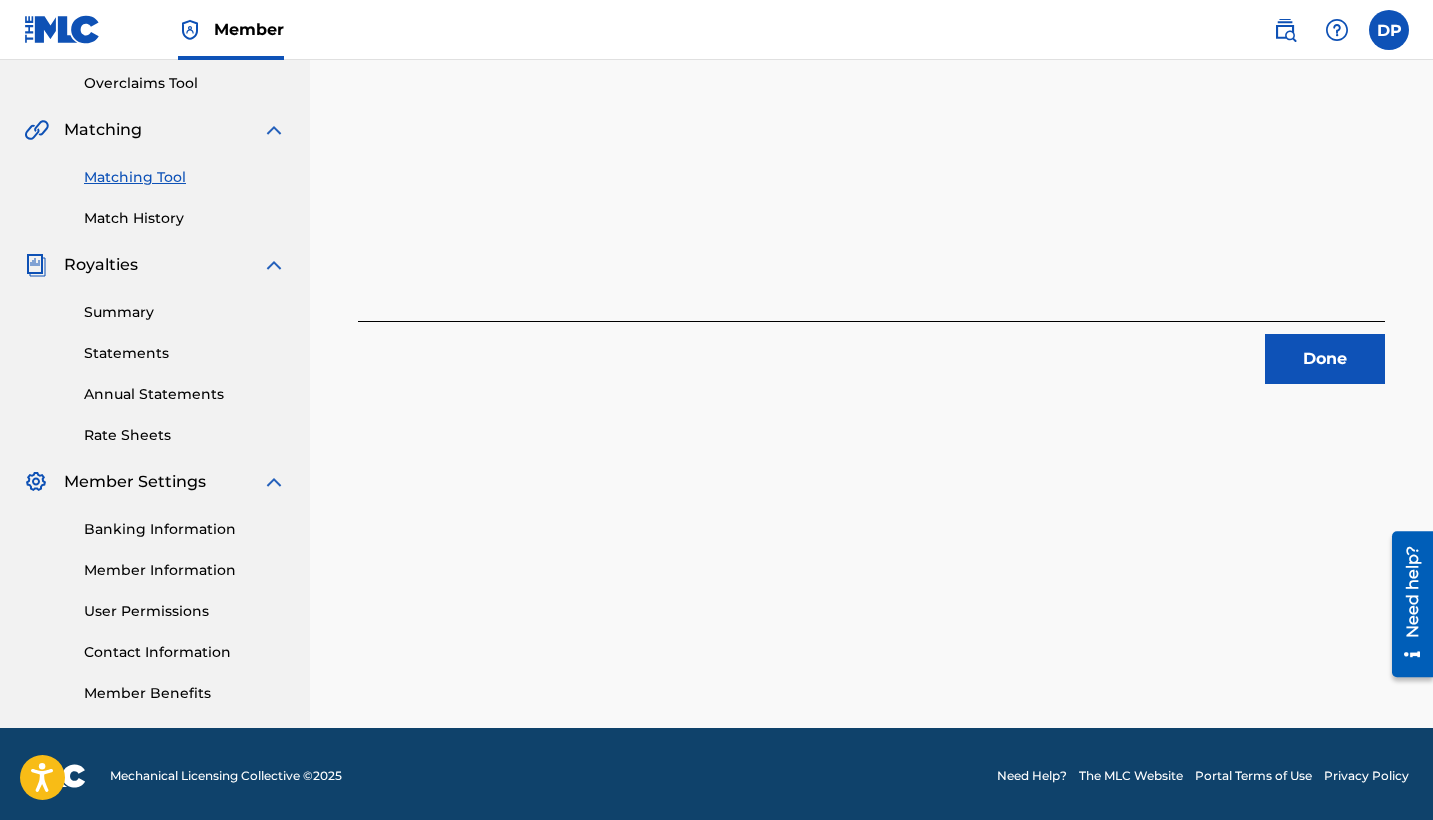 click on "Done" at bounding box center [1325, 359] 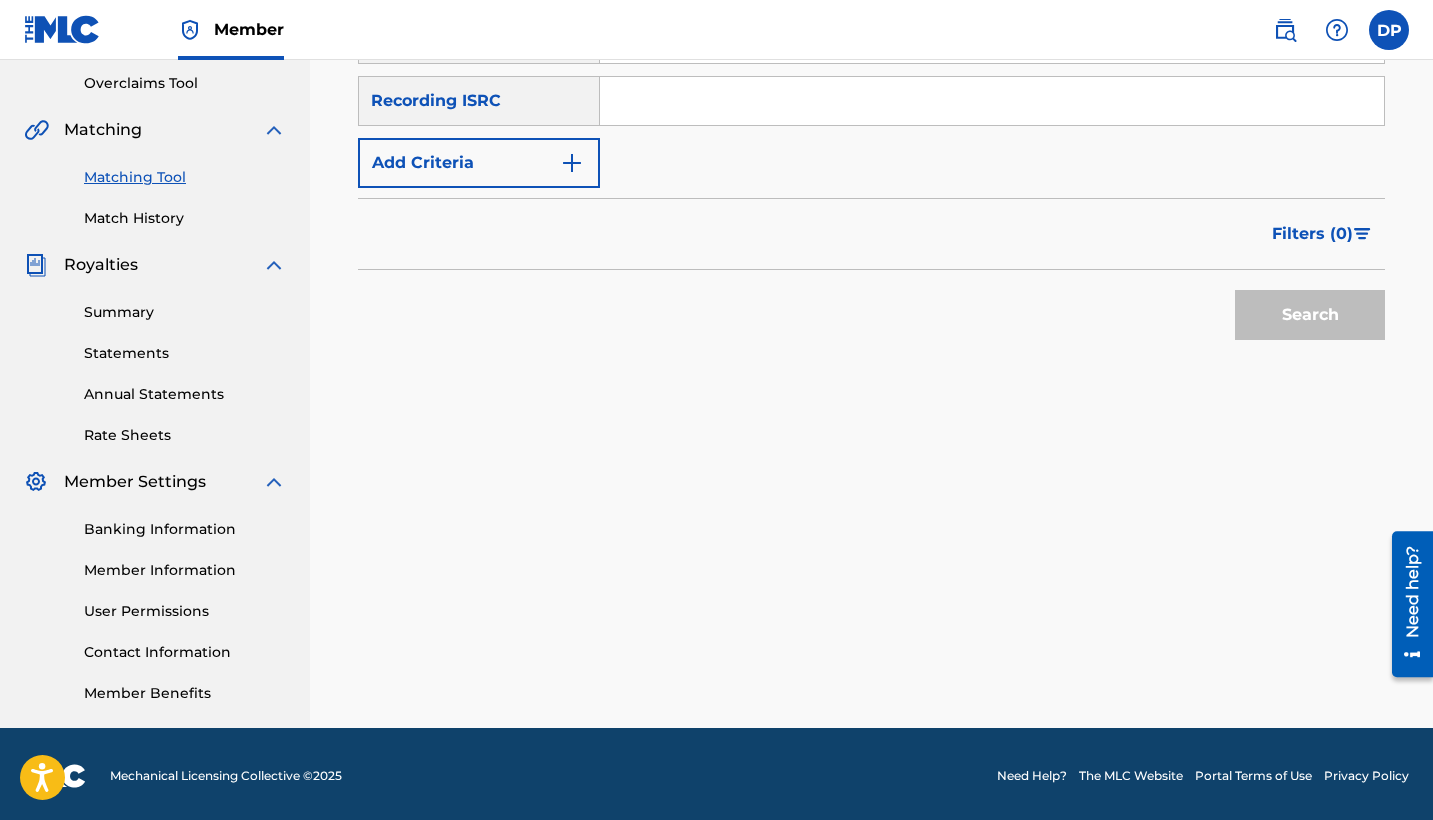 click at bounding box center (992, 101) 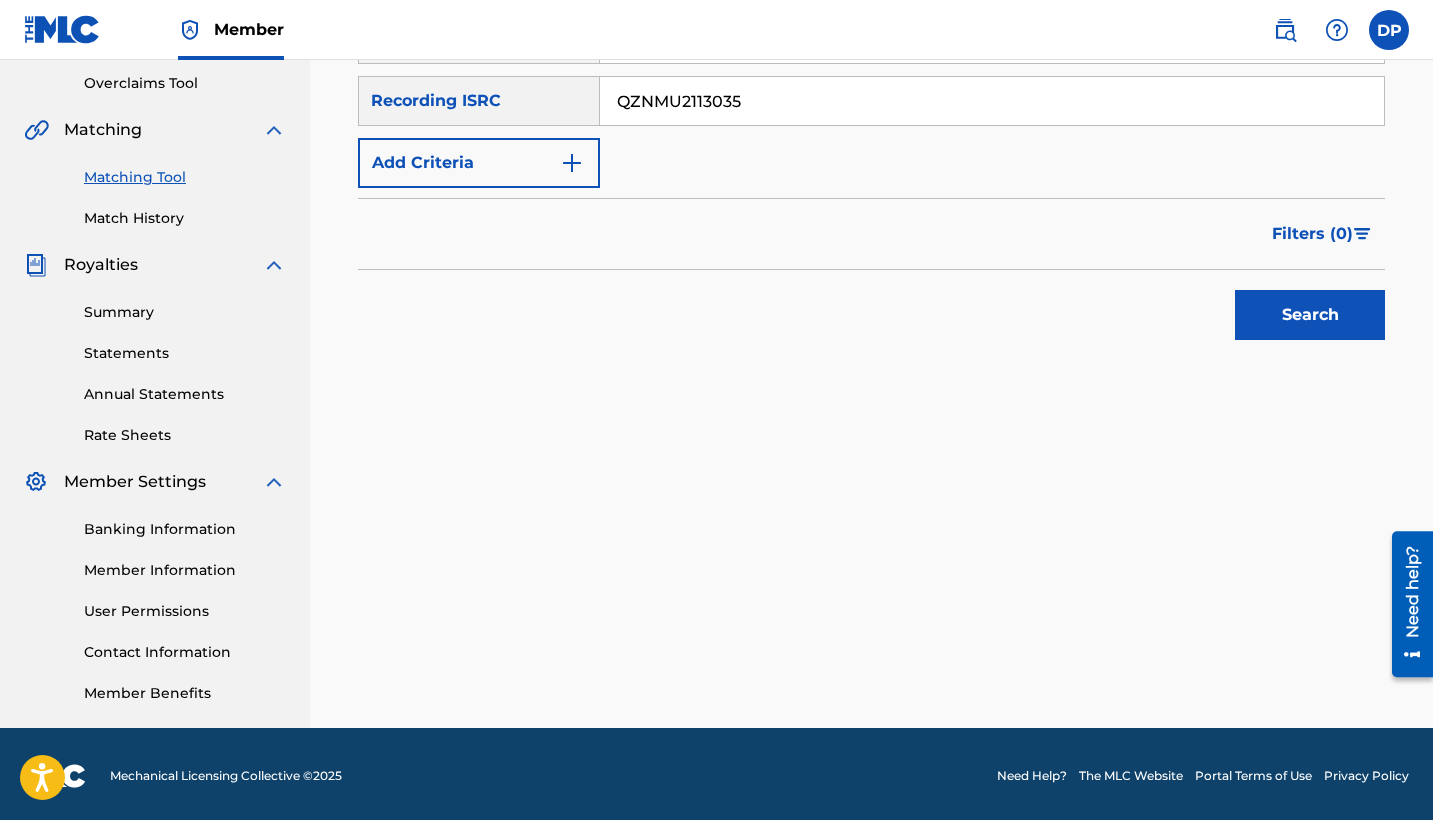 type on "QZNMU2113035" 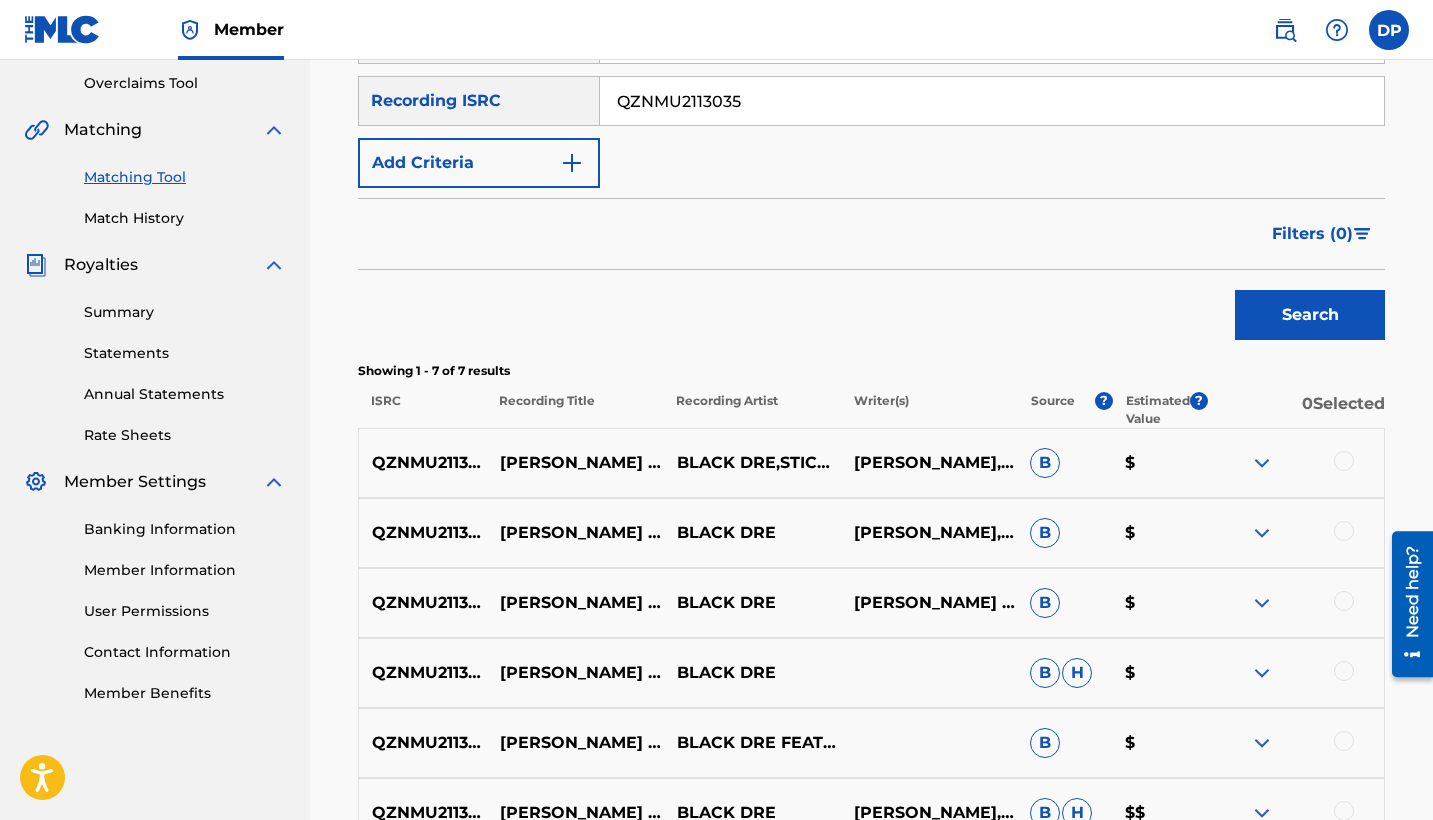 click at bounding box center [1344, 461] 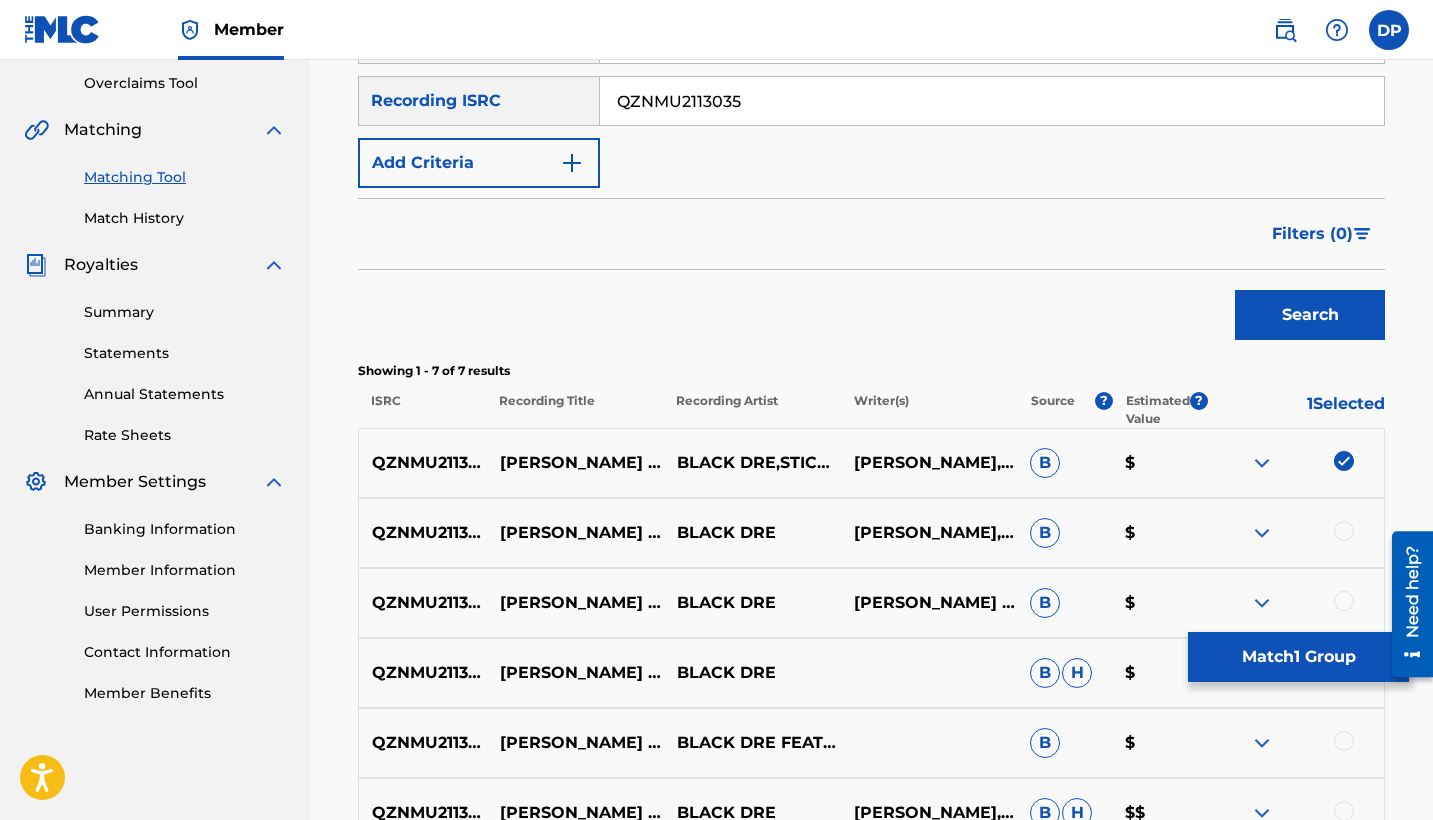 scroll, scrollTop: 710, scrollLeft: 0, axis: vertical 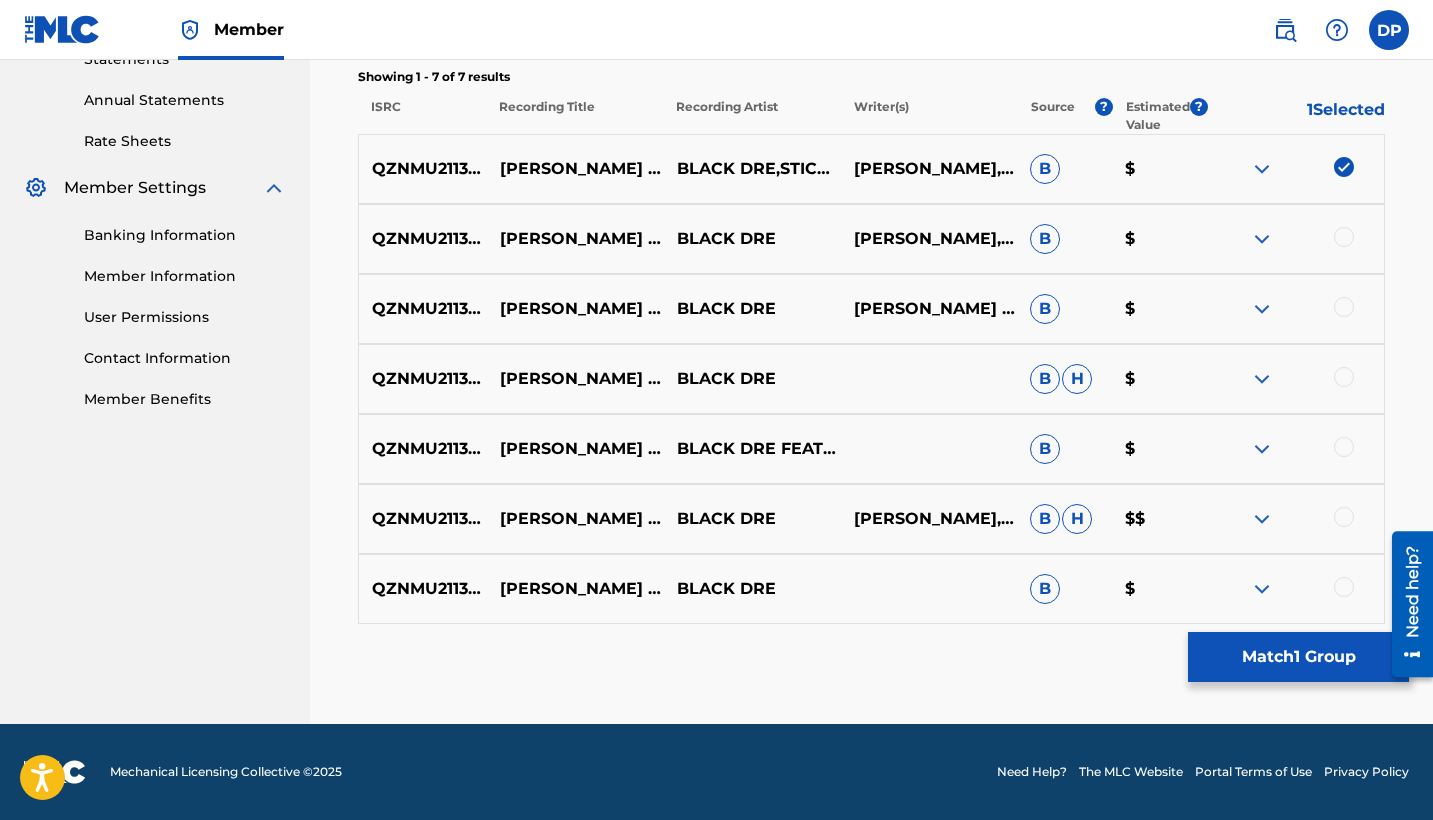 drag, startPoint x: 1340, startPoint y: 228, endPoint x: 1344, endPoint y: 282, distance: 54.147945 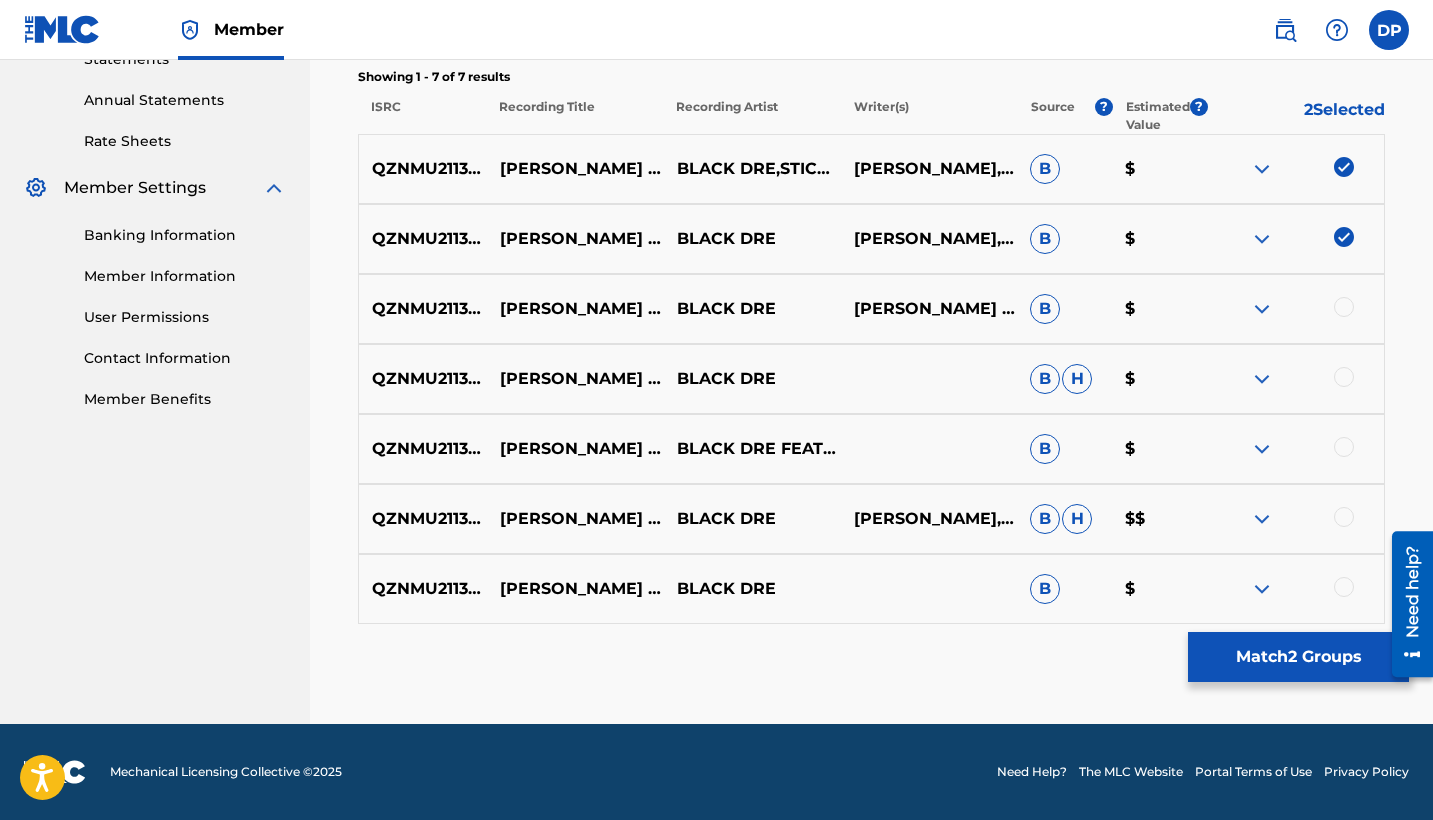 click at bounding box center [1344, 307] 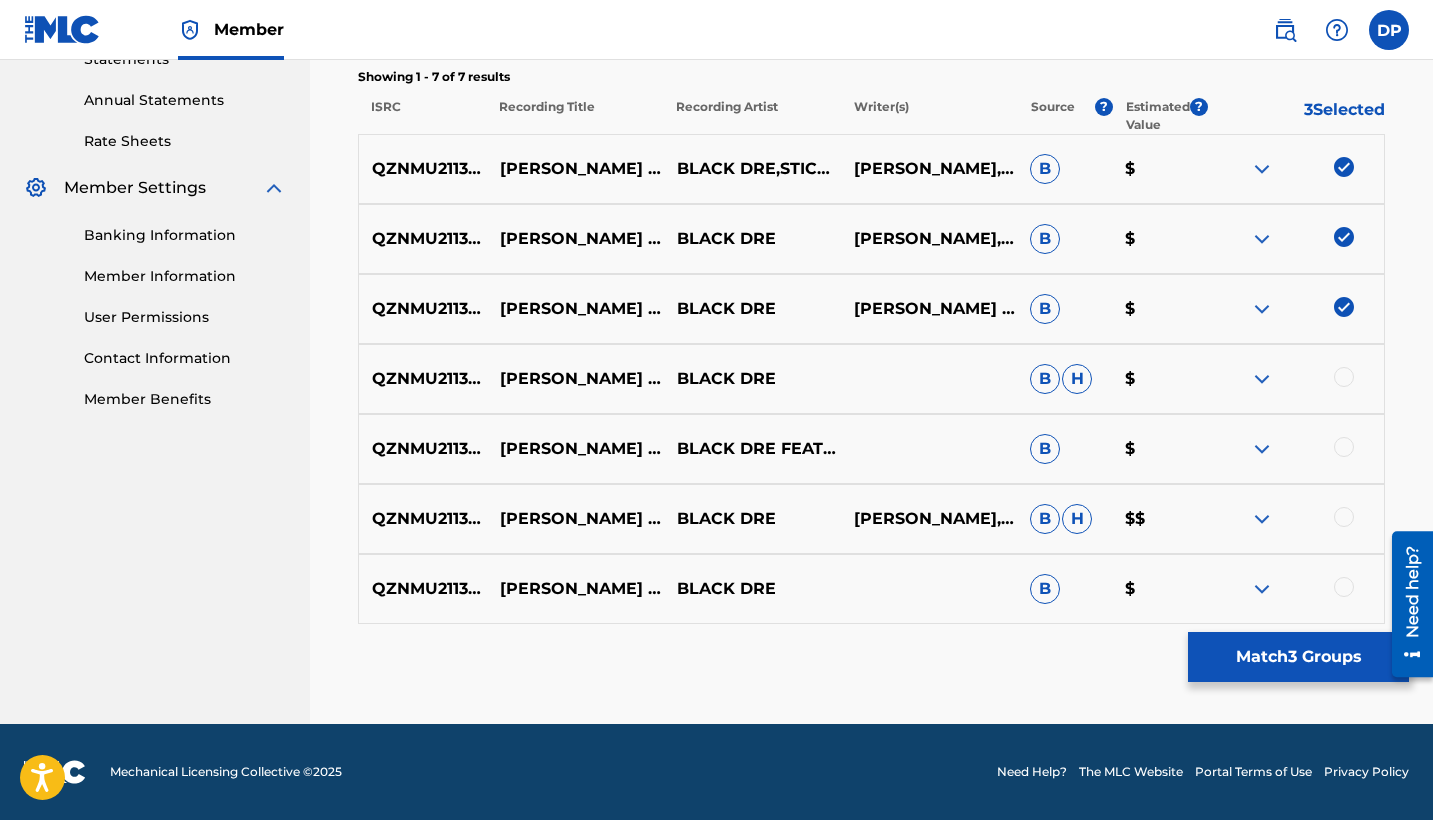 click on "QZNMU2113035 [PERSON_NAME] VS [PERSON_NAME] BLACK [PERSON_NAME] $" at bounding box center [871, 379] 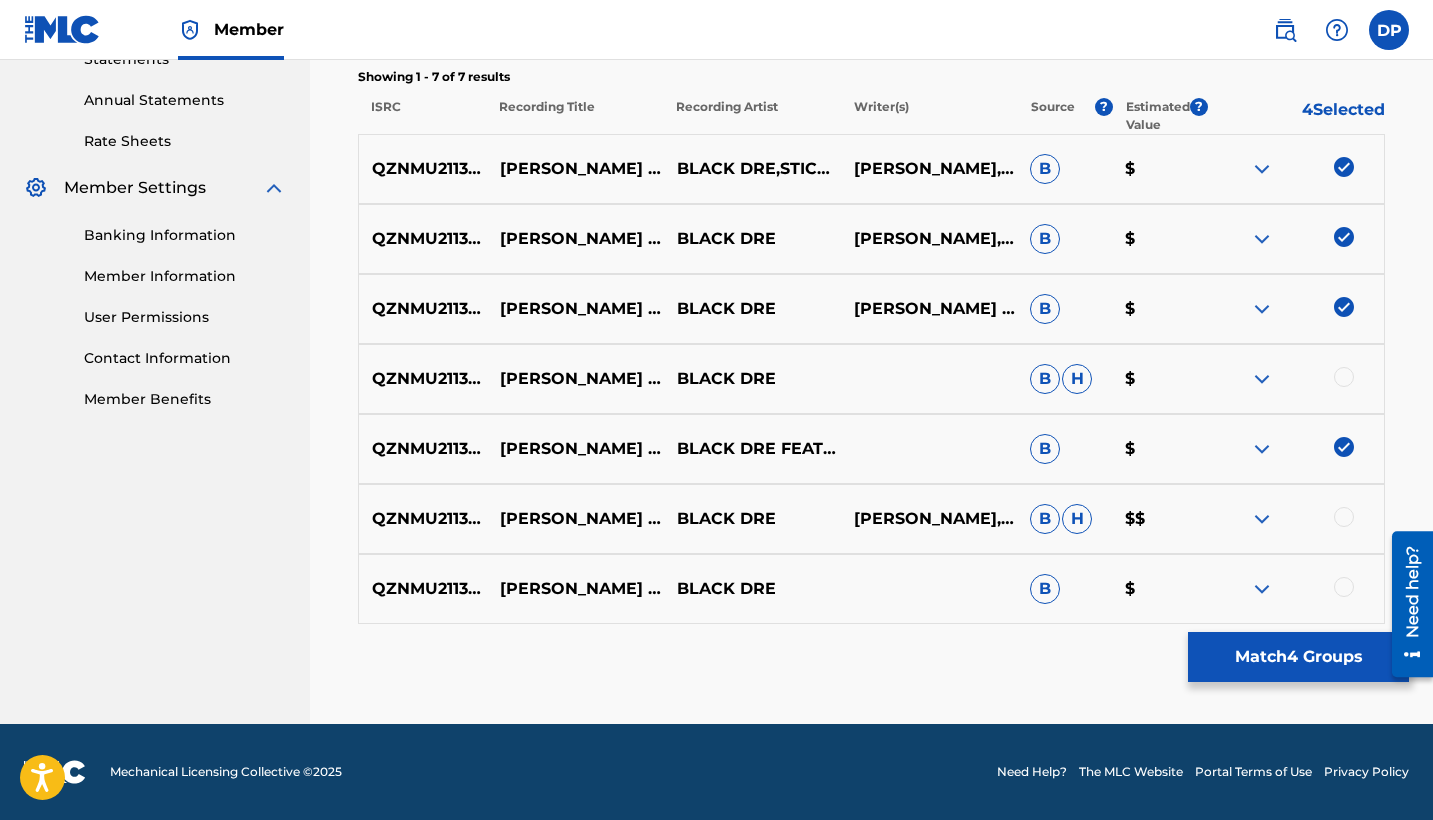click at bounding box center (1344, 377) 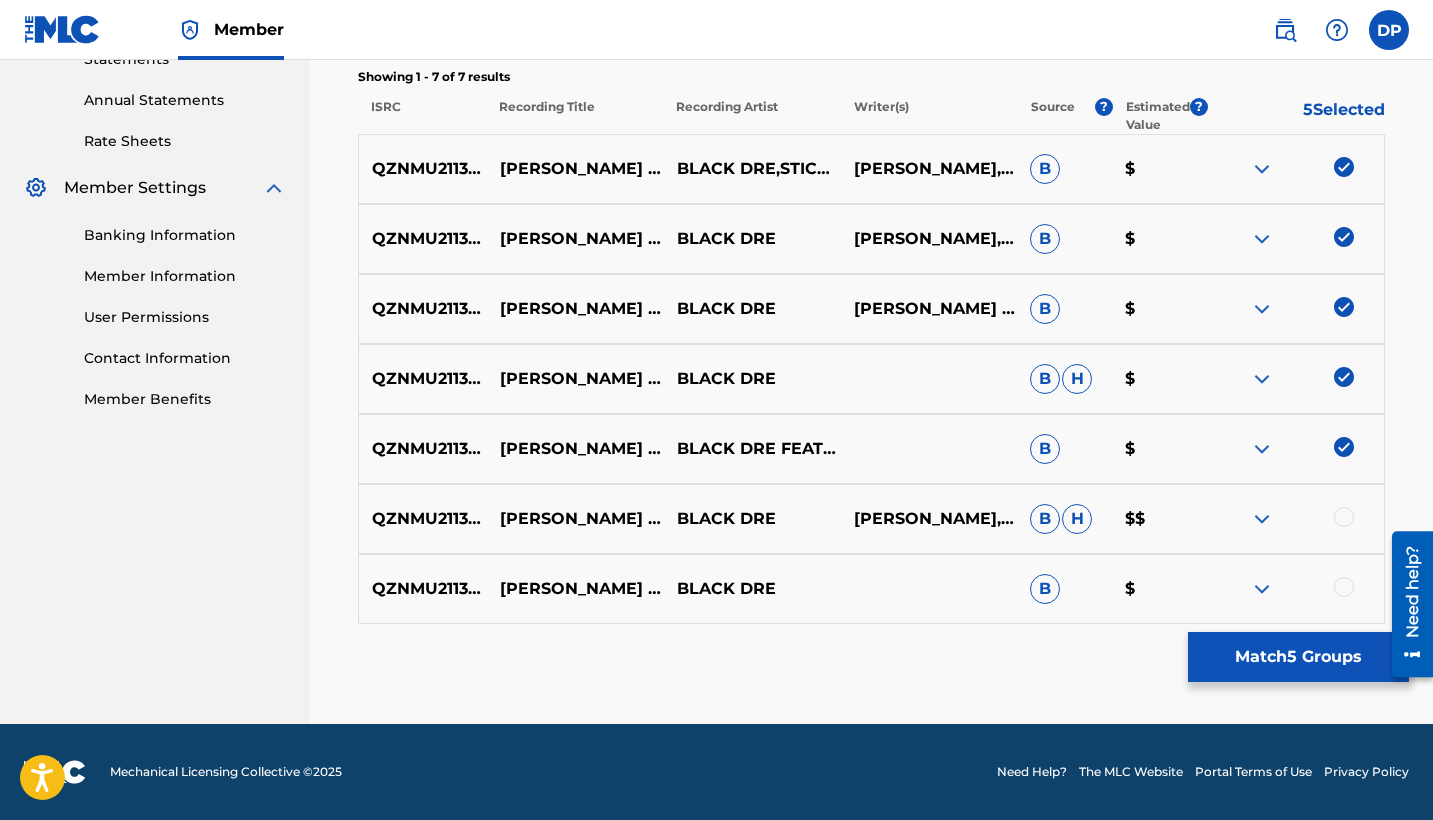 click on "QZNMU2113035 [PERSON_NAME] VS [PERSON_NAME] (FEAT. STICKY MONEY) BLACK DRE [PERSON_NAME],[PERSON_NAME] [PERSON_NAME] $$" at bounding box center (871, 519) 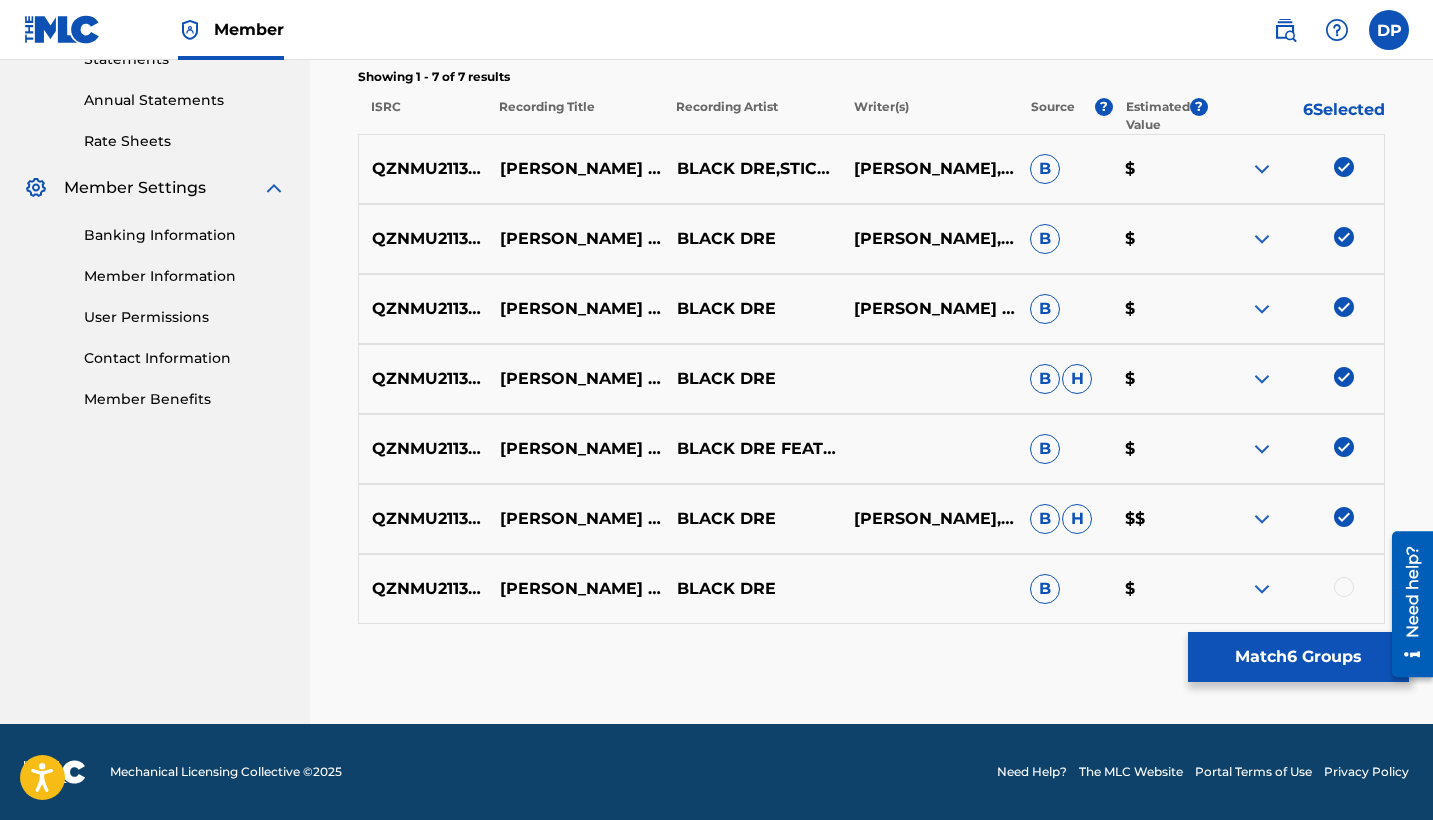 drag, startPoint x: 1344, startPoint y: 568, endPoint x: 1338, endPoint y: 578, distance: 11.661903 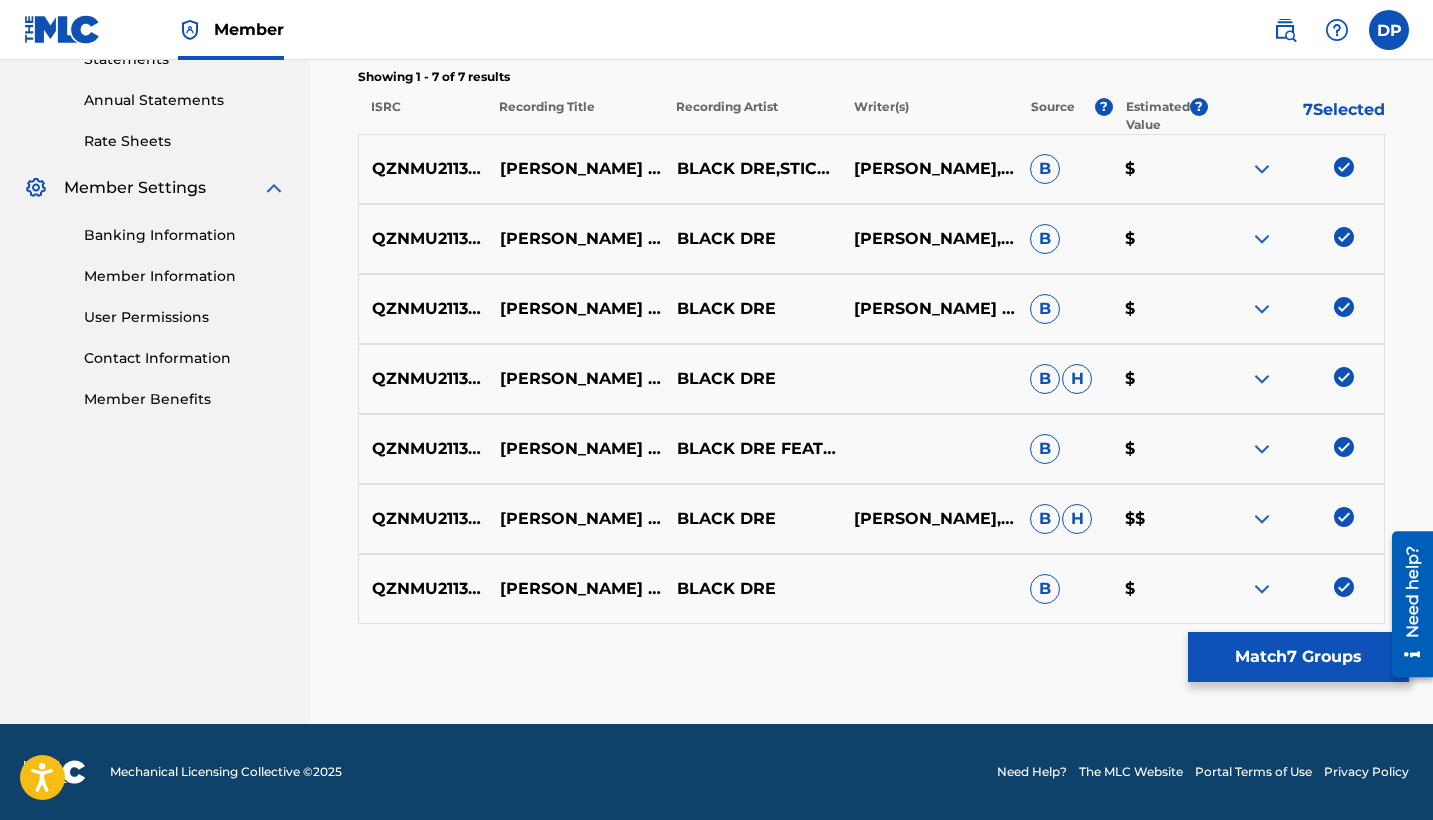 click on "Match  7 Groups" at bounding box center [1298, 657] 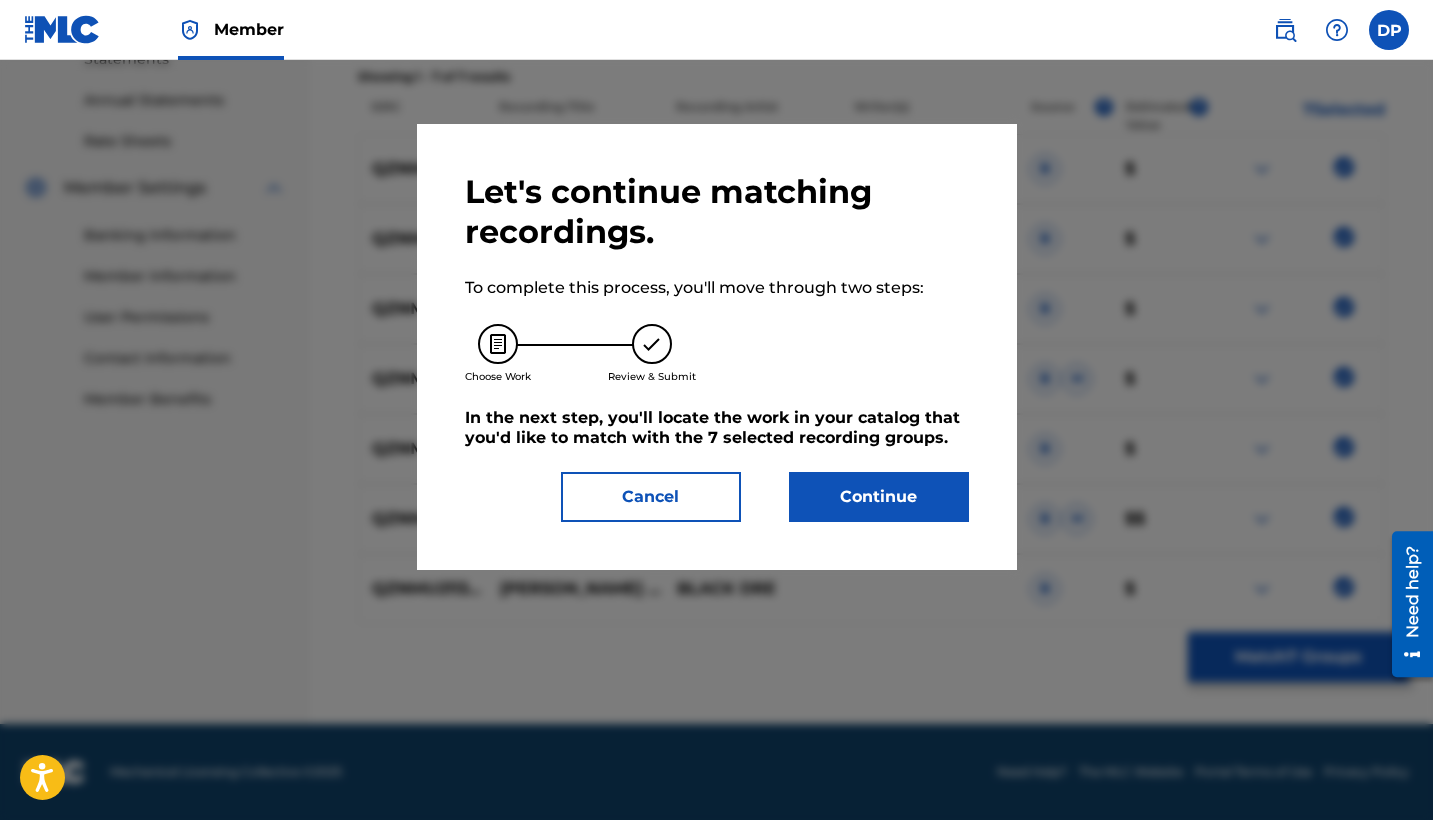 click on "Continue" at bounding box center (879, 497) 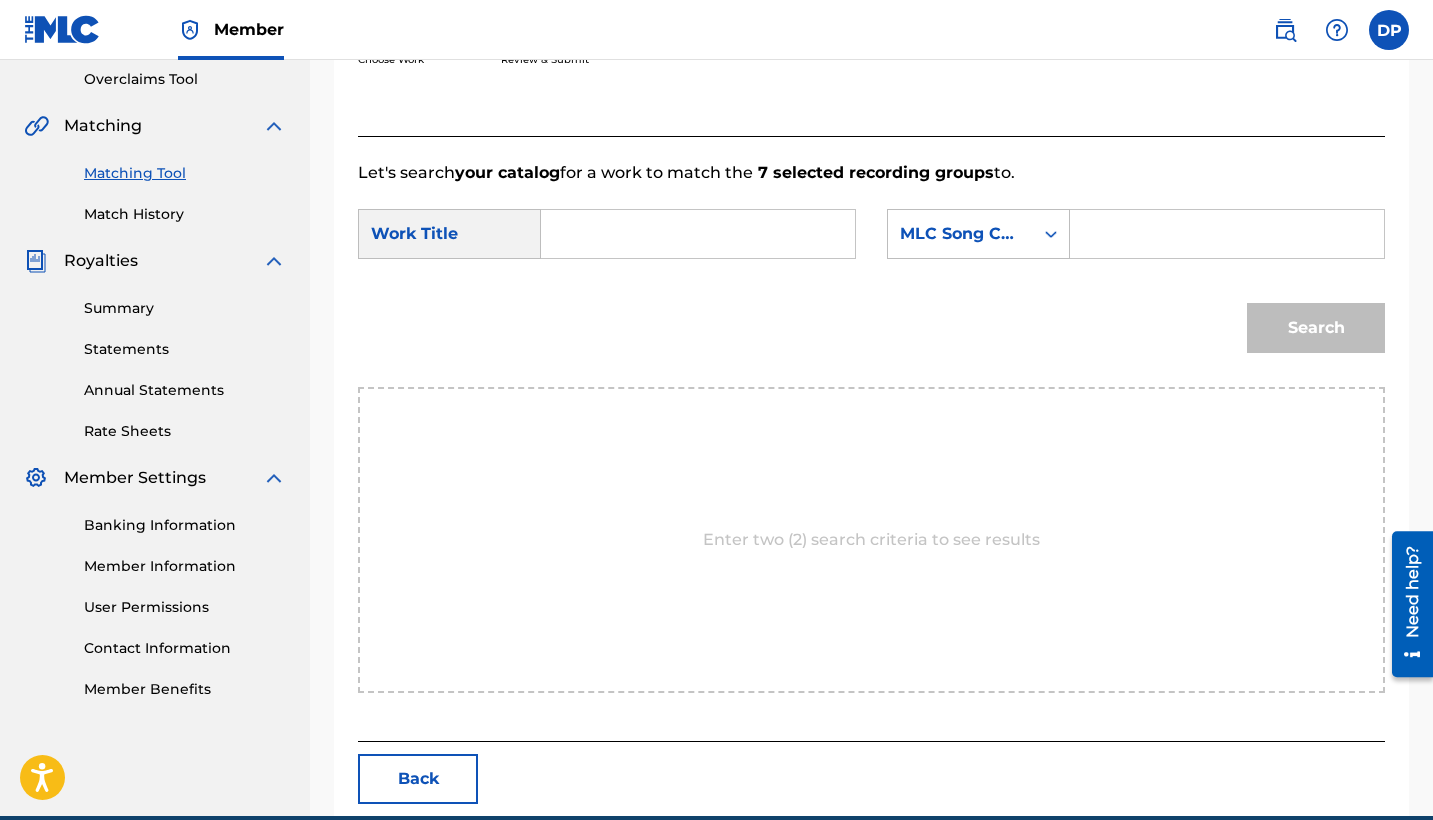 click at bounding box center (698, 234) 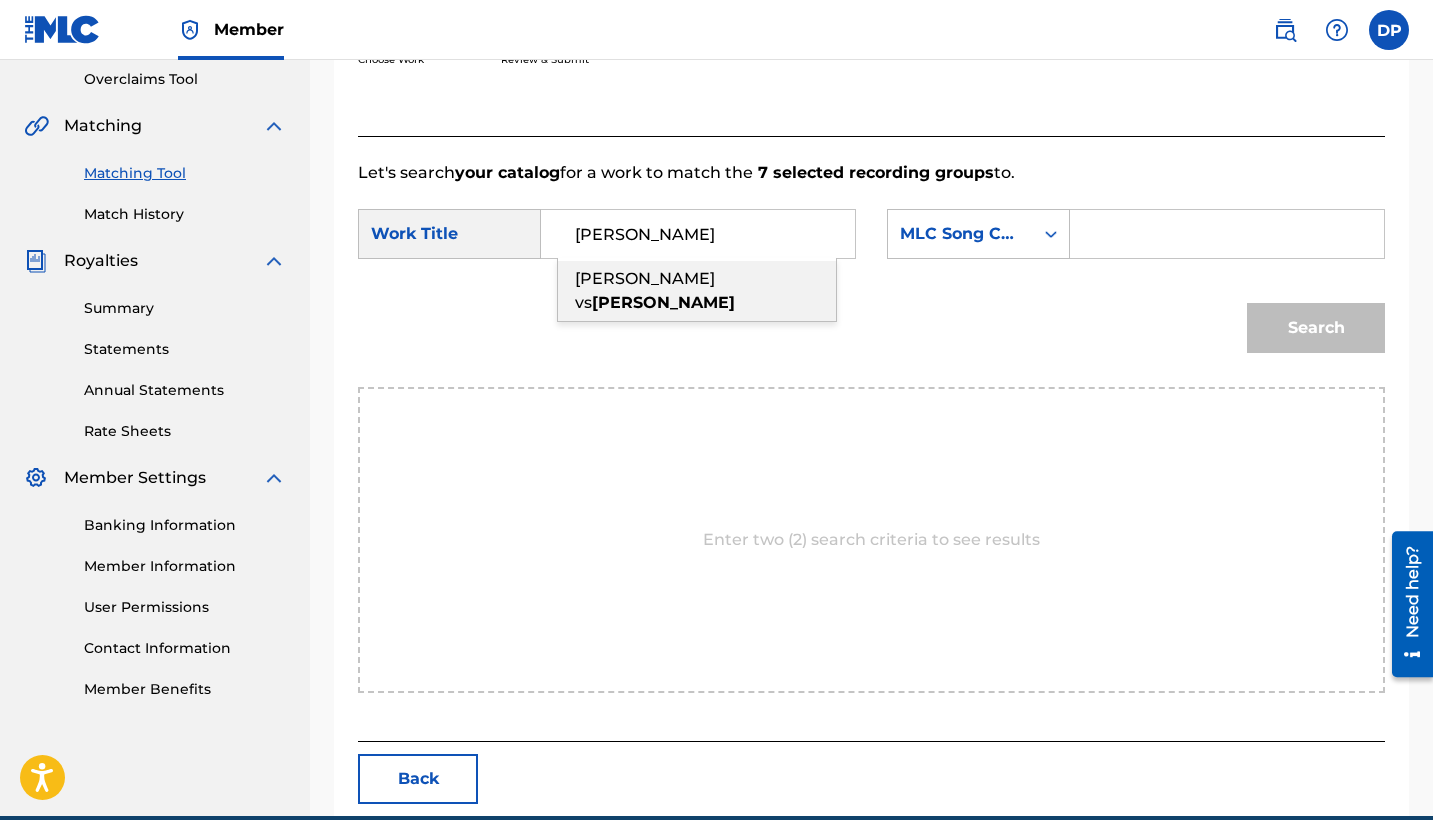 type on "[PERSON_NAME]" 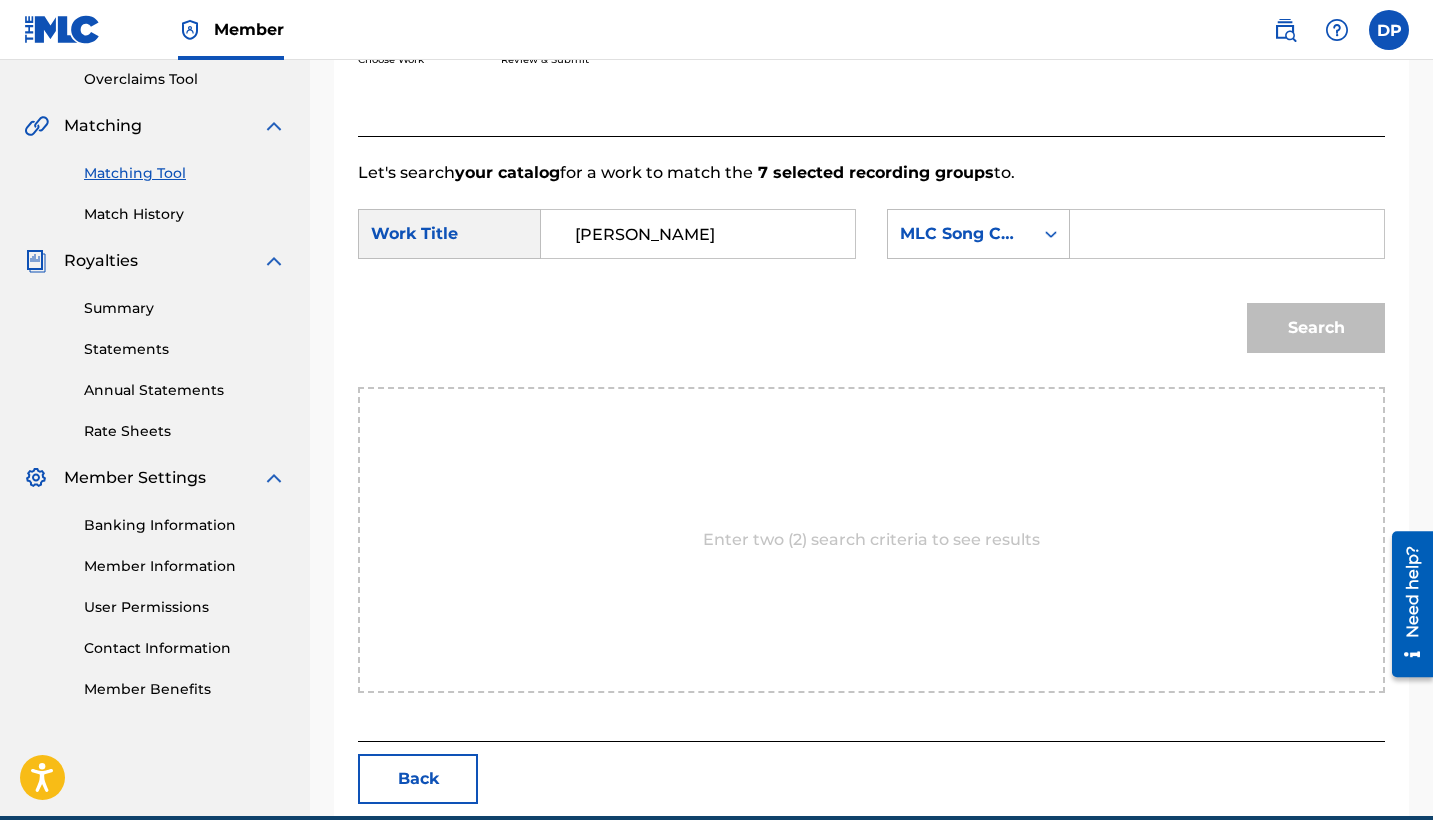 paste on "TW7CCC" 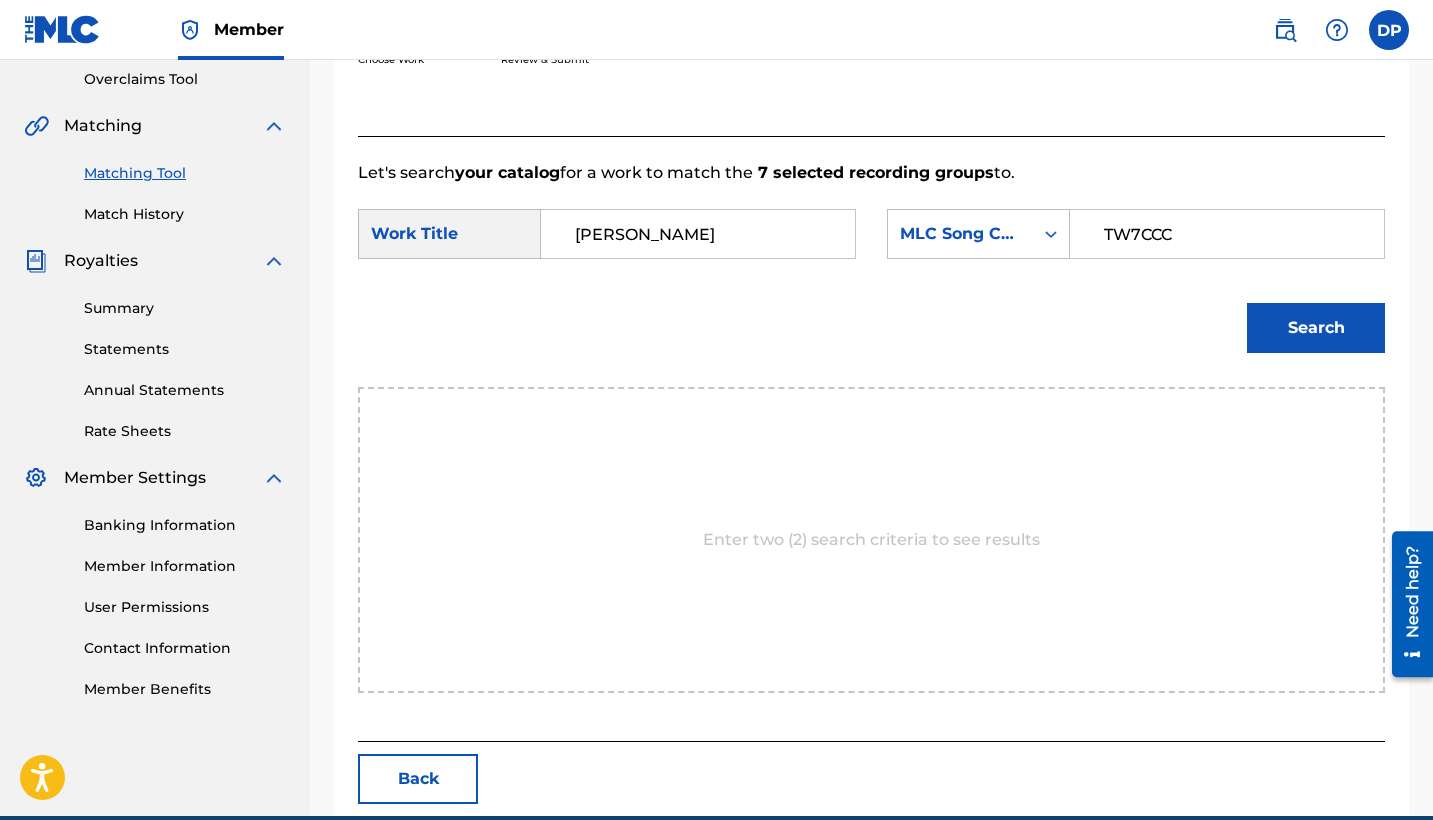 type on "TW7CCC" 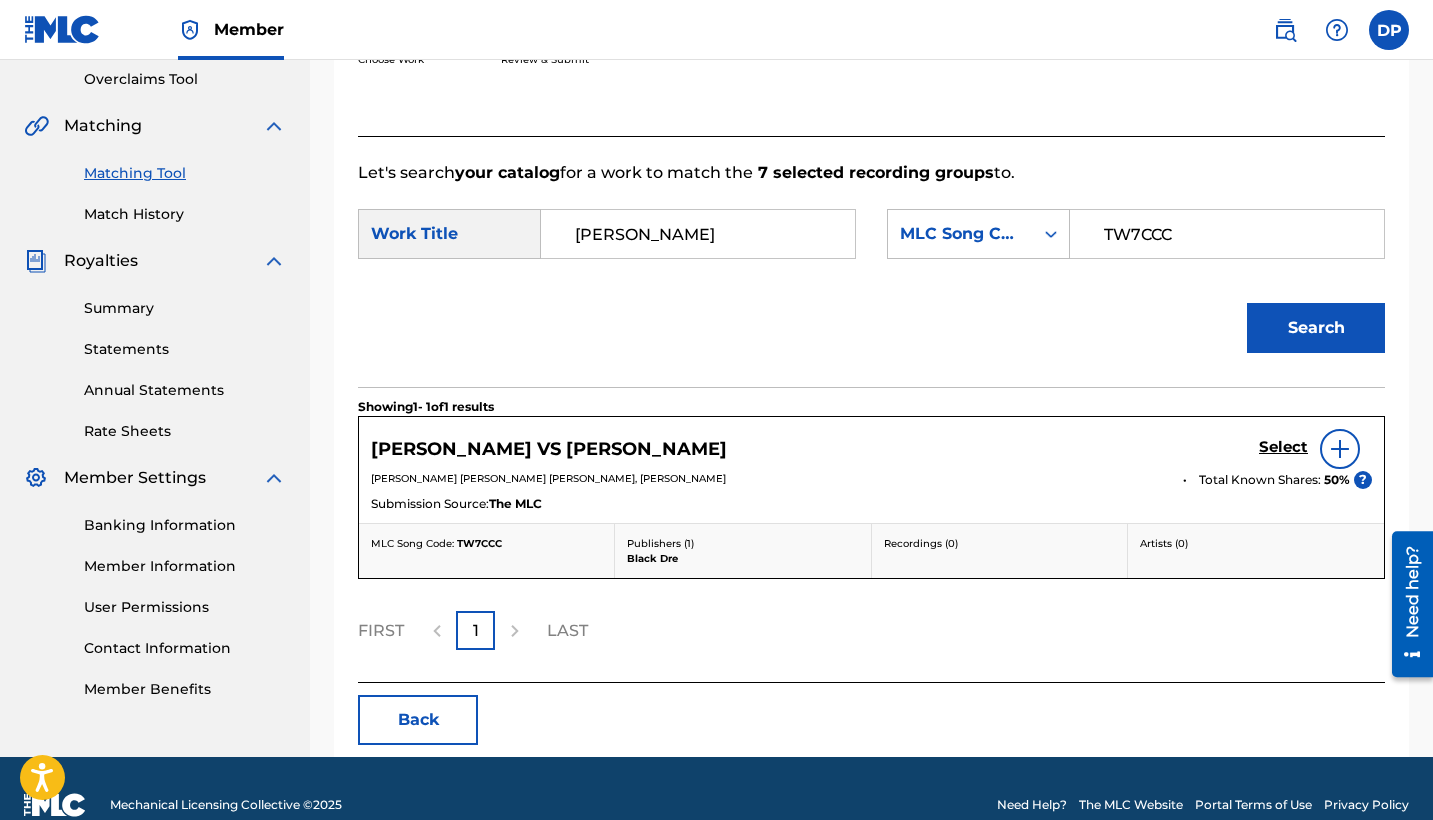 click on "Select" at bounding box center [1315, 449] 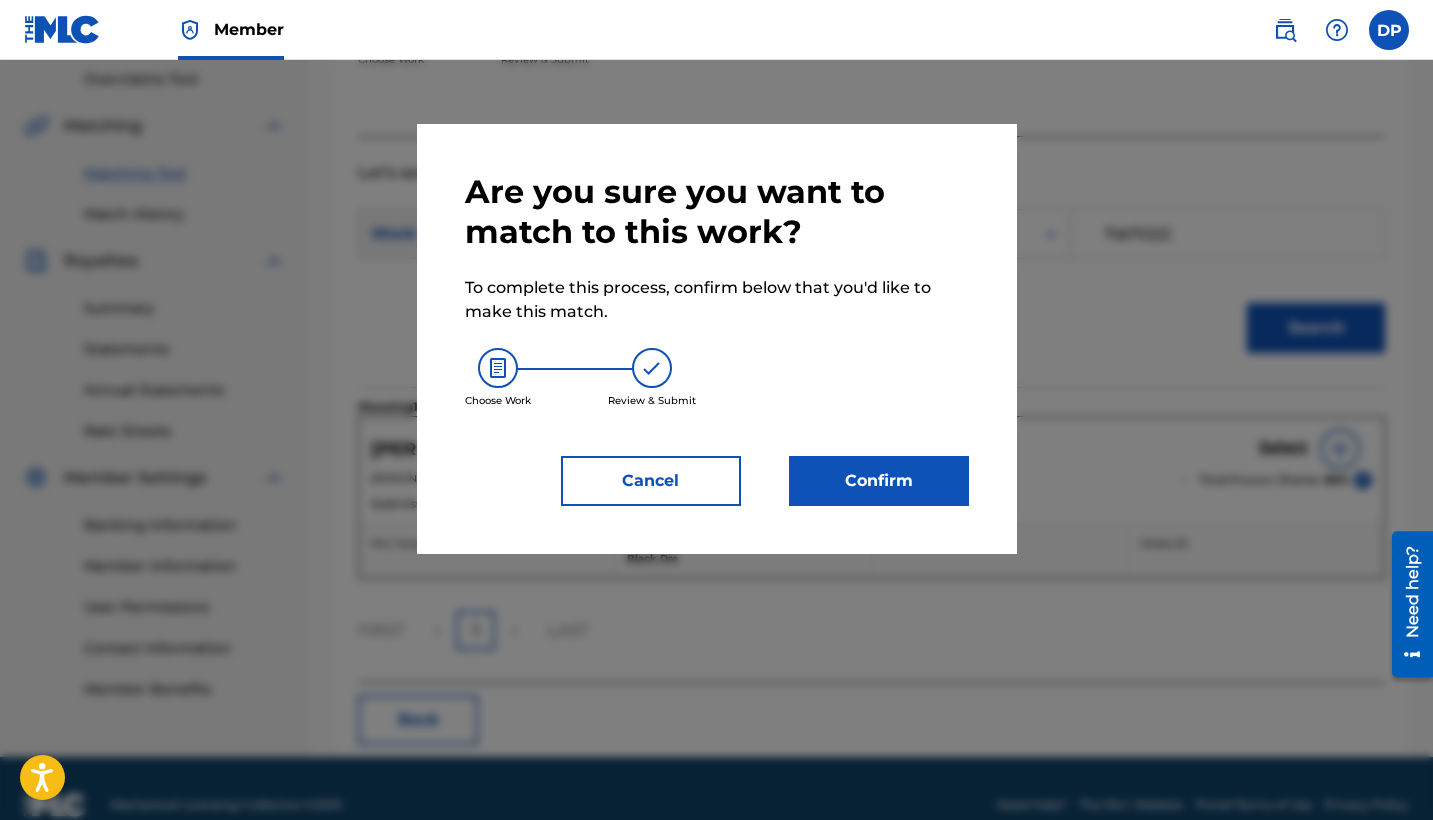 click on "Confirm" at bounding box center (879, 481) 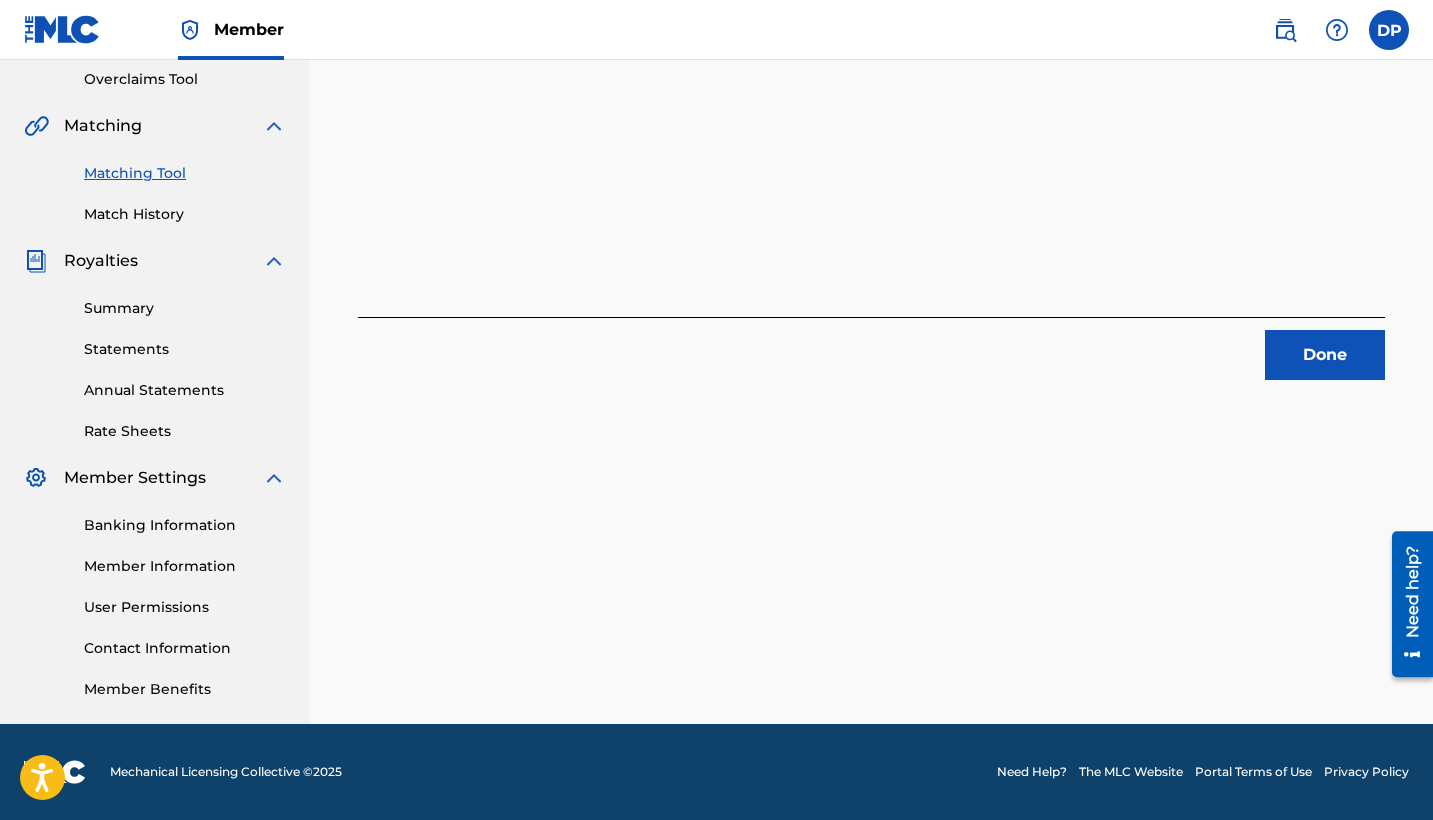 click on "Done" at bounding box center [1325, 355] 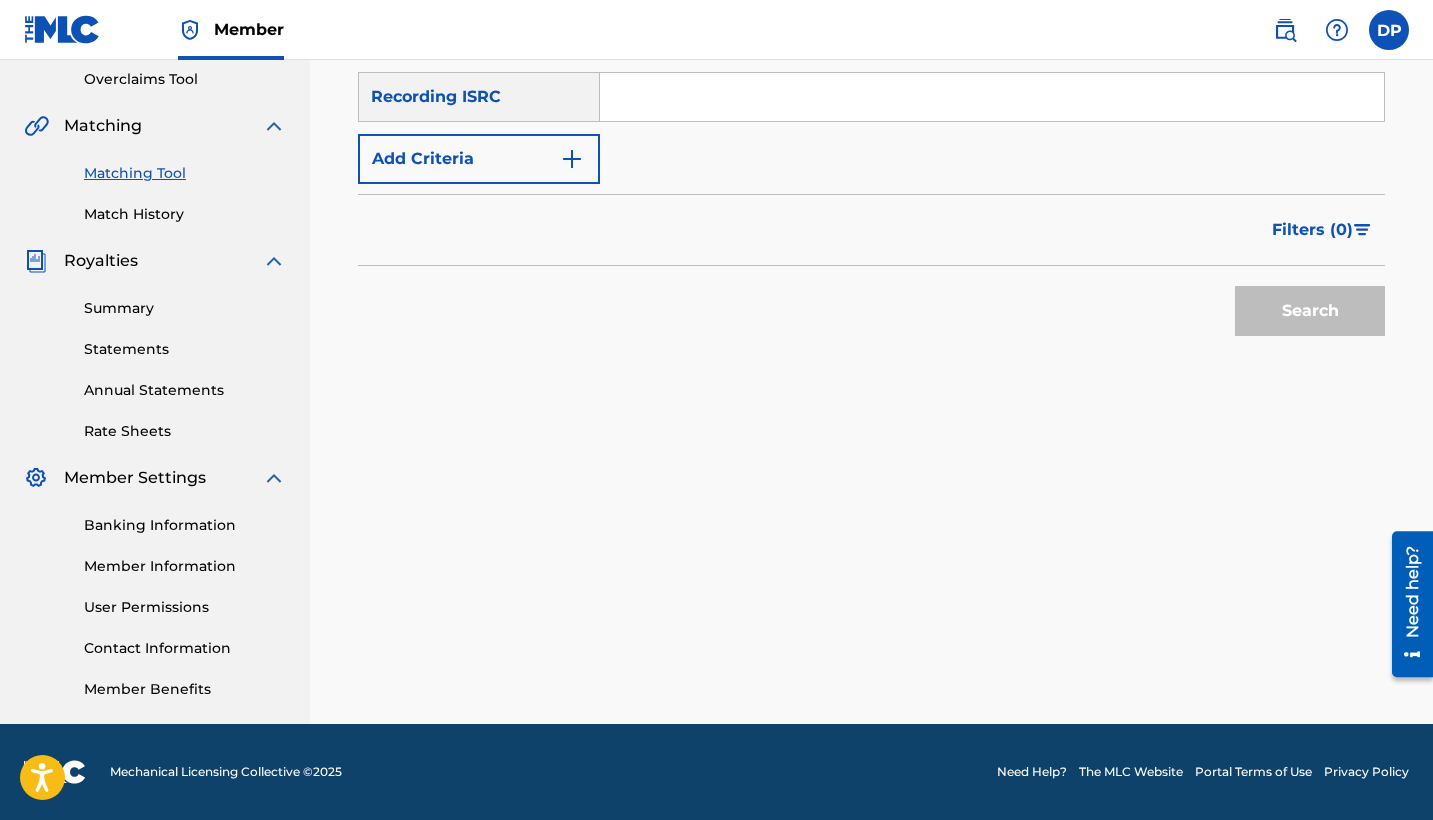 click on "Member DP DP [PERSON_NAME] [EMAIL_ADDRESS][DOMAIN_NAME] Profile Log out" at bounding box center (716, 30) 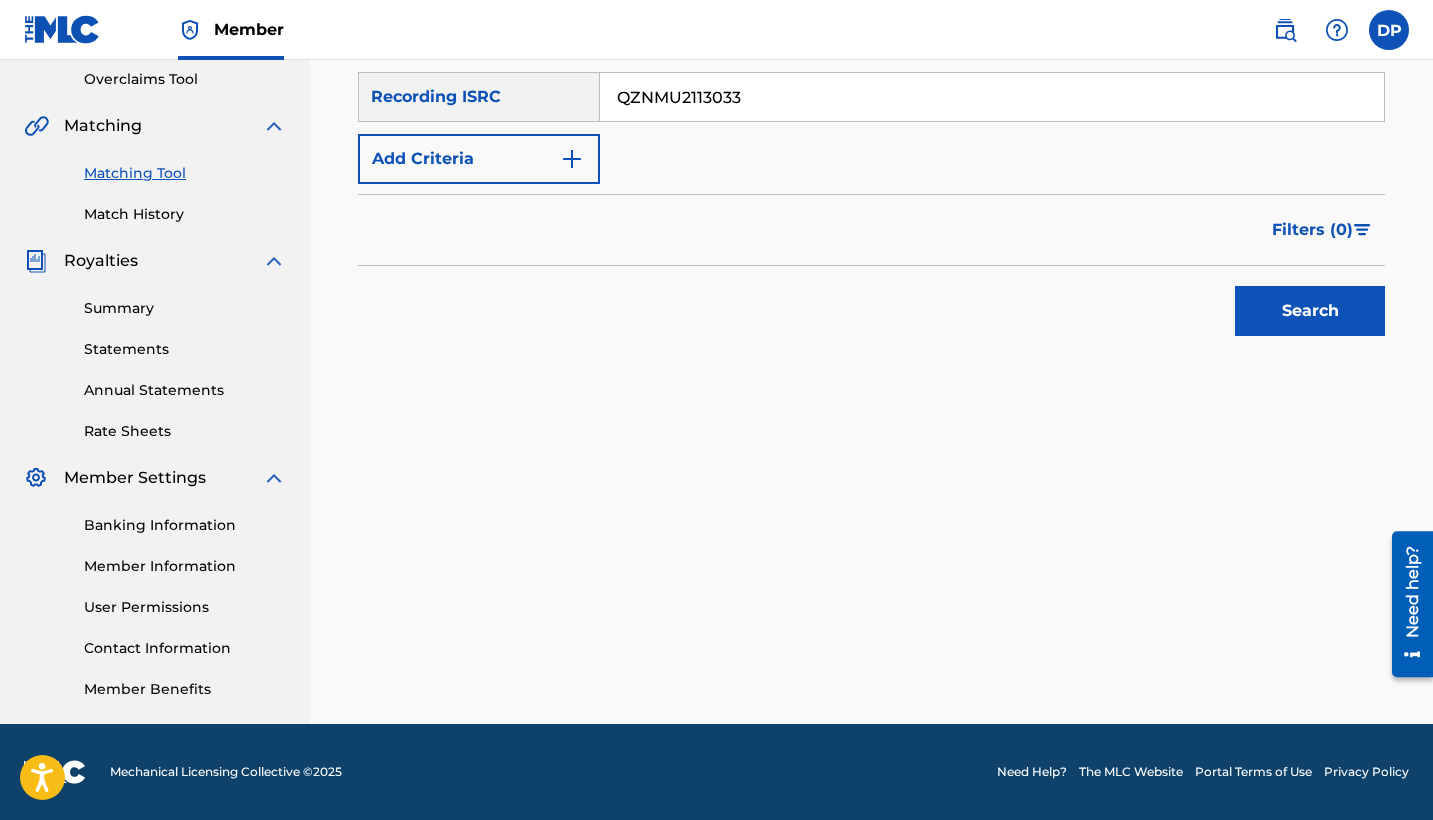 type on "QZNMU2113033" 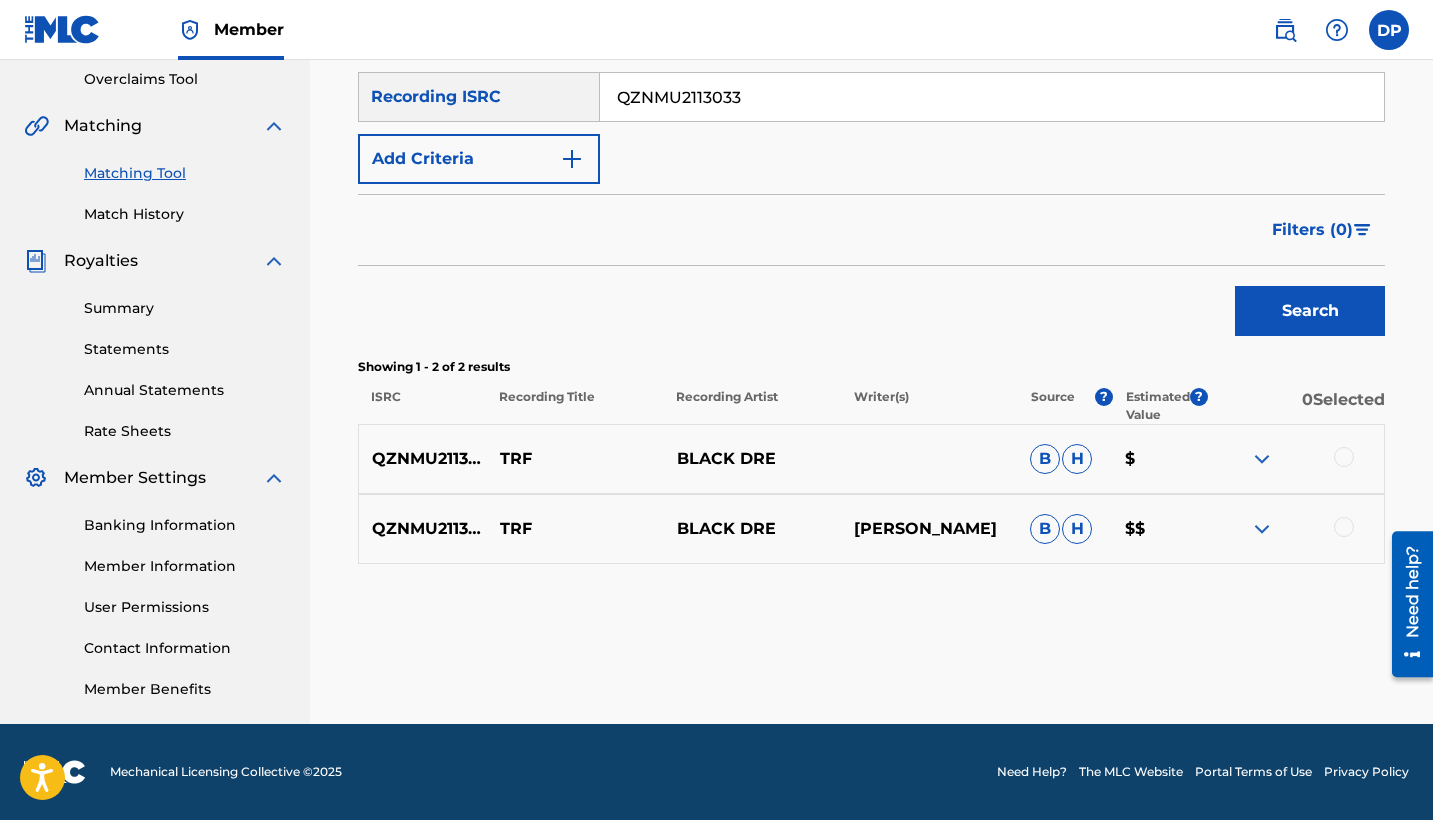click at bounding box center (1344, 457) 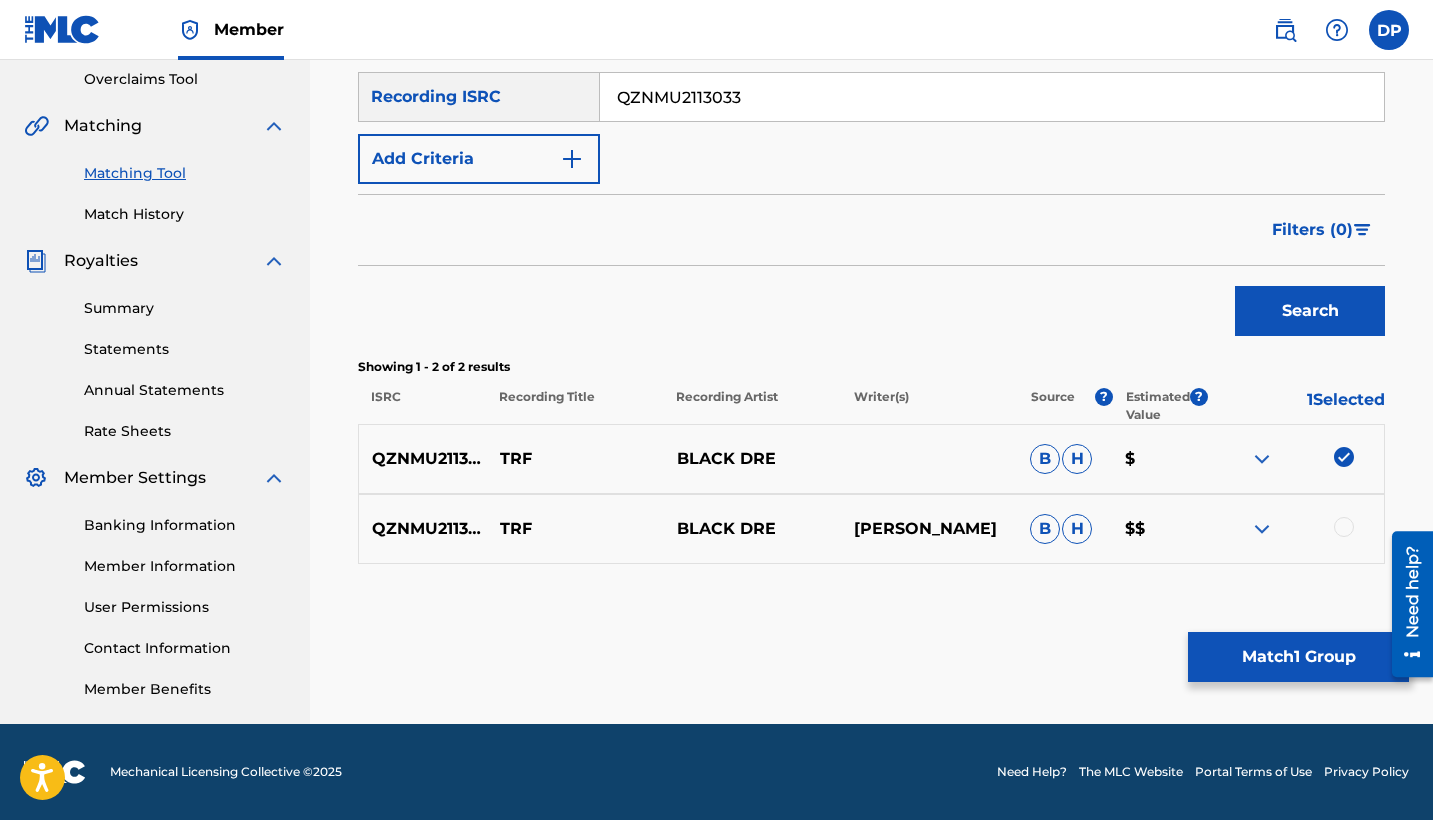 click at bounding box center [1344, 527] 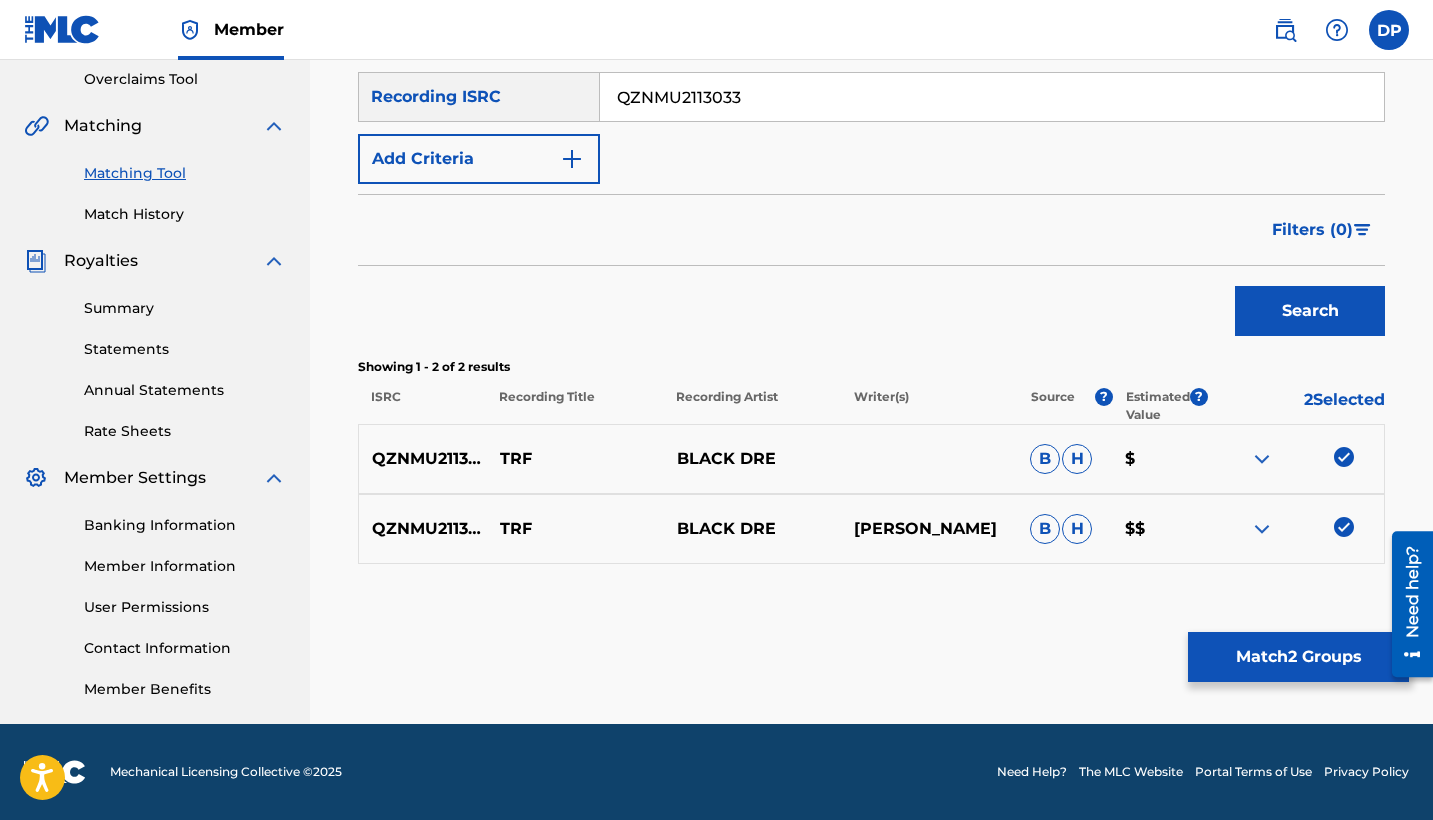 click on "Match  2 Groups" at bounding box center (1298, 657) 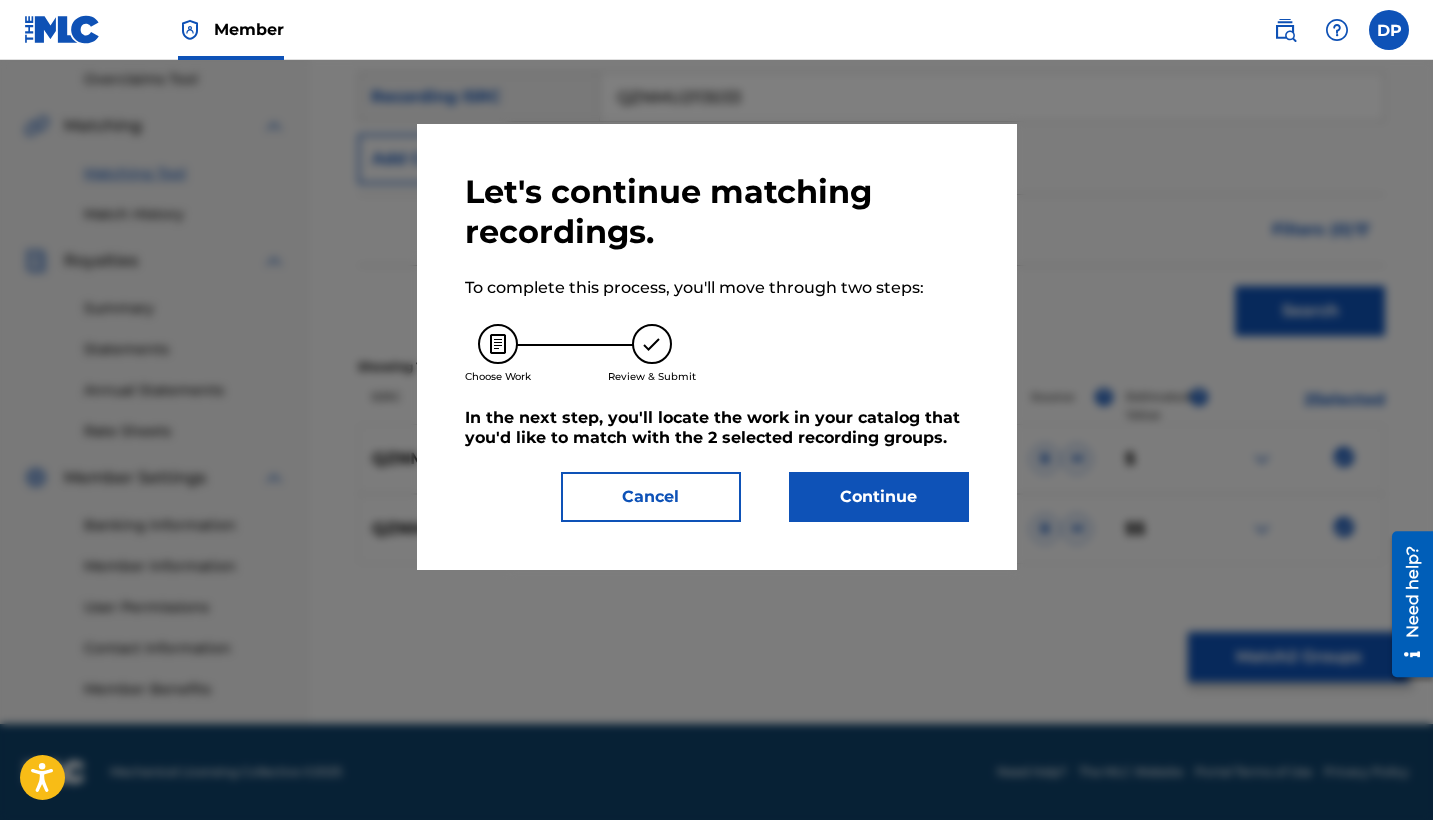 click on "Continue" at bounding box center [879, 497] 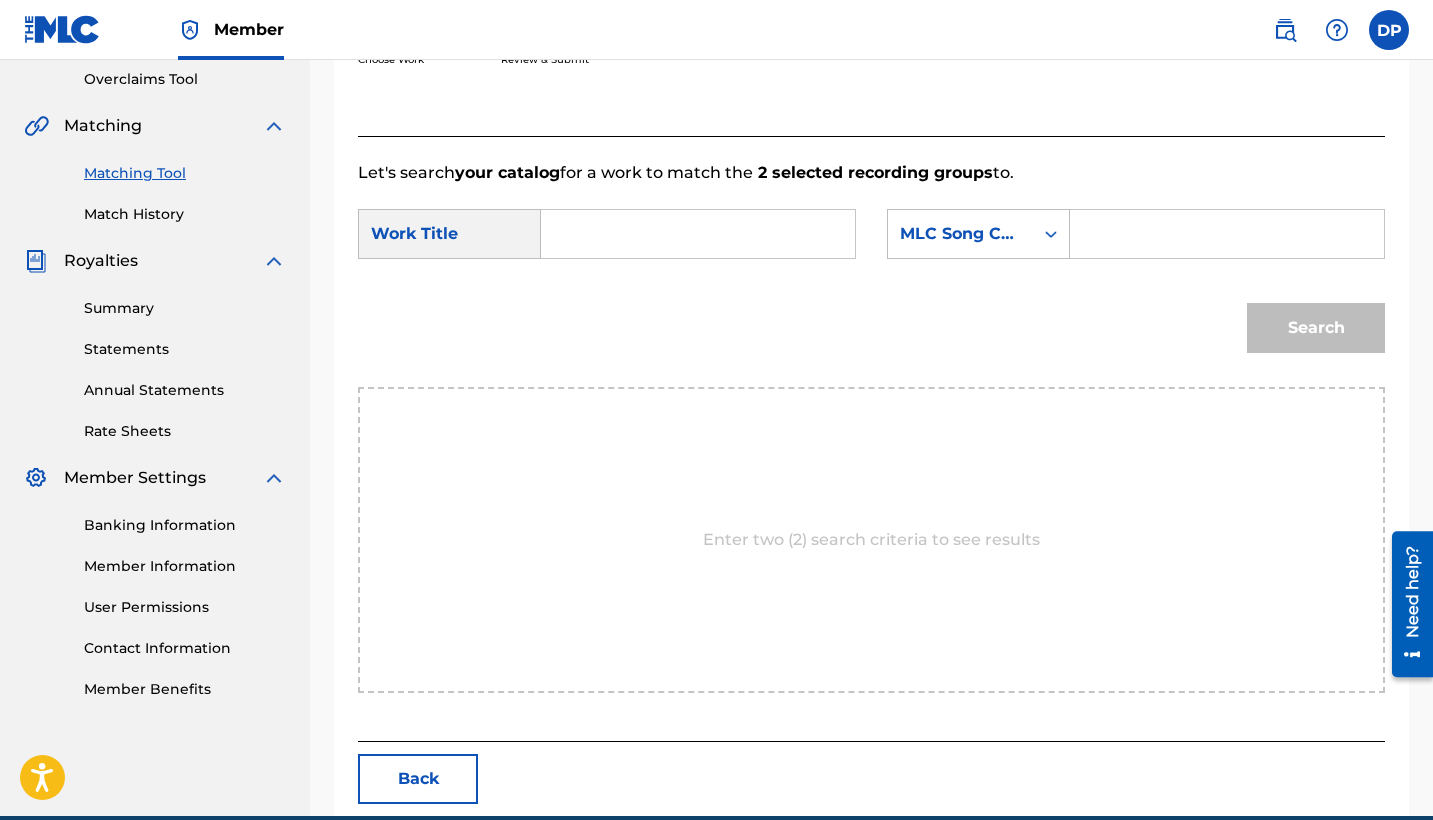click at bounding box center [698, 234] 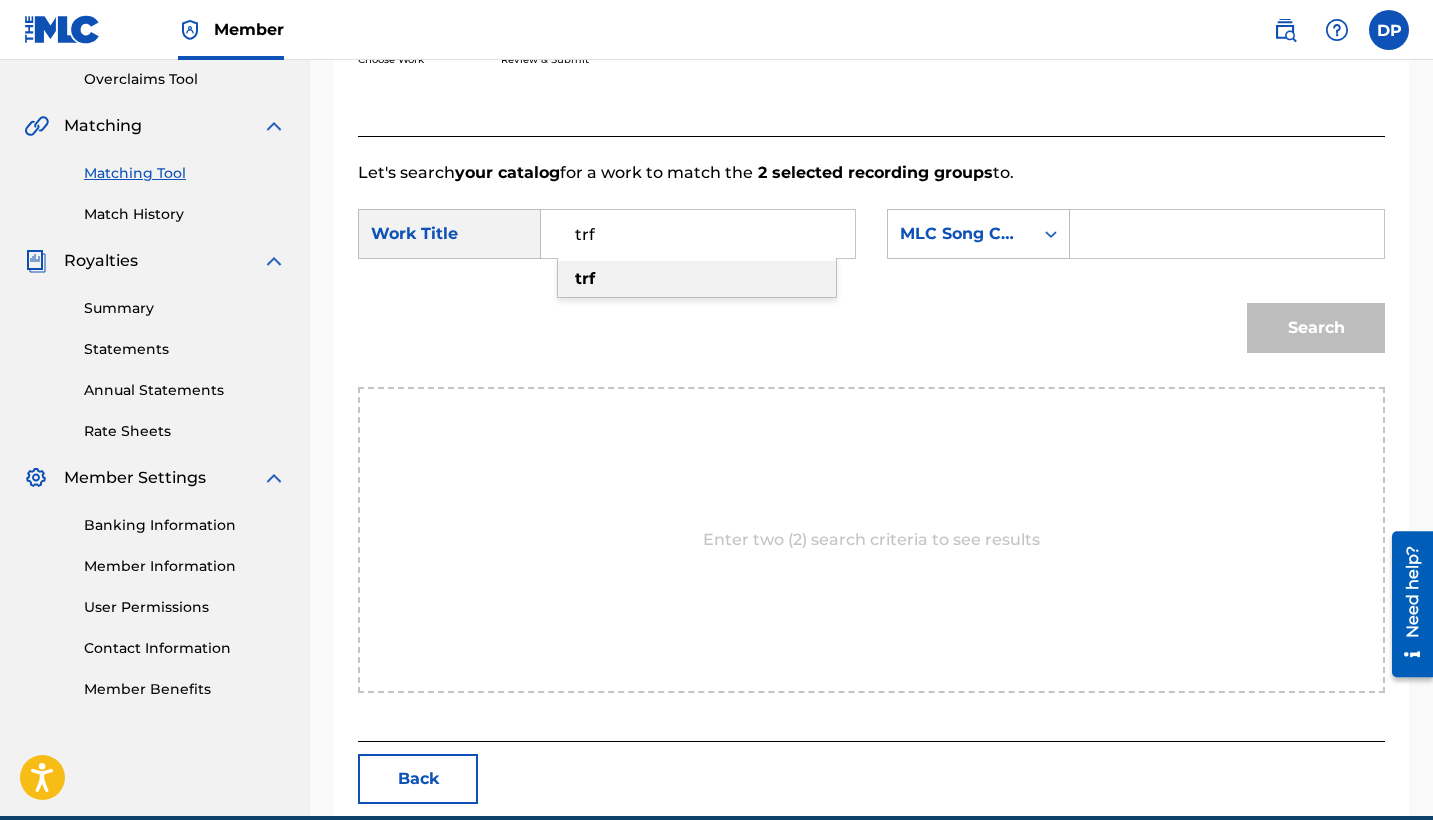 type on "try" 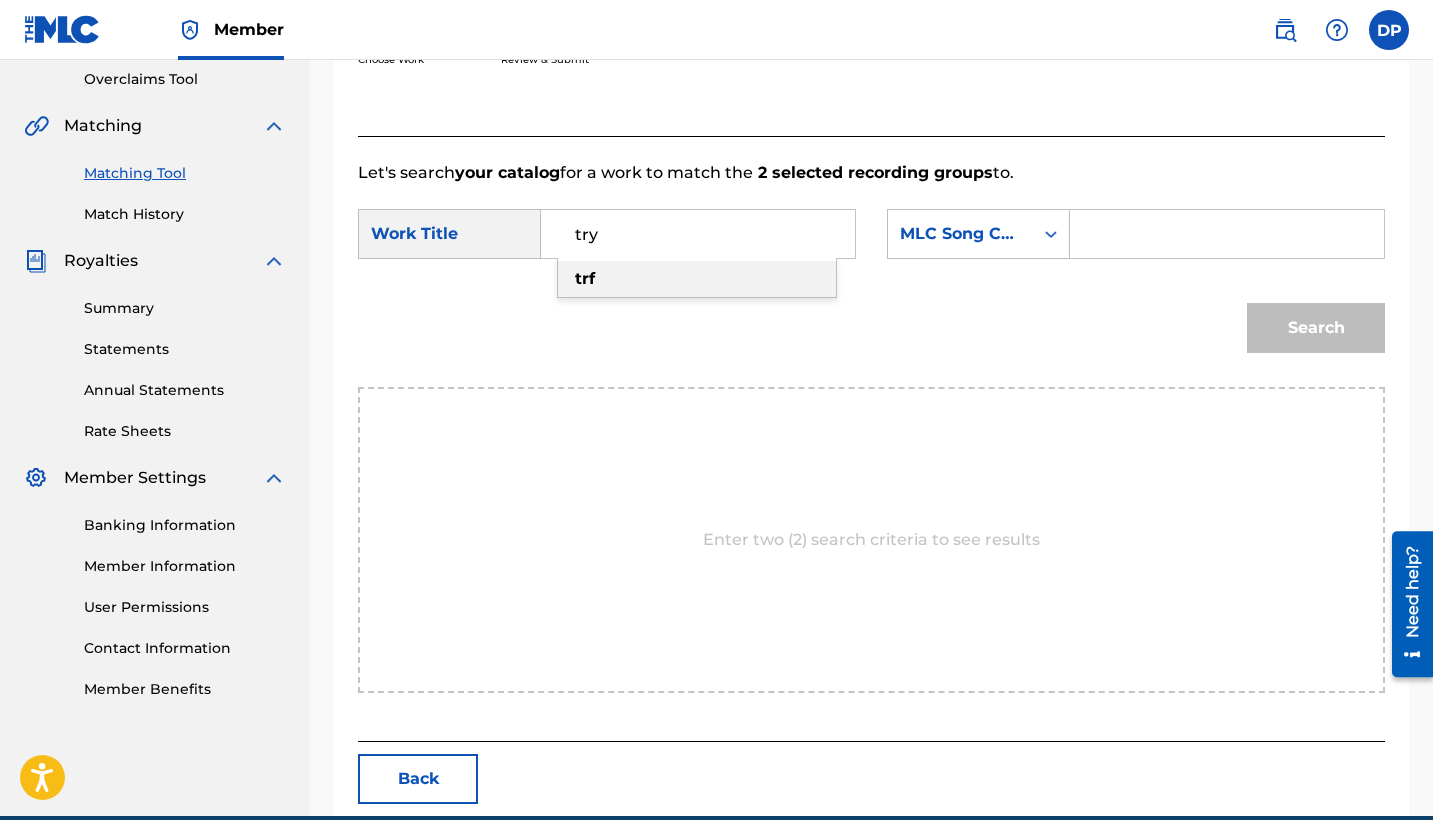 drag, startPoint x: 827, startPoint y: 259, endPoint x: 872, endPoint y: 297, distance: 58.898216 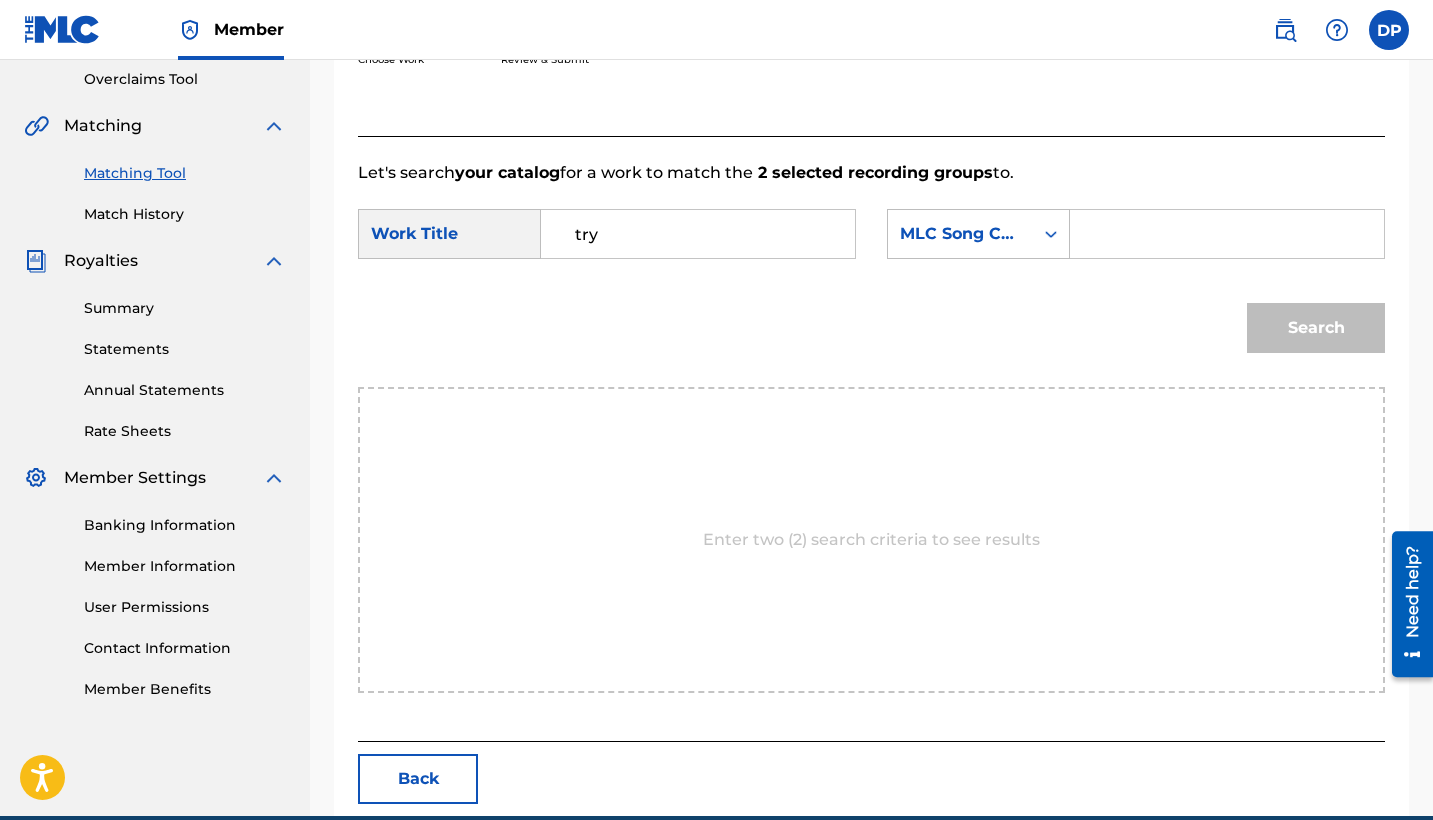 click at bounding box center (1227, 234) 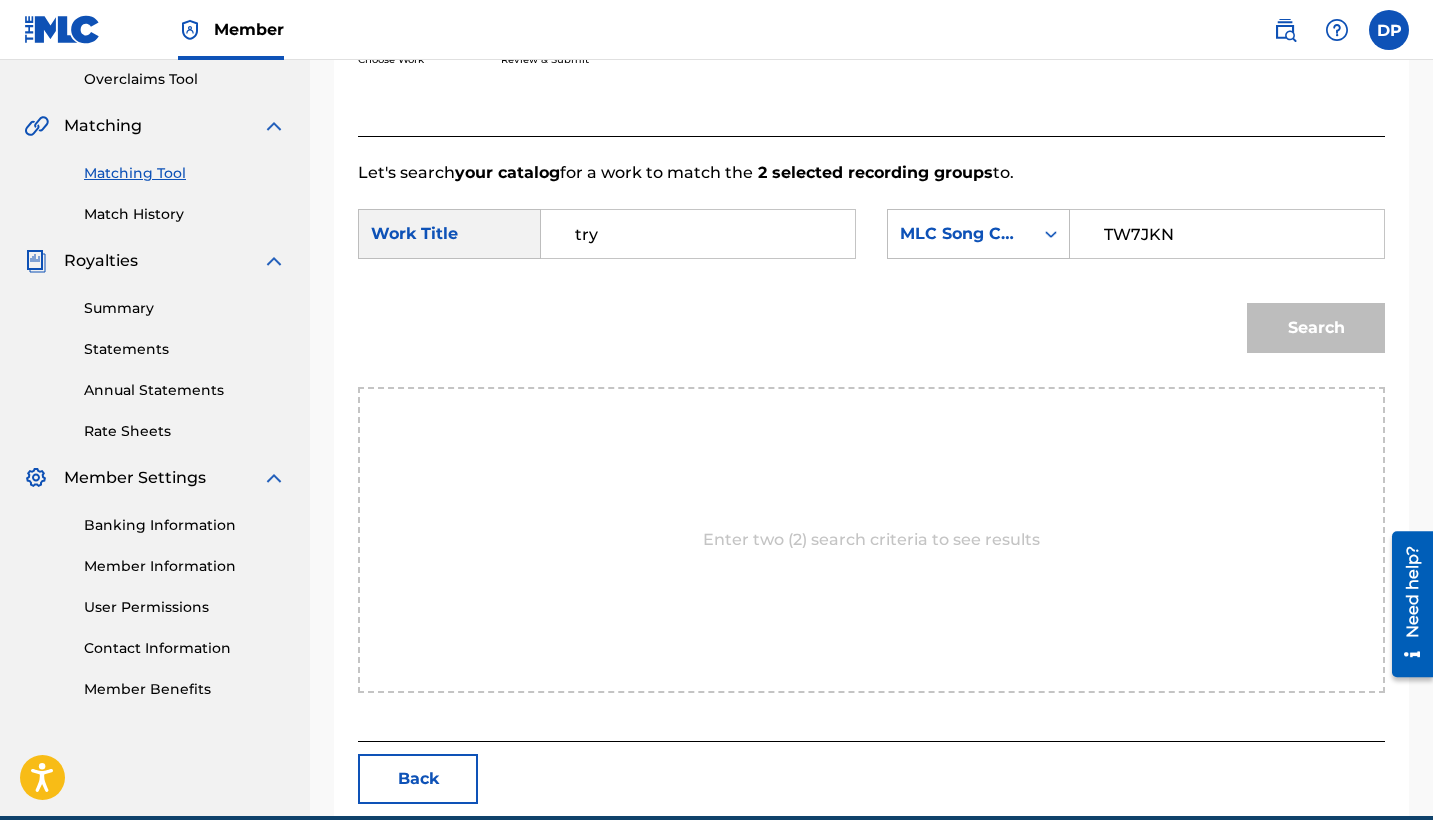 type on "TW7JKN" 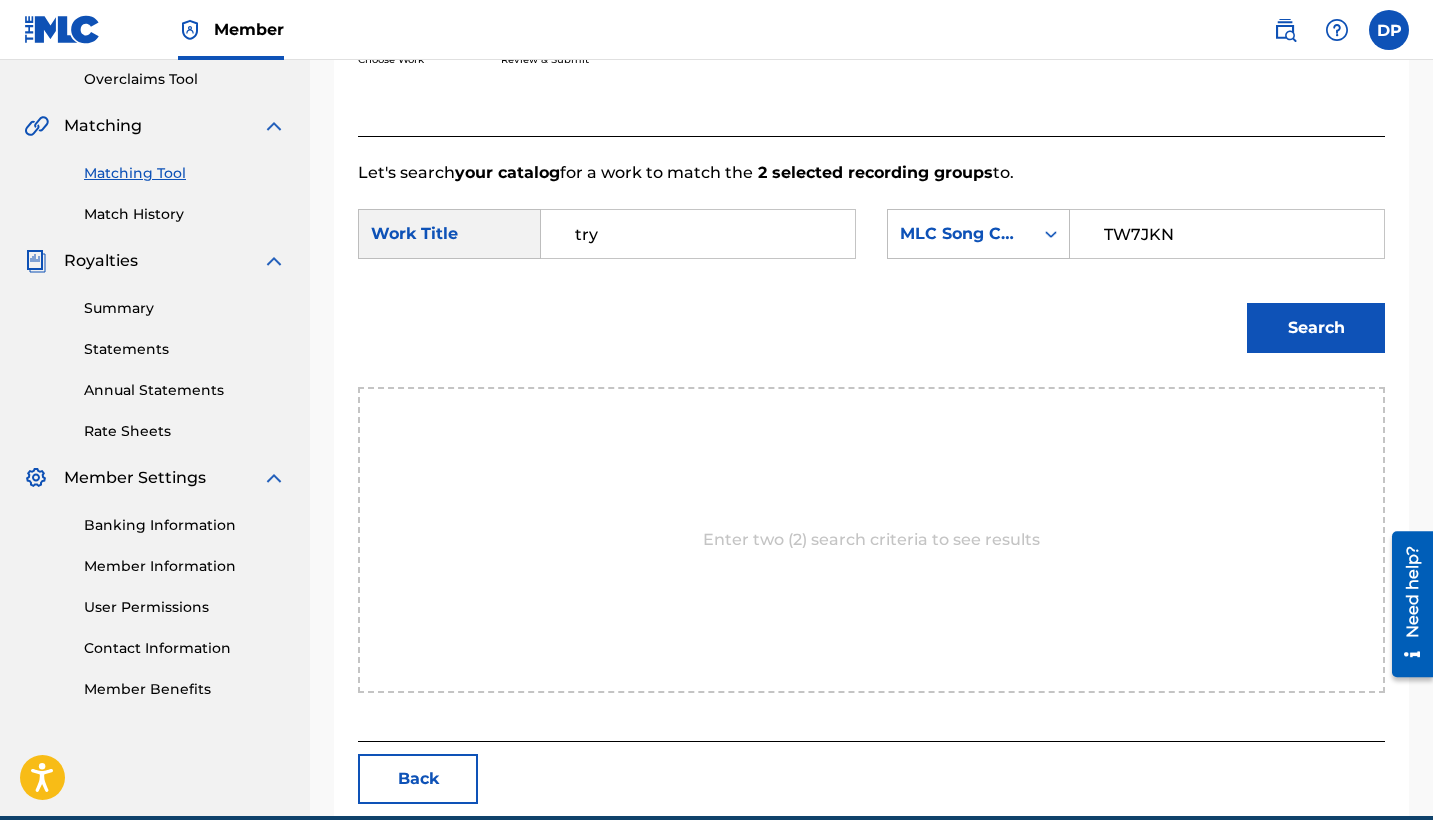 drag, startPoint x: 1305, startPoint y: 322, endPoint x: 1299, endPoint y: 349, distance: 27.658634 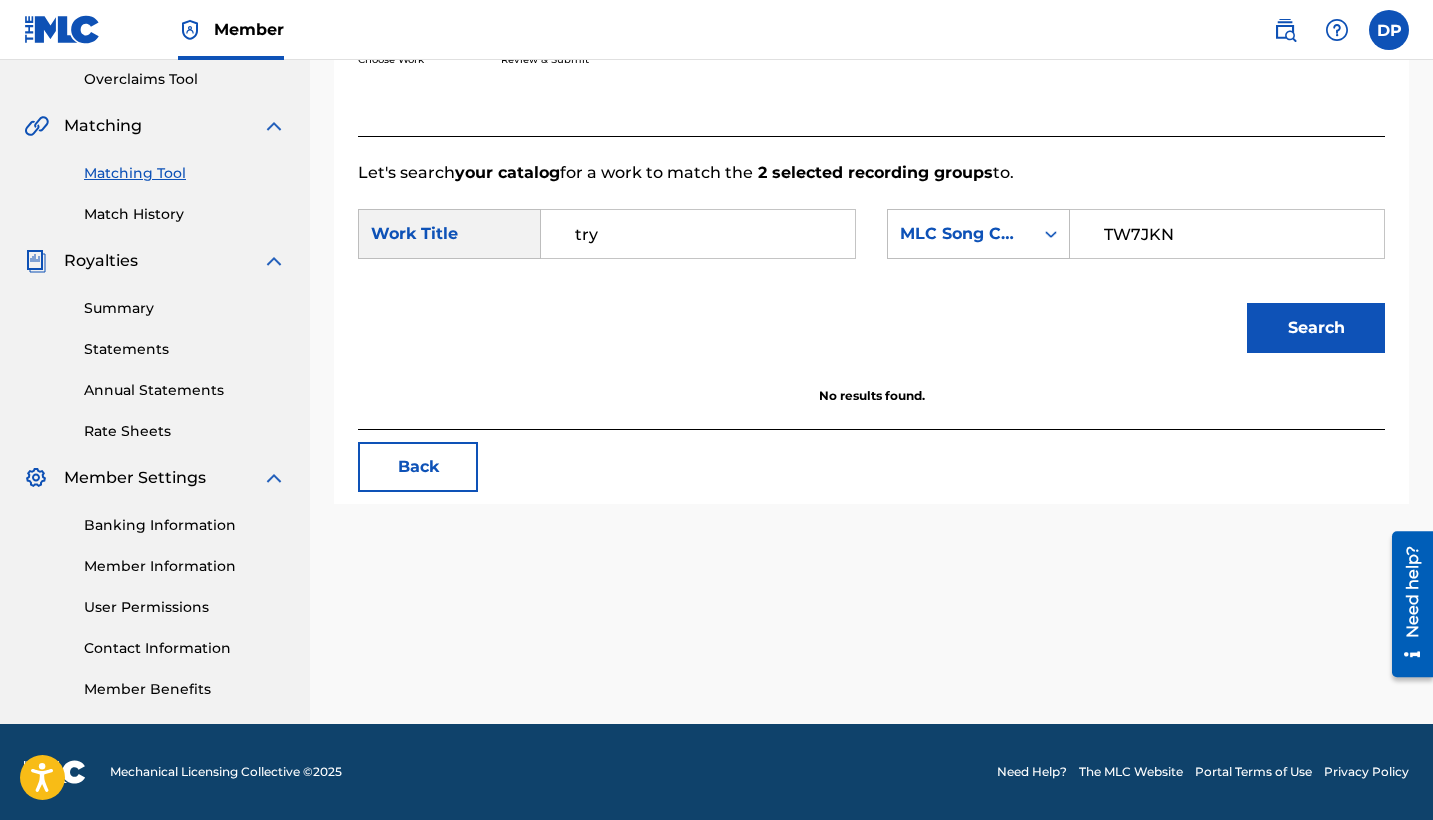click on "try" at bounding box center [698, 234] 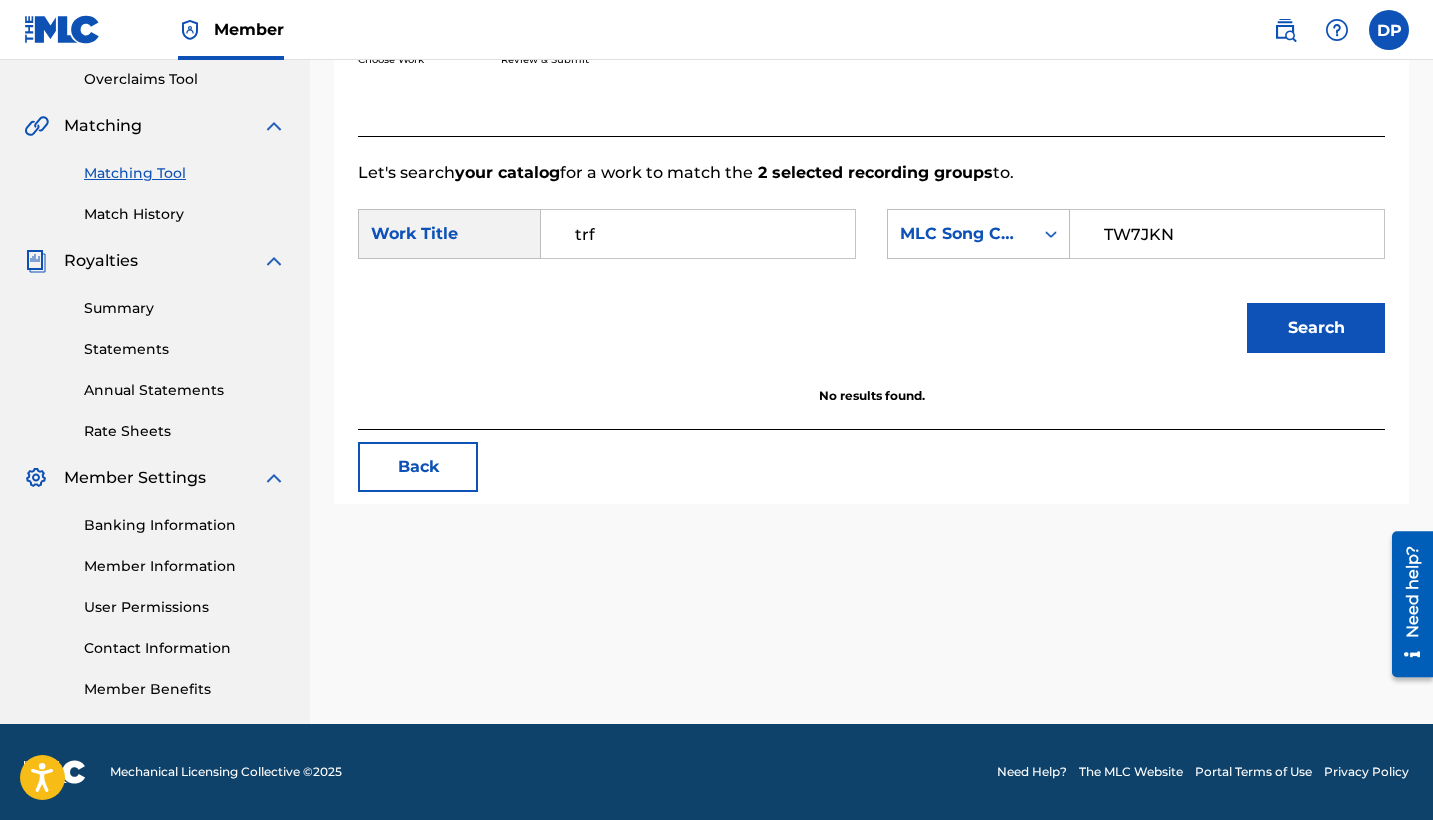 type on "trf" 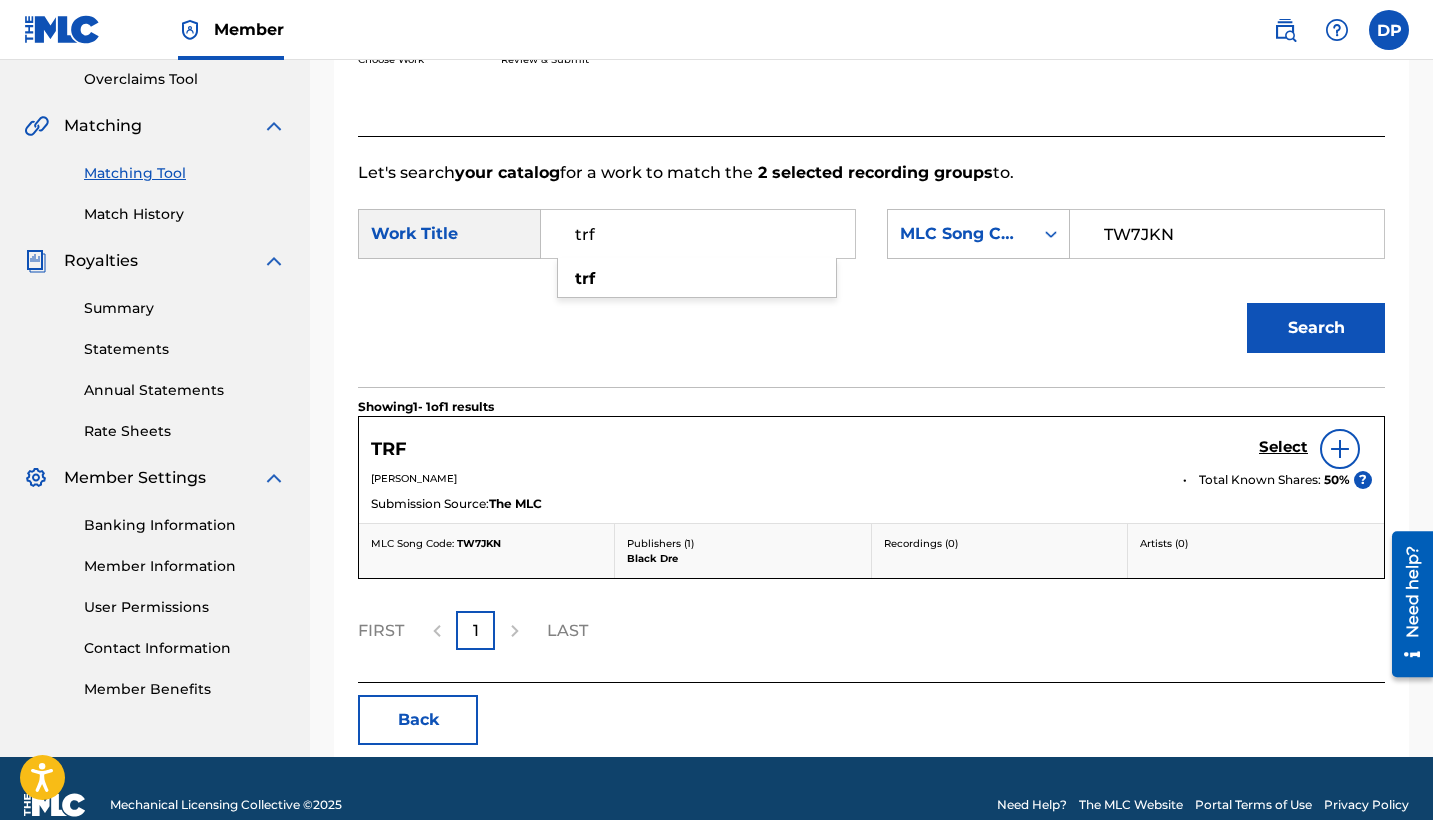 click on "Select" at bounding box center (1283, 447) 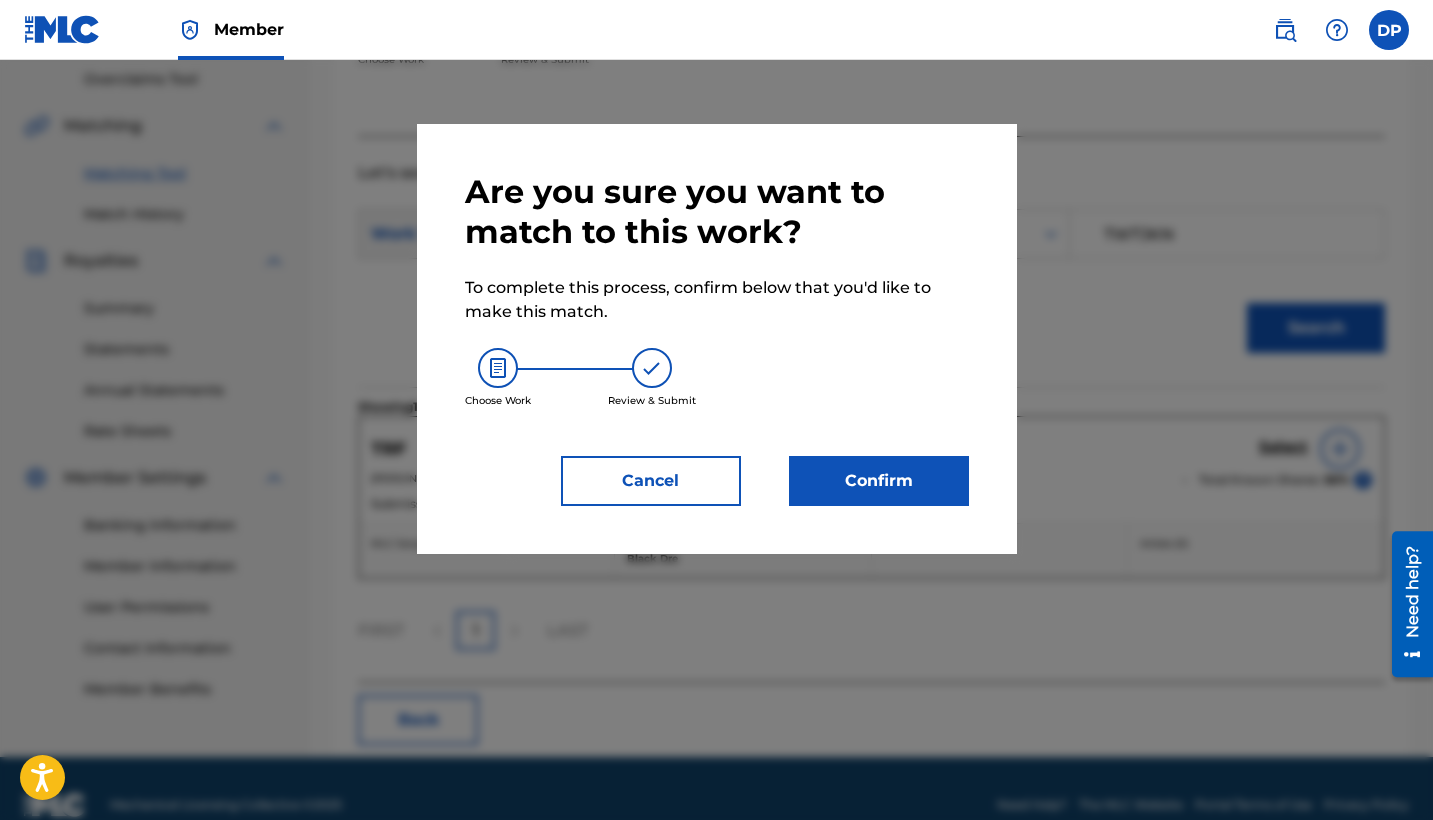 click on "Are you sure you want to match to this work? To complete this process, confirm below that you'd like to make this match. Choose Work Review & Submit Cancel Confirm" at bounding box center (717, 339) 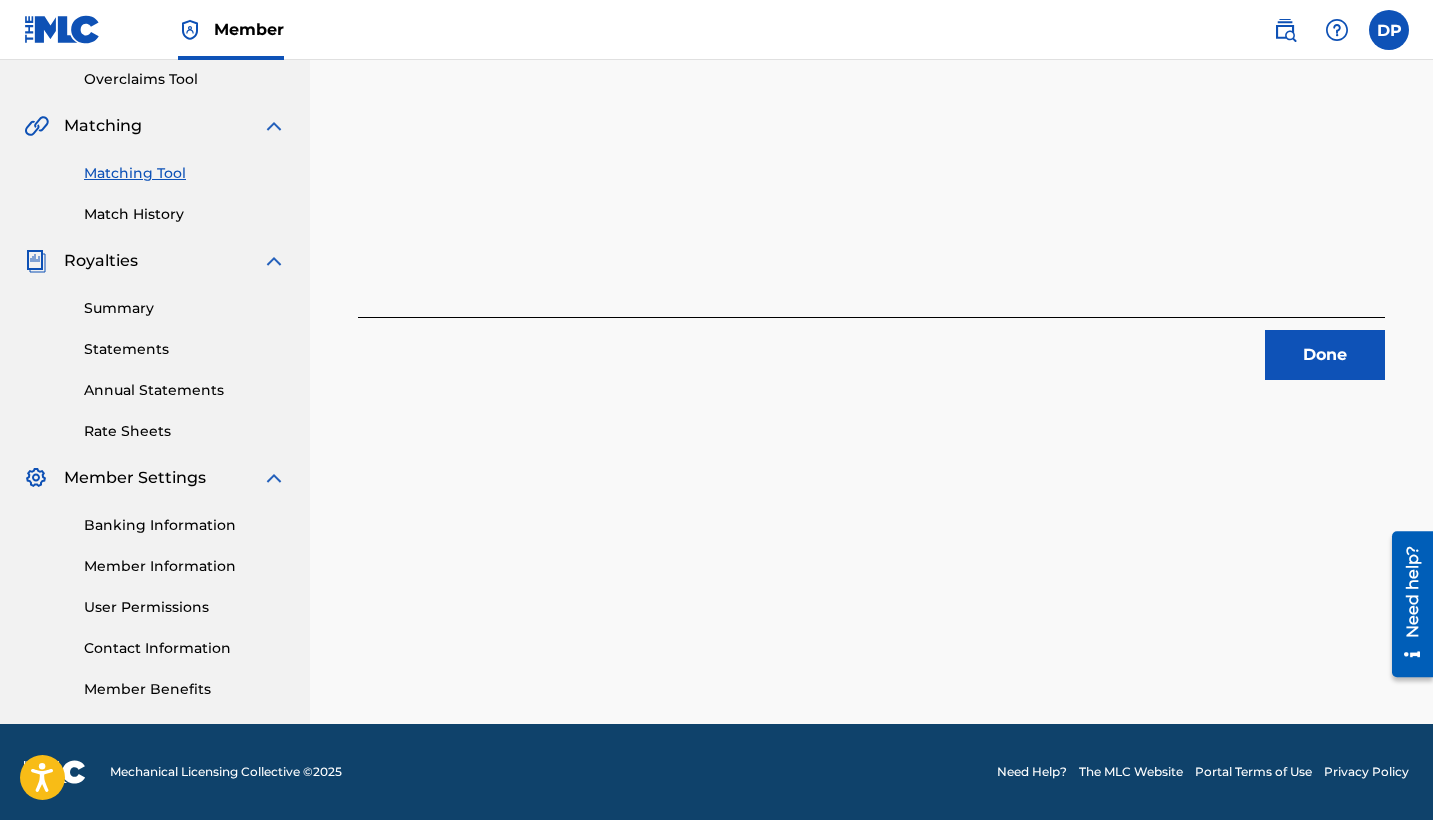 click on "Done" at bounding box center [1325, 355] 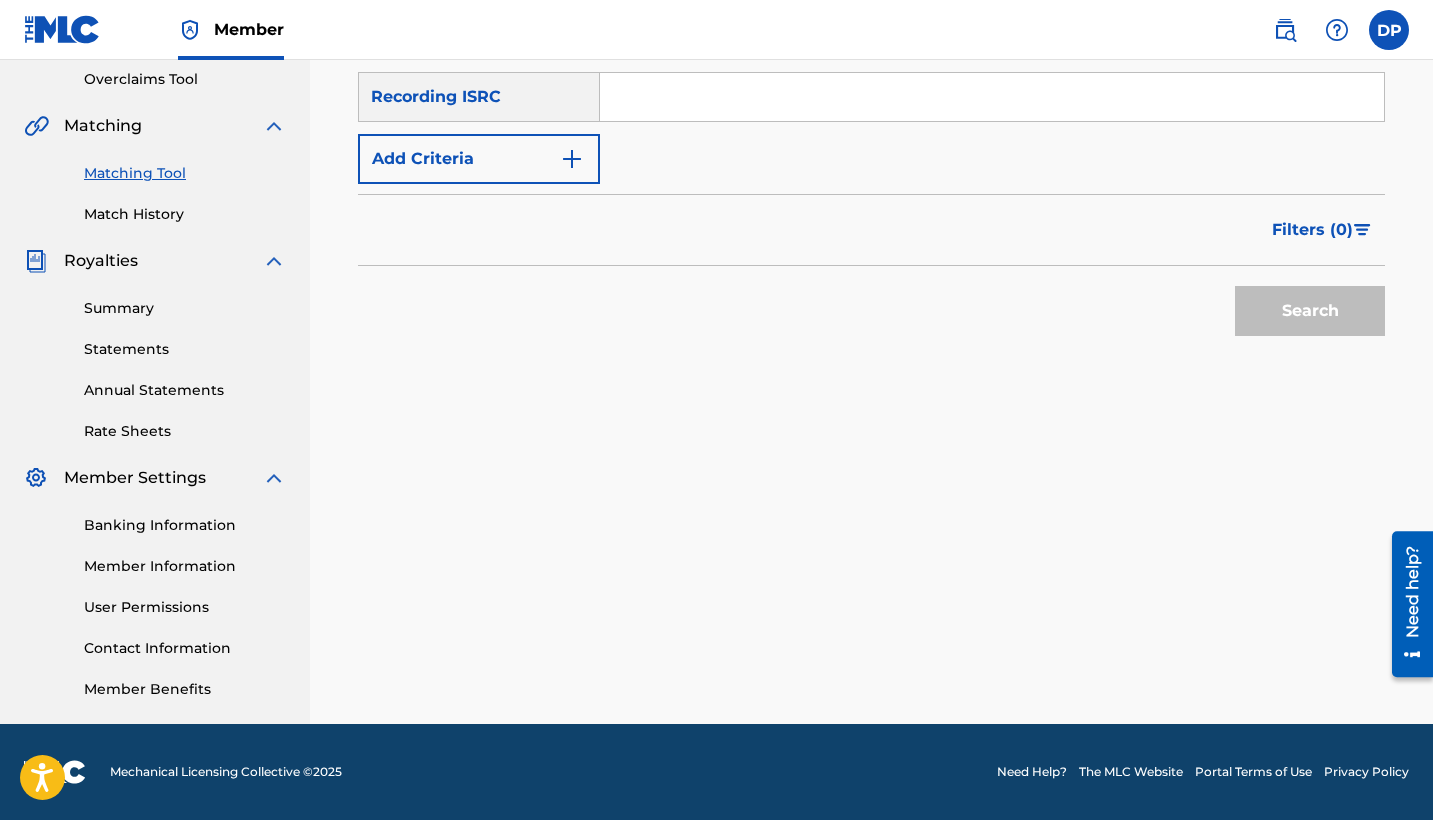 click at bounding box center (992, 97) 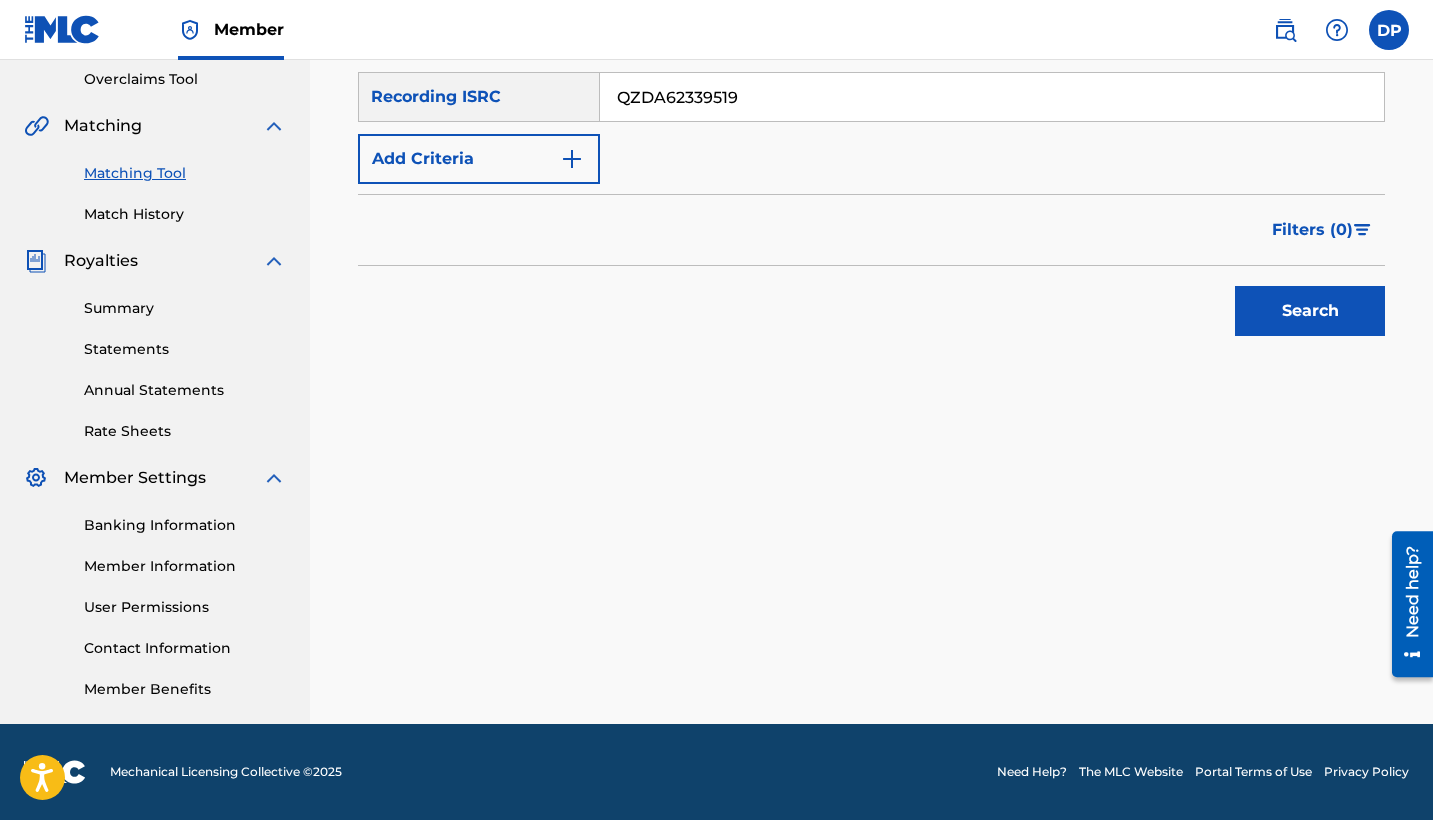 type on "QZDA62339519" 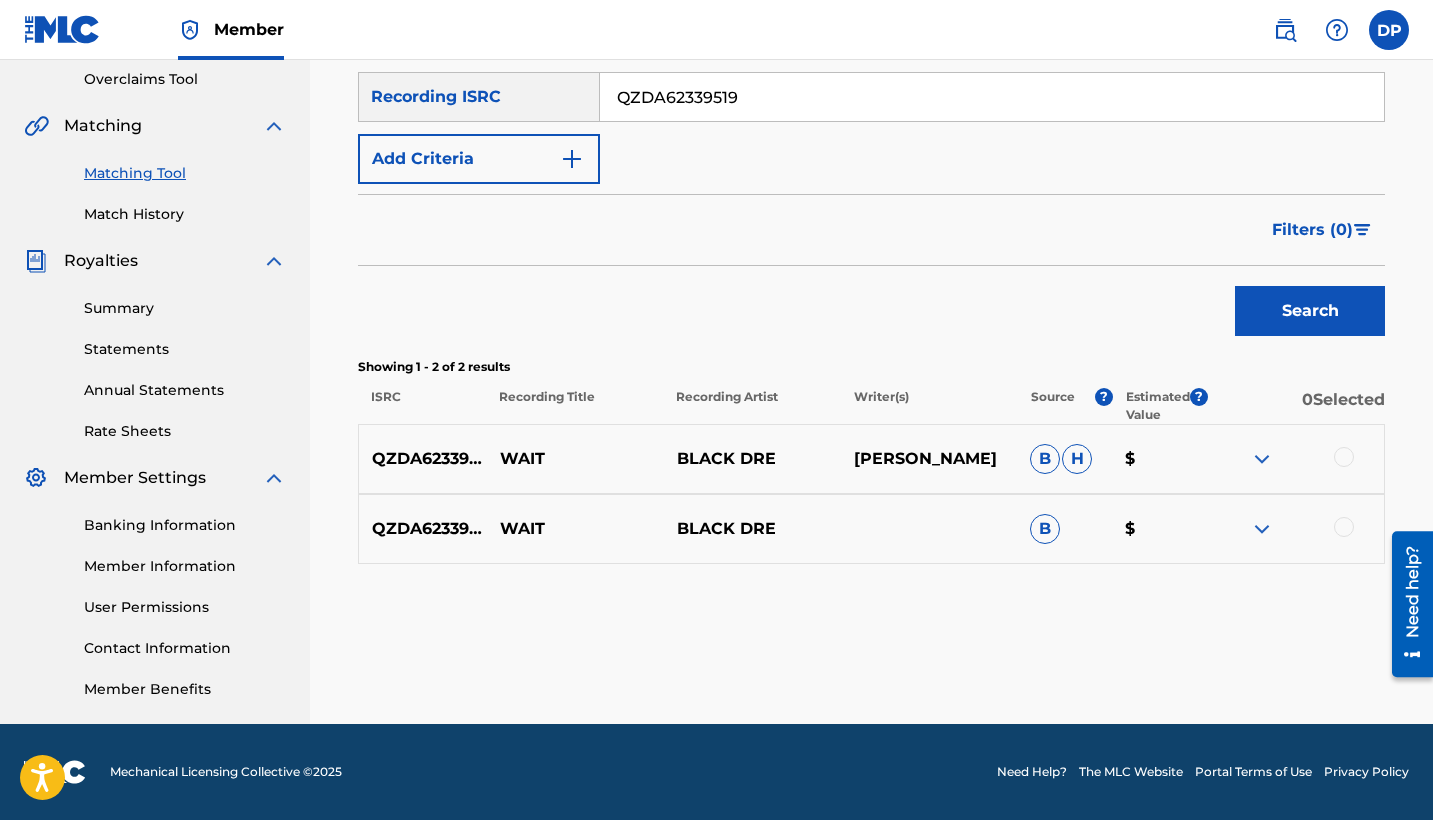 click at bounding box center (1295, 459) 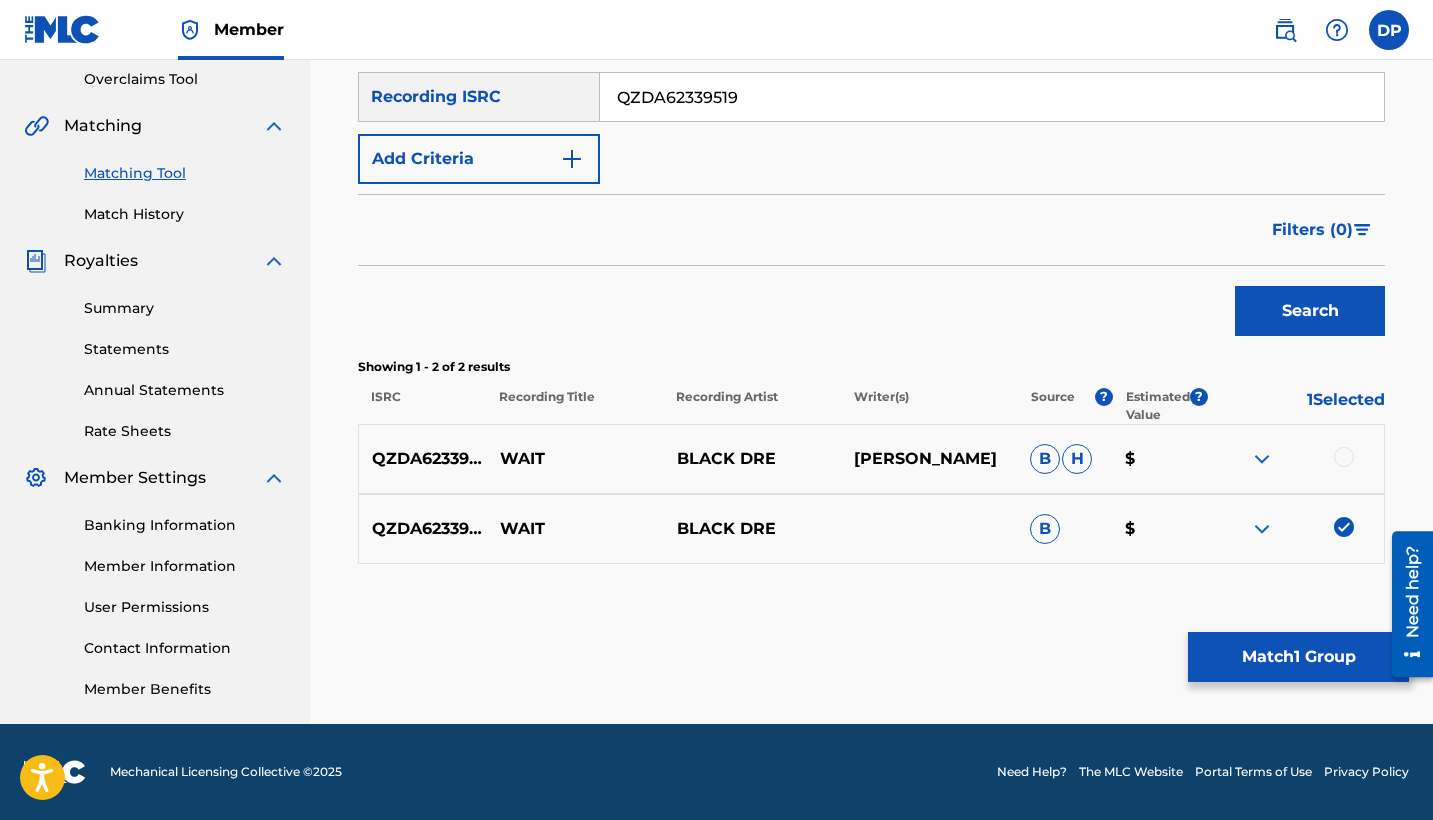 click at bounding box center (1344, 457) 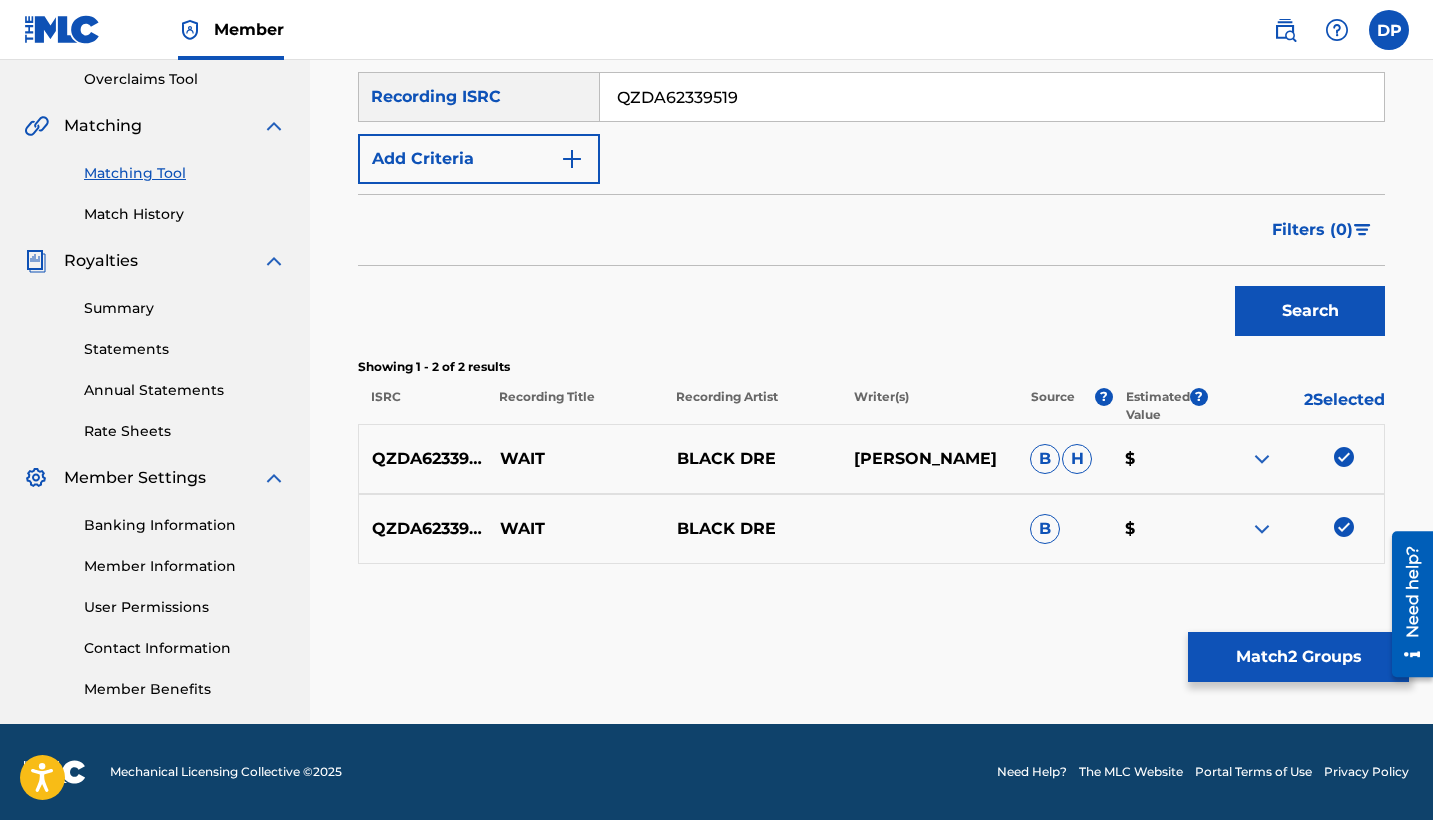 click on "Match  2 Groups" at bounding box center [1298, 657] 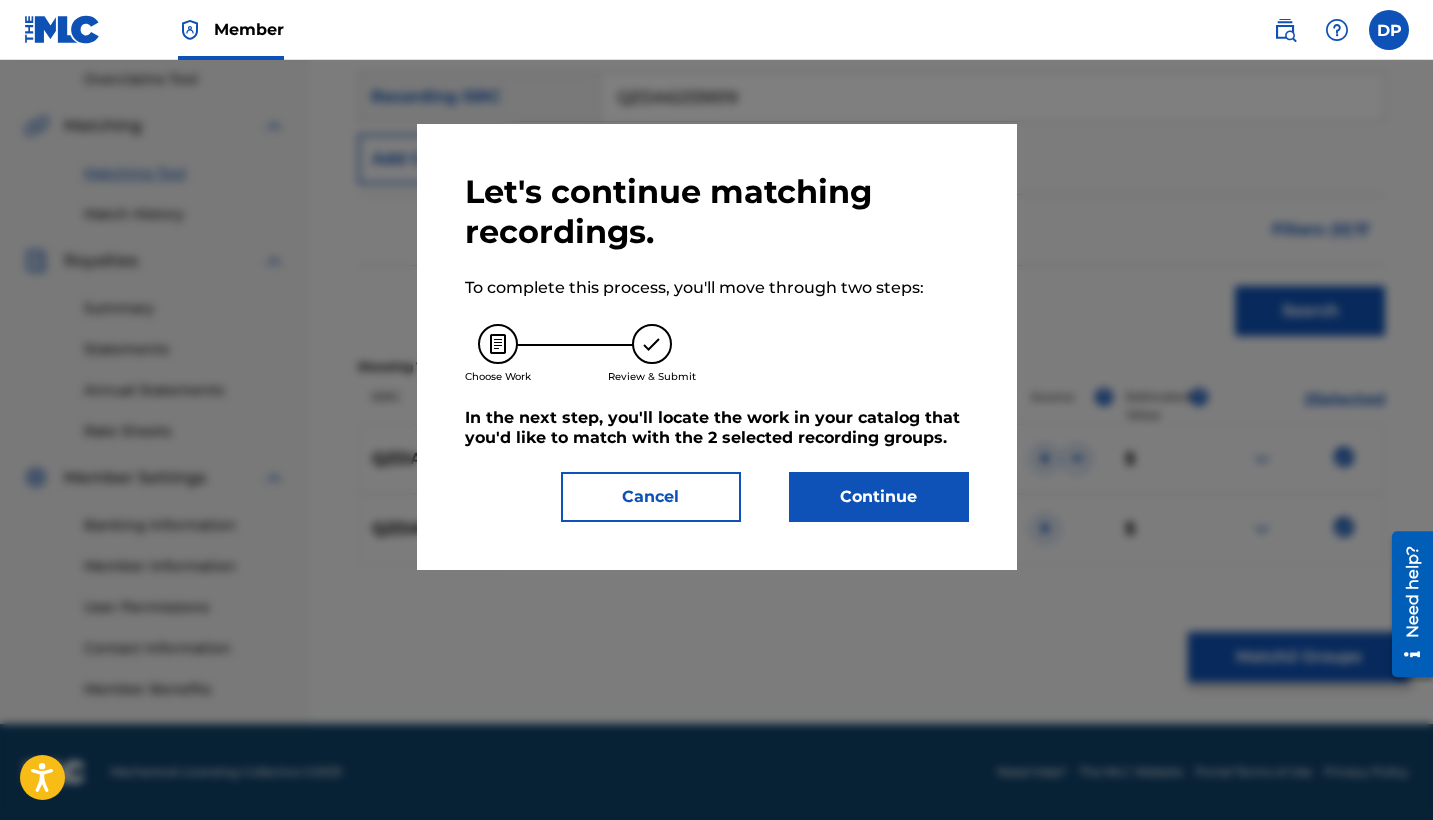 click on "Continue" at bounding box center [879, 497] 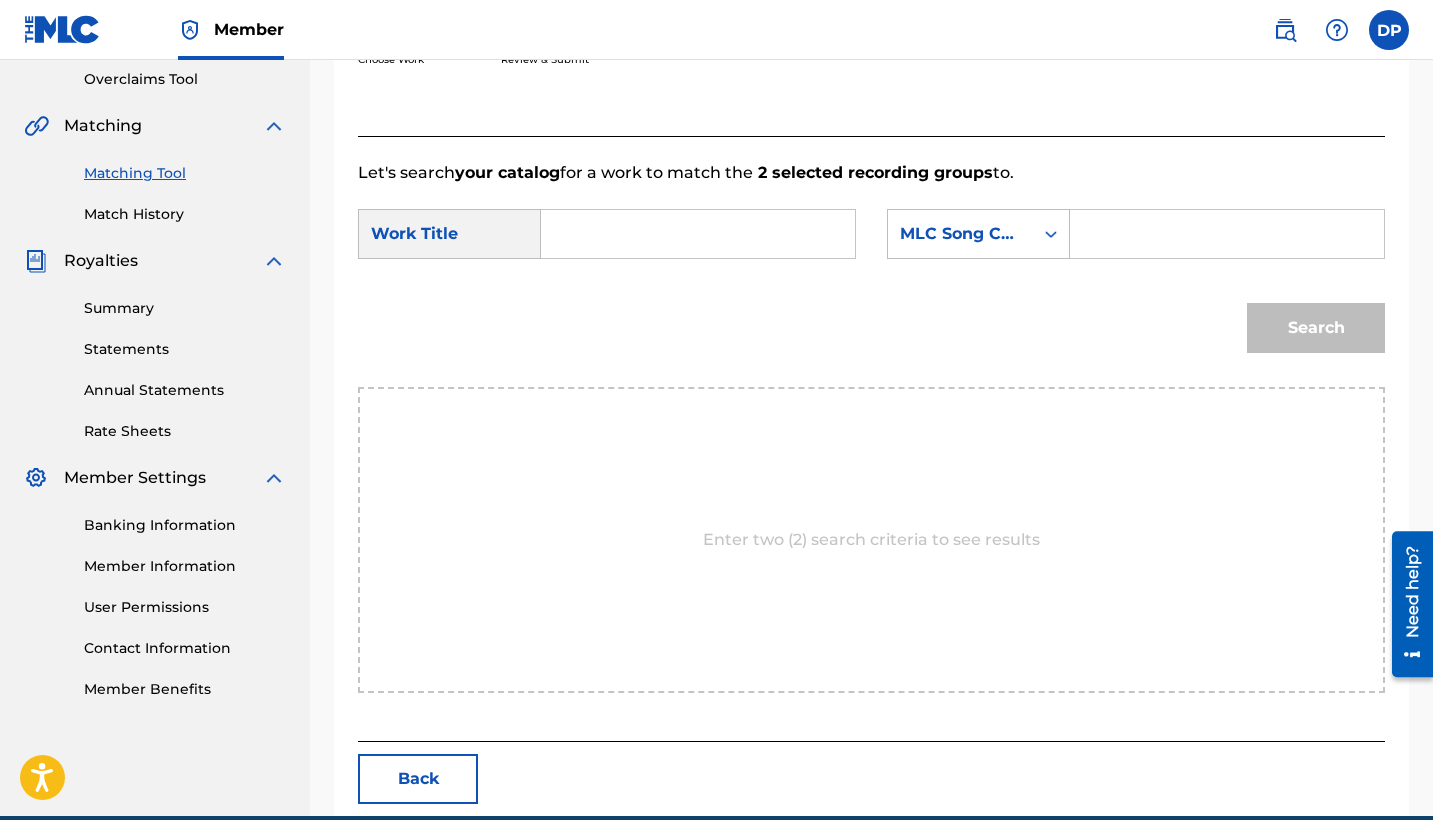 click at bounding box center [698, 234] 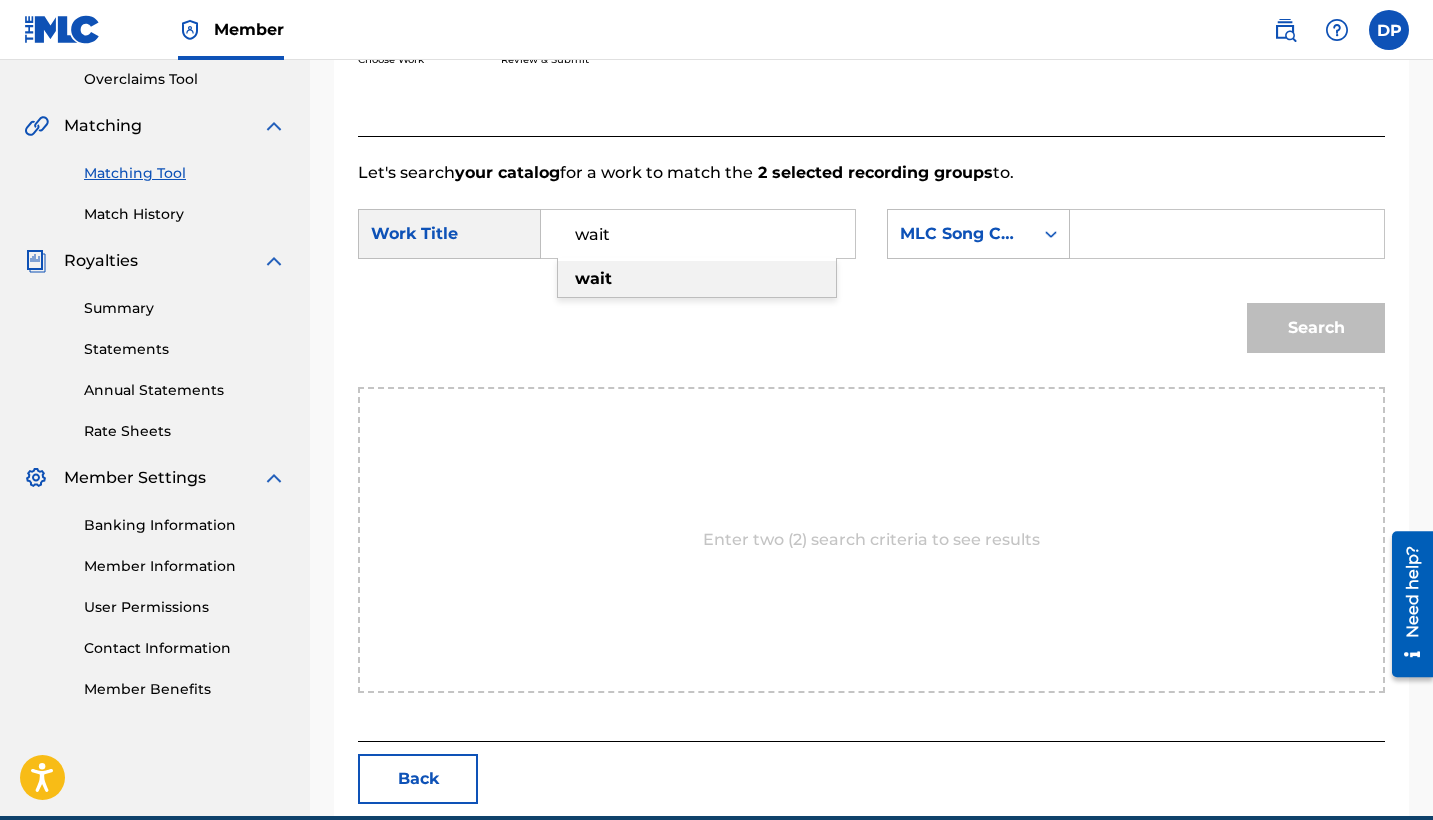 type on "wait" 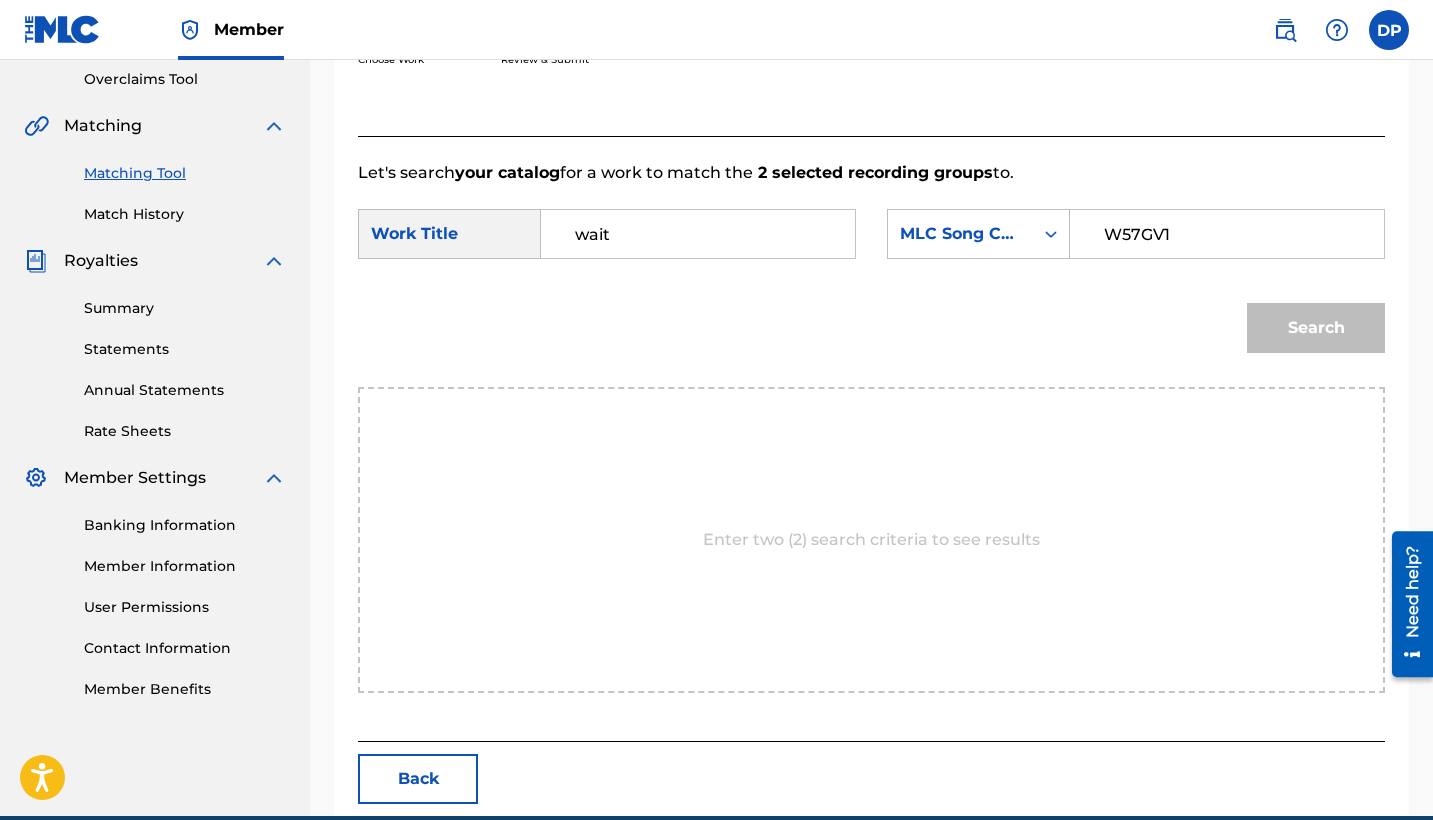 type on "W57GV1" 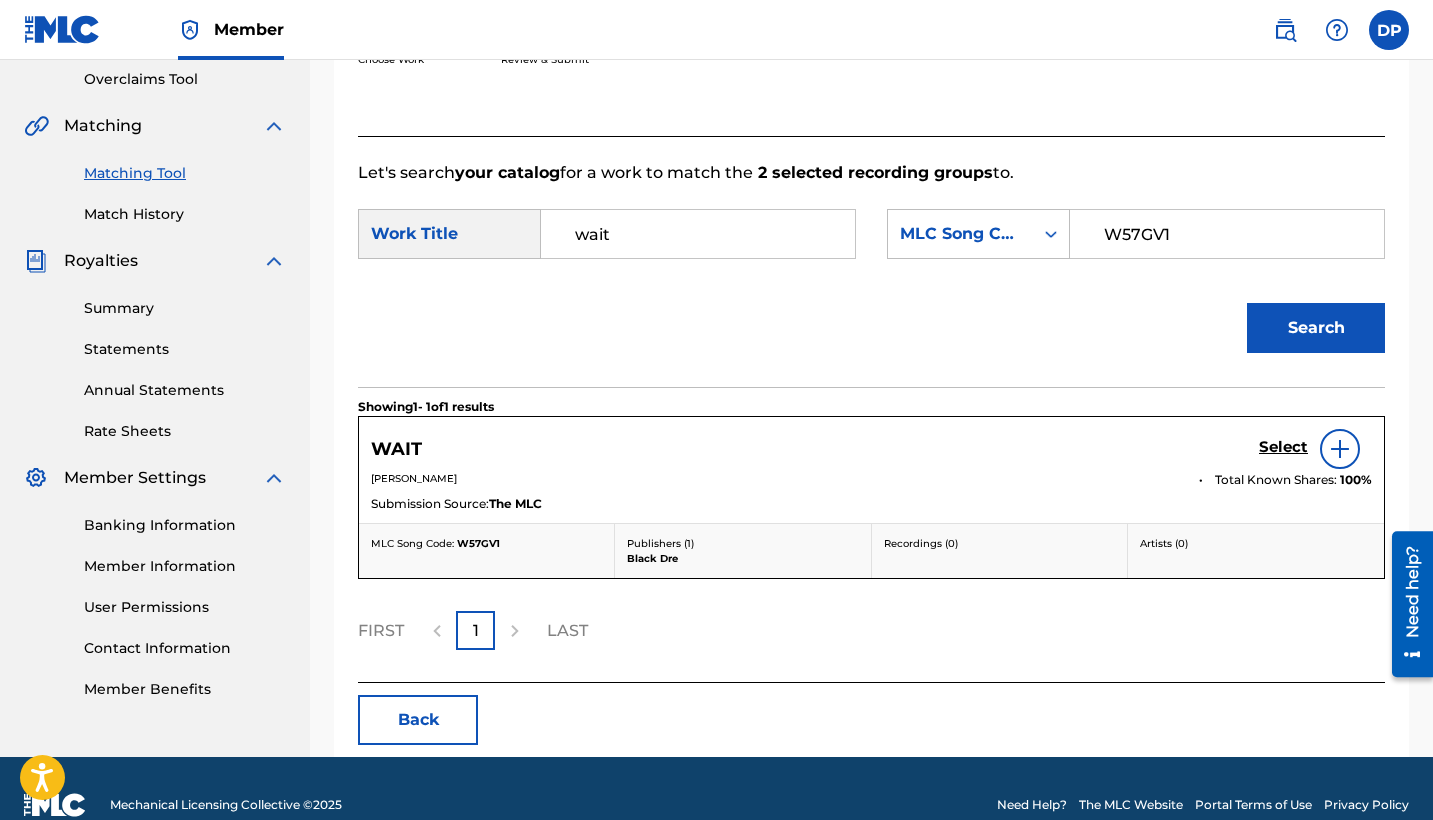 click on "Select" at bounding box center (1283, 447) 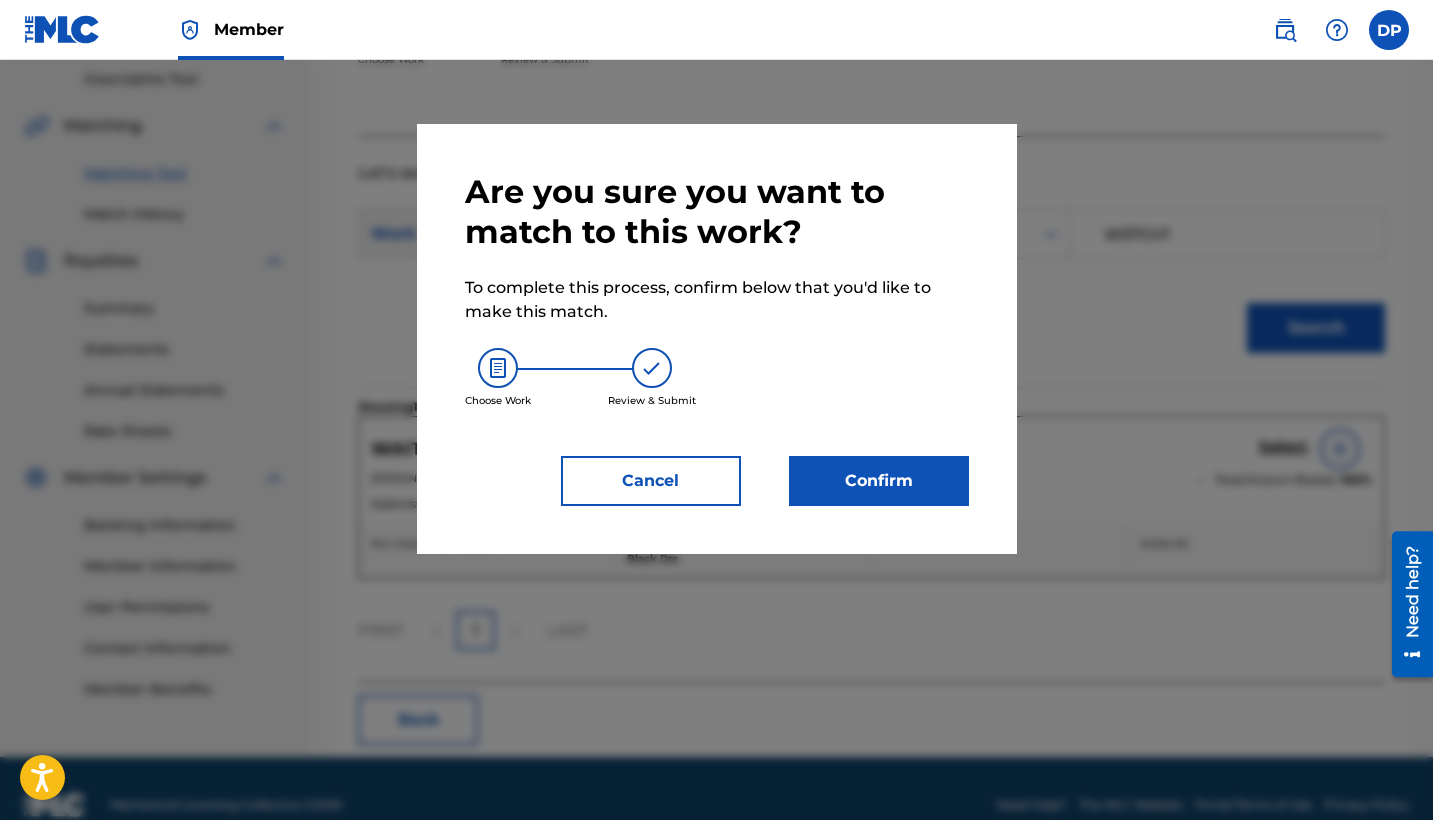 click on "Confirm" at bounding box center (879, 481) 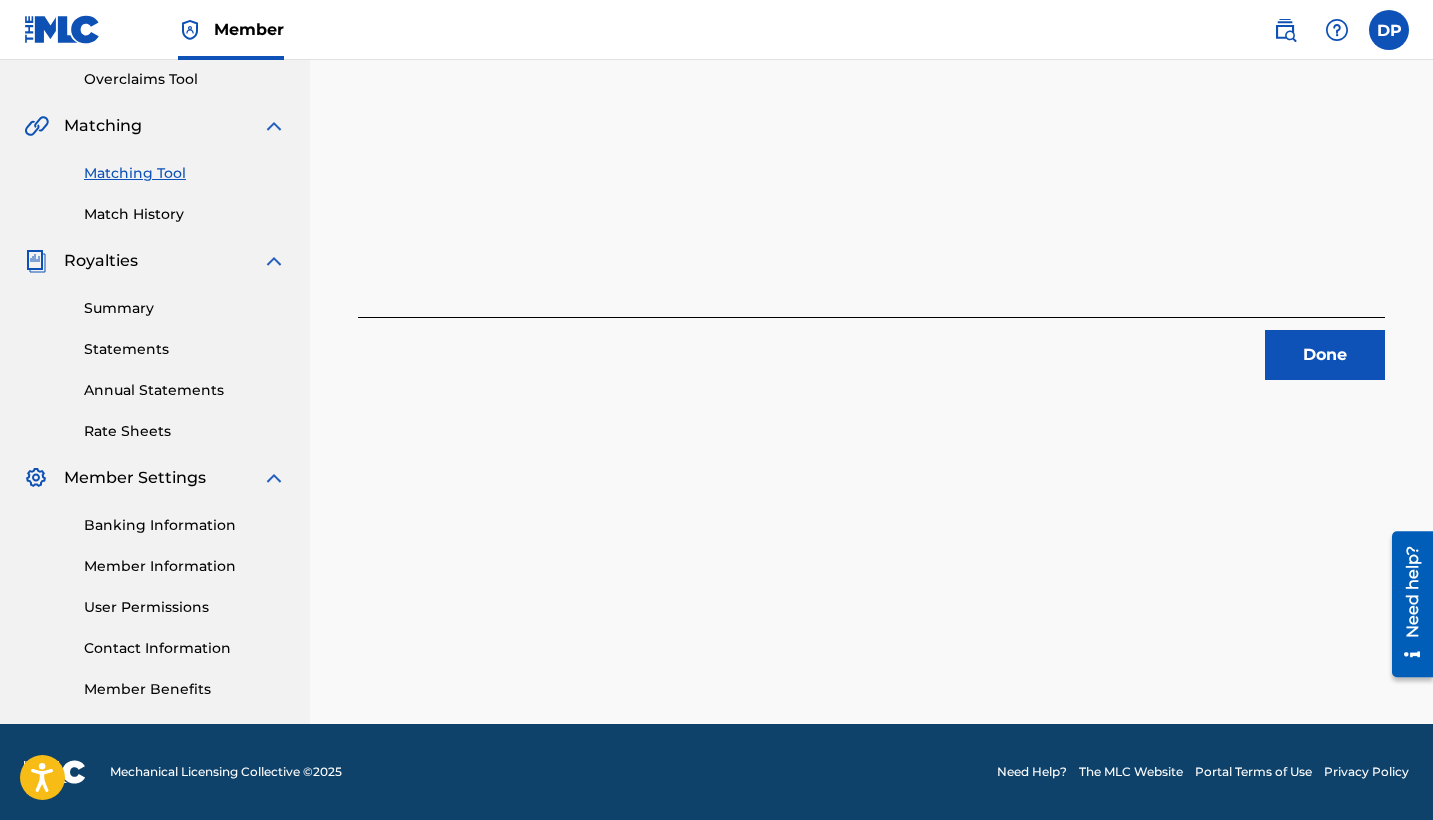 click on "Done" at bounding box center (1325, 355) 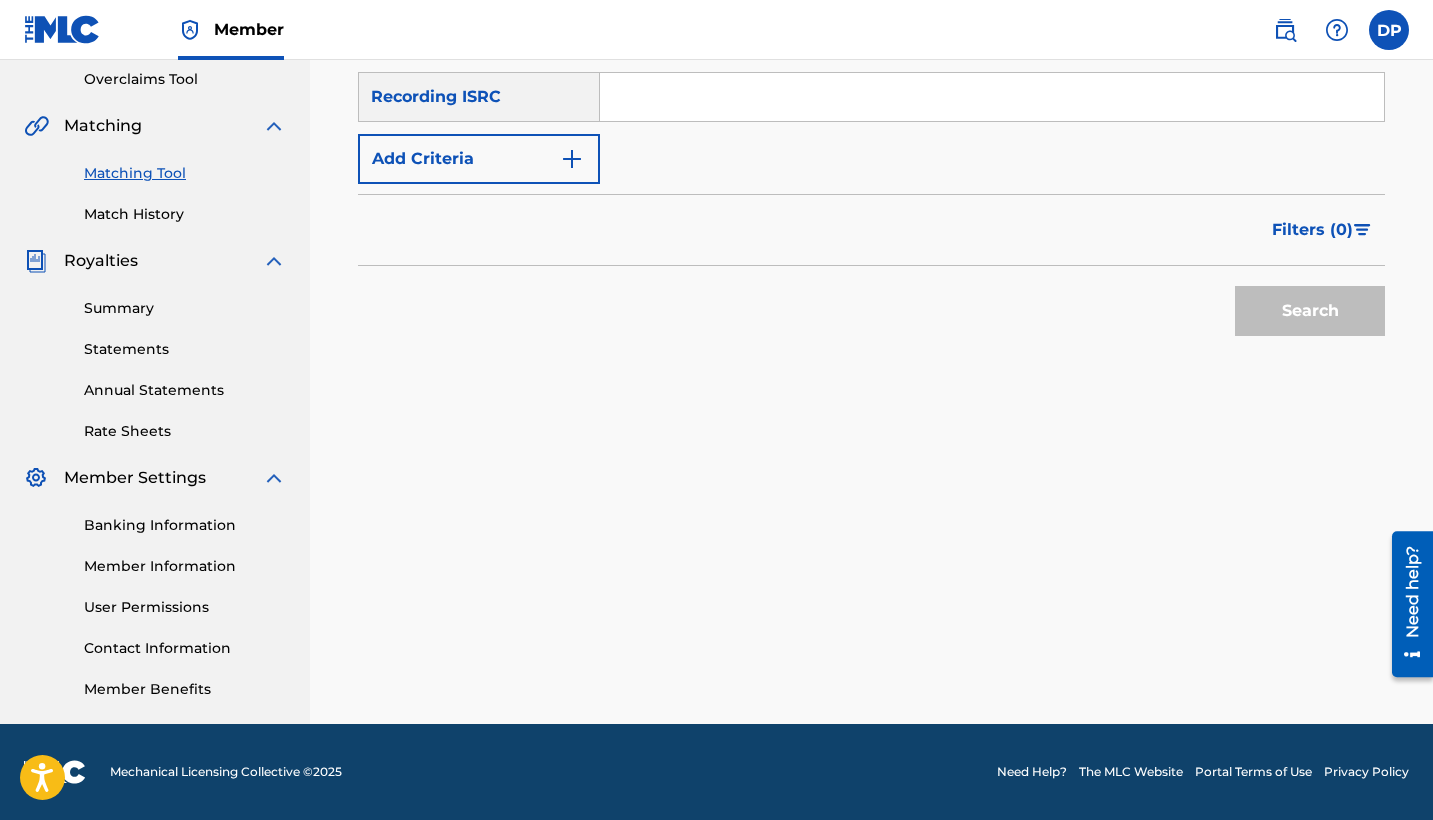click at bounding box center (992, 97) 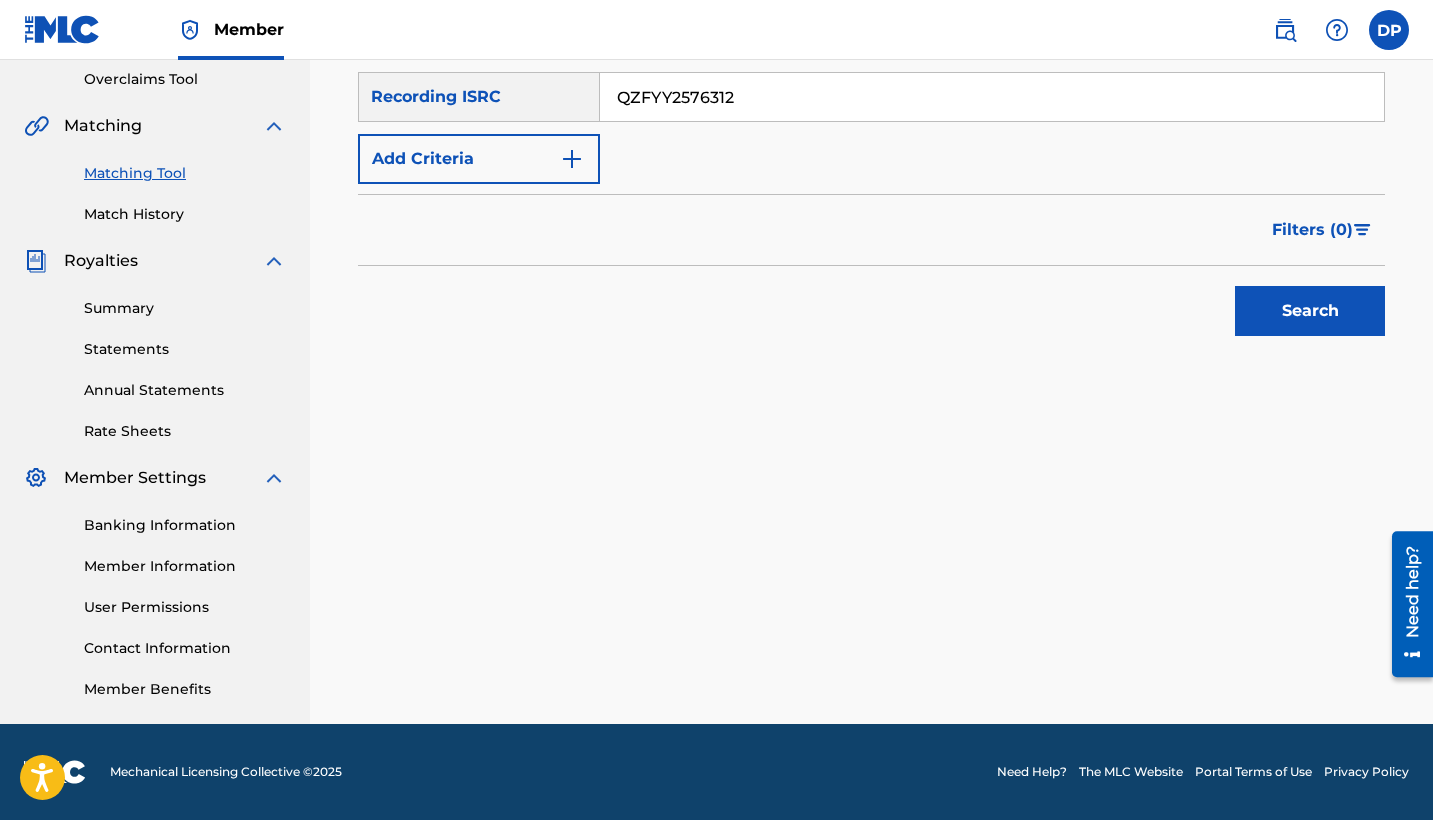 type on "QZFYY2576312" 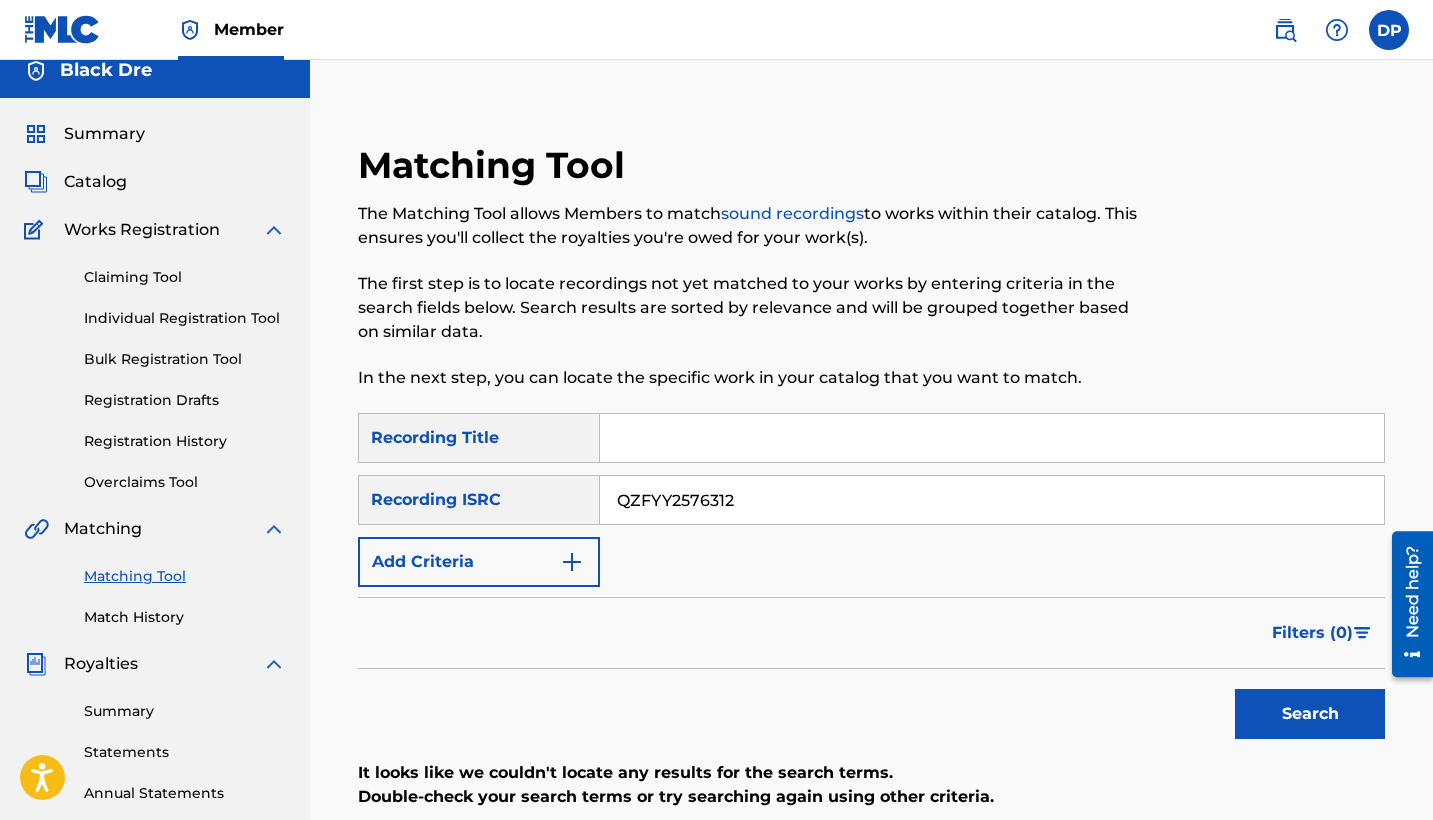 scroll, scrollTop: 13, scrollLeft: 0, axis: vertical 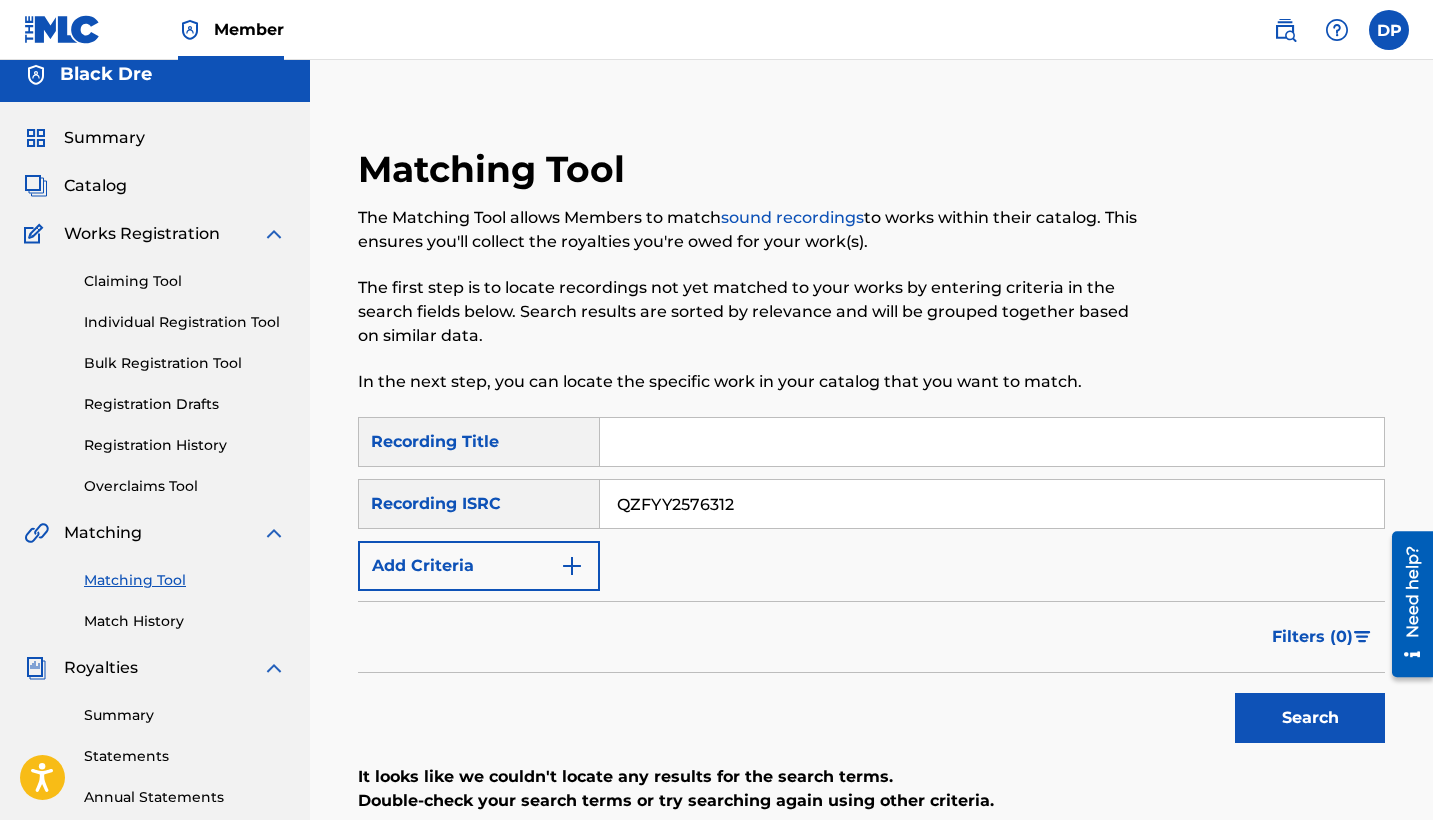 click on "Match History" at bounding box center (185, 621) 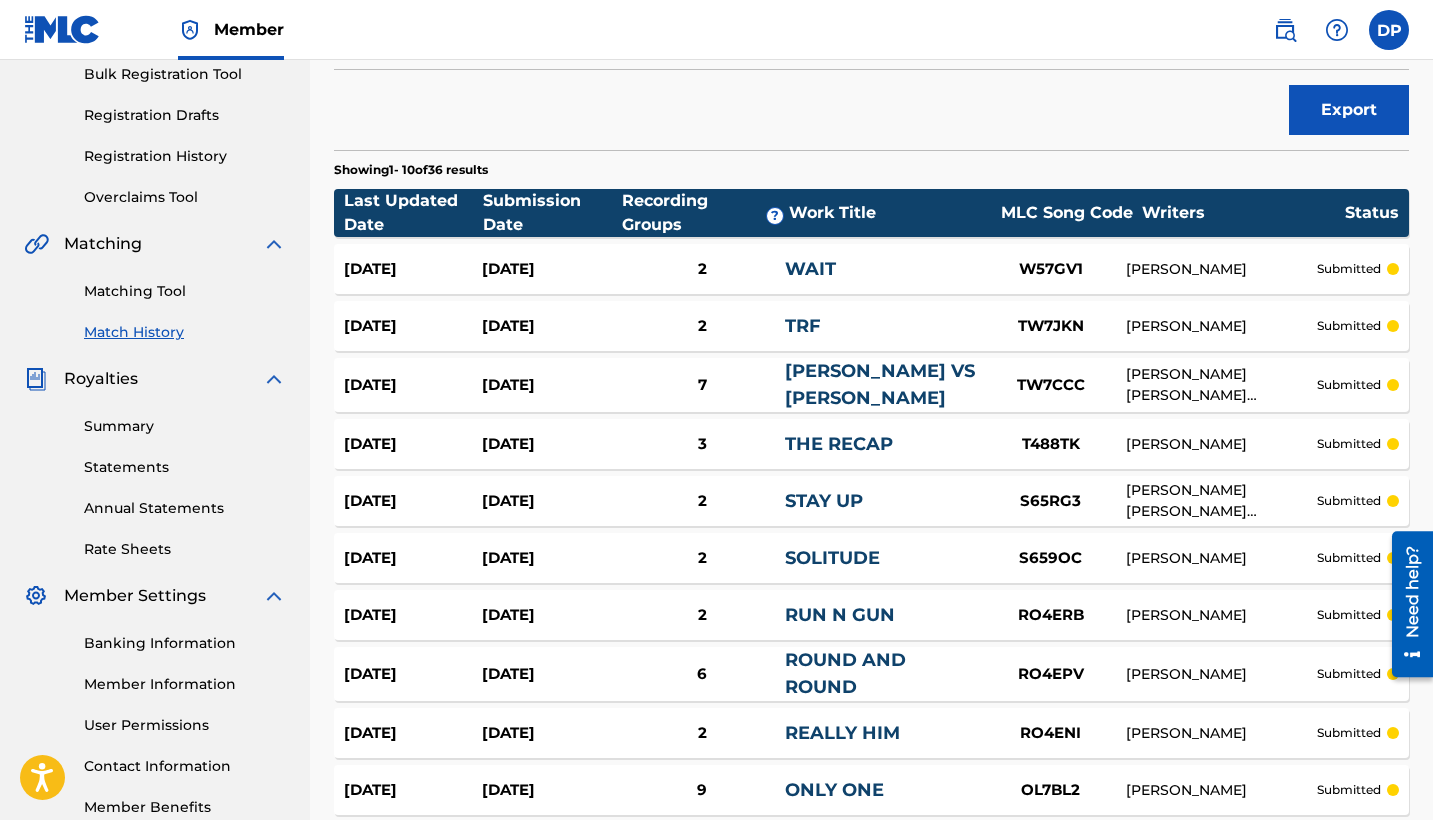 scroll, scrollTop: 451, scrollLeft: 0, axis: vertical 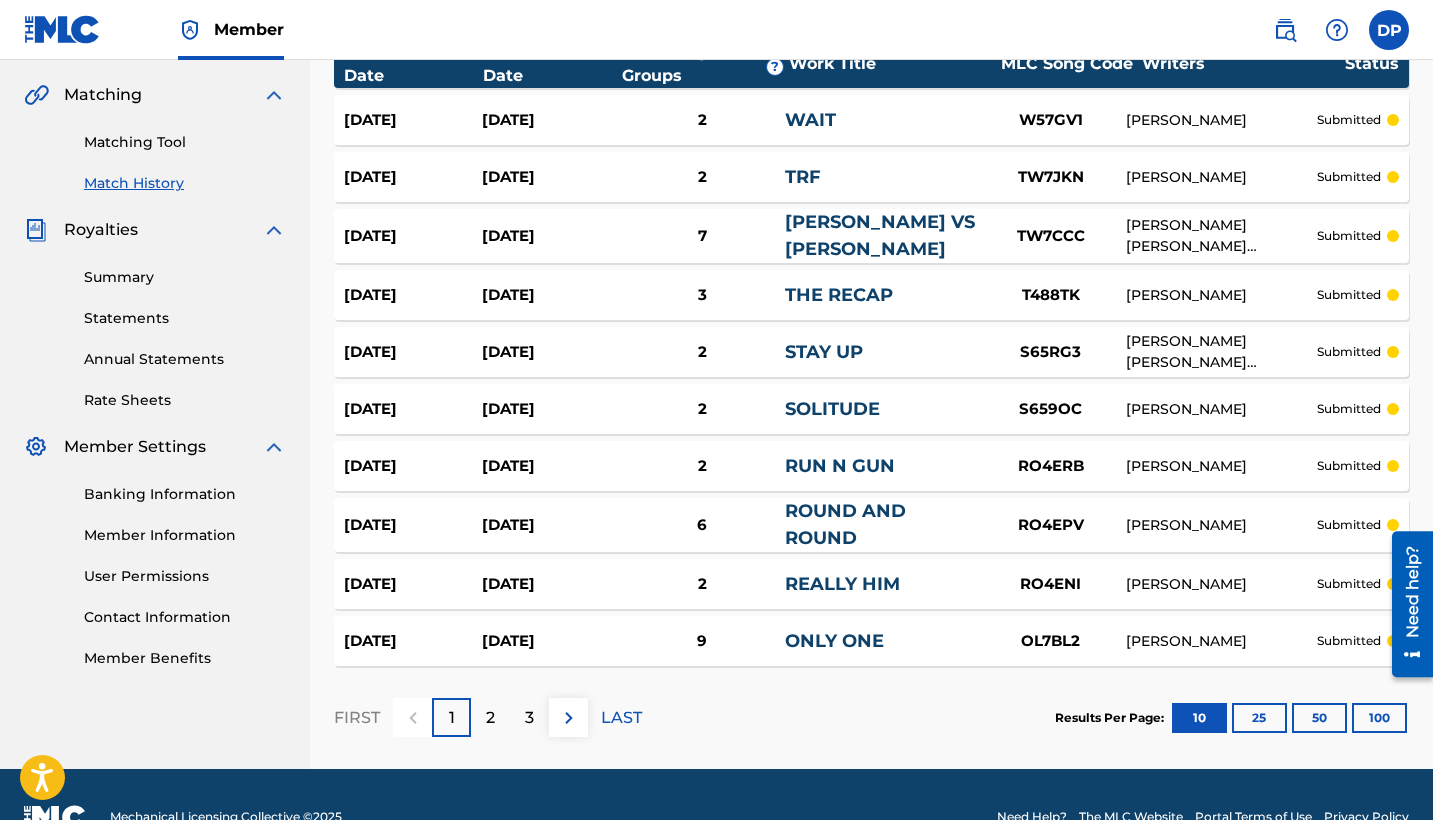 drag, startPoint x: 1296, startPoint y: 719, endPoint x: 1315, endPoint y: 717, distance: 19.104973 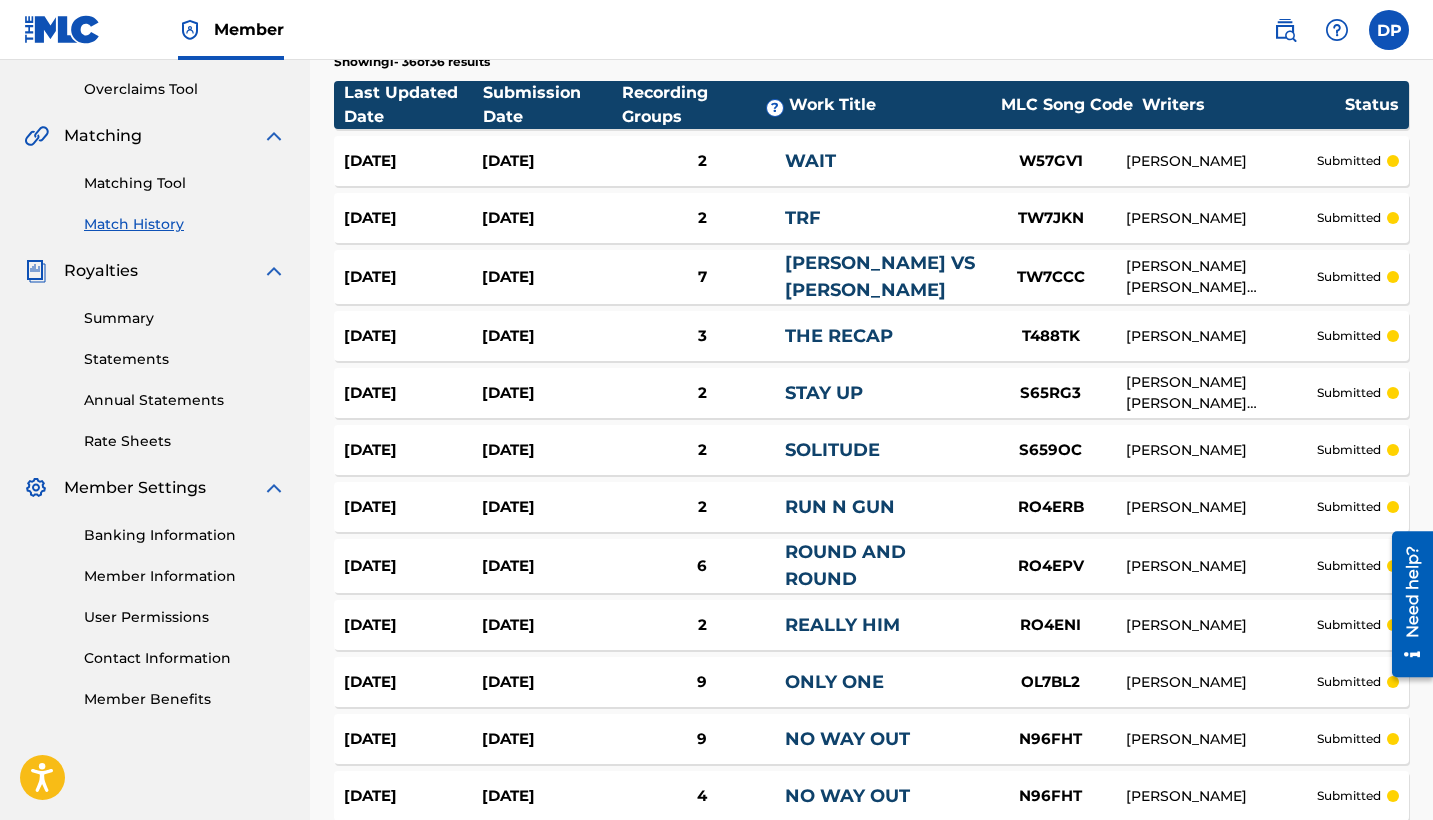 scroll, scrollTop: 439, scrollLeft: 0, axis: vertical 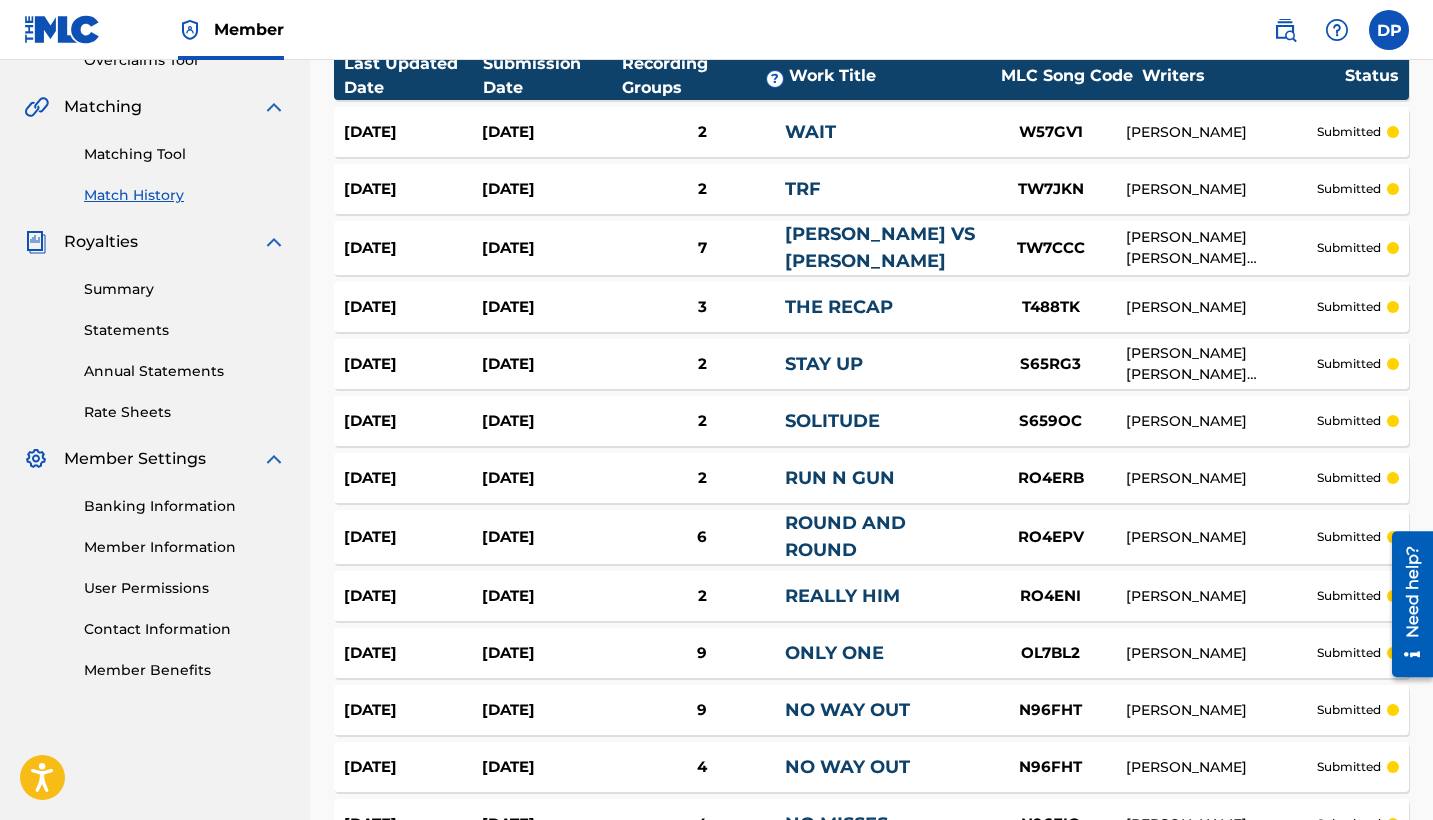 click on "[DATE] [DATE] 7 [PERSON_NAME] VS [PERSON_NAME] TW7CCC [PERSON_NAME] [PERSON_NAME] [PERSON_NAME] [PERSON_NAME]   submitted" at bounding box center [871, 248] 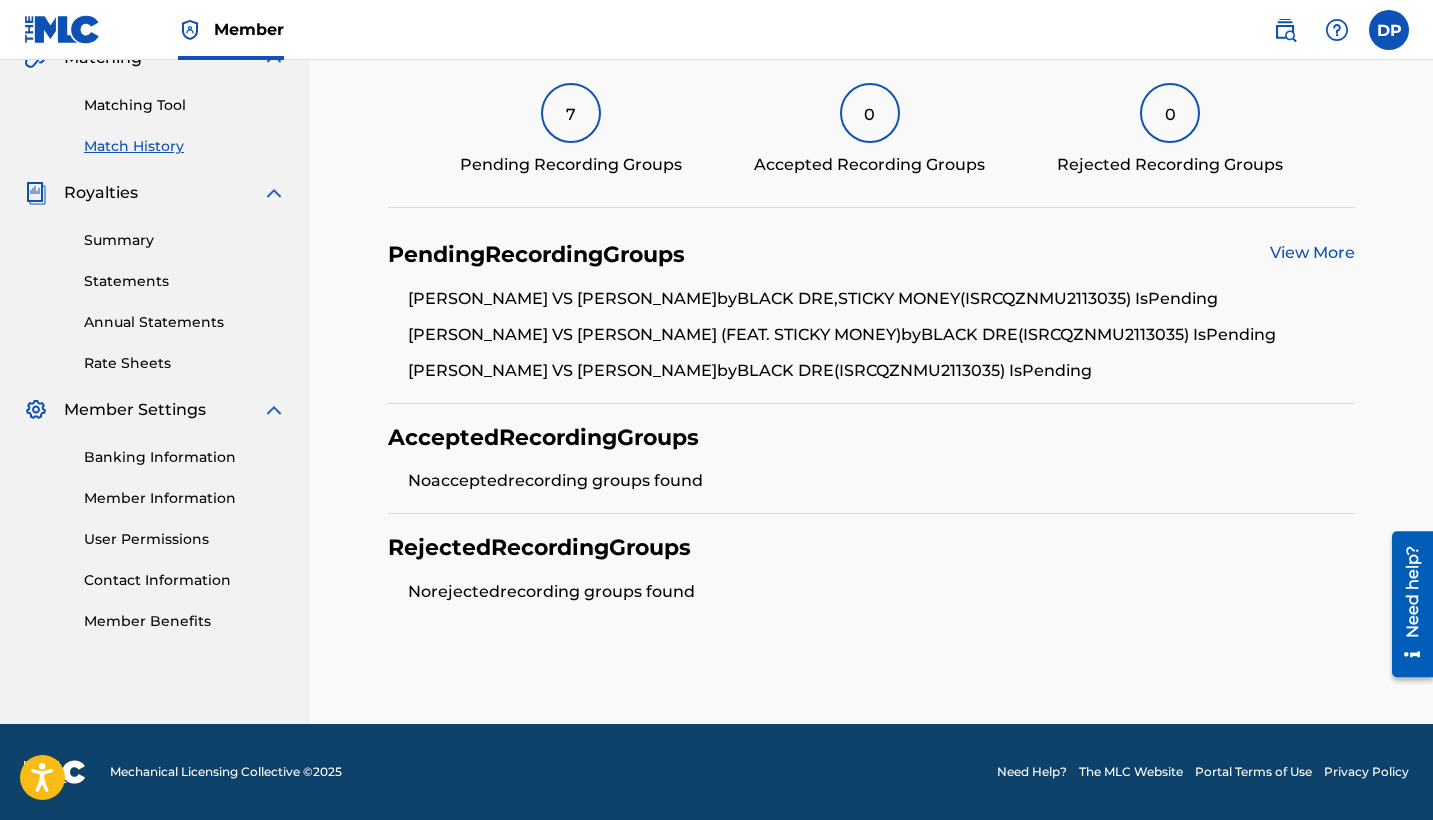 scroll, scrollTop: 486, scrollLeft: 0, axis: vertical 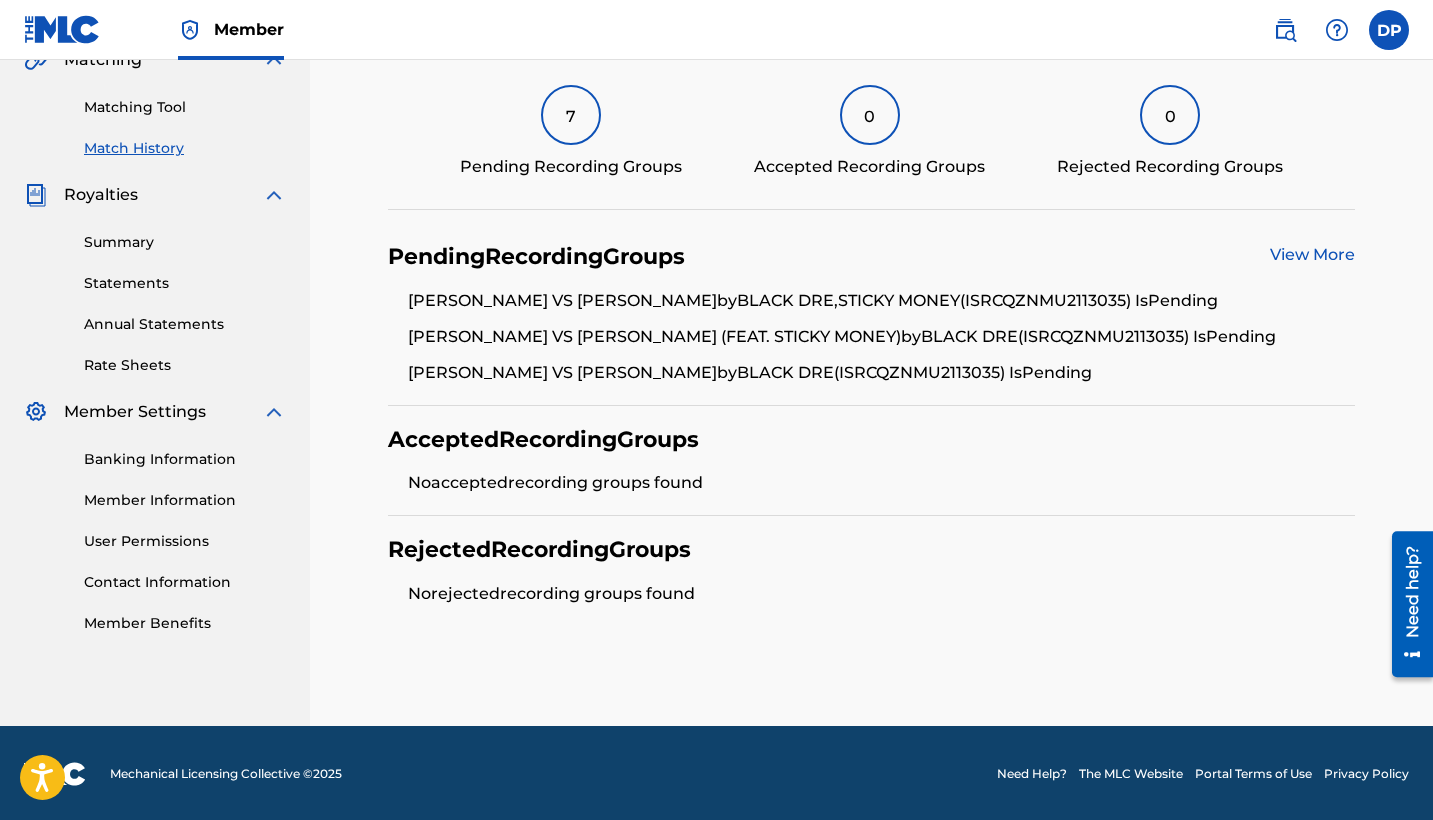 click on "Pending  Recording  Groups View More [PERSON_NAME] VS [PERSON_NAME]  by  BLACK DRE,STICKY MONEY   (ISRC  QZNMU2113035 ) Is  Pending [PERSON_NAME] VS [PERSON_NAME] (FEAT. STICKY MONEY)  by  BLACK DRE   (ISRC  QZNMU2113035 ) Is  Pending [PERSON_NAME] VS [PERSON_NAME]  by  BLACK DRE   (ISRC  QZNMU2113035 ) Is  Pending" at bounding box center (872, 314) 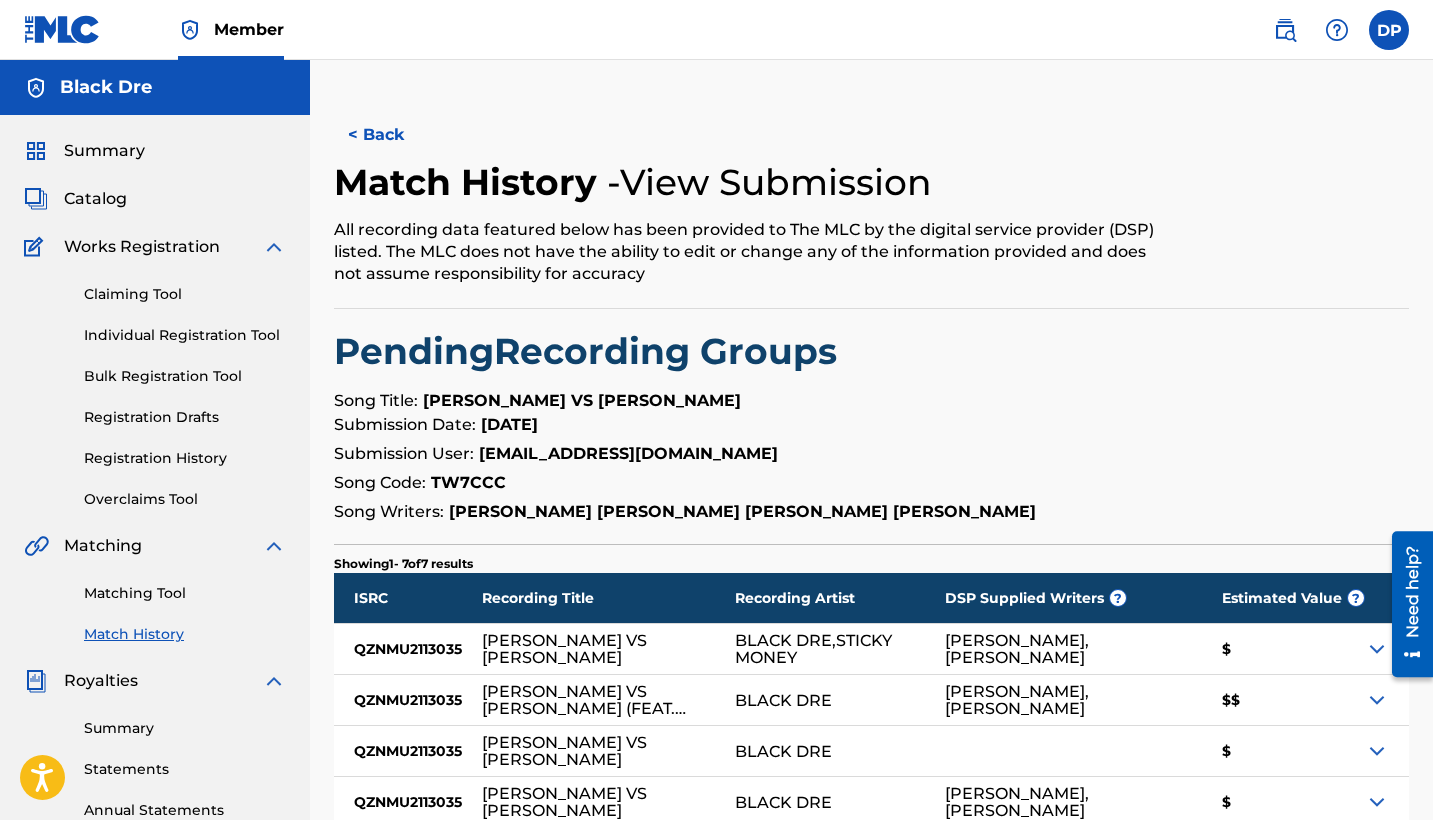 scroll, scrollTop: 407, scrollLeft: 0, axis: vertical 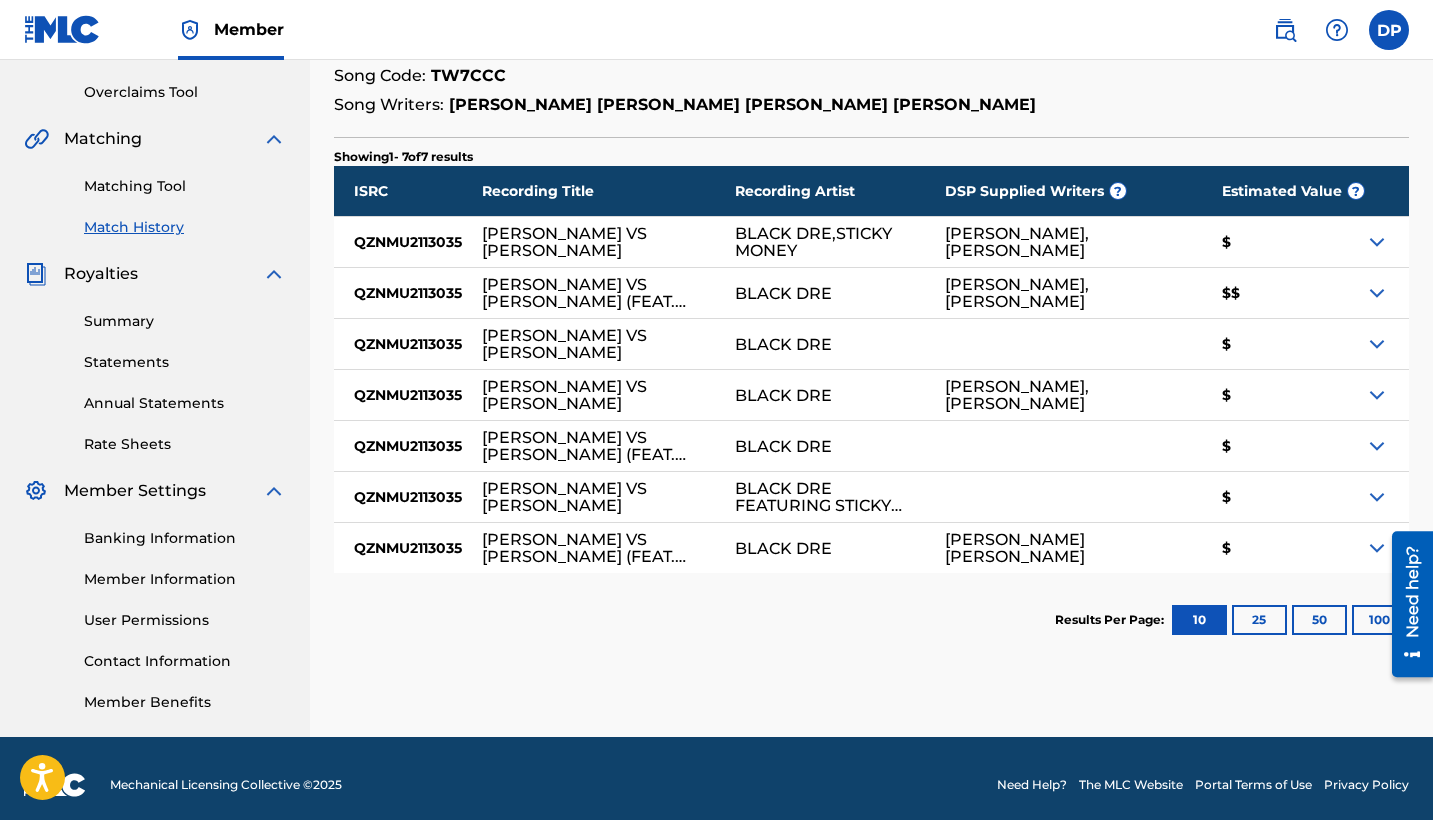 click on "$$" at bounding box center (1283, 293) 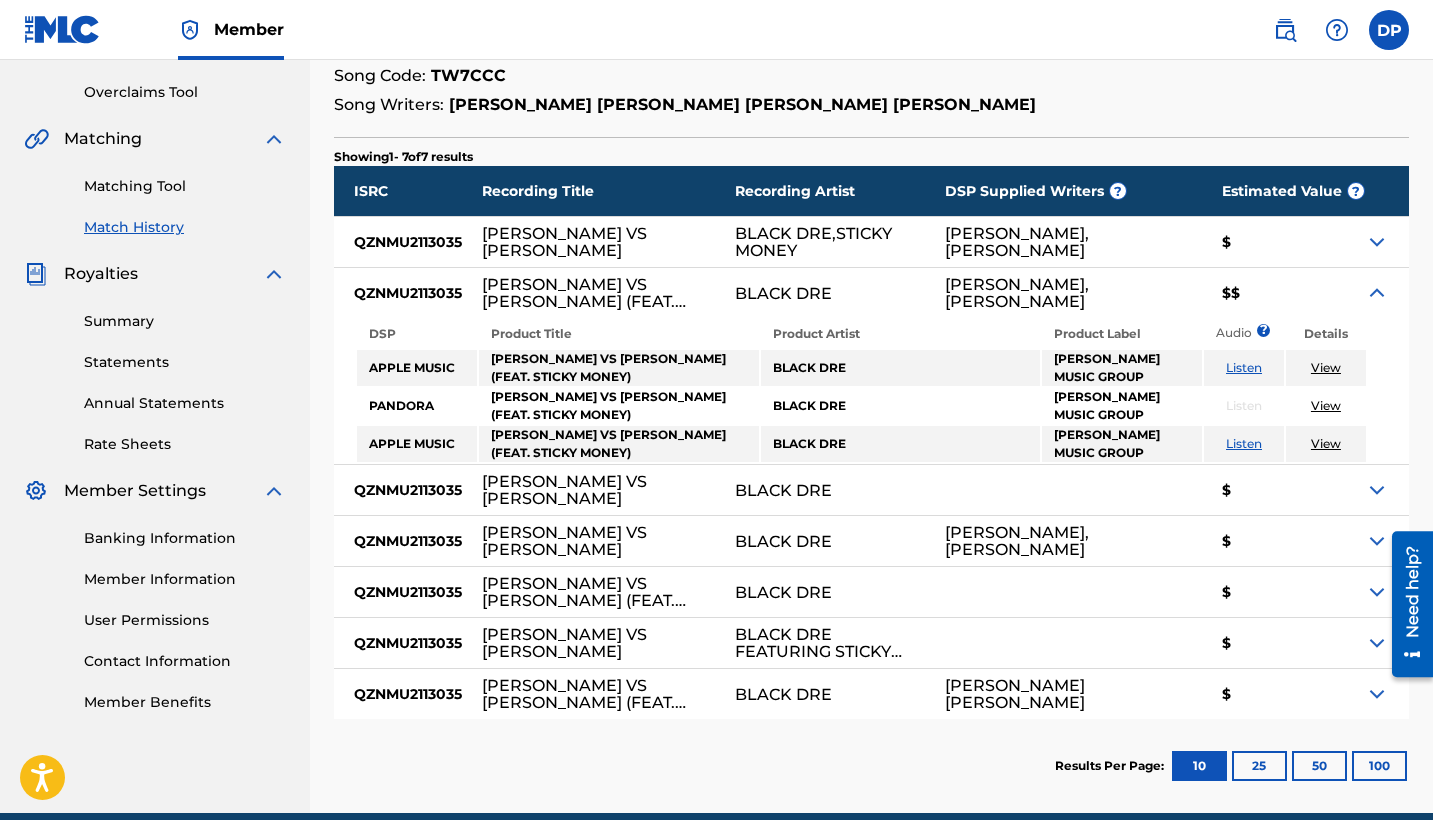 click at bounding box center (1377, 293) 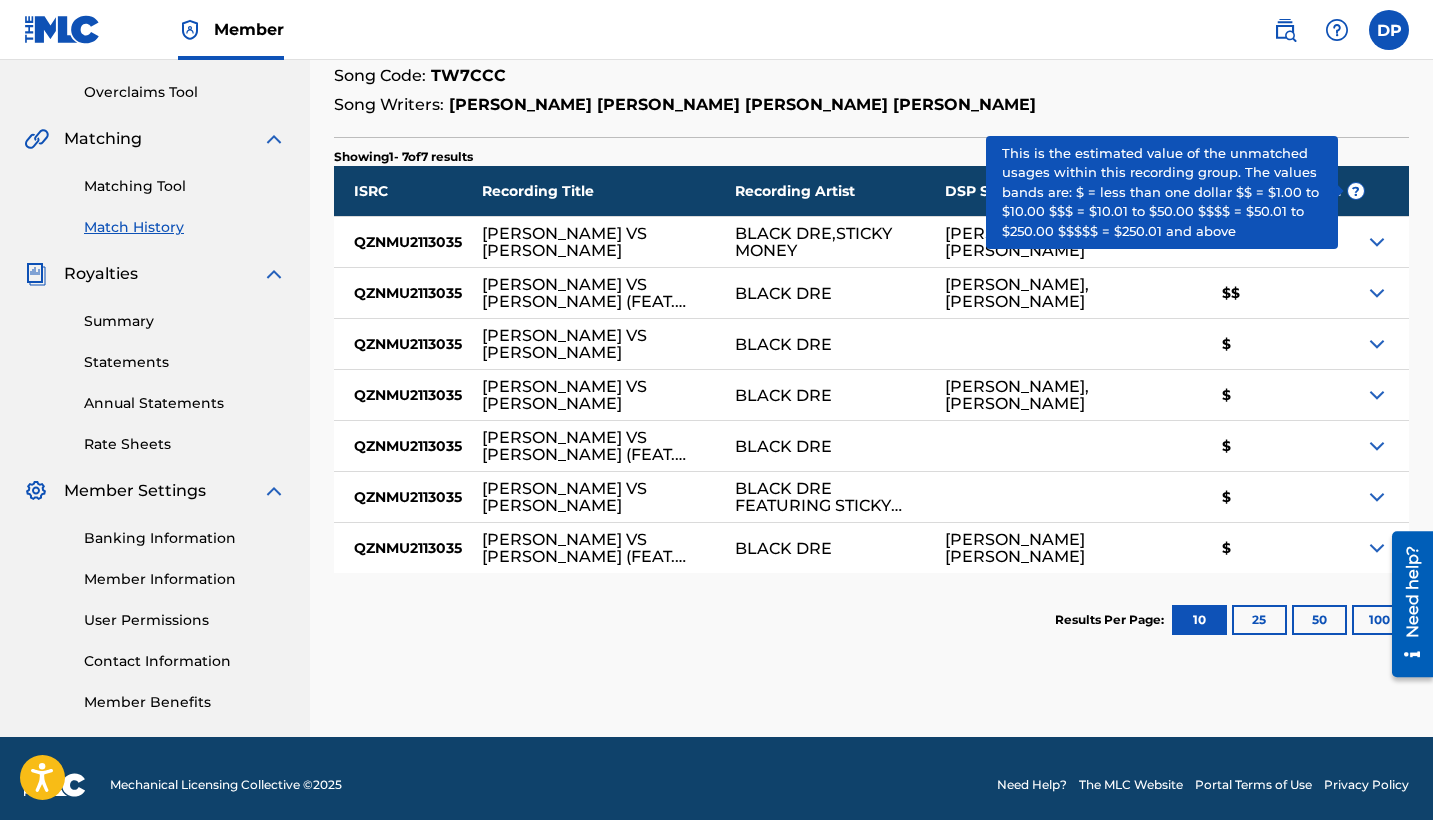 click on "?" at bounding box center (1356, 191) 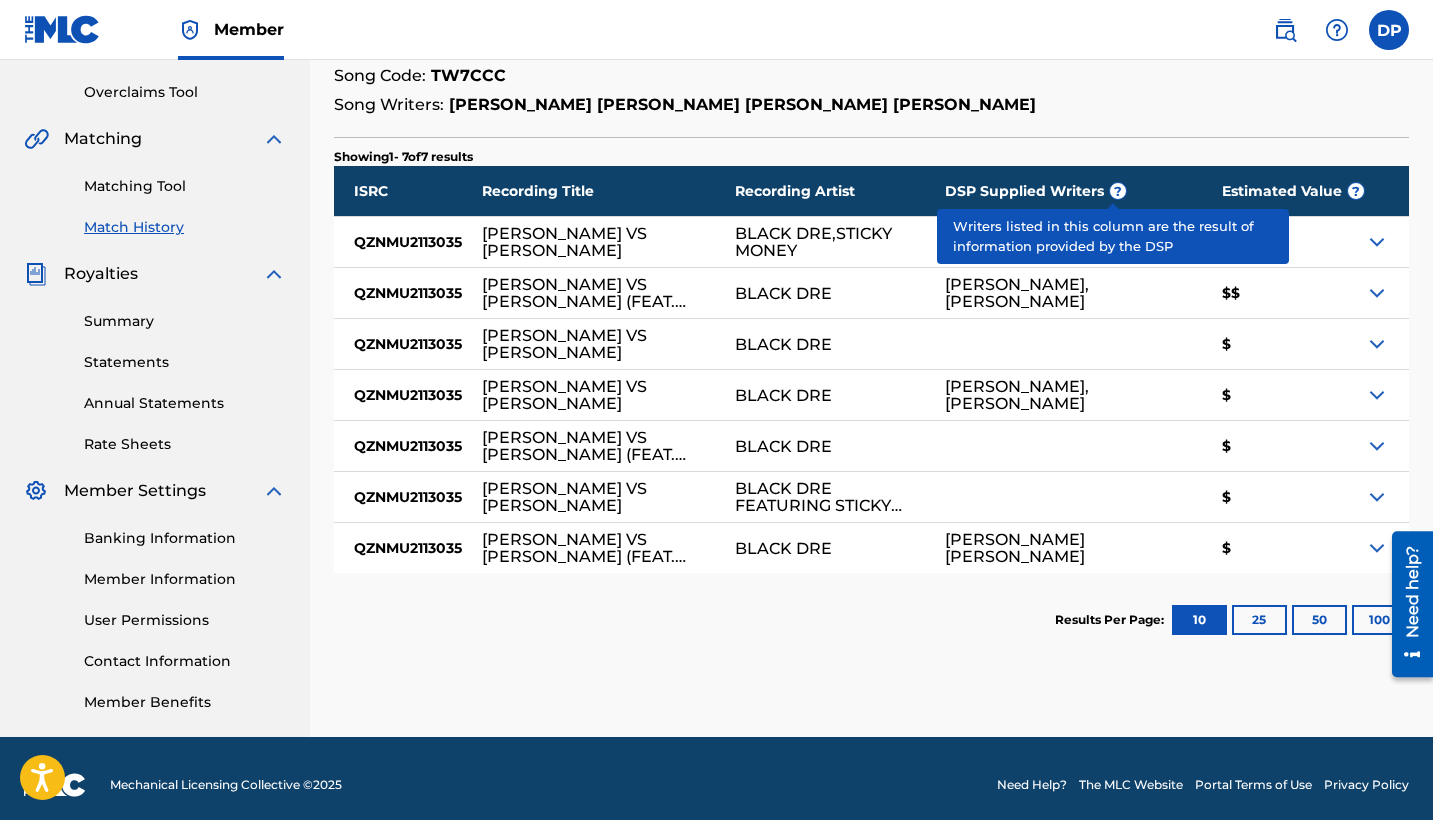click on "?" at bounding box center [1118, 191] 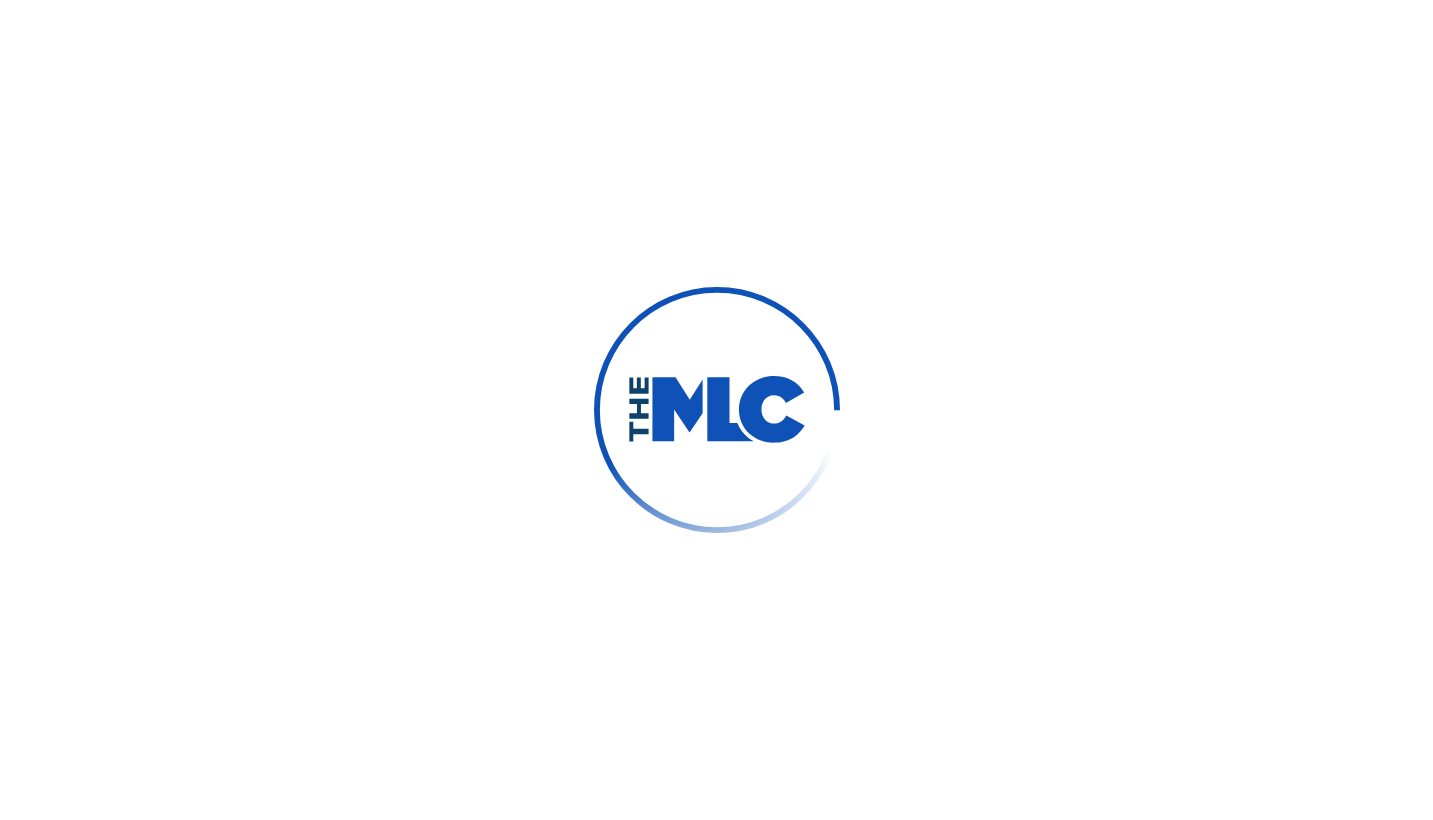 scroll, scrollTop: 0, scrollLeft: 0, axis: both 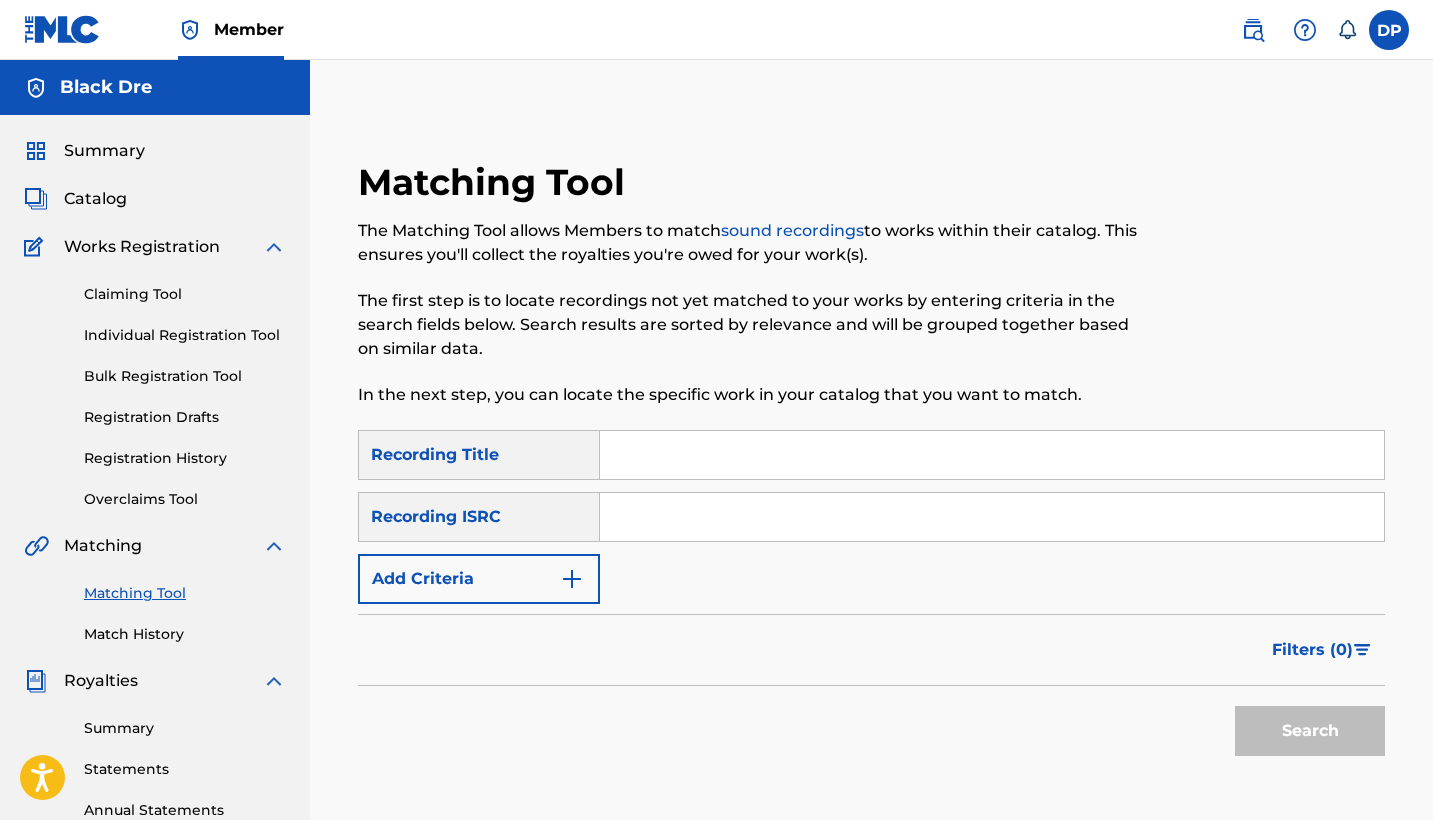 click on "Summary Catalog Works Registration Claiming Tool Individual Registration Tool Bulk Registration Tool Registration Drafts Registration History Overclaims Tool Matching Matching Tool Match History Royalties Summary Statements Annual Statements Rate Sheets Member Settings Banking Information Member Information User Permissions Contact Information Member Benefits" at bounding box center (155, 629) 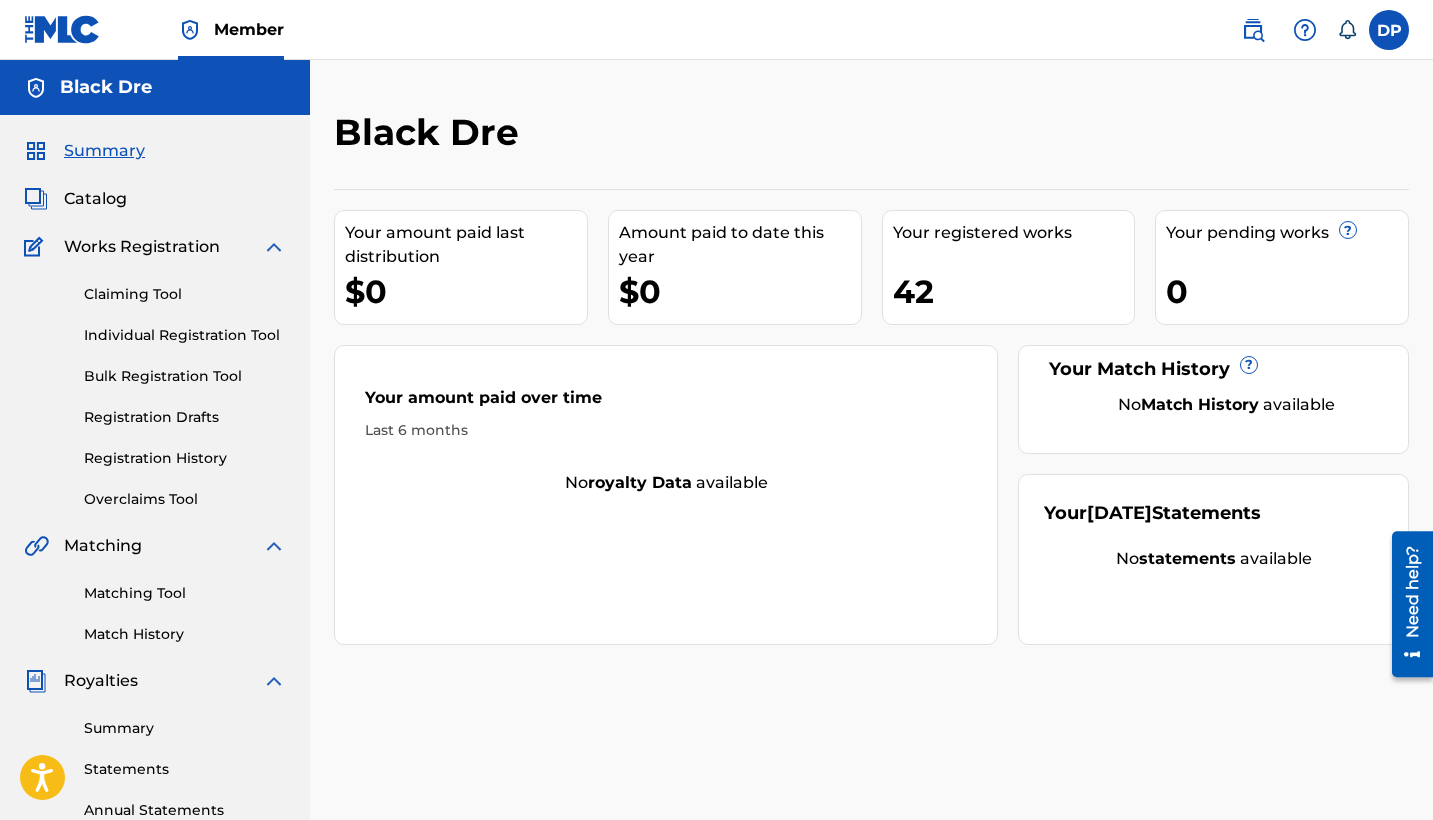 click on "Catalog" at bounding box center [95, 199] 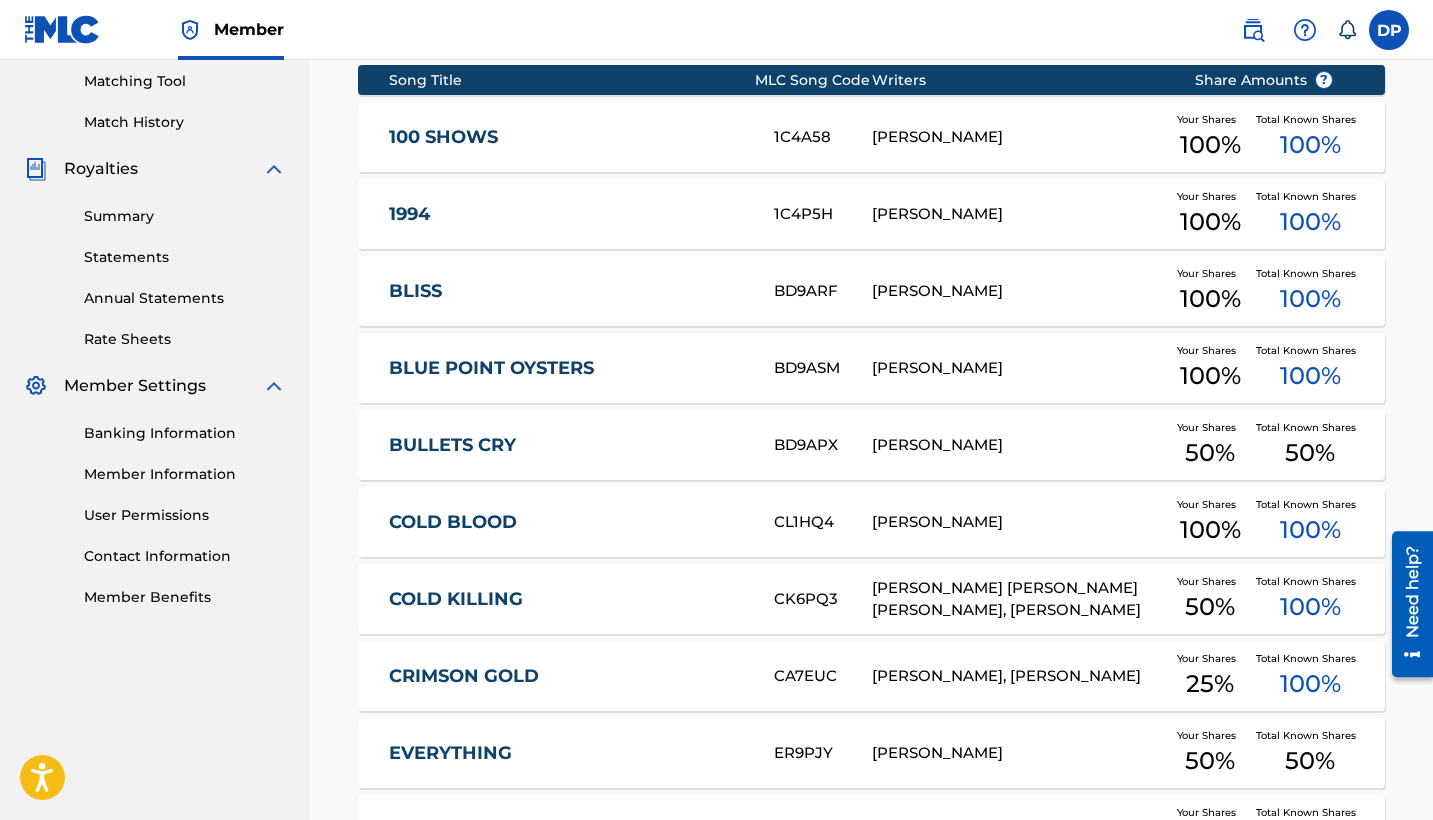 scroll, scrollTop: 673, scrollLeft: 0, axis: vertical 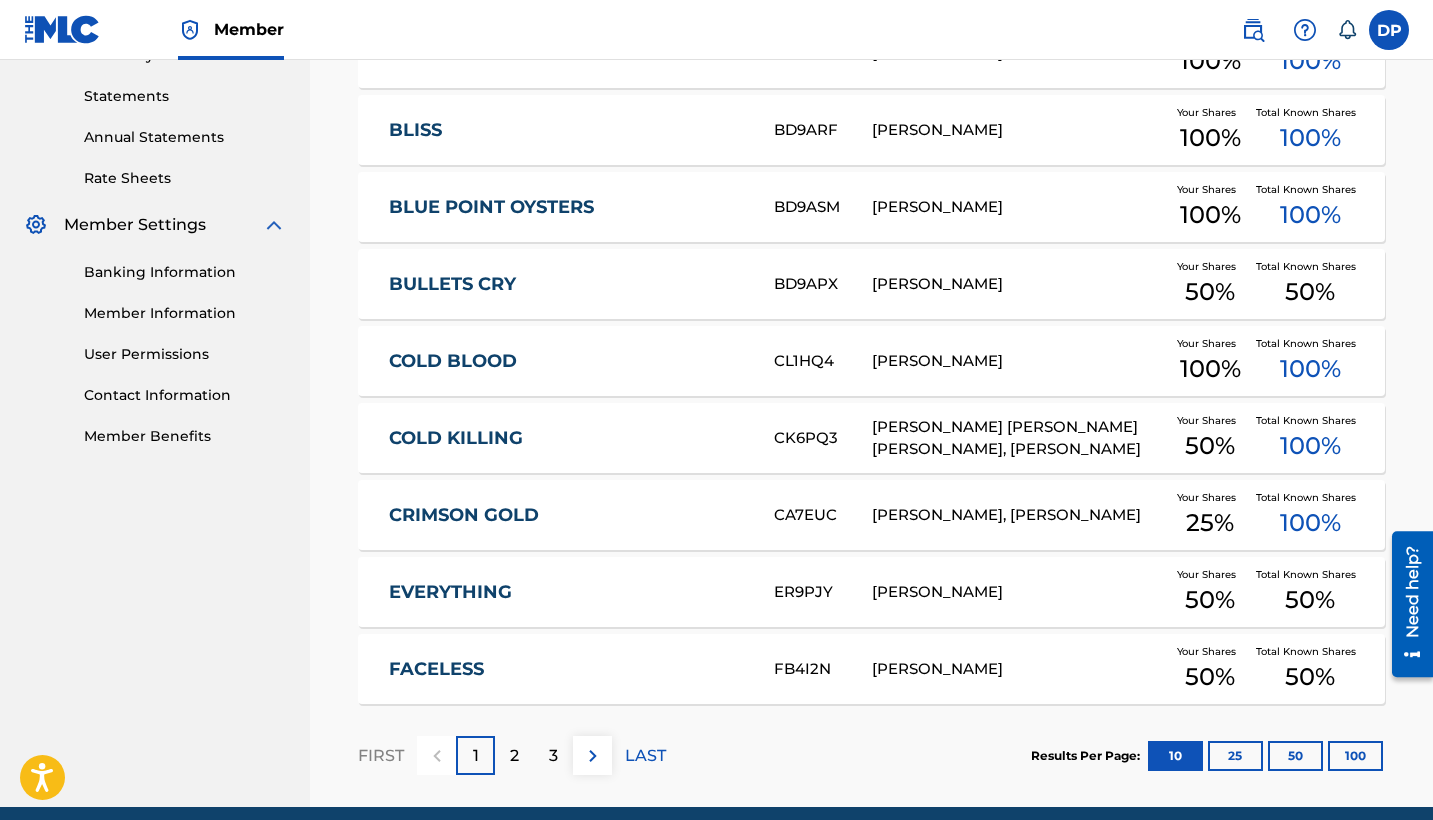 click on "Member DP DP Dondre   Perry dondredperry@gmail.com Notification Preferences Profile Log out" at bounding box center (716, 30) 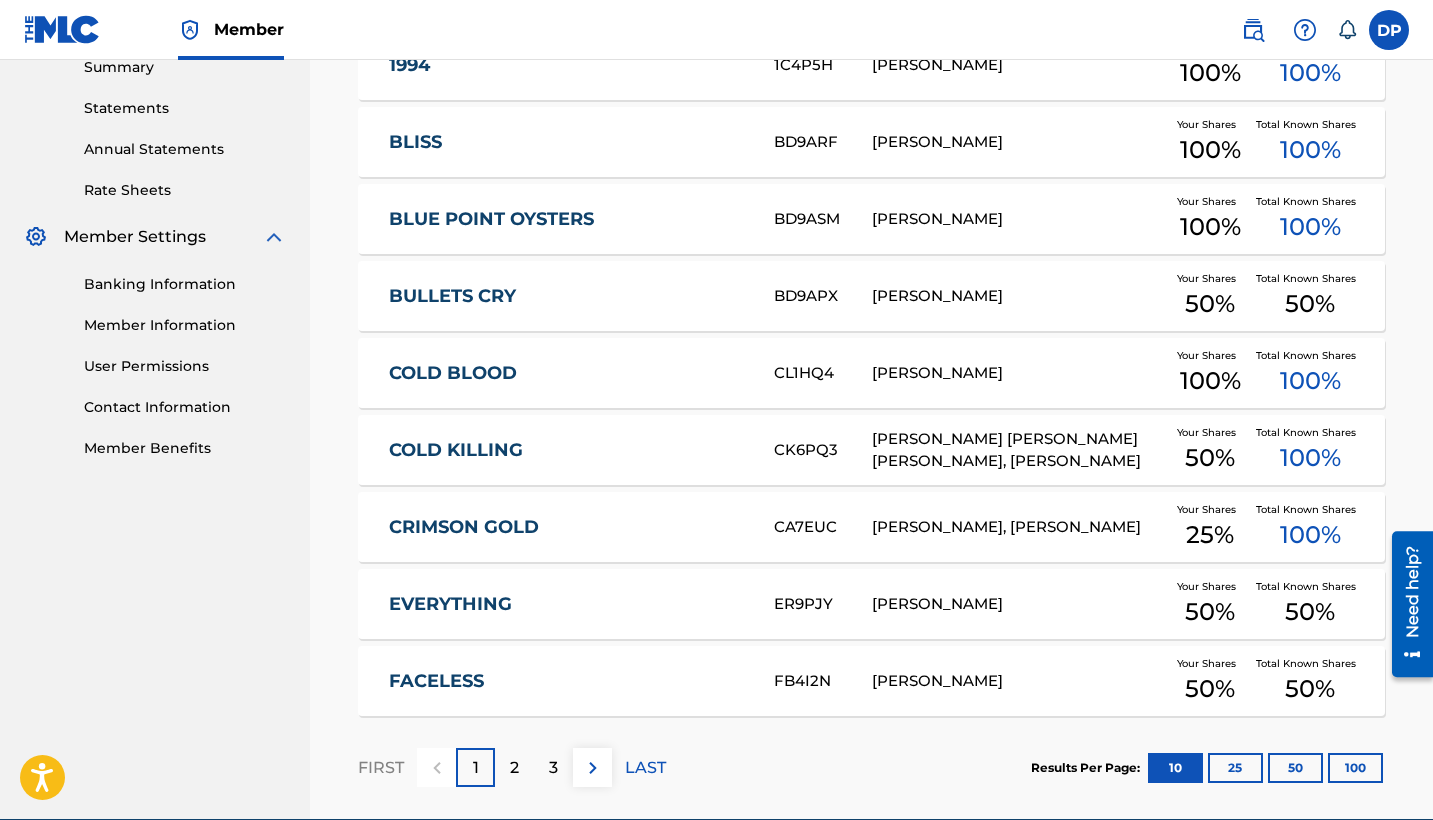 scroll, scrollTop: 756, scrollLeft: 0, axis: vertical 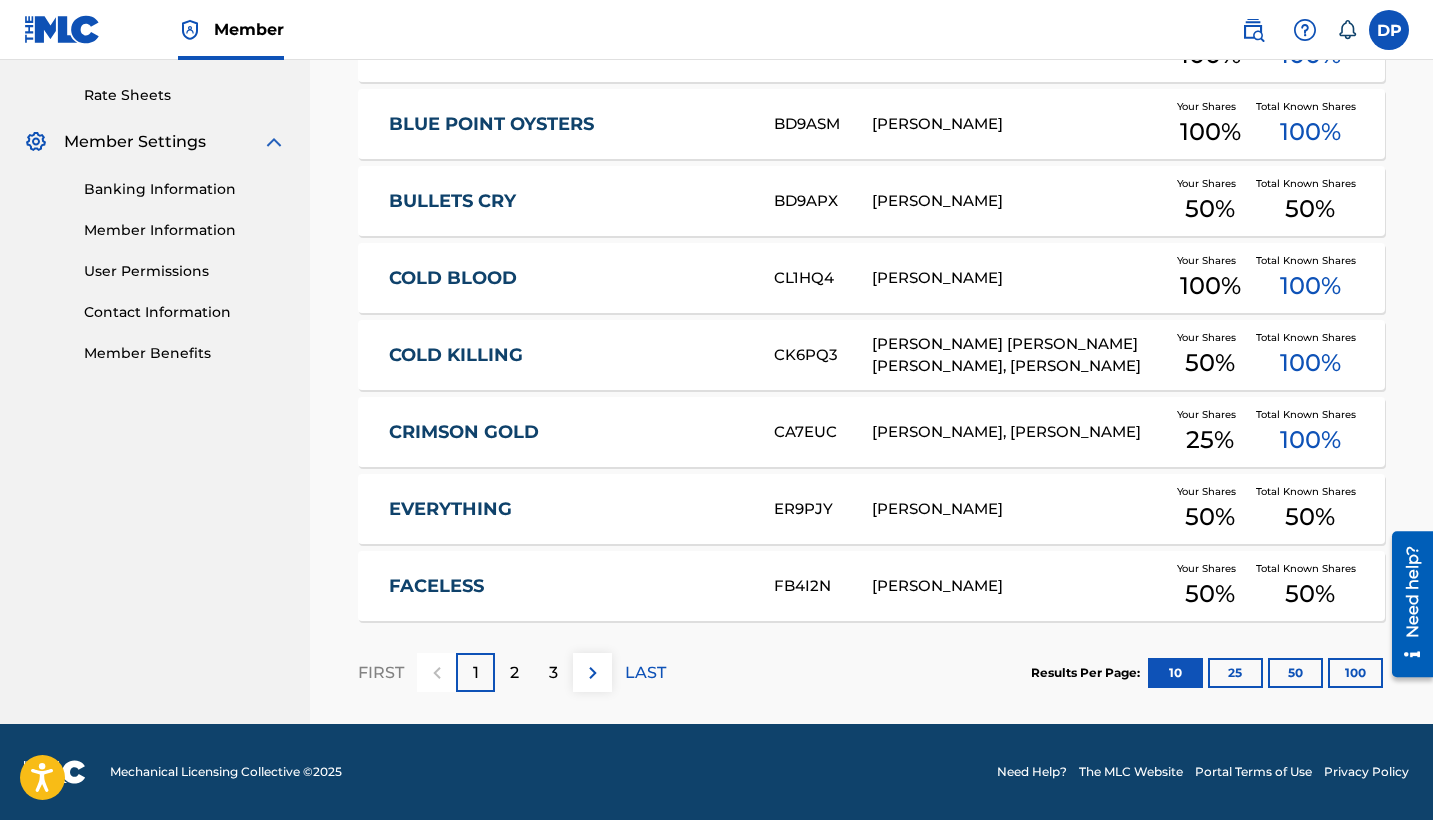 click on "2" at bounding box center (514, 673) 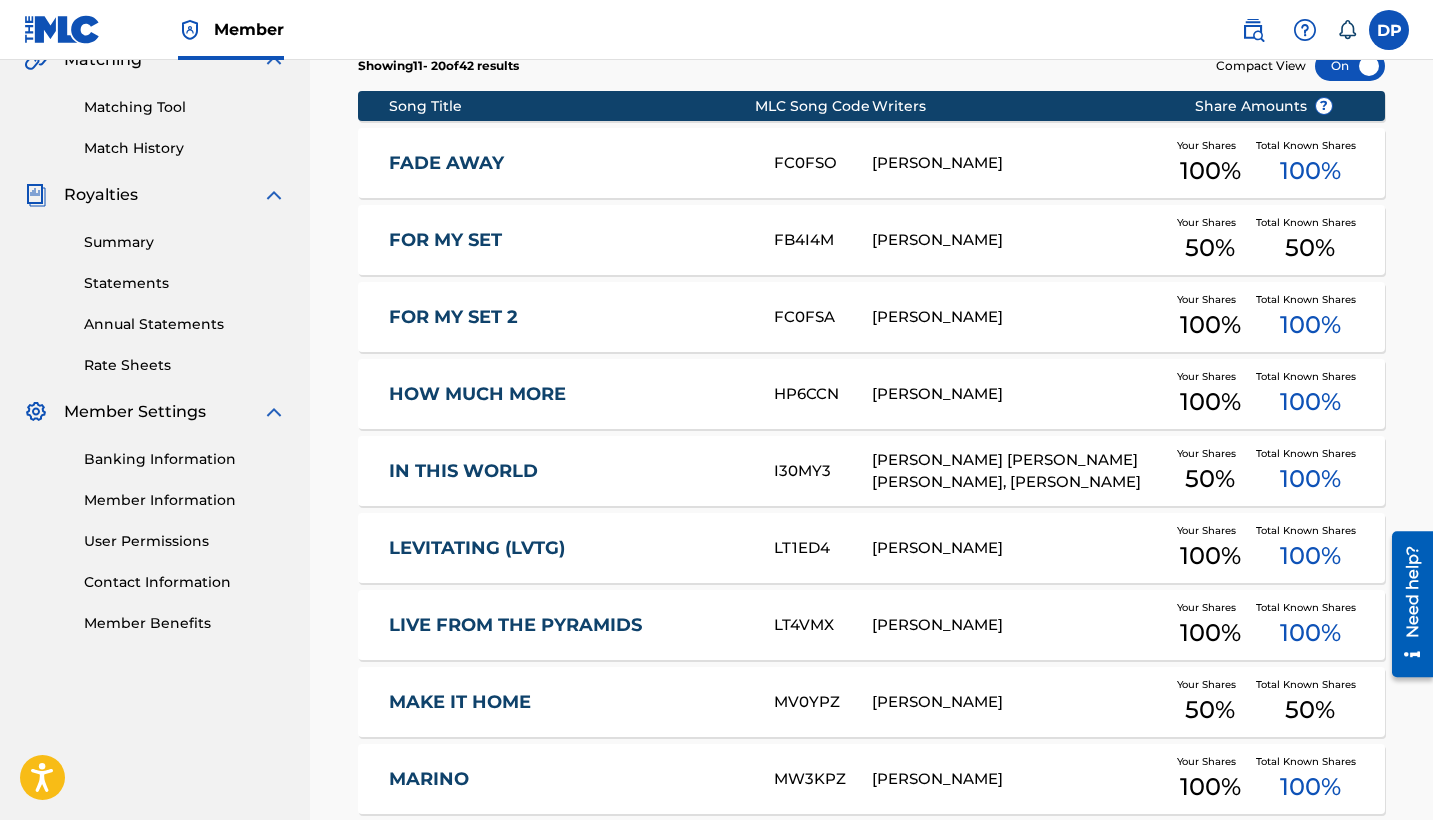 scroll, scrollTop: 520, scrollLeft: 0, axis: vertical 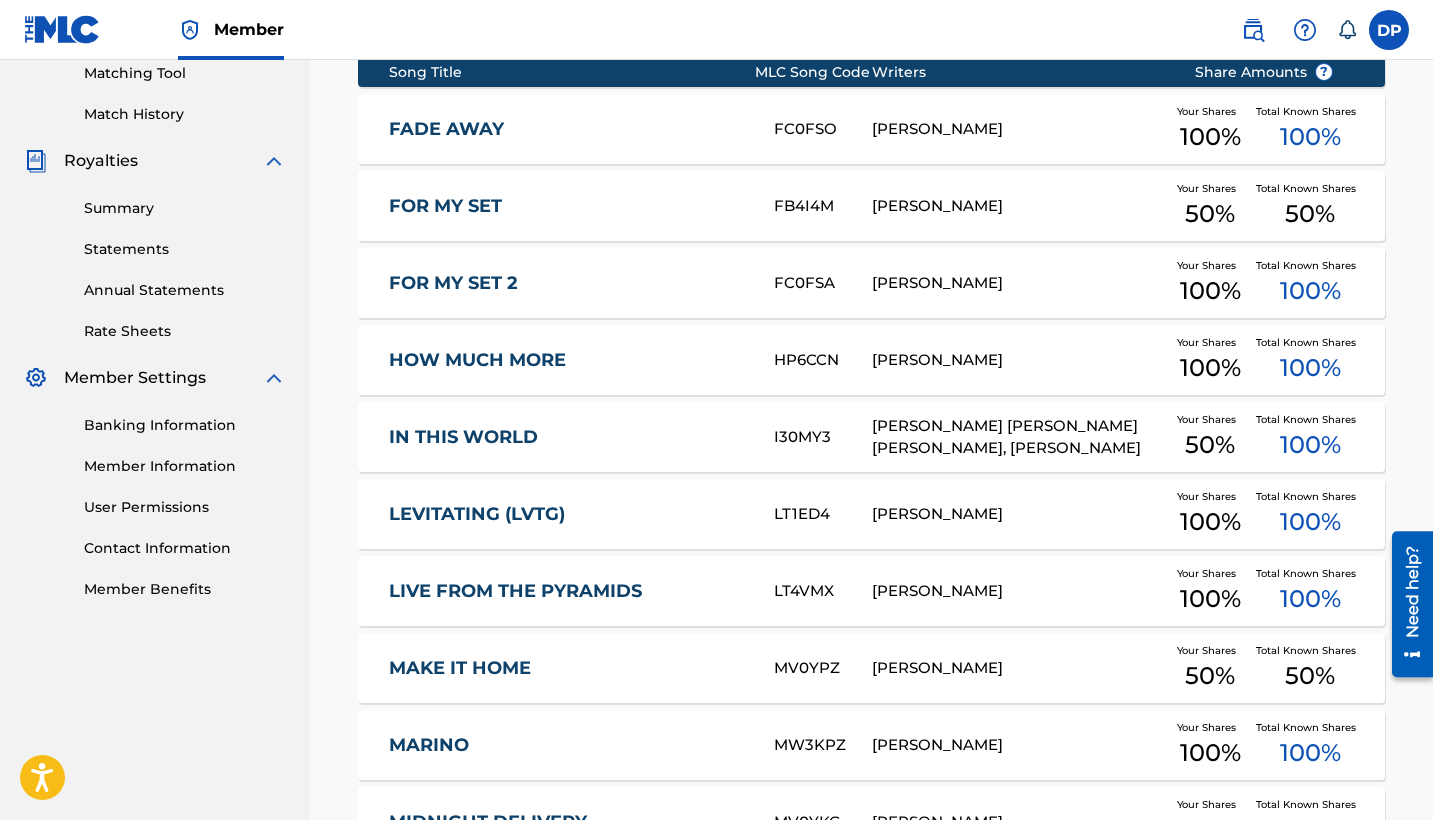 click on "I30MY3" at bounding box center [823, 437] 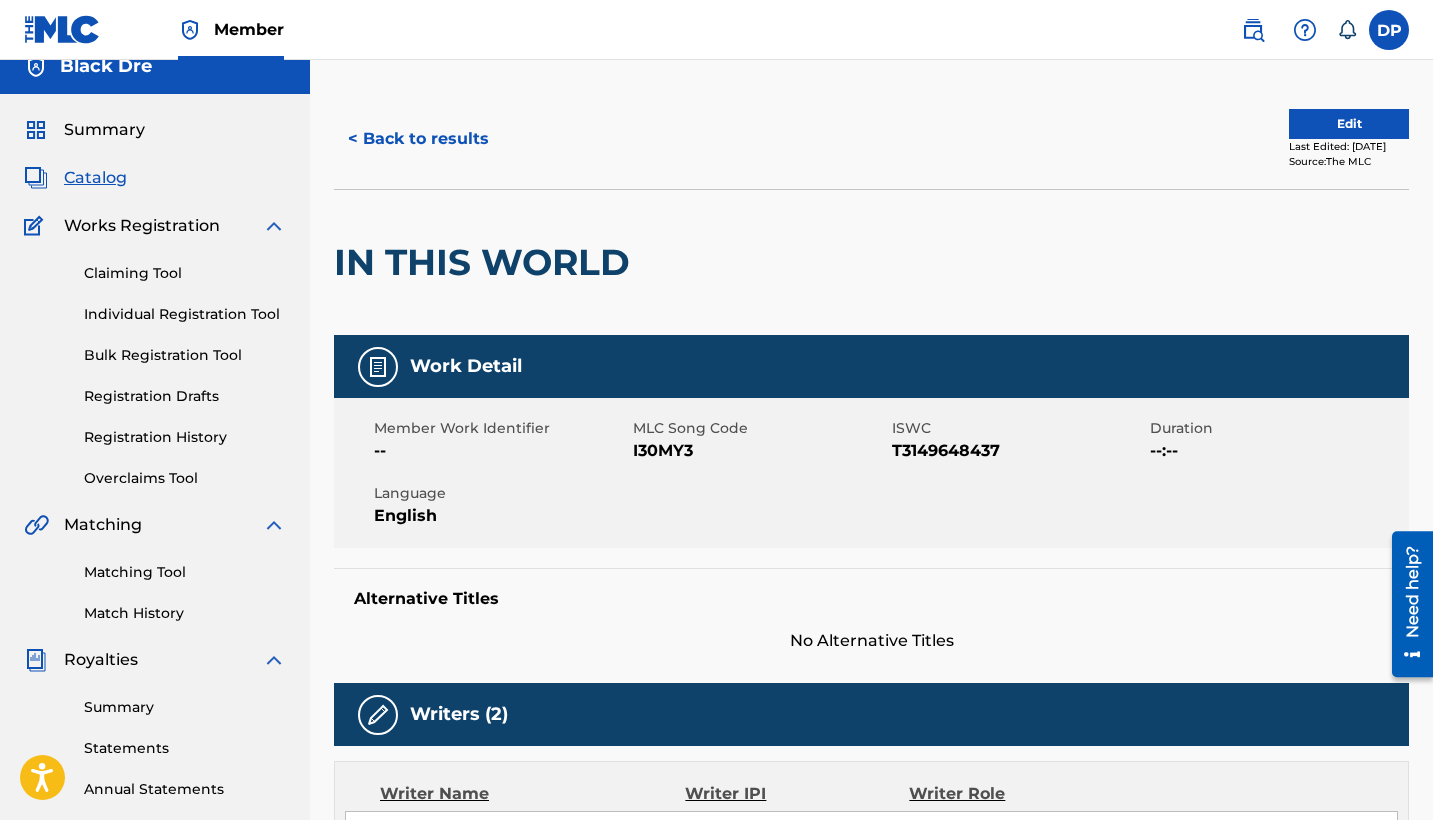 scroll, scrollTop: 58, scrollLeft: 0, axis: vertical 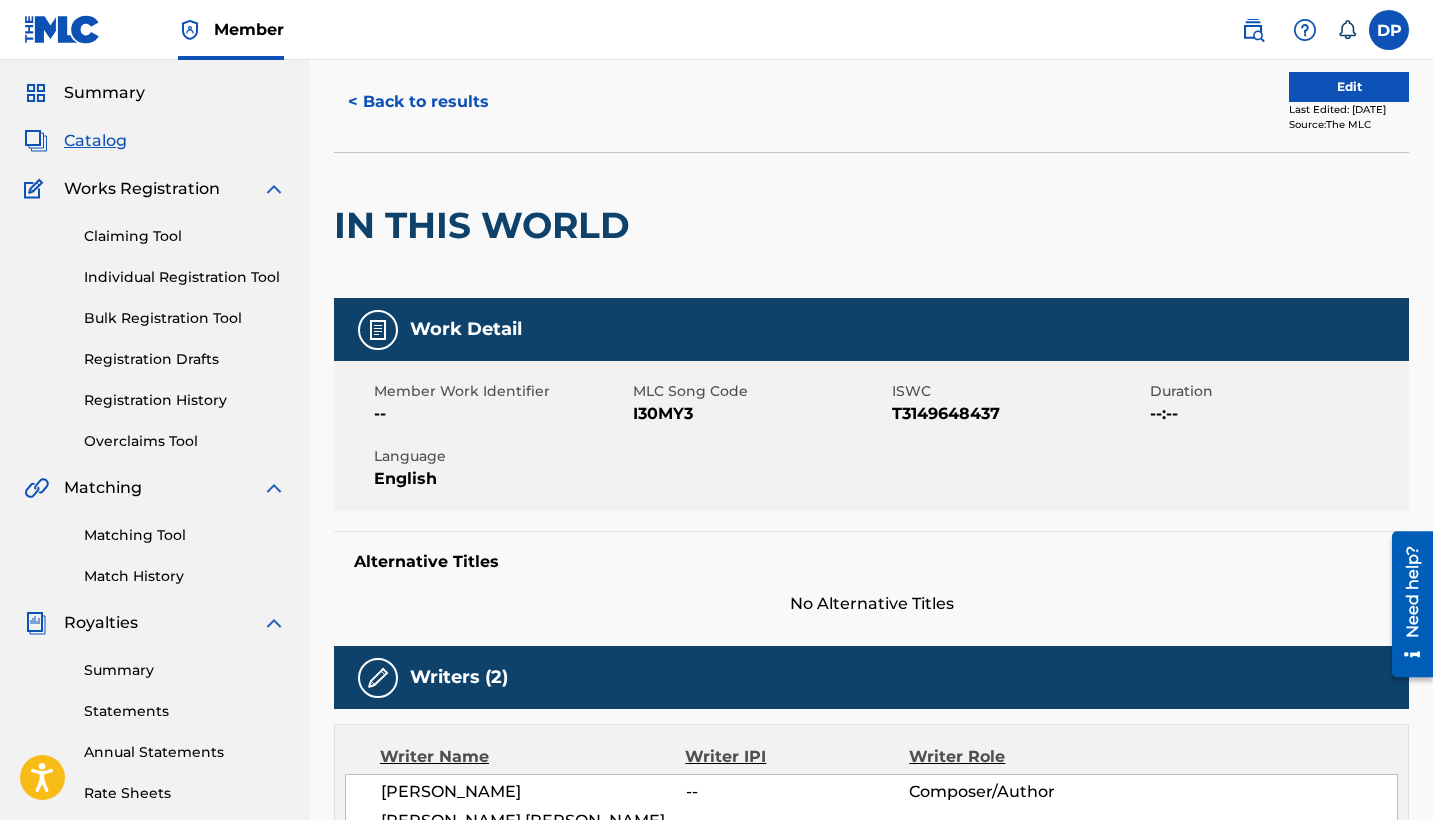 click on "T3149648437" at bounding box center (1019, 414) 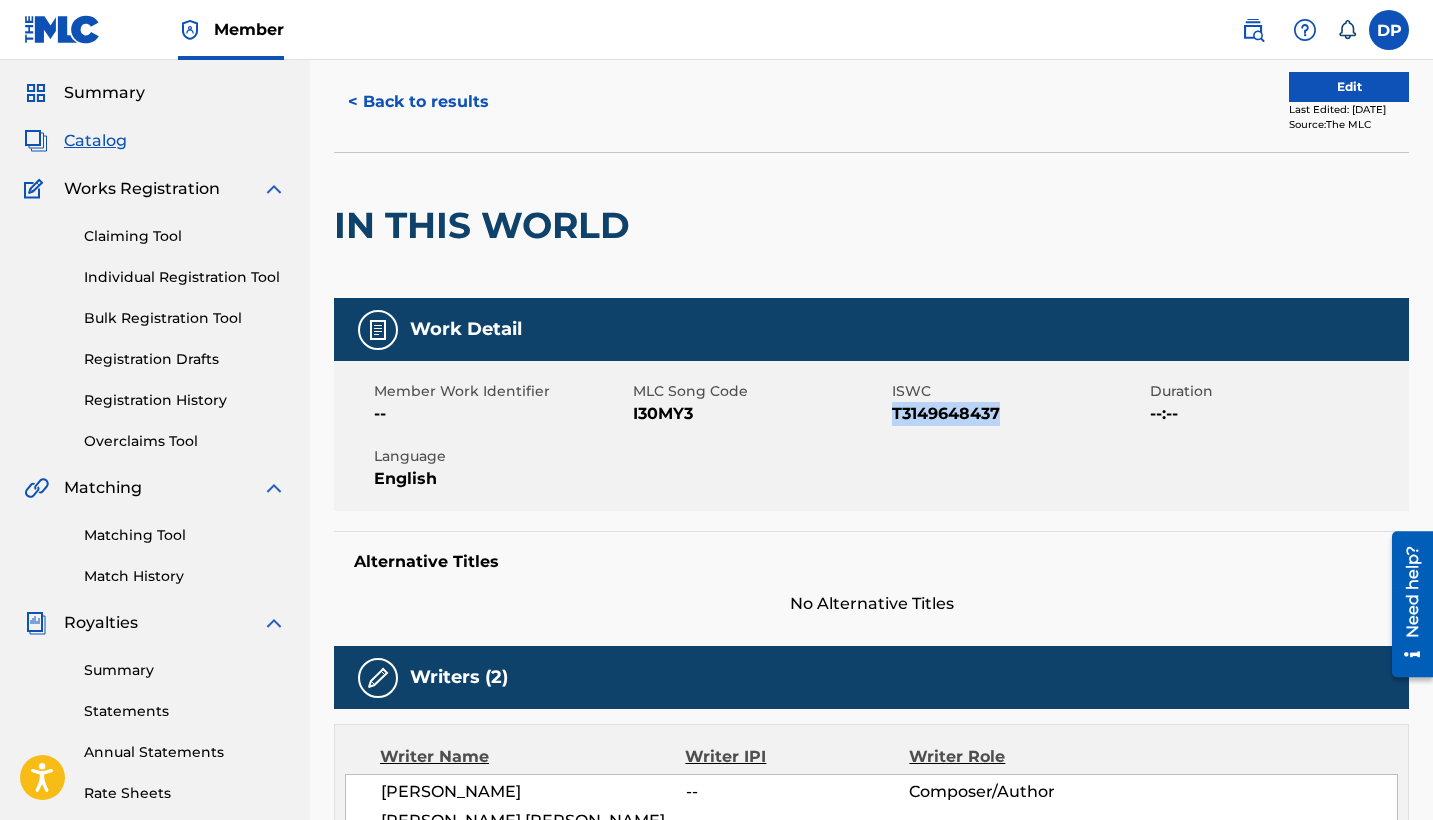 click on "T3149648437" at bounding box center [1019, 414] 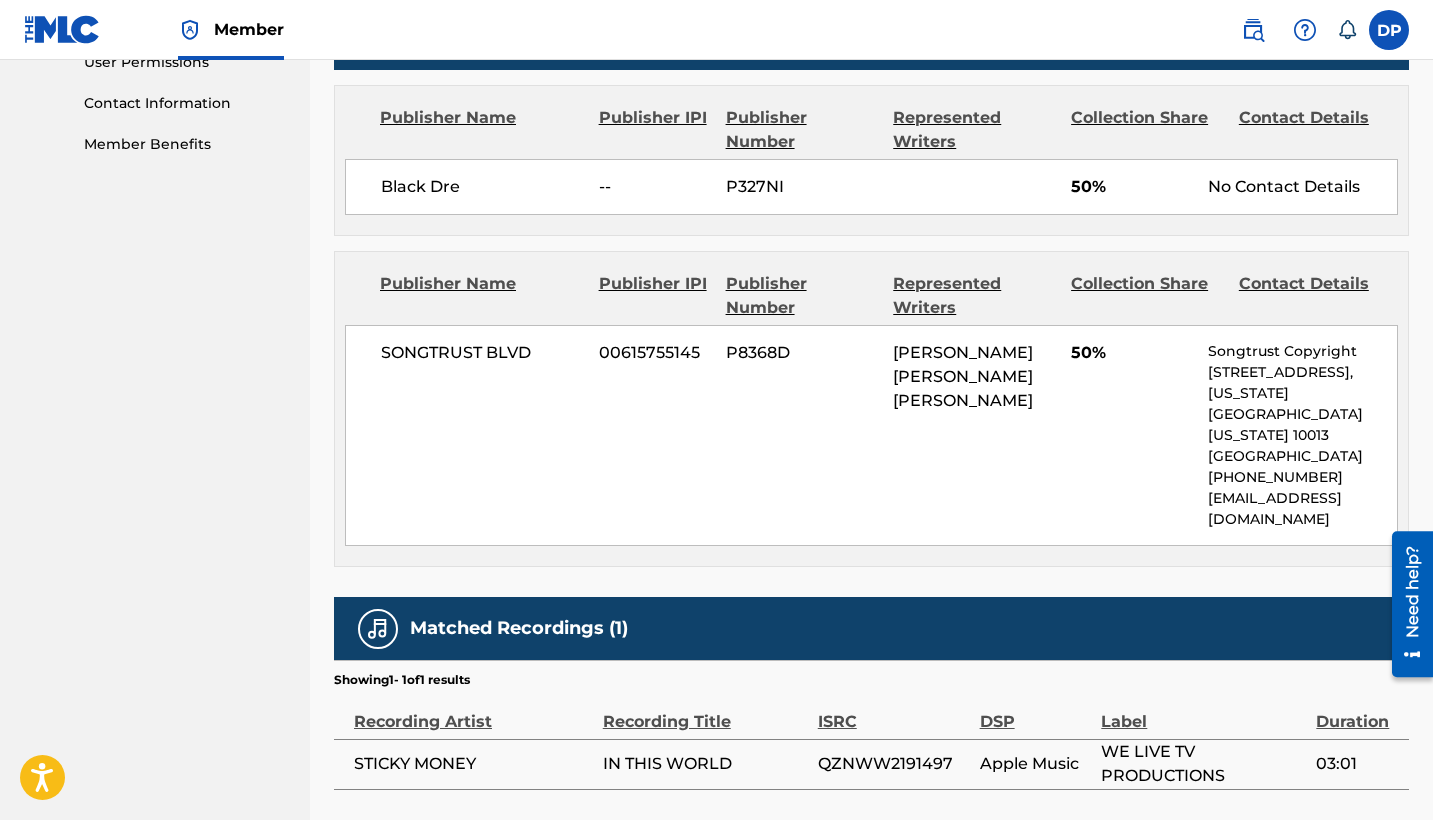 scroll, scrollTop: 1007, scrollLeft: 0, axis: vertical 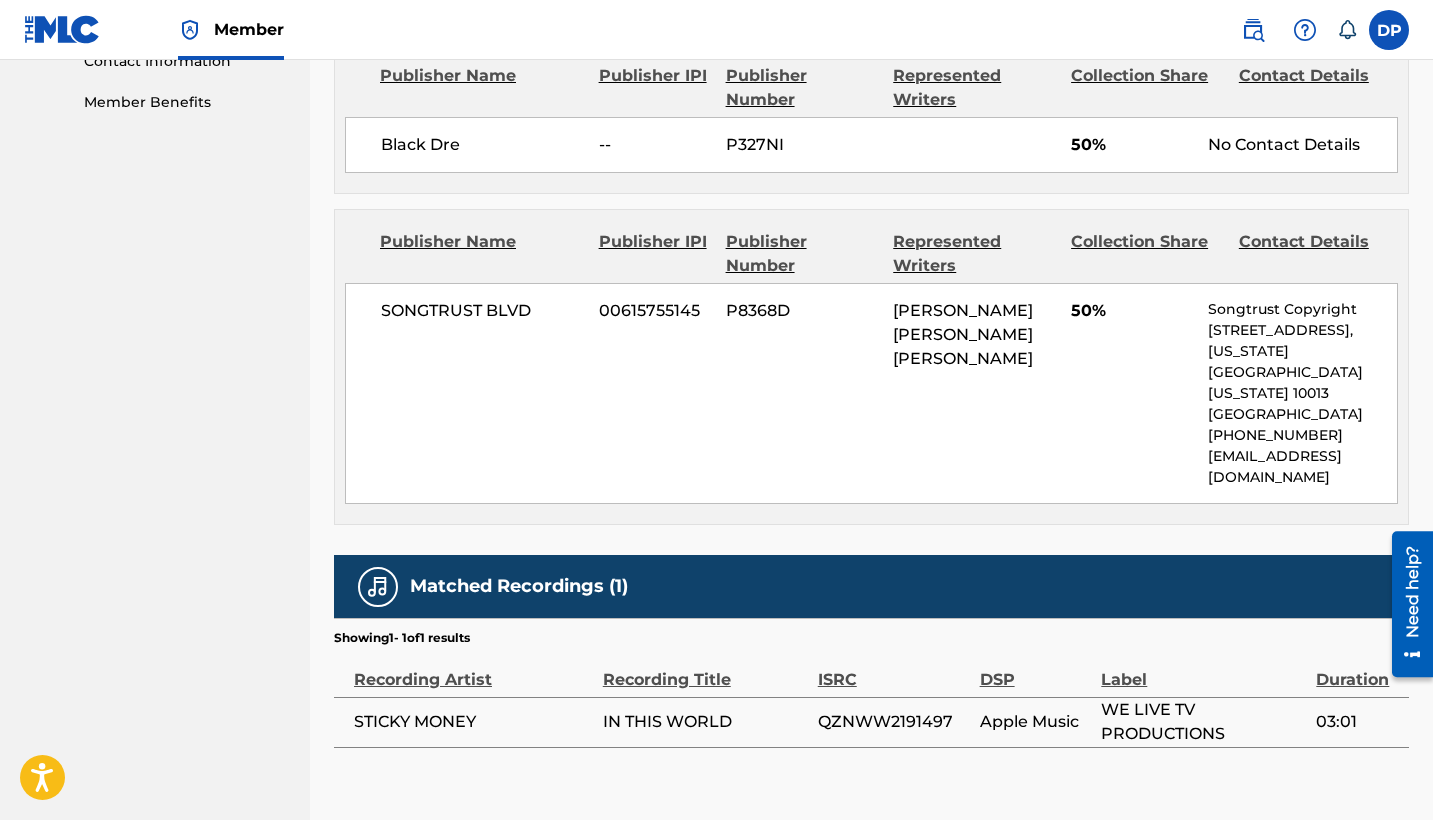 click on "QZNWW2191497" at bounding box center [894, 722] 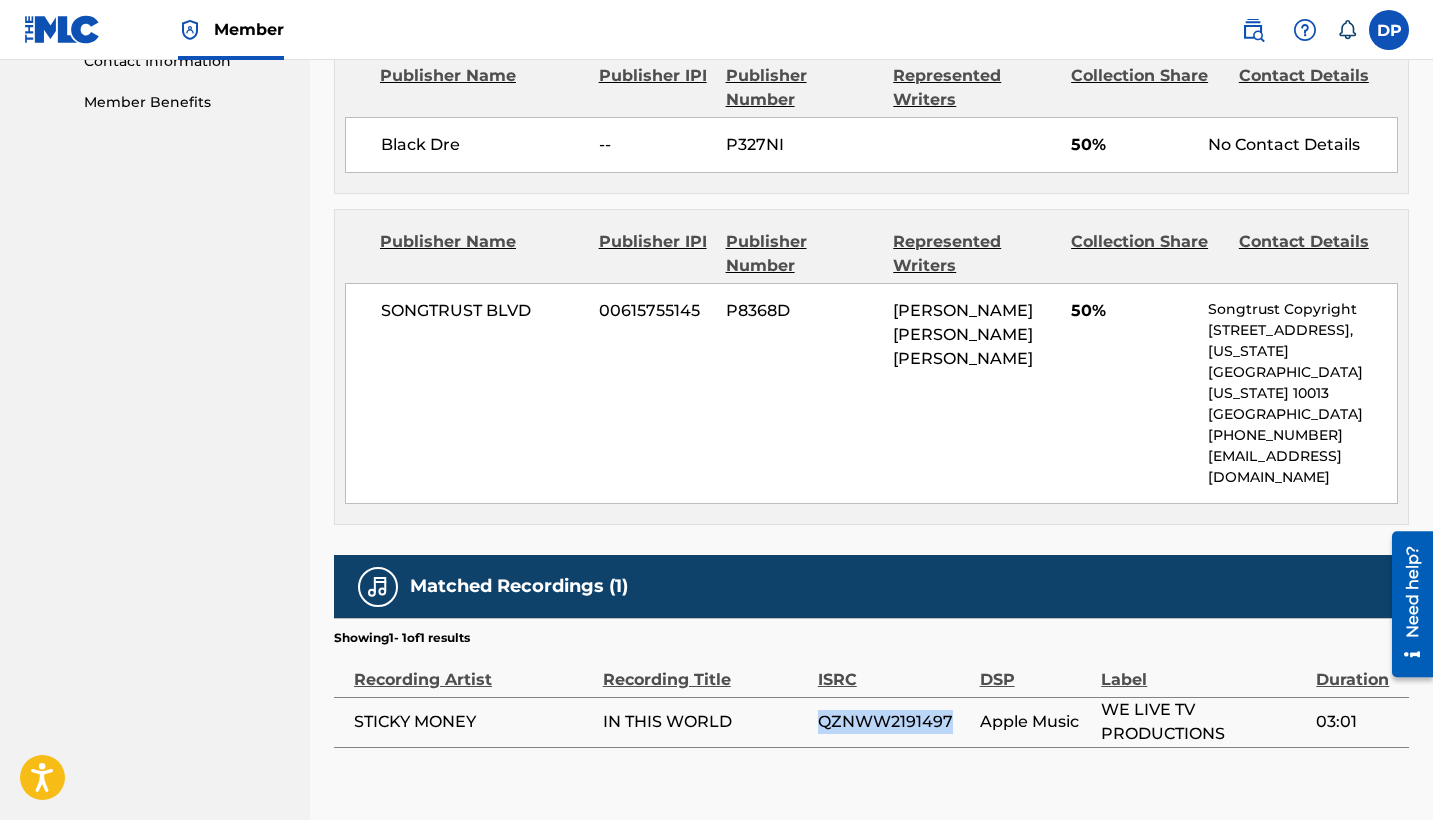 click on "QZNWW2191497" at bounding box center [894, 722] 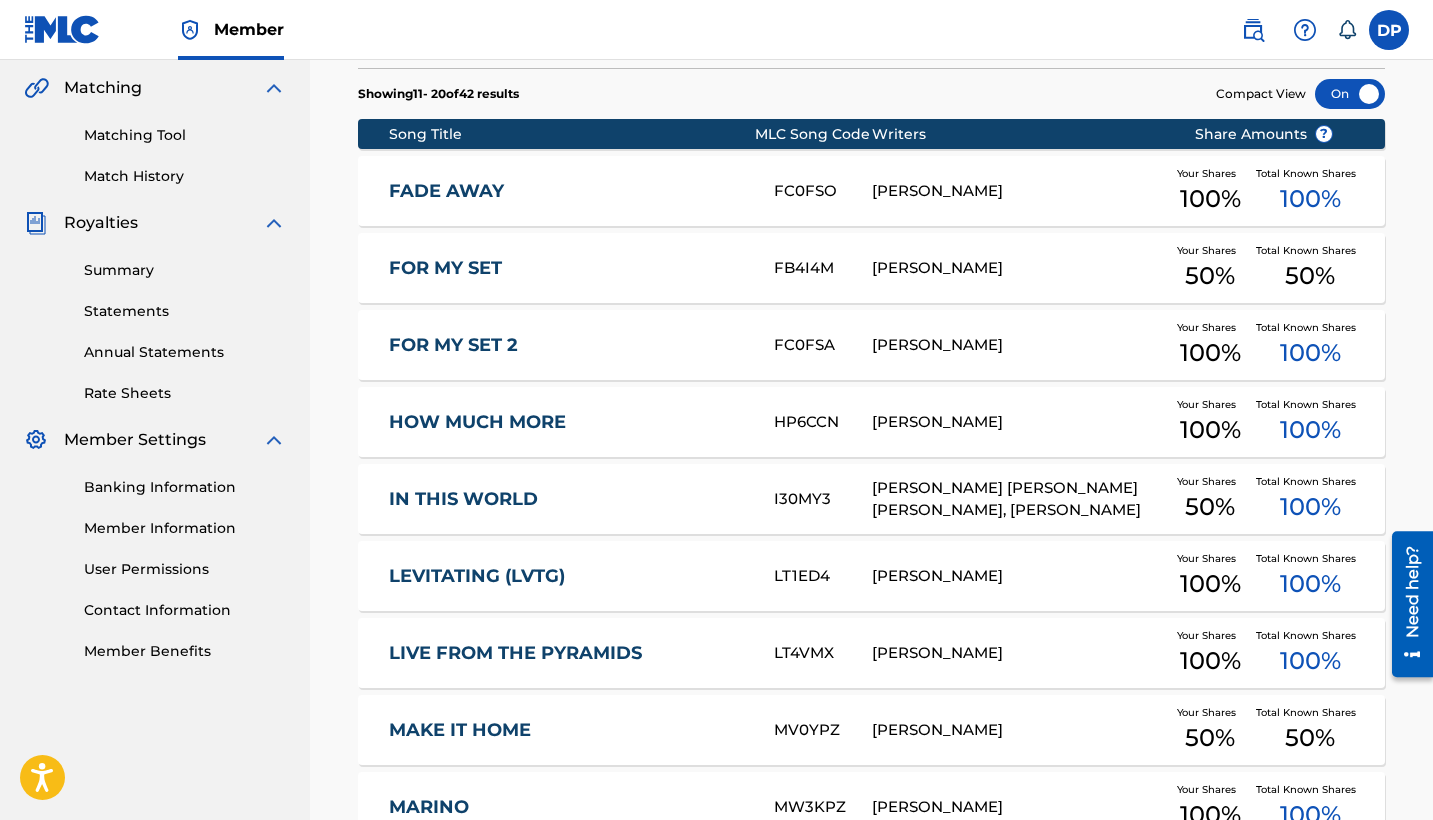 scroll, scrollTop: 512, scrollLeft: 0, axis: vertical 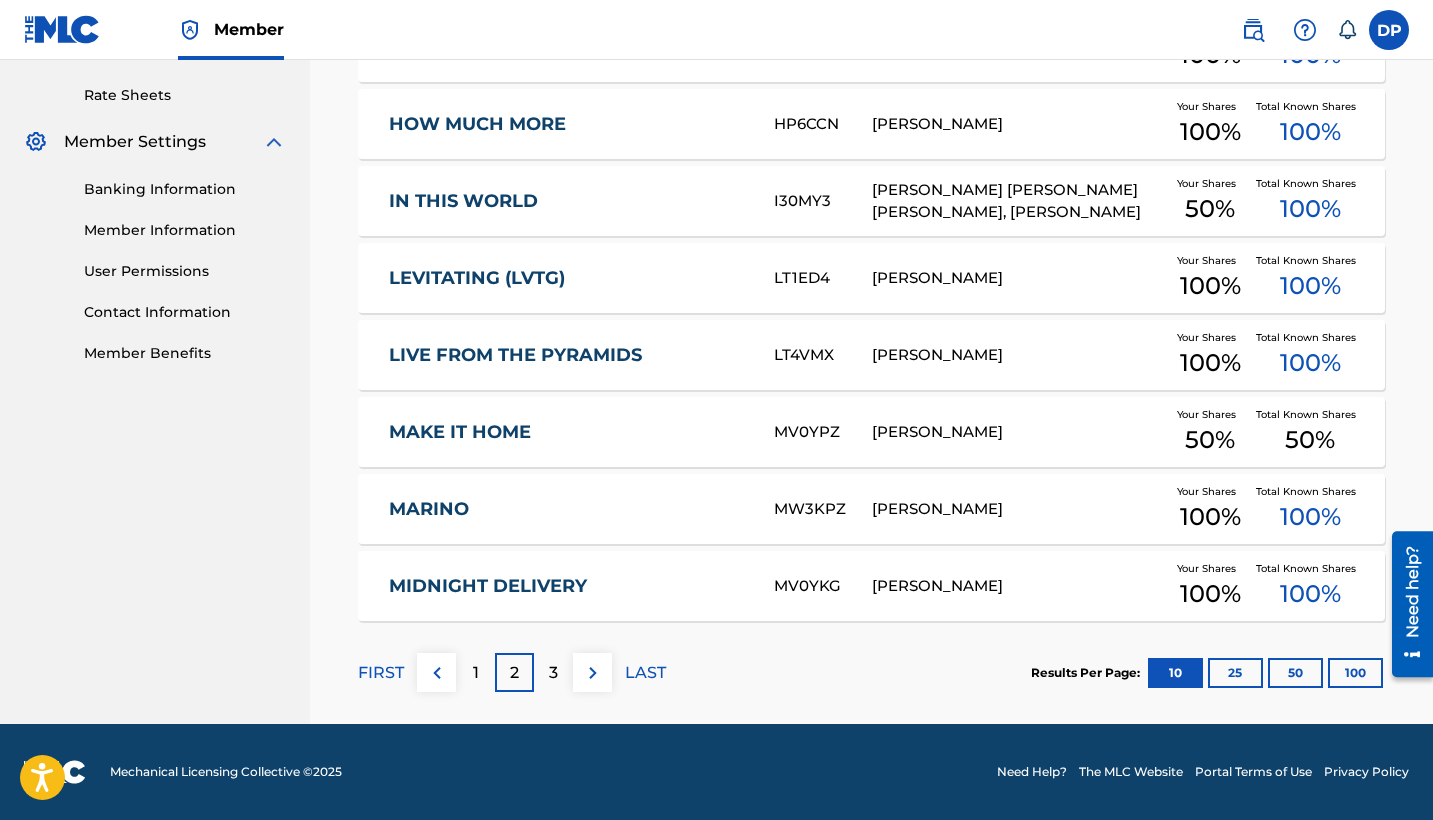 click on "1" at bounding box center [476, 673] 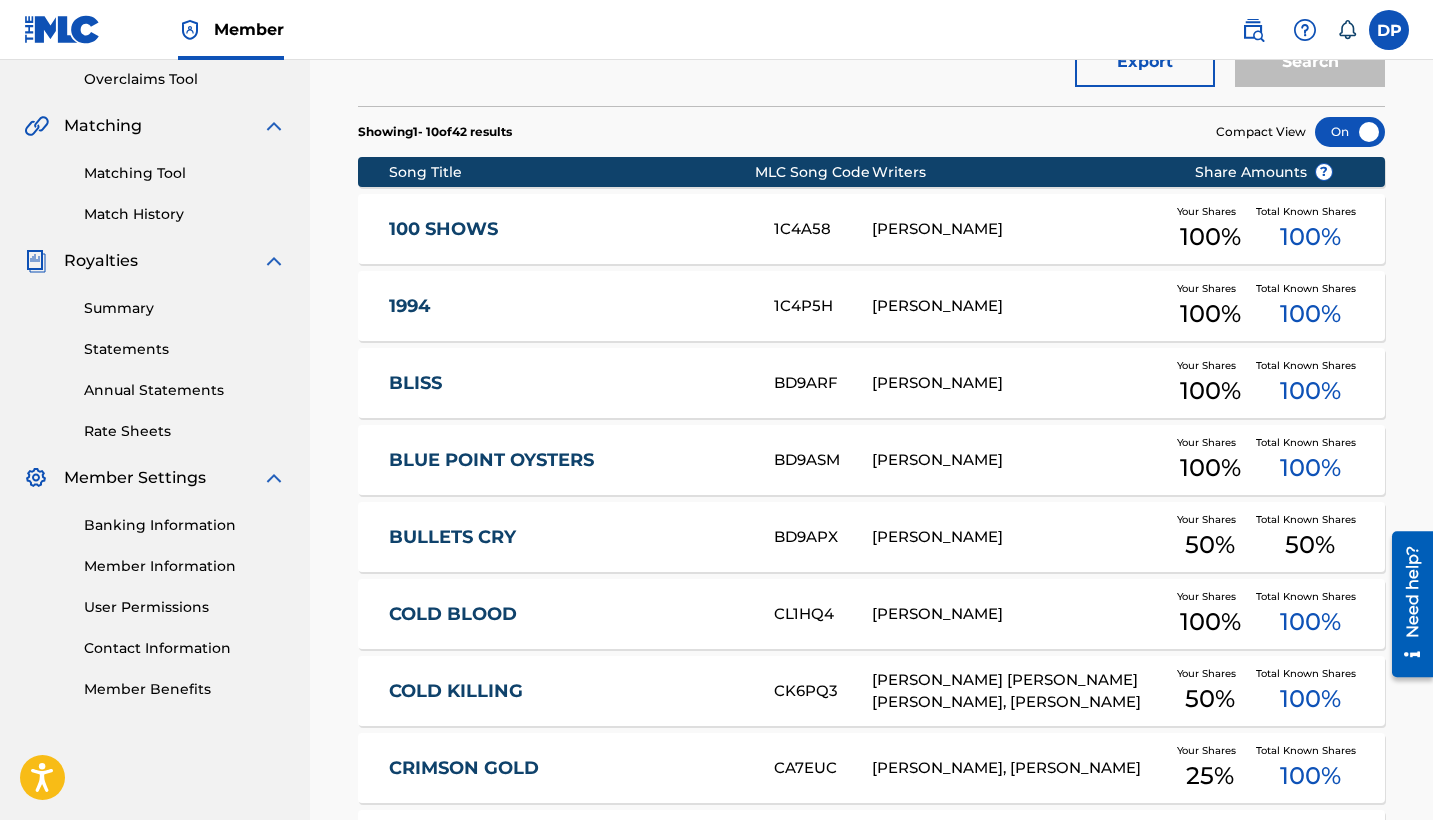 scroll, scrollTop: 599, scrollLeft: 0, axis: vertical 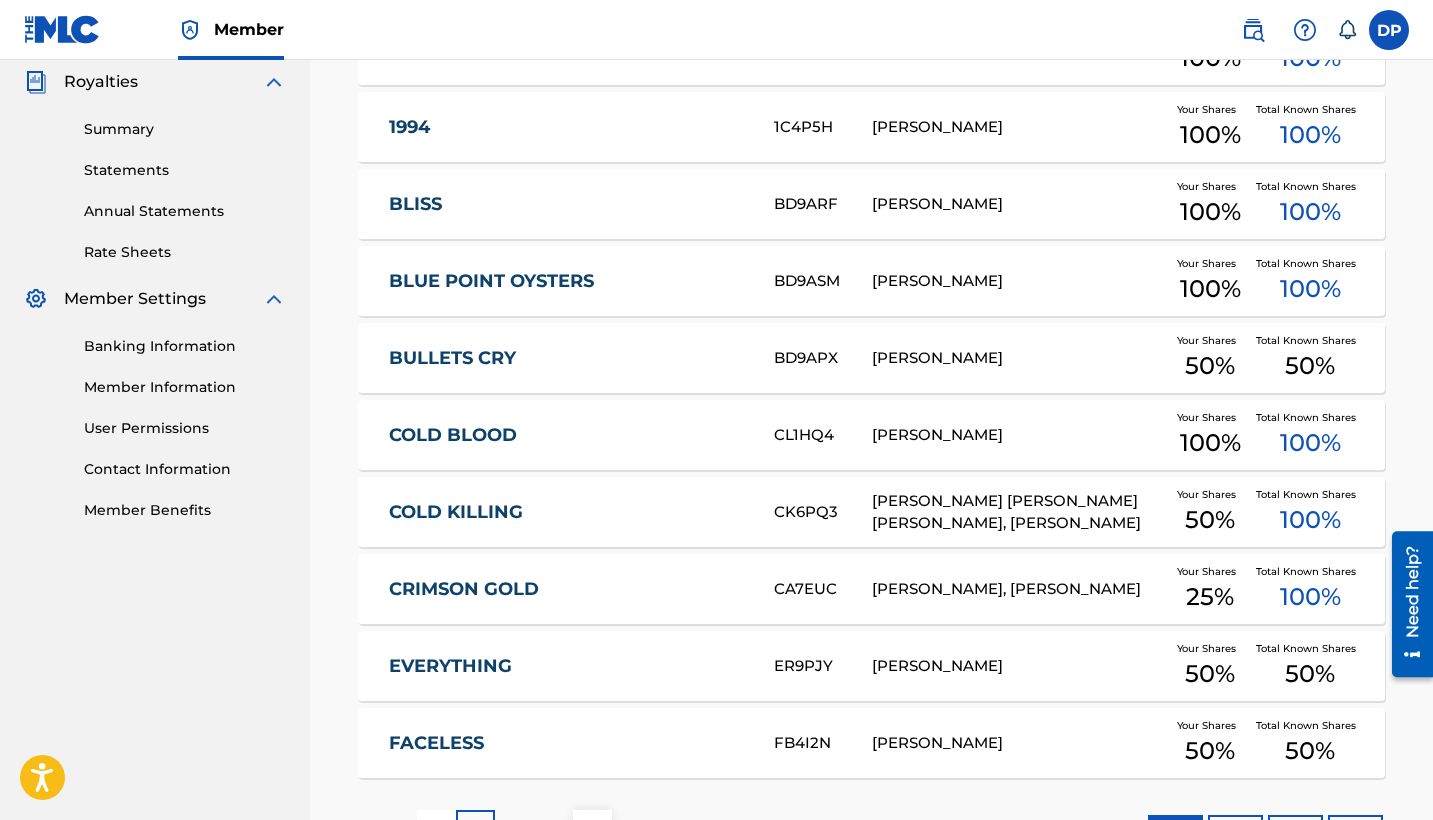 click on "CRIMSON GOLD" at bounding box center [568, 589] 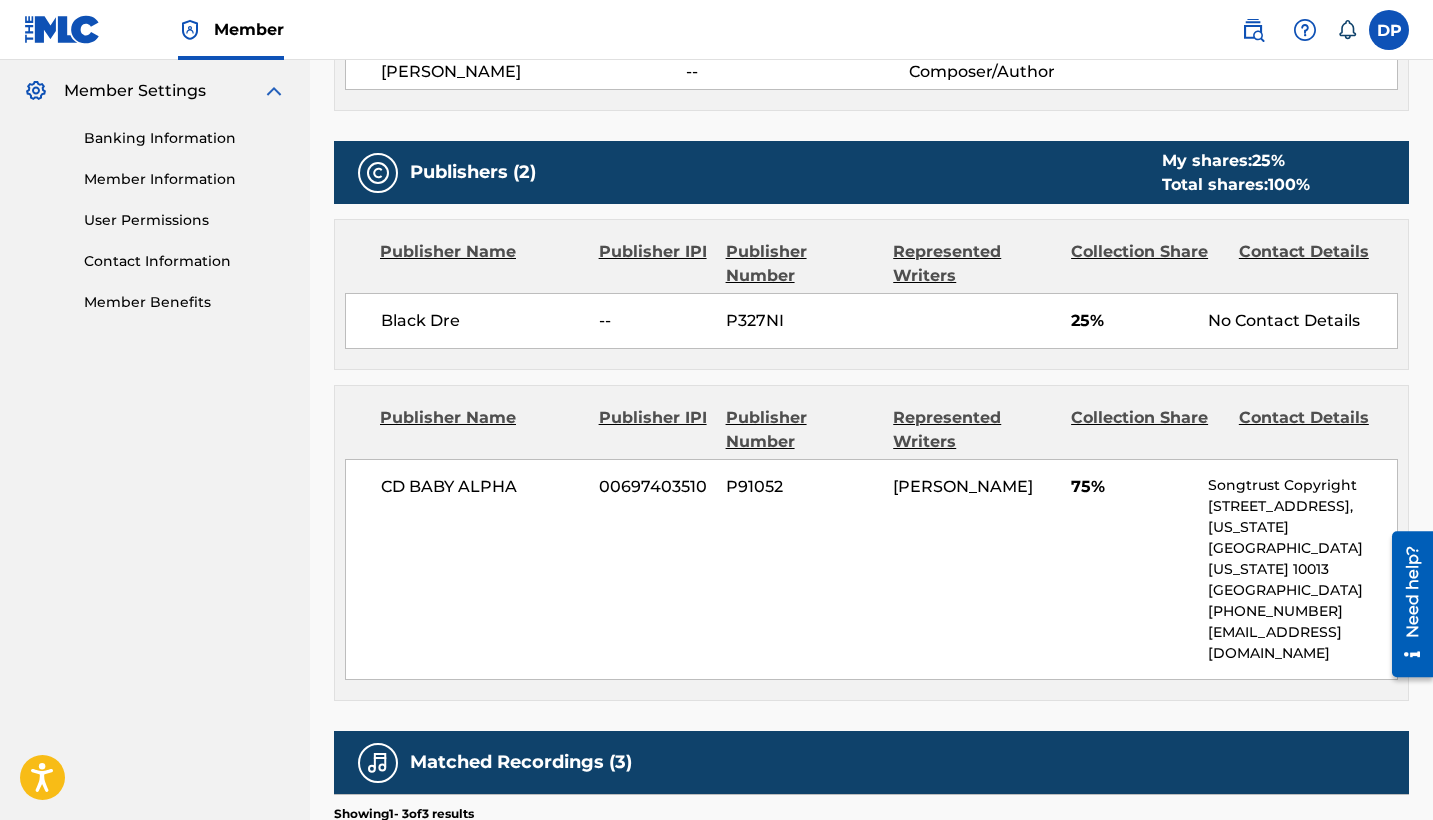 scroll, scrollTop: 1142, scrollLeft: 0, axis: vertical 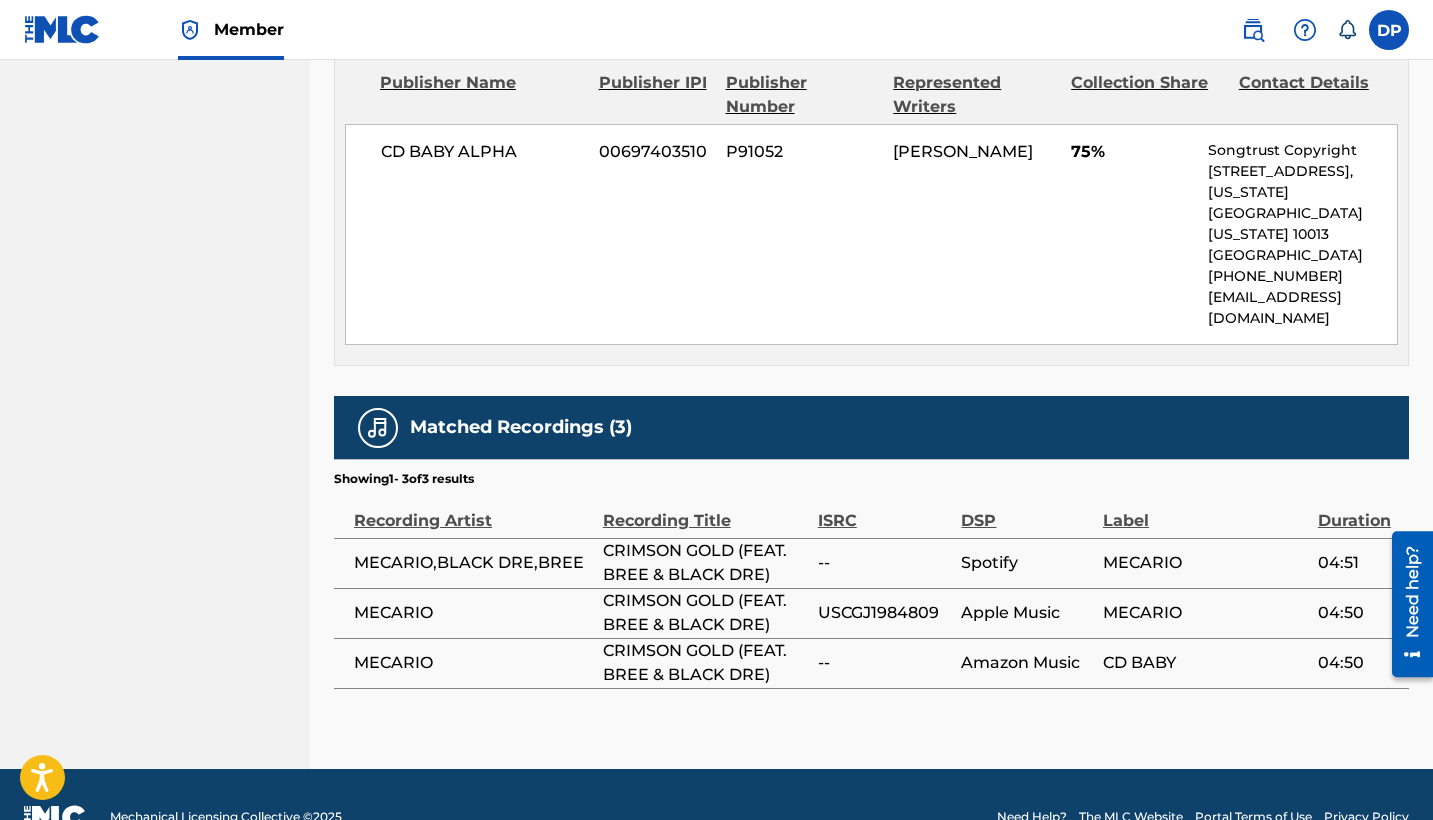 click on "USCGJ1984809" at bounding box center [885, 613] 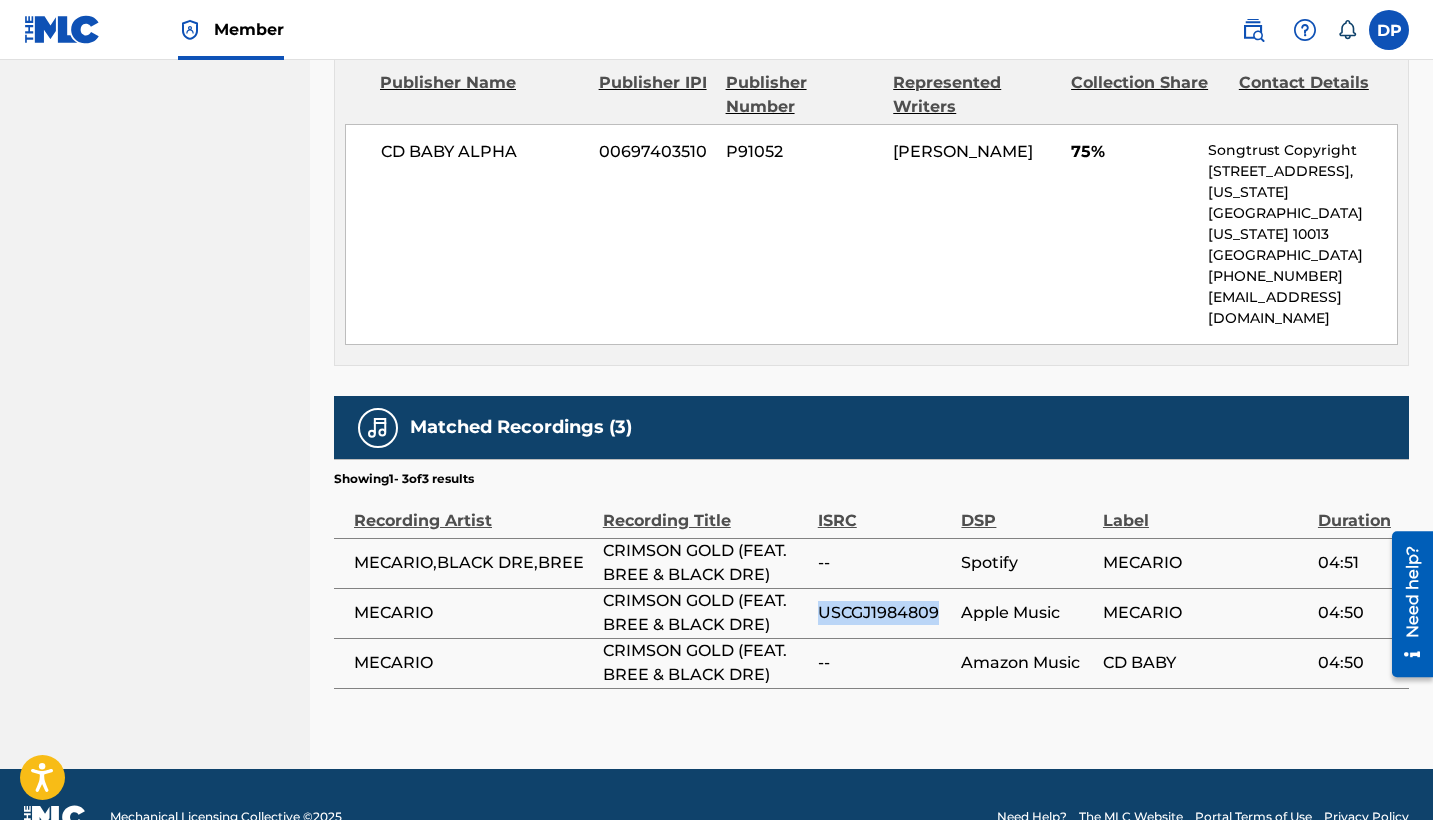 click on "USCGJ1984809" at bounding box center [885, 613] 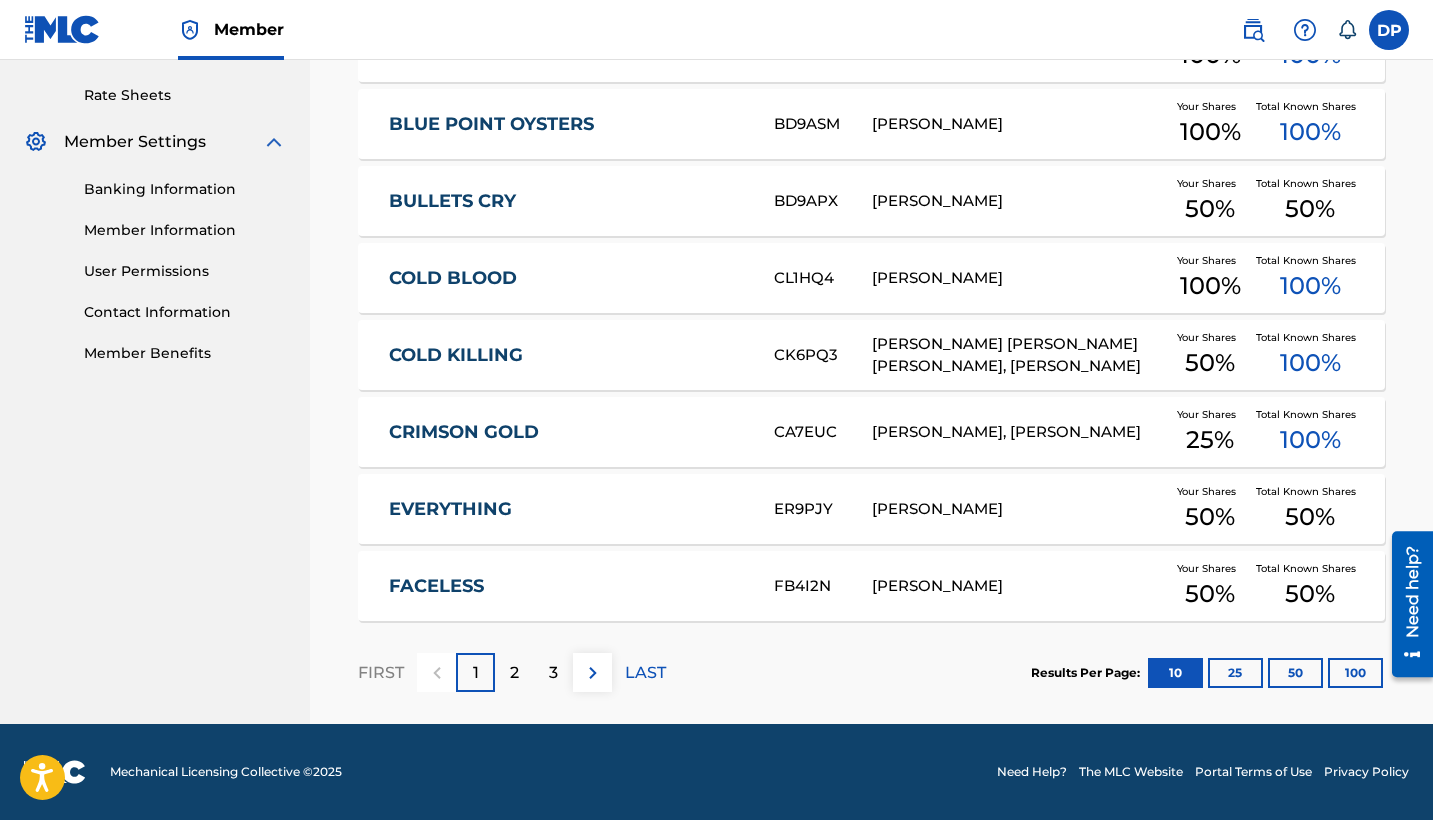 click on "2" at bounding box center [514, 673] 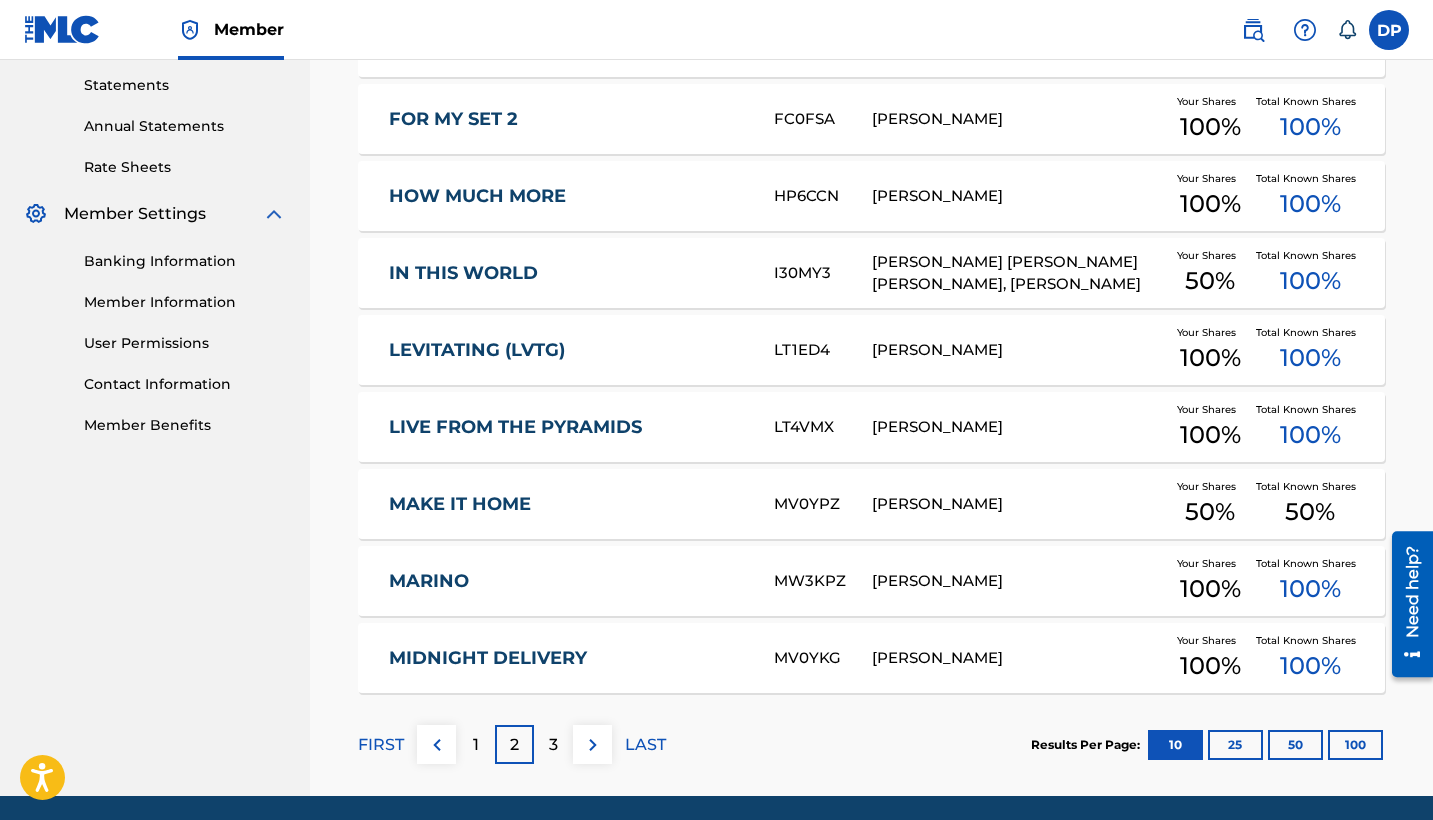 scroll, scrollTop: 756, scrollLeft: 0, axis: vertical 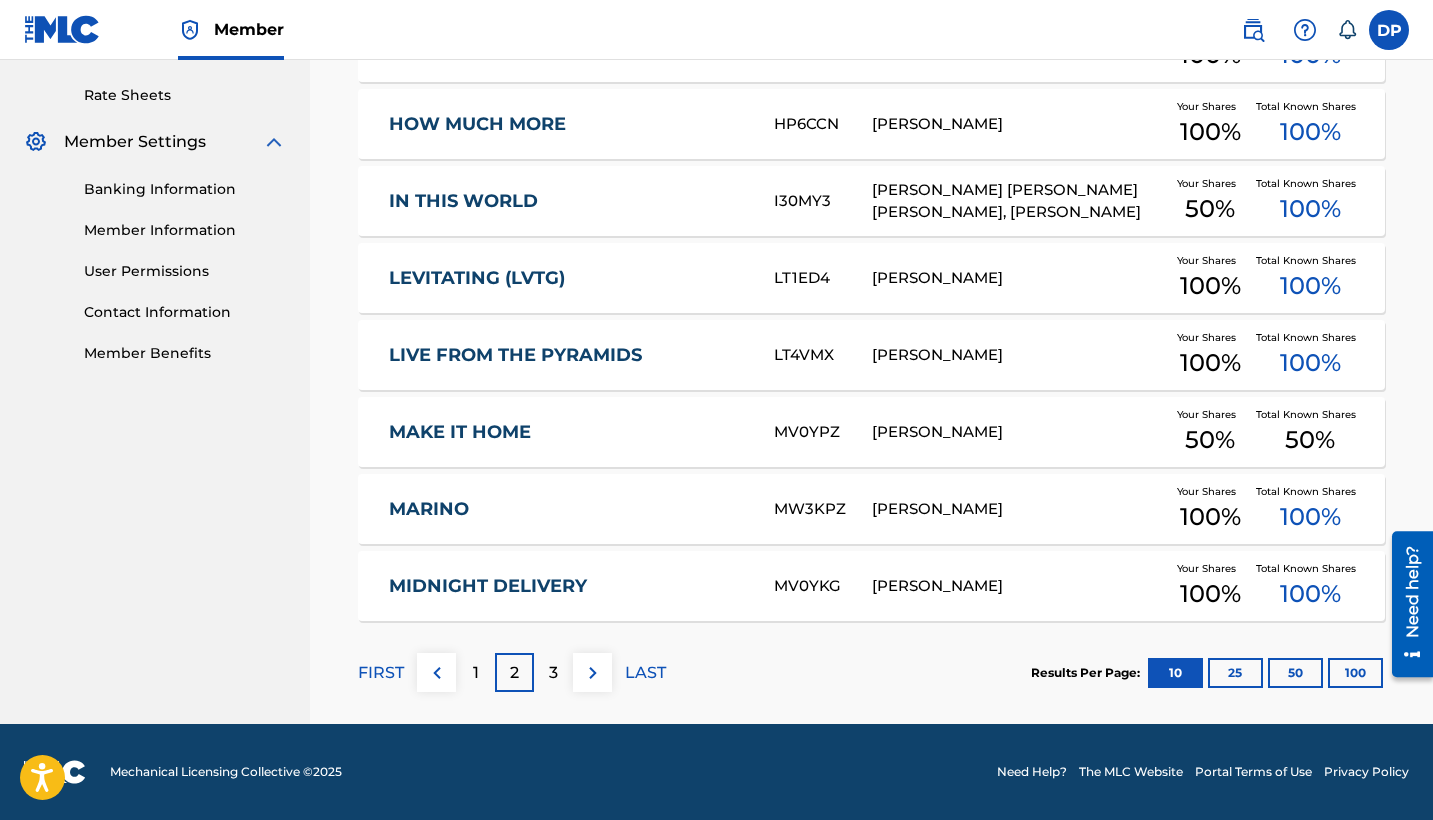 click on "MARINO" at bounding box center (568, 509) 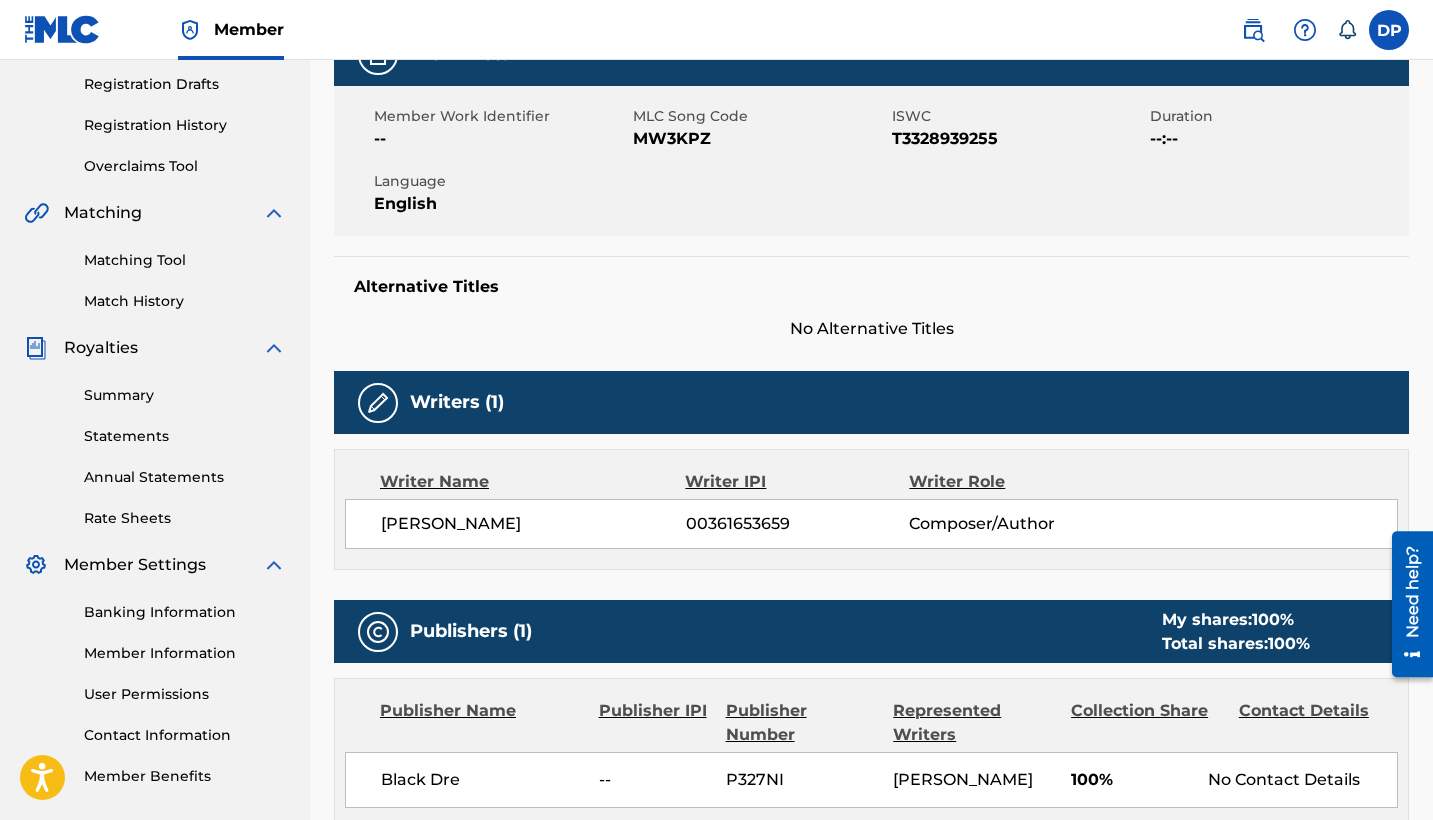 scroll, scrollTop: 149, scrollLeft: 0, axis: vertical 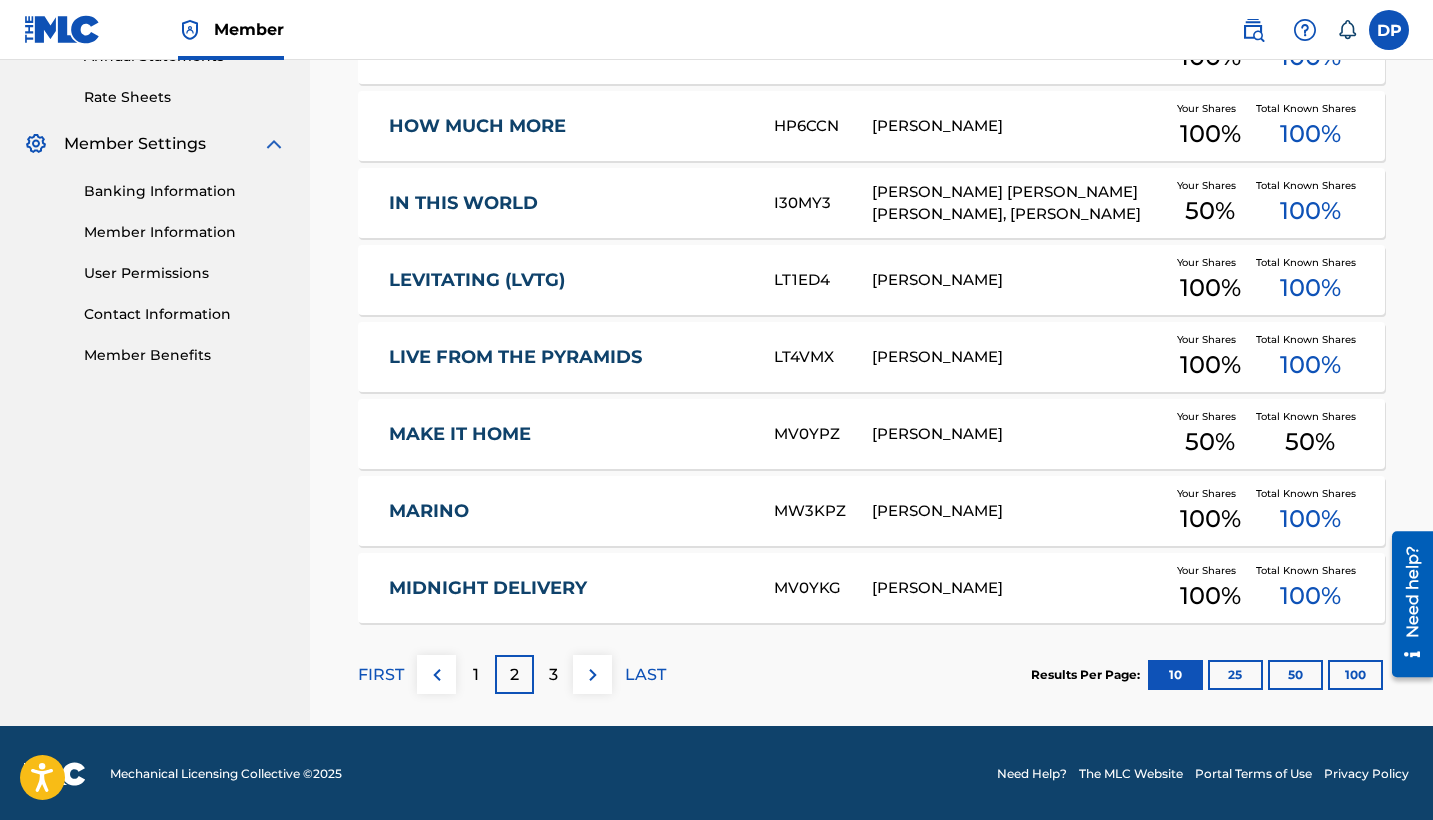 click on "3" at bounding box center (553, 674) 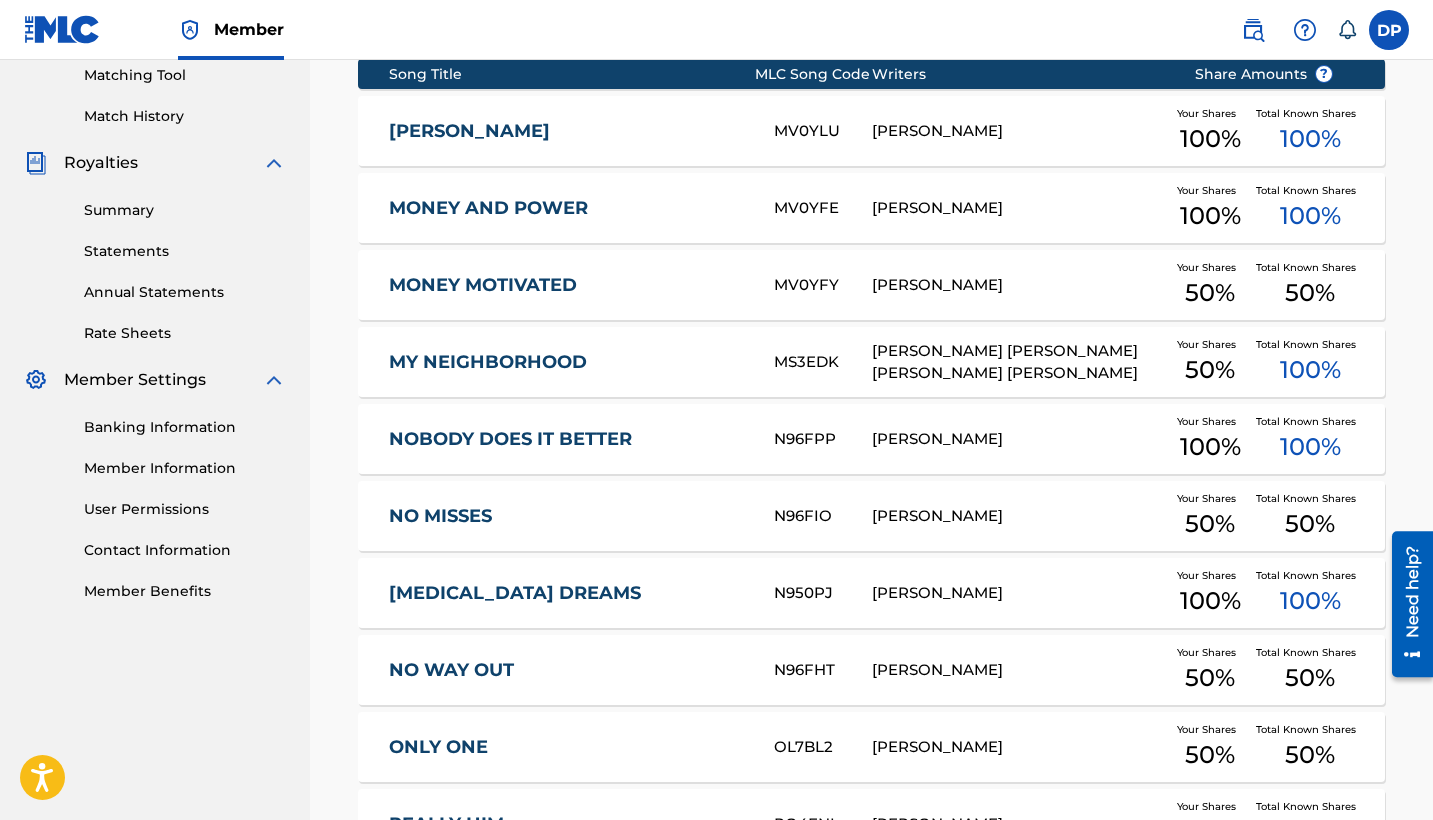 scroll, scrollTop: 601, scrollLeft: 0, axis: vertical 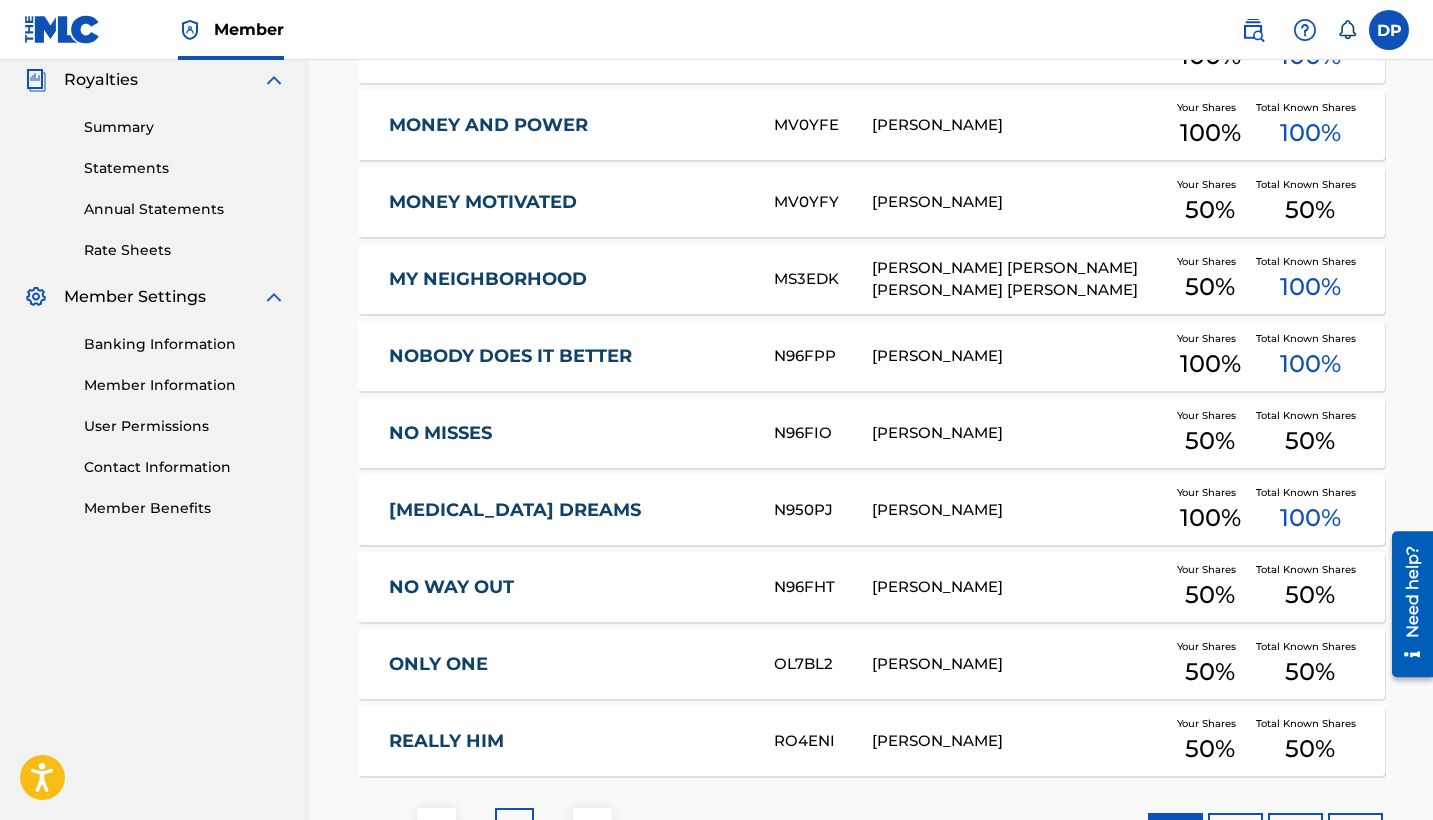 click on "MY NEIGHBORHOOD" at bounding box center (568, 279) 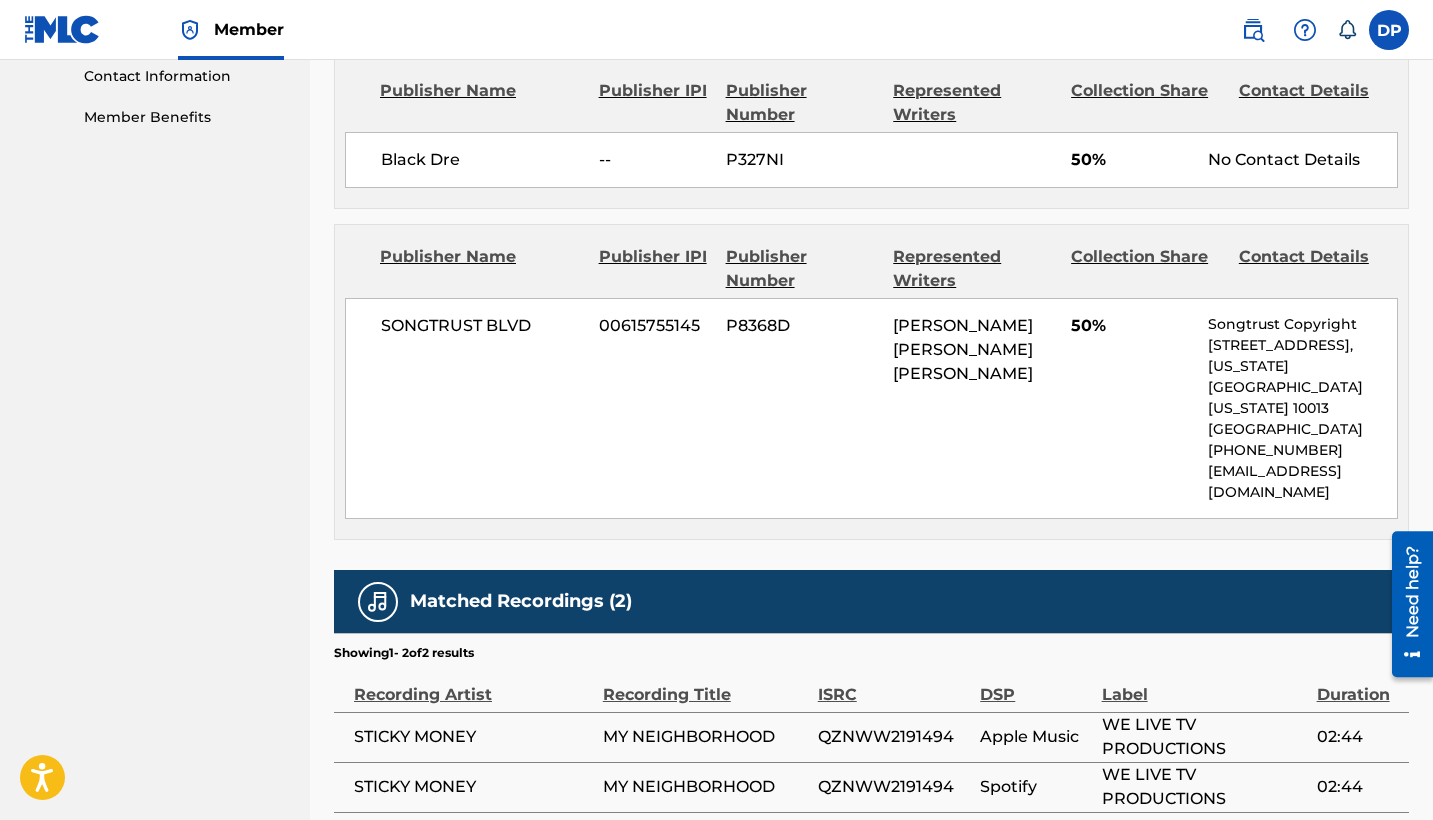 scroll, scrollTop: 1092, scrollLeft: 0, axis: vertical 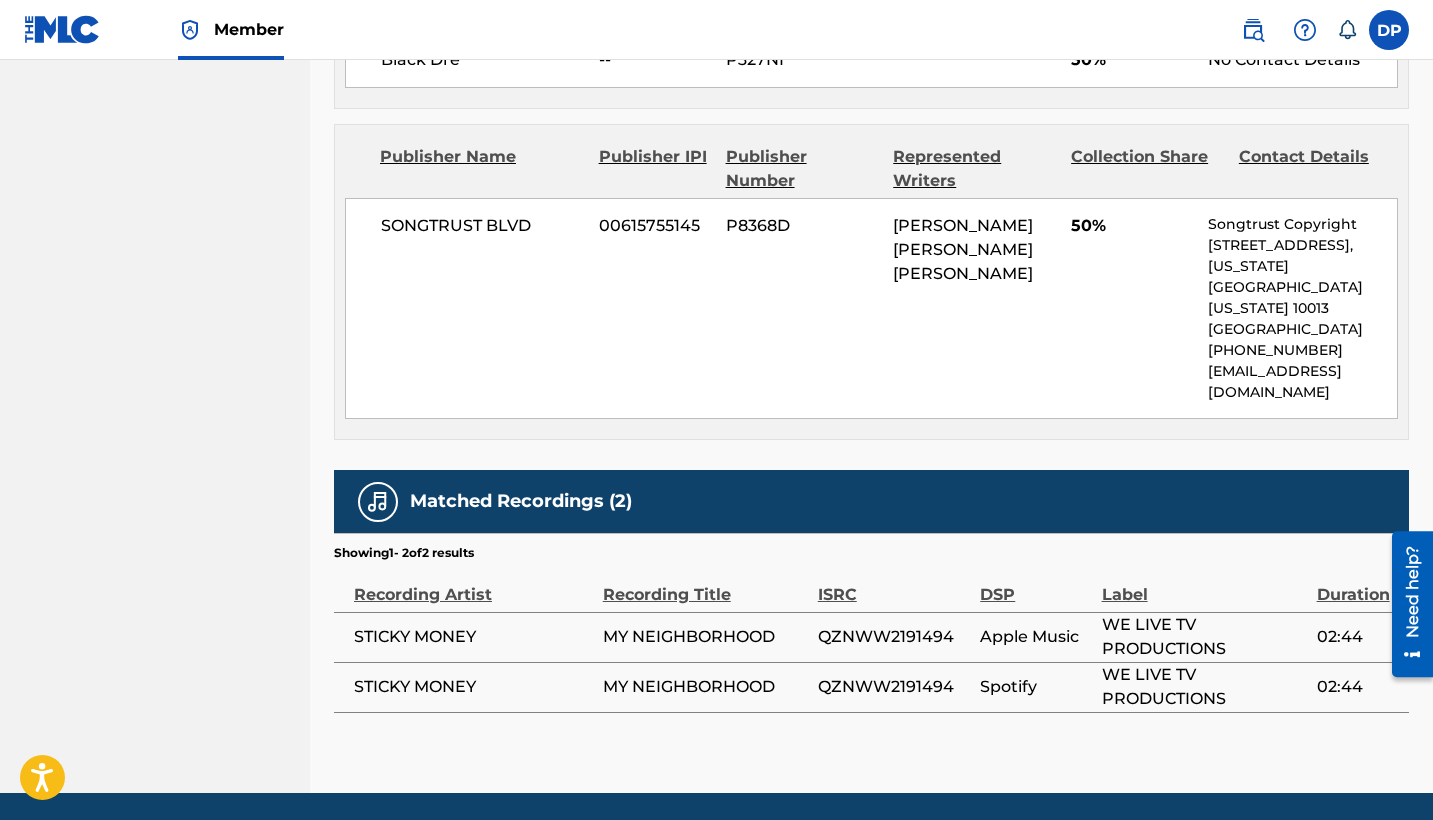 click on "QZNWW2191494" at bounding box center (894, 637) 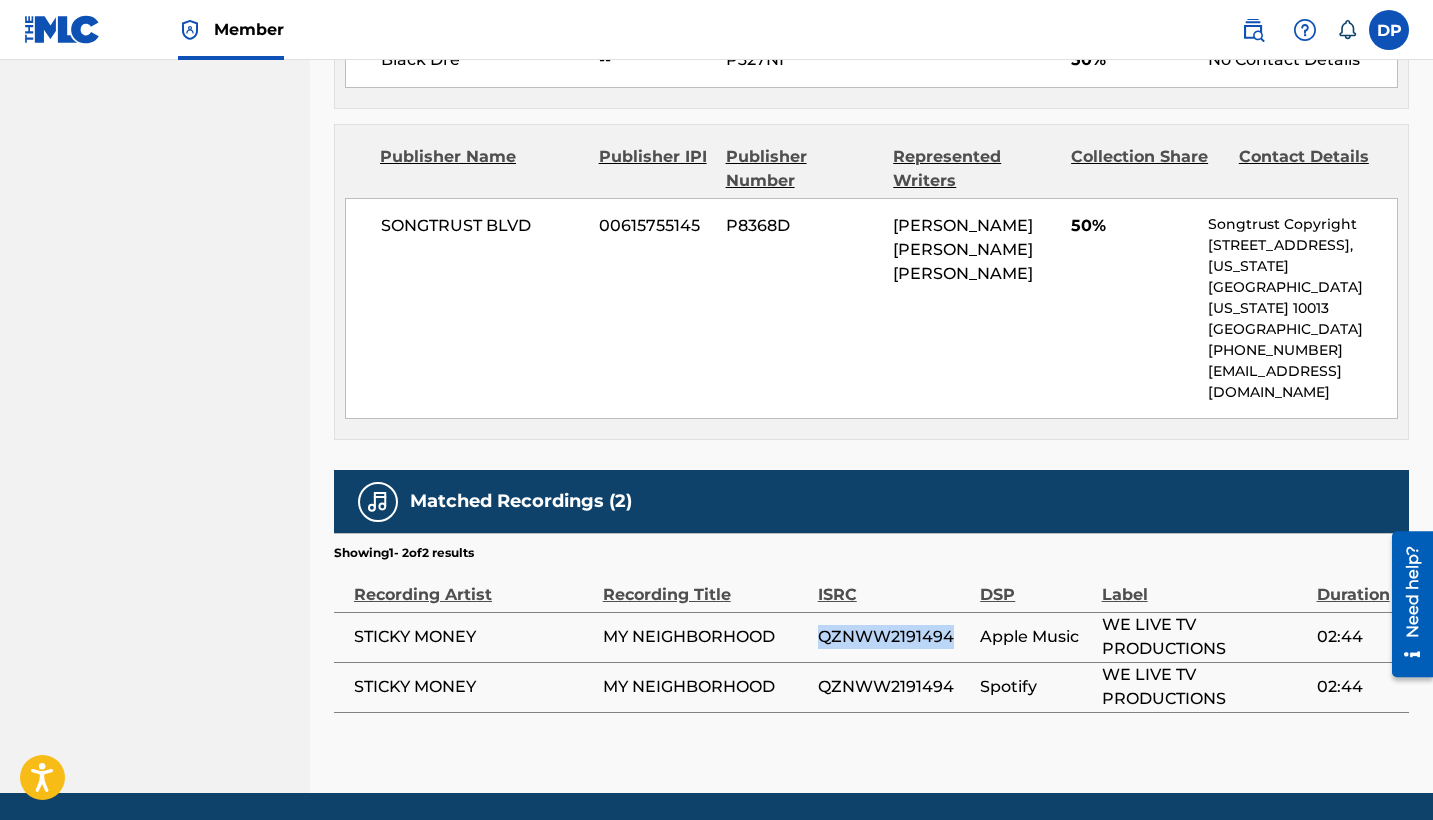 click on "QZNWW2191494" at bounding box center (894, 637) 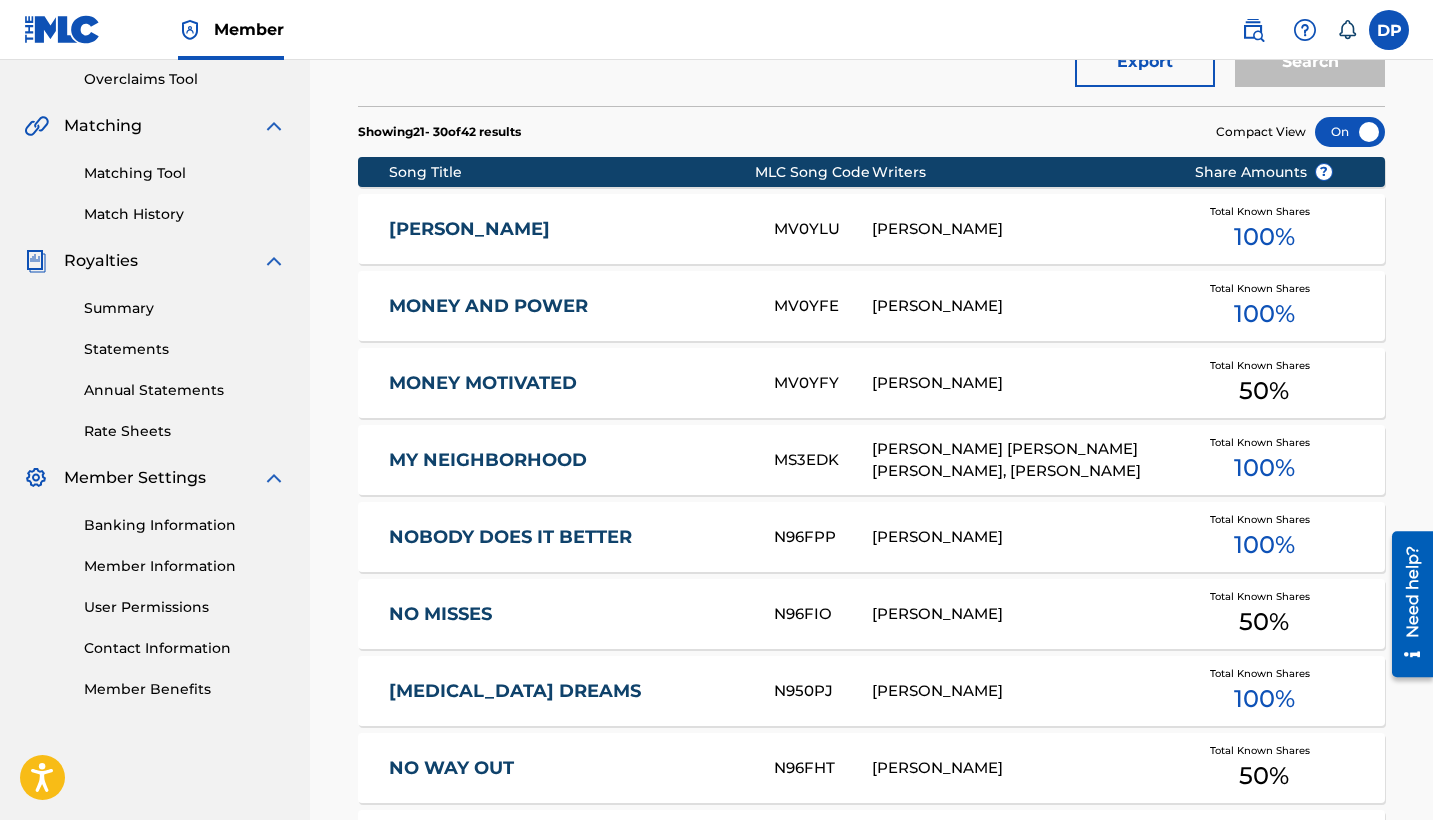 scroll, scrollTop: 756, scrollLeft: 0, axis: vertical 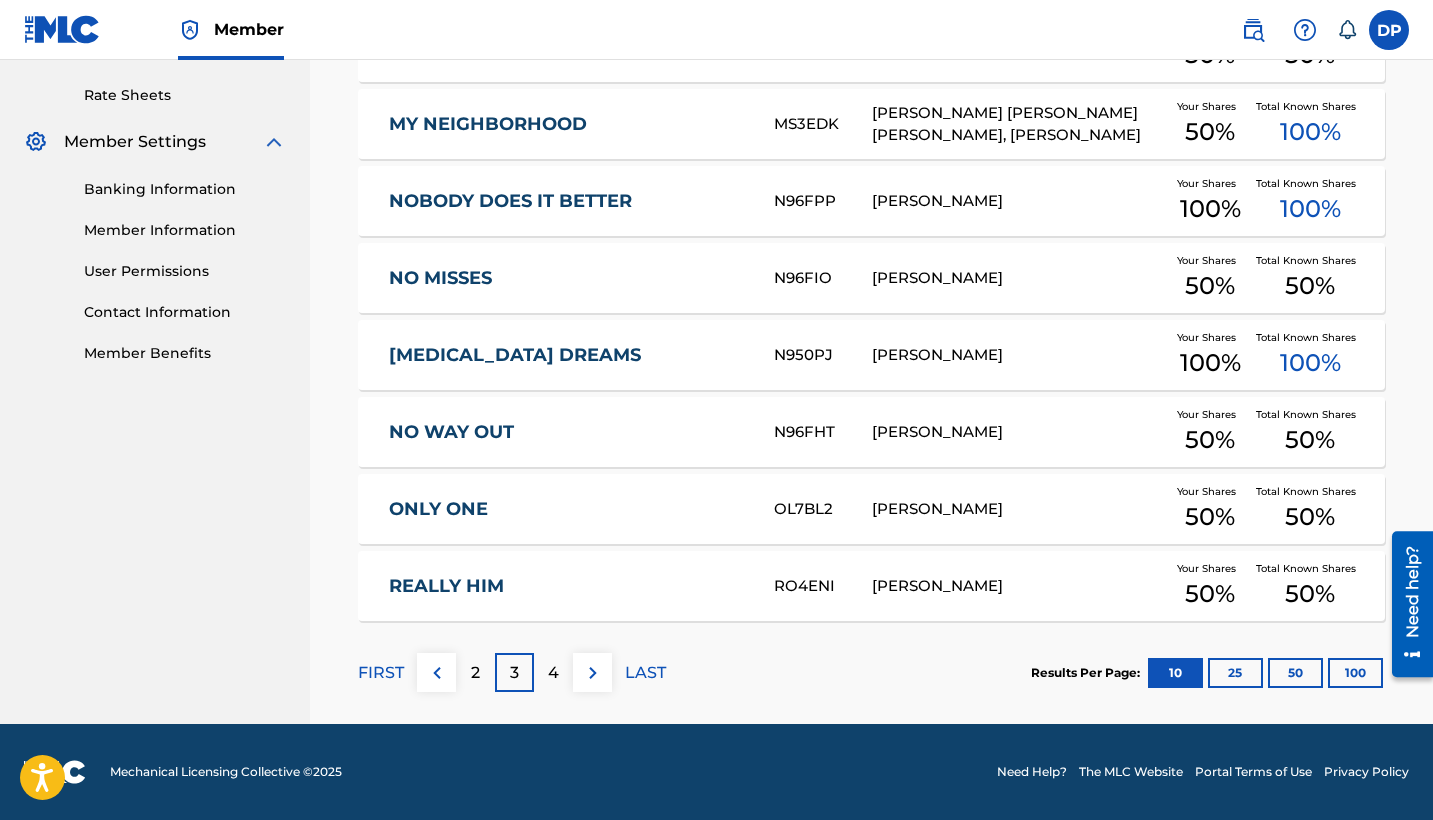 click on "4" at bounding box center (553, 673) 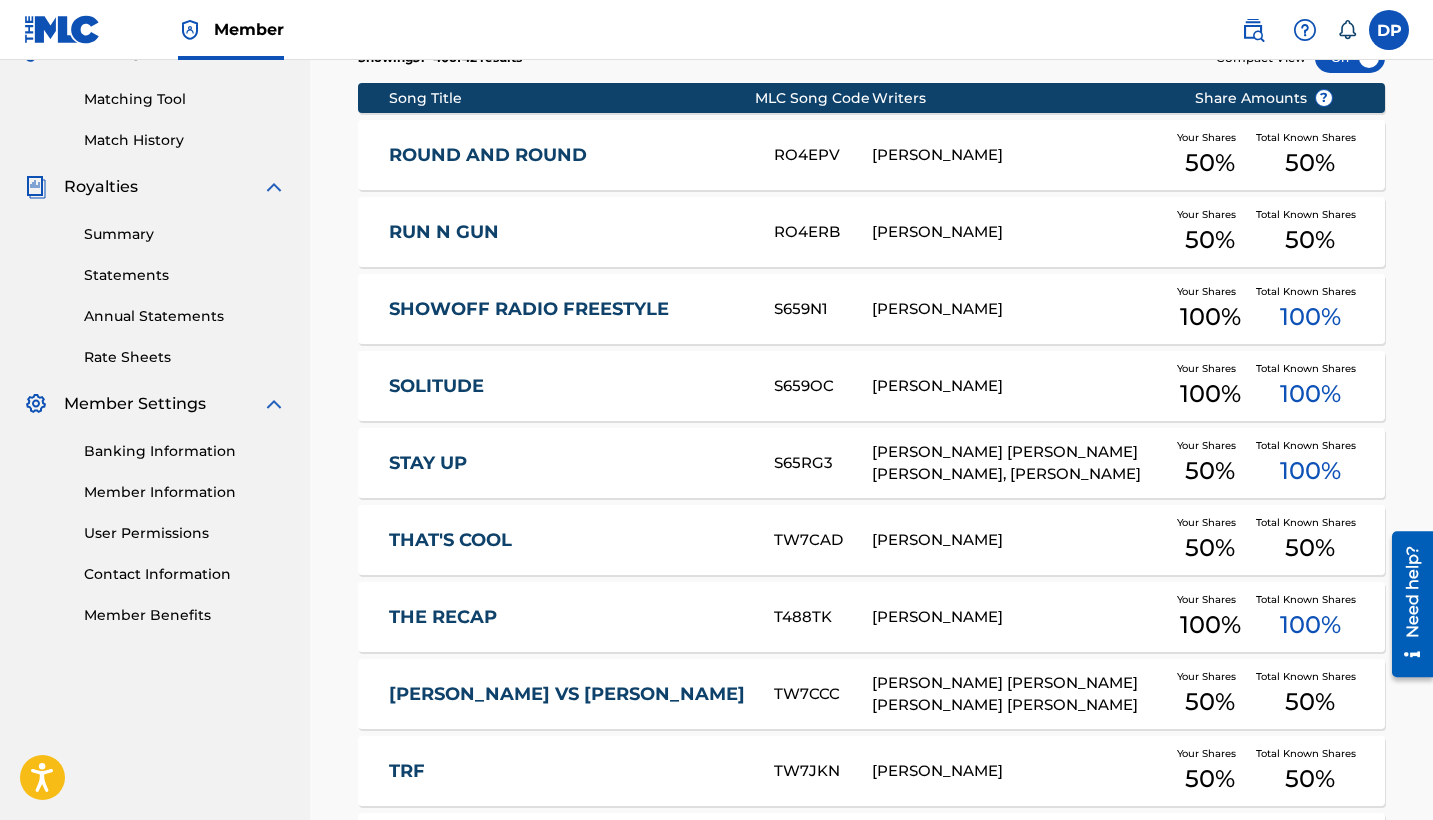 scroll, scrollTop: 527, scrollLeft: 0, axis: vertical 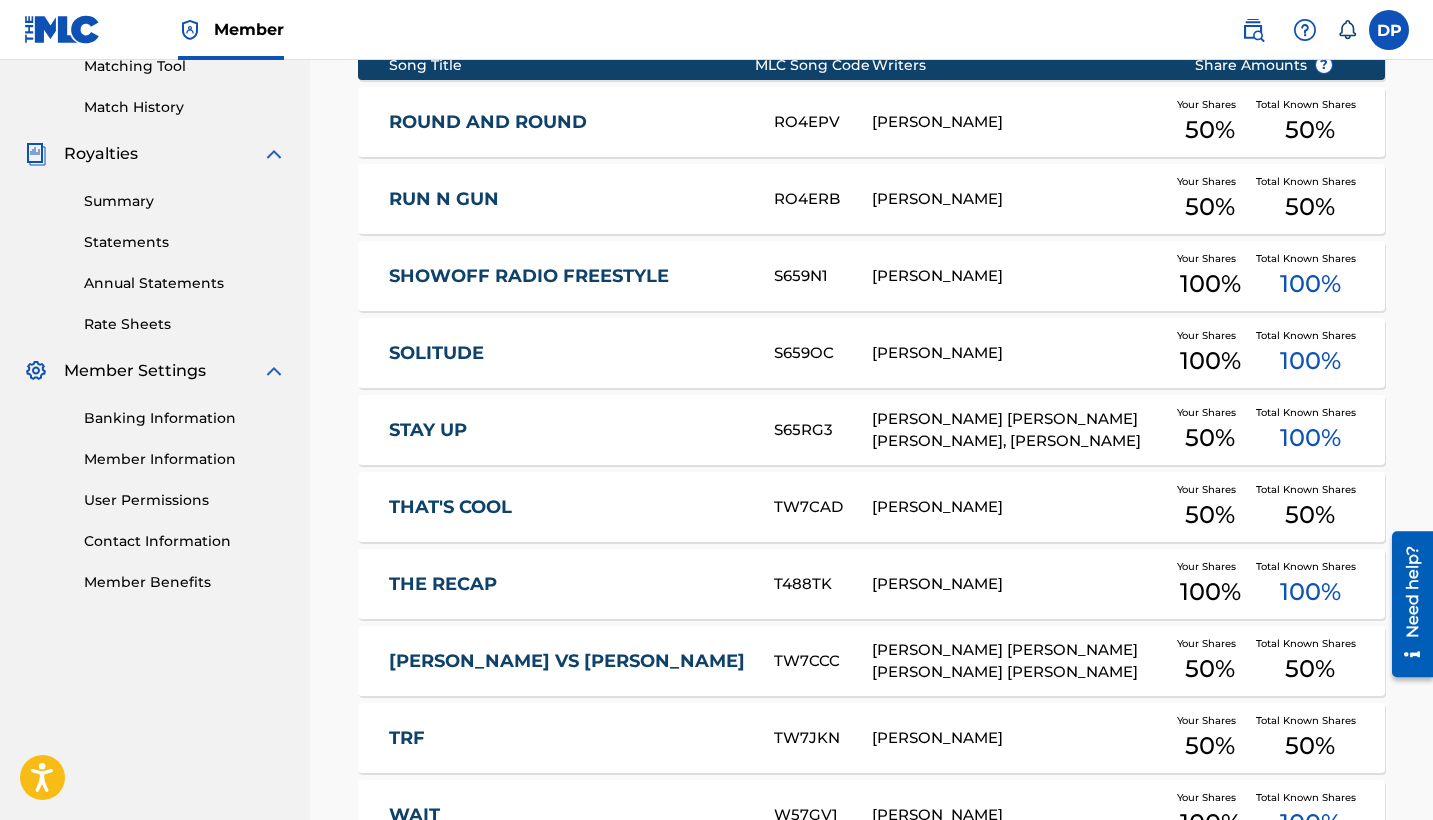 click on "SHOWOFF RADIO FREESTYLE" at bounding box center [568, 276] 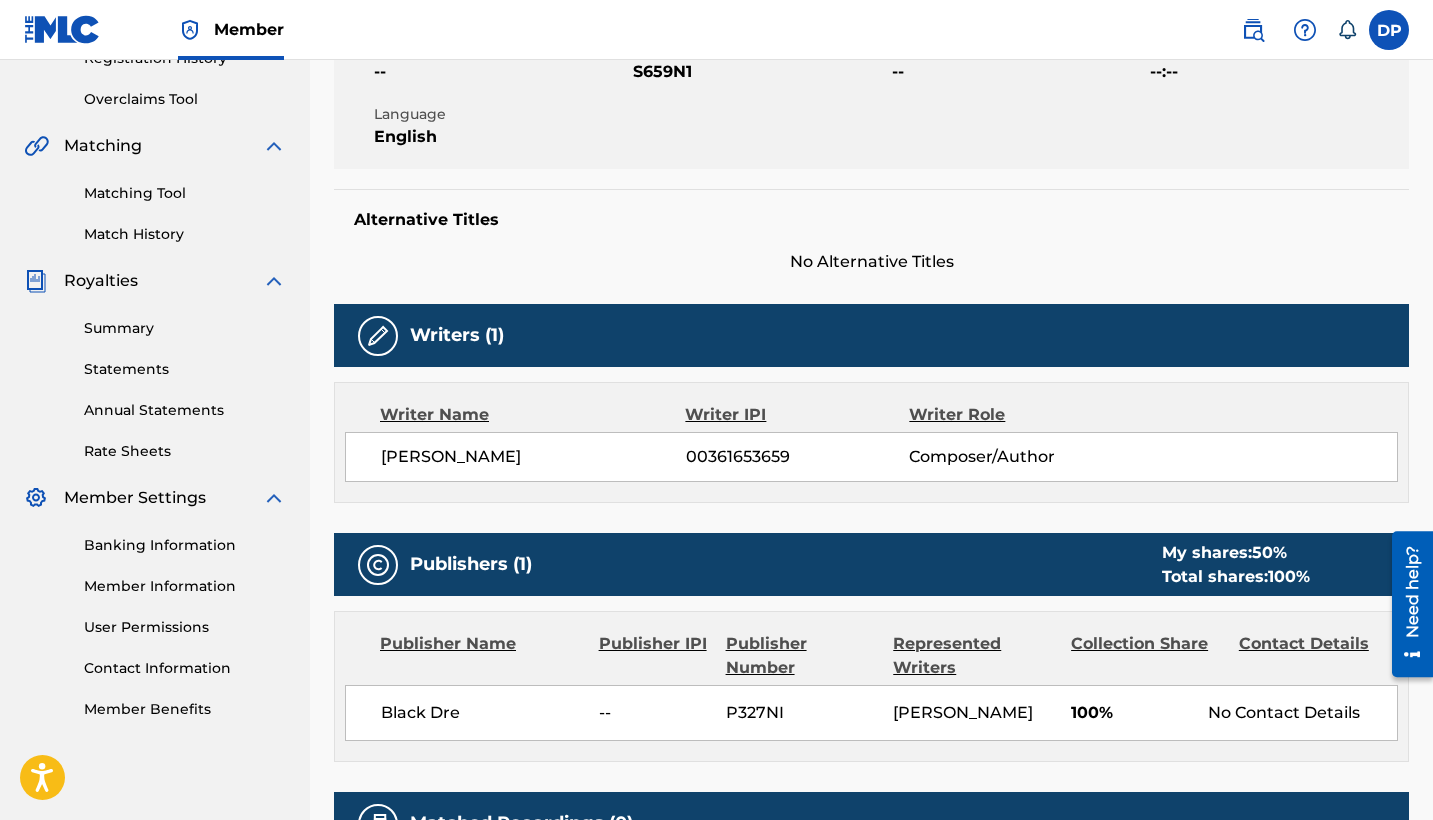 scroll, scrollTop: 641, scrollLeft: 0, axis: vertical 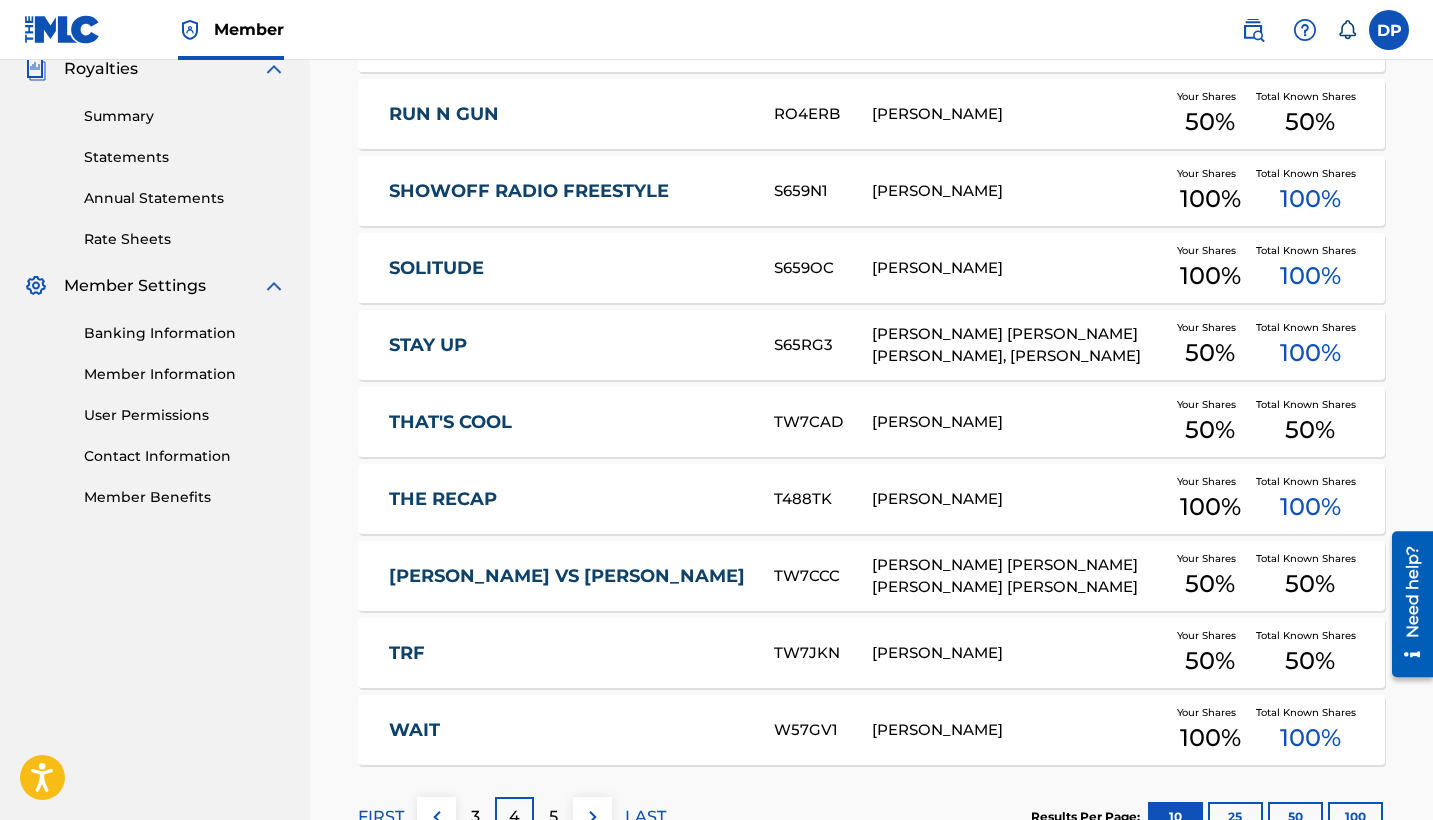 click on "STAY UP" at bounding box center (568, 345) 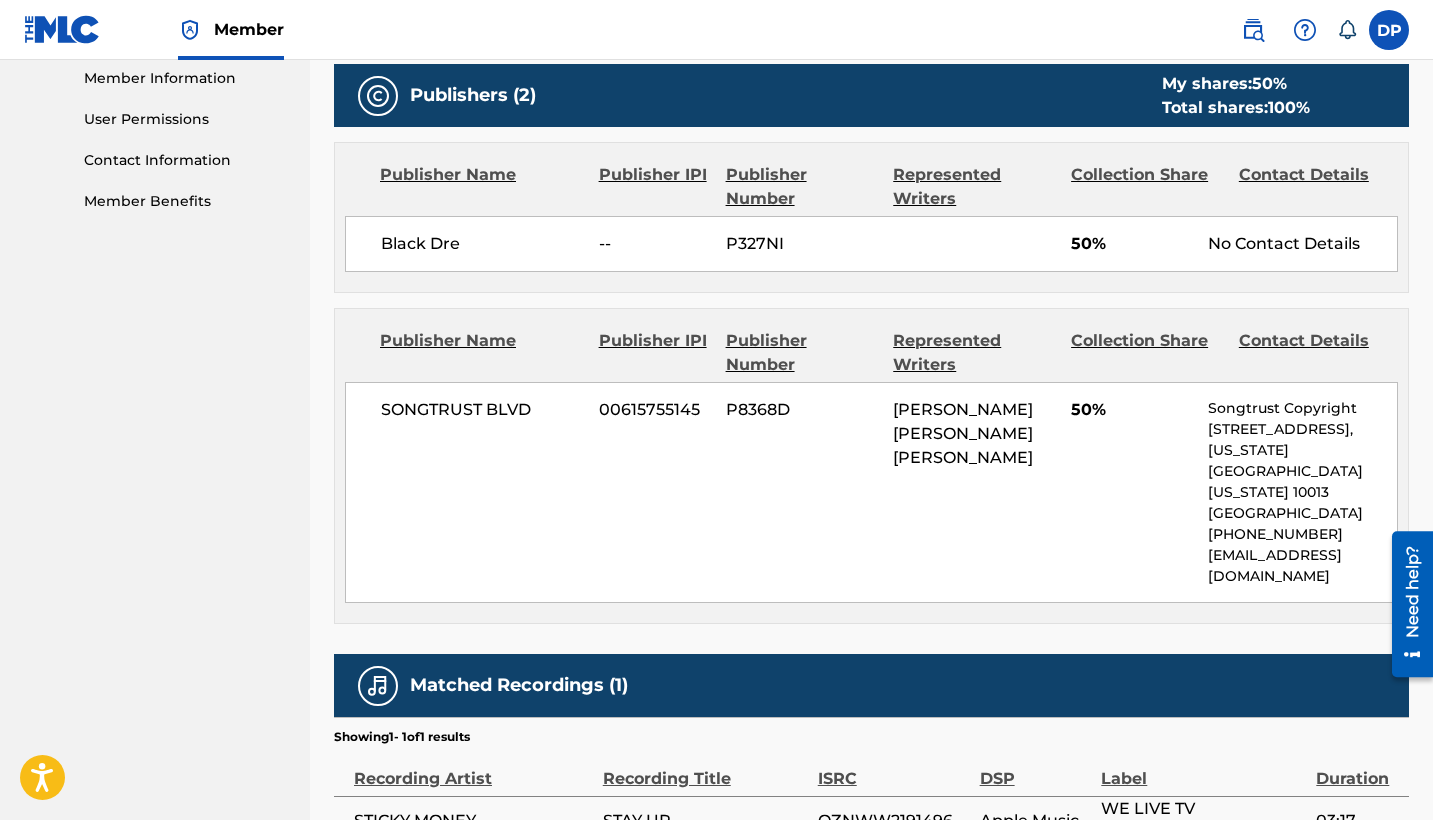 scroll, scrollTop: 1042, scrollLeft: 0, axis: vertical 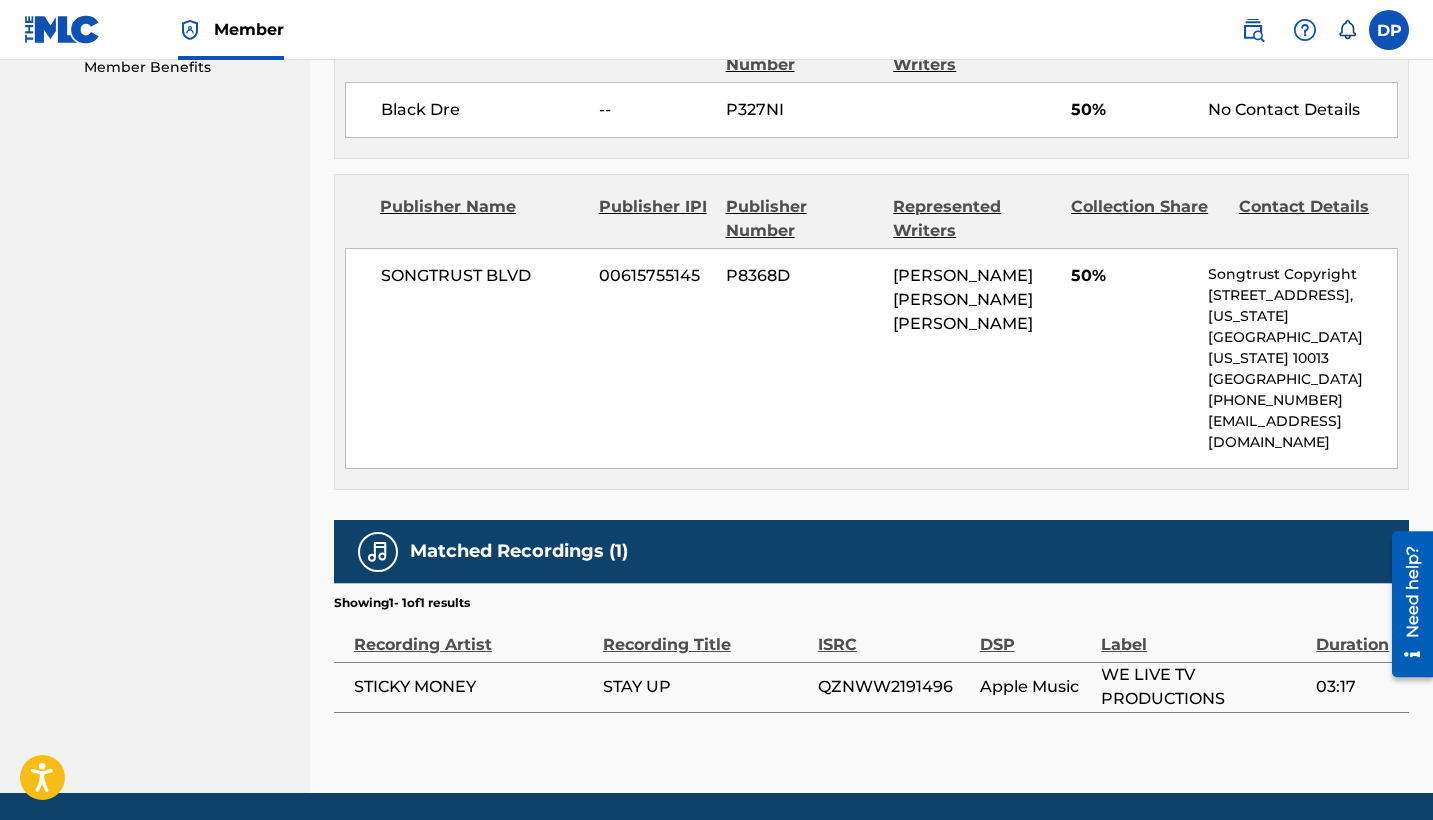 click on "QZNWW2191496" at bounding box center [894, 687] 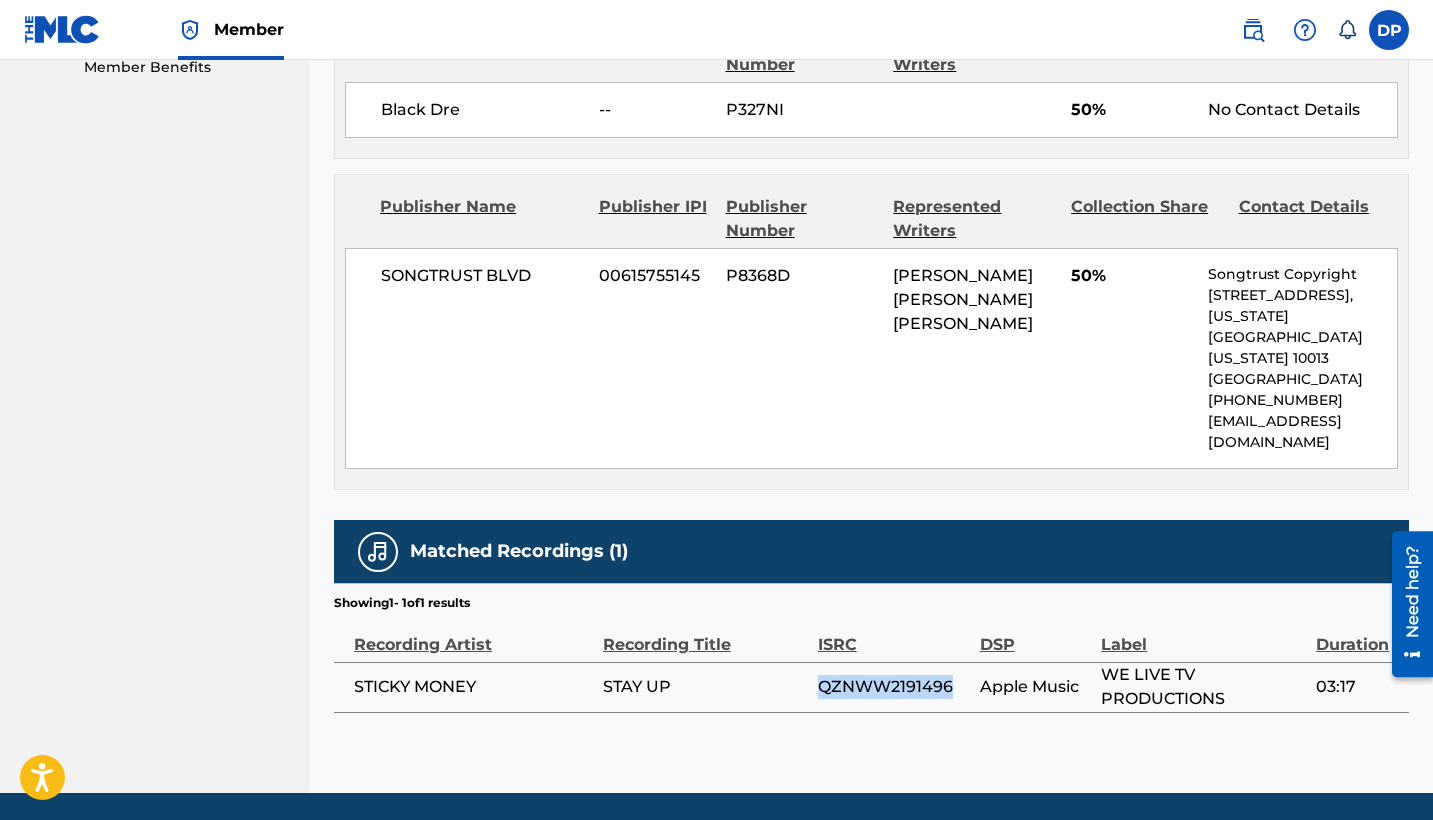 click on "QZNWW2191496" at bounding box center (894, 687) 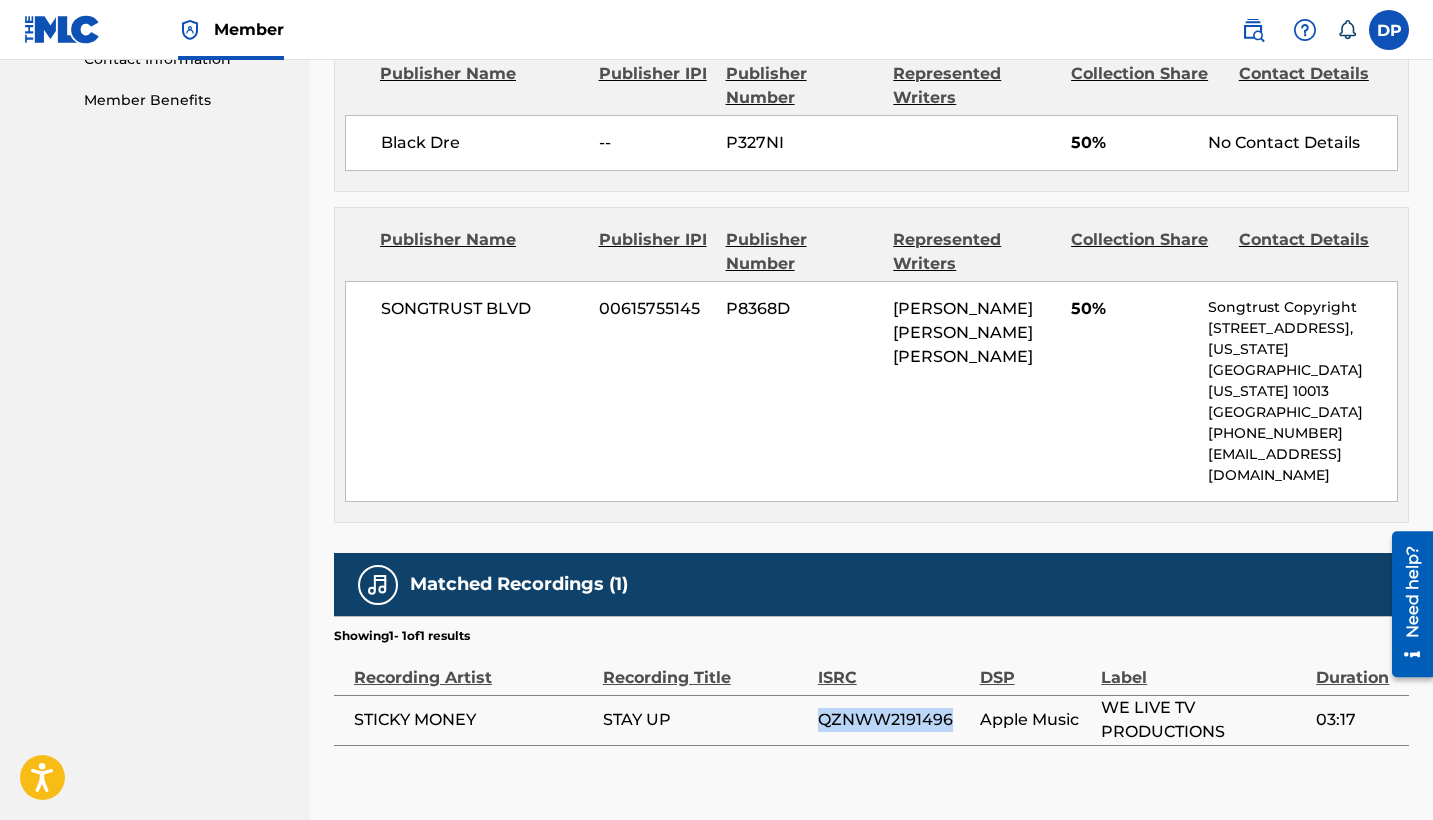 scroll, scrollTop: 773, scrollLeft: 0, axis: vertical 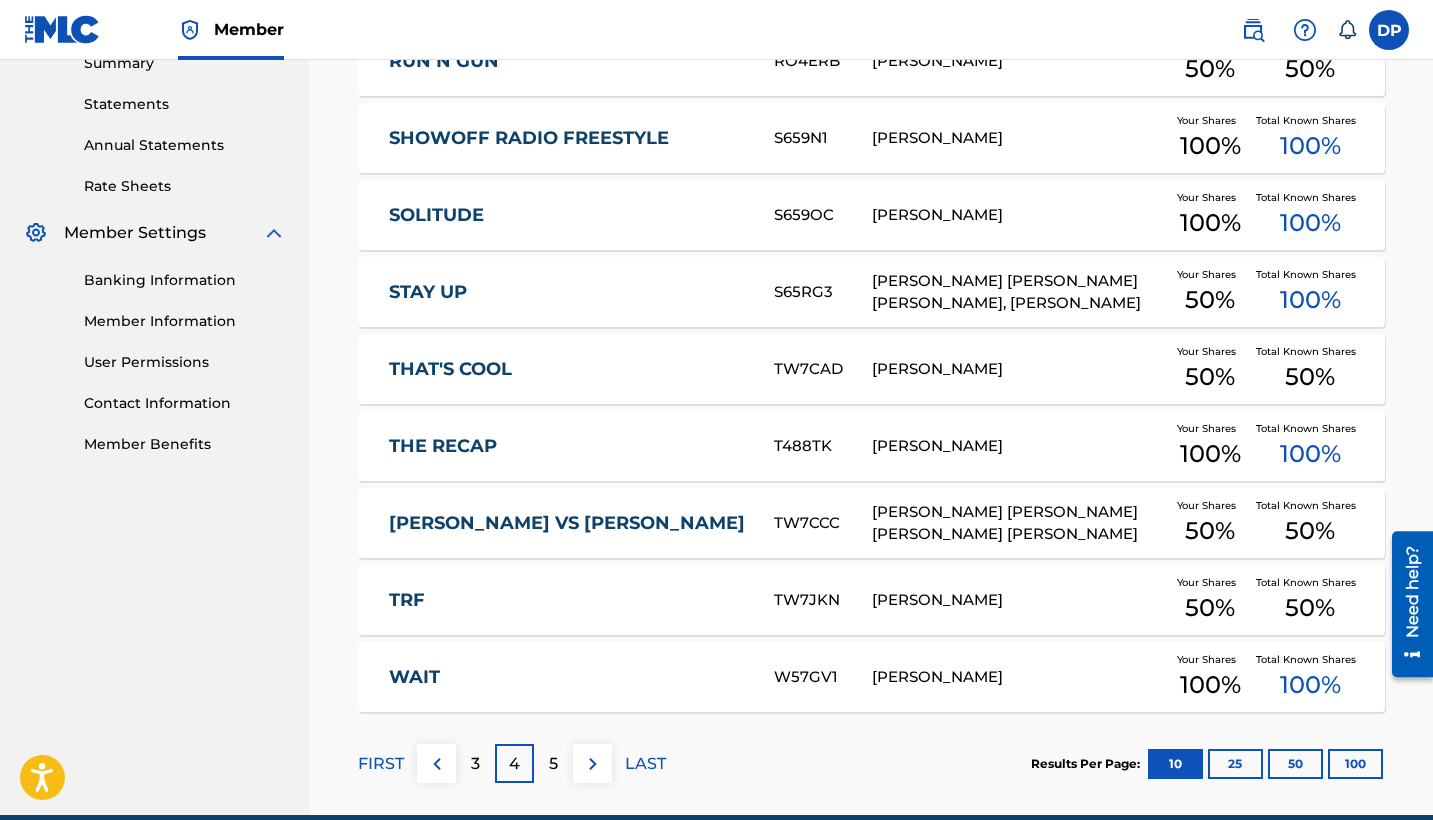 click on "THAT'S COOL" at bounding box center [568, 369] 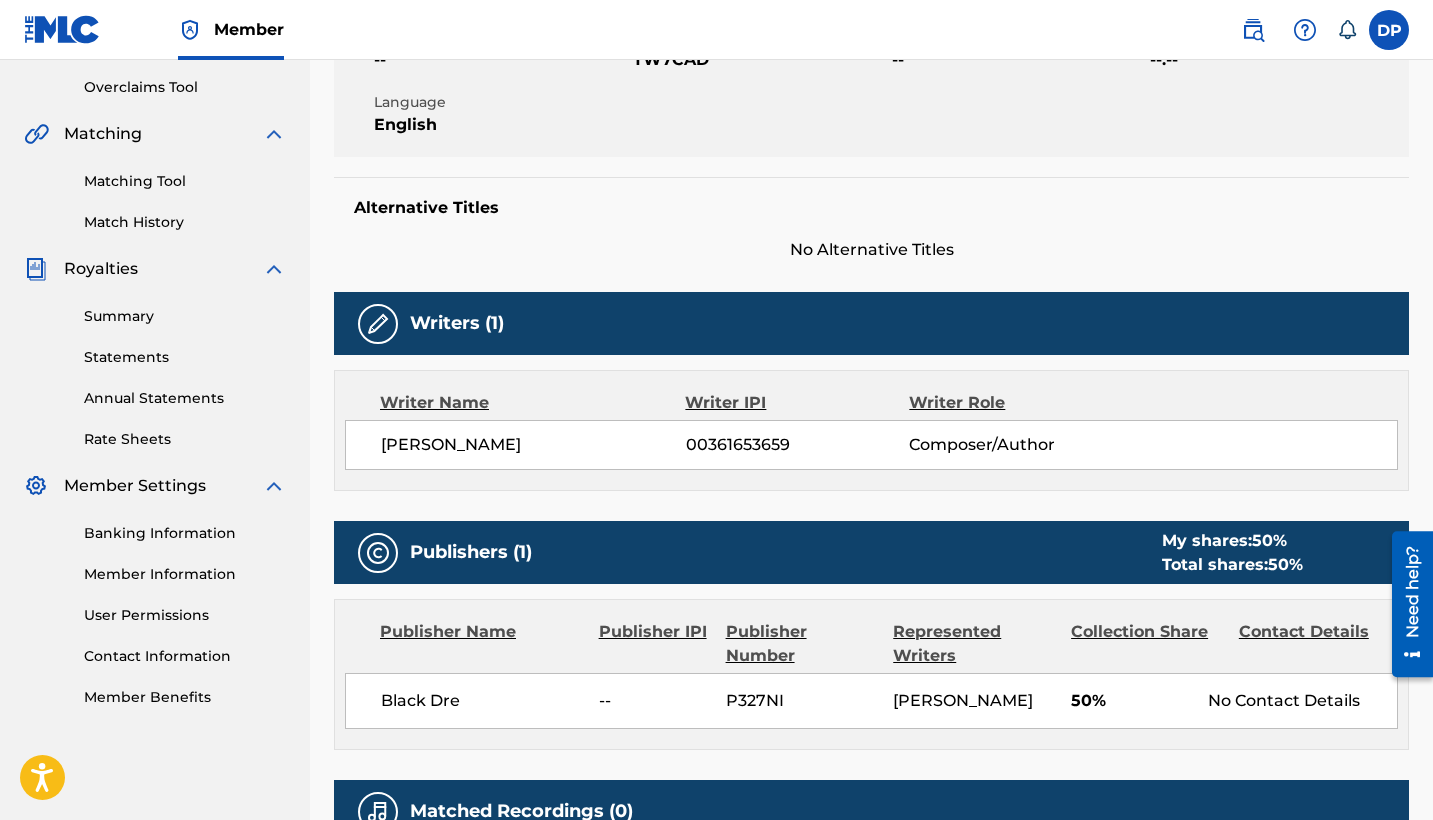 scroll, scrollTop: 184, scrollLeft: 0, axis: vertical 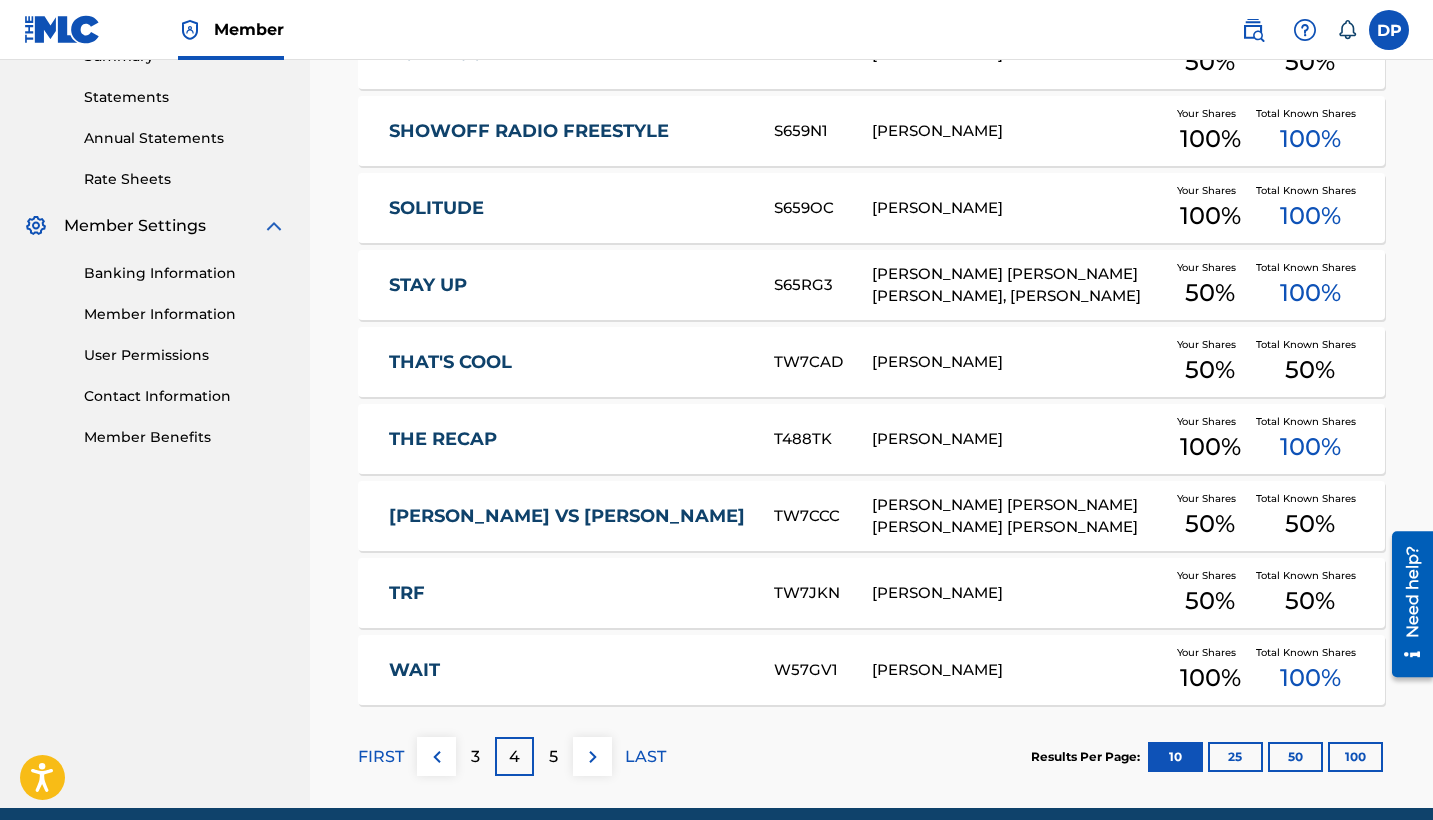 click on "5" at bounding box center (553, 757) 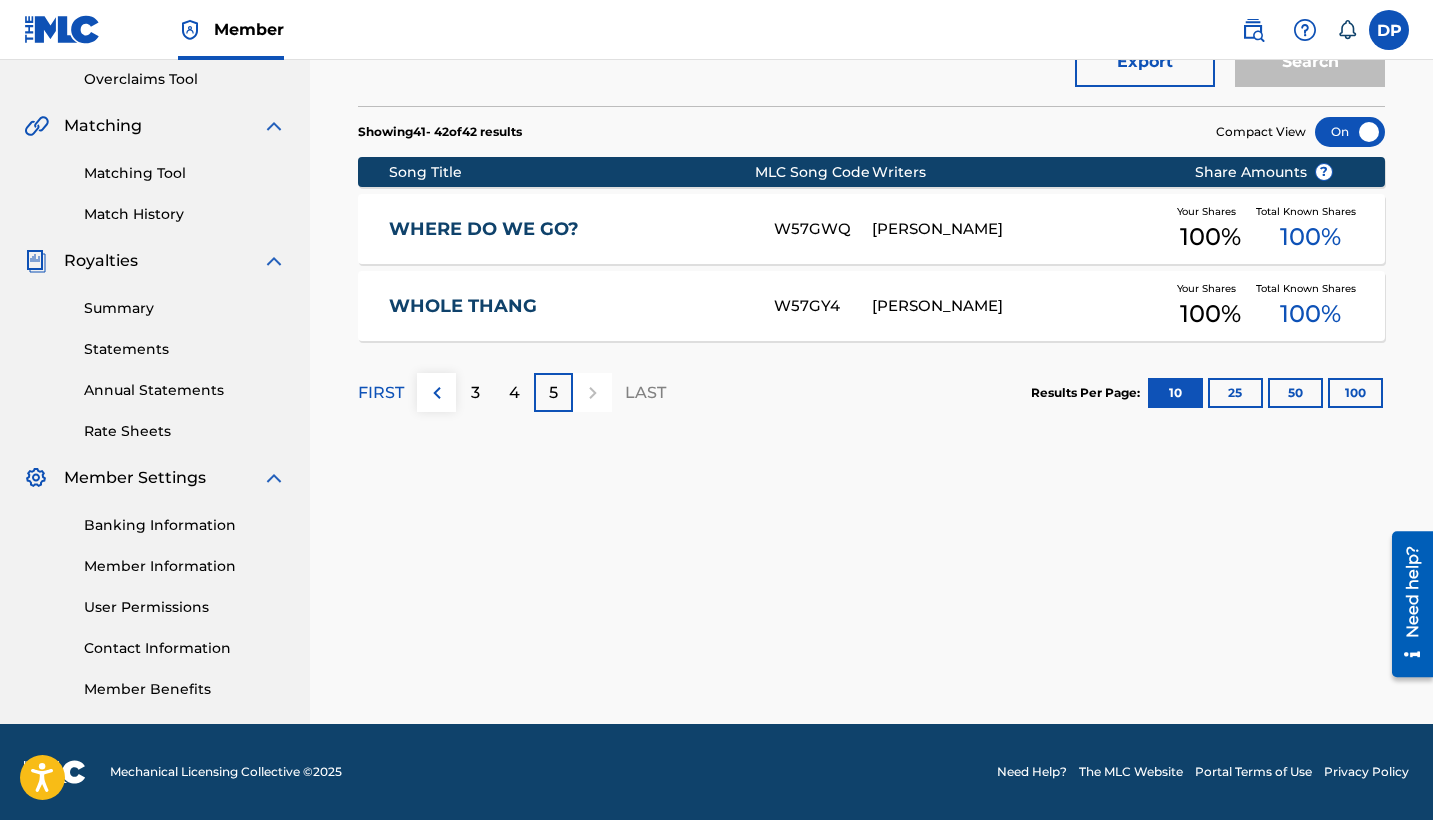 click on "WHOLE THANG" at bounding box center (568, 306) 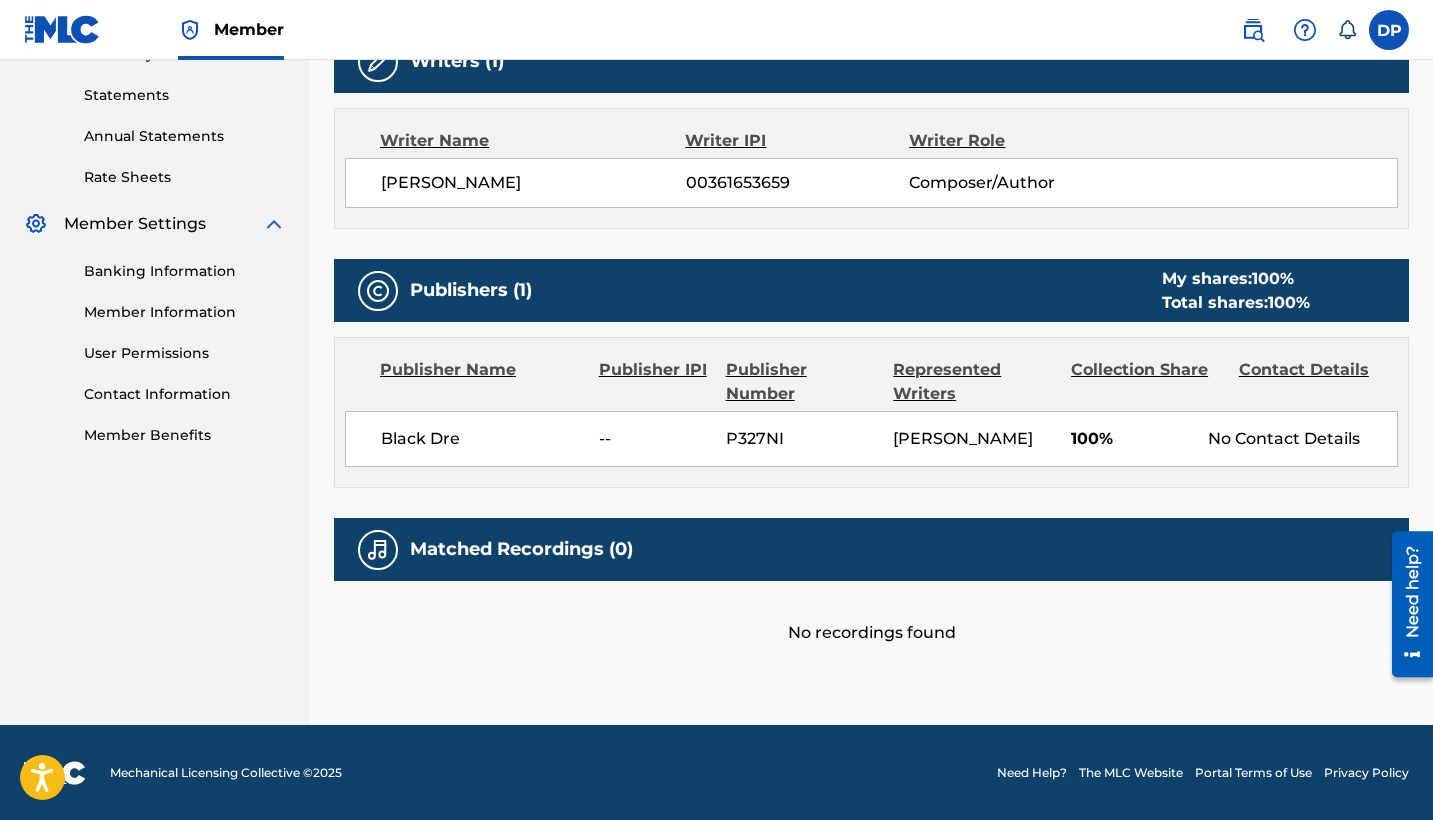 scroll, scrollTop: 35, scrollLeft: 0, axis: vertical 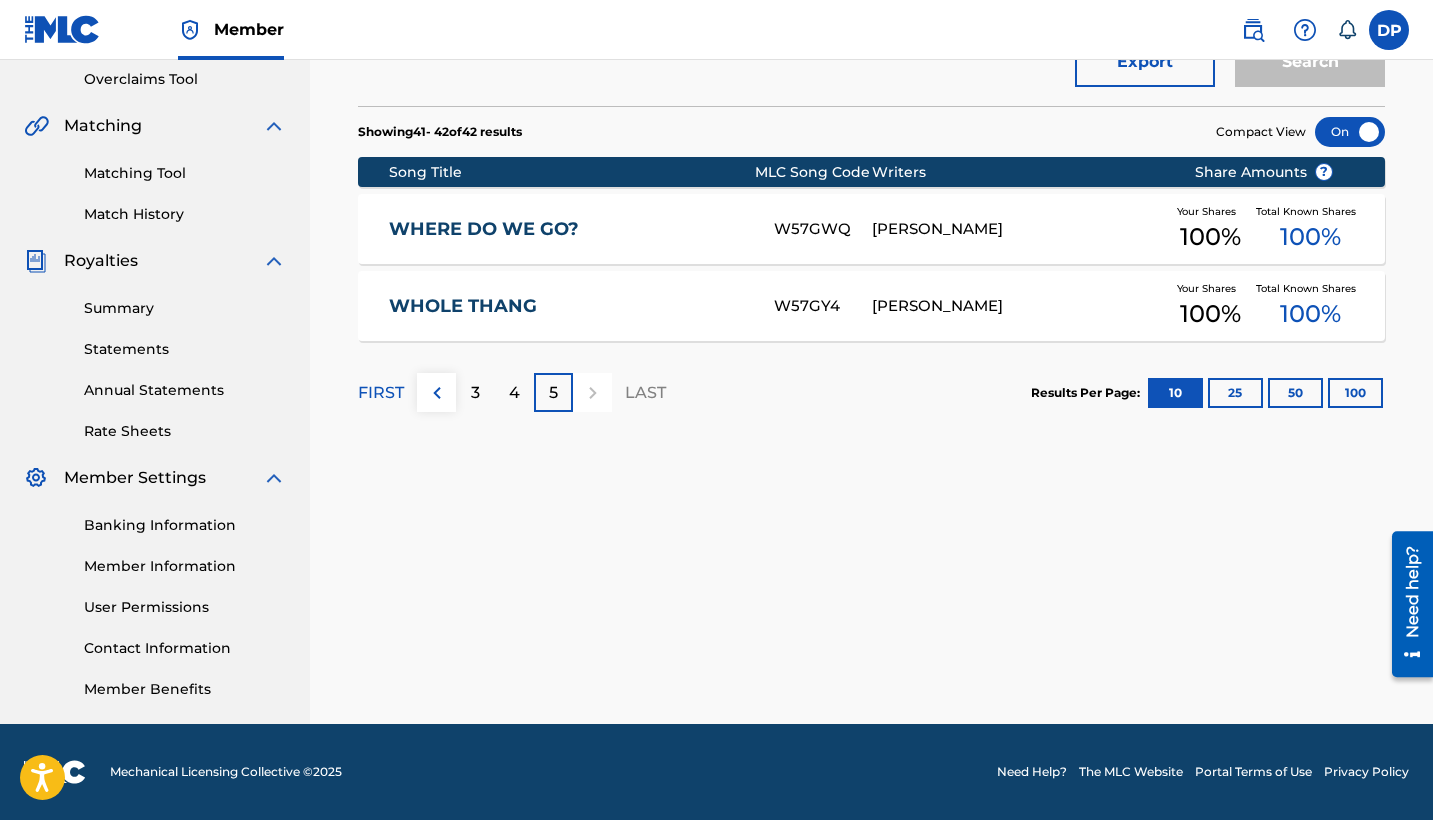 click on "FIRST" at bounding box center [381, 393] 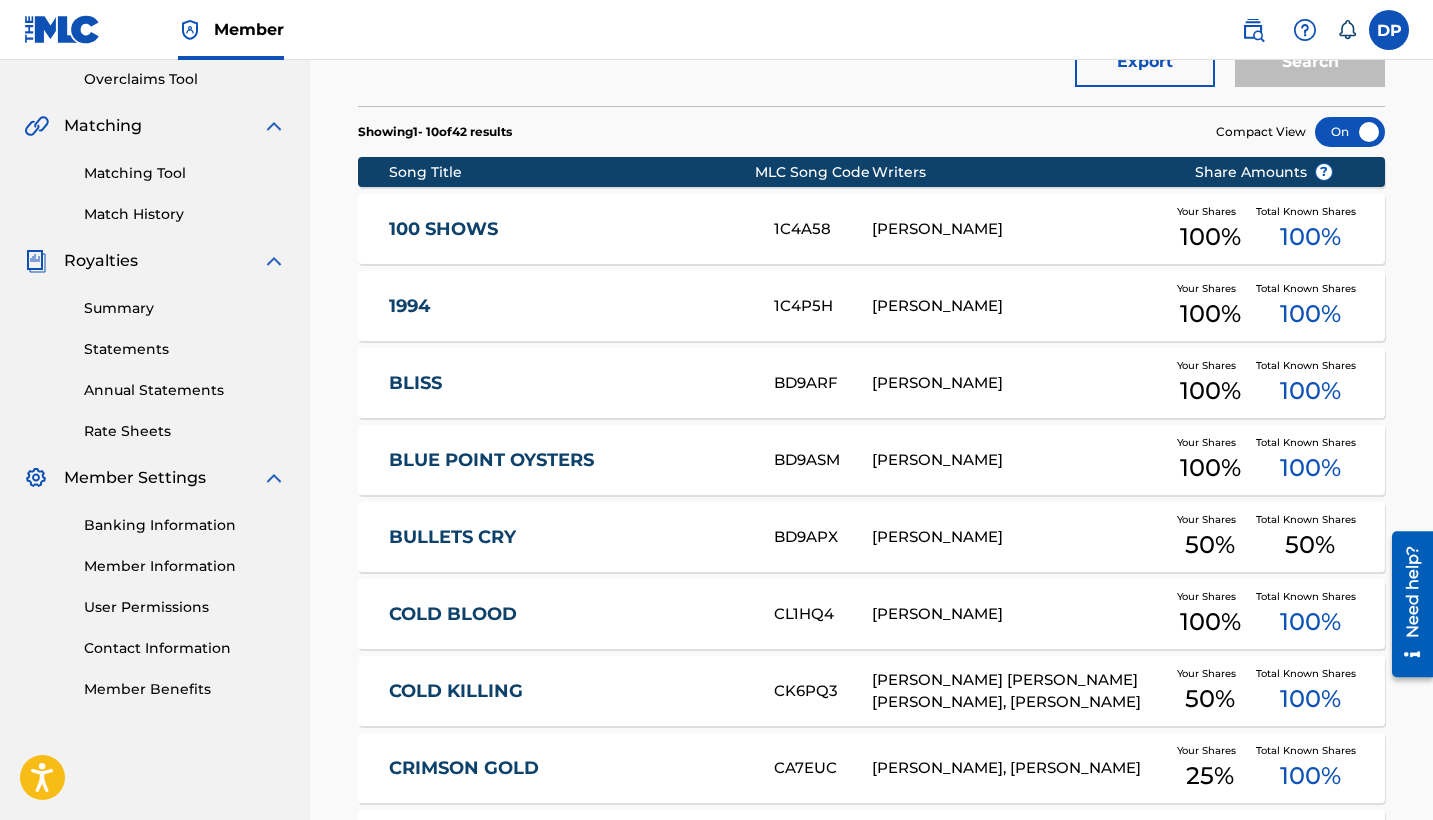 click on "100 SHOWS" at bounding box center (568, 229) 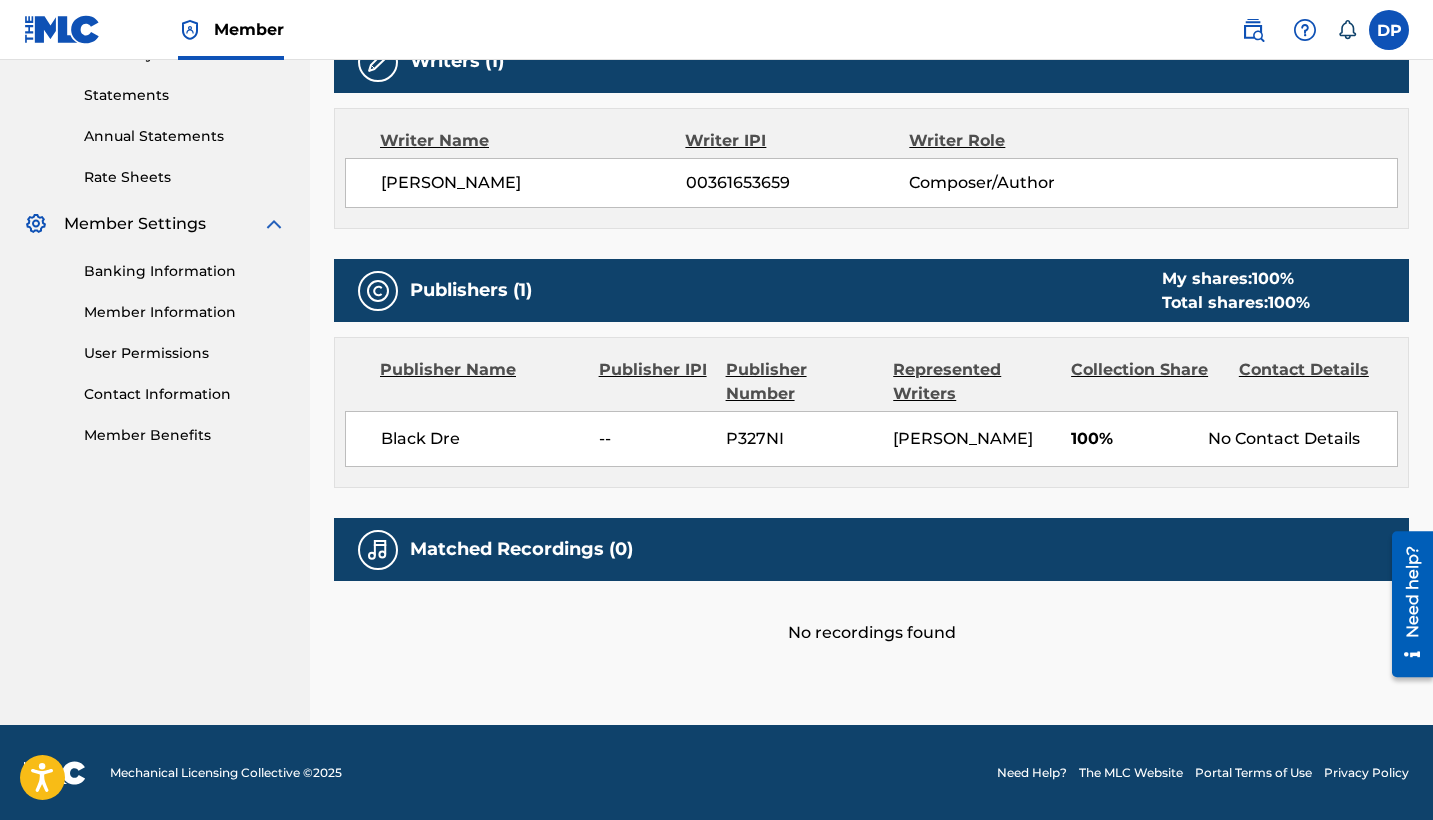 scroll, scrollTop: 515, scrollLeft: 0, axis: vertical 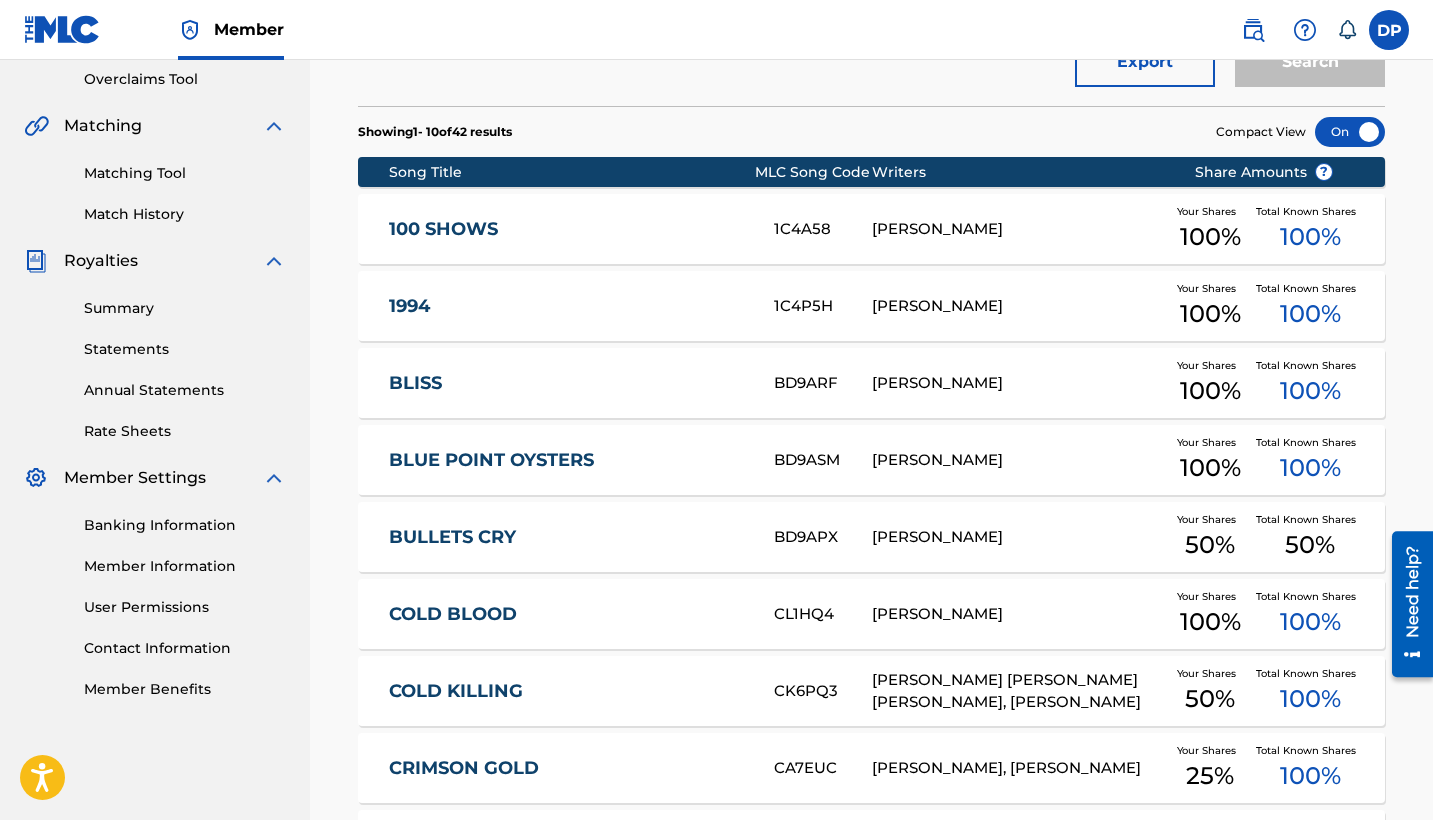 click on "1C4A58" at bounding box center [823, 229] 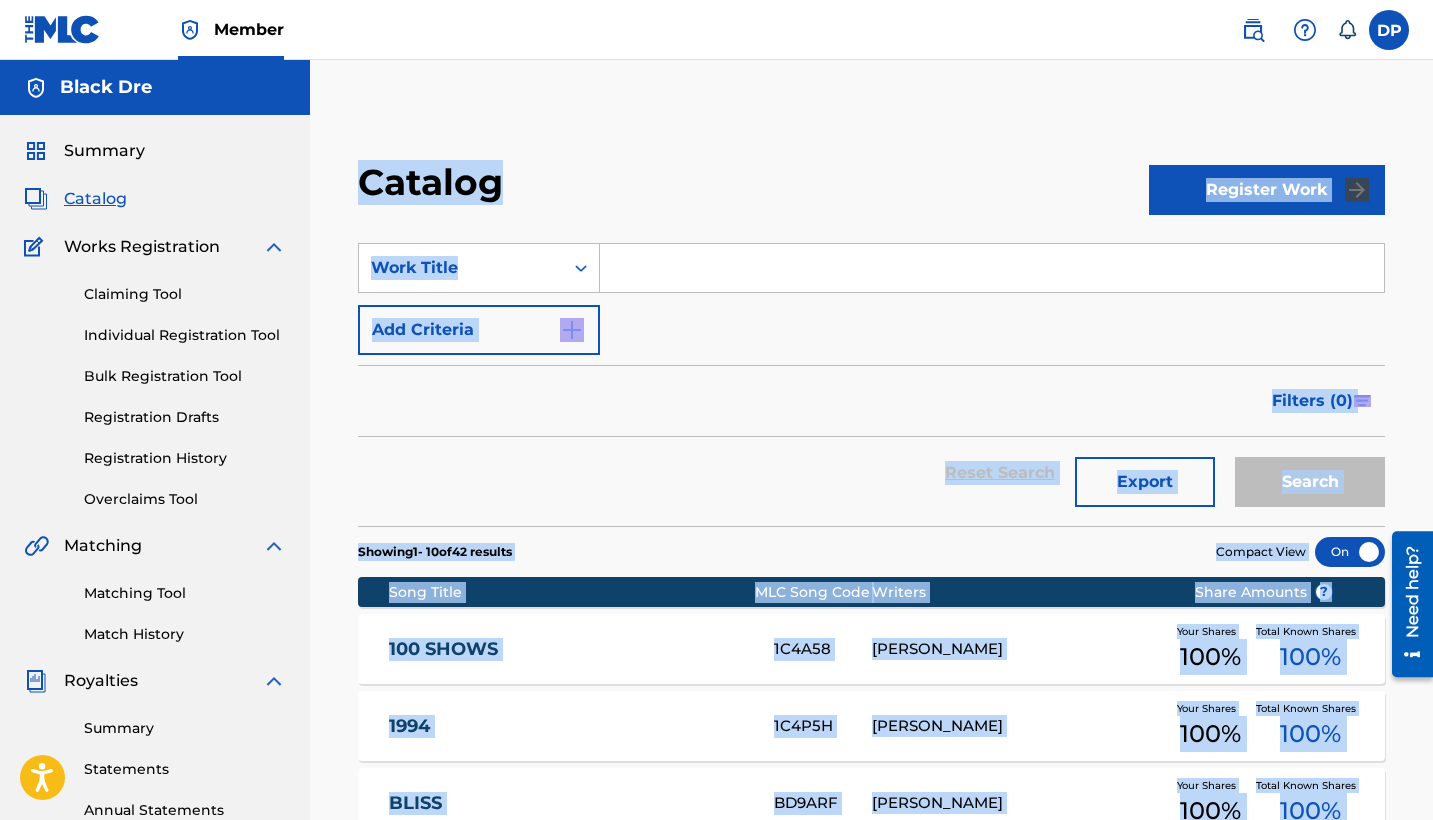 click on "Catalog Register Work SearchWithCriteria0ae766fb-e4b2-4874-94a5-18b1c27f77c2 Work Title Add Criteria Filter Hold Filters Overclaim   Dispute   Remove Filters Apply Filters Filters ( 0 ) Reset Search Export Search Showing  1  -   10  of  42   results   Compact View Song Title MLC Song Code Writers Share Amounts ? 100 SHOWS 1C4A58 DONDRE PERRY Your Shares 100 % Total Known Shares 100 % 1994 1C4P5H DONDRE PERRY Your Shares 100 % Total Known Shares 100 % BLISS BD9ARF DONDRE PERRY Your Shares 100 % Total Known Shares 100 % BLUE POINT OYSTERS BD9ASM DONDRE PERRY Your Shares 100 % Total Known Shares 100 % BULLETS CRY BD9APX DONDRE PERRY Your Shares 50 % Total Known Shares 50 % COLD BLOOD CL1HQ4 DONDRE PERRY Your Shares 100 % Total Known Shares 100 % COLD KILLING CK6PQ3 TIMOTHY GENE II FOSTER, DONDRE PERRY Your Shares 50 % Total Known Shares 100 % CRIMSON GOLD CA7EUC CHRISTOPHER CROSDALE, DONDRE PERRY Your Shares 25 % Total Known Shares 100 % EVERYTHING ER9PJY DONDRE PERRY Your Shares 50 % Total Known Shares 50 % 50" at bounding box center [871, 795] 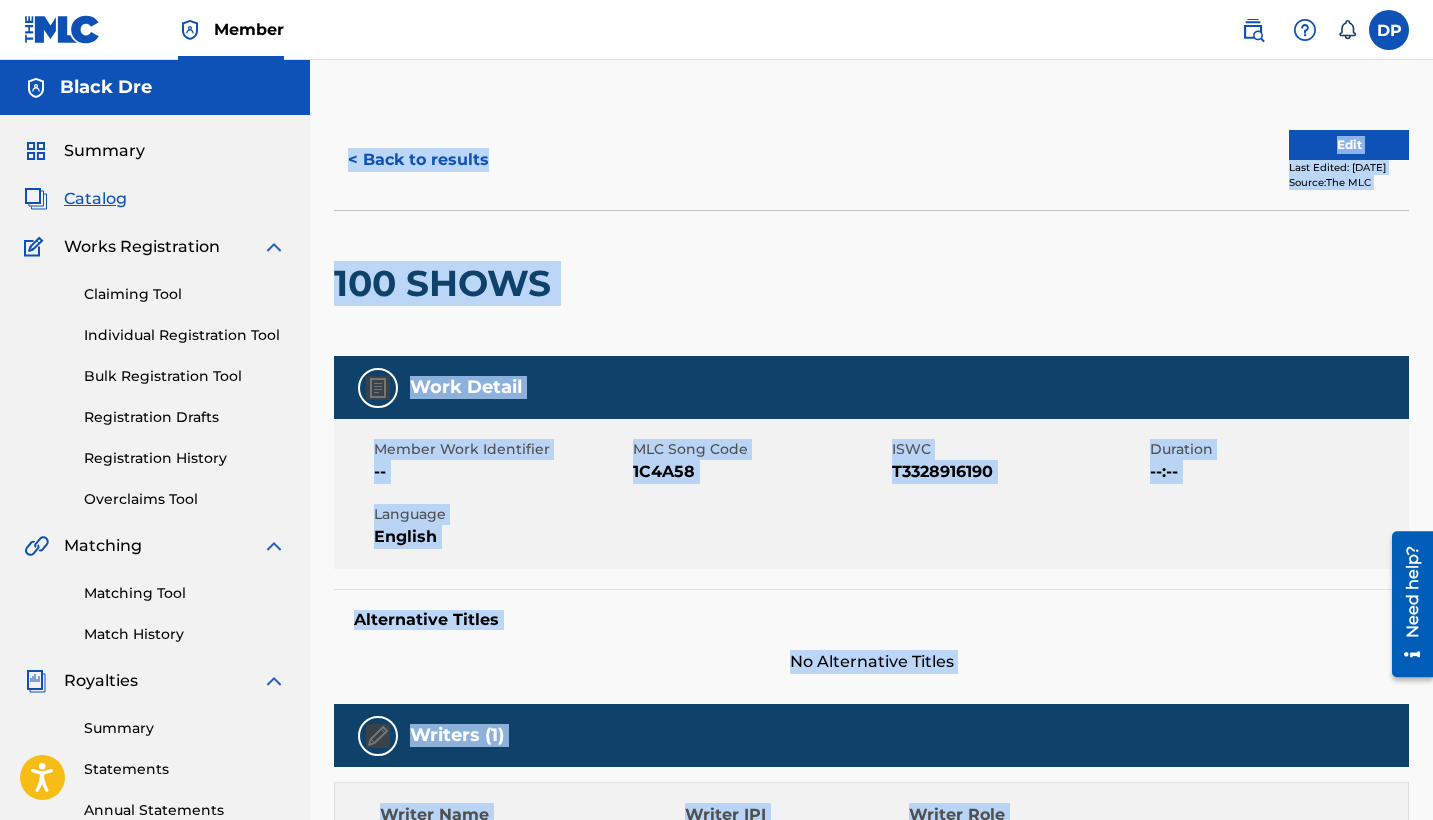 click on "1C4A58" at bounding box center (760, 472) 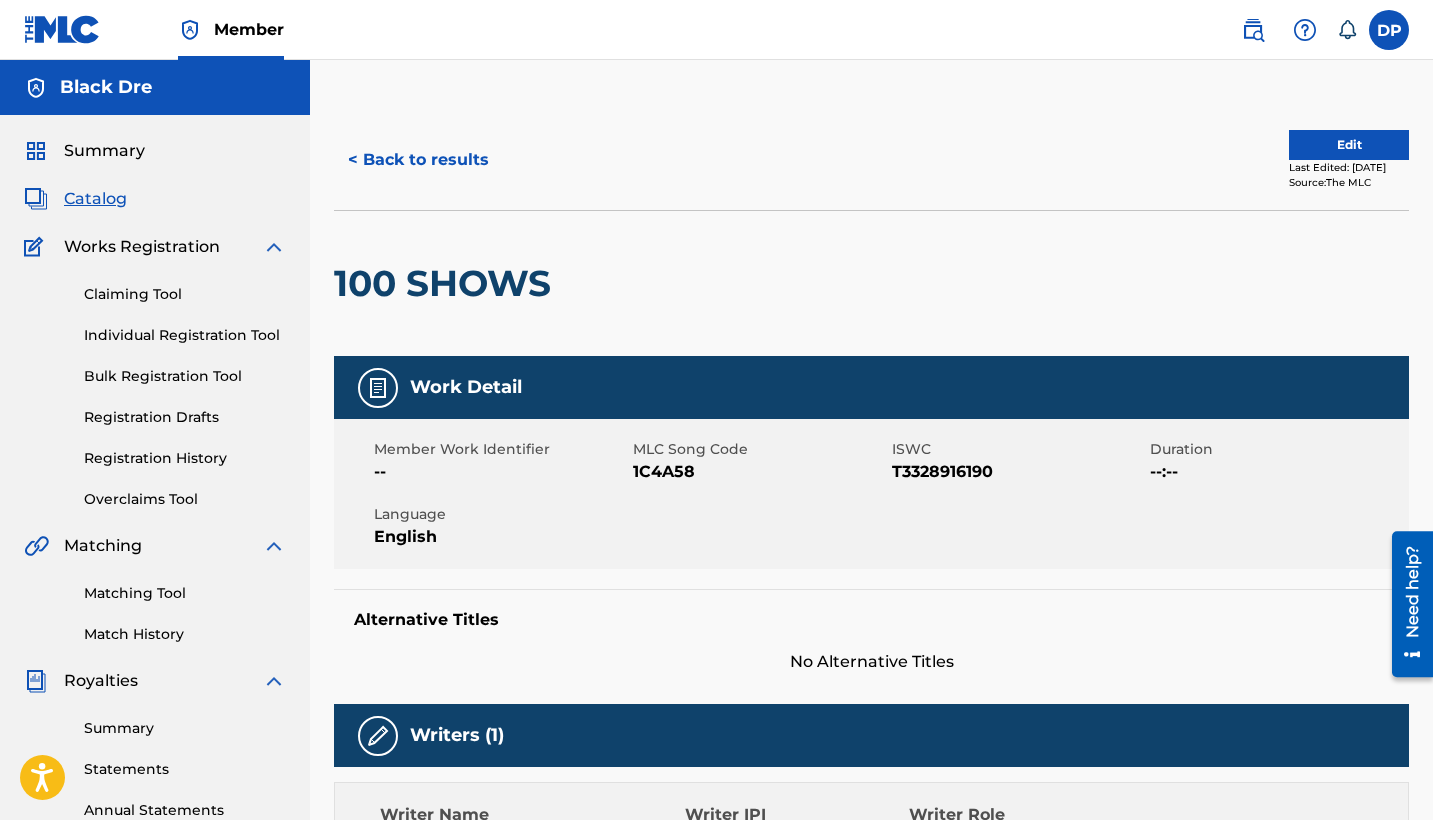 click on "1C4A58" at bounding box center (760, 472) 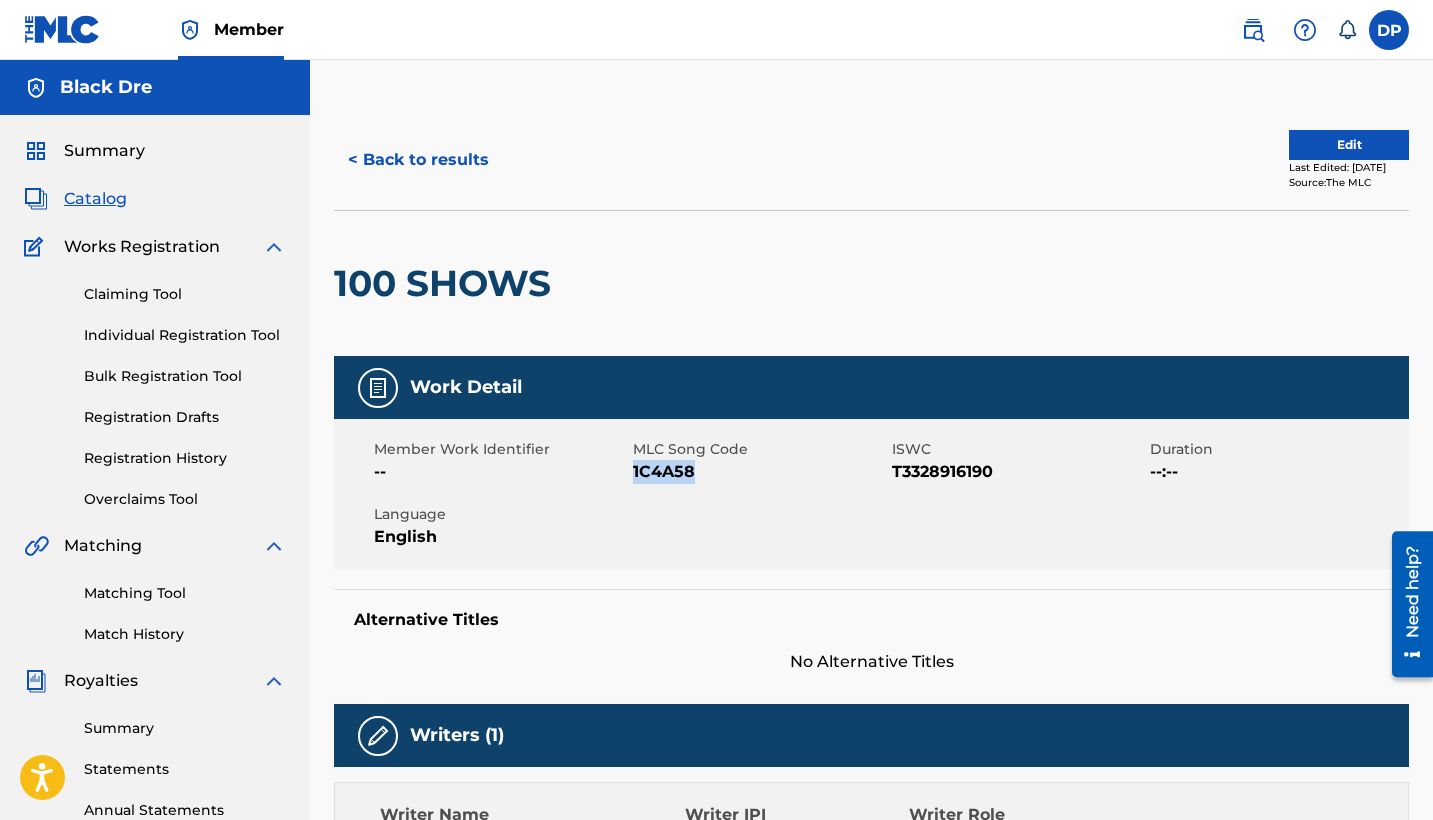 click on "1C4A58" at bounding box center [760, 472] 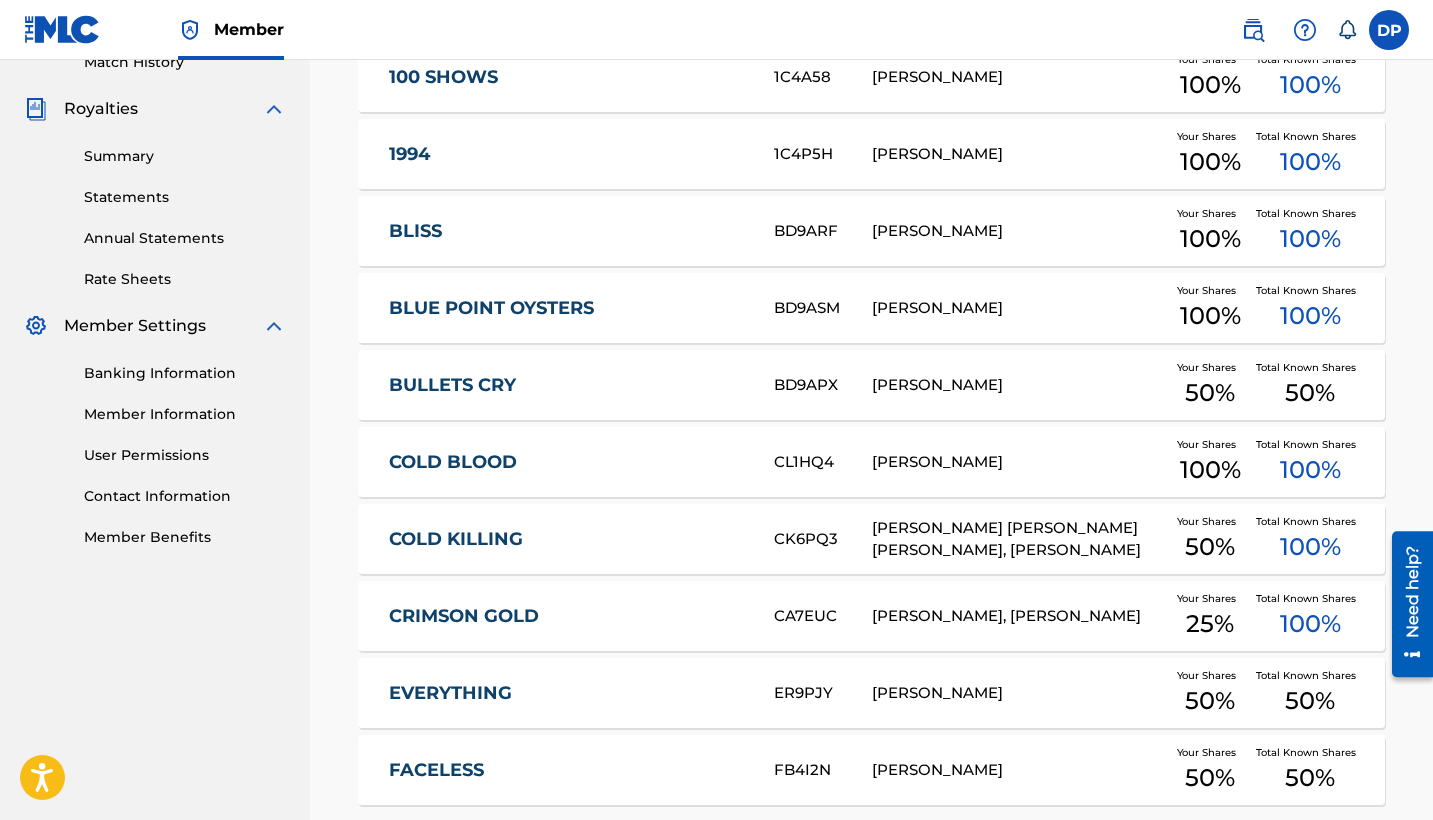 scroll, scrollTop: 547, scrollLeft: 0, axis: vertical 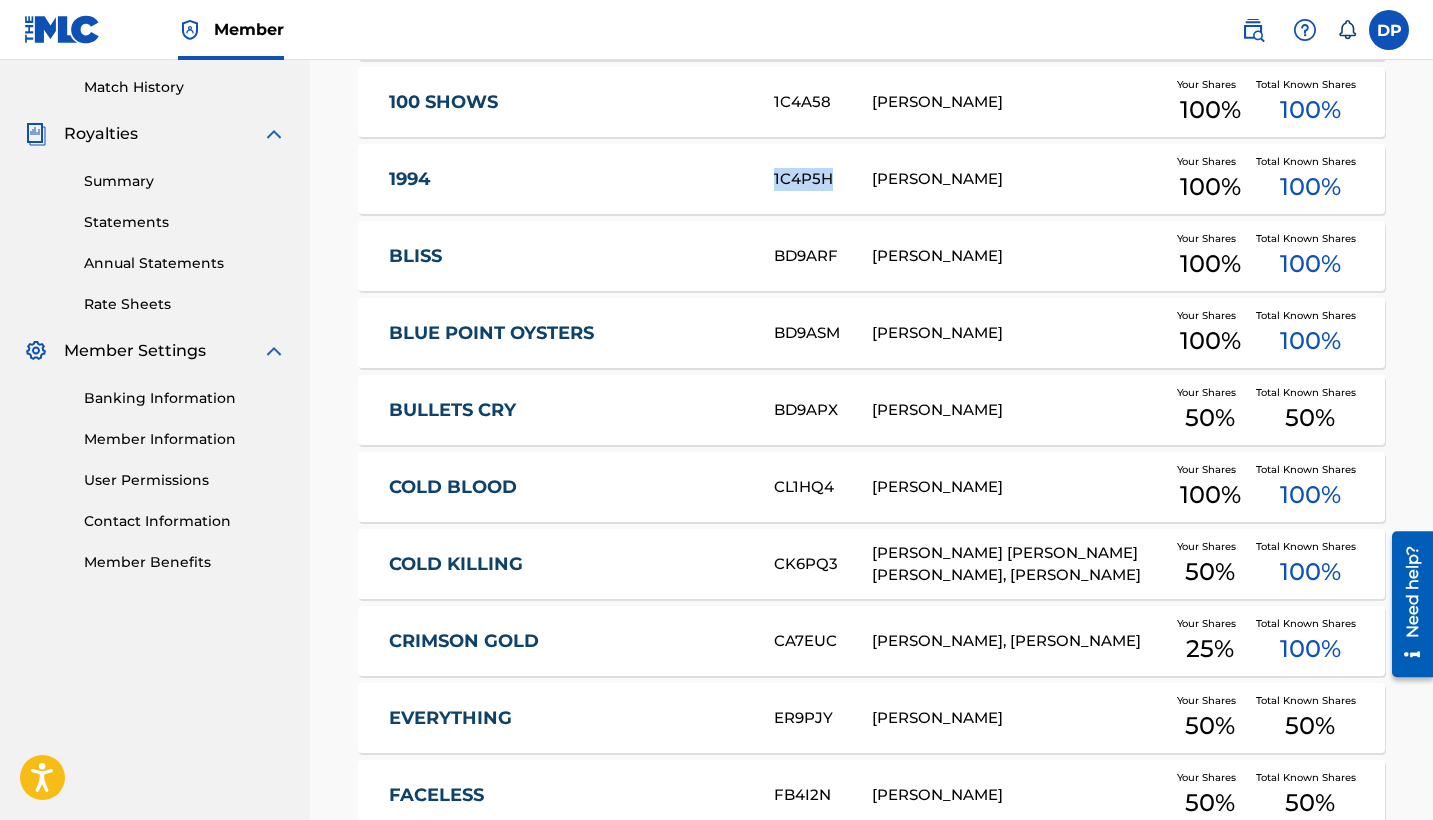 drag, startPoint x: 817, startPoint y: 180, endPoint x: 752, endPoint y: 180, distance: 65 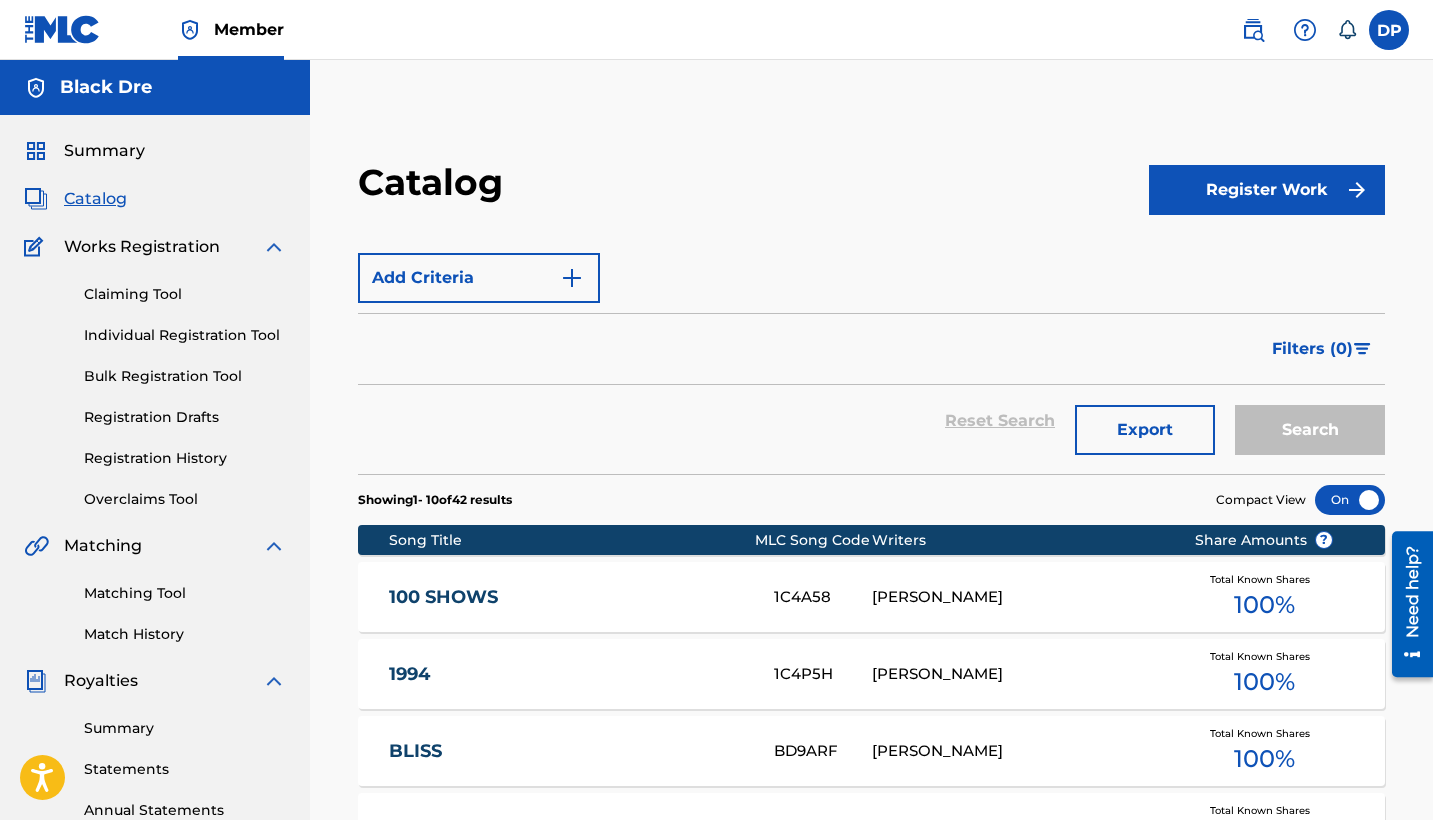 scroll, scrollTop: 420, scrollLeft: 0, axis: vertical 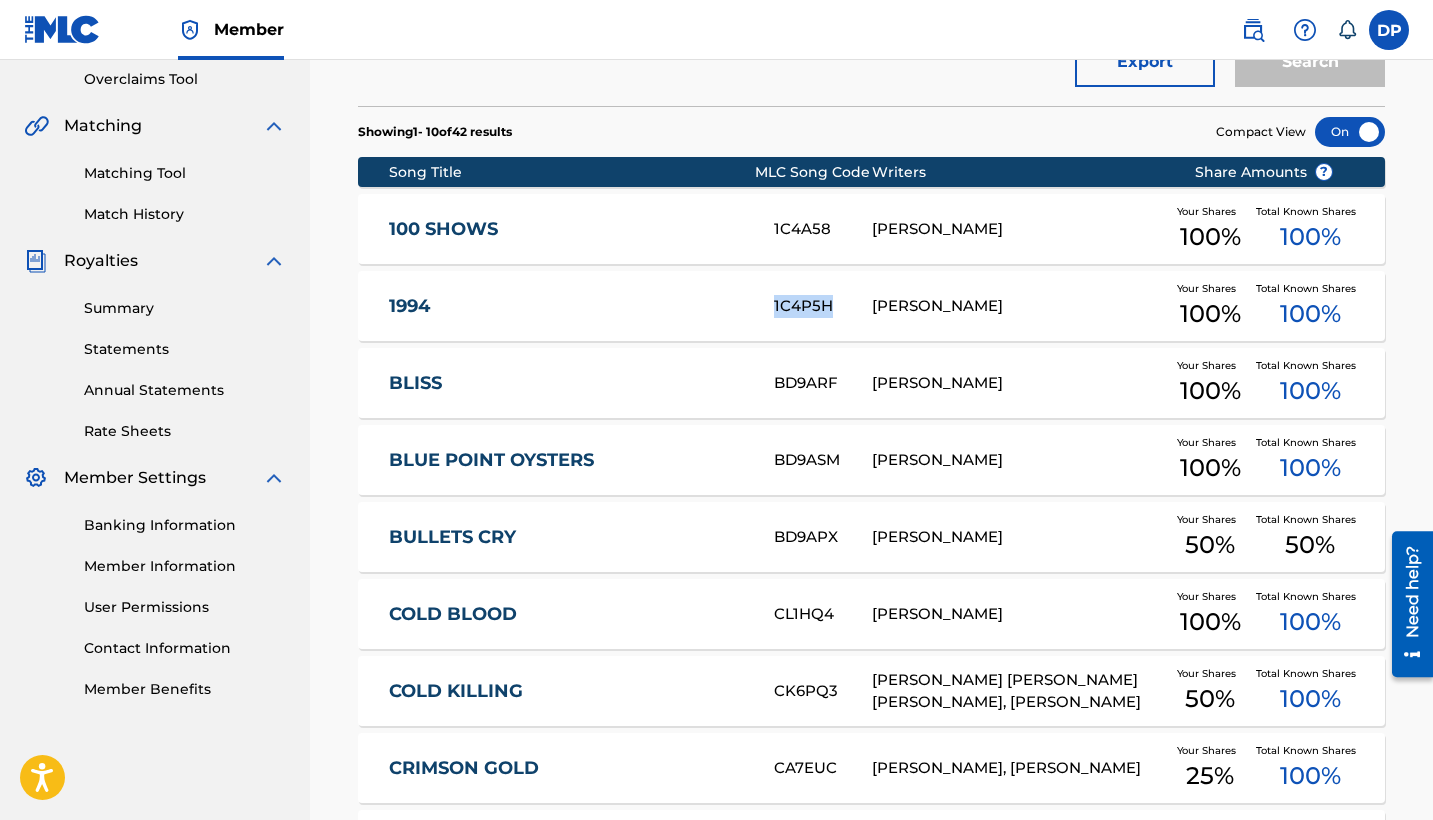drag, startPoint x: 835, startPoint y: 304, endPoint x: 756, endPoint y: 301, distance: 79.05694 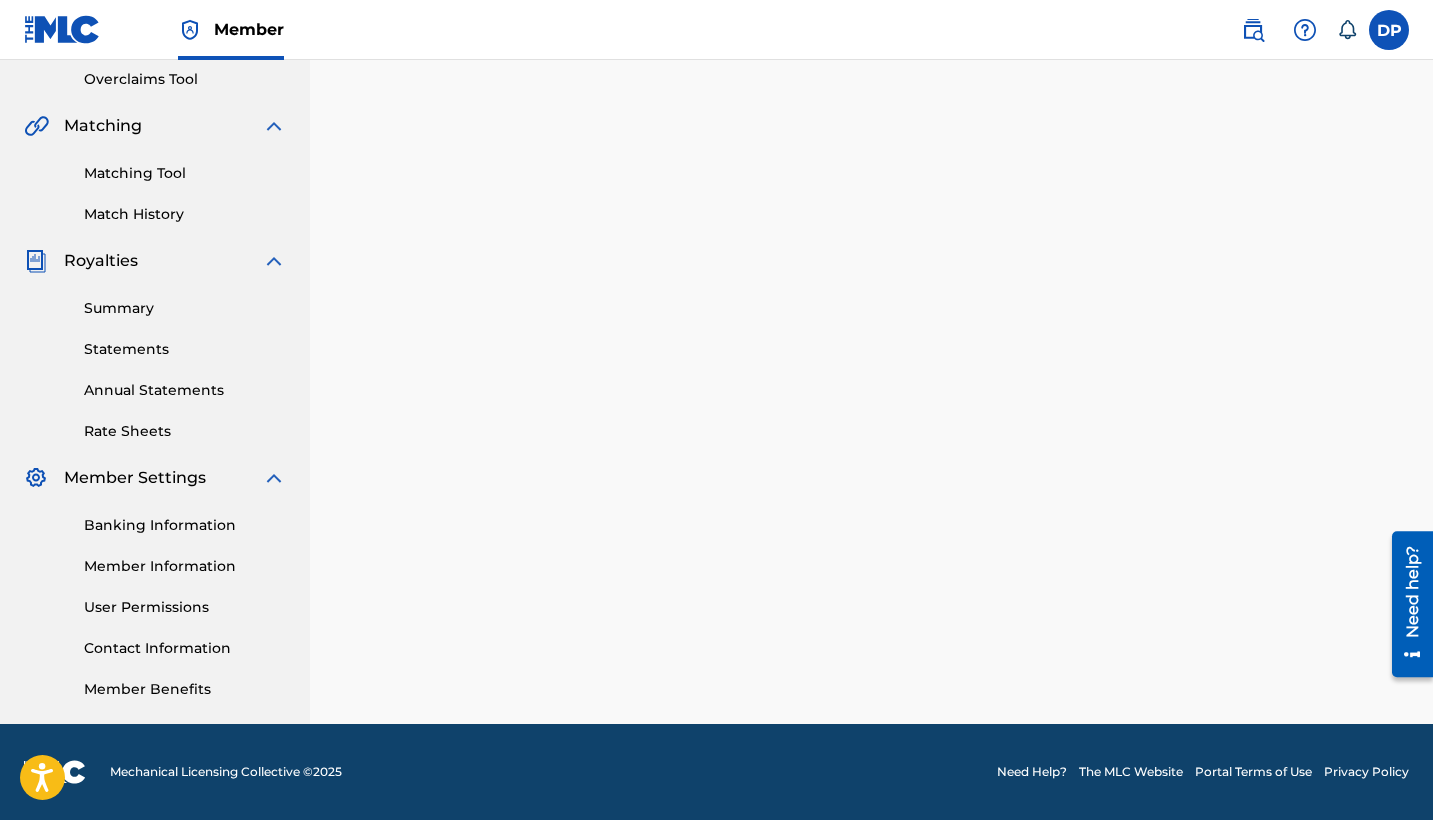 scroll, scrollTop: 0, scrollLeft: 0, axis: both 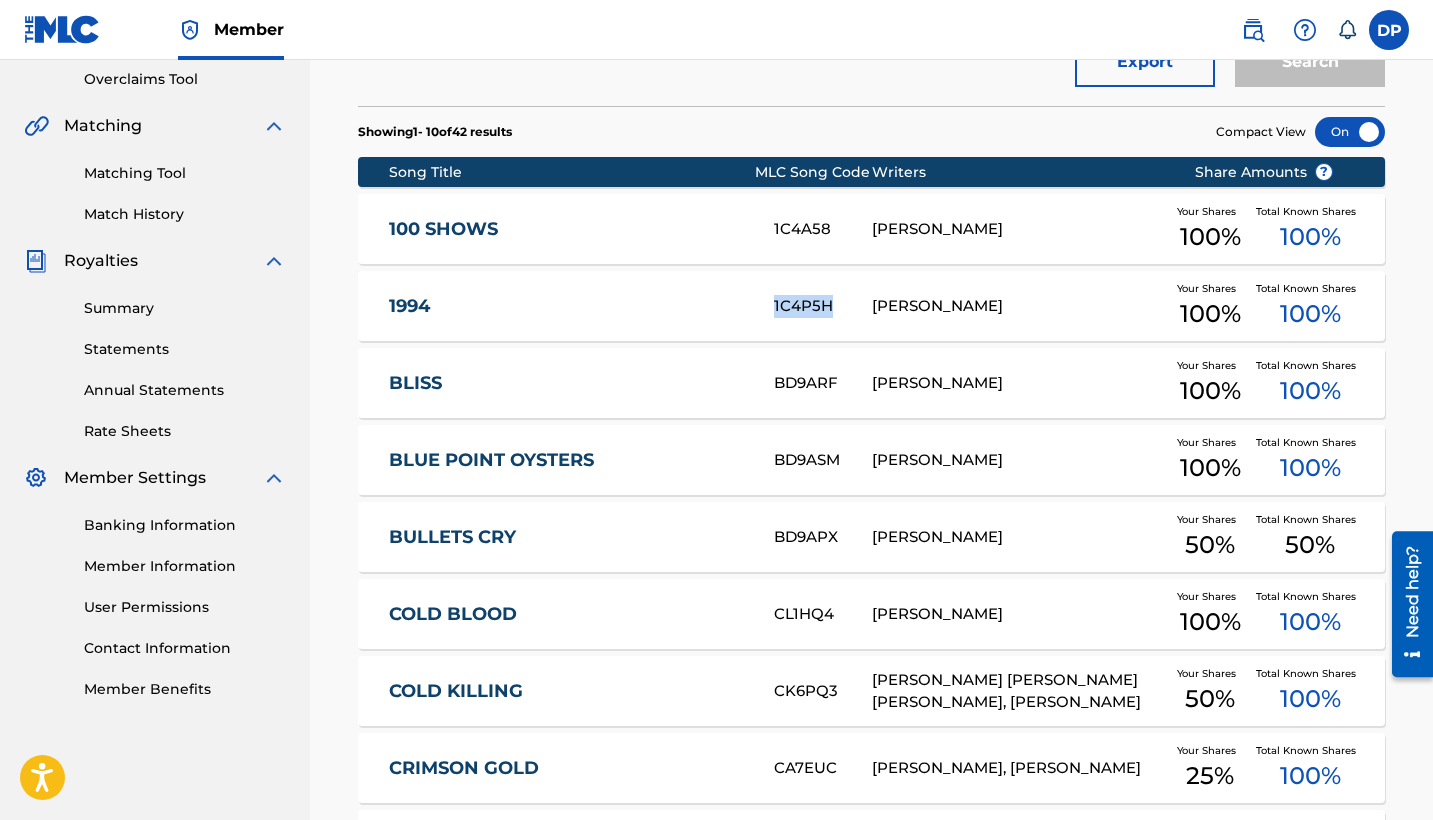 click on "1994" at bounding box center (568, 306) 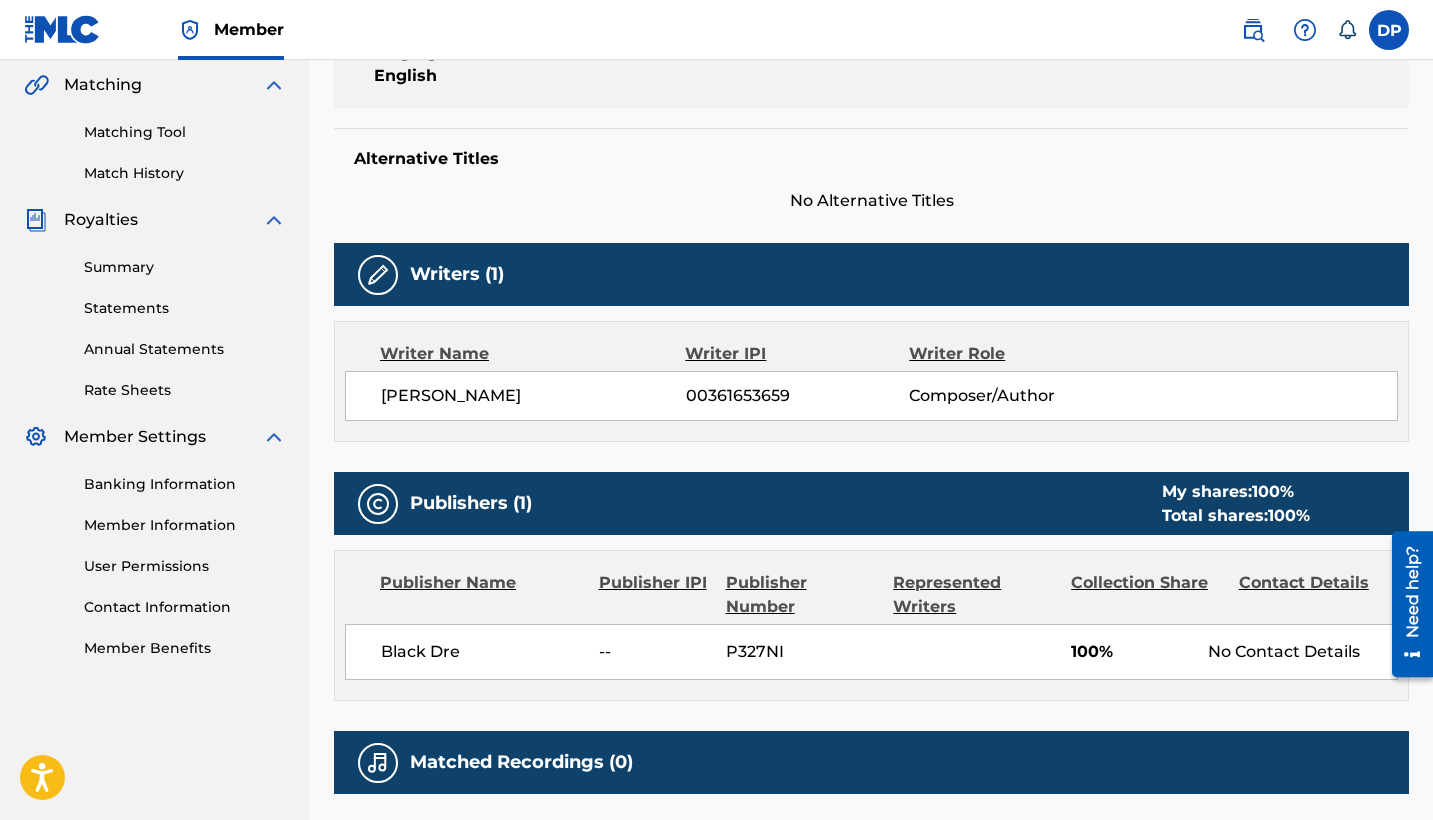scroll, scrollTop: 674, scrollLeft: 0, axis: vertical 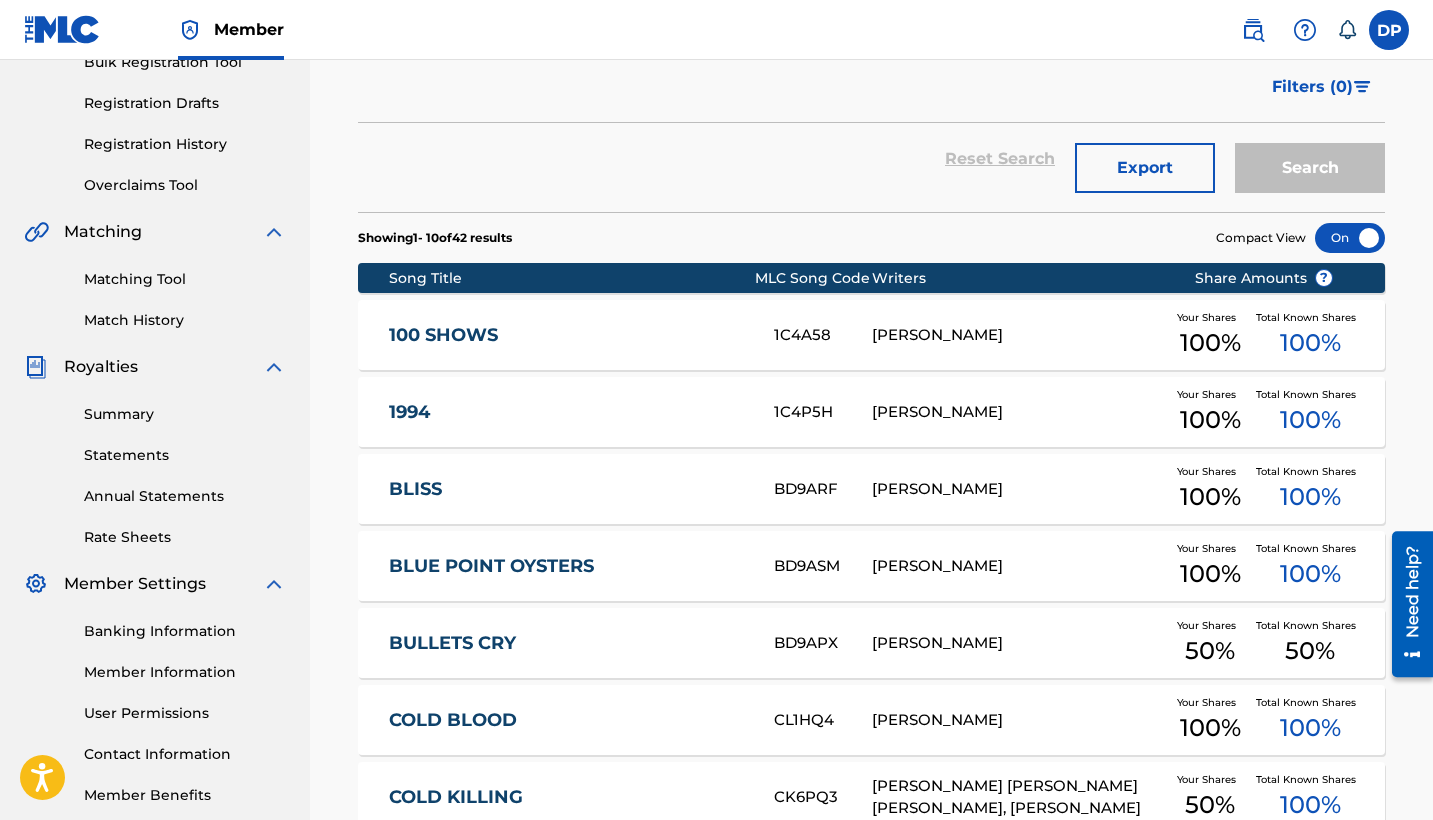 click on "BLISS BD9ARF DONDRE PERRY Your Shares 100 % Total Known Shares 100 %" at bounding box center [871, 489] 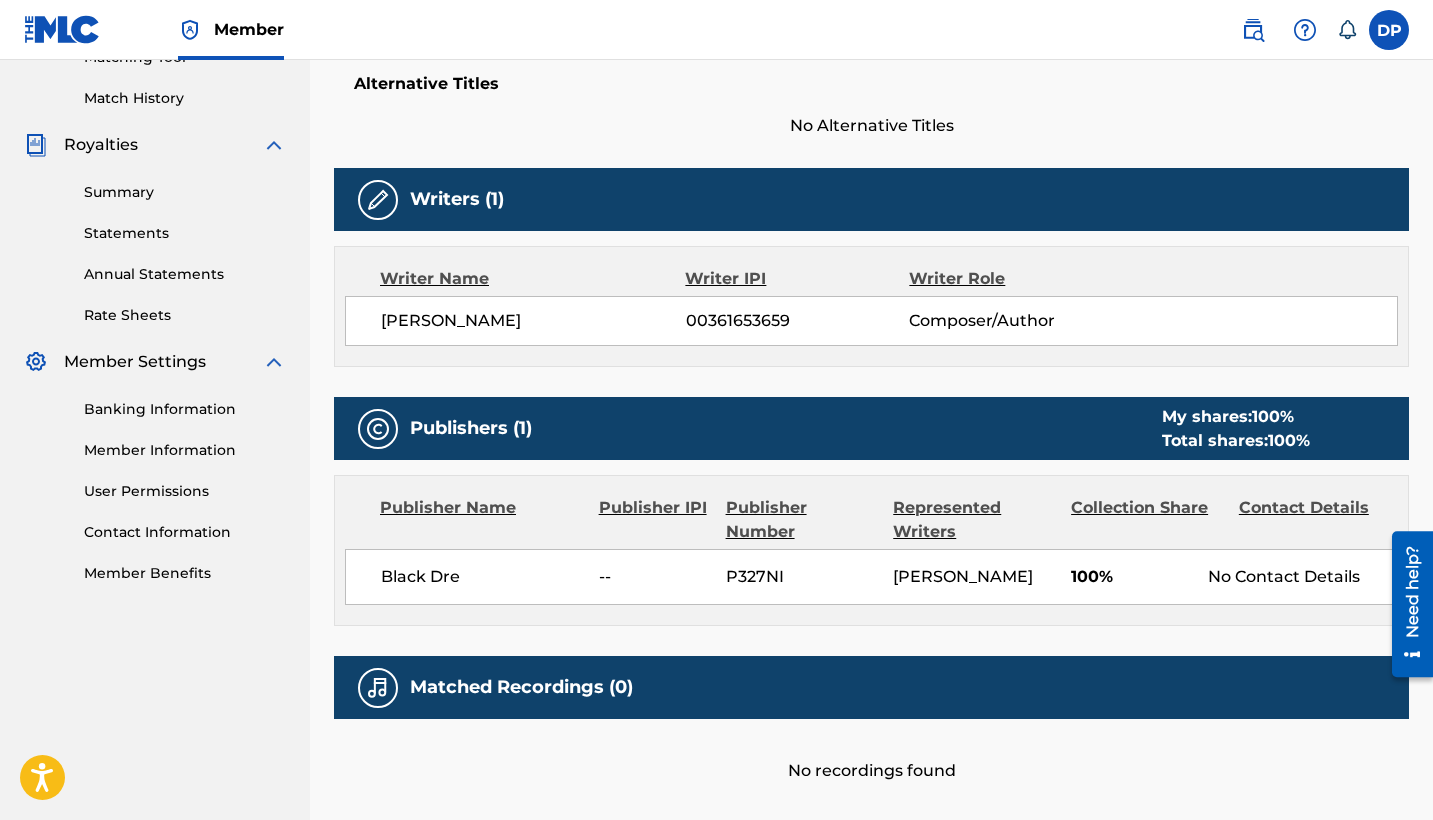 scroll, scrollTop: 674, scrollLeft: 0, axis: vertical 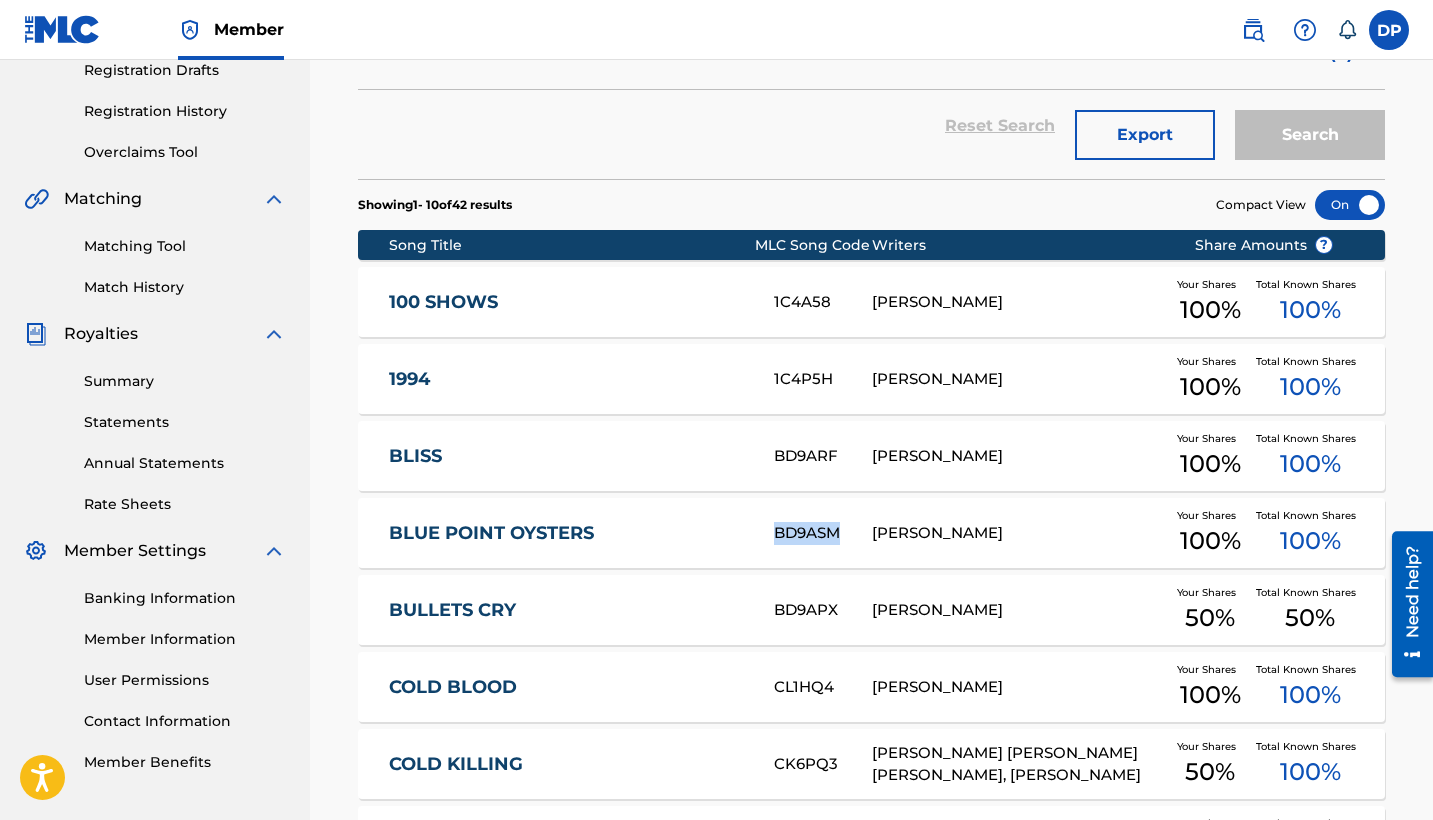 copy on "BD9ASM" 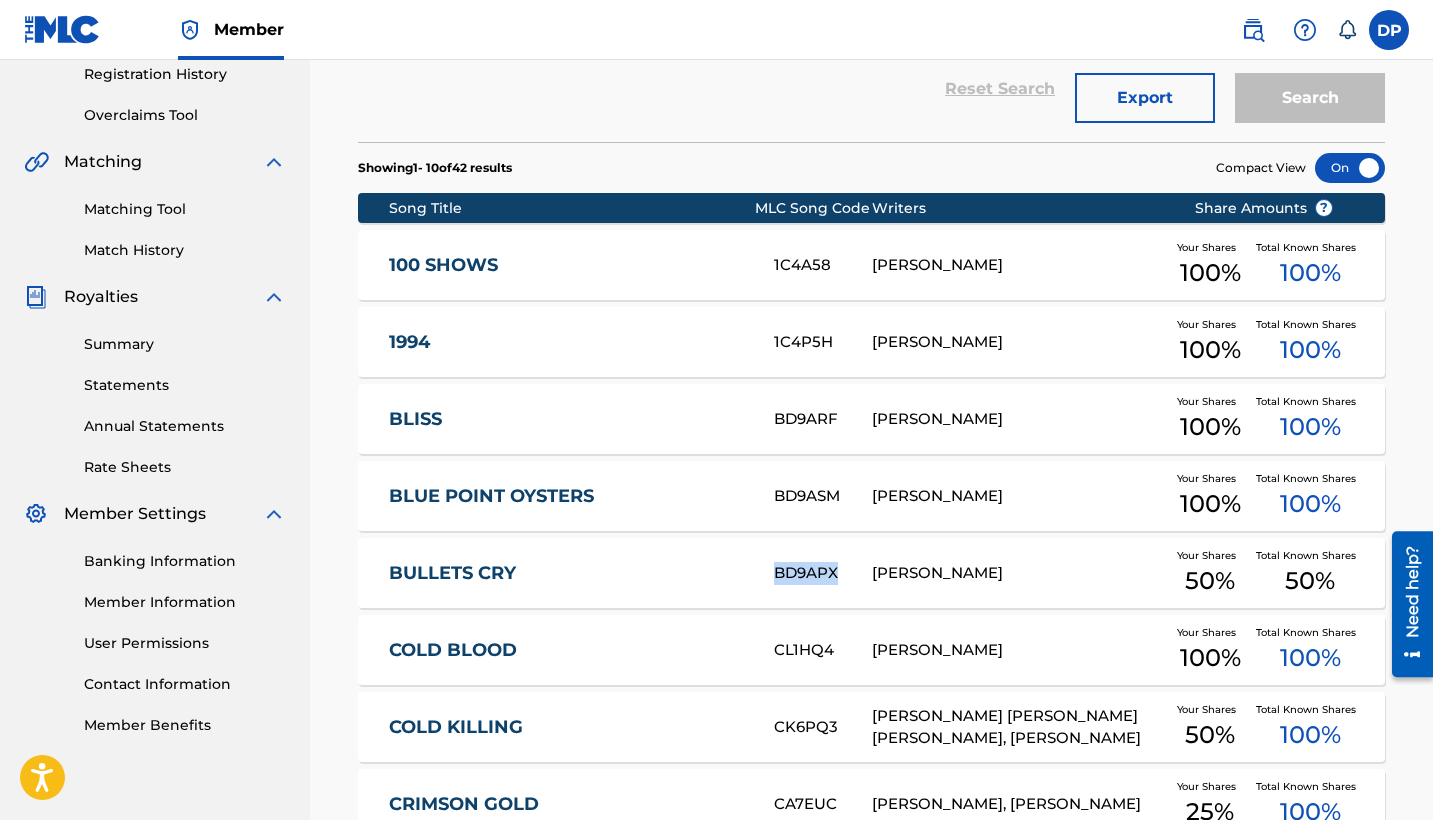copy on "BD9APX" 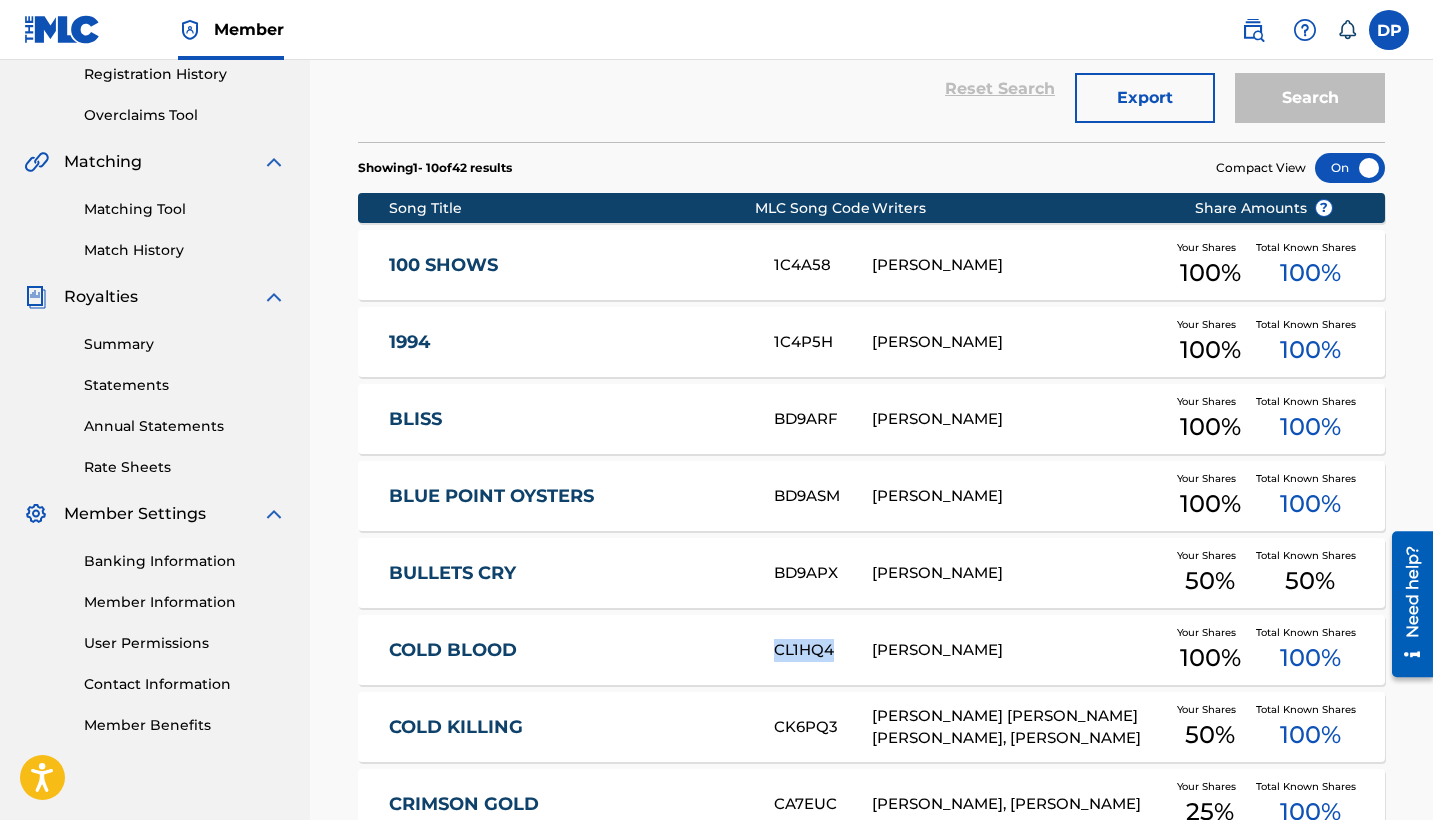copy on "CL1HQ4" 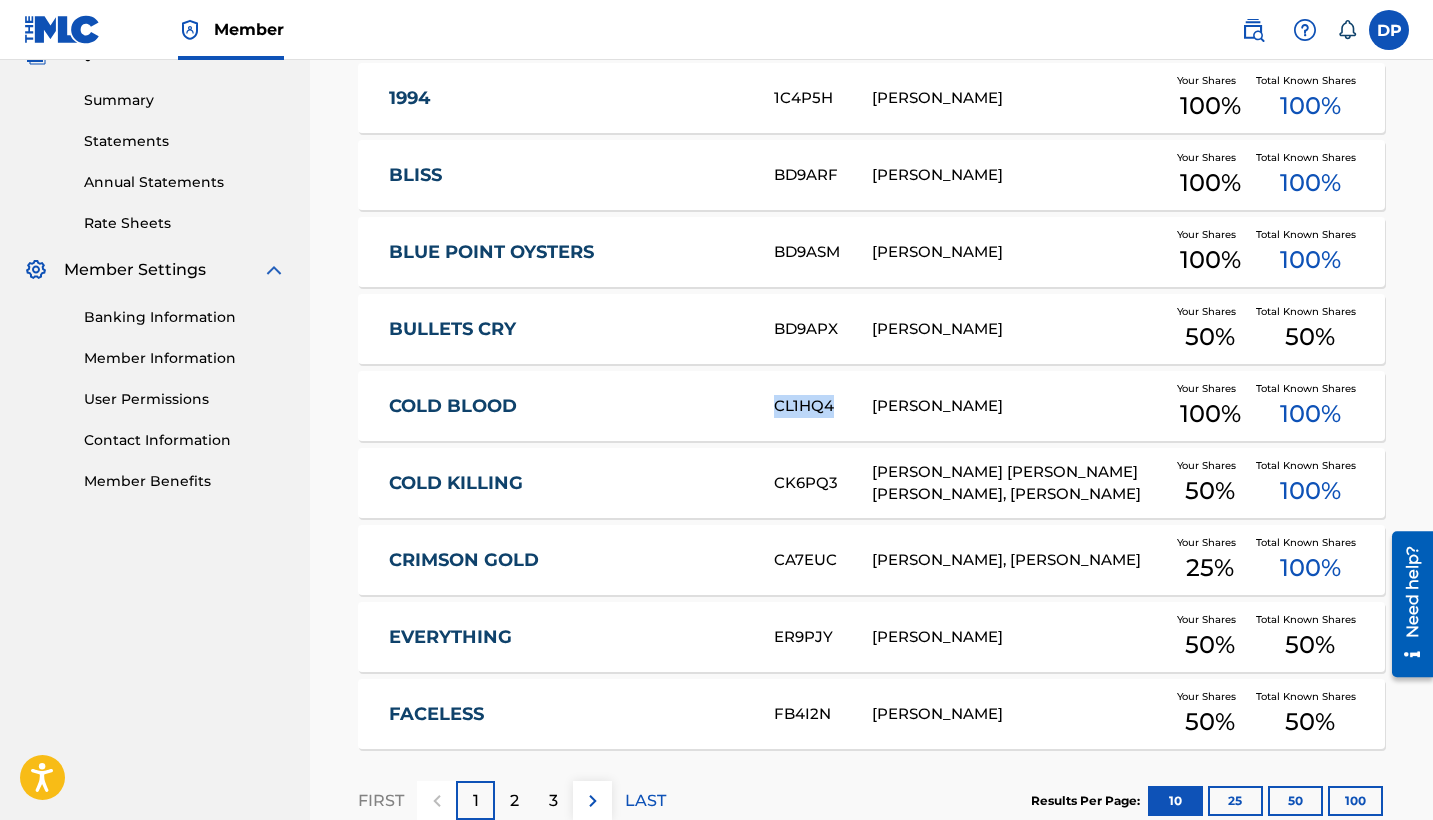 scroll, scrollTop: 675, scrollLeft: 0, axis: vertical 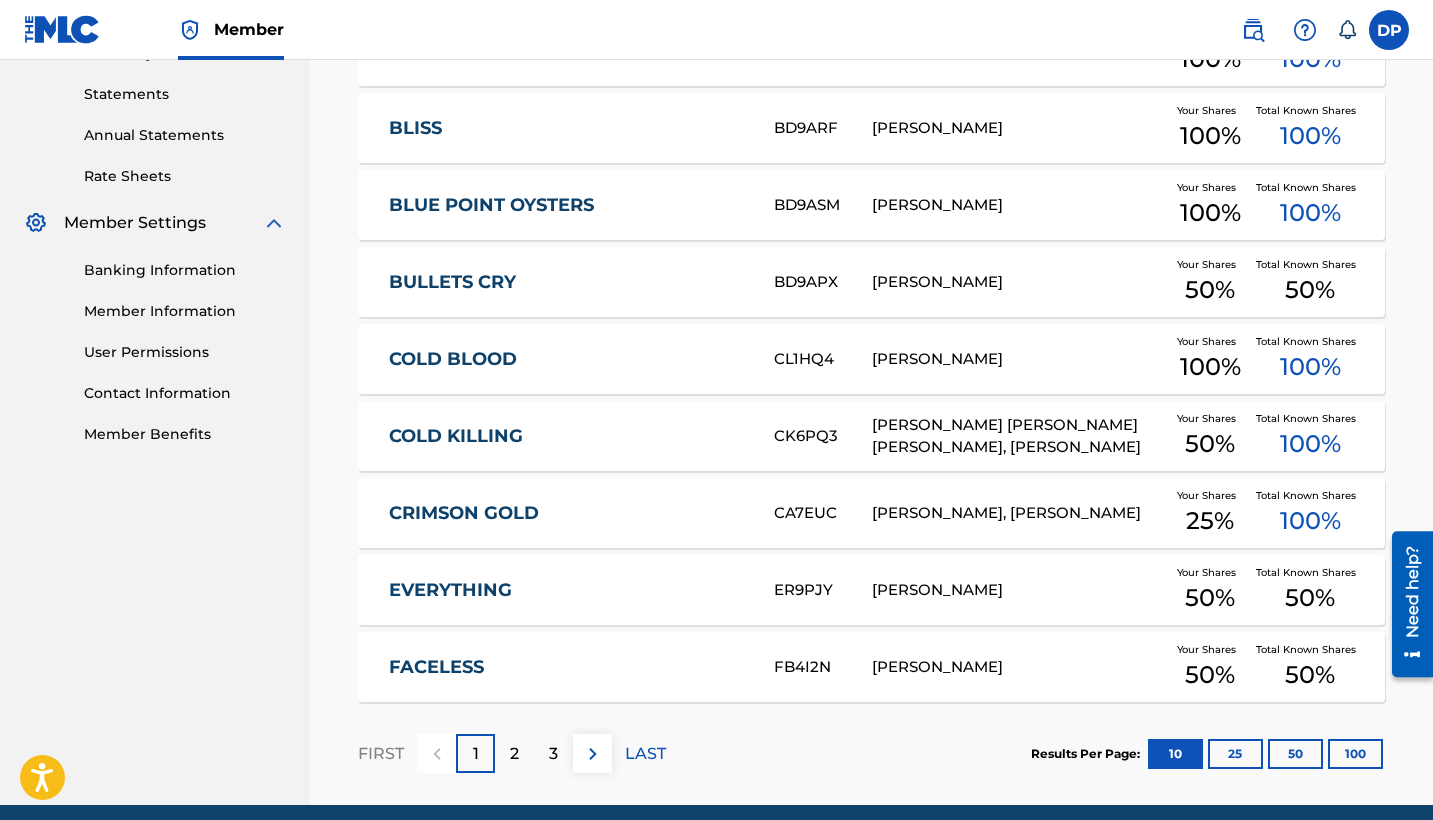 click on "COLD KILLING CK6PQ3 TIMOTHY GENE II FOSTER, DONDRE PERRY Your Shares 50 % Total Known Shares 100 %" at bounding box center (871, 436) 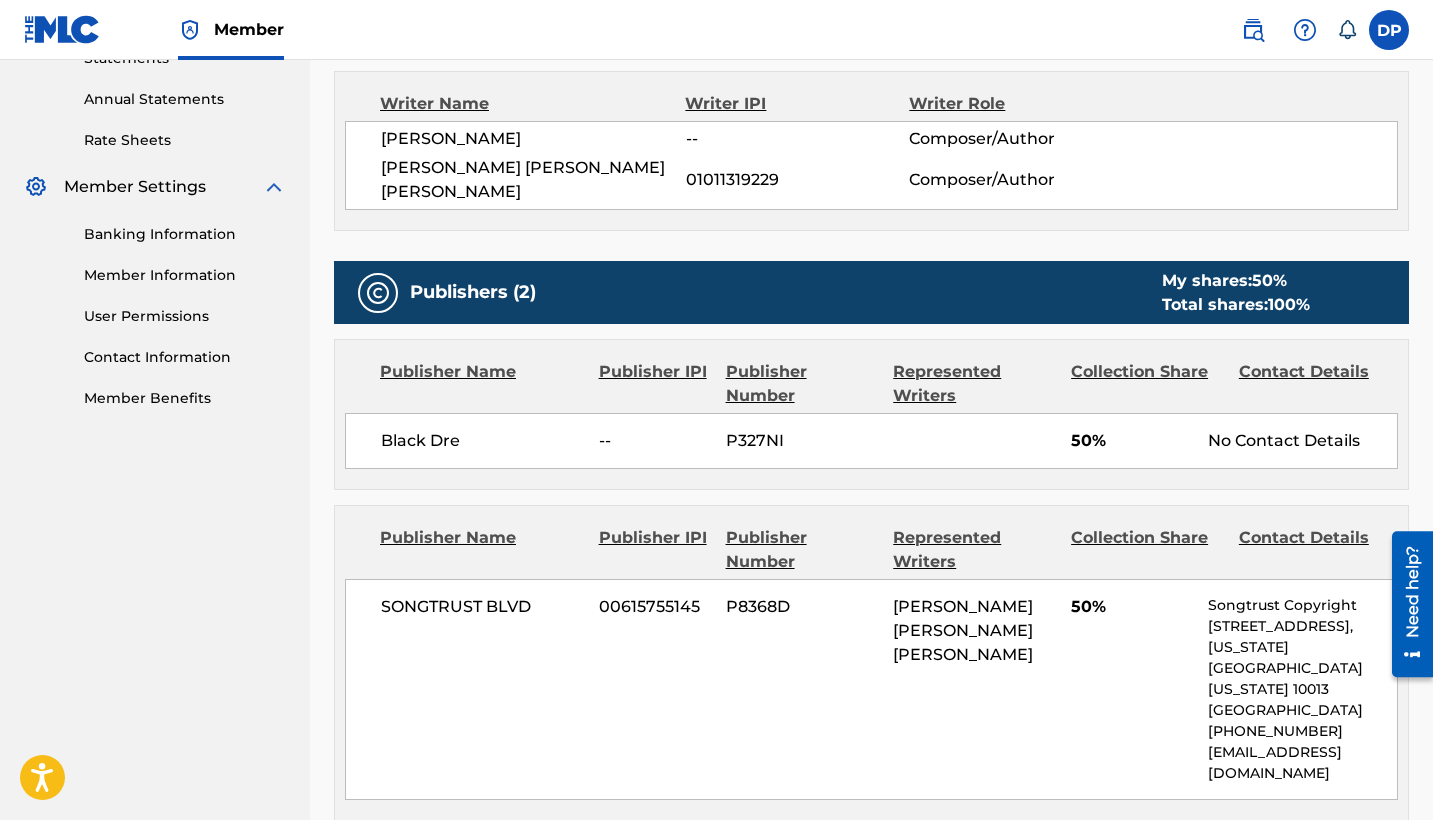 scroll, scrollTop: 1042, scrollLeft: 0, axis: vertical 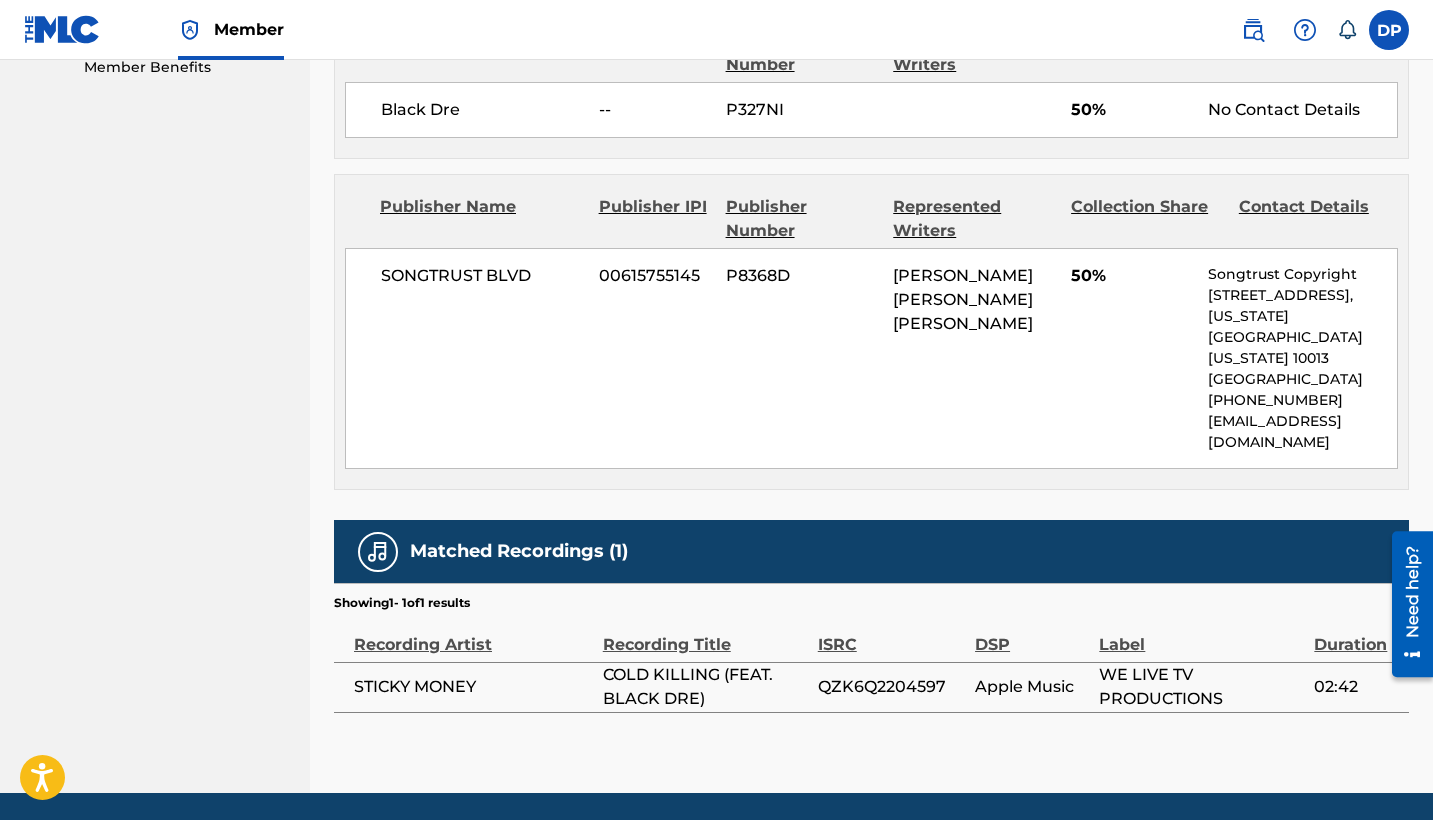 click on "QZK6Q2204597" at bounding box center [891, 687] 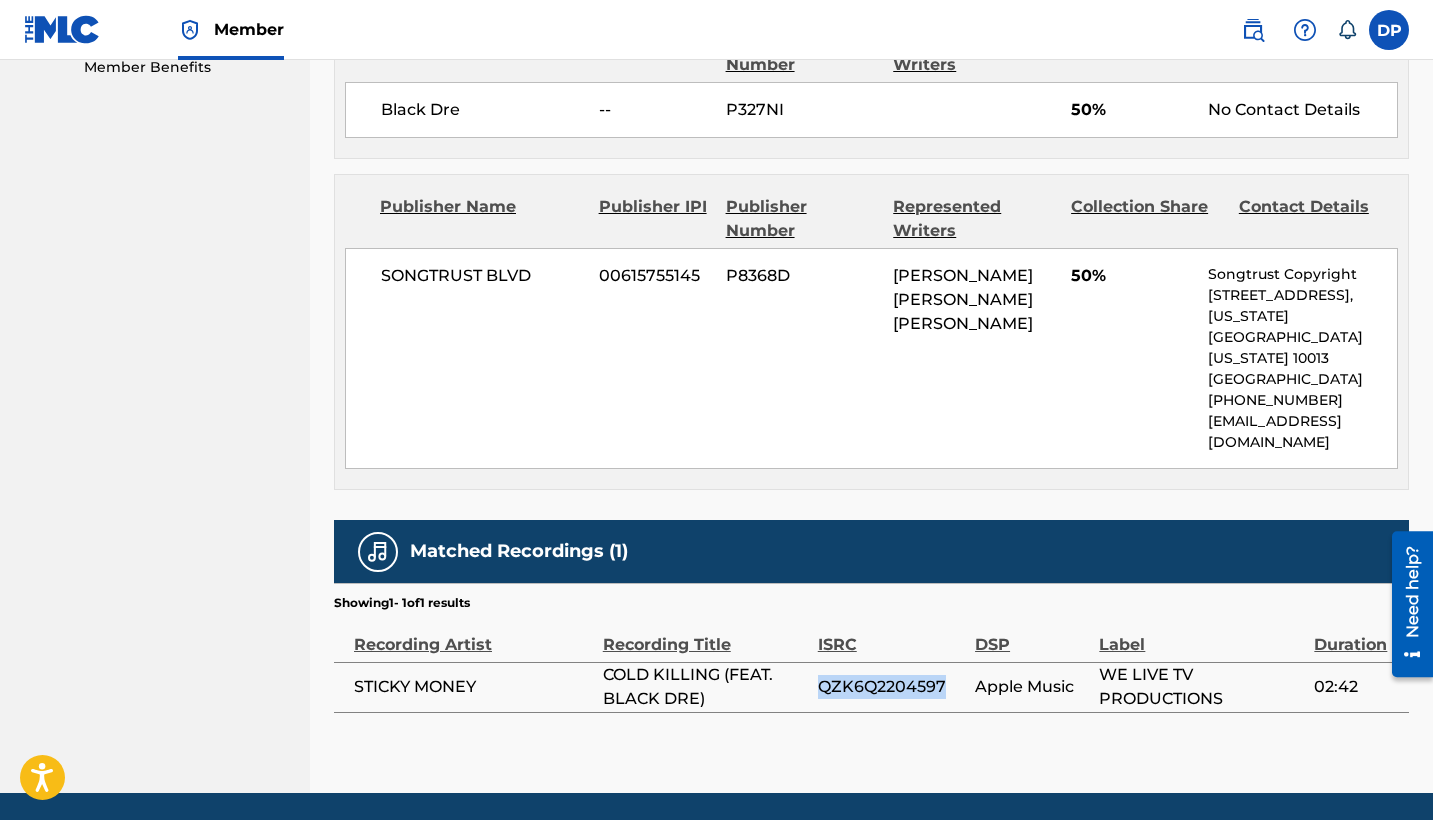 click on "QZK6Q2204597" at bounding box center [891, 687] 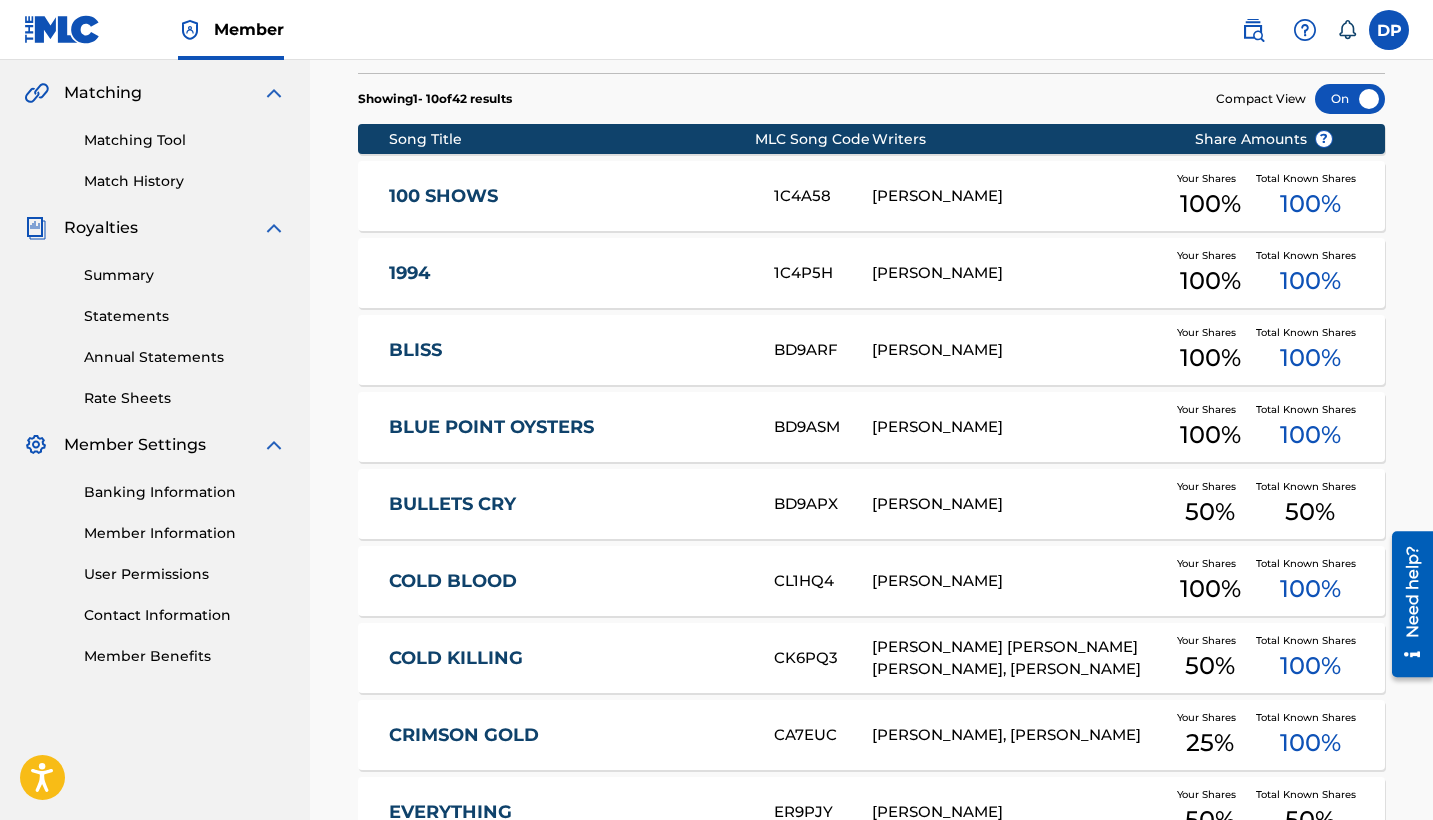 scroll, scrollTop: 494, scrollLeft: 0, axis: vertical 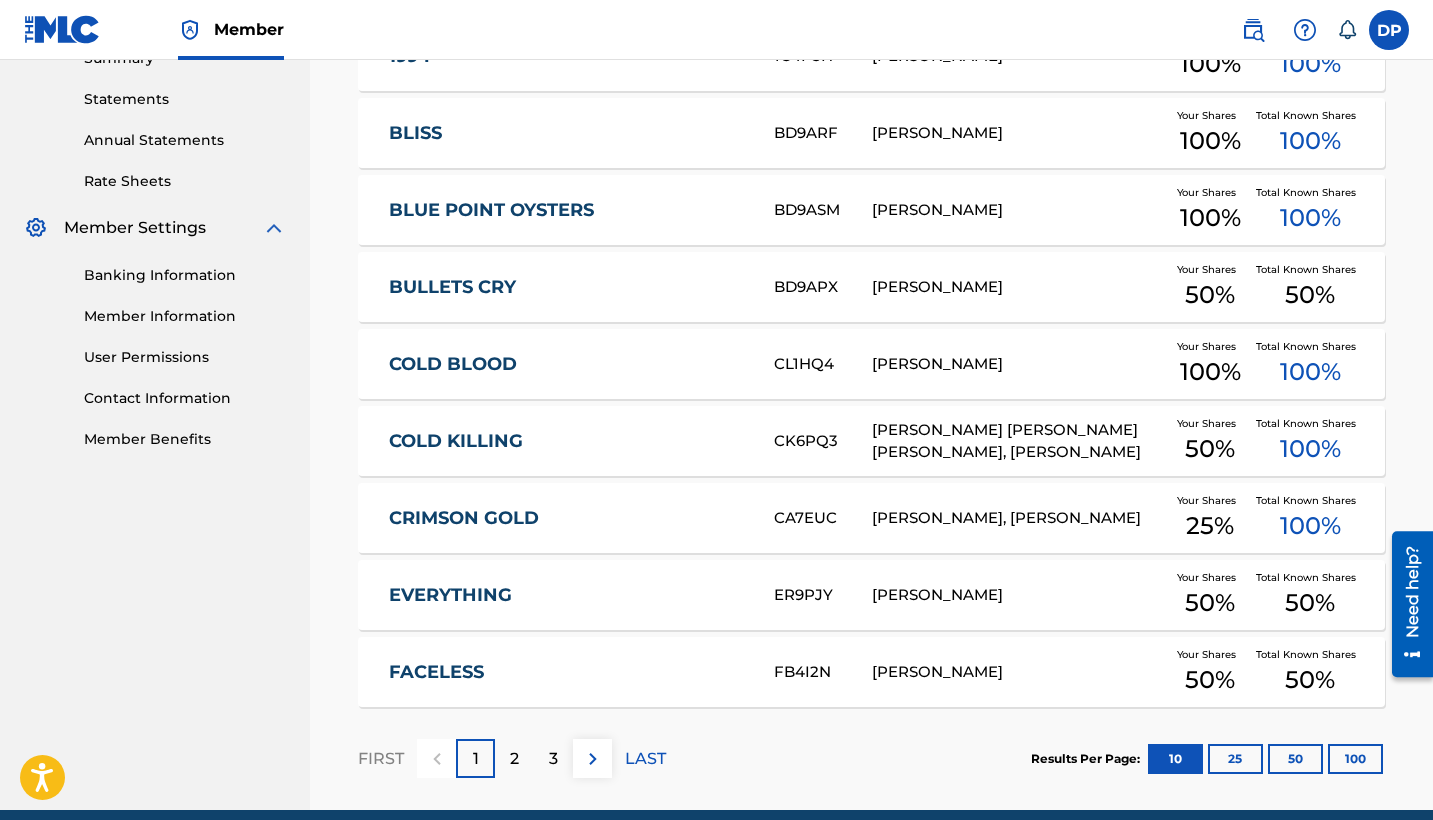 click on "CA7EUC" at bounding box center [823, 518] 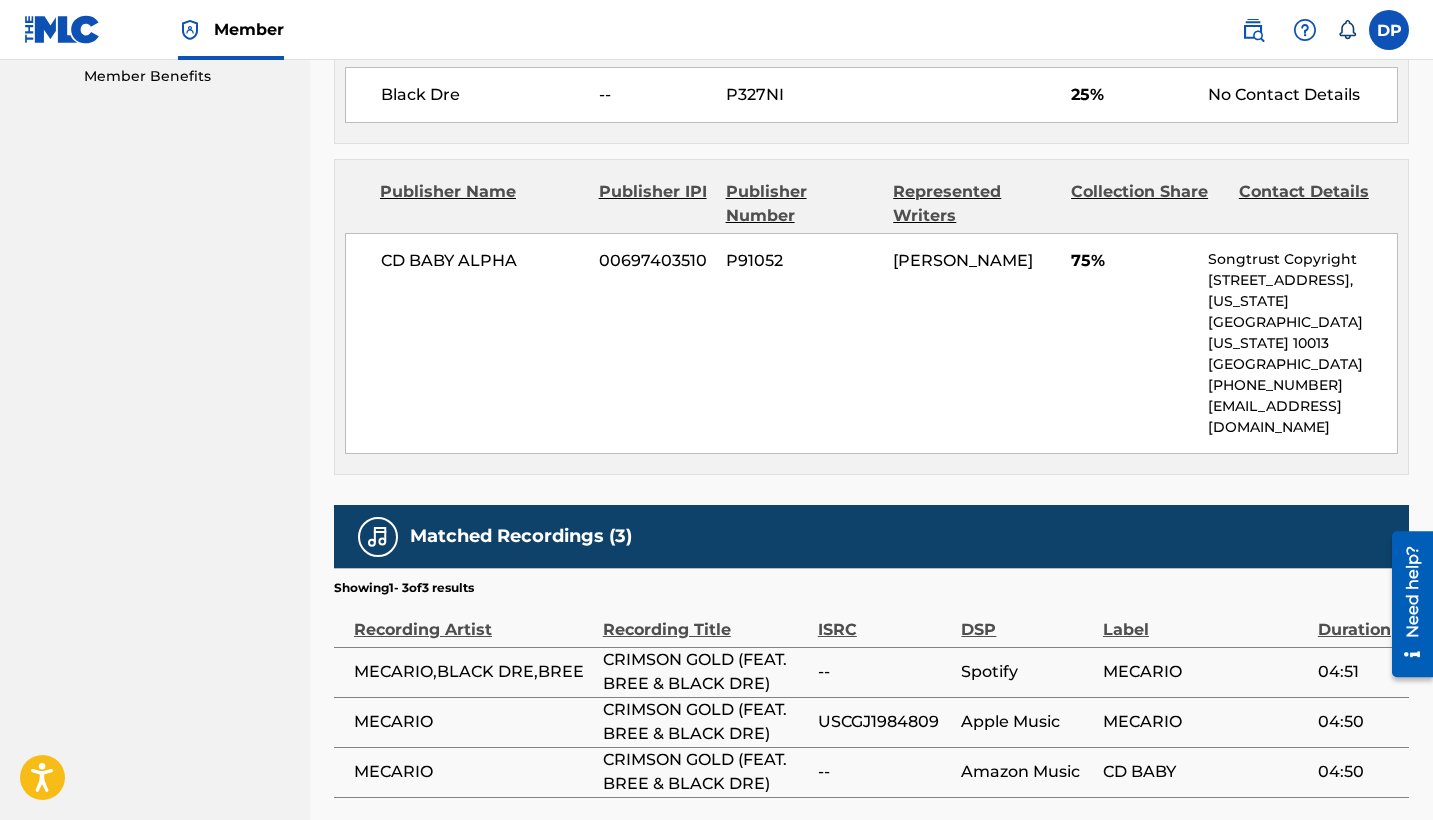scroll, scrollTop: 1142, scrollLeft: 0, axis: vertical 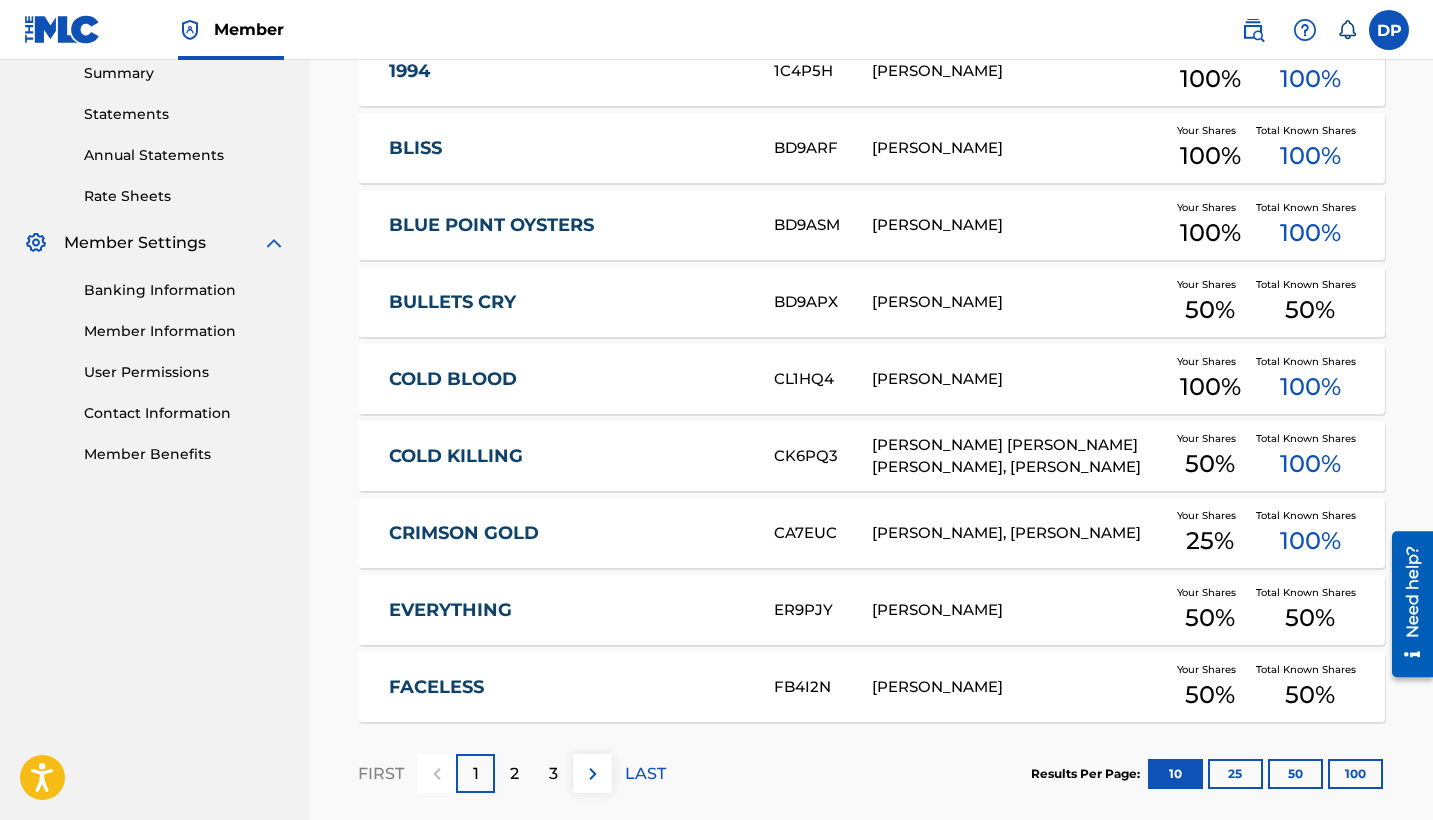 click on "EVERYTHING" at bounding box center (568, 610) 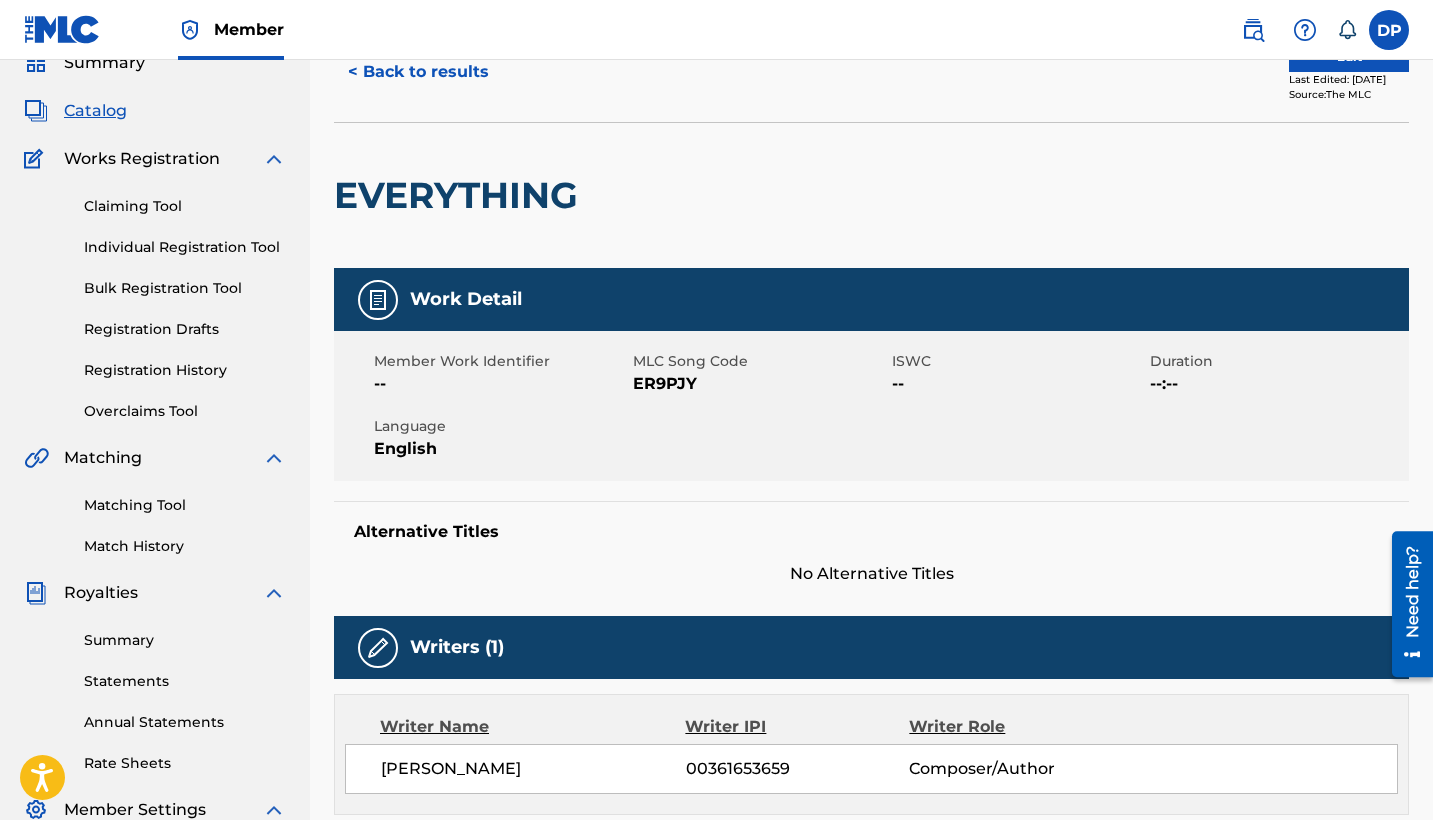 scroll, scrollTop: 0, scrollLeft: 0, axis: both 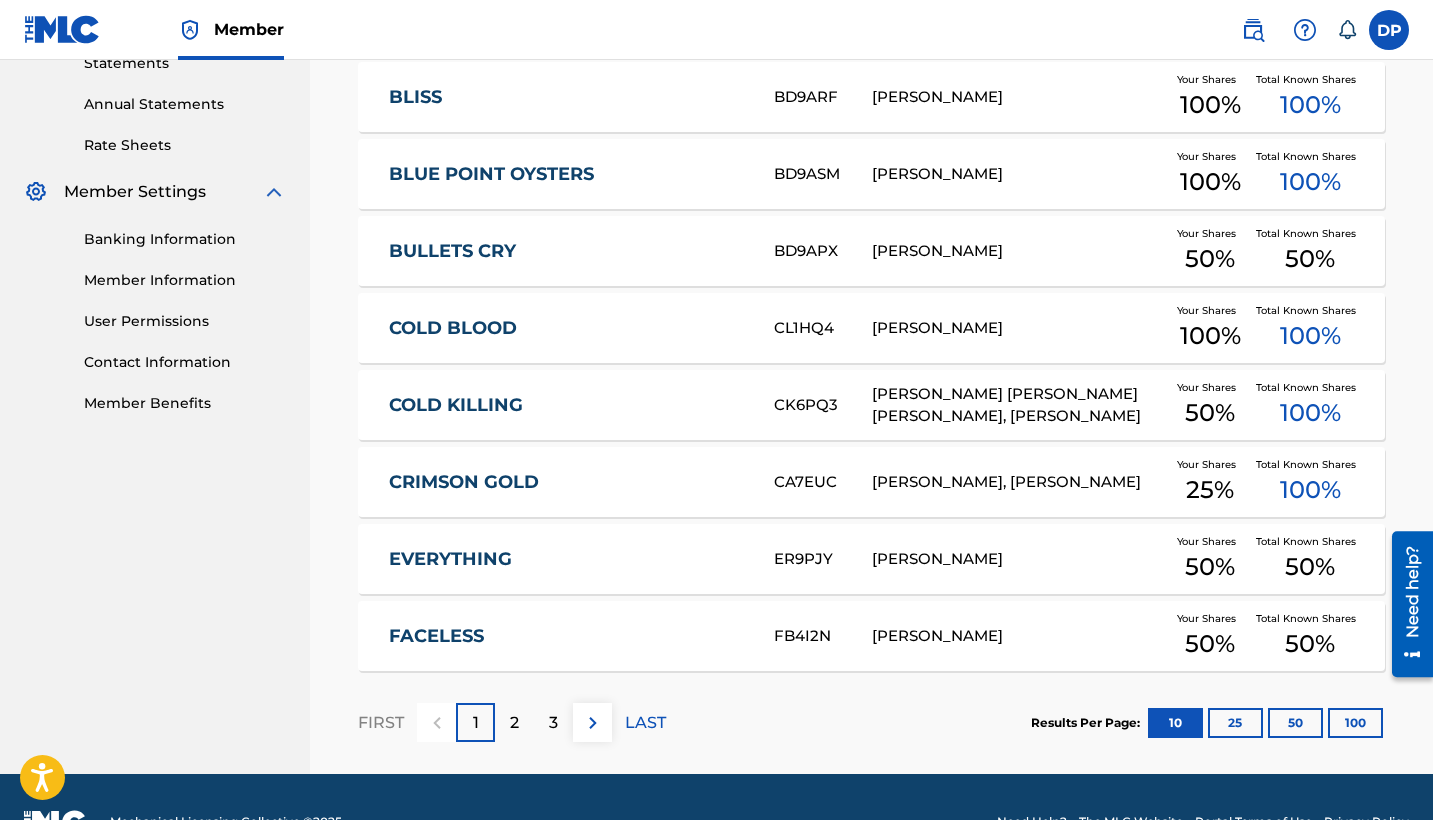 click on "CRIMSON GOLD" at bounding box center [568, 482] 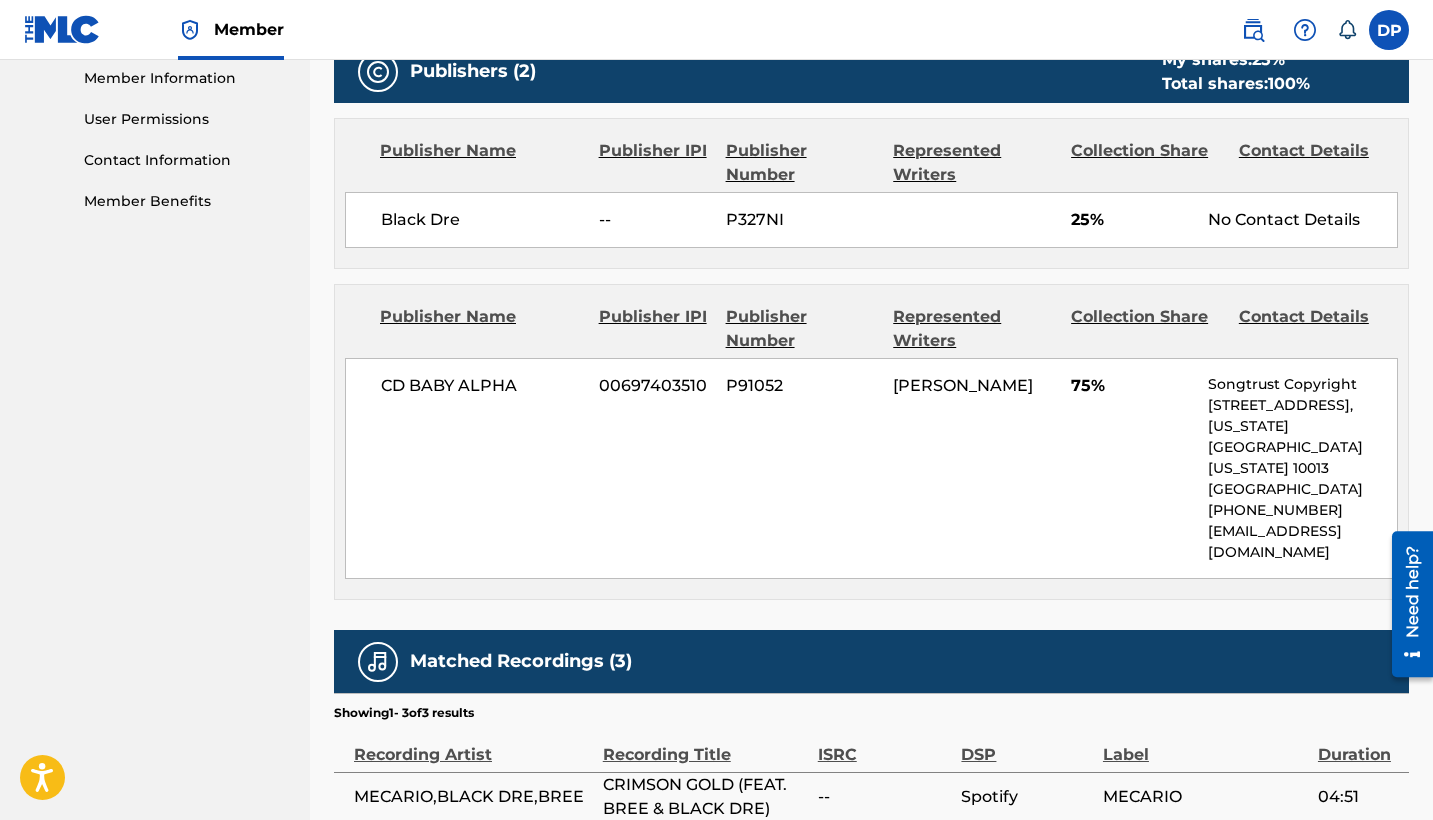 scroll, scrollTop: 1083, scrollLeft: 0, axis: vertical 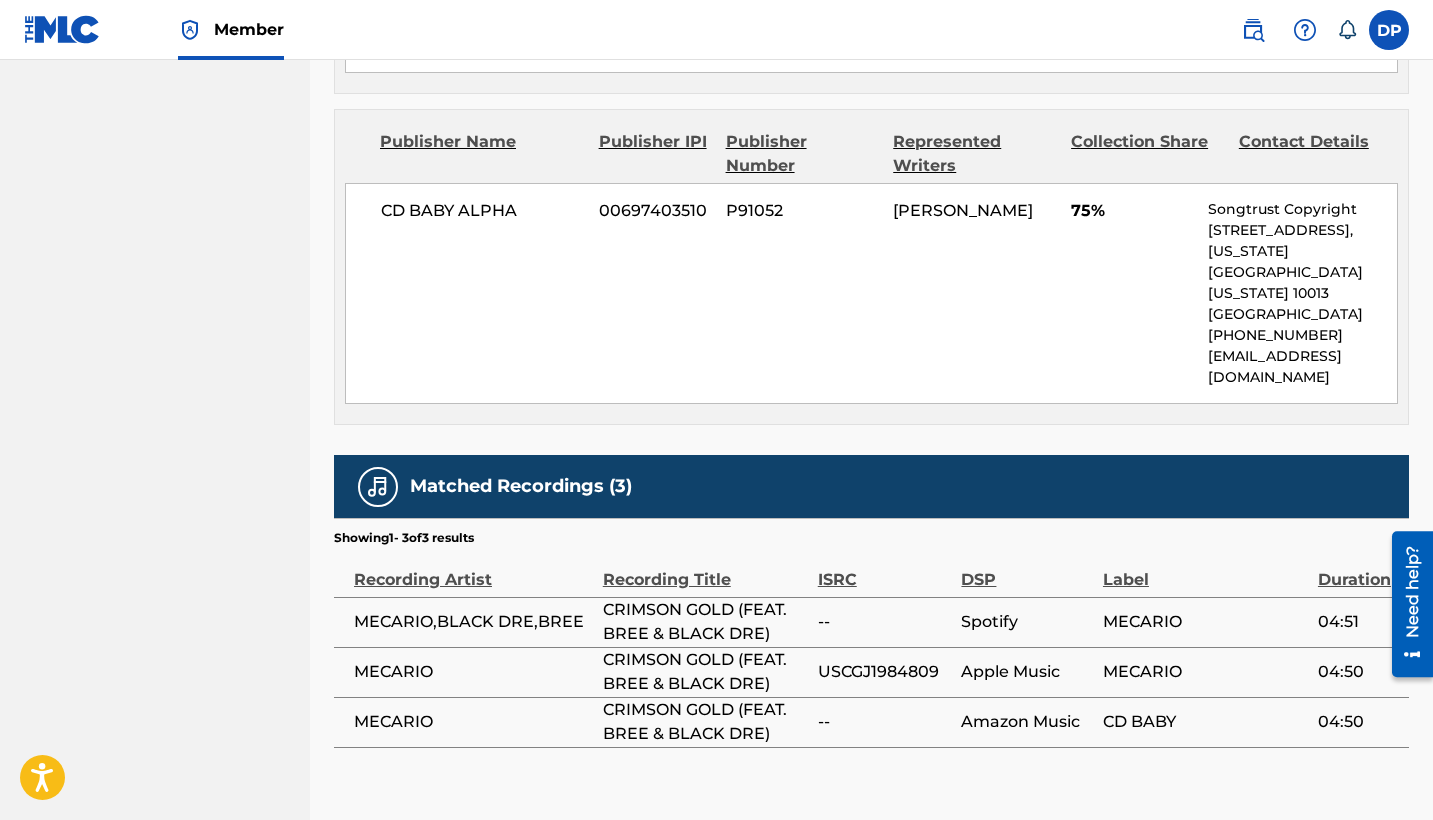 click on "USCGJ1984809" at bounding box center (885, 672) 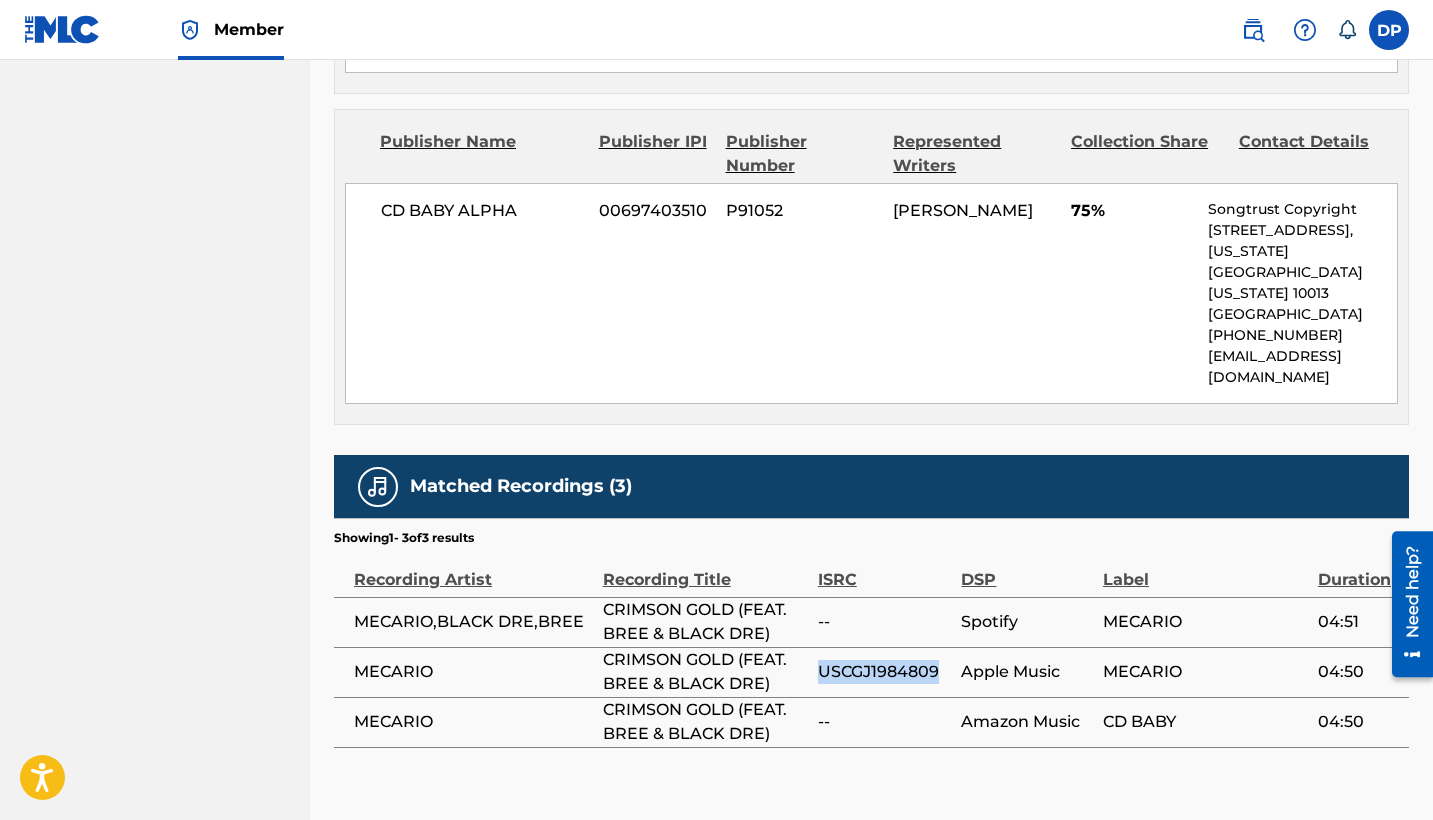 click on "USCGJ1984809" at bounding box center (885, 672) 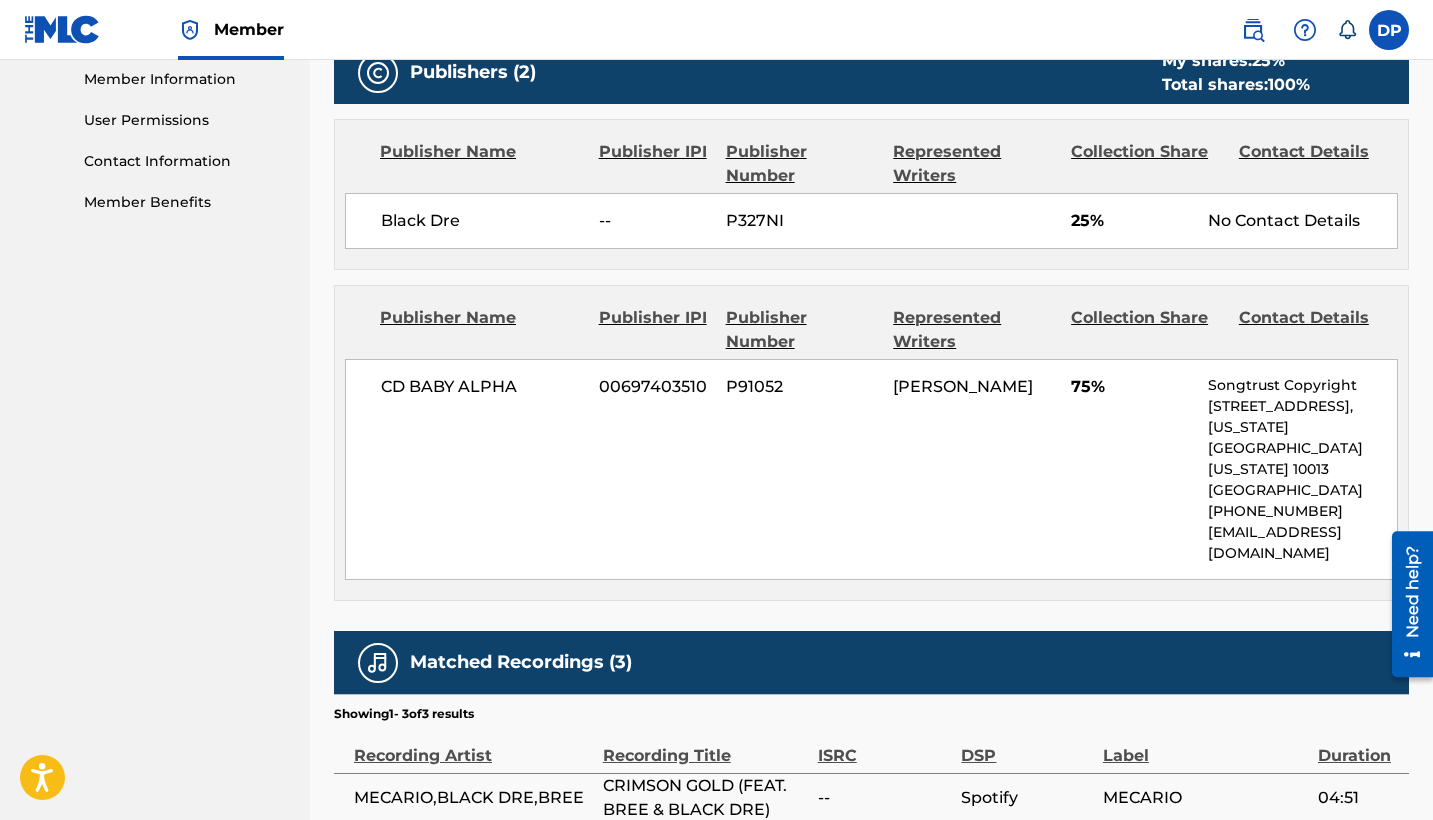 scroll, scrollTop: 249, scrollLeft: 0, axis: vertical 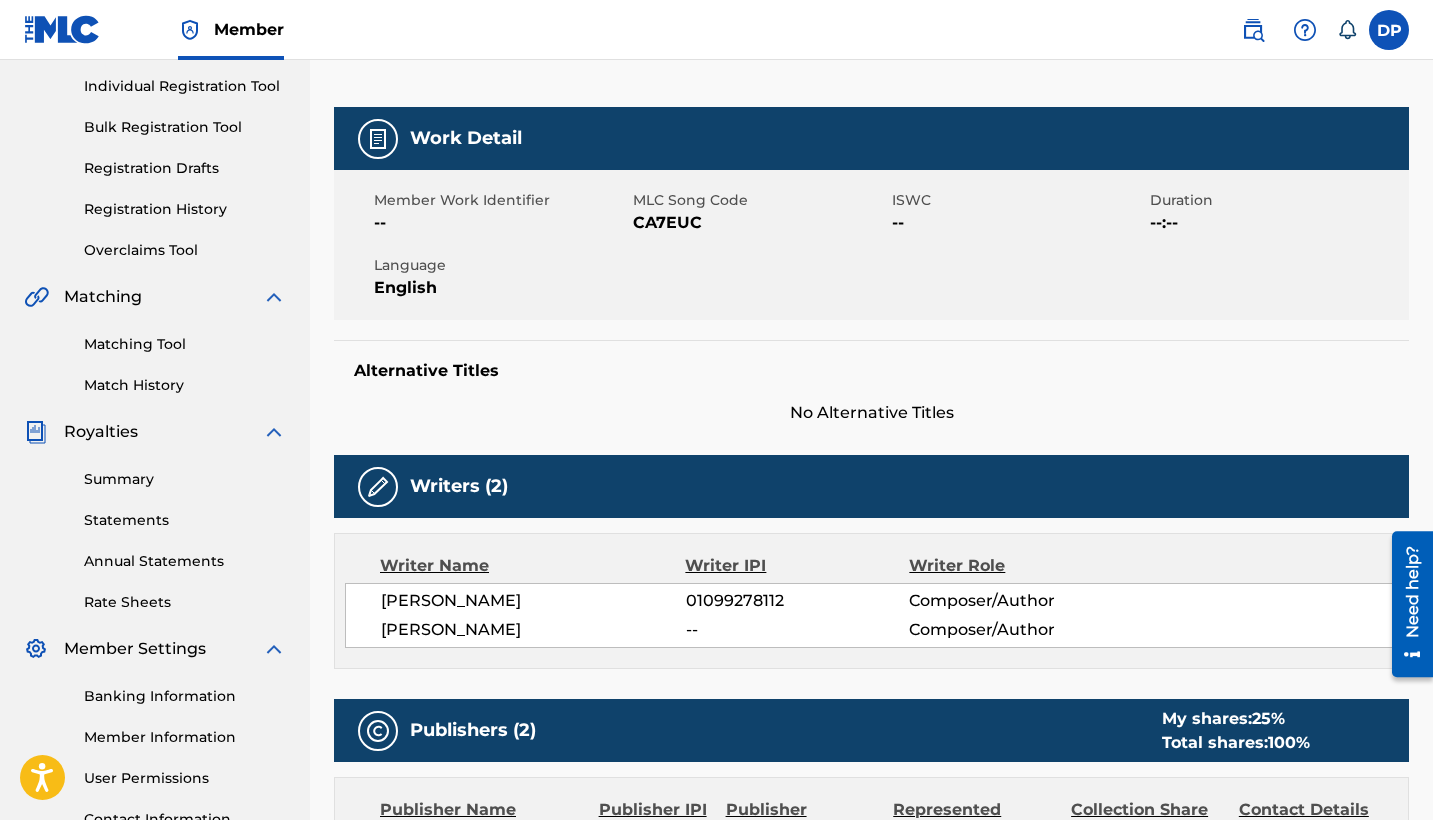 click on "CA7EUC" at bounding box center [760, 223] 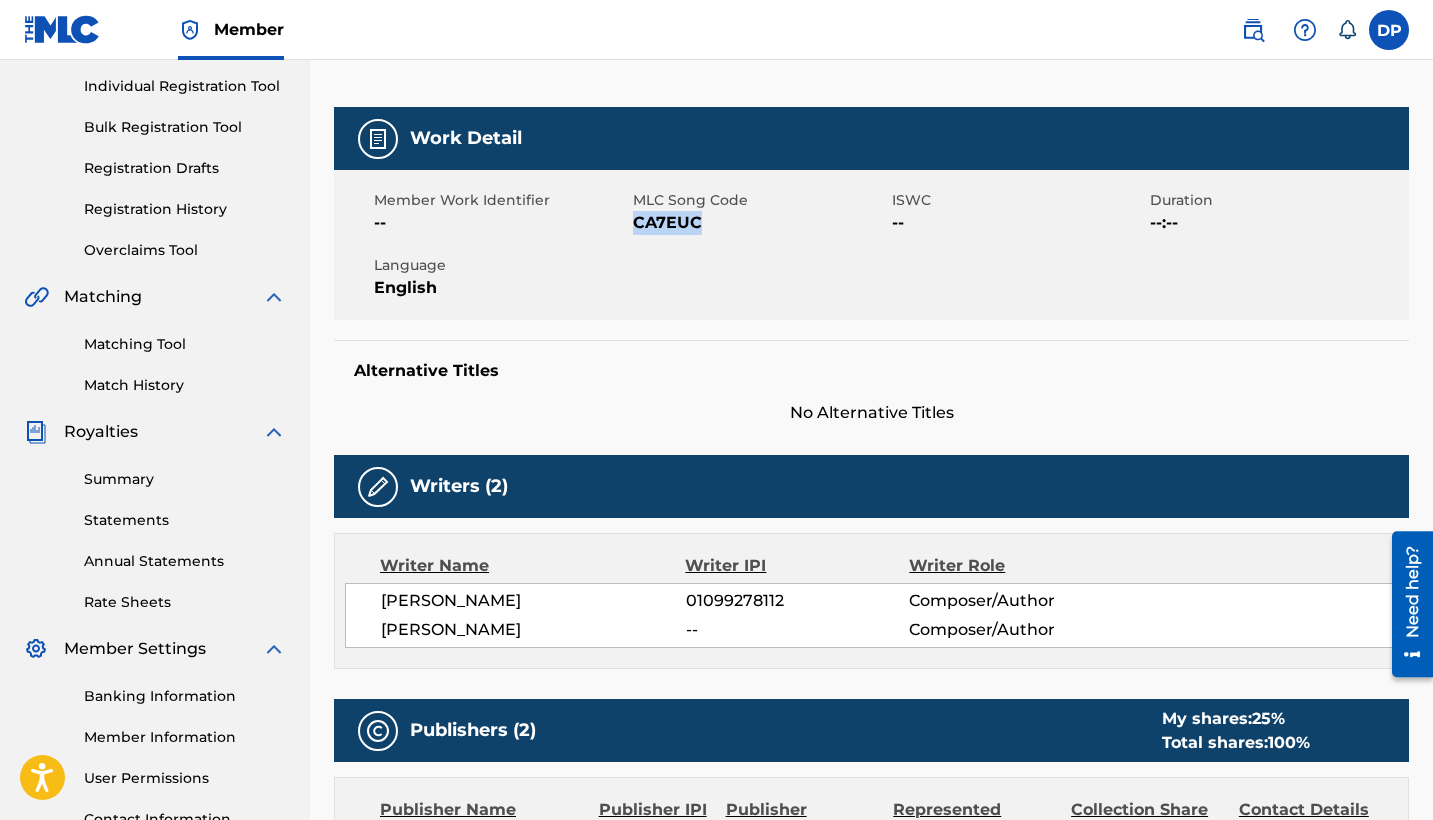 click on "CA7EUC" at bounding box center [760, 223] 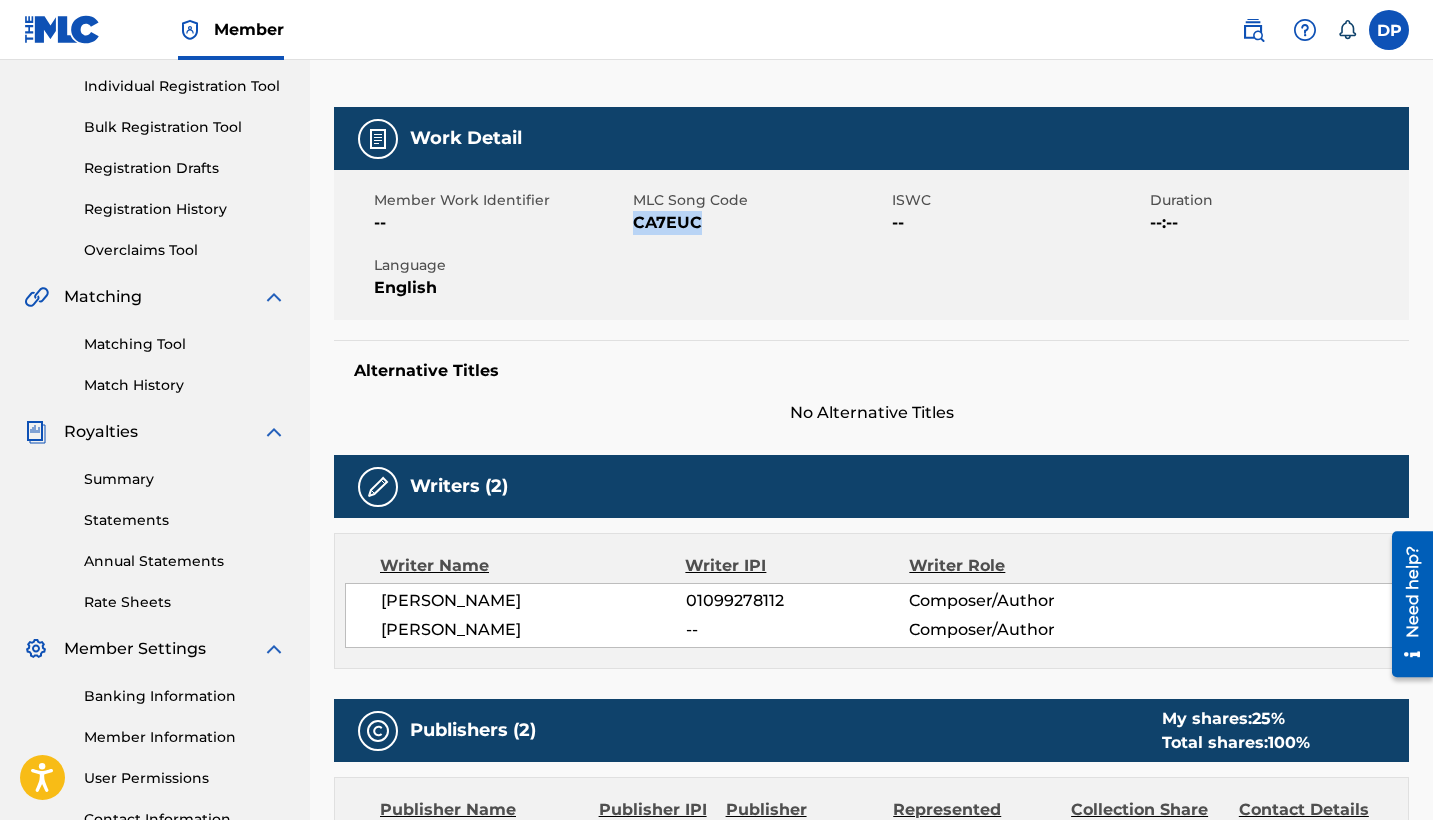 scroll, scrollTop: 253, scrollLeft: 0, axis: vertical 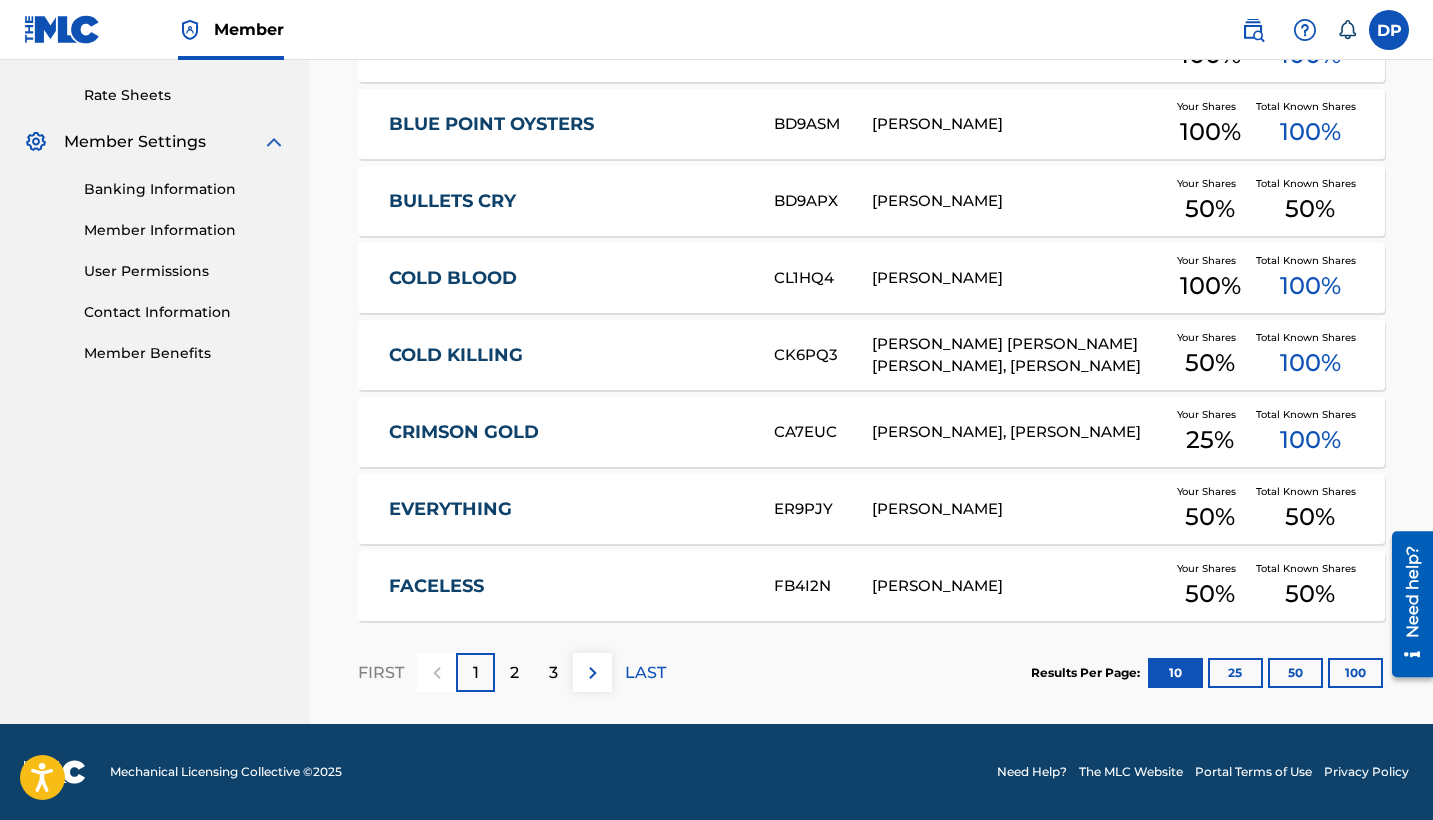 click on "EVERYTHING" at bounding box center (568, 509) 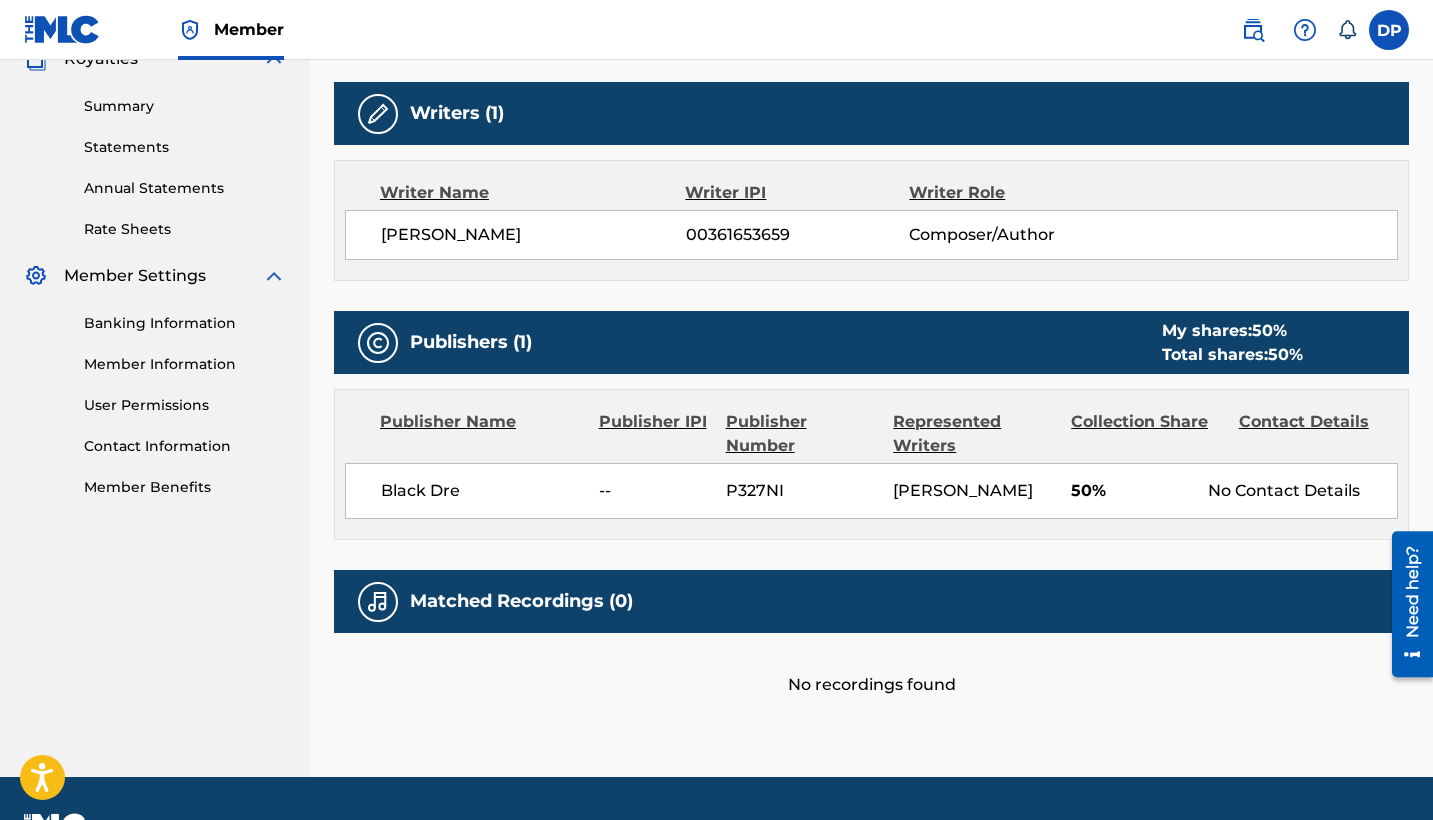 scroll, scrollTop: 674, scrollLeft: 0, axis: vertical 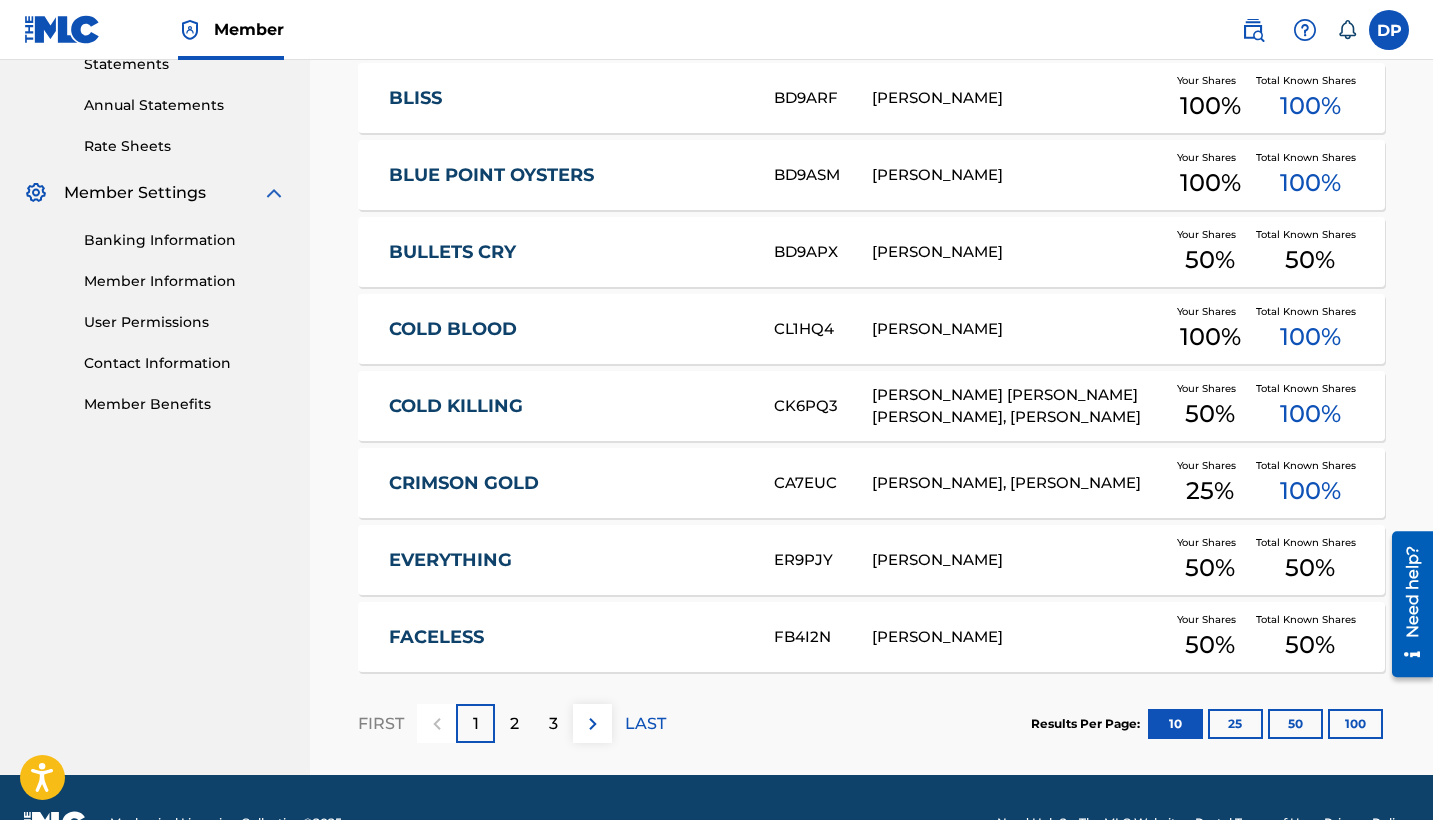 click on "FACELESS" at bounding box center [568, 637] 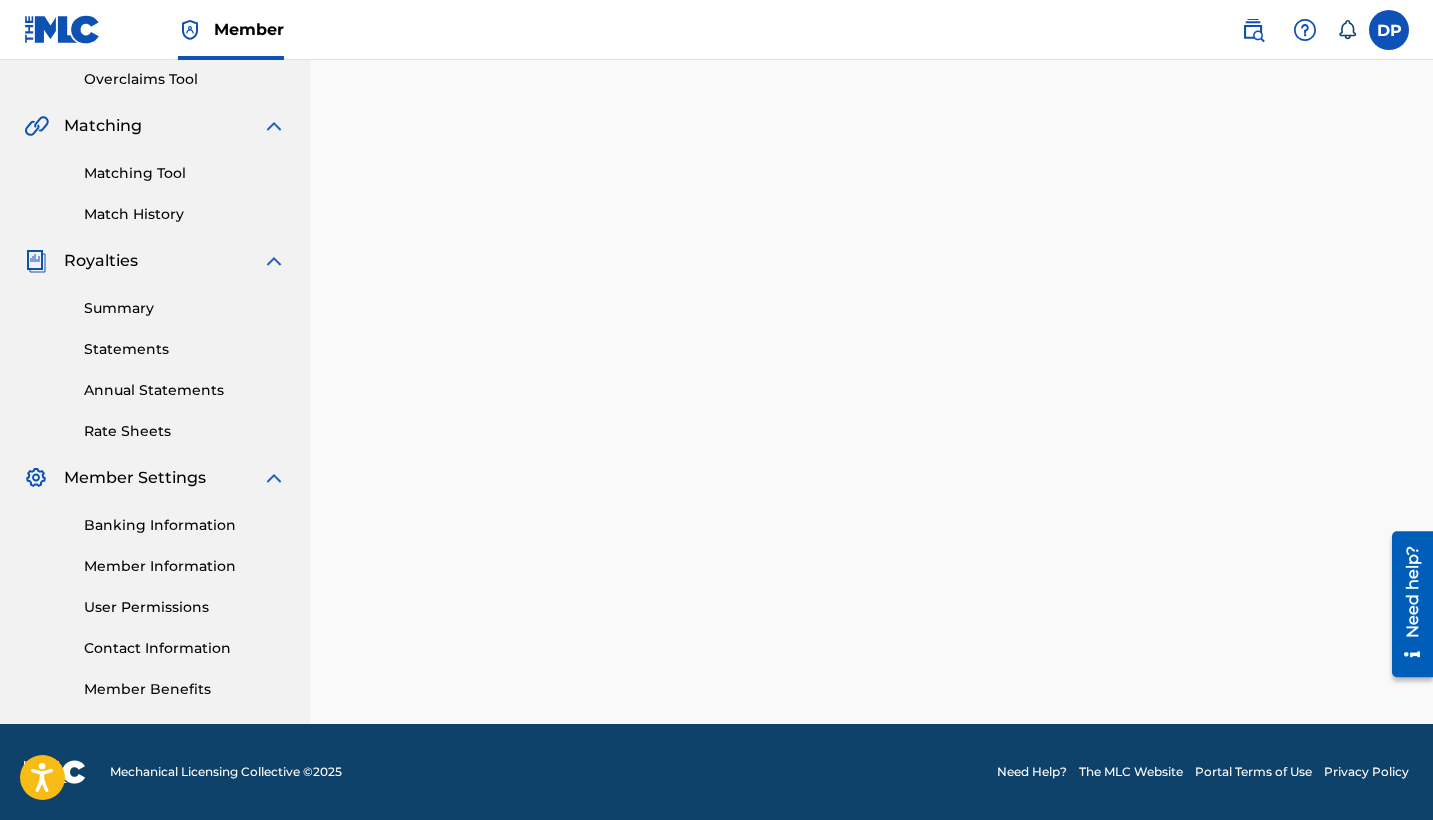 scroll, scrollTop: 0, scrollLeft: 0, axis: both 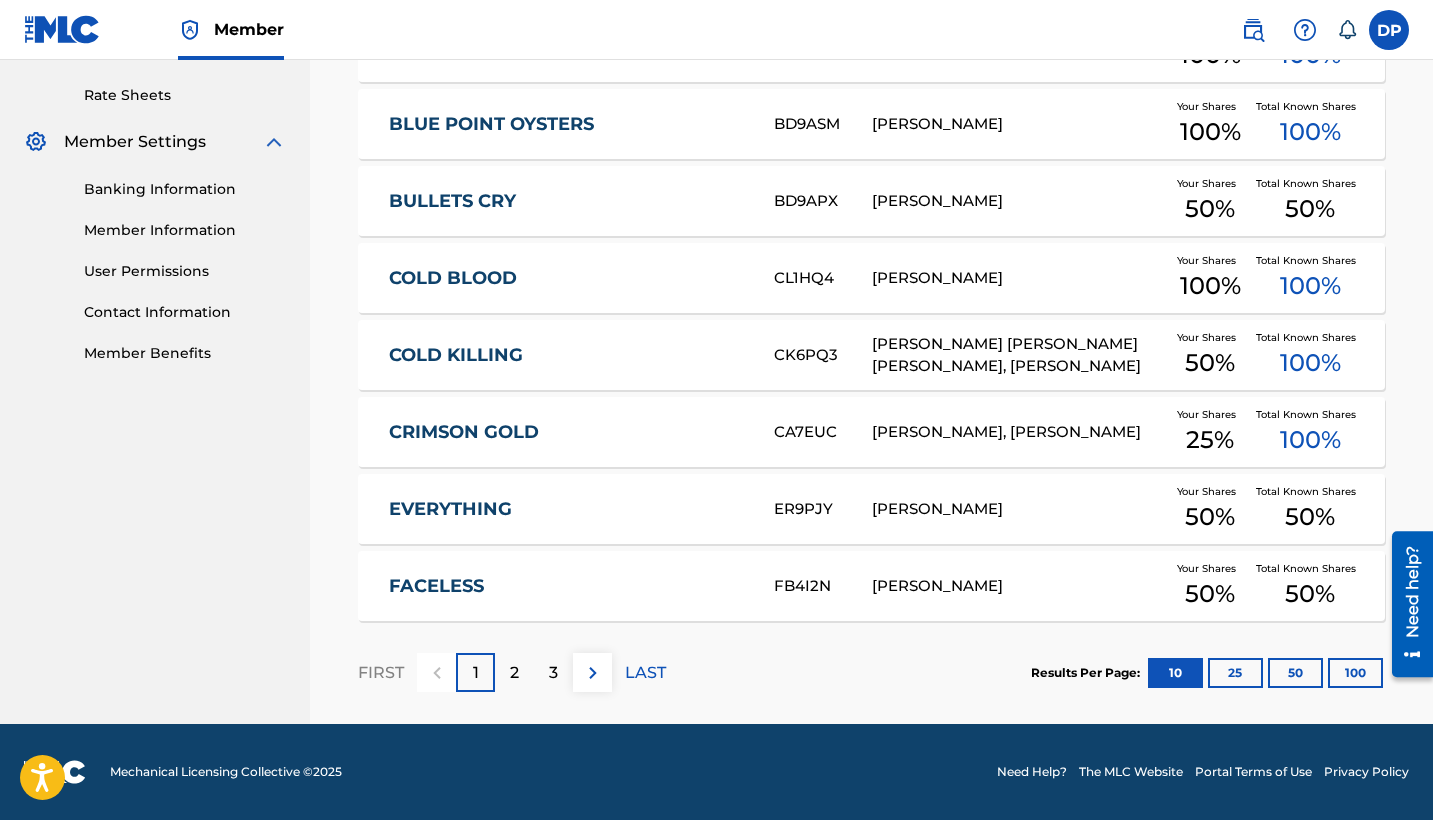 click on "2" at bounding box center [514, 672] 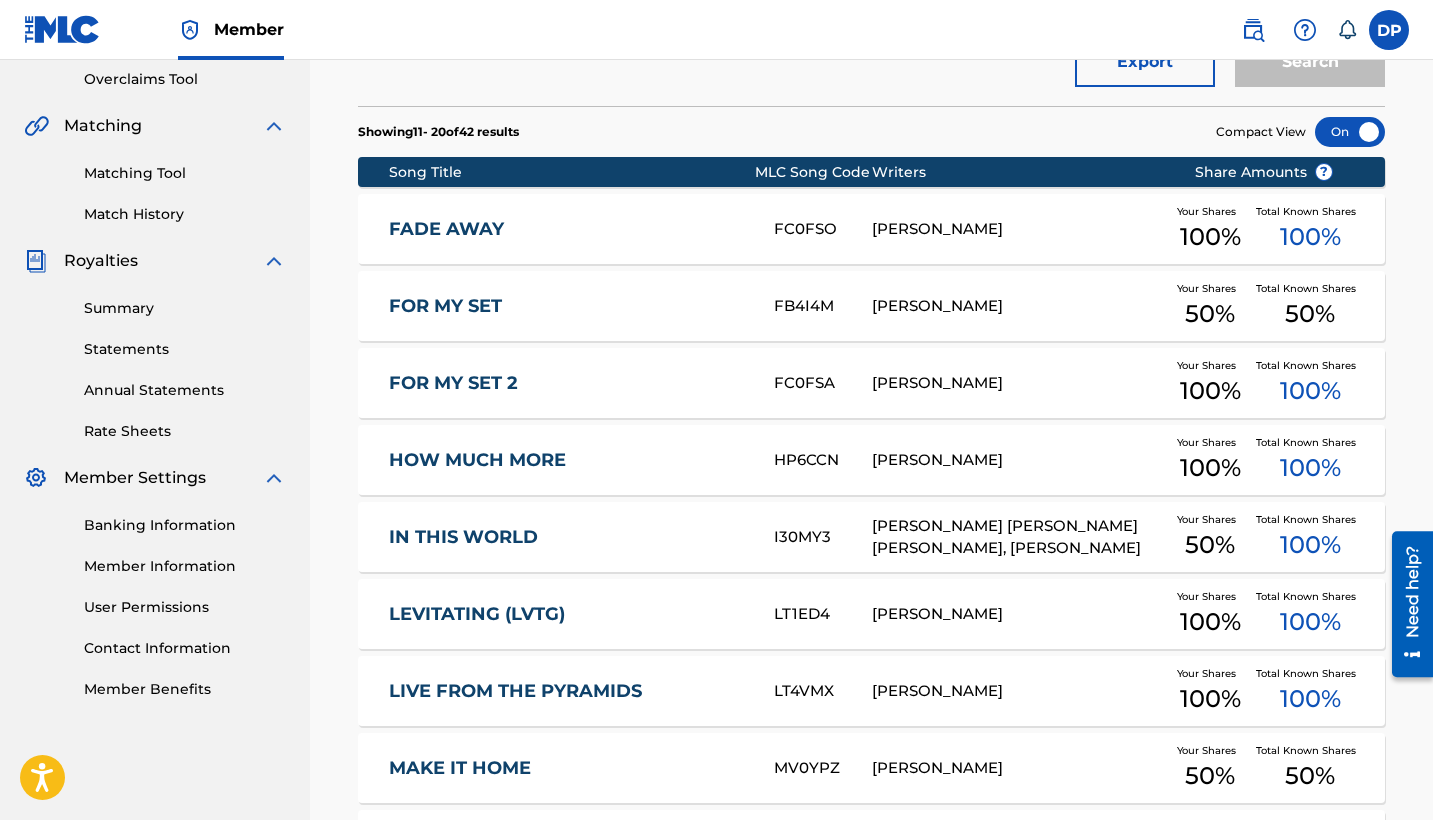 click on "FADE AWAY" at bounding box center [568, 229] 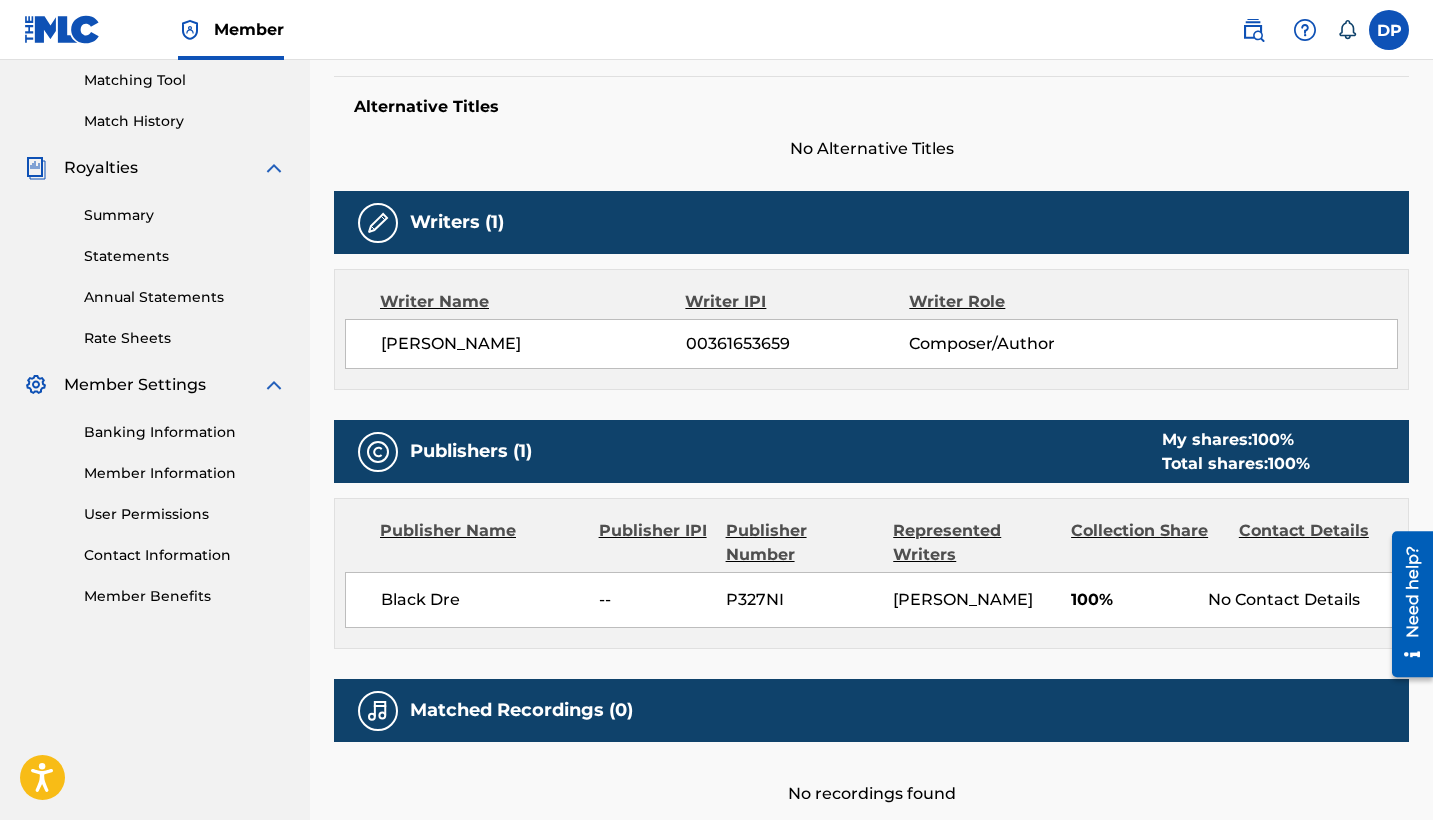 scroll, scrollTop: 674, scrollLeft: 0, axis: vertical 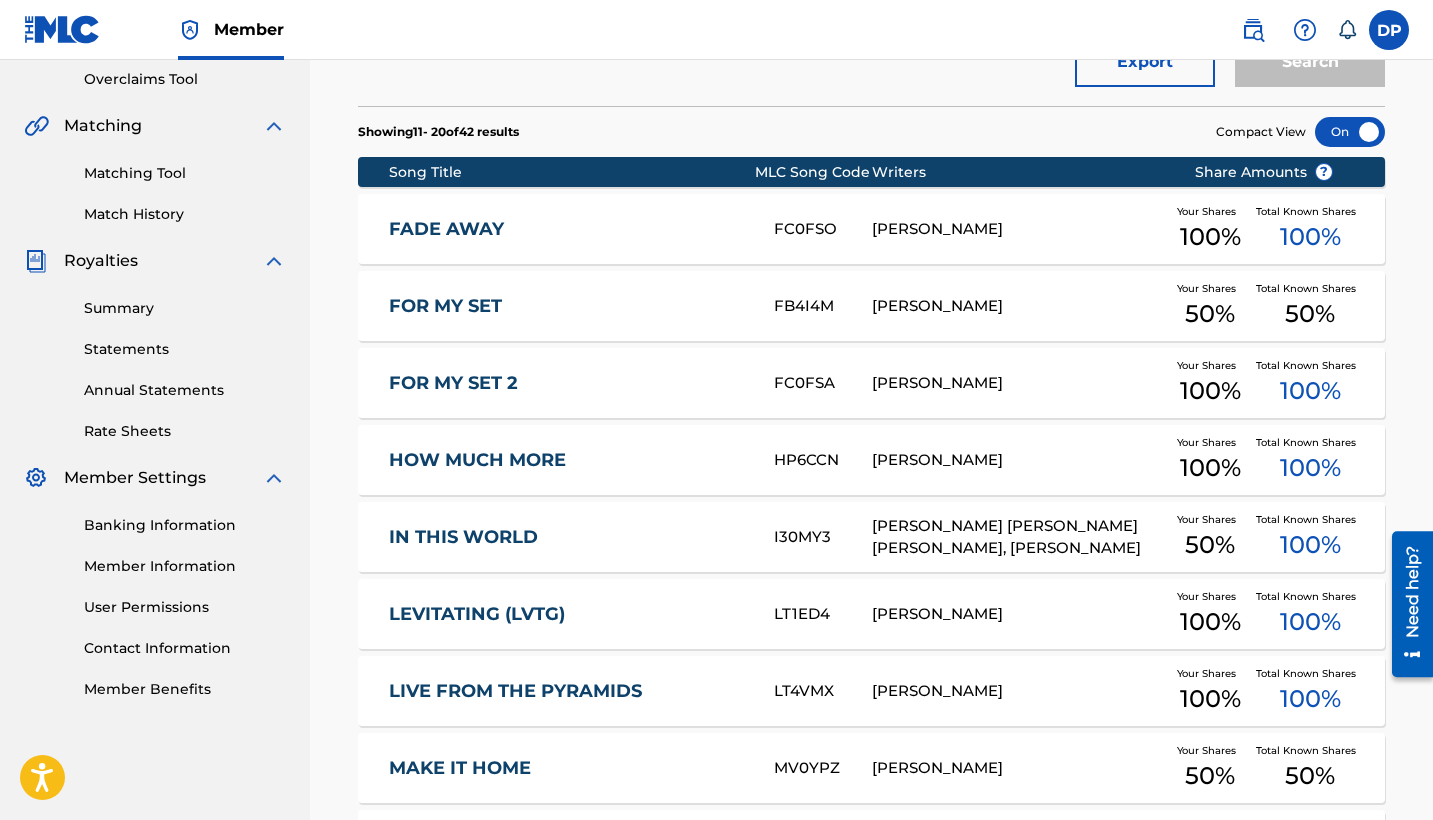click on "FADE AWAY FC0FSO DONDRE PERRY Your Shares 100 % Total Known Shares 100 %" at bounding box center [871, 229] 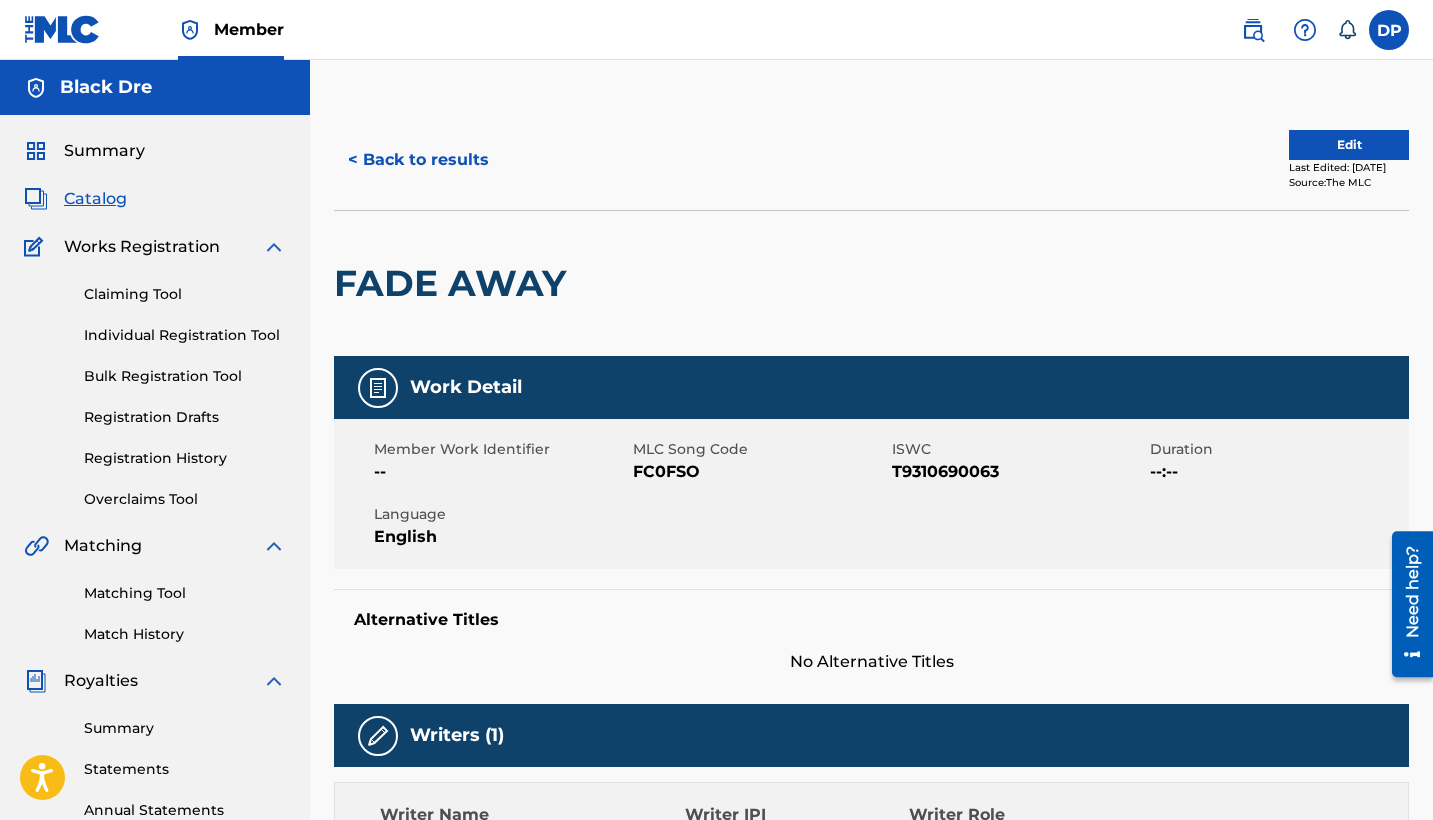 click on "FC0FSO" at bounding box center [760, 472] 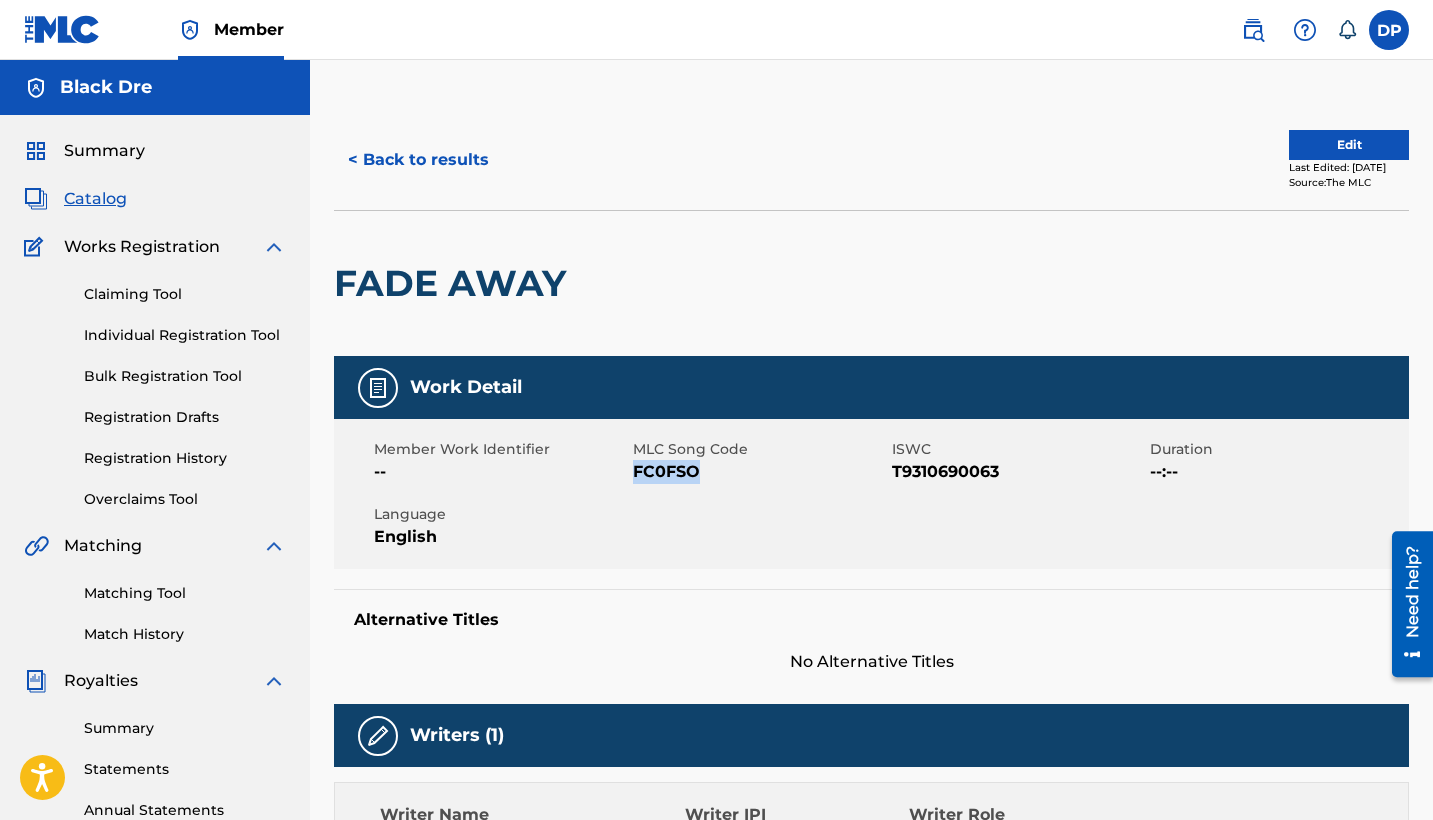 click on "FC0FSO" at bounding box center [760, 472] 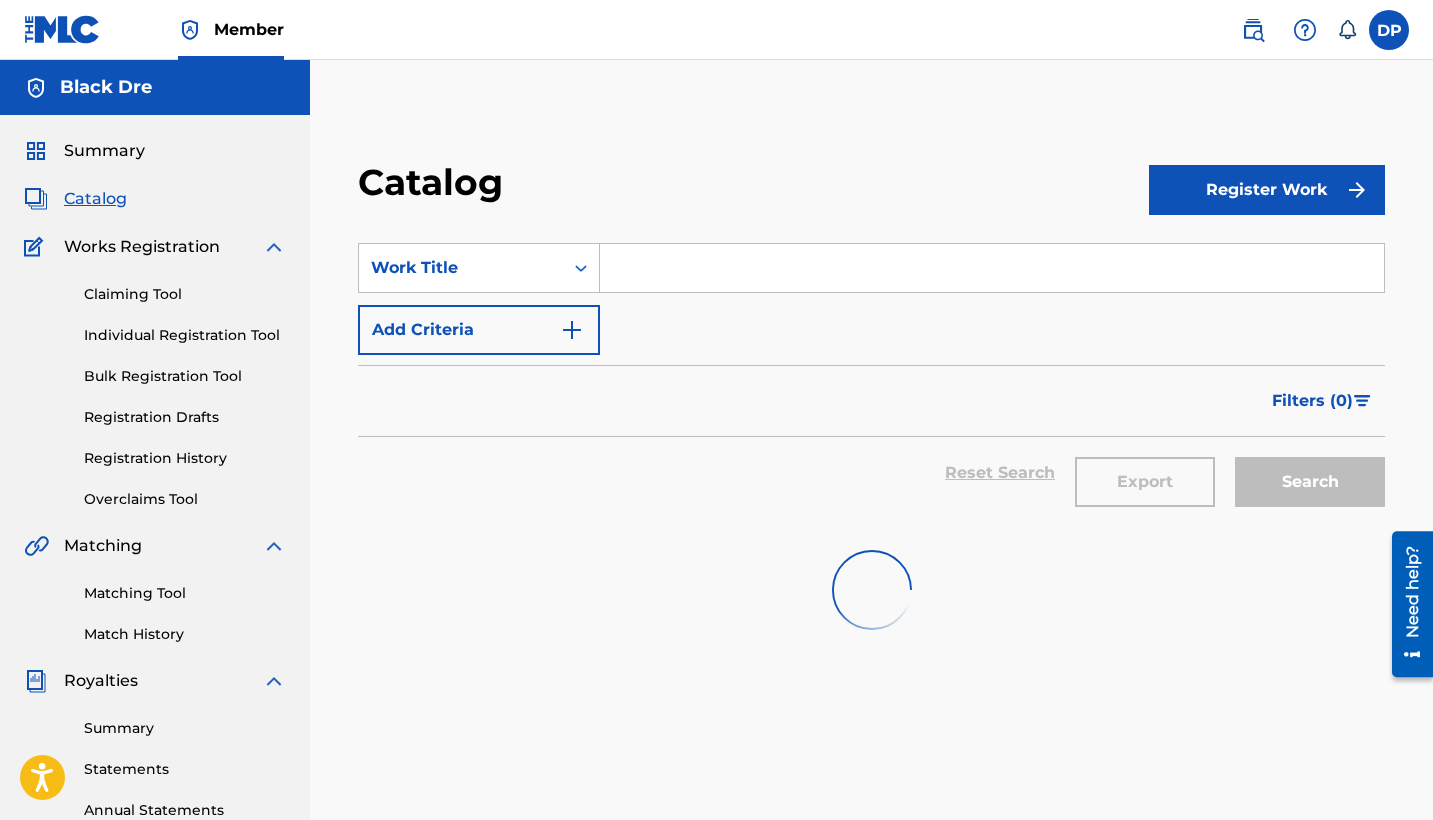 scroll, scrollTop: 420, scrollLeft: 0, axis: vertical 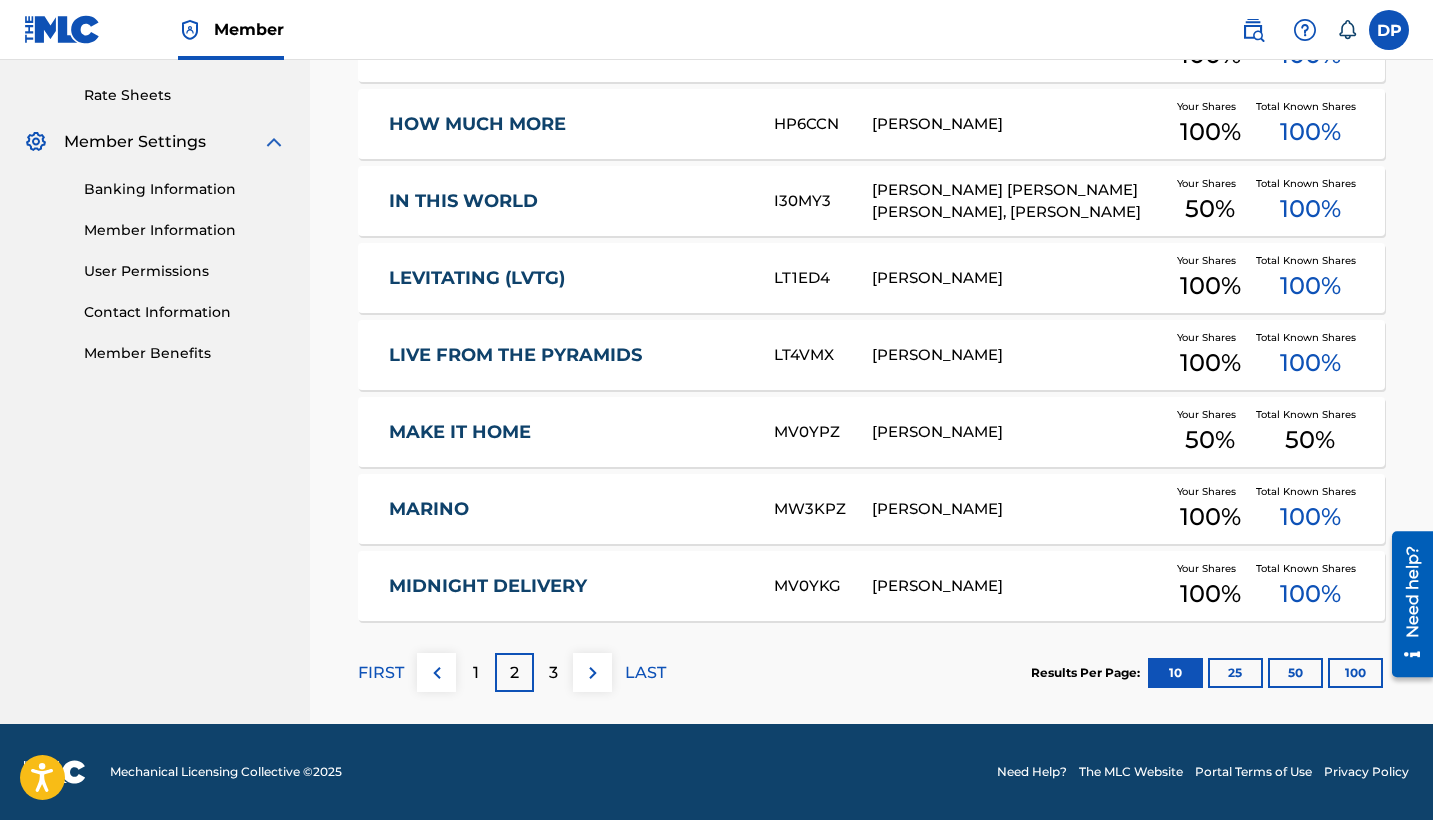 click on "1" at bounding box center (475, 672) 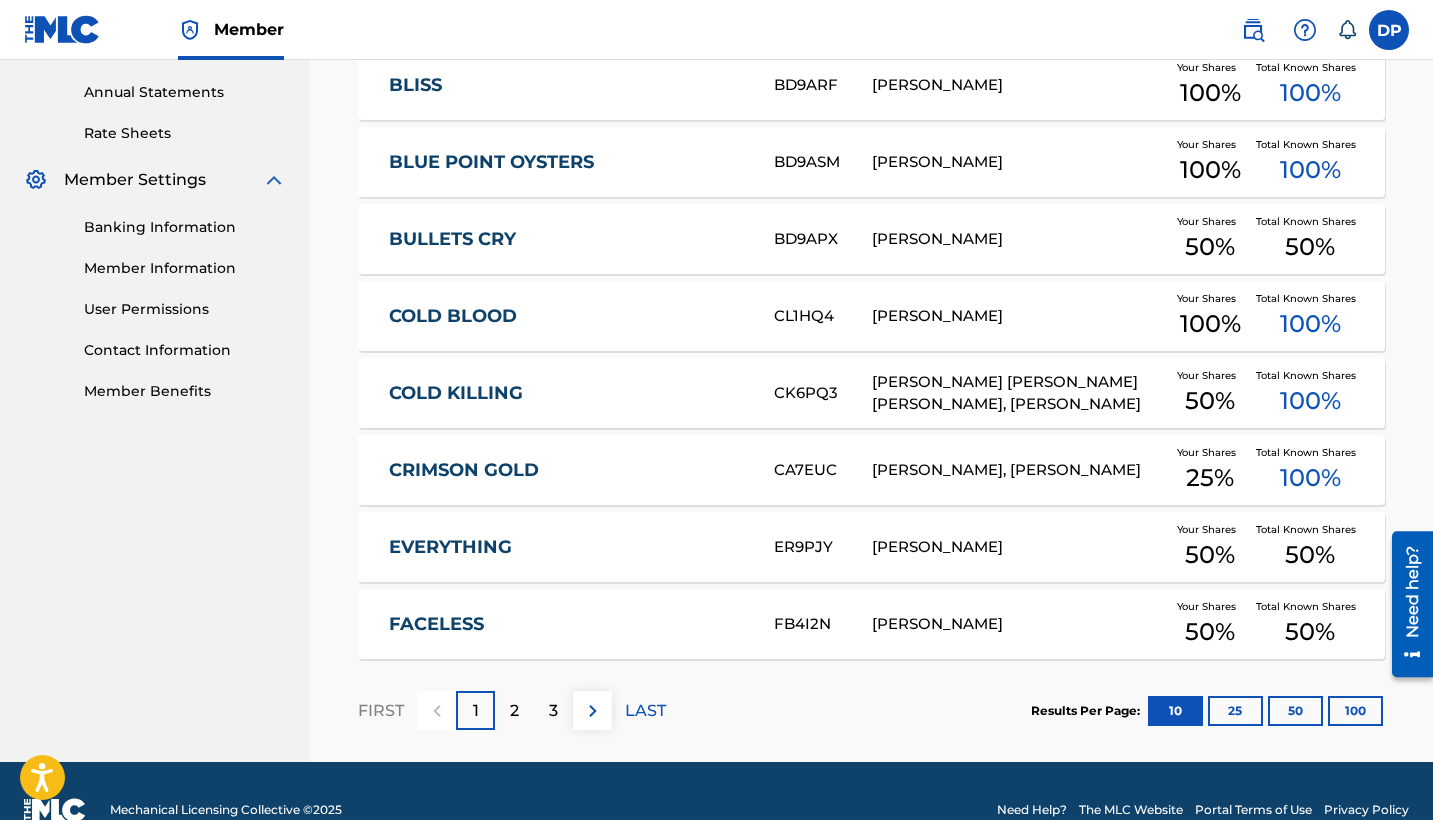 scroll, scrollTop: 722, scrollLeft: 0, axis: vertical 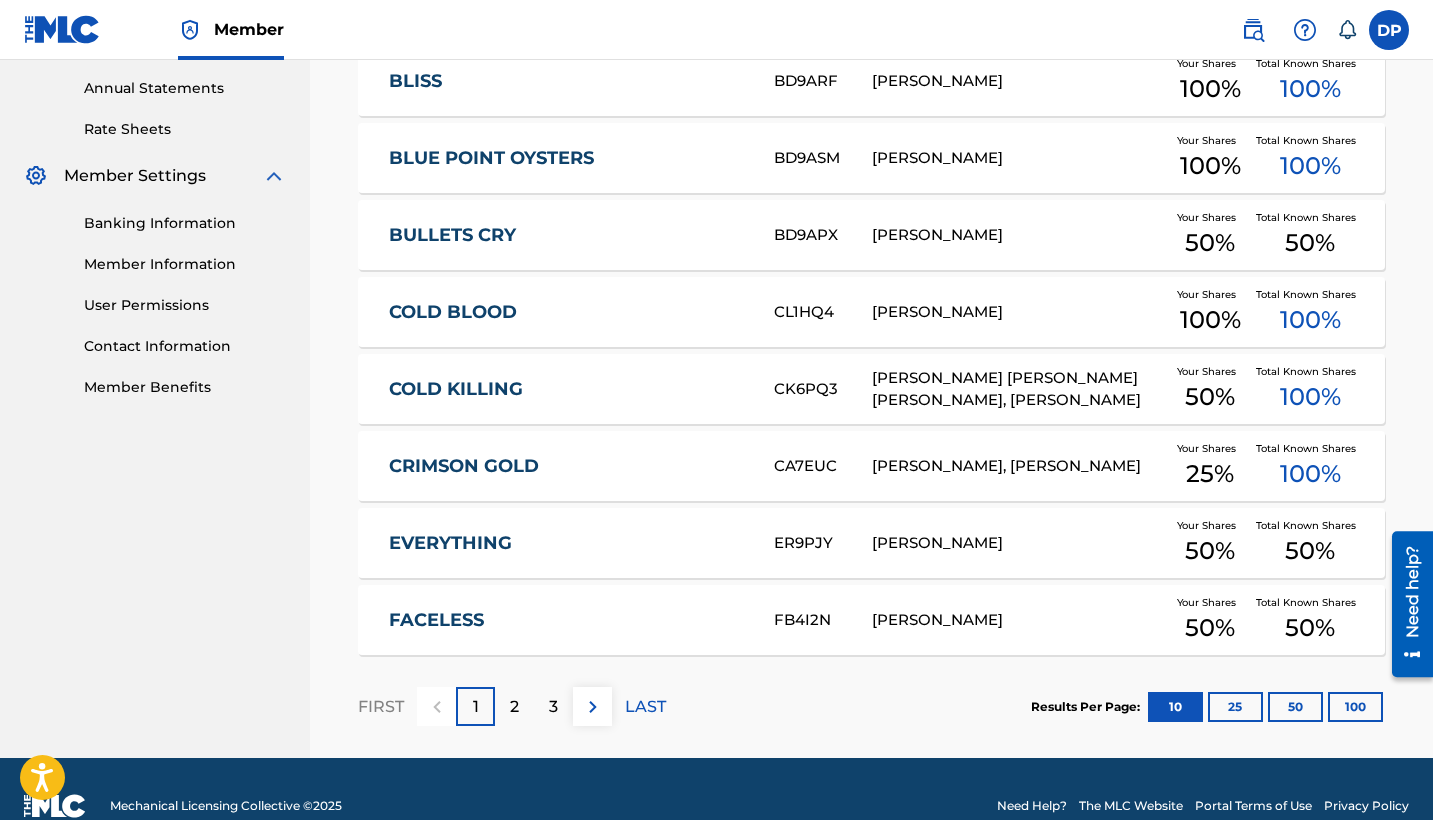 click on "EVERYTHING" at bounding box center (568, 543) 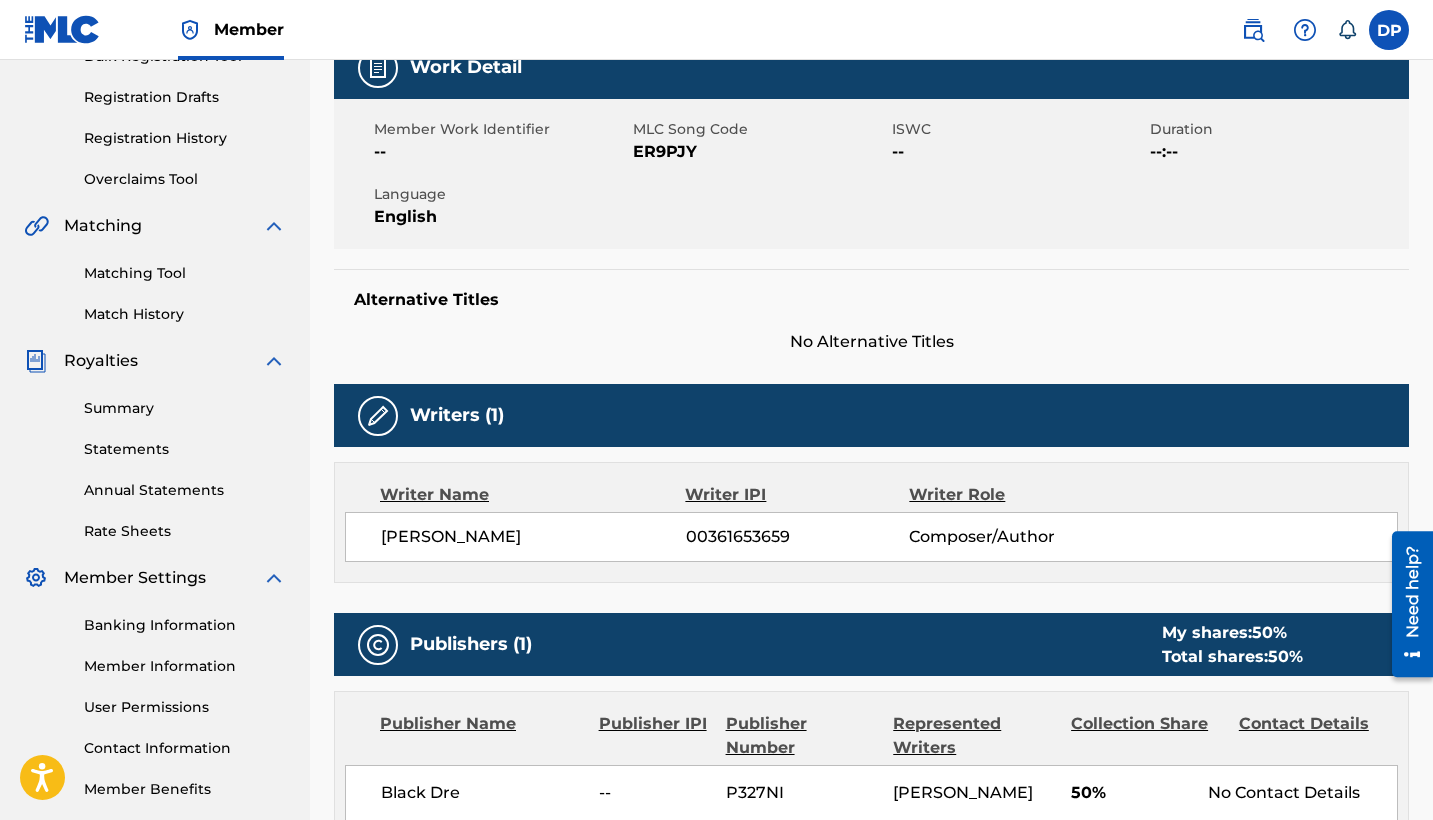 scroll, scrollTop: 0, scrollLeft: 0, axis: both 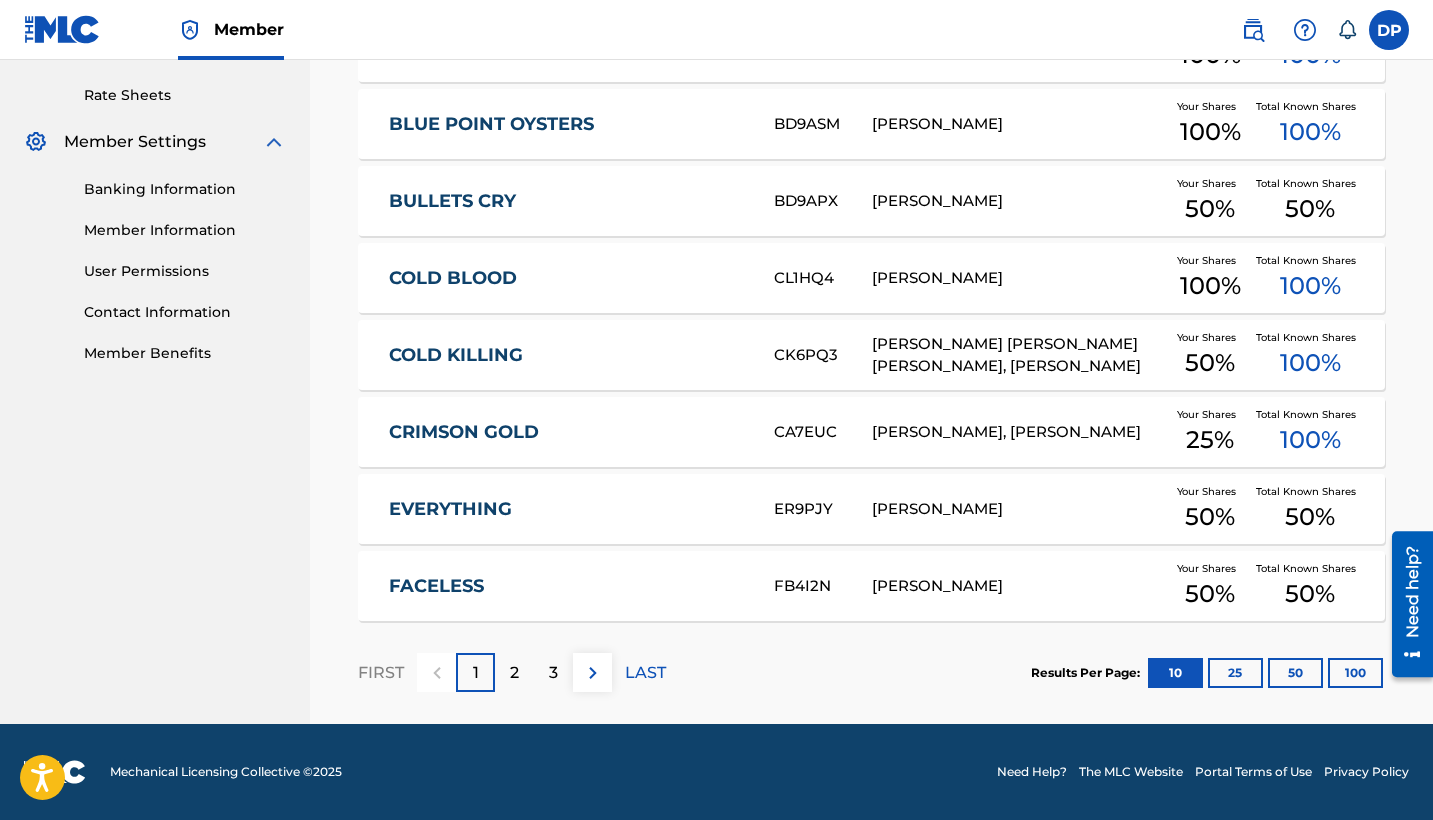 click on "2" at bounding box center [514, 673] 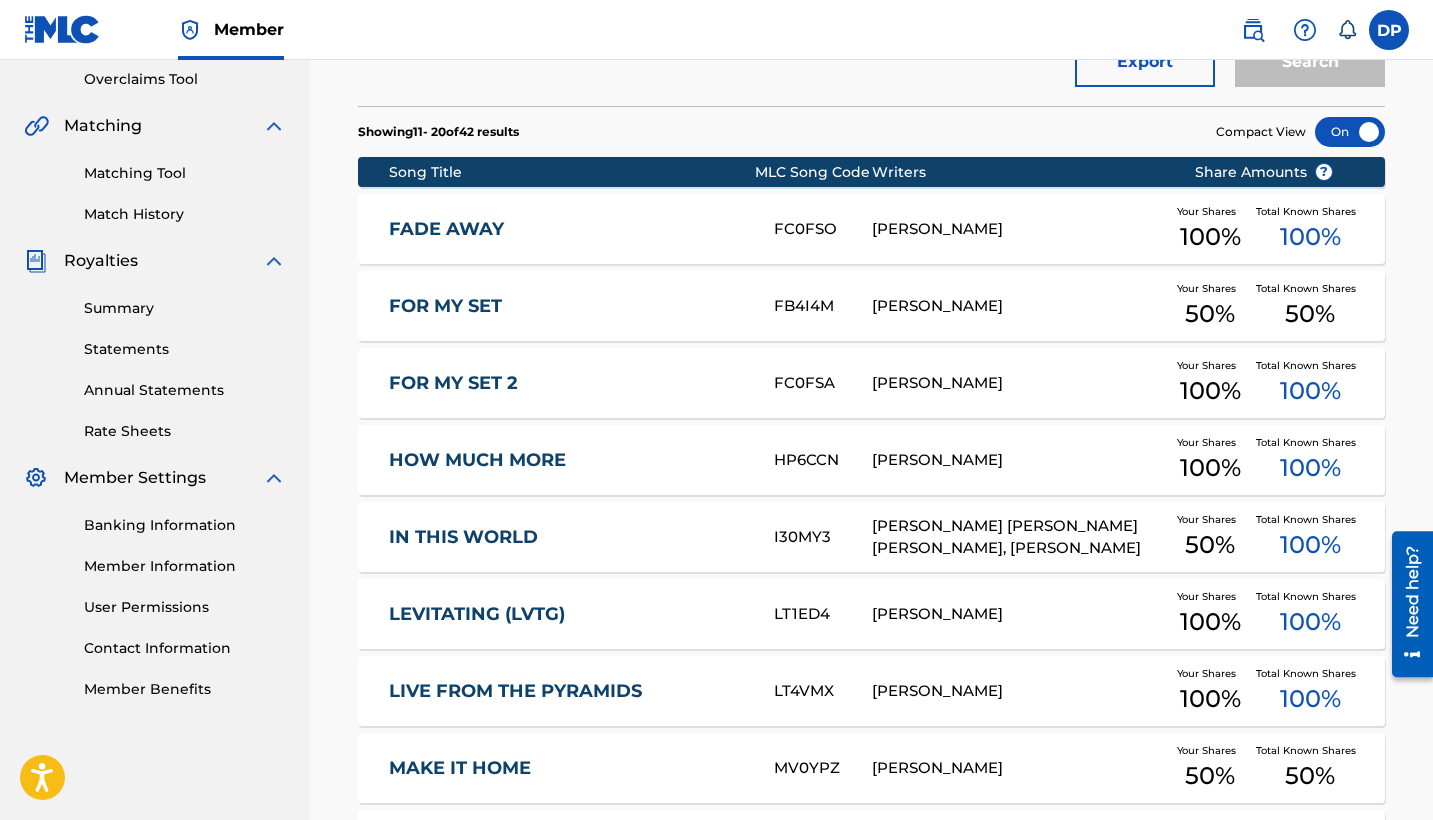 click on "FC0FSA" at bounding box center (823, 383) 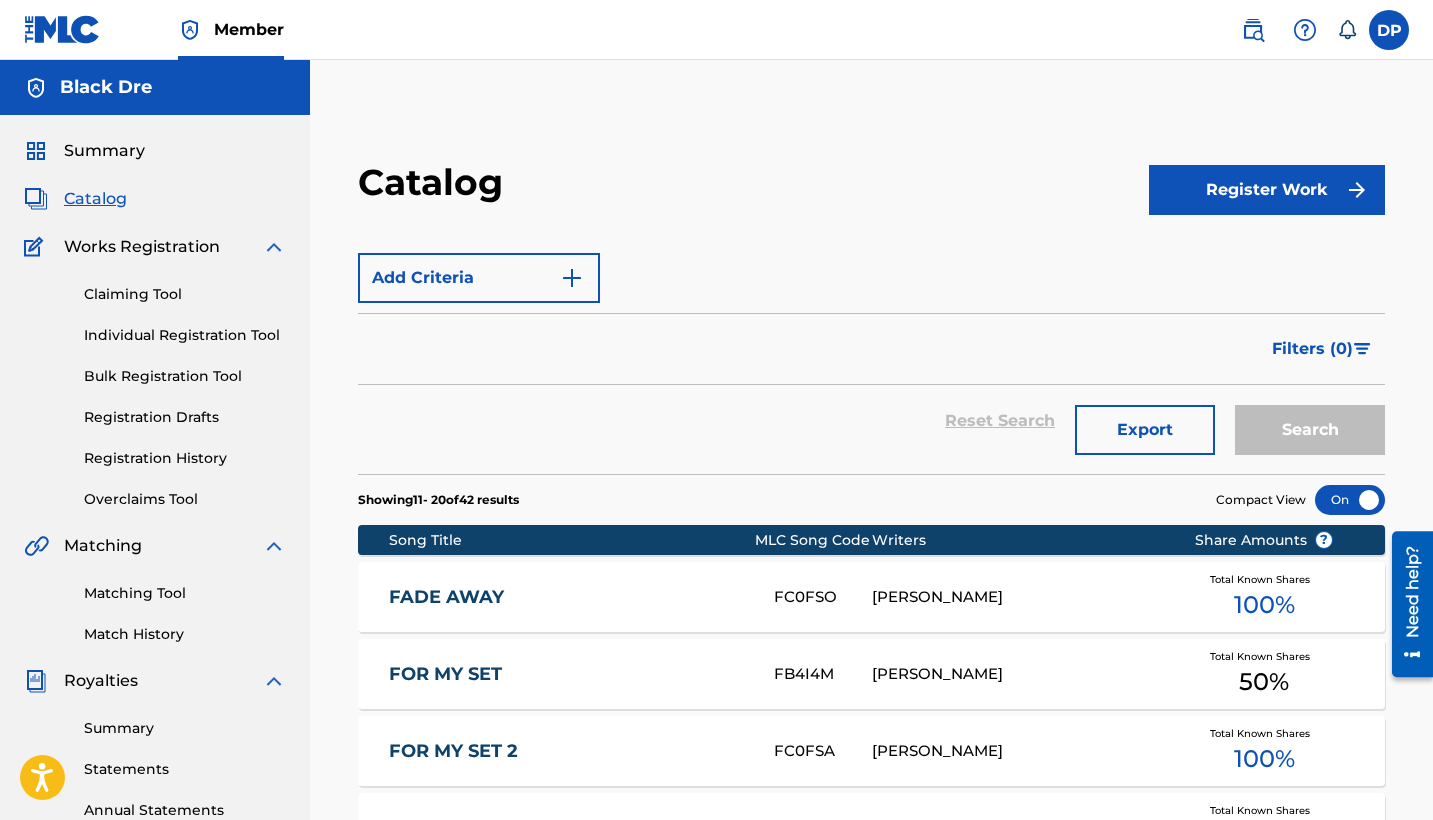 scroll, scrollTop: 420, scrollLeft: 0, axis: vertical 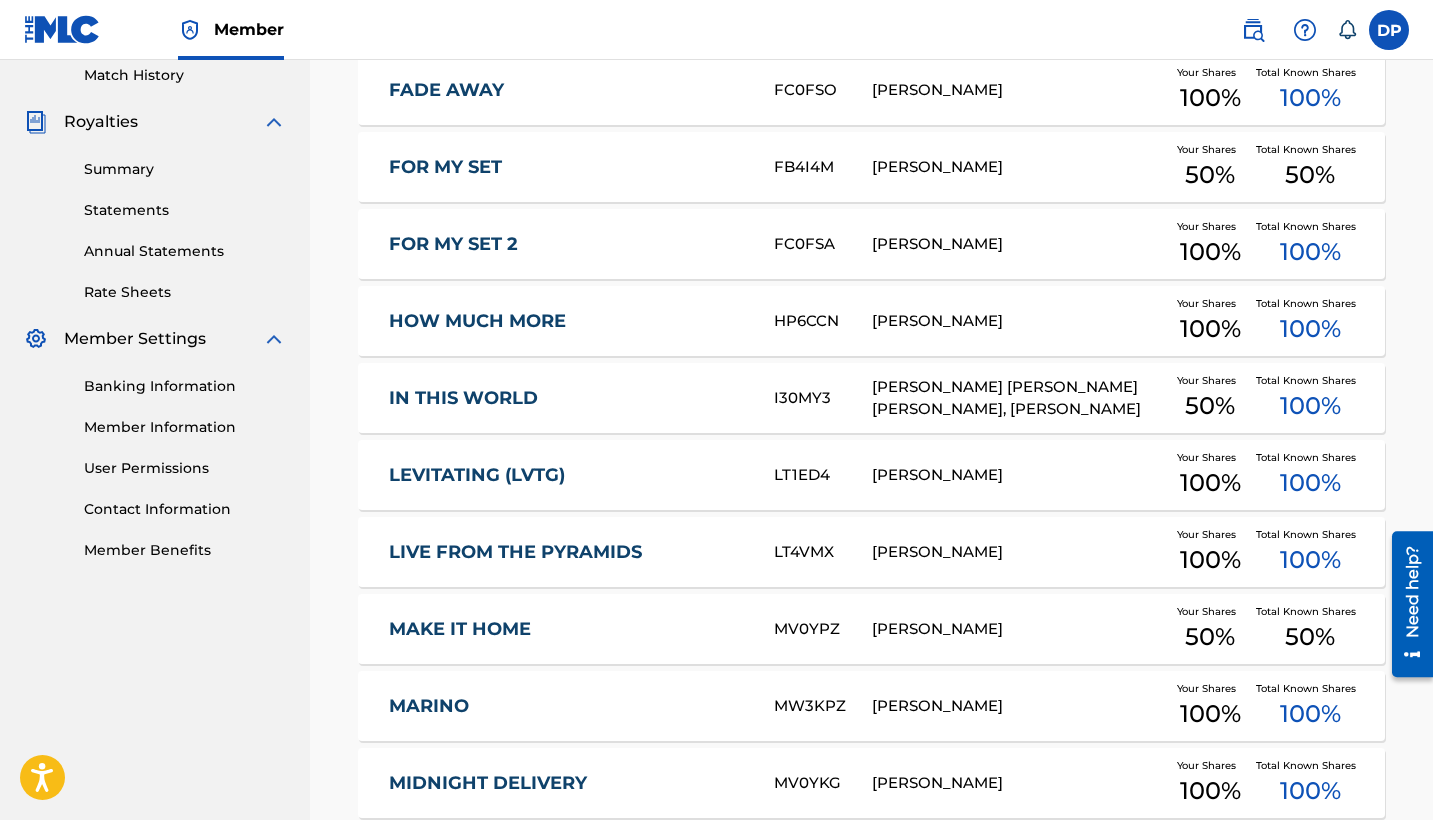 click on "I30MY3" at bounding box center (823, 398) 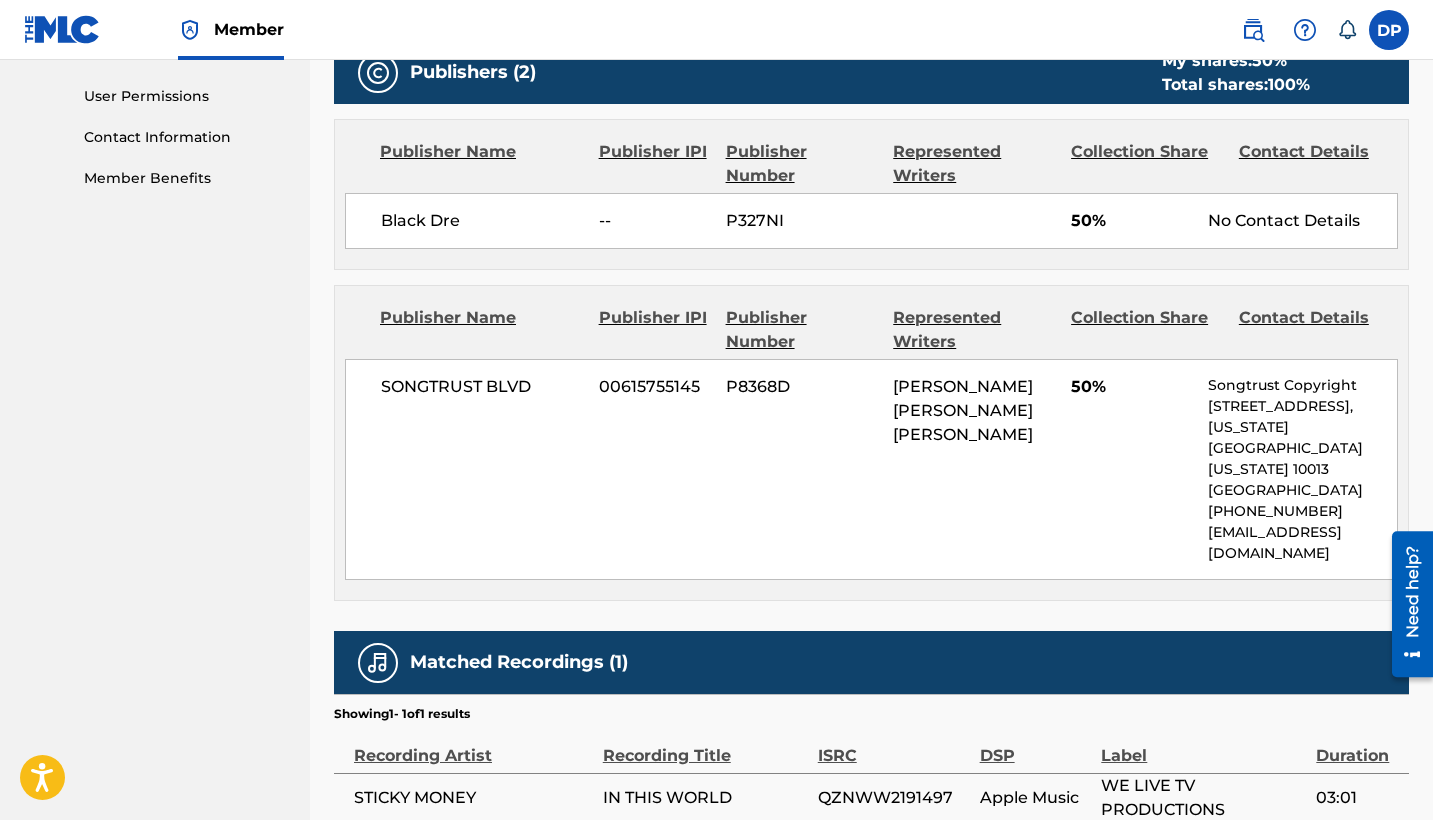scroll, scrollTop: 1035, scrollLeft: 0, axis: vertical 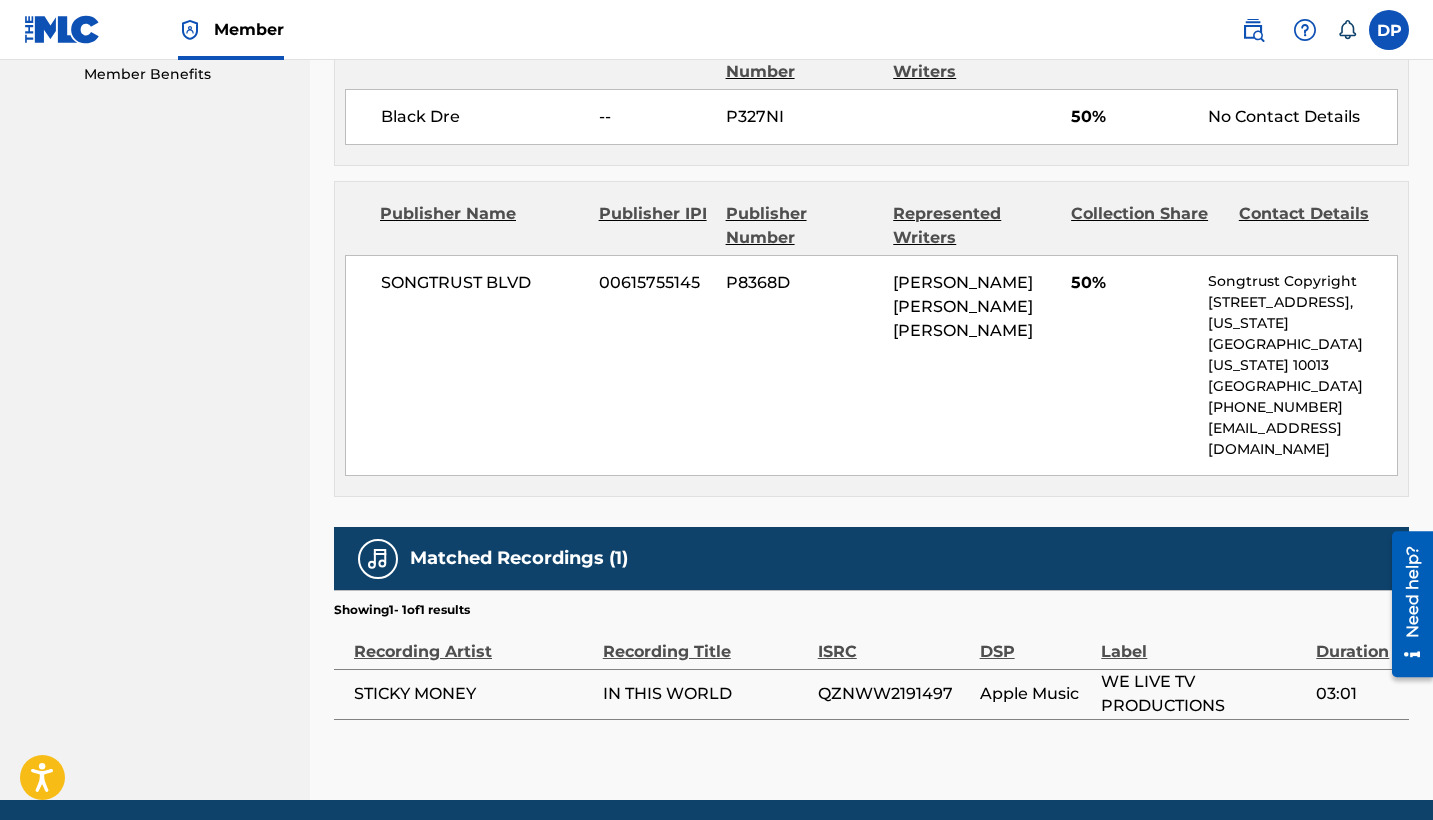 click on "QZNWW2191497" at bounding box center [894, 694] 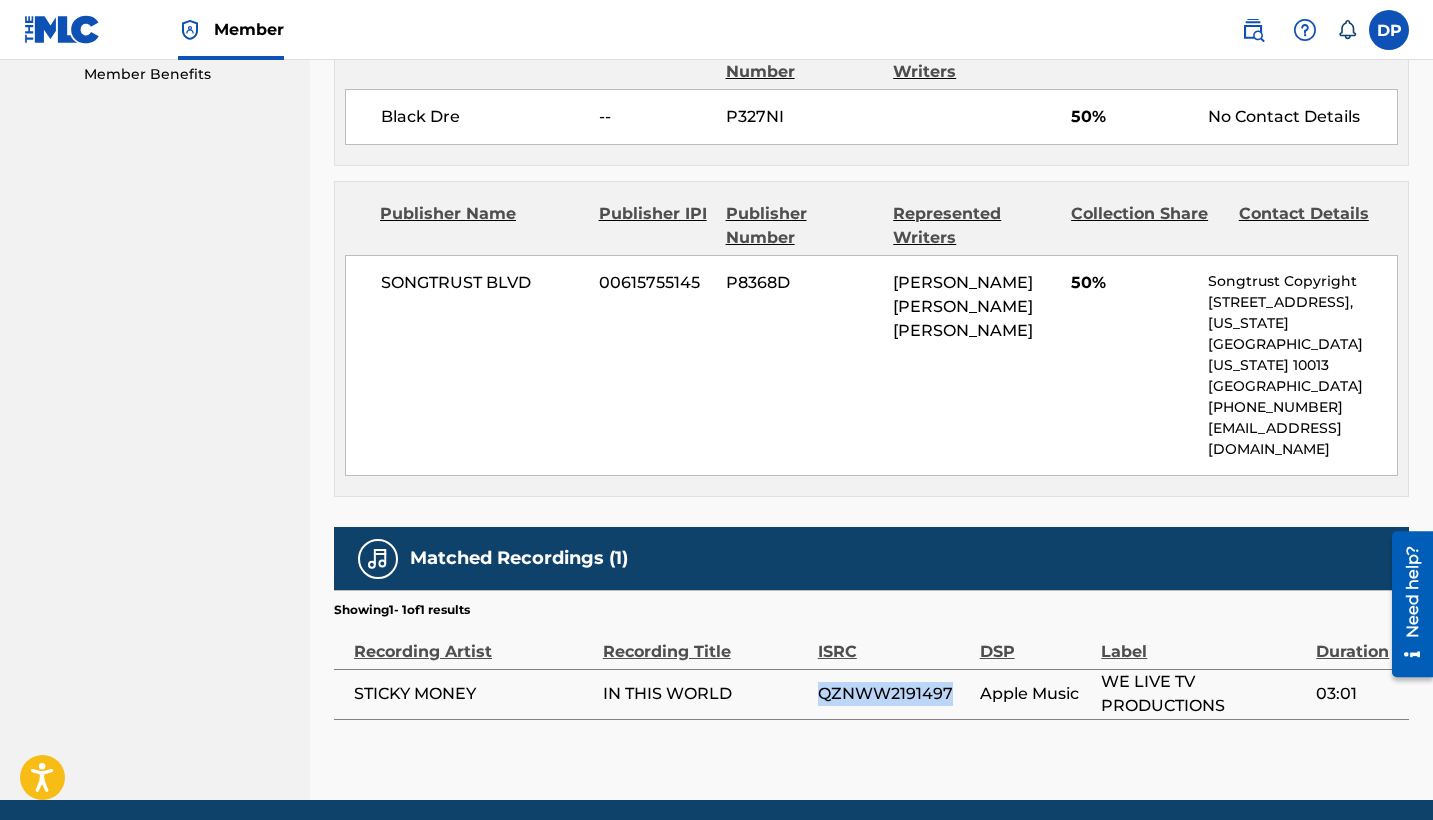 click on "QZNWW2191497" at bounding box center [894, 694] 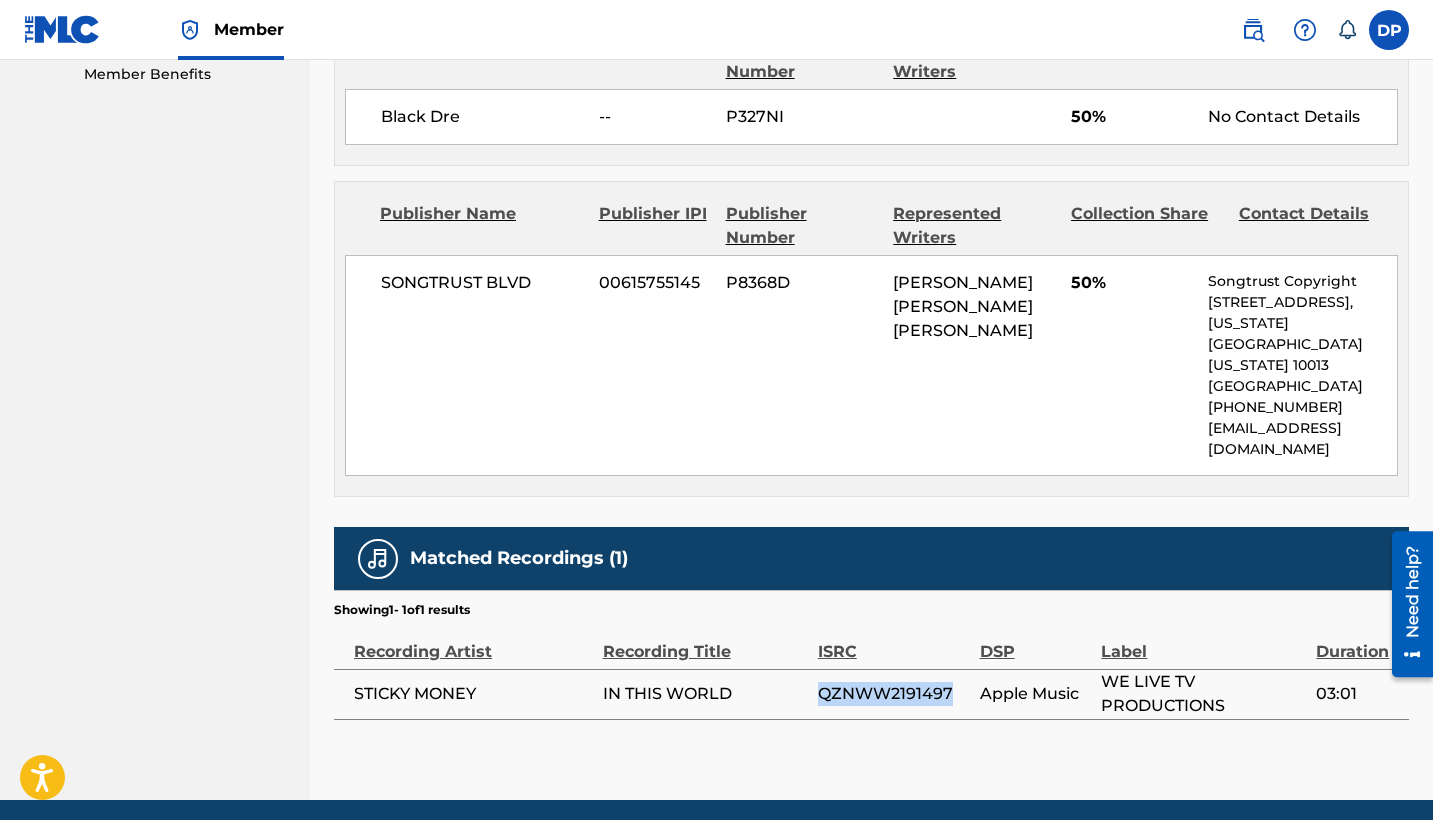 scroll, scrollTop: 90, scrollLeft: 0, axis: vertical 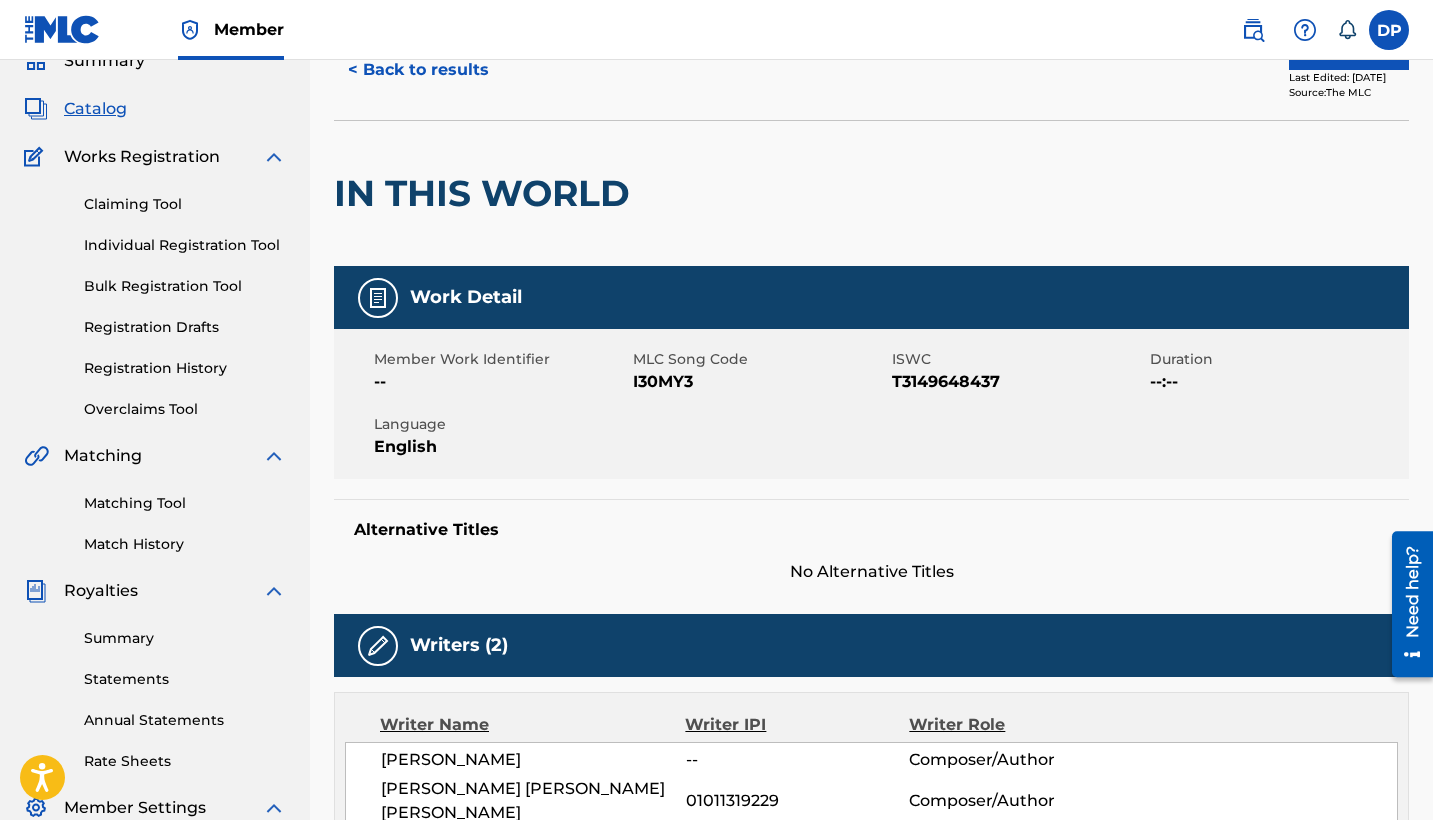 click on "I30MY3" at bounding box center (760, 382) 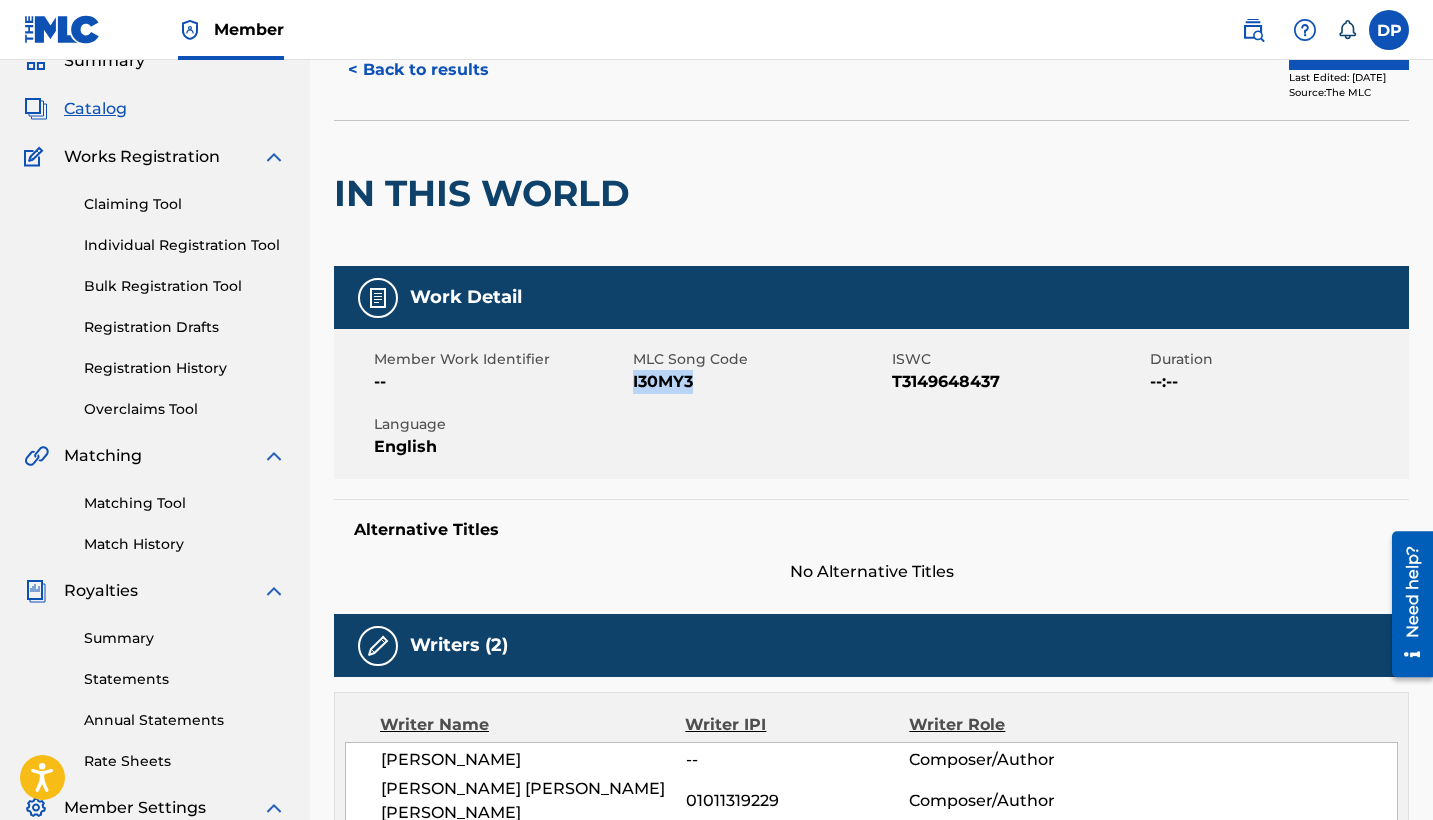 click on "I30MY3" at bounding box center (760, 382) 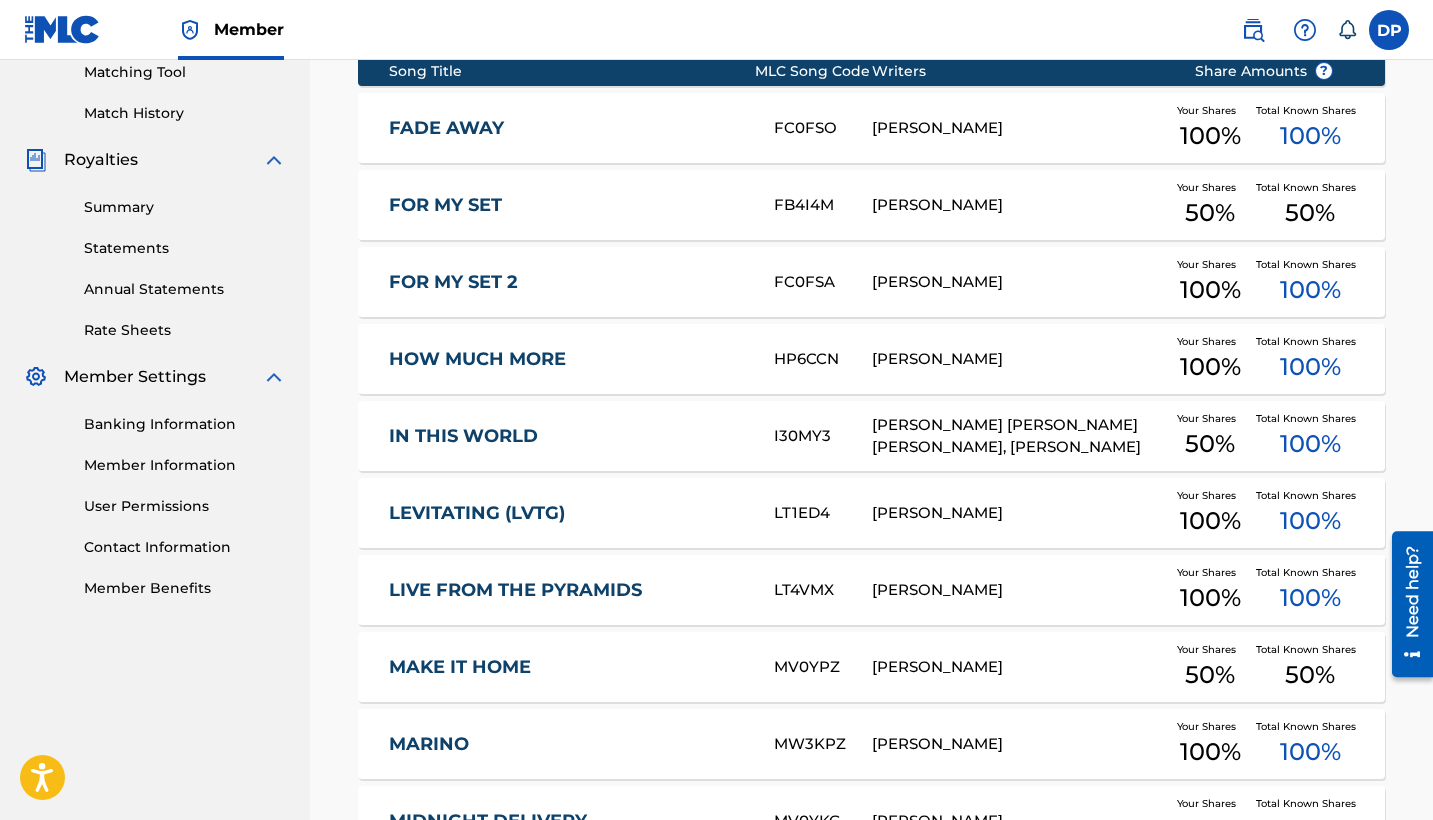 scroll, scrollTop: 671, scrollLeft: 0, axis: vertical 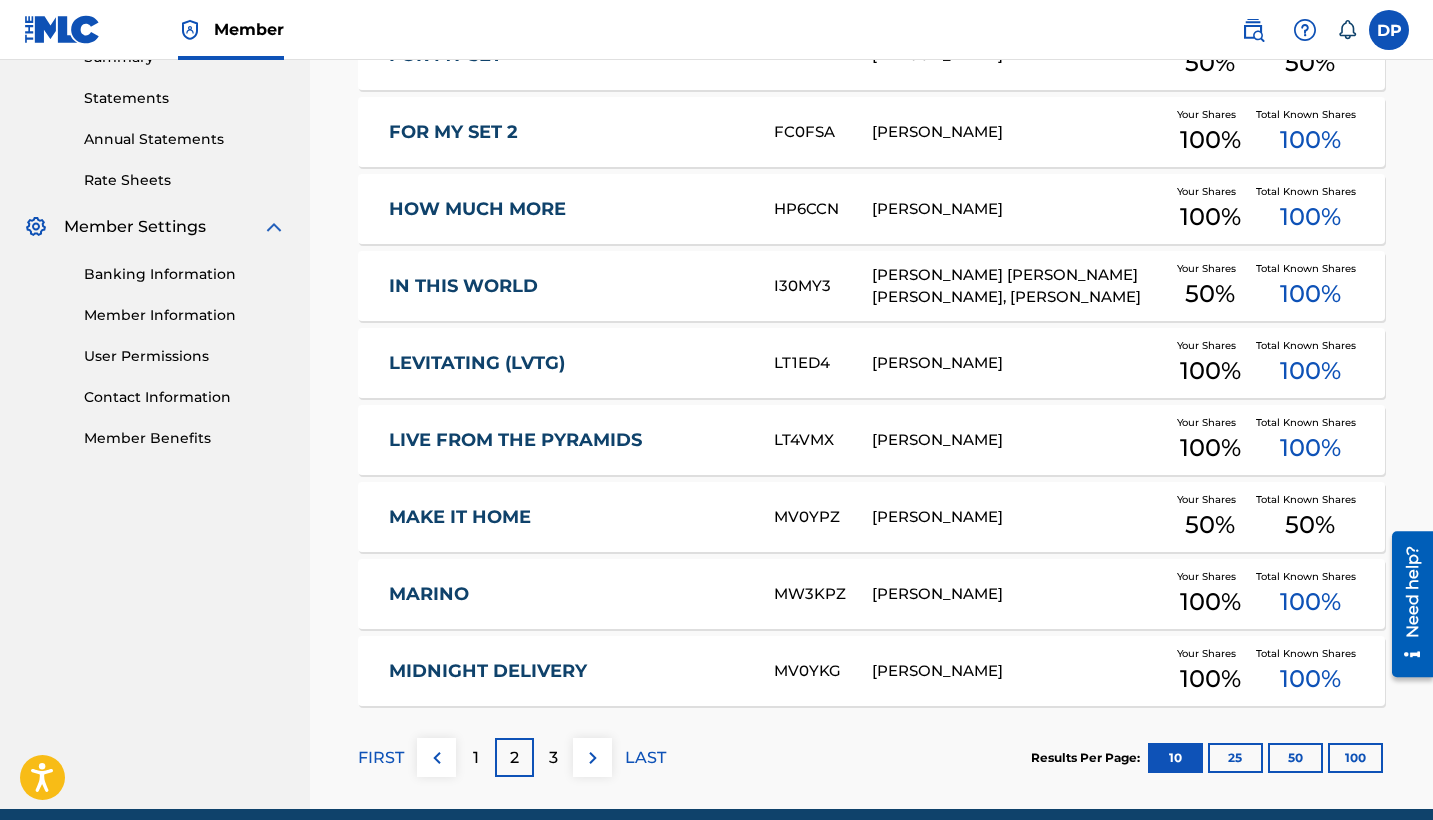 click on "LEVITATING (LVTG)" at bounding box center [568, 363] 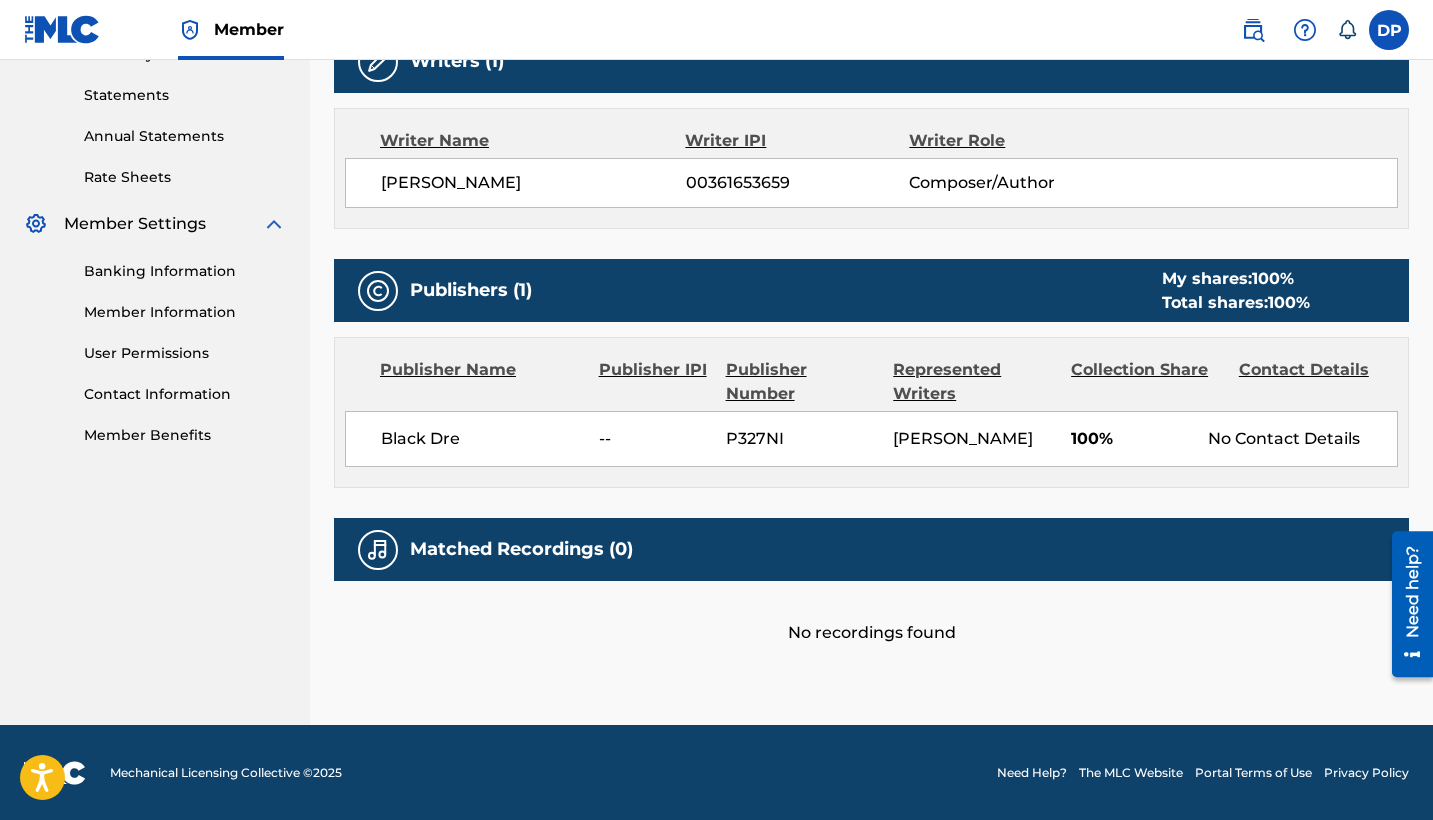 scroll, scrollTop: 0, scrollLeft: 0, axis: both 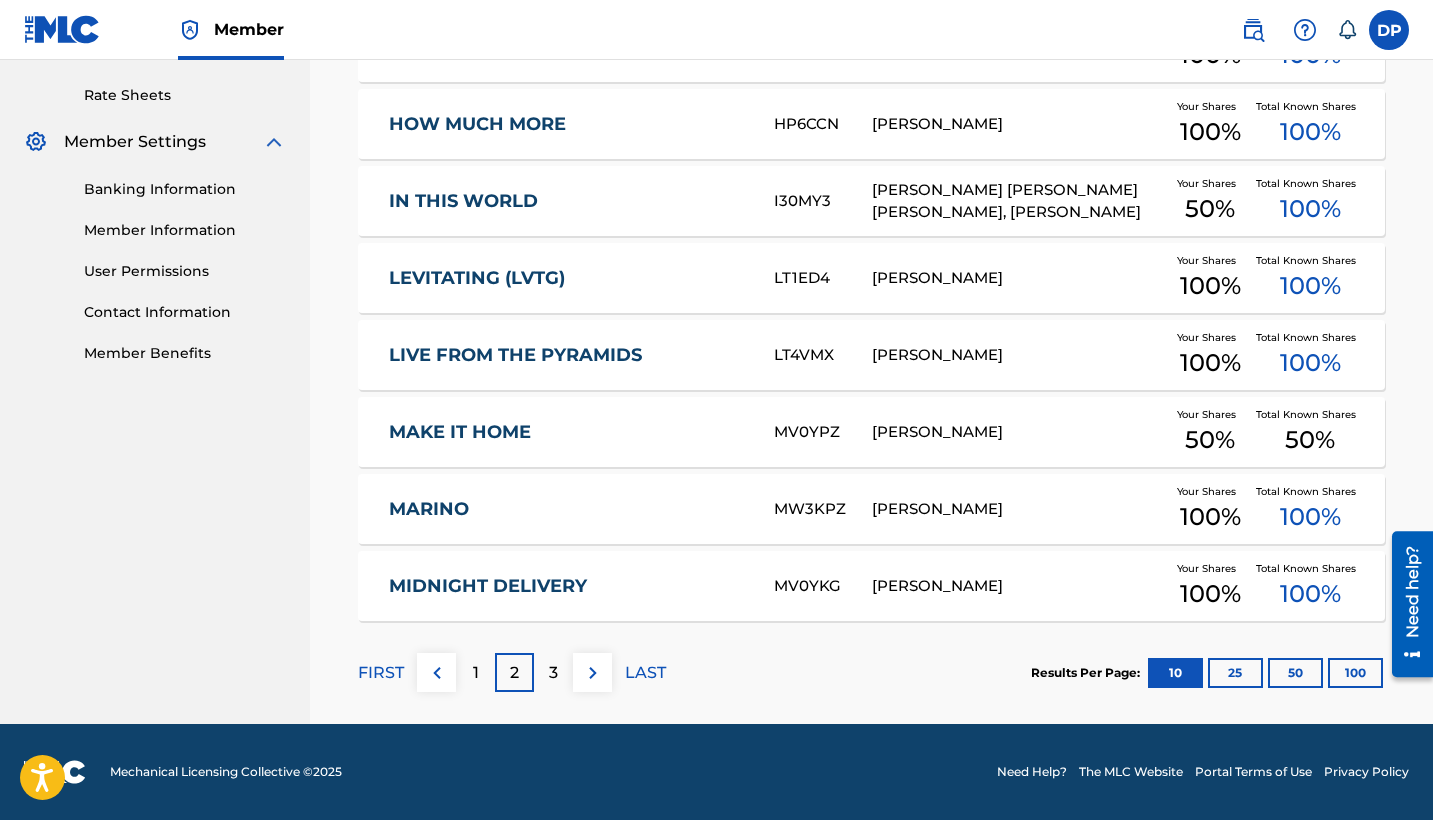 click on "Member DP DP Dondre   Perry dondredperry@gmail.com Notification Preferences Profile Log out" at bounding box center [716, 30] 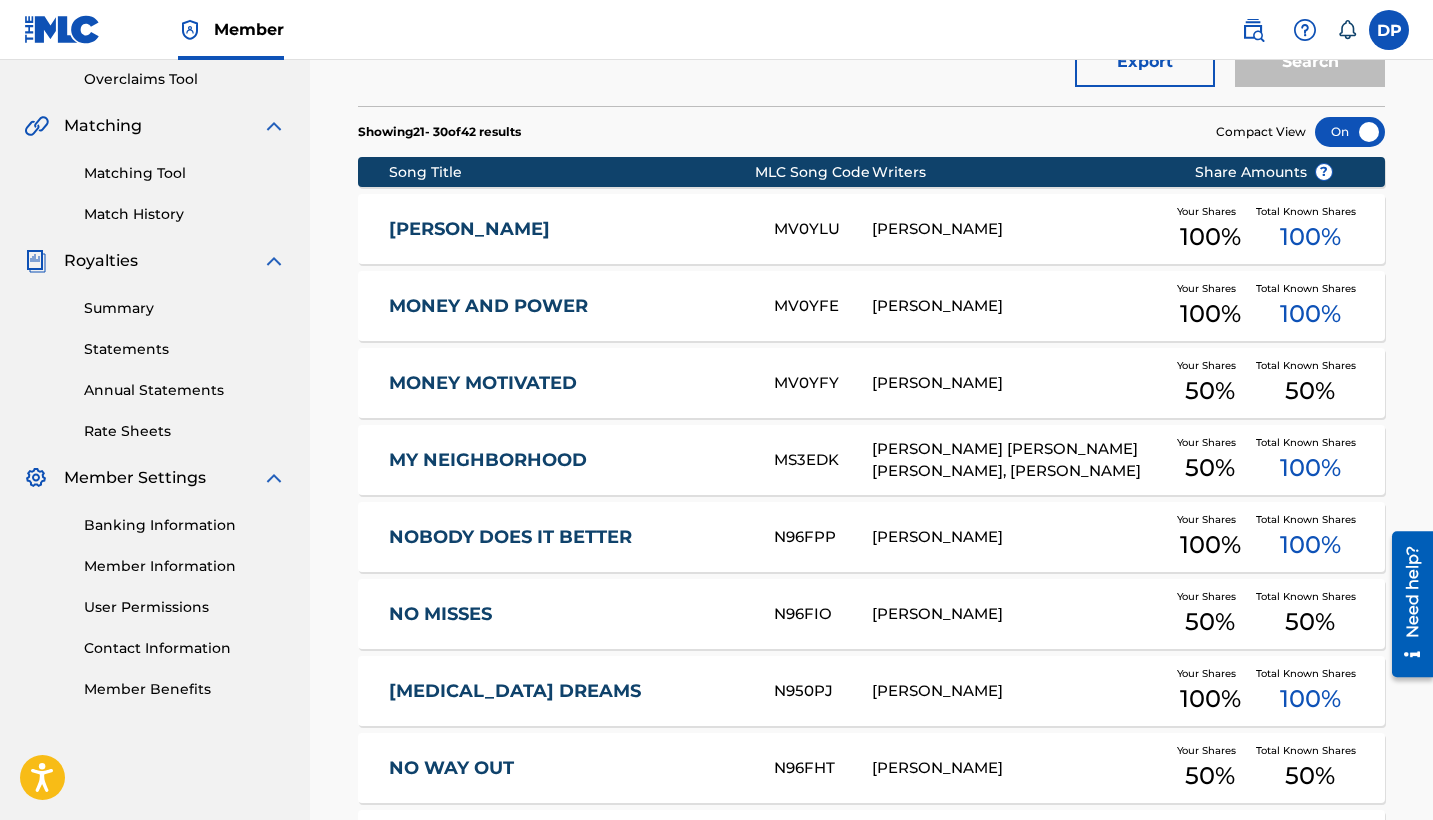 click on "MILLIANS MV0YLU DONDRE PERRY Your Shares 100 % Total Known Shares 100 %" at bounding box center (871, 229) 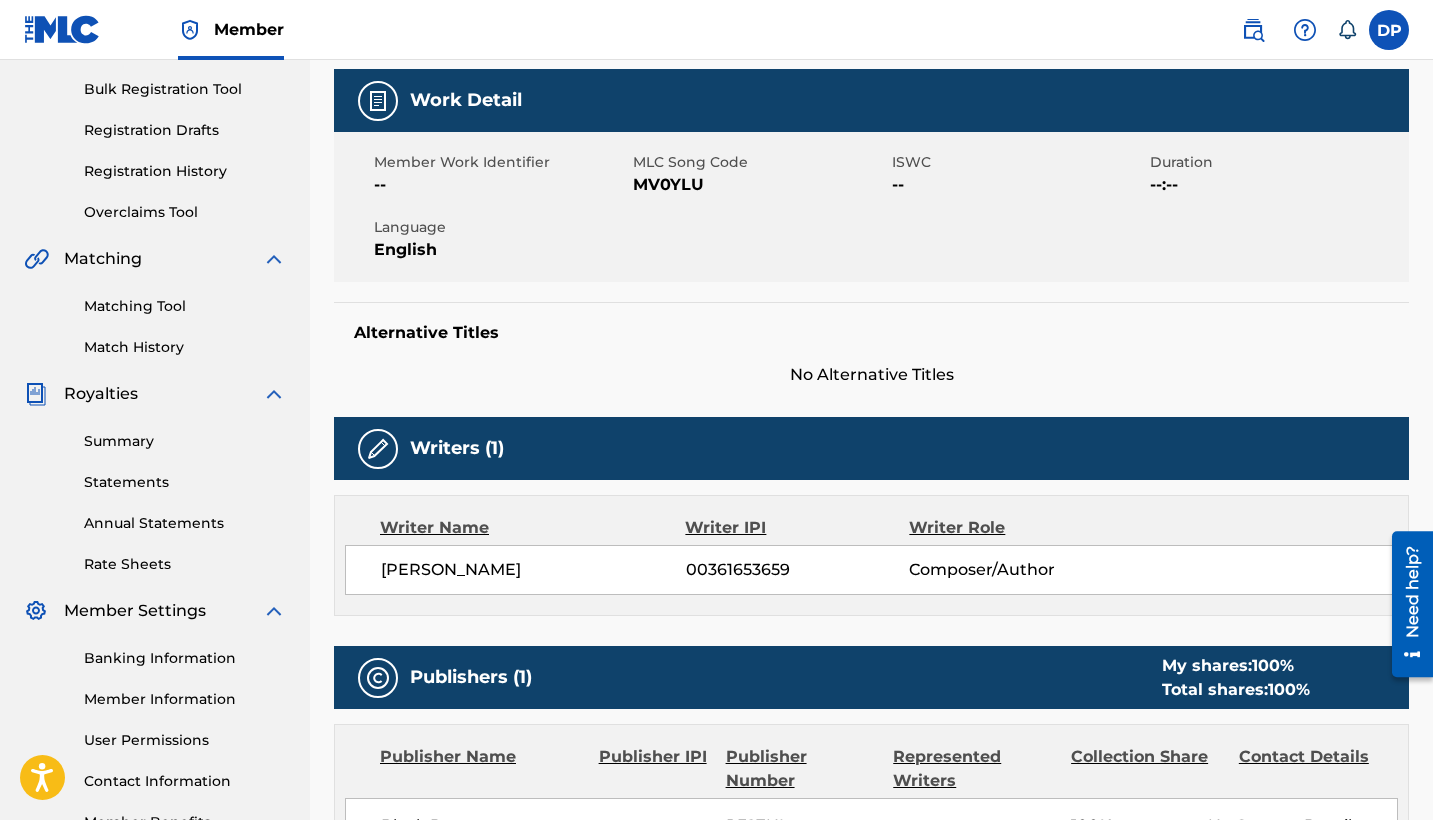 scroll, scrollTop: 46, scrollLeft: 0, axis: vertical 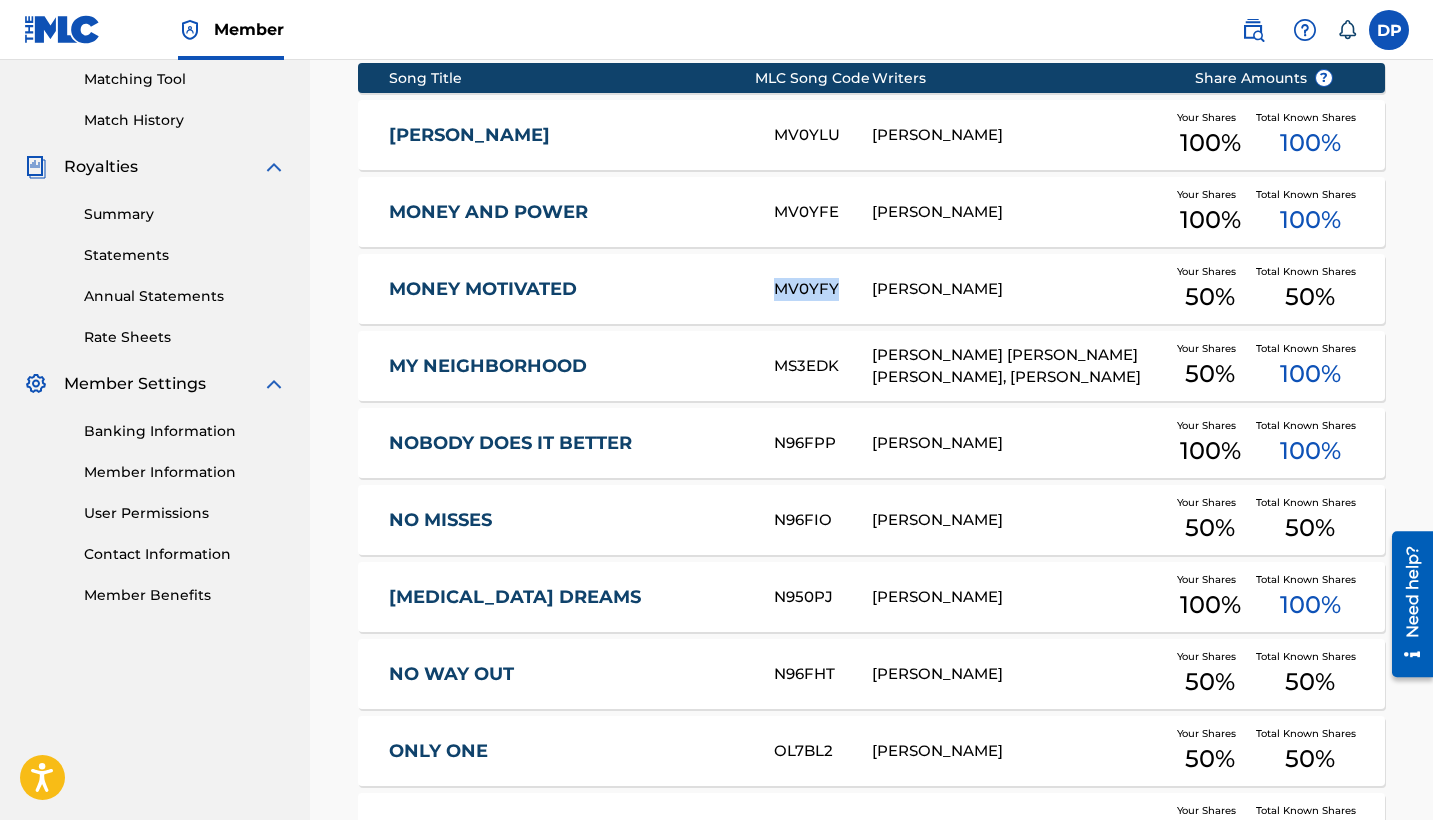 click on "MY NEIGHBORHOOD" at bounding box center (568, 366) 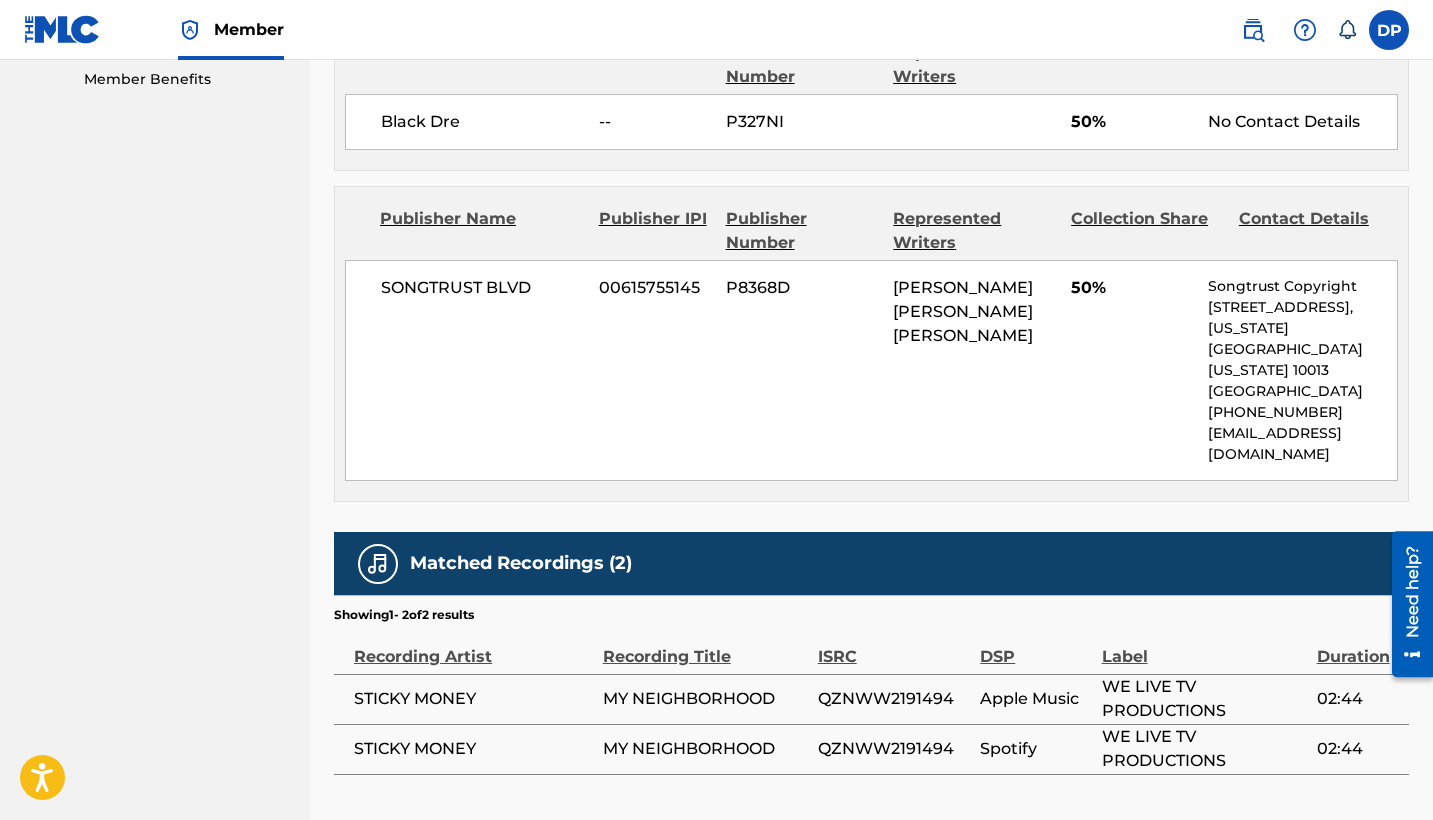 scroll, scrollTop: 1092, scrollLeft: 0, axis: vertical 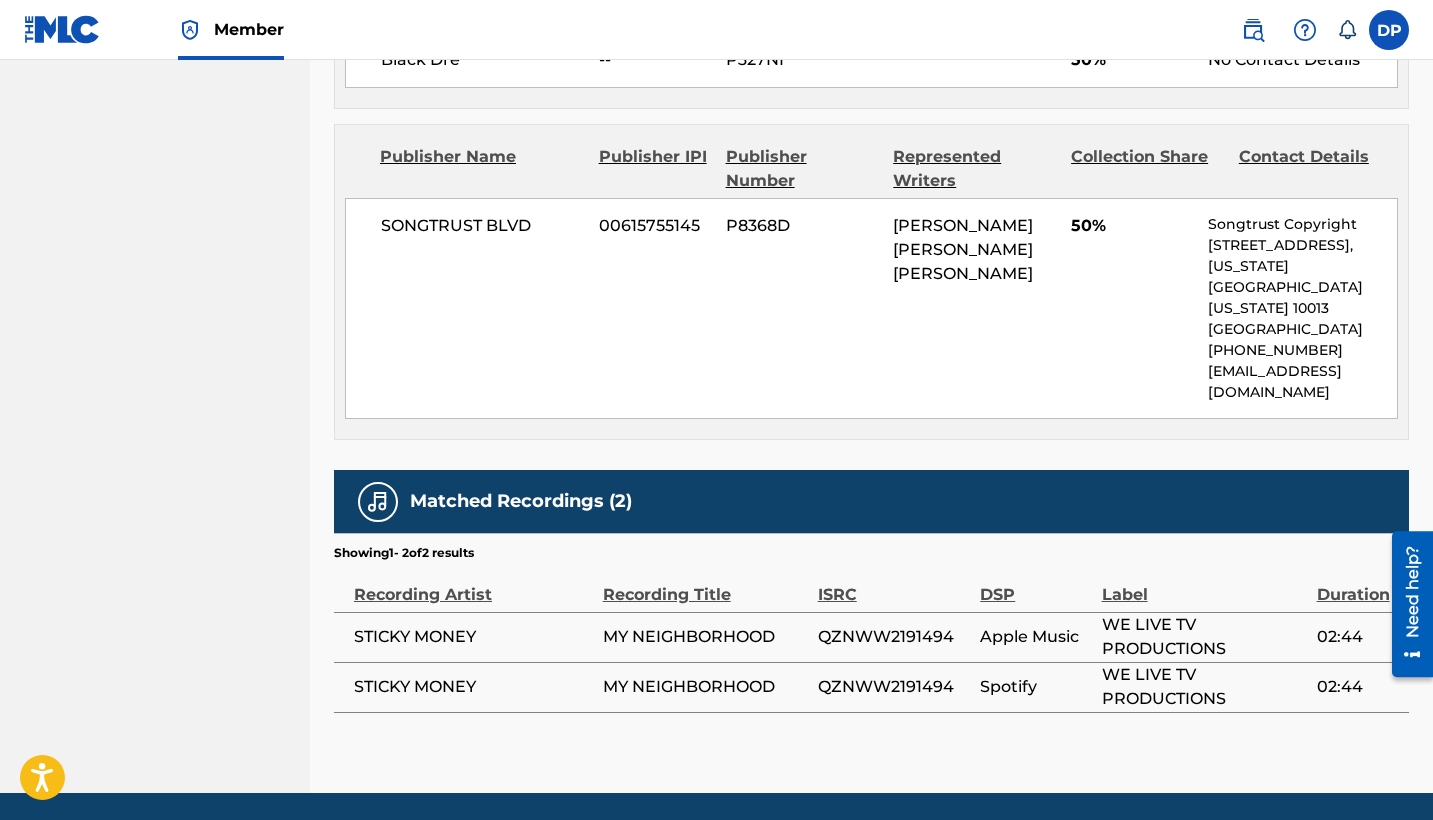 click on "QZNWW2191494" at bounding box center [894, 637] 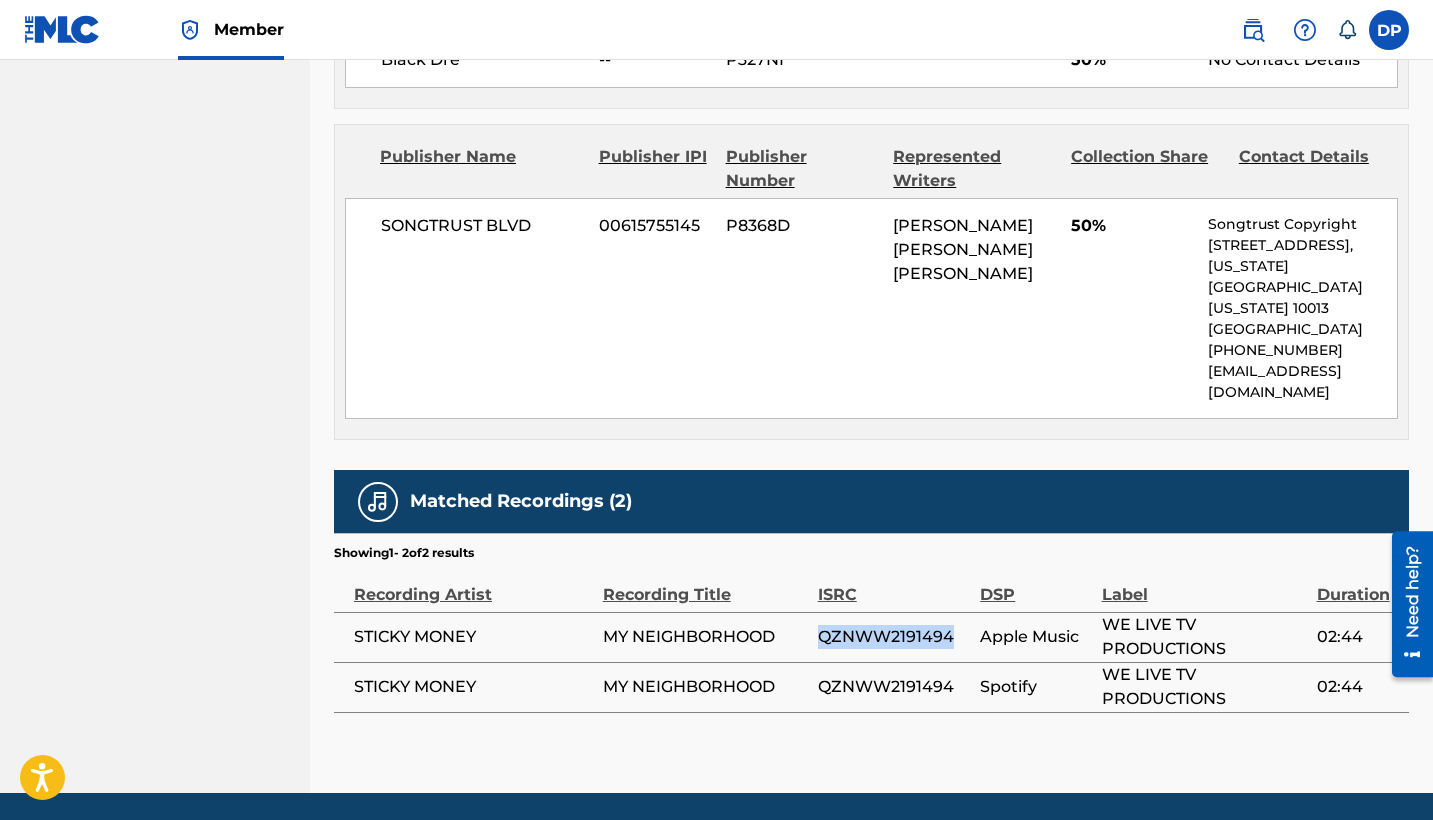 click on "QZNWW2191494" at bounding box center (894, 637) 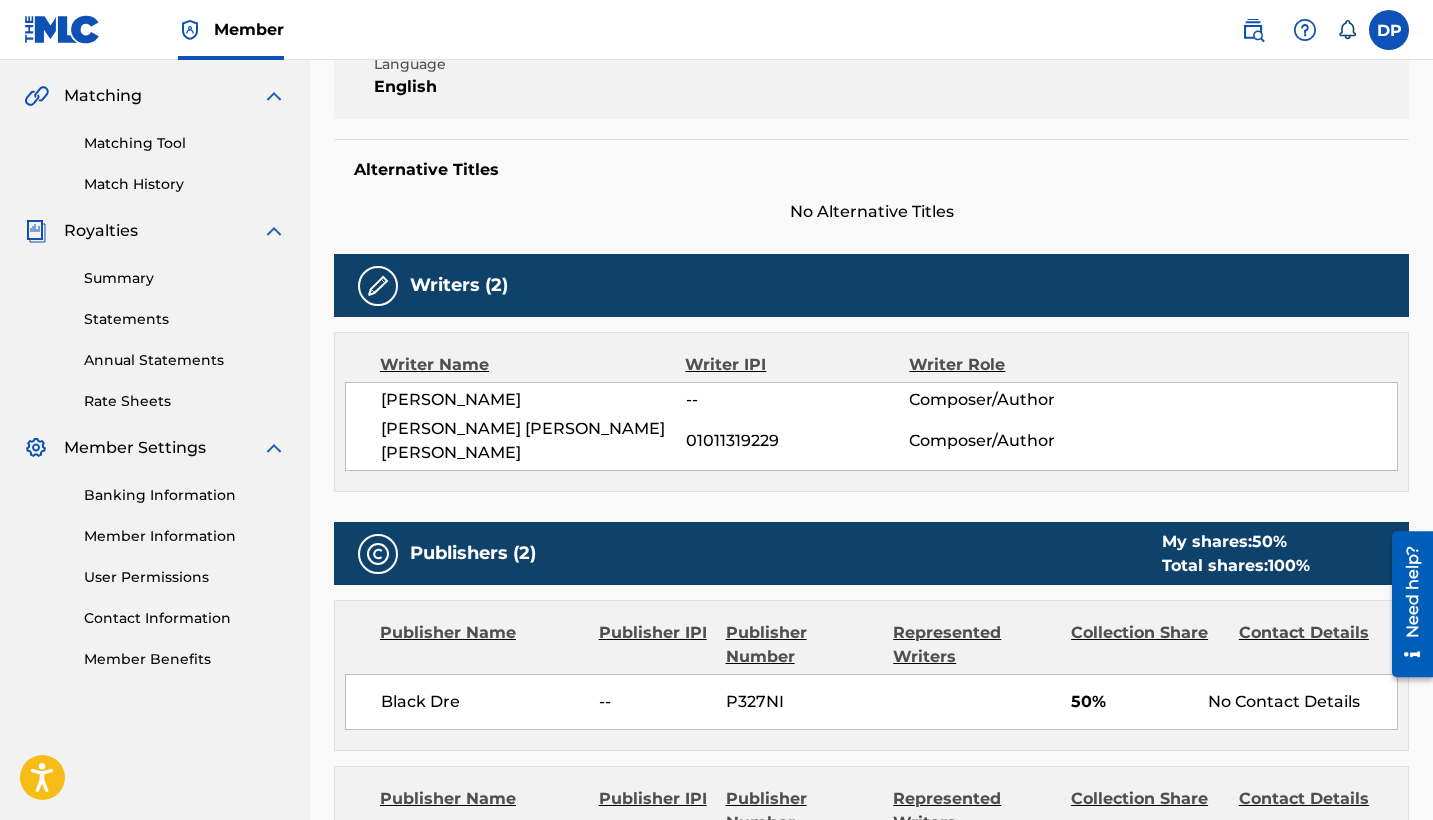scroll, scrollTop: 184, scrollLeft: 0, axis: vertical 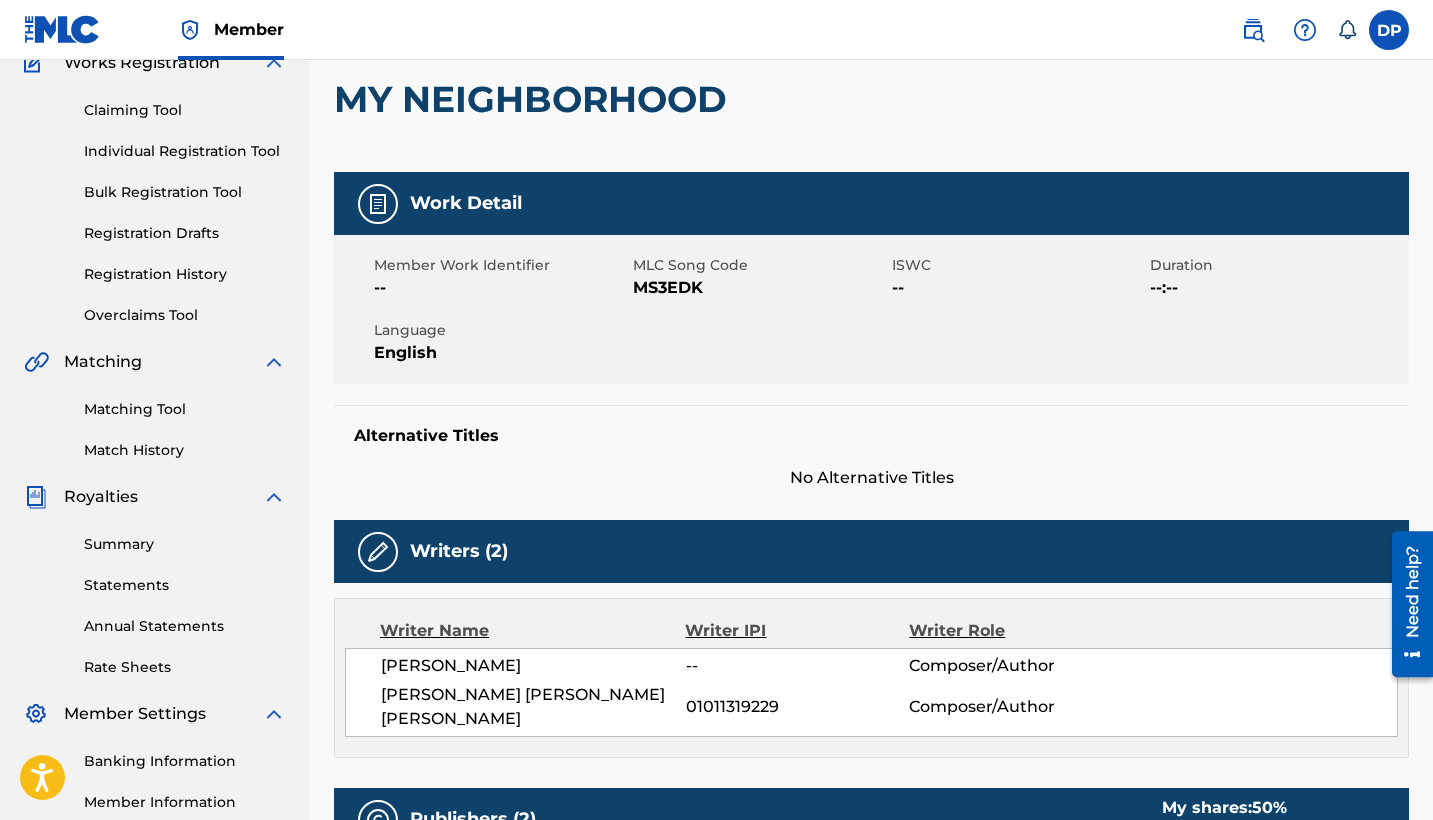 click on "MS3EDK" at bounding box center (760, 288) 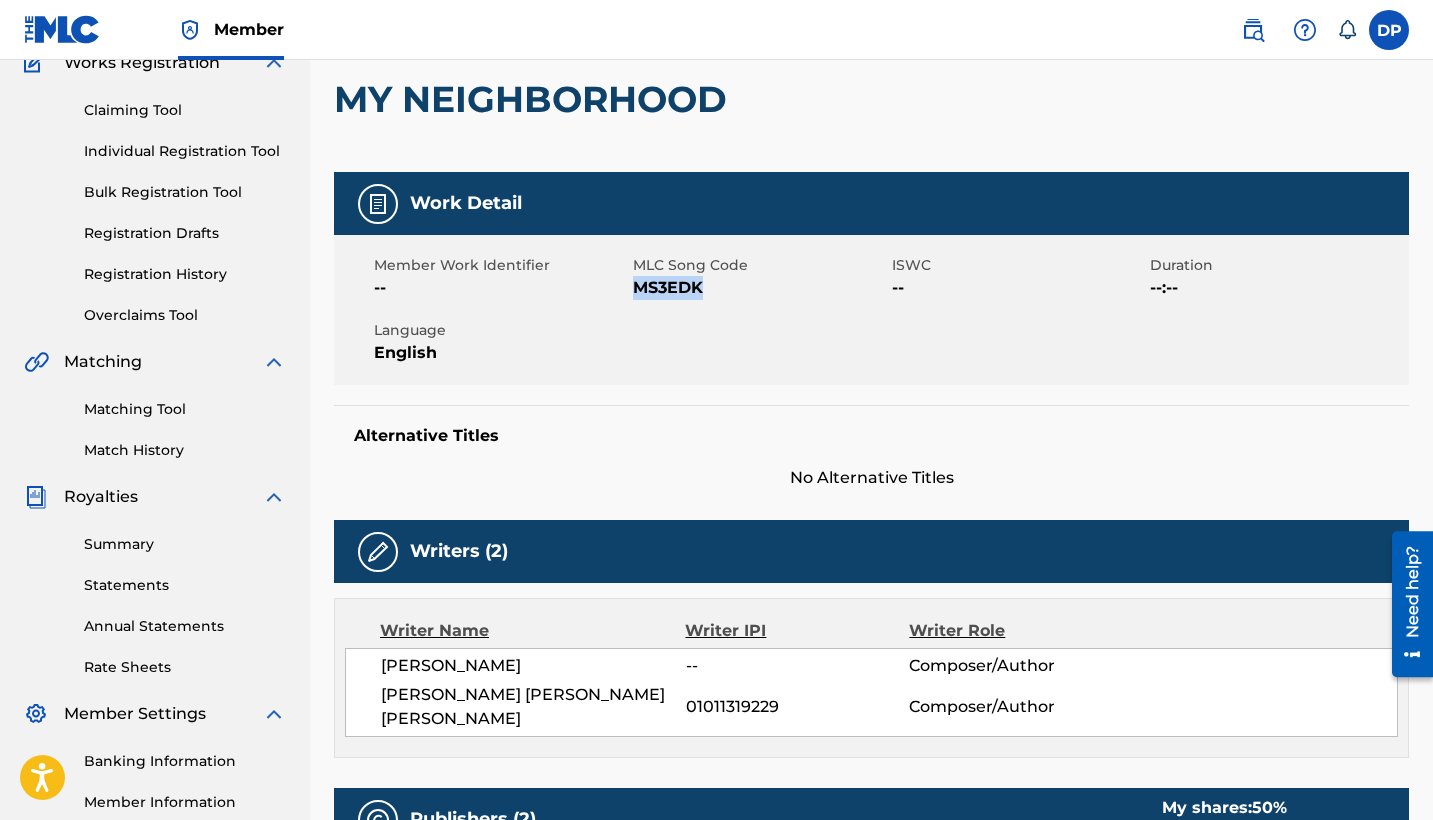 click on "MS3EDK" at bounding box center [760, 288] 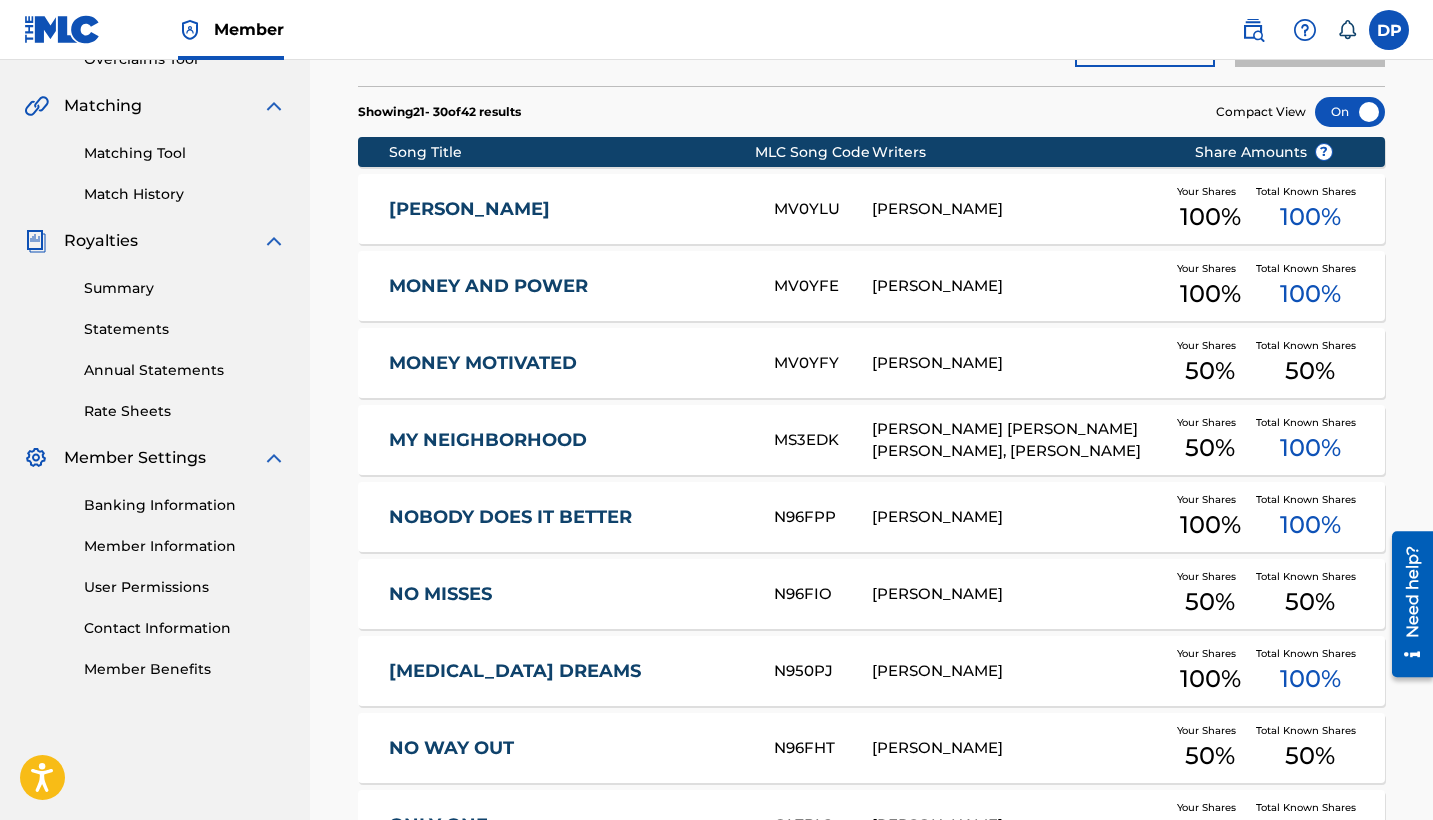 scroll, scrollTop: 520, scrollLeft: 0, axis: vertical 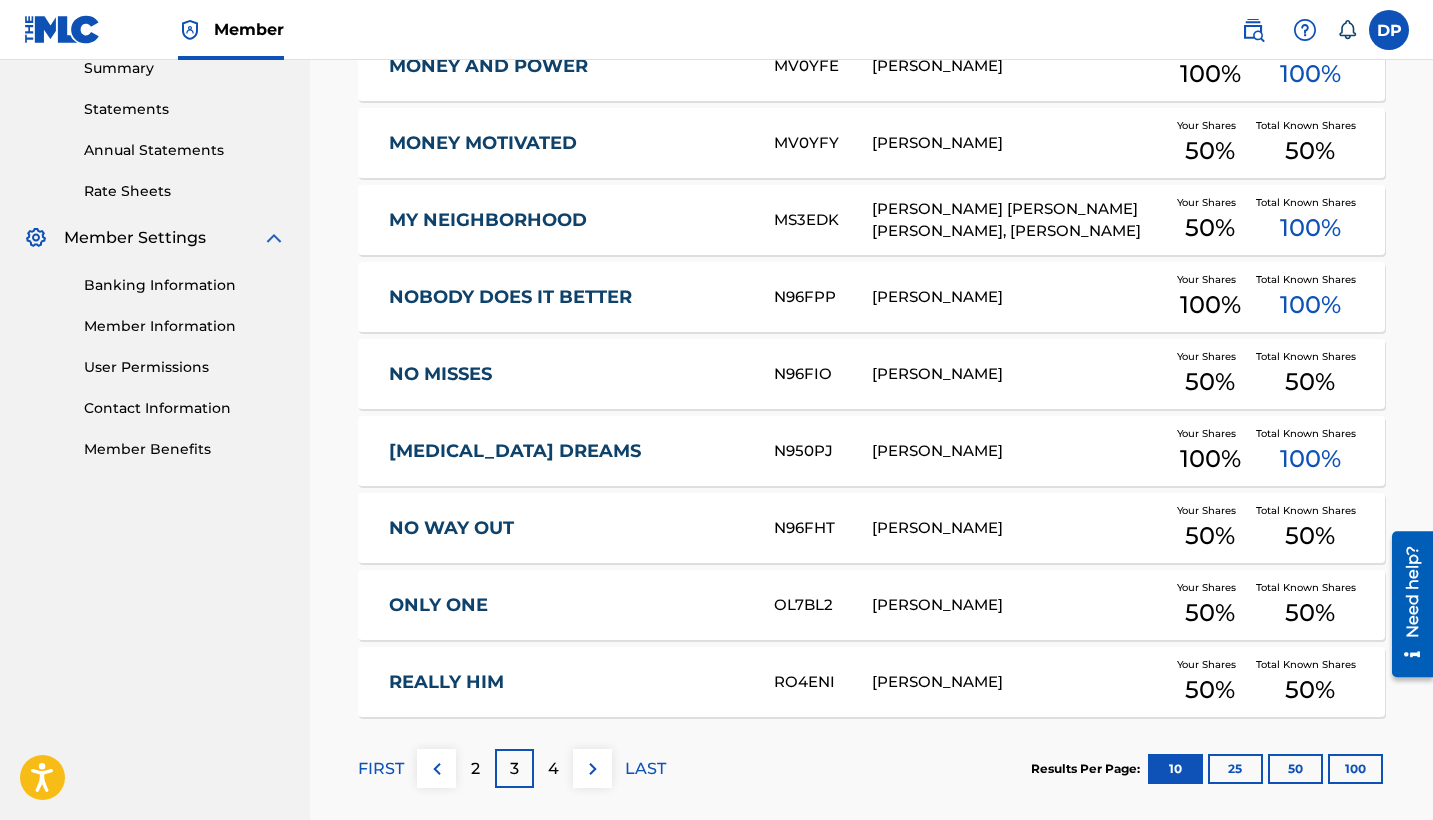 click on "Member DP DP Dondre   Perry dondredperry@gmail.com Notification Preferences Profile Log out" at bounding box center (716, 30) 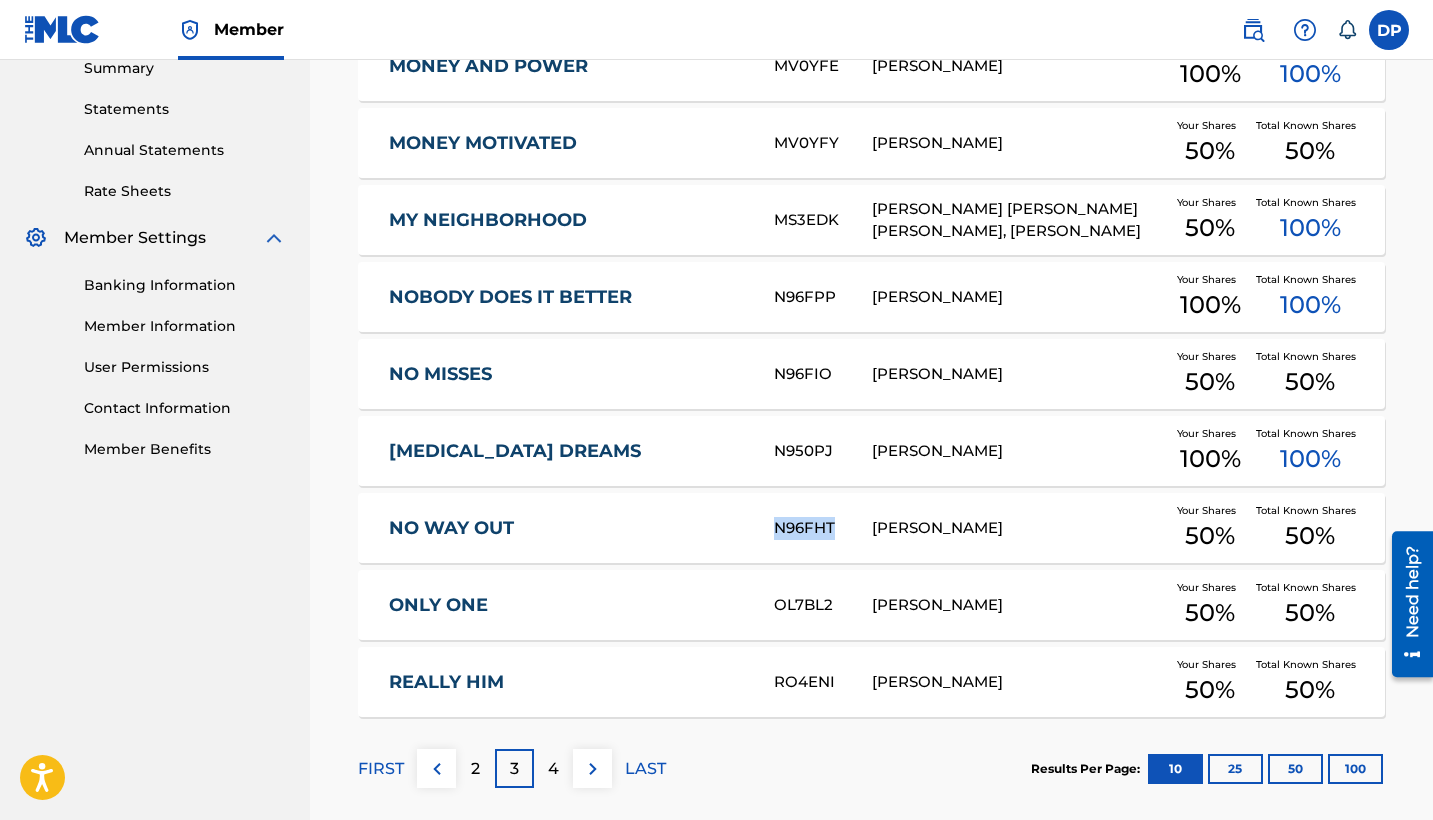 scroll, scrollTop: 756, scrollLeft: 0, axis: vertical 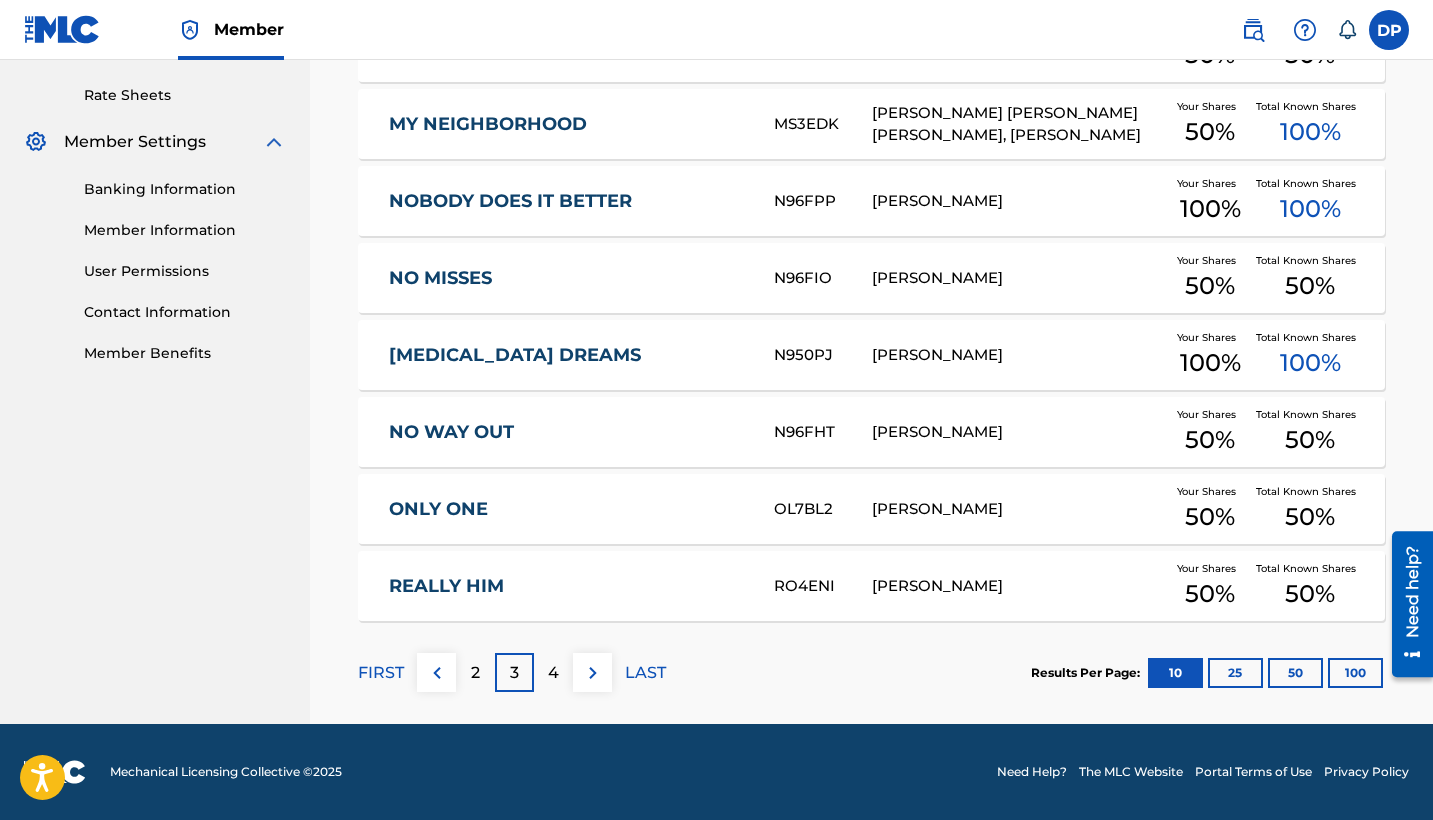 click on "4" at bounding box center [553, 672] 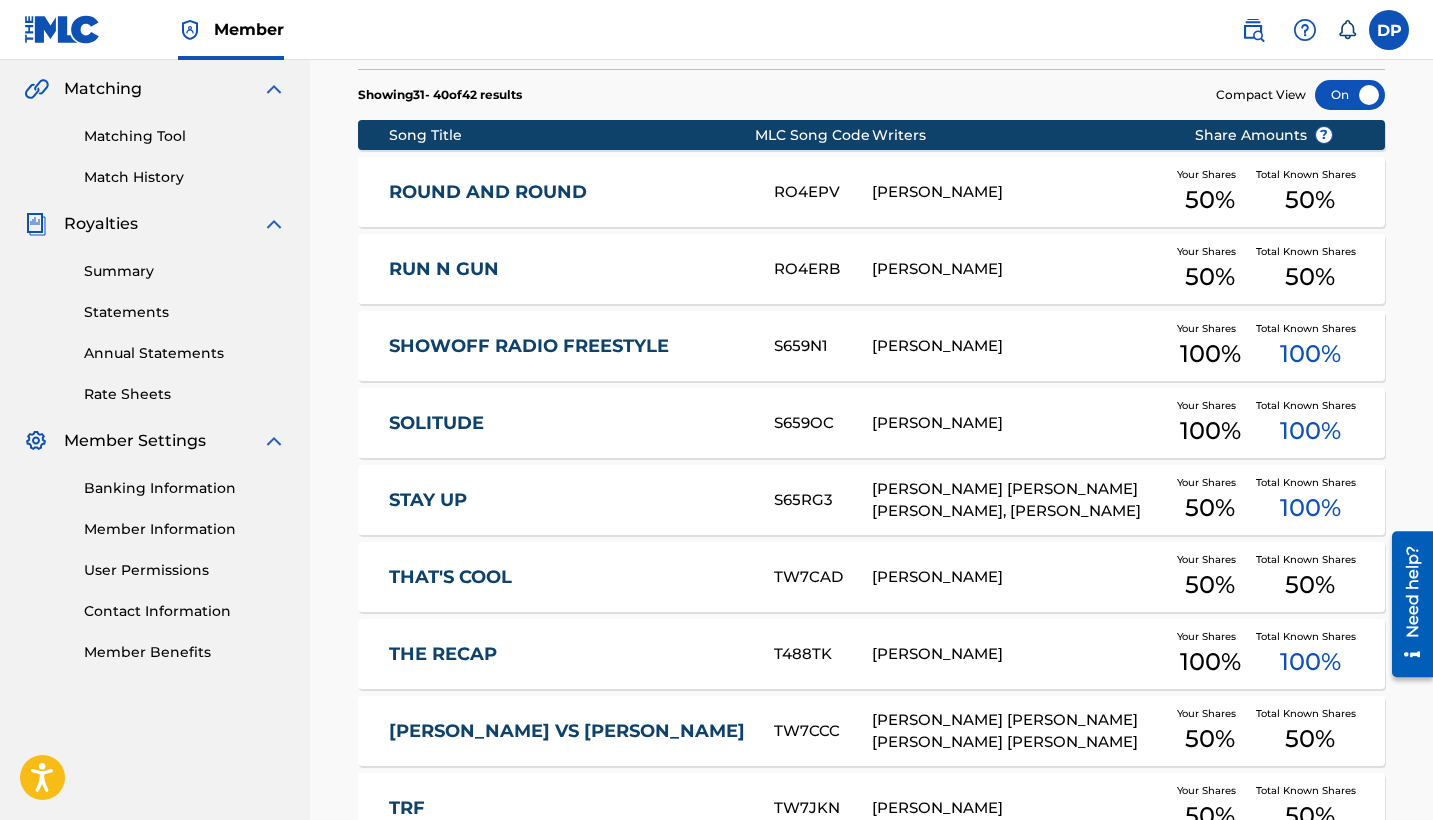 scroll, scrollTop: 490, scrollLeft: 0, axis: vertical 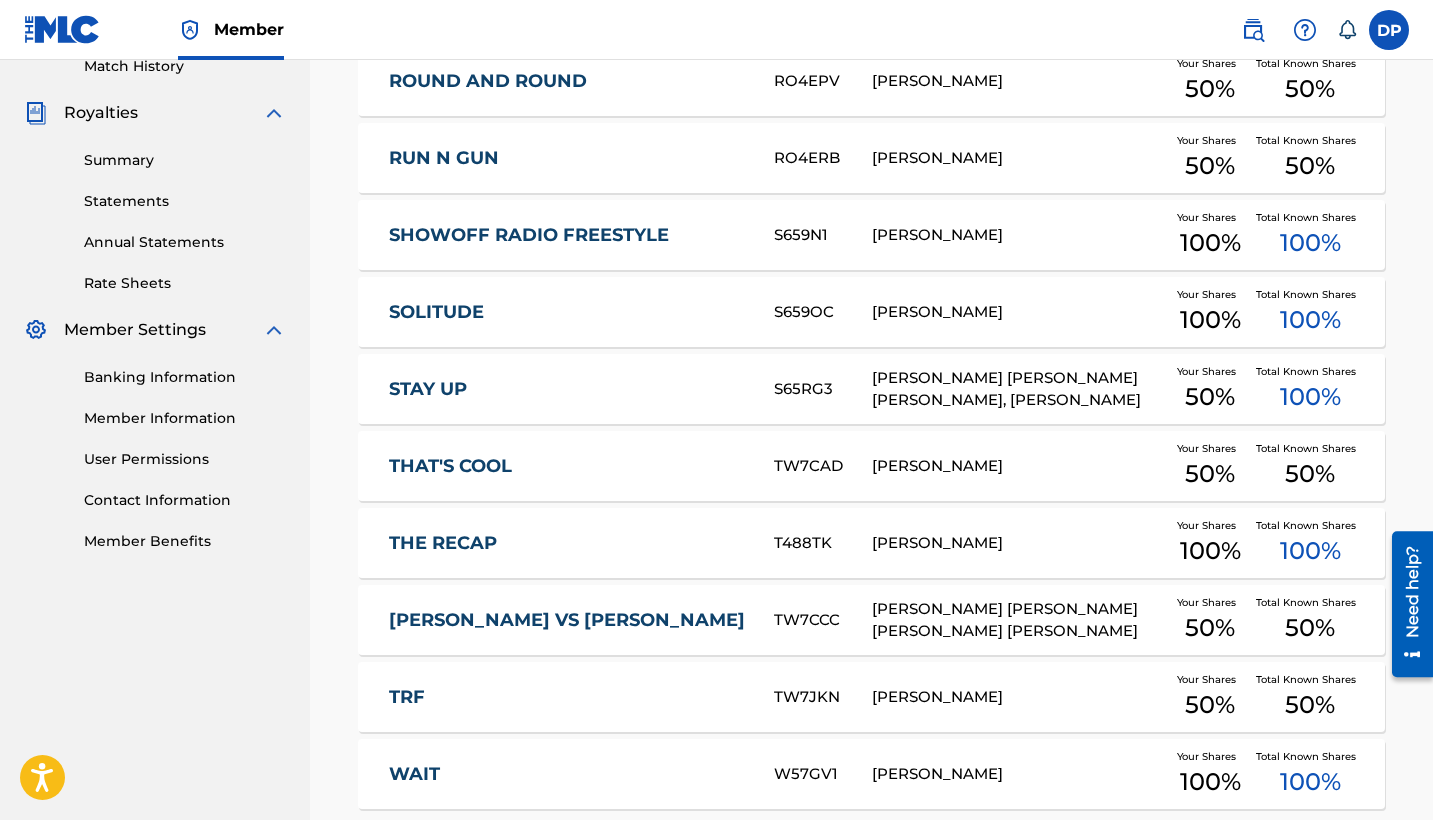 click on "S65RG3" at bounding box center (823, 389) 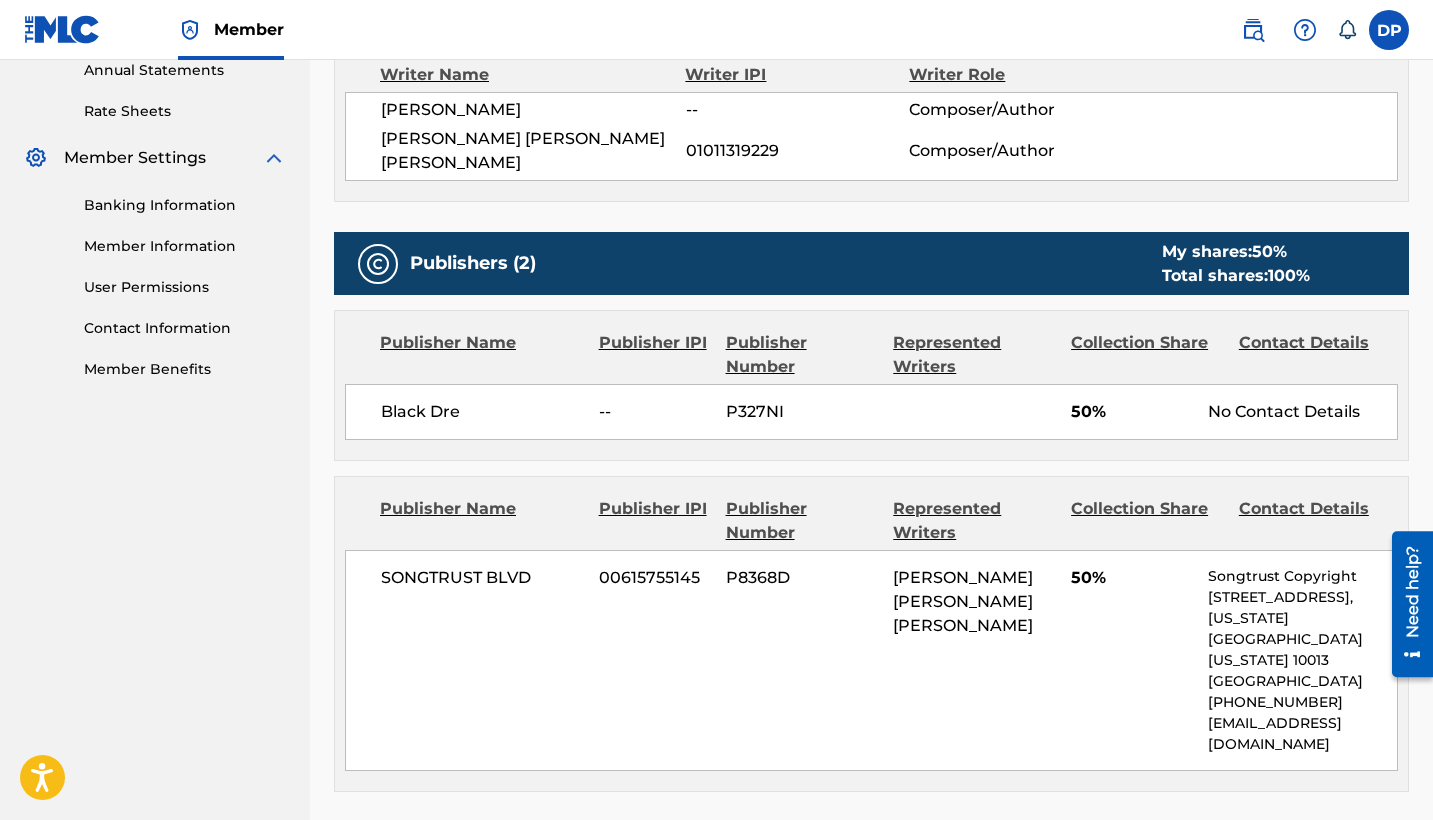 scroll, scrollTop: 1042, scrollLeft: 0, axis: vertical 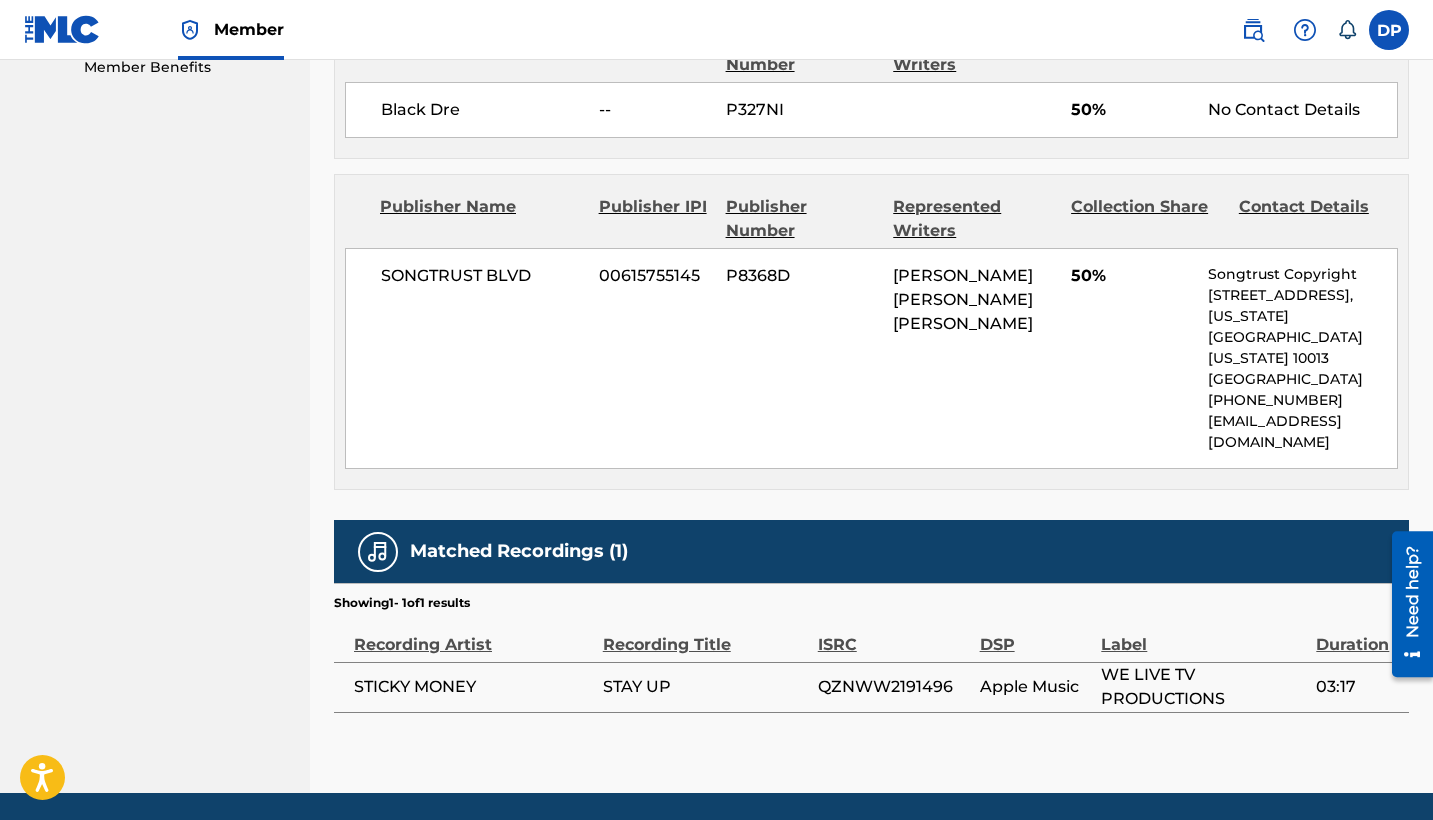 click on "QZNWW2191496" at bounding box center [894, 687] 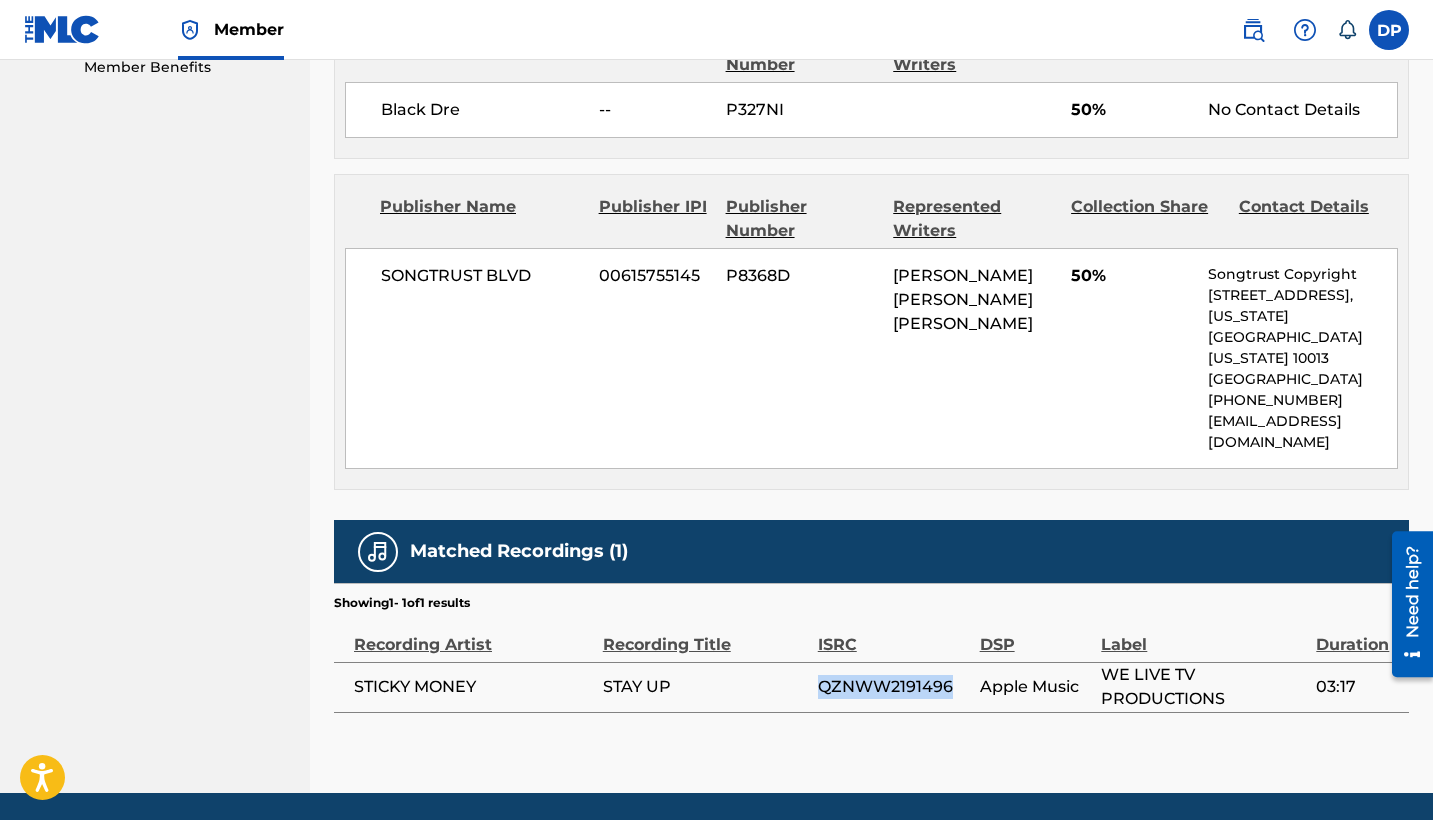 scroll, scrollTop: 107, scrollLeft: 0, axis: vertical 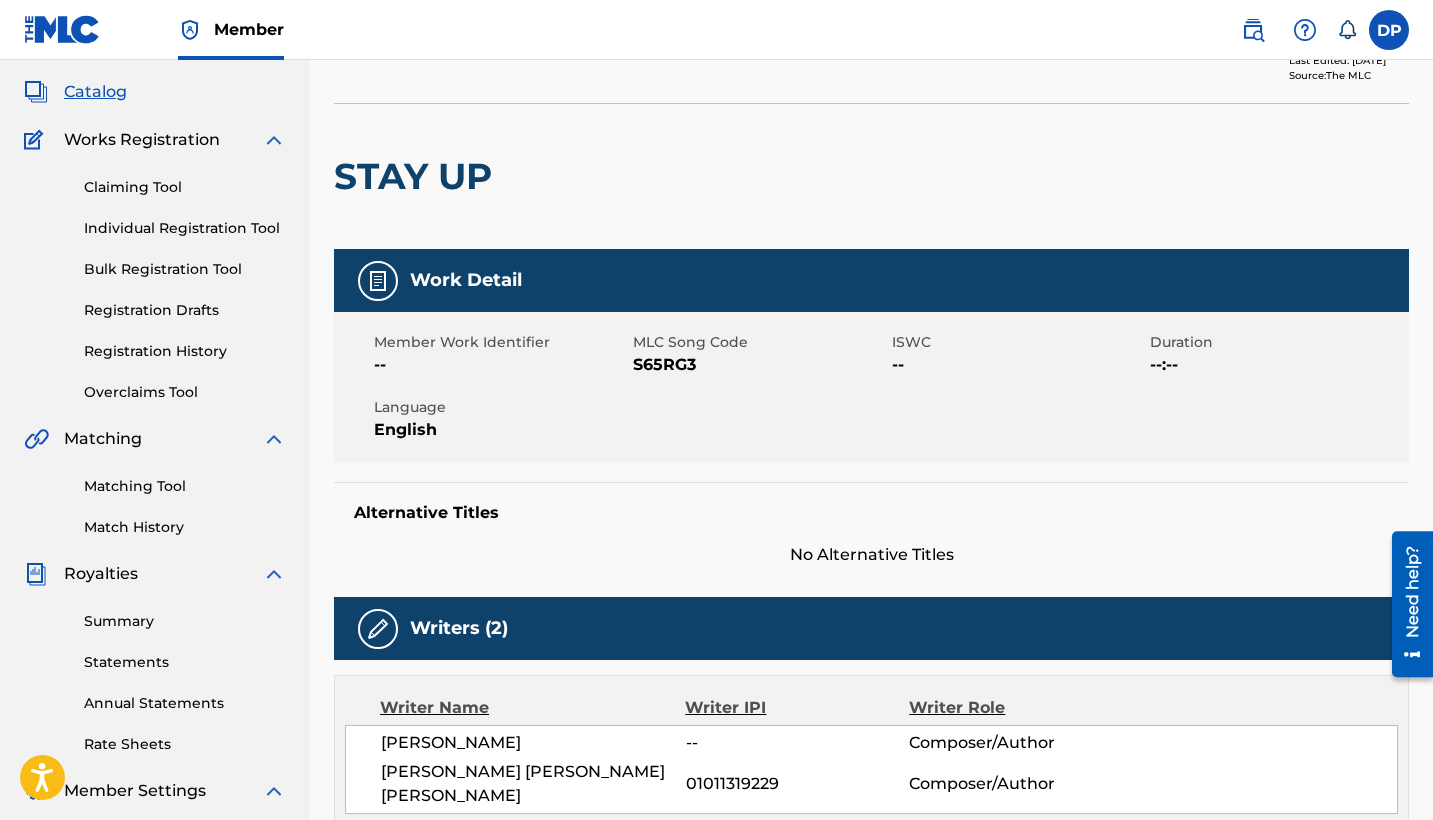 click on "S65RG3" at bounding box center [760, 365] 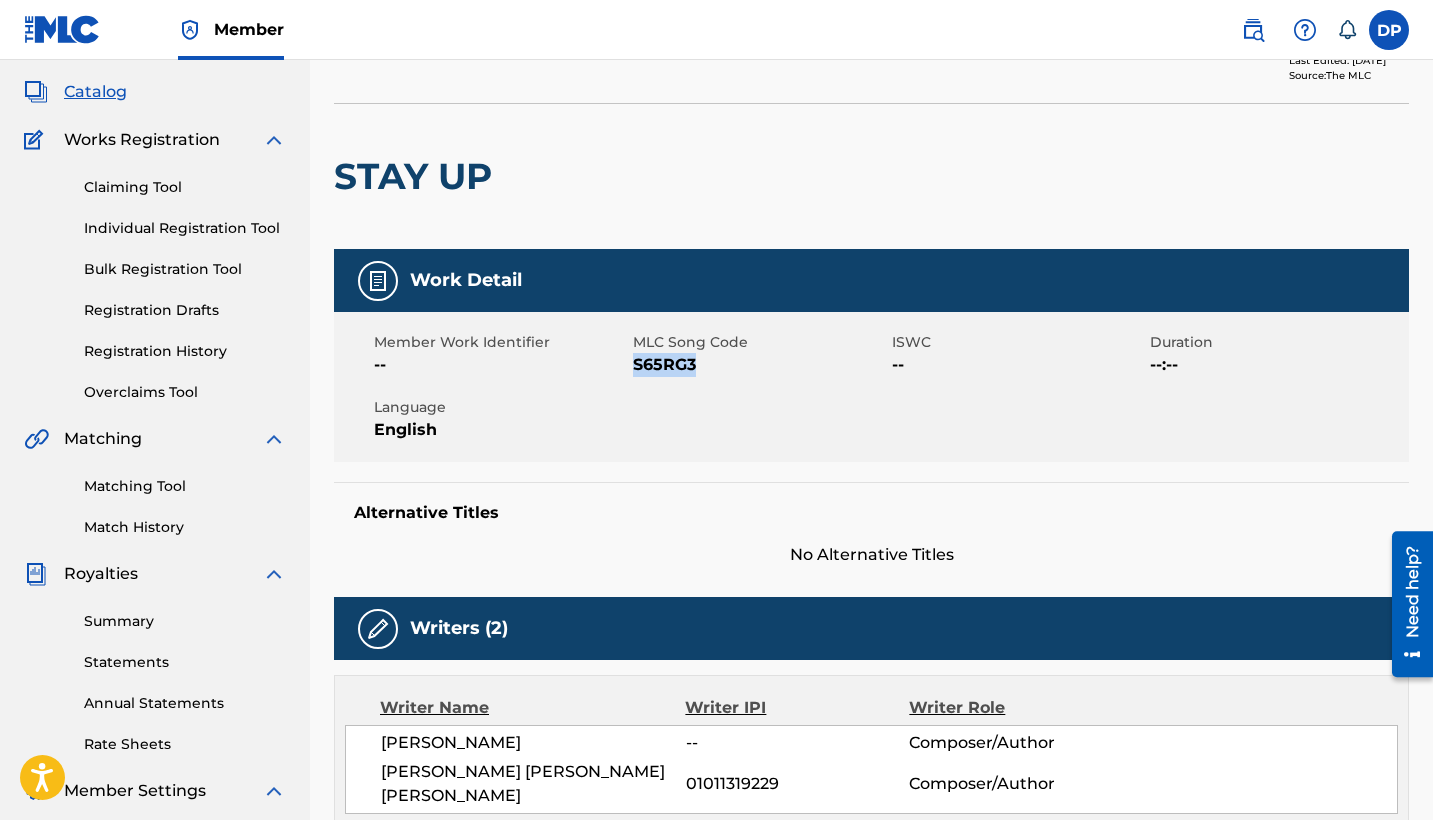 click on "S65RG3" at bounding box center [760, 365] 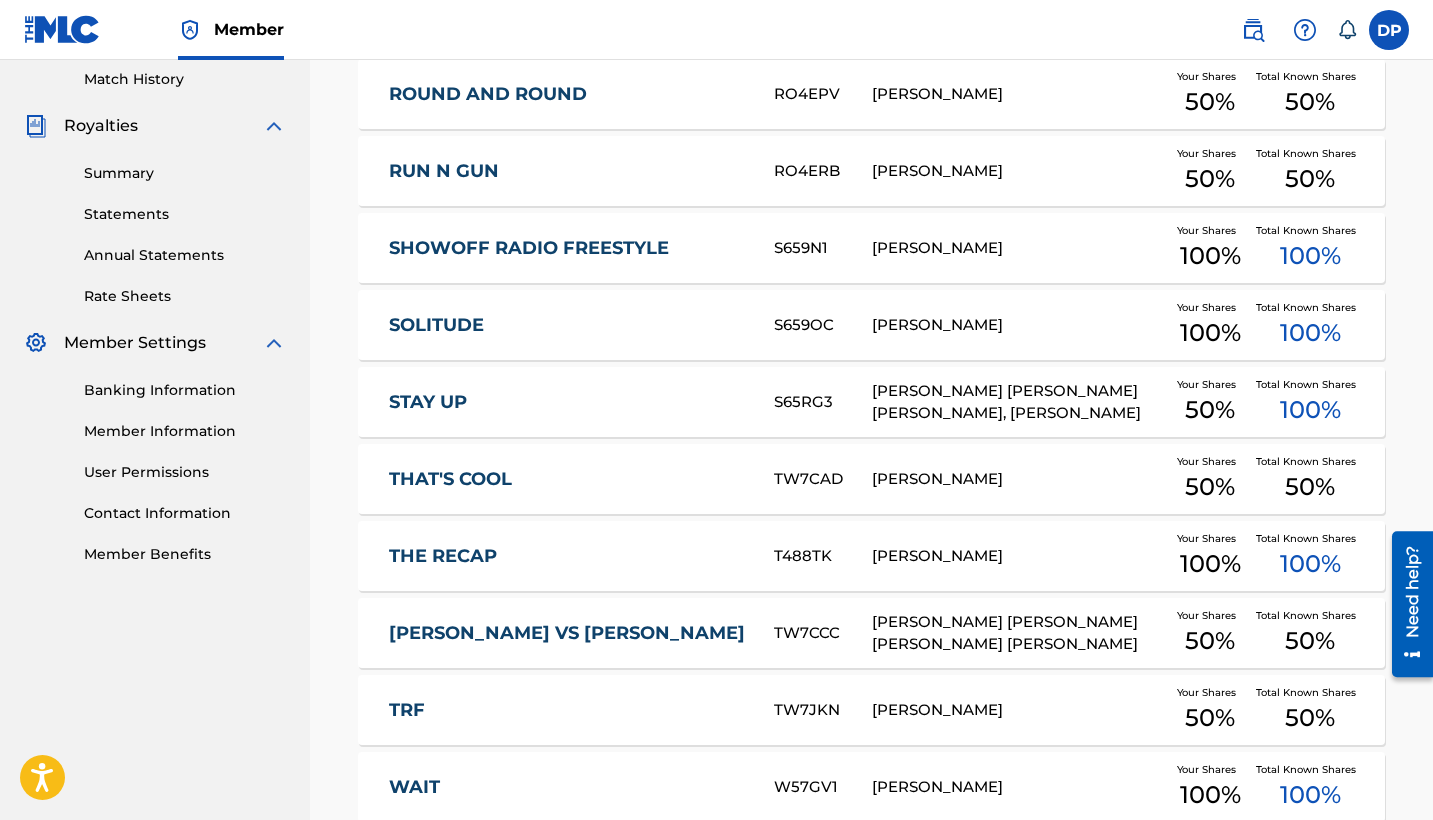 scroll, scrollTop: 706, scrollLeft: 0, axis: vertical 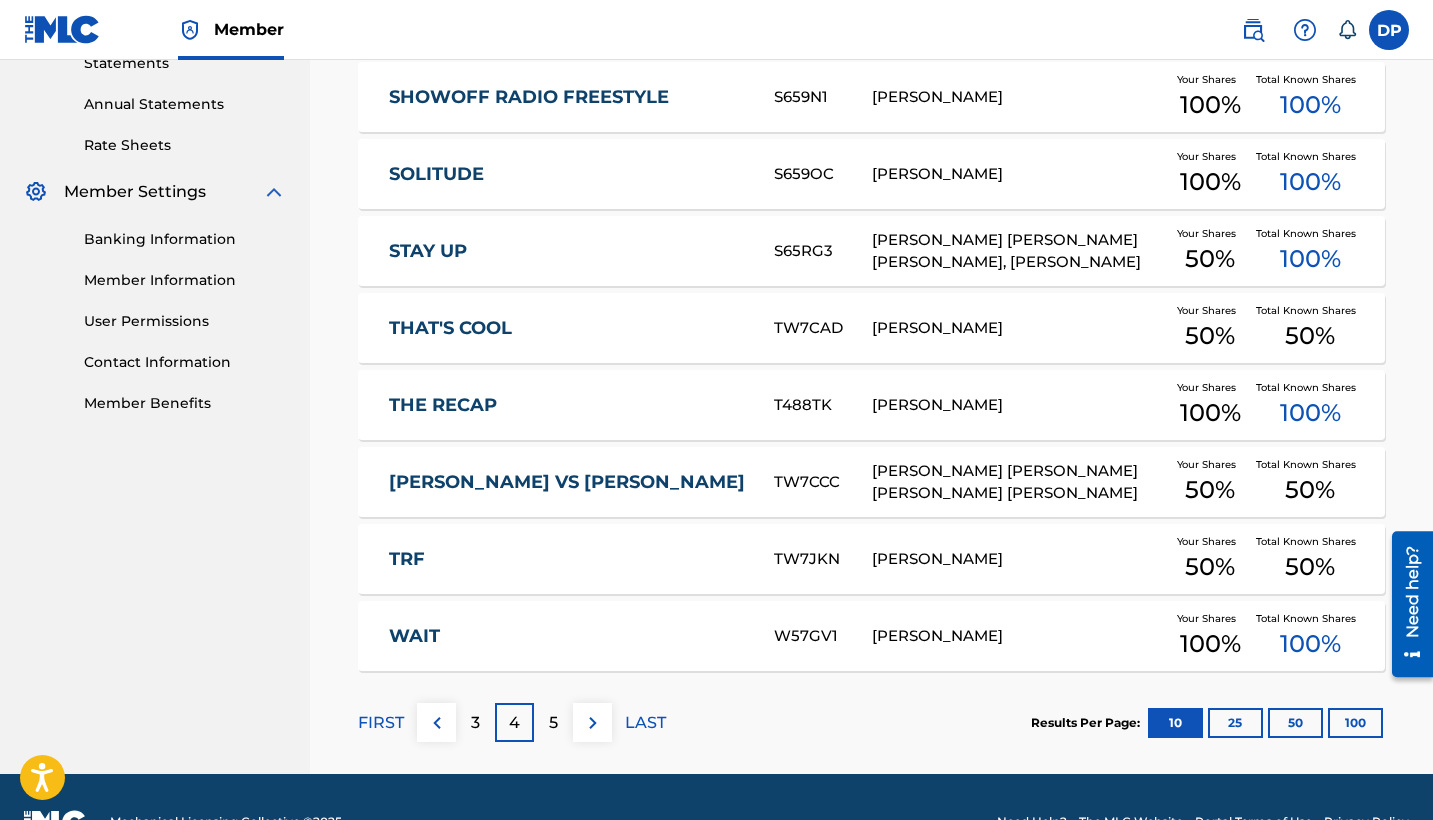 click on "THE RECAP" at bounding box center (568, 405) 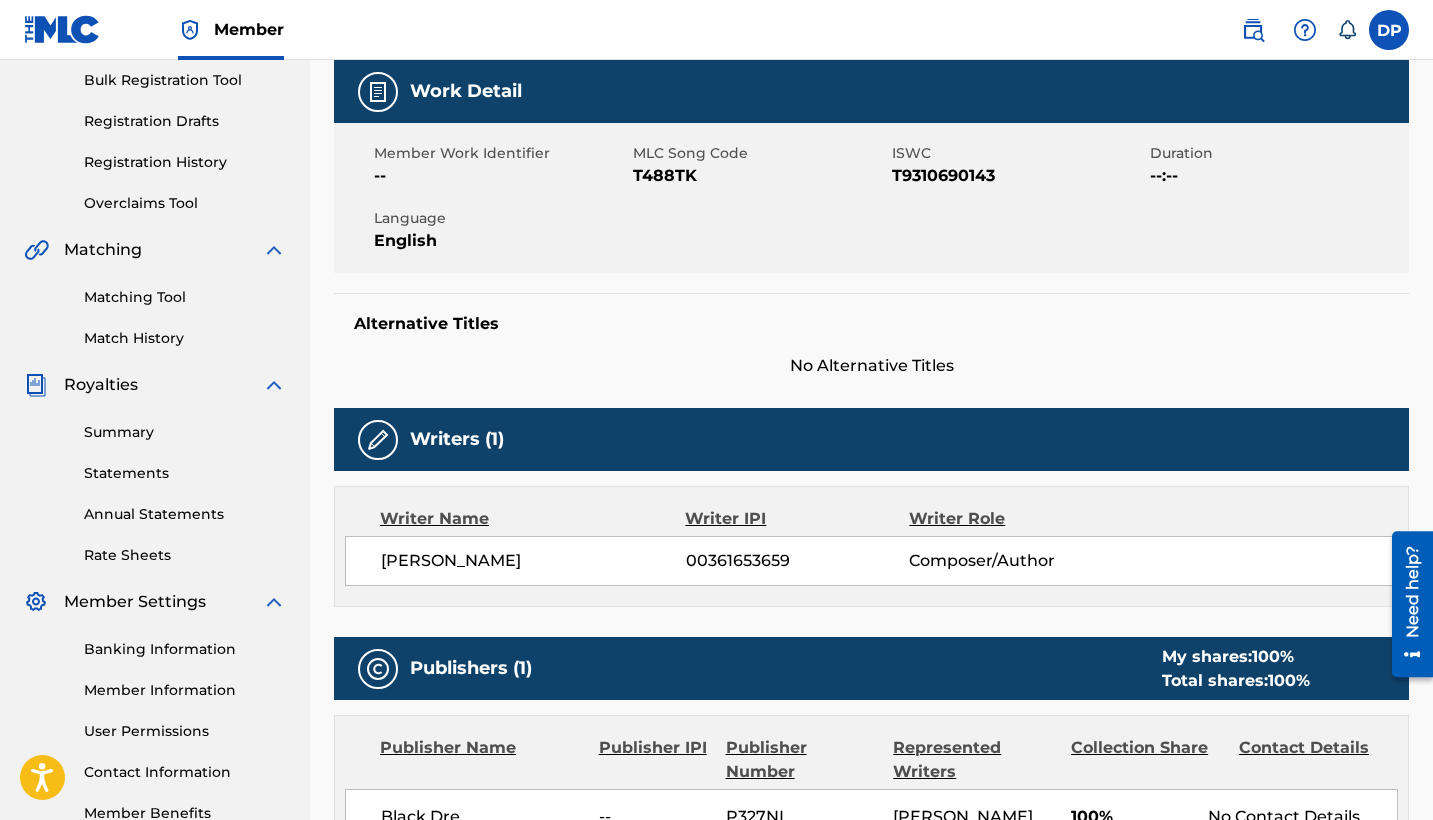 scroll, scrollTop: 126, scrollLeft: 0, axis: vertical 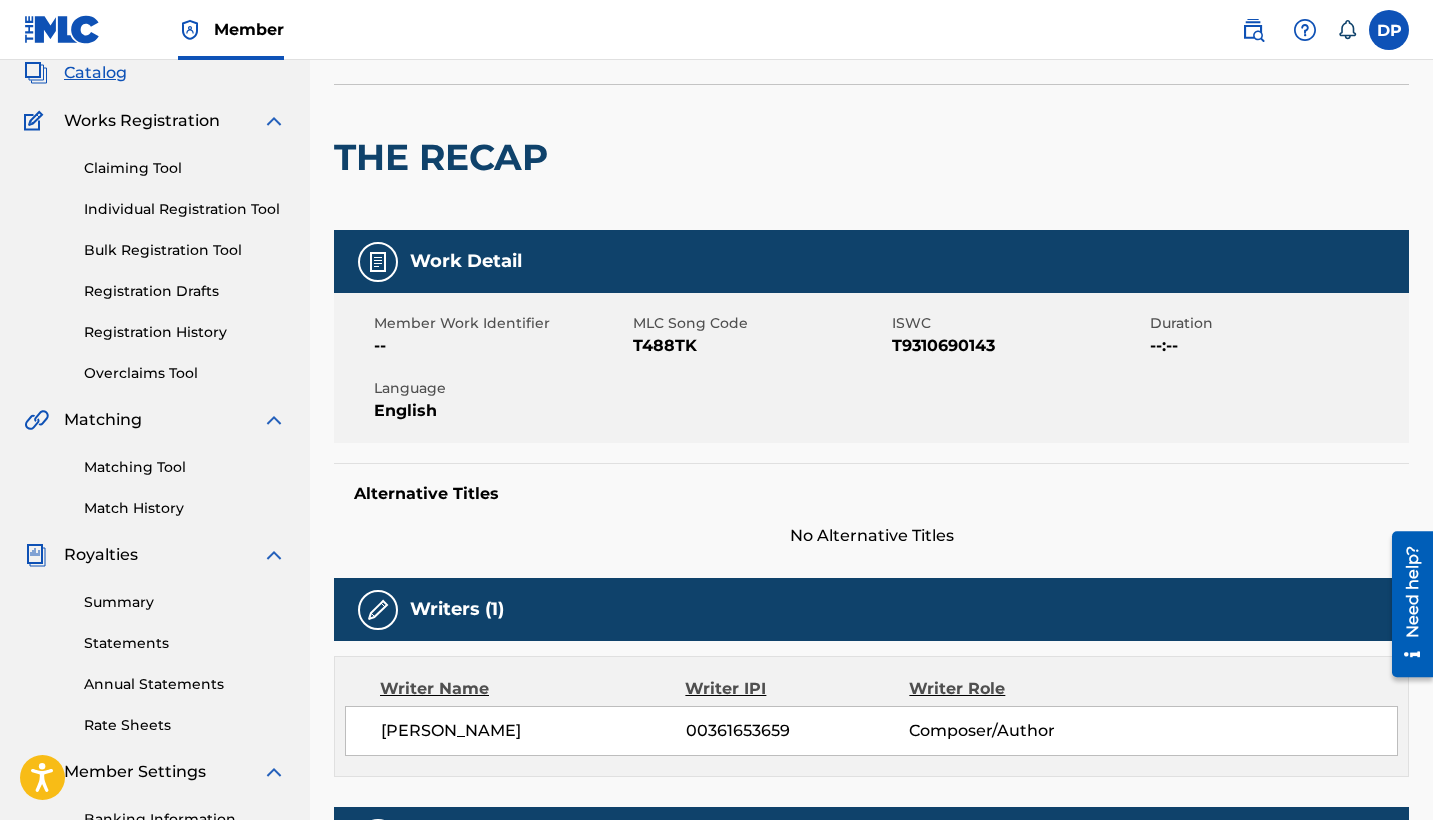click on "T488TK" at bounding box center [760, 346] 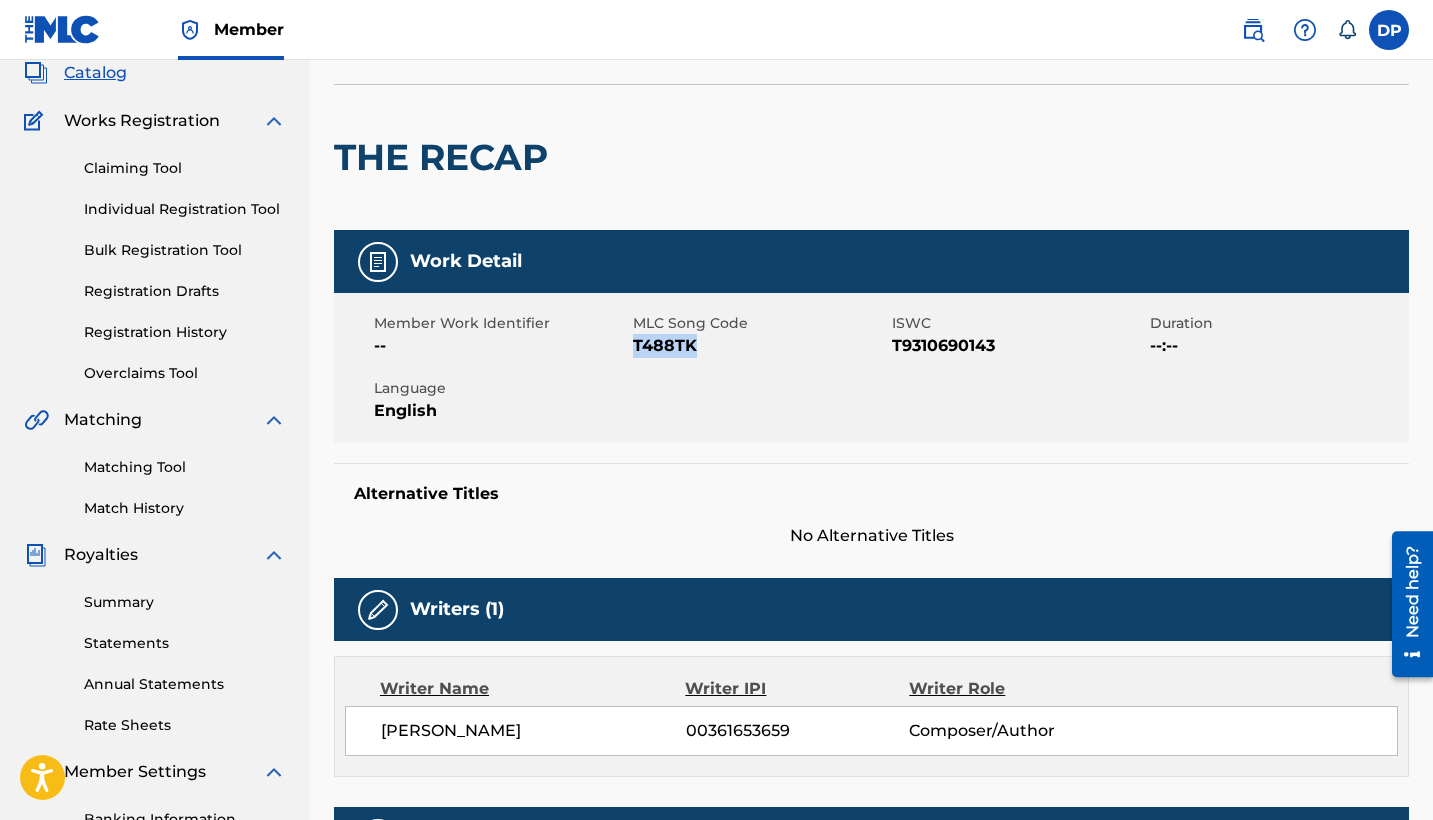 click on "T488TK" at bounding box center [760, 346] 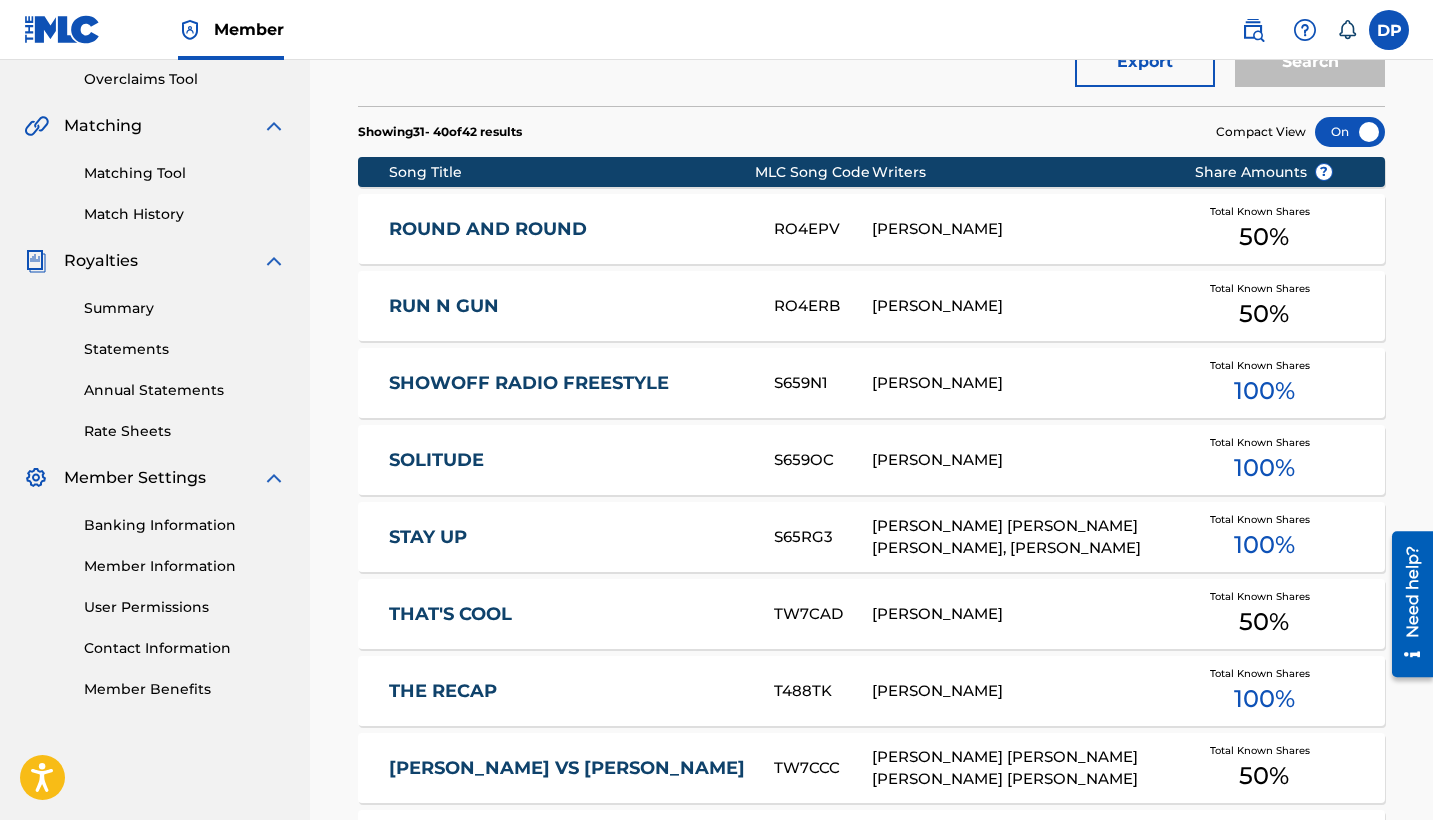 scroll, scrollTop: 756, scrollLeft: 0, axis: vertical 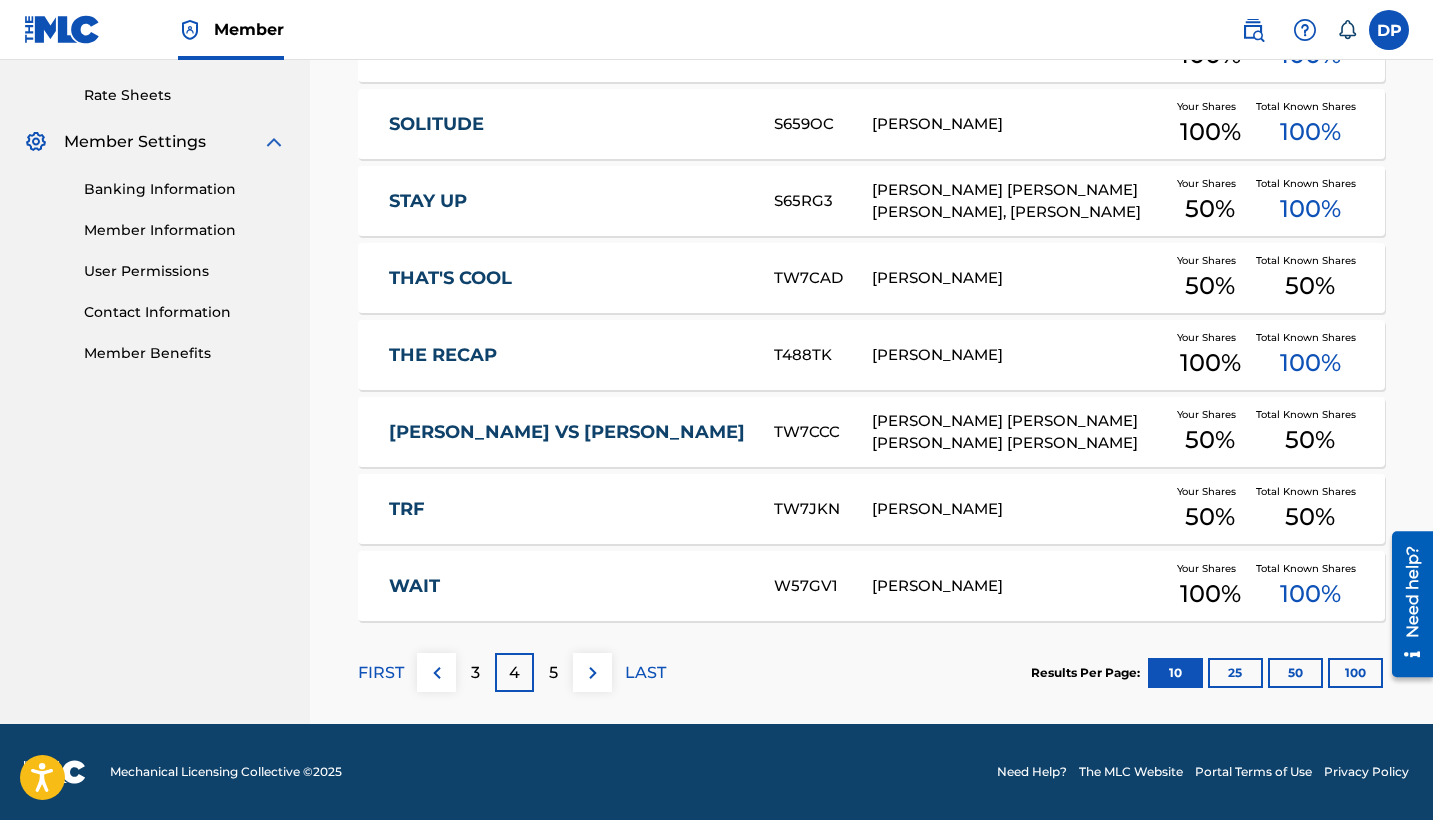click on "[PERSON_NAME] VS [PERSON_NAME]" at bounding box center (568, 432) 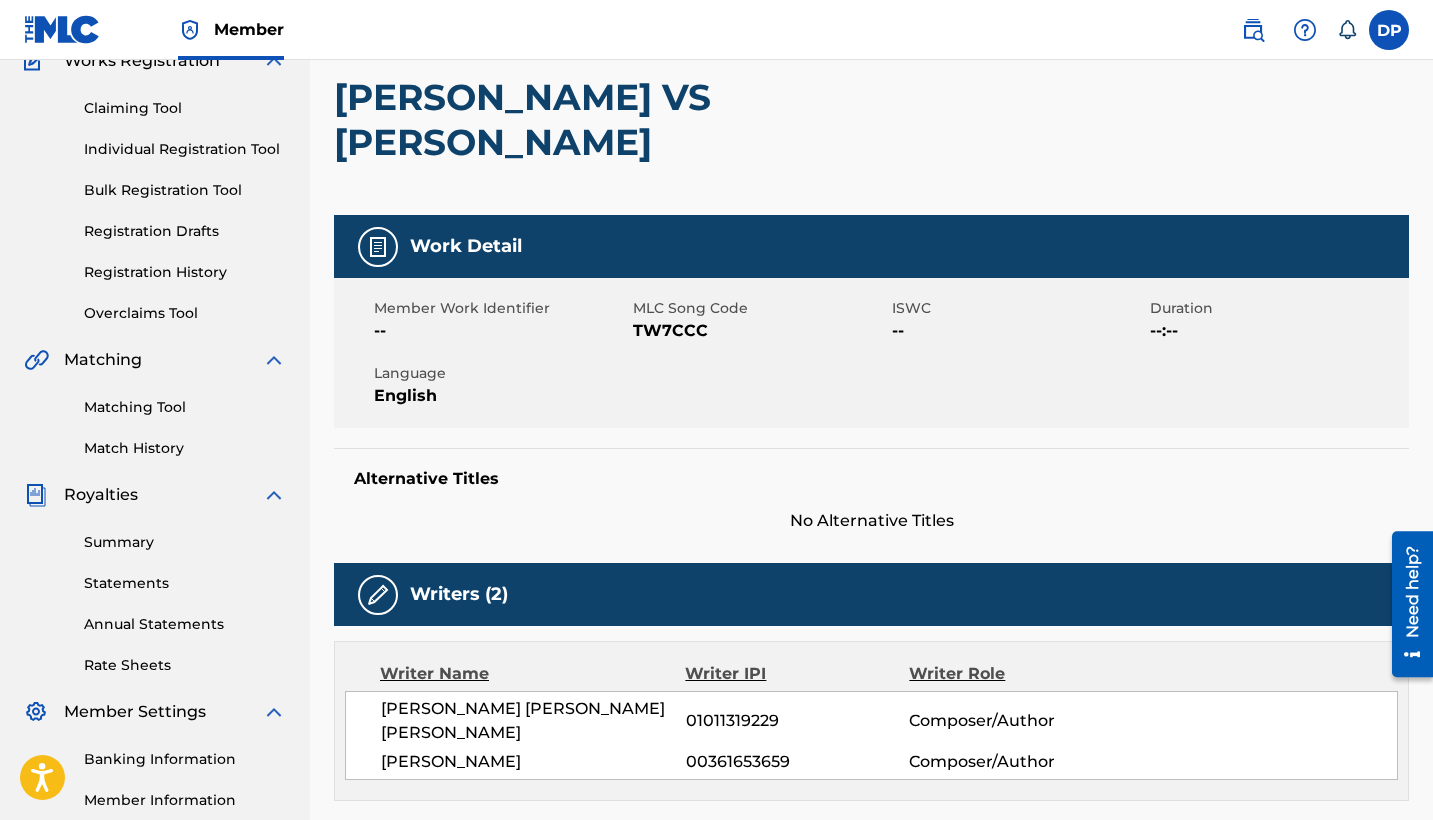 scroll, scrollTop: 161, scrollLeft: 0, axis: vertical 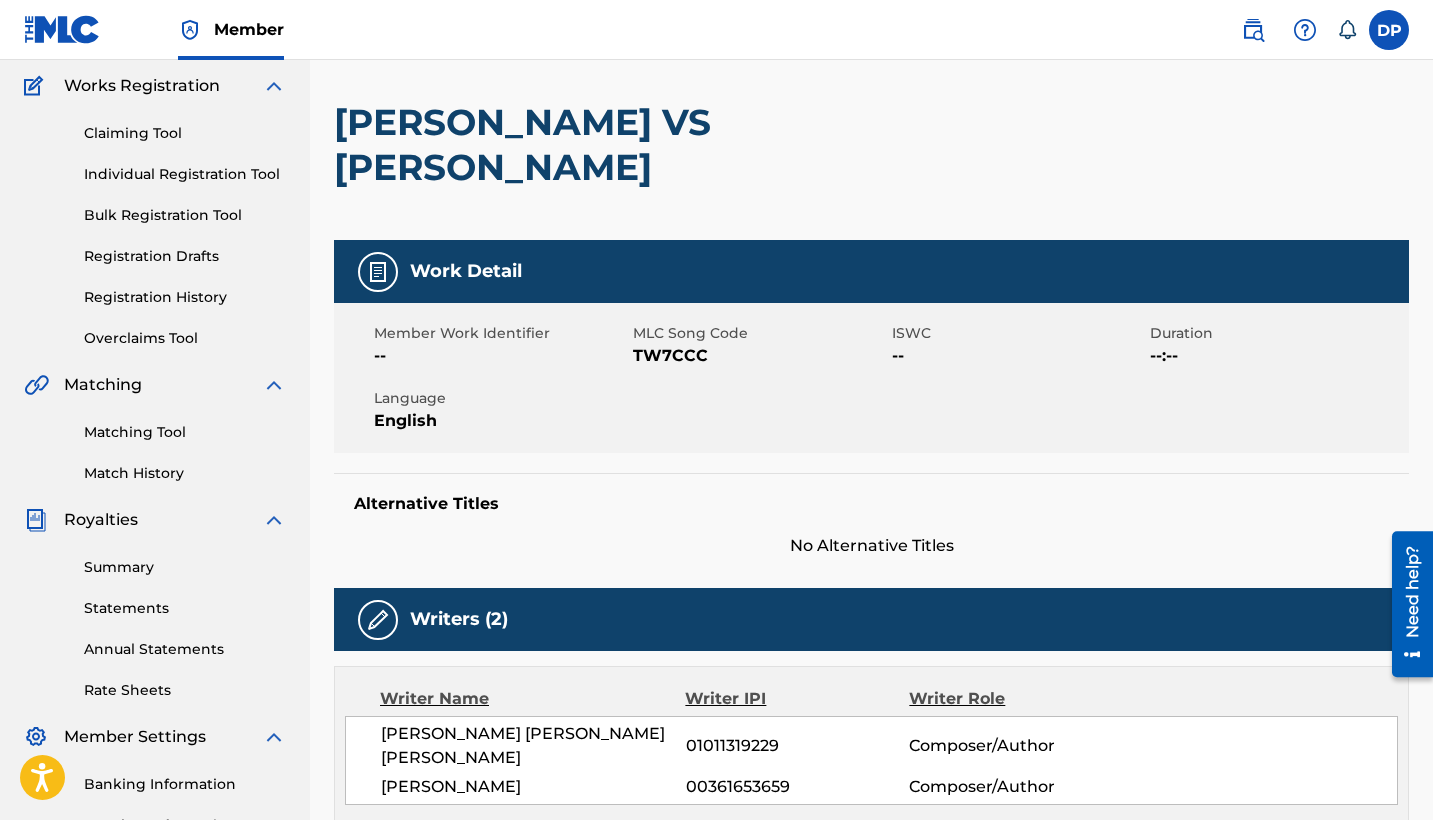 click on "TW7CCC" at bounding box center [760, 356] 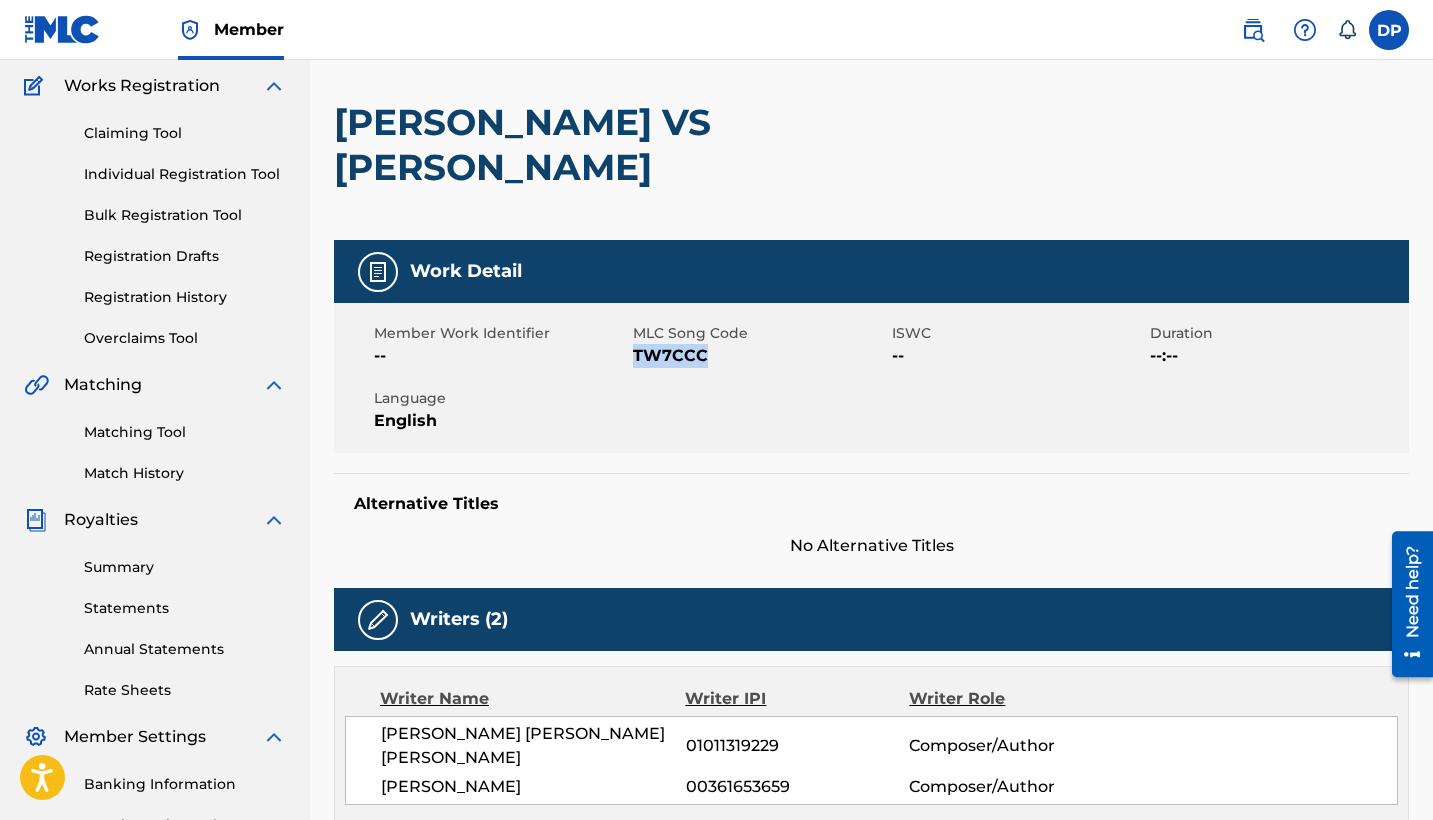 click on "TW7CCC" at bounding box center (760, 356) 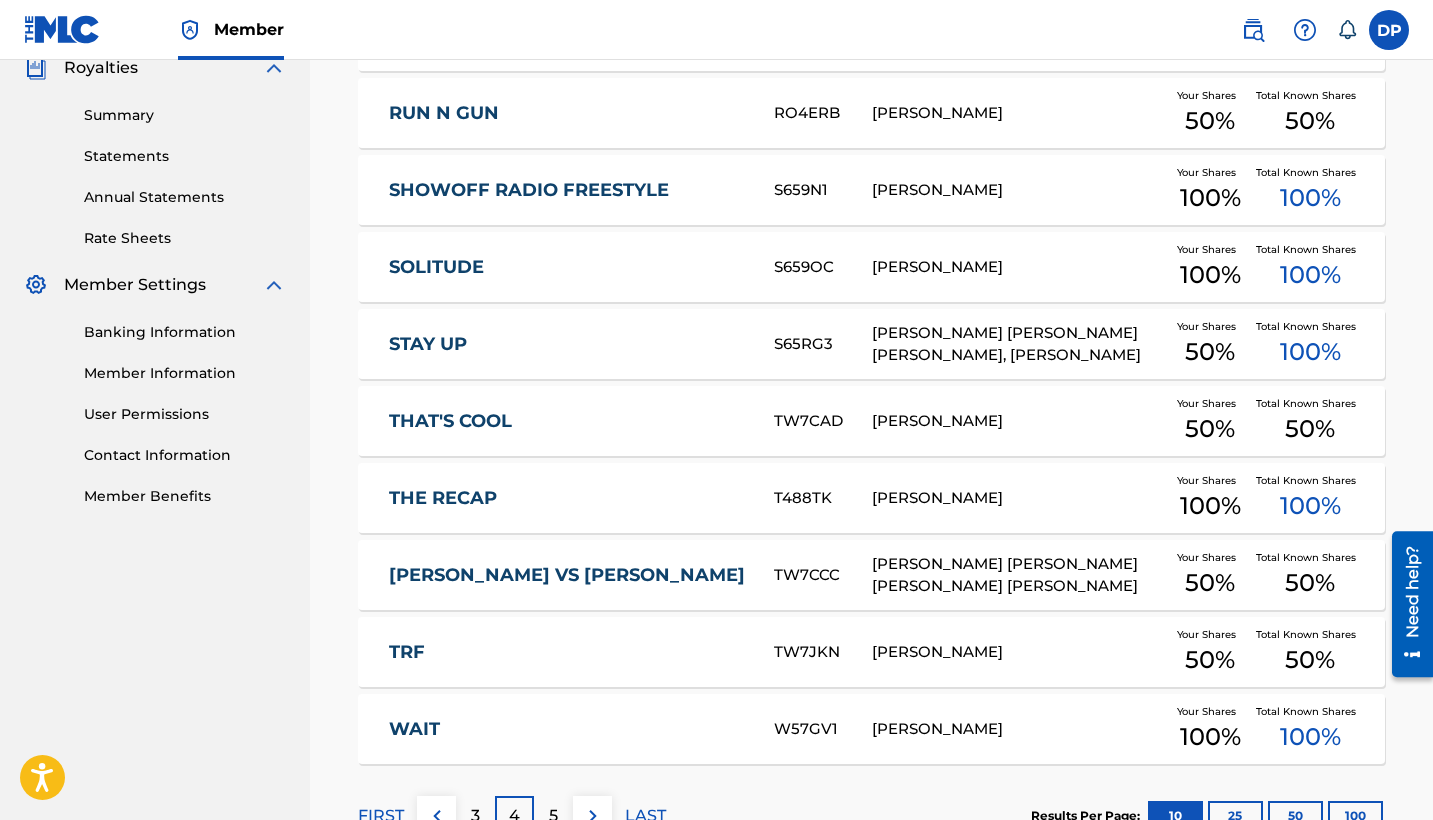 scroll, scrollTop: 756, scrollLeft: 0, axis: vertical 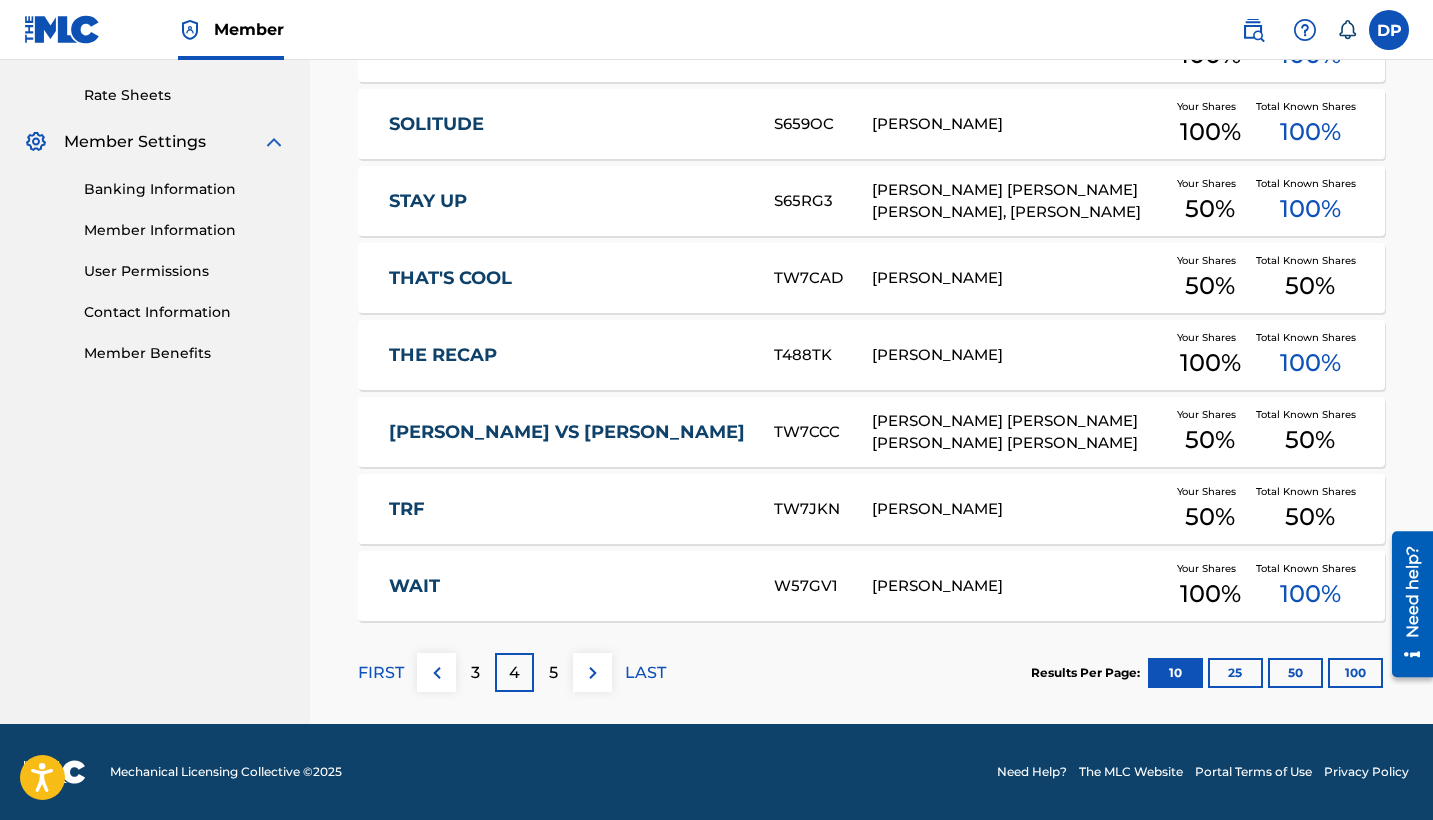 click on "TRF" at bounding box center (568, 509) 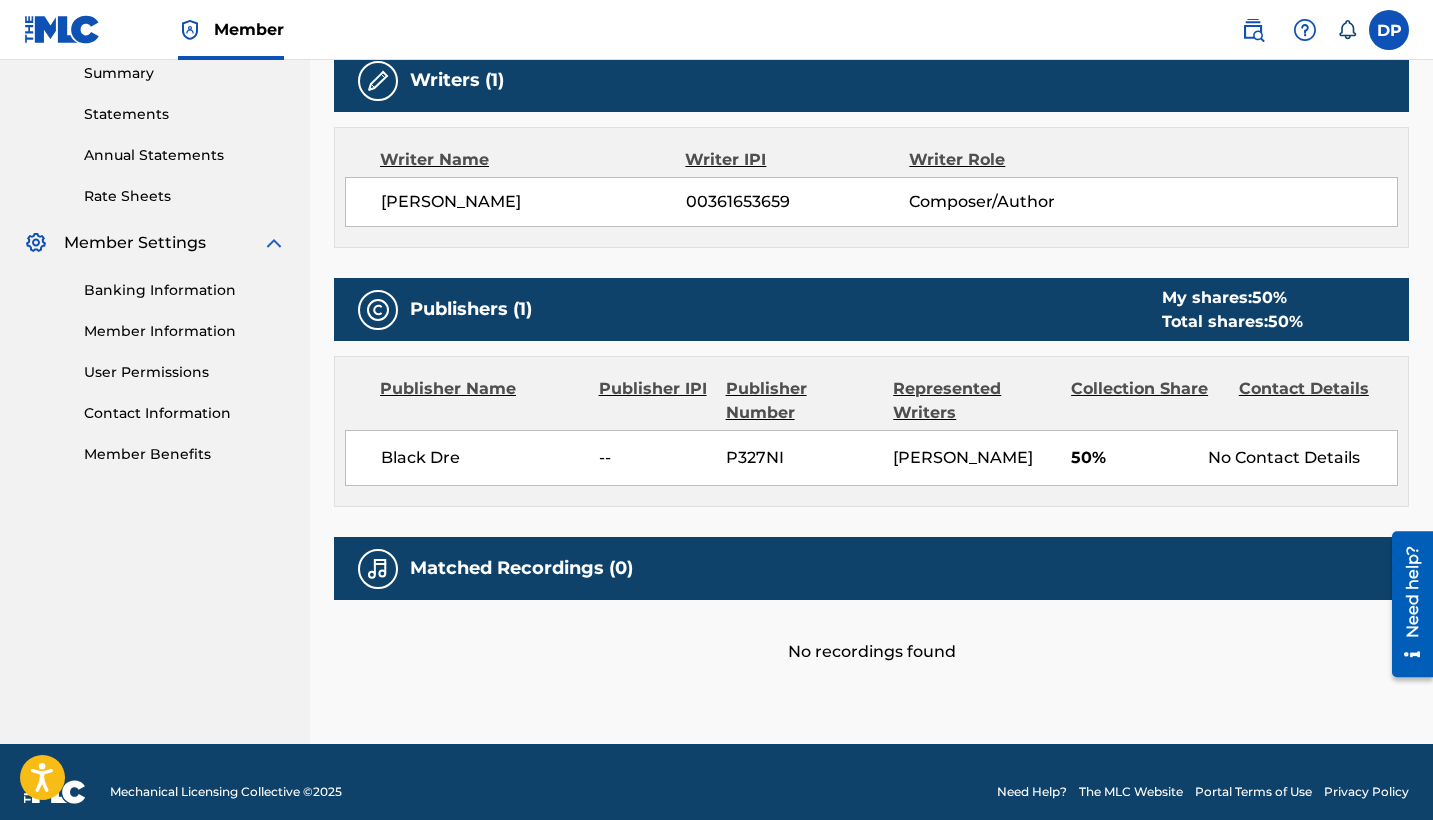scroll, scrollTop: 659, scrollLeft: 0, axis: vertical 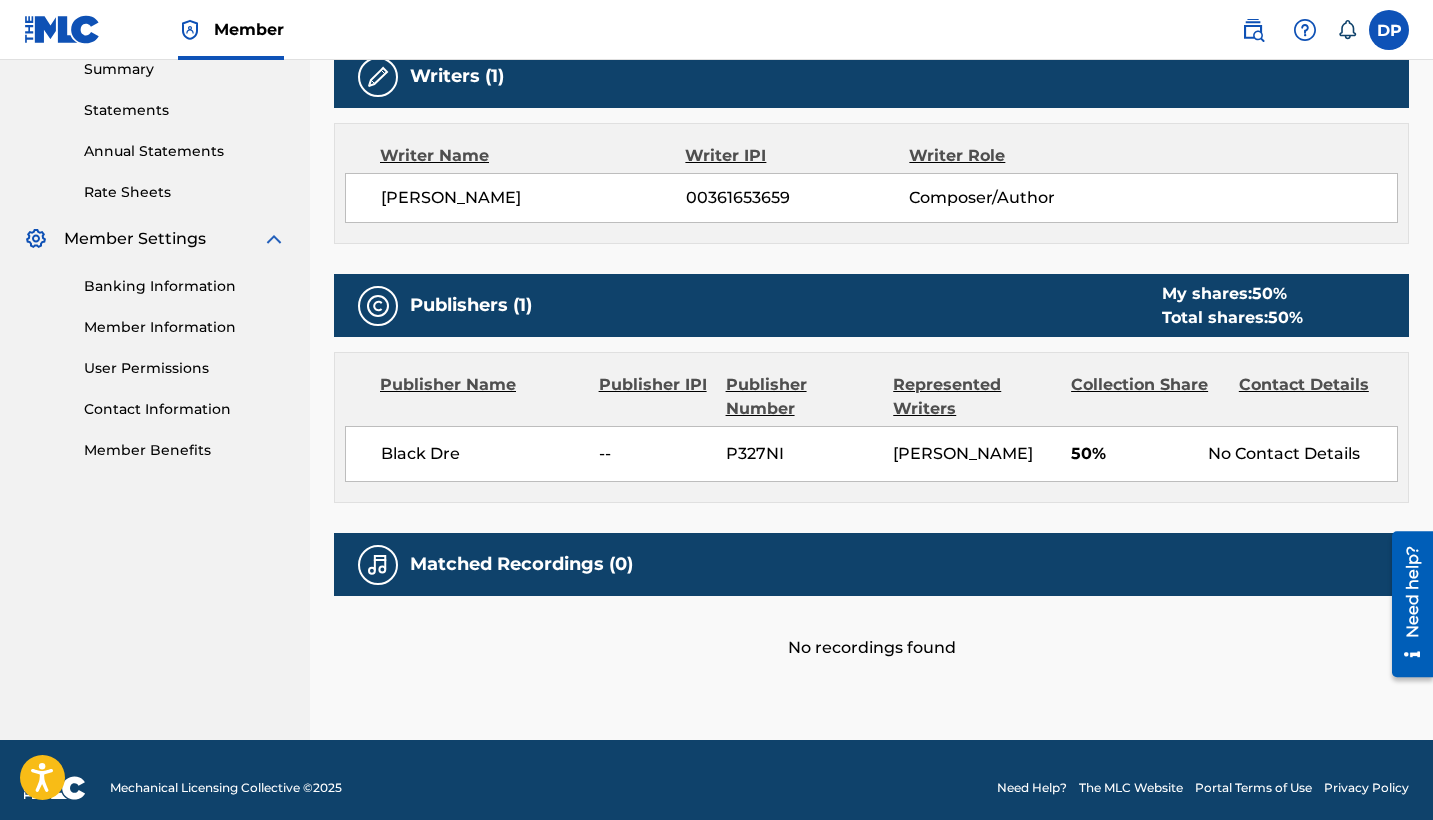 click on "00361653659" at bounding box center (798, 198) 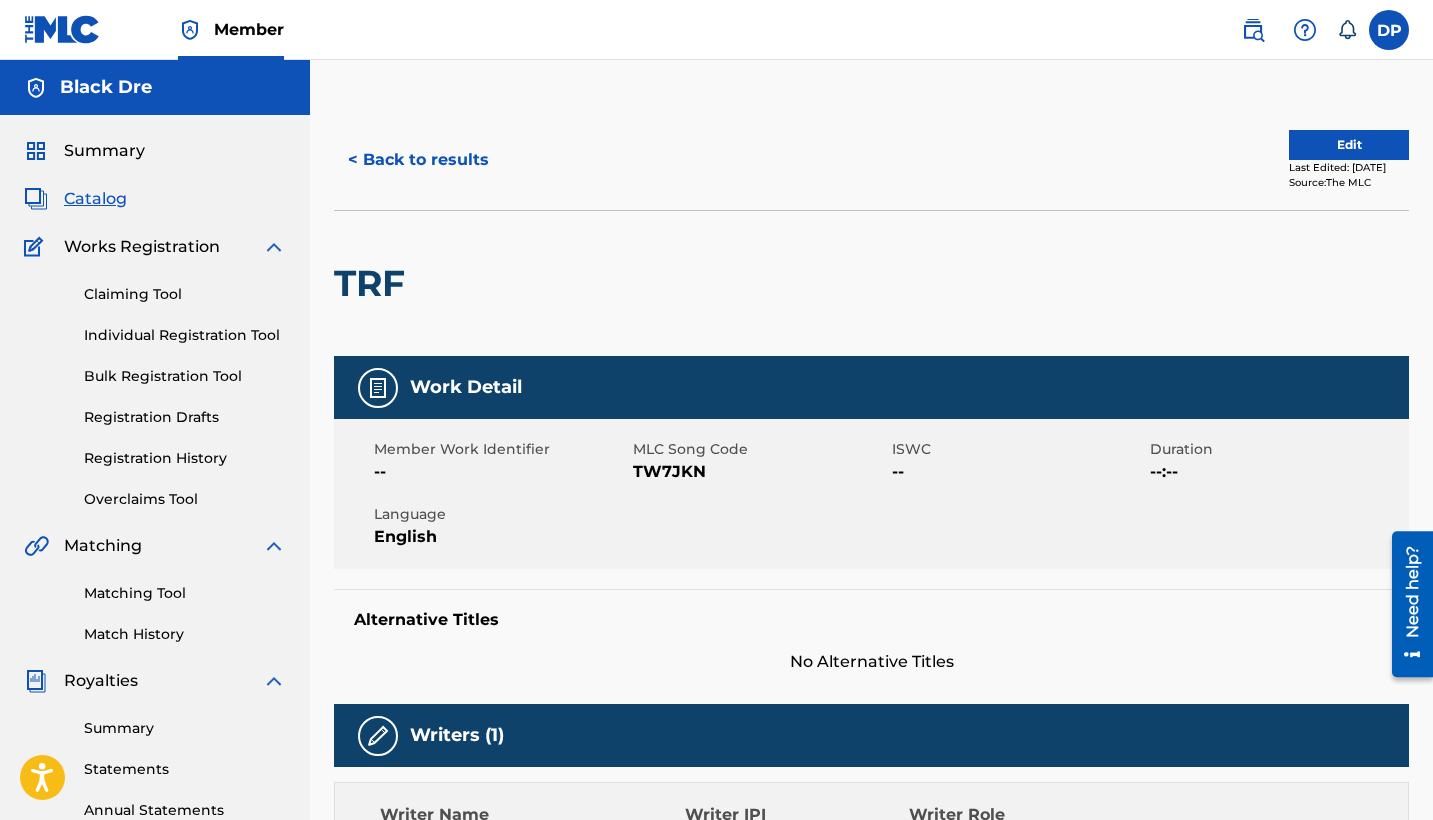 click on "TW7JKN" at bounding box center [760, 472] 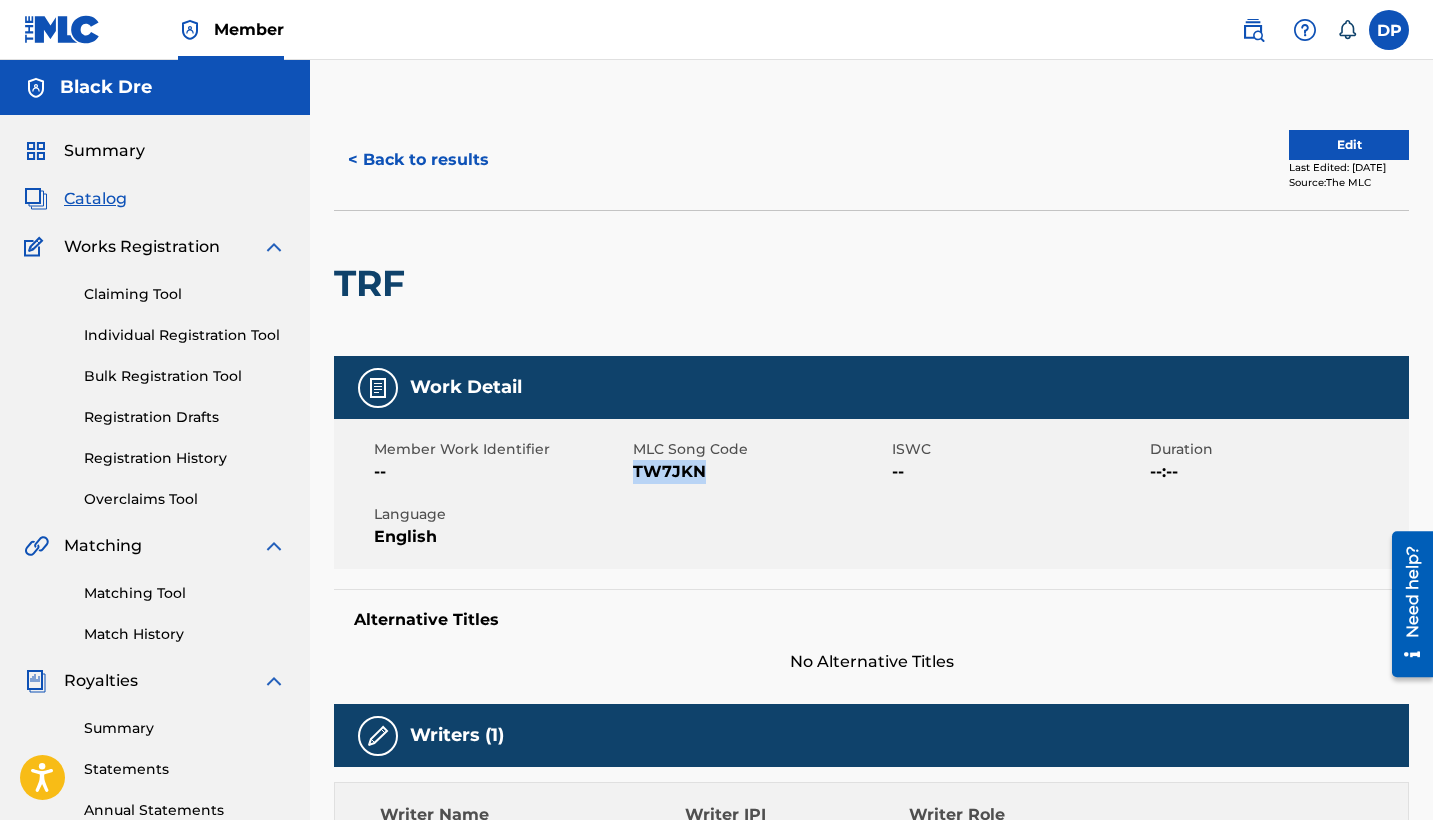 click on "TW7JKN" at bounding box center [760, 472] 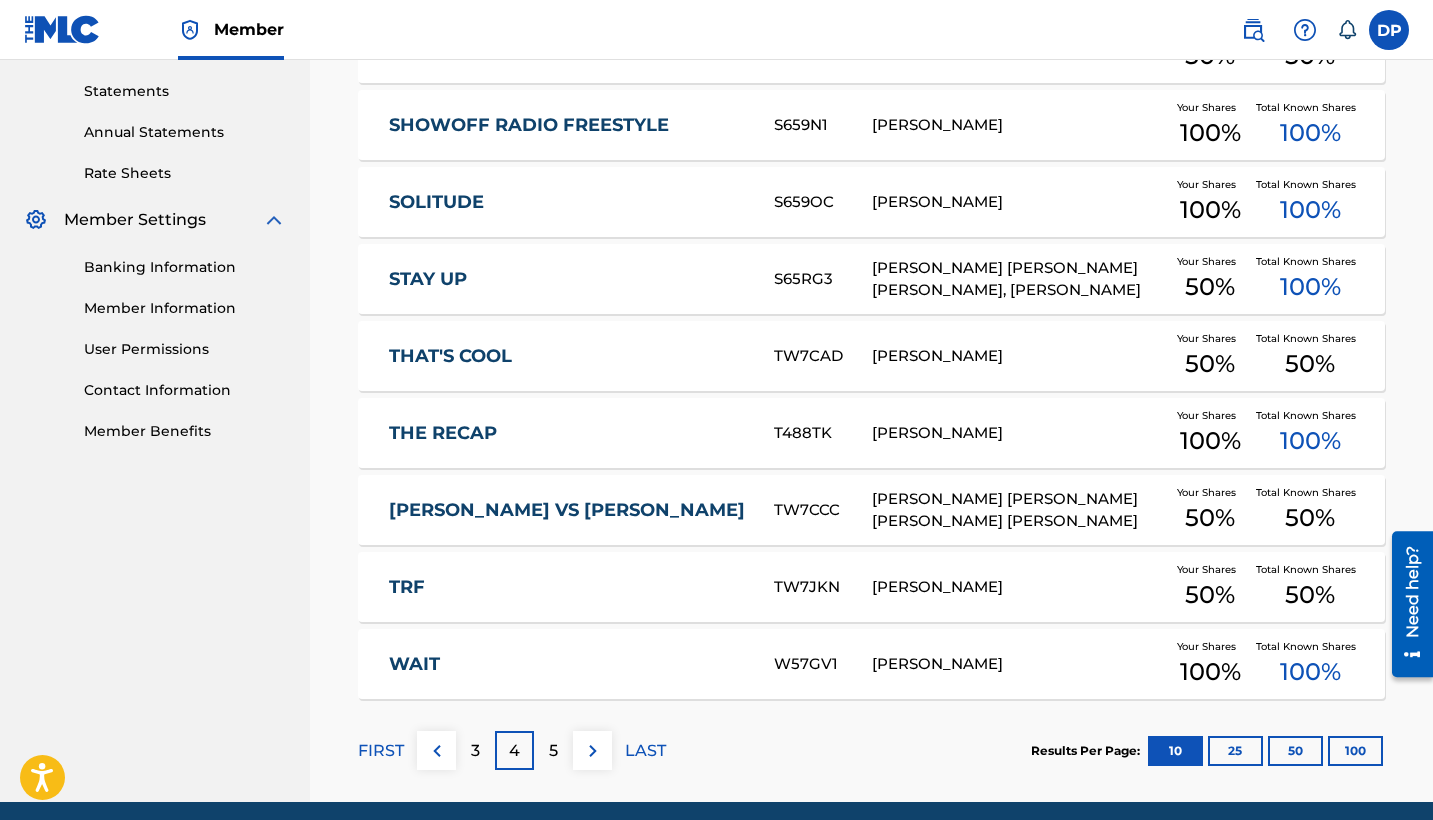 scroll, scrollTop: 756, scrollLeft: 0, axis: vertical 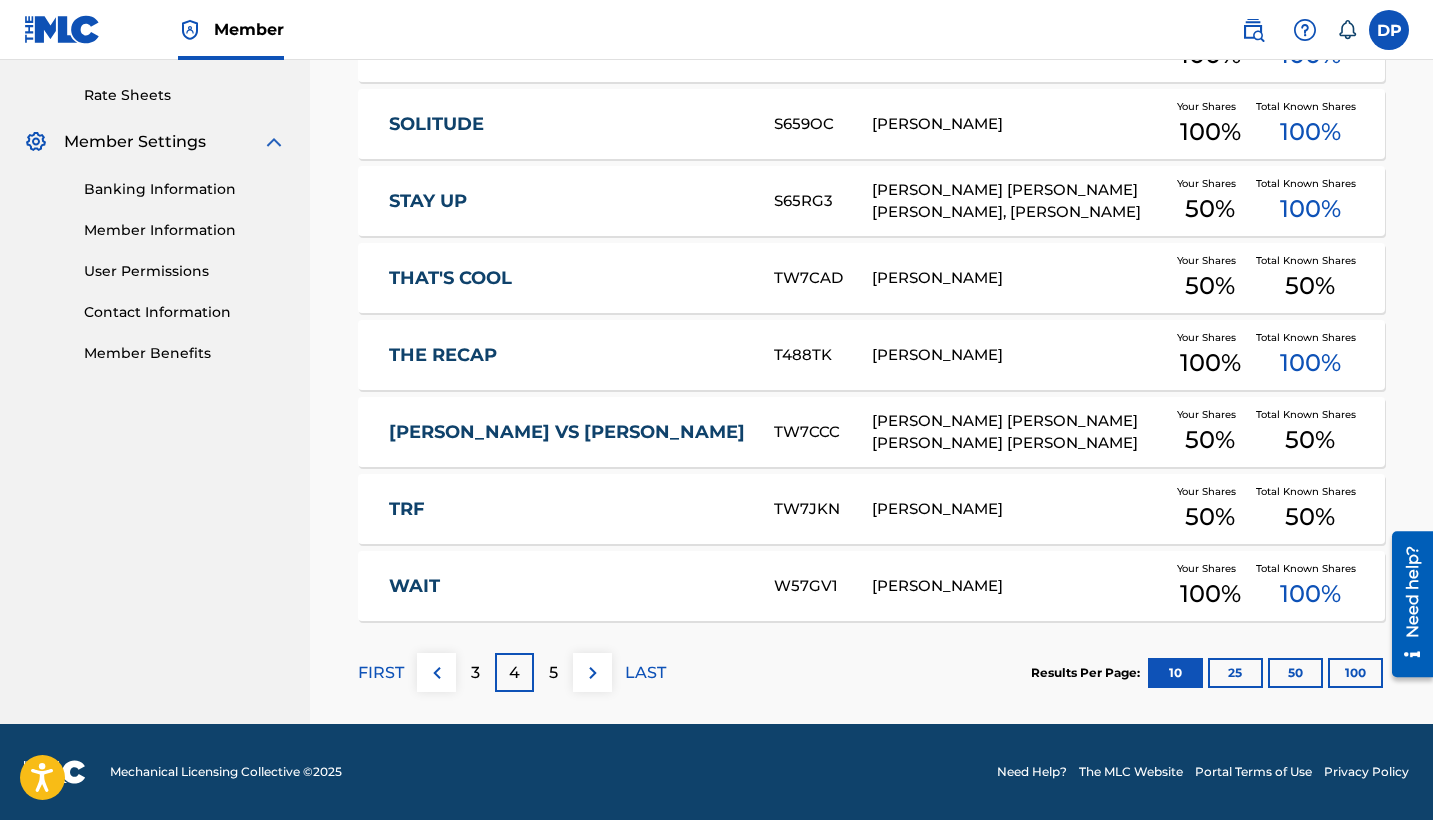 click on "WAIT" at bounding box center (568, 586) 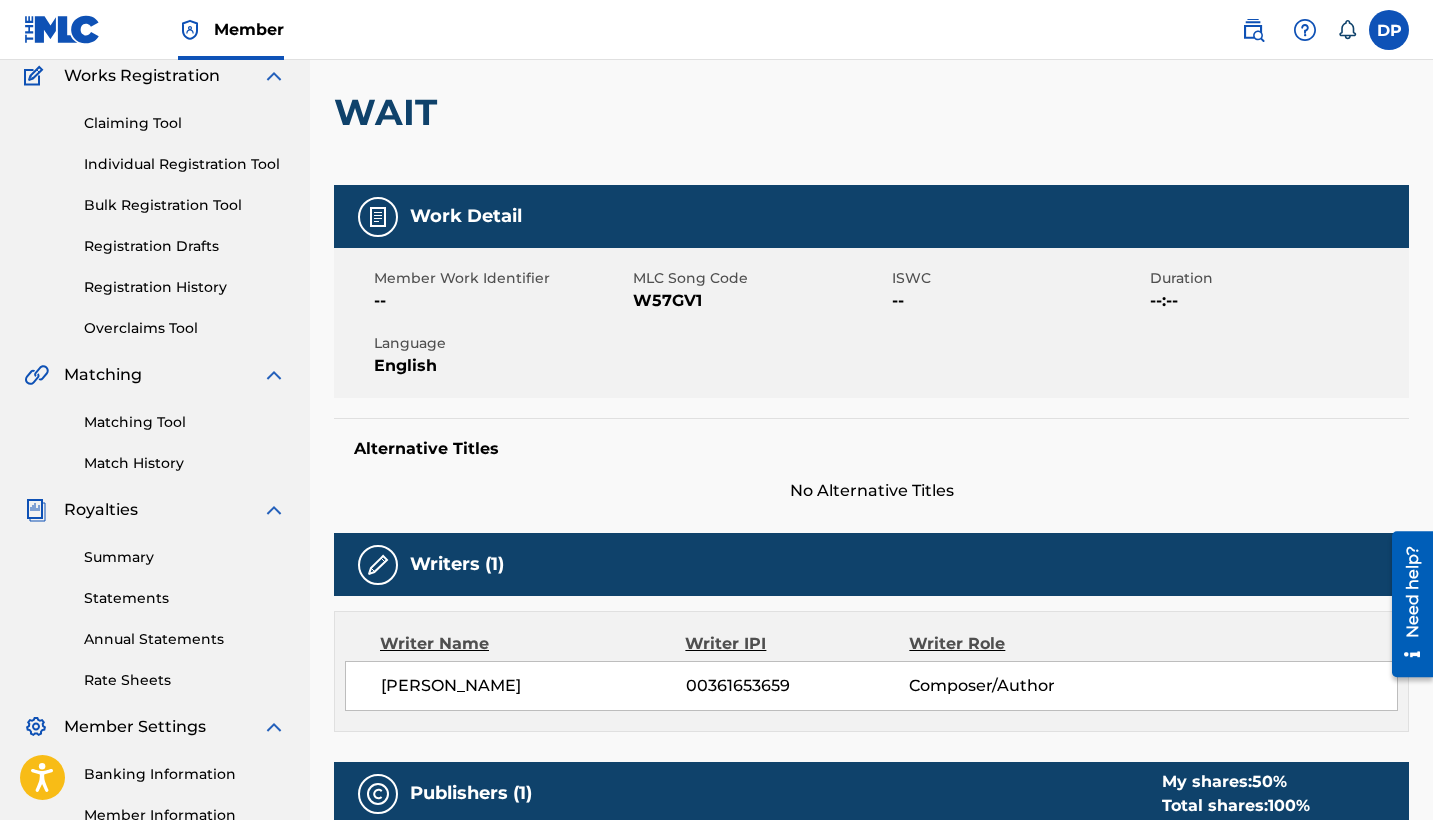 scroll, scrollTop: 336, scrollLeft: 0, axis: vertical 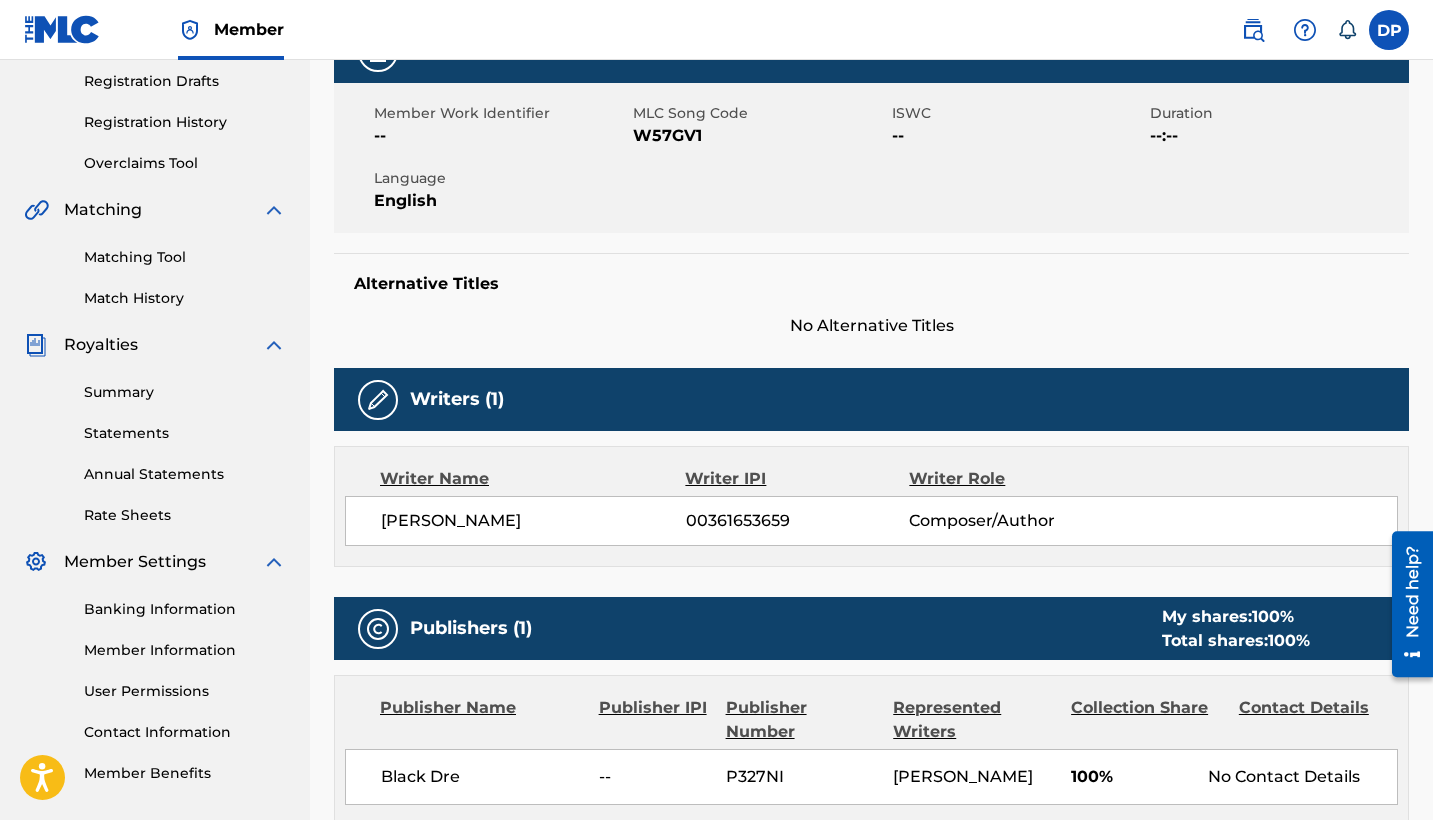 click on "W57GV1" at bounding box center [760, 136] 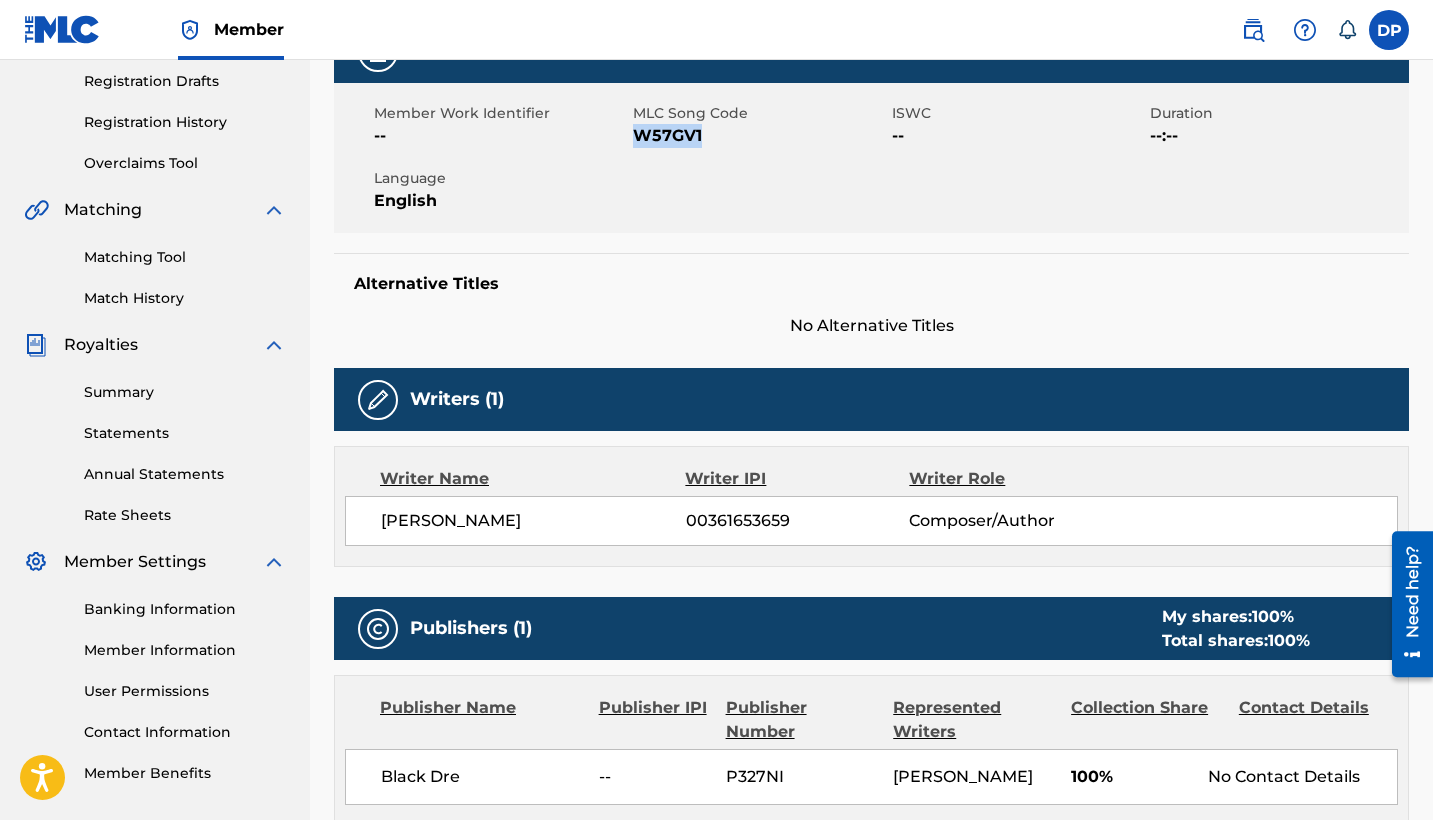 click on "W57GV1" at bounding box center [760, 136] 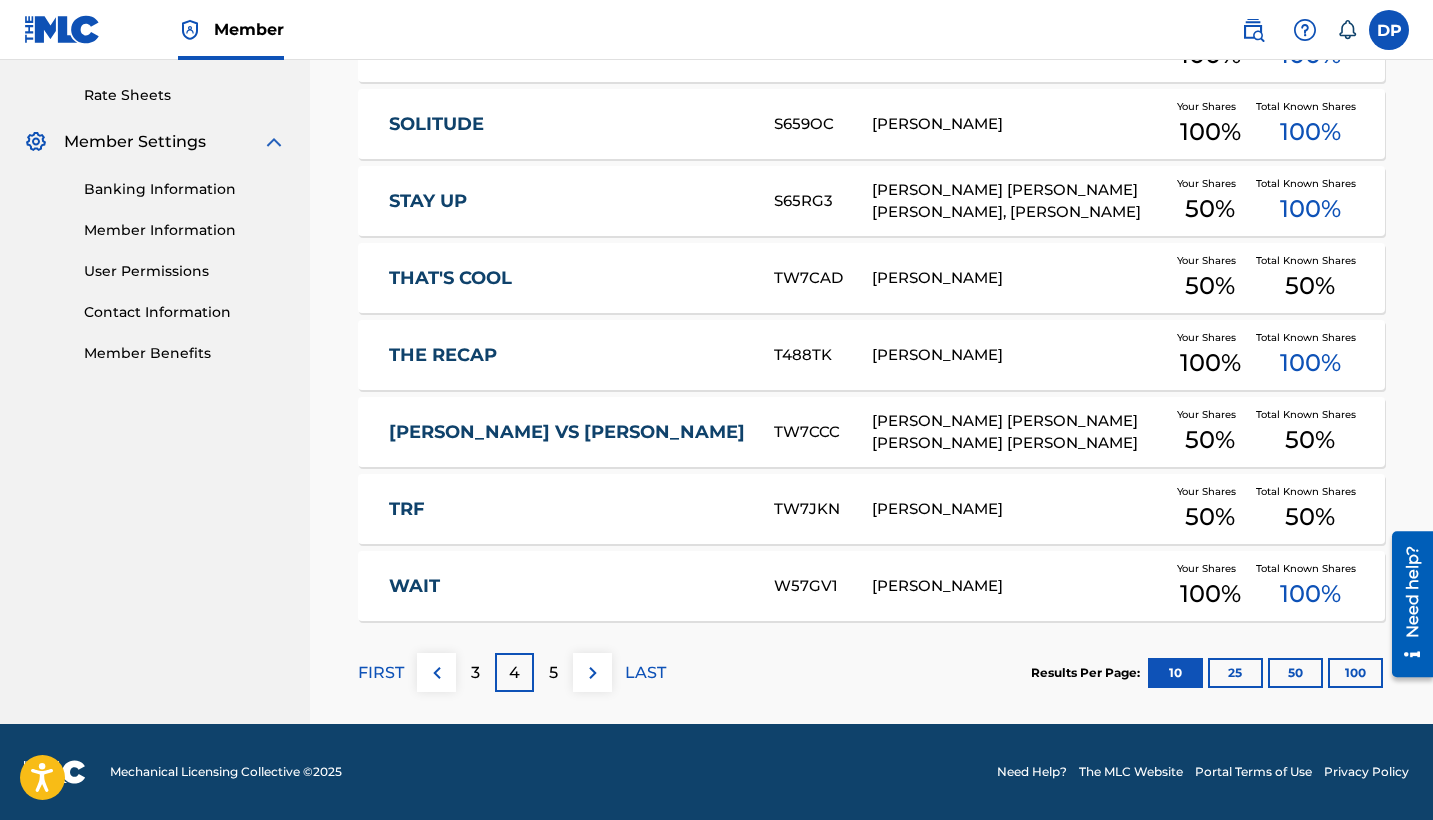 click on "5" at bounding box center (553, 672) 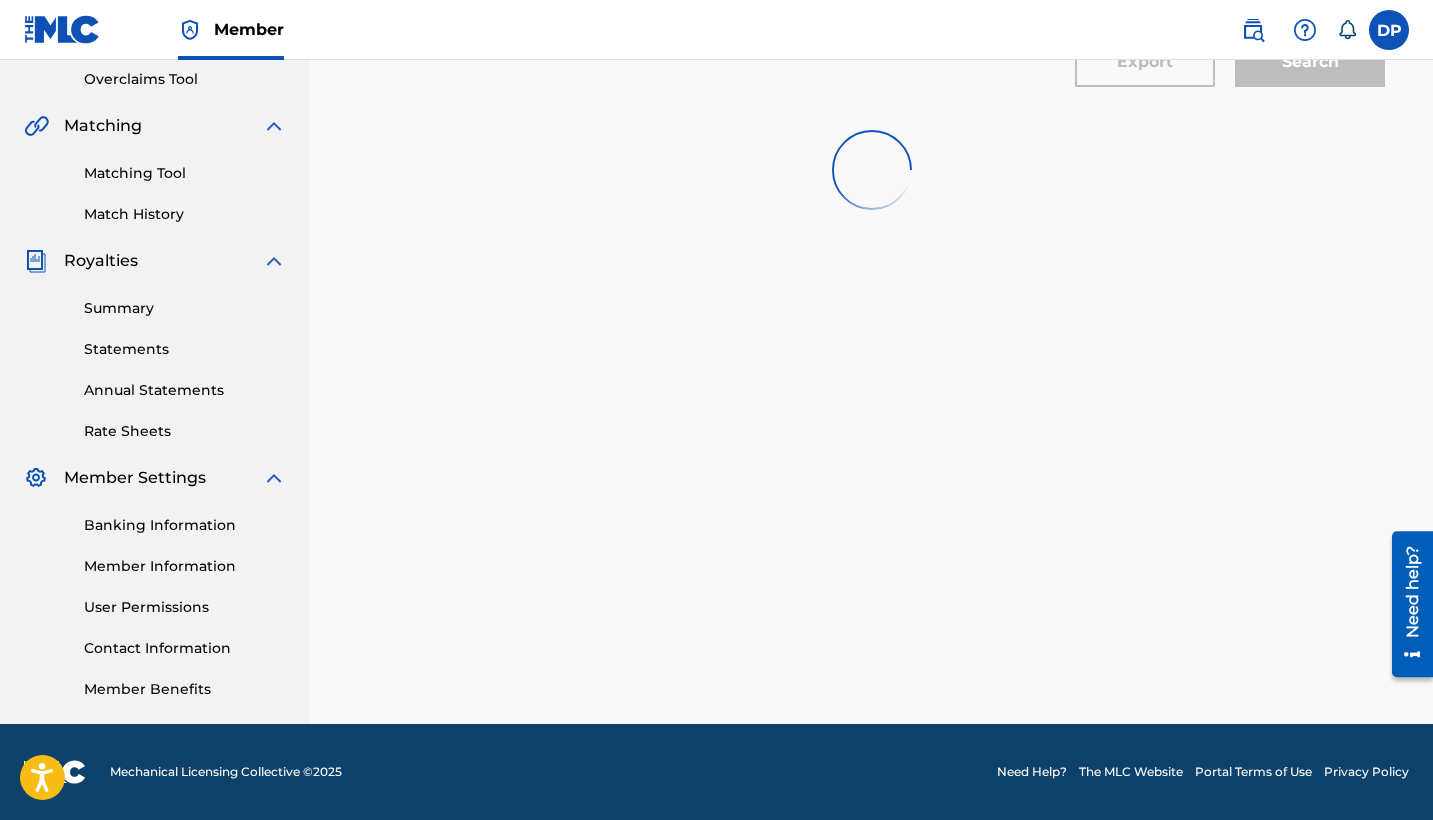 scroll, scrollTop: 420, scrollLeft: 0, axis: vertical 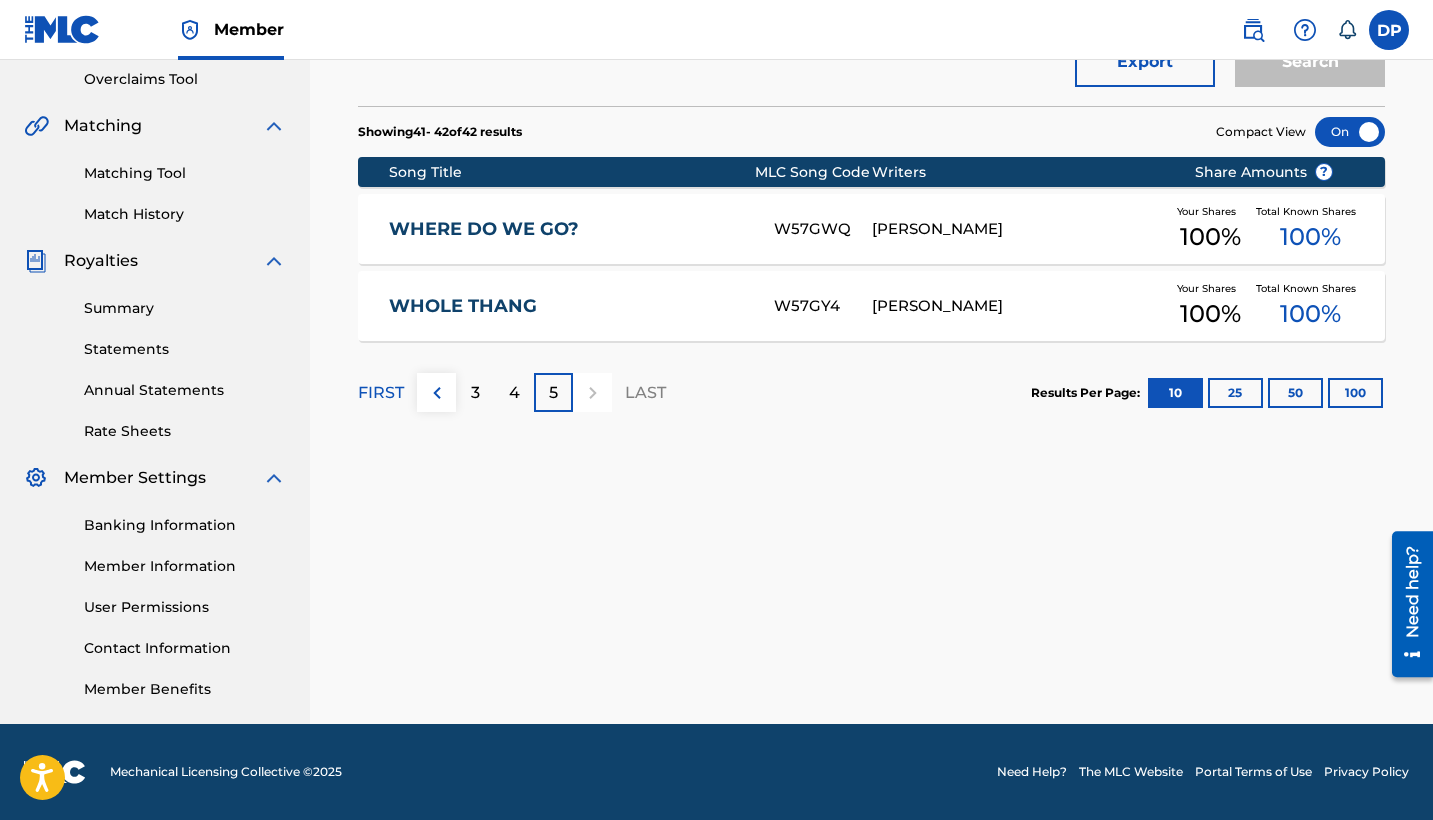 click on "WHOLE THANG" at bounding box center (568, 306) 